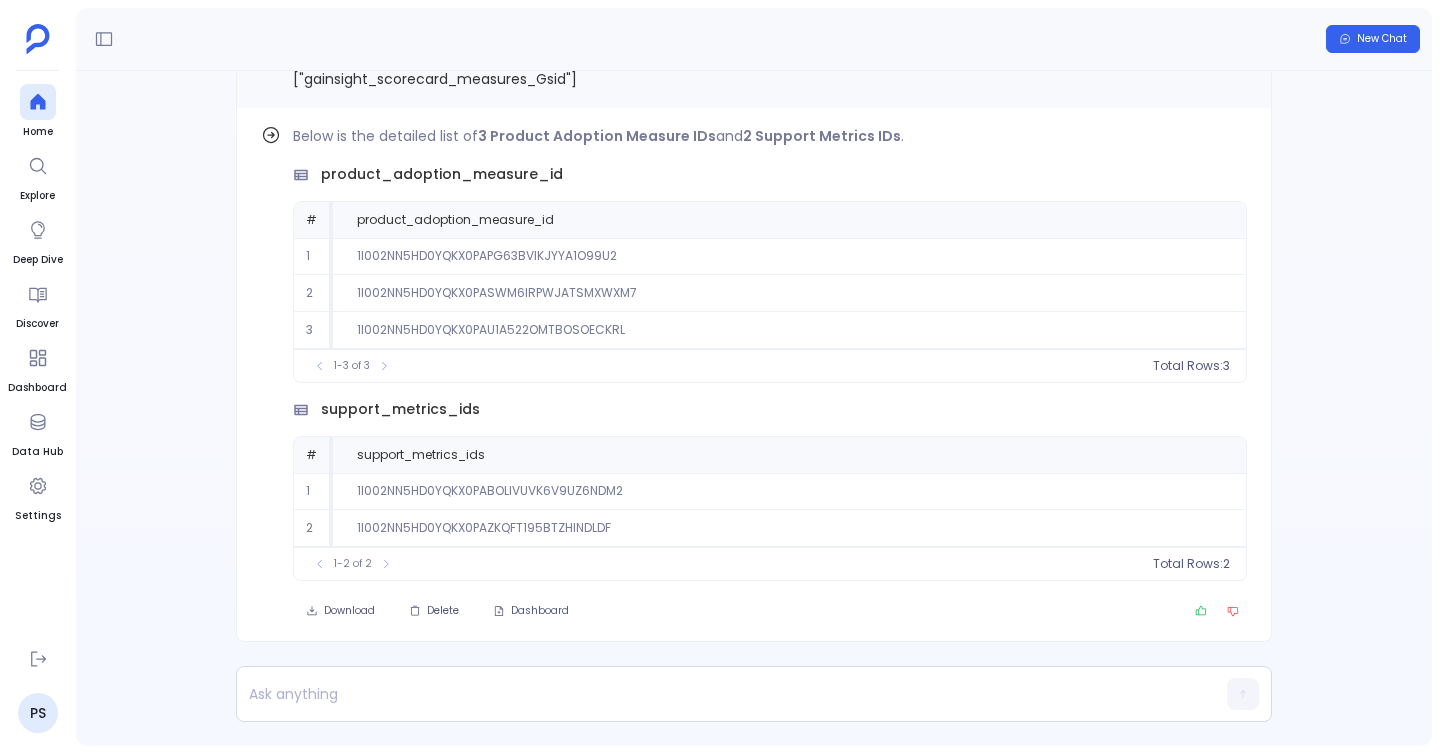 scroll, scrollTop: 0, scrollLeft: 0, axis: both 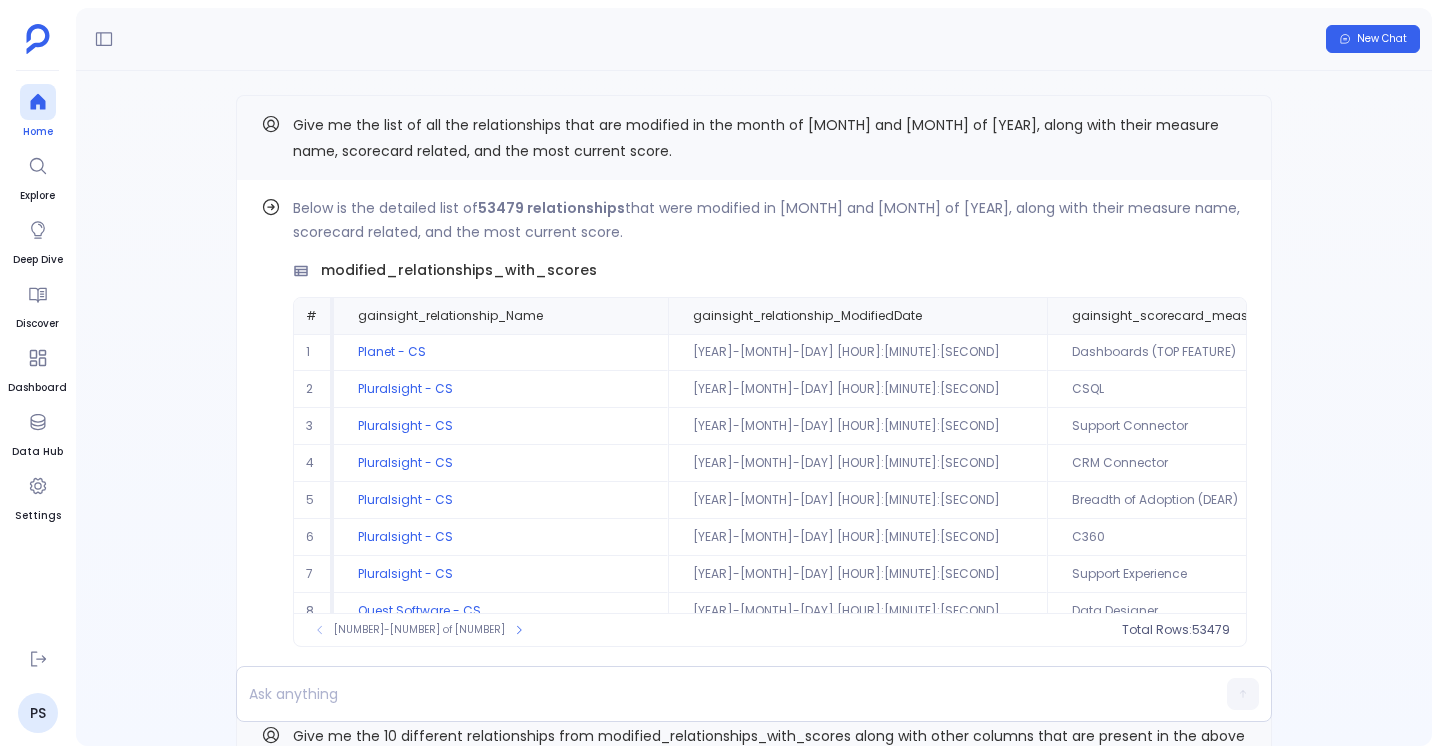 click at bounding box center (38, 102) 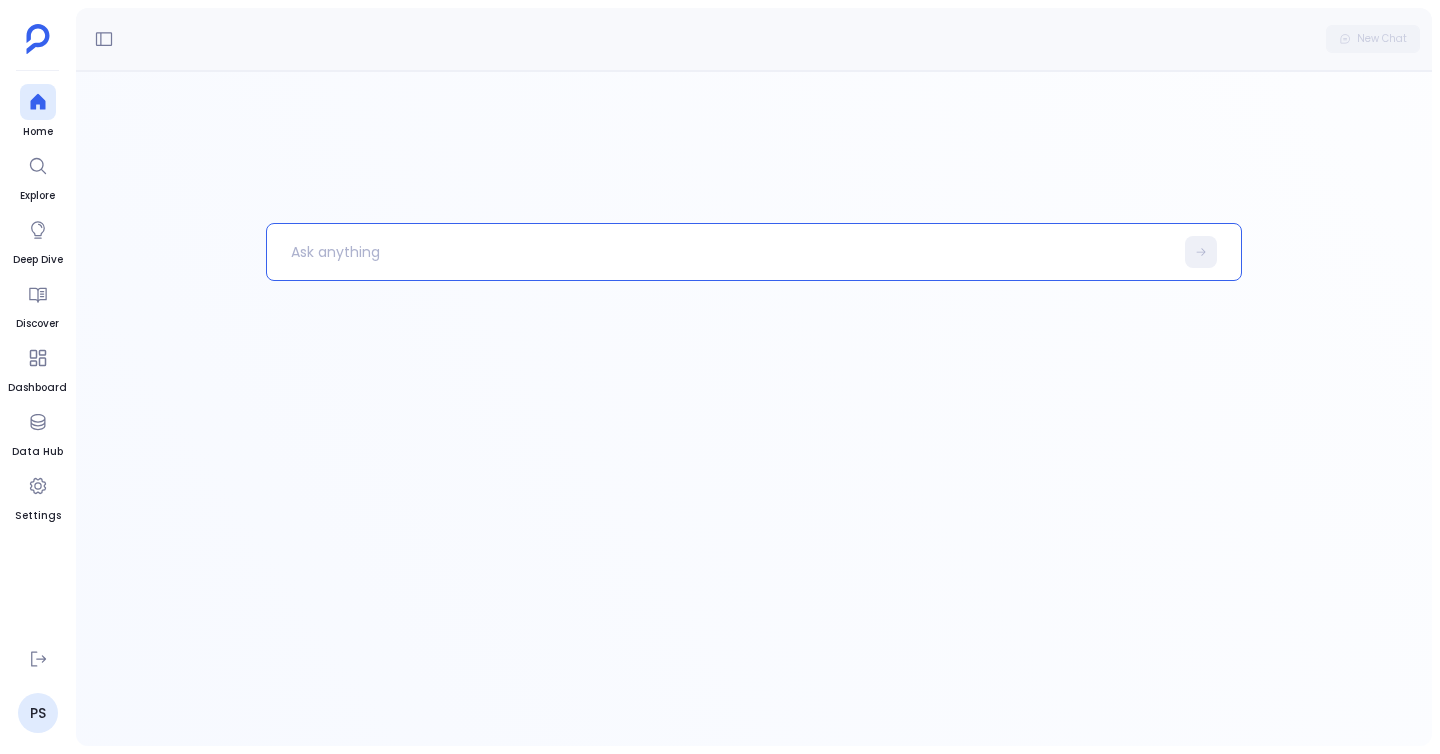click at bounding box center (720, 252) 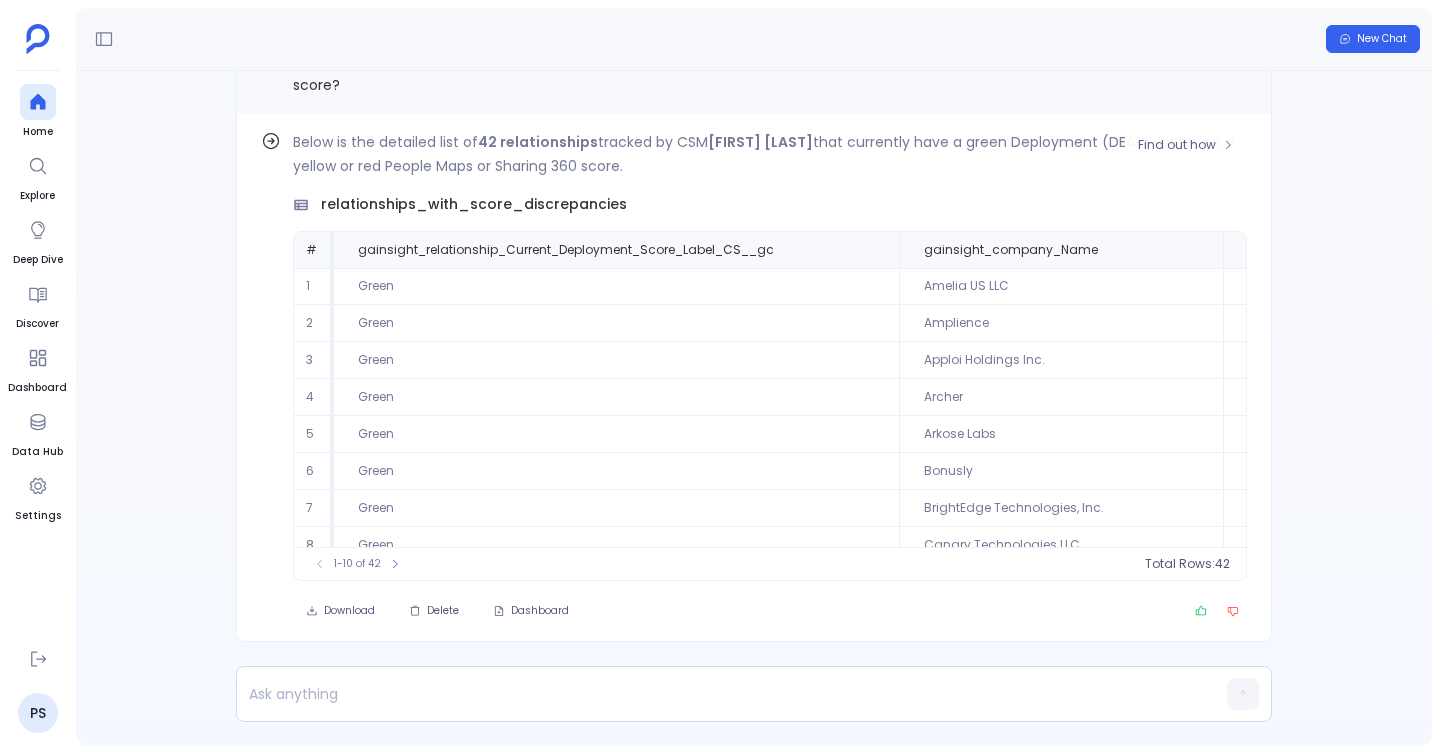 scroll, scrollTop: 0, scrollLeft: 0, axis: both 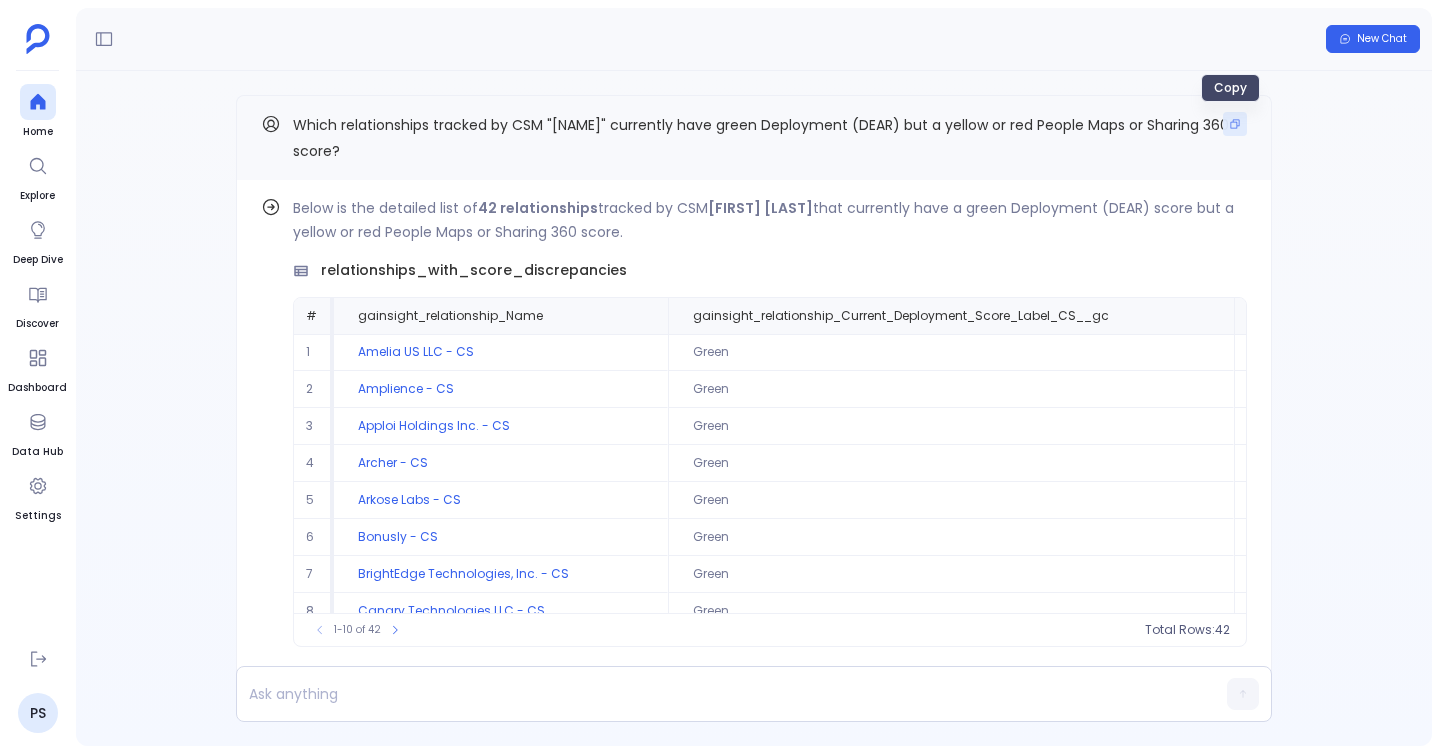 click 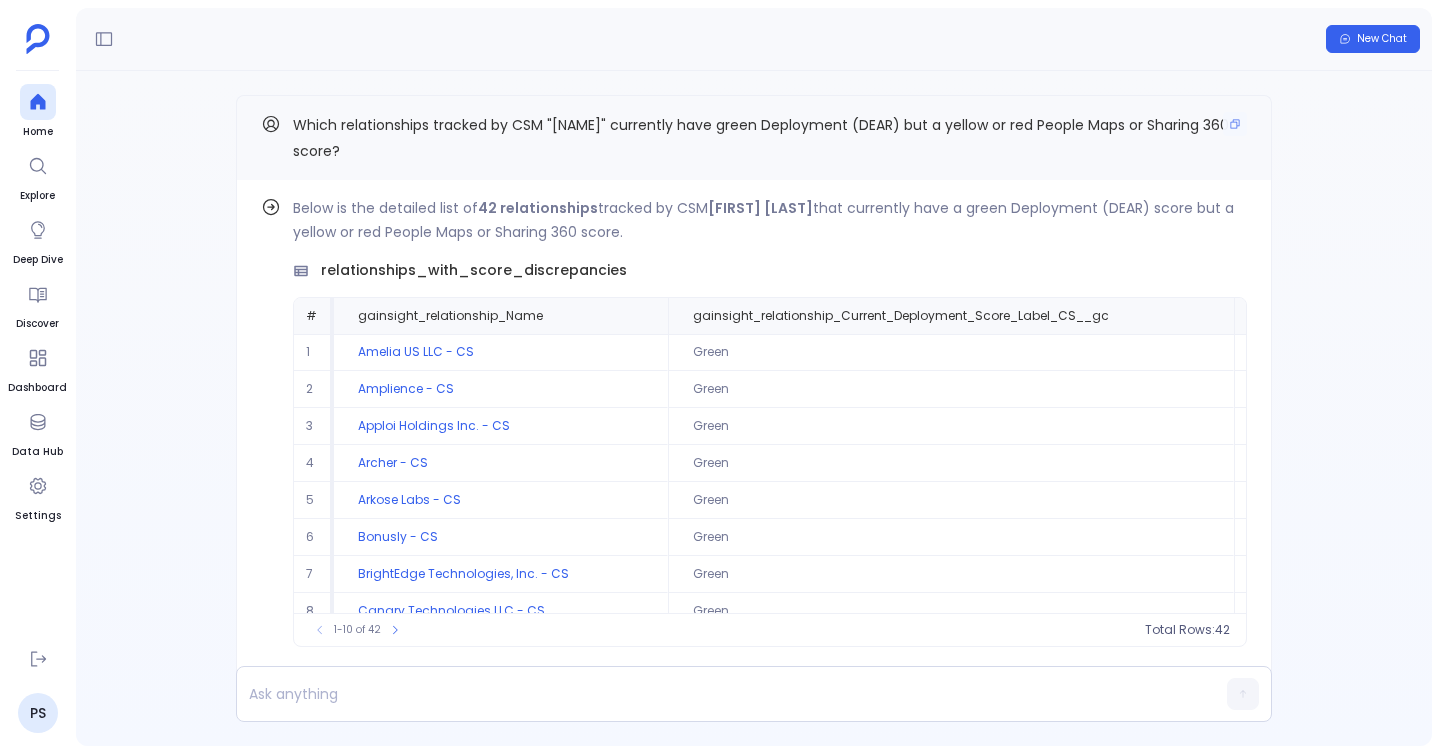 click on "Which relationships tracked by CSM "Anjali Goswami" currently have green Deployment (DEAR) but a yellow or red People Maps or Sharing 360 score?" at bounding box center (754, 137) 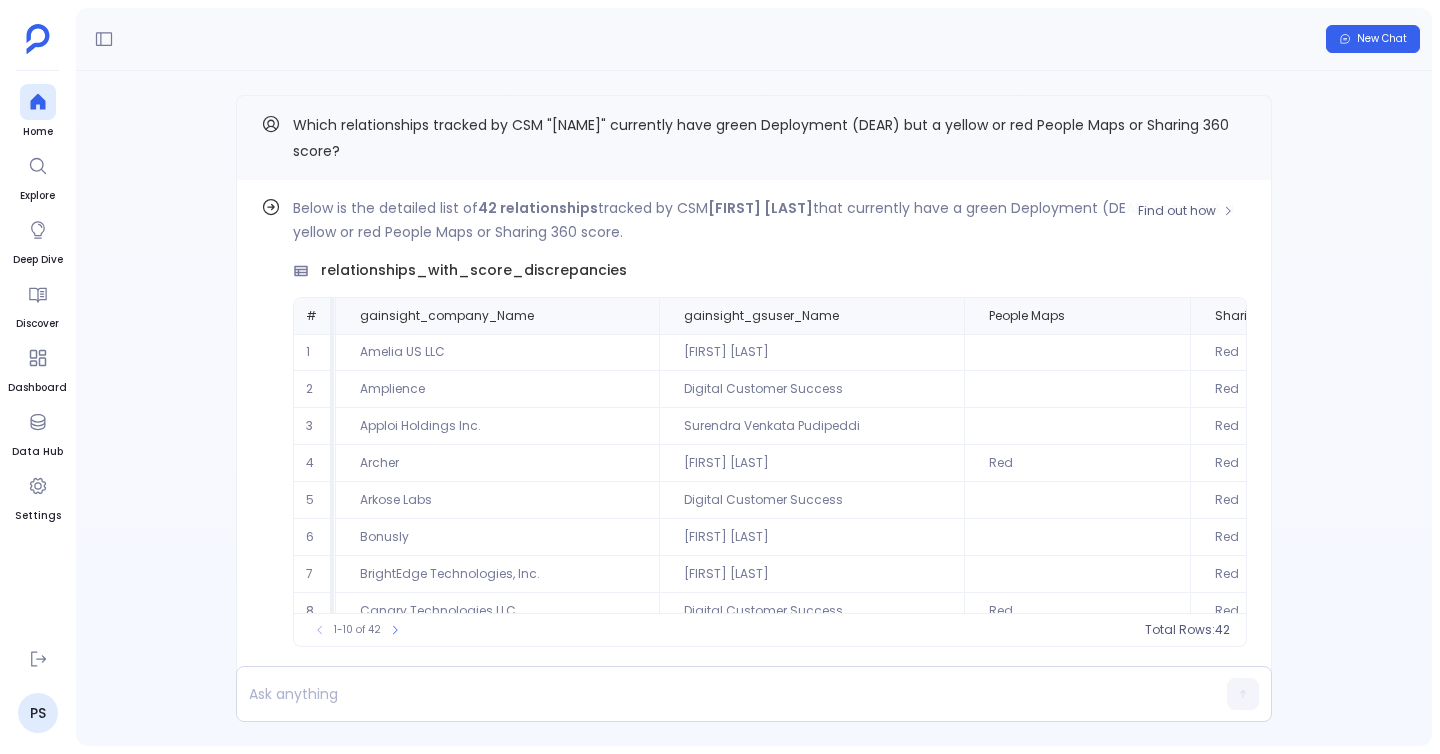scroll, scrollTop: 0, scrollLeft: 901, axis: horizontal 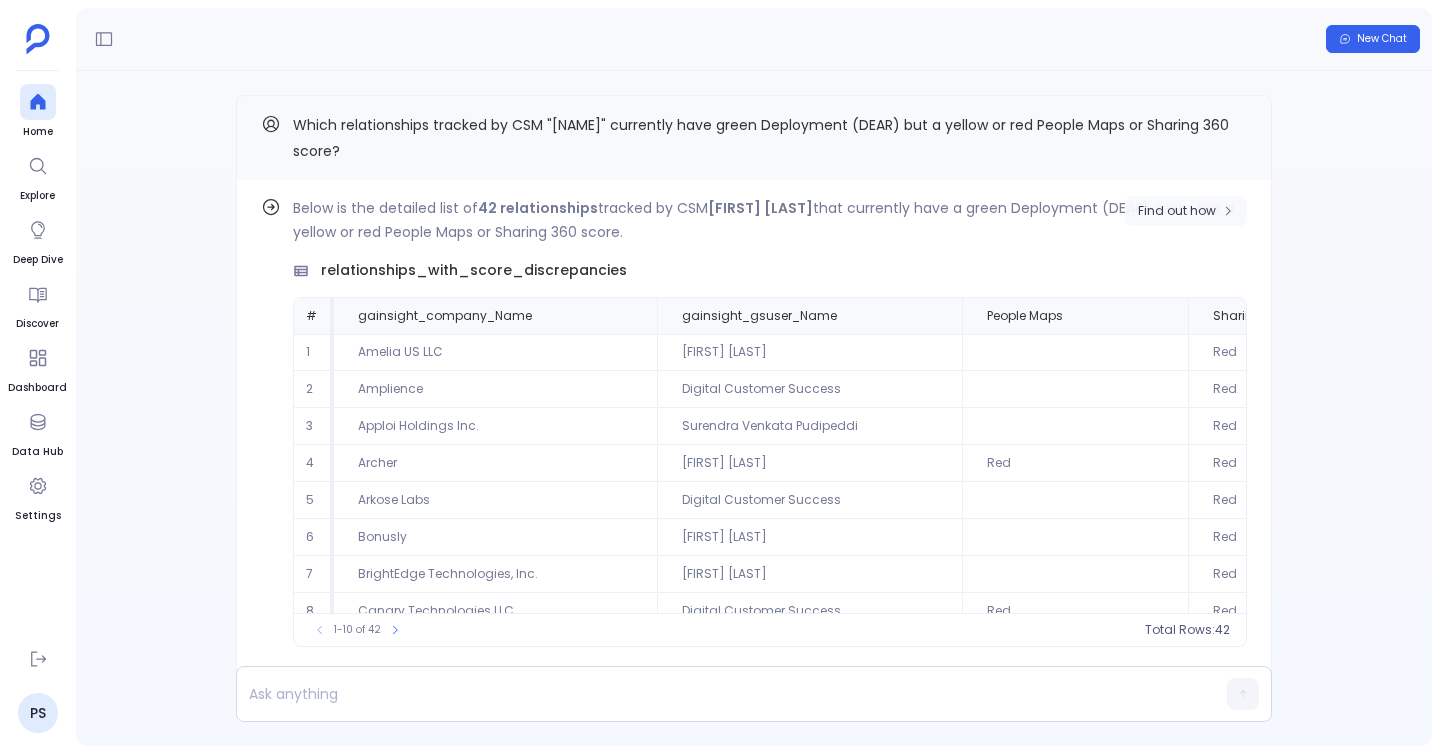click on "Find out how" at bounding box center (1177, 211) 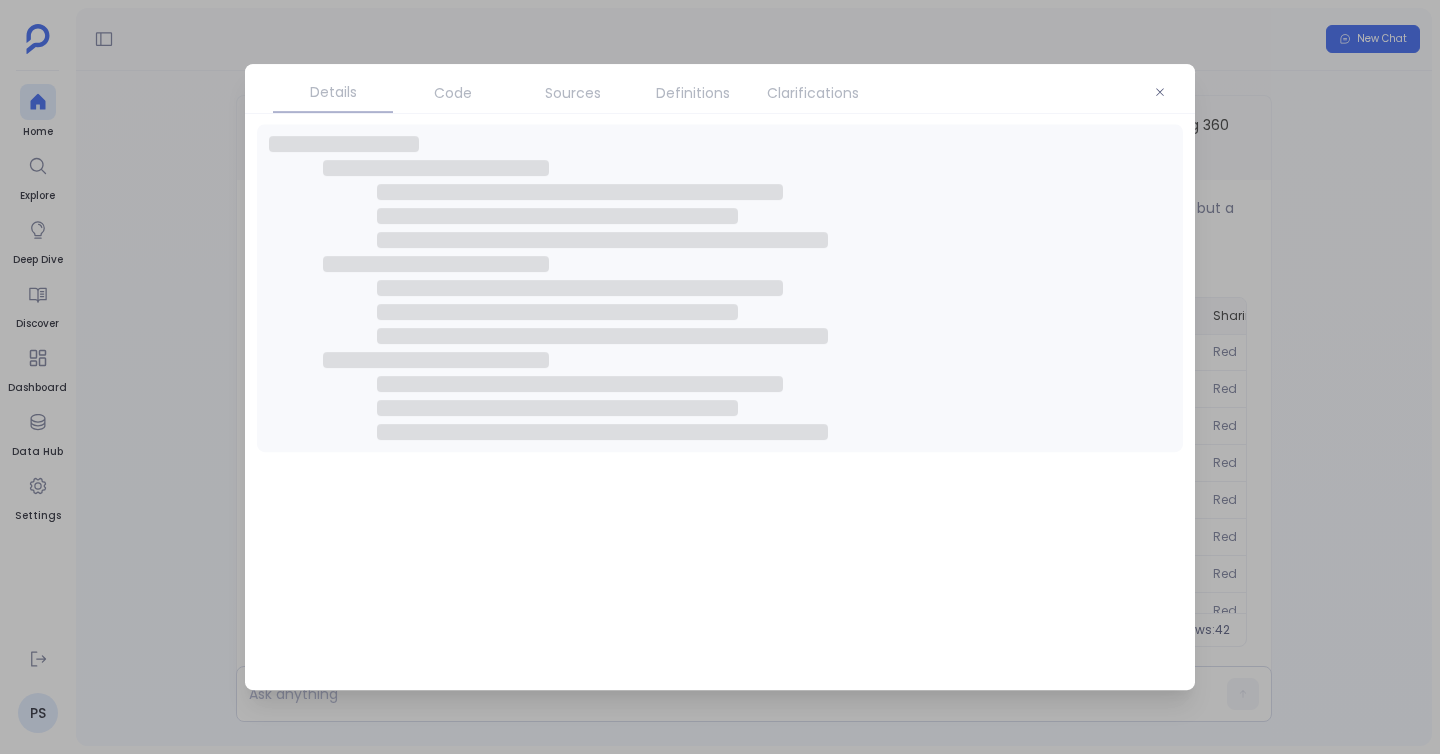 click on "Code" at bounding box center (453, 93) 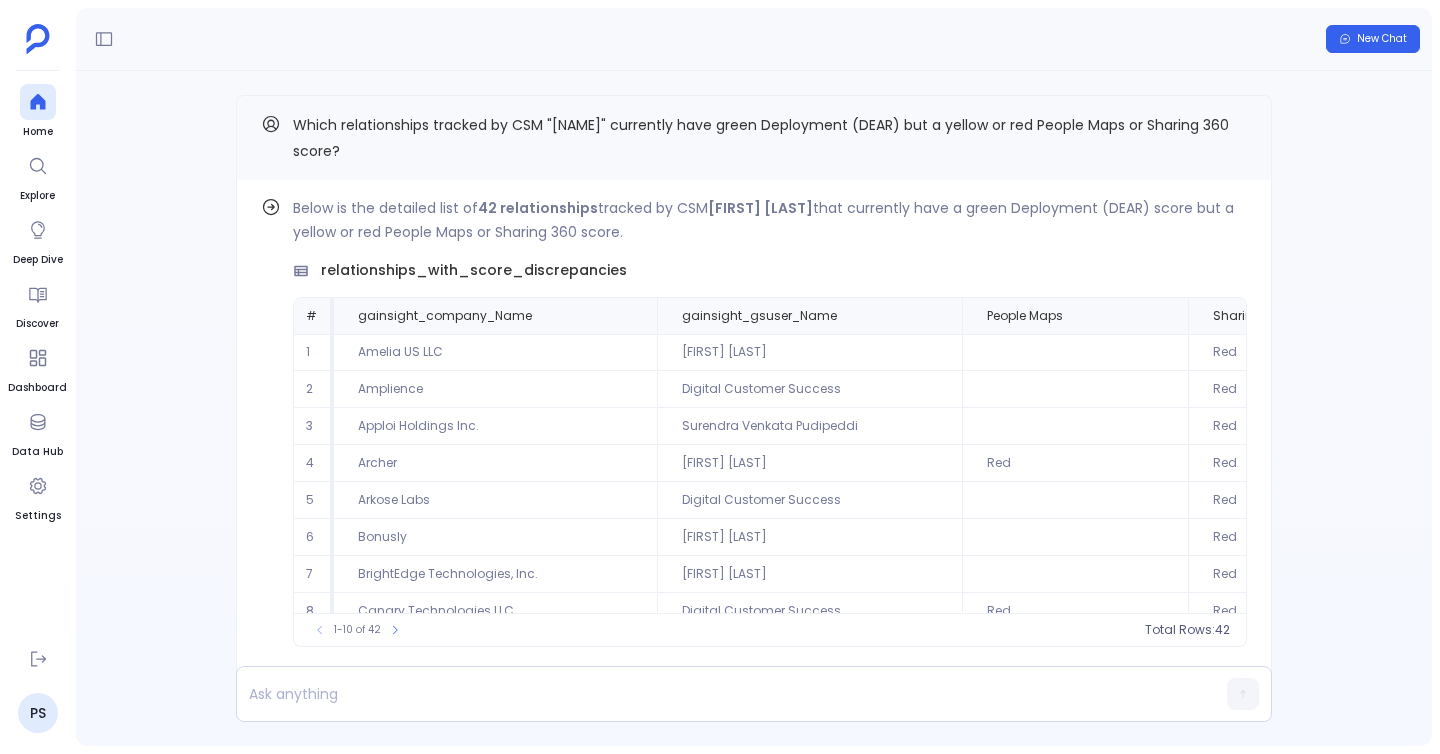 click on "New Chat" at bounding box center (754, 39) 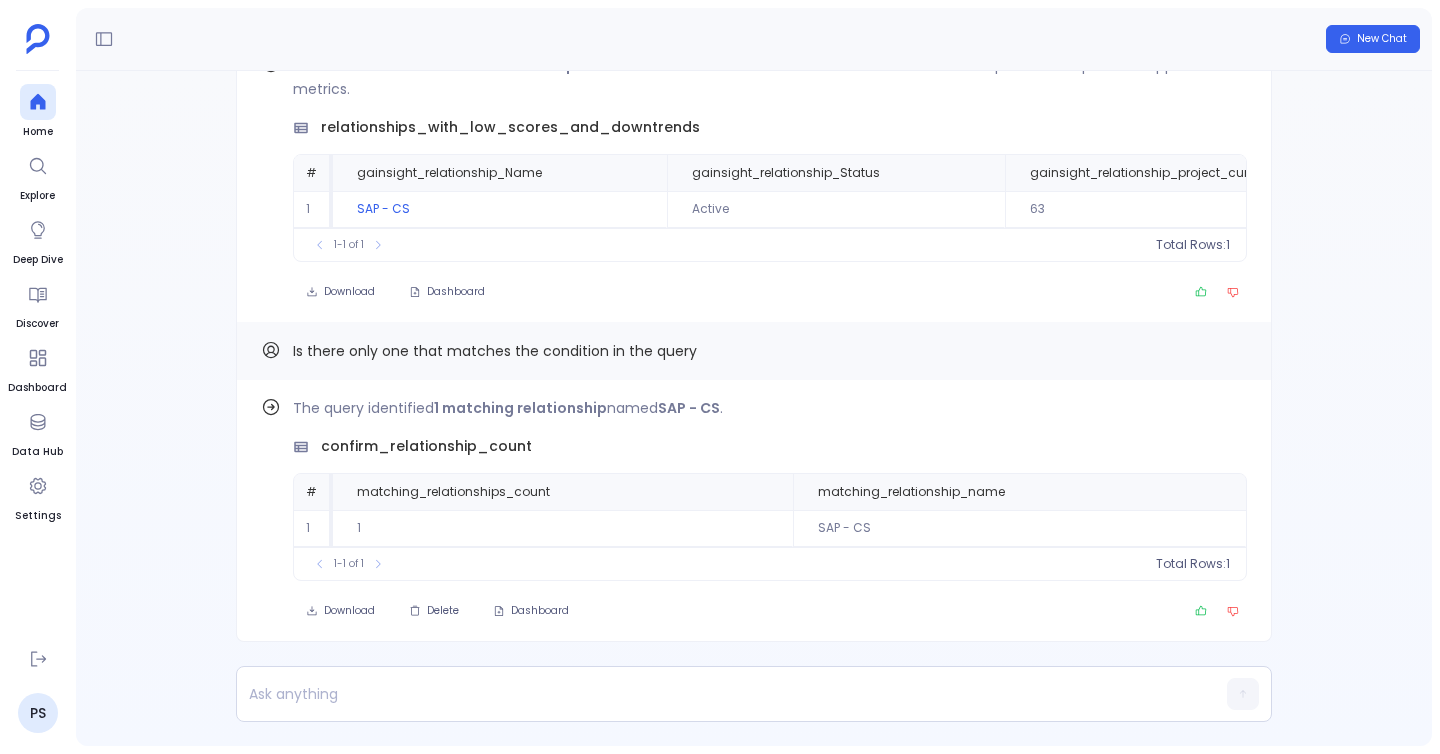 scroll, scrollTop: 0, scrollLeft: 0, axis: both 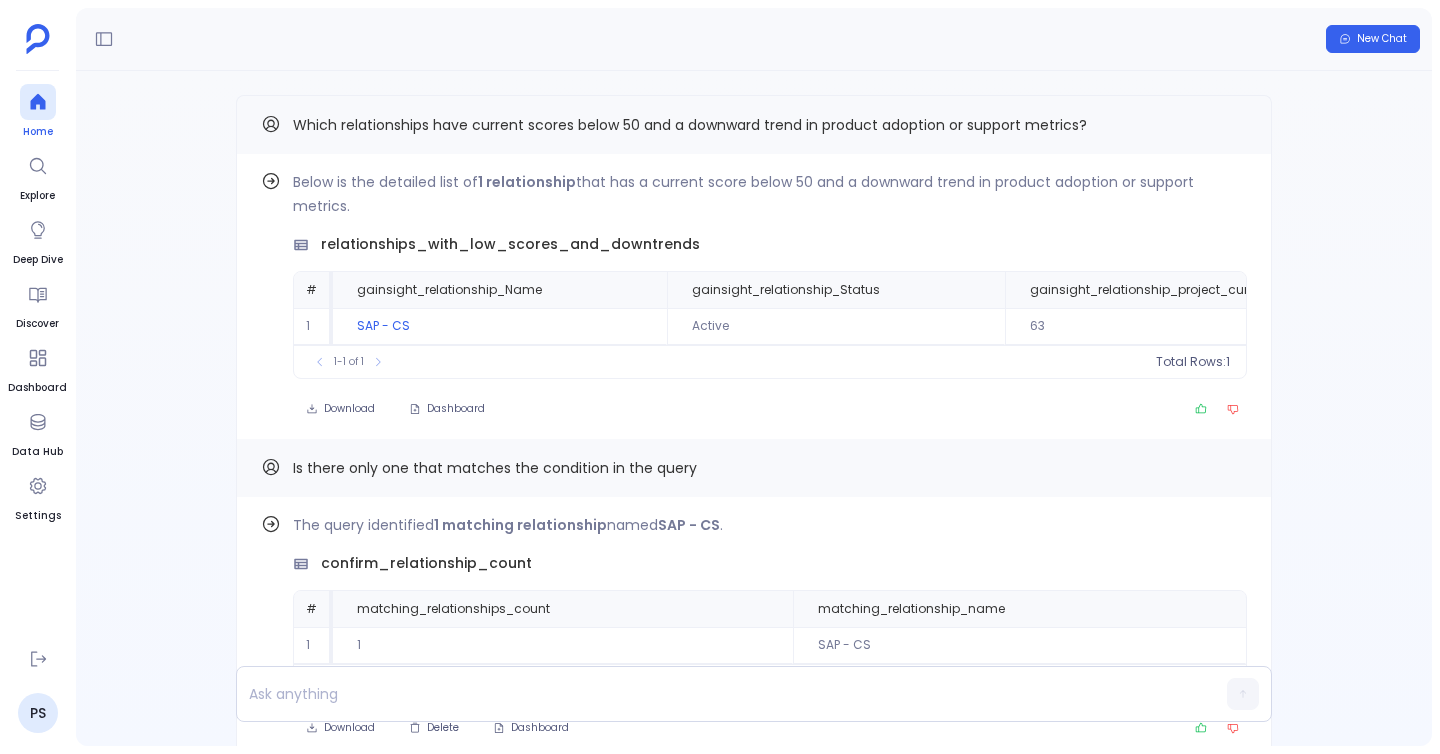 click 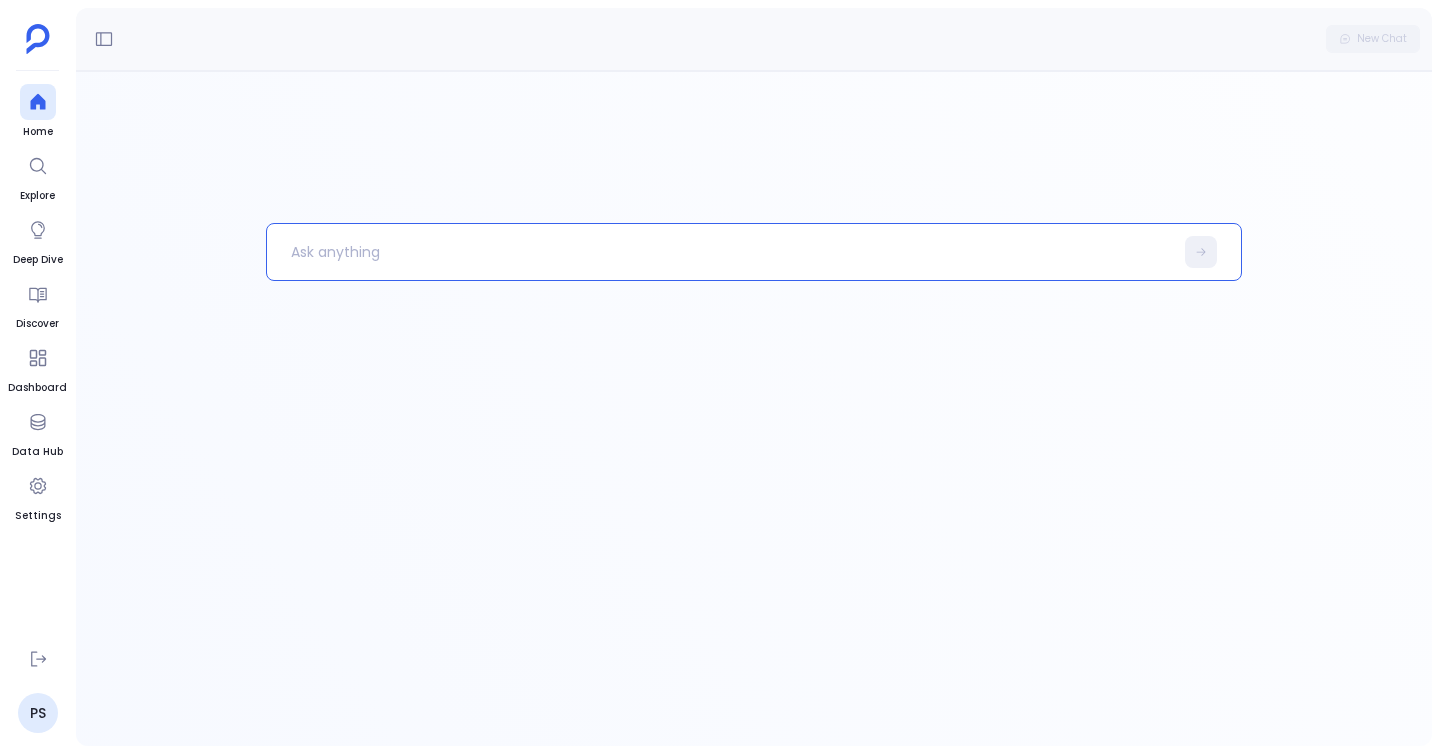 click at bounding box center (720, 252) 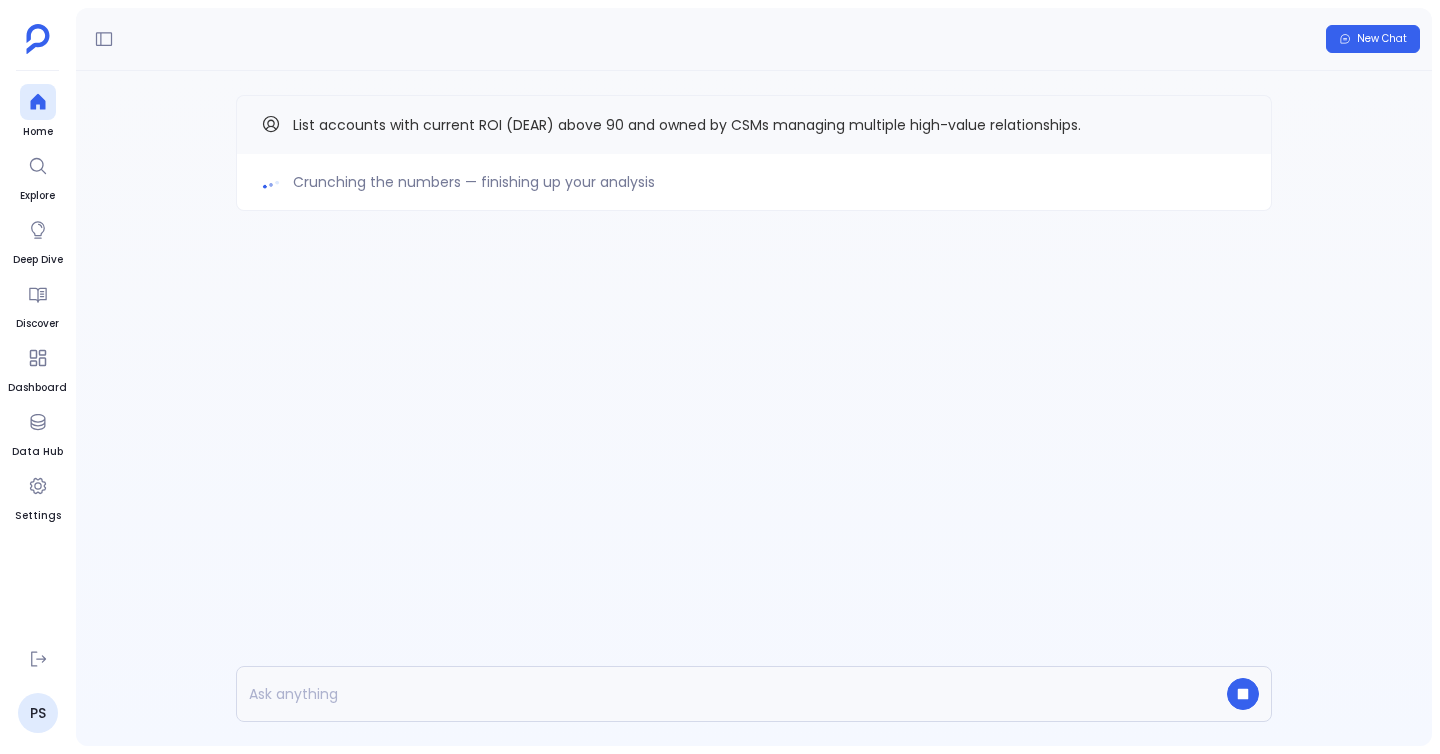 click on "Crunching the numbers — finishing up your analysis List accounts with current ROI (DEAR) above 90 and owned by CSMs managing multiple high-value relationships." at bounding box center (754, 193) 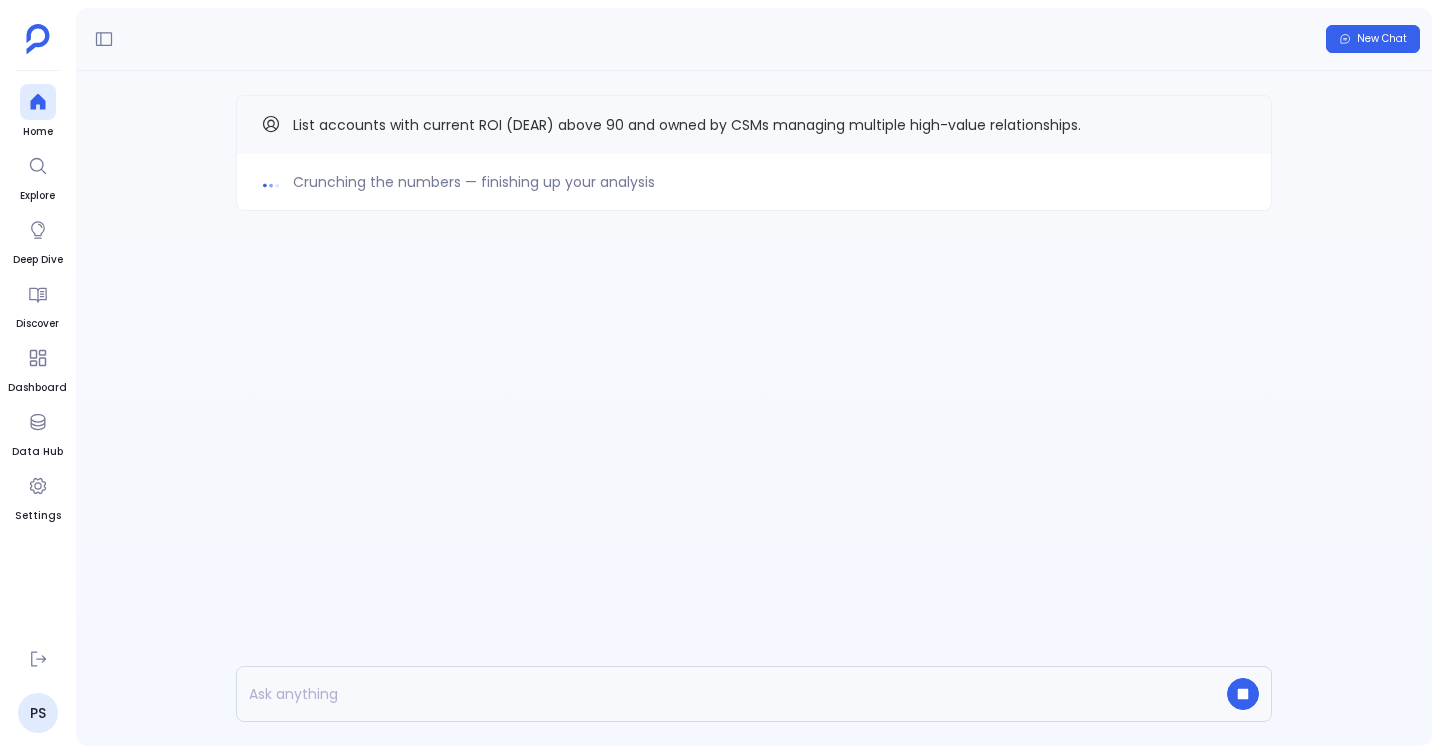 click on "Crunching the numbers — finishing up your analysis List accounts with current ROI (DEAR) above 90 and owned by CSMs managing multiple high-value relationships." at bounding box center [754, 408] 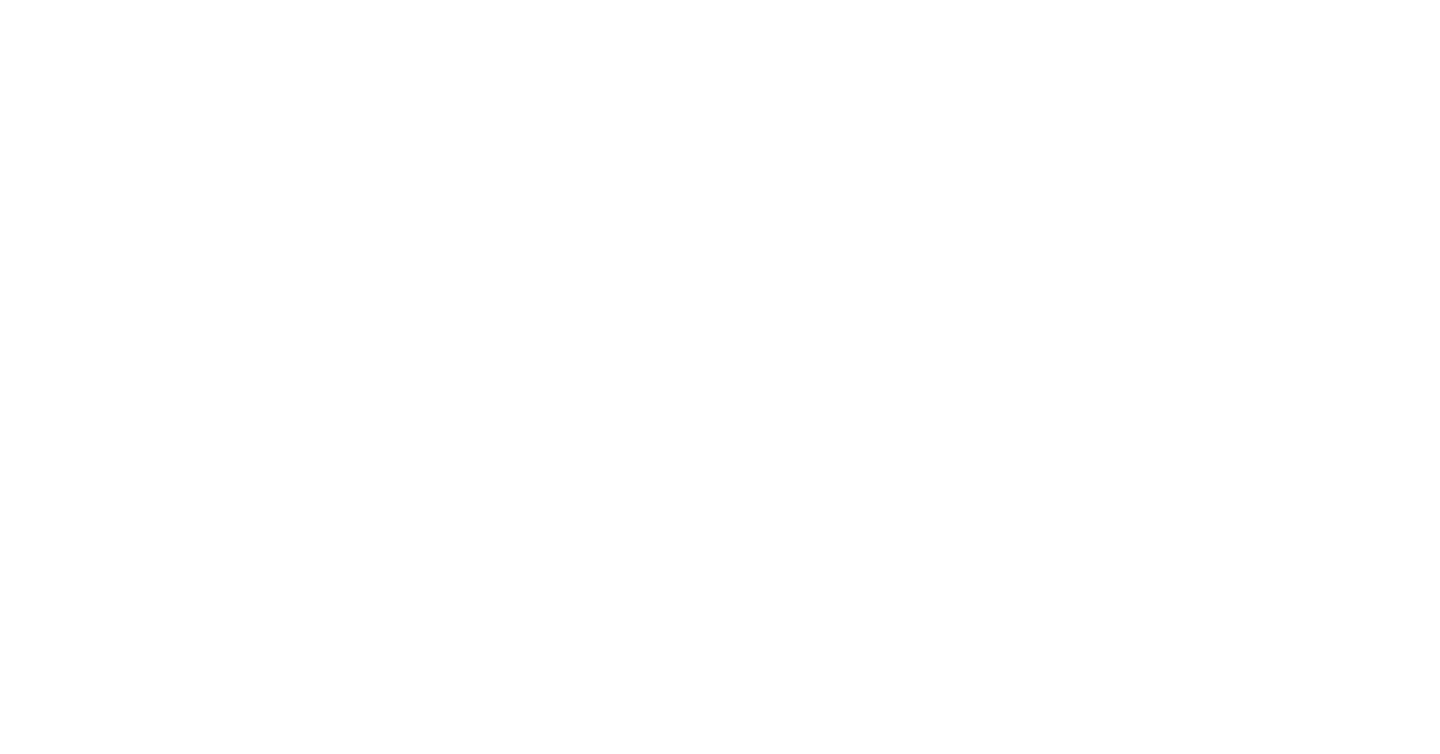 scroll, scrollTop: 0, scrollLeft: 0, axis: both 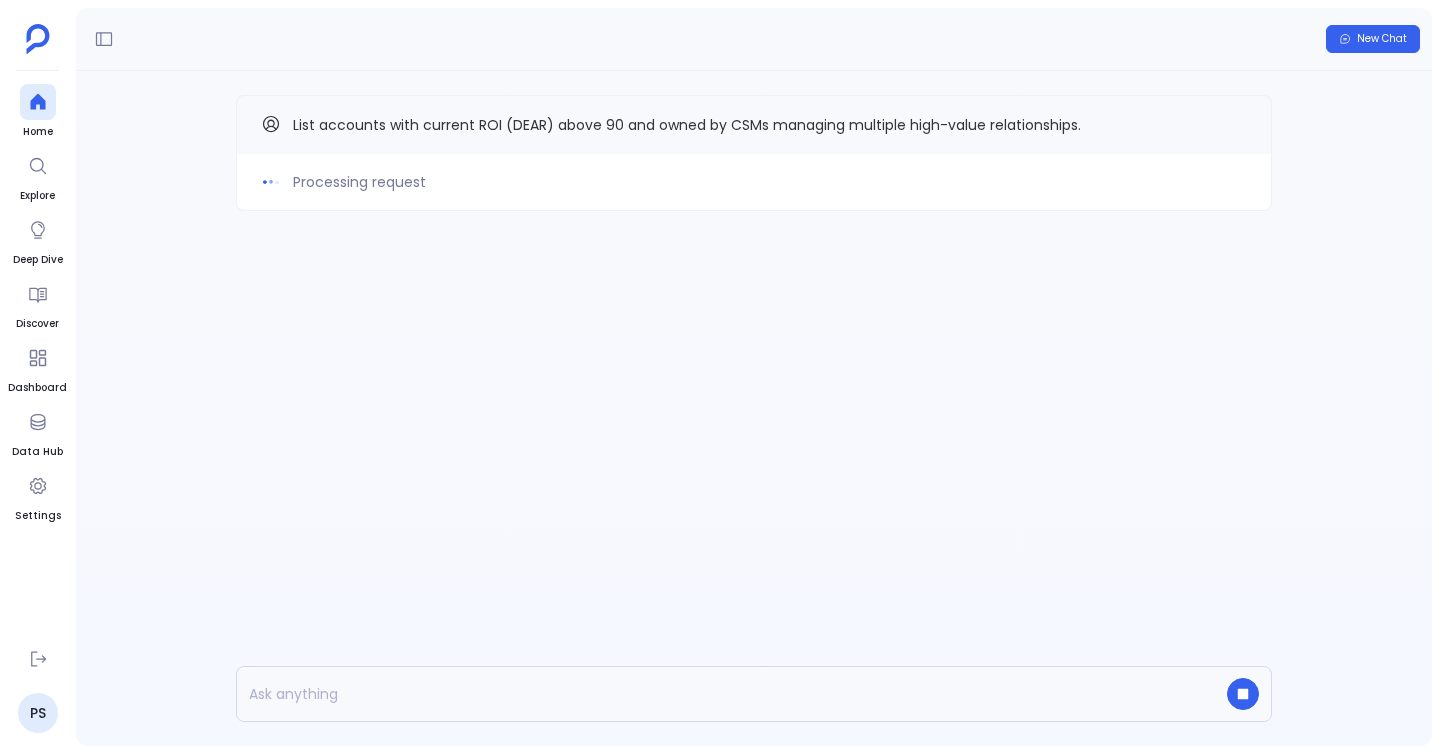 click on "Home Explore Deep Dive Discover Dashboard Data Hub Settings" at bounding box center (37, 358) 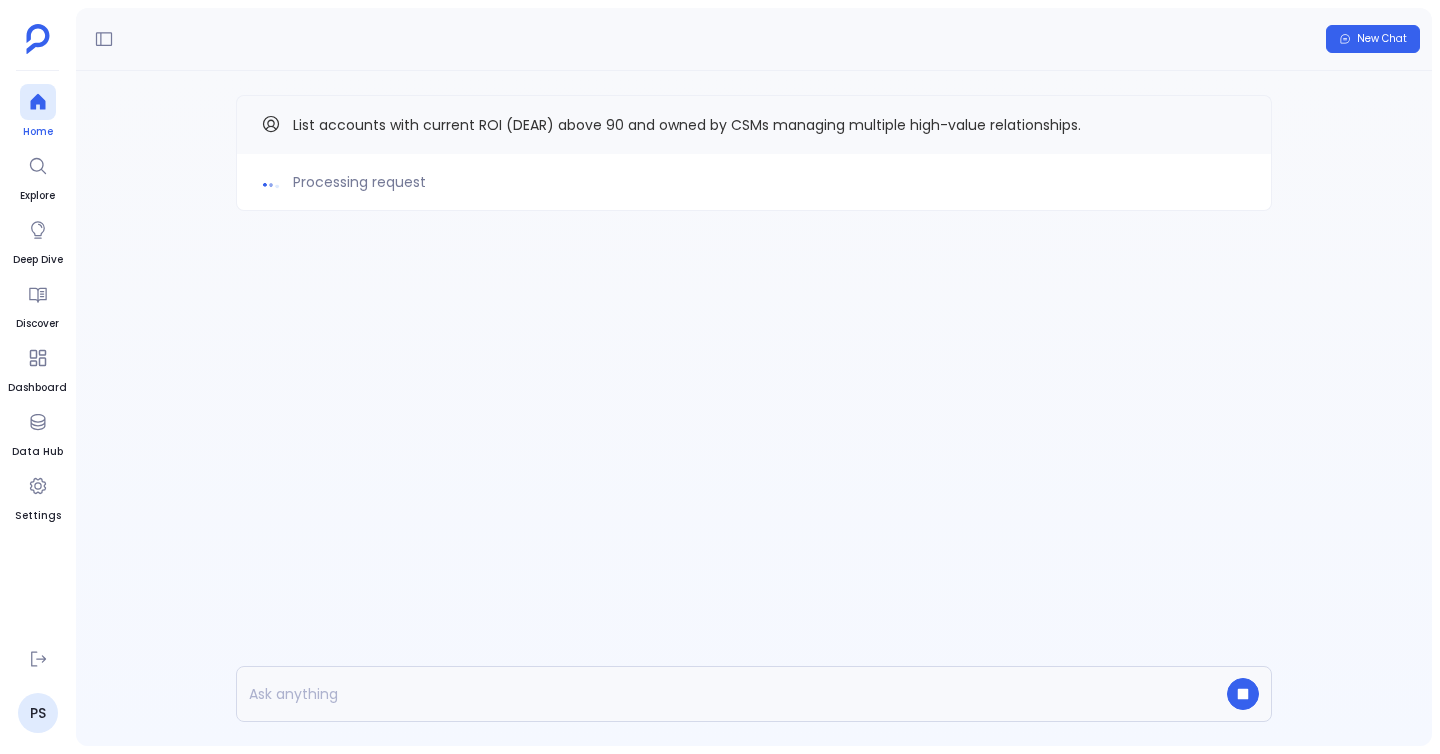 click 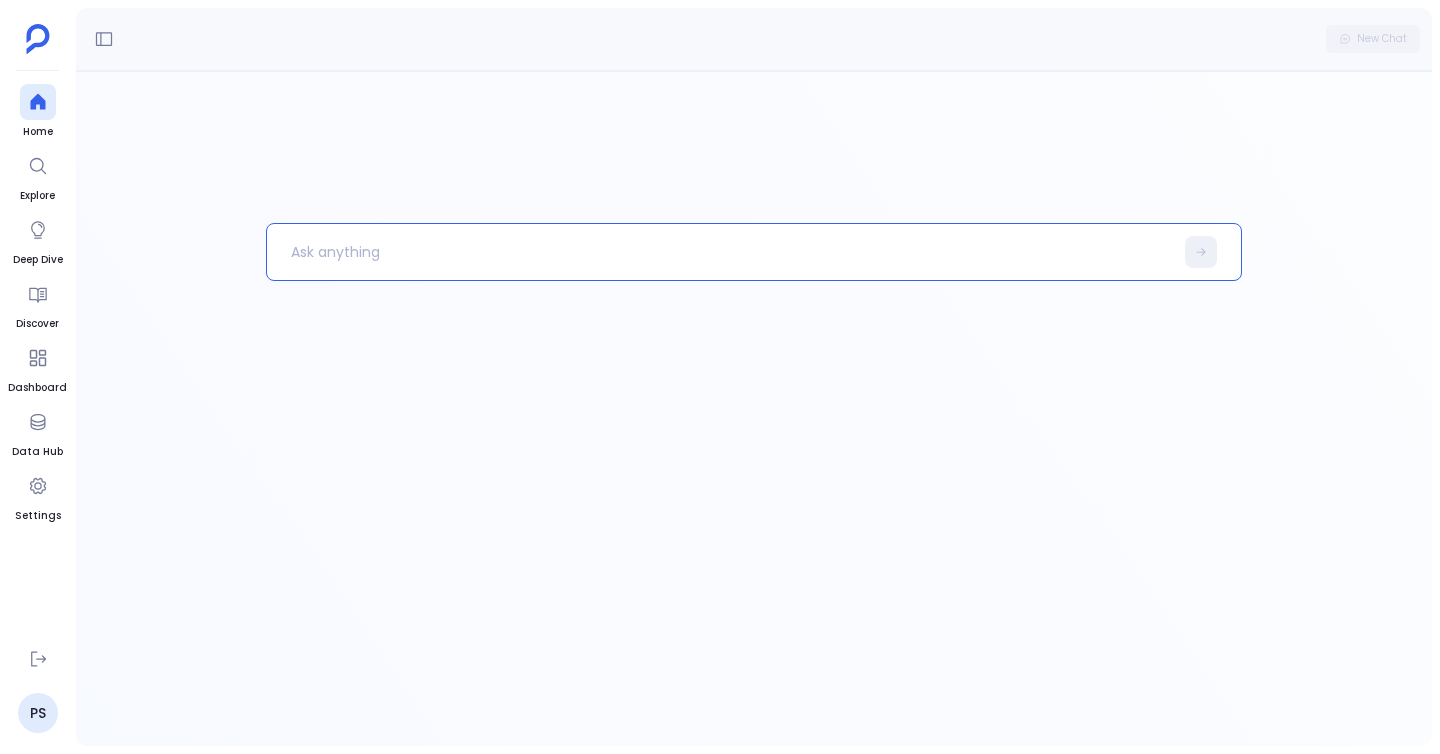 click at bounding box center [720, 252] 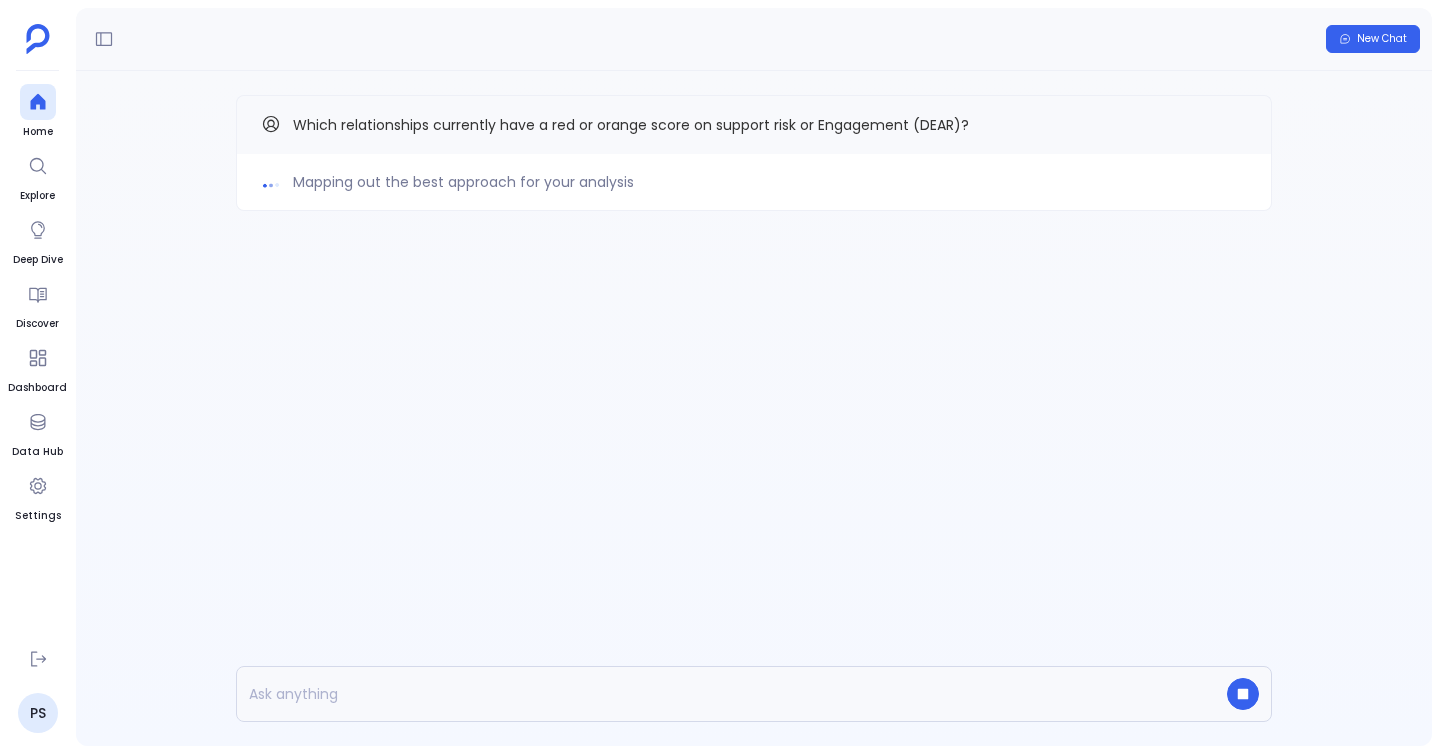 click on "Mapping out the best approach for your analysis Which relationships currently have a red or orange score on support risk or Engagement (DEAR)?" at bounding box center (754, 408) 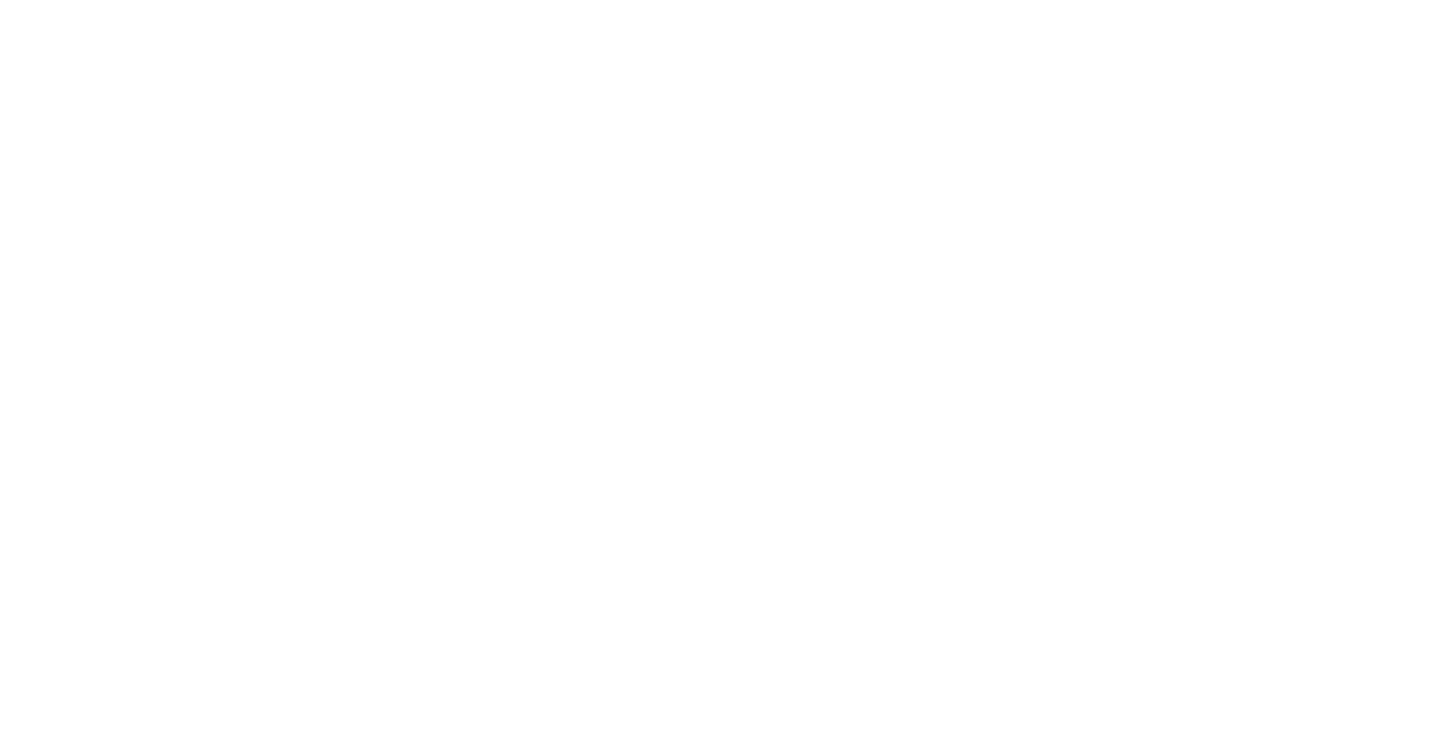 scroll, scrollTop: 0, scrollLeft: 0, axis: both 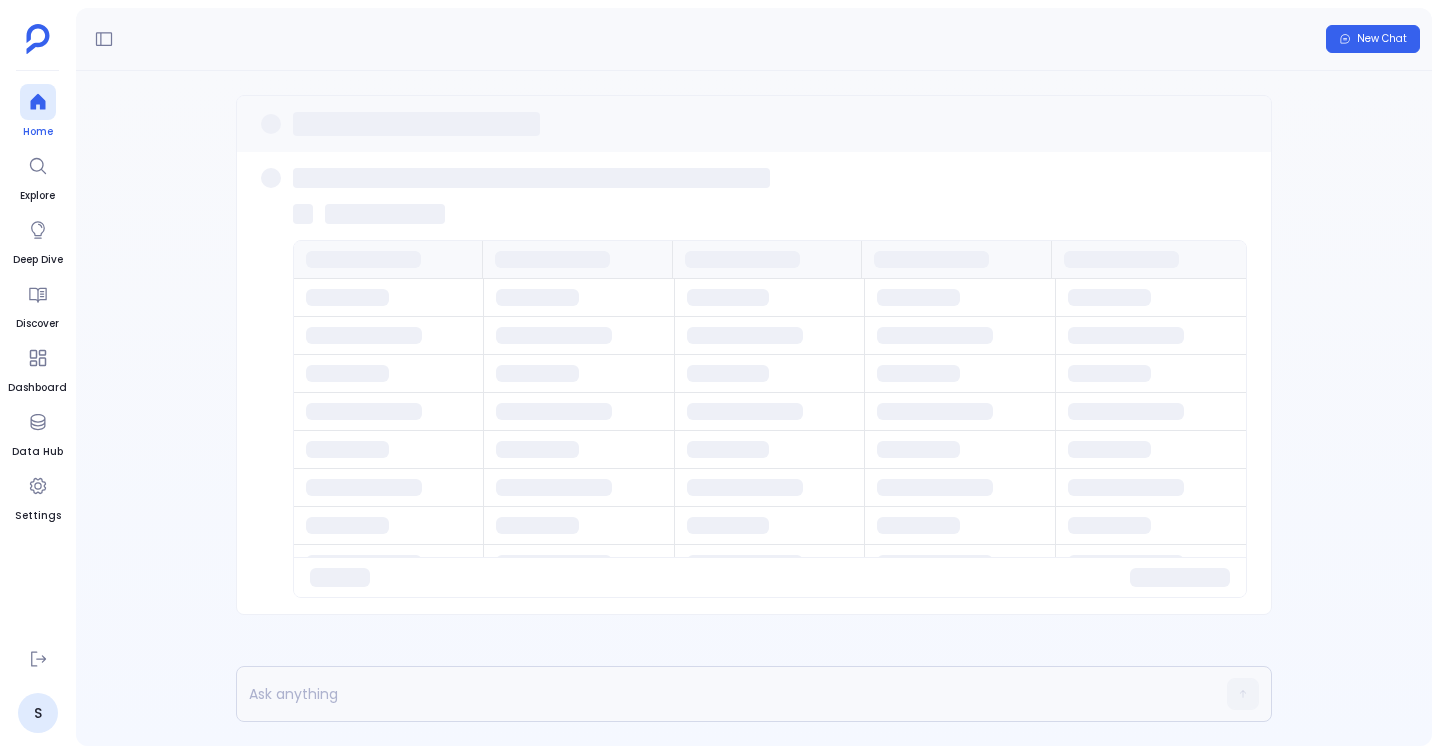 click 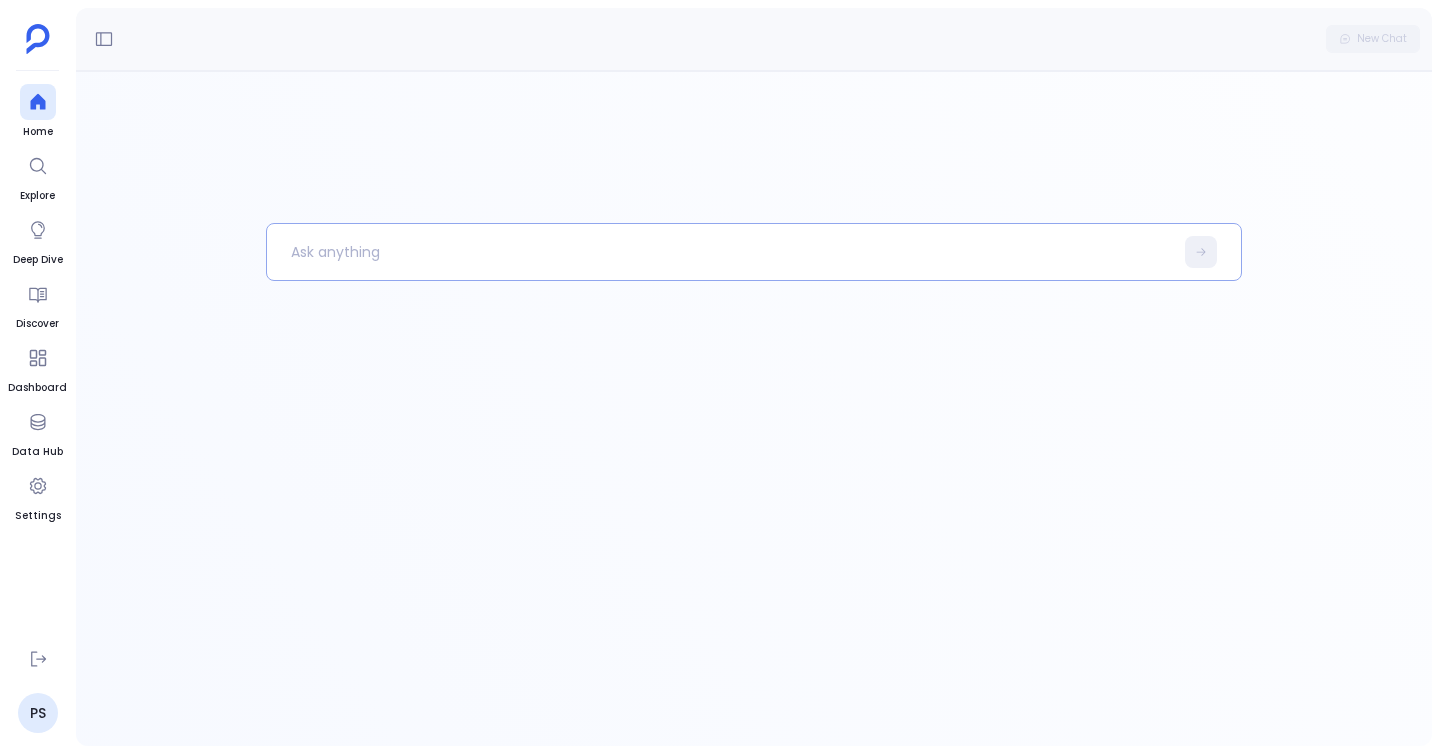 click at bounding box center (720, 252) 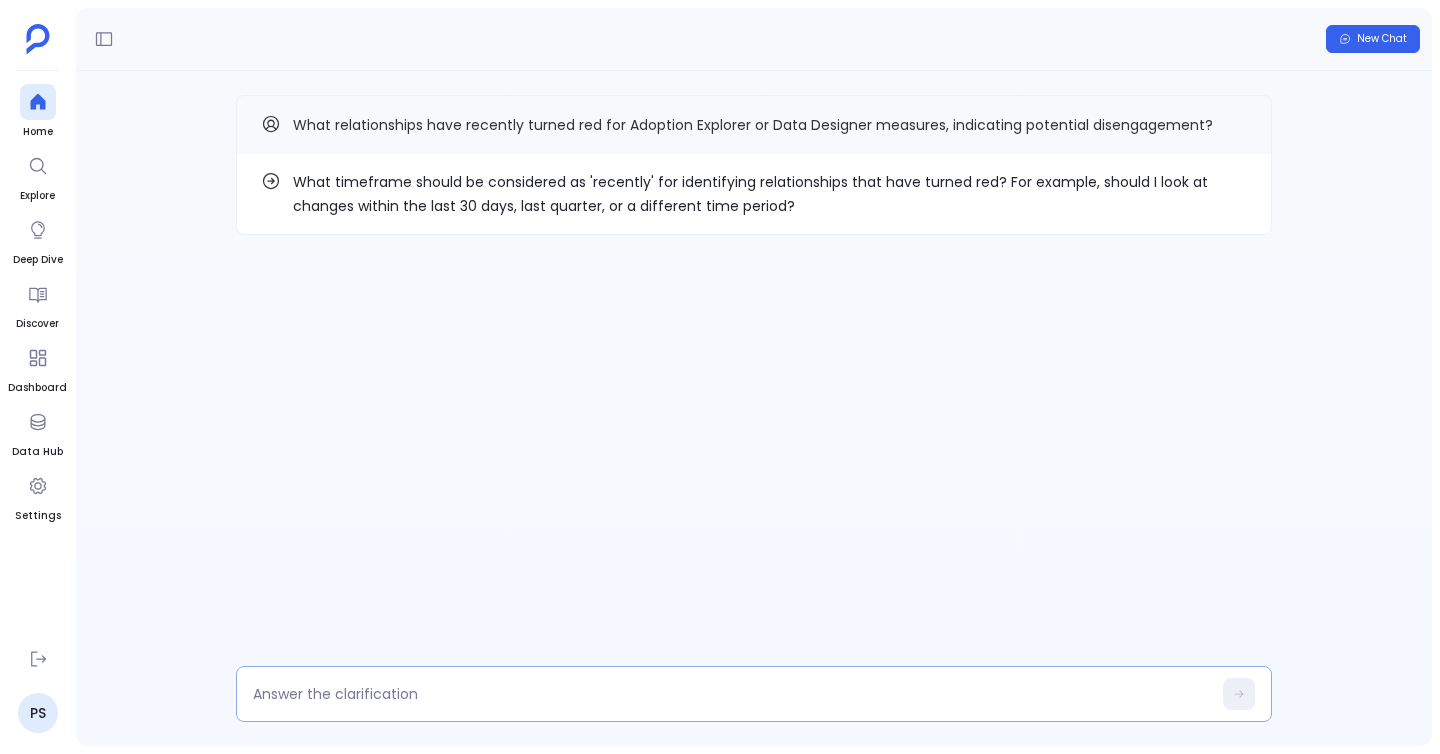 click at bounding box center [754, 694] 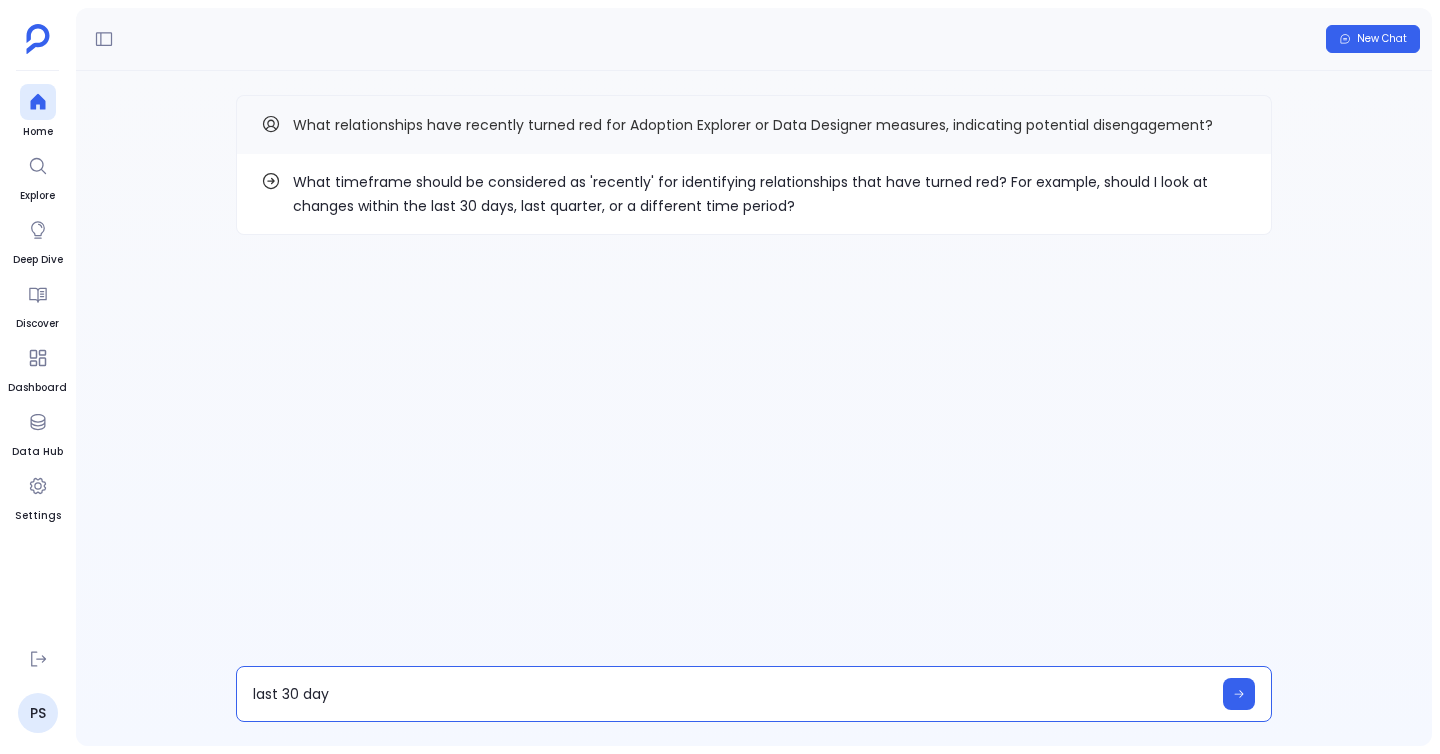 type on "last 30 days" 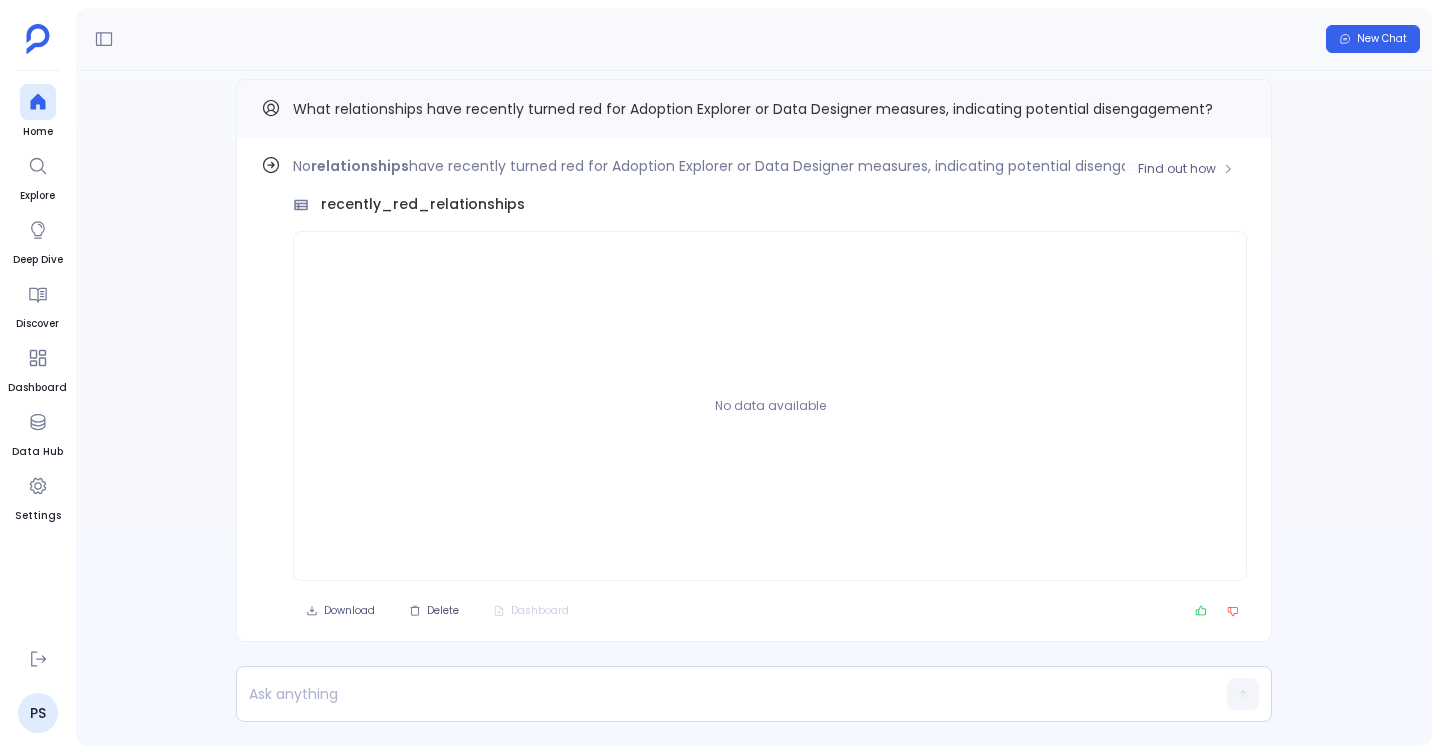 scroll, scrollTop: -16, scrollLeft: 0, axis: vertical 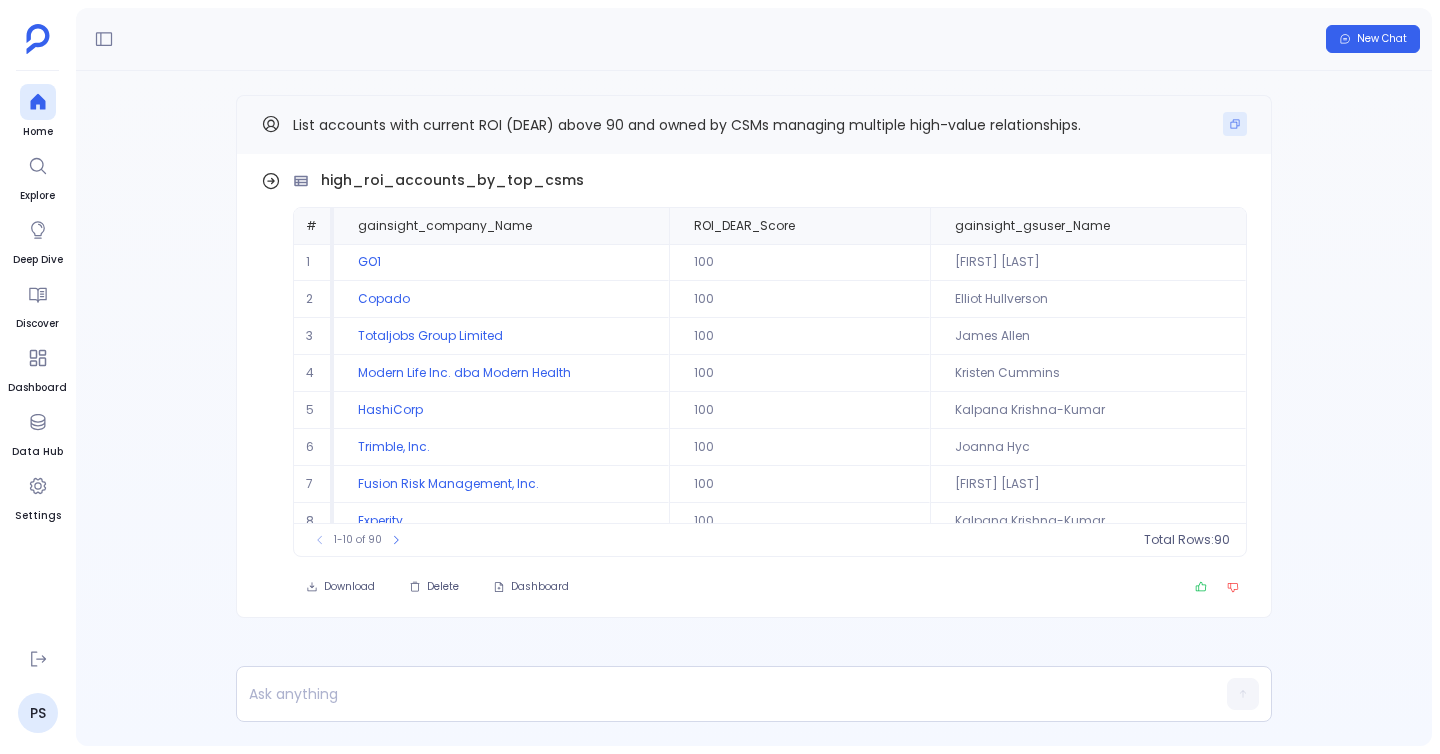 click at bounding box center (1235, 124) 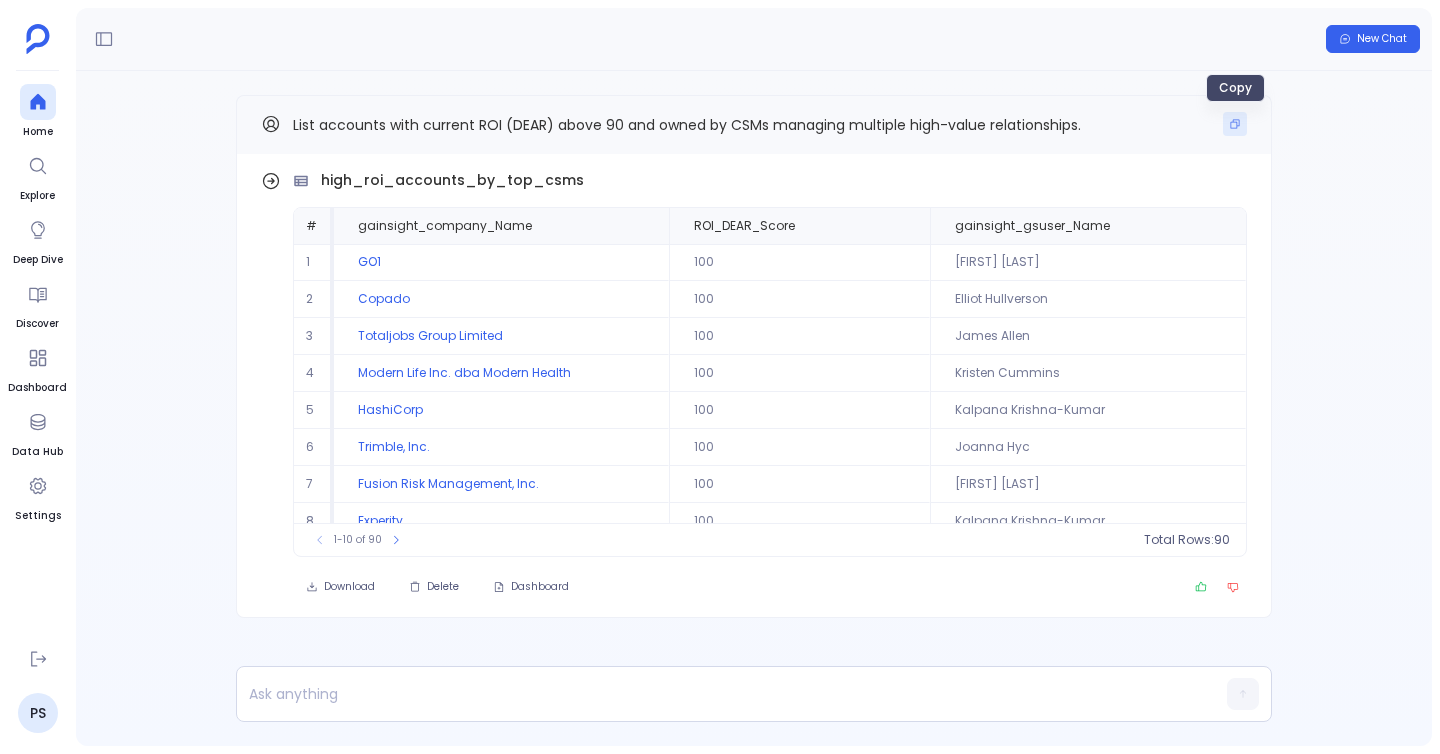 click at bounding box center (1235, 124) 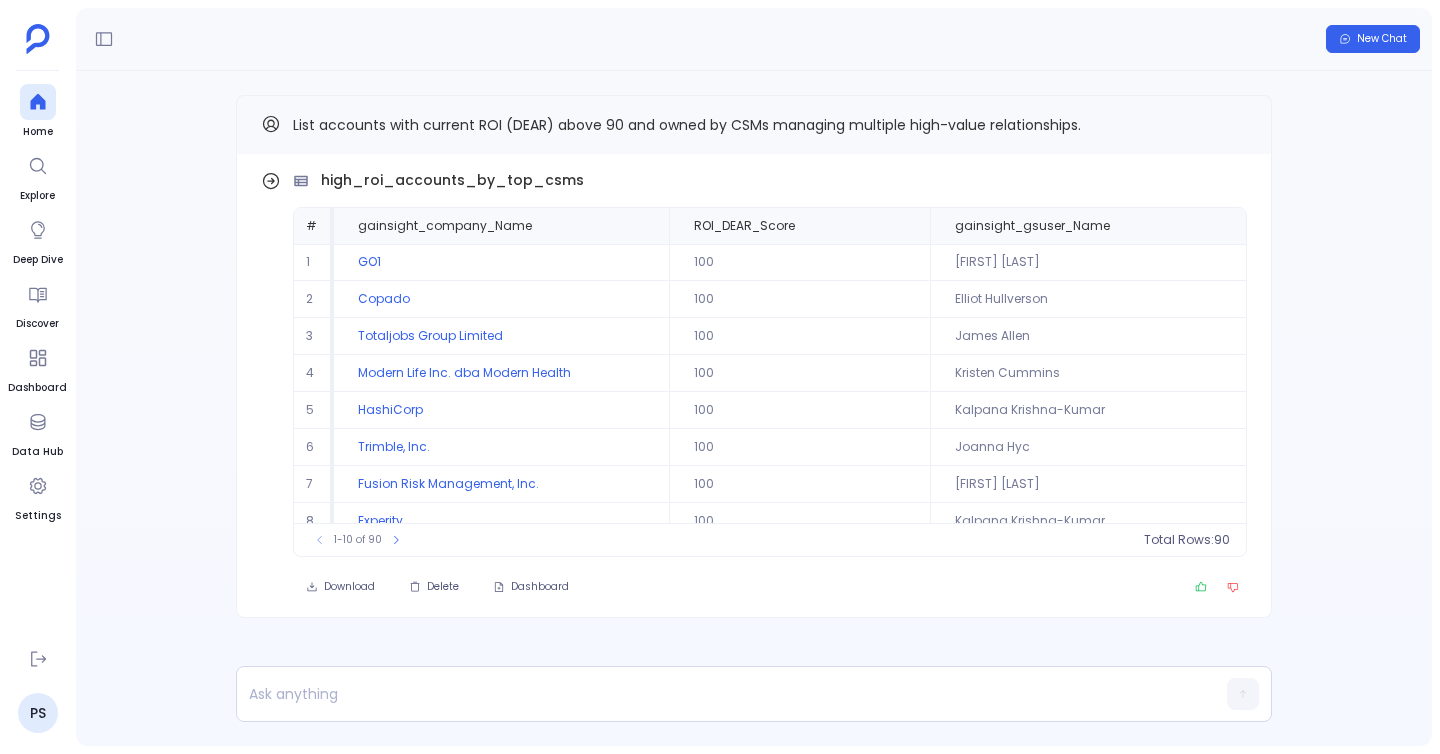 click on "Find out how high_roi_accounts_by_top_csms # gainsight_company_Name ROI_DEAR_Score gainsight_gsuser_Name 1 GO1 100 Rosaline Plocki 2 Copado 100 Elliot Hullverson 3 Totaljobs Group Limited 100 James Allen 4 Modern Life Inc. dba Modern Health 100 Kristen Cummins 5 HashiCorp 100 Kalpana Krishna-Kumar 6 Trimble, Inc. 100 Joanna Hyc 7 Fusion Risk Management, Inc. 100 Danny Hallgren 8 Experity 100 Kalpana Krishna-Kumar 9 HOOTSUITE 100 Kristen Cummins 10 Cambridge Mobile Telematics 100 Danny Hallgren
To pick up a draggable item, press the space bar.
While dragging, use the arrow keys to move the item.
Press space again to drop the item in its new position, or press escape to cancel.
1-10 of 90 Total Rows:  90 Download Delete Dashboard List accounts with current ROI (DEAR) above 90 and owned by CSMs managing multiple high-value relationships." at bounding box center (754, 396) 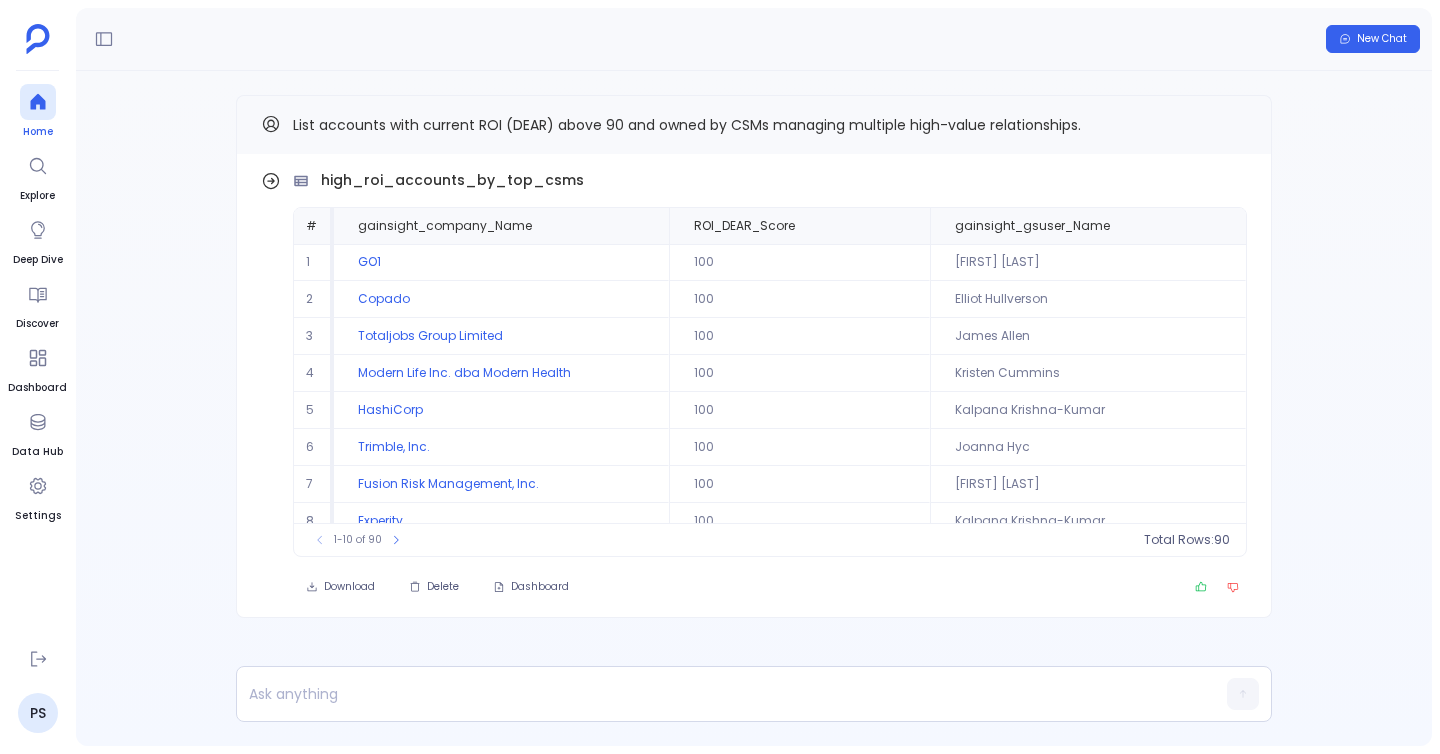 click on "Home" at bounding box center [38, 112] 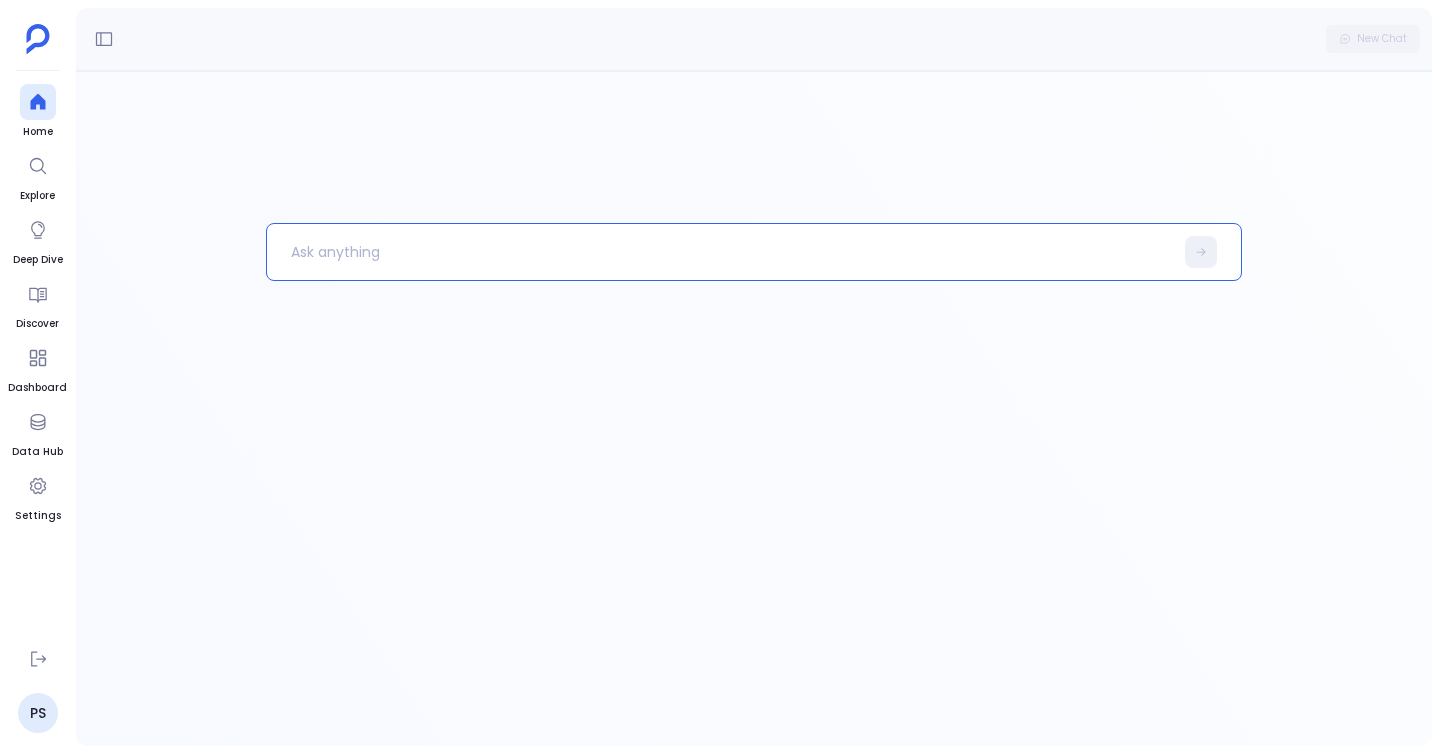 click at bounding box center (720, 252) 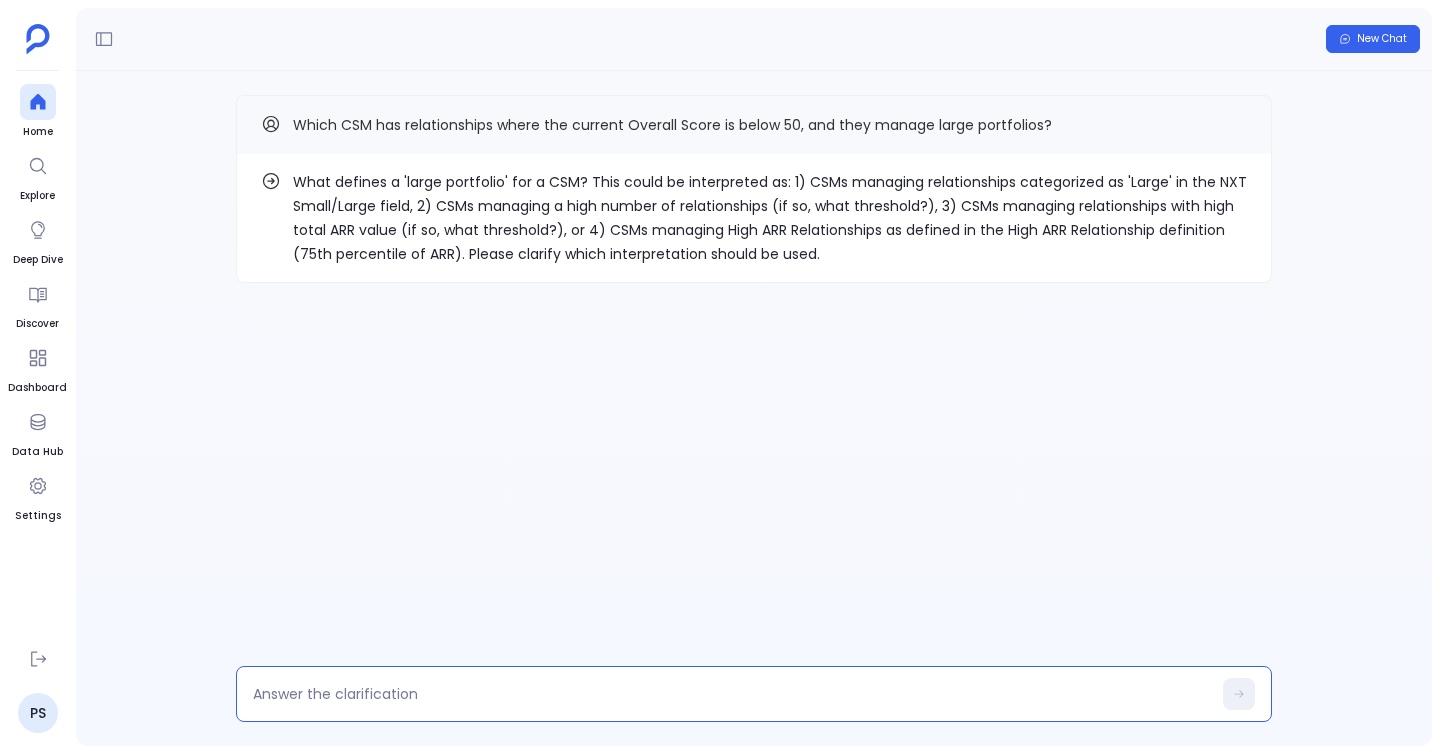 click at bounding box center (732, 694) 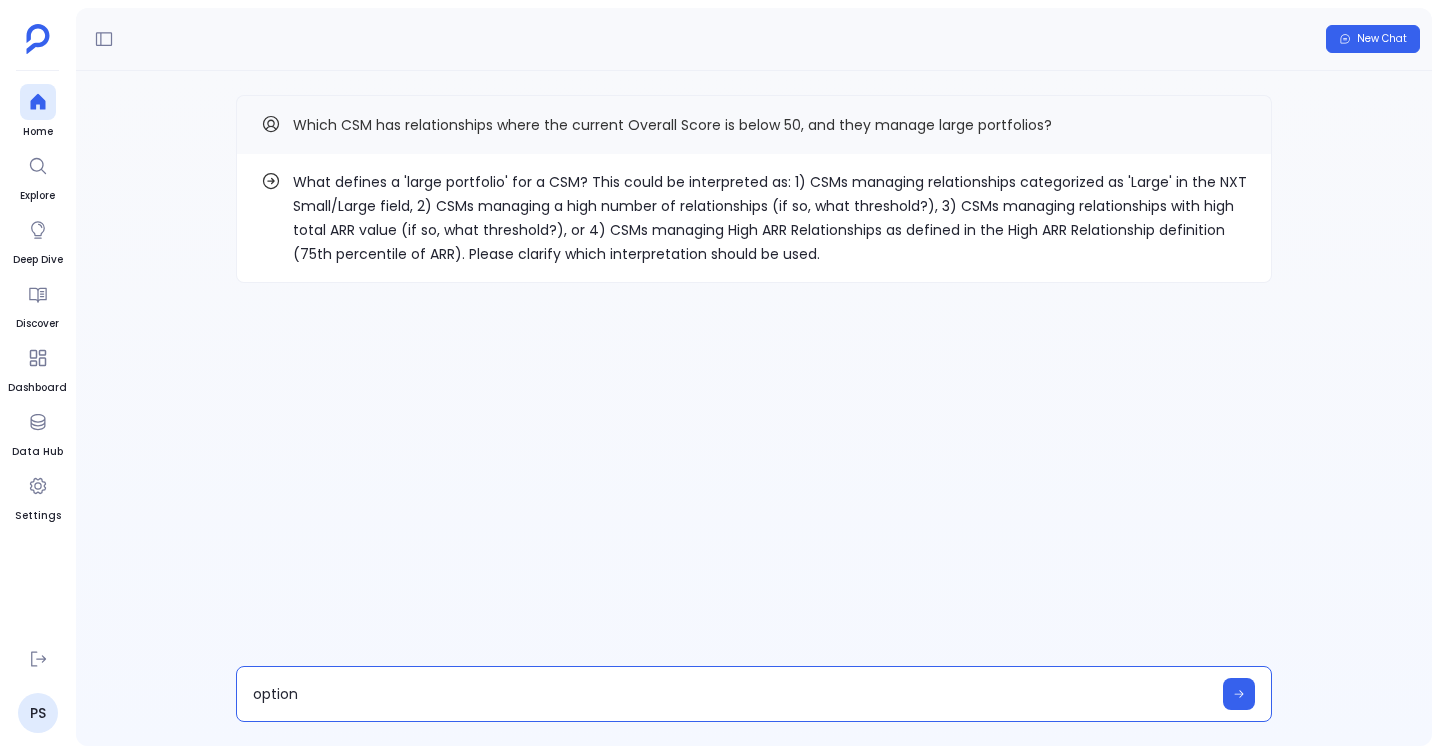 type on "option 4" 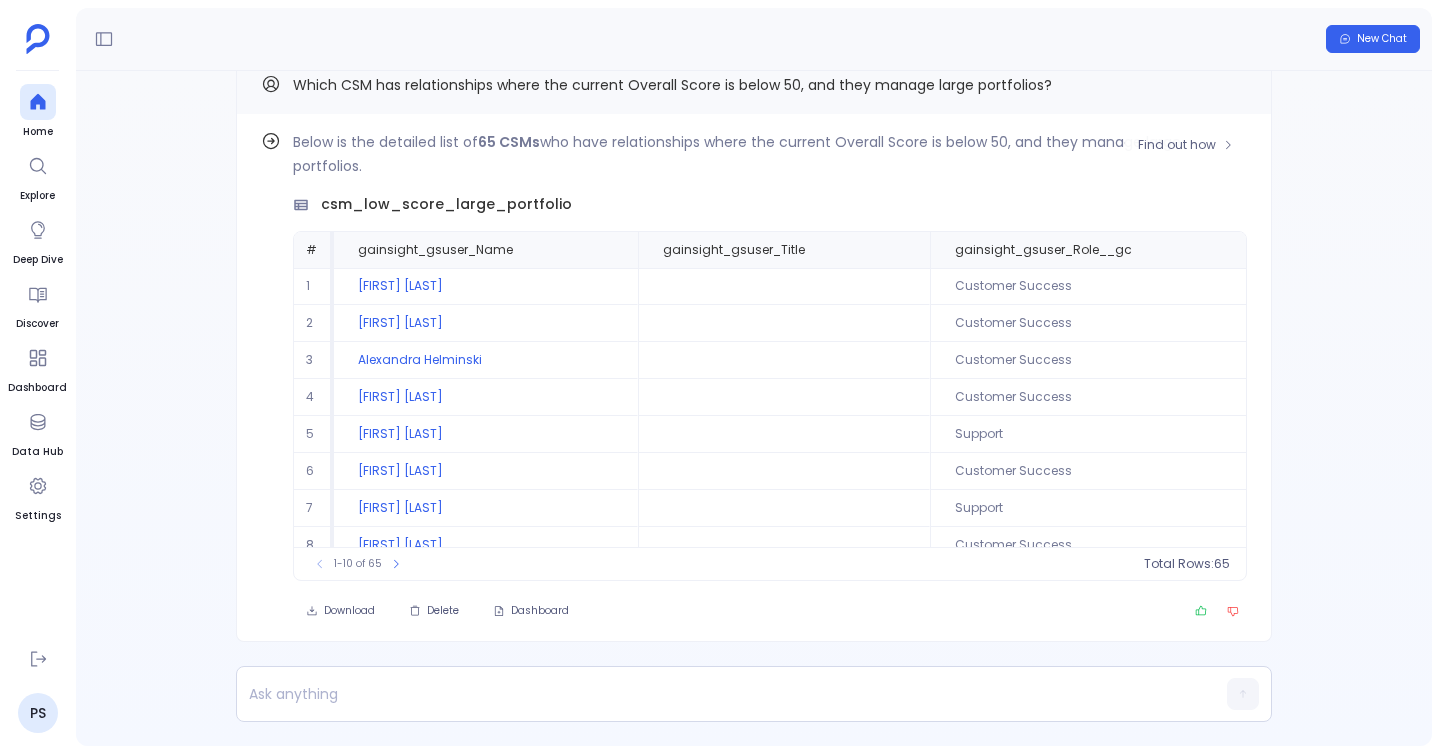 scroll, scrollTop: -40, scrollLeft: 0, axis: vertical 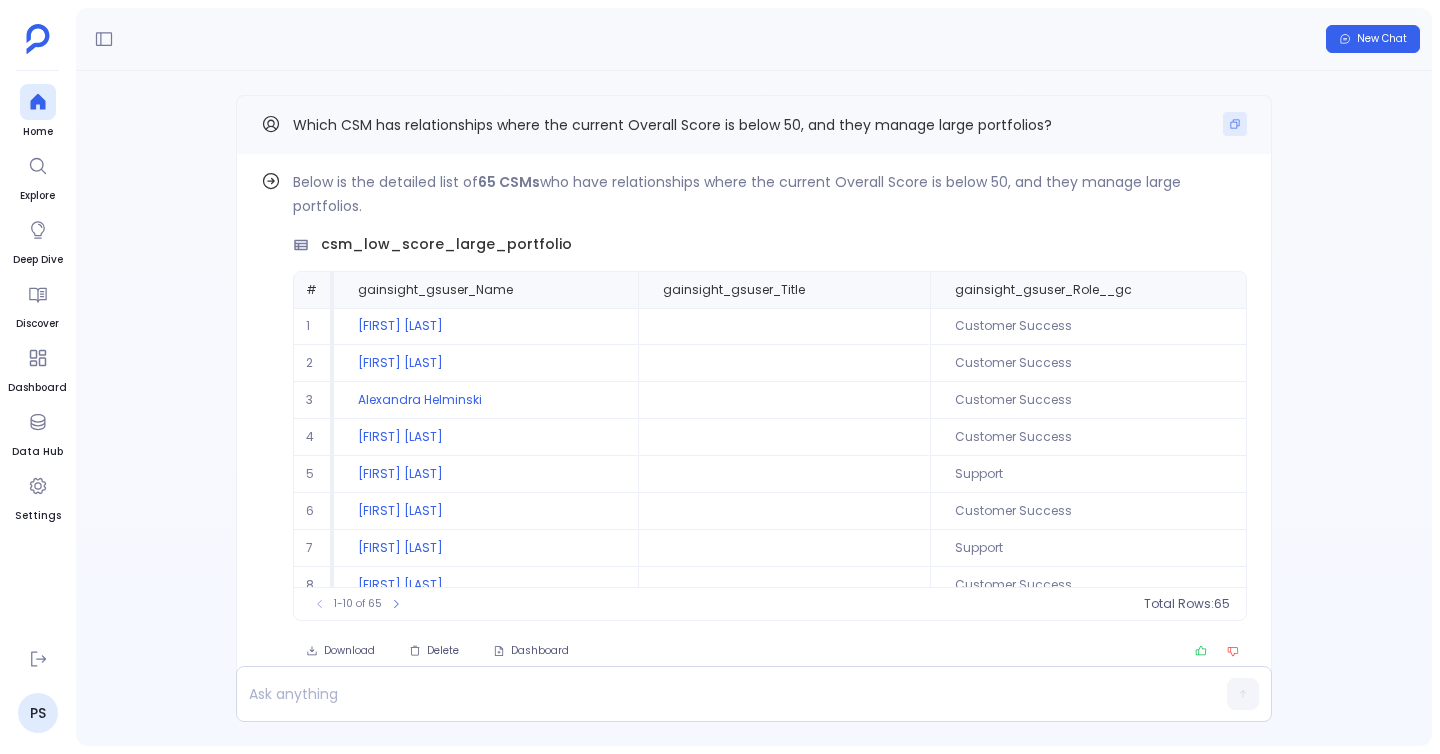 click 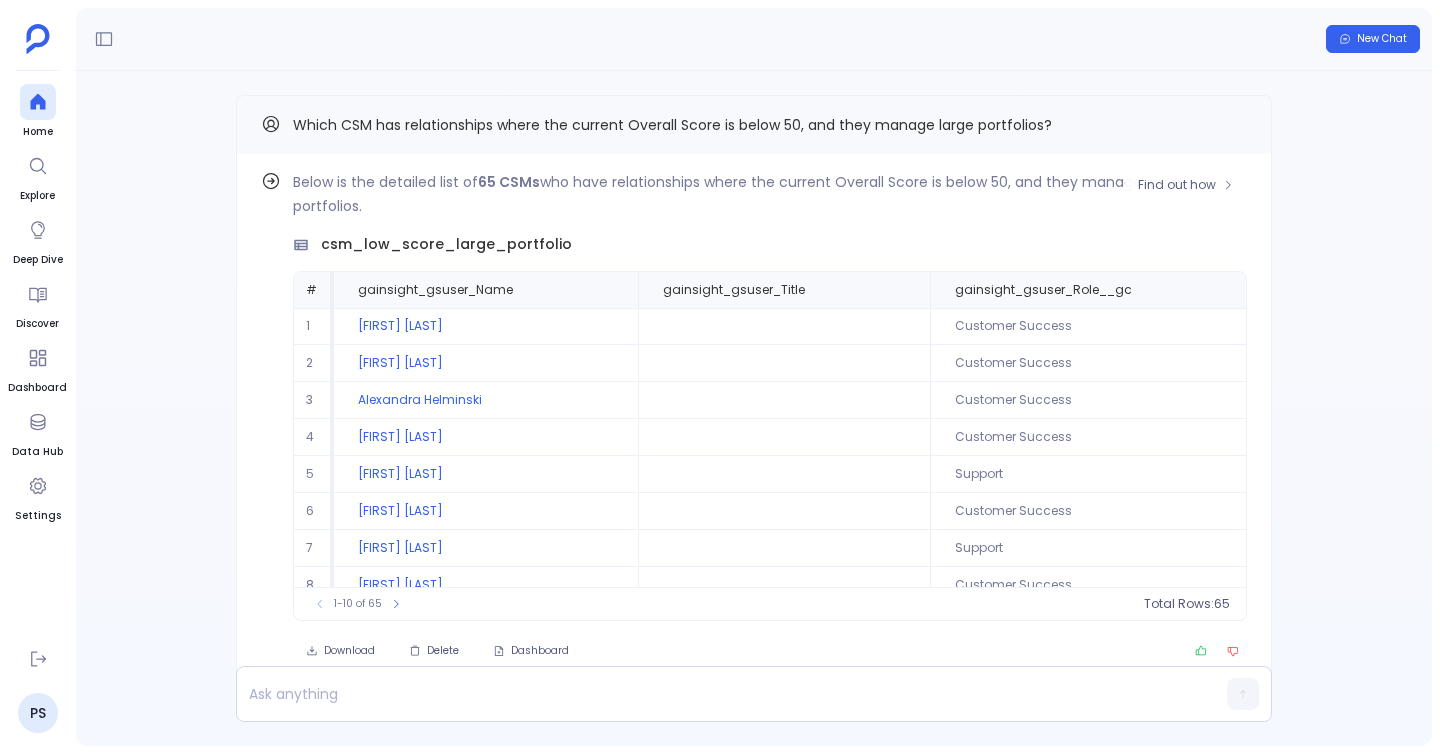 scroll, scrollTop: 96, scrollLeft: 0, axis: vertical 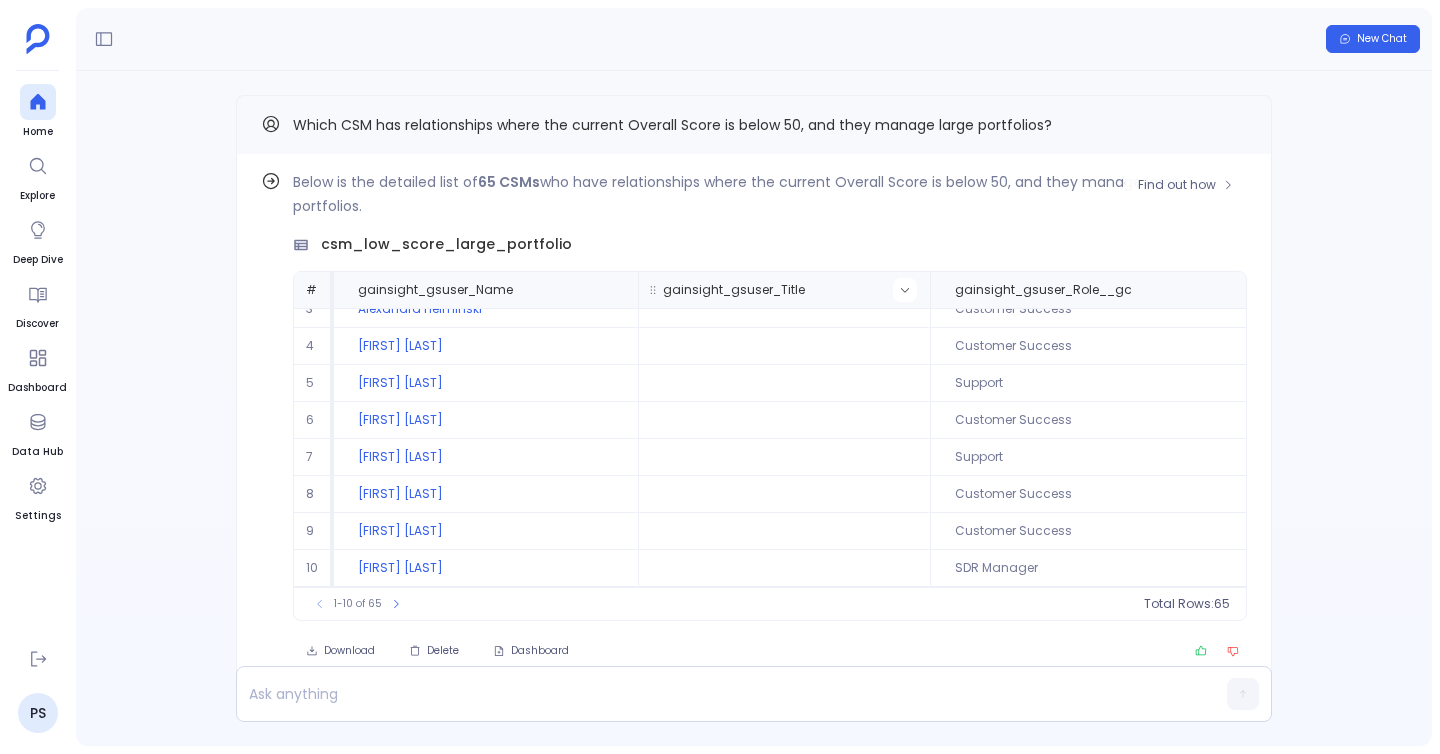click 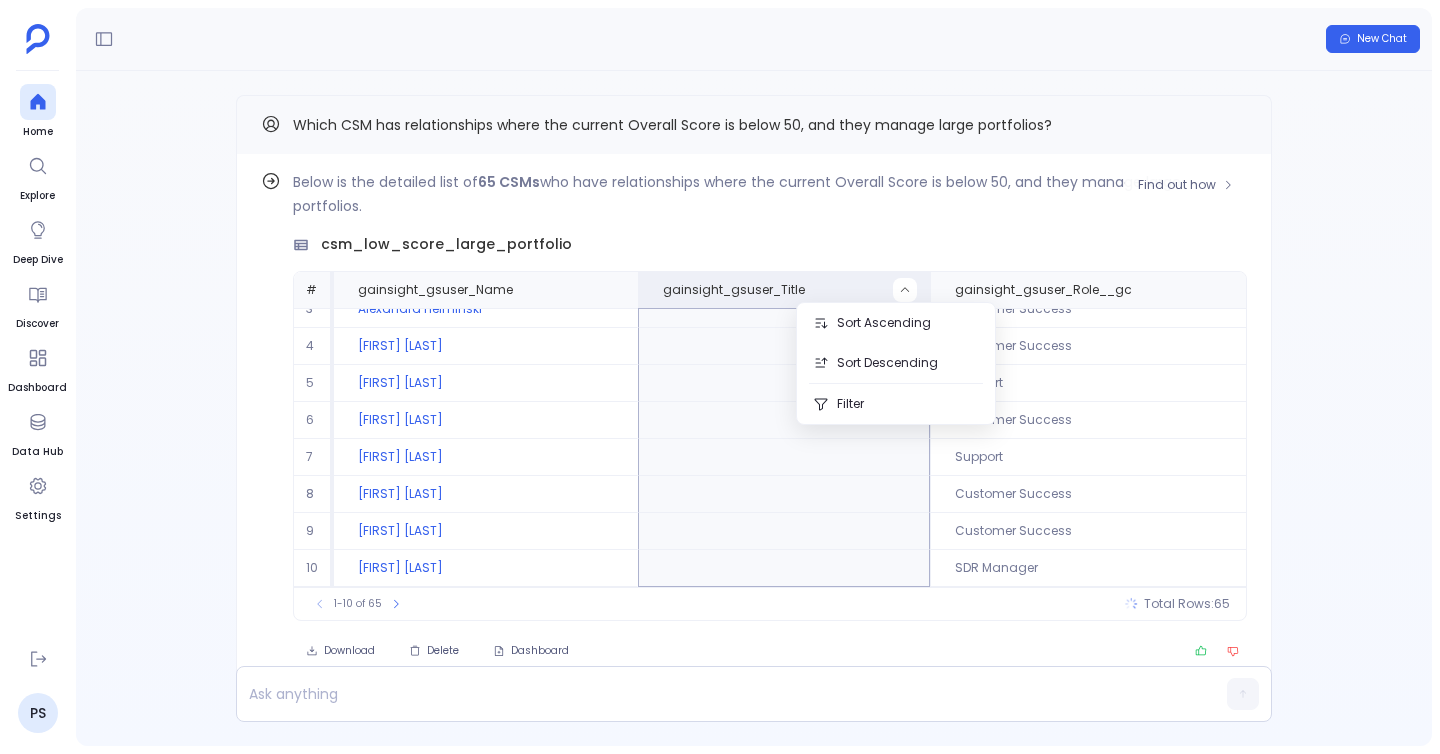 click at bounding box center (784, 383) 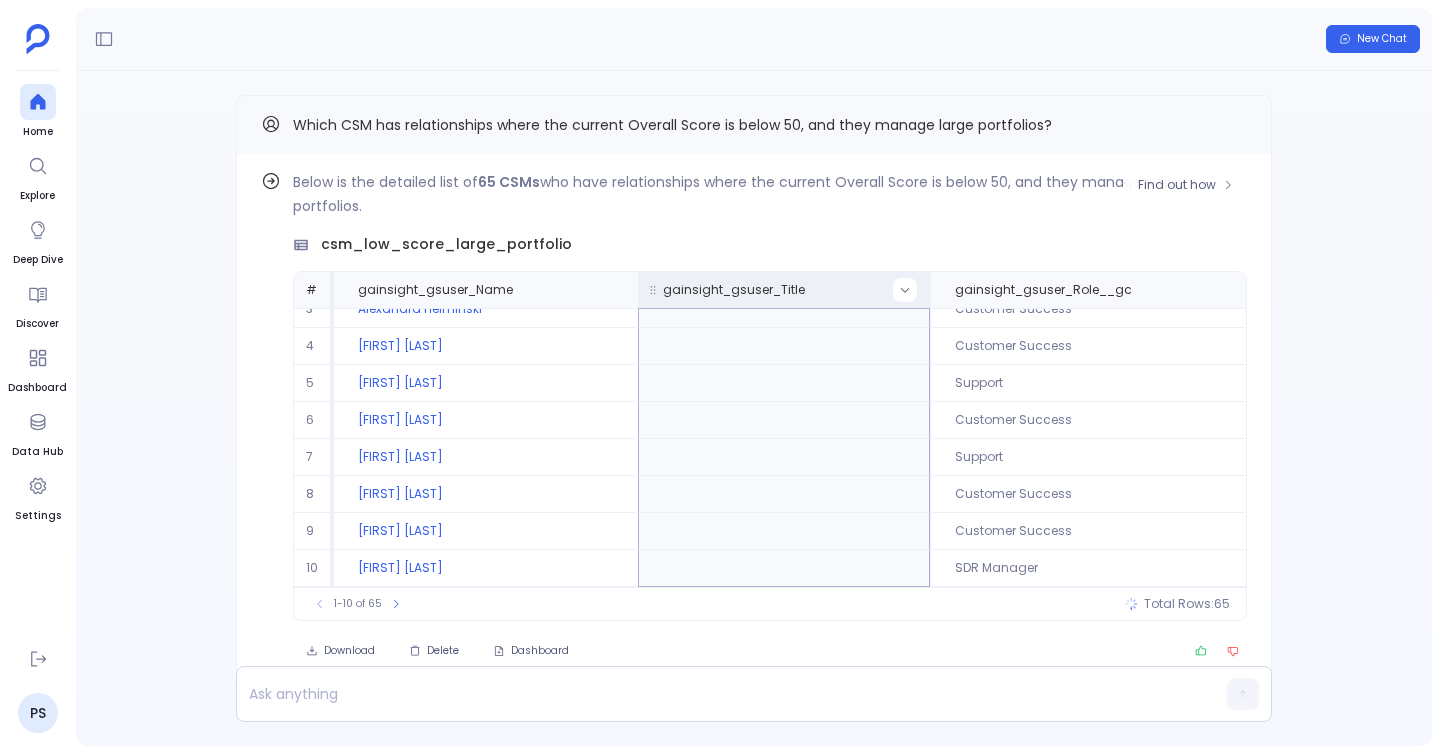 click at bounding box center [905, 290] 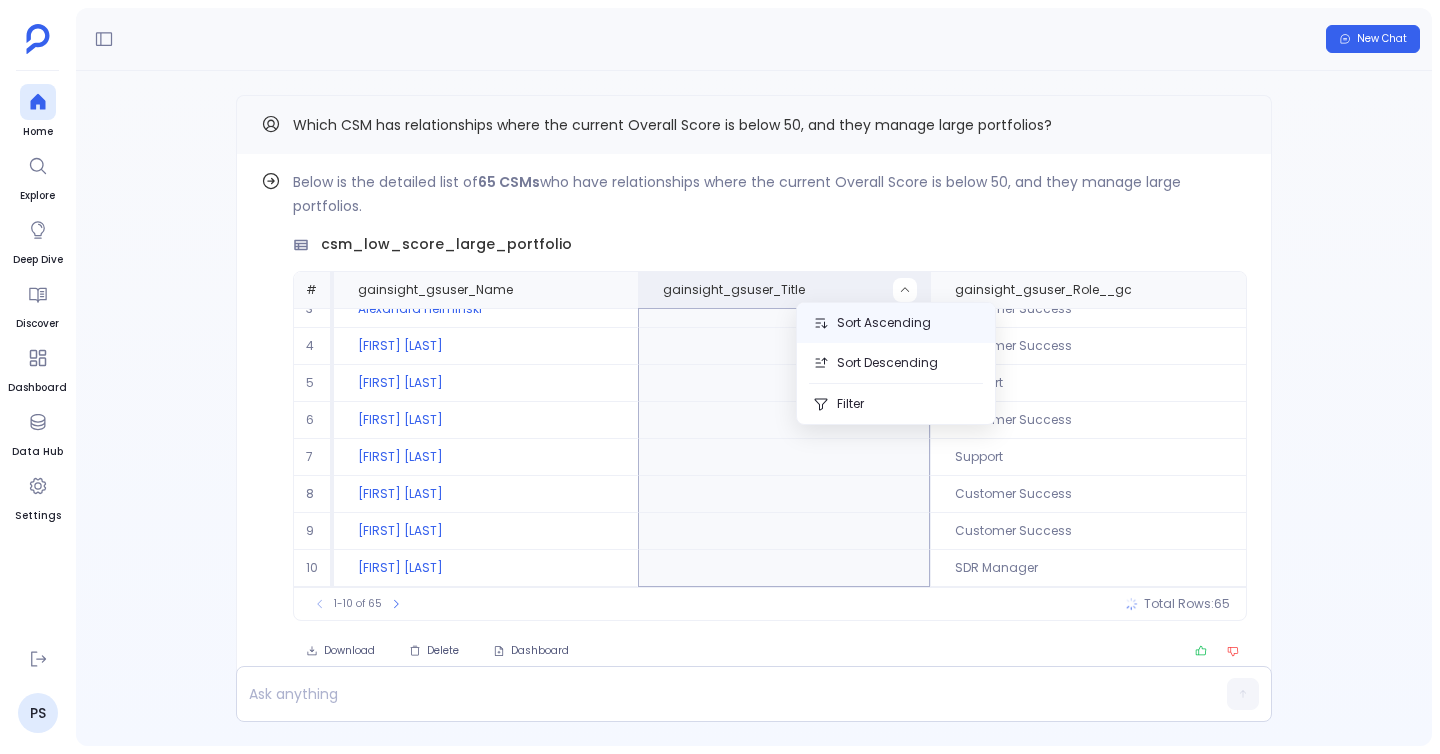 click on "Sort Ascending" at bounding box center [896, 323] 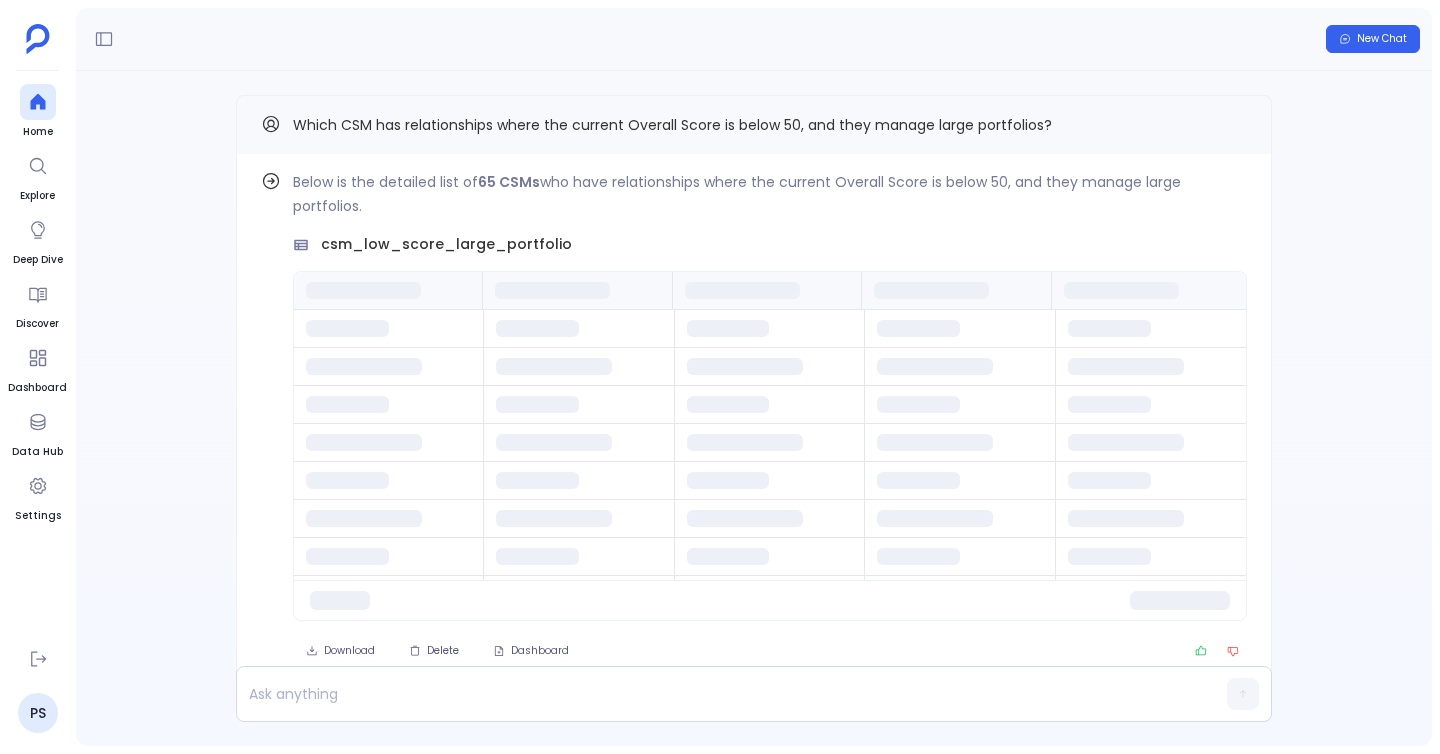 scroll, scrollTop: 0, scrollLeft: 0, axis: both 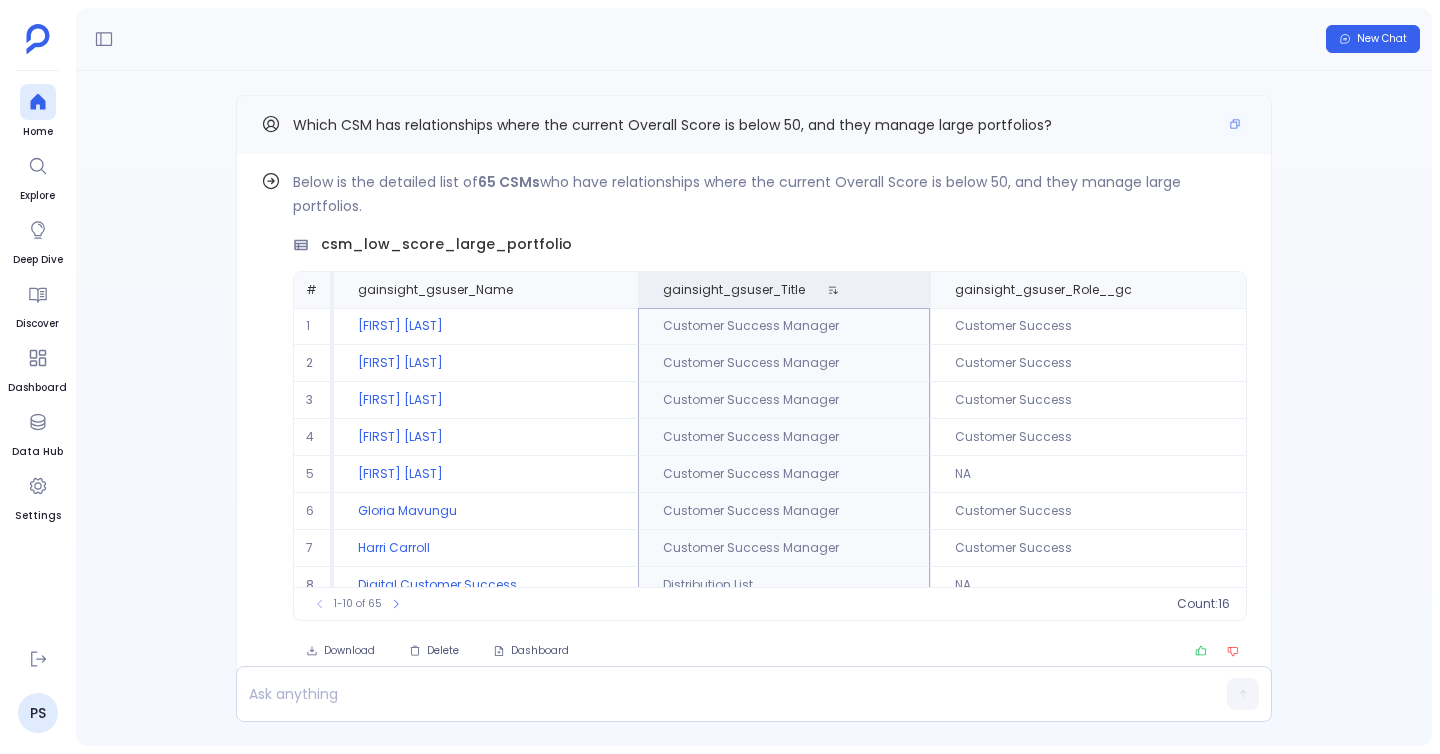 click on "Which CSM has relationships where the current Overall Score is below 50, and they manage large portfolios?" at bounding box center (754, 125) 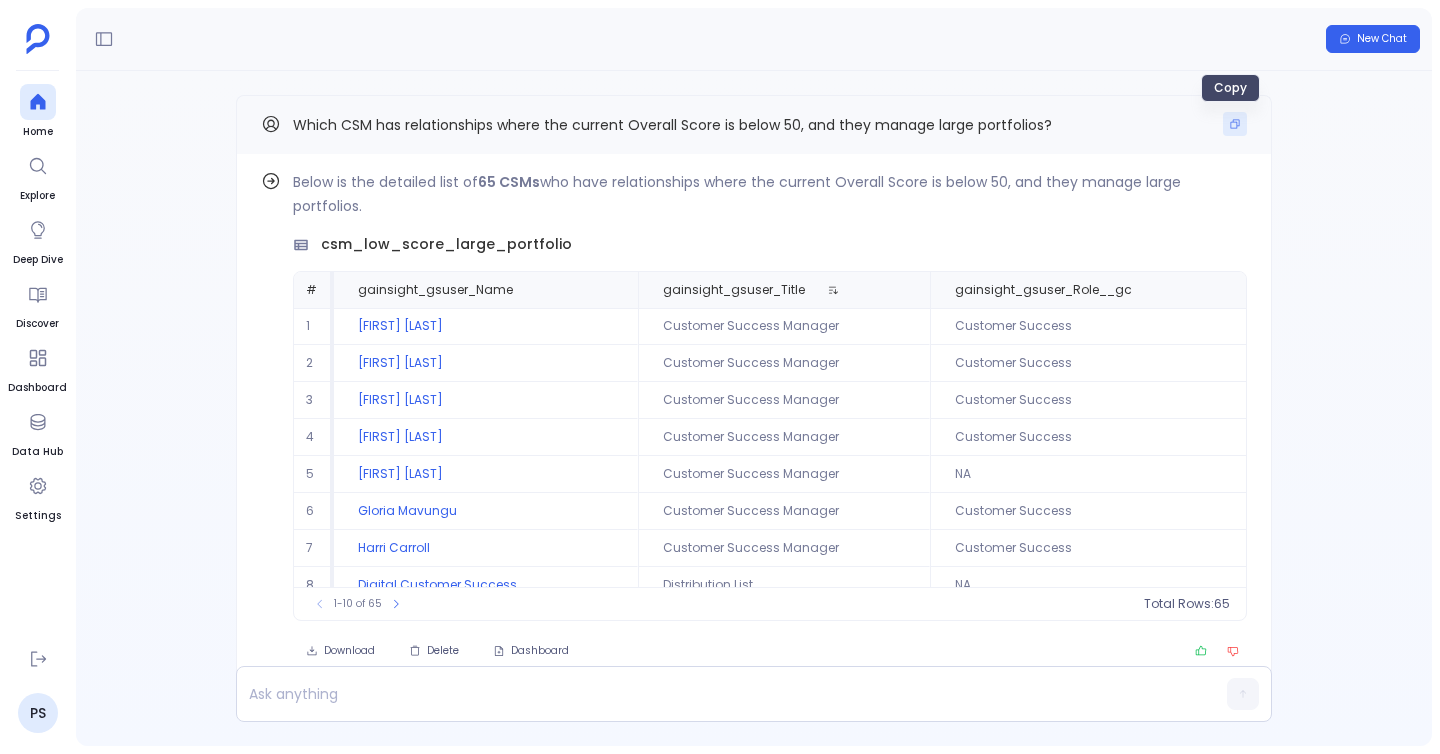 click 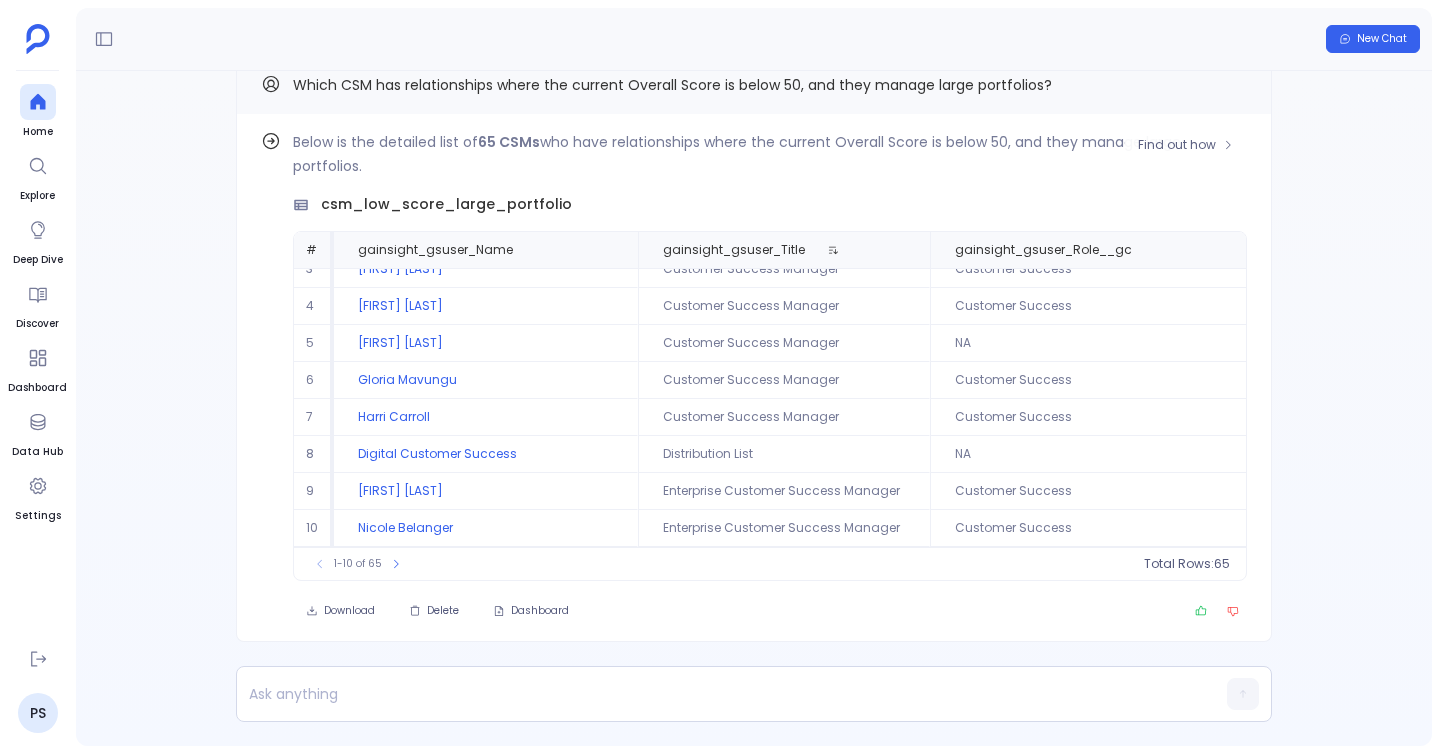 scroll, scrollTop: 0, scrollLeft: 0, axis: both 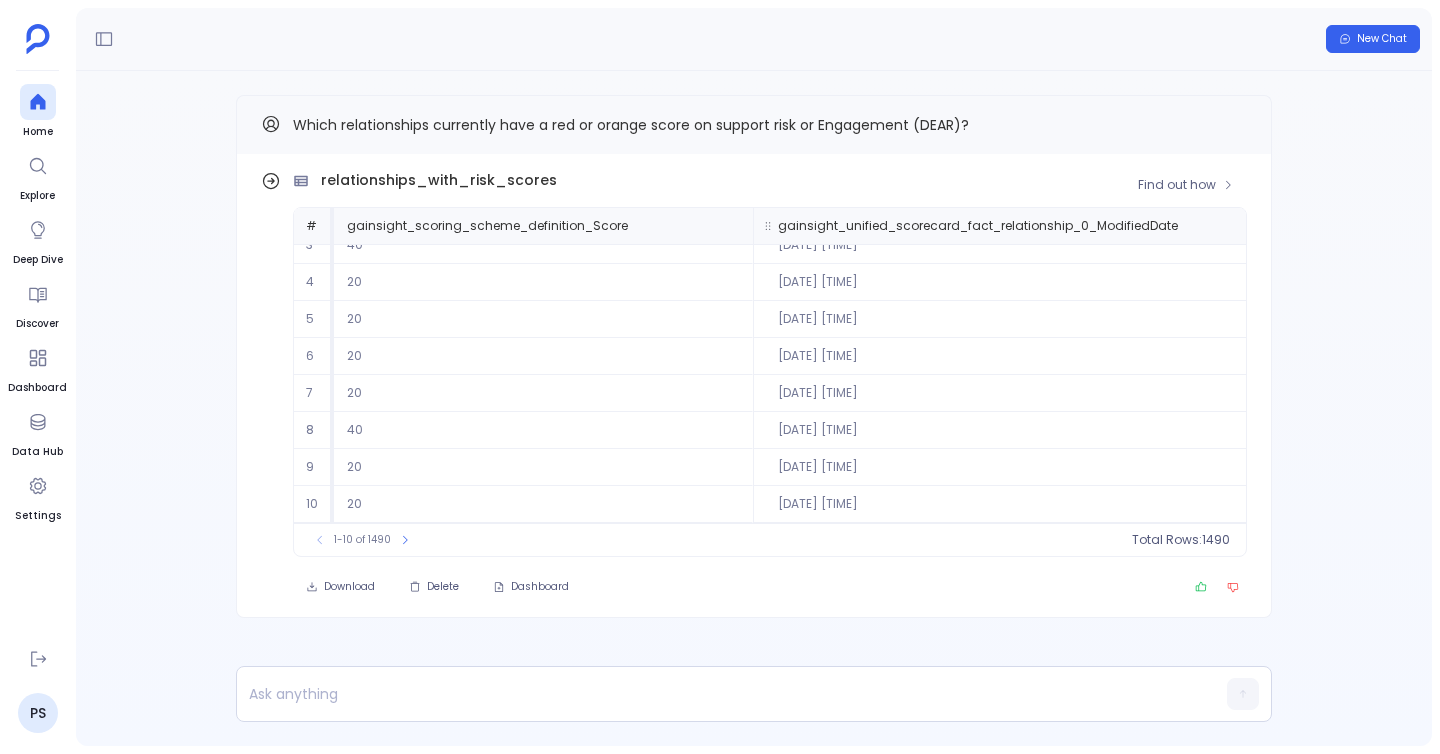 click on "gainsight_unified_scorecard_fact_relationship_0_ModifiedDate" at bounding box center [1006, 226] 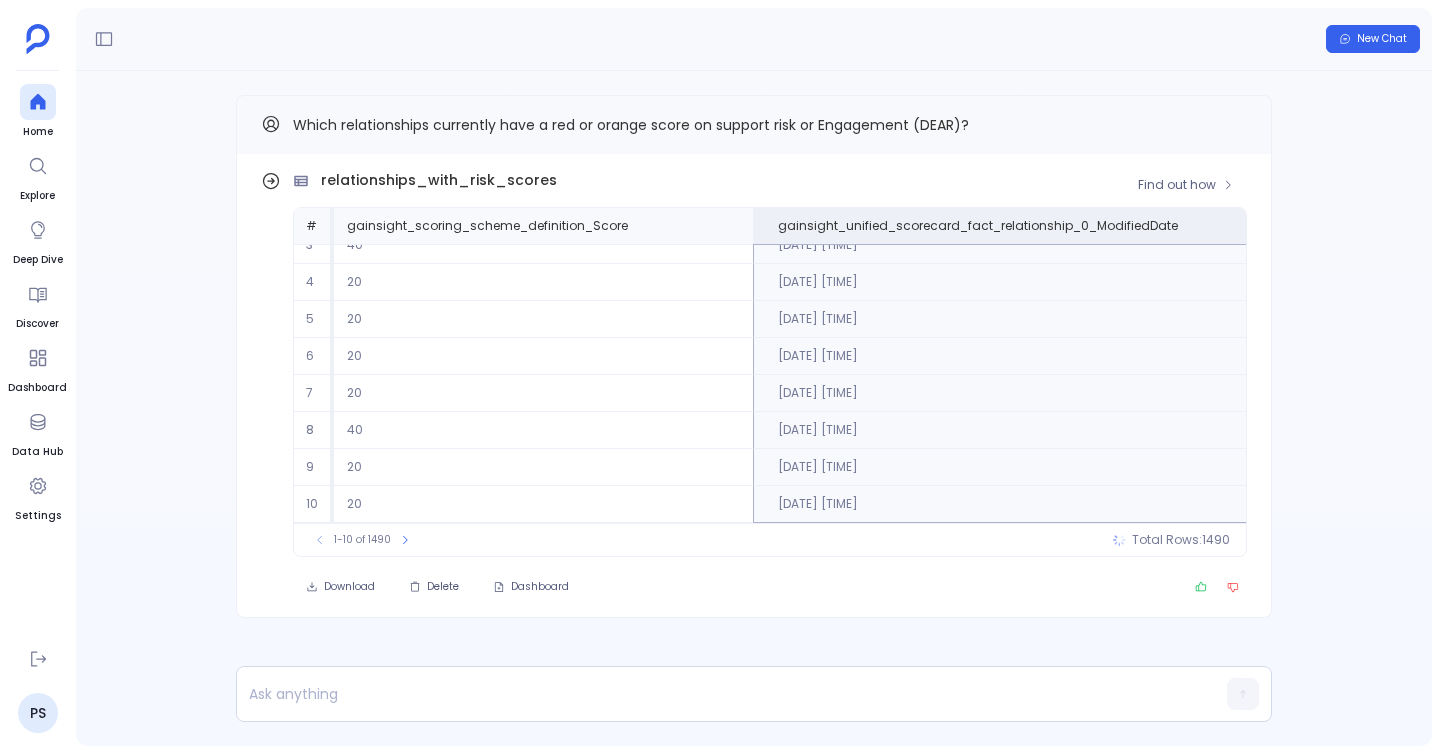 scroll, scrollTop: 96, scrollLeft: 1567, axis: both 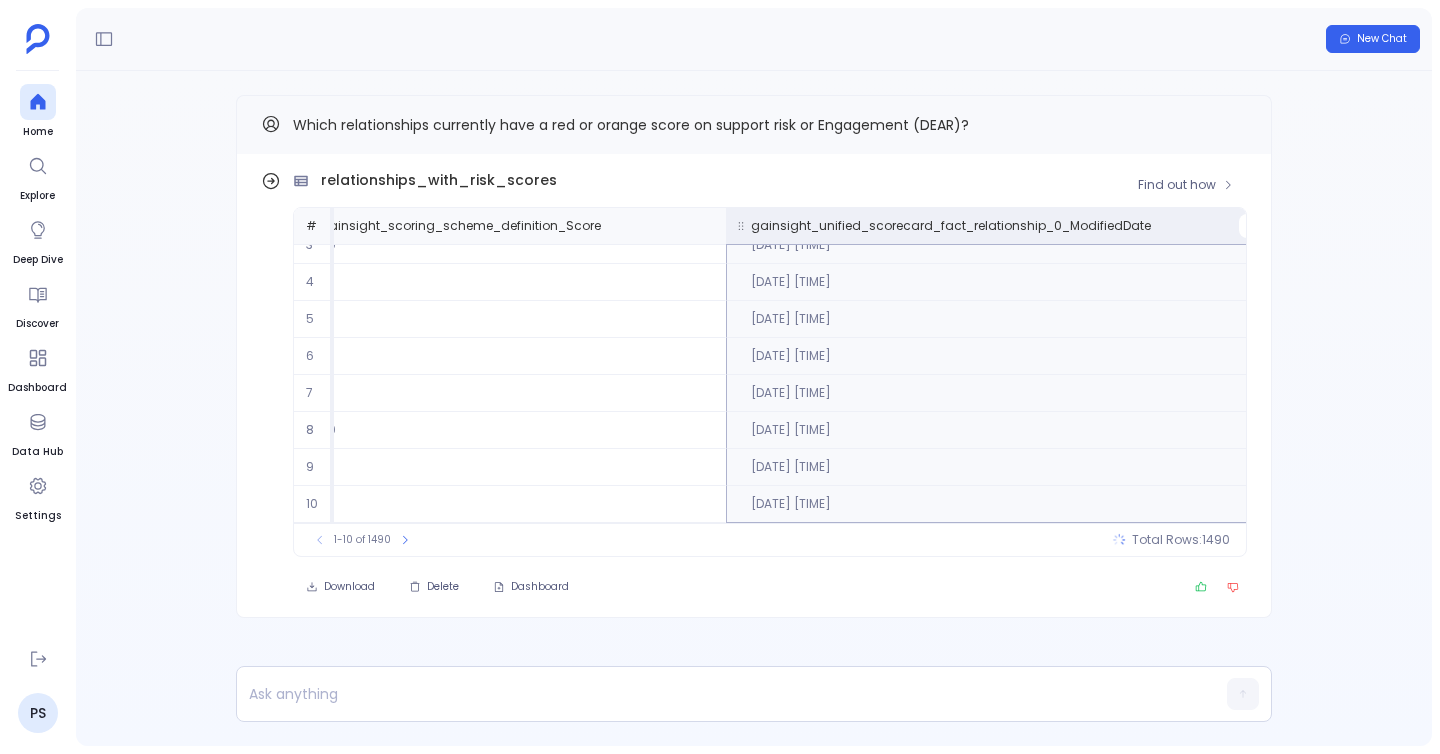 click 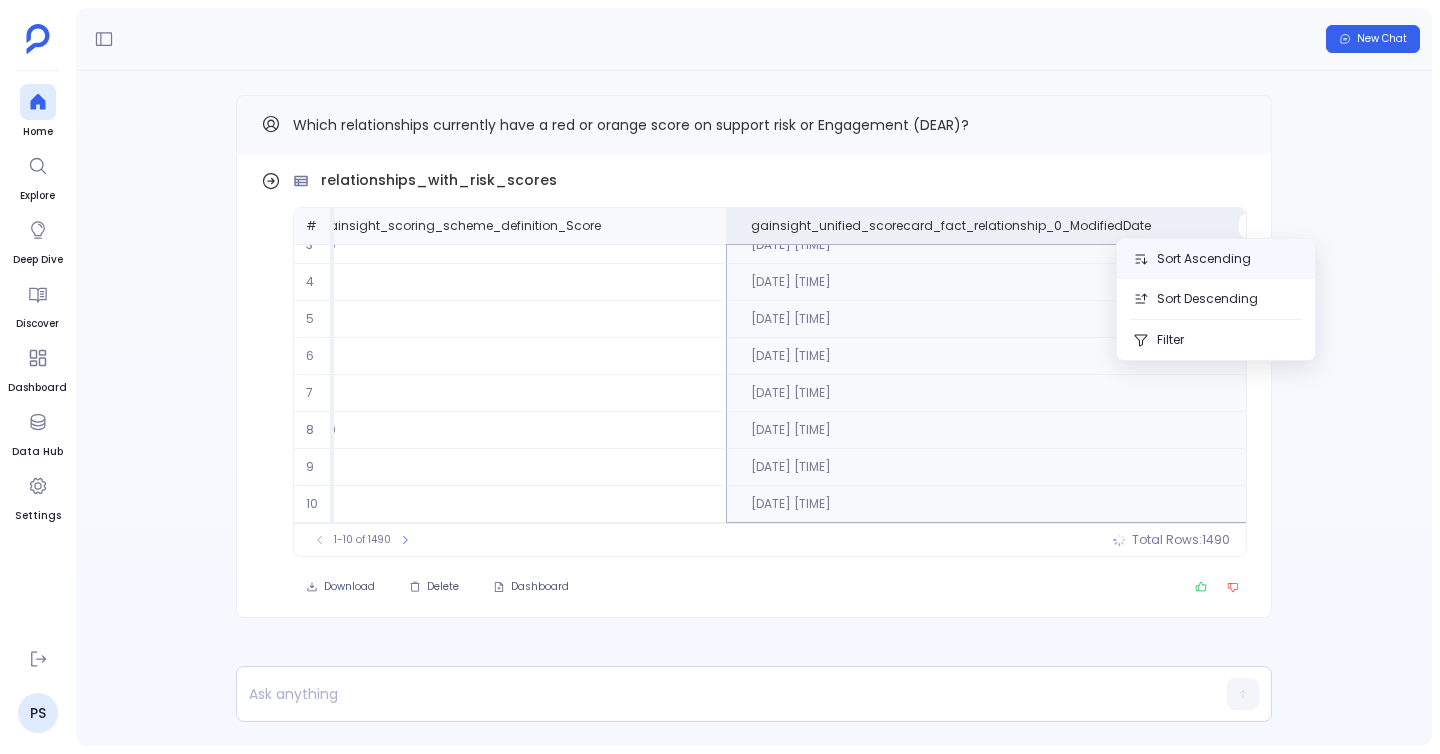click on "Sort Ascending" at bounding box center [1216, 259] 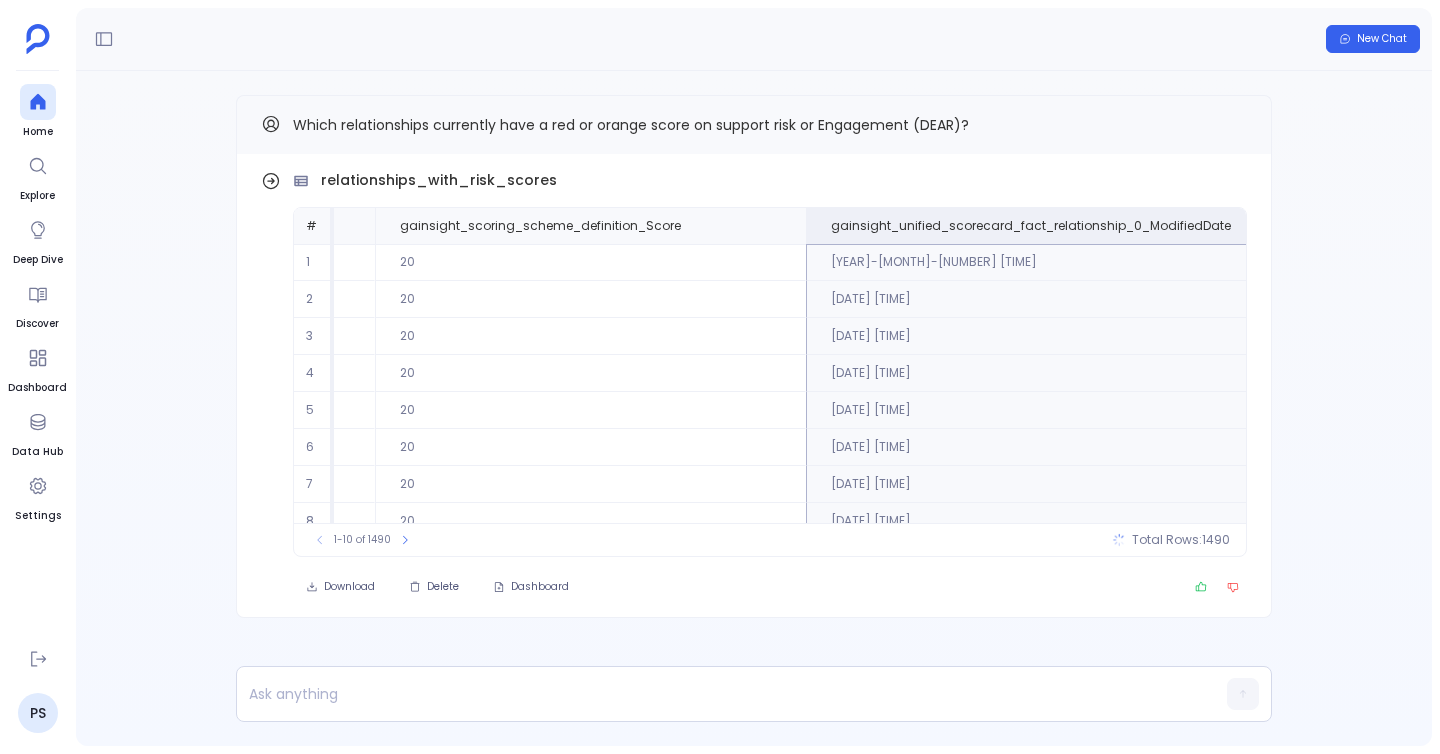 scroll, scrollTop: 0, scrollLeft: 1567, axis: horizontal 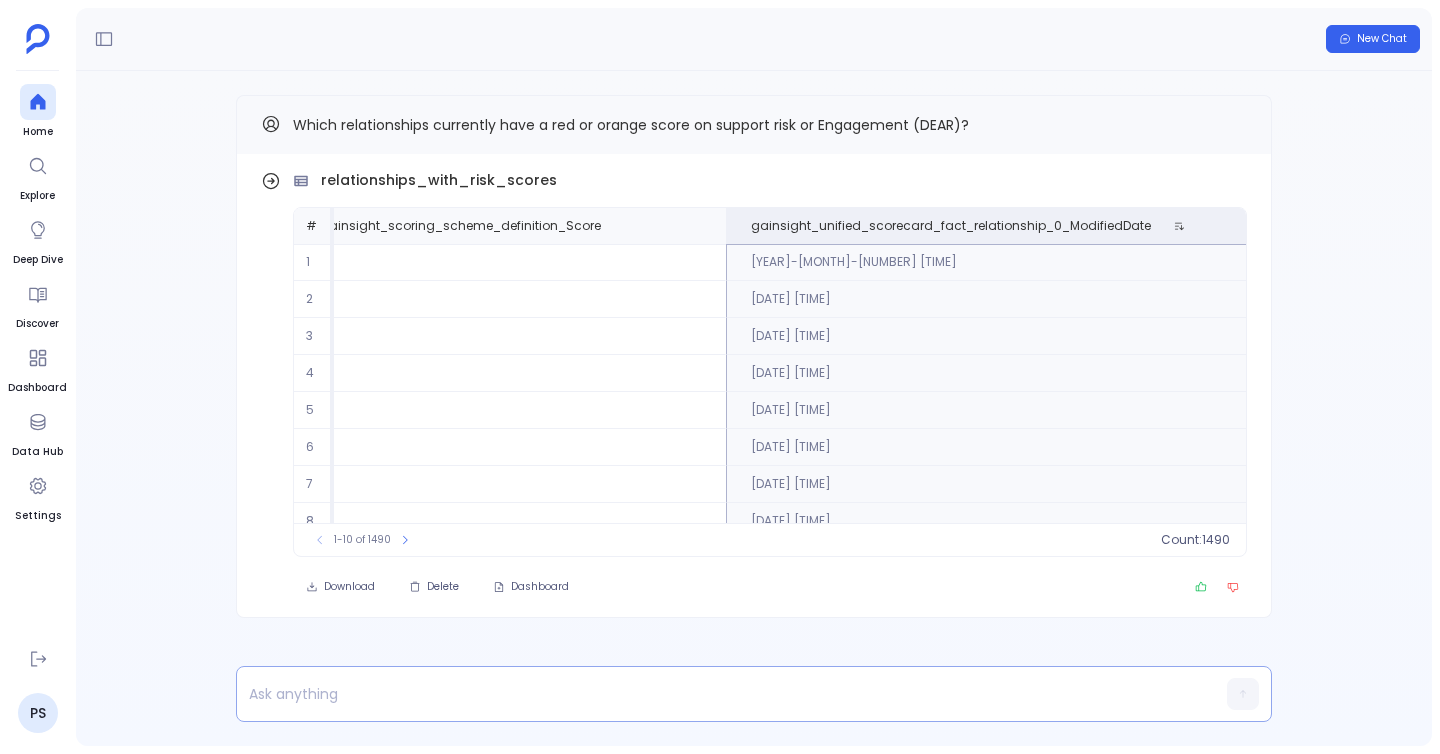 click at bounding box center [715, 694] 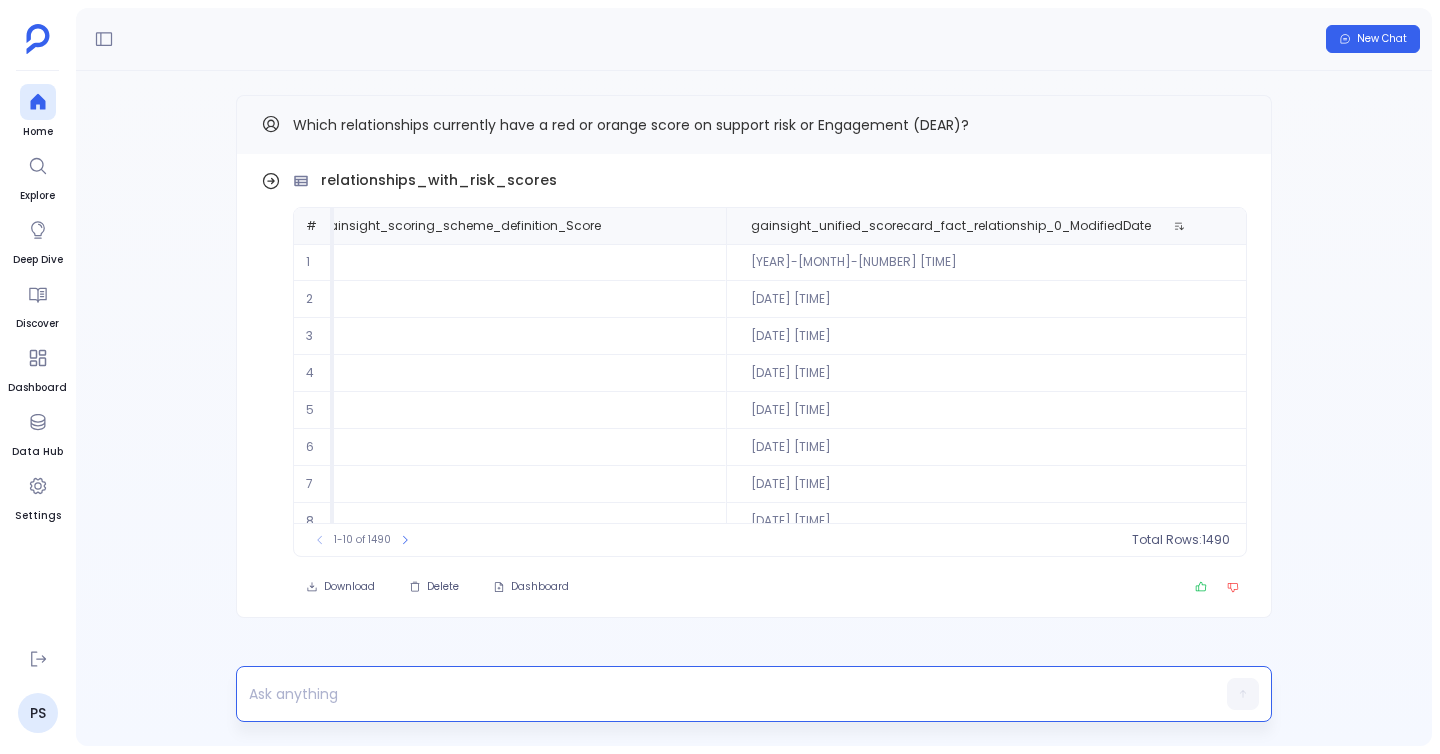 type 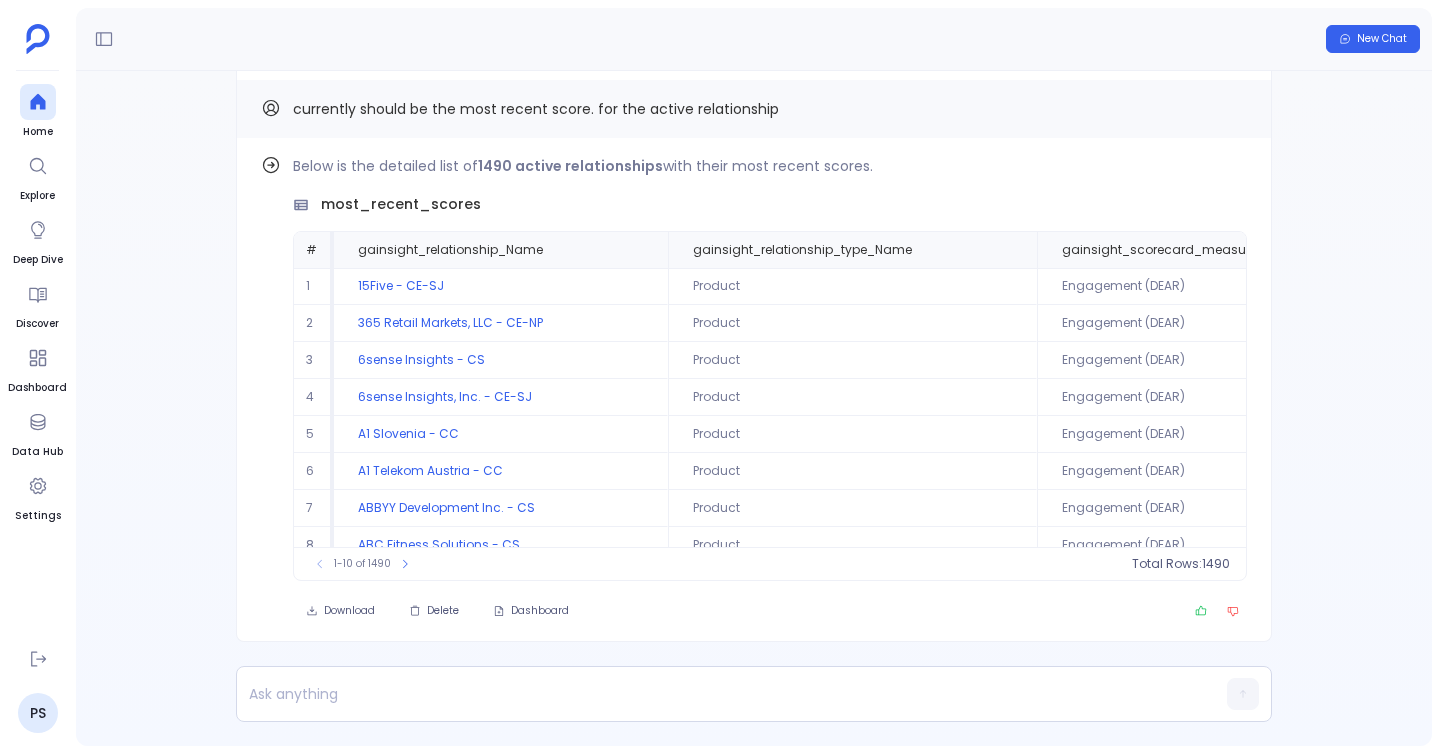 click on "New Chat" at bounding box center [754, 39] 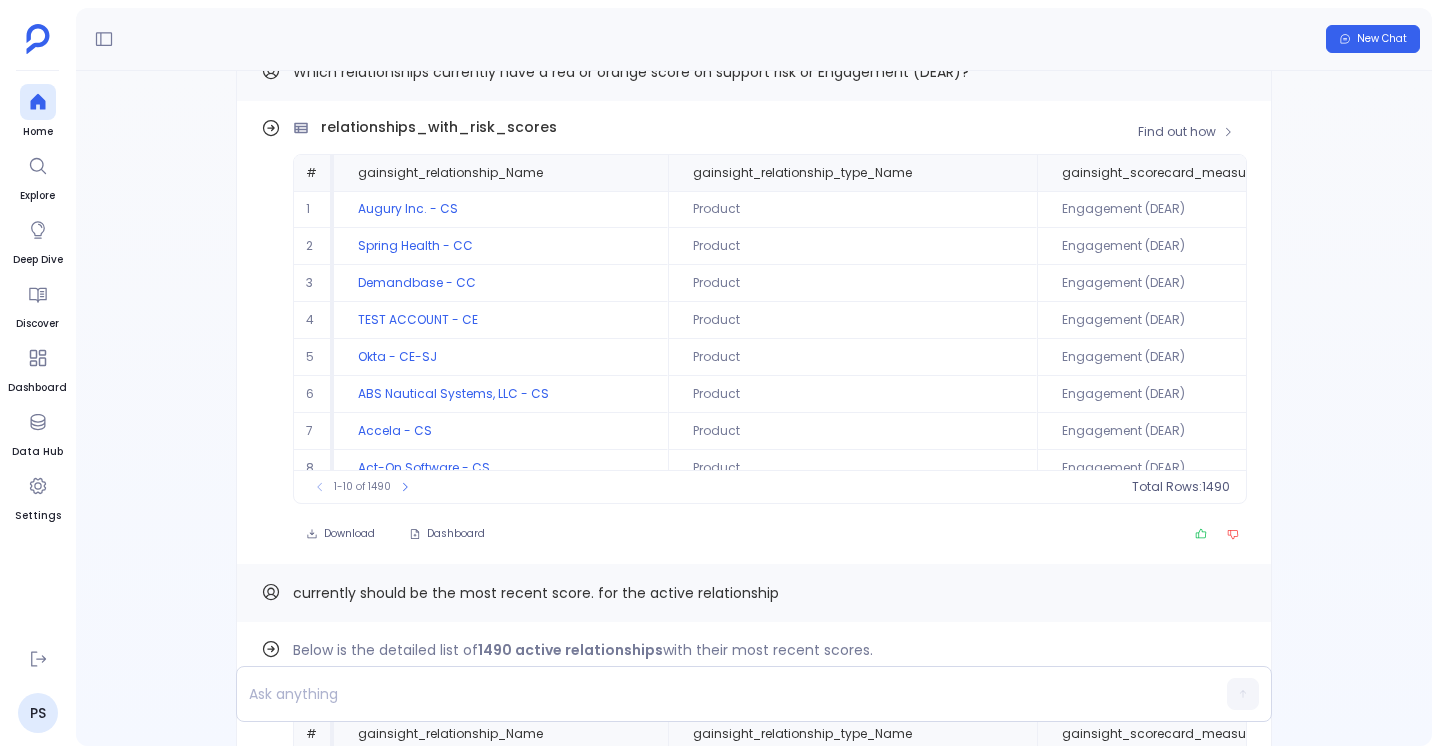 scroll, scrollTop: -537, scrollLeft: 0, axis: vertical 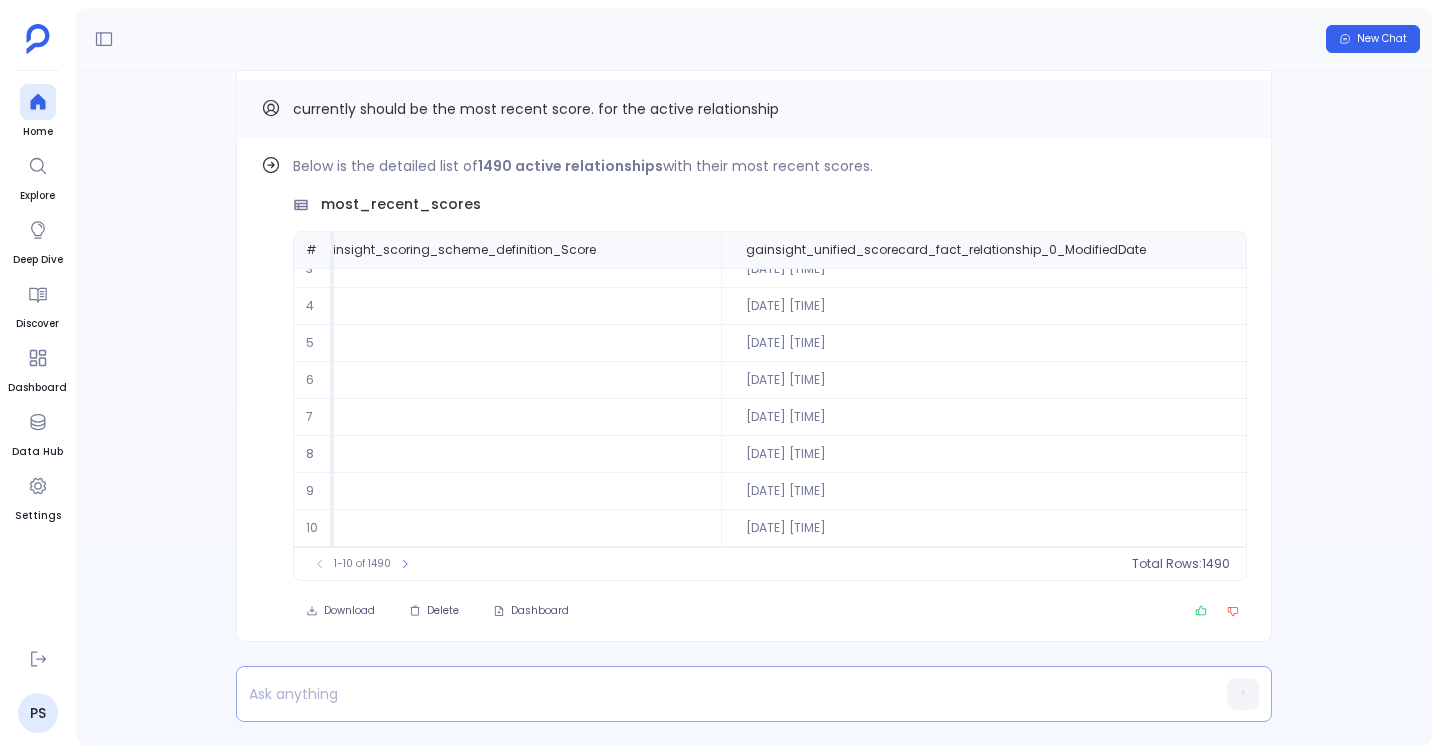 click at bounding box center (715, 694) 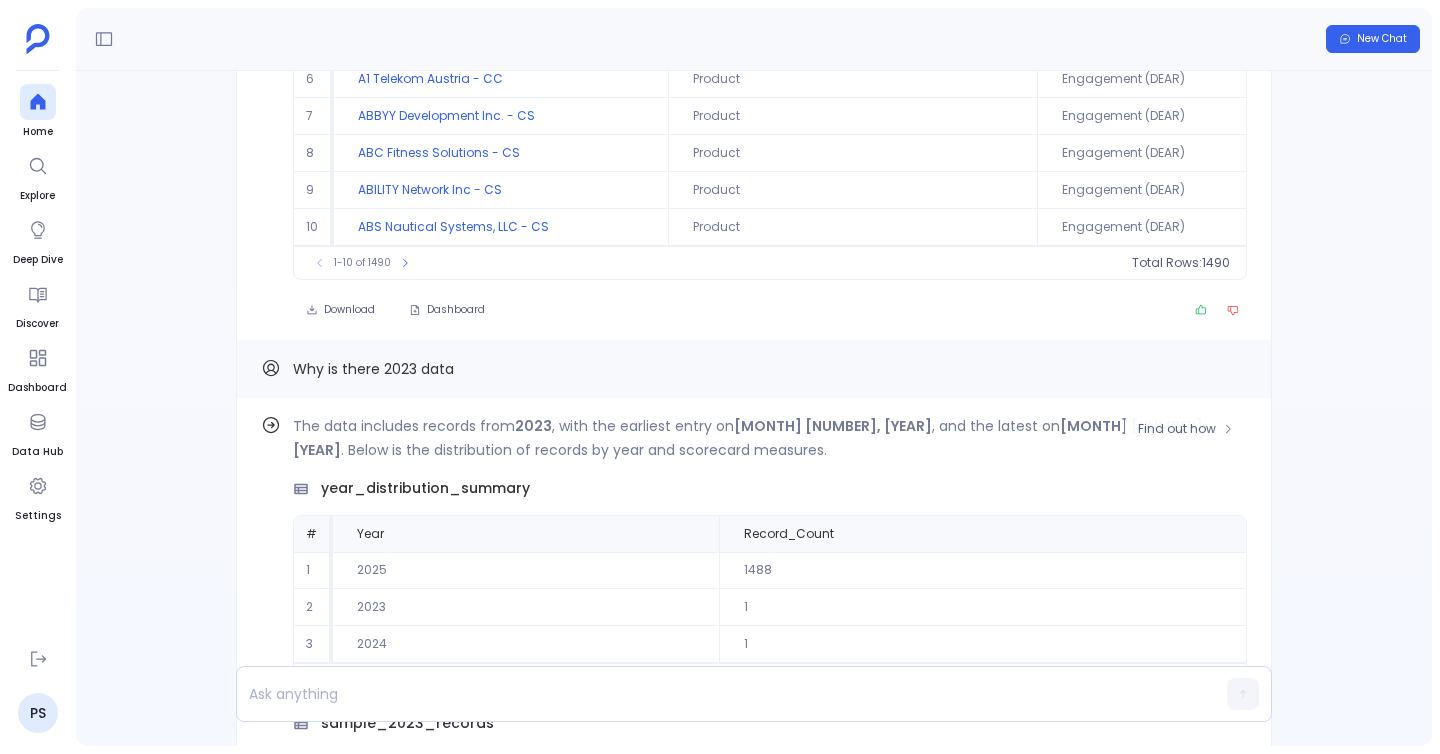 scroll, scrollTop: -1751, scrollLeft: 0, axis: vertical 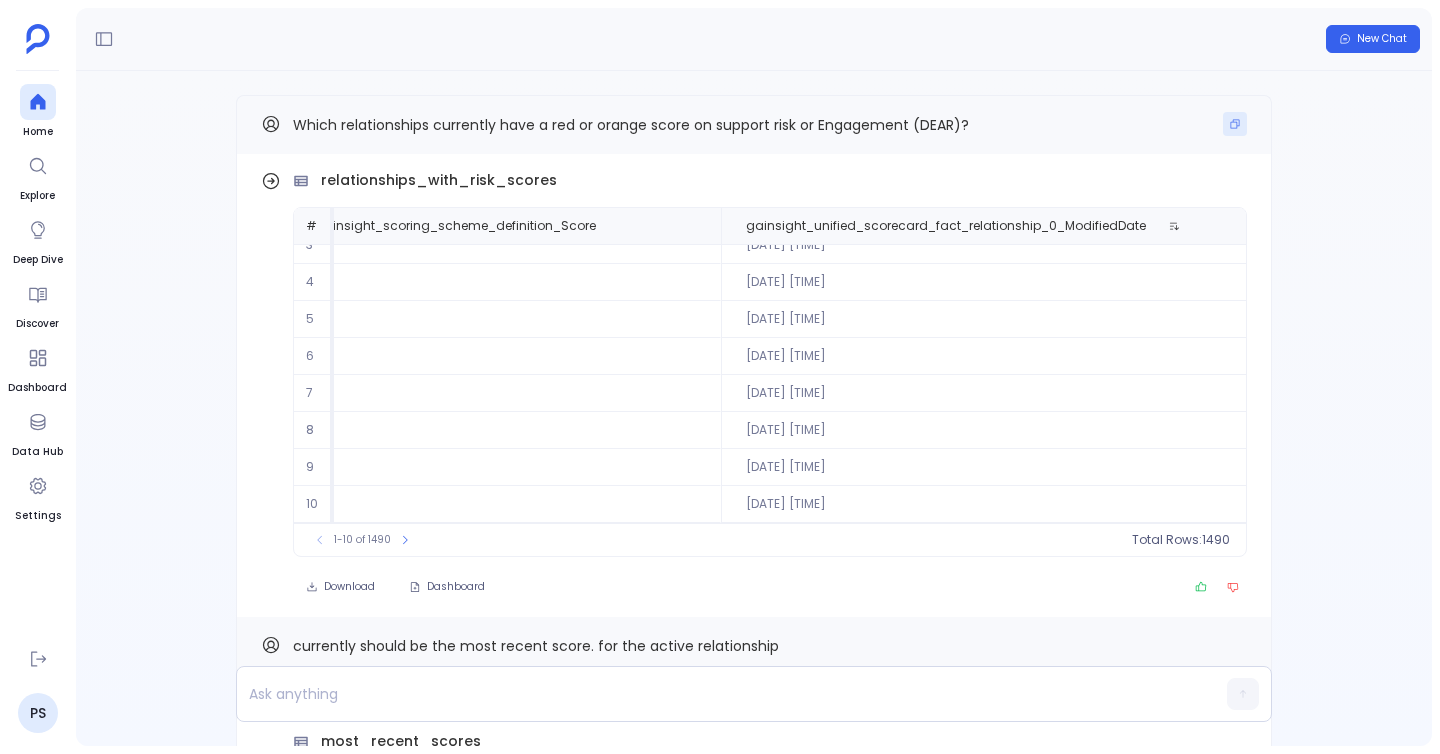 click at bounding box center [1235, 124] 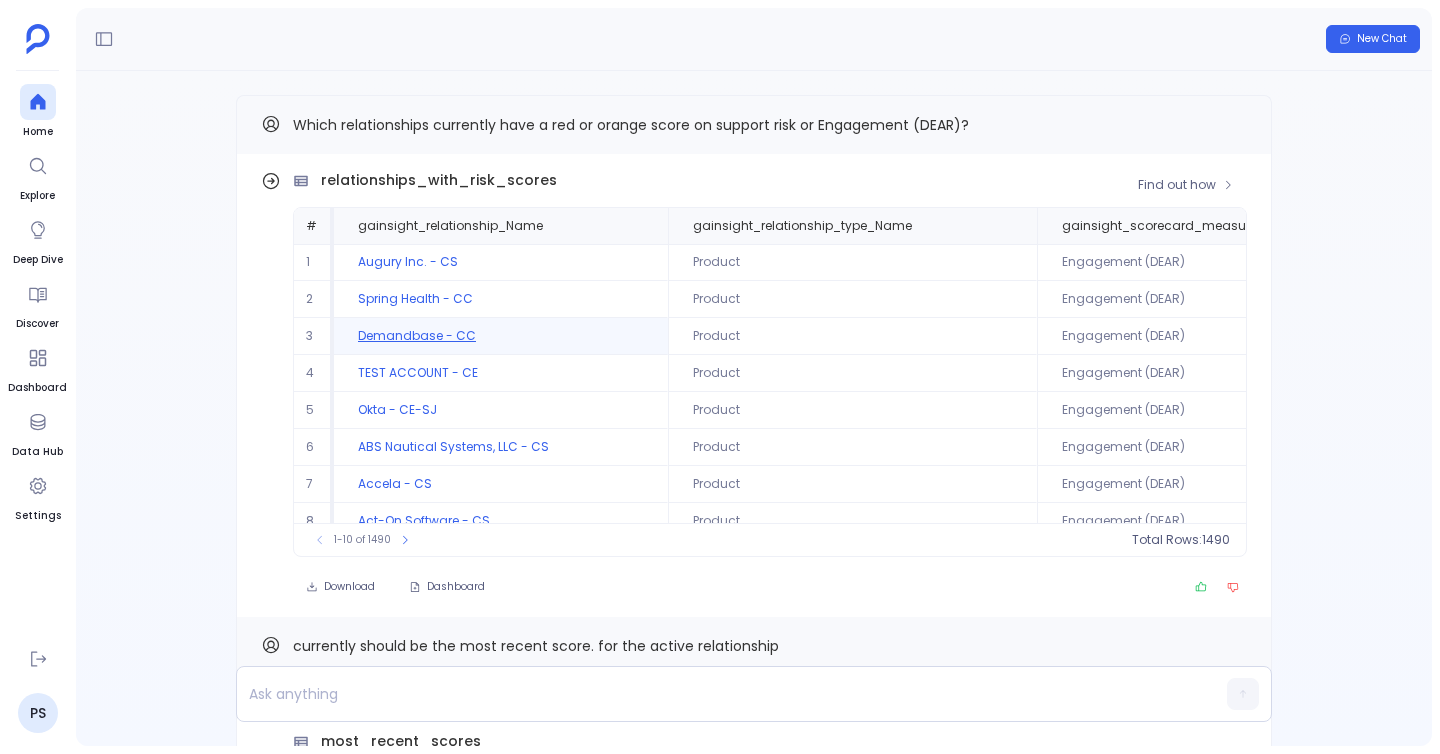scroll, scrollTop: 96, scrollLeft: 0, axis: vertical 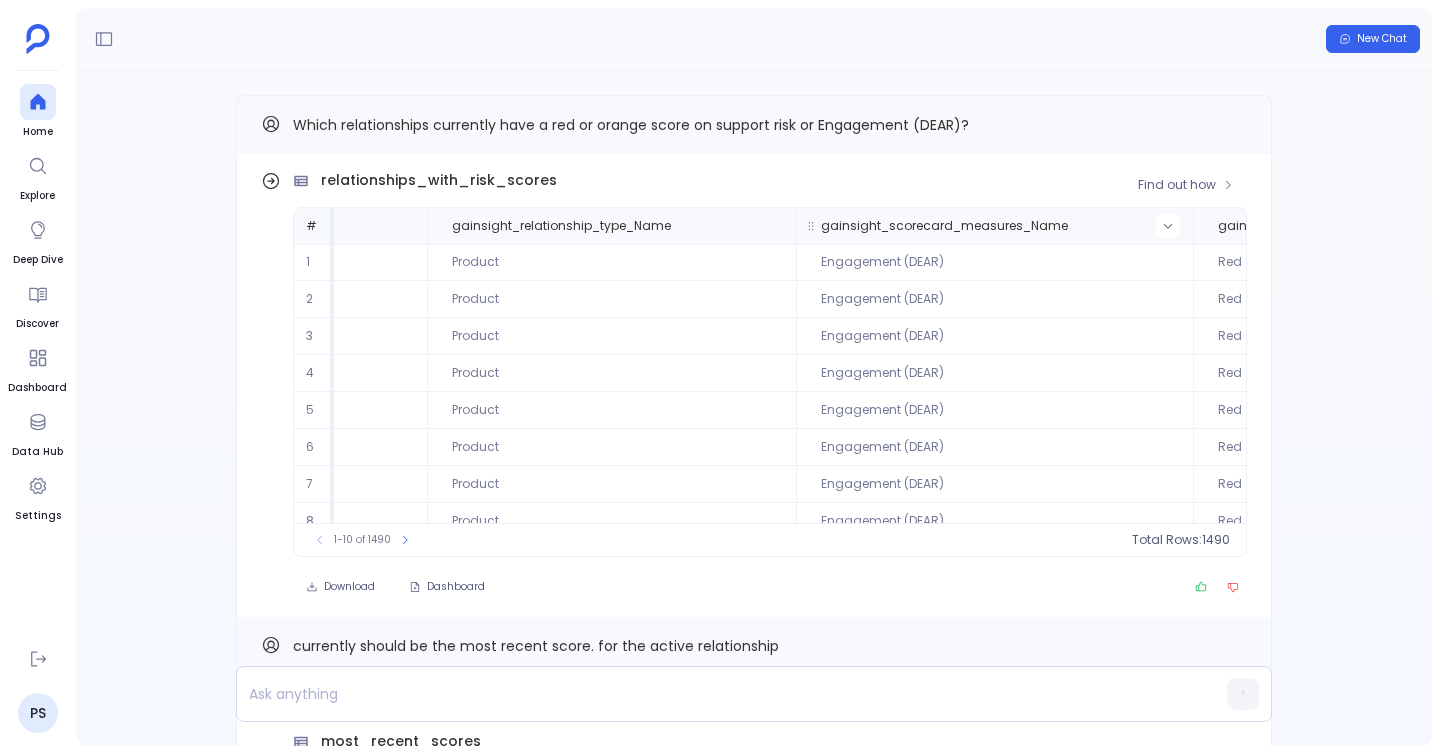 click 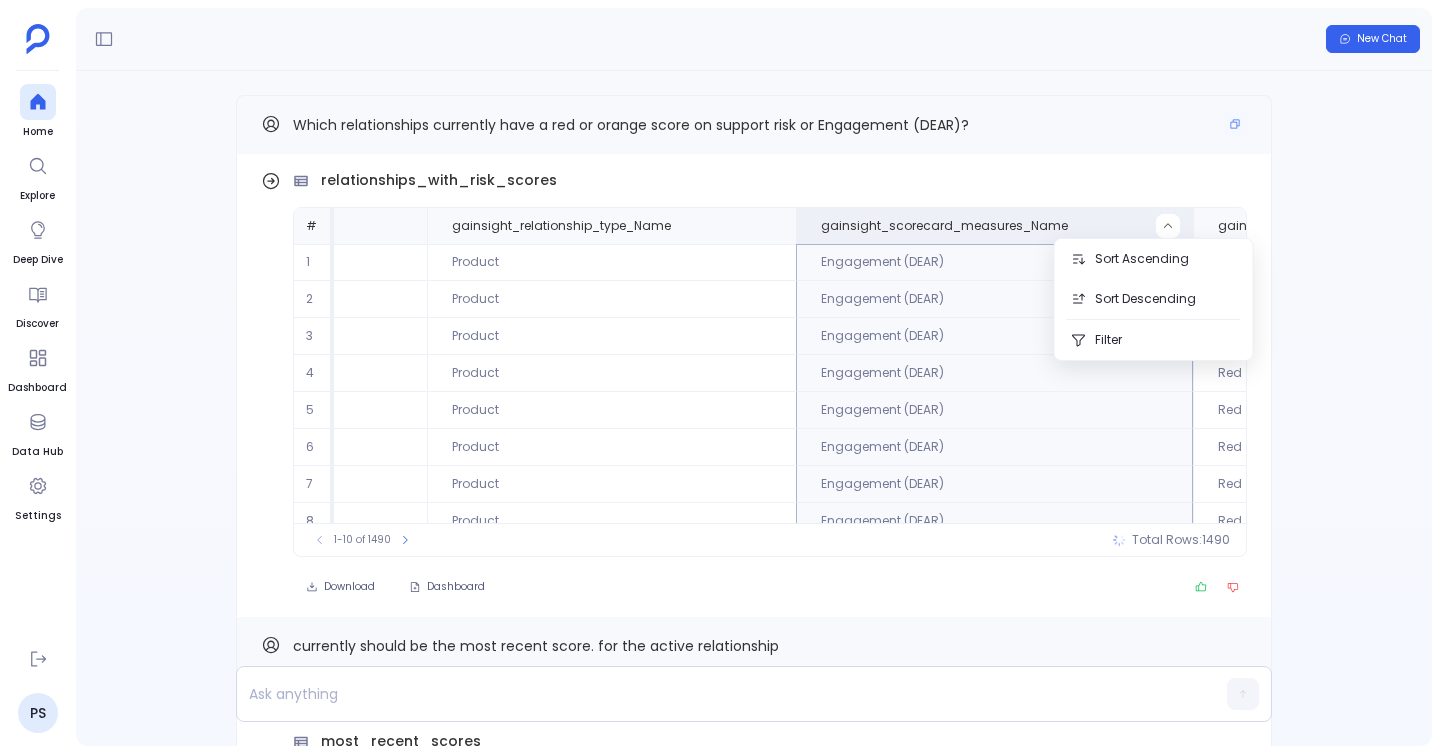click on "Which relationships currently have a red or orange score on support risk or Engagement (DEAR)?" at bounding box center [754, 124] 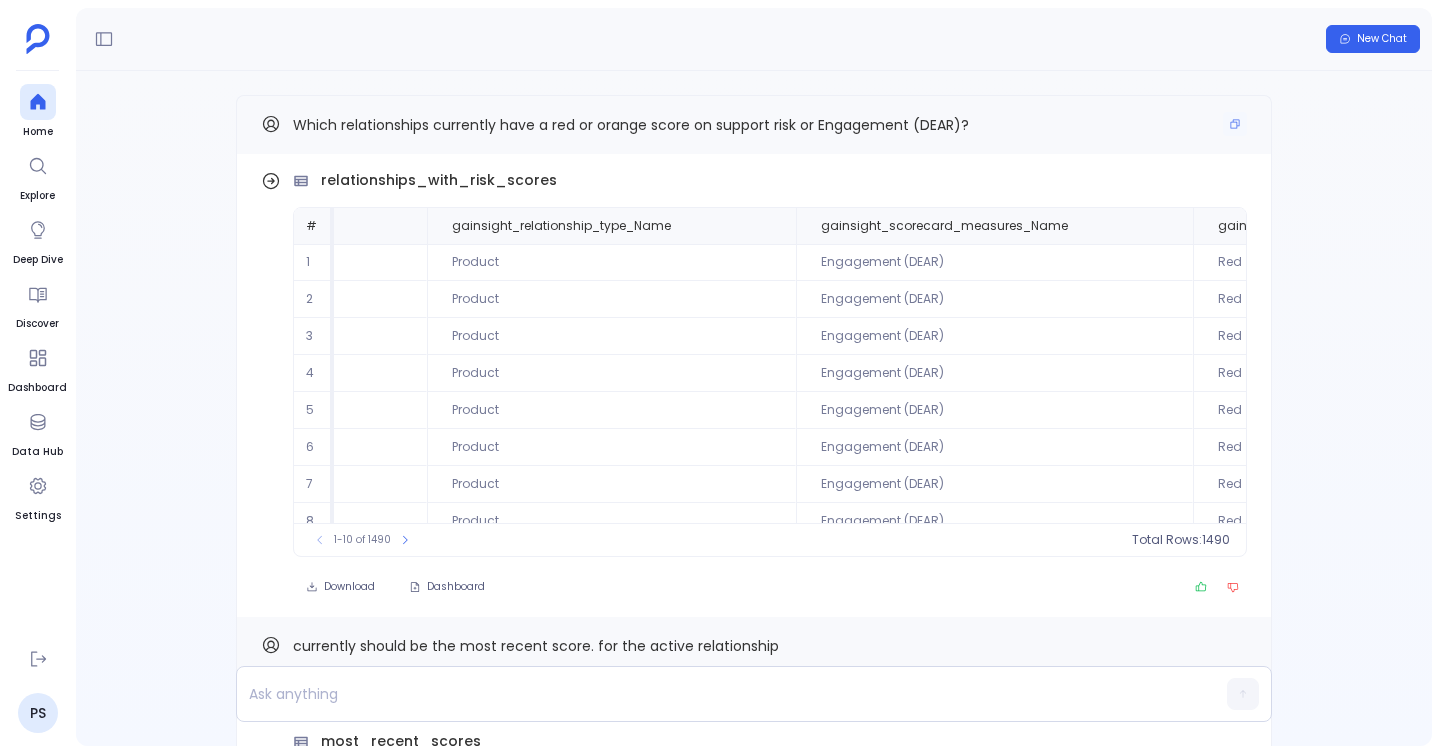 click on "Which relationships currently have a red or orange score on support risk or Engagement (DEAR)?" at bounding box center (631, 125) 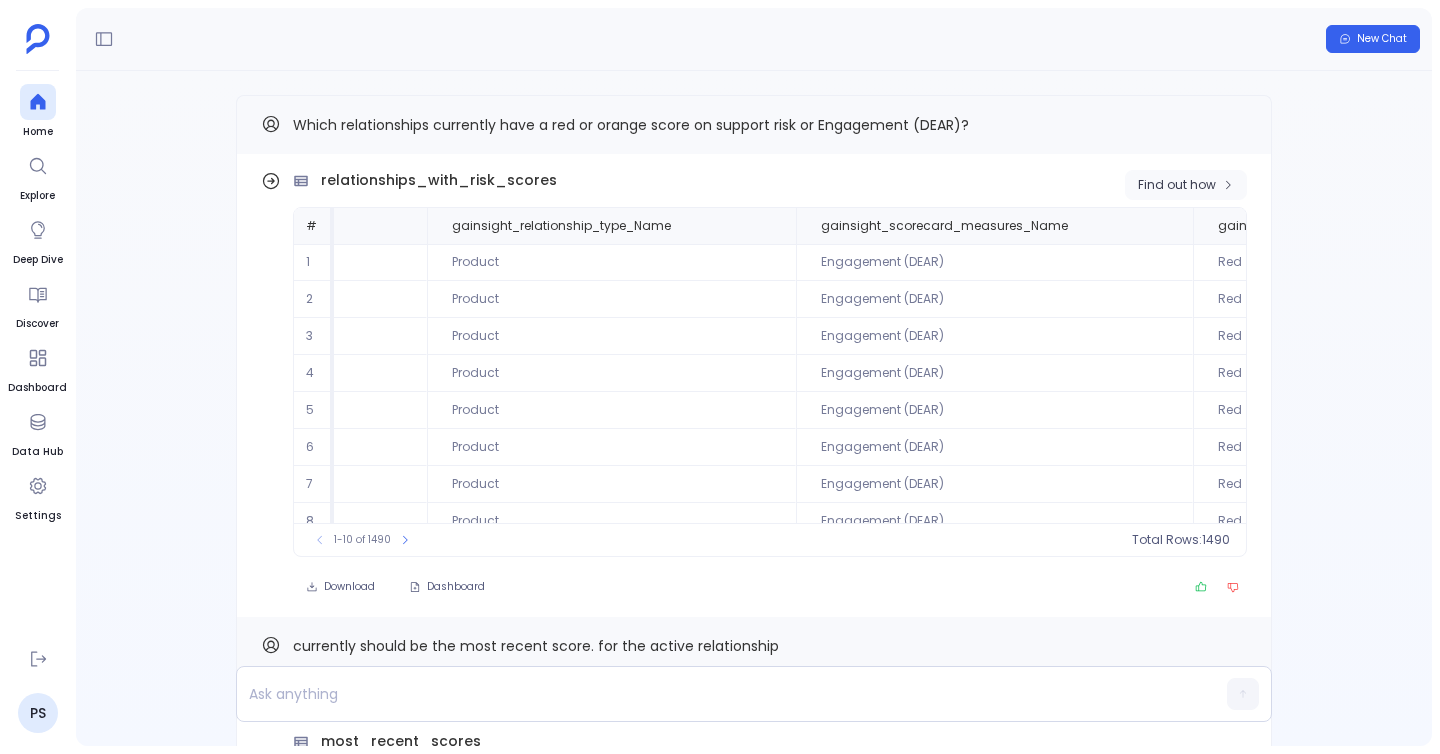 click on "Find out how" at bounding box center [1177, 185] 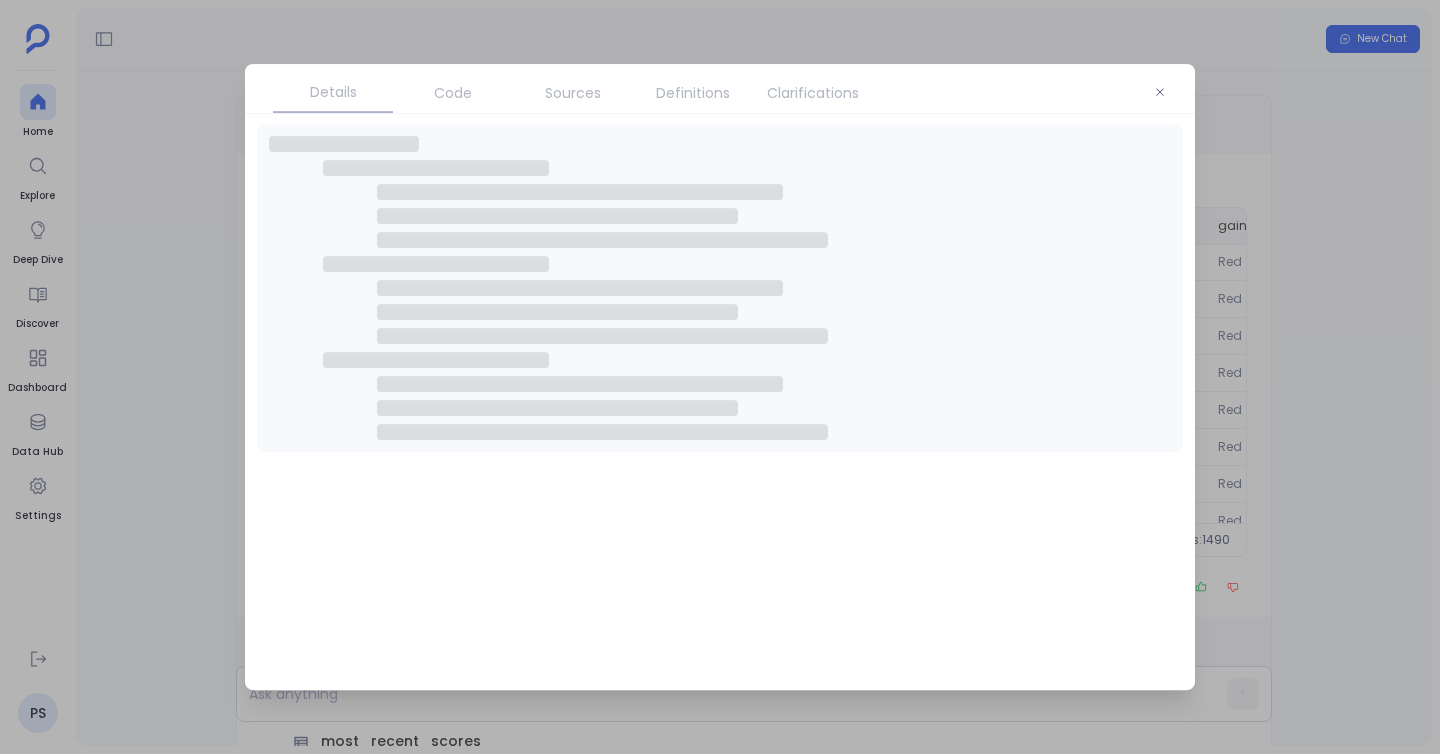 click on "Code" at bounding box center (453, 93) 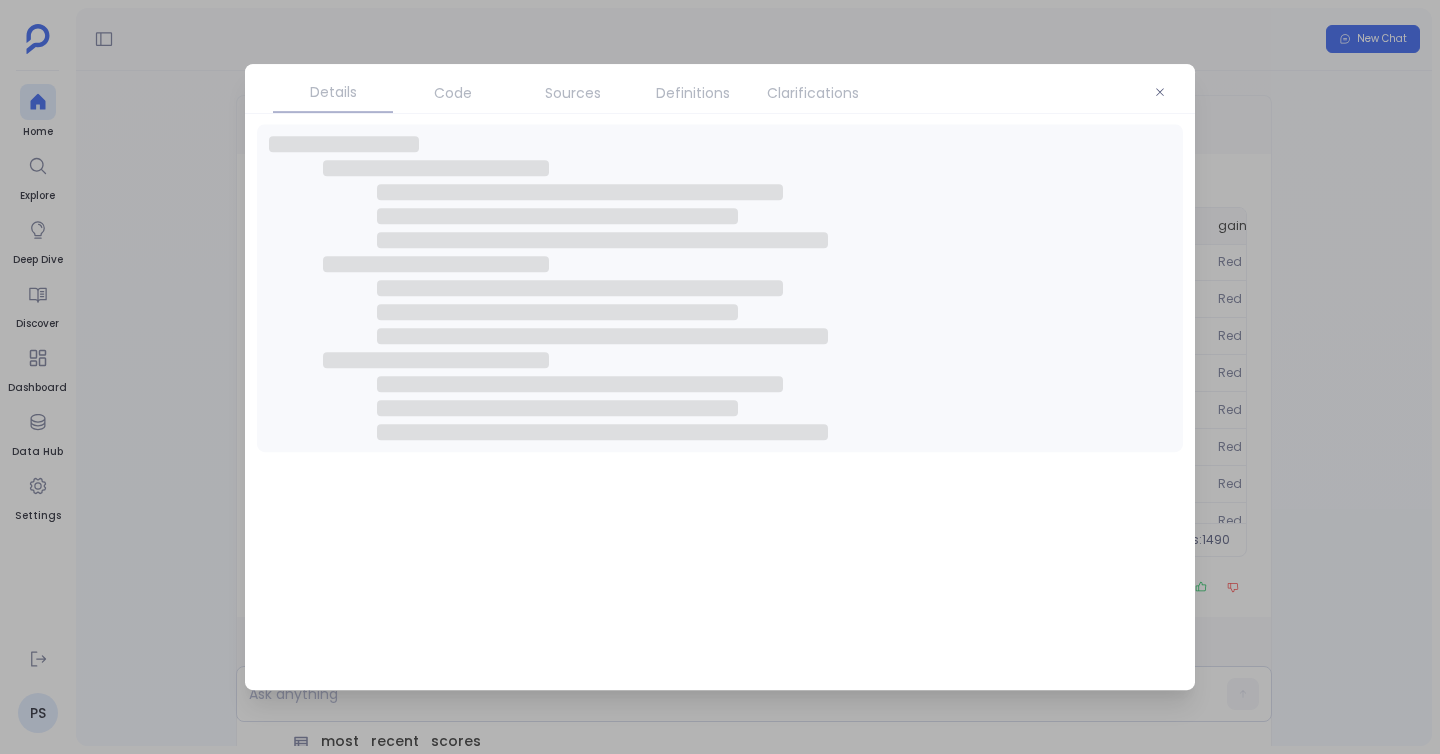click on "Code" at bounding box center (453, 93) 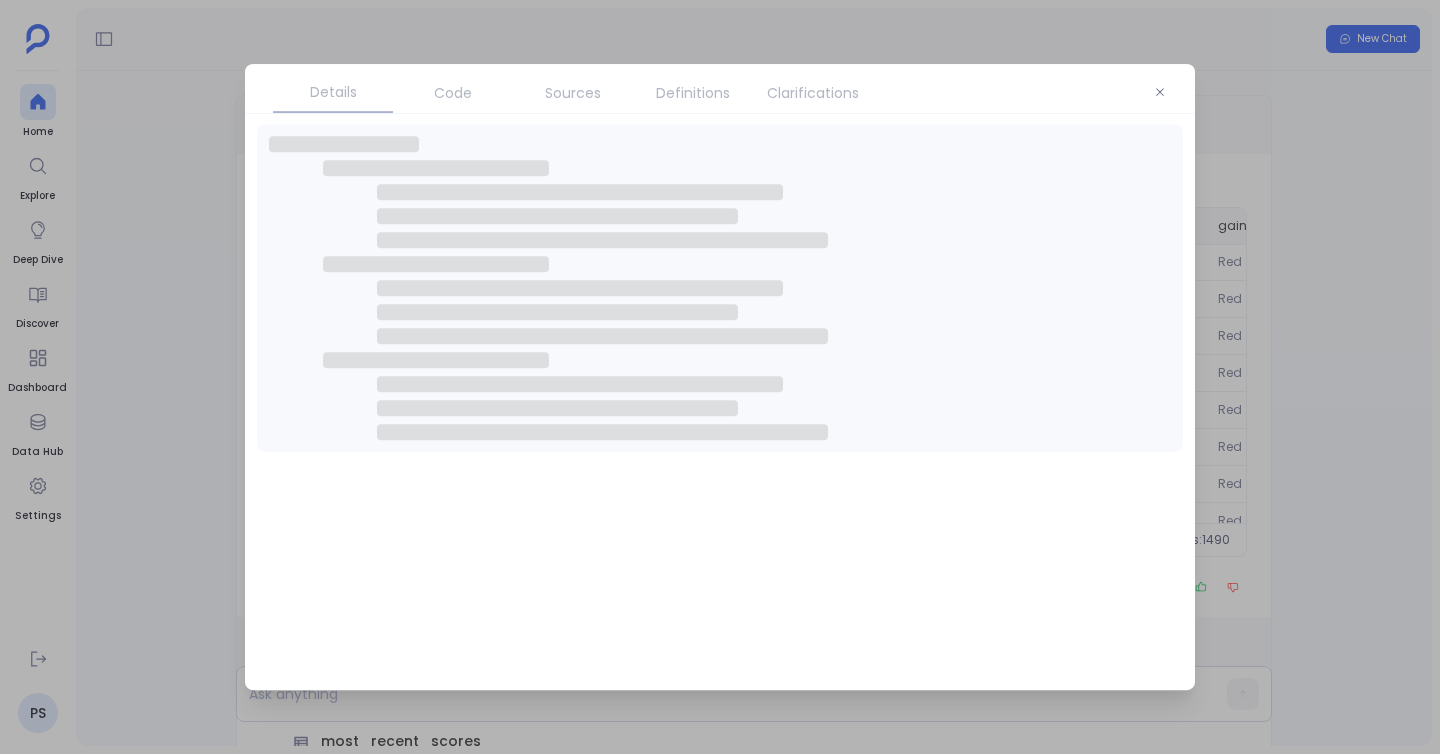 click on "Code" at bounding box center (453, 93) 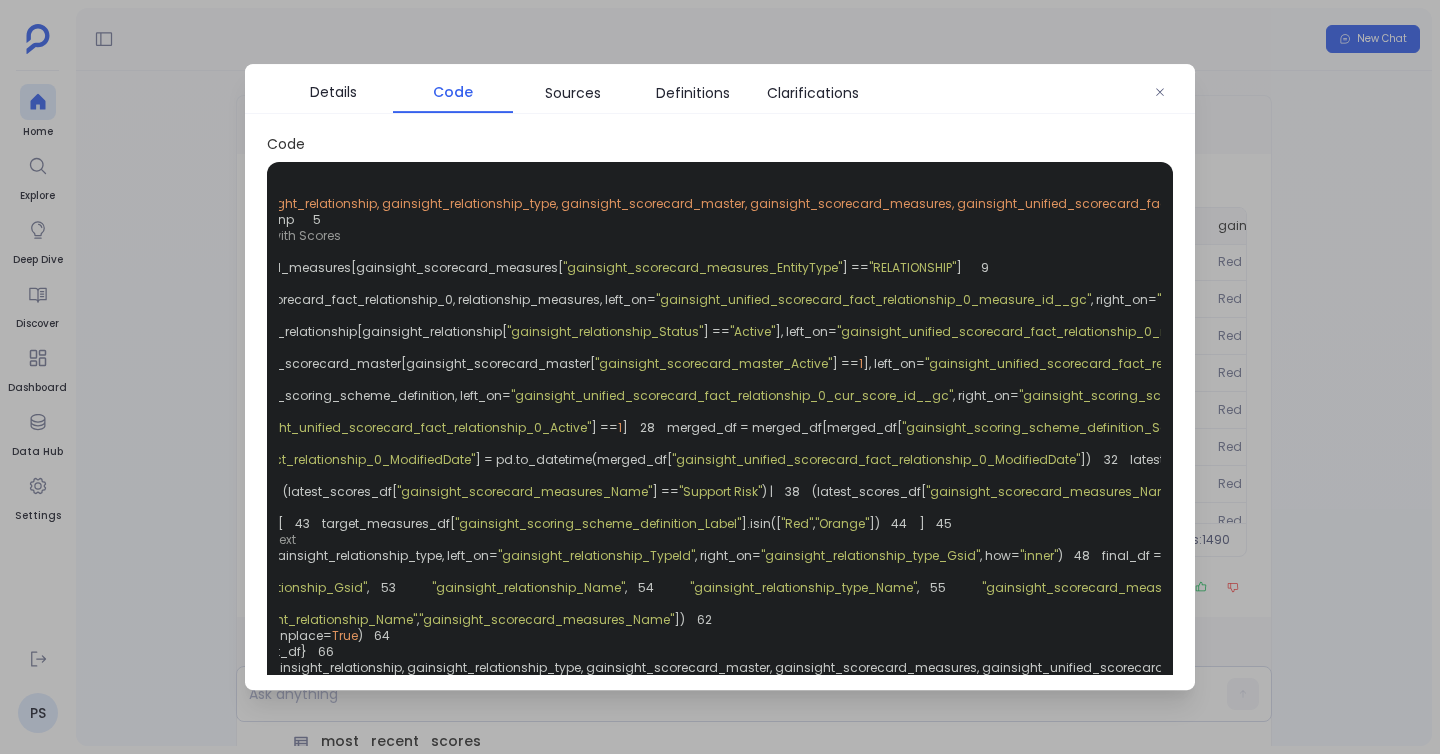 scroll, scrollTop: 0, scrollLeft: 0, axis: both 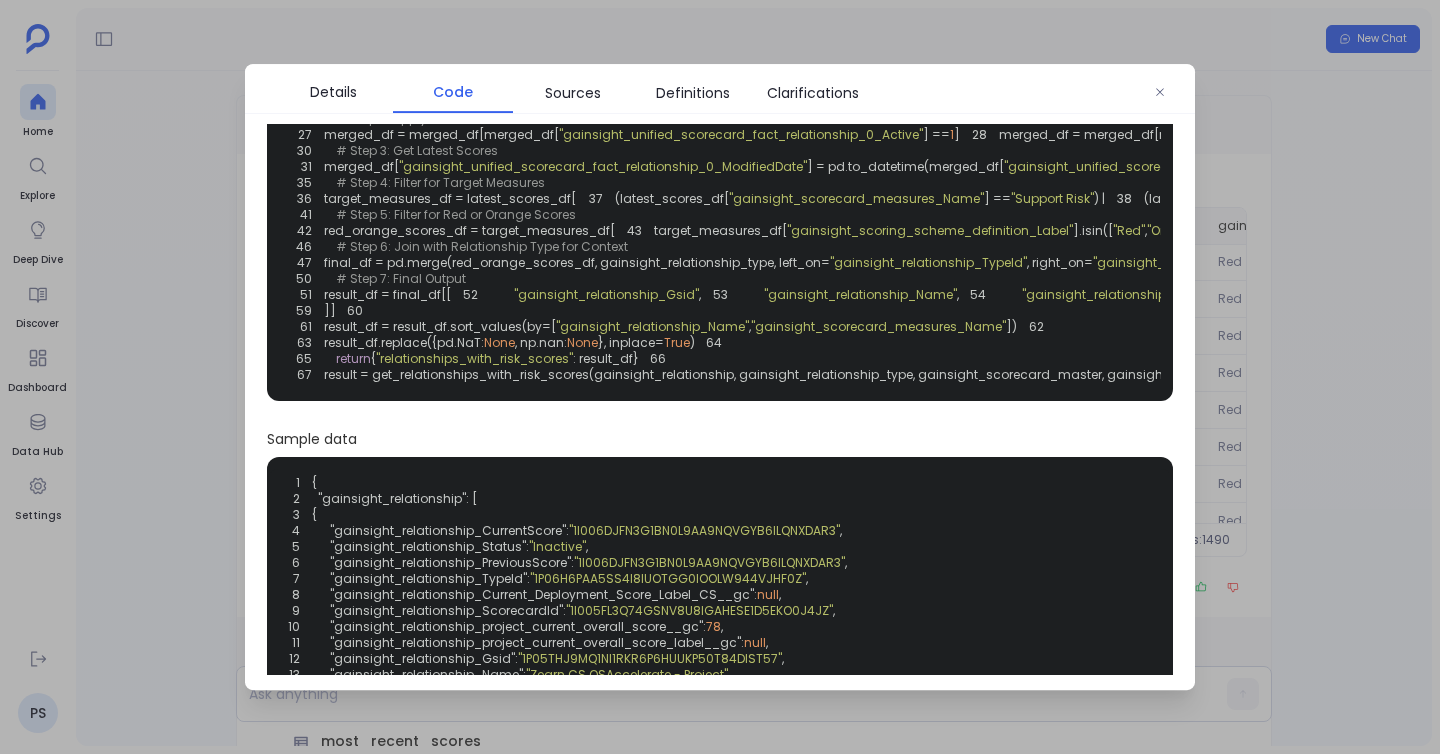 click on ""Support Risk"" at bounding box center [1052, 198] 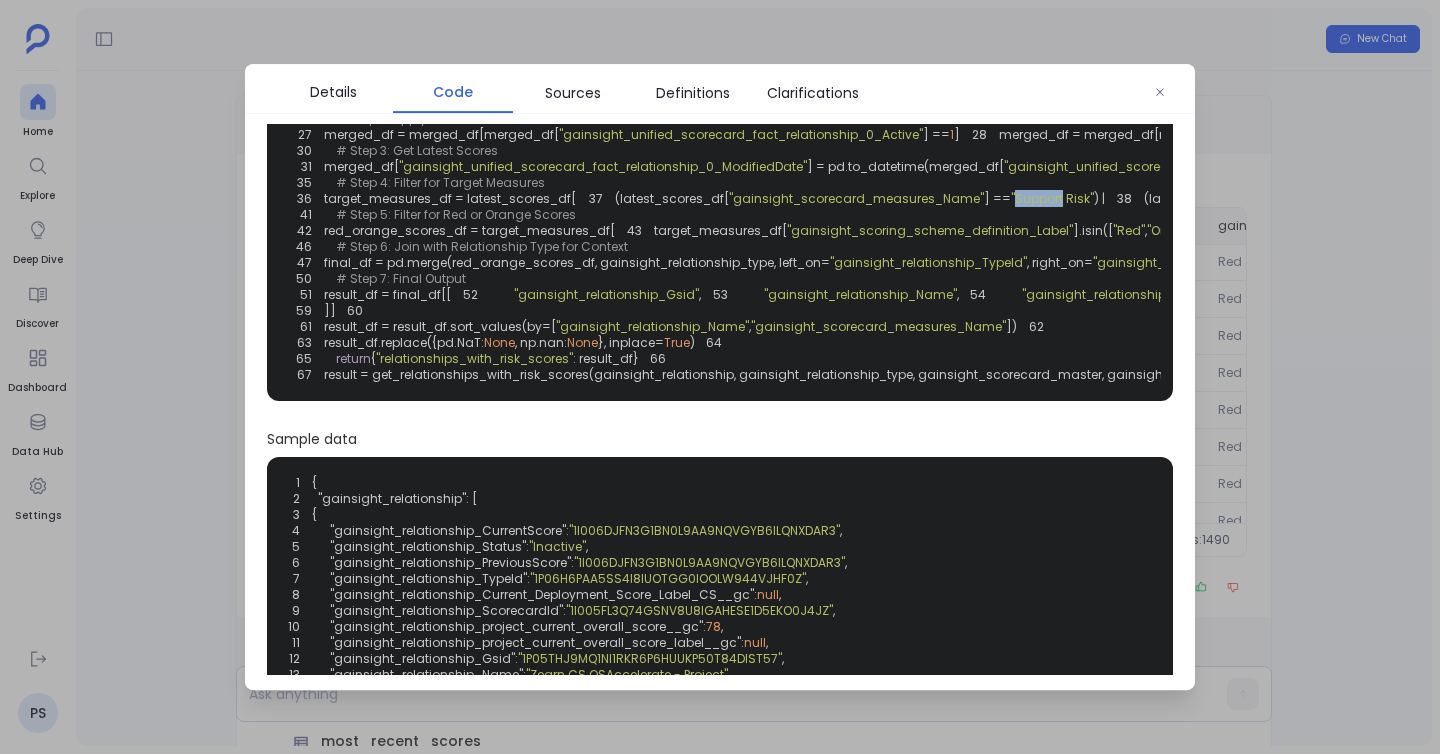 click on ""Support Risk"" at bounding box center (1052, 198) 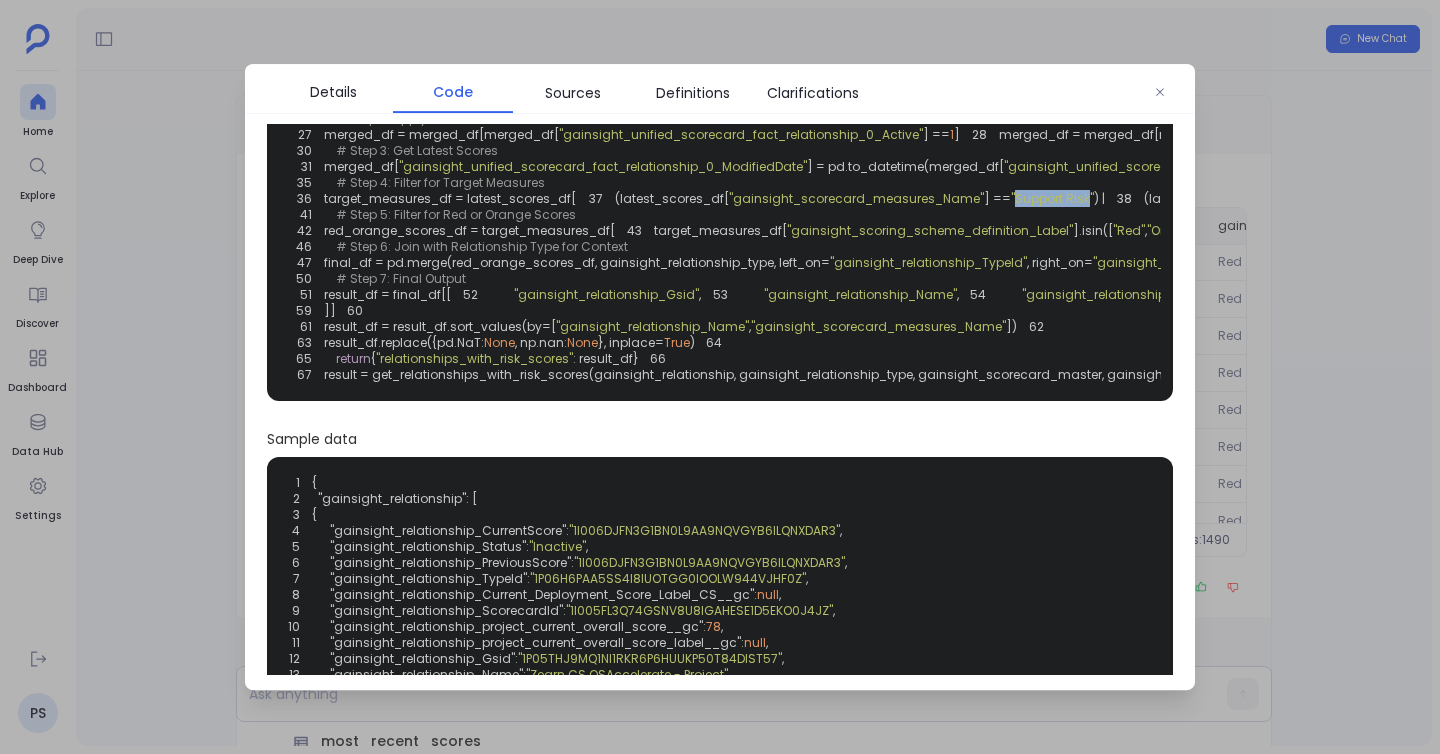 click on ""Support Risk"" at bounding box center (1052, 198) 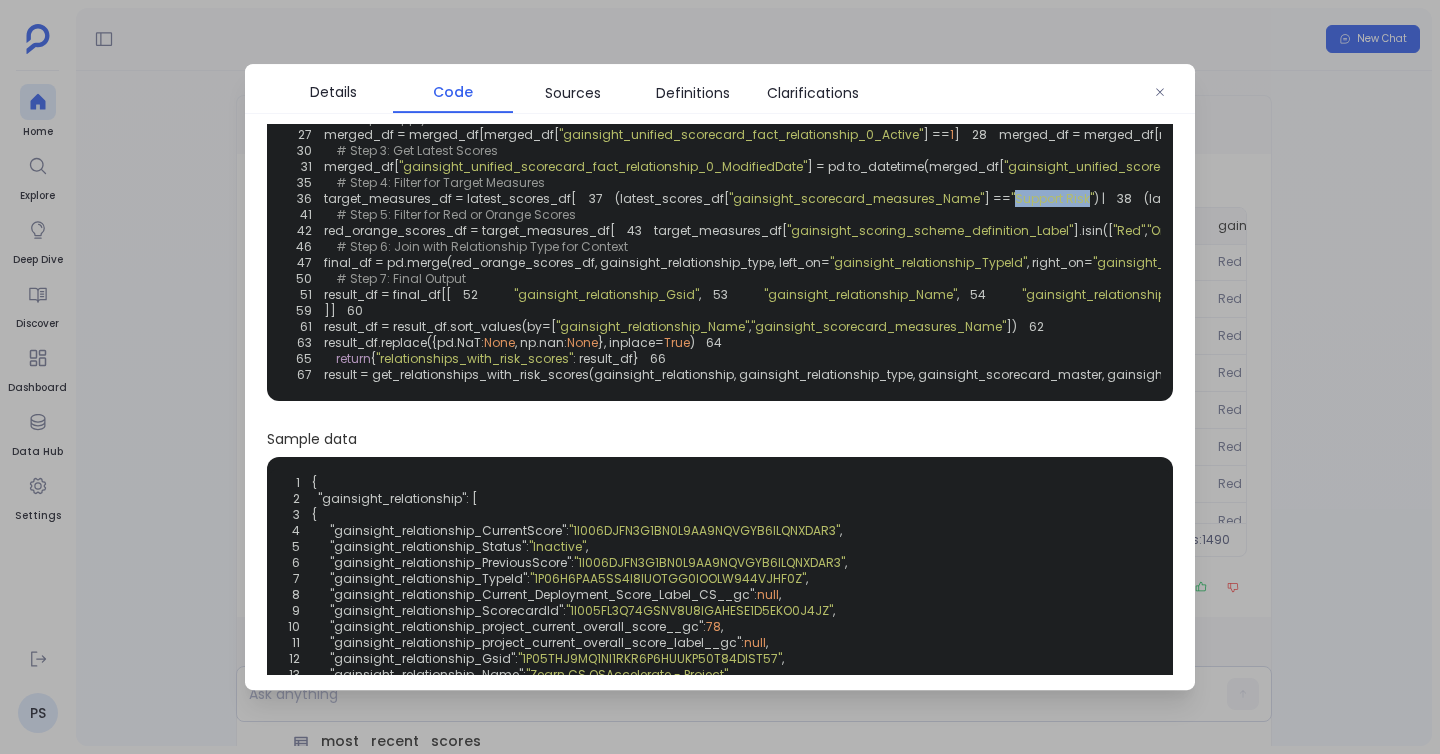 copy on "Support Risk" 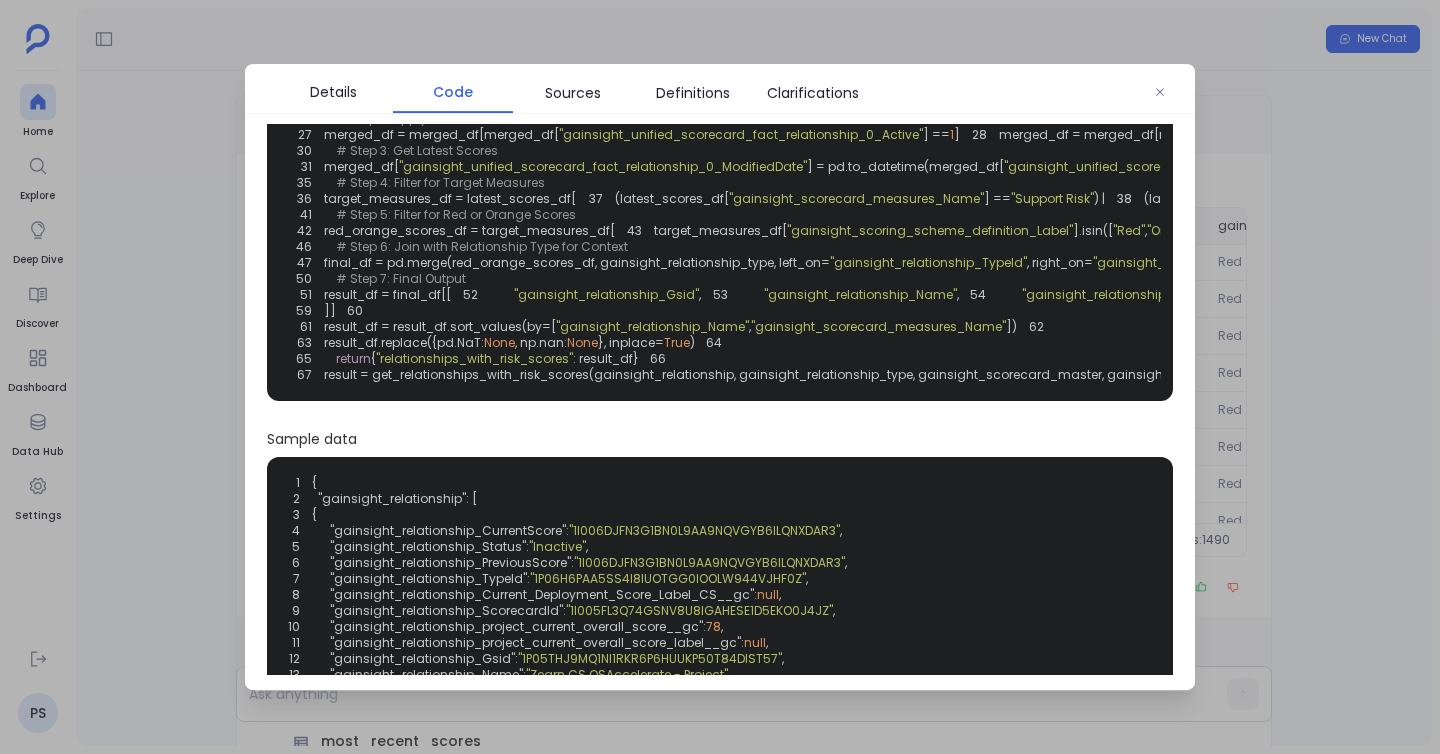 click on "1
2 def   get_relationships_with_risk_scores ( gainsight_relationship, gainsight_relationship_type, gainsight_scorecard_master, gainsight_scorecard_measures, gainsight_unified_scorecard_fact_relationship_0, gainsight_scoring_scheme_definition ):
3      import  pandas  as  pd
4      import  numpy  as  np
5
6      # Step 1: Get Current Relationship Measures with Scores
7      # Filter for relationship-specific measures
8     relationship_measures = gainsight_scorecard_measures[gainsight_scorecard_measures[ "gainsight_scorecard_measures_EntityType" ] ==  "RELATIONSHIP" ]
9
10      # Join with fact table
11     merged_df = pd.merge(gainsight_unified_scorecard_fact_relationship_0, relationship_measures, left_on= "gainsight_unified_scorecard_fact_relationship_0_measure_id__gc" , right_on= "gainsight_scorecard_measures_Gsid" , how= "inner" )
12     merged_df = remove_column_collisions(merged_df,  'inner' )
13
14      # Join with relationship table
15 "gainsight_relationship_Status" ] ==" at bounding box center [720, 135] 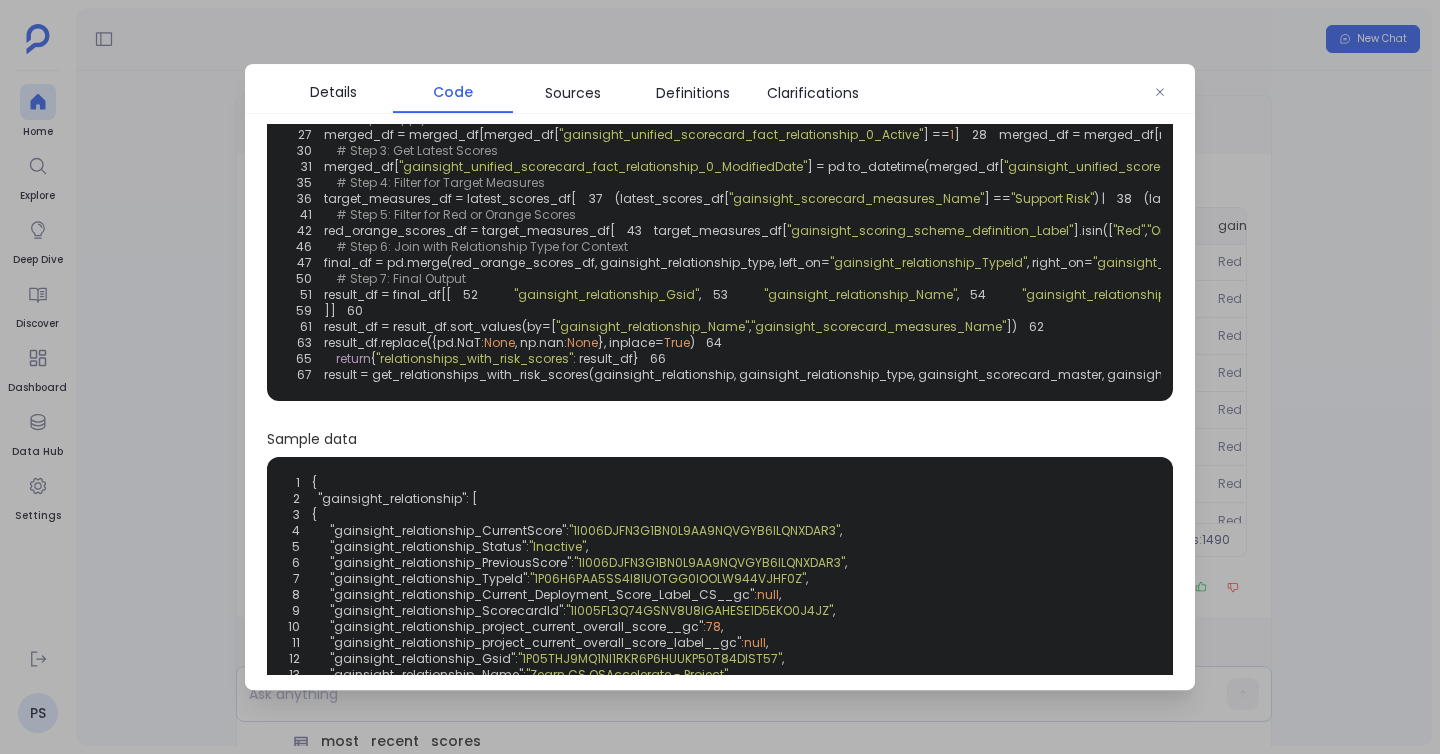 click at bounding box center (720, 377) 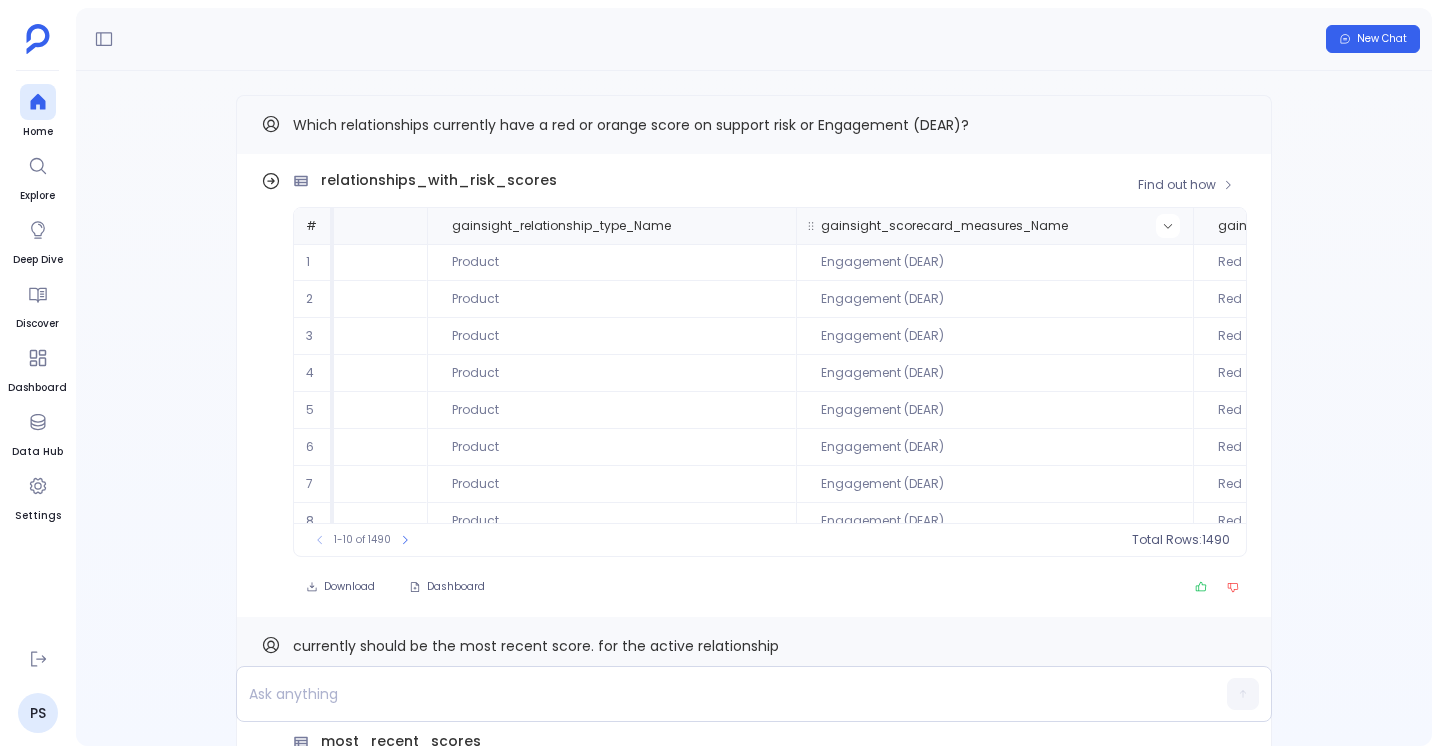click 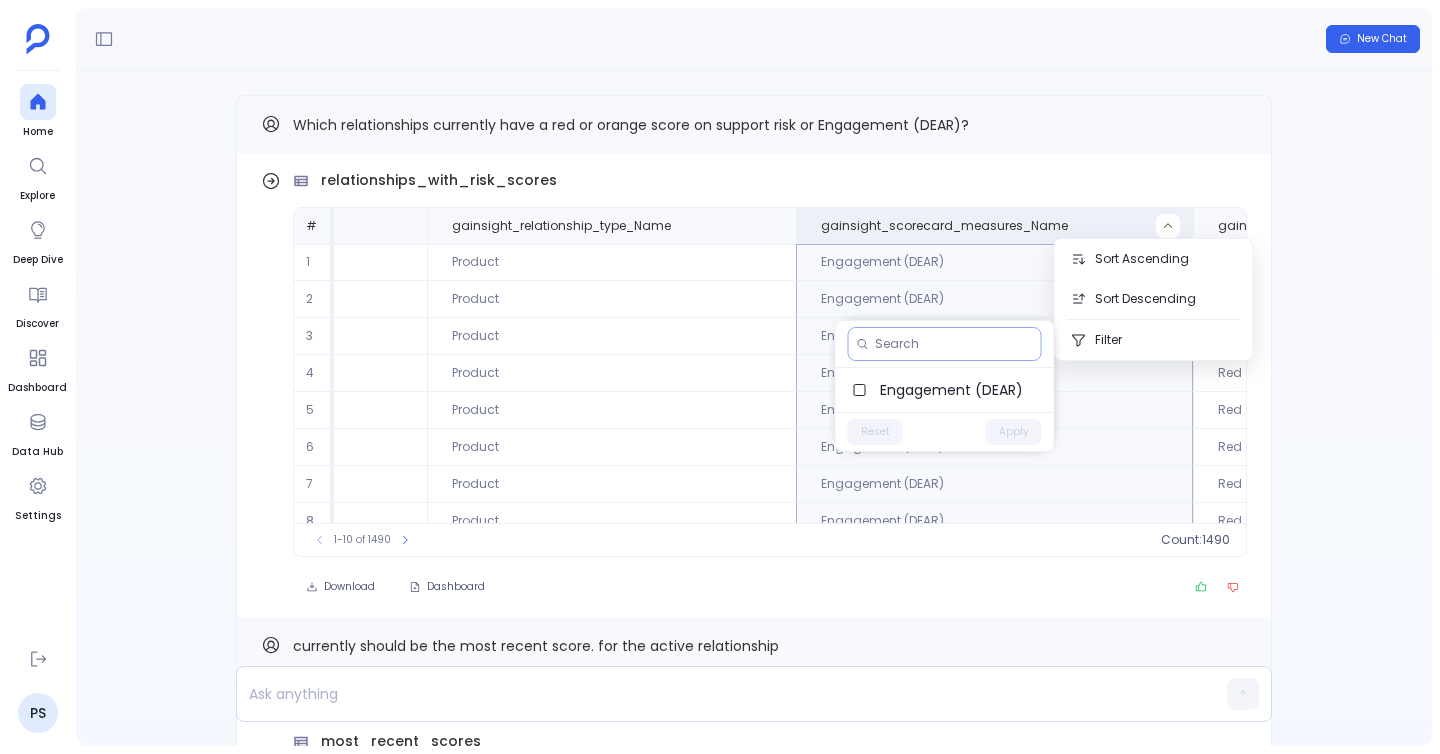 click at bounding box center [954, 344] 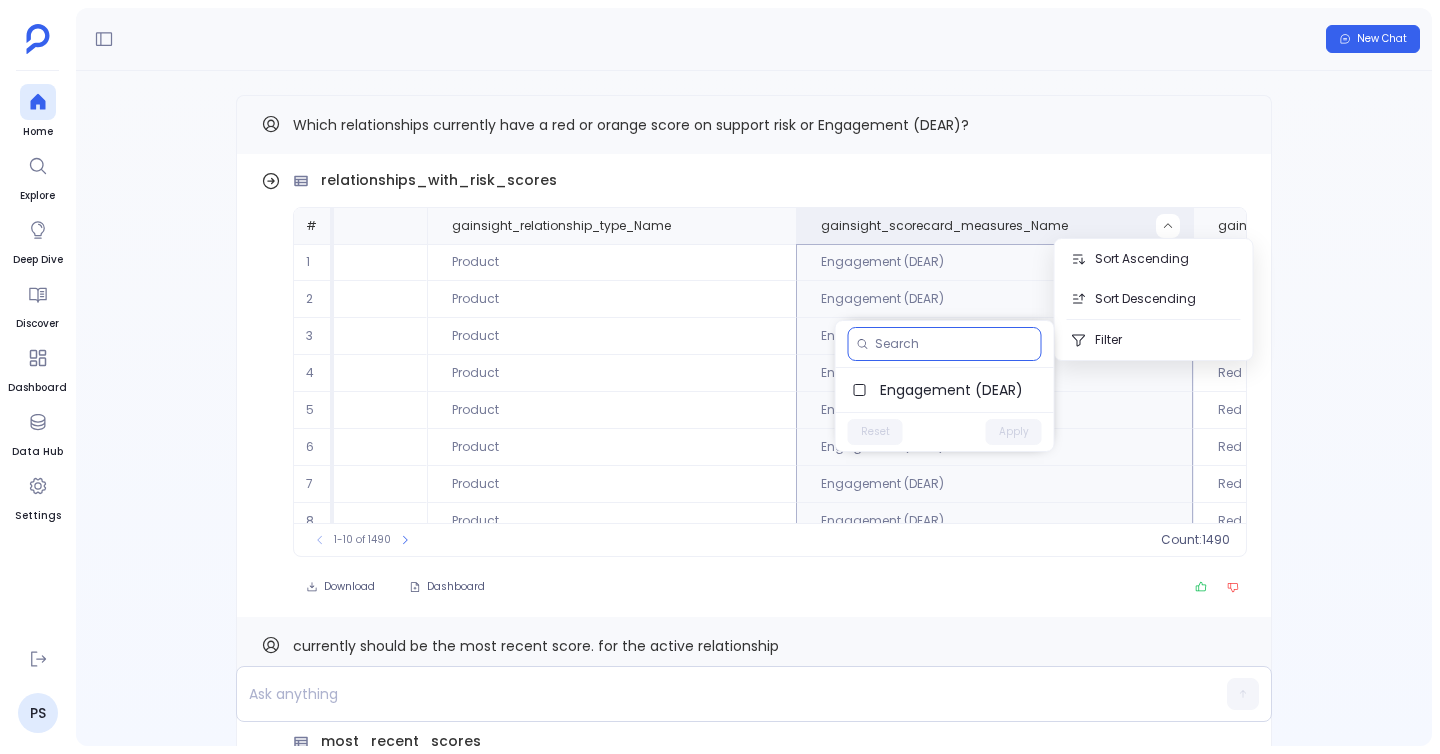 paste on "Support Risk" 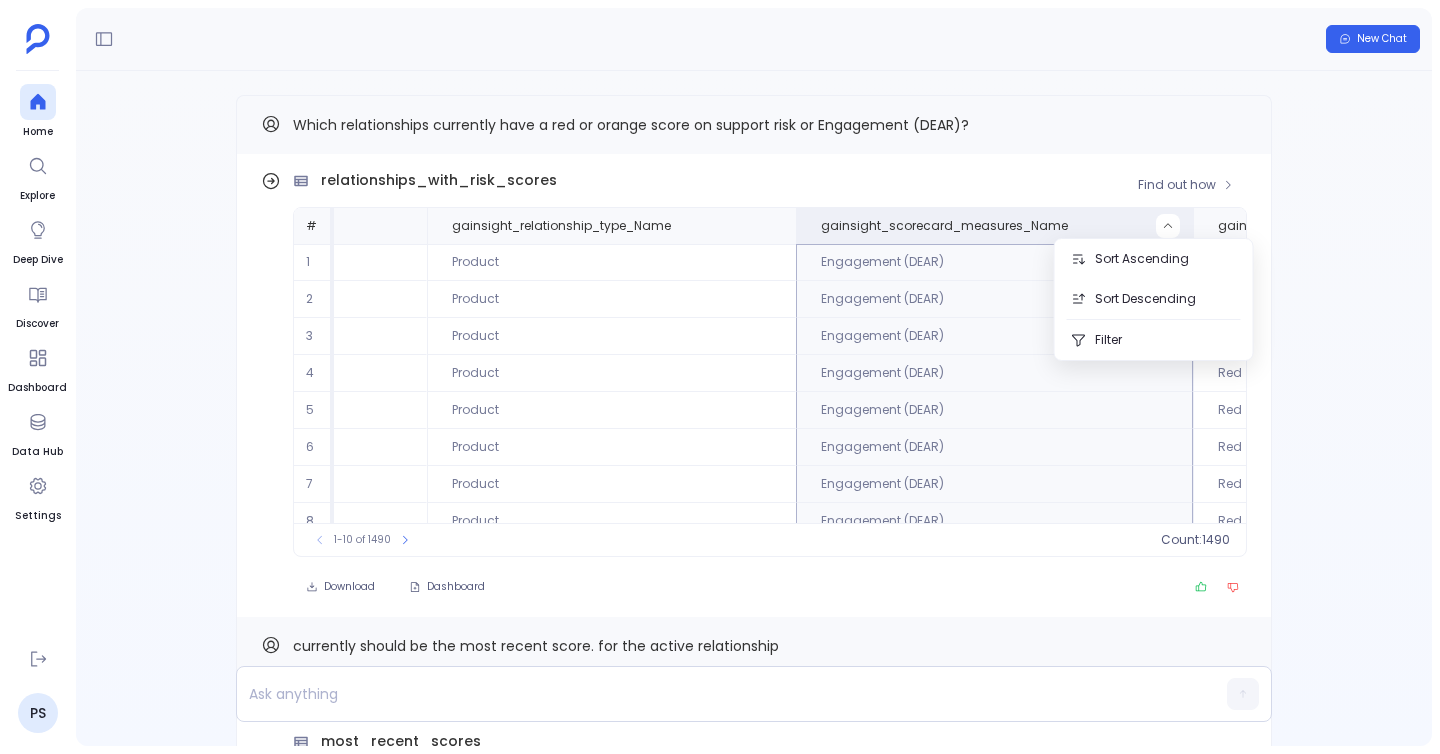 click on "relationships_with_risk_scores" at bounding box center (770, 180) 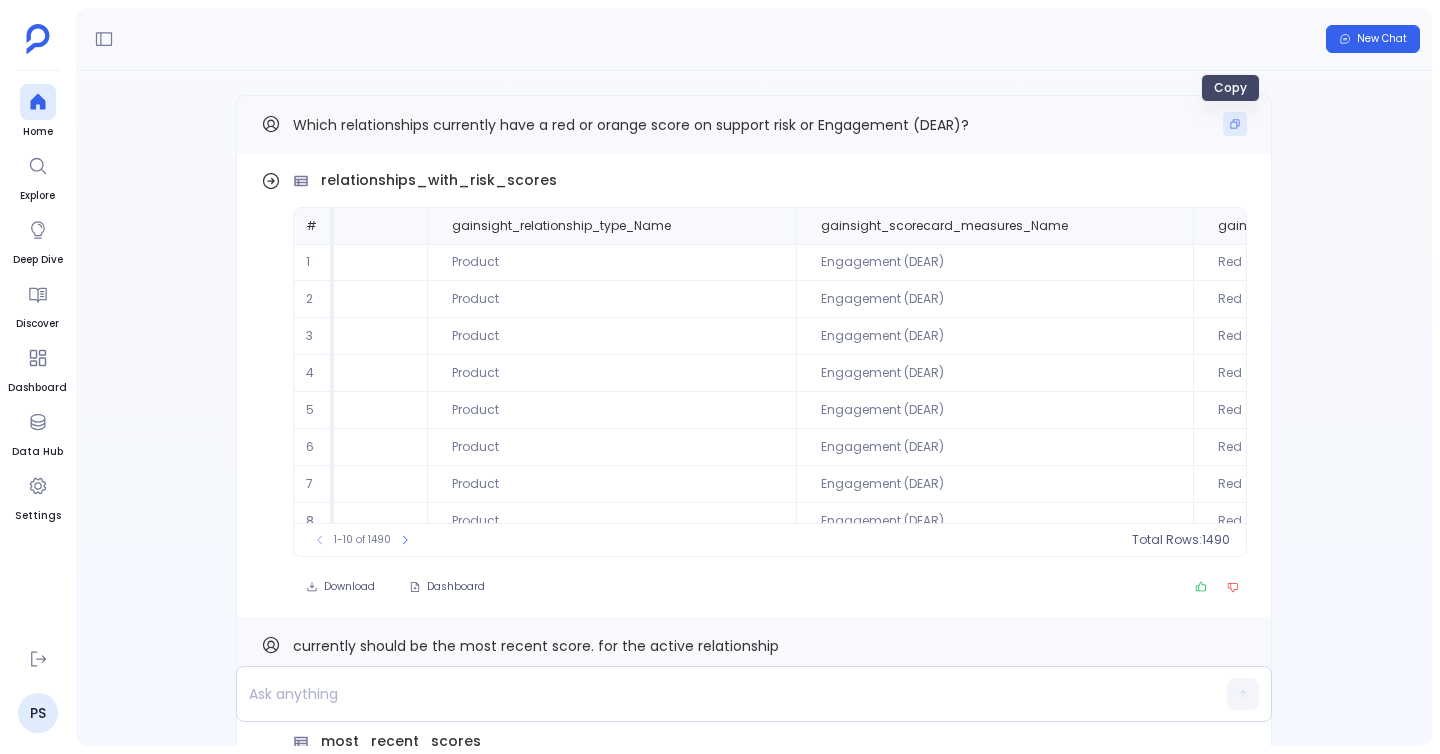 click at bounding box center (1235, 124) 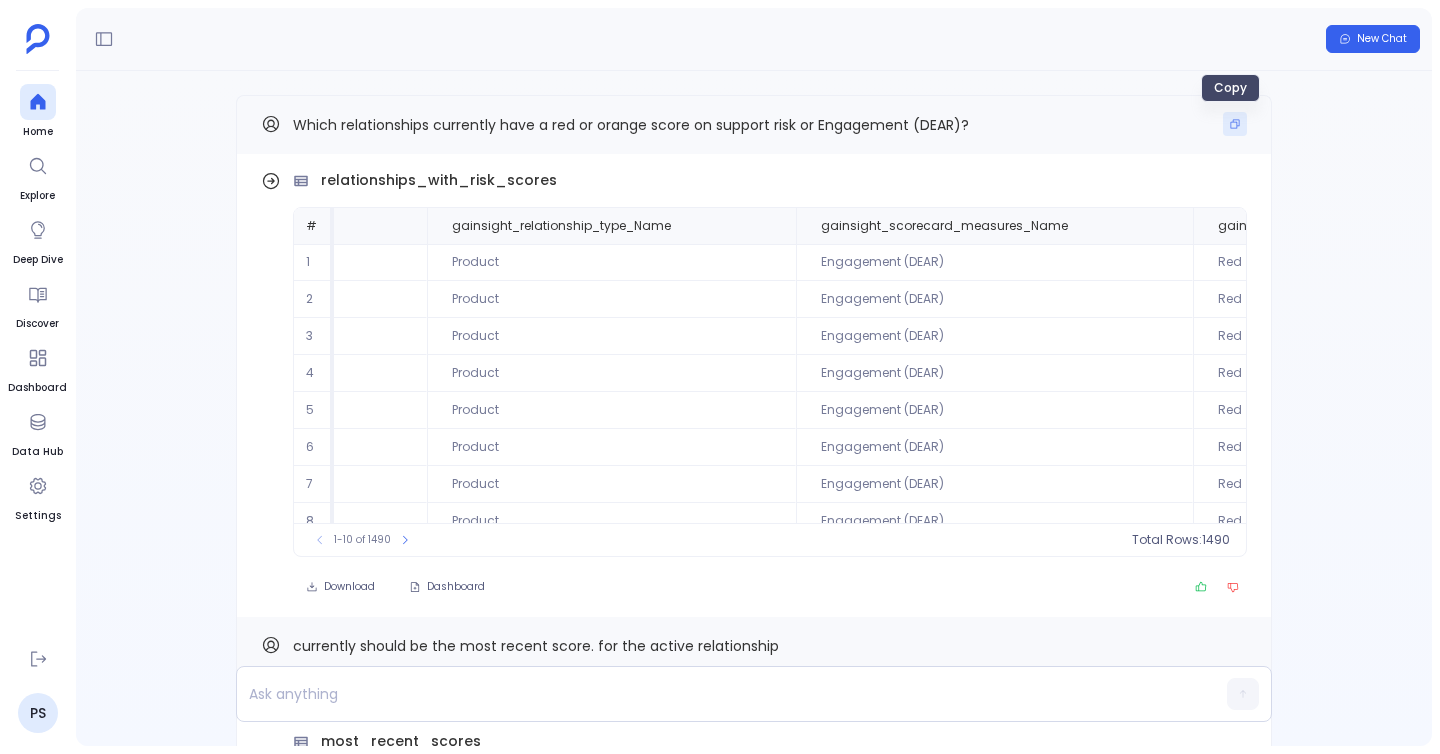 click at bounding box center [1235, 124] 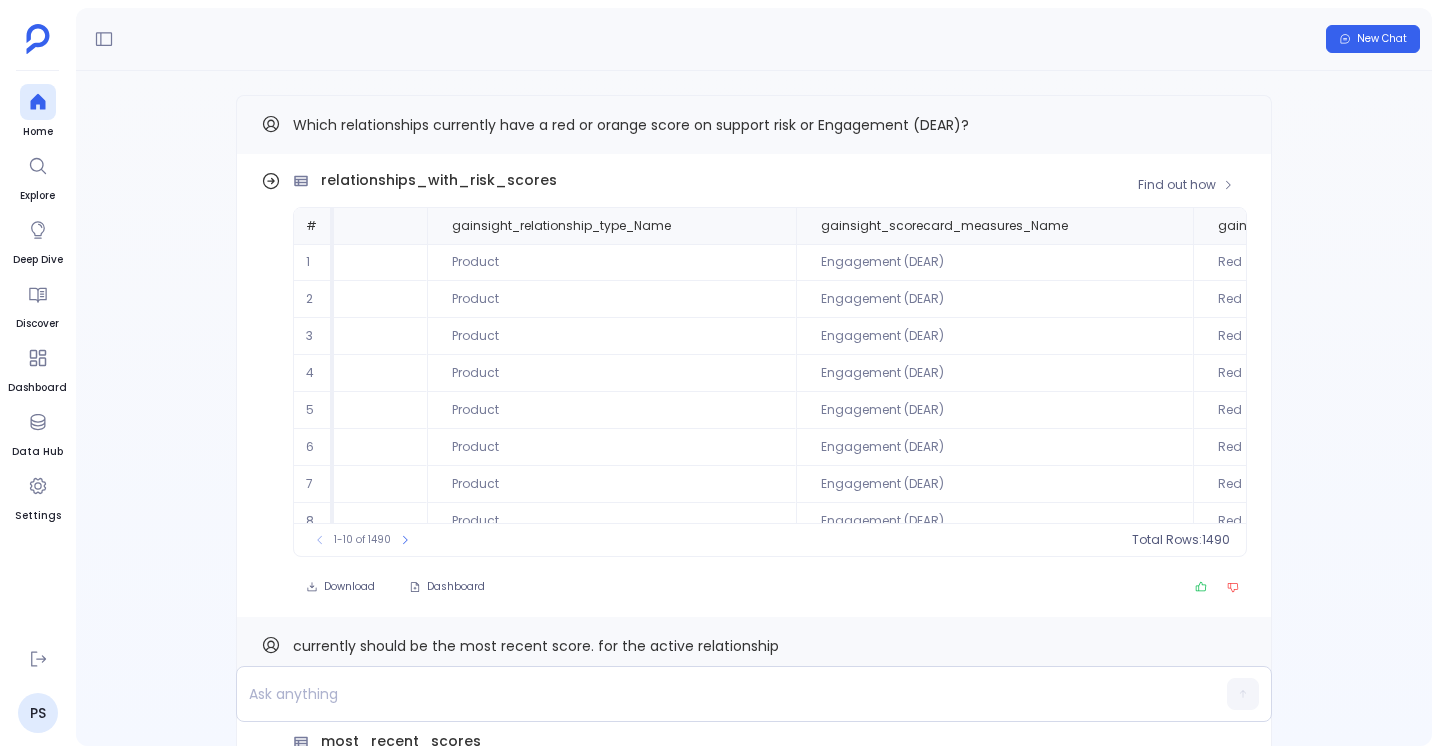 scroll, scrollTop: 96, scrollLeft: 241, axis: both 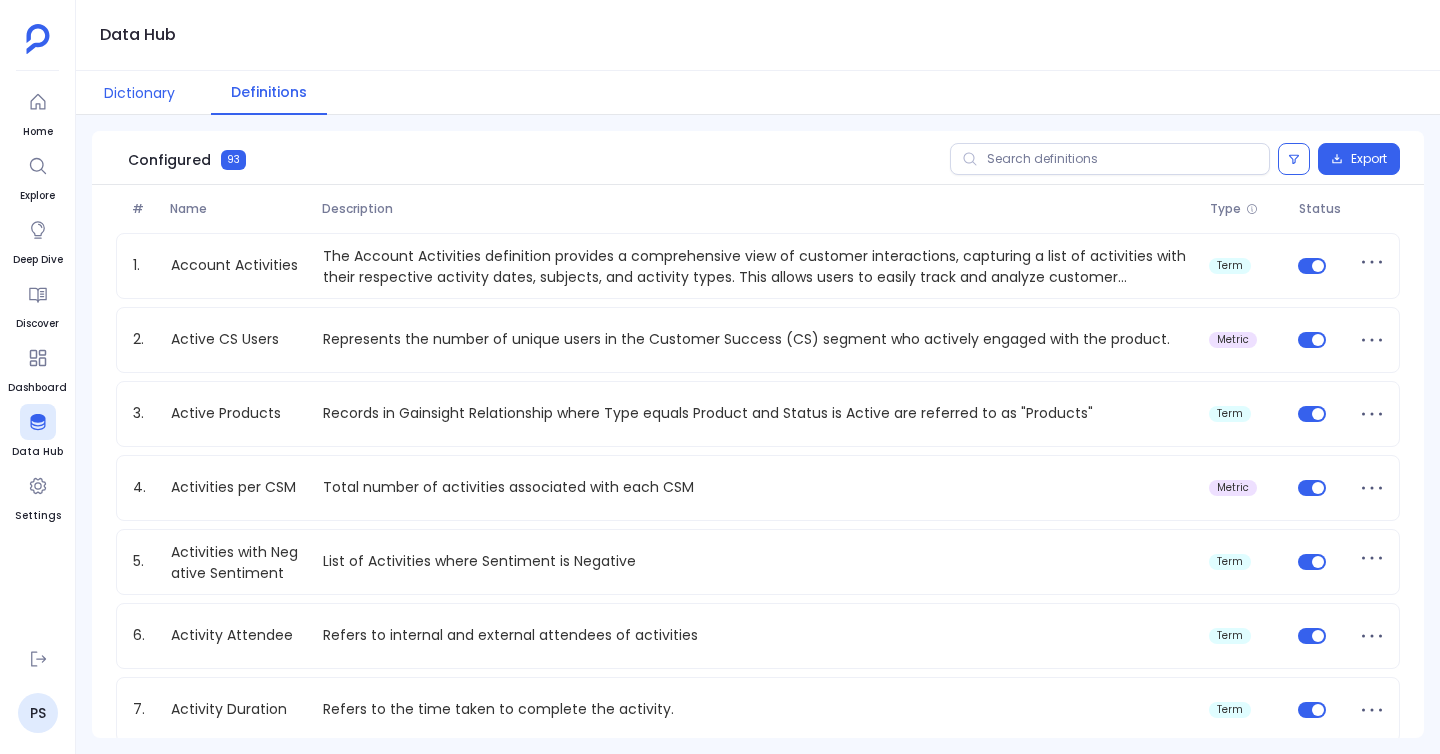 click on "Dictionary" at bounding box center [139, 93] 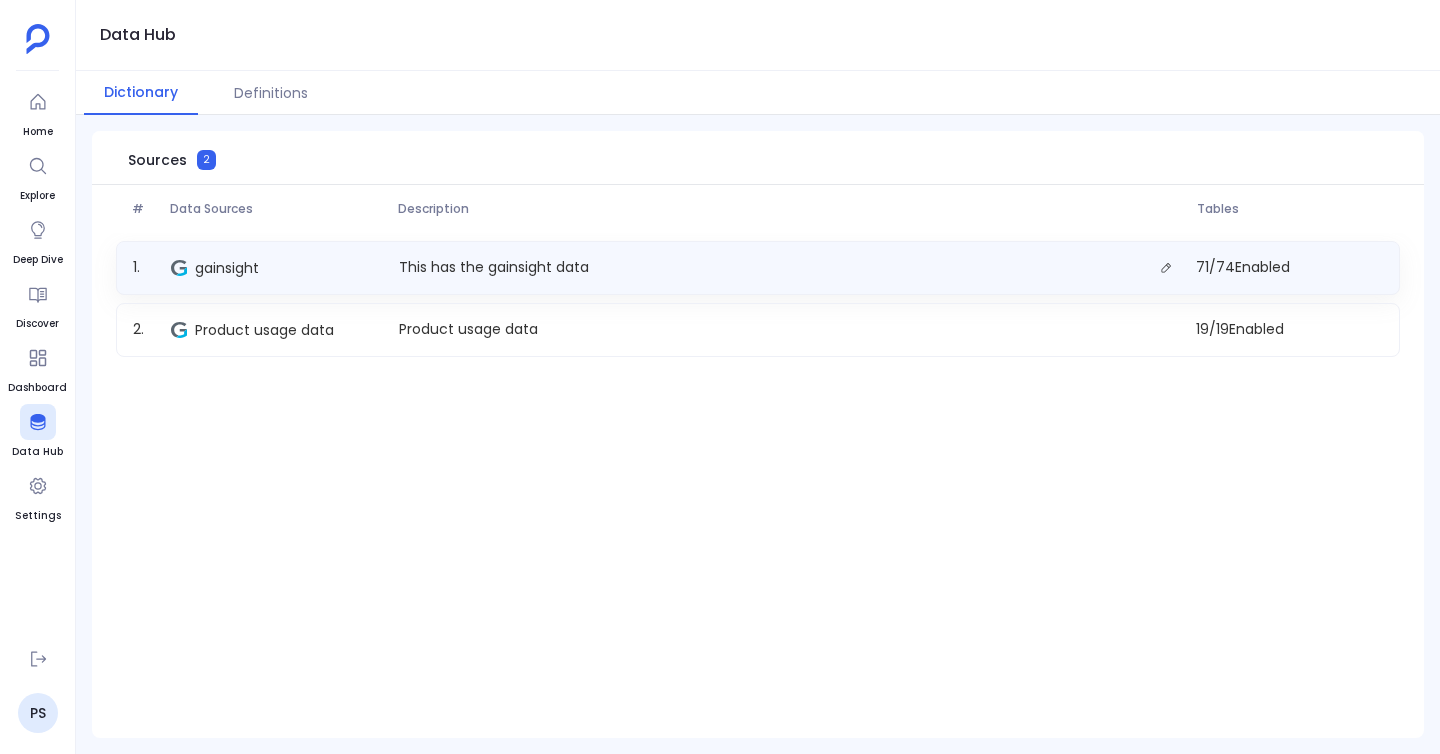 click on "gainsight" at bounding box center [277, 268] 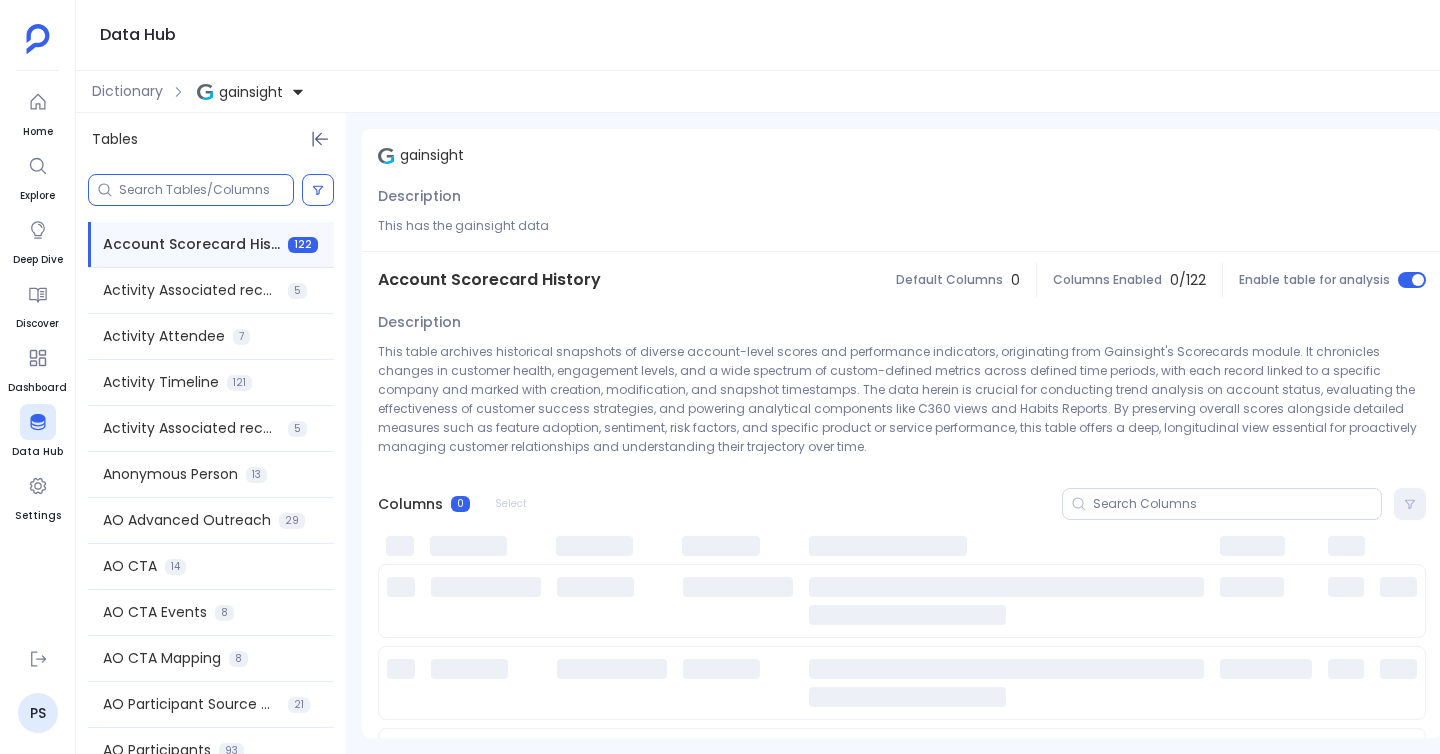 click at bounding box center [206, 190] 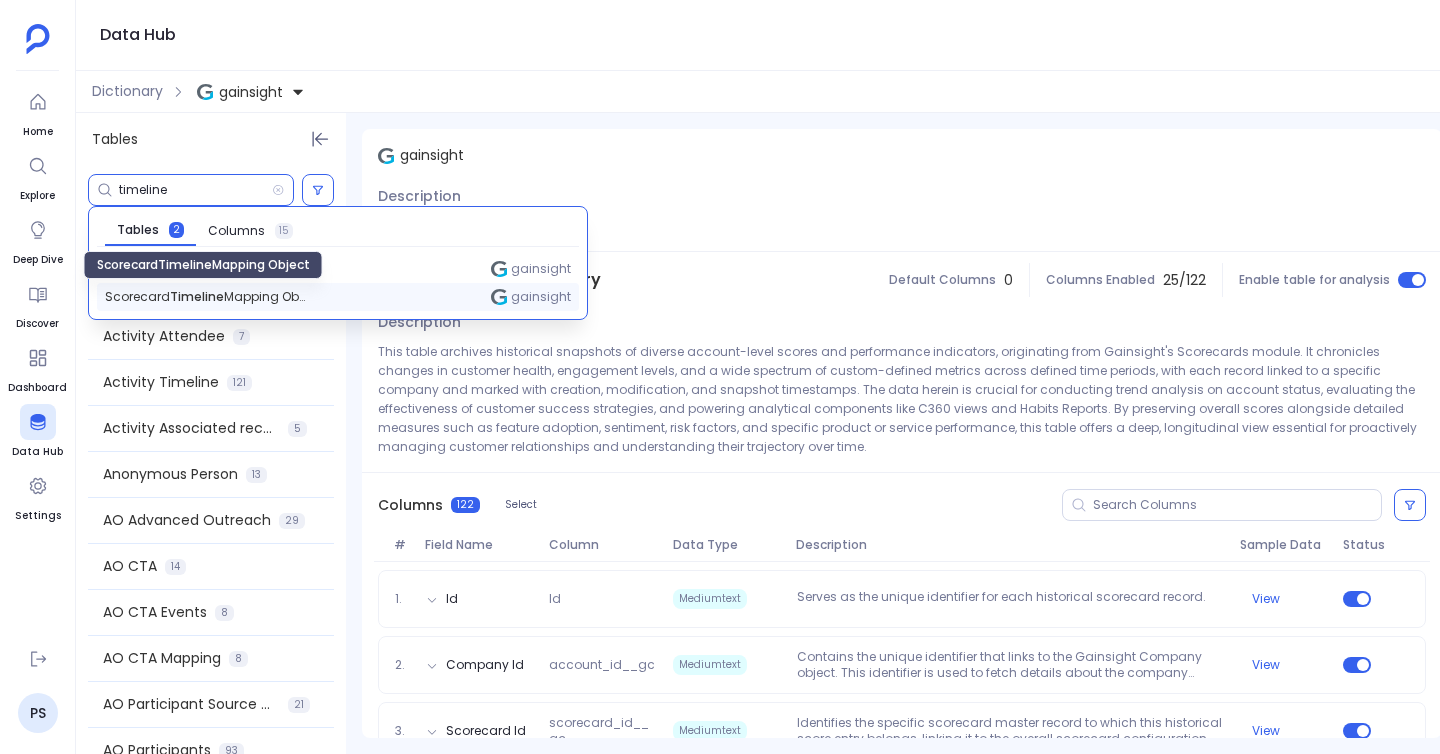 click on "Scorecard  Timeline  Mapping Object" at bounding box center [205, 297] 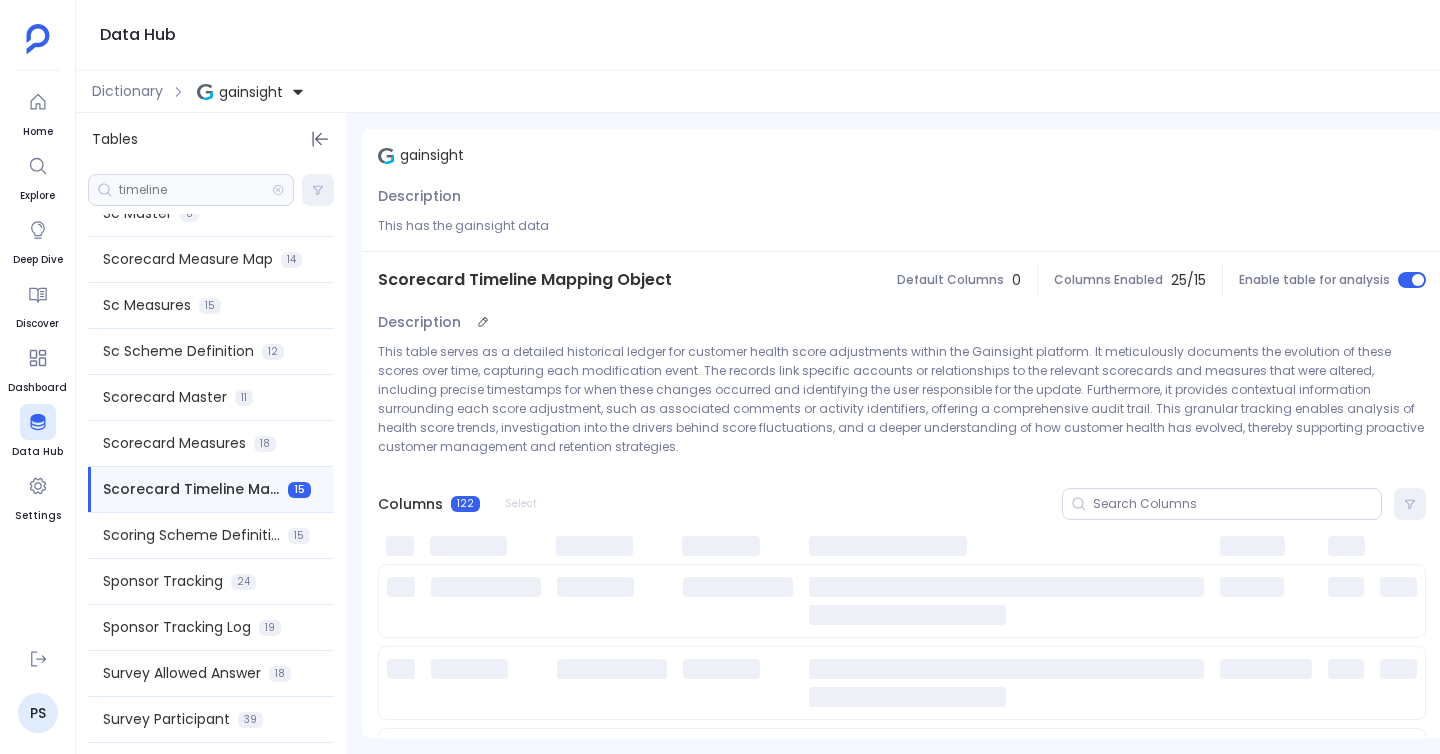 scroll, scrollTop: 2515, scrollLeft: 0, axis: vertical 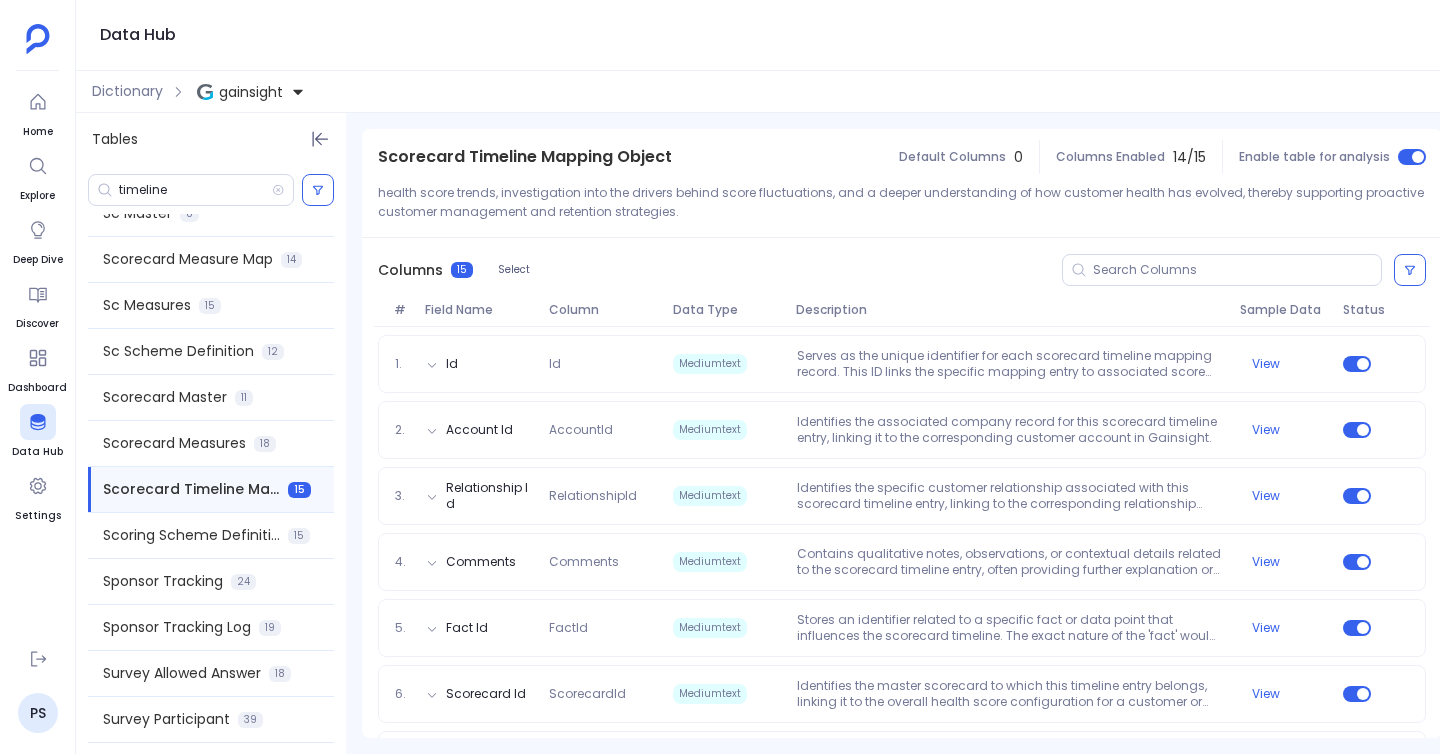 click on "Tables timeline Account Scorecard History 122 Activity Associated records - 2 years 5 Activity Attendee 7 Activity Timeline 121 Activity Associated records - All 5 Anonymous Person 13 AO Advanced Outreach 29 AO CTA 14 AO CTA Events 8 AO CTA Mapping 8 AO Participant Source Configuration 21 AO Participants 93 AO Predefined Advanced Outreach Model 7 Call To Action 187 Case 74 Cockpit Associated Records 12 Company 468 Company Person 158 Customer Goal 18 Customer Goal Association 10 Customer Goal Metric 11 Customer Goal Metric Actual Values 11 Customer Goal Metric Values 13 Customer Goal Template 12 CS Task 63 CSAT Survey Response 26 Success Plan 70 DA Picklist 18 Email Log V2 64 Enhancement Request 23 Enhancement Request Status 16 GS Calendar Attendee 16 GS Calendar Event 24 GS Calendar Events Attendees 10 GS Lead 36 GS Lead Status 9 GS Opportunity 133 GS Opportunity Line Item 17 GS Opportunity Prediction 10 GS Opportunity Stage 18 GS Pricebook 10 GS Pricebook Entry 13 Product 26 User 63 NPS Survey Response 26 92" at bounding box center (767, 433) 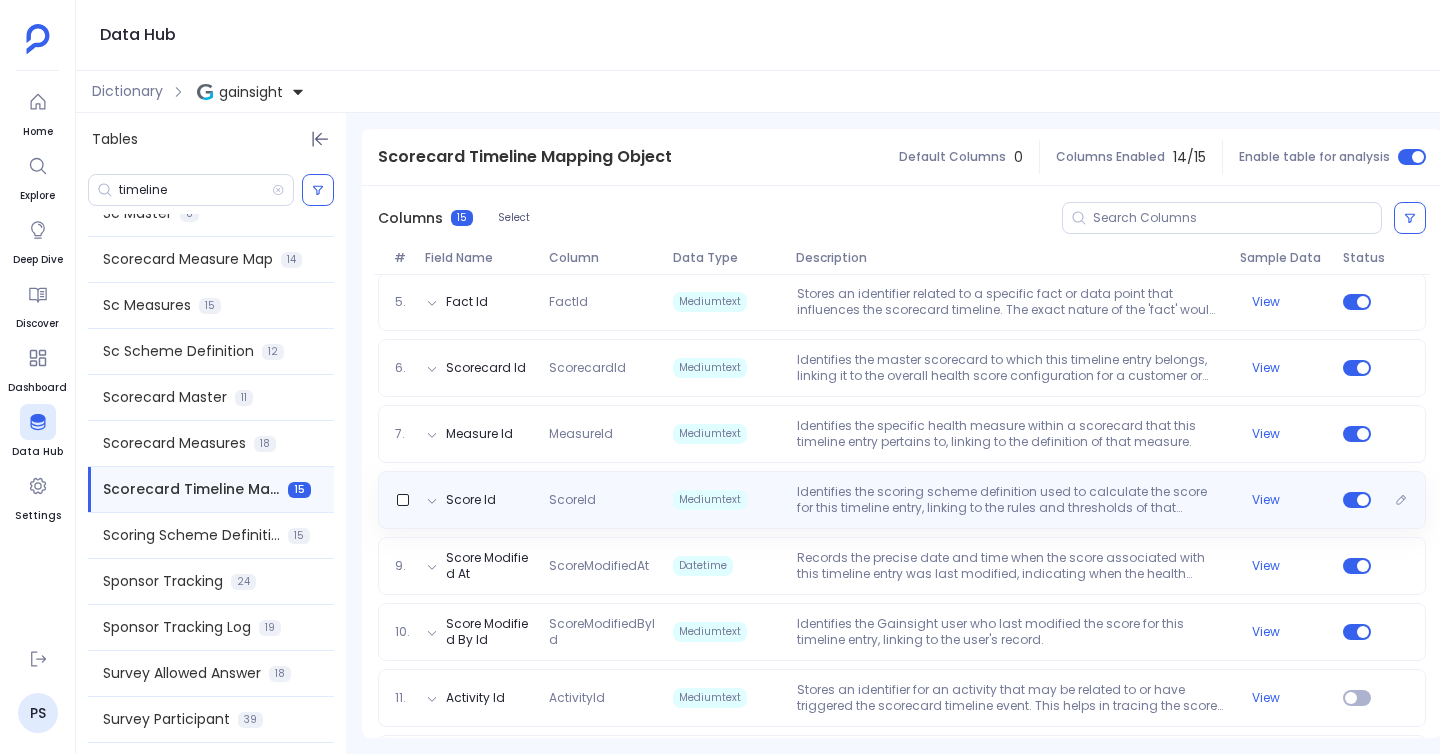 scroll, scrollTop: 559, scrollLeft: 0, axis: vertical 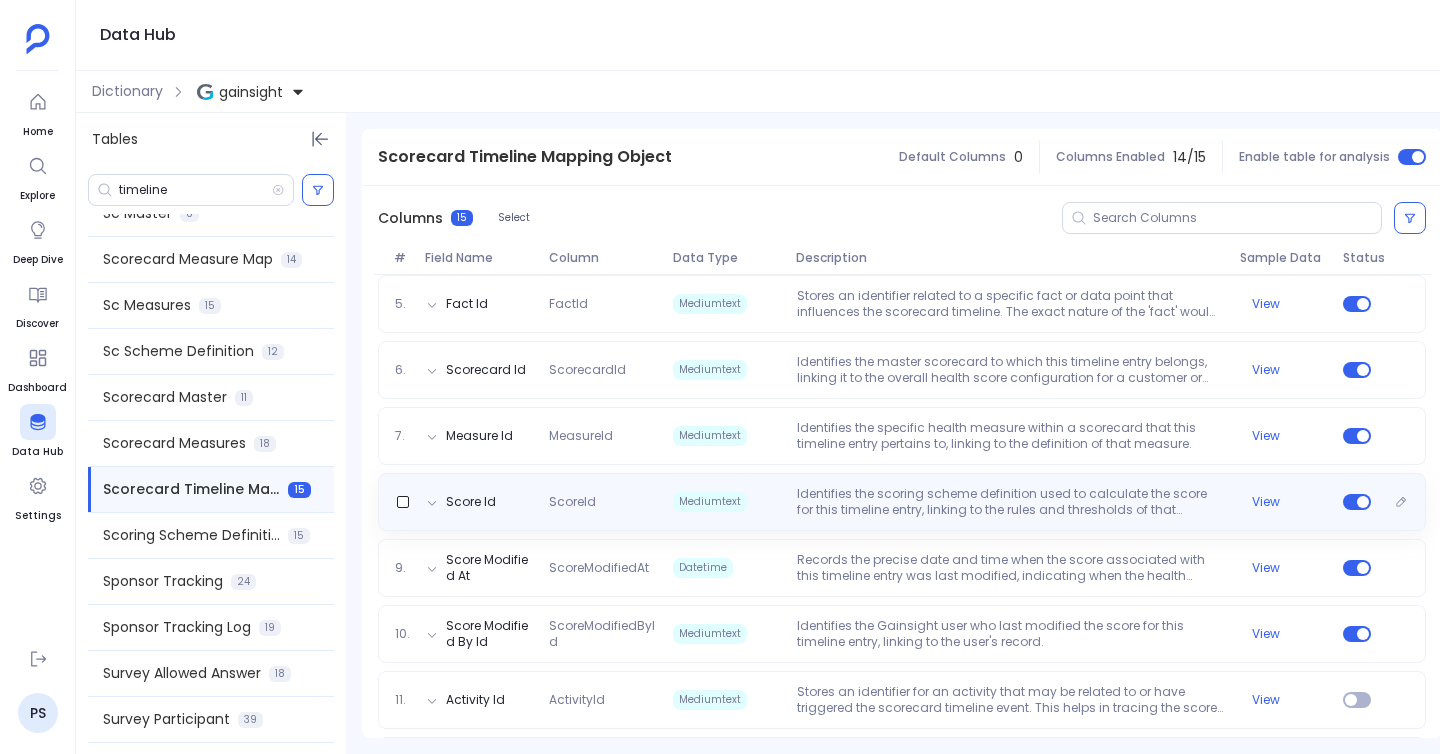click on "Identifies the scoring scheme definition used to calculate the score for this timeline entry, linking to the rules and thresholds of that scheme." at bounding box center (1010, 502) 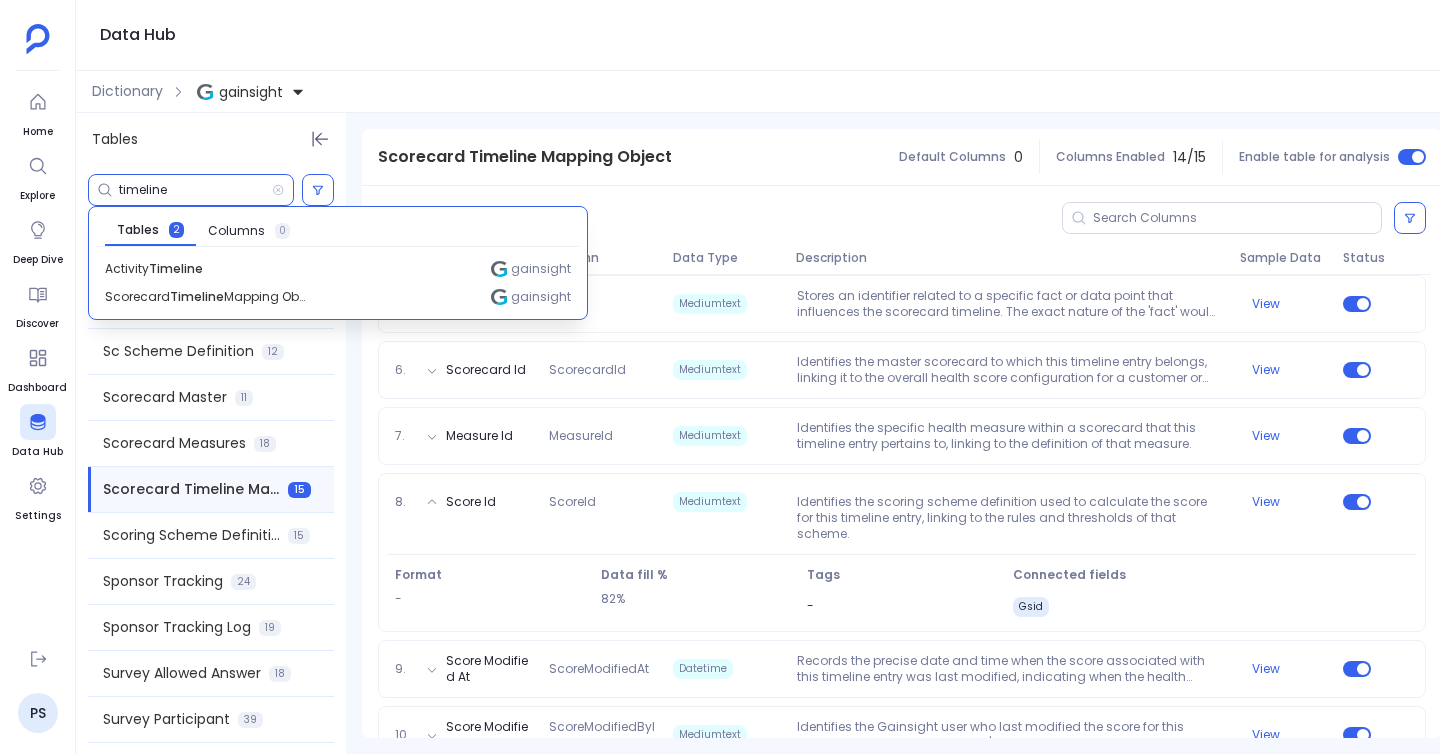 click on "timeline" at bounding box center [195, 190] 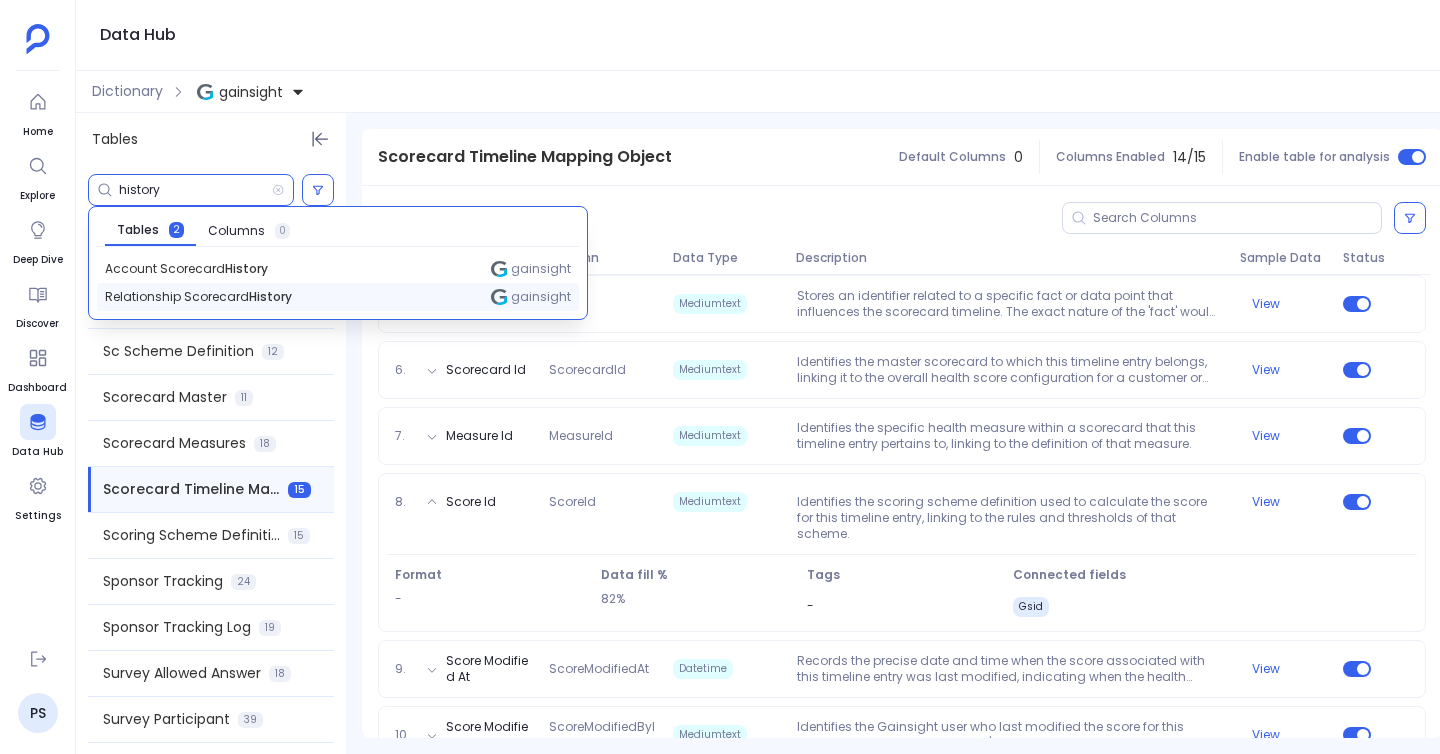 type on "history" 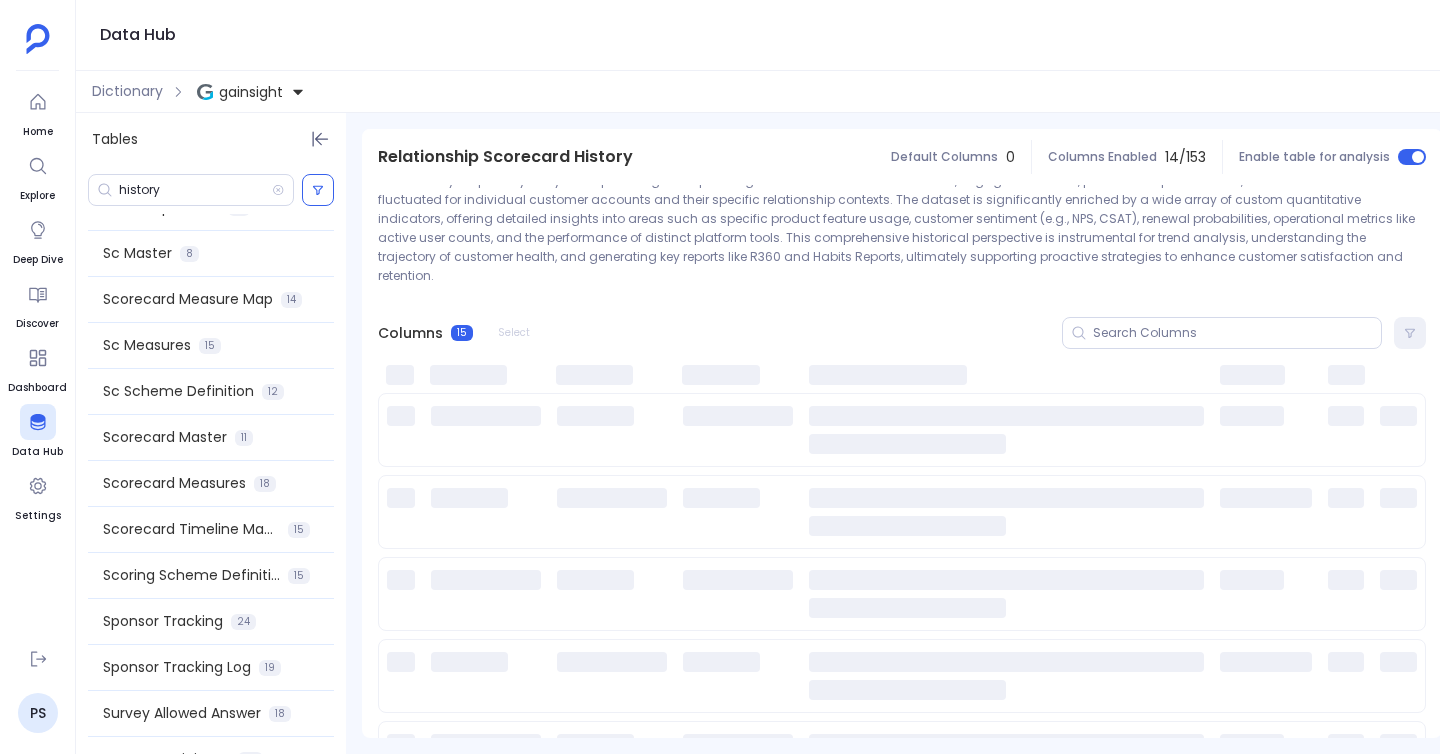 scroll, scrollTop: 2327, scrollLeft: 0, axis: vertical 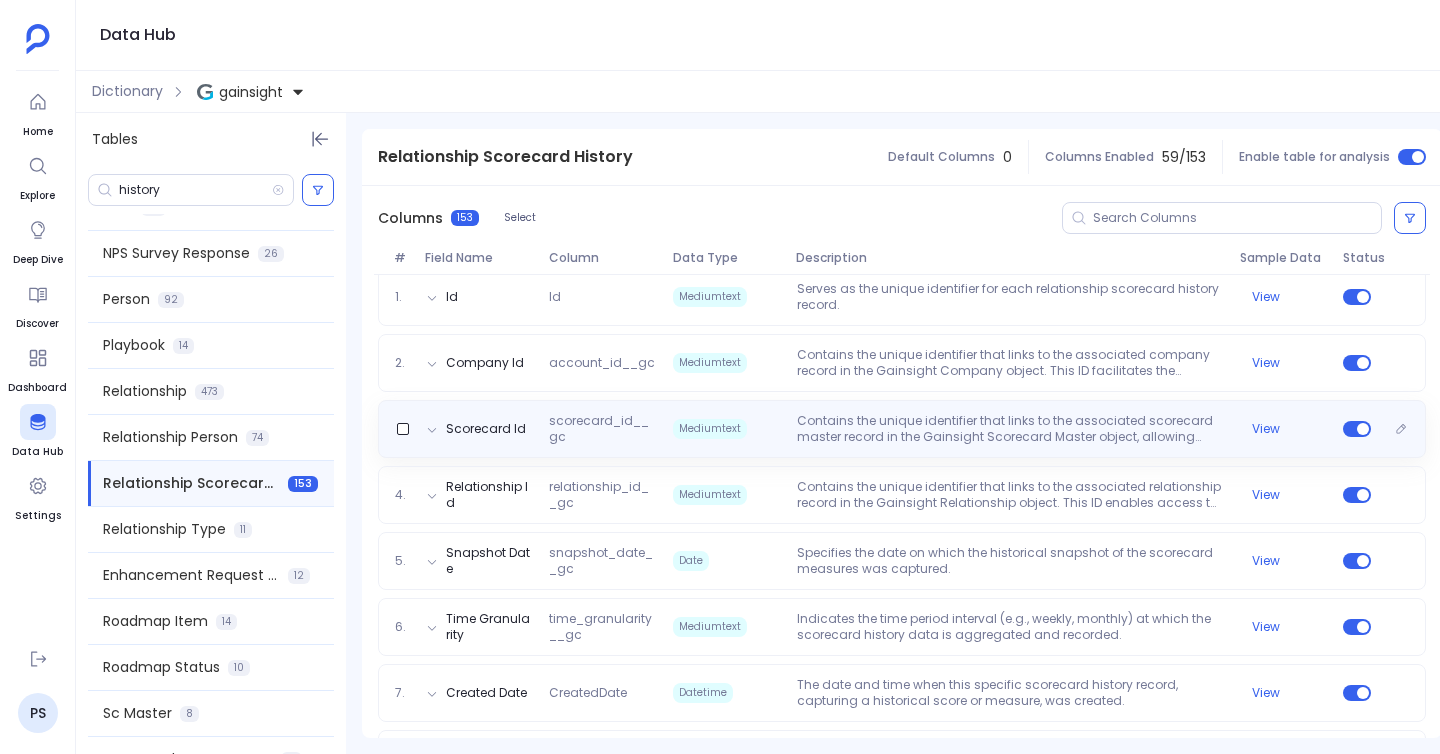 click on "Contains the unique identifier that links to the associated scorecard master record in the Gainsight Scorecard Master object, allowing access to the specific scorecard's definition and configuration." at bounding box center [1010, 429] 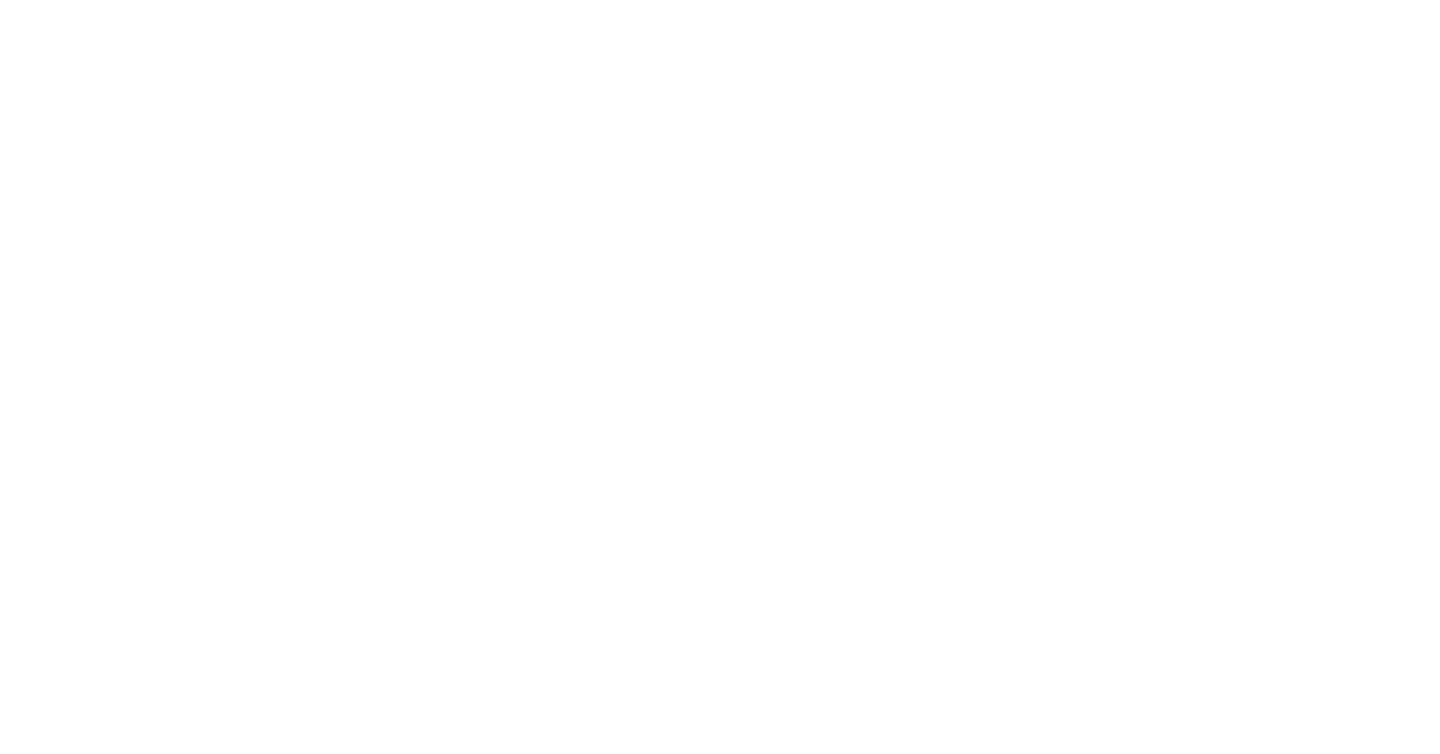 scroll, scrollTop: 0, scrollLeft: 0, axis: both 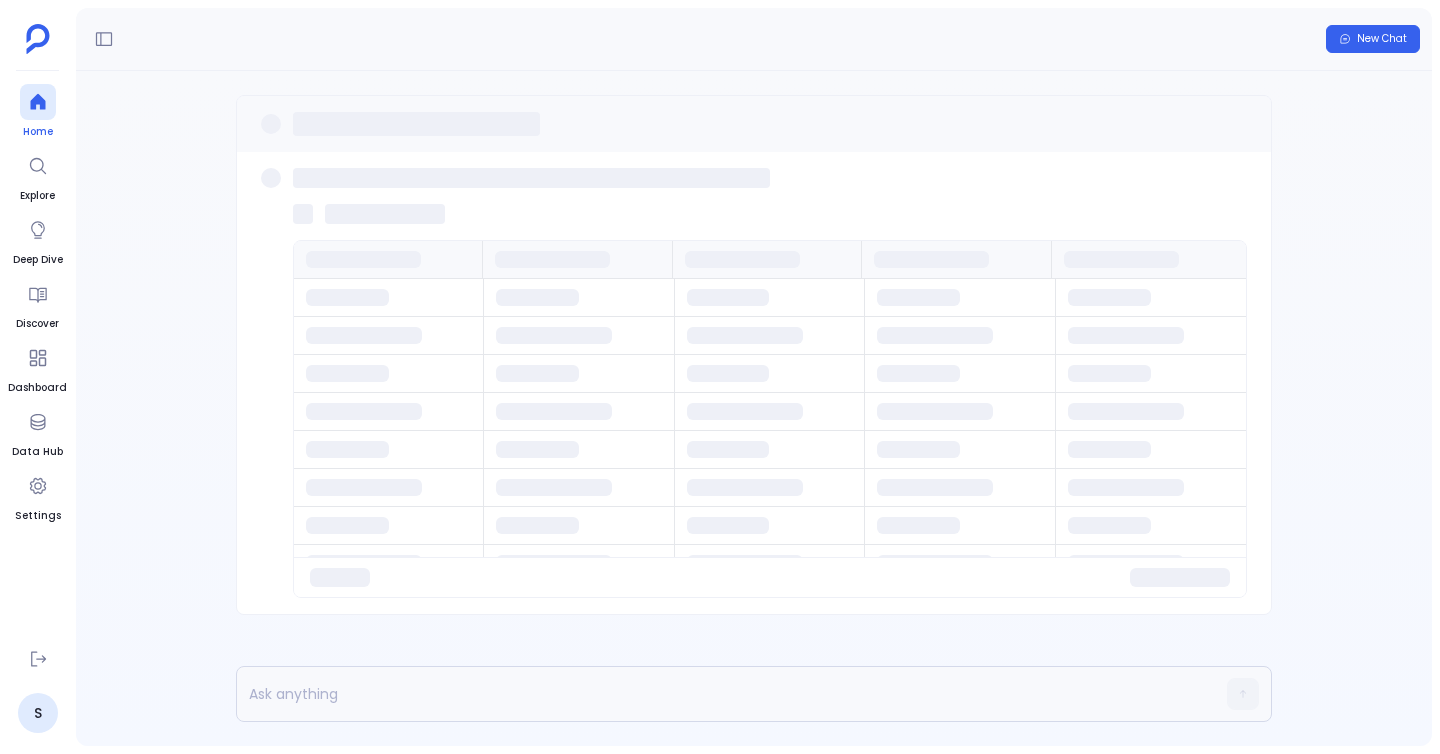 click at bounding box center (38, 102) 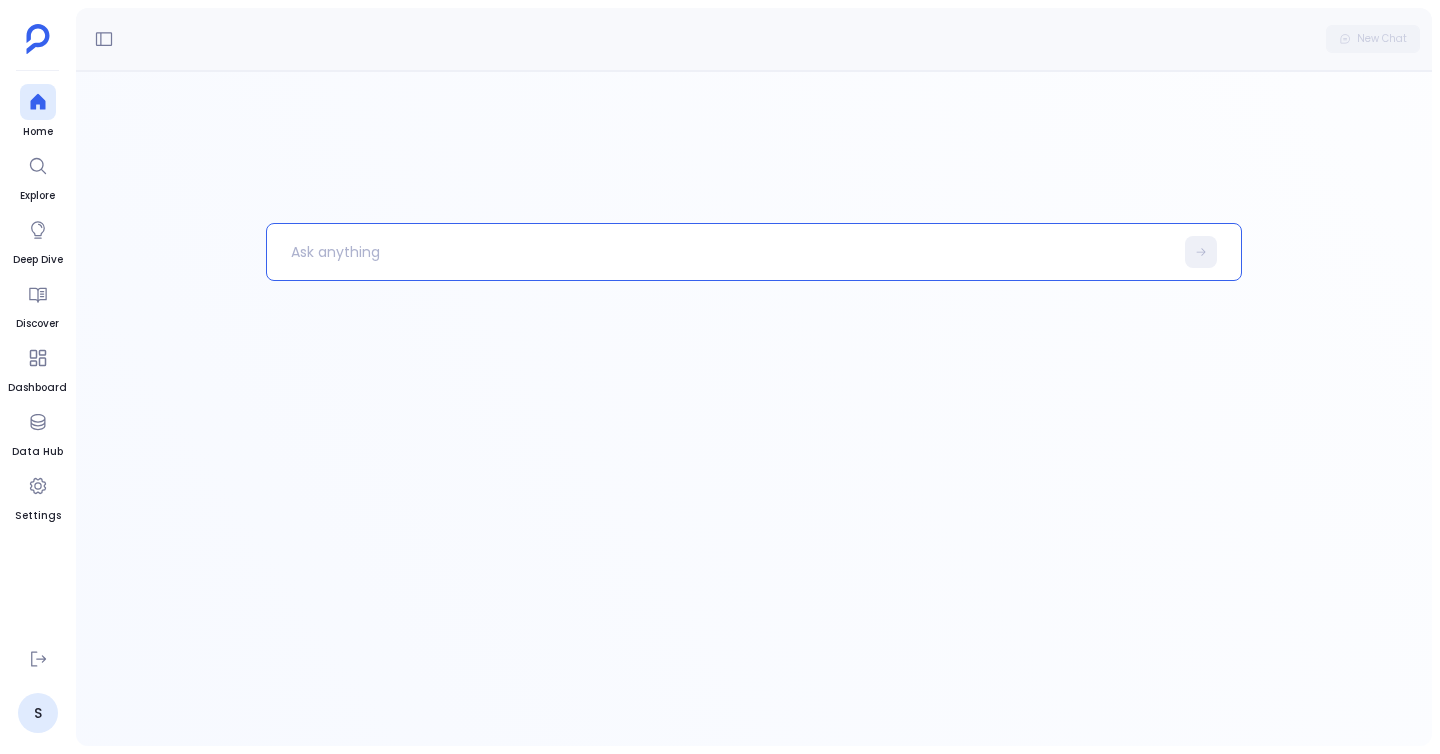 click at bounding box center [720, 252] 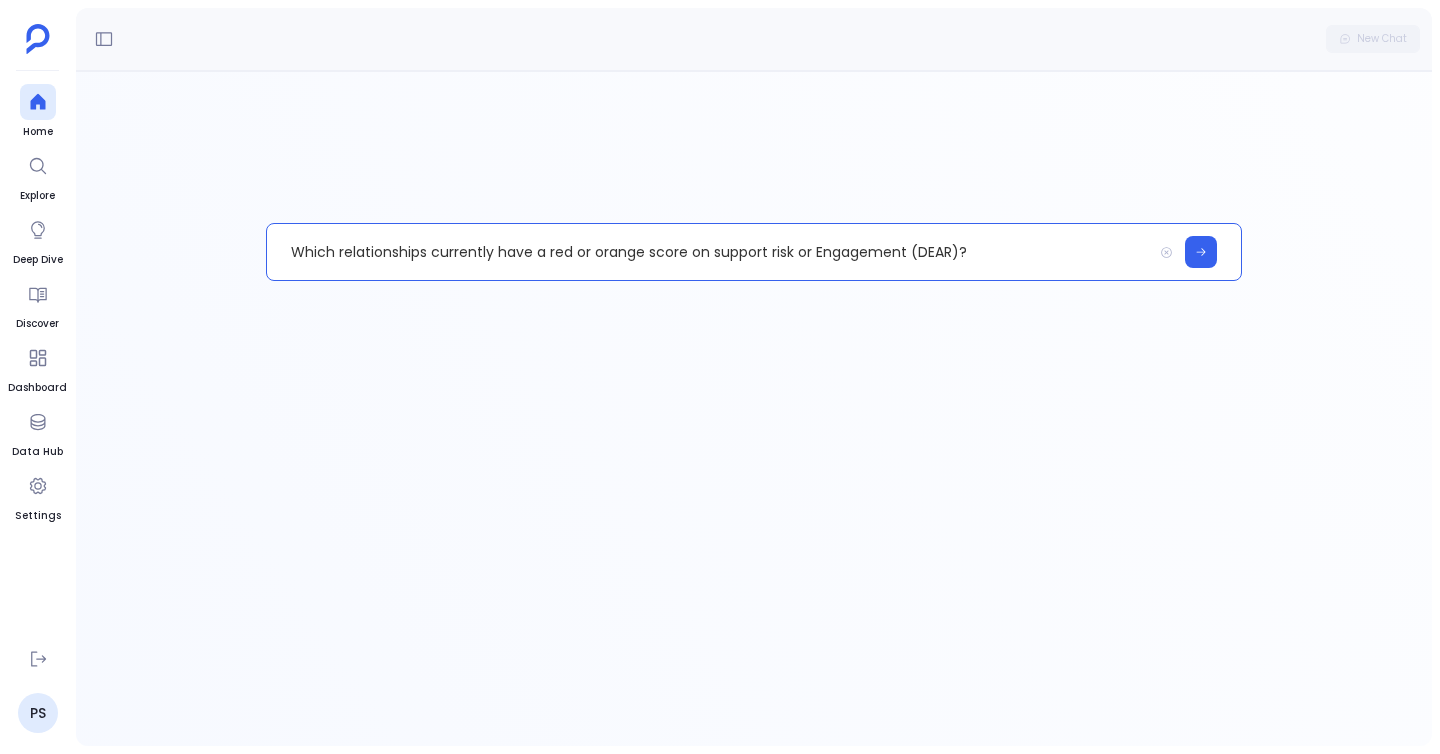 click on "Which relationships currently have a red or orange score on support risk or Engagement (DEAR)?" at bounding box center [709, 252] 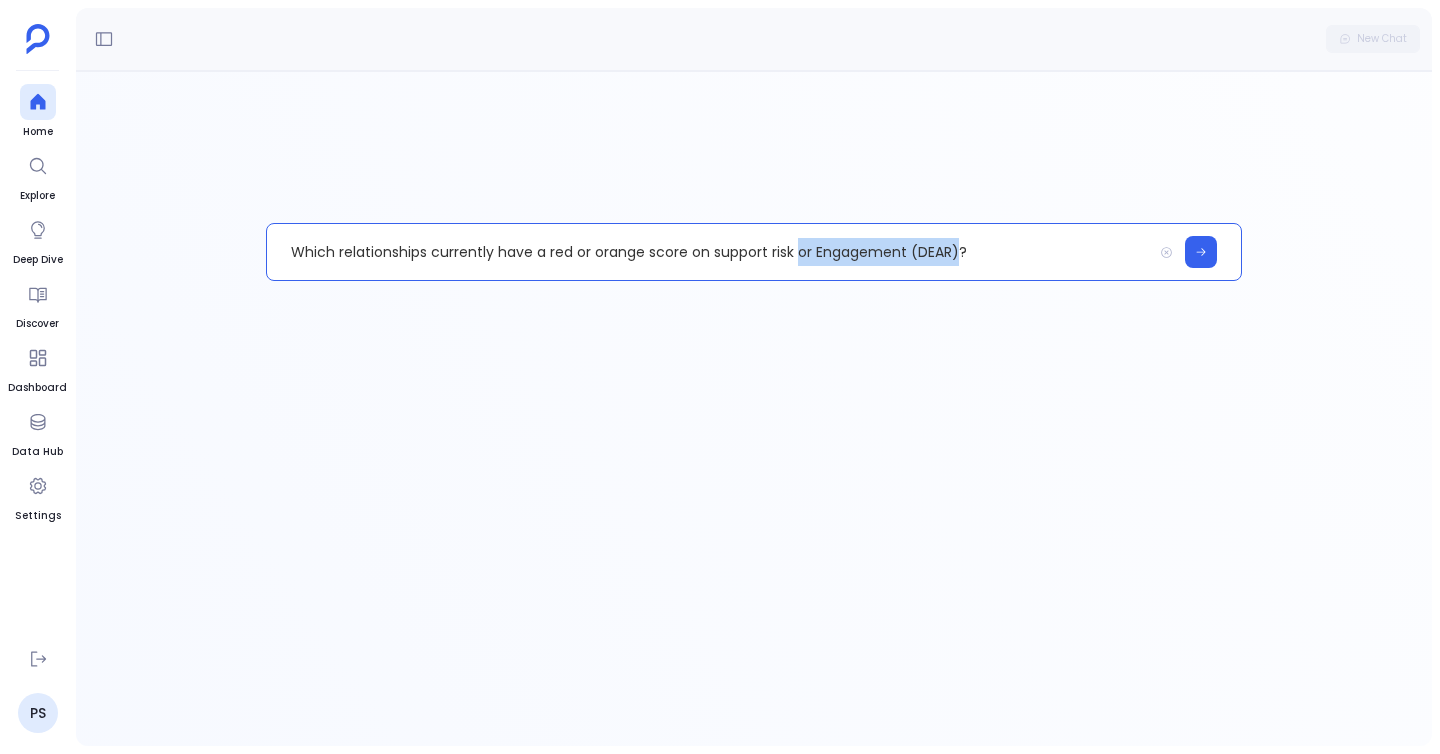 type 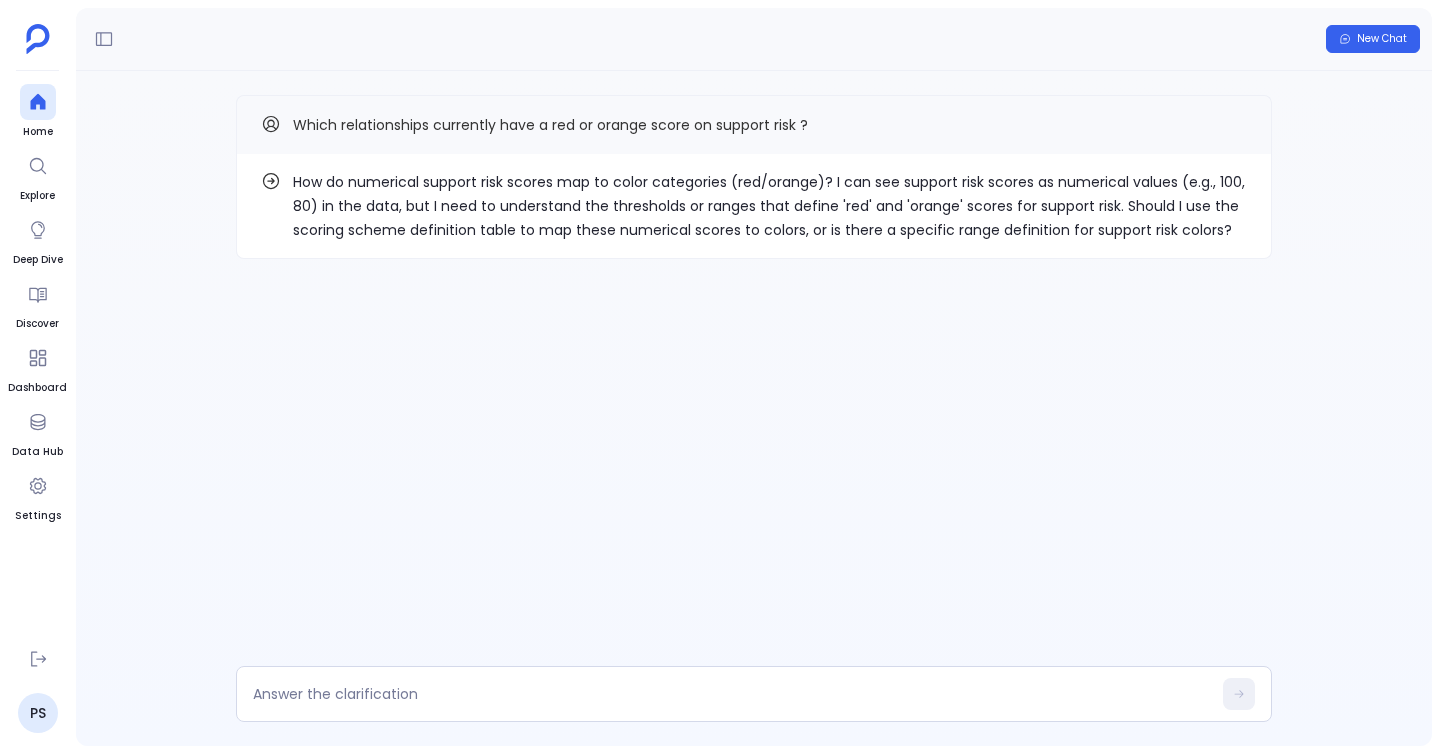 click on "How do numerical support risk scores map to color categories (red/orange)? I can see support risk scores as numerical values (e.g., 100, 80) in the data, but I need to understand the thresholds or ranges that define 'red' and 'orange' scores for support risk. Should I use the scoring scheme definition table to map these numerical scores to colors, or is there a specific range definition for support risk colors?" at bounding box center [770, 206] 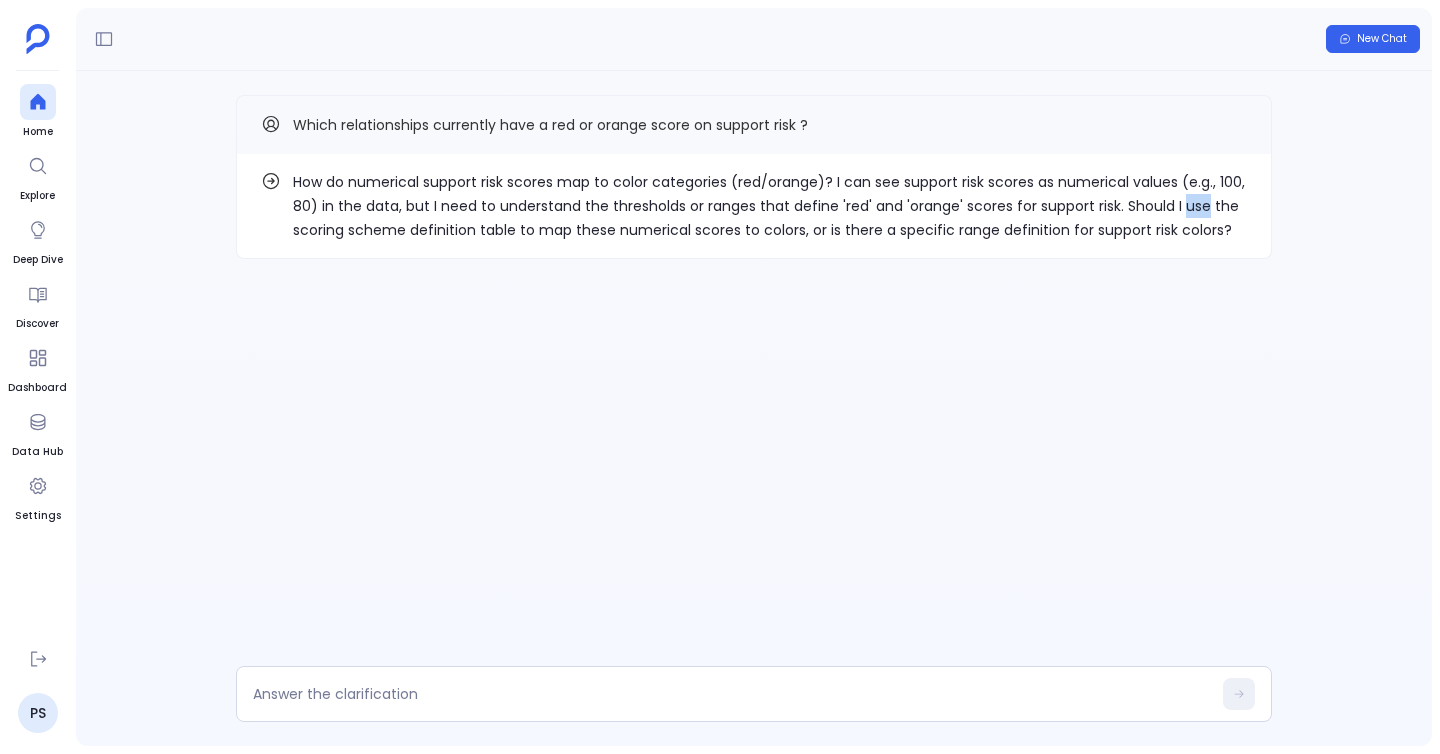 click on "How do numerical support risk scores map to color categories (red/orange)? I can see support risk scores as numerical values (e.g., 100, 80) in the data, but I need to understand the thresholds or ranges that define 'red' and 'orange' scores for support risk. Should I use the scoring scheme definition table to map these numerical scores to colors, or is there a specific range definition for support risk colors?" at bounding box center (770, 206) 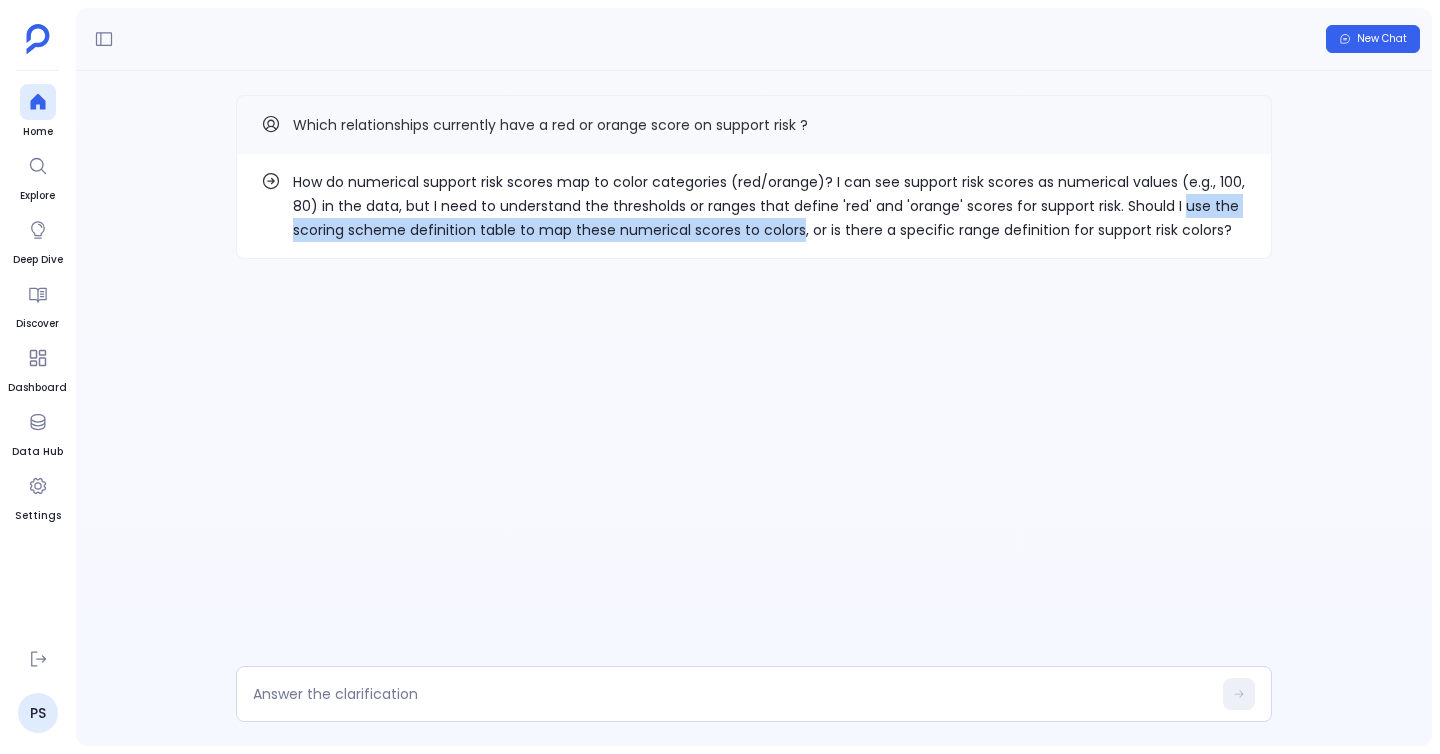 click on "How do numerical support risk scores map to color categories (red/orange)? I can see support risk scores as numerical values (e.g., 100, 80) in the data, but I need to understand the thresholds or ranges that define 'red' and 'orange' scores for support risk. Should I use the scoring scheme definition table to map these numerical scores to colors, or is there a specific range definition for support risk colors?" at bounding box center (770, 206) 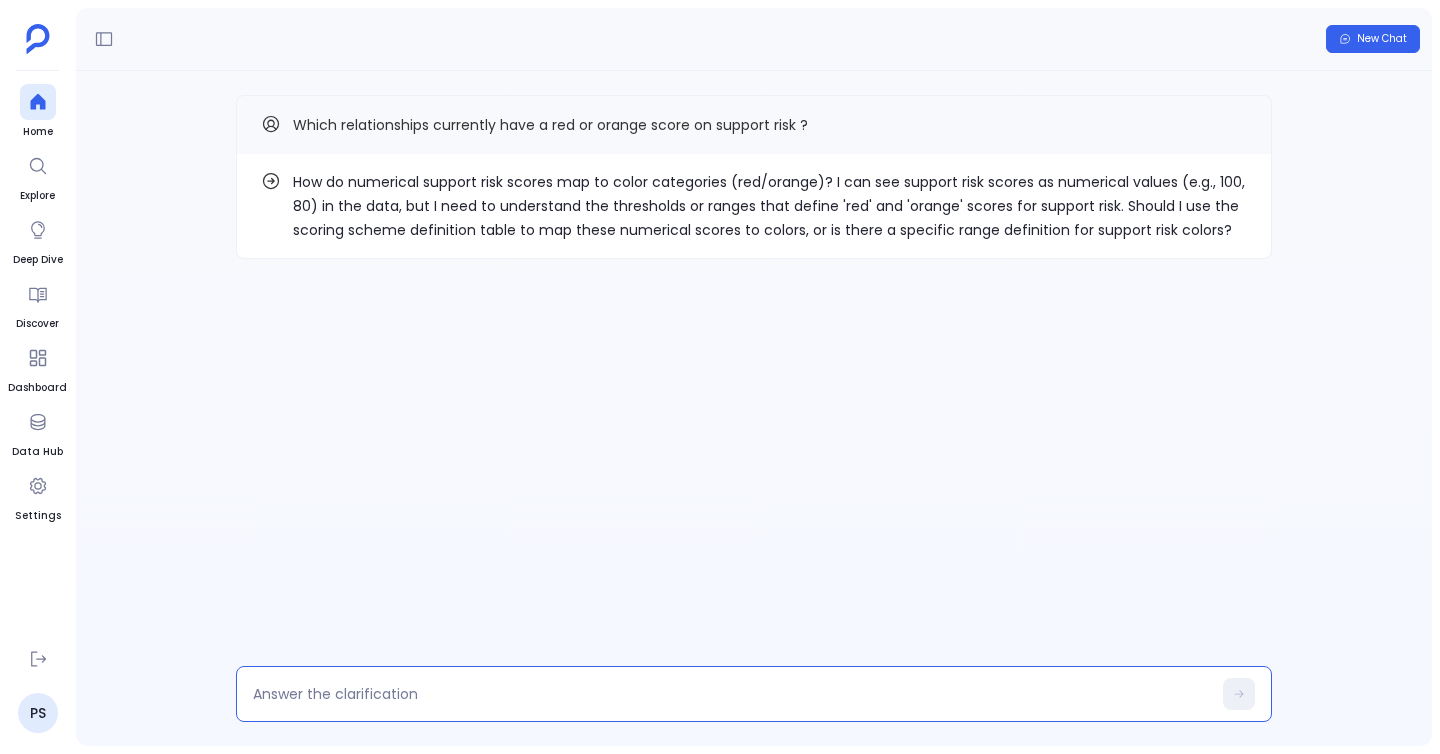 click at bounding box center [732, 694] 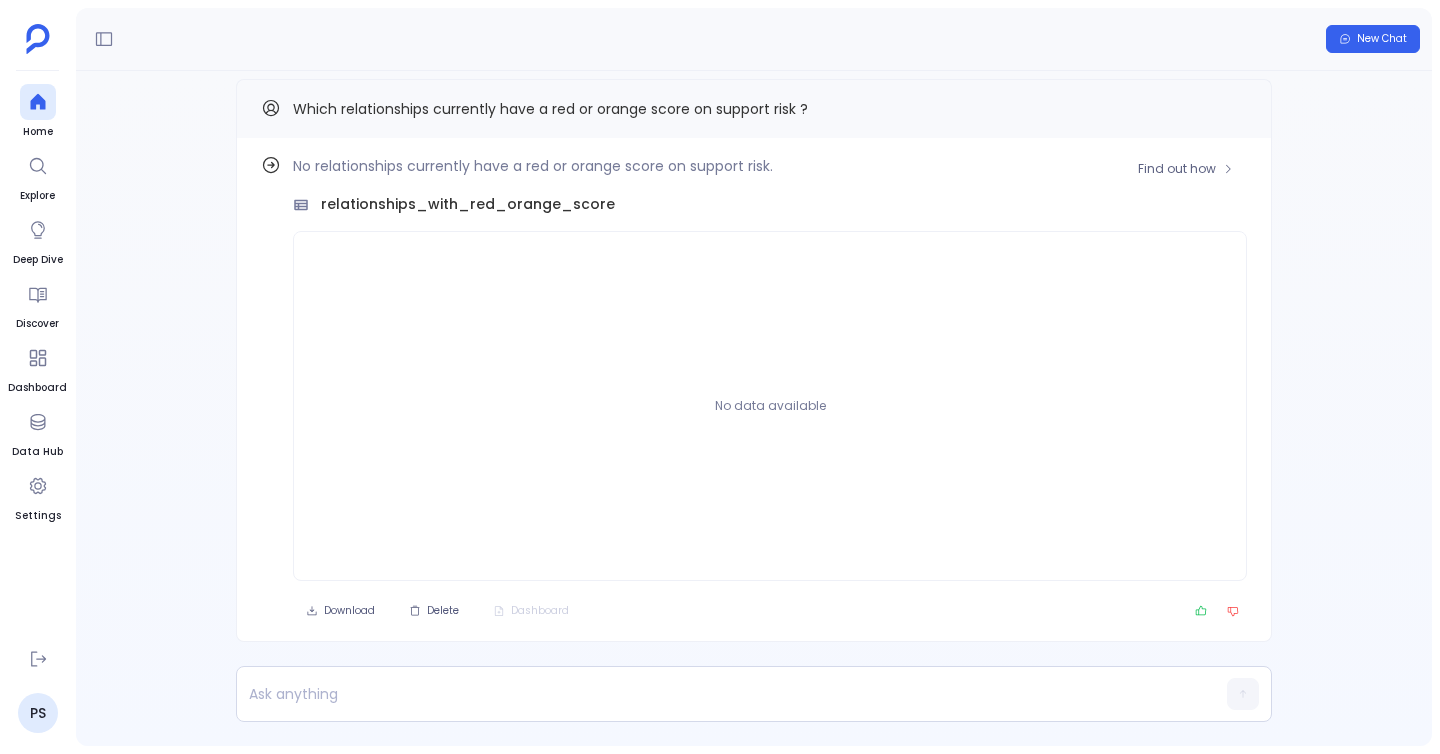 scroll, scrollTop: -16, scrollLeft: 0, axis: vertical 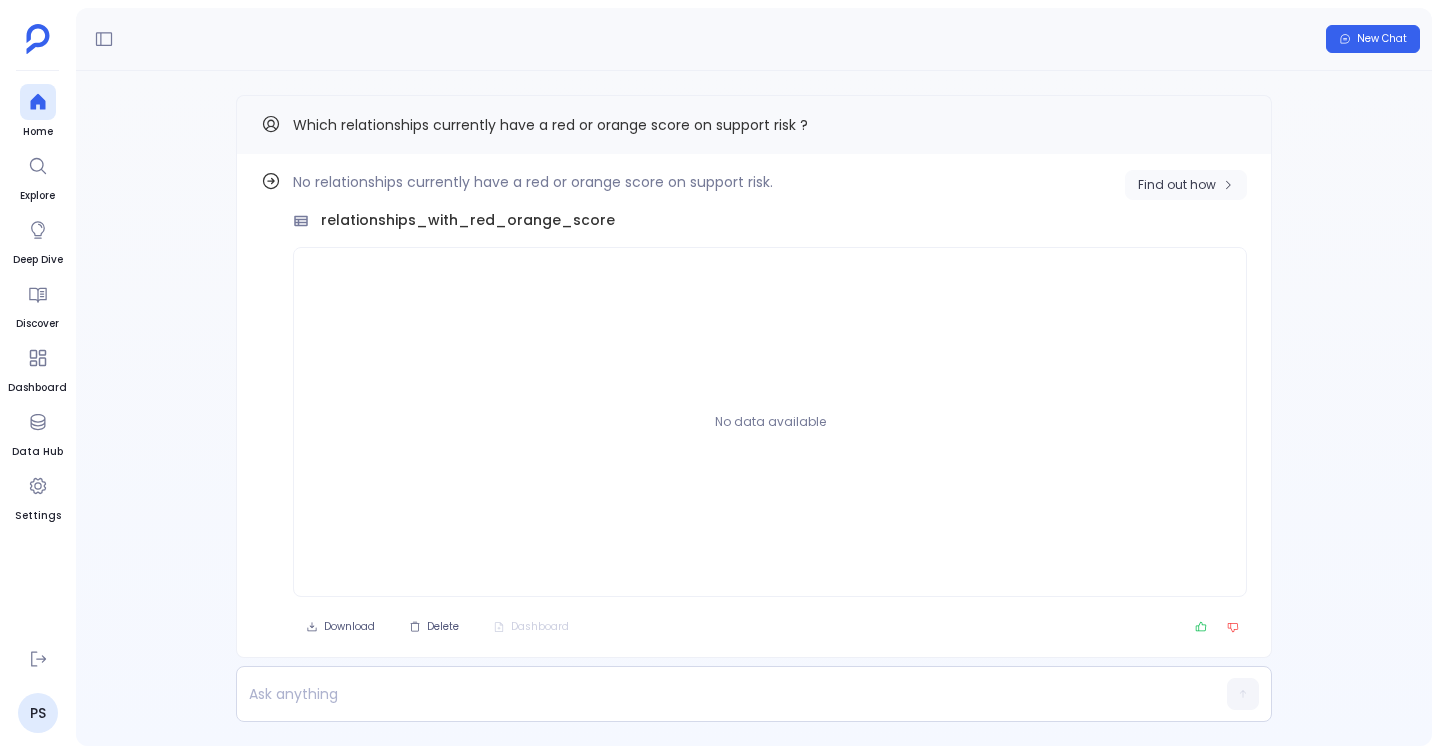 click on "Find out how" at bounding box center [1177, 185] 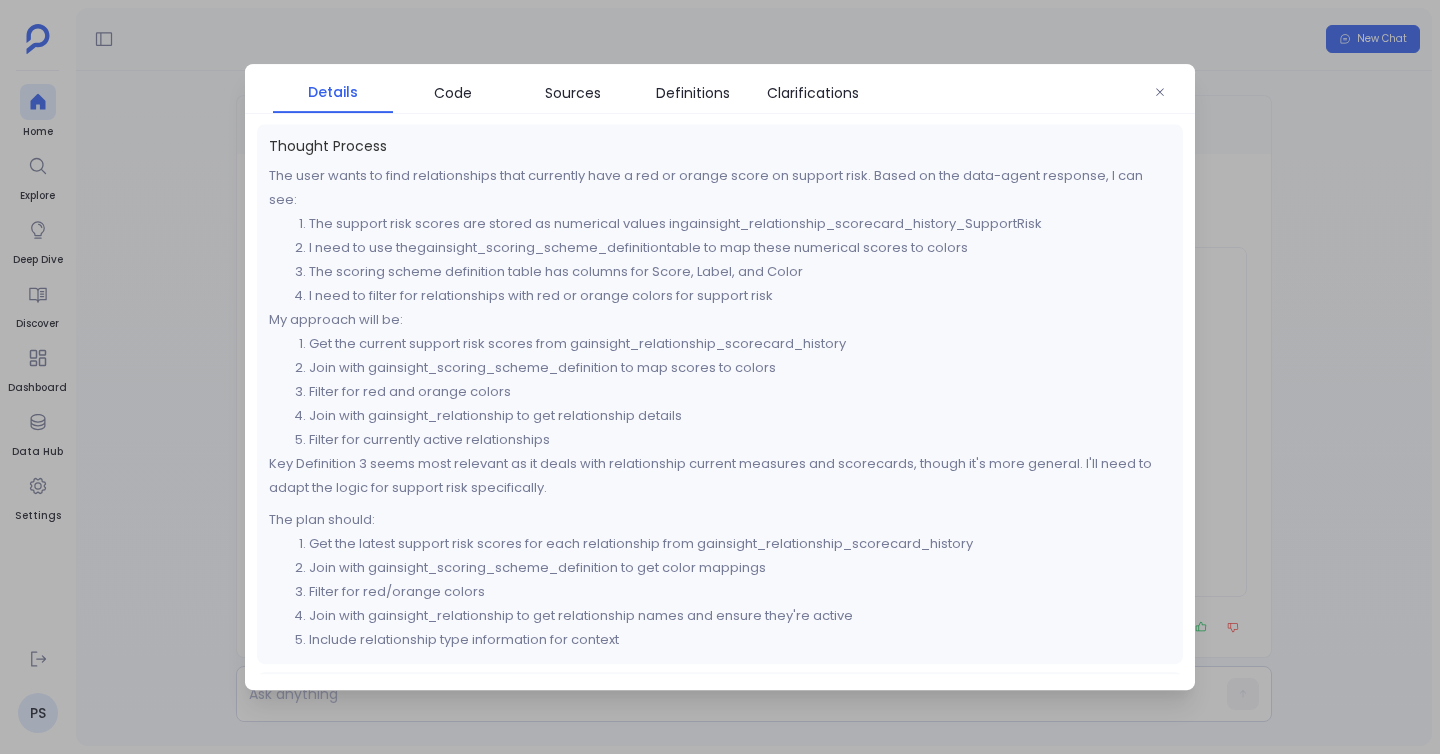 click at bounding box center (720, 377) 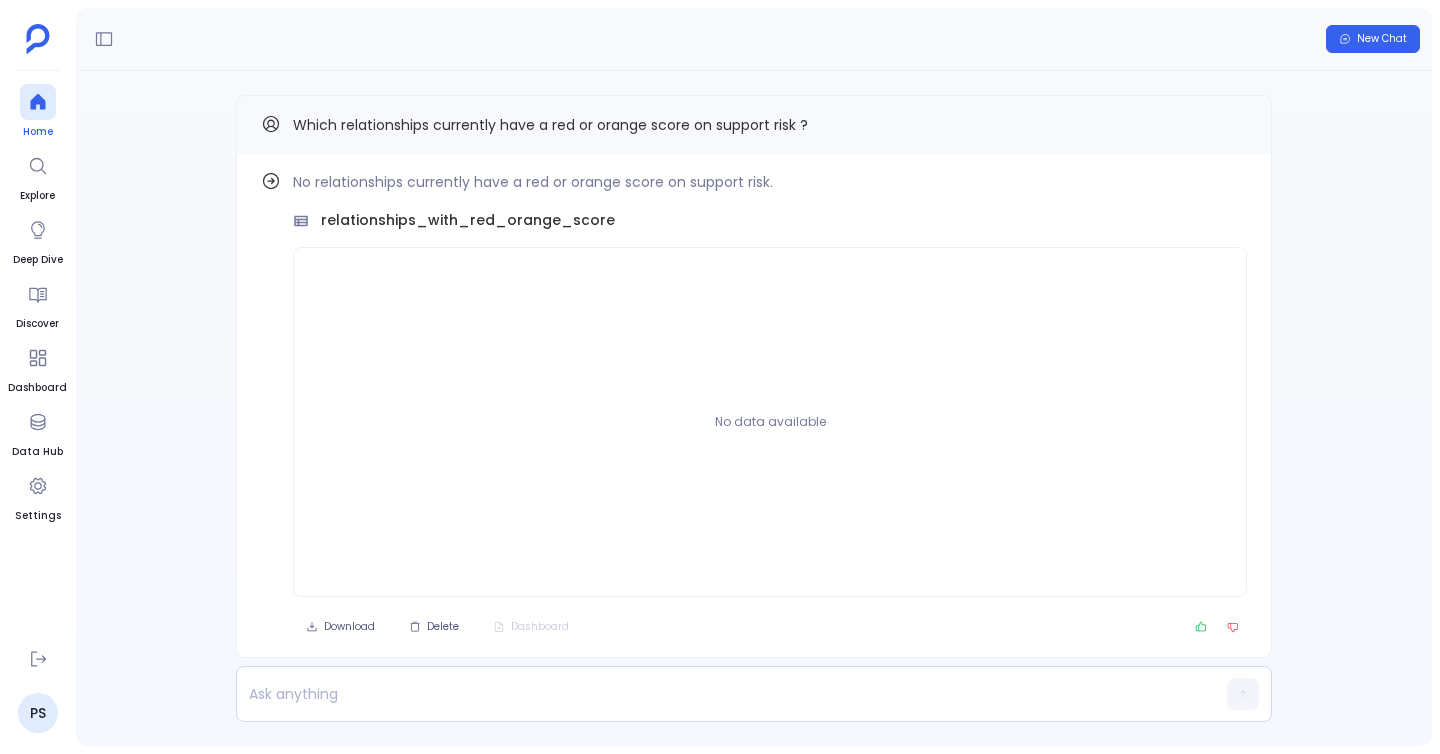 click at bounding box center (38, 102) 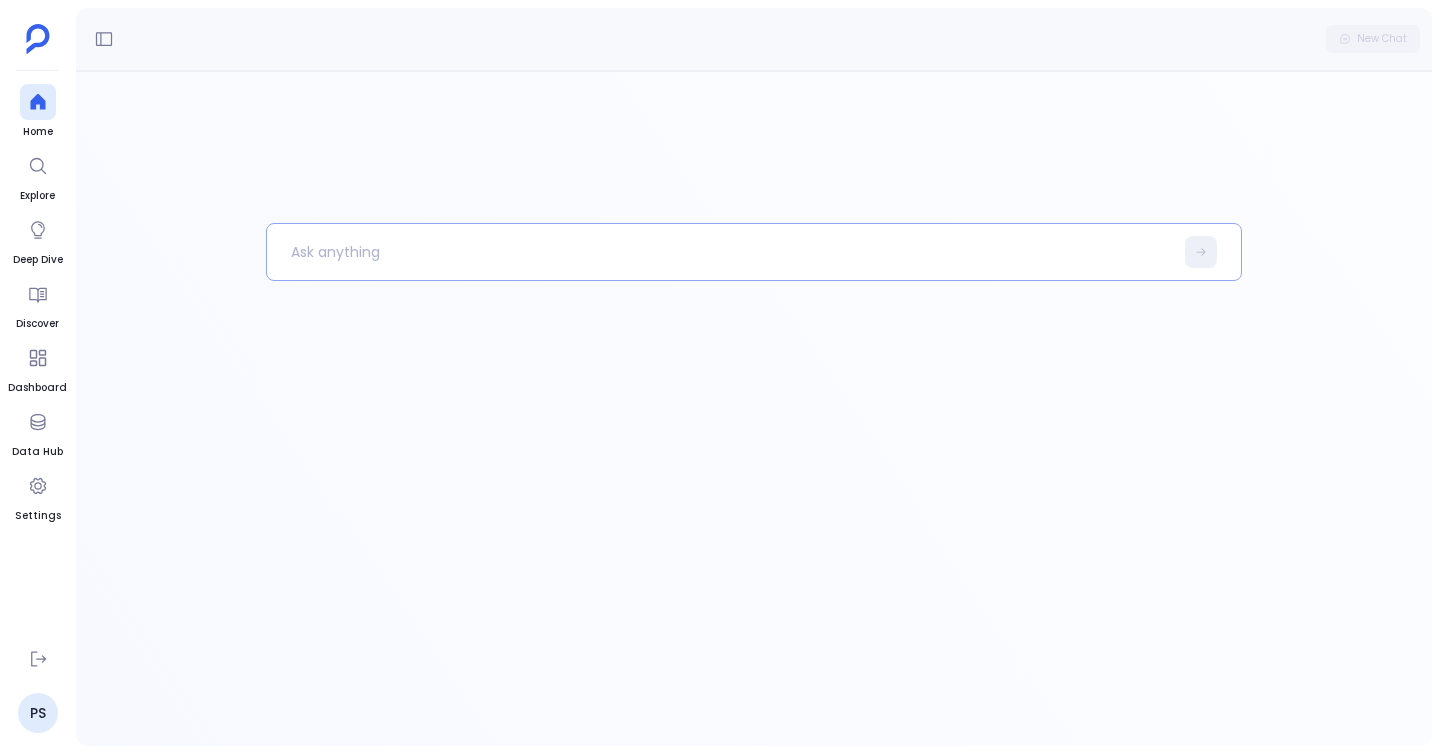 click at bounding box center [720, 252] 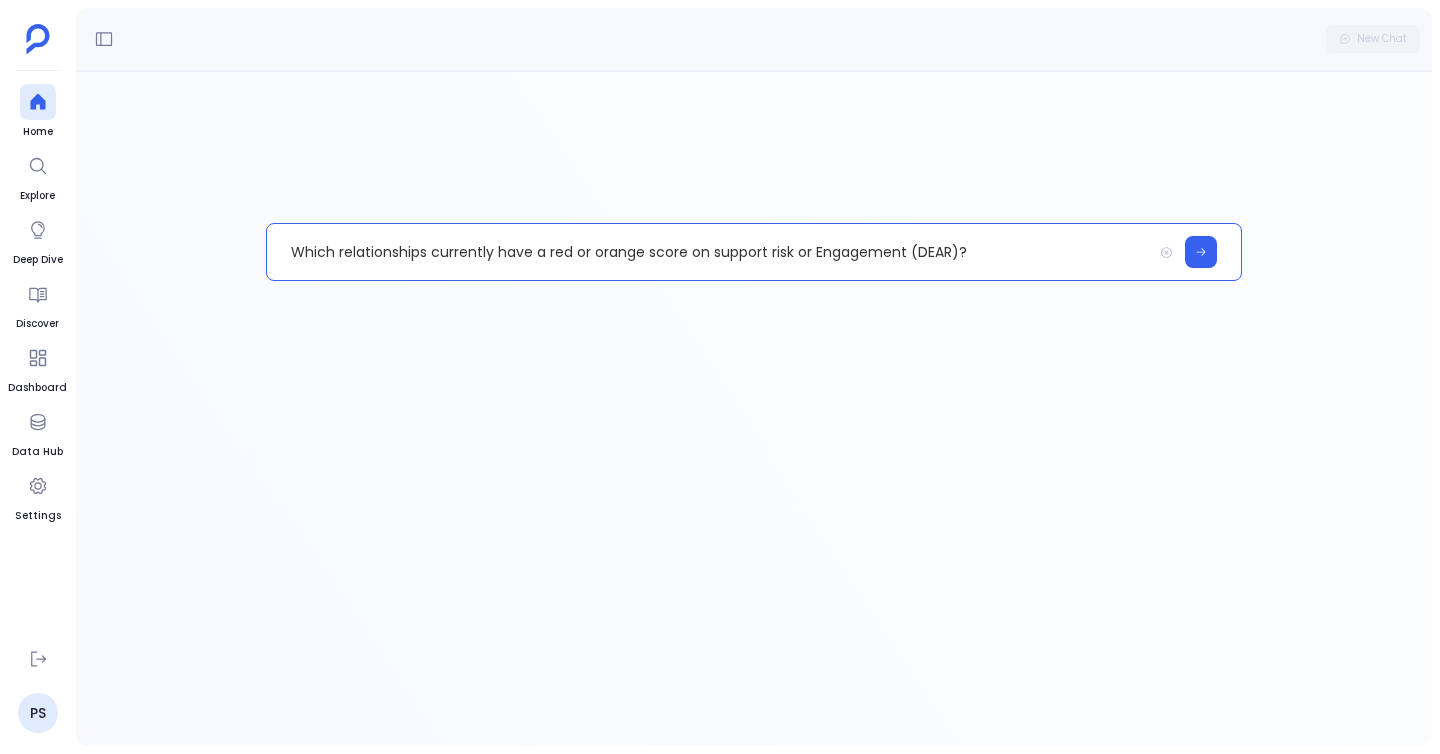 click on "Which relationships currently have a red or orange score on support risk or Engagement (DEAR)?" at bounding box center [709, 252] 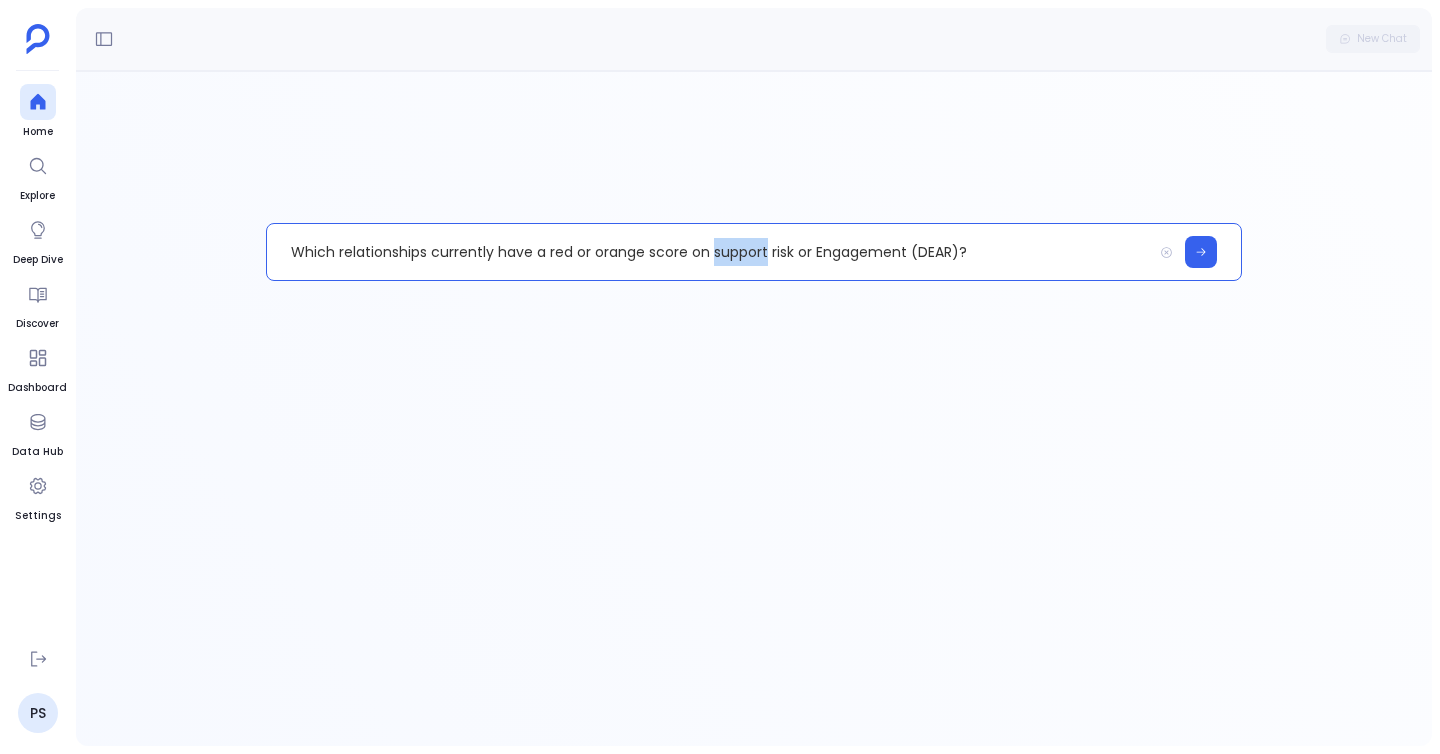 click on "Which relationships currently have a red or orange score on support risk or Engagement (DEAR)?" at bounding box center [709, 252] 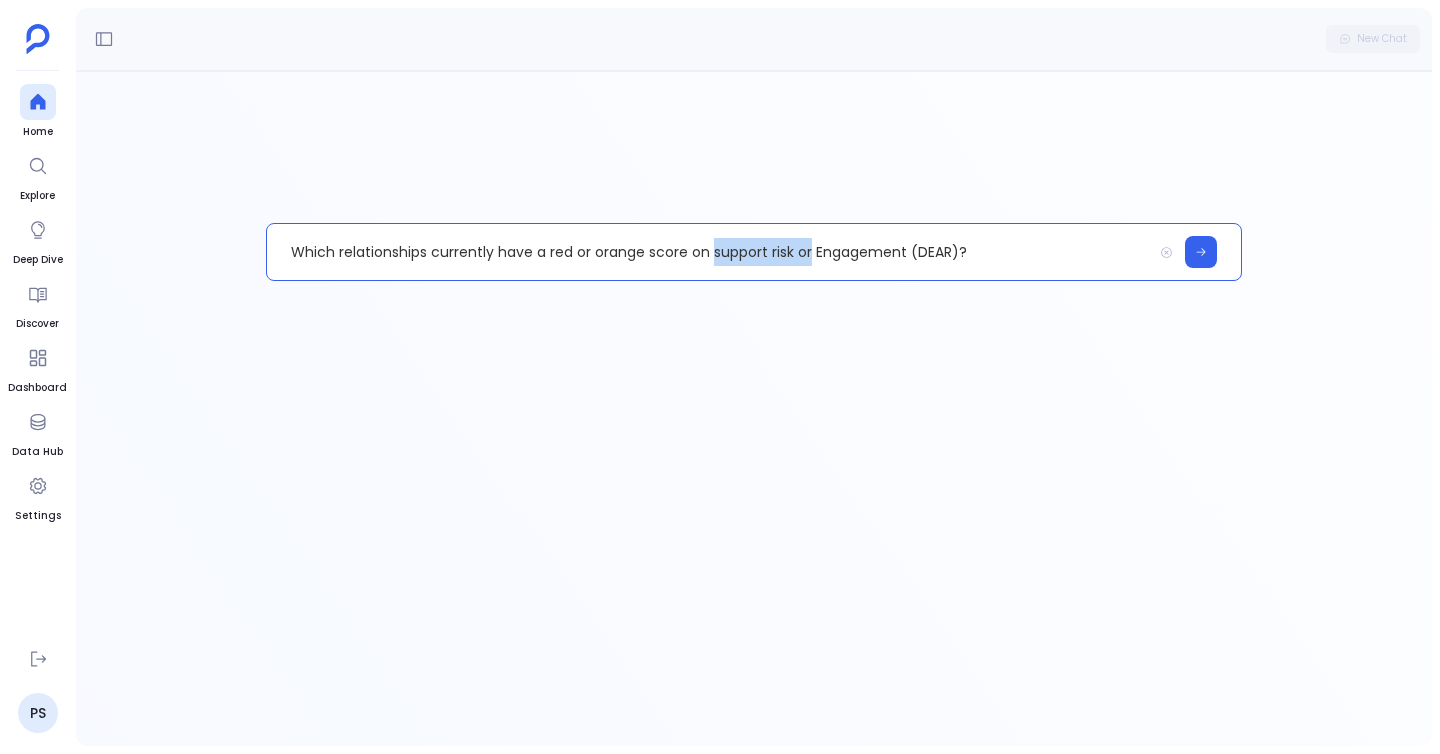 click on "Which relationships currently have a red or orange score on support risk or Engagement (DEAR)?" at bounding box center (709, 252) 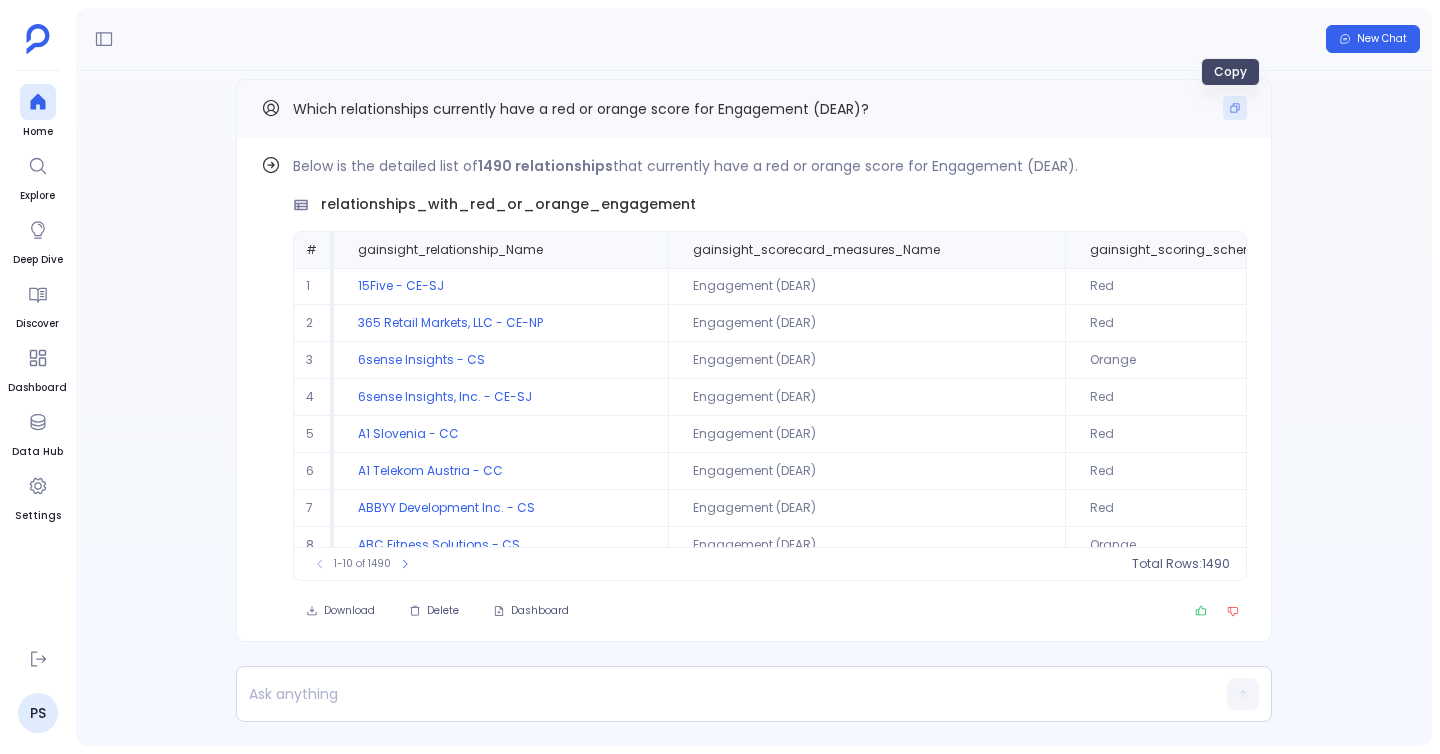 click at bounding box center (1235, 108) 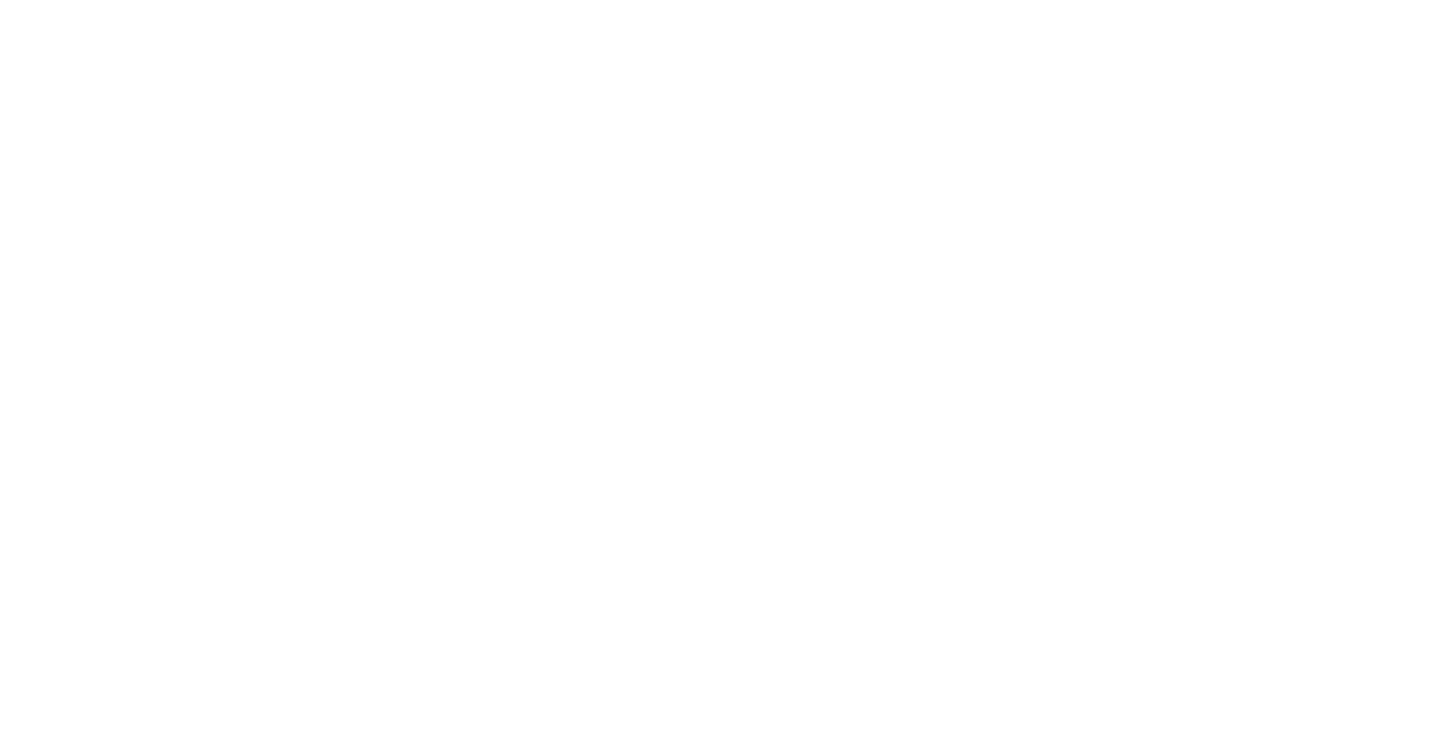 scroll, scrollTop: 0, scrollLeft: 0, axis: both 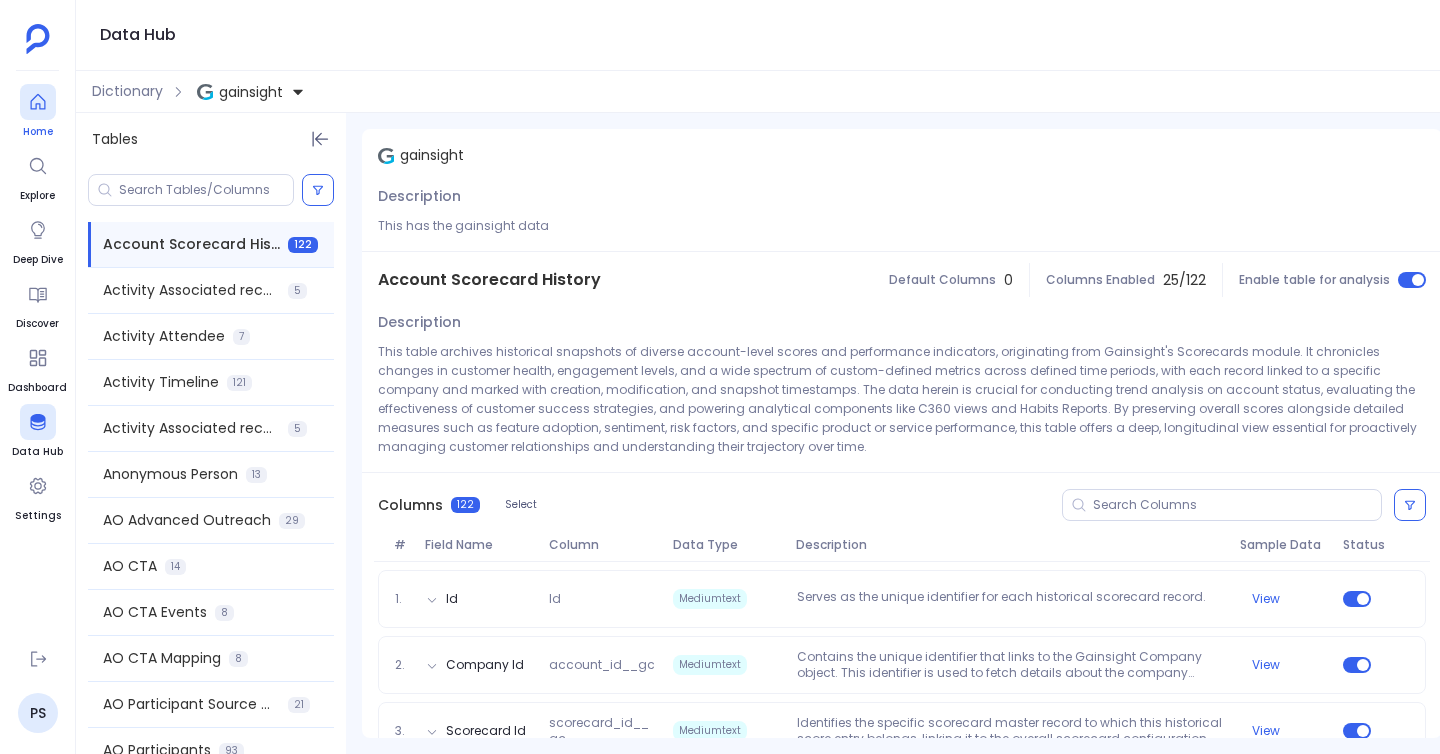 click on "Home" at bounding box center (38, 132) 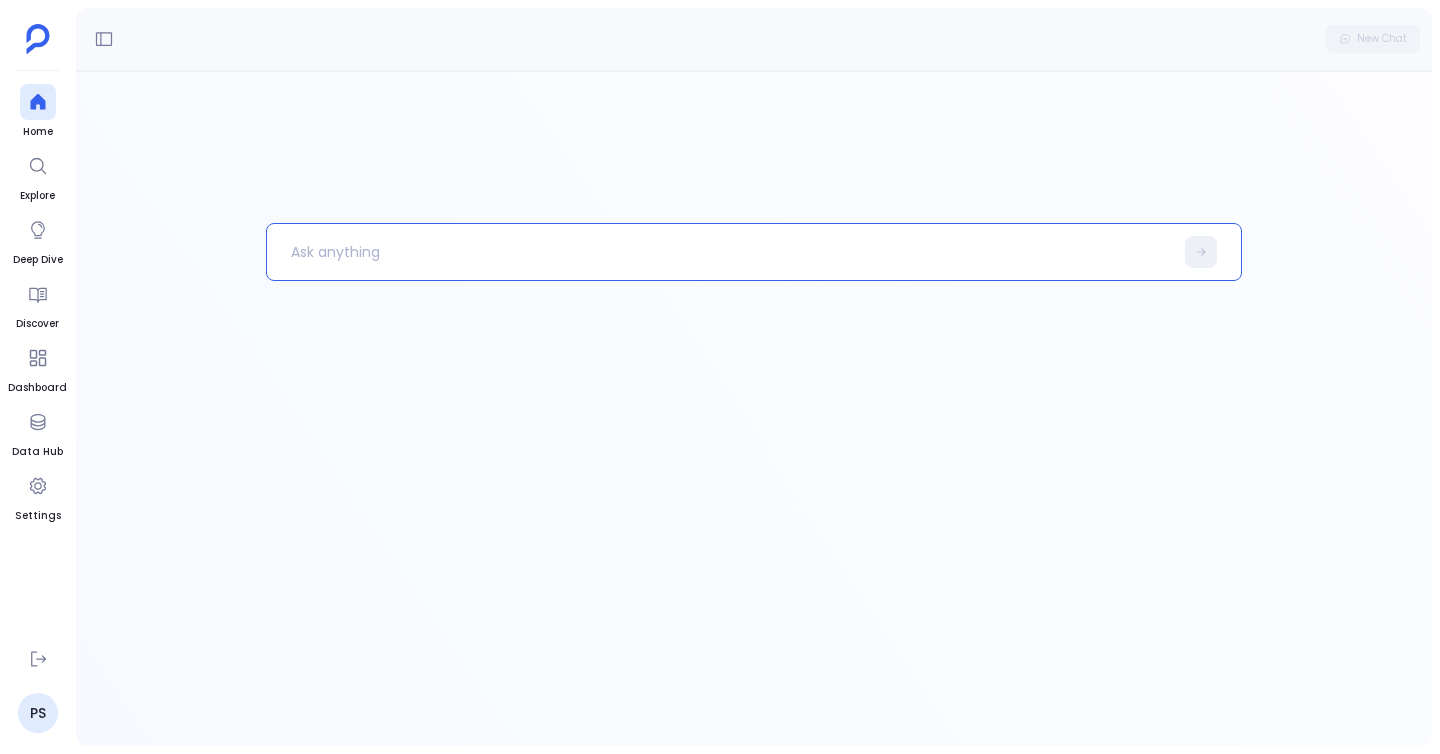 click at bounding box center (720, 252) 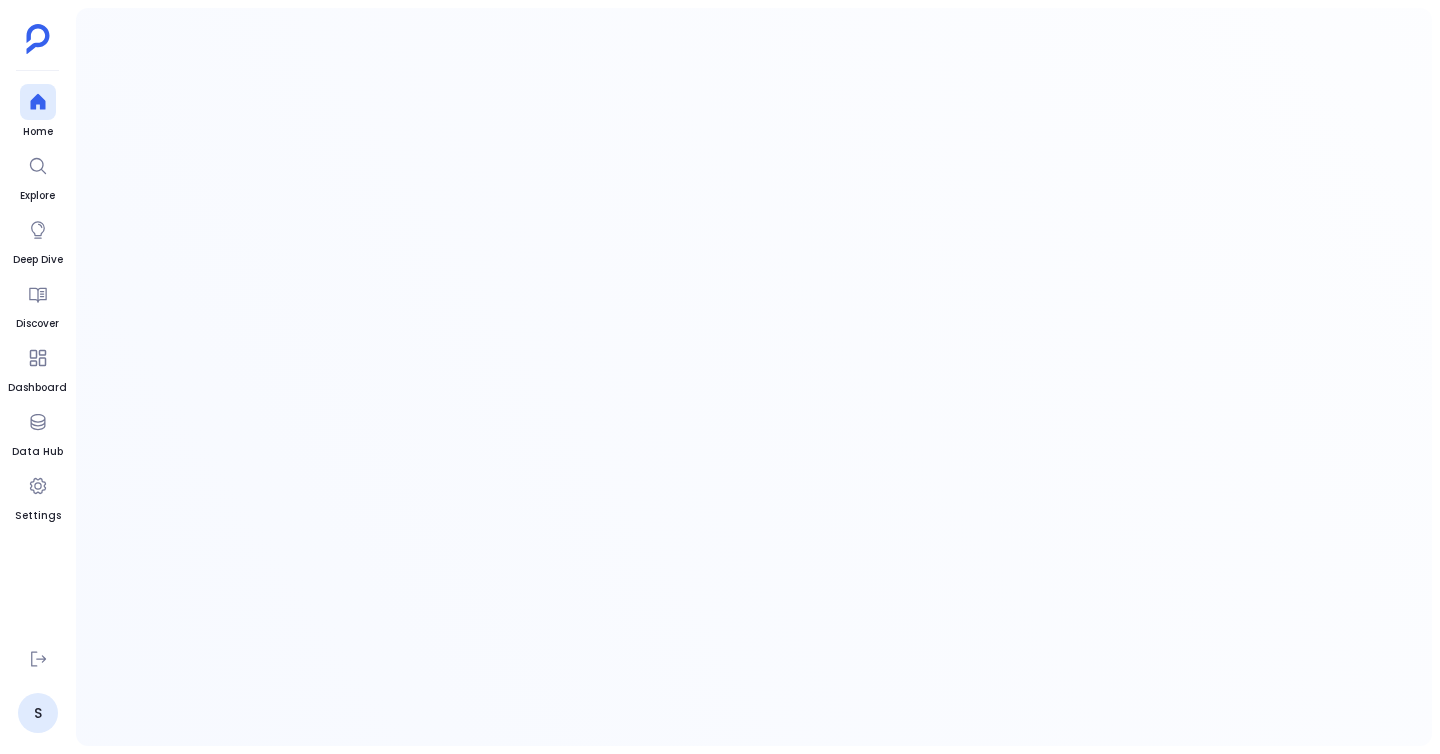 scroll, scrollTop: 0, scrollLeft: 0, axis: both 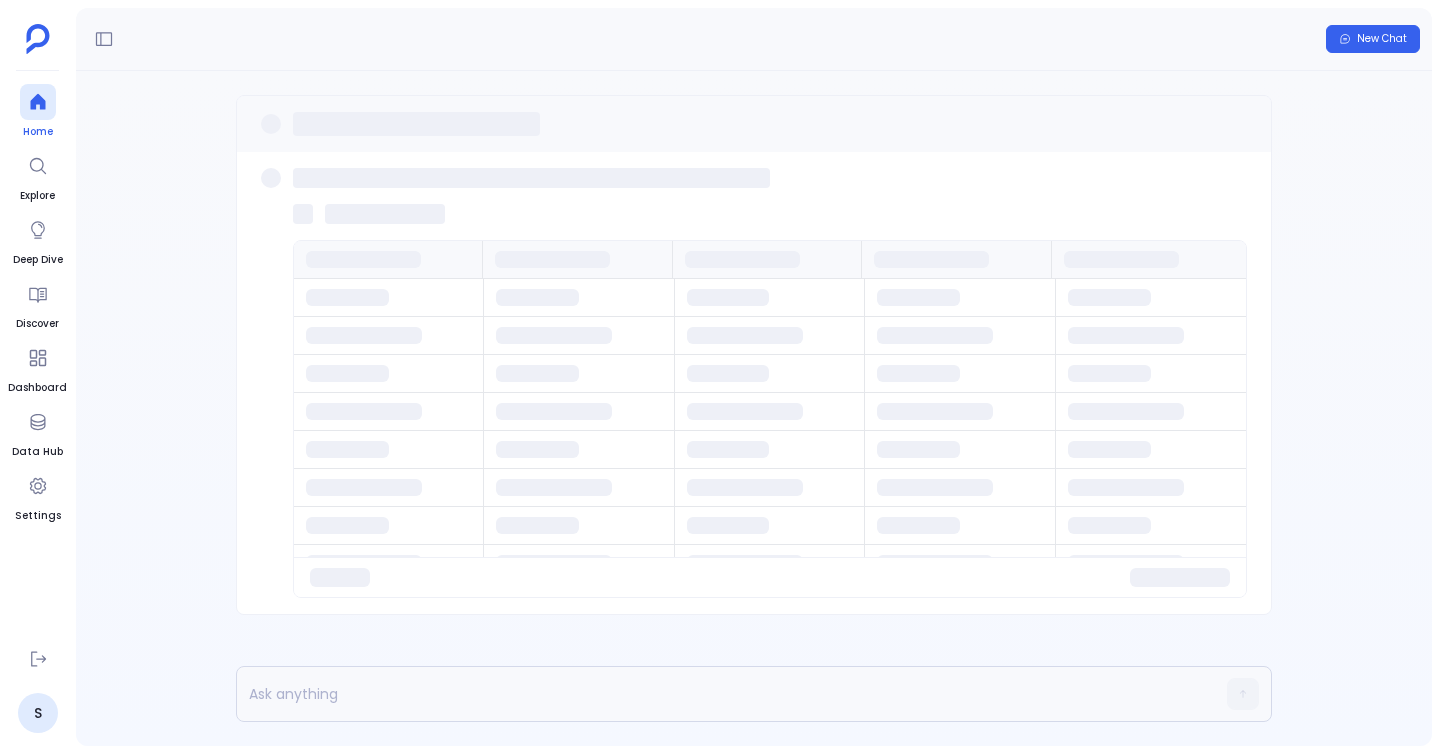 click 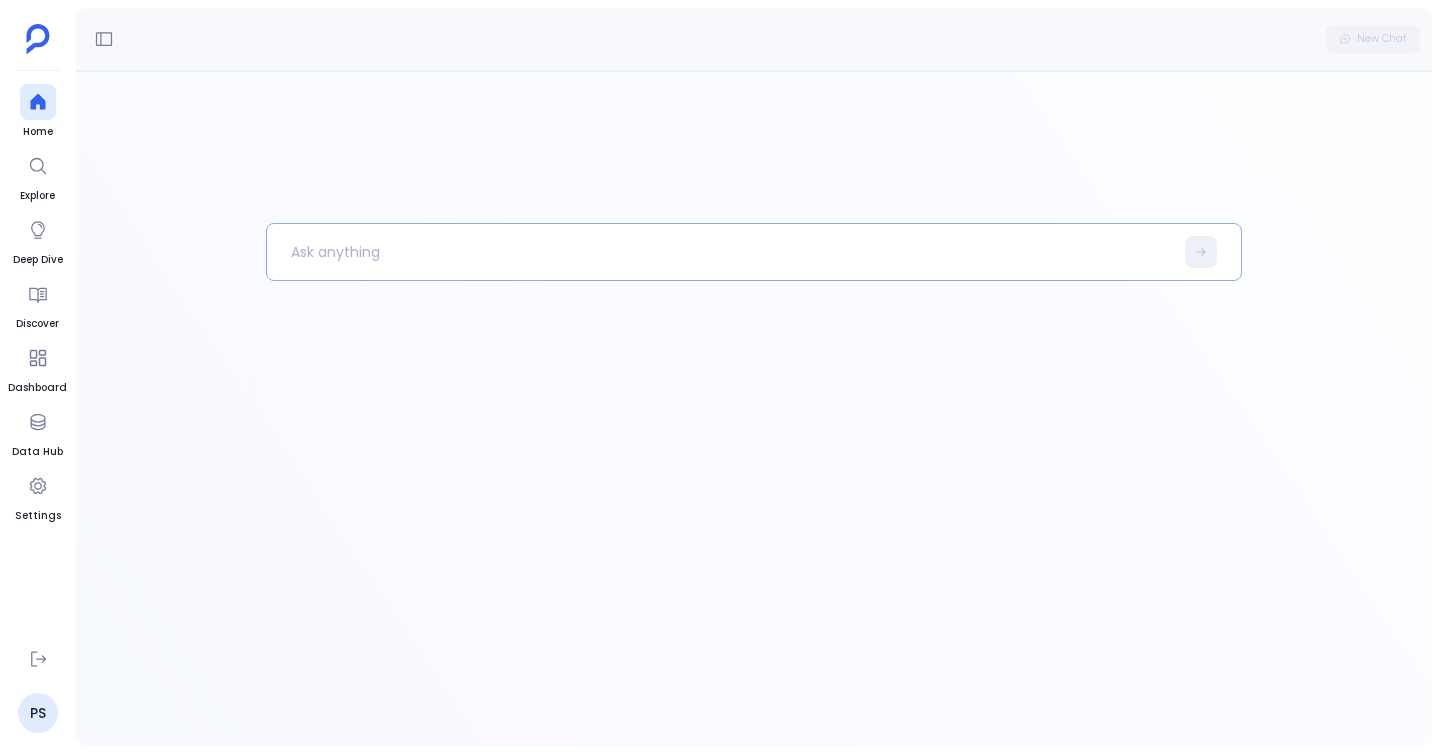 click at bounding box center [720, 252] 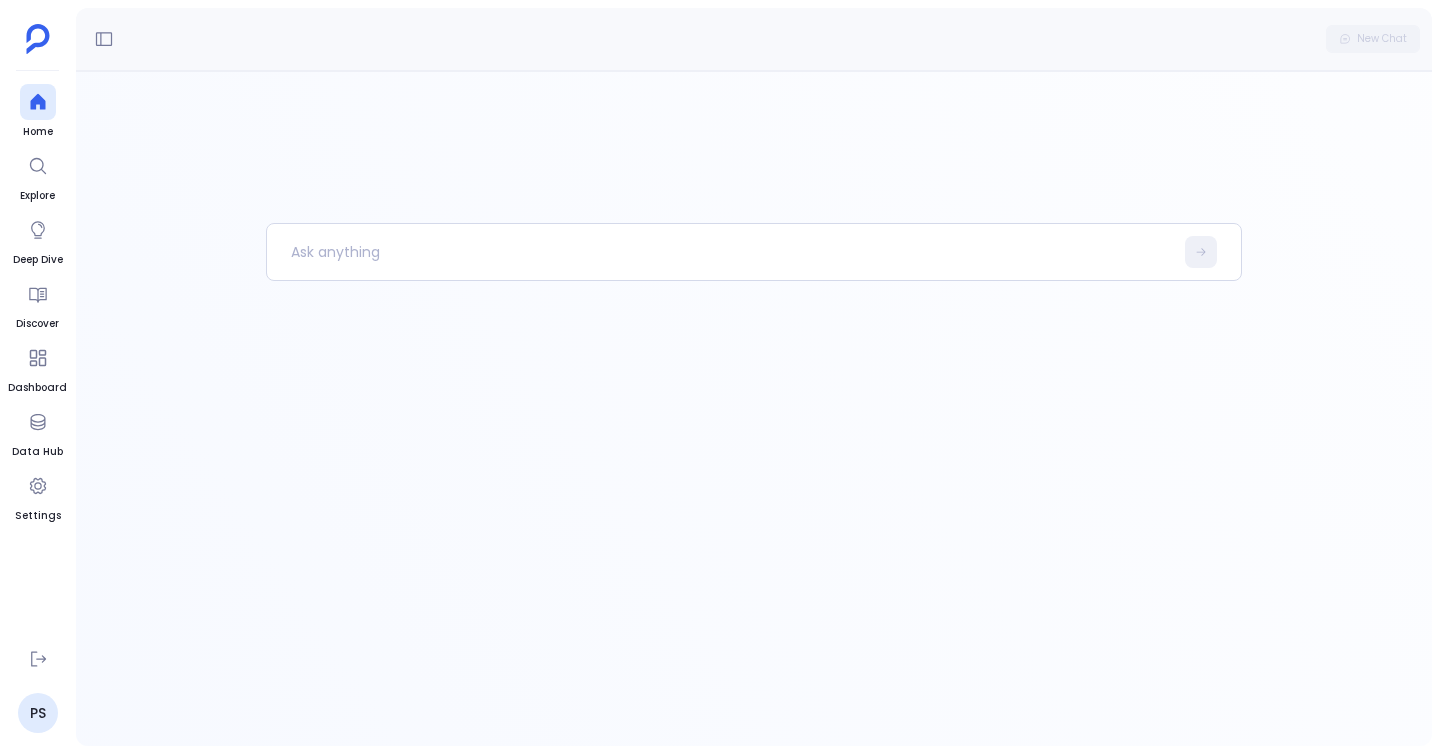 click at bounding box center (754, 484) 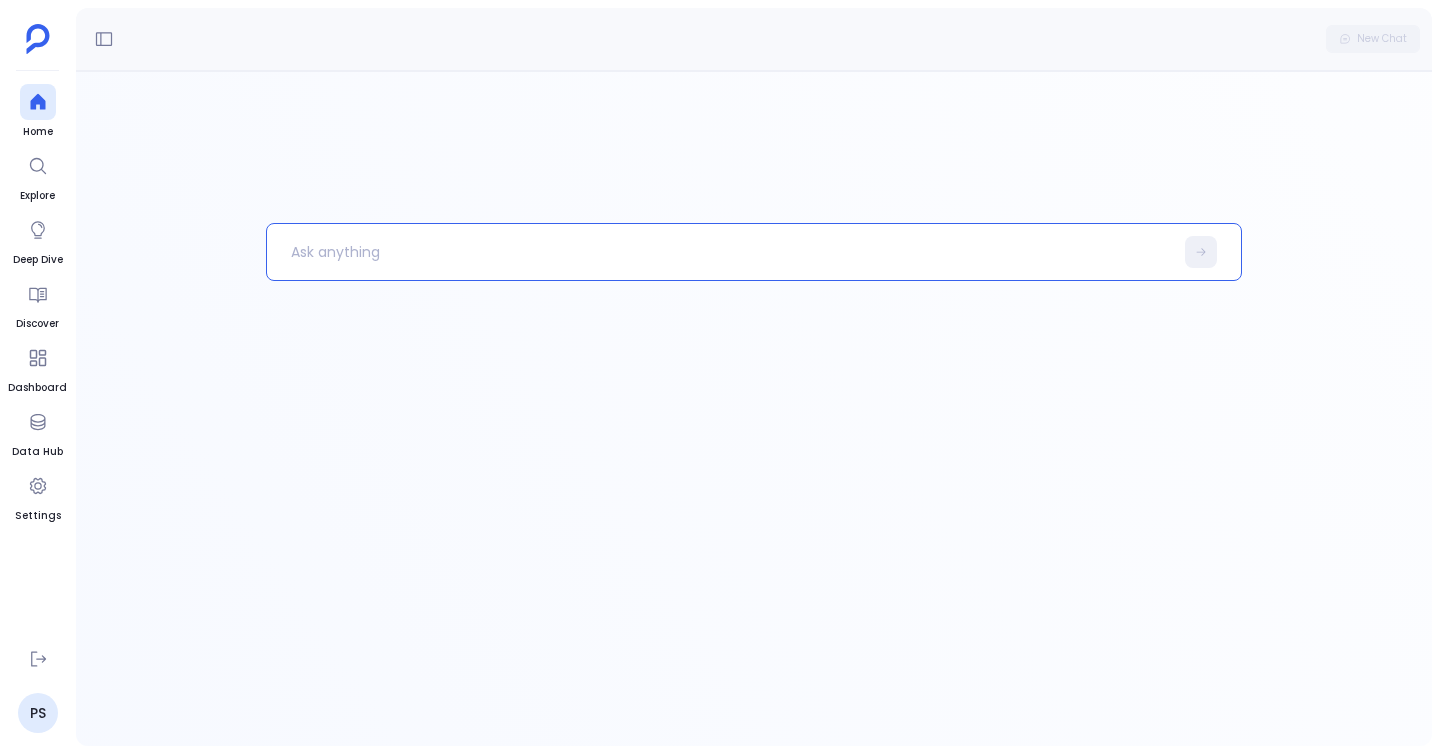 click at bounding box center [720, 252] 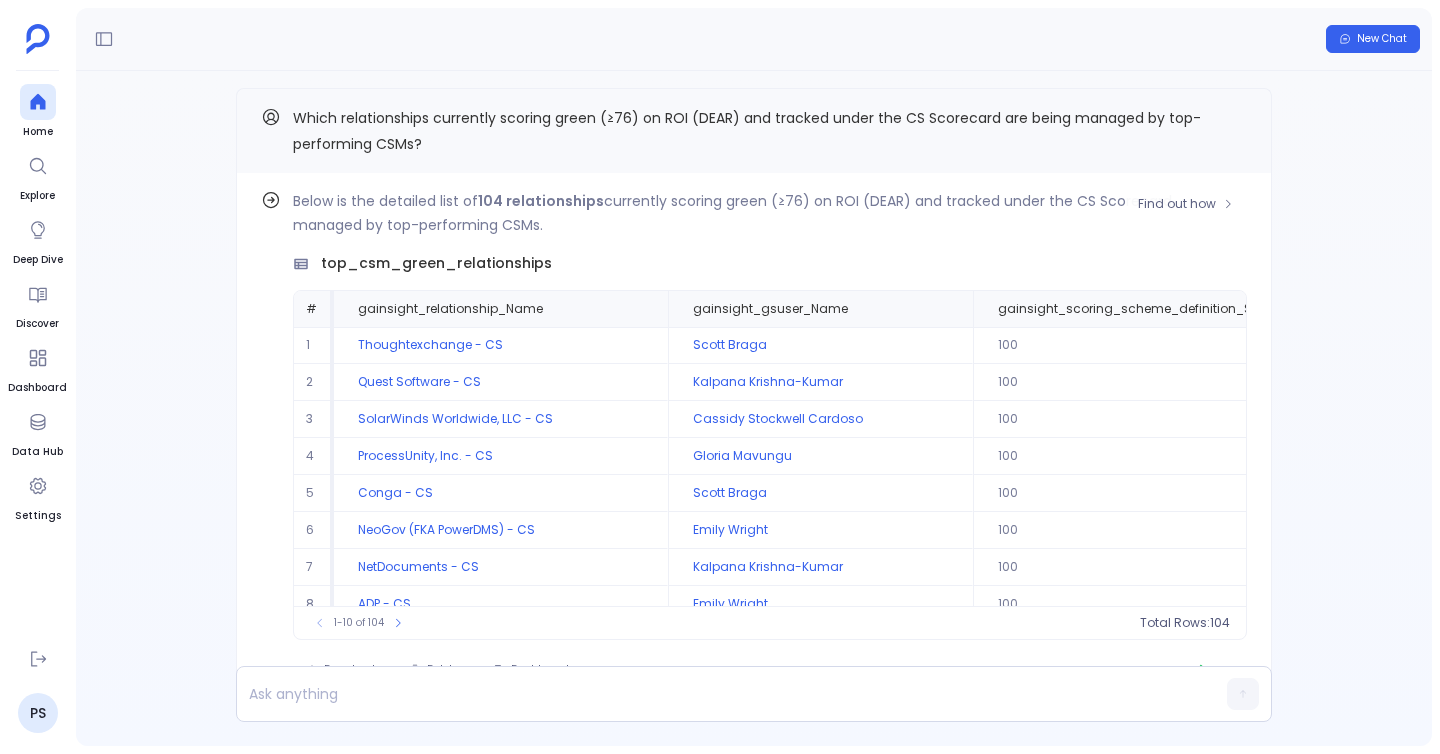 scroll, scrollTop: -66, scrollLeft: 0, axis: vertical 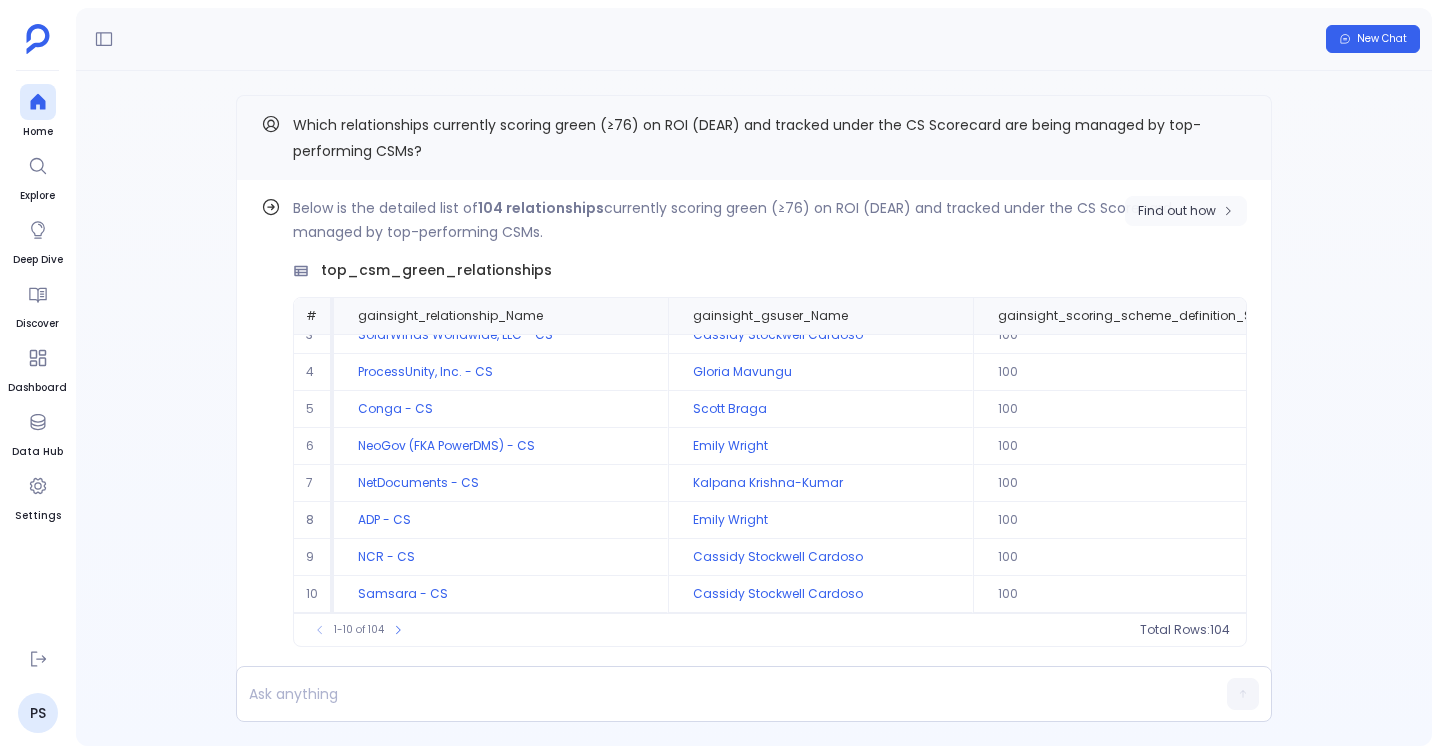 click on "Find out how" at bounding box center (1177, 211) 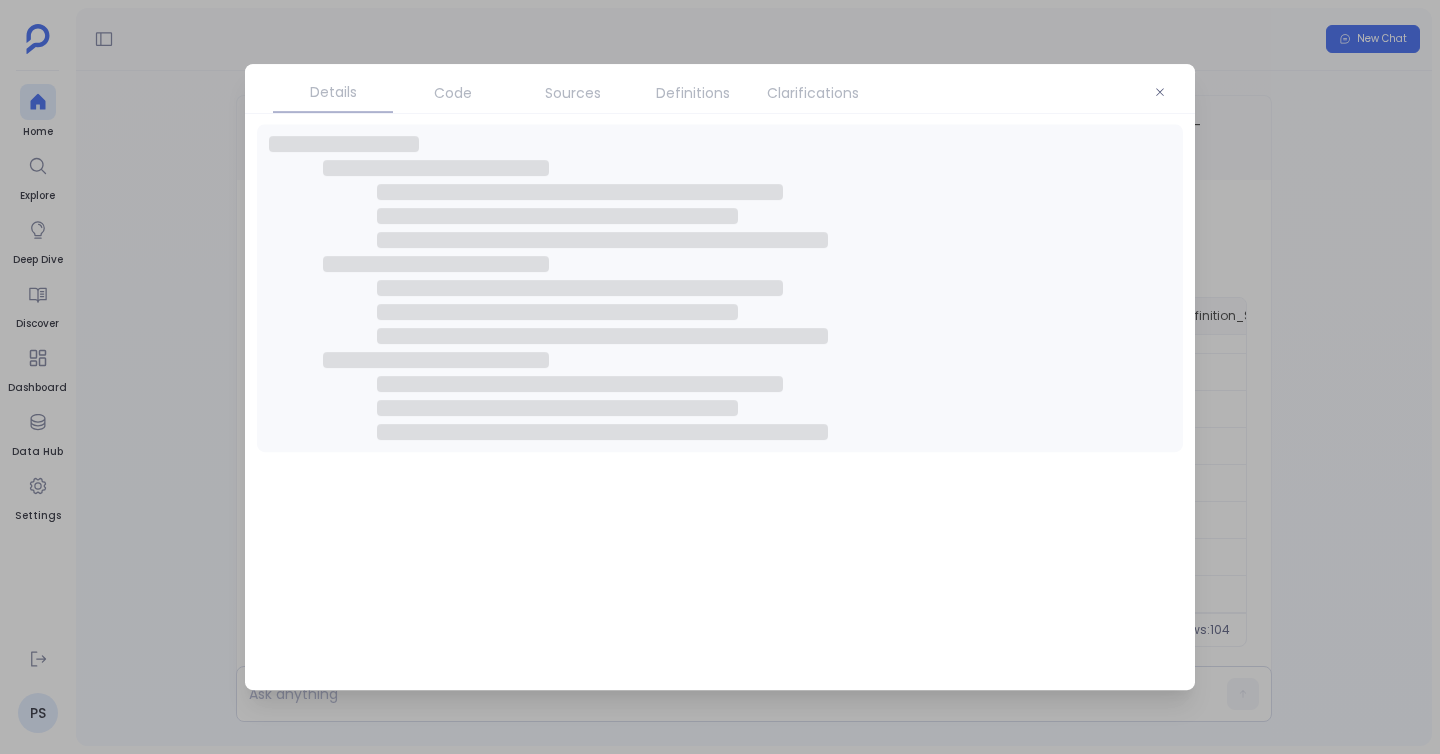 click on "Definitions" at bounding box center (693, 93) 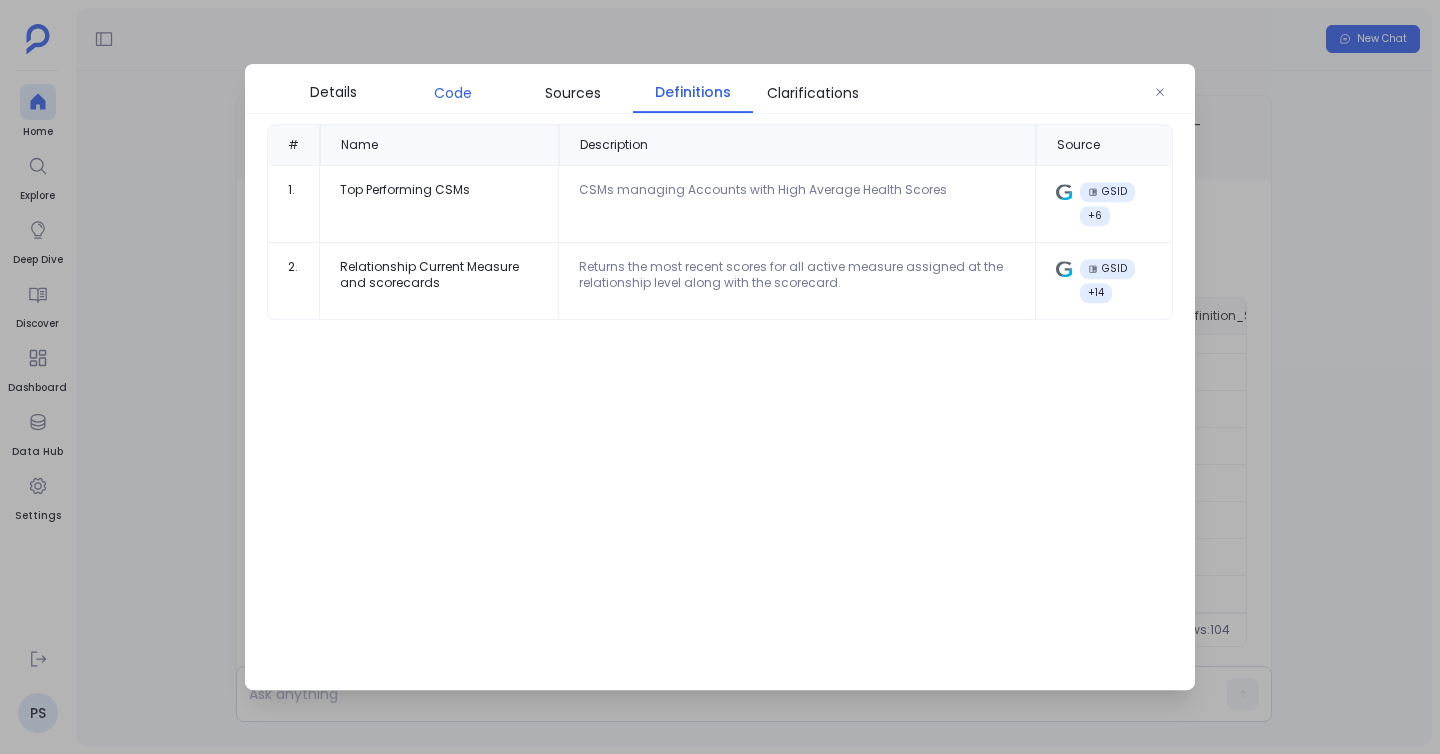 click on "Code" at bounding box center [453, 93] 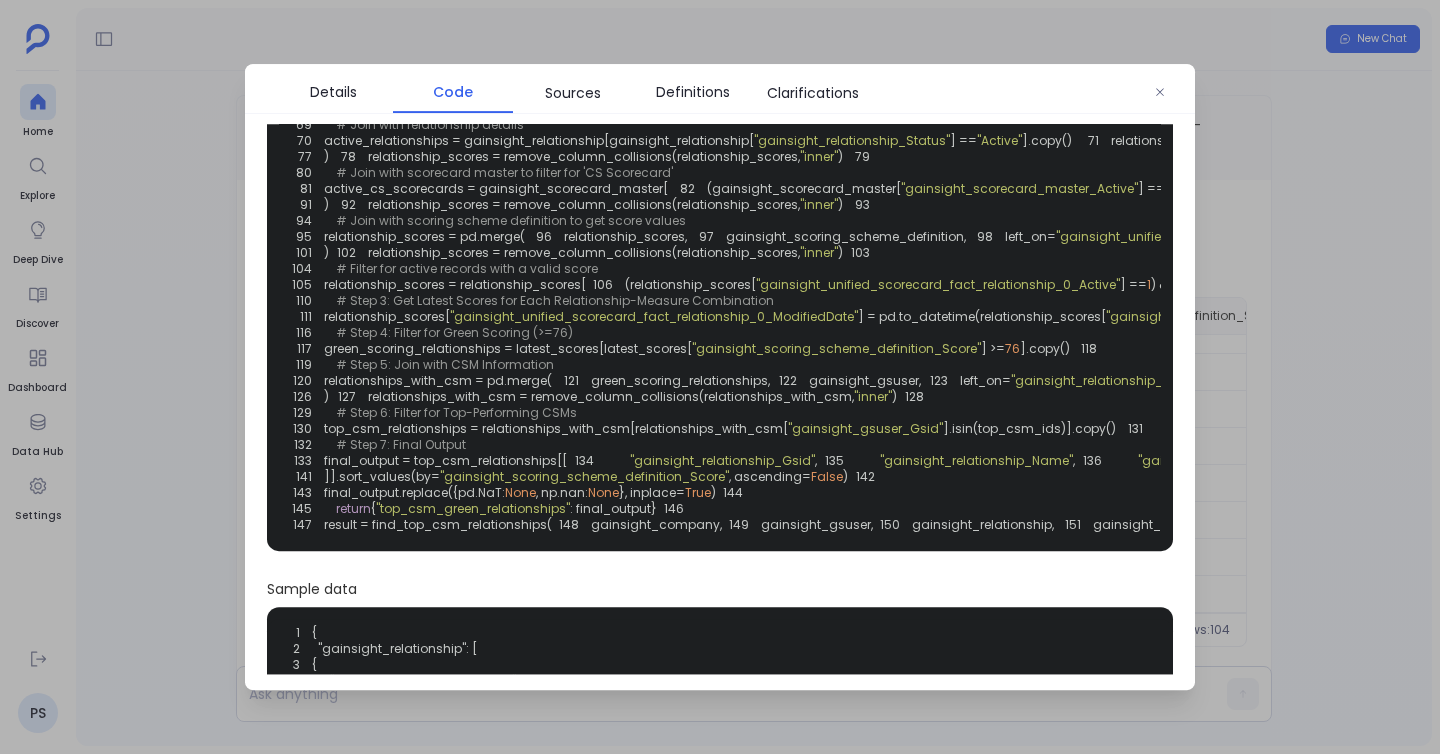 scroll, scrollTop: 454, scrollLeft: 0, axis: vertical 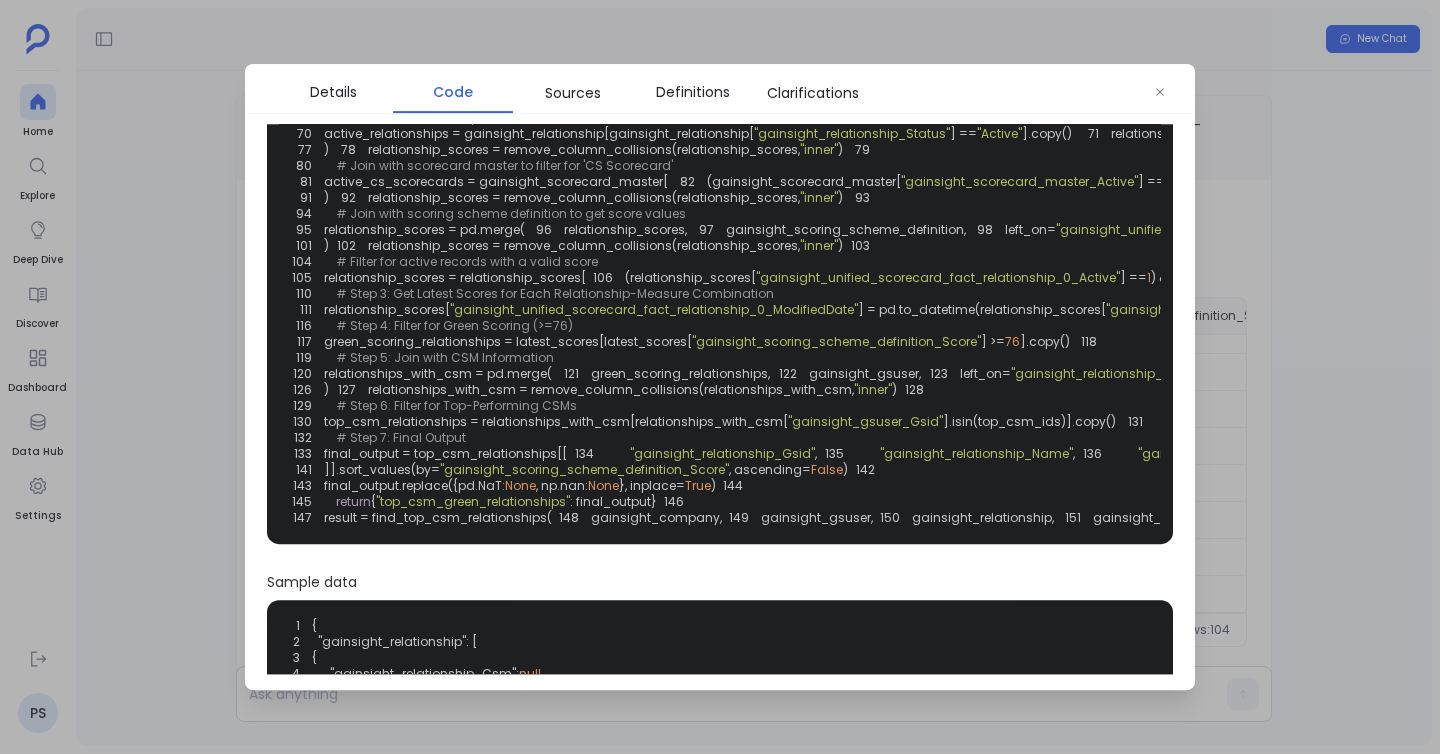 click at bounding box center (720, 377) 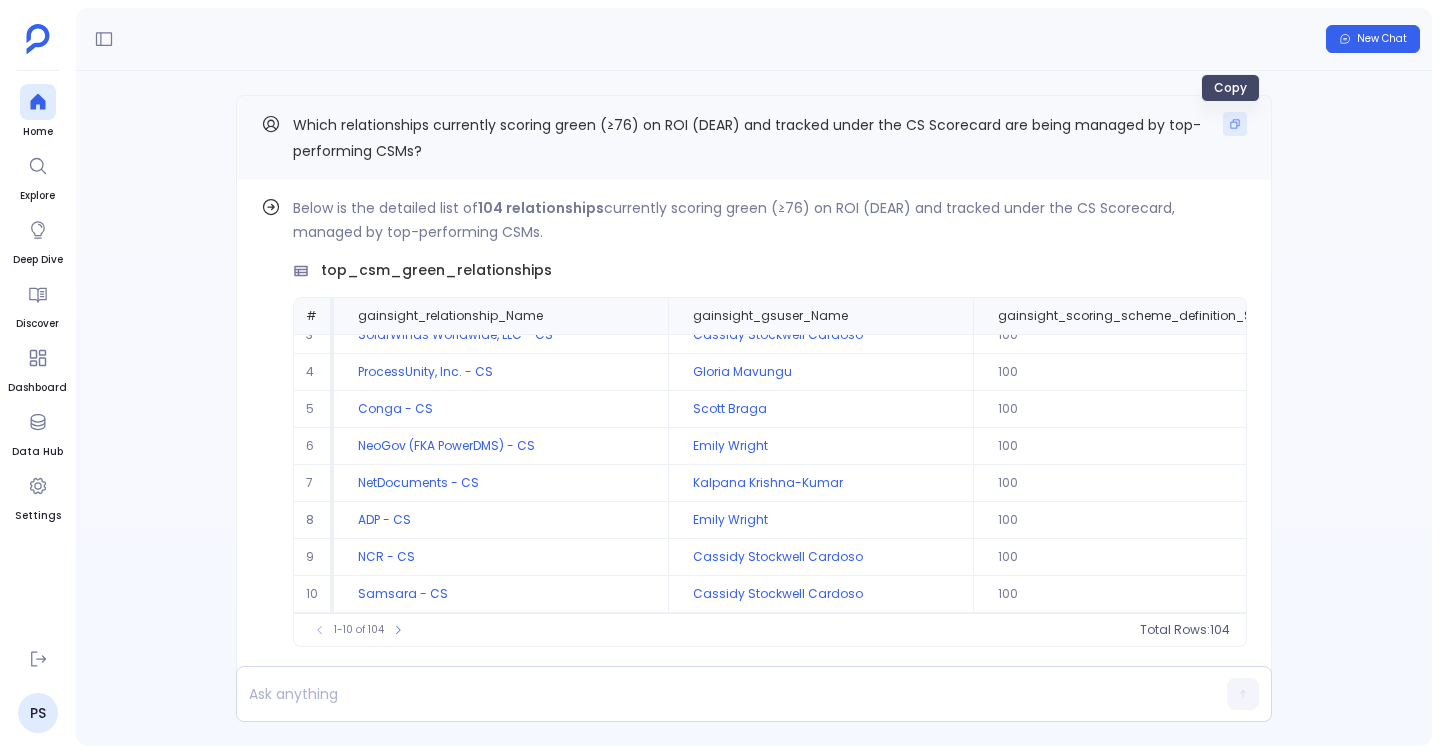 click 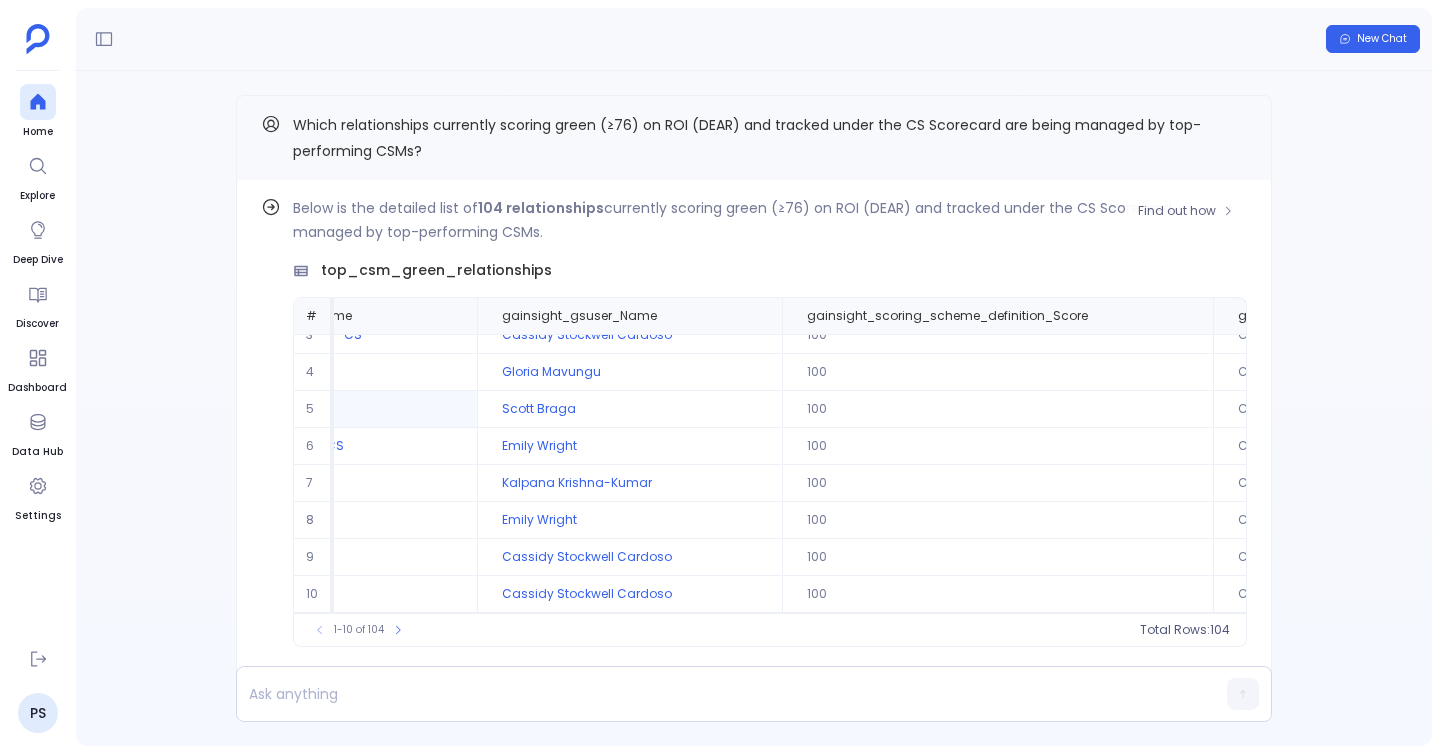 scroll, scrollTop: 96, scrollLeft: 525, axis: both 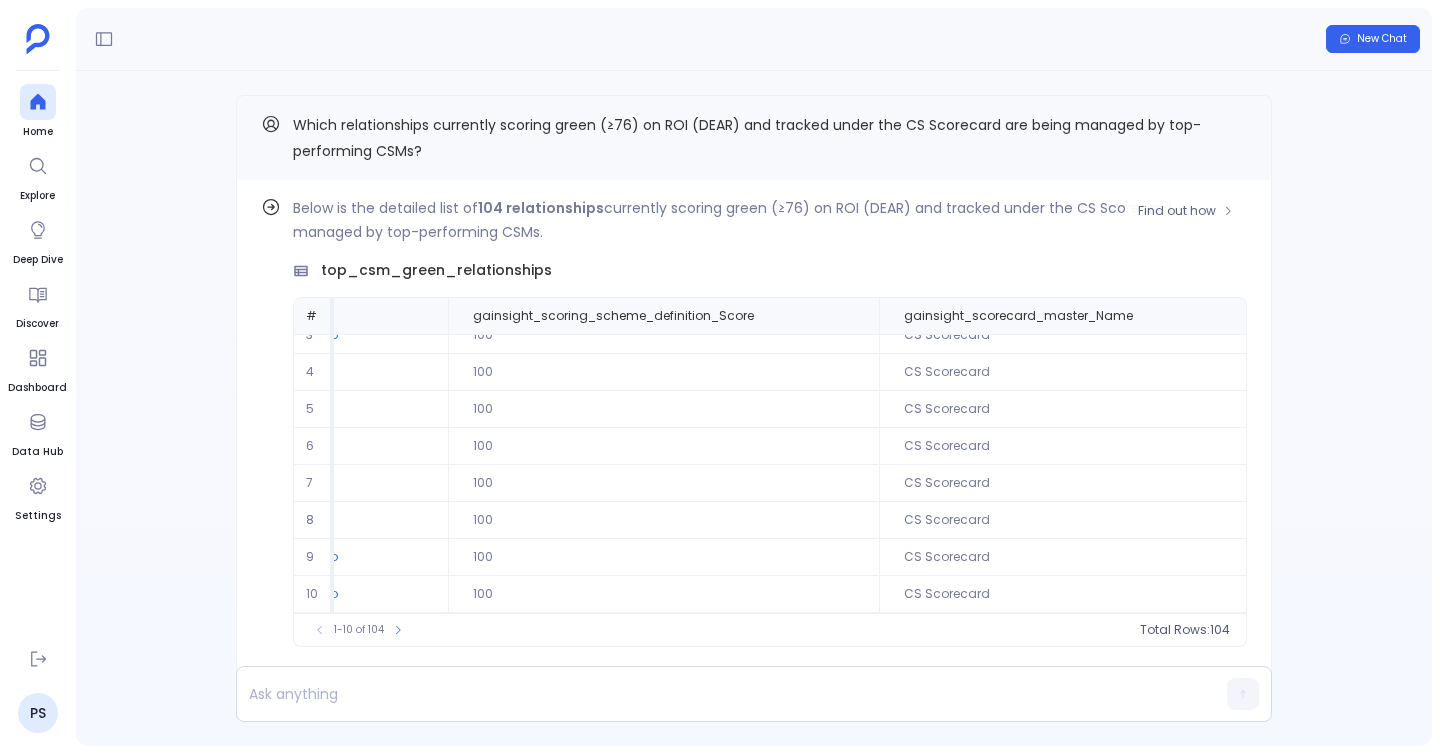 click on "Find out how Below is the detailed list of  104 relationships  currently scoring green (≥76) on ROI (DEAR) and tracked under the CS Scorecard, managed by top-performing CSMs. top_csm_green_relationships # gainsight_relationship_Name gainsight_gsuser_Name gainsight_scoring_scheme_definition_Score gainsight_scorecard_master_Name 1 Thoughtexchange - CS Scott Braga 100 CS Scorecard 2 Quest Software - CS Kalpana Krishna-Kumar 100 CS Scorecard 3 SolarWinds Worldwide, LLC - CS Cassidy Stockwell Cardoso 100 CS Scorecard 4 ProcessUnity, Inc. - CS Gloria Mavungu 100 CS Scorecard 5 Conga - CS Scott Braga 100 CS Scorecard 6 NeoGov (FKA PowerDMS) - CS Emily Wright 100 CS Scorecard 7 NetDocuments - CS Kalpana Krishna-Kumar 100 CS Scorecard 8 ADP - CS Emily Wright 100 CS Scorecard 9 NCR - CS Cassidy Stockwell Cardoso 100 CS Scorecard 10 Samsara - CS Cassidy Stockwell Cardoso 100 CS Scorecard 1-10 of 104 Total Rows:  104 Download Delete Dashboard" at bounding box center (754, 444) 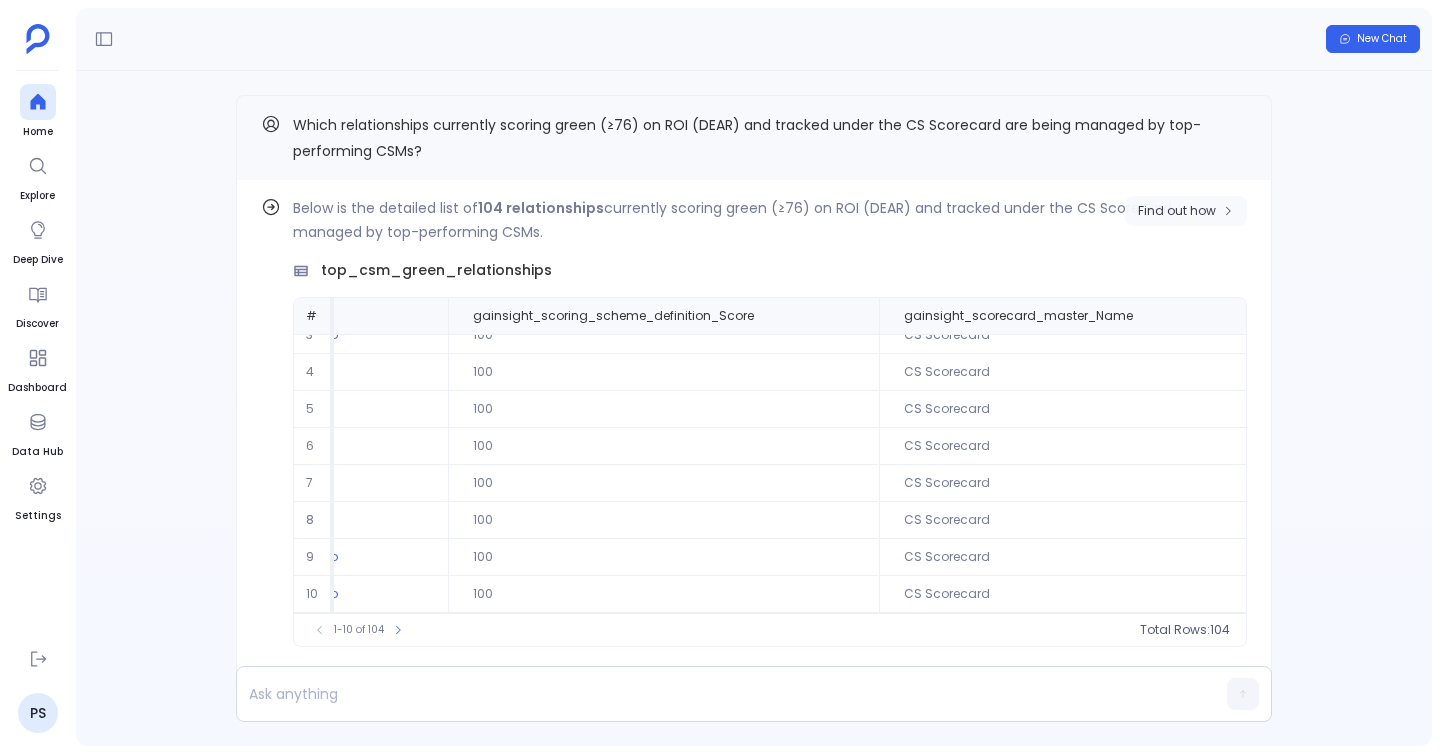 click on "Find out how" at bounding box center [1177, 211] 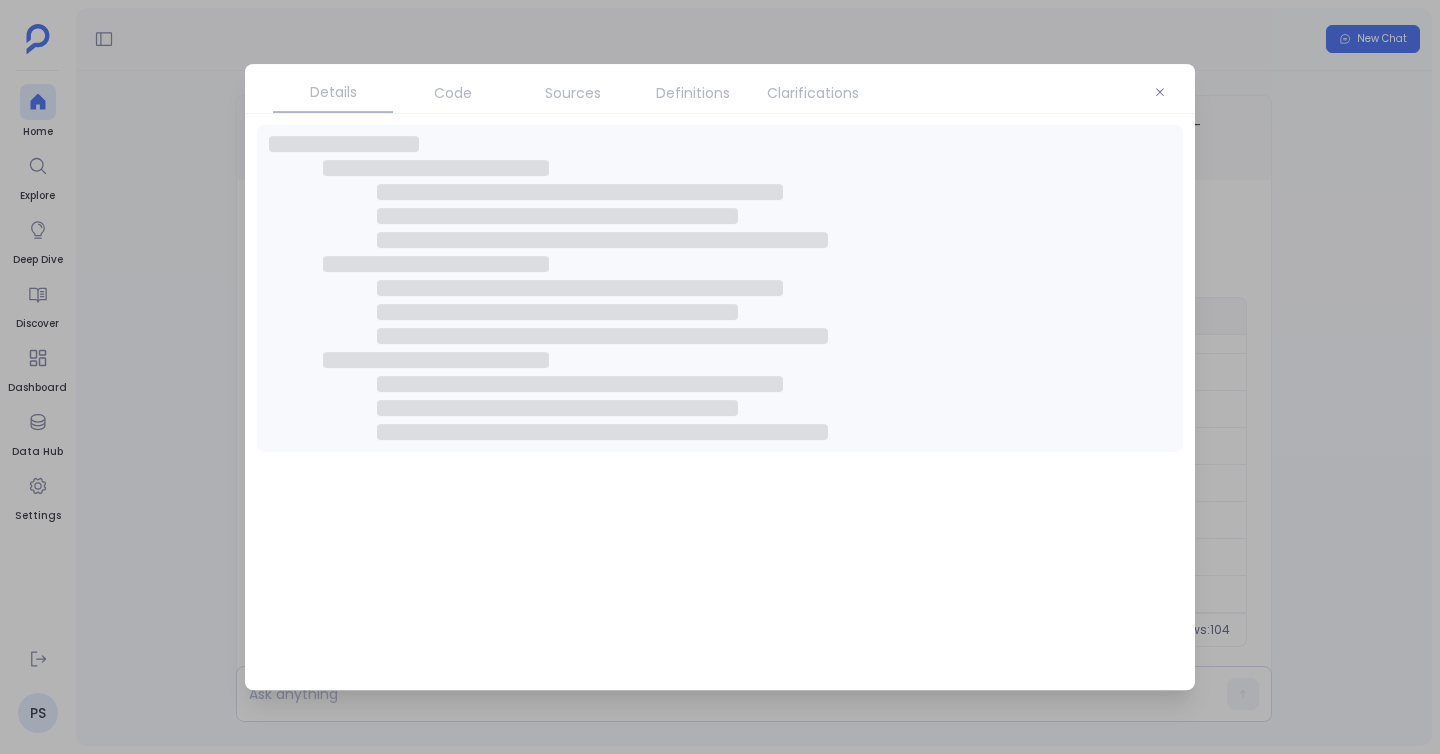 click on "Code" at bounding box center [453, 93] 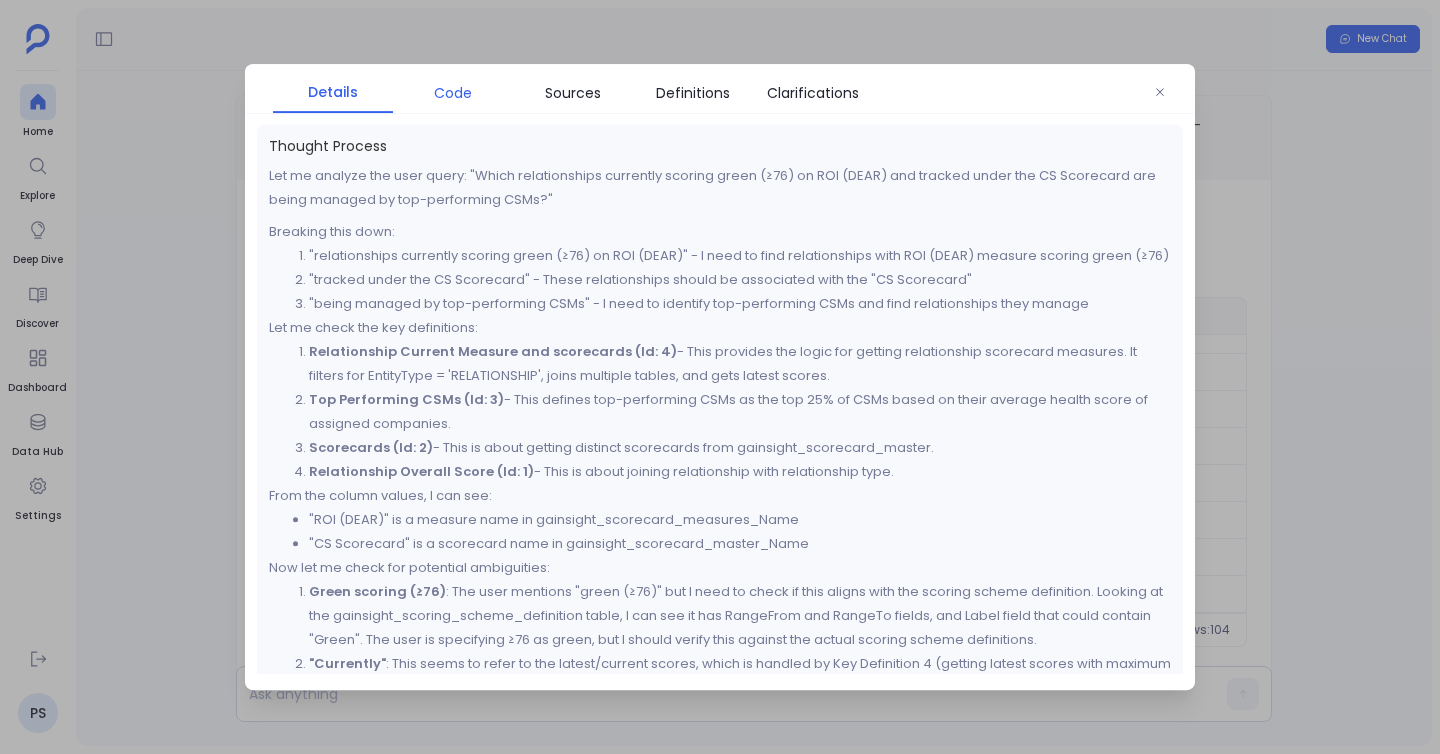 click on "Code" at bounding box center (453, 93) 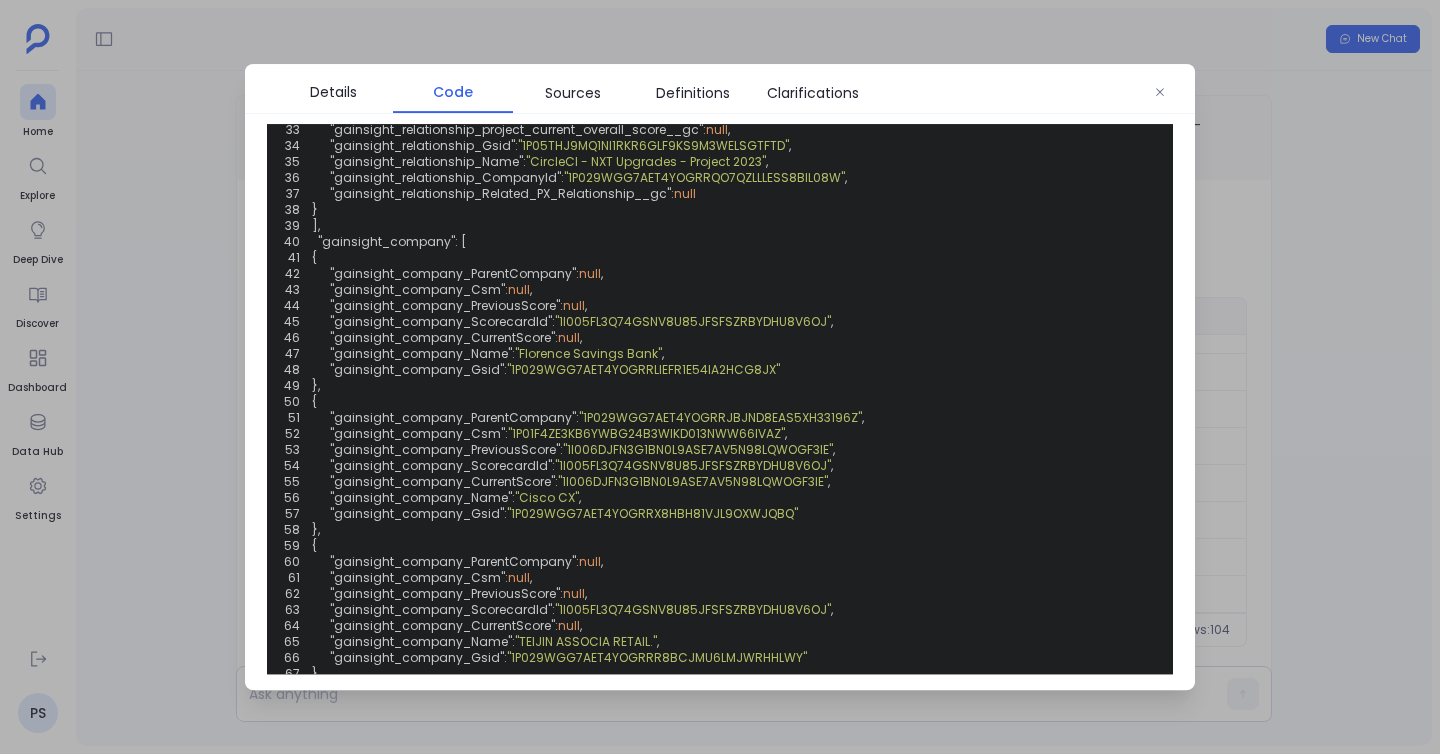scroll, scrollTop: 1469, scrollLeft: 0, axis: vertical 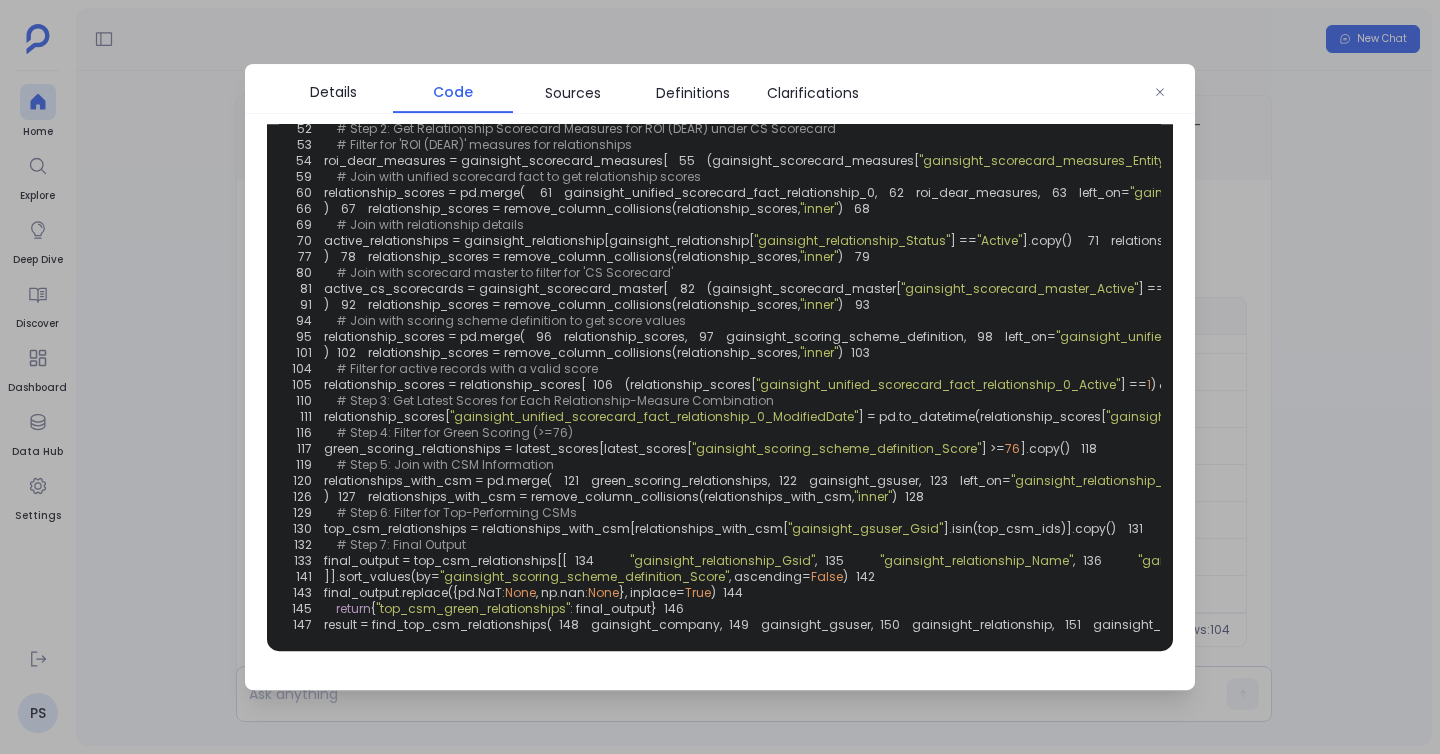 click on "csm_details = remove_column_collisions(csm_details," at bounding box center (541, 32) 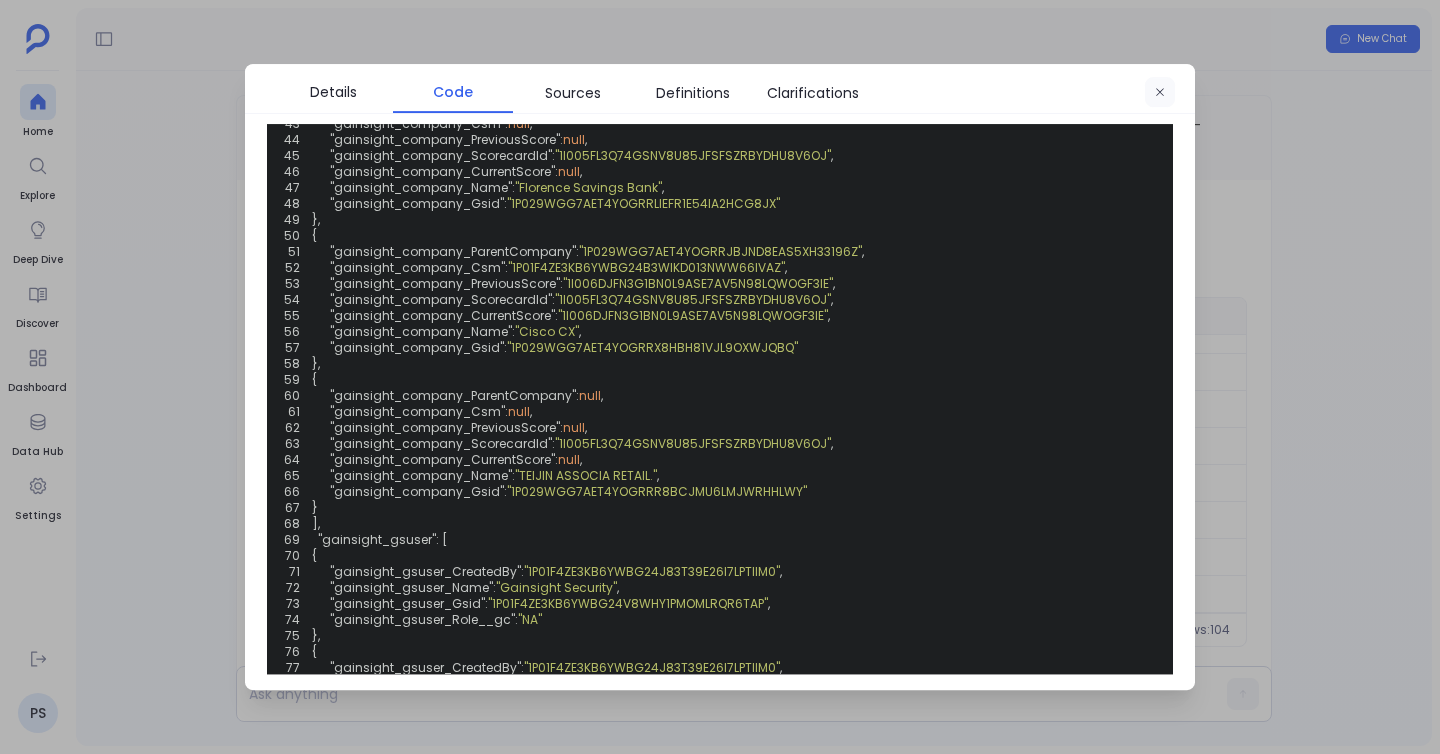 click 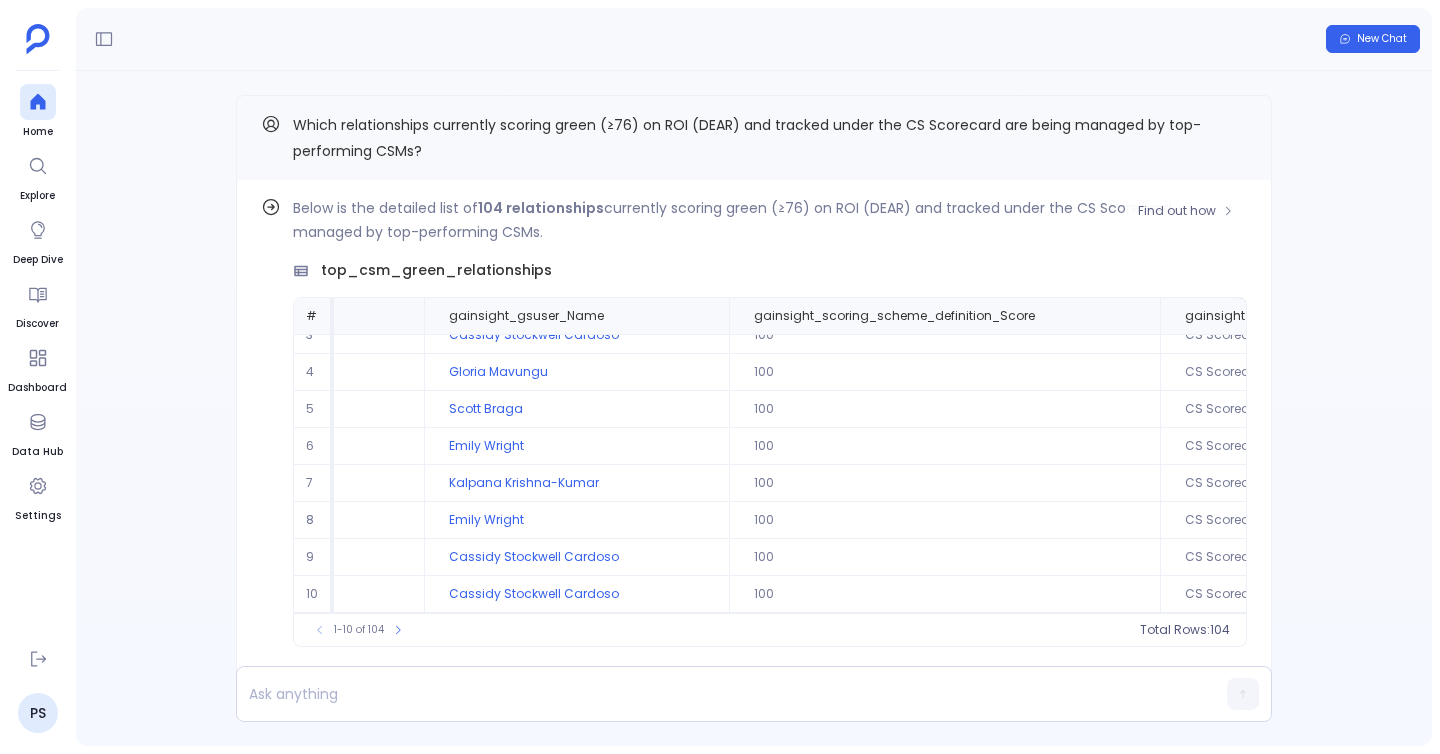 scroll, scrollTop: 96, scrollLeft: 365, axis: both 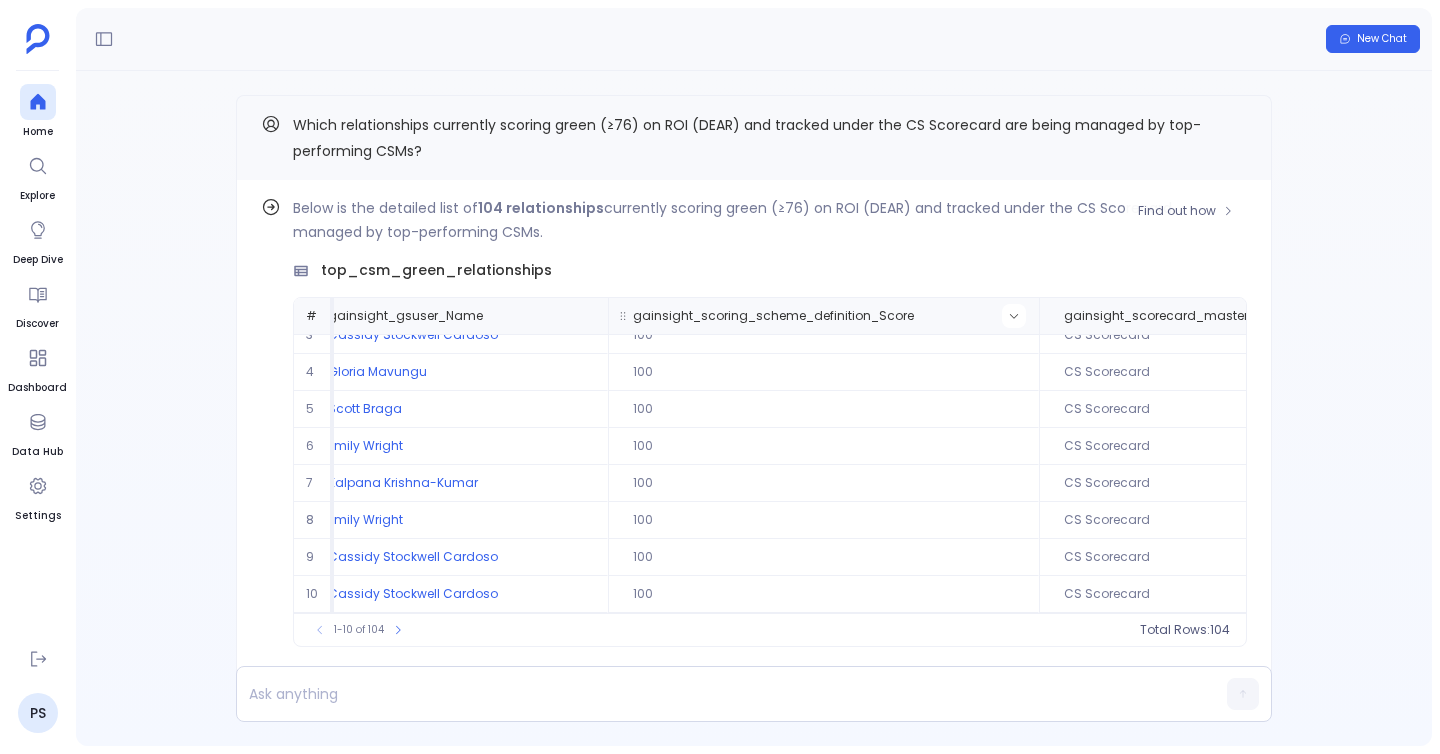 click at bounding box center [1014, 316] 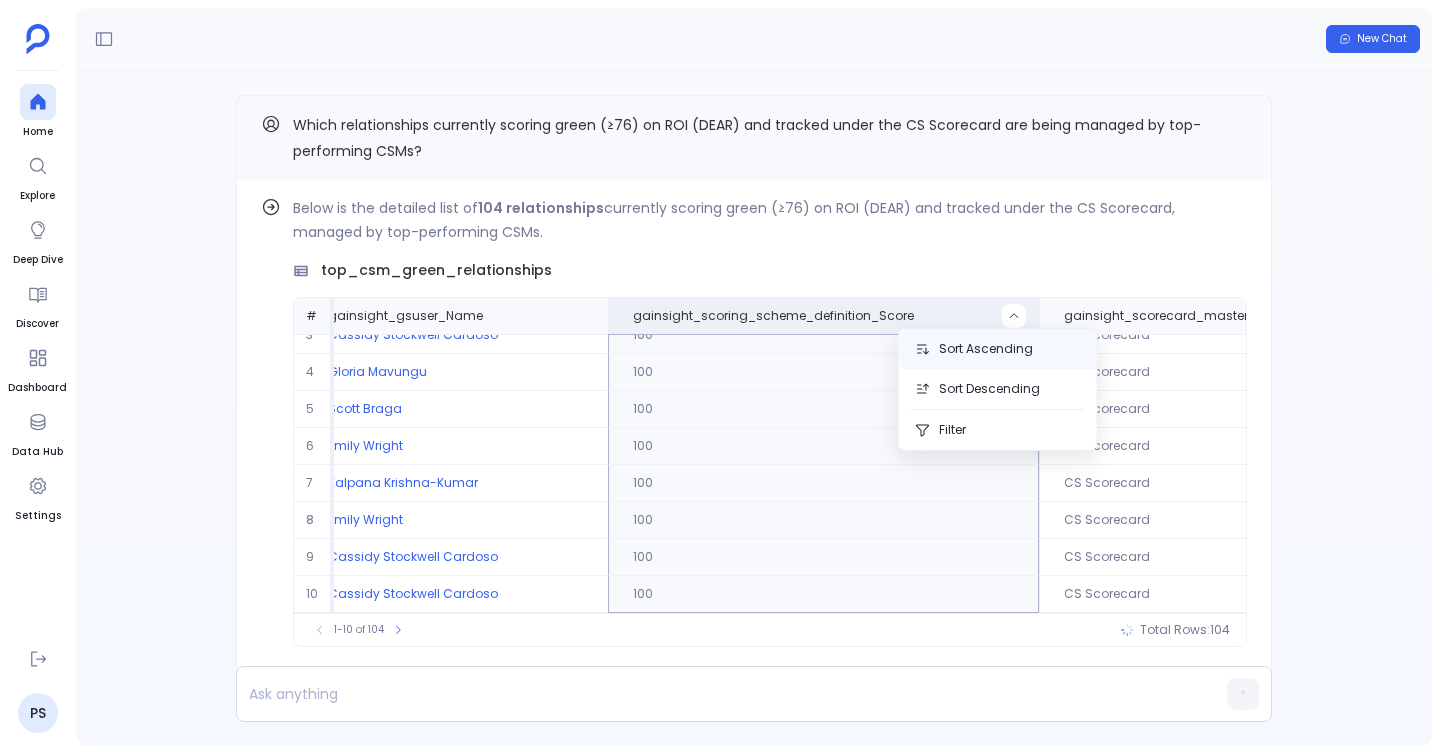 click on "Sort Ascending" at bounding box center (998, 349) 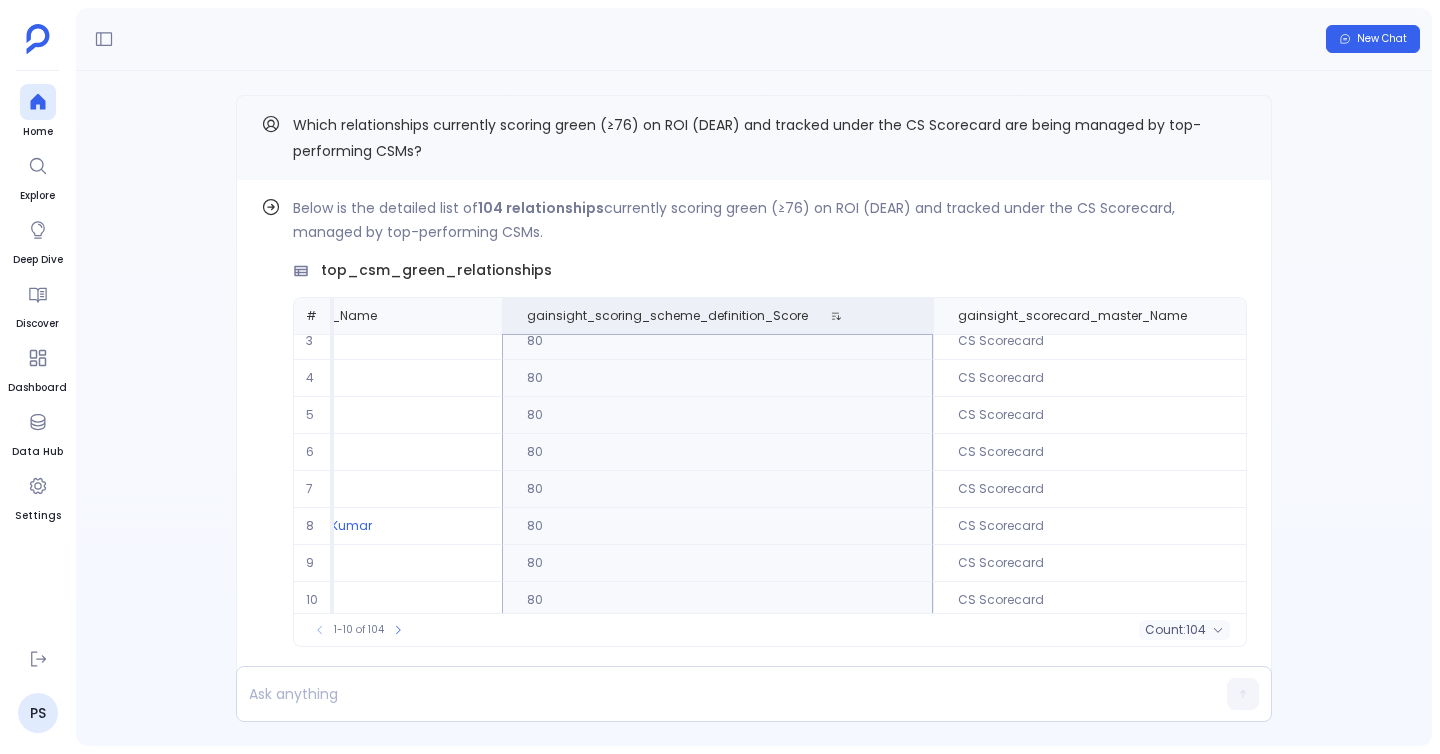 scroll, scrollTop: 96, scrollLeft: 471, axis: both 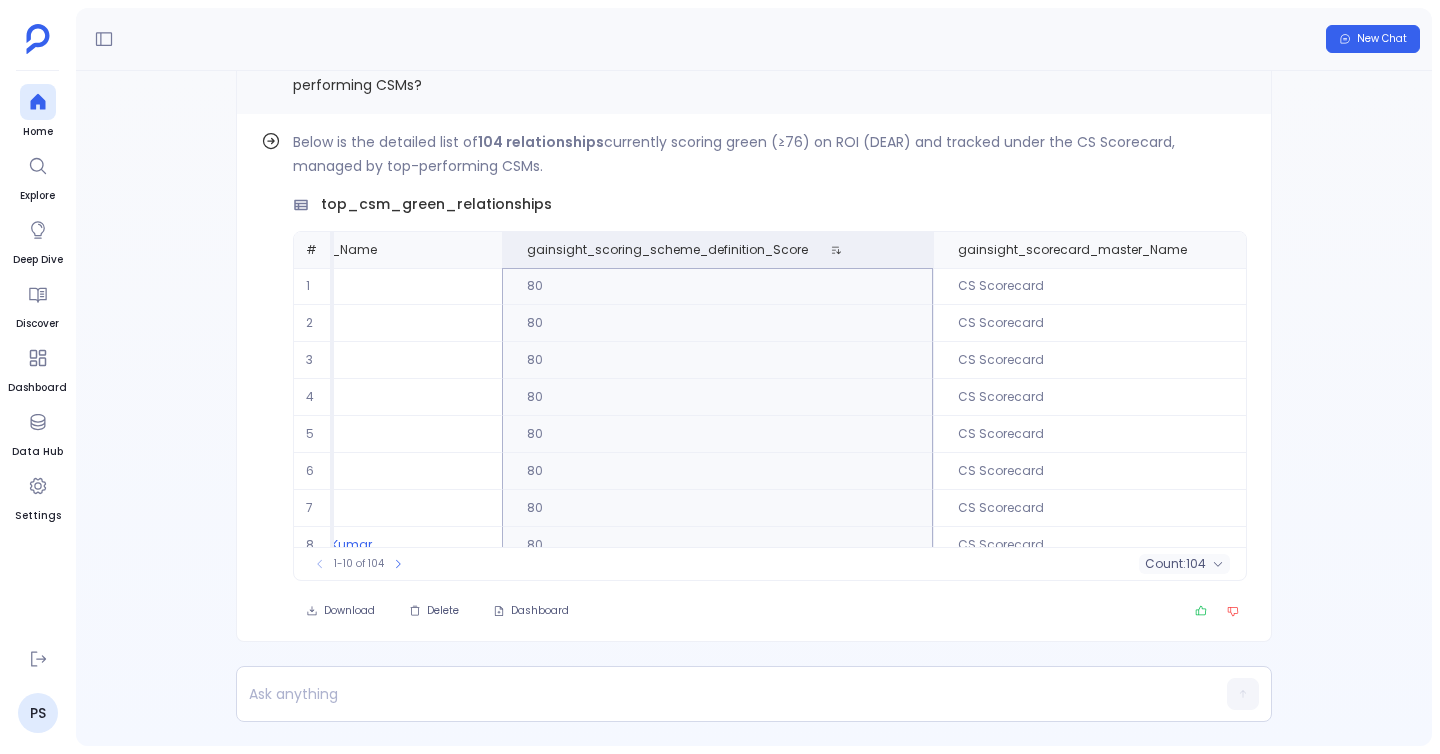 click on "Which relationships currently scoring green (≥76) on ROI (DEAR) and tracked under the CS Scorecard are being managed by top-performing CSMs?" at bounding box center [754, 71] 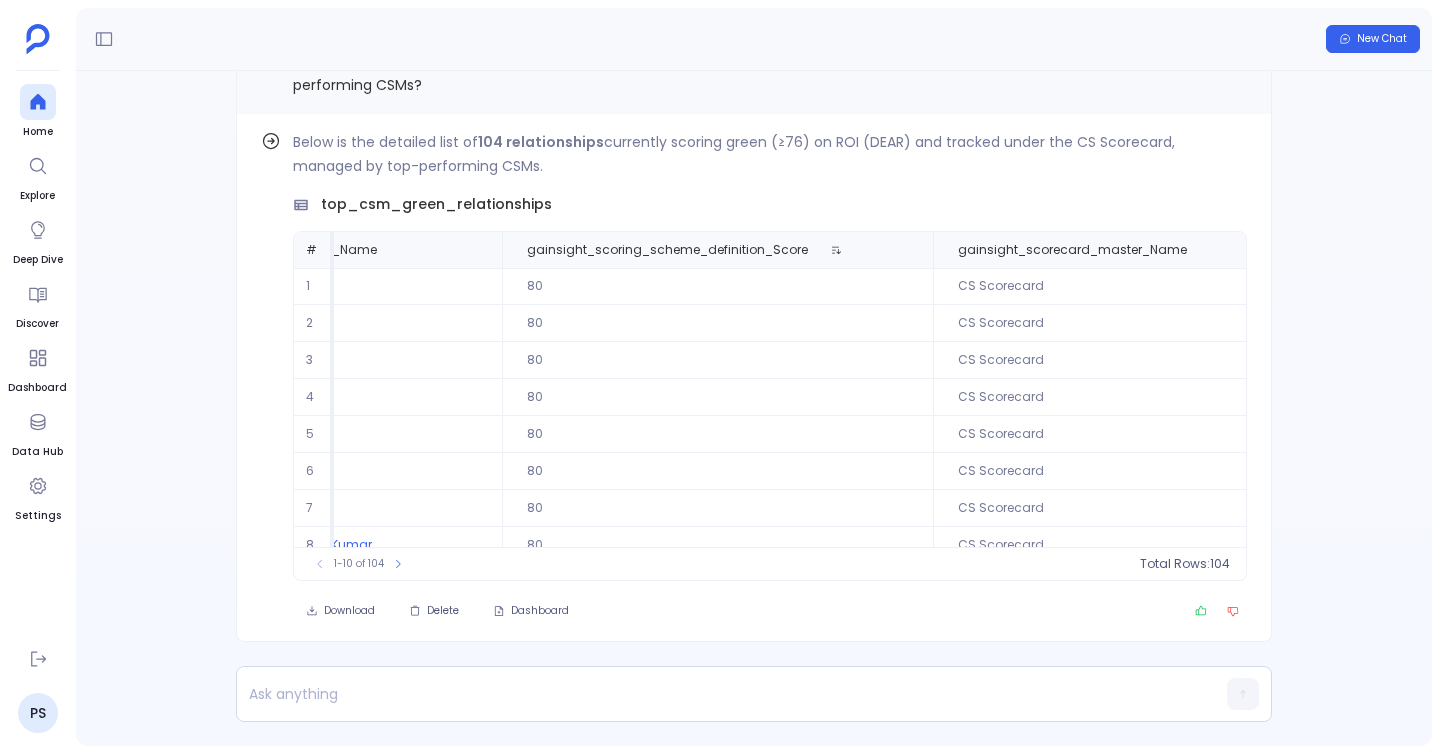 scroll, scrollTop: -66, scrollLeft: 0, axis: vertical 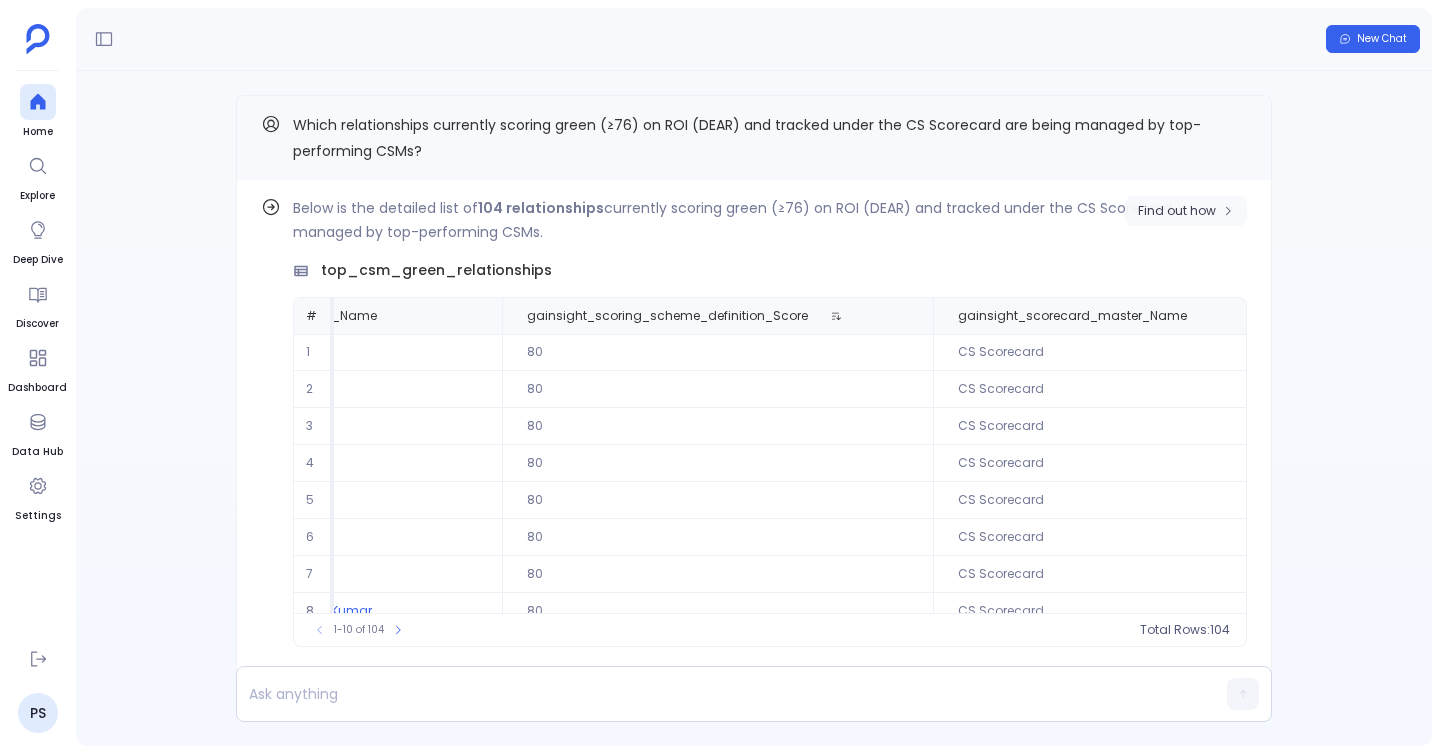 click on "Find out how" at bounding box center [1177, 211] 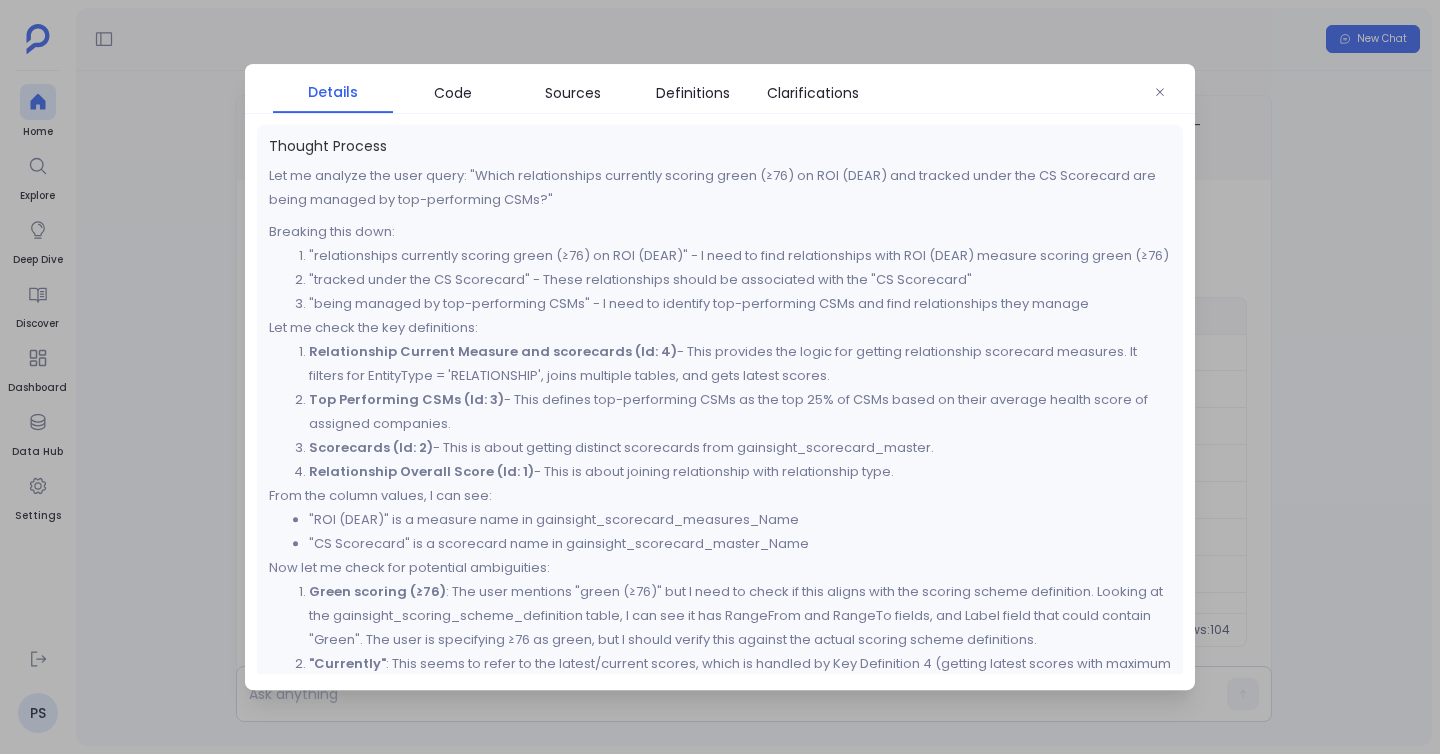 click at bounding box center (720, 377) 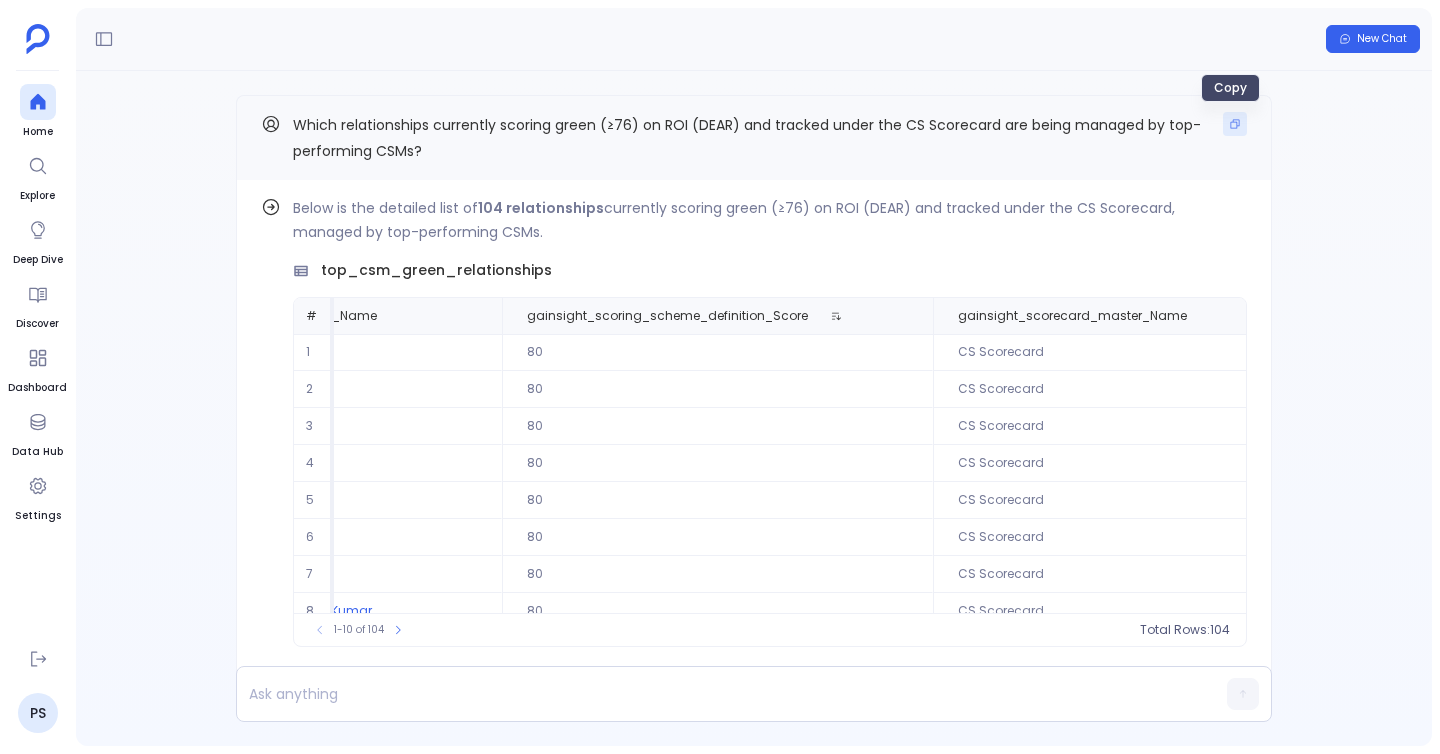 click 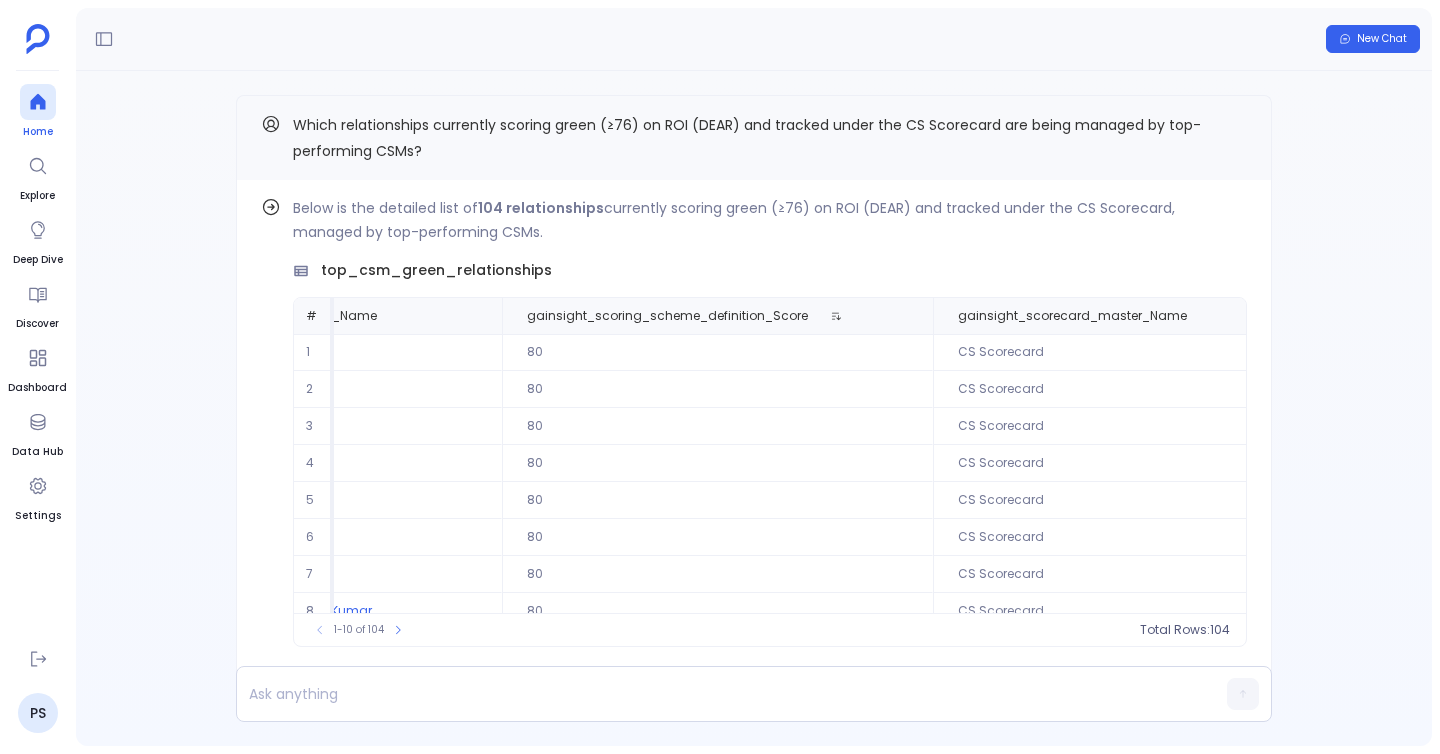 click 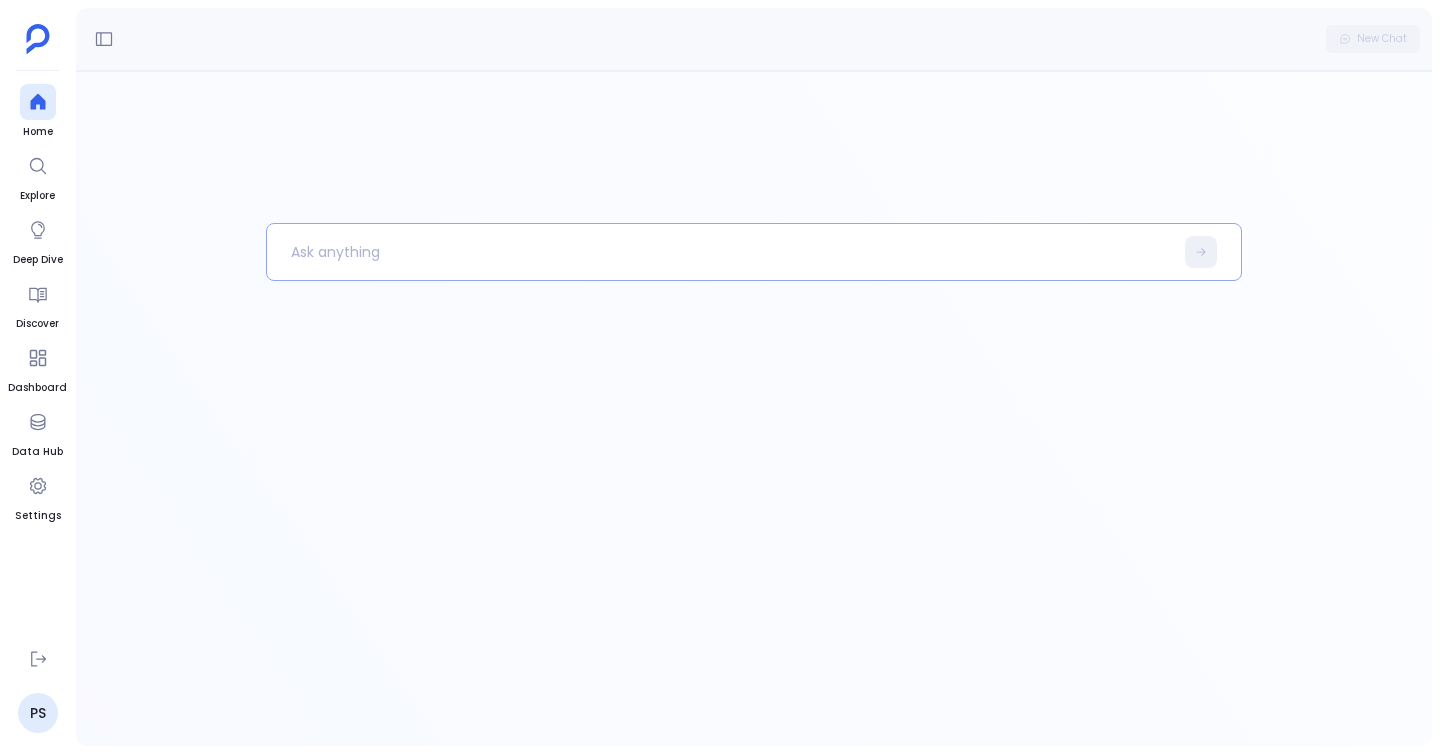click at bounding box center [720, 252] 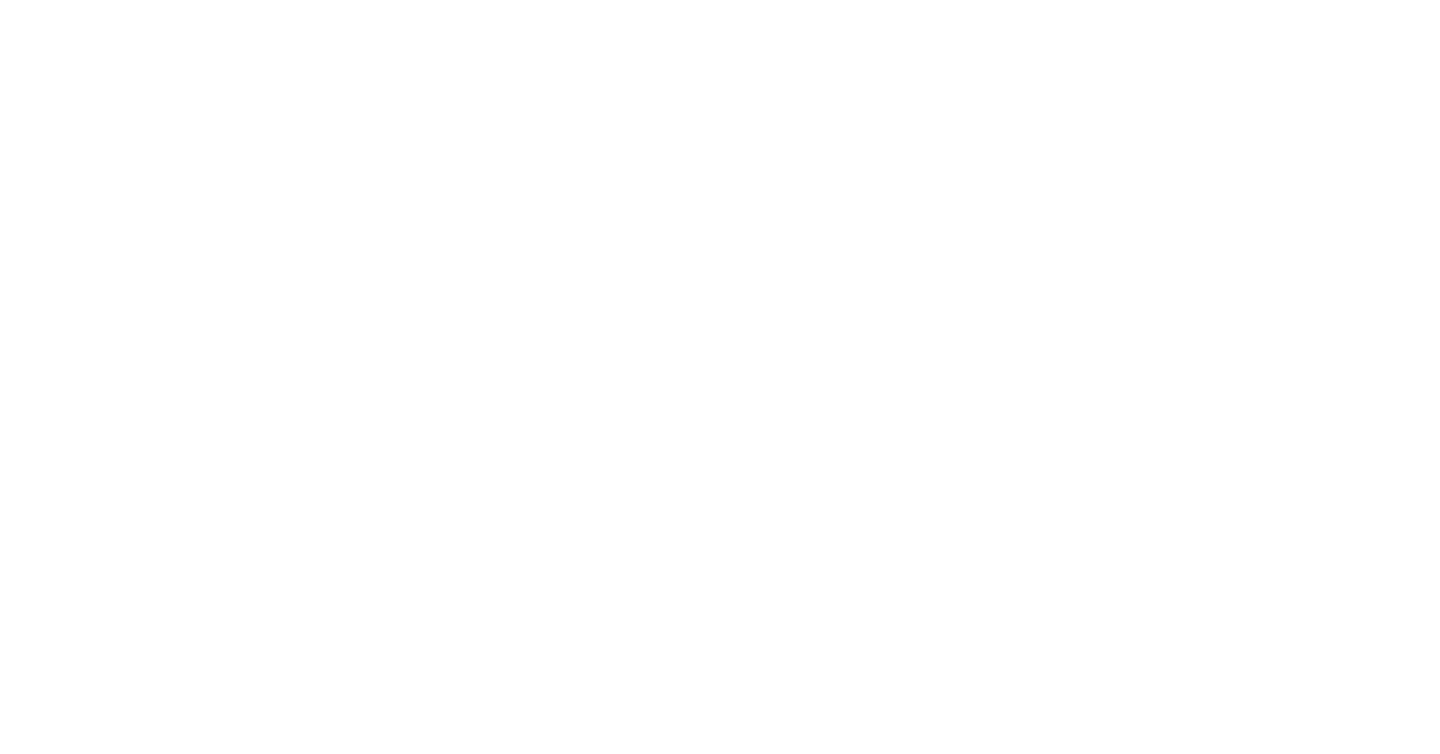 scroll, scrollTop: 0, scrollLeft: 0, axis: both 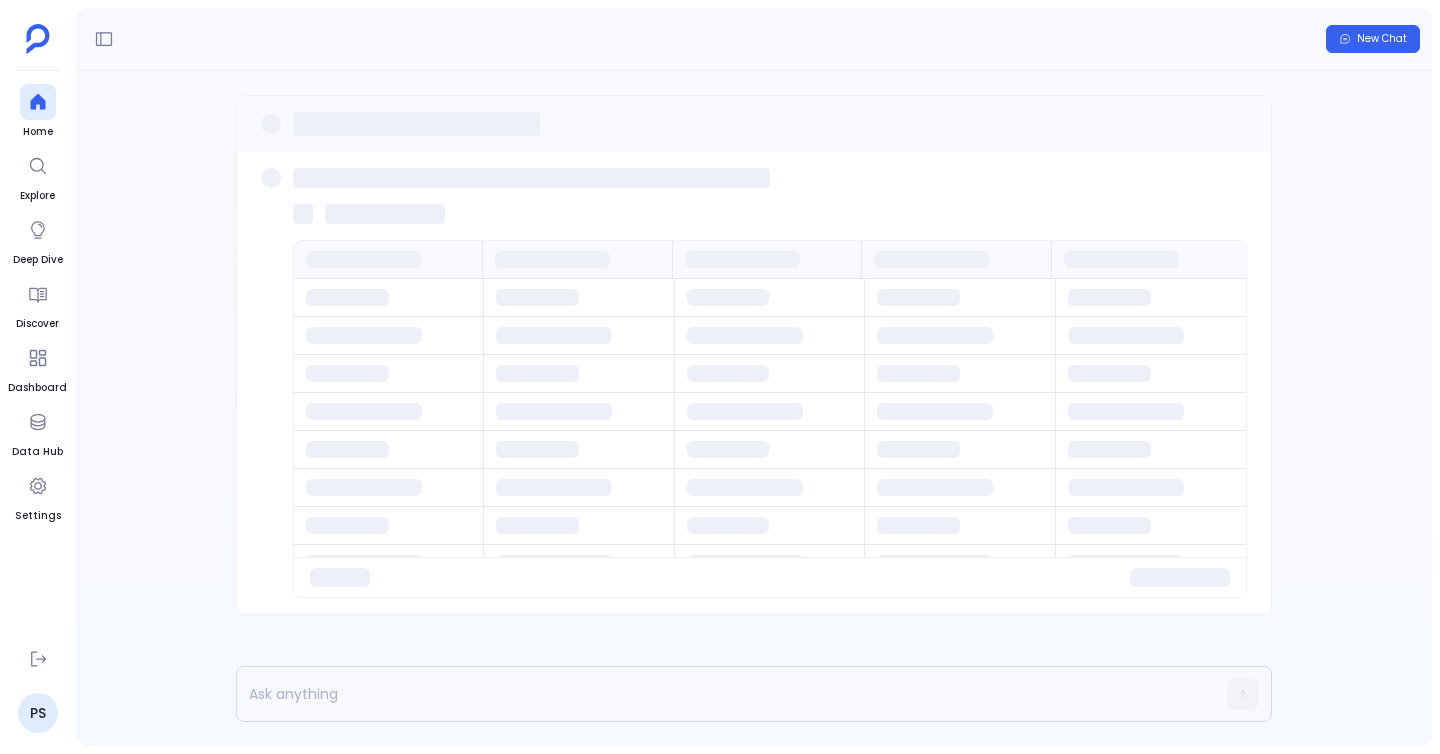 click at bounding box center [754, 124] 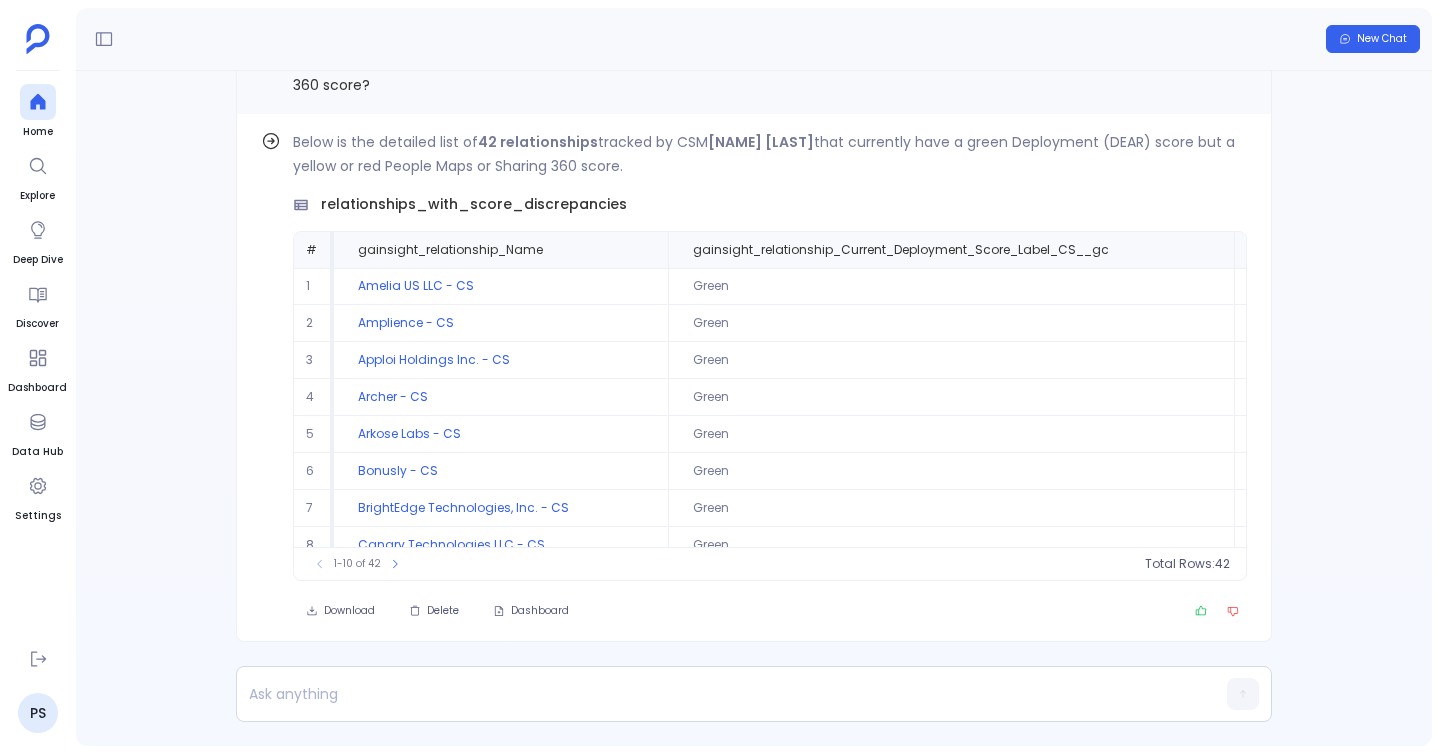 scroll, scrollTop: -66, scrollLeft: 0, axis: vertical 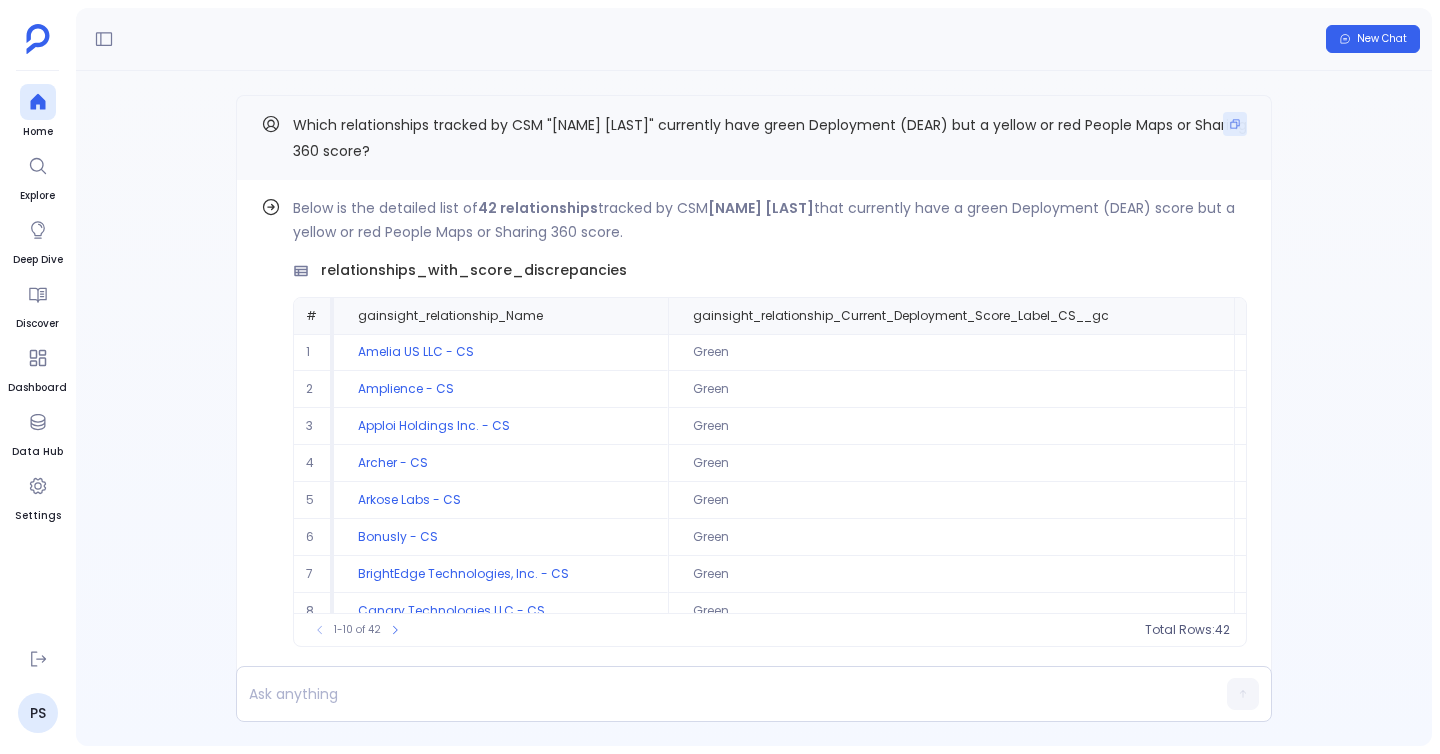 click 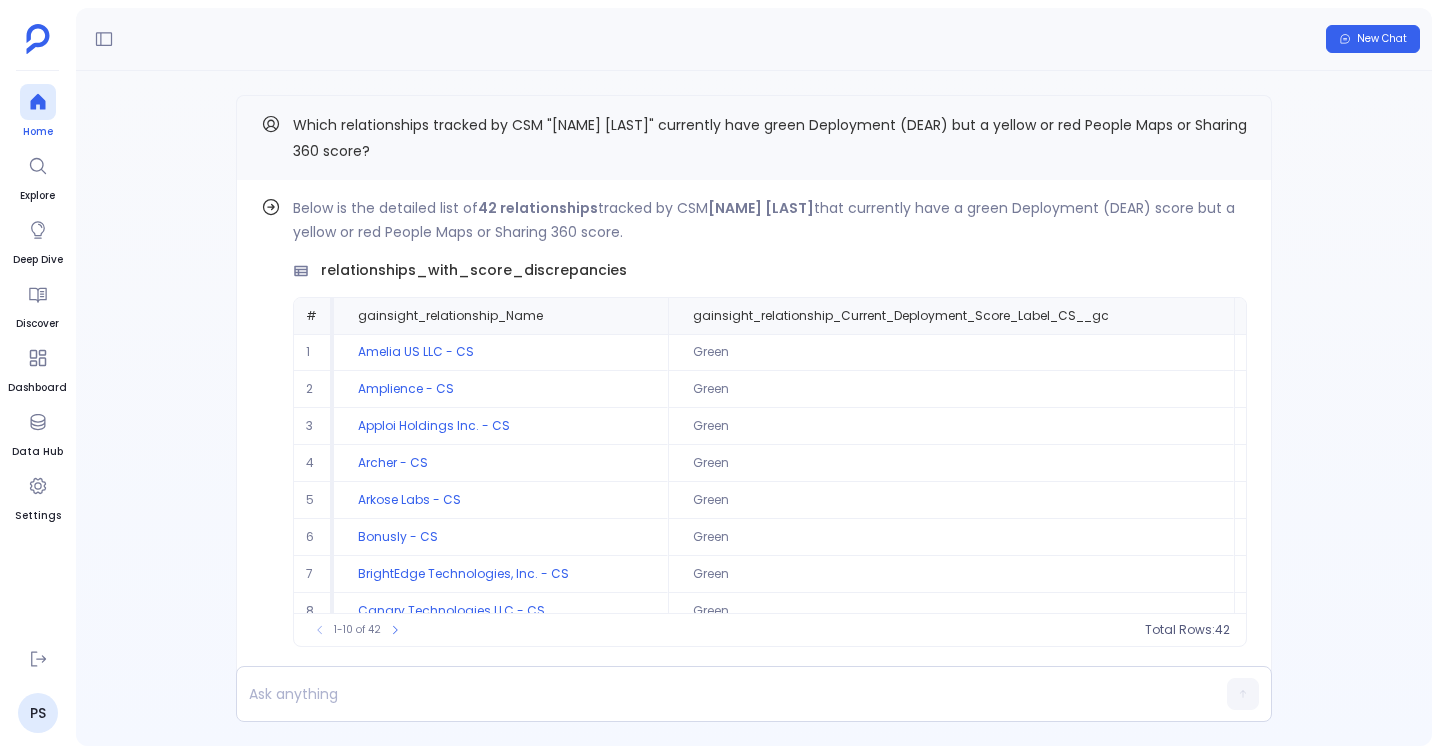 click at bounding box center [38, 102] 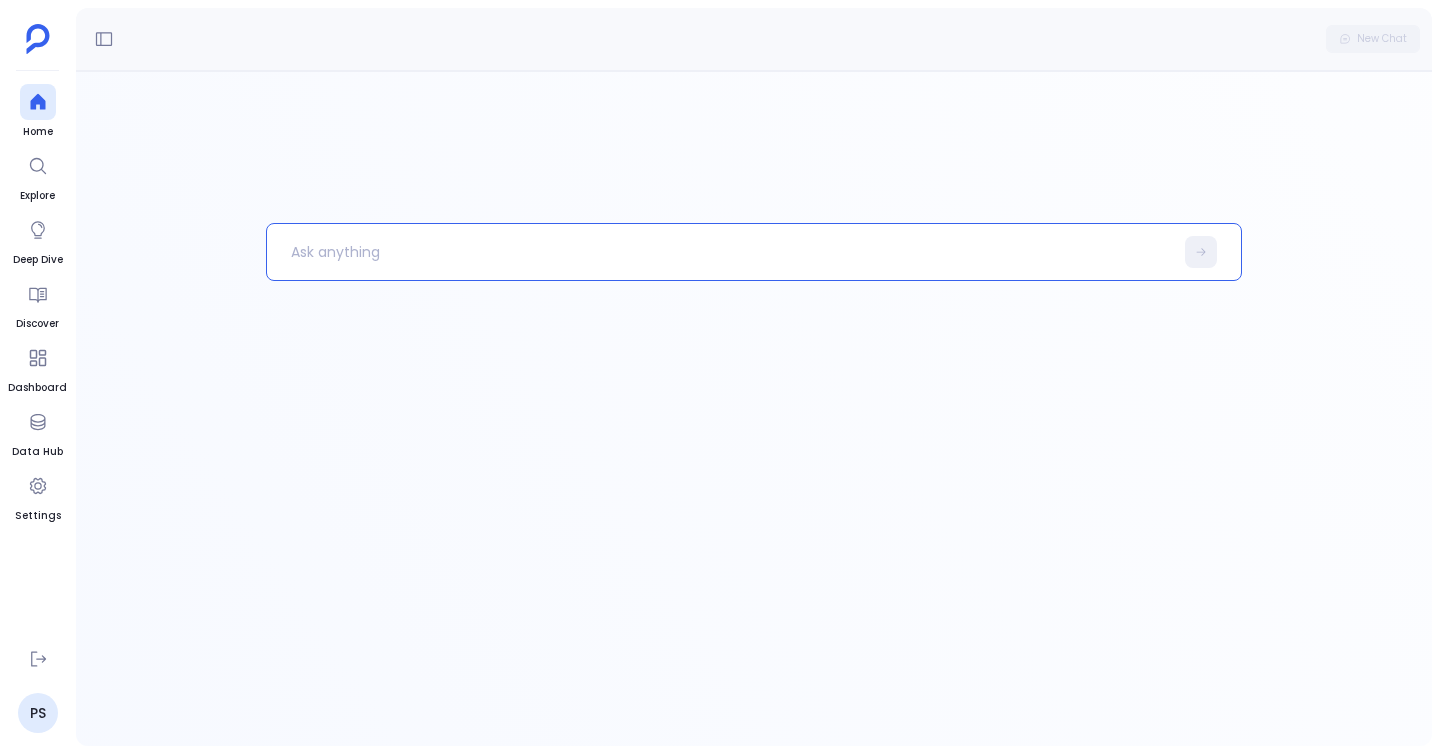 click at bounding box center (720, 252) 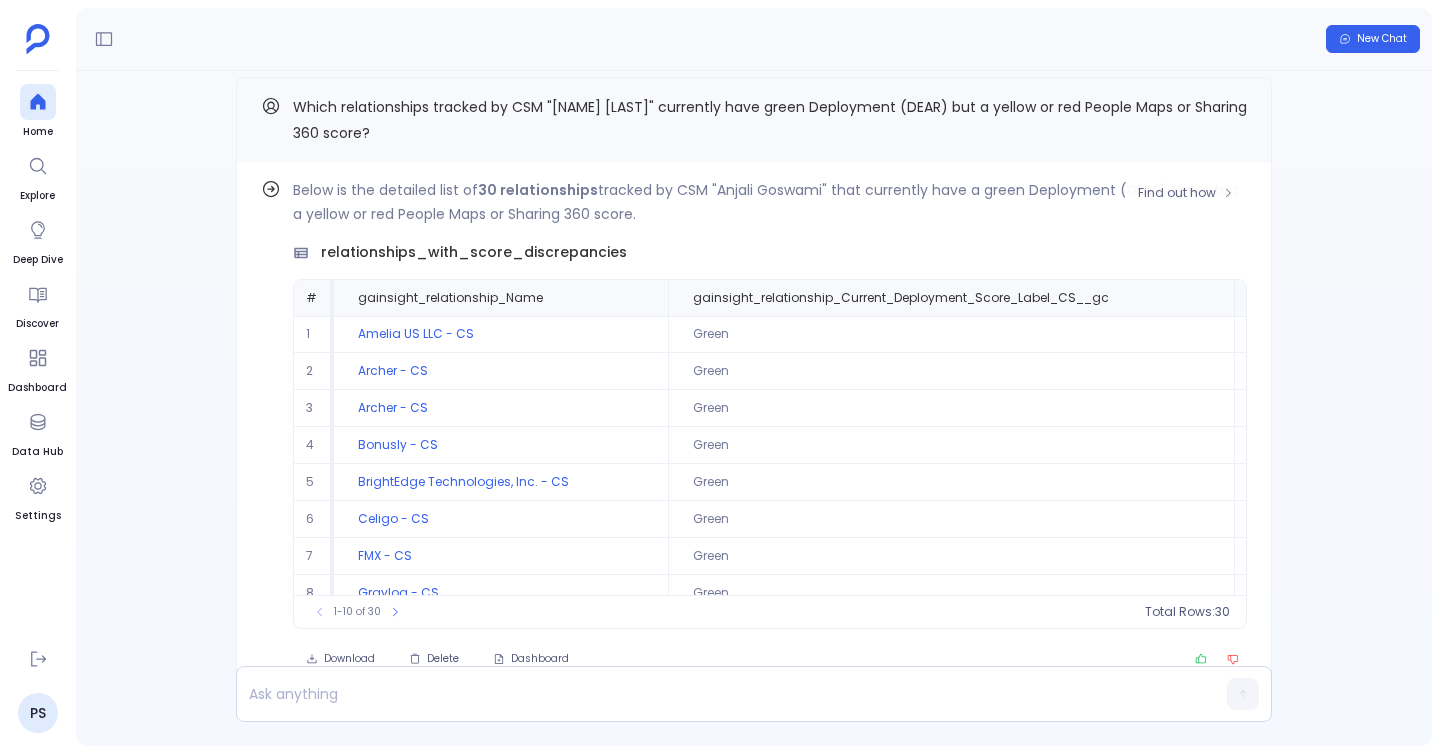 scroll, scrollTop: -66, scrollLeft: 0, axis: vertical 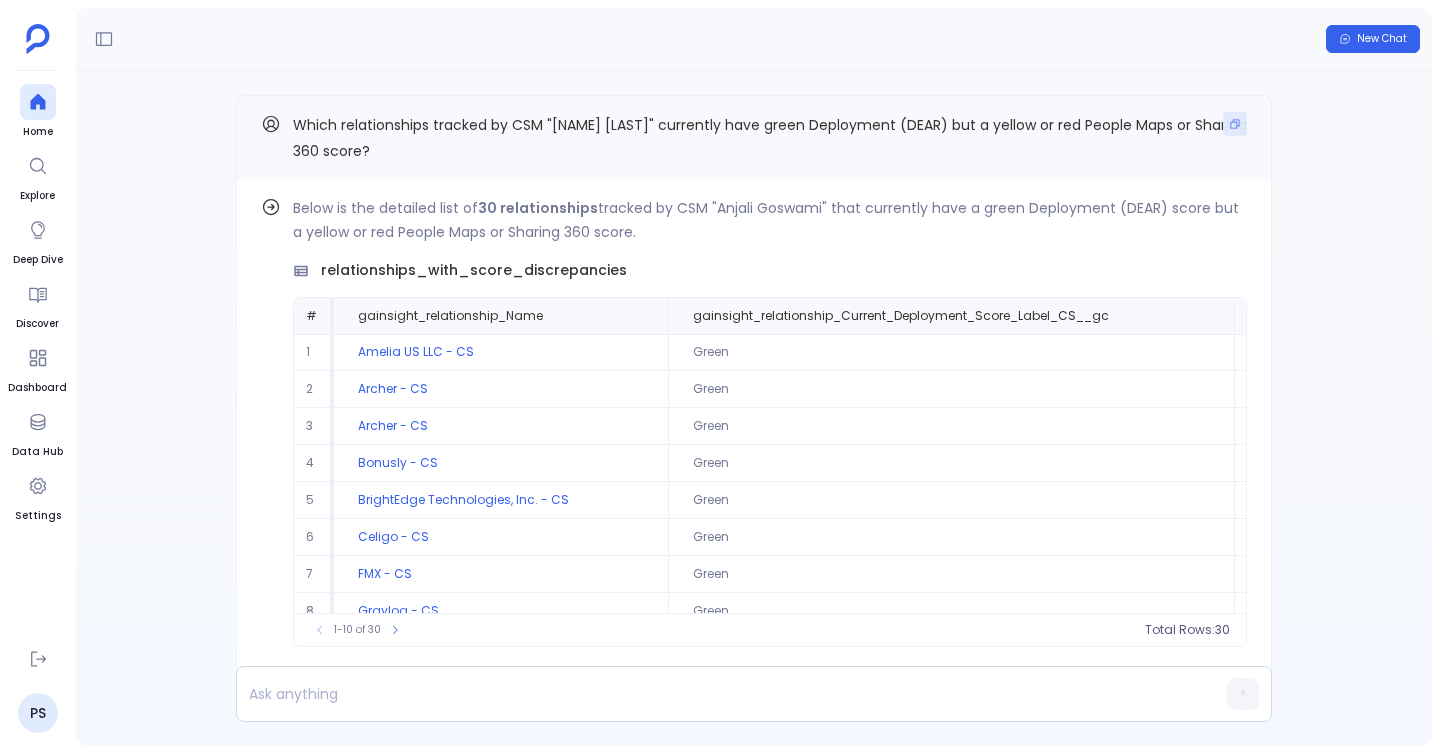 click at bounding box center (1235, 124) 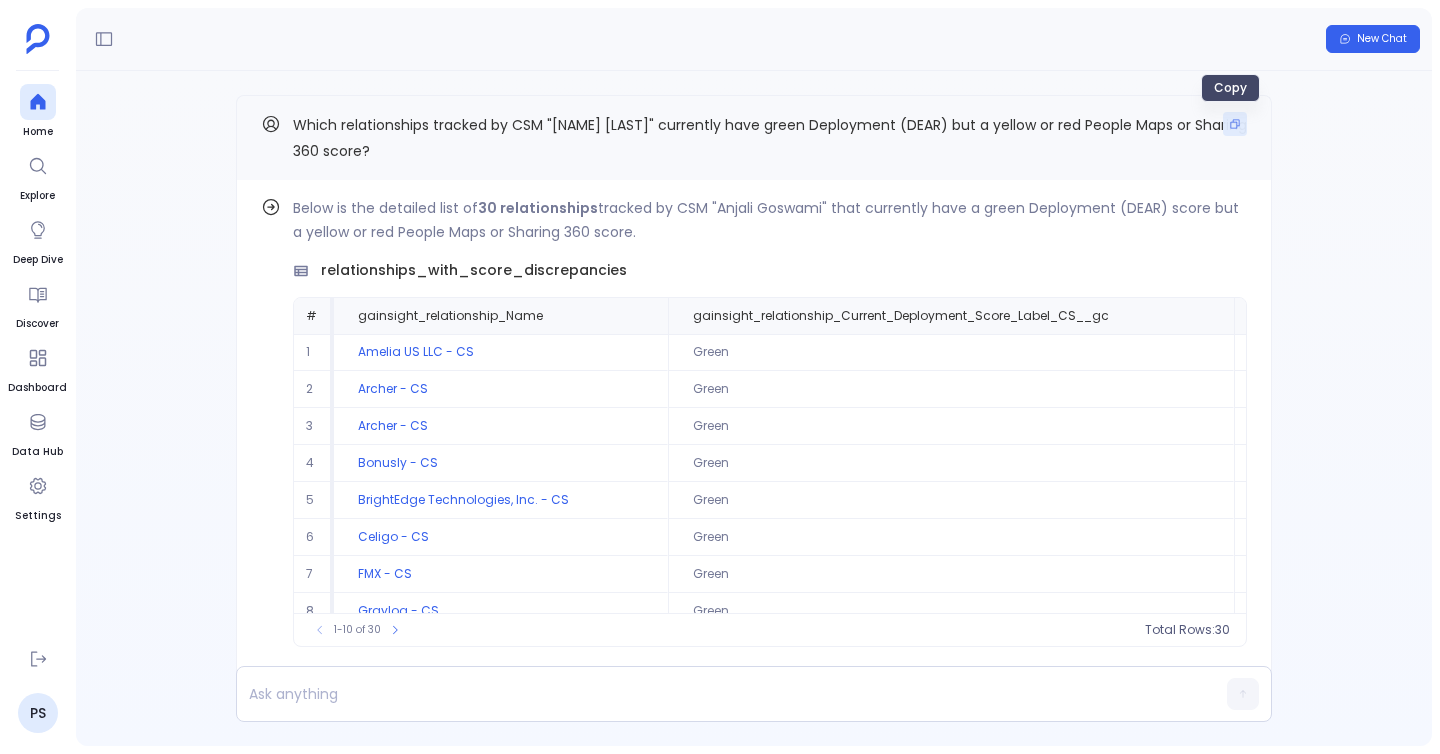 click at bounding box center (1235, 124) 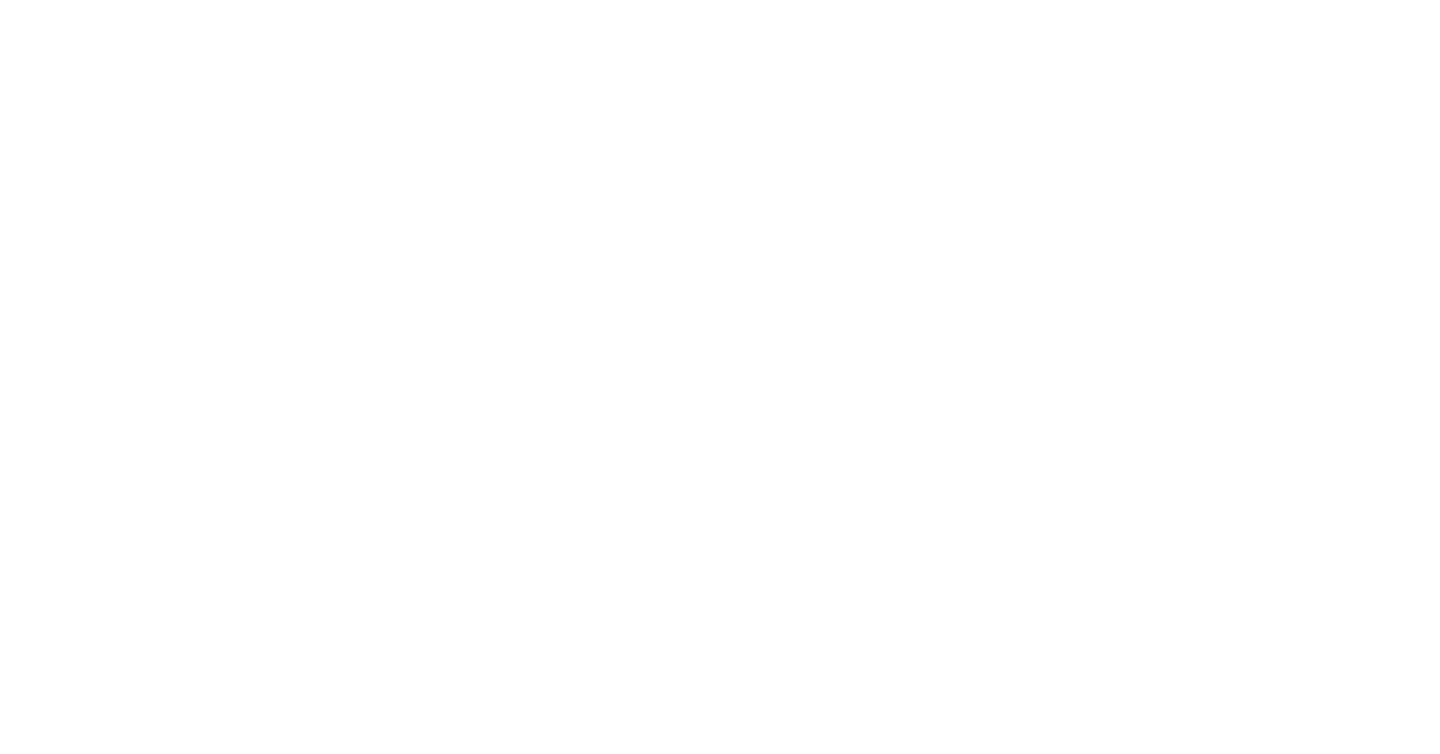 scroll, scrollTop: 0, scrollLeft: 0, axis: both 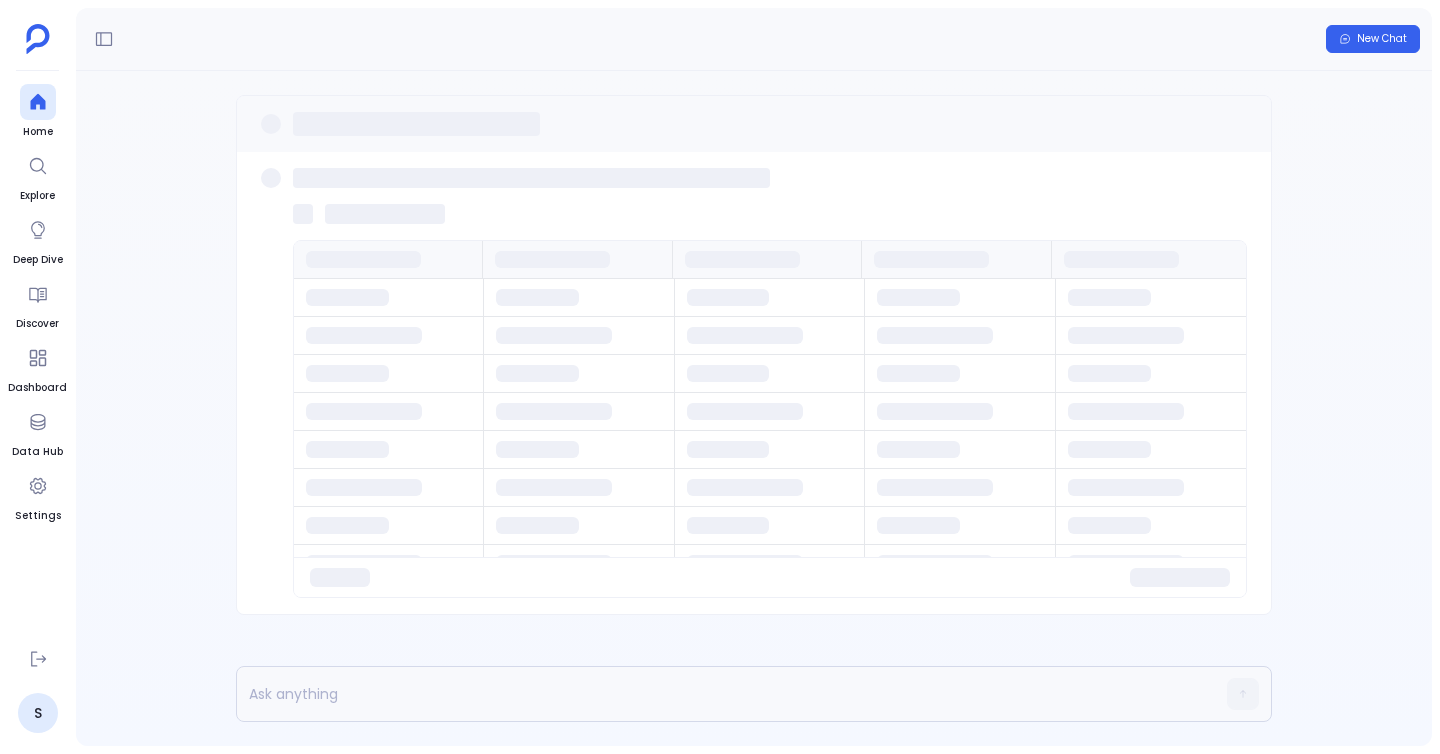 click on "Home Explore Deep Dive Discover Dashboard Data Hub Settings" at bounding box center (37, 358) 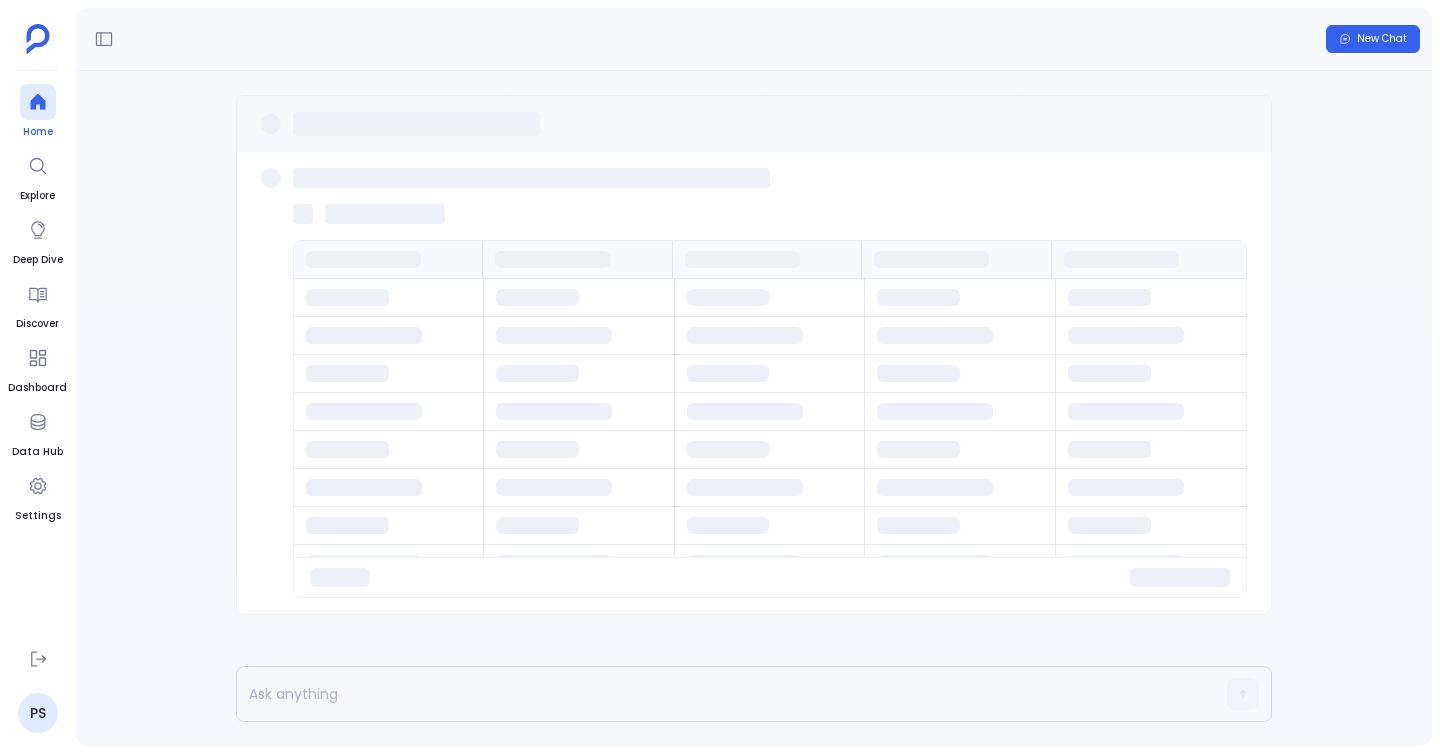 click 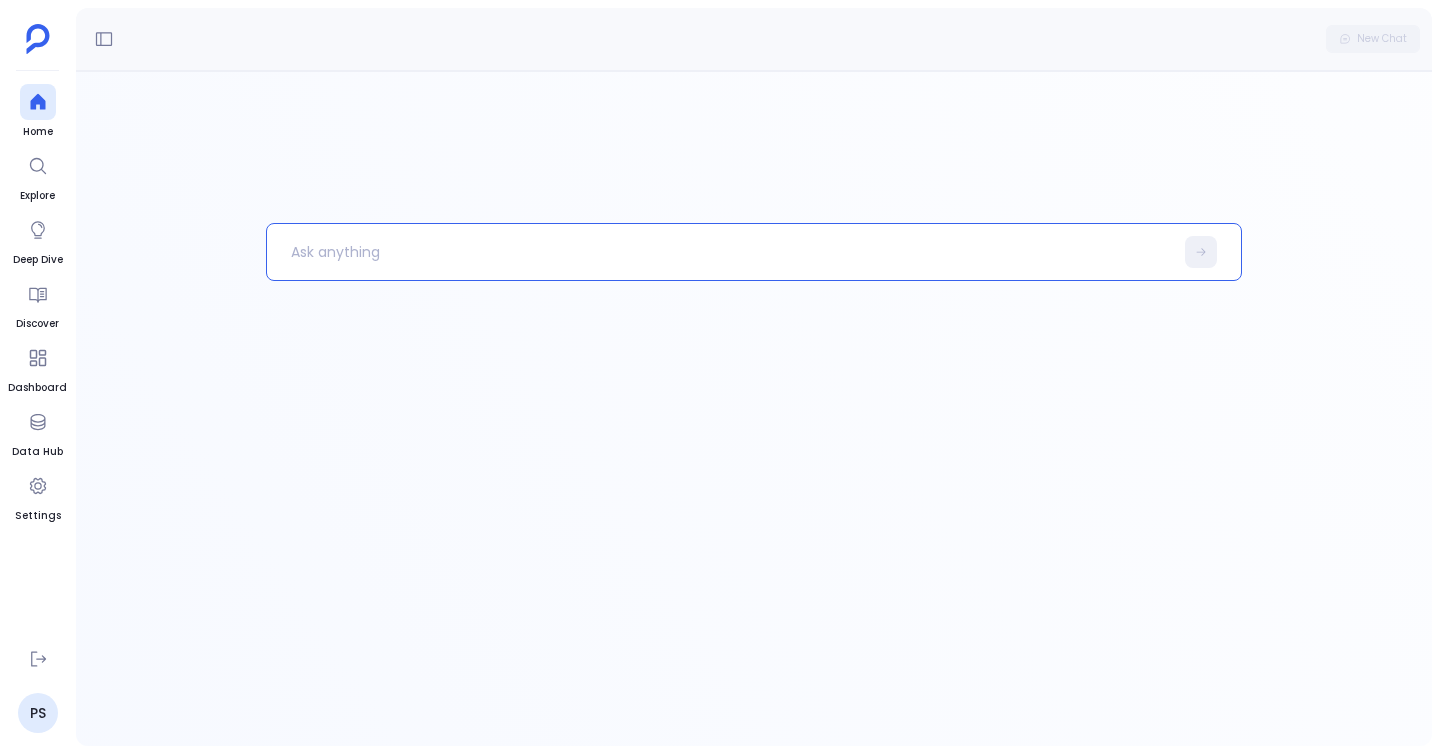 click at bounding box center [720, 252] 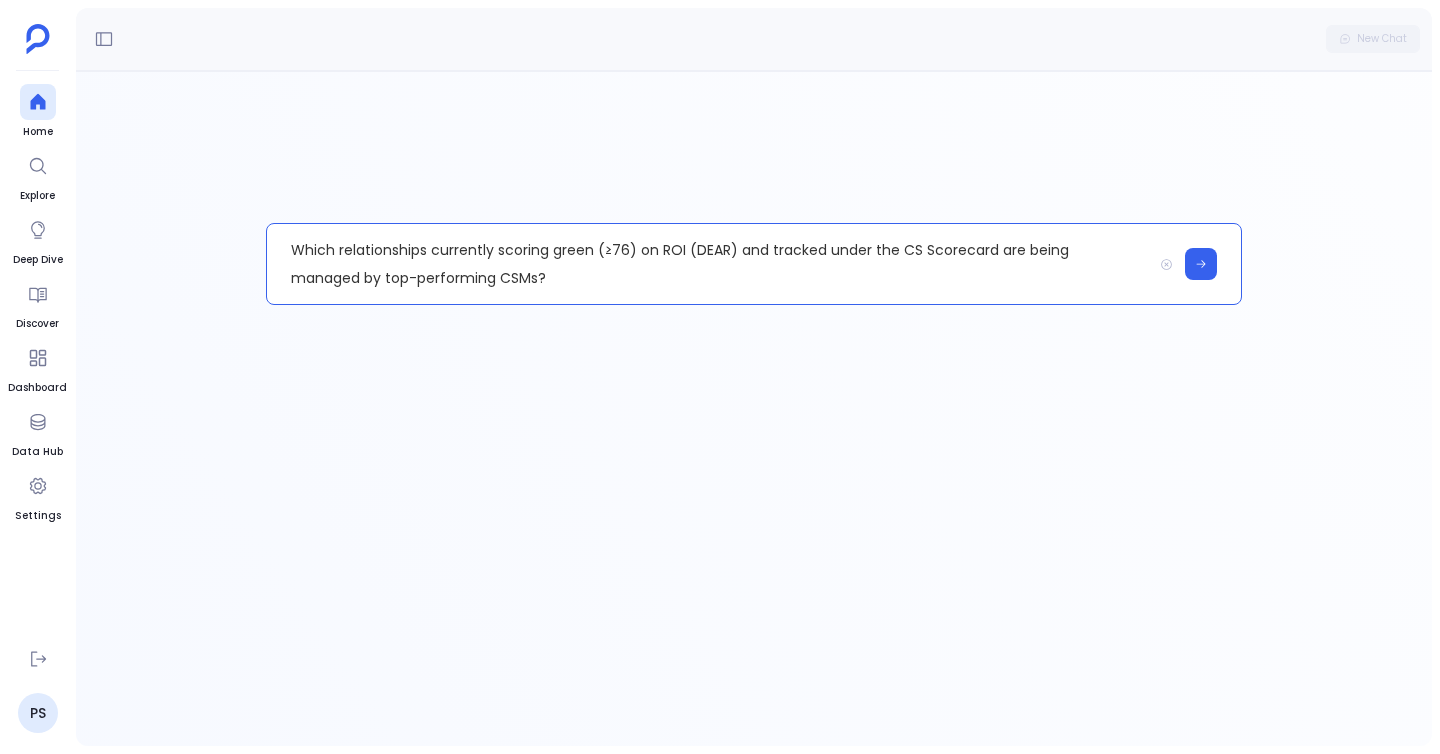 click on "Which relationships currently scoring green (≥76) on ROI (DEAR) and tracked under the CS Scorecard are being managed by top-performing CSMs?" at bounding box center [709, 264] 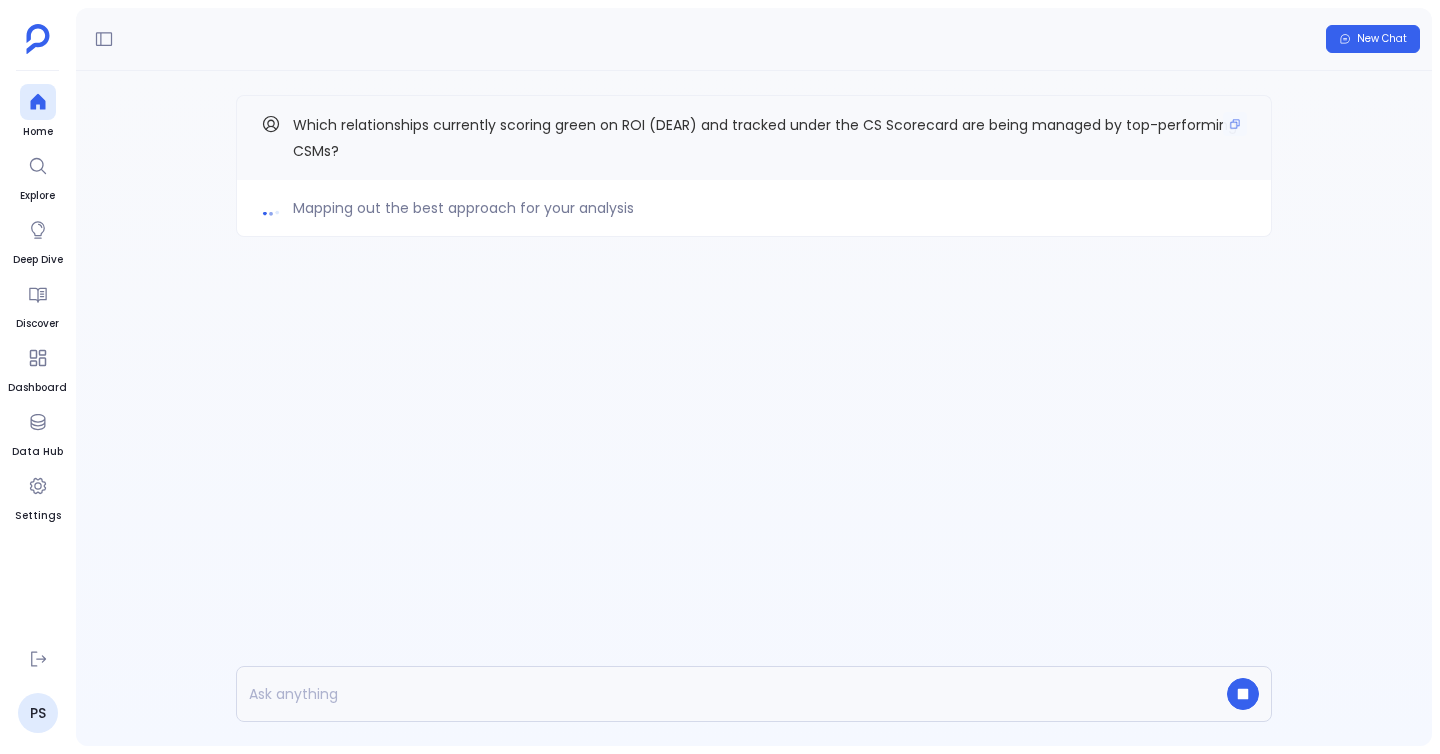 click on "Which relationships currently scoring green on ROI (DEAR) and tracked under the CS Scorecard are being managed by top-performing CSMs?" at bounding box center [770, 138] 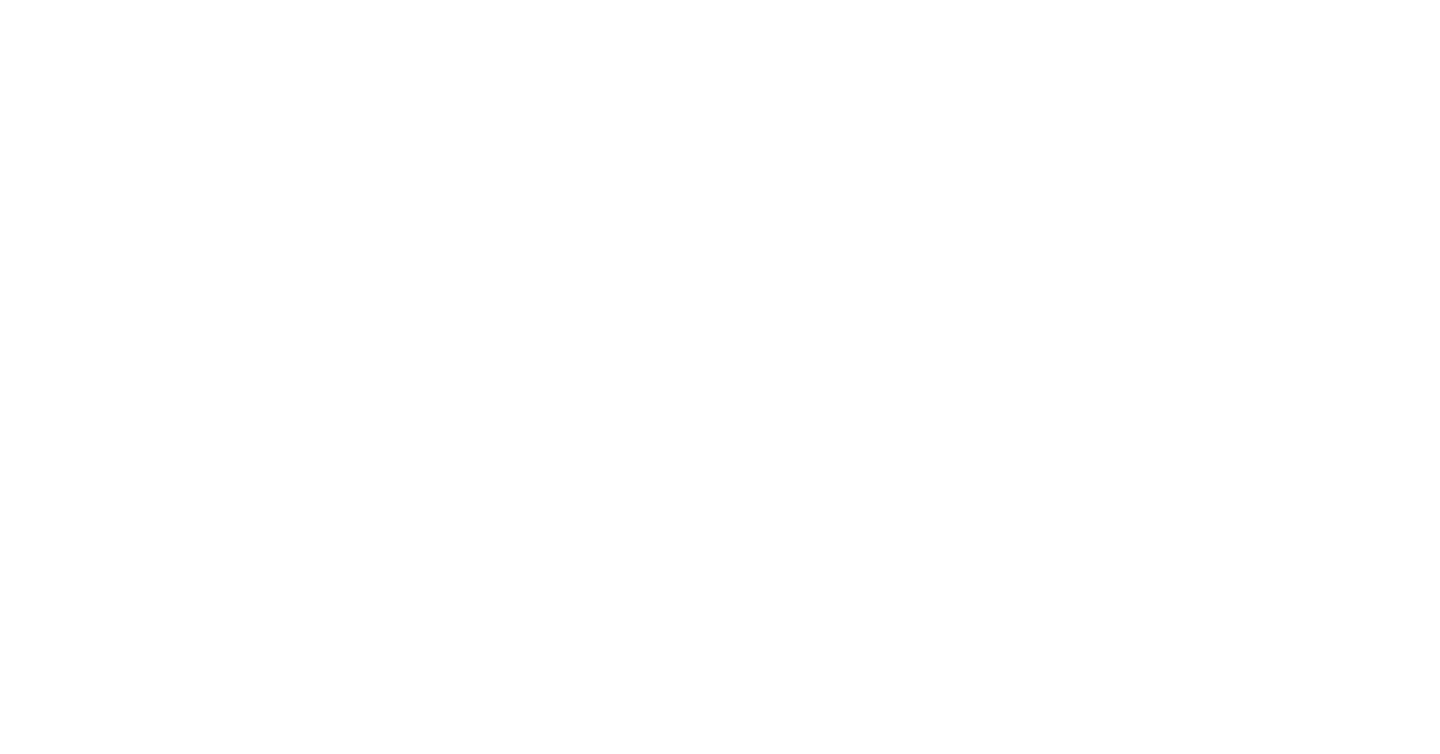 scroll, scrollTop: 0, scrollLeft: 0, axis: both 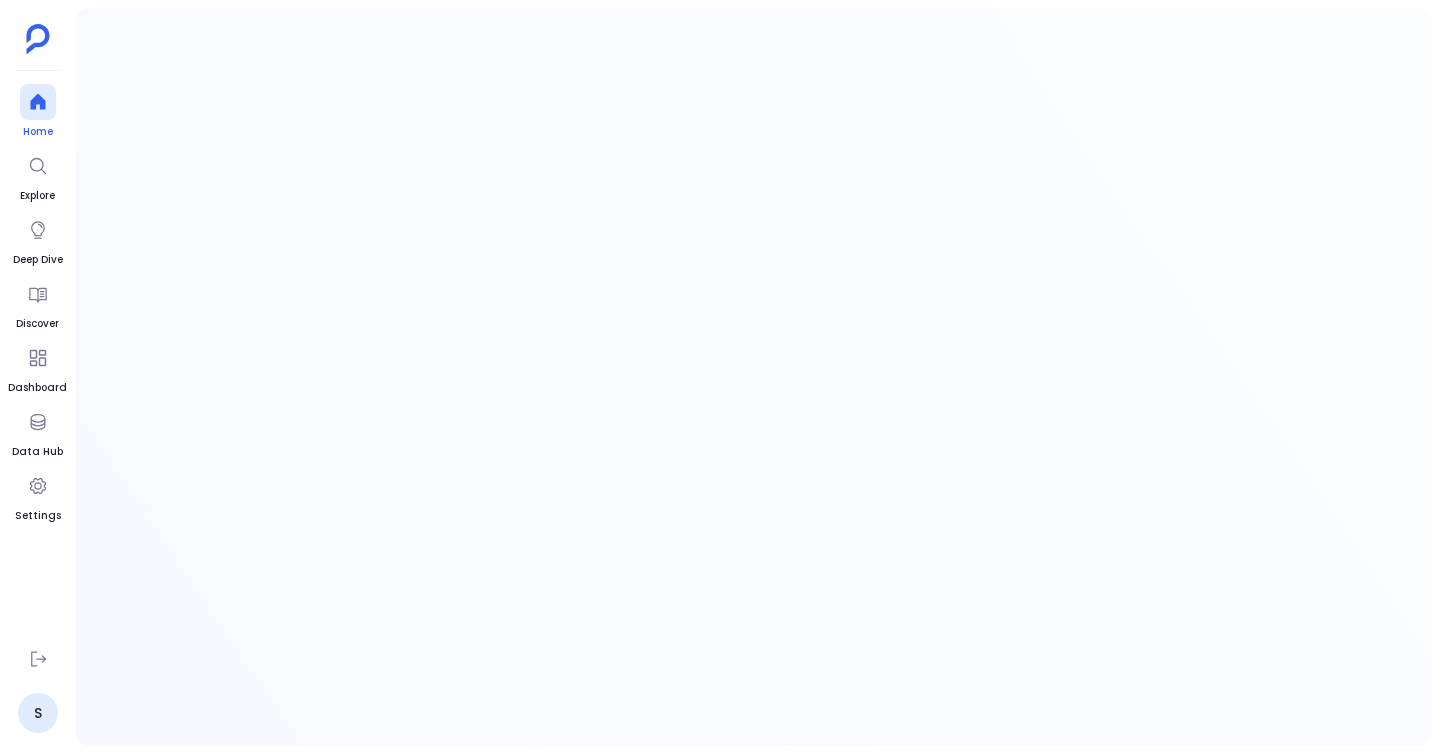 click at bounding box center (38, 102) 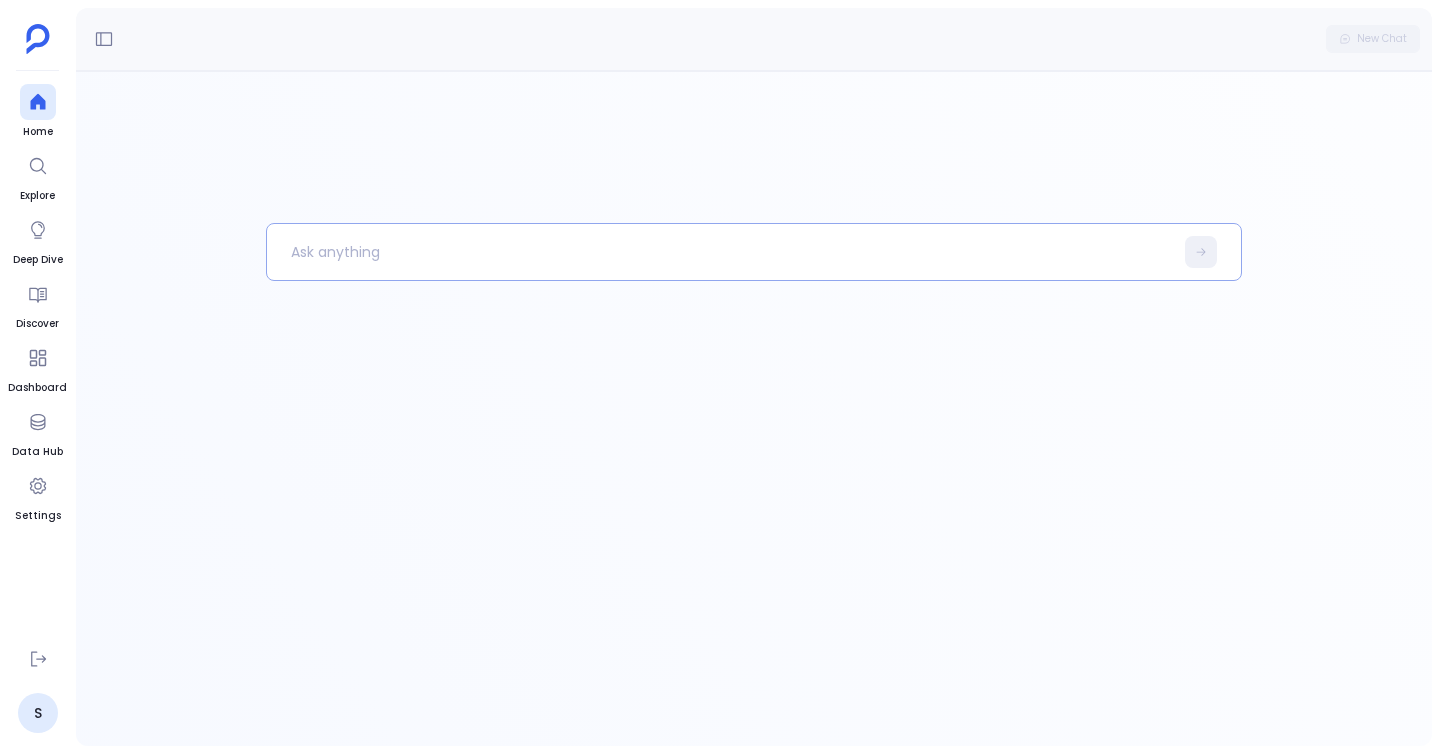 click at bounding box center (720, 252) 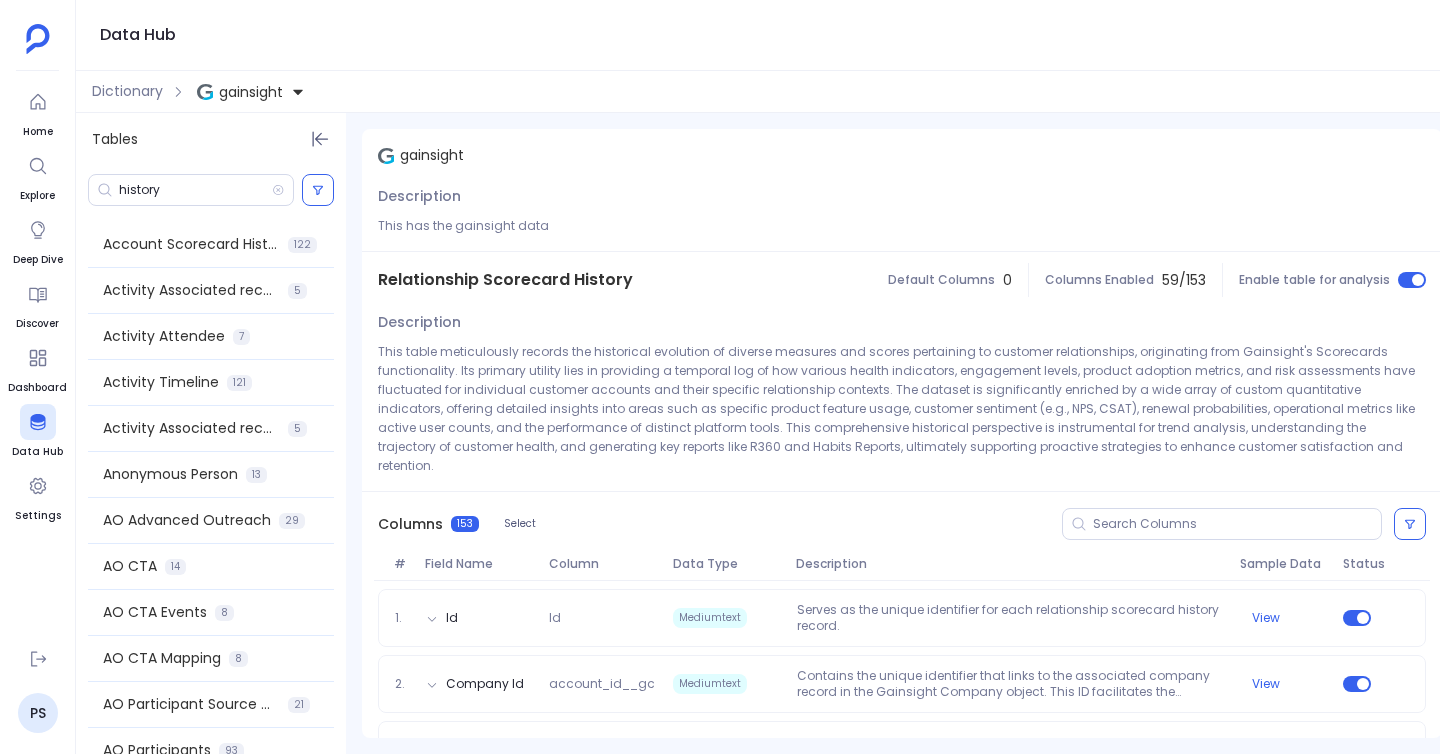 scroll, scrollTop: 0, scrollLeft: 0, axis: both 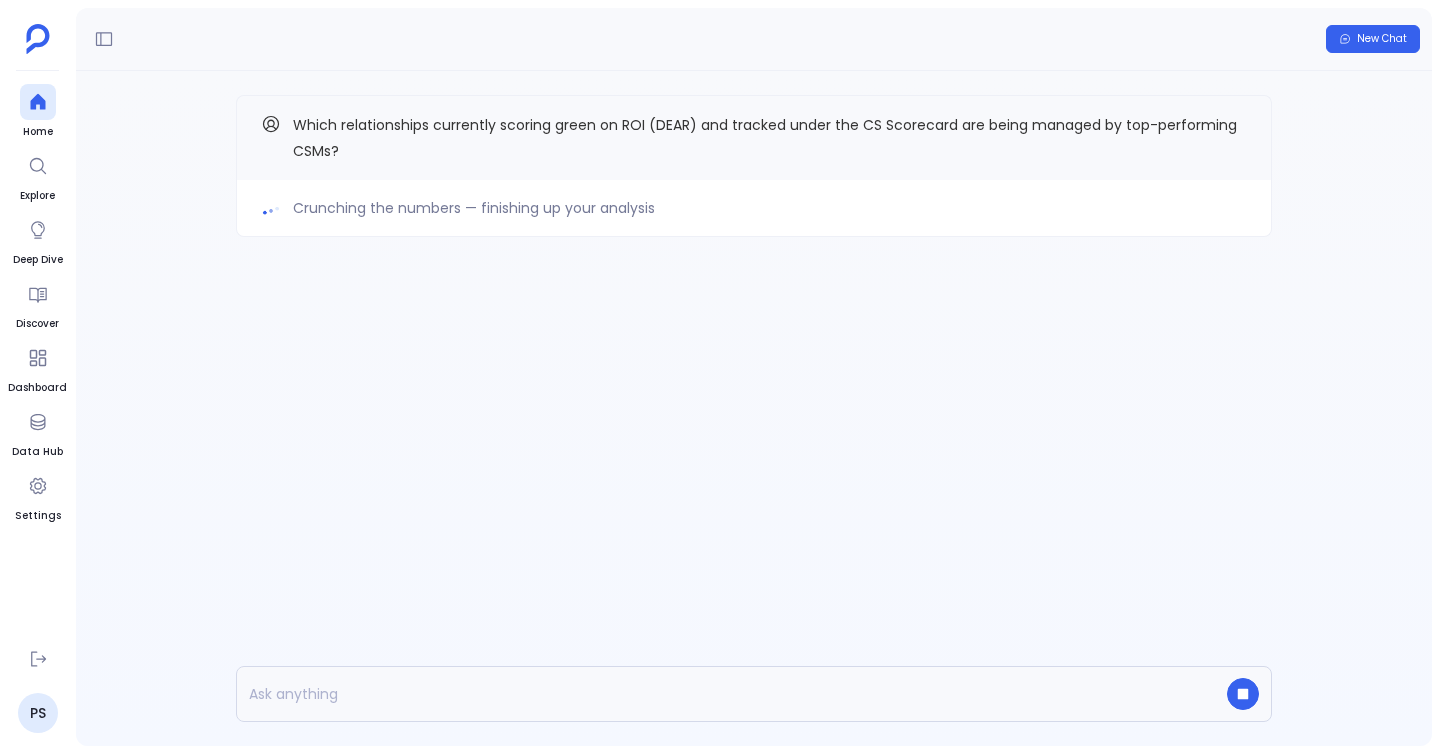 click on "Crunching the numbers — finishing up your analysis Which relationships currently scoring green on ROI (DEAR) and tracked under the CS Scorecard are being managed by top-performing CSMs?" at bounding box center (754, 206) 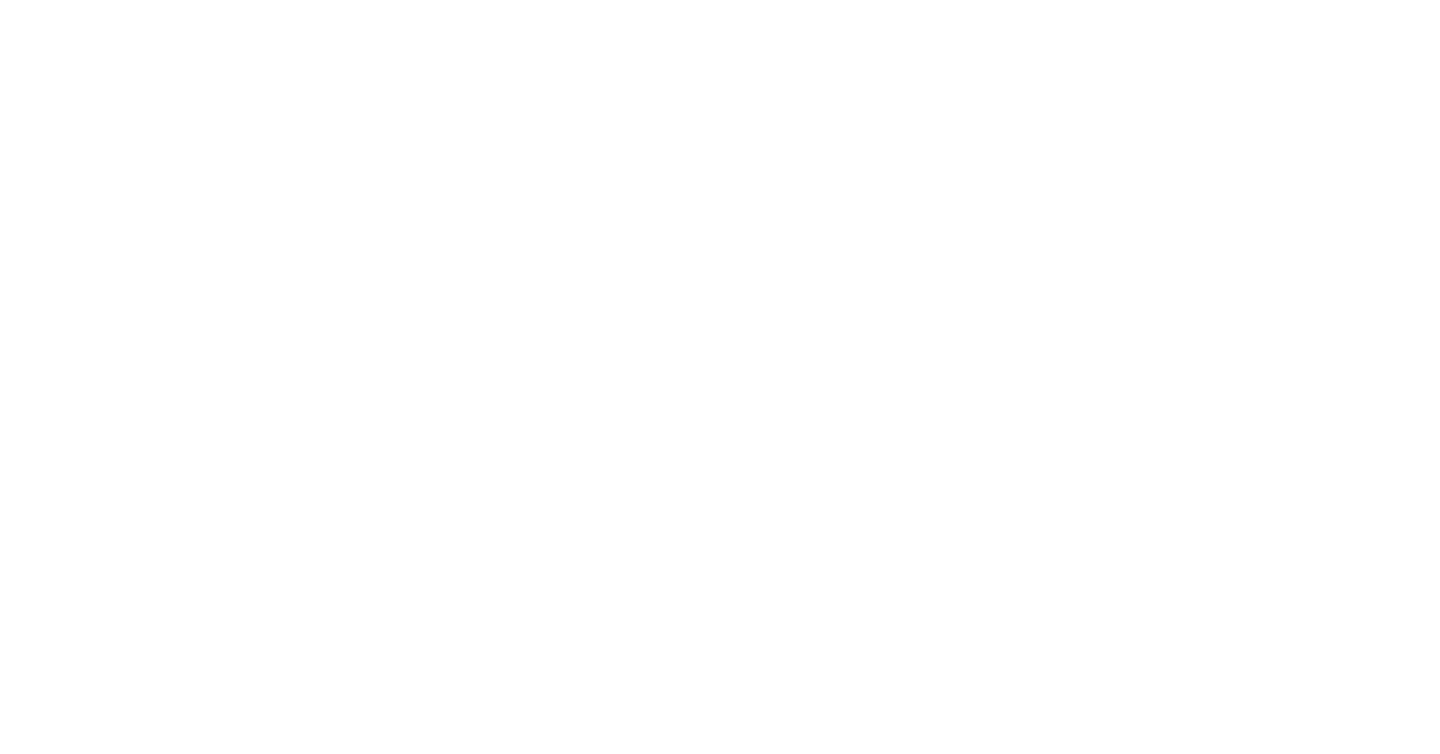 scroll, scrollTop: 0, scrollLeft: 0, axis: both 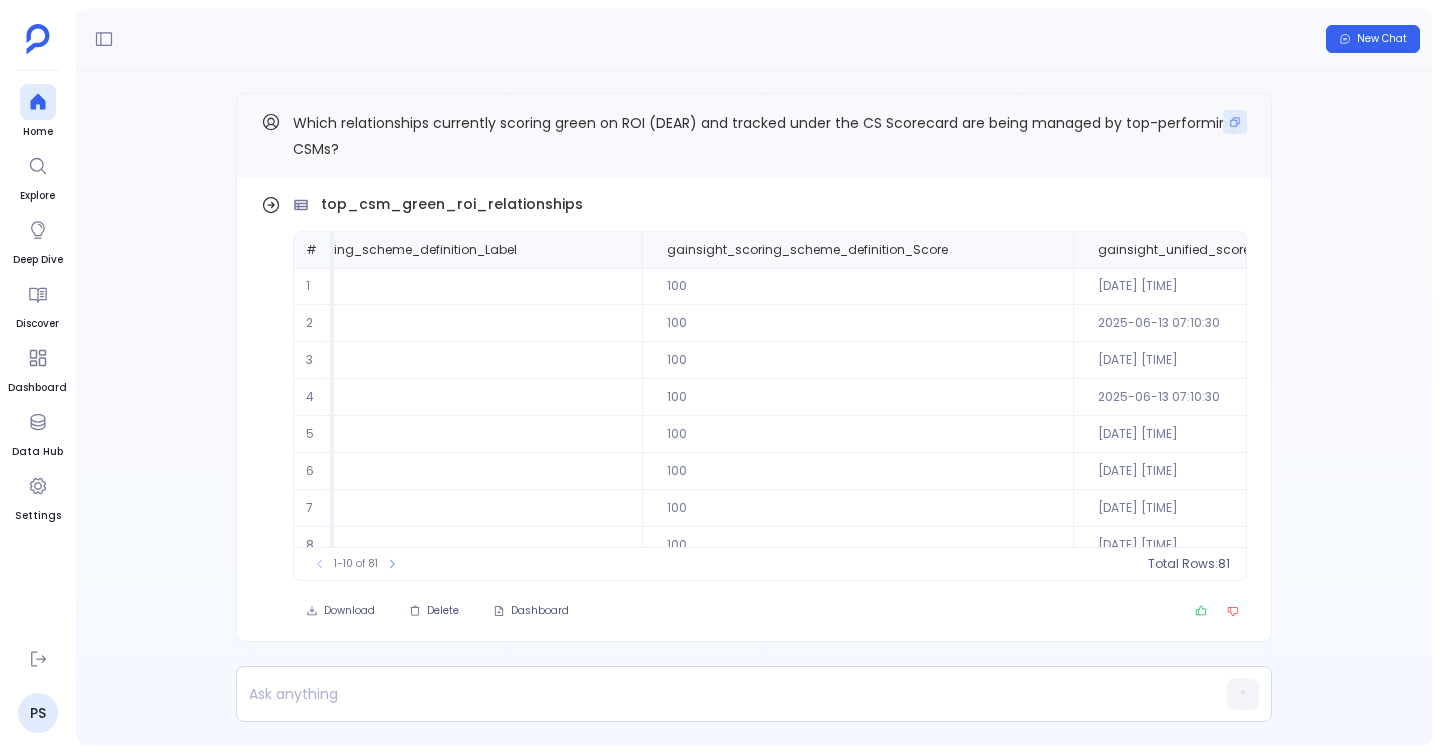 click 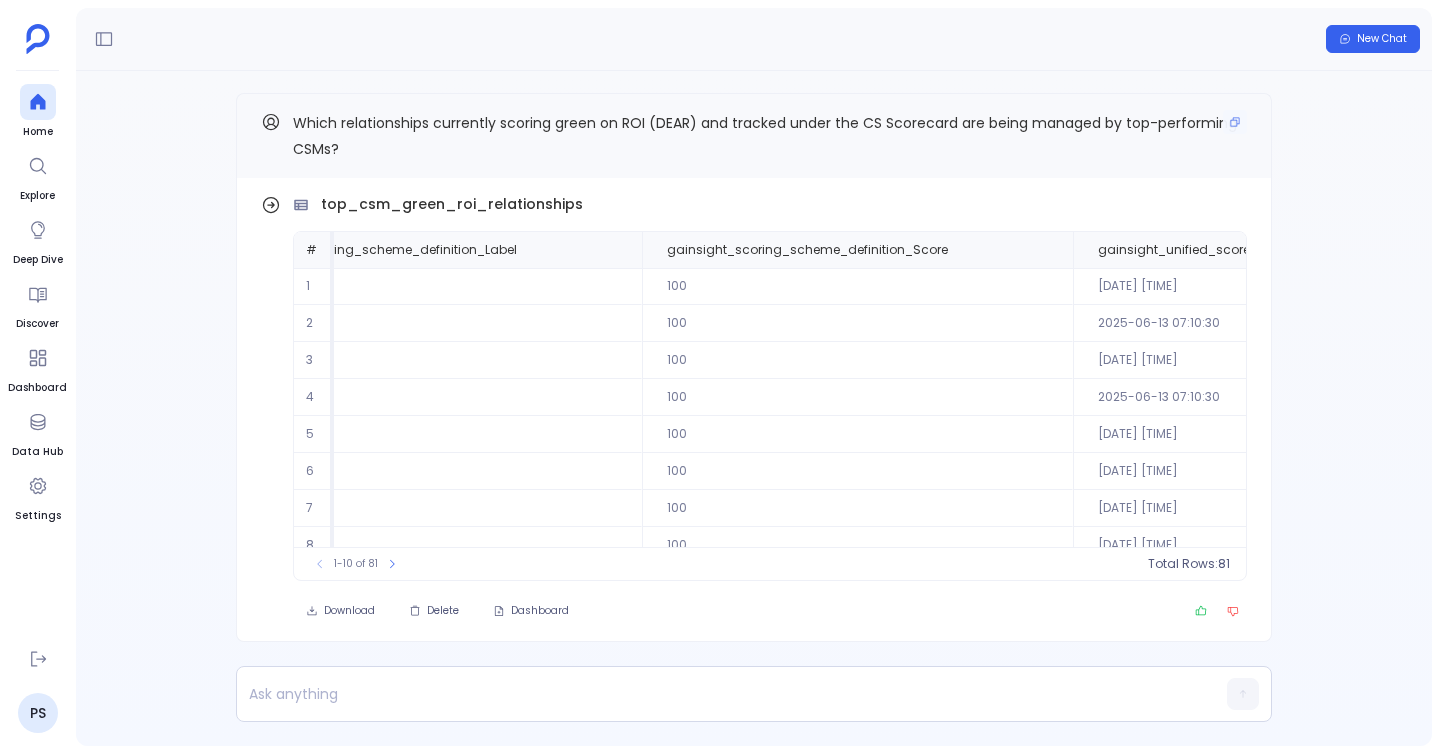 scroll, scrollTop: -2, scrollLeft: 0, axis: vertical 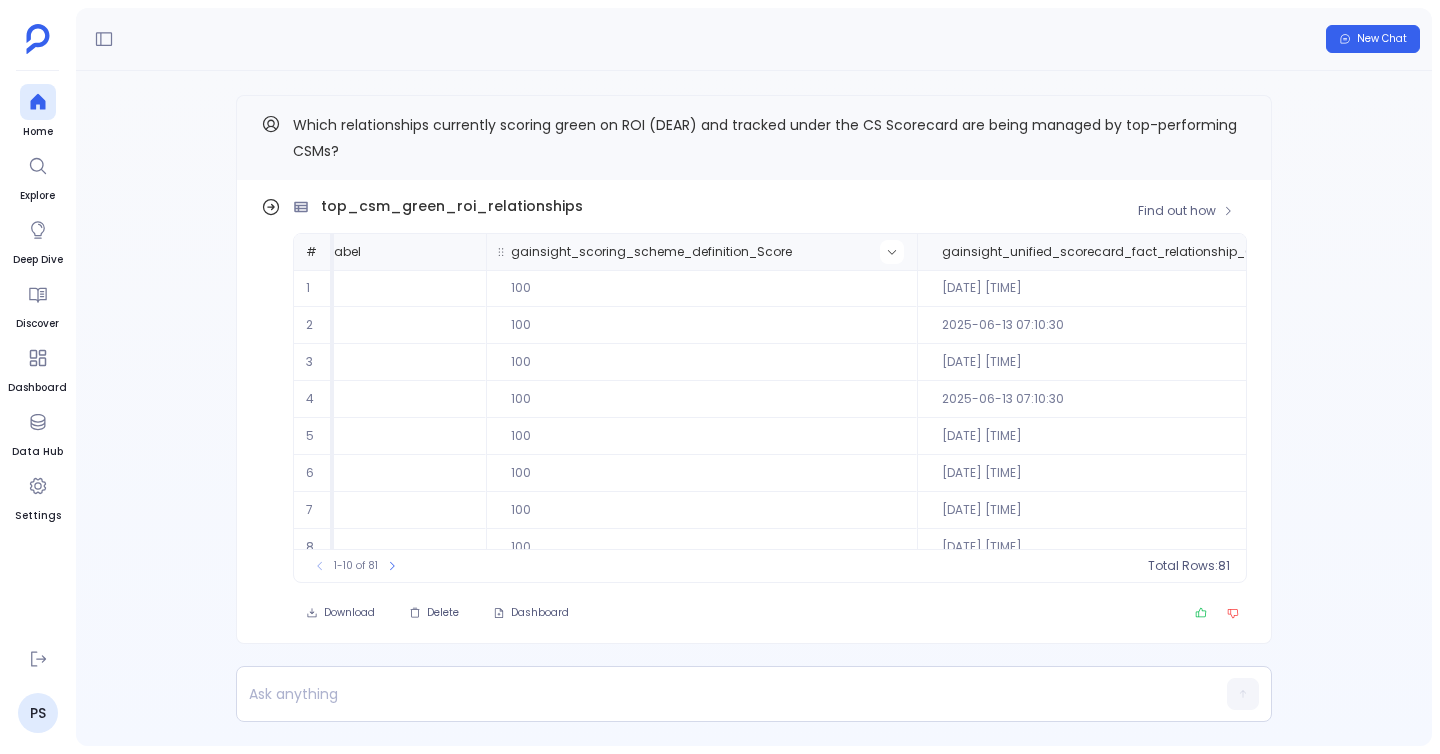 click 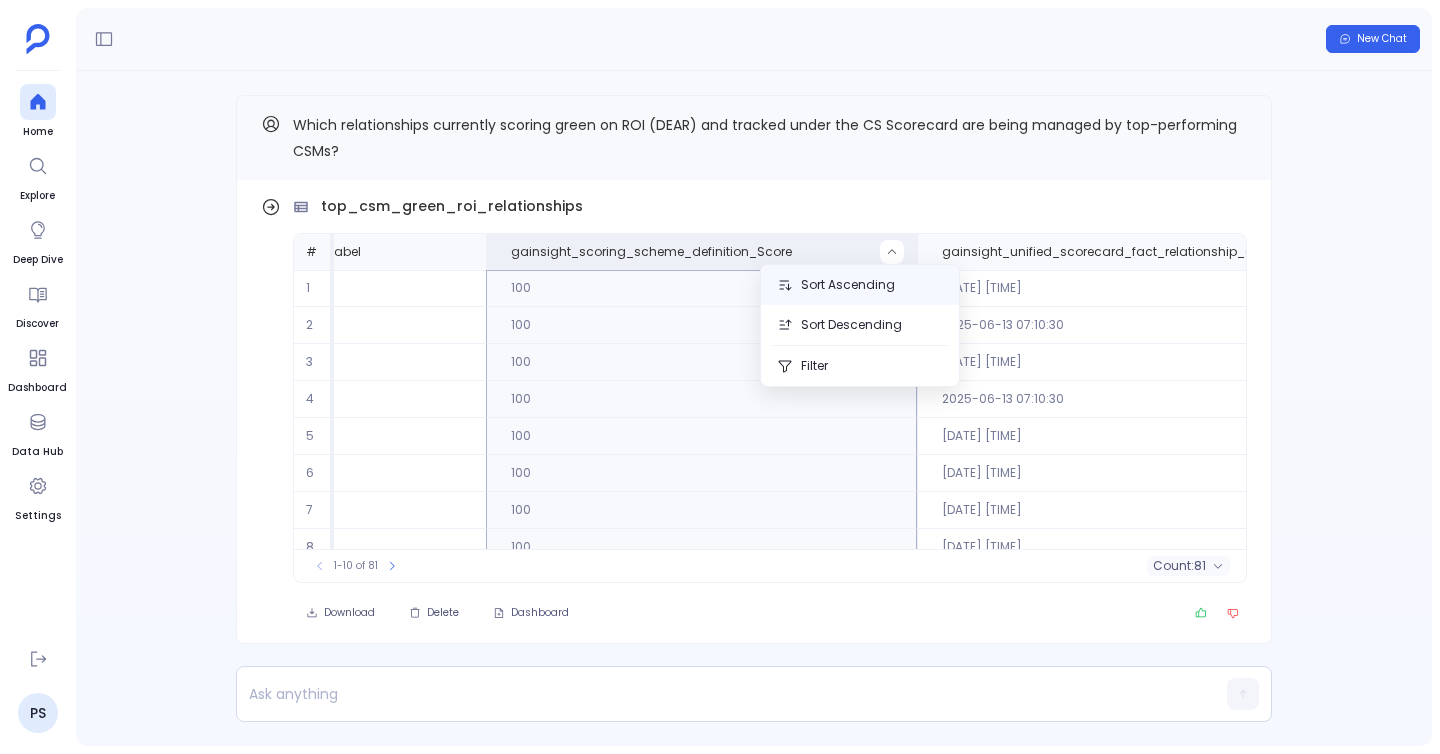 drag, startPoint x: 865, startPoint y: 331, endPoint x: 868, endPoint y: 283, distance: 48.09366 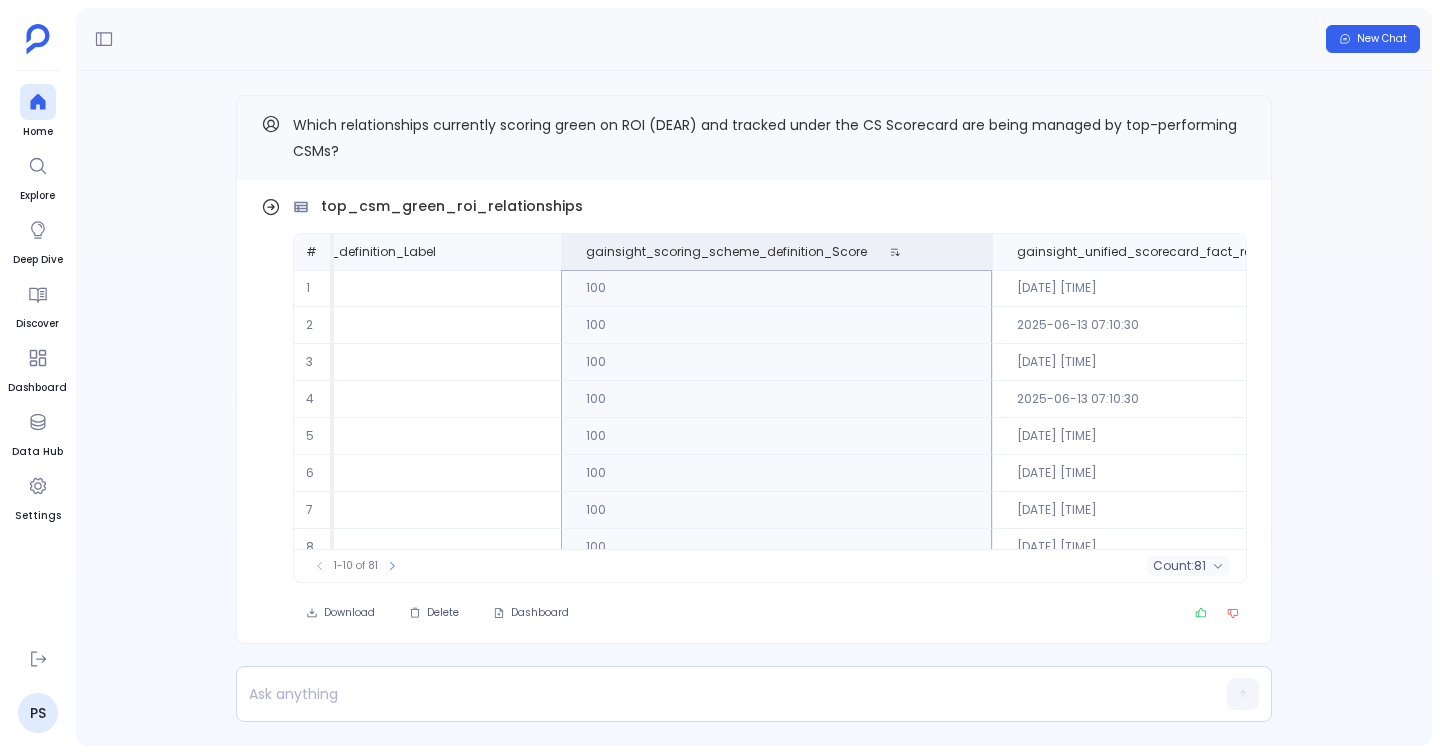 scroll, scrollTop: 0, scrollLeft: 1131, axis: horizontal 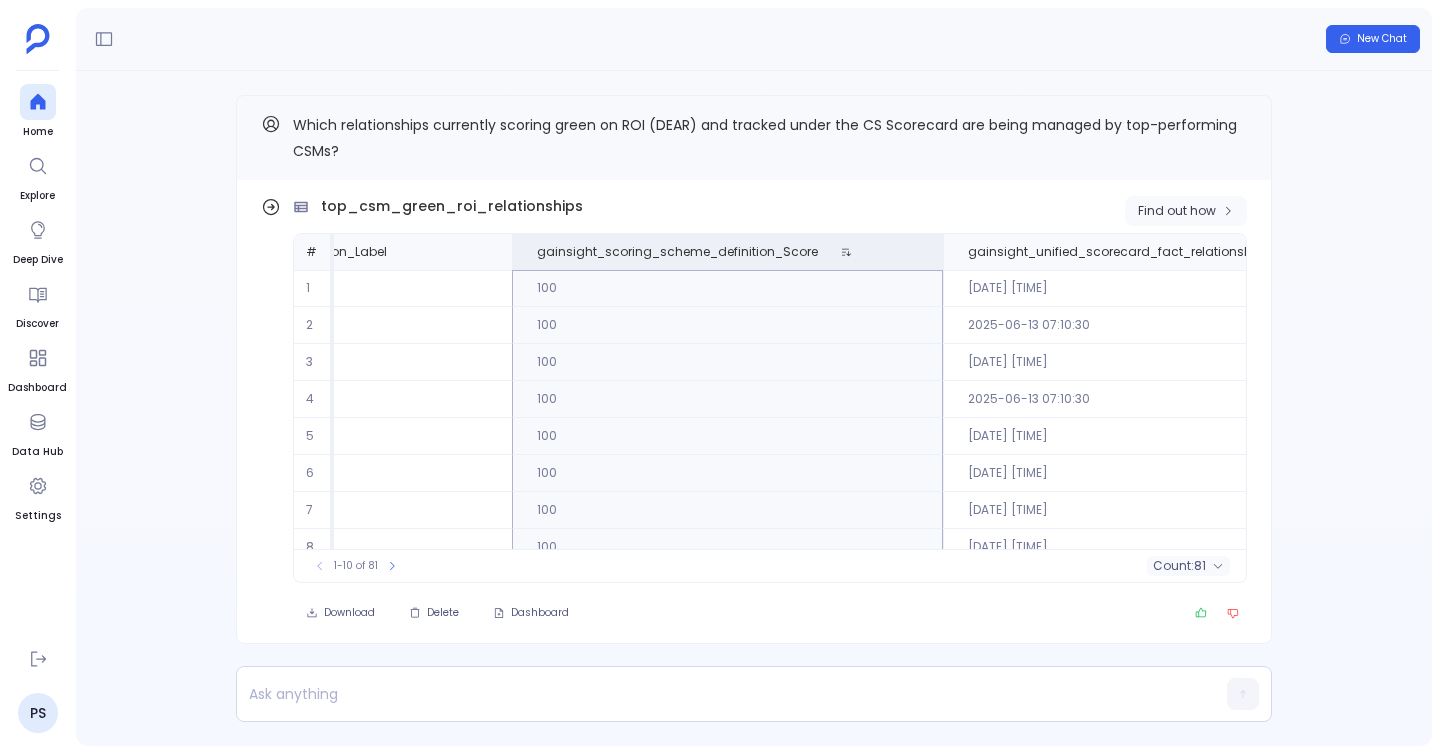 click on "Find out how" at bounding box center [1177, 211] 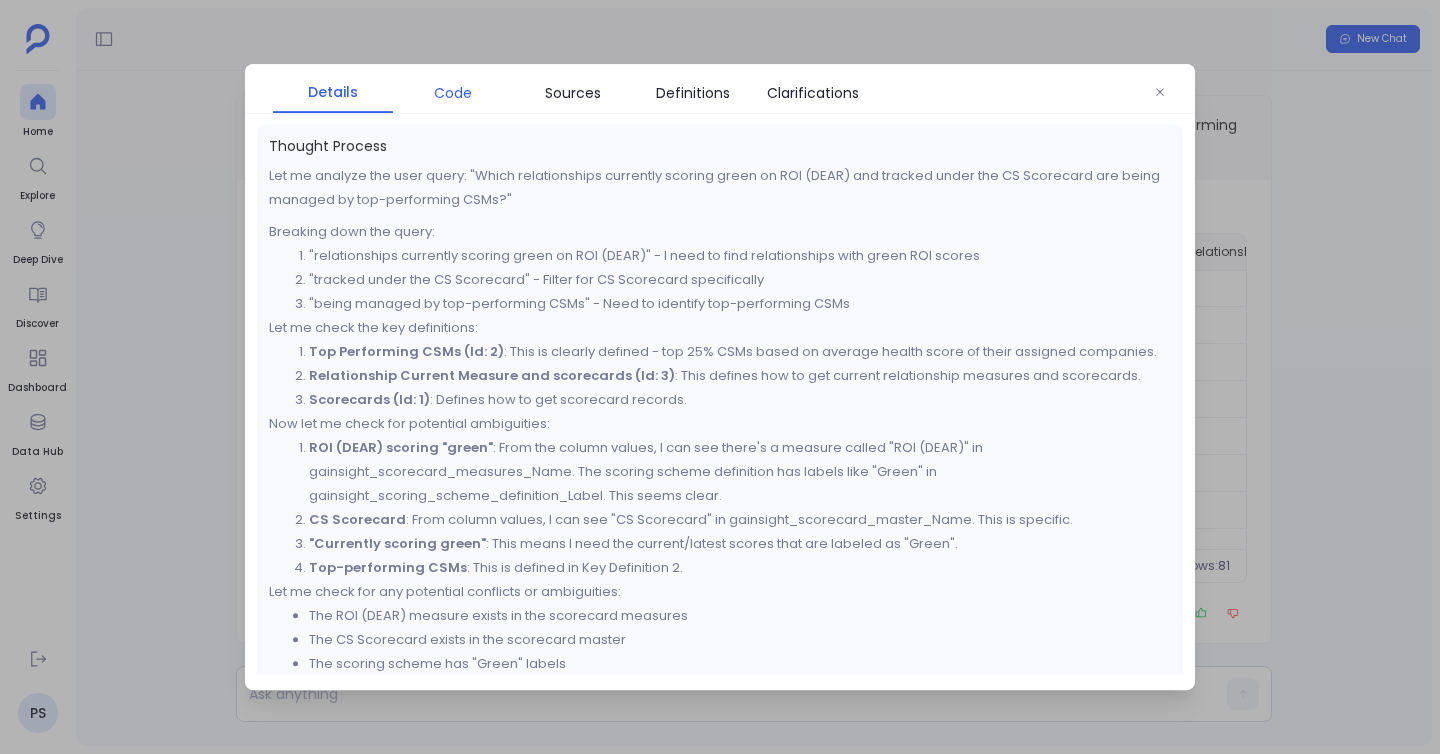 click on "Code" at bounding box center (453, 93) 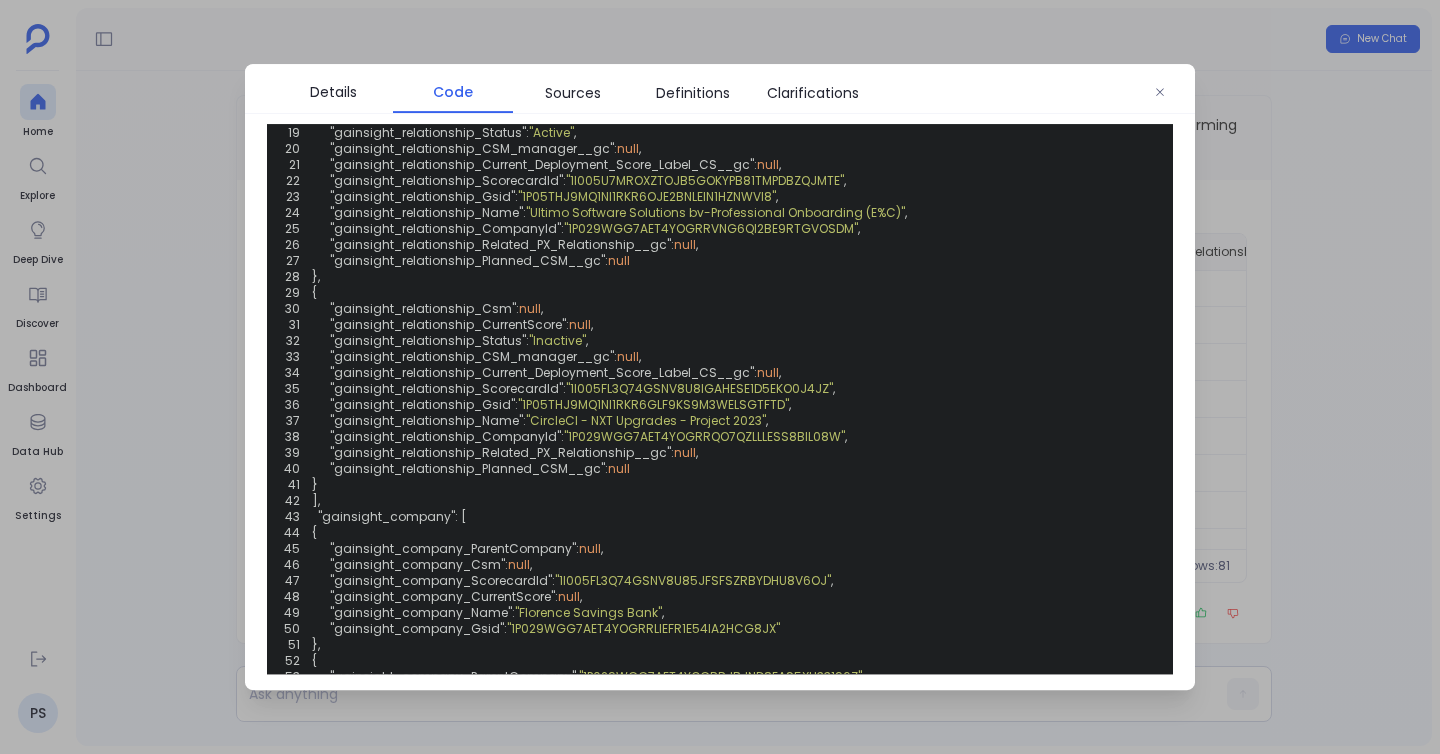 scroll, scrollTop: 1173, scrollLeft: 0, axis: vertical 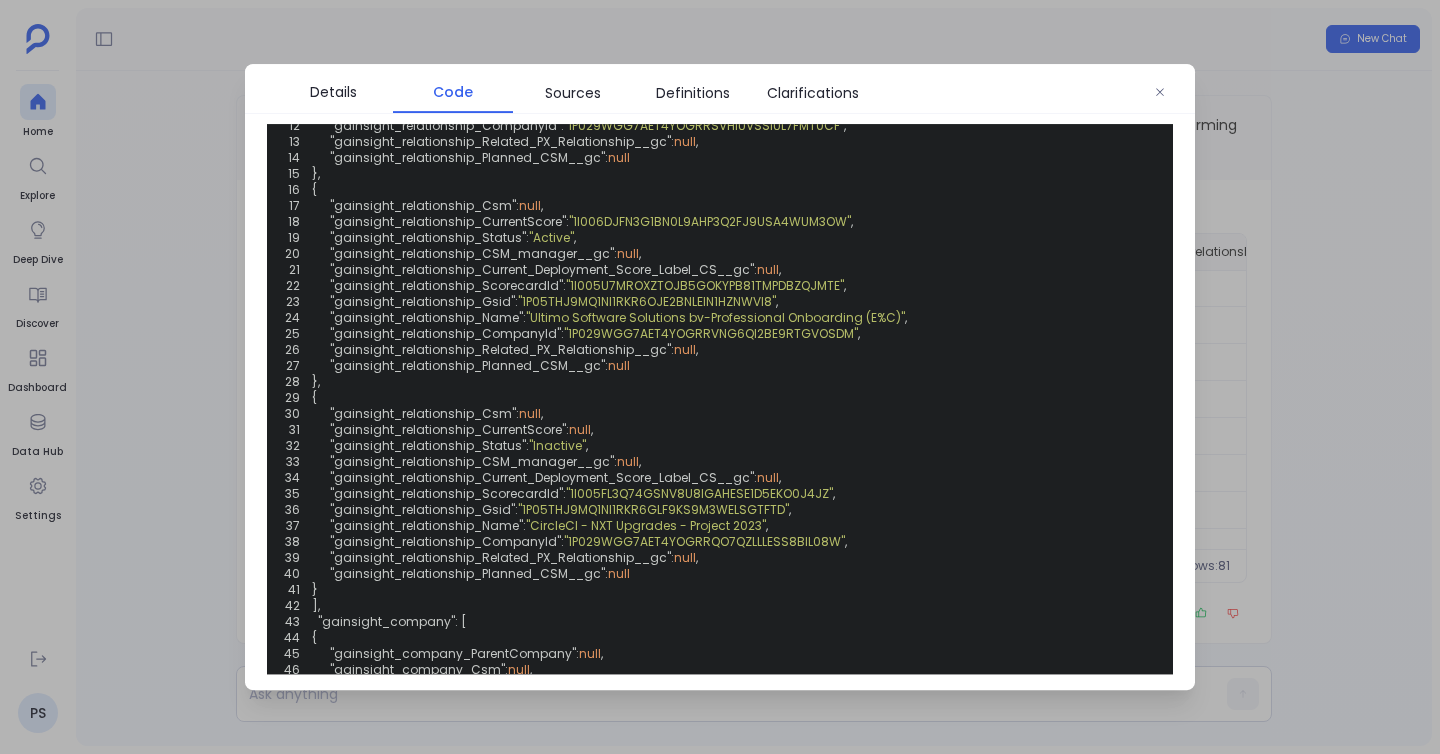 click at bounding box center (720, 377) 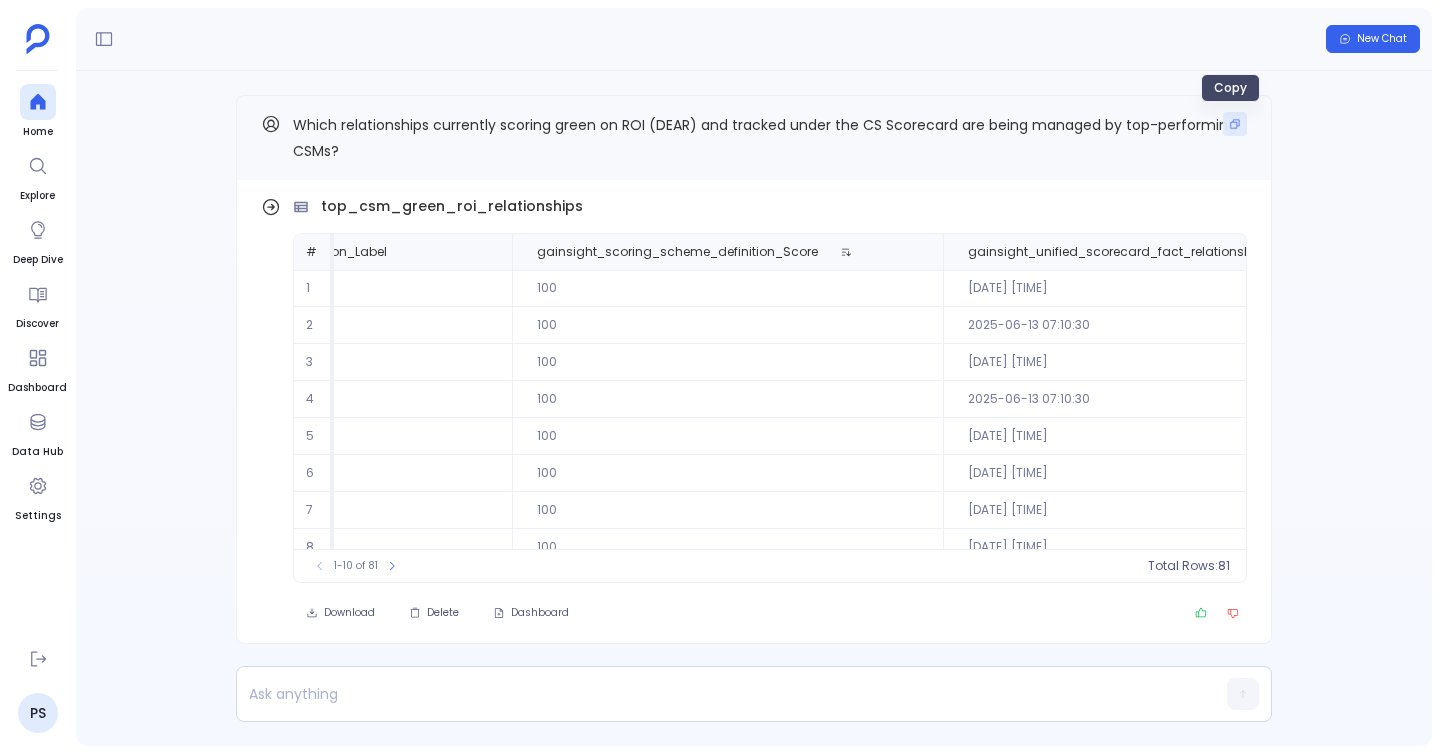 click at bounding box center (1235, 124) 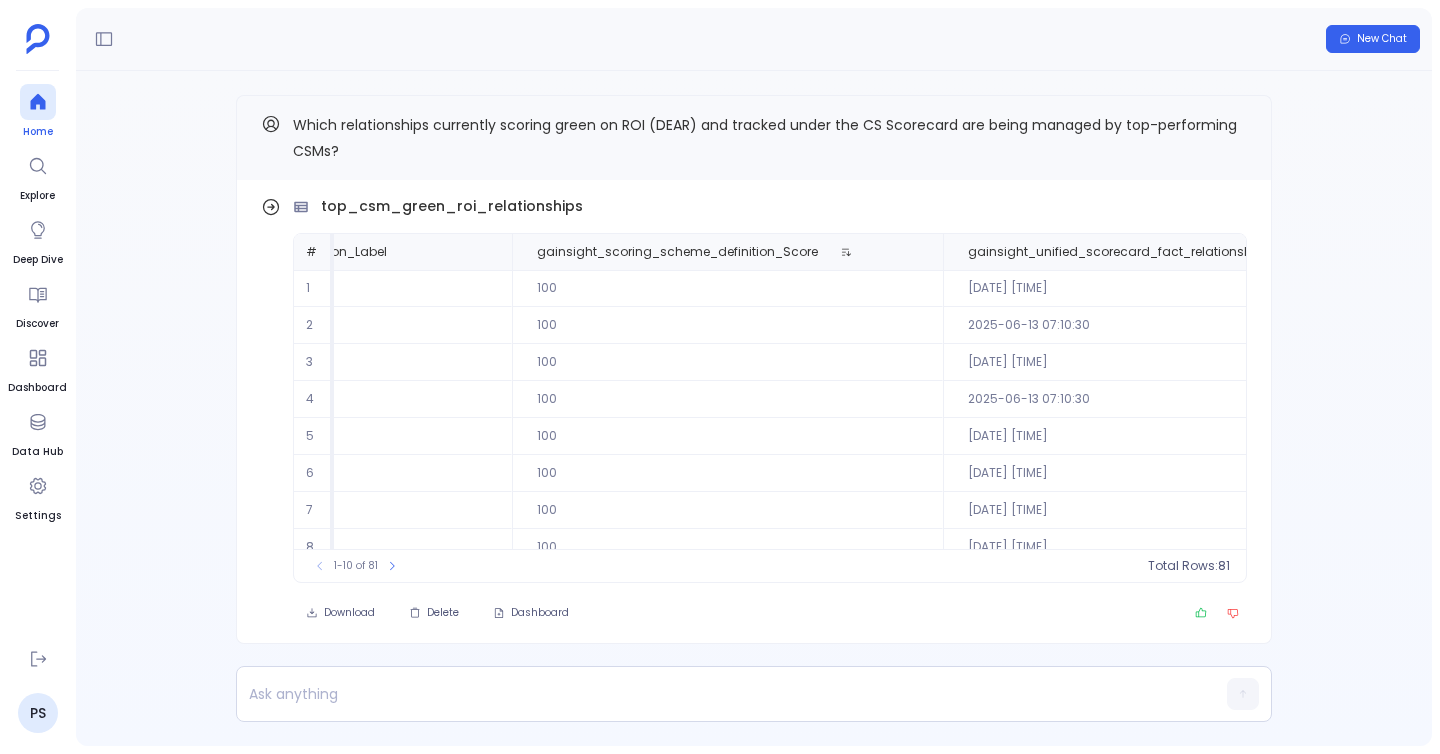 click 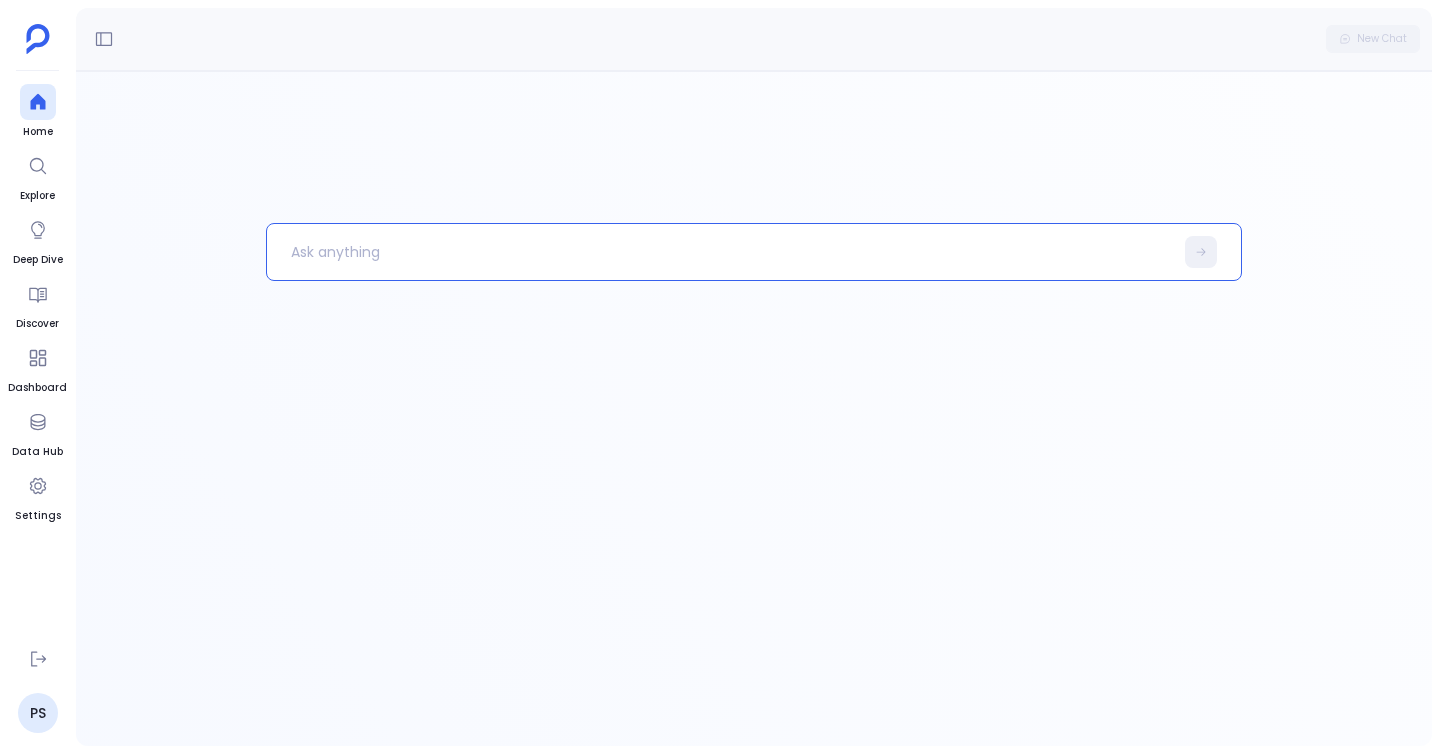 click at bounding box center (720, 252) 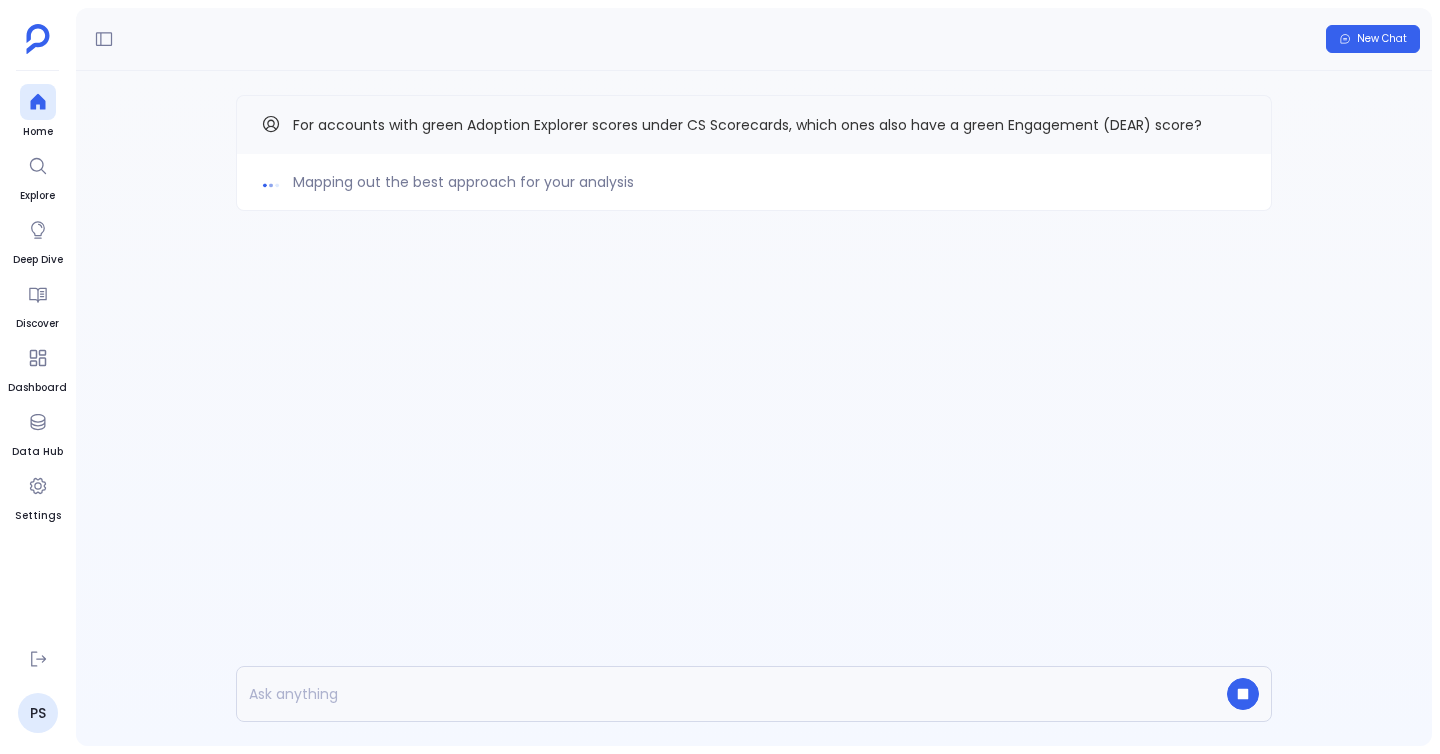 click on "Mapping out the best approach for your analysis For accounts with green Adoption Explorer scores under CS Scorecards, which ones also have a green Engagement (DEAR) score?" at bounding box center [754, 408] 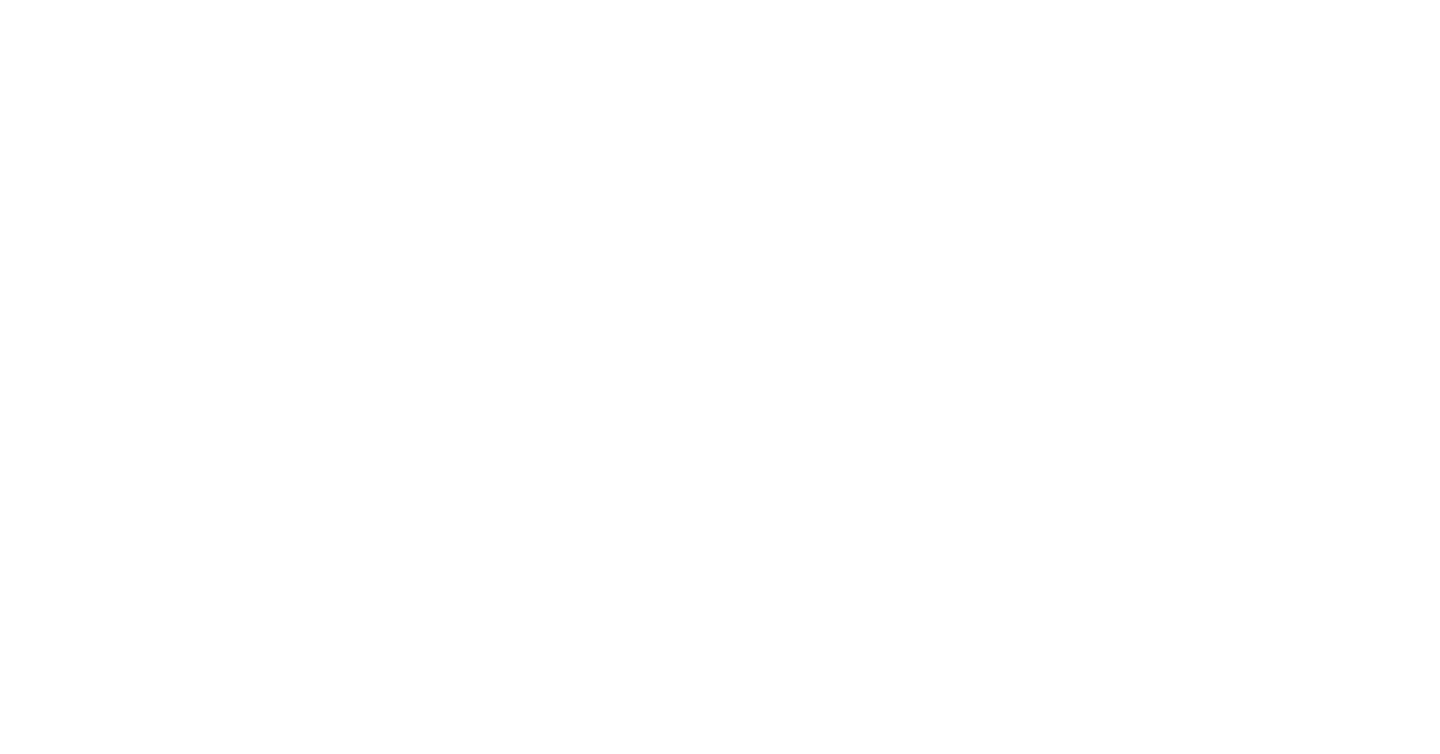 scroll, scrollTop: 0, scrollLeft: 0, axis: both 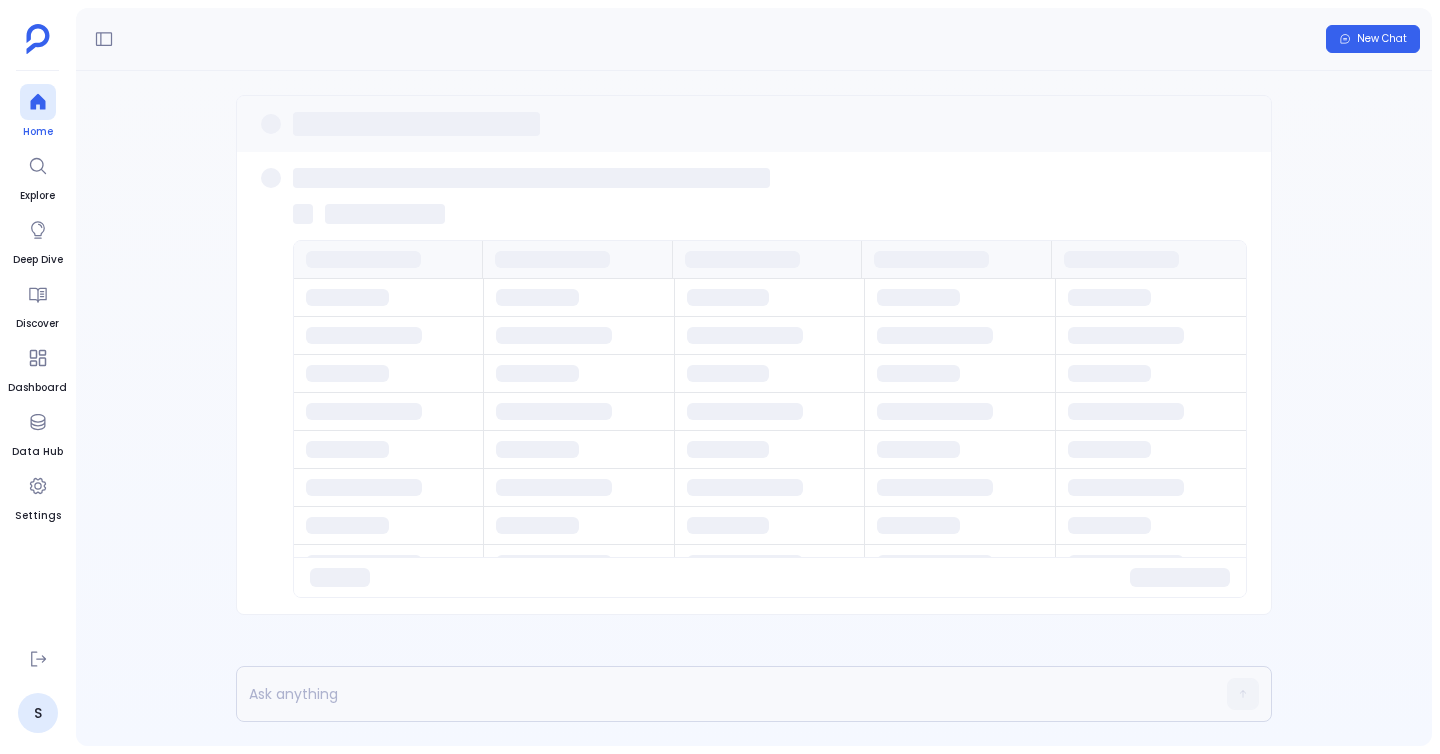 click 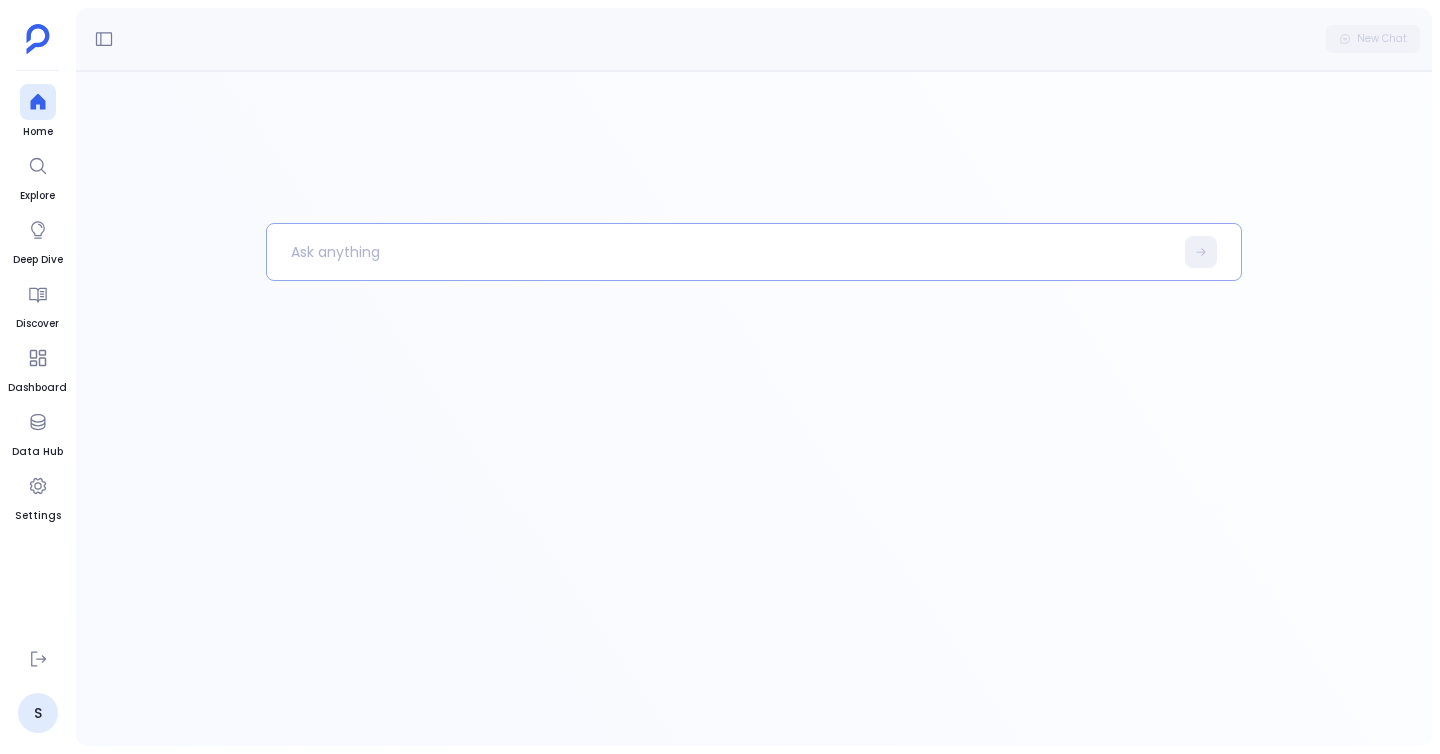 click at bounding box center [720, 252] 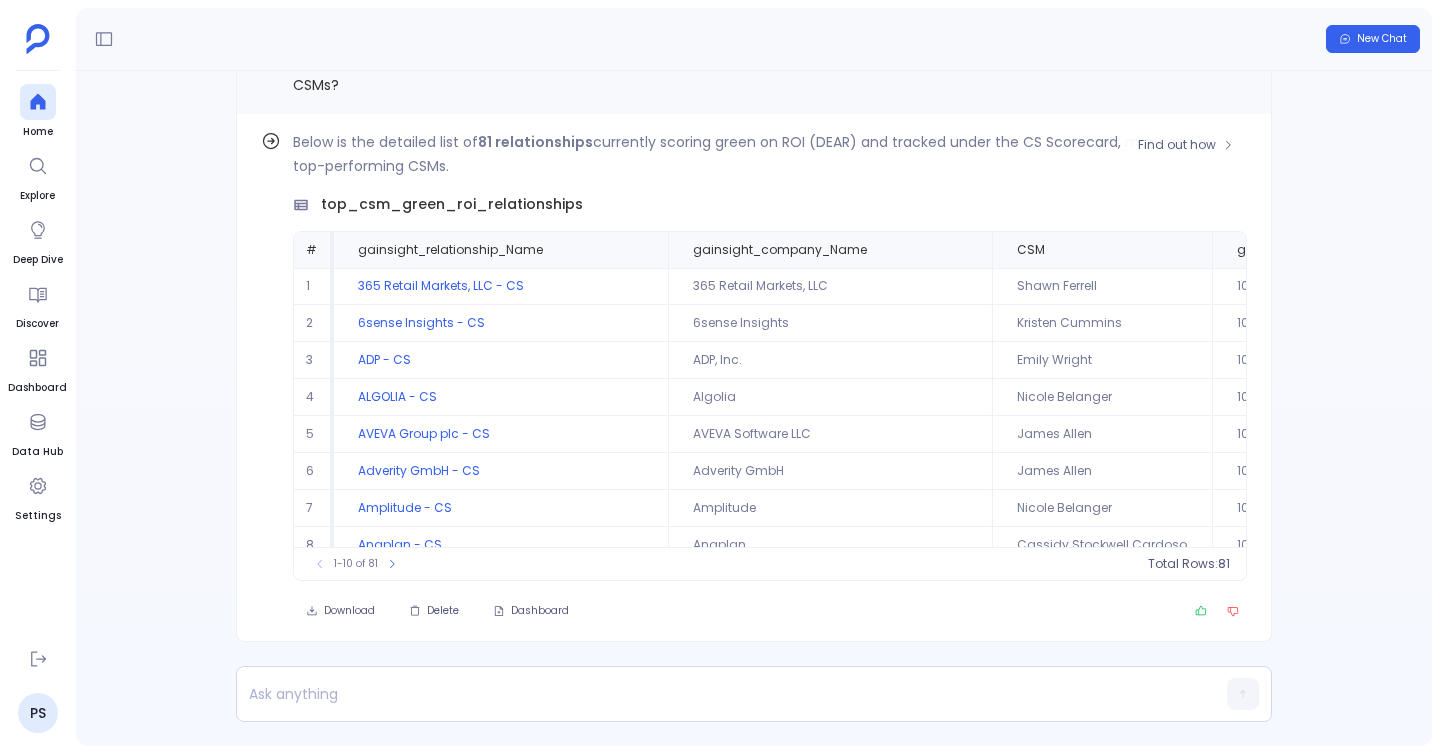 scroll, scrollTop: -66, scrollLeft: 0, axis: vertical 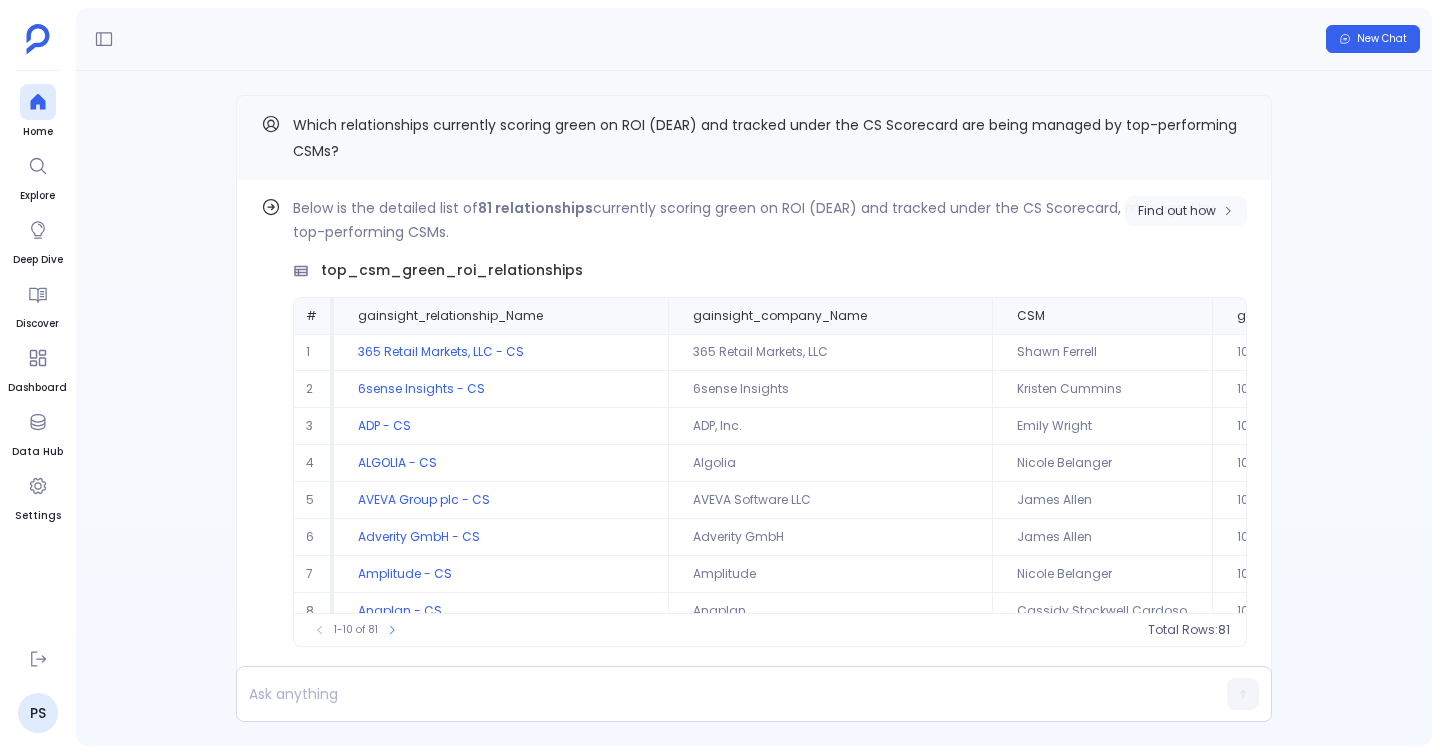 click on "Find out how" at bounding box center (1177, 211) 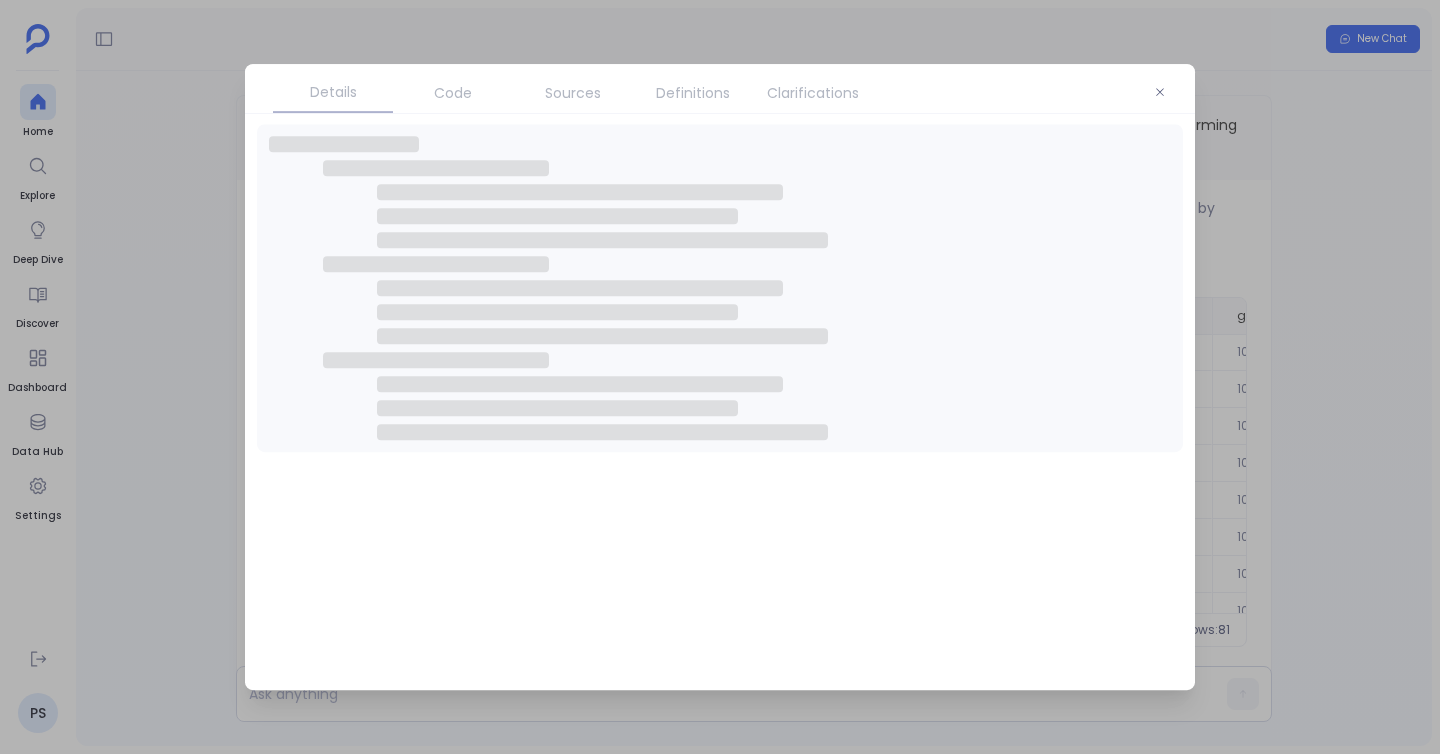 click on "Sources" at bounding box center (573, 93) 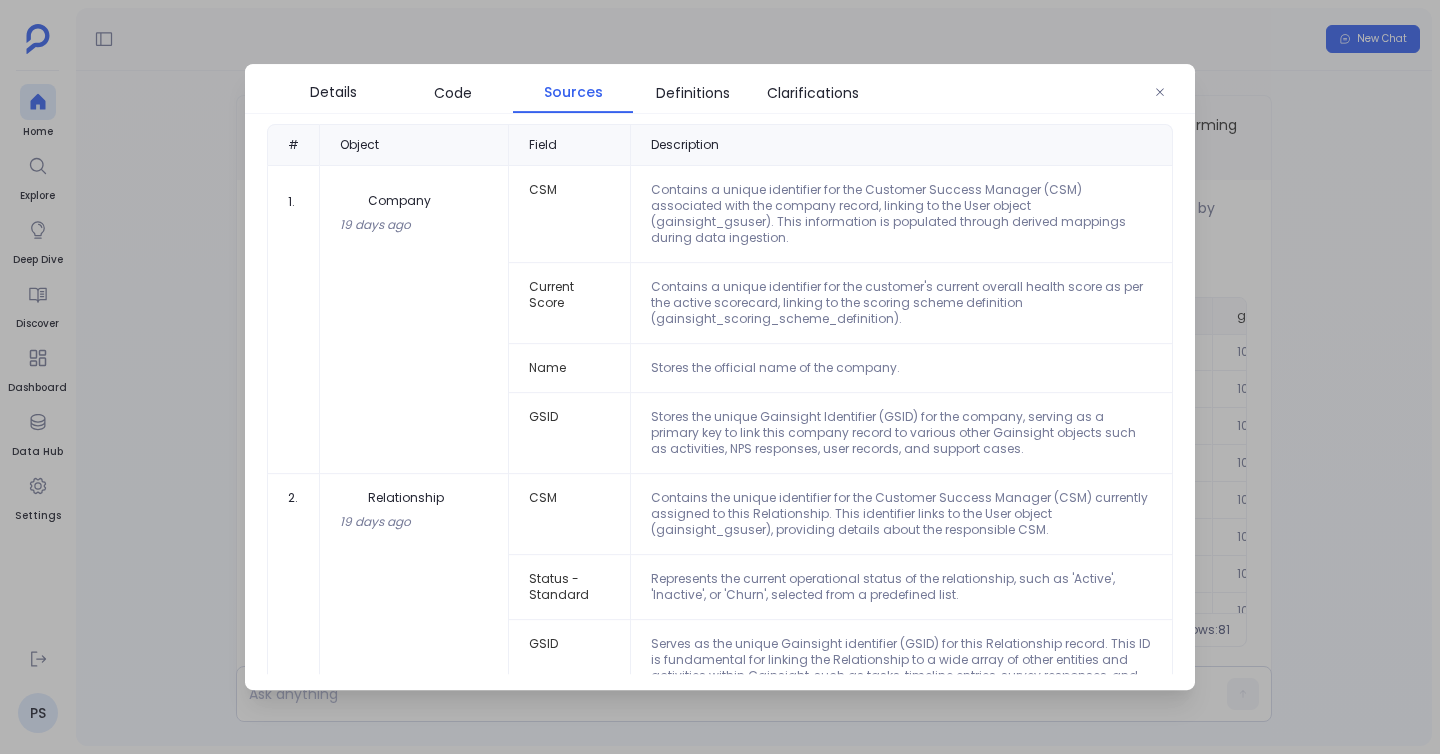click on "Sources" at bounding box center (573, 92) 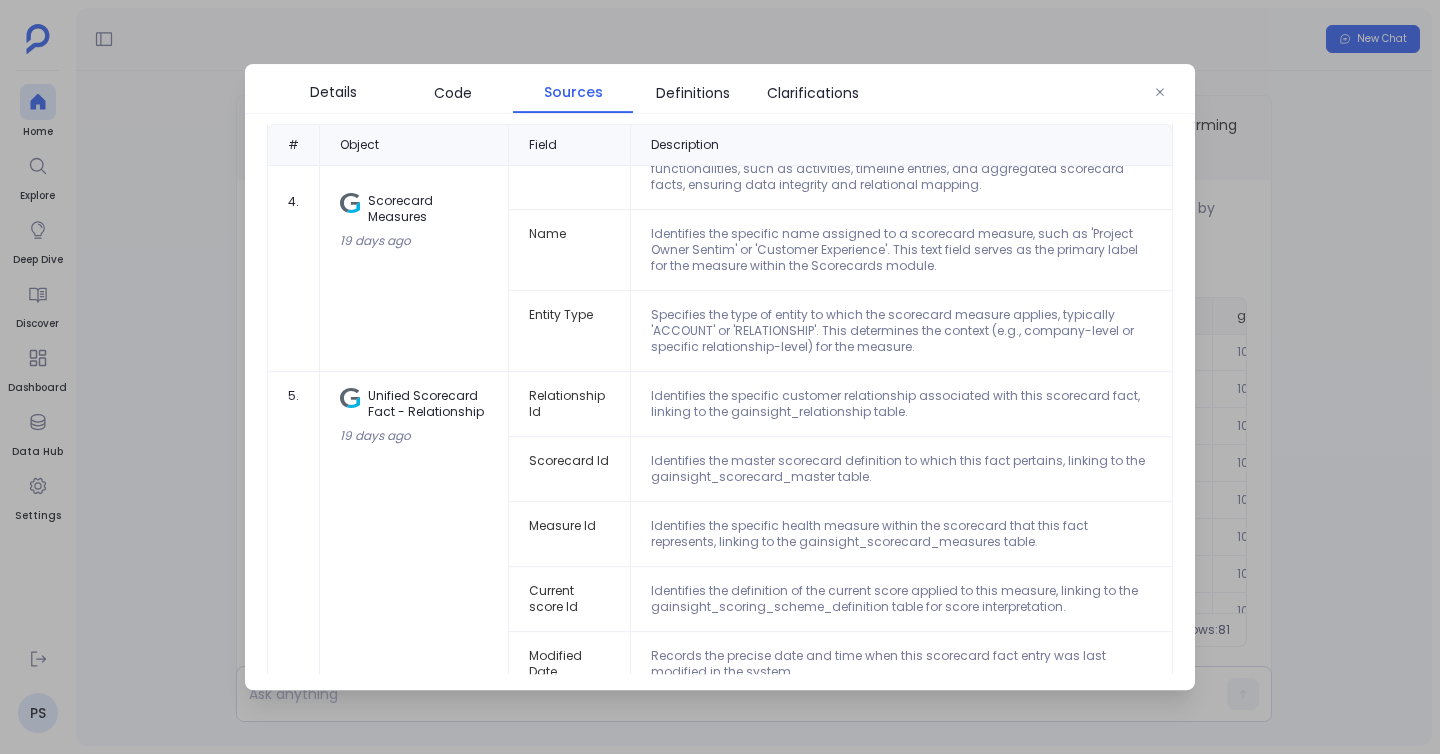scroll, scrollTop: 972, scrollLeft: 0, axis: vertical 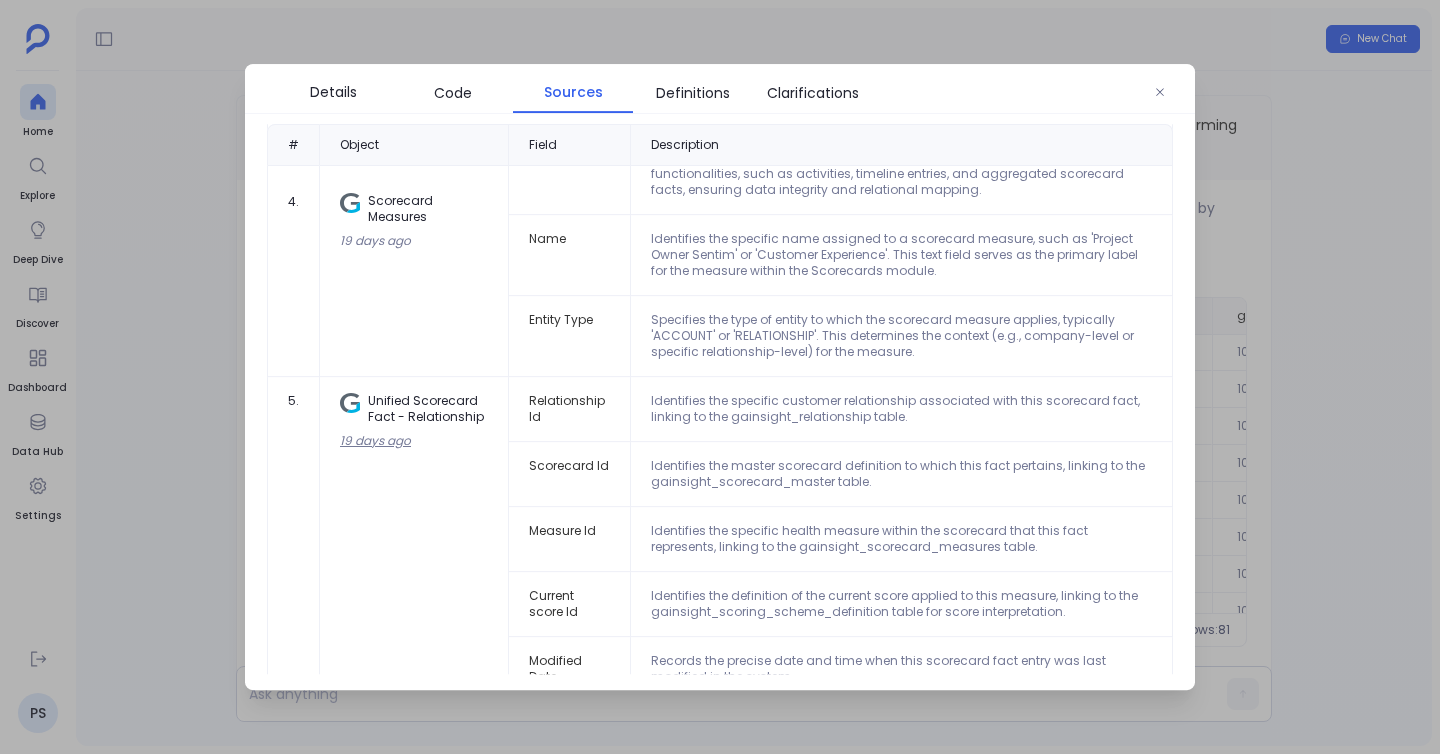 click on "19 days ago" at bounding box center (414, 441) 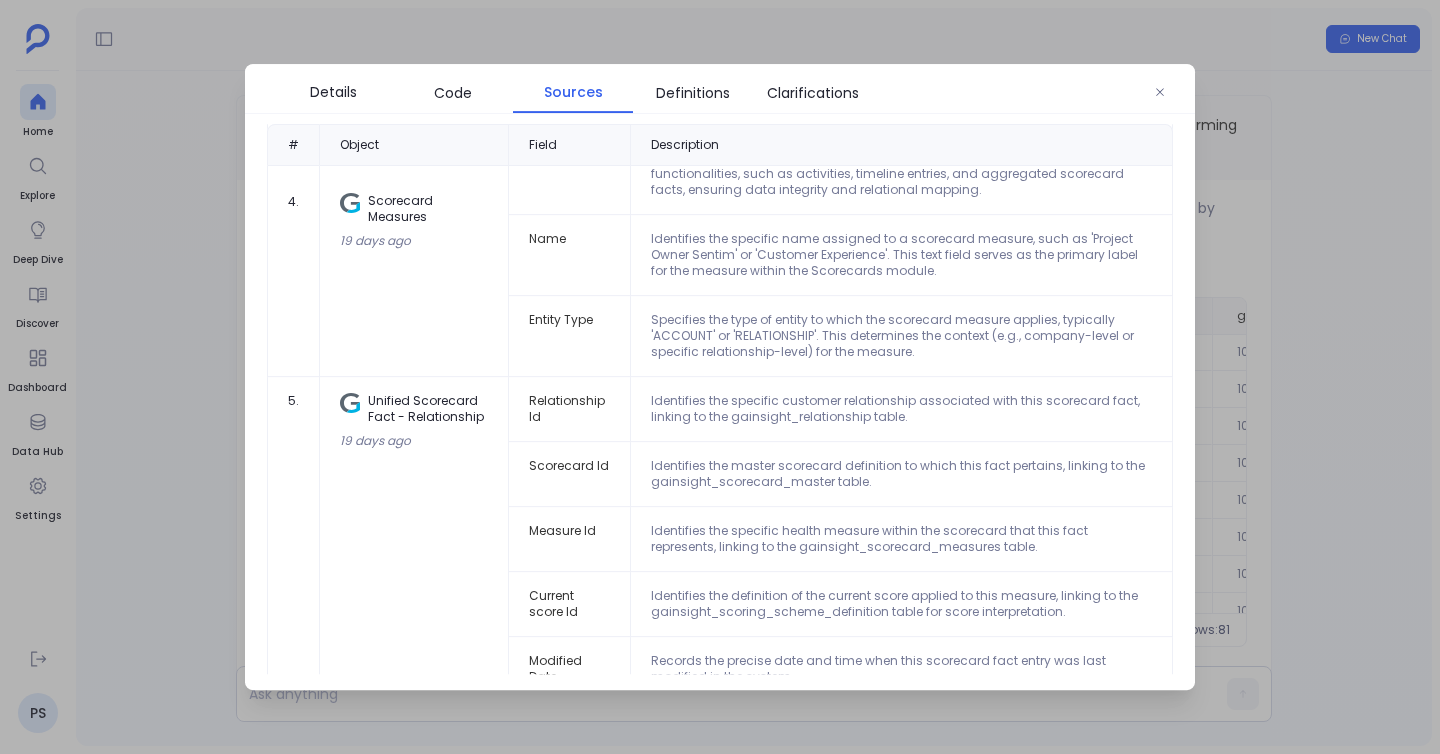 click on "Scorecard Measures 19 days ago" at bounding box center (414, 247) 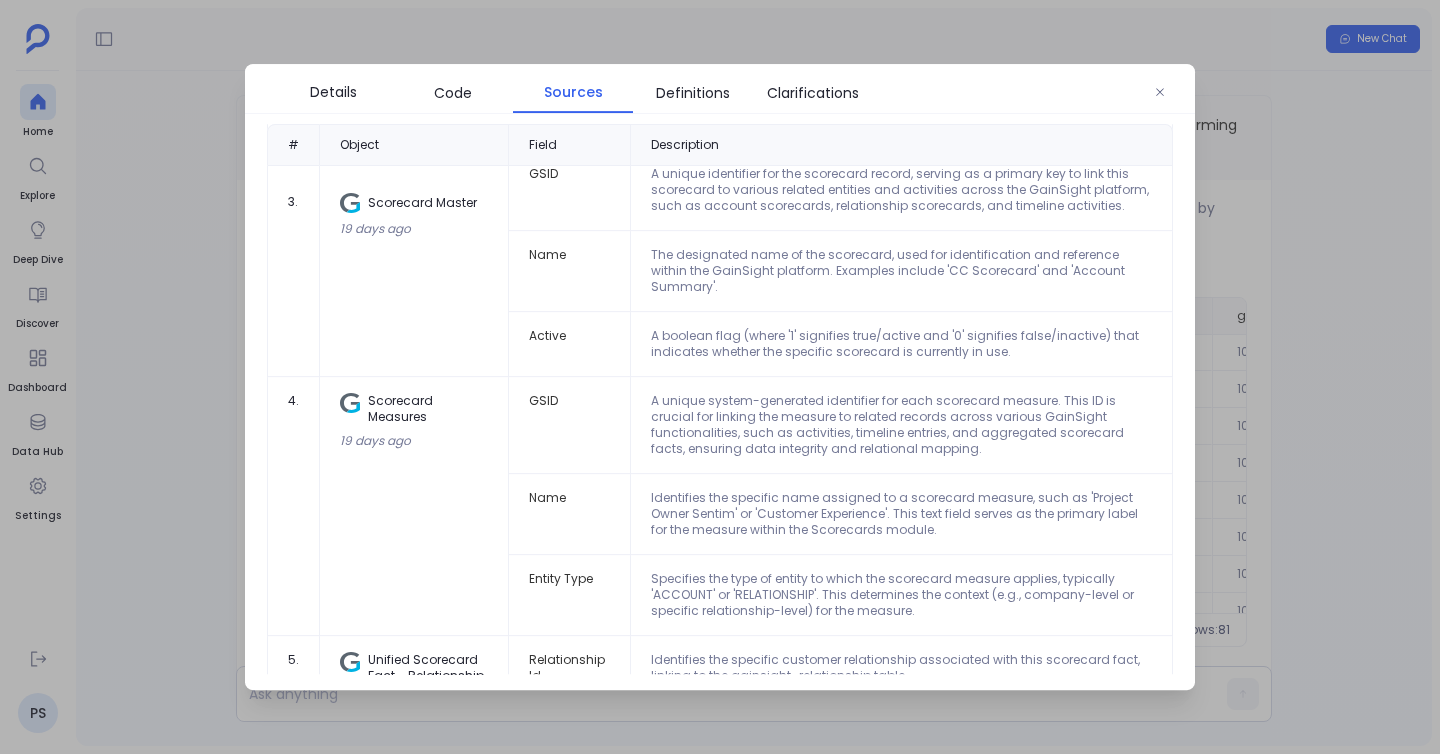 scroll, scrollTop: 698, scrollLeft: 0, axis: vertical 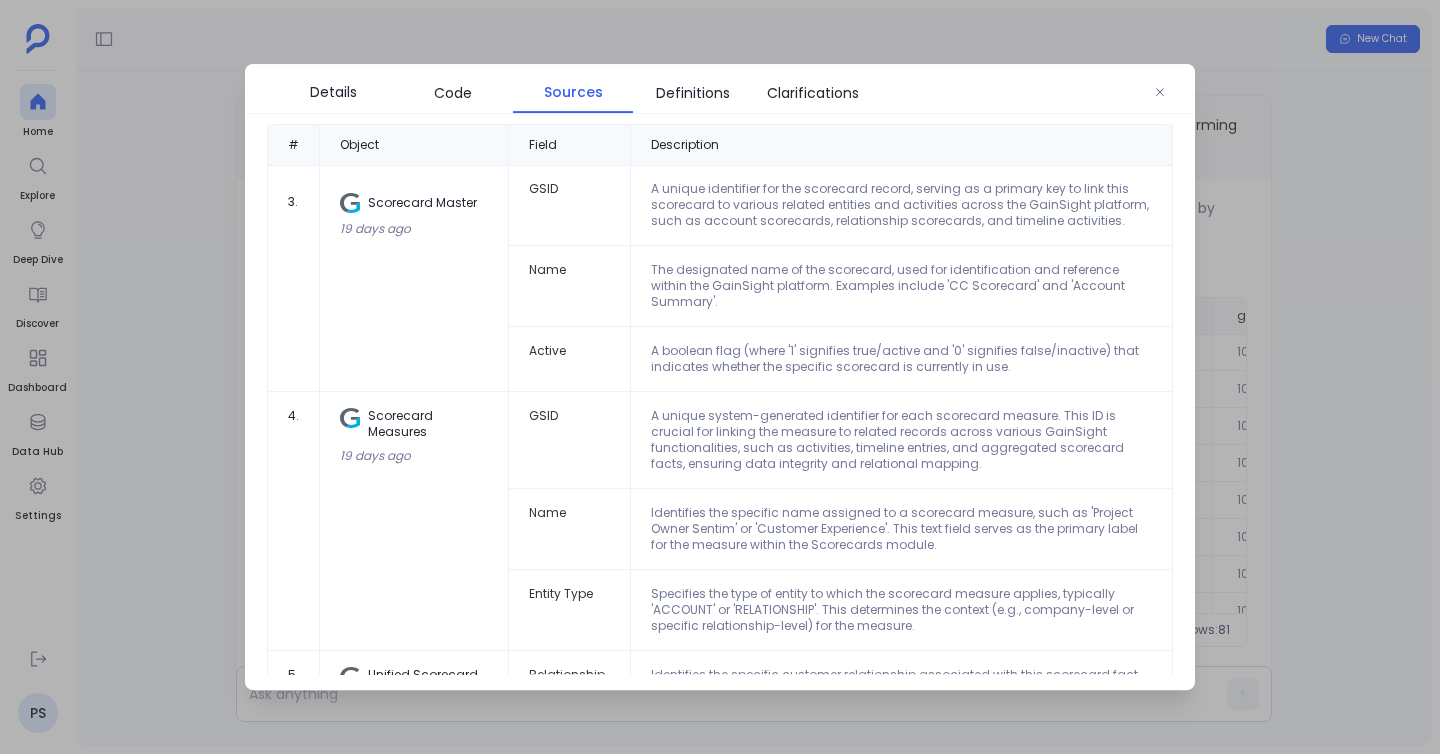 click at bounding box center [720, 377] 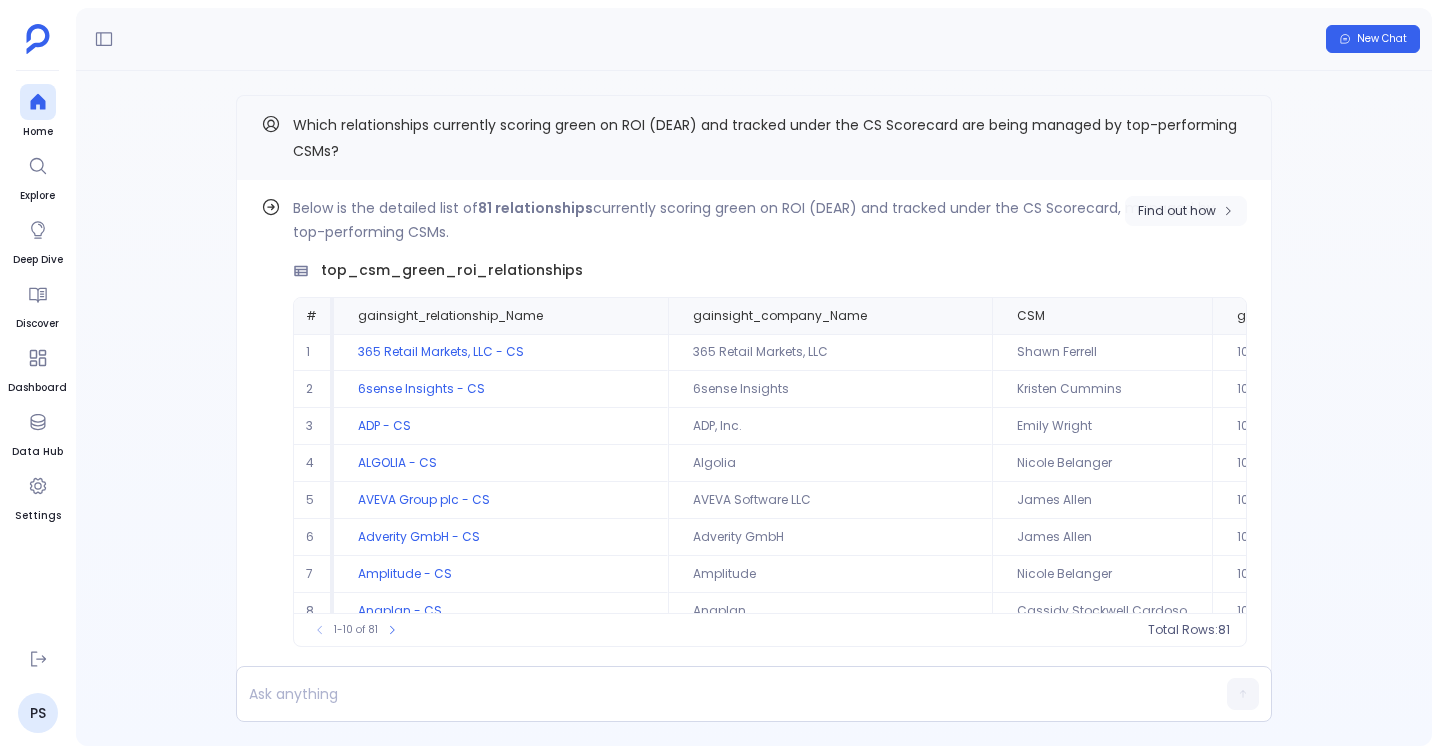 click on "Find out how" at bounding box center (1177, 211) 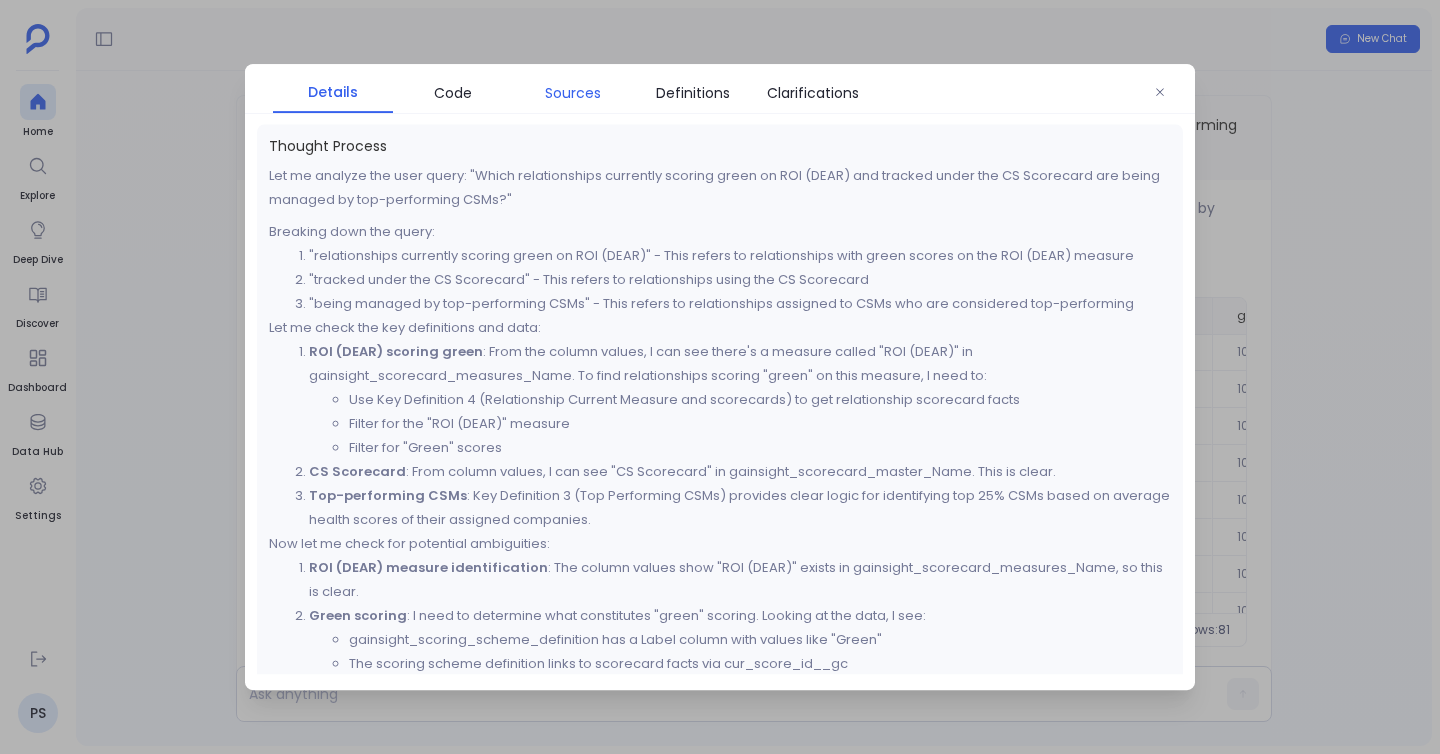 click on "Sources" at bounding box center [573, 93] 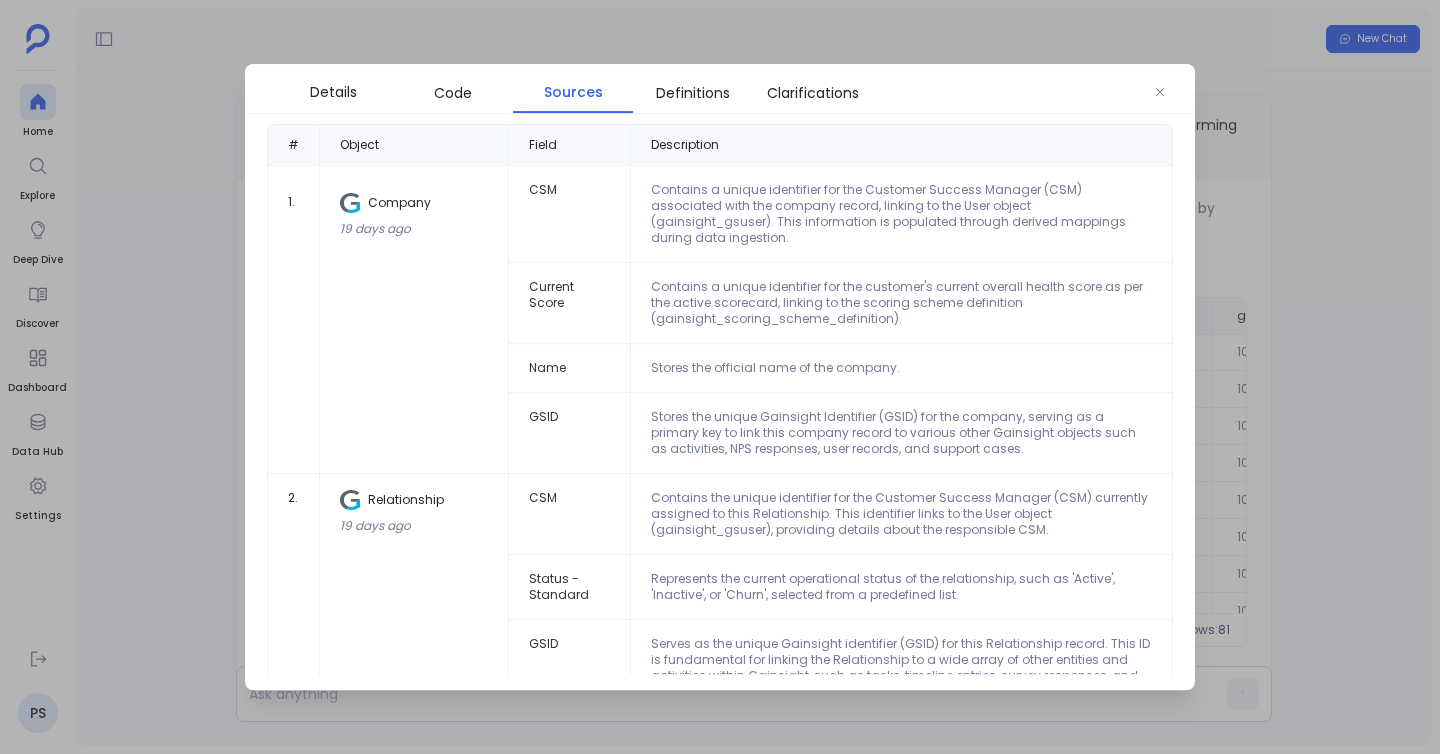 click at bounding box center [720, 377] 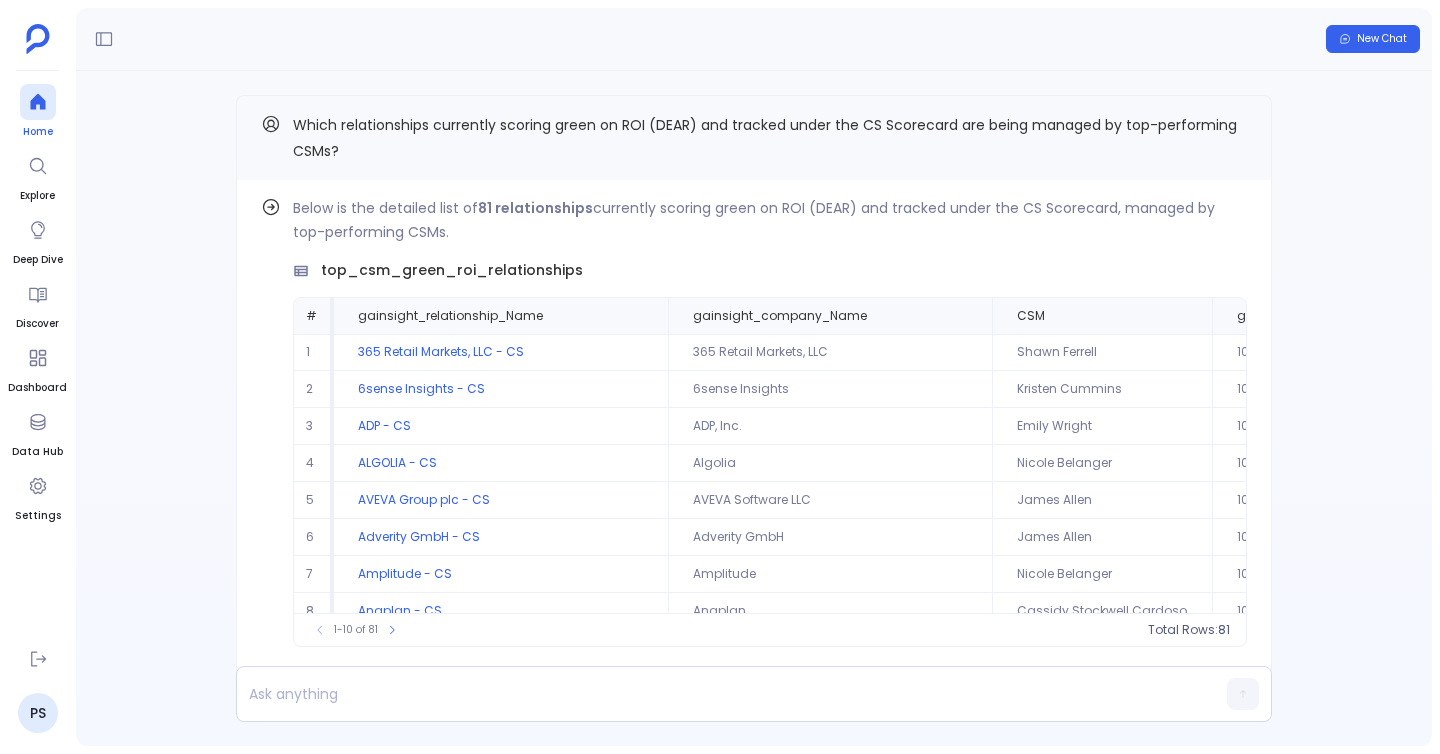 click at bounding box center [38, 102] 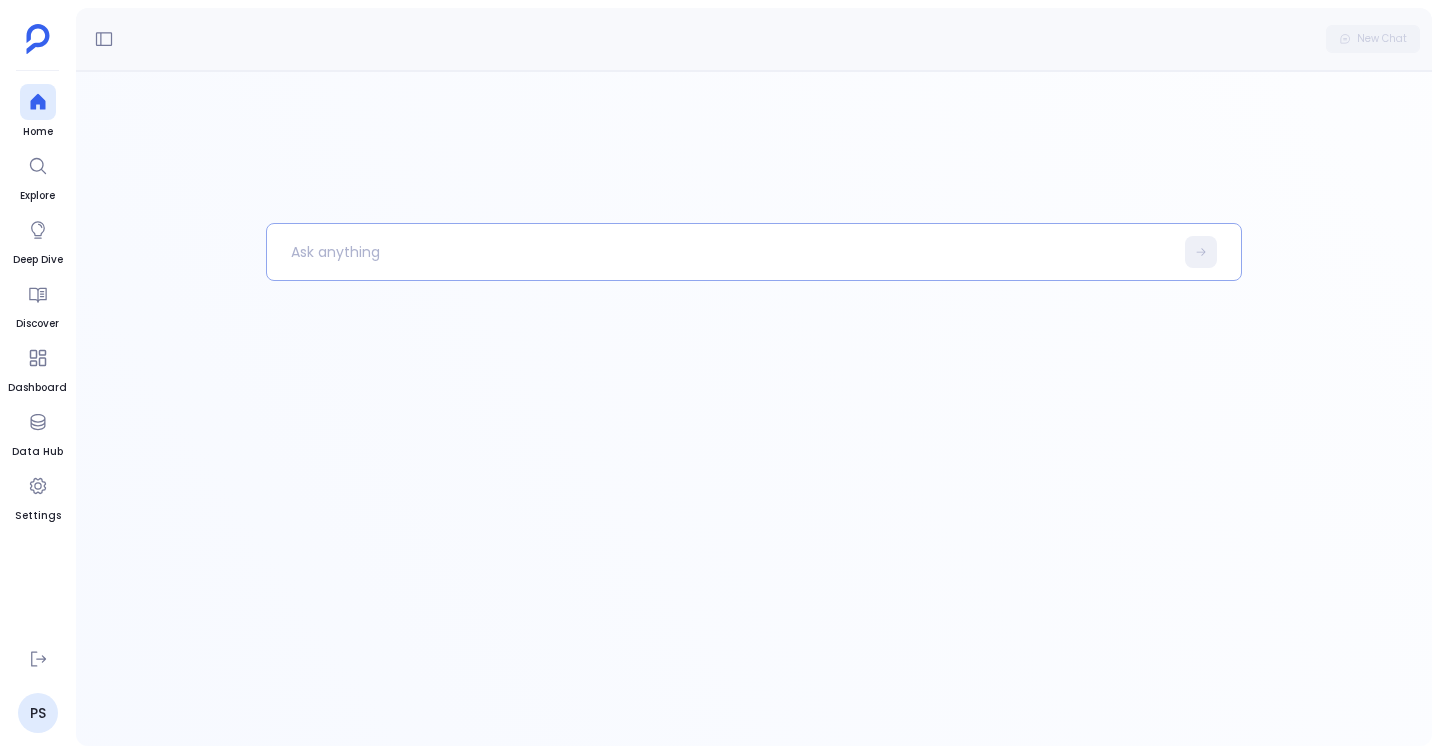 click at bounding box center (720, 252) 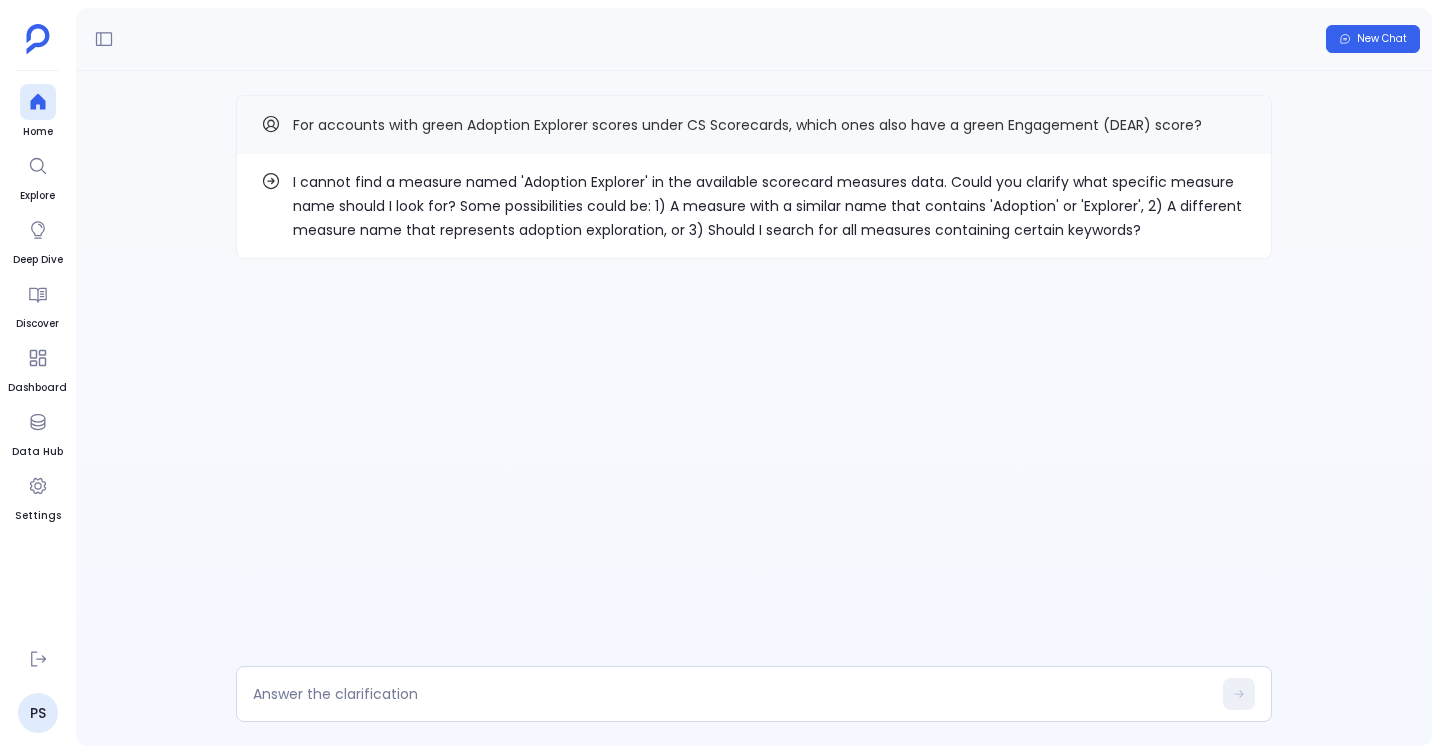click on "I cannot find a measure named 'Adoption Explorer' in the available scorecard measures data. Could you clarify what specific measure name should I look for? Some possibilities could be: 1) A measure with a similar name that contains 'Adoption' or 'Explorer', 2) A different measure name that represents adoption exploration, or 3) Should I search for all measures containing certain keywords?" at bounding box center (770, 206) 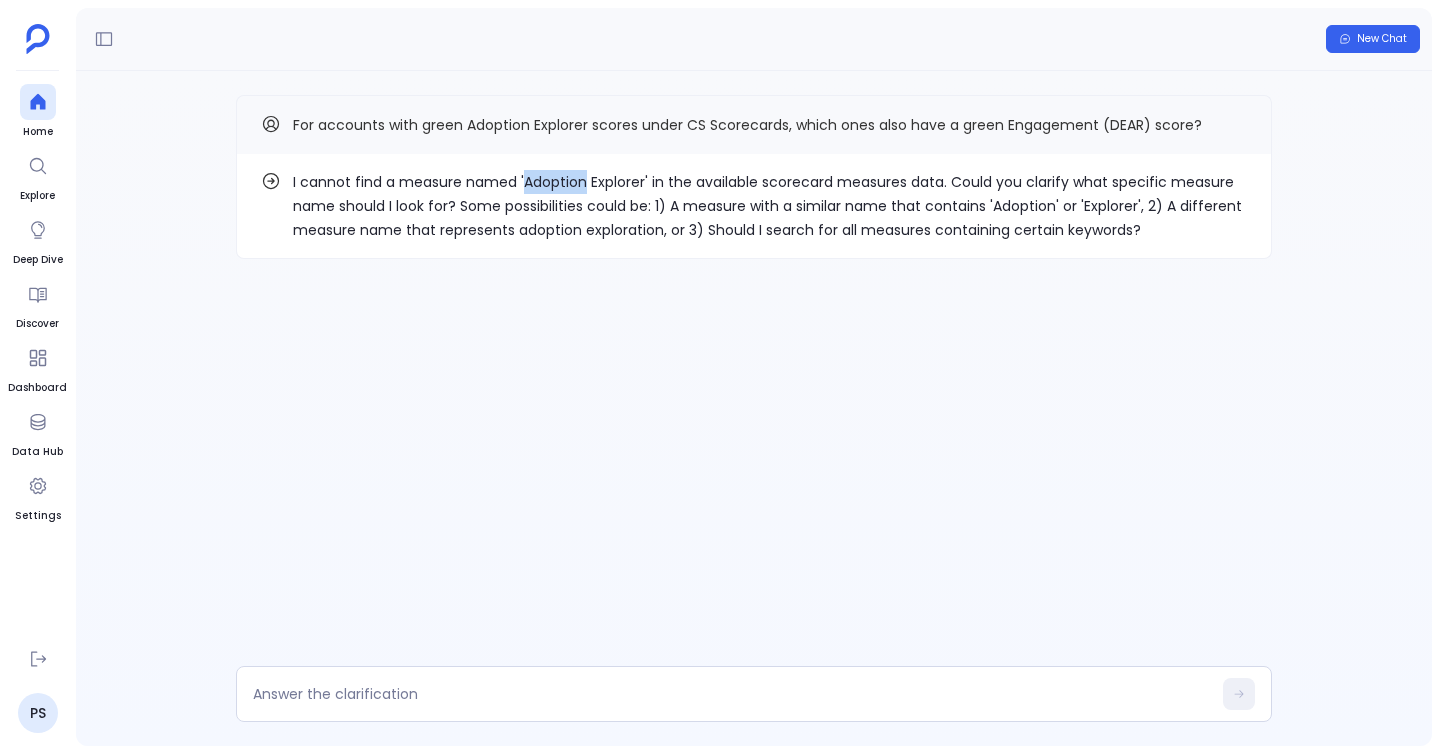 click on "I cannot find a measure named 'Adoption Explorer' in the available scorecard measures data. Could you clarify what specific measure name should I look for? Some possibilities could be: 1) A measure with a similar name that contains 'Adoption' or 'Explorer', 2) A different measure name that represents adoption exploration, or 3) Should I search for all measures containing certain keywords?" at bounding box center (770, 206) 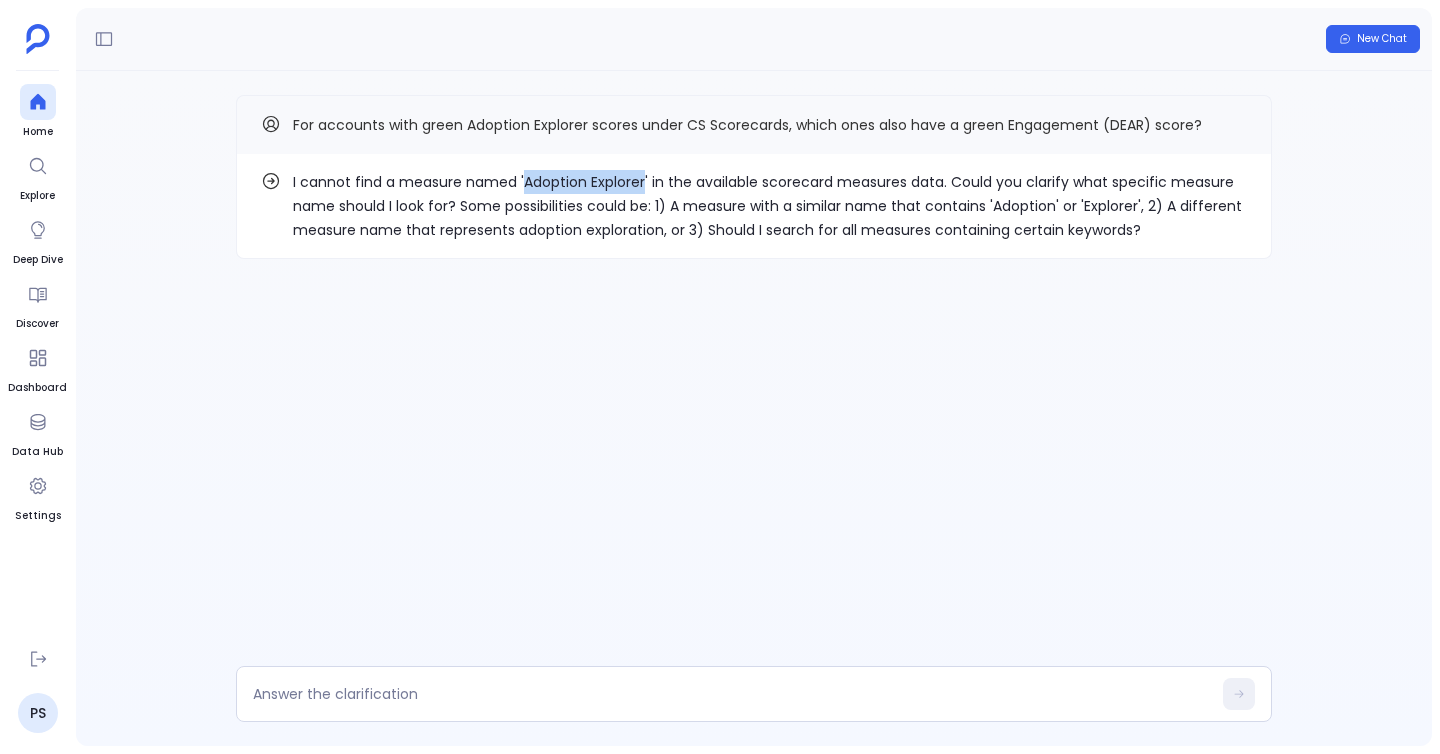 click on "I cannot find a measure named 'Adoption Explorer' in the available scorecard measures data. Could you clarify what specific measure name should I look for? Some possibilities could be: 1) A measure with a similar name that contains 'Adoption' or 'Explorer', 2) A different measure name that represents adoption exploration, or 3) Should I search for all measures containing certain keywords?" at bounding box center (770, 206) 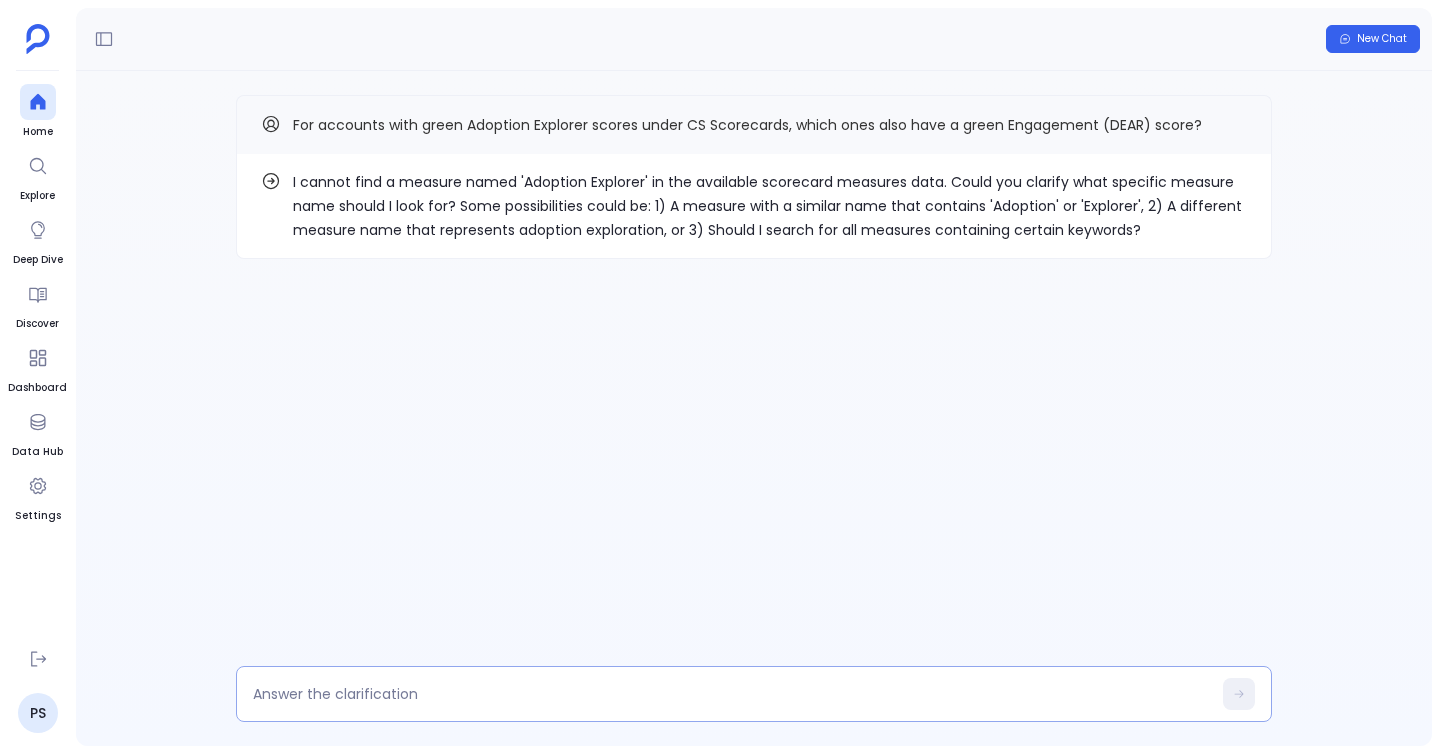 click at bounding box center [732, 694] 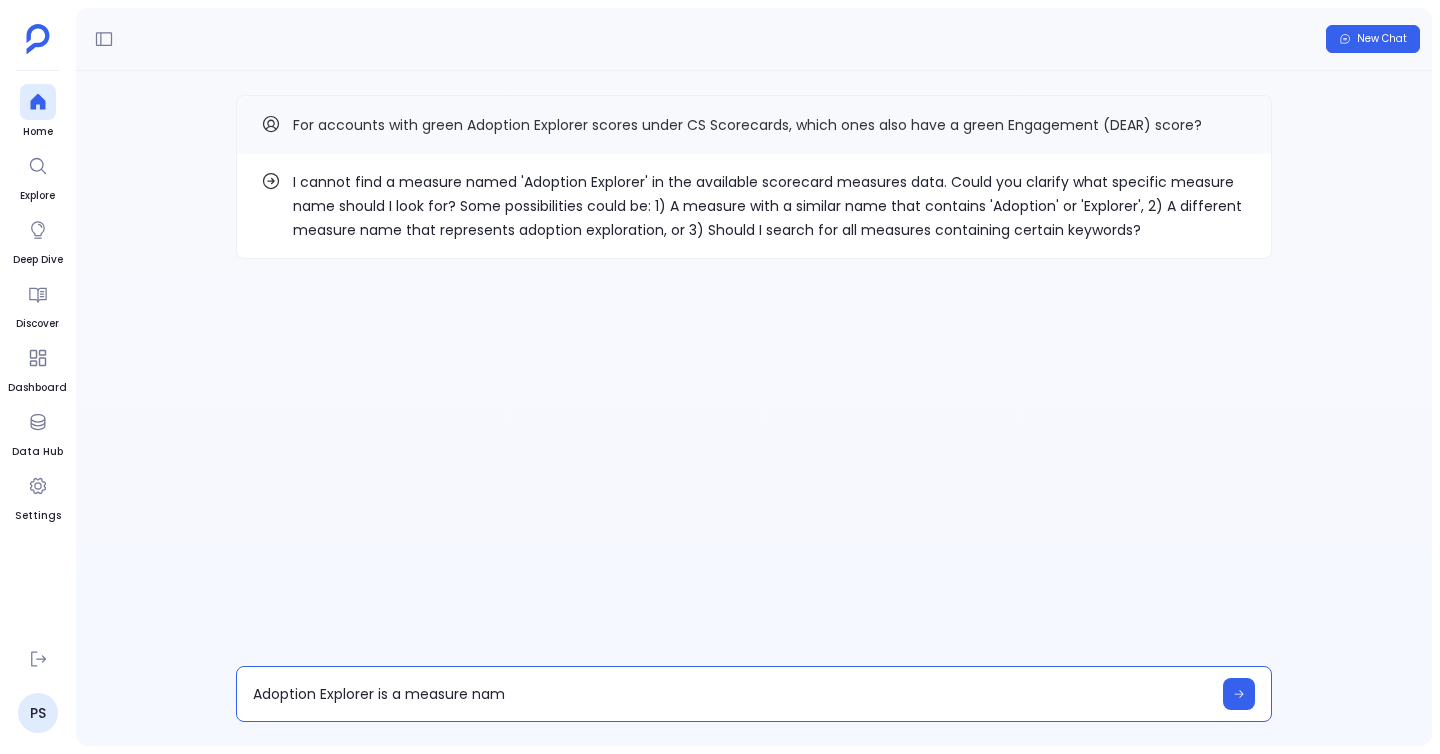 type on "Adoption Explorer is a measure name" 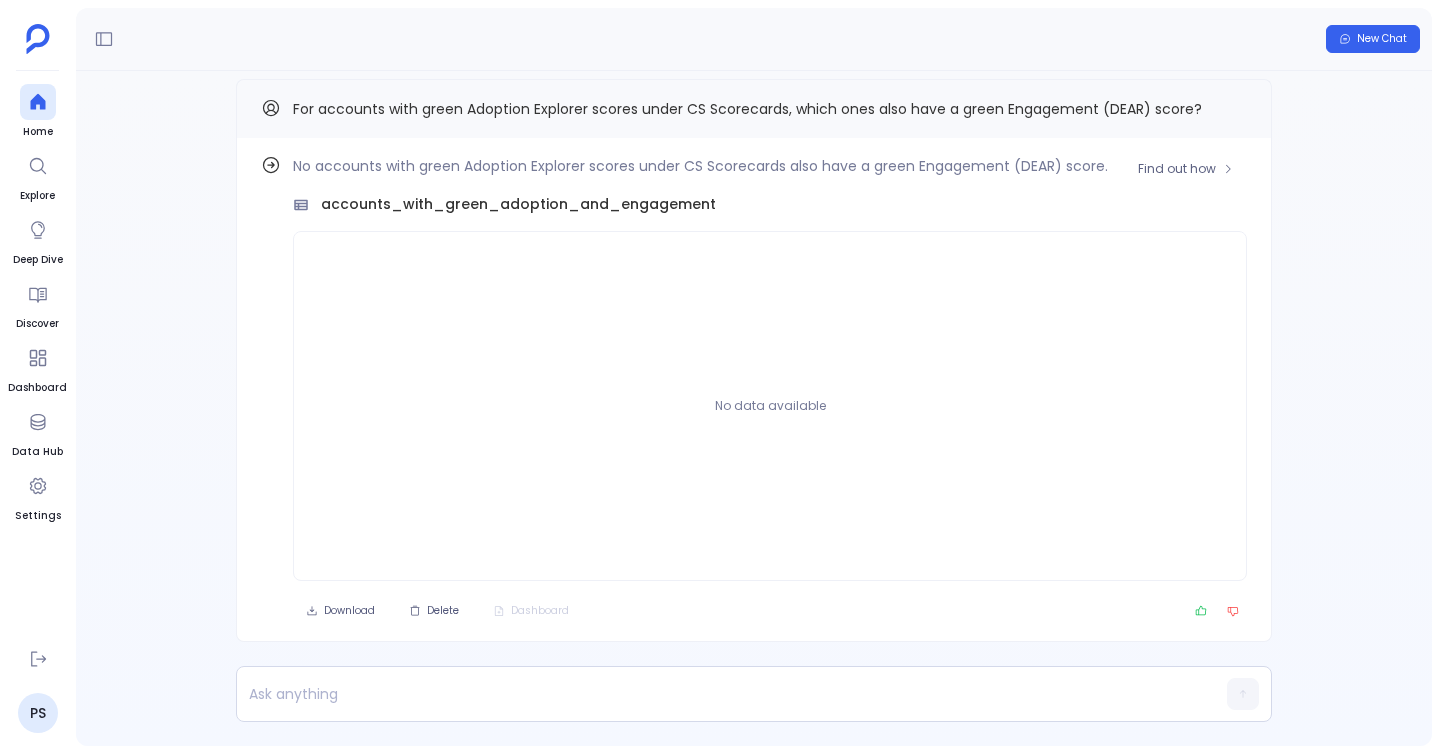 scroll, scrollTop: -16, scrollLeft: 0, axis: vertical 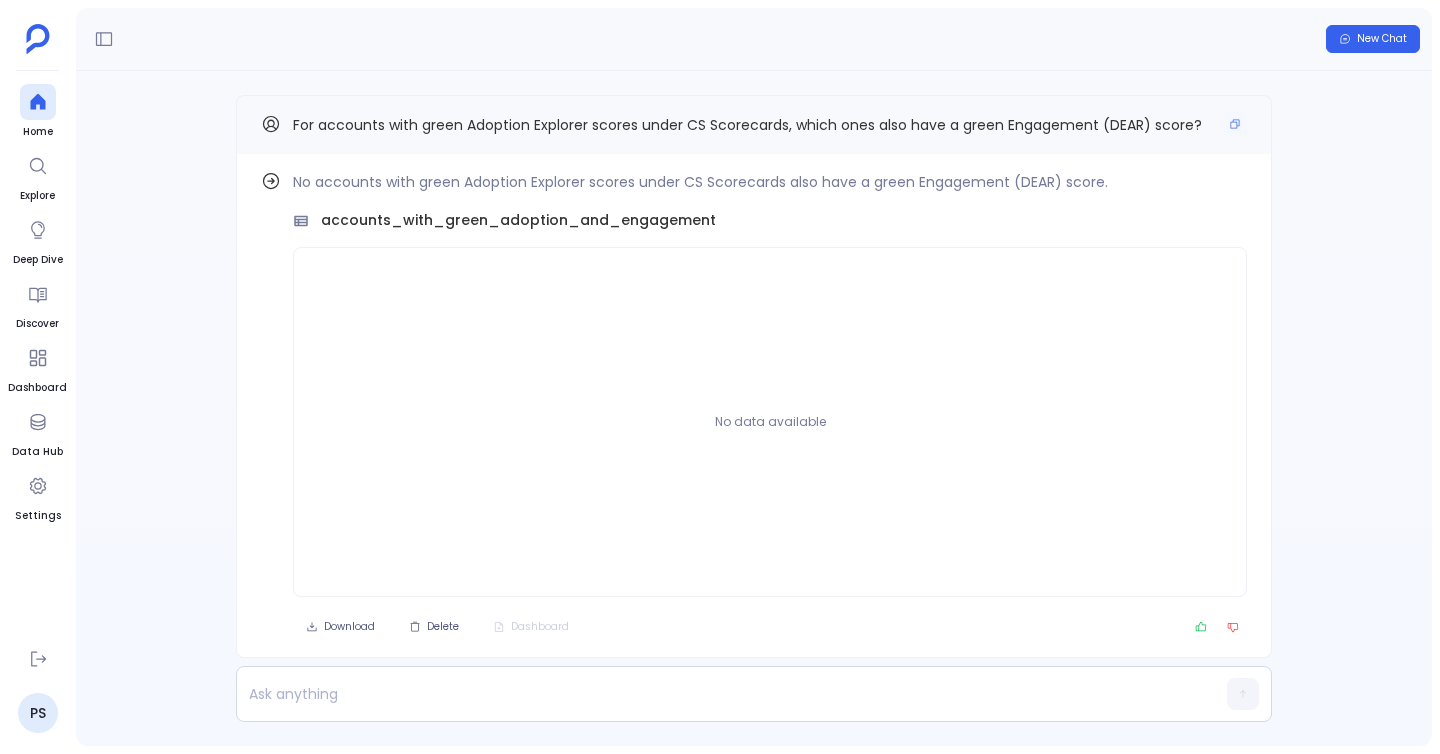 click on "For accounts with green Adoption Explorer scores under CS Scorecards, which ones also have a green Engagement (DEAR) score?" at bounding box center [747, 125] 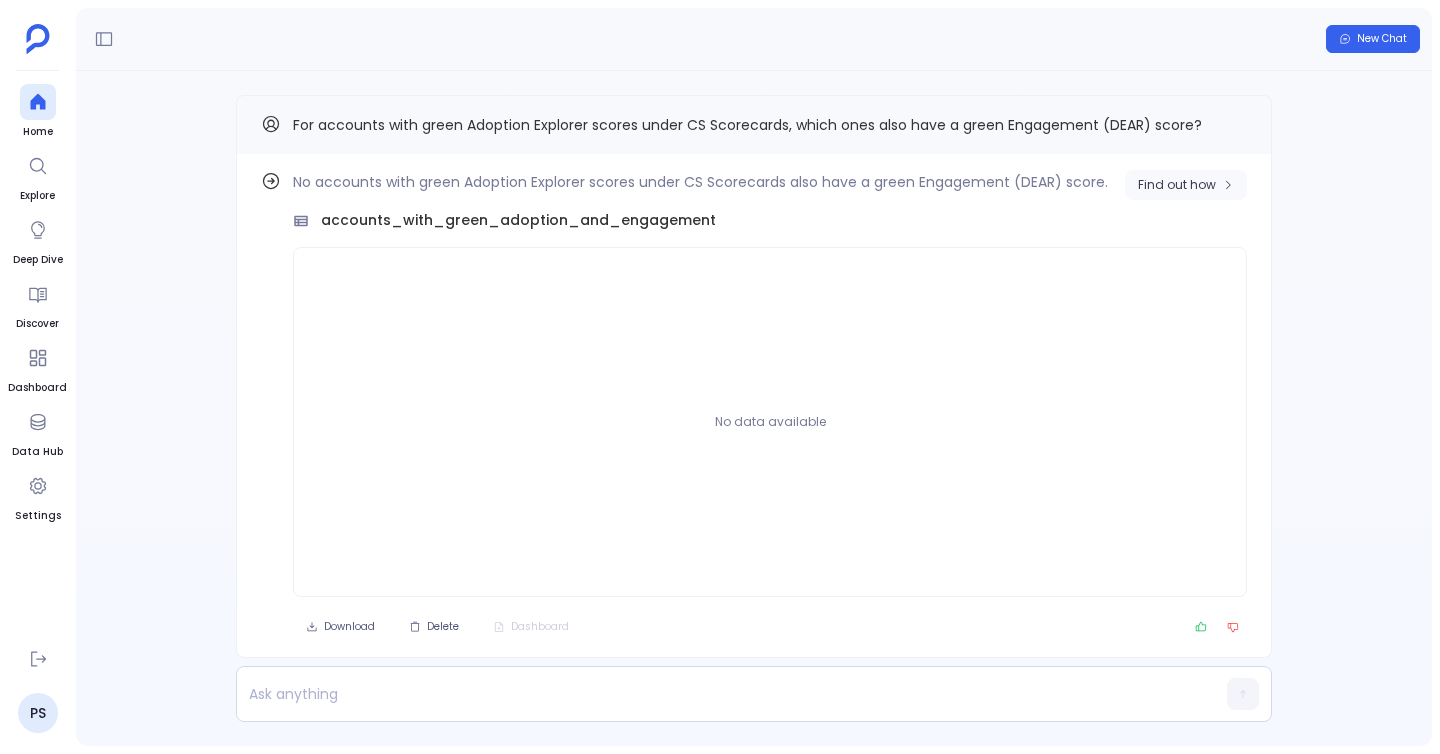 click on "Find out how" at bounding box center (1186, 185) 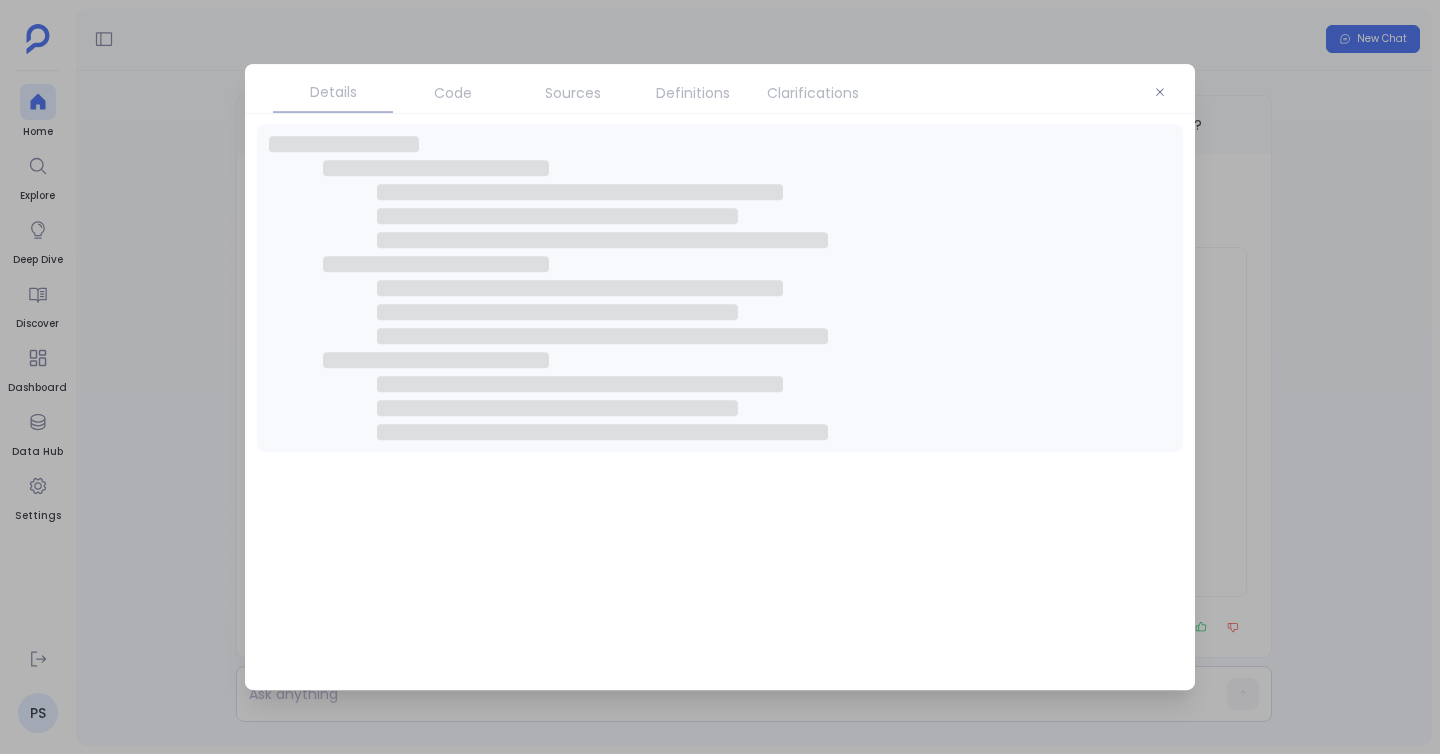 click on "Clarifications" at bounding box center (813, 93) 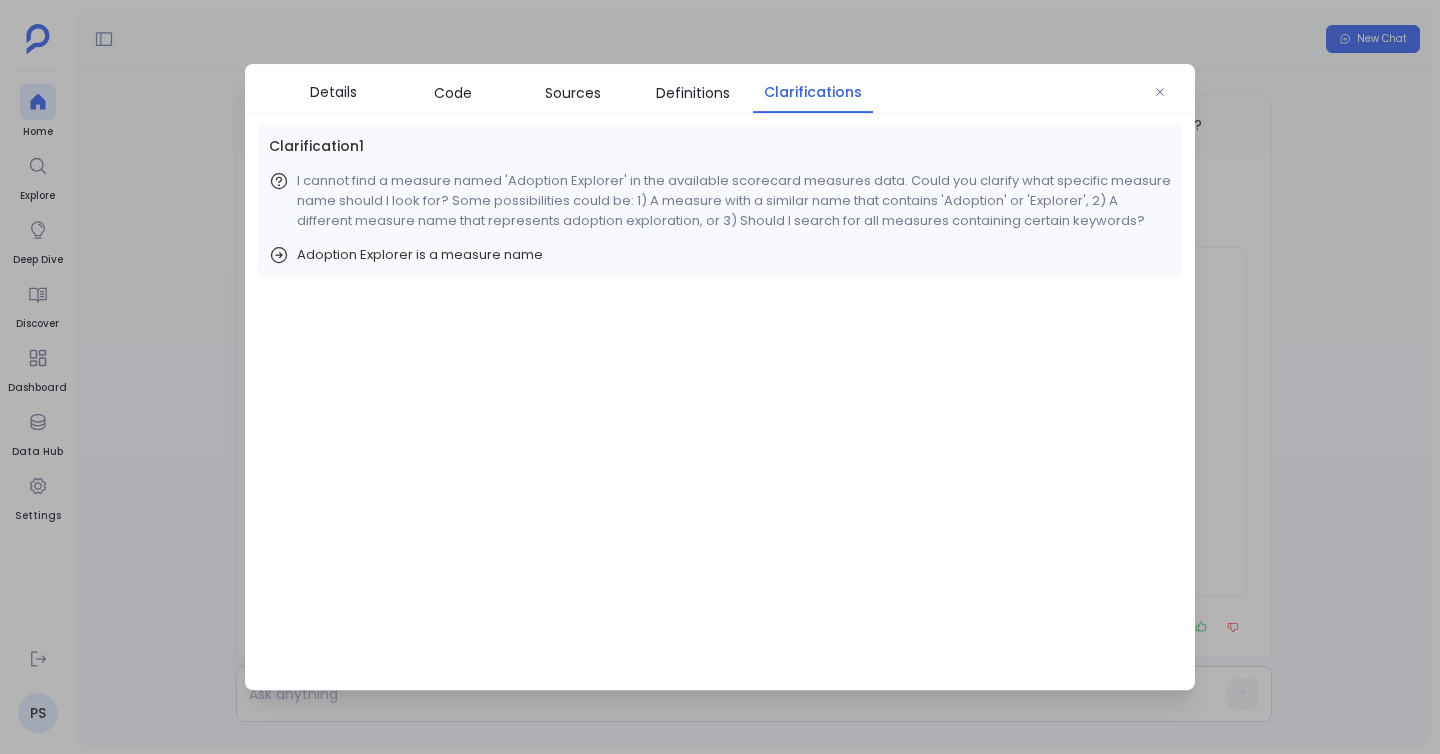 click on "Clarifications" at bounding box center (813, 92) 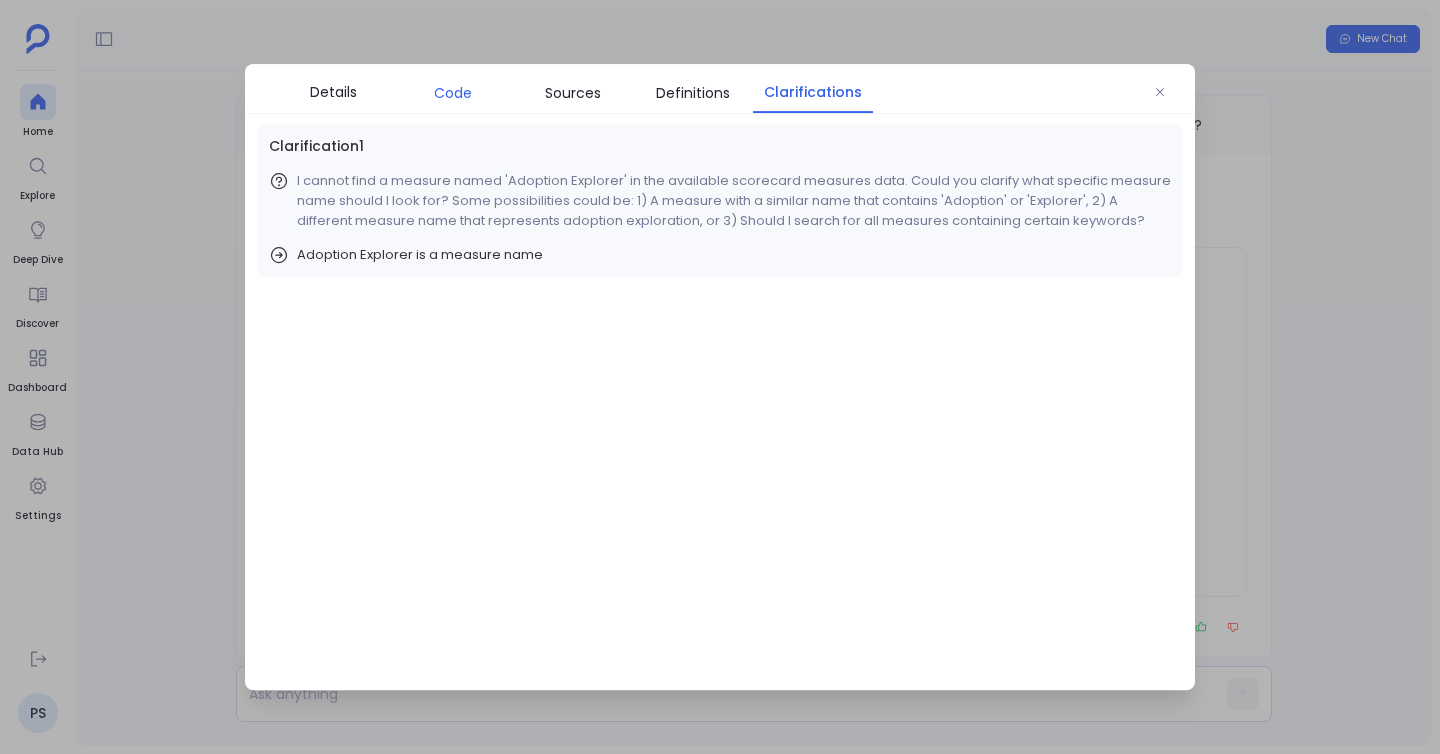 click on "Code" at bounding box center (453, 93) 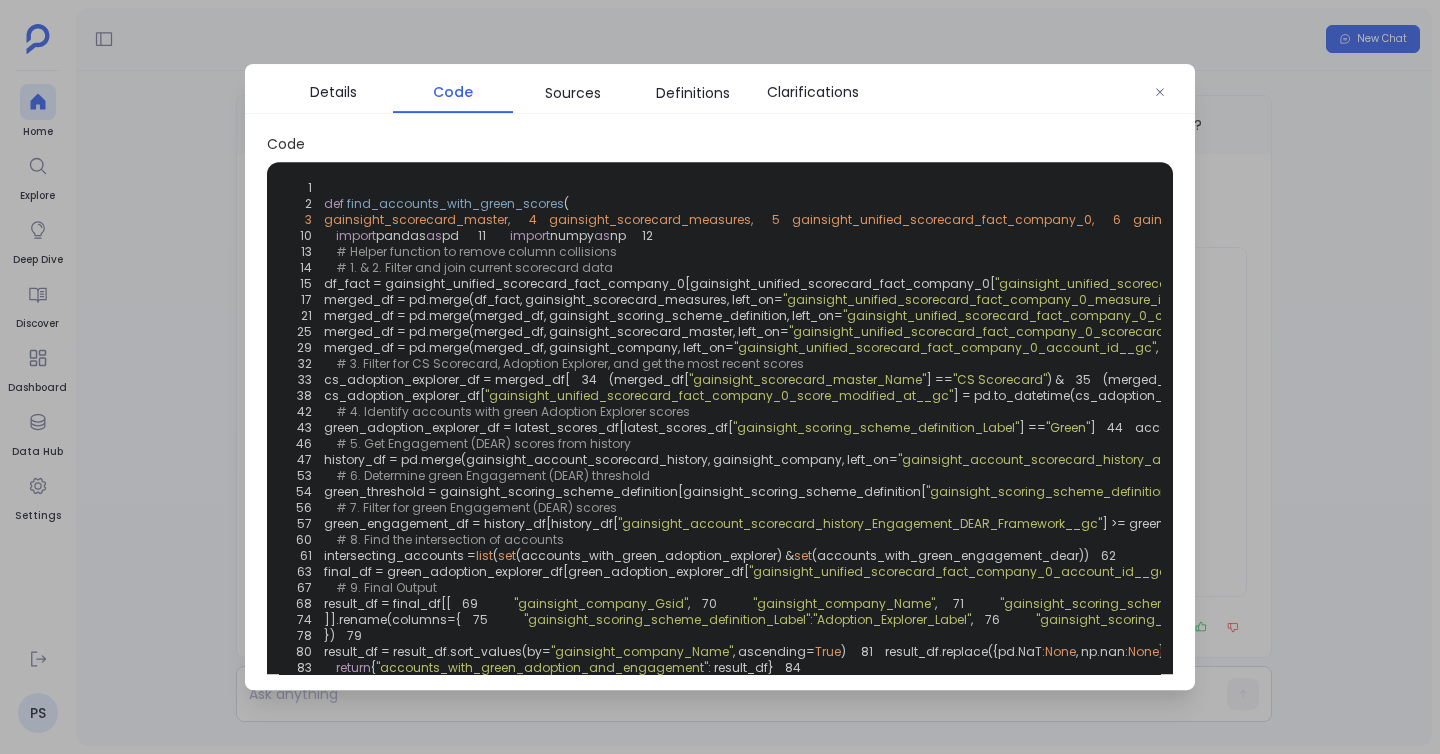 scroll, scrollTop: 79, scrollLeft: 0, axis: vertical 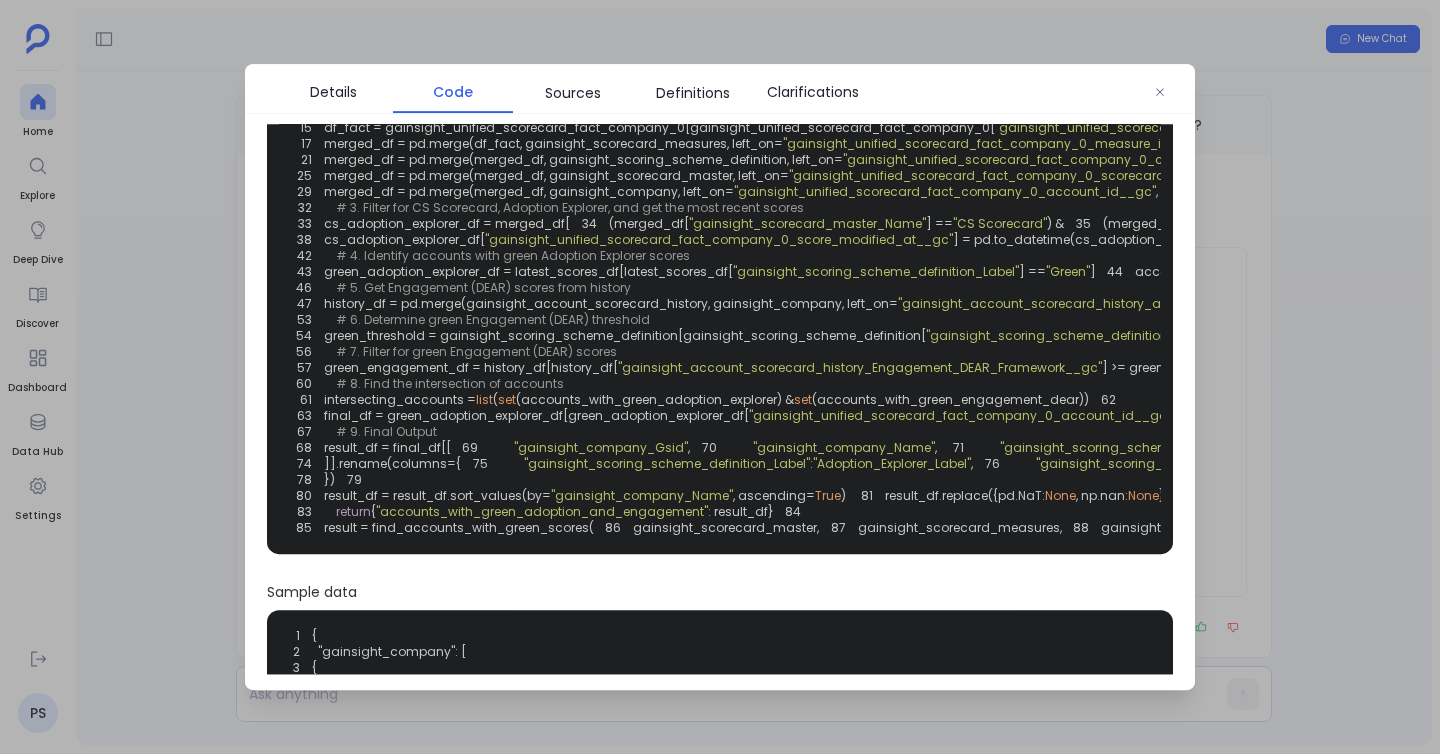 click at bounding box center (720, 377) 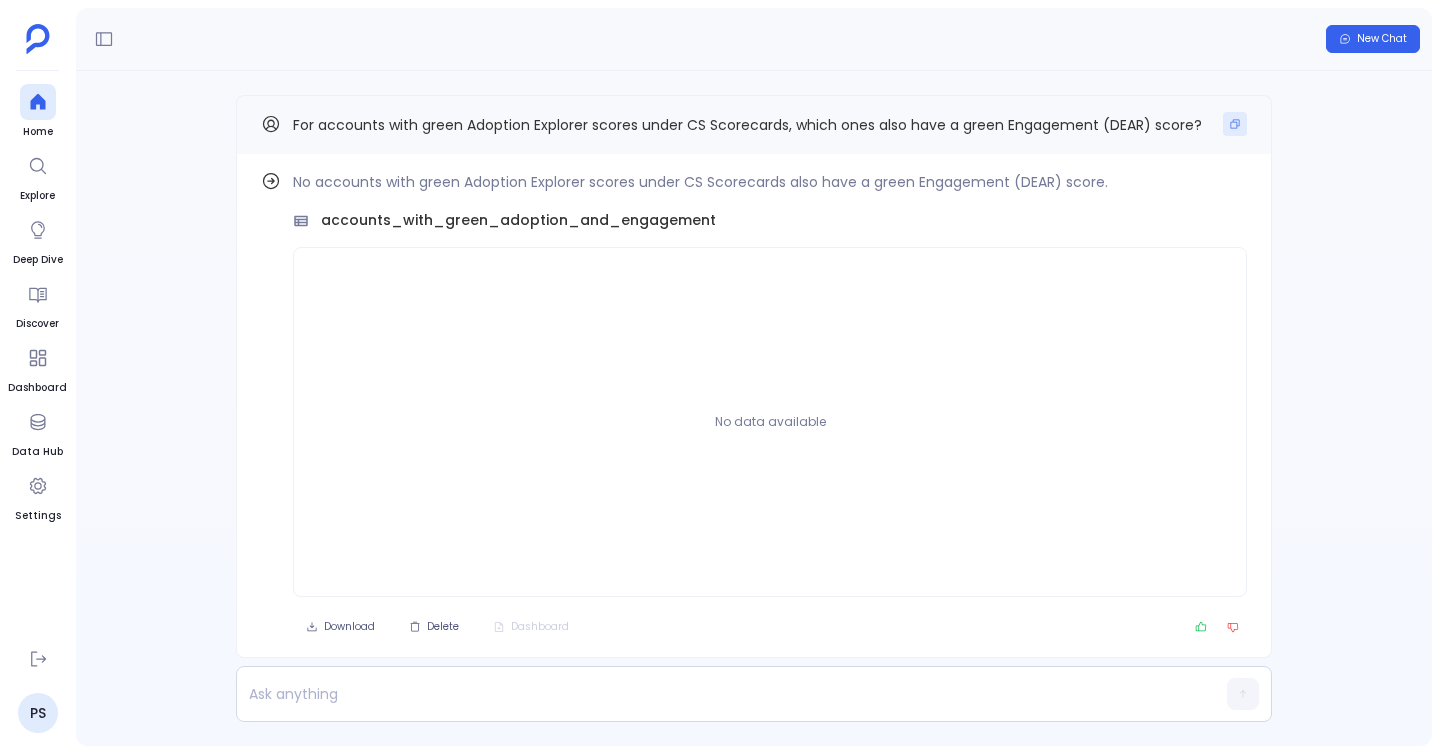click 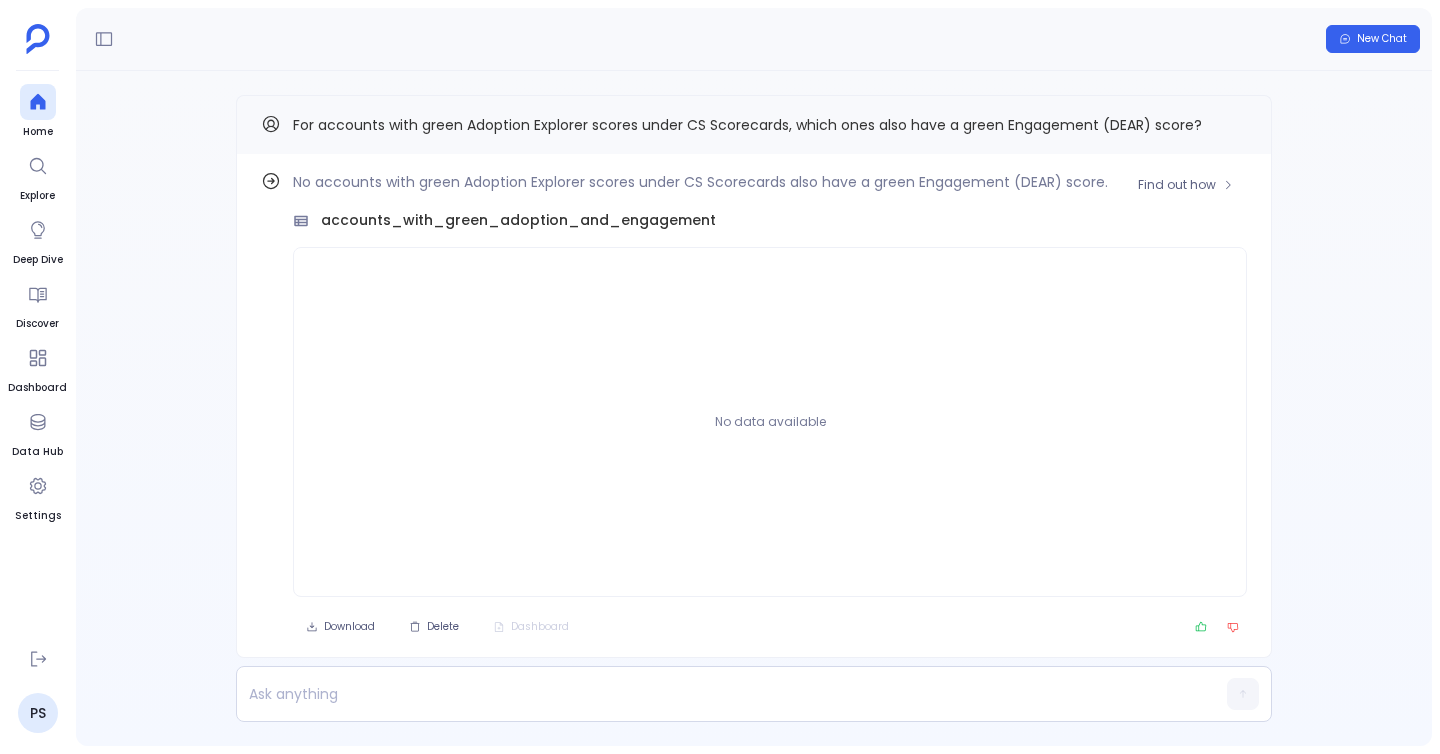 click on "No accounts with green Adoption Explorer scores under CS Scorecards also have a green Engagement (DEAR) score. accounts_with_green_adoption_and_engagement No data available" at bounding box center [770, 383] 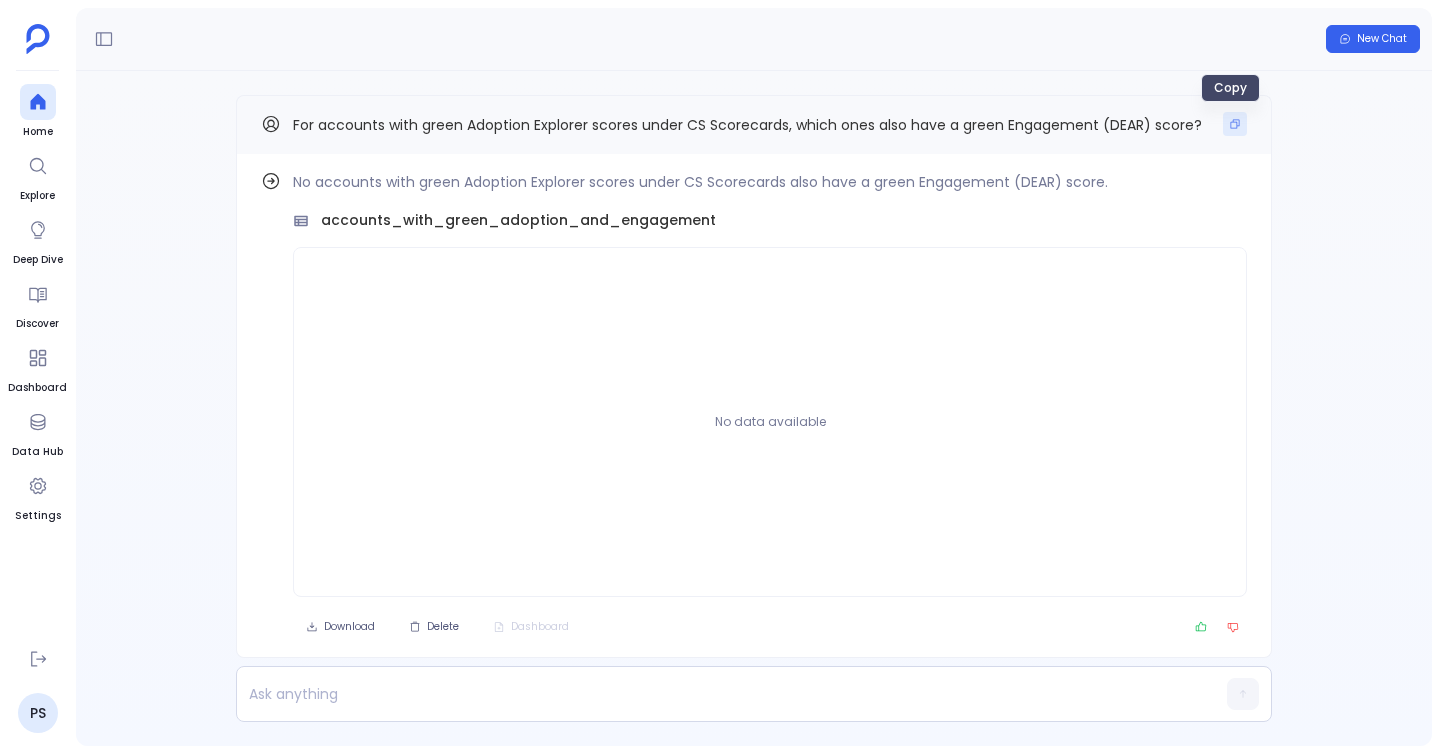 click 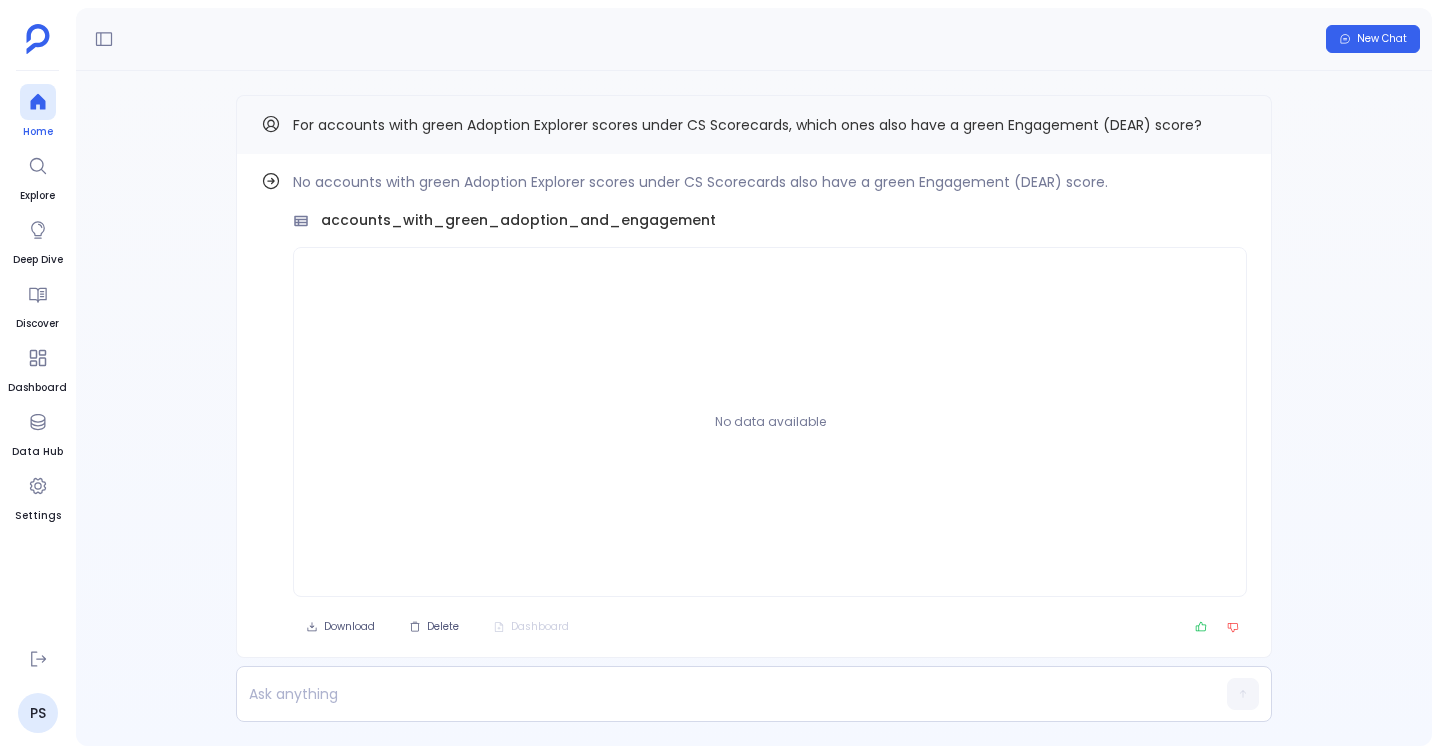 click 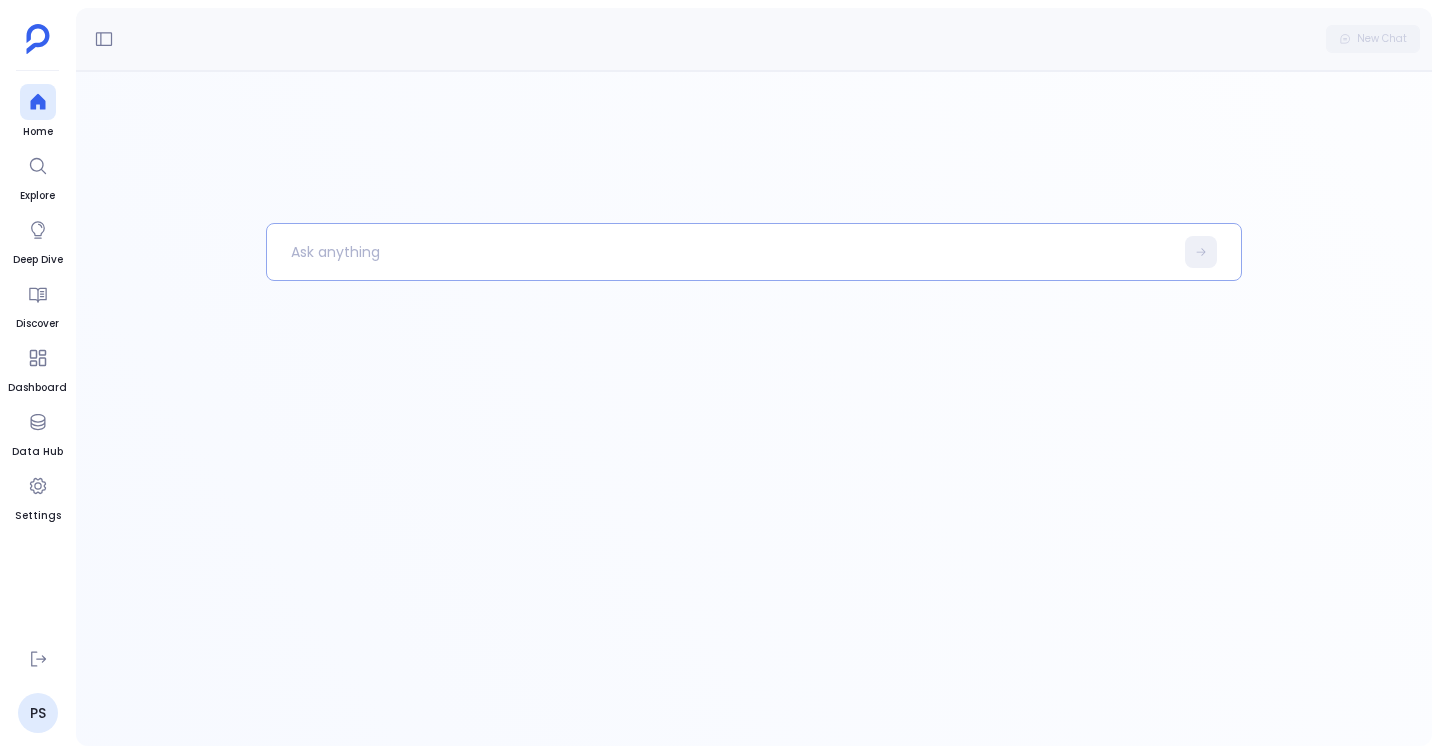 click at bounding box center (720, 252) 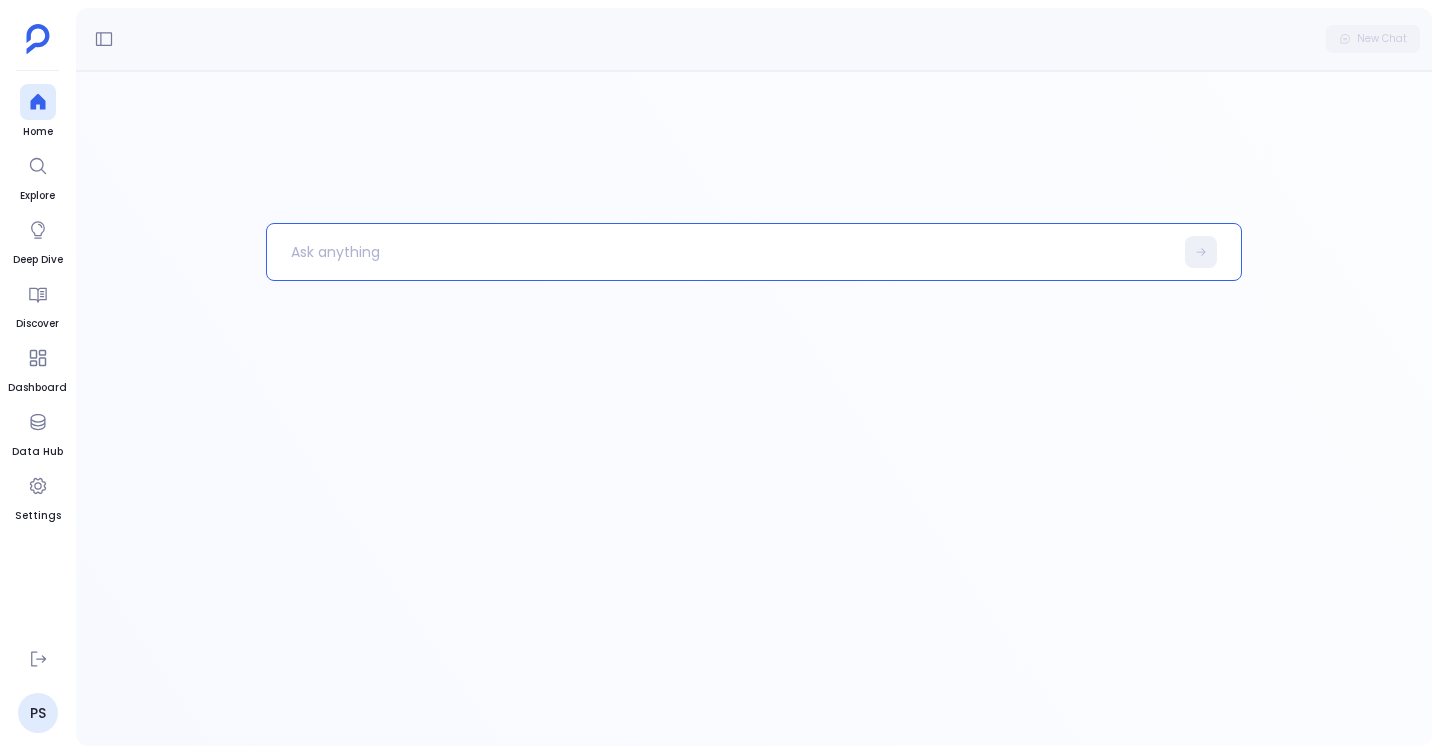 paste 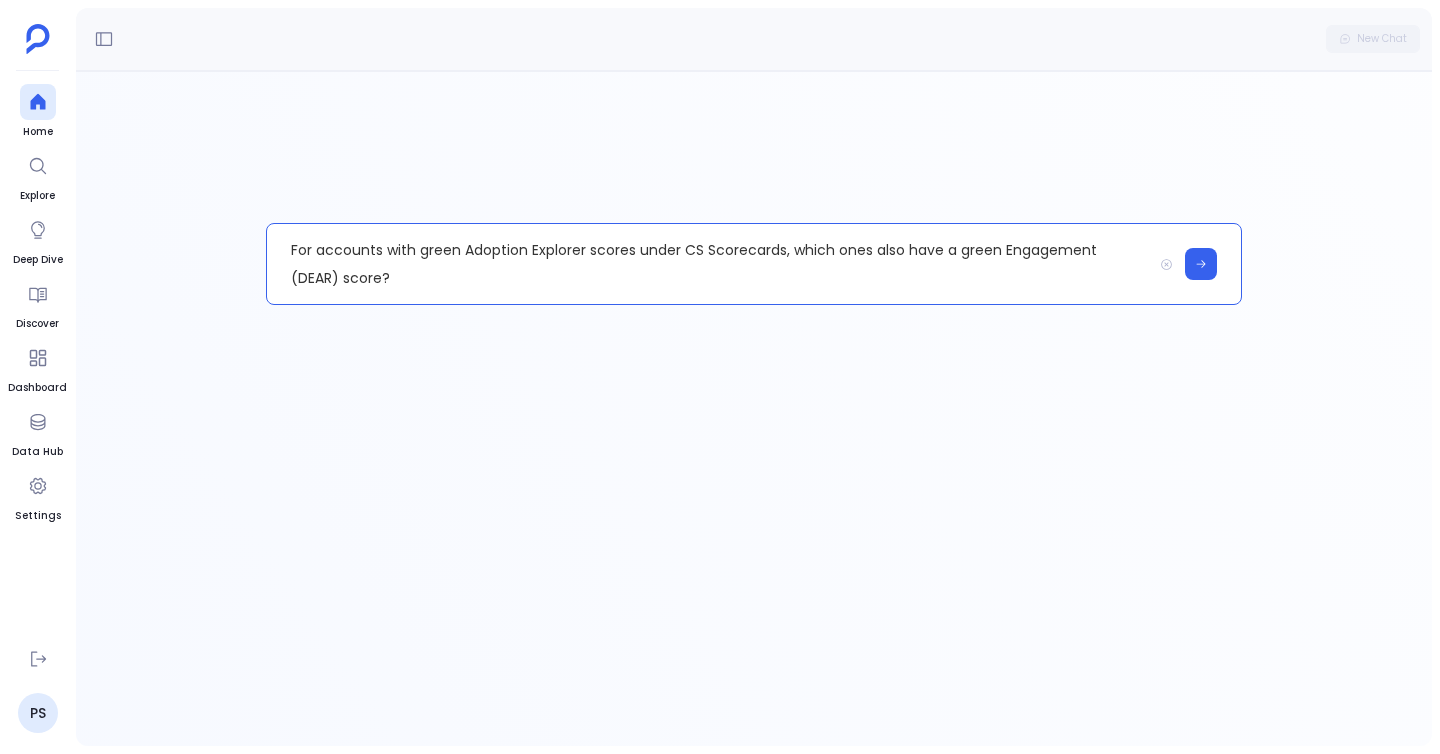 click on "For accounts with green Adoption Explorer scores under CS Scorecards, which ones also have a green Engagement (DEAR) score?" at bounding box center [709, 264] 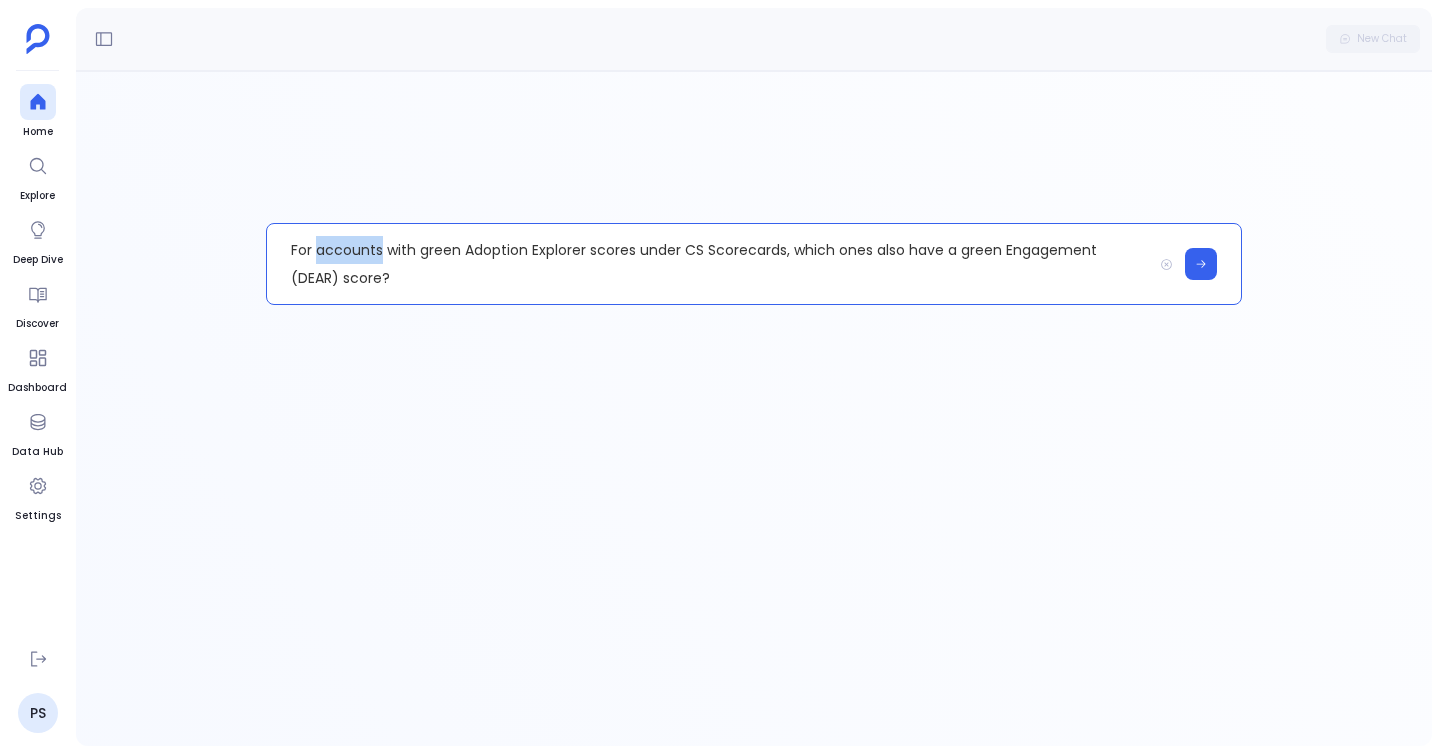 click on "For accounts with green Adoption Explorer scores under CS Scorecards, which ones also have a green Engagement (DEAR) score?" at bounding box center [709, 264] 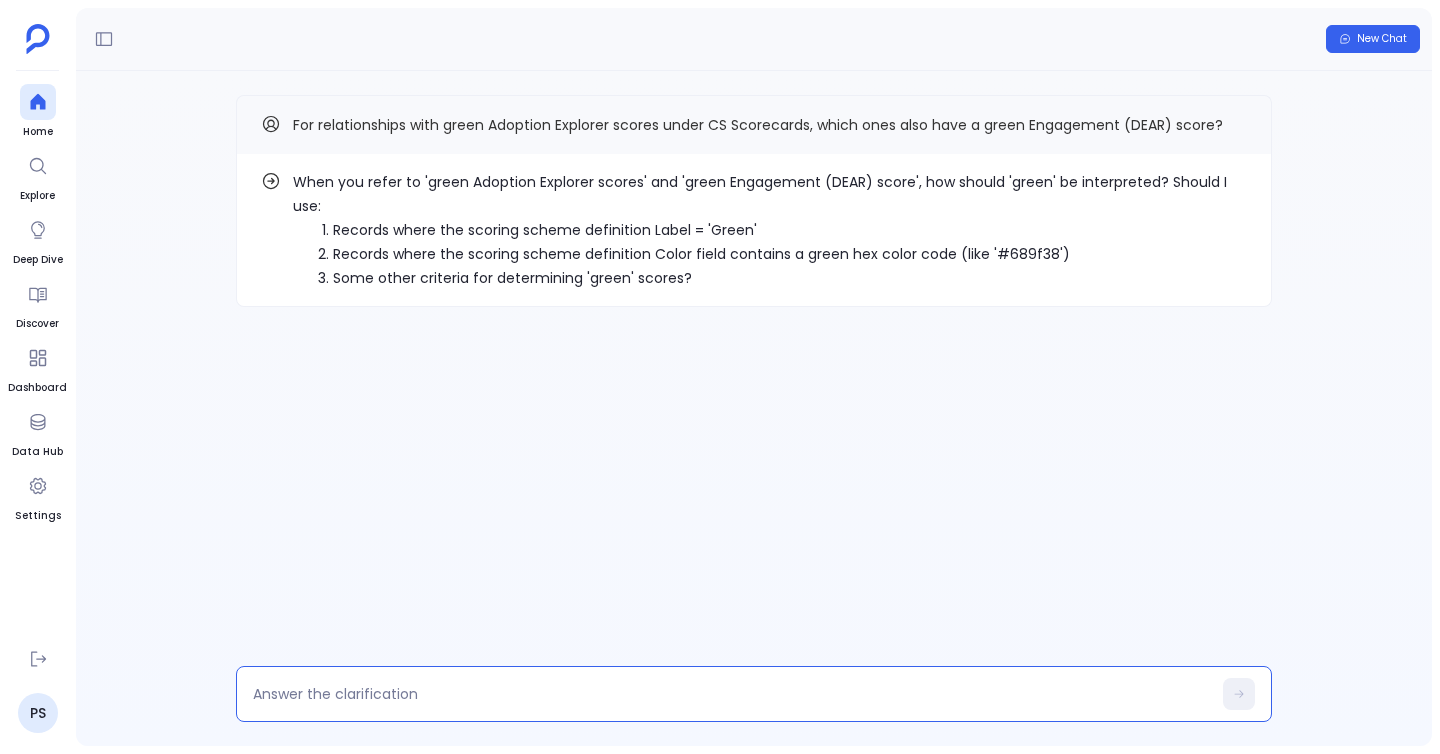 click at bounding box center [732, 694] 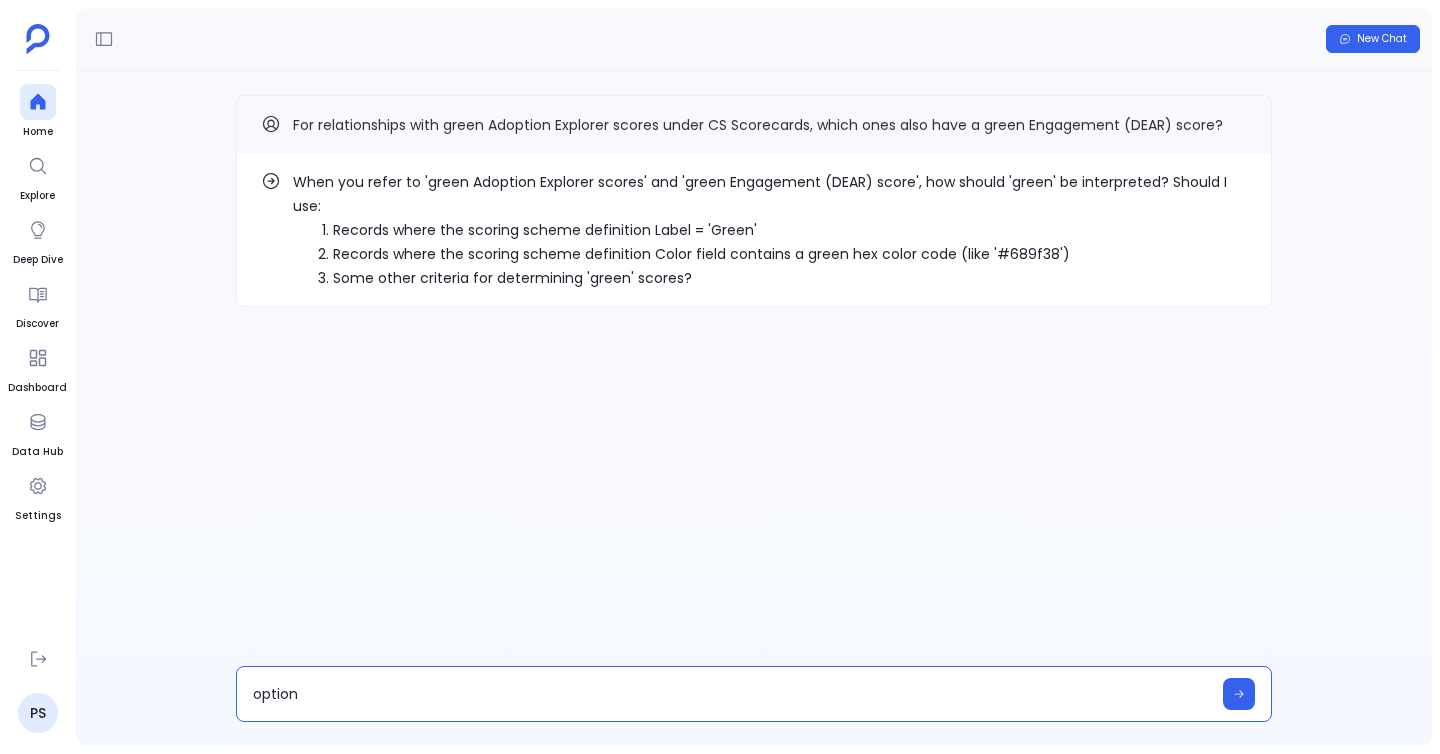type on "option 1" 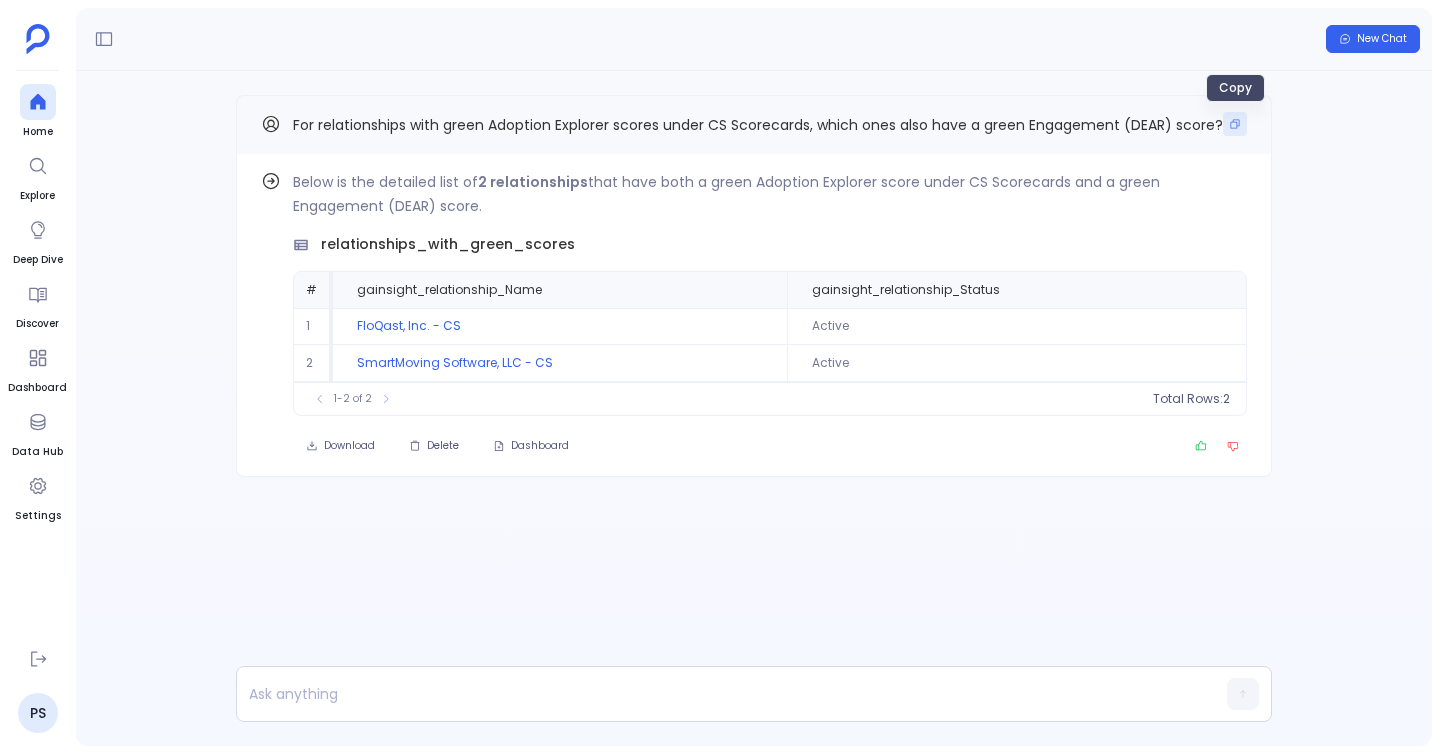 click at bounding box center [1235, 124] 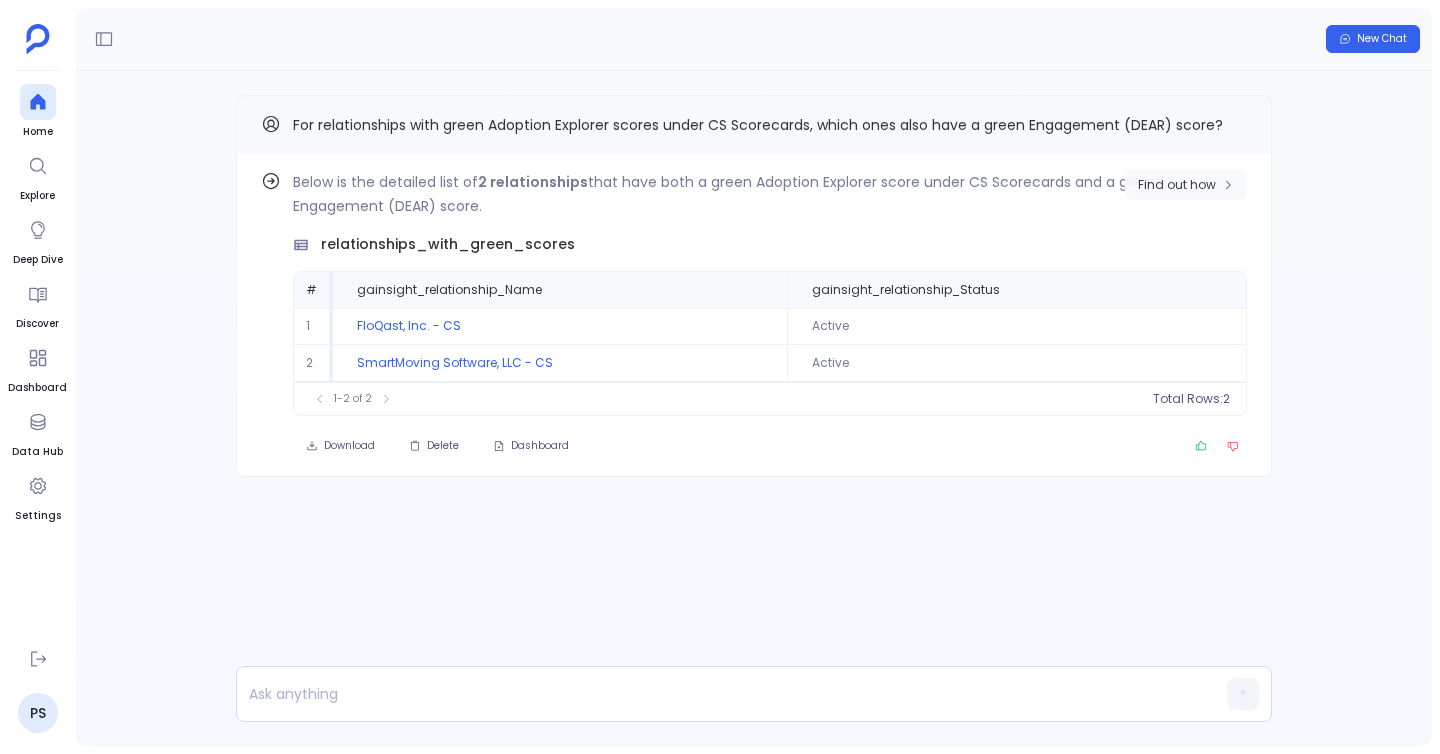 click on "Find out how" at bounding box center [1186, 185] 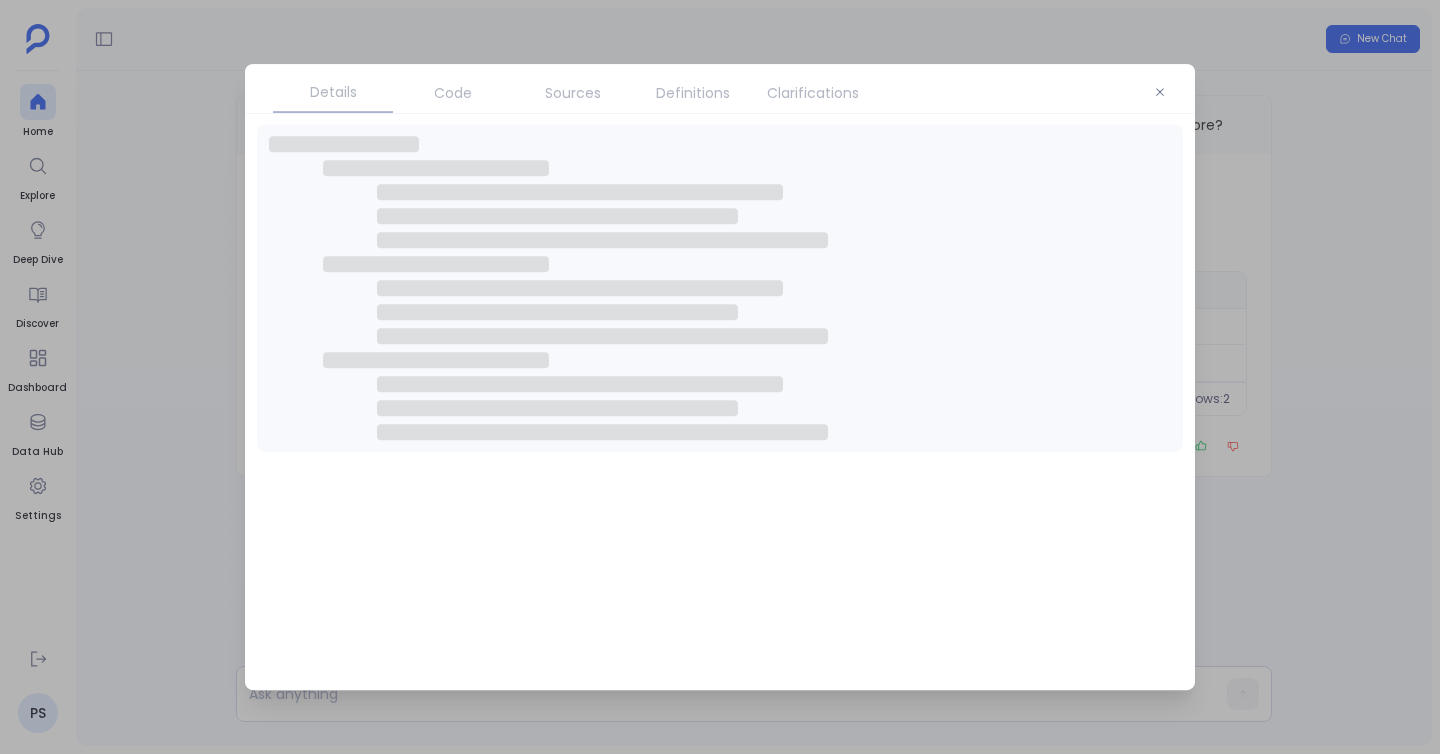 click on "Code" at bounding box center (453, 93) 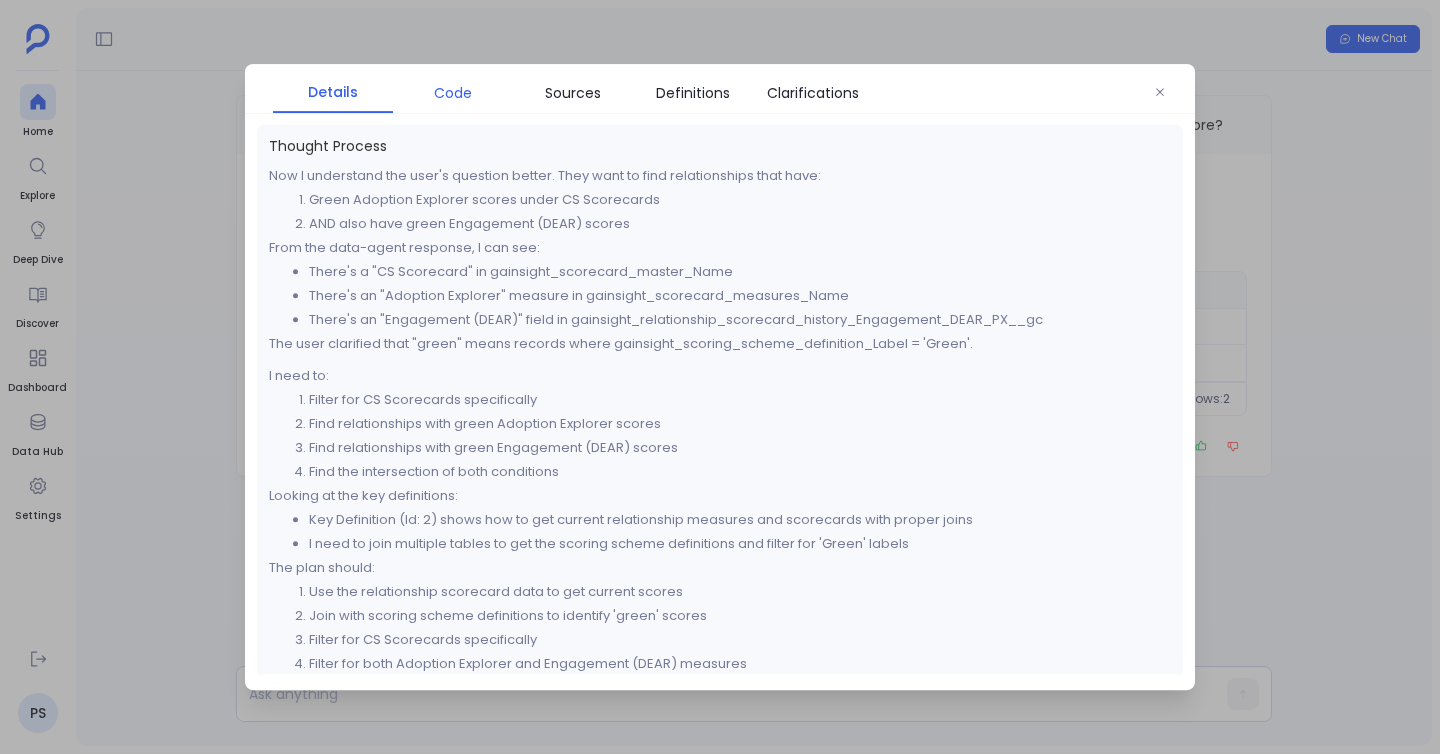 click on "Code" at bounding box center [453, 93] 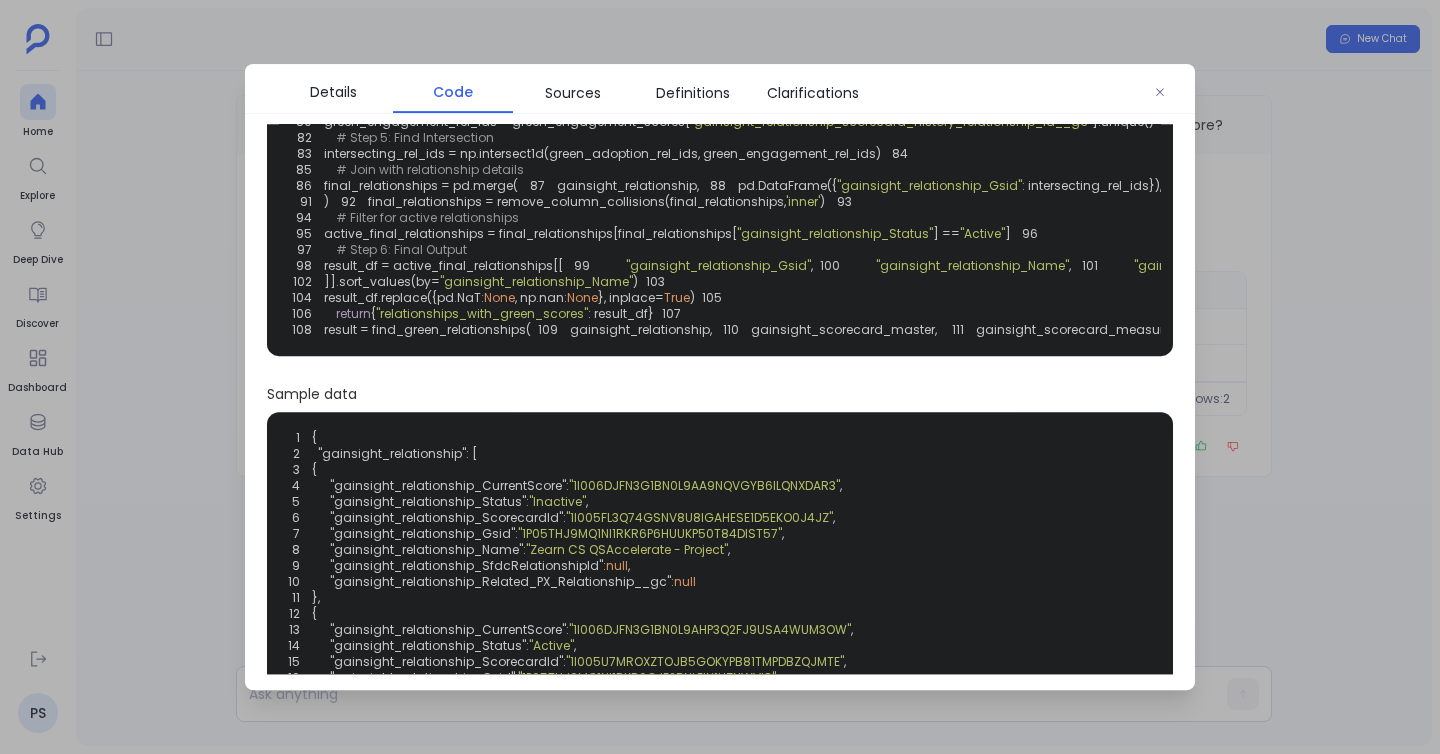 scroll, scrollTop: 539, scrollLeft: 0, axis: vertical 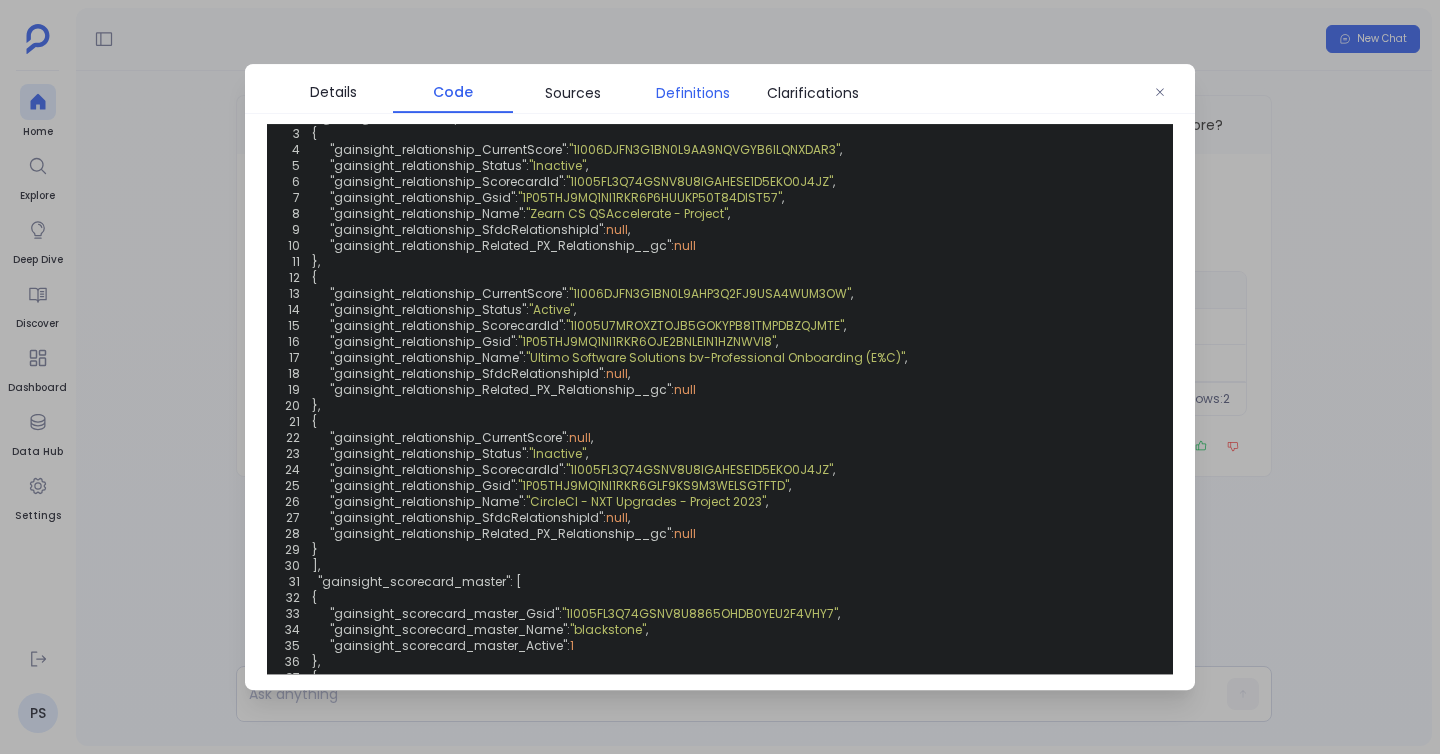 click on "Definitions" at bounding box center [693, 93] 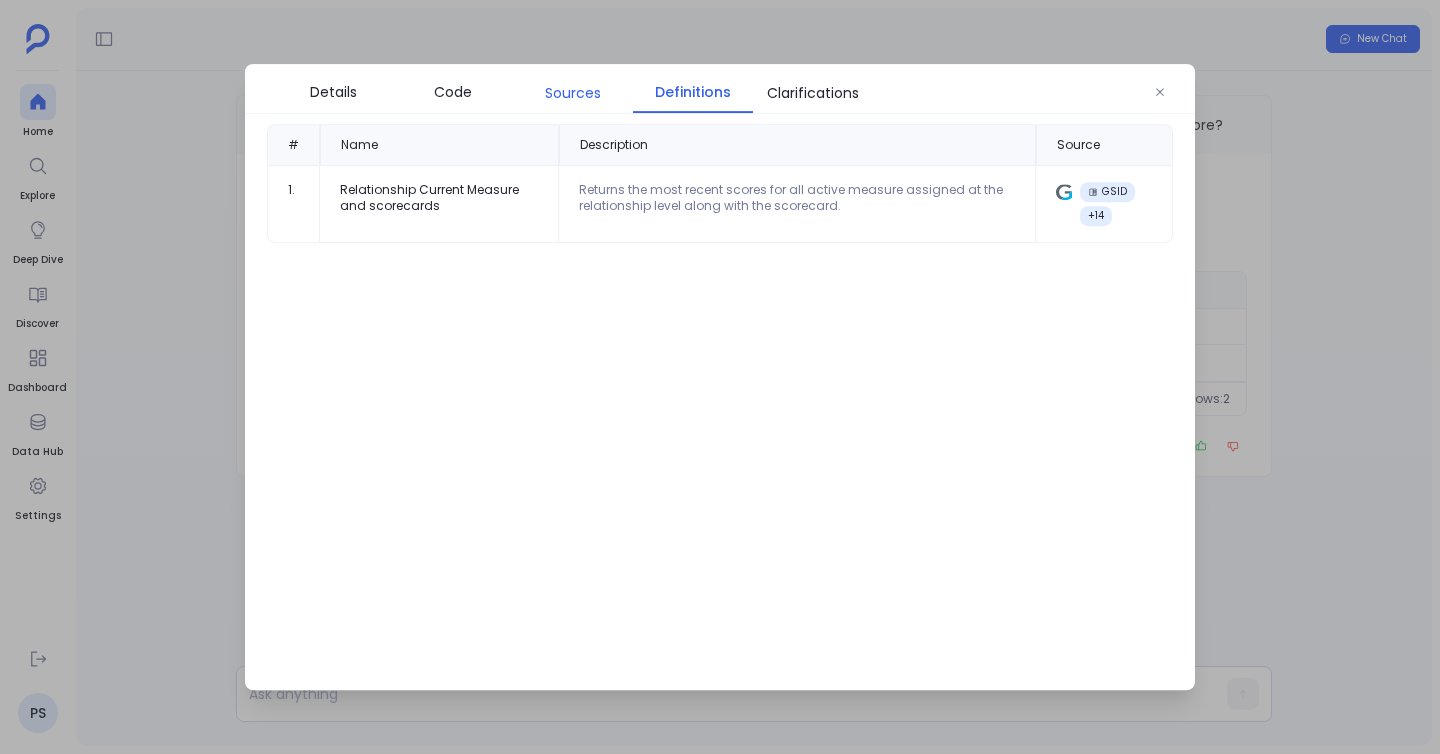 click on "Sources" at bounding box center [573, 93] 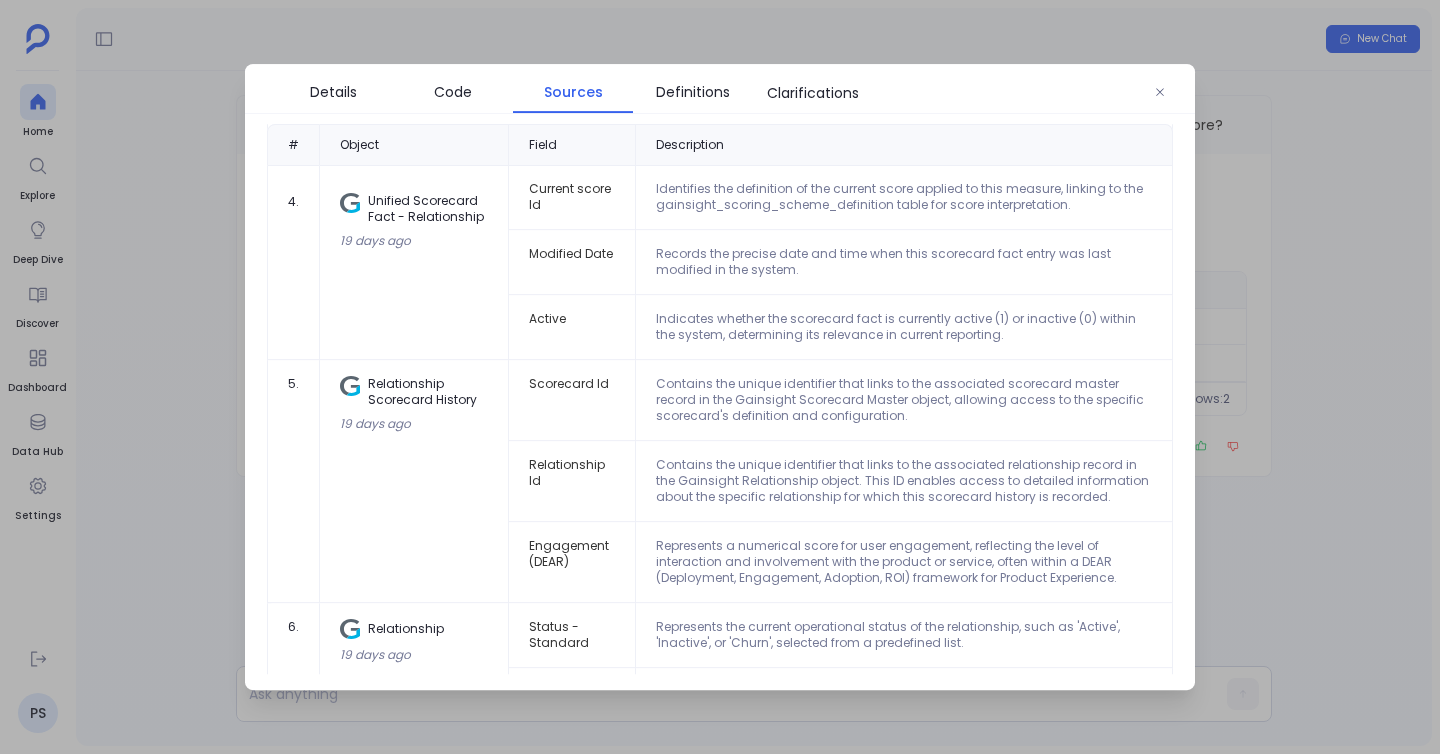 scroll, scrollTop: 1109, scrollLeft: 0, axis: vertical 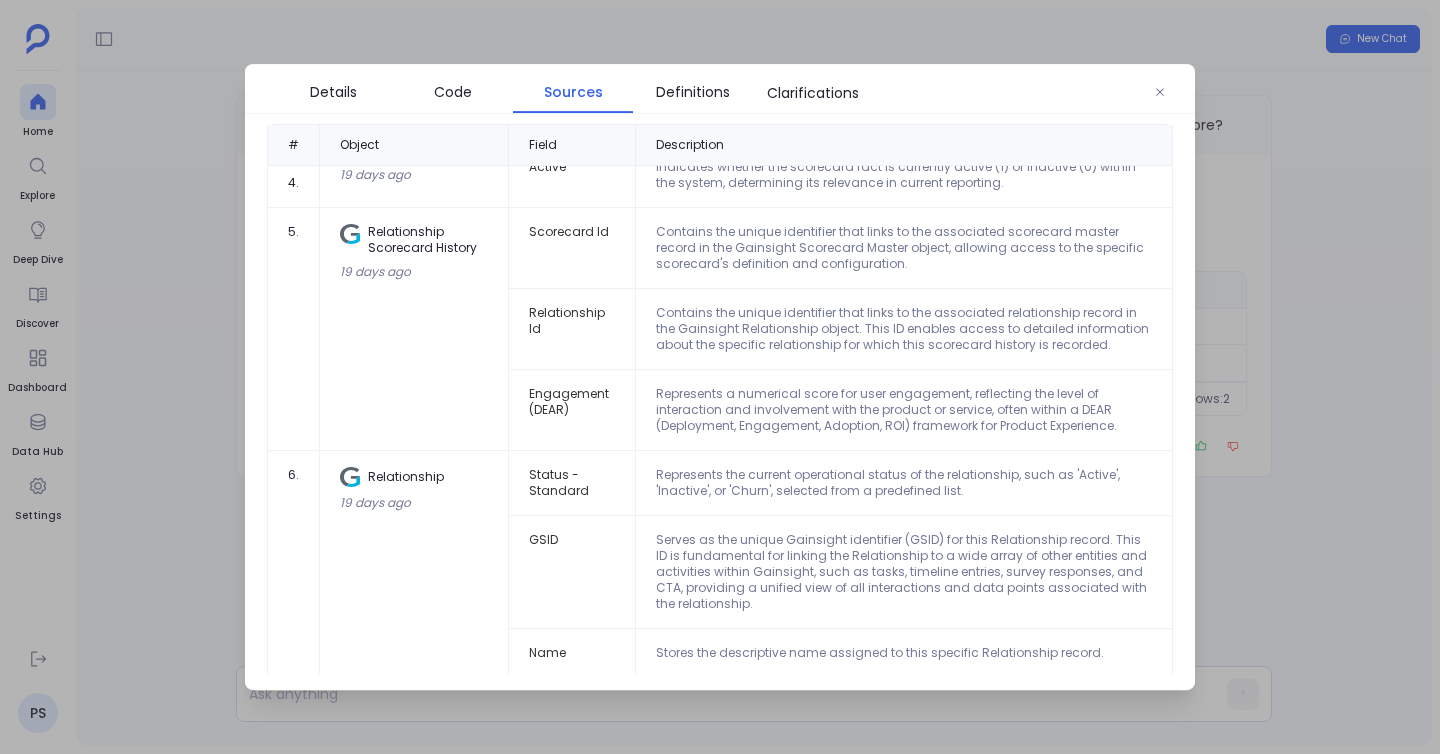 click at bounding box center [720, 377] 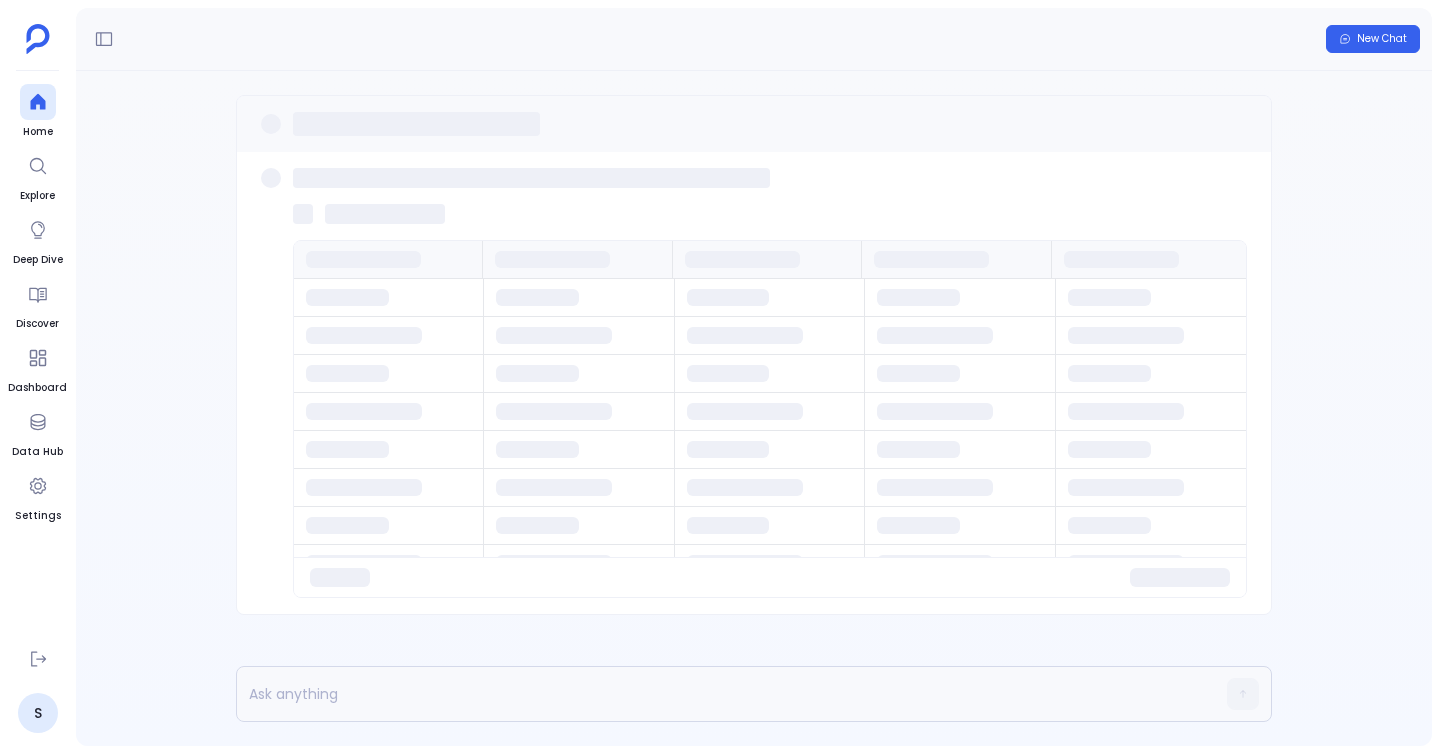 scroll, scrollTop: 0, scrollLeft: 0, axis: both 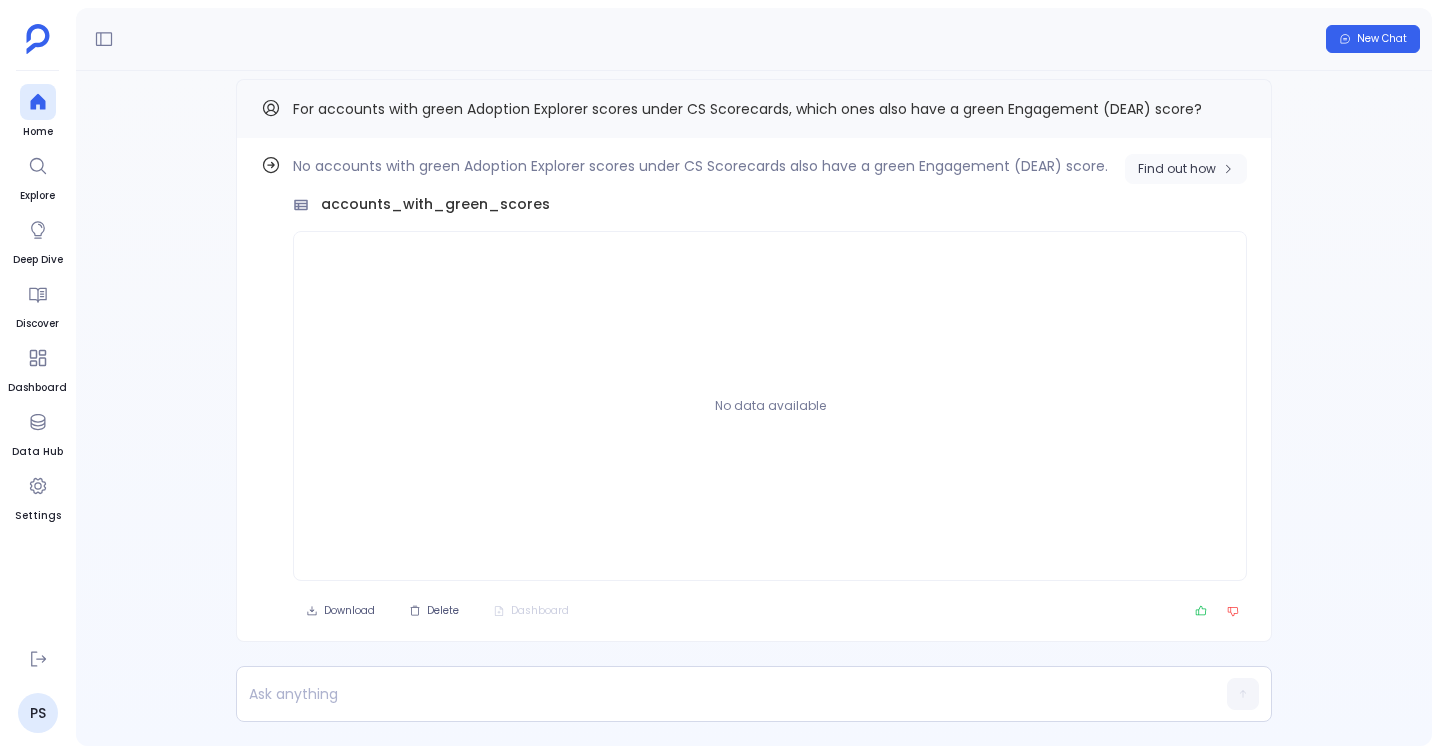 click on "Find out how" at bounding box center (1177, 169) 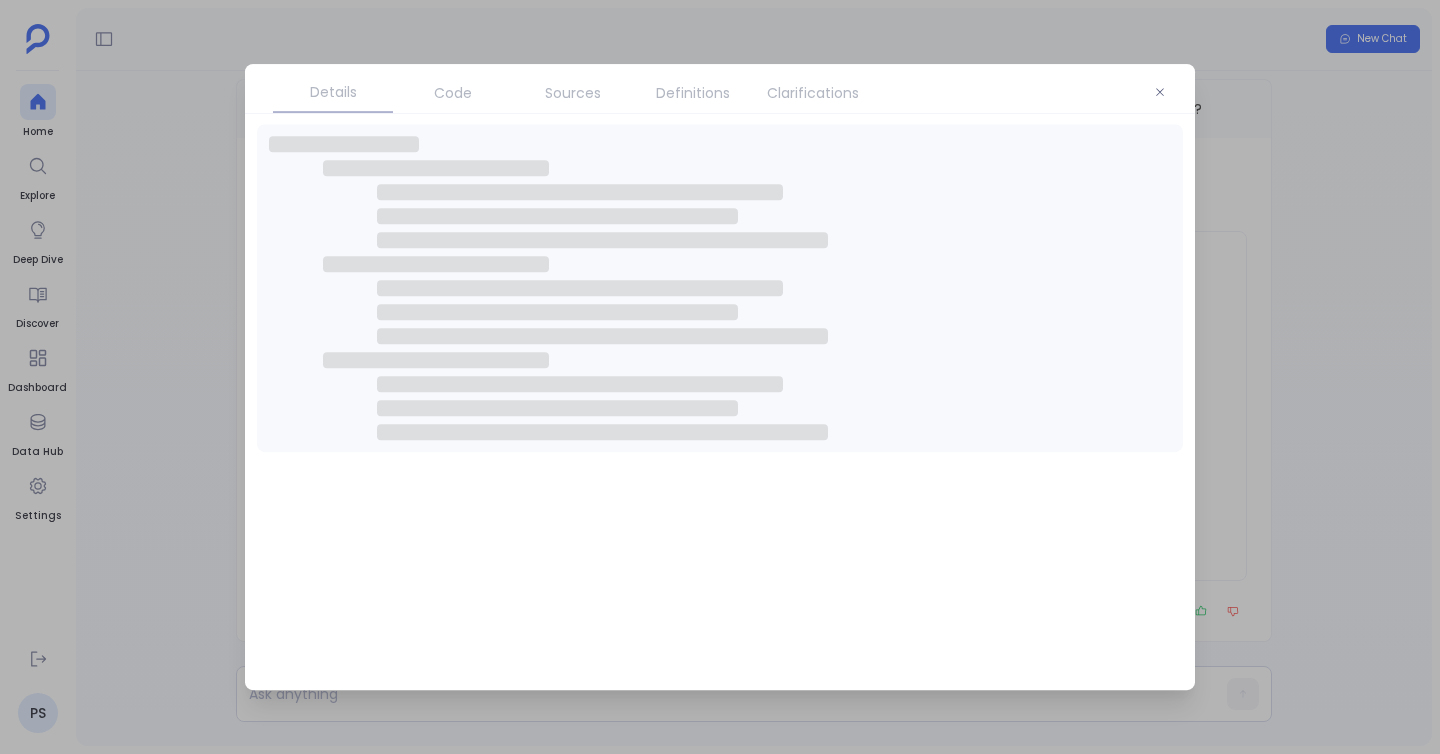 click on "Code" at bounding box center [453, 93] 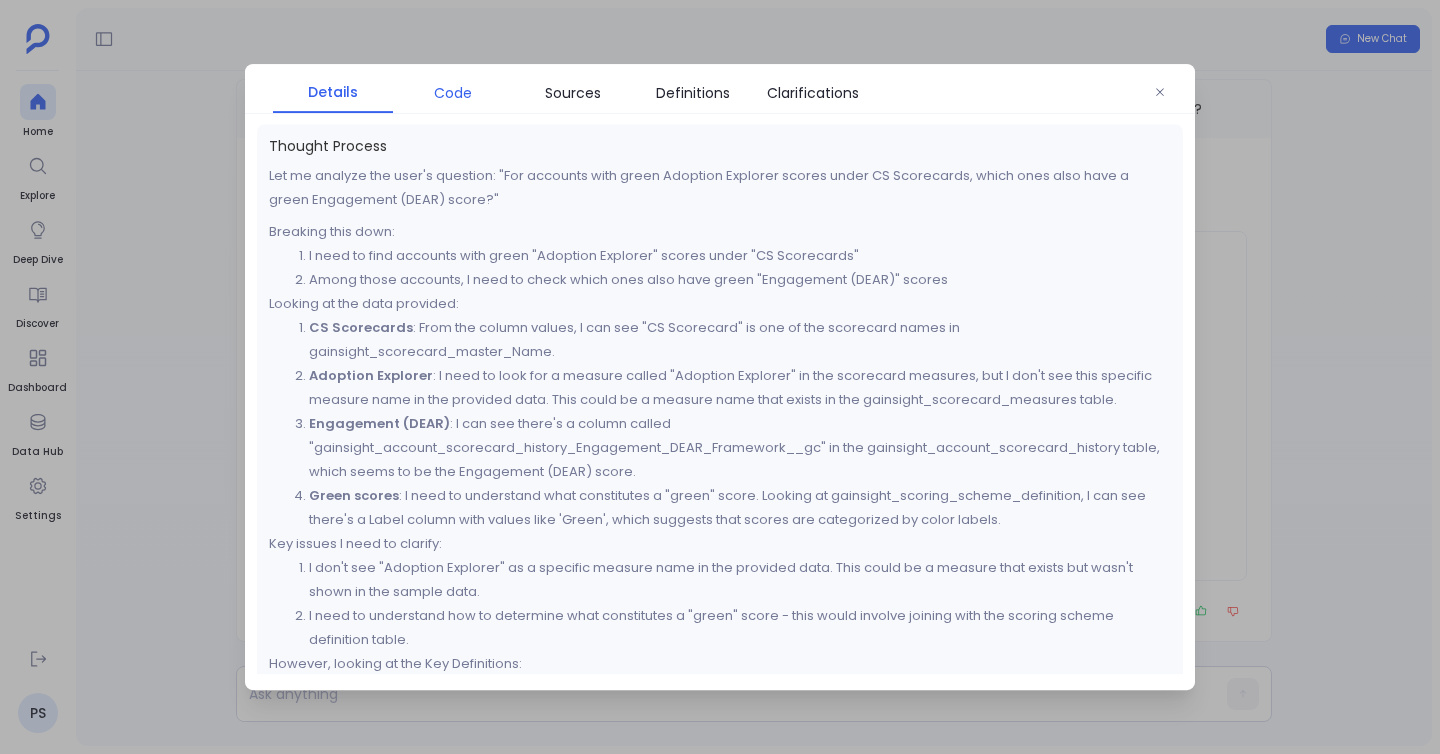 click on "Code" at bounding box center (453, 93) 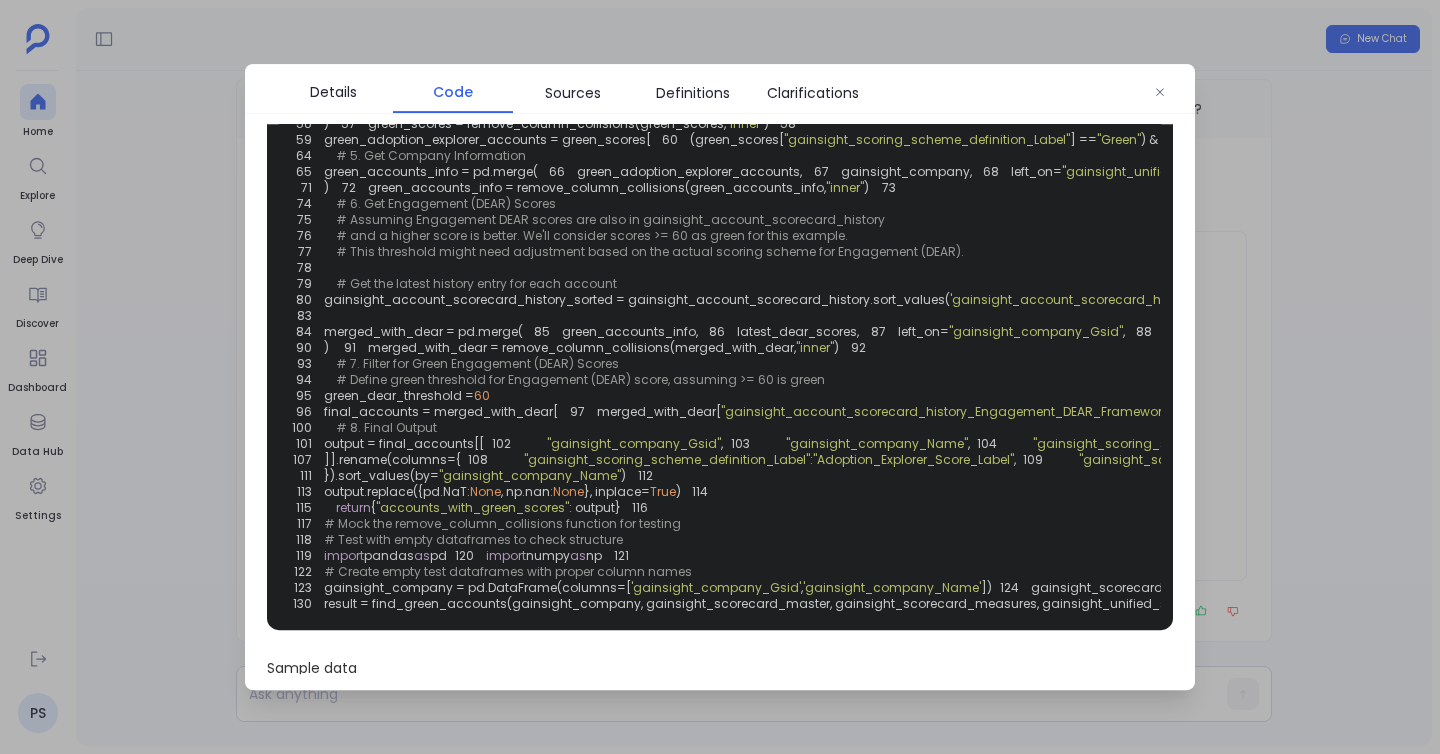 scroll, scrollTop: 386, scrollLeft: 0, axis: vertical 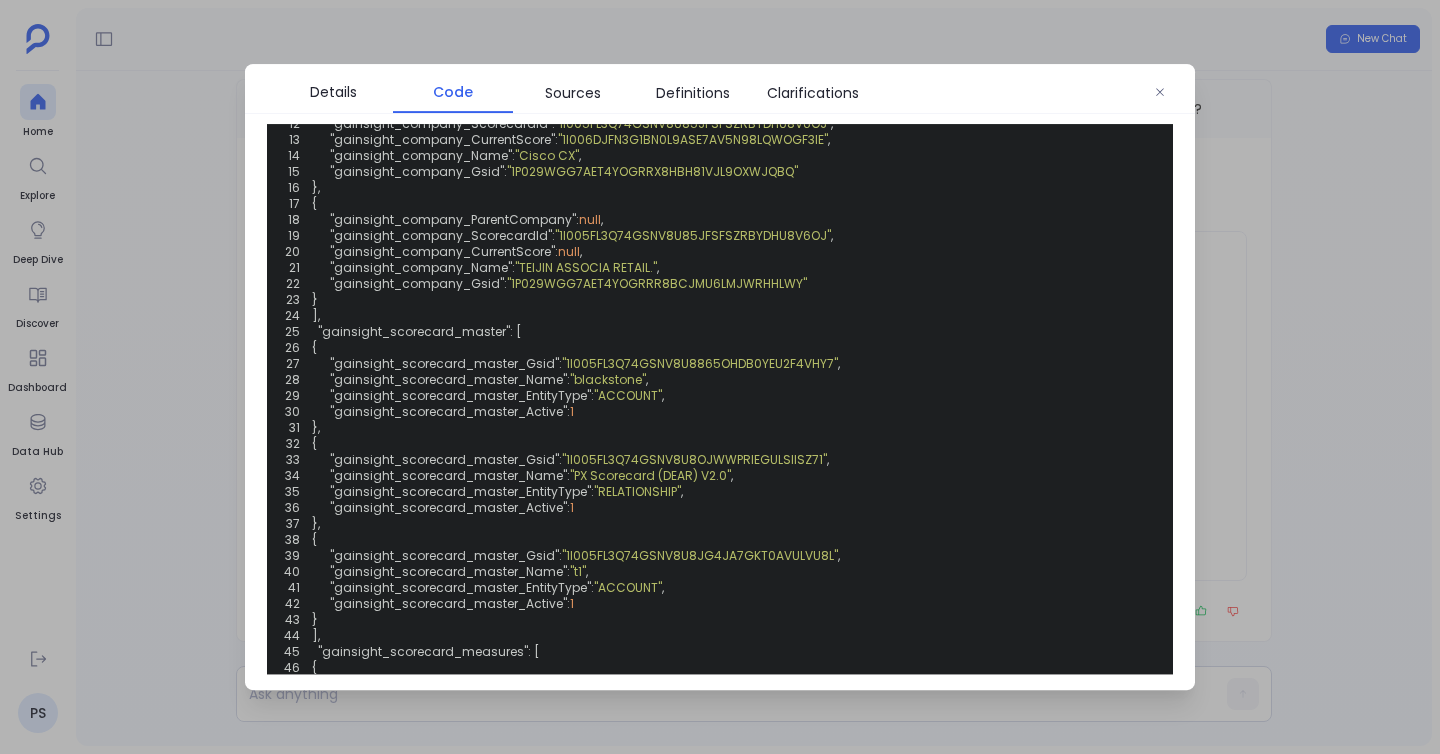 click at bounding box center (720, 377) 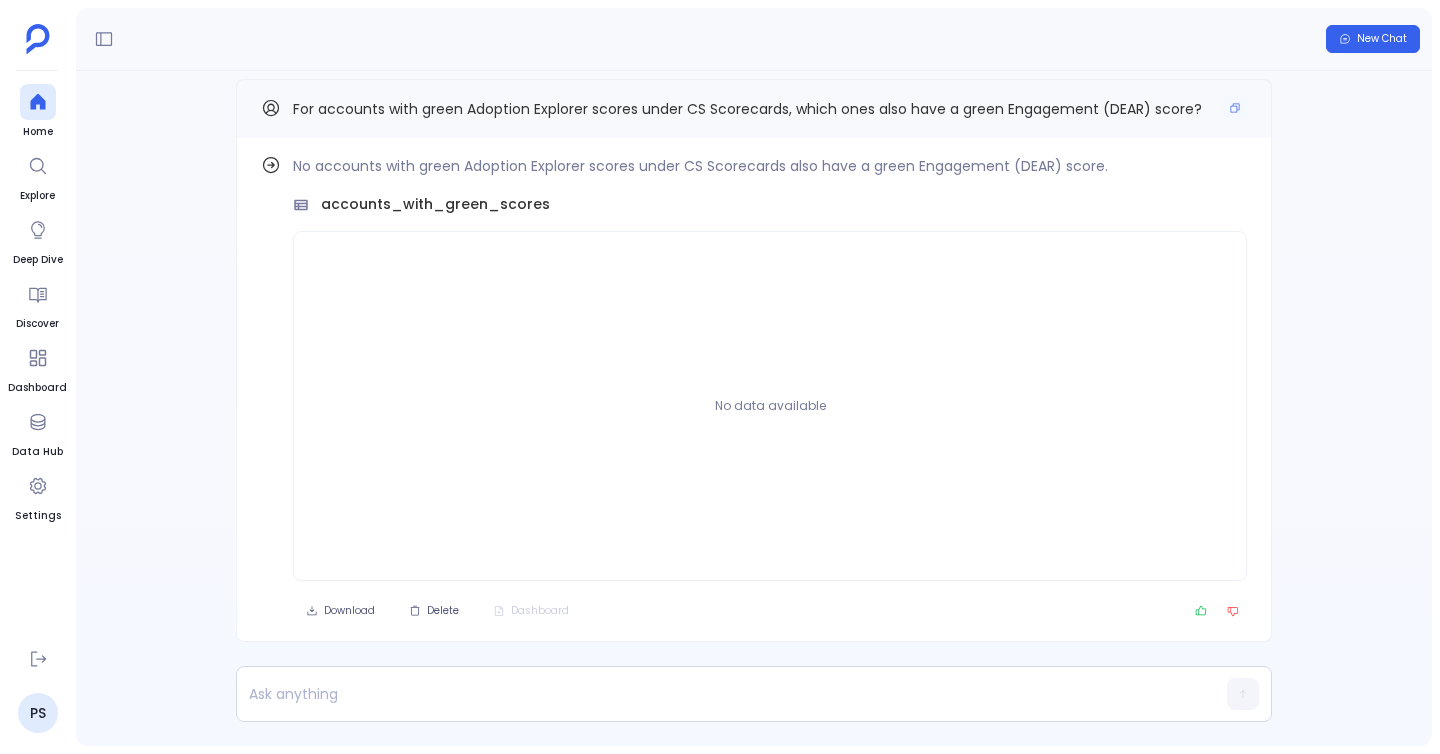 scroll, scrollTop: -16, scrollLeft: 0, axis: vertical 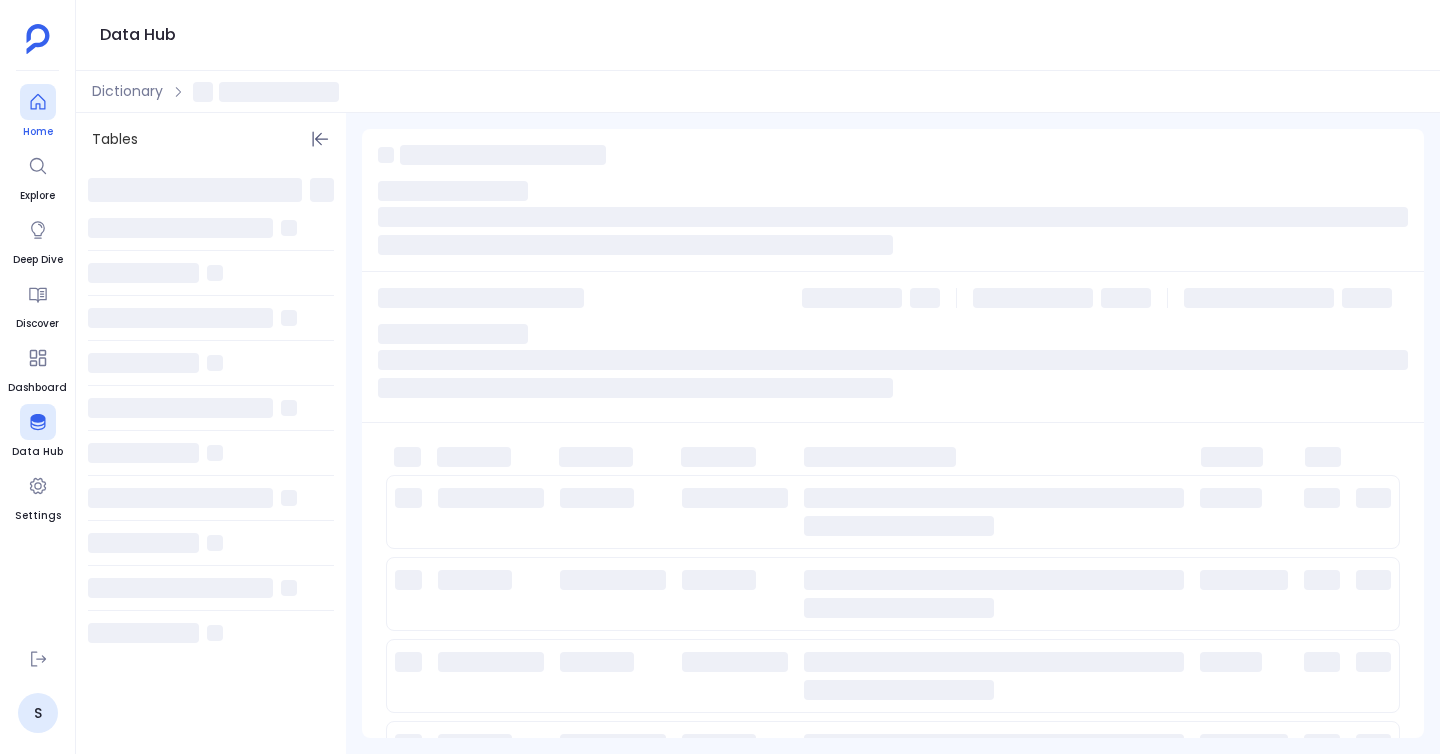 click on "Home" at bounding box center (38, 132) 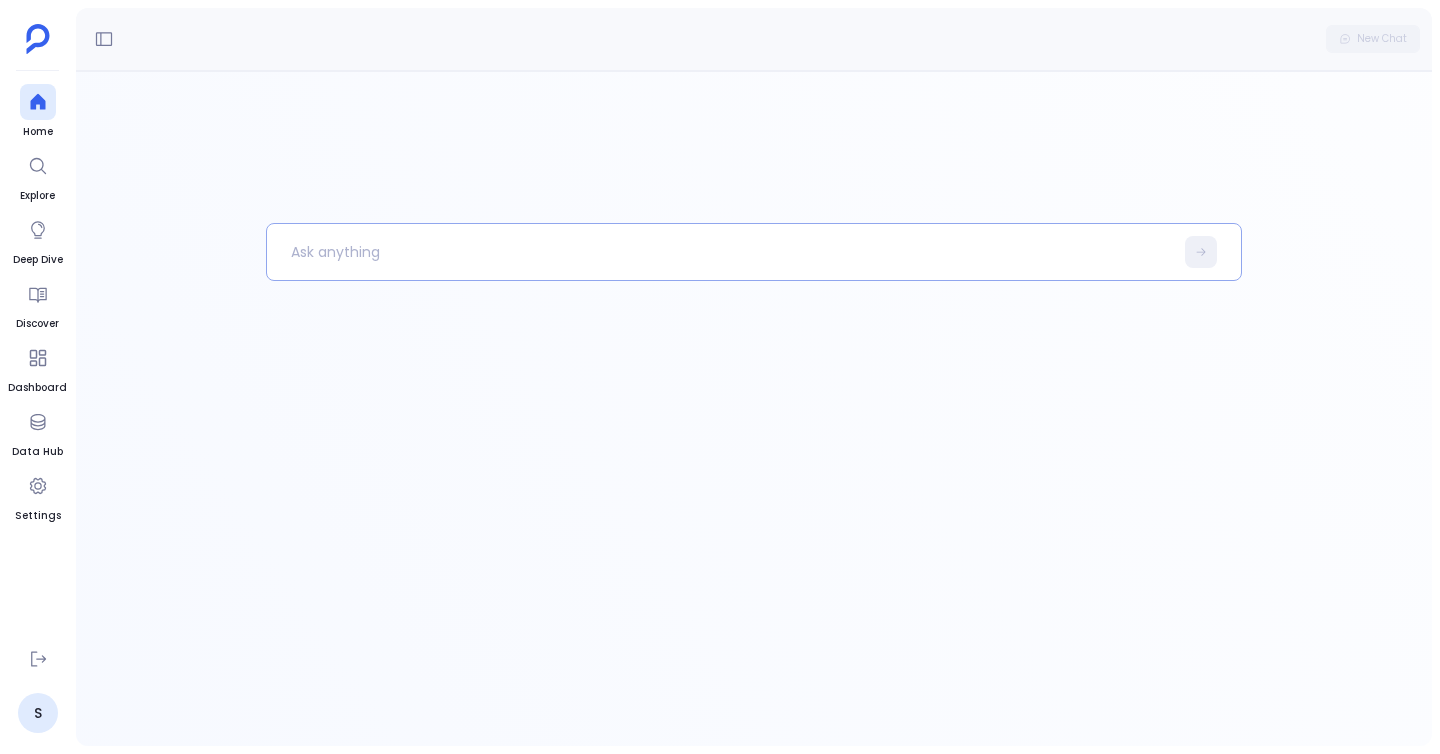 click at bounding box center [720, 252] 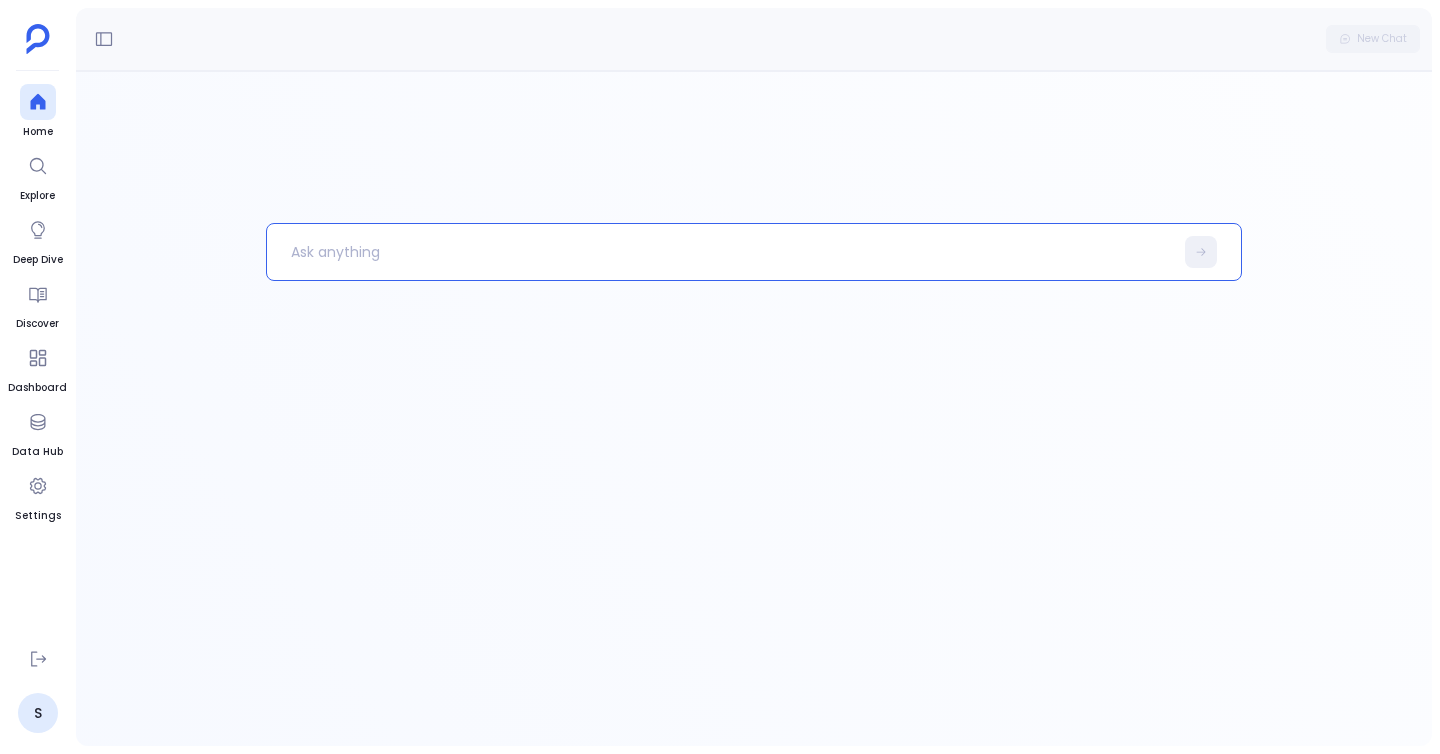 type 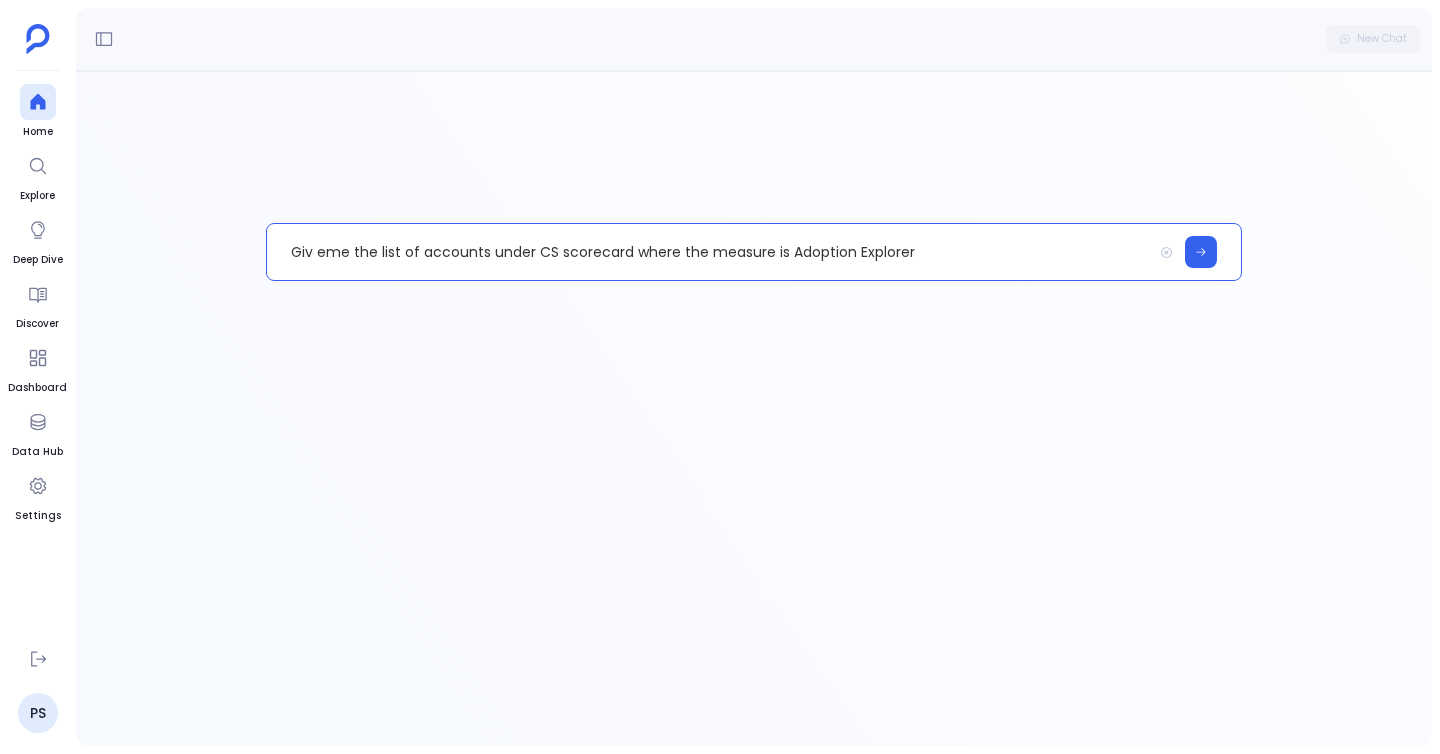 click on "Giv eme the list of accounts under CS scorecard where the measure is Adoption Explorer" at bounding box center [709, 252] 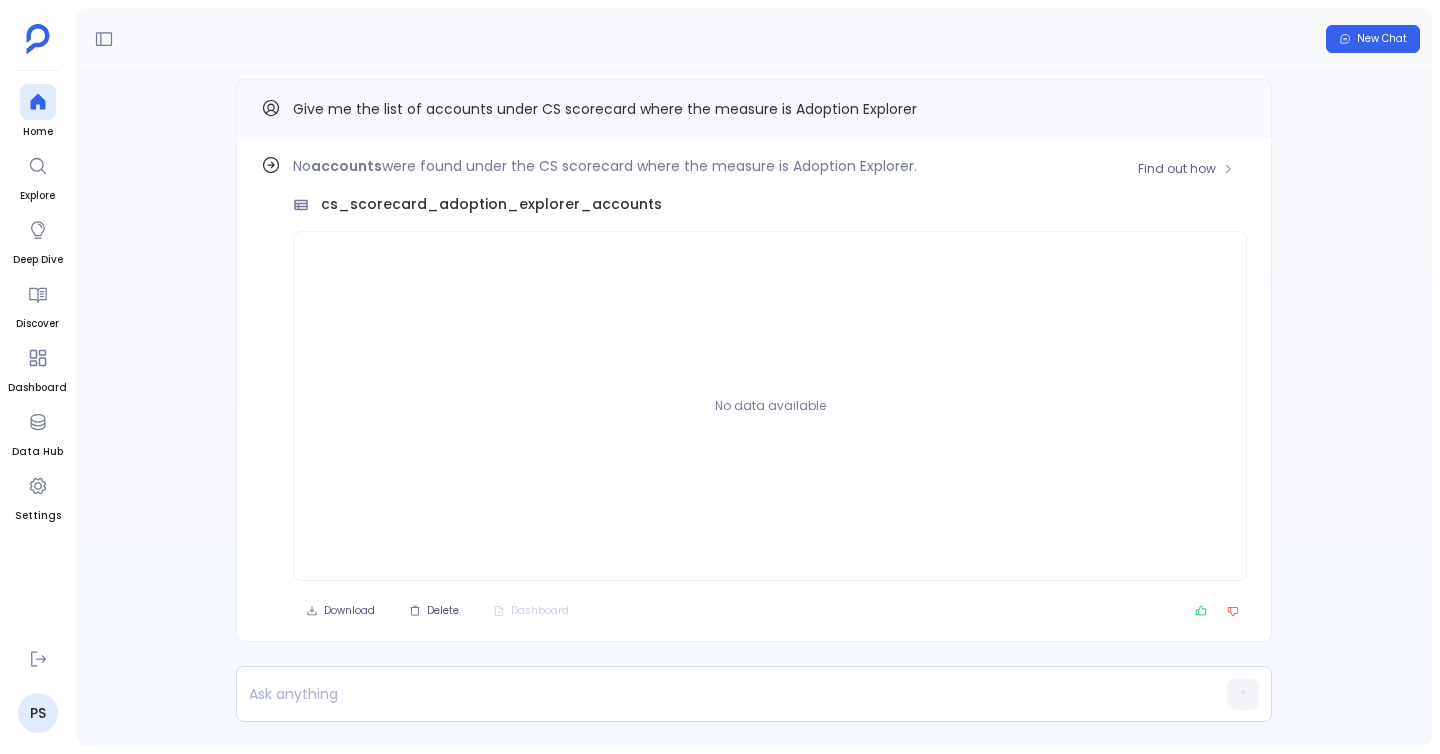 scroll, scrollTop: -16, scrollLeft: 0, axis: vertical 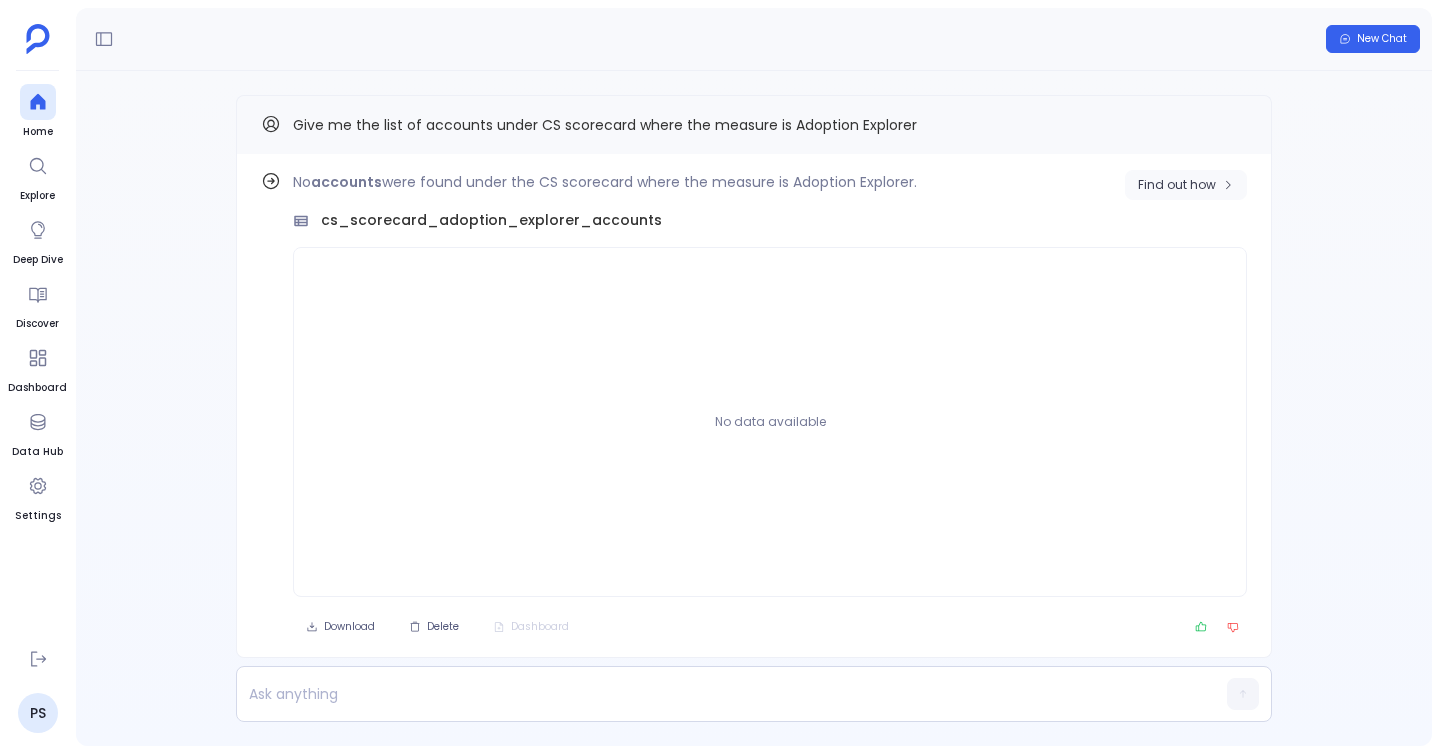 click on "Find out how" at bounding box center [1177, 185] 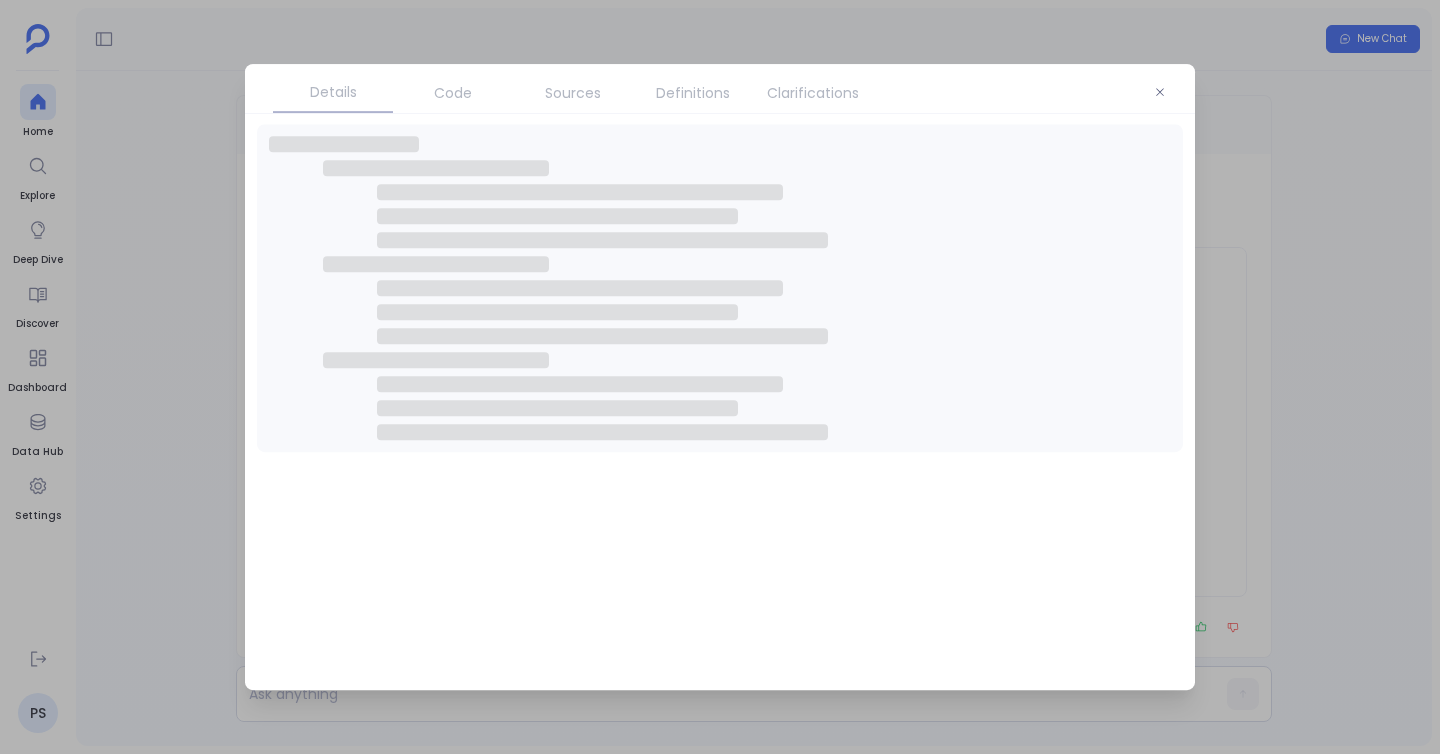 click on "Code" at bounding box center [453, 93] 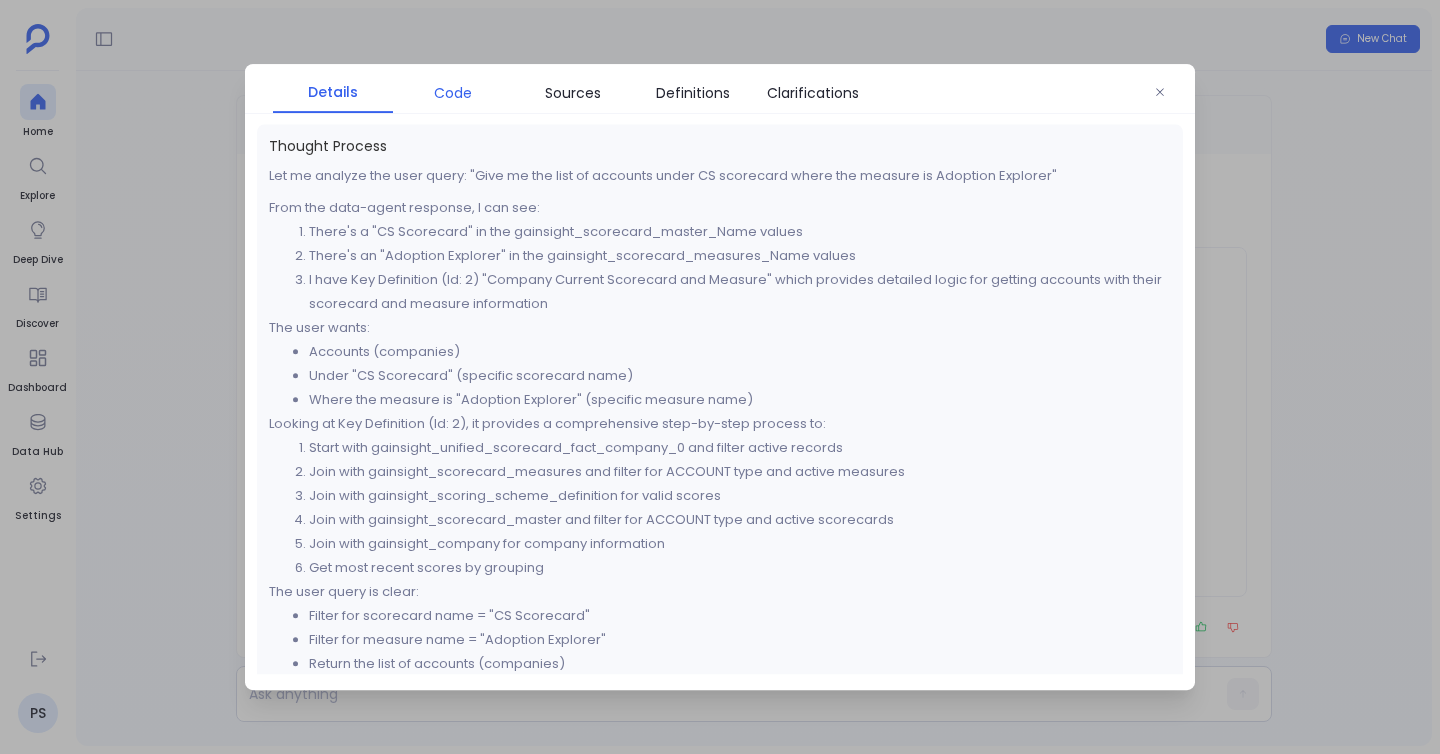 click on "Code" at bounding box center [453, 93] 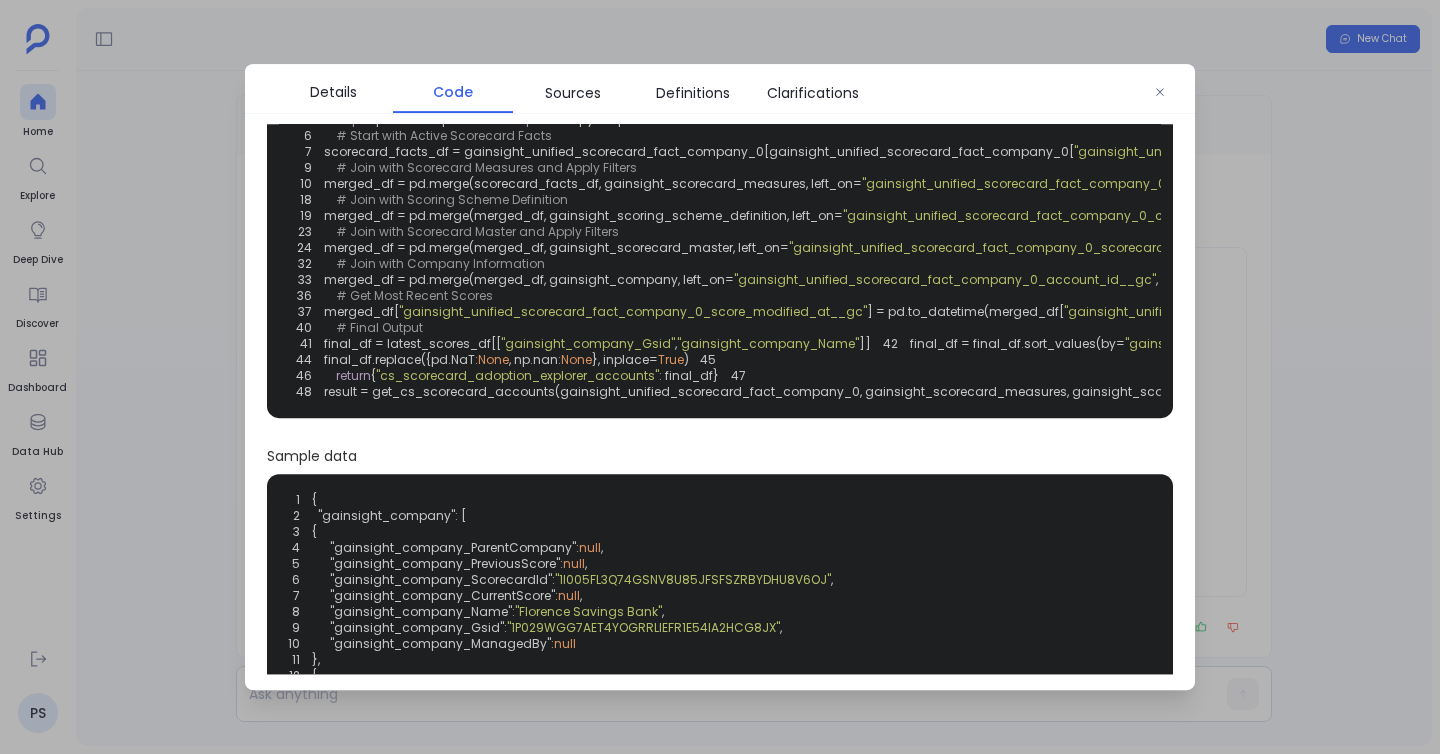 scroll, scrollTop: 101, scrollLeft: 0, axis: vertical 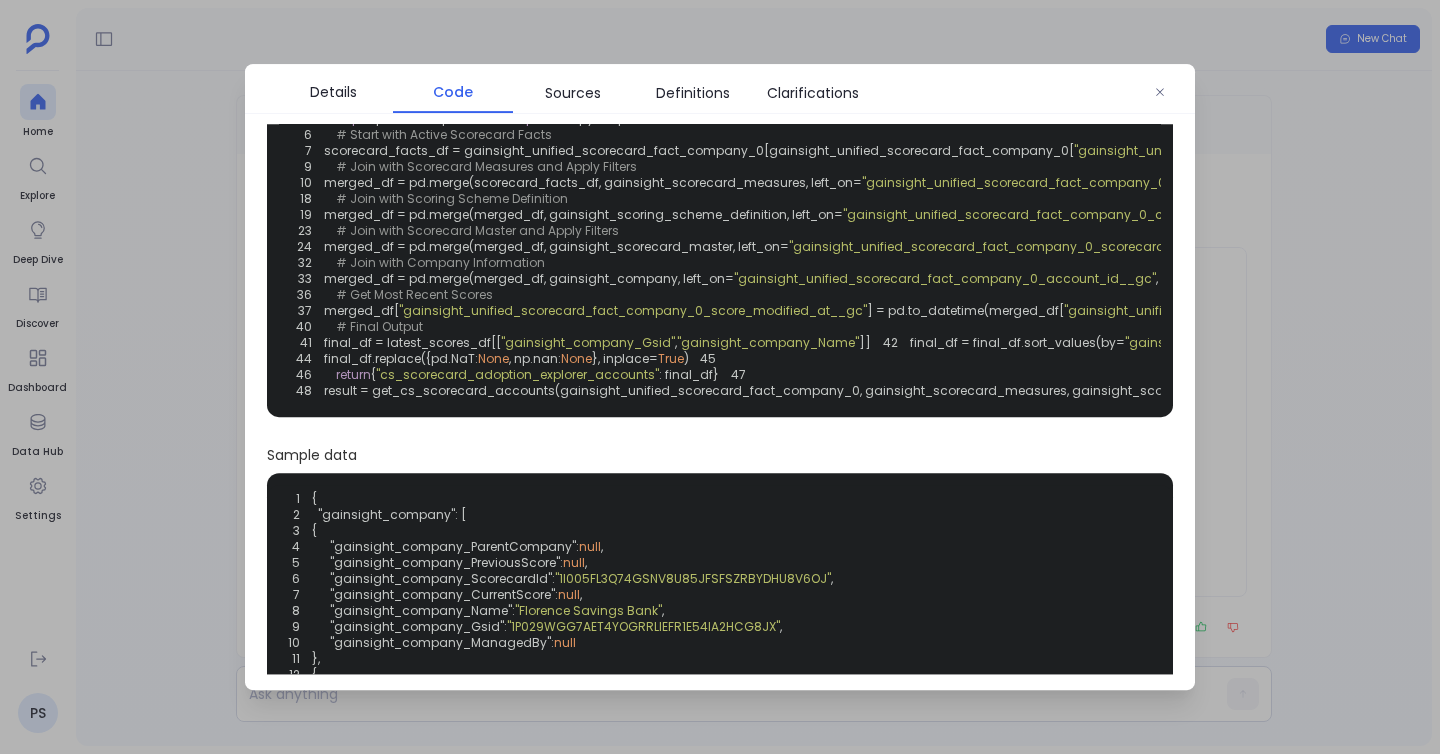 click at bounding box center (720, 377) 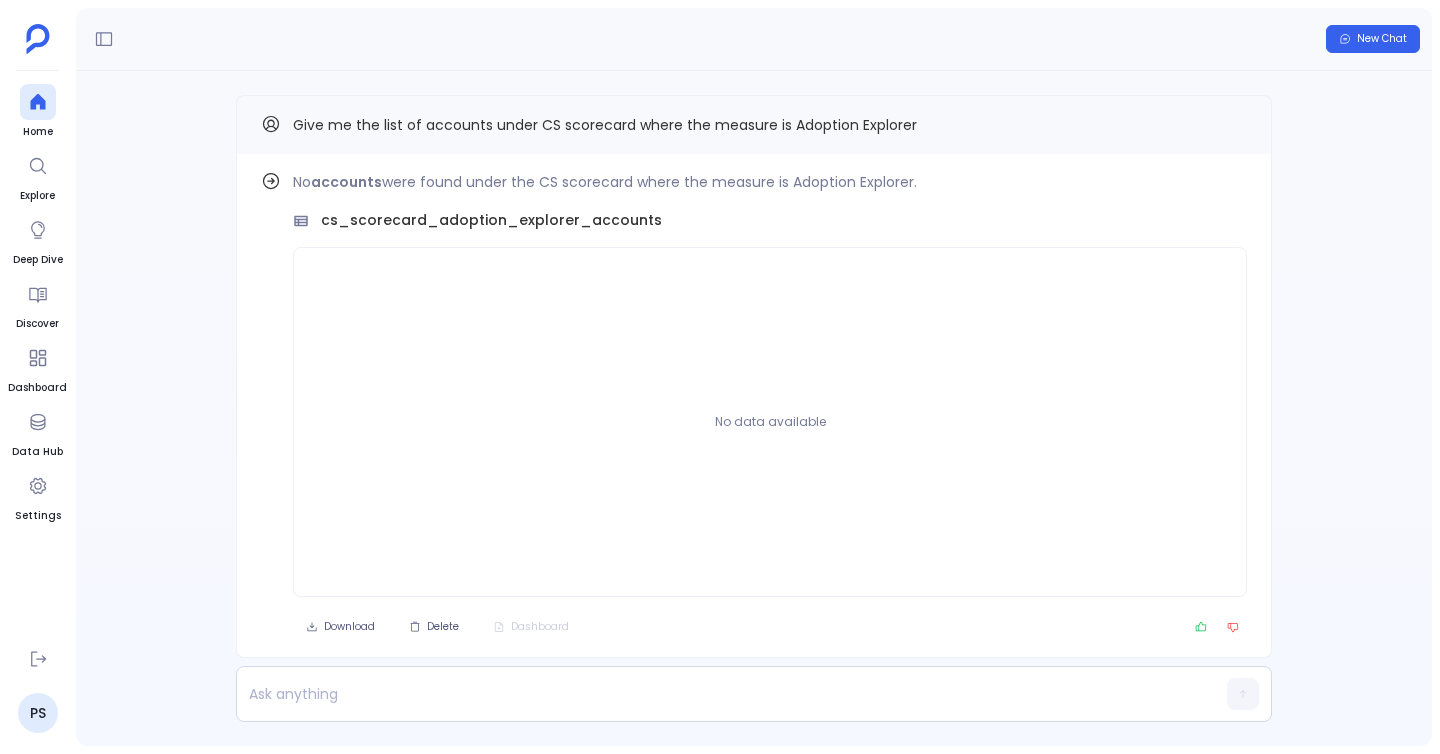click on "Give me the list of accounts under CS scorecard where the measure is Adoption Explorer" at bounding box center (754, 125) 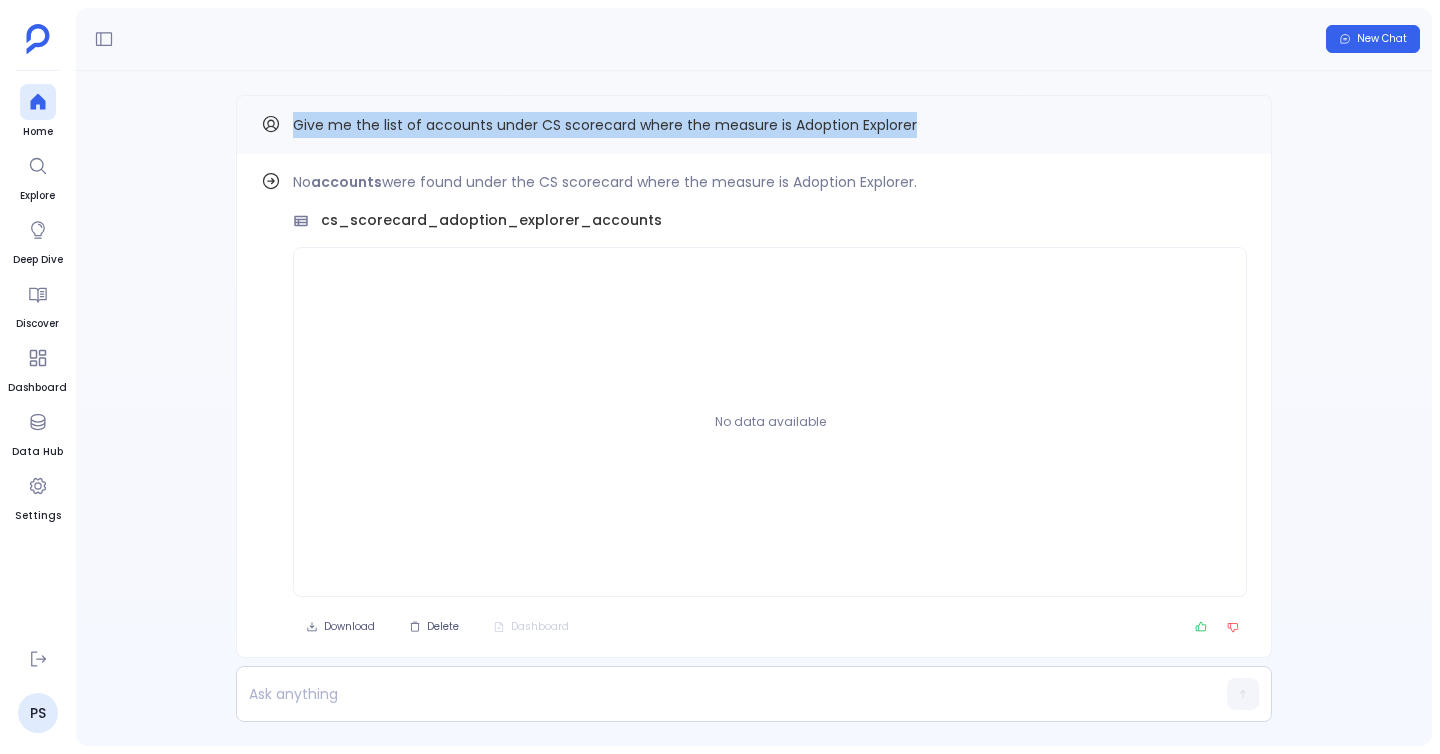 drag, startPoint x: 909, startPoint y: 125, endPoint x: 273, endPoint y: 122, distance: 636.0071 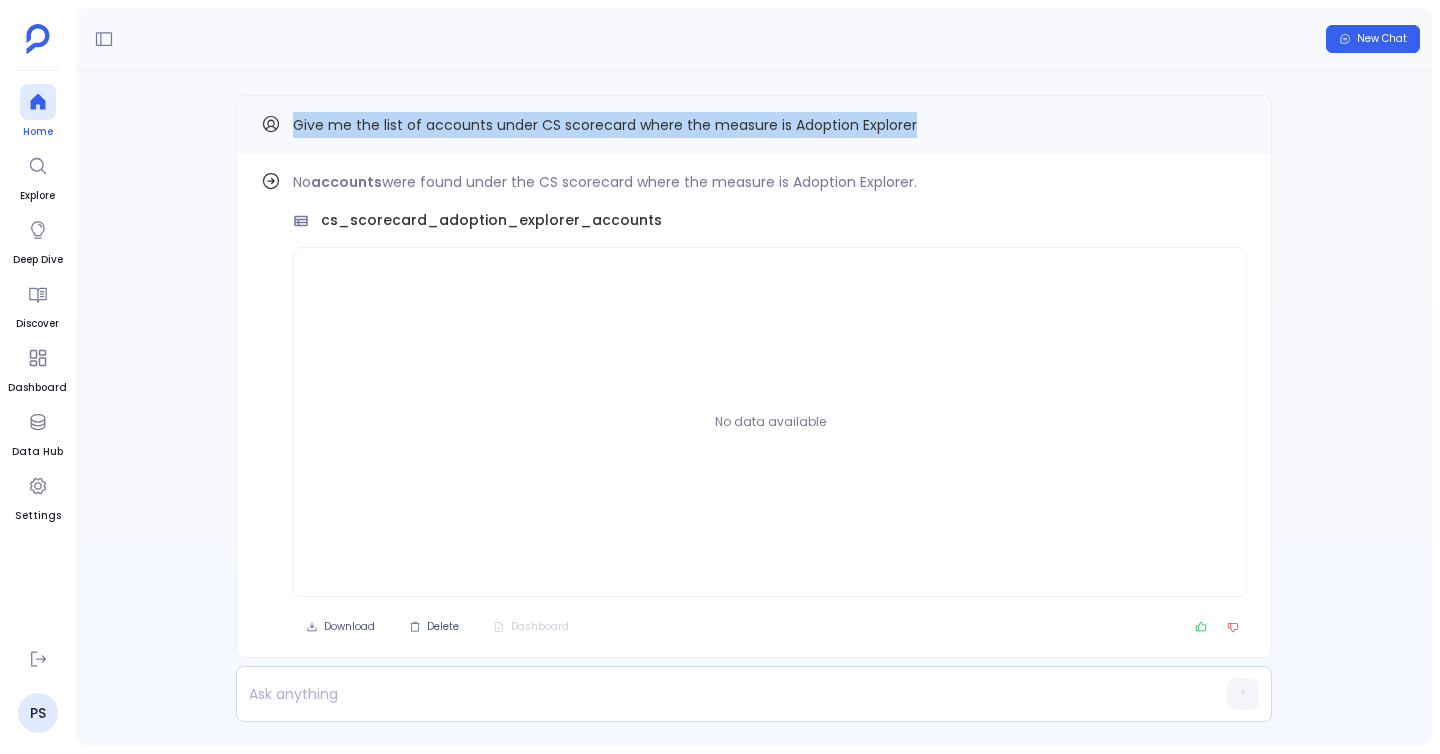click at bounding box center (38, 102) 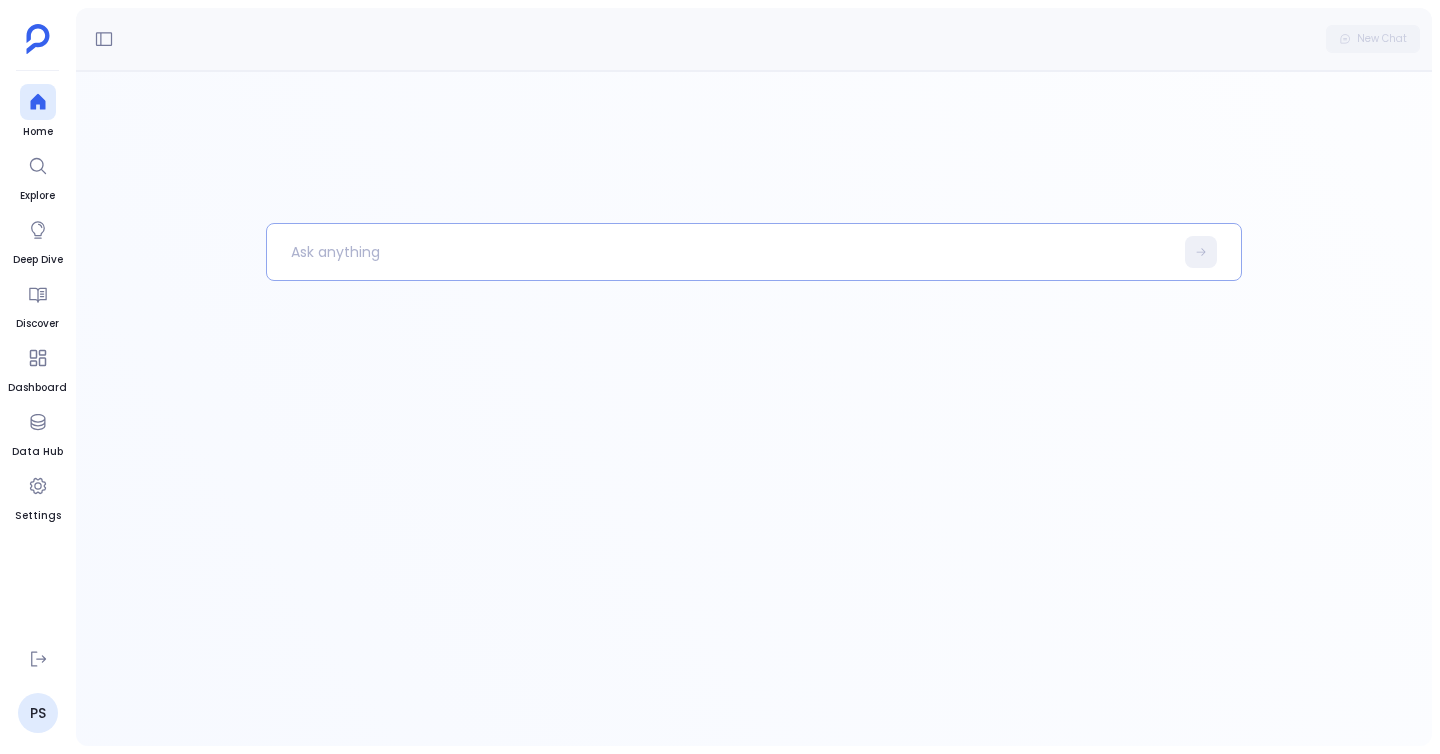 click at bounding box center (720, 252) 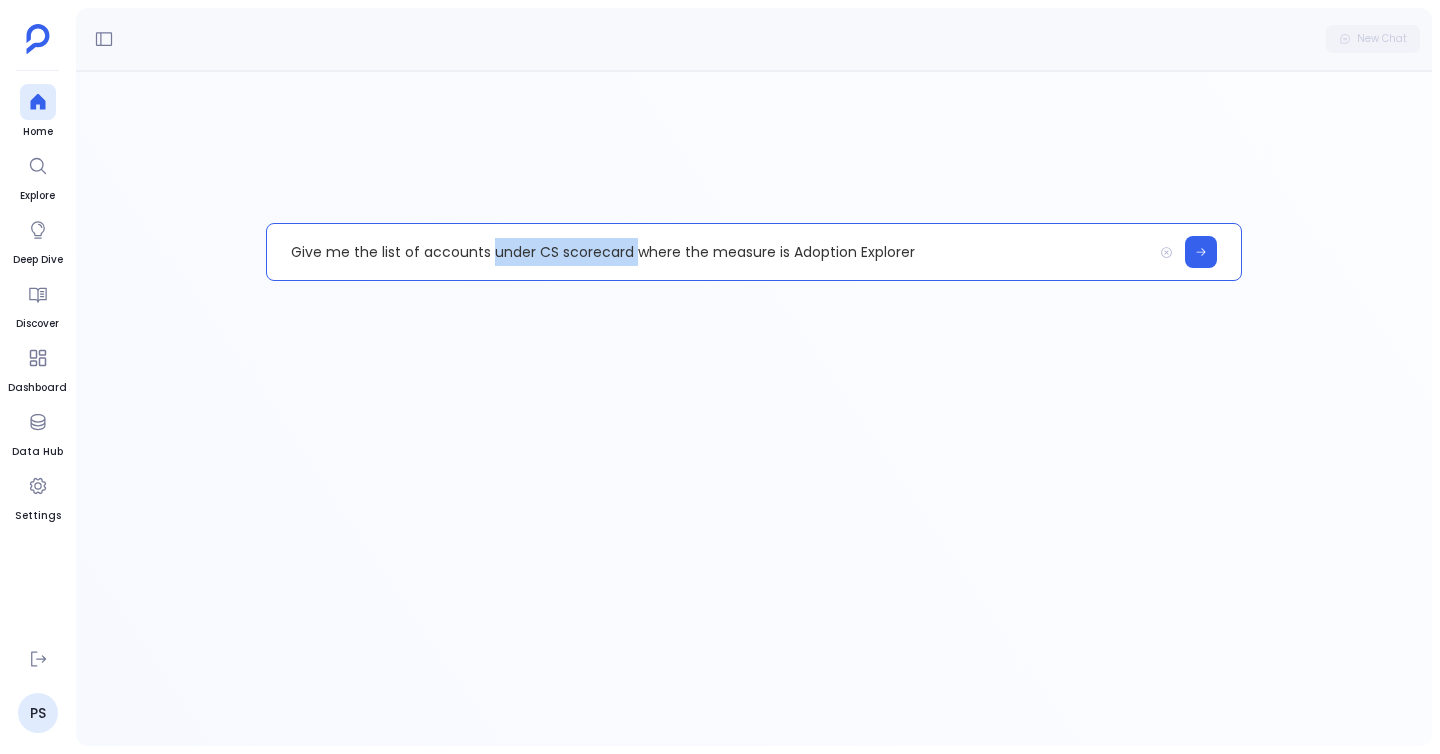 drag, startPoint x: 490, startPoint y: 253, endPoint x: 632, endPoint y: 246, distance: 142.17242 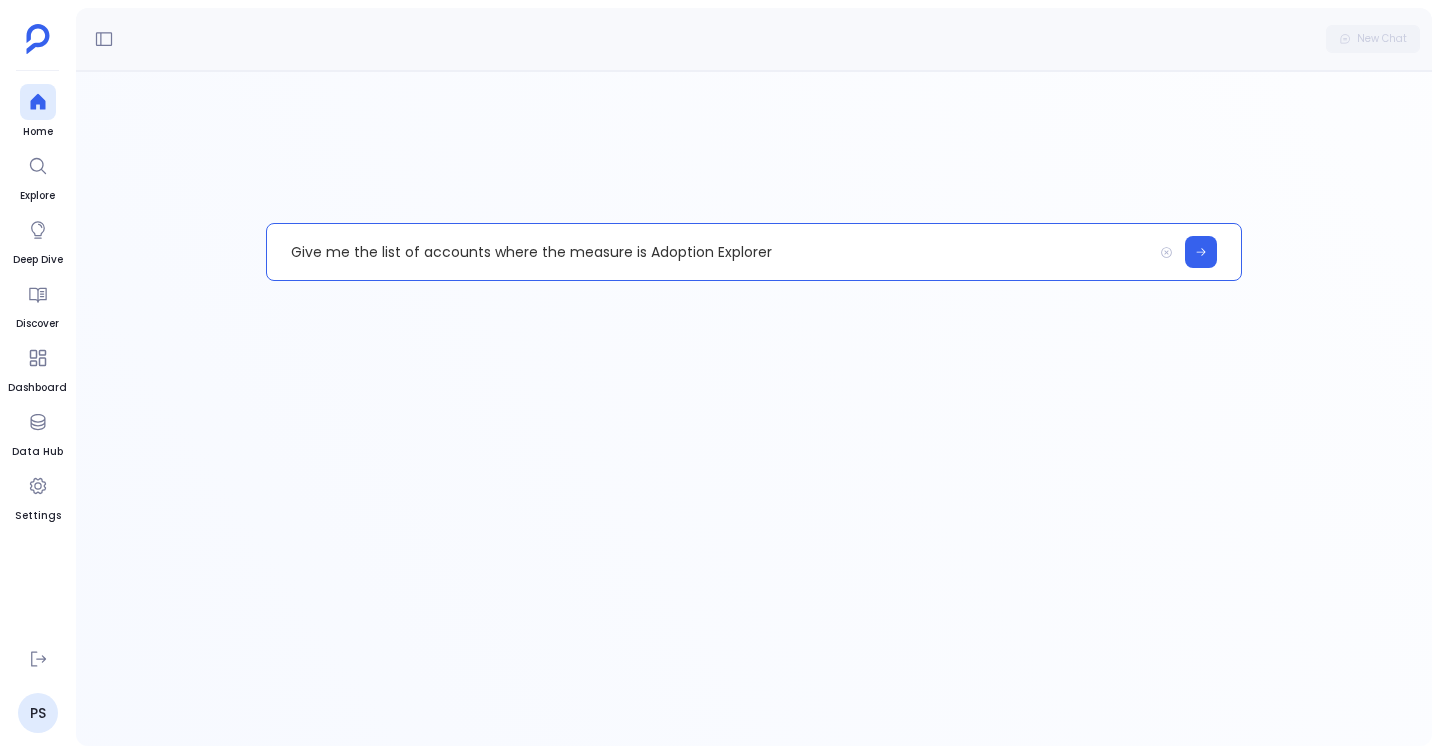 click on "Give me the list of accounts where the measure is Adoption Explorer" at bounding box center (709, 252) 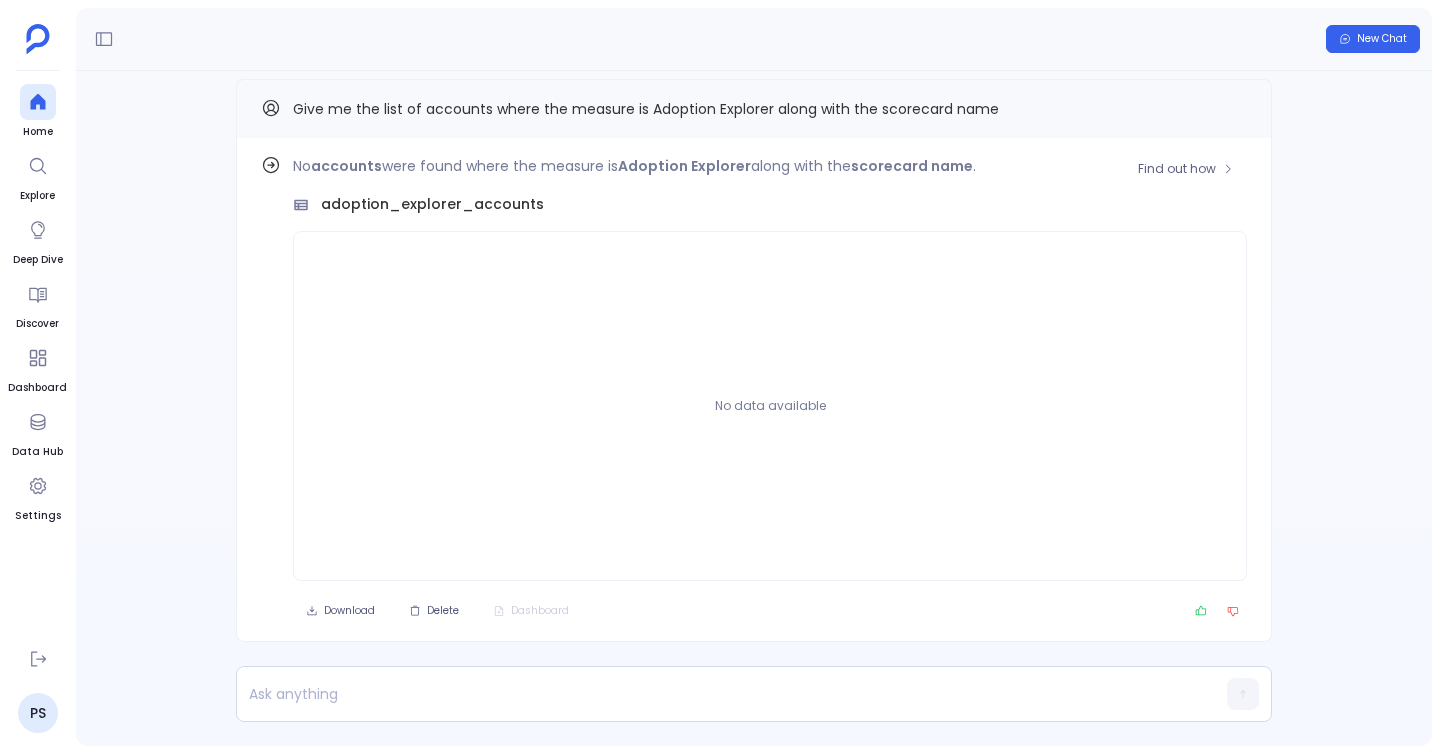 scroll, scrollTop: -16, scrollLeft: 0, axis: vertical 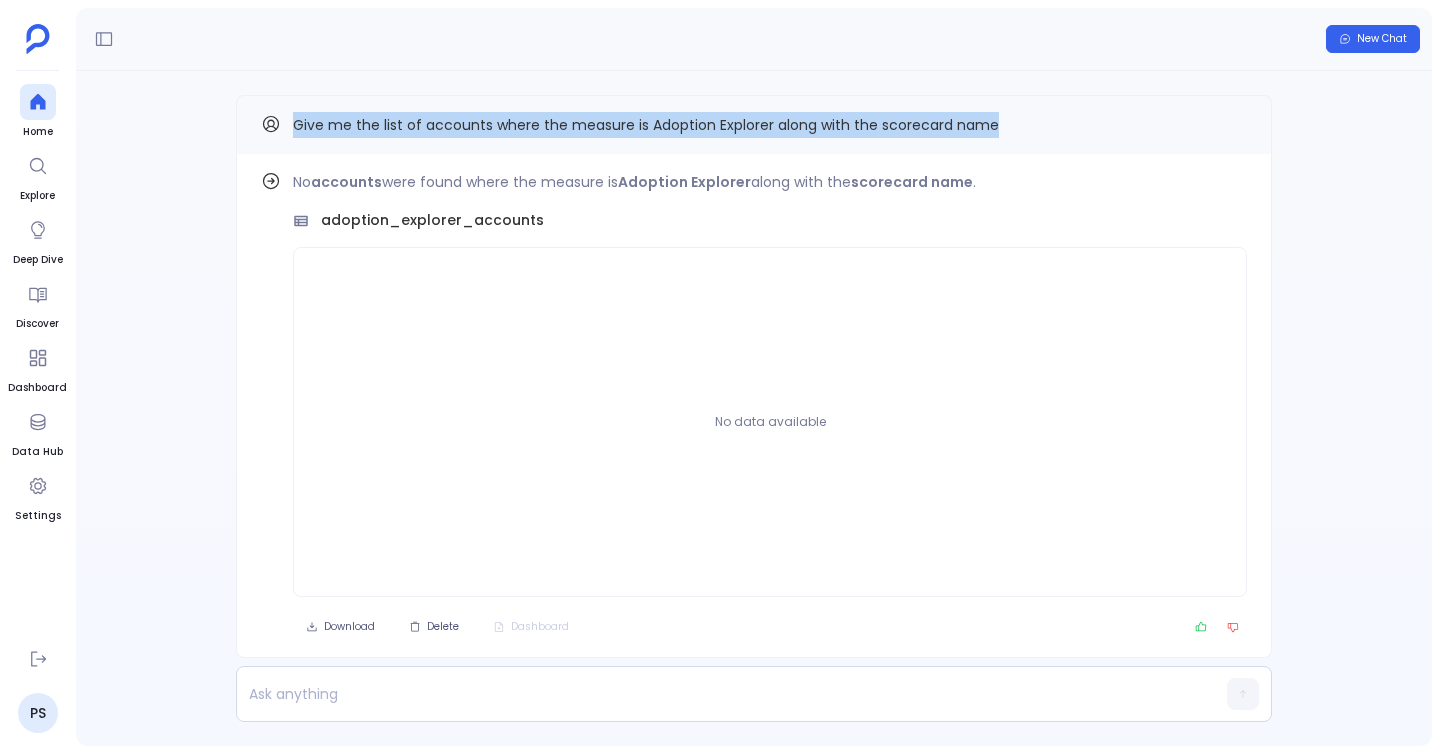 drag, startPoint x: 291, startPoint y: 121, endPoint x: 1084, endPoint y: 137, distance: 793.1614 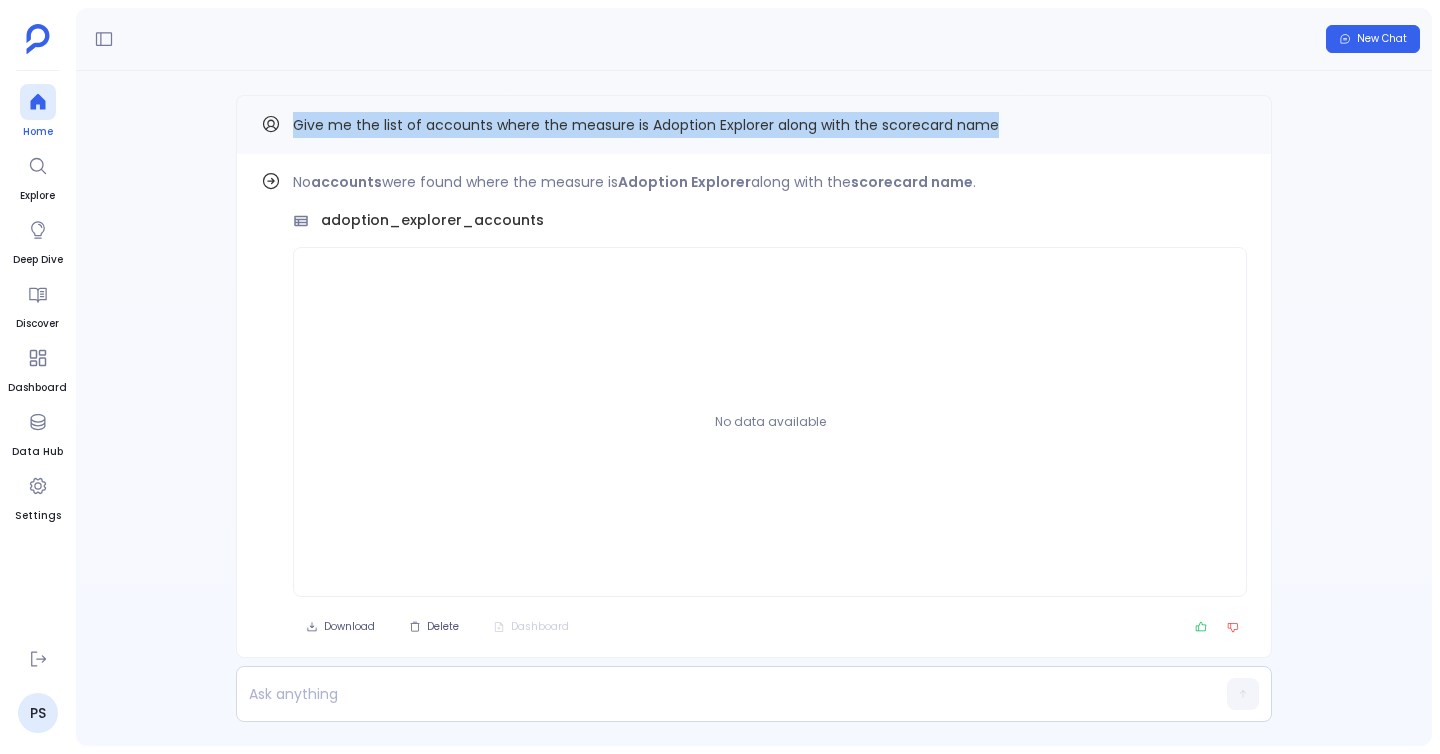 click 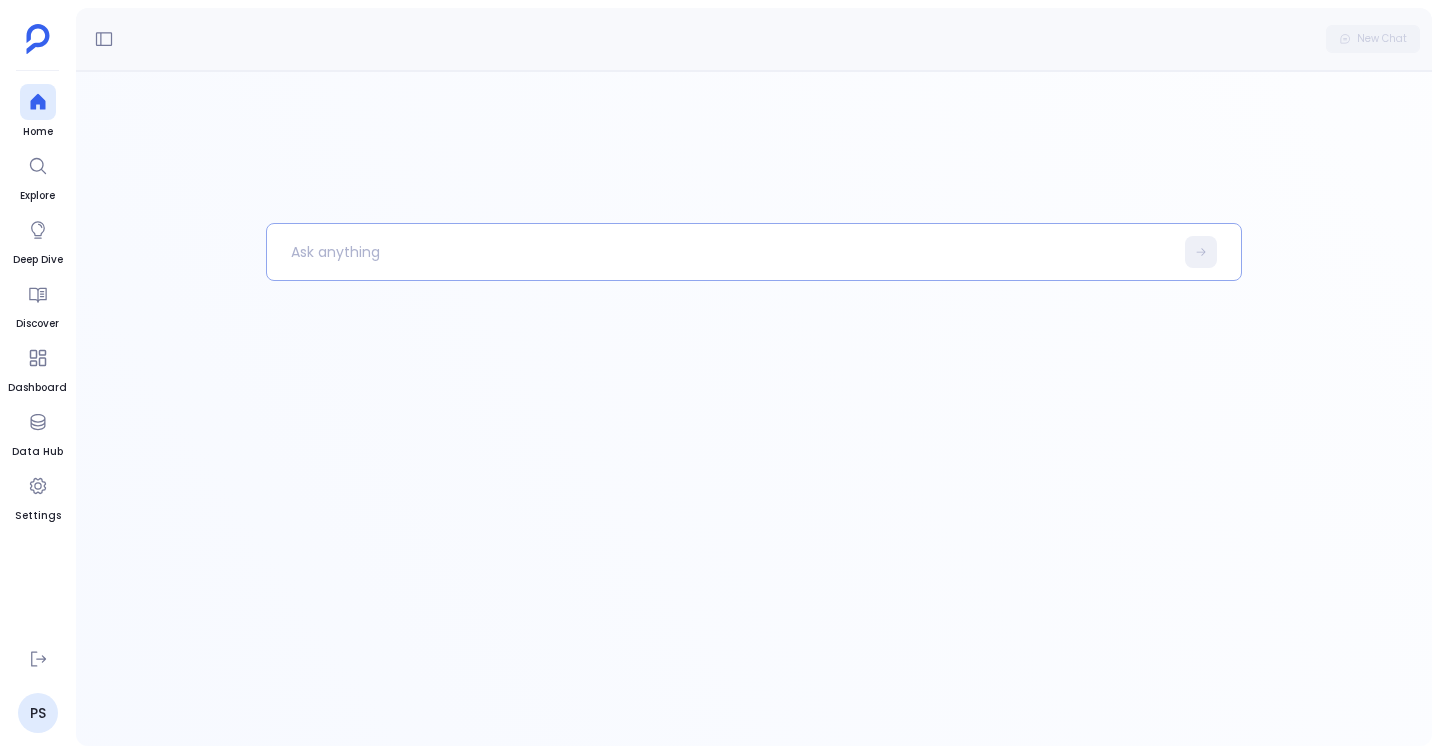 click at bounding box center [720, 252] 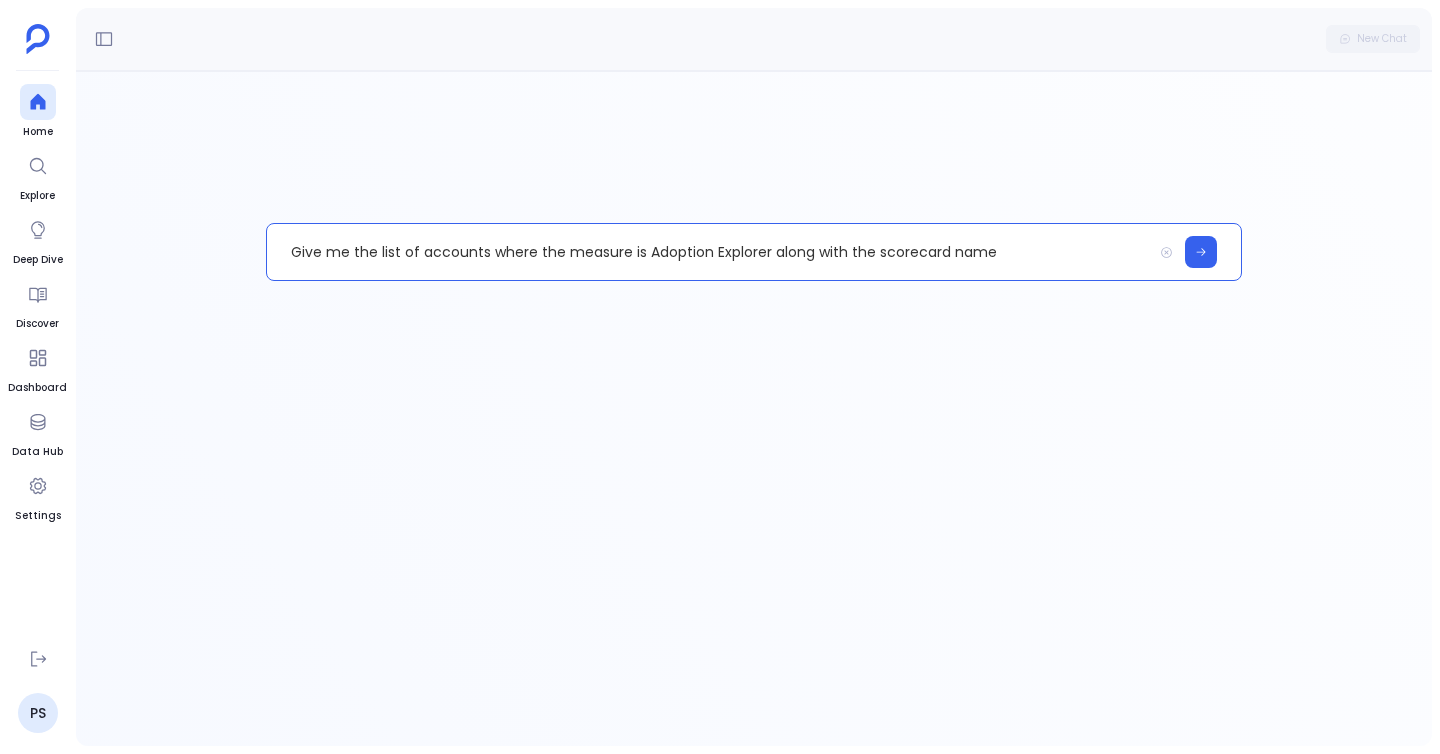 drag, startPoint x: 767, startPoint y: 253, endPoint x: 990, endPoint y: 232, distance: 223.9866 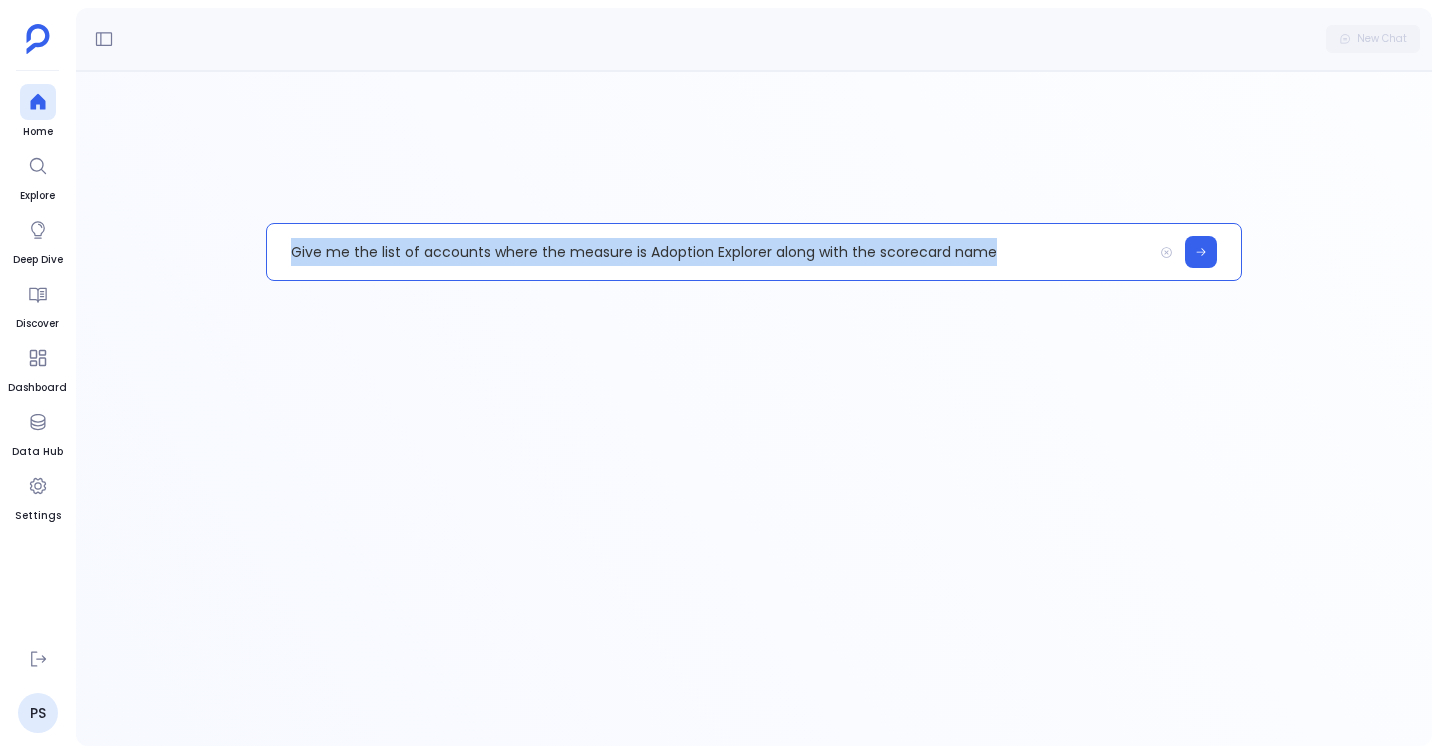 click on "Give me the list of accounts where the measure is Adoption Explorer along with the scorecard name" at bounding box center (709, 252) 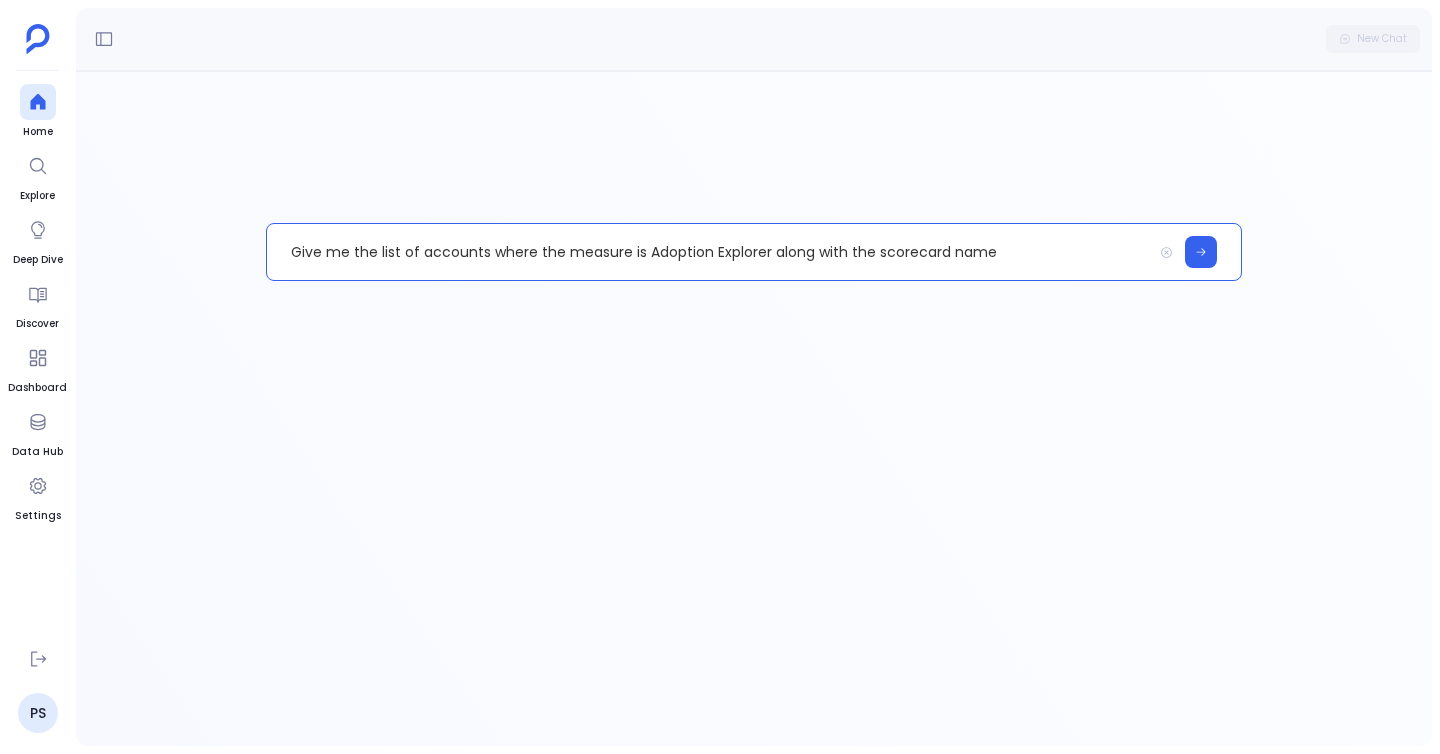 type 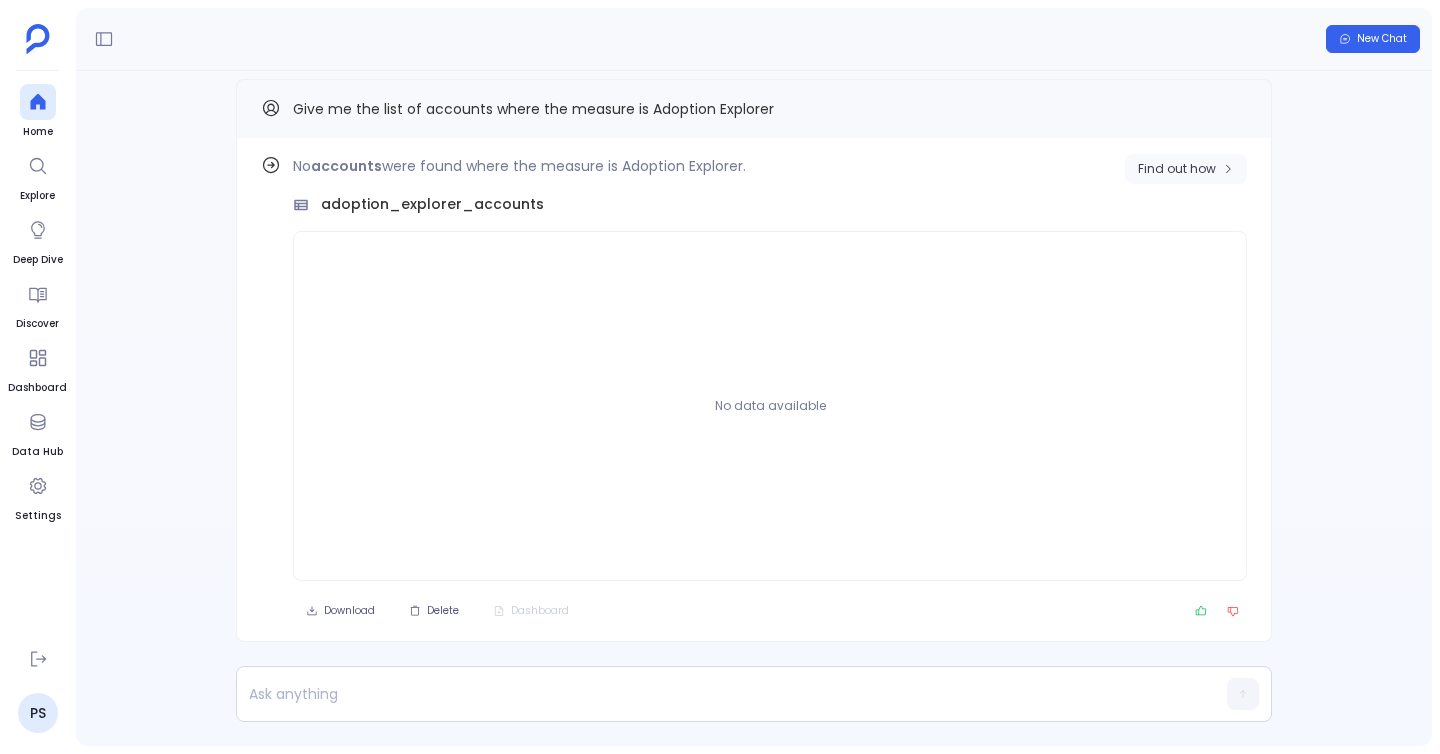 click on "Find out how" at bounding box center [1177, 169] 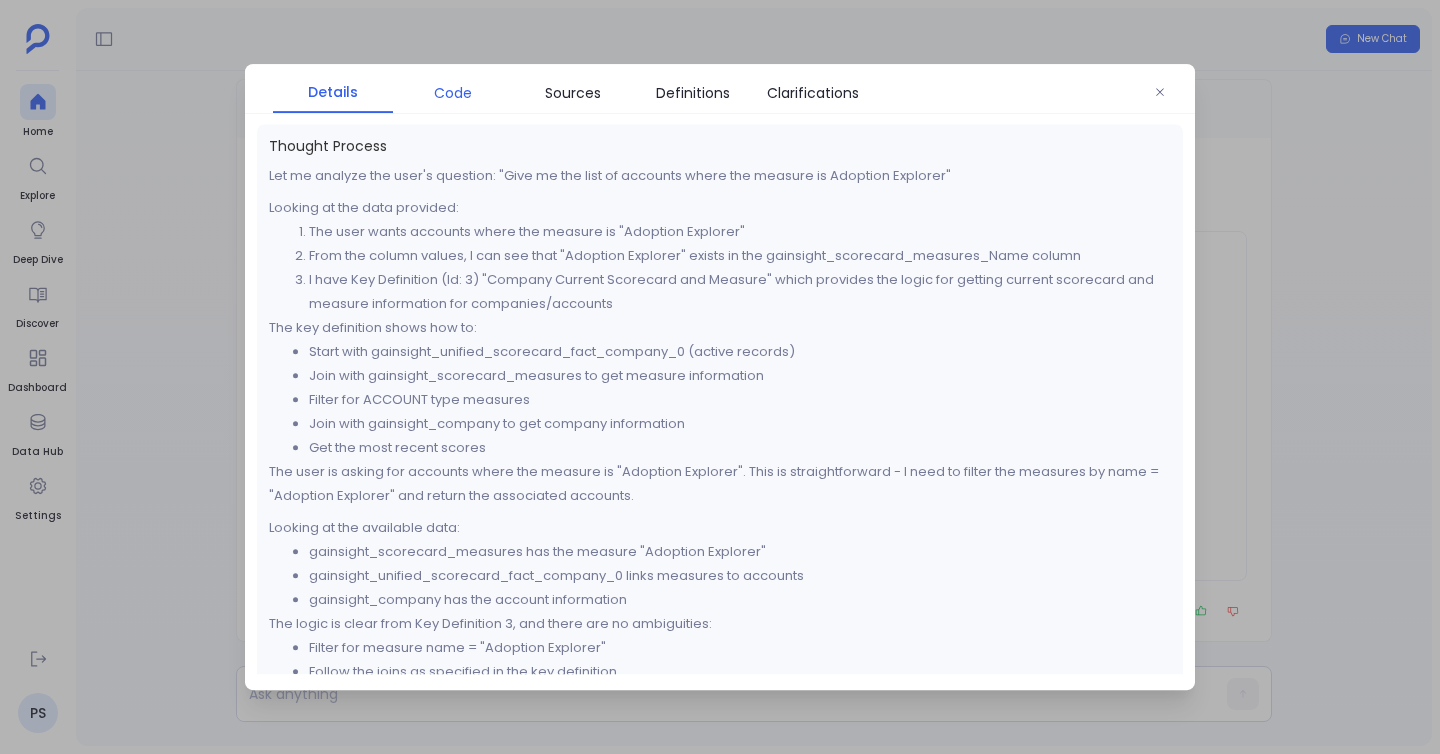 click on "Code" at bounding box center (453, 93) 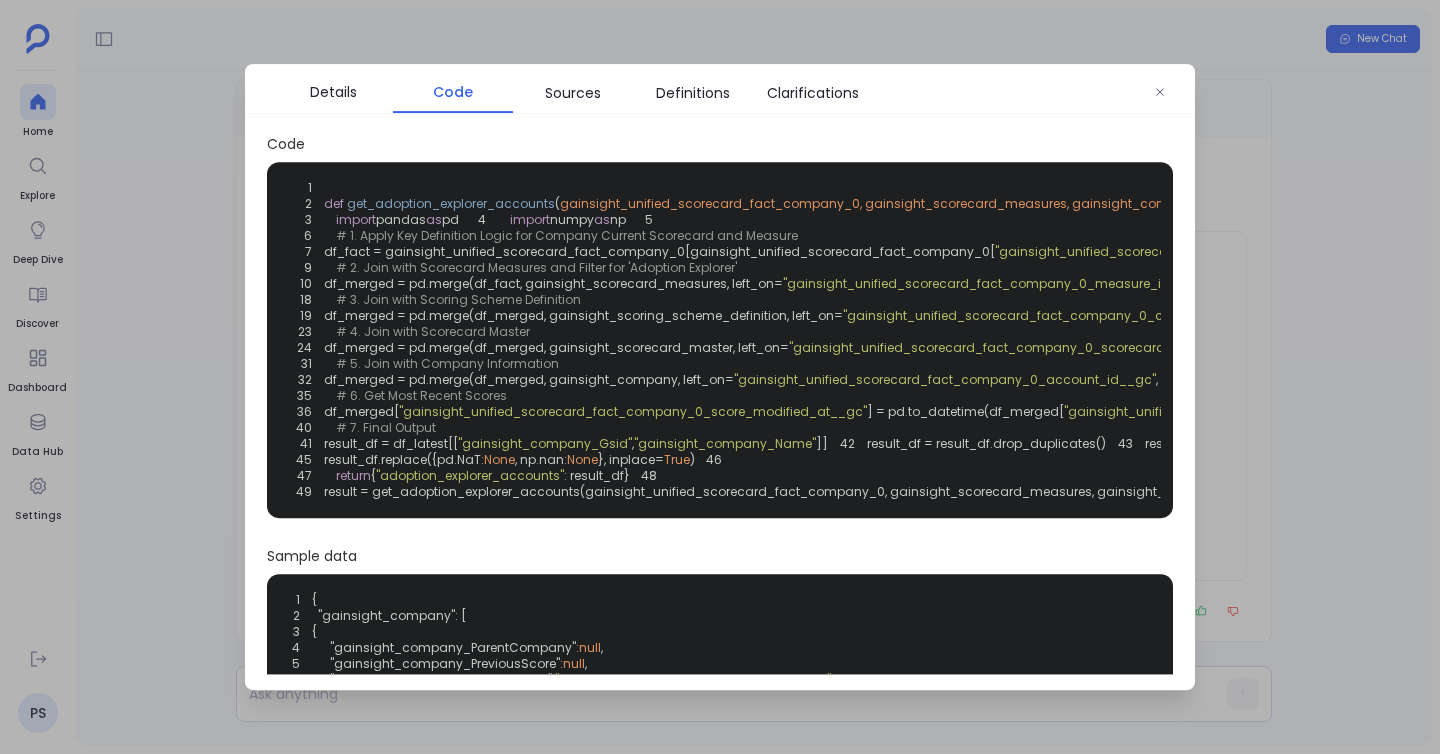 click at bounding box center (720, 377) 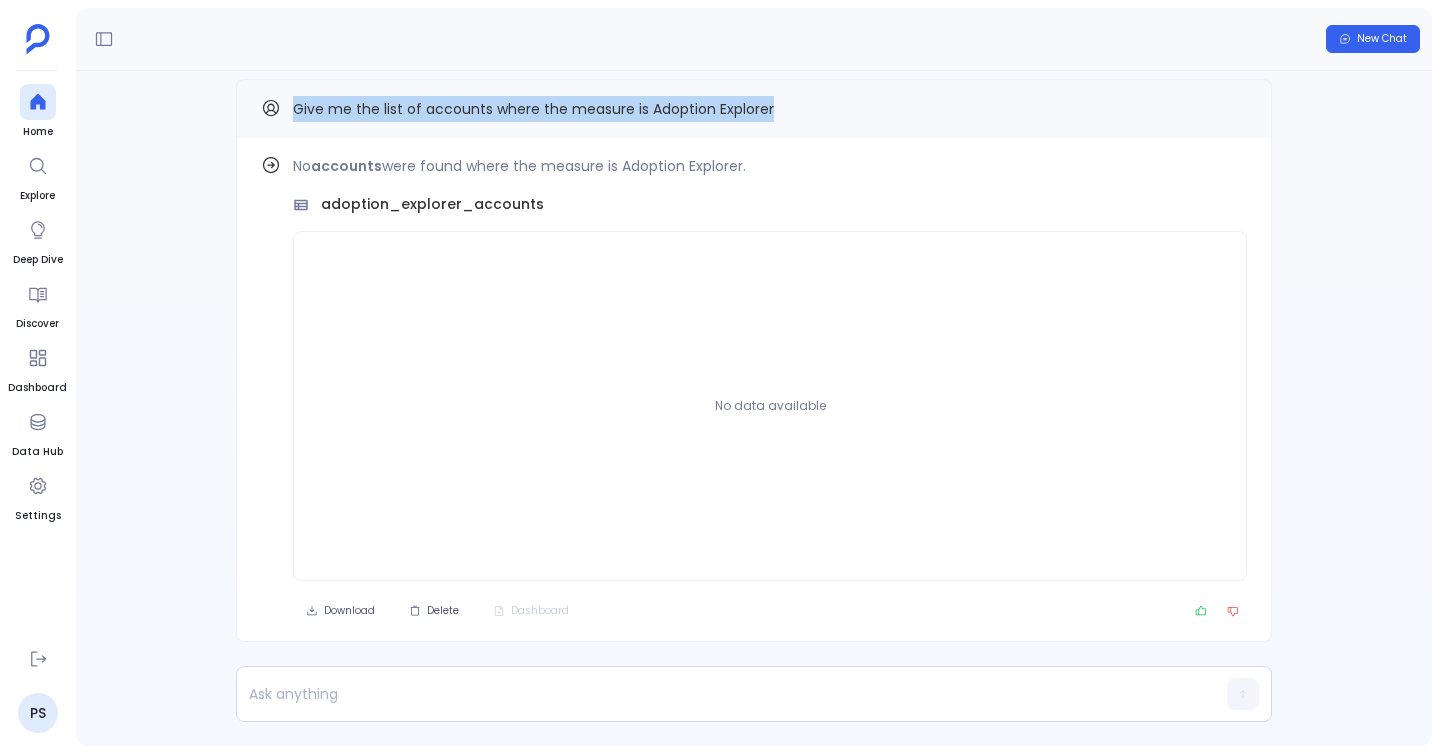 drag, startPoint x: 839, startPoint y: 110, endPoint x: 236, endPoint y: 133, distance: 603.4385 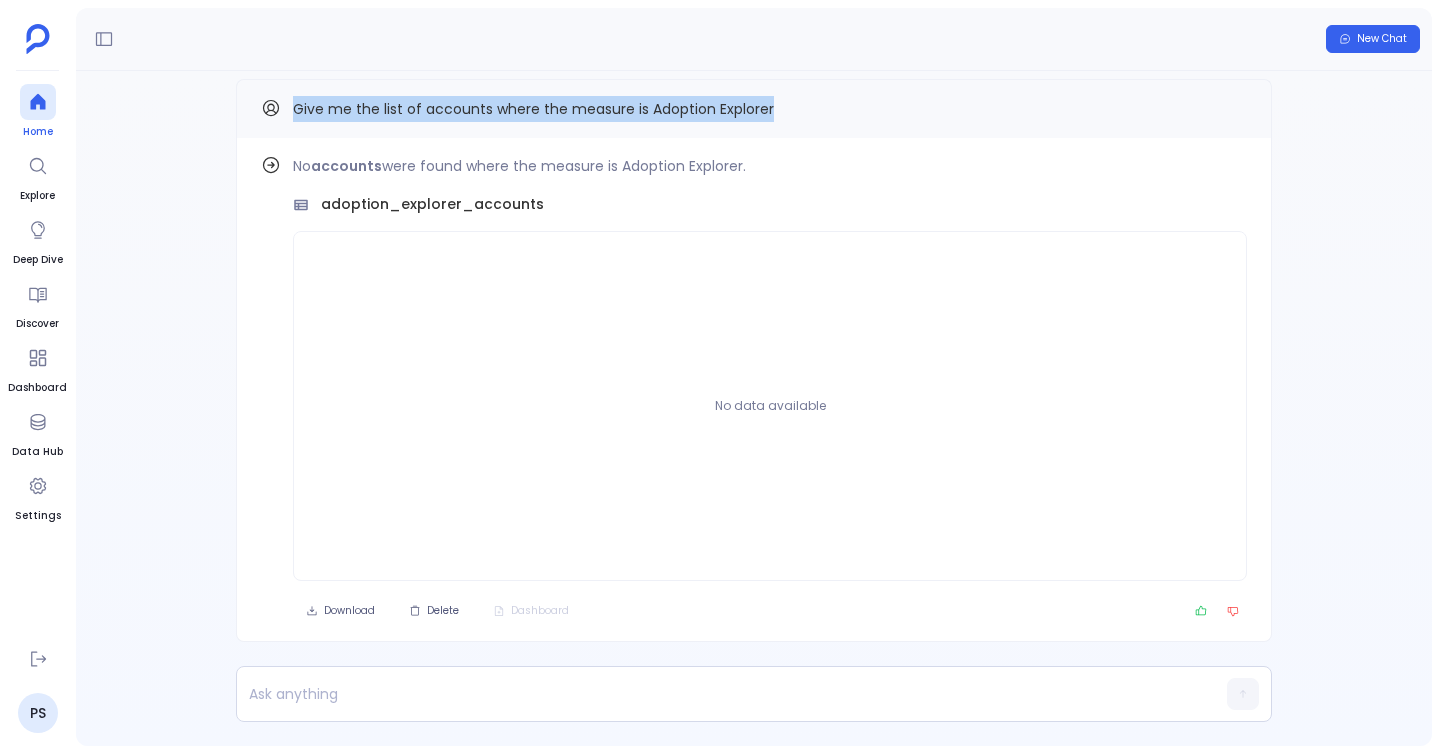 click 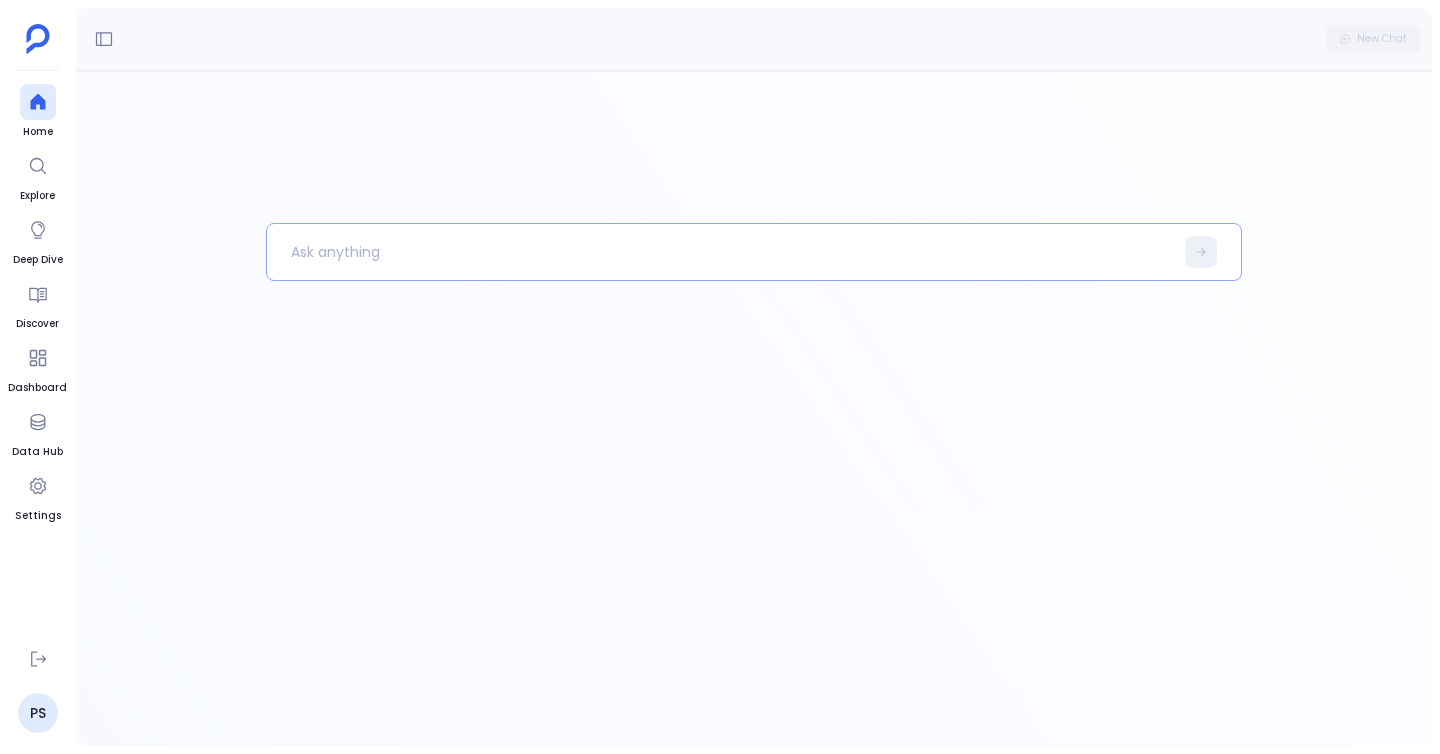 click at bounding box center (720, 252) 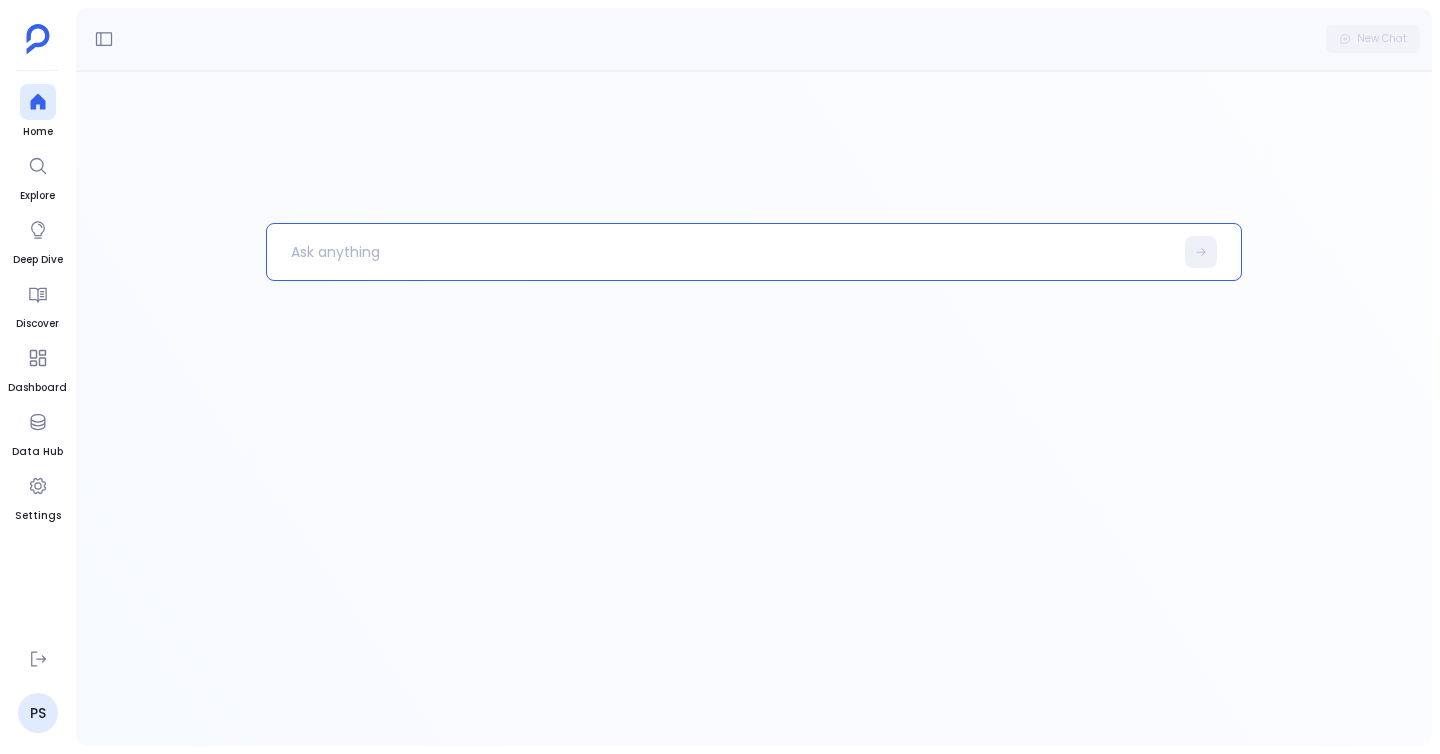 paste 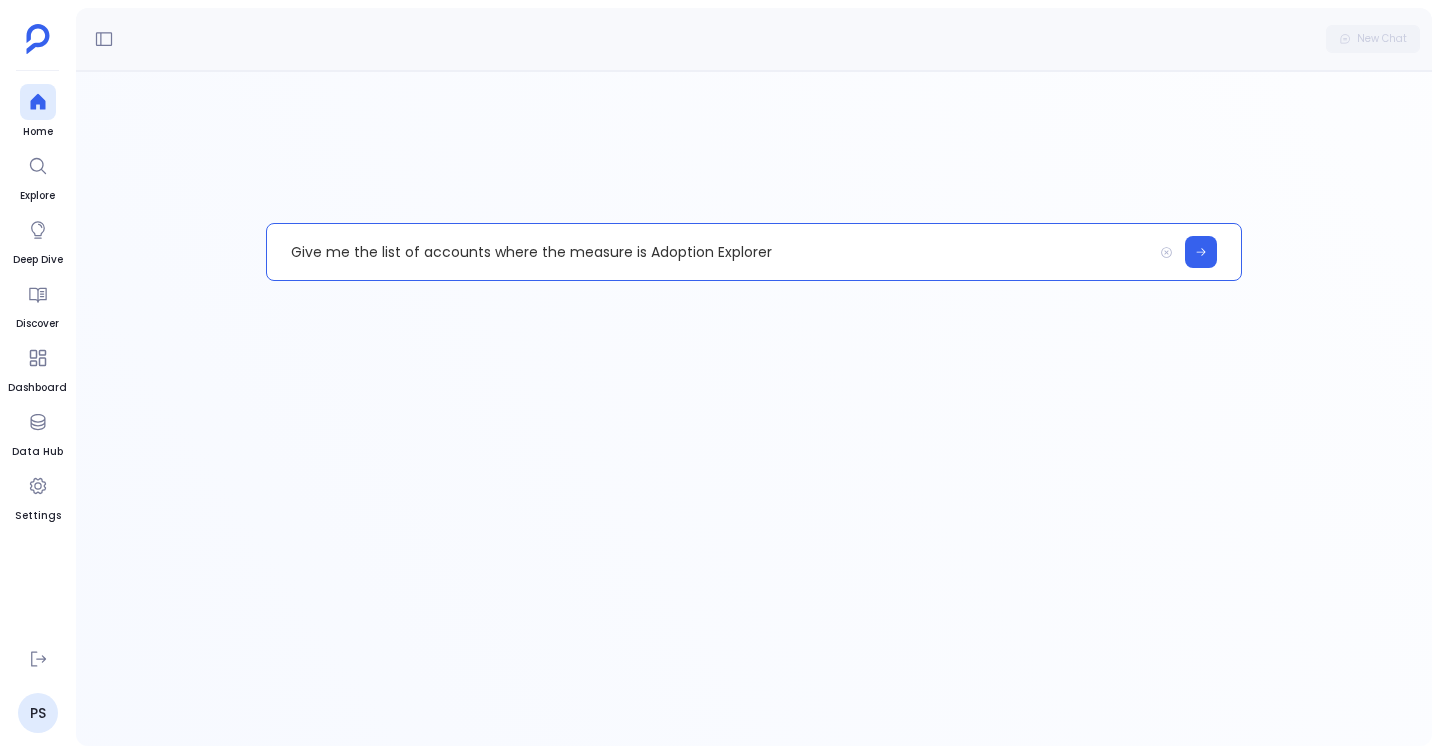 click on "Give me the list of accounts where the measure is Adoption Explorer" at bounding box center [709, 252] 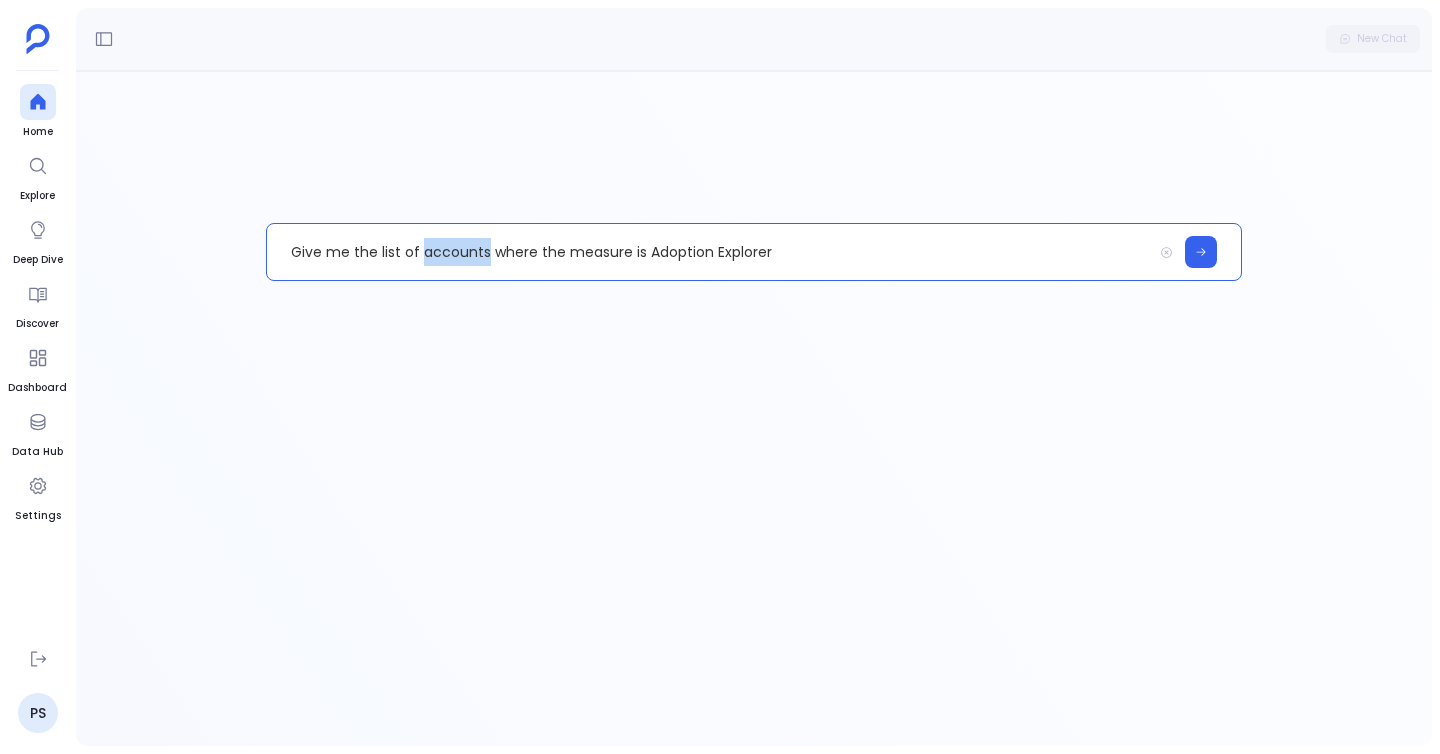 click on "Give me the list of accounts where the measure is Adoption Explorer" at bounding box center [709, 252] 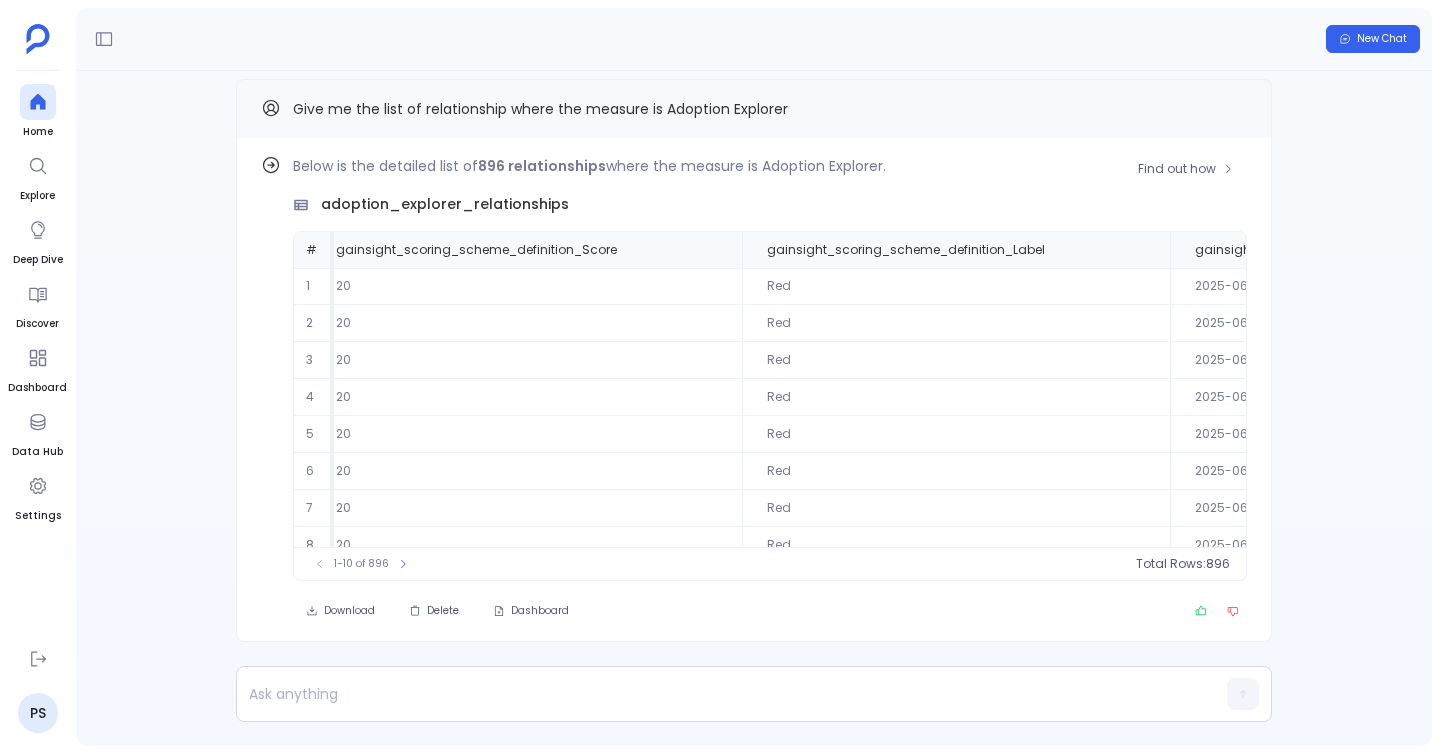 scroll, scrollTop: 0, scrollLeft: 1206, axis: horizontal 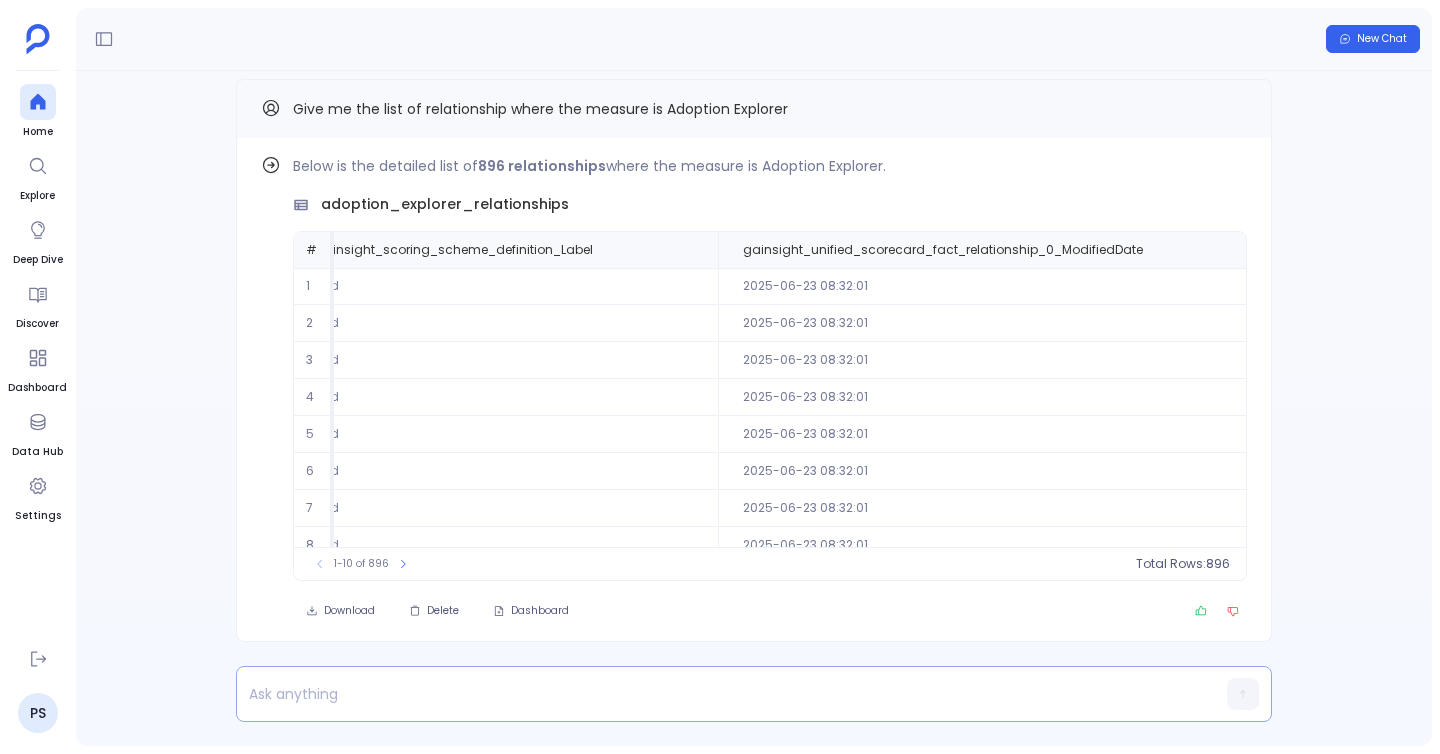 click at bounding box center [715, 694] 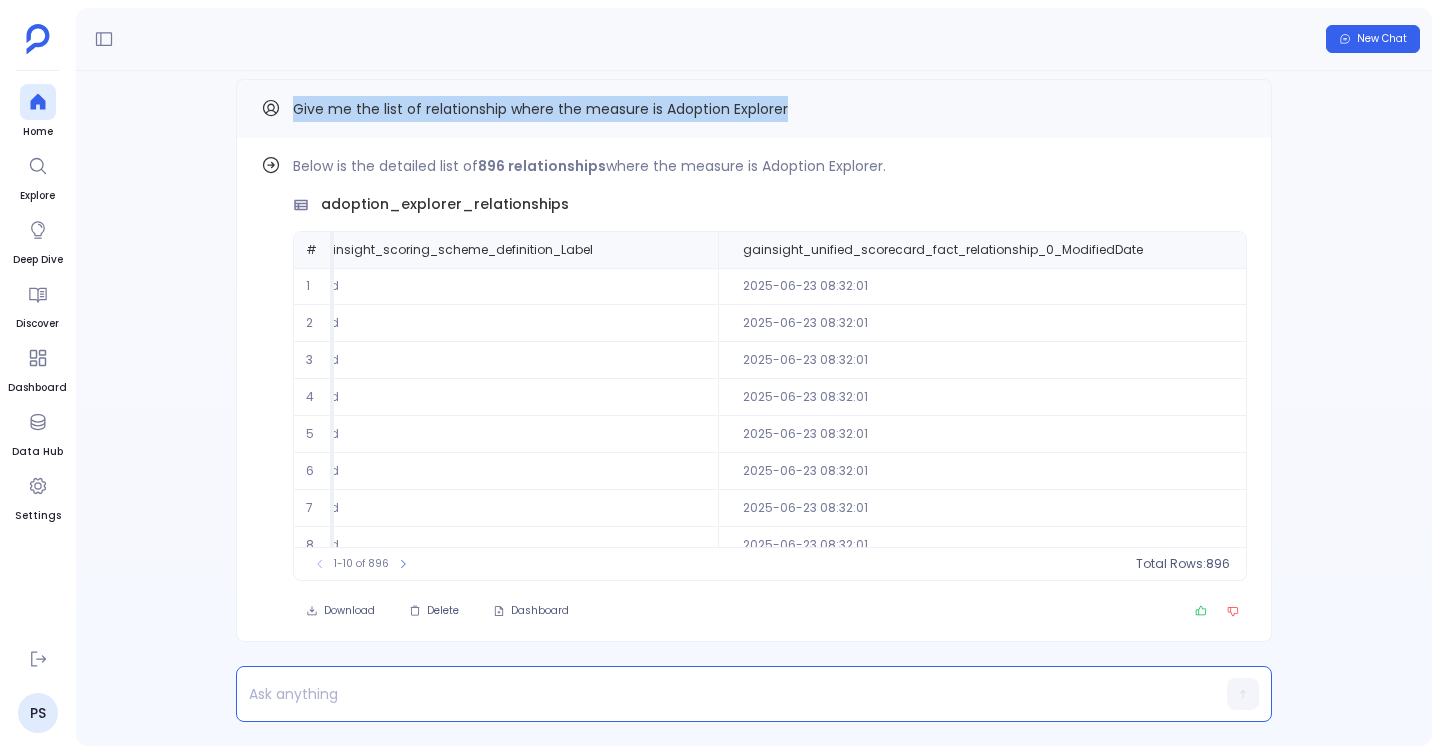 drag, startPoint x: 788, startPoint y: 109, endPoint x: 247, endPoint y: 111, distance: 541.0037 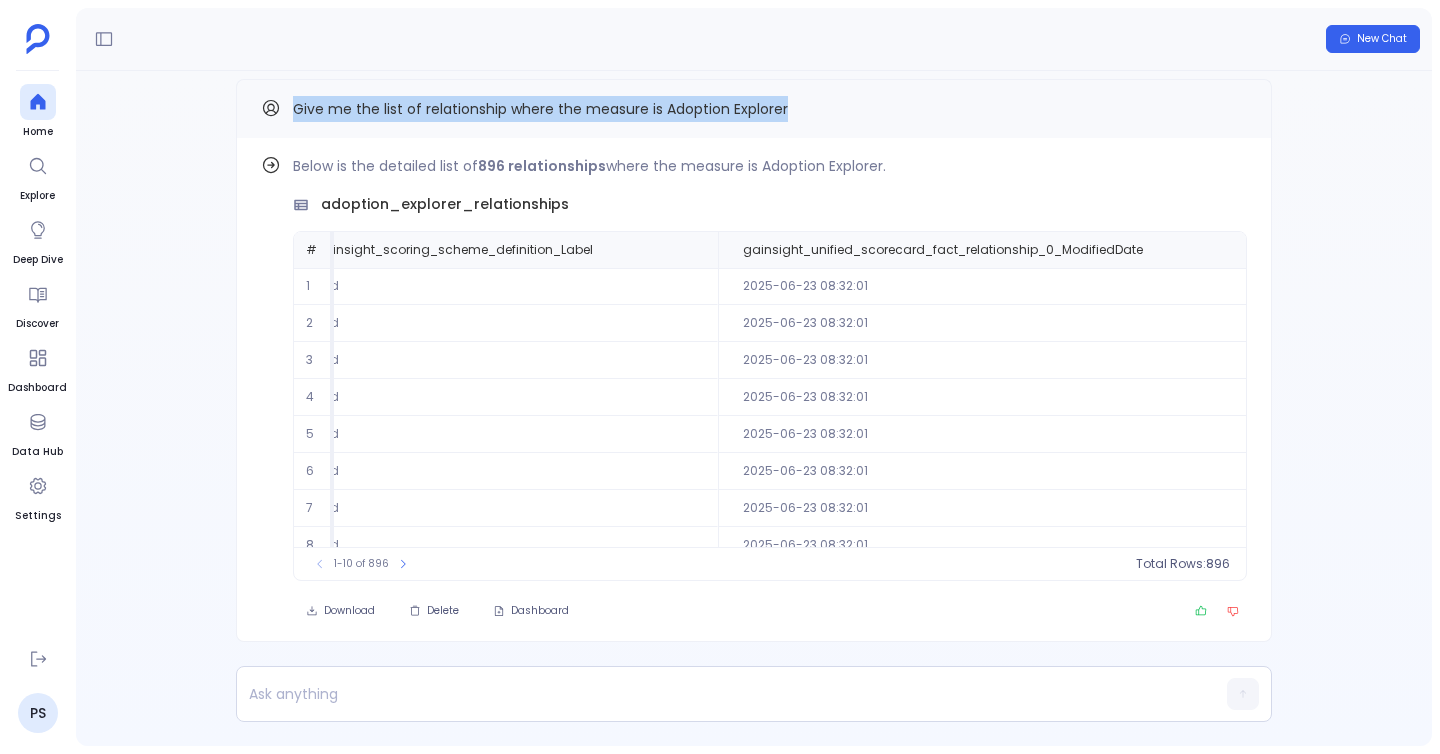 copy on "Give me the list of relationship where the measure is Adoption Explorer" 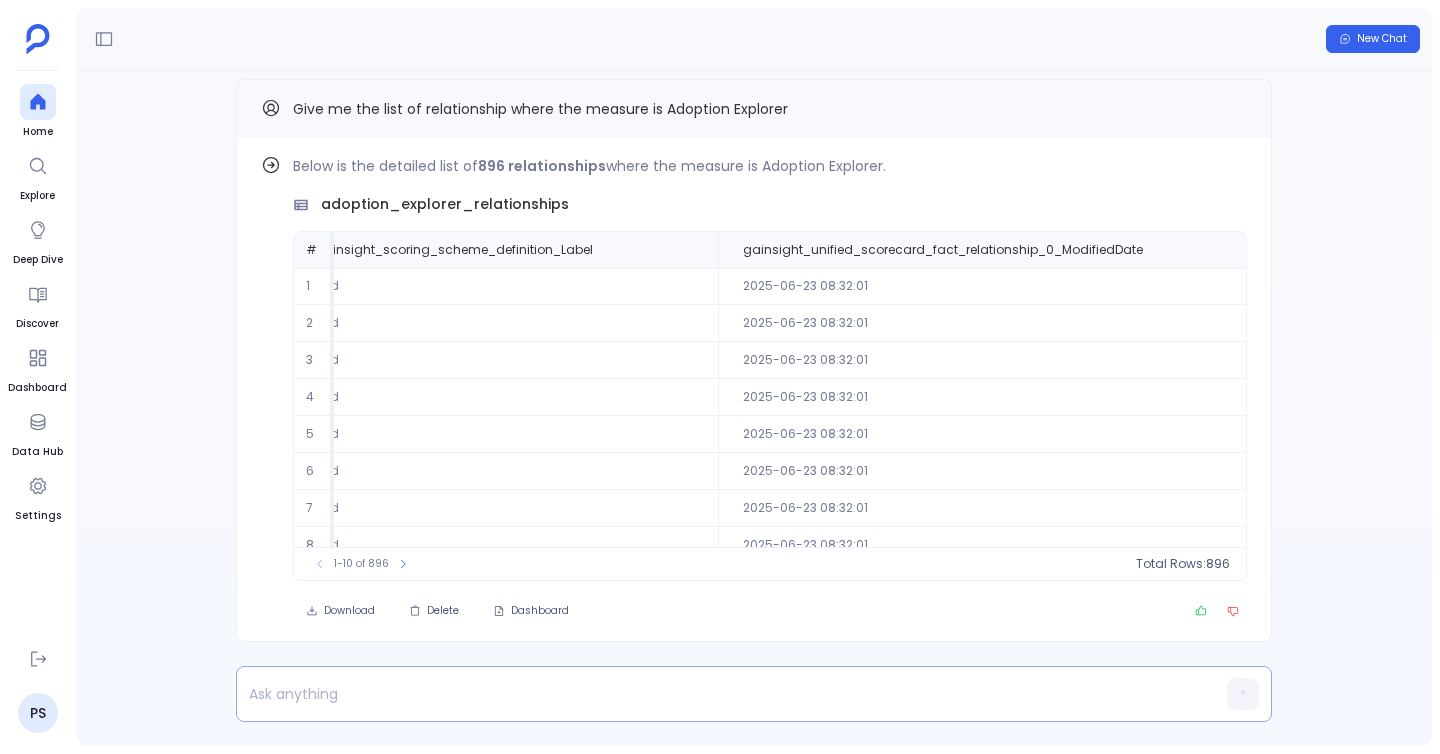 click at bounding box center [715, 694] 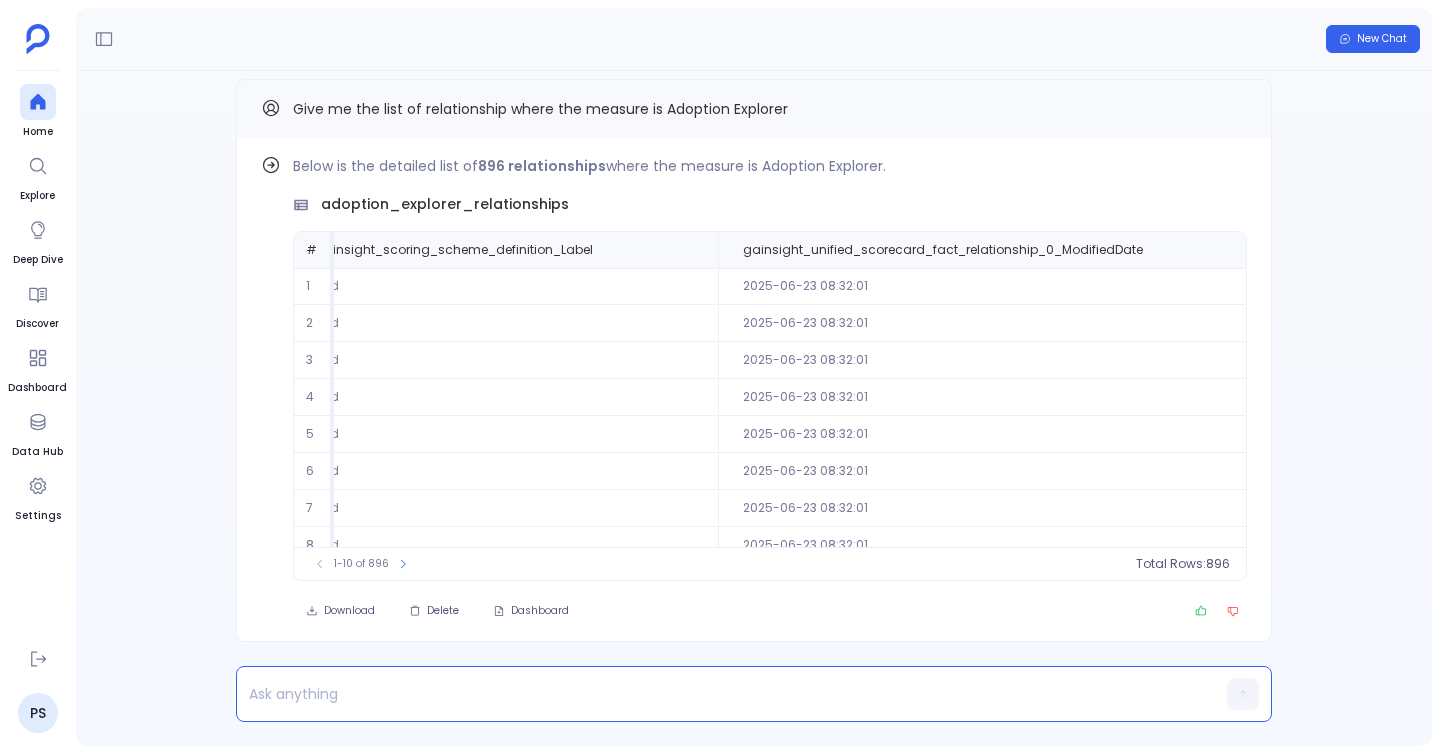 type 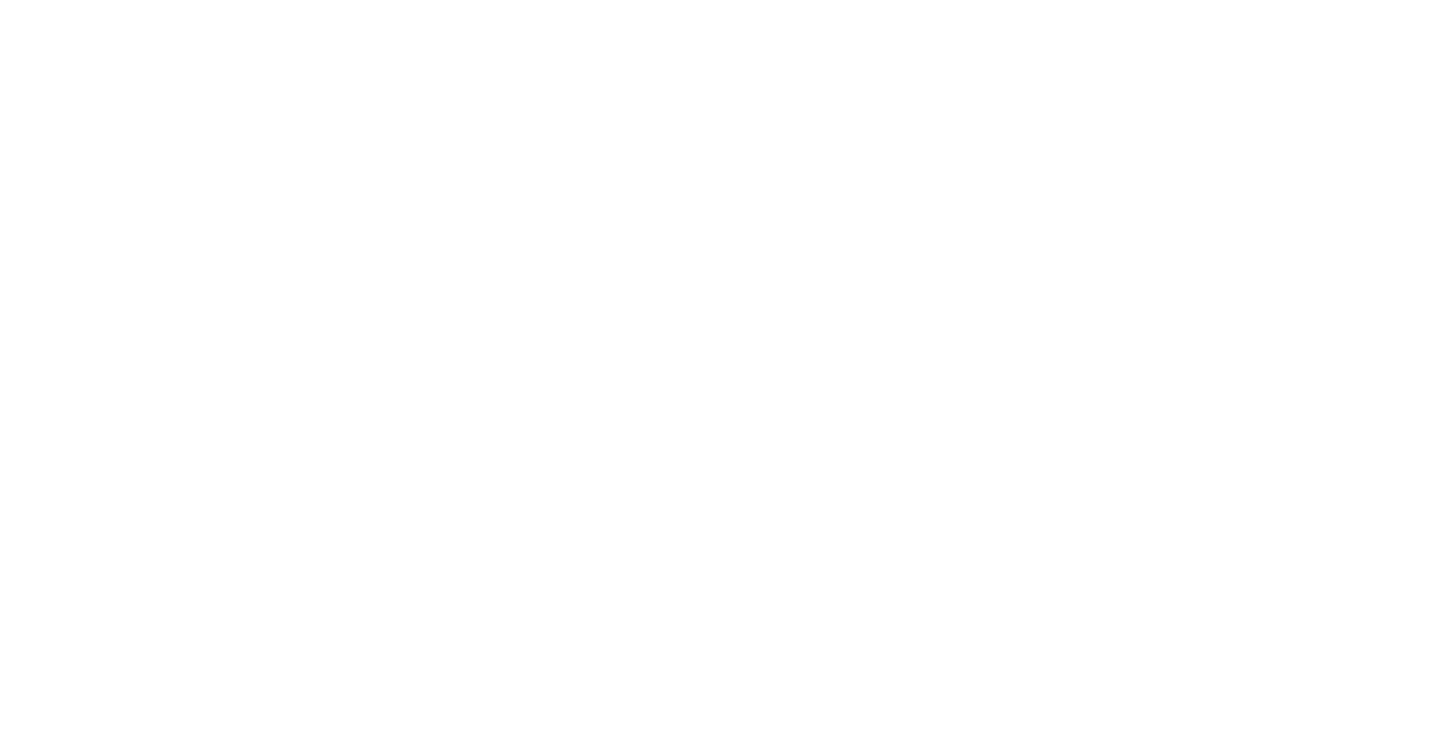 scroll, scrollTop: 0, scrollLeft: 0, axis: both 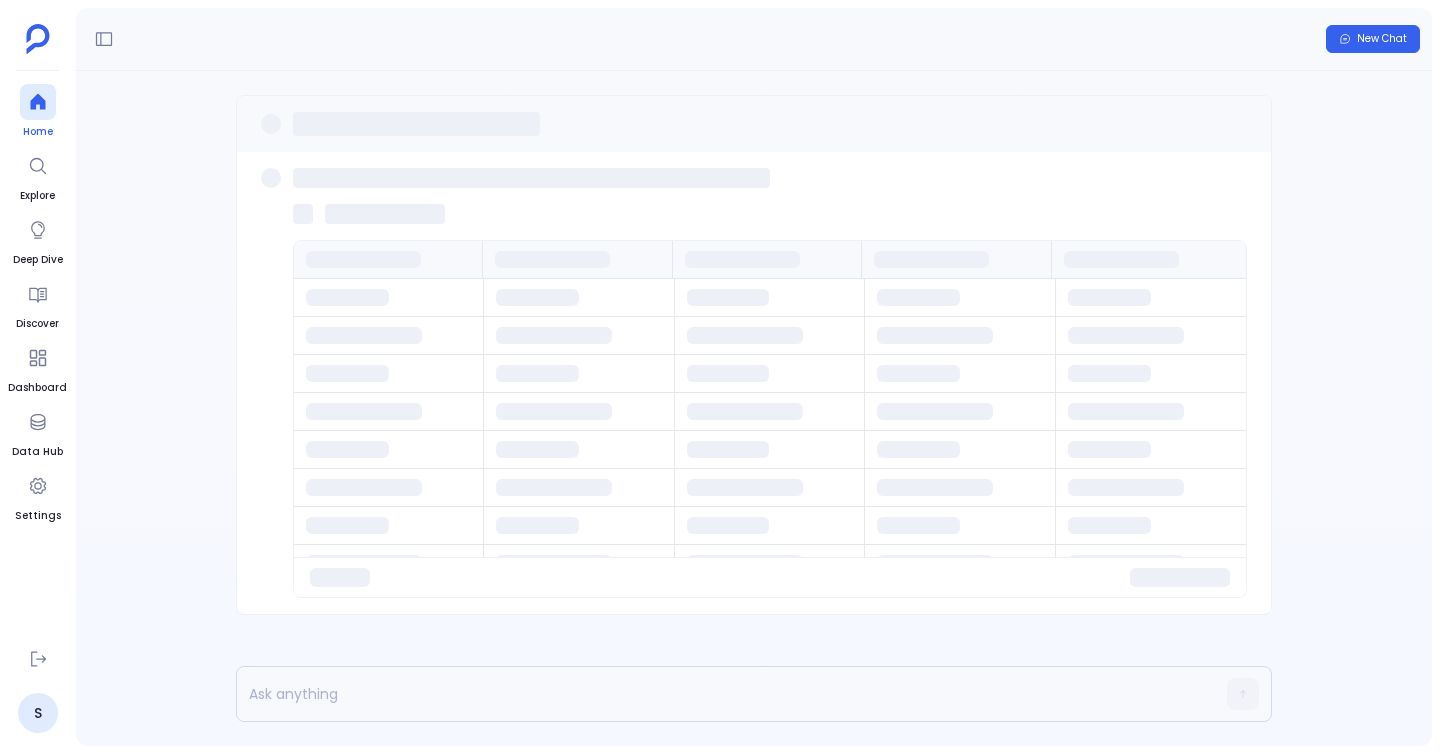 click on "Home" at bounding box center [38, 112] 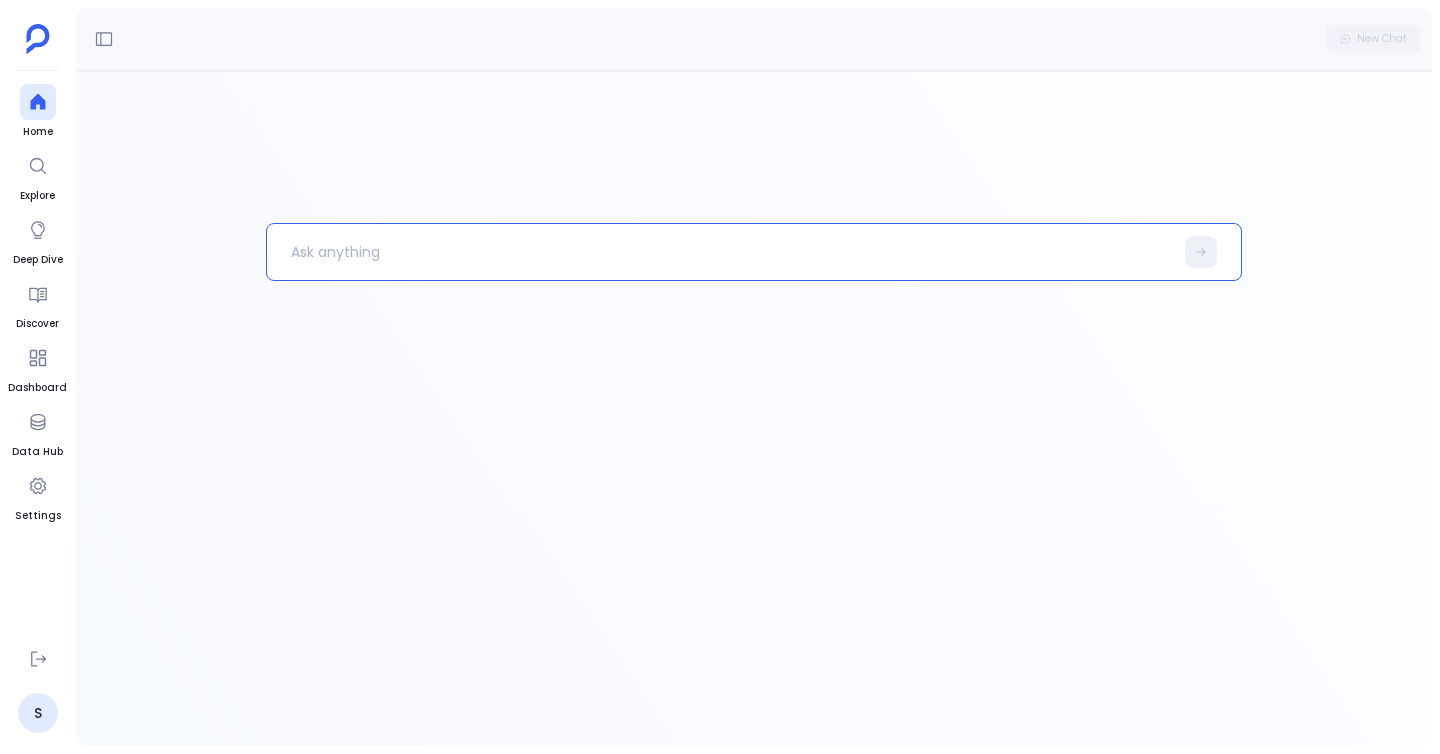 click at bounding box center [720, 252] 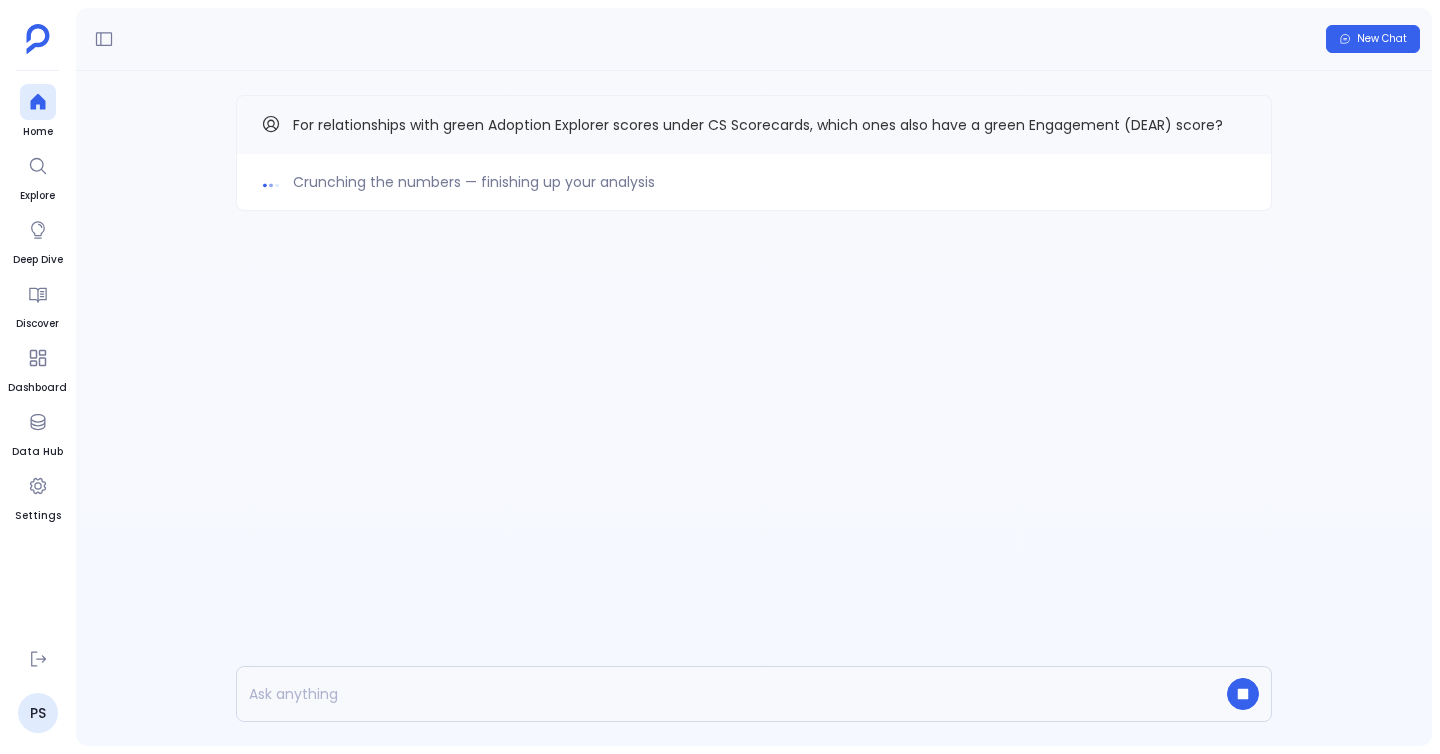 click on "Crunching the numbers — finishing up your analysis For relationships with green Adoption Explorer scores under CS Scorecards, which ones also have a green Engagement (DEAR) score?" at bounding box center [754, 193] 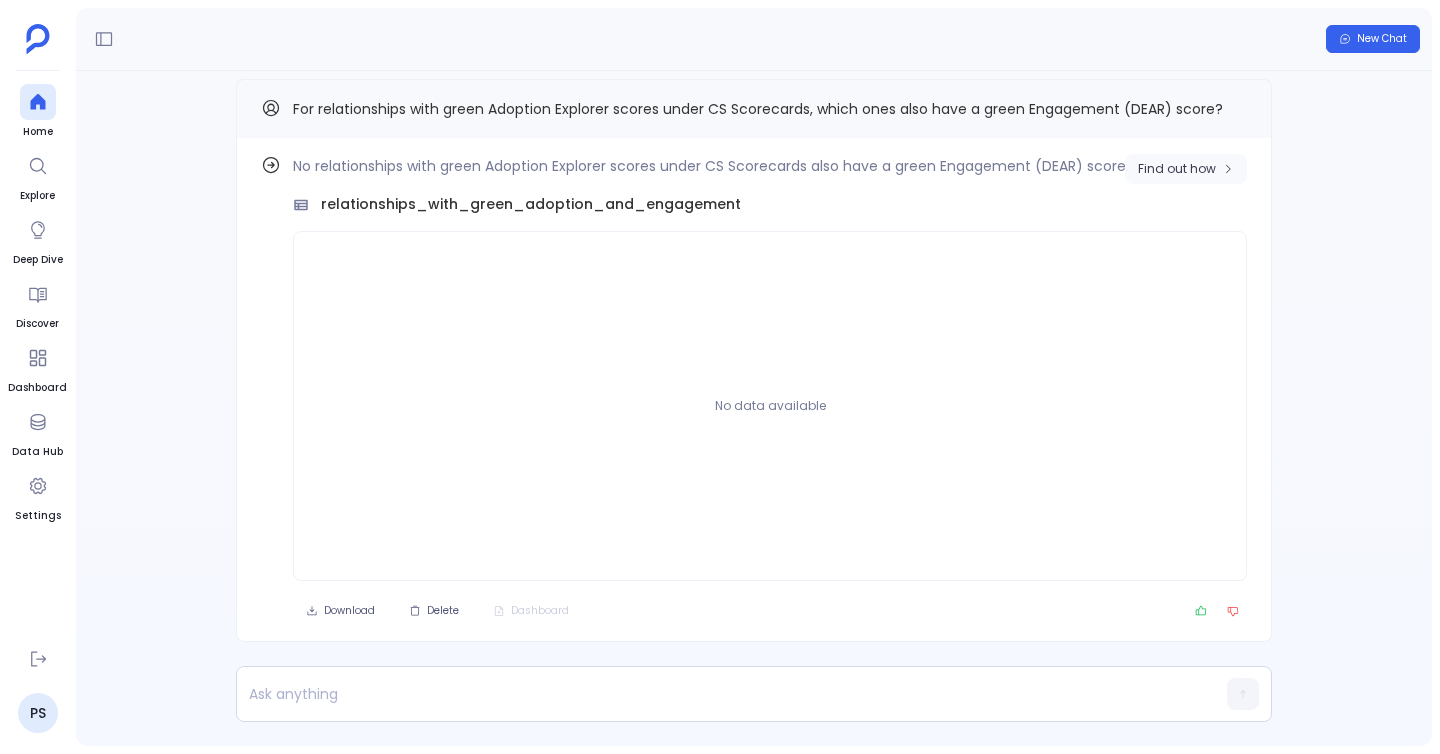 click on "Find out how" at bounding box center (1177, 169) 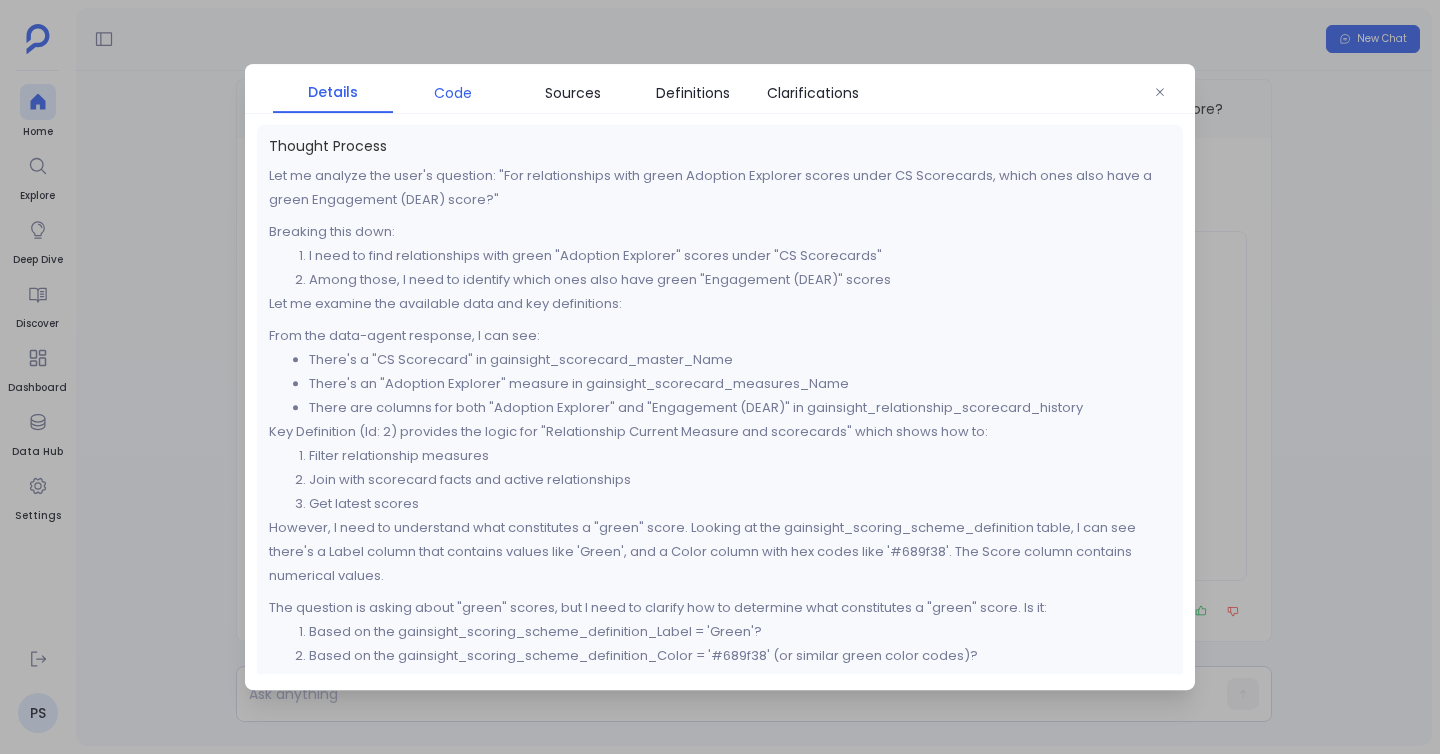 click on "Code" at bounding box center [453, 93] 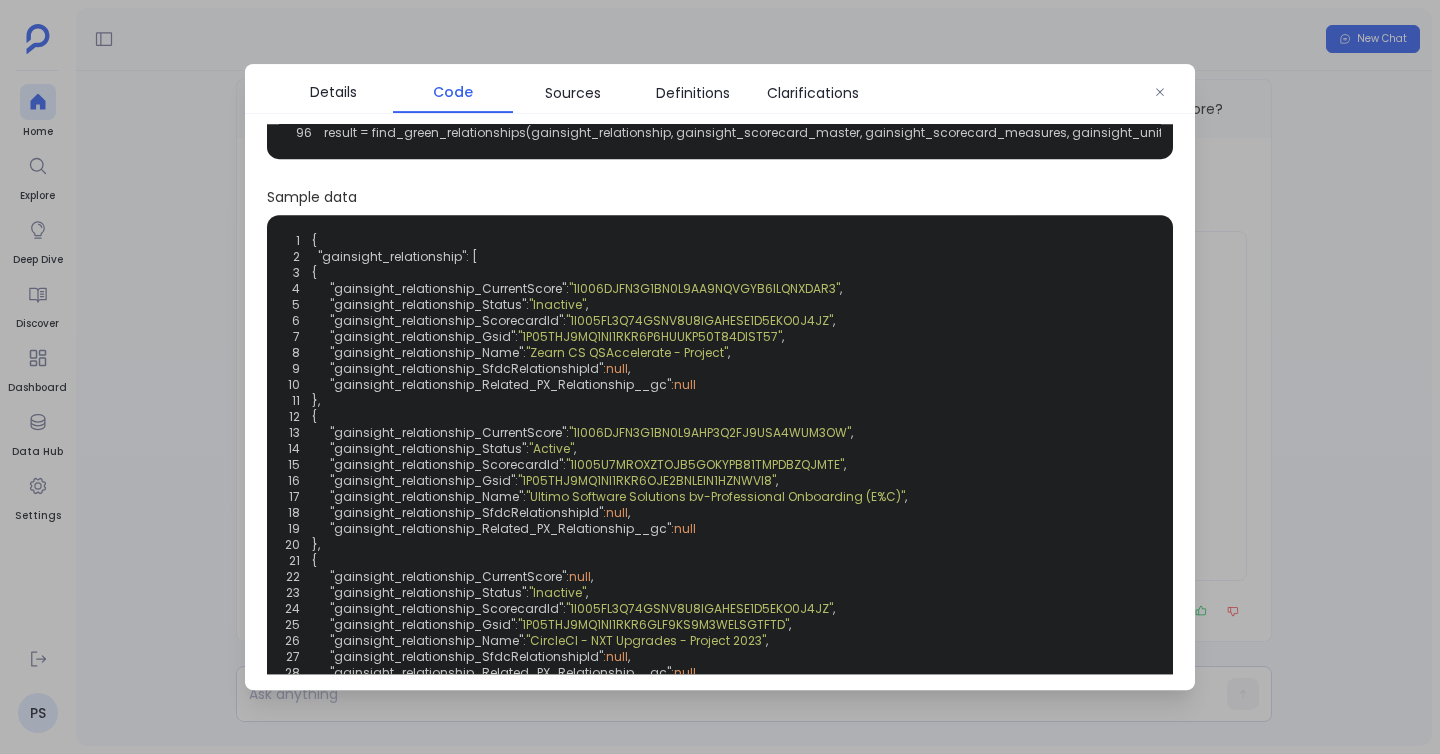 scroll, scrollTop: 756, scrollLeft: 0, axis: vertical 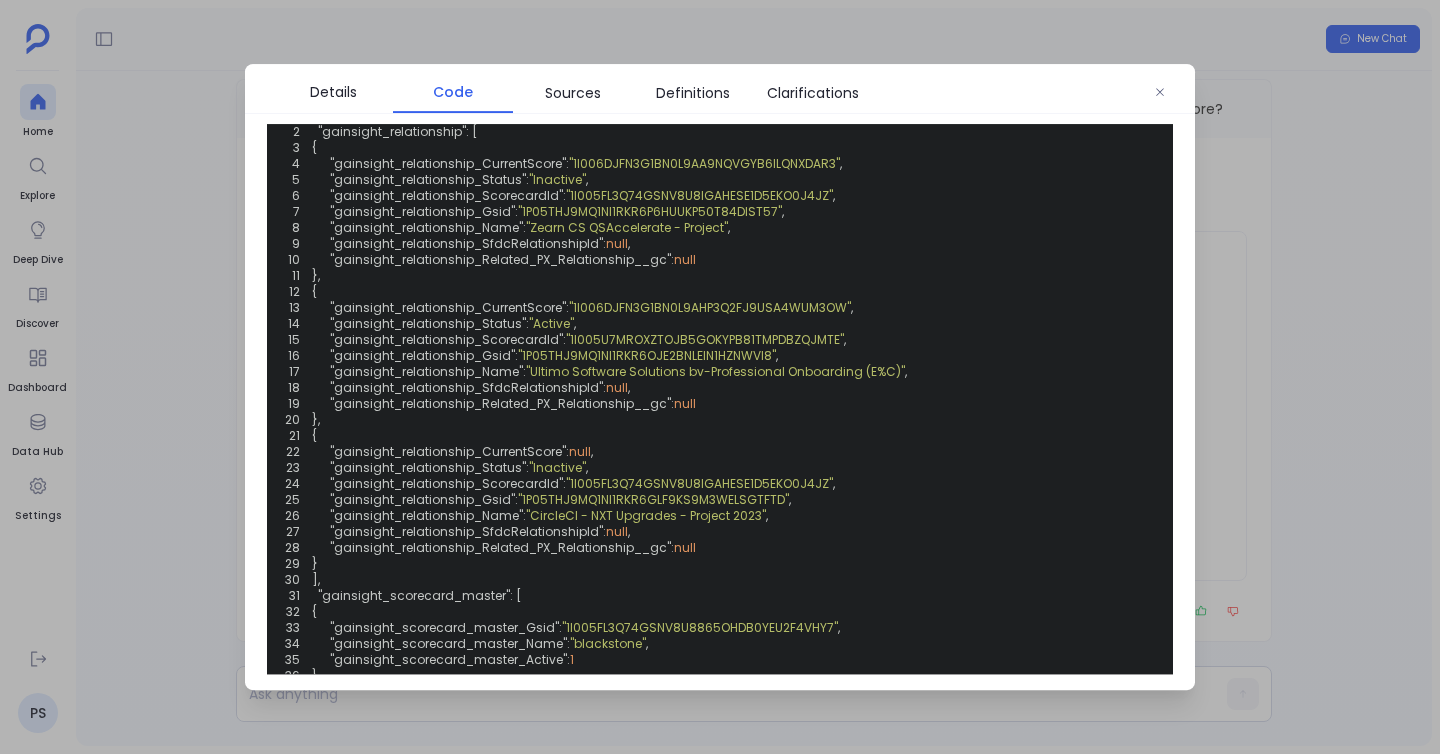 click at bounding box center (720, 377) 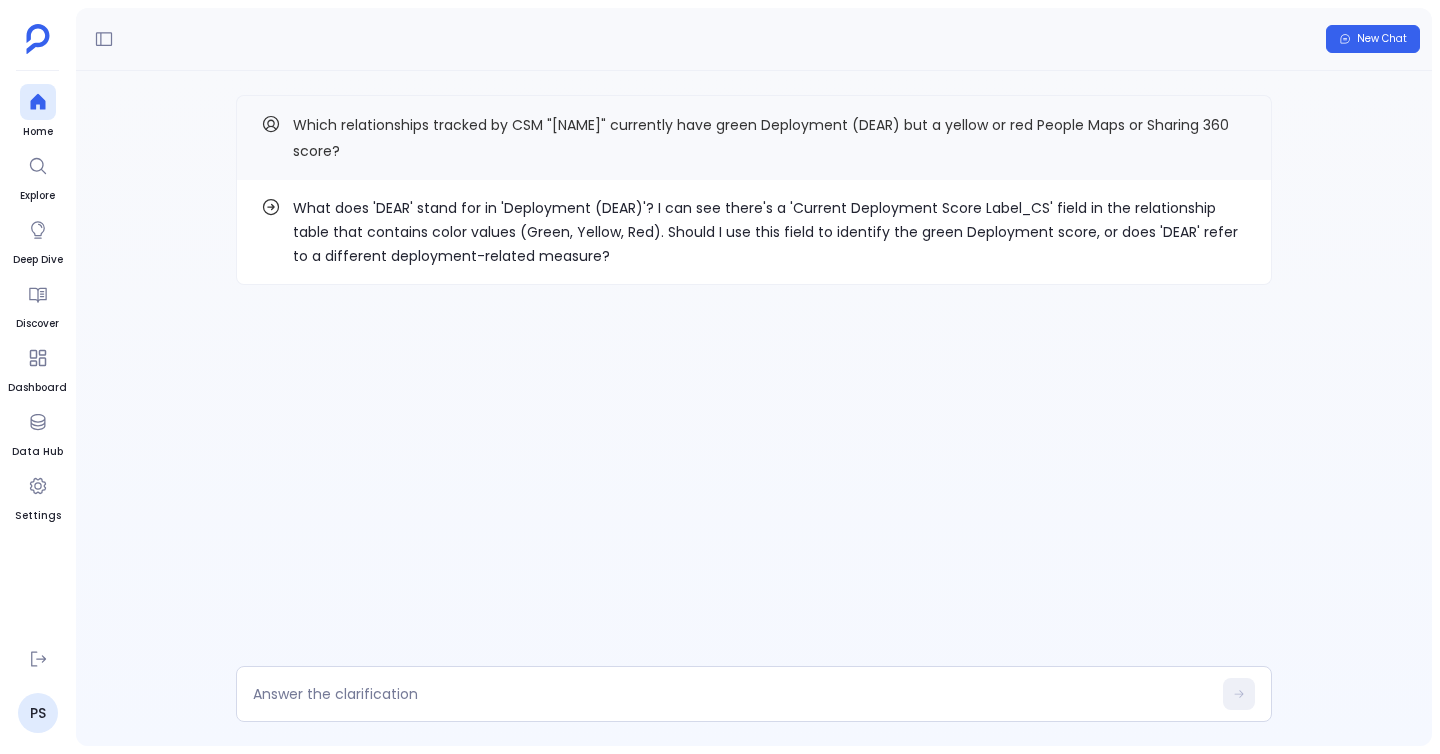 scroll, scrollTop: 0, scrollLeft: 0, axis: both 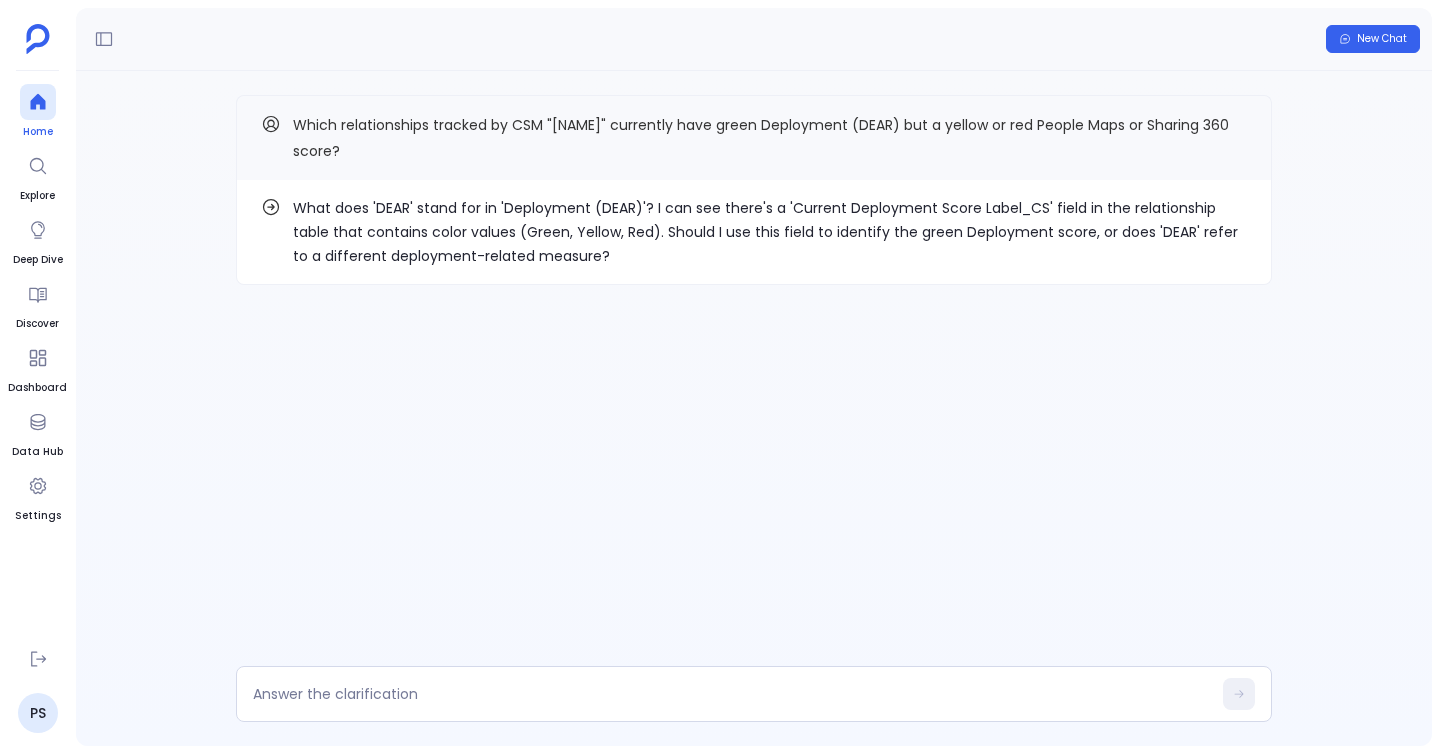 click 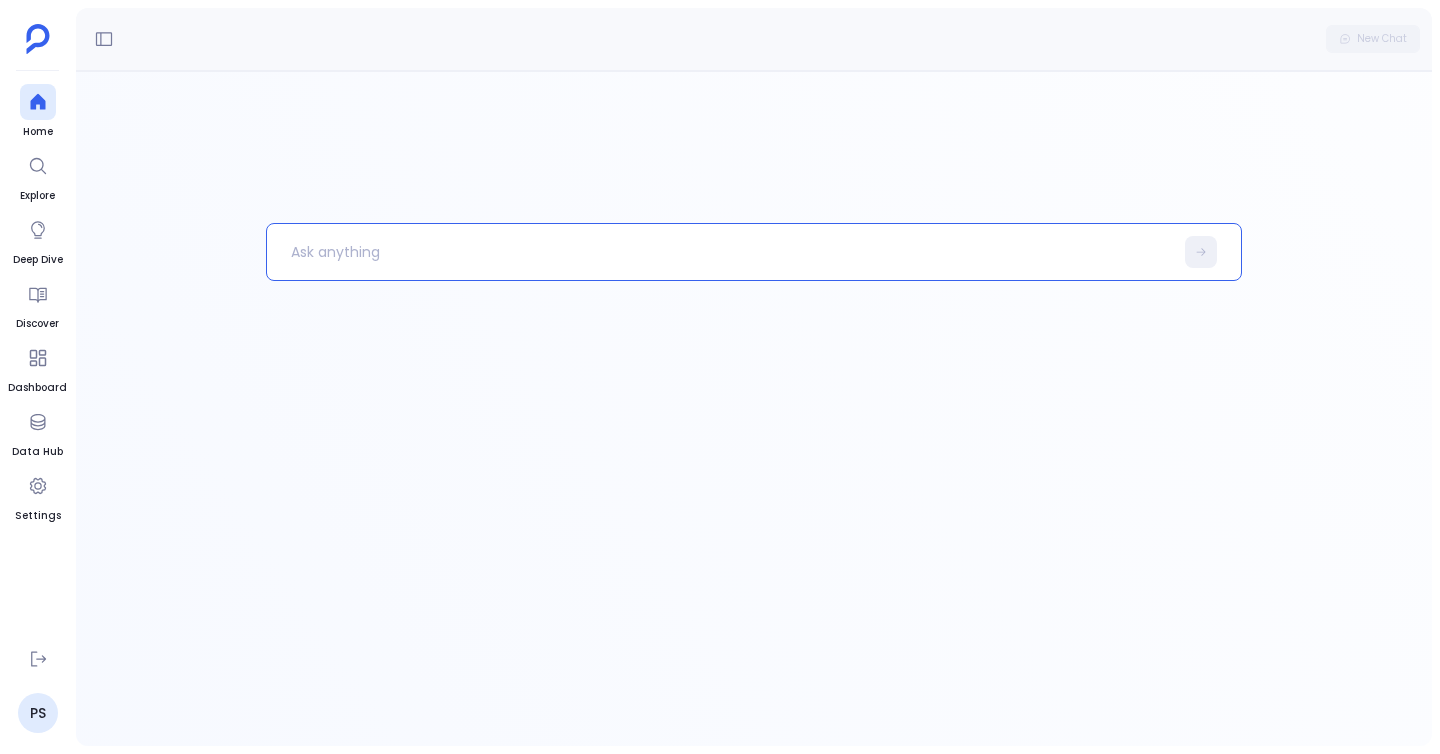 click at bounding box center [720, 252] 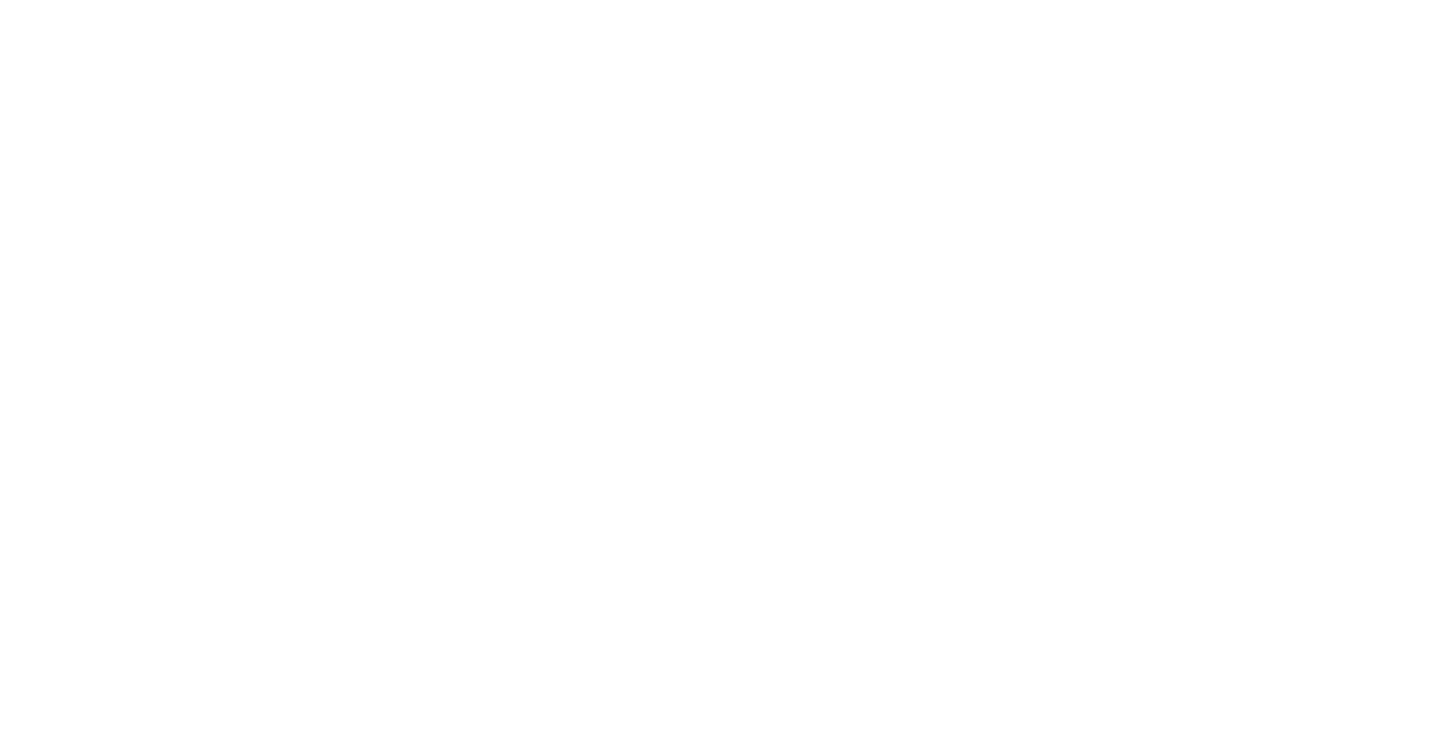 scroll, scrollTop: 0, scrollLeft: 0, axis: both 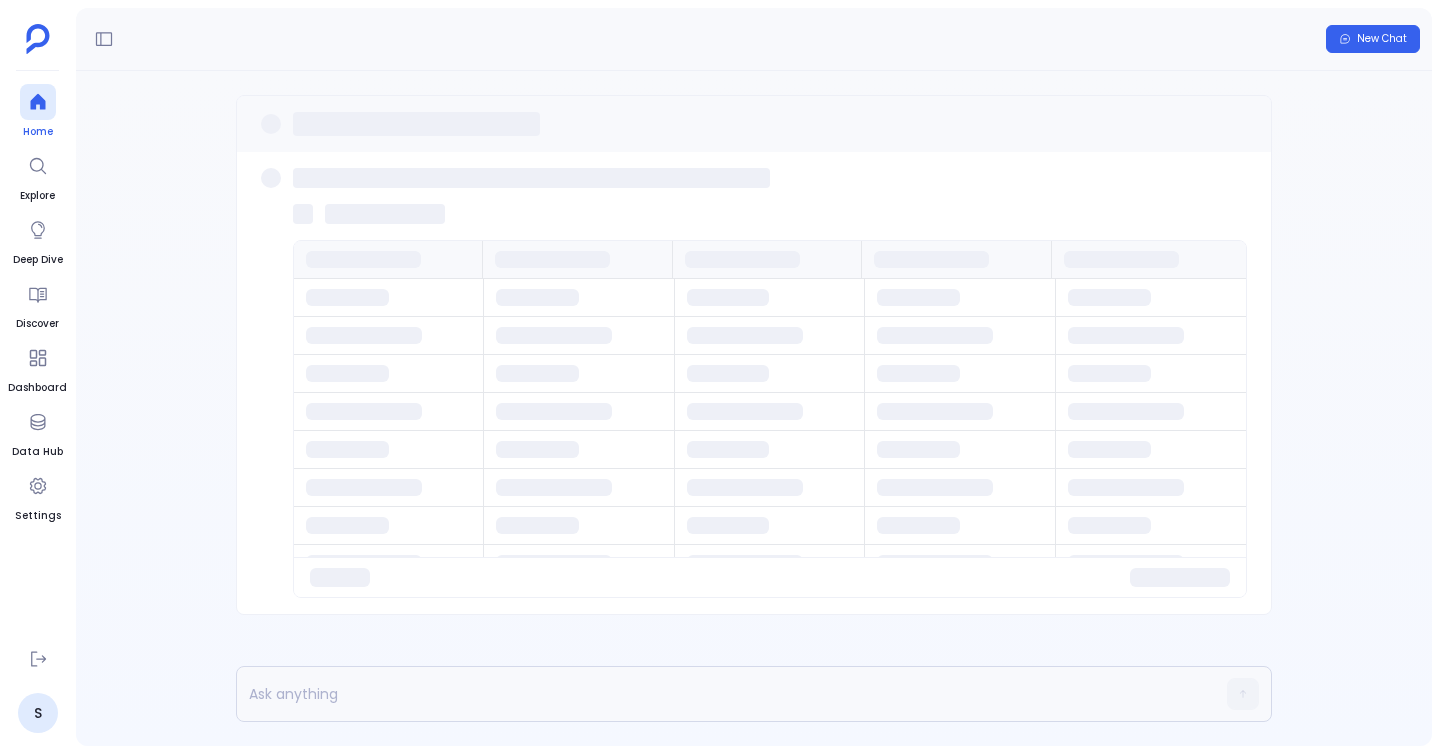 click at bounding box center [38, 102] 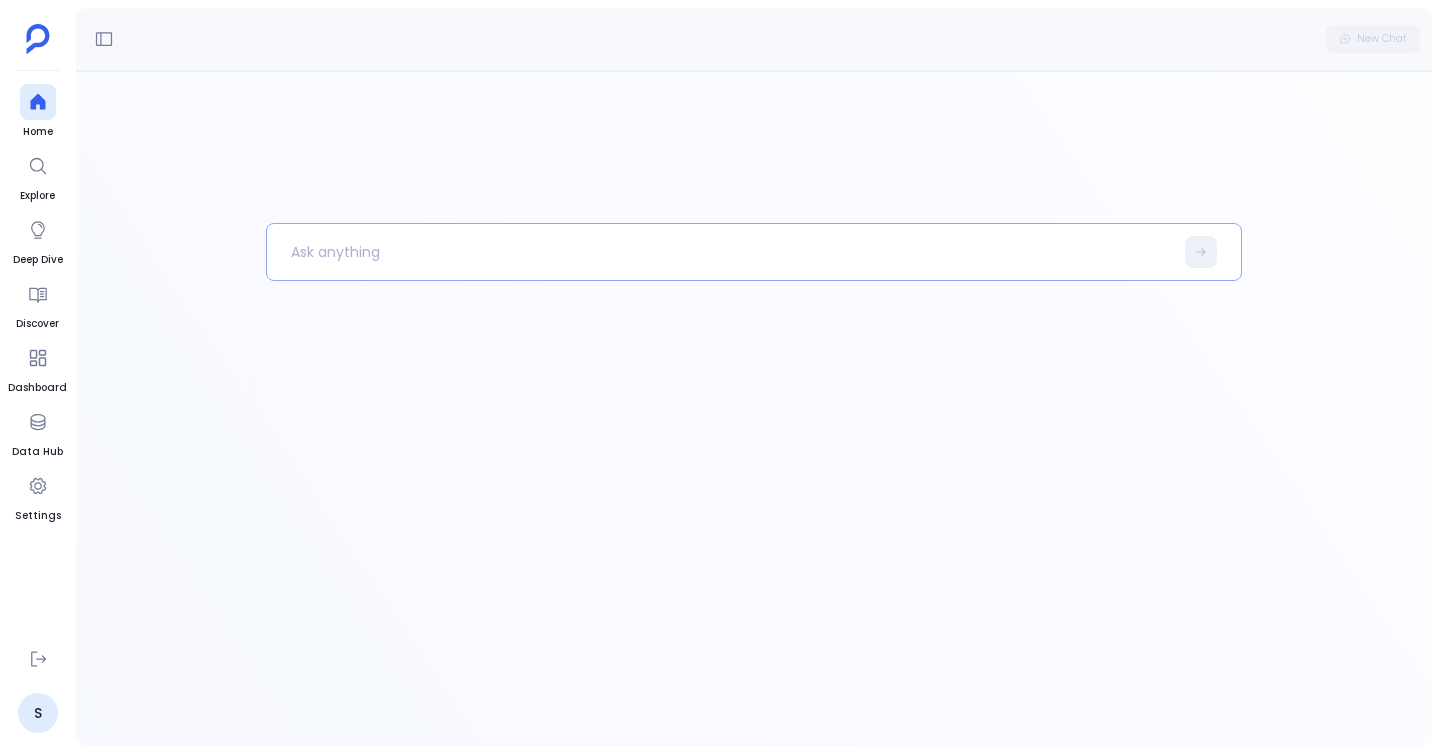 click at bounding box center (720, 252) 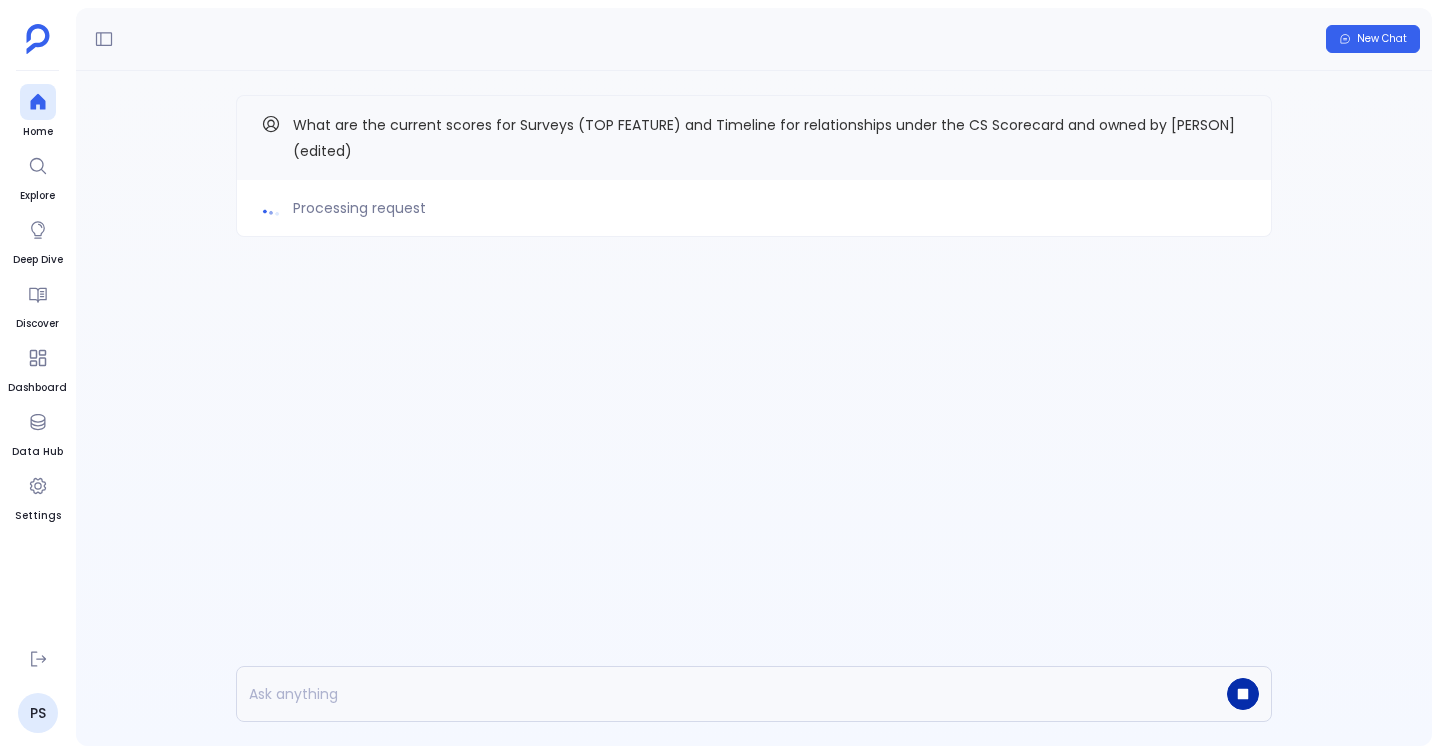 click 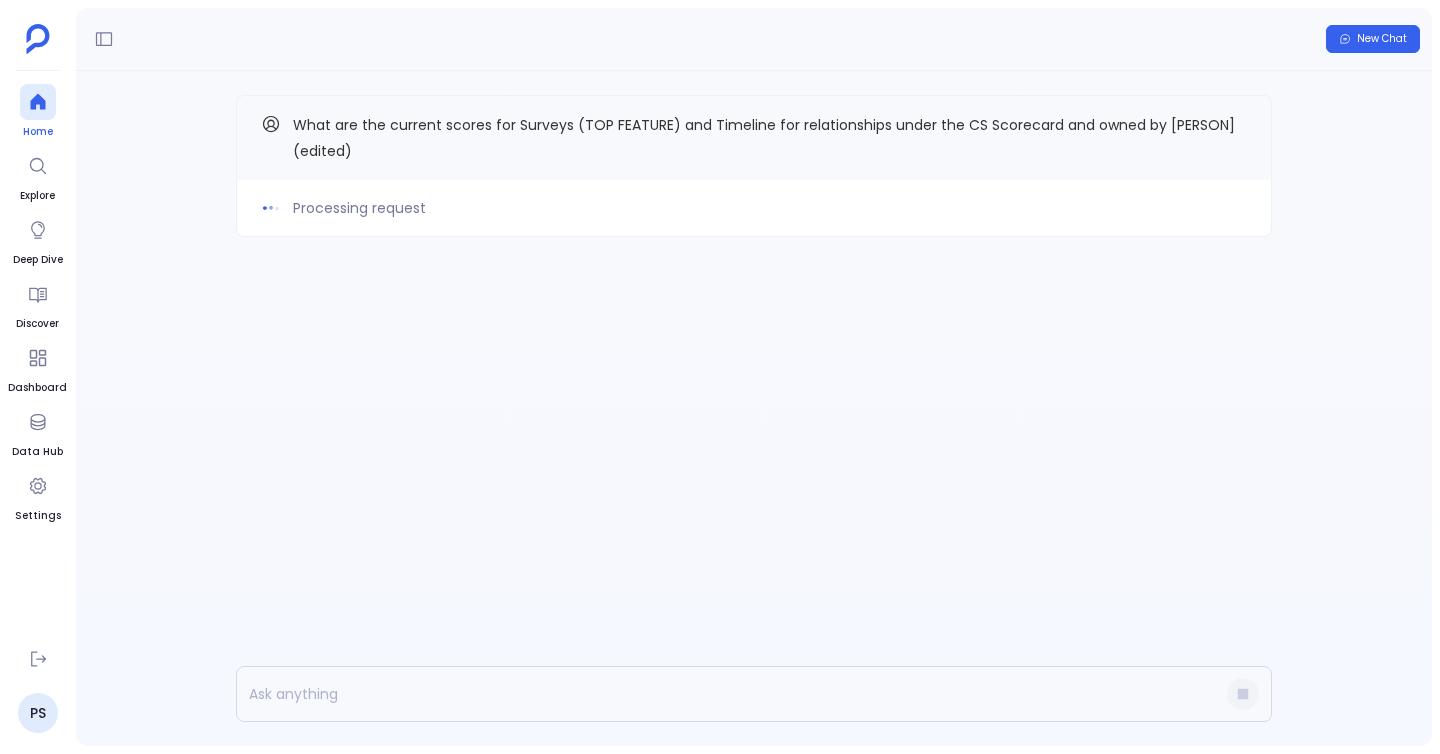 click at bounding box center (38, 102) 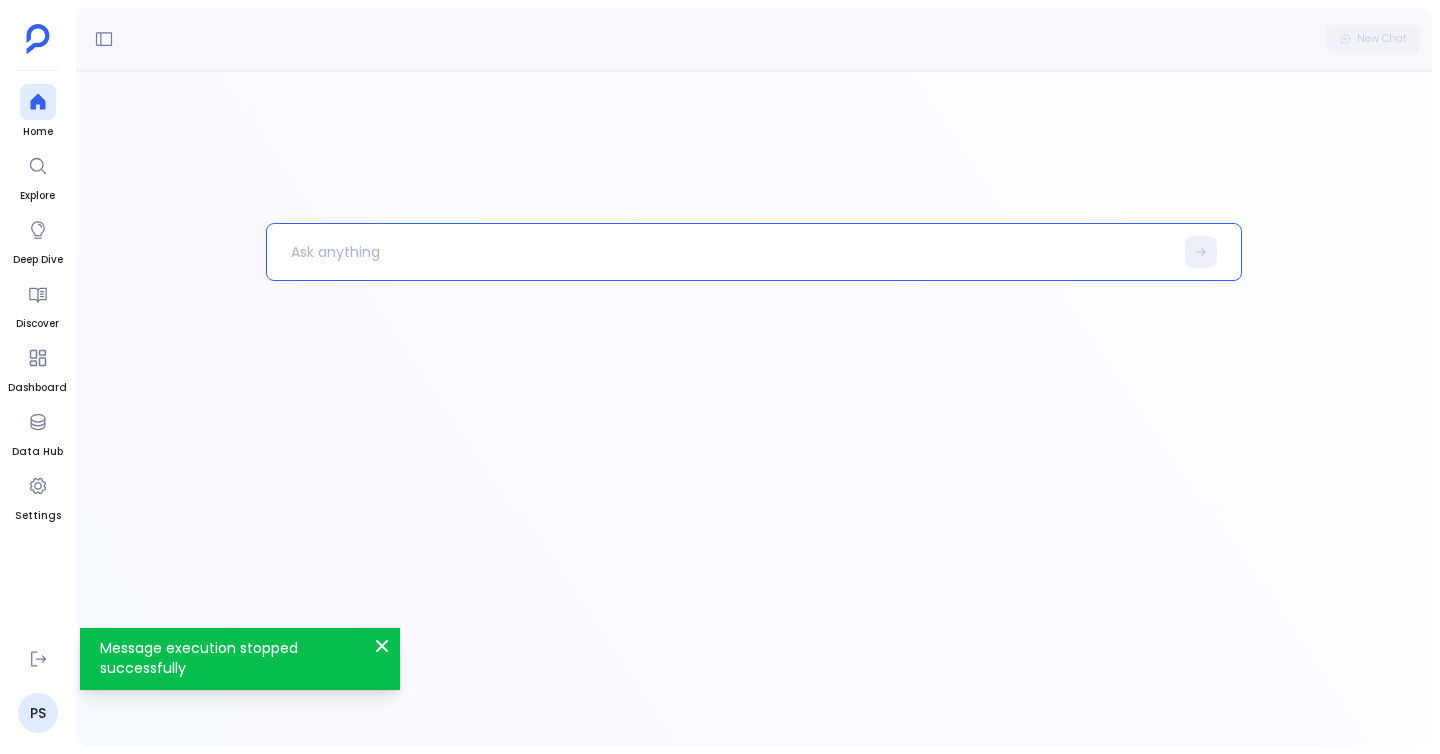click at bounding box center (720, 252) 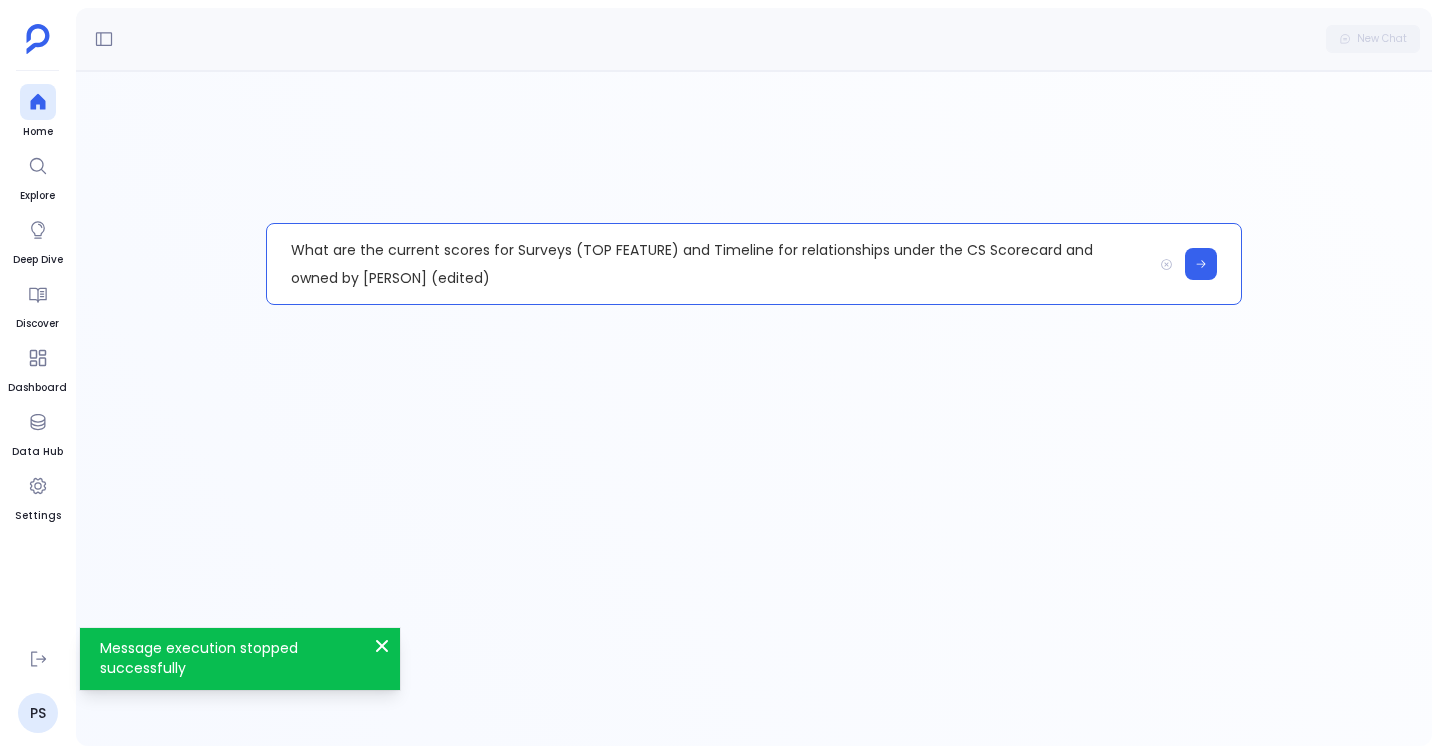 type 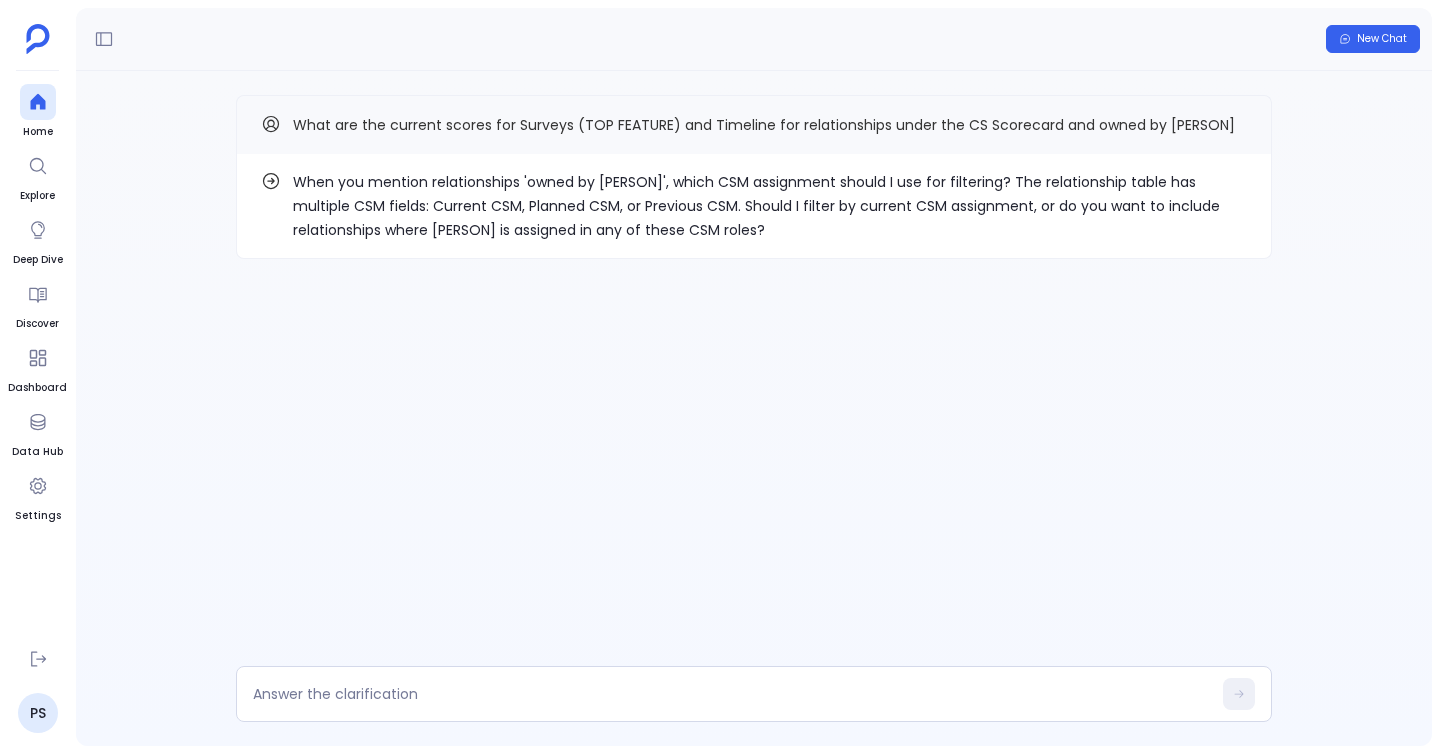 click on "When you mention relationships 'owned by [PERSON]', which CSM assignment should I use for filtering? The relationship table has multiple CSM fields: Current CSM, Planned CSM, or Previous CSM. Should I filter by current CSM assignment, or do you want to include relationships where [PERSON] is assigned in any of these CSM roles?" at bounding box center [770, 206] 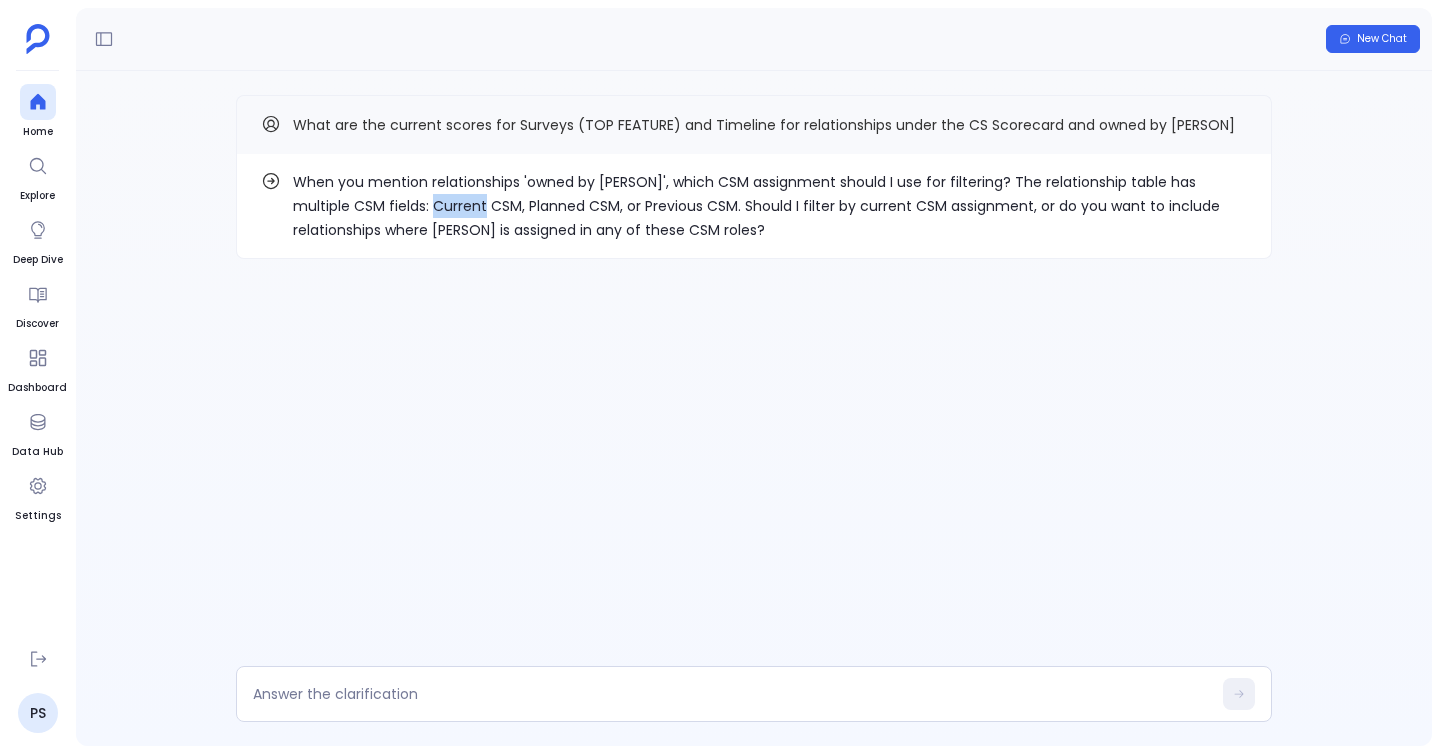 click on "When you mention relationships 'owned by [PERSON]', which CSM assignment should I use for filtering? The relationship table has multiple CSM fields: Current CSM, Planned CSM, or Previous CSM. Should I filter by current CSM assignment, or do you want to include relationships where [PERSON] is assigned in any of these CSM roles?" at bounding box center [770, 206] 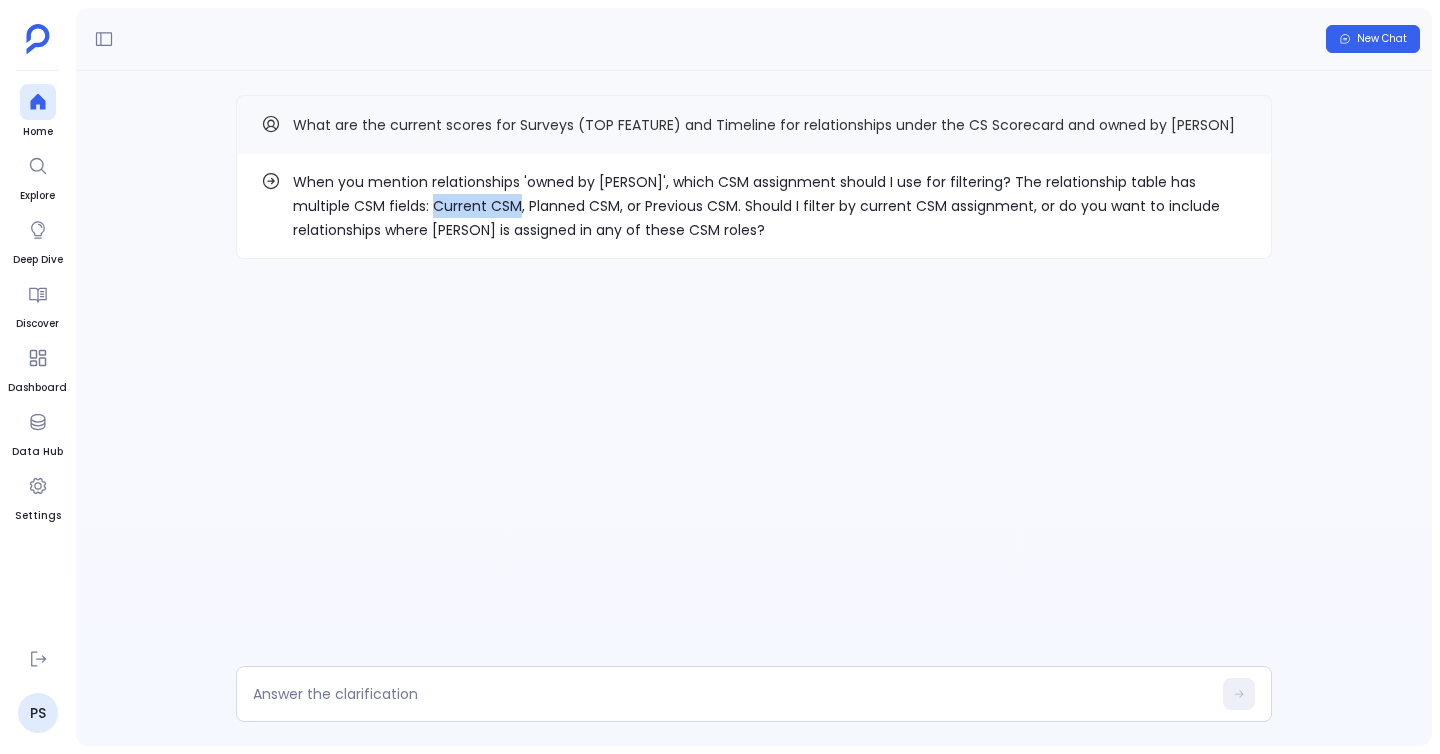 click on "When you mention relationships 'owned by [PERSON]', which CSM assignment should I use for filtering? The relationship table has multiple CSM fields: Current CSM, Planned CSM, or Previous CSM. Should I filter by current CSM assignment, or do you want to include relationships where [PERSON] is assigned in any of these CSM roles?" at bounding box center (770, 206) 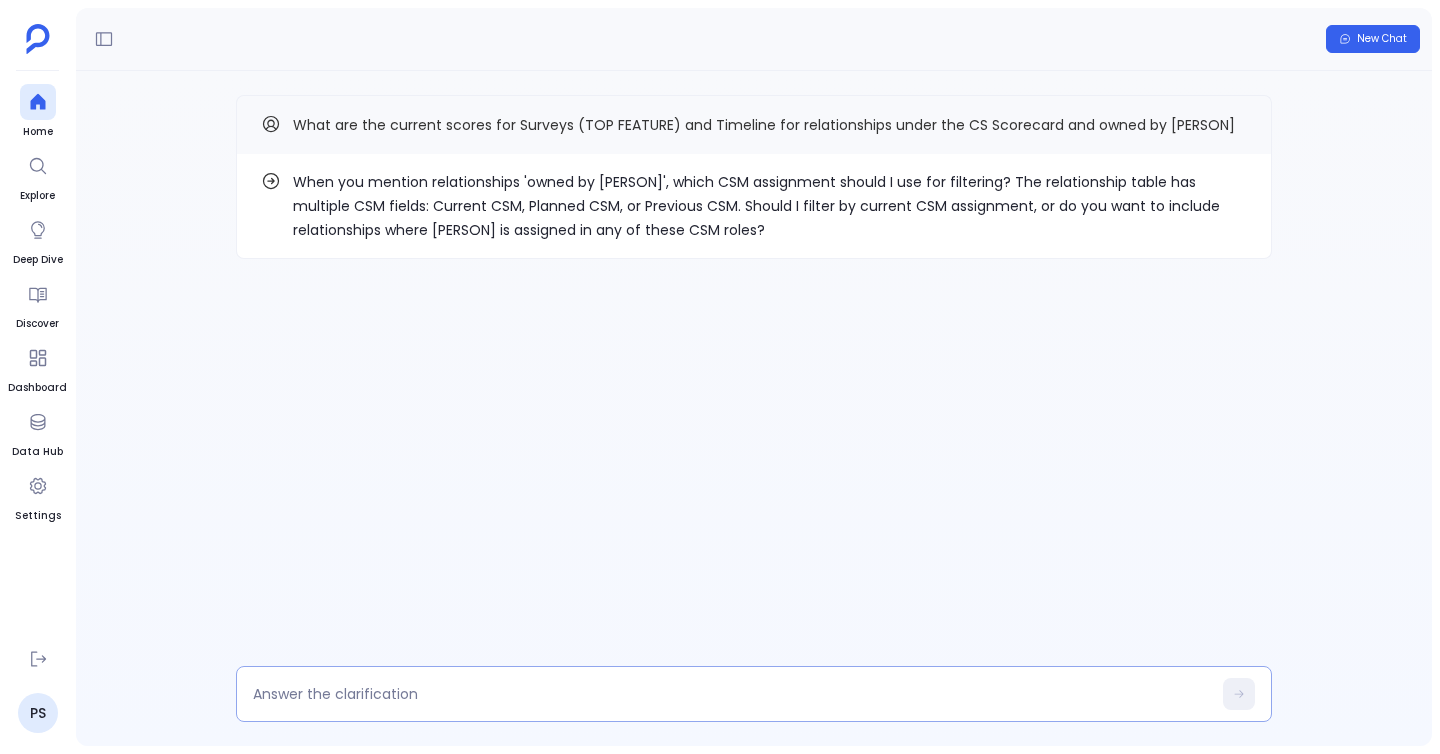 click at bounding box center (754, 694) 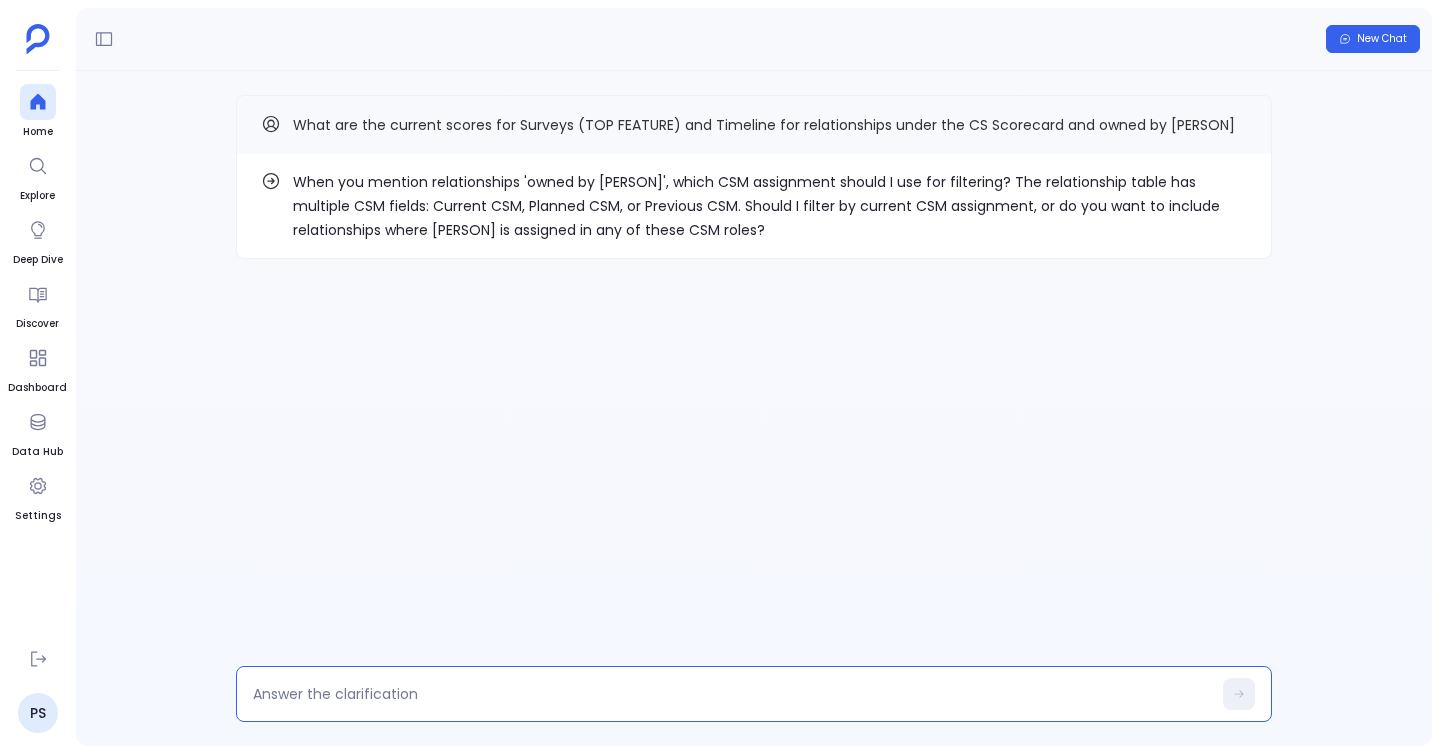 type on "What are the current scores for Surveys (TOP FEATURE) and Timeline for relationships under the CS Scorecard and owned by [PERSON] (edited)" 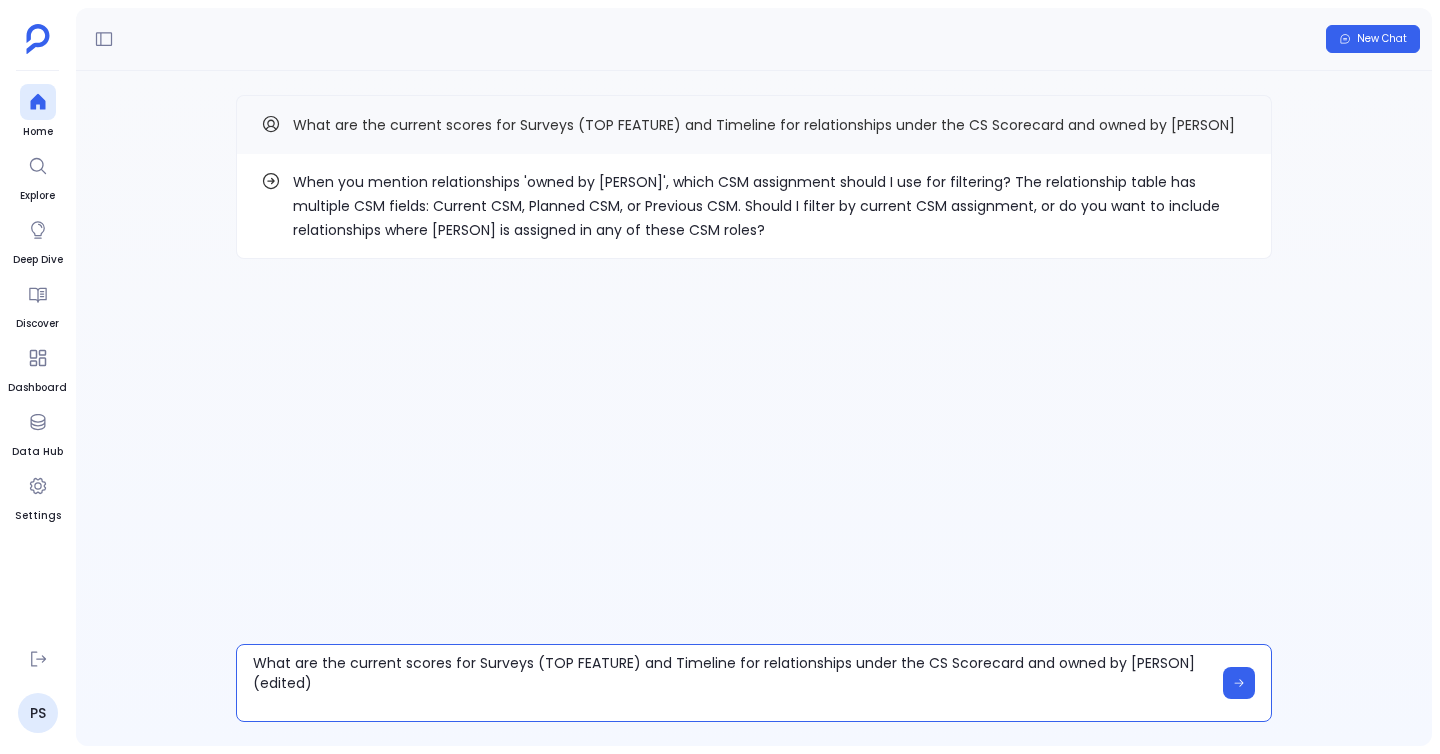 scroll, scrollTop: 0, scrollLeft: 0, axis: both 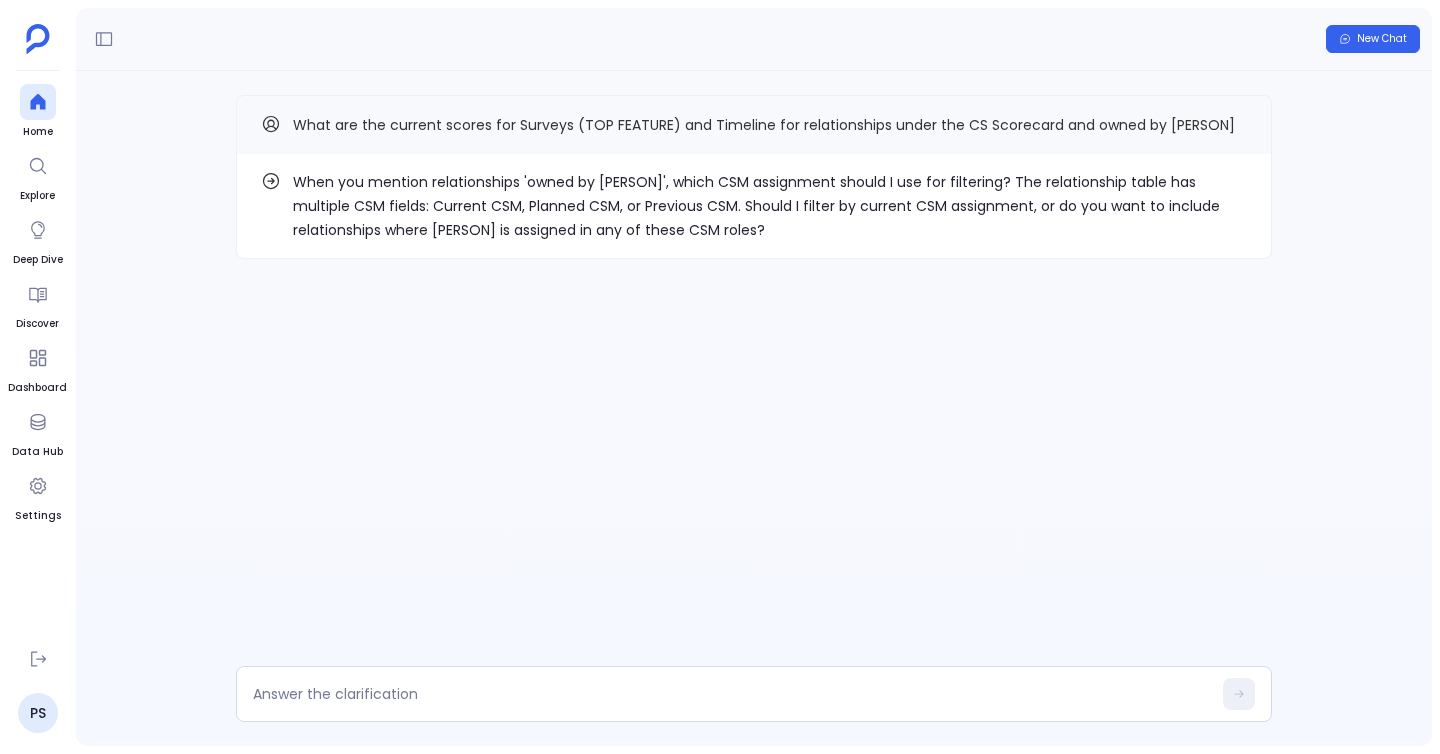 click on "When you mention relationships 'owned by [PERSON]', which CSM assignment should I use for filtering? The relationship table has multiple CSM fields: Current CSM, Planned CSM, or Previous CSM. Should I filter by current CSM assignment, or do you want to include relationships where [PERSON] is assigned in any of these CSM roles?" at bounding box center [770, 206] 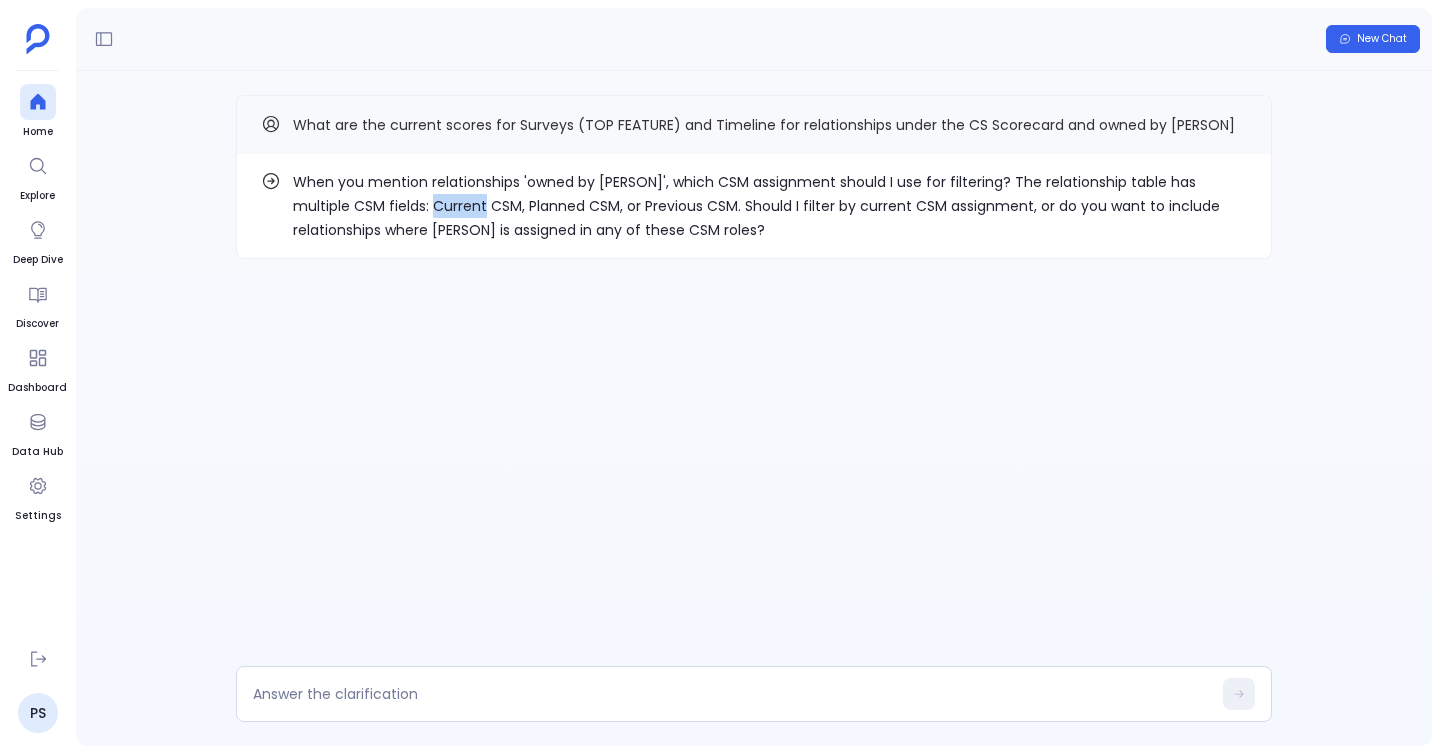 click on "When you mention relationships 'owned by [PERSON]', which CSM assignment should I use for filtering? The relationship table has multiple CSM fields: Current CSM, Planned CSM, or Previous CSM. Should I filter by current CSM assignment, or do you want to include relationships where [PERSON] is assigned in any of these CSM roles?" at bounding box center [770, 206] 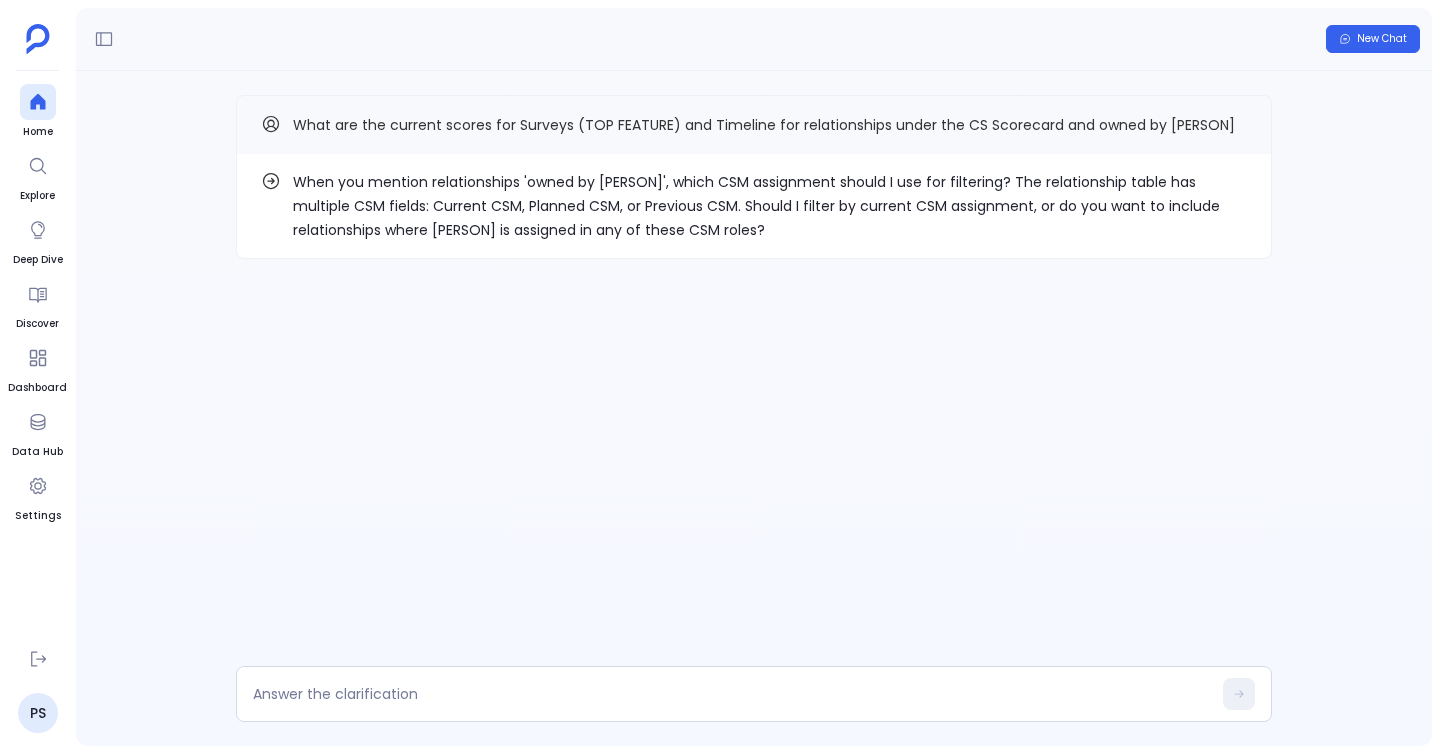 click on "When you mention relationships 'owned by [PERSON]', which CSM assignment should I use for filtering? The relationship table has multiple CSM fields: Current CSM, Planned CSM, or Previous CSM. Should I filter by current CSM assignment, or do you want to include relationships where [PERSON] is assigned in any of these CSM roles?" at bounding box center (770, 206) 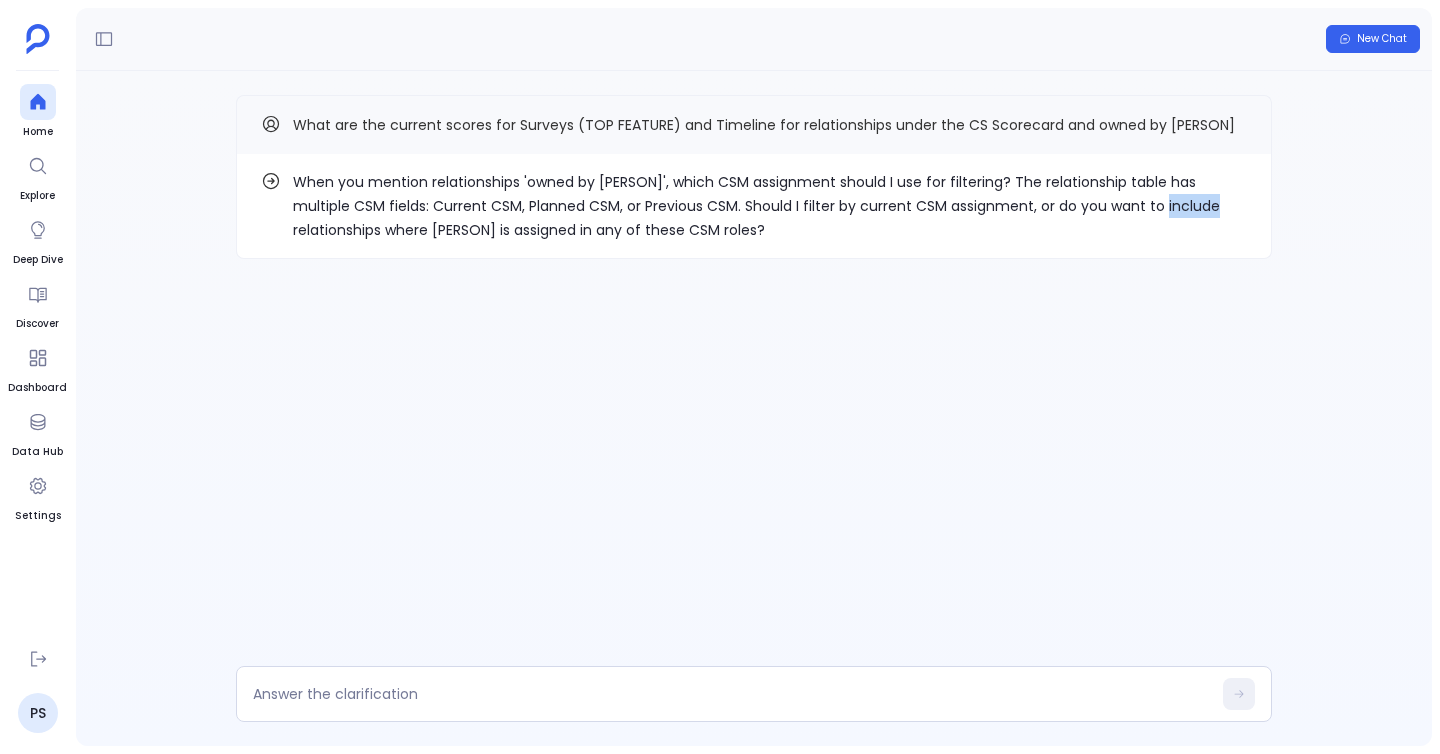 click on "When you mention relationships 'owned by [PERSON]', which CSM assignment should I use for filtering? The relationship table has multiple CSM fields: Current CSM, Planned CSM, or Previous CSM. Should I filter by current CSM assignment, or do you want to include relationships where [PERSON] is assigned in any of these CSM roles?" at bounding box center [770, 206] 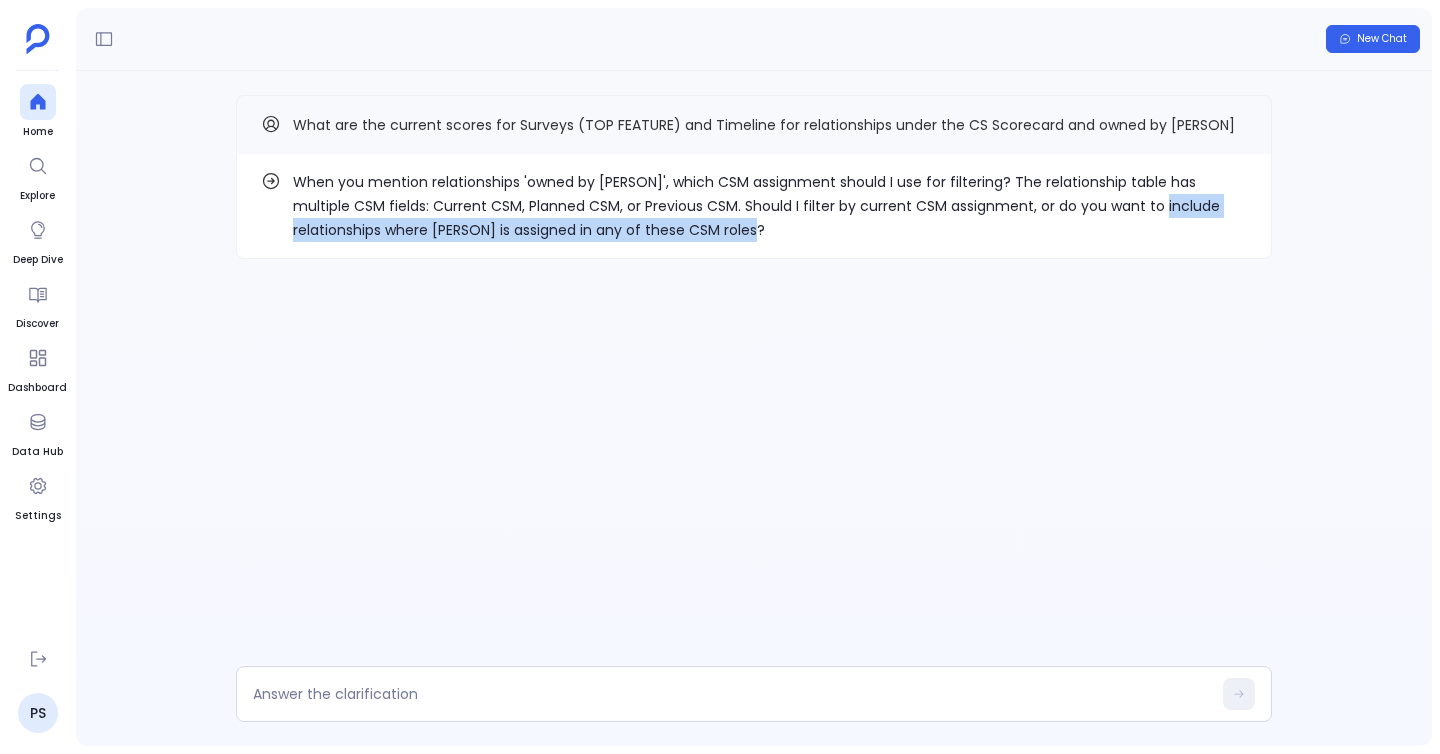 click on "When you mention relationships 'owned by [PERSON]', which CSM assignment should I use for filtering? The relationship table has multiple CSM fields: Current CSM, Planned CSM, or Previous CSM. Should I filter by current CSM assignment, or do you want to include relationships where [PERSON] is assigned in any of these CSM roles?" at bounding box center [770, 206] 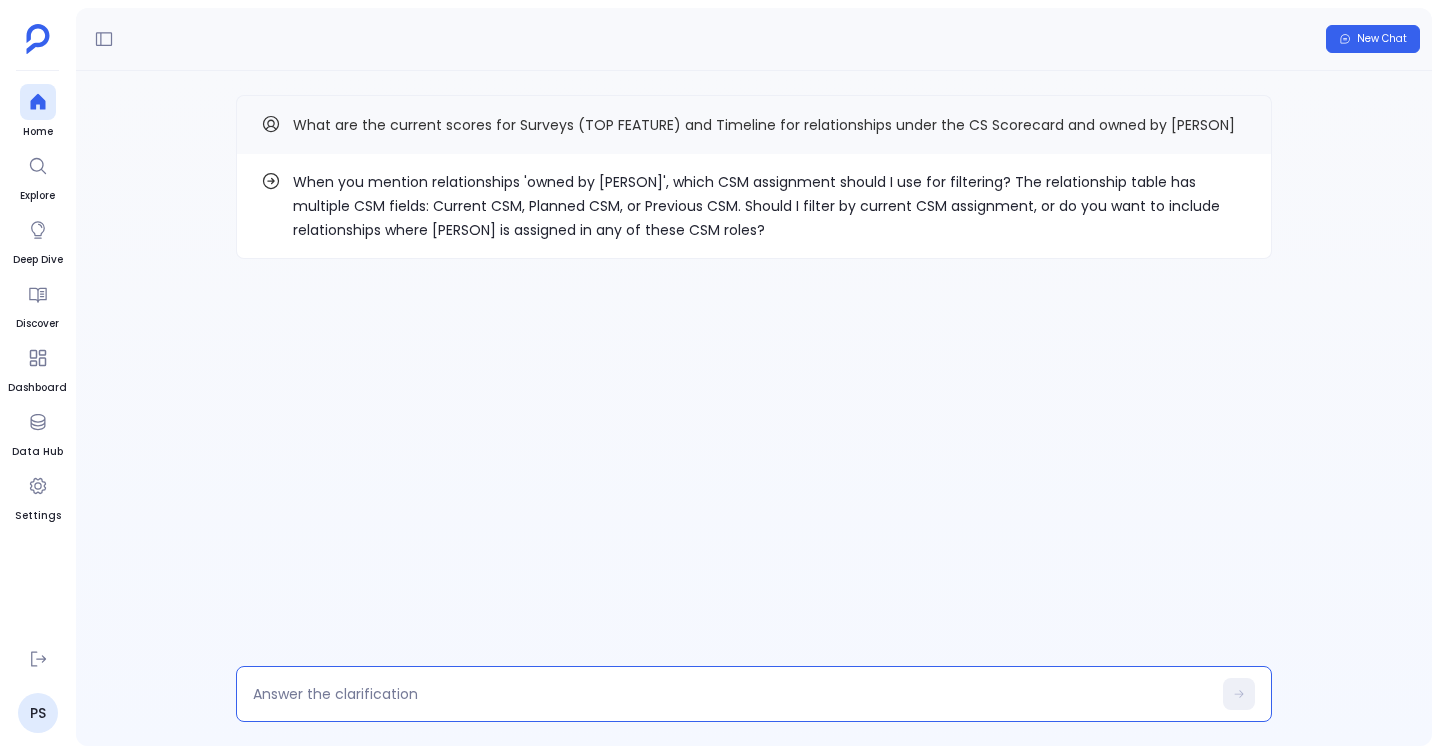 click at bounding box center [732, 694] 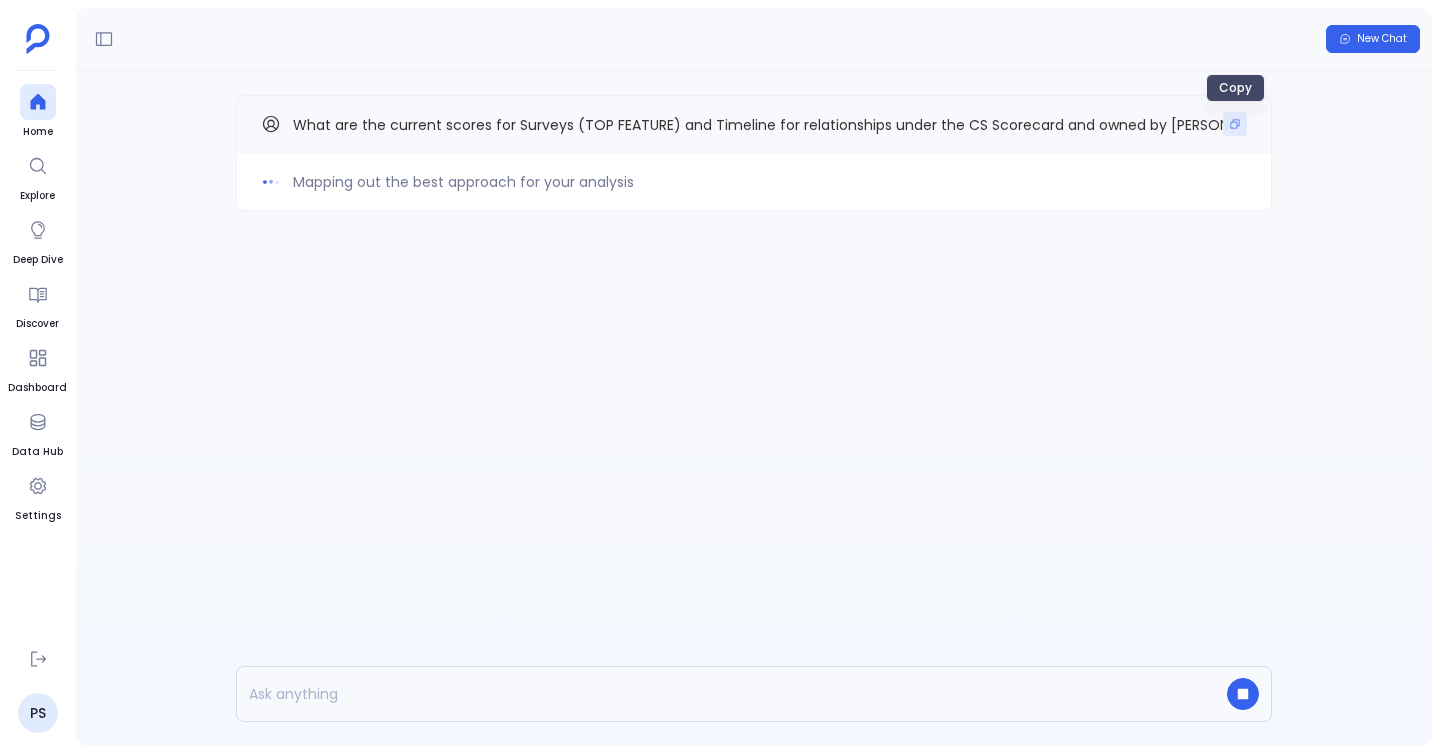 click at bounding box center [1235, 124] 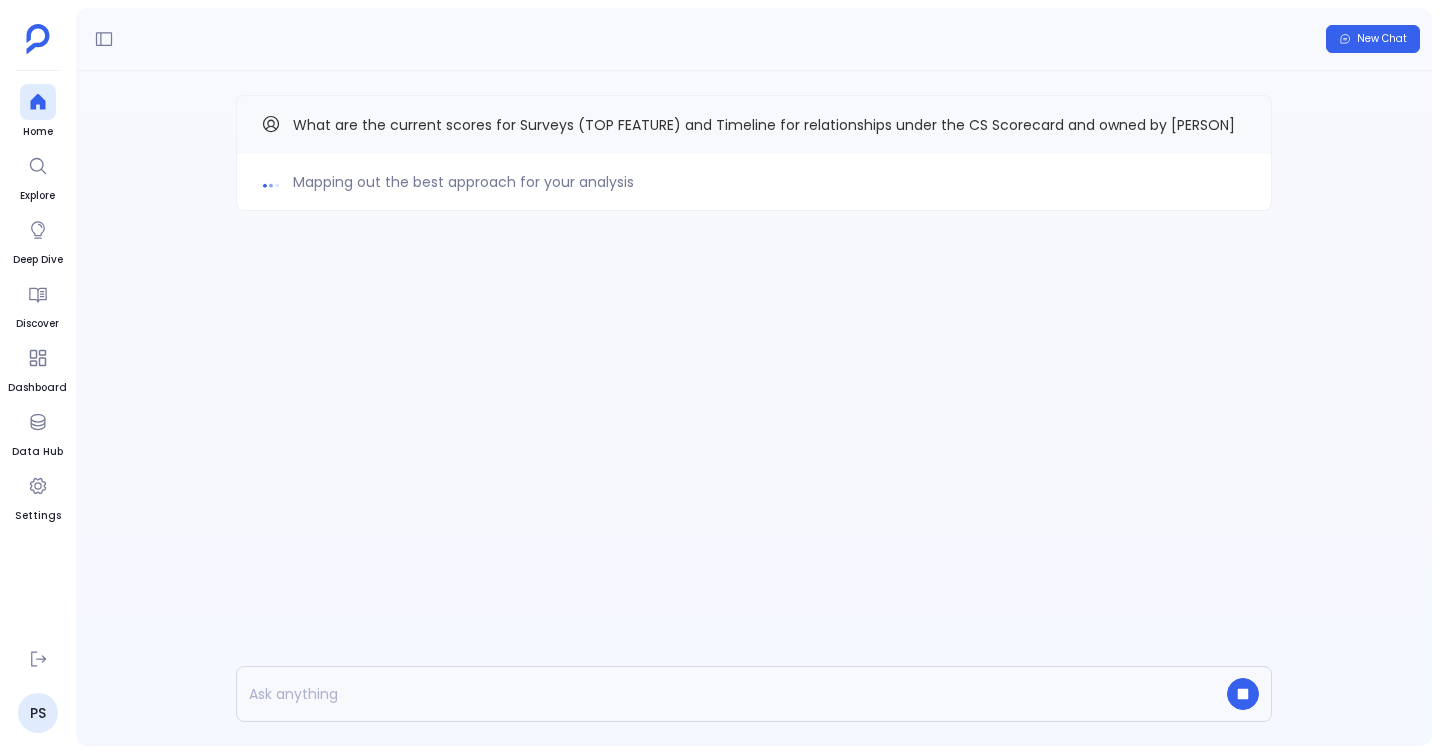 click on "Mapping out the best approach for your analysis What are the current scores for Surveys (TOP FEATURE) and Timeline for relationships under the CS Scorecard and owned by [PERSON]" at bounding box center [754, 193] 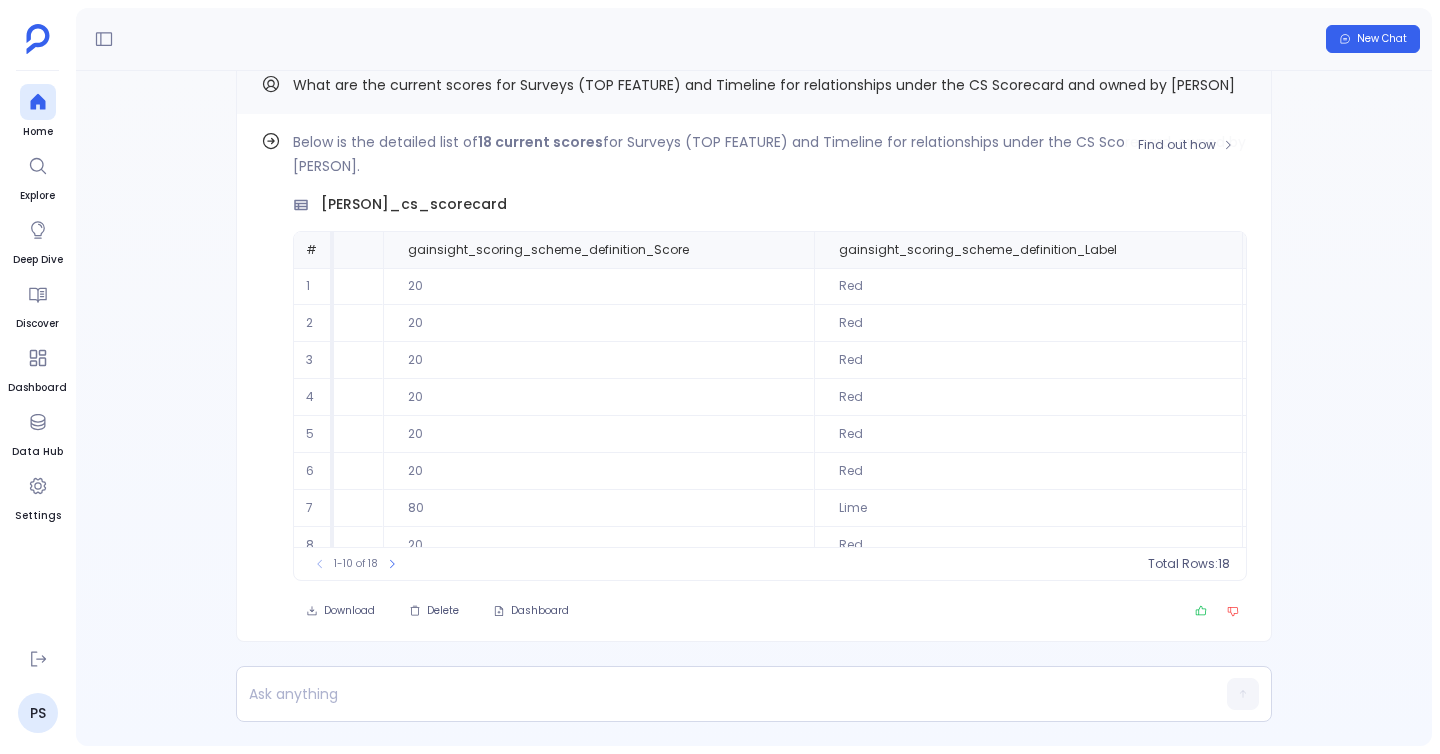 scroll, scrollTop: 0, scrollLeft: 556, axis: horizontal 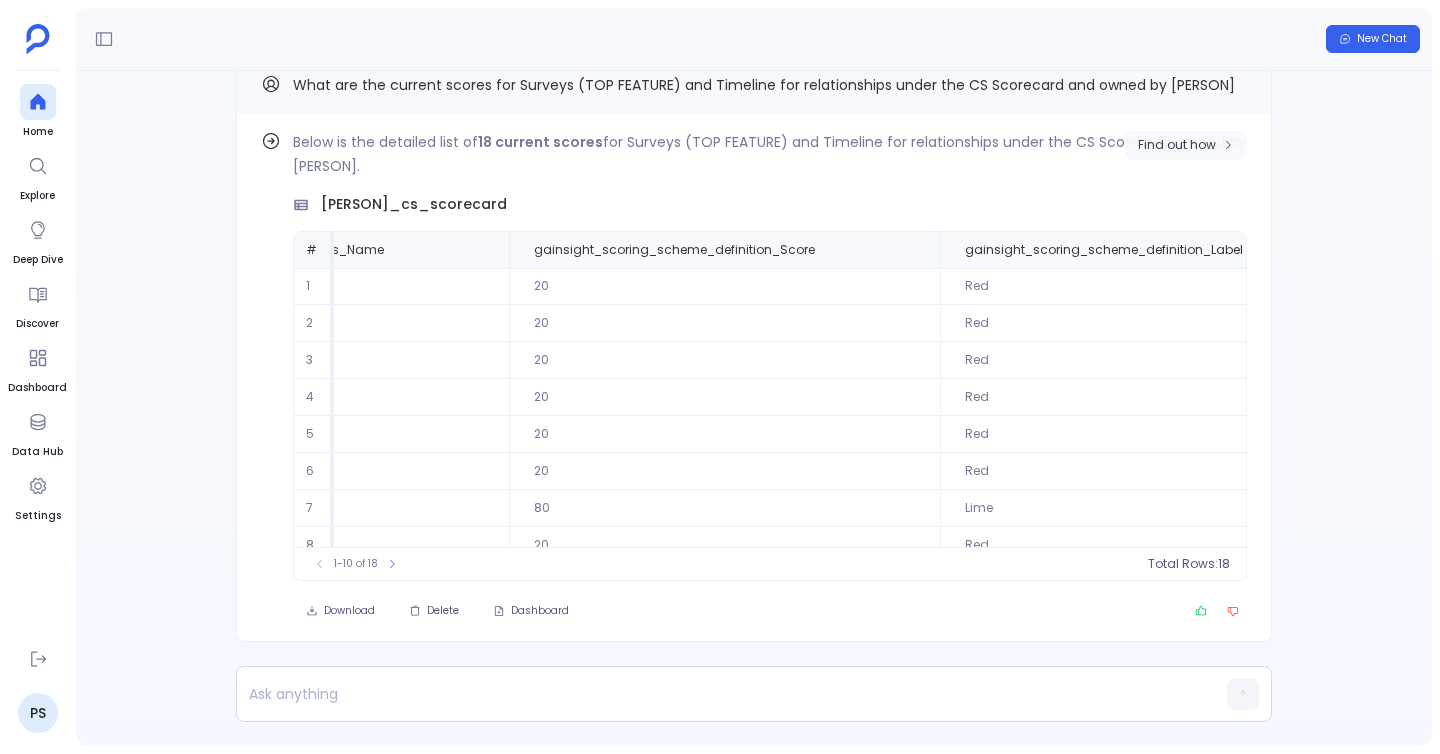 click on "Find out how" at bounding box center (1186, 145) 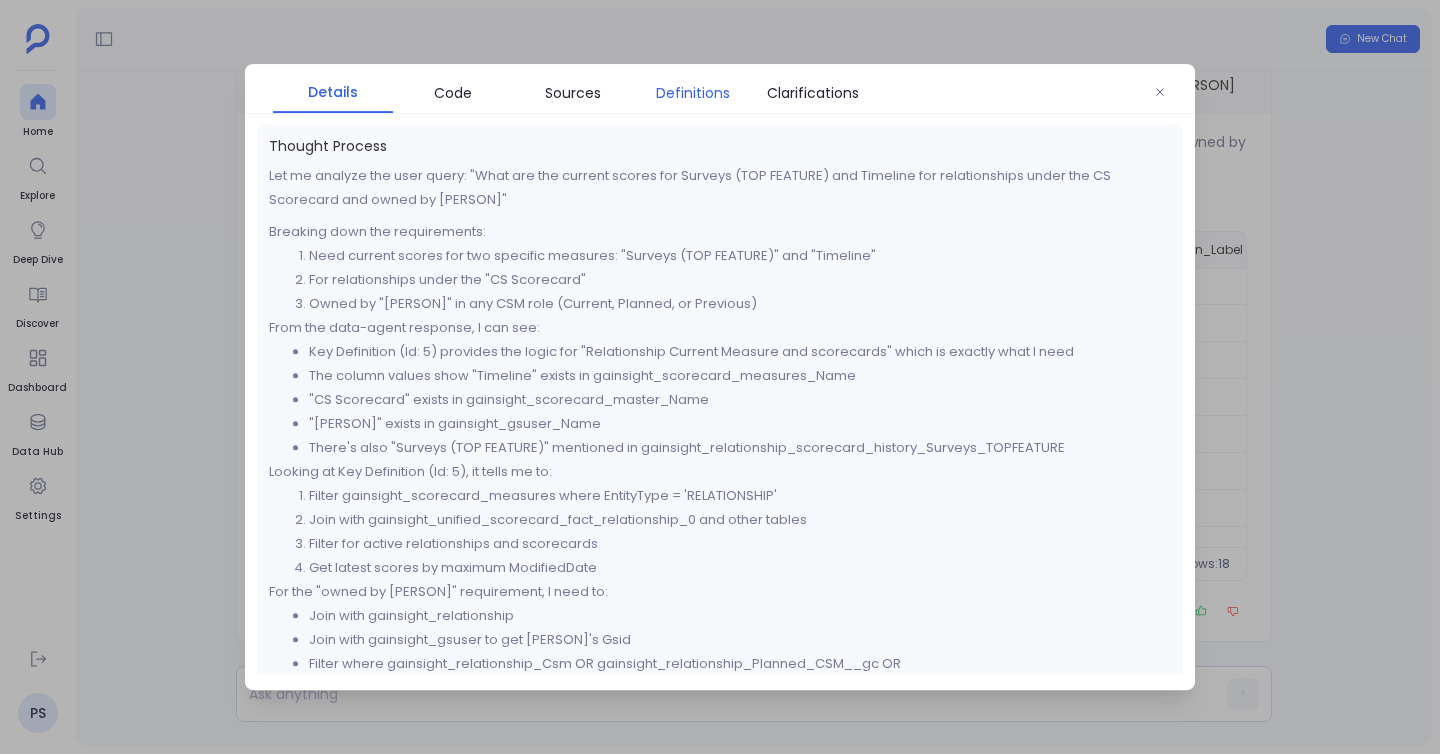 click on "Definitions" at bounding box center [693, 93] 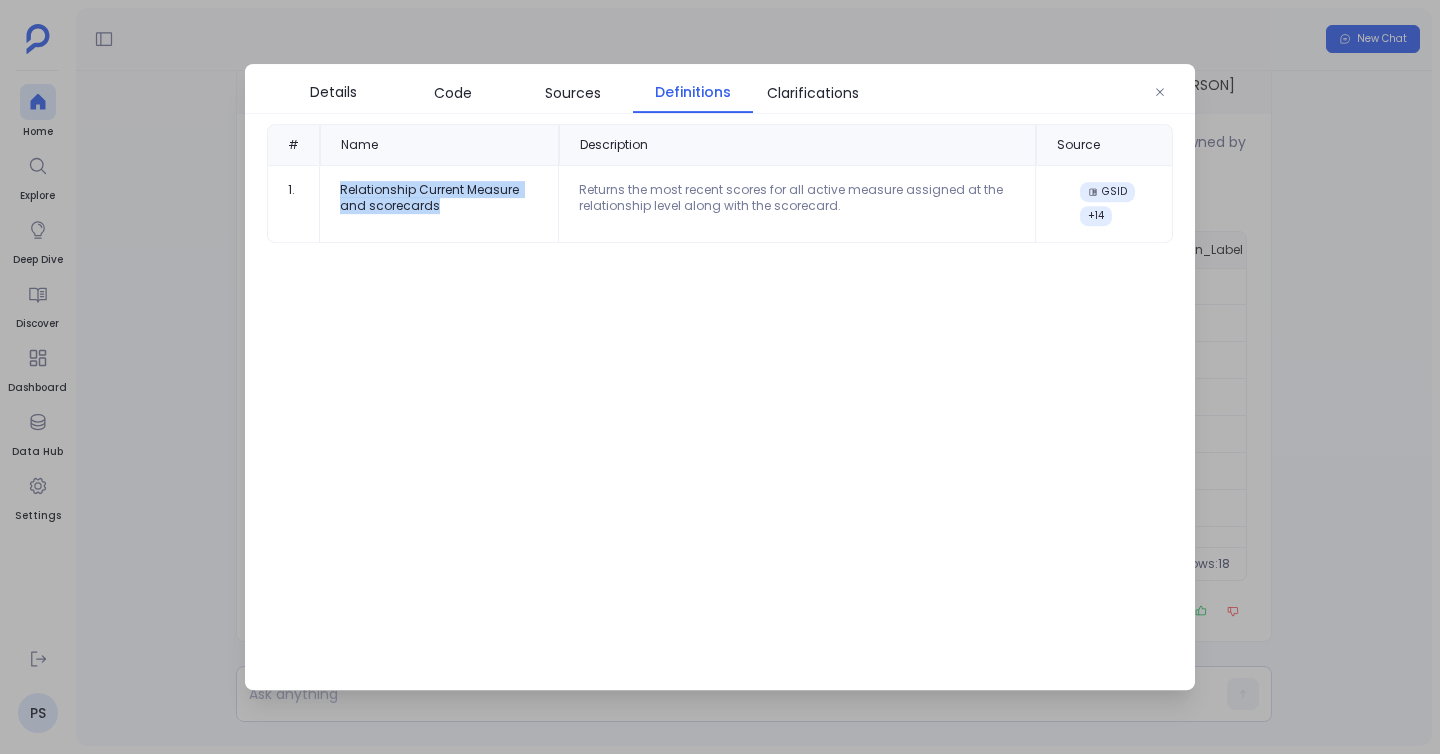 drag, startPoint x: 338, startPoint y: 184, endPoint x: 490, endPoint y: 238, distance: 161.30716 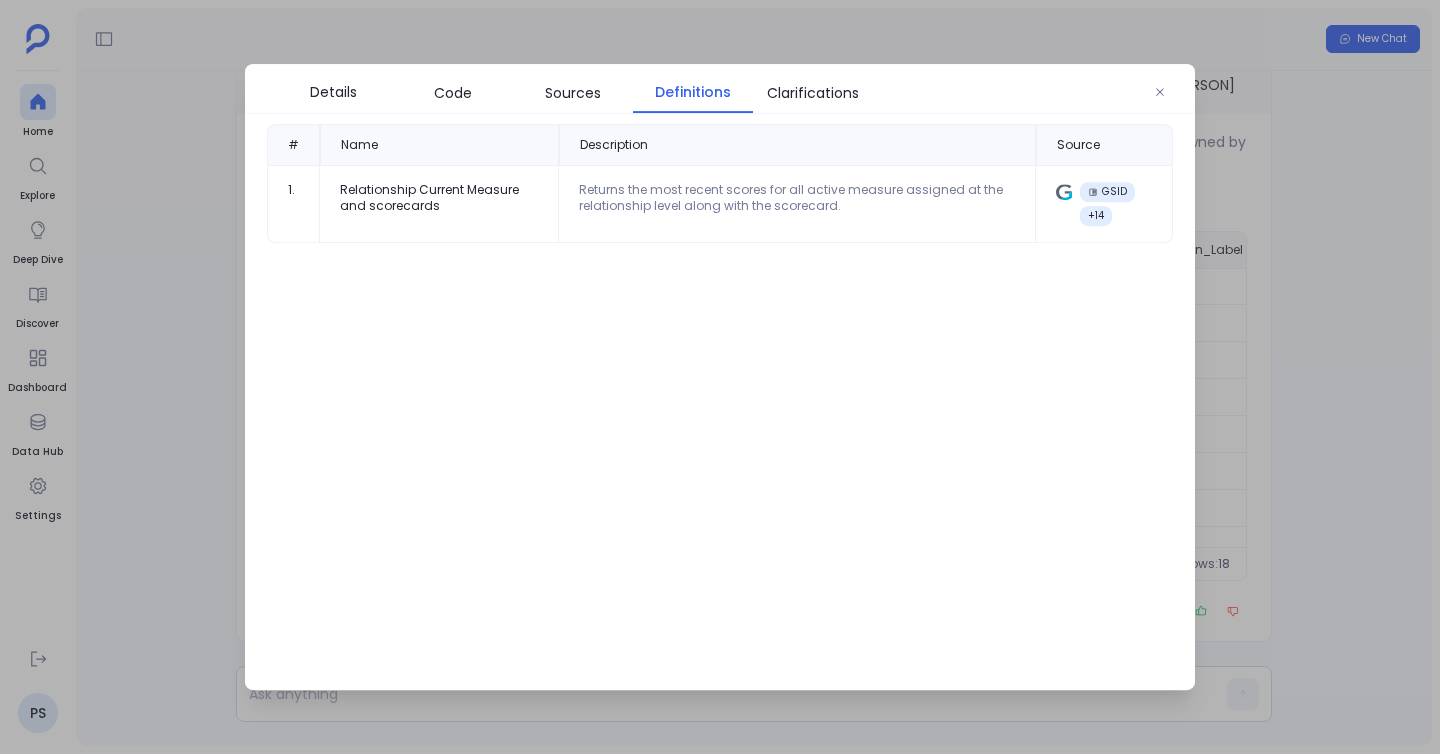 click at bounding box center (720, 377) 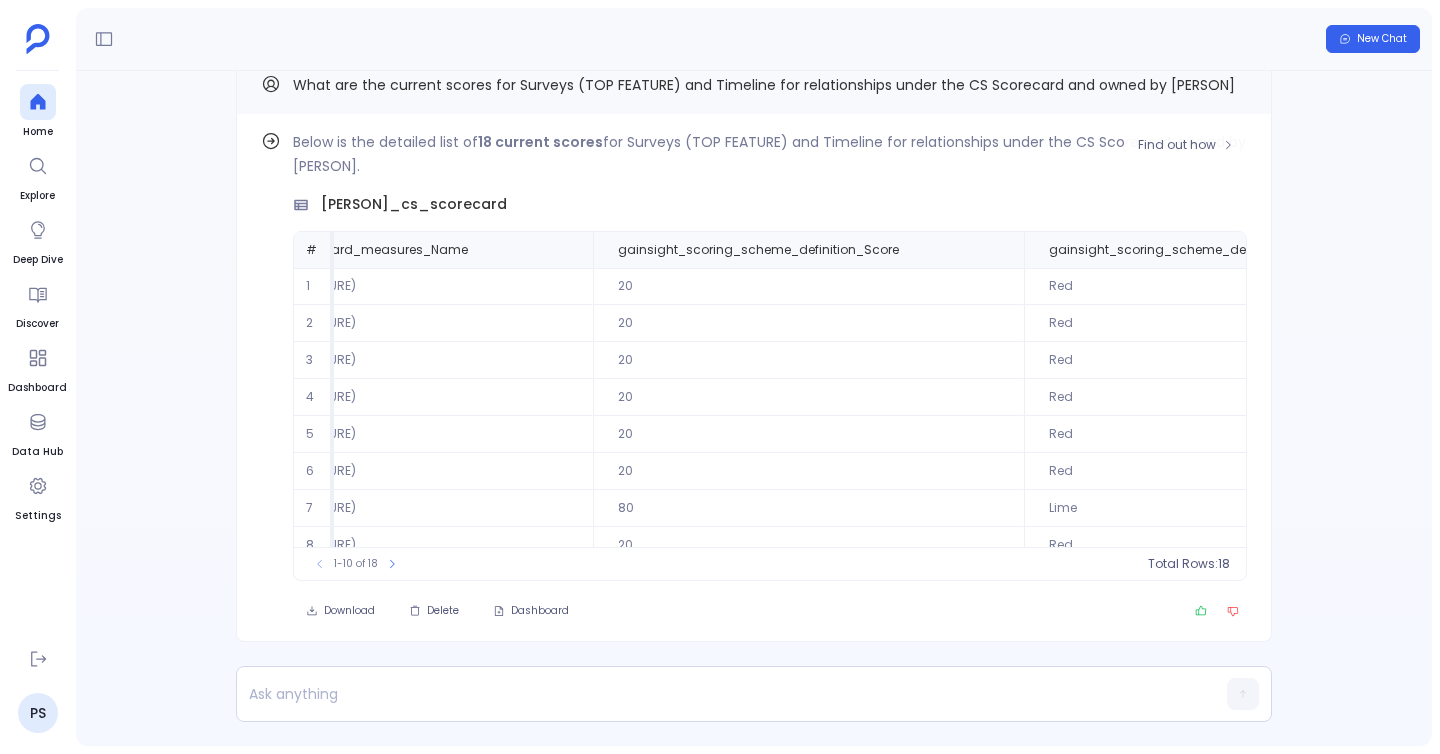 scroll, scrollTop: 0, scrollLeft: 0, axis: both 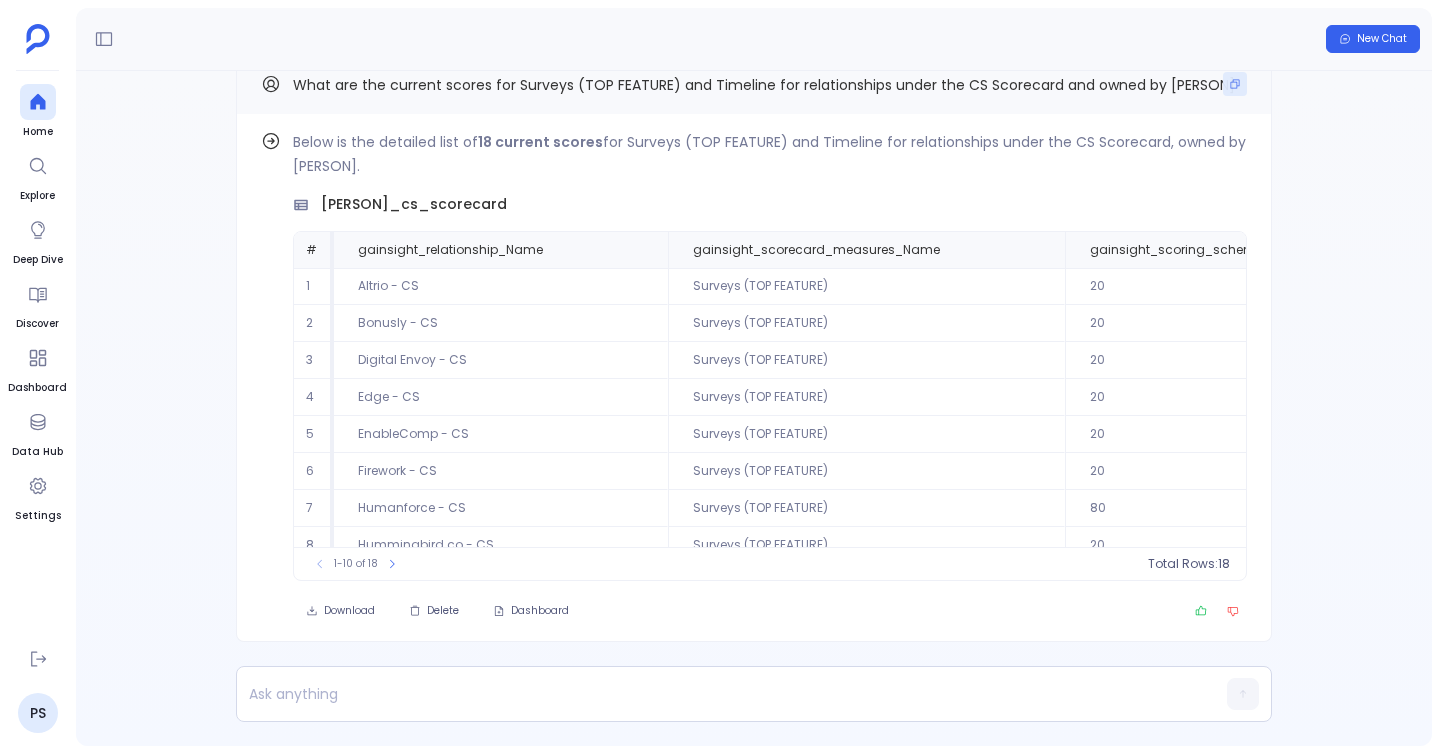 click at bounding box center (1235, 84) 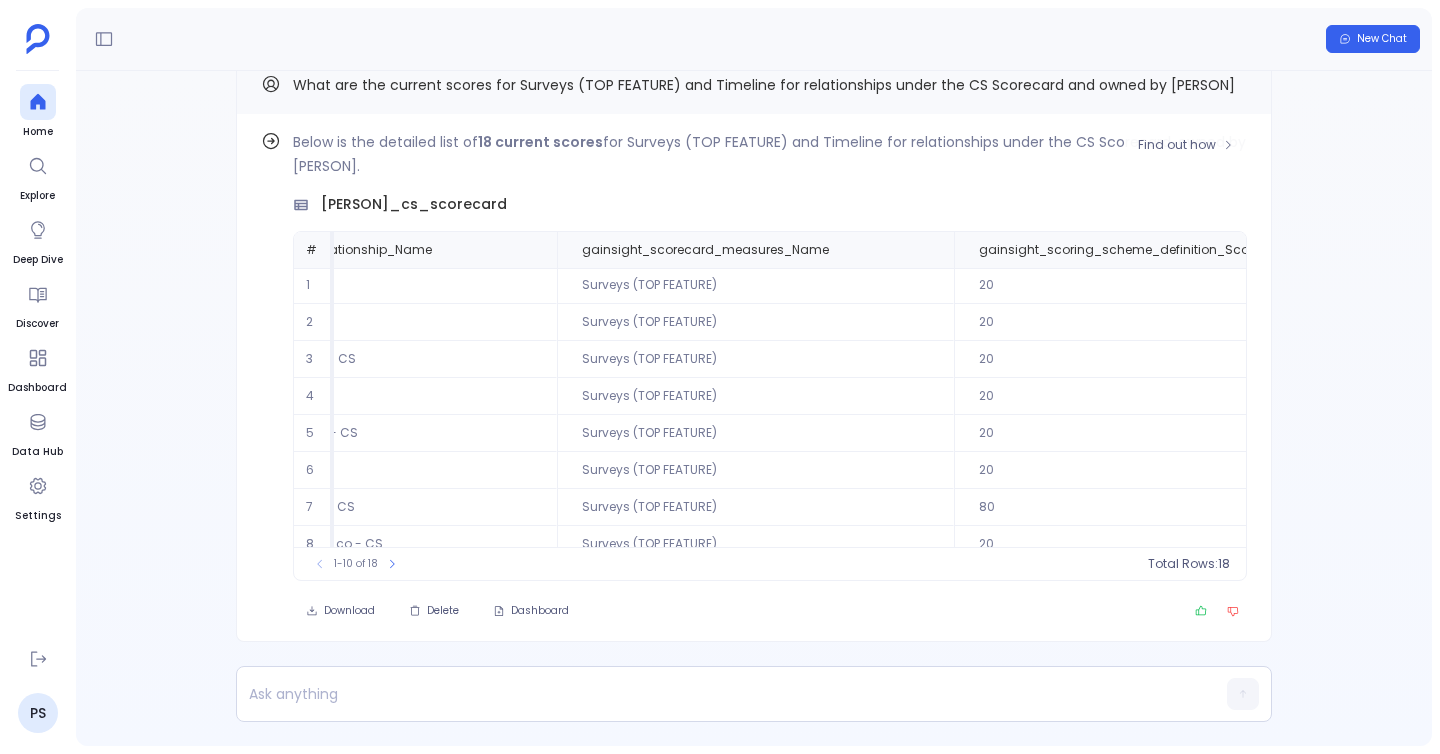 scroll, scrollTop: 1, scrollLeft: 0, axis: vertical 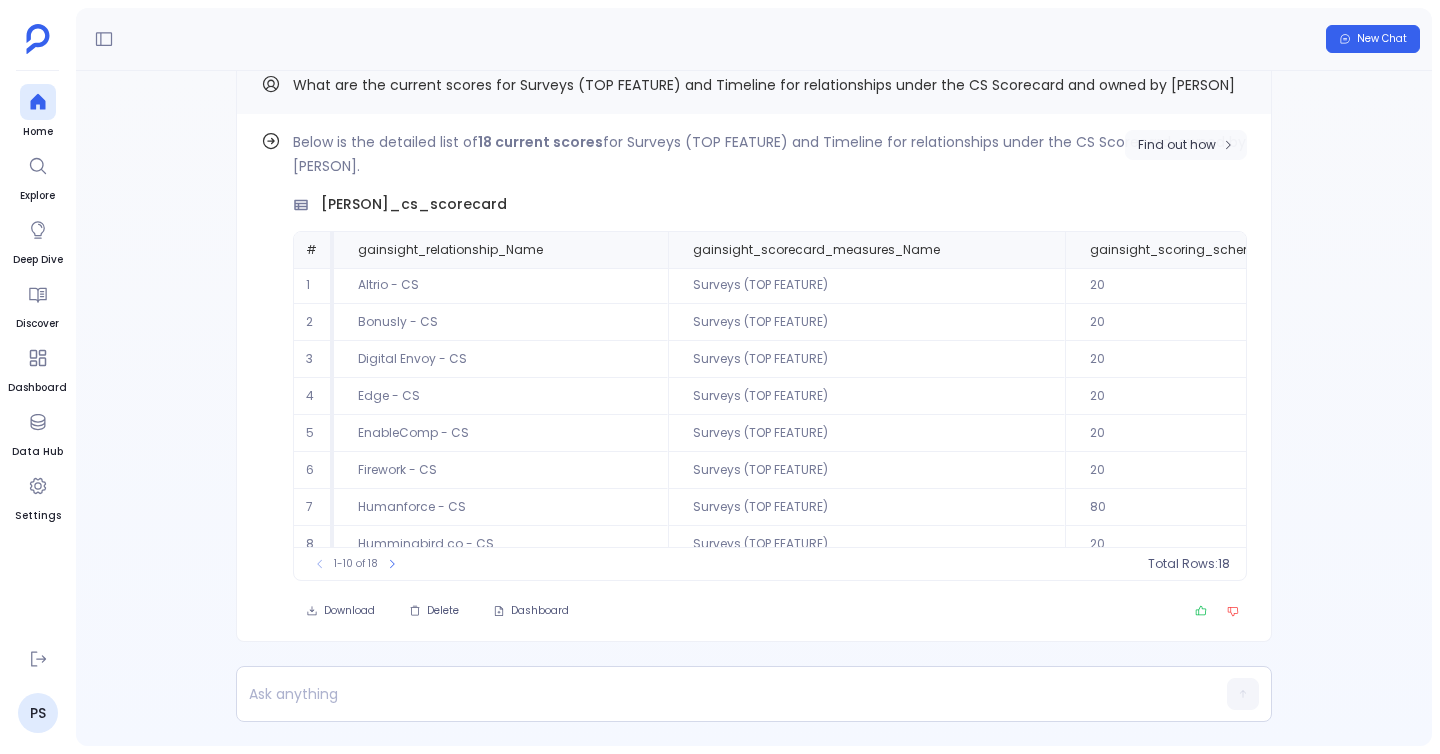 click on "Find out how" at bounding box center (1177, 145) 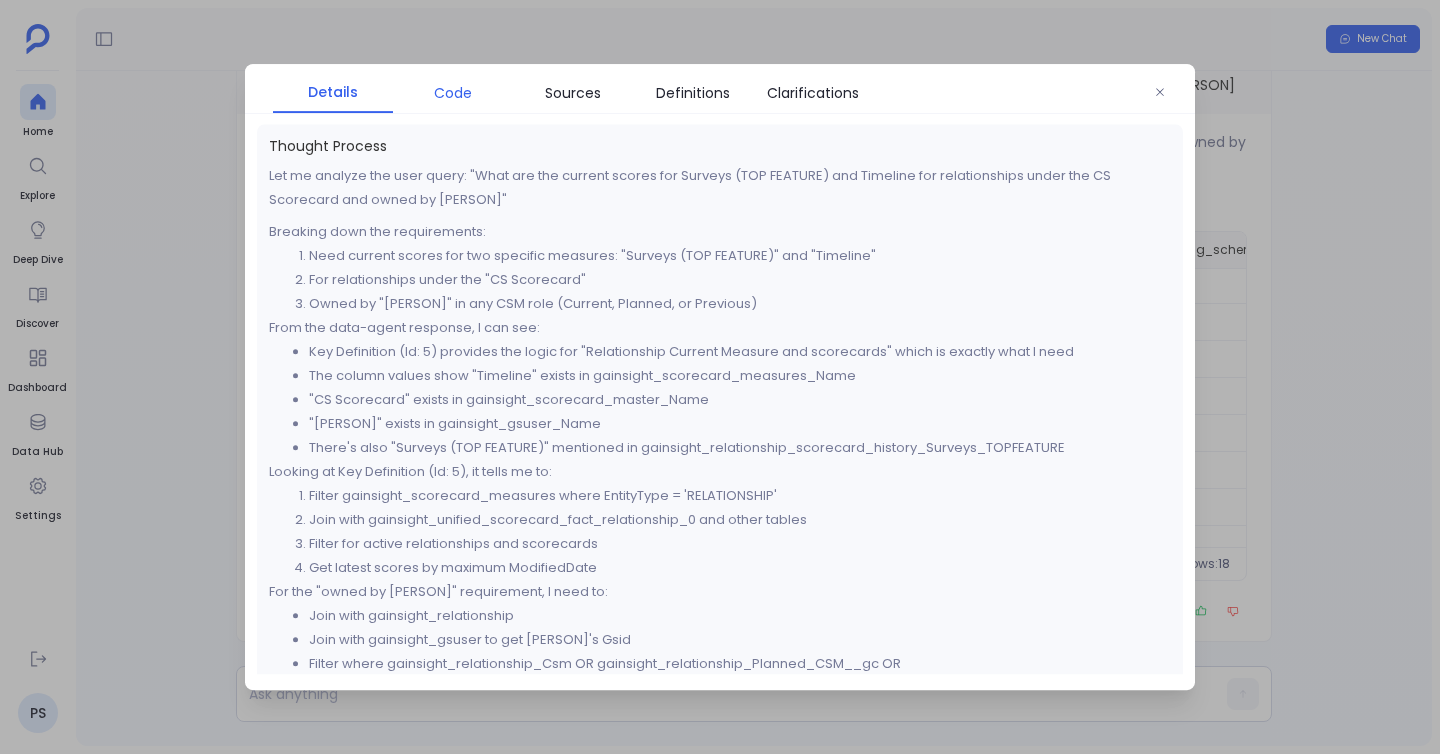 click on "Code" at bounding box center [453, 93] 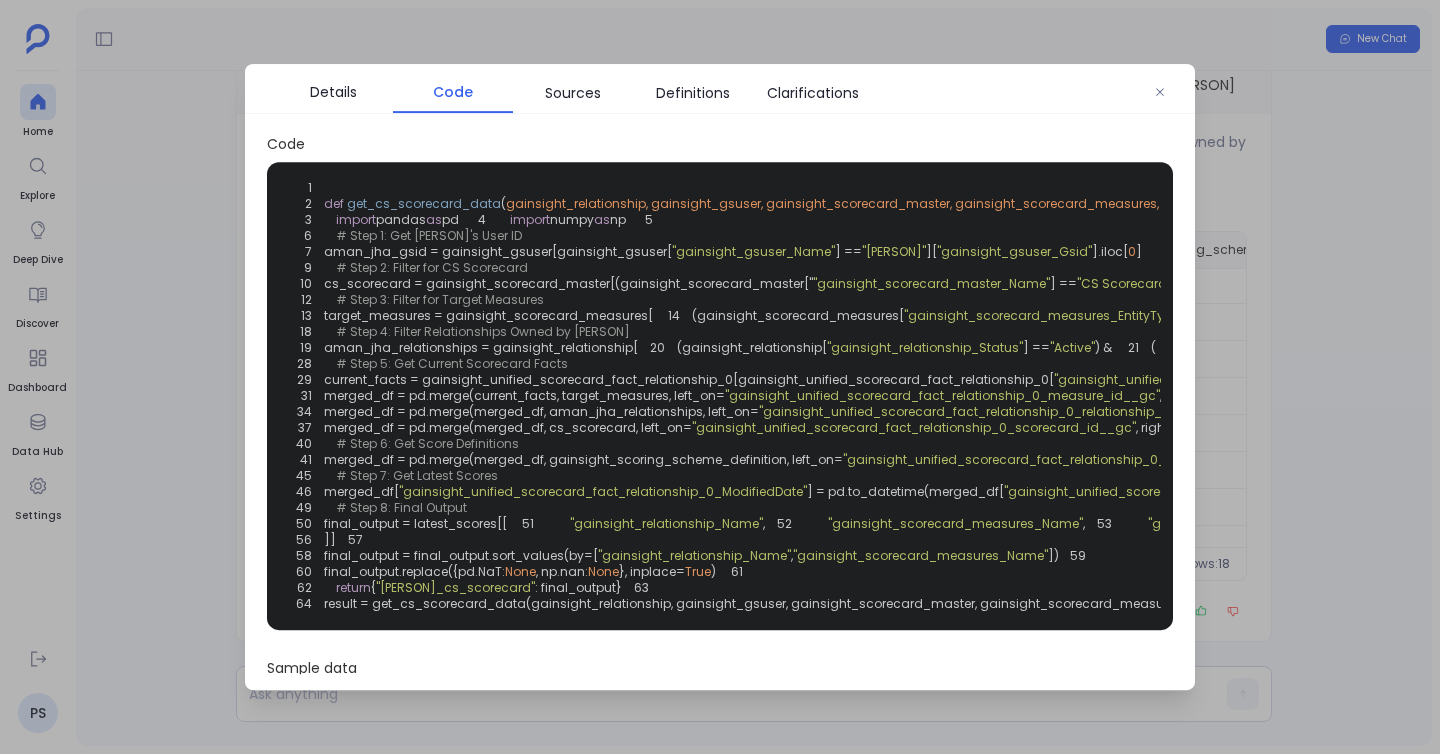 click at bounding box center (720, 377) 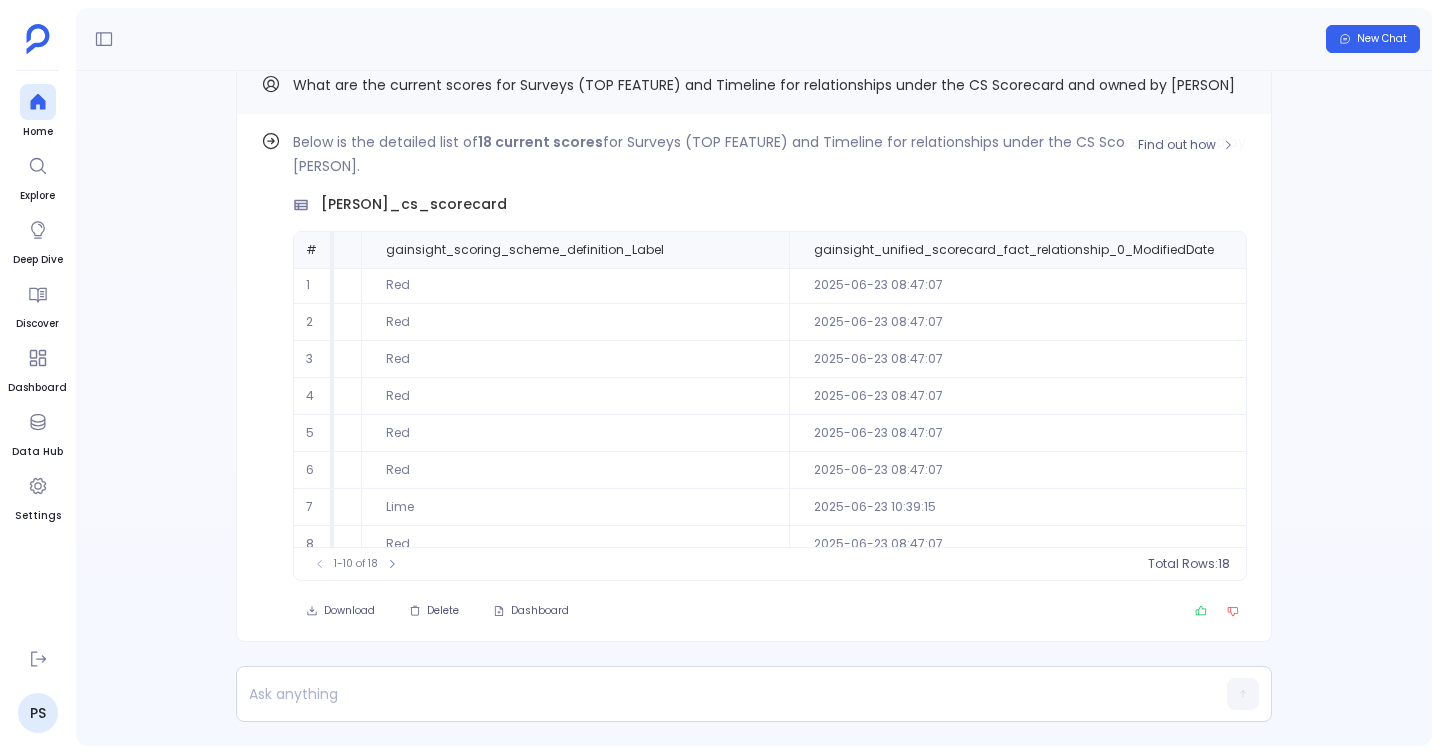 scroll, scrollTop: 1, scrollLeft: 1206, axis: both 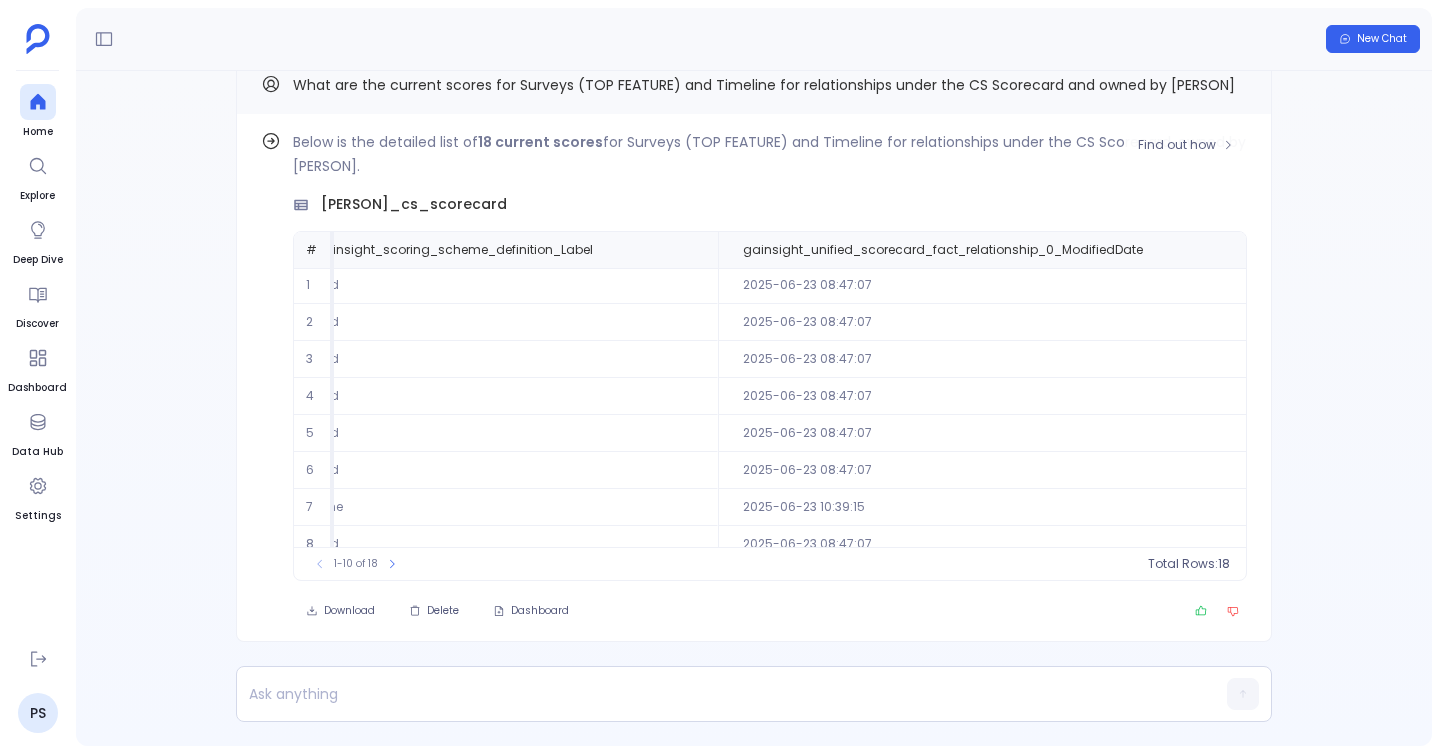 click on "Below is the detailed list of  18 current scores  for Surveys (TOP FEATURE) and Timeline for relationships under the CS Scorecard, owned by [PERSON]." at bounding box center [770, 154] 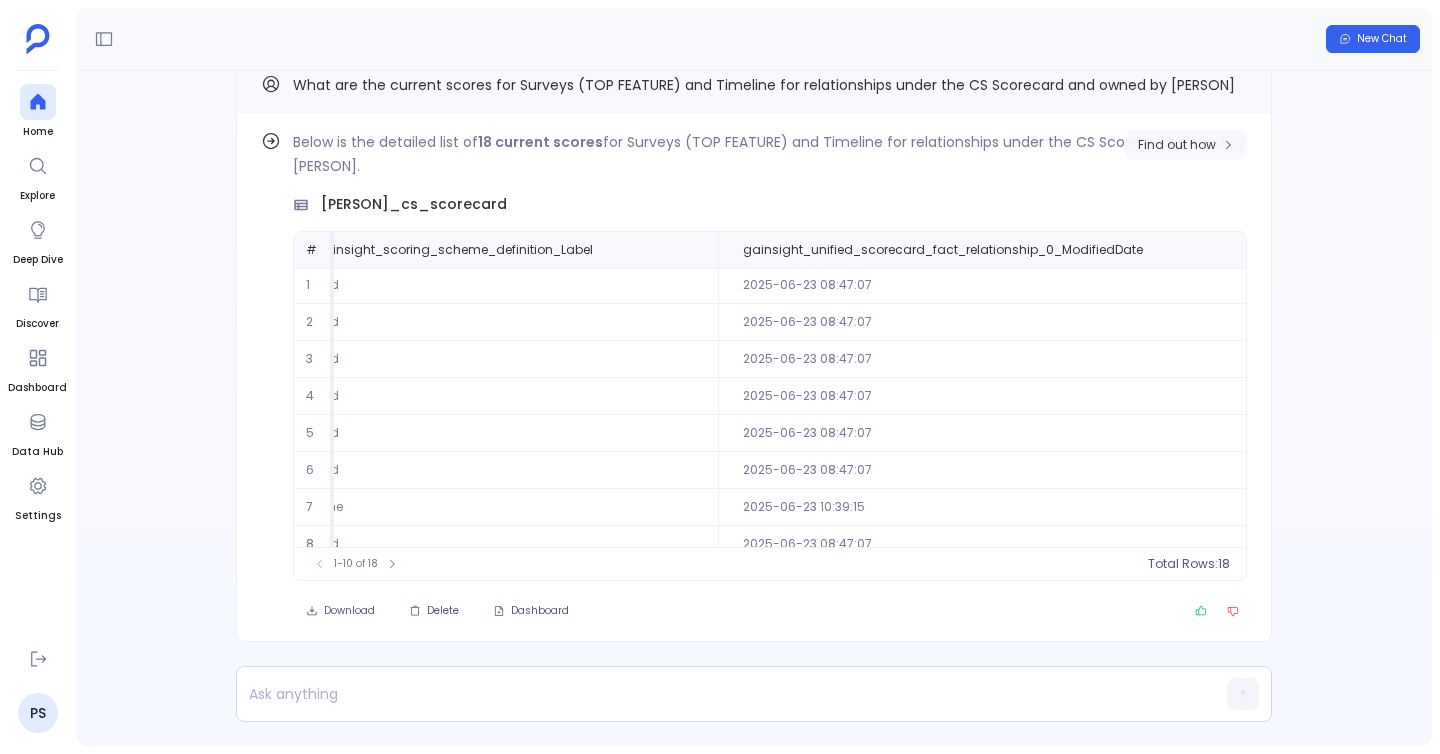 click on "Find out how" at bounding box center [1186, 145] 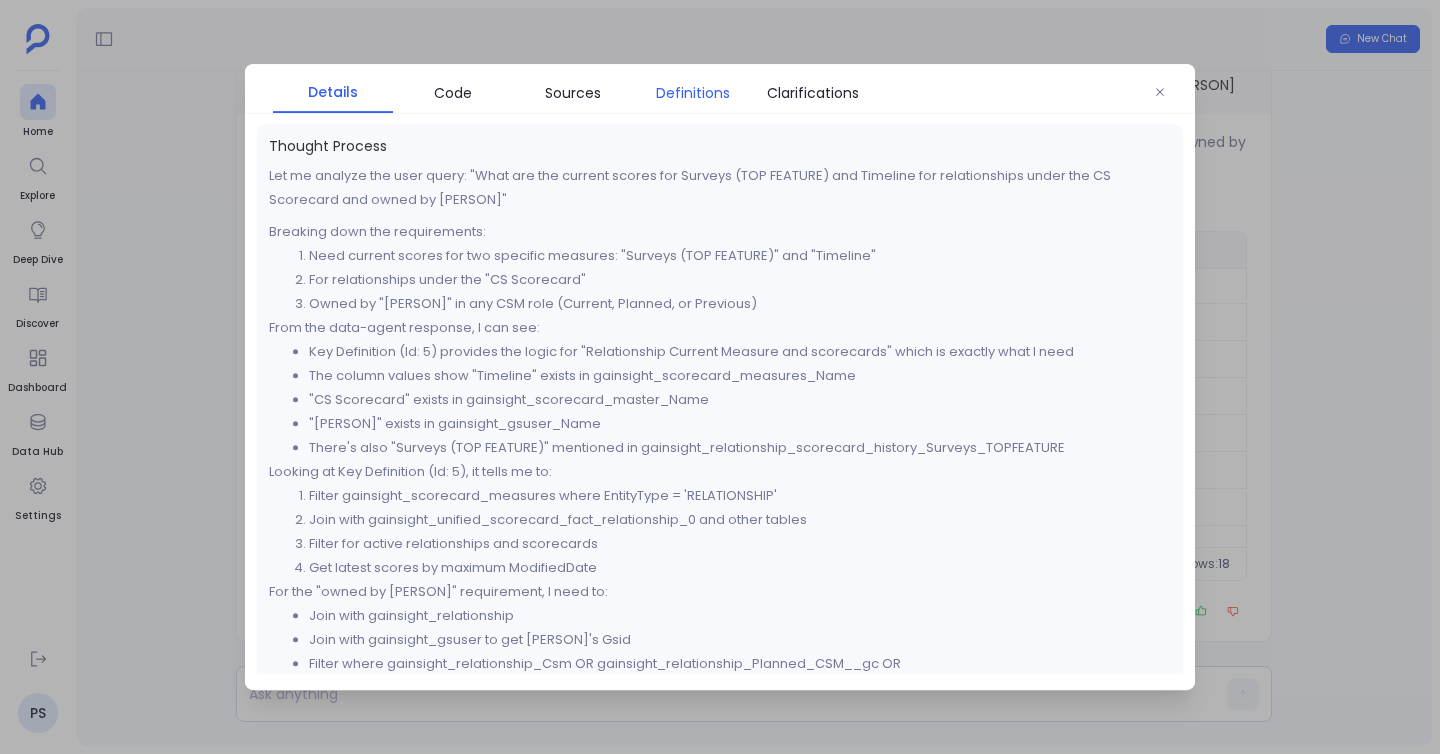 click on "Definitions" at bounding box center [693, 93] 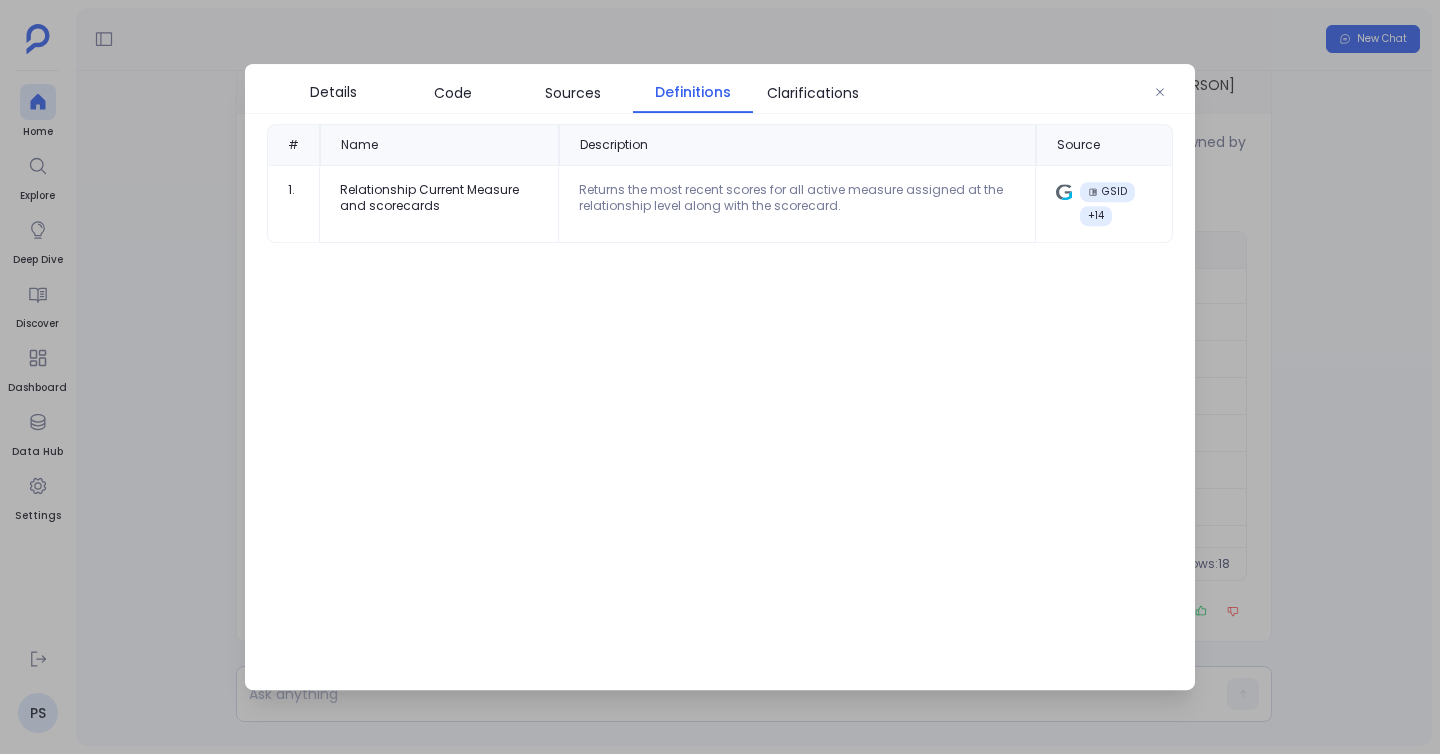 click at bounding box center (720, 377) 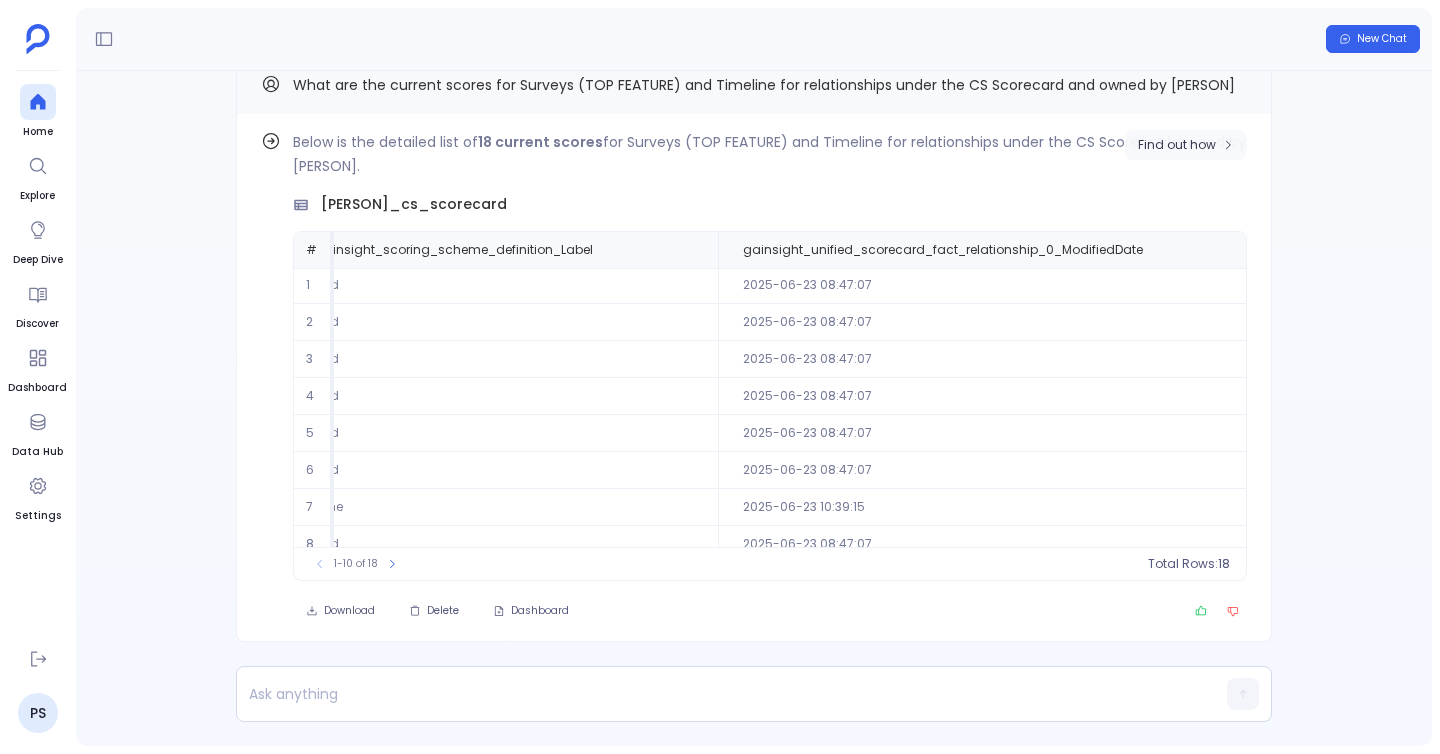 click on "Find out how" at bounding box center [1177, 145] 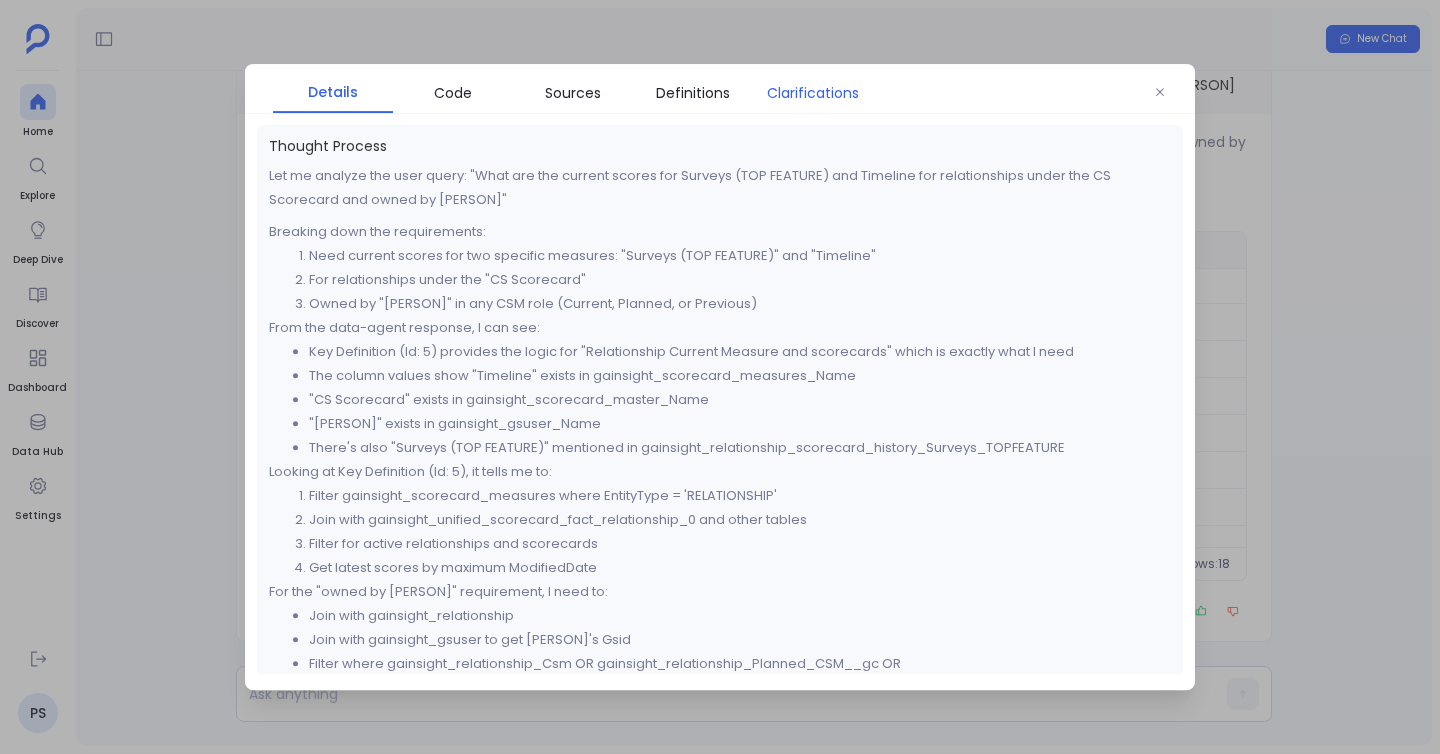 click on "Clarifications" at bounding box center [813, 93] 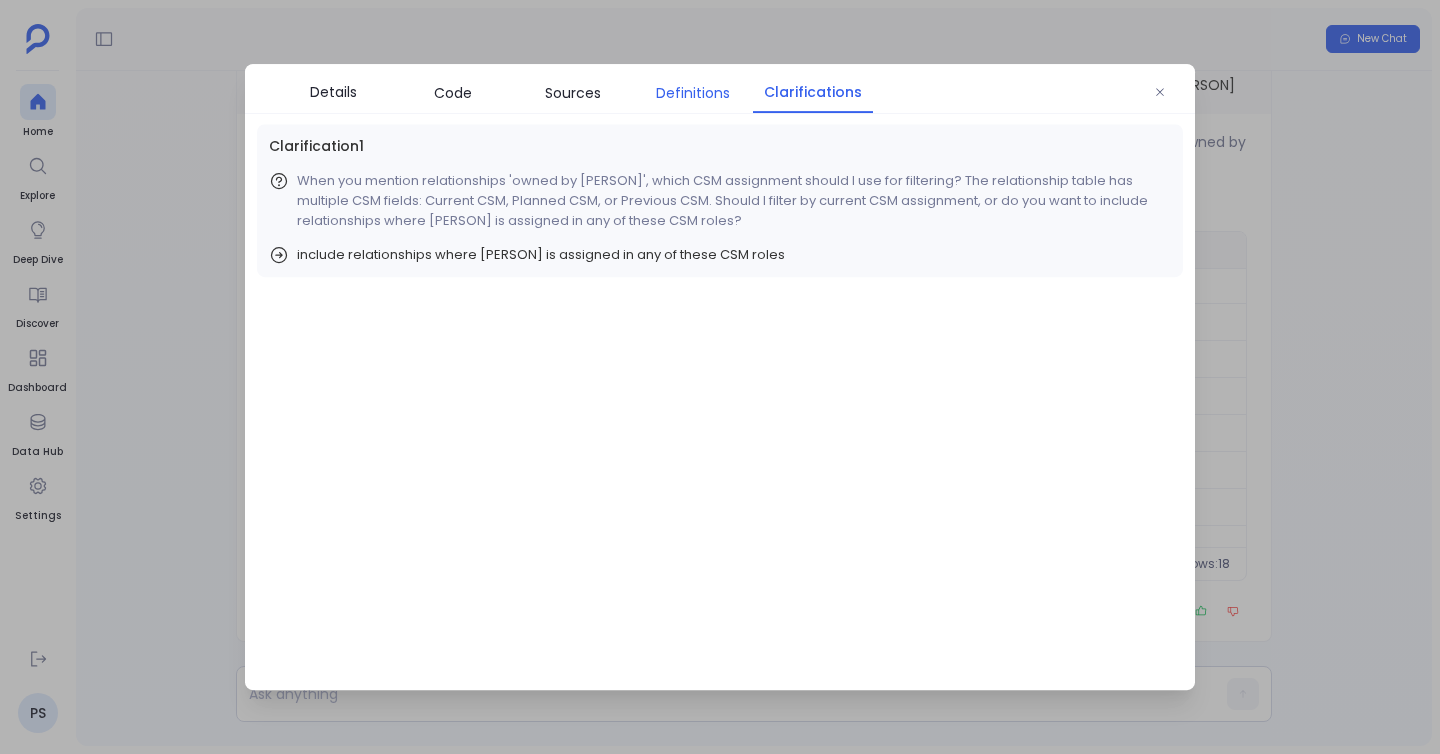 click on "Definitions" at bounding box center (693, 93) 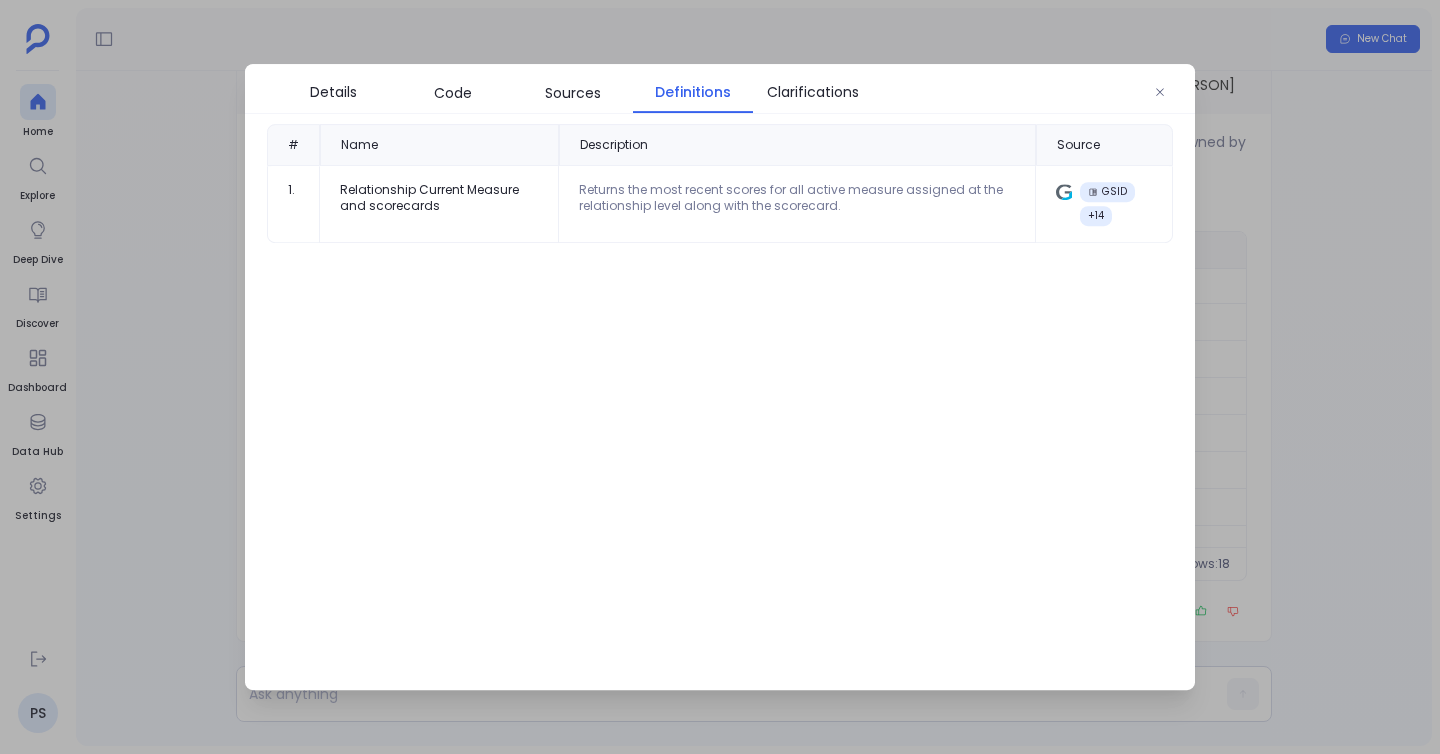 click at bounding box center [720, 377] 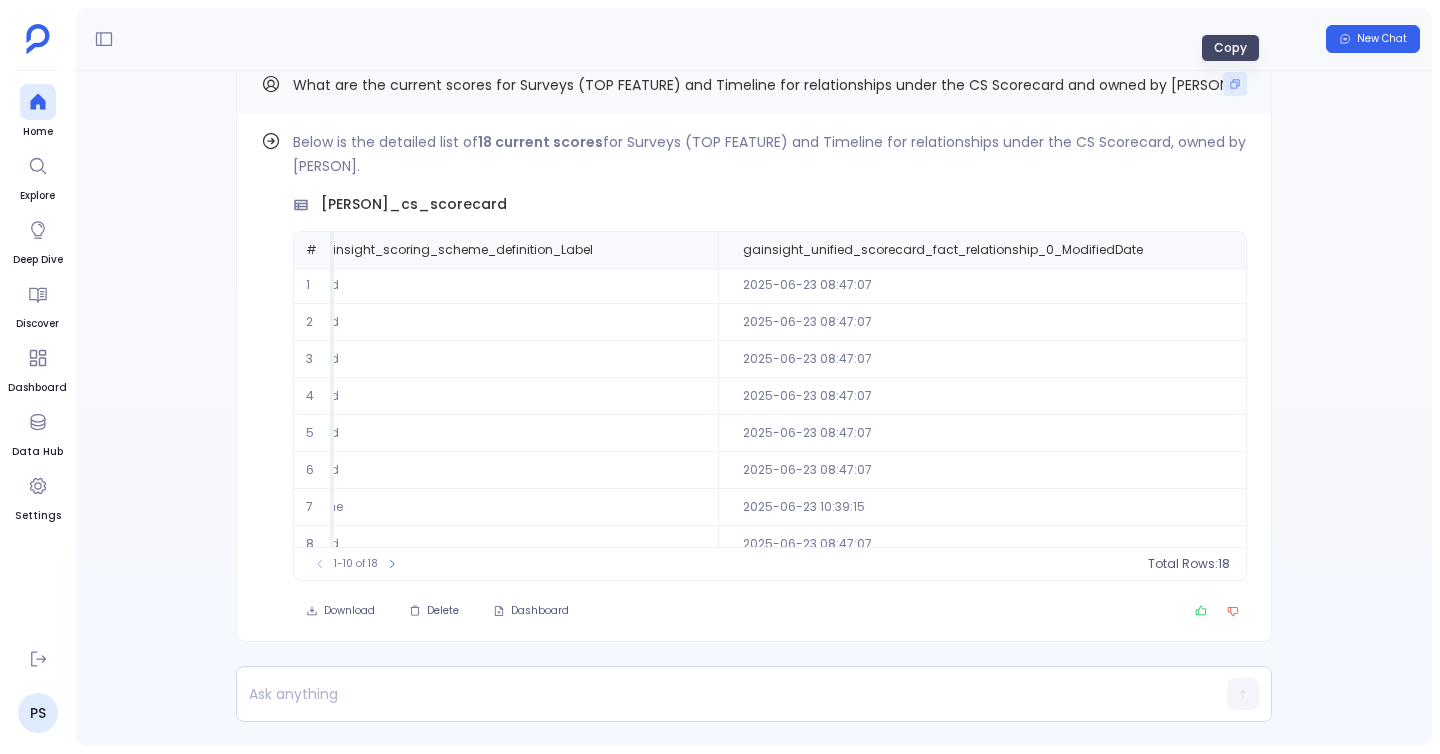 click 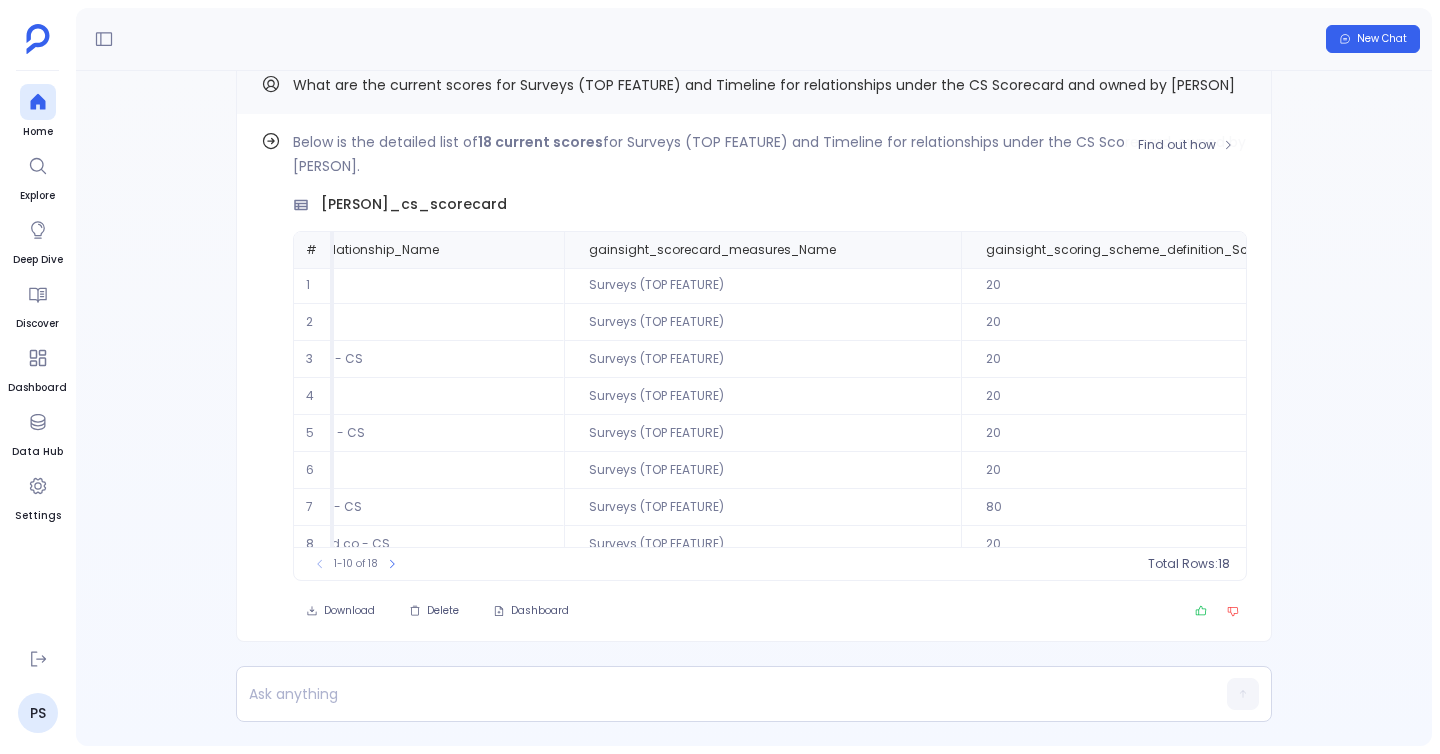 scroll, scrollTop: 1, scrollLeft: 105, axis: both 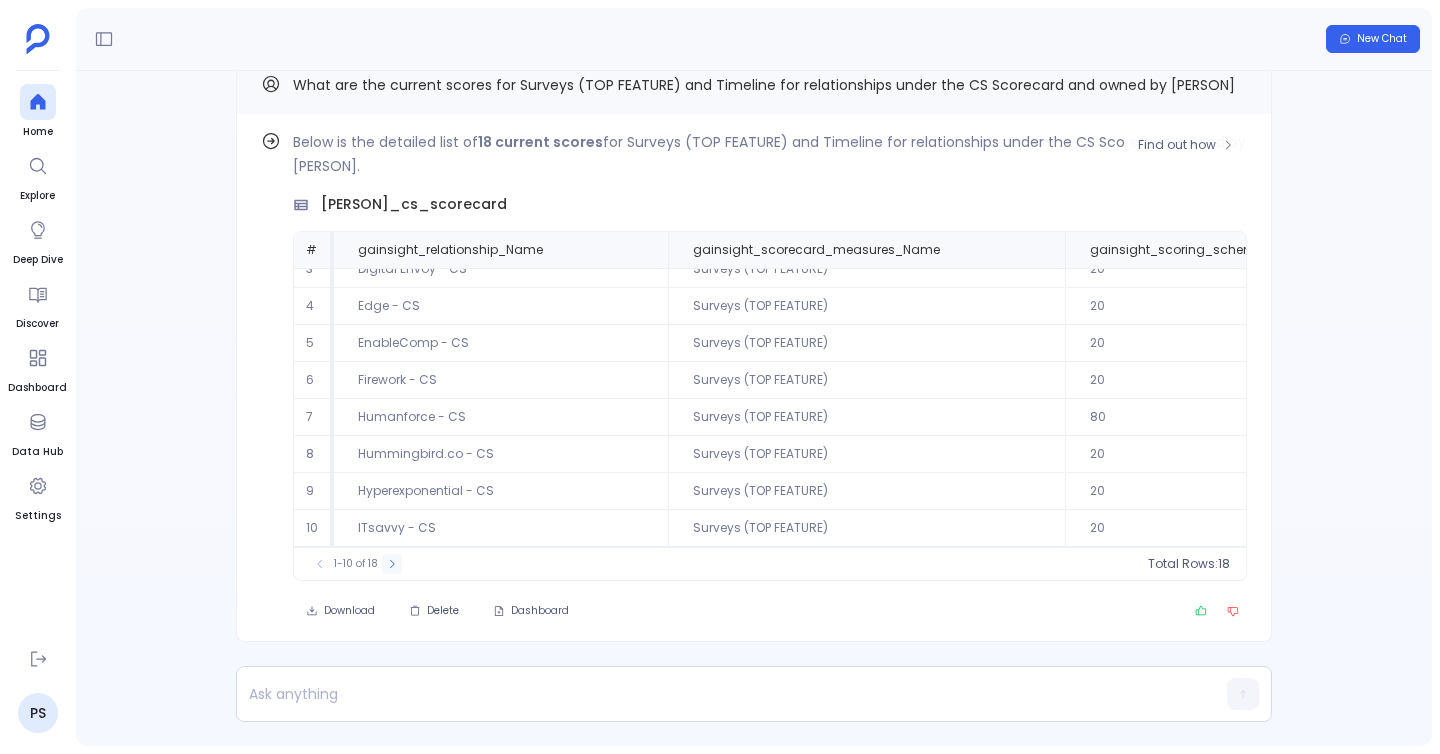 click at bounding box center (392, 564) 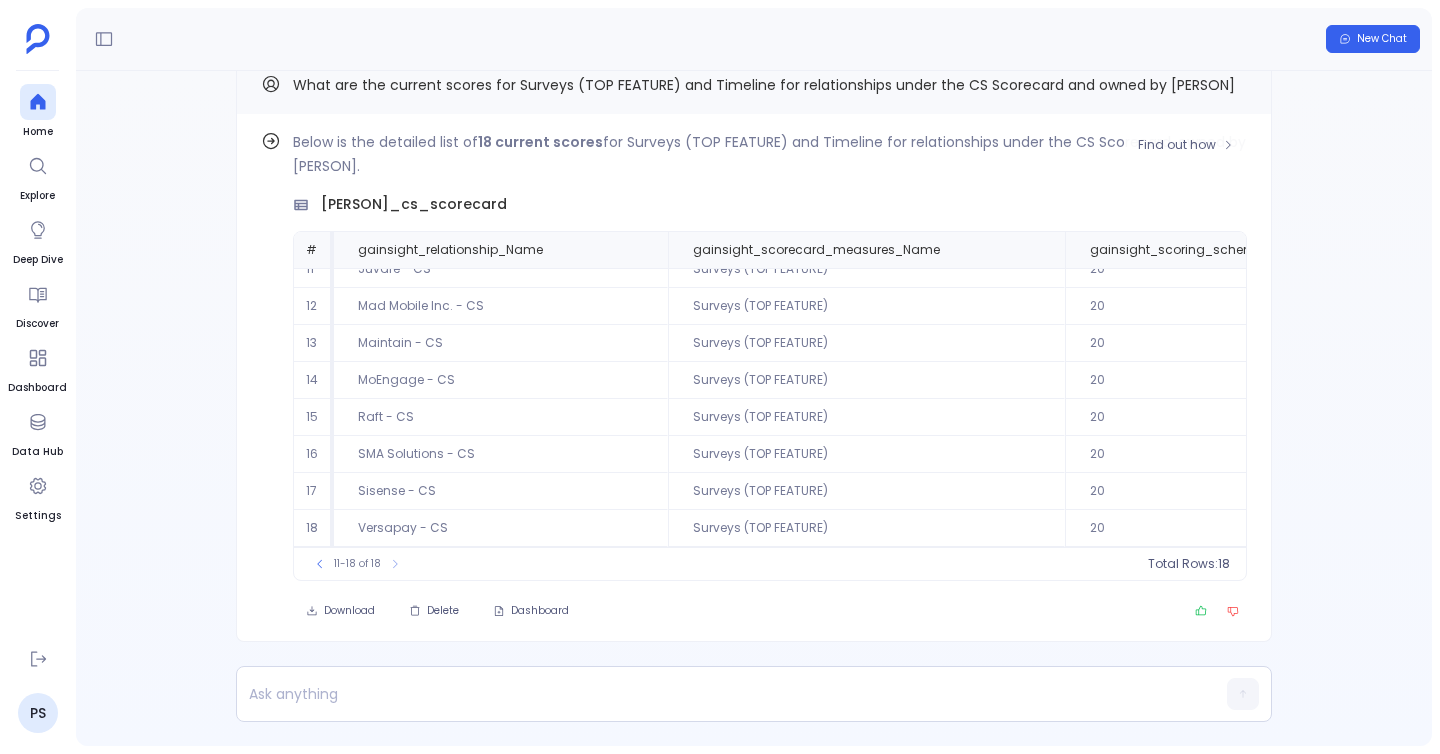 scroll, scrollTop: 0, scrollLeft: 0, axis: both 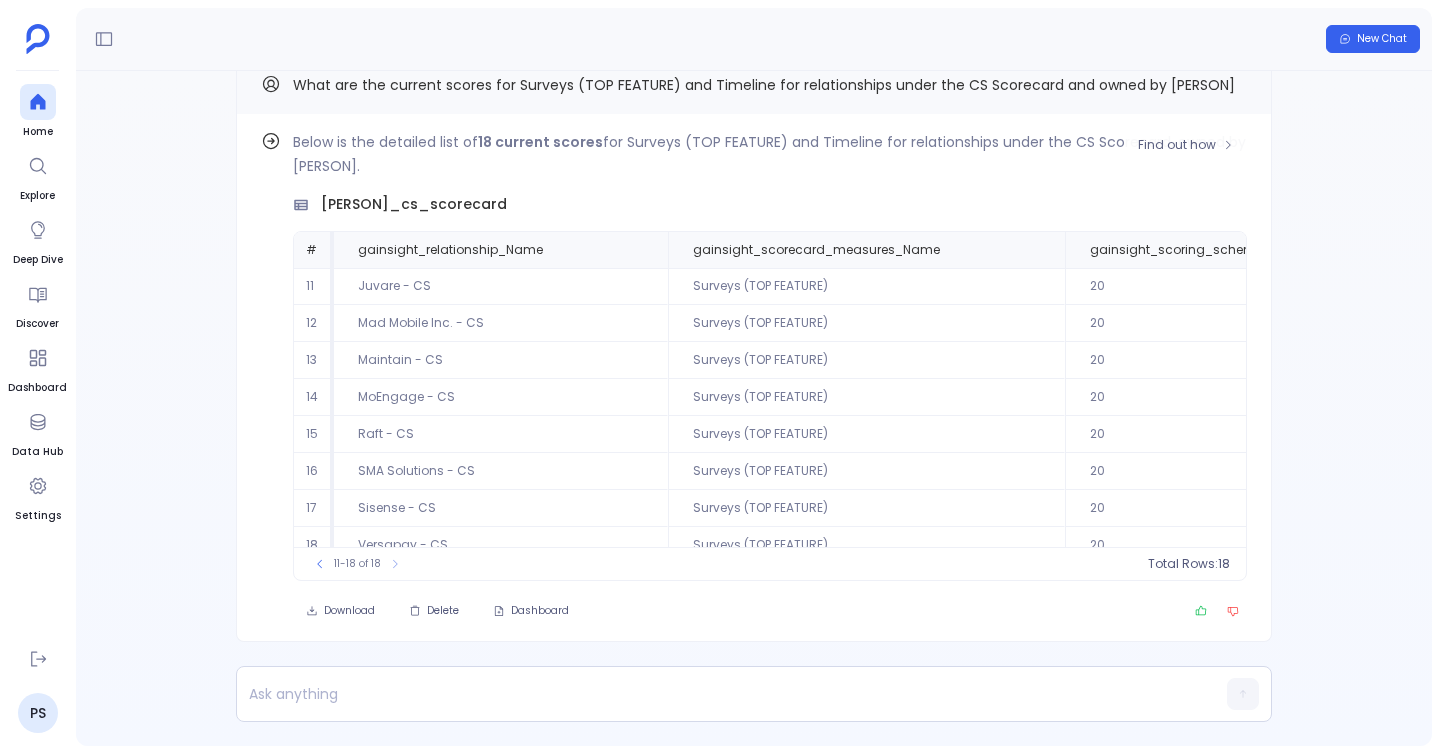 click on "Below is the detailed list of  18 current scores  for Surveys (TOP FEATURE) and Timeline for relationships under the CS Scorecard, owned by [PERSON]." at bounding box center (770, 154) 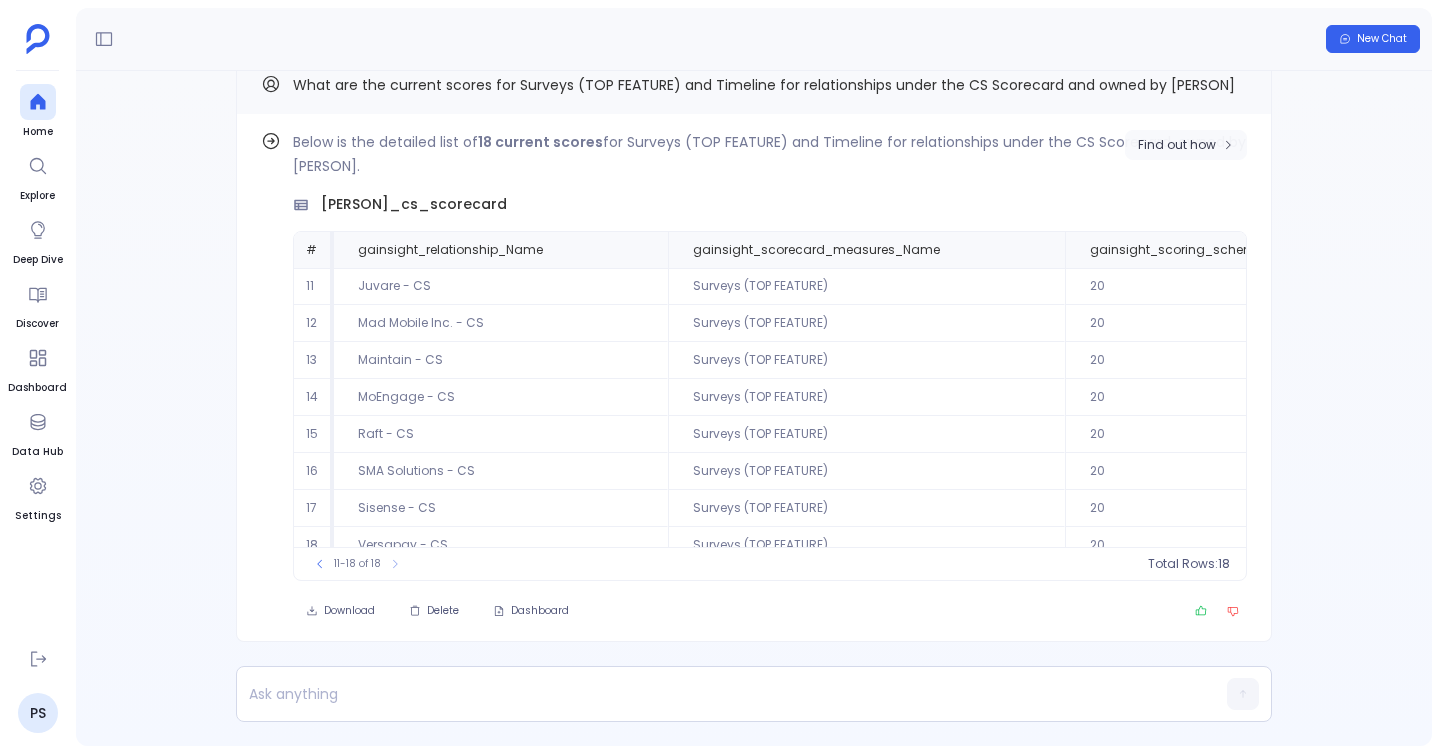 click on "Find out how" at bounding box center (1177, 145) 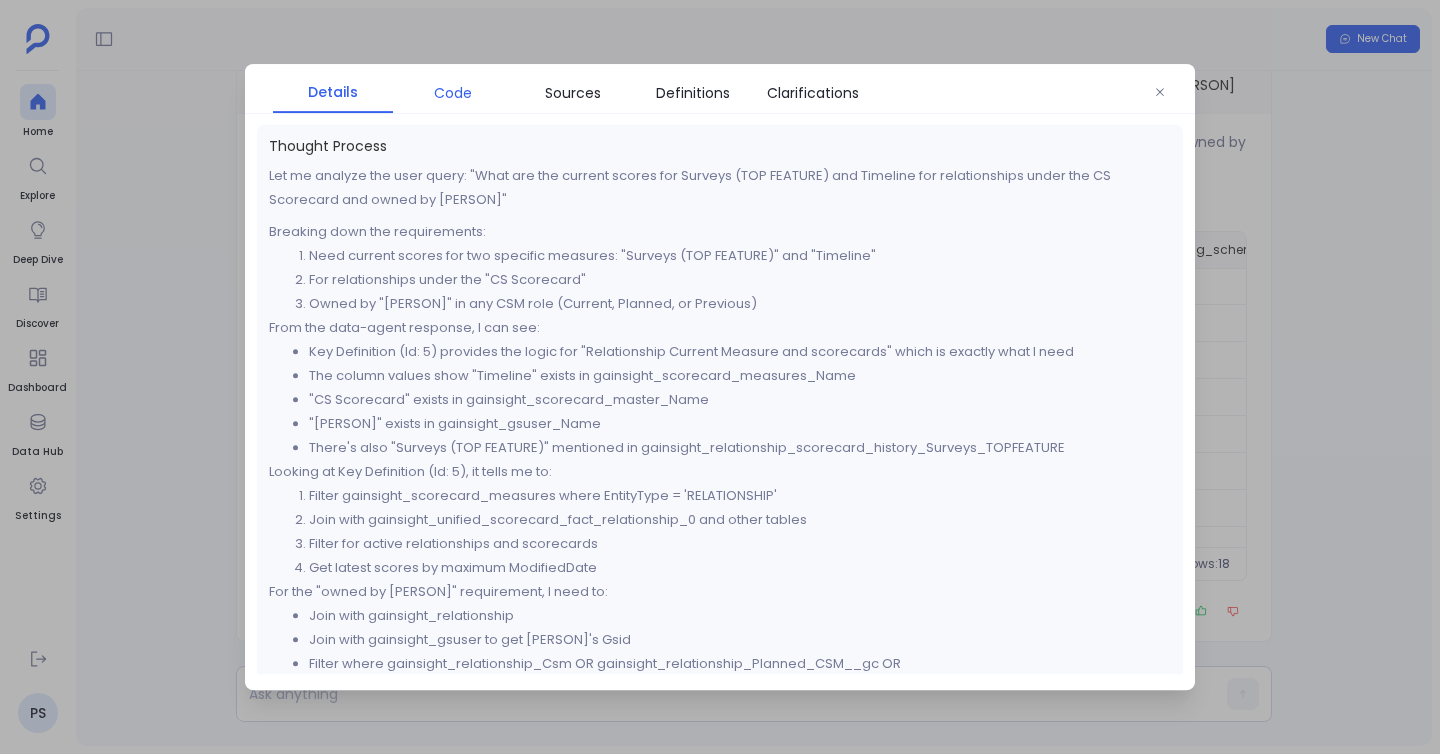 click on "Code" at bounding box center [453, 93] 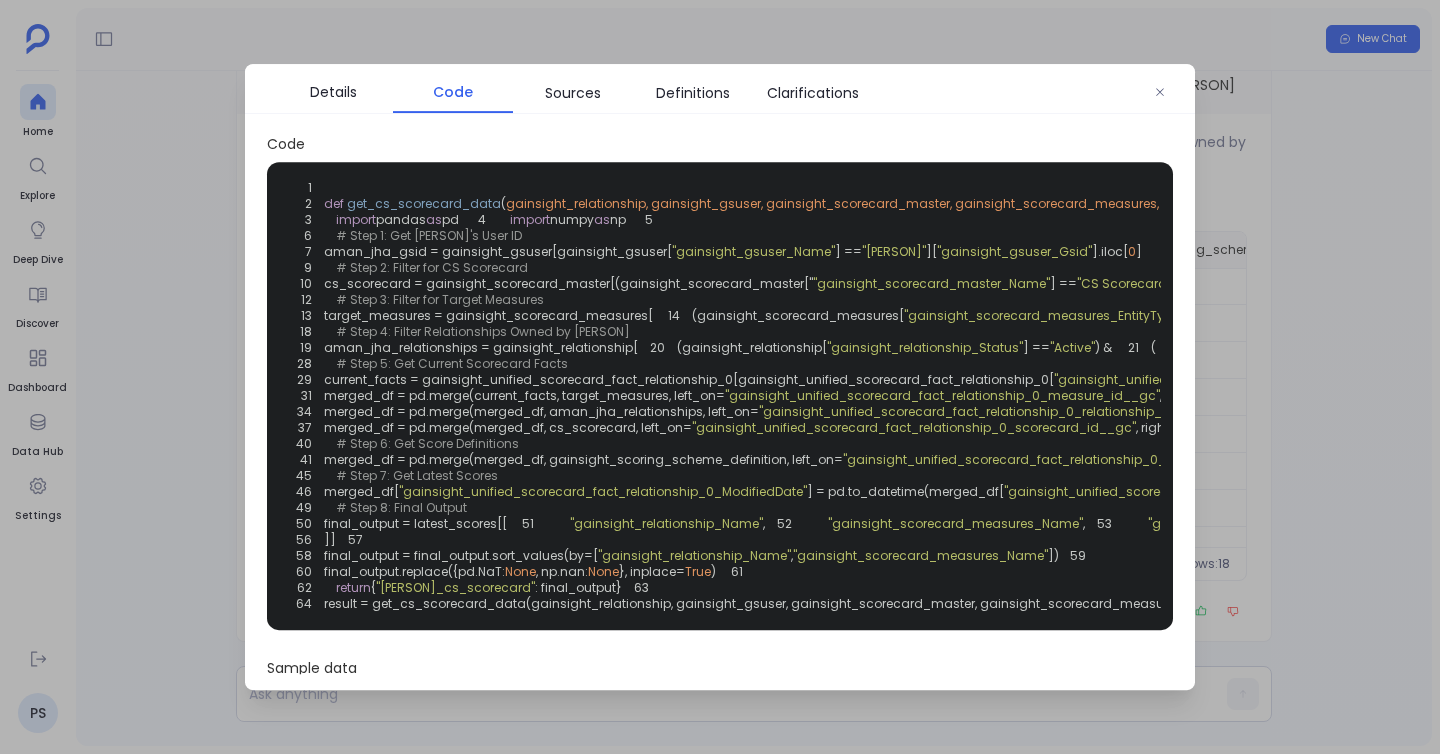 click on ""Timeline"" at bounding box center (1889, 315) 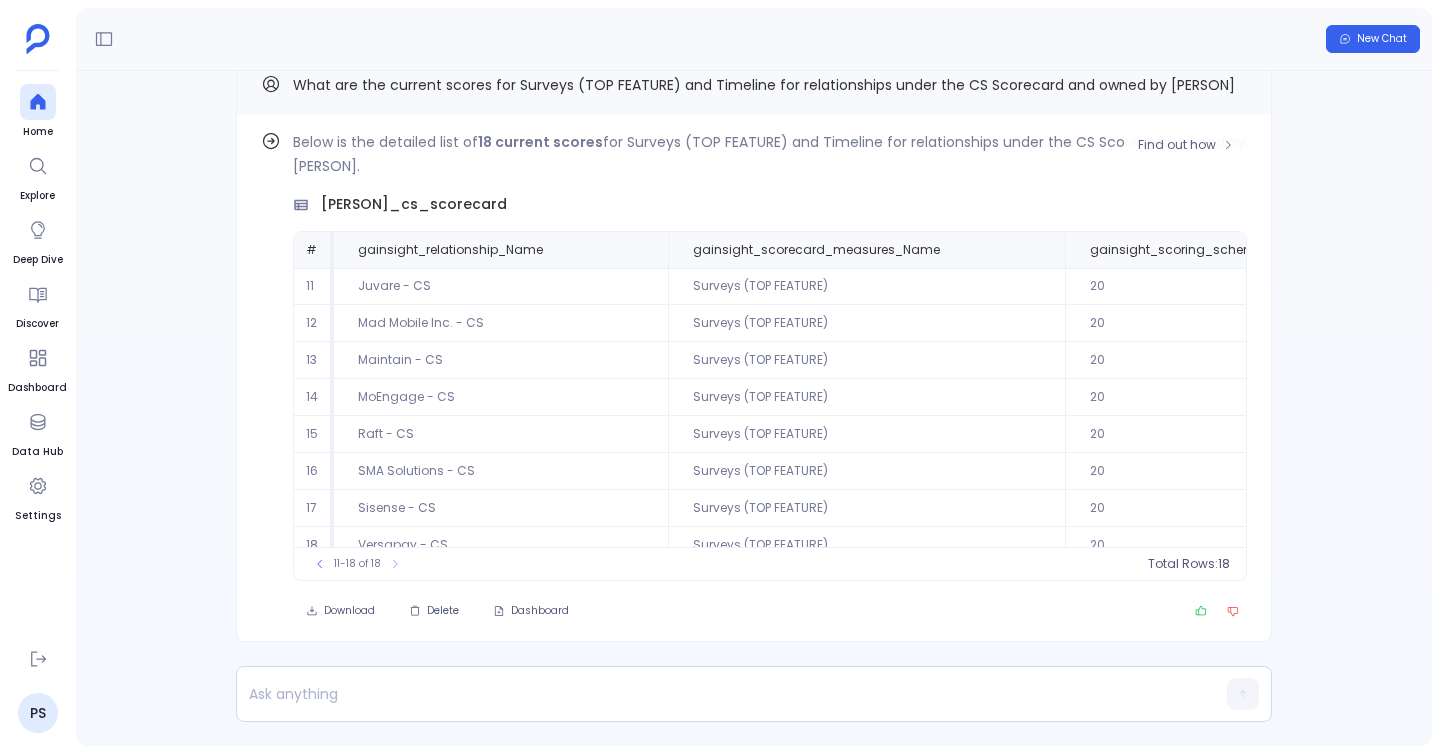 scroll, scrollTop: -40, scrollLeft: 0, axis: vertical 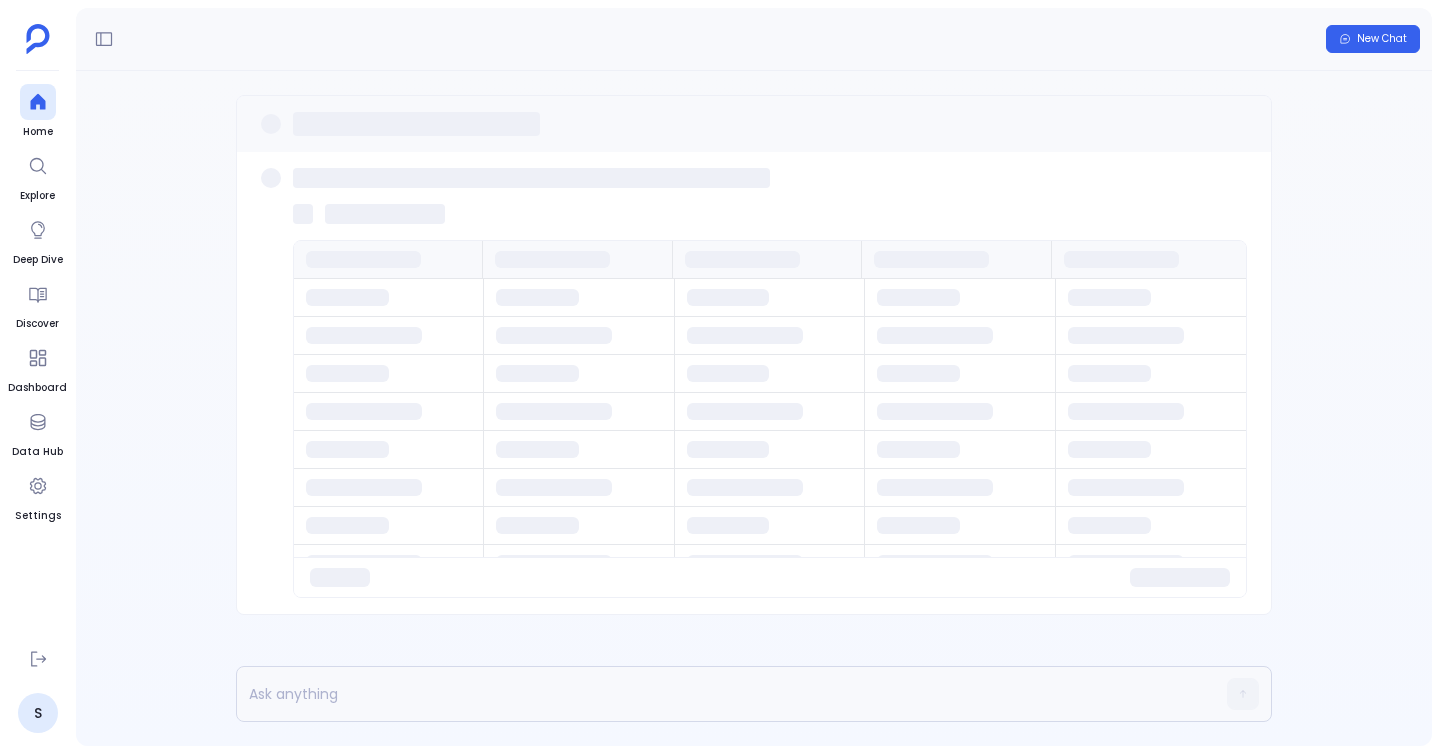 click on "Home Explore Deep Dive Discover Dashboard Data Hub Settings" at bounding box center [37, 358] 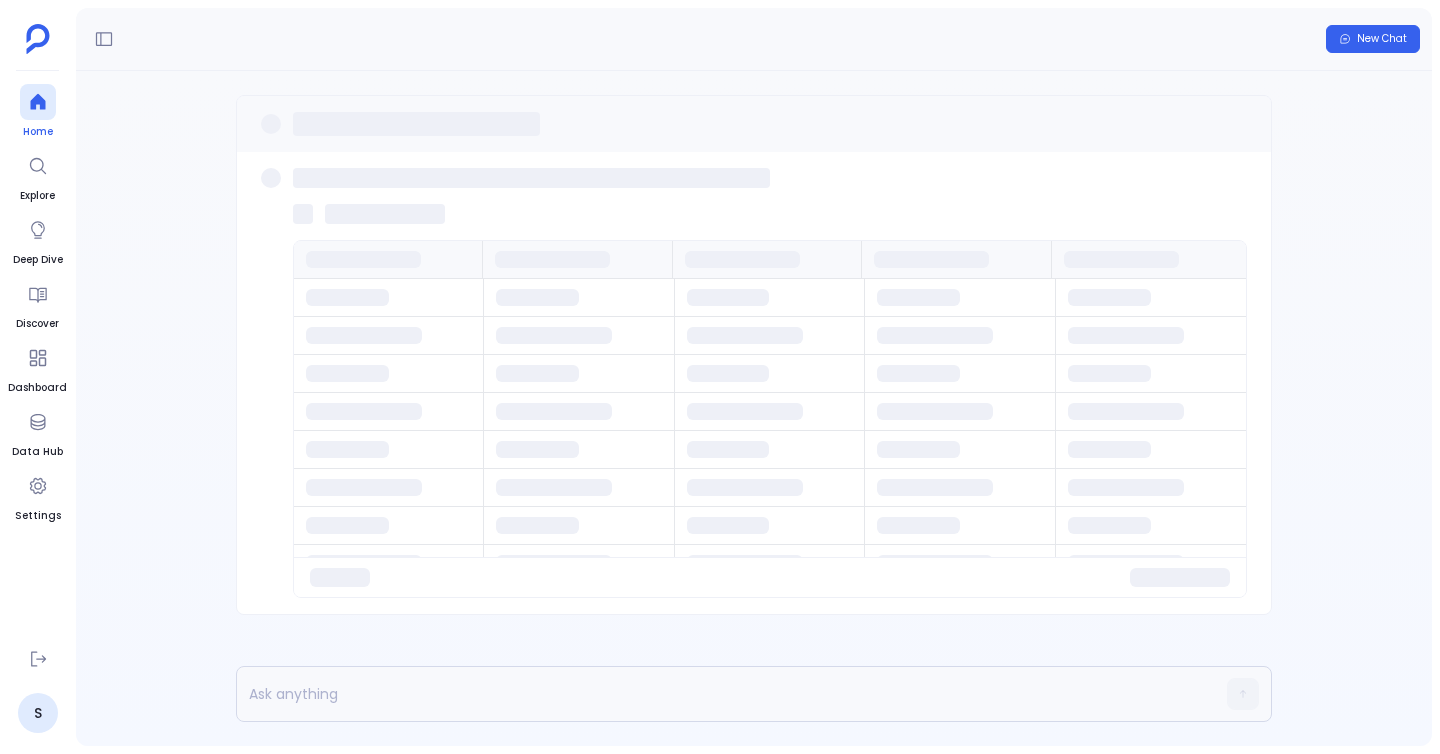 click 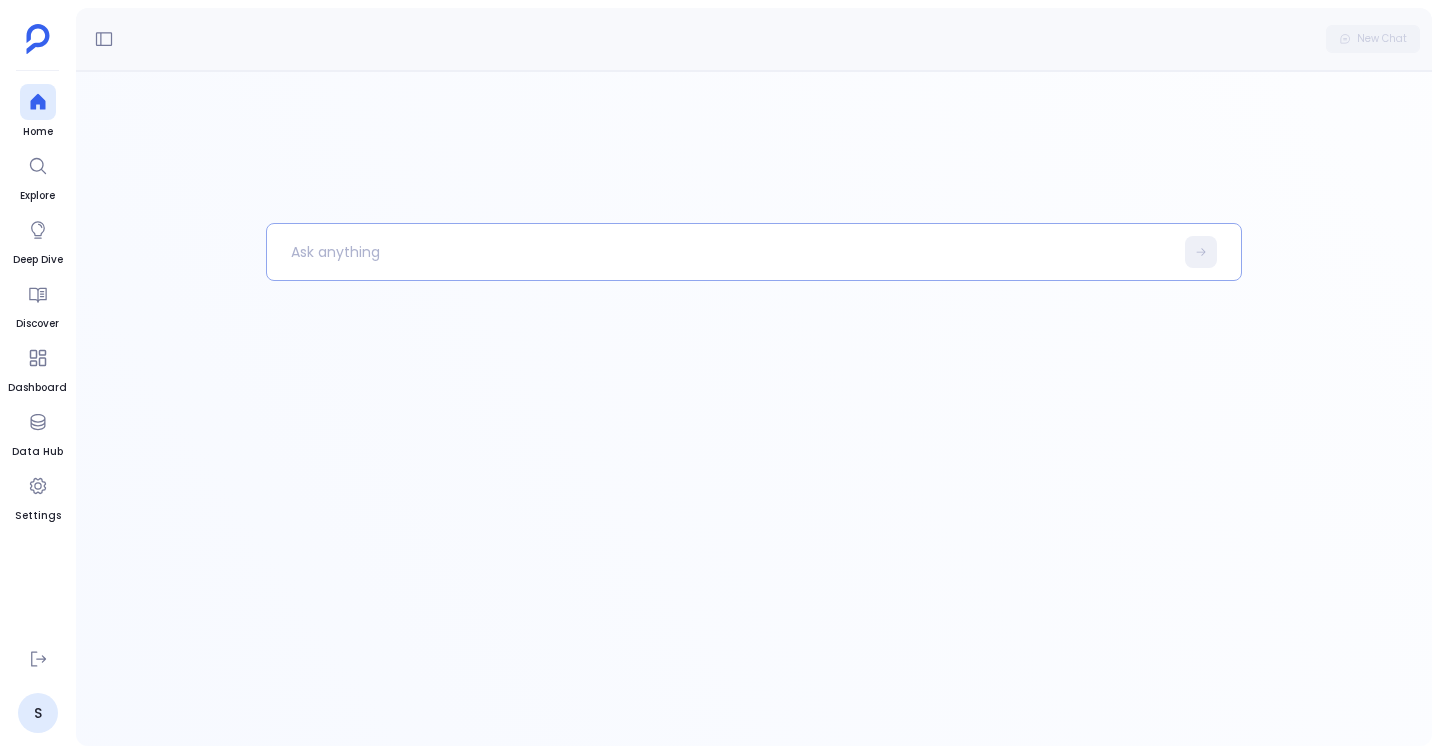 click at bounding box center [720, 252] 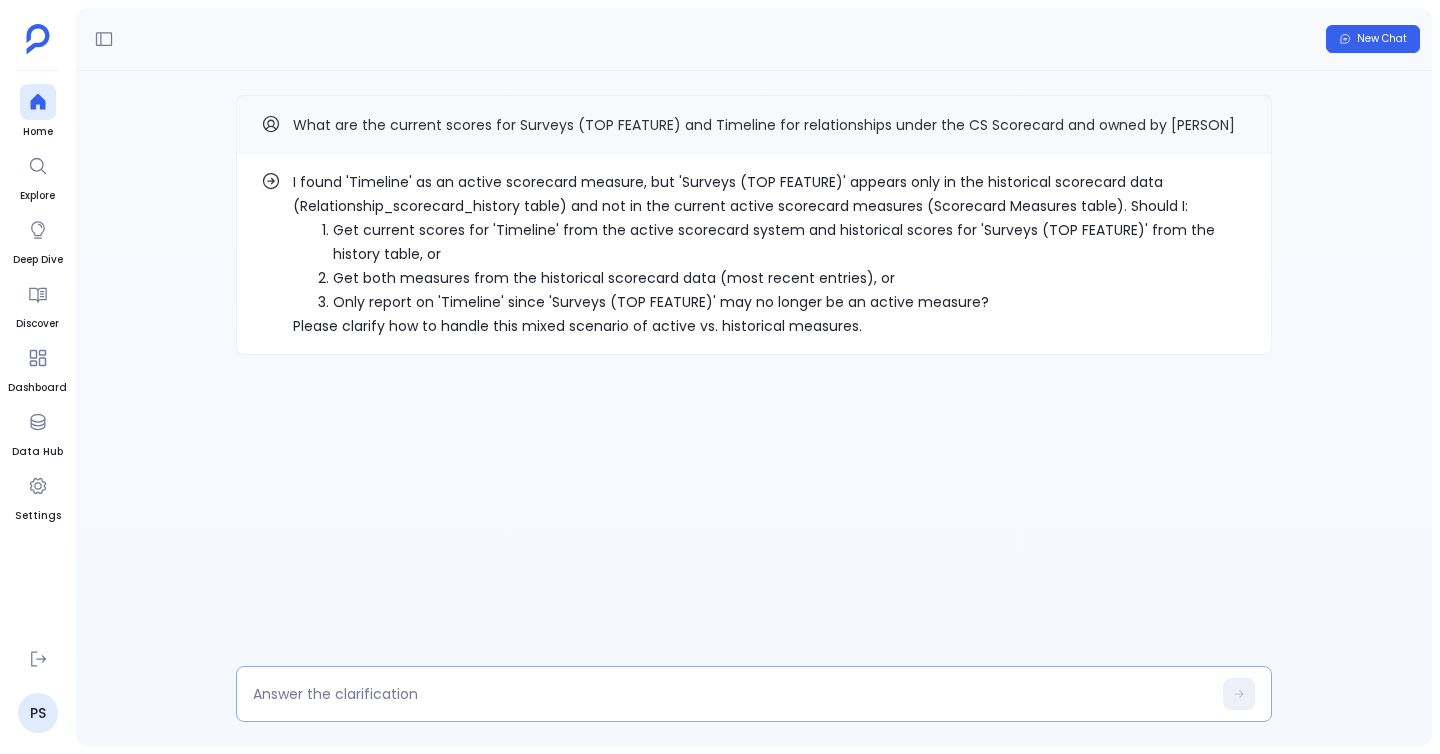 click at bounding box center [732, 694] 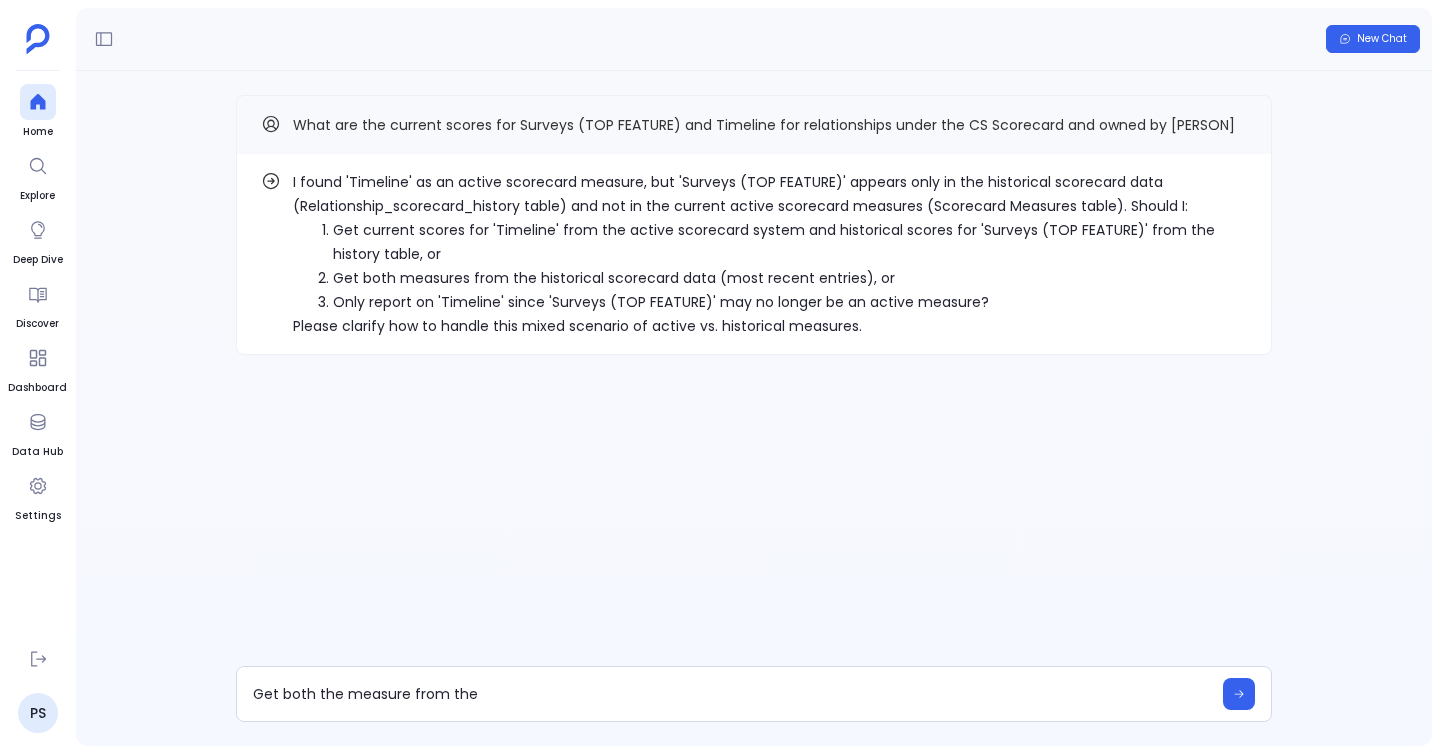 click on "Get current scores for 'Timeline' from the active scorecard system and historical scores for 'Surveys (TOP FEATURE)' from the history table, or" at bounding box center (790, 242) 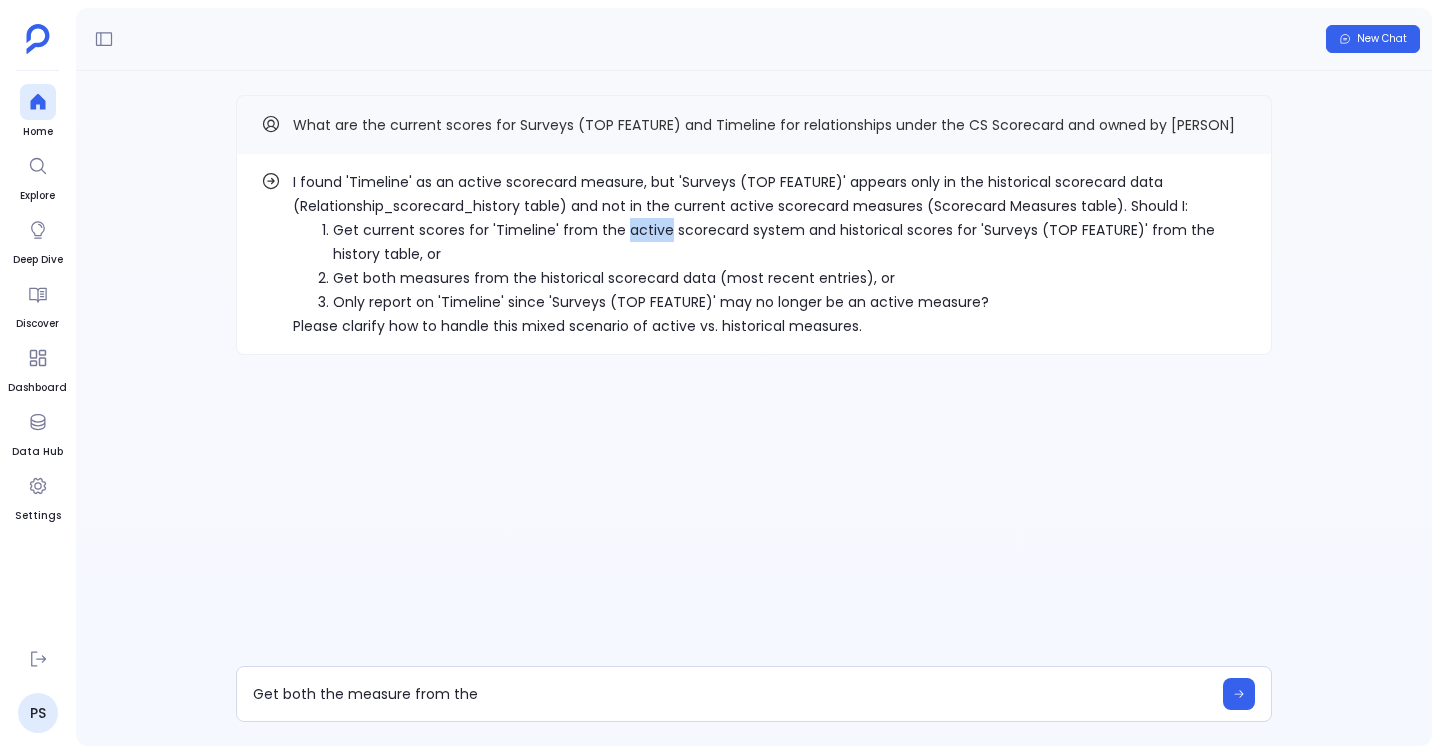 click on "Get current scores for 'Timeline' from the active scorecard system and historical scores for 'Surveys (TOP FEATURE)' from the history table, or" at bounding box center (790, 242) 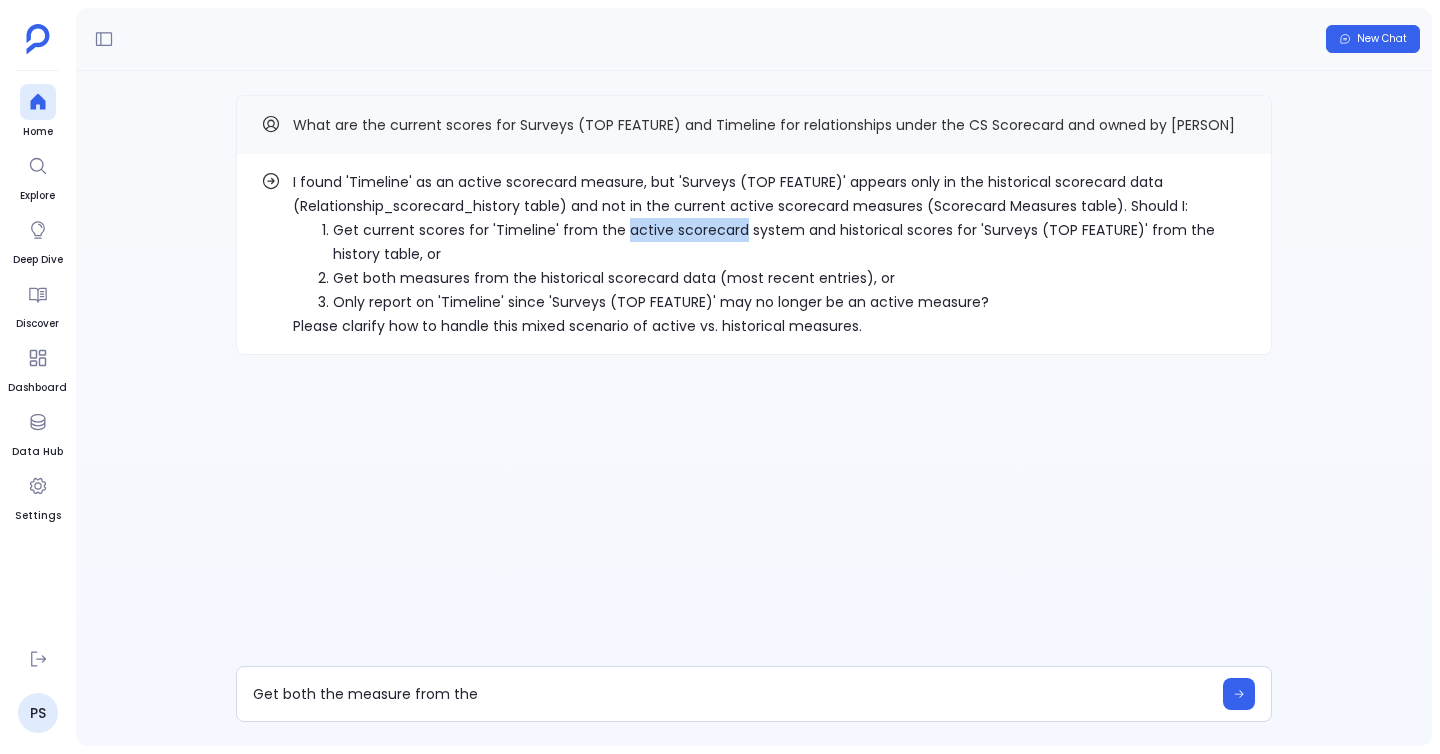 click on "Get current scores for 'Timeline' from the active scorecard system and historical scores for 'Surveys (TOP FEATURE)' from the history table, or" at bounding box center (790, 242) 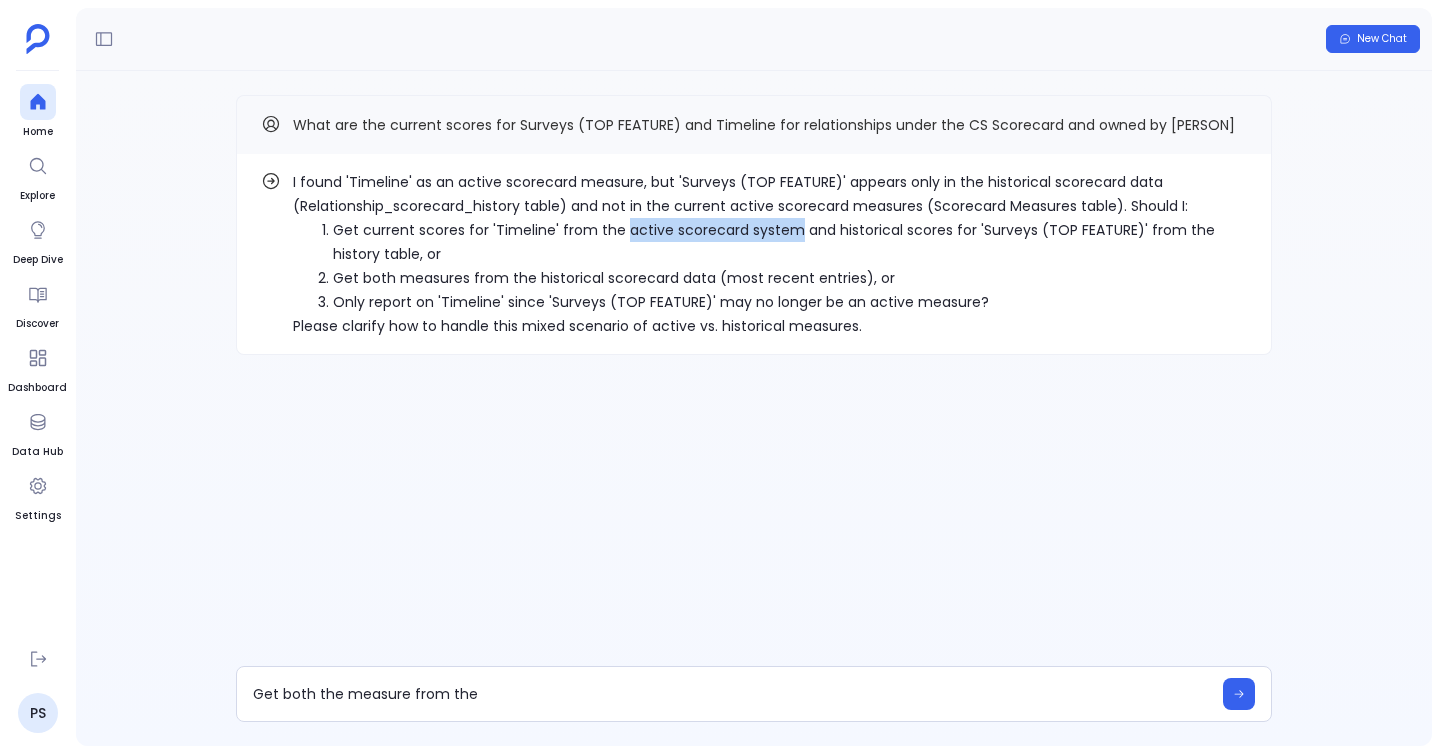 click on "Get current scores for 'Timeline' from the active scorecard system and historical scores for 'Surveys (TOP FEATURE)' from the history table, or" at bounding box center [790, 242] 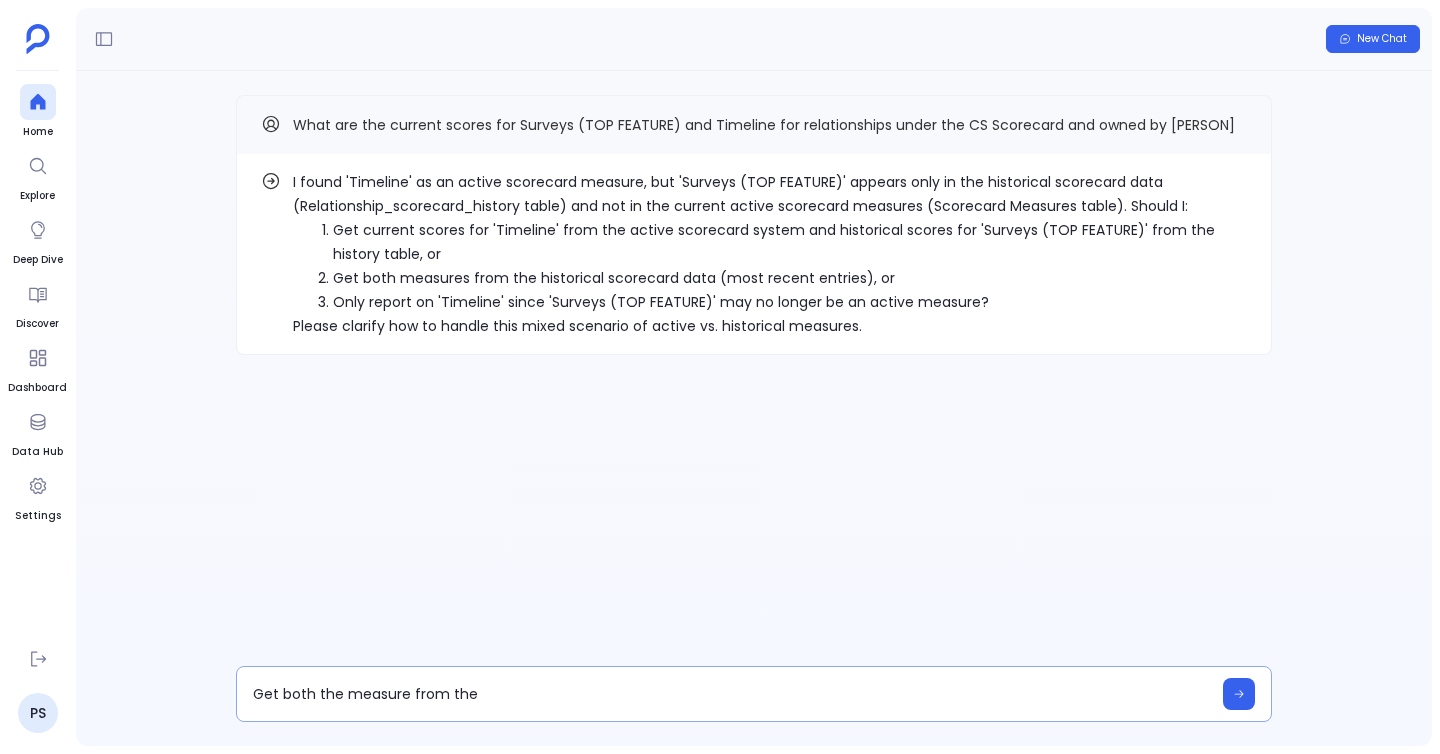 click on "Get both the measure from the" at bounding box center [732, 694] 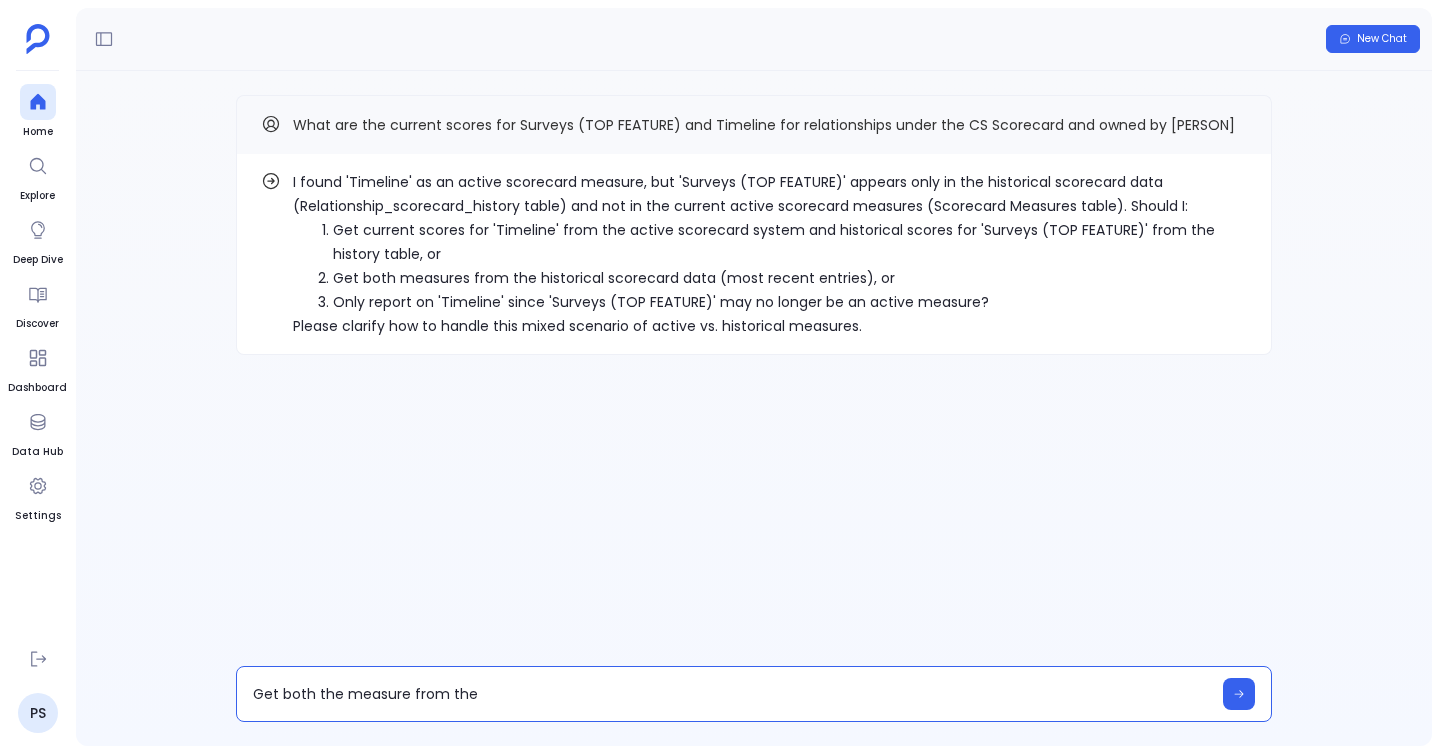 type on "Get both the measure from the active scorecard system" 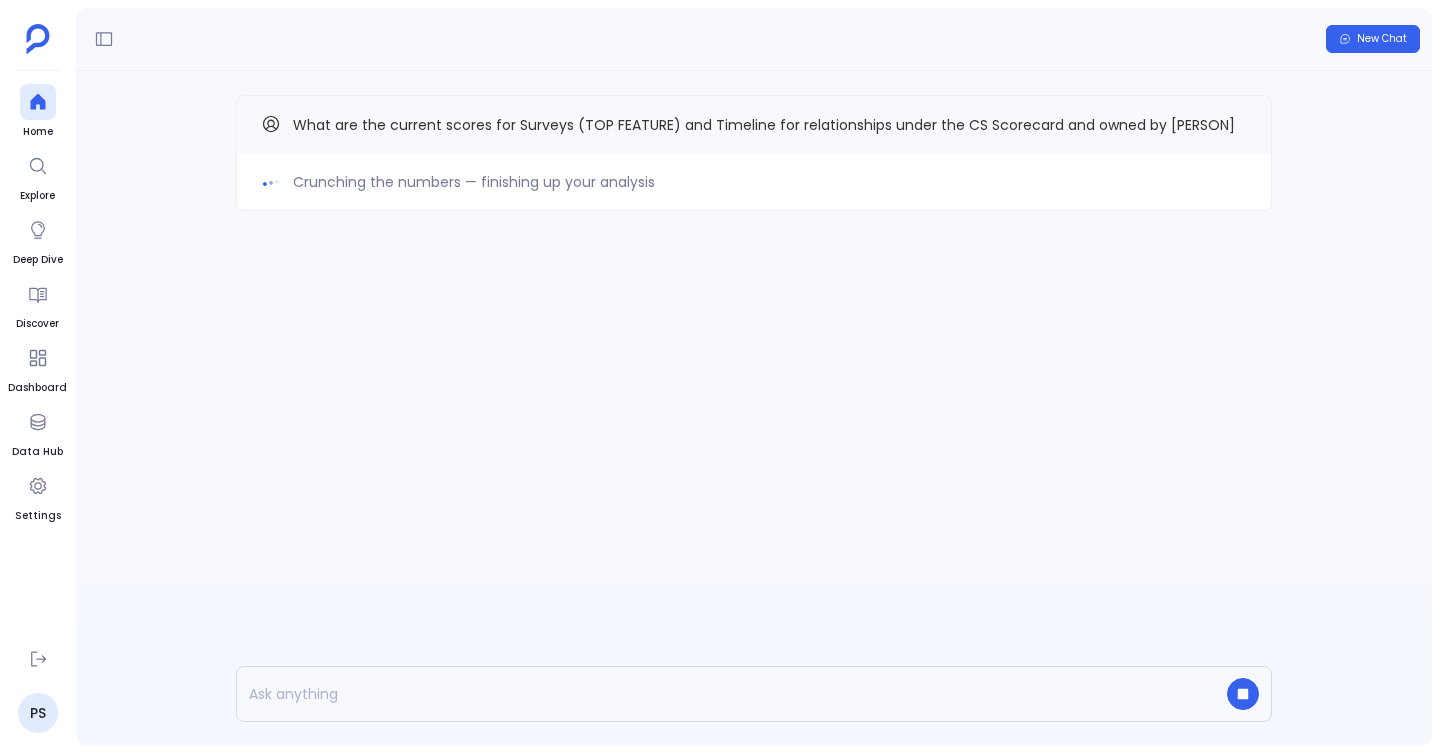 click on "Crunching the numbers — finishing up your analysis What are the current scores for Surveys (TOP FEATURE) and Timeline for relationships under the CS Scorecard and owned by Aman Jha" at bounding box center (754, 193) 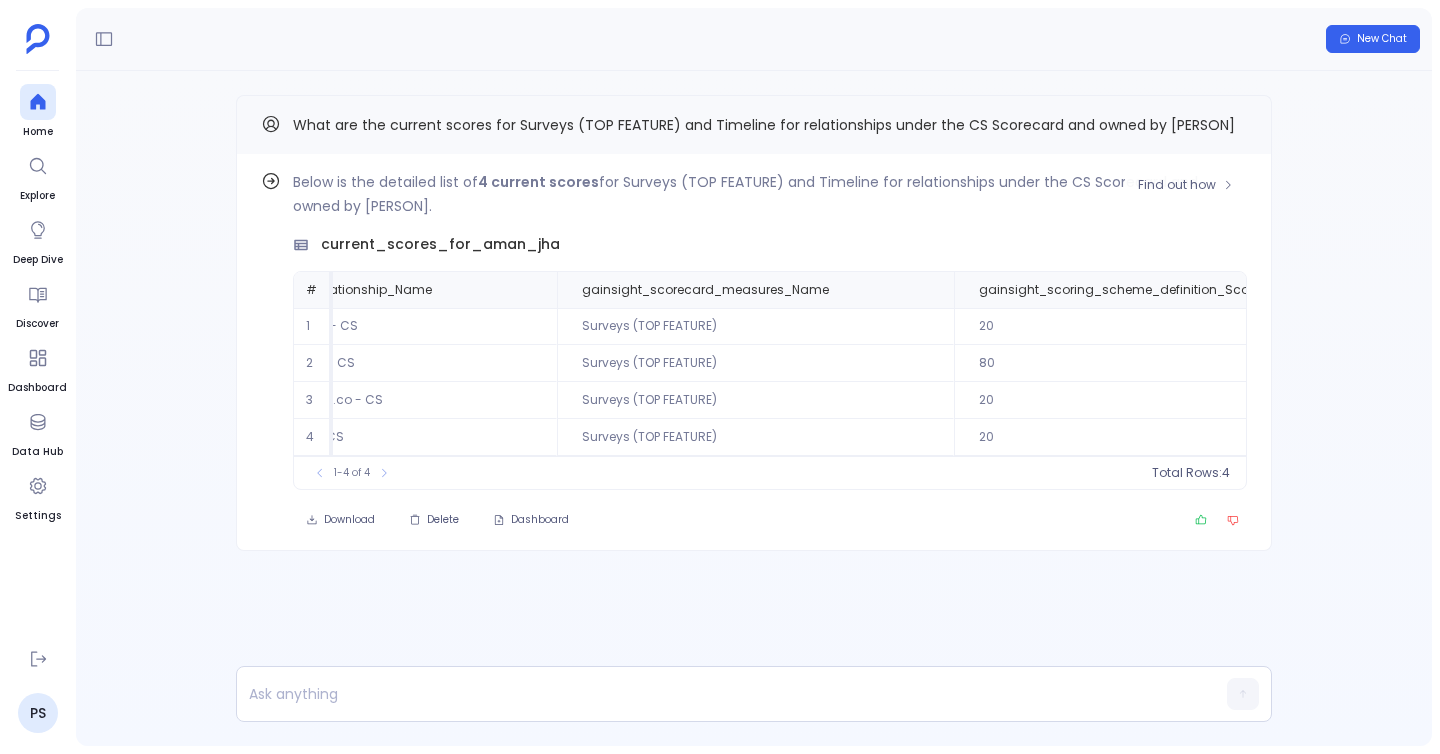 scroll, scrollTop: 0, scrollLeft: 0, axis: both 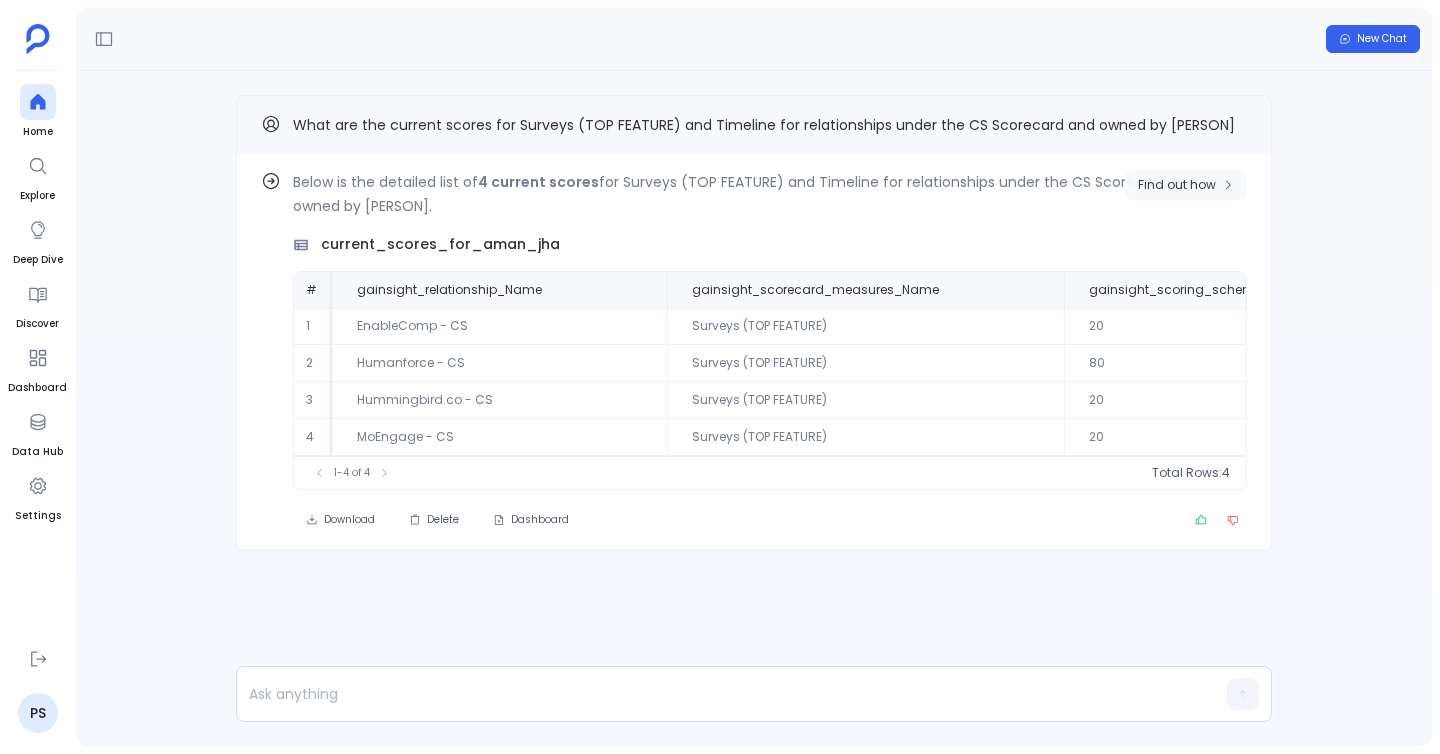 click on "Find out how" at bounding box center (1177, 185) 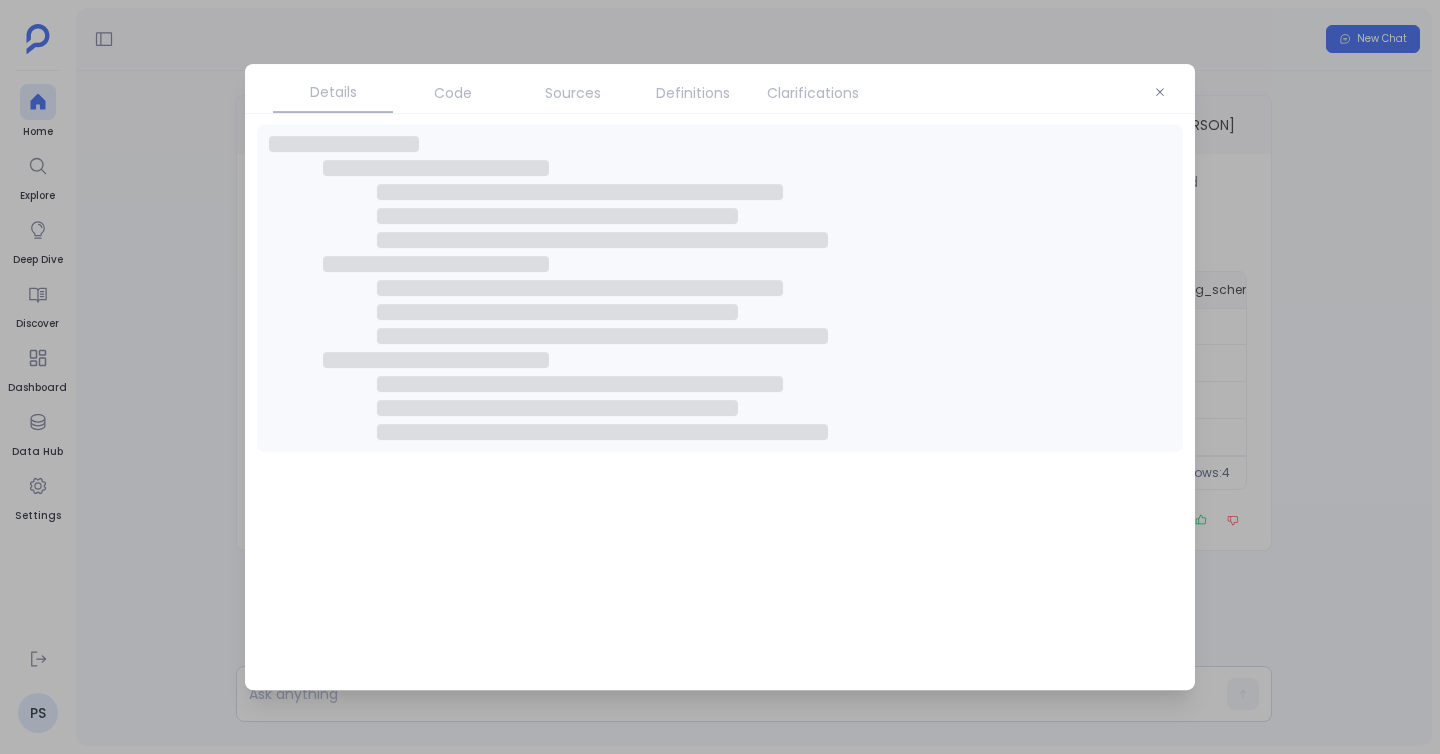 click on "Code" at bounding box center (453, 93) 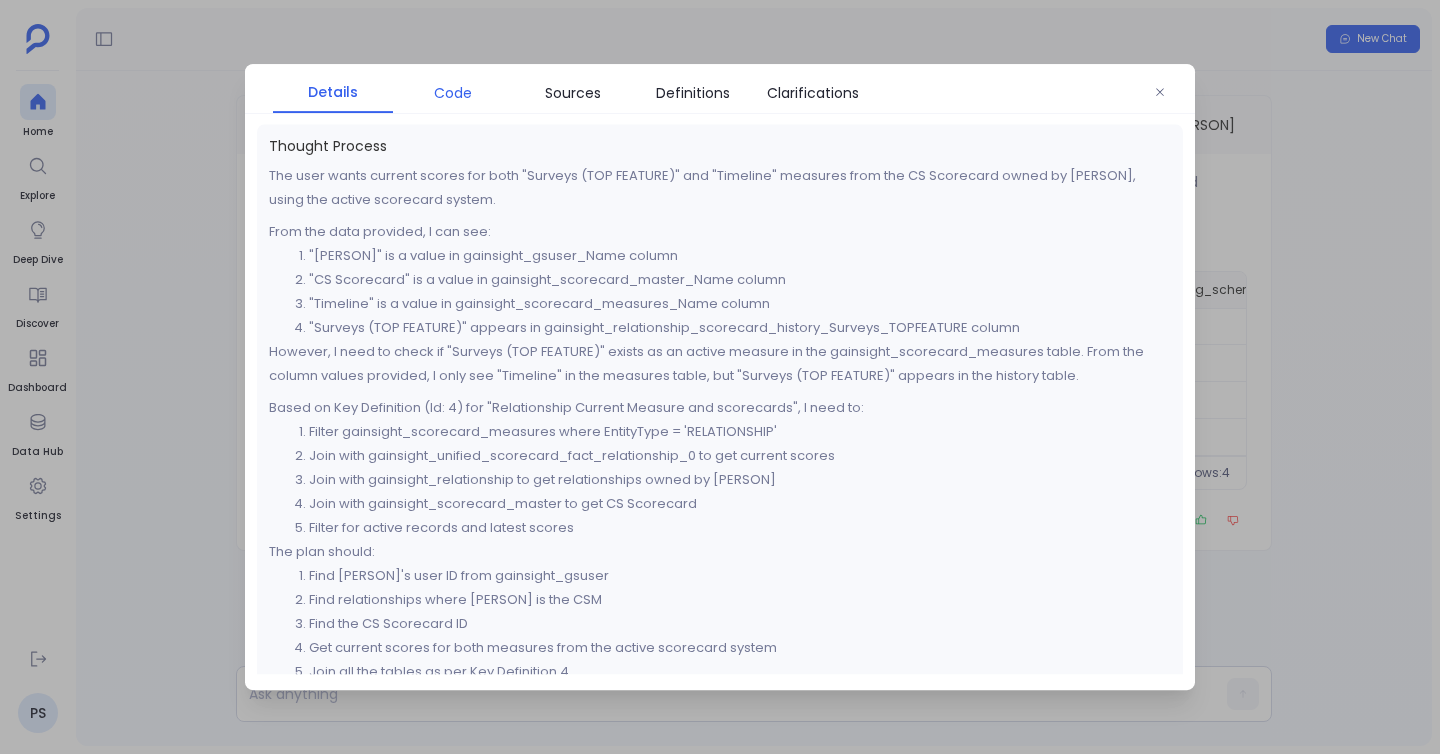 click on "Code" at bounding box center [453, 93] 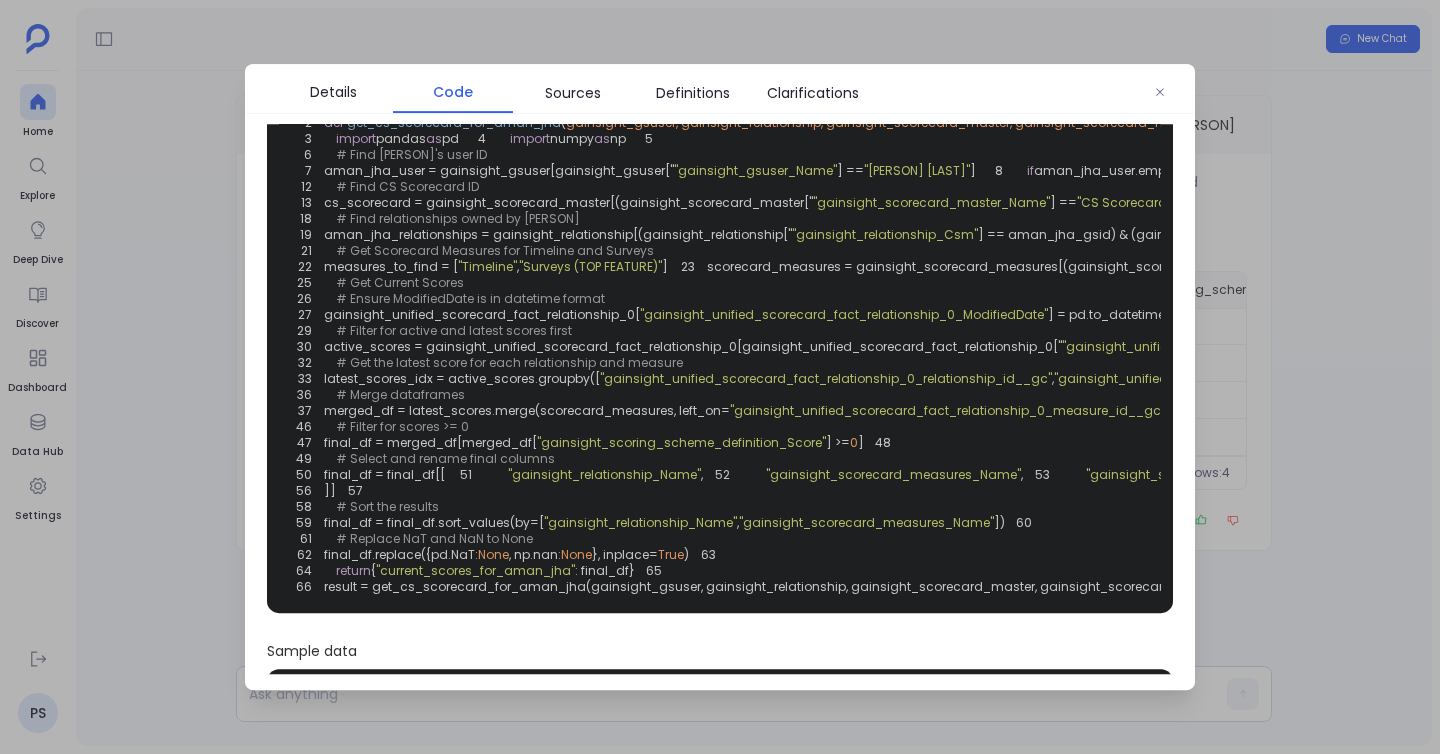 scroll, scrollTop: 82, scrollLeft: 0, axis: vertical 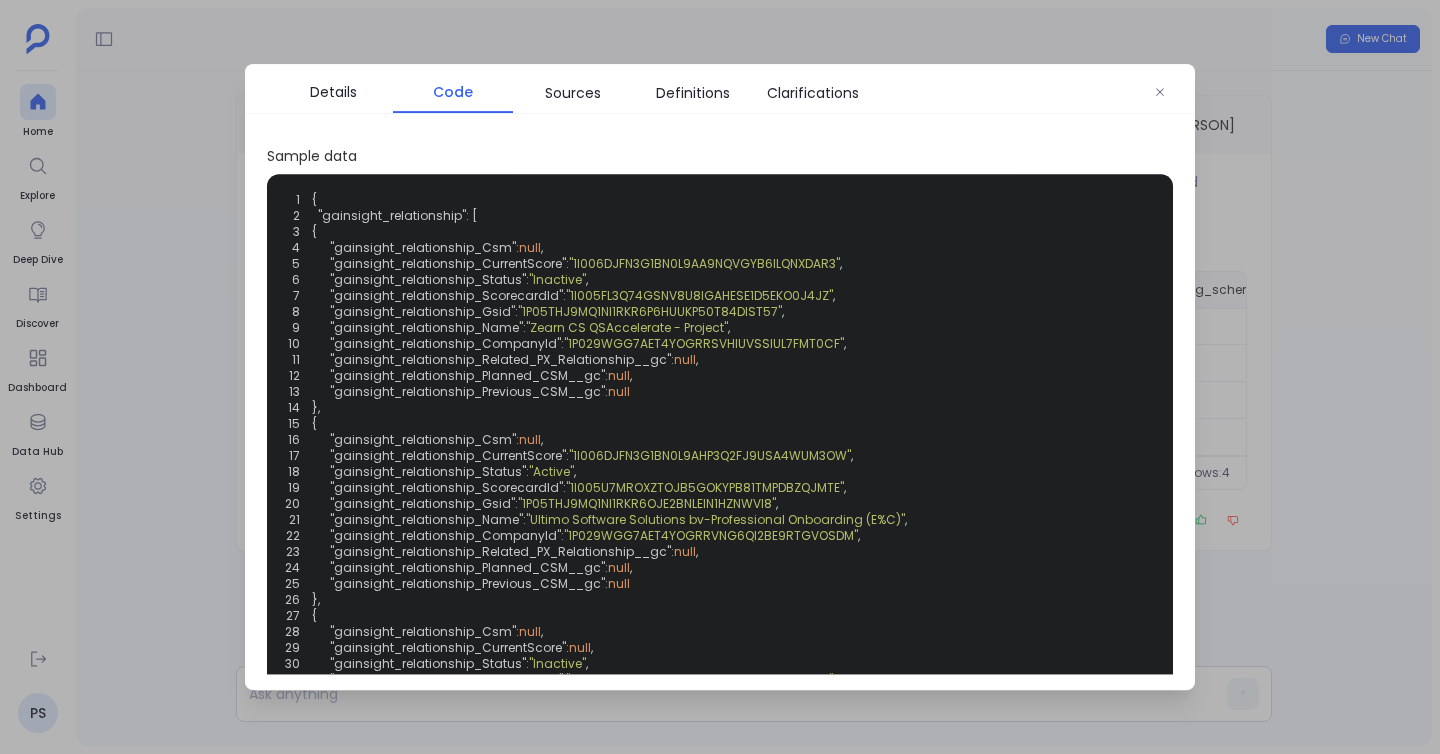 click at bounding box center (720, 377) 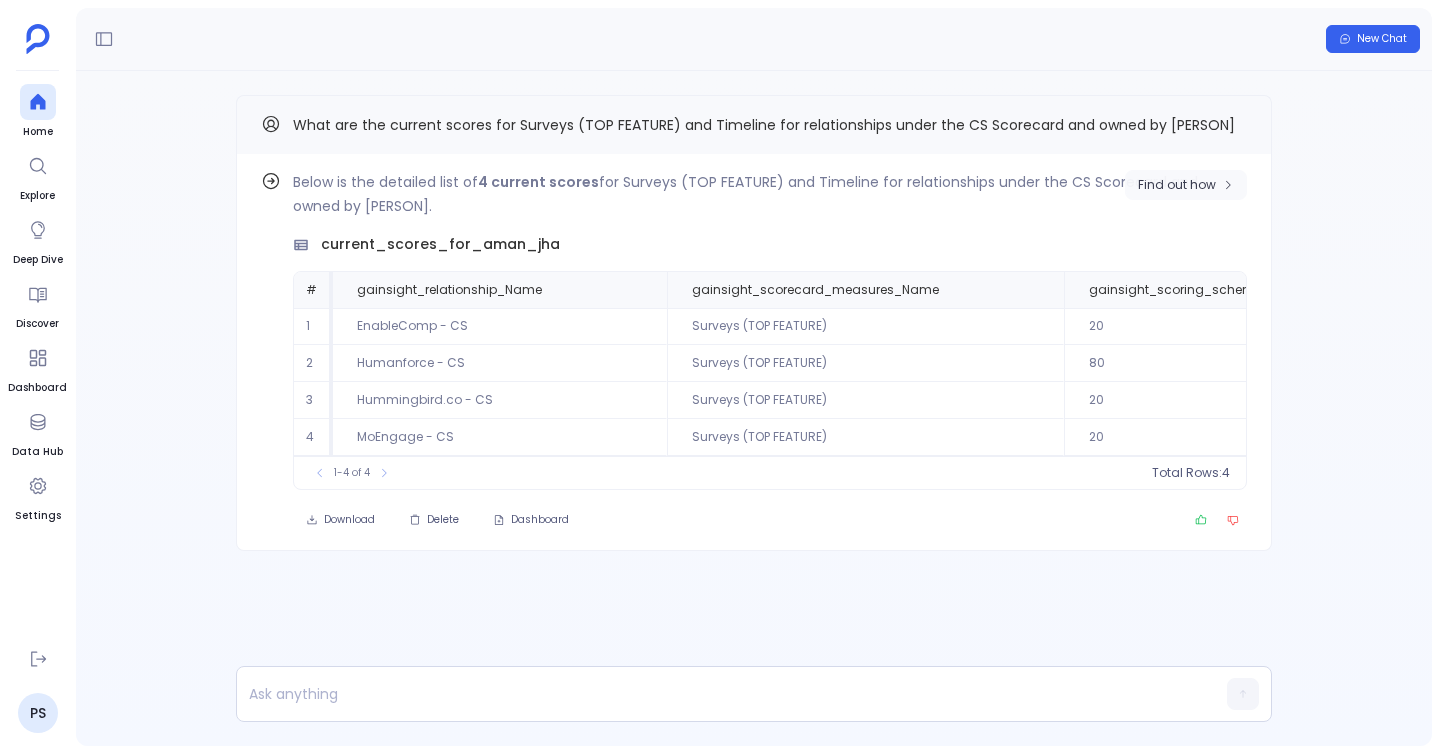 click on "Find out how" at bounding box center (1186, 185) 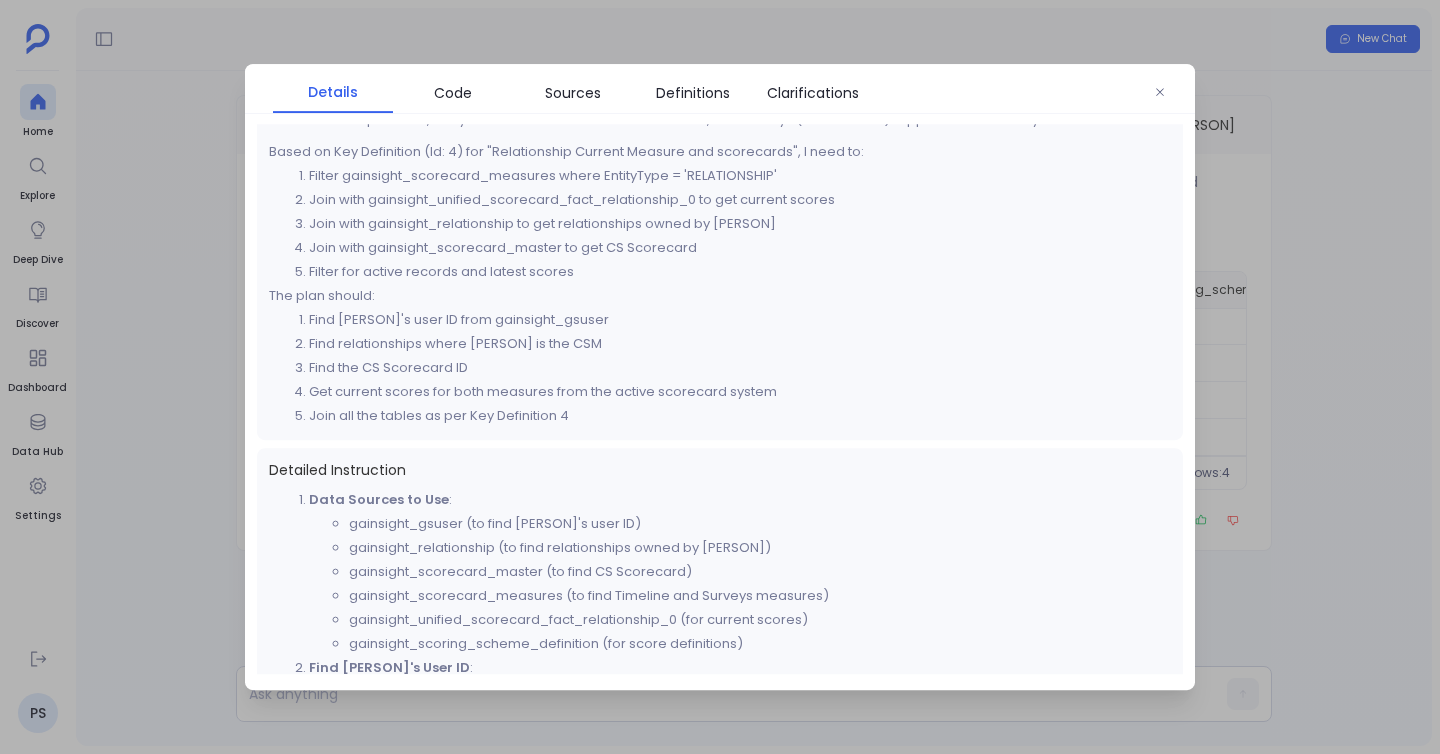 scroll, scrollTop: 272, scrollLeft: 0, axis: vertical 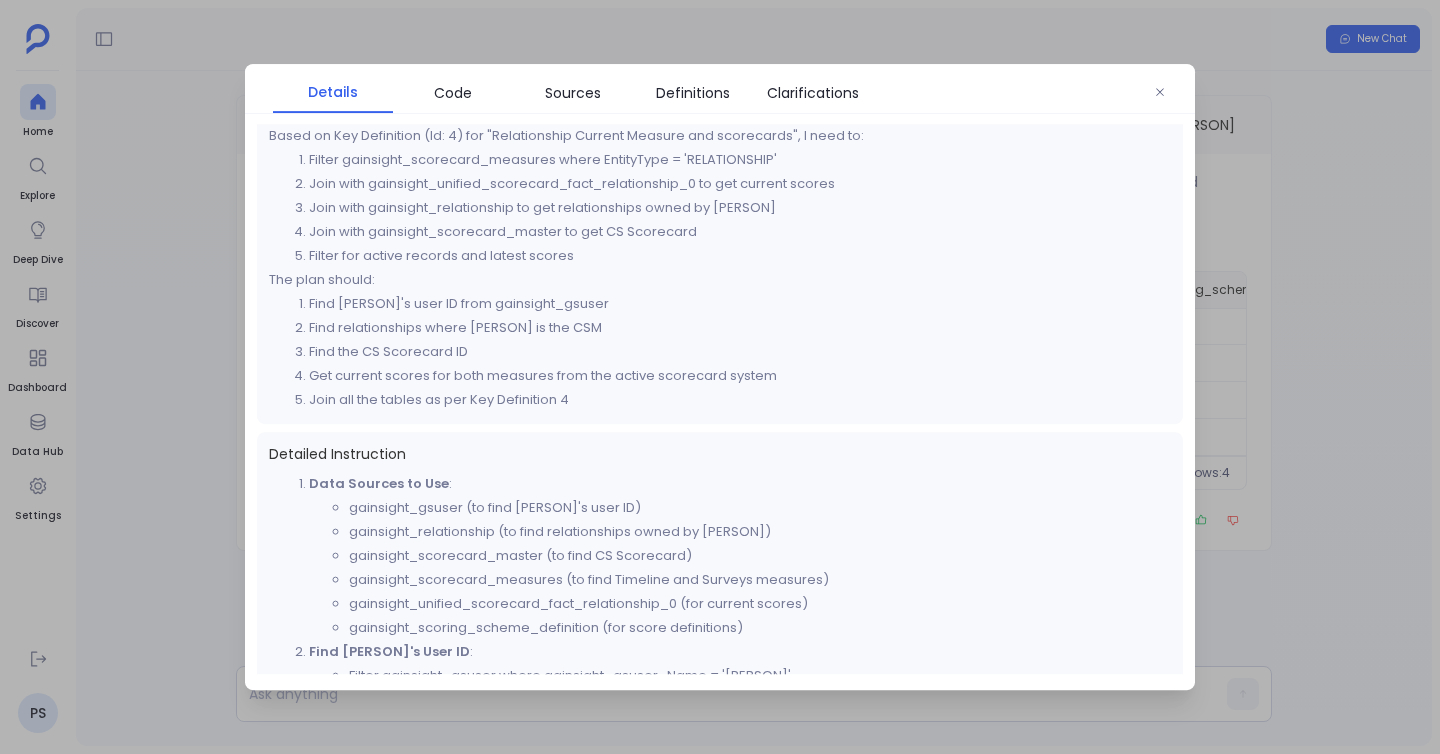 click at bounding box center (720, 377) 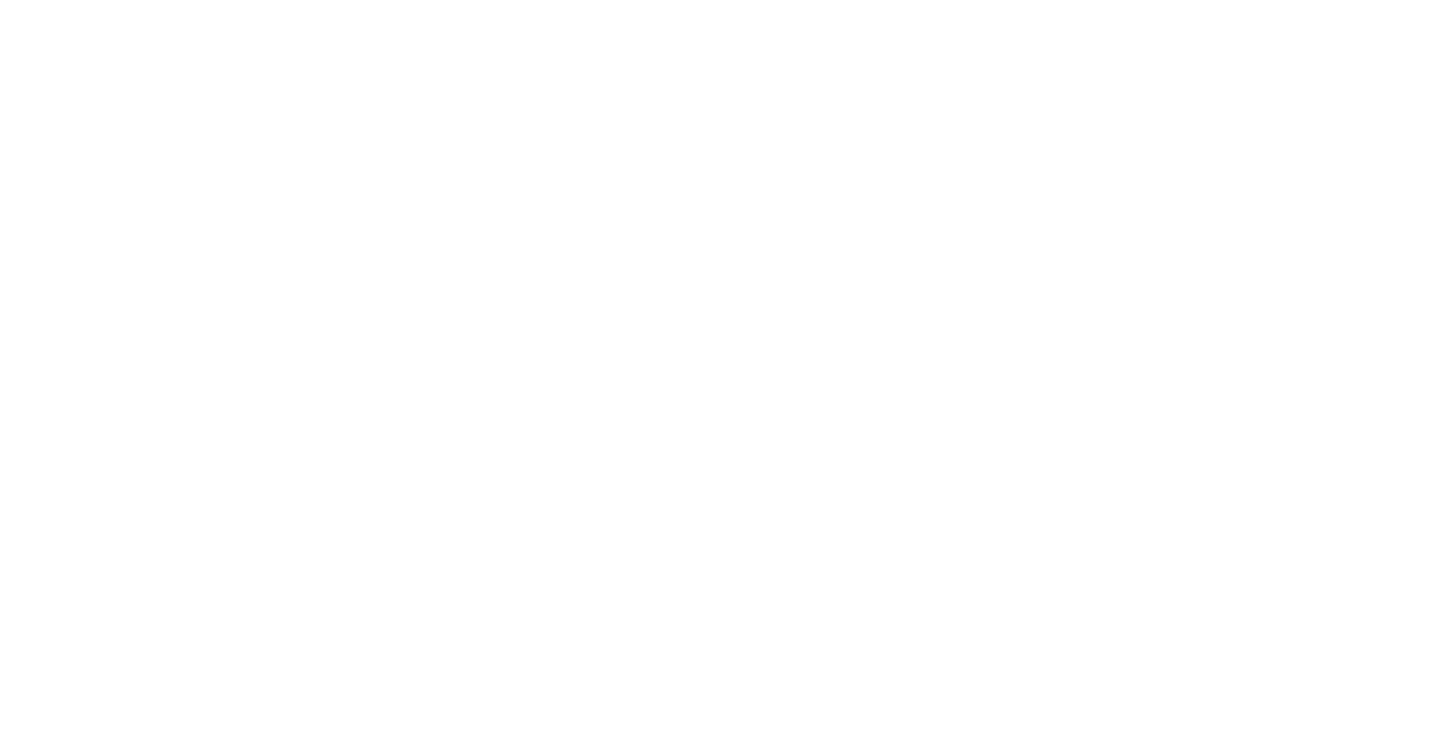 scroll, scrollTop: 0, scrollLeft: 0, axis: both 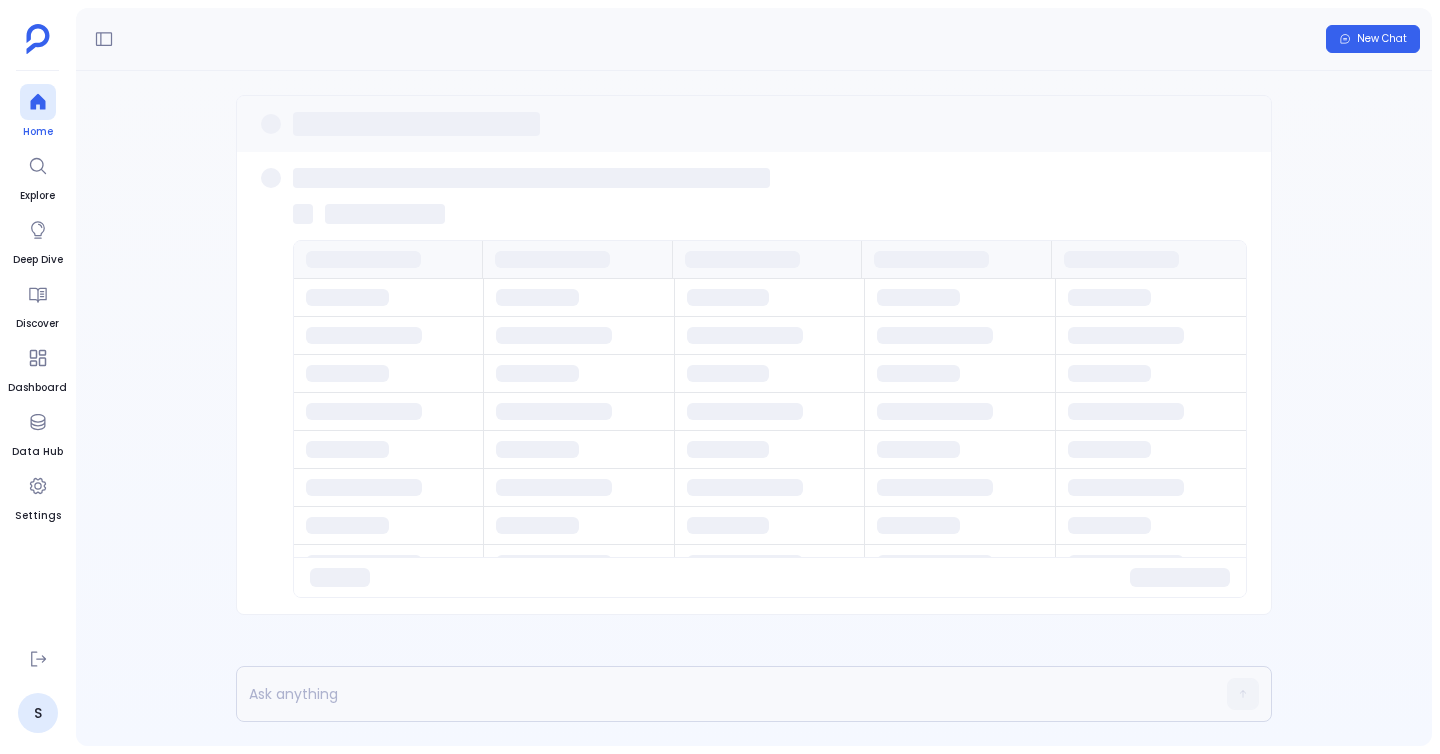 click at bounding box center [38, 102] 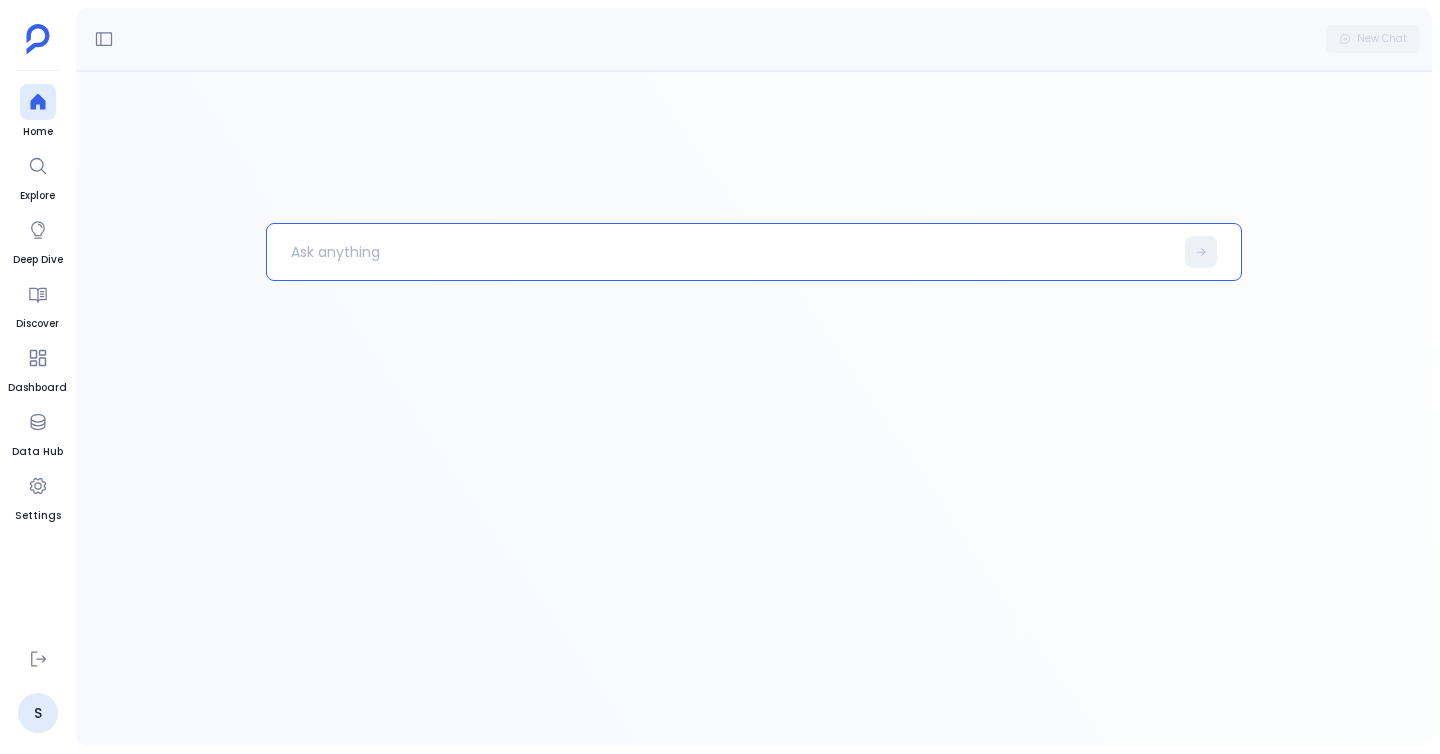 click at bounding box center (720, 252) 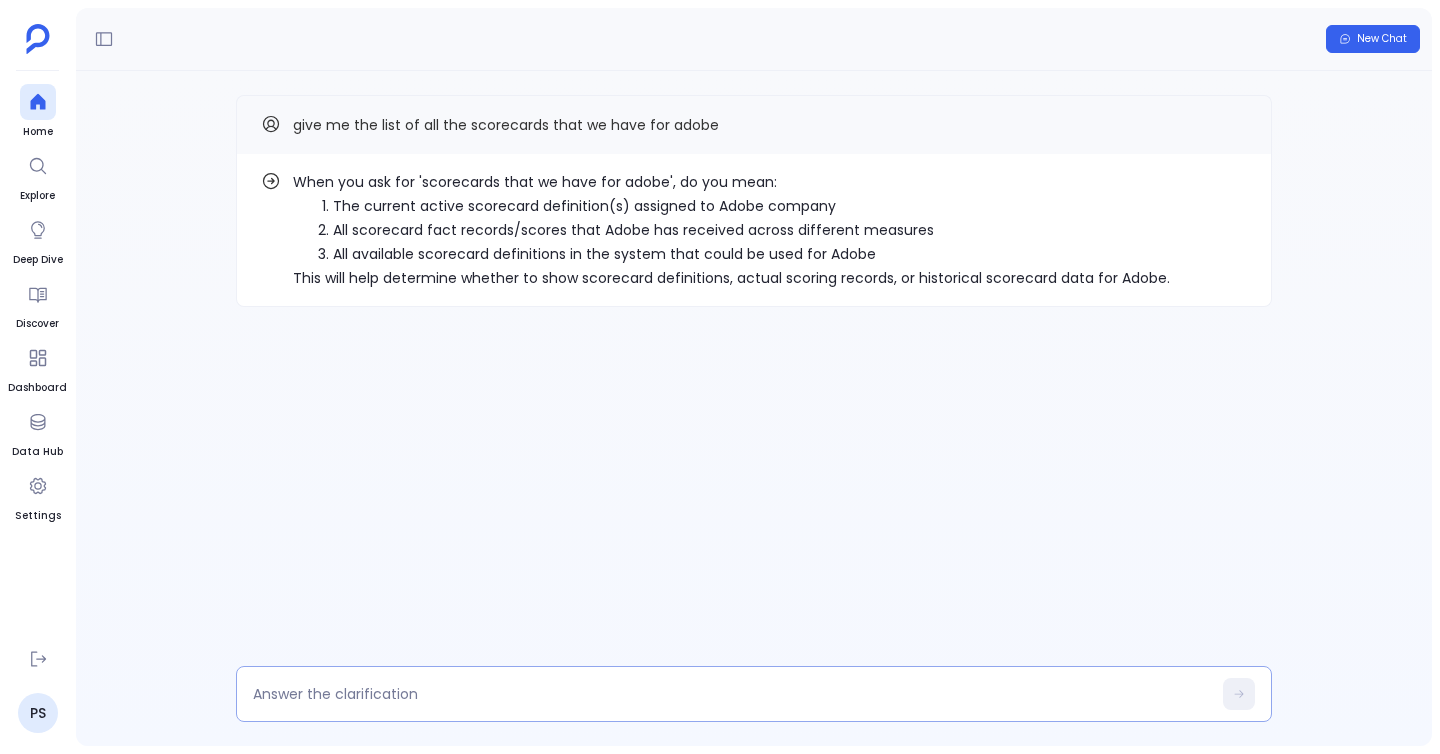 click at bounding box center (732, 694) 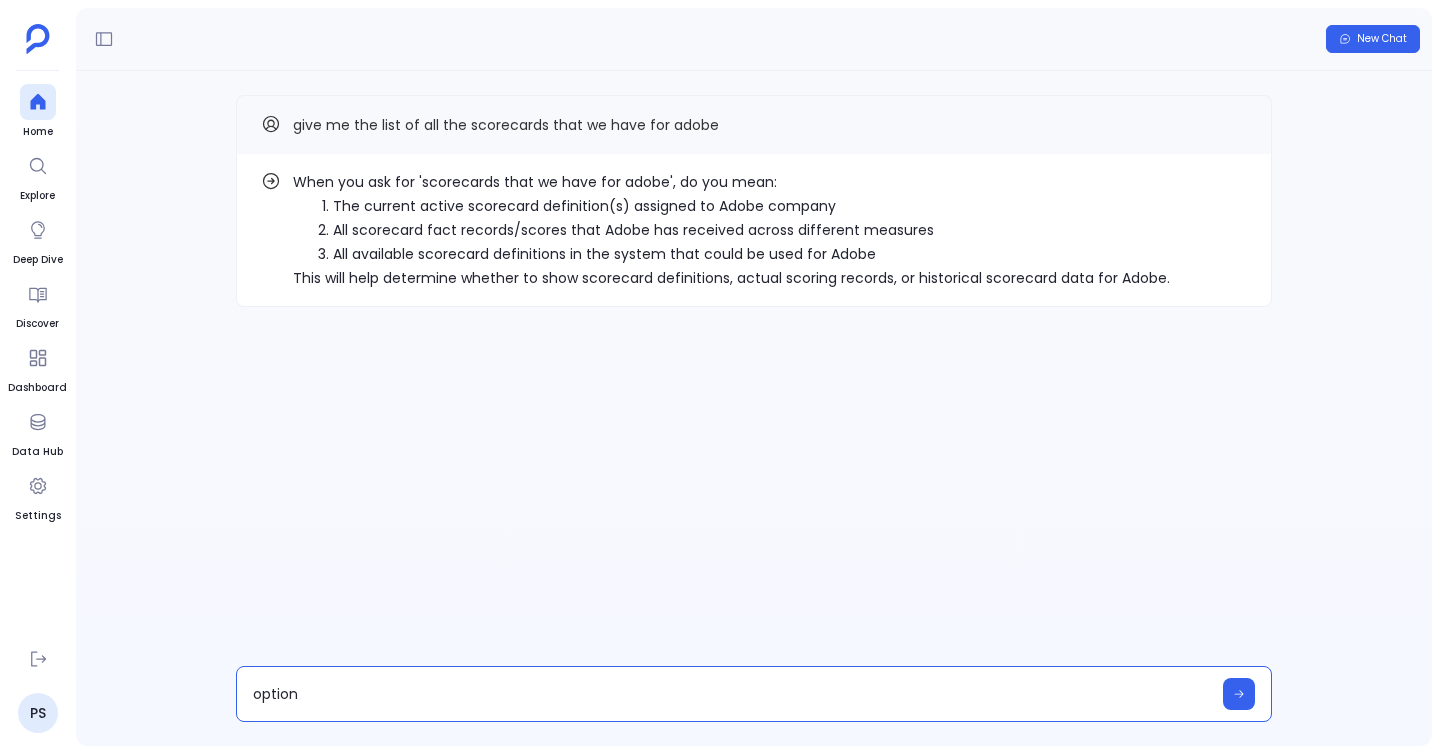 type on "option 2" 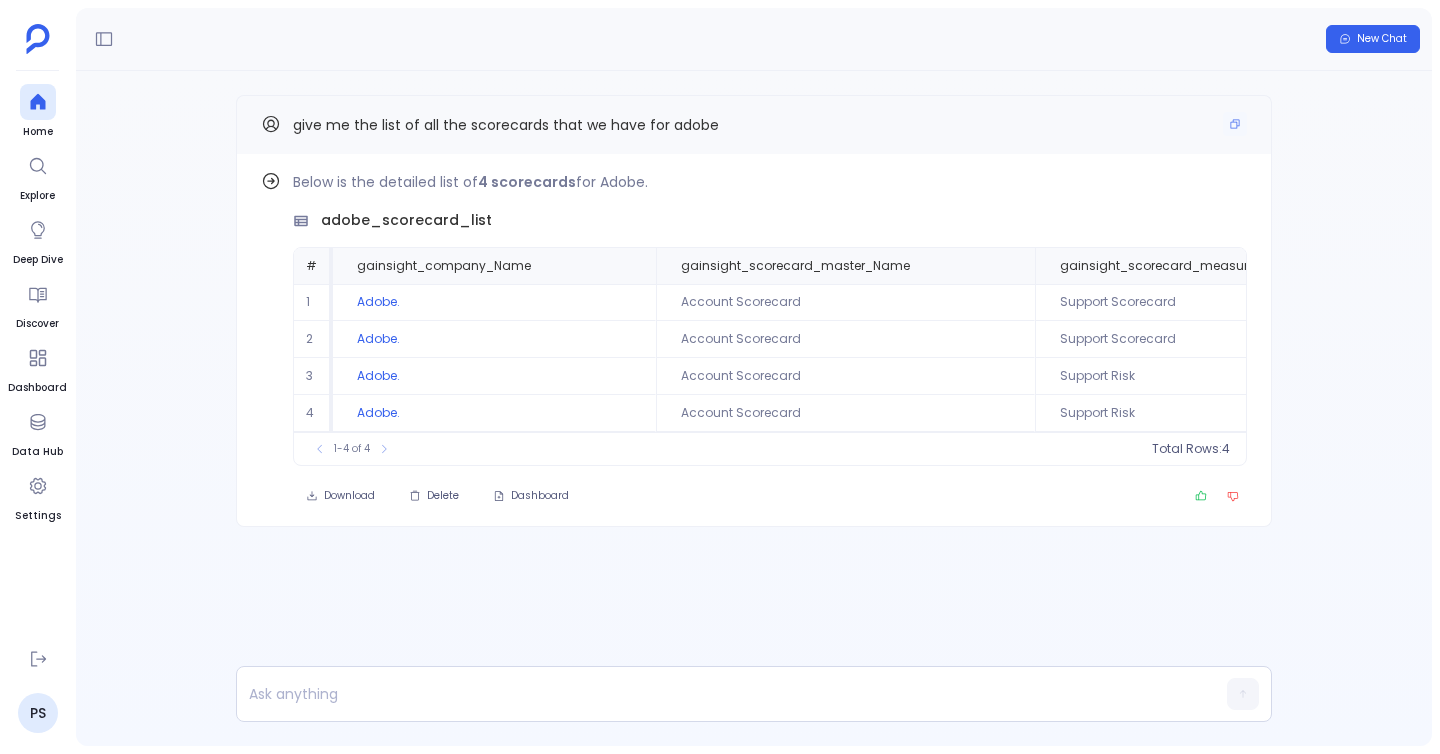 click on "give me the list of all the scorecards that we have for adobe" at bounding box center (506, 125) 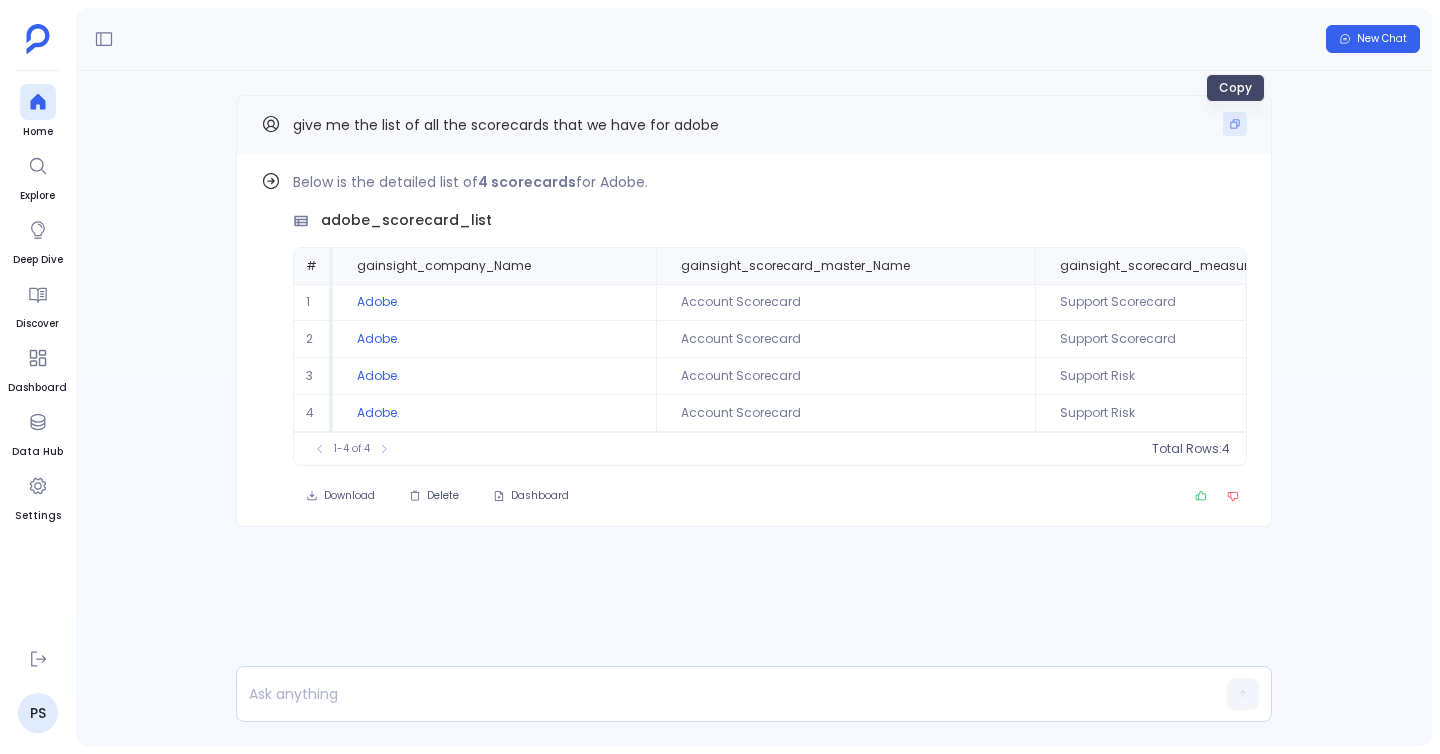 click at bounding box center [1235, 124] 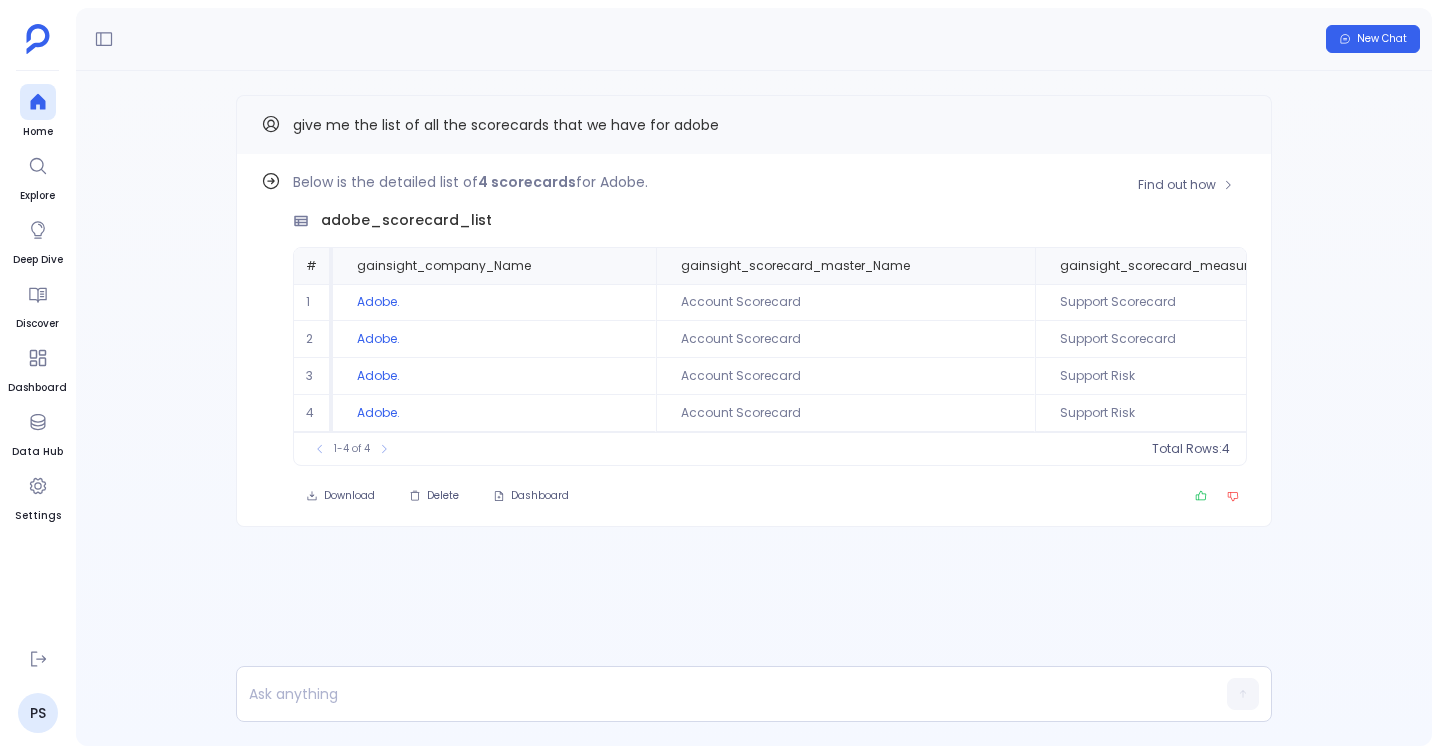 click on "Below is the detailed list of  4 scorecards  for Adobe. adobe_scorecard_list # gainsight_company_Name gainsight_scorecard_master_Name gainsight_scorecard_measures_Name gainsight_scorecard_definition_Label gainsight_scorecard_definition_Score gainsight_unified_scorecard_fact_company_0_score_modified_at__gc gainsight_unified_scorecard_fact_company_0_Active 1 Adobe. Account Scorecard Support Scorecard Green 100 [DATE] [TIME] 0 2 Adobe. Account Scorecard Support Scorecard Green 100 [DATE] [TIME] 0 3 Adobe. Account Scorecard Support Risk Green 100 [DATE] [TIME] 0 4 Adobe. Account Scorecard Support Risk Green 100 [DATE] [TIME] 0
To pick up a draggable item, press the space bar.
While dragging, use the arrow keys to move the item.
Press space again to drop the item in its new position, or press escape to cancel.
1-4 of 4 Total Rows:  4" at bounding box center (770, 318) 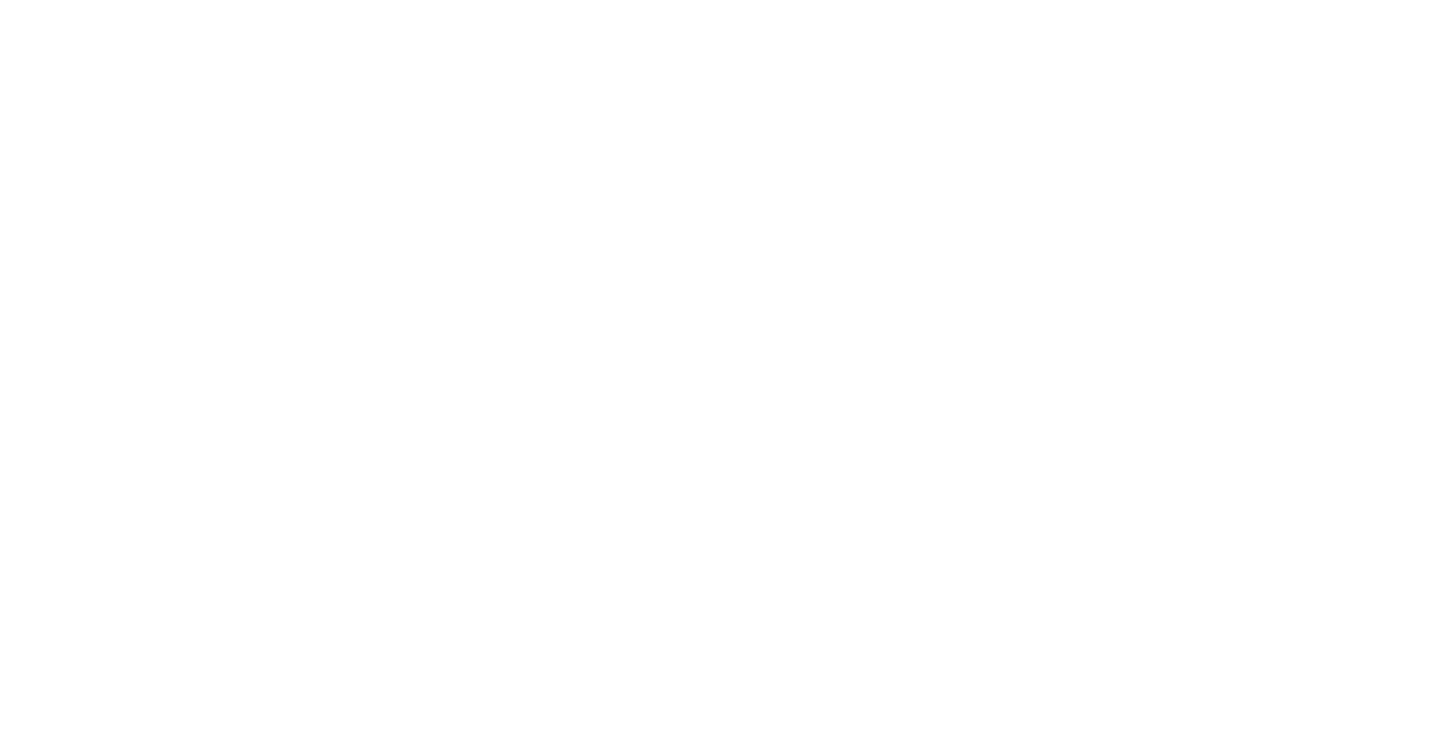 scroll, scrollTop: 0, scrollLeft: 0, axis: both 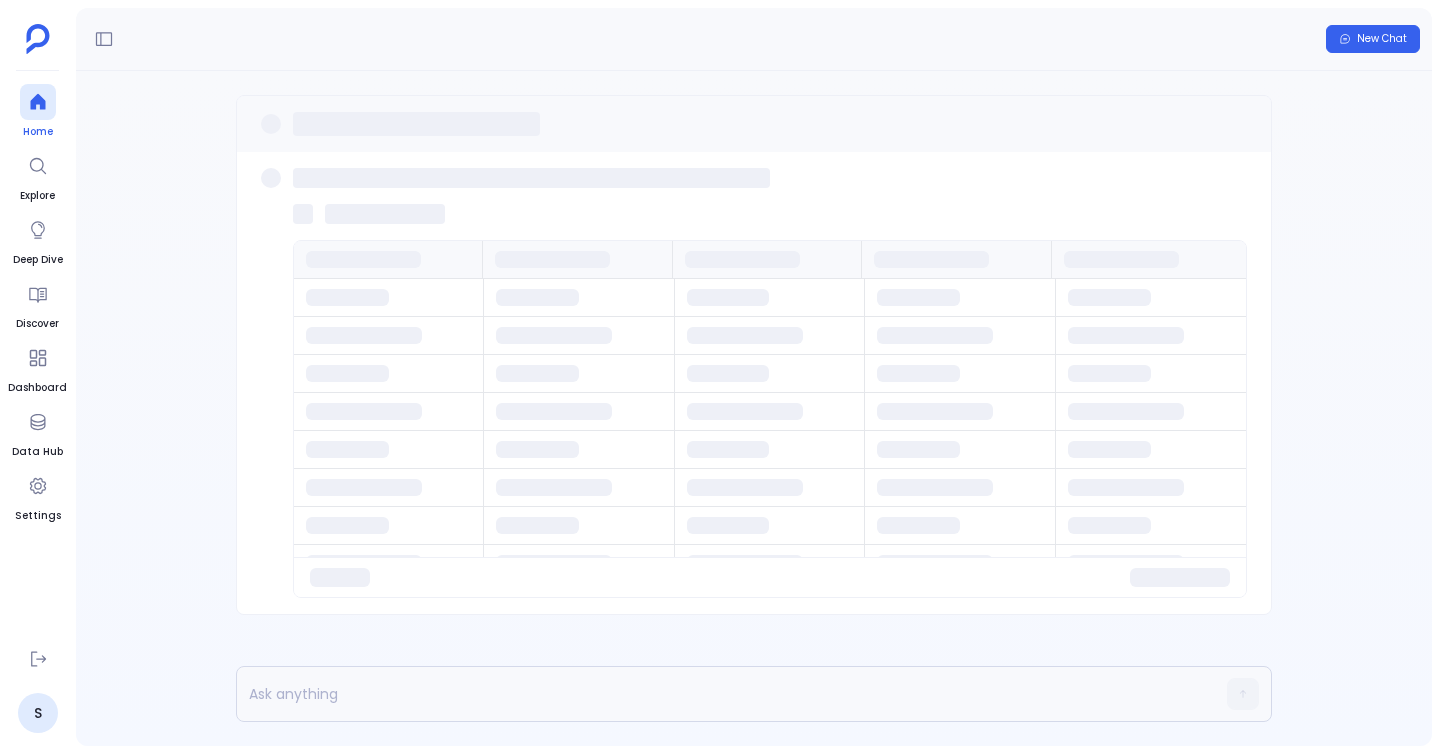 click on "Home" at bounding box center [38, 112] 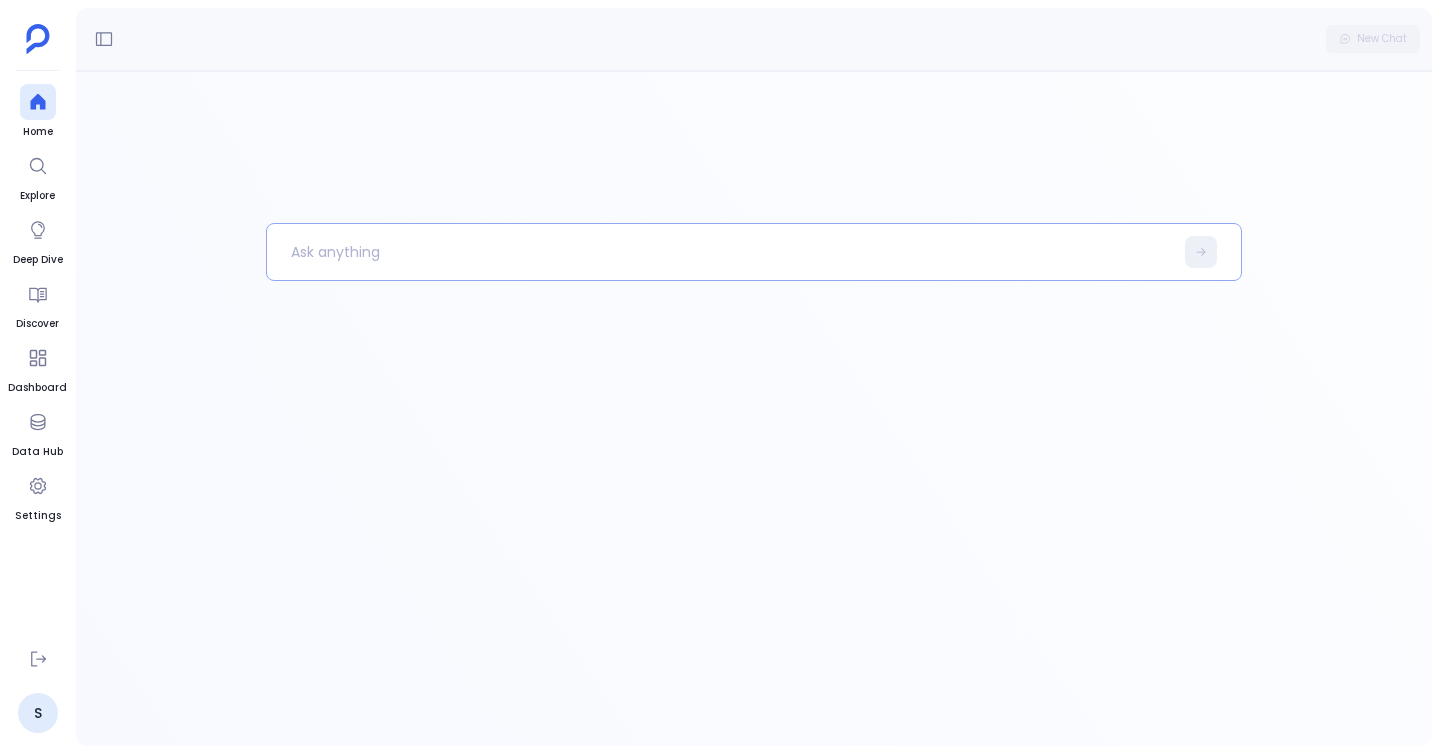 click at bounding box center (720, 252) 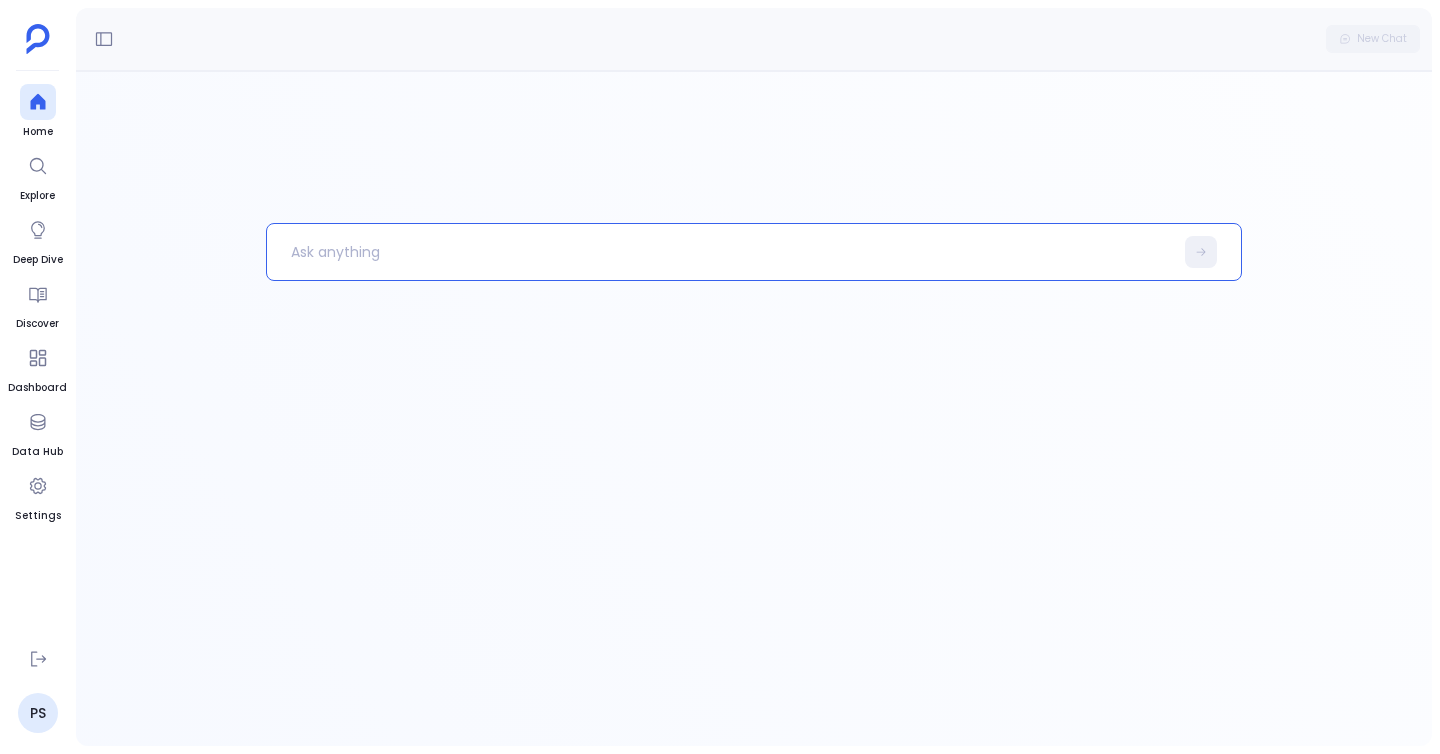 paste 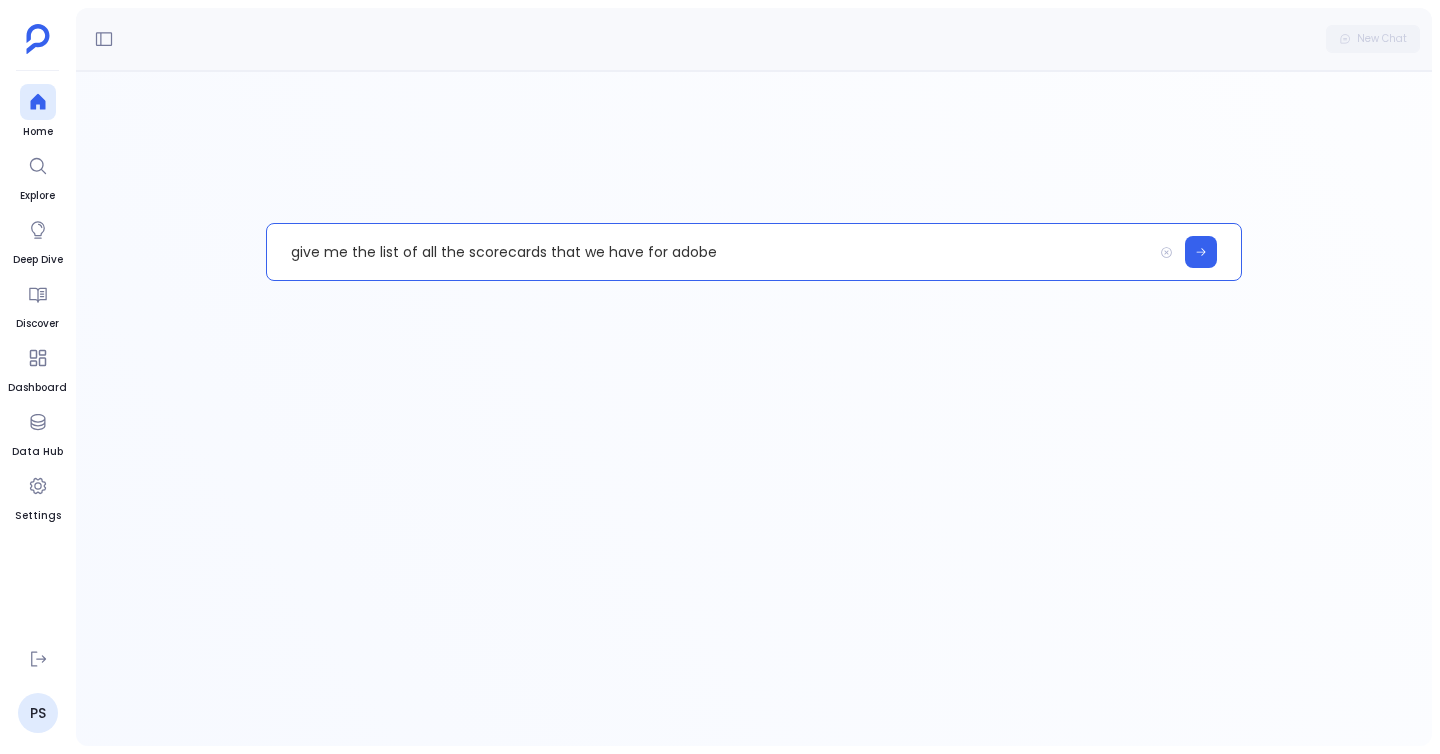 type 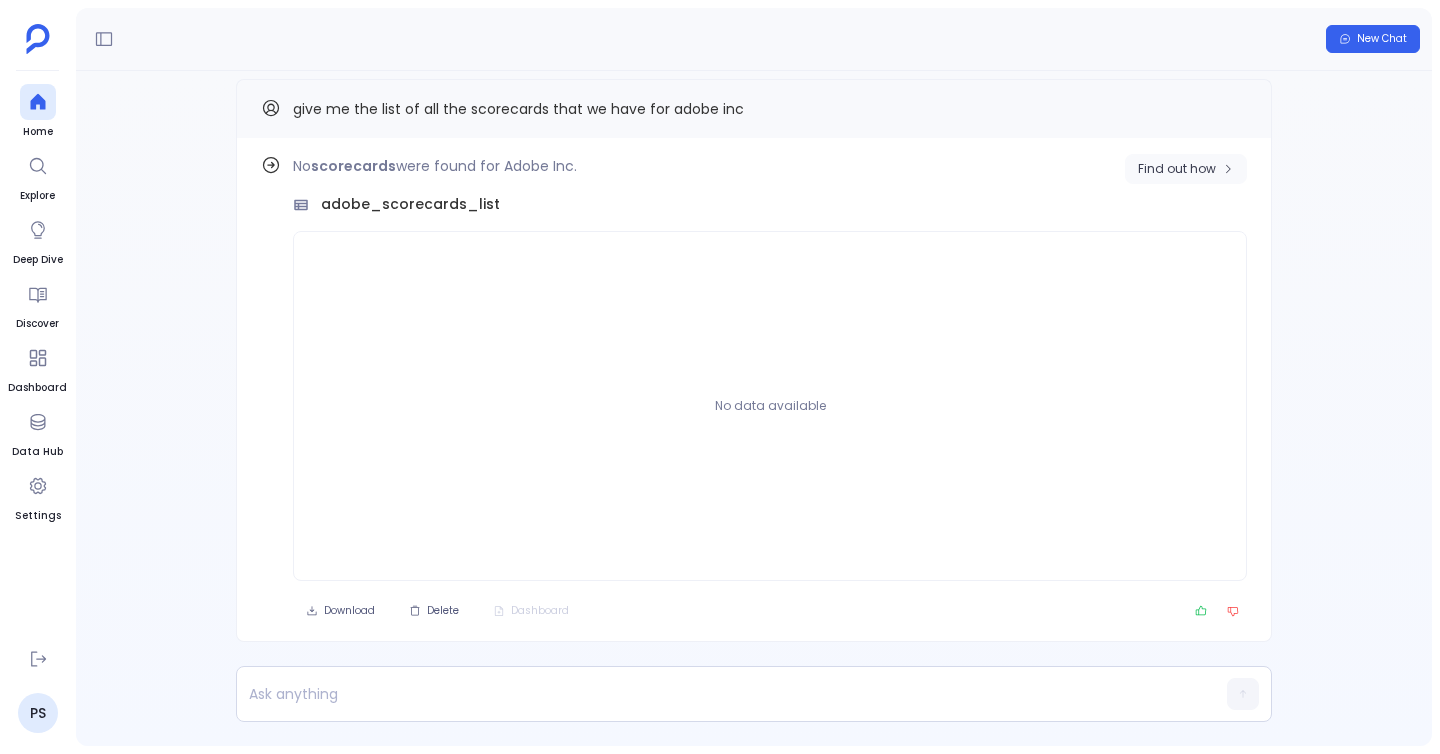click on "No  scorecards  were found for Adobe Inc. adobe_scorecards_list No data available" at bounding box center (770, 367) 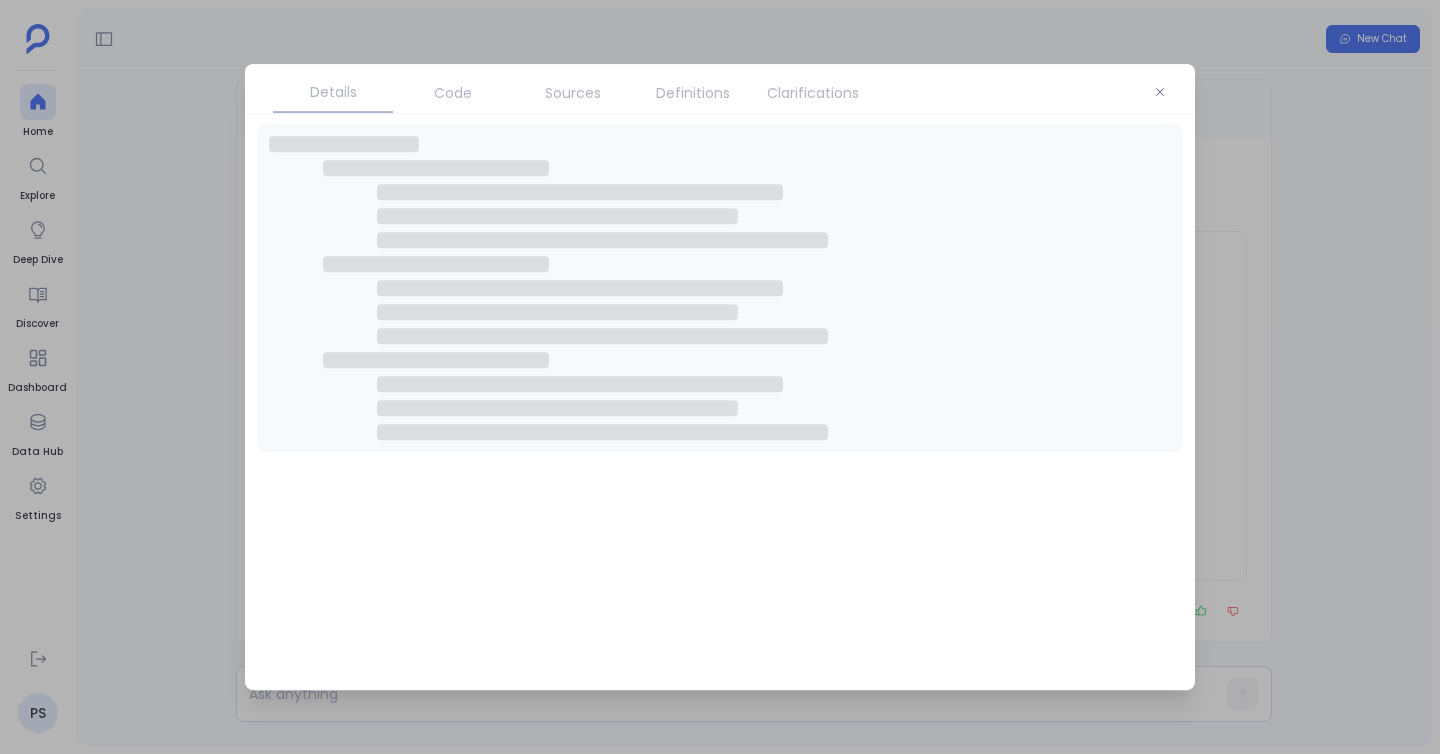 click on "Code" at bounding box center [453, 93] 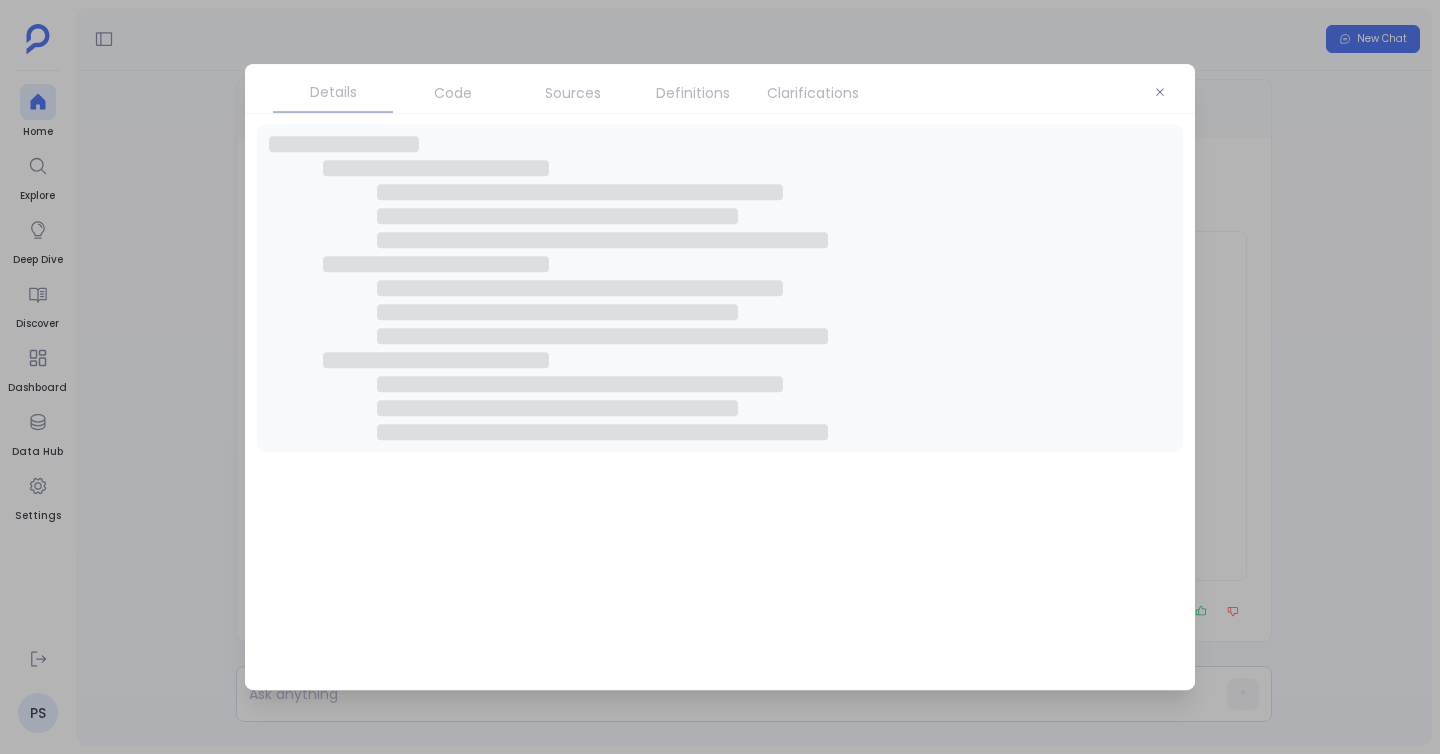 click on "Code" at bounding box center [453, 93] 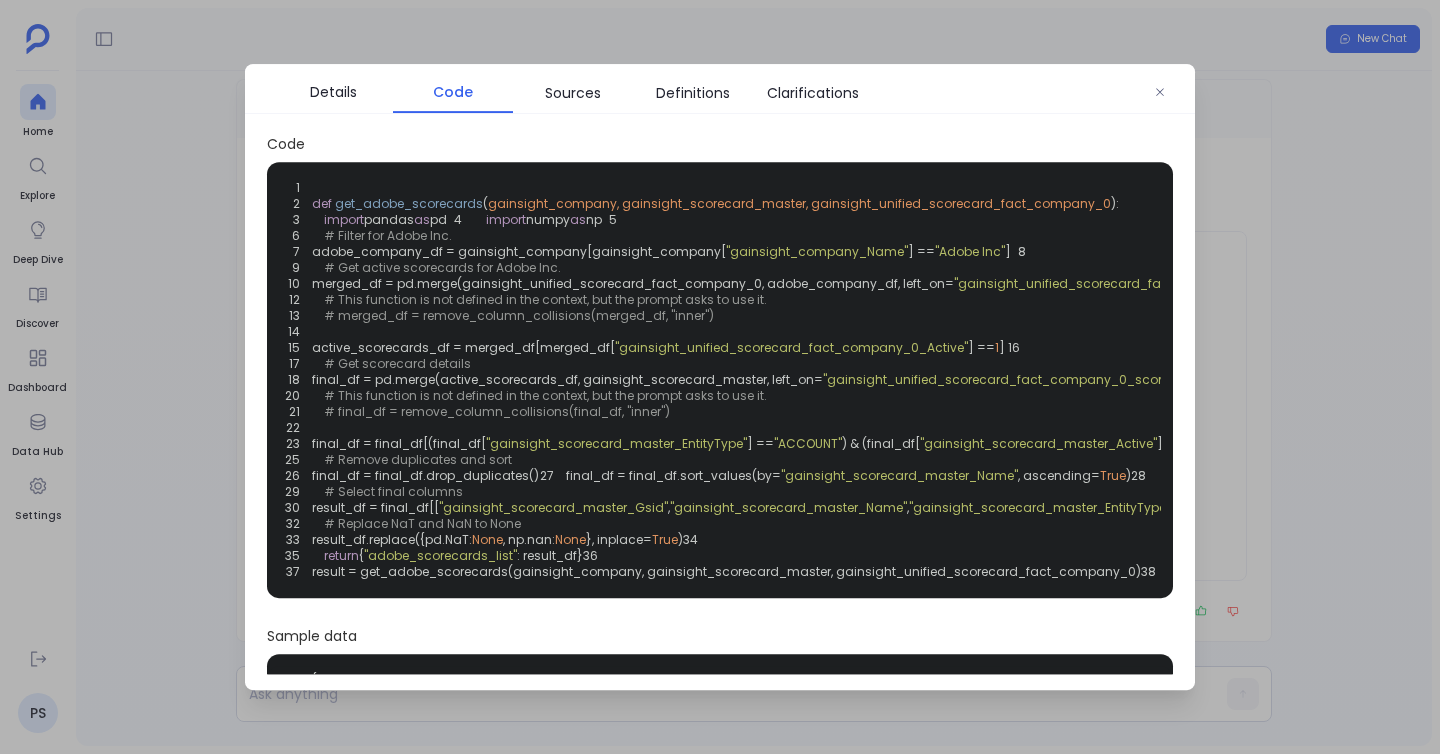 click on "1
2 def   get_adobe_scorecards ( gainsight_company, gainsight_scorecard_master, gainsight_unified_scorecard_fact_company_0 ):
3      import  pandas  as  pd
4      import  numpy  as  np
5
6      # Filter for Adobe Inc.
7     adobe_company_df = gainsight_company[gainsight_company[ "gainsight_company_Name" ] ==  "Adobe Inc" ]
8
9      # Get active scorecards for Adobe Inc.
10     merged_df = pd.merge(gainsight_unified_scorecard_fact_company_0, adobe_company_df, left_on= "gainsight_unified_scorecard_fact_company_0_account_id__gc" , right_on= "gainsight_company_Gsid" , how= "inner" )
11
12      # This function is not defined in the context, but the prompt asks to use it.
13      # merged_df = remove_column_collisions(merged_df, "inner")
14
15     active_scorecards_df = merged_df[merged_df[ "gainsight_unified_scorecard_fact_company_0_Active" ] ==  1 ]
16
17      # Get scorecard details
18     final_df = pd.merge(active_scorecards_df, gainsight_scorecard_master, left_on= , how=" at bounding box center [720, 380] 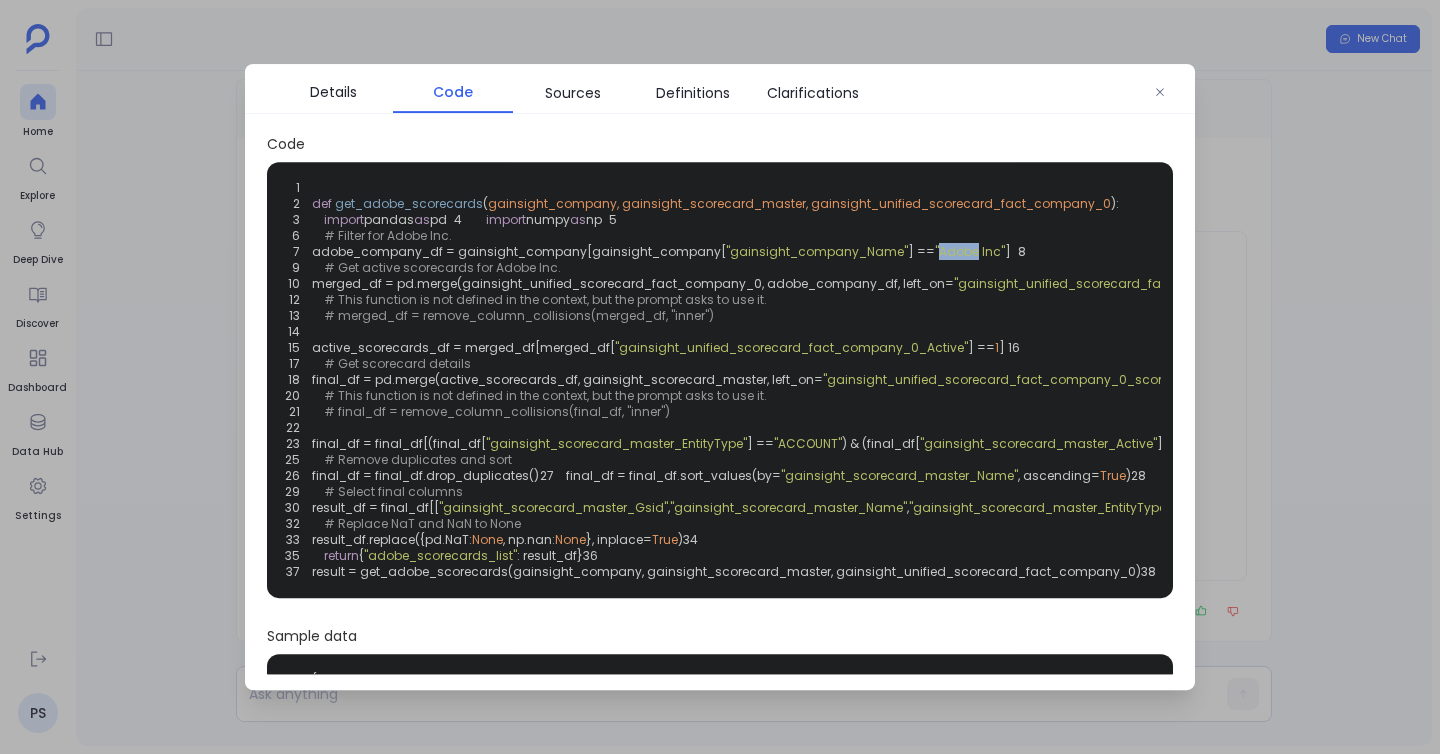click on ""Adobe Inc"" at bounding box center [970, 251] 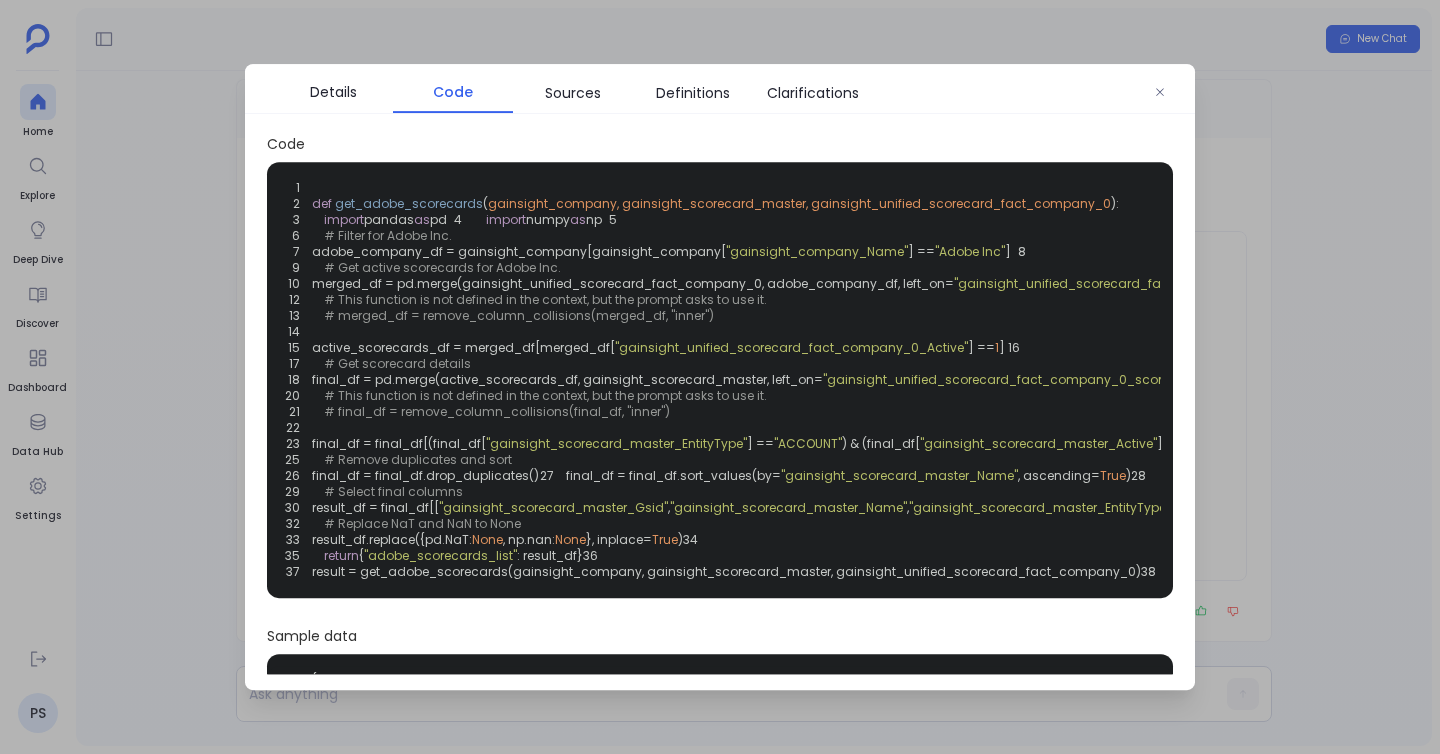 click on "Details Code Sources Definitions Clarifications" at bounding box center [720, 89] 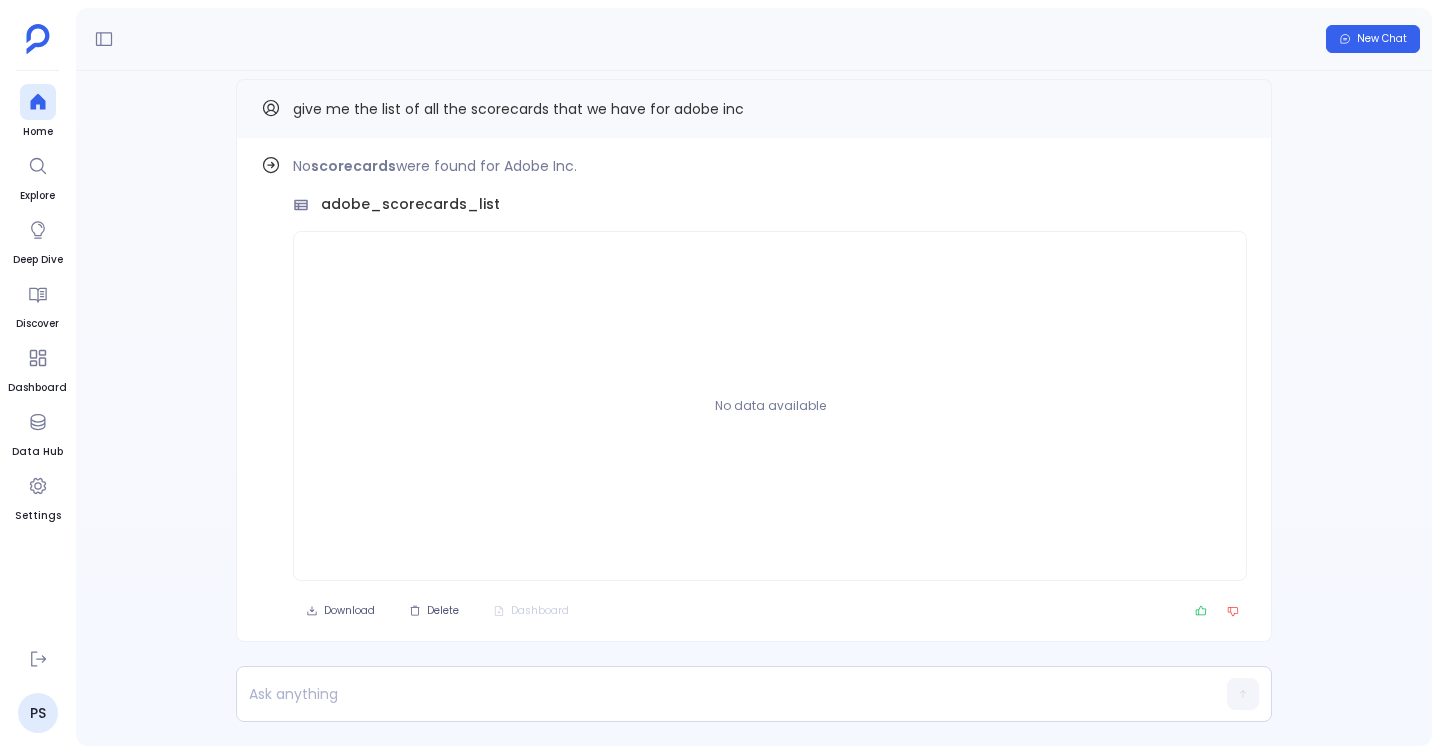 click on "Home Explore Deep Dive Discover Dashboard Data Hub Settings" at bounding box center (37, 358) 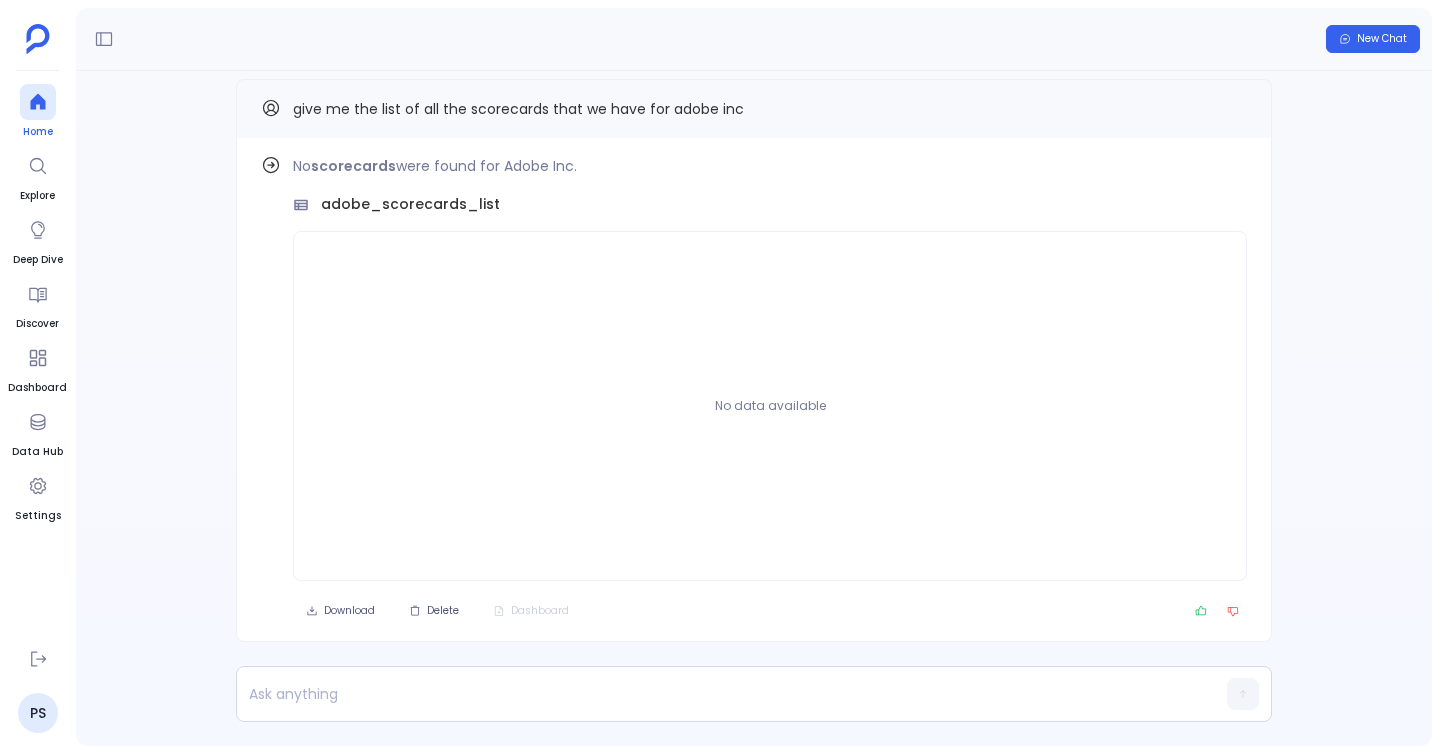 click at bounding box center (38, 102) 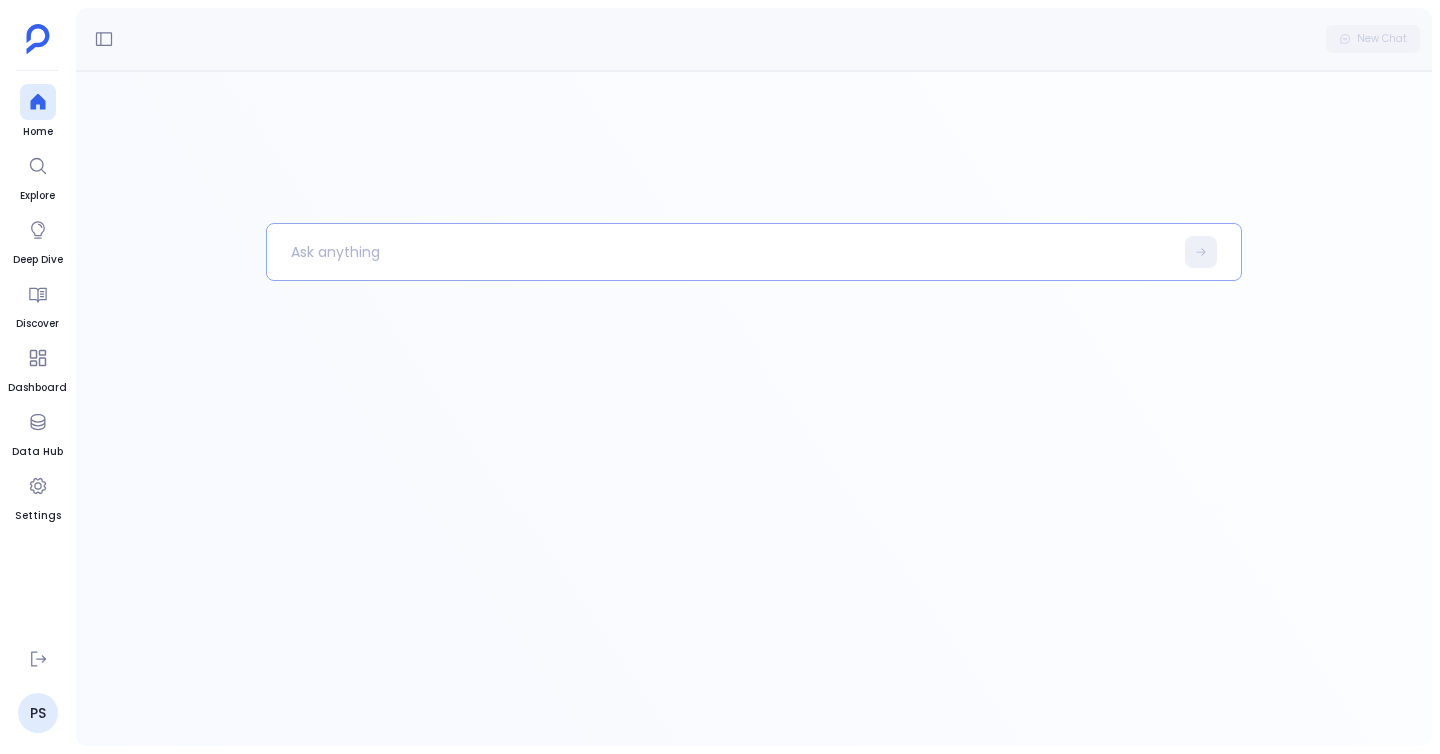 click at bounding box center (720, 252) 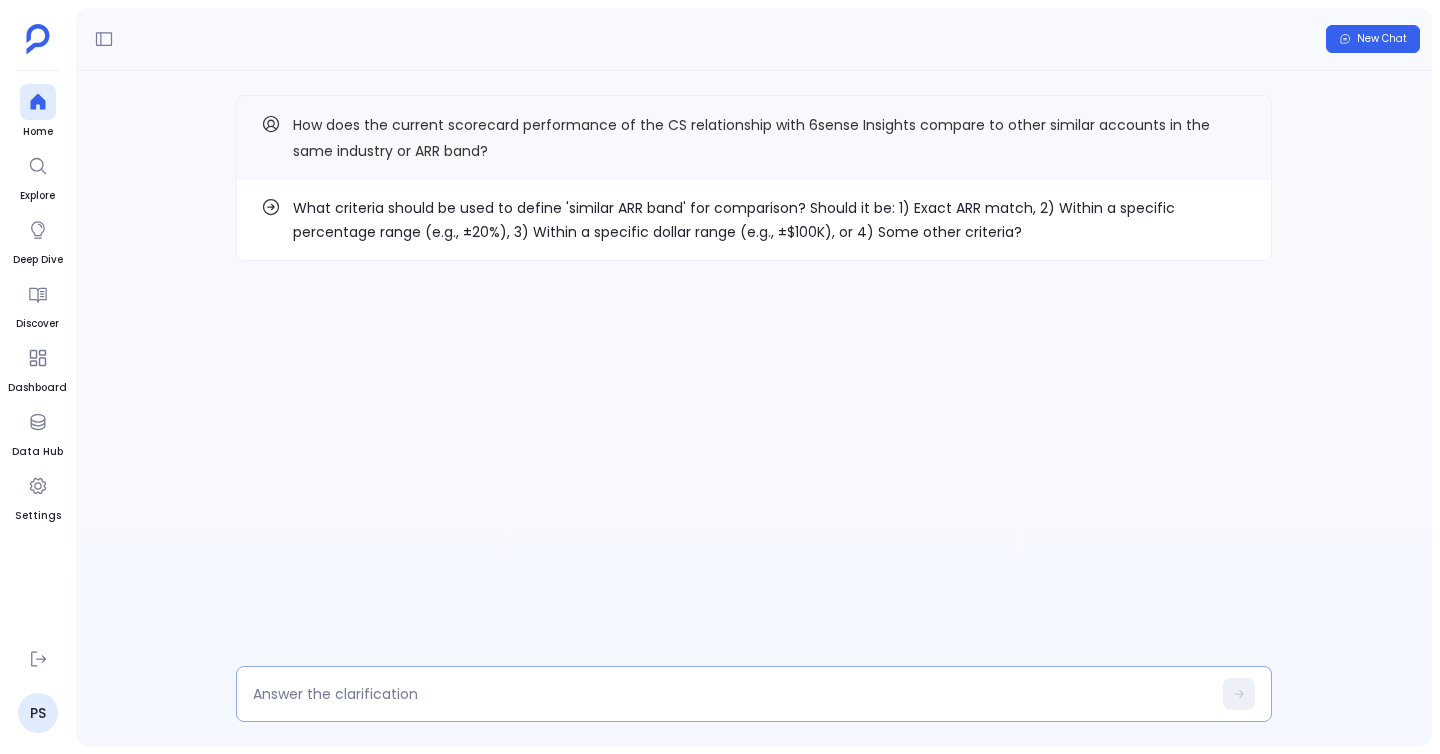 click at bounding box center (754, 694) 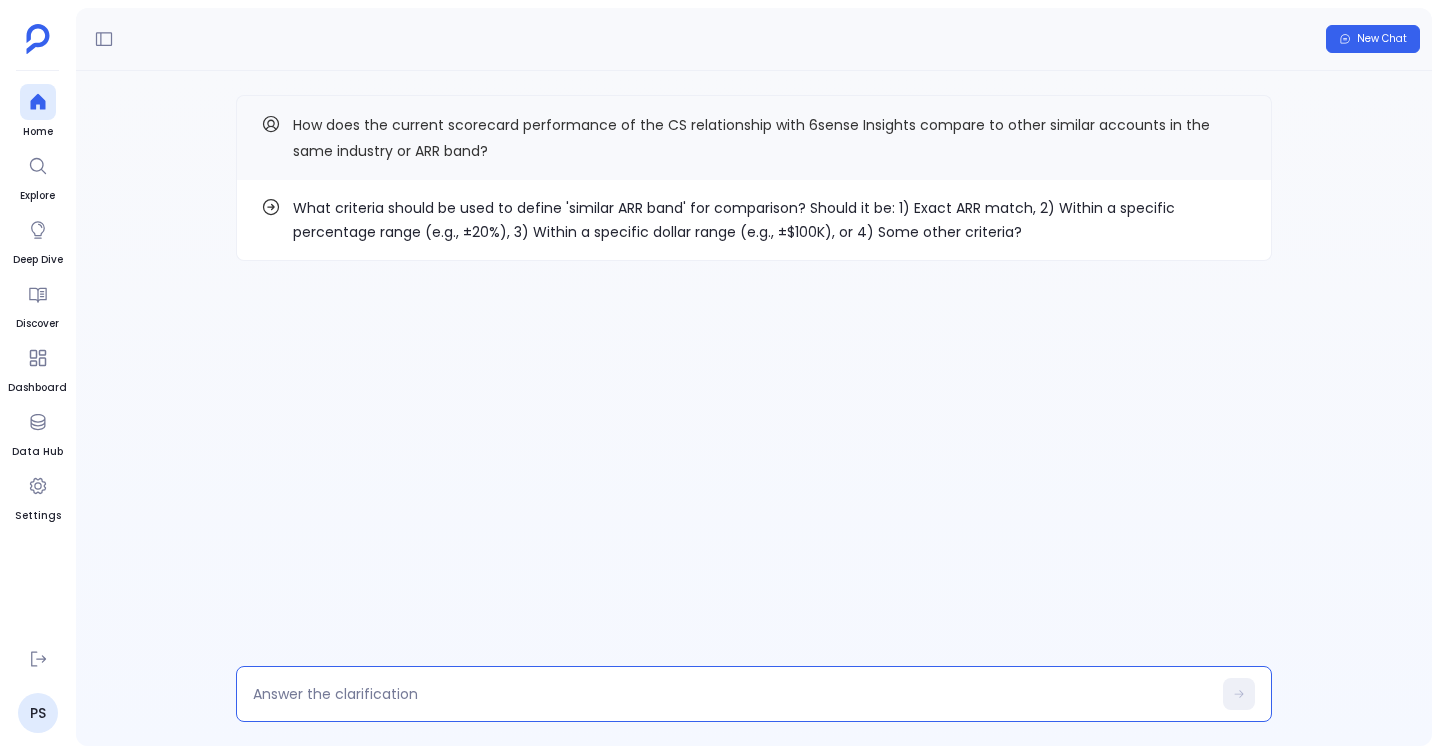 click at bounding box center (732, 694) 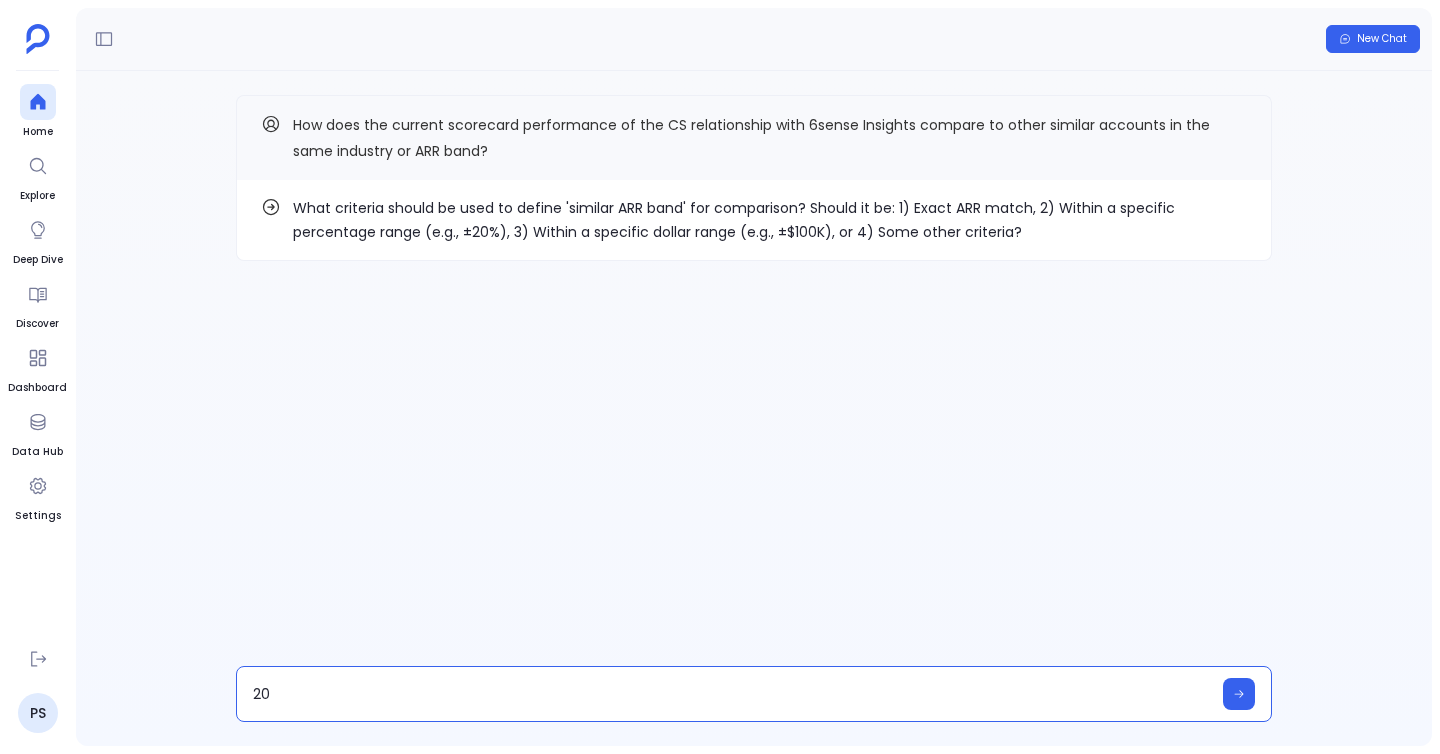 type on "20%" 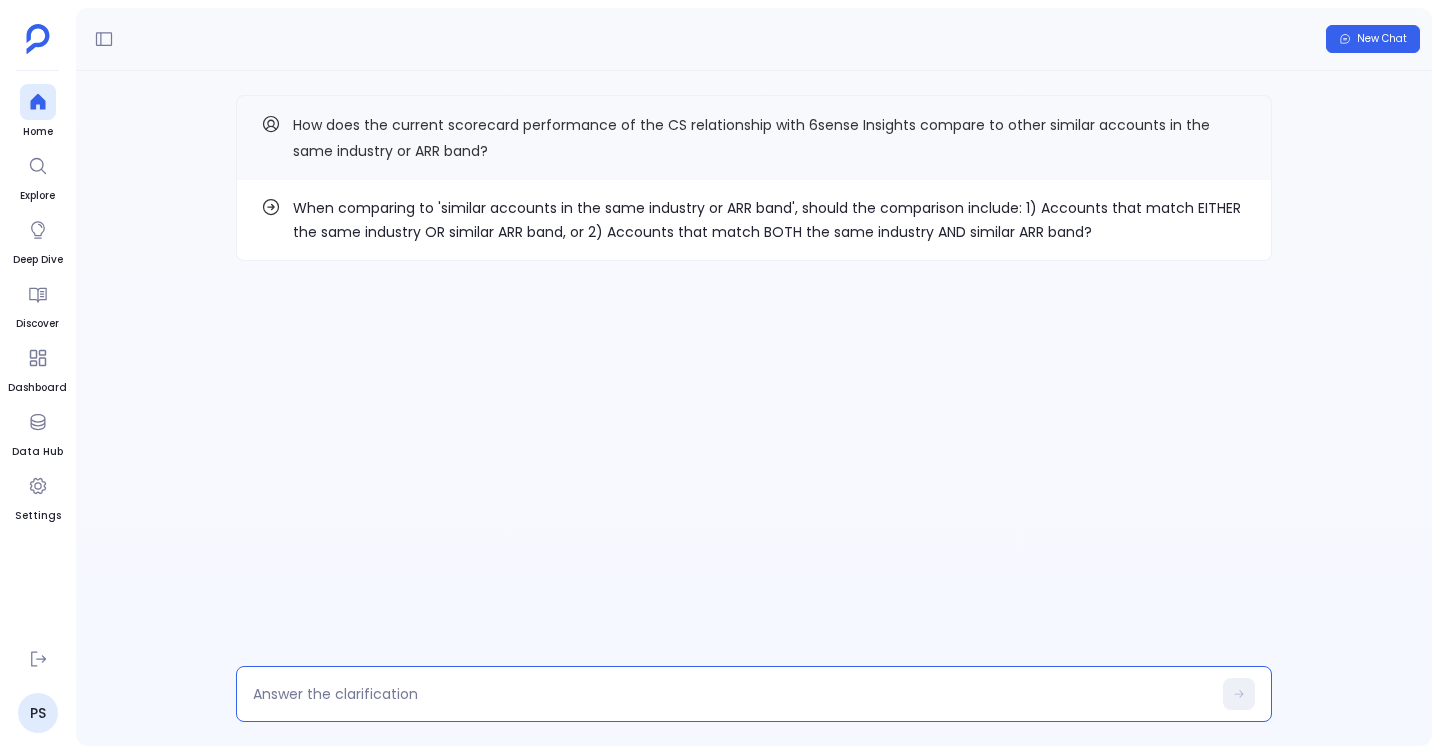 click at bounding box center (732, 694) 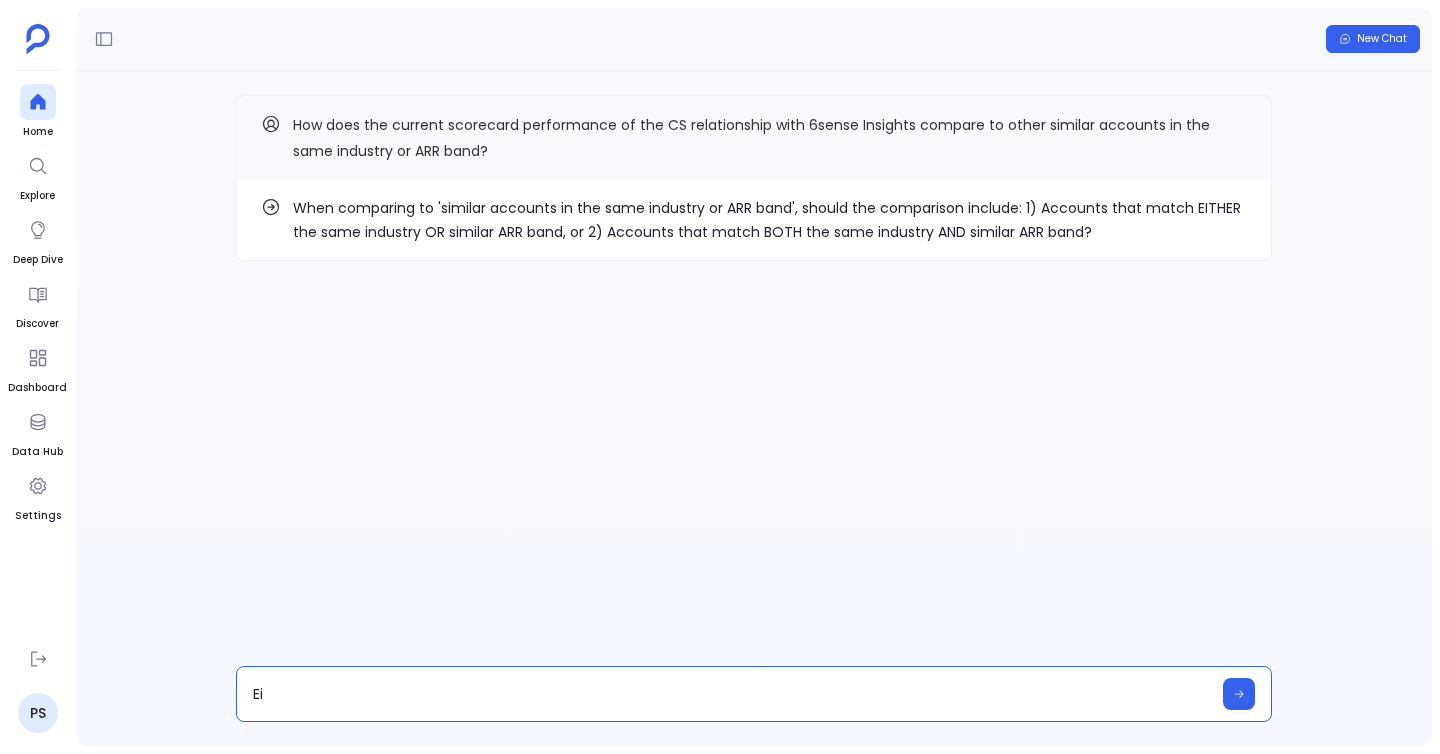 type on "E" 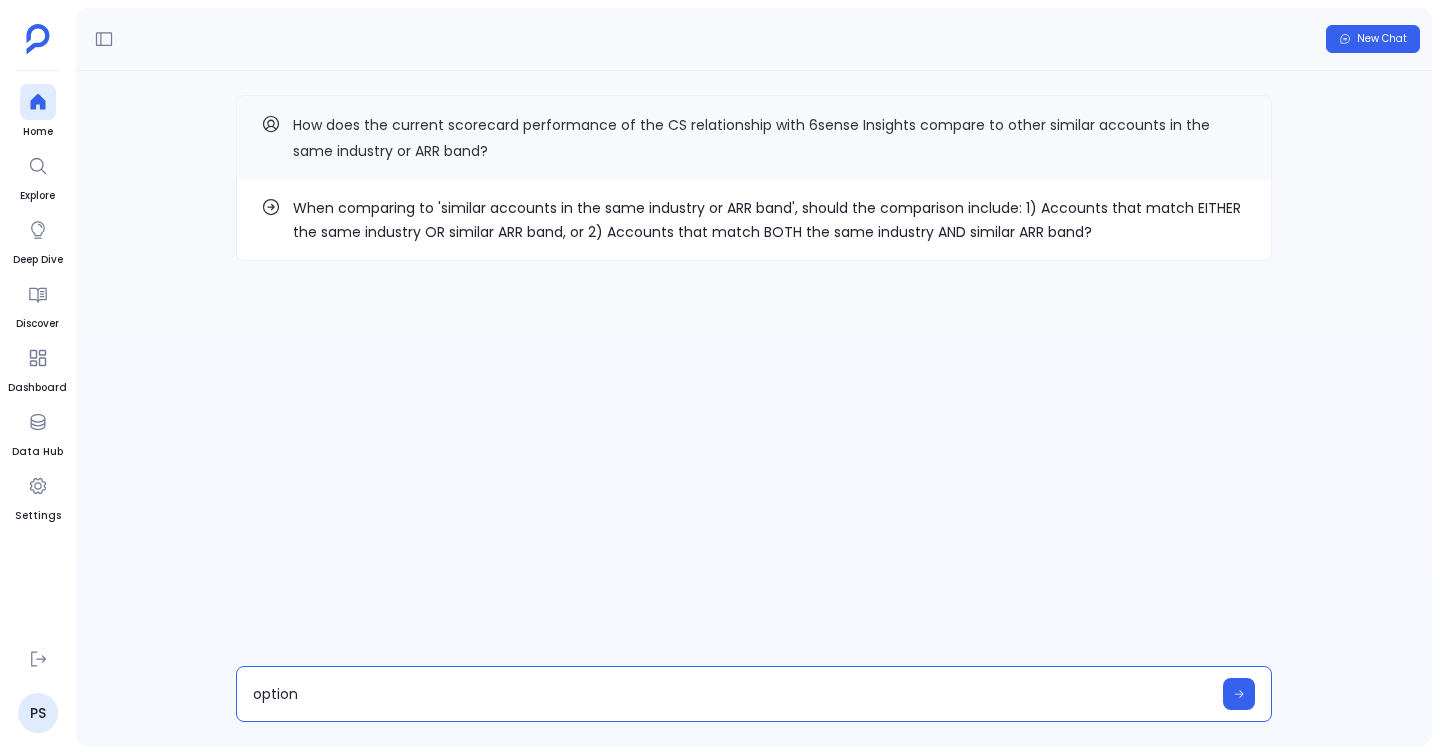 type on "option 1" 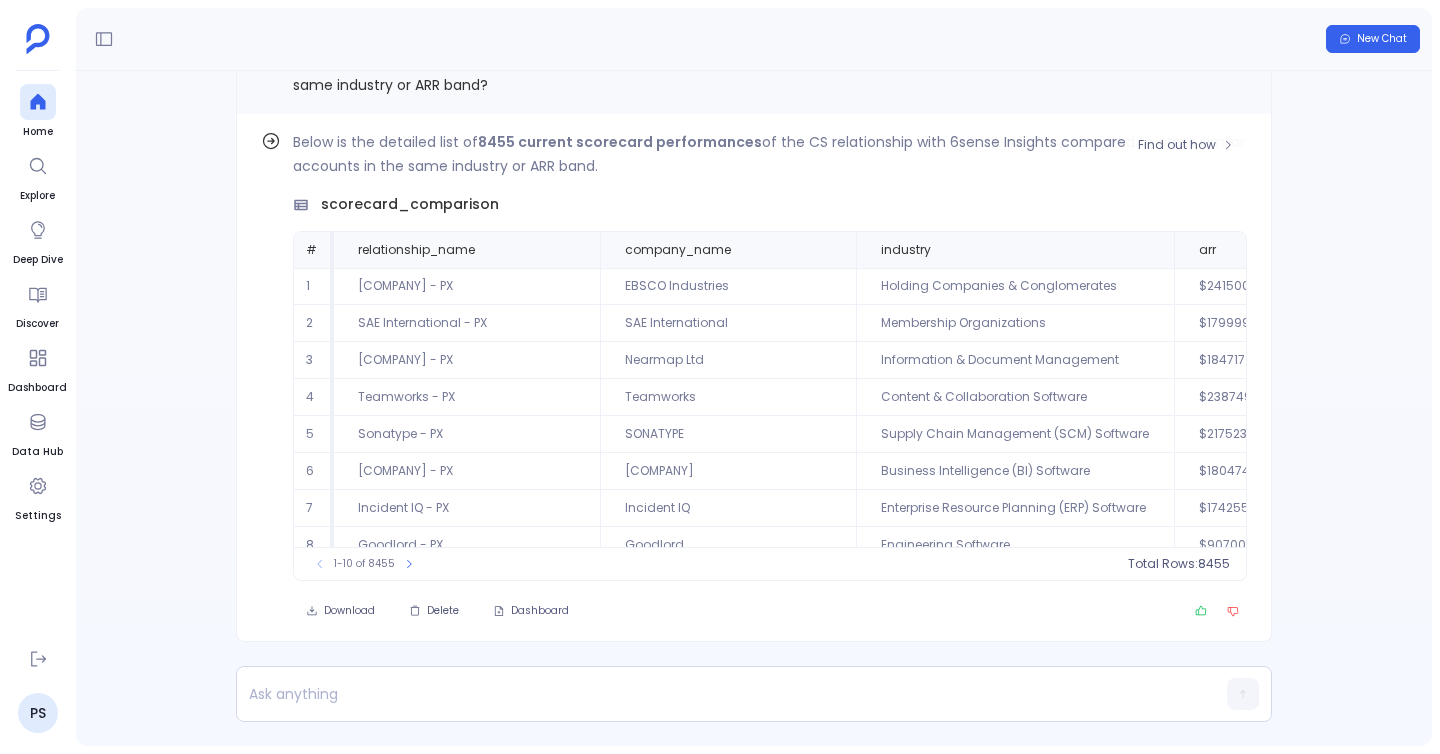 scroll, scrollTop: 0, scrollLeft: 1054, axis: horizontal 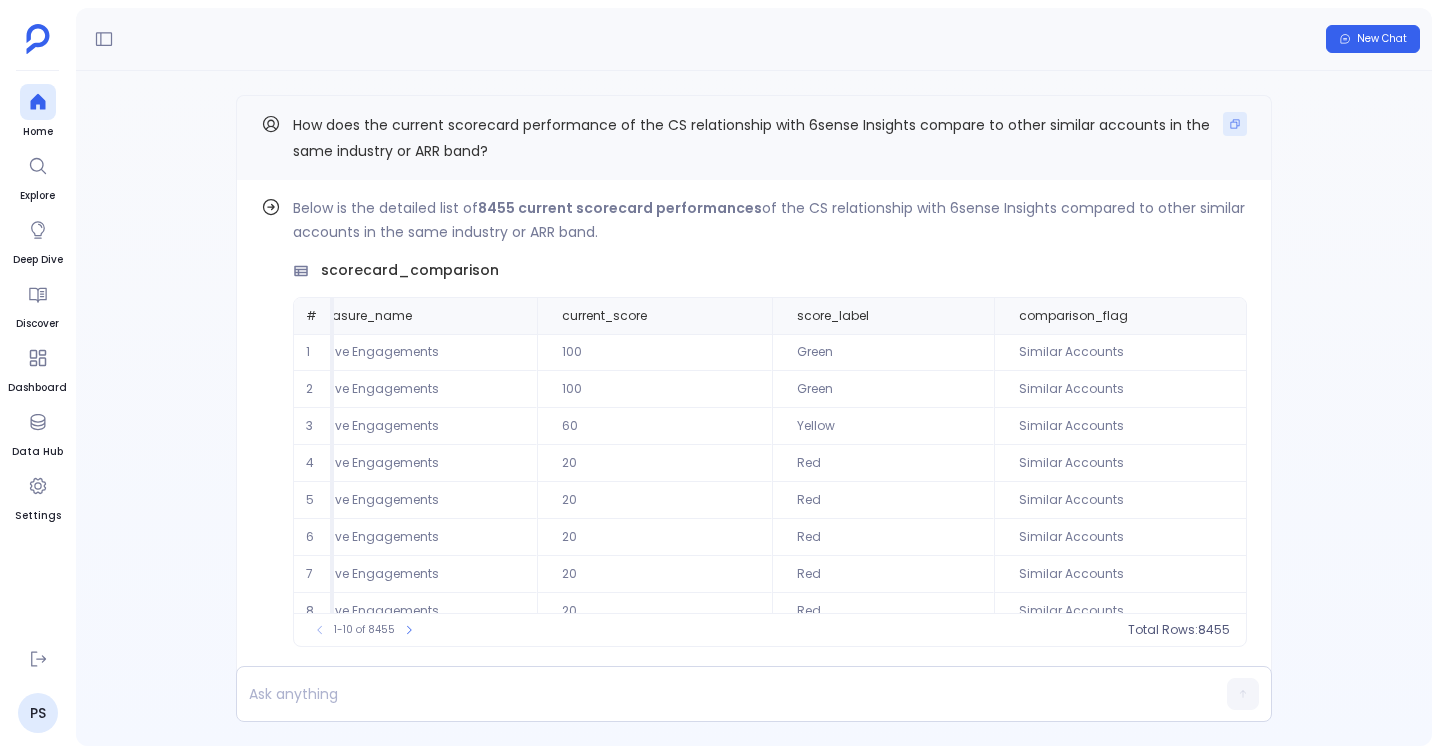 click 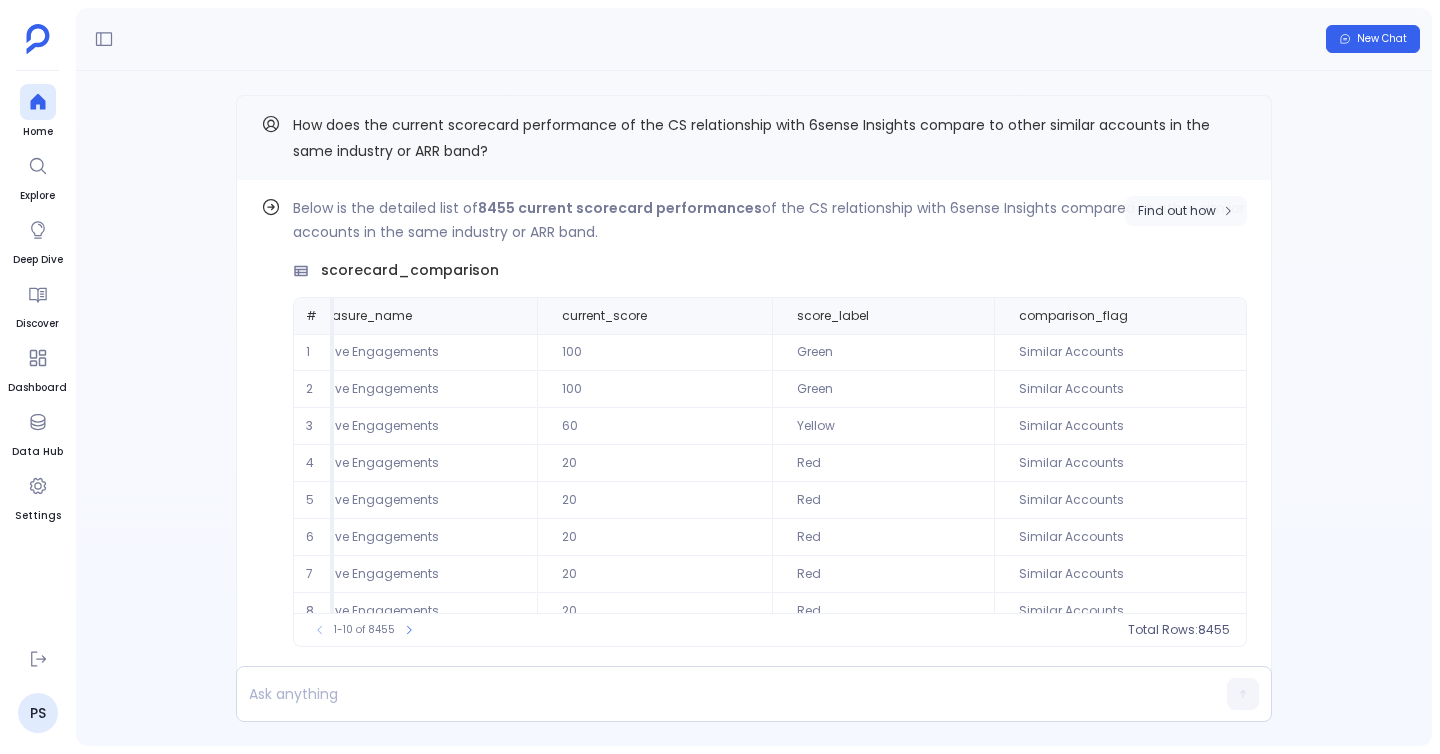 click on "Find out how" at bounding box center (1177, 211) 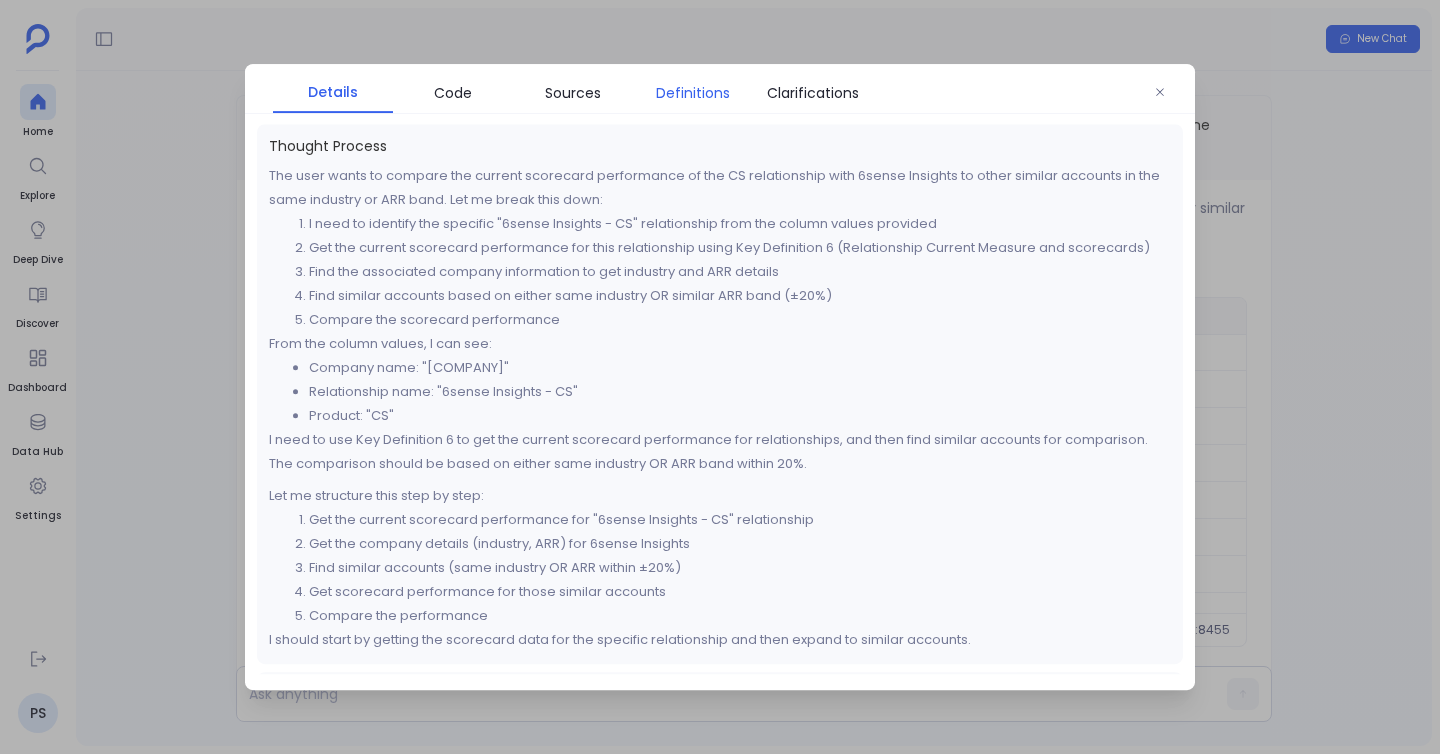 click on "Definitions" at bounding box center [693, 93] 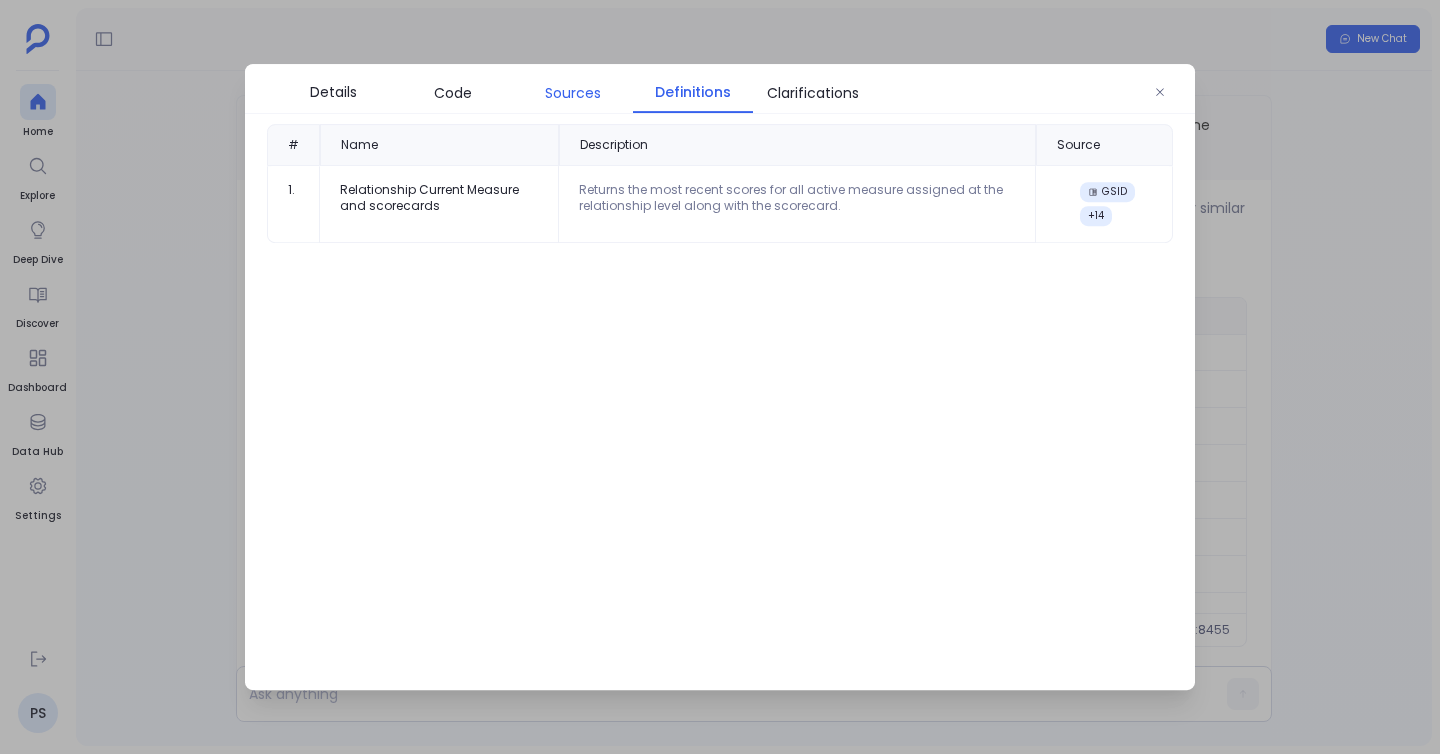 click on "Sources" at bounding box center [573, 93] 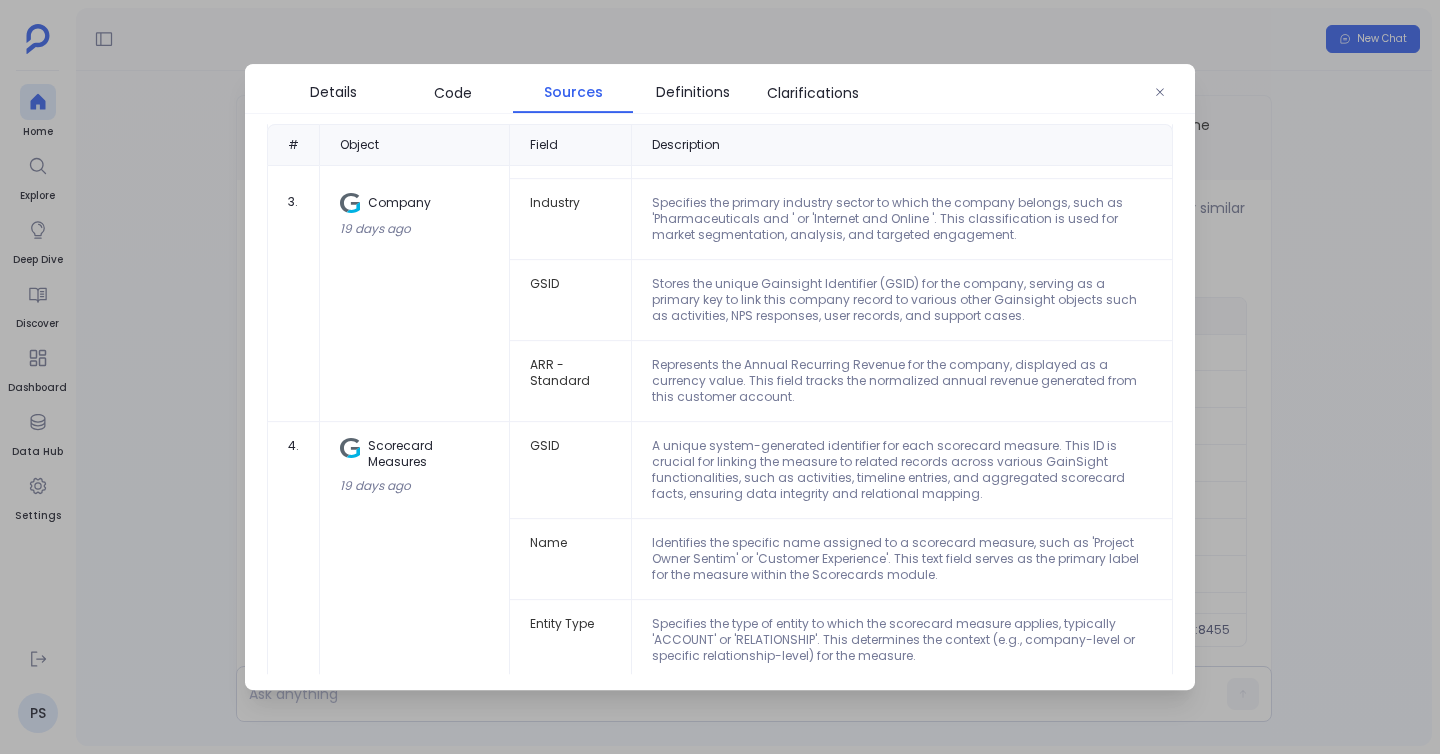 scroll, scrollTop: 957, scrollLeft: 0, axis: vertical 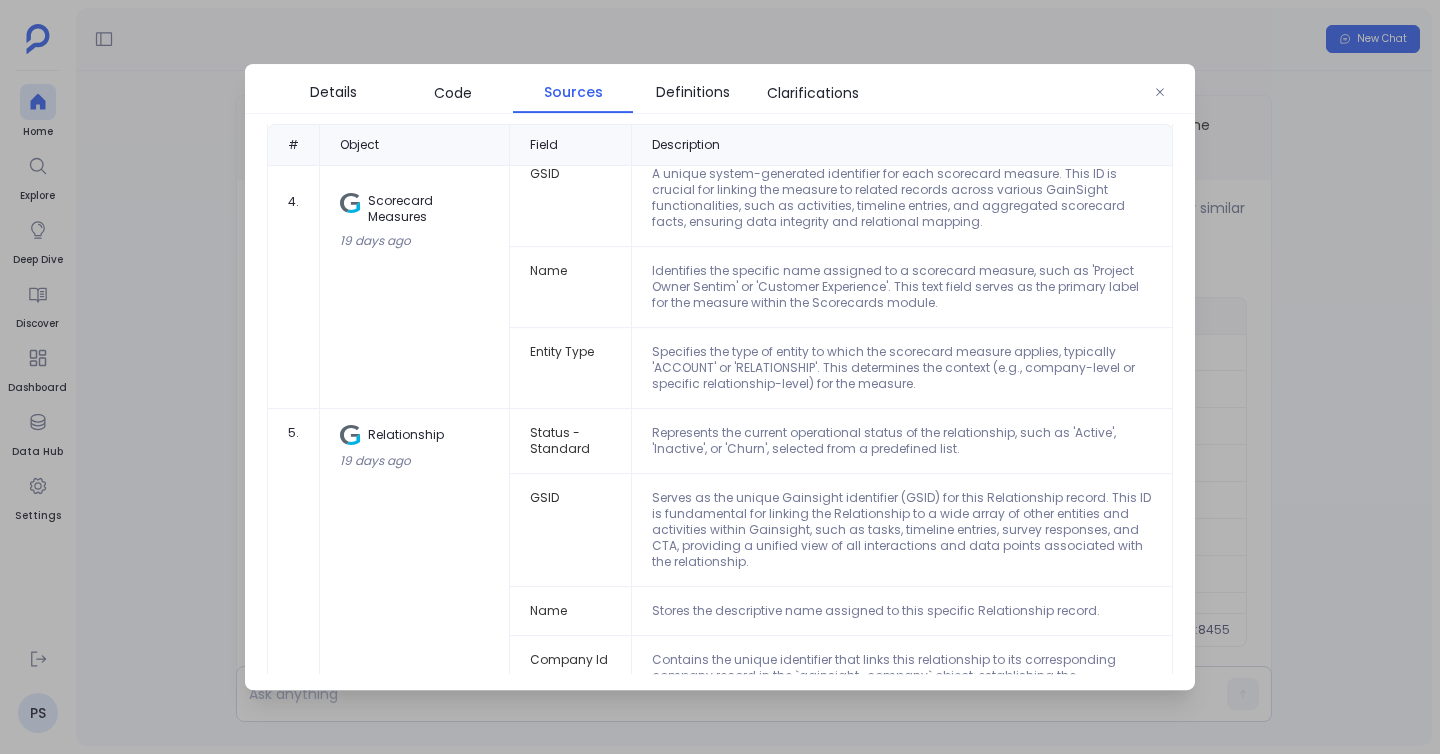 click at bounding box center [720, 377] 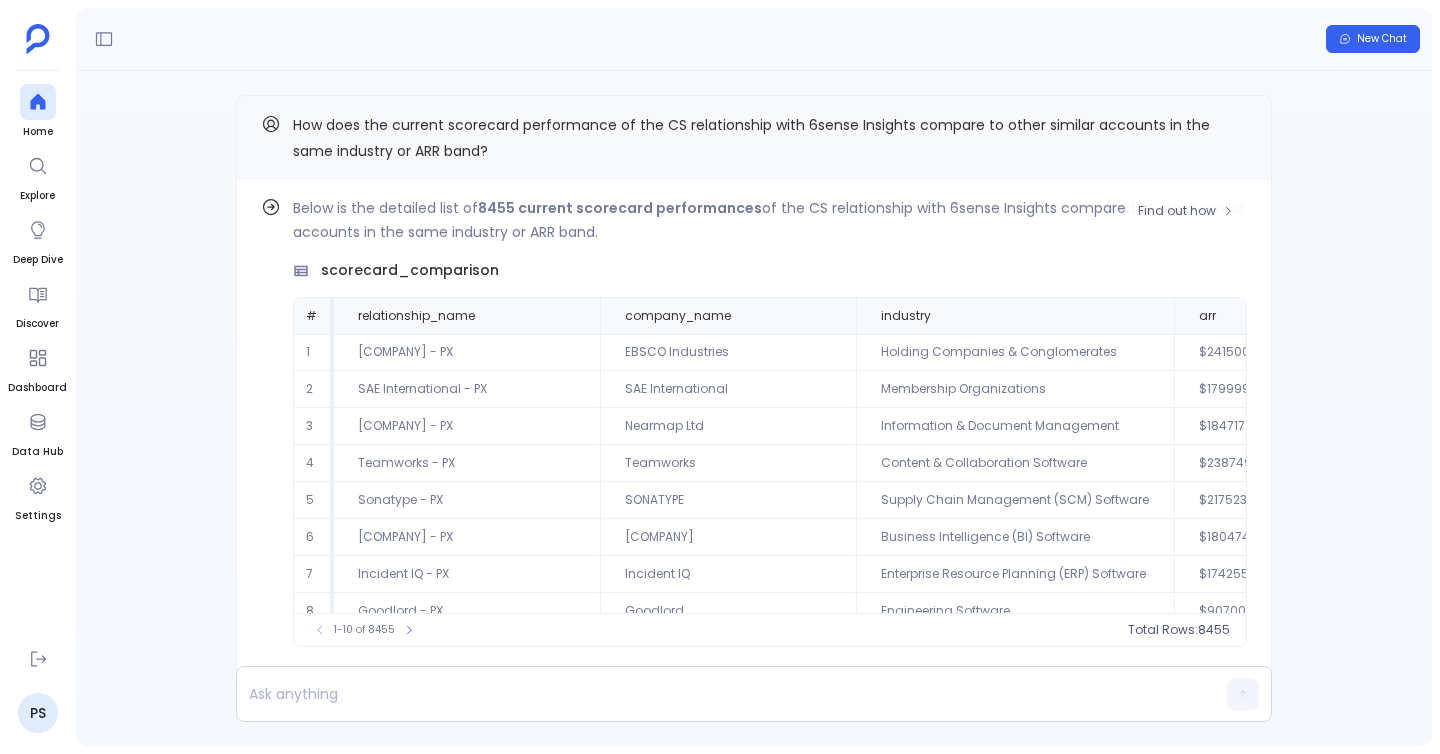 scroll, scrollTop: 96, scrollLeft: 0, axis: vertical 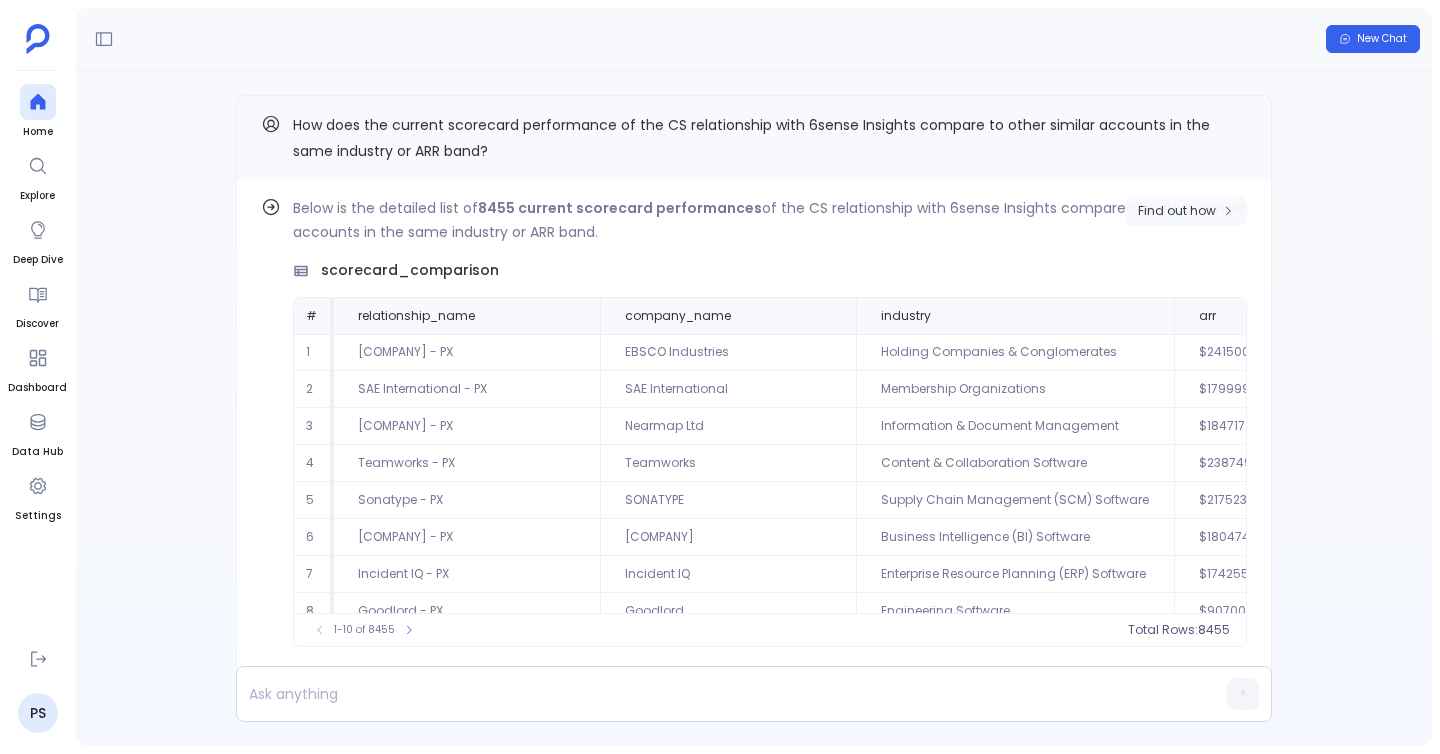 click on "Find out how" at bounding box center [1177, 211] 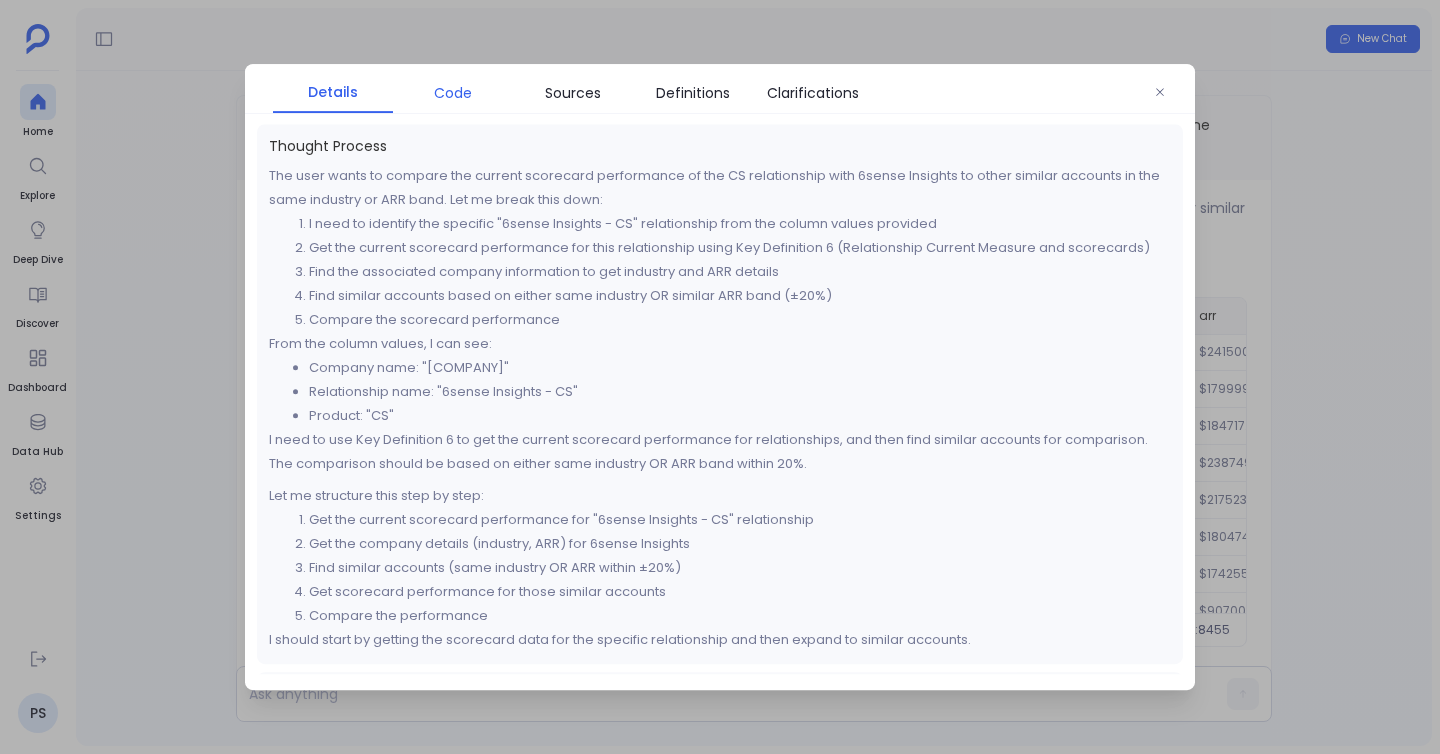 click on "Code" at bounding box center (453, 93) 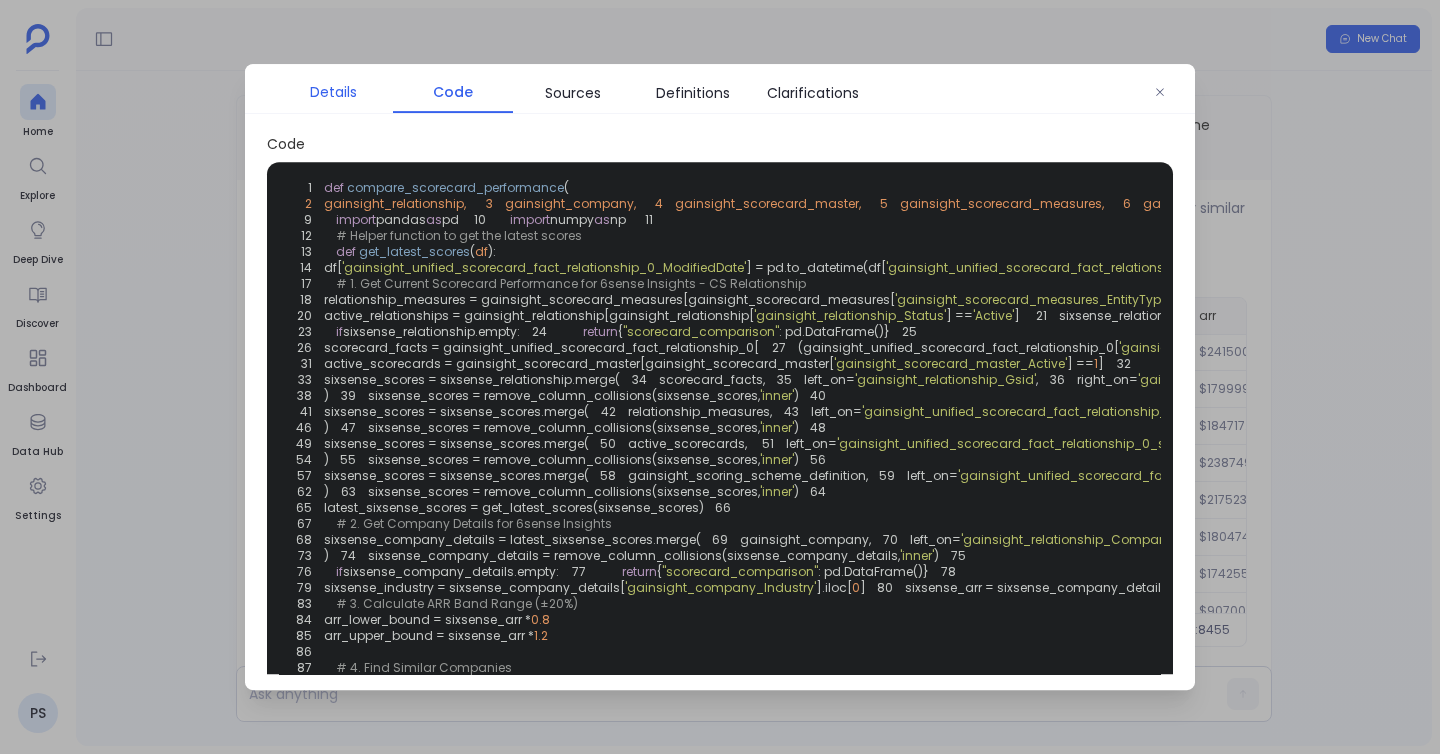 click on "Details" at bounding box center [333, 92] 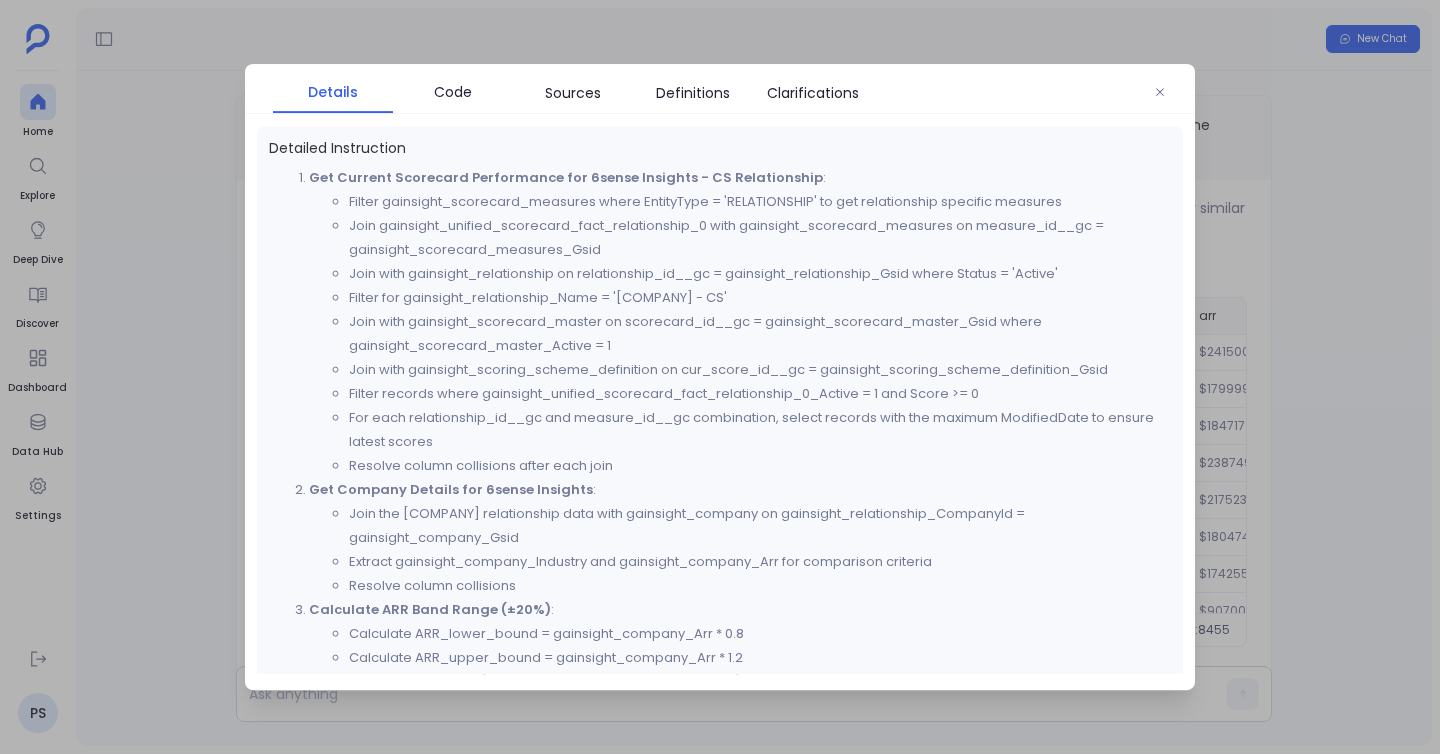 scroll, scrollTop: 541, scrollLeft: 0, axis: vertical 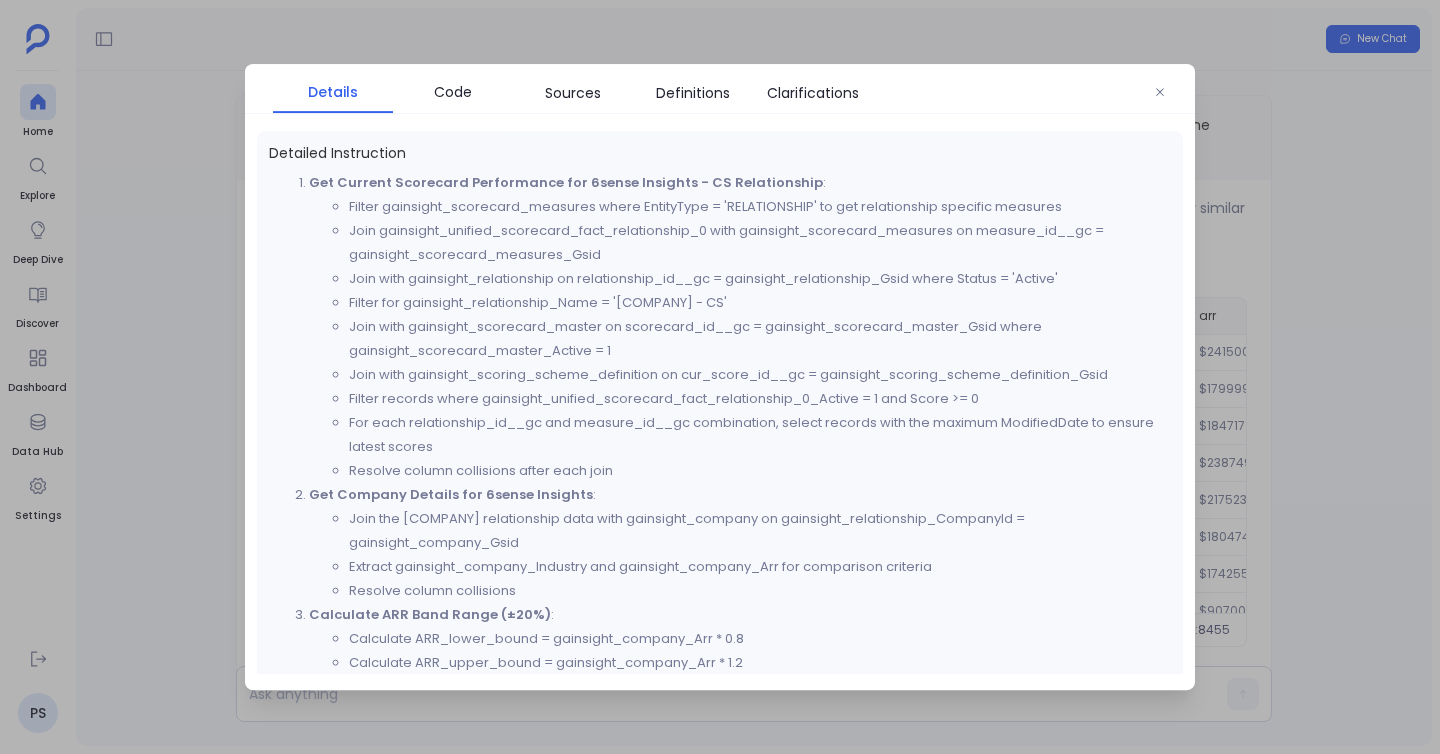 drag, startPoint x: 606, startPoint y: 305, endPoint x: 761, endPoint y: 304, distance: 155.00322 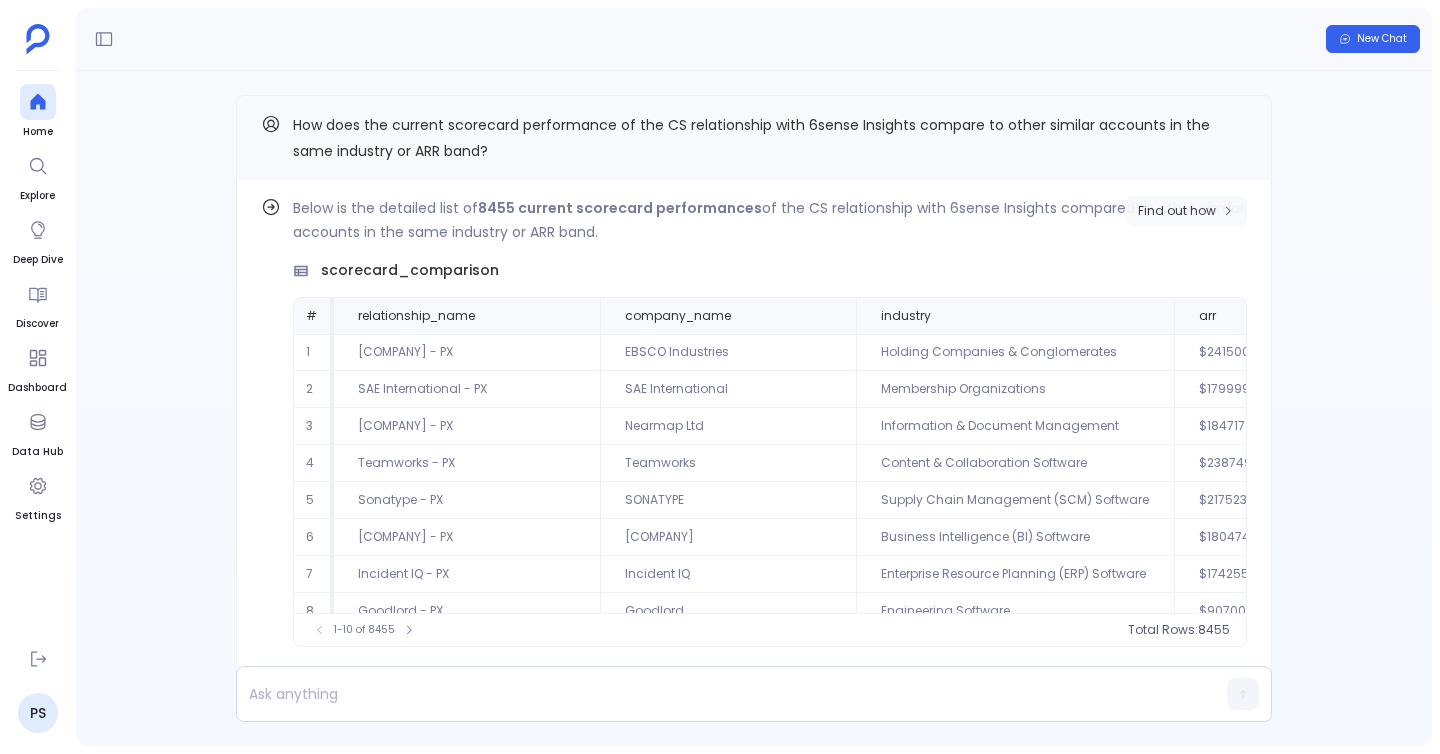 click on "Find out how" at bounding box center [1177, 211] 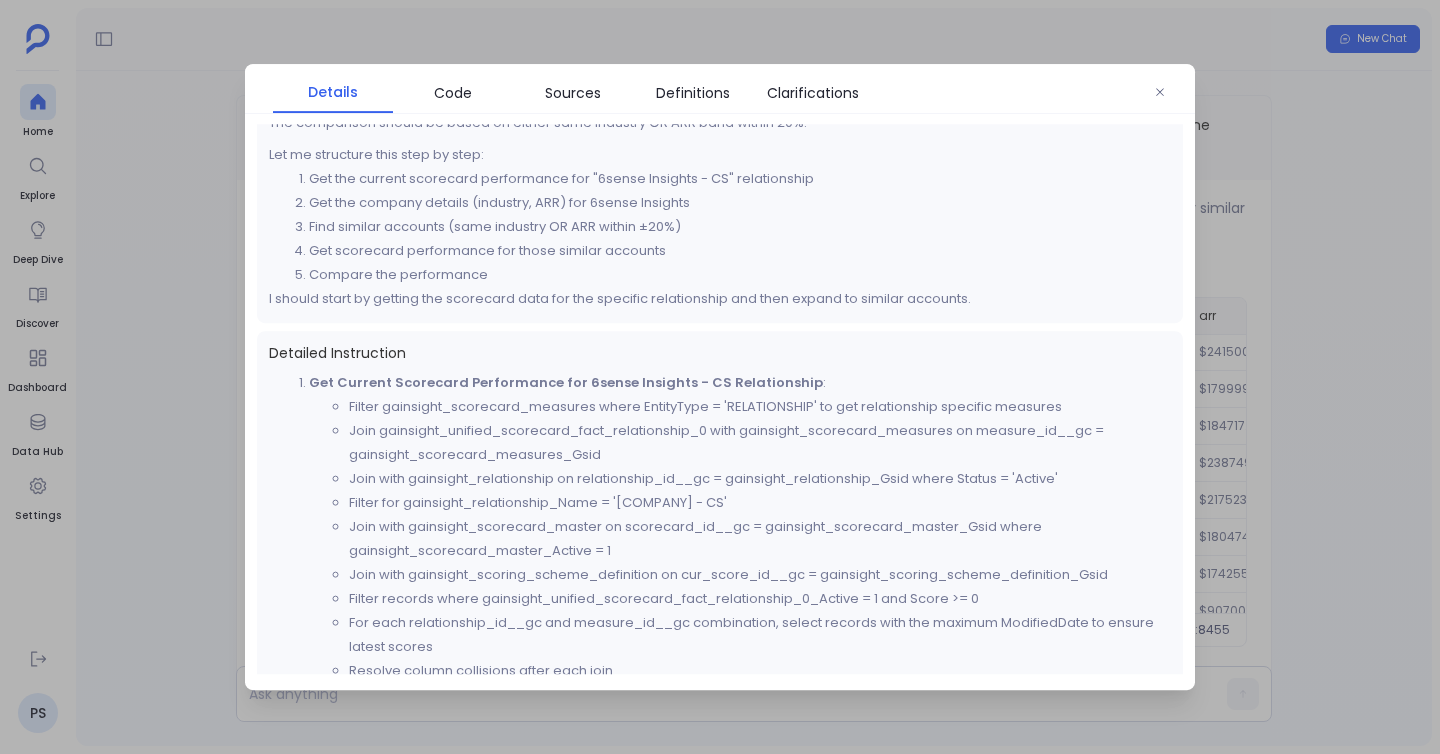 scroll, scrollTop: 370, scrollLeft: 0, axis: vertical 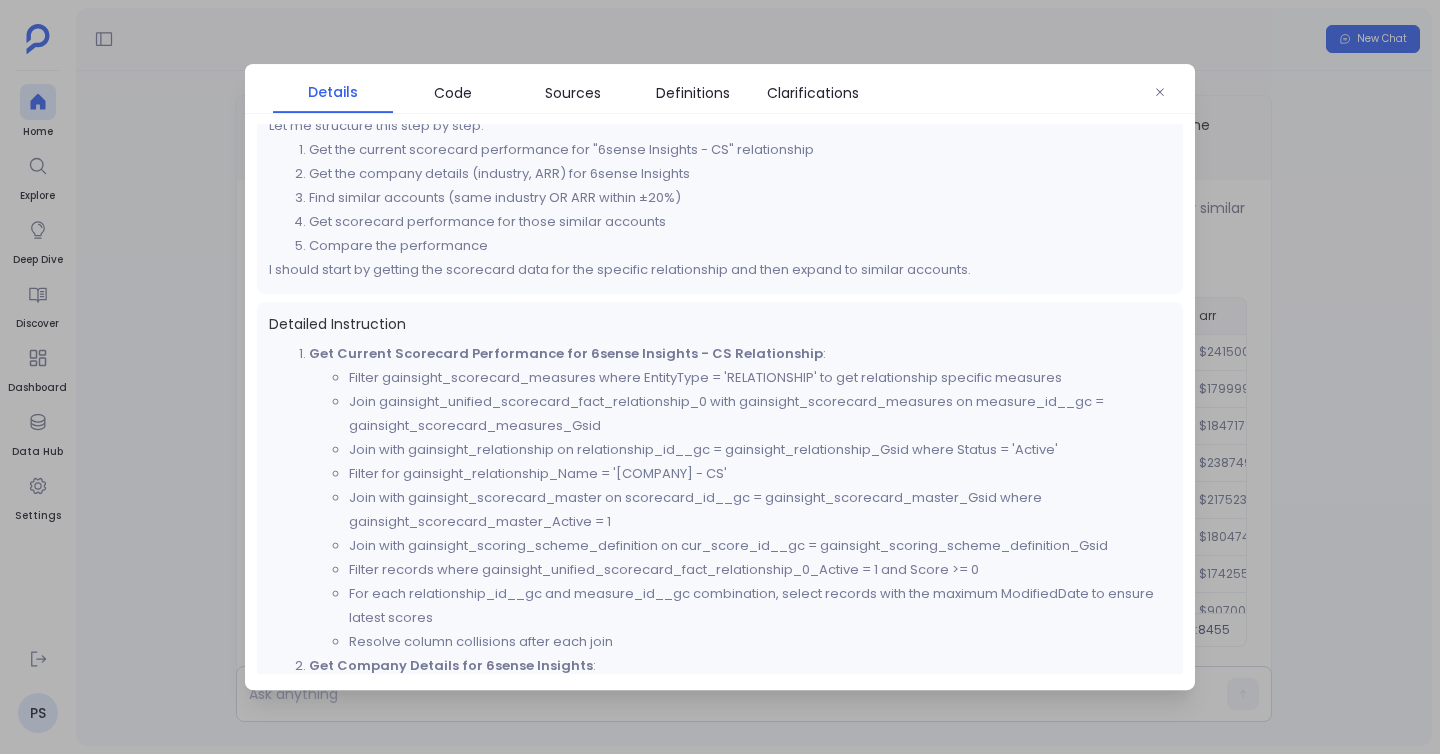 click on "Filter gainsight_scorecard_measures where EntityType = 'RELATIONSHIP' to get relationship specific measures" at bounding box center (760, 378) 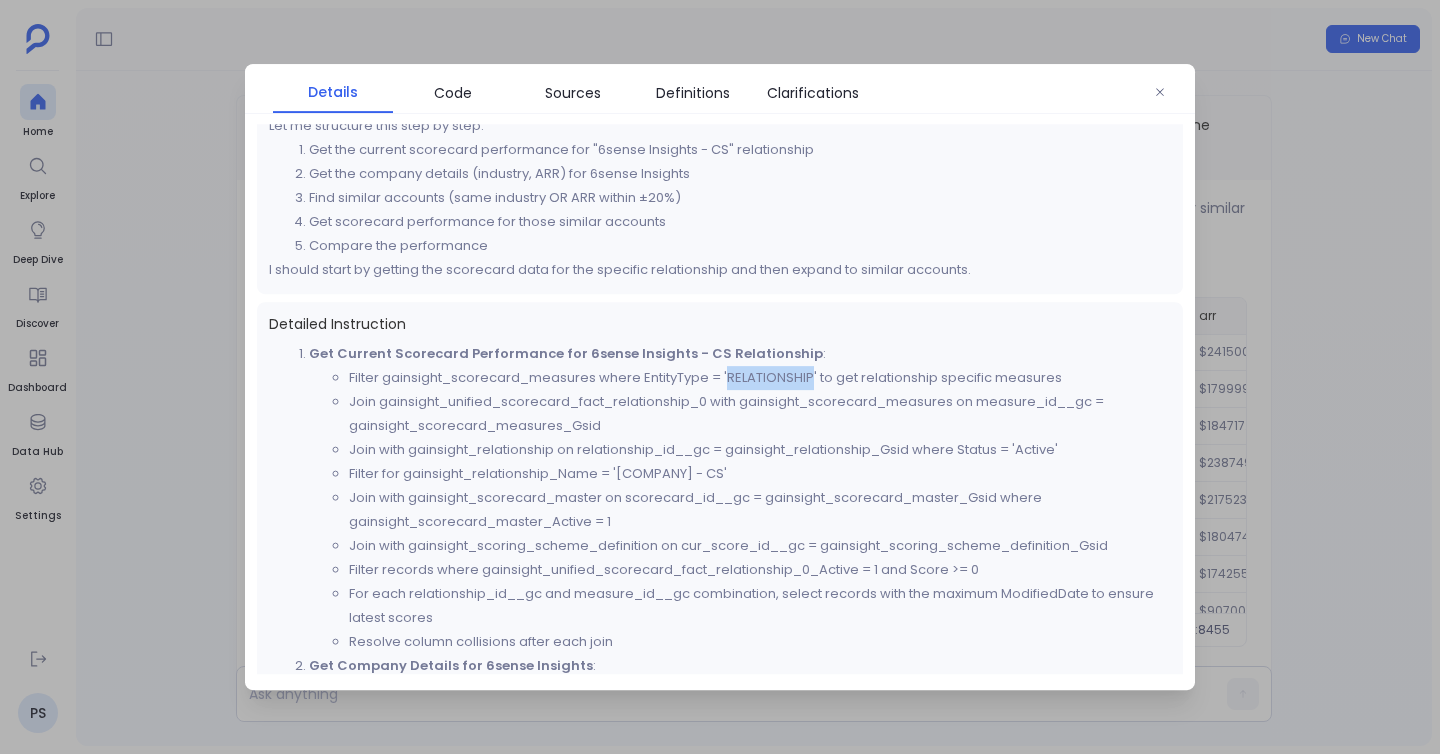 click on "Filter gainsight_scorecard_measures where EntityType = 'RELATIONSHIP' to get relationship specific measures" at bounding box center (760, 378) 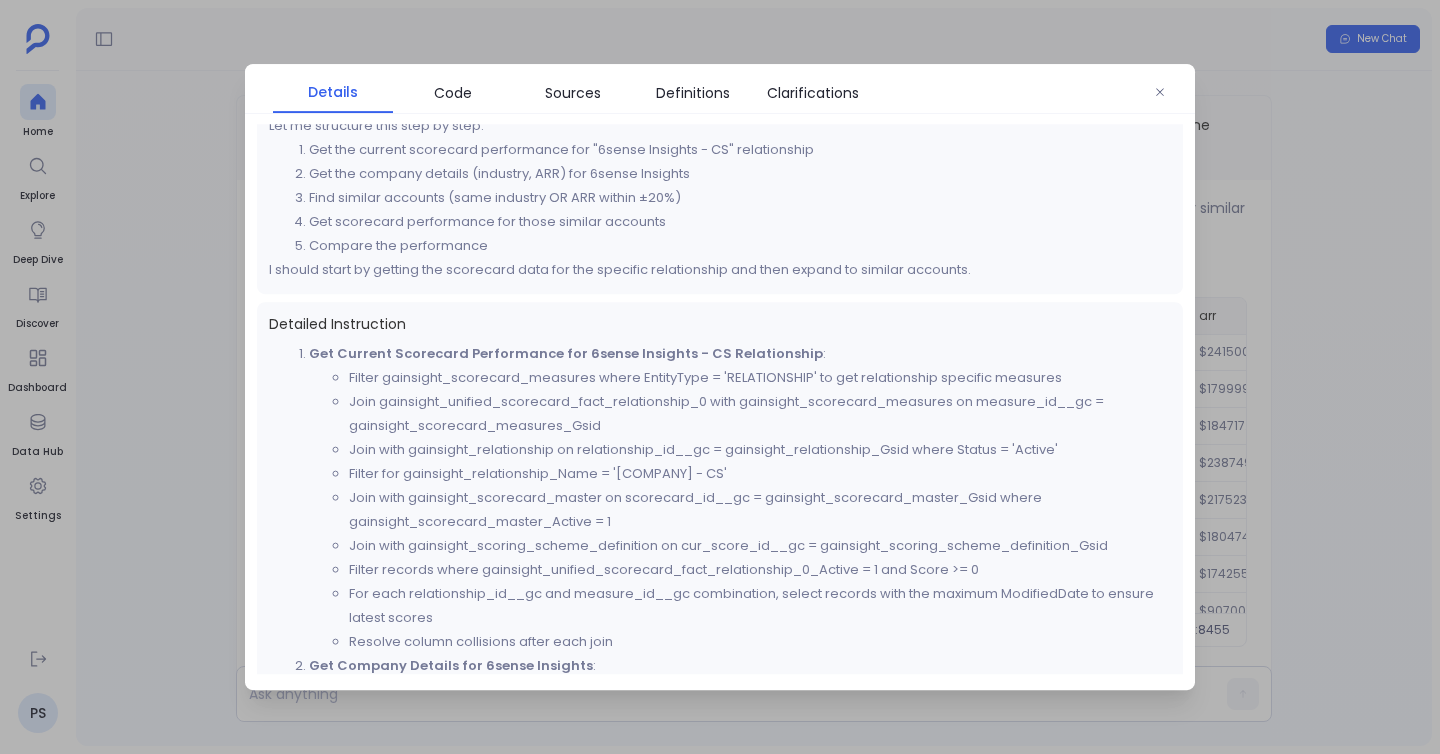 click on "Filter gainsight_scorecard_measures where EntityType = 'RELATIONSHIP' to get relationship specific measures" at bounding box center (760, 378) 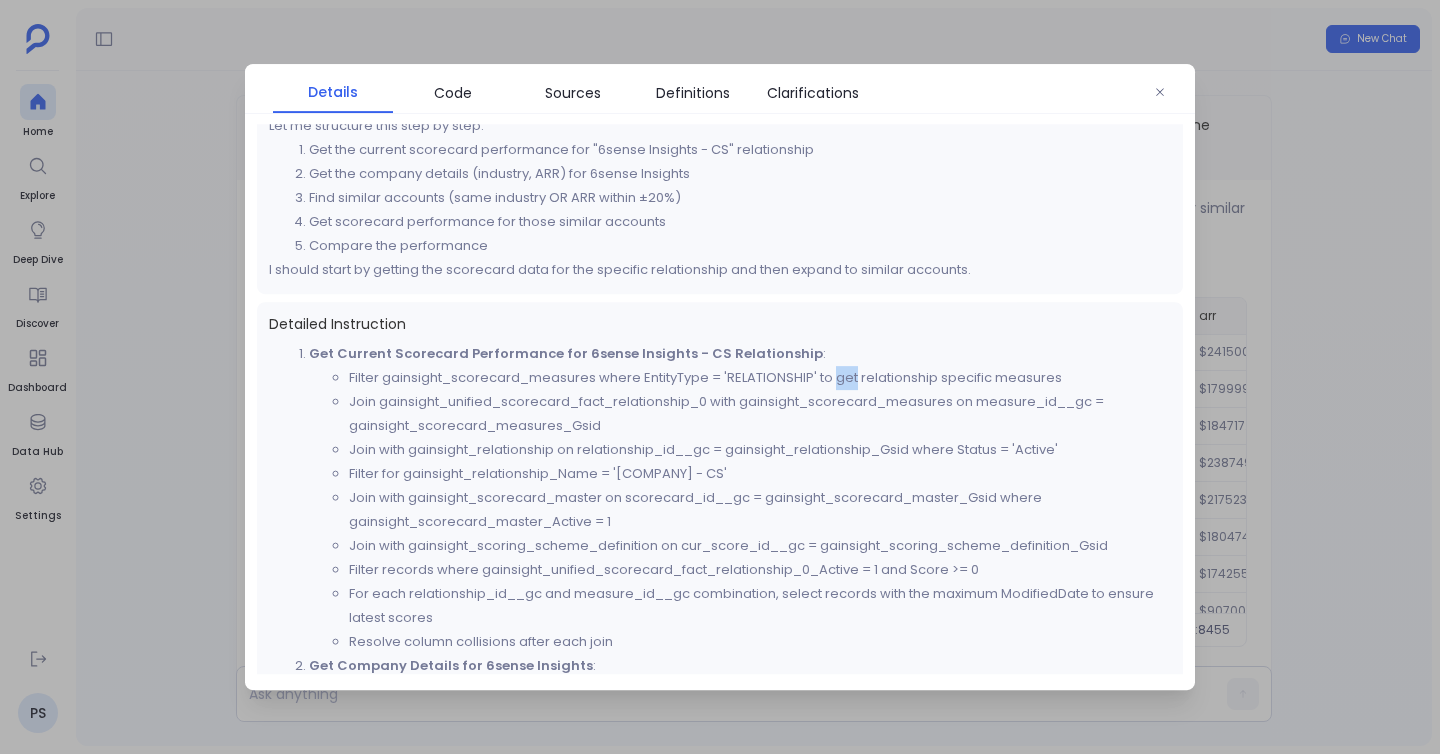 click on "Filter gainsight_scorecard_measures where EntityType = 'RELATIONSHIP' to get relationship specific measures" at bounding box center (760, 378) 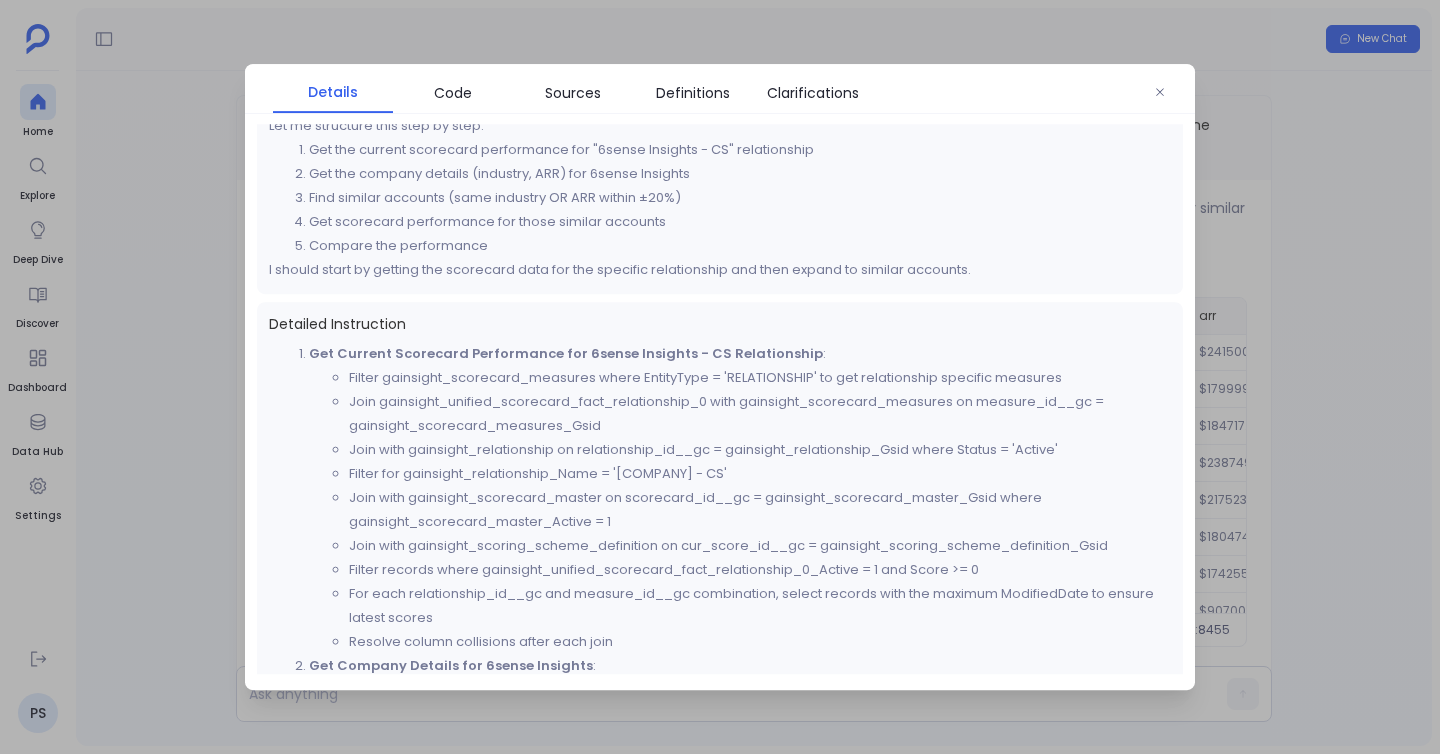 click on "Filter gainsight_scorecard_measures where EntityType = 'RELATIONSHIP' to get relationship specific measures" at bounding box center [760, 378] 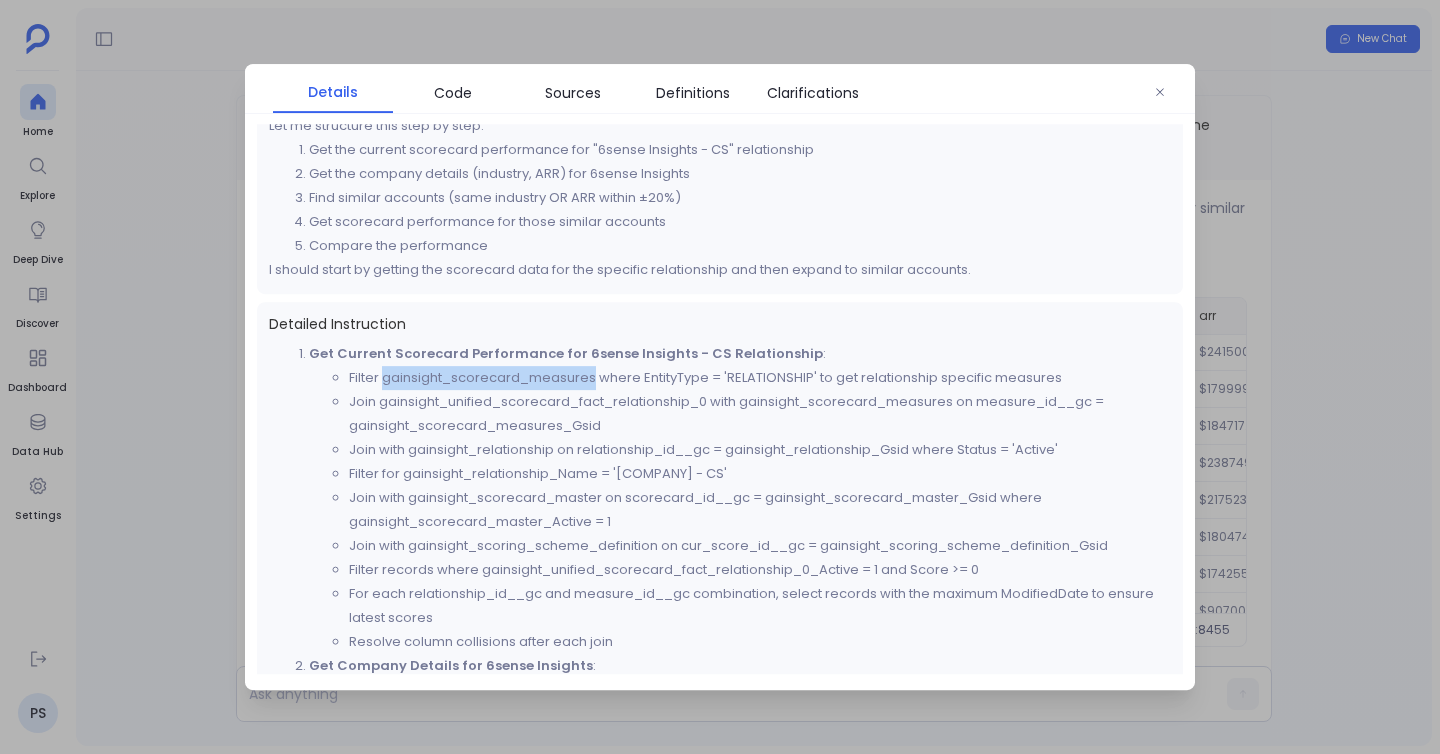 click on "Filter gainsight_scorecard_measures where EntityType = 'RELATIONSHIP' to get relationship specific measures" at bounding box center [760, 378] 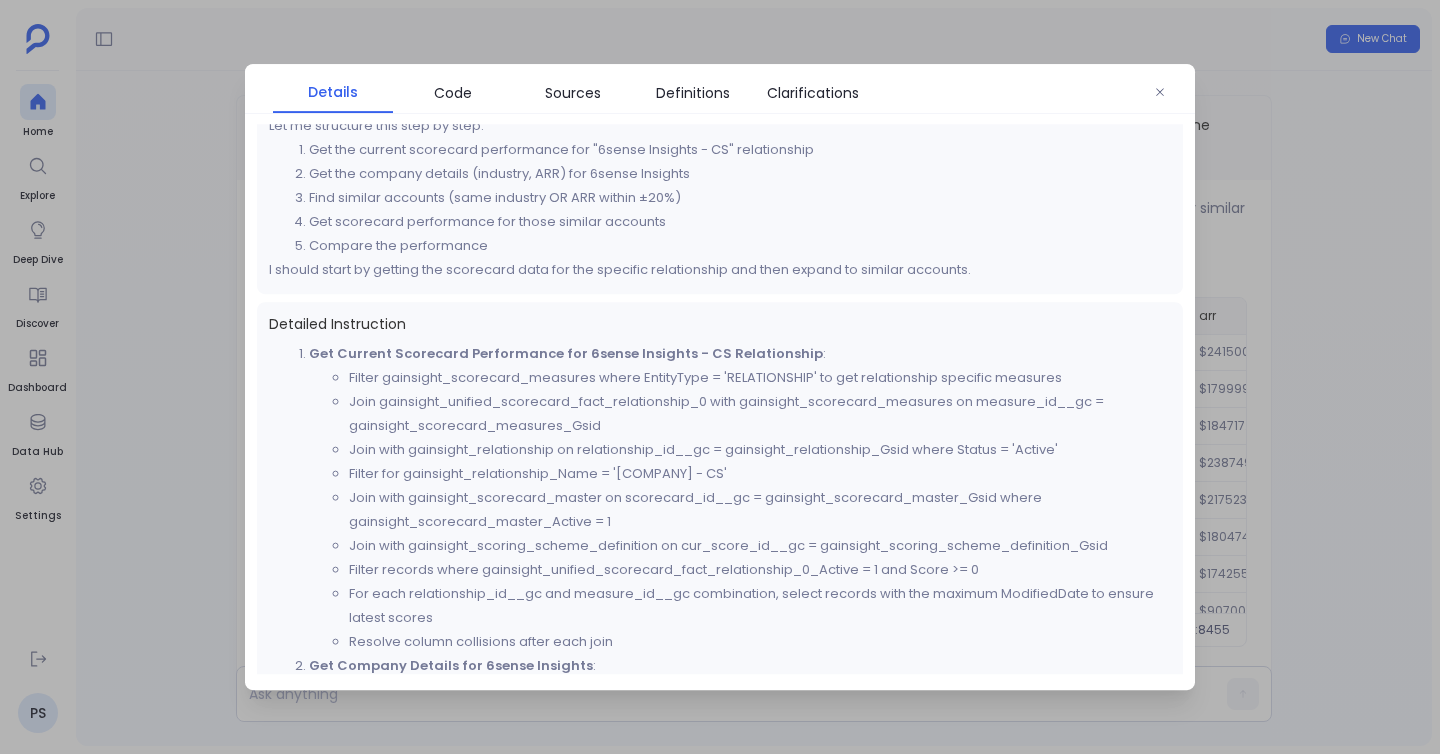 click on "Join gainsight_unified_scorecard_fact_relationship_0 with gainsight_scorecard_measures on measure_id__gc = gainsight_scorecard_measures_Gsid" at bounding box center [760, 414] 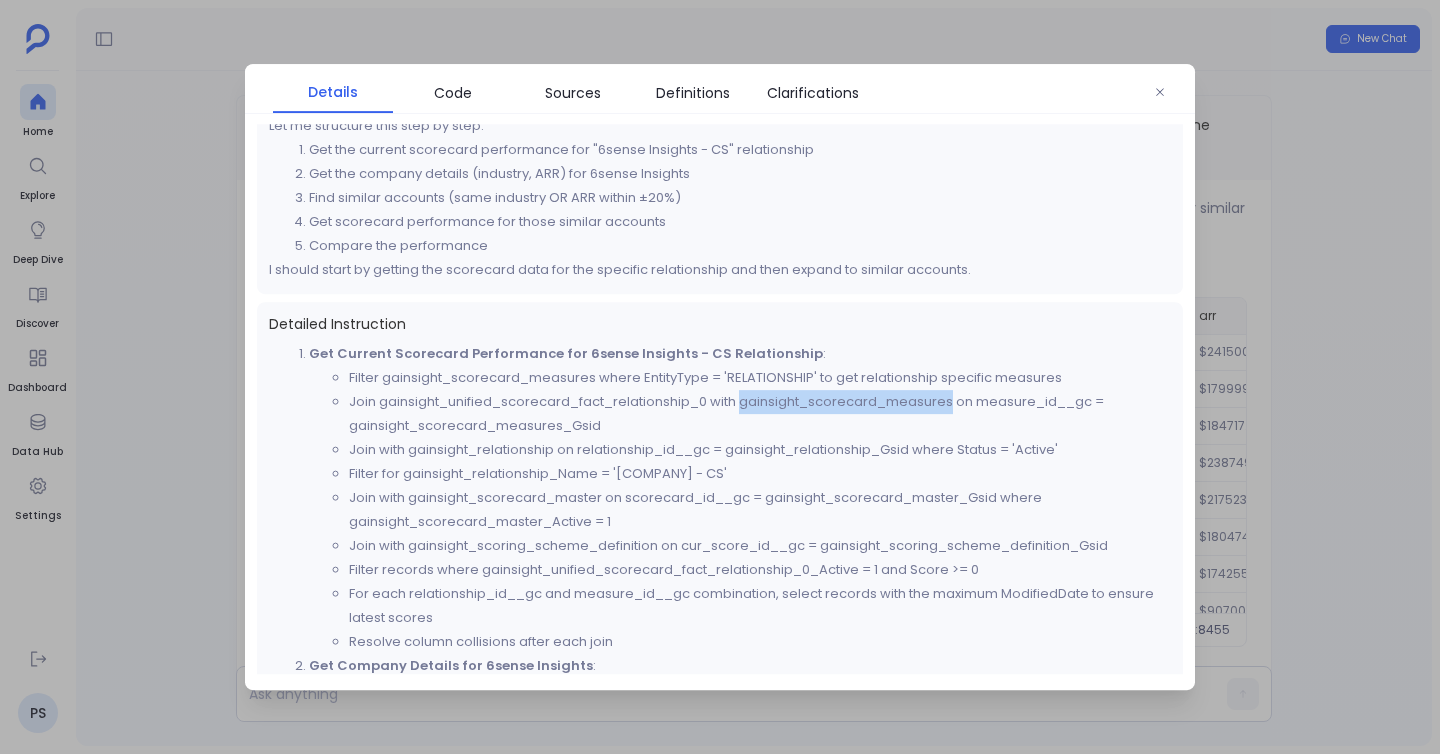 click on "Join gainsight_unified_scorecard_fact_relationship_0 with gainsight_scorecard_measures on measure_id__gc = gainsight_scorecard_measures_Gsid" at bounding box center (760, 414) 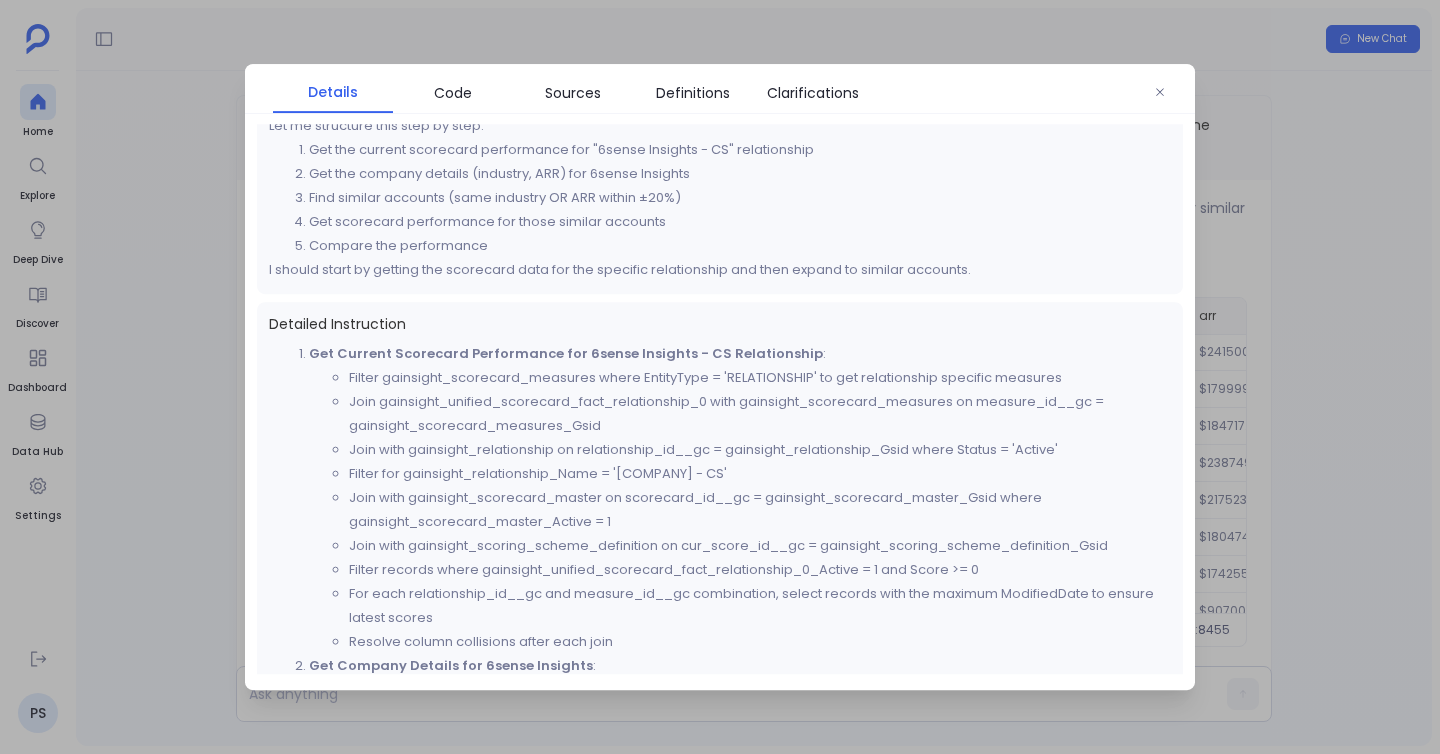 click on "Join gainsight_unified_scorecard_fact_relationship_0 with gainsight_scorecard_measures on measure_id__gc = gainsight_scorecard_measures_Gsid" at bounding box center (760, 414) 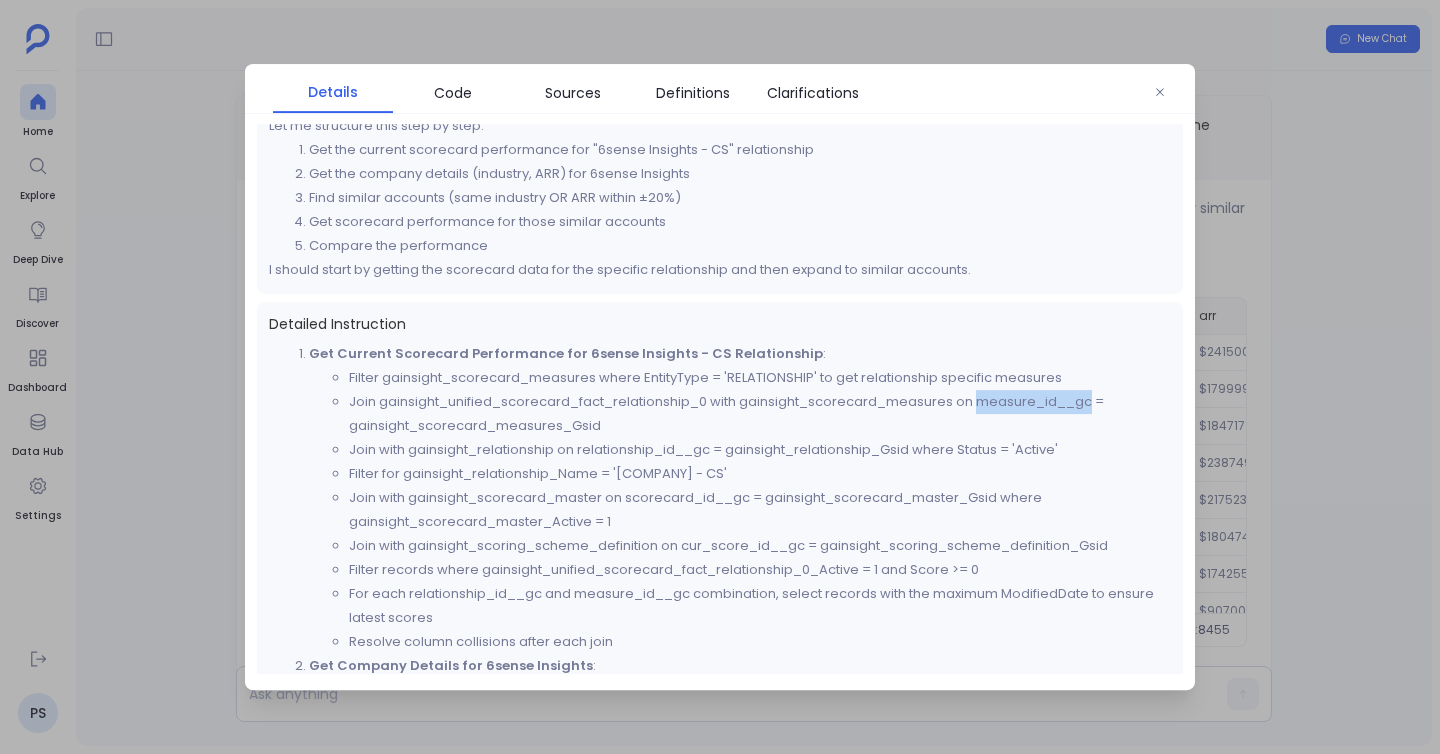 click on "Join gainsight_unified_scorecard_fact_relationship_0 with gainsight_scorecard_measures on measure_id__gc = gainsight_scorecard_measures_Gsid" at bounding box center [760, 414] 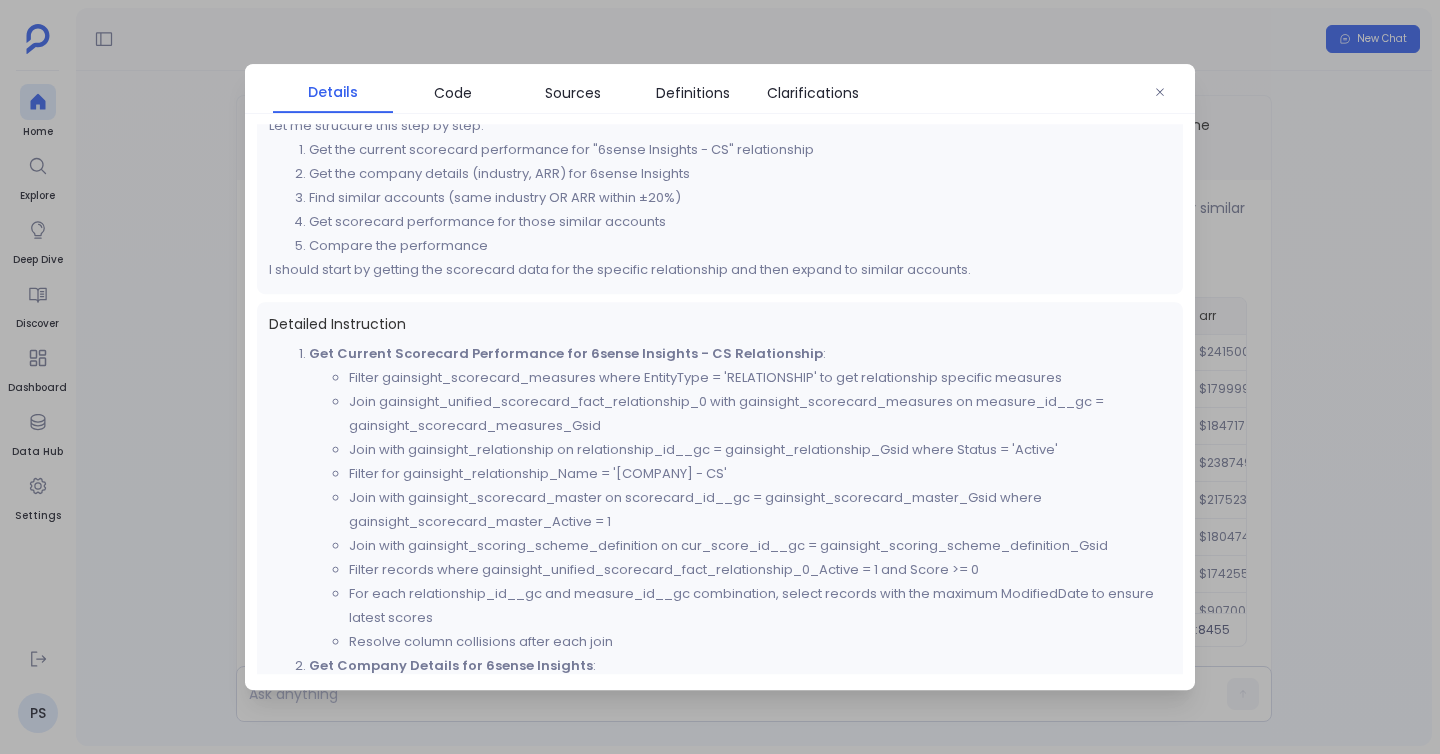 click on "Join gainsight_unified_scorecard_fact_relationship_0 with gainsight_scorecard_measures on measure_id__gc = gainsight_scorecard_measures_Gsid" at bounding box center [760, 414] 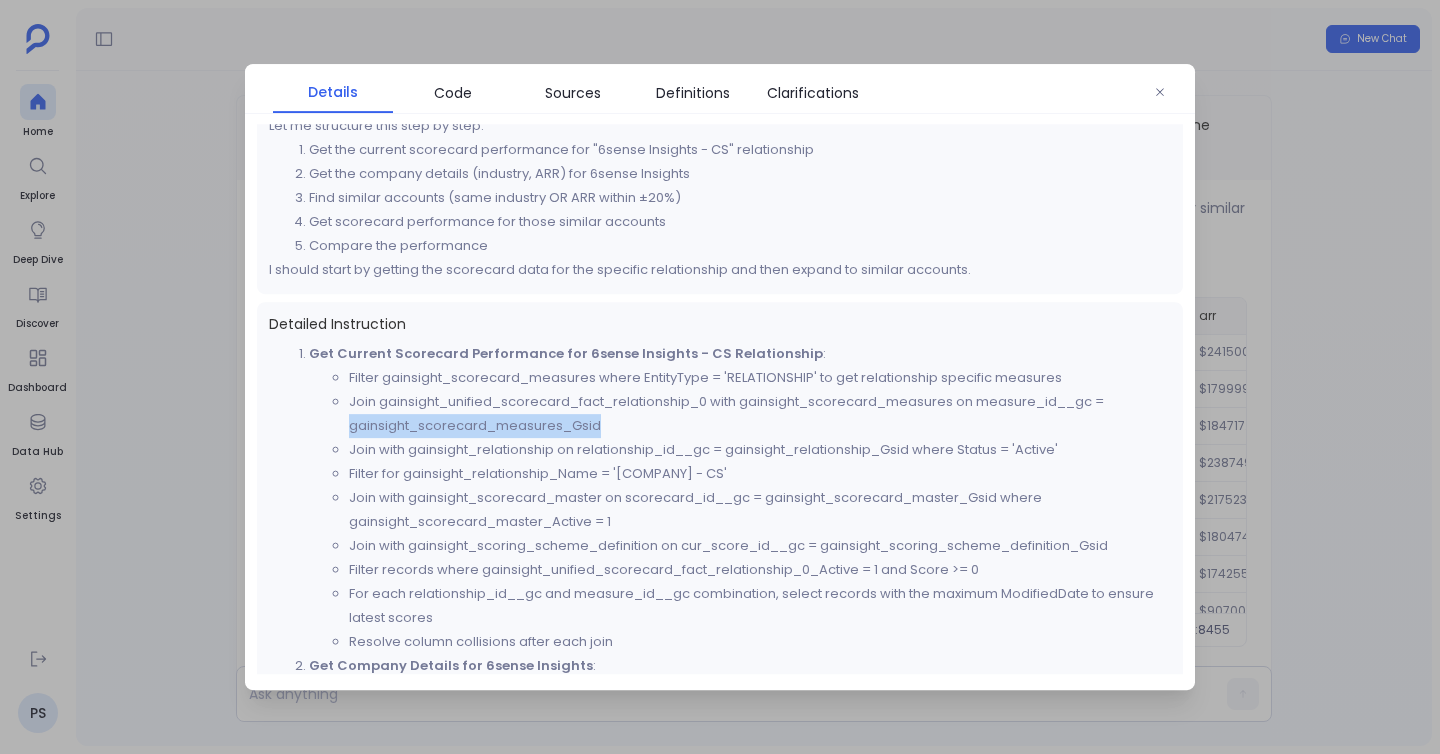 click on "Join gainsight_unified_scorecard_fact_relationship_0 with gainsight_scorecard_measures on measure_id__gc = gainsight_scorecard_measures_Gsid" at bounding box center [760, 414] 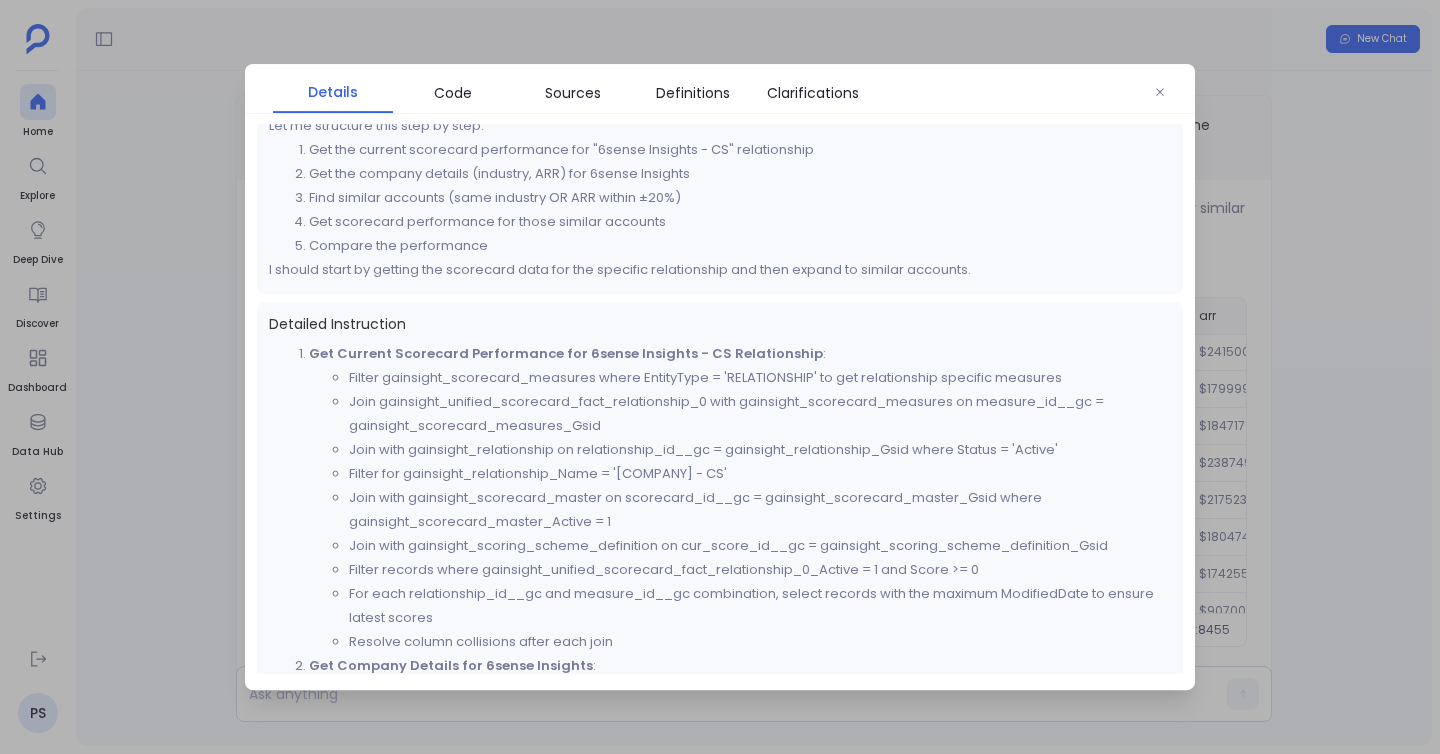click on "Join with gainsight_relationship on relationship_id__gc = gainsight_relationship_Gsid where Status = 'Active'" at bounding box center [760, 450] 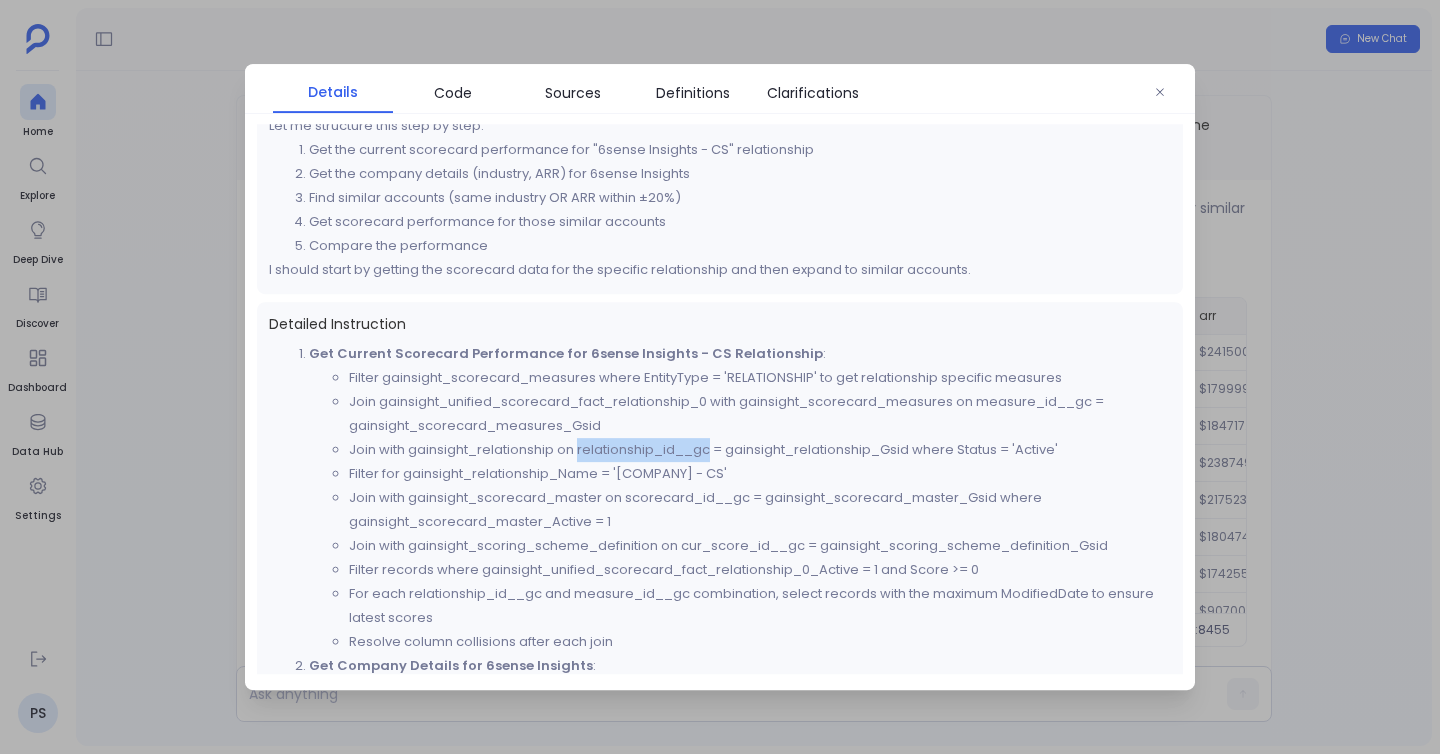 click on "Join with gainsight_relationship on relationship_id__gc = gainsight_relationship_Gsid where Status = 'Active'" at bounding box center [760, 450] 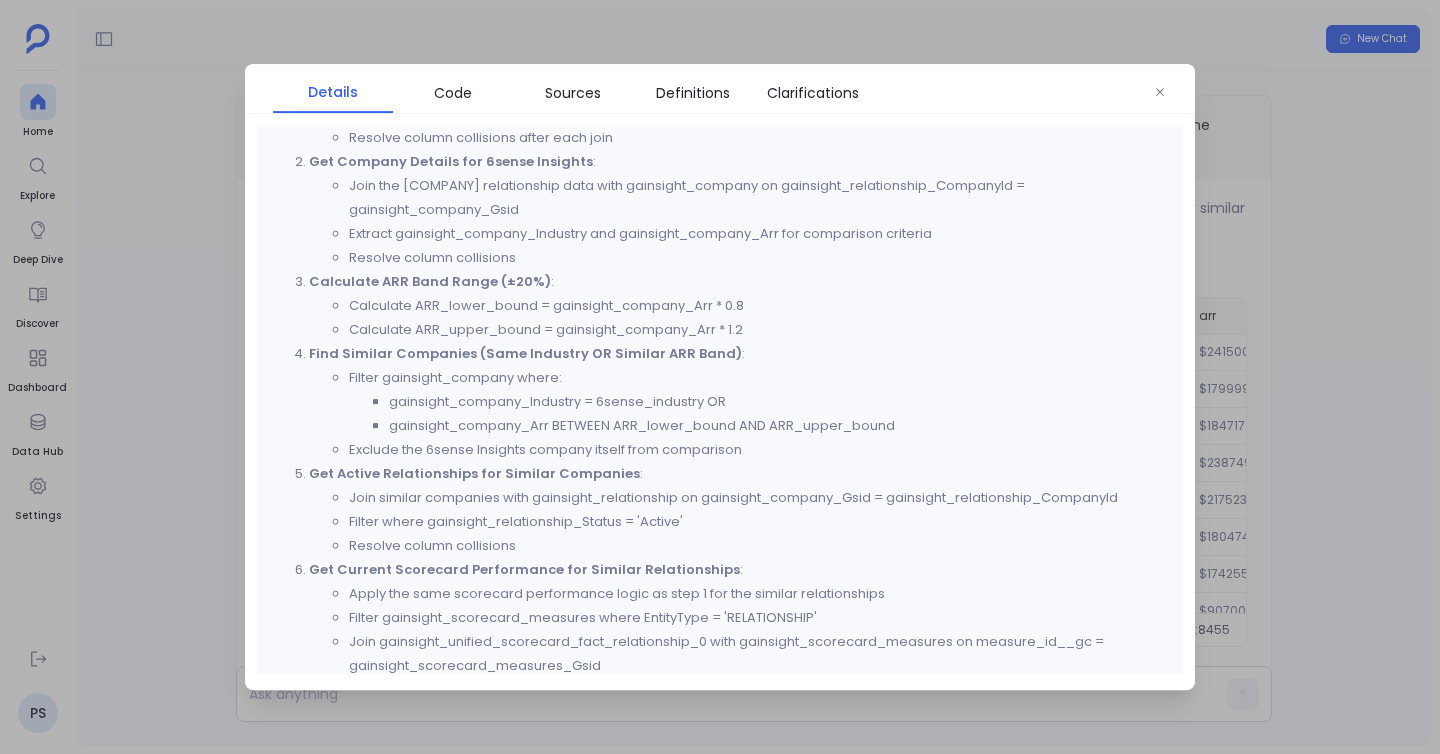 scroll, scrollTop: 877, scrollLeft: 0, axis: vertical 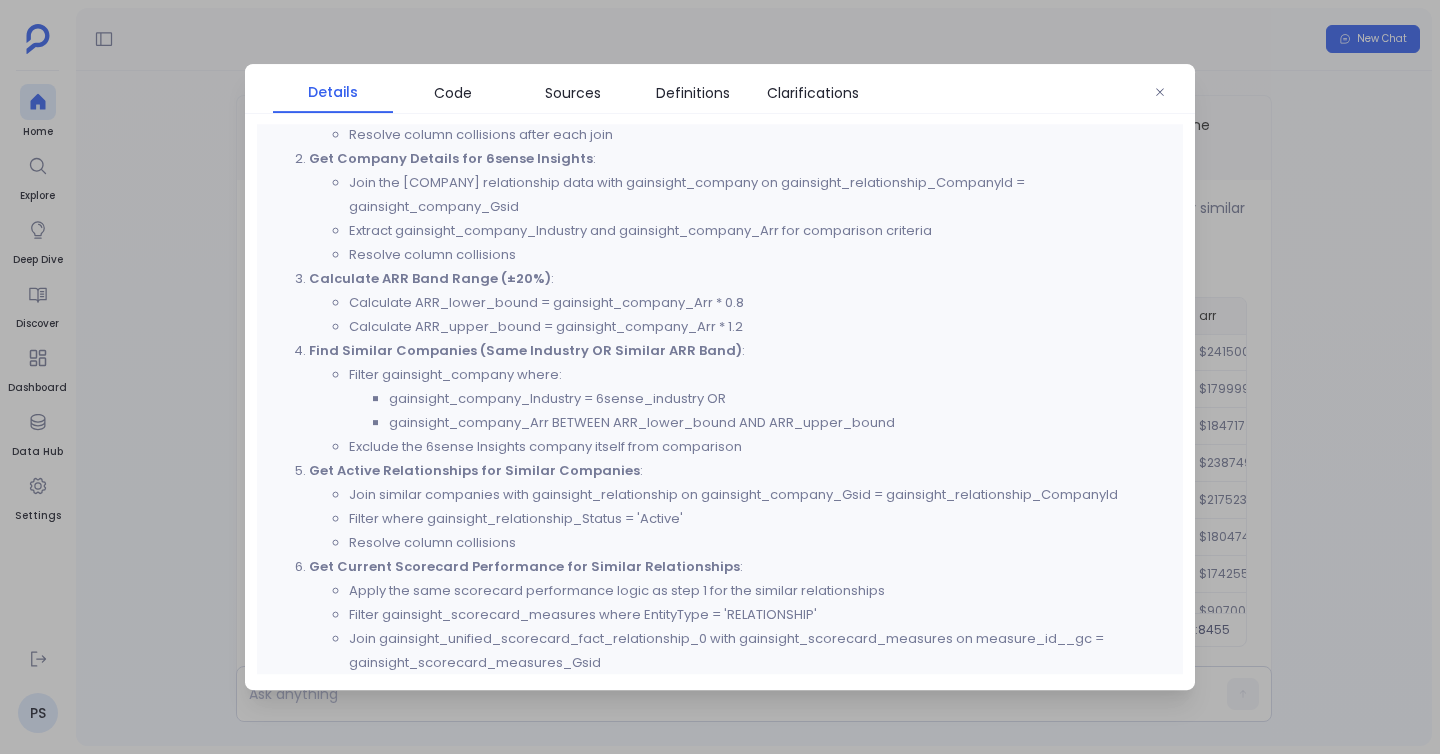 click at bounding box center (720, 377) 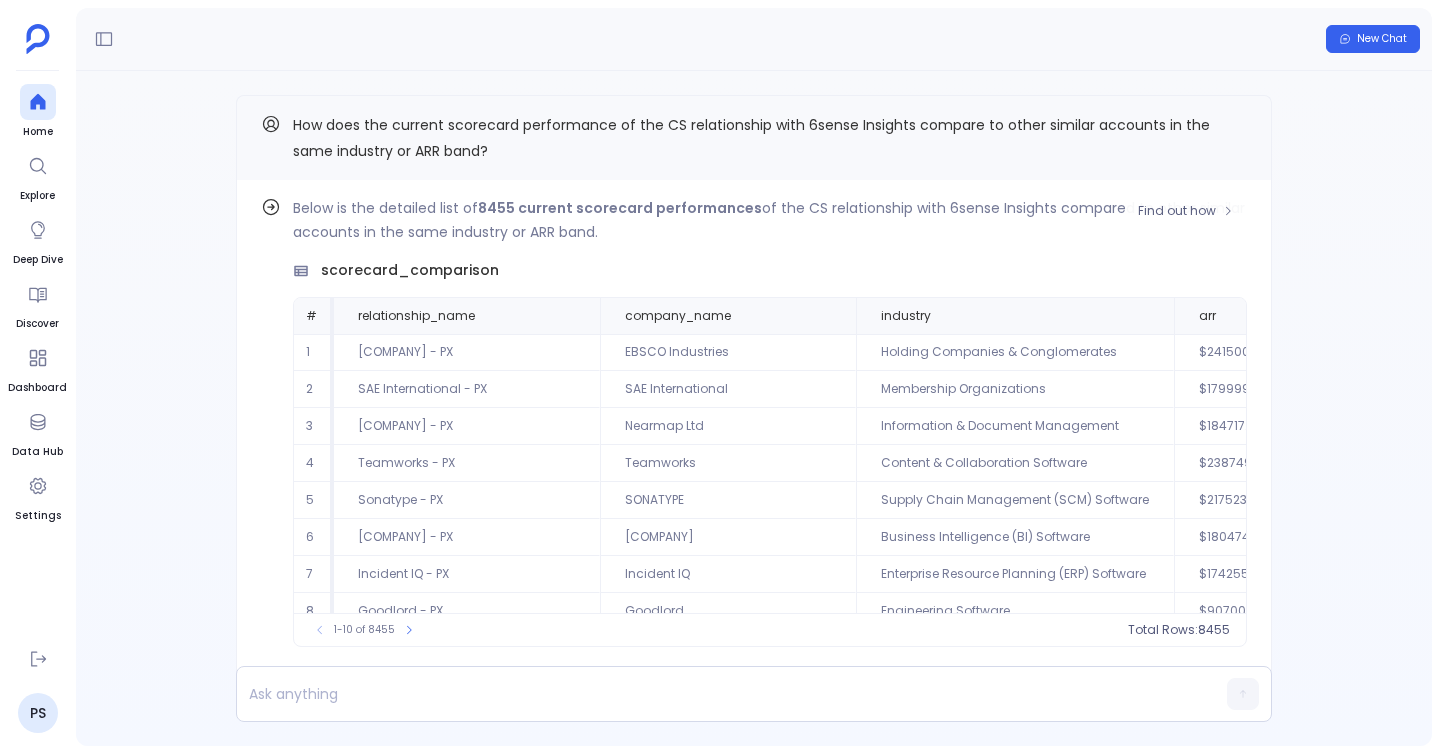 click on "Find out how Below is the detailed list of  8455 current scorecard performances  of the CS relationship with 6sense Insights compared to other similar accounts in the same industry or ARR band. scorecard_comparison # relationship_name company_name industry arr measure_name current_score score_label comparison_flag 1 EBSCO Industries - PX EBSCO Industries Holding Companies & Conglomerates $241500 Active Engagements 100 Green Similar Accounts 2 SAE International - PX SAE International Membership Organizations $179999.34 Active Engagements 100 Green Similar Accounts 3 Nearmap Ltd - PX Nearmap Ltd Information & Document Management $184717.07 Active Engagements 60 Yellow Similar Accounts 4 Teamworks - PX Teamworks Content & Collaboration Software $238749.26 Active Engagements 20 Red Similar Accounts 5 Sonatype - PX SONATYPE Supply Chain Management (SCM) Software $217523.67 Active Engagements 20 Red Similar Accounts 6 ScalePad - PX ScalePad Business Intelligence (BI) Software $180474.26 Active Engagements 20 Red 7" at bounding box center [754, 444] 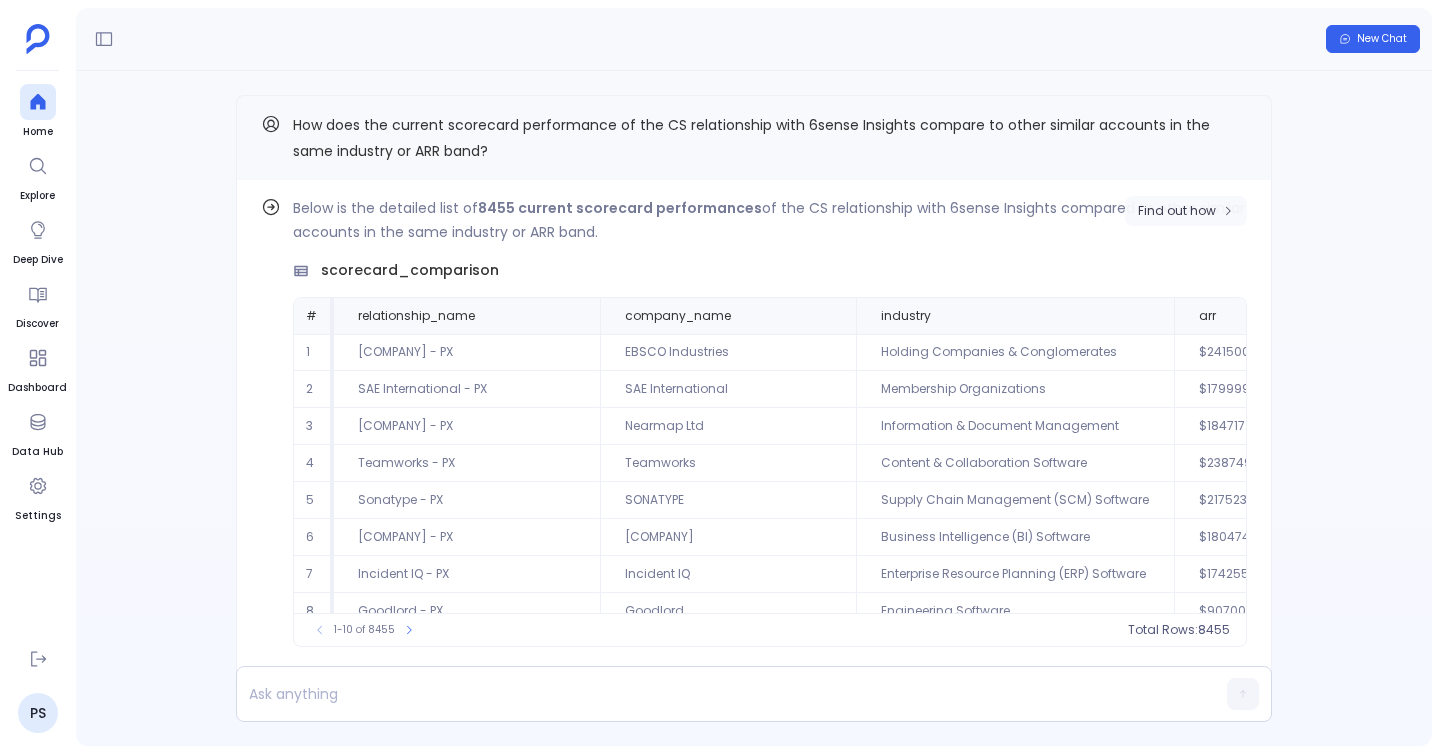 click on "Find out how" at bounding box center [1177, 211] 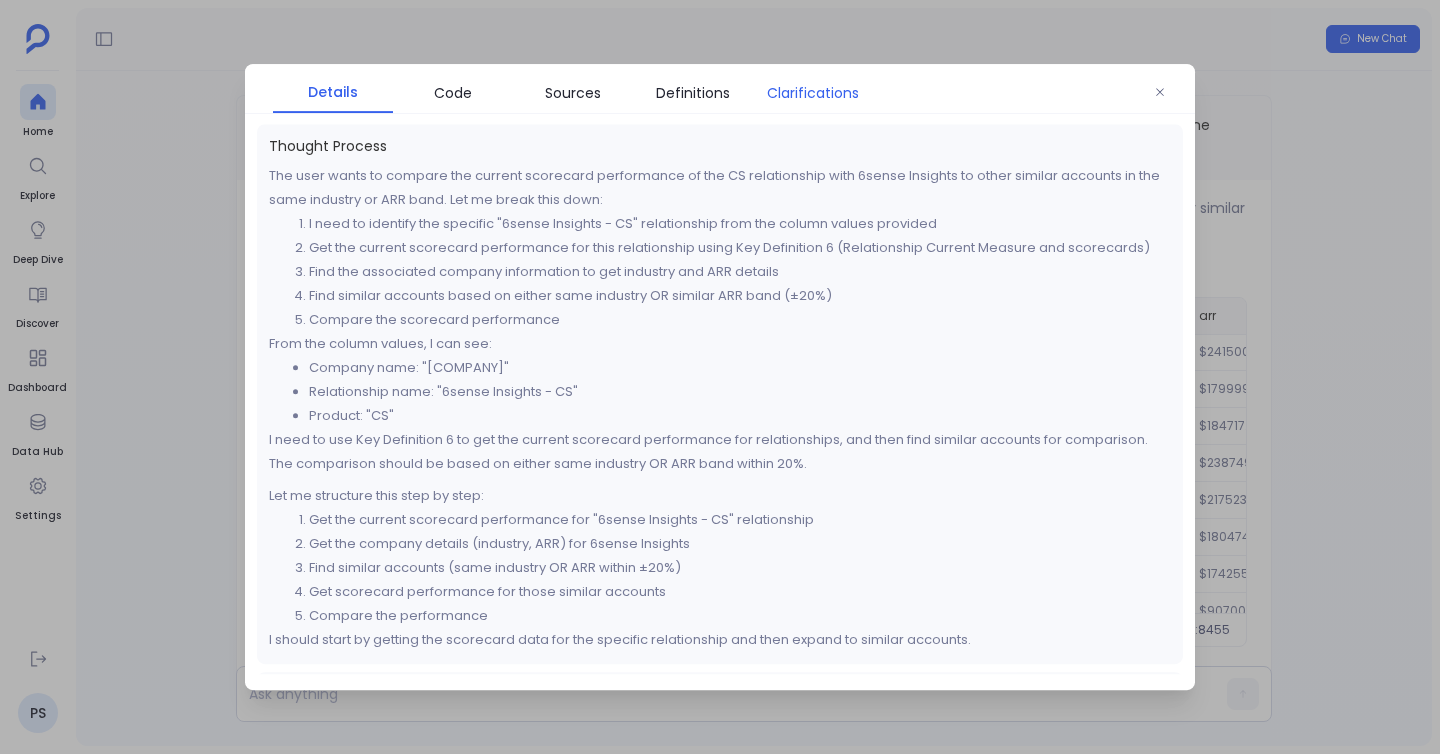 click on "Clarifications" at bounding box center (813, 93) 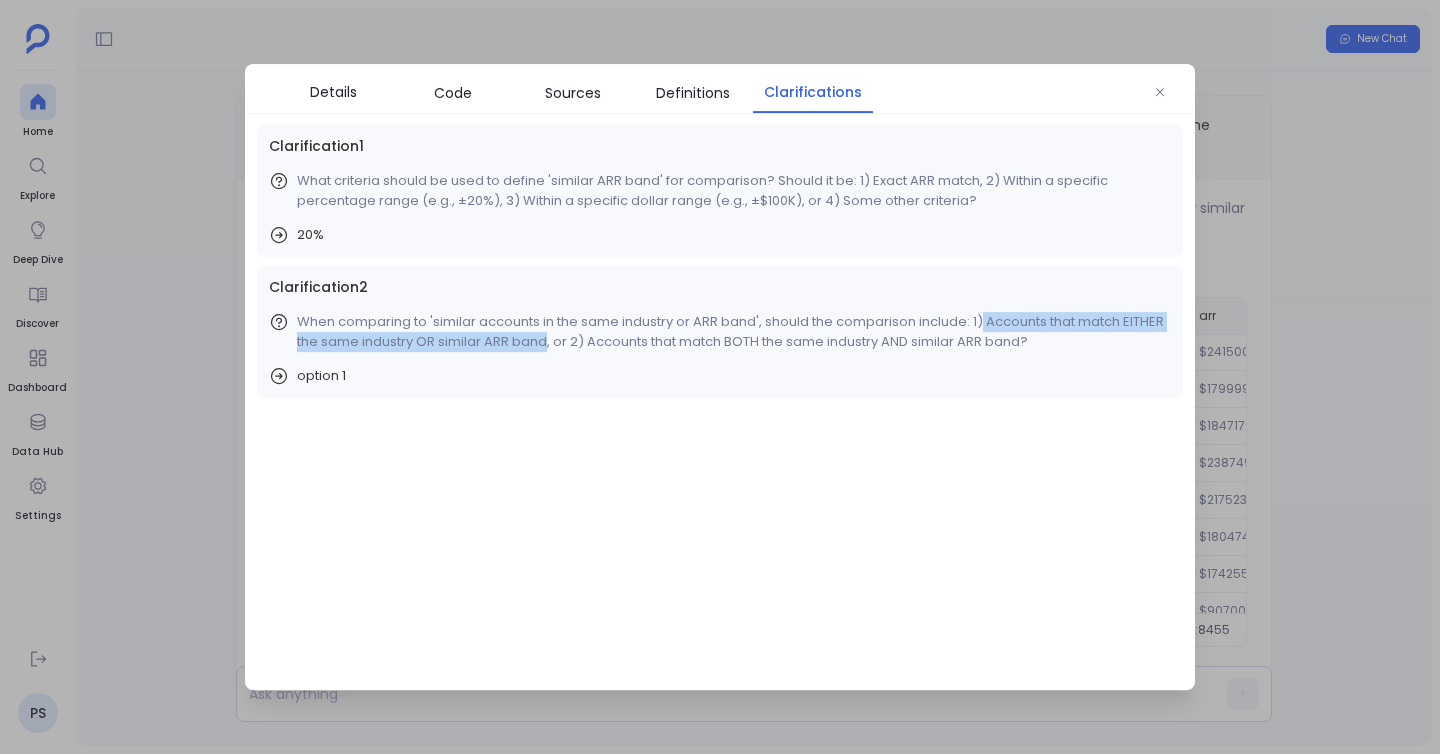 drag, startPoint x: 986, startPoint y: 321, endPoint x: 547, endPoint y: 348, distance: 439.8295 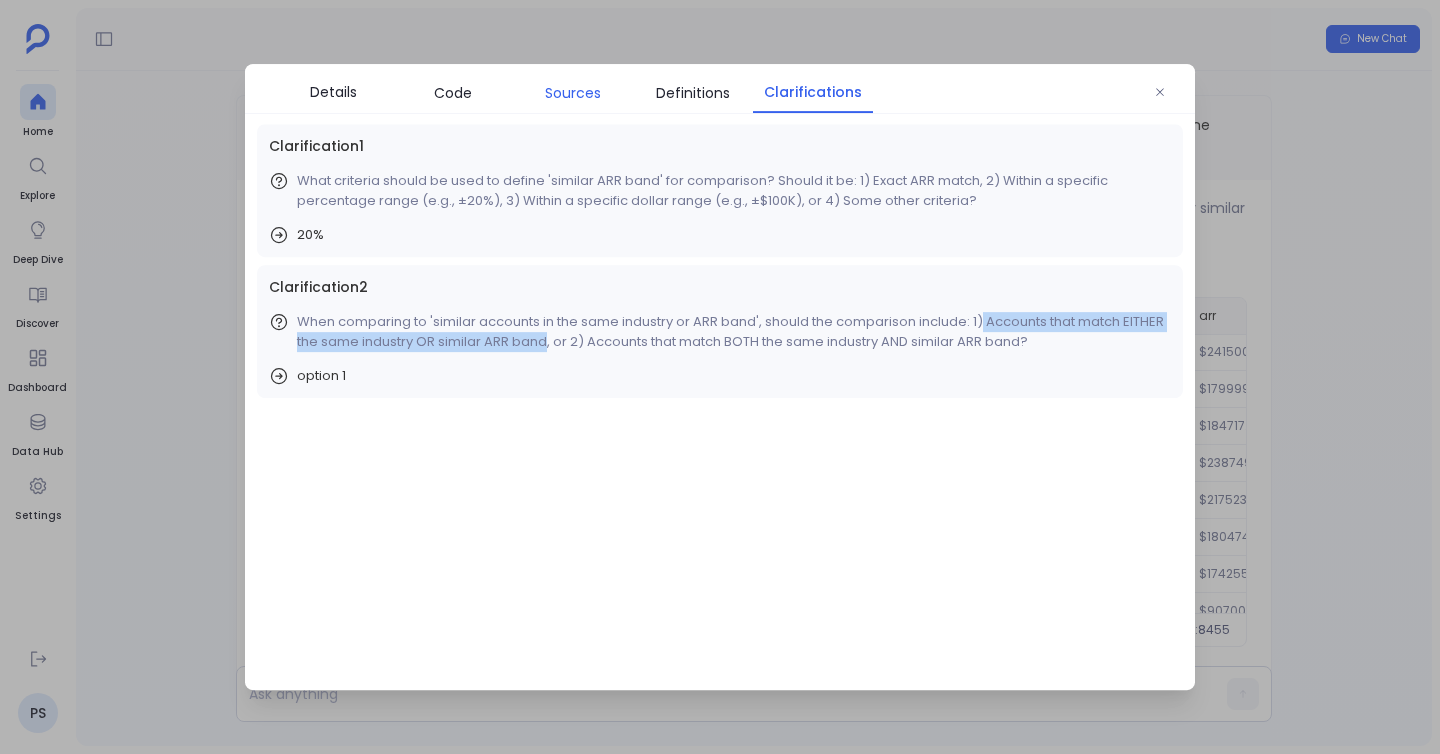 click on "Sources" at bounding box center (573, 93) 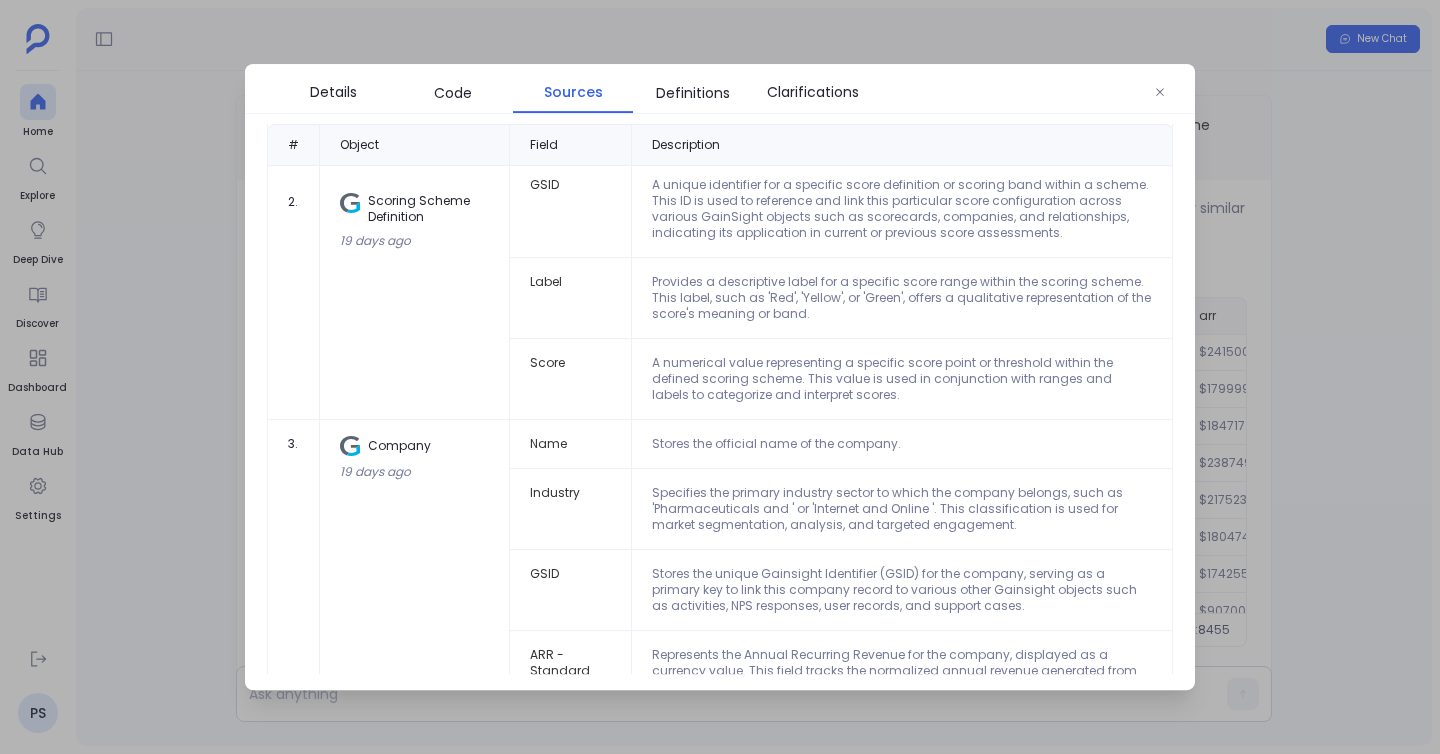 scroll, scrollTop: 453, scrollLeft: 0, axis: vertical 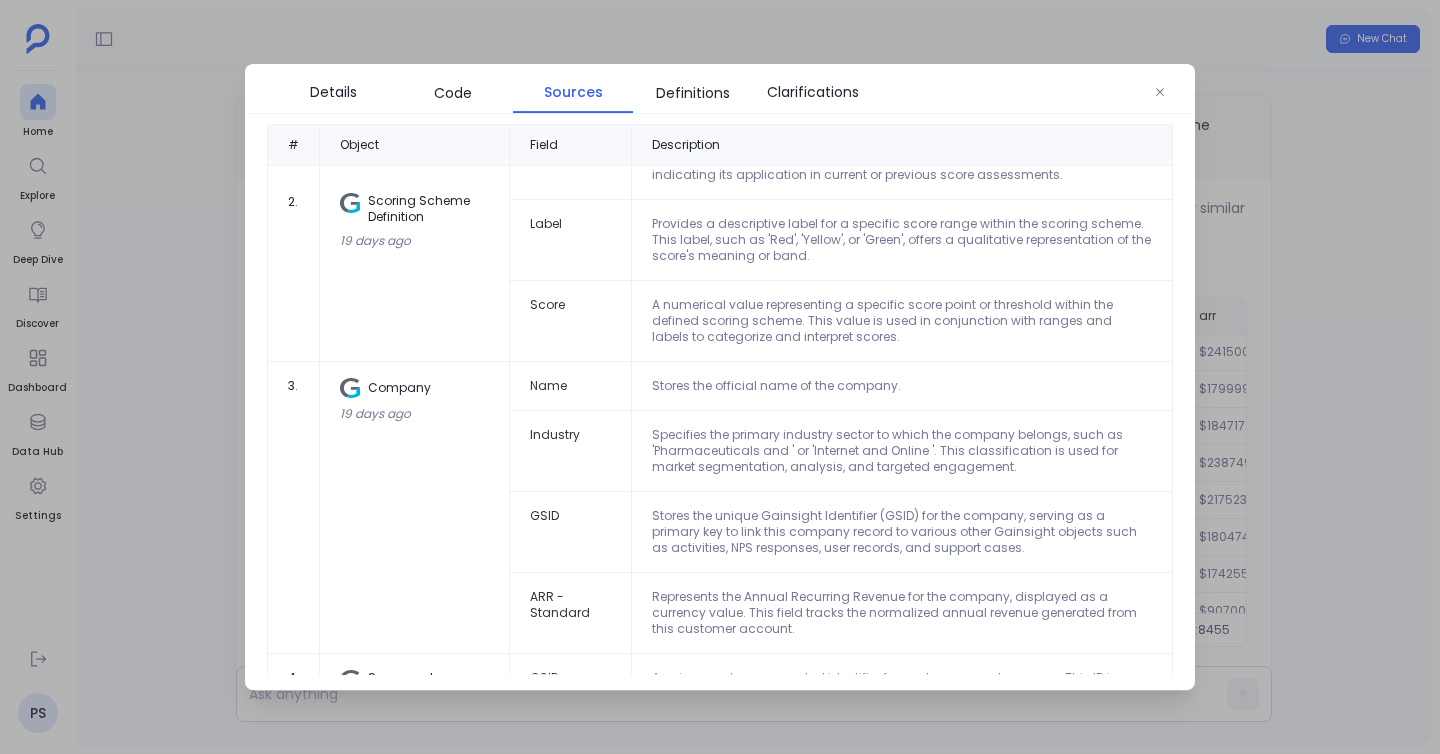 click on "Industry" at bounding box center (571, 451) 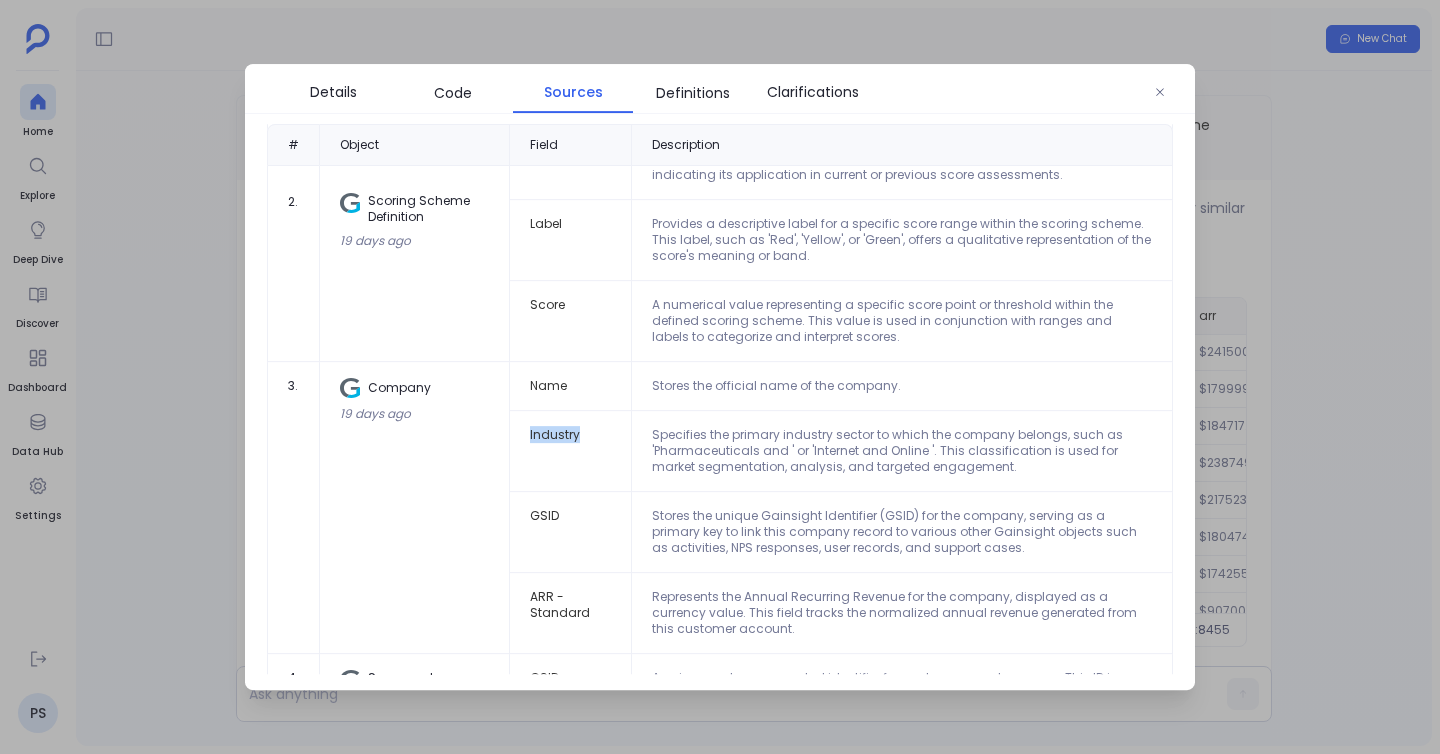 click on "Industry" at bounding box center [571, 451] 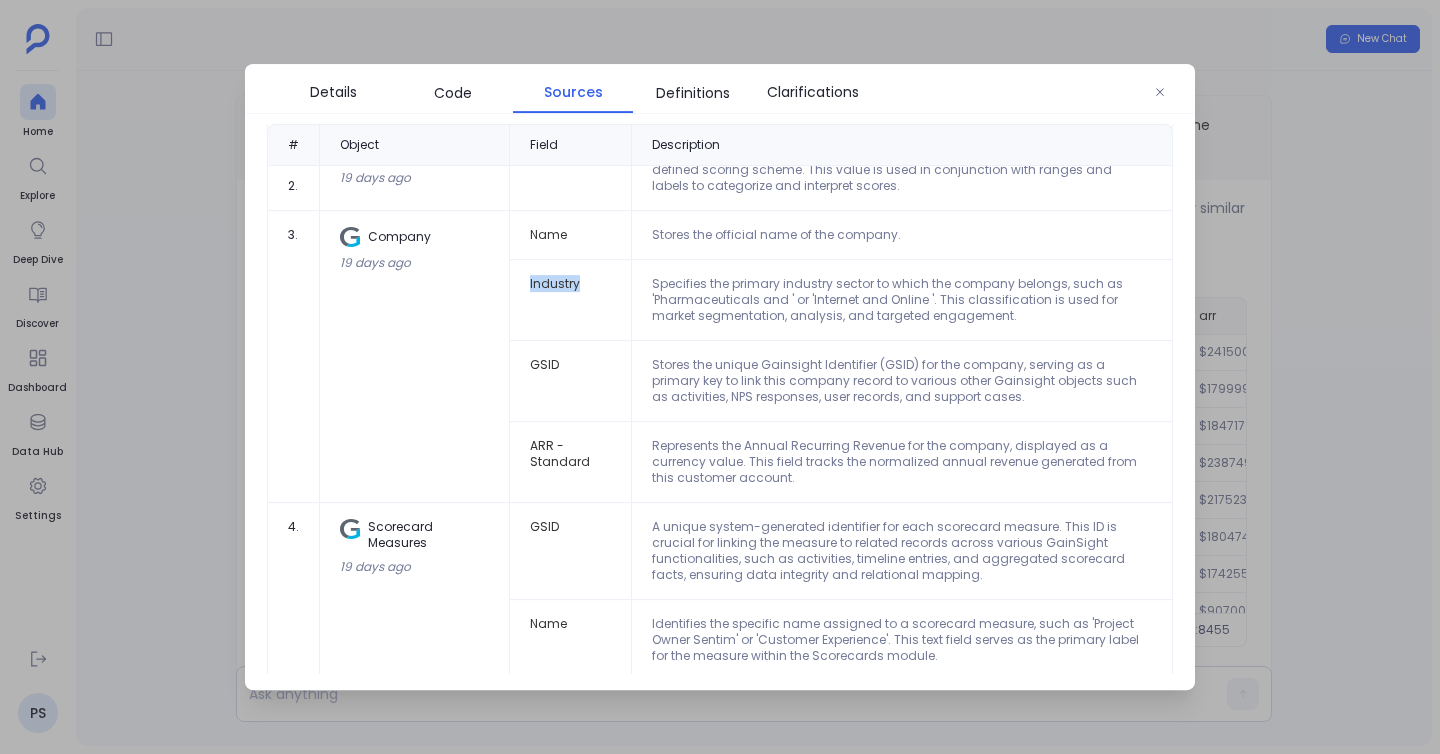scroll, scrollTop: 612, scrollLeft: 0, axis: vertical 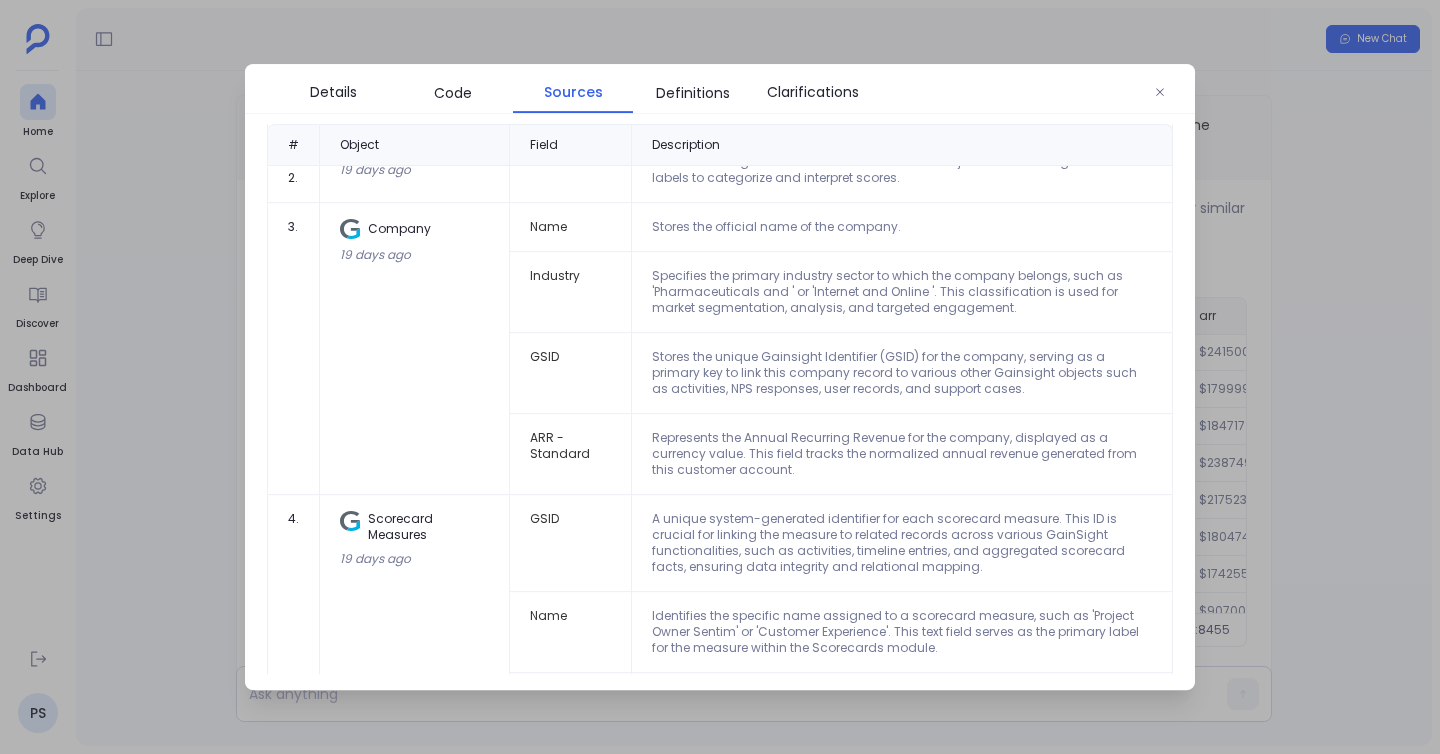click at bounding box center (720, 377) 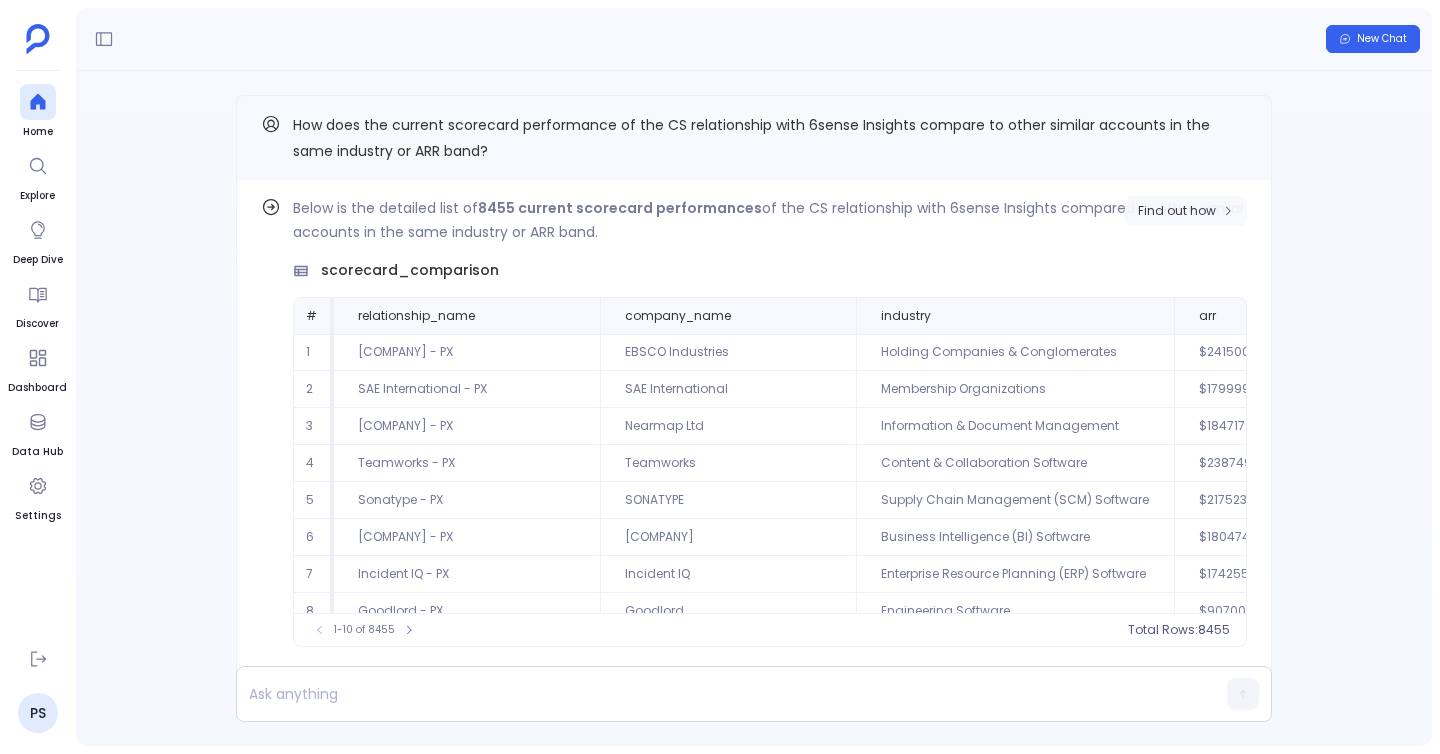 click on "Find out how" at bounding box center (1177, 211) 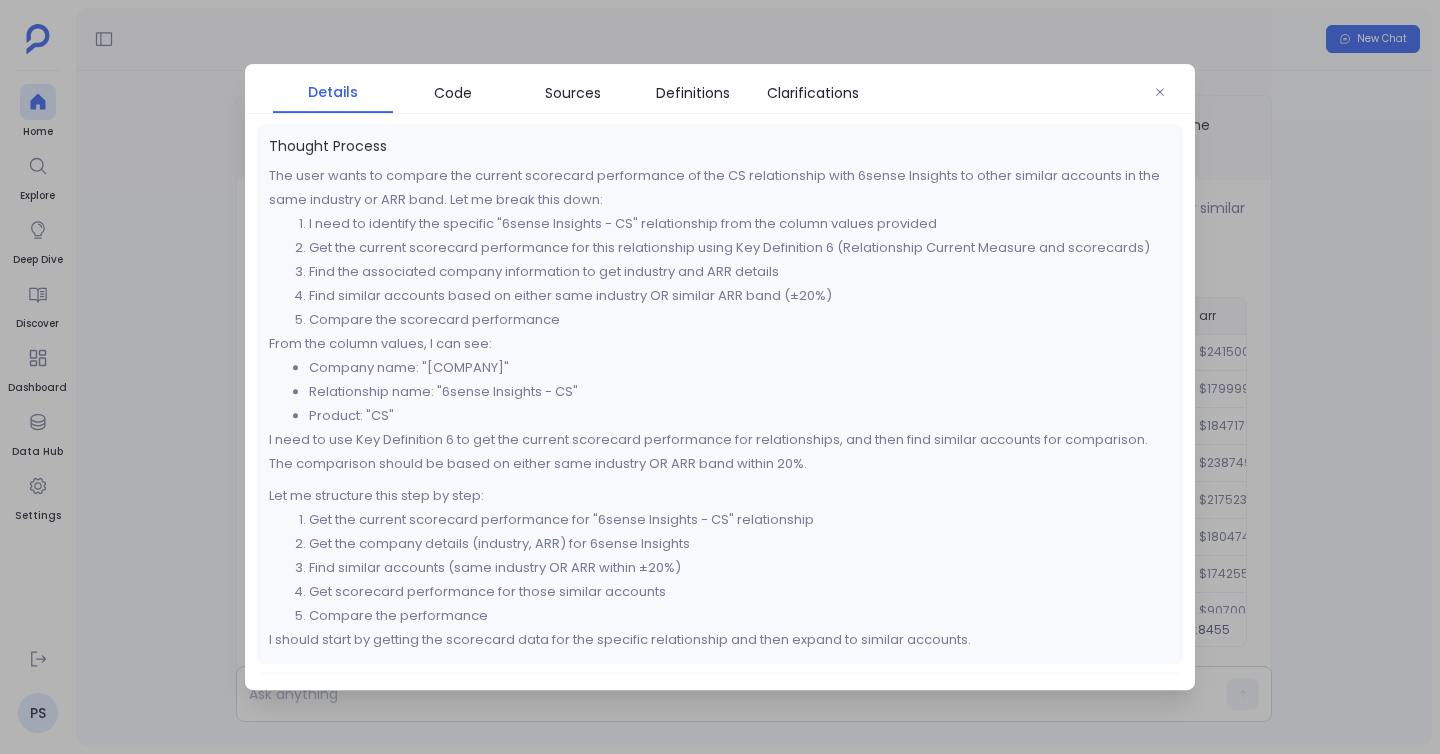 click on "Details Code Sources Definitions Clarifications Thought Process The user wants to compare the current scorecard performance of the CS relationship with 6sense Insights to other similar accounts in the same industry or ARR band. Let me break this down:
I need to identify the specific "6sense Insights - CS" relationship from the column values provided
Get the current scorecard performance for this relationship using Key Definition 6 (Relationship Current Measure and scorecards)
Find the associated company information to get industry and ARR details
Find similar accounts based on either same industry OR similar ARR band (±20%)
Compare the scorecard performance
From the column values, I can see:
Company name: "6sense Insights"
Relationship name: "6sense Insights - CS"
Product: "CS"
Let me structure this step by step:
Get the current scorecard performance for "6sense Insights - CS" relationship
Get the company details (industry, ARR) for 6sense Insights
:" at bounding box center (720, 377) 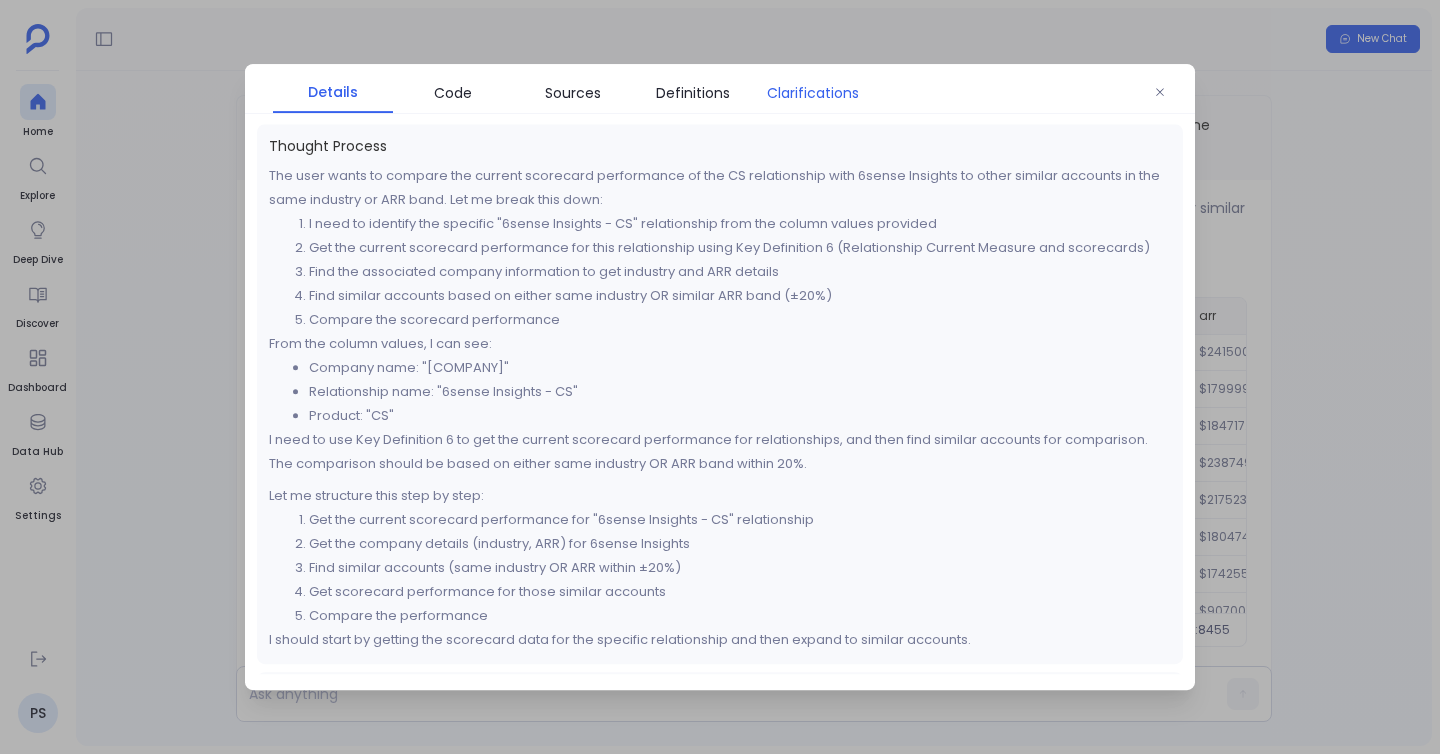 click on "Clarifications" at bounding box center (813, 93) 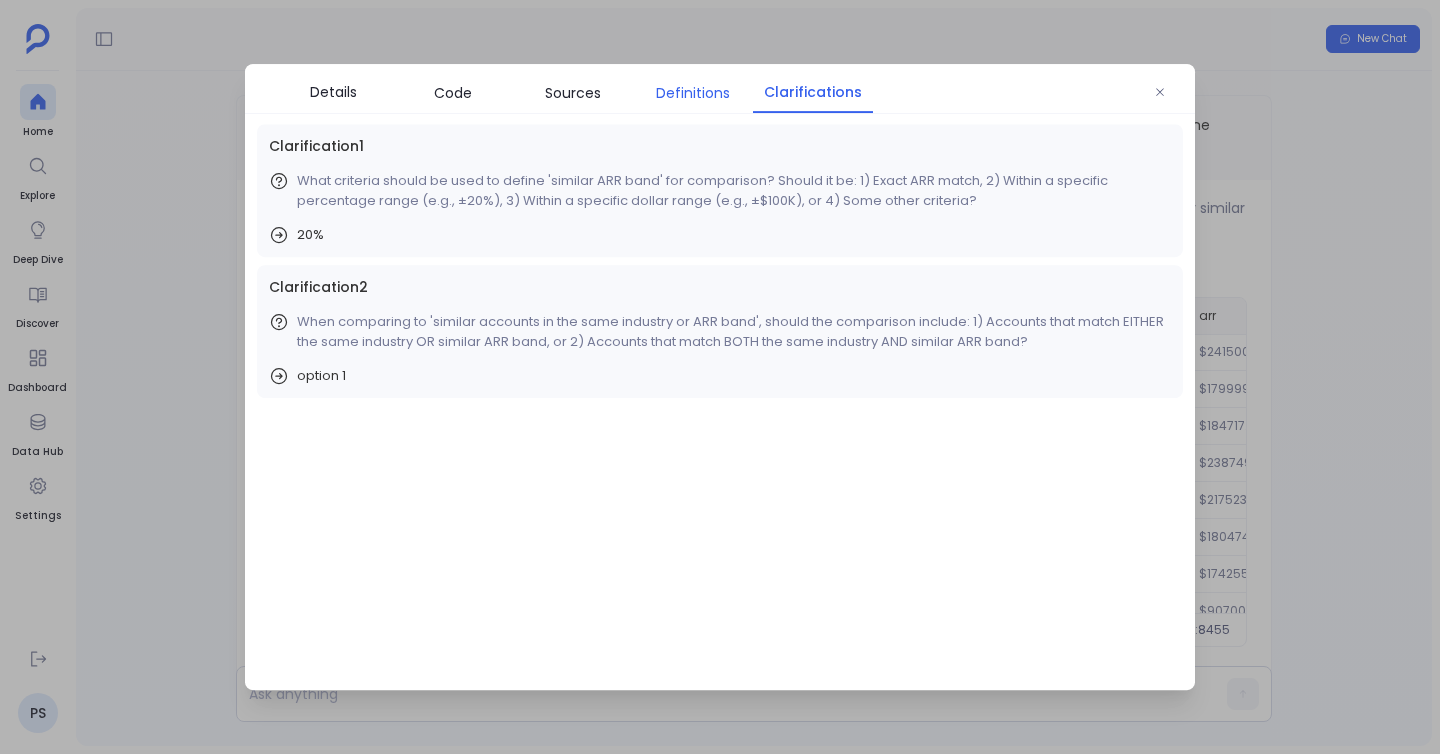click on "Definitions" at bounding box center [693, 93] 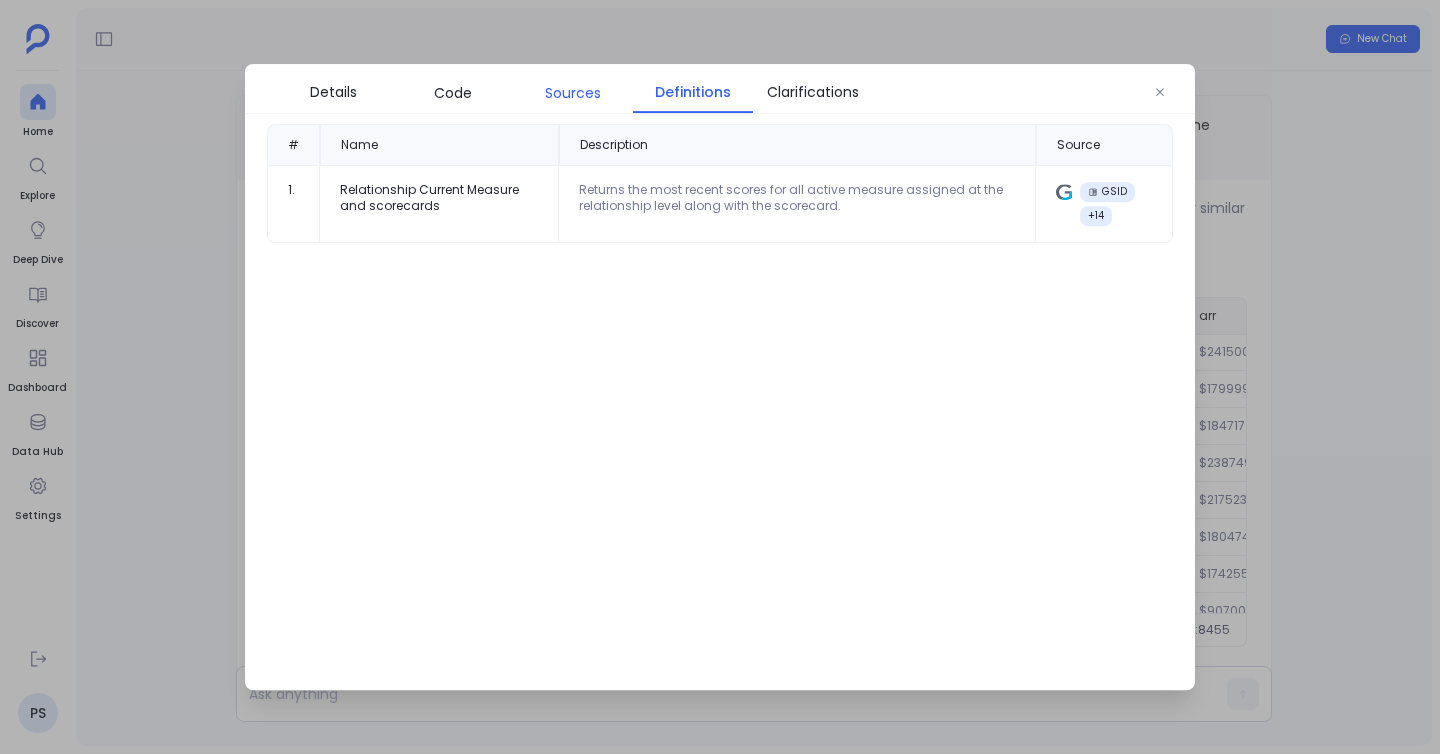 click on "Sources" at bounding box center [573, 93] 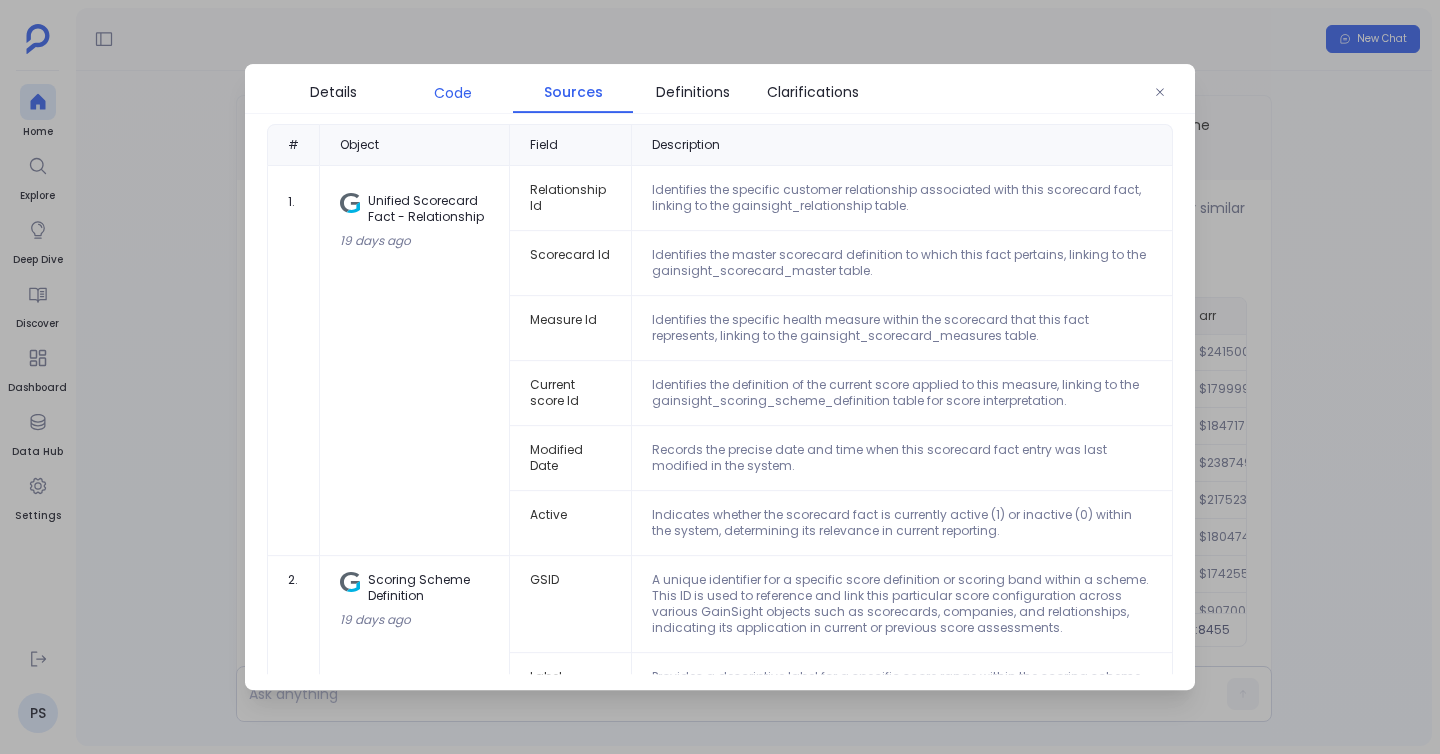click on "Code" at bounding box center [453, 93] 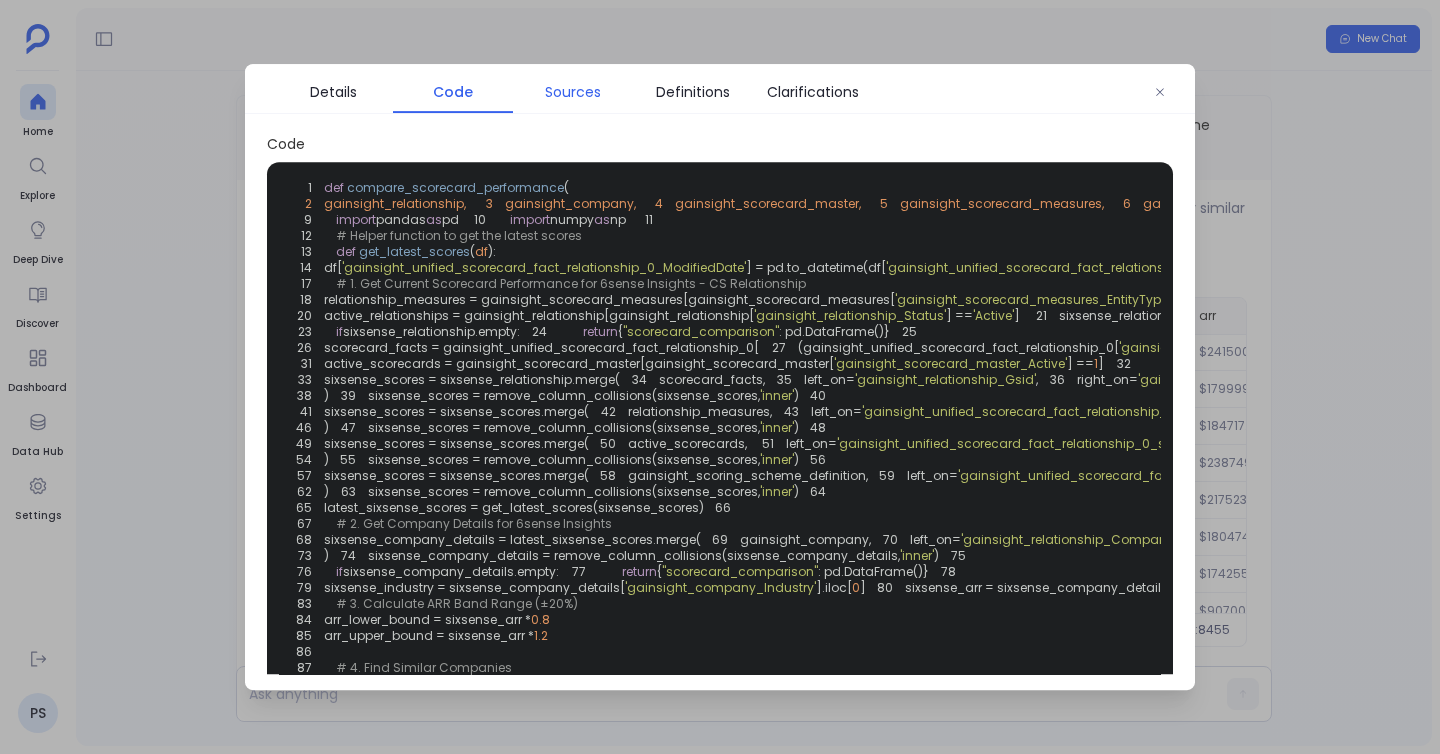 click on "Sources" at bounding box center (573, 92) 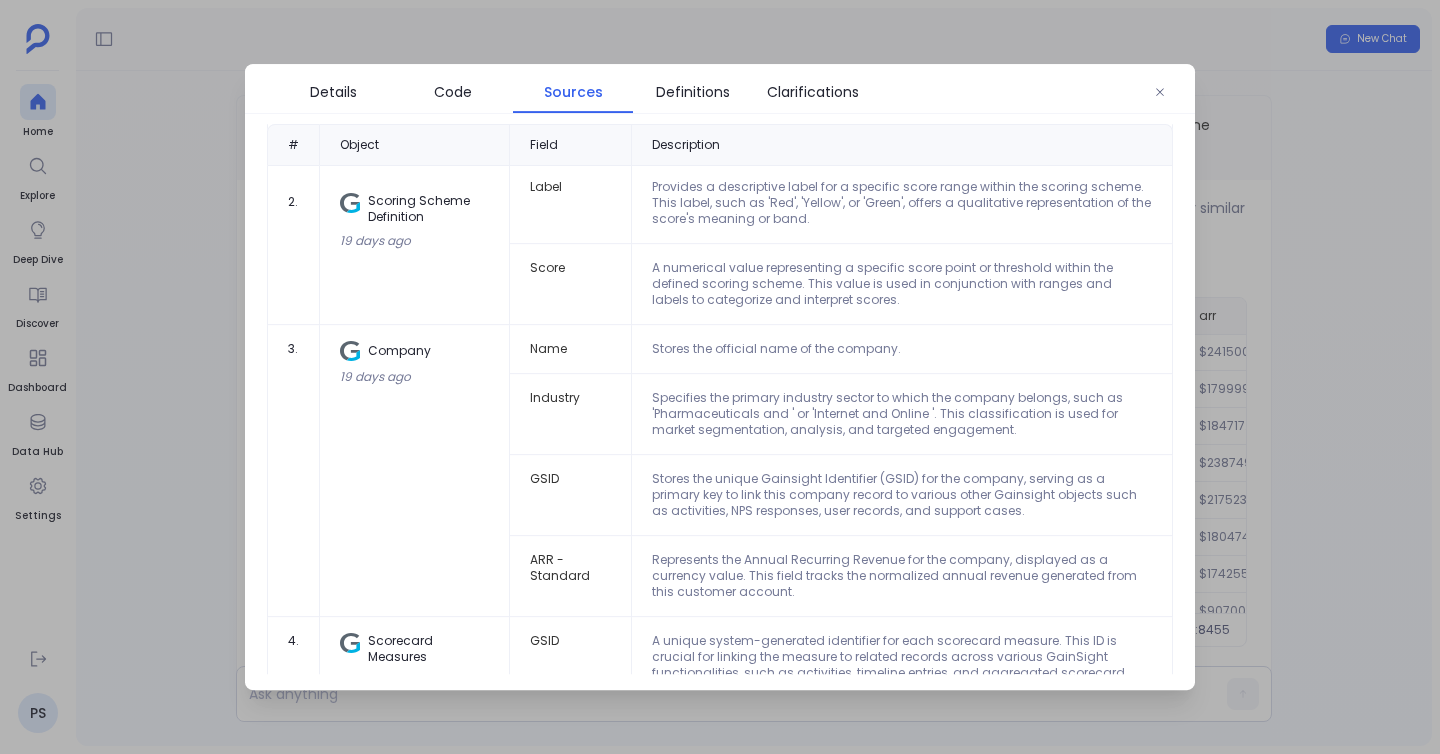 scroll, scrollTop: 495, scrollLeft: 0, axis: vertical 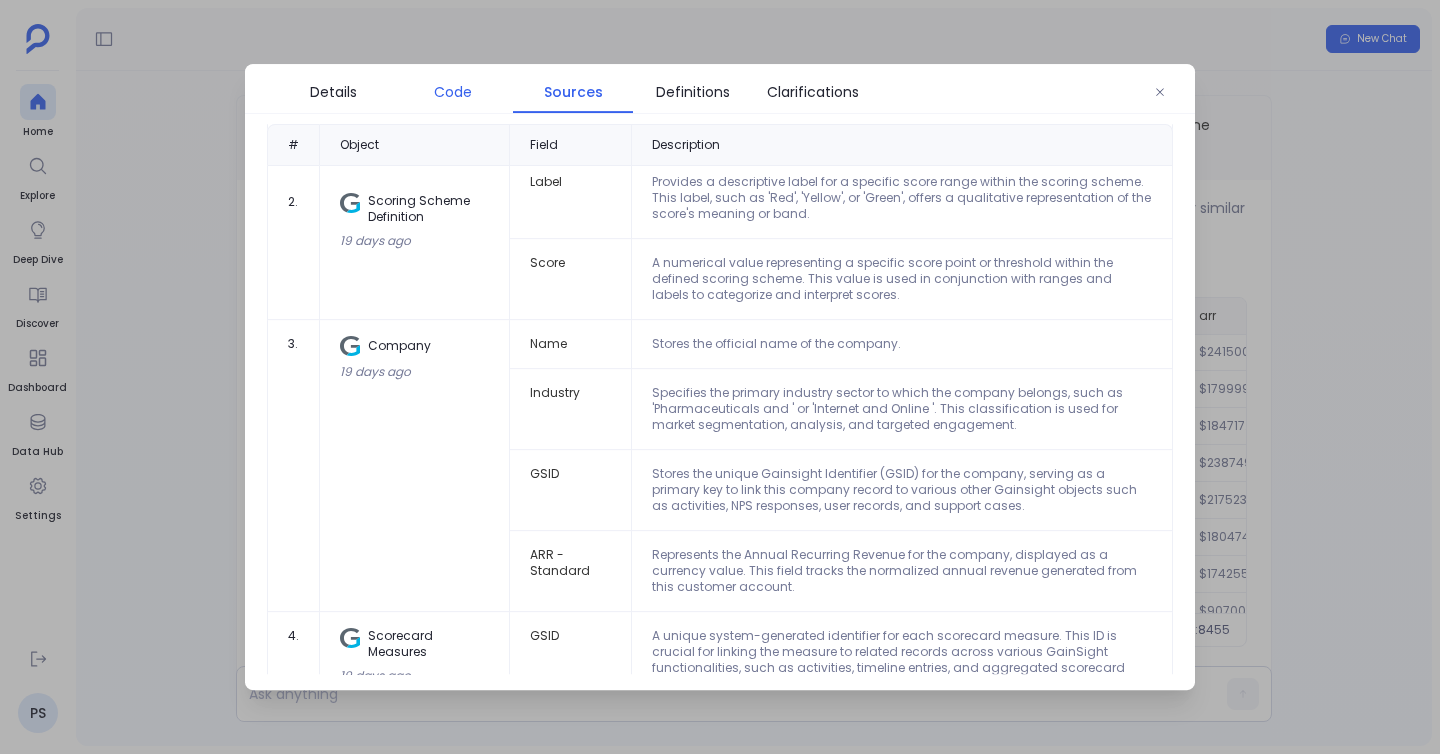 click on "Code" at bounding box center (453, 92) 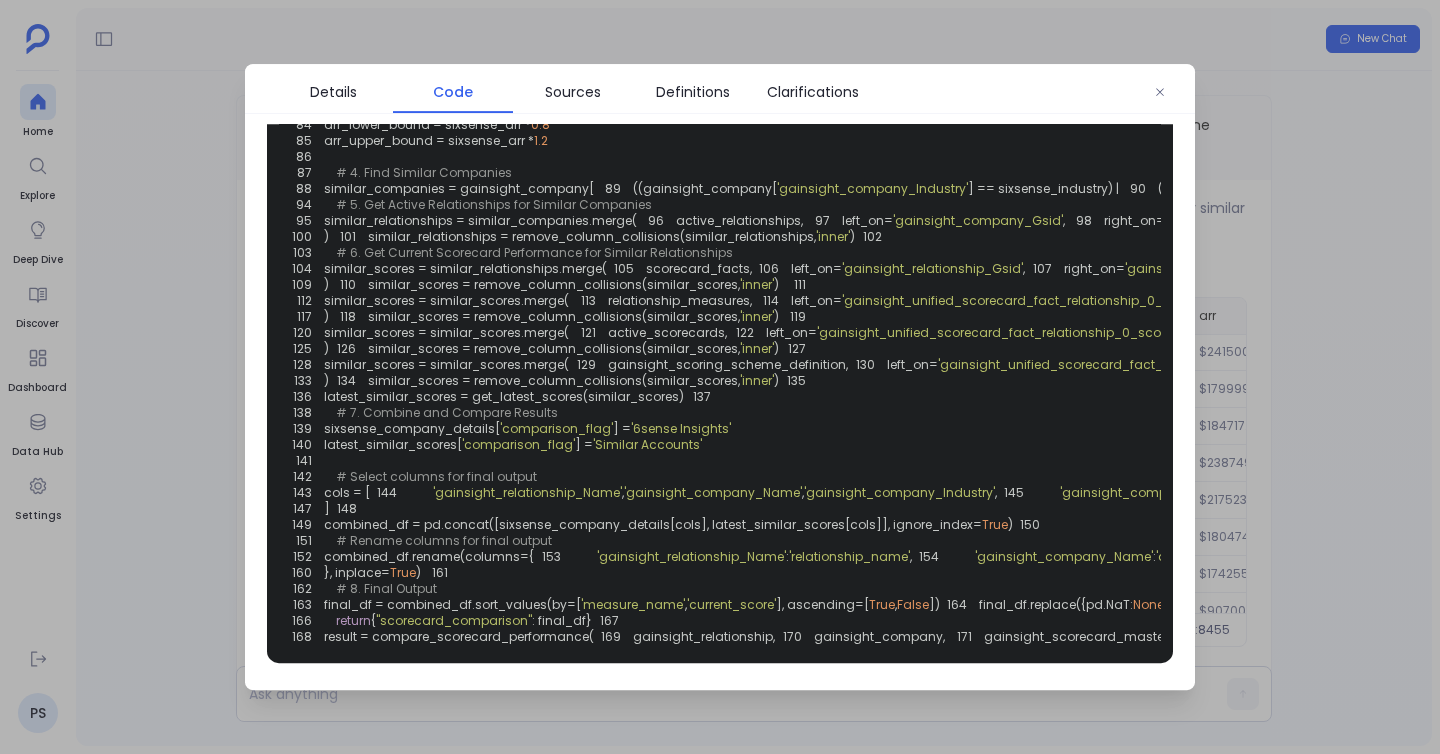 click on "Code" at bounding box center (453, 92) 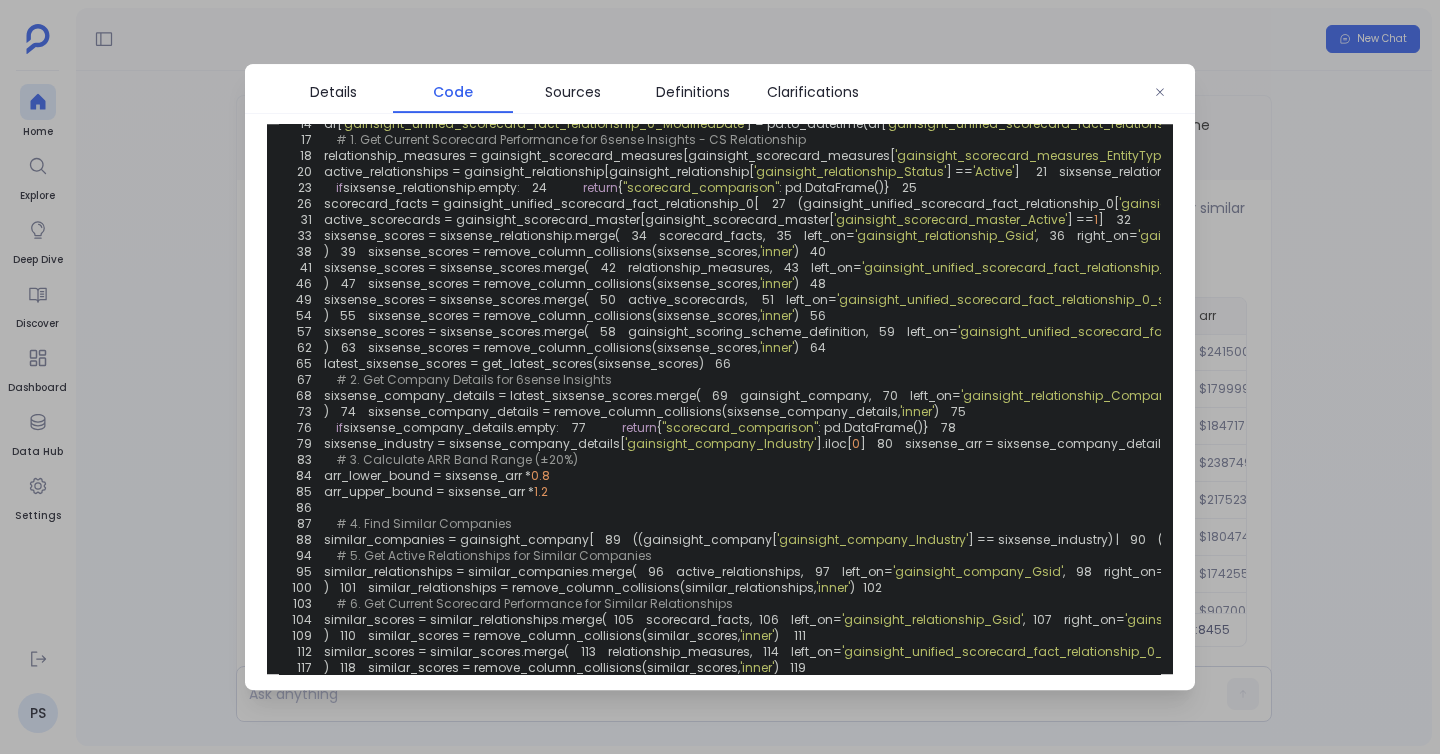 scroll, scrollTop: 150, scrollLeft: 0, axis: vertical 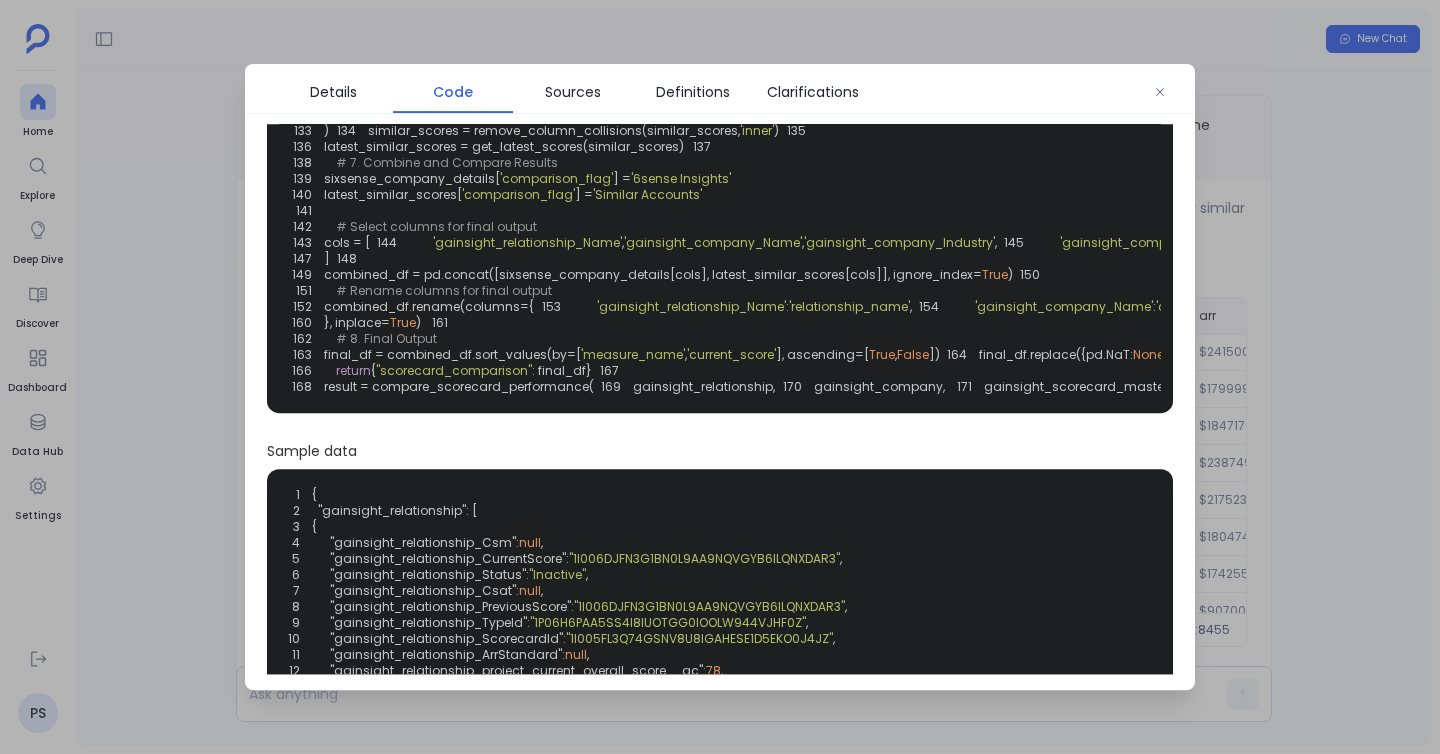 click at bounding box center [720, 377] 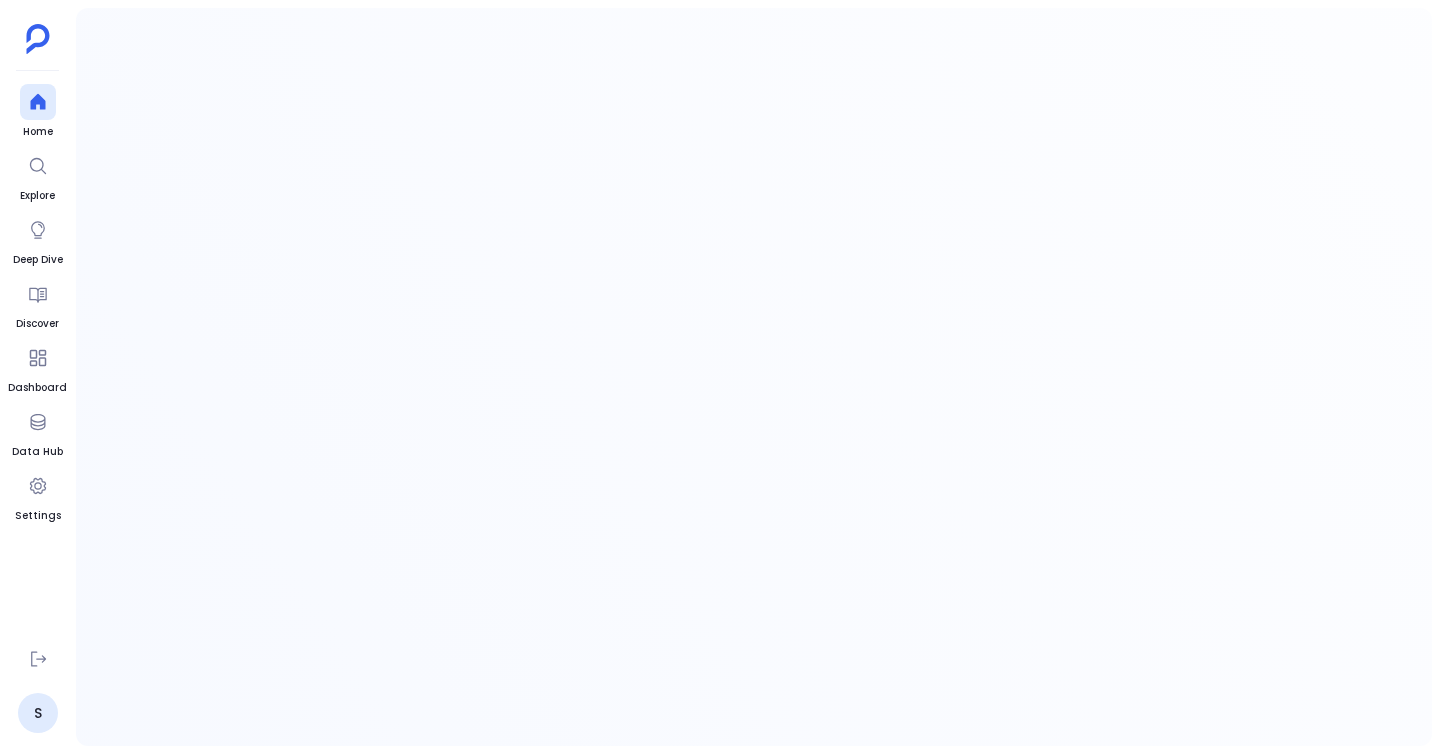 scroll, scrollTop: 0, scrollLeft: 0, axis: both 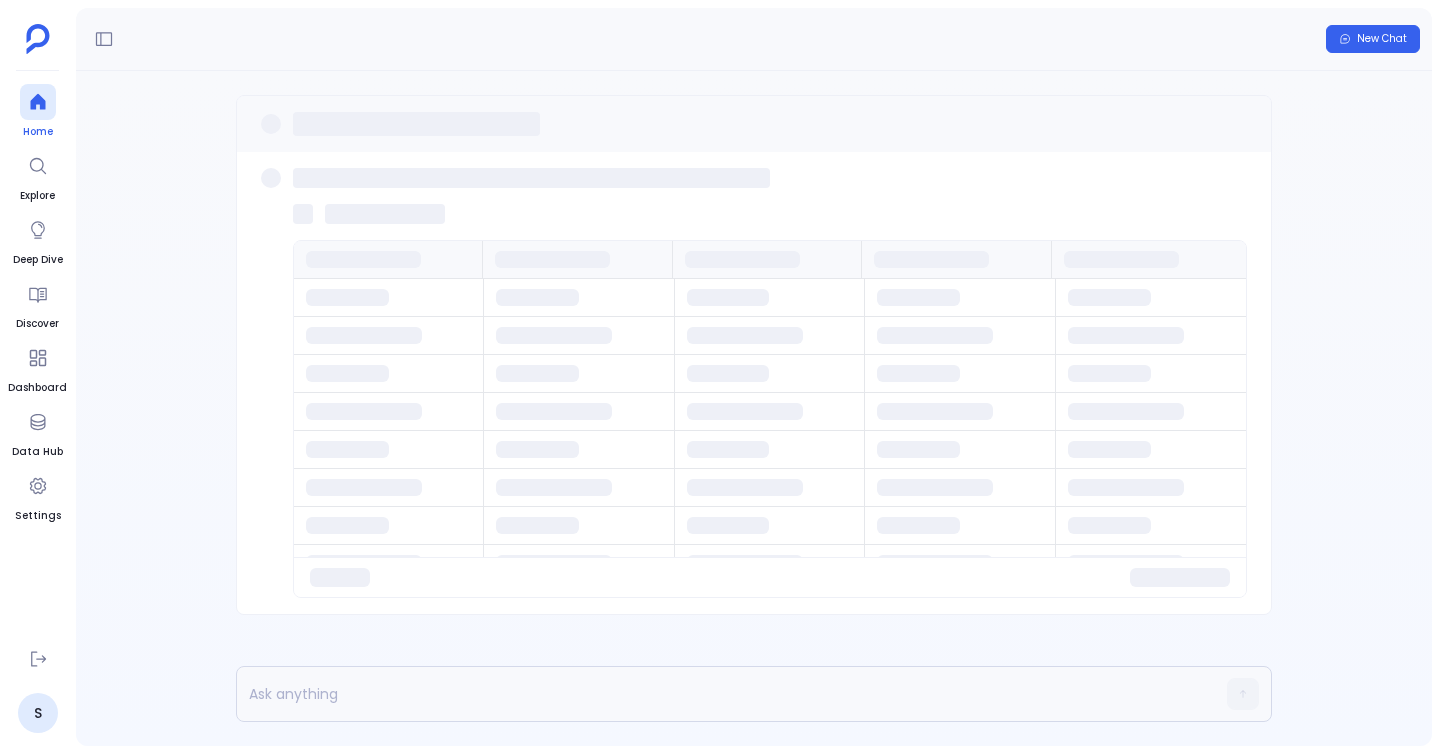 click at bounding box center [38, 102] 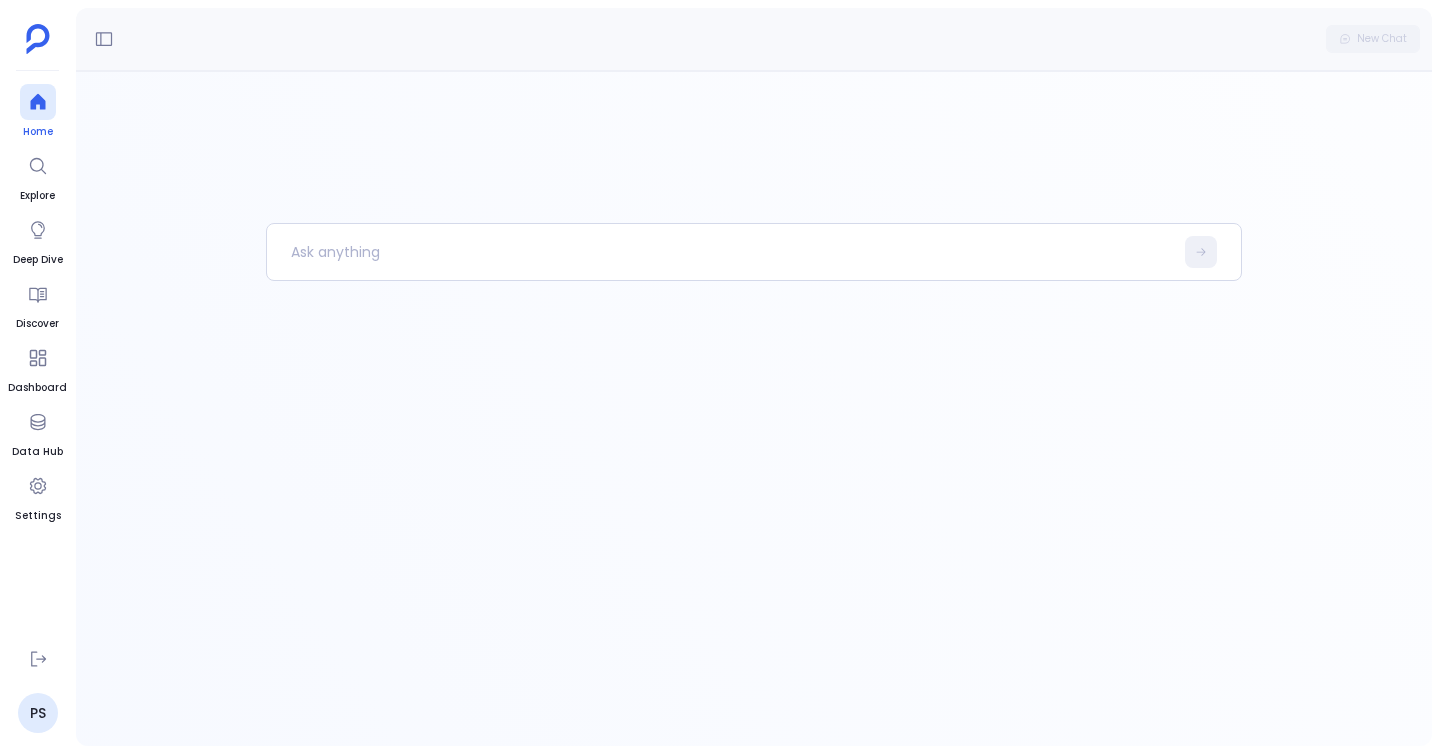 click at bounding box center (720, 252) 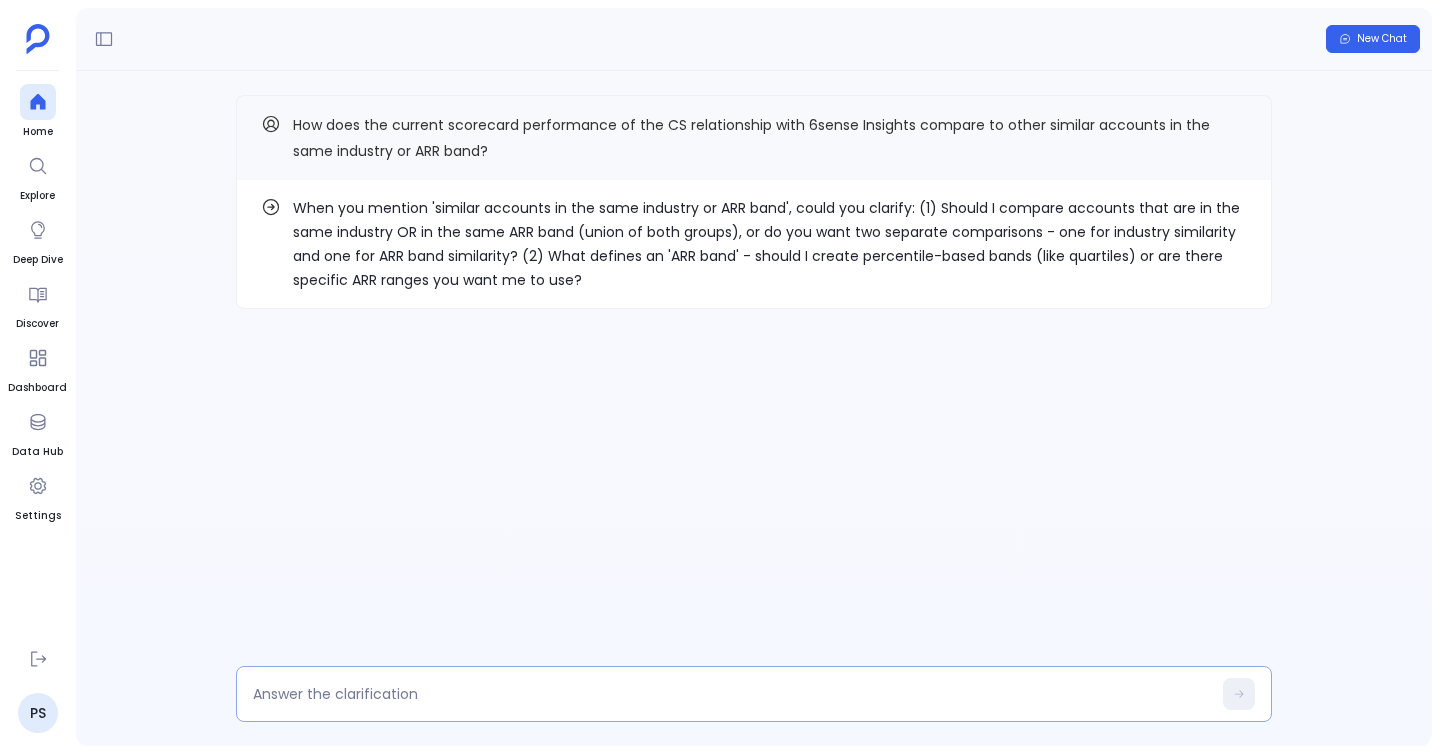 click at bounding box center (732, 694) 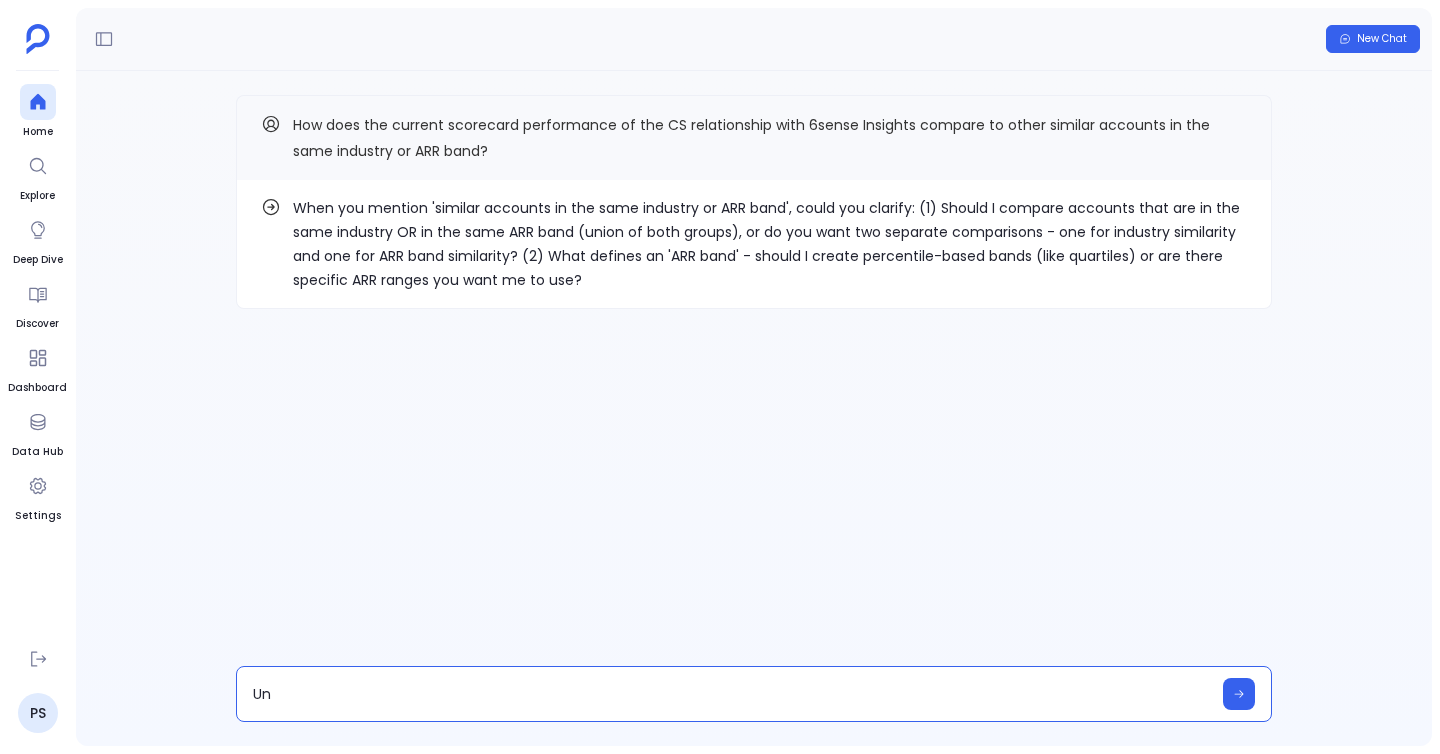 type on "U" 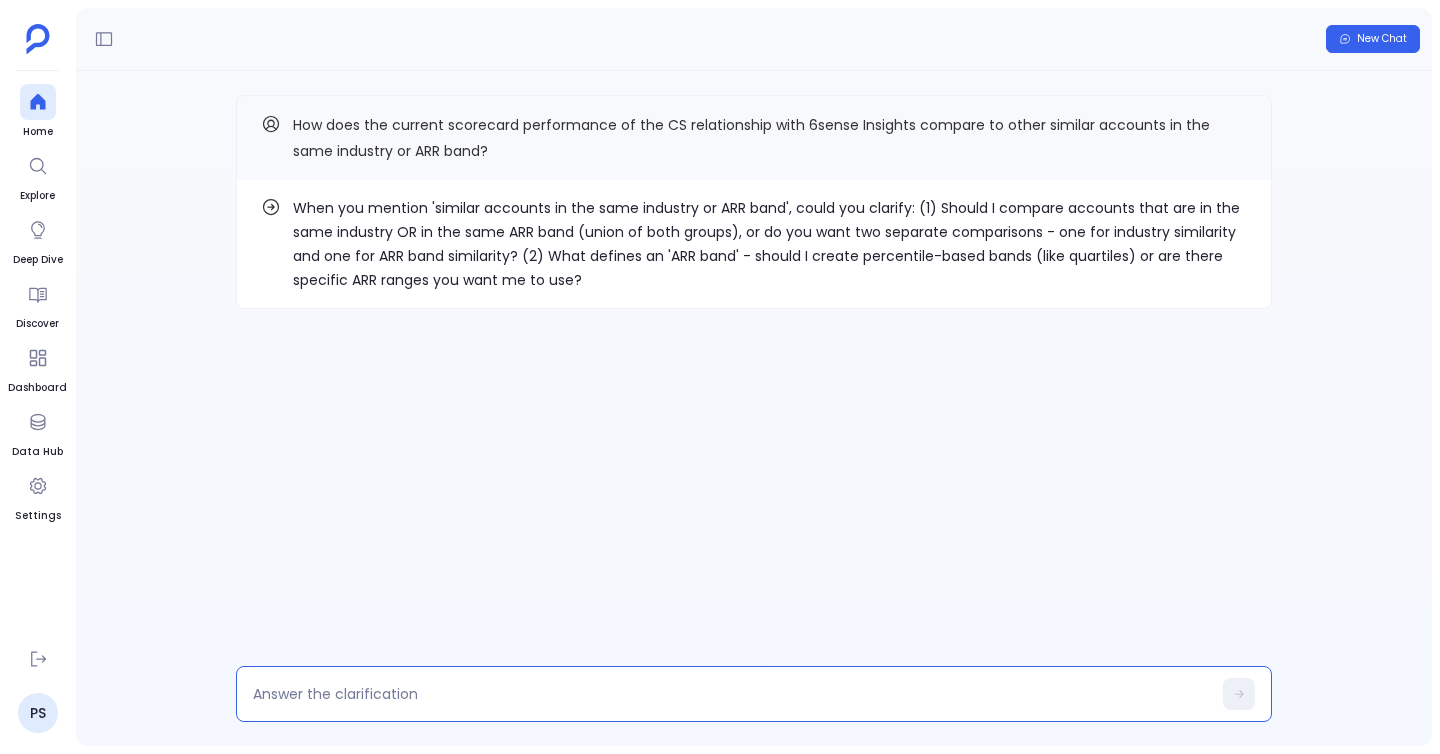 click at bounding box center (732, 694) 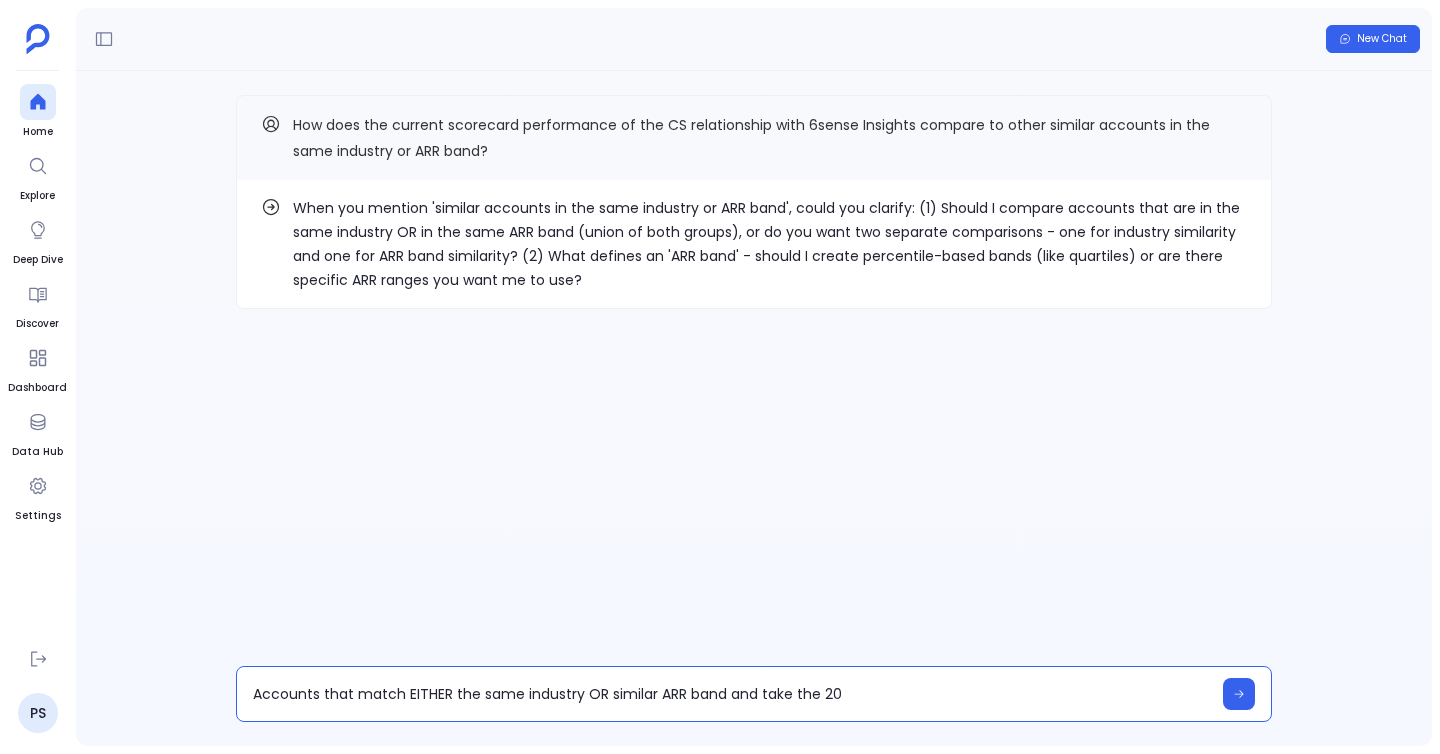 type on "Accounts that match EITHER the same industry OR similar ARR band and take the 20%" 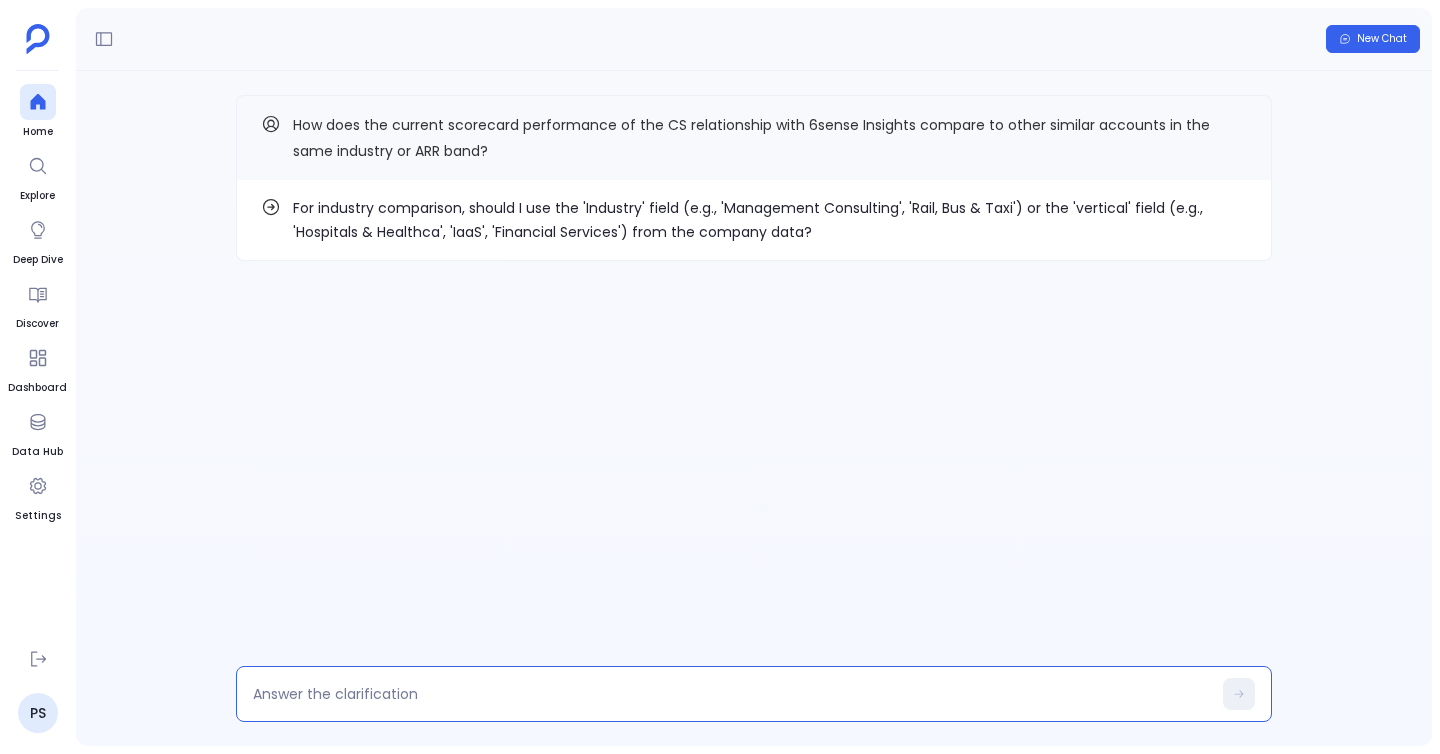 click on "For industry comparison, should I use the 'Industry' field (e.g., 'Management Consulting', 'Rail, Bus & Taxi') or the 'vertical' field (e.g., 'Hospitals & Healthca', 'IaaS', 'Financial Services') from the company data?" at bounding box center (770, 220) 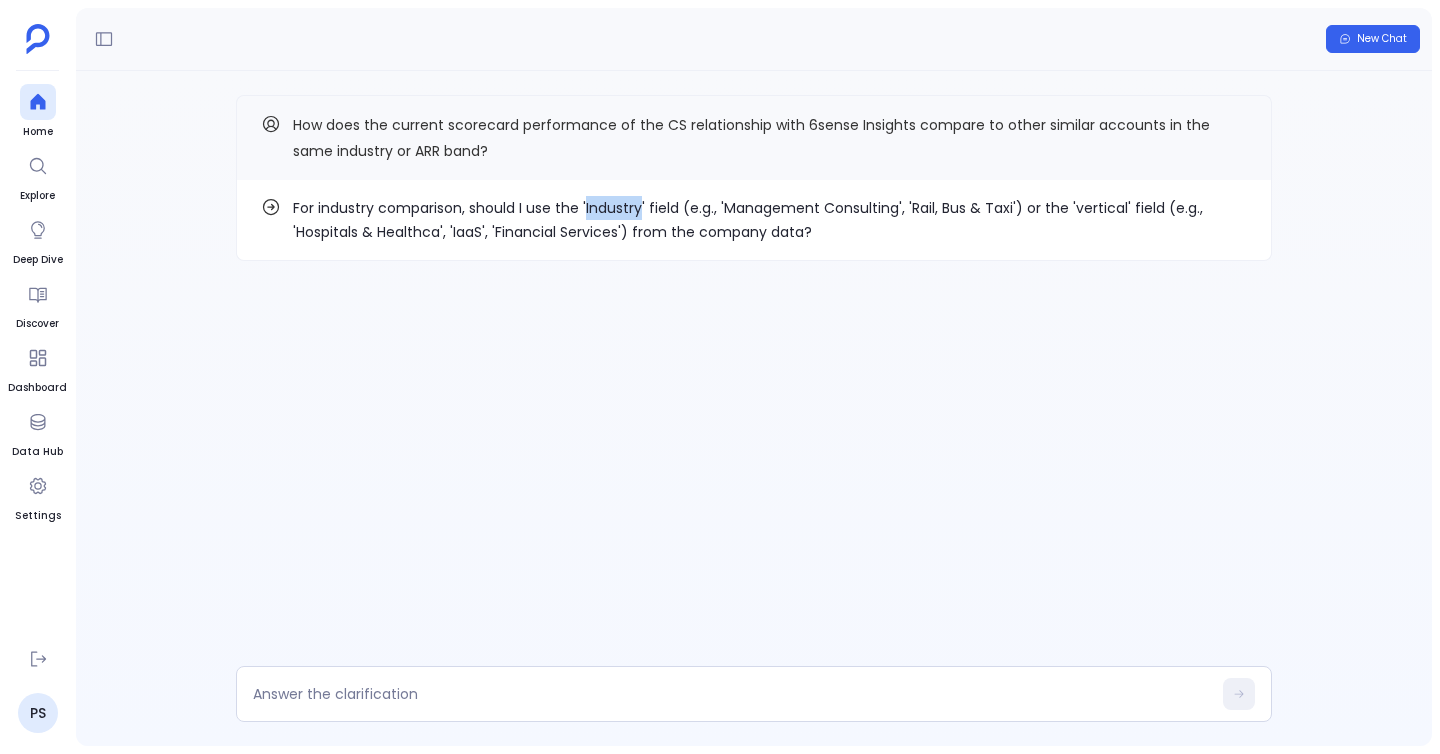 click on "For industry comparison, should I use the 'Industry' field (e.g., 'Management Consulting', 'Rail, Bus & Taxi') or the 'vertical' field (e.g., 'Hospitals & Healthca', 'IaaS', 'Financial Services') from the company data?" at bounding box center (770, 220) 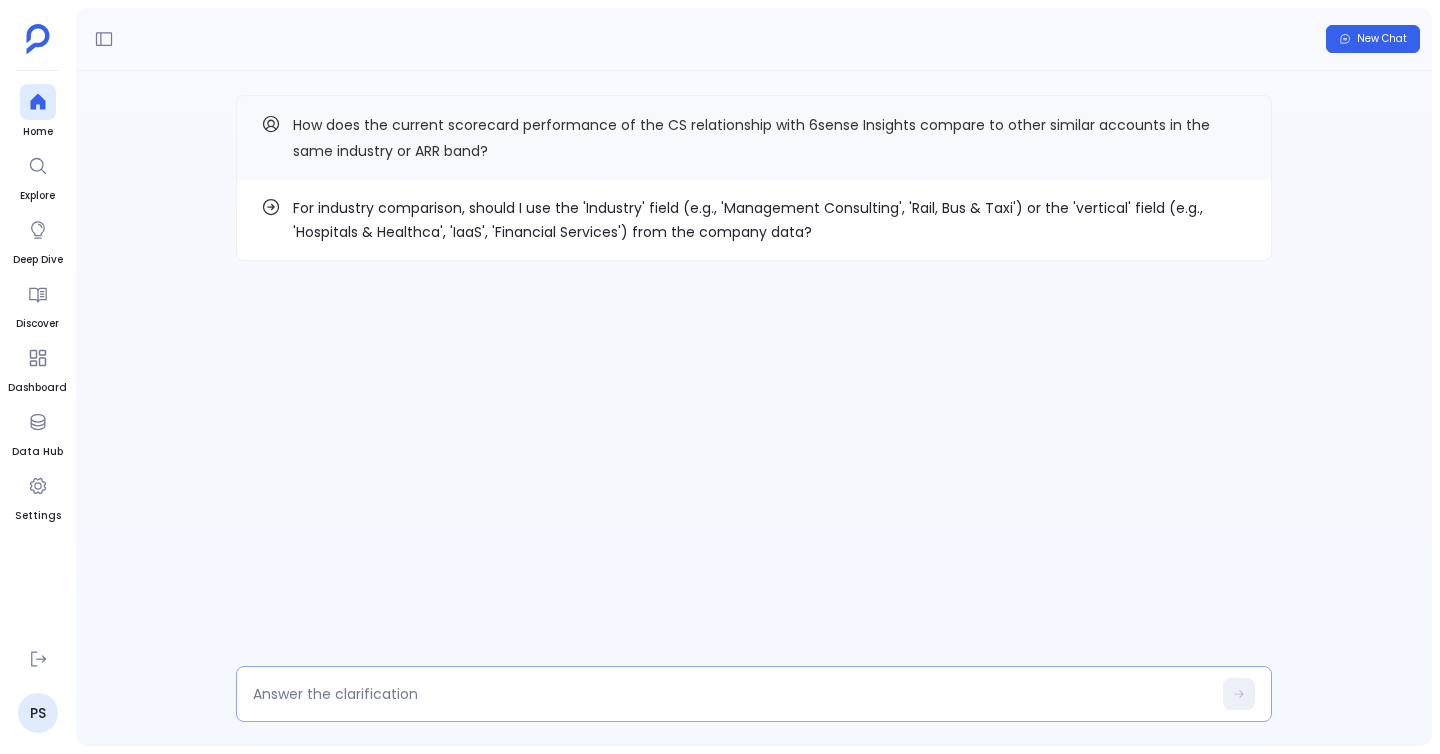 click at bounding box center (732, 694) 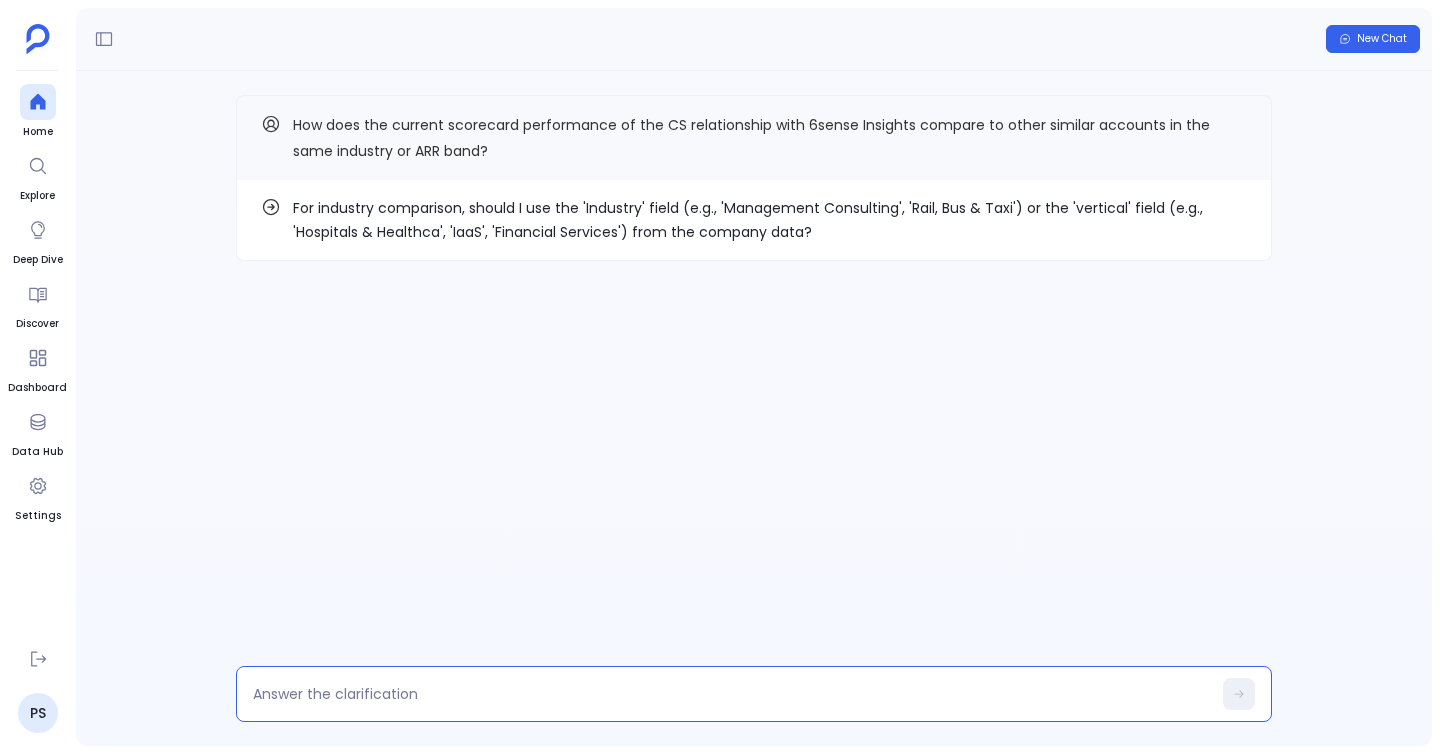 type on "Industry" 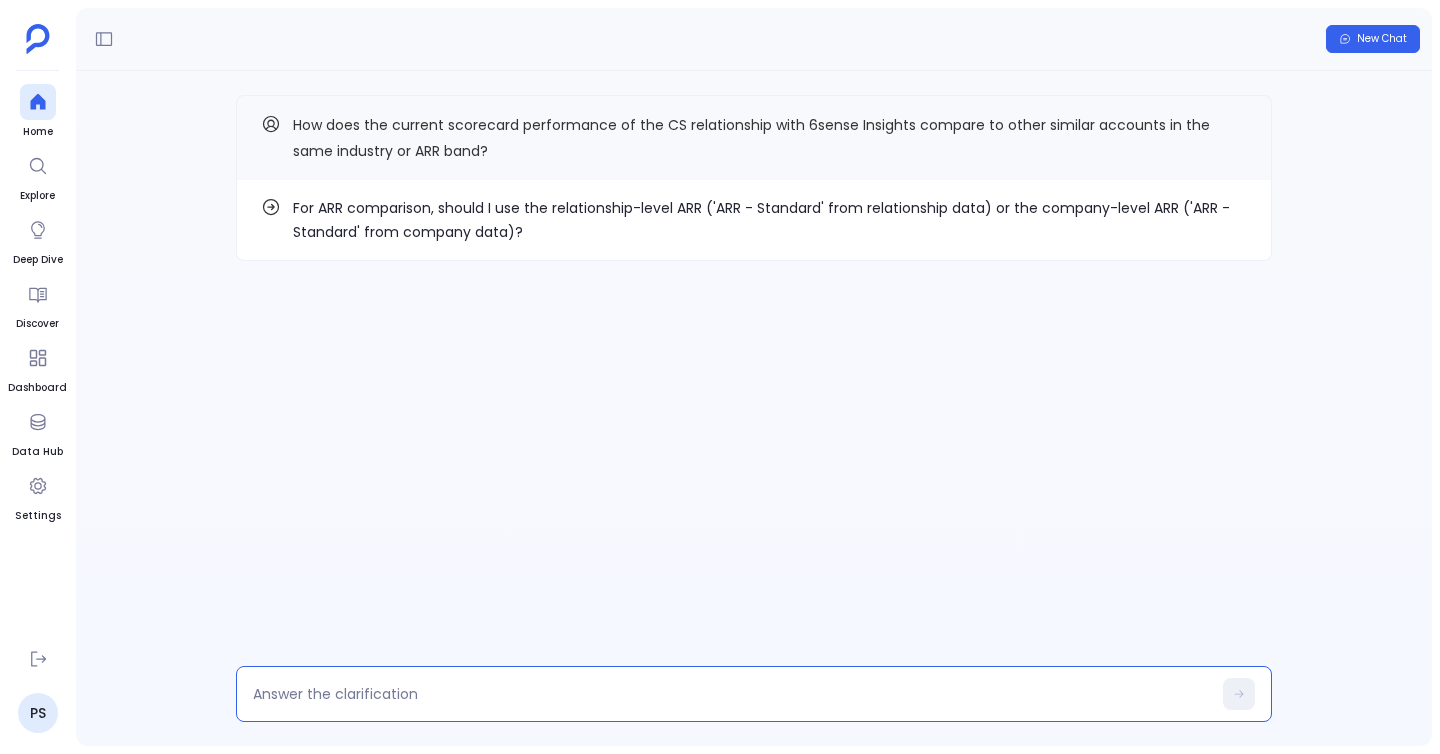 click on "For ARR comparison, should I use the relationship-level ARR ('ARR - Standard' from relationship data) or the company-level ARR ('ARR - Standard' from company data)?" at bounding box center (770, 220) 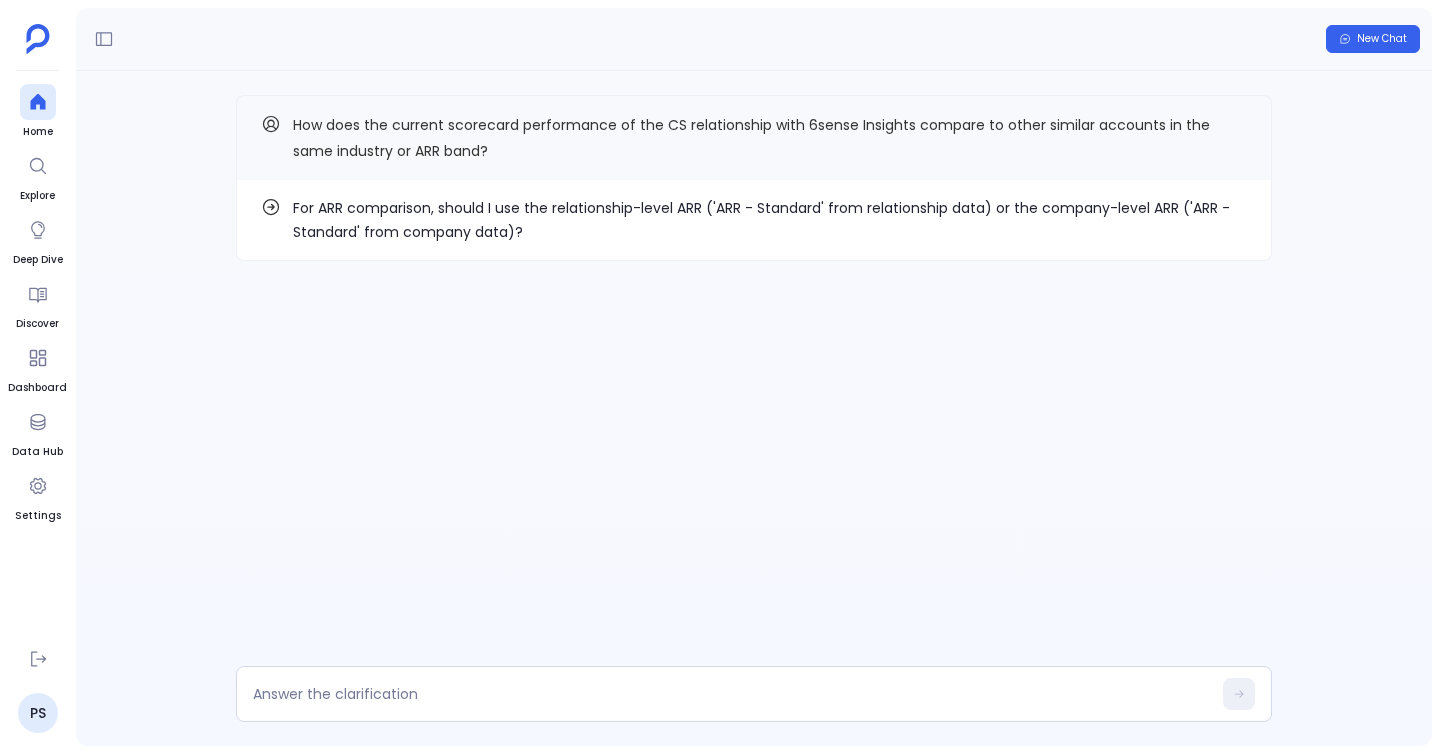 click on "For ARR comparison, should I use the relationship-level ARR ('ARR - Standard' from relationship data) or the company-level ARR ('ARR - Standard' from company data)?" at bounding box center [770, 220] 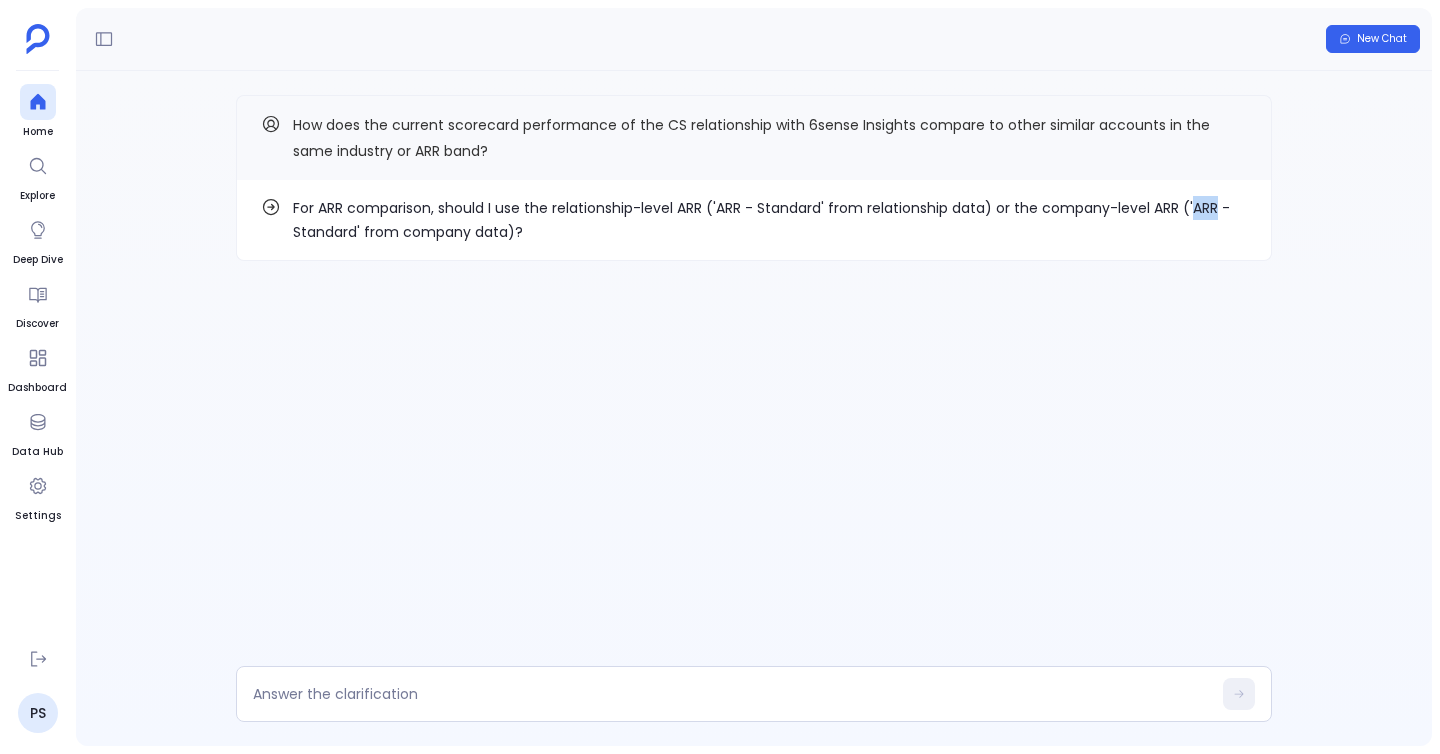 click on "For ARR comparison, should I use the relationship-level ARR ('ARR - Standard' from relationship data) or the company-level ARR ('ARR - Standard' from company data)?" at bounding box center [770, 220] 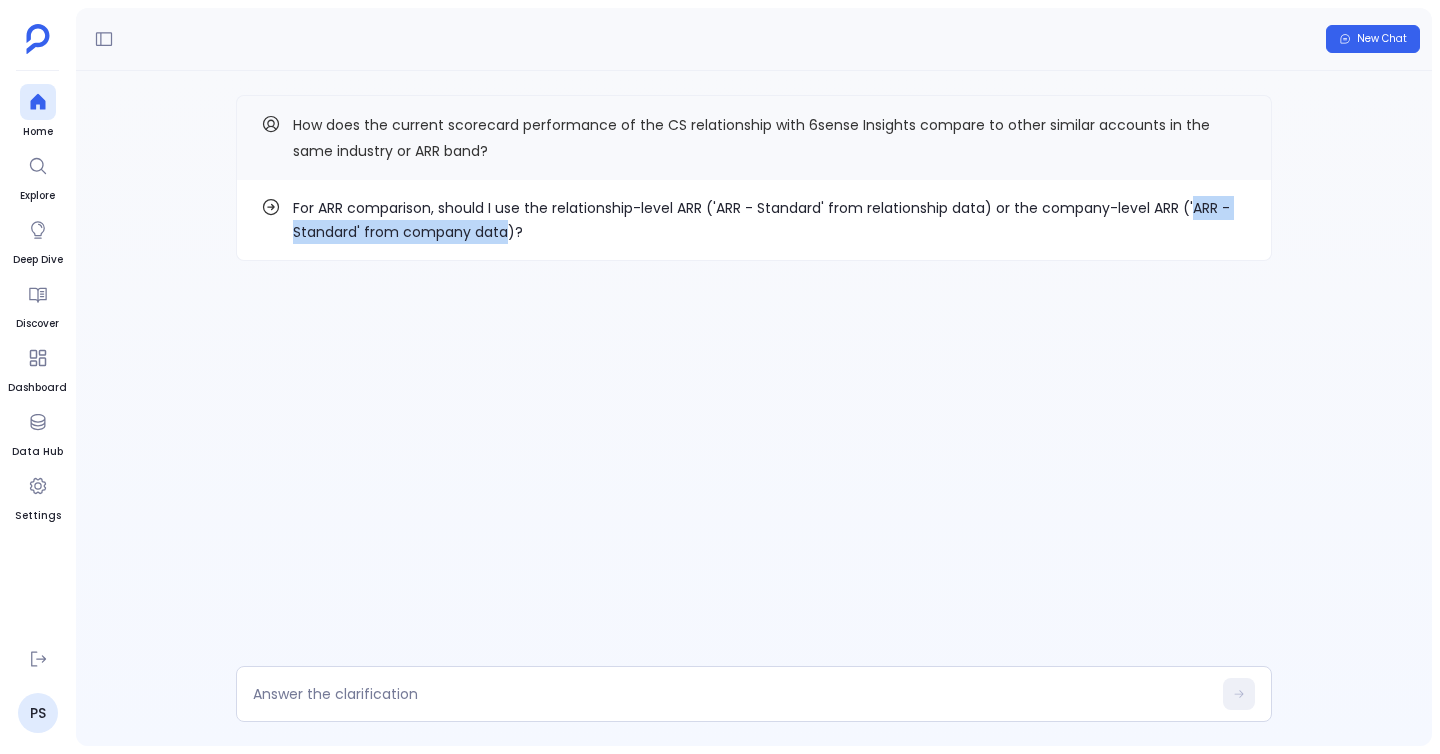 click on "For ARR comparison, should I use the relationship-level ARR ('ARR - Standard' from relationship data) or the company-level ARR ('ARR - Standard' from company data)?" at bounding box center [770, 220] 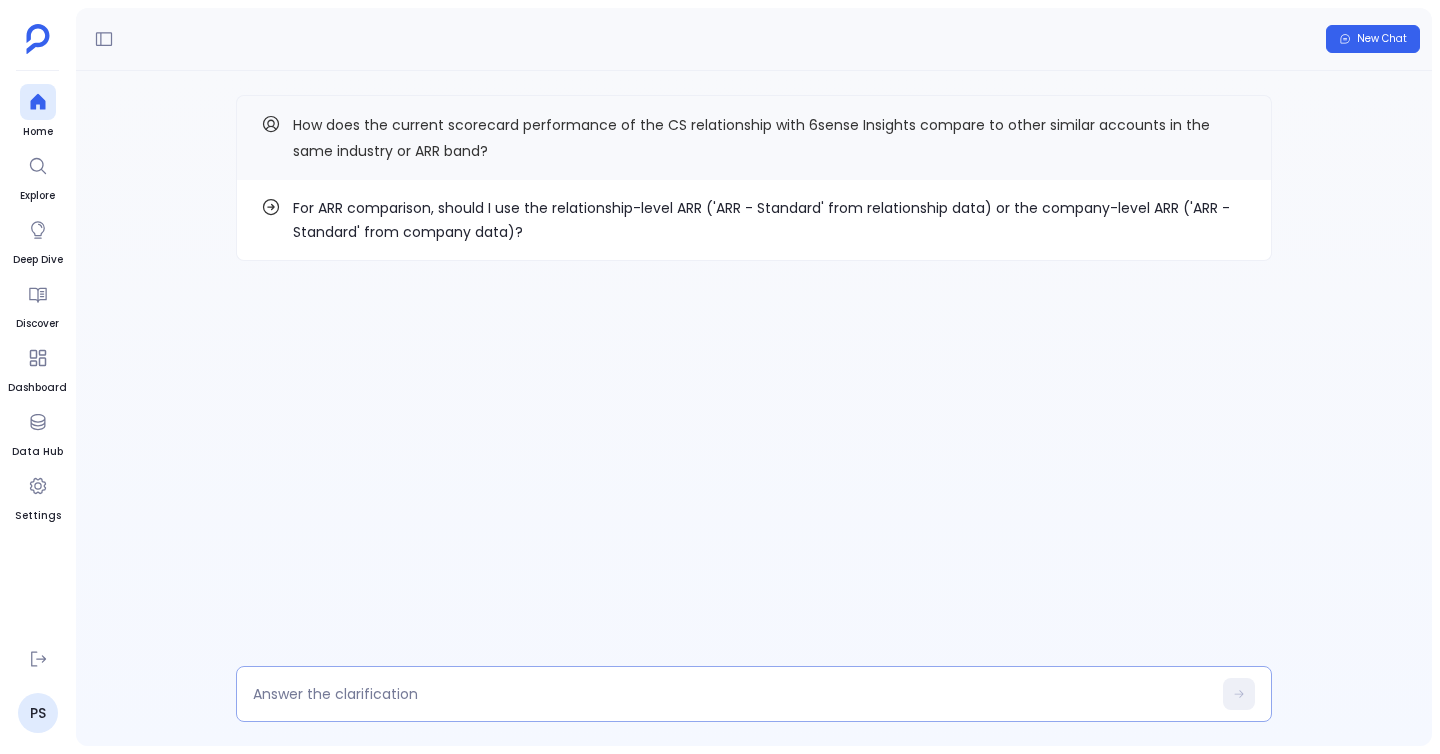 click at bounding box center (754, 694) 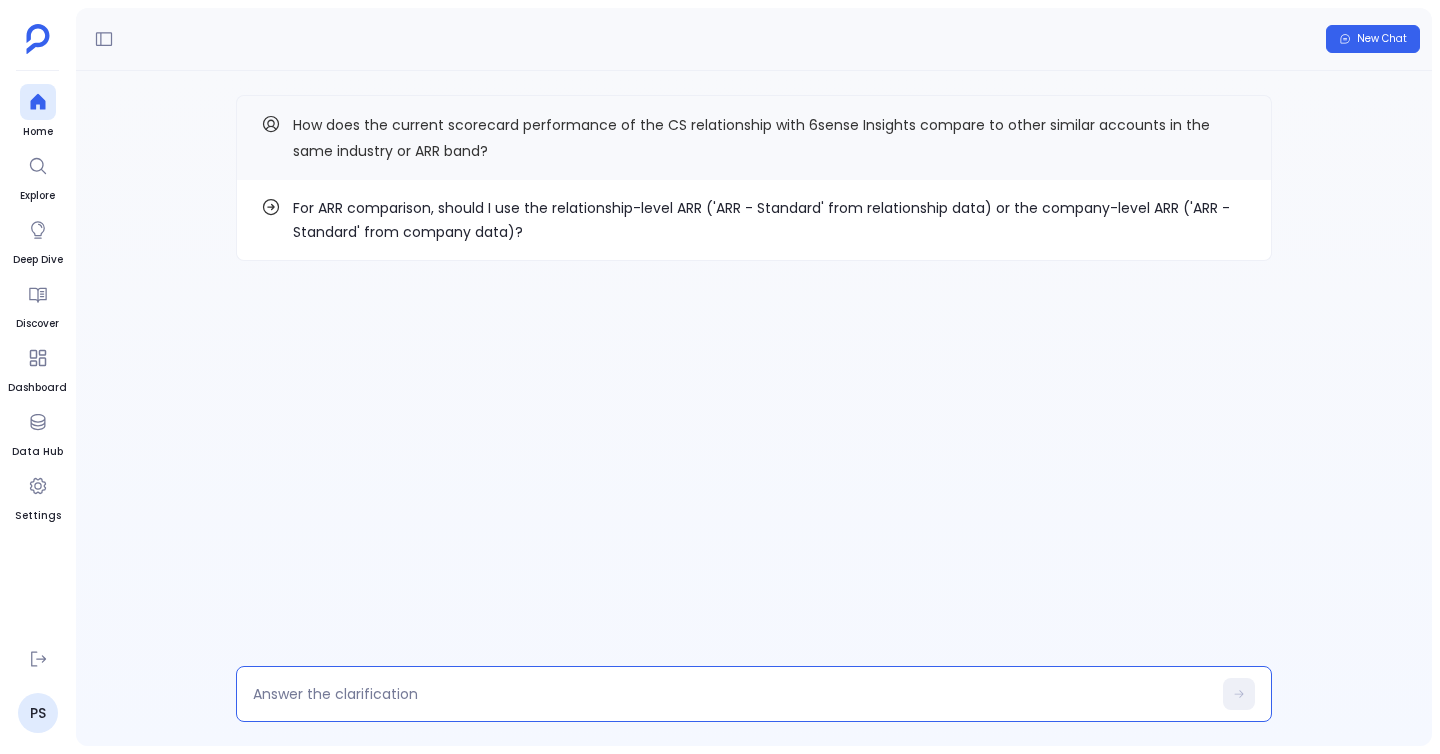 click at bounding box center (732, 694) 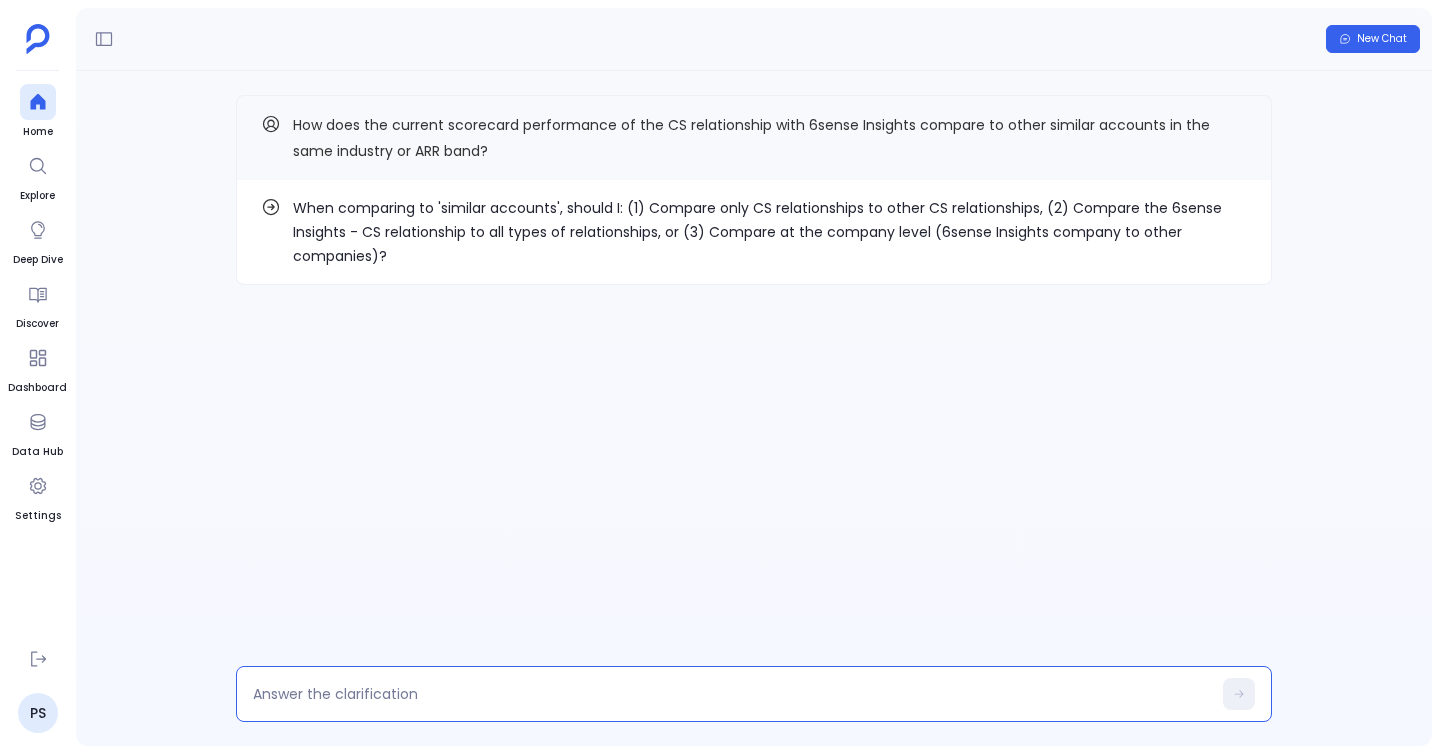 click at bounding box center [732, 694] 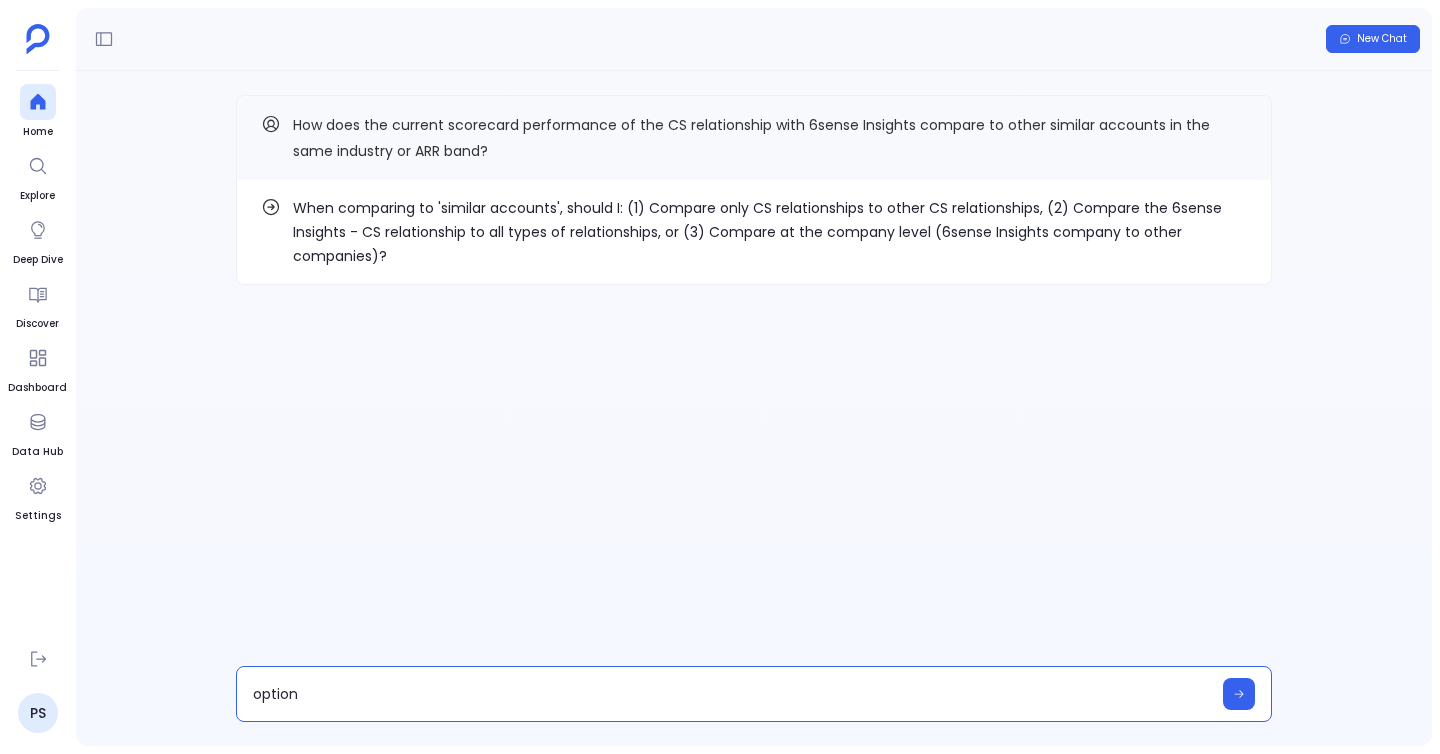 type on "option 1" 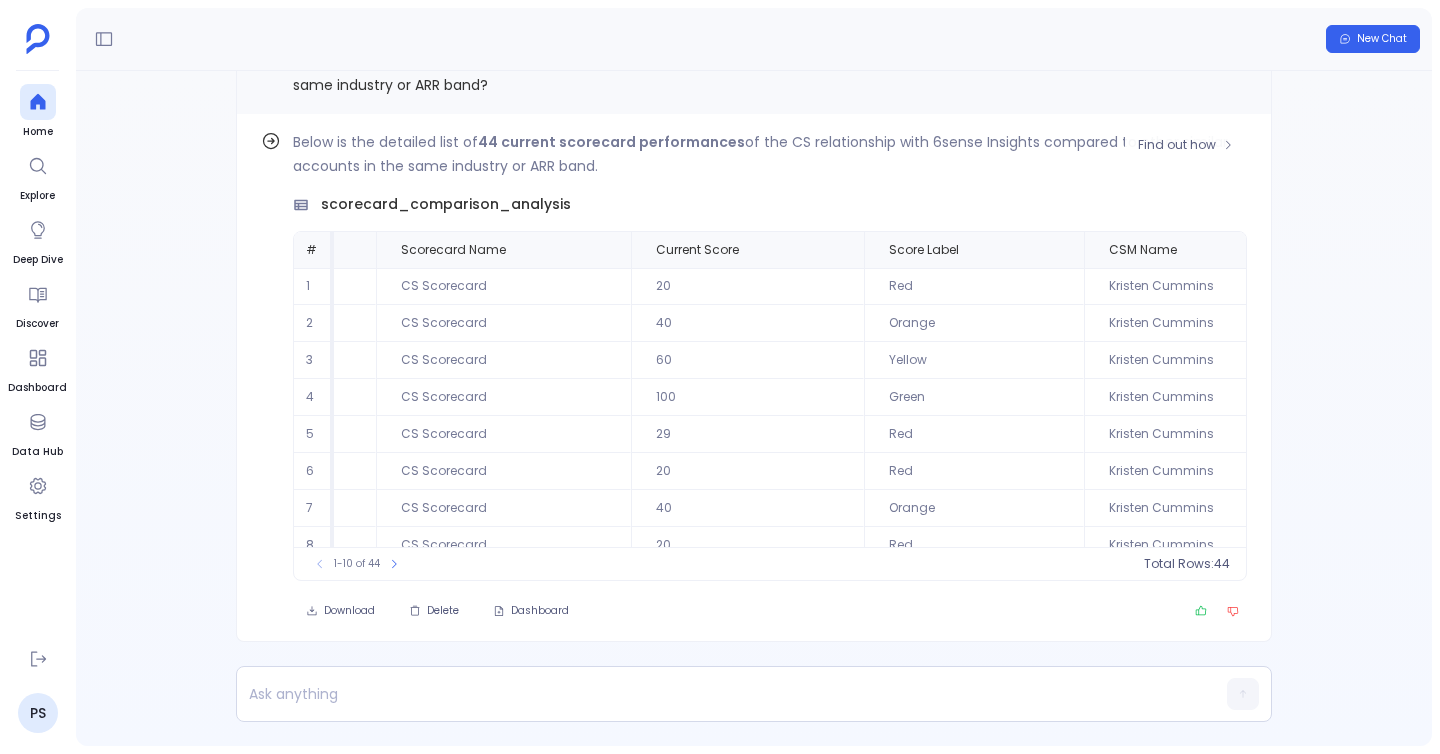 scroll, scrollTop: 0, scrollLeft: 923, axis: horizontal 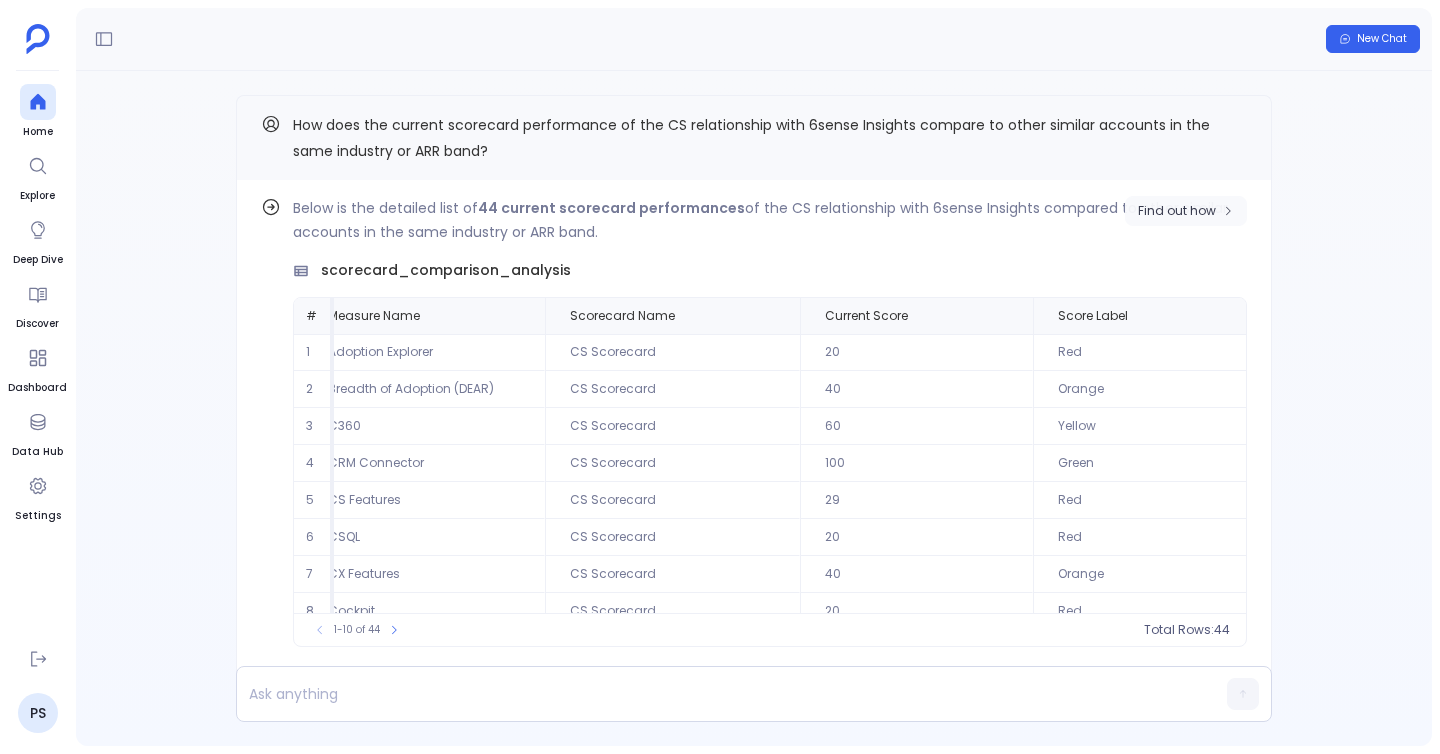 click on "Find out how" at bounding box center [1177, 211] 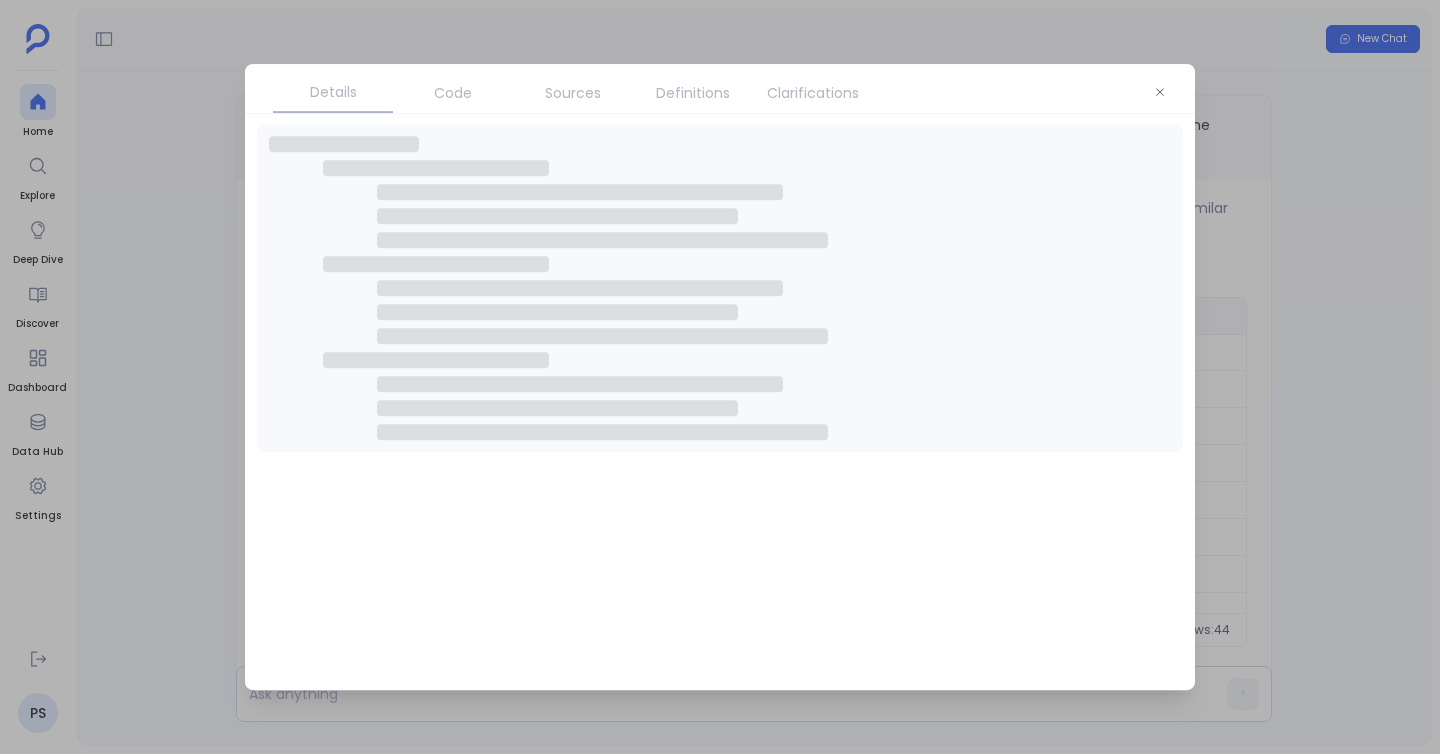 click on "Sources" at bounding box center (573, 93) 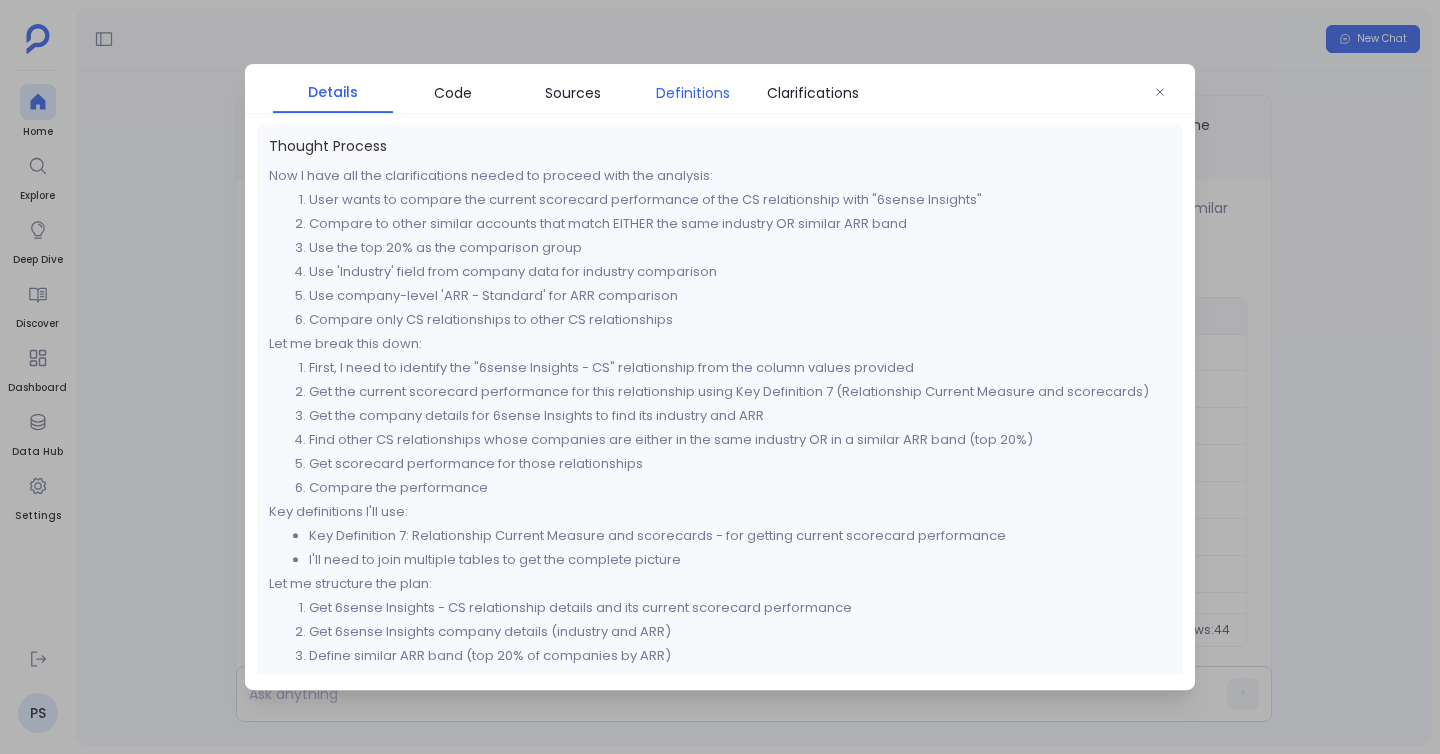 click on "Definitions" at bounding box center [693, 93] 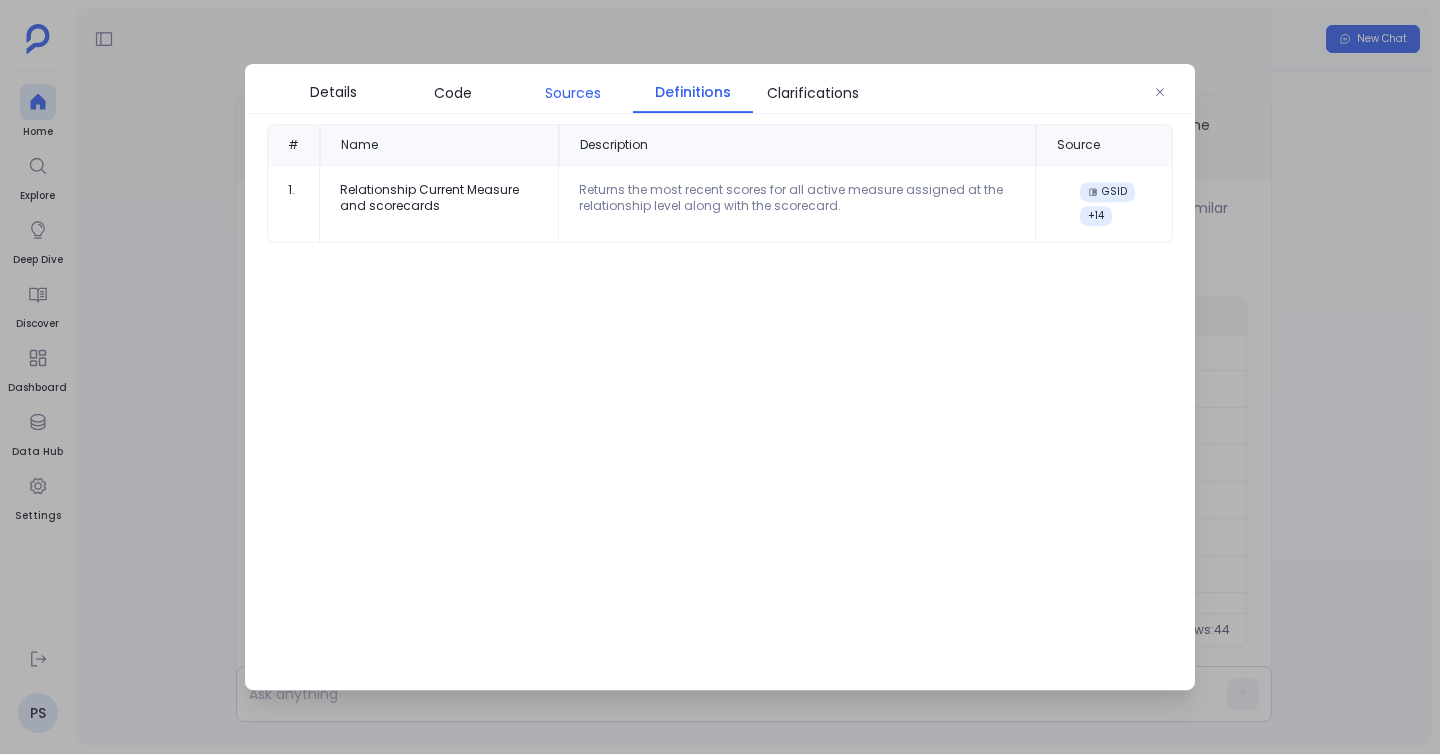 click on "Sources" at bounding box center (573, 93) 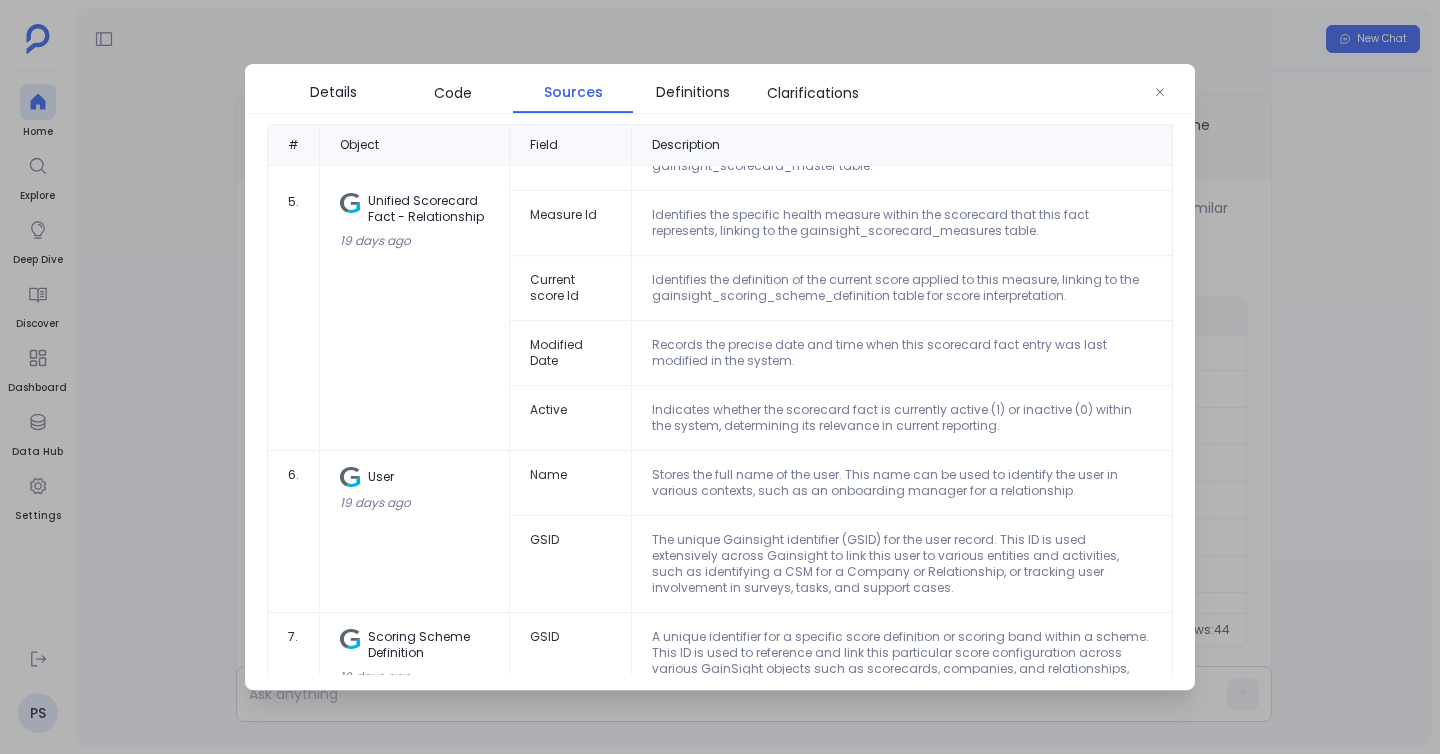 scroll, scrollTop: 1596, scrollLeft: 0, axis: vertical 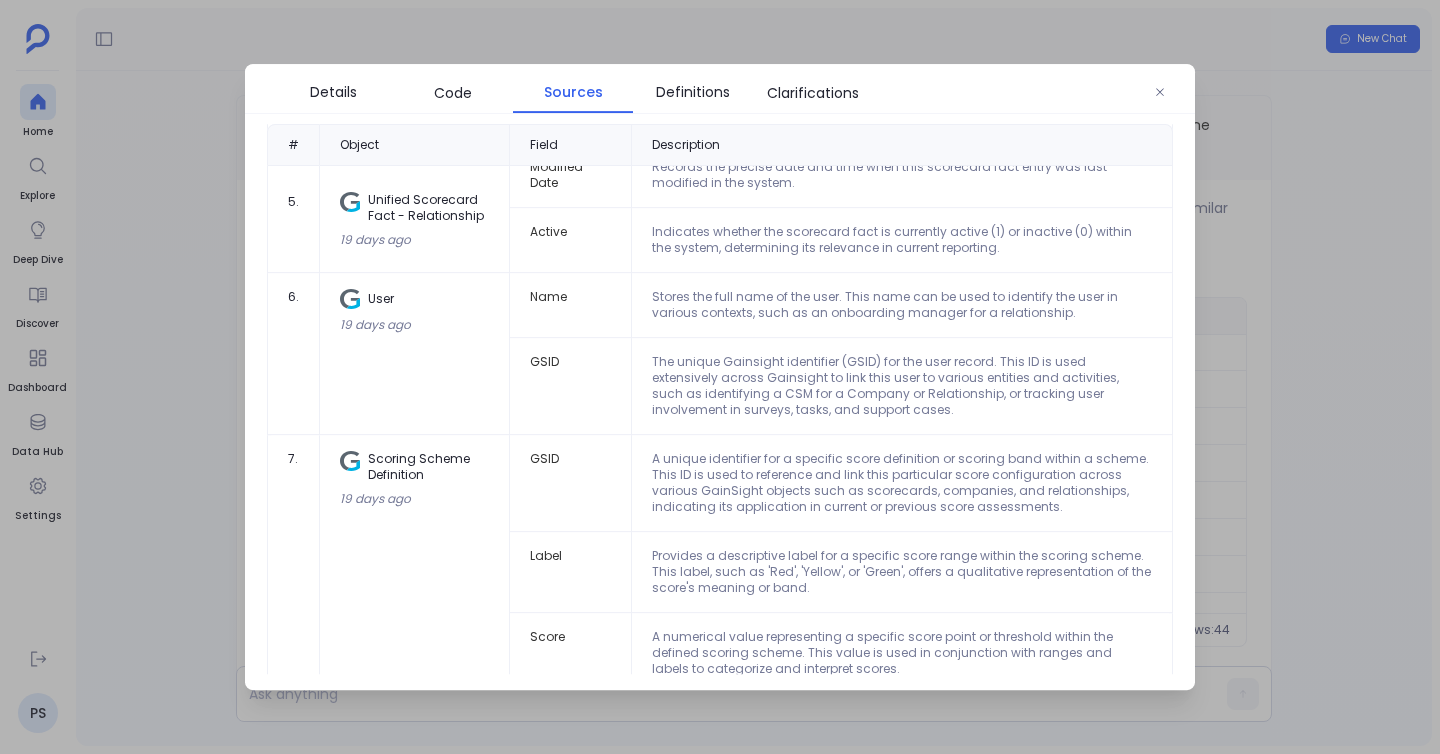 click at bounding box center (720, 377) 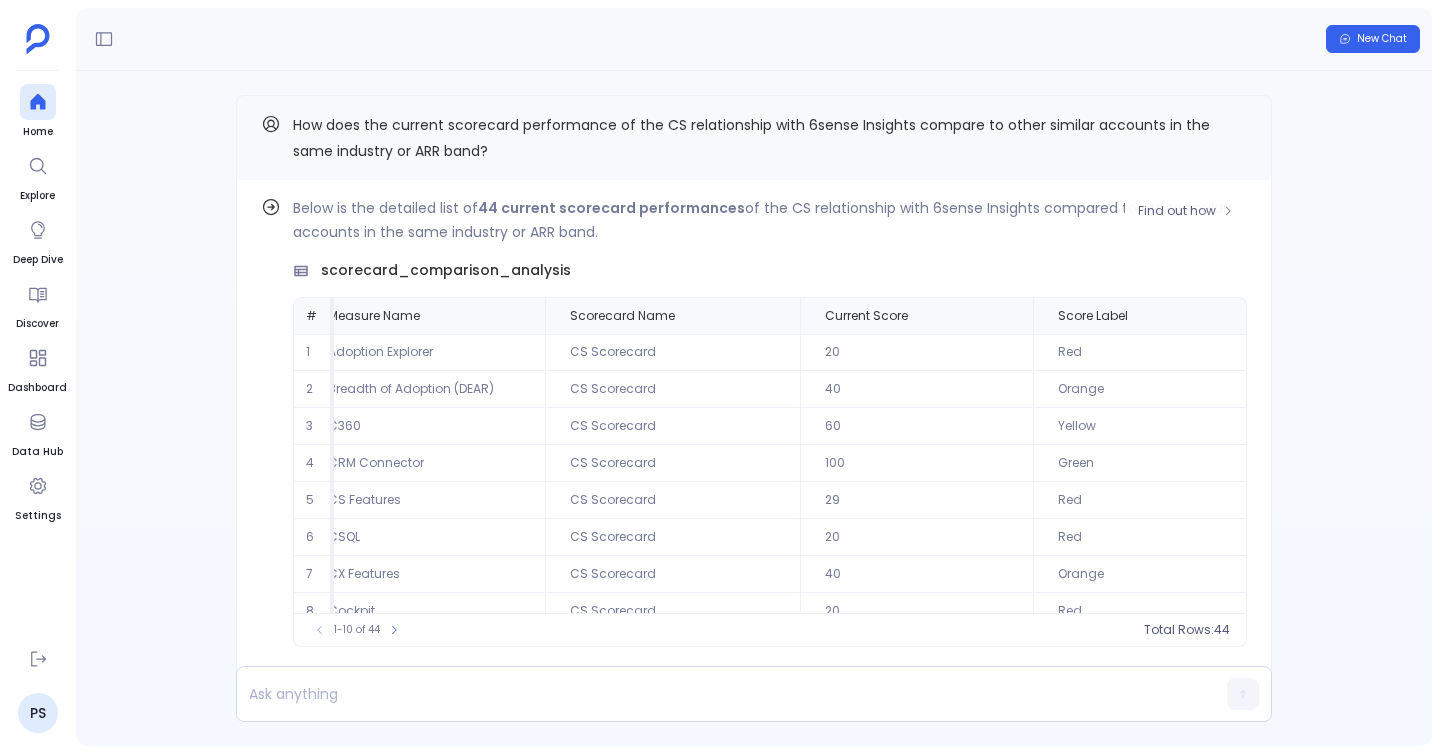 scroll, scrollTop: 0, scrollLeft: 0, axis: both 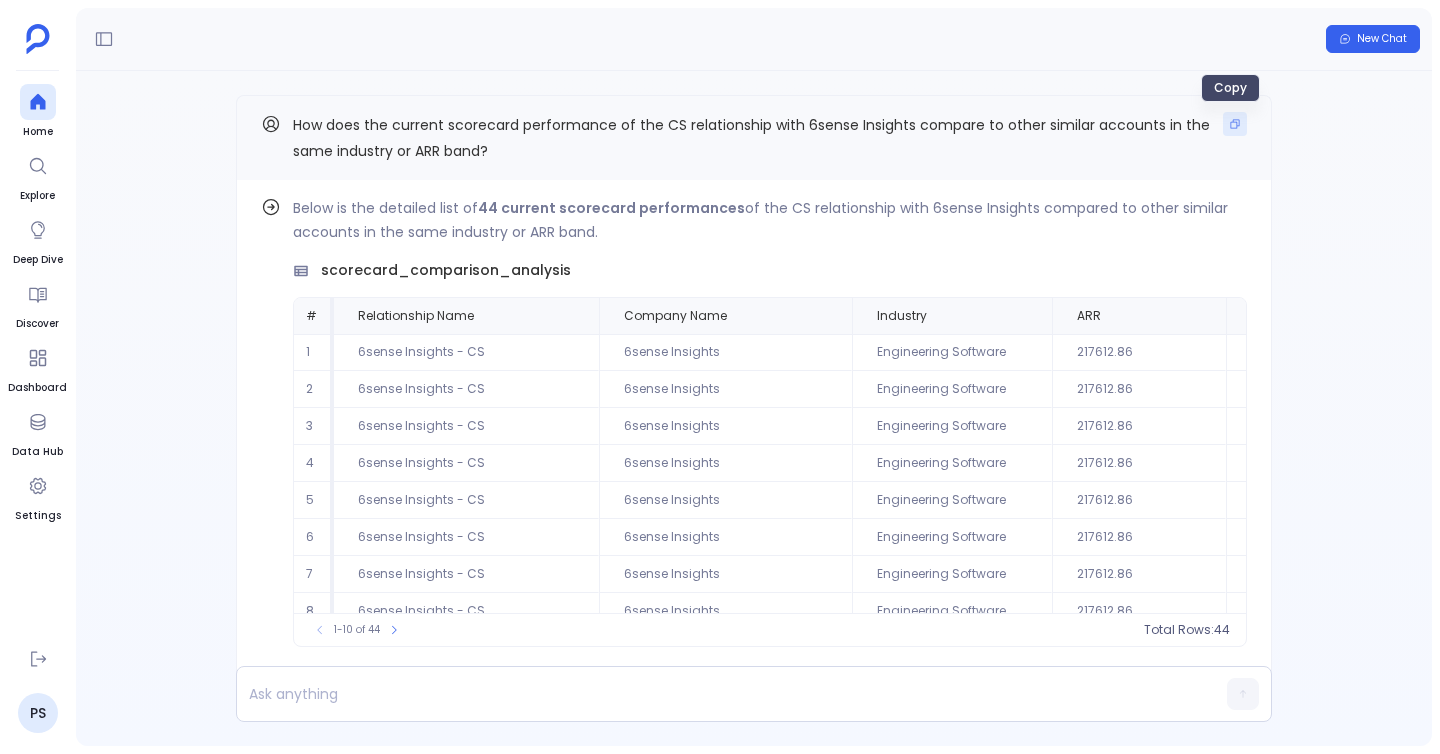 click at bounding box center [1235, 124] 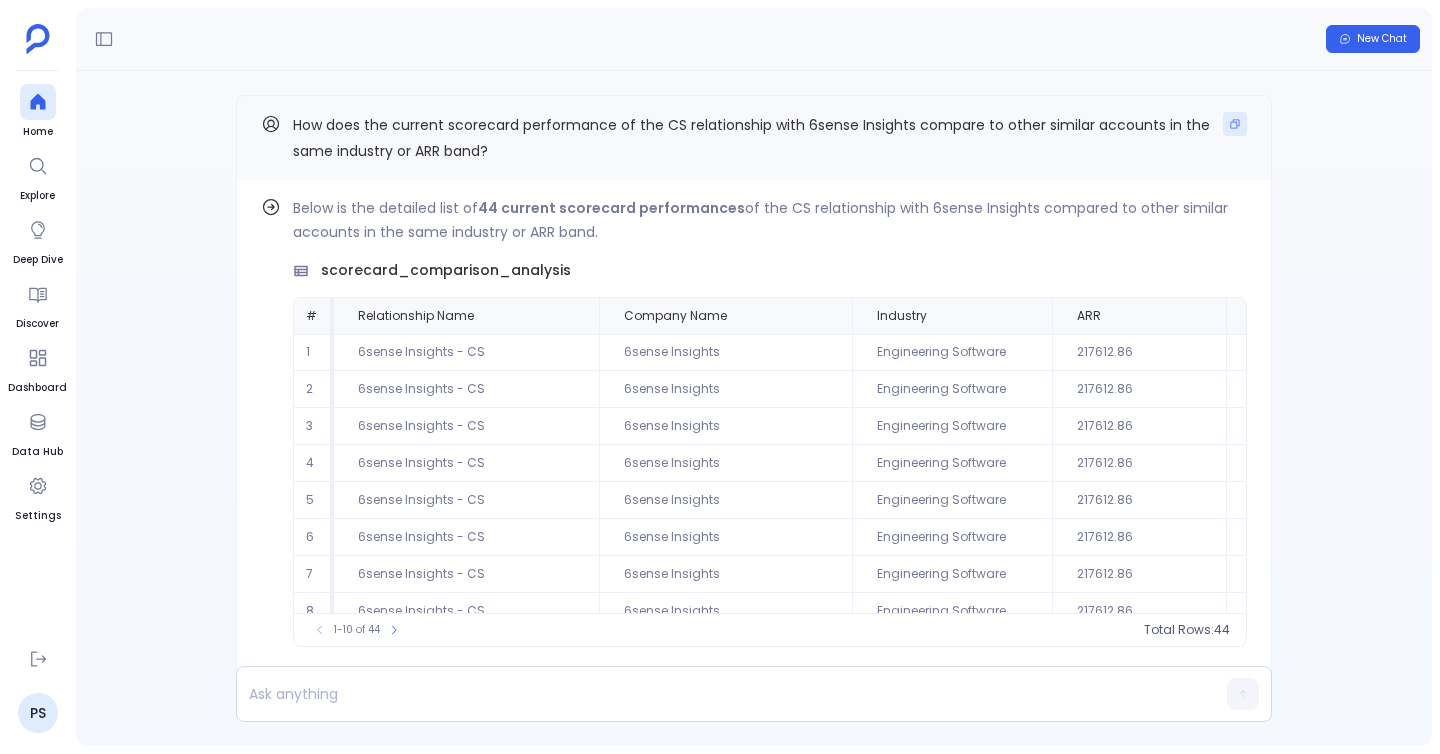 click 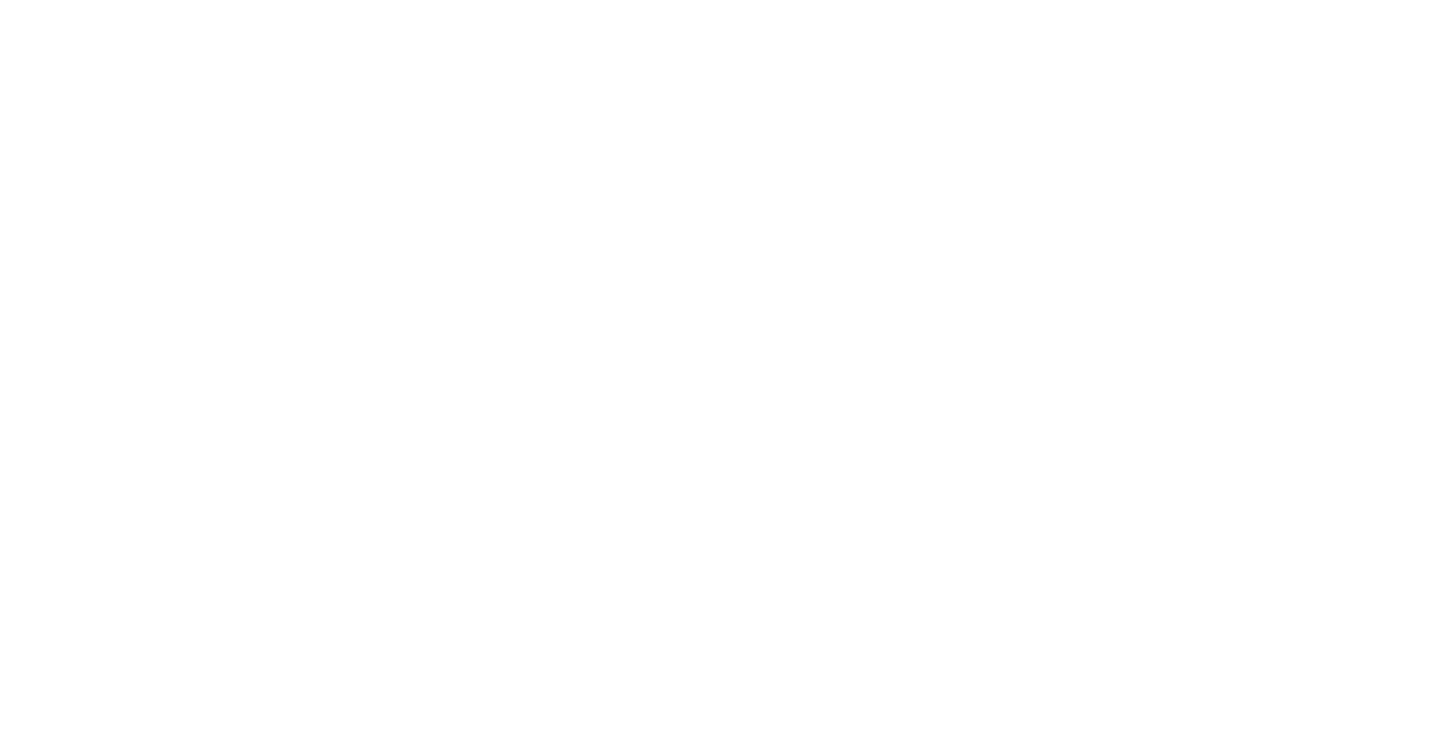 scroll, scrollTop: 0, scrollLeft: 0, axis: both 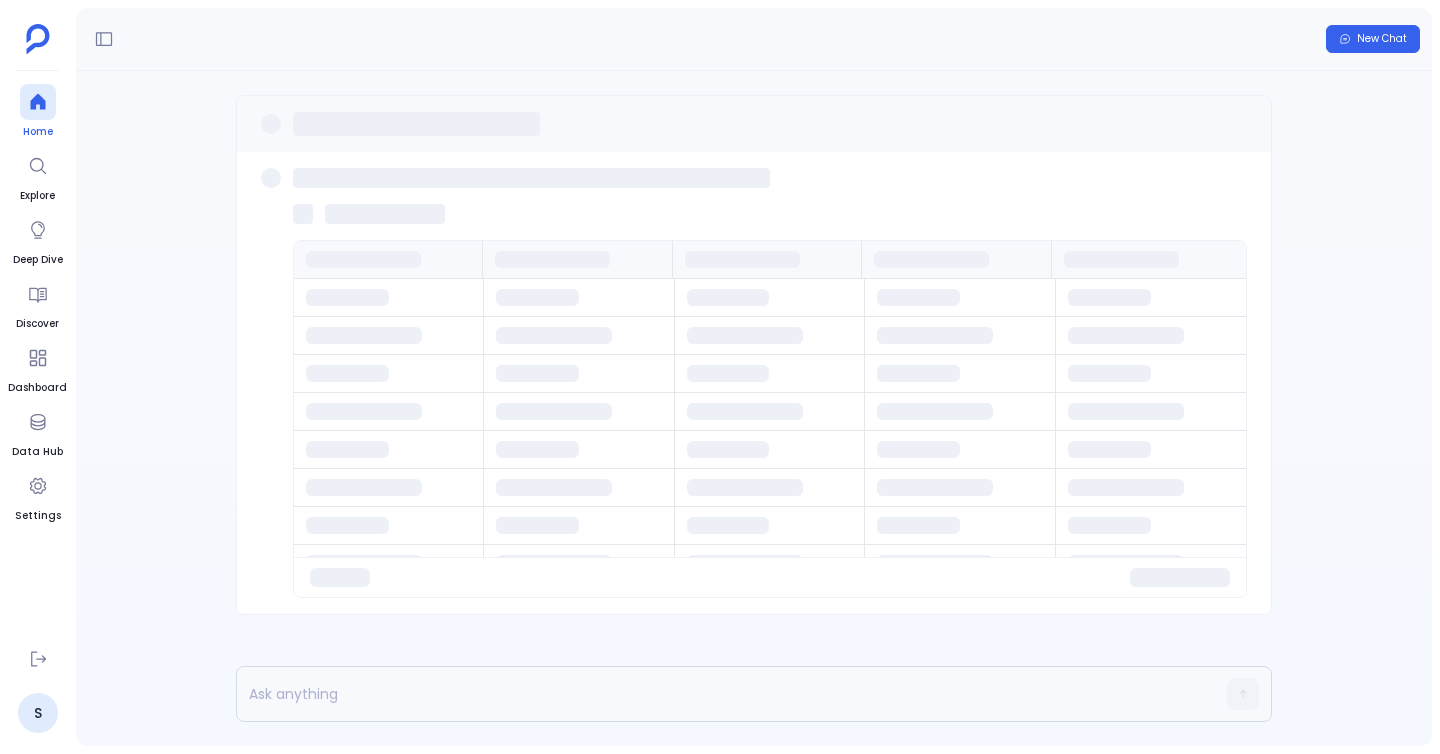 click at bounding box center (38, 102) 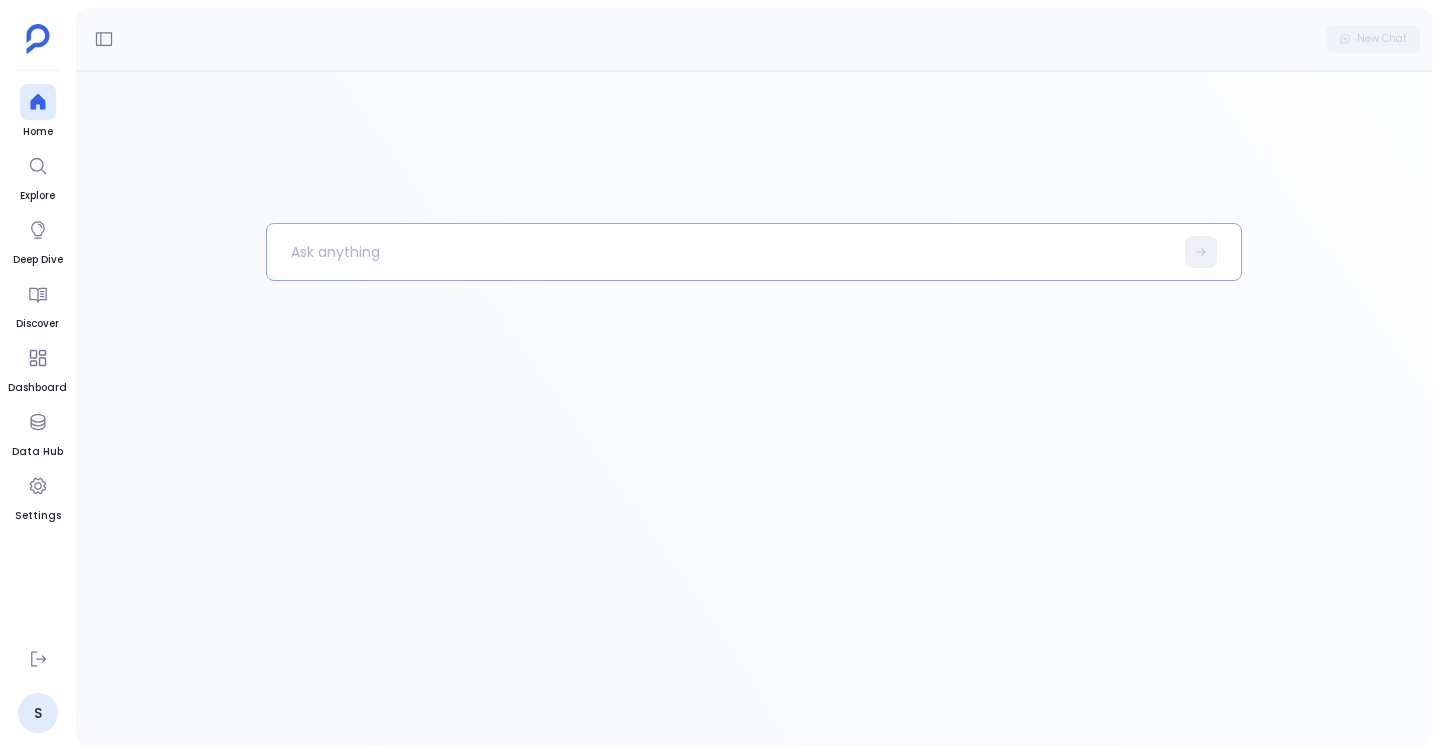 click at bounding box center [720, 252] 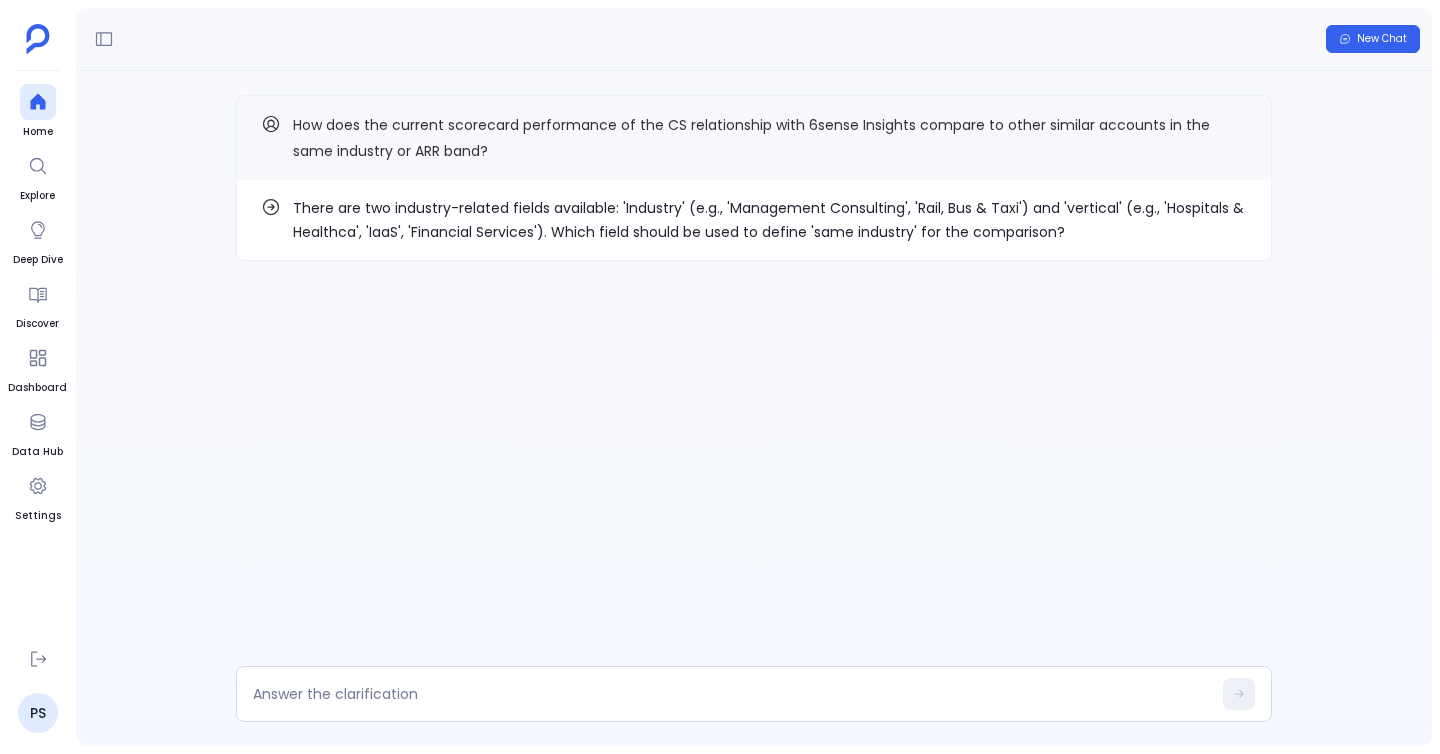 click on "There are two industry-related fields available: 'Industry' (e.g., 'Management Consulting', 'Rail, Bus & Taxi') and 'vertical' (e.g., 'Hospitals & Healthca', 'IaaS', 'Financial Services'). Which field should be used to define 'same industry' for the comparison?" at bounding box center [770, 220] 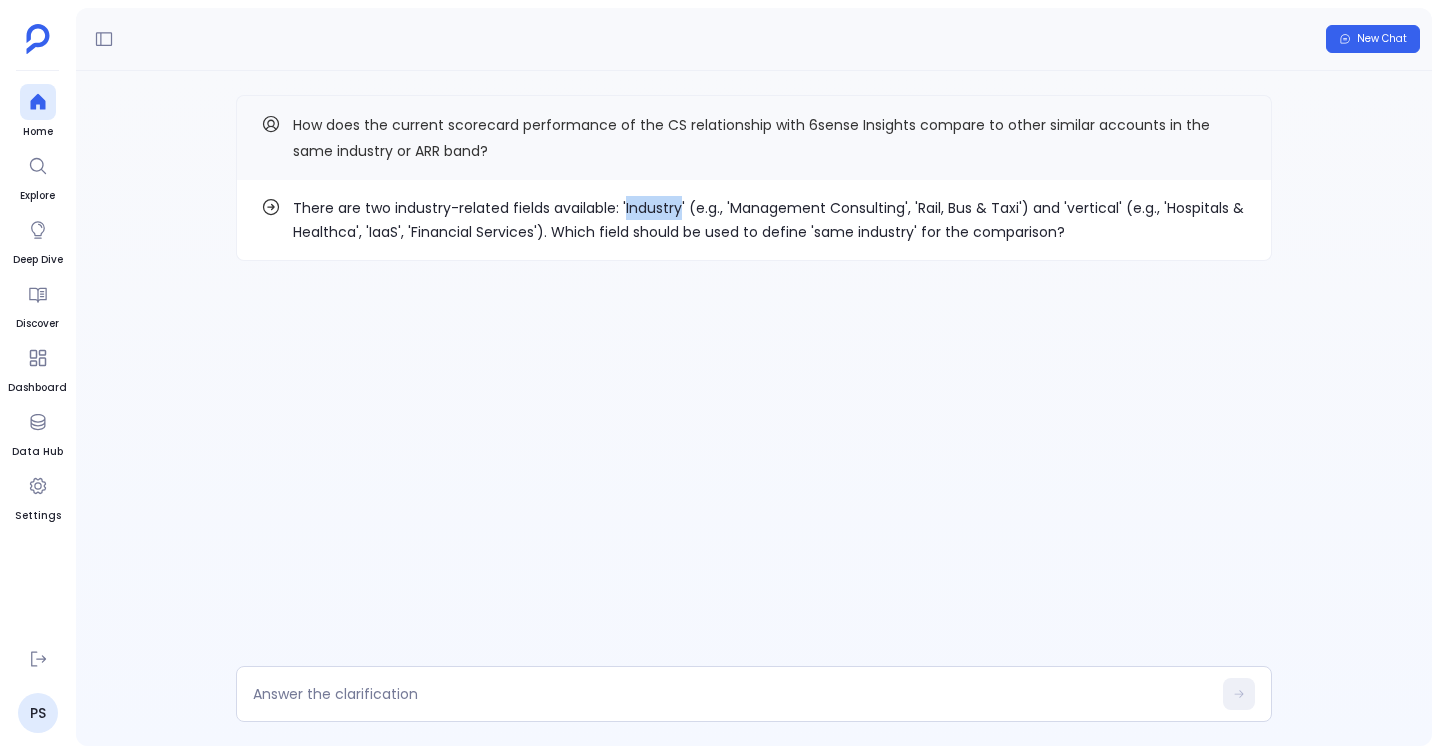 click on "There are two industry-related fields available: 'Industry' (e.g., 'Management Consulting', 'Rail, Bus & Taxi') and 'vertical' (e.g., 'Hospitals & Healthca', 'IaaS', 'Financial Services'). Which field should be used to define 'same industry' for the comparison?" at bounding box center (770, 220) 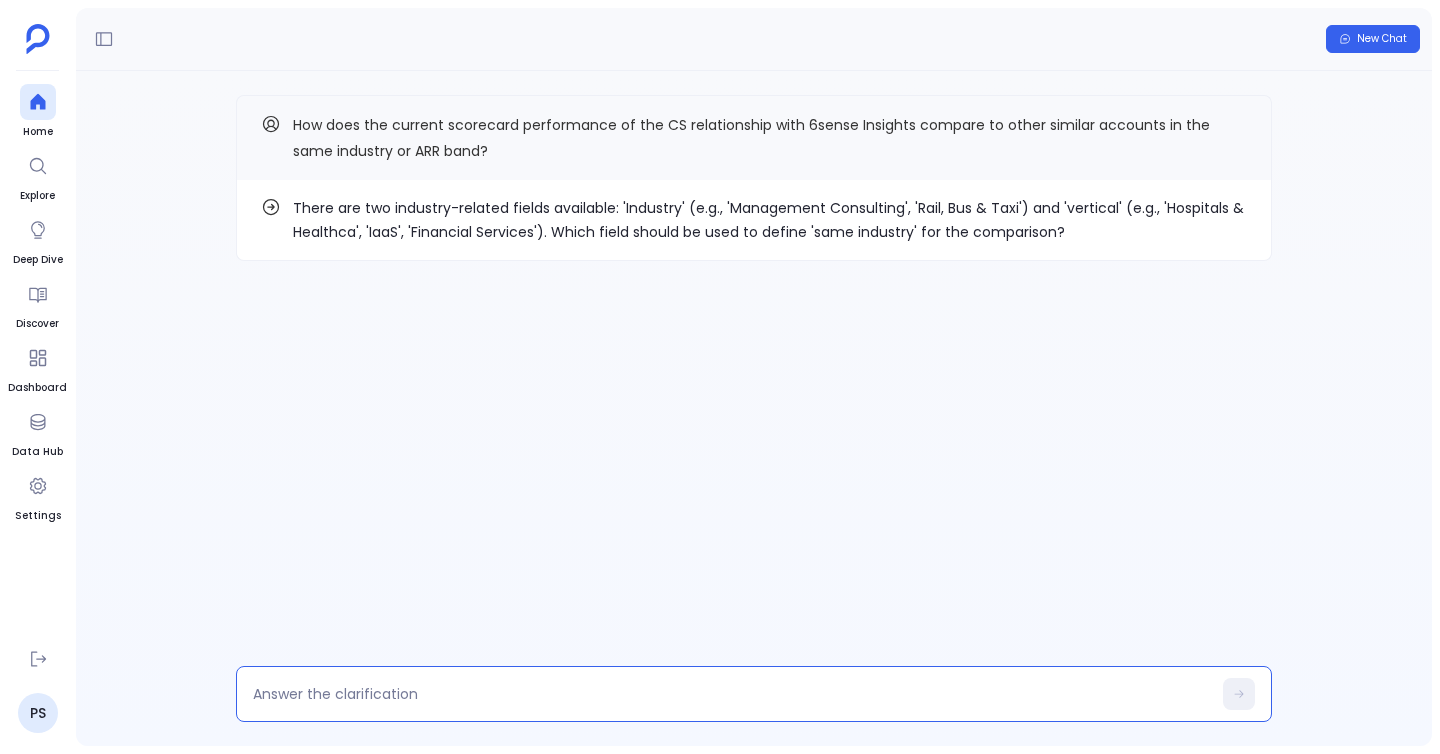 click at bounding box center [732, 694] 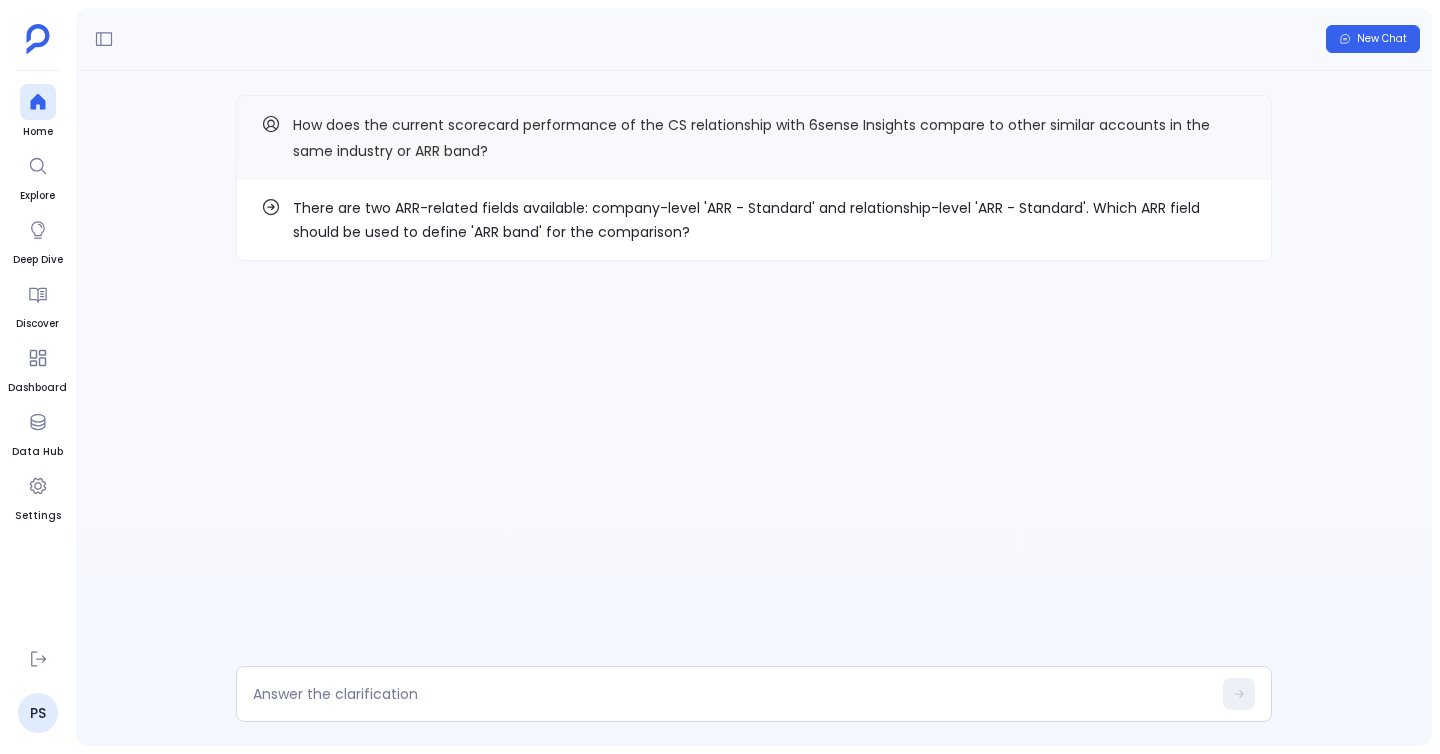 click on "There are two ARR-related fields available: company-level 'ARR - Standard' and relationship-level 'ARR - Standard'. Which ARR field should be used to define 'ARR band' for the comparison?" at bounding box center [770, 220] 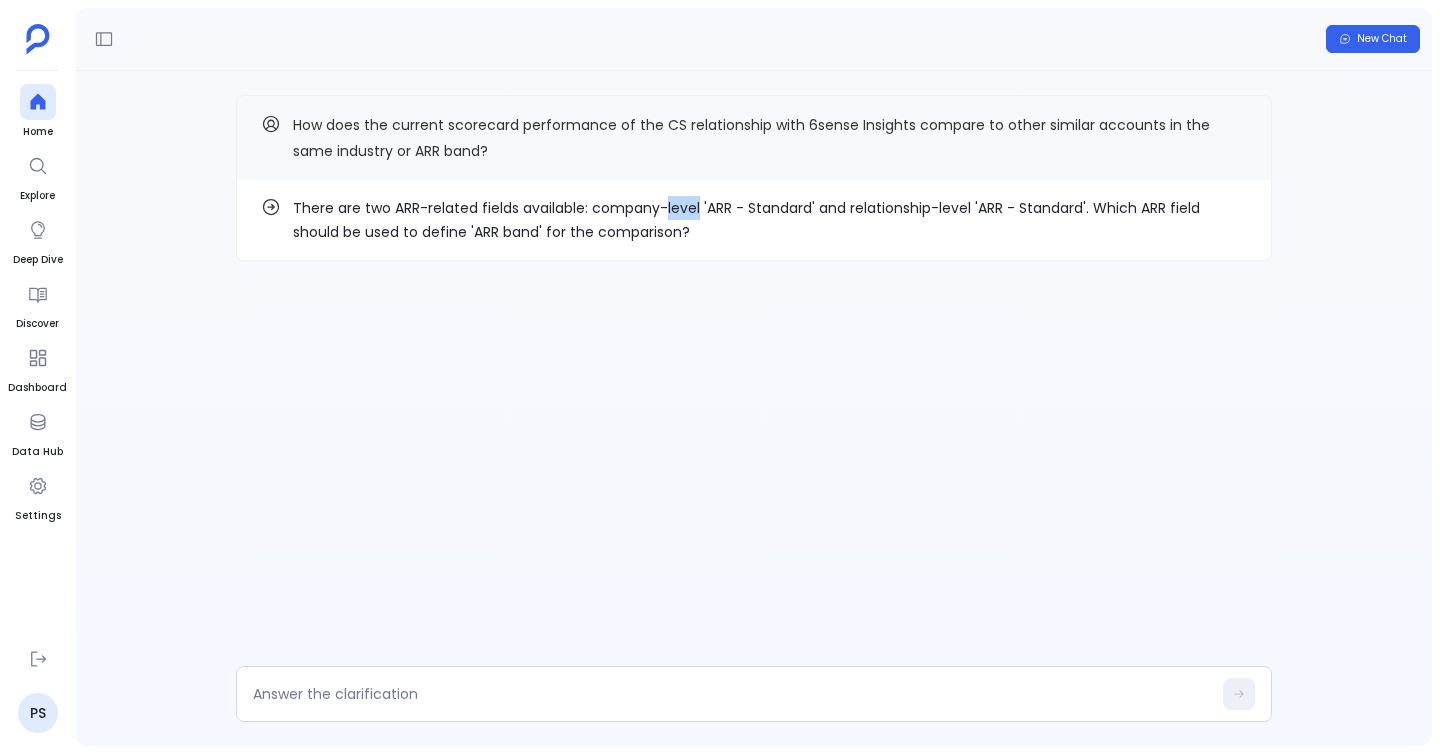 click on "There are two ARR-related fields available: company-level 'ARR - Standard' and relationship-level 'ARR - Standard'. Which ARR field should be used to define 'ARR band' for the comparison?" at bounding box center [770, 220] 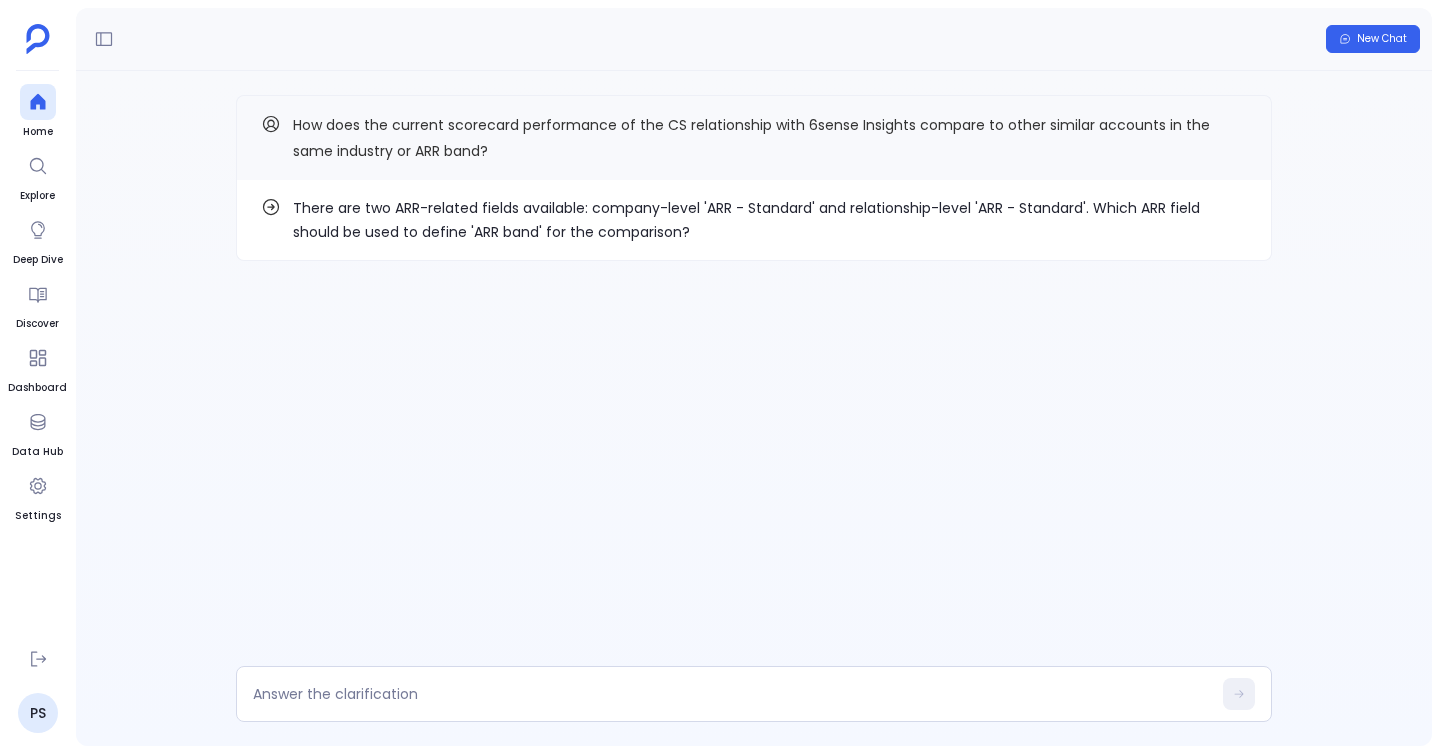 click on "There are two ARR-related fields available: company-level 'ARR - Standard' and relationship-level 'ARR - Standard'. Which ARR field should be used to define 'ARR band' for the comparison?" at bounding box center [770, 220] 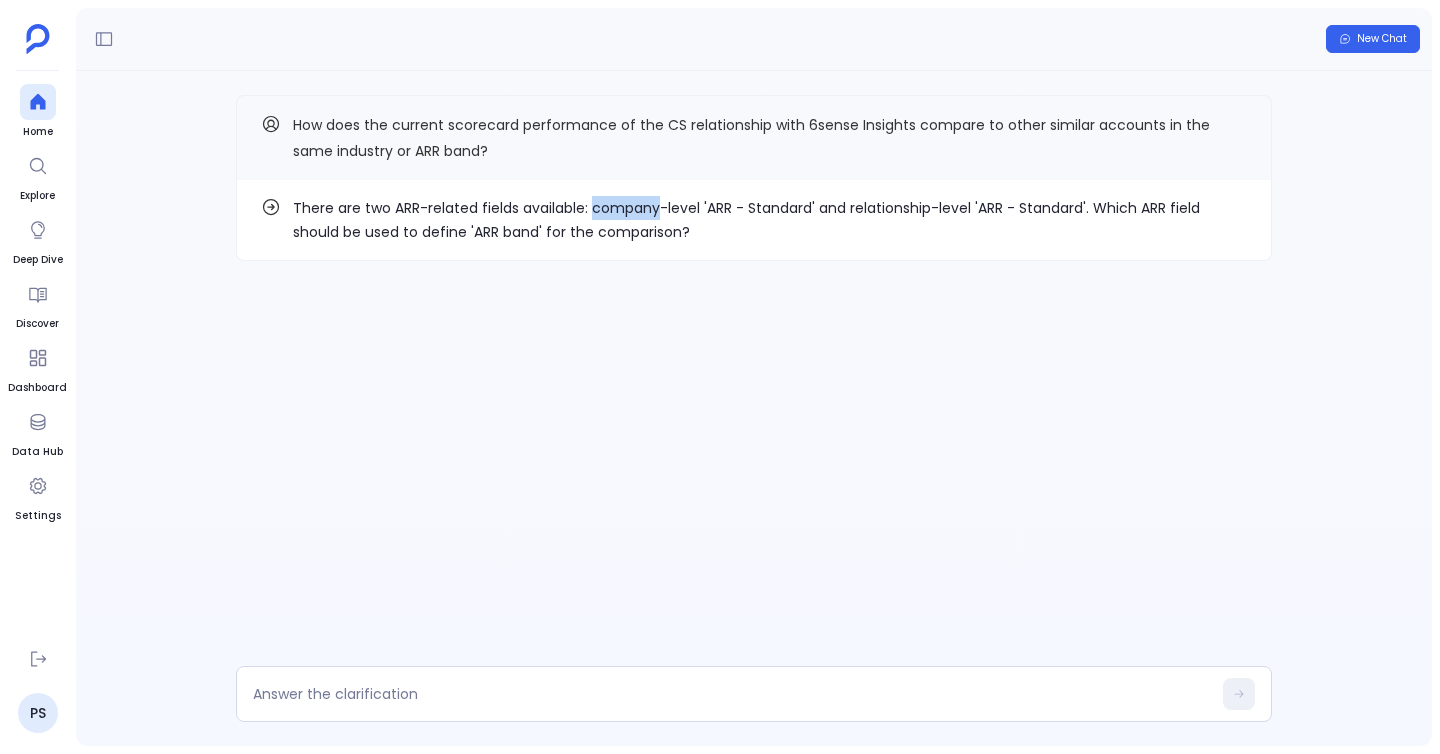 click on "There are two ARR-related fields available: company-level 'ARR - Standard' and relationship-level 'ARR - Standard'. Which ARR field should be used to define 'ARR band' for the comparison?" at bounding box center (770, 220) 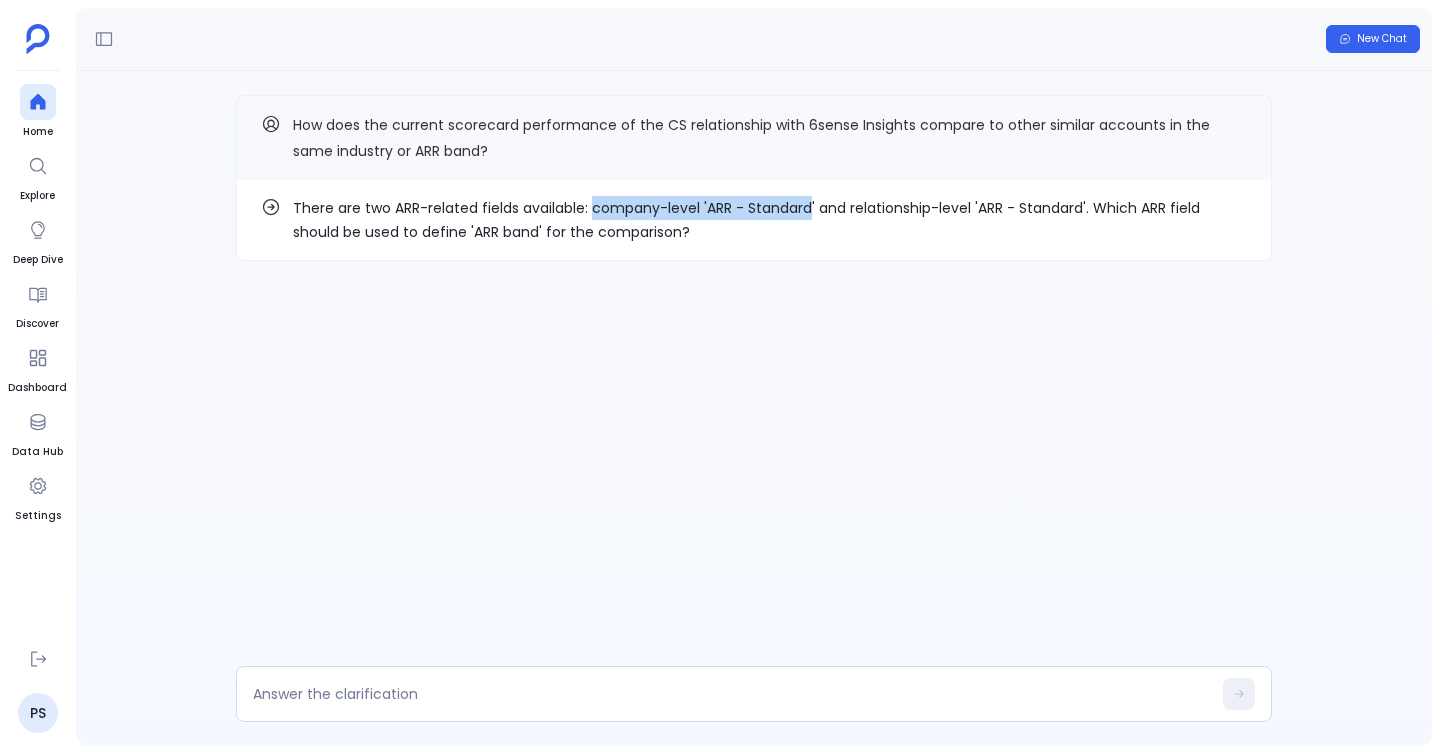 click on "There are two ARR-related fields available: company-level 'ARR - Standard' and relationship-level 'ARR - Standard'. Which ARR field should be used to define 'ARR band' for the comparison?" at bounding box center [770, 220] 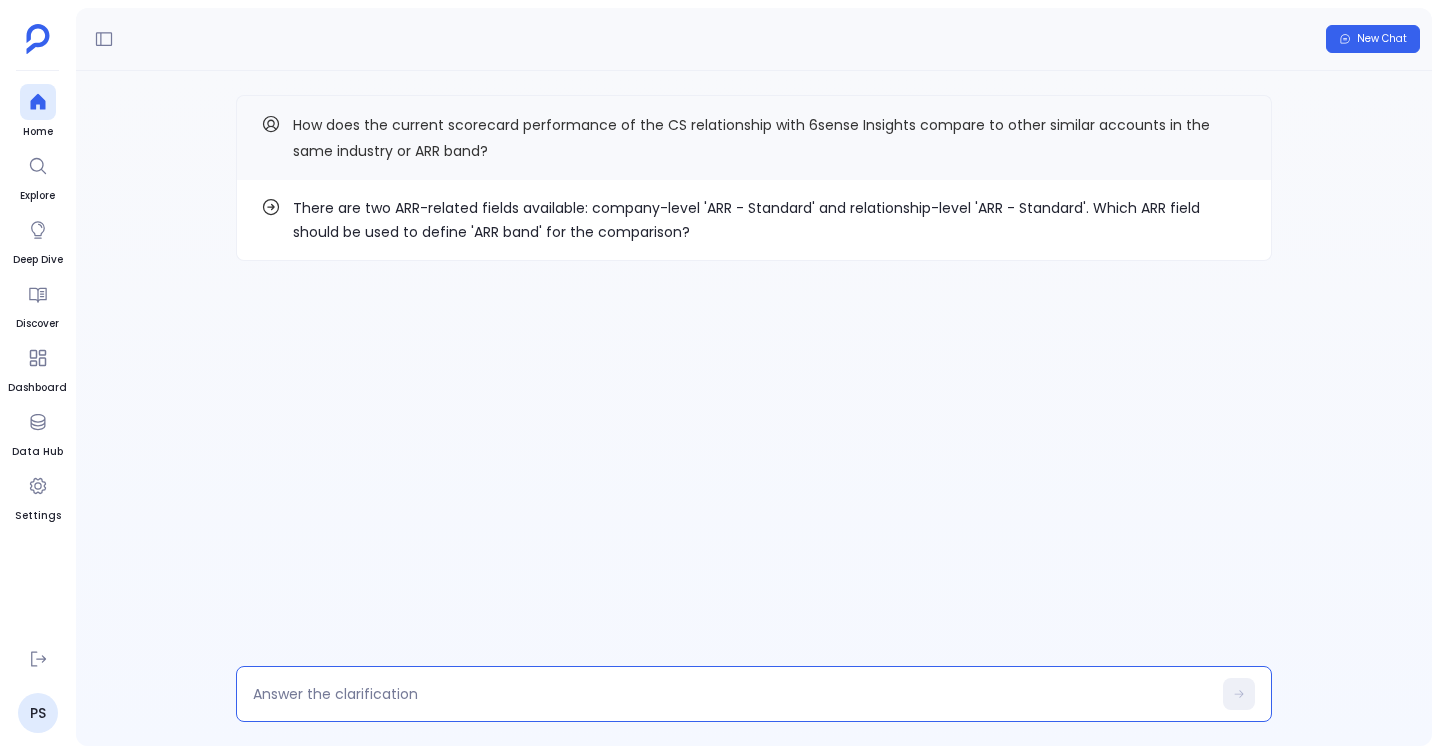 click at bounding box center [732, 694] 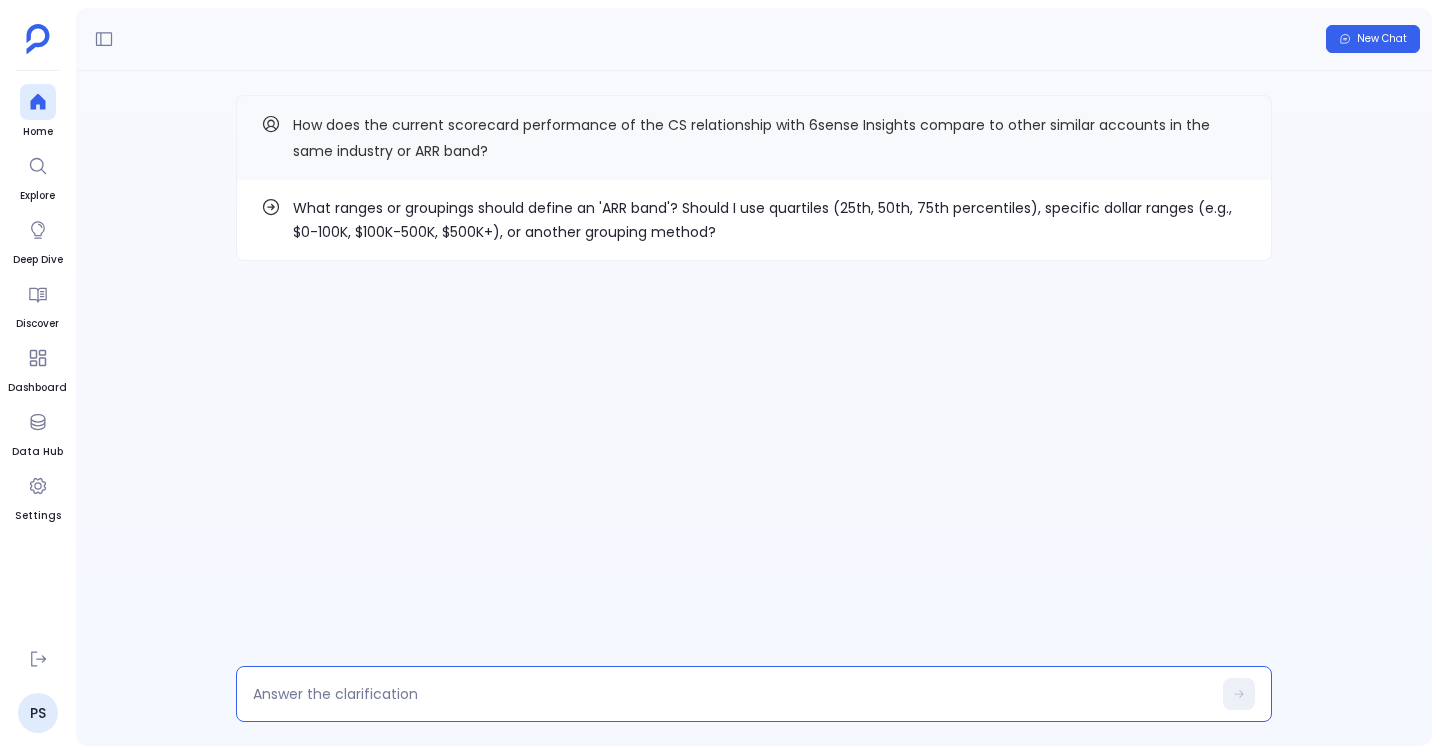 click at bounding box center [732, 694] 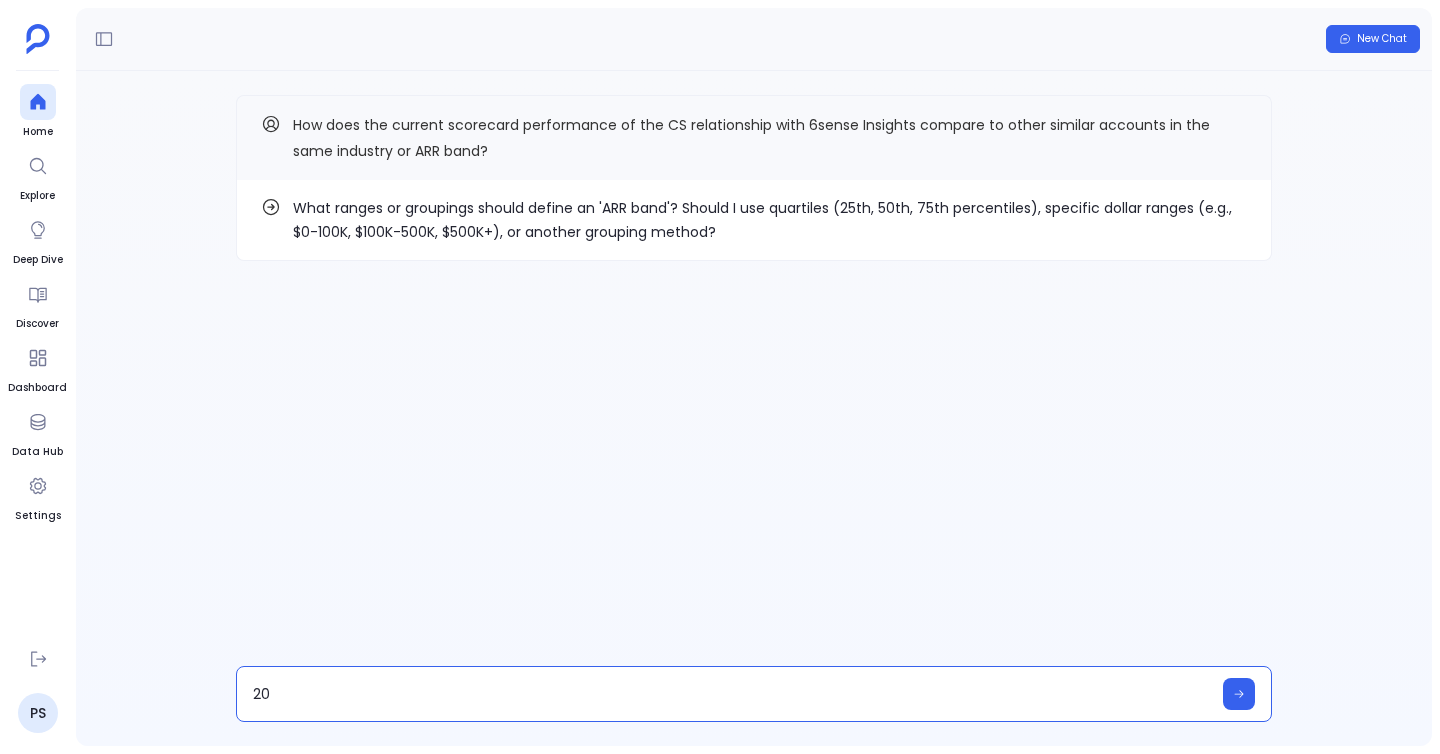type on "20%" 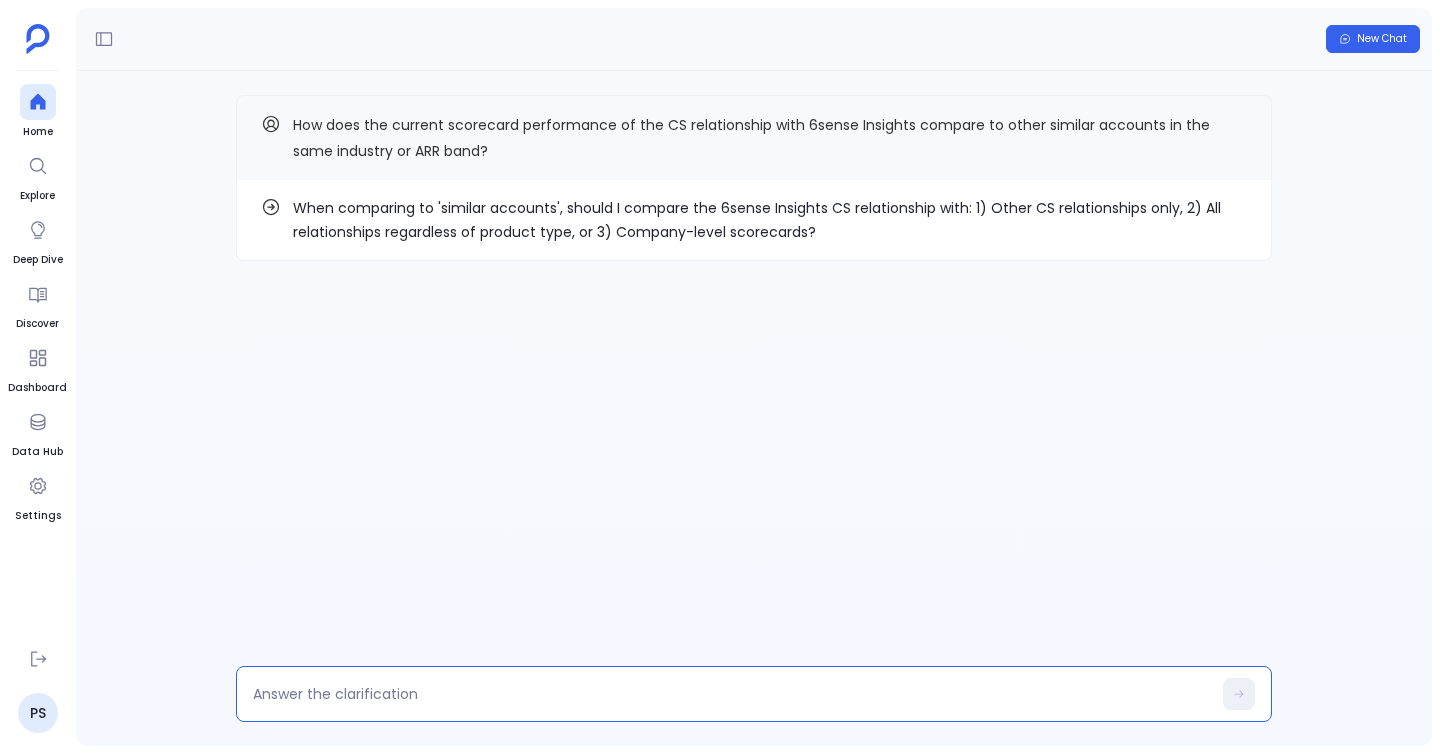 click at bounding box center (732, 694) 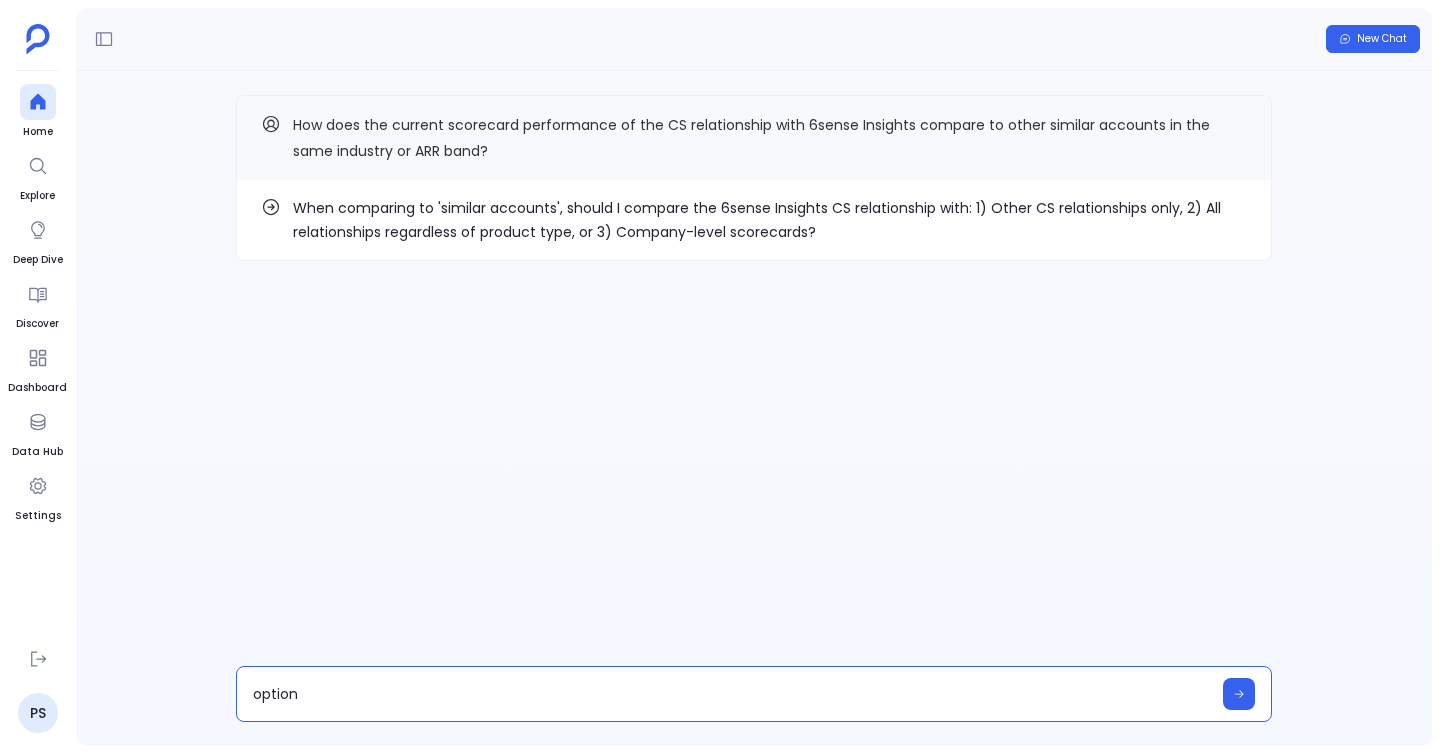 type on "option 1" 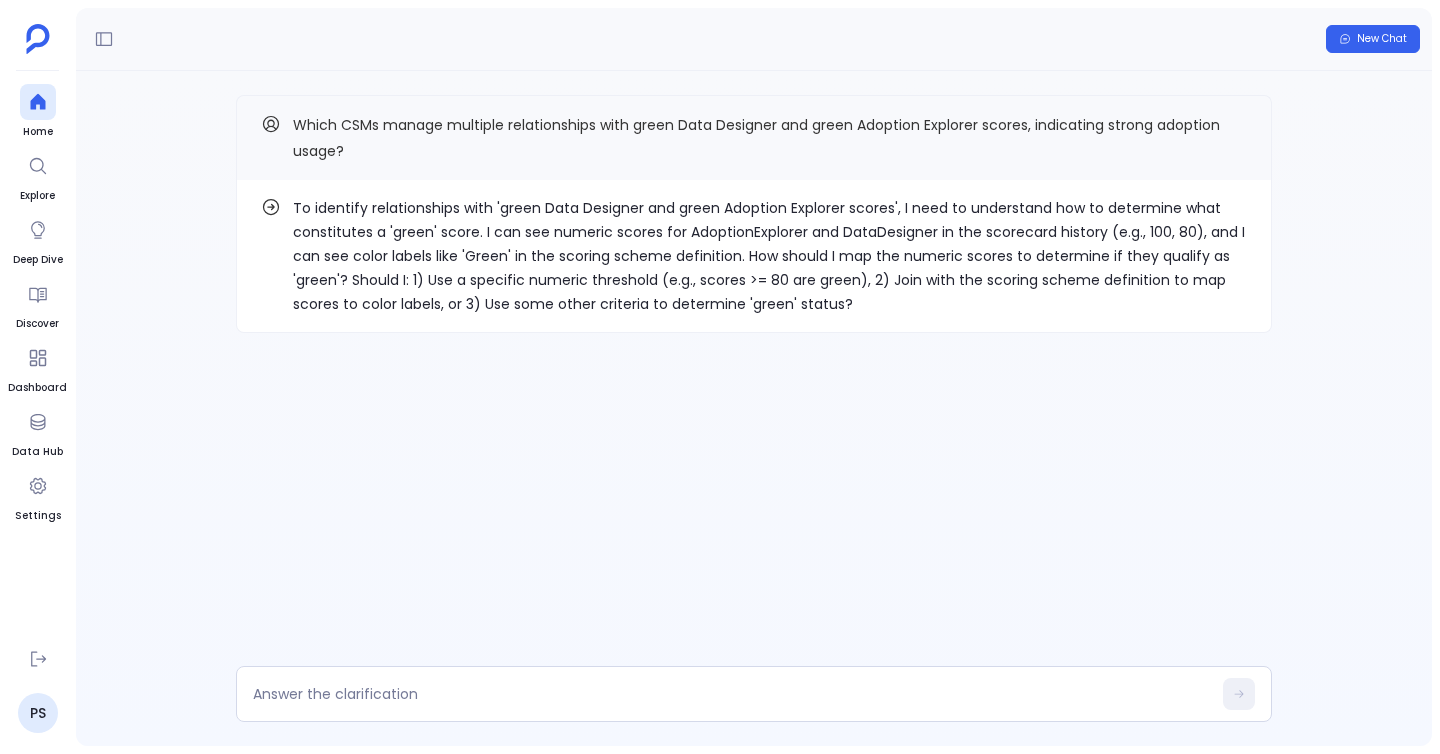 scroll, scrollTop: 0, scrollLeft: 0, axis: both 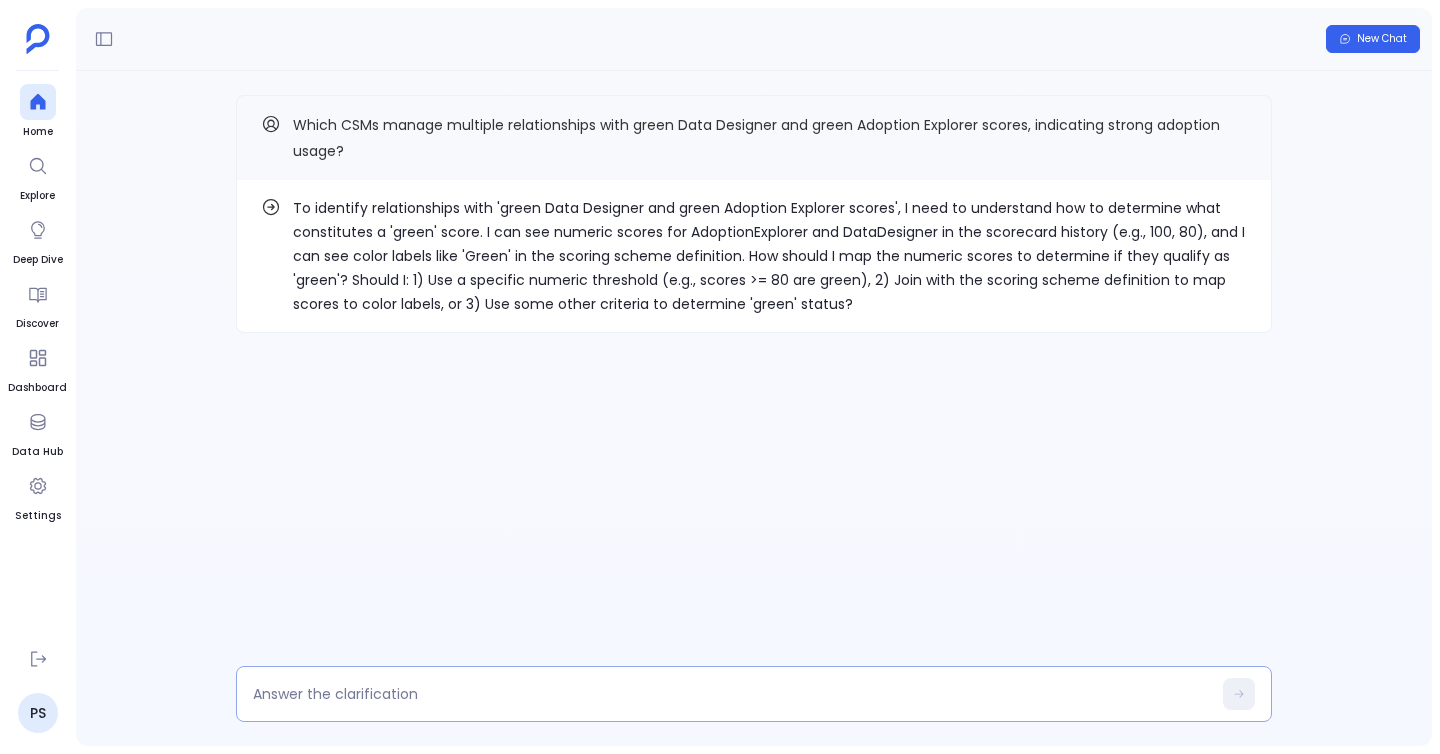 click at bounding box center [732, 694] 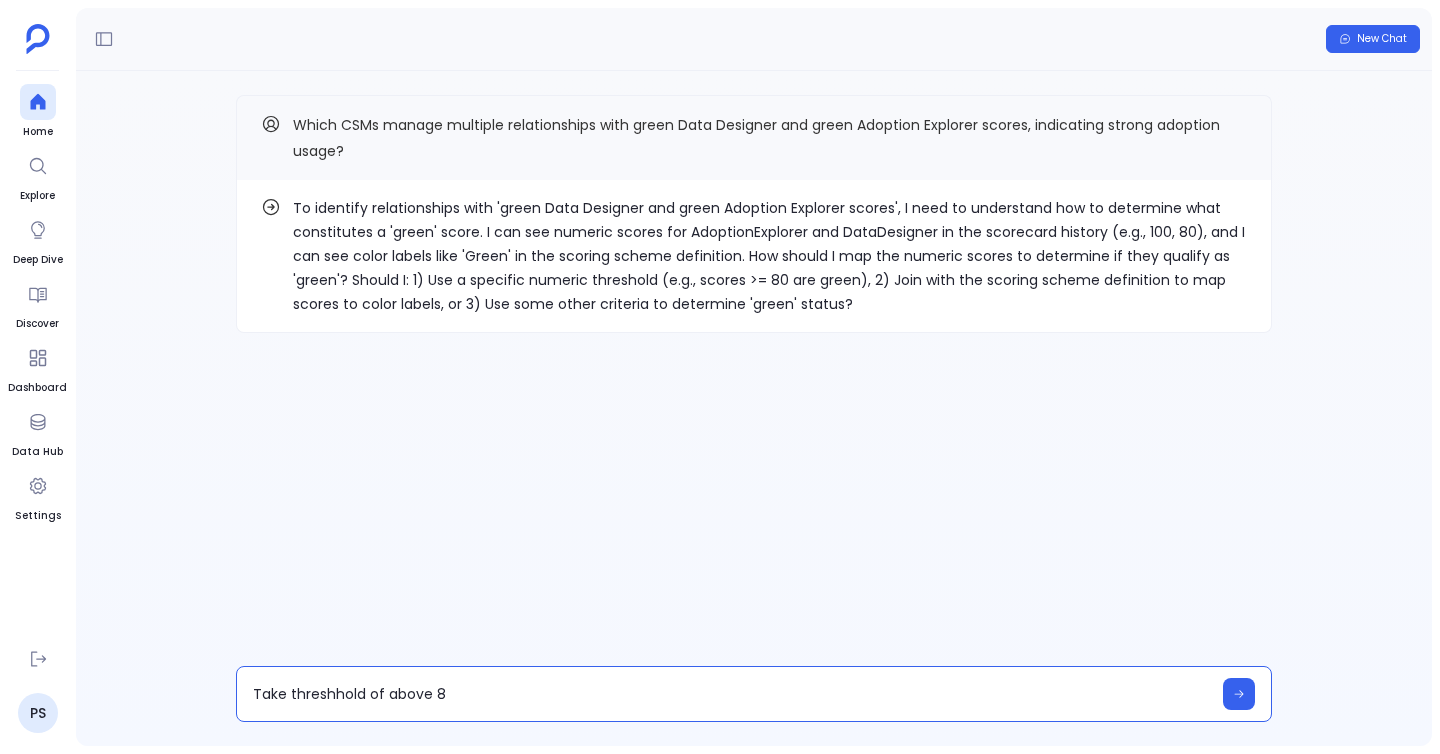 type on "Take threshhold of above 80" 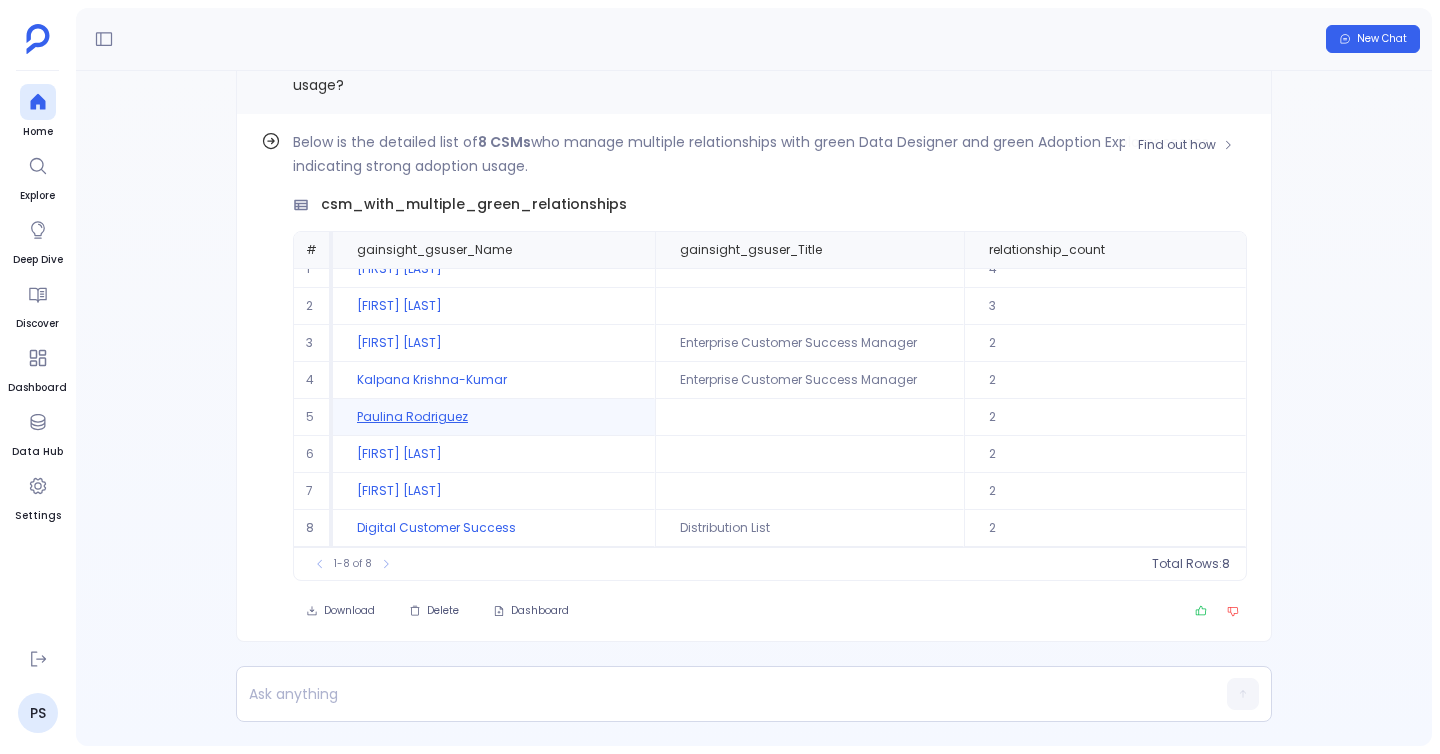 scroll, scrollTop: 0, scrollLeft: 0, axis: both 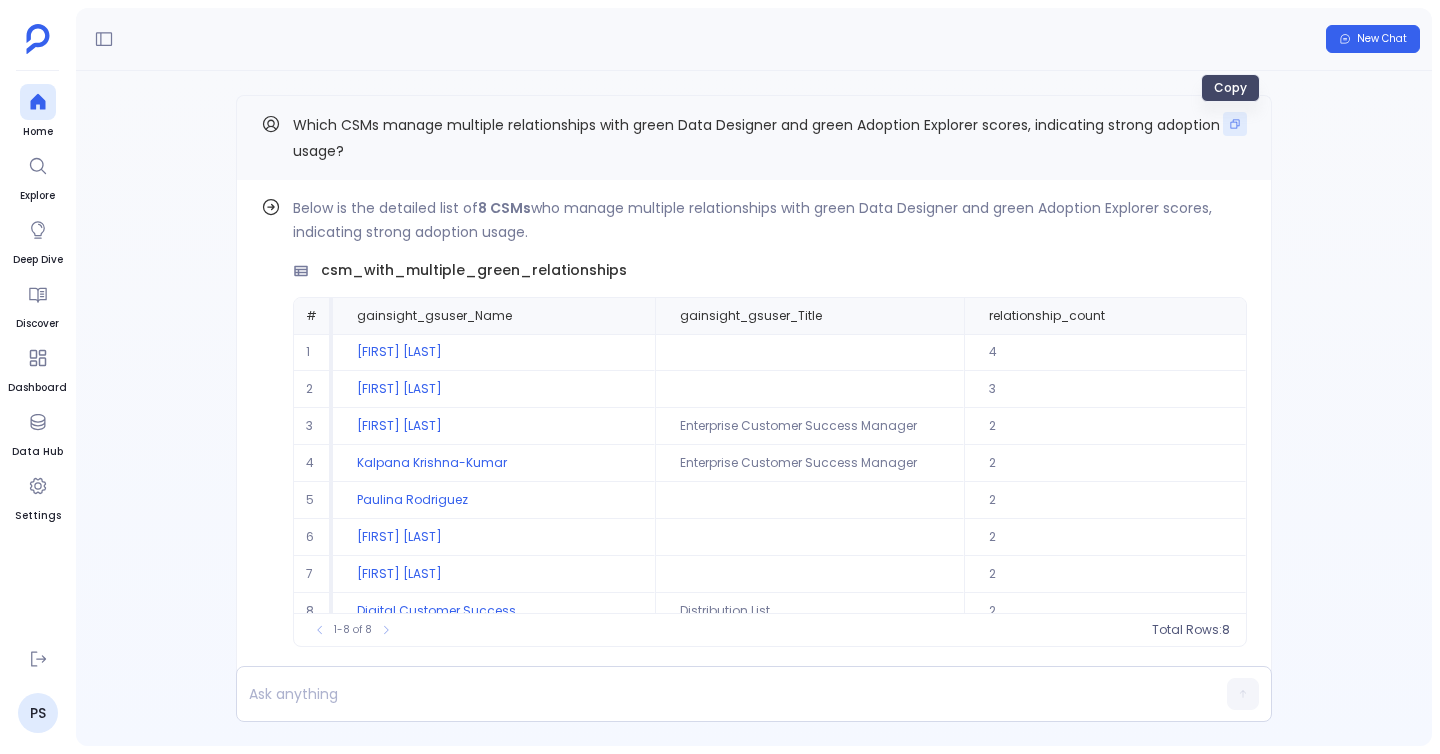 click 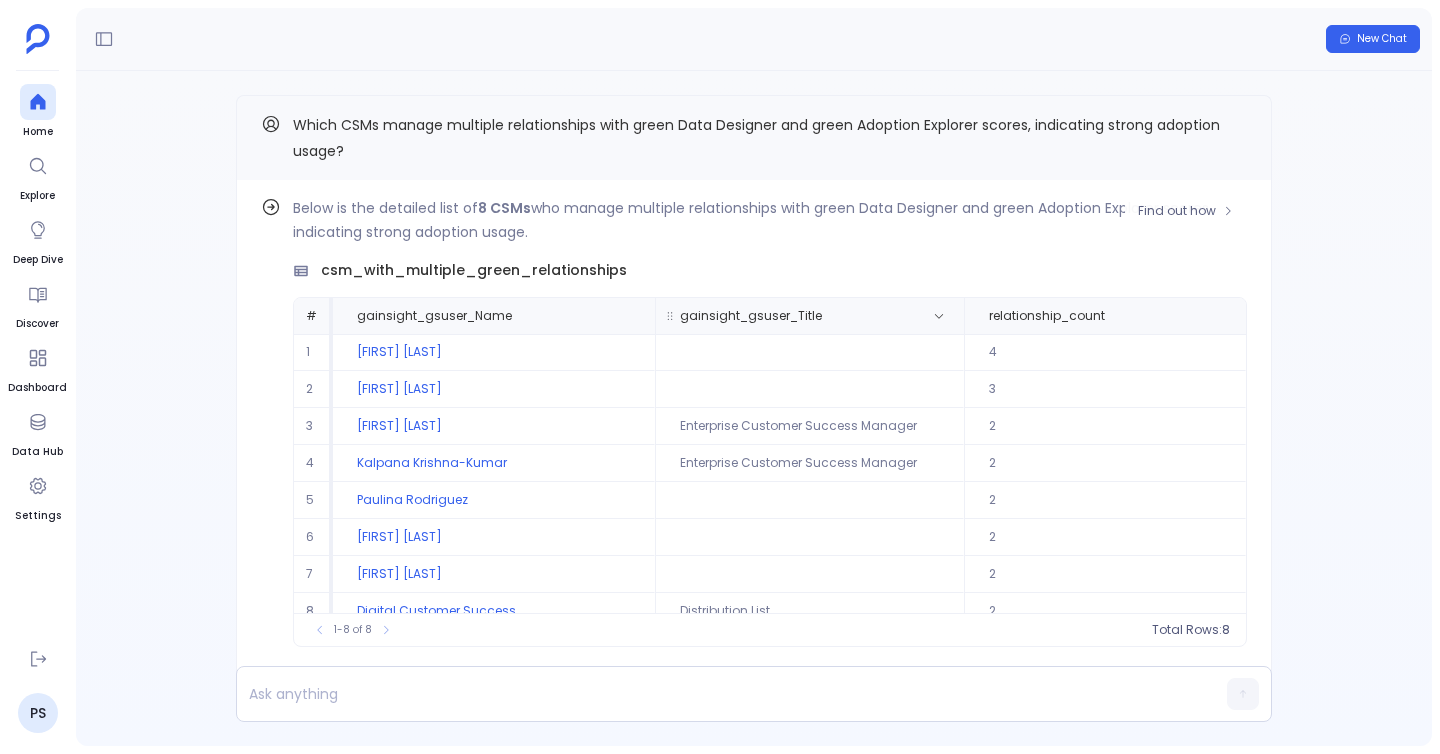 scroll, scrollTop: 17, scrollLeft: 0, axis: vertical 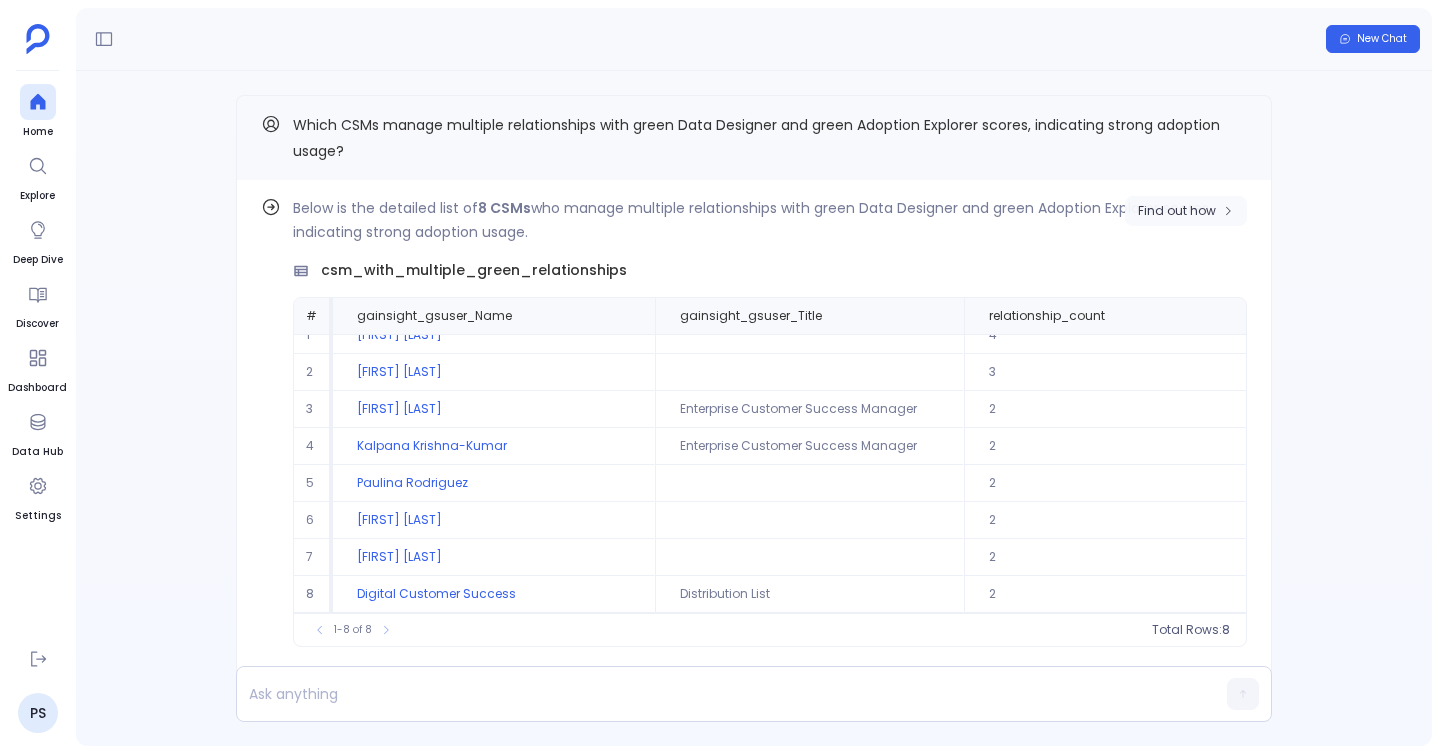 click on "Find out how" at bounding box center [1177, 211] 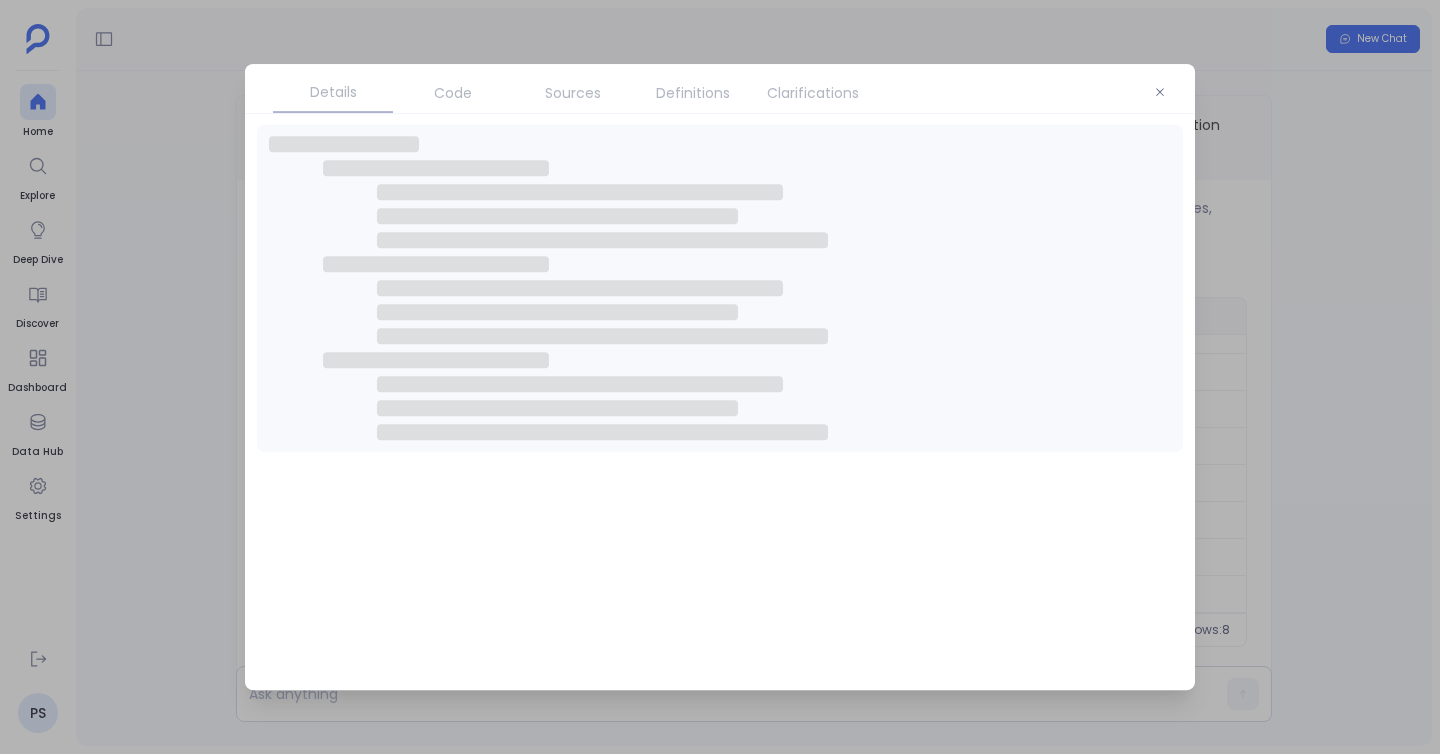 click on "Definitions" at bounding box center (693, 93) 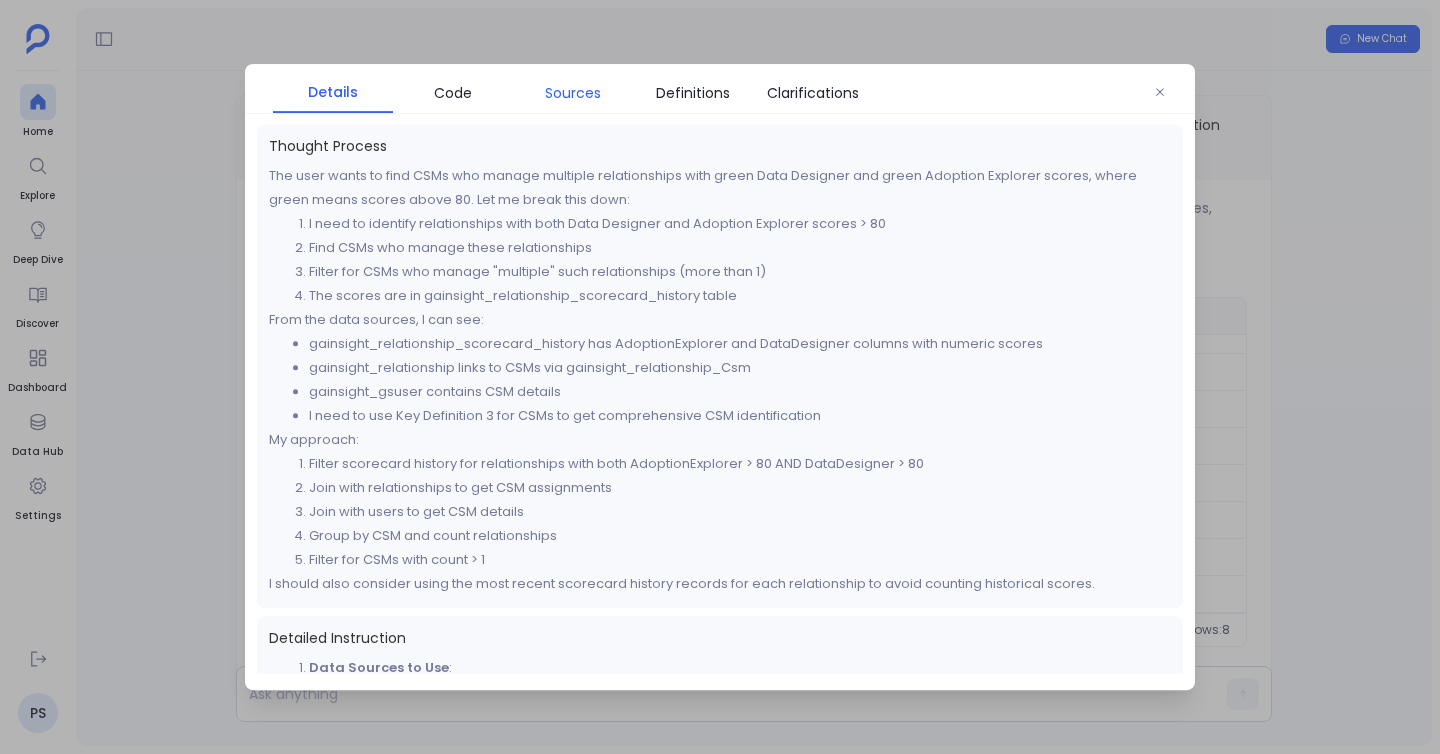 click on "Sources" at bounding box center [573, 93] 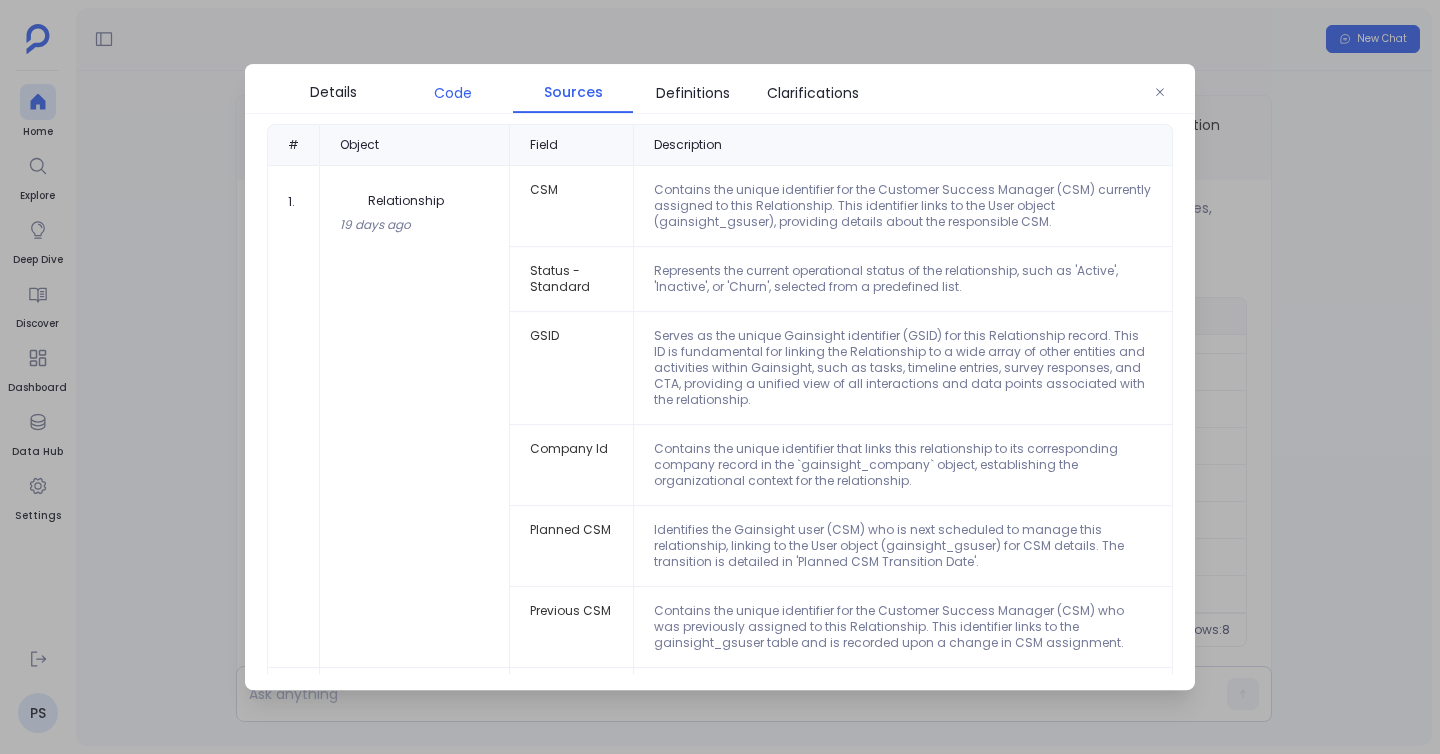 click on "Code" at bounding box center [453, 93] 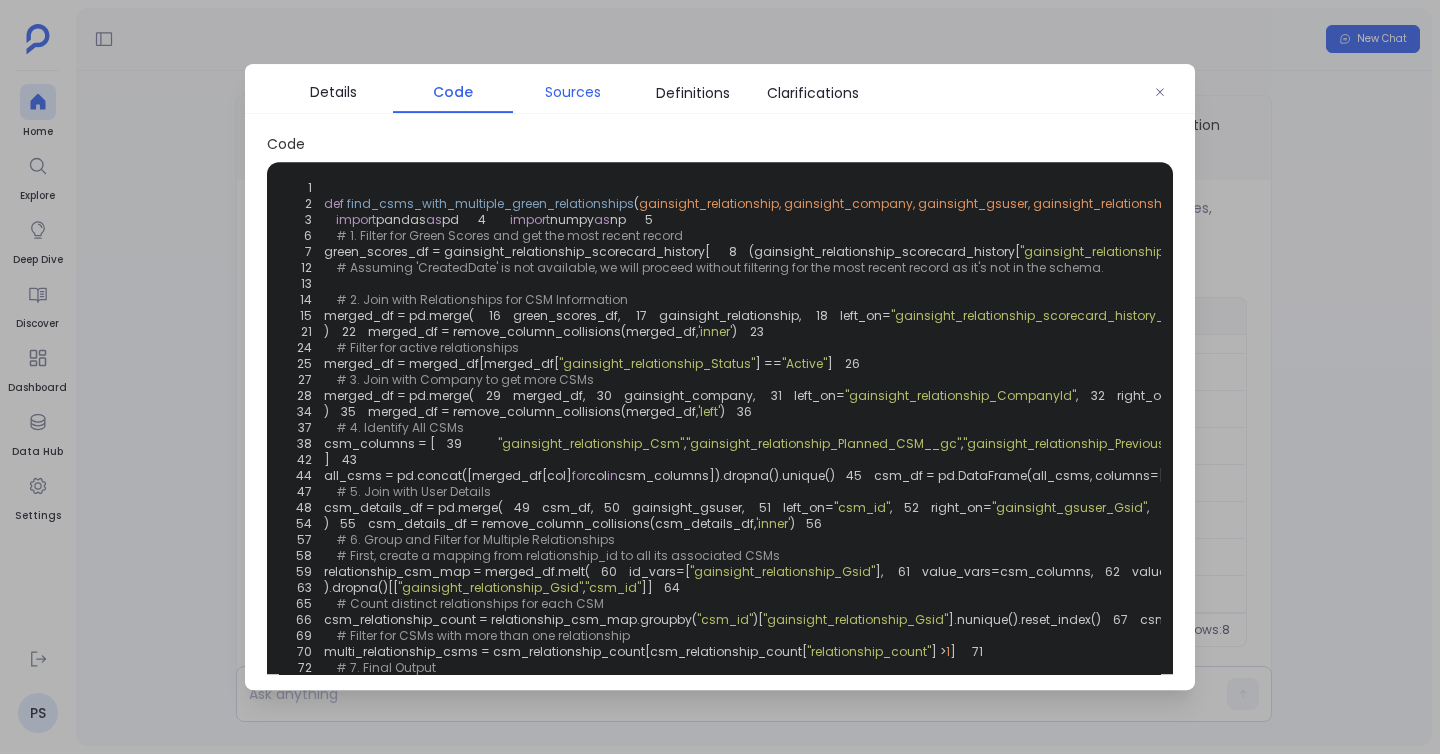 click on "Sources" at bounding box center (573, 92) 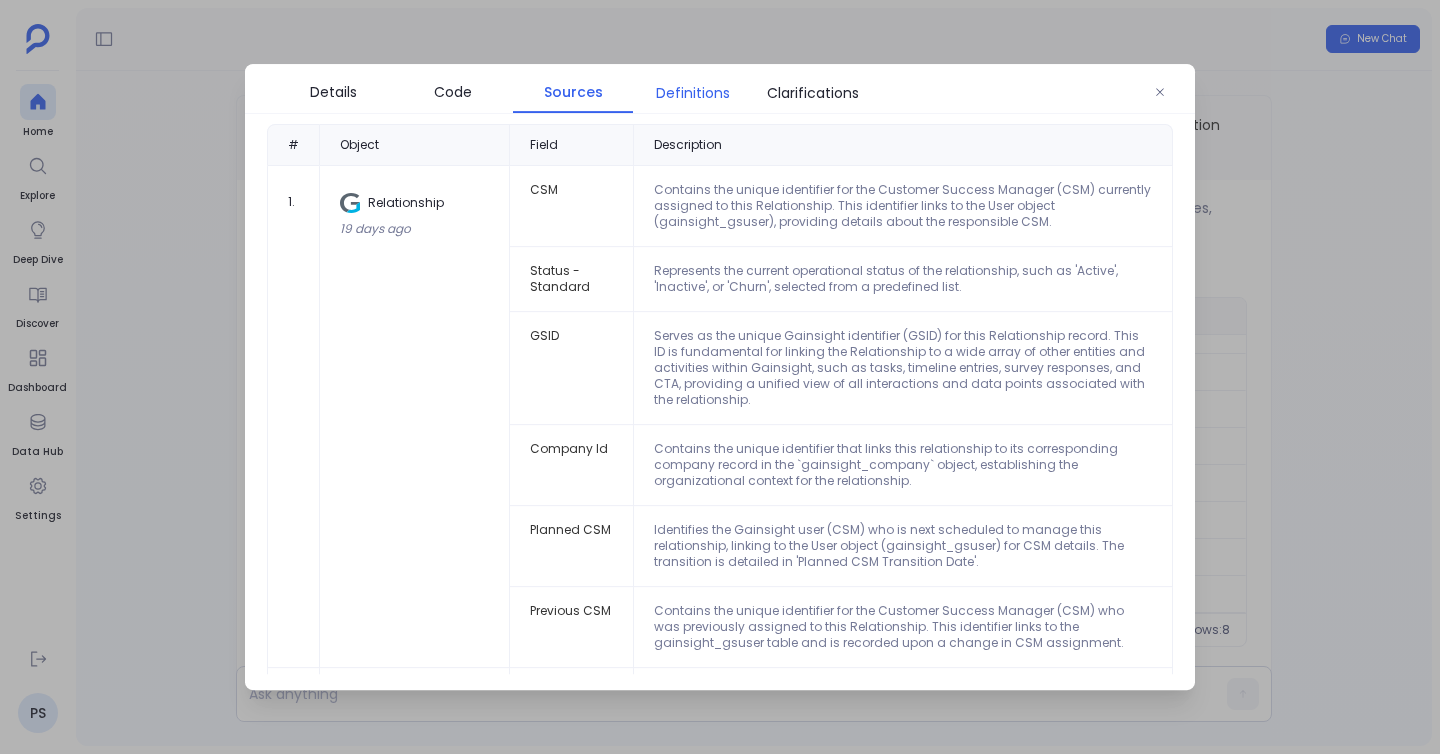 click on "Definitions" at bounding box center (693, 93) 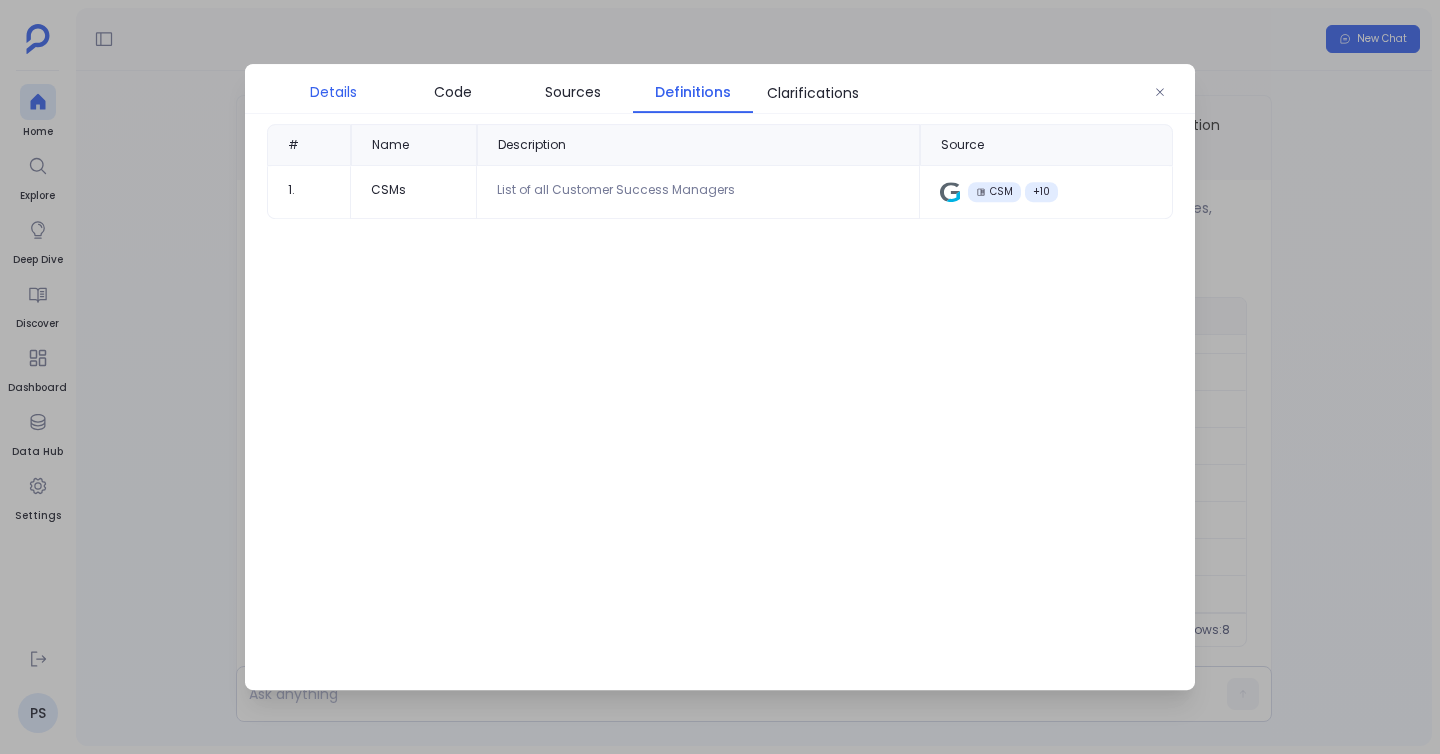 click on "Details" at bounding box center (333, 92) 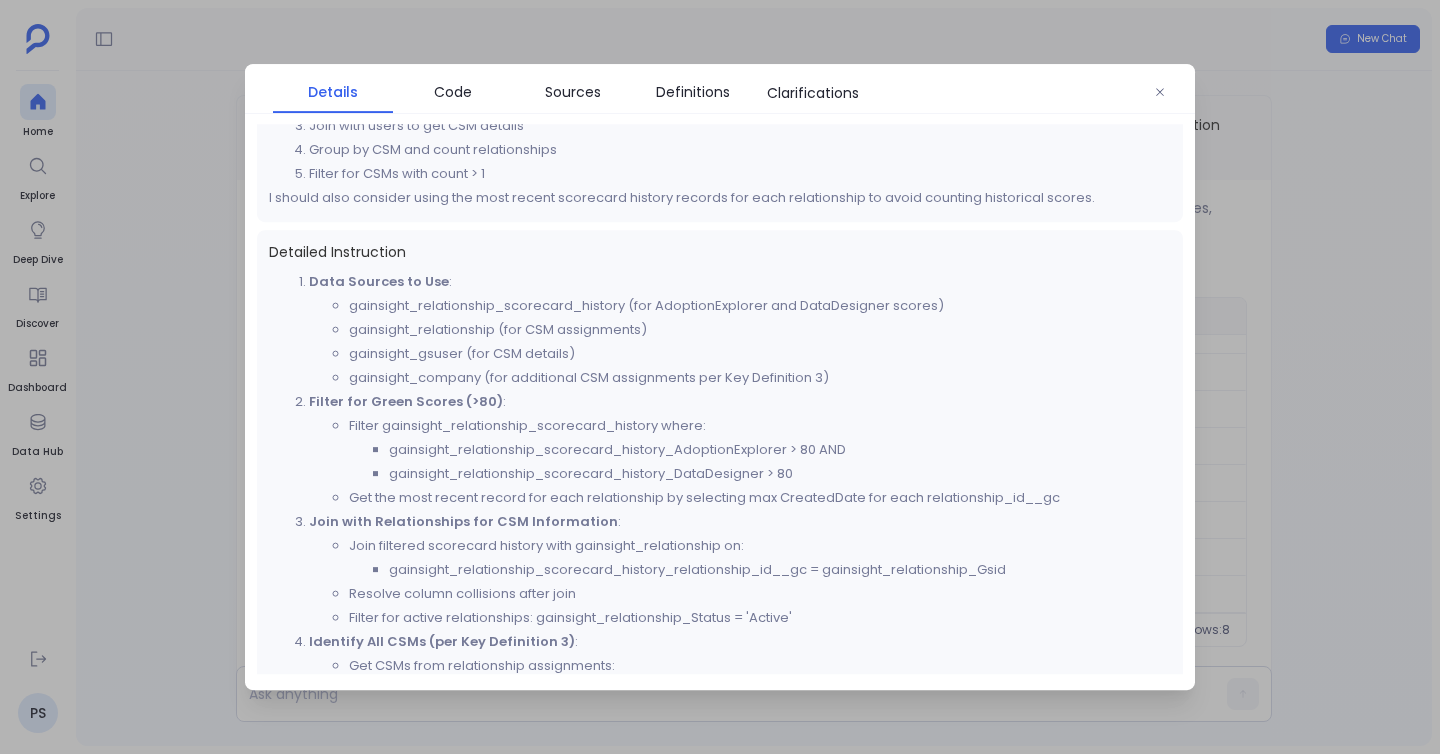 scroll, scrollTop: 402, scrollLeft: 0, axis: vertical 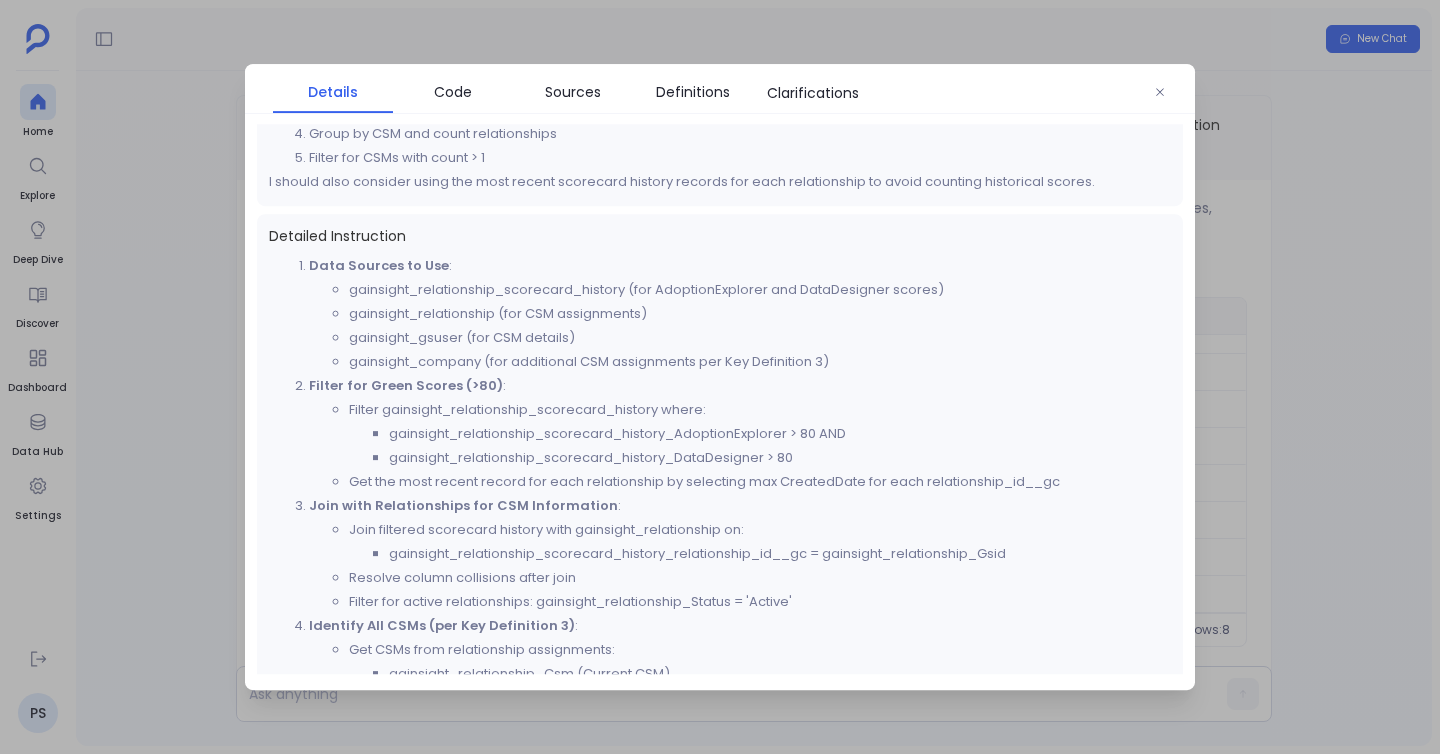 click at bounding box center [720, 377] 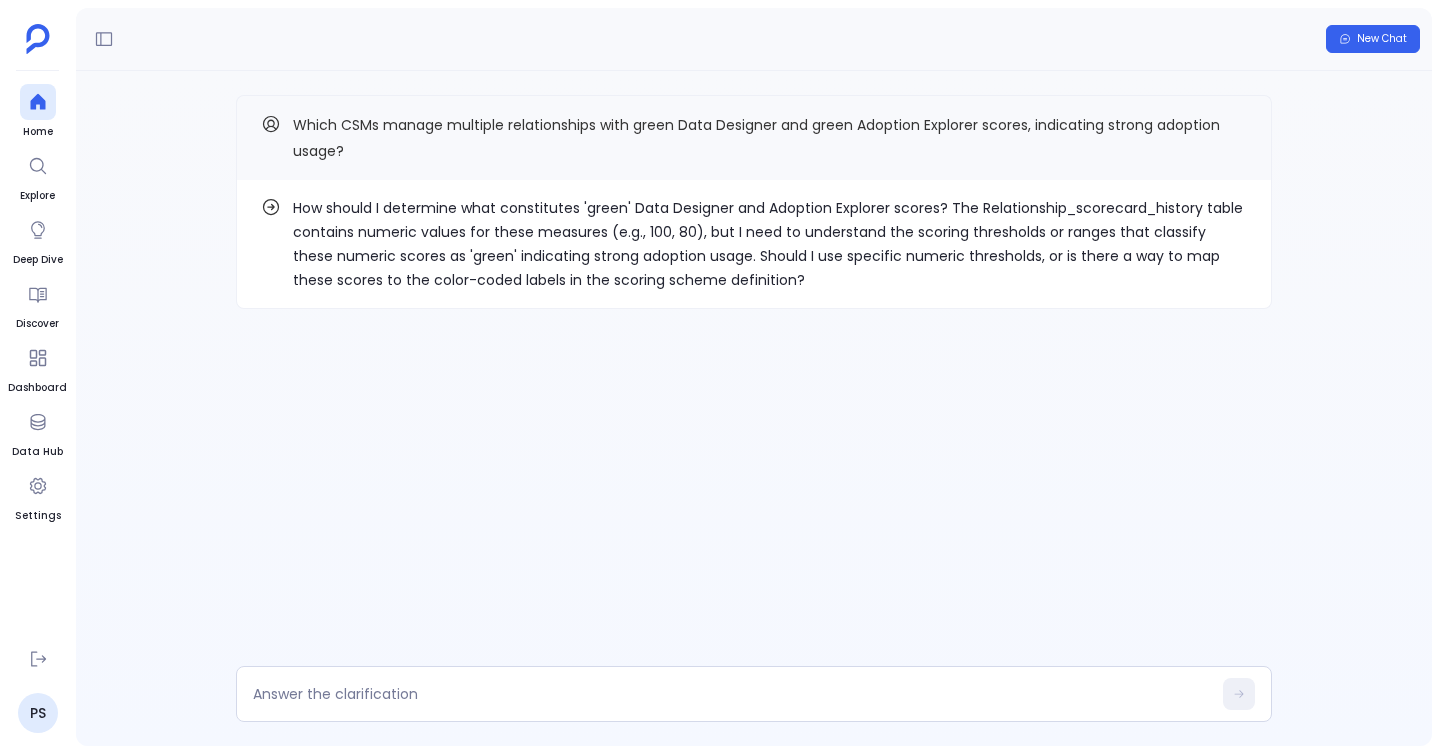 scroll, scrollTop: 0, scrollLeft: 0, axis: both 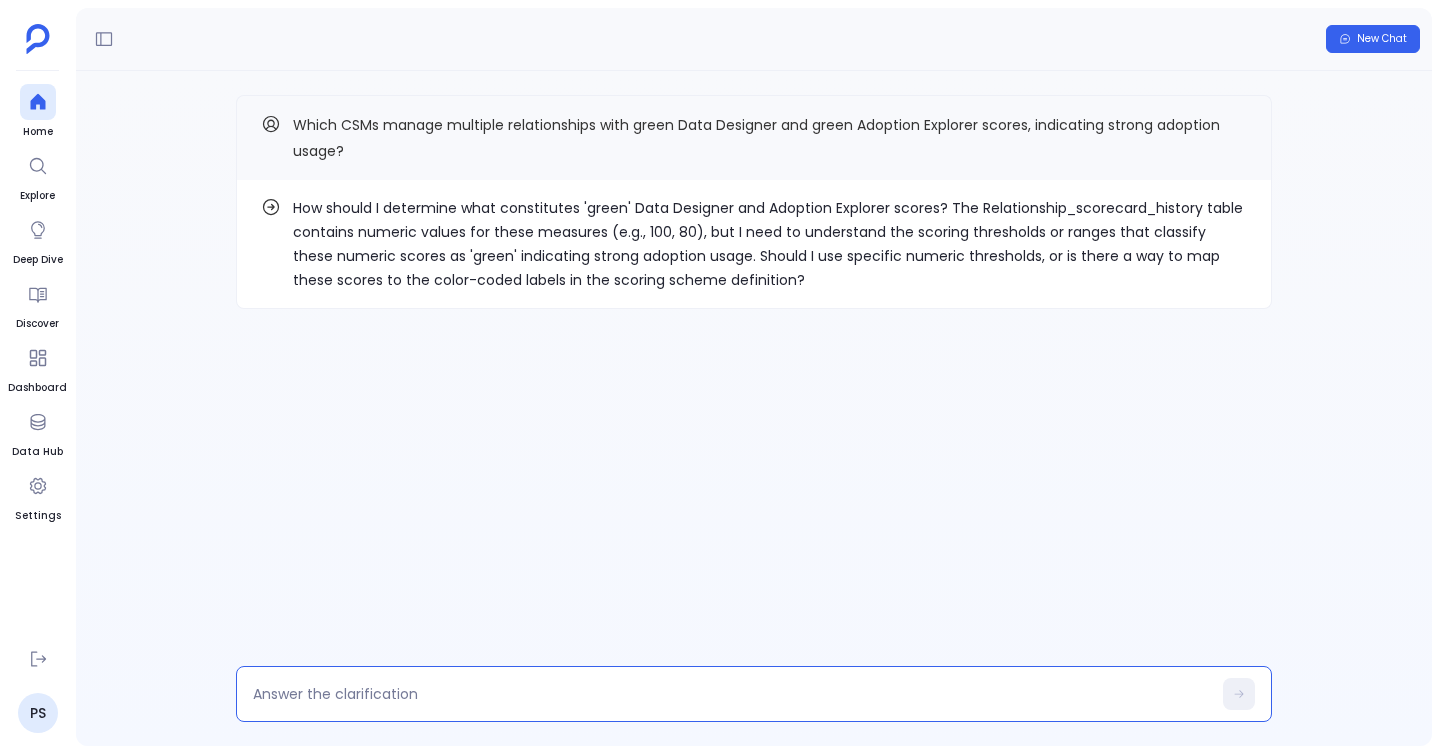click at bounding box center [732, 694] 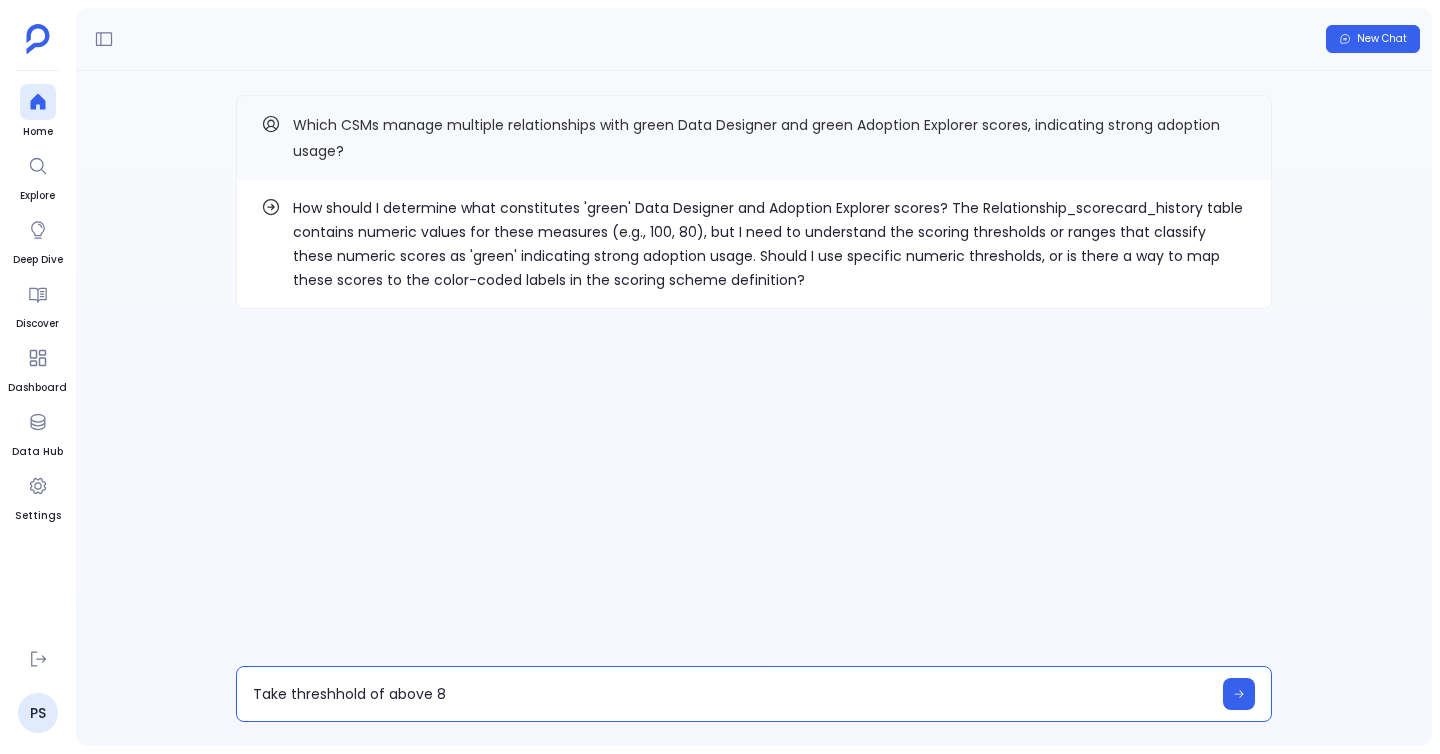 type on "Take threshhold of above 80" 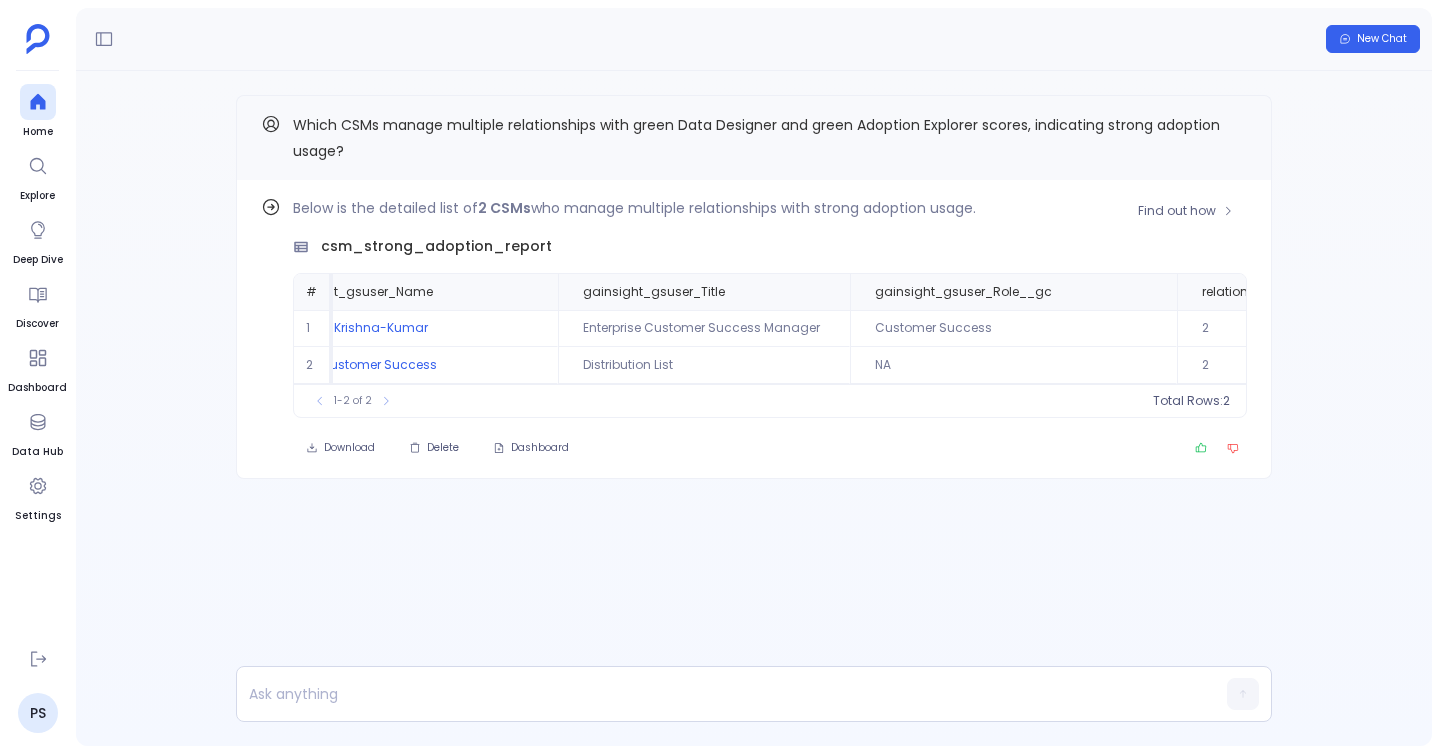 scroll, scrollTop: 0, scrollLeft: 0, axis: both 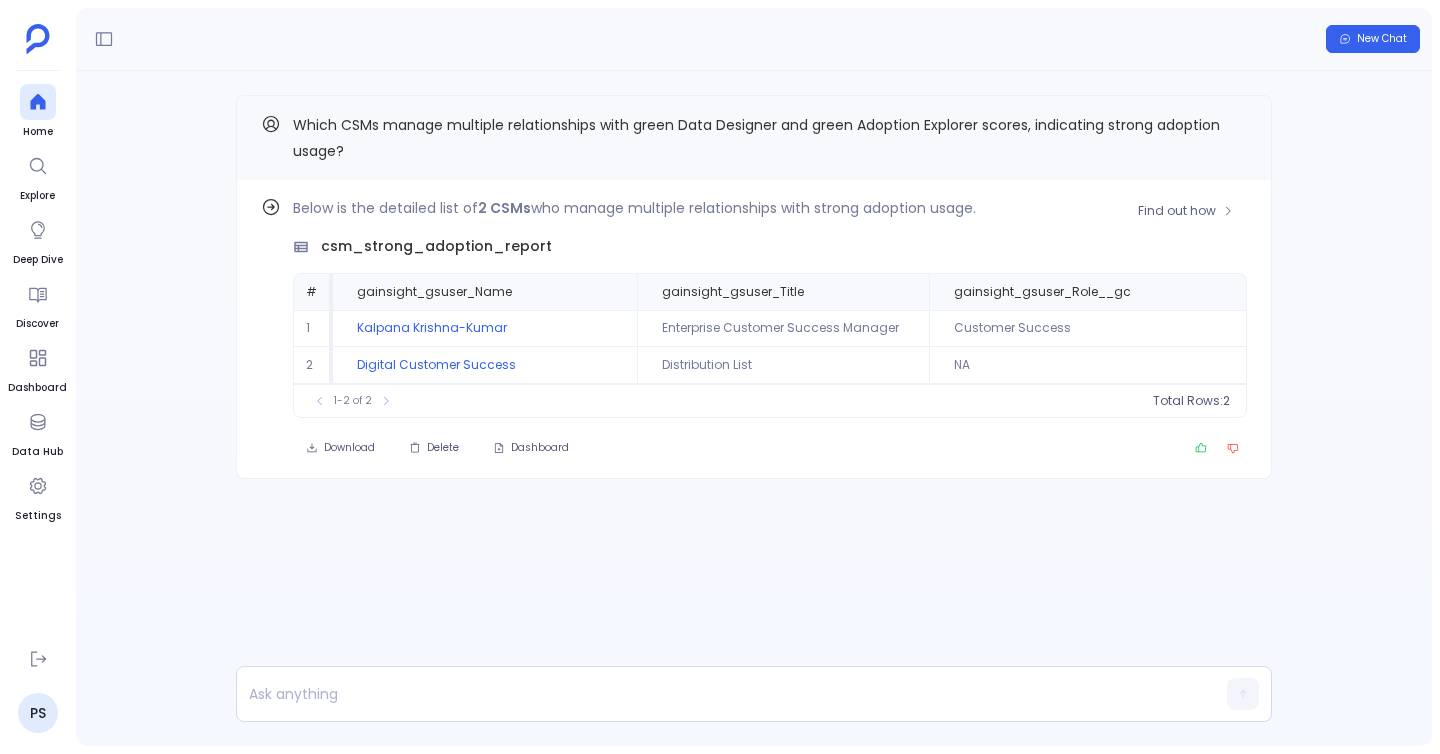 click on "Below is the detailed list of  2 CSMs  who manage multiple relationships with strong adoption usage. csm_strong_adoption_report # [USER_NAME] [USER_TITLE] [USER_ROLE] relationship_count 1 [FIRST] [LAST] Enterprise Customer Success Manager Customer Success 2 2 Digital Customer Success Distribution List [REGION] 2
To pick up a draggable item, press the space bar.
While dragging, use the arrow keys to move the item.
Press space again to drop the item in its new position, or press escape to cancel.
1-2 of 2 Total Rows:  2" at bounding box center [770, 307] 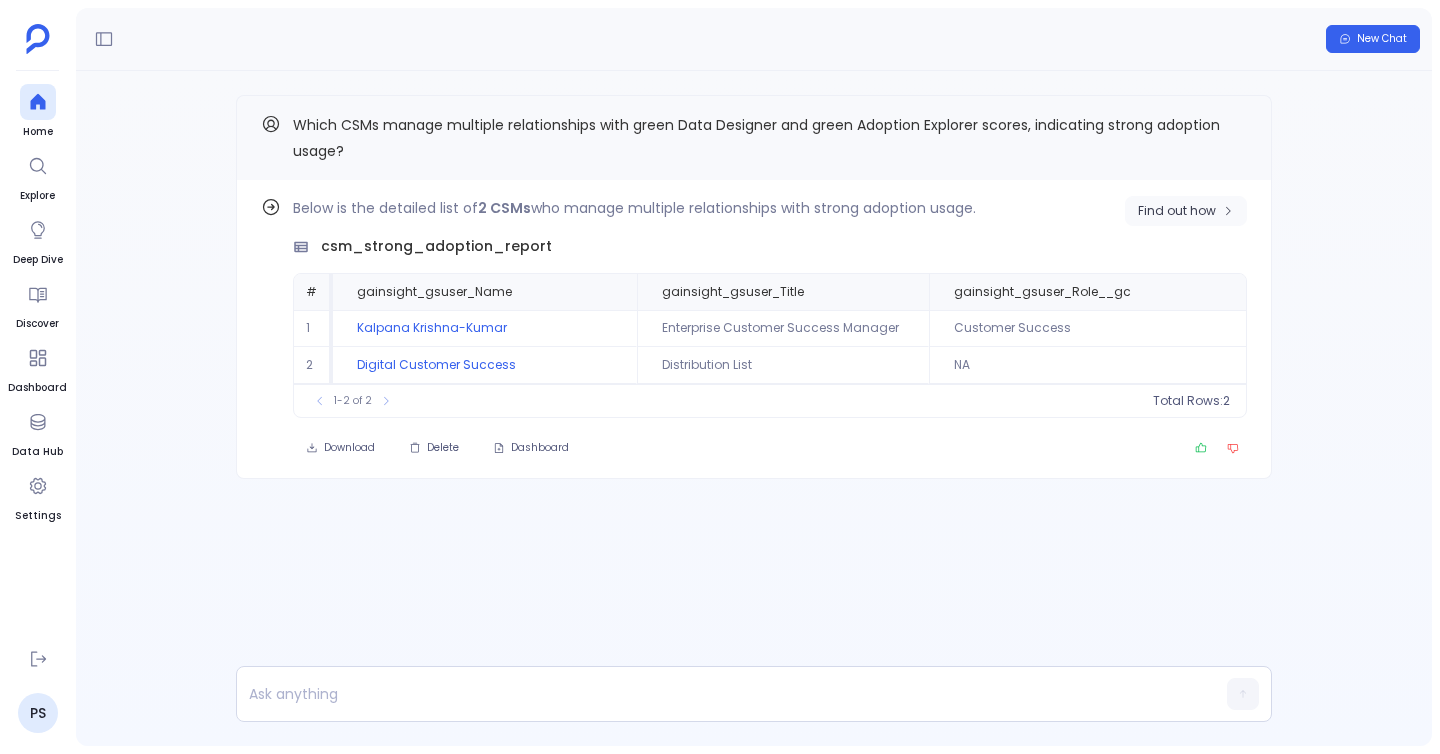 click on "Find out how" at bounding box center (1177, 211) 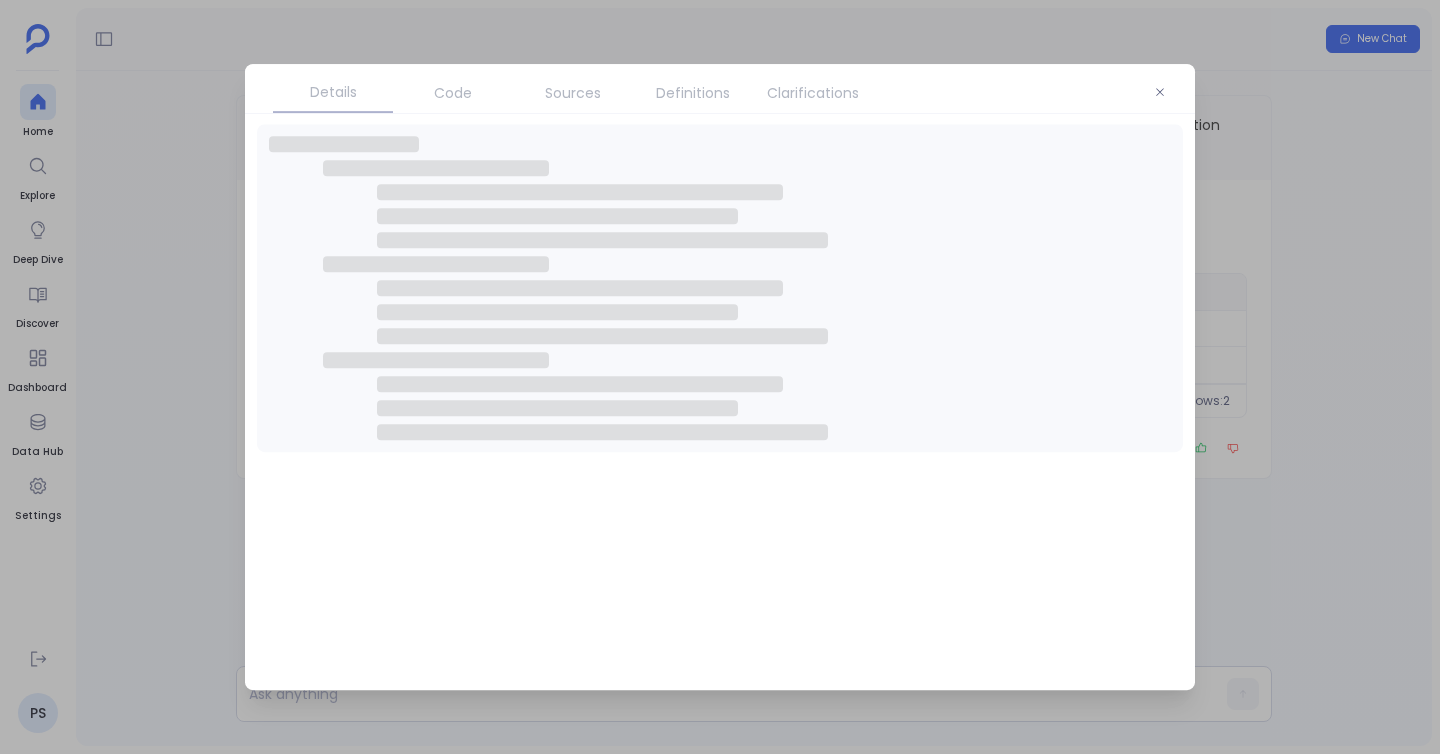 click on "Clarifications" at bounding box center [813, 93] 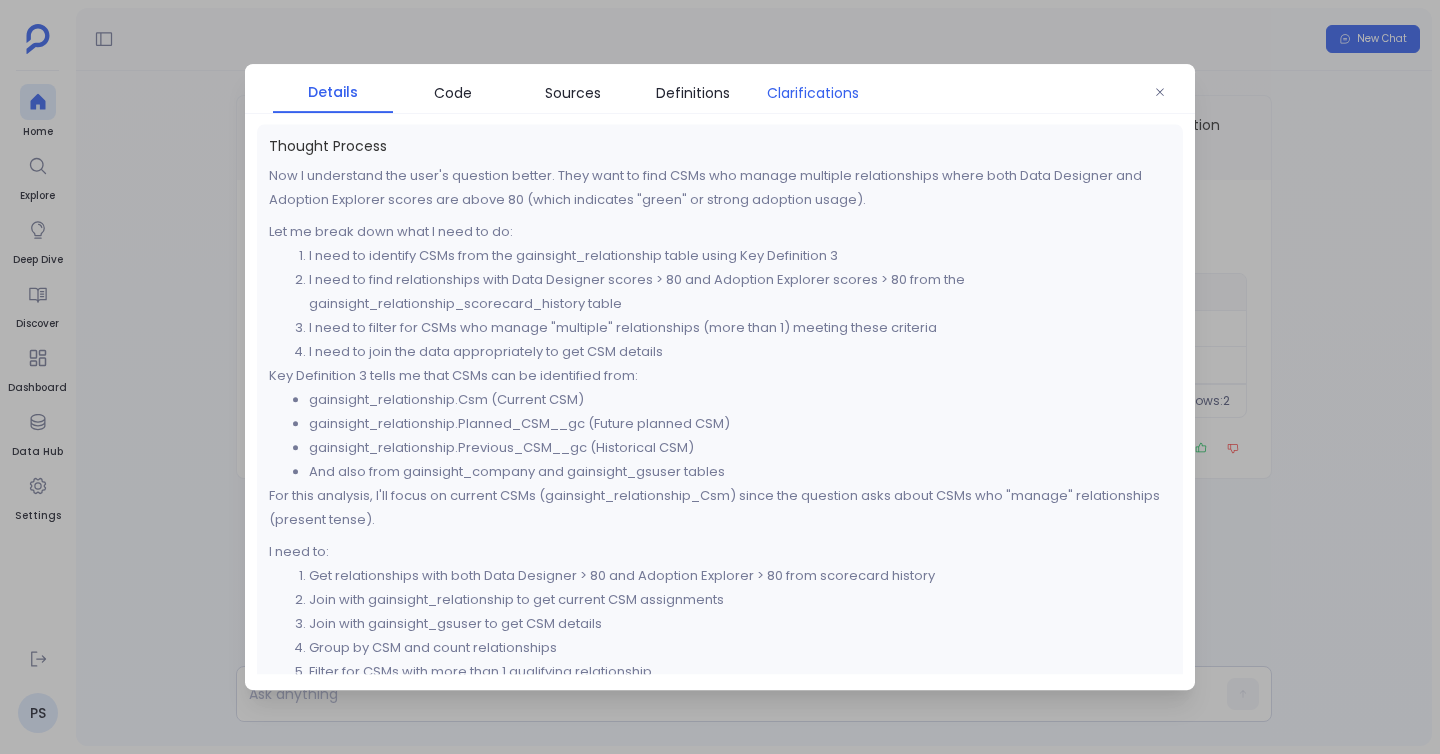 click on "Clarifications" at bounding box center [813, 93] 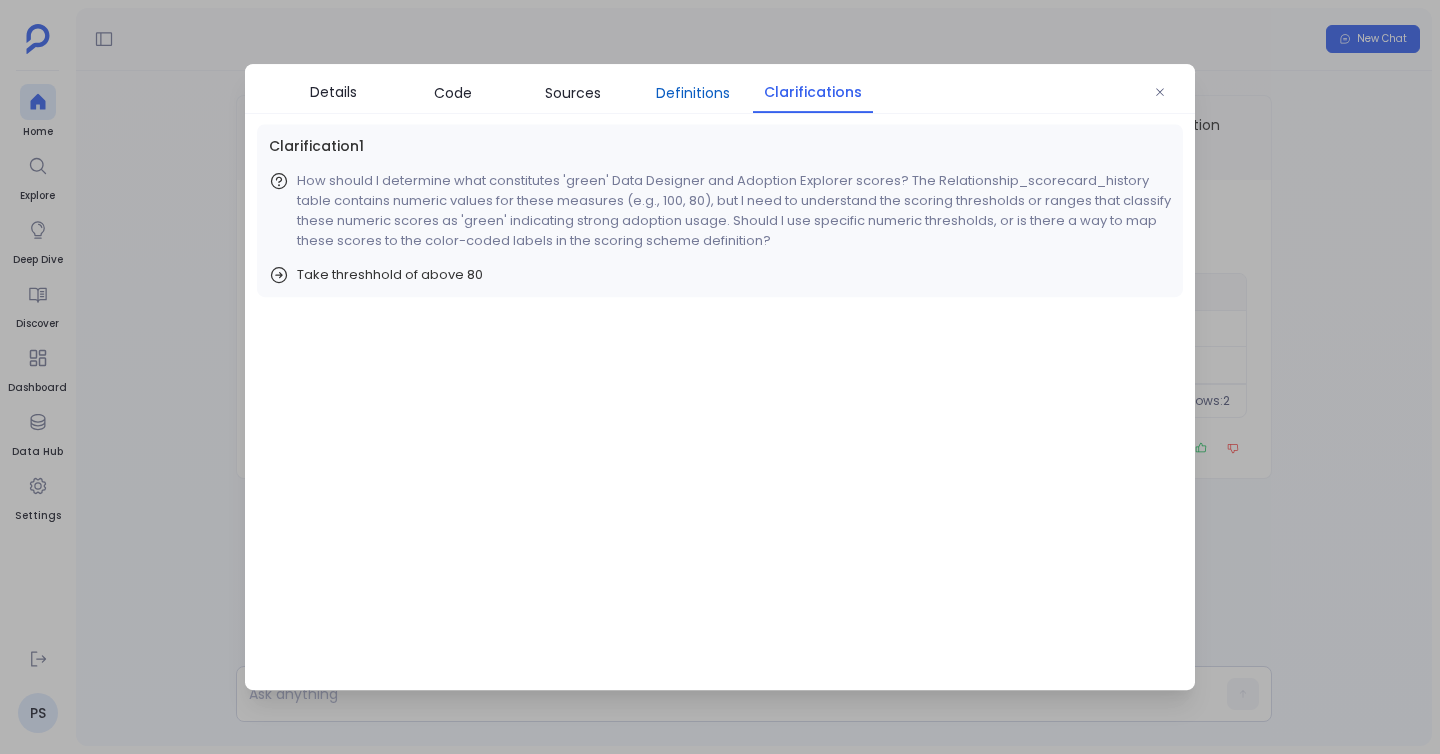 click on "Details Code Sources Definitions Clarifications" at bounding box center [720, 89] 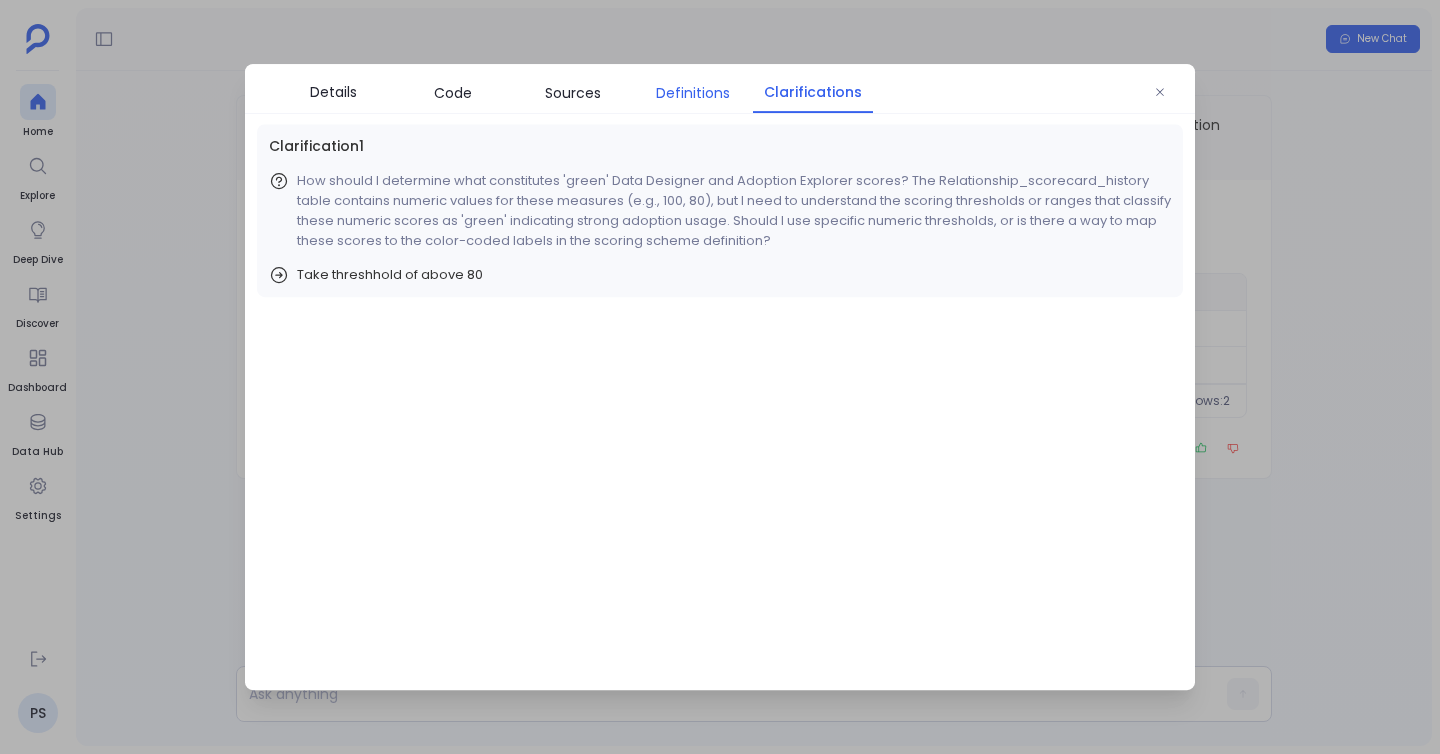 click on "Definitions" at bounding box center (693, 93) 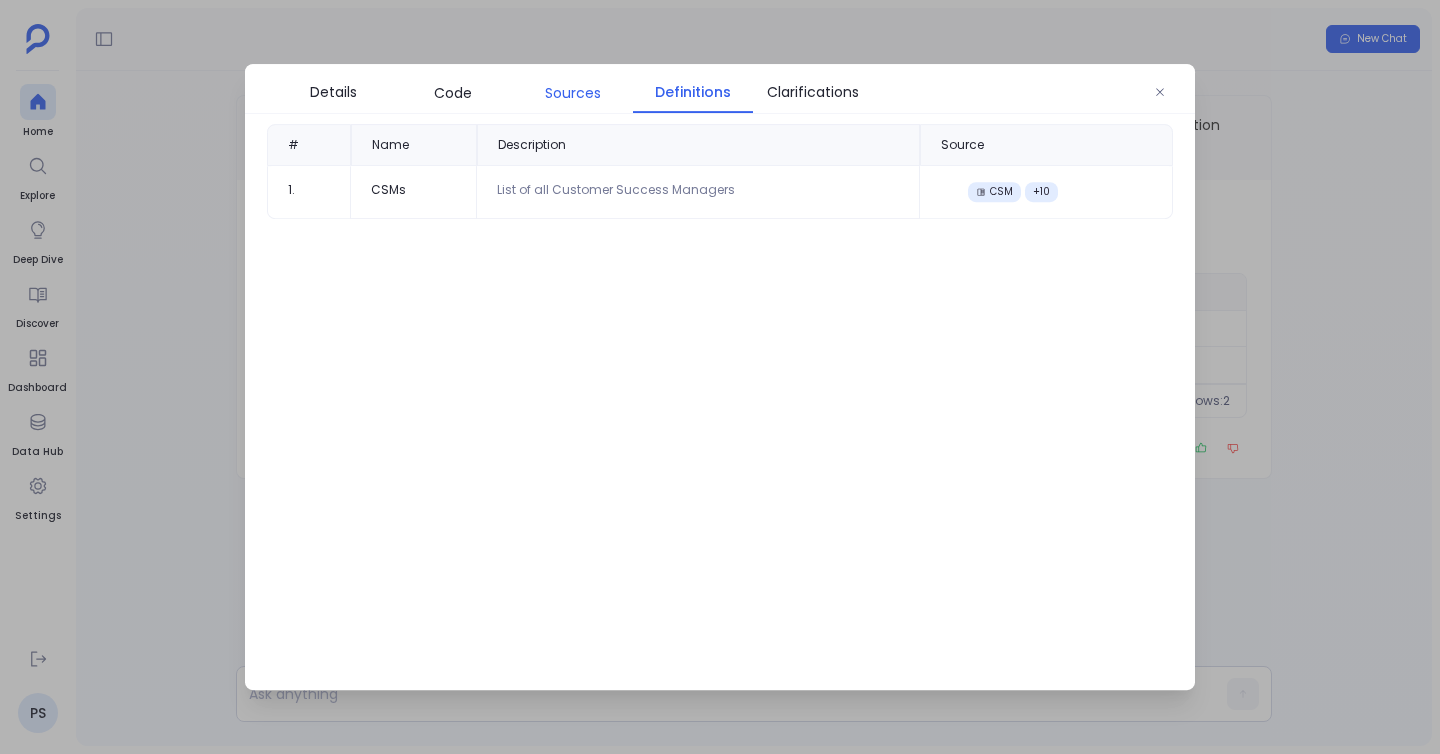 click on "Sources" at bounding box center (573, 93) 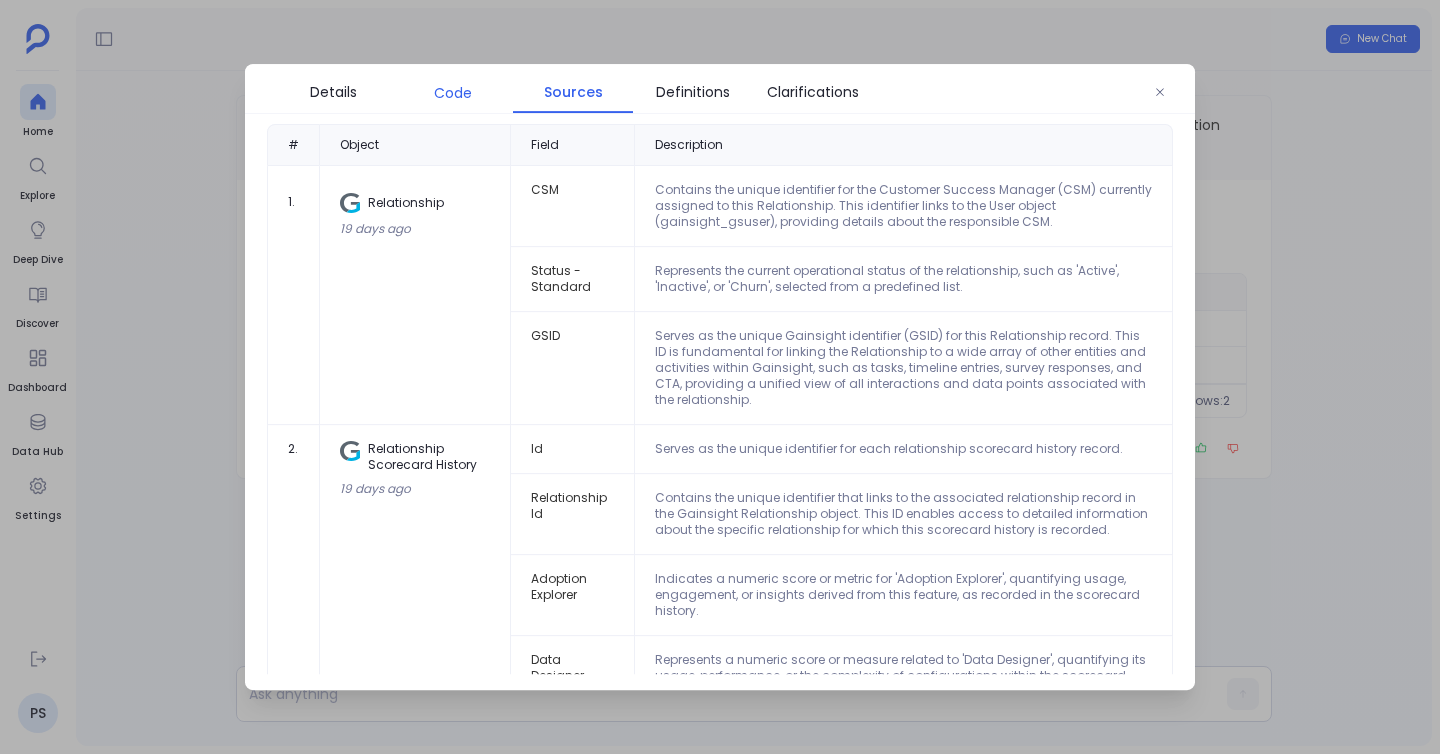 click on "Code" at bounding box center [453, 93] 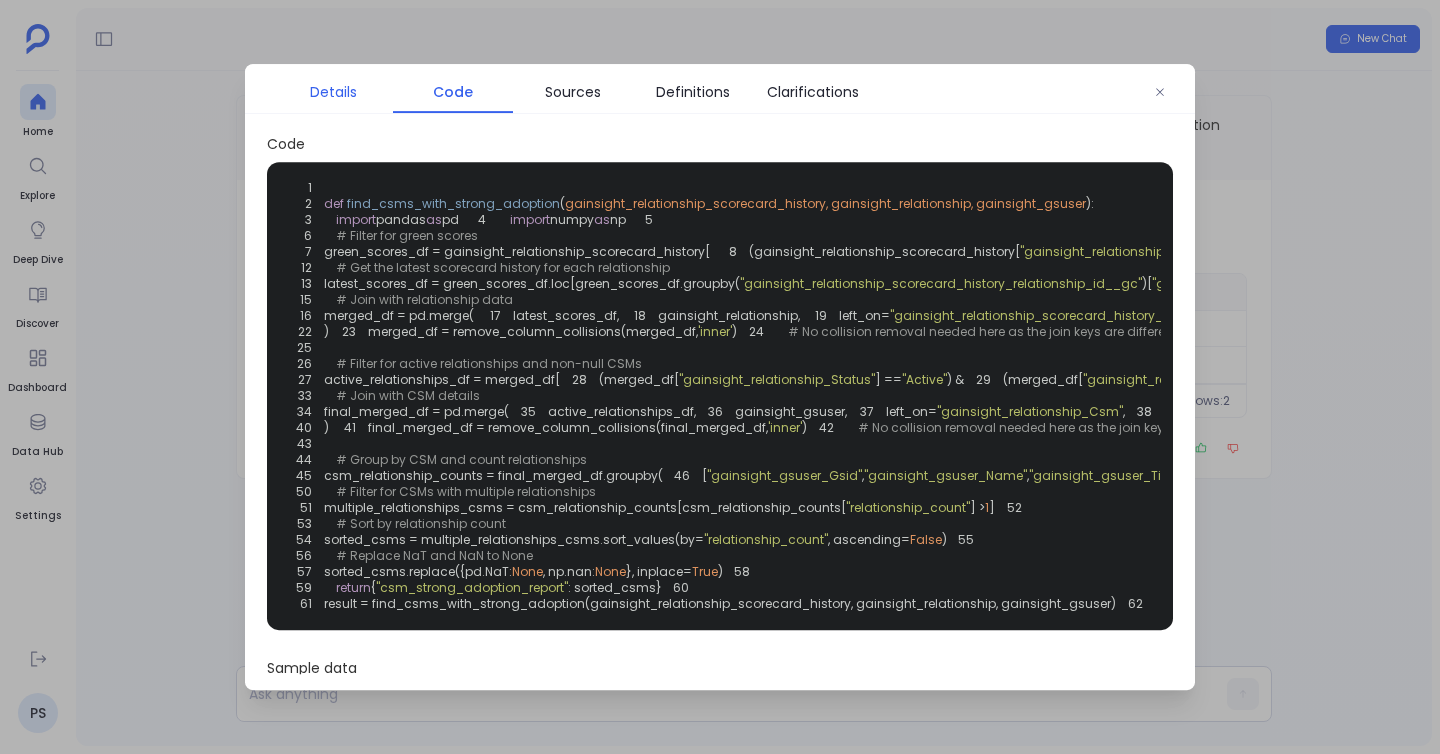 click on "Details" at bounding box center (333, 92) 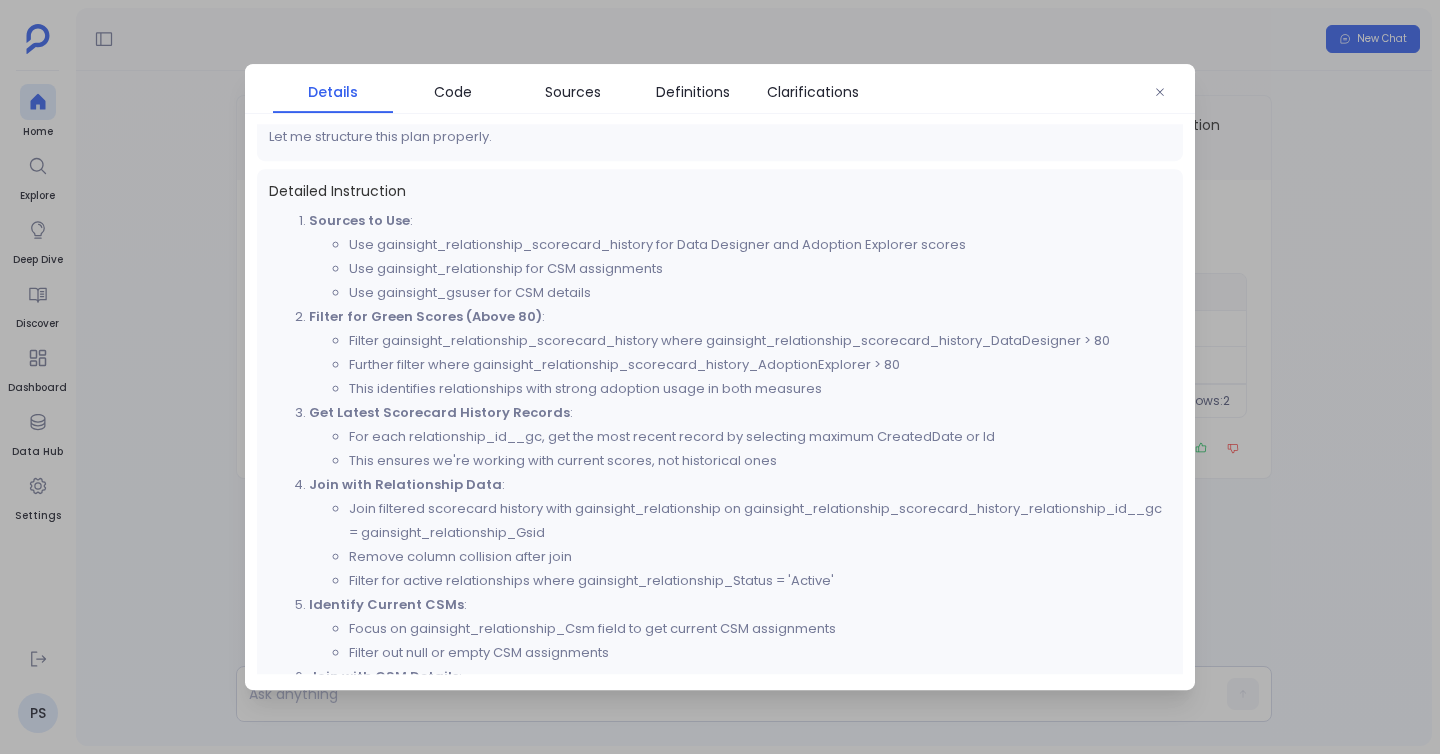 scroll, scrollTop: 567, scrollLeft: 0, axis: vertical 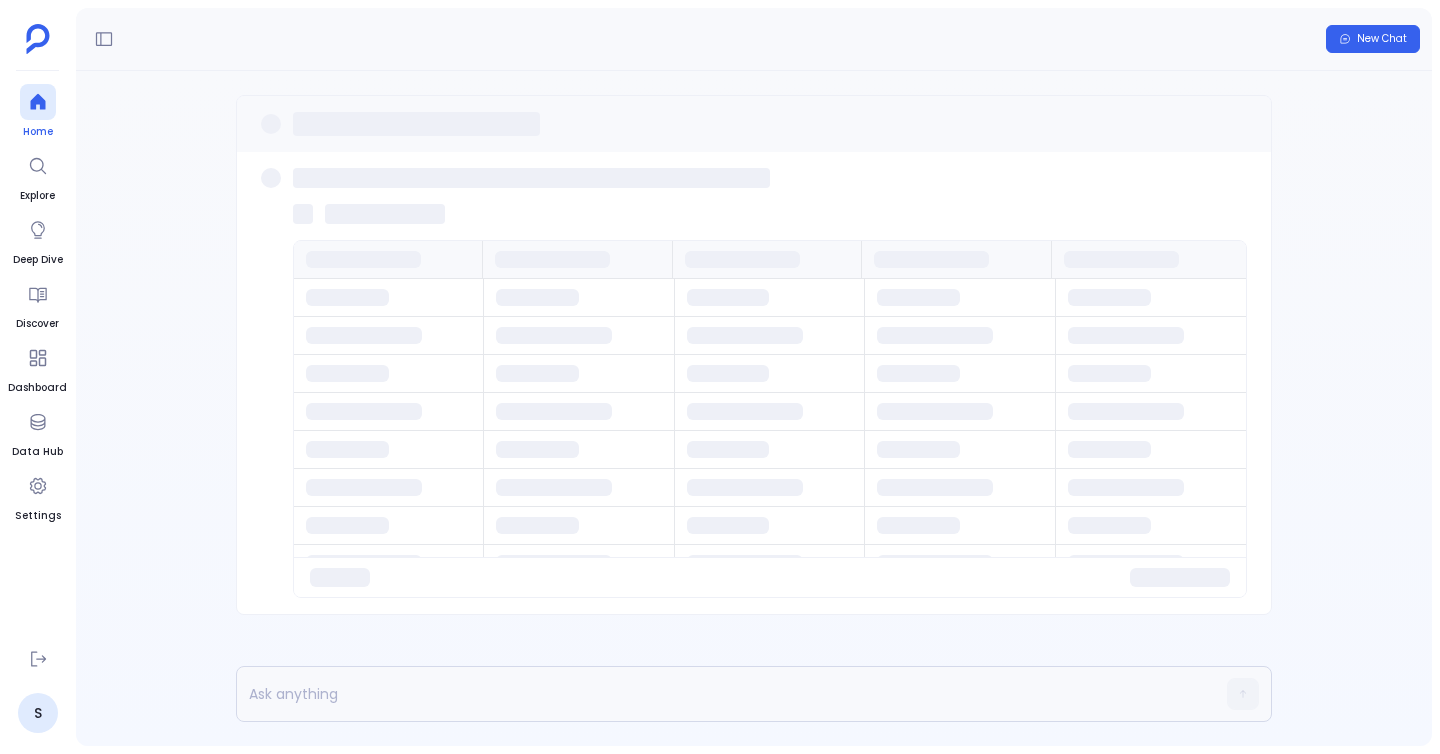 click at bounding box center (38, 102) 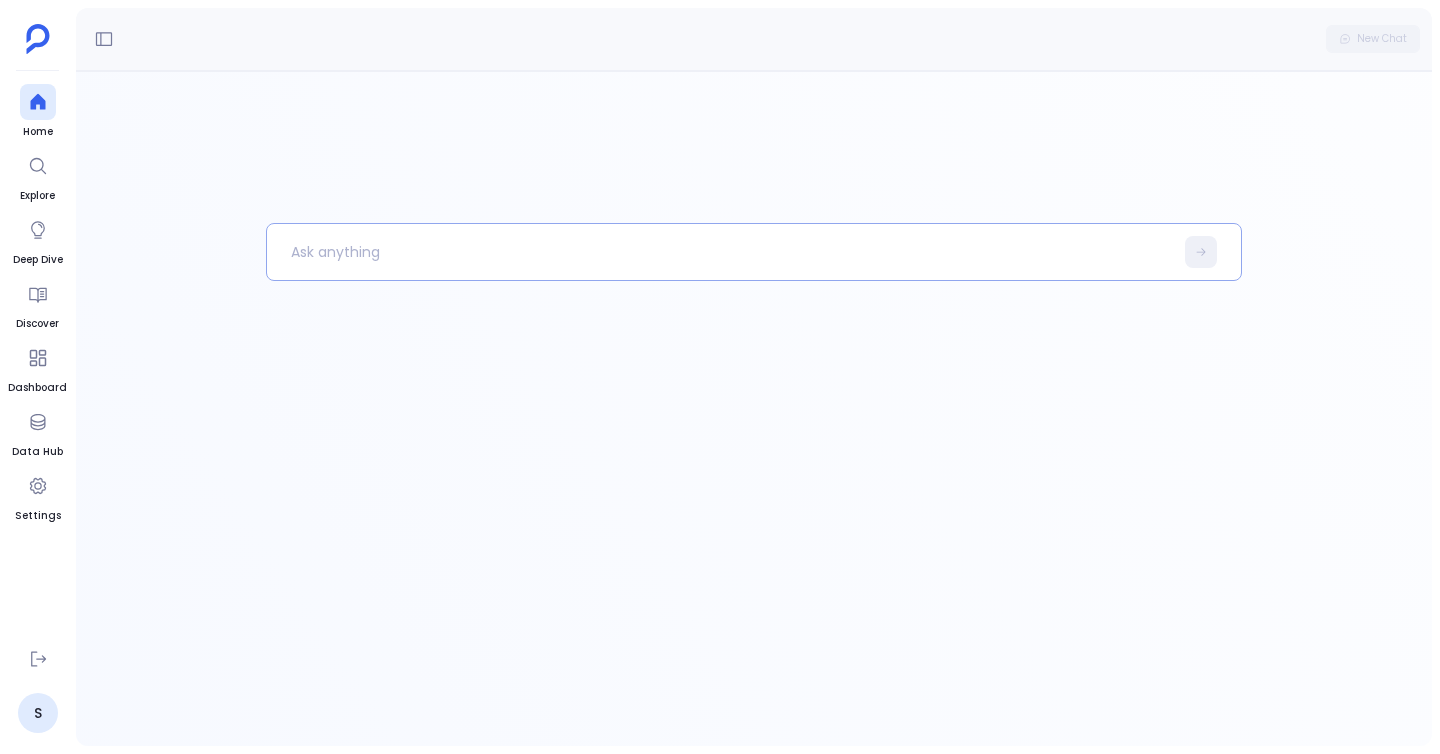 click at bounding box center (720, 252) 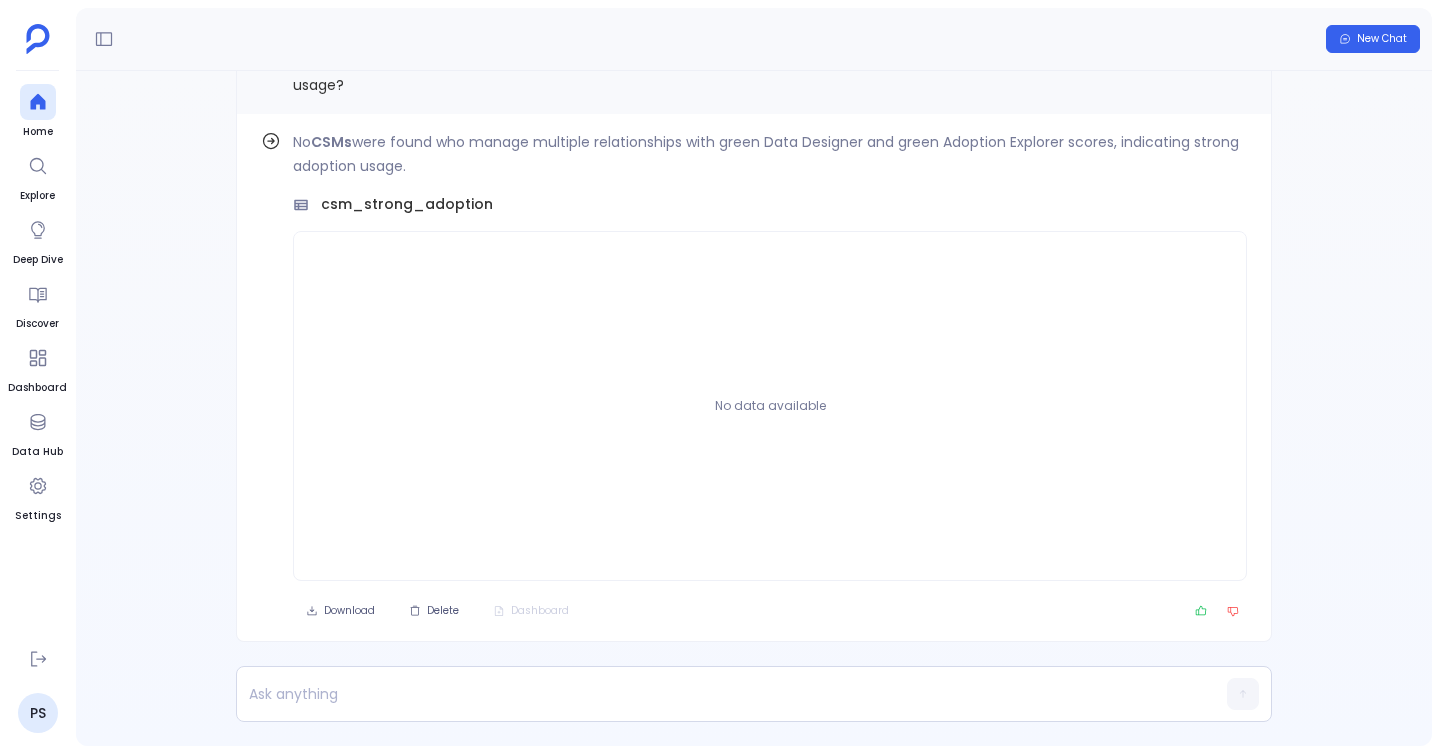 scroll, scrollTop: -66, scrollLeft: 0, axis: vertical 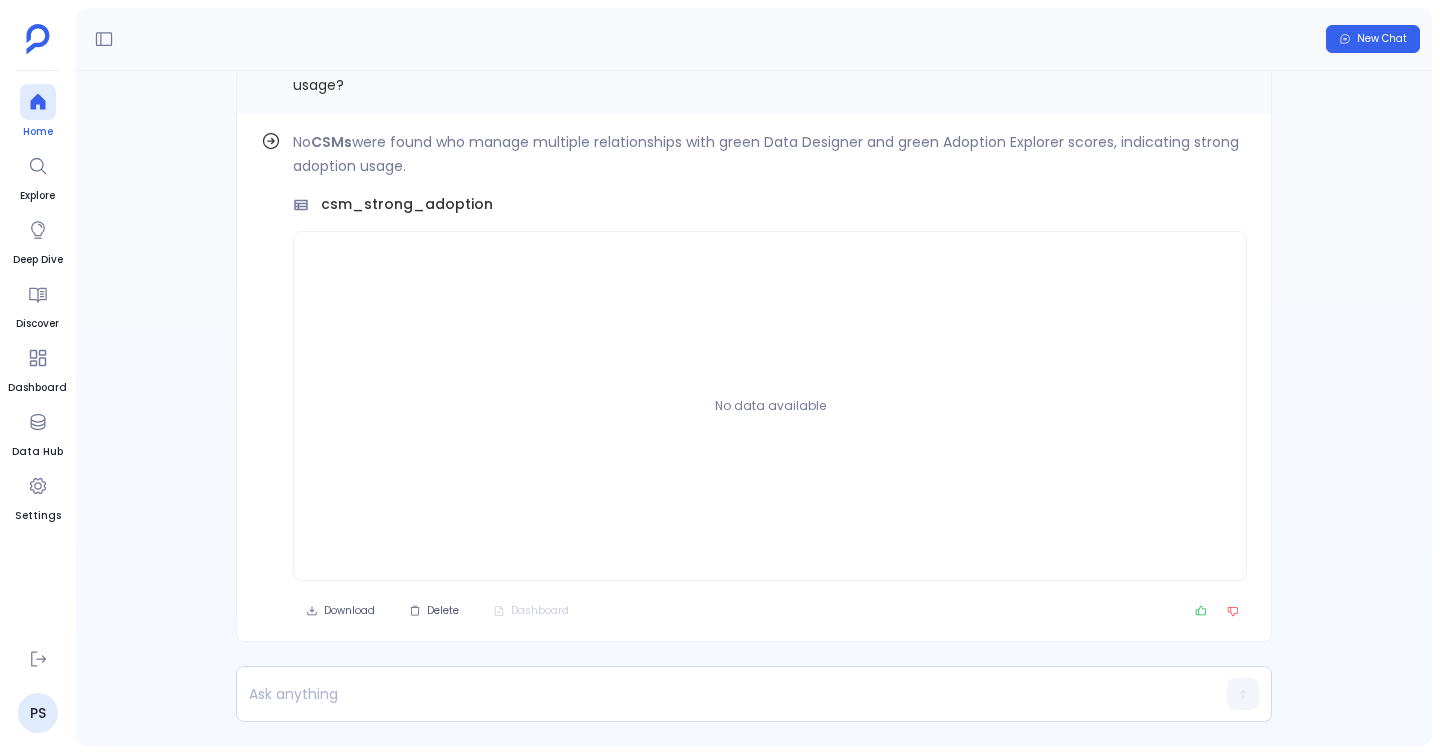 click 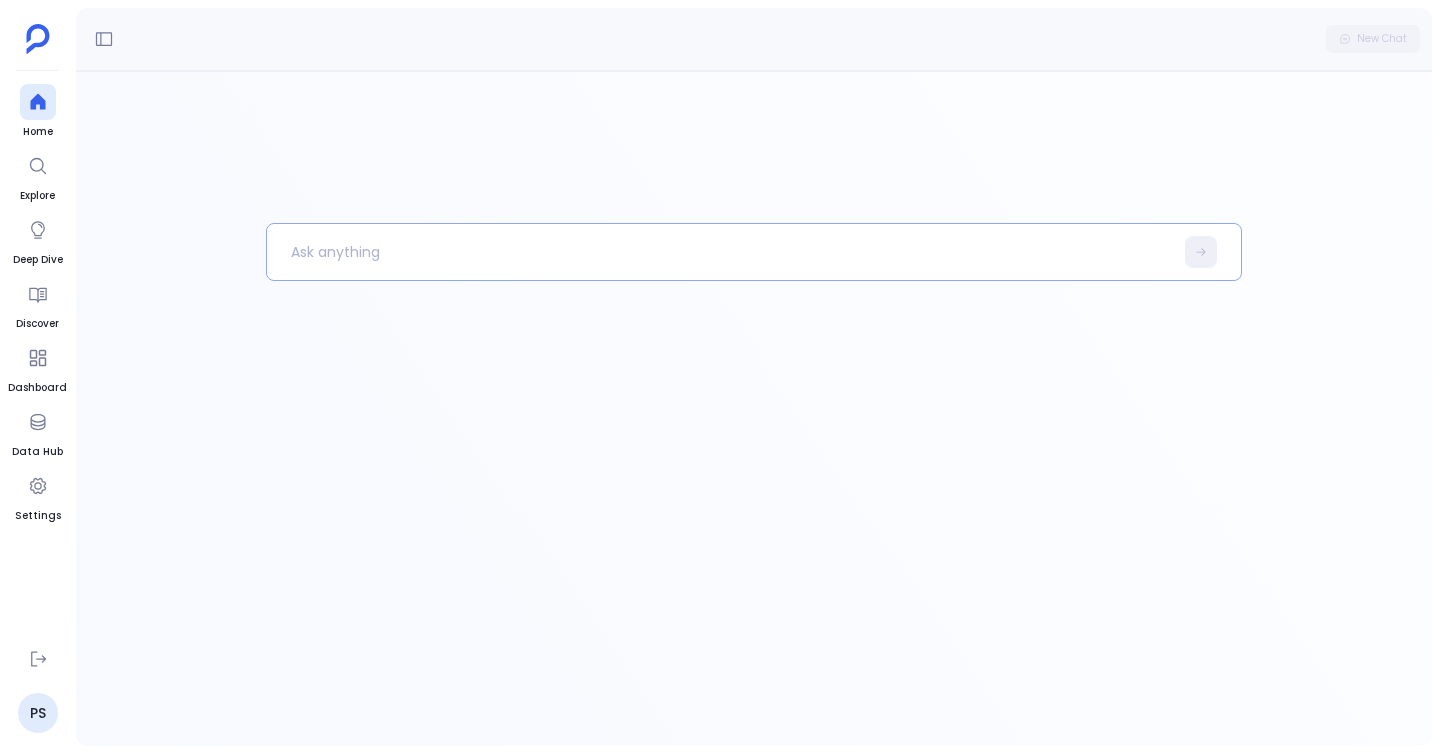 click at bounding box center [720, 252] 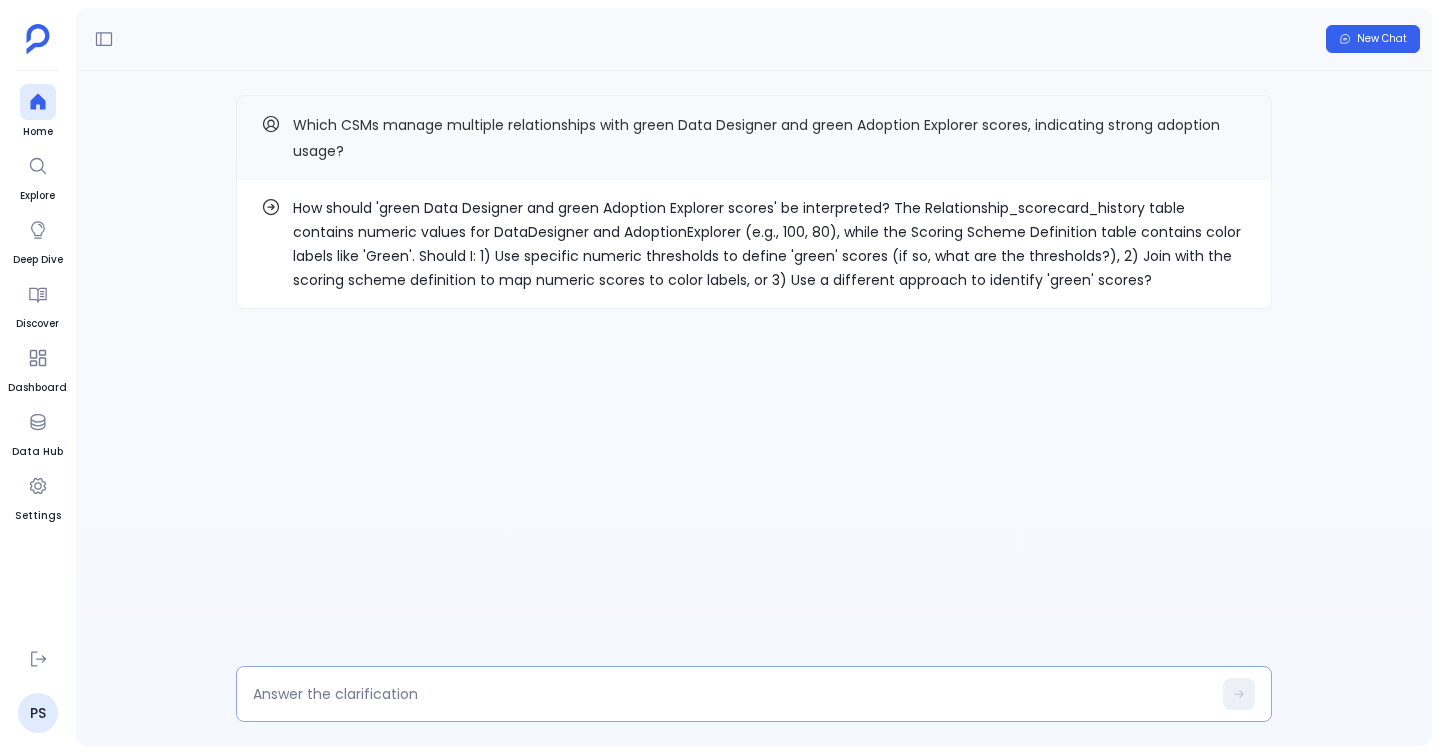 click at bounding box center [732, 694] 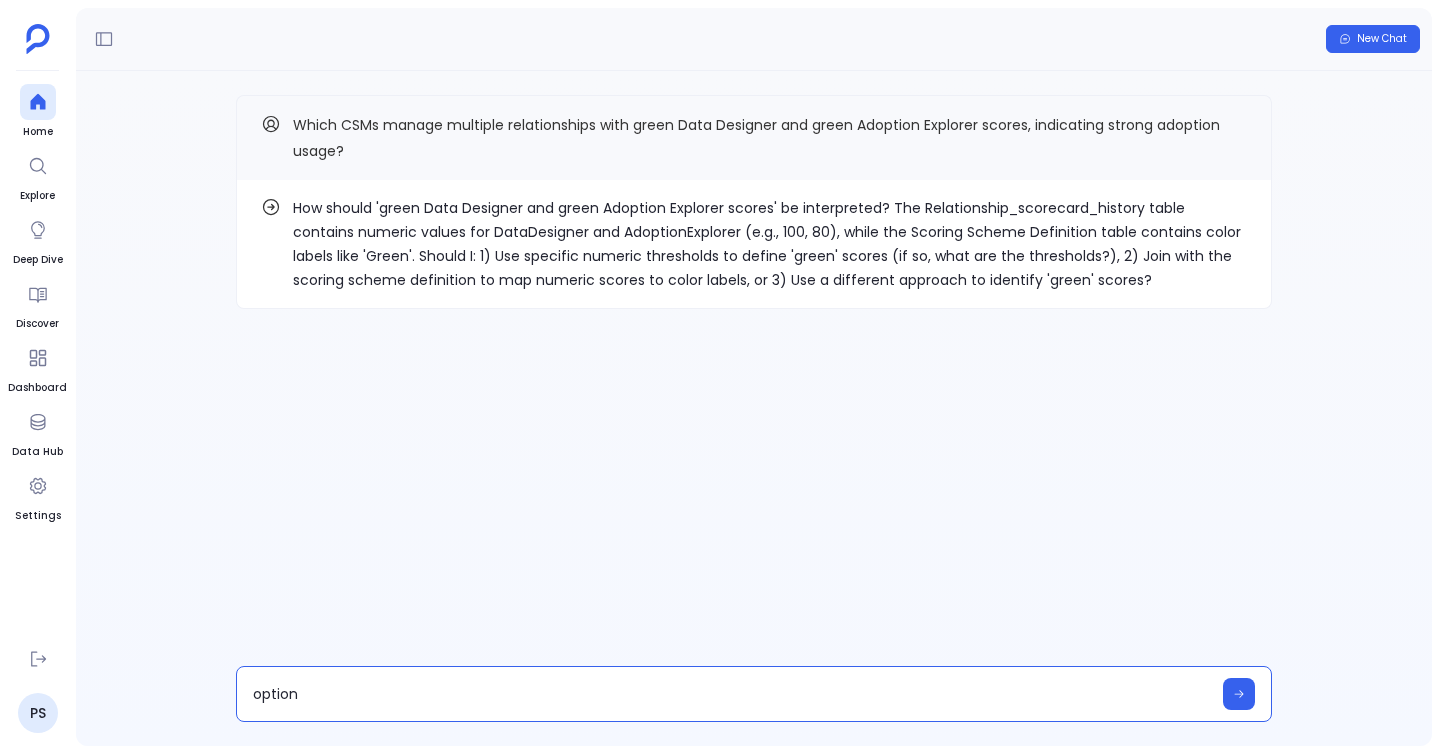 type on "option 2" 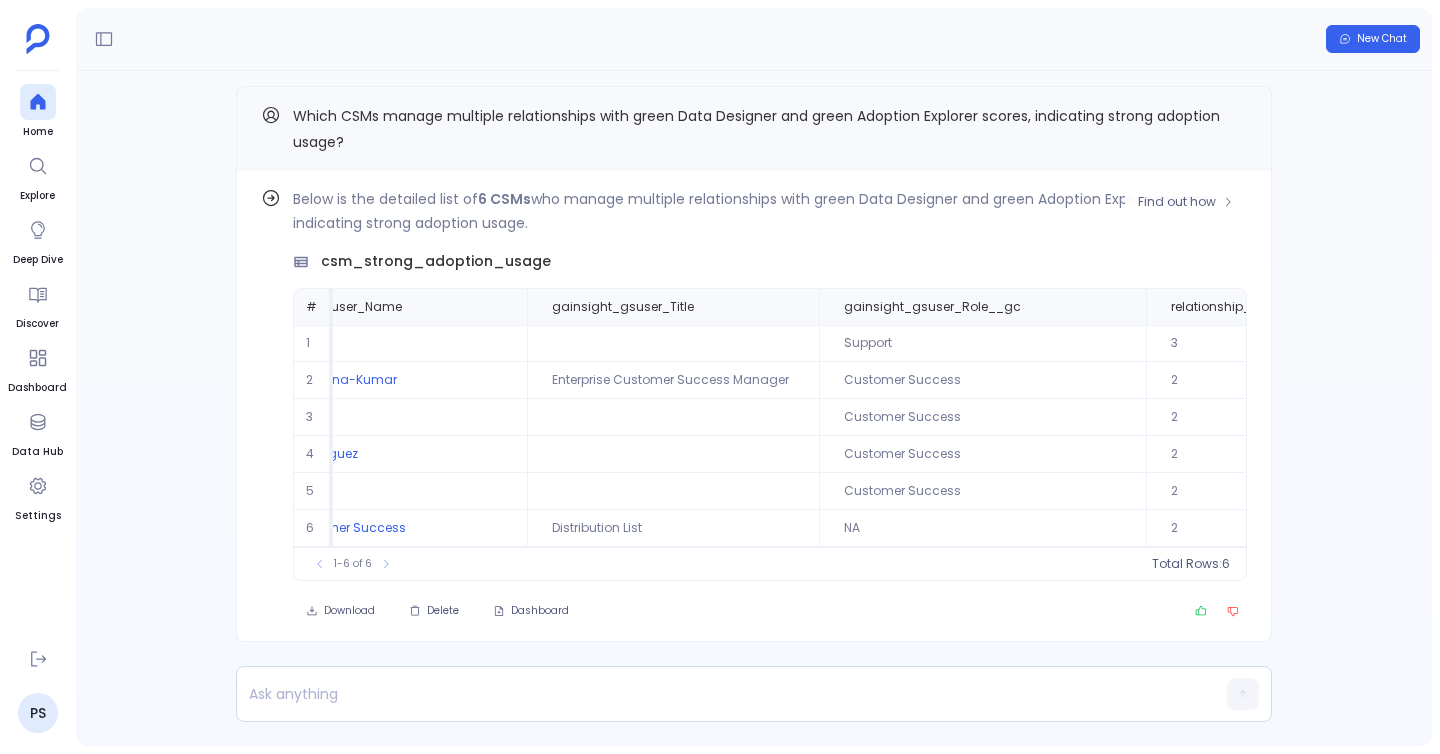 scroll, scrollTop: 0, scrollLeft: 0, axis: both 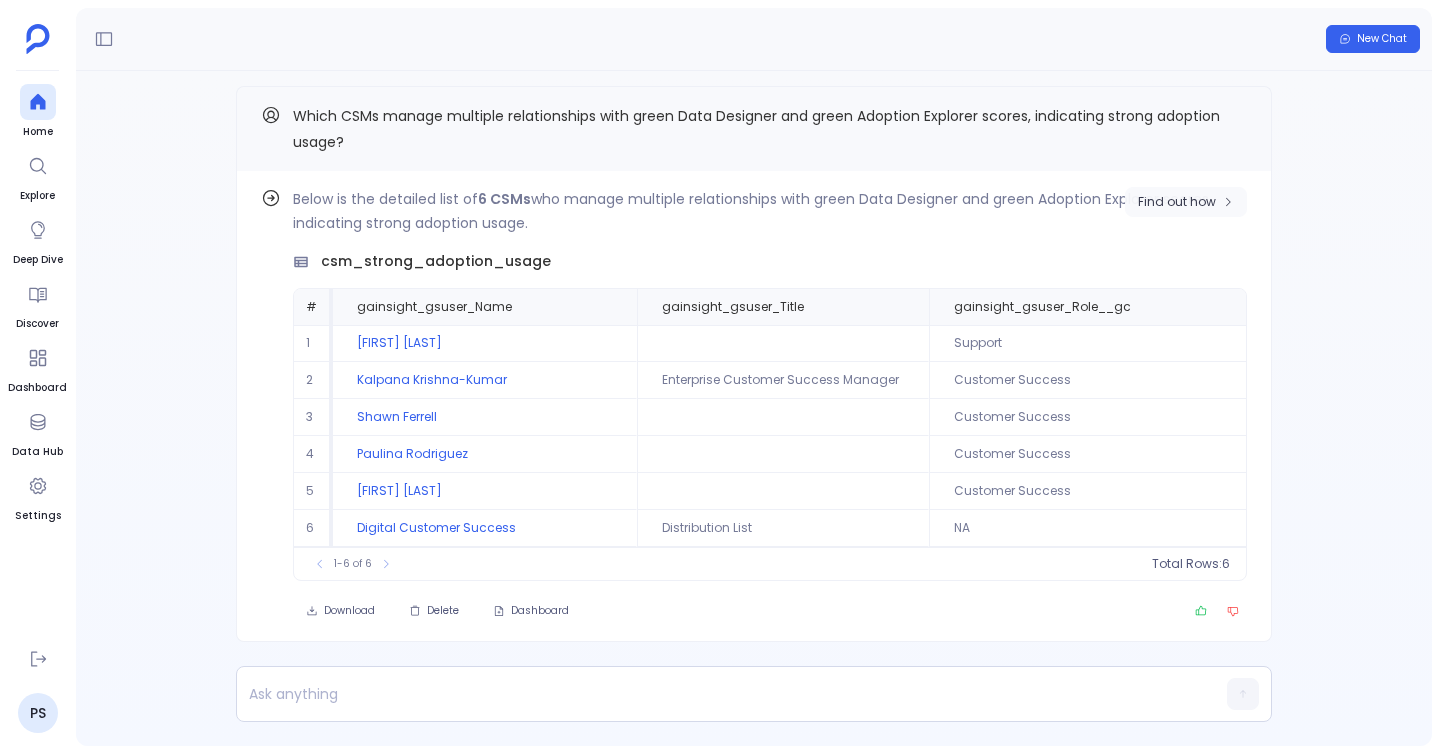 click on "Find out how" at bounding box center (1177, 202) 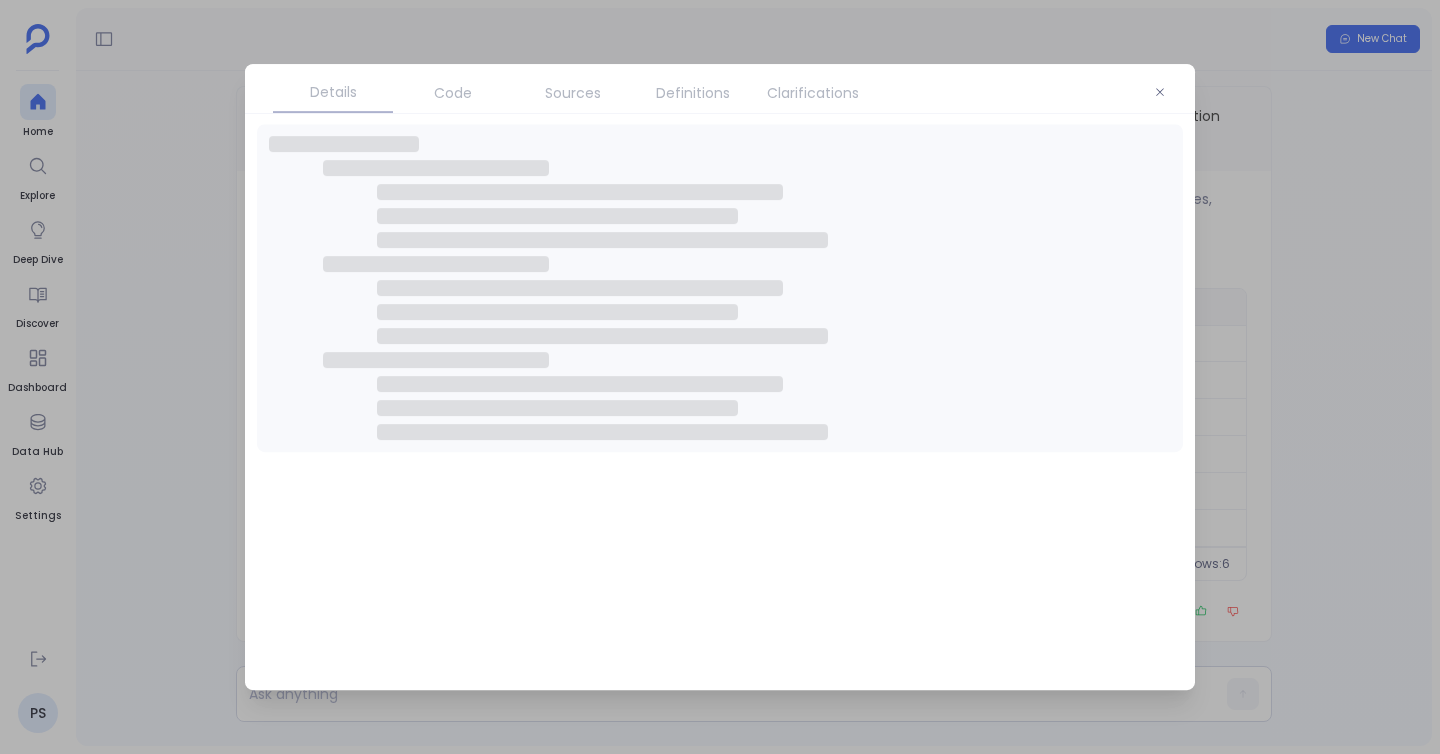 click on "Definitions" at bounding box center (693, 93) 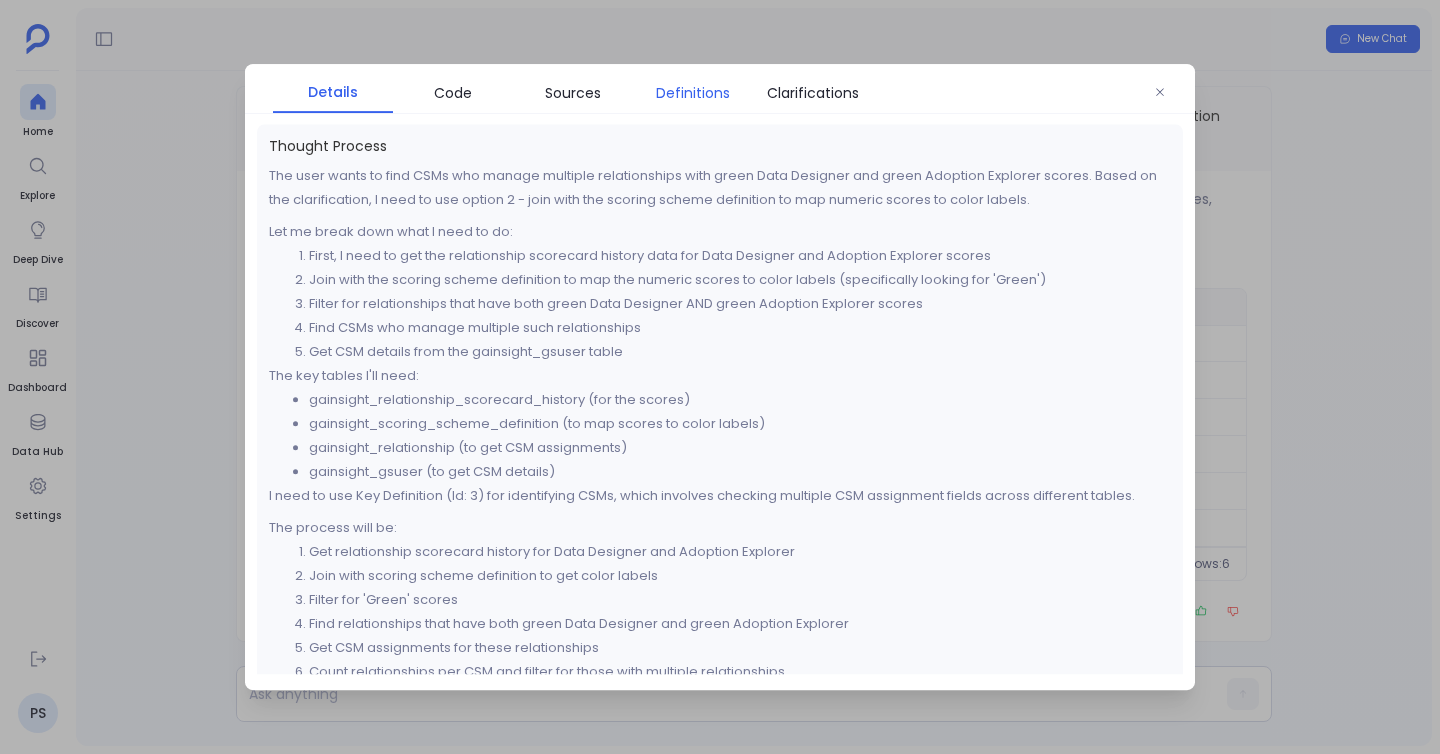 click on "Definitions" at bounding box center (693, 93) 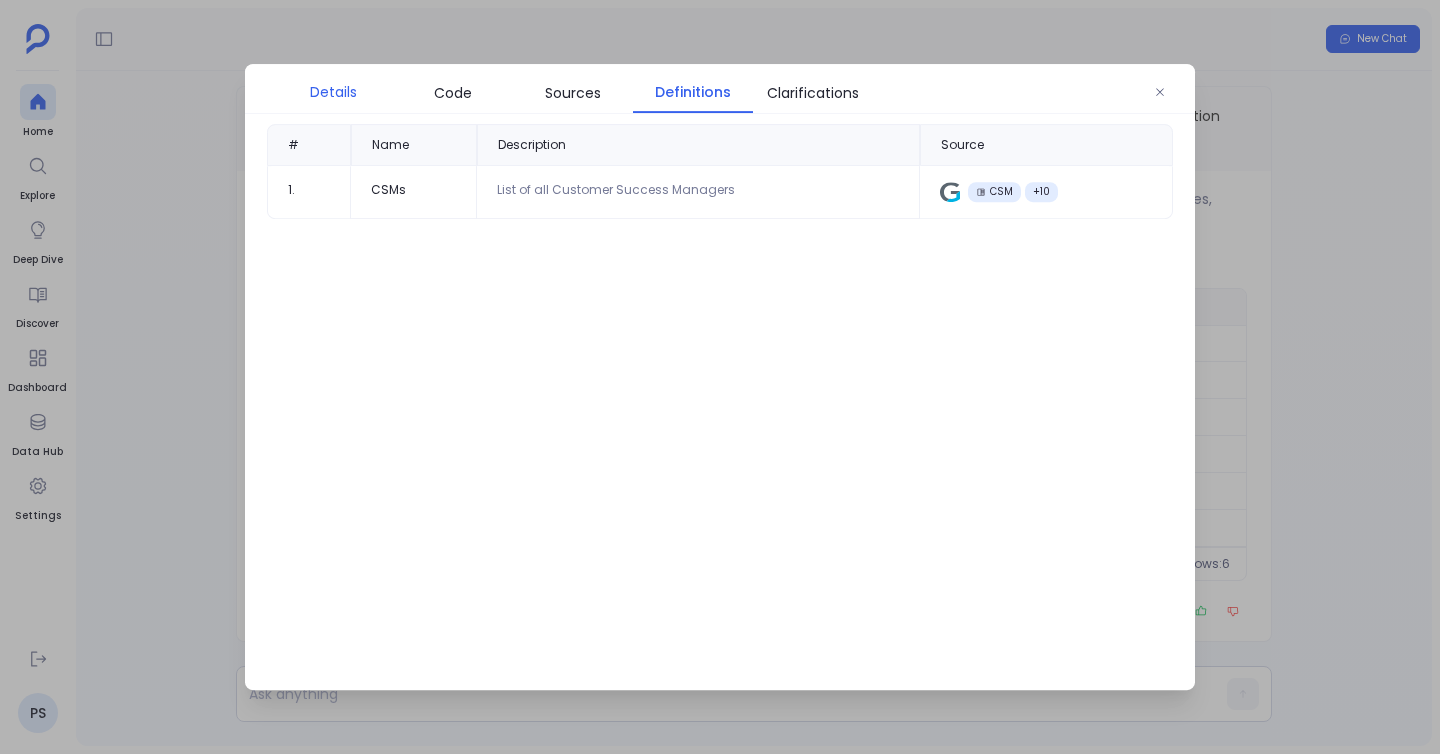 click on "Details" at bounding box center [333, 92] 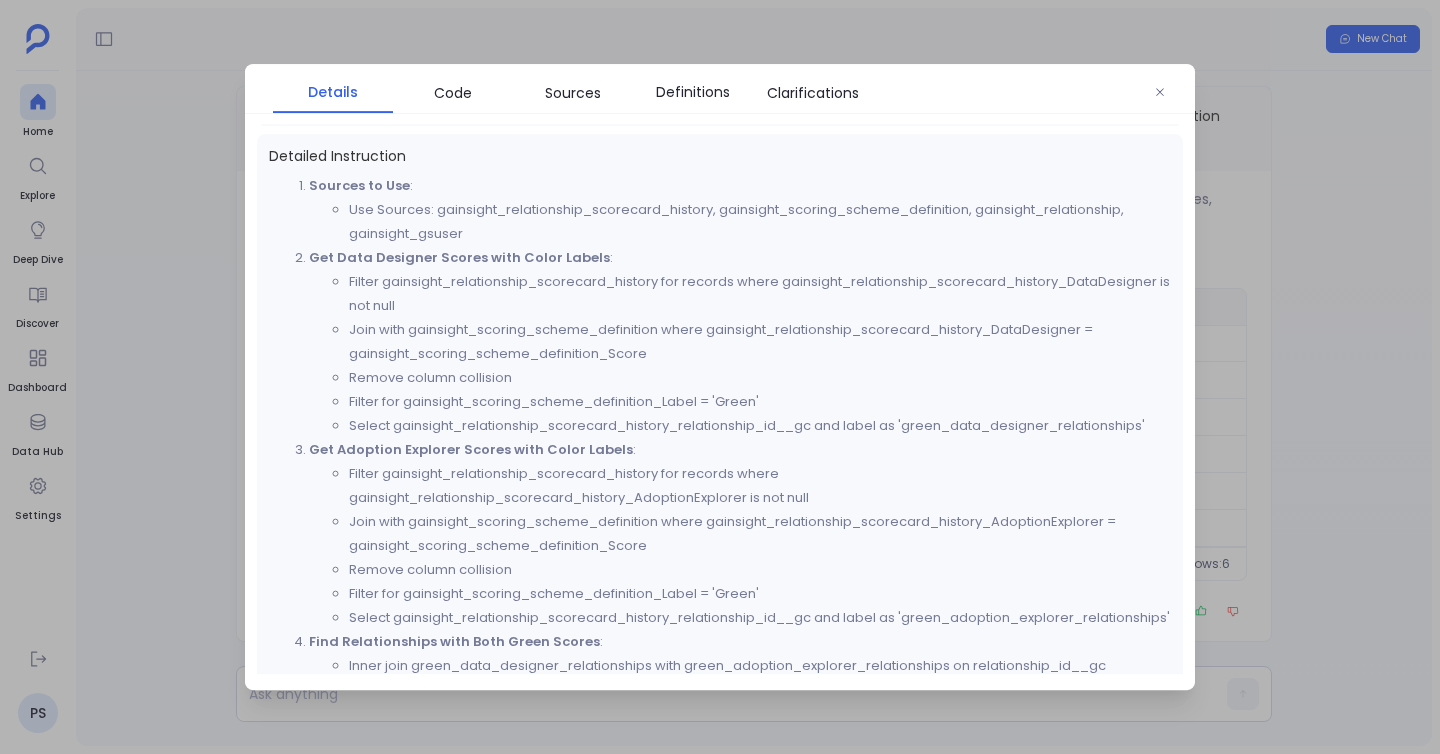 scroll, scrollTop: 599, scrollLeft: 0, axis: vertical 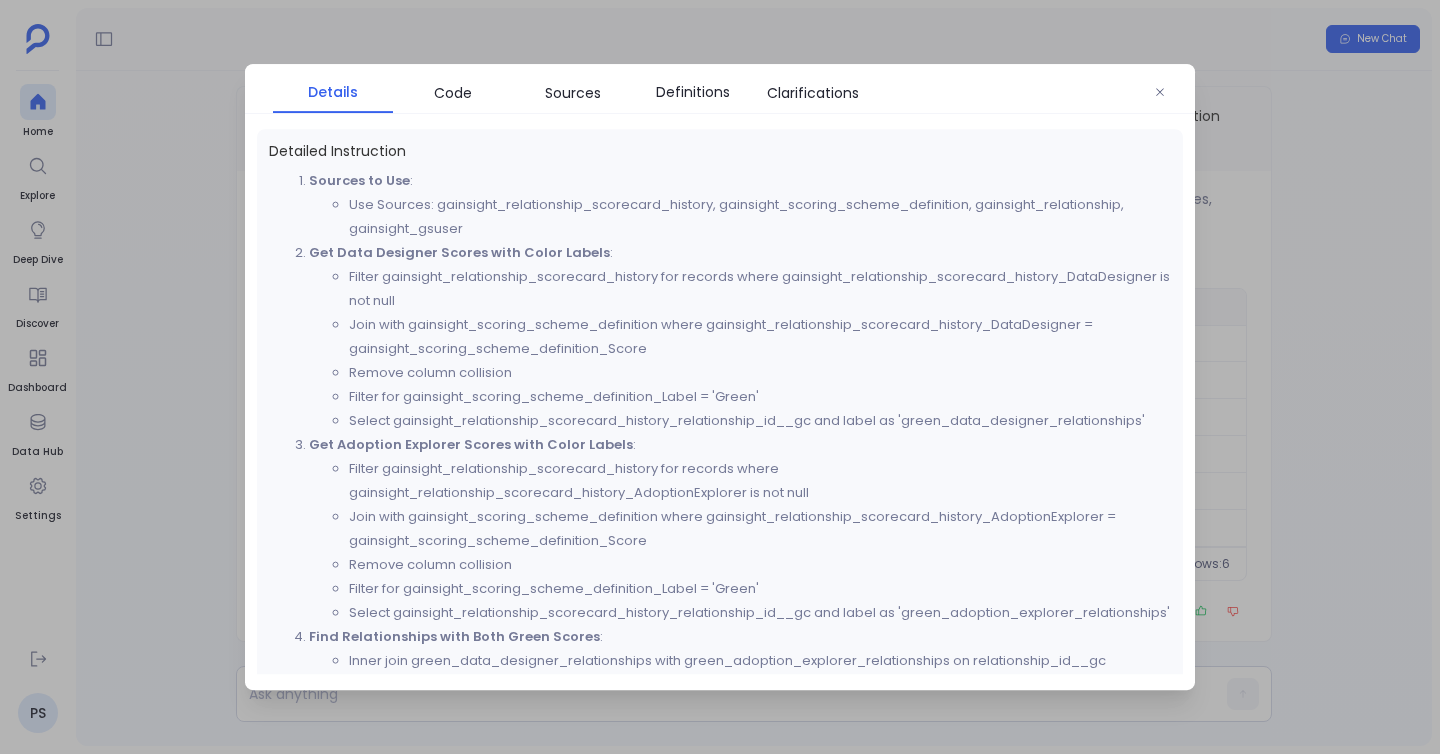 click at bounding box center (720, 377) 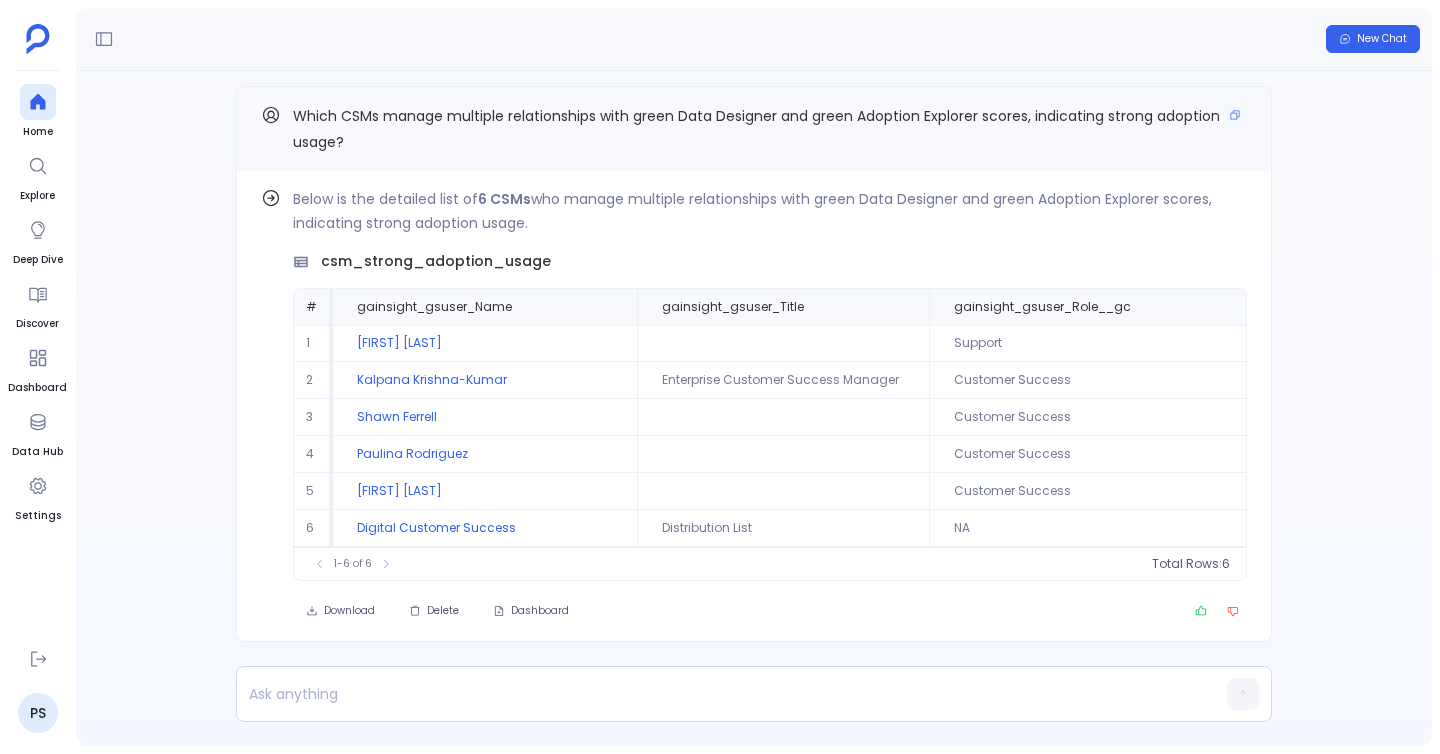 scroll, scrollTop: -14, scrollLeft: 0, axis: vertical 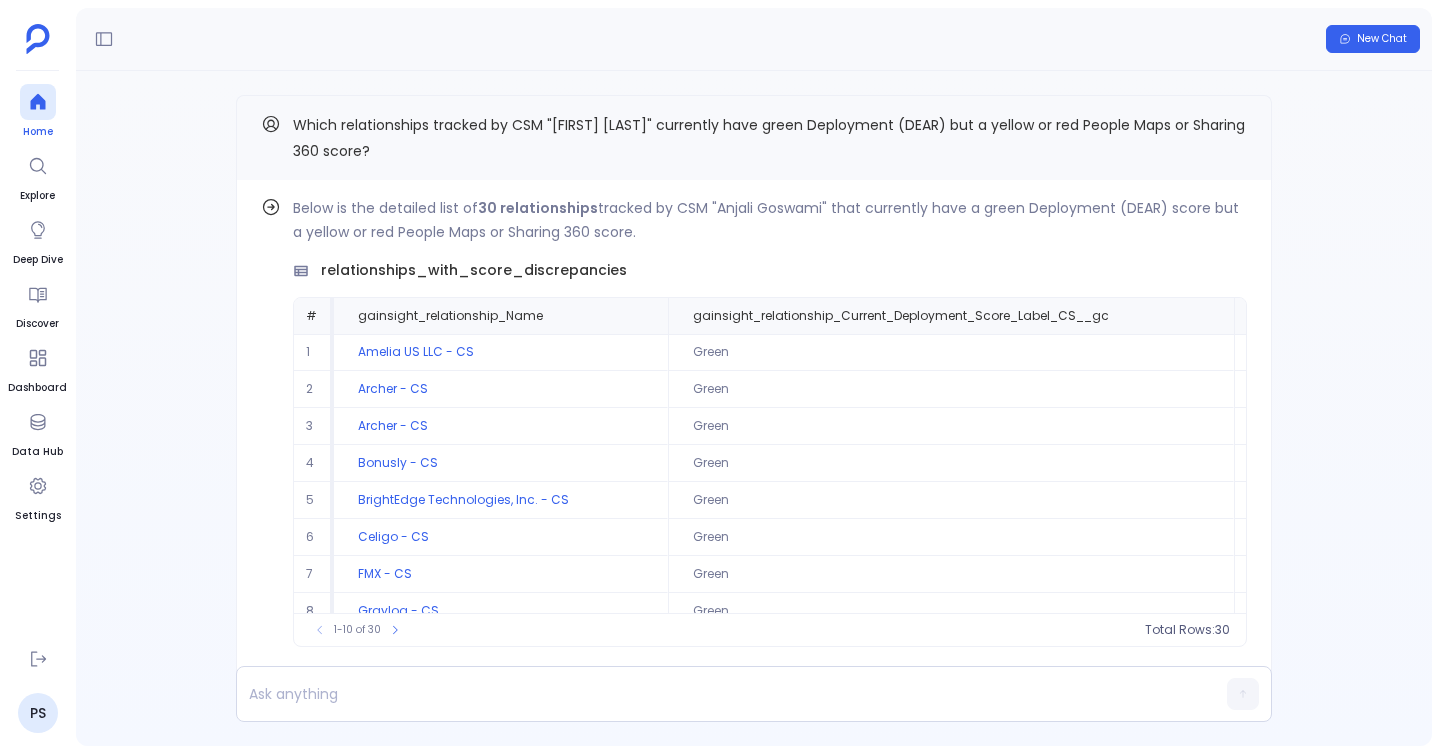 click 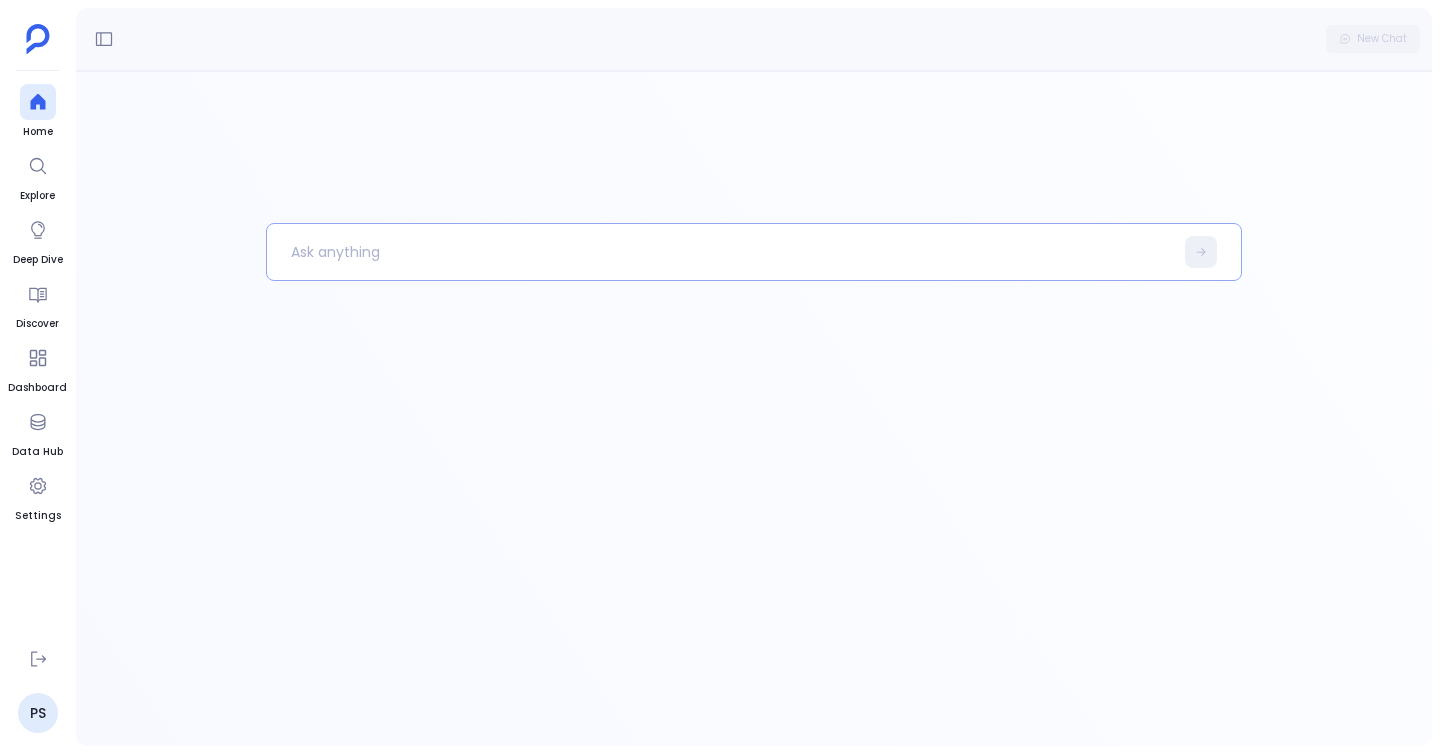 click at bounding box center (720, 252) 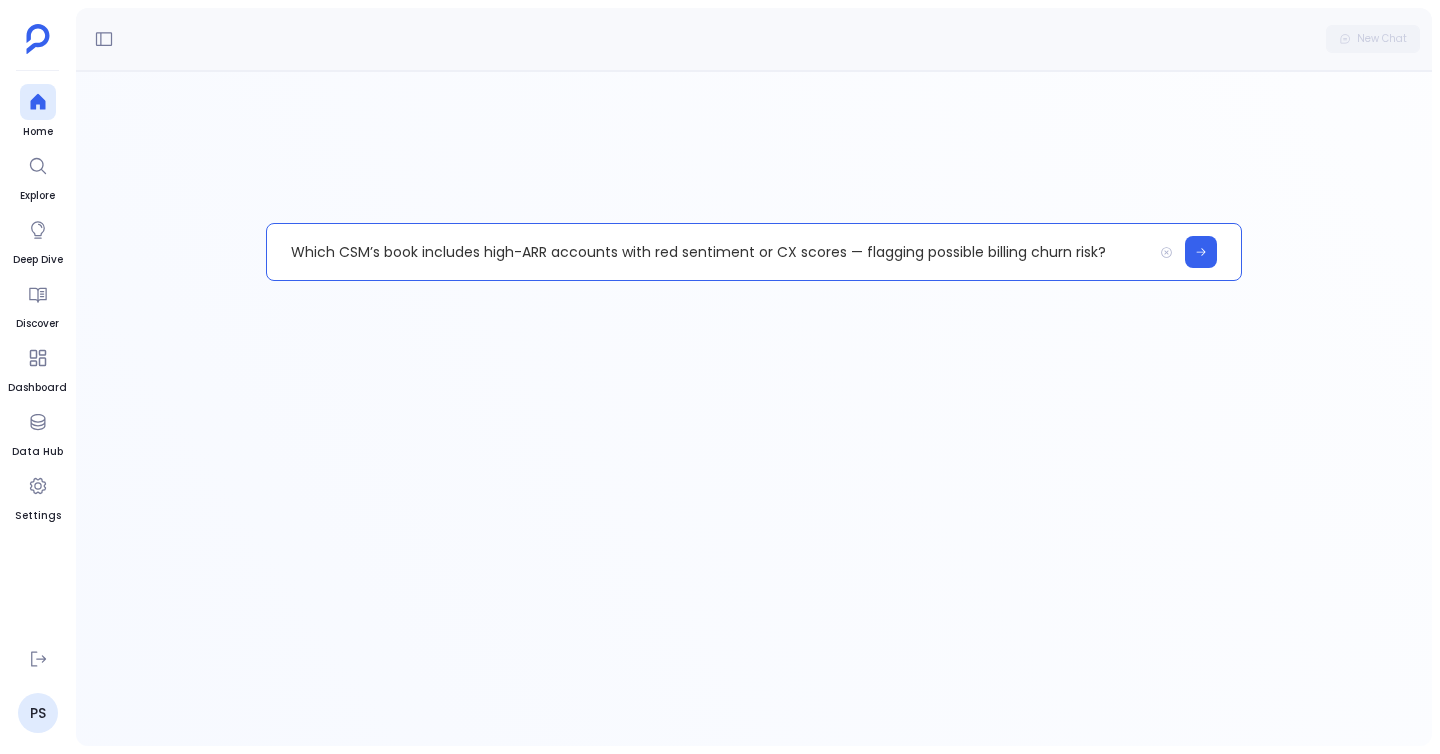 click on "Which CSM’s book includes high-ARR accounts with red sentiment or CX scores — flagging possible billing churn risk?" at bounding box center [709, 252] 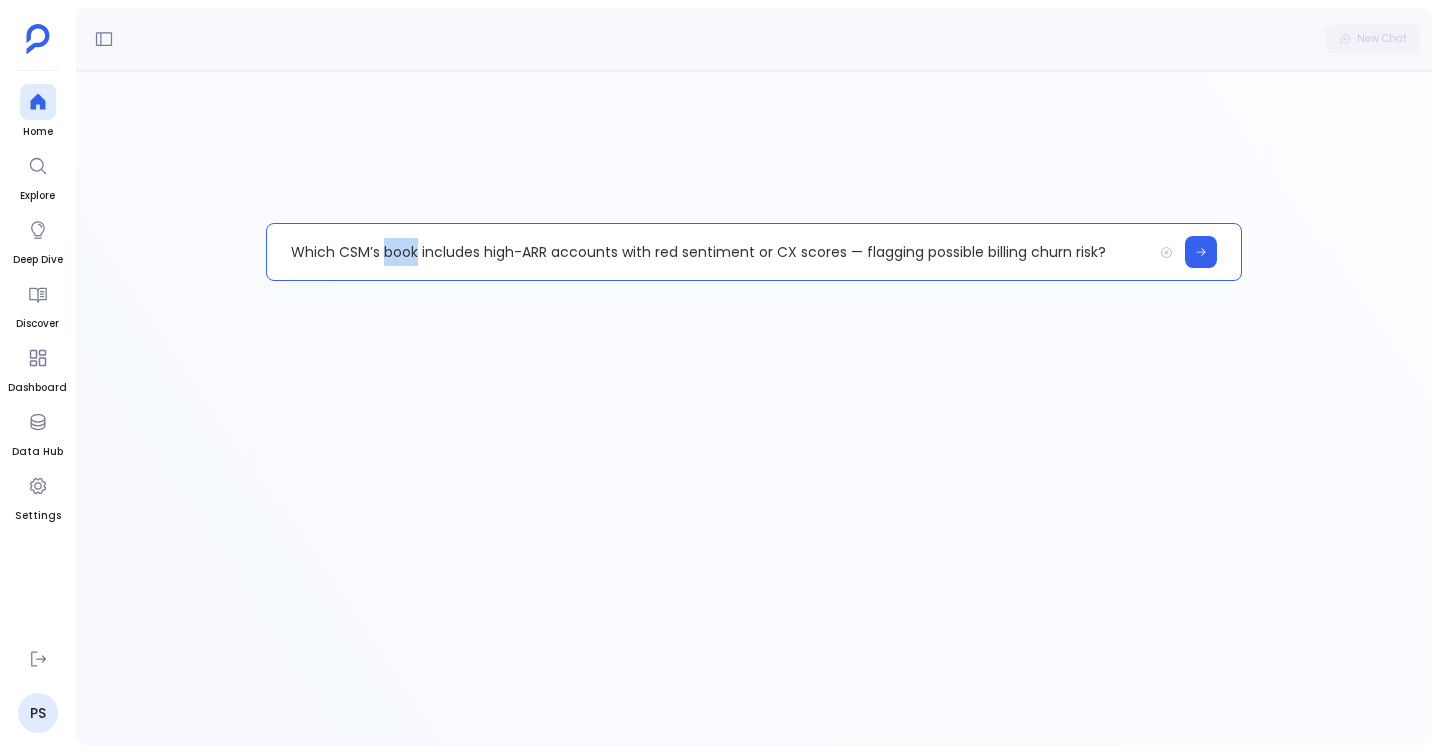 click on "Which CSM’s book includes high-ARR accounts with red sentiment or CX scores — flagging possible billing churn risk?" at bounding box center (709, 252) 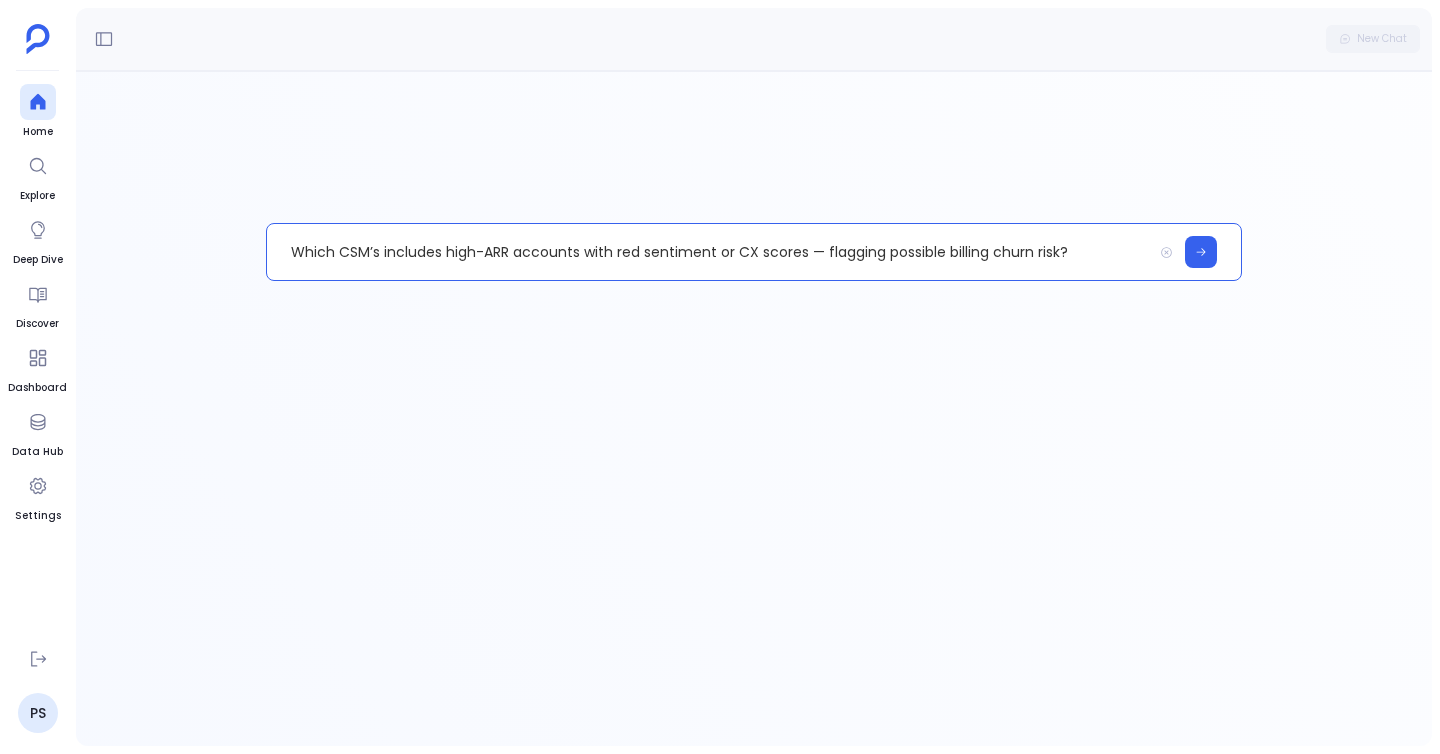 click on "Which CSM’s includes high-ARR accounts with red sentiment or CX scores — flagging possible billing churn risk?" at bounding box center (709, 252) 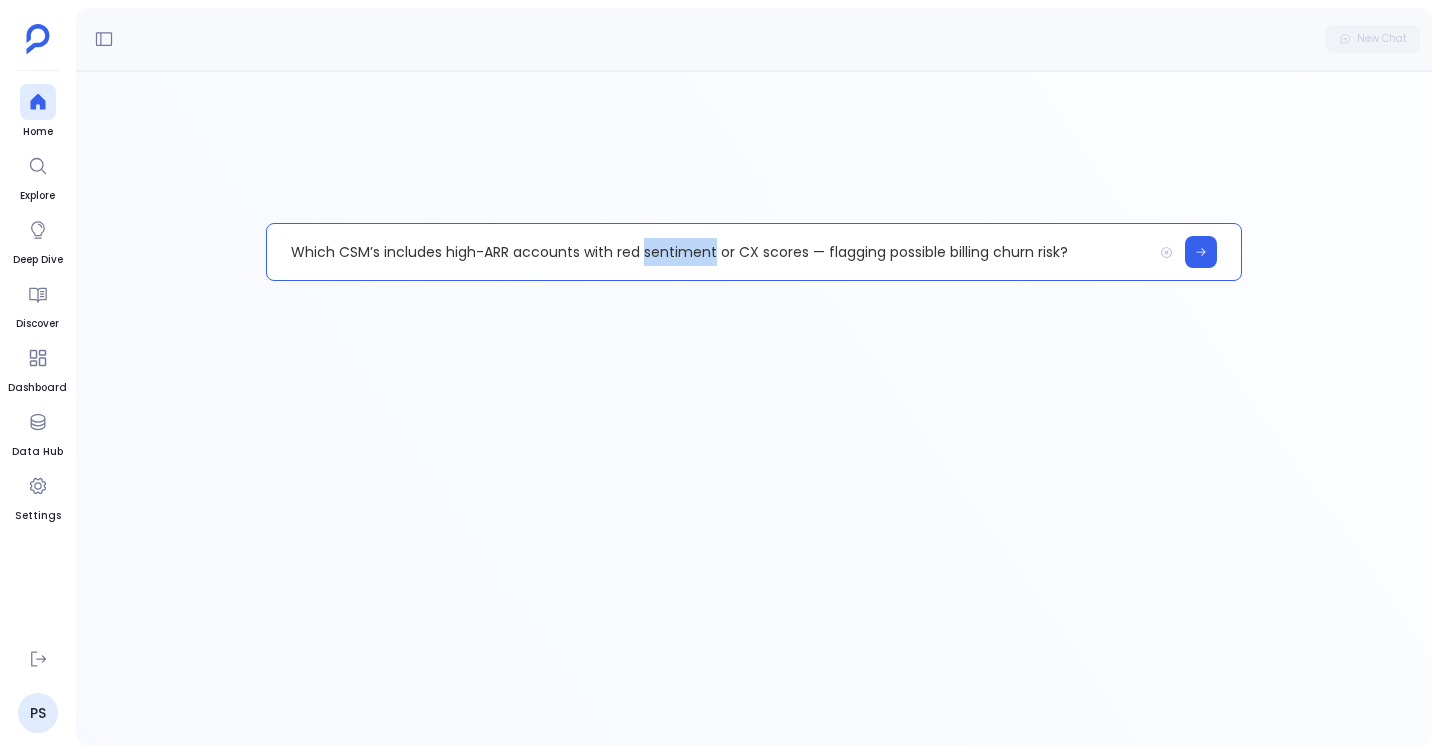click on "Which CSM’s includes high-ARR accounts with red sentiment or CX scores — flagging possible billing churn risk?" at bounding box center [709, 252] 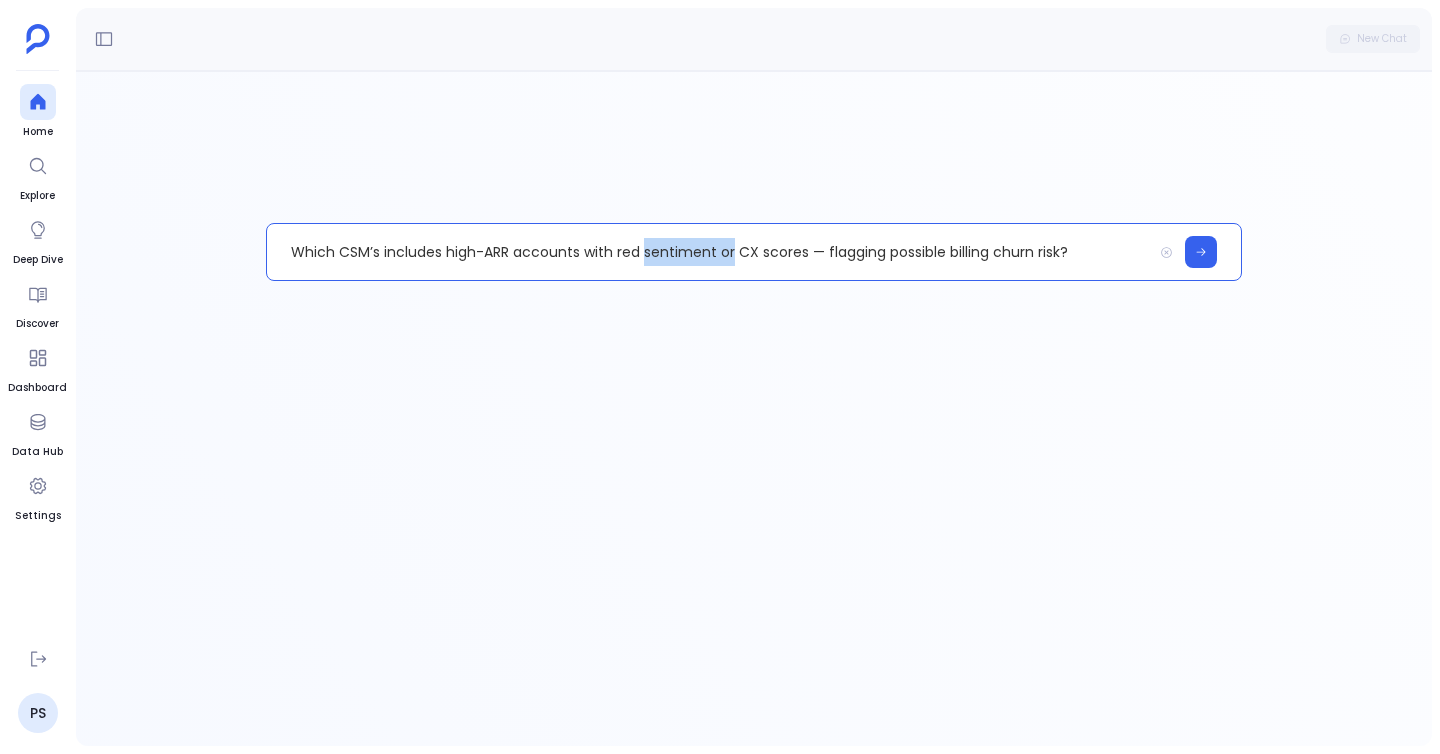 click on "Which CSM’s includes high-ARR accounts with red sentiment or CX scores — flagging possible billing churn risk?" at bounding box center (709, 252) 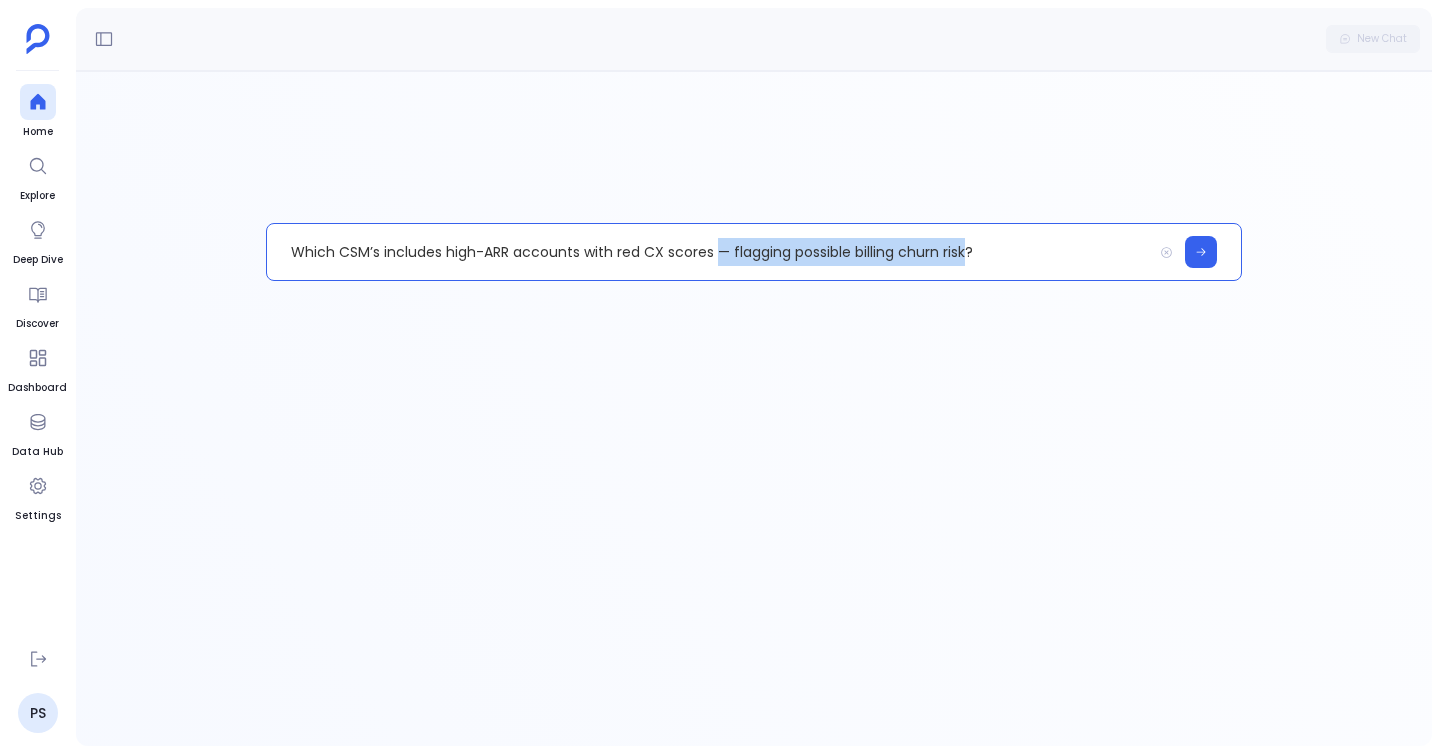 drag, startPoint x: 715, startPoint y: 251, endPoint x: 967, endPoint y: 256, distance: 252.04959 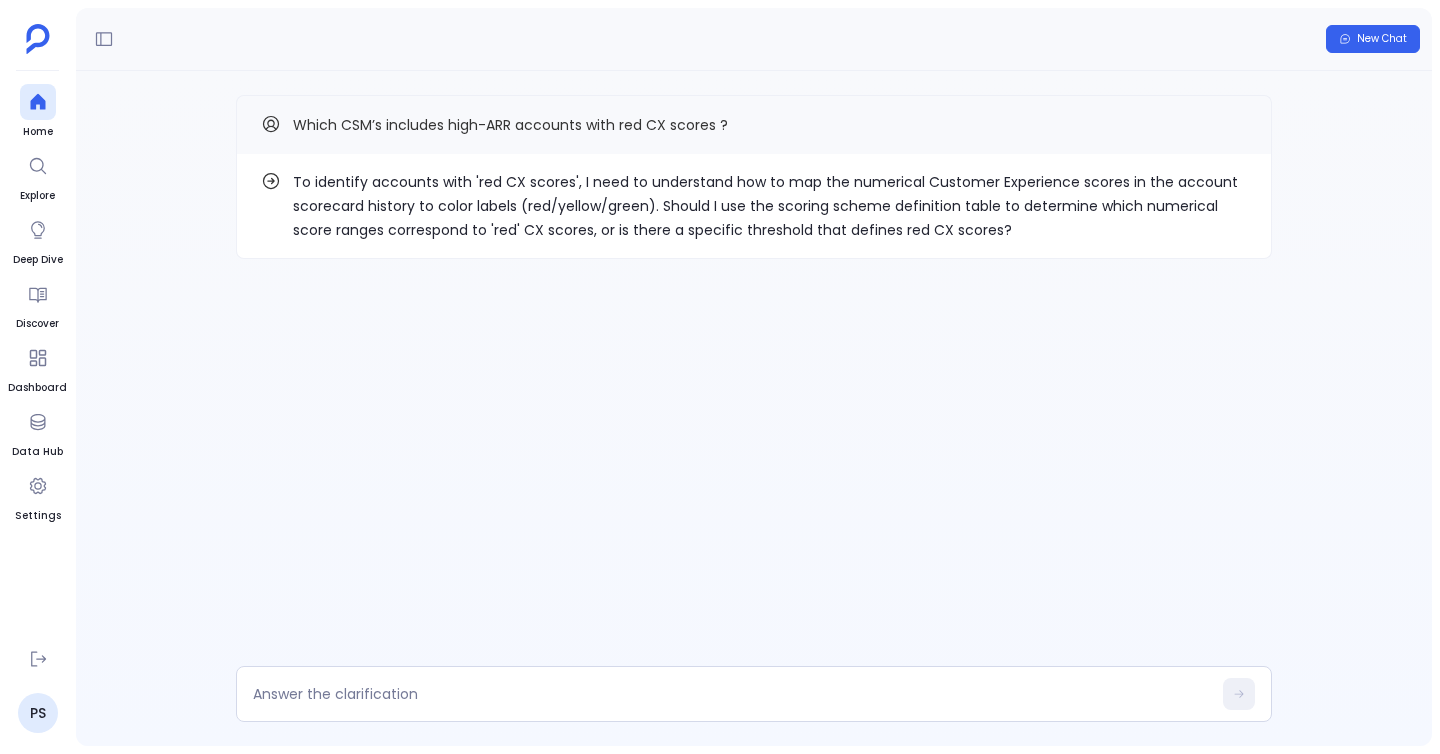click on "To identify accounts with 'red CX scores', I need to understand how to map the numerical Customer Experience scores in the account scorecard history to color labels (red/yellow/green). Should I use the scoring scheme definition table to determine which numerical score ranges correspond to 'red' CX scores, or is there a specific threshold that defines red CX scores?" at bounding box center [770, 206] 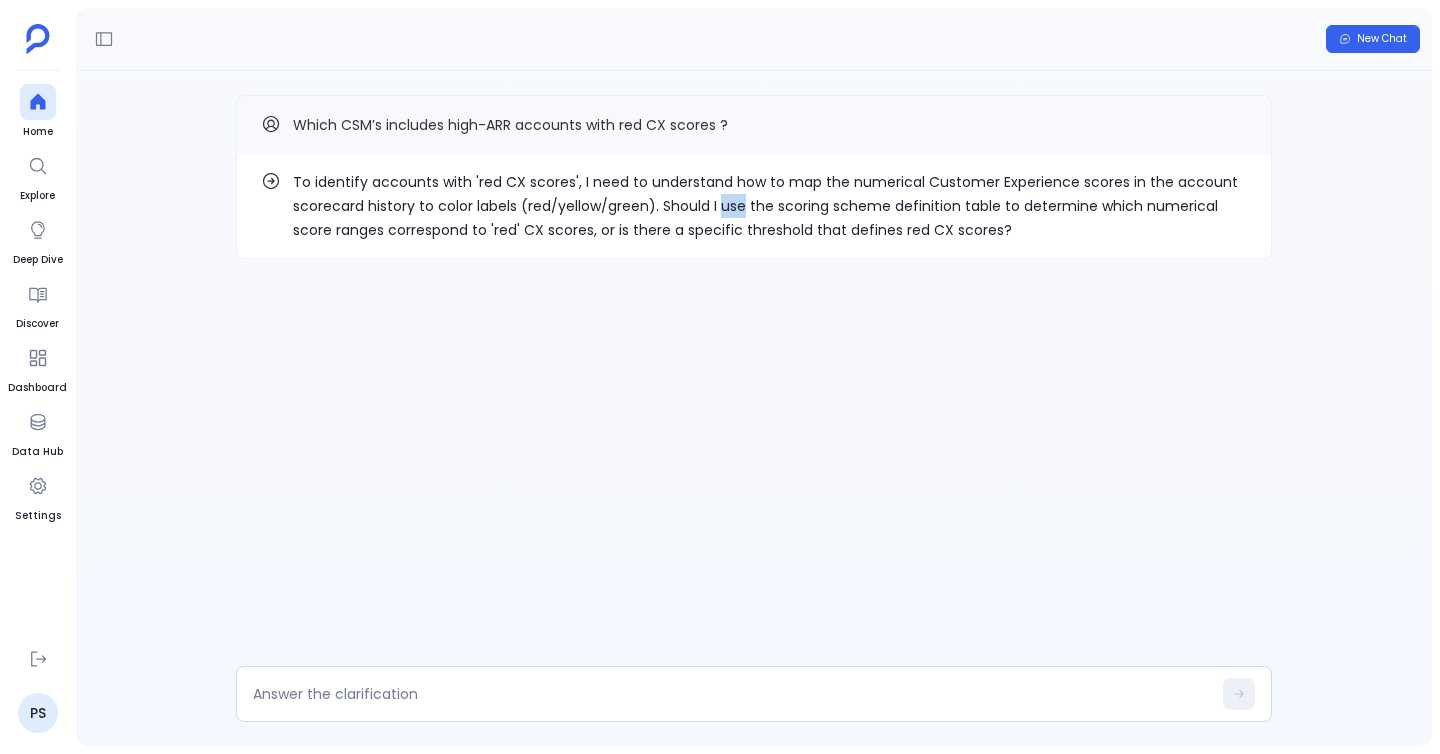 click on "To identify accounts with 'red CX scores', I need to understand how to map the numerical Customer Experience scores in the account scorecard history to color labels (red/yellow/green). Should I use the scoring scheme definition table to determine which numerical score ranges correspond to 'red' CX scores, or is there a specific threshold that defines red CX scores?" at bounding box center [770, 206] 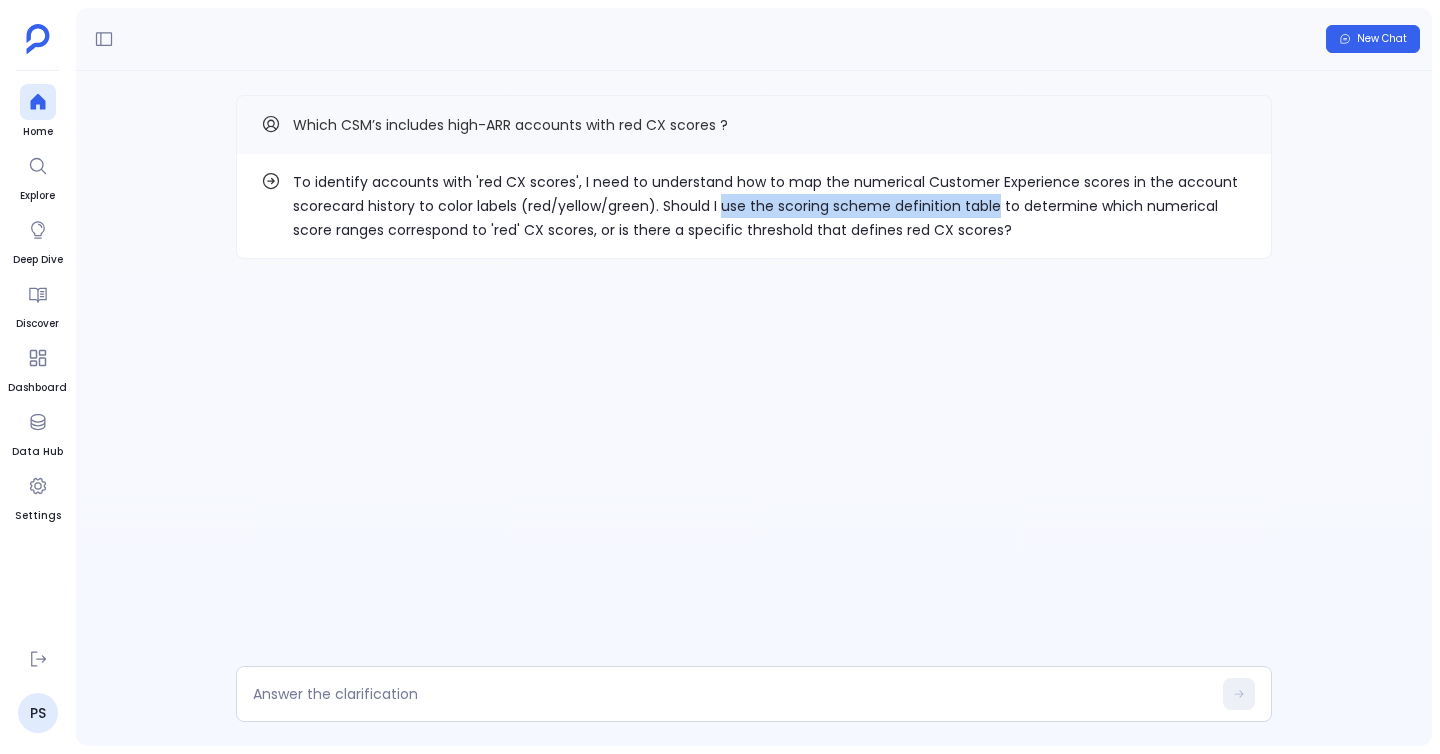 click on "To identify accounts with 'red CX scores', I need to understand how to map the numerical Customer Experience scores in the account scorecard history to color labels (red/yellow/green). Should I use the scoring scheme definition table to determine which numerical score ranges correspond to 'red' CX scores, or is there a specific threshold that defines red CX scores?" at bounding box center [770, 206] 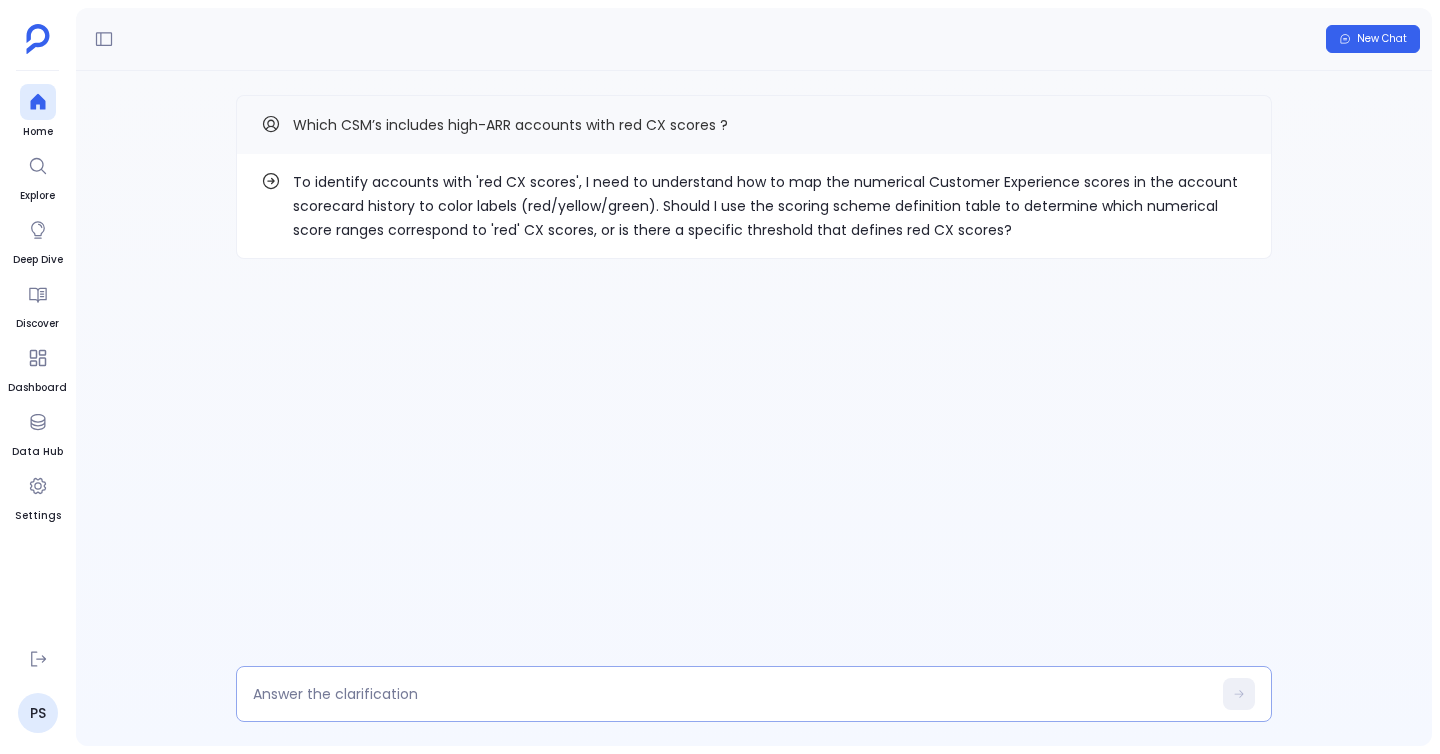 click at bounding box center [732, 694] 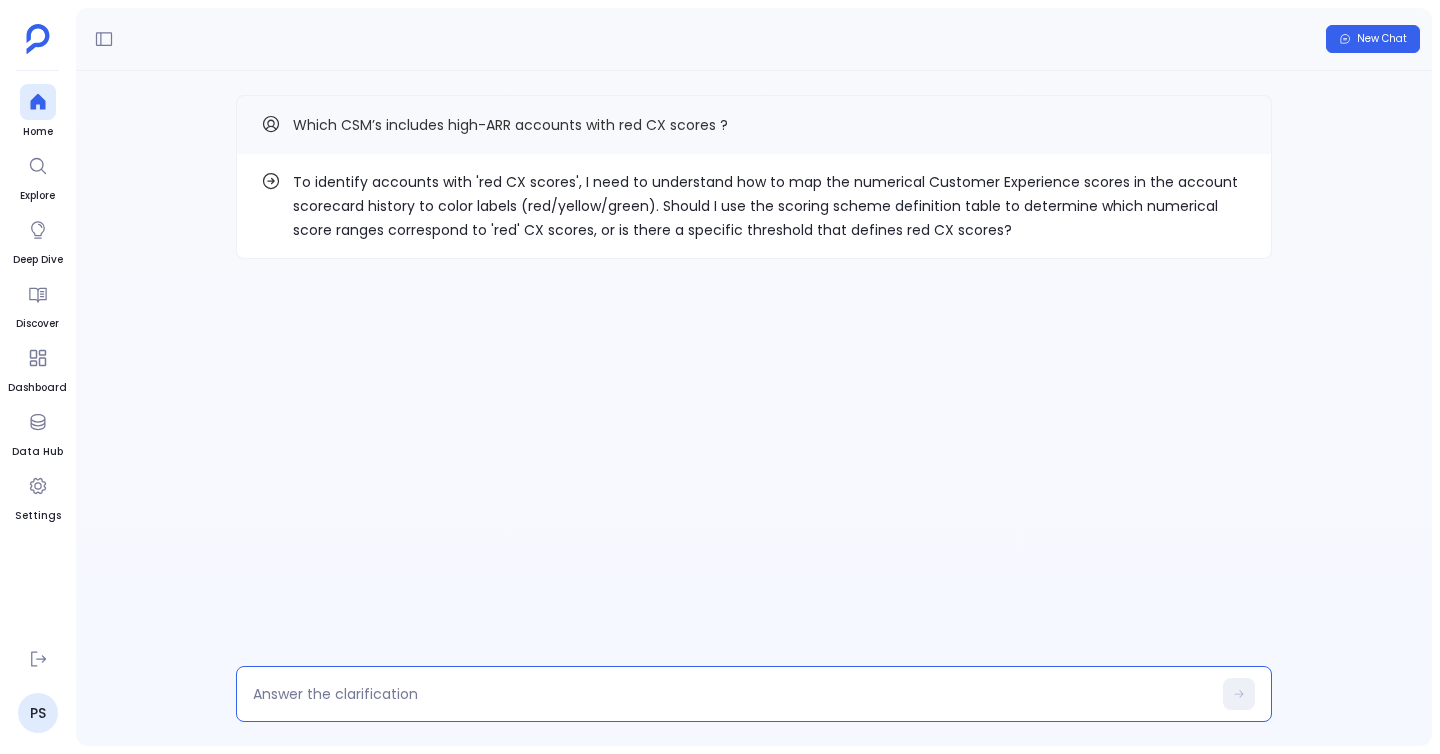 type on "use the scoring scheme definition table" 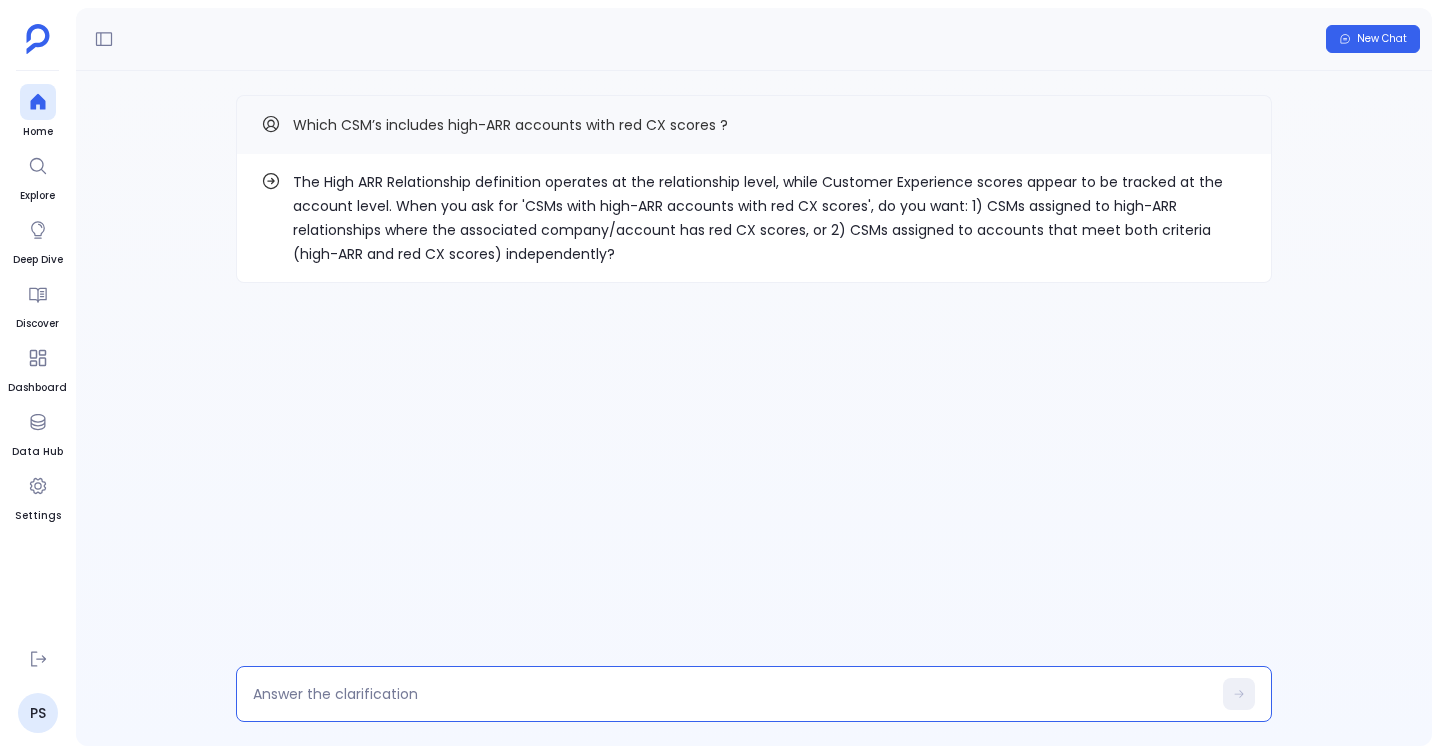 click at bounding box center [732, 694] 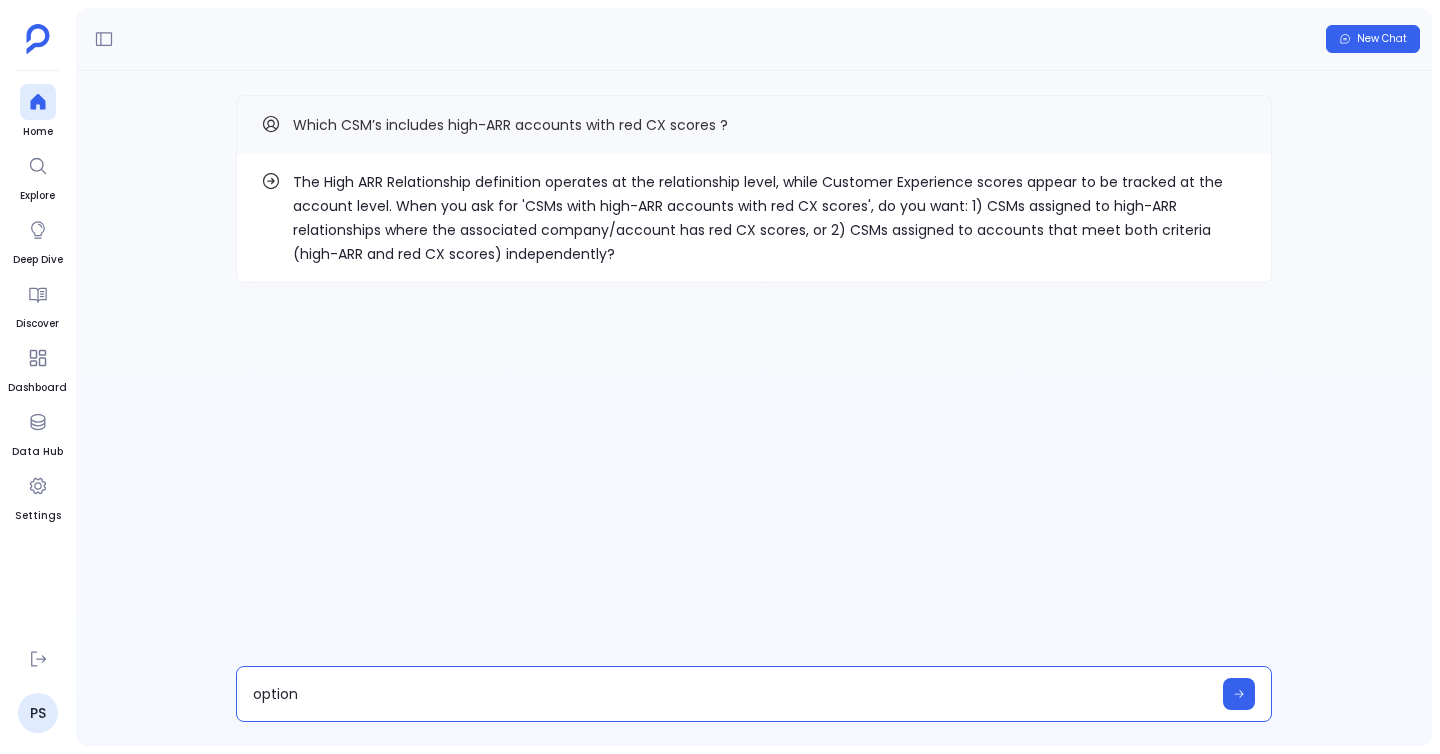 type on "option 1" 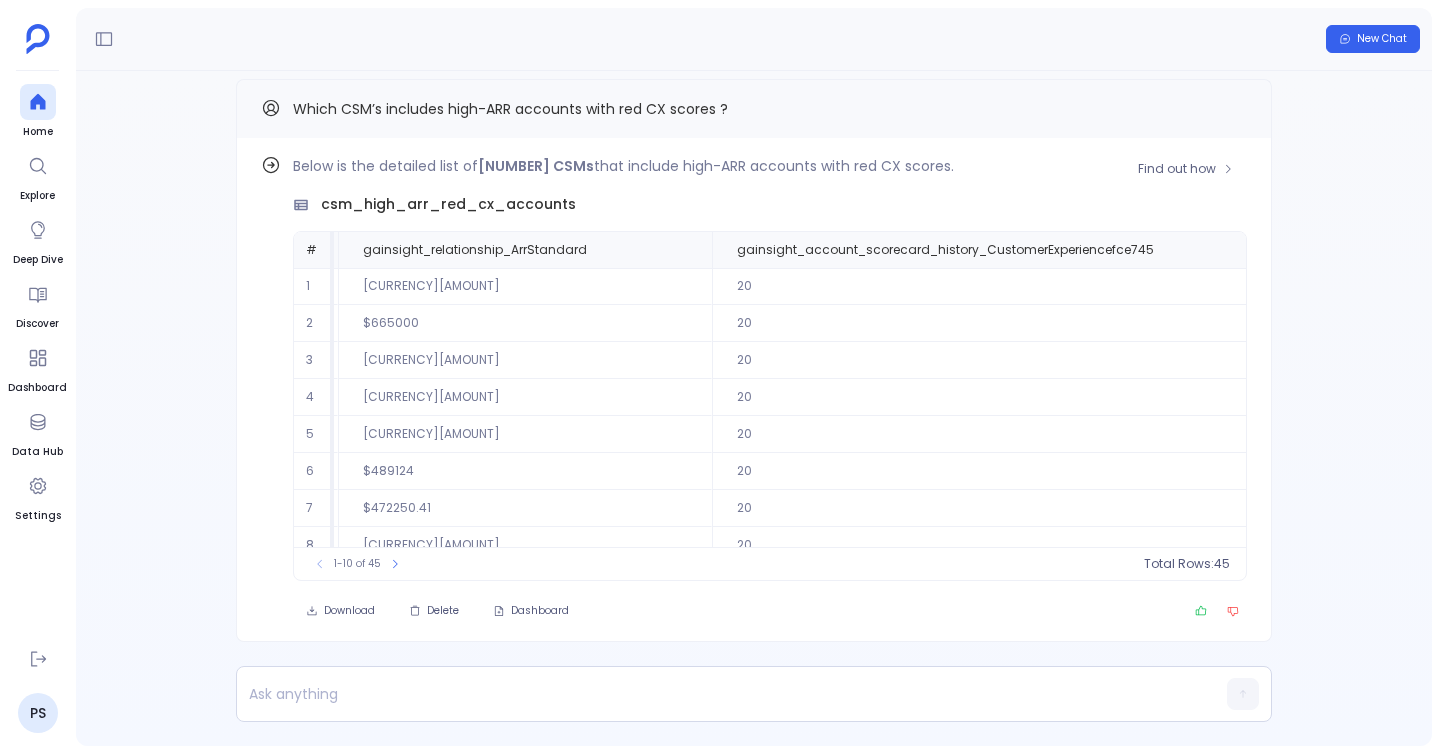 scroll, scrollTop: 0, scrollLeft: 874, axis: horizontal 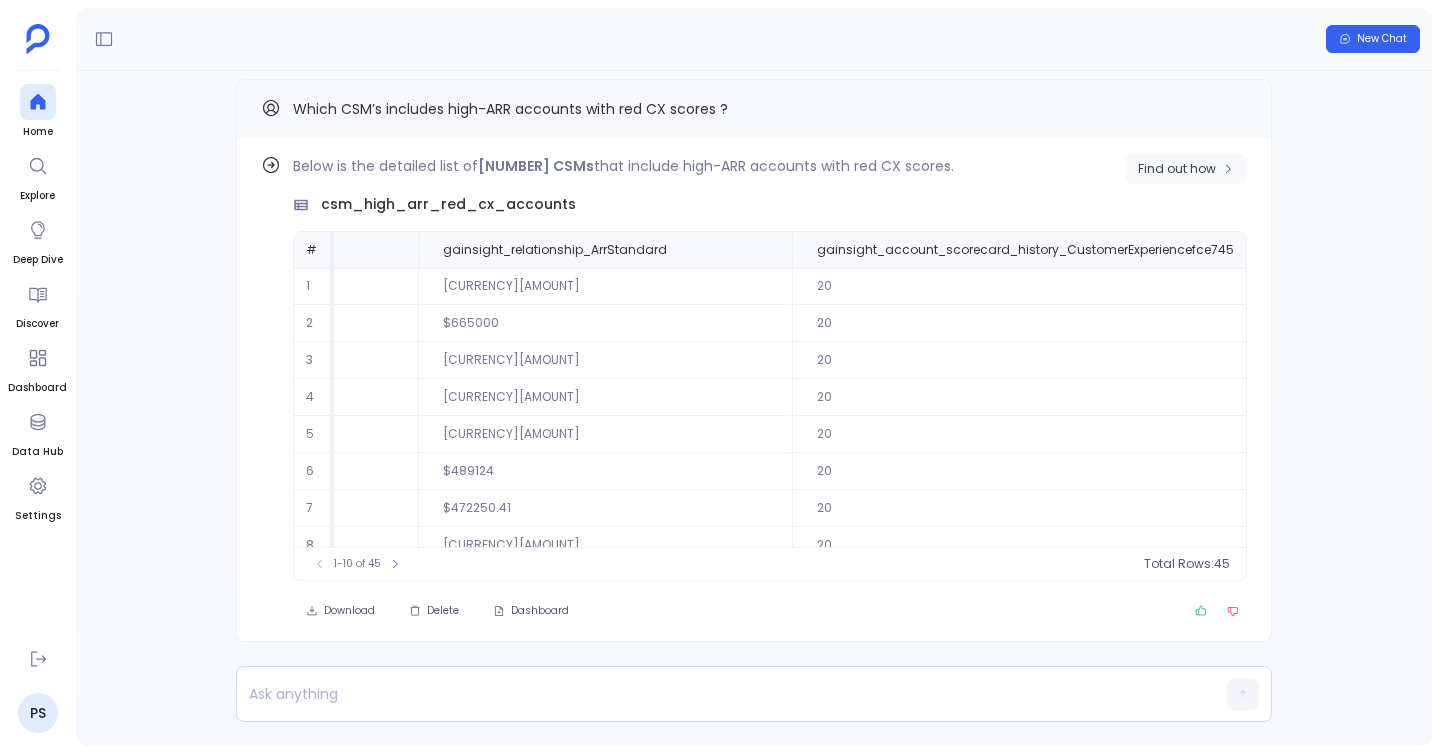 click on "Find out how" at bounding box center (1186, 169) 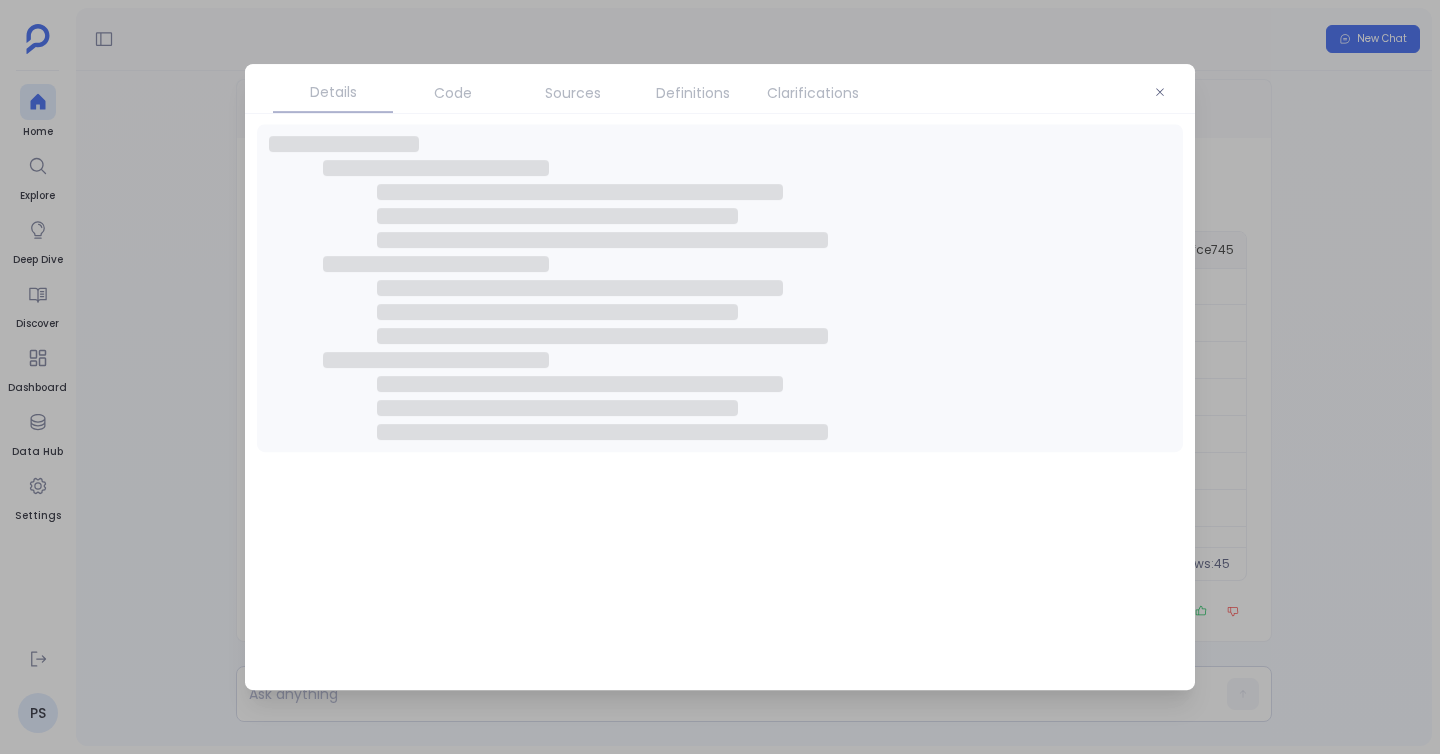 click on "Code" at bounding box center [453, 93] 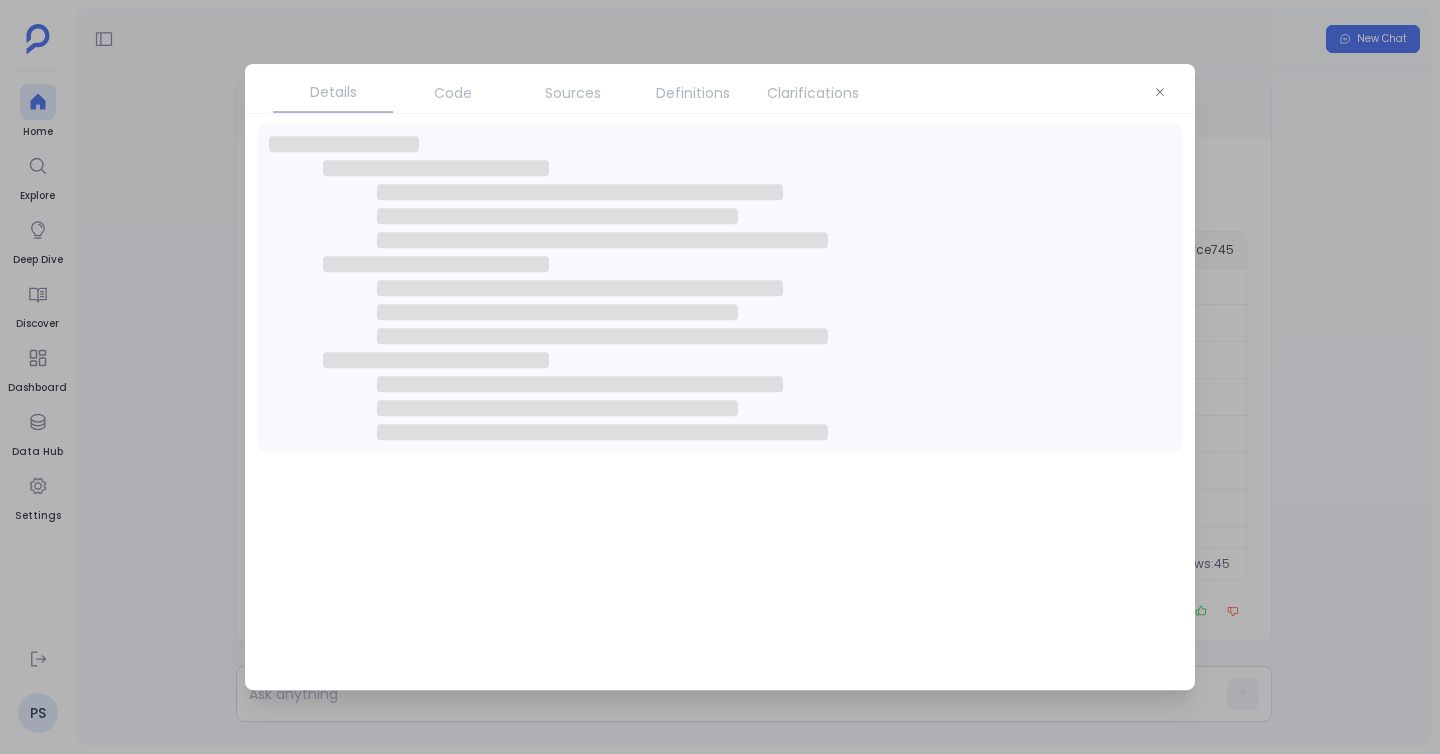 click on "Code" at bounding box center [453, 93] 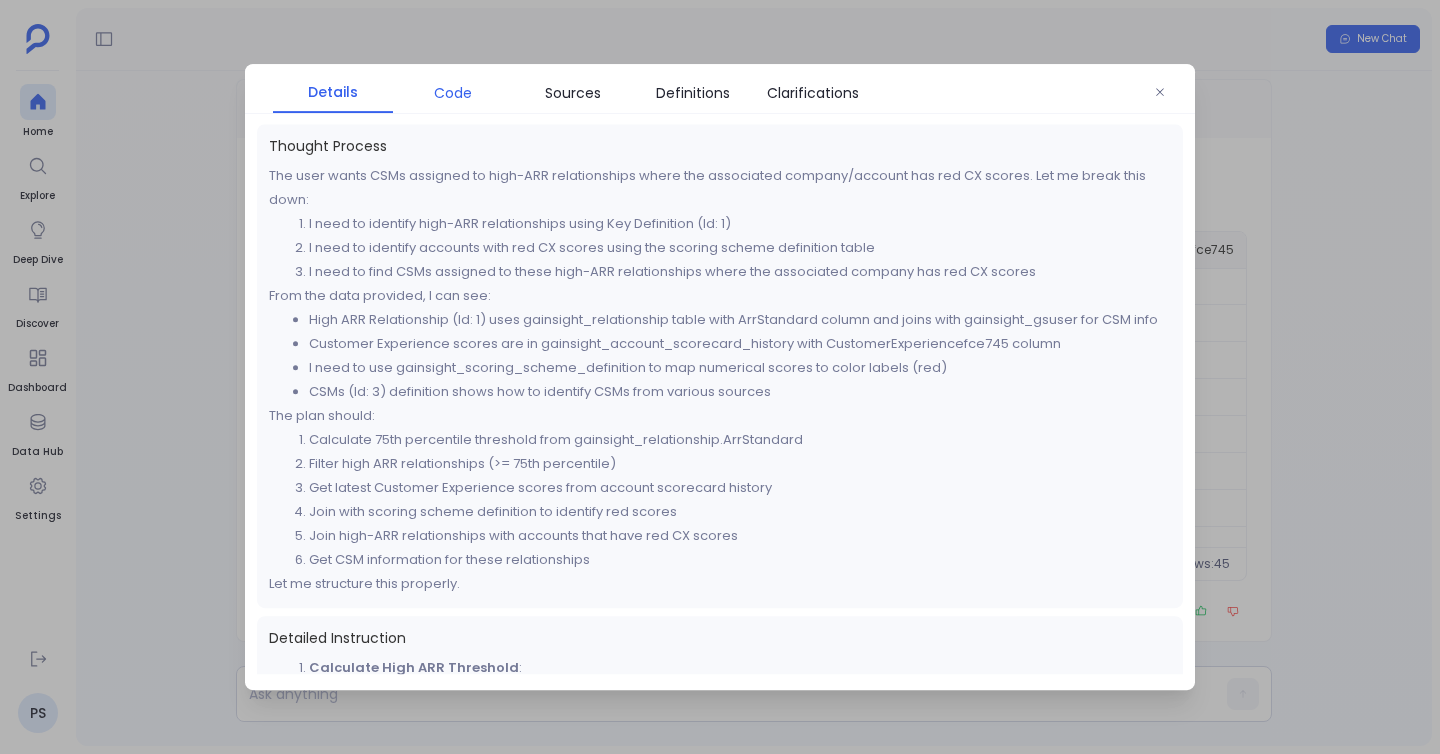 click on "Code" at bounding box center [453, 93] 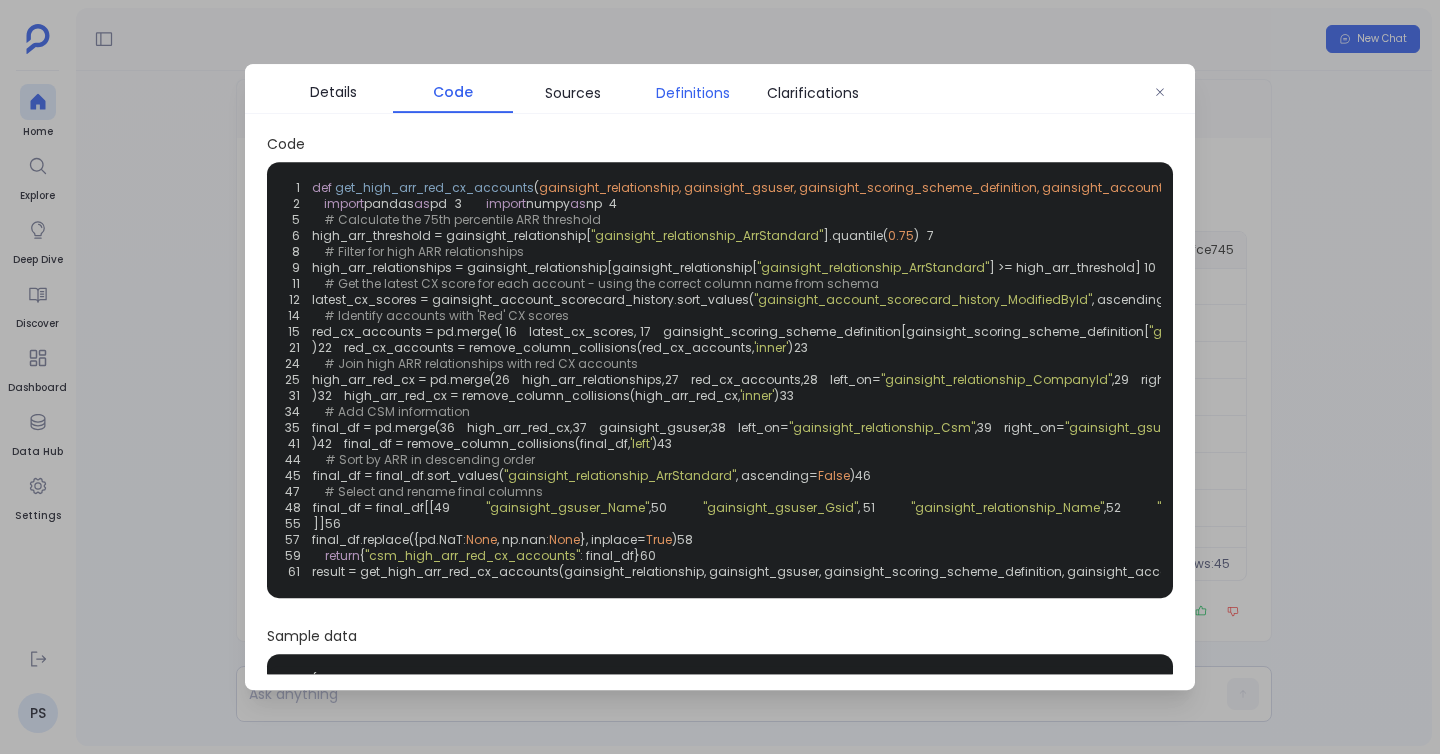 click on "Definitions" at bounding box center [693, 93] 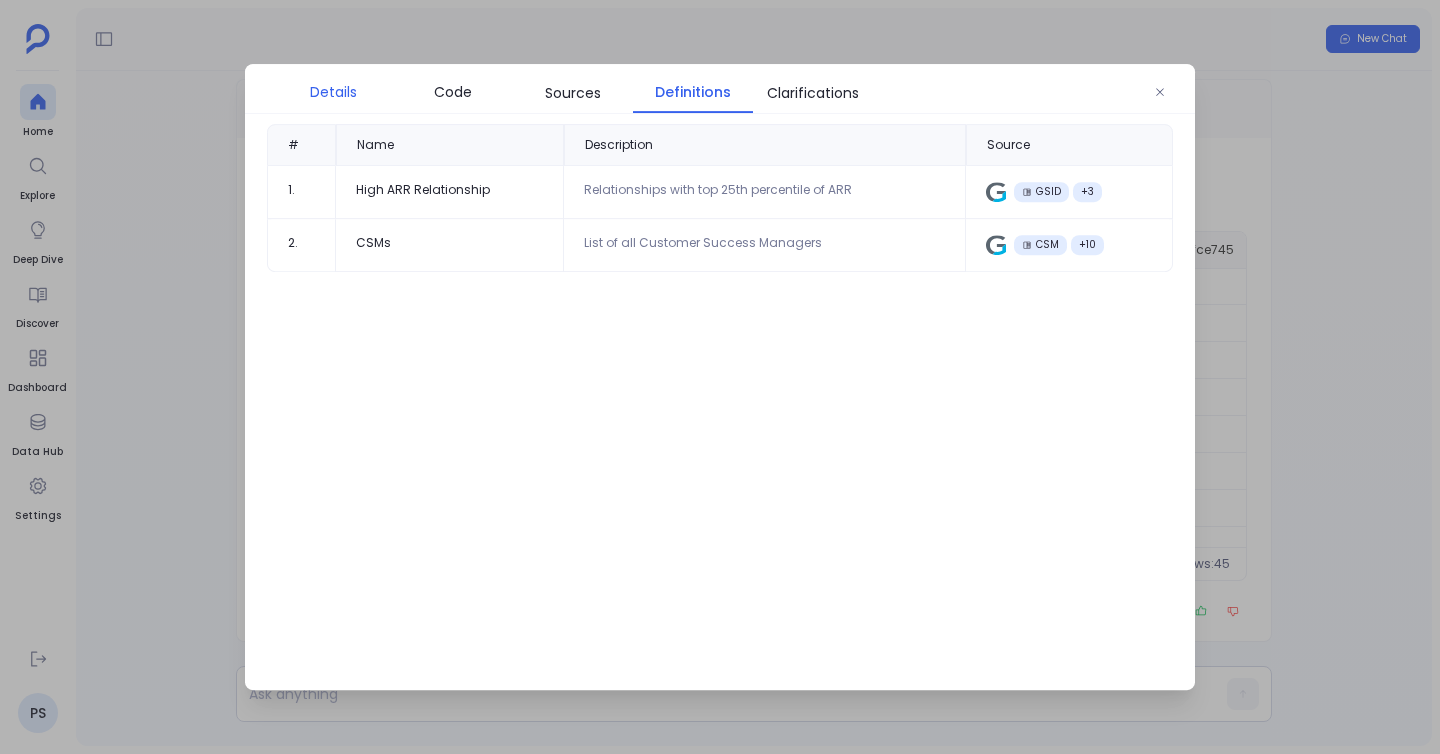 click on "Details" at bounding box center [333, 92] 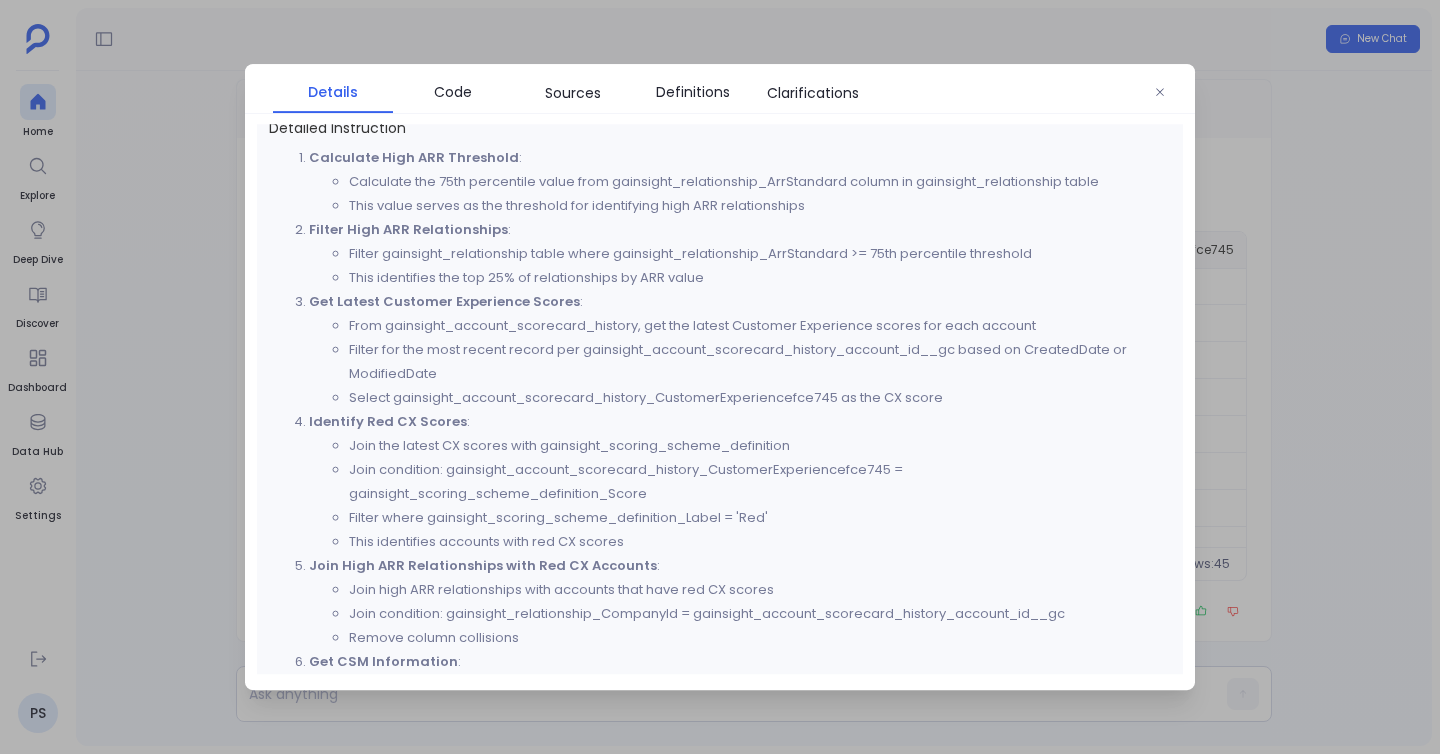 scroll, scrollTop: 512, scrollLeft: 0, axis: vertical 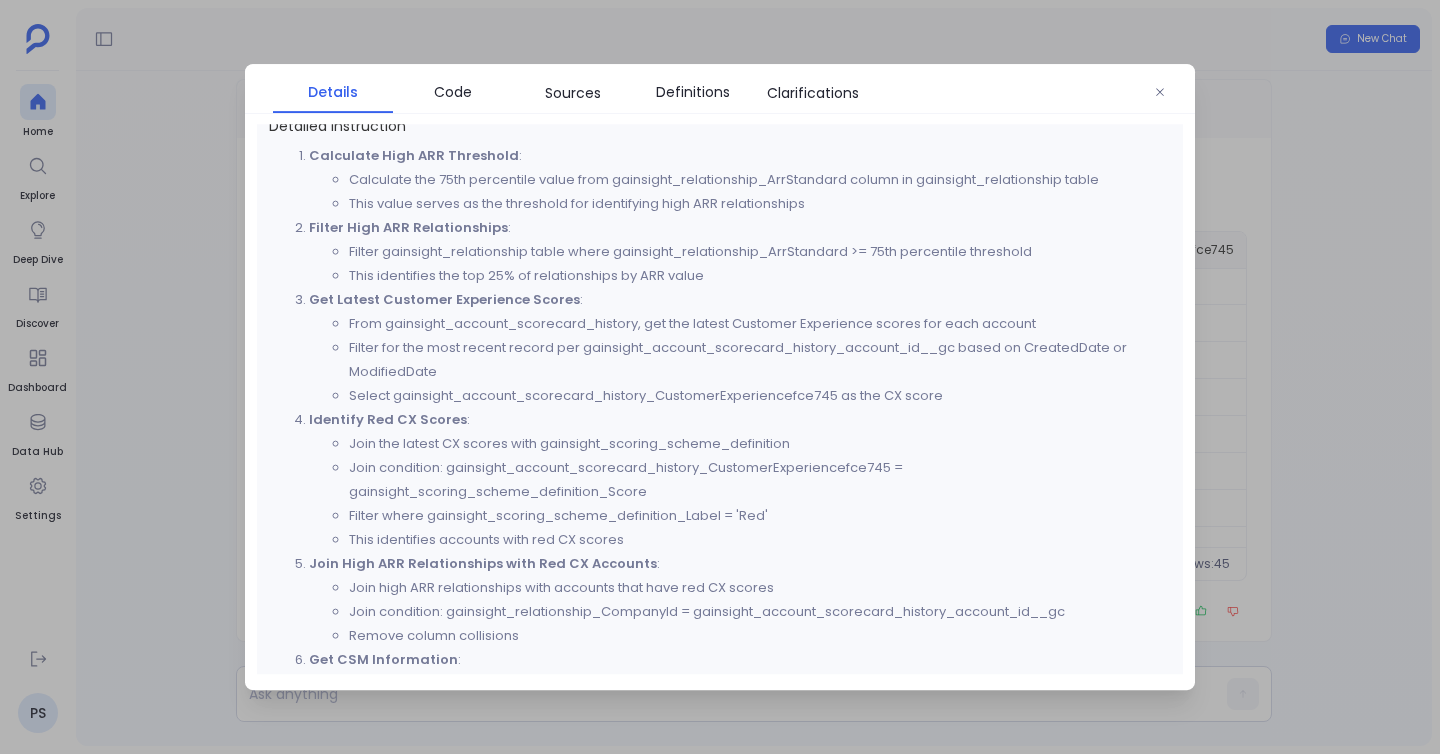 click on "Join condition: gainsight_account_scorecard_history_CustomerExperiencefce745 = gainsight_scoring_scheme_definition_Score" at bounding box center [760, 480] 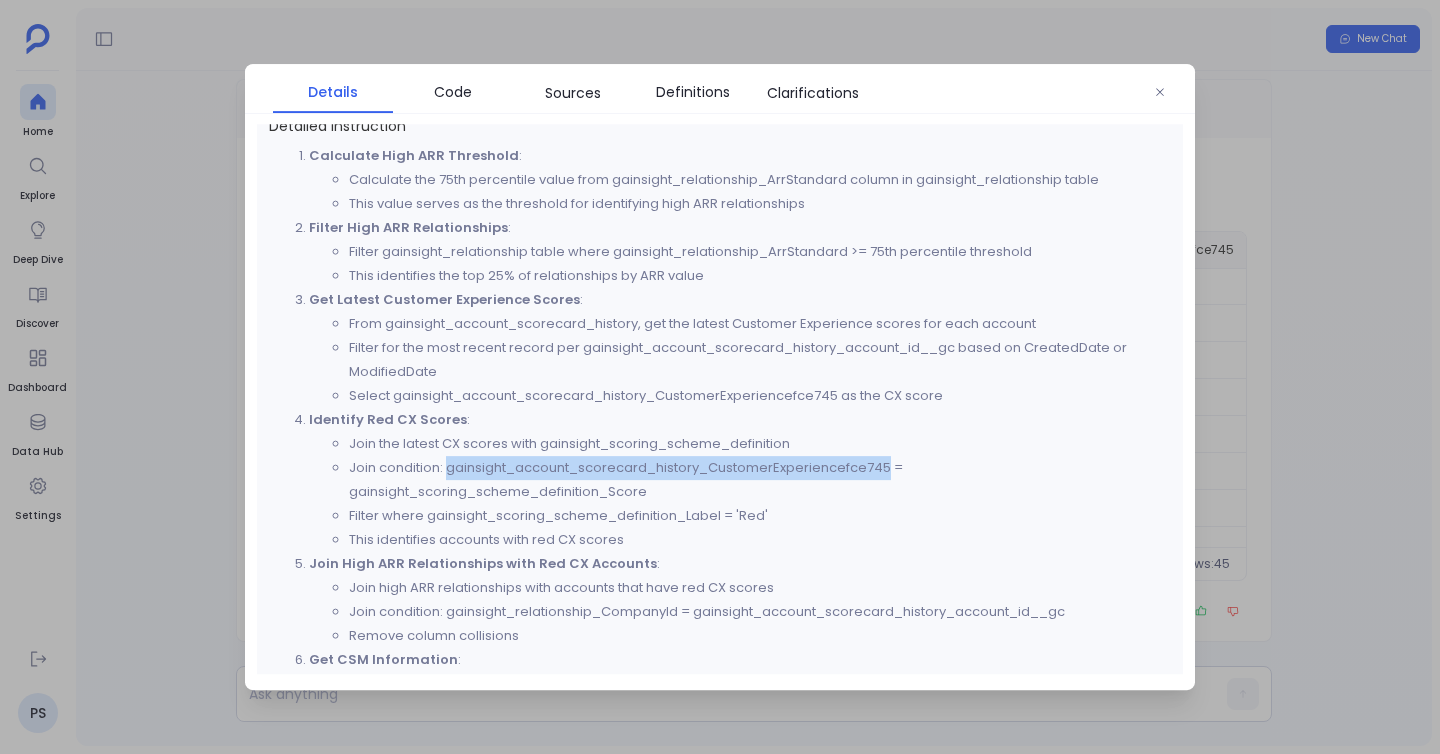 click on "Join condition: gainsight_account_scorecard_history_CustomerExperiencefce745 = gainsight_scoring_scheme_definition_Score" at bounding box center (760, 480) 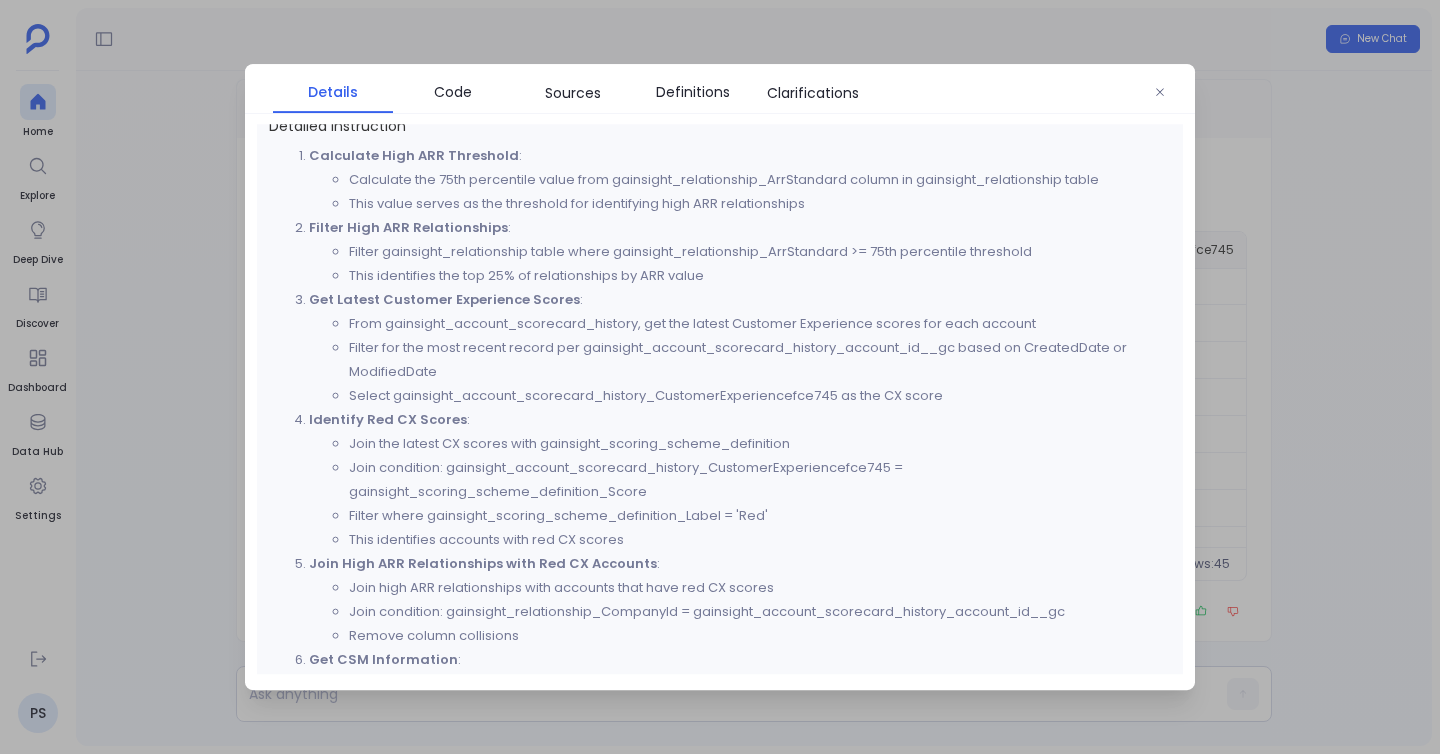 click on "Filter where gainsight_scoring_scheme_definition_Label = 'Red'" at bounding box center [760, 516] 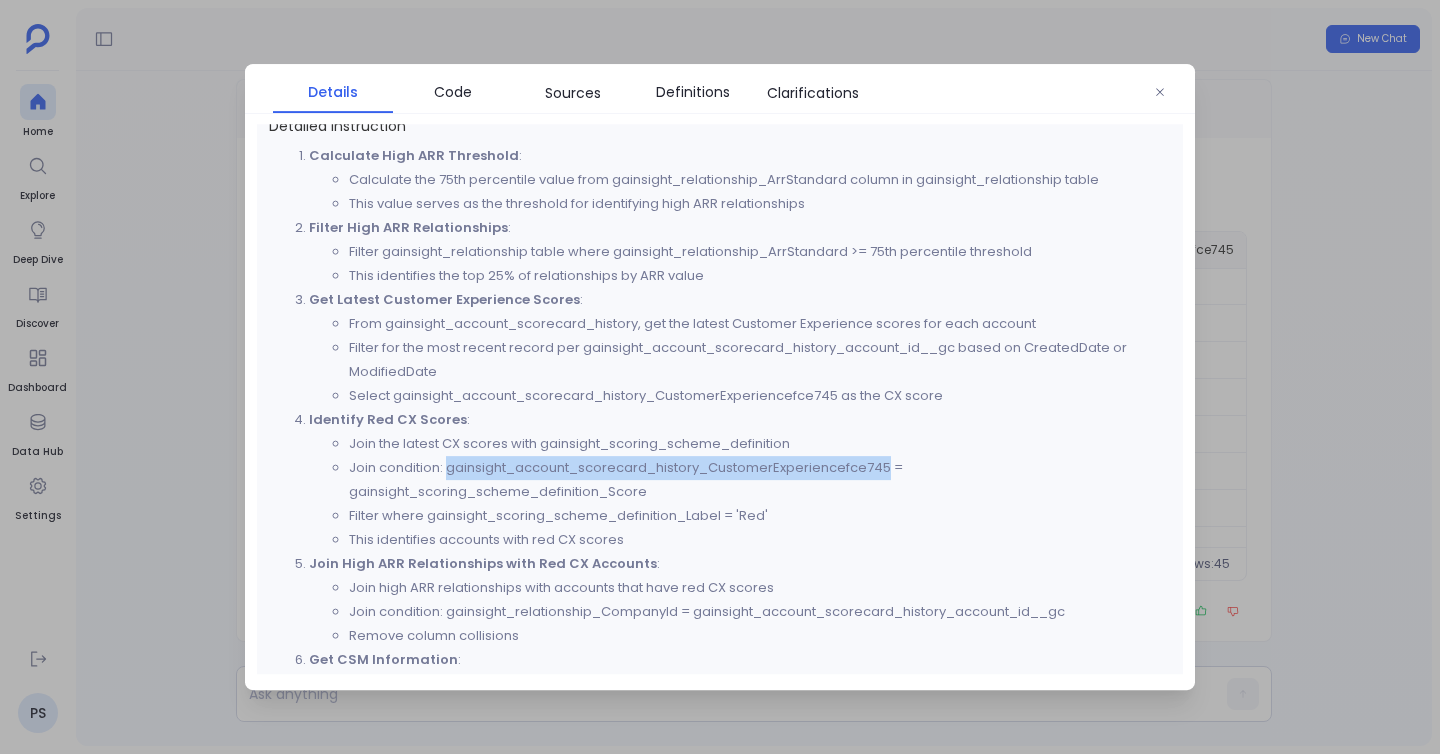 click on "Join condition: gainsight_account_scorecard_history_CustomerExperiencefce745 = gainsight_scoring_scheme_definition_Score" at bounding box center (760, 480) 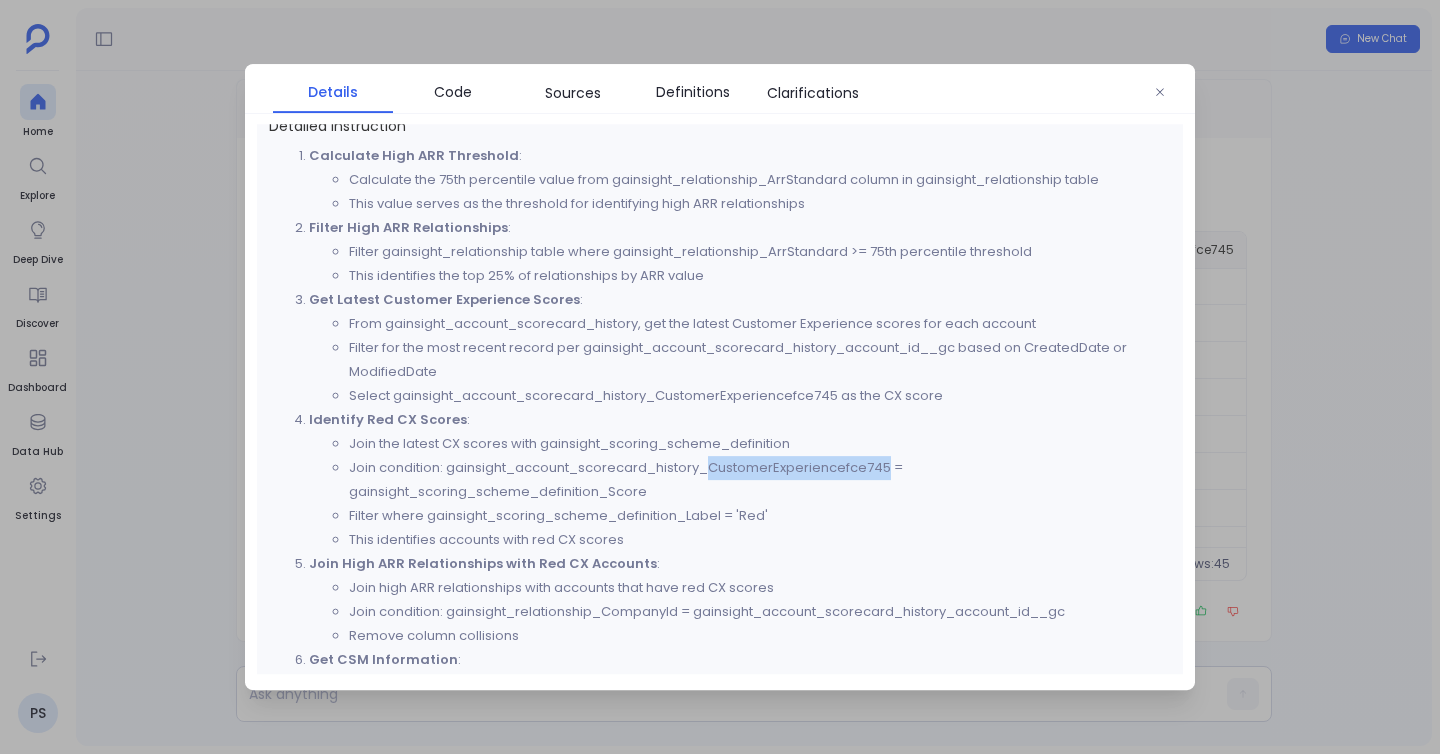 drag, startPoint x: 712, startPoint y: 467, endPoint x: 888, endPoint y: 471, distance: 176.04546 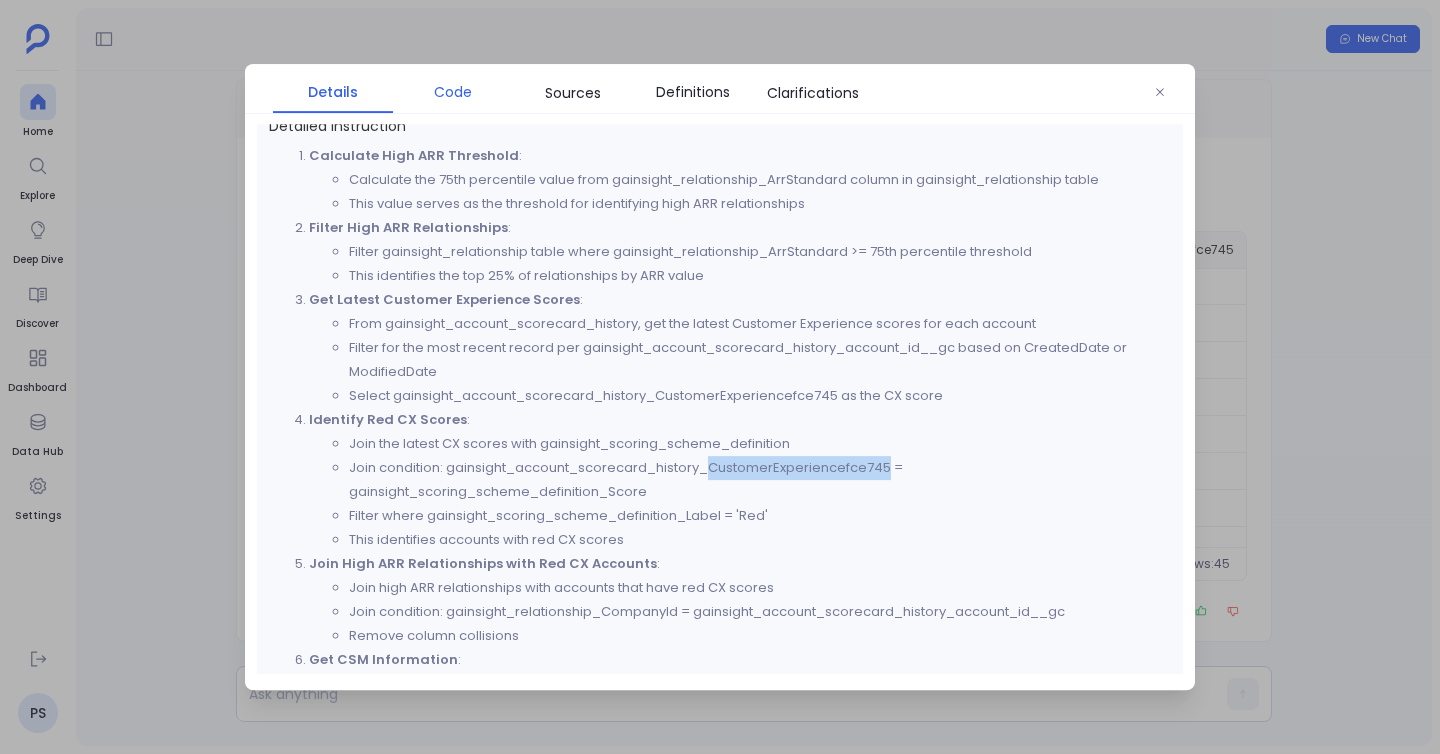 click on "Code" at bounding box center (453, 92) 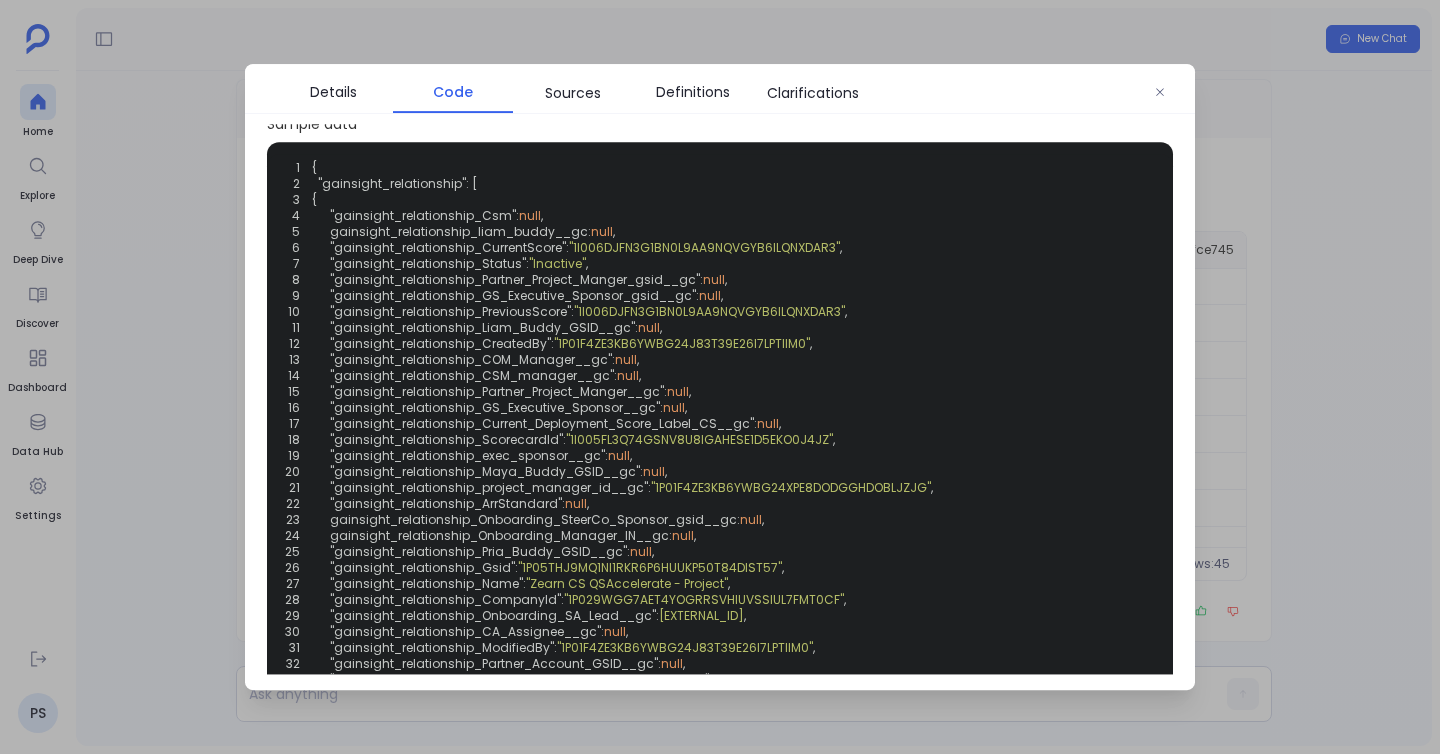 scroll, scrollTop: 0, scrollLeft: 0, axis: both 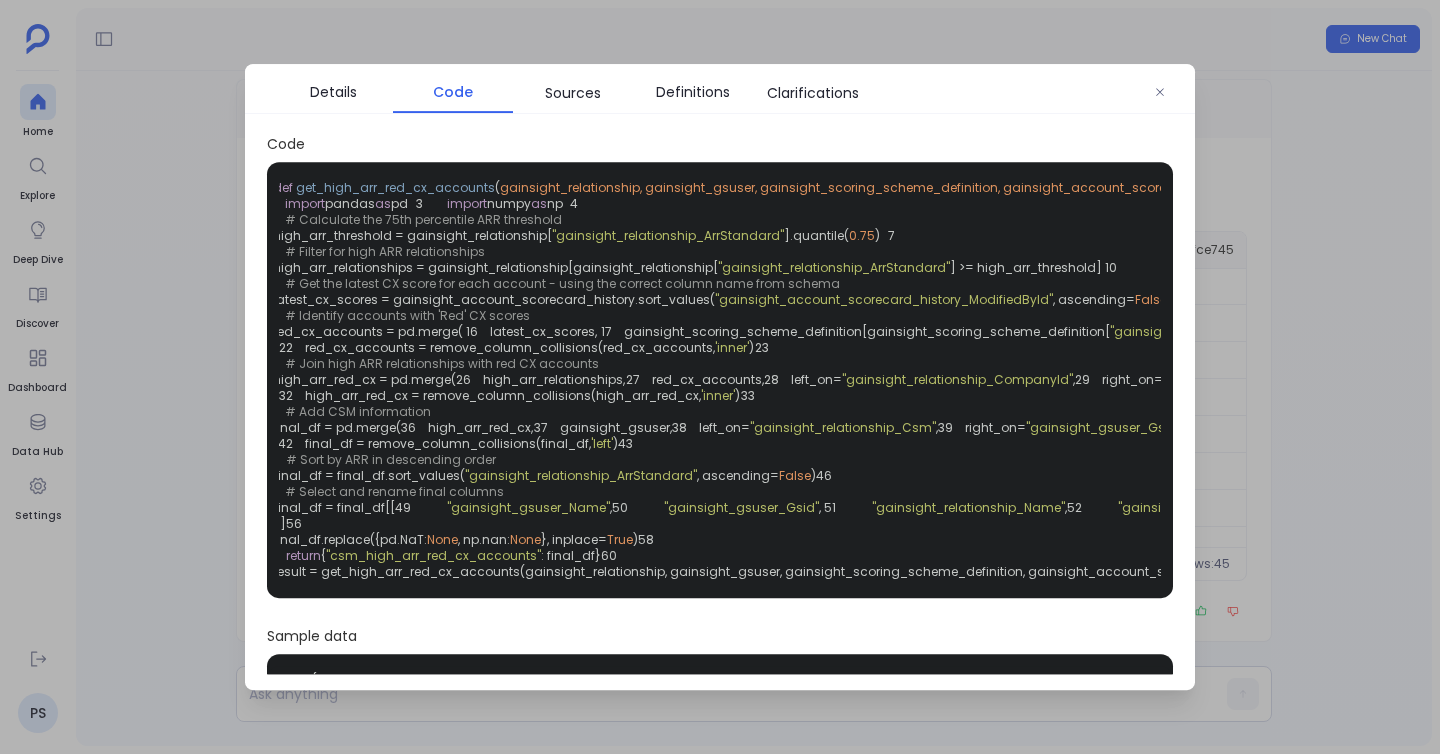 click at bounding box center [720, 377] 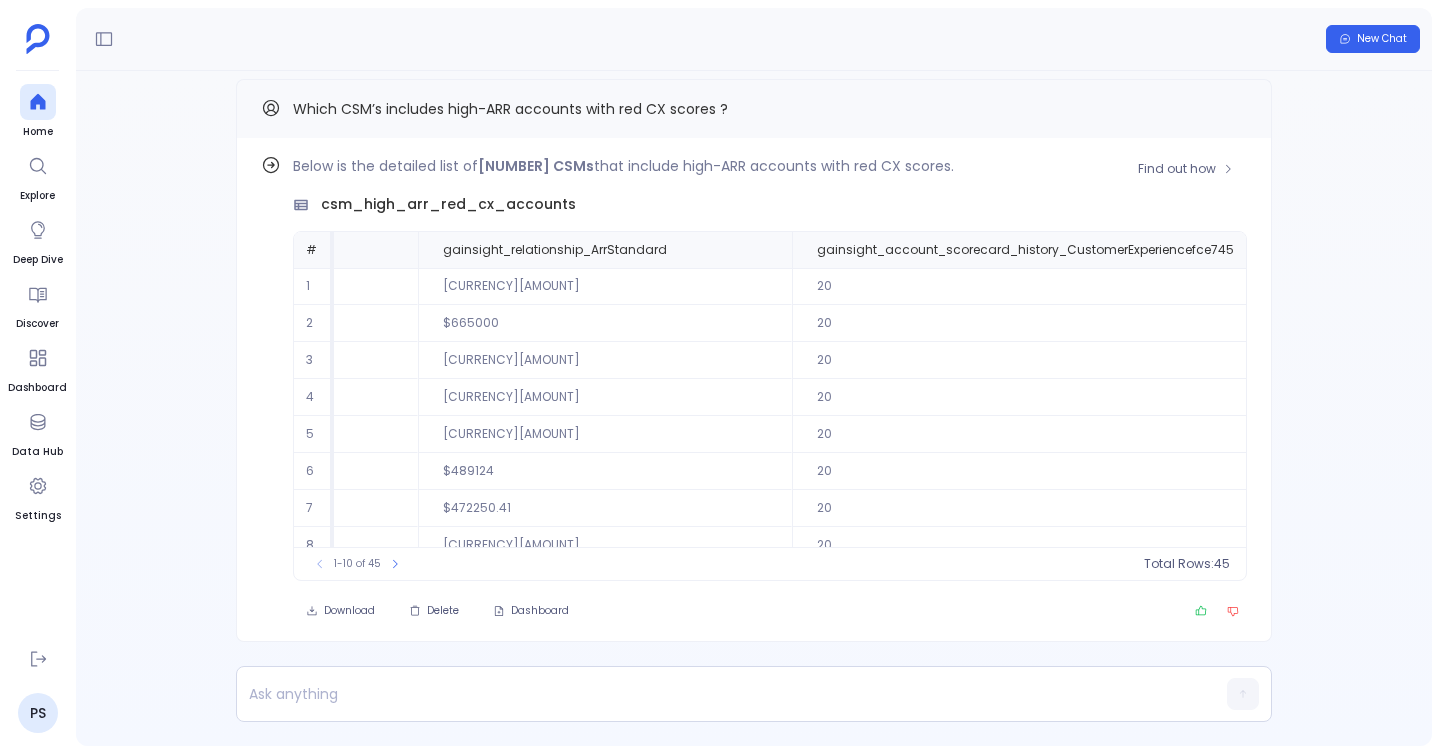 scroll, scrollTop: -16, scrollLeft: 0, axis: vertical 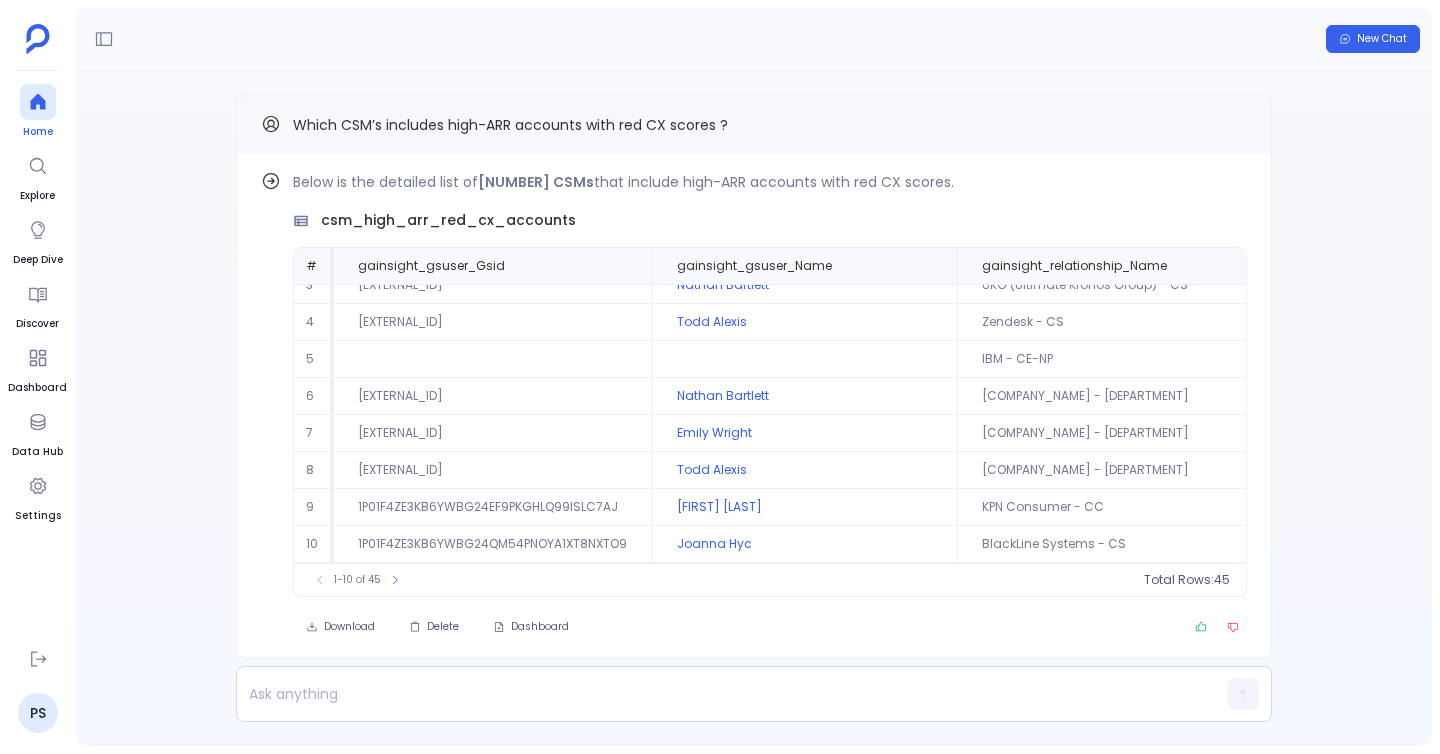 click at bounding box center [38, 102] 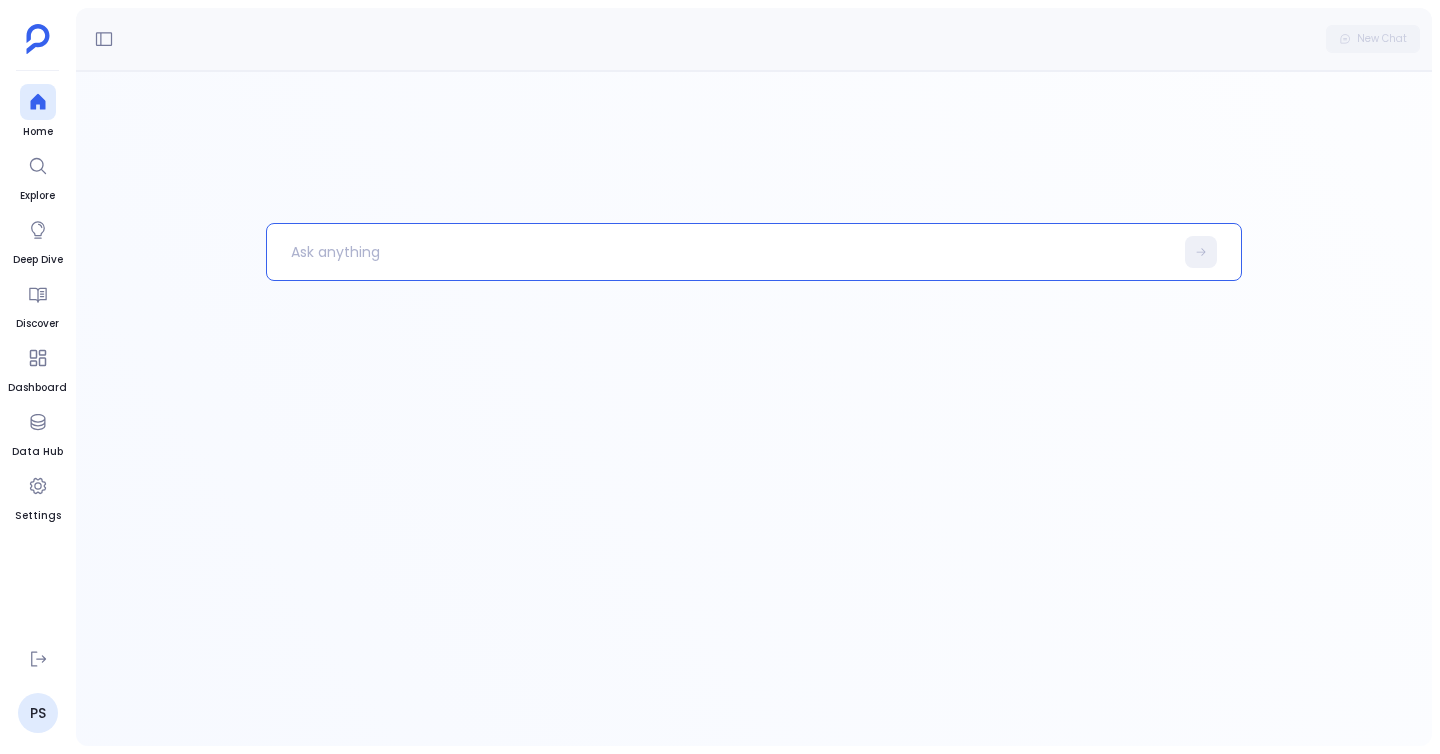 click at bounding box center [720, 252] 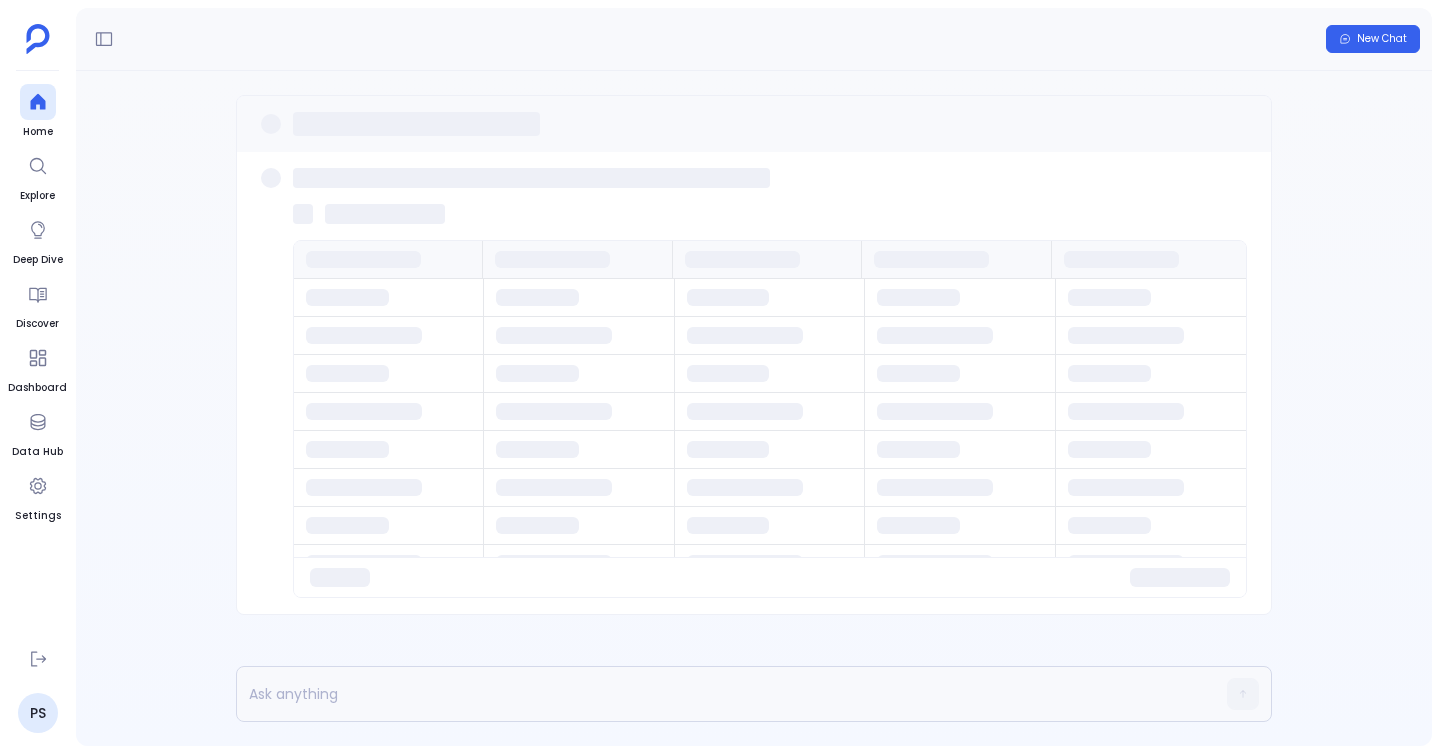 click at bounding box center (1243, 694) 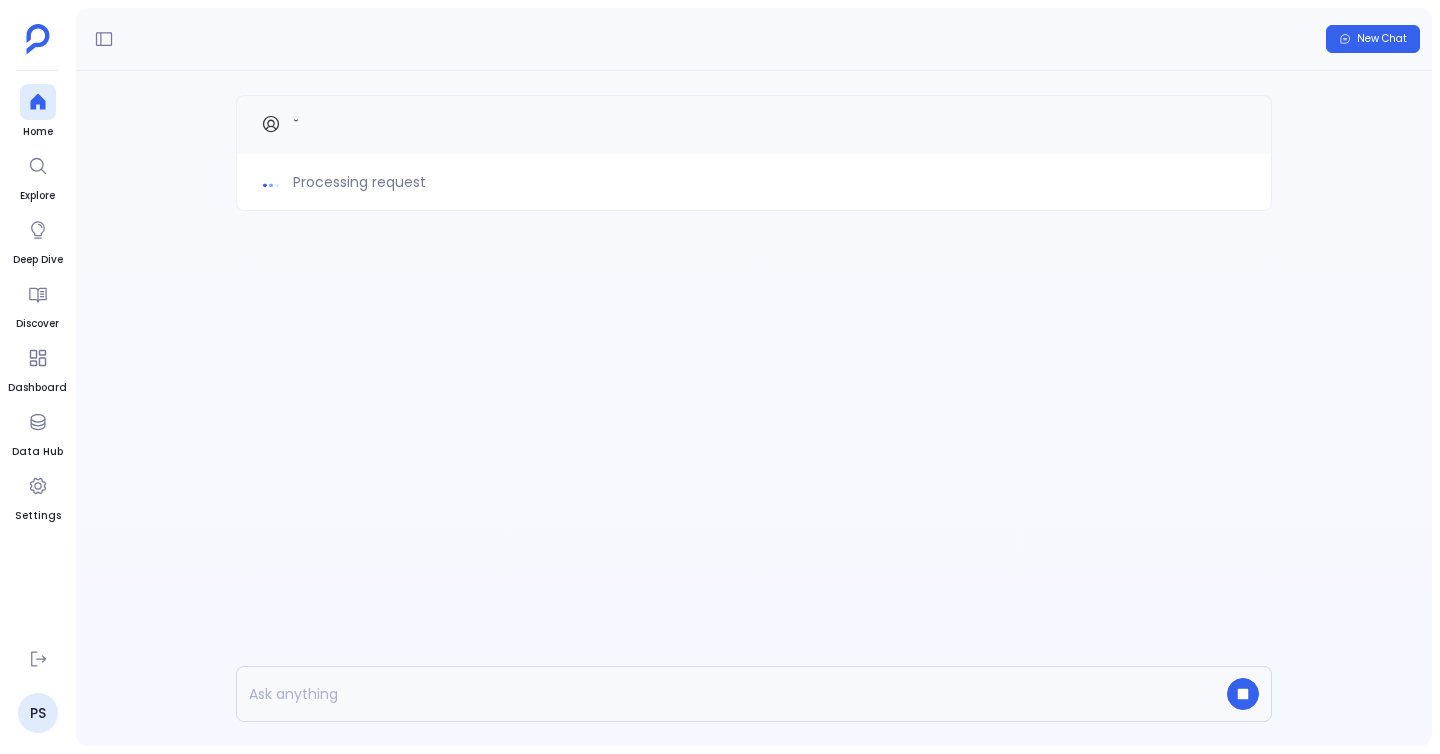 click at bounding box center (1243, 694) 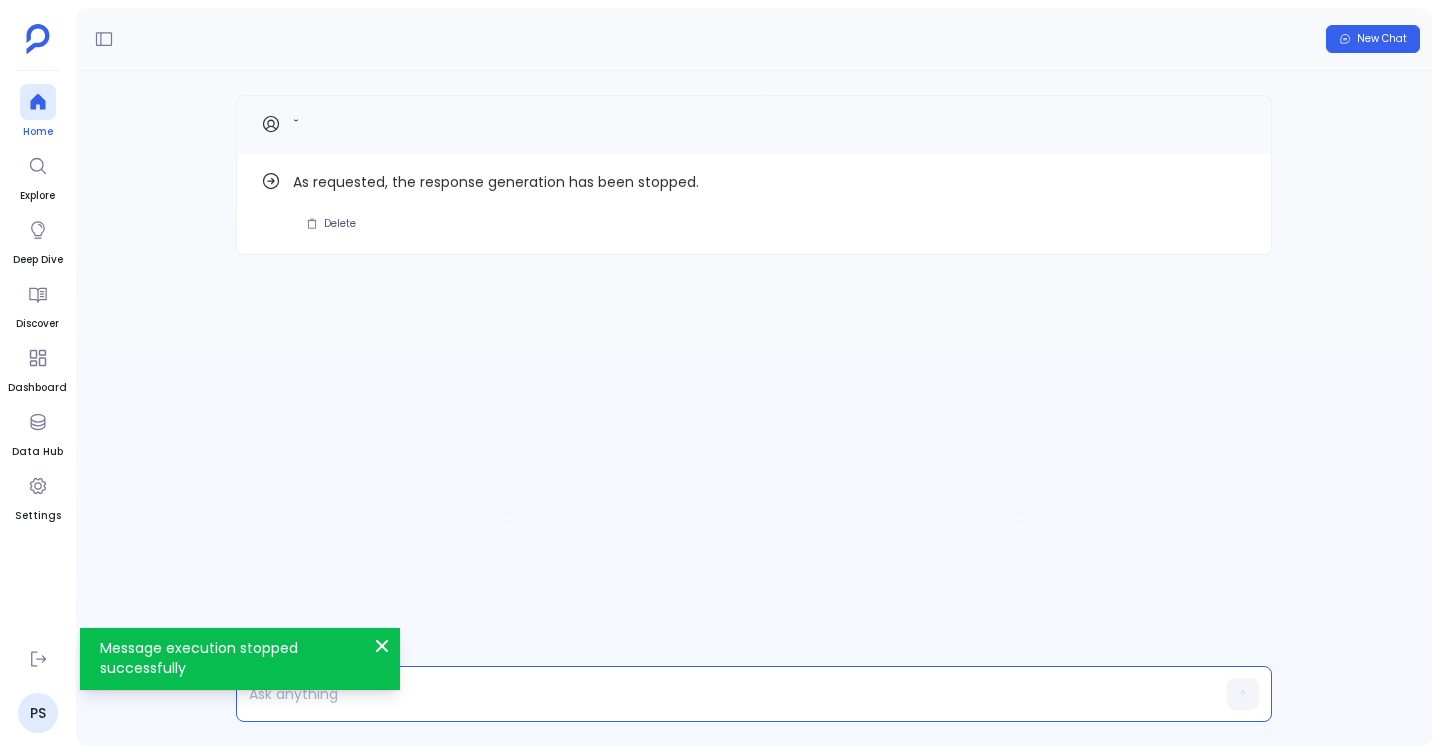 click 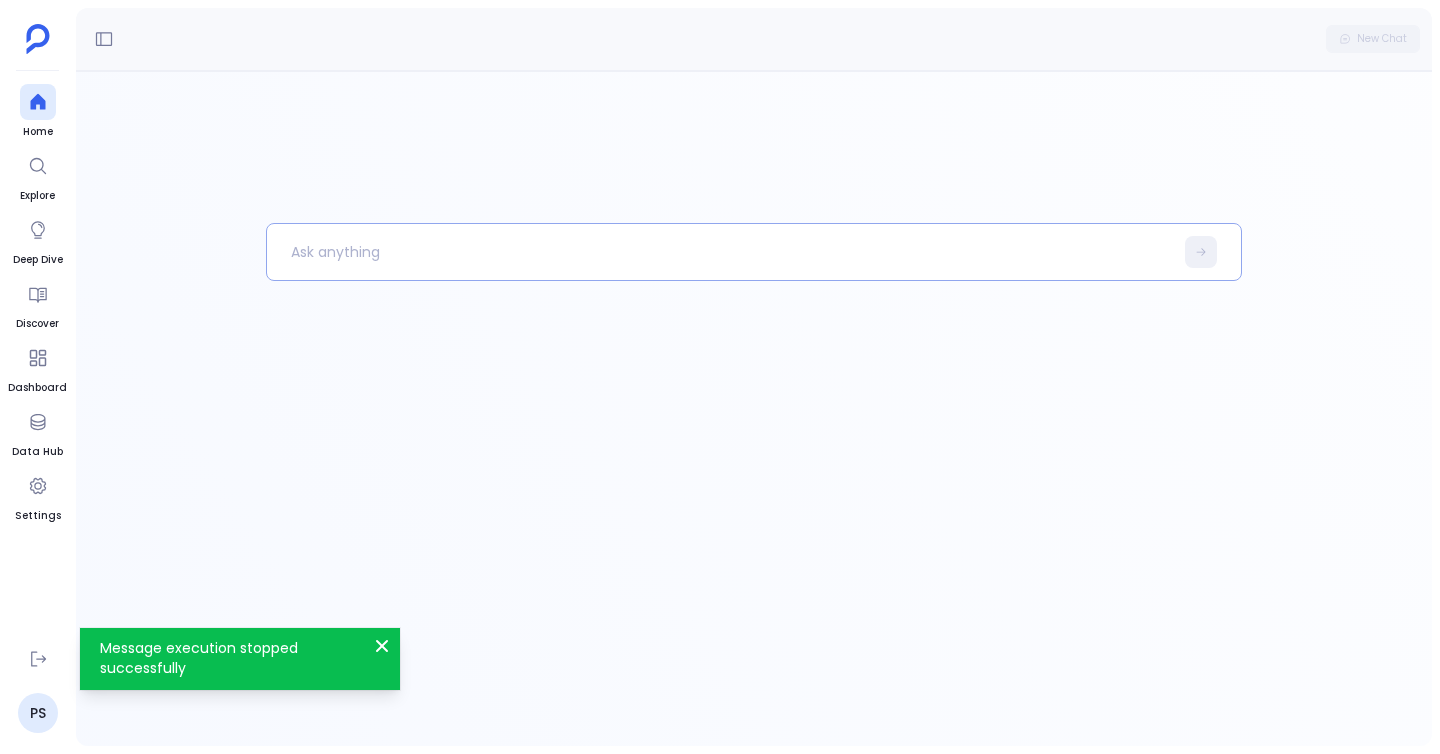 click at bounding box center [754, 252] 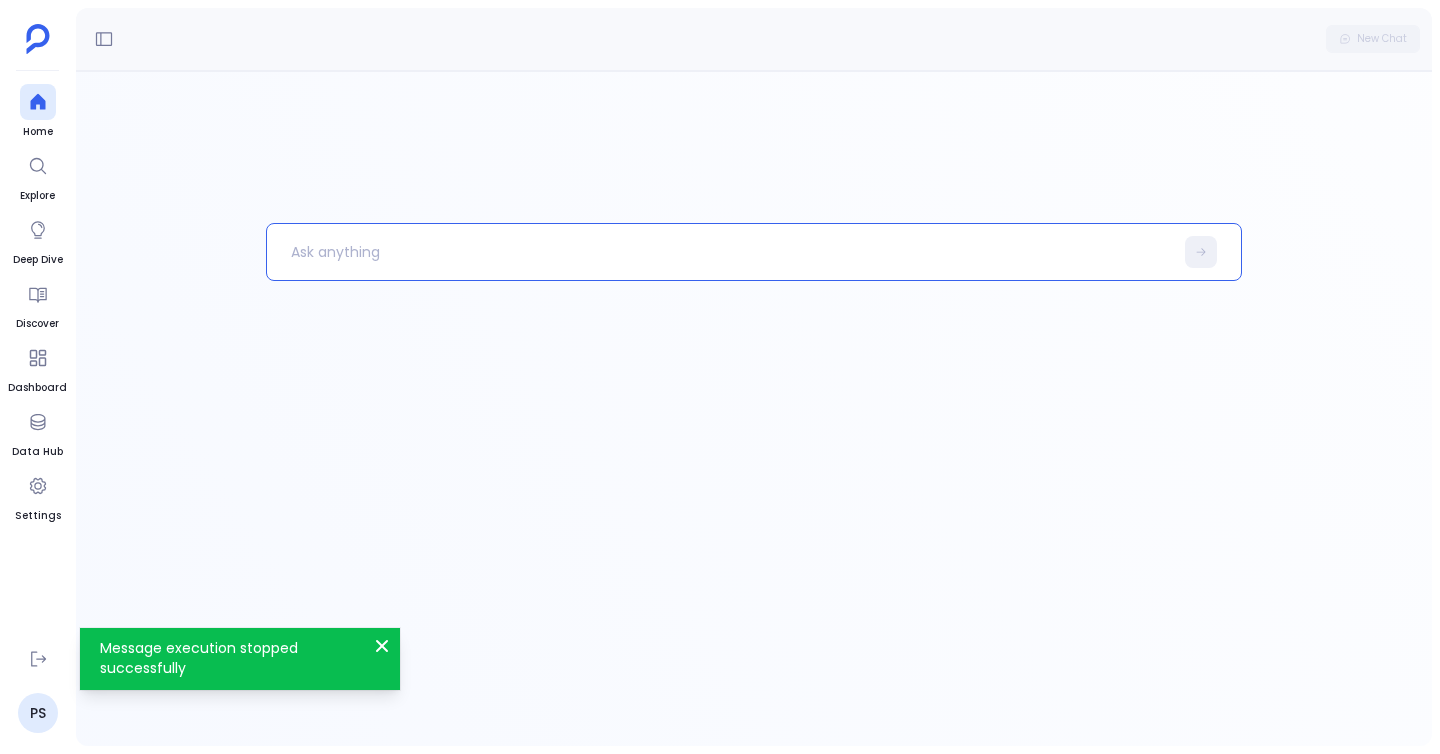 paste 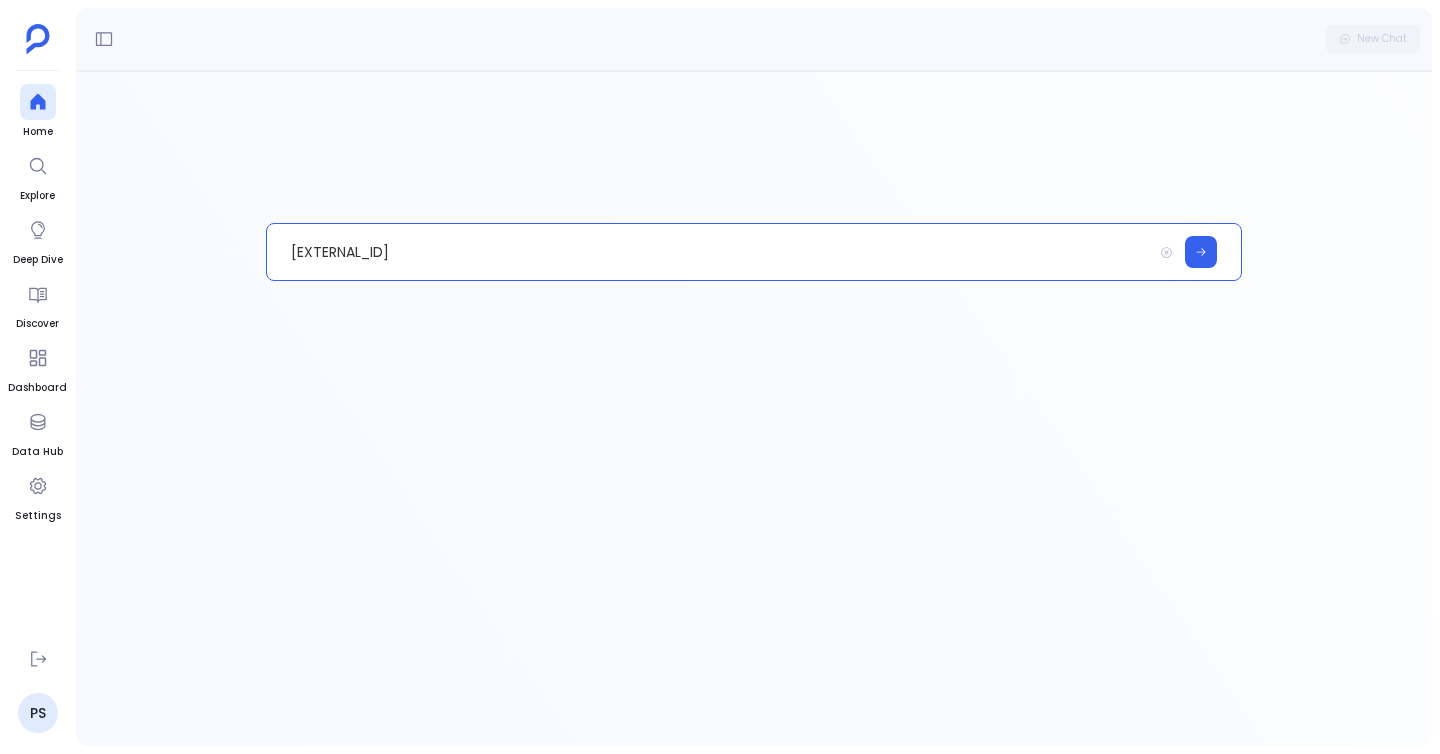 type 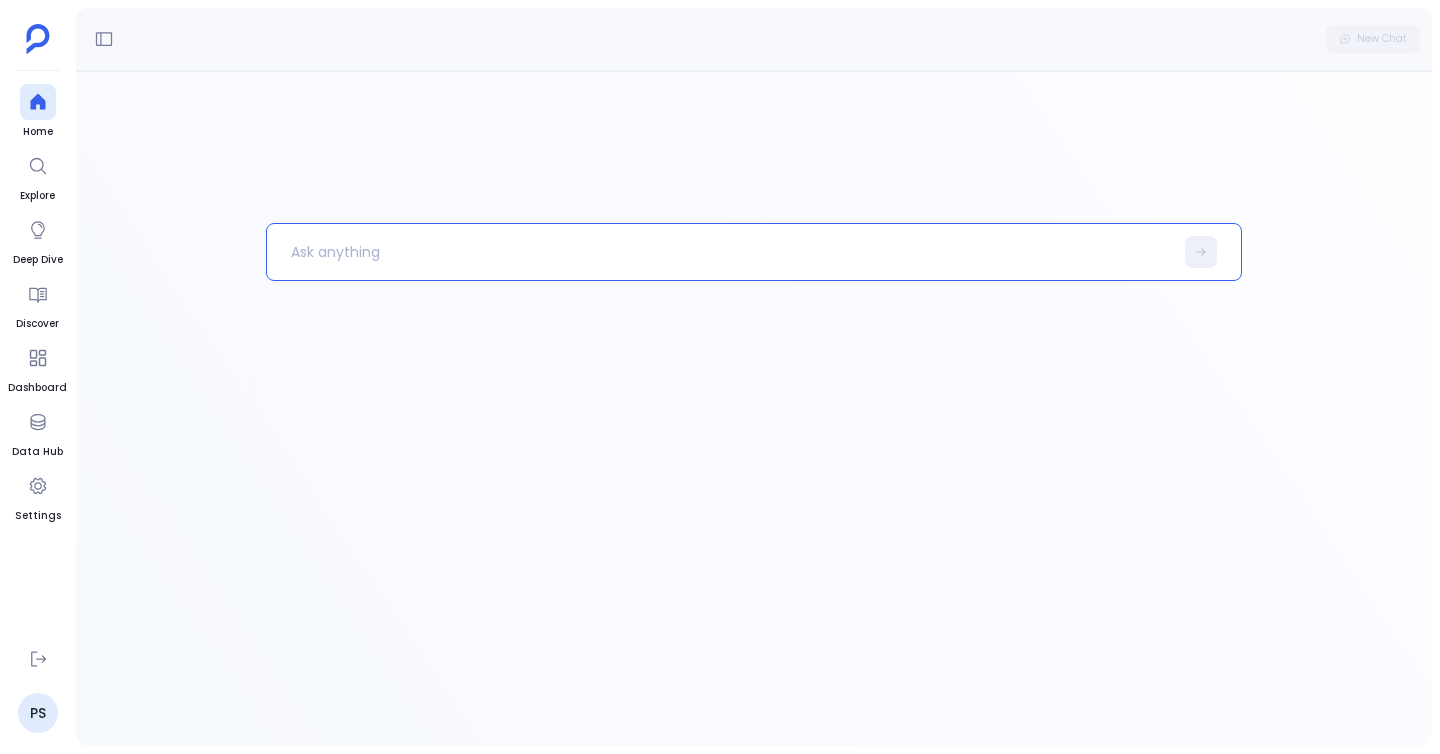 click at bounding box center (720, 252) 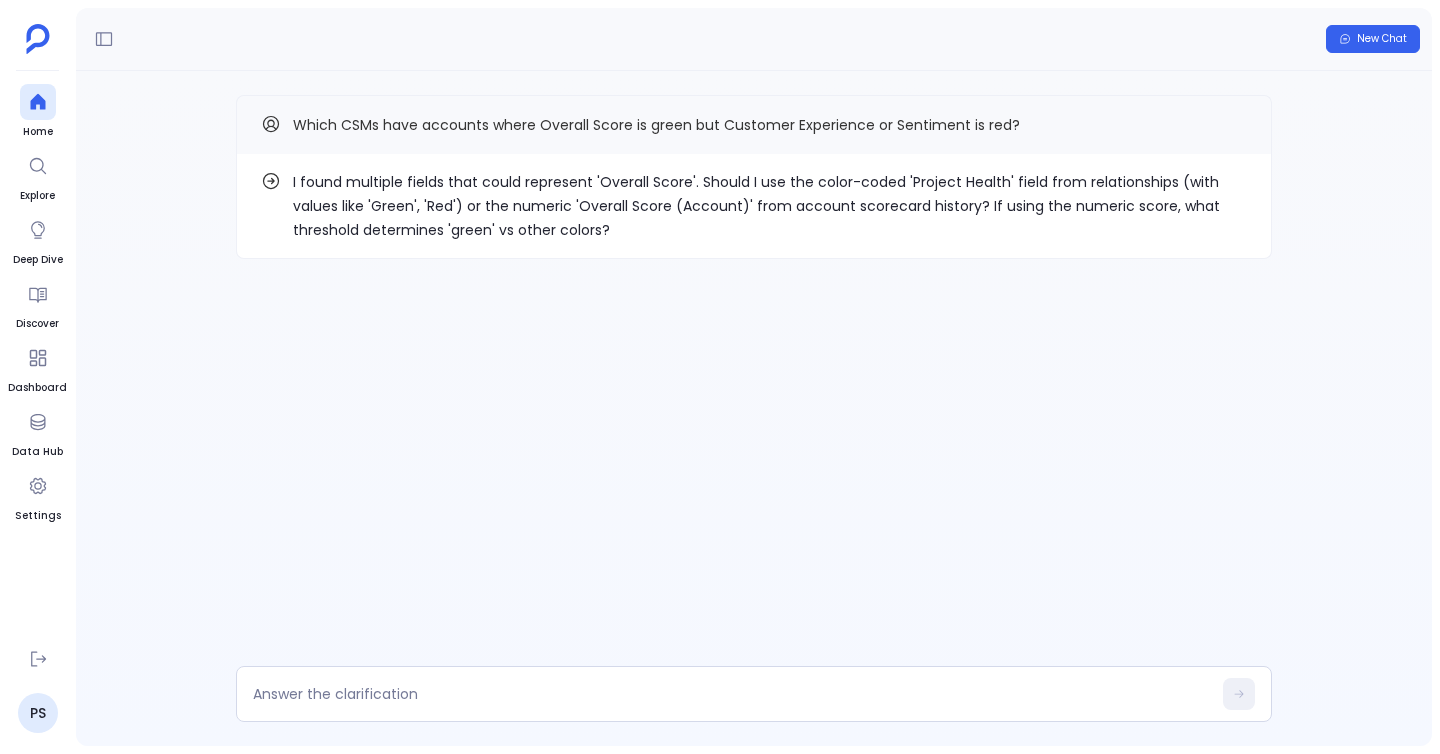 click on "I found multiple fields that could represent 'Overall Score'. Should I use the color-coded 'Project Health' field from relationships (with values like 'Green', 'Red') or the numeric 'Overall Score (Account)' from account scorecard history? If using the numeric score, what threshold determines 'green' vs other colors?" at bounding box center [770, 206] 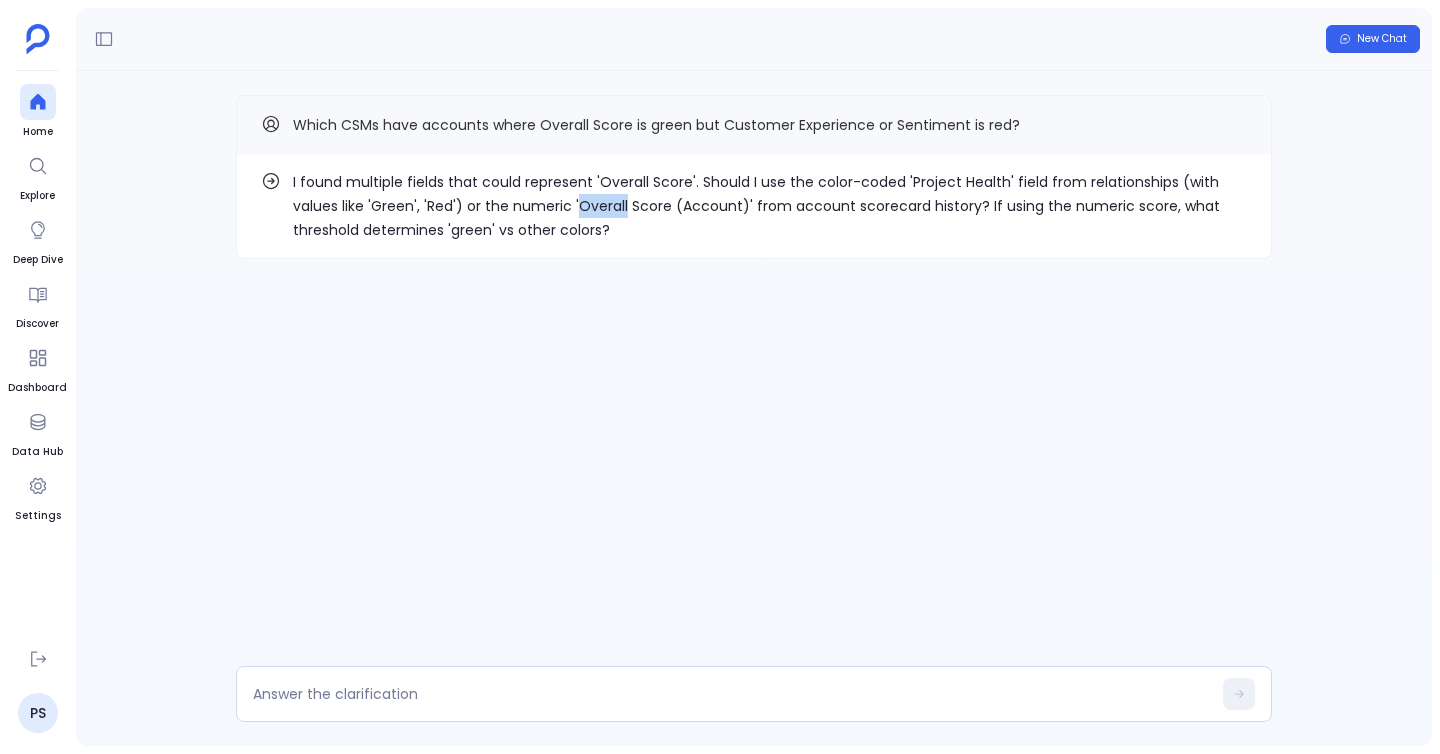click on "I found multiple fields that could represent 'Overall Score'. Should I use the color-coded 'Project Health' field from relationships (with values like 'Green', 'Red') or the numeric 'Overall Score (Account)' from account scorecard history? If using the numeric score, what threshold determines 'green' vs other colors?" at bounding box center [770, 206] 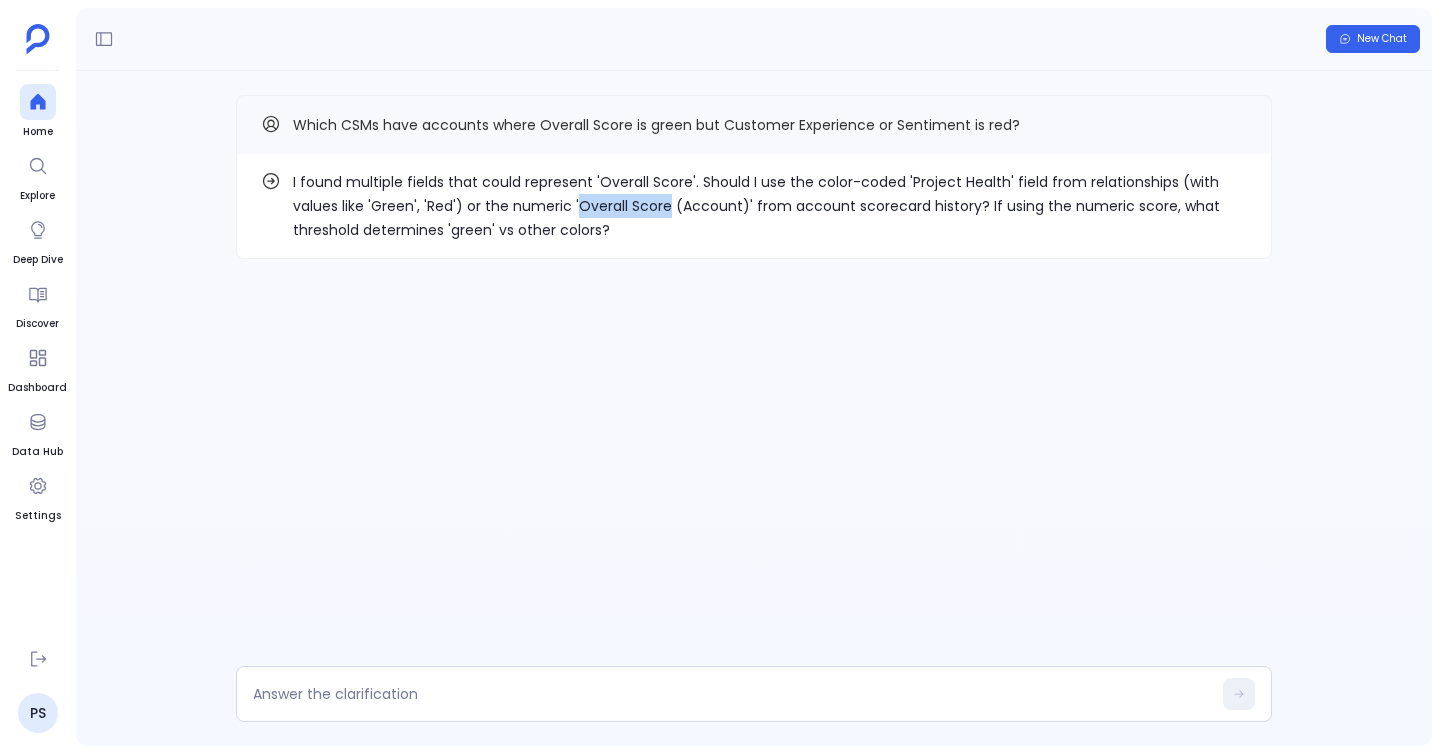 click on "I found multiple fields that could represent 'Overall Score'. Should I use the color-coded 'Project Health' field from relationships (with values like 'Green', 'Red') or the numeric 'Overall Score (Account)' from account scorecard history? If using the numeric score, what threshold determines 'green' vs other colors?" at bounding box center (770, 206) 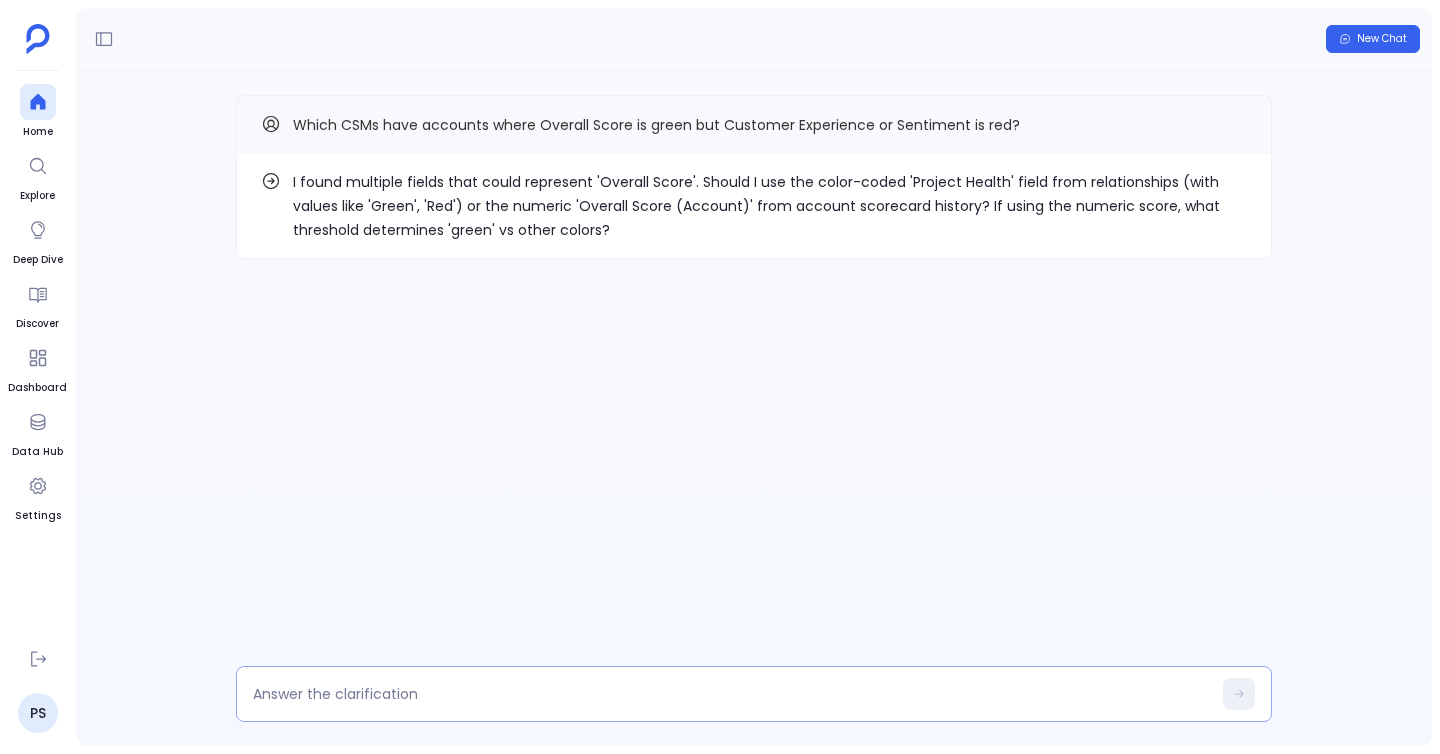 click at bounding box center [754, 694] 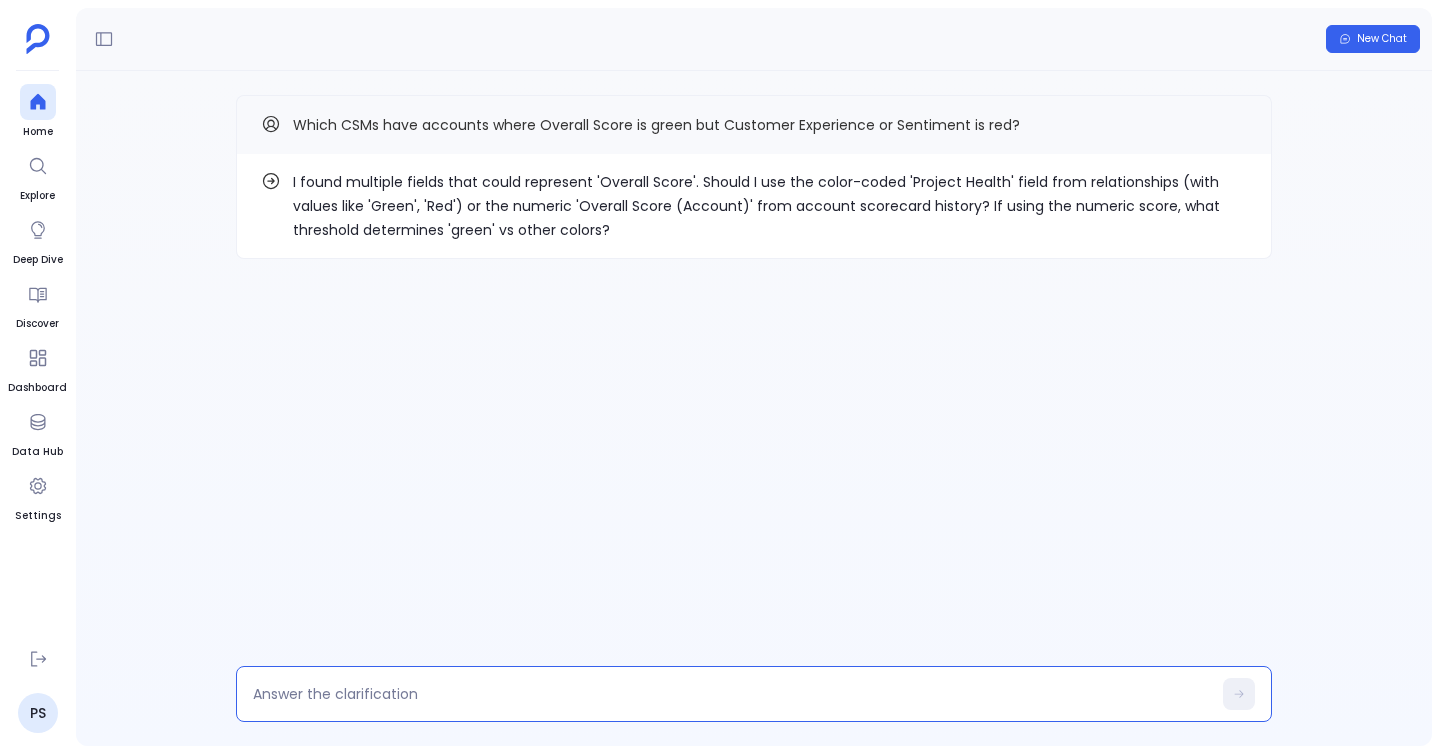click at bounding box center [732, 694] 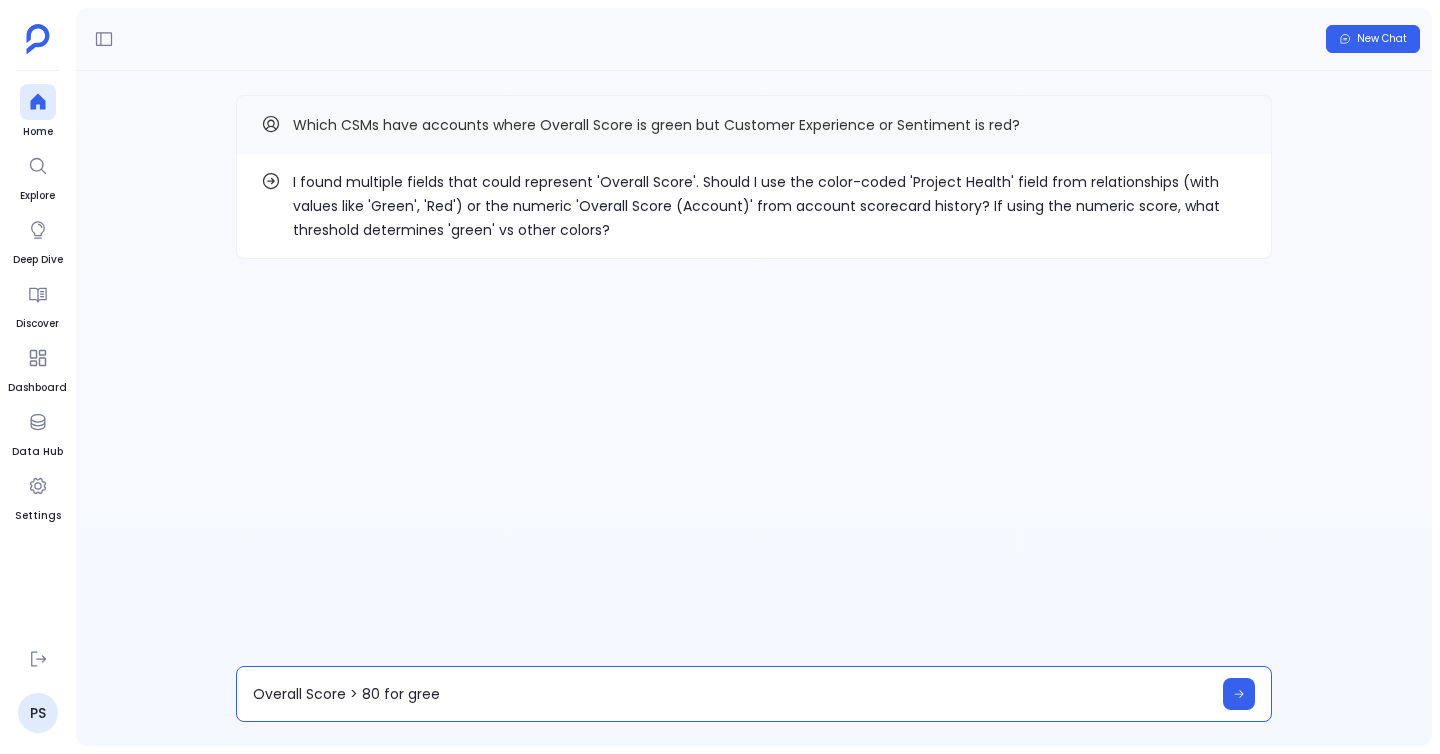 type on "Overall Score > 80 for green" 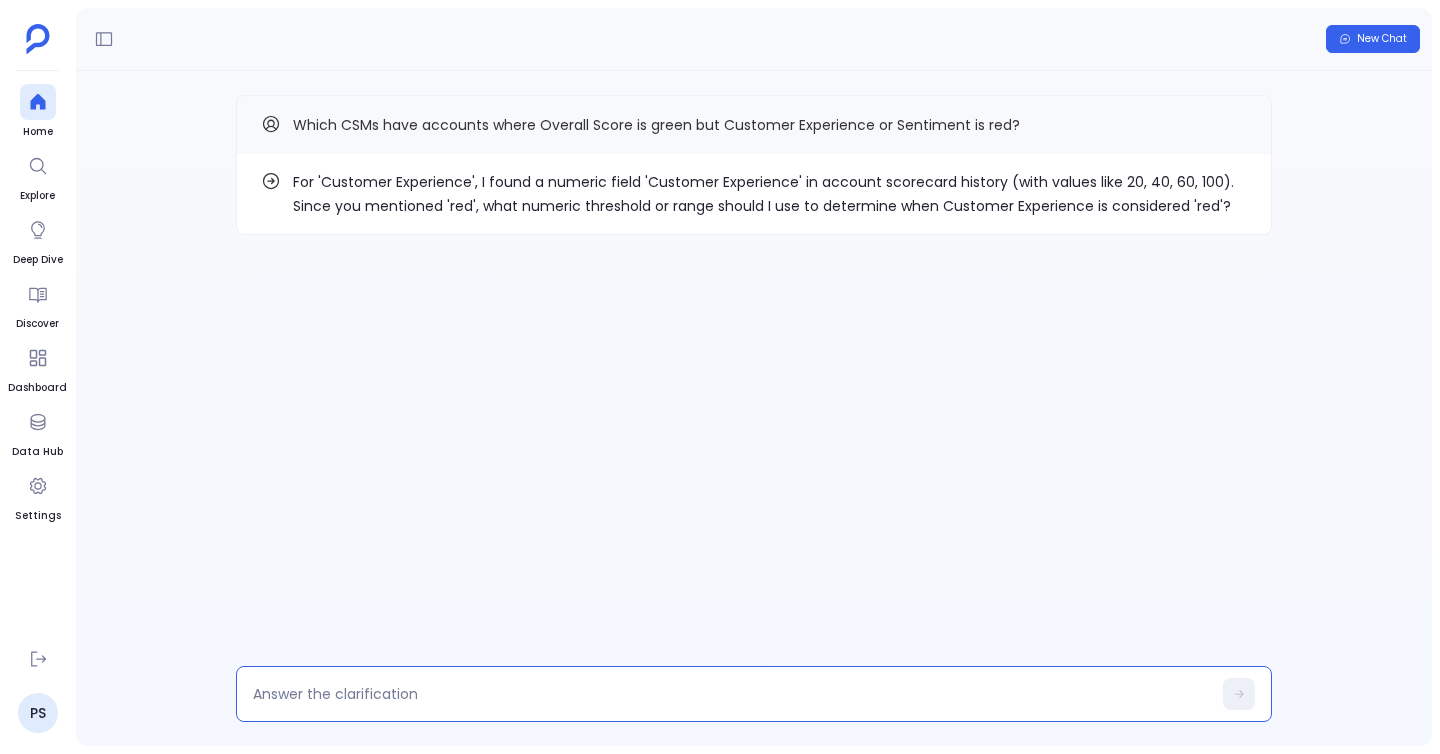 click on "For 'Customer Experience', I found a numeric field 'Customer Experience' in account scorecard history (with values like 20, 40, 60, 100). Since you mentioned 'red', what numeric threshold or range should I use to determine when Customer Experience is considered 'red'?" at bounding box center [770, 194] 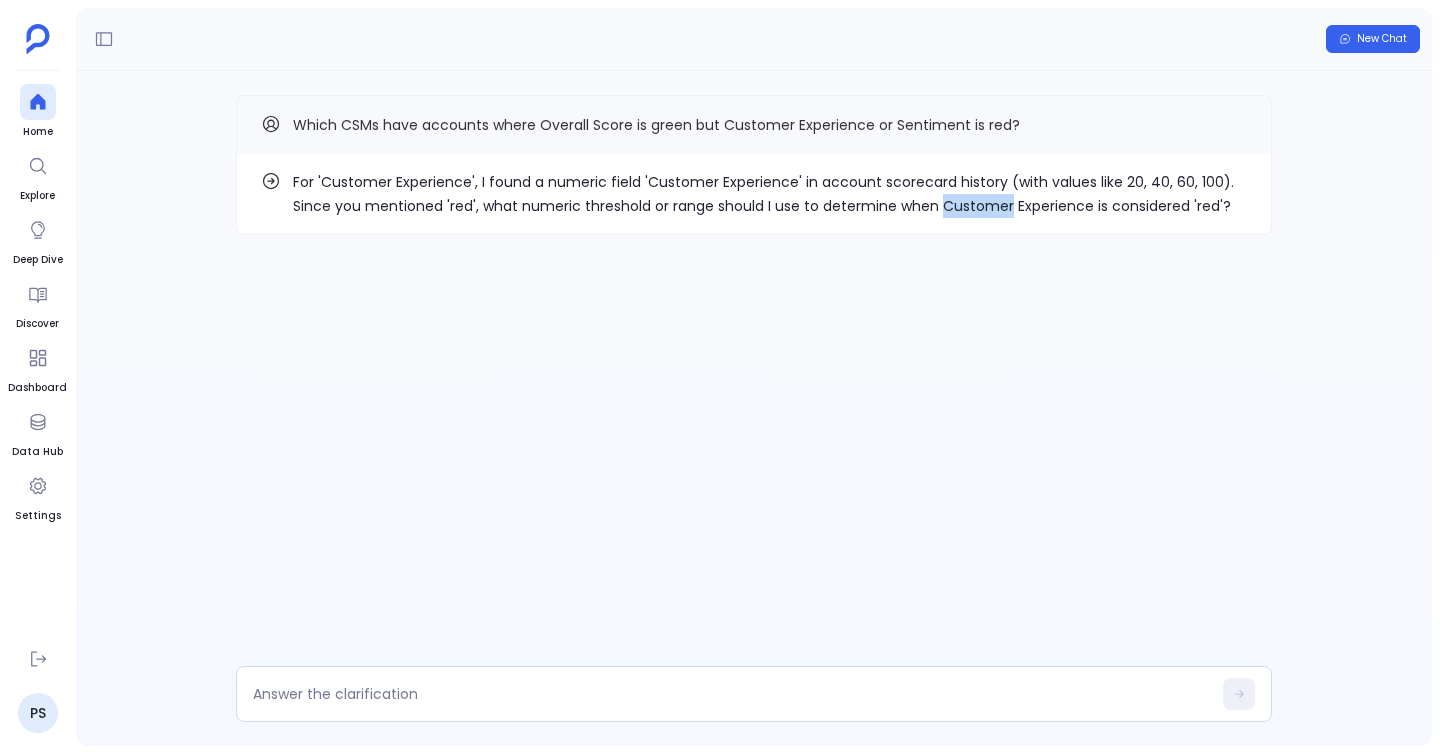 click on "For 'Customer Experience', I found a numeric field 'Customer Experience' in account scorecard history (with values like 20, 40, 60, 100). Since you mentioned 'red', what numeric threshold or range should I use to determine when Customer Experience is considered 'red'?" at bounding box center (770, 194) 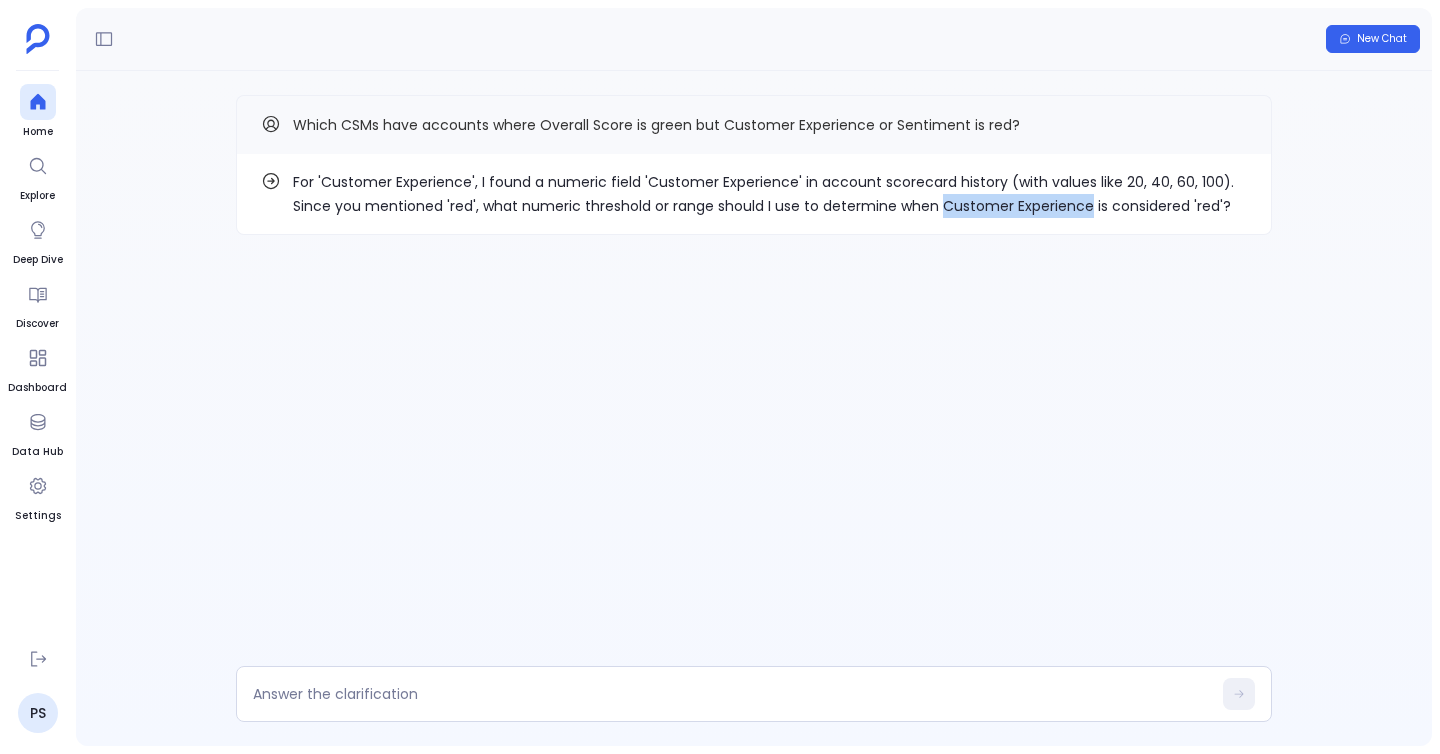click on "For 'Customer Experience', I found a numeric field 'Customer Experience' in account scorecard history (with values like 20, 40, 60, 100). Since you mentioned 'red', what numeric threshold or range should I use to determine when Customer Experience is considered 'red'?" at bounding box center (770, 194) 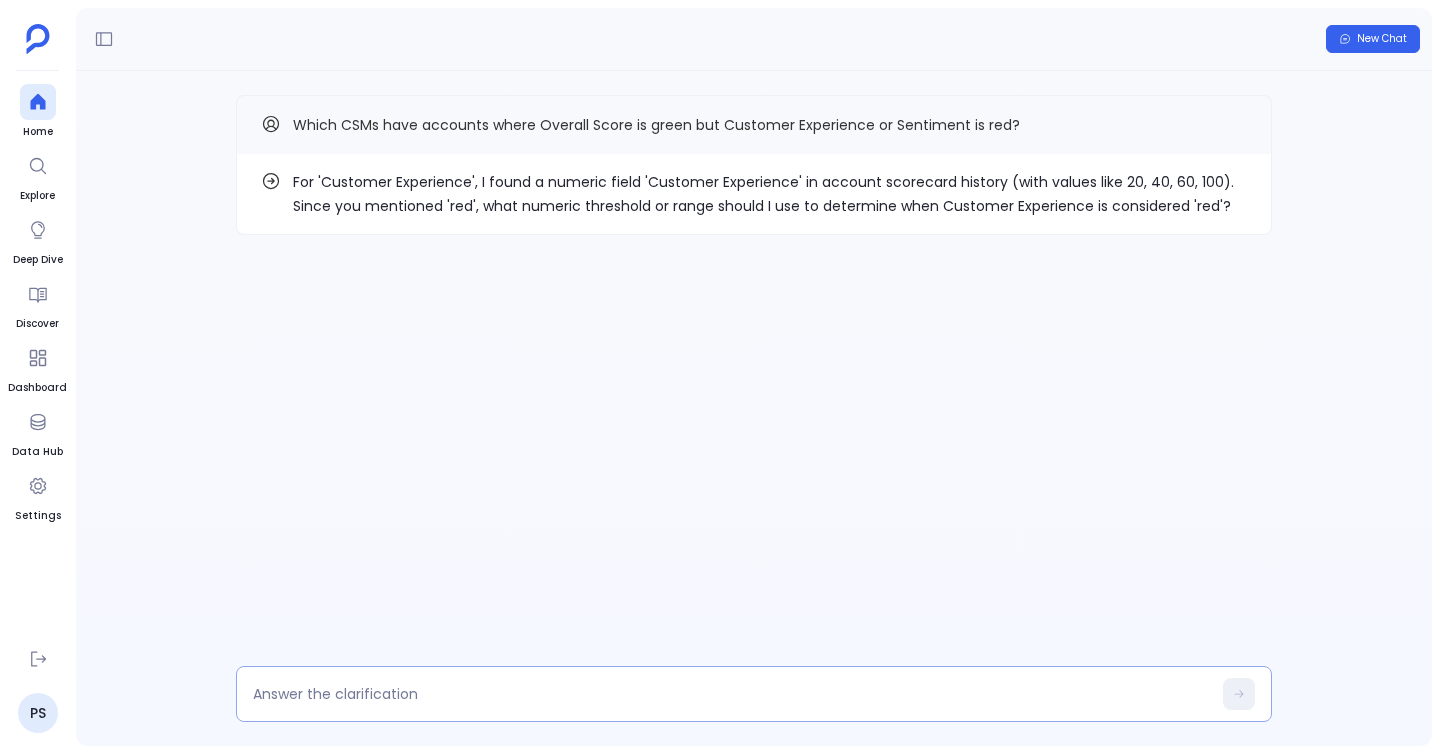 click at bounding box center (754, 694) 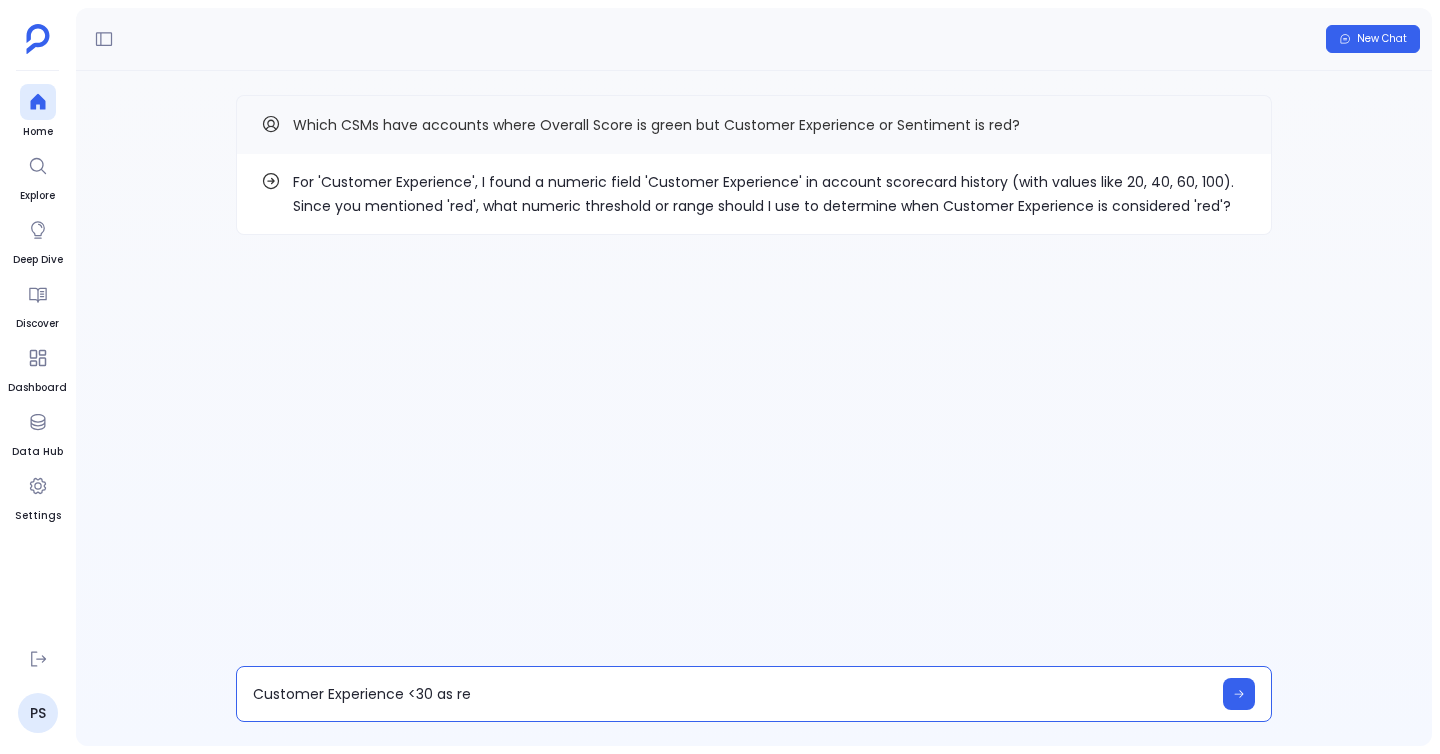type on "Customer Experience <30 as red" 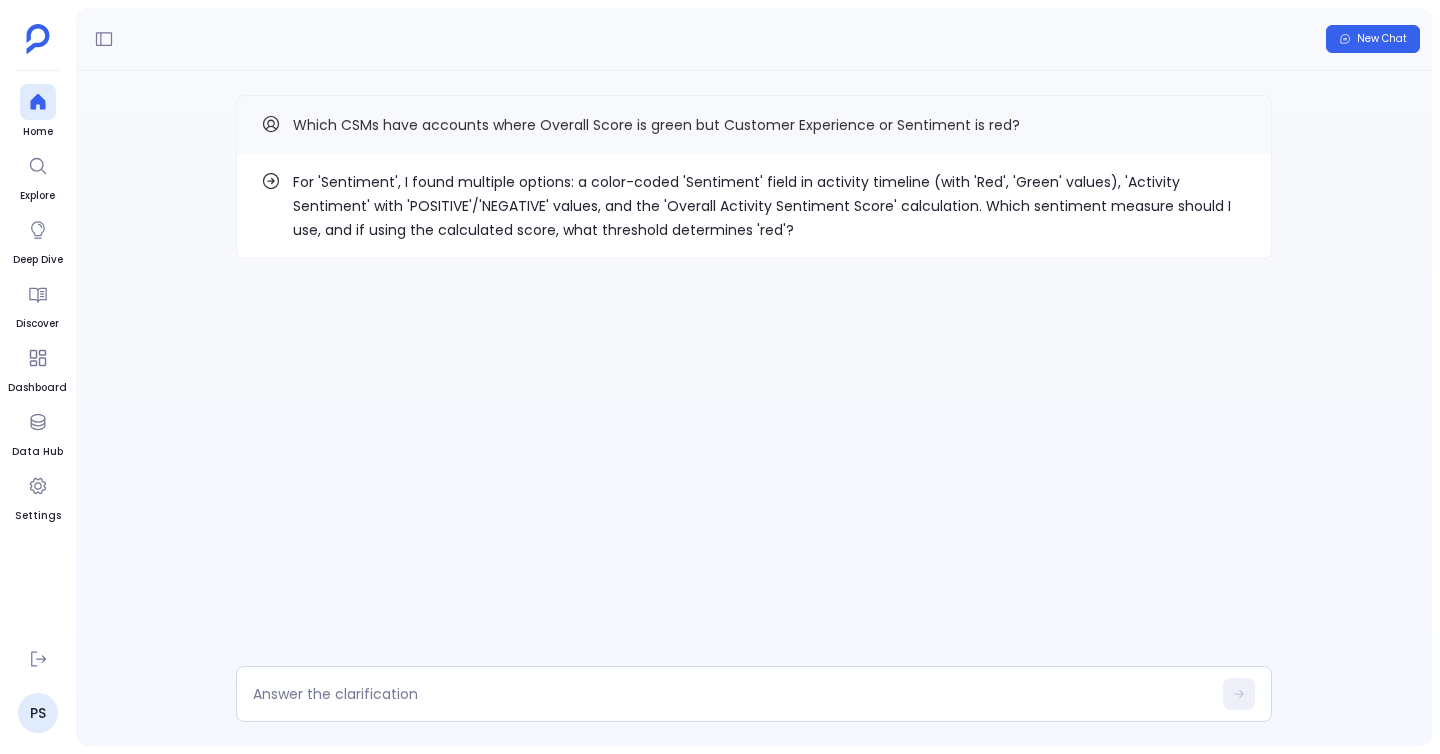 click on "For 'Sentiment', I found multiple options: a color-coded 'Sentiment' field in activity timeline (with 'Red', 'Green' values), 'Activity Sentiment' with 'POSITIVE'/'NEGATIVE' values, and the 'Overall Activity Sentiment Score' calculation. Which sentiment measure should I use, and if using the calculated score, what threshold determines 'red'?" at bounding box center (770, 206) 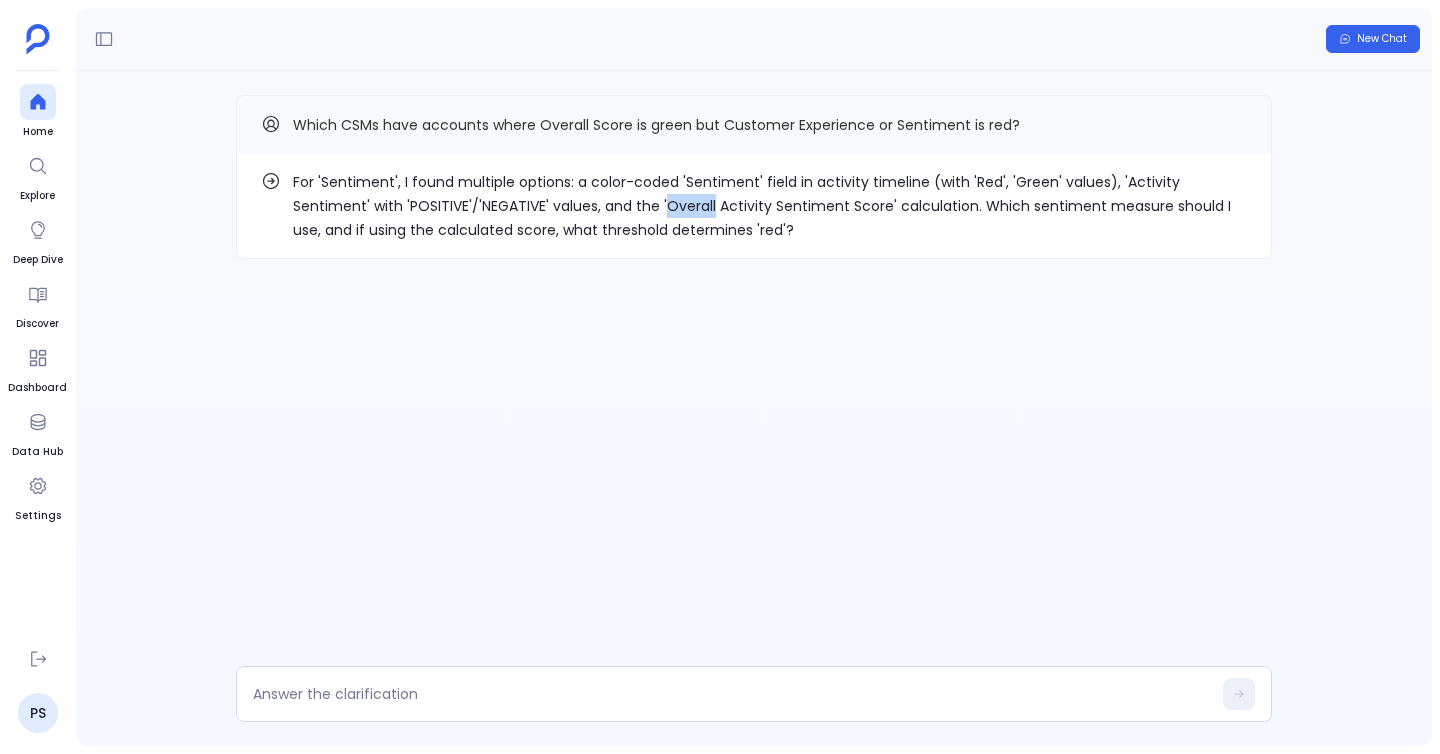 click on "For 'Sentiment', I found multiple options: a color-coded 'Sentiment' field in activity timeline (with 'Red', 'Green' values), 'Activity Sentiment' with 'POSITIVE'/'NEGATIVE' values, and the 'Overall Activity Sentiment Score' calculation. Which sentiment measure should I use, and if using the calculated score, what threshold determines 'red'?" at bounding box center (770, 206) 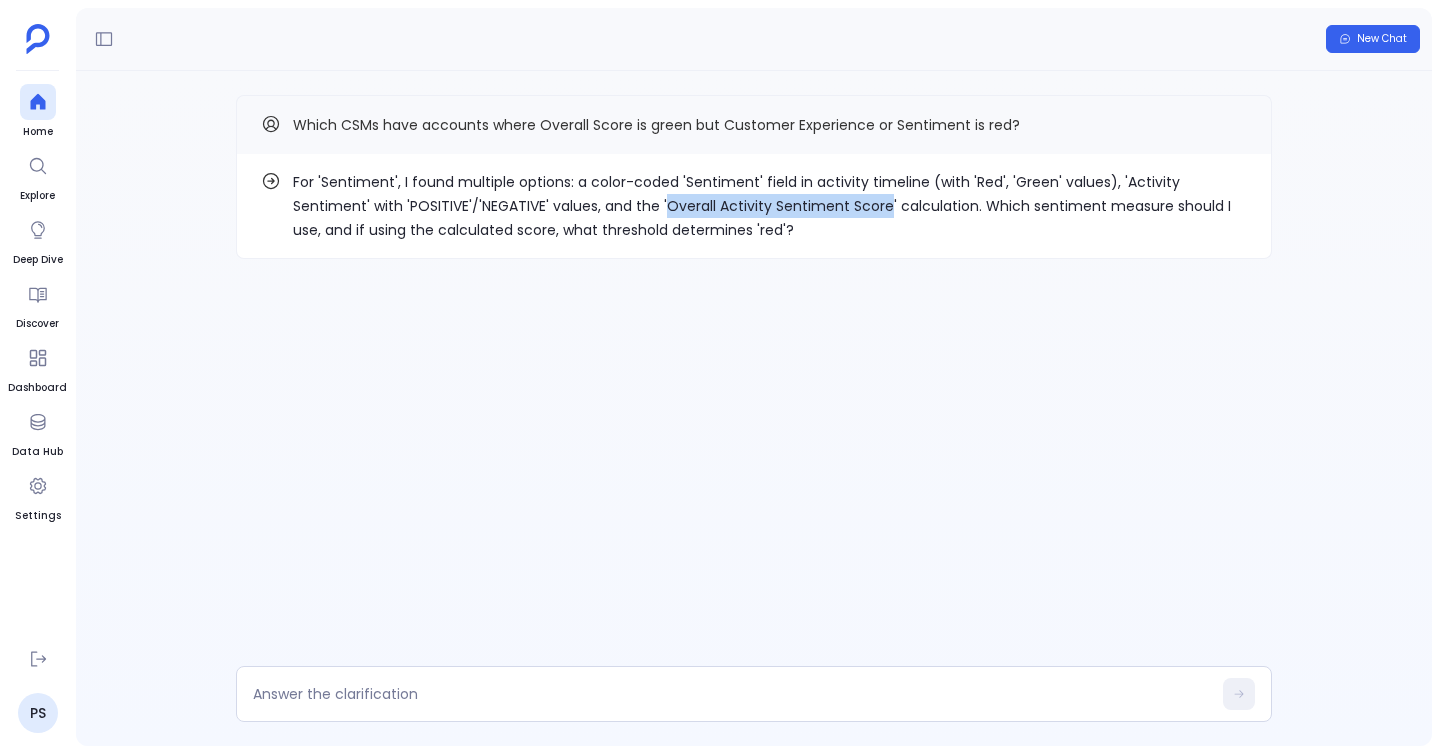 click on "For 'Sentiment', I found multiple options: a color-coded 'Sentiment' field in activity timeline (with 'Red', 'Green' values), 'Activity Sentiment' with 'POSITIVE'/'NEGATIVE' values, and the 'Overall Activity Sentiment Score' calculation. Which sentiment measure should I use, and if using the calculated score, what threshold determines 'red'?" at bounding box center [770, 206] 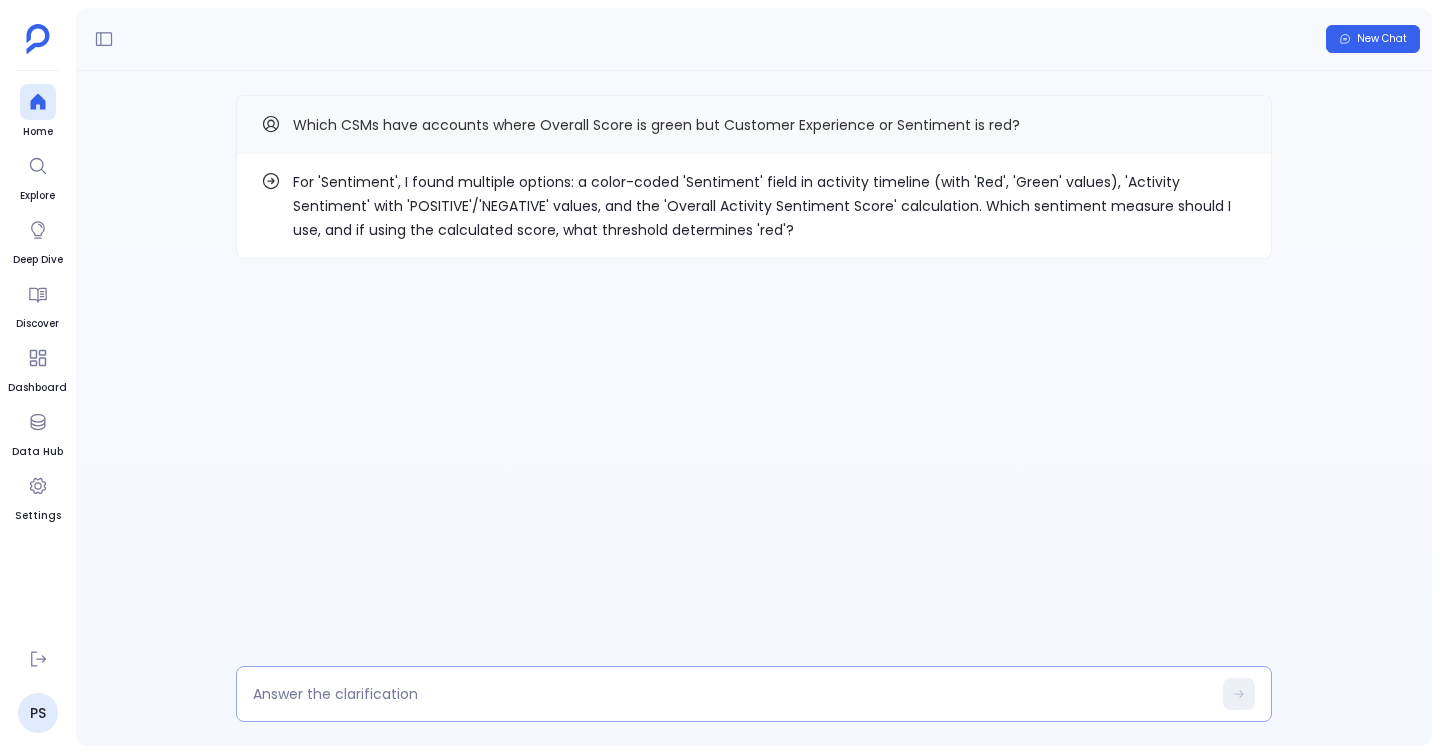 click at bounding box center (754, 694) 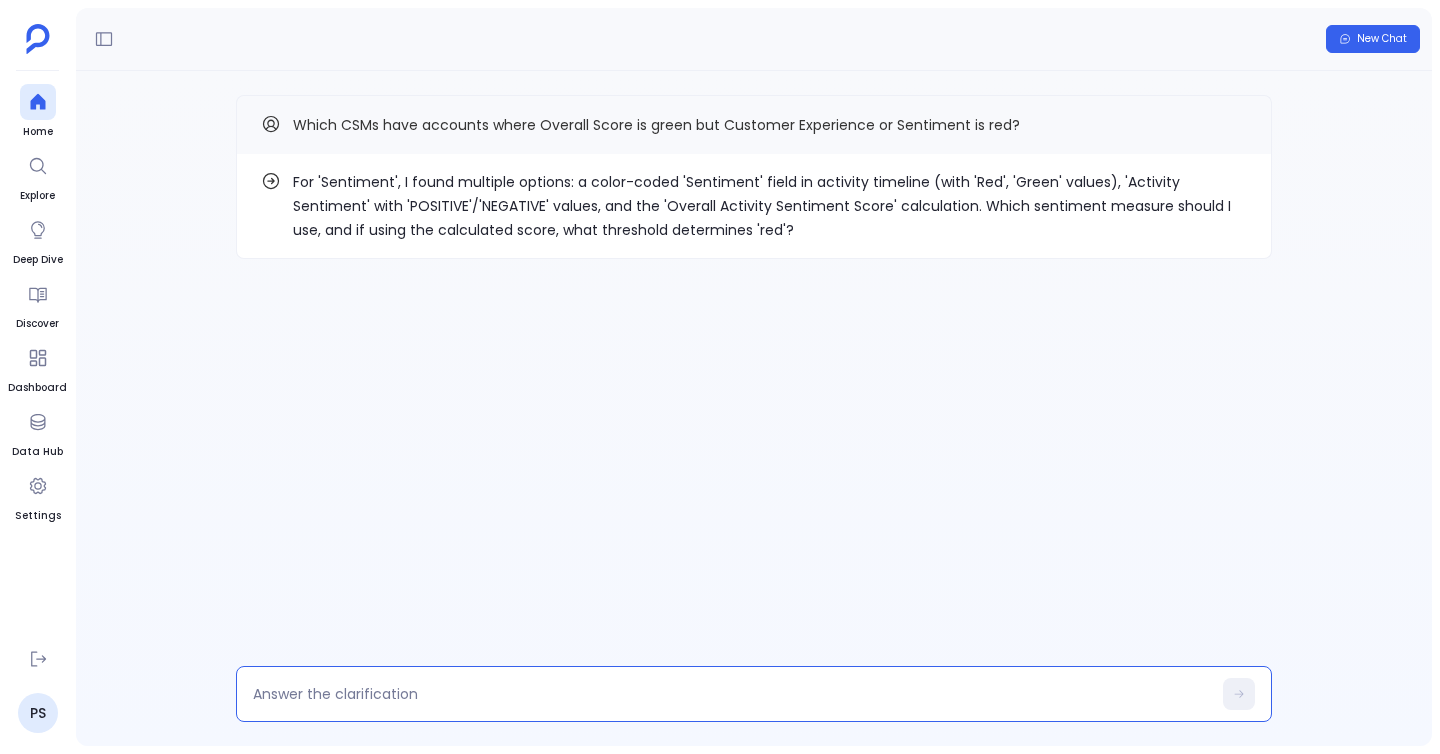 type on "Overall Activity Sentiment Score" 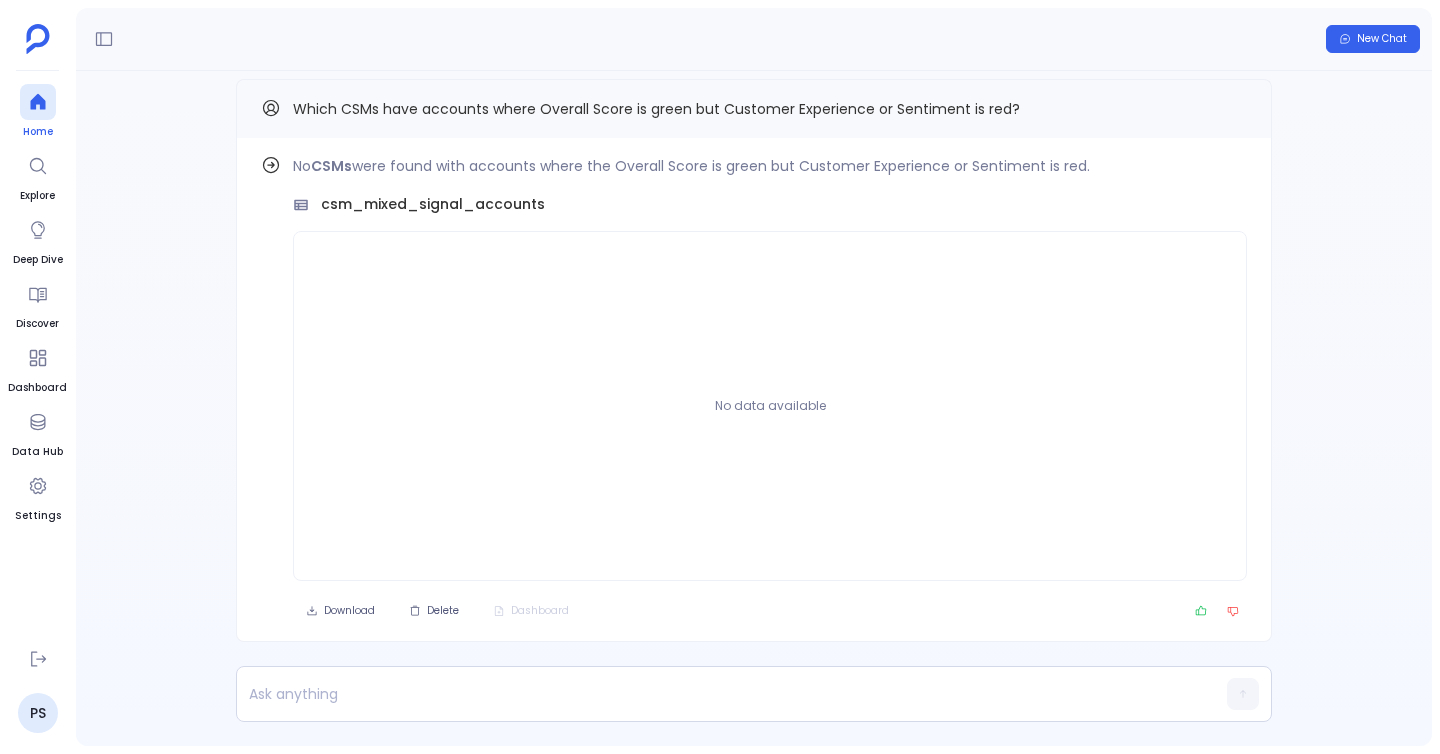 click at bounding box center (38, 102) 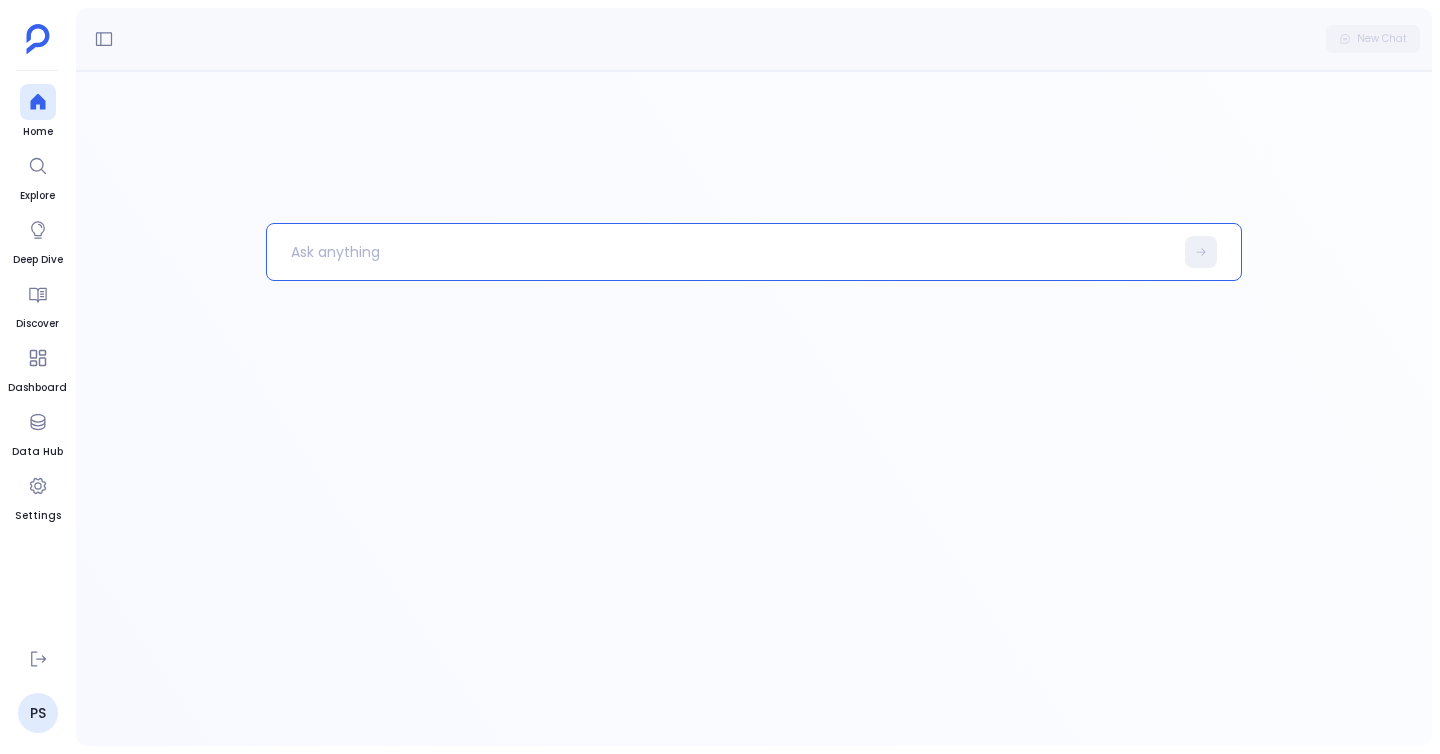 click at bounding box center [720, 252] 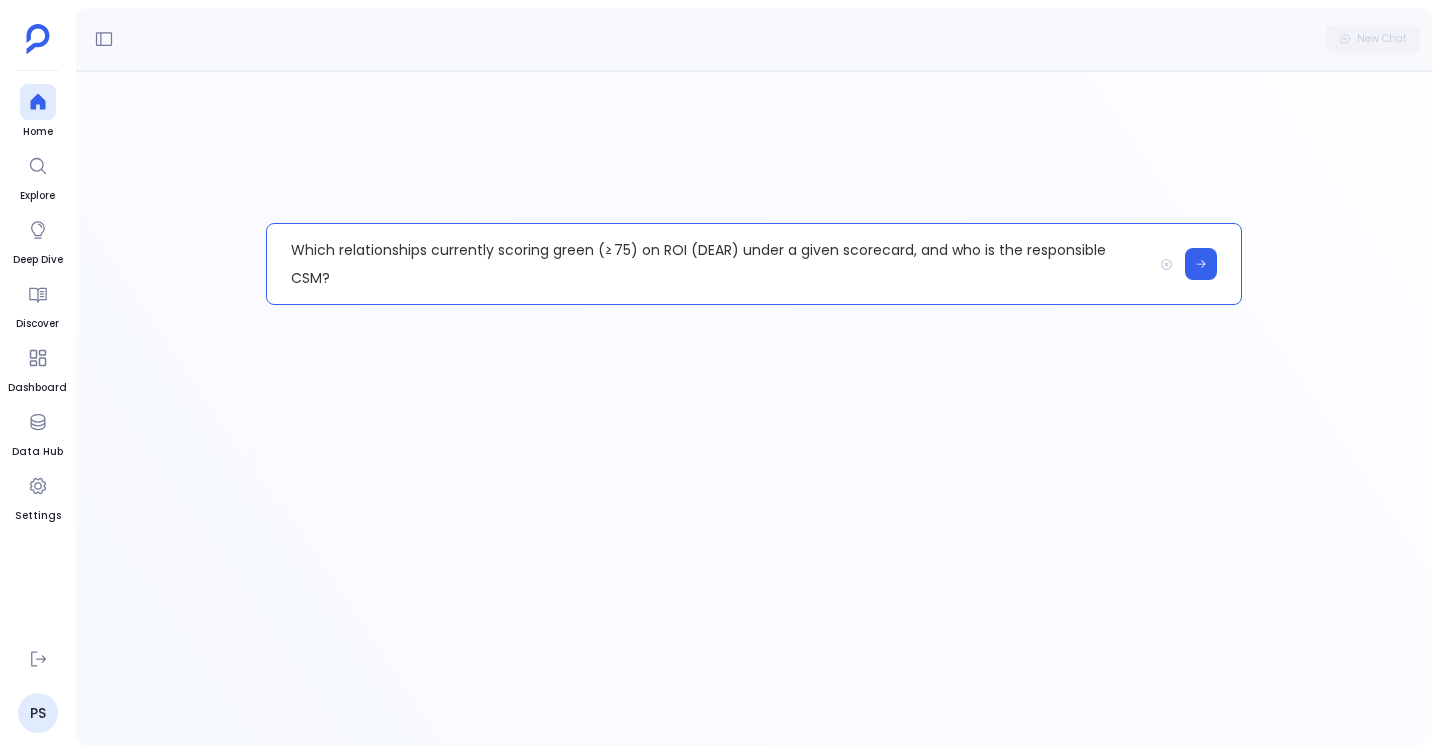 click on "Which relationships currently scoring green (≥ 75) on ROI (DEAR) under a given scorecard, and who is the responsible CSM?" at bounding box center [709, 264] 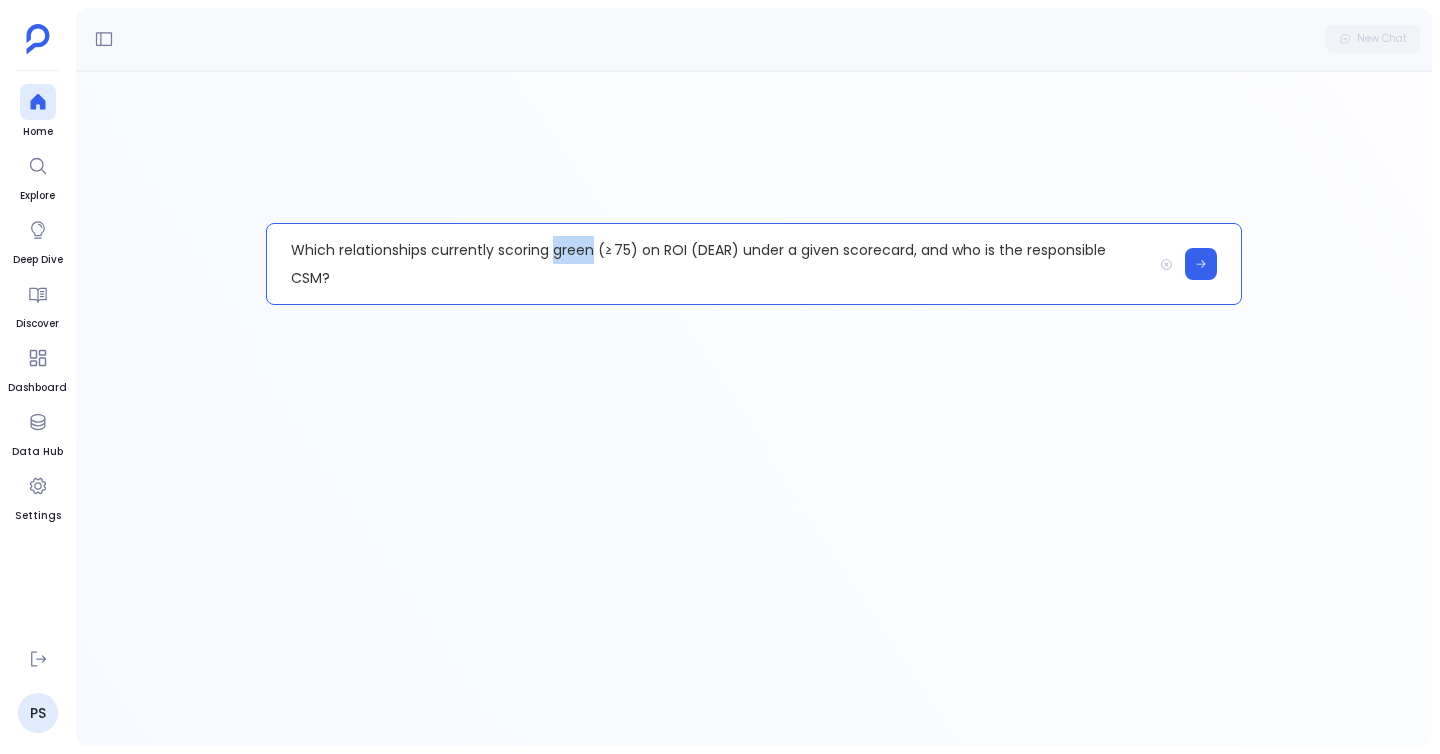 click on "Which relationships currently scoring green (≥ 75) on ROI (DEAR) under a given scorecard, and who is the responsible CSM?" at bounding box center [709, 264] 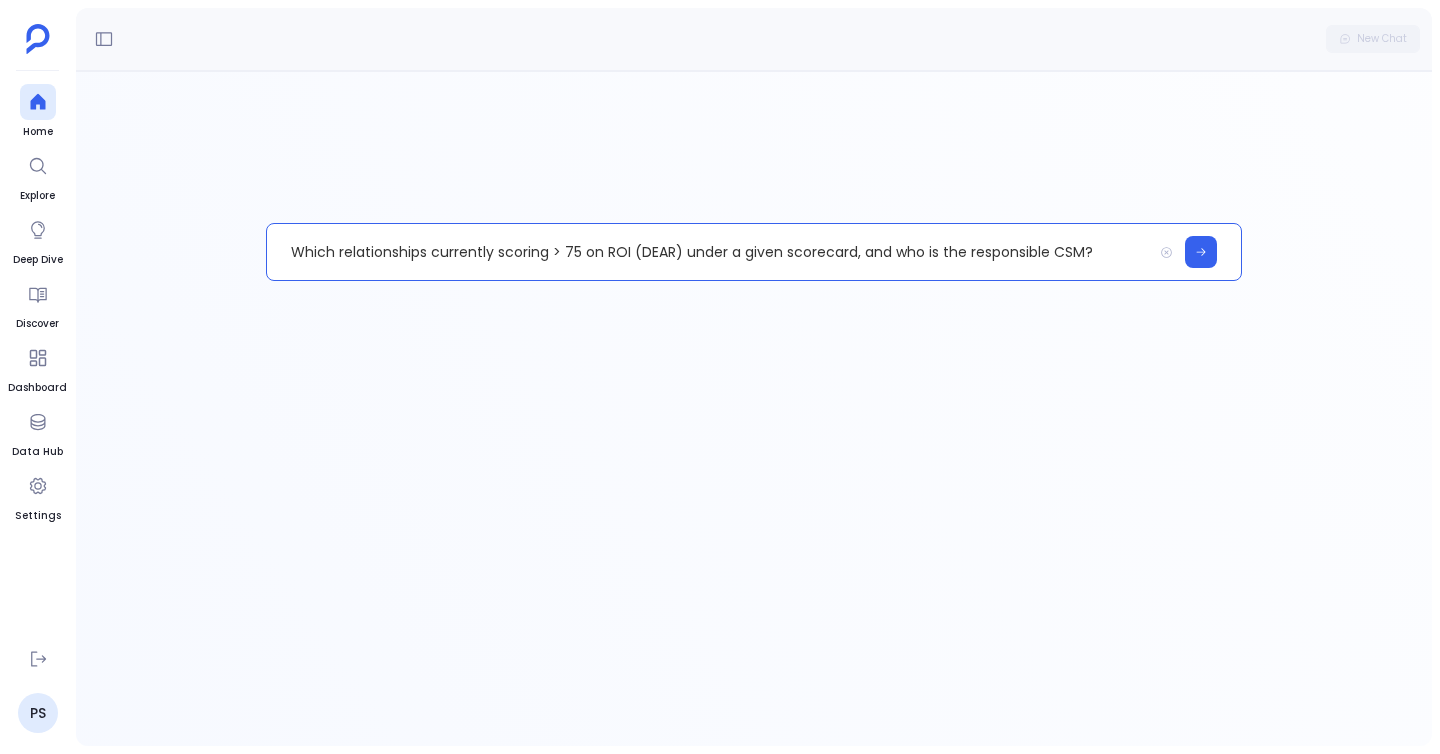 click on "Which relationships currently scoring  > 75 on ROI (DEAR) under a given scorecard, and who is the responsible CSM?" at bounding box center (709, 252) 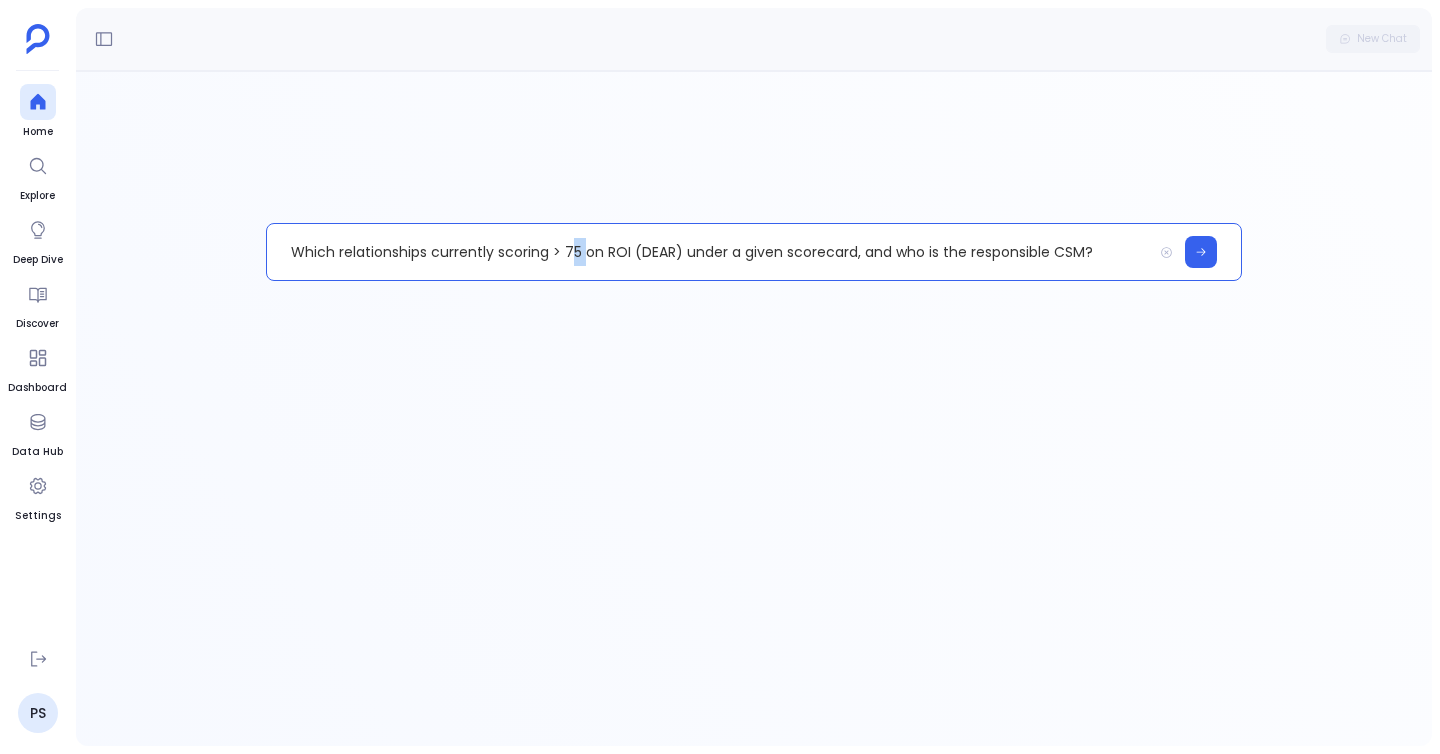 click on "Which relationships currently scoring  > 75 on ROI (DEAR) under a given scorecard, and who is the responsible CSM?" at bounding box center [709, 252] 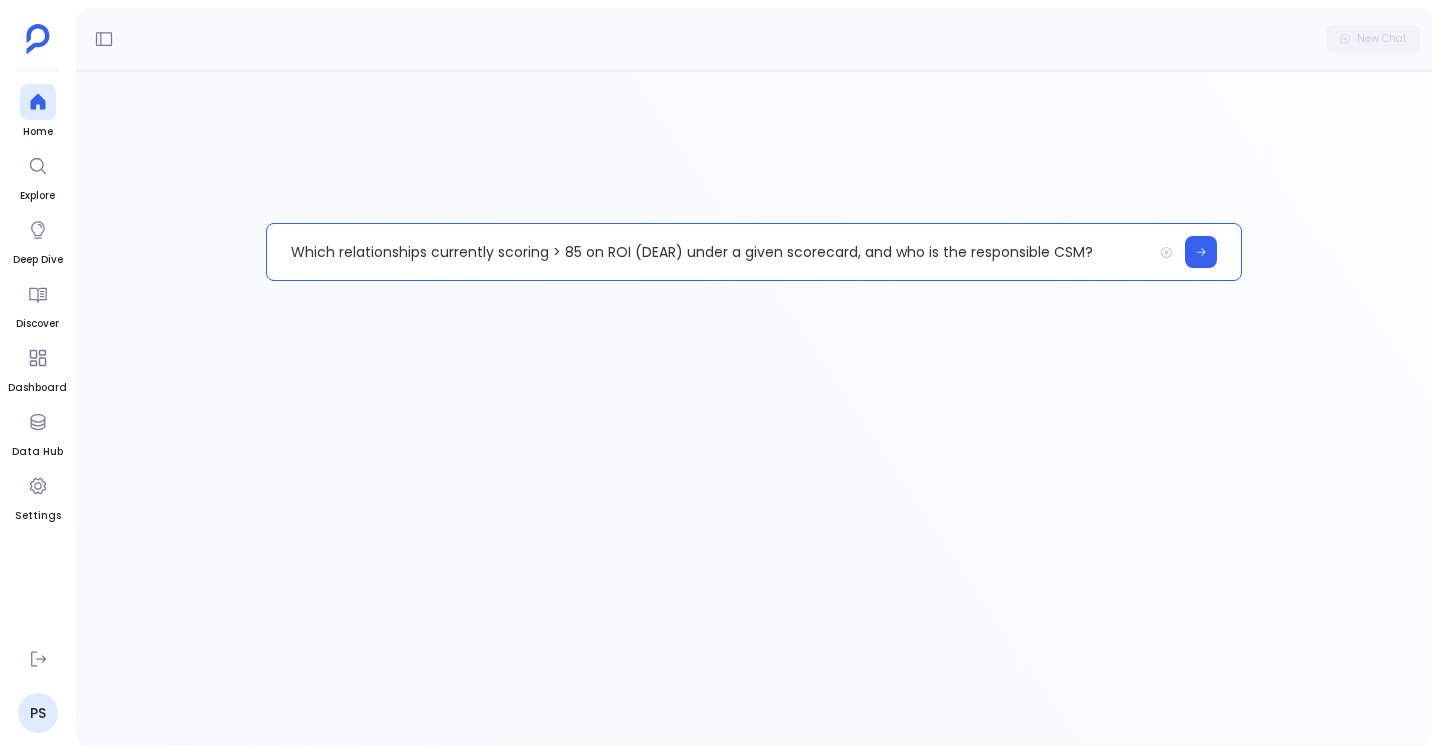 click on "Which relationships currently scoring  > 85 on ROI (DEAR) under a given scorecard, and who is the responsible CSM?" at bounding box center [709, 252] 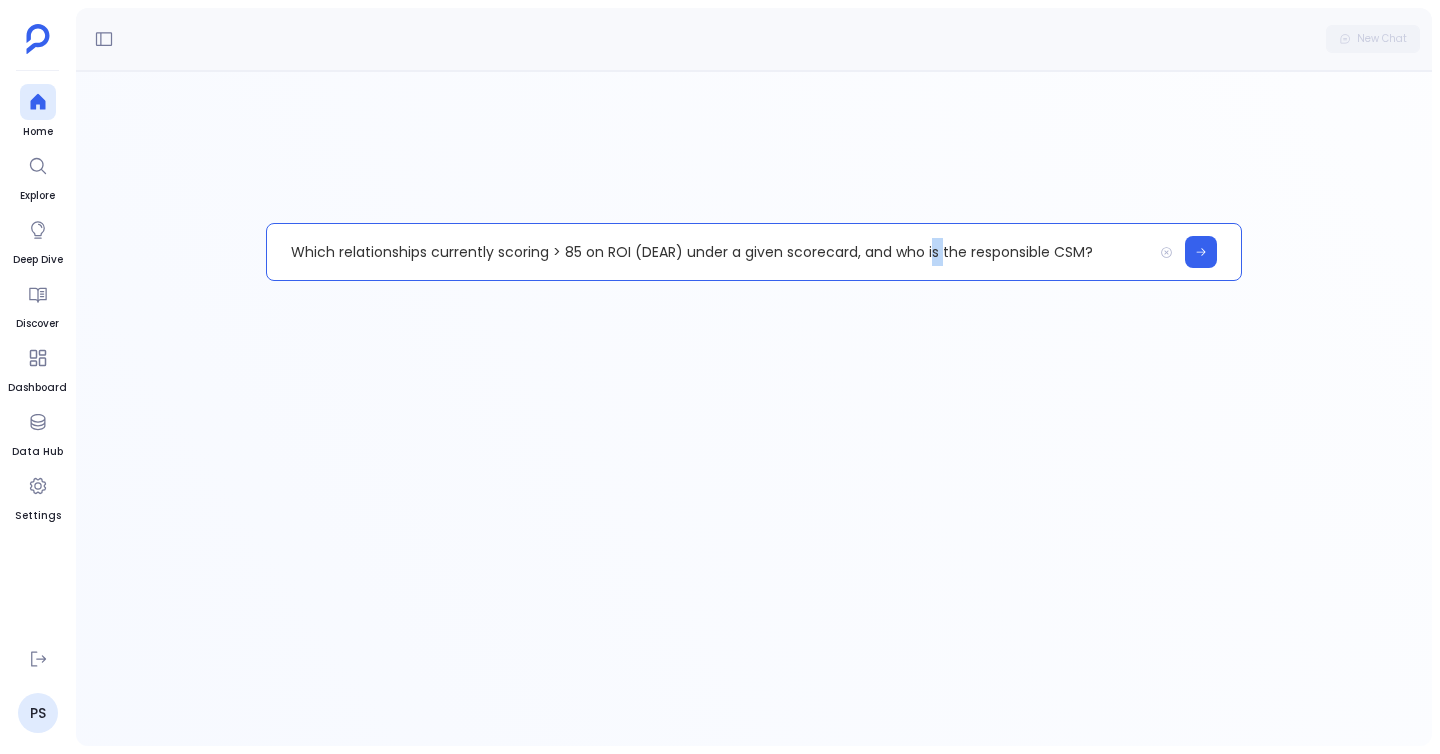click on "Which relationships currently scoring  > 85 on ROI (DEAR) under a given scorecard, and who is the responsible CSM?" at bounding box center [709, 252] 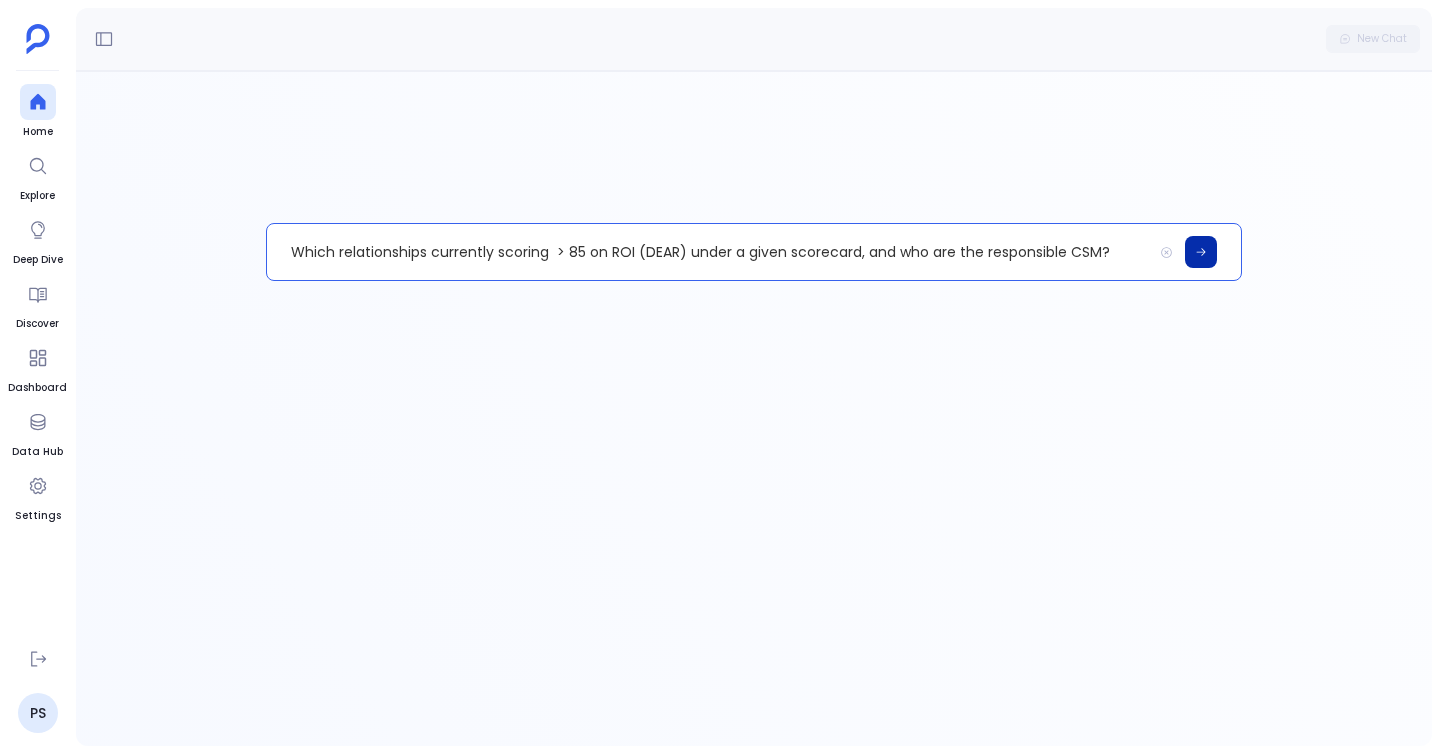 click at bounding box center (1201, 252) 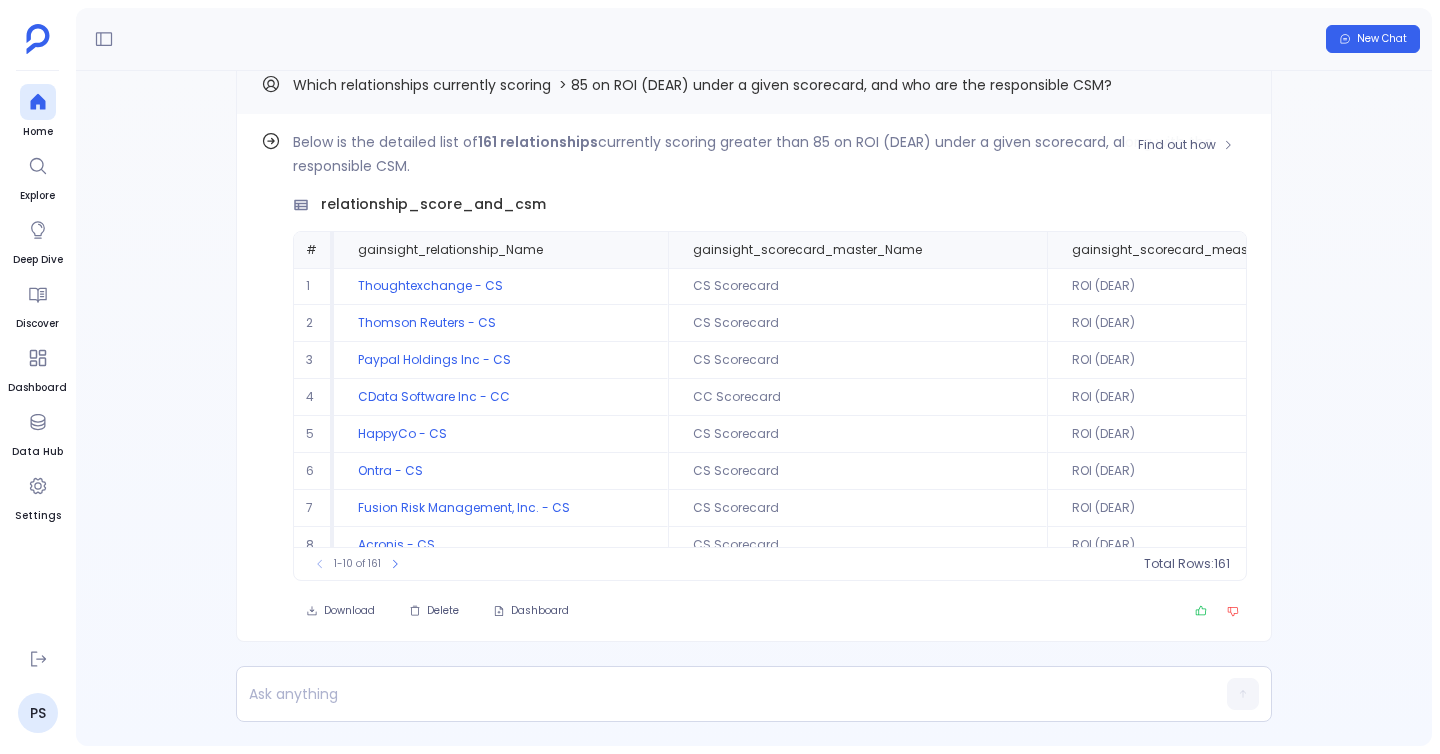 scroll, scrollTop: -40, scrollLeft: 0, axis: vertical 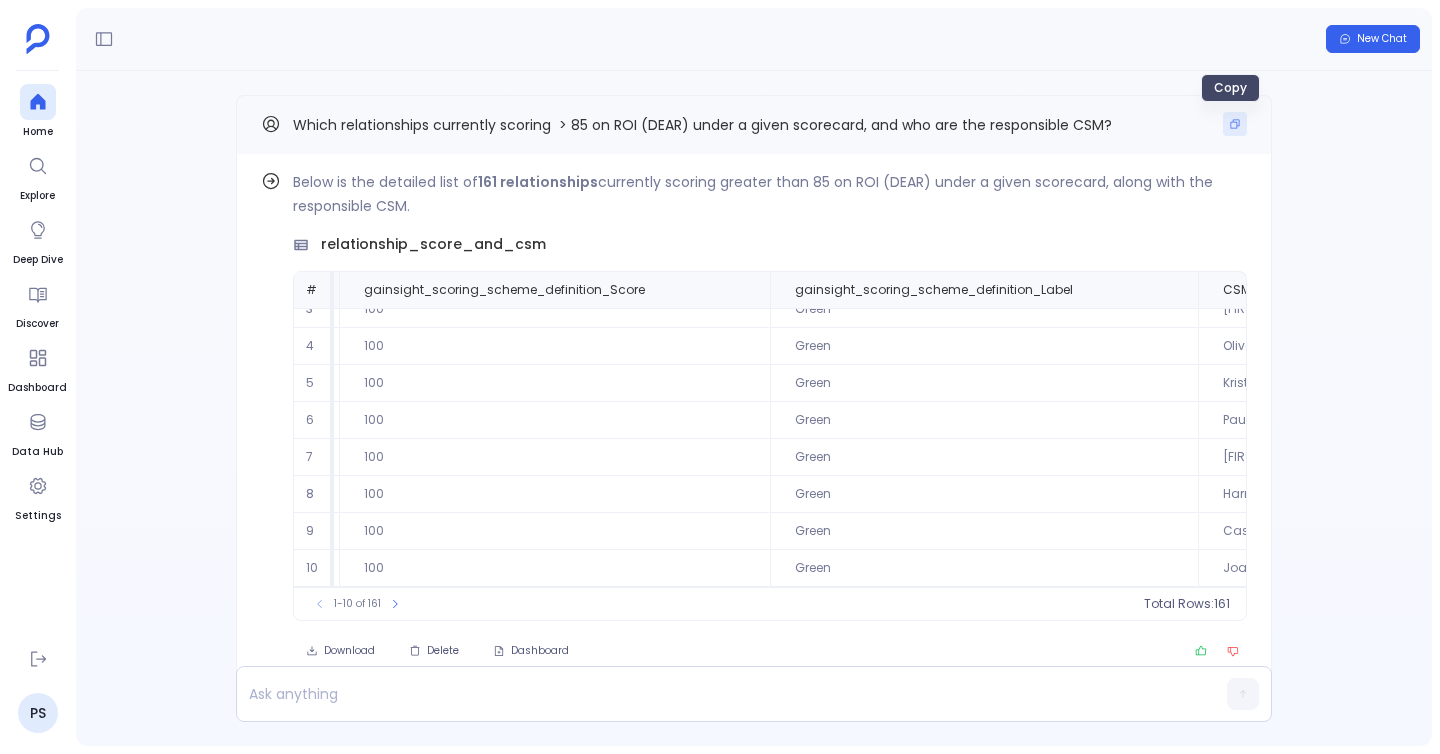 click 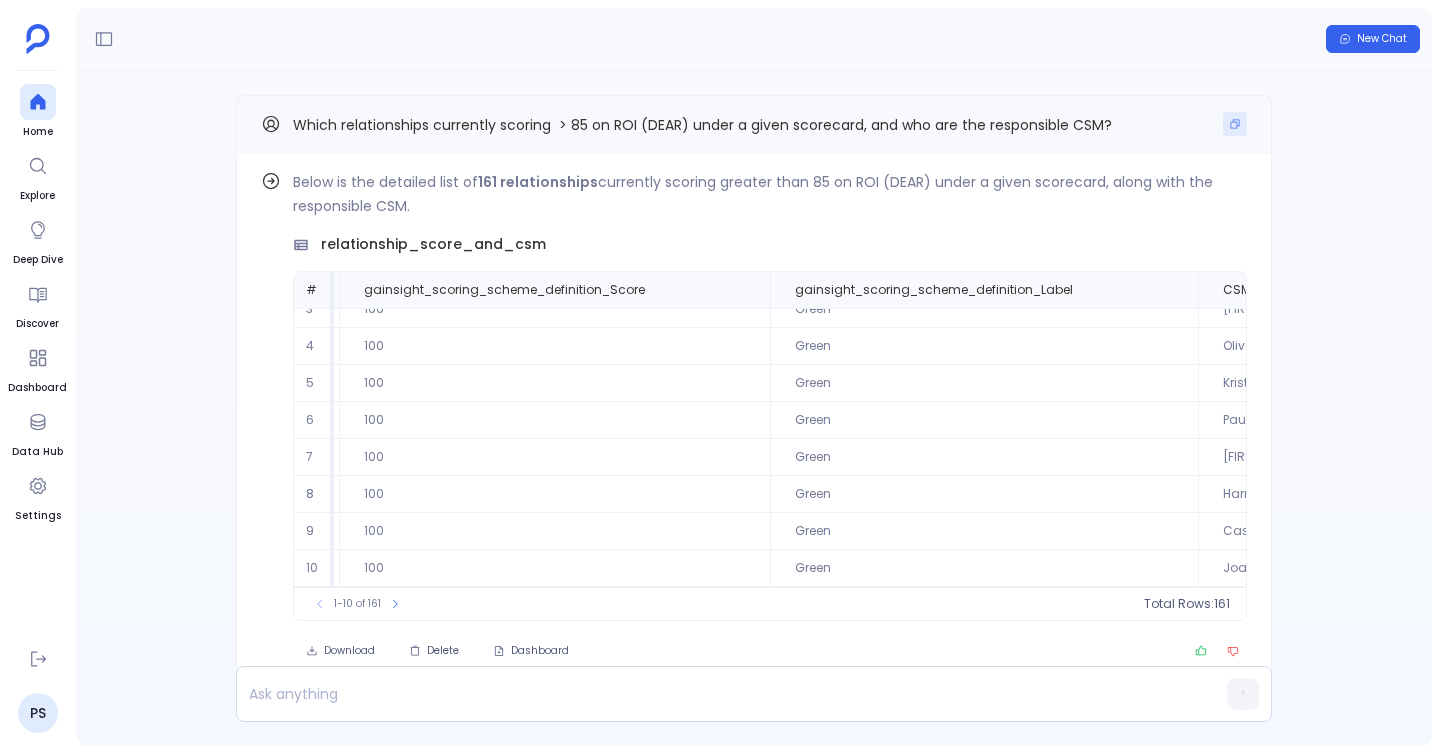 click at bounding box center [1235, 124] 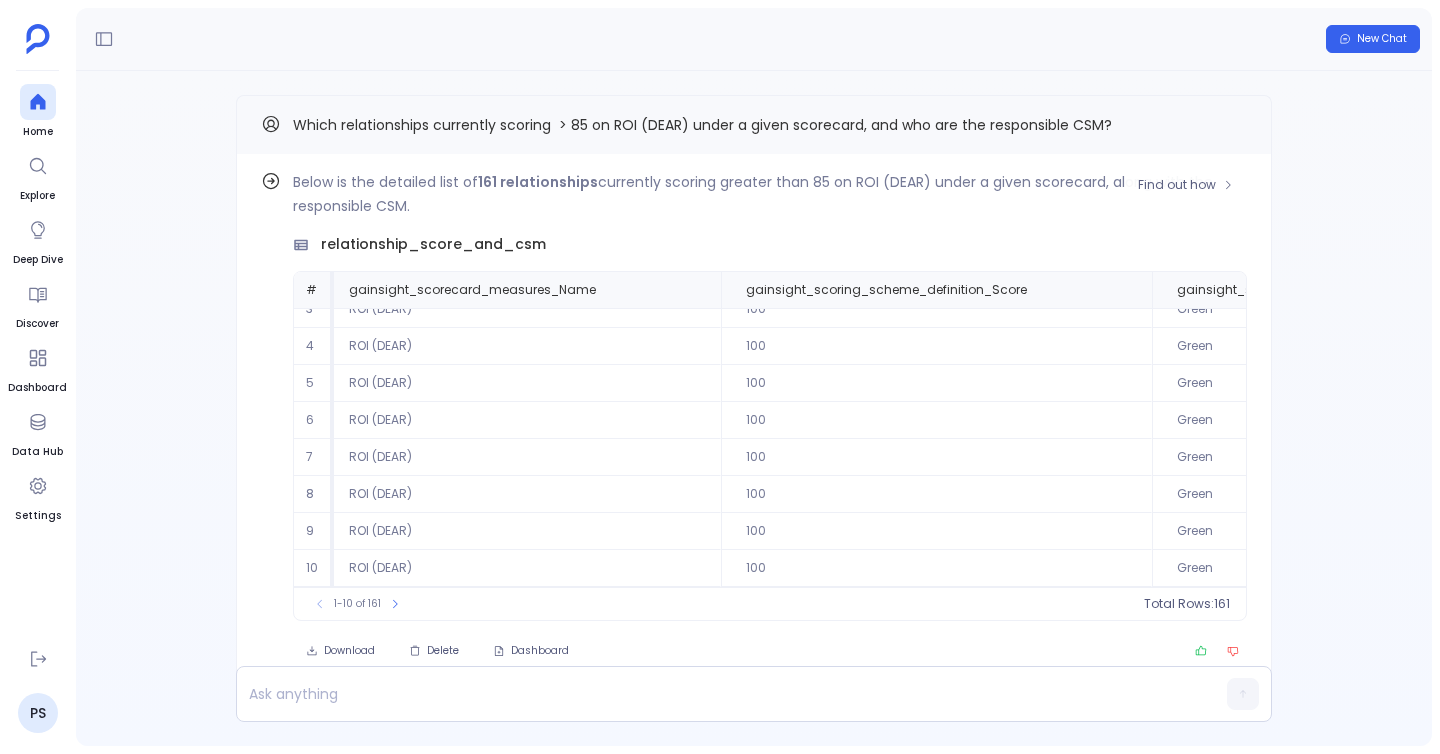 scroll, scrollTop: 96, scrollLeft: 803, axis: both 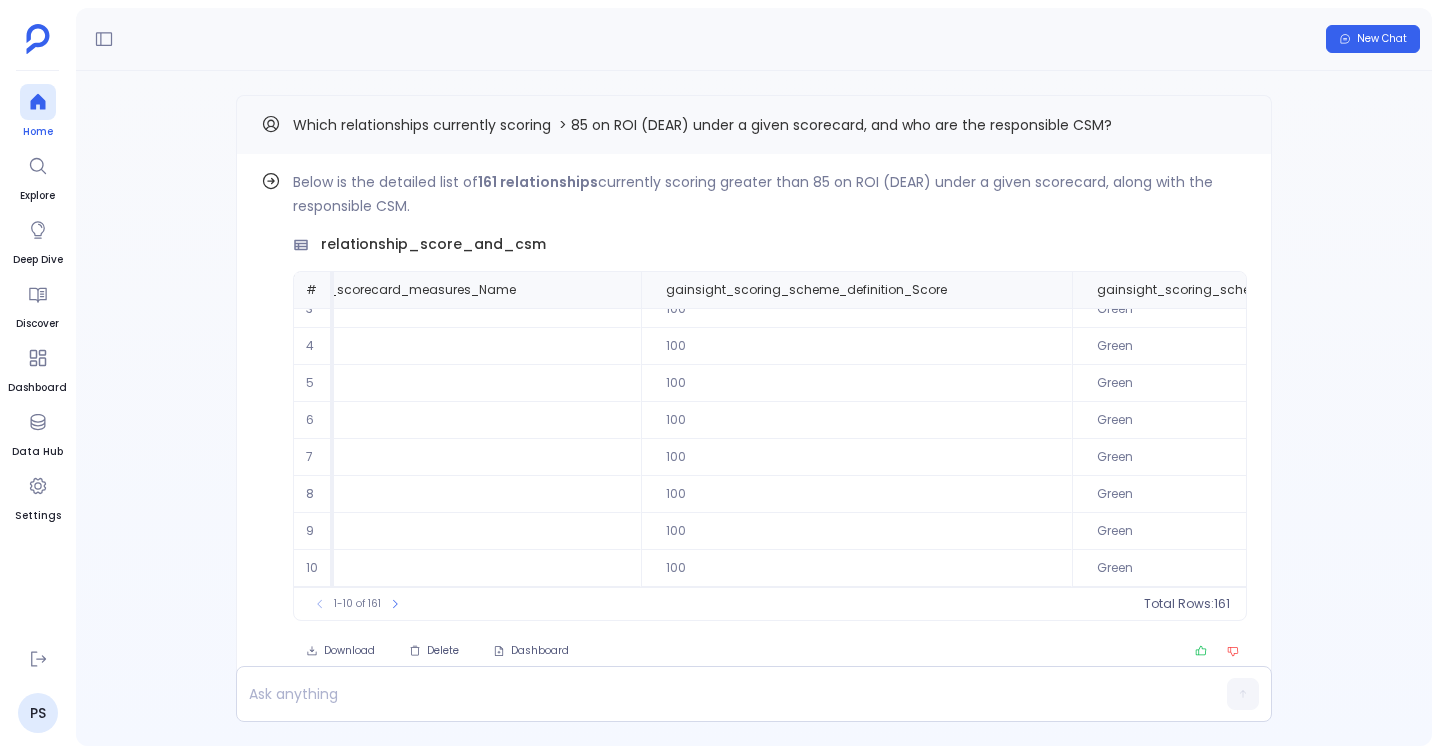 click 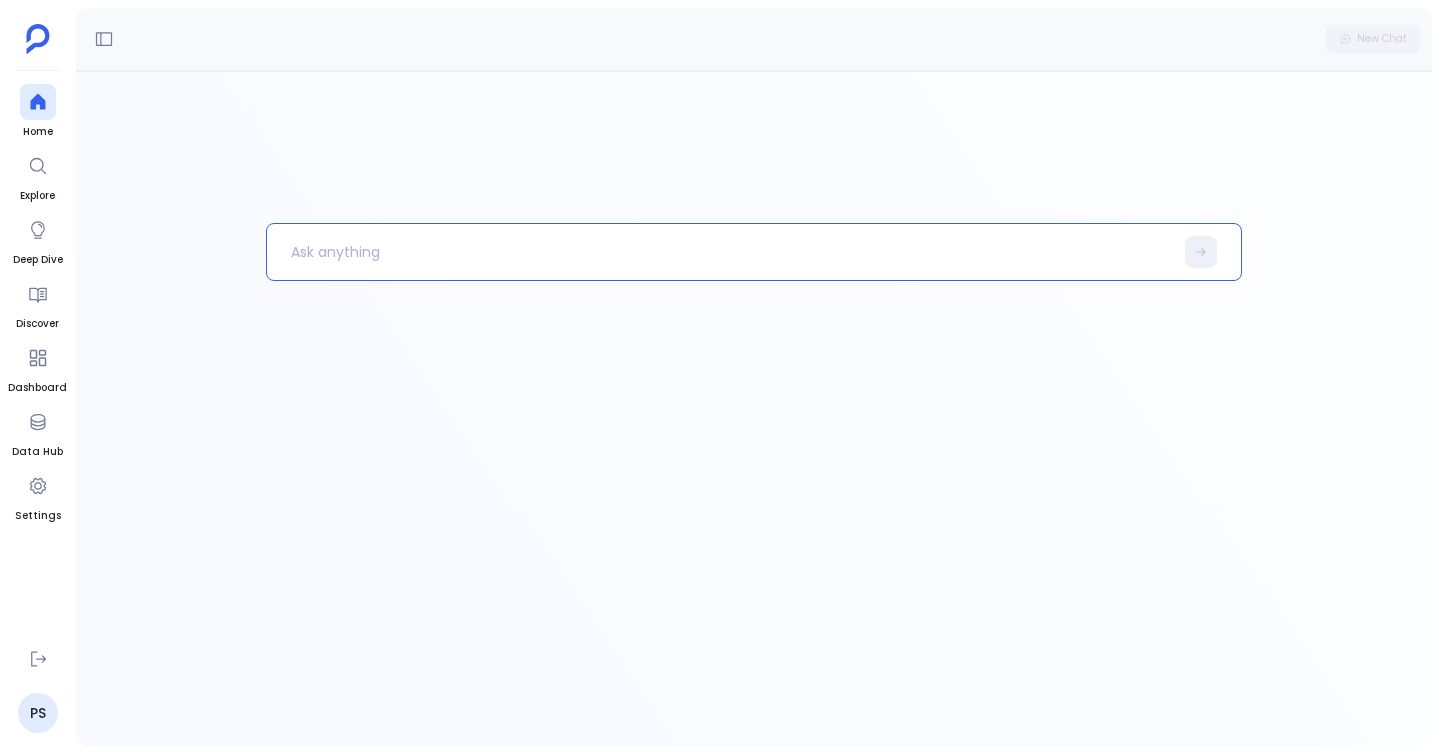 click at bounding box center [720, 252] 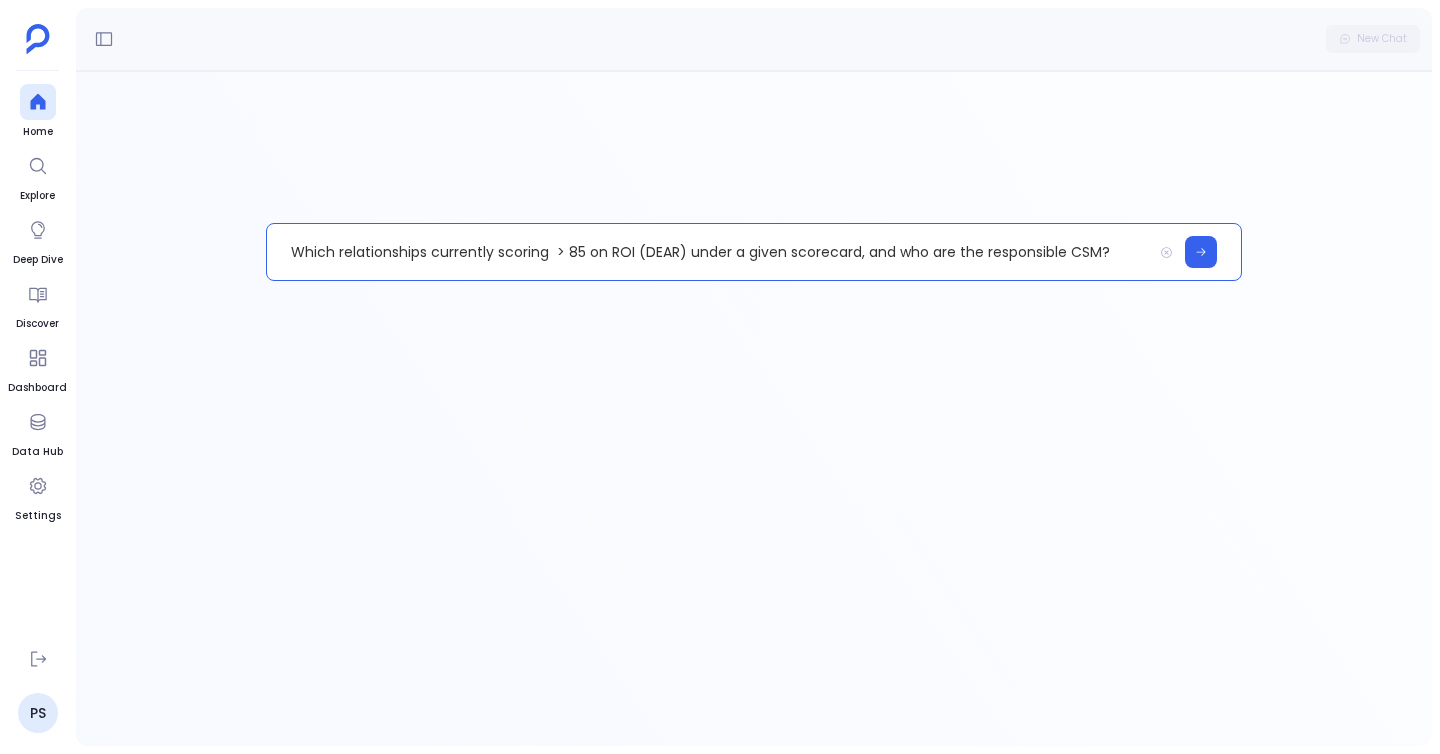 click on "Which relationships currently scoring  > 85 on ROI (DEAR) under a given scorecard, and who are the responsible CSM?" at bounding box center [709, 252] 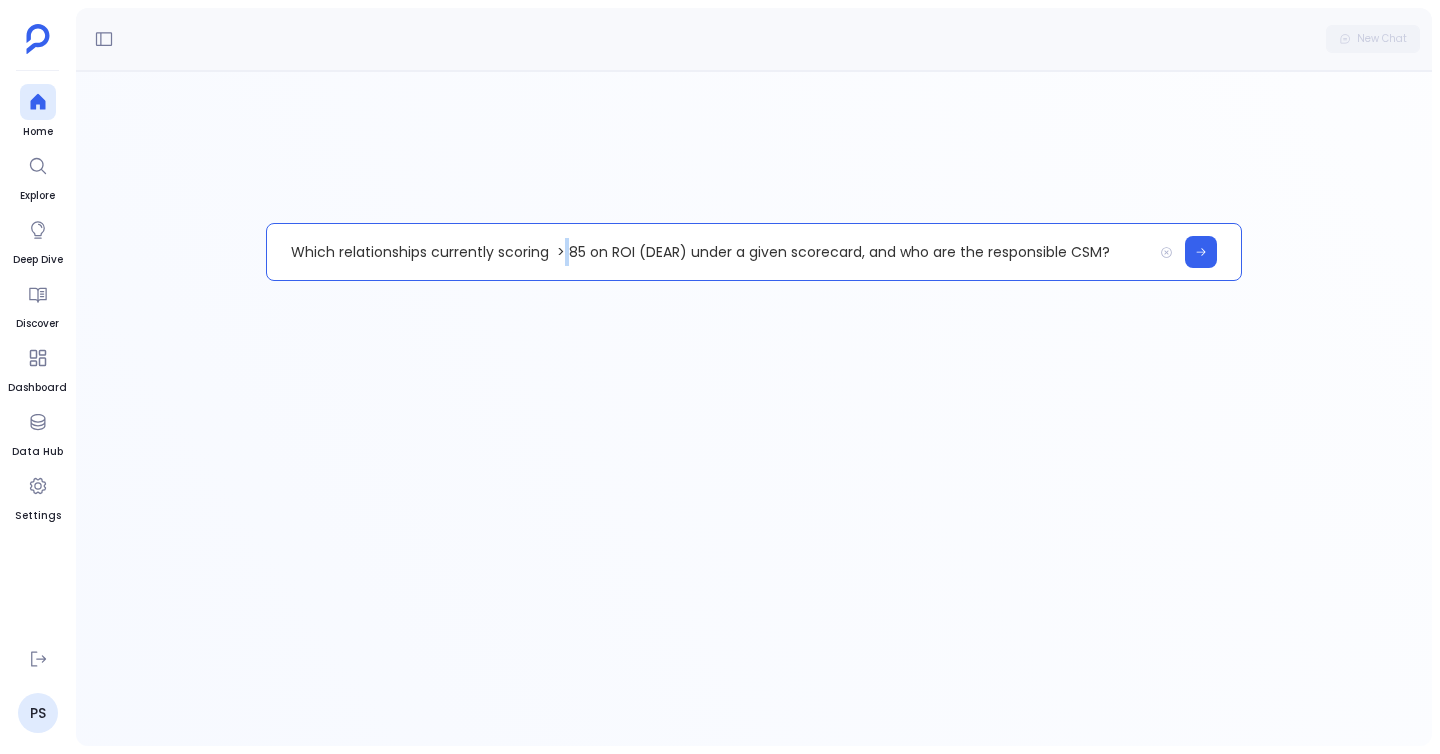 click on "Which relationships currently scoring  > 85 on ROI (DEAR) under a given scorecard, and who are the responsible CSM?" at bounding box center (709, 252) 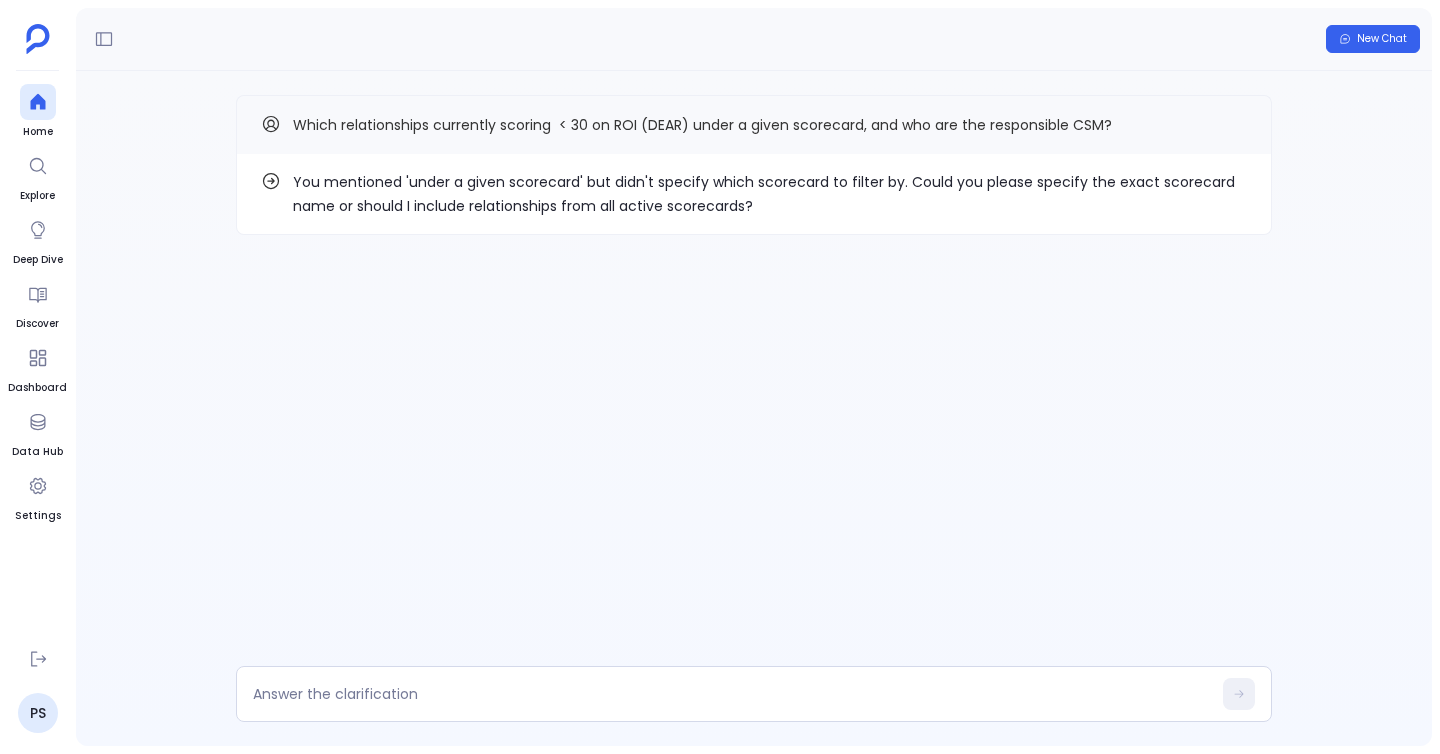 click on "You mentioned 'under a given scorecard' but didn't specify which scorecard to filter by. Could you please specify the exact scorecard name or should I include relationships from all active scorecards?" at bounding box center (770, 194) 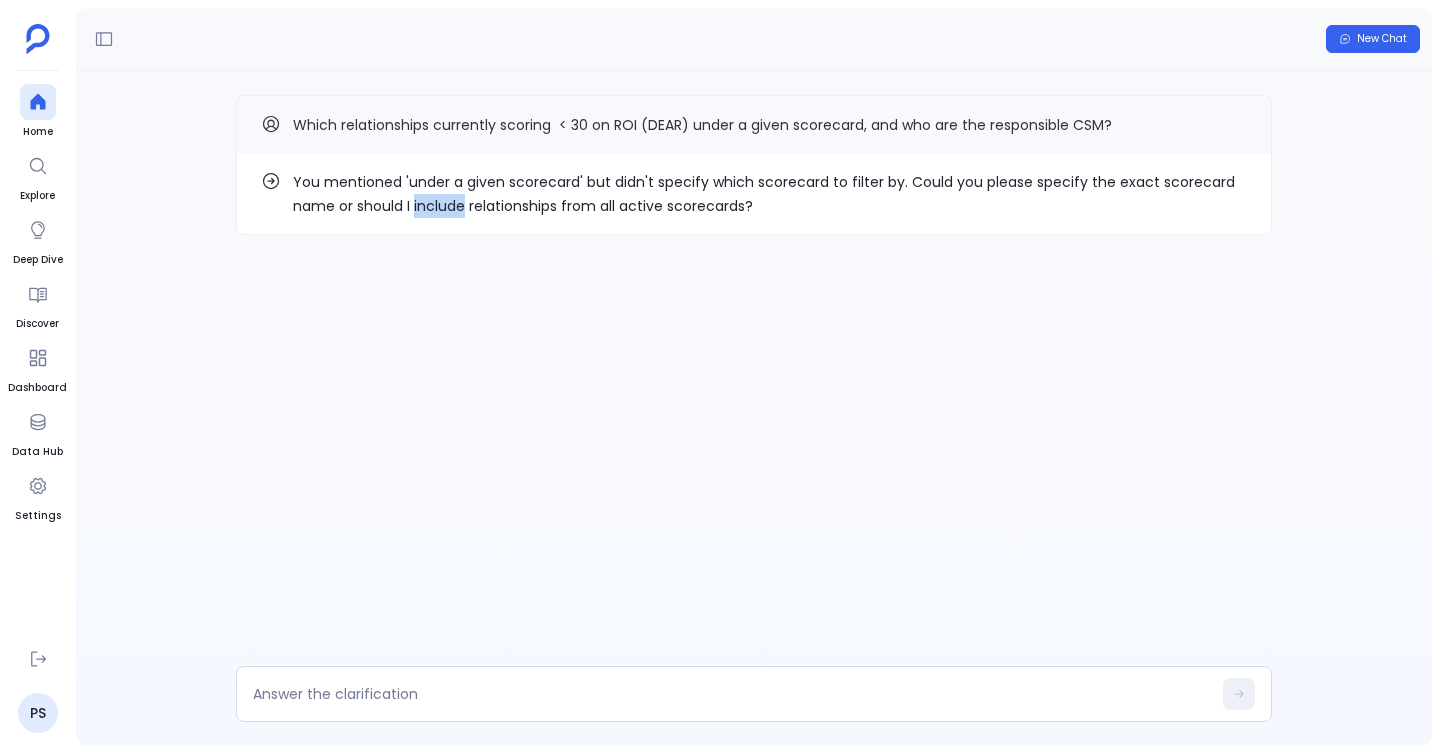 click on "You mentioned 'under a given scorecard' but didn't specify which scorecard to filter by. Could you please specify the exact scorecard name or should I include relationships from all active scorecards?" at bounding box center [770, 194] 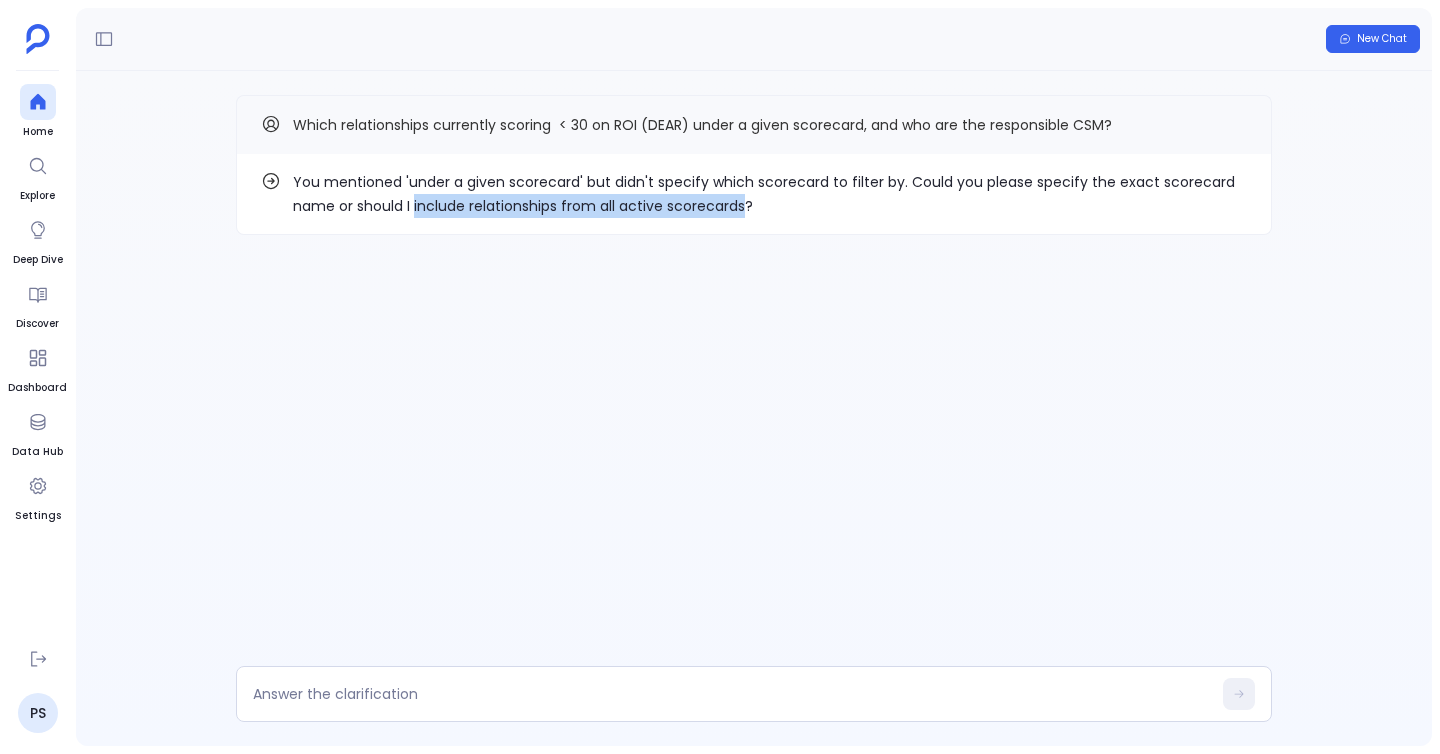 click on "You mentioned 'under a given scorecard' but didn't specify which scorecard to filter by. Could you please specify the exact scorecard name or should I include relationships from all active scorecards?" at bounding box center (770, 194) 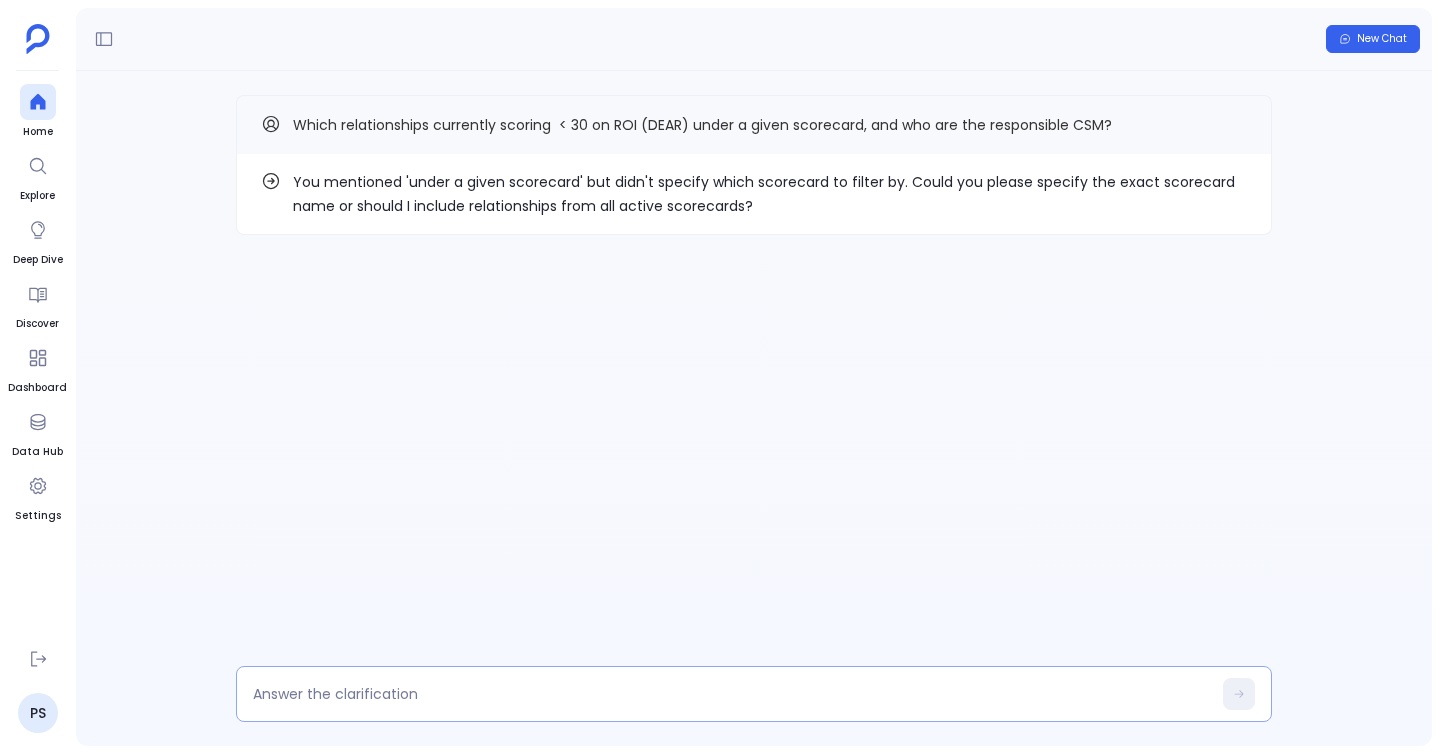 click at bounding box center [754, 694] 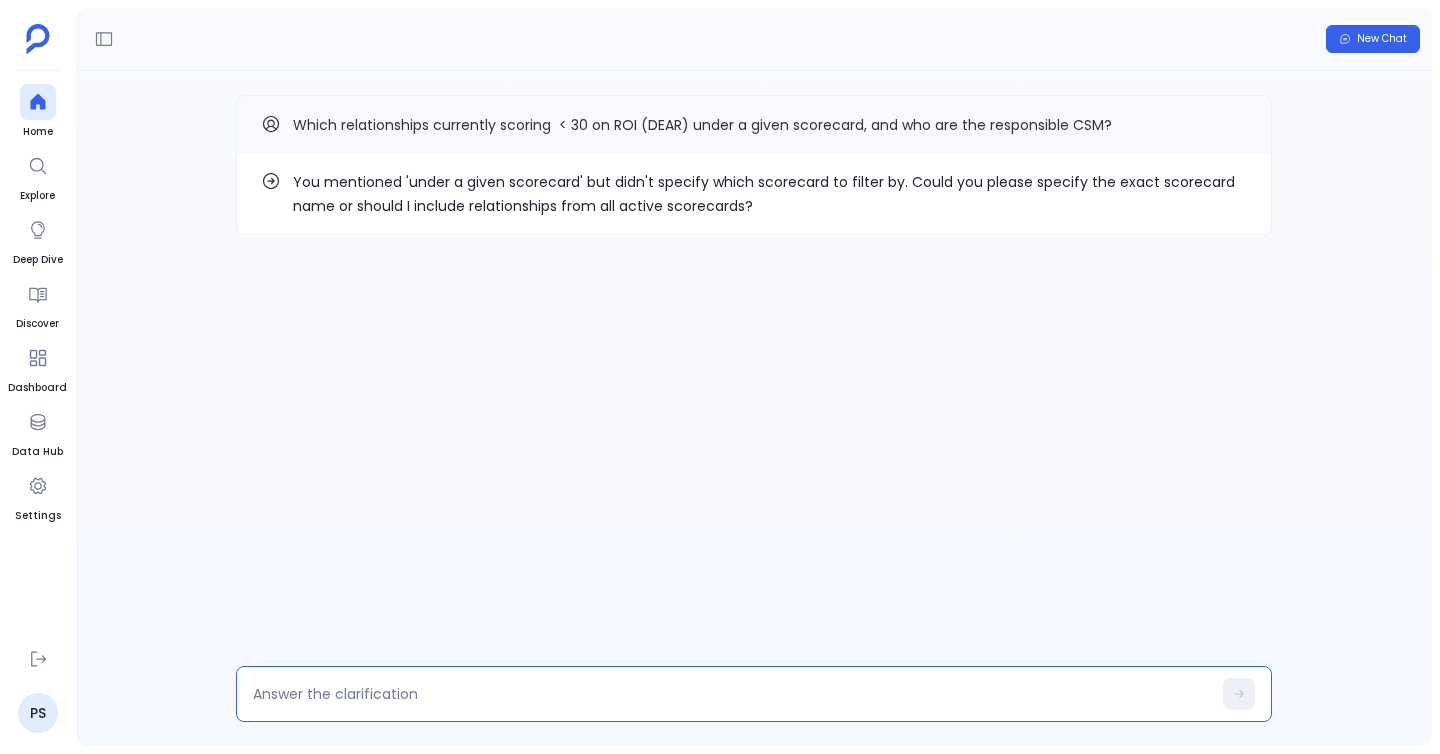 click at bounding box center (732, 694) 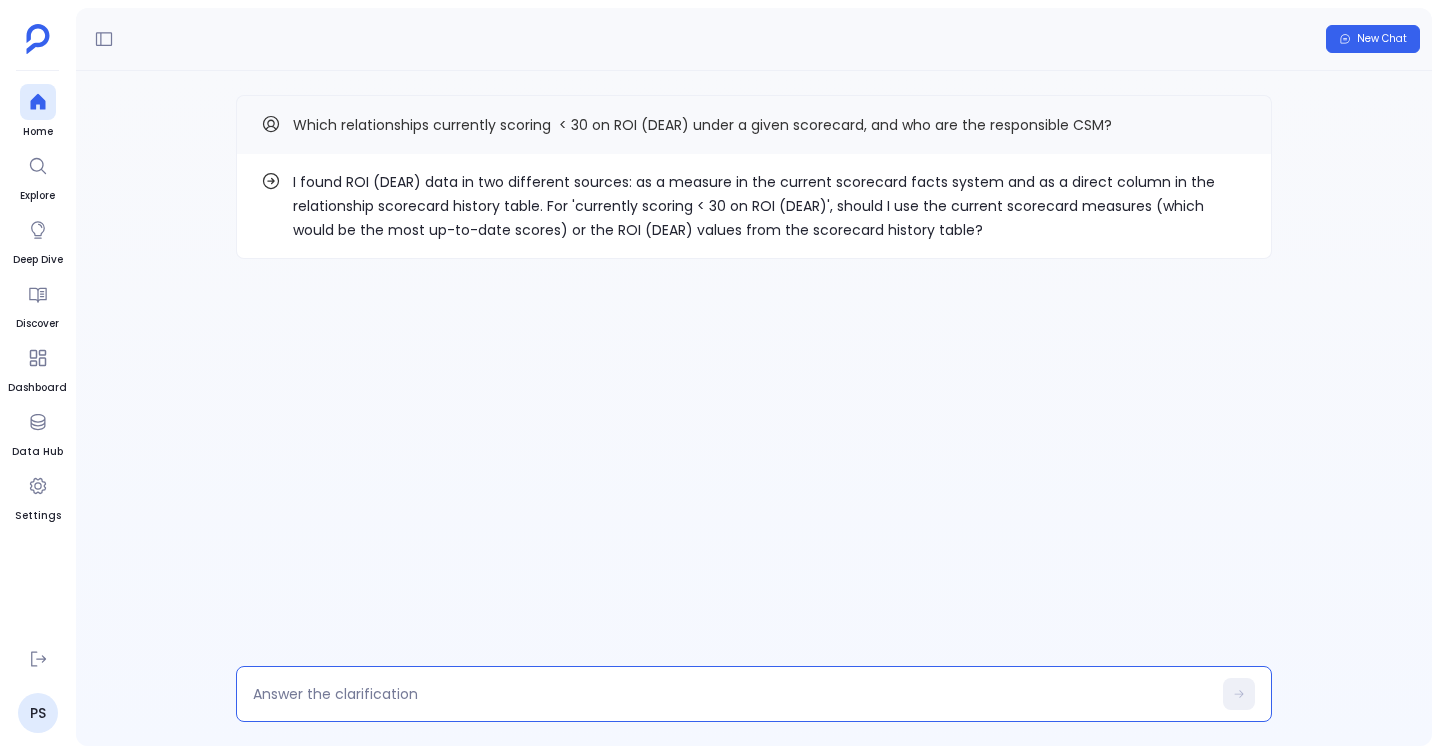 click on "I found ROI (DEAR) data in two different sources: as a measure in the current scorecard facts system and as a direct column in the relationship scorecard history table. For 'currently scoring < 30 on ROI (DEAR)', should I use the current scorecard measures (which would be the most up-to-date scores) or the ROI (DEAR) values from the scorecard history table?" at bounding box center (770, 206) 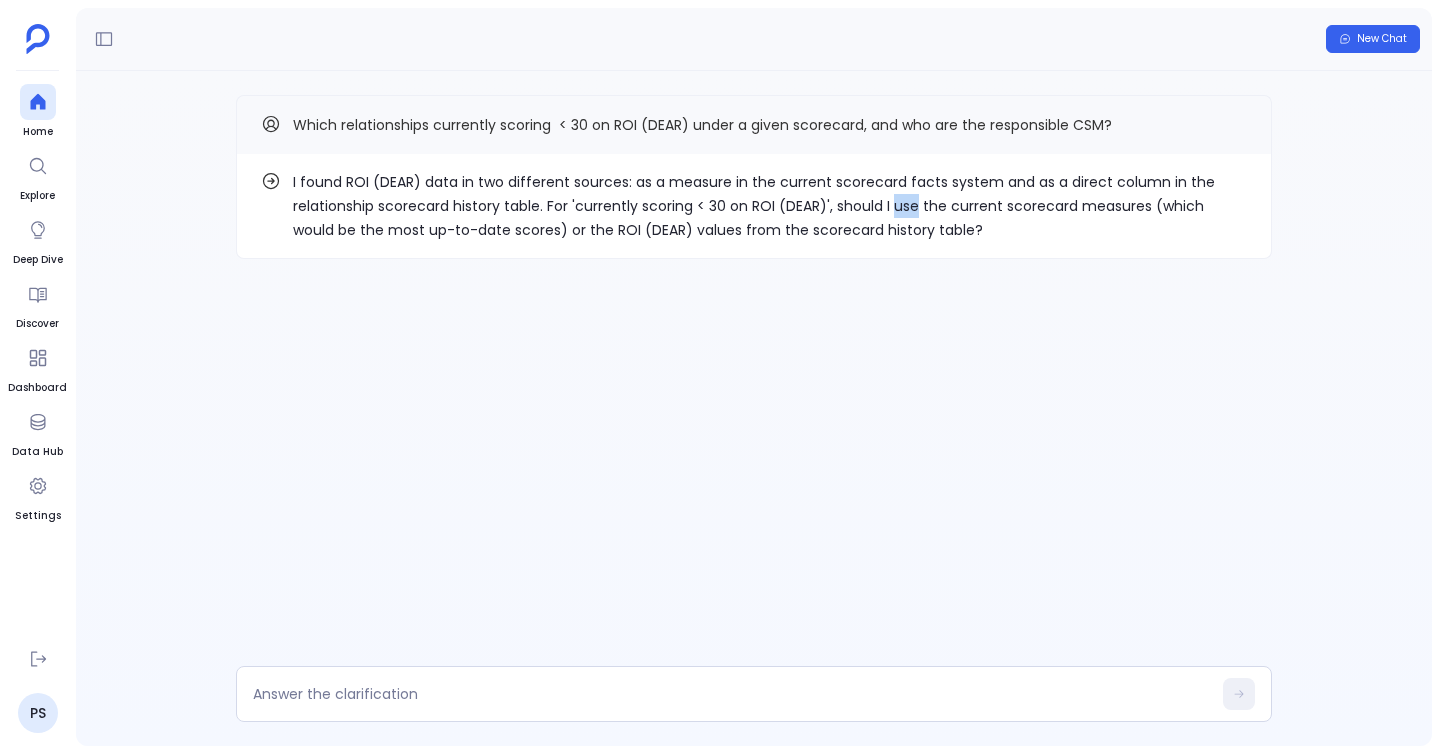click on "I found ROI (DEAR) data in two different sources: as a measure in the current scorecard facts system and as a direct column in the relationship scorecard history table. For 'currently scoring < 30 on ROI (DEAR)', should I use the current scorecard measures (which would be the most up-to-date scores) or the ROI (DEAR) values from the scorecard history table?" at bounding box center [770, 206] 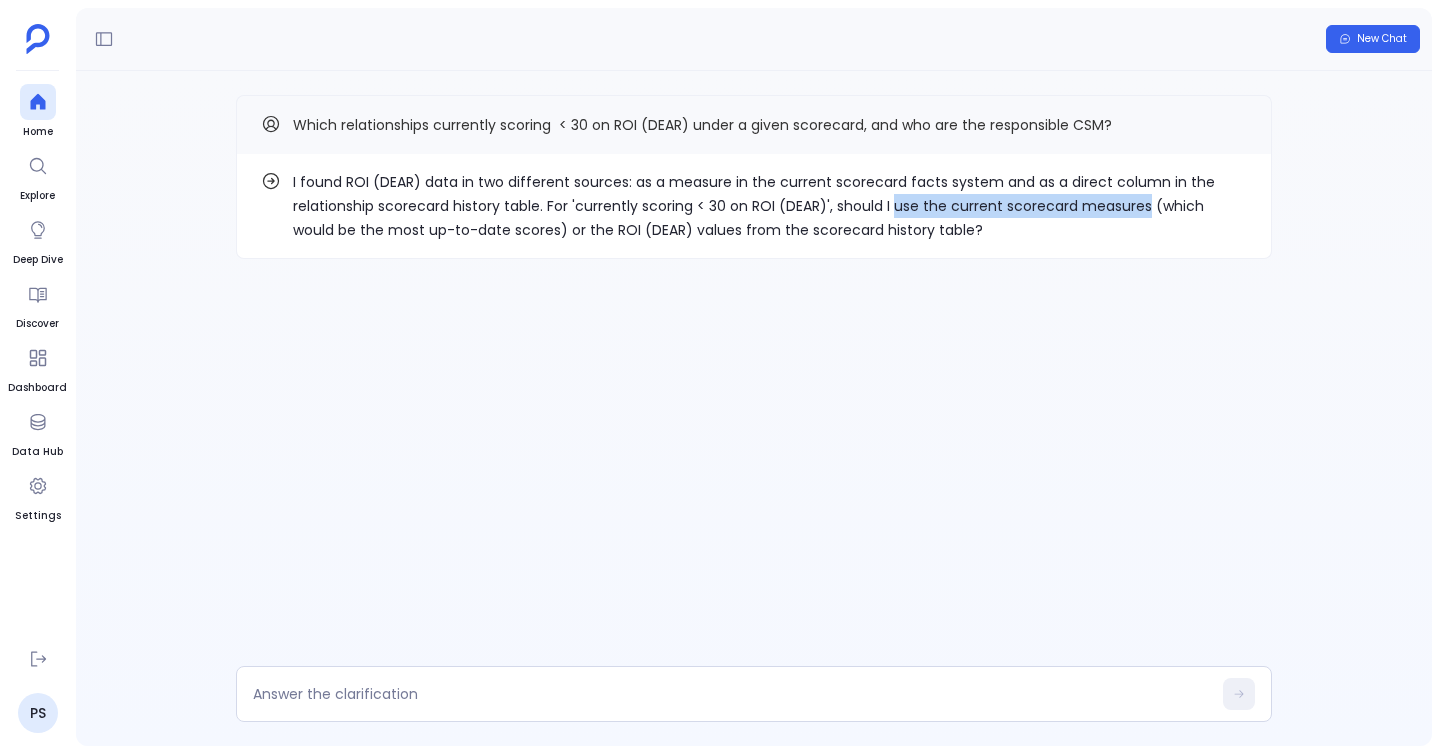 click on "I found ROI (DEAR) data in two different sources: as a measure in the current scorecard facts system and as a direct column in the relationship scorecard history table. For 'currently scoring < 30 on ROI (DEAR)', should I use the current scorecard measures (which would be the most up-to-date scores) or the ROI (DEAR) values from the scorecard history table?" at bounding box center [770, 206] 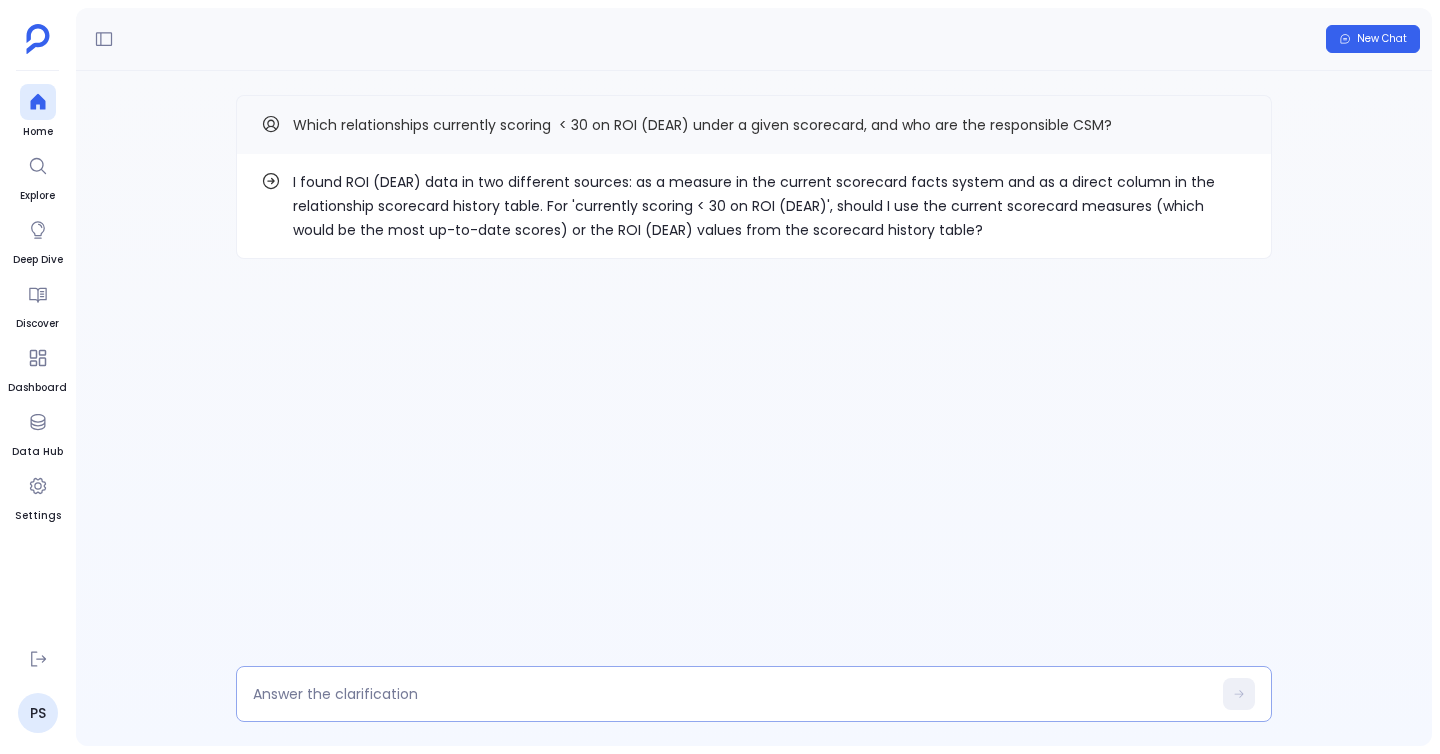 click at bounding box center [754, 694] 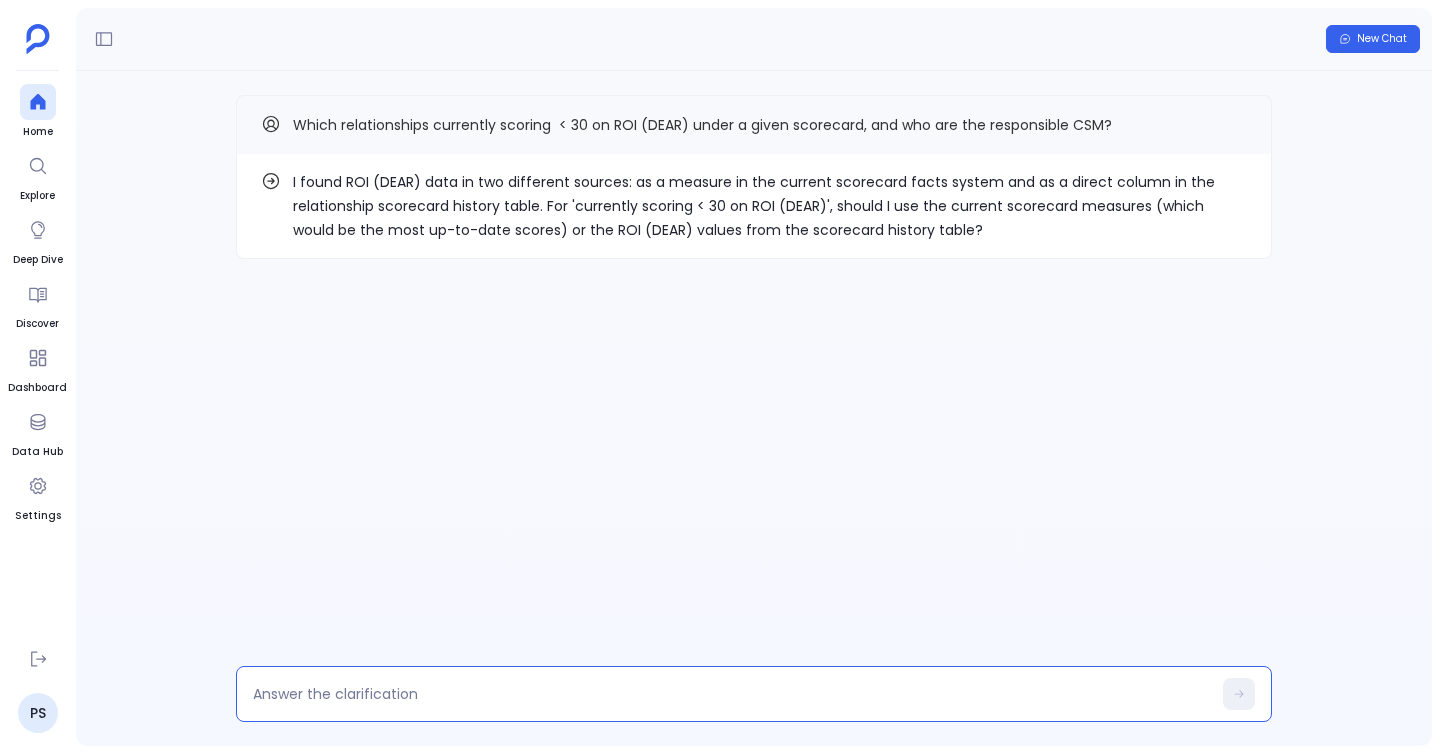 click at bounding box center [732, 694] 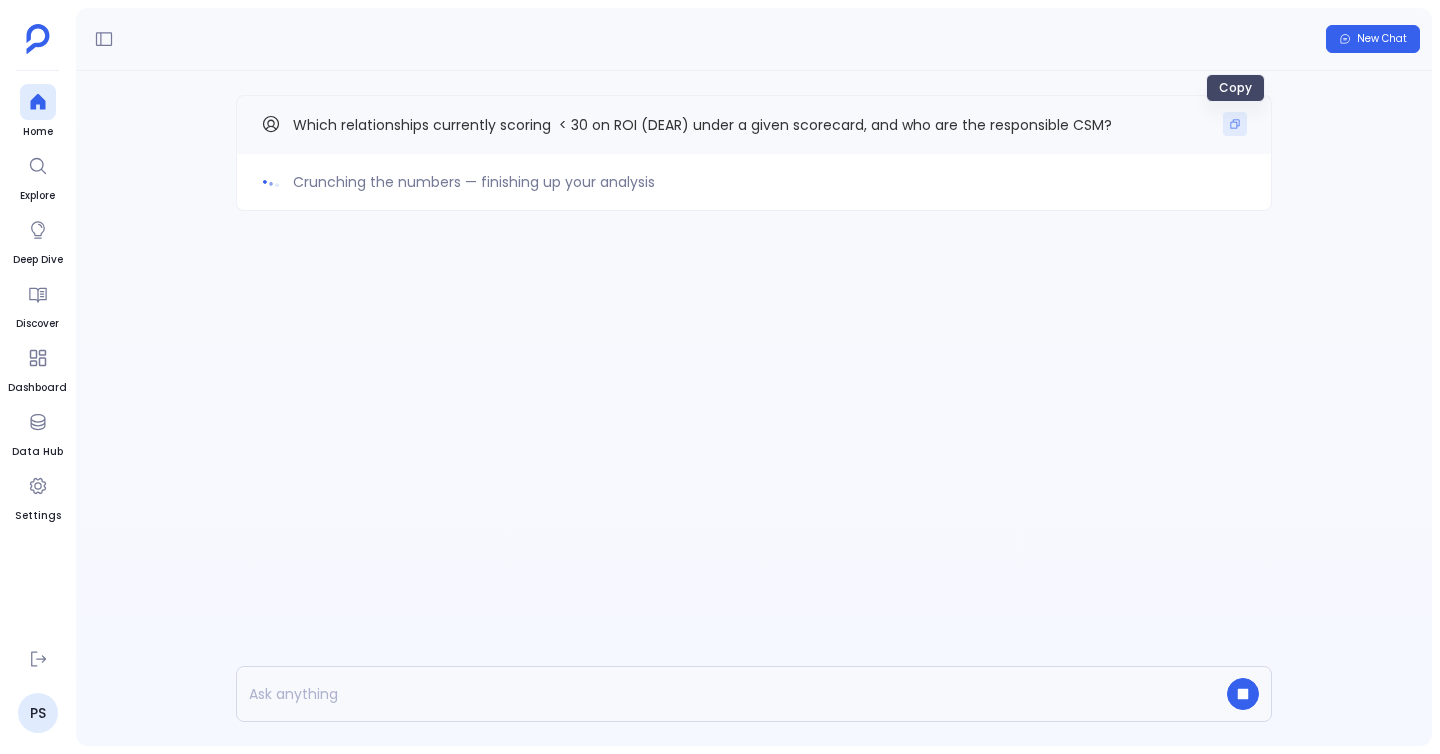 click at bounding box center (1235, 124) 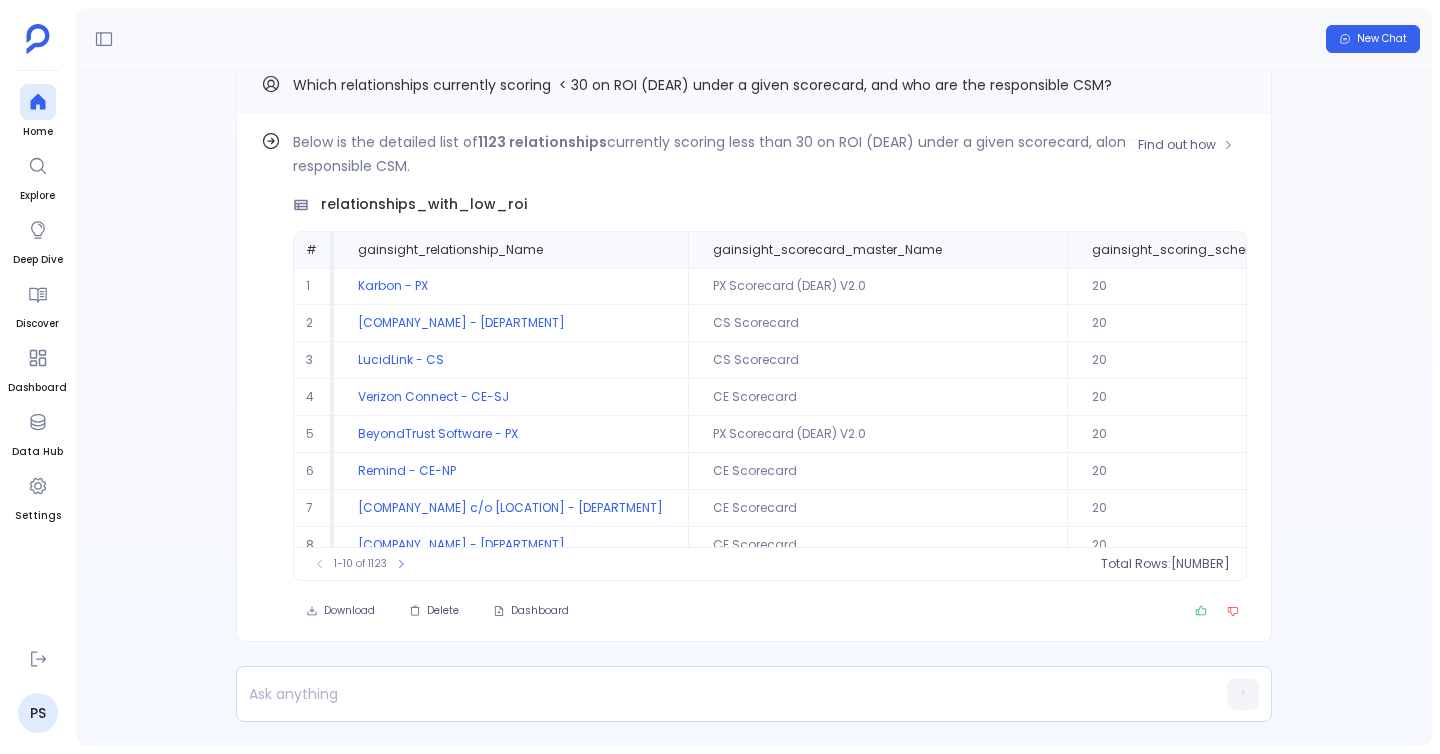 click on "Below is the detailed list of  1123 relationships  currently scoring less than 30 on ROI (DEAR) under a given scorecard, along with the responsible CSM." at bounding box center (770, 154) 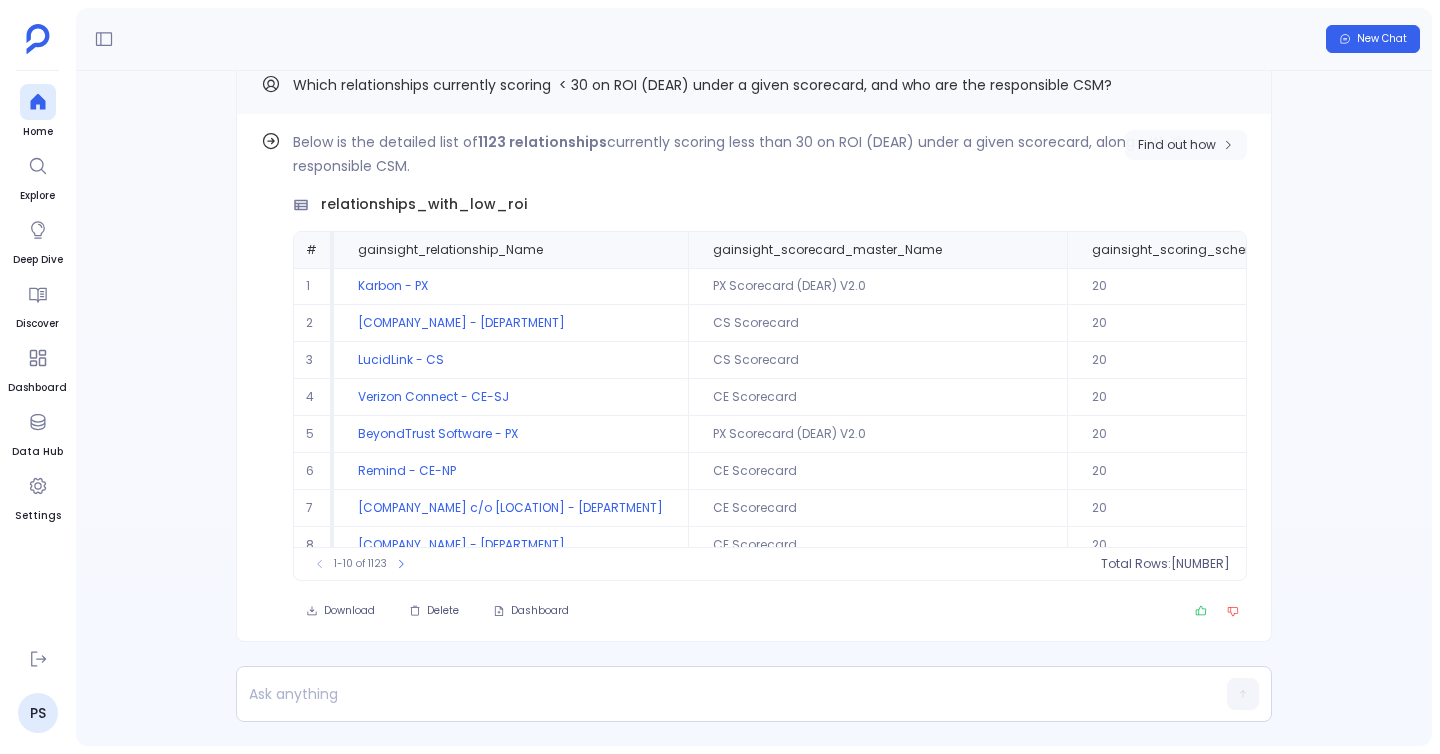 click on "Find out how" at bounding box center [1177, 145] 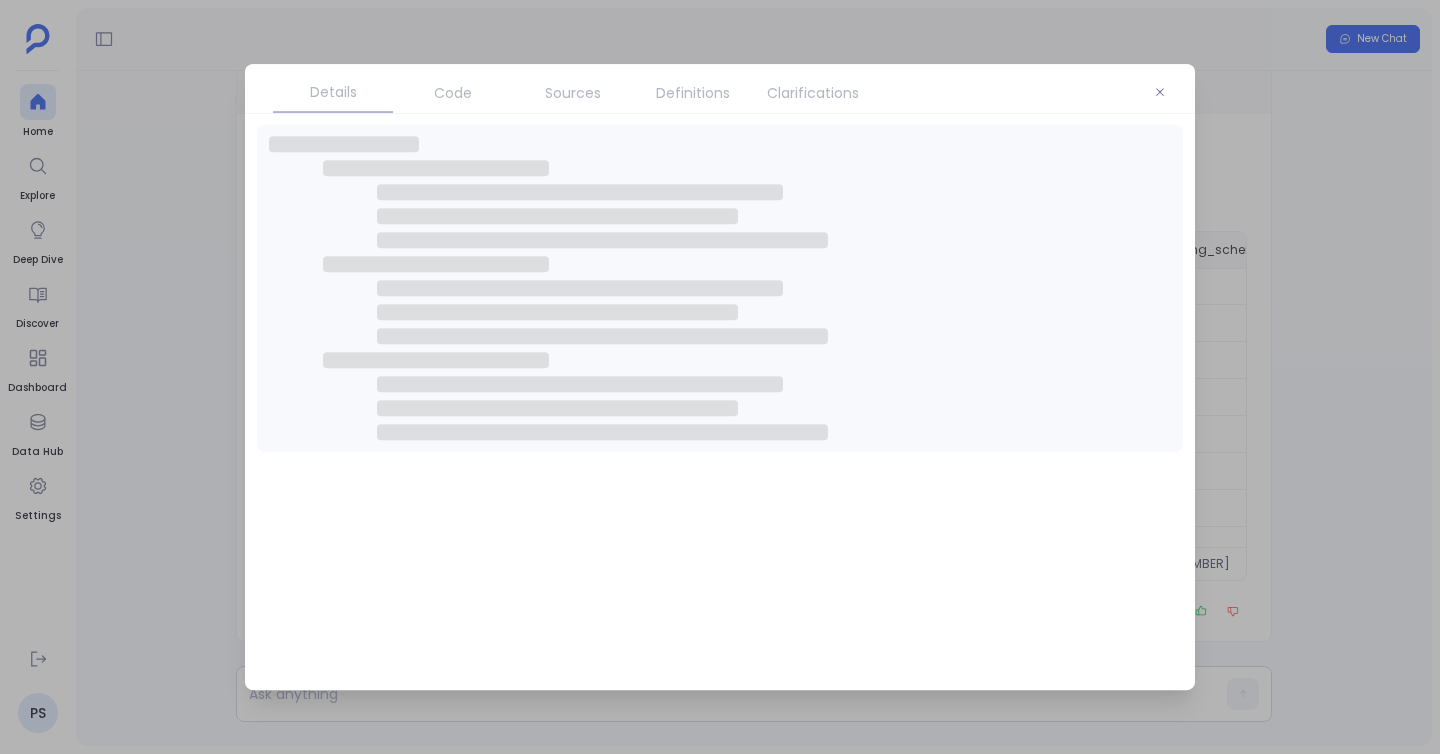 click on "Code" at bounding box center [453, 93] 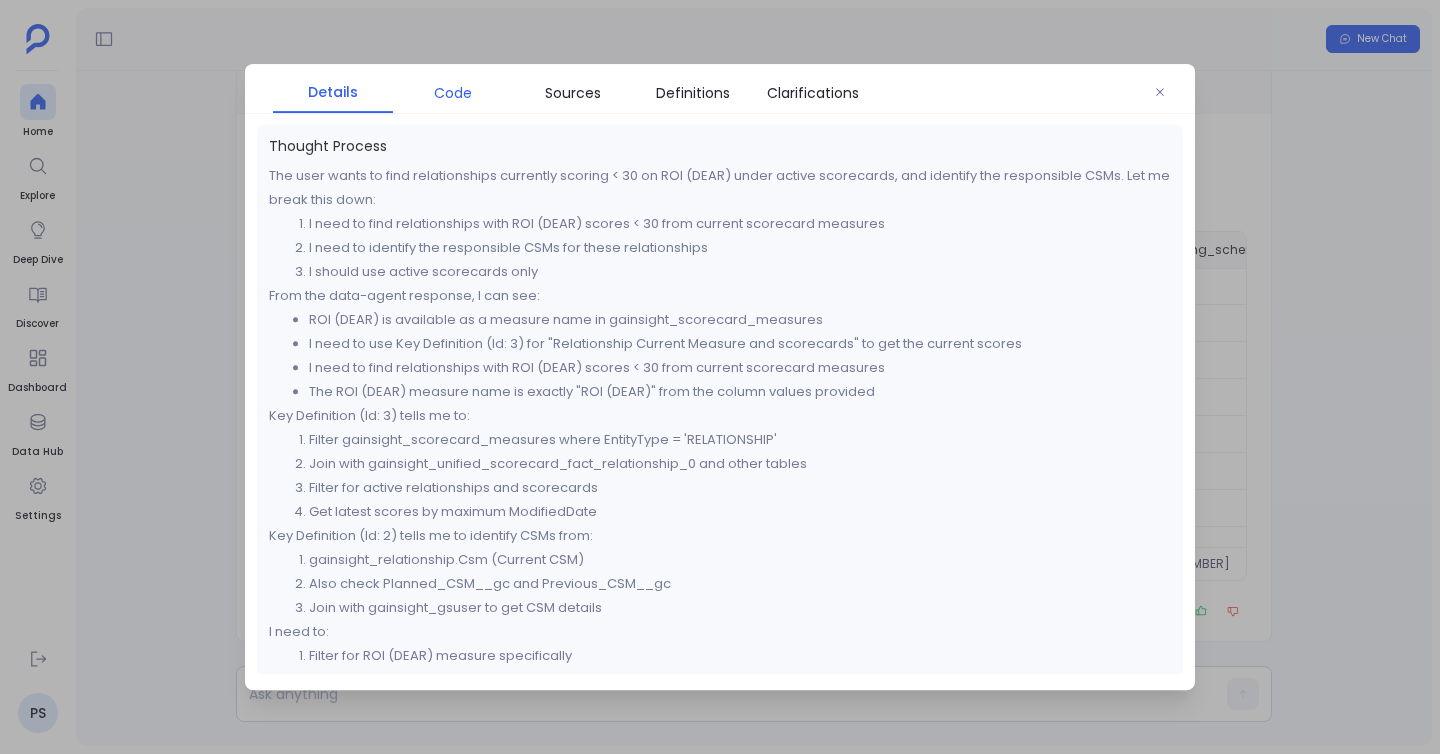 click on "Code" at bounding box center [453, 93] 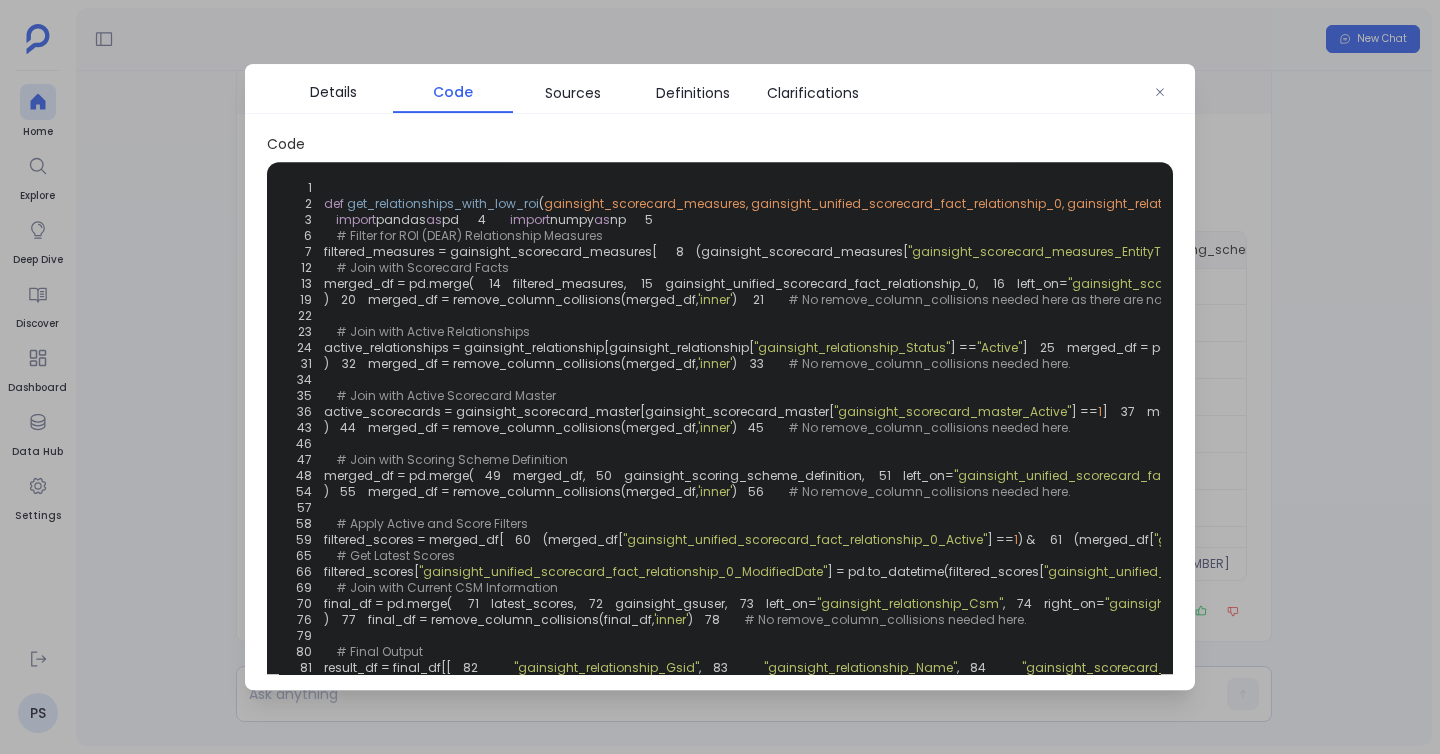scroll, scrollTop: 84, scrollLeft: 0, axis: vertical 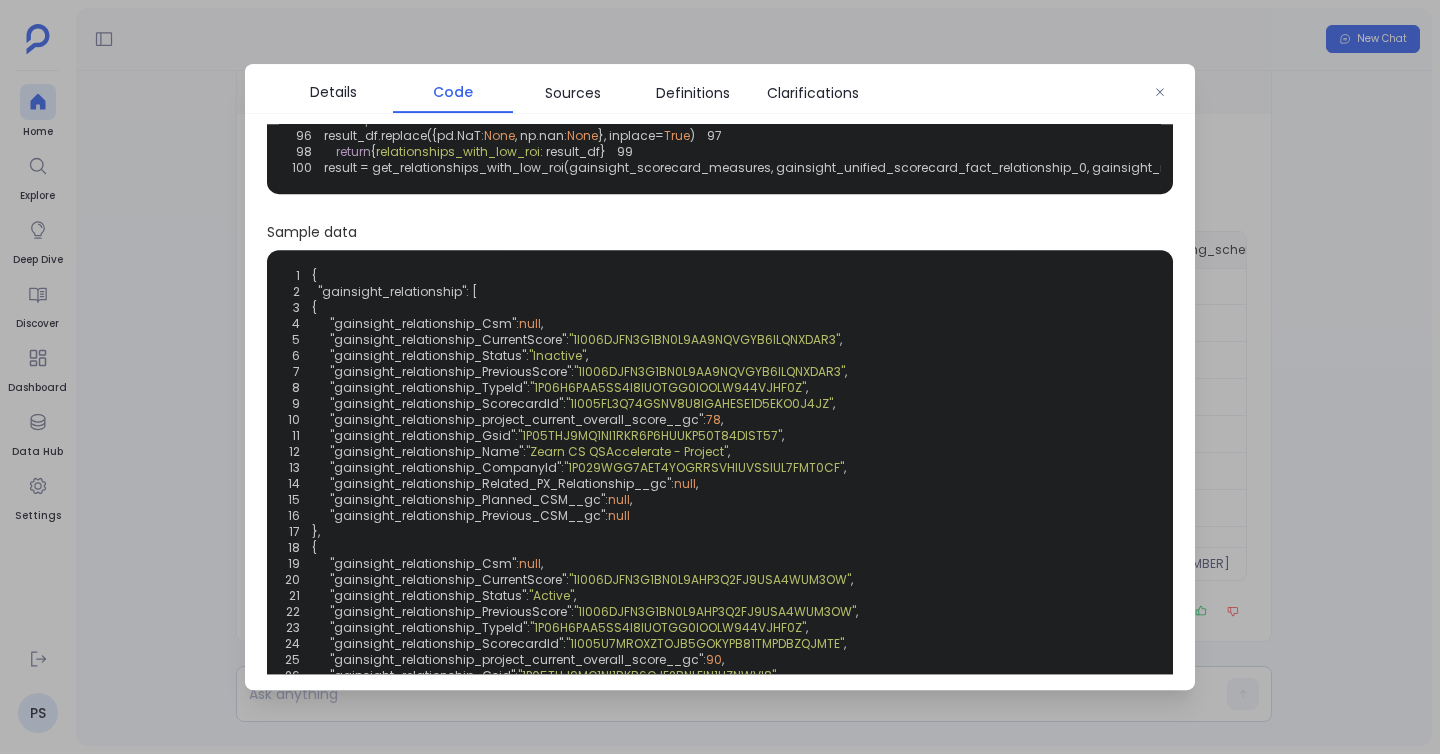click at bounding box center (720, 377) 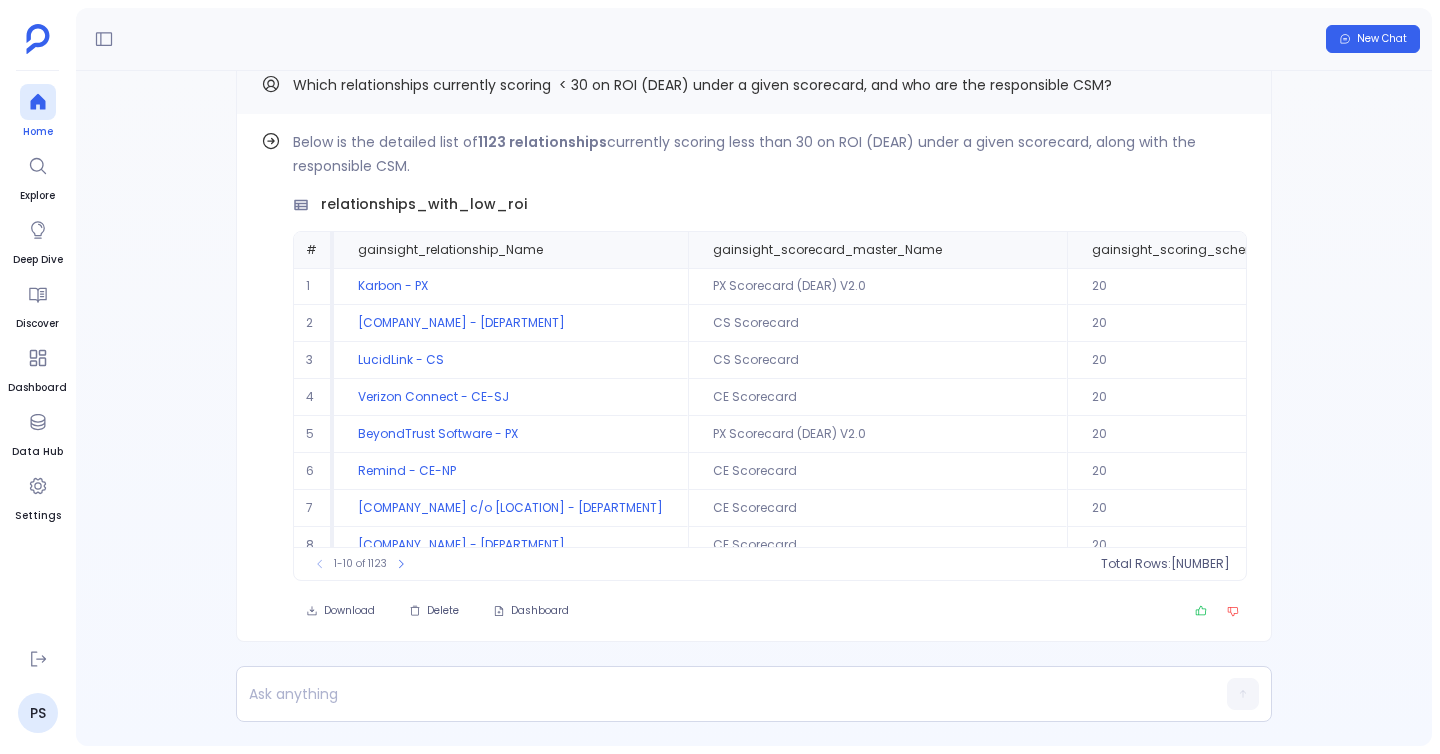 click at bounding box center [38, 102] 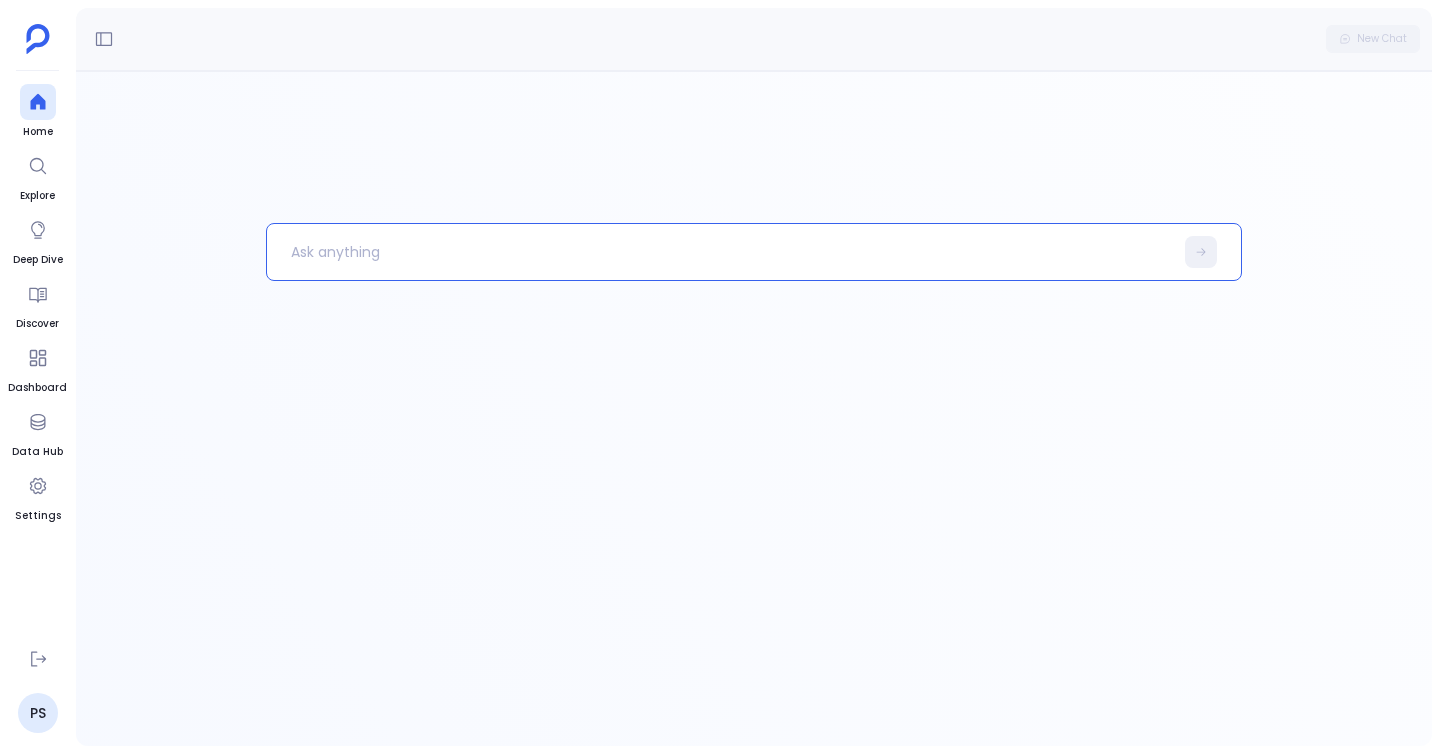 click at bounding box center (720, 252) 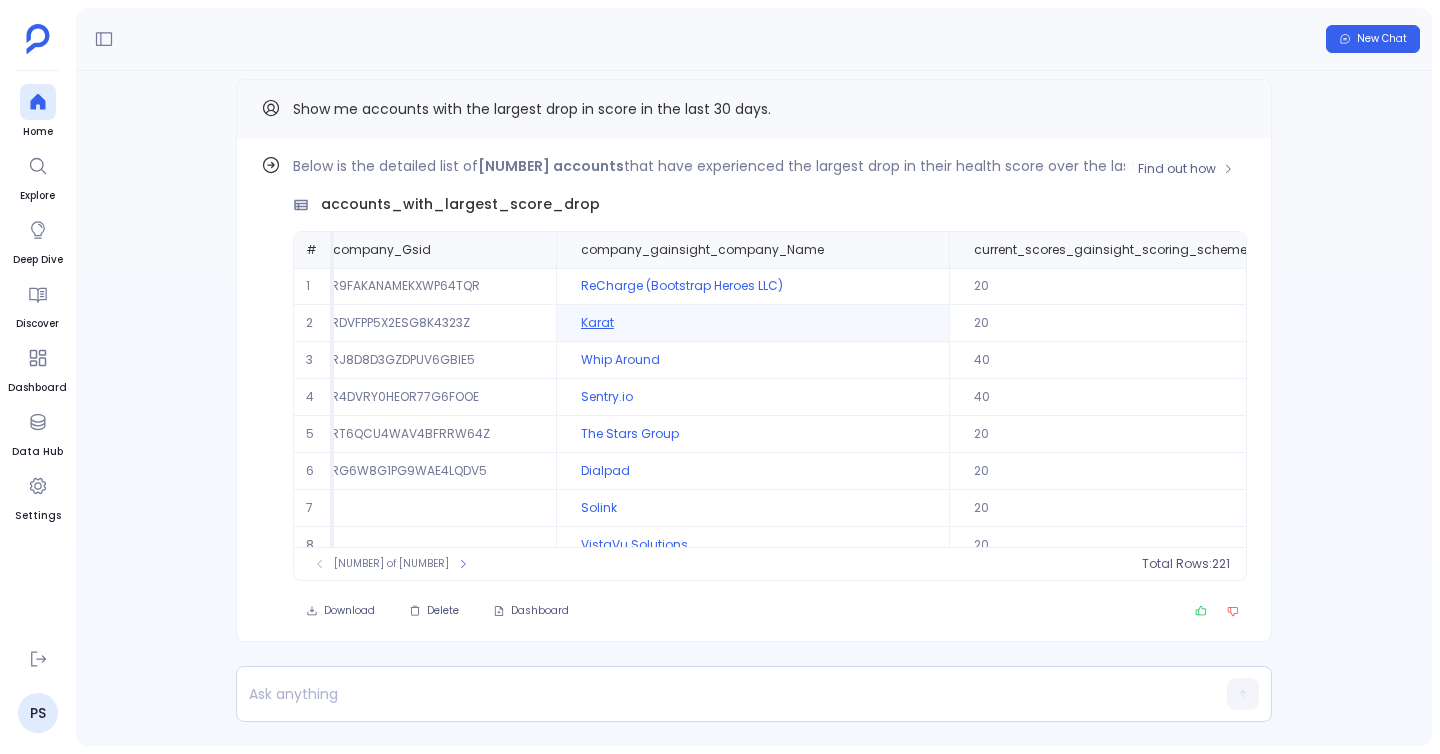 scroll, scrollTop: 0, scrollLeft: 0, axis: both 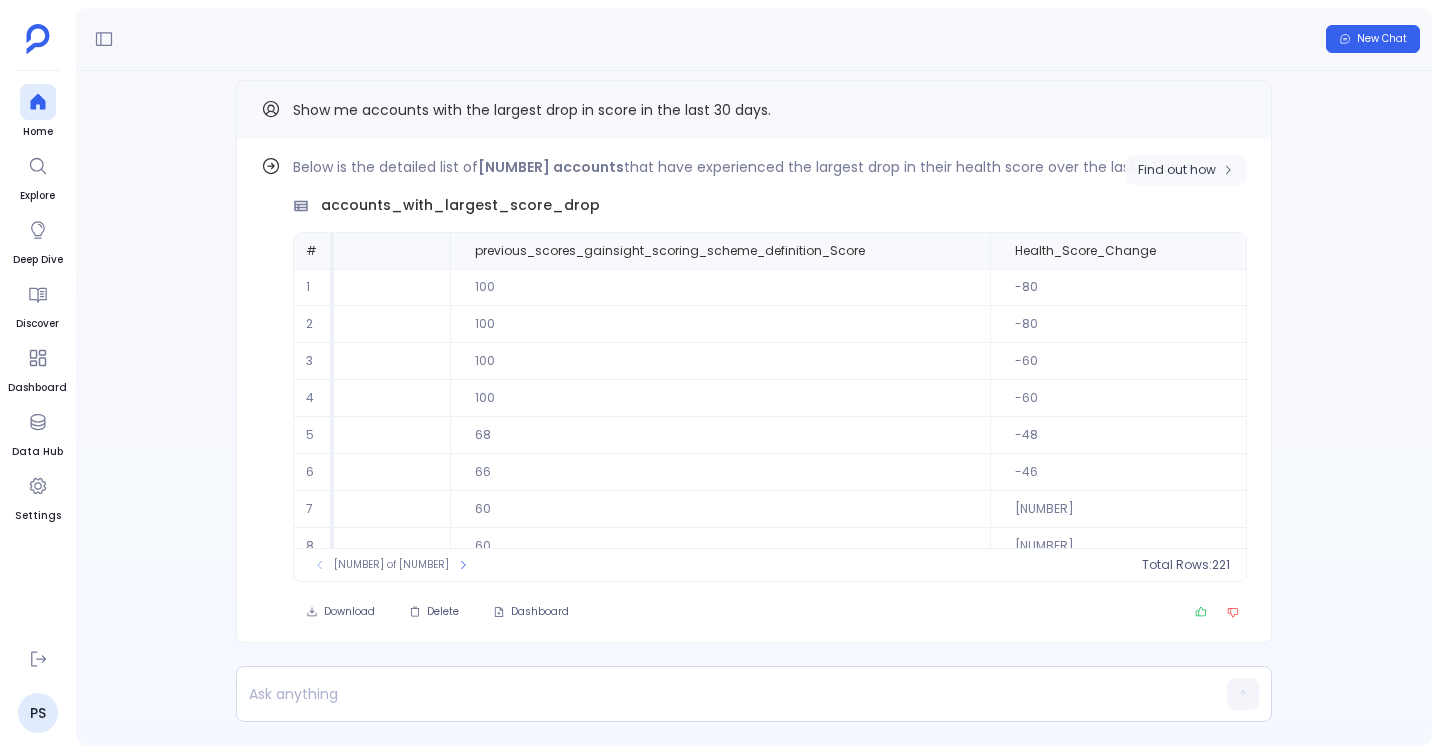 click on "Find out how" at bounding box center (1177, 170) 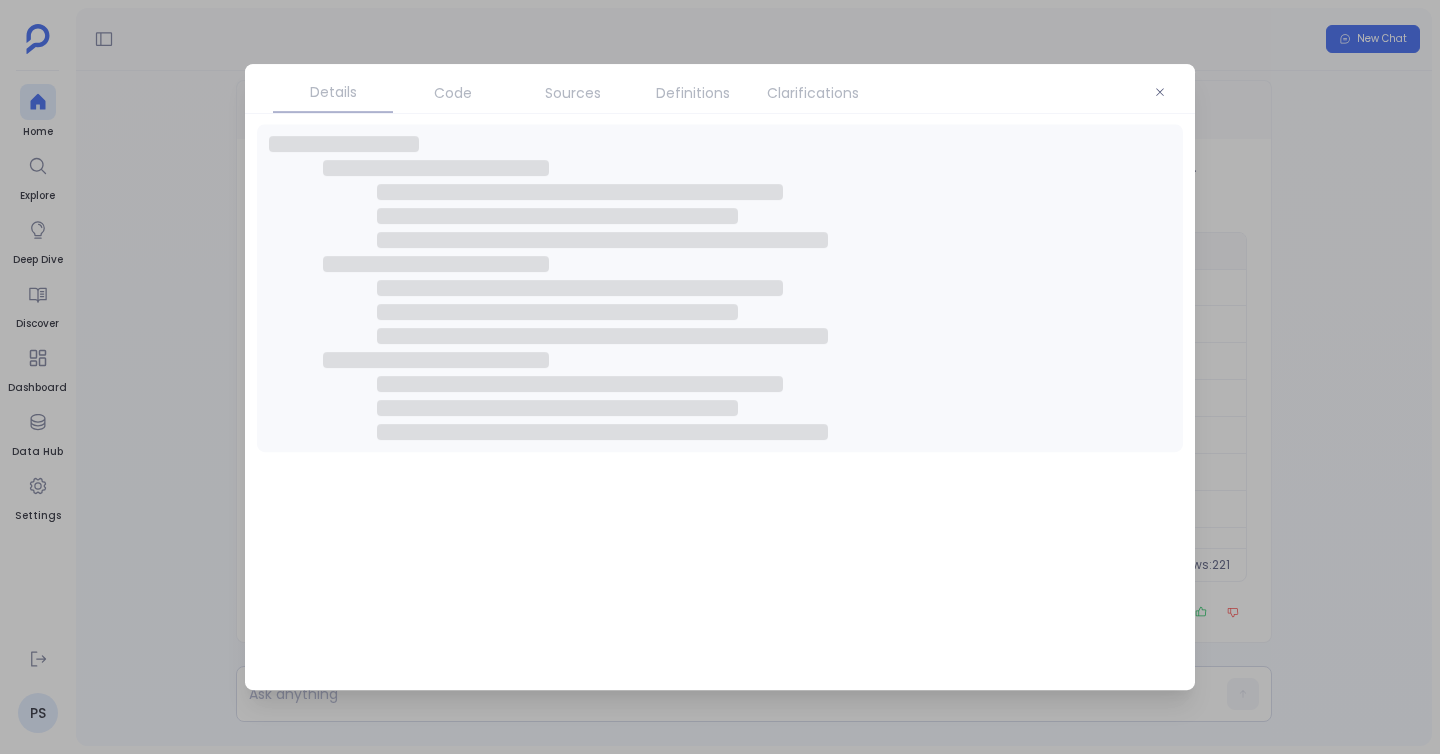 click on "Code" at bounding box center [453, 93] 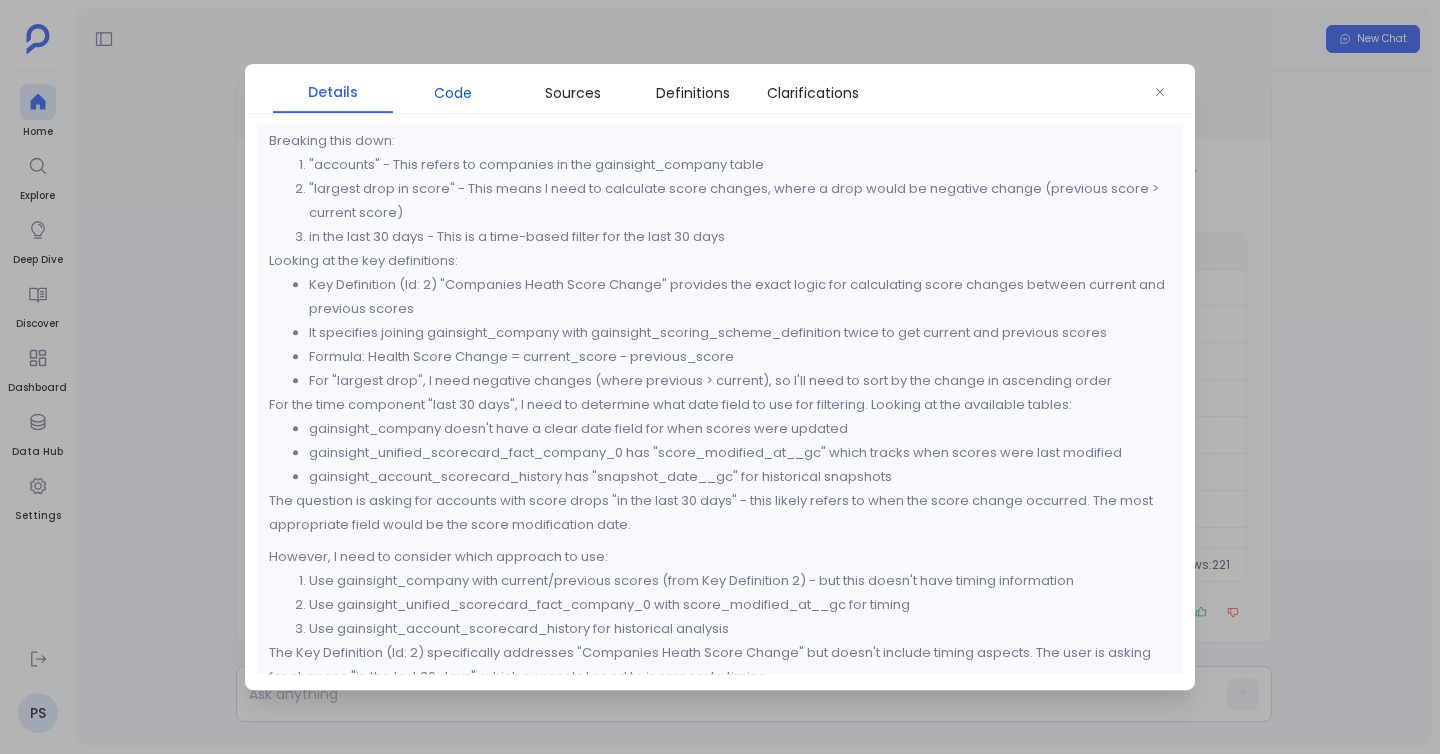 scroll, scrollTop: 71, scrollLeft: 0, axis: vertical 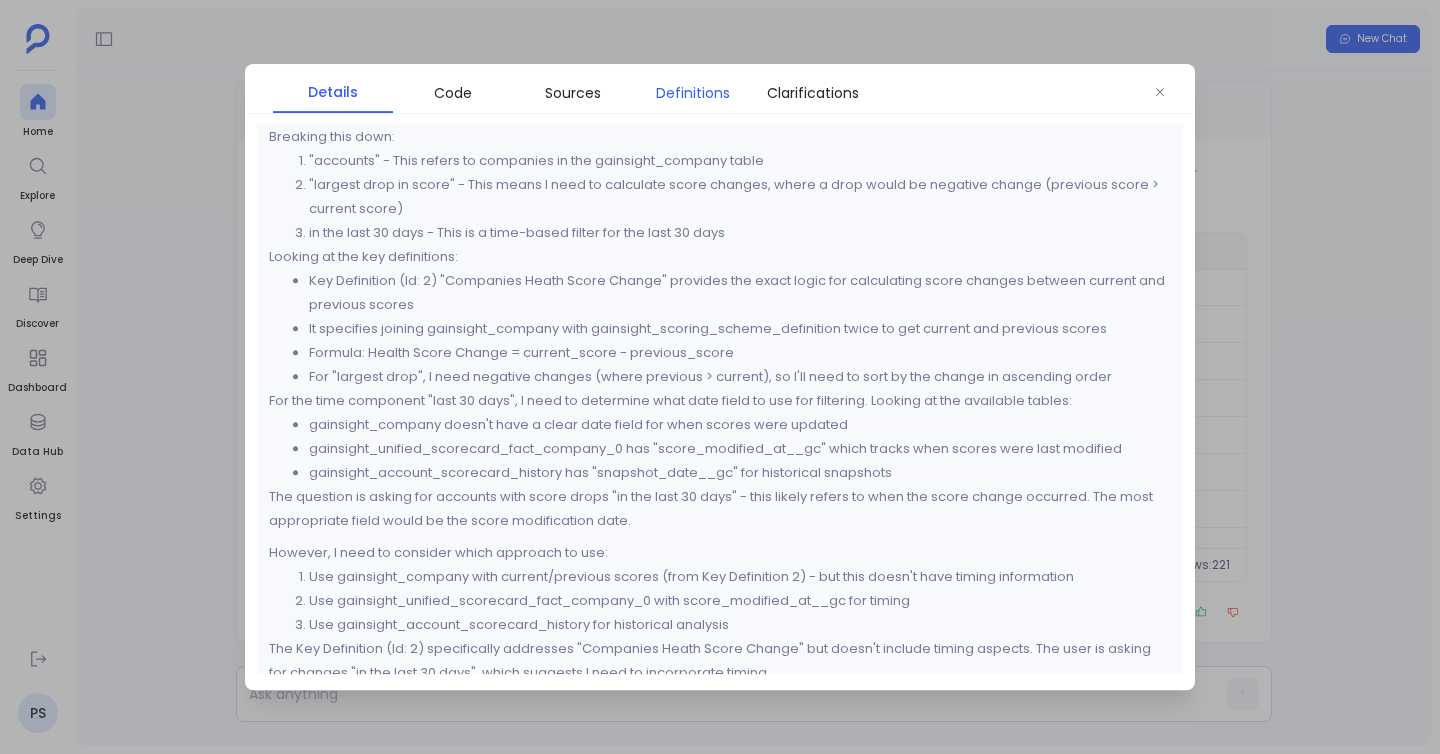 click on "Definitions" at bounding box center (693, 93) 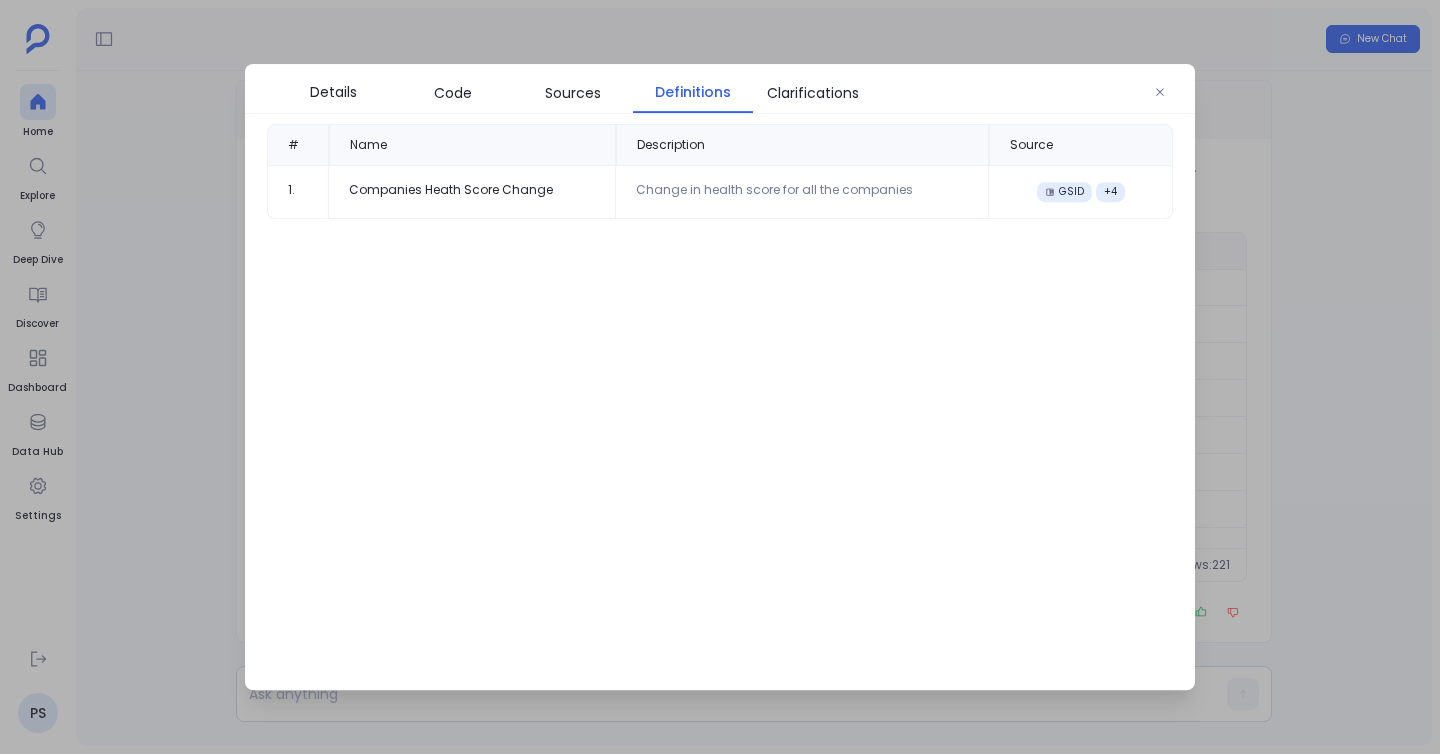scroll, scrollTop: 0, scrollLeft: 0, axis: both 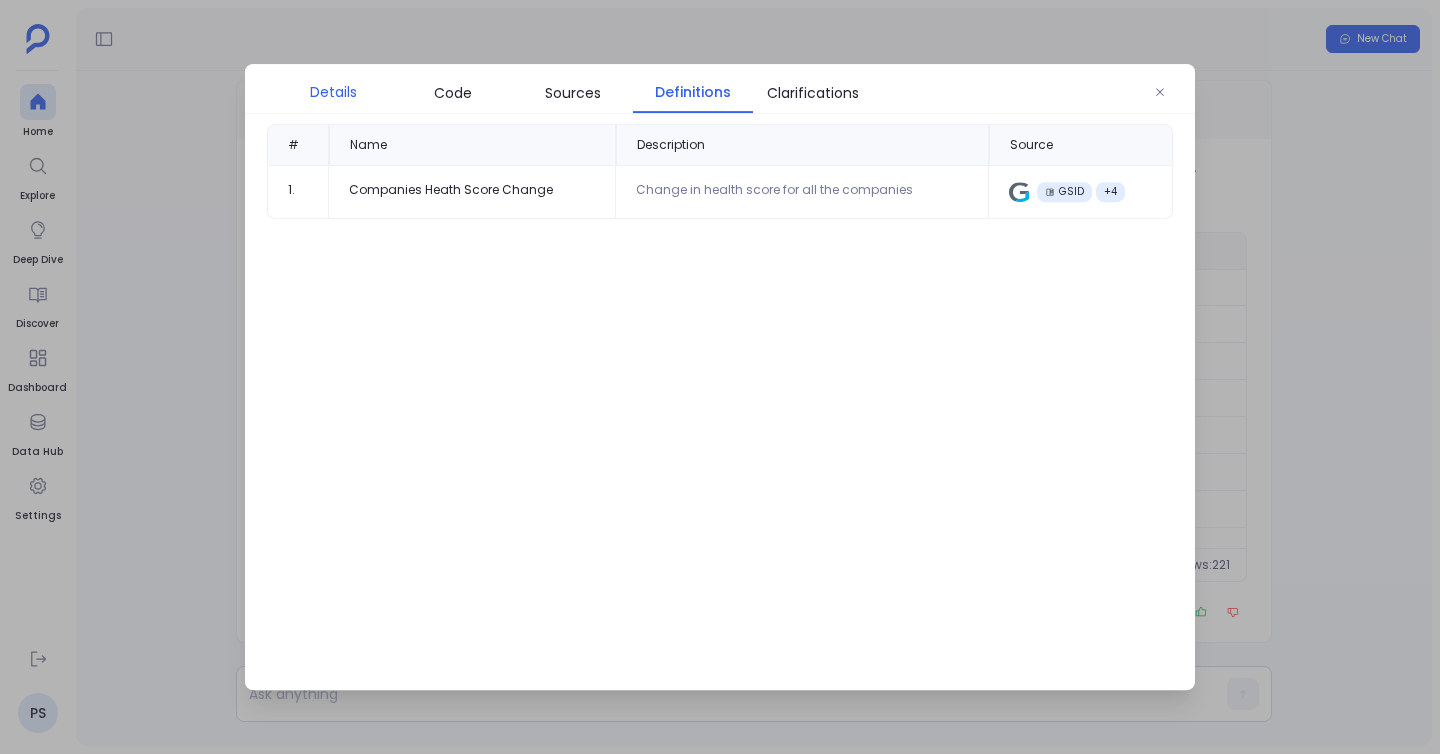 click on "Details" at bounding box center (333, 92) 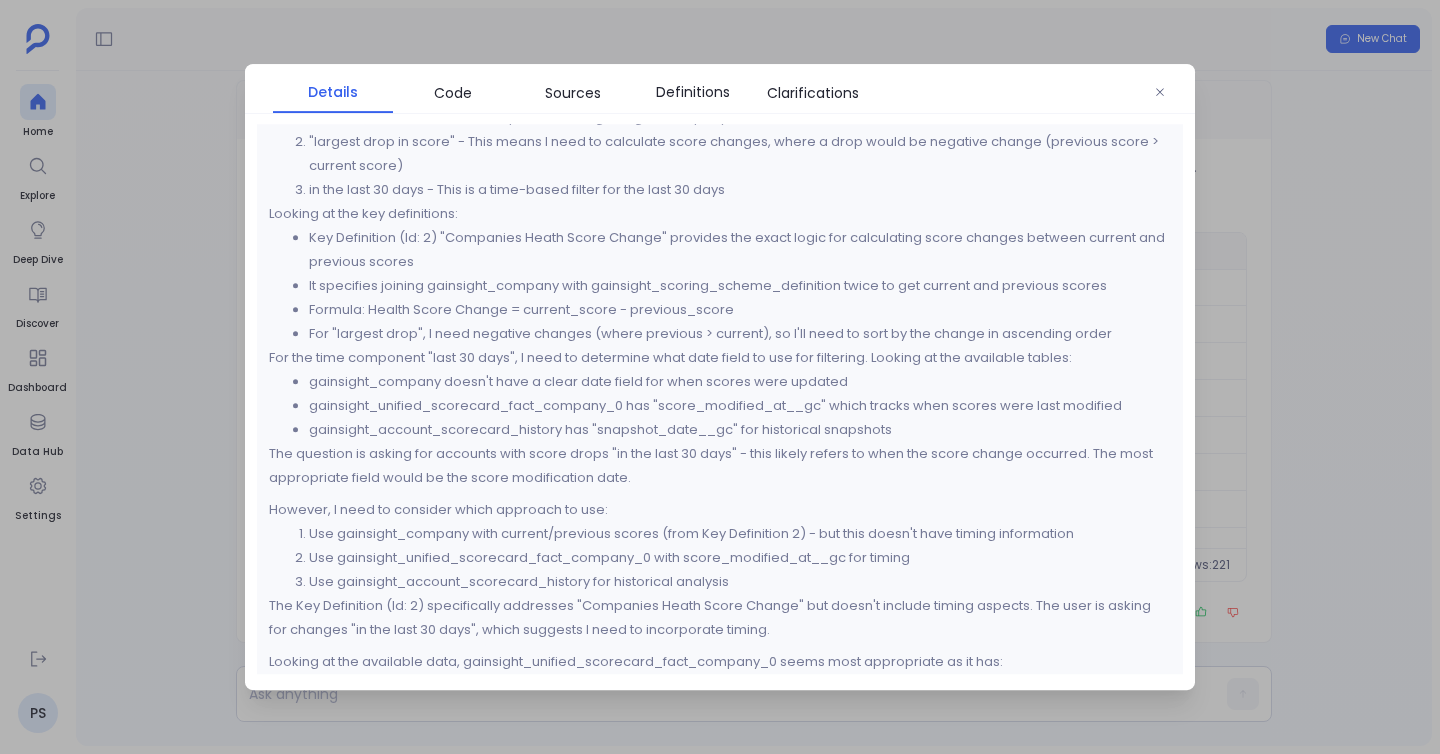 scroll, scrollTop: 116, scrollLeft: 0, axis: vertical 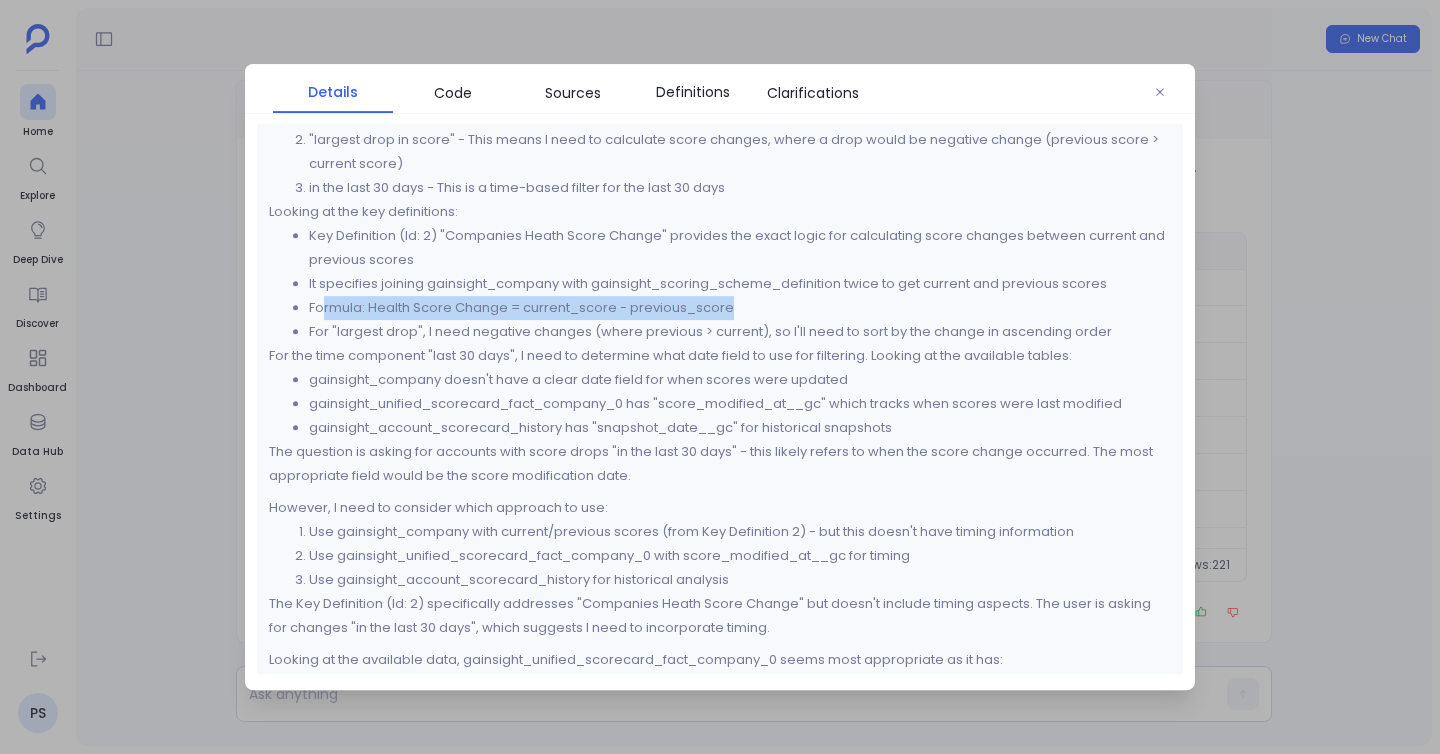 drag, startPoint x: 321, startPoint y: 311, endPoint x: 777, endPoint y: 306, distance: 456.0274 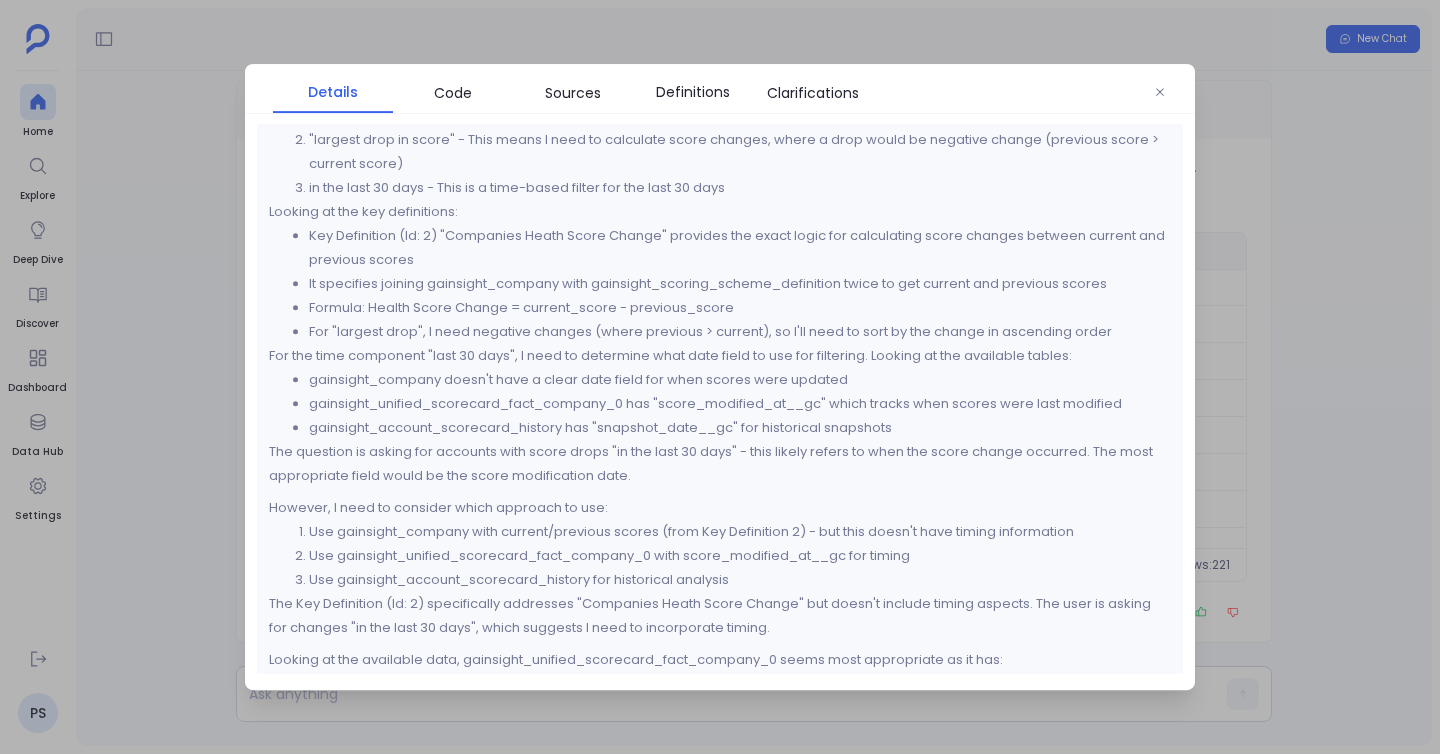 click at bounding box center (720, 377) 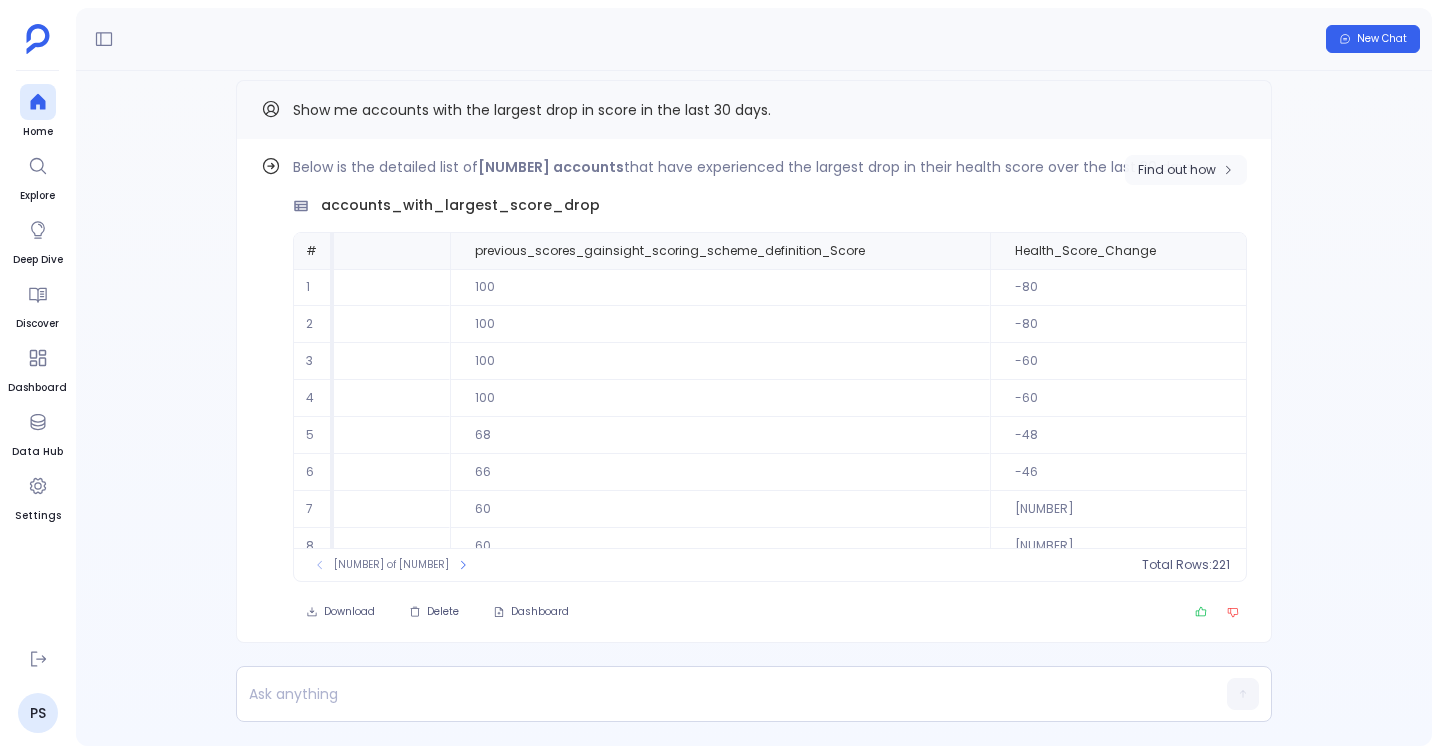 click on "Find out how" at bounding box center [1177, 170] 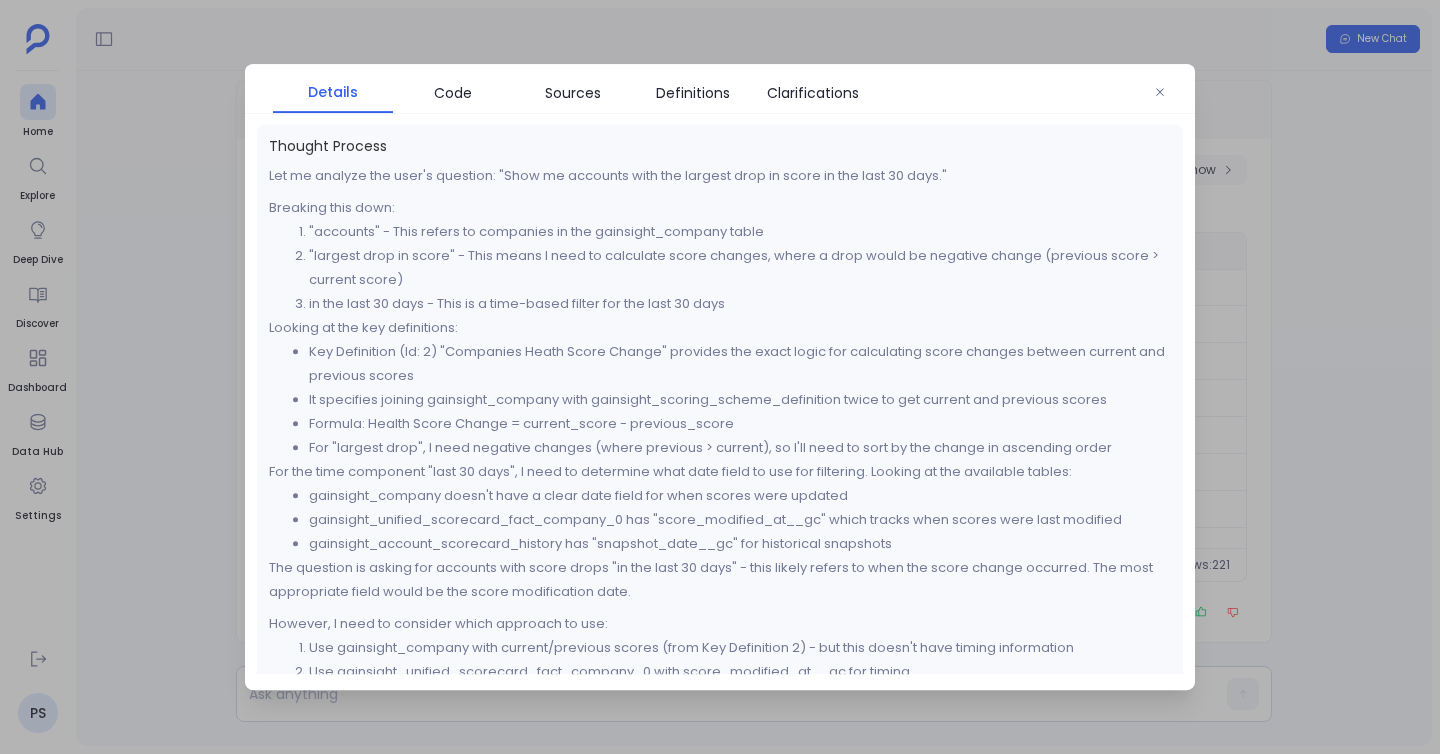 click at bounding box center [720, 377] 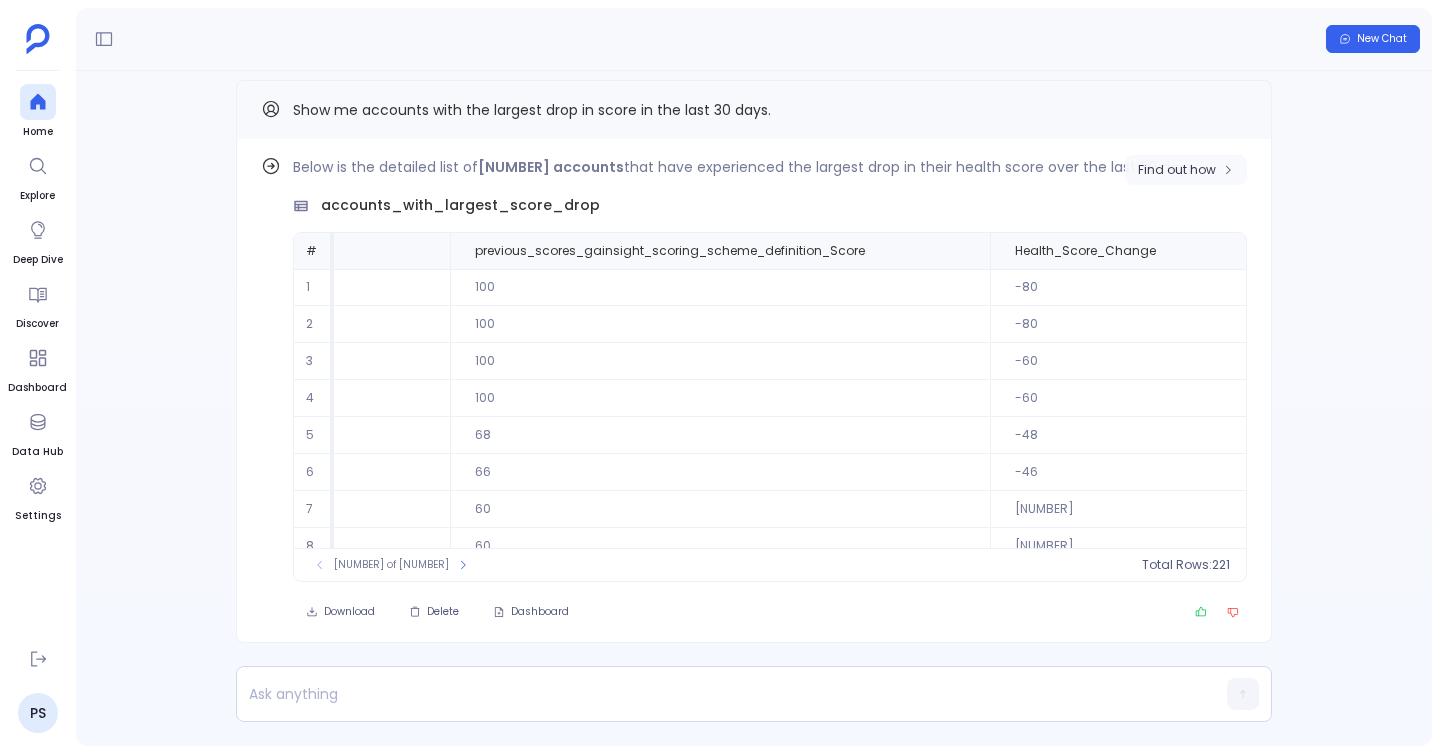 click on "Find out how" at bounding box center (1177, 170) 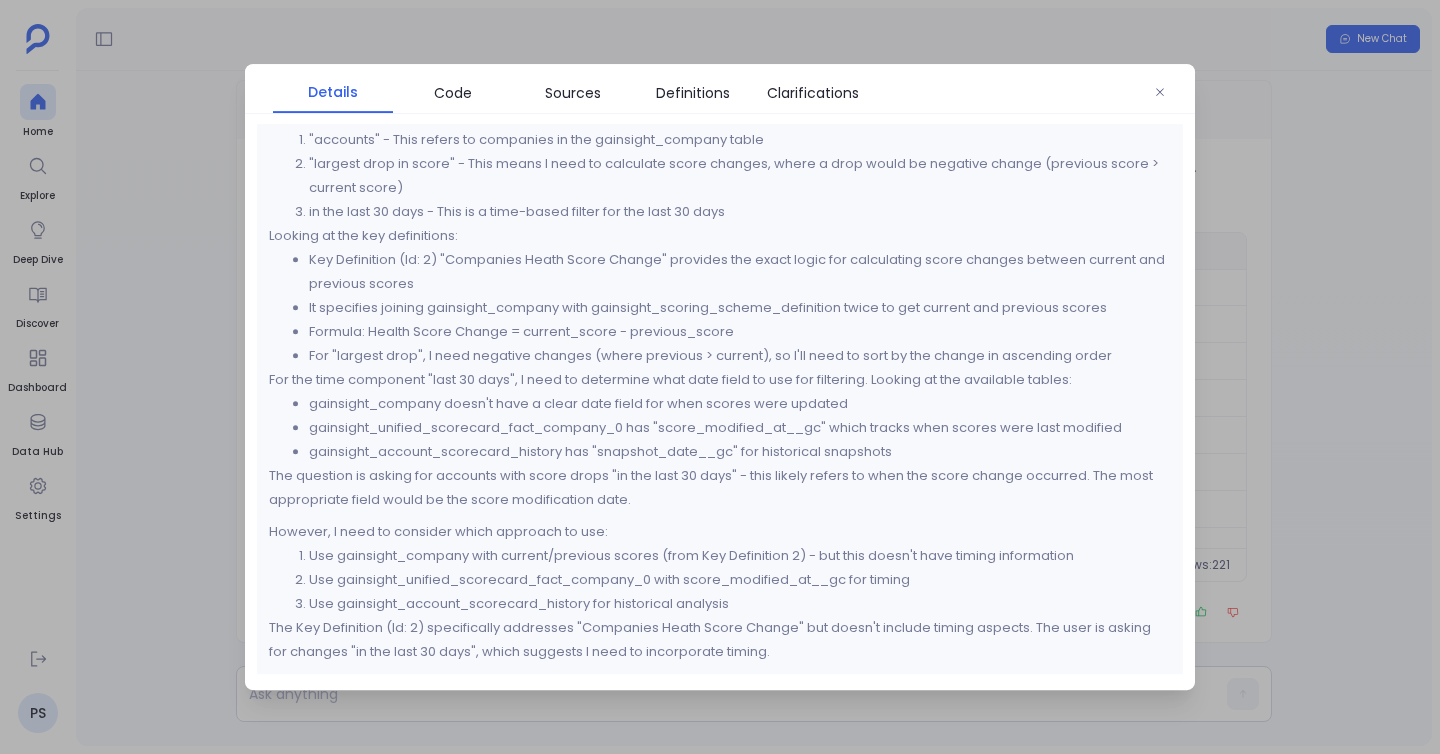 scroll, scrollTop: 94, scrollLeft: 0, axis: vertical 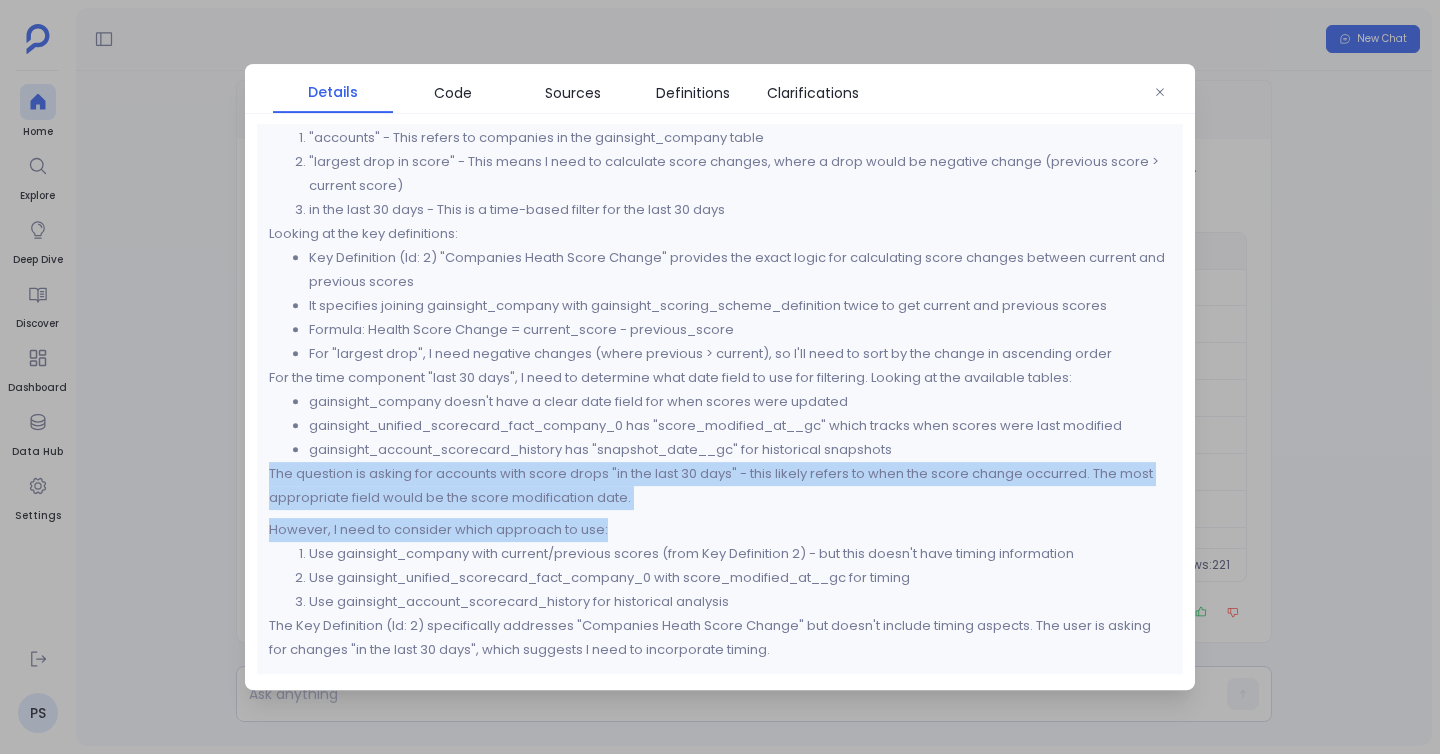 drag, startPoint x: 267, startPoint y: 470, endPoint x: 707, endPoint y: 533, distance: 444.48734 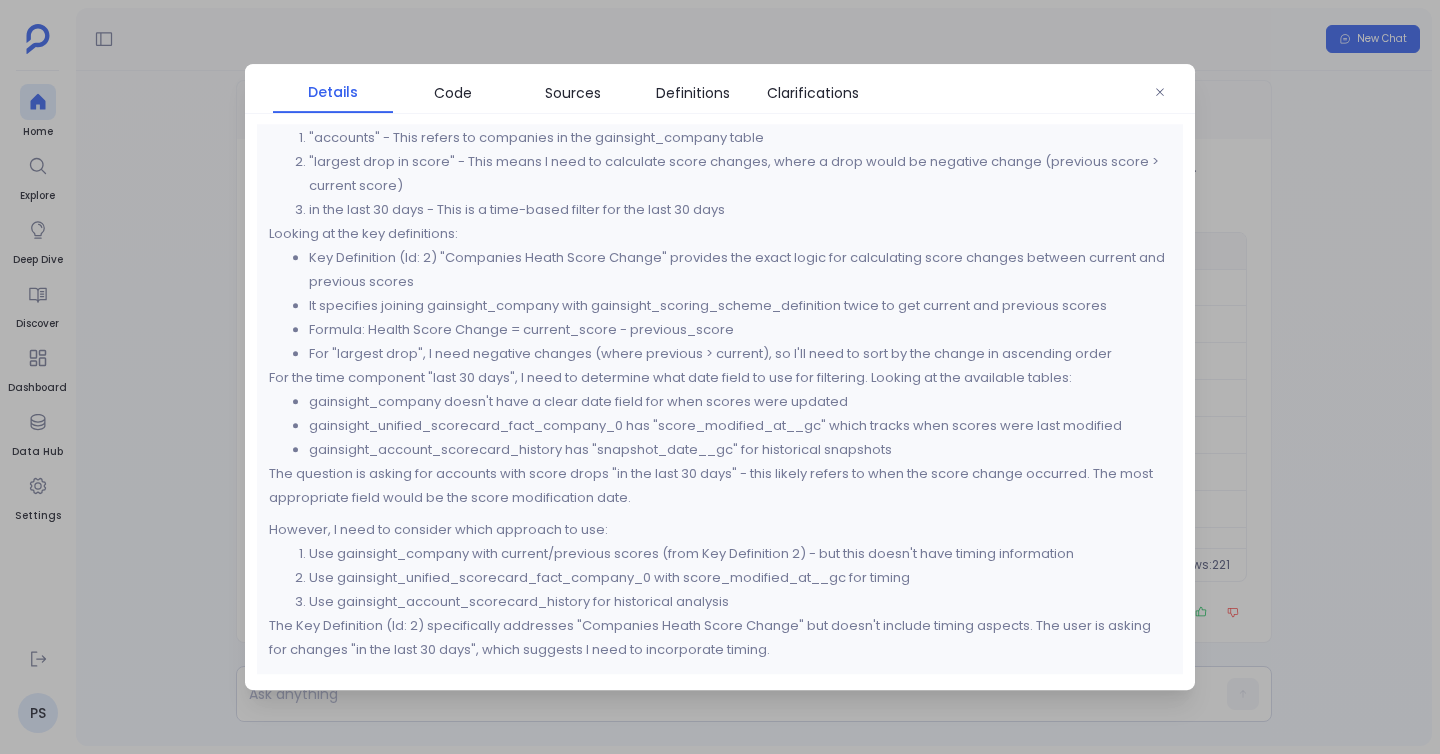 click on "The question is asking for accounts with score drops "in the last 30 days" - this likely refers to when the score change occurred. The most appropriate field would be the score modification date." at bounding box center (720, 486) 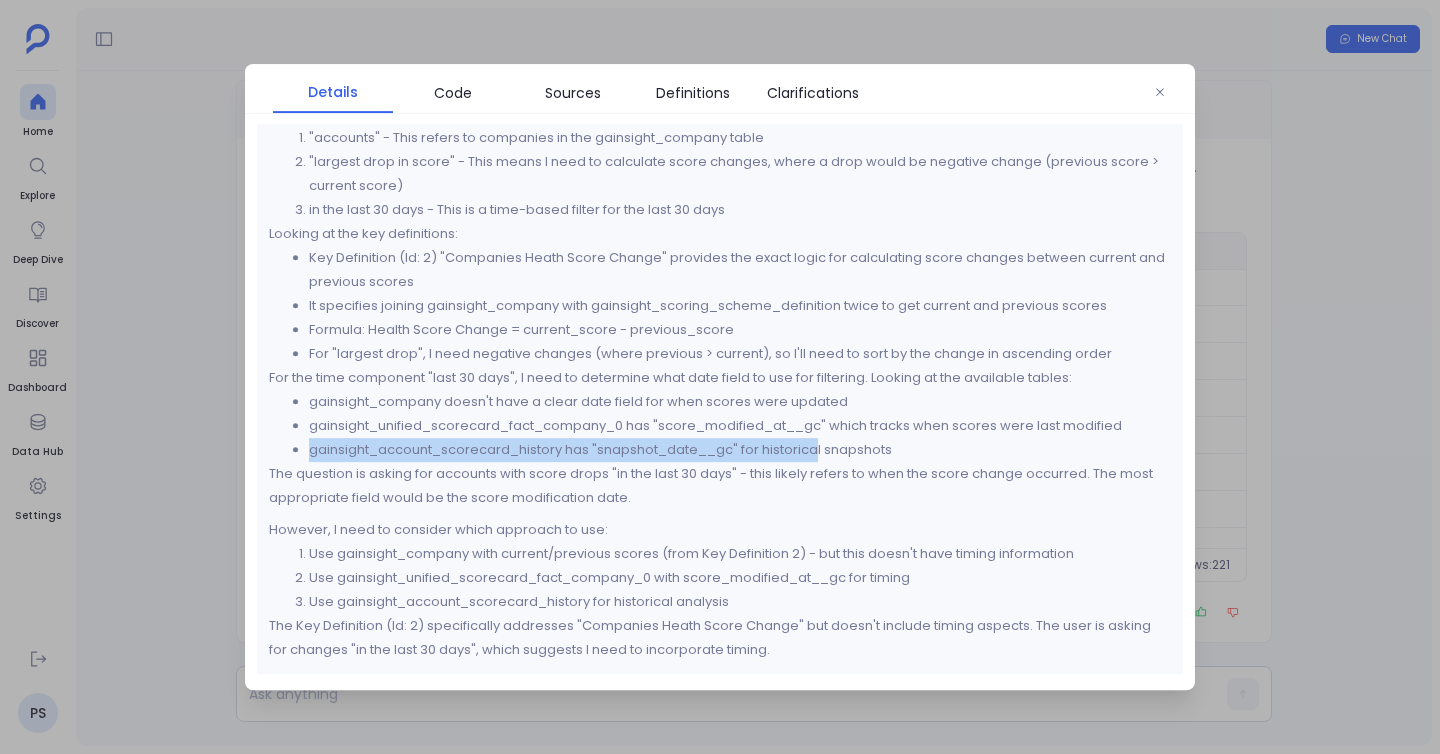 drag, startPoint x: 301, startPoint y: 442, endPoint x: 813, endPoint y: 455, distance: 512.16504 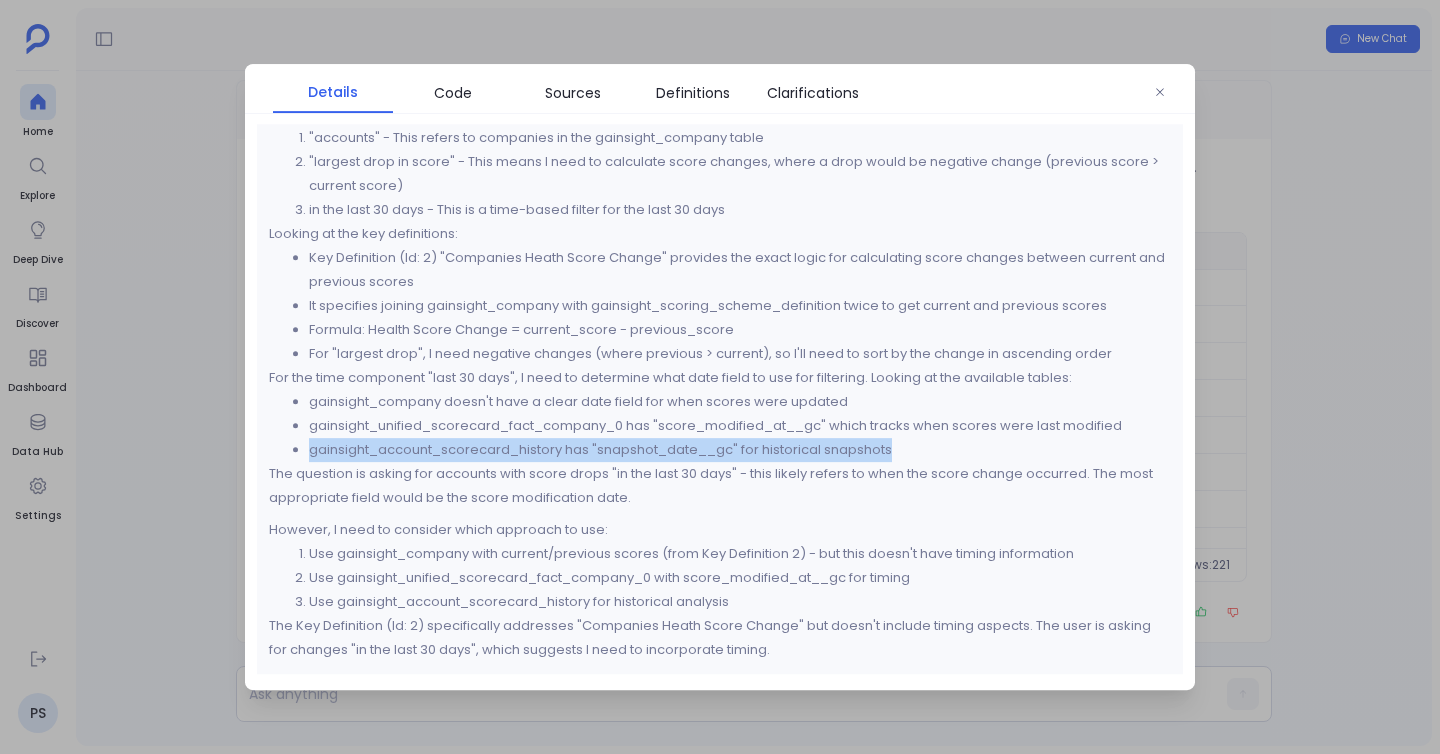 click on "gainsight_account_scorecard_history has "snapshot_date__gc" for historical snapshots" at bounding box center (740, 450) 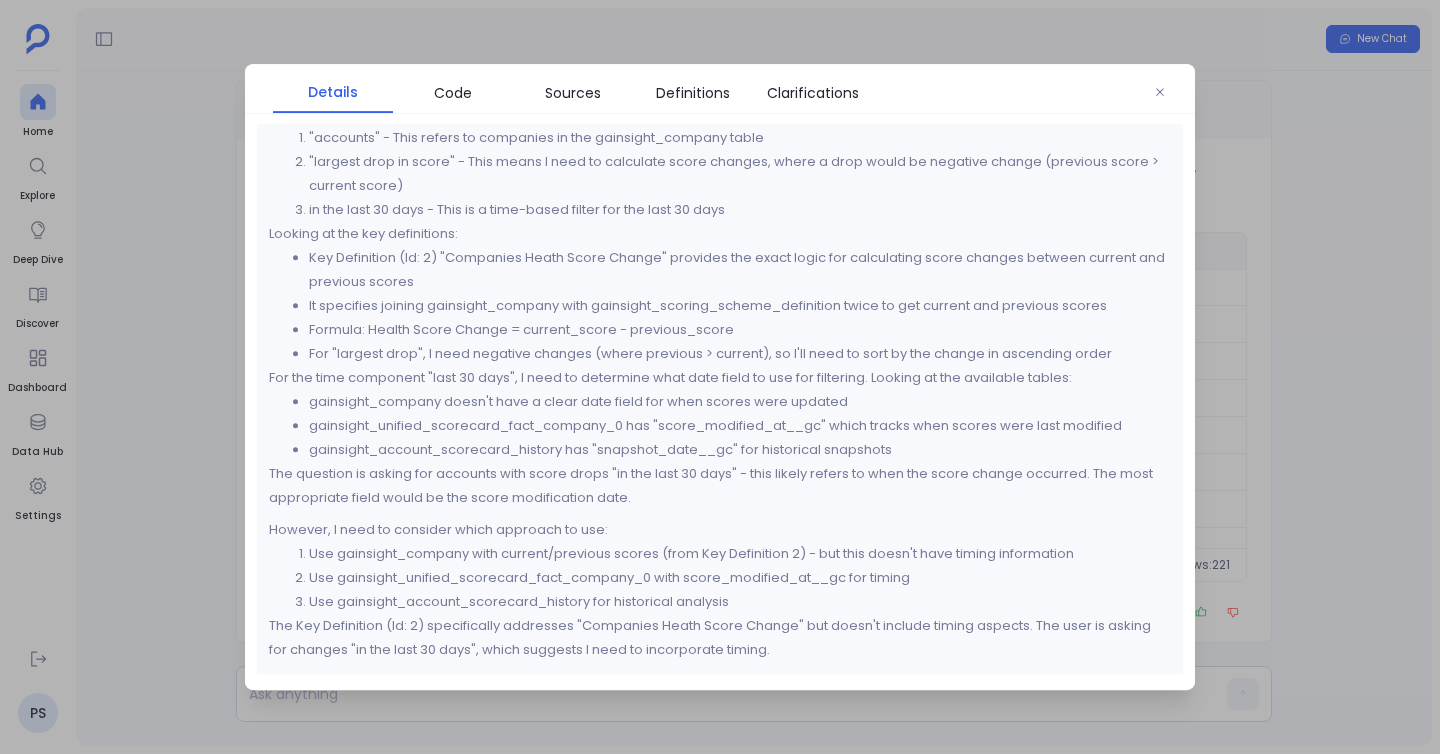 click on "The question is asking for accounts with score drops "in the last 30 days" - this likely refers to when the score change occurred. The most appropriate field would be the score modification date." at bounding box center [720, 486] 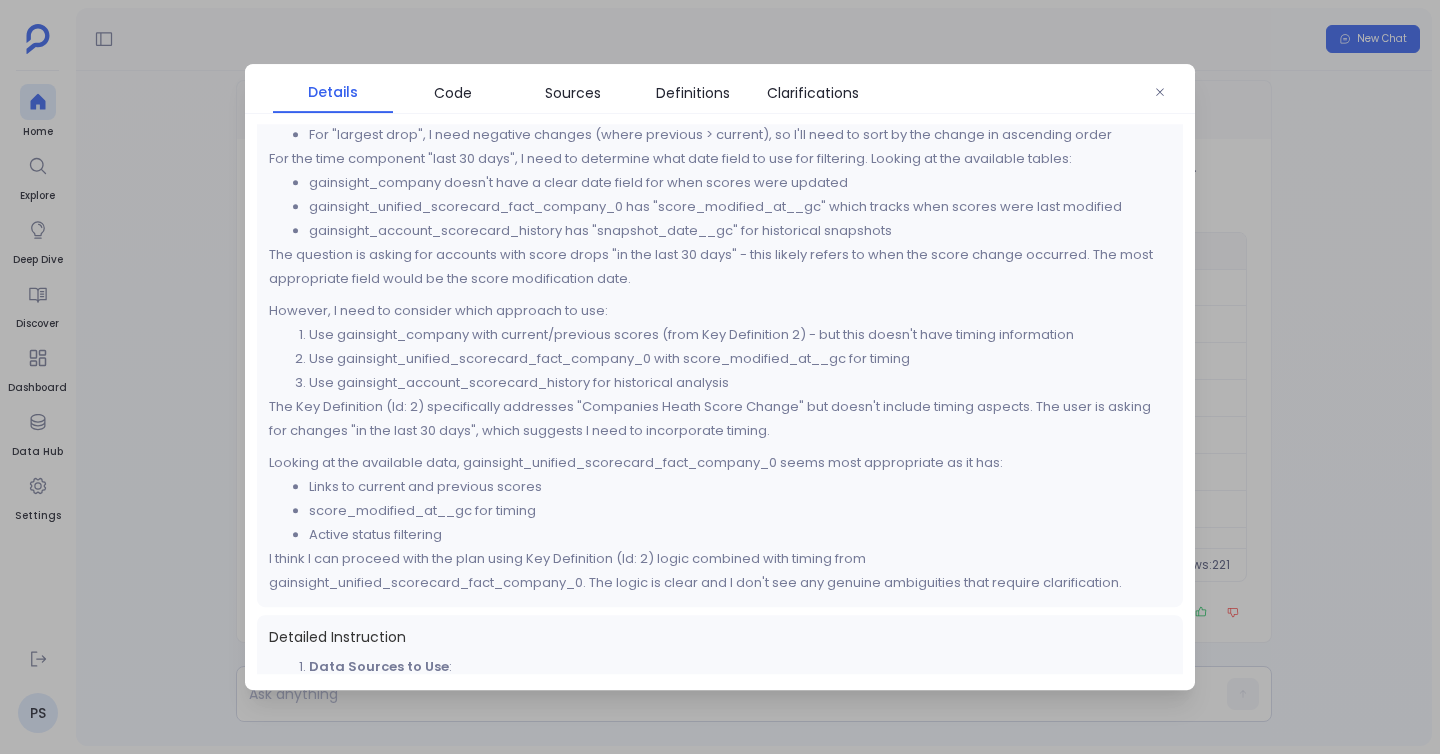scroll, scrollTop: 322, scrollLeft: 0, axis: vertical 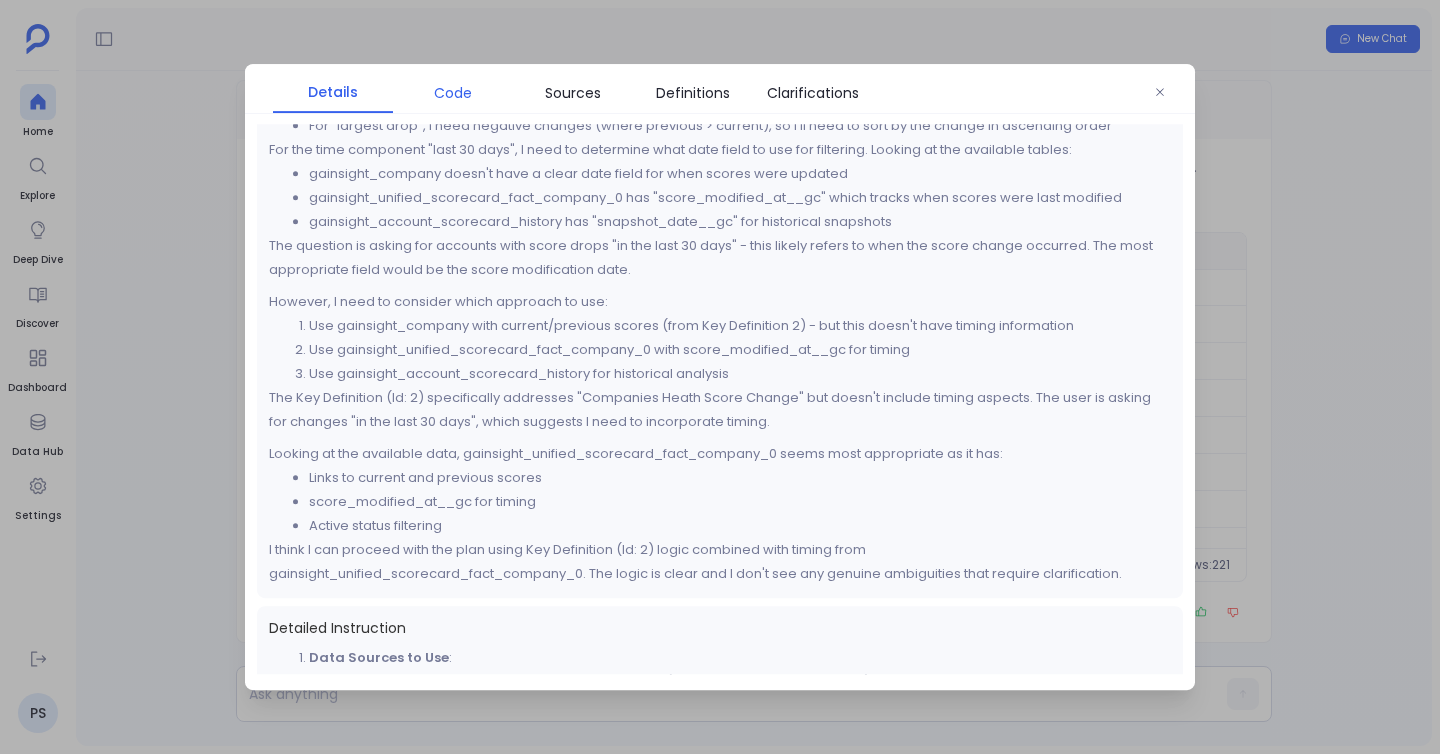click on "Code" at bounding box center (453, 93) 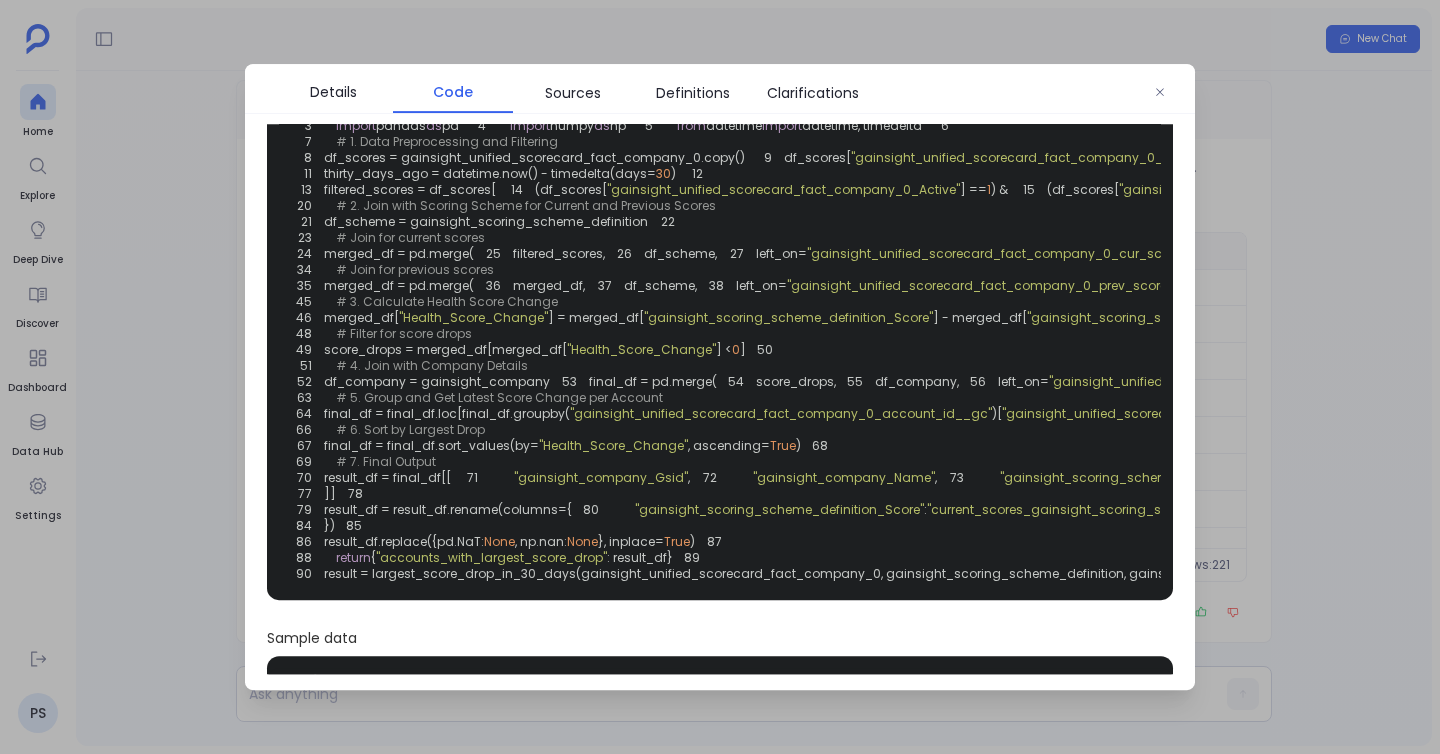 scroll, scrollTop: 96, scrollLeft: 0, axis: vertical 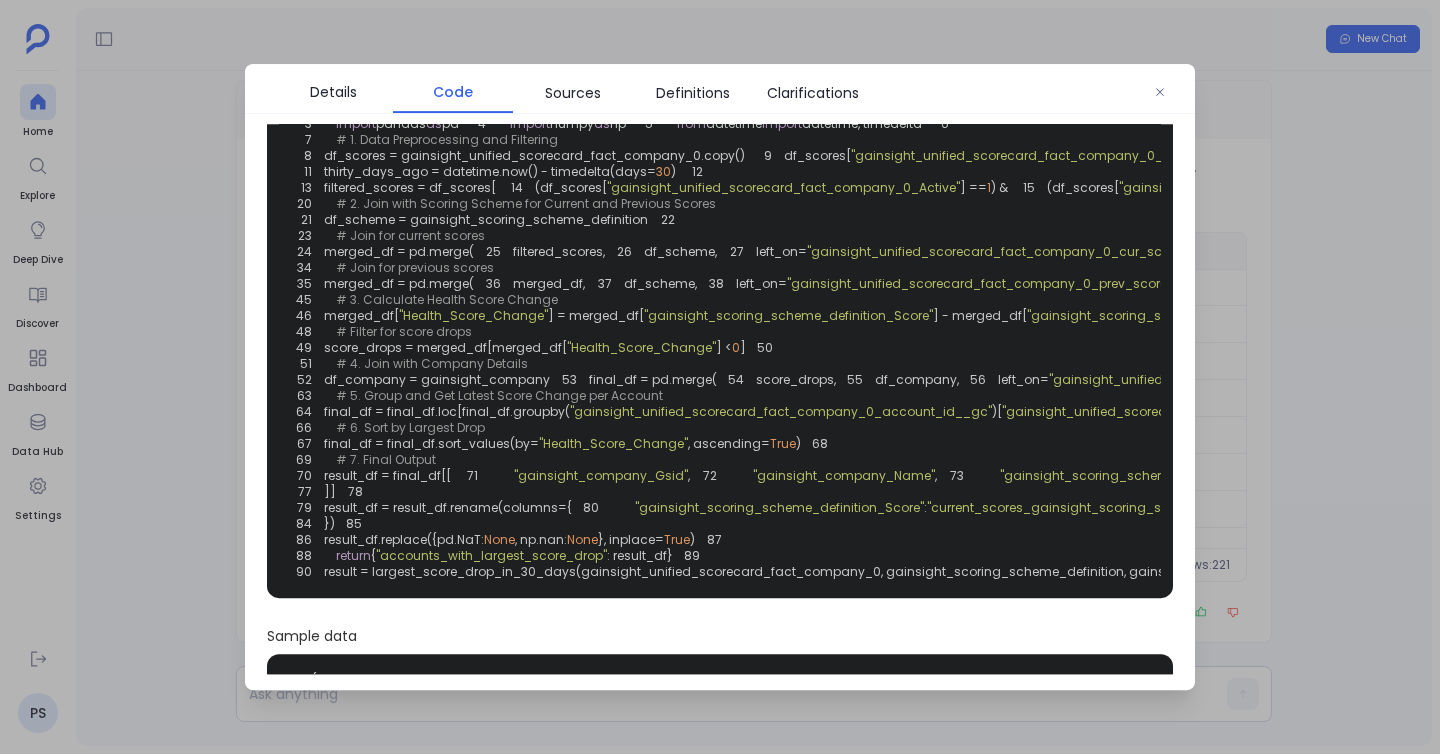 click on "thirty_days_ago = datetime.now() - timedelta(days=" at bounding box center [490, 171] 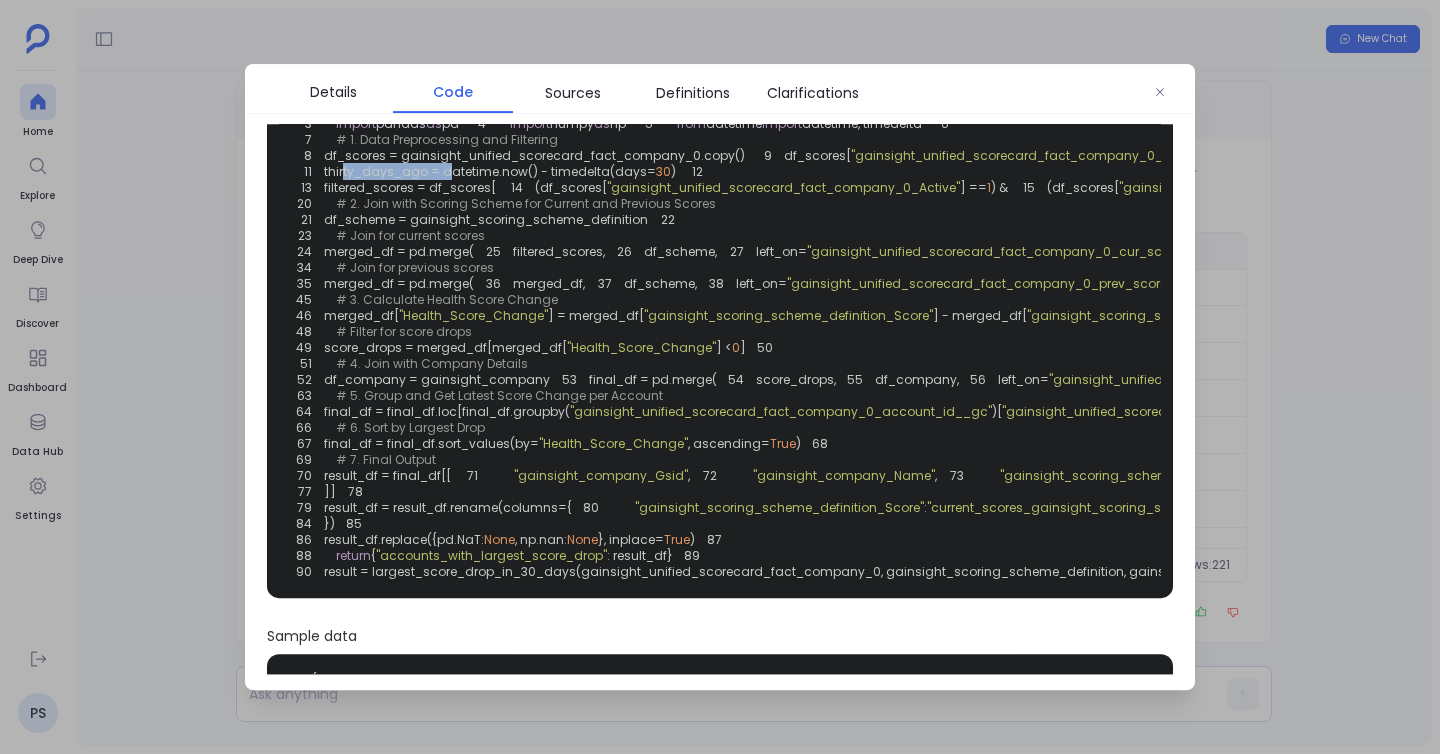 click on "thirty_days_ago = datetime.now() - timedelta(days=" at bounding box center [490, 171] 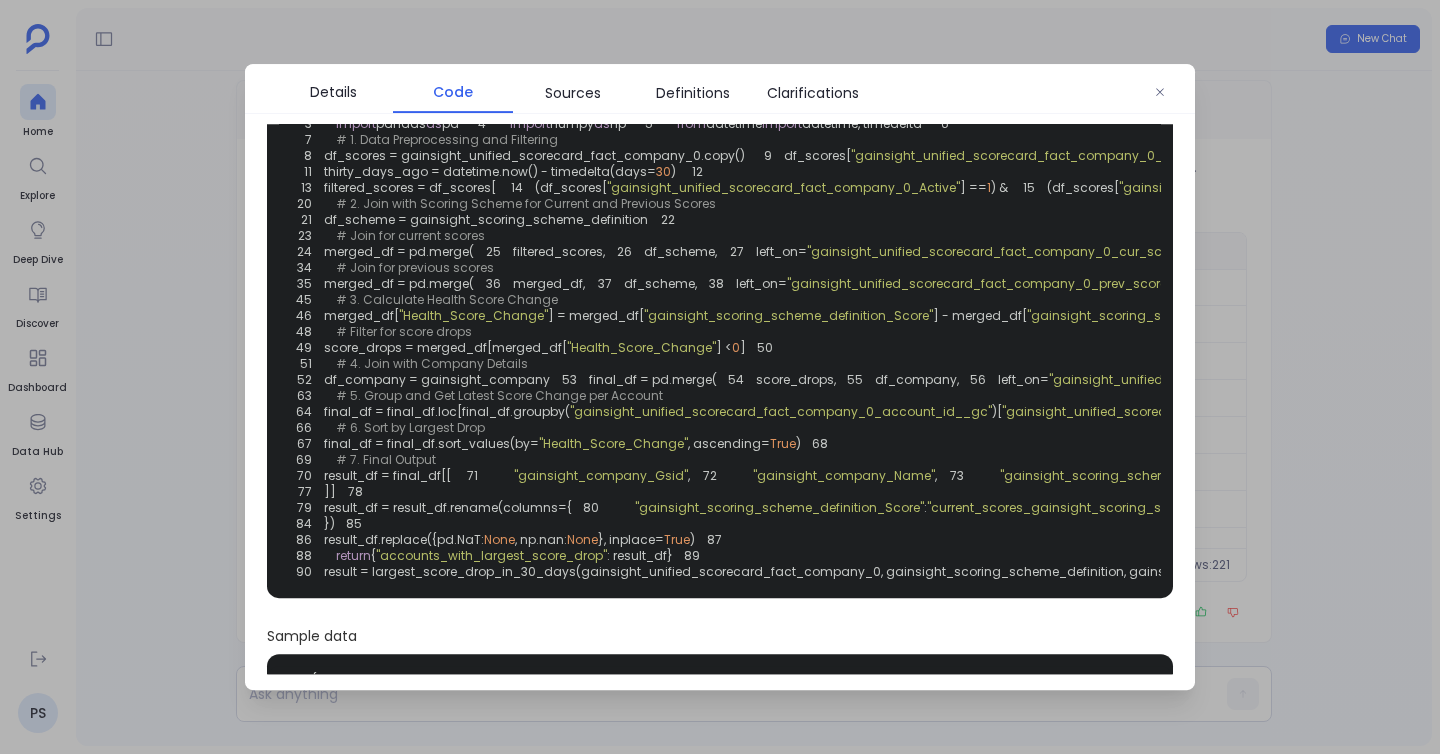 click at bounding box center [720, 377] 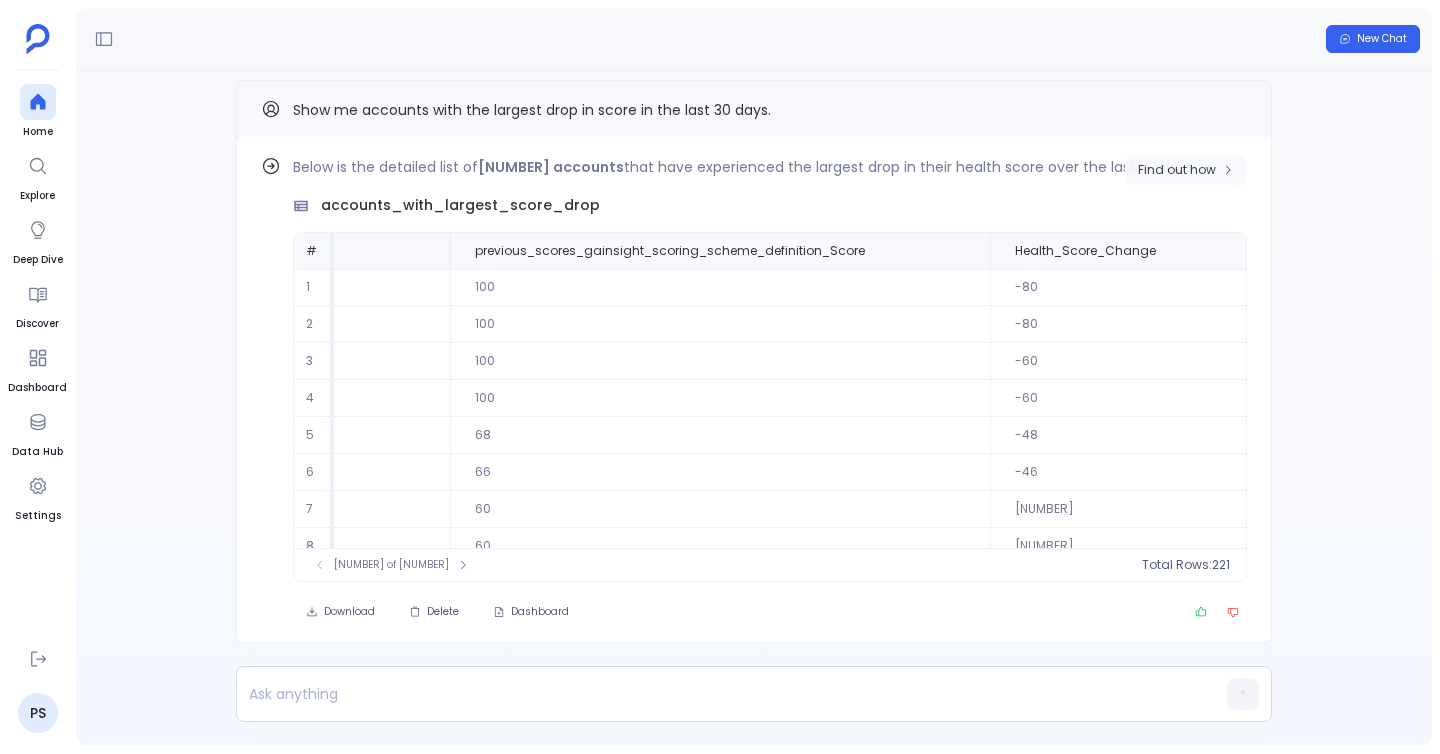 click on "Find out how" at bounding box center [1186, 170] 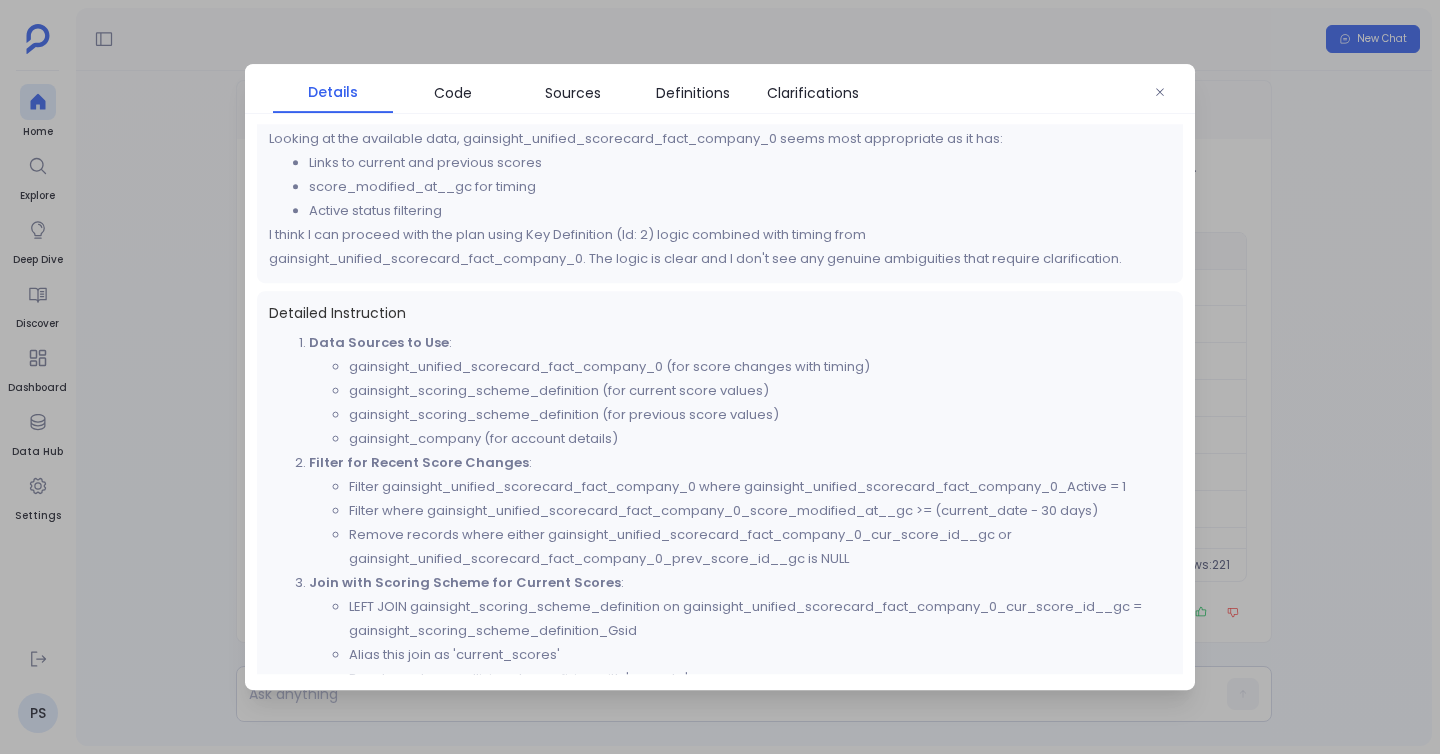 scroll, scrollTop: 889, scrollLeft: 0, axis: vertical 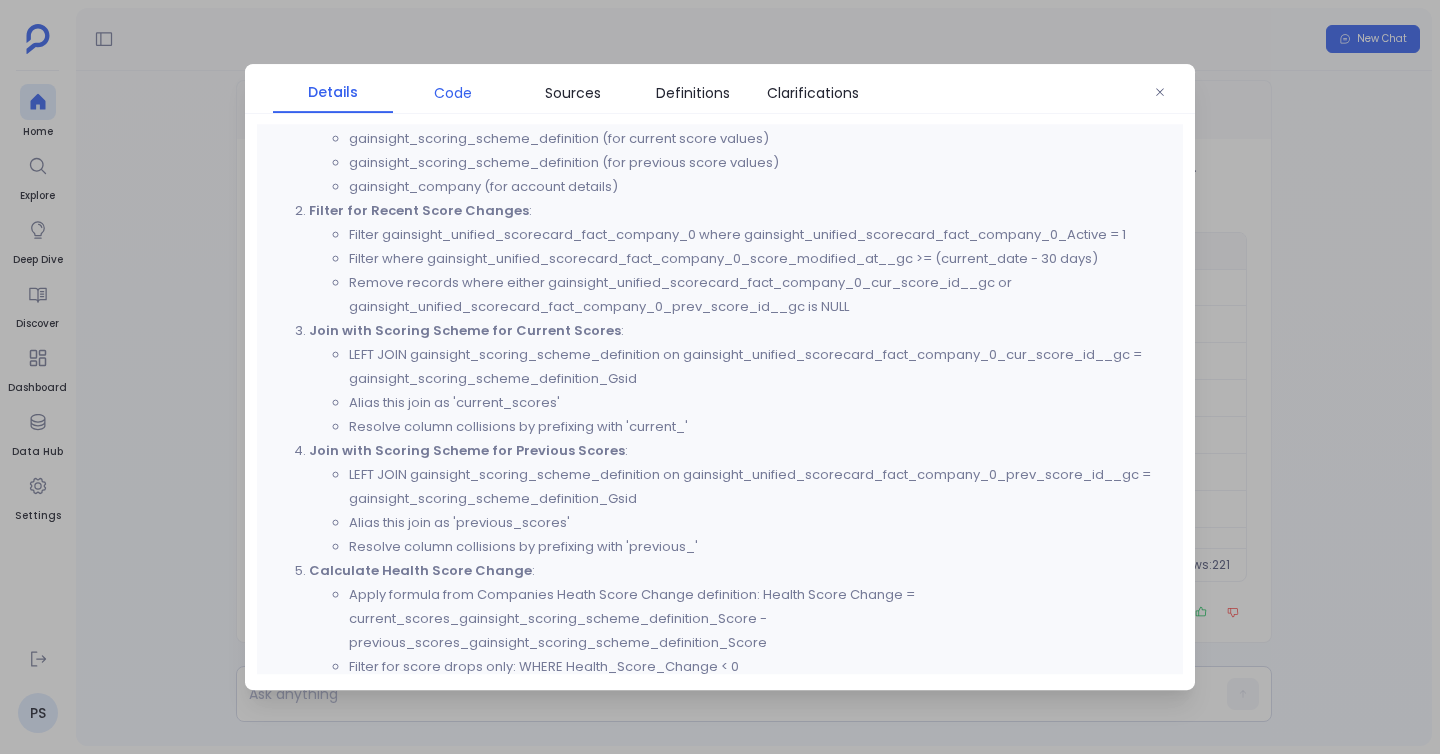 click on "Code" at bounding box center (453, 93) 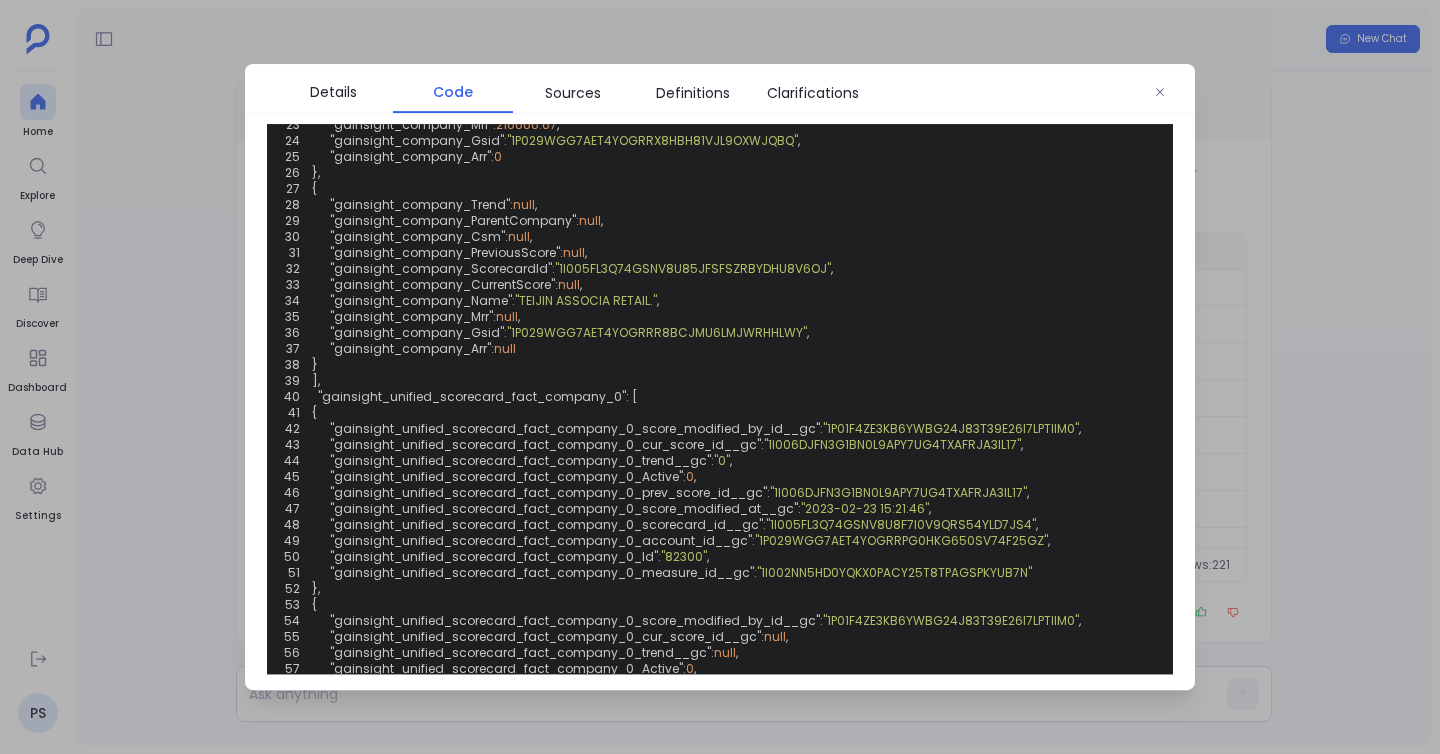 scroll, scrollTop: 1013, scrollLeft: 0, axis: vertical 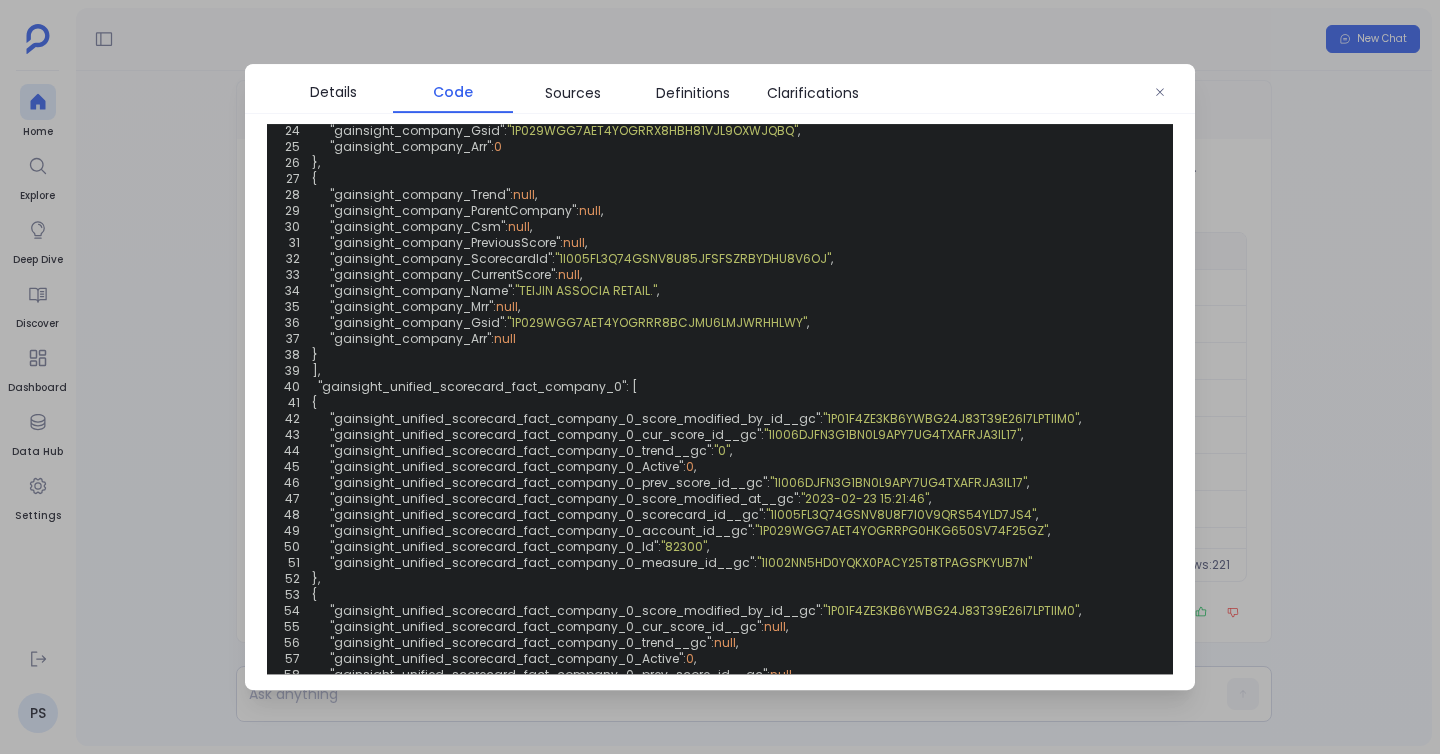 click at bounding box center (720, 377) 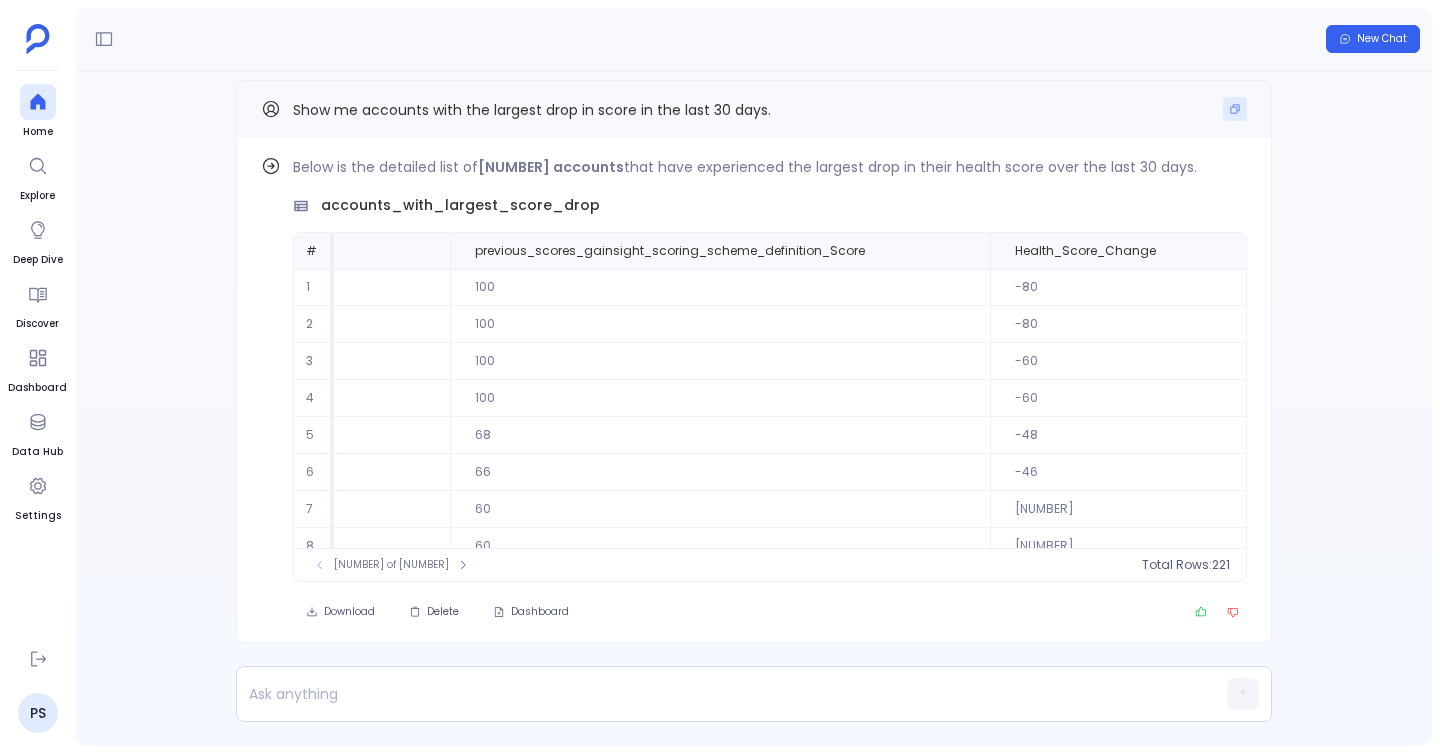 click 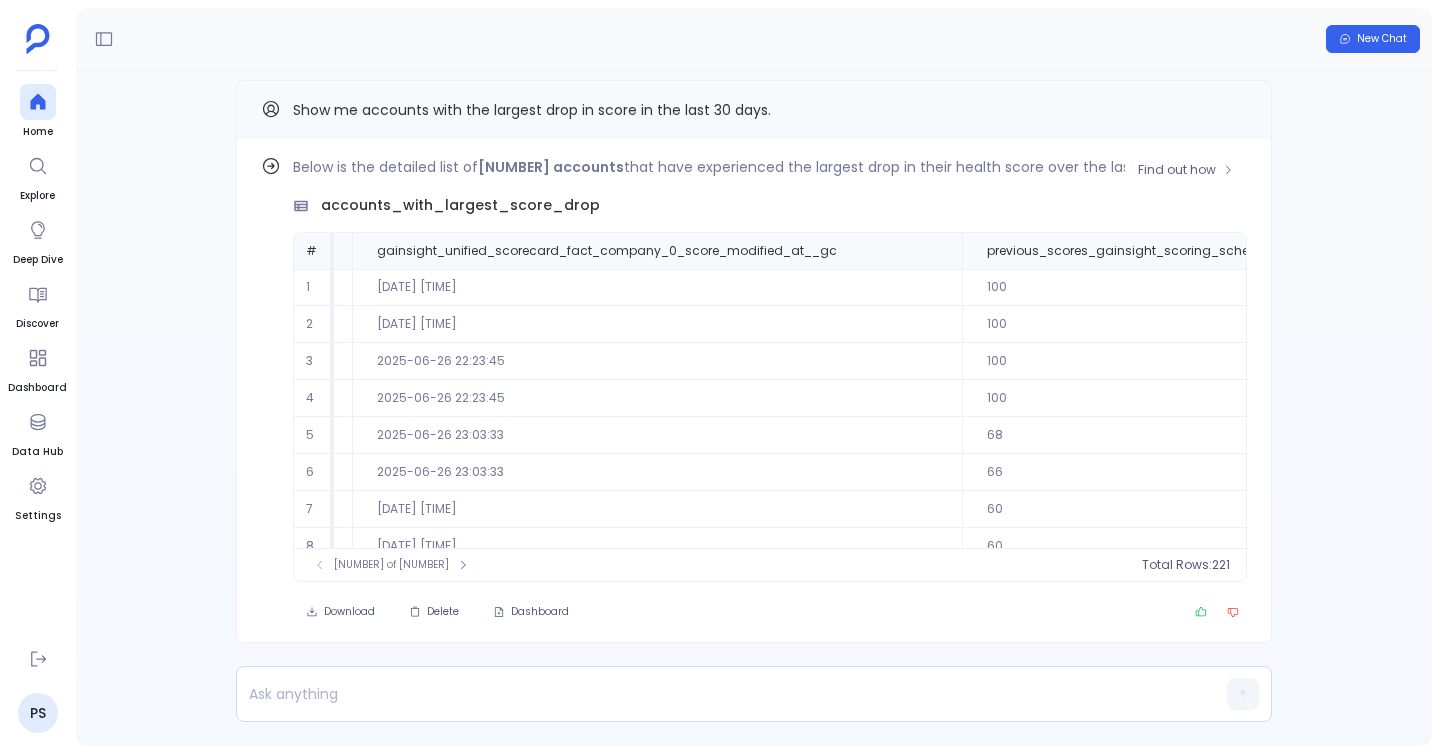 scroll, scrollTop: 0, scrollLeft: 1094, axis: horizontal 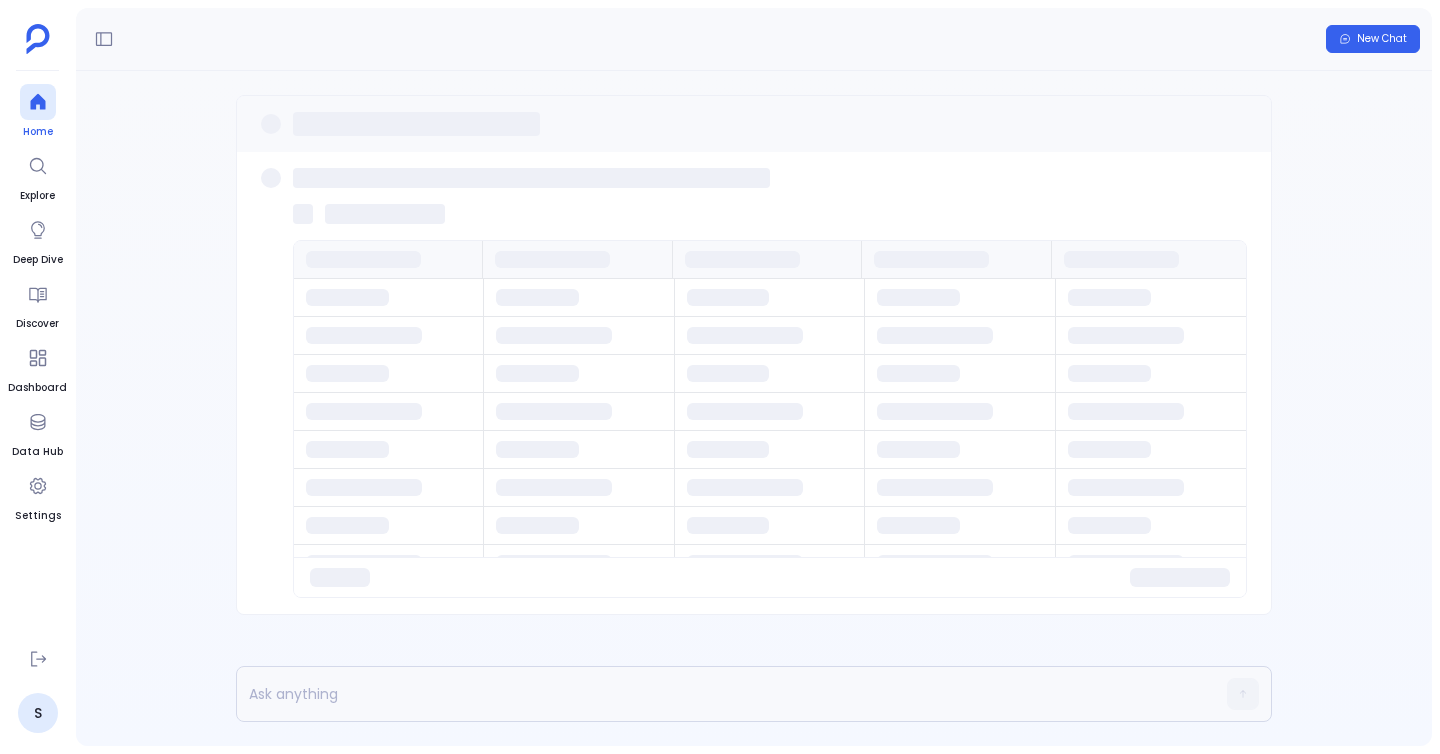 click at bounding box center [38, 102] 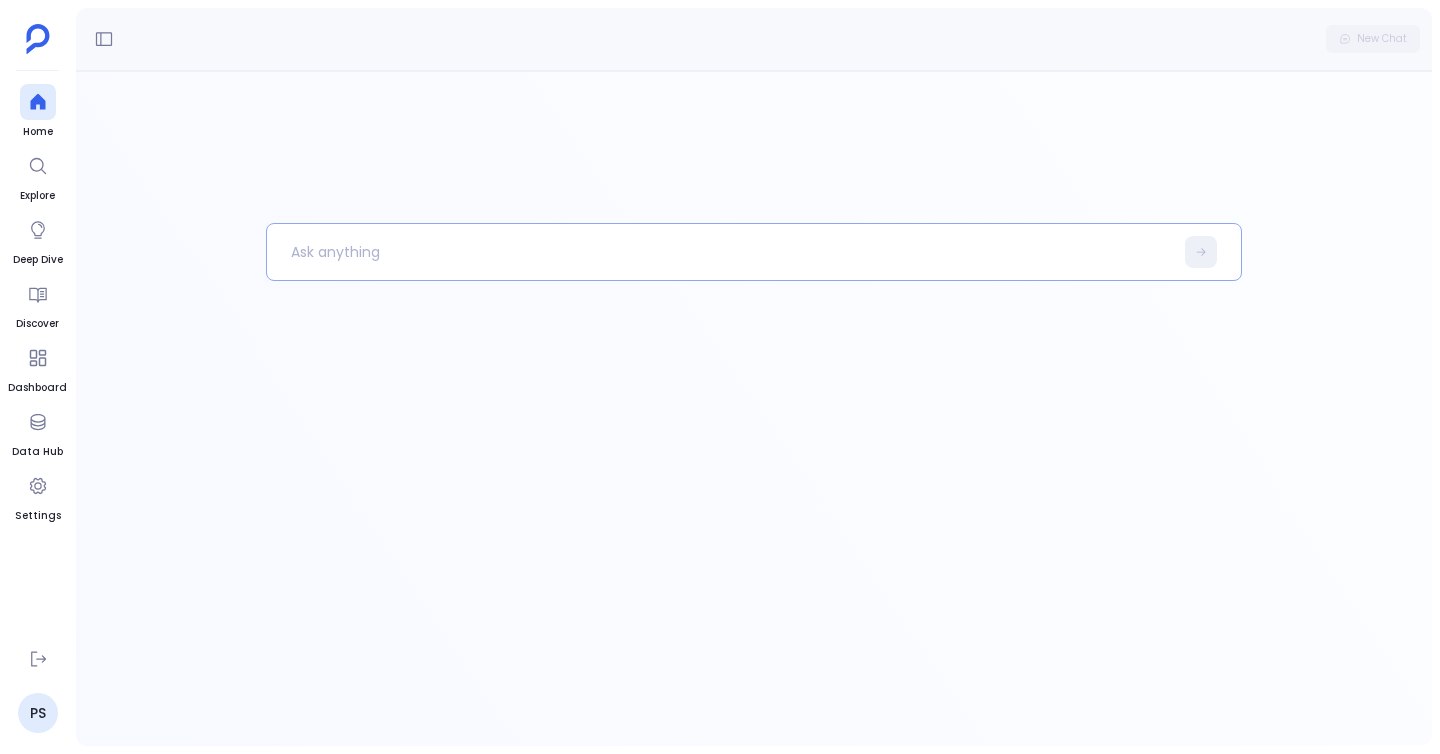 click at bounding box center [720, 252] 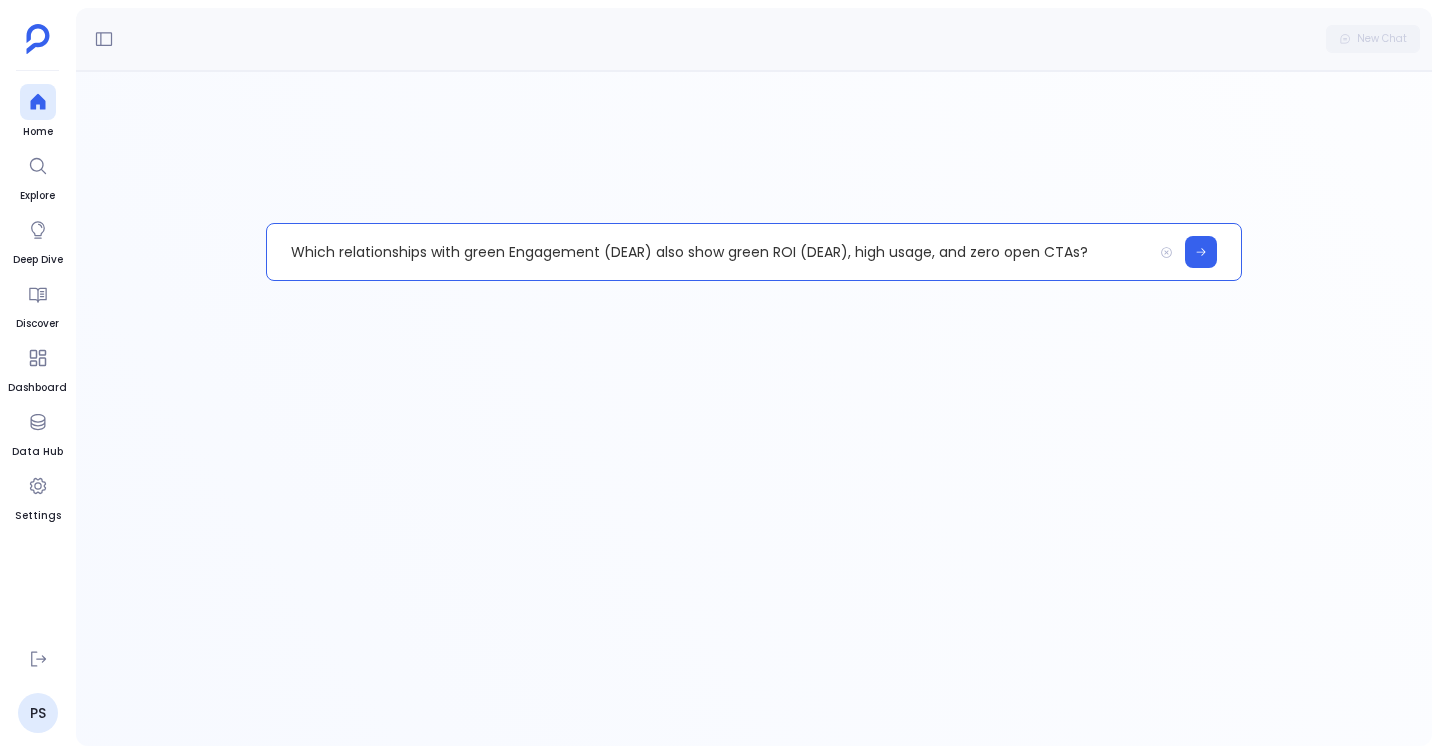 click on "Which relationships with green Engagement (DEAR) also show green ROI (DEAR), high usage, and zero open CTAs?" at bounding box center [709, 252] 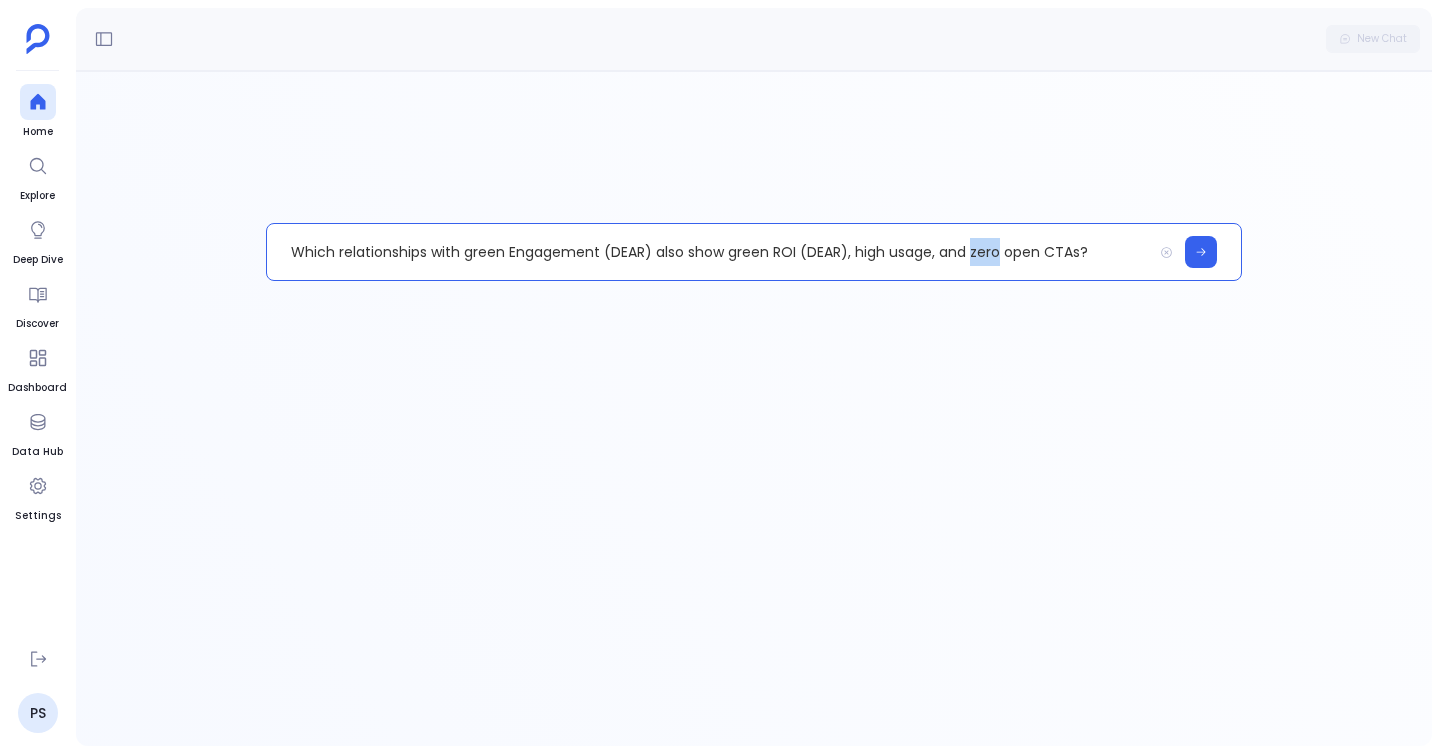 click on "Which relationships with green Engagement (DEAR) also show green ROI (DEAR), high usage, and zero open CTAs?" at bounding box center [709, 252] 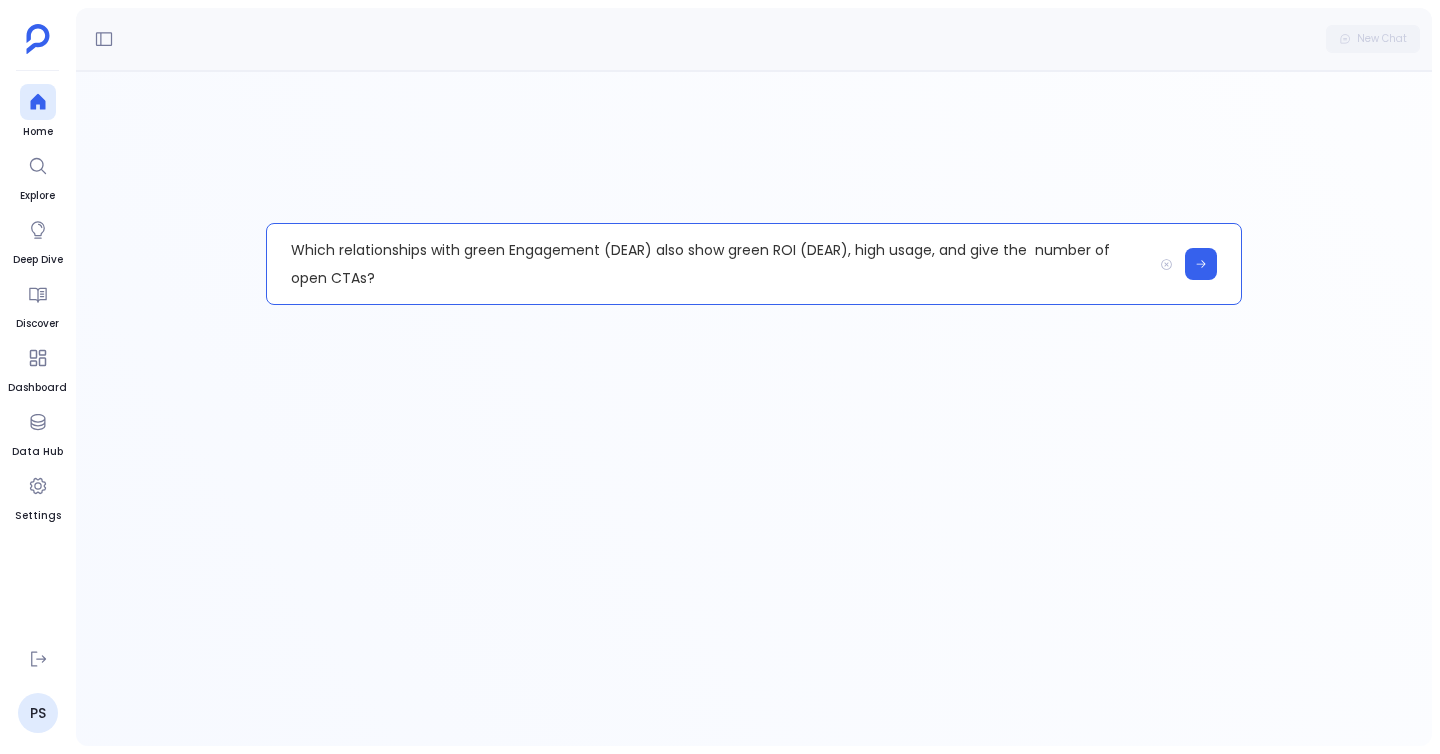 click on "Which relationships with green Engagement (DEAR) also show green ROI (DEAR), high usage, and give the  number of open CTAs?" at bounding box center (709, 264) 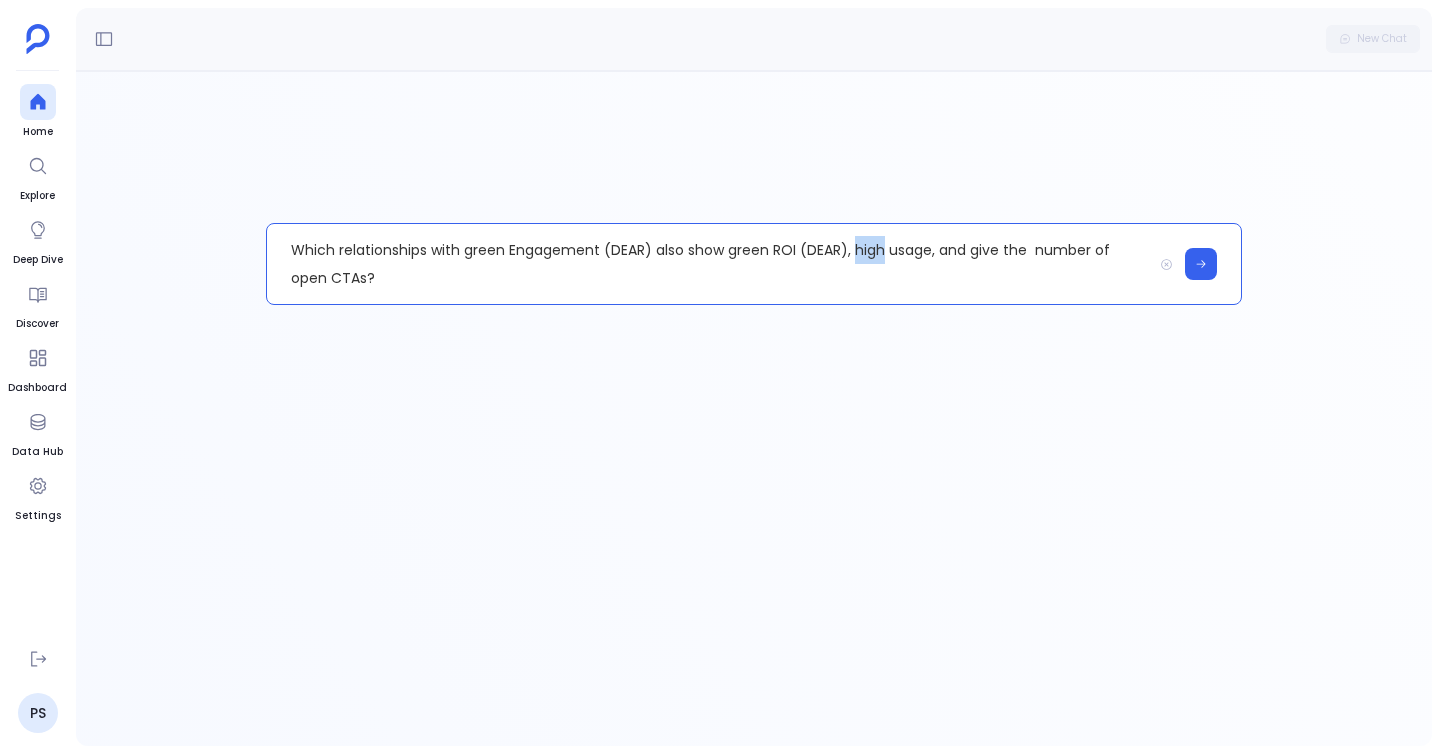 click on "Which relationships with green Engagement (DEAR) also show green ROI (DEAR), high usage, and give the  number of open CTAs?" at bounding box center (709, 264) 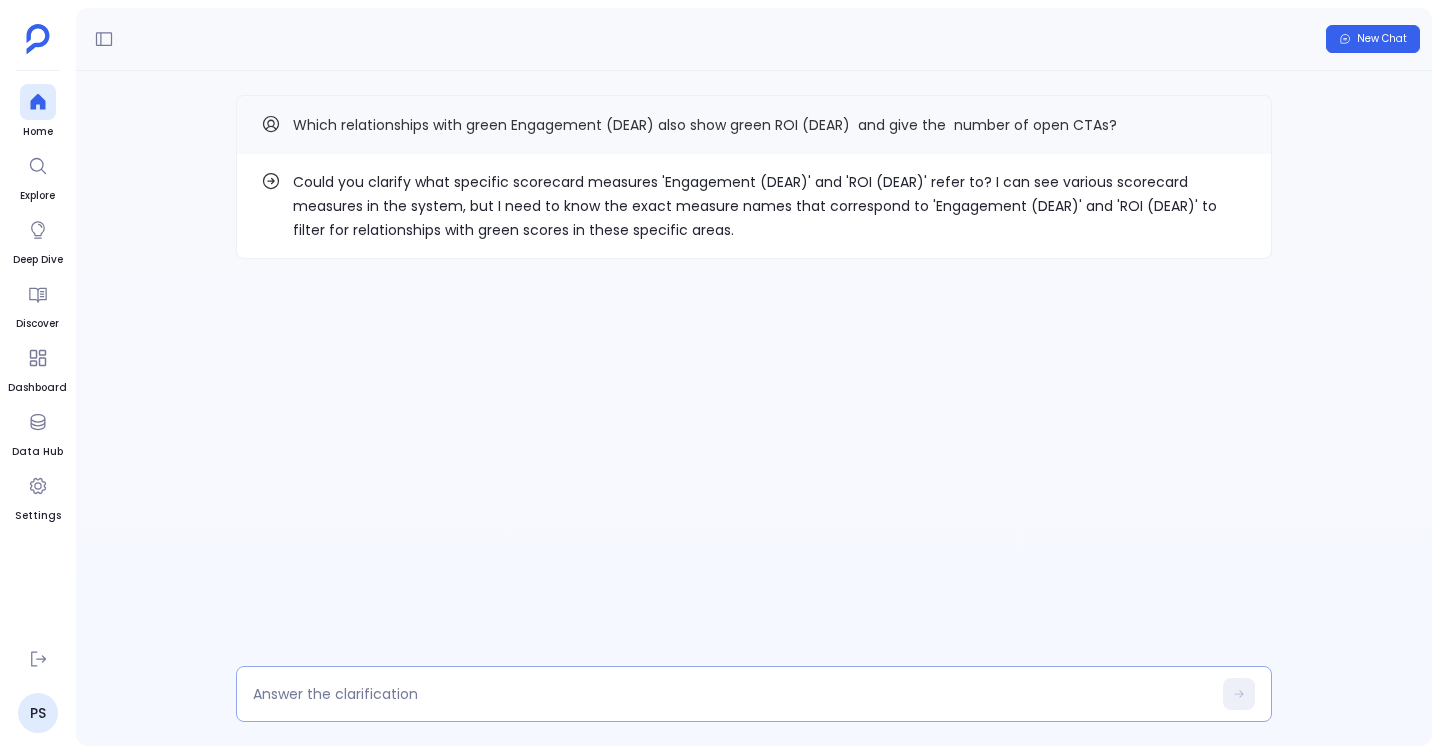 click at bounding box center (754, 694) 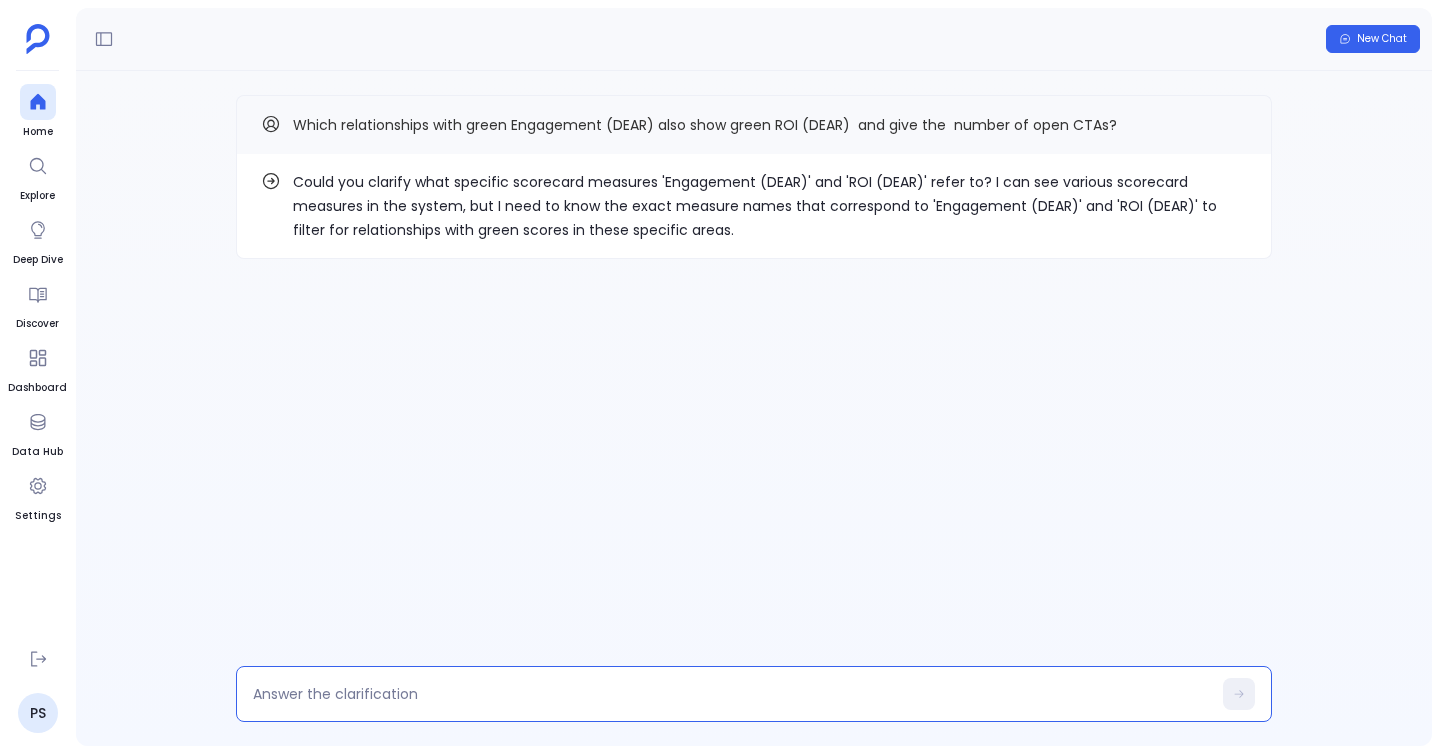 click at bounding box center [732, 694] 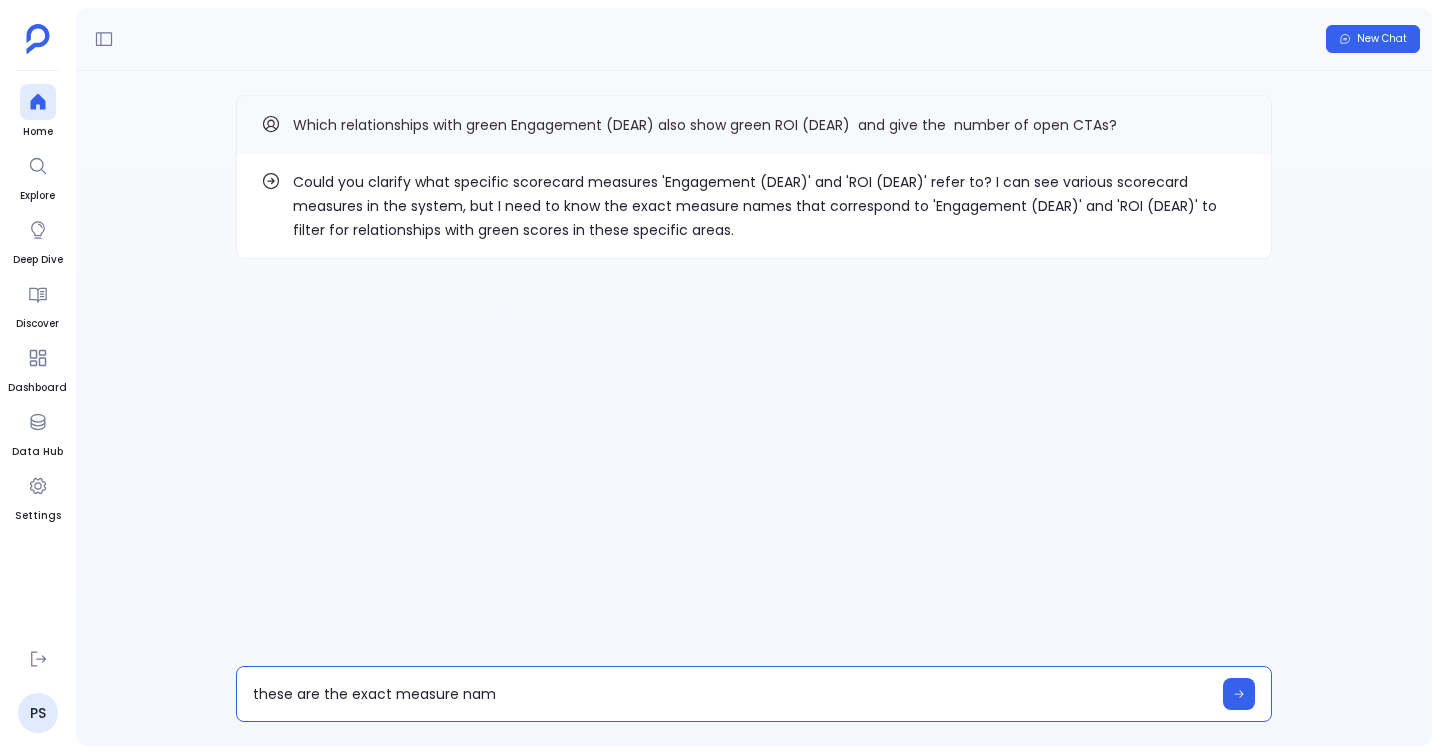 type on "these are the exact measure name" 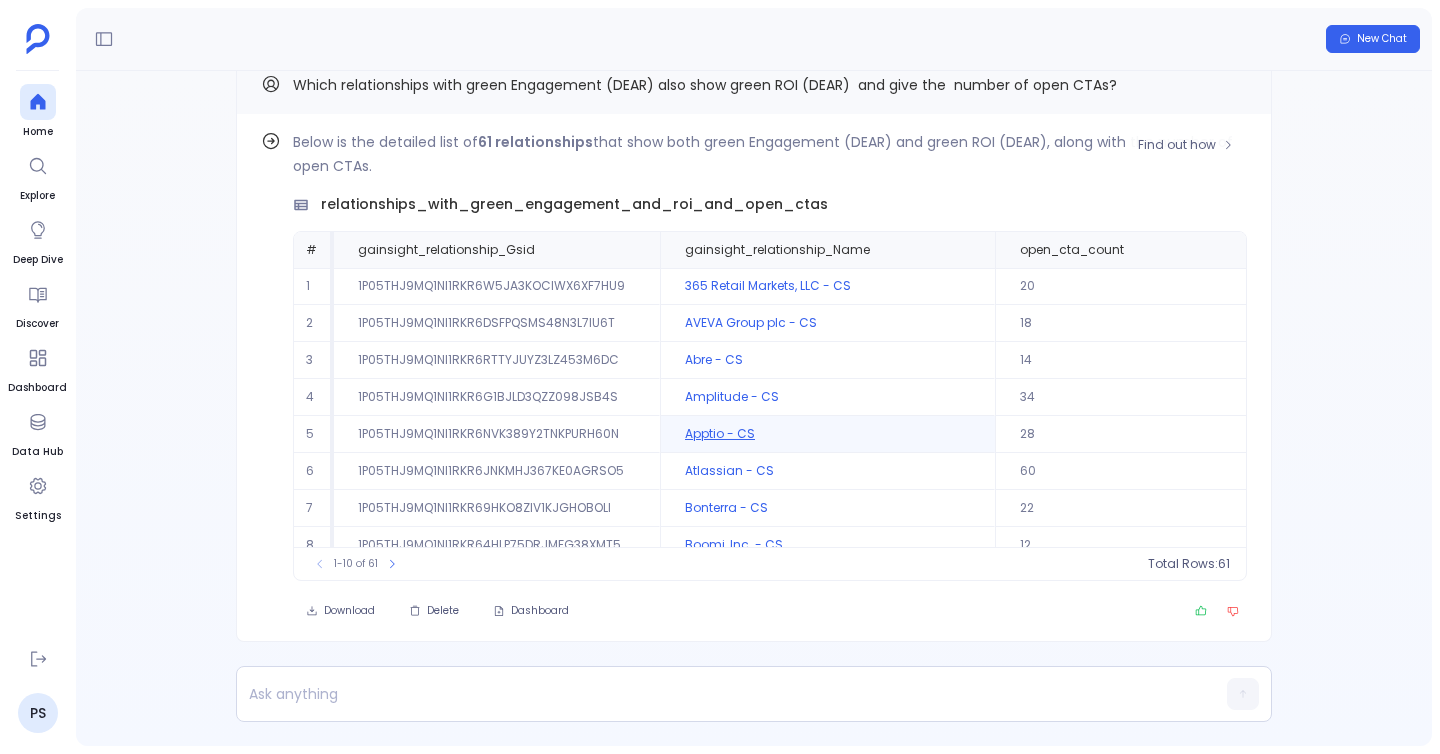 scroll, scrollTop: -40, scrollLeft: 0, axis: vertical 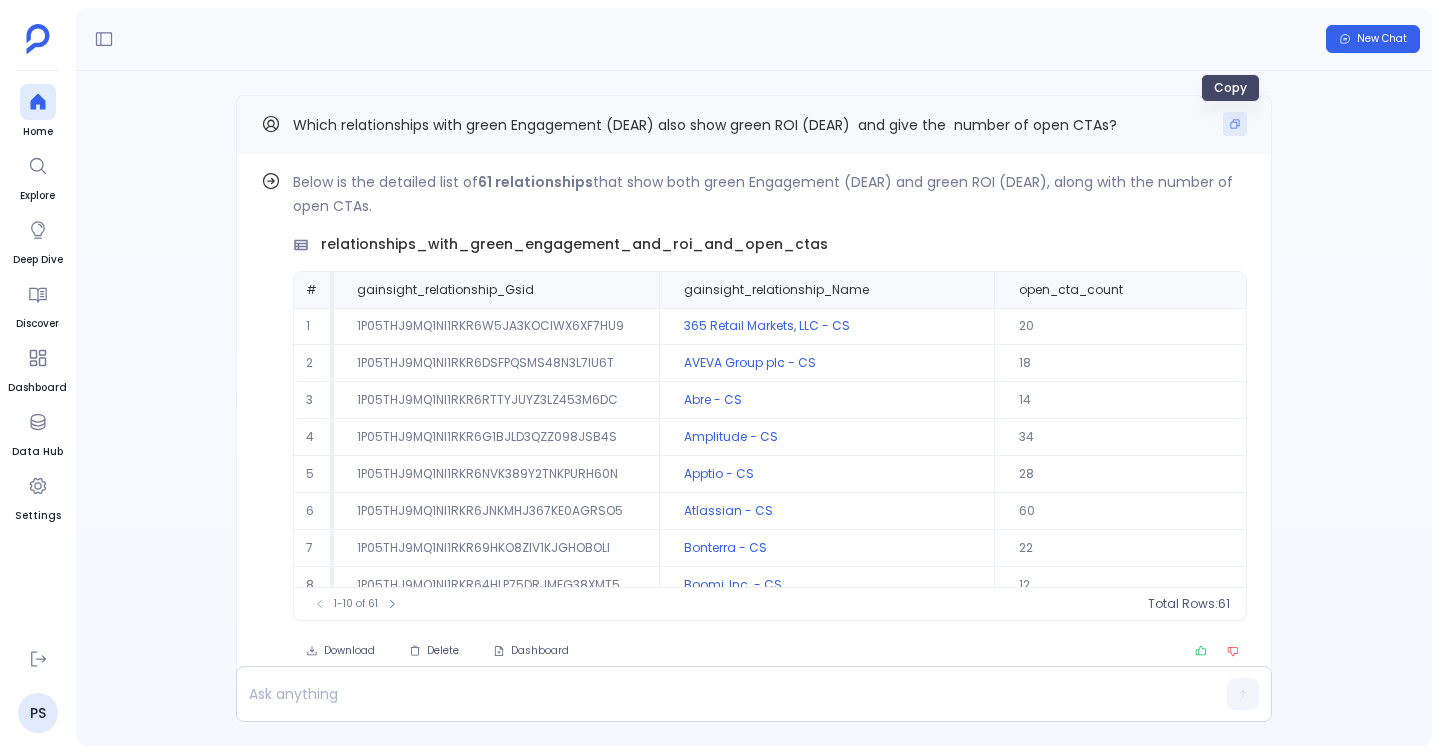 click at bounding box center [1235, 124] 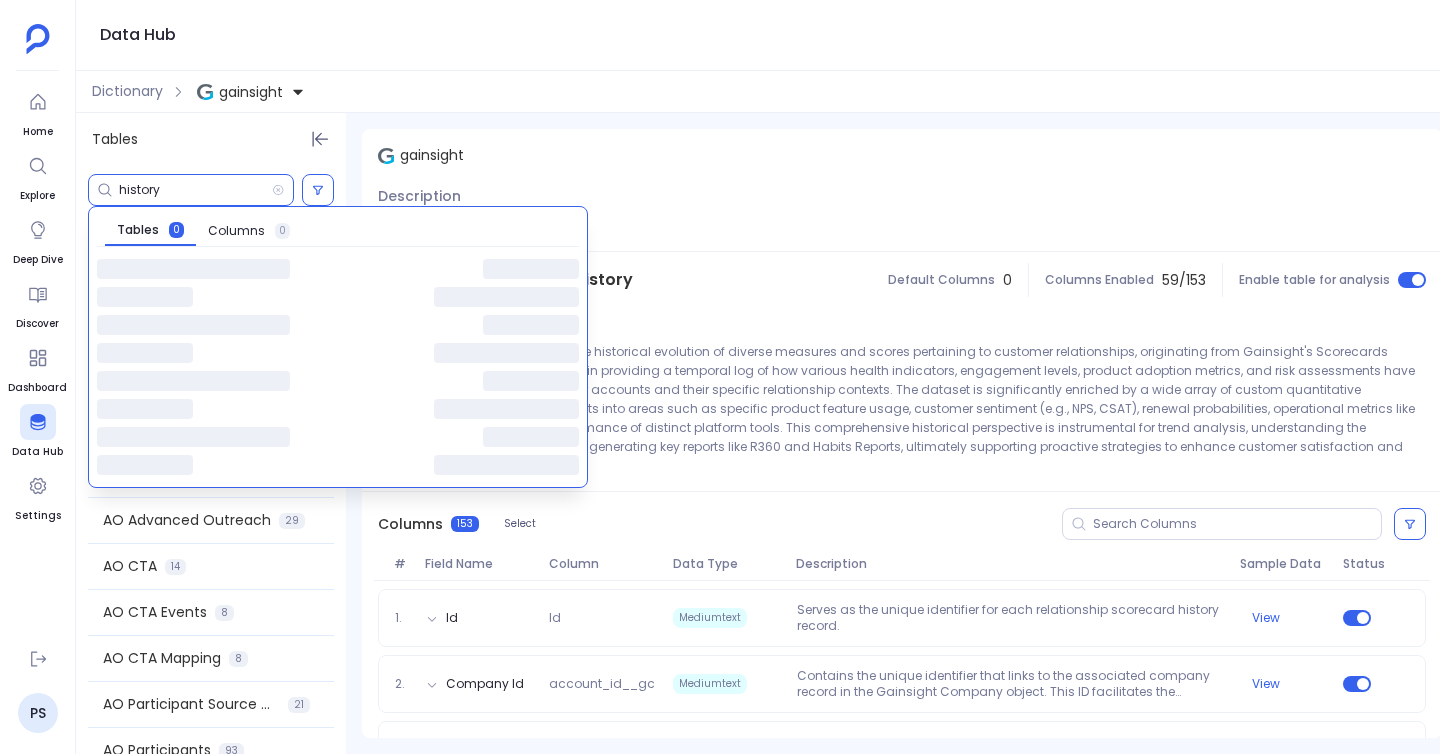 click on "history" at bounding box center [195, 190] 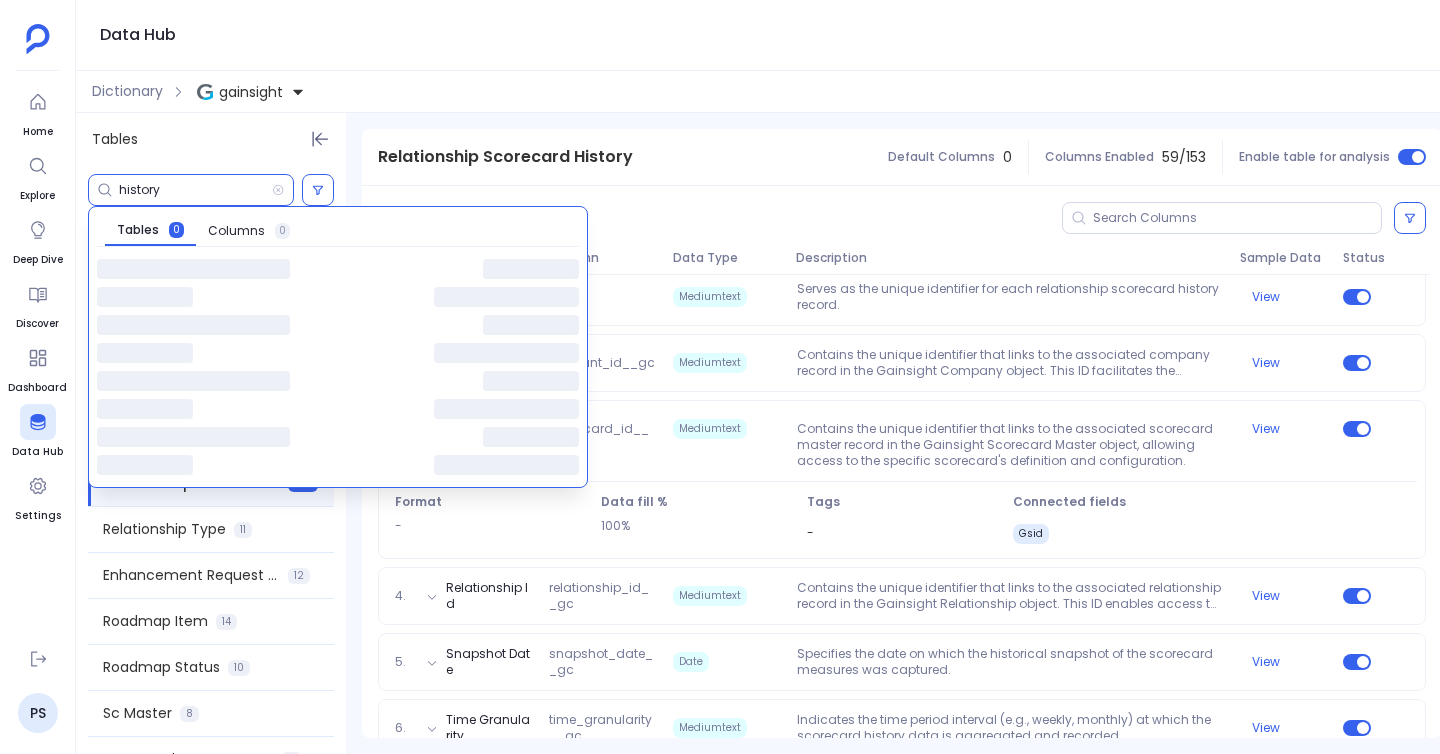 click on "history" at bounding box center (195, 190) 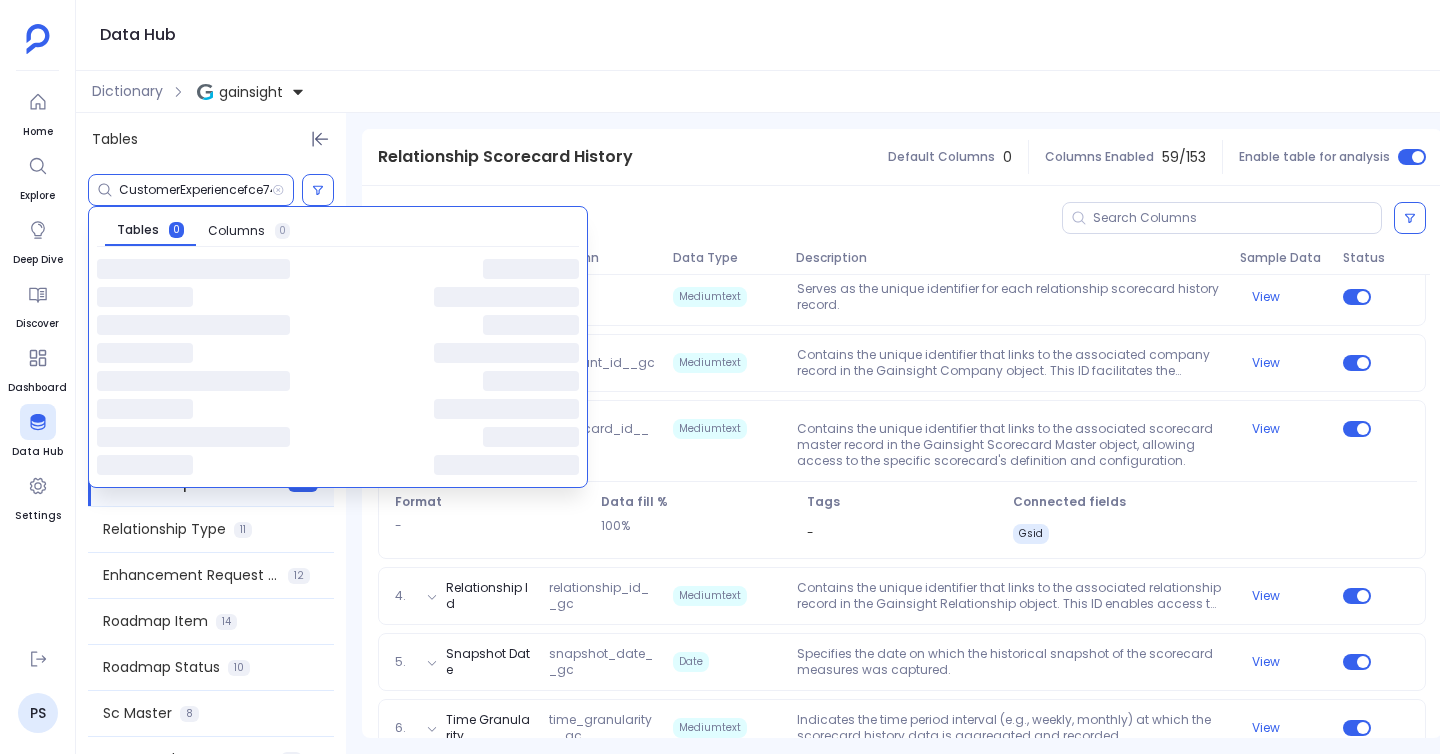 scroll, scrollTop: 0, scrollLeft: 10, axis: horizontal 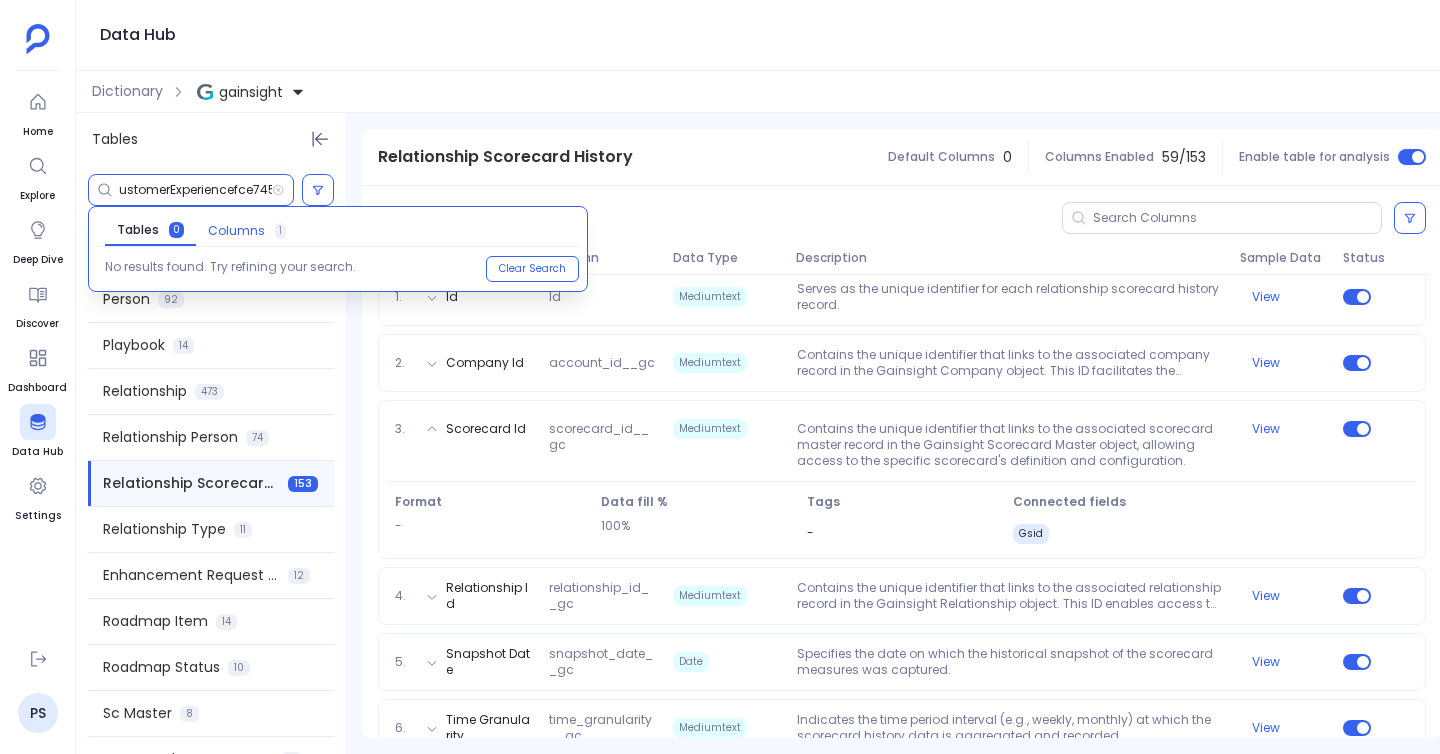 type on "CustomerExperiencefce745" 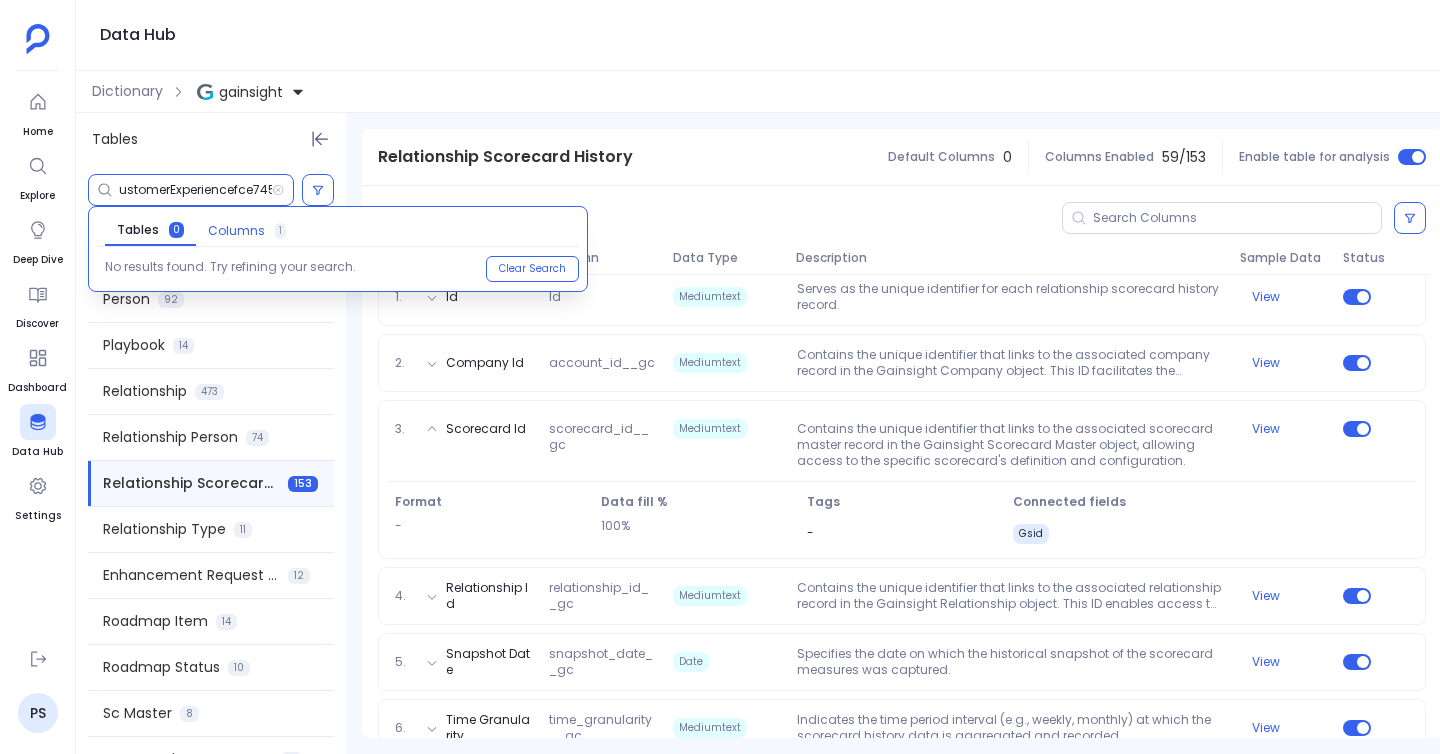scroll, scrollTop: 0, scrollLeft: 0, axis: both 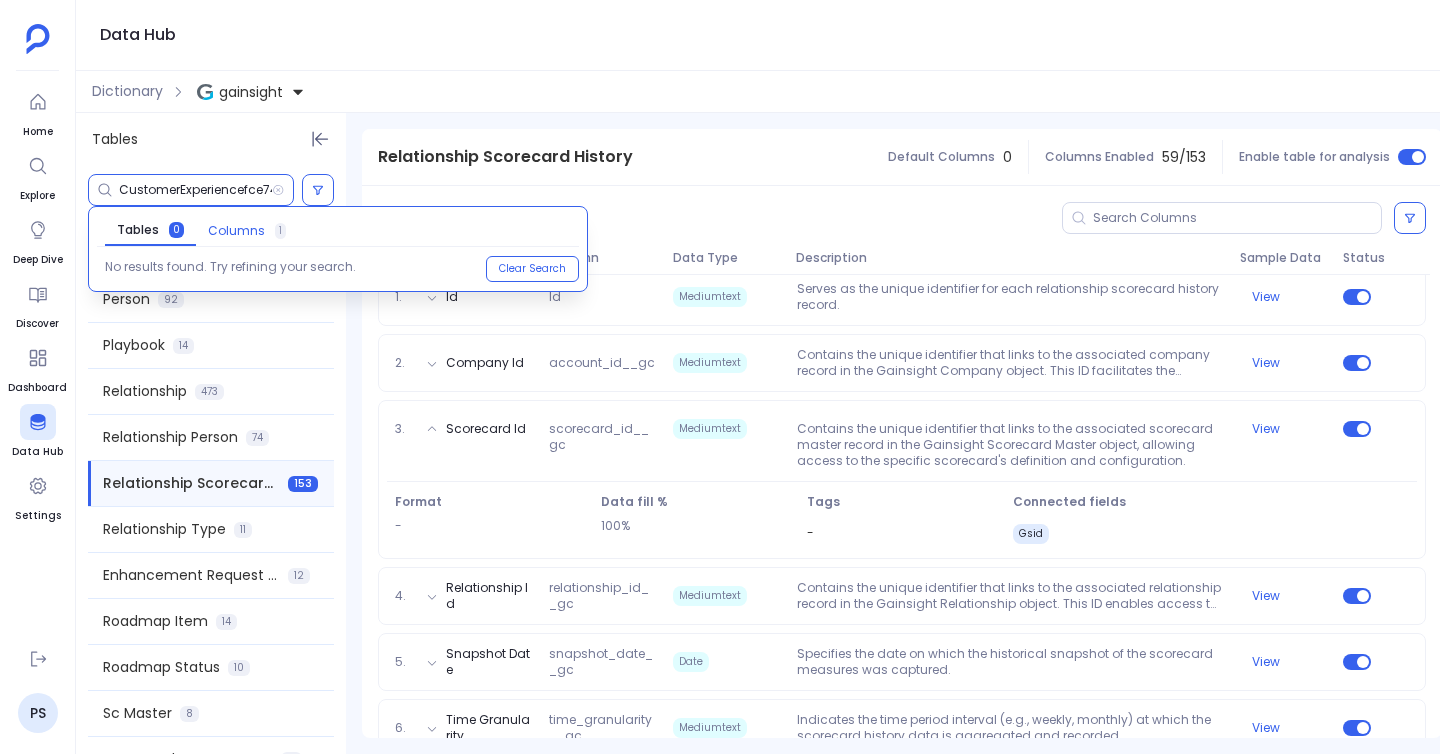 click on "Columns 1" at bounding box center (247, 231) 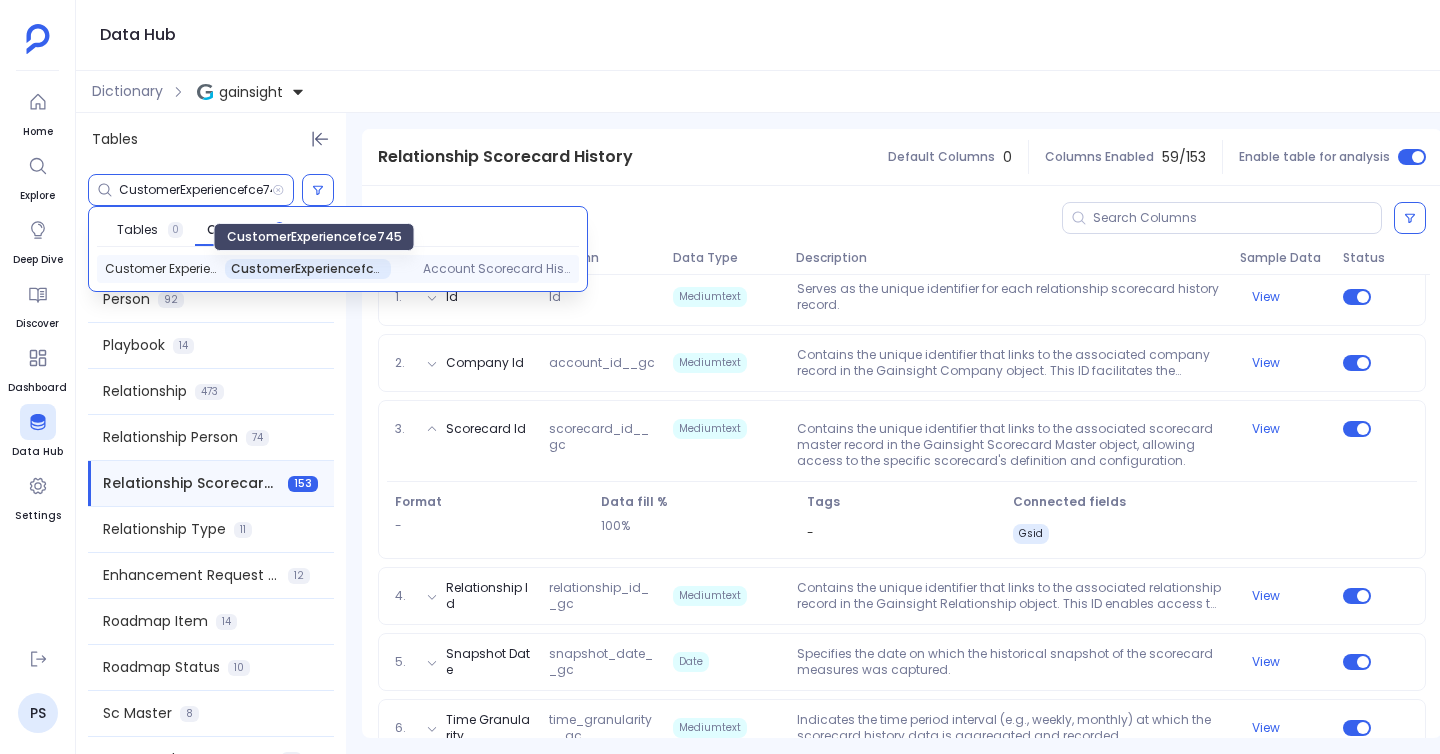 click on "Customer Experience CustomerExperiencefce745" at bounding box center (248, 269) 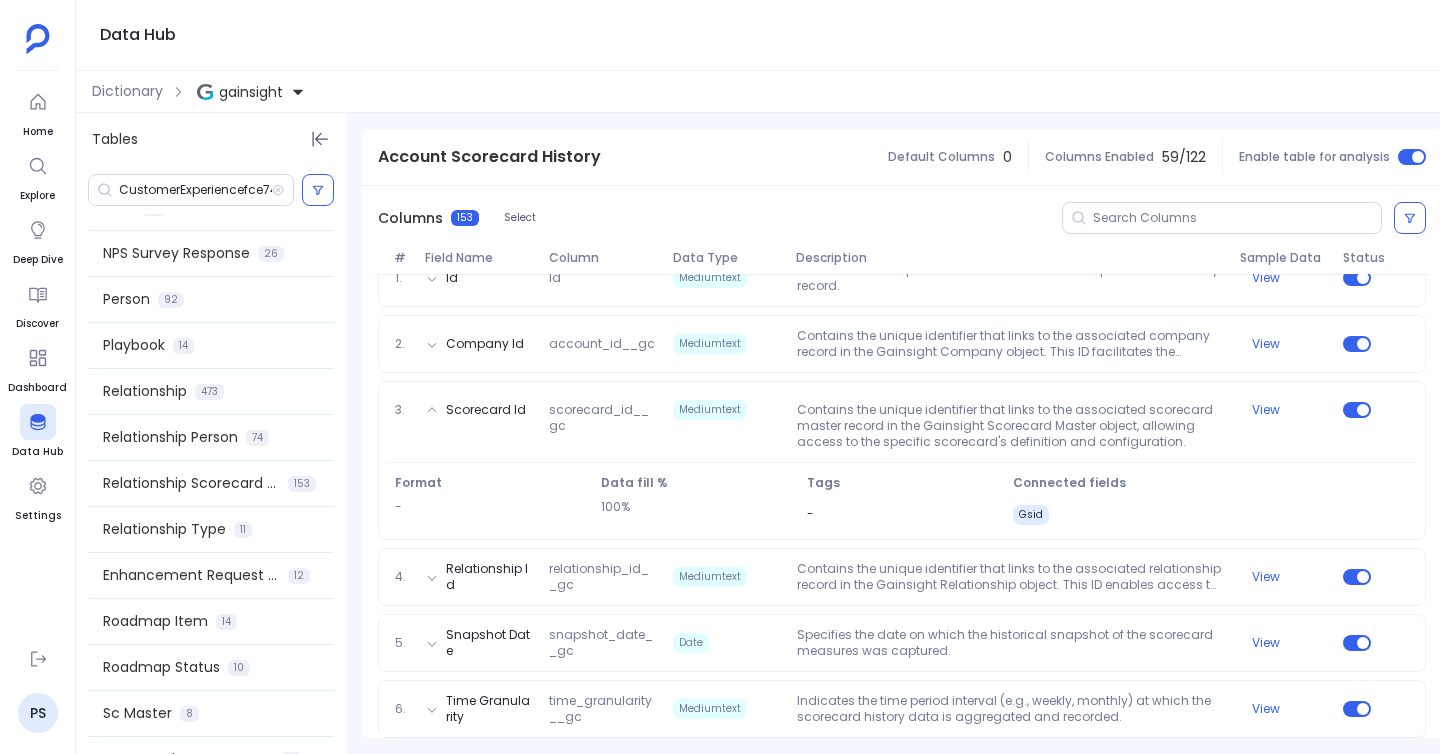 scroll, scrollTop: 190, scrollLeft: 0, axis: vertical 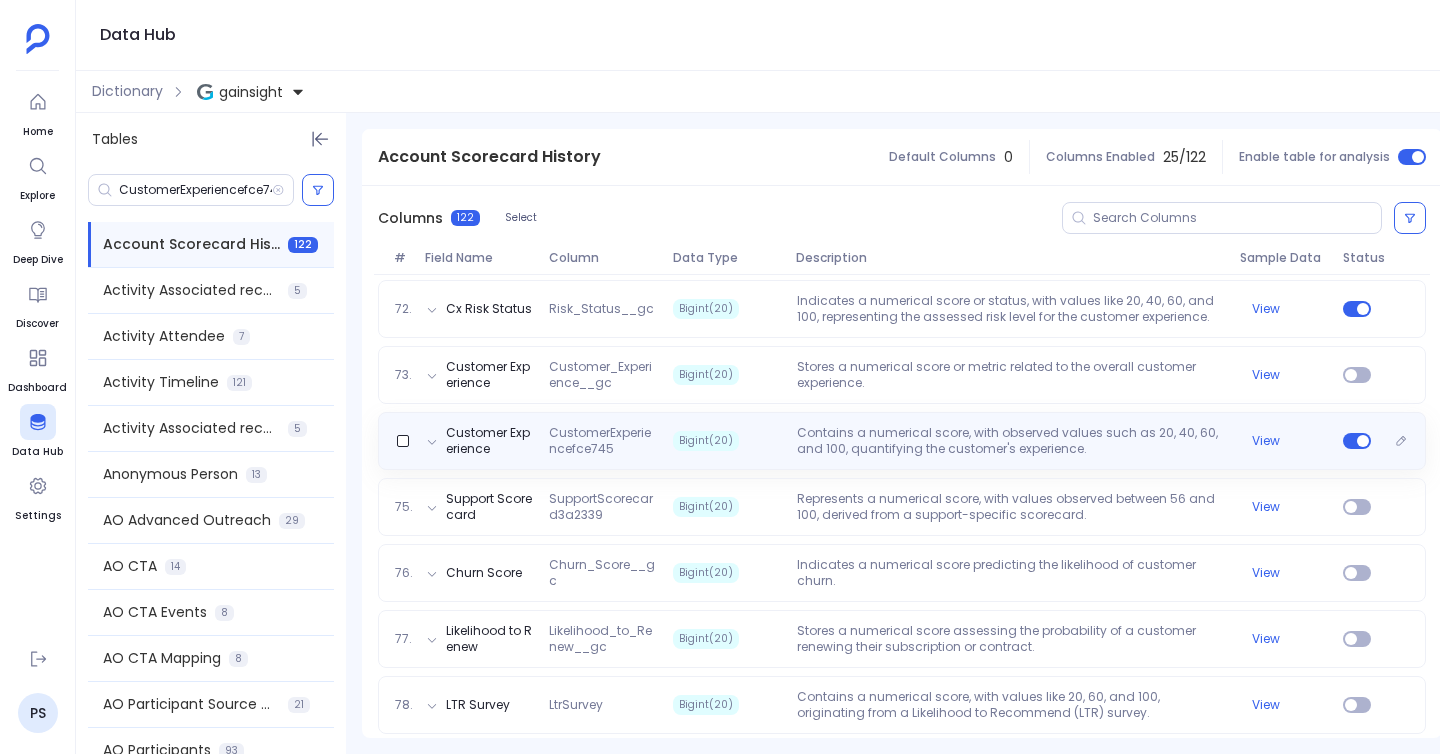 click on "Contains a numerical score, with observed values such as 20, 40, 60, and 100, quantifying the customer's experience." at bounding box center (1010, 441) 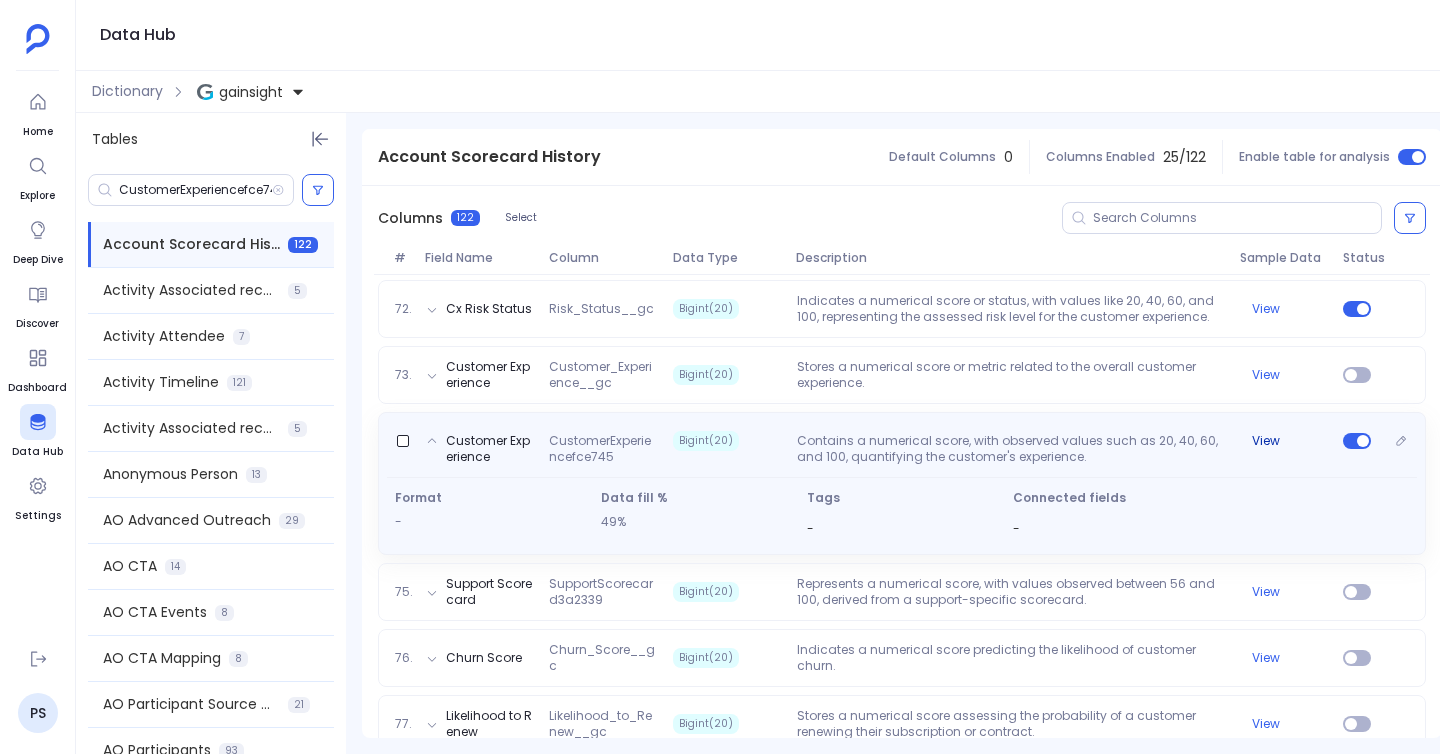 click on "View" at bounding box center [1266, 441] 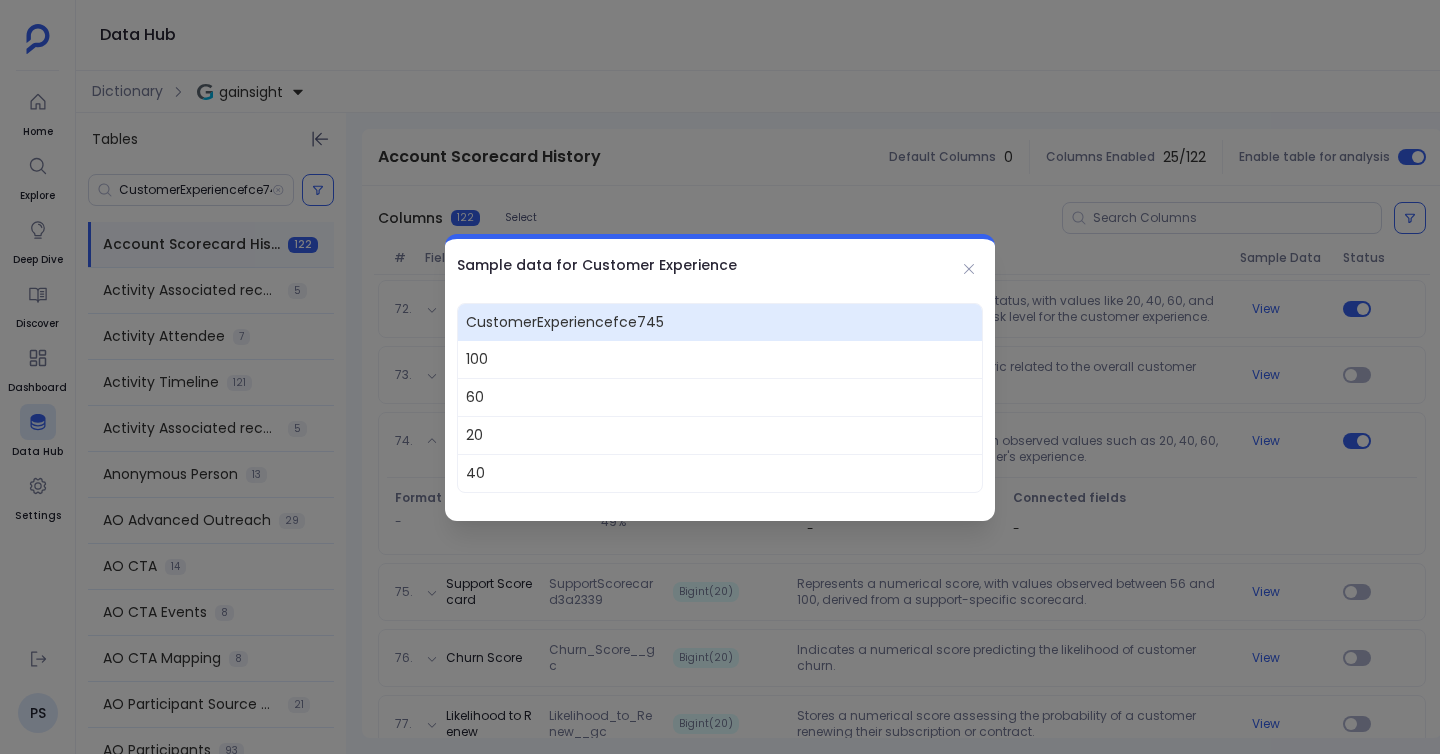 click at bounding box center (720, 377) 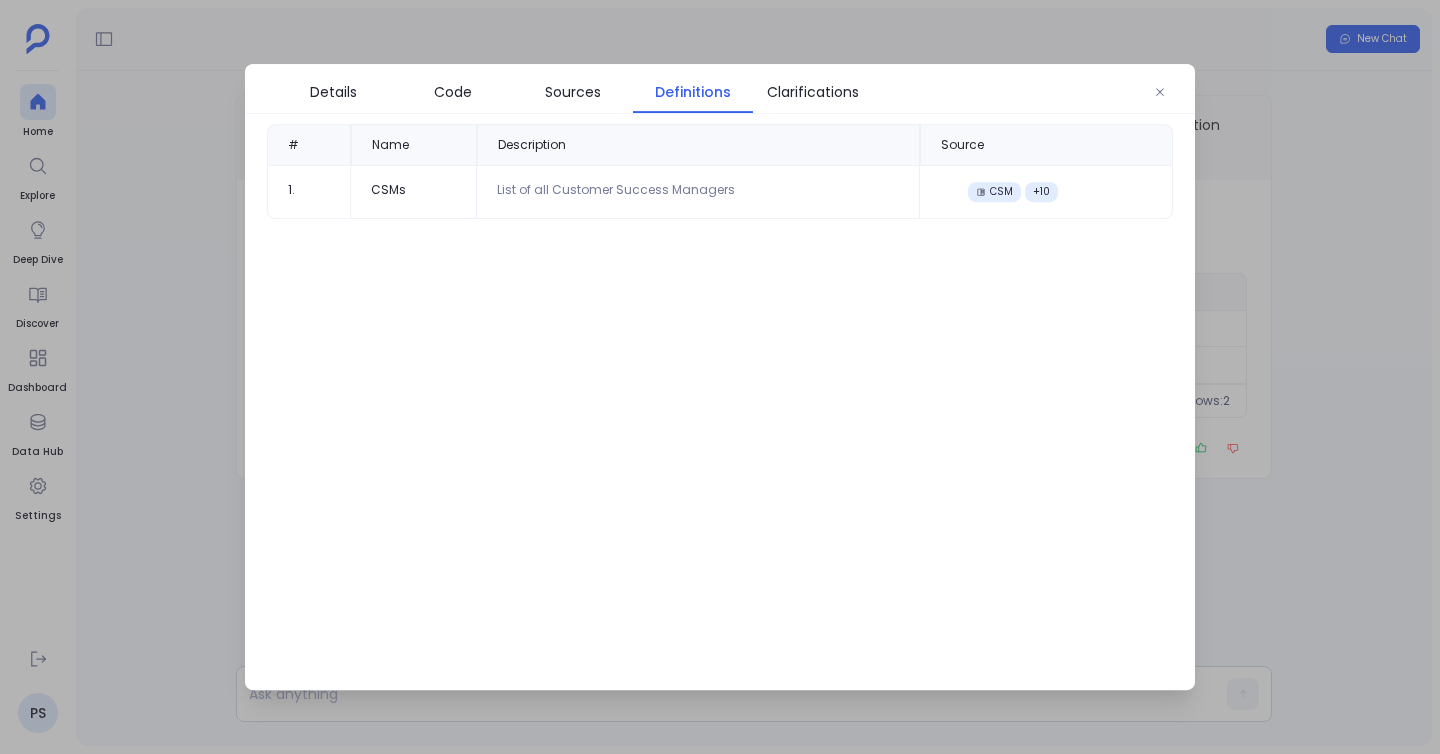 scroll, scrollTop: 0, scrollLeft: 0, axis: both 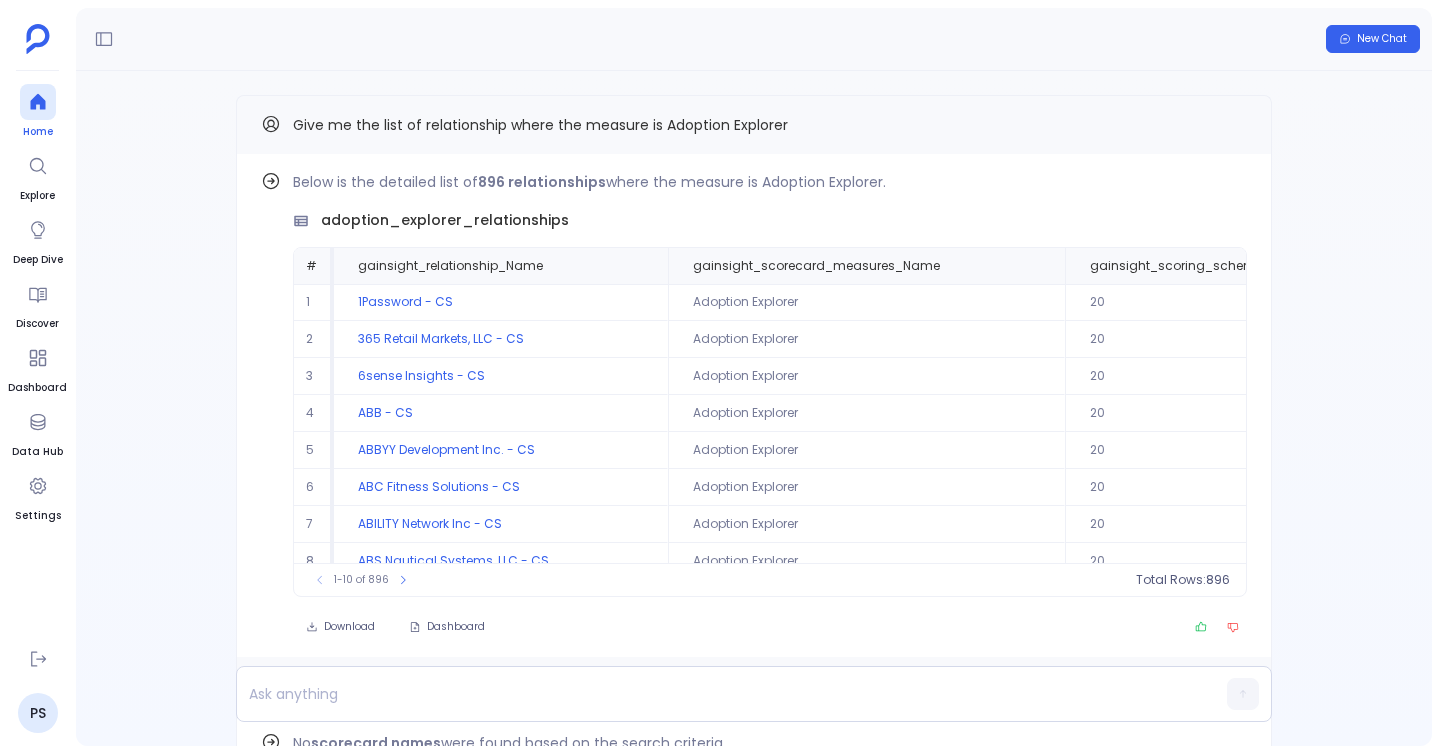 click at bounding box center [38, 102] 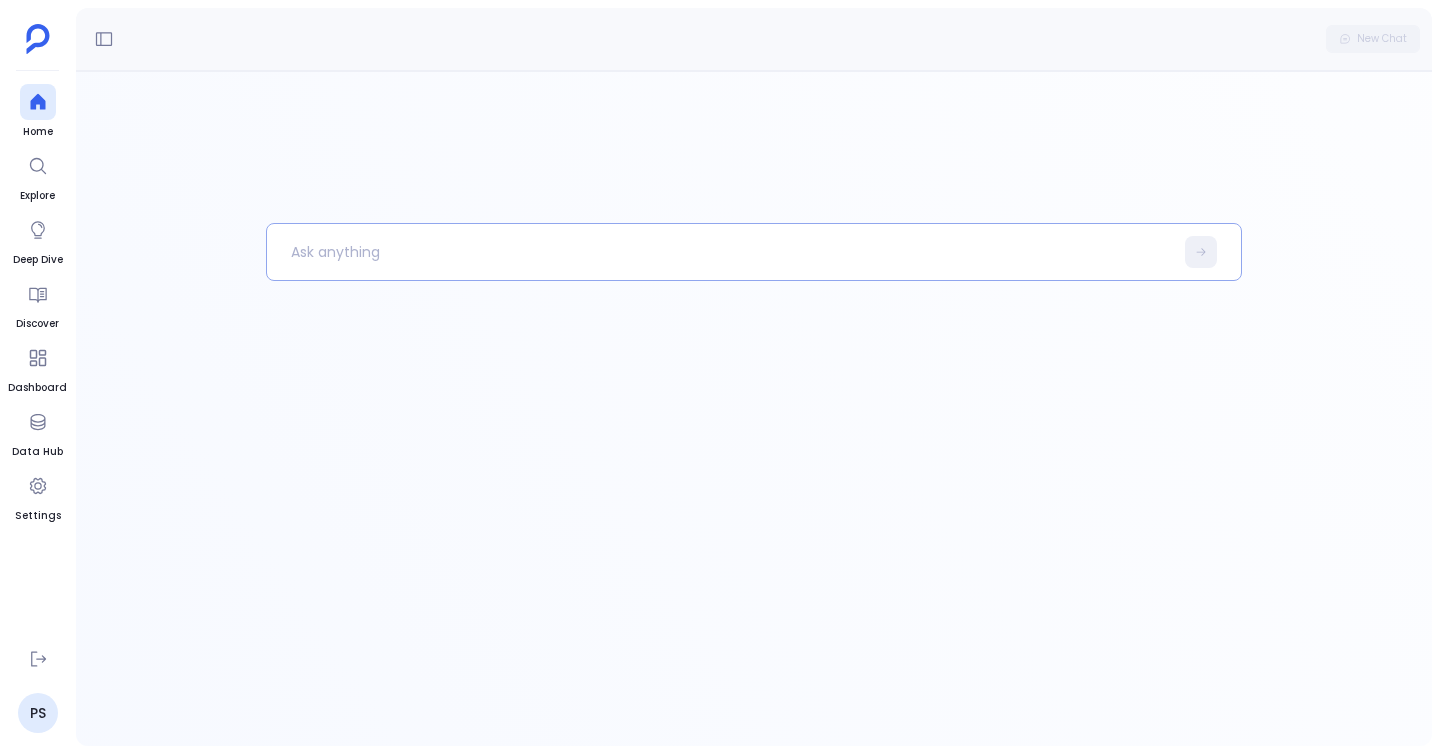 click at bounding box center [720, 252] 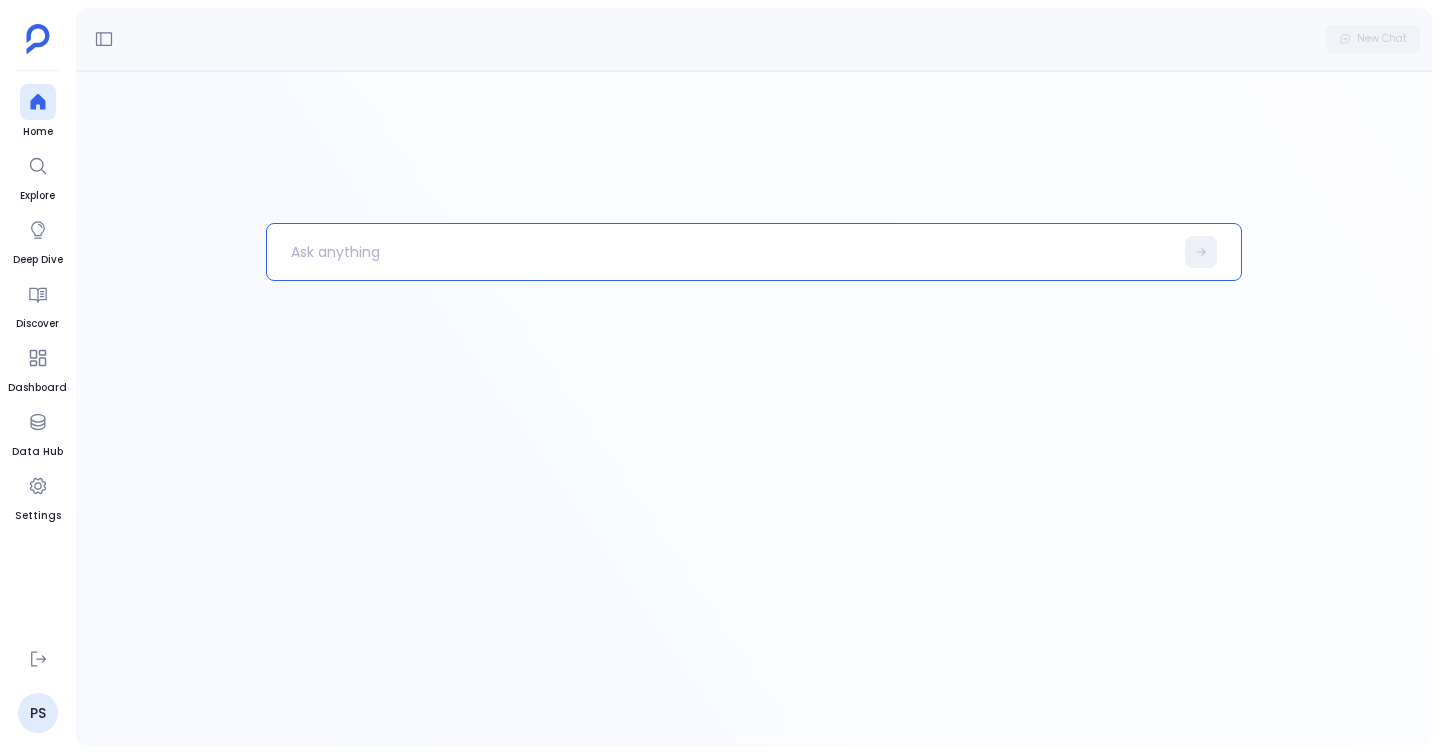 type 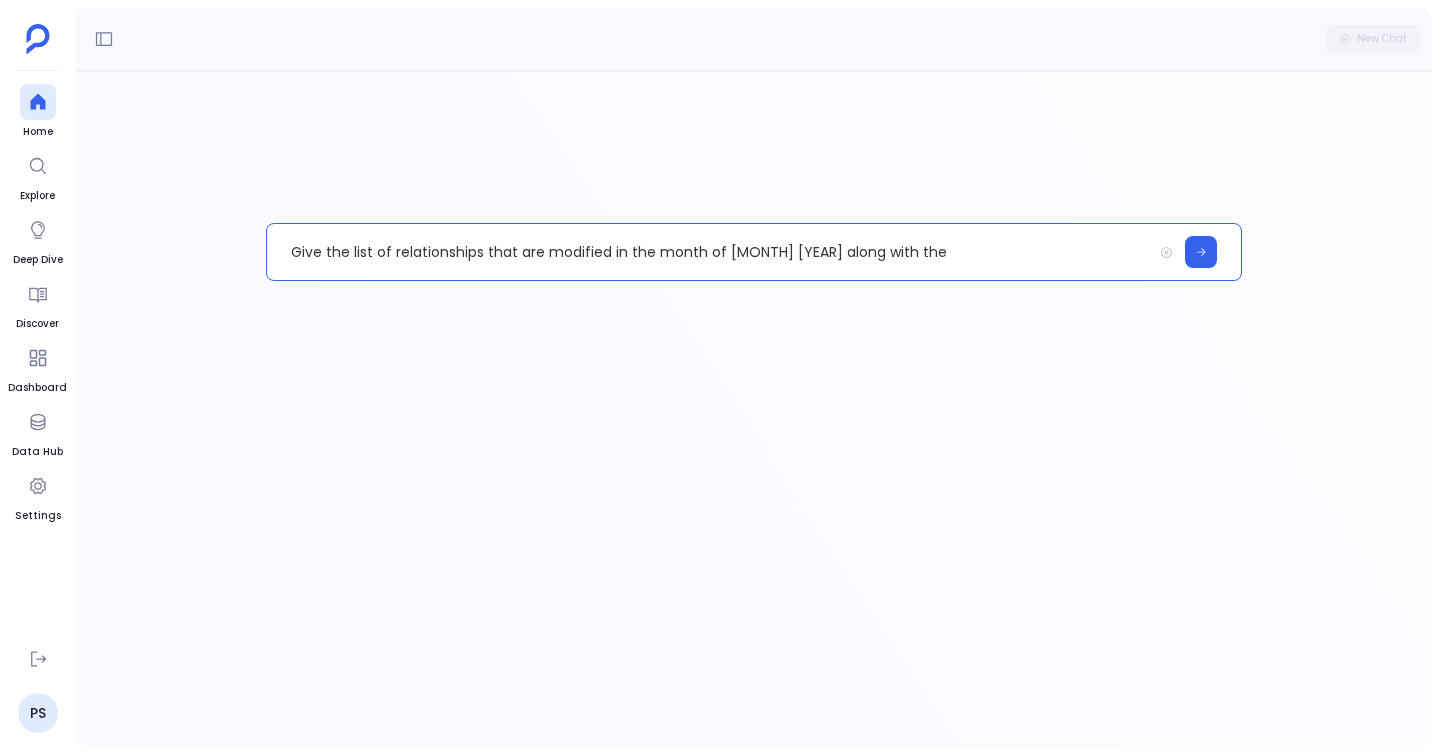 click on "Give the list of relationships that are modified in the month of [MONTH] [YEAR] along with the" at bounding box center (709, 252) 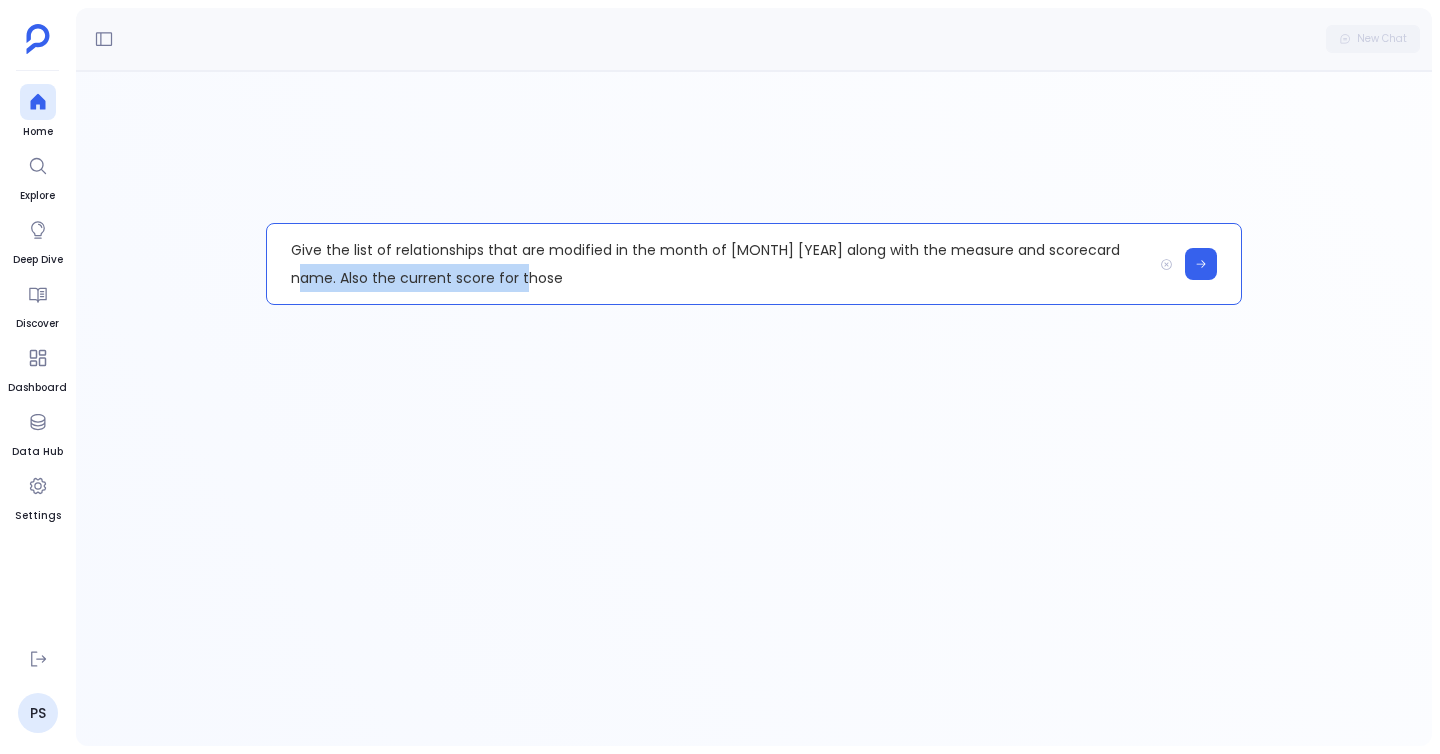 drag, startPoint x: 553, startPoint y: 281, endPoint x: 245, endPoint y: 284, distance: 308.01462 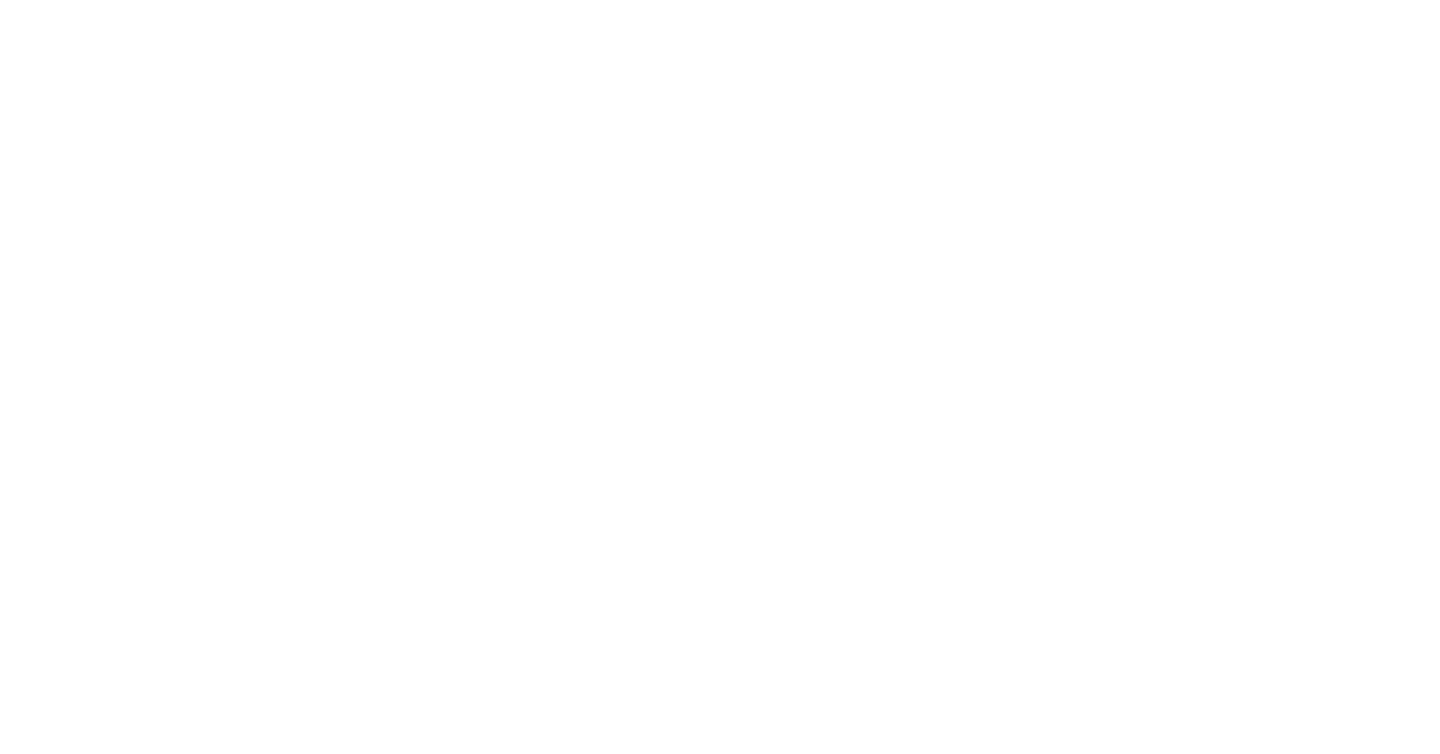 scroll, scrollTop: 0, scrollLeft: 0, axis: both 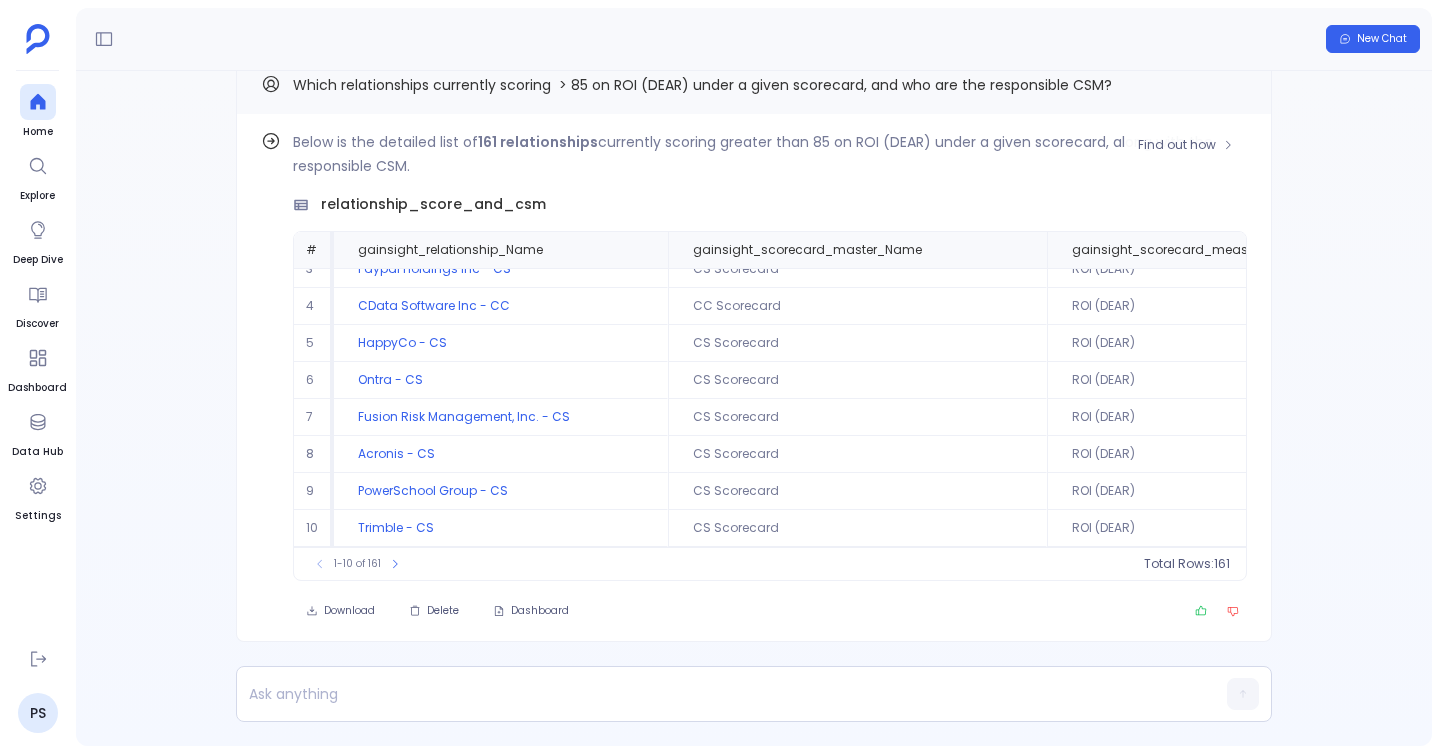 click on "1-10 of 161" at bounding box center [357, 564] 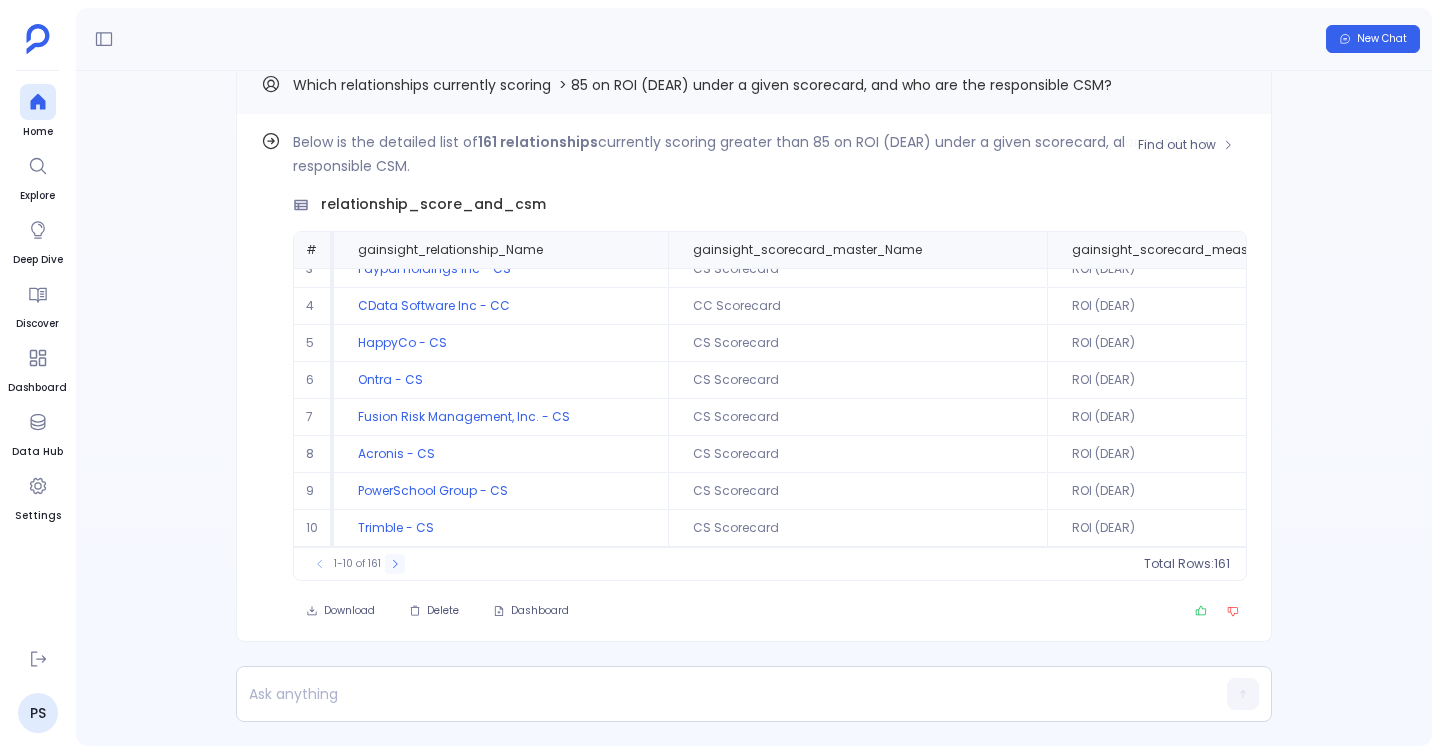 click at bounding box center (395, 564) 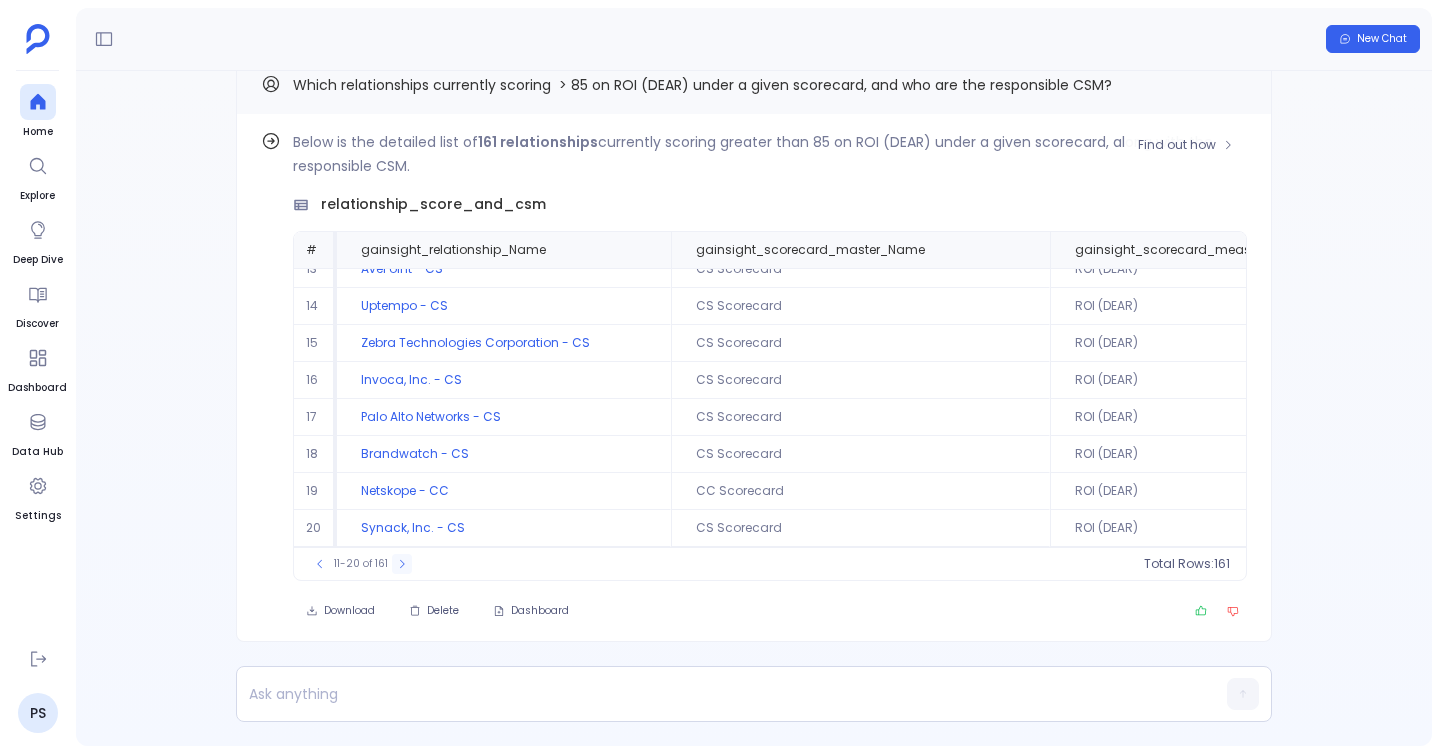 click 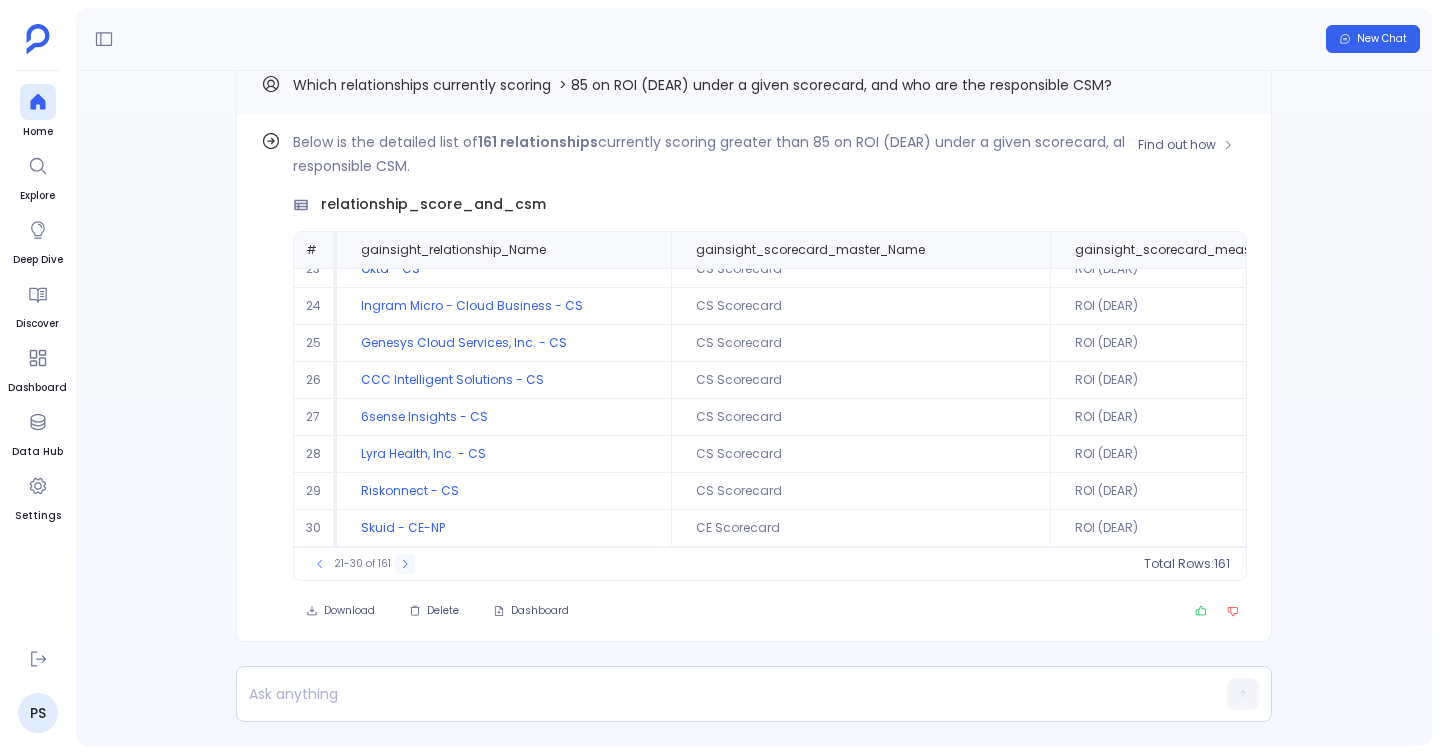 click 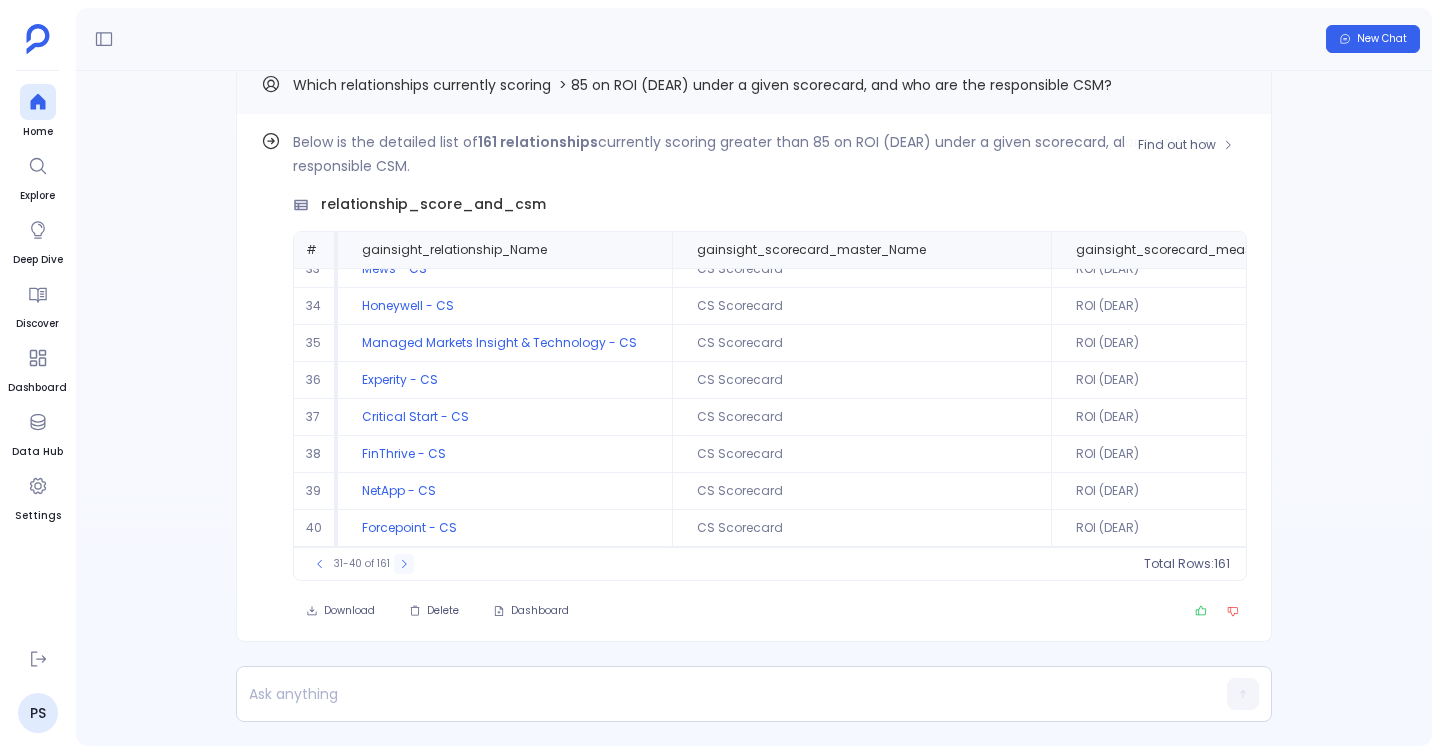 click 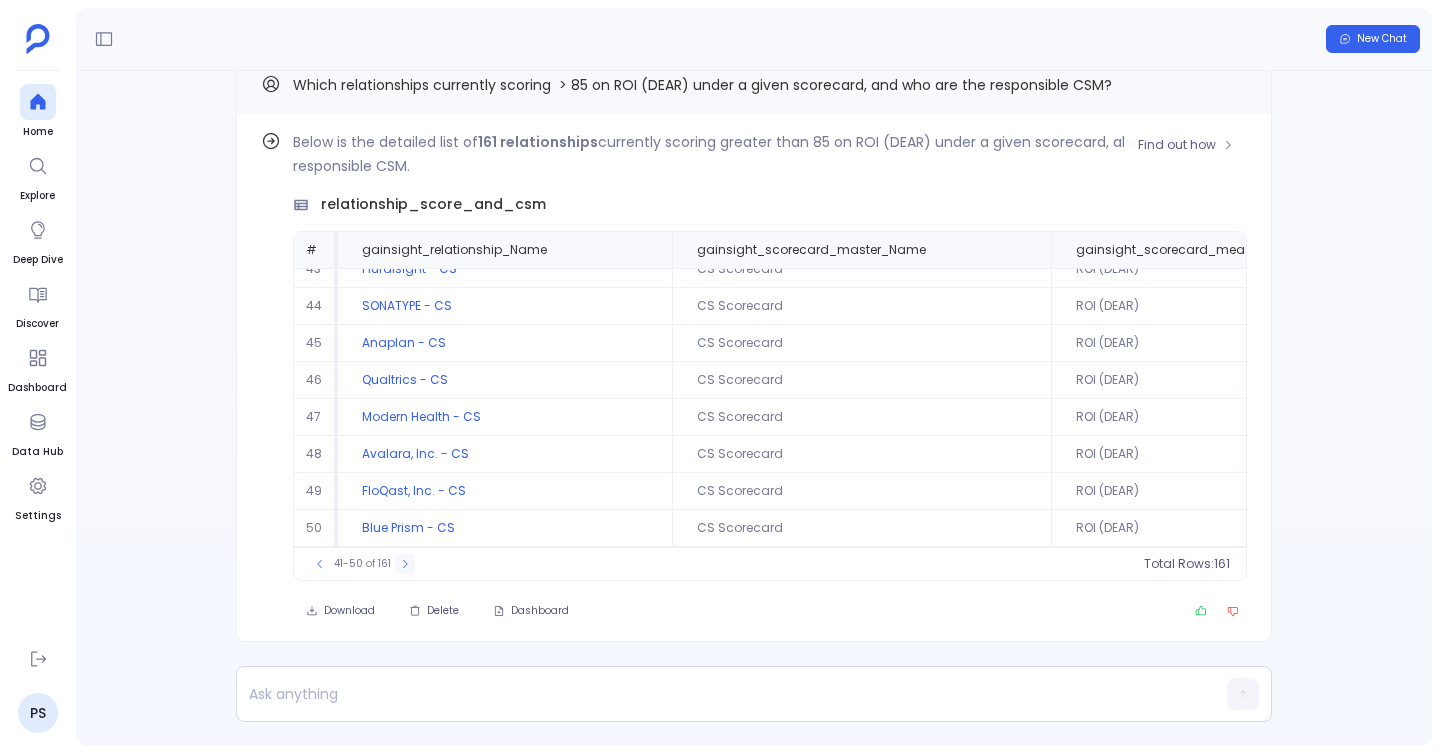 click 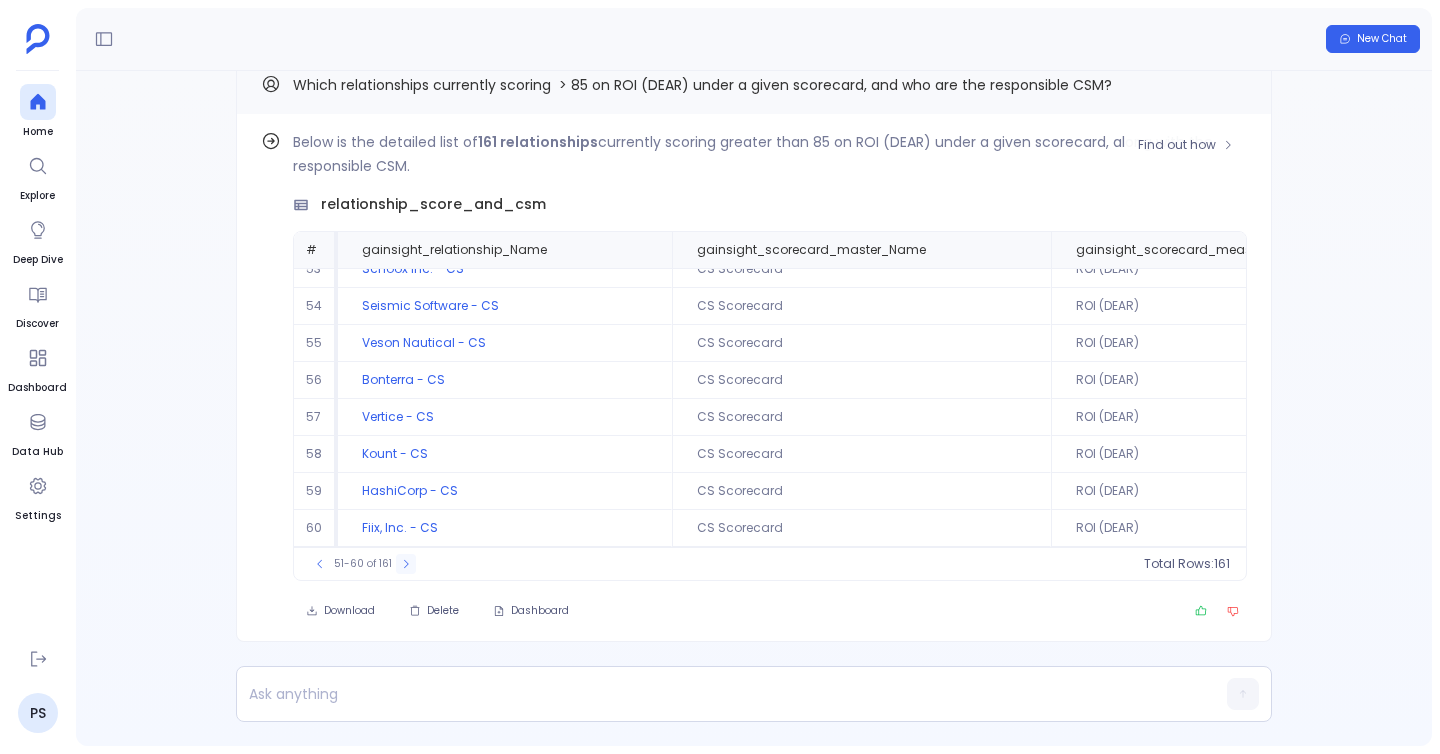 click 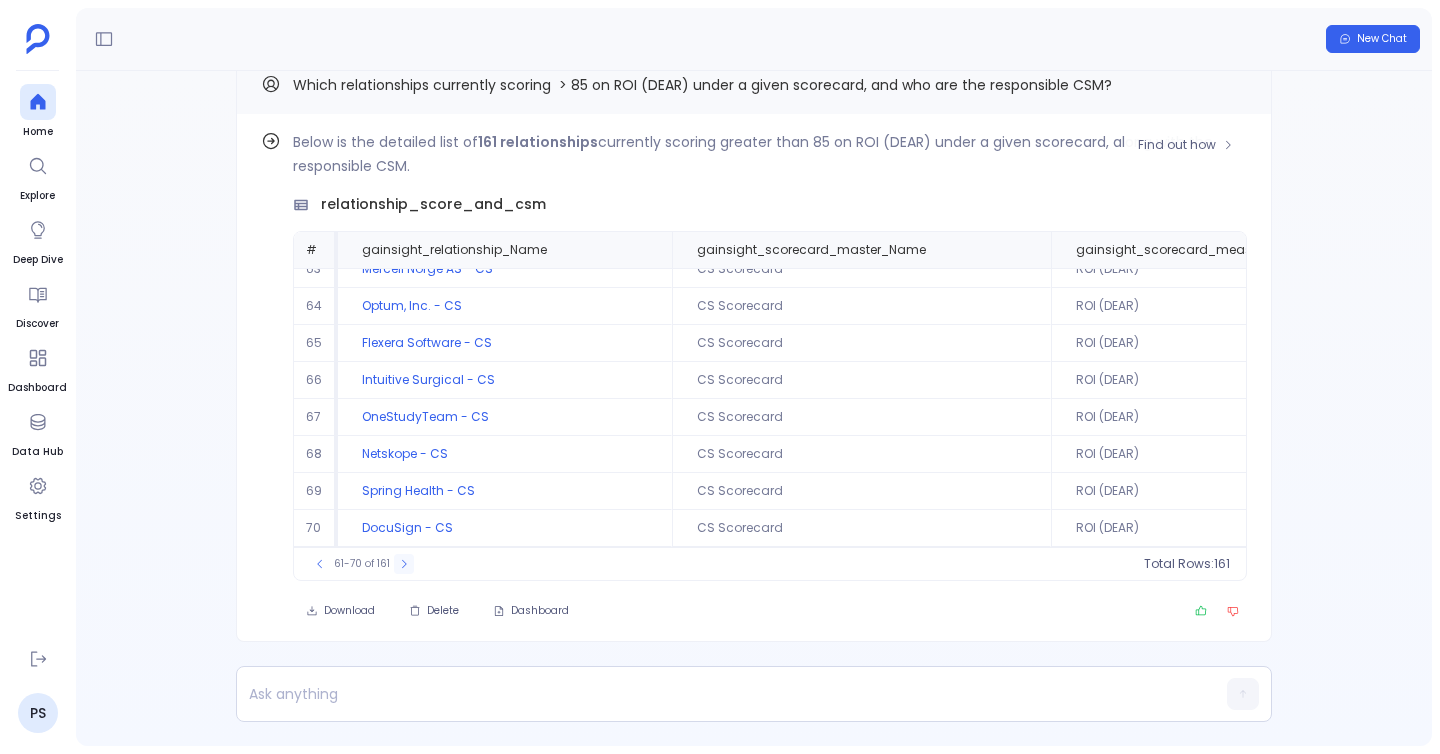 click 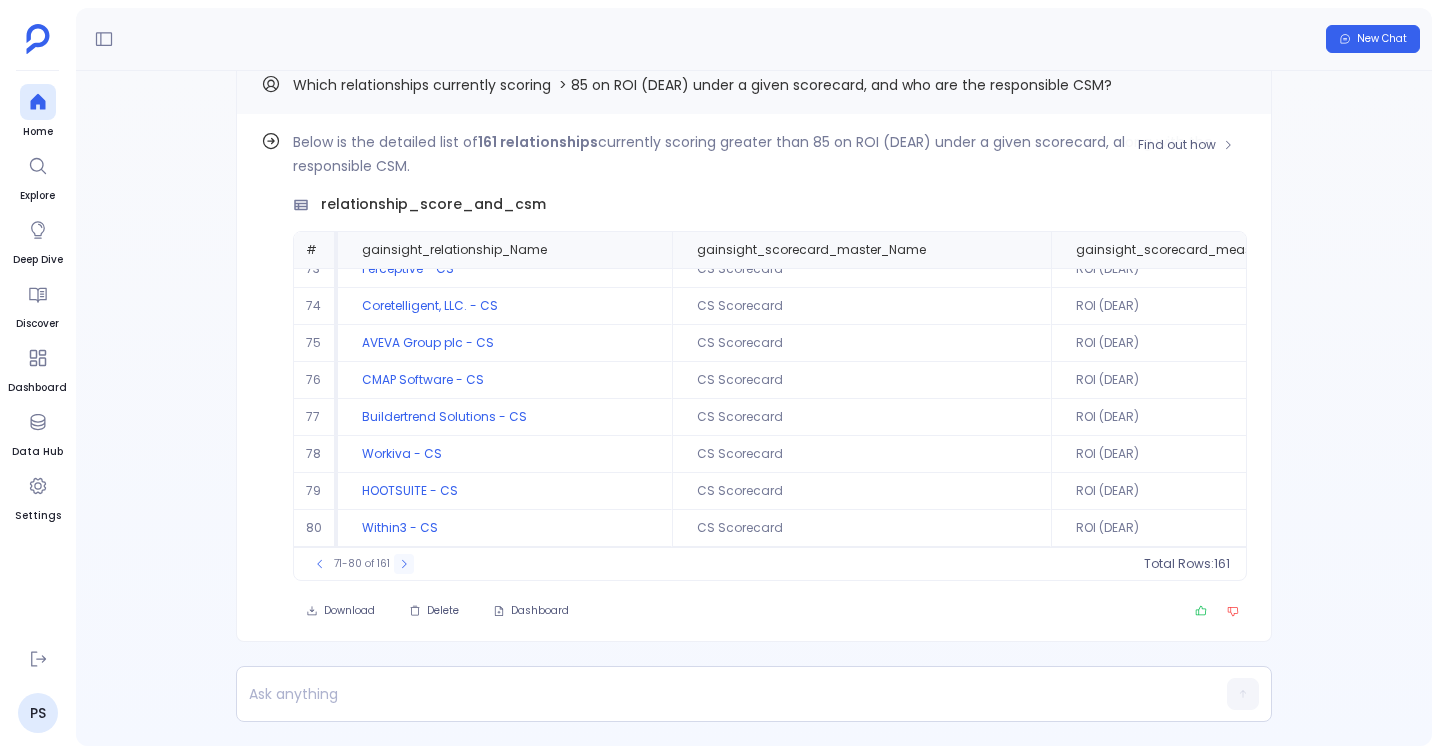 click 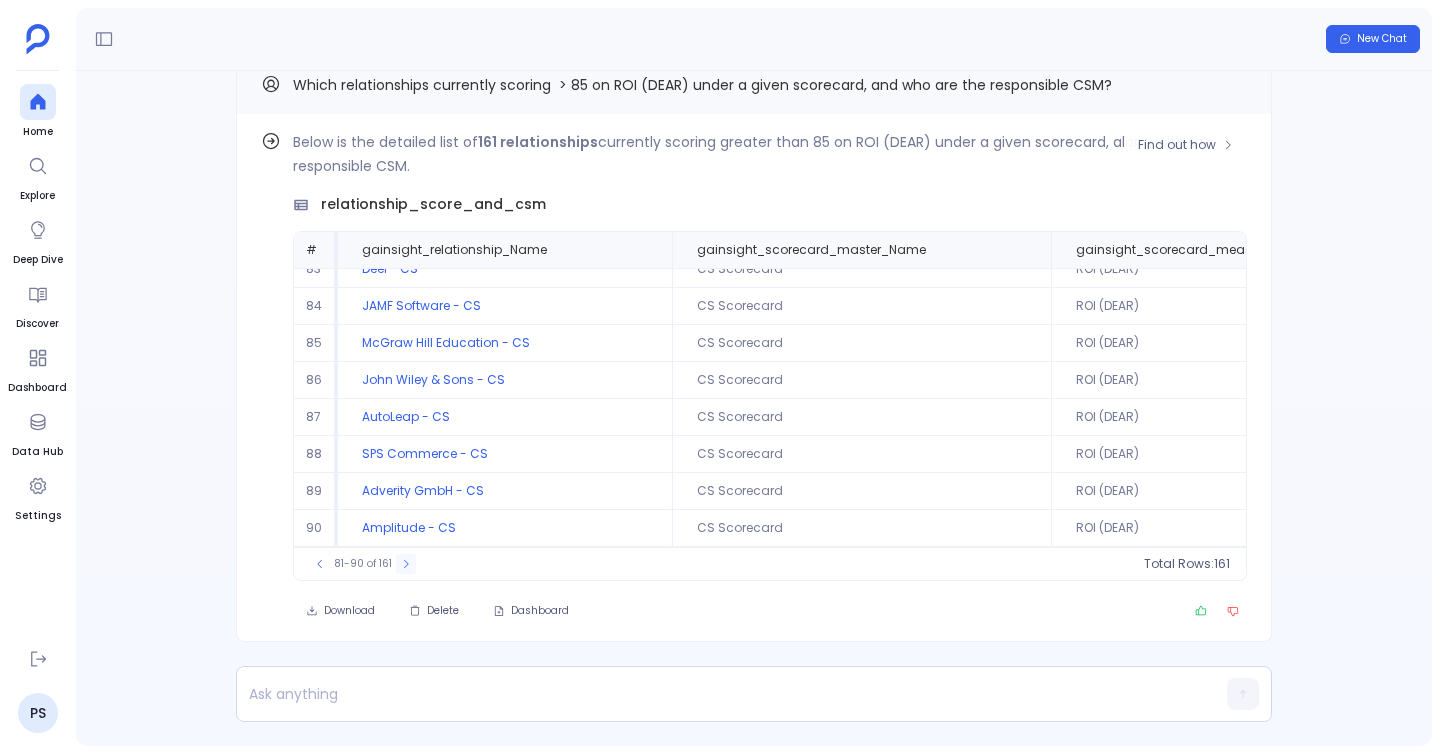 click 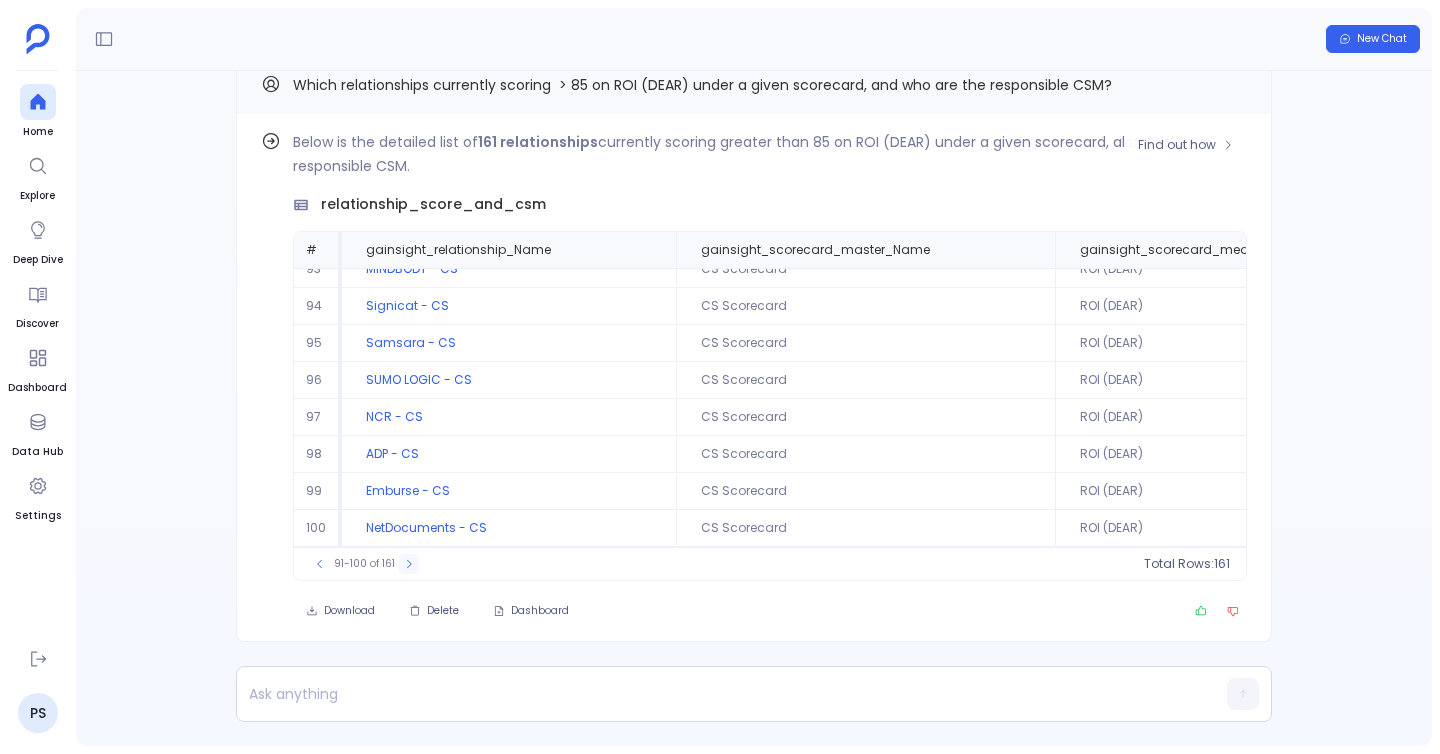 click 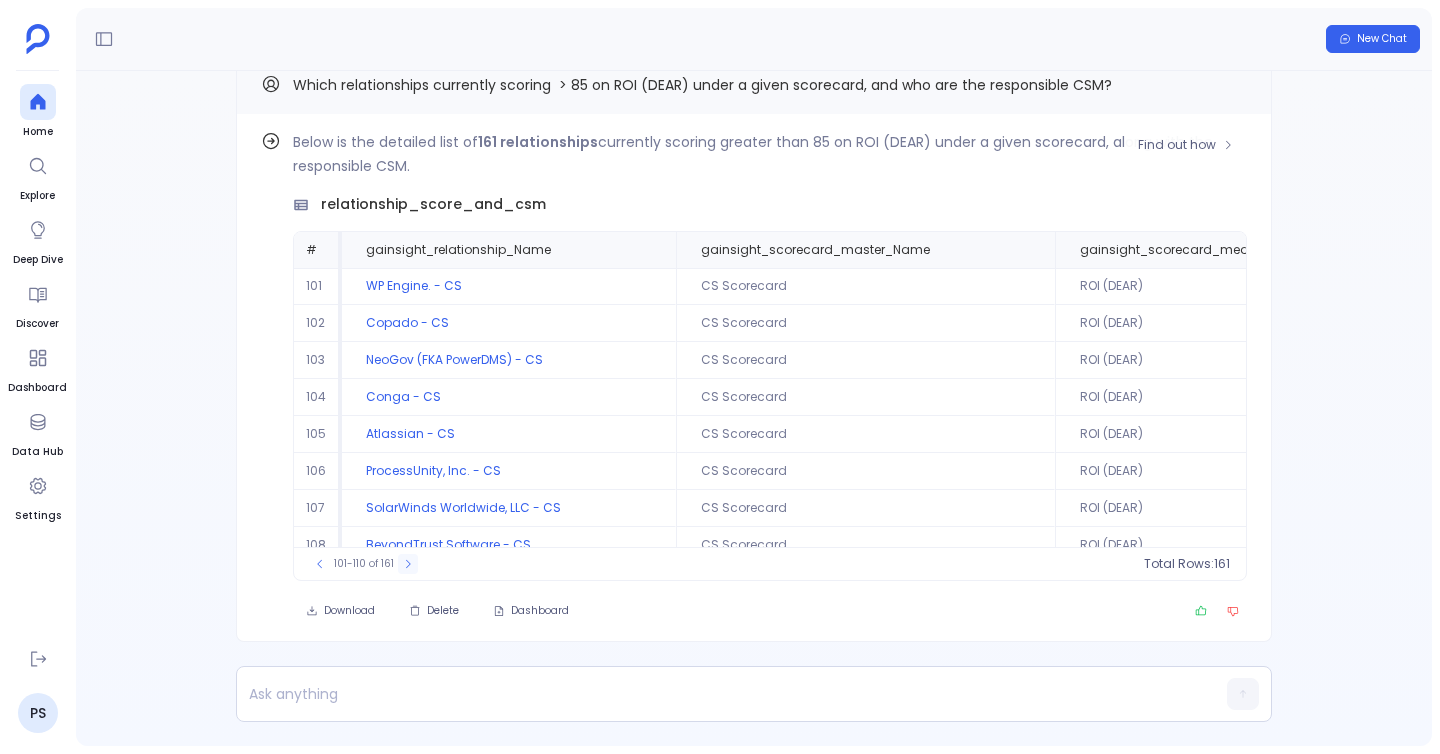 click 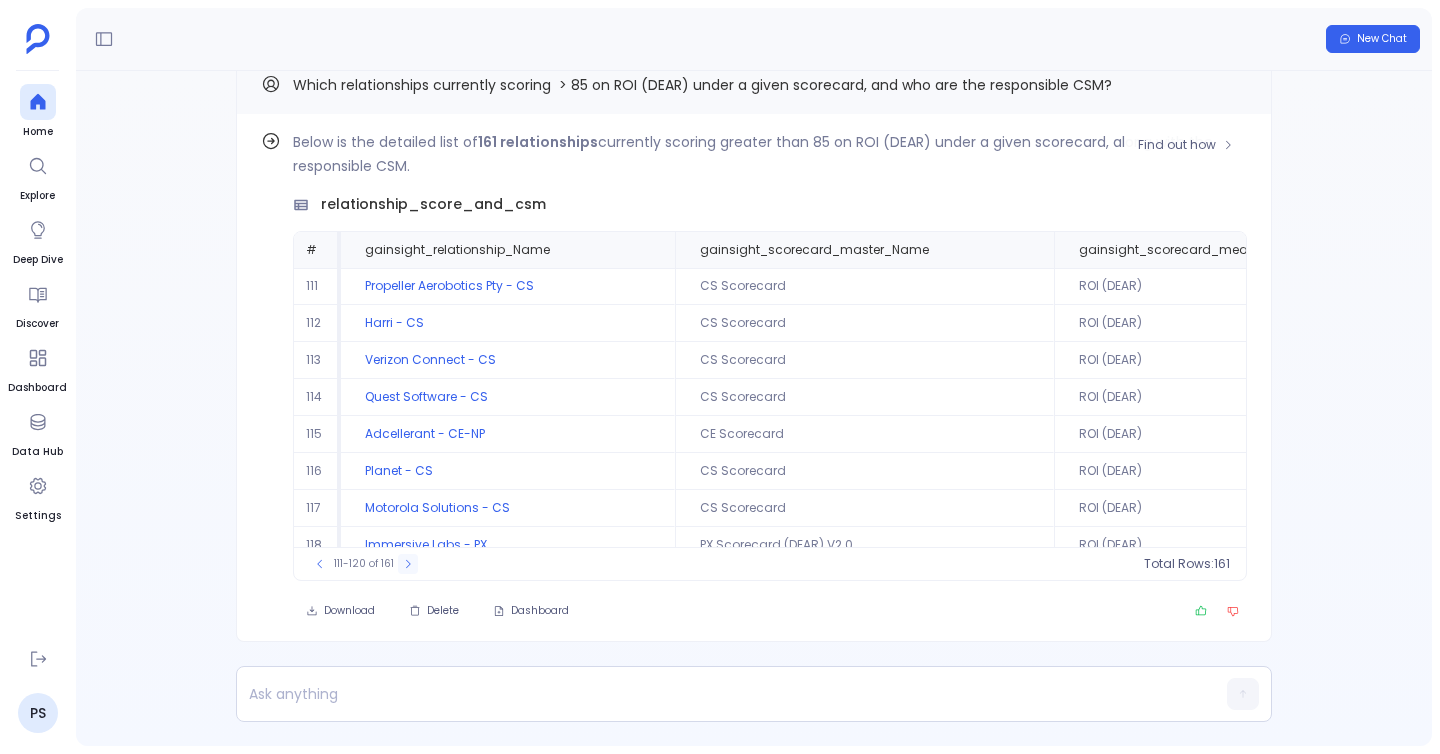 click 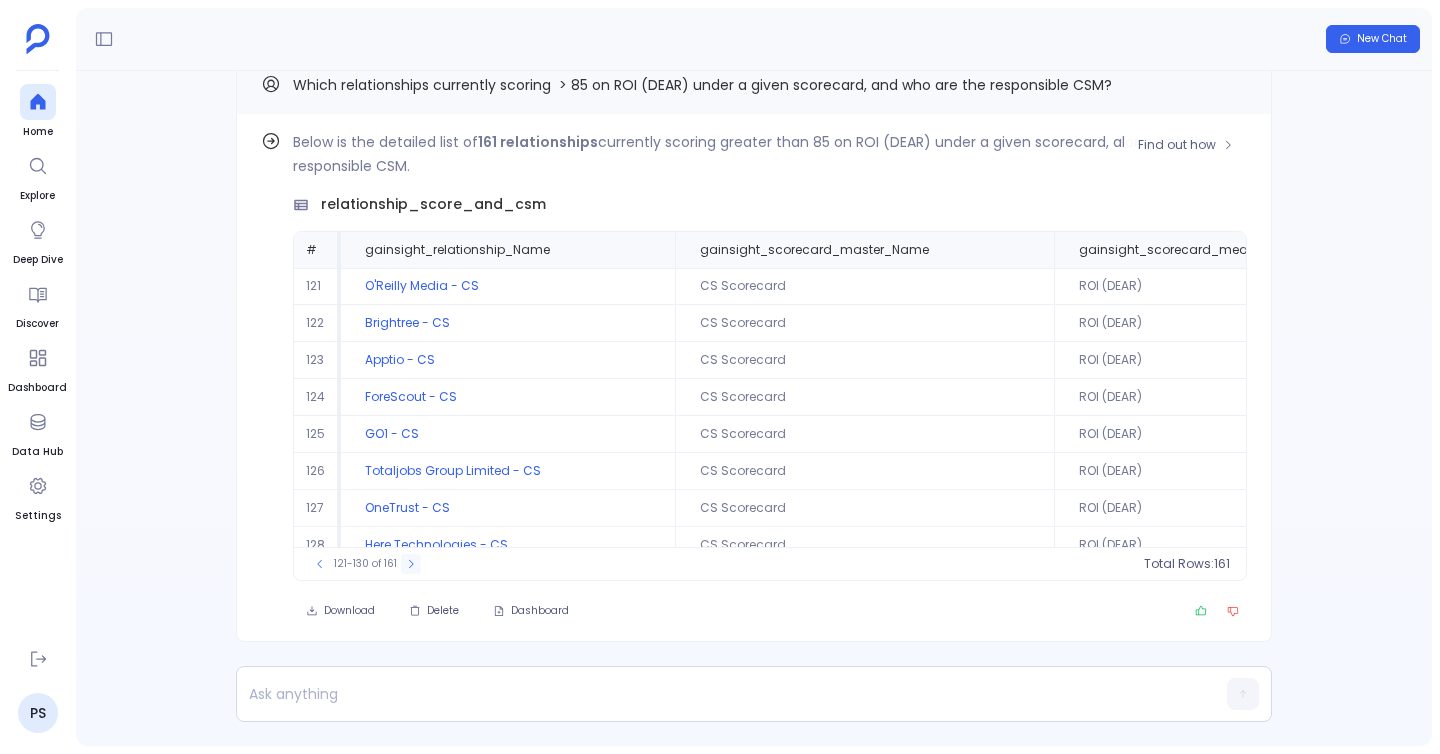 click at bounding box center (411, 564) 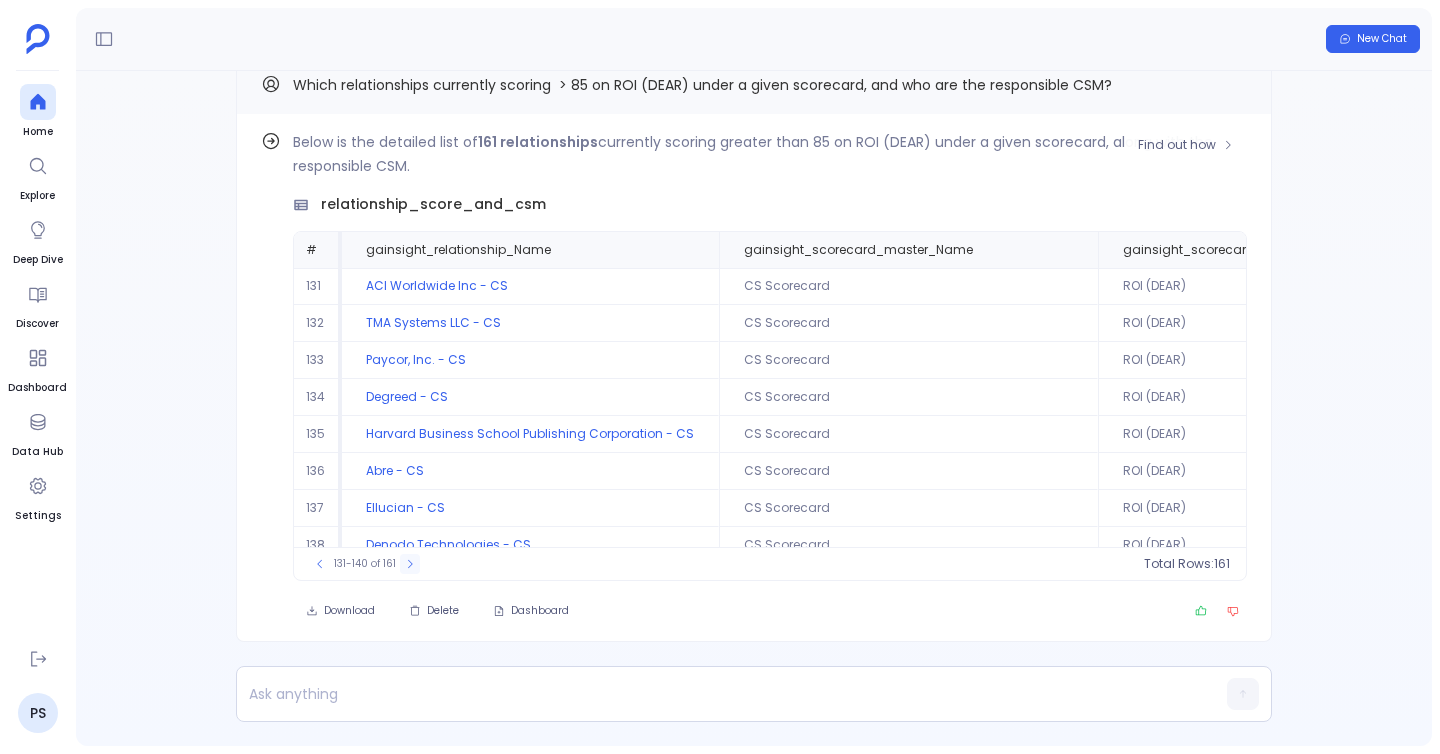 click 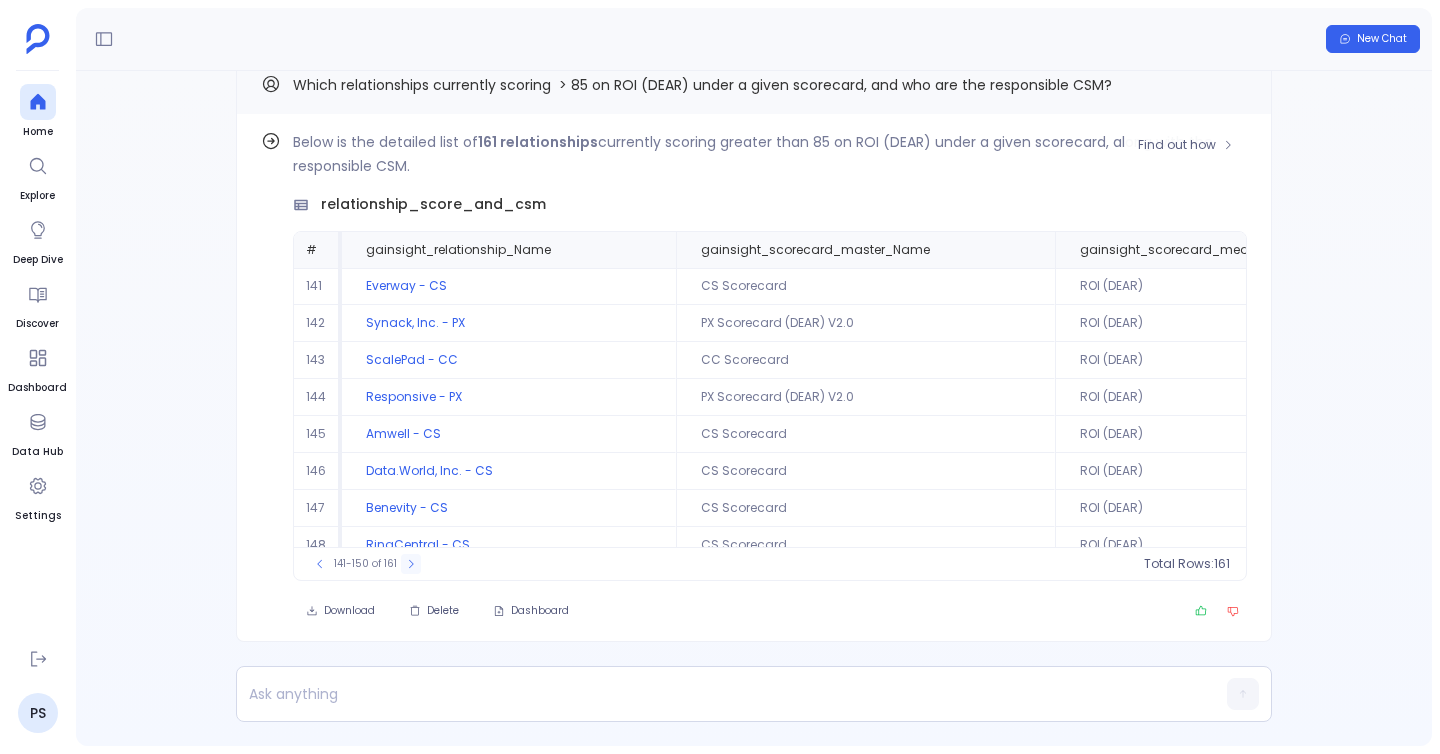 click 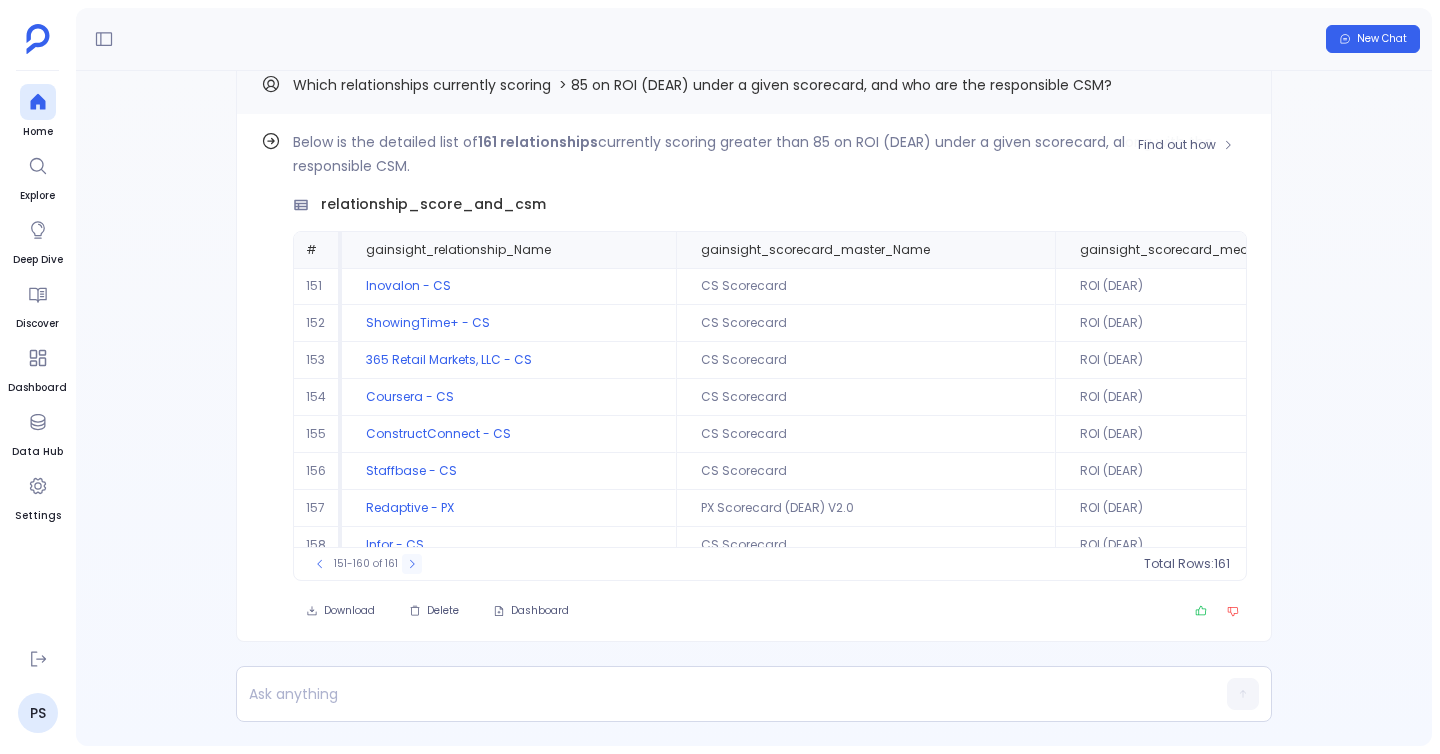 click 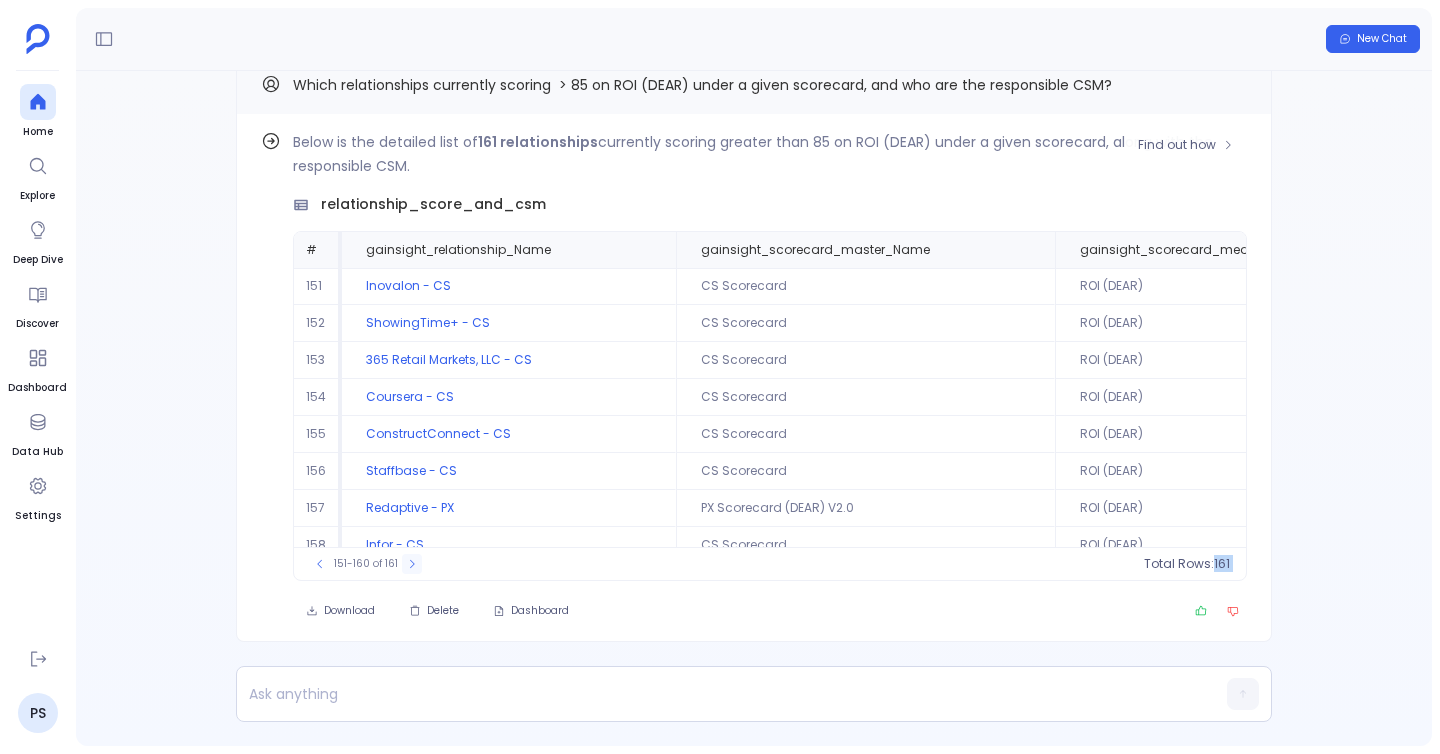 click on "Find out how Below is the detailed list of  161 relationships  currently scoring greater than 85 on ROI (DEAR) under a given scorecard, along with the responsible CSM. relationship_score_and_csm # gainsight_relationship_Name gainsight_scorecard_master_Name gainsight_scorecard_measures_Name gainsight_scoring_scheme_definition_Score gainsight_scoring_scheme_definition_Label CSM_Name CSM_Title CSM_Role 151 Inovalon - CS CS Scorecard ROI (DEAR) 100 Green Nathan Bartlett Customer Success 152 ShowingTime+ - CS CS Scorecard ROI (DEAR) 100 Green Kalpana Krishna-Kumar Enterprise Customer Success Manager Customer Success 153 365 Retail Markets, LLC - CS CS Scorecard ROI (DEAR) 100 Green Shawn Ferrell Customer Success 154 Coursera - CS CS Scorecard ROI (DEAR) 100 Green Kristen Cummins Customer Success 155 ConstructConnect - CS CS Scorecard ROI (DEAR) 100 Green Cassidy Stockwell Cardoso Customer Success 156 Staffbase - CS CS Scorecard ROI (DEAR) 100 Green Tarun Sud NA 157 Redaptive - PX PX Scorecard (DEAR) V2.0 100 Green" at bounding box center (754, 408) 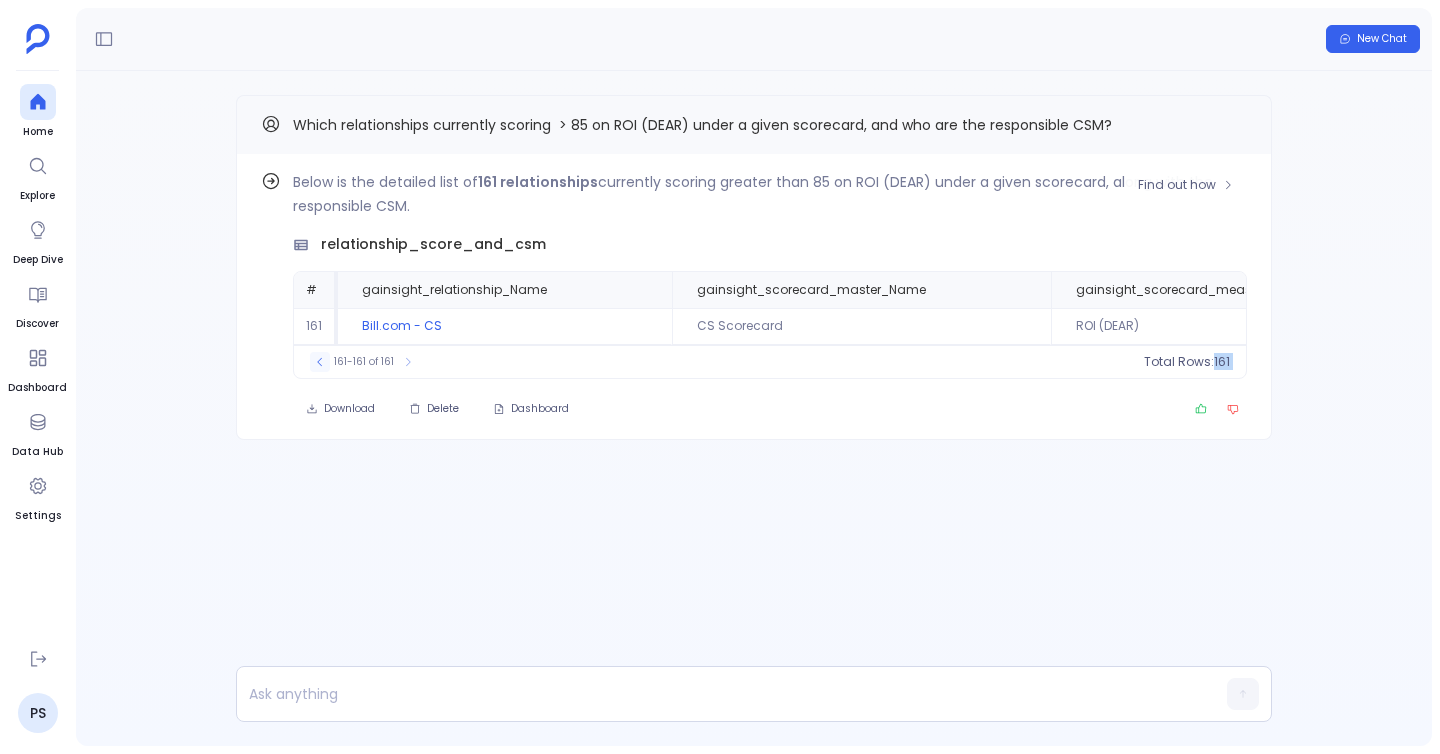click at bounding box center [320, 362] 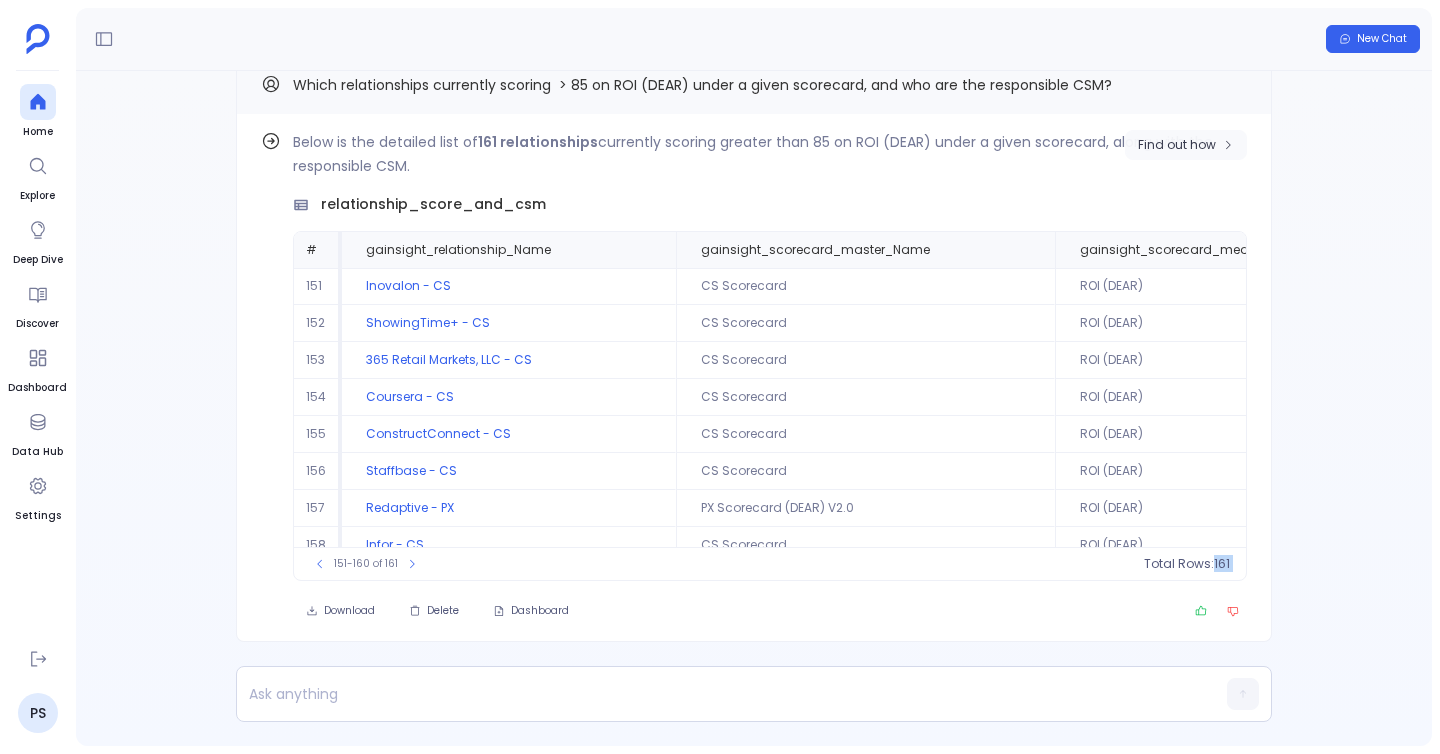 click on "Find out how" at bounding box center [1177, 145] 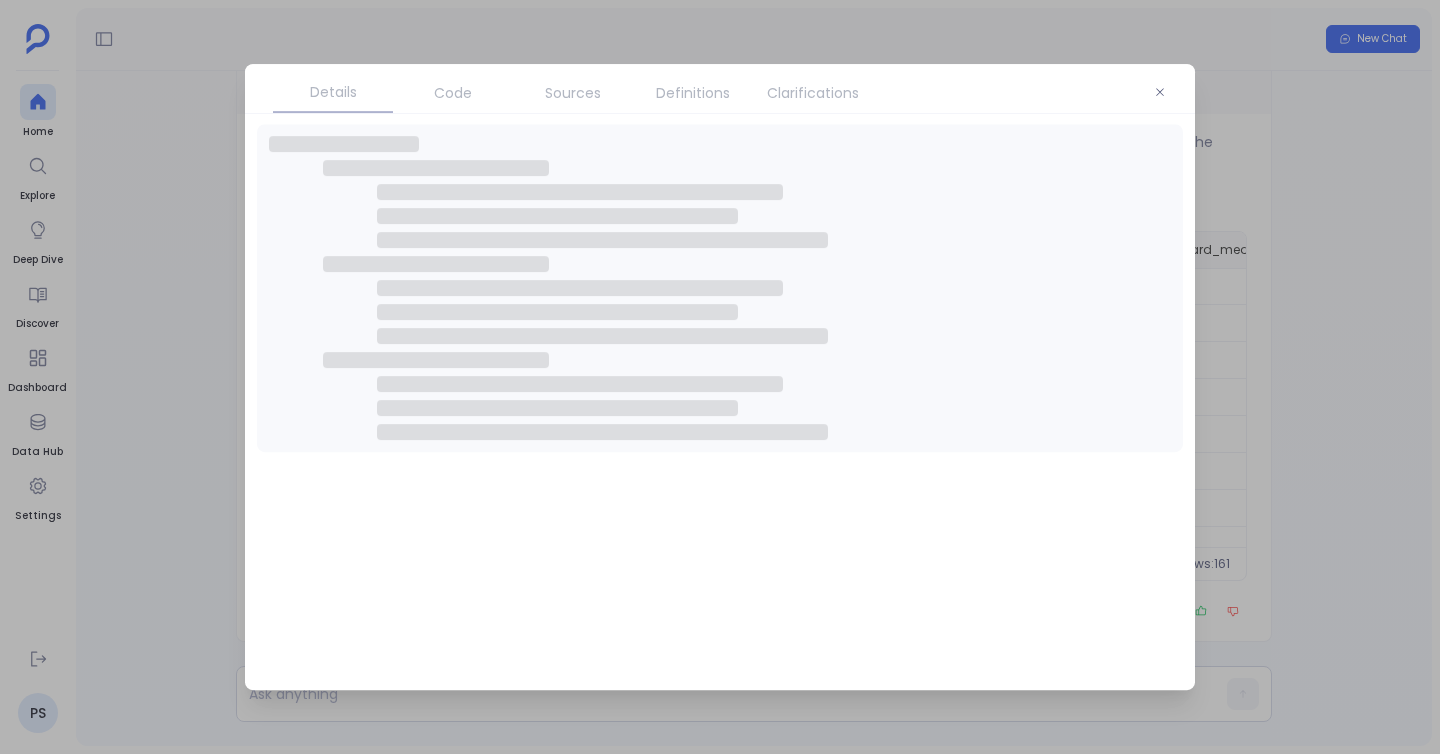 click on "Details Code Sources Definitions Clarifications" at bounding box center (720, 377) 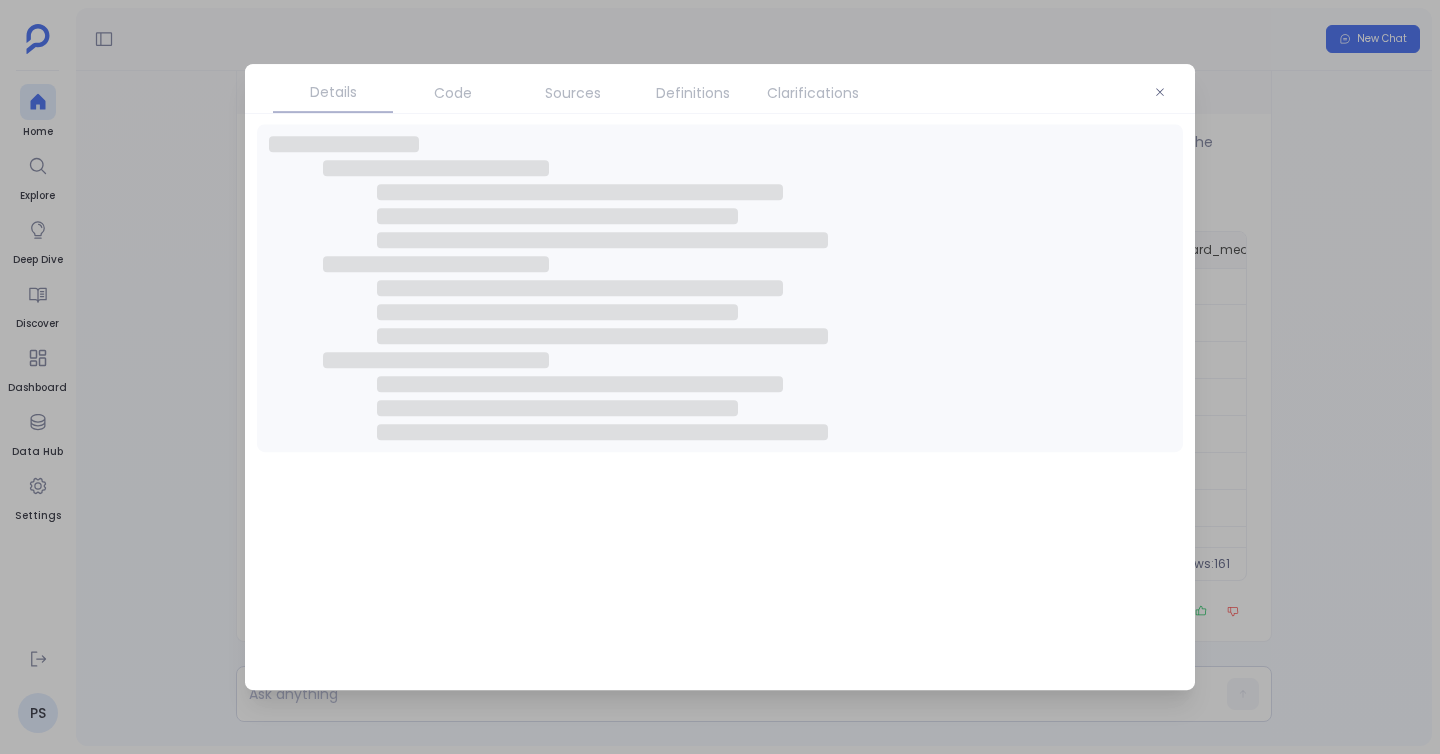 click on "Code" at bounding box center [453, 93] 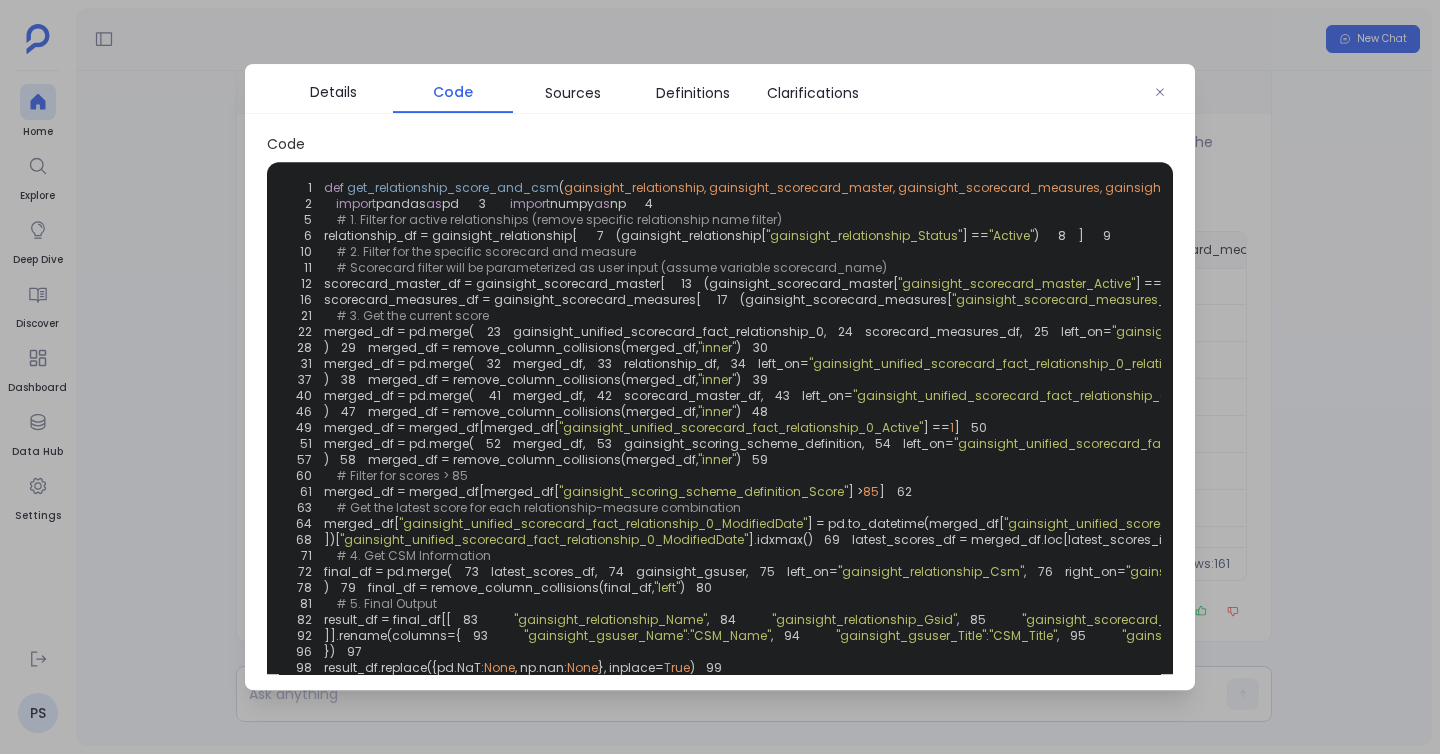 click on "Code" at bounding box center (453, 92) 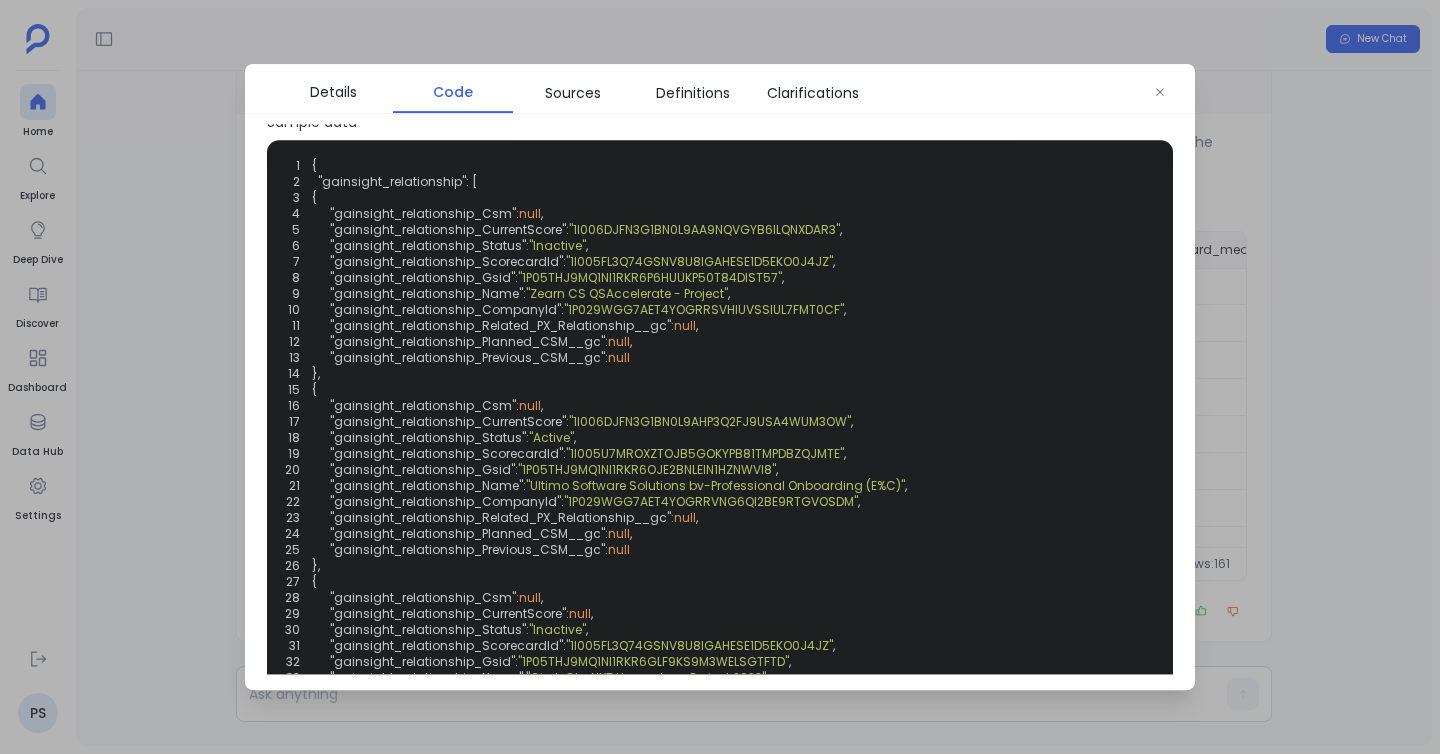 scroll, scrollTop: 674, scrollLeft: 0, axis: vertical 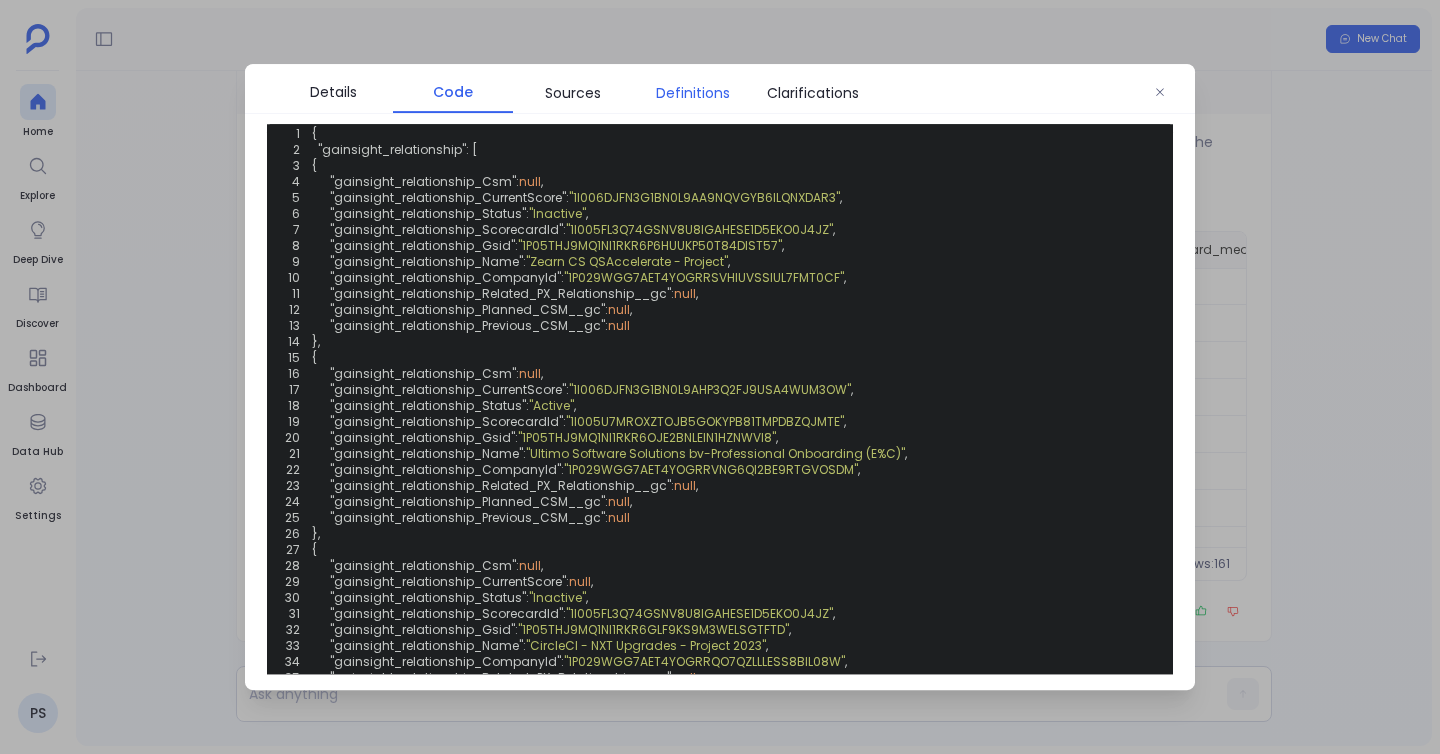 click on "Definitions" at bounding box center (693, 93) 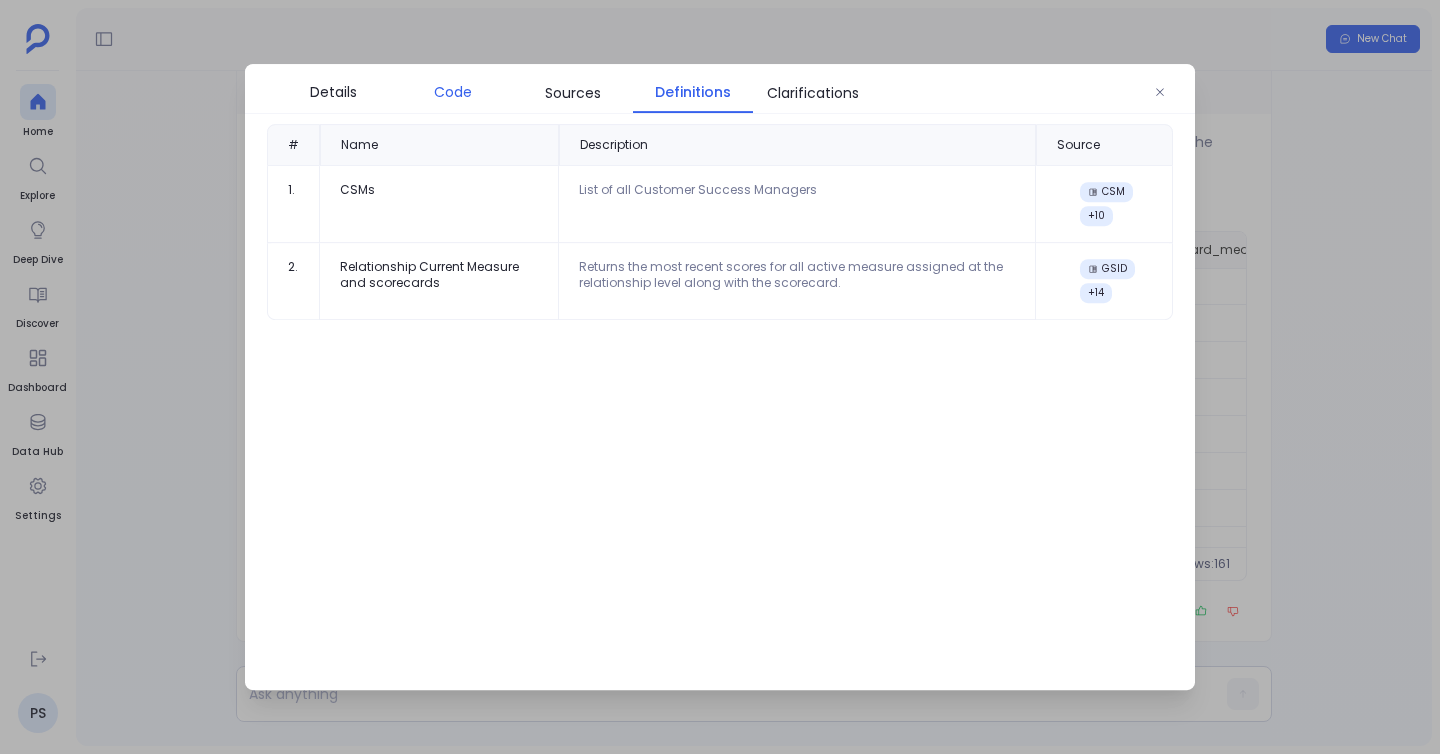 click on "Code" at bounding box center [453, 92] 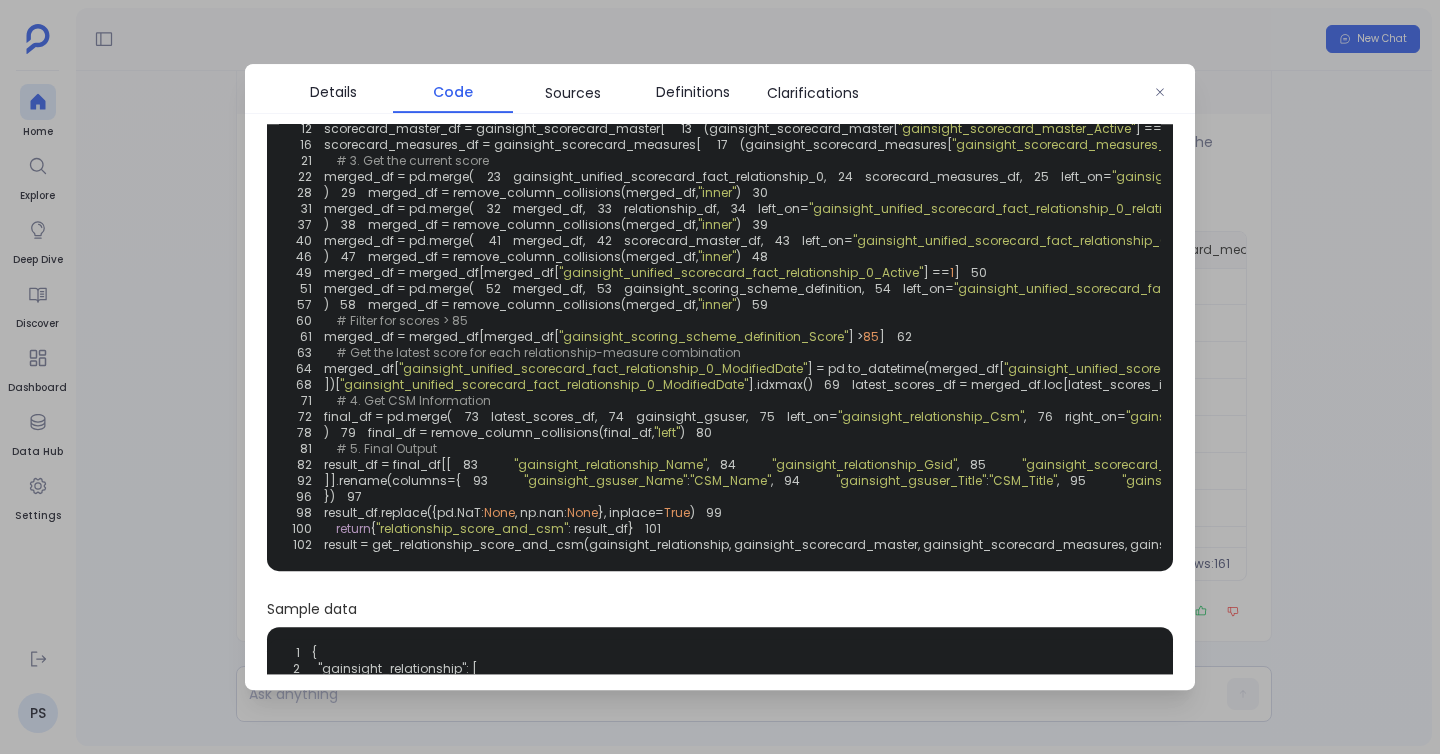 scroll, scrollTop: 156, scrollLeft: 0, axis: vertical 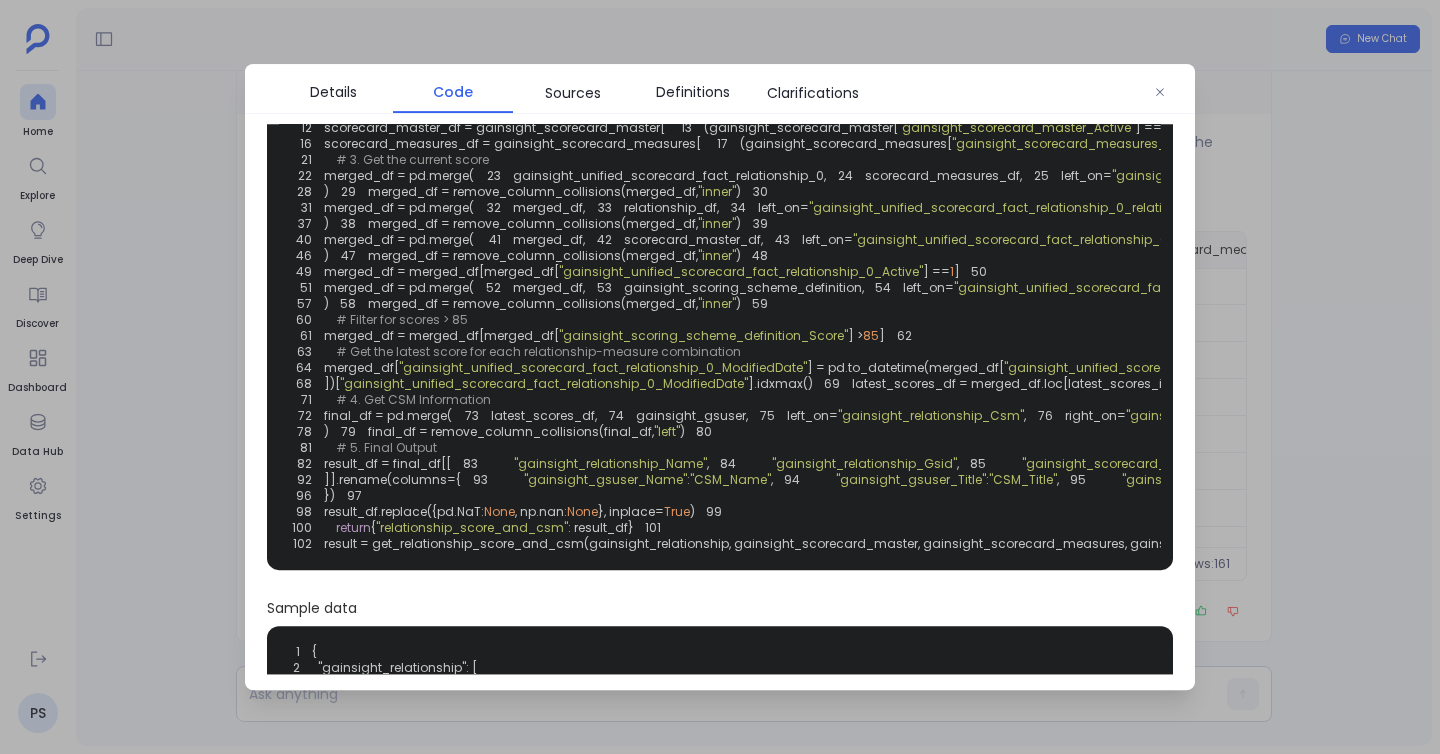 click at bounding box center (720, 377) 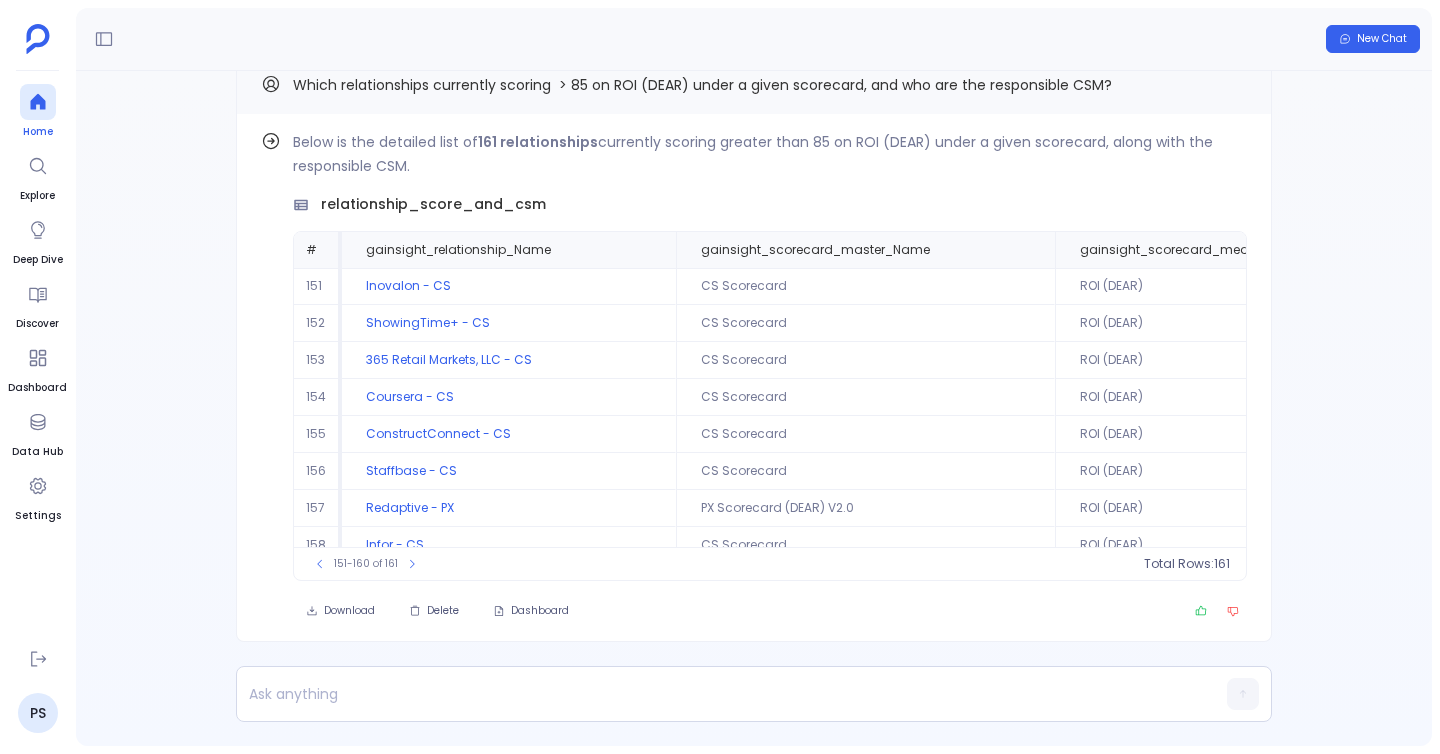 click 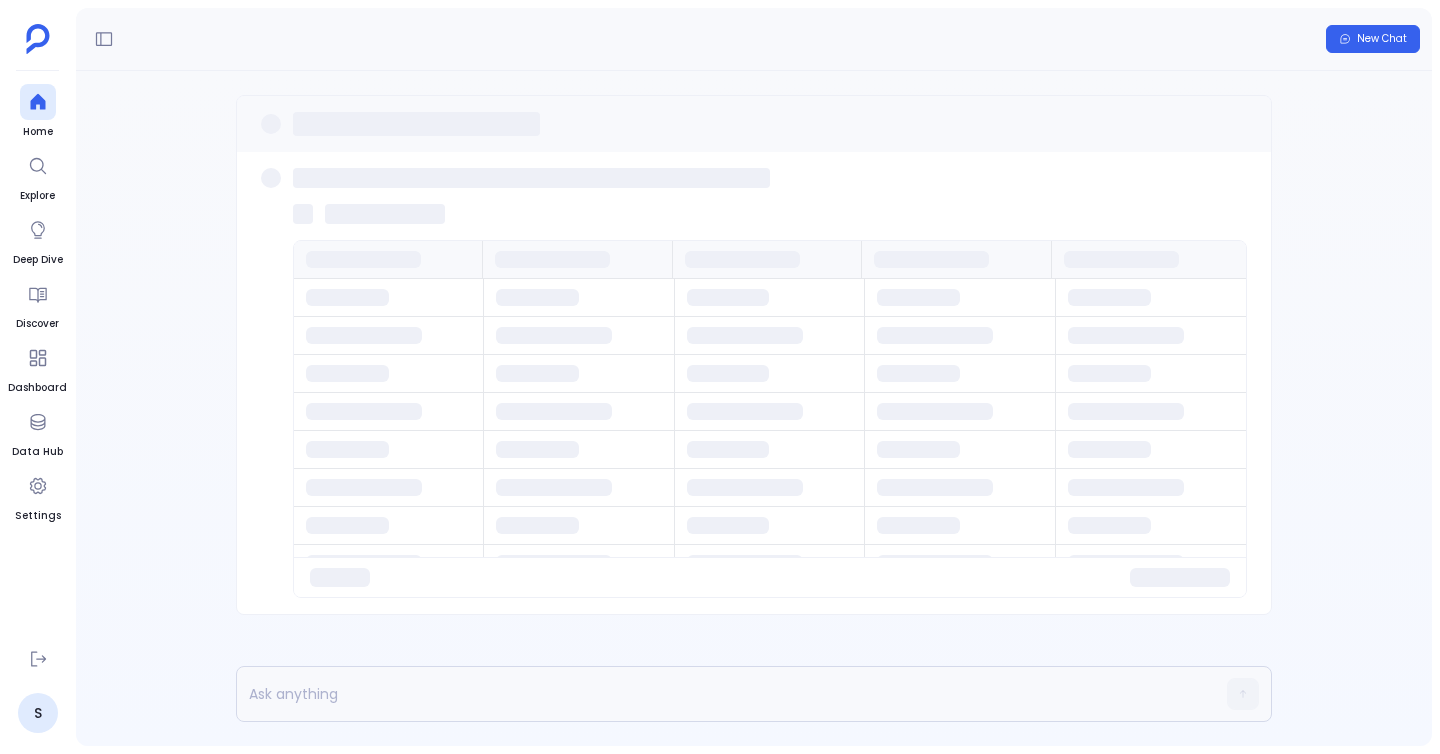 scroll, scrollTop: 0, scrollLeft: 0, axis: both 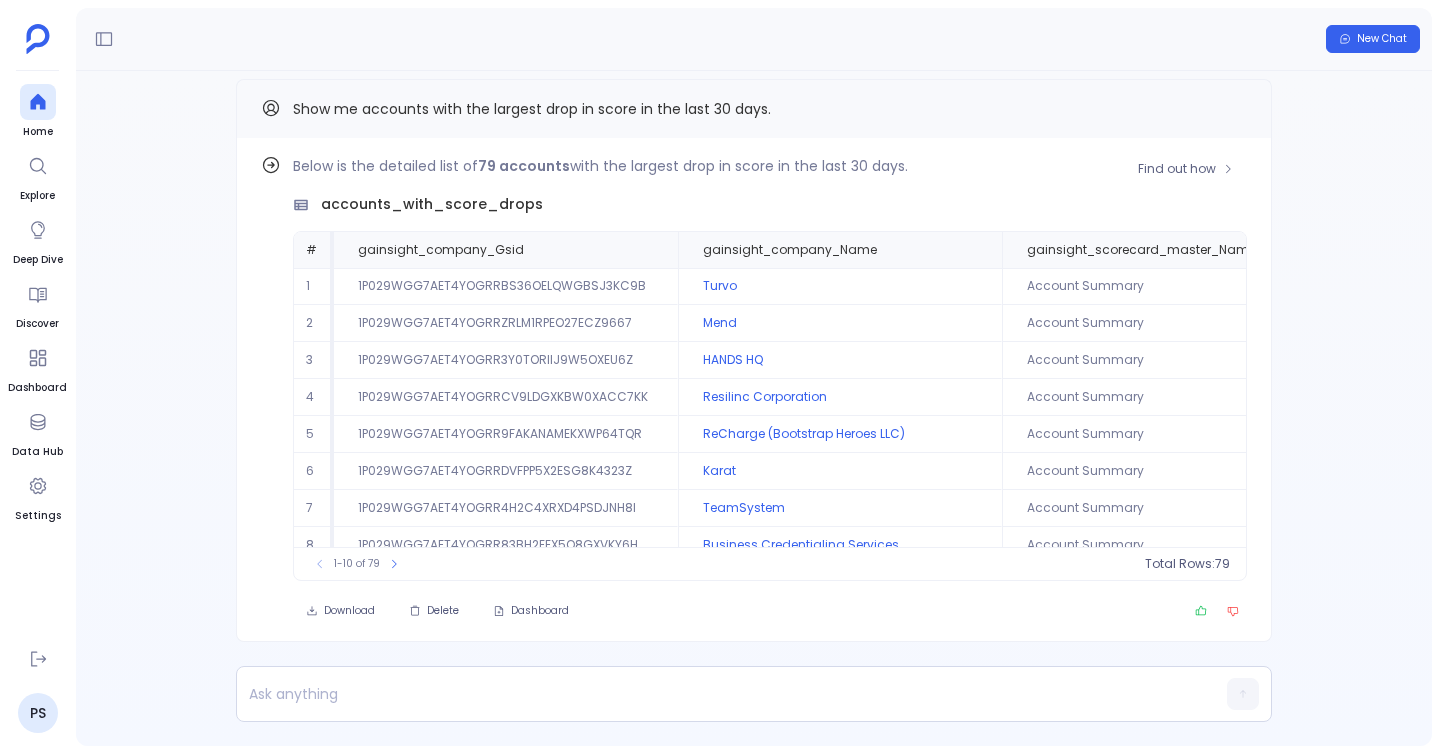 click on "Below is the detailed list of  79 accounts  with the largest drop in score in the last 30 days." at bounding box center (770, 166) 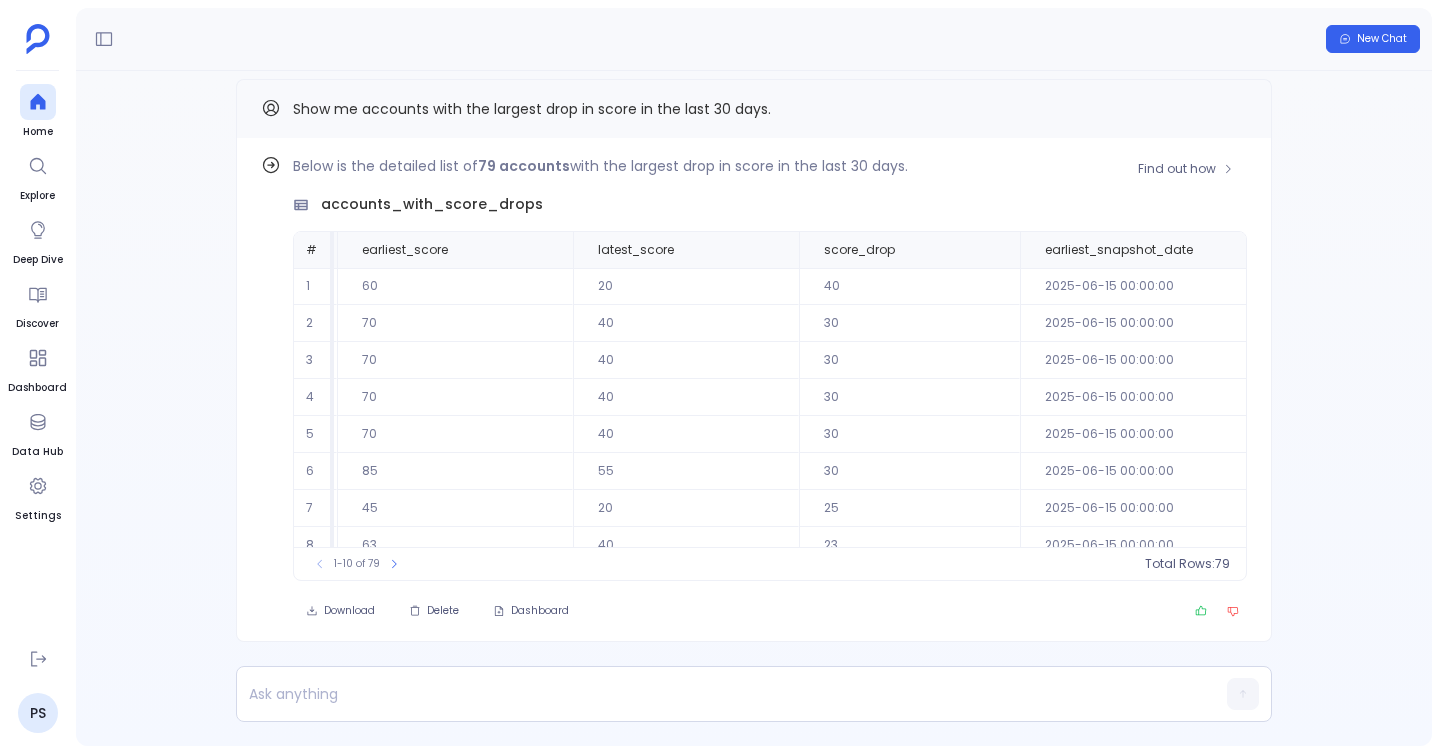 scroll, scrollTop: 0, scrollLeft: 821, axis: horizontal 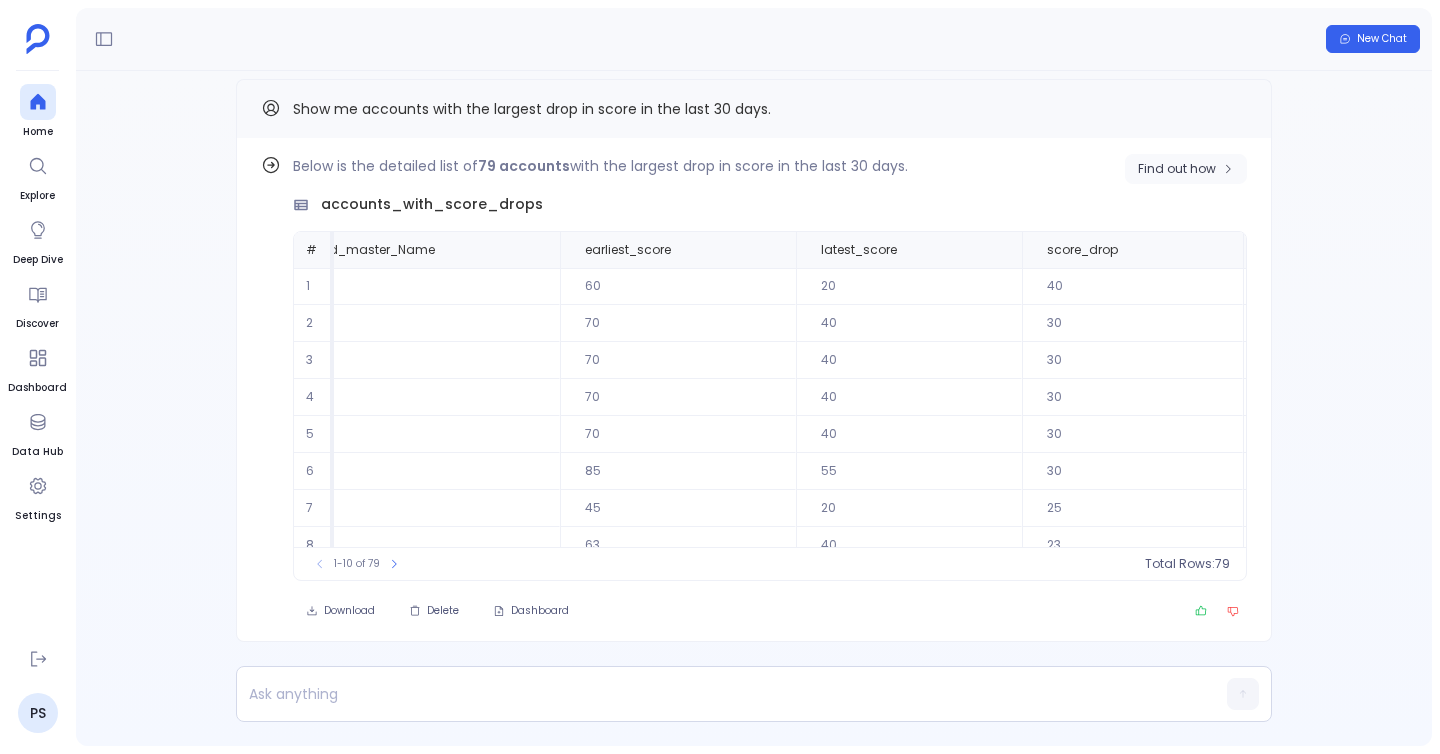 click on "Find out how" at bounding box center (1177, 169) 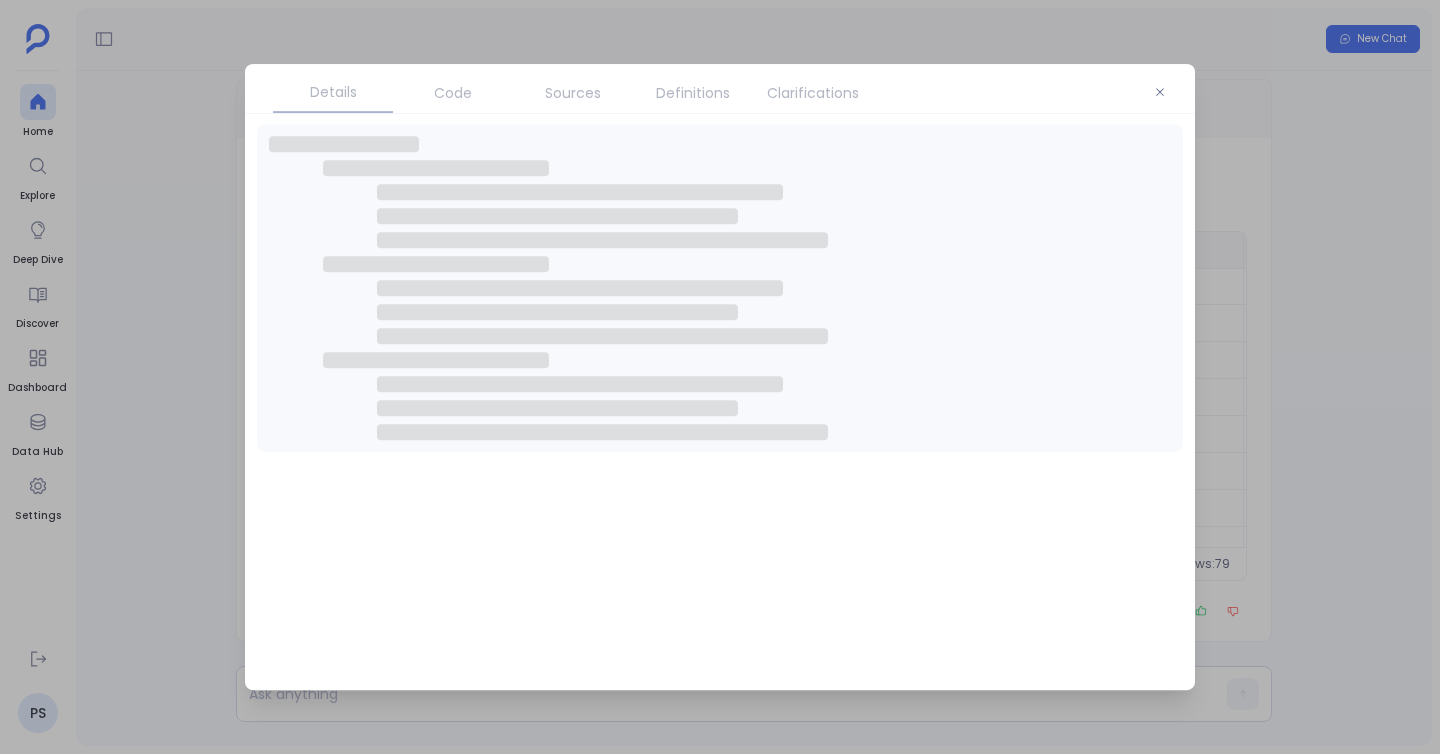 click on "Sources" at bounding box center [573, 93] 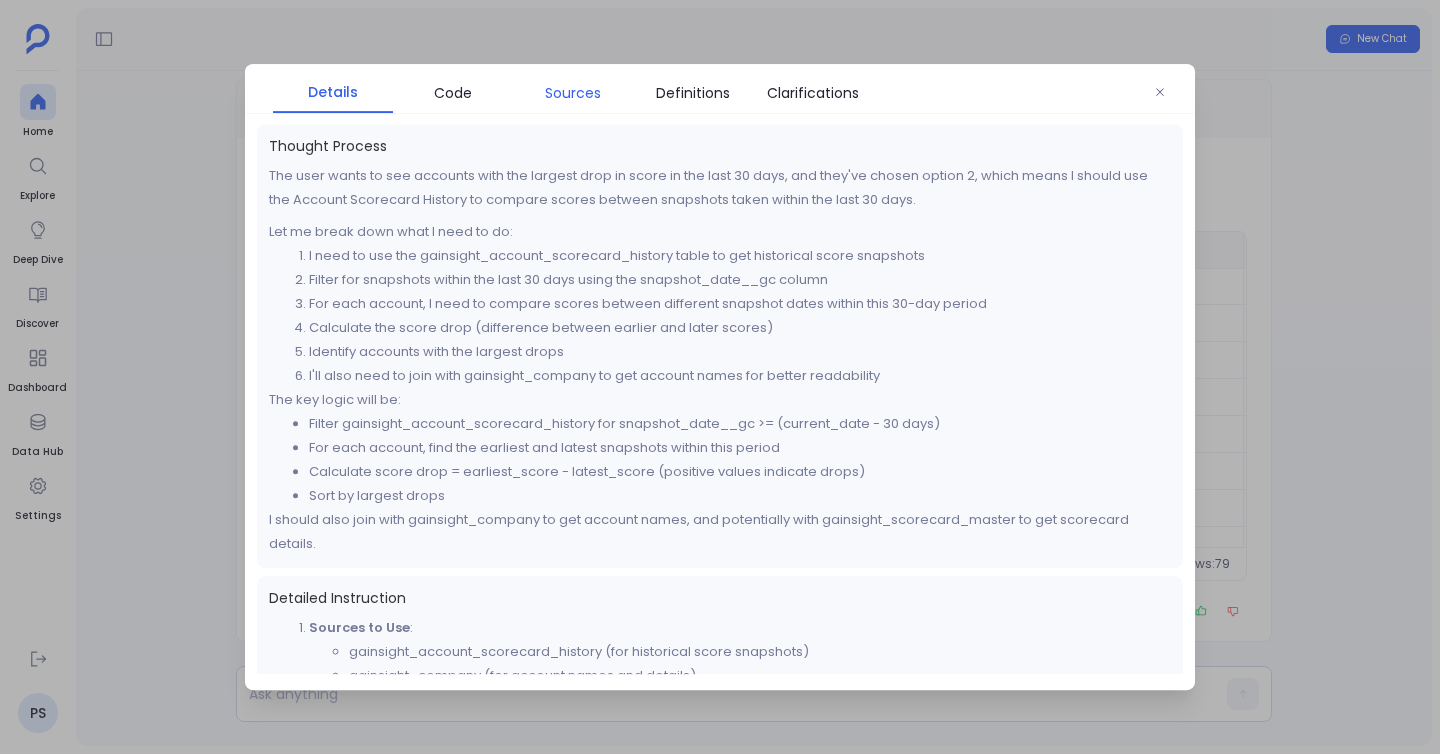 click on "Sources" at bounding box center [573, 93] 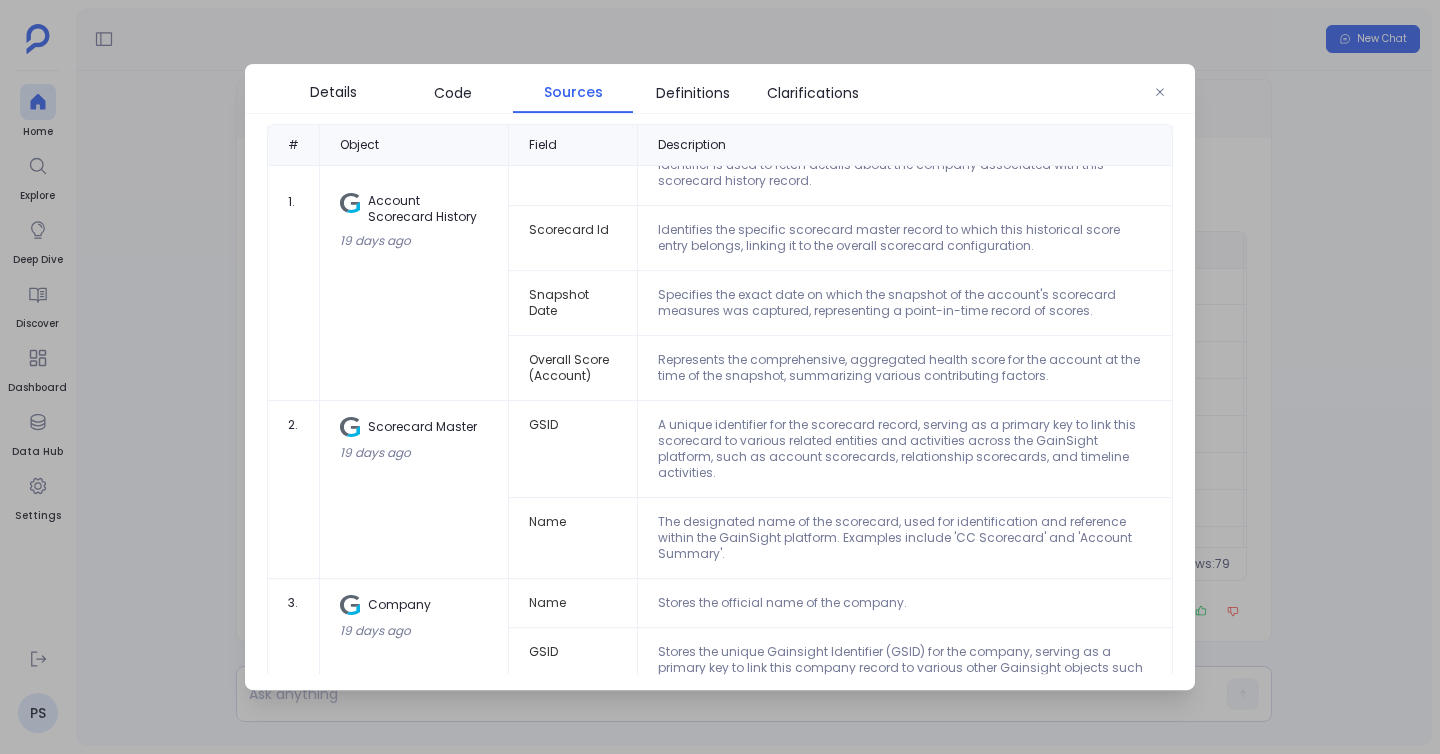 scroll, scrollTop: 0, scrollLeft: 0, axis: both 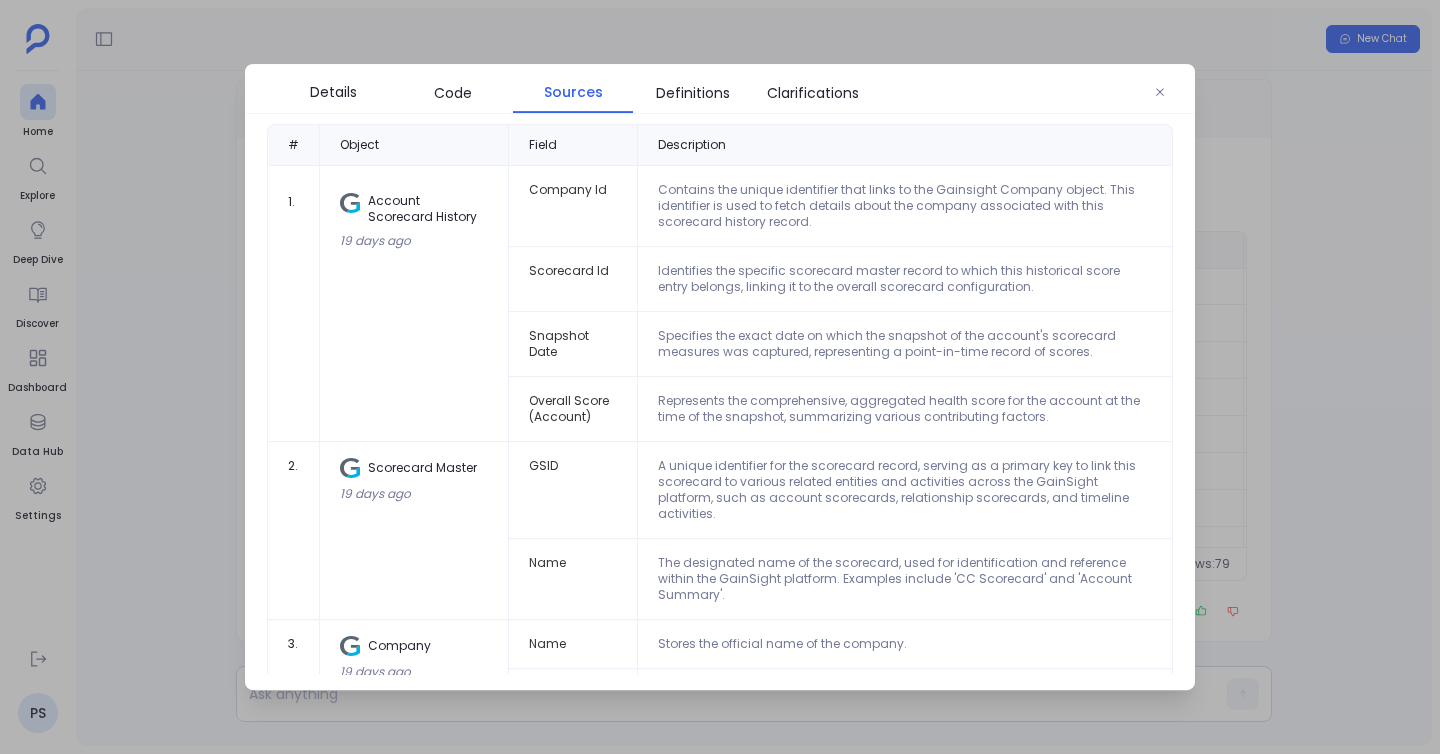 click at bounding box center (720, 377) 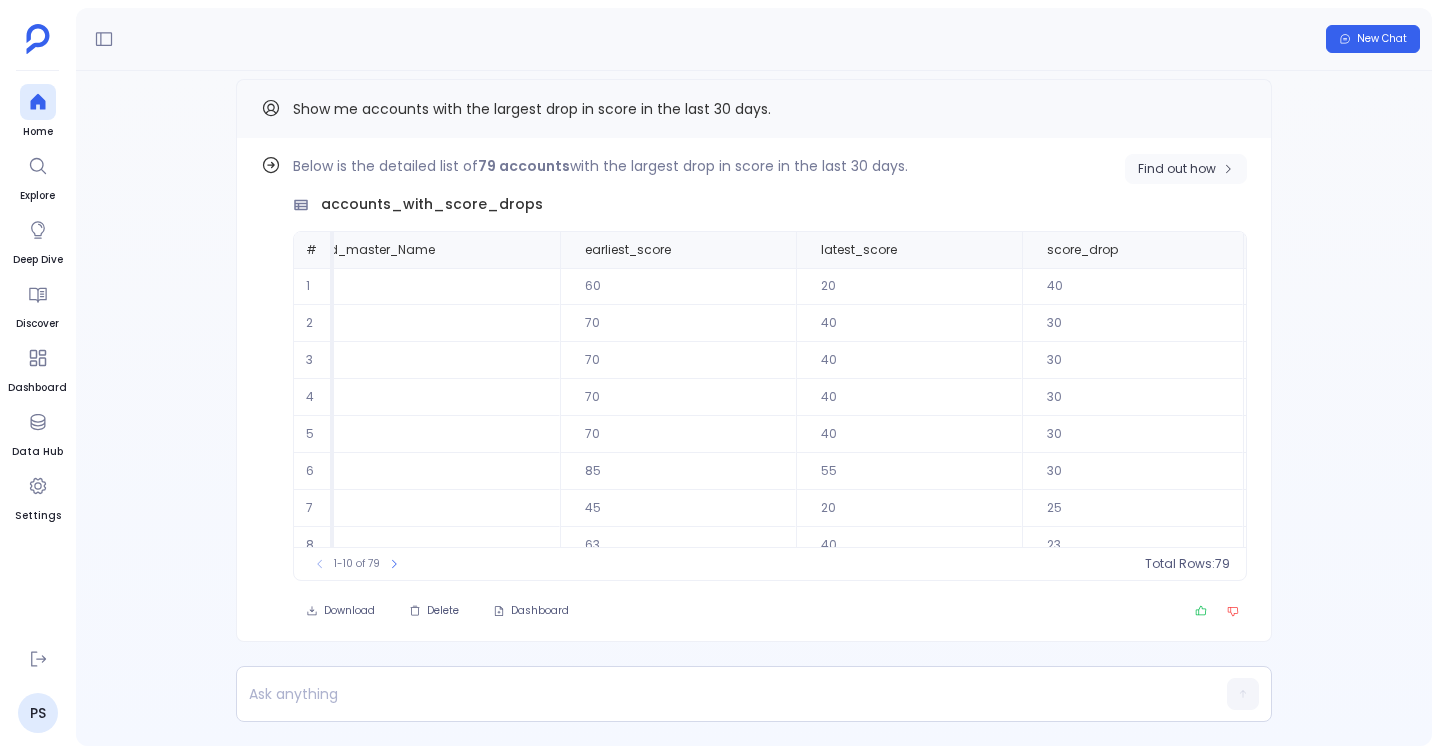 click on "Find out how" at bounding box center (1177, 169) 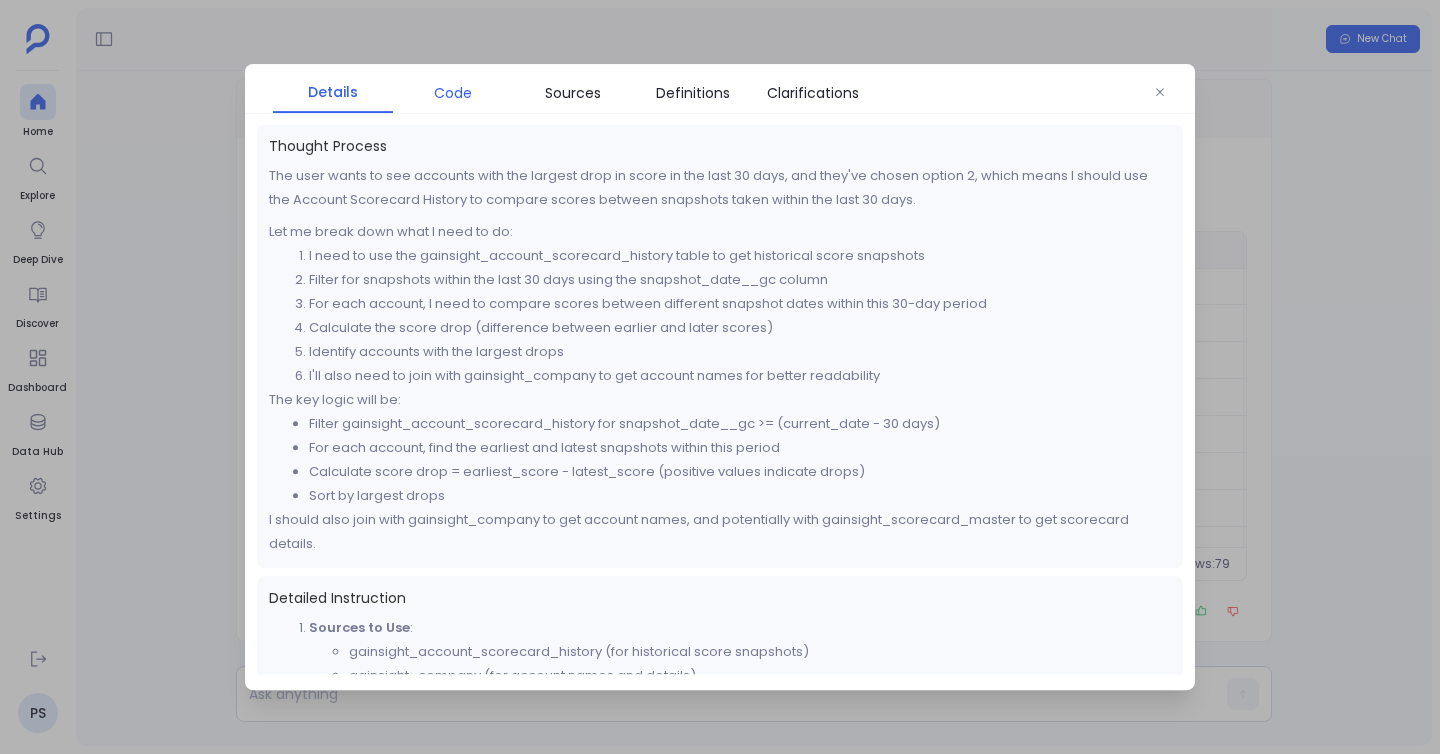 click on "Code" at bounding box center (453, 93) 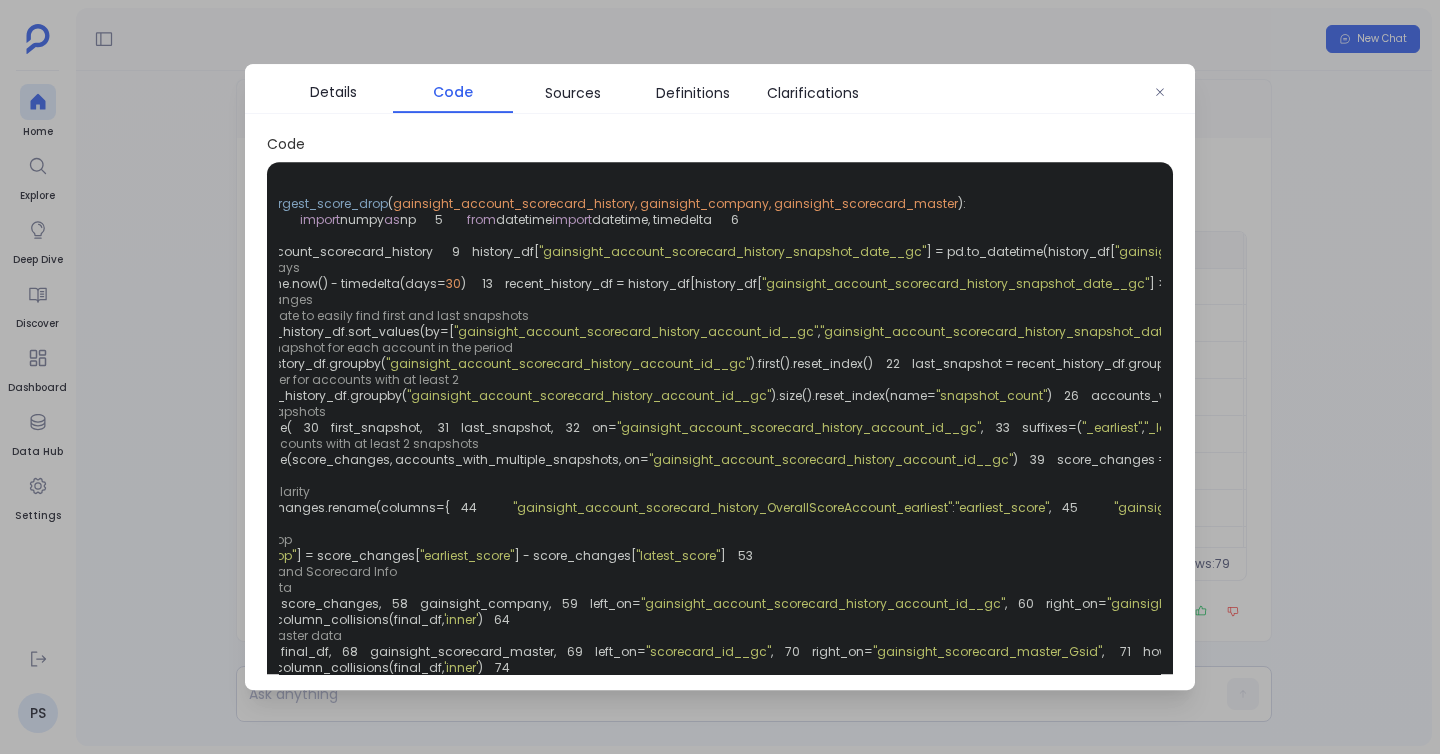 scroll, scrollTop: 0, scrollLeft: 228, axis: horizontal 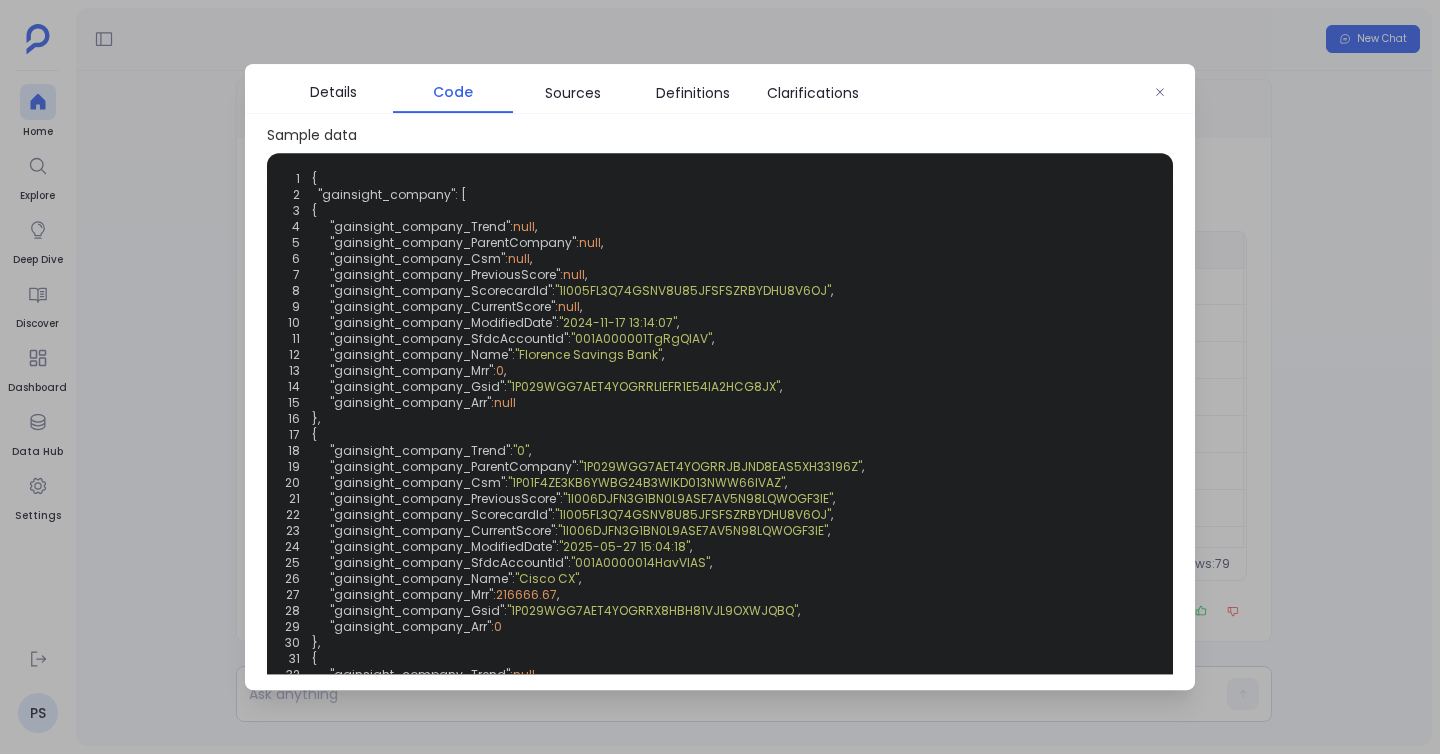click at bounding box center [720, 377] 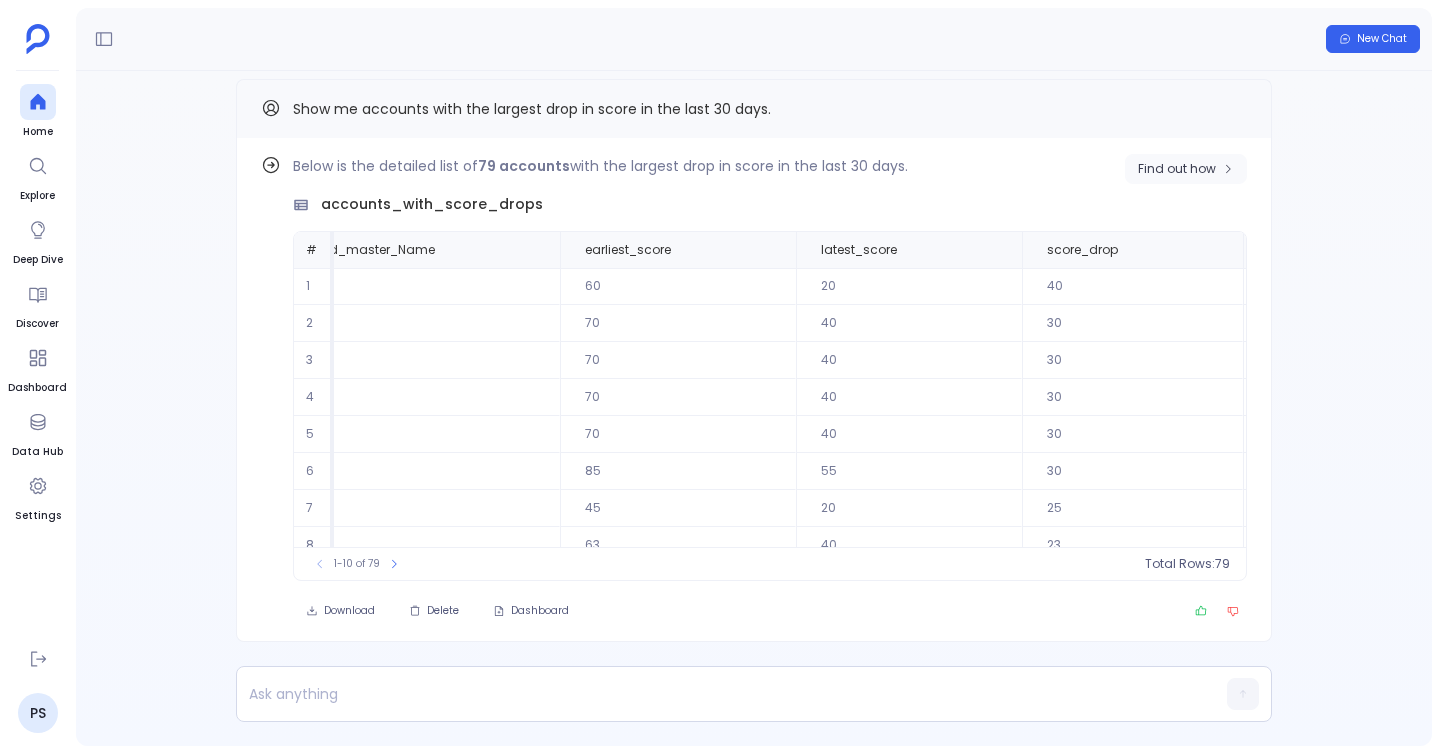 click on "Find out how" at bounding box center (1186, 169) 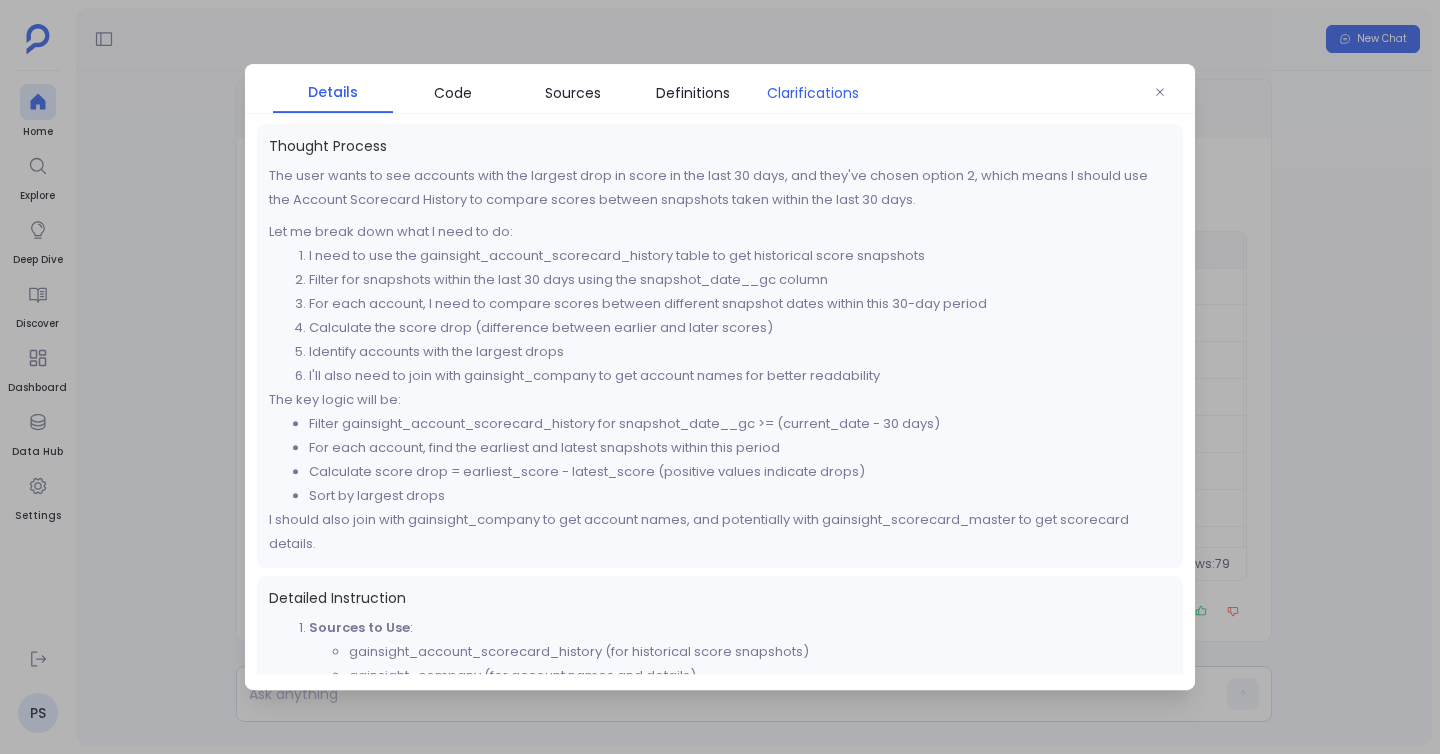 click on "Clarifications" at bounding box center (813, 93) 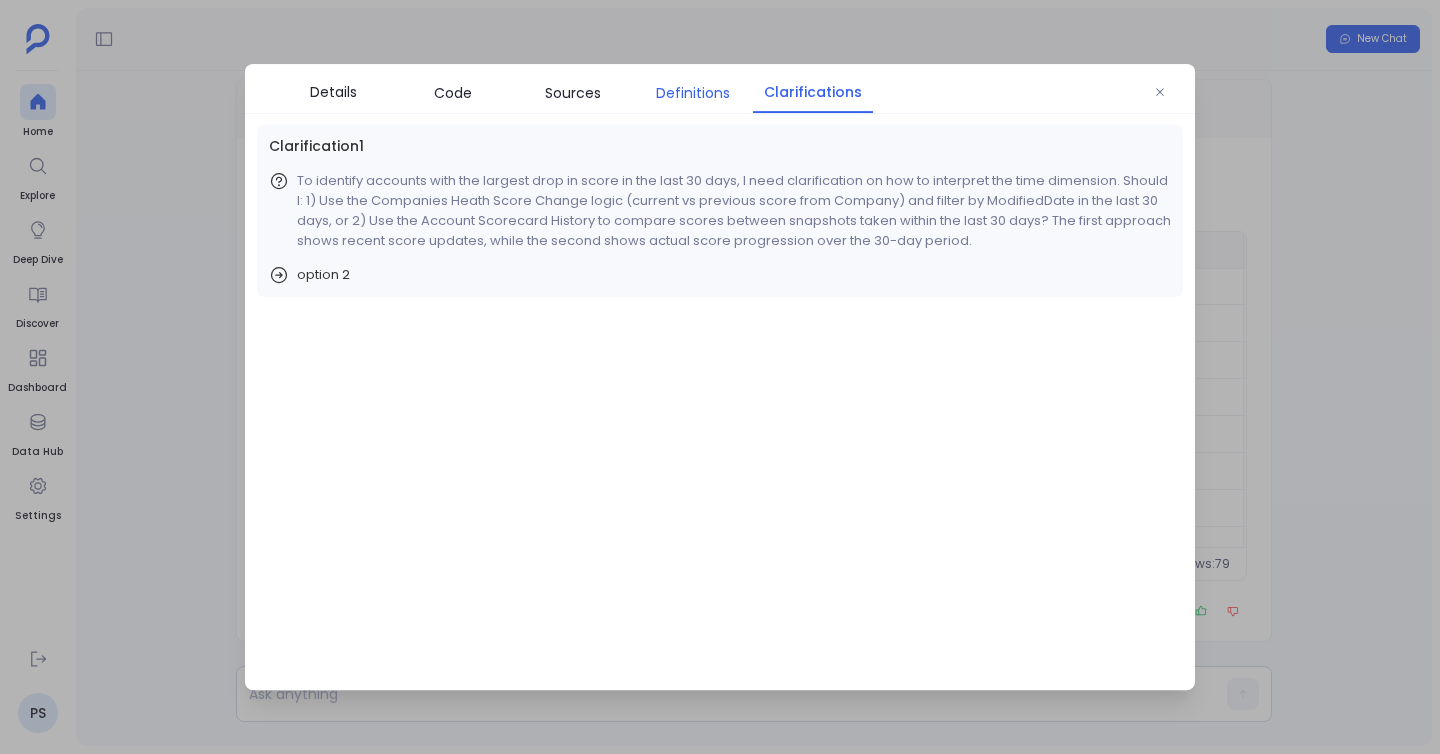 click on "Definitions" at bounding box center [693, 93] 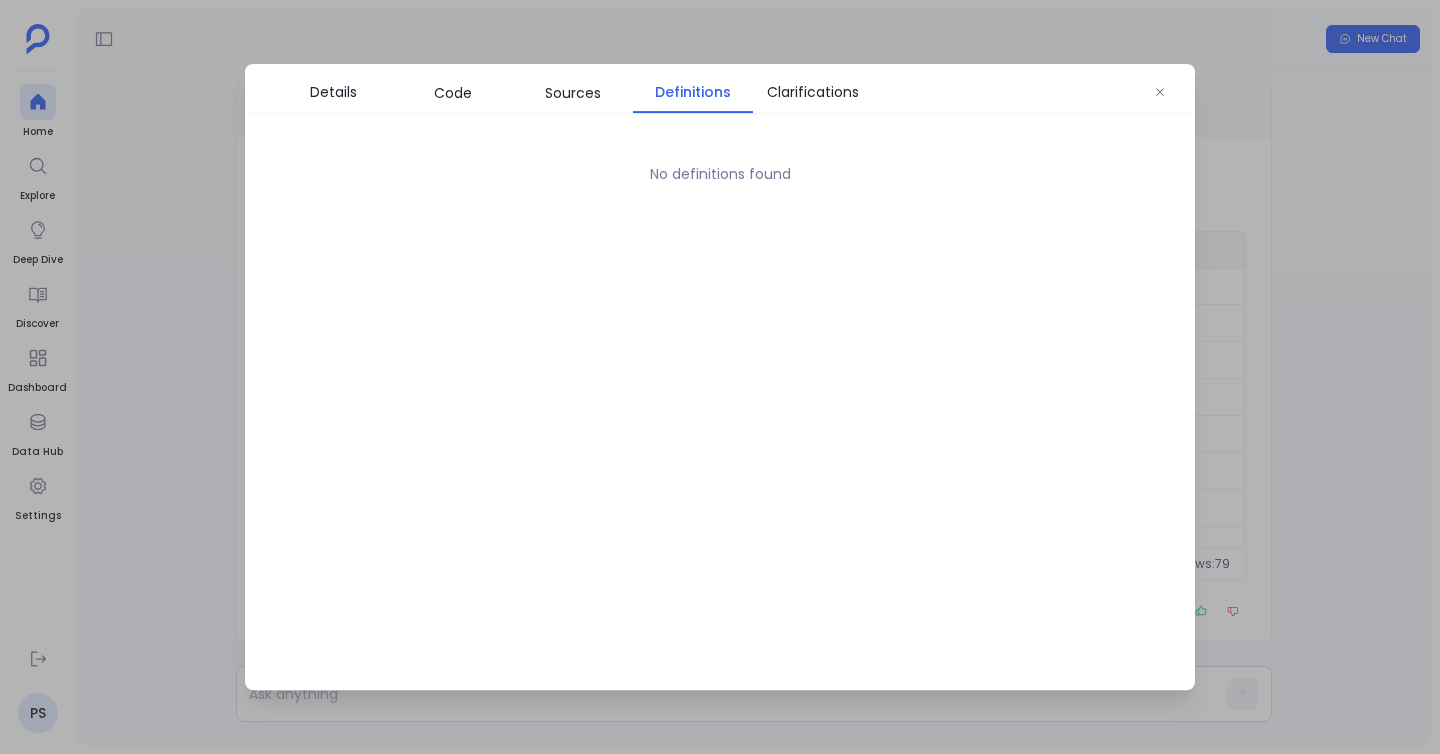 click on "Details Code Sources Definitions Clarifications No definitions found" at bounding box center (720, 377) 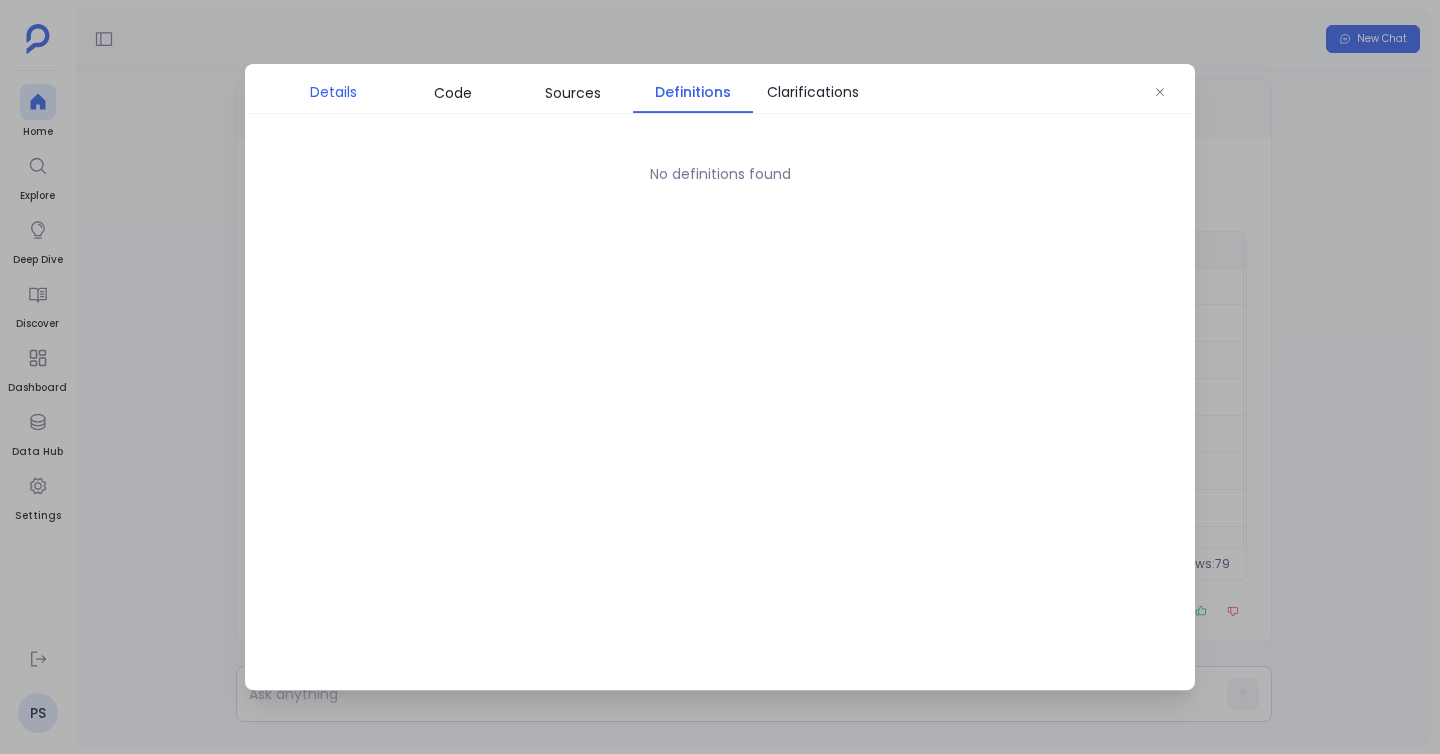 click on "Details" at bounding box center (333, 92) 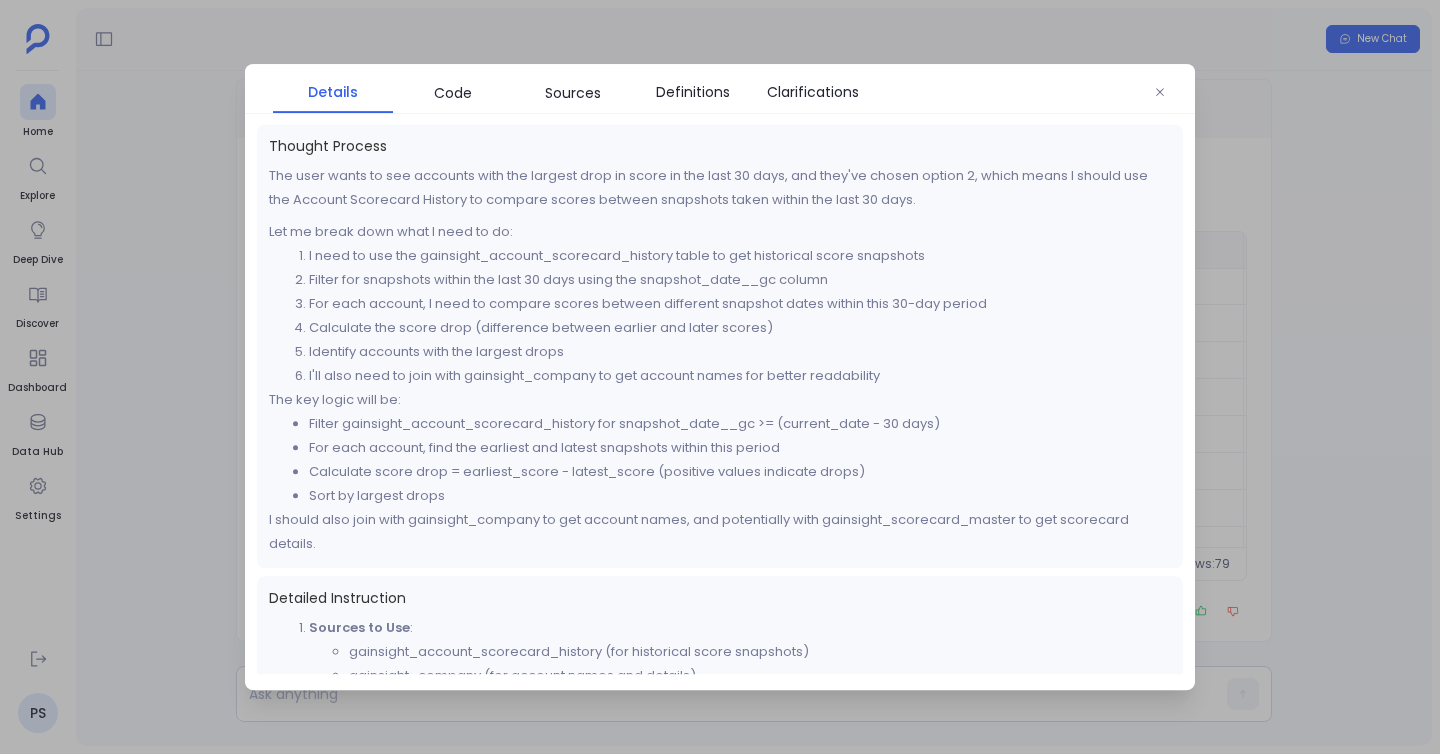 click at bounding box center [720, 377] 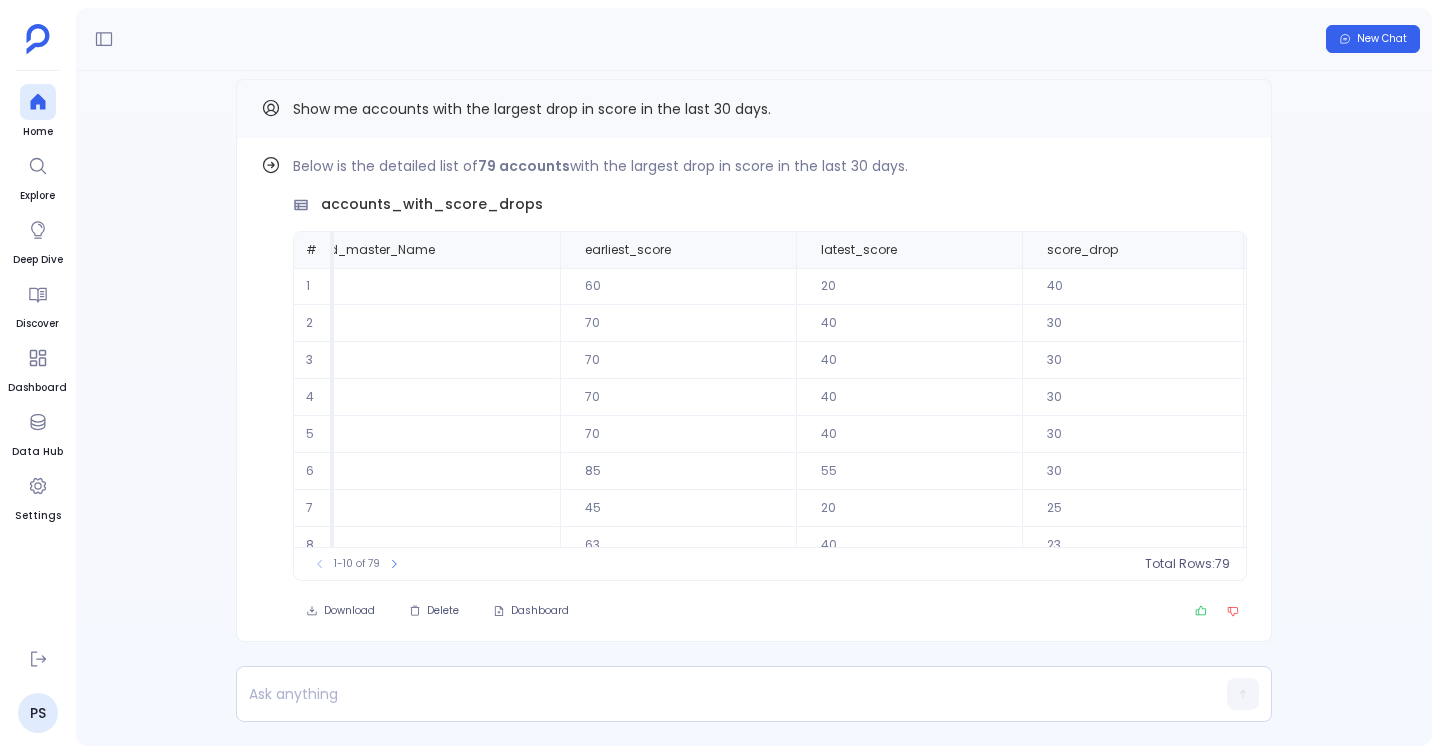 click on "Home Explore Deep Dive Discover Dashboard Data Hub Settings PS" at bounding box center (38, 377) 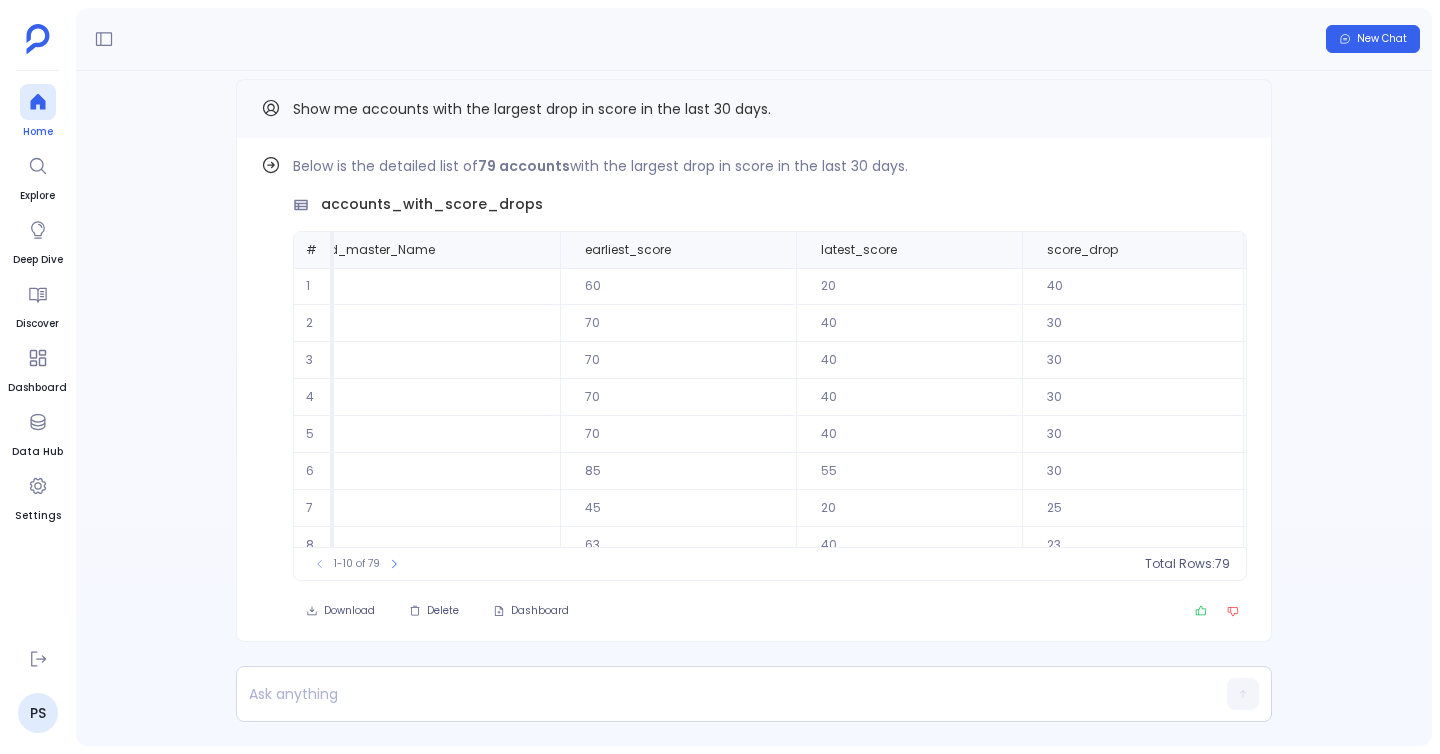 click 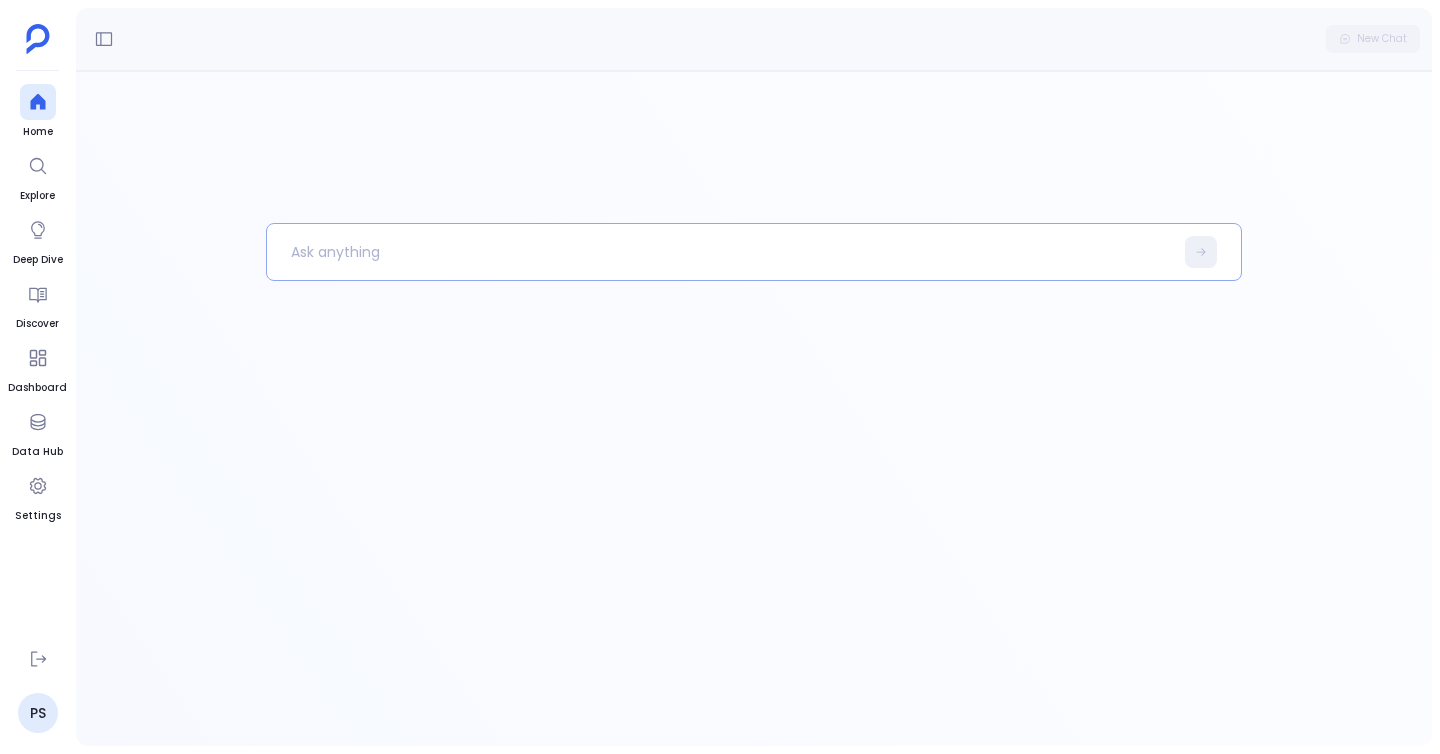 click at bounding box center [720, 252] 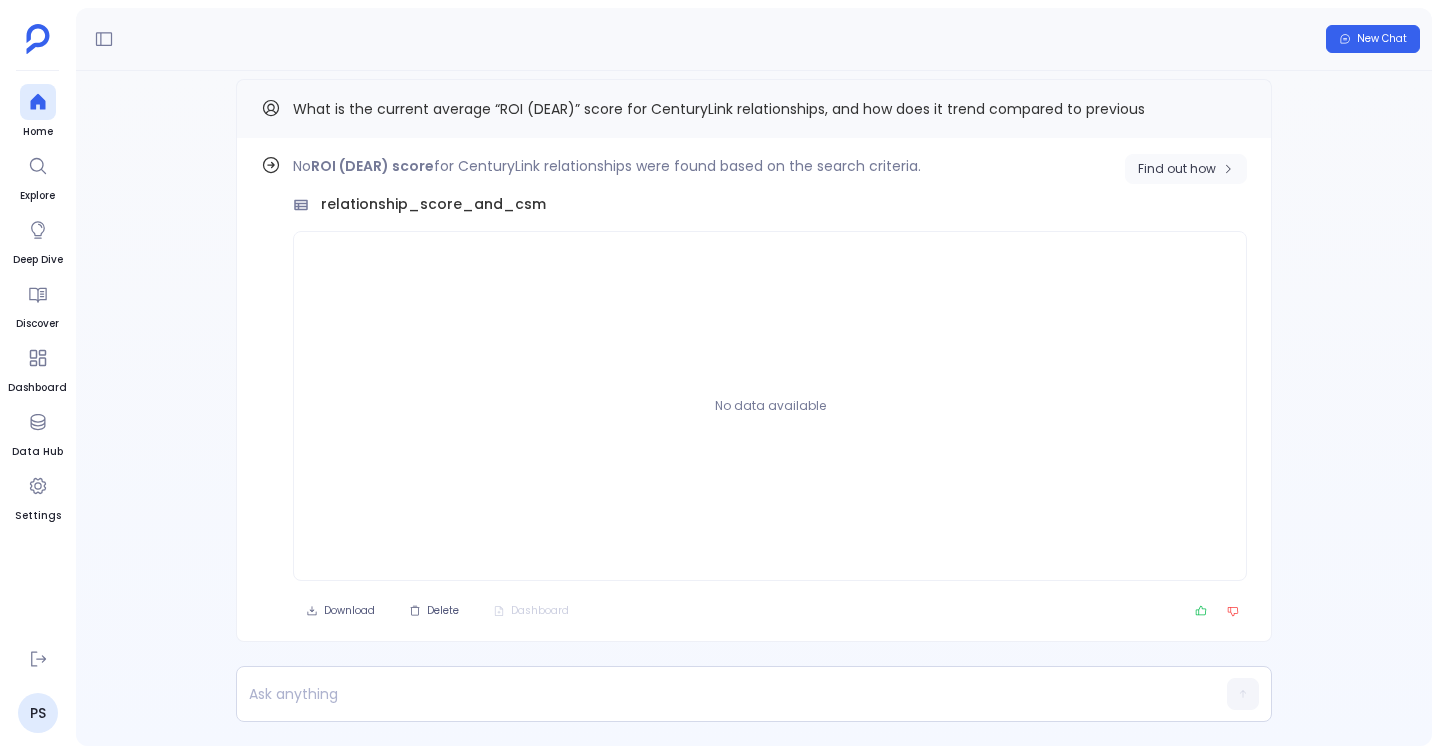 click on "Find out how" at bounding box center [1177, 169] 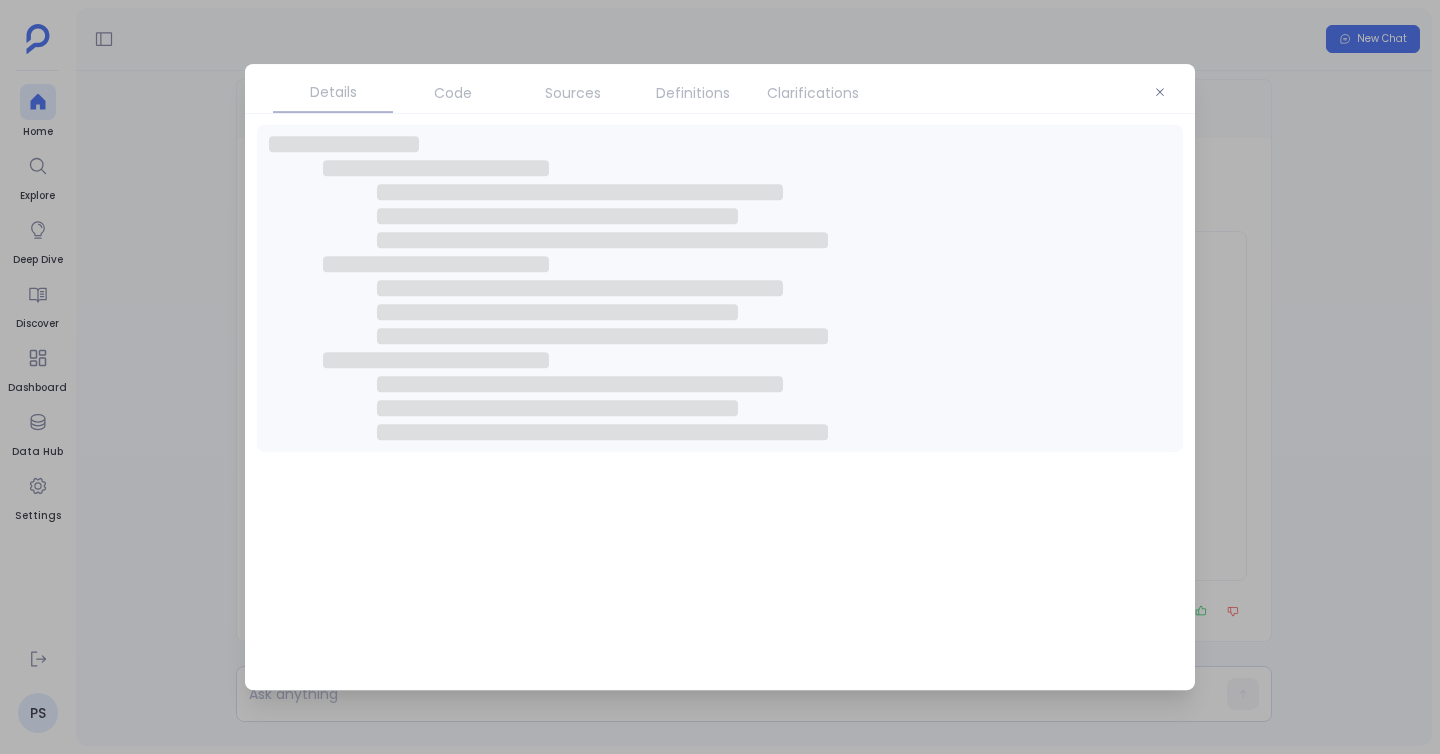 click on "Code" at bounding box center [453, 93] 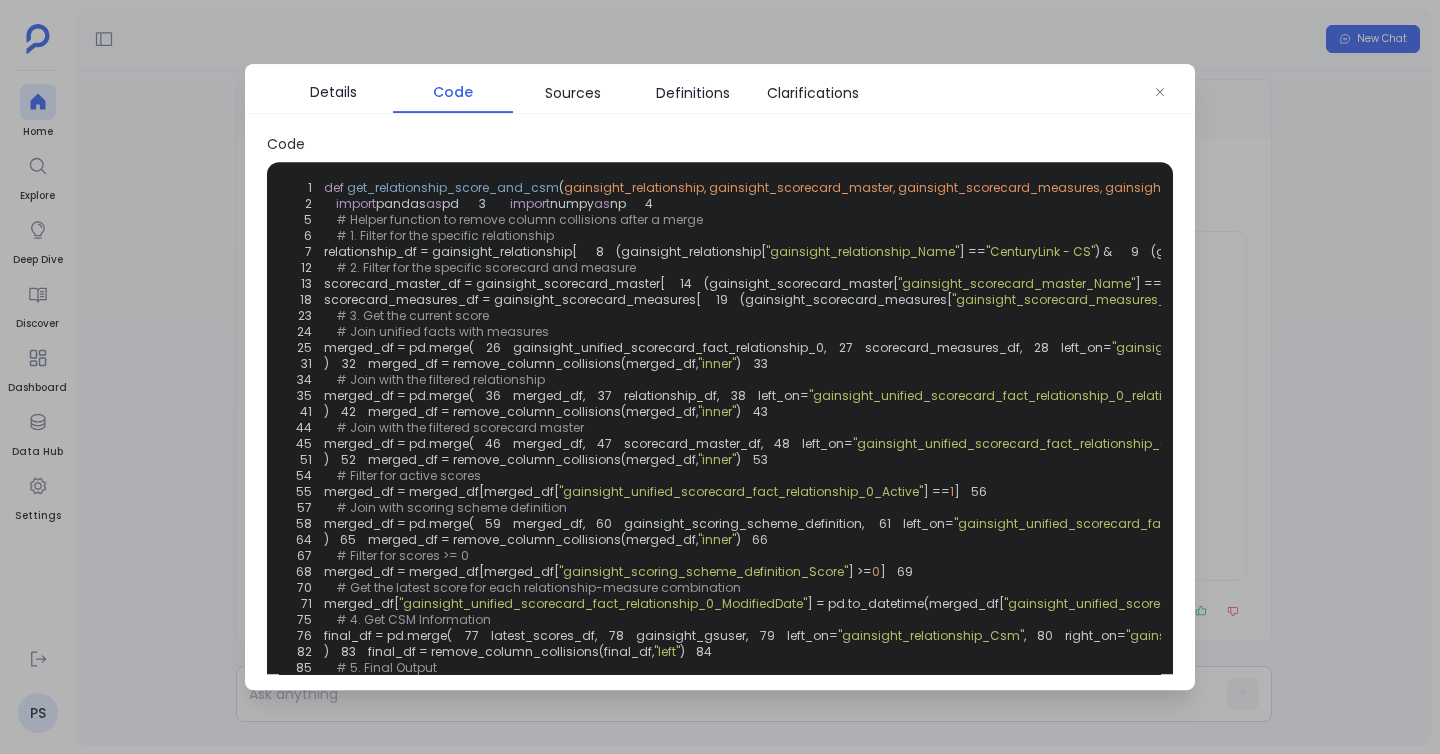 click on "Code" at bounding box center [453, 92] 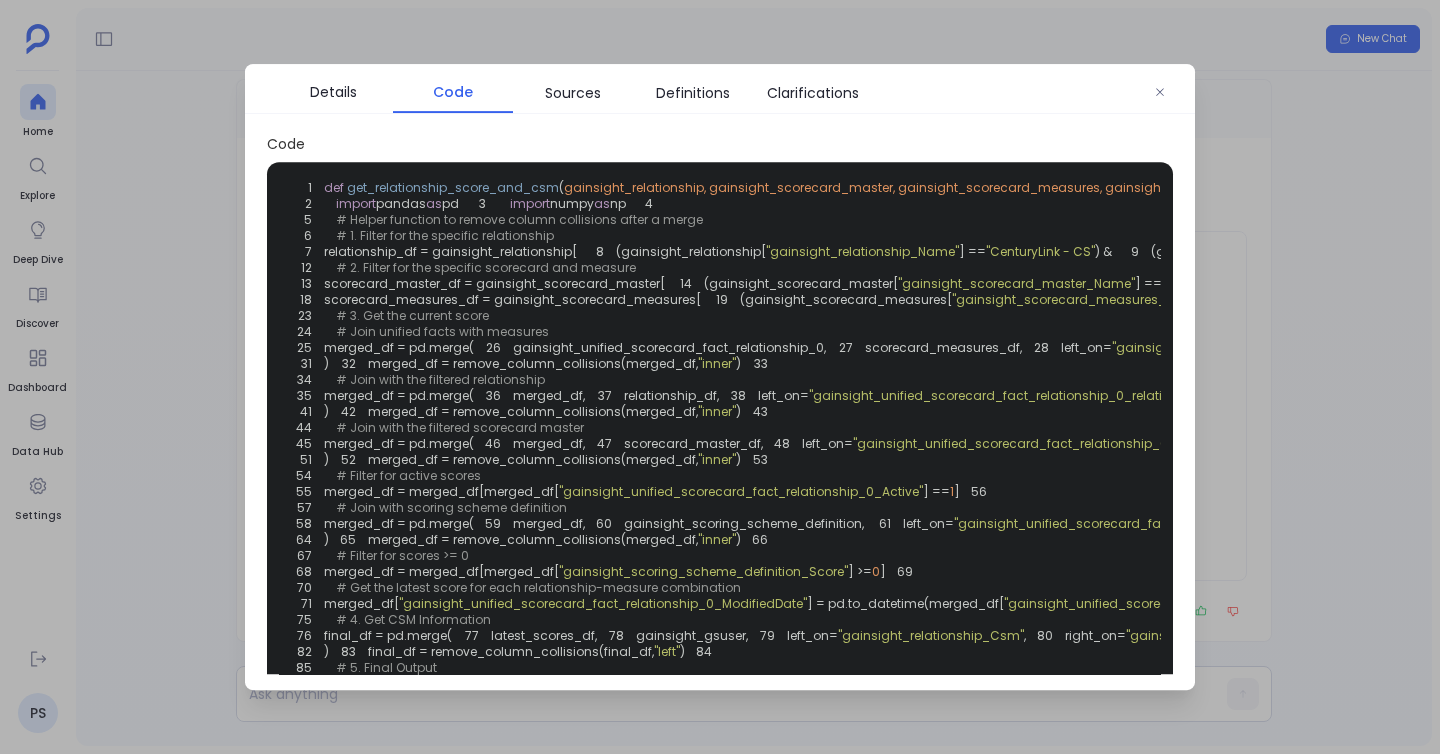 click at bounding box center (720, 377) 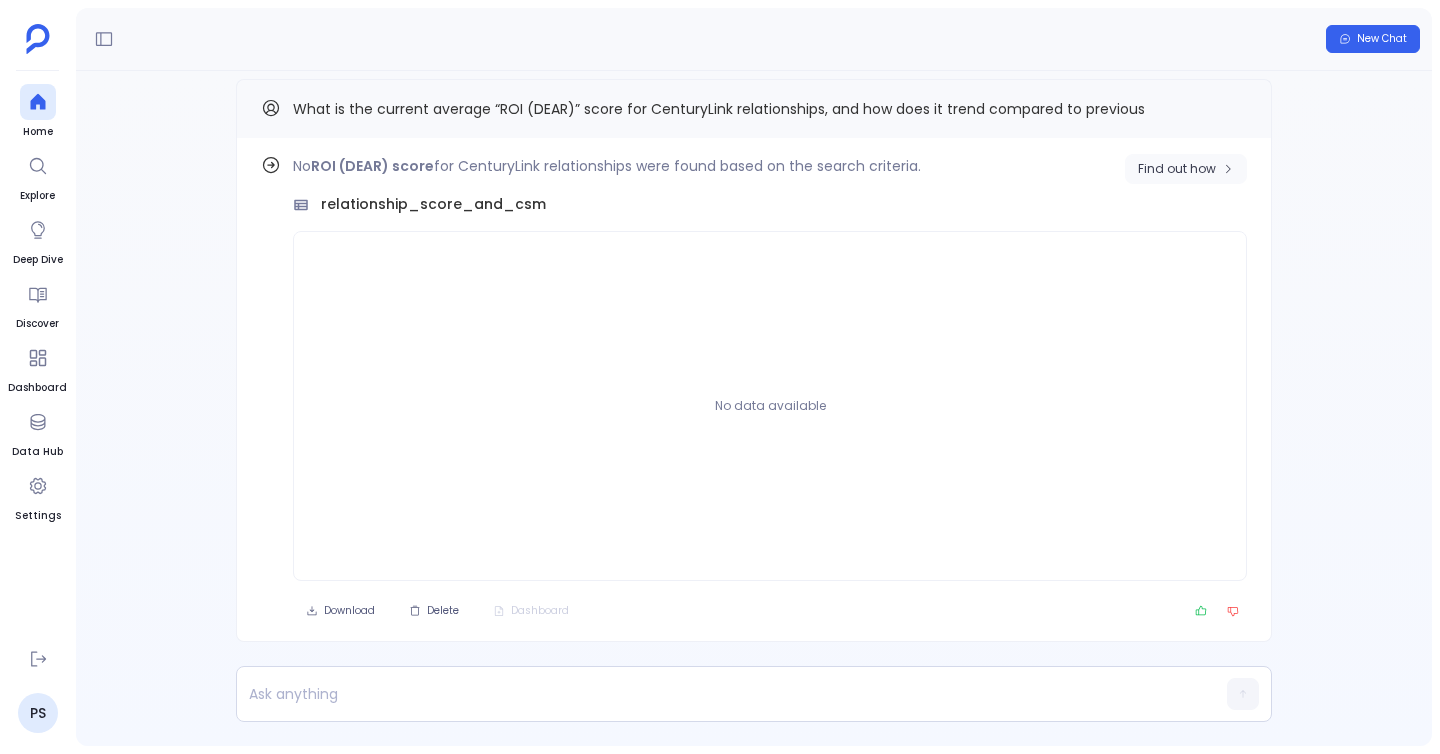 click on "Find out how" at bounding box center [1177, 169] 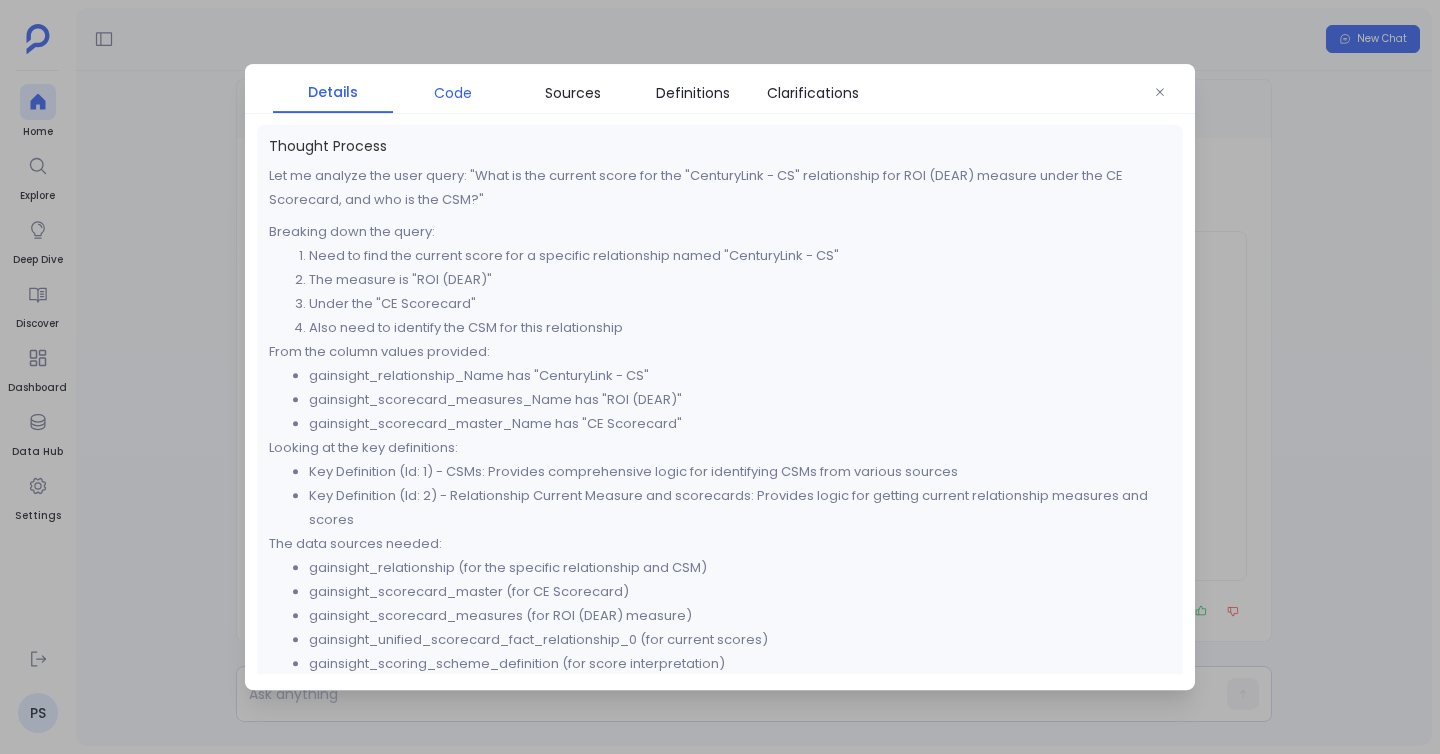 click on "Code" at bounding box center (453, 93) 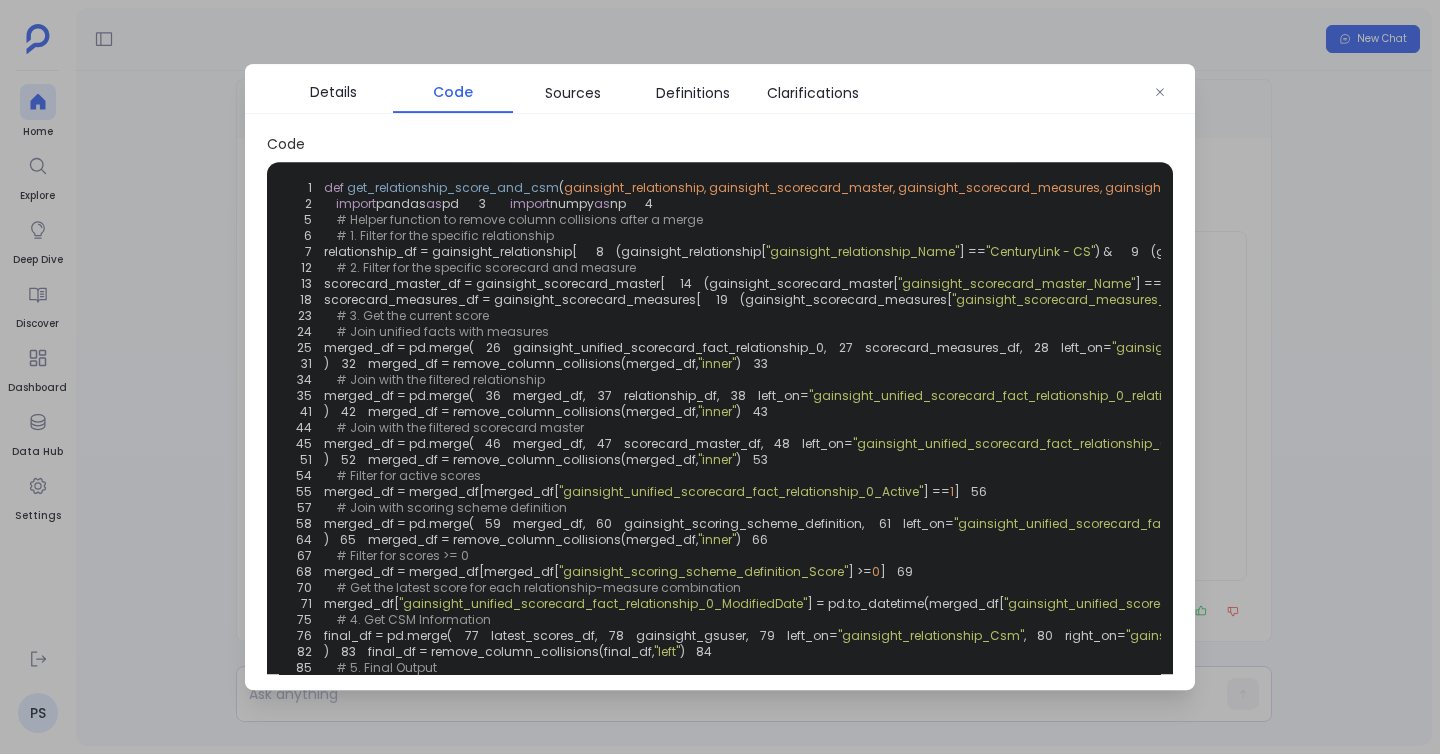 click on ""gainsight_scorecard_measures_Name"" at bounding box center [1079, 299] 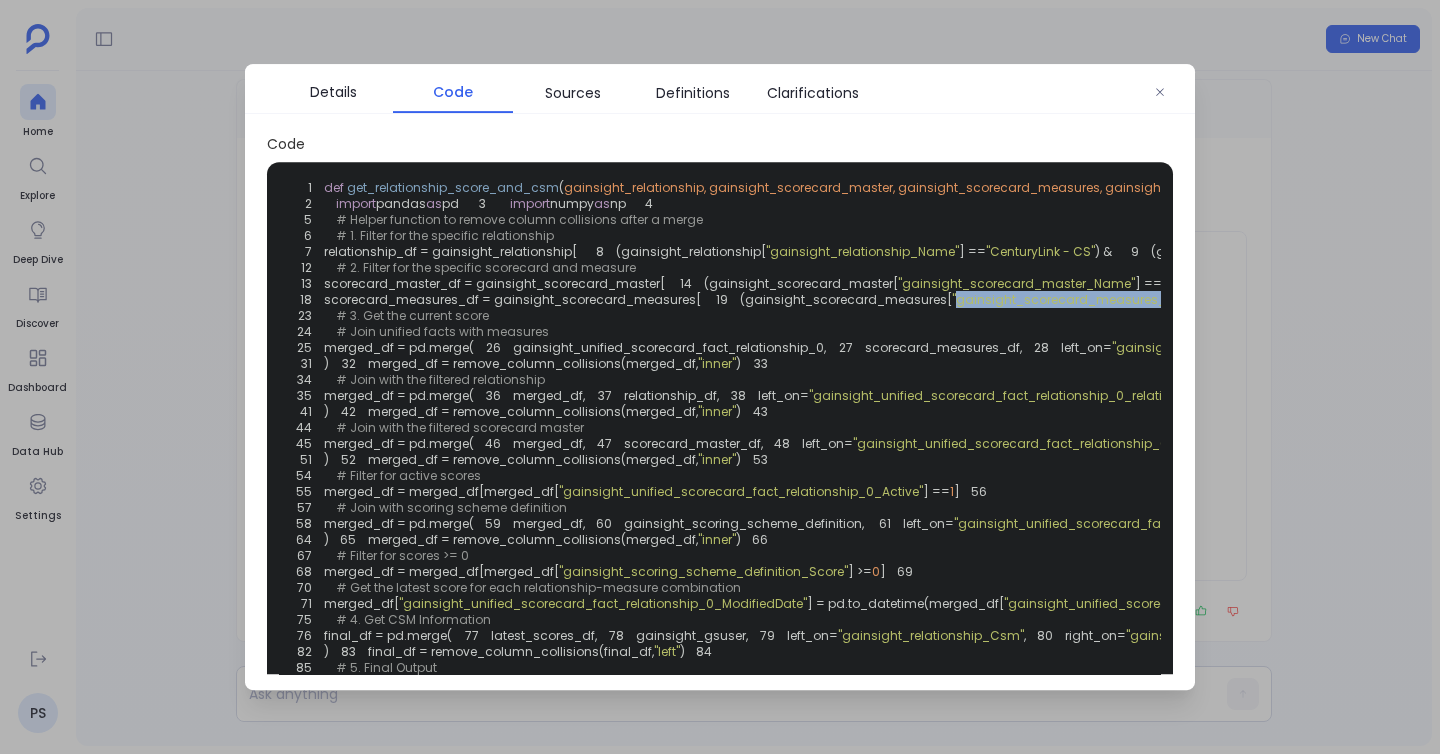 click on ""gainsight_scorecard_measures_Name"" at bounding box center [1079, 299] 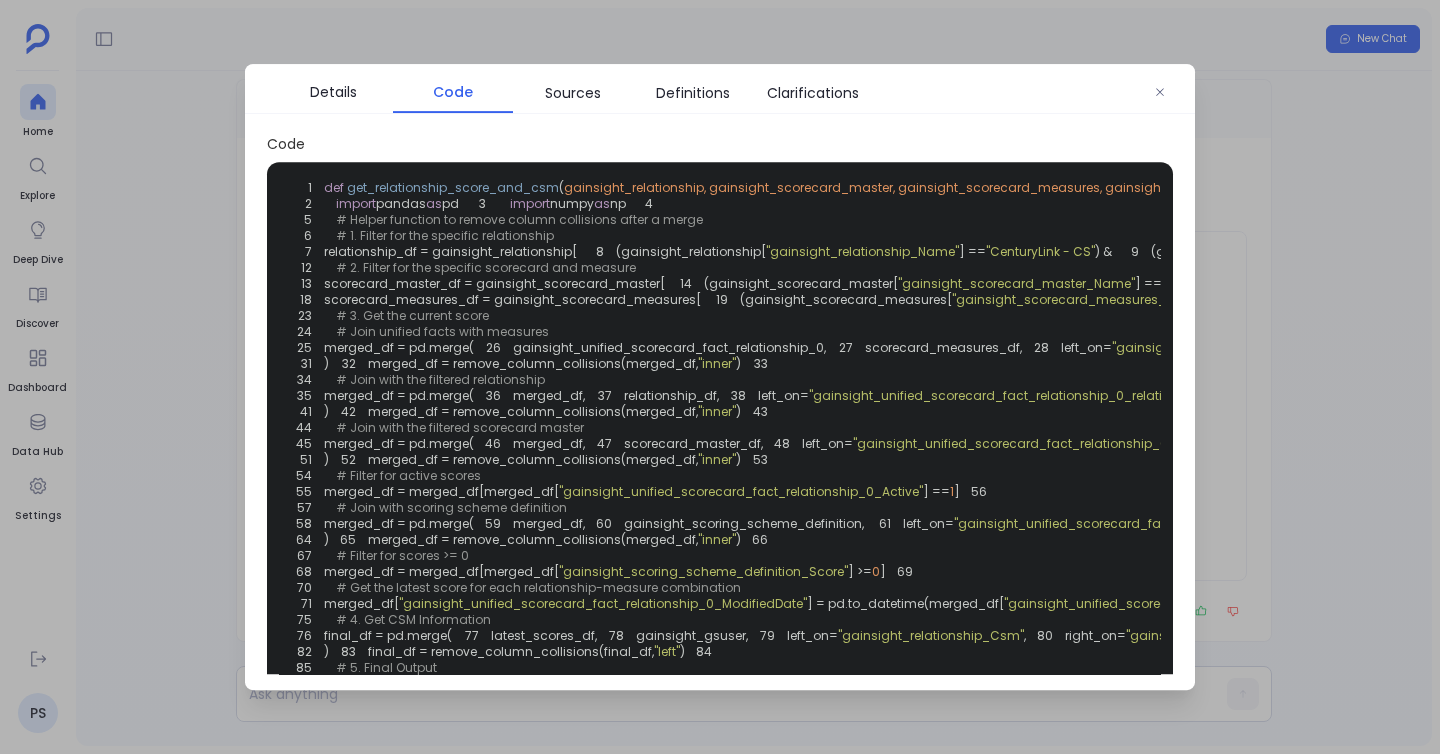 click on ""gainsight_scorecard_master_Active"" at bounding box center [1622, 283] 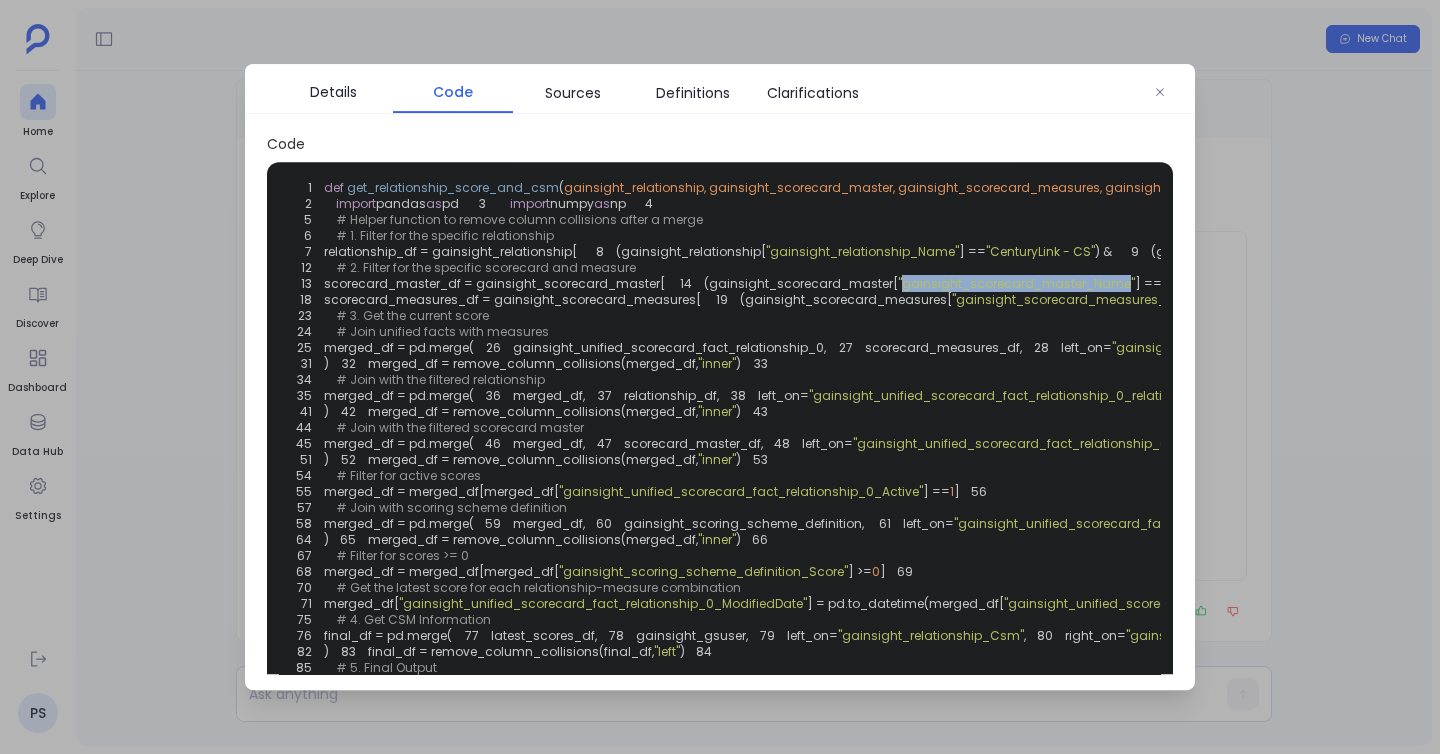 click on ""gainsight_scorecard_master_Active"" at bounding box center [1622, 283] 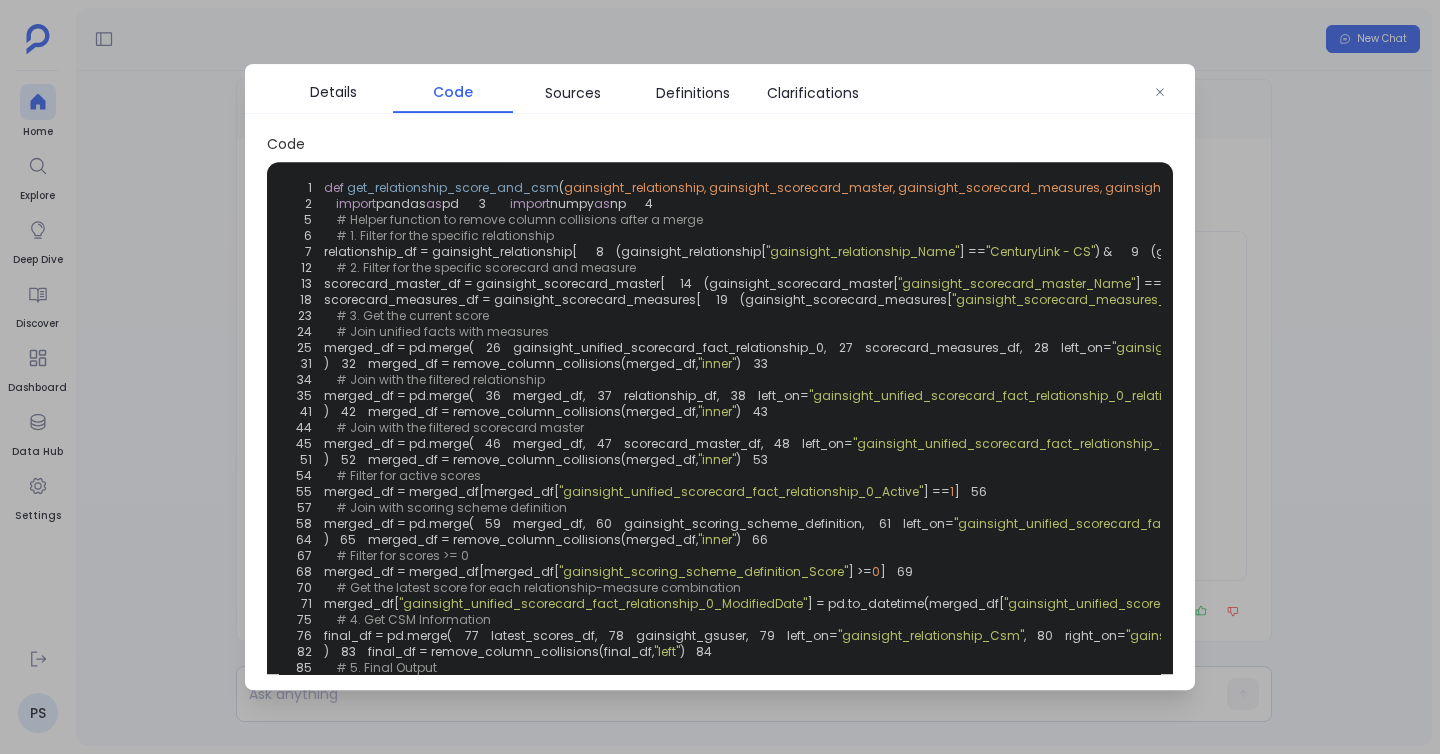click on ""gainsight_relationship_Name"" at bounding box center (862, 251) 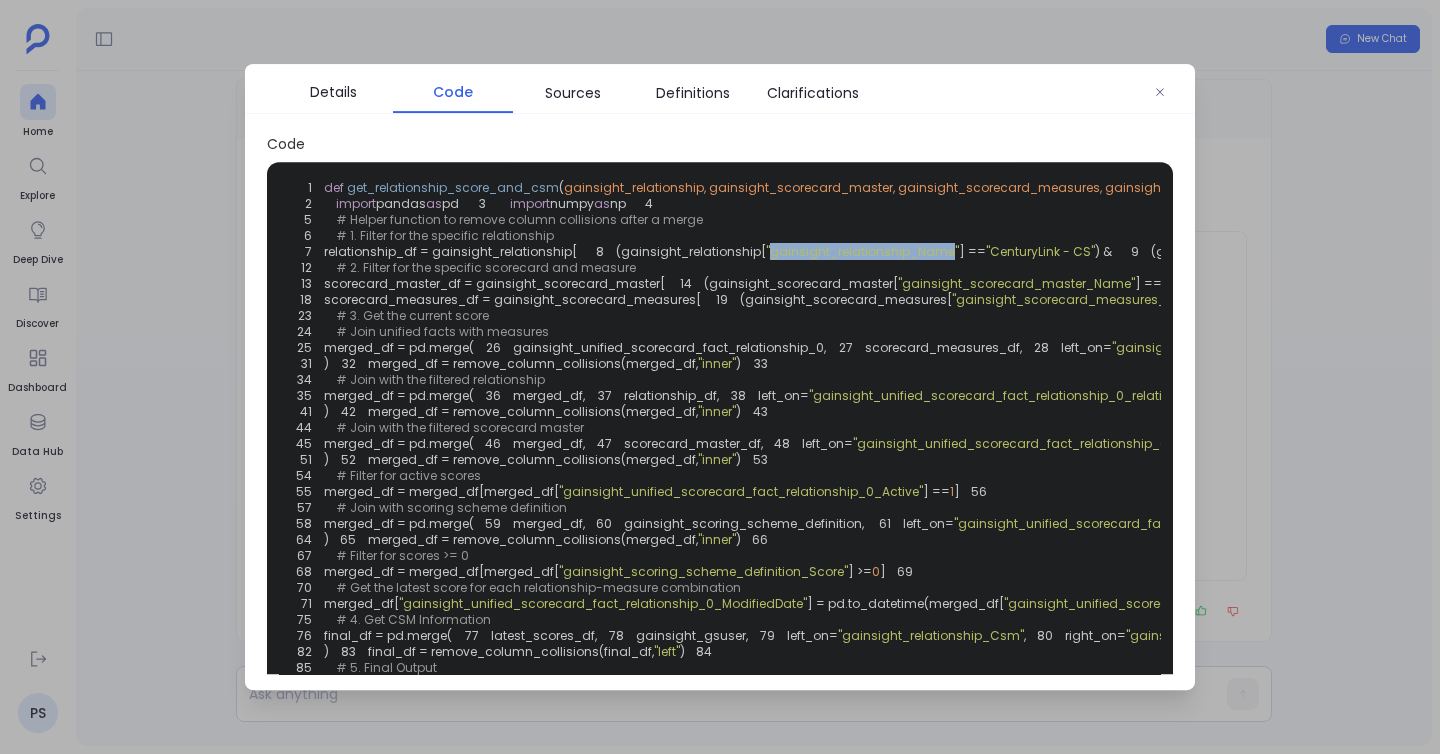 click on ""gainsight_relationship_Name"" at bounding box center [862, 251] 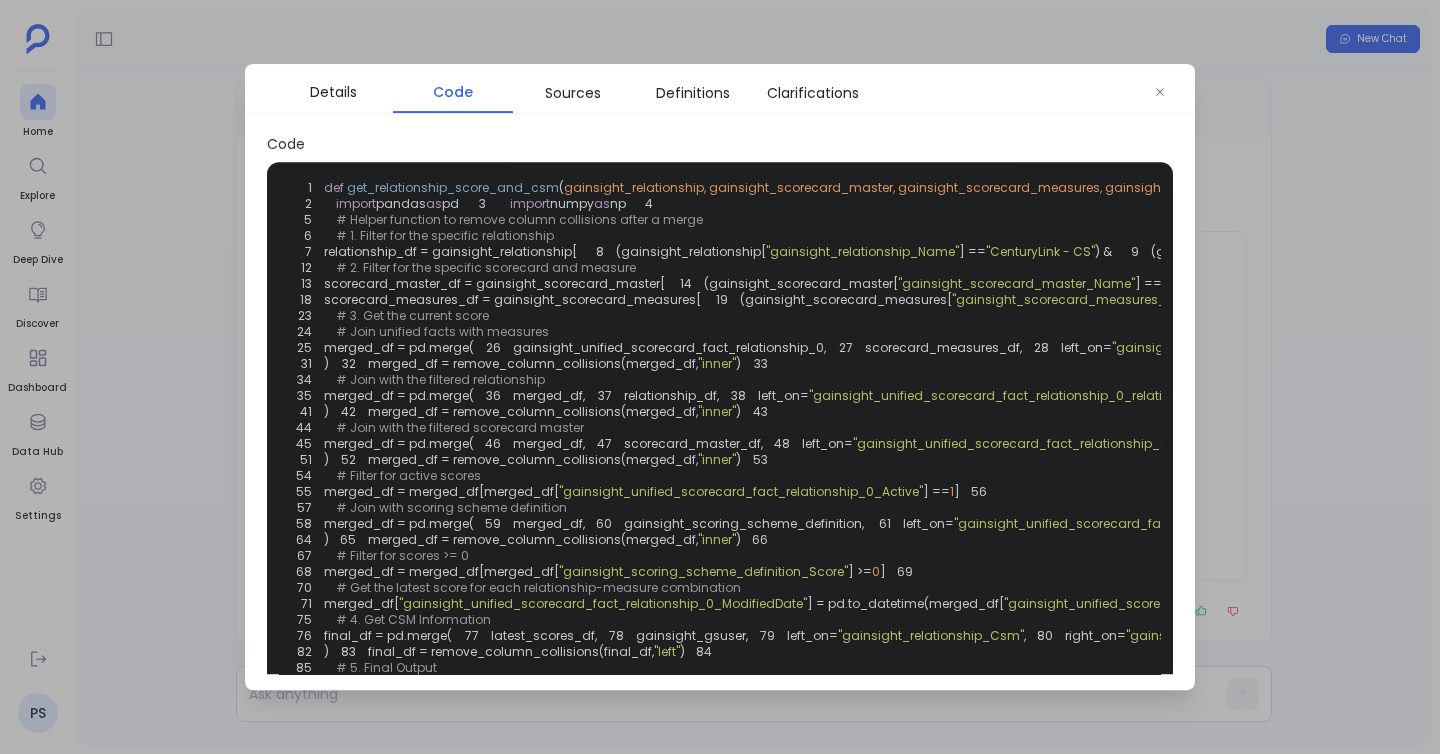 click on ""CenturyLink - CS"" at bounding box center (1040, 251) 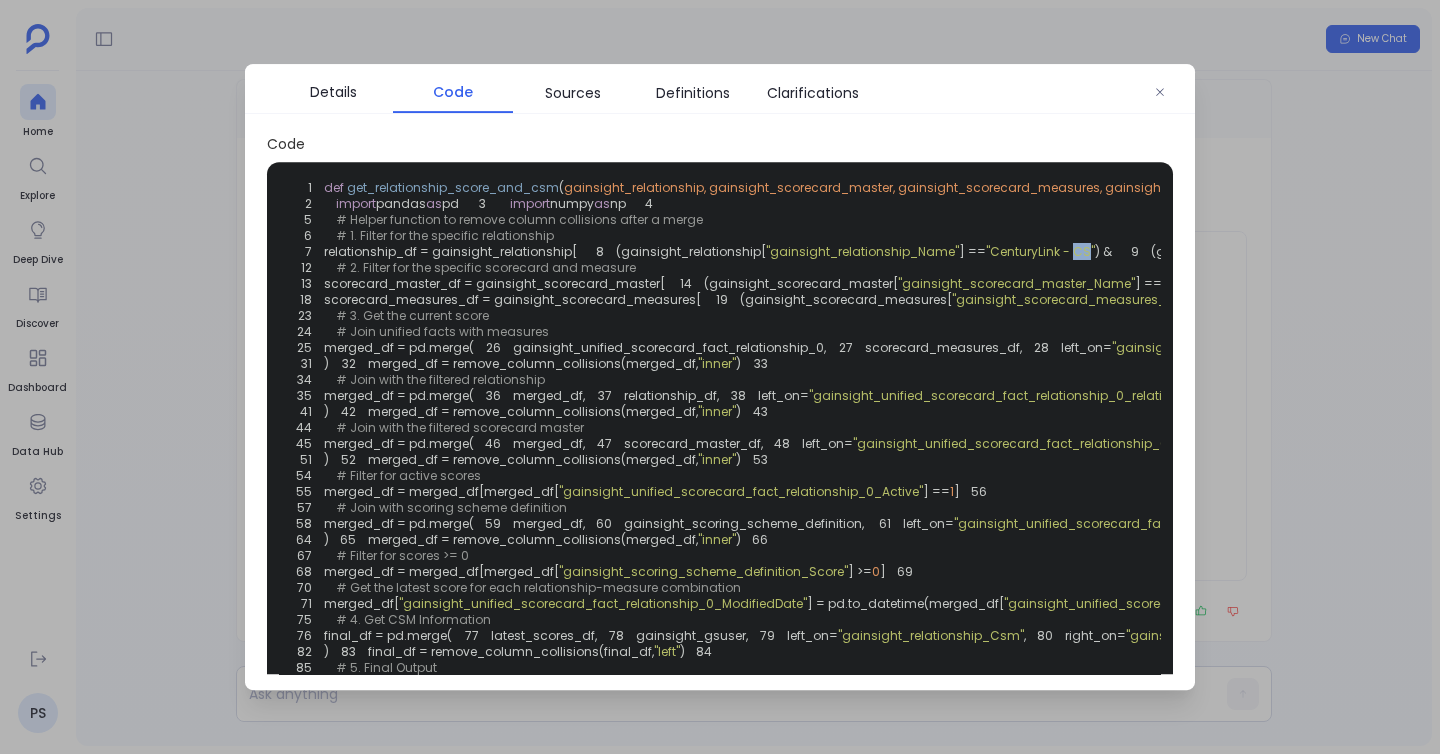 click on ""CenturyLink - CS"" at bounding box center (1040, 251) 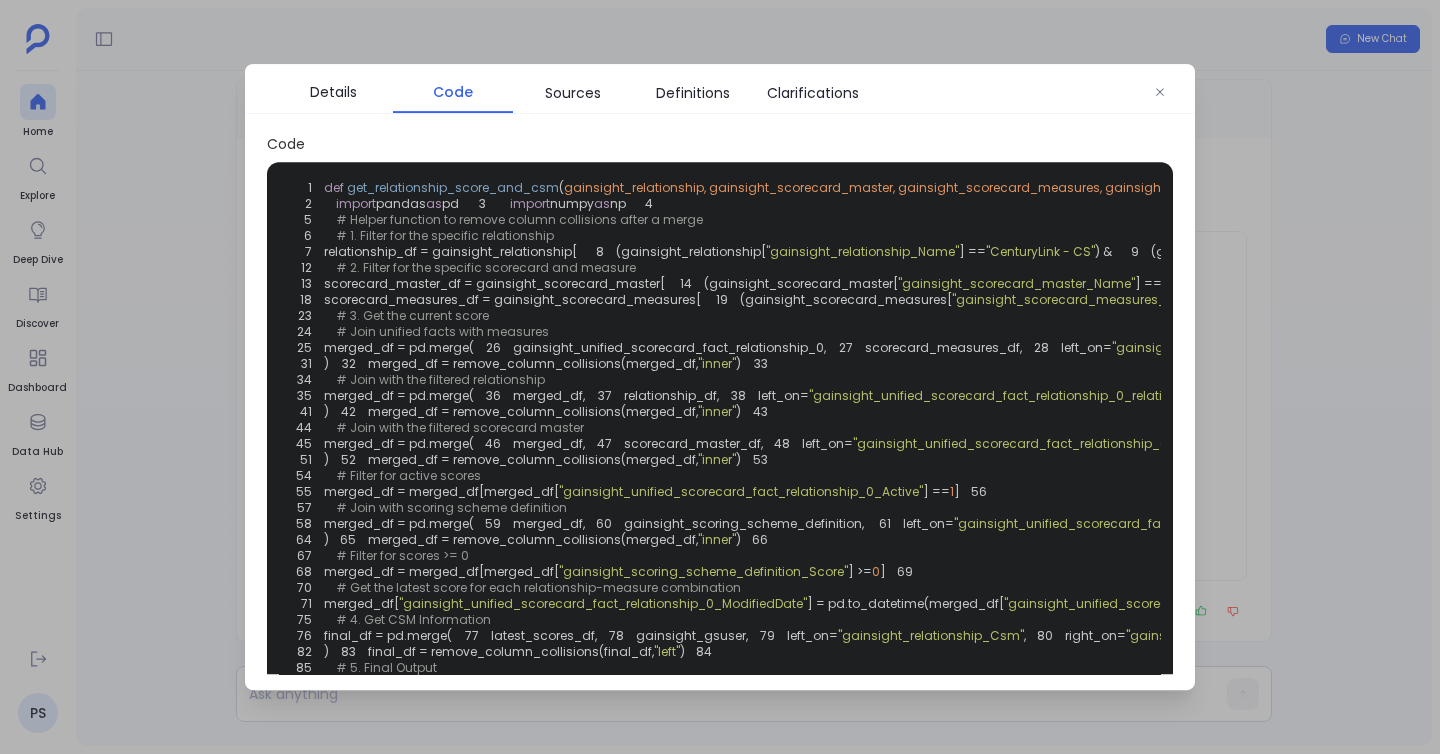click at bounding box center (720, 377) 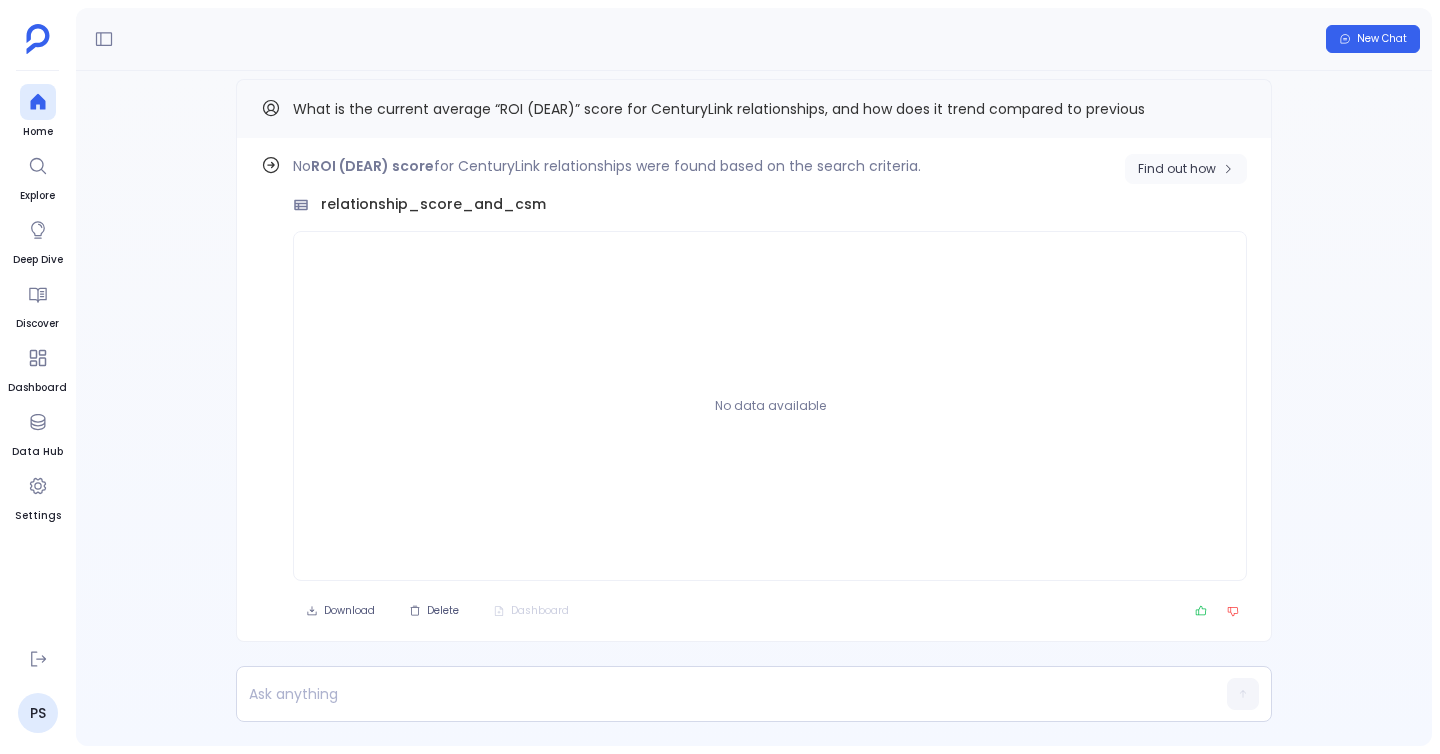 click on "Find out how" at bounding box center (1186, 169) 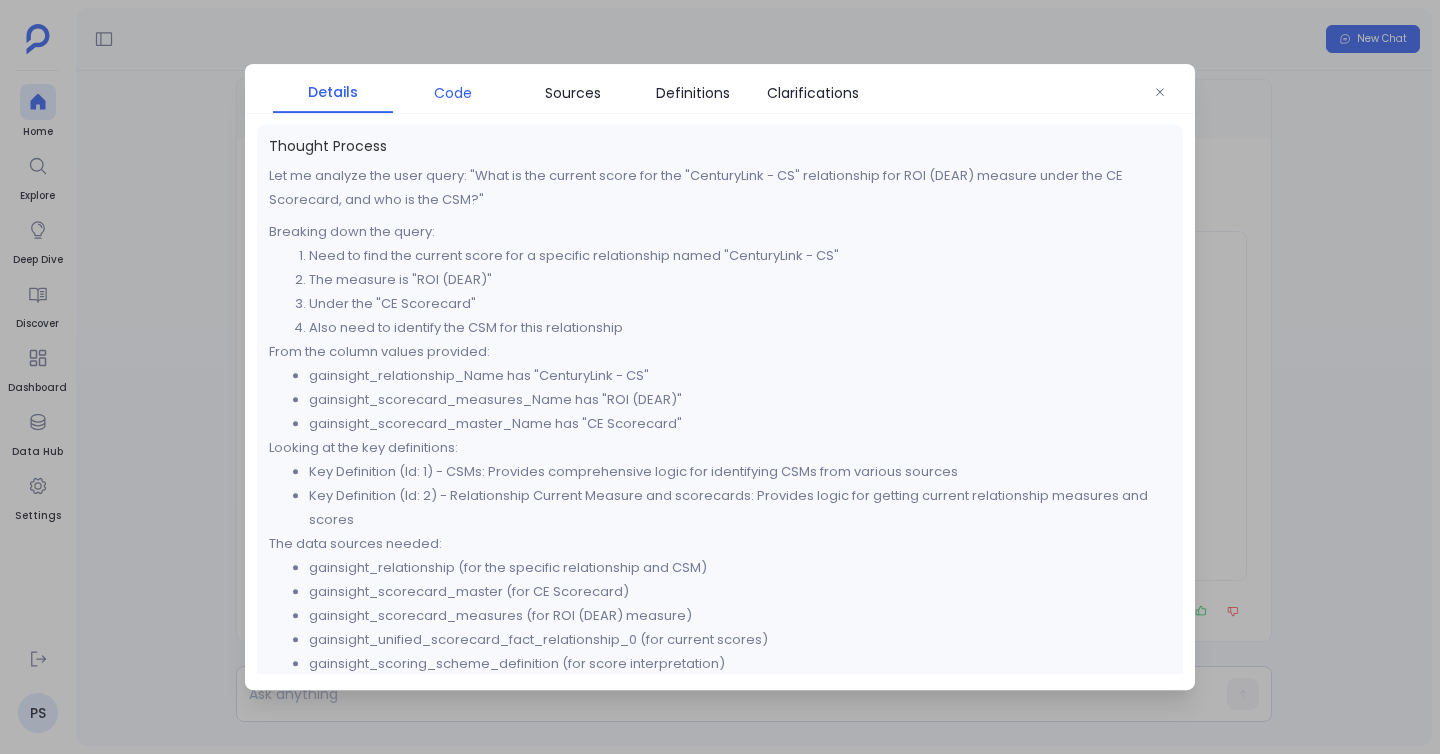 click on "Code" at bounding box center [453, 93] 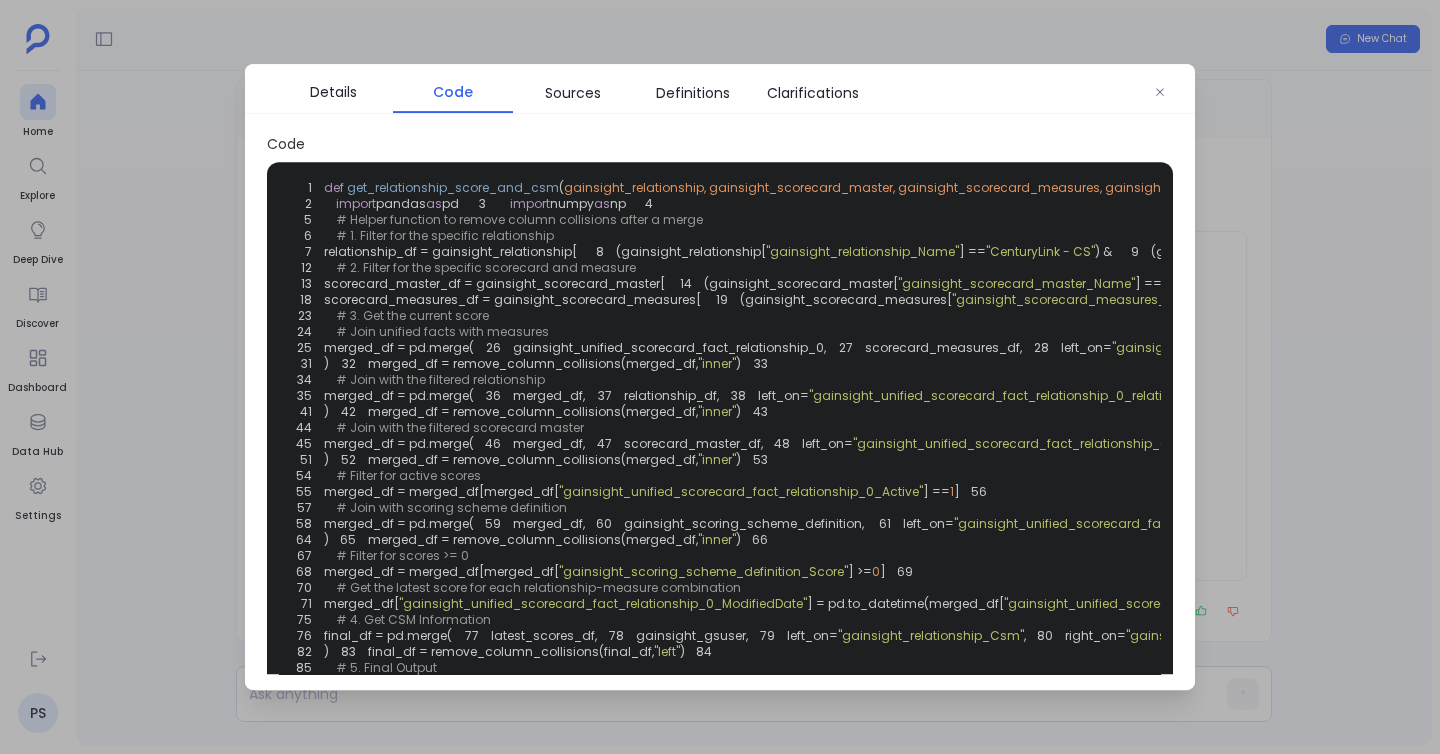 click at bounding box center [720, 377] 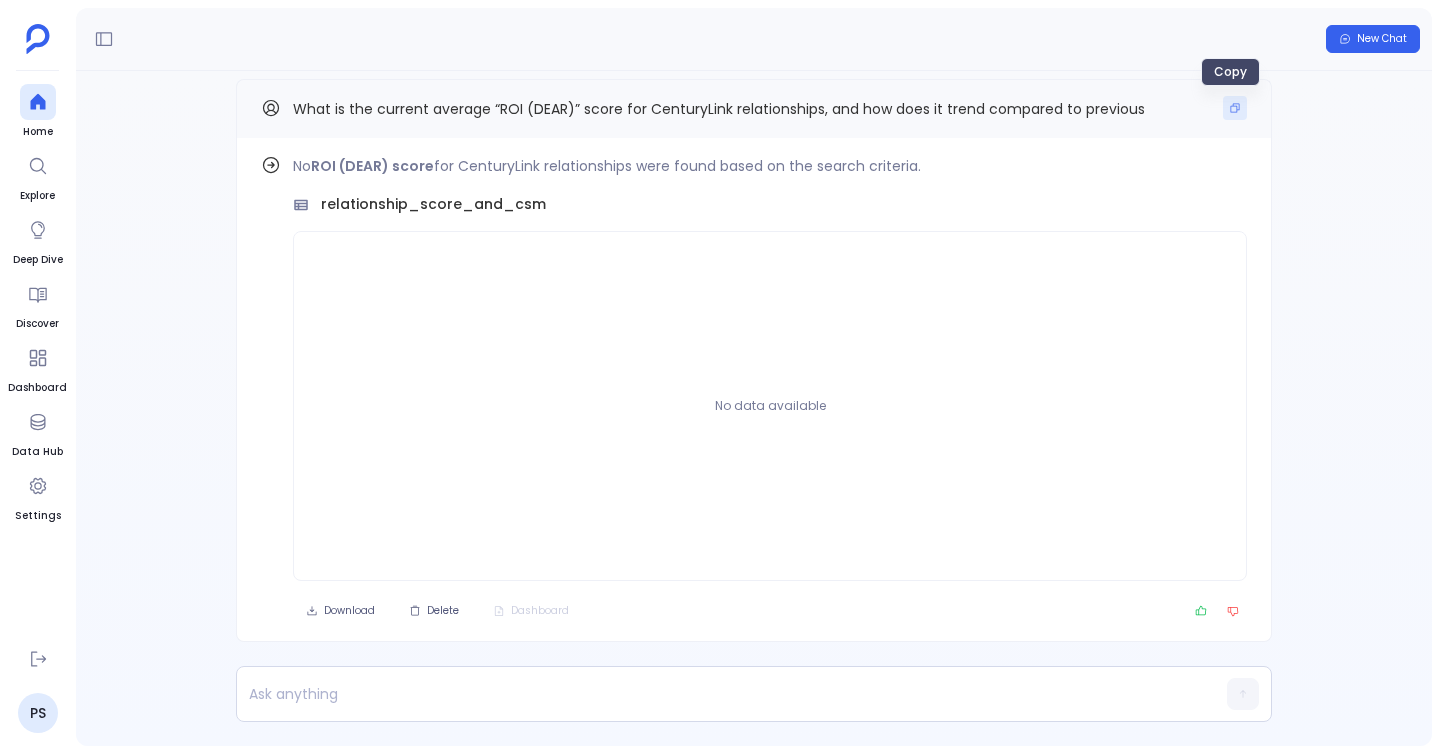 click at bounding box center (1235, 108) 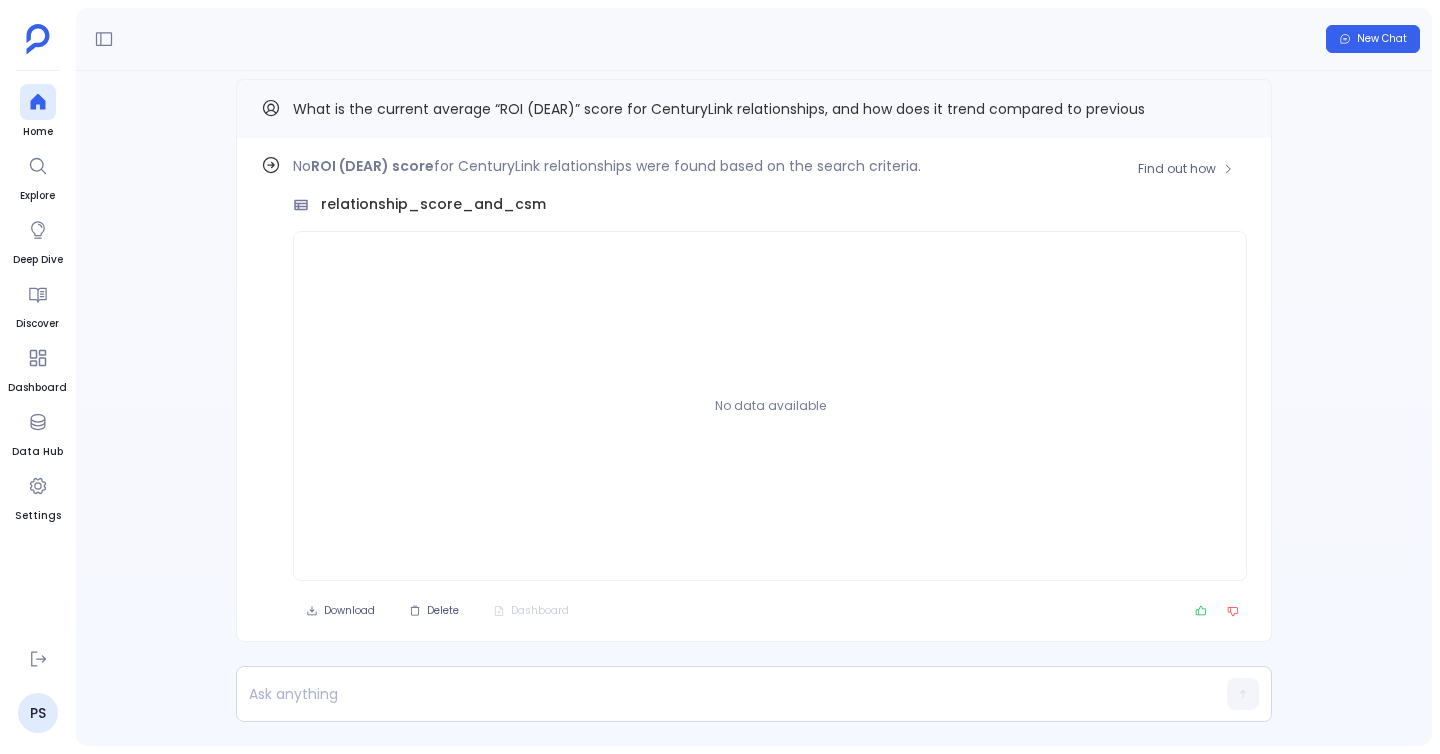 click on "Find out how No  ROI (DEAR) score  for CenturyLink relationships were found based on the search criteria. relationship_score_and_csm No data available Download Delete Dashboard" at bounding box center [754, 390] 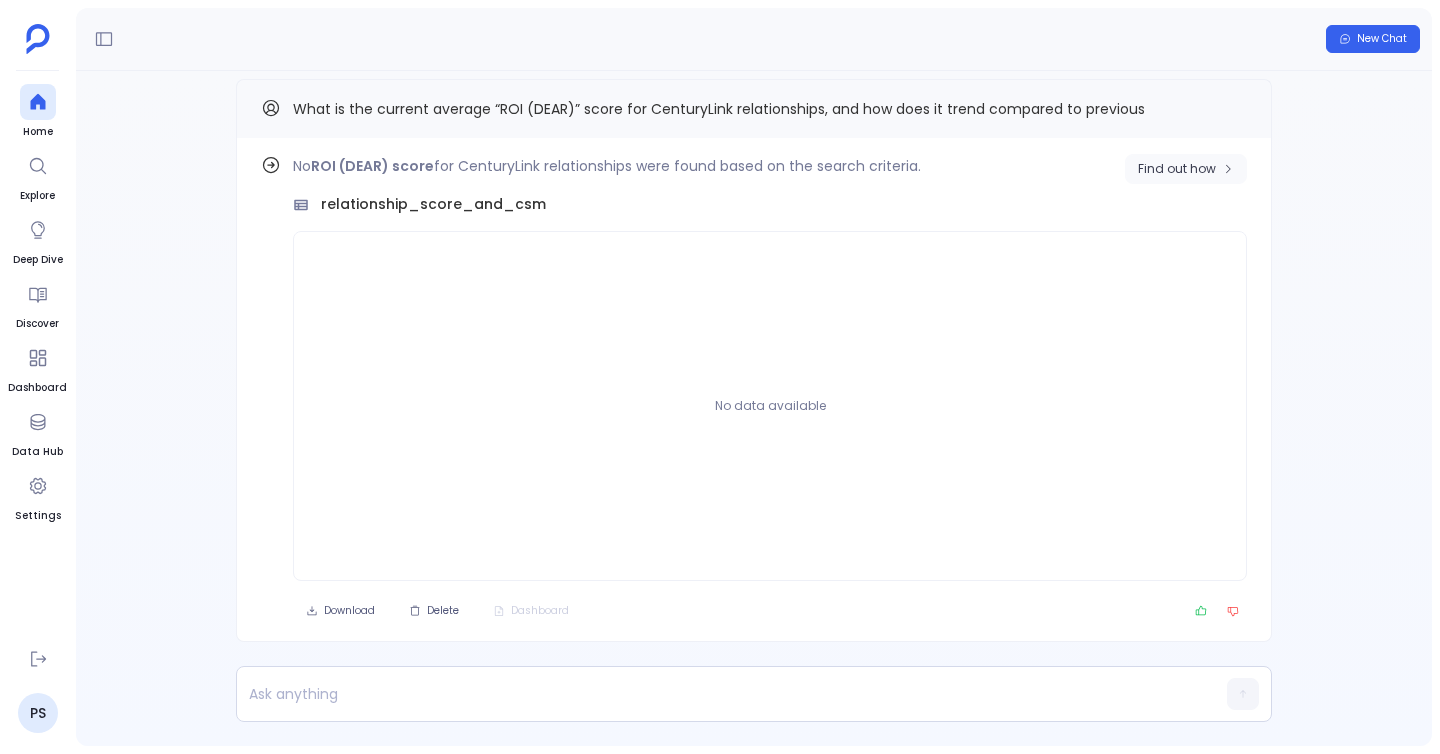 click on "Find out how" at bounding box center [1177, 169] 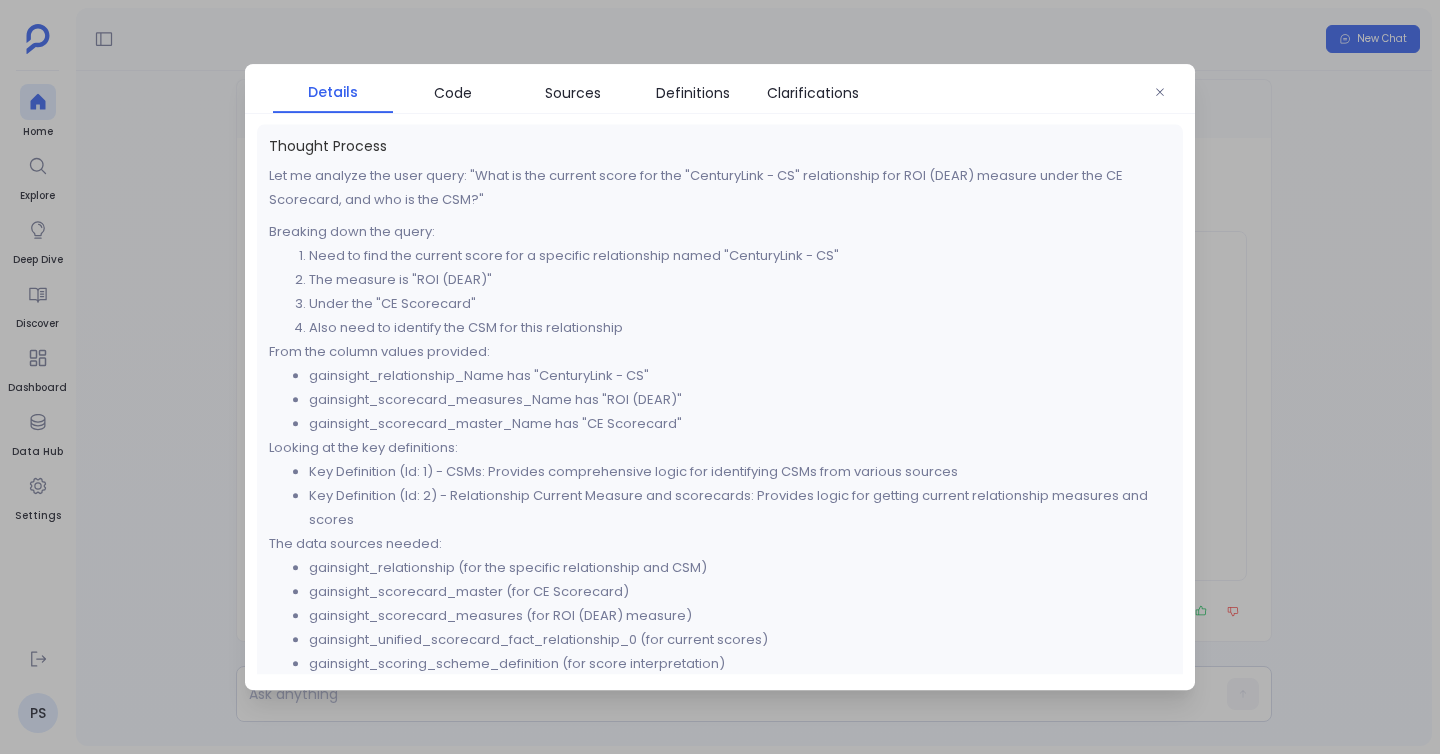 scroll, scrollTop: 601, scrollLeft: 0, axis: vertical 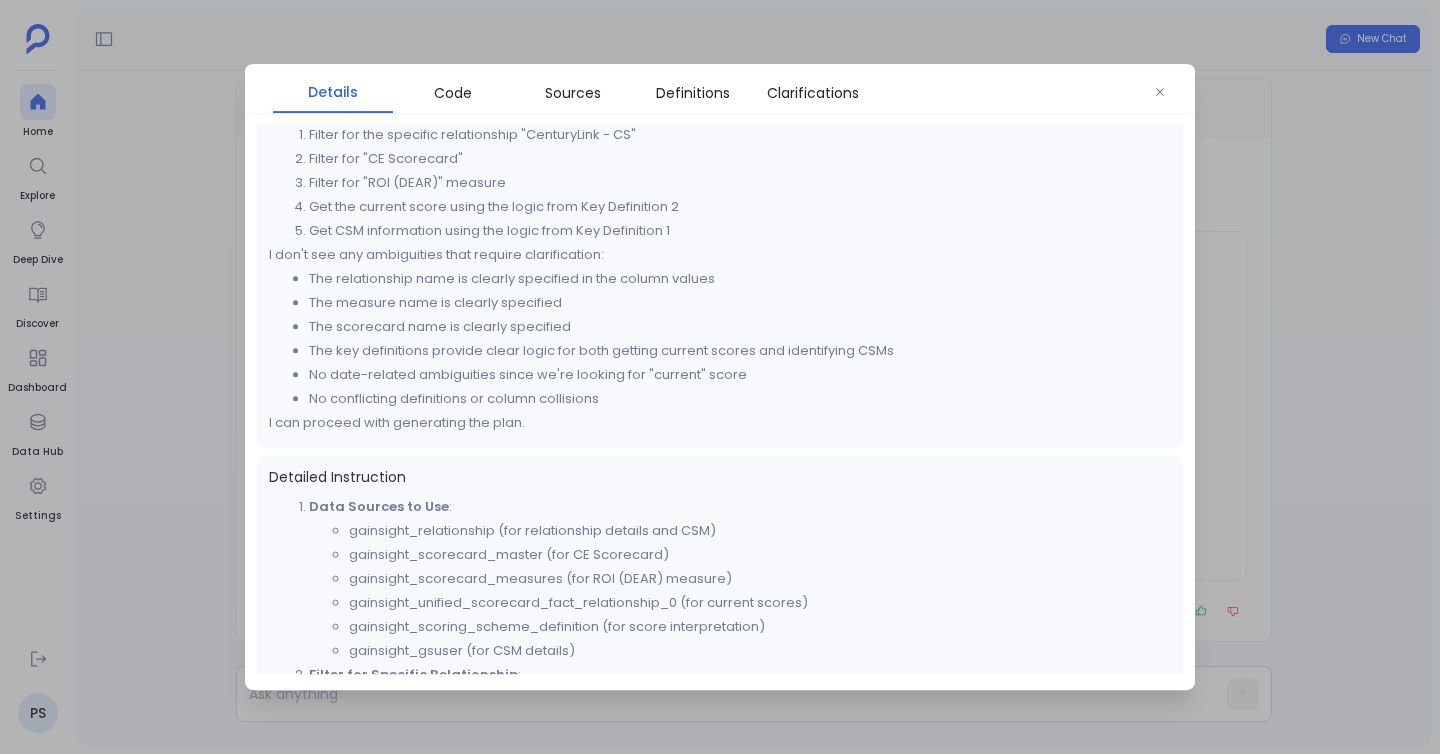 click at bounding box center [720, 377] 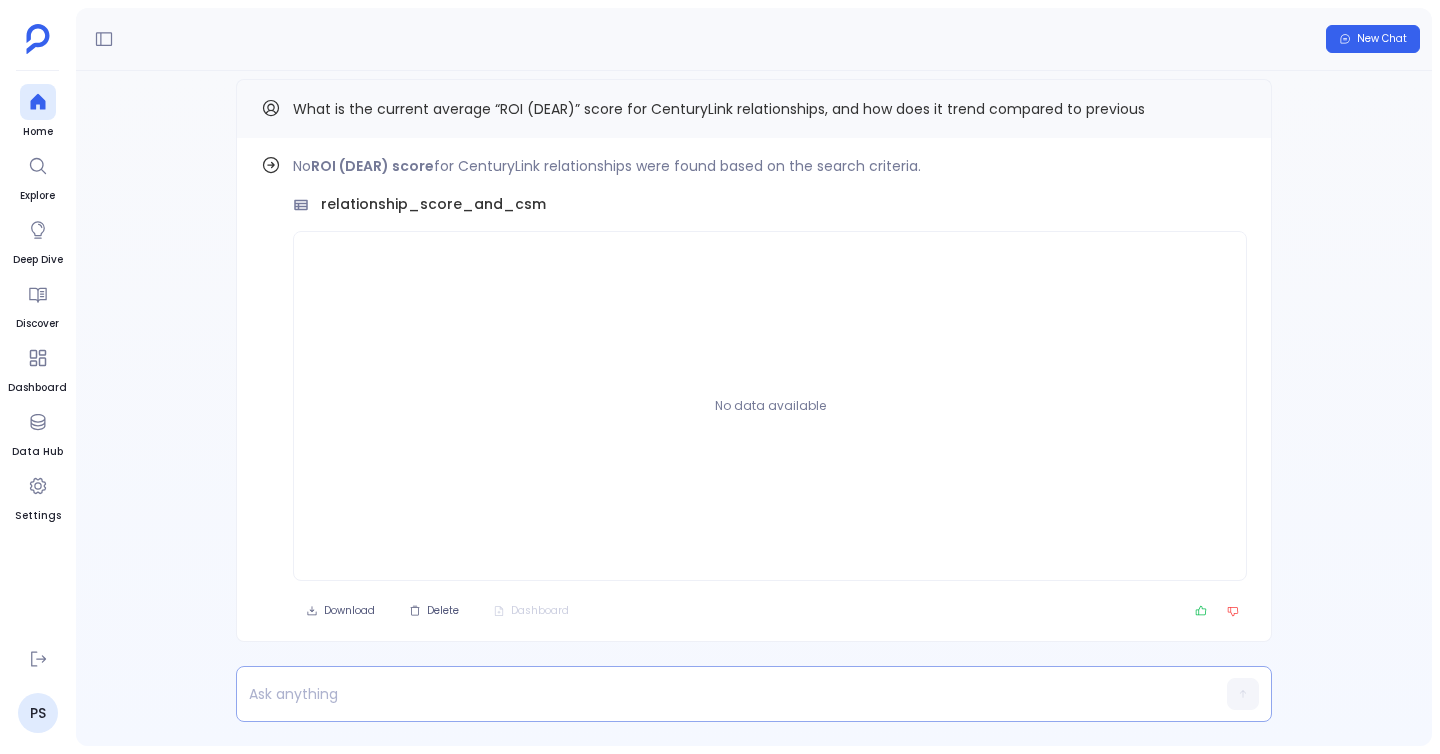 click at bounding box center (715, 694) 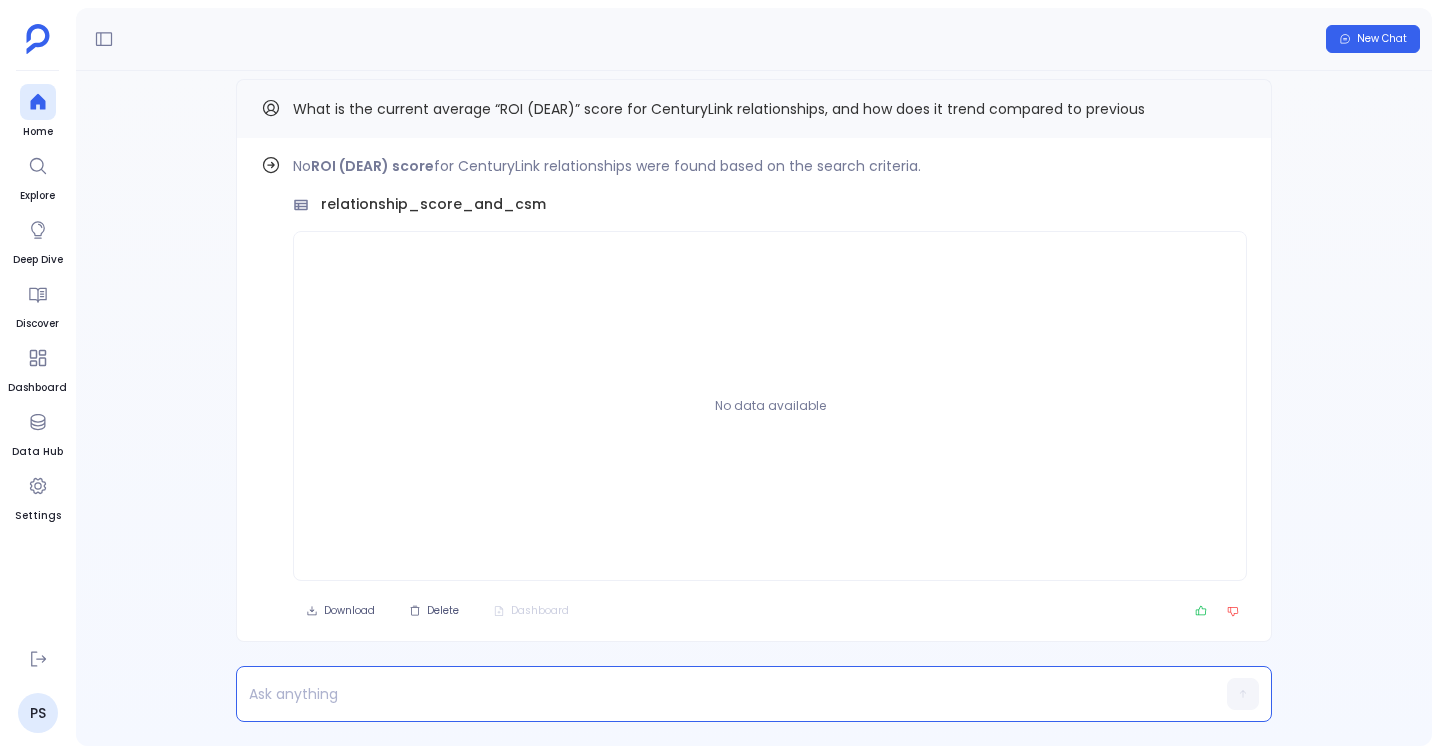 click at bounding box center [715, 694] 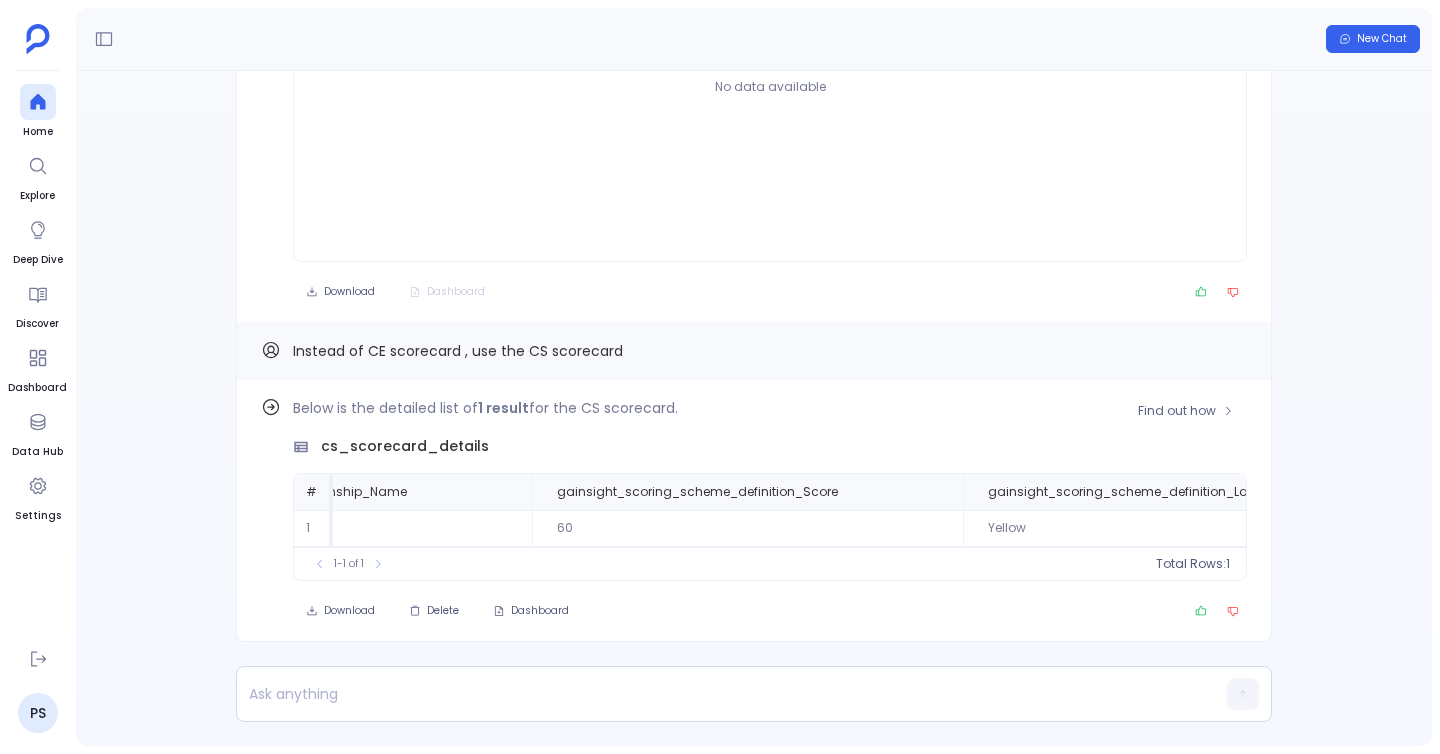 scroll, scrollTop: 0, scrollLeft: 227, axis: horizontal 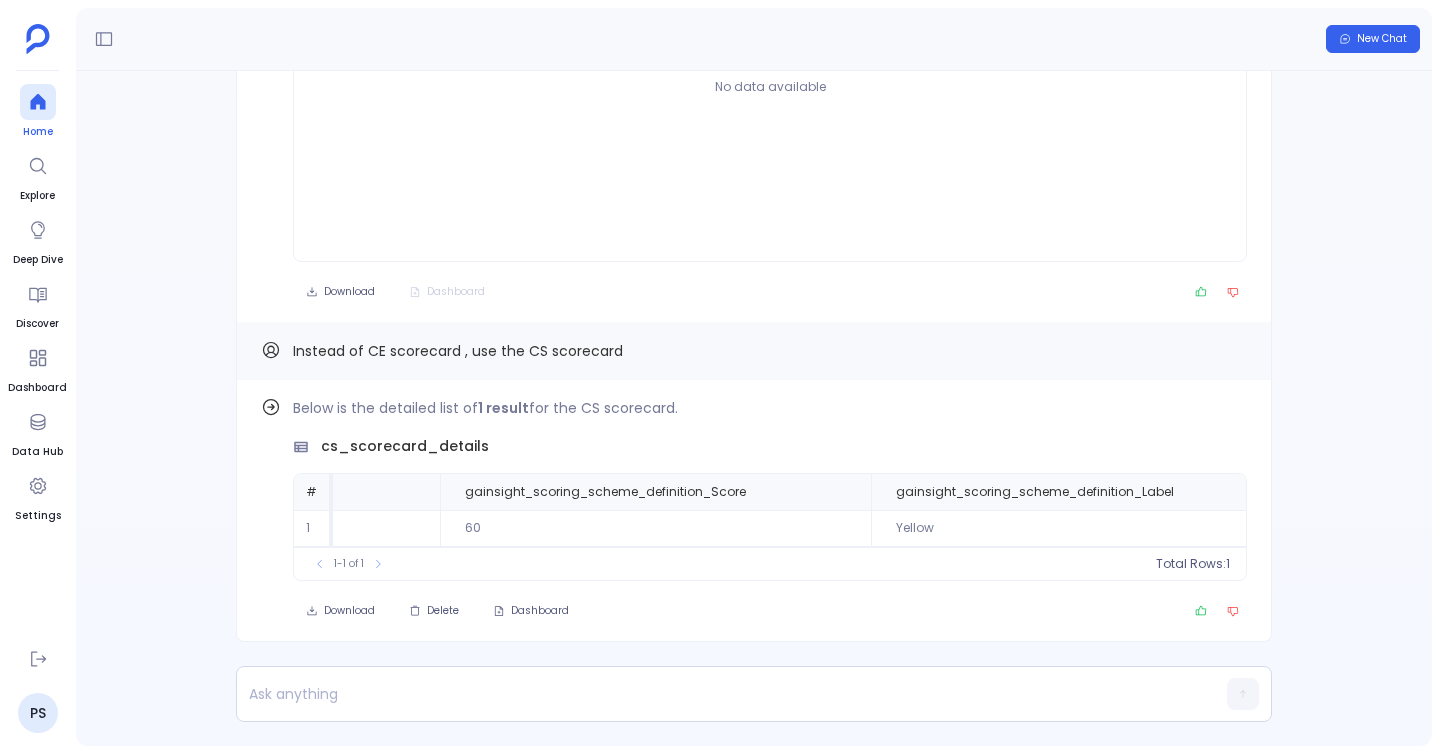 click on "Home" at bounding box center [38, 112] 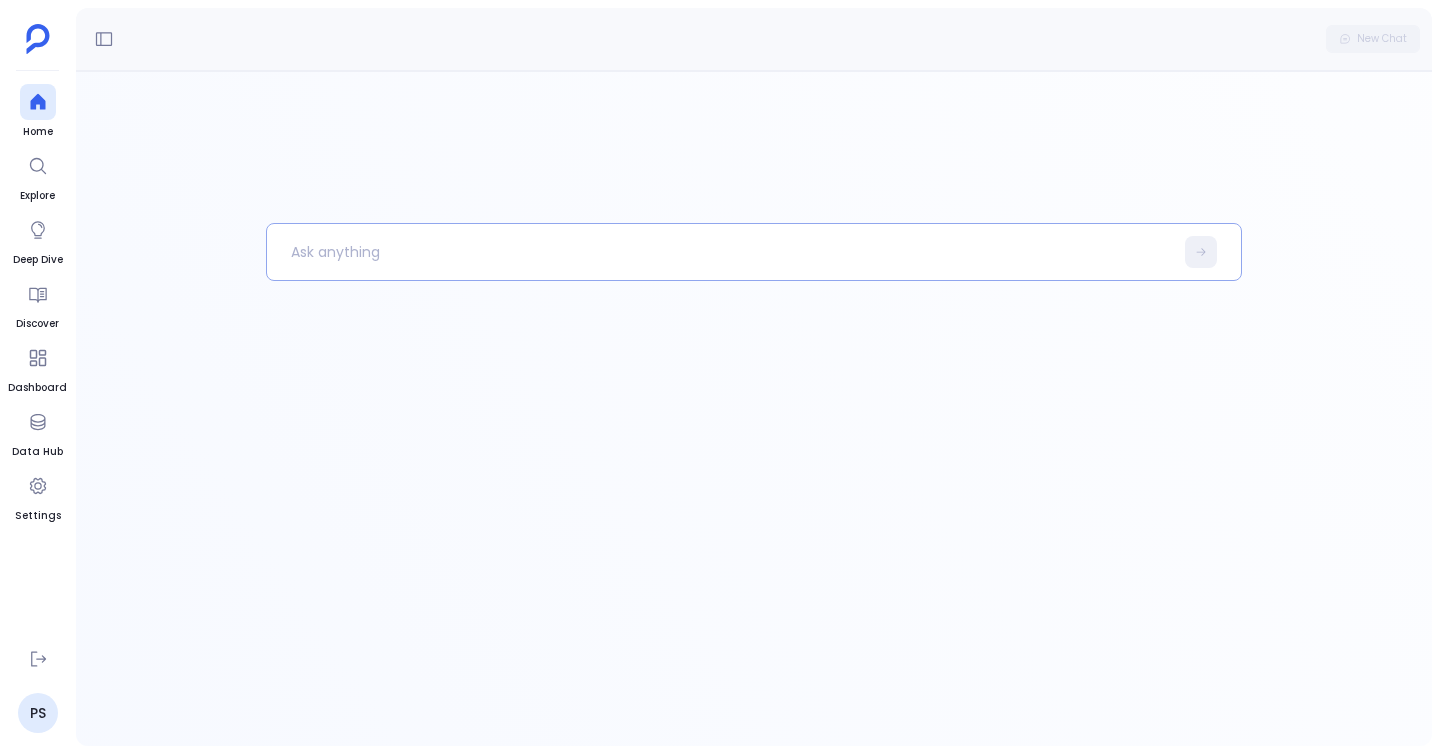 click at bounding box center (720, 252) 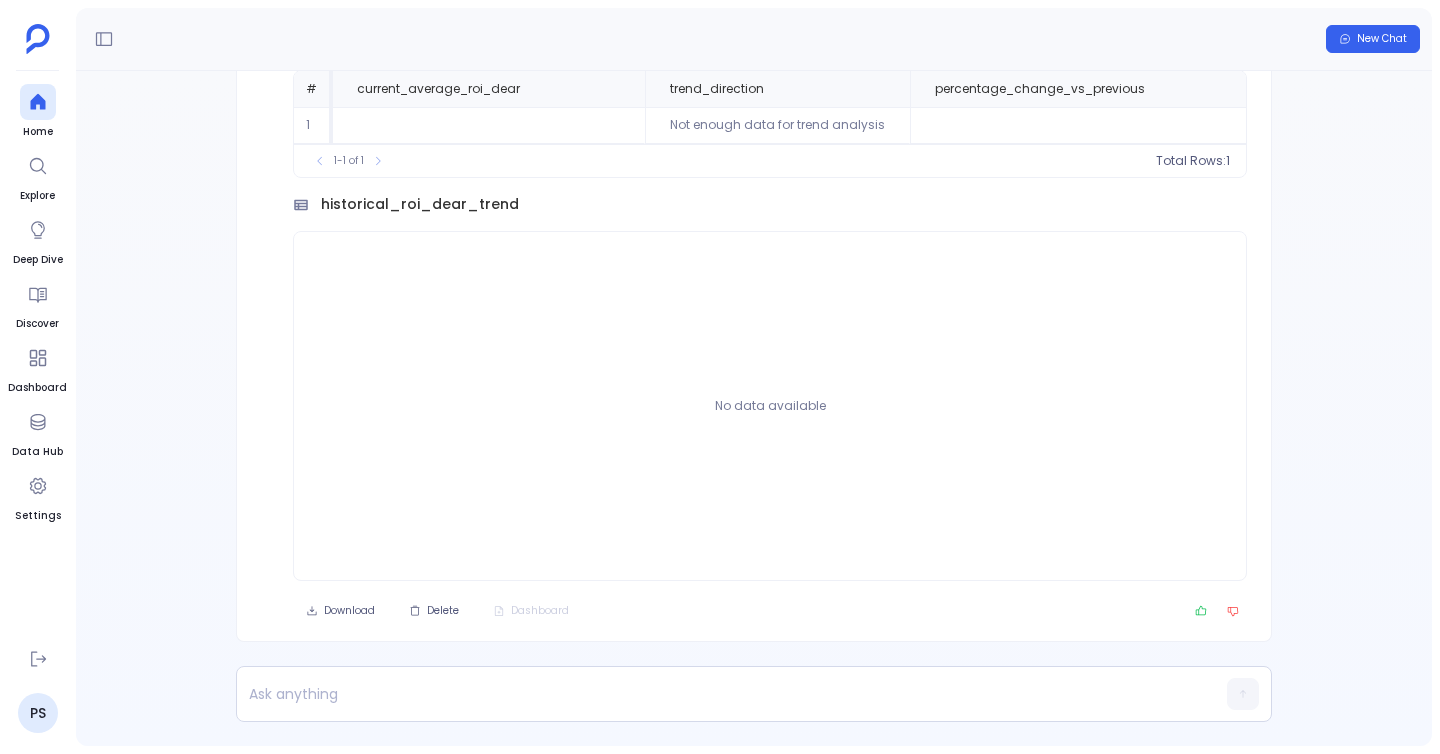 scroll, scrollTop: -182, scrollLeft: 0, axis: vertical 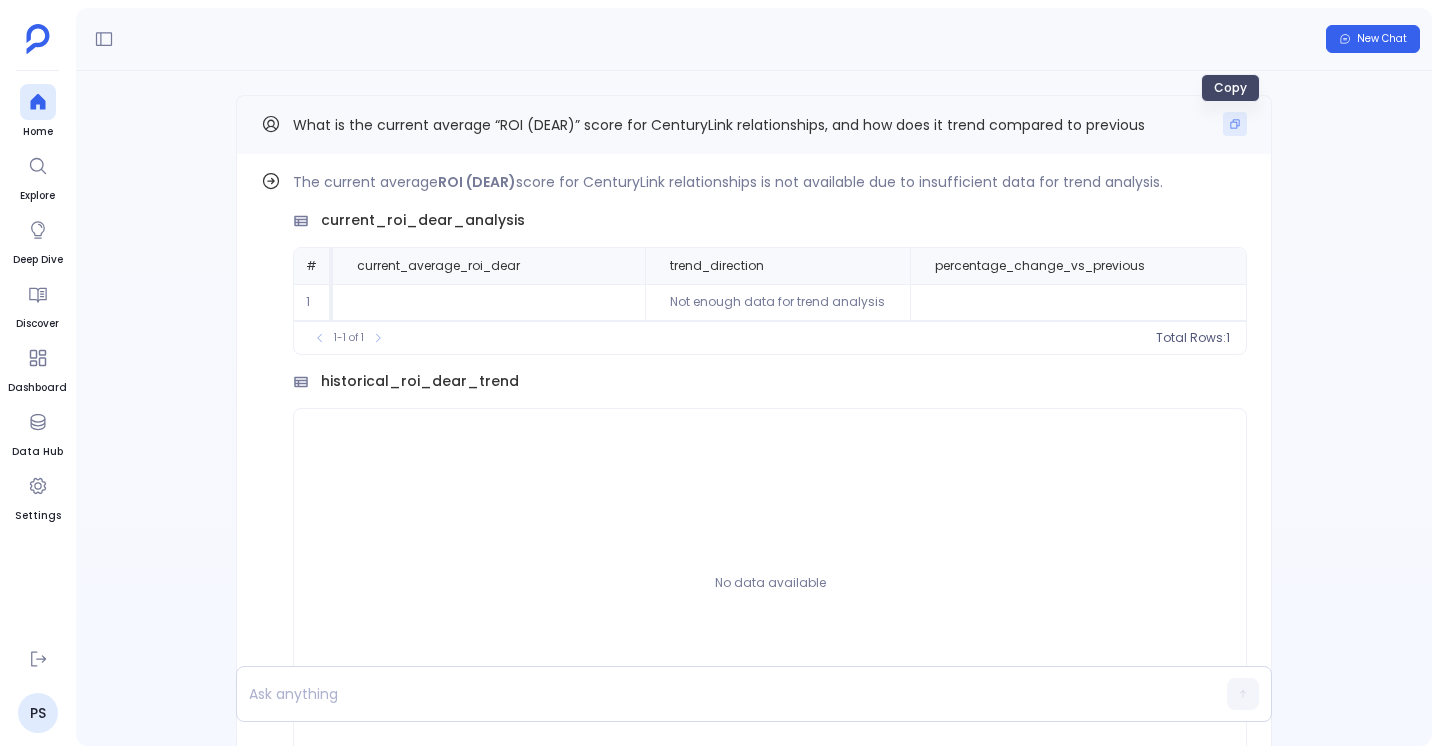 click 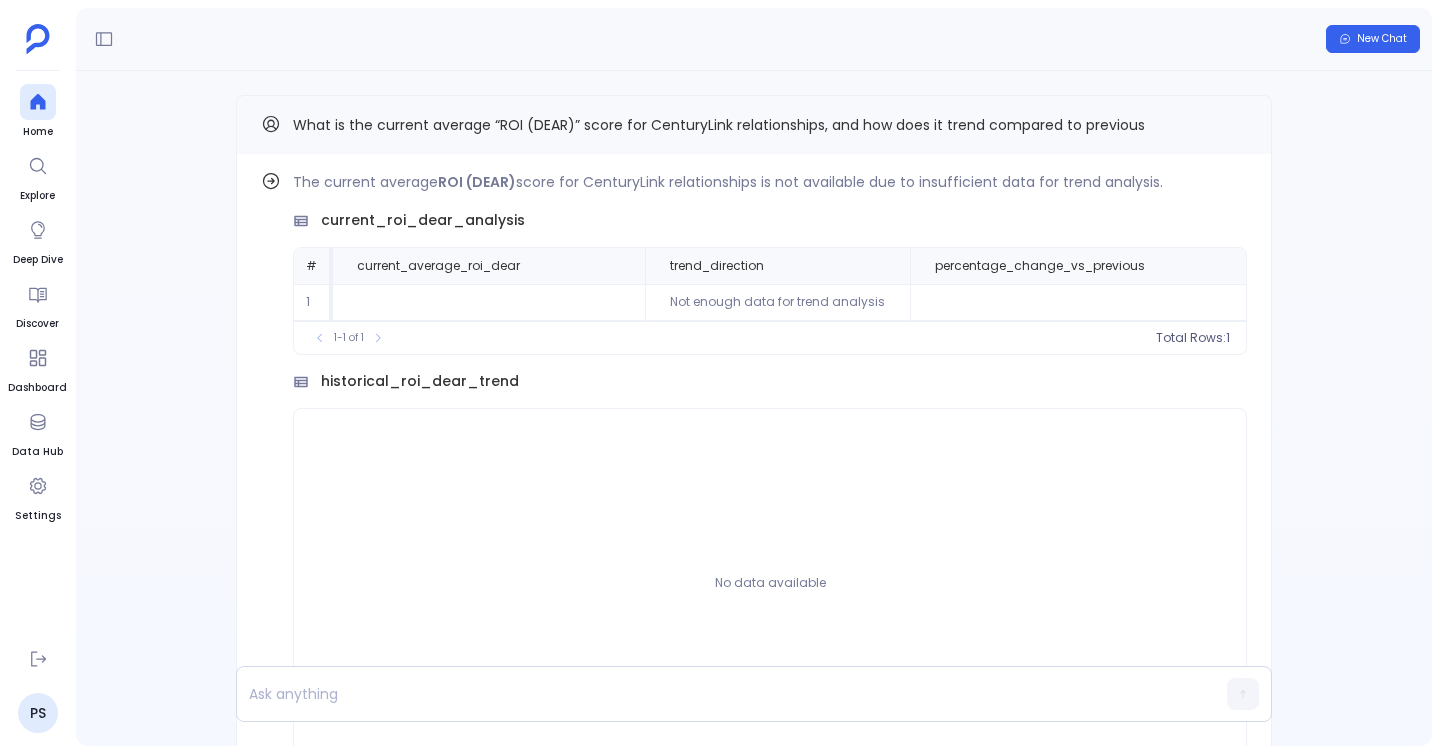 click on "Find out how The current average  ROI (DEAR)  score for CenturyLink relationships is not available due to insufficient data for trend analysis. current_roi_dear_analysis # current_average_roi_dear trend_direction percentage_change_vs_previous 1 Not enough data for trend analysis
To pick up a draggable item, press the space bar.
While dragging, use the arrow keys to move the item.
Press space again to drop the item in its new position, or press escape to cancel.
1-1 of 1 Total Rows:  1 historical_roi_dear_trend No data available Download Delete Dashboard What is the current average “ROI (DEAR)” score for CenturyLink relationships, and how does it trend compared to previous" at bounding box center (754, 408) 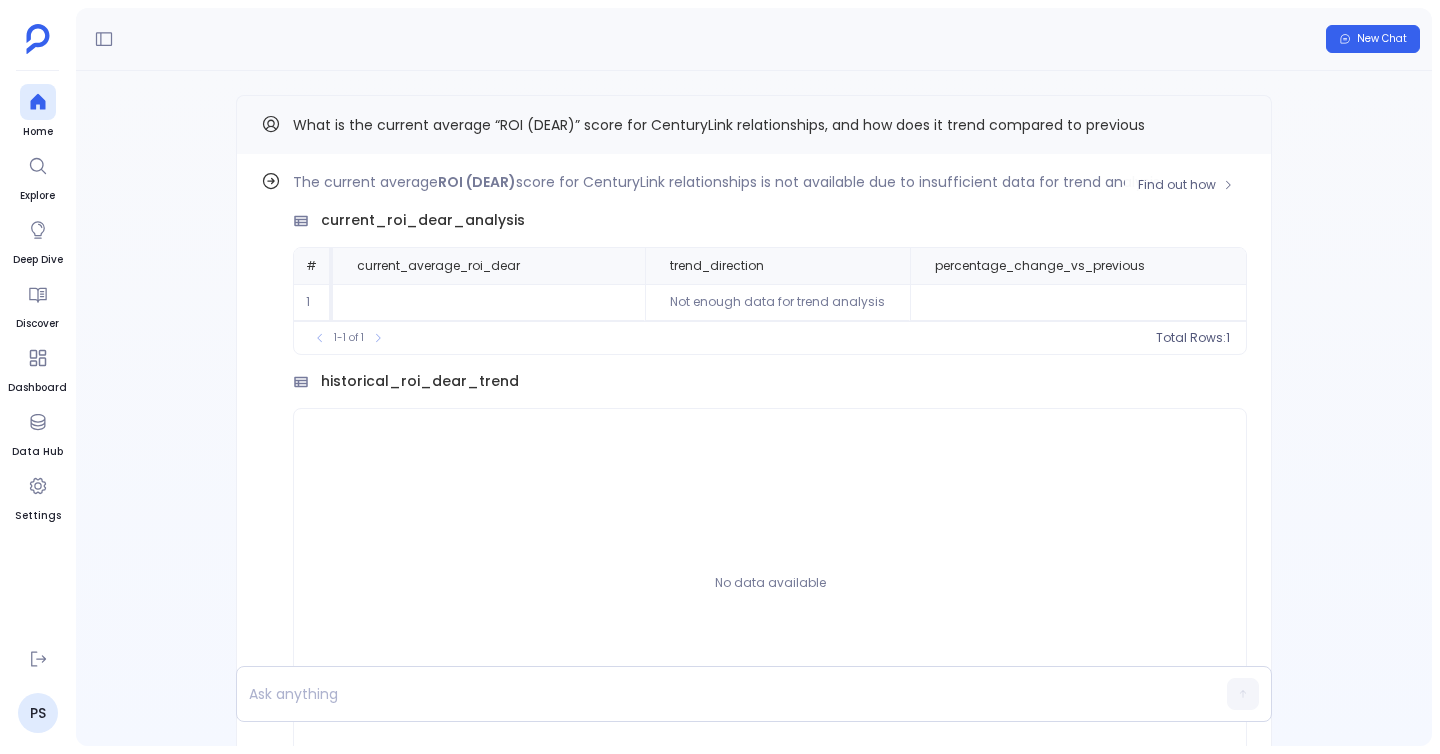 click on "The current average  ROI (DEAR)  score for CenturyLink relationships is not available due to insufficient data for trend analysis. current_roi_dear_analysis # current_average_roi_dear trend_direction percentage_change_vs_previous 1 Not enough data for trend analysis
To pick up a draggable item, press the space bar.
While dragging, use the arrow keys to move the item.
Press space again to drop the item in its new position, or press escape to cancel.
1-1 of 1 Total Rows:  1" at bounding box center (770, 262) 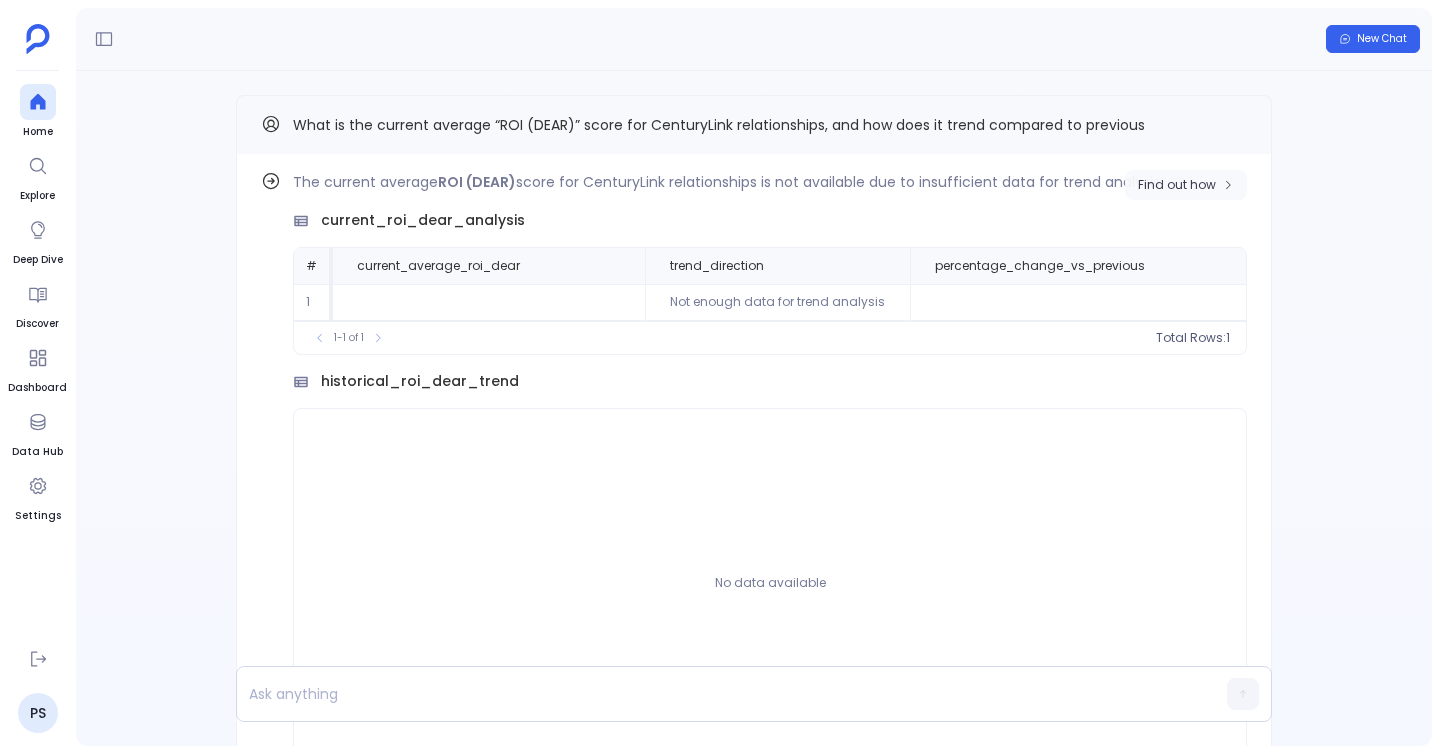 click on "Find out how" at bounding box center [1177, 185] 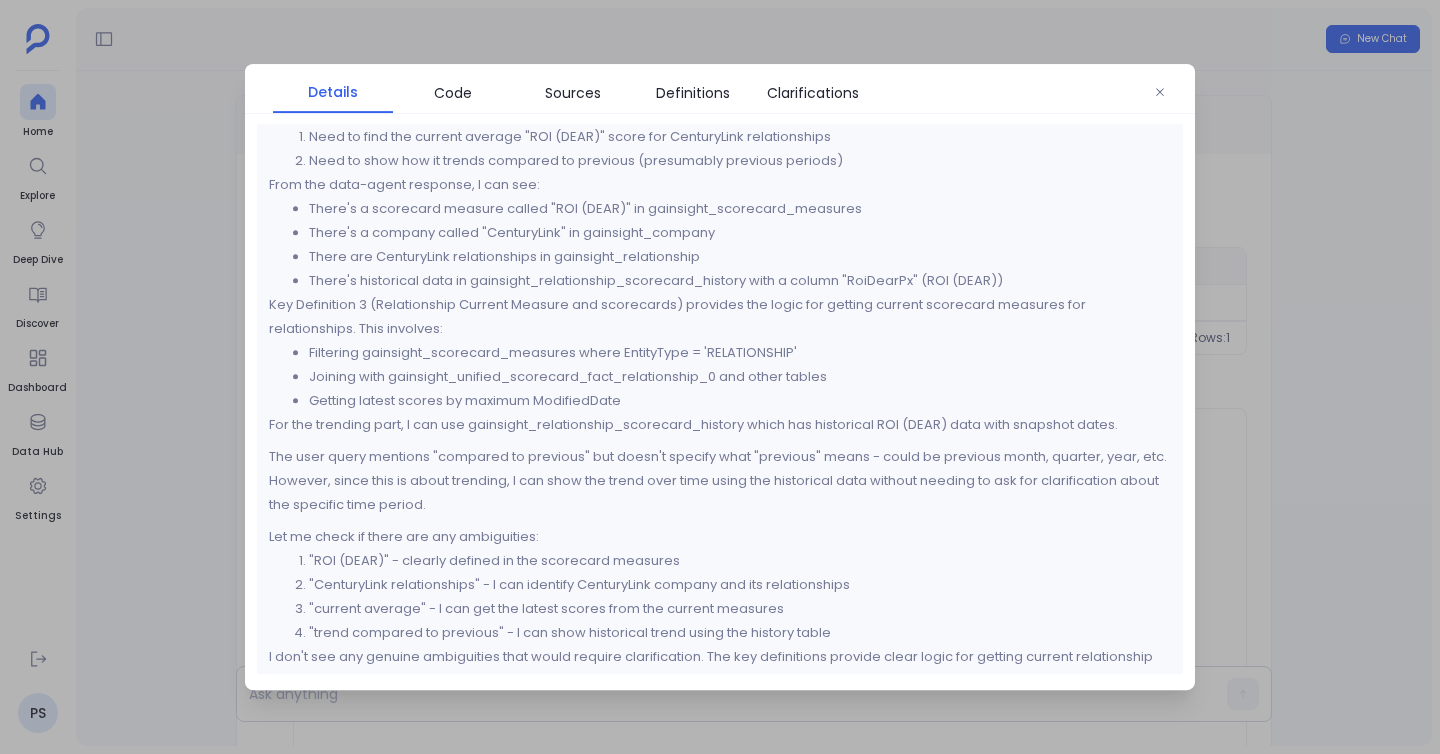 scroll, scrollTop: 262, scrollLeft: 0, axis: vertical 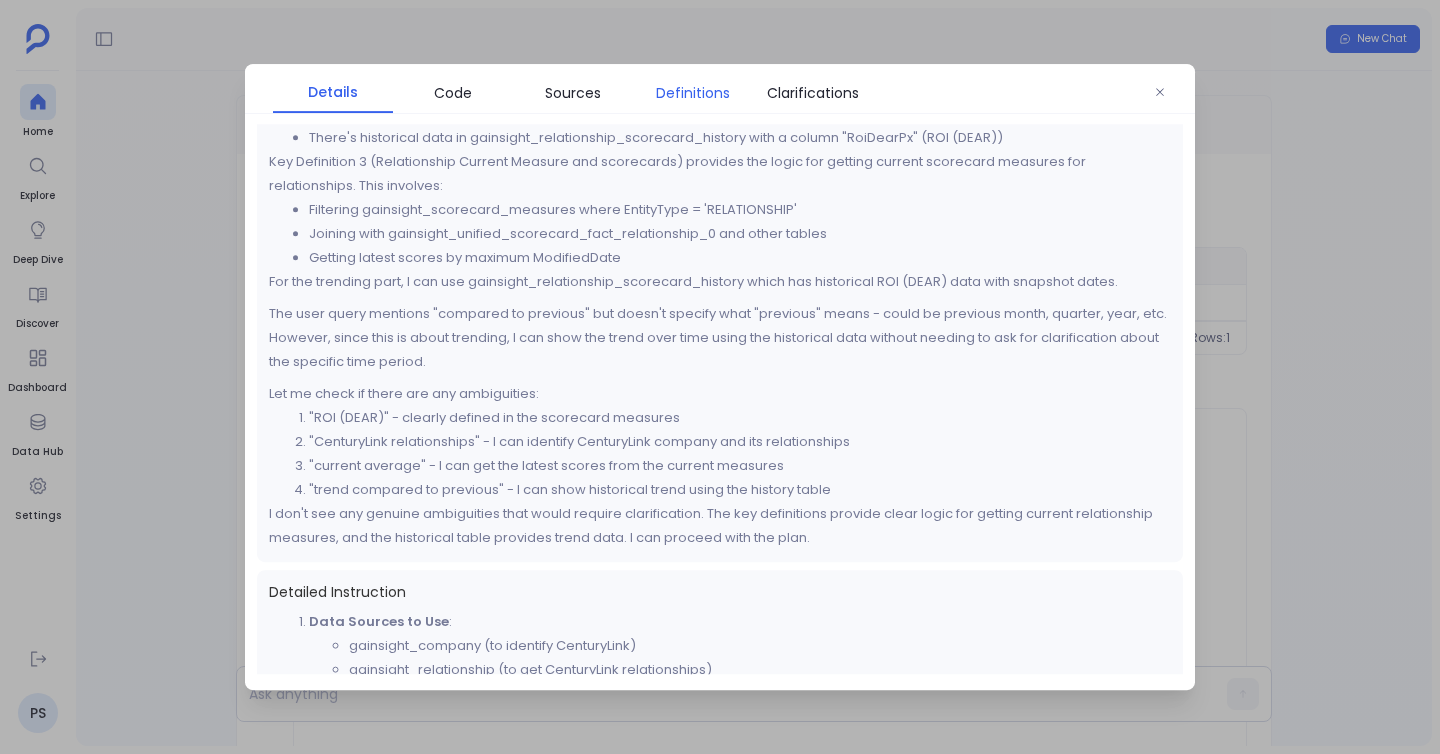 click on "Definitions" at bounding box center (693, 93) 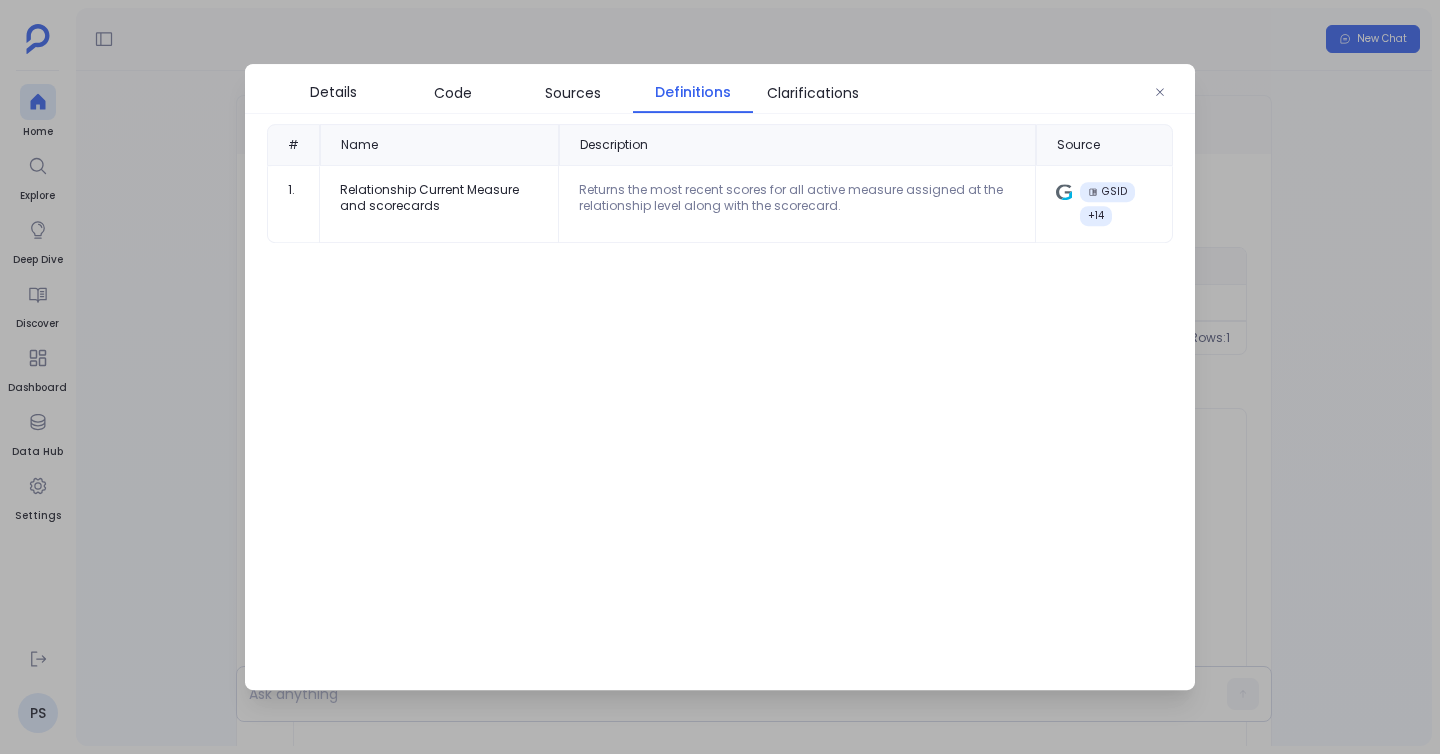 click at bounding box center [720, 377] 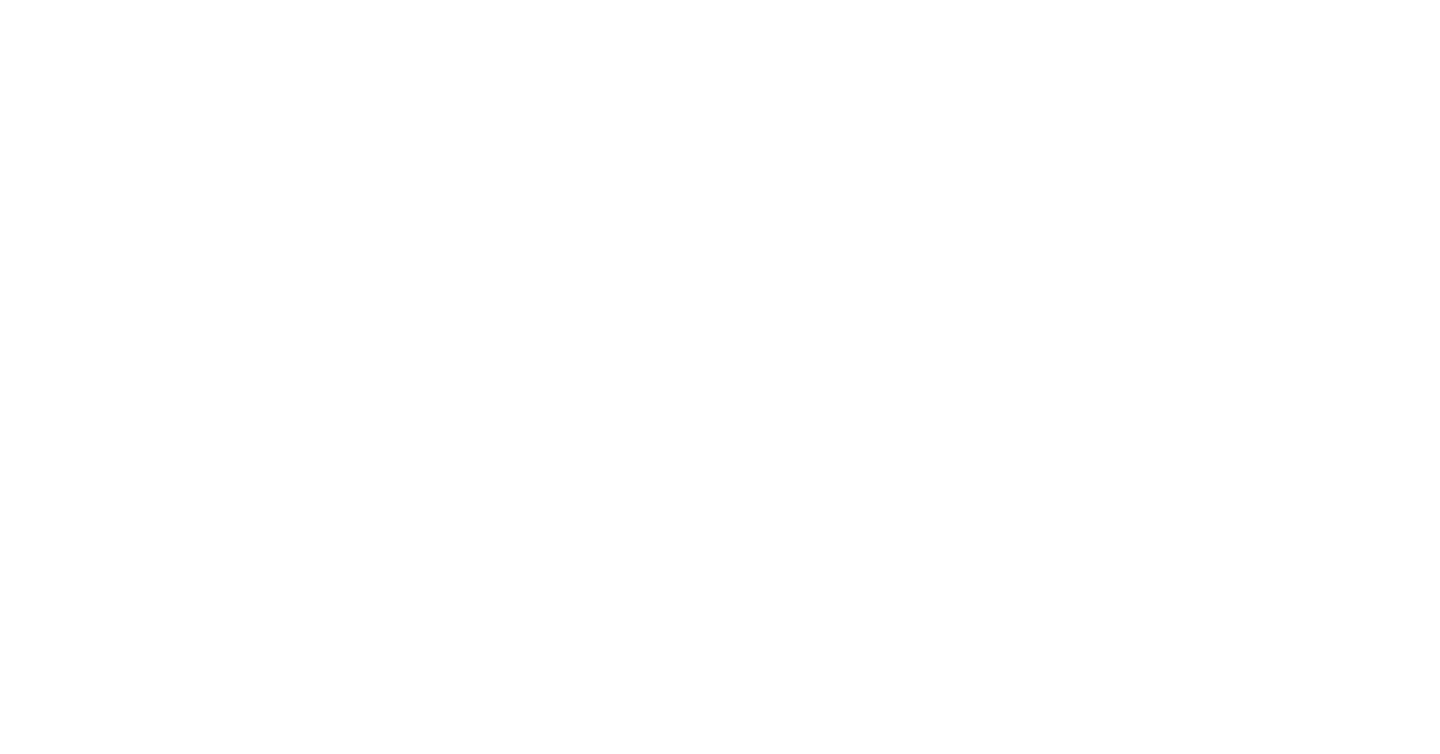 scroll, scrollTop: 0, scrollLeft: 0, axis: both 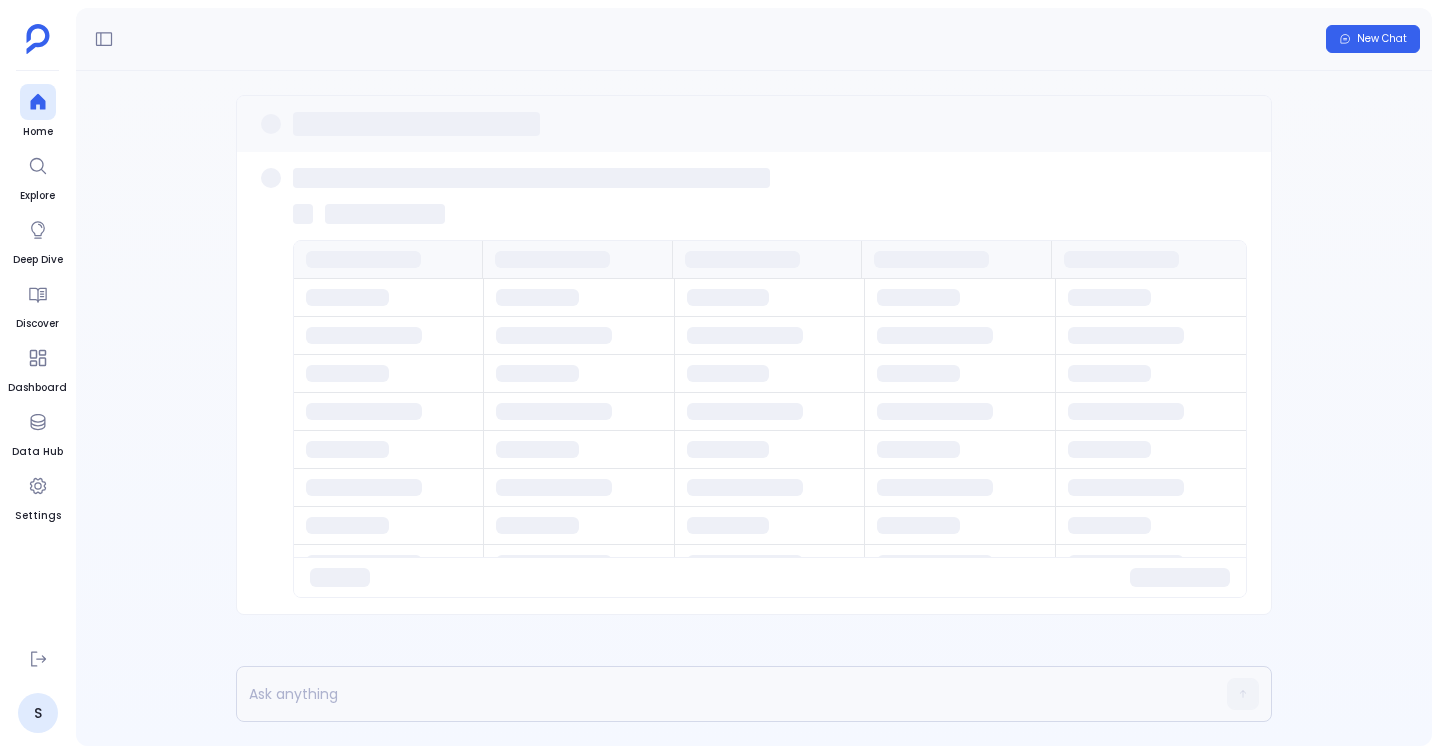 click 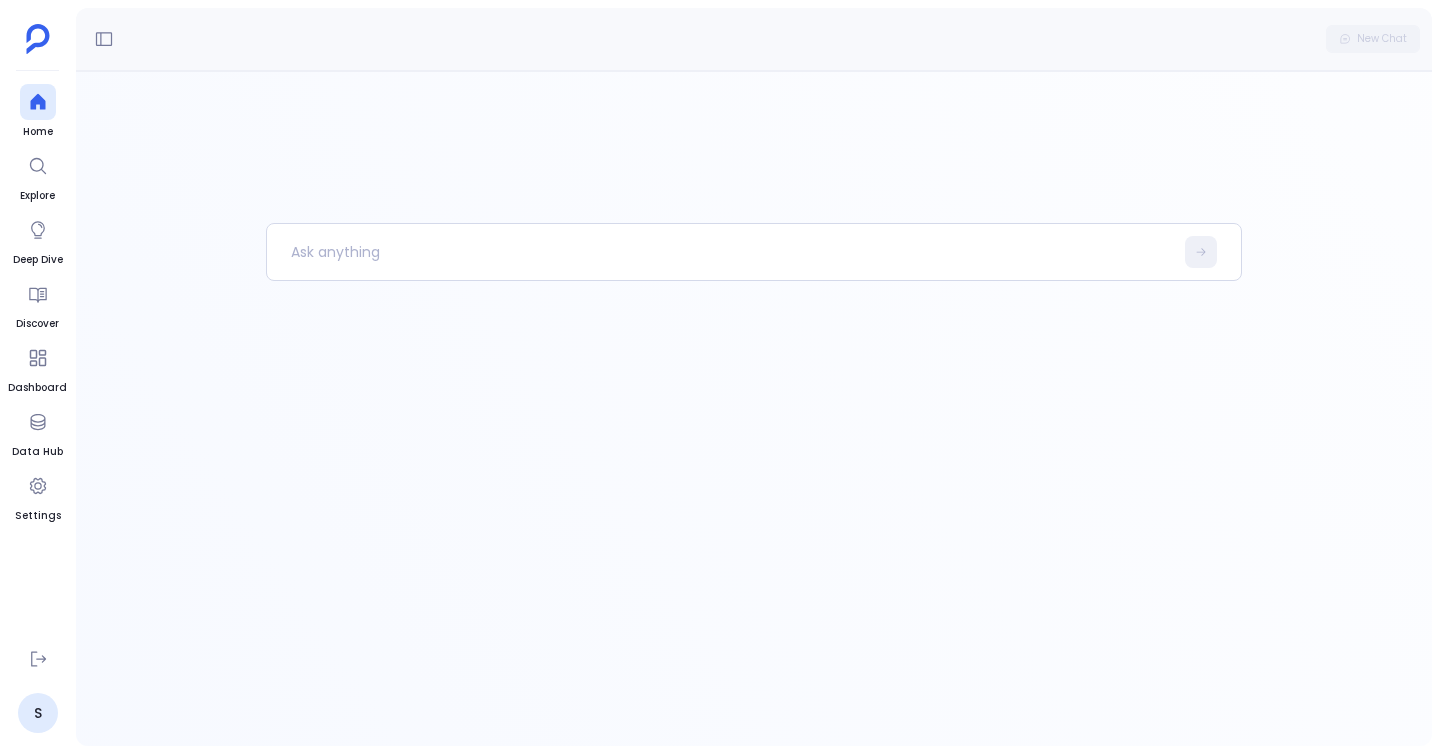 click at bounding box center (754, 484) 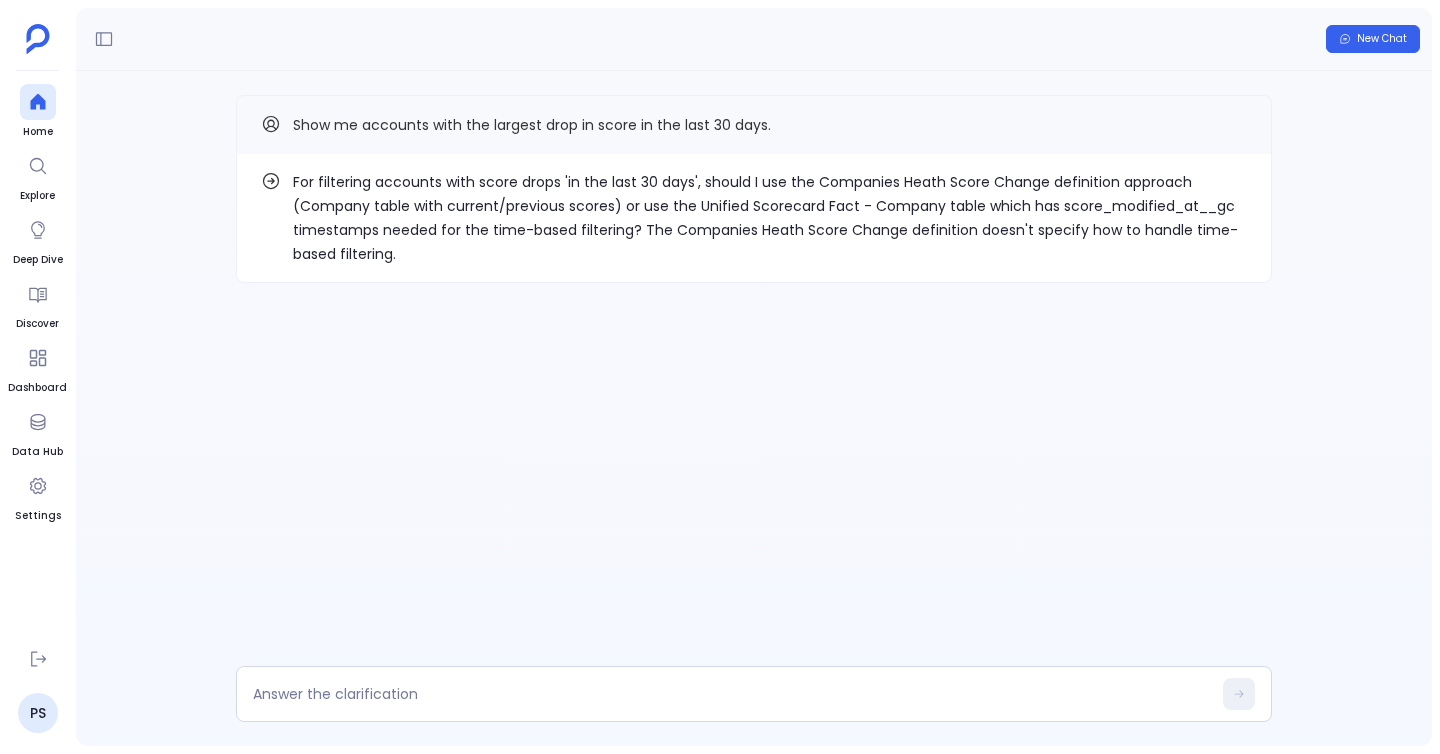 click on "For filtering accounts with score drops 'in the last 30 days', should I use the Companies Heath Score Change definition approach (Company table with current/previous scores) or use the Unified Scorecard Fact - Company table which has score_modified_at__gc timestamps needed for the time-based filtering? The Companies Heath Score Change definition doesn't specify how to handle time-based filtering." at bounding box center [770, 218] 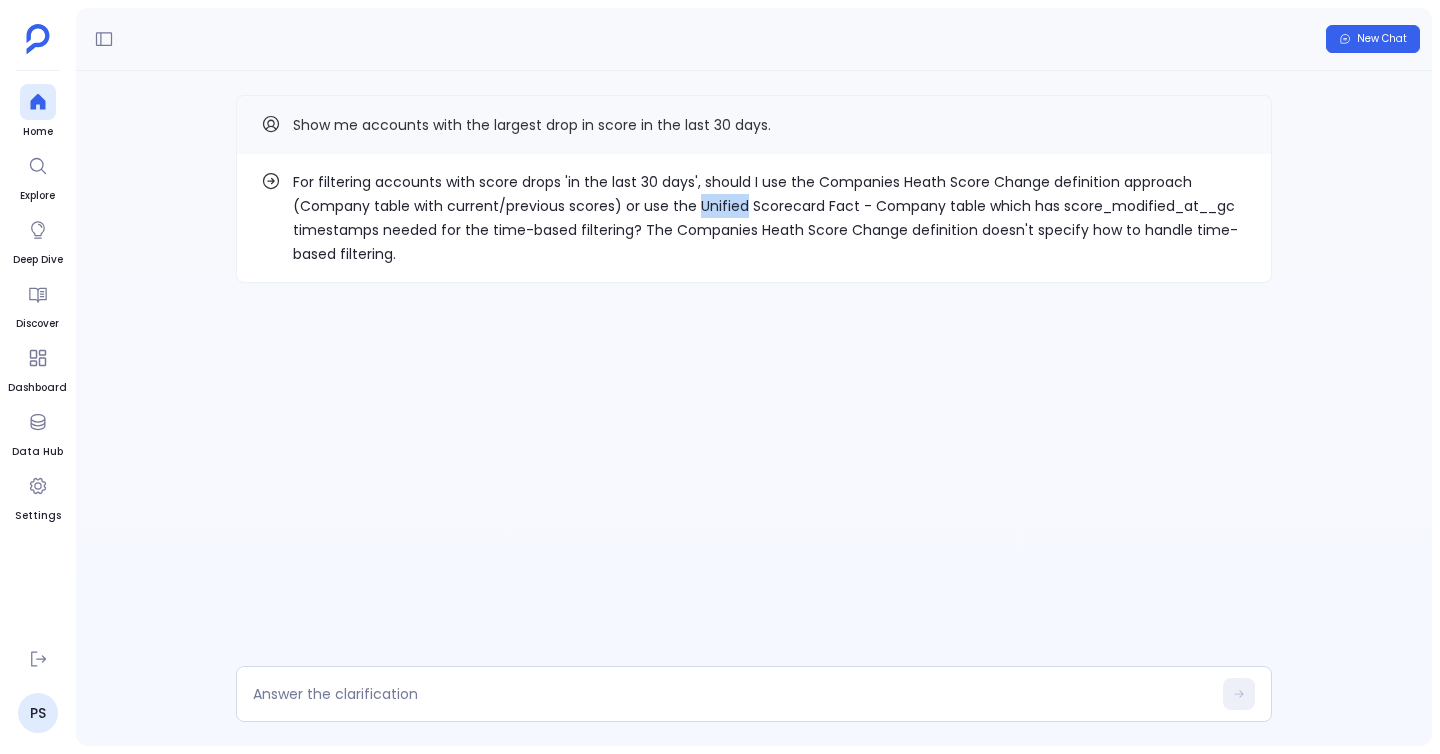 click on "For filtering accounts with score drops 'in the last 30 days', should I use the Companies Heath Score Change definition approach (Company table with current/previous scores) or use the Unified Scorecard Fact - Company table which has score_modified_at__gc timestamps needed for the time-based filtering? The Companies Heath Score Change definition doesn't specify how to handle time-based filtering." at bounding box center [770, 218] 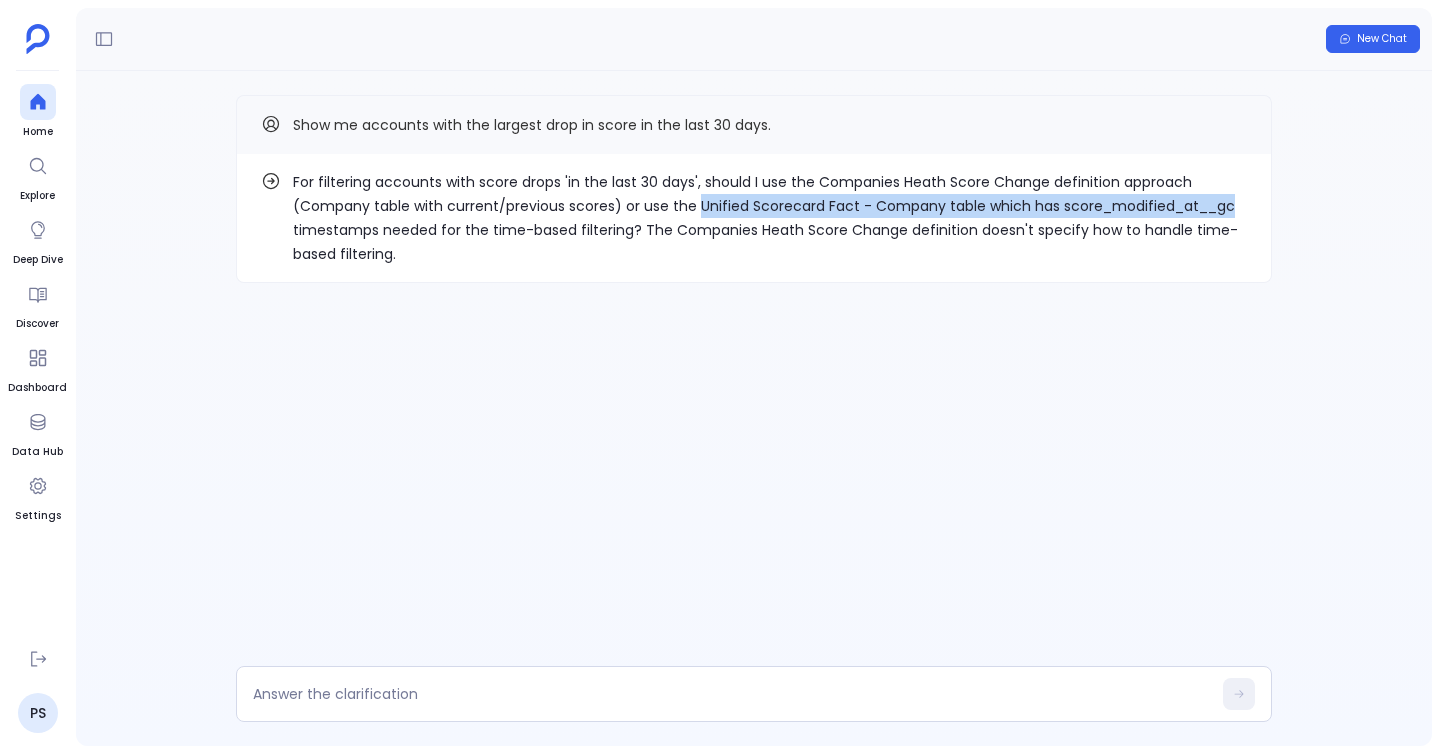 click on "For filtering accounts with score drops 'in the last 30 days', should I use the Companies Heath Score Change definition approach (Company table with current/previous scores) or use the Unified Scorecard Fact - Company table which has score_modified_at__gc timestamps needed for the time-based filtering? The Companies Heath Score Change definition doesn't specify how to handle time-based filtering." at bounding box center [770, 218] 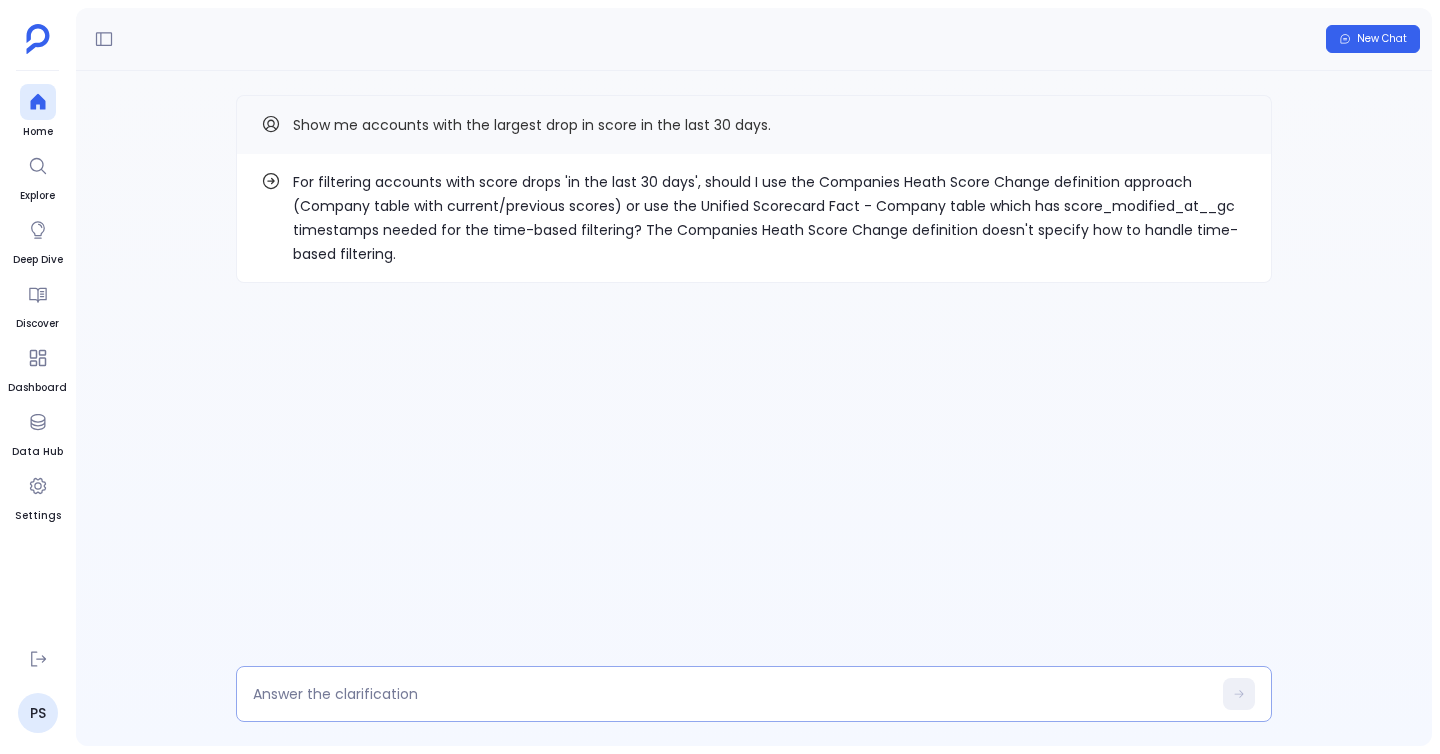 click at bounding box center (754, 694) 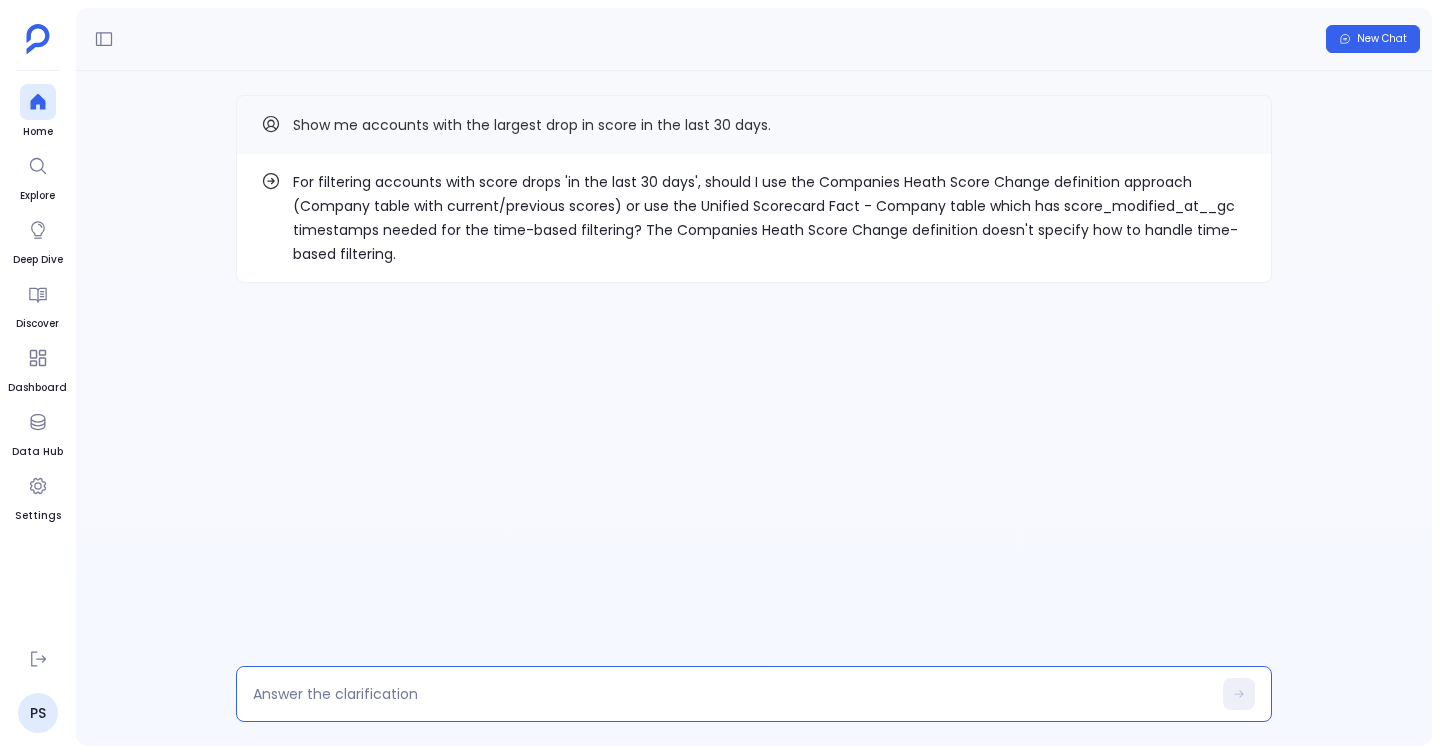 click at bounding box center [732, 694] 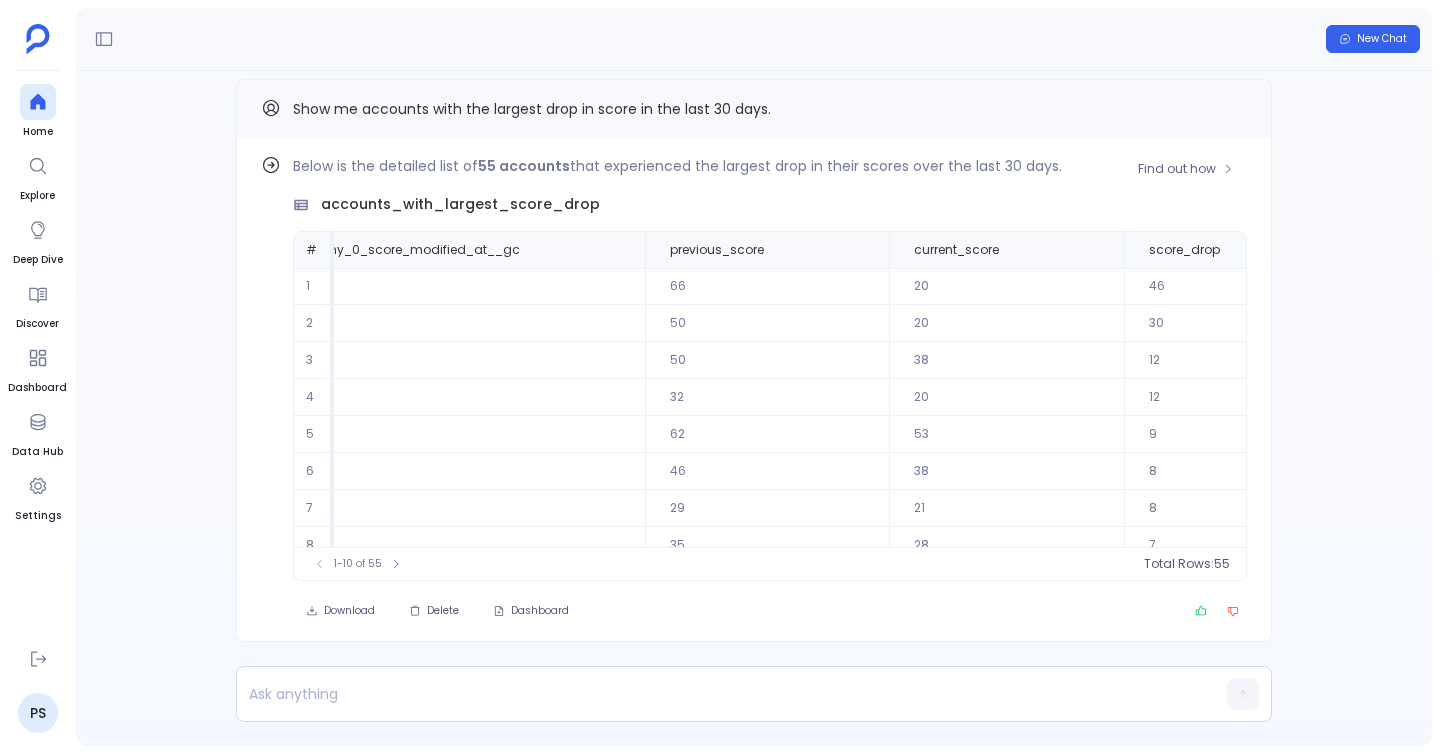 scroll, scrollTop: 0, scrollLeft: 1049, axis: horizontal 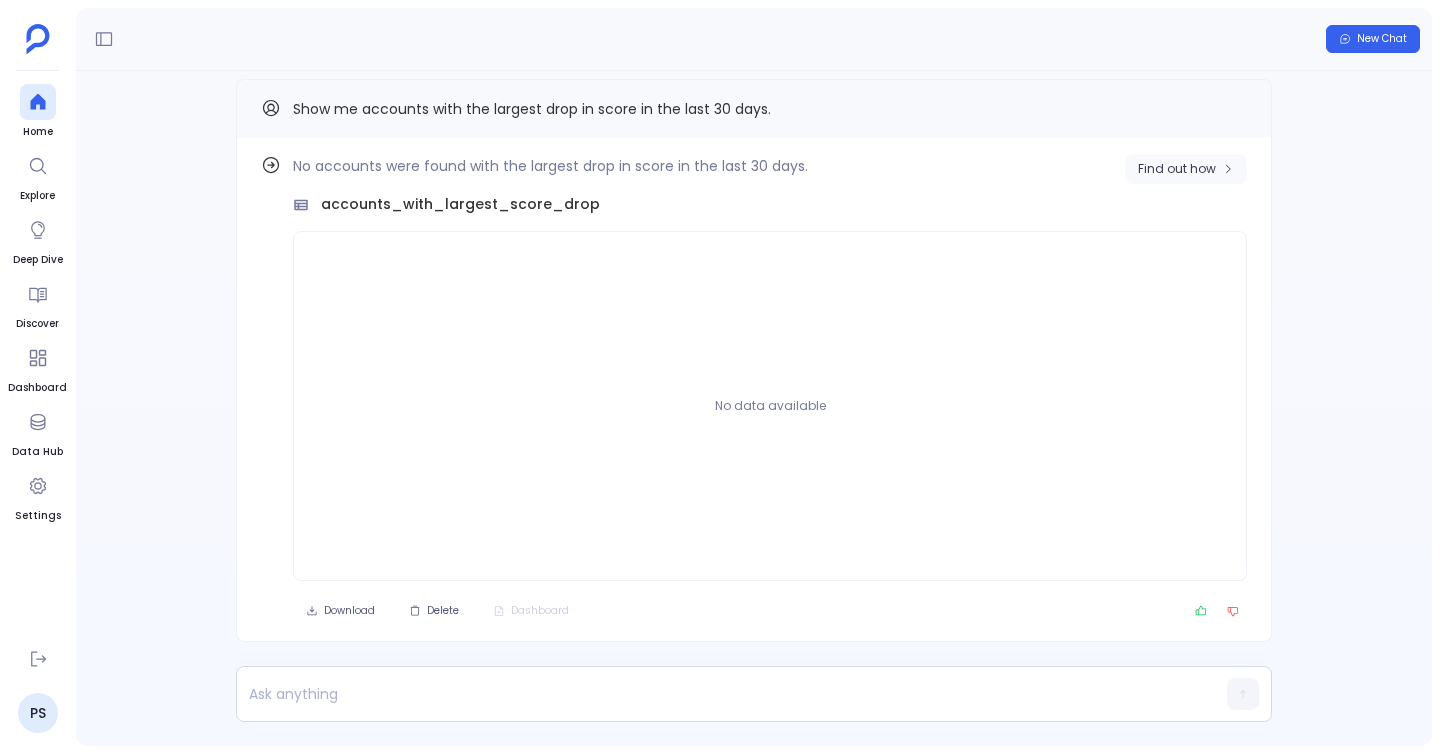 click on "Find out how" at bounding box center (1177, 169) 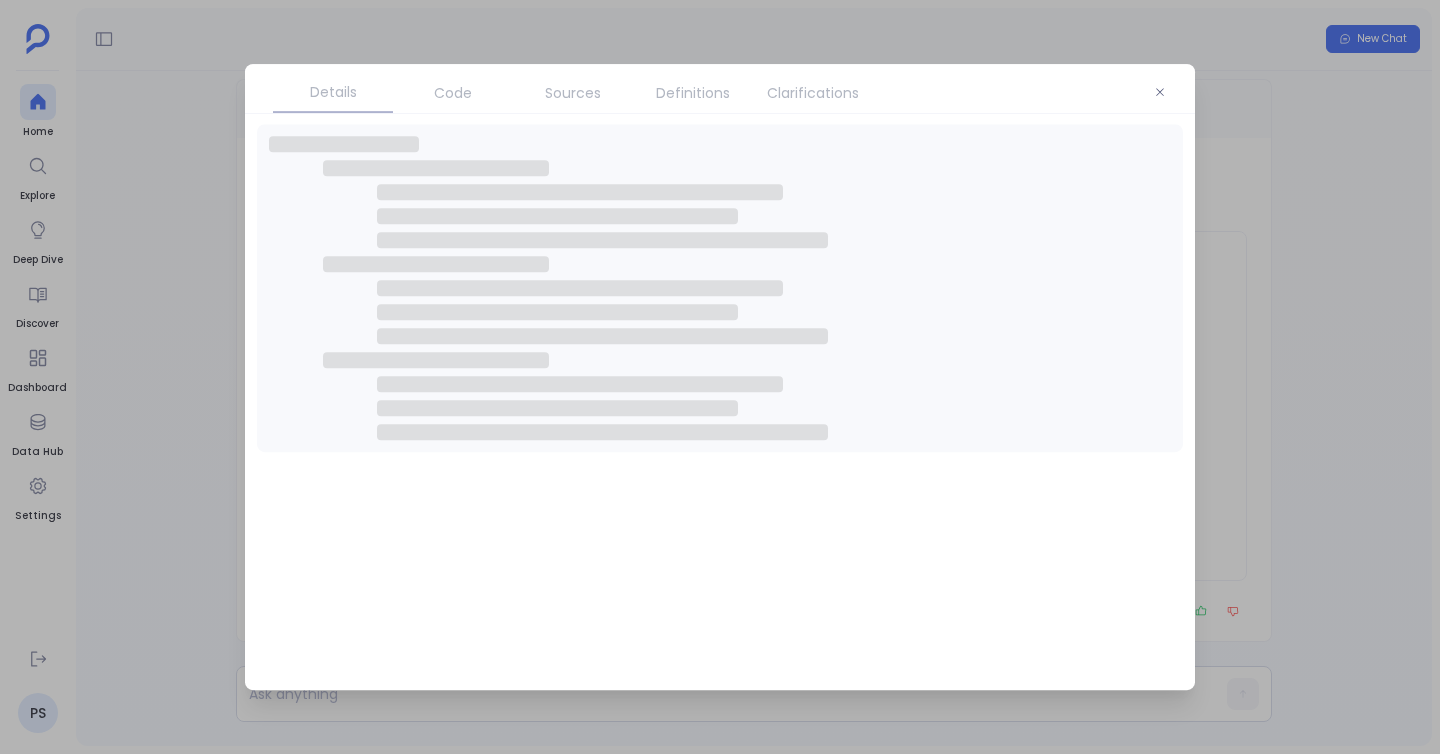 click on "Clarifications" at bounding box center [813, 93] 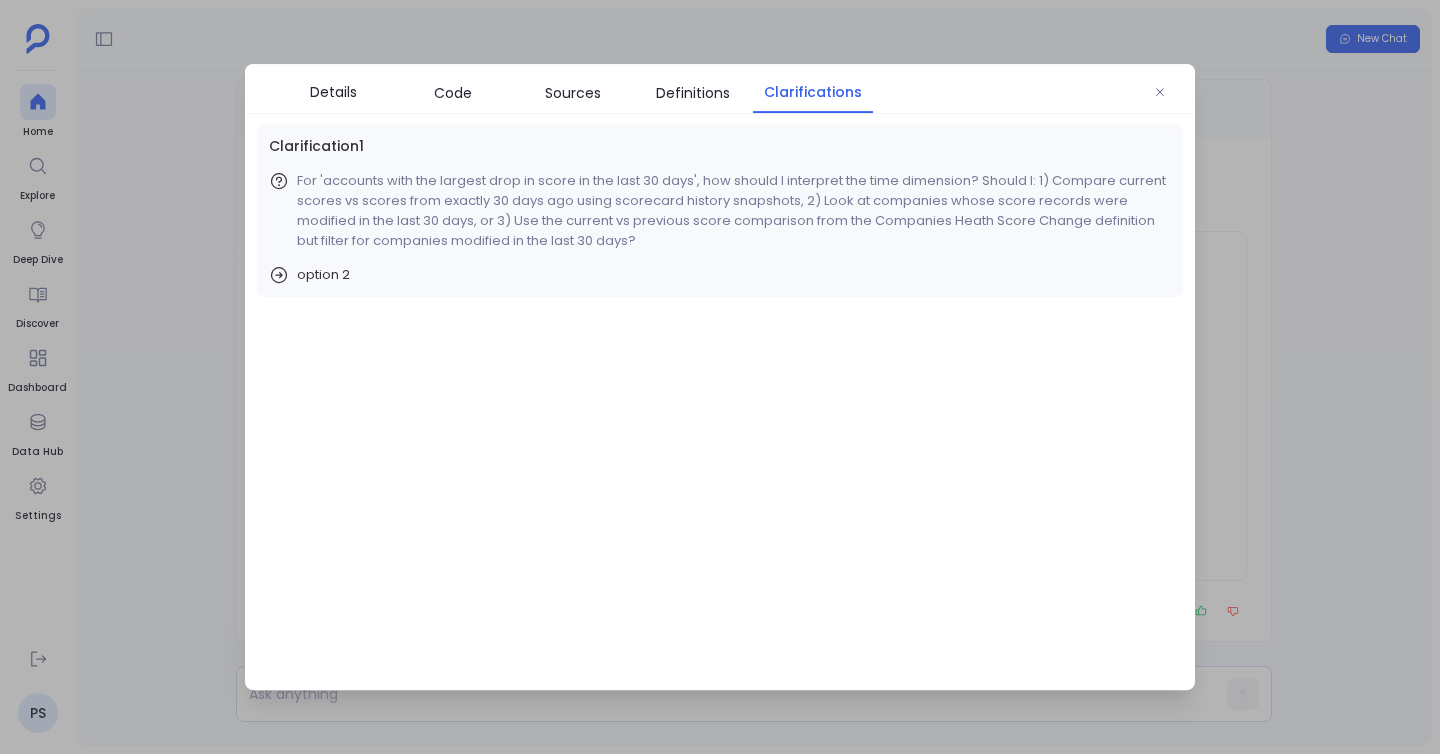click on "Clarifications" at bounding box center (813, 92) 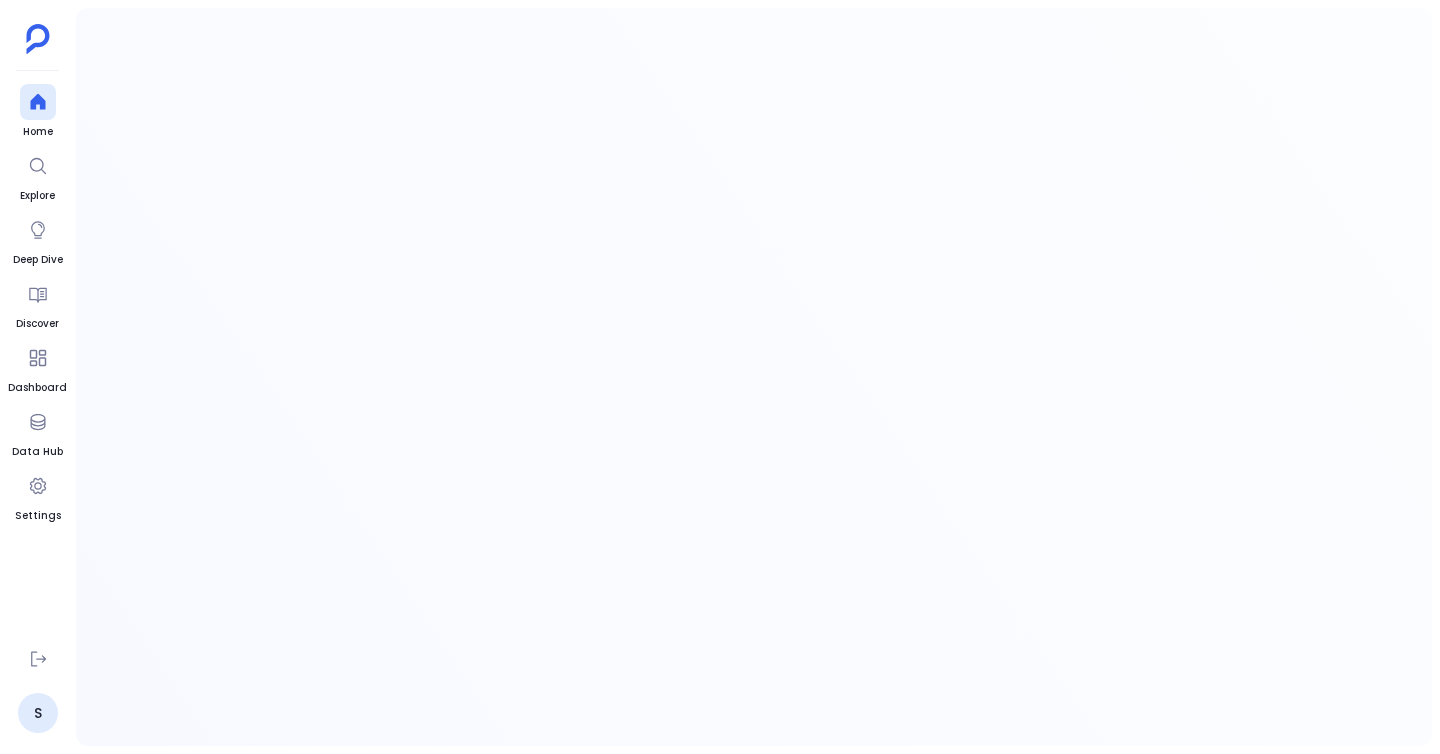scroll, scrollTop: 0, scrollLeft: 0, axis: both 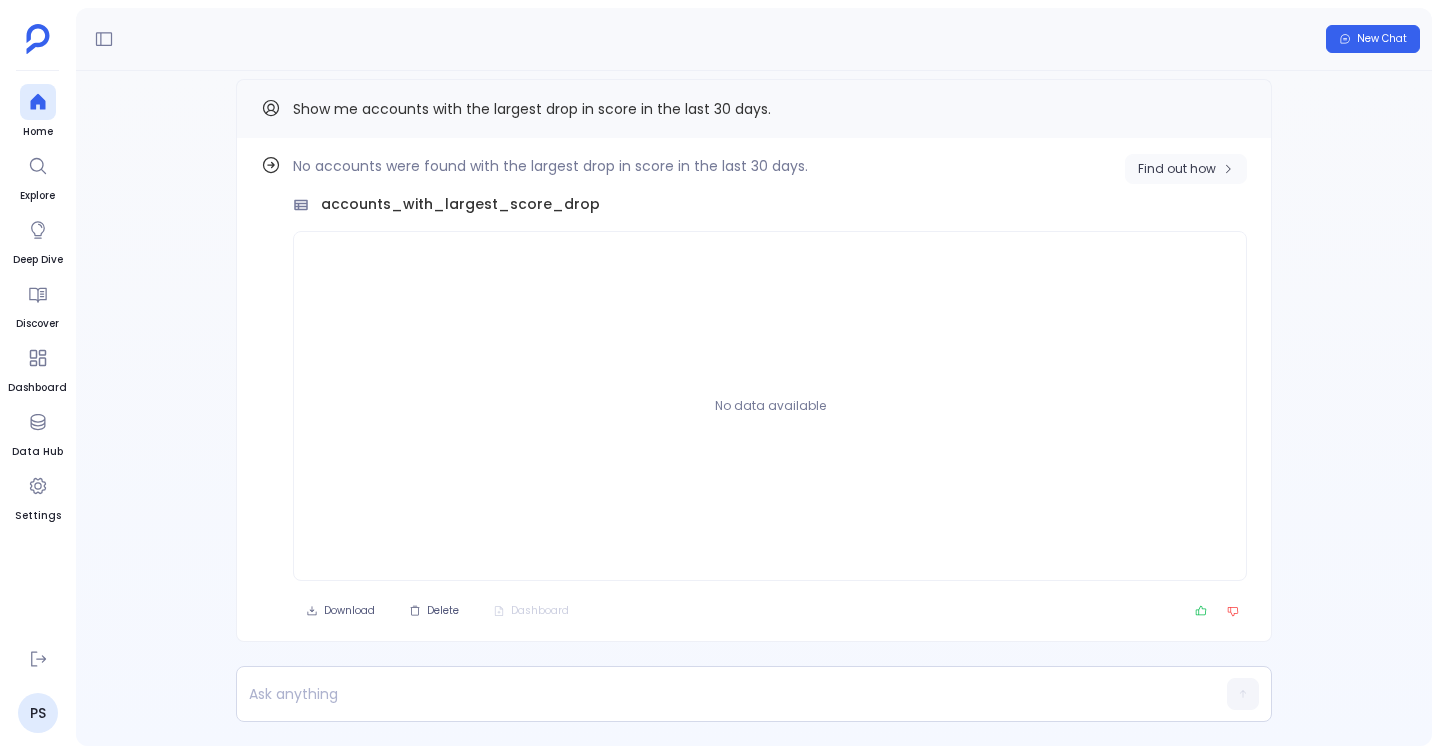 click on "Find out how" at bounding box center (1177, 169) 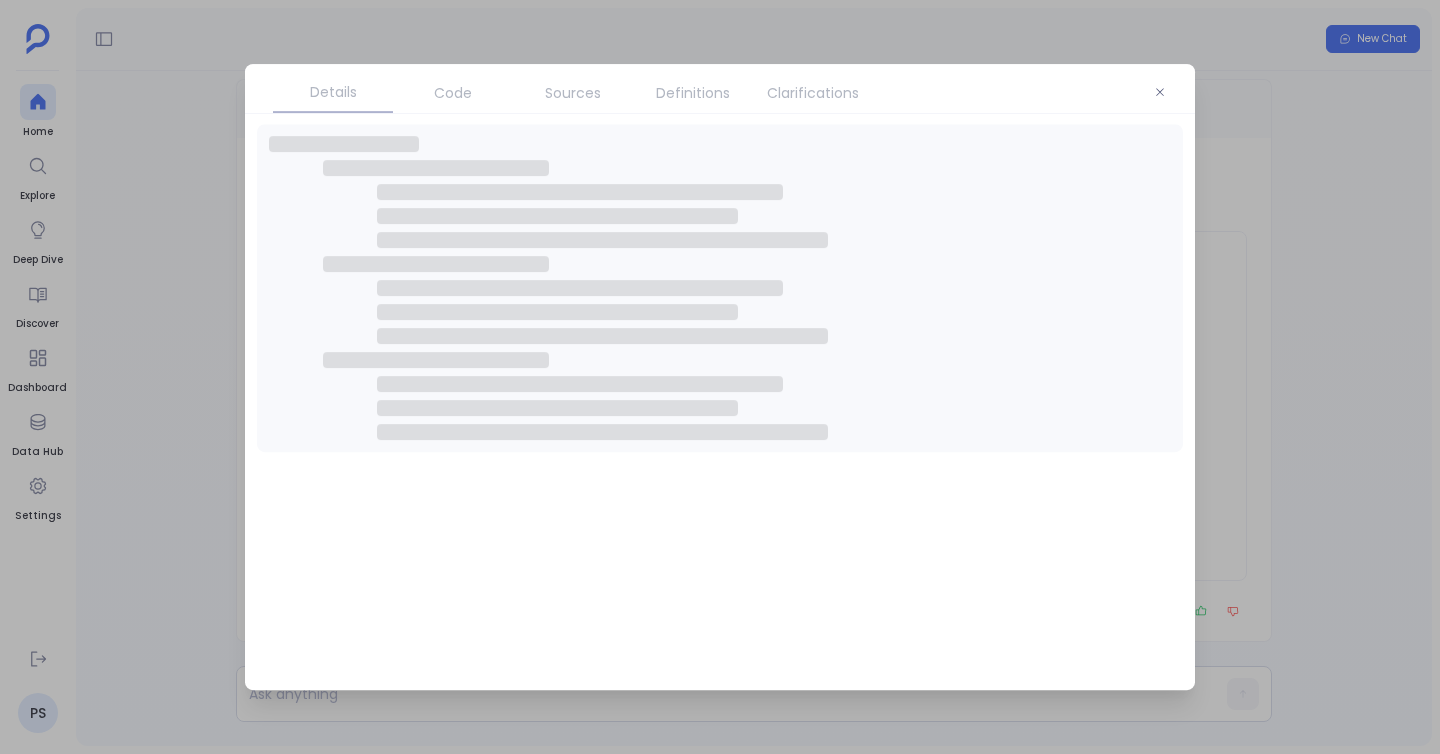 click on "Clarifications" at bounding box center (813, 93) 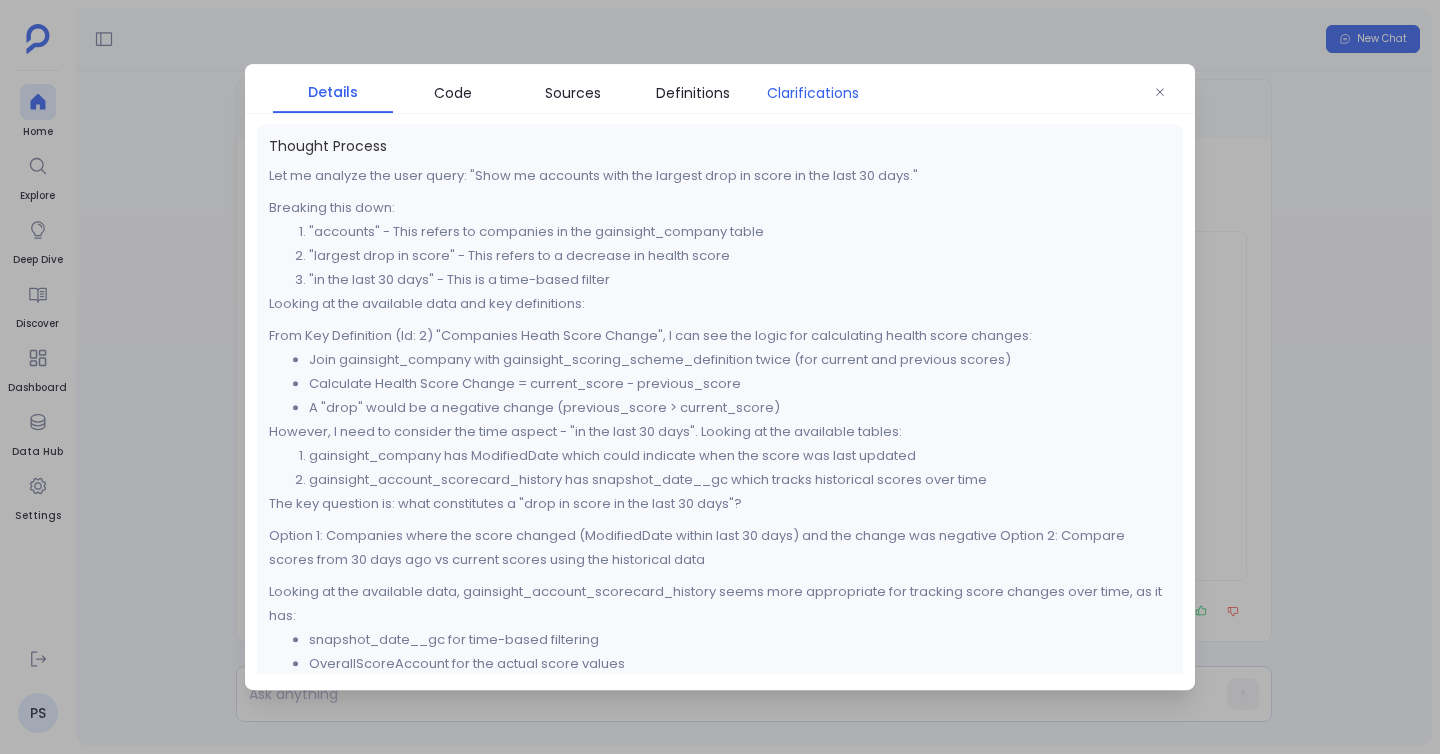 click on "Clarifications" at bounding box center (813, 93) 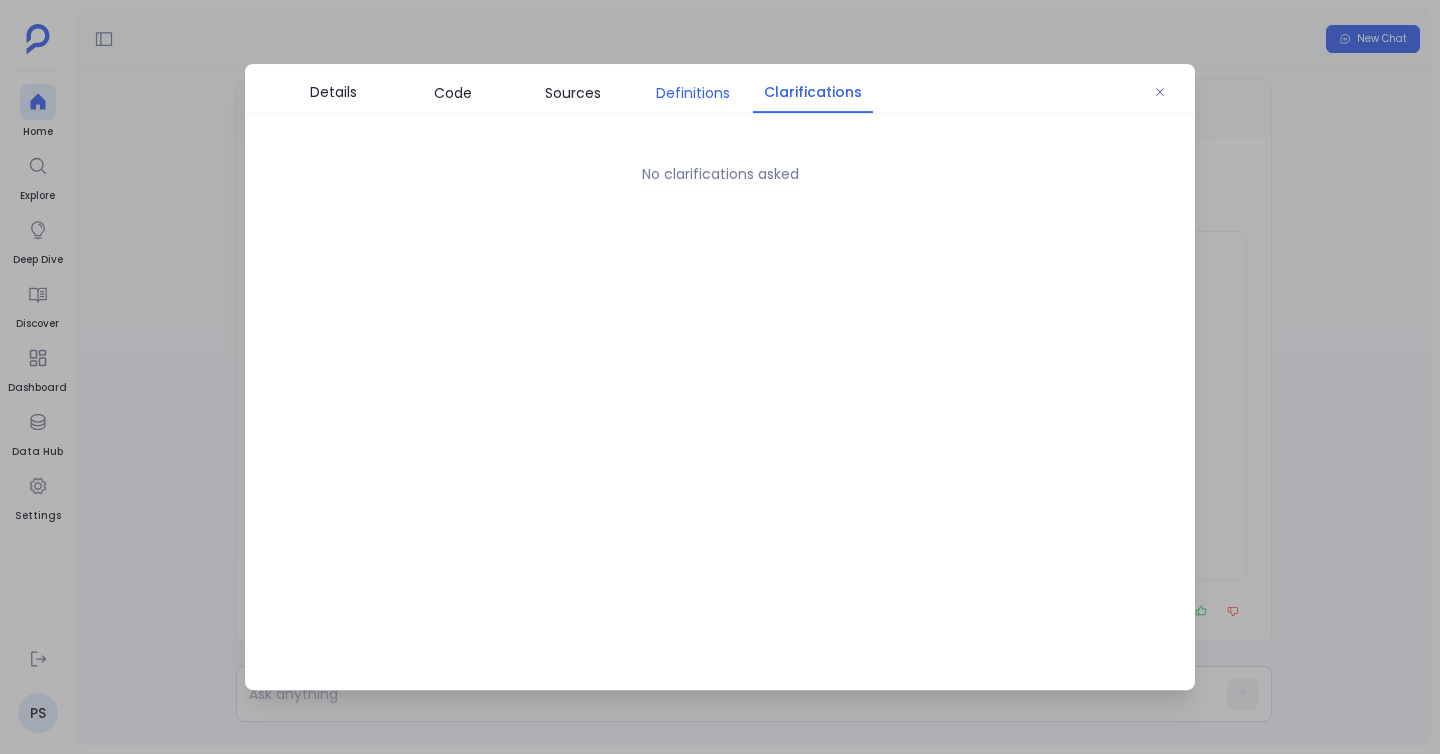 click on "Definitions" at bounding box center [693, 93] 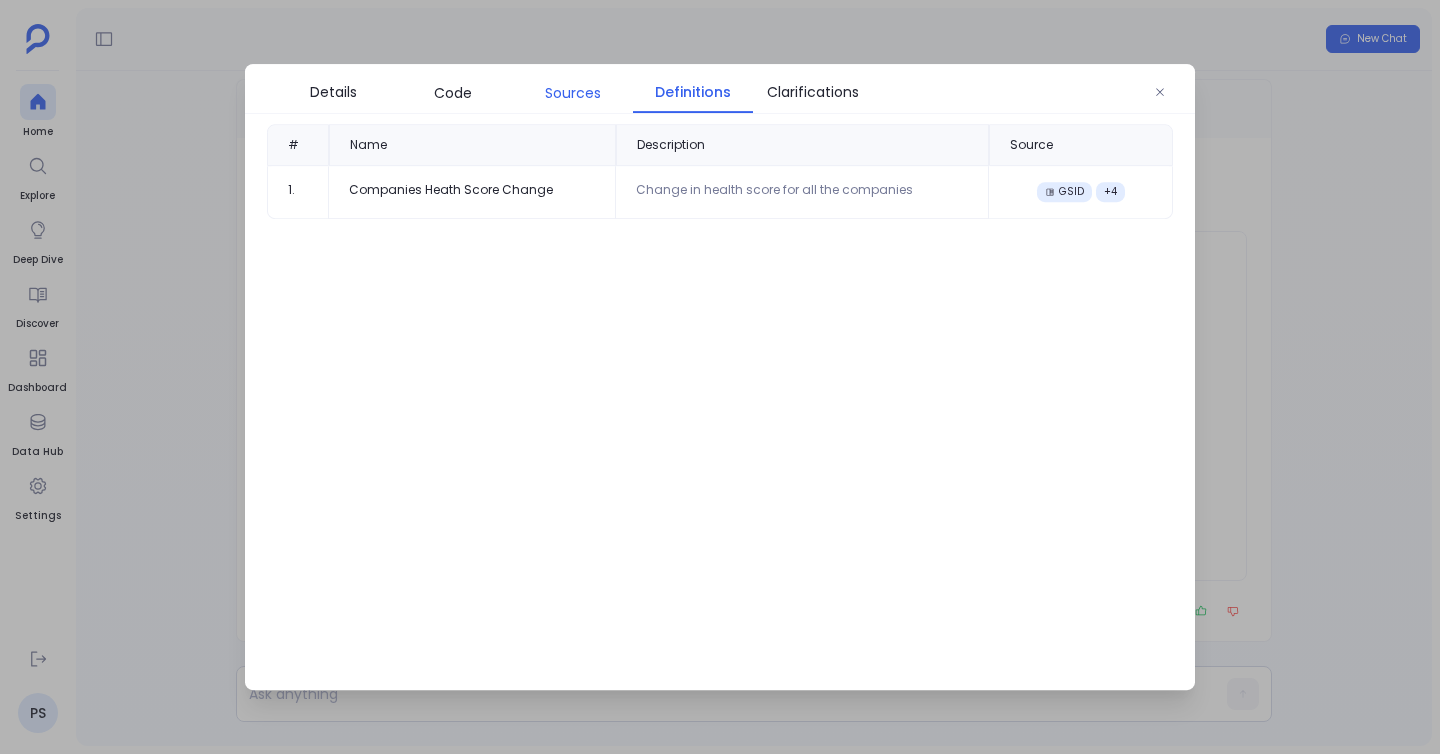 click on "Sources" at bounding box center [573, 93] 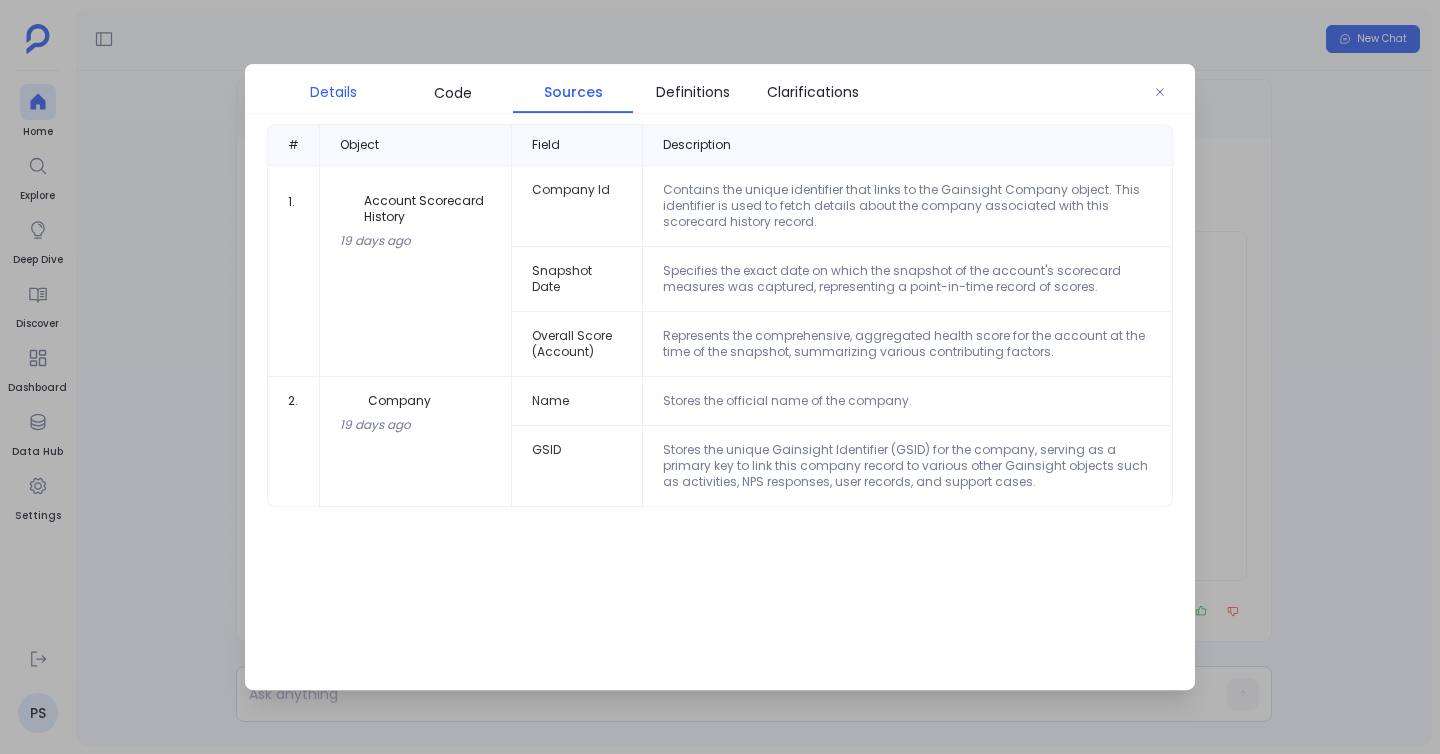 click on "Details" at bounding box center [333, 92] 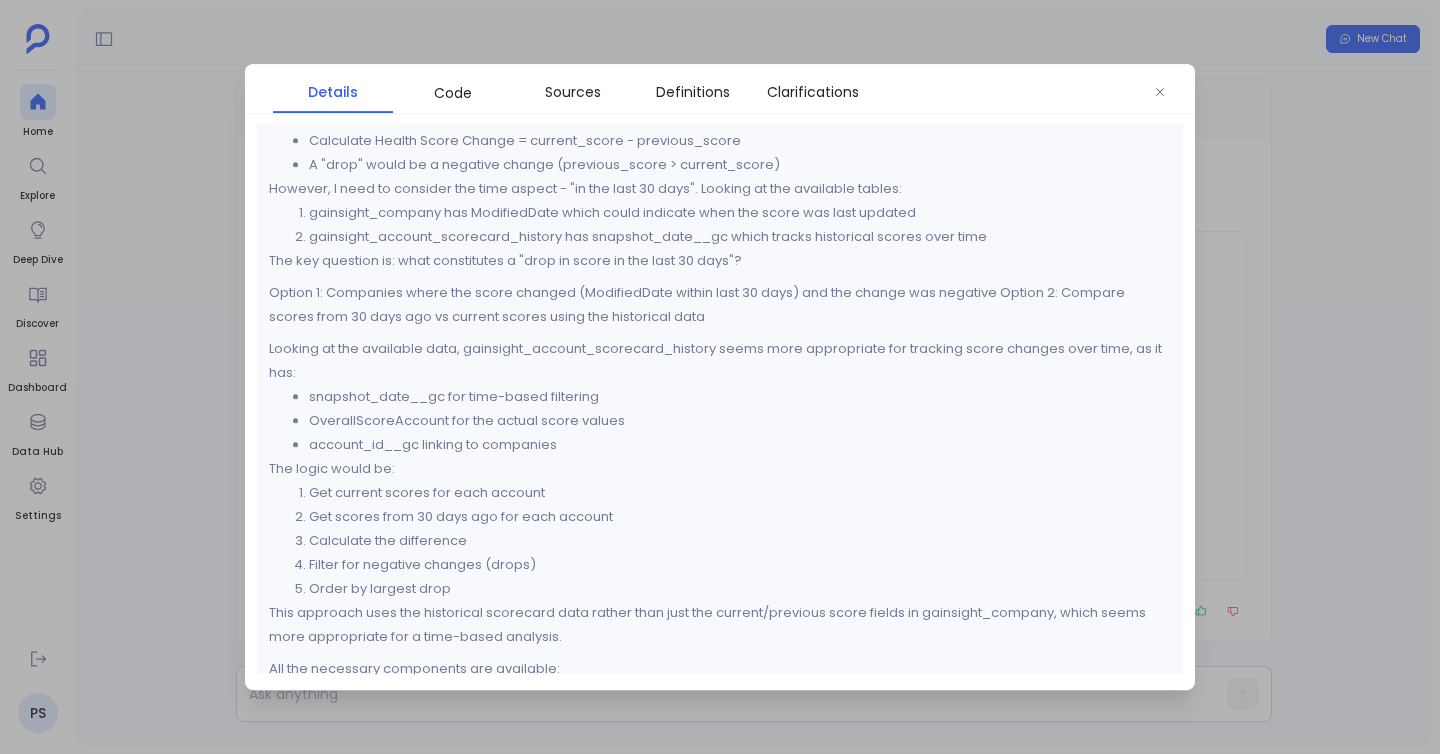 scroll, scrollTop: 469, scrollLeft: 0, axis: vertical 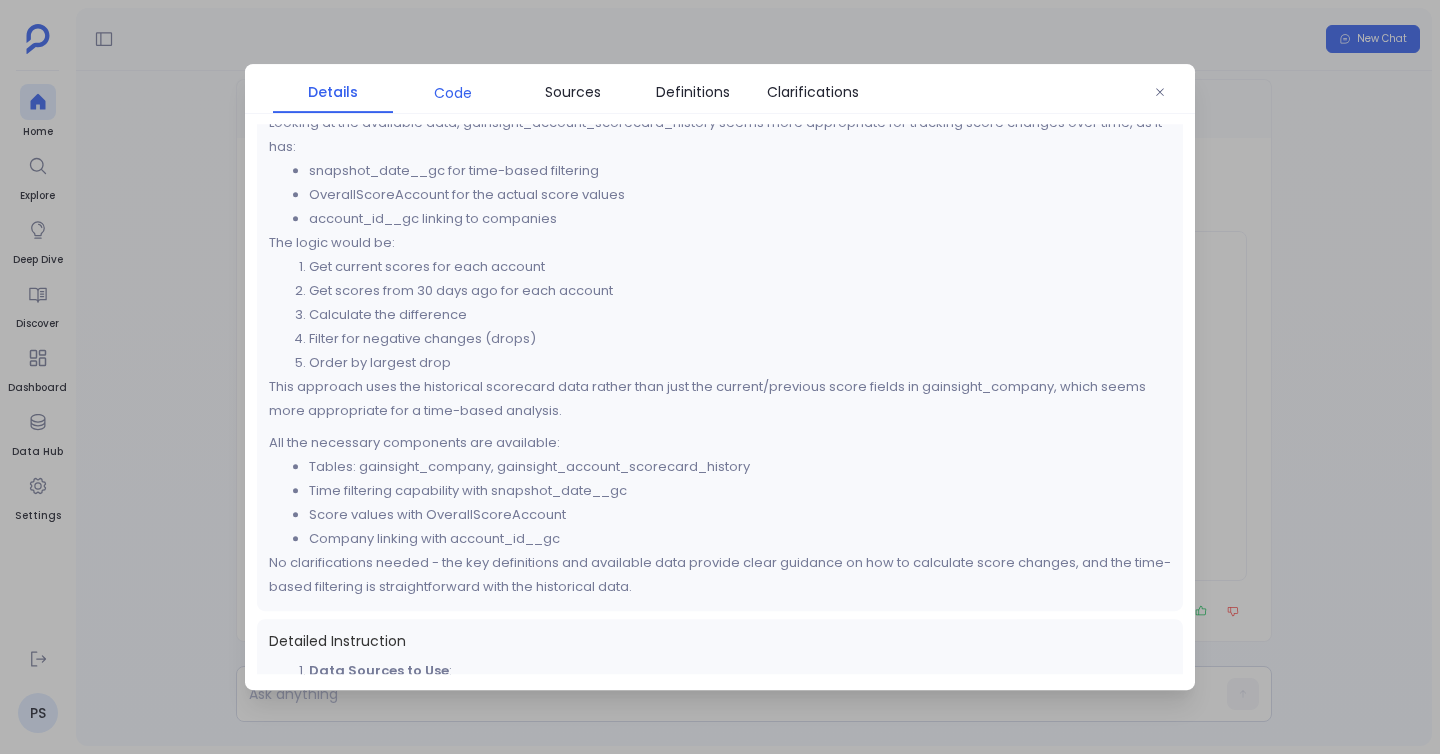 drag, startPoint x: 462, startPoint y: 95, endPoint x: 464, endPoint y: 106, distance: 11.18034 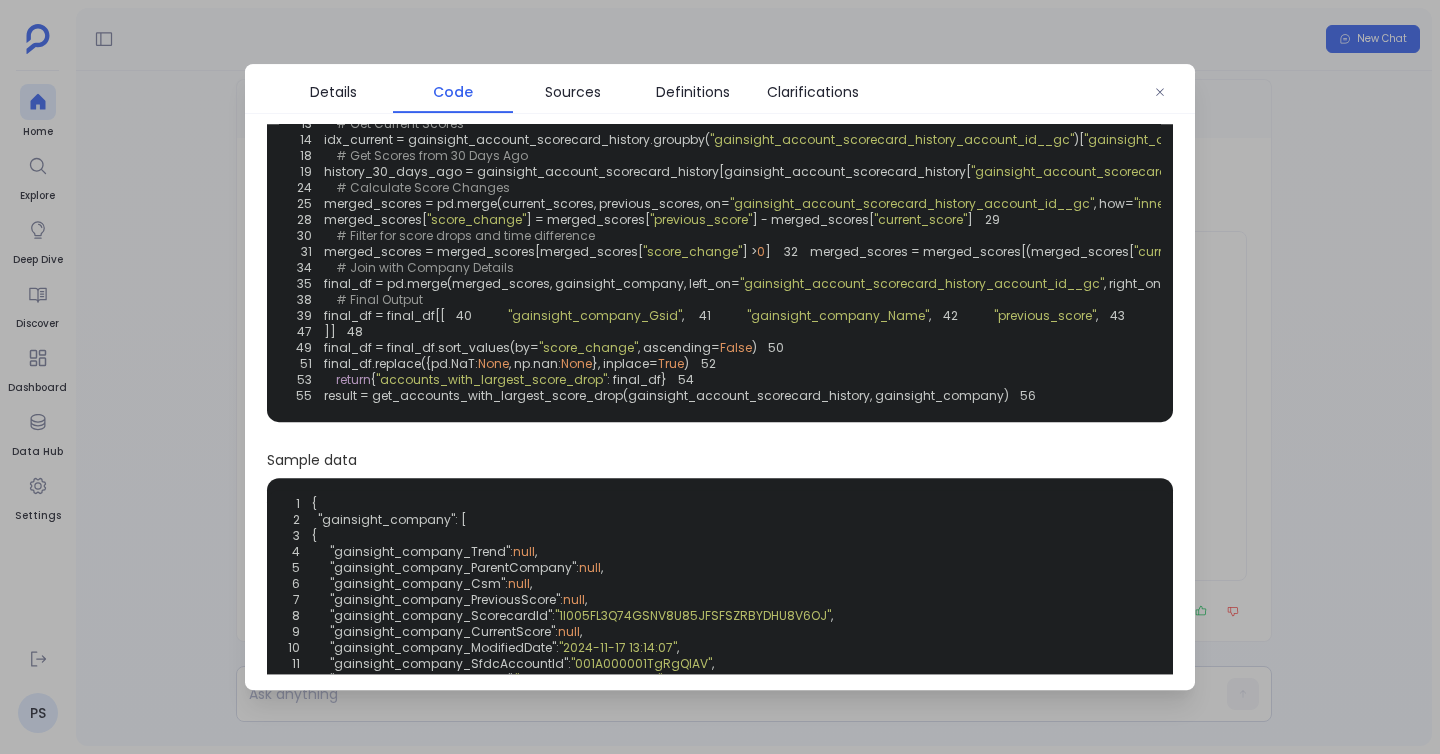 scroll, scrollTop: 0, scrollLeft: 0, axis: both 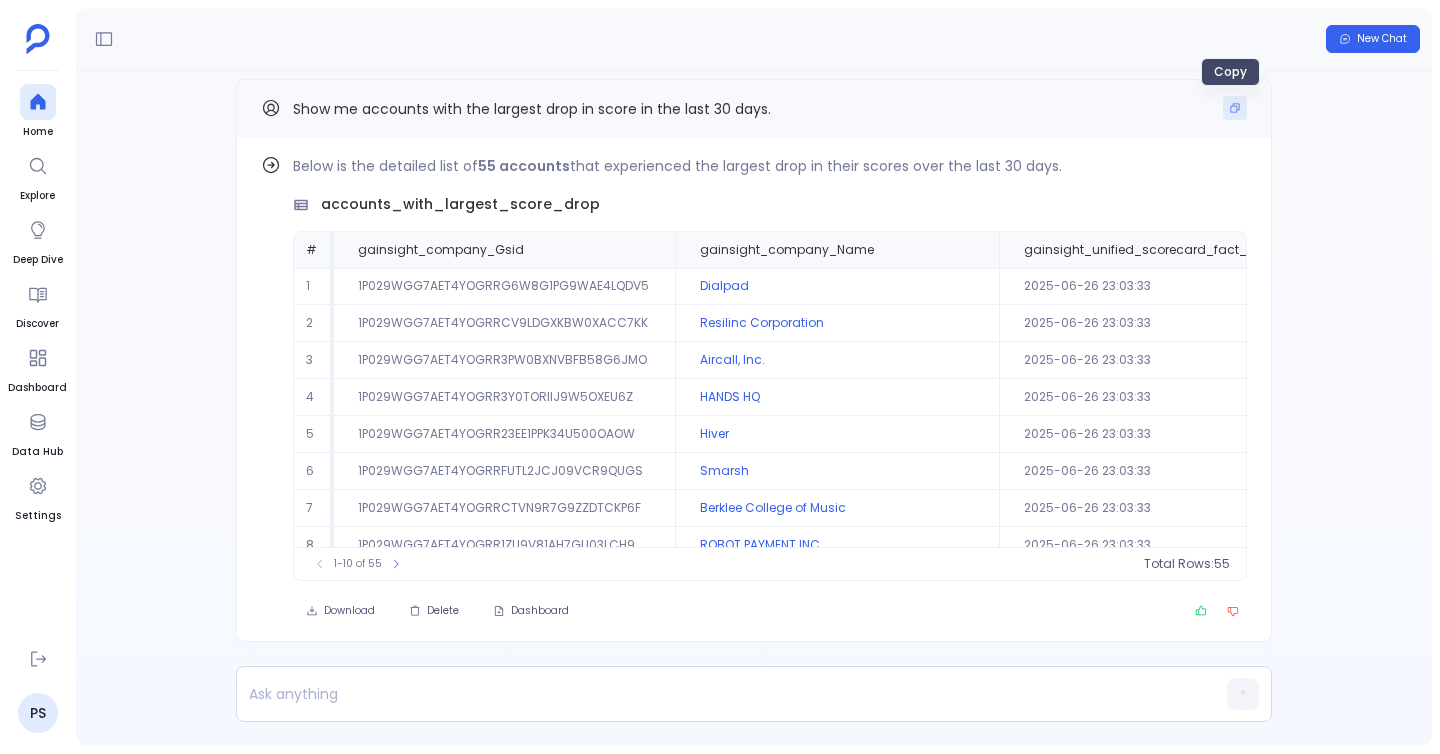 click at bounding box center [1235, 108] 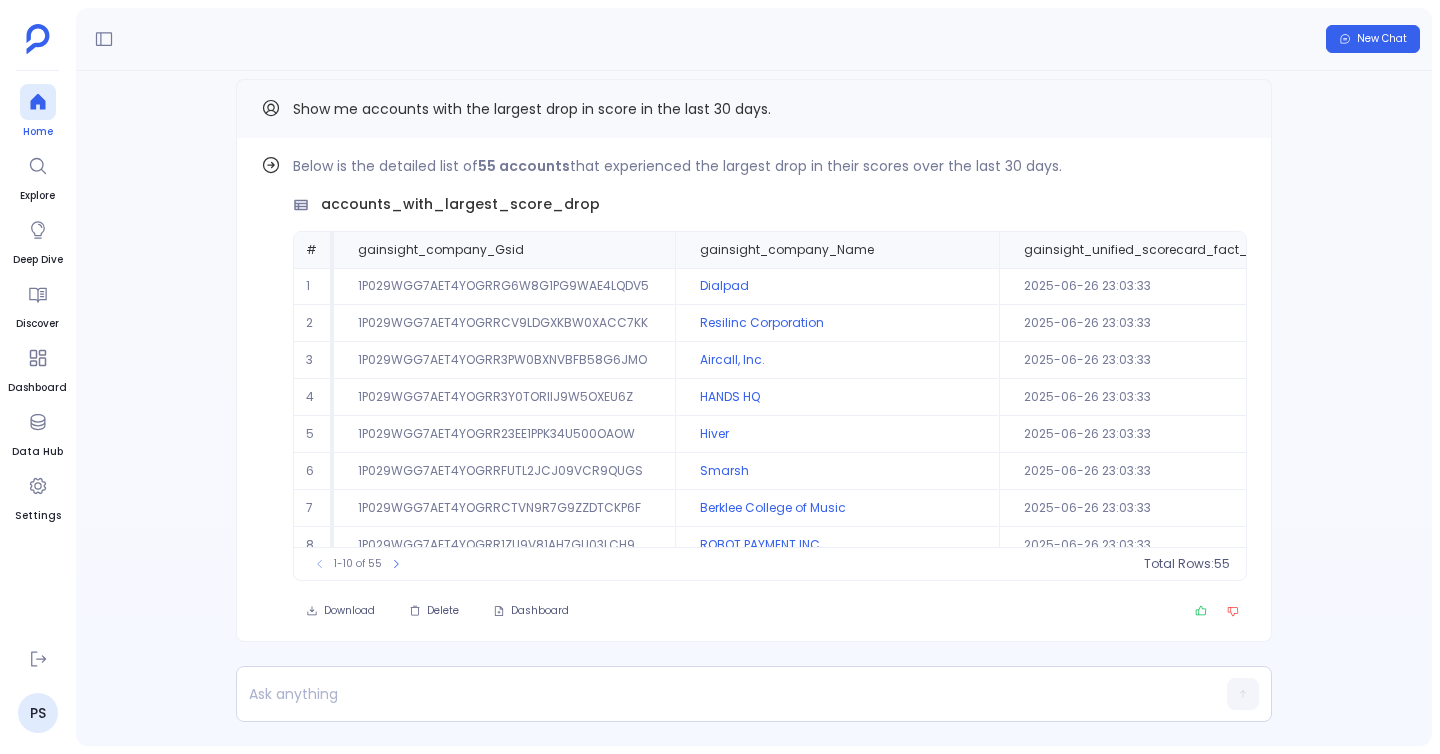 click 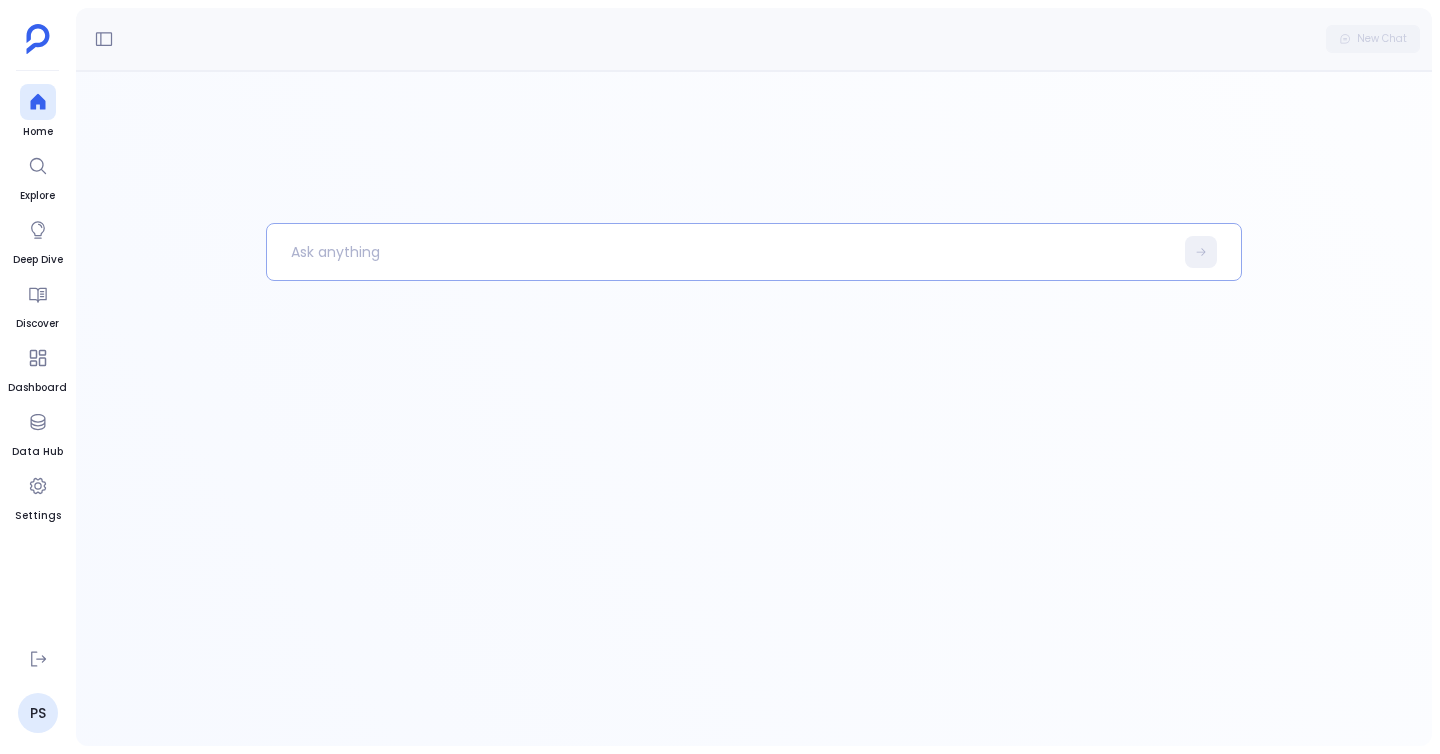 click at bounding box center (720, 252) 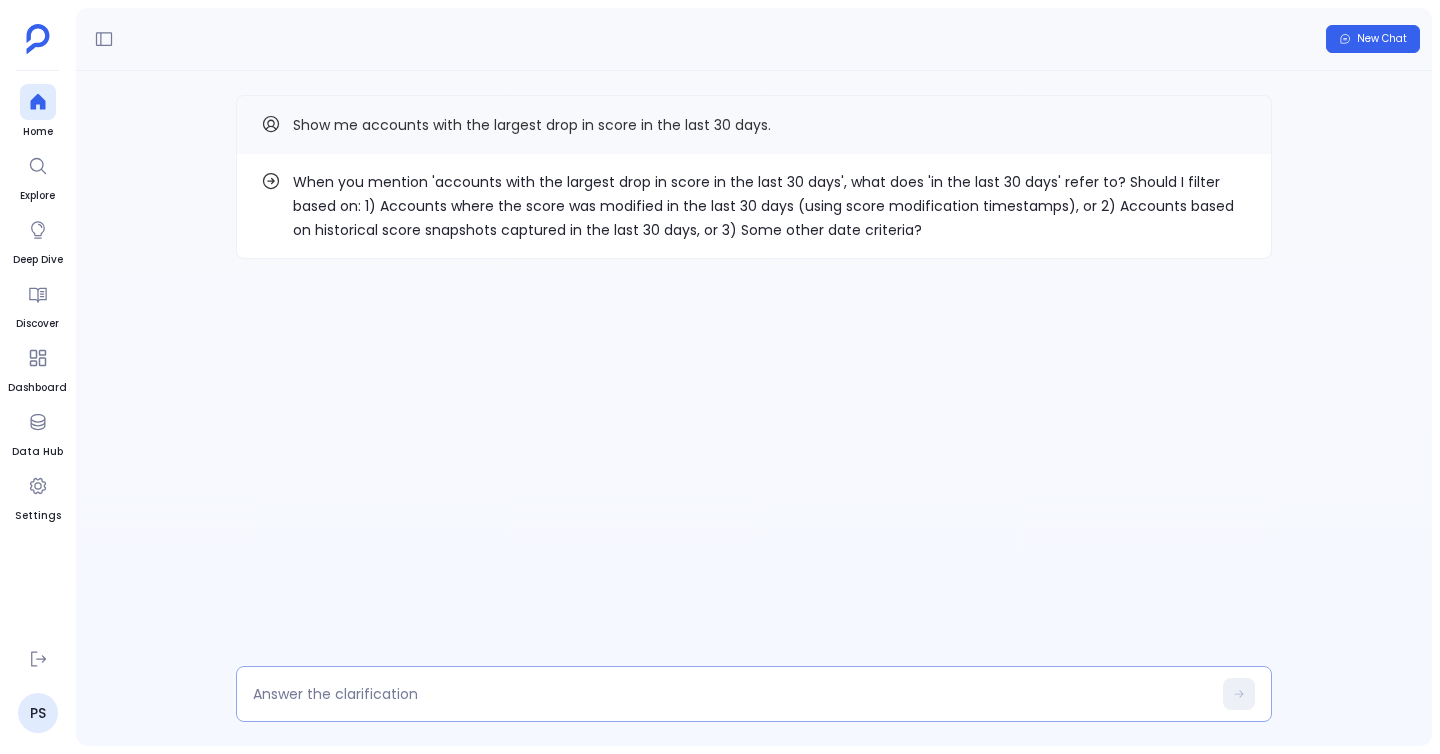 click at bounding box center (732, 694) 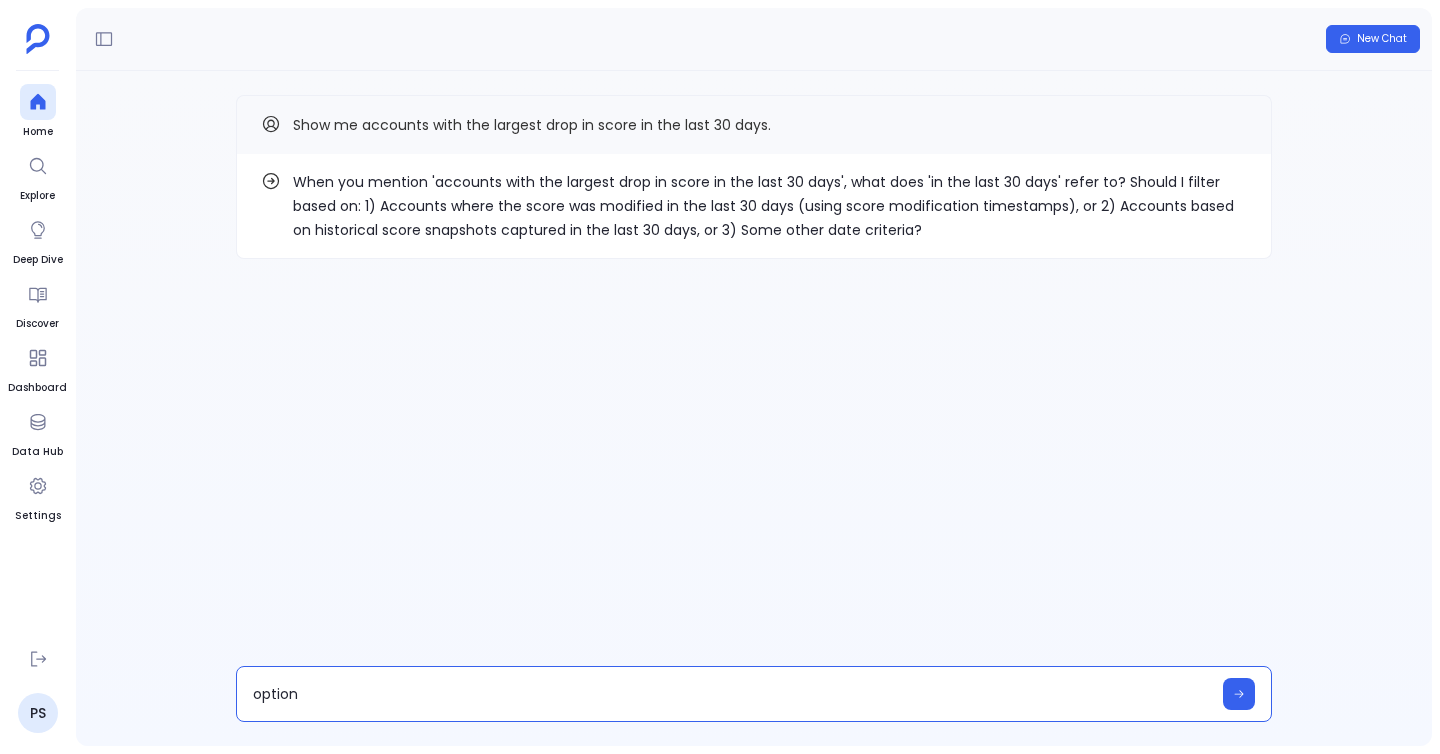 type on "option 1" 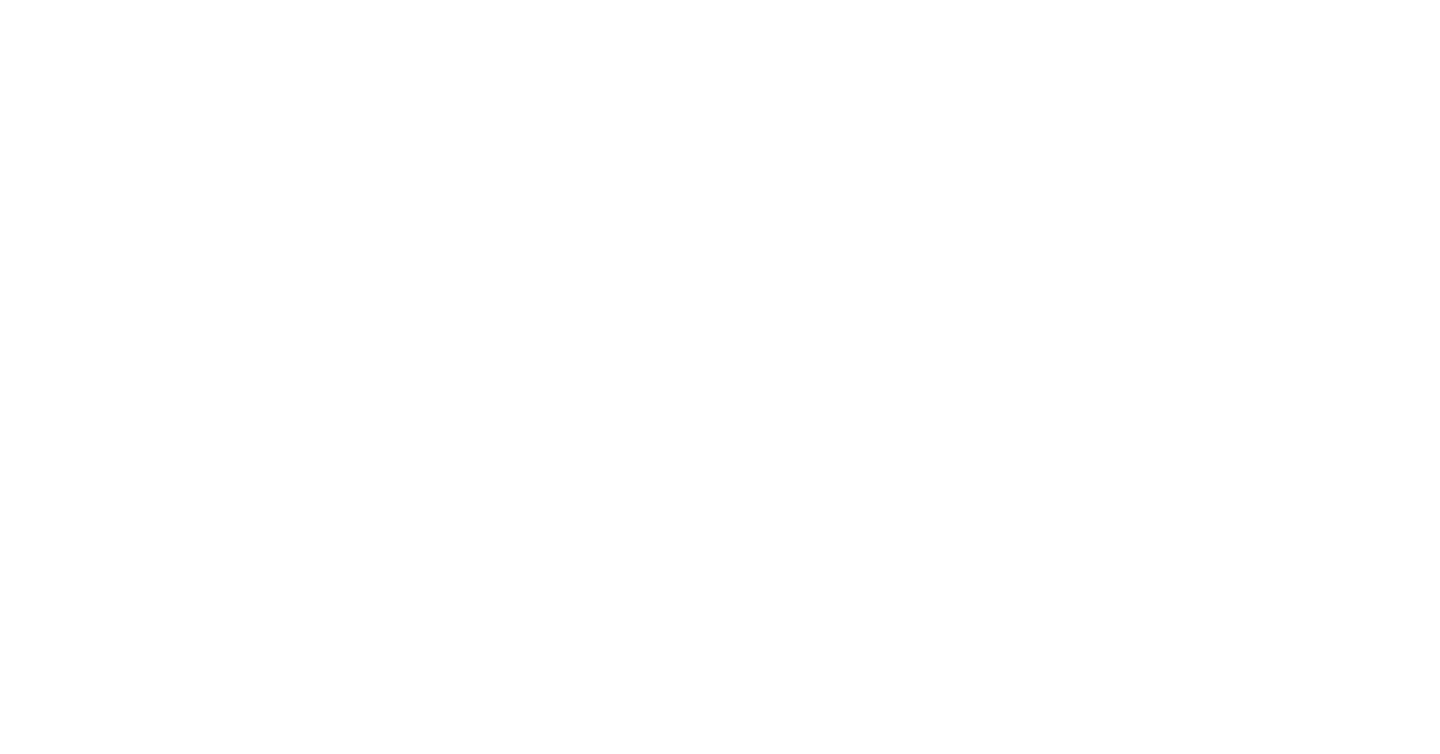 scroll, scrollTop: 0, scrollLeft: 0, axis: both 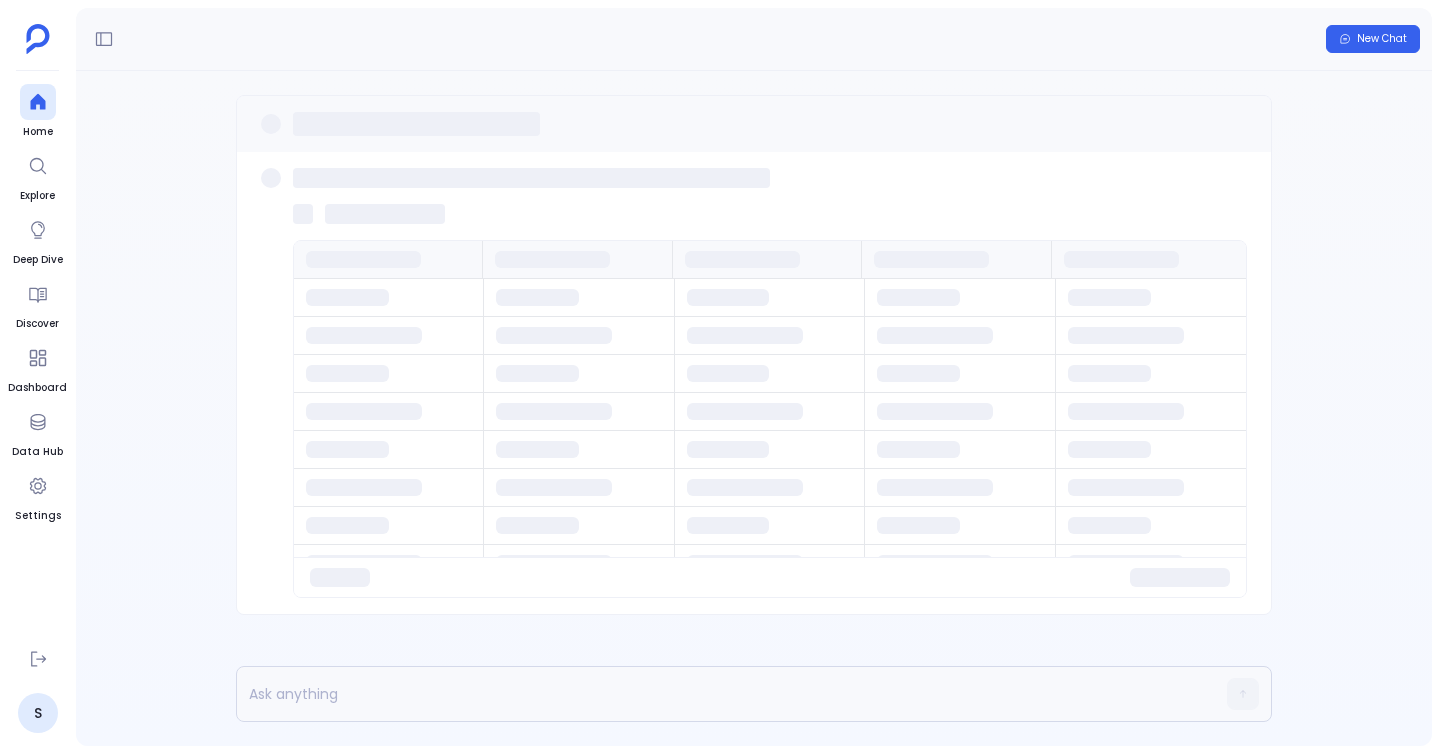 click at bounding box center [770, 383] 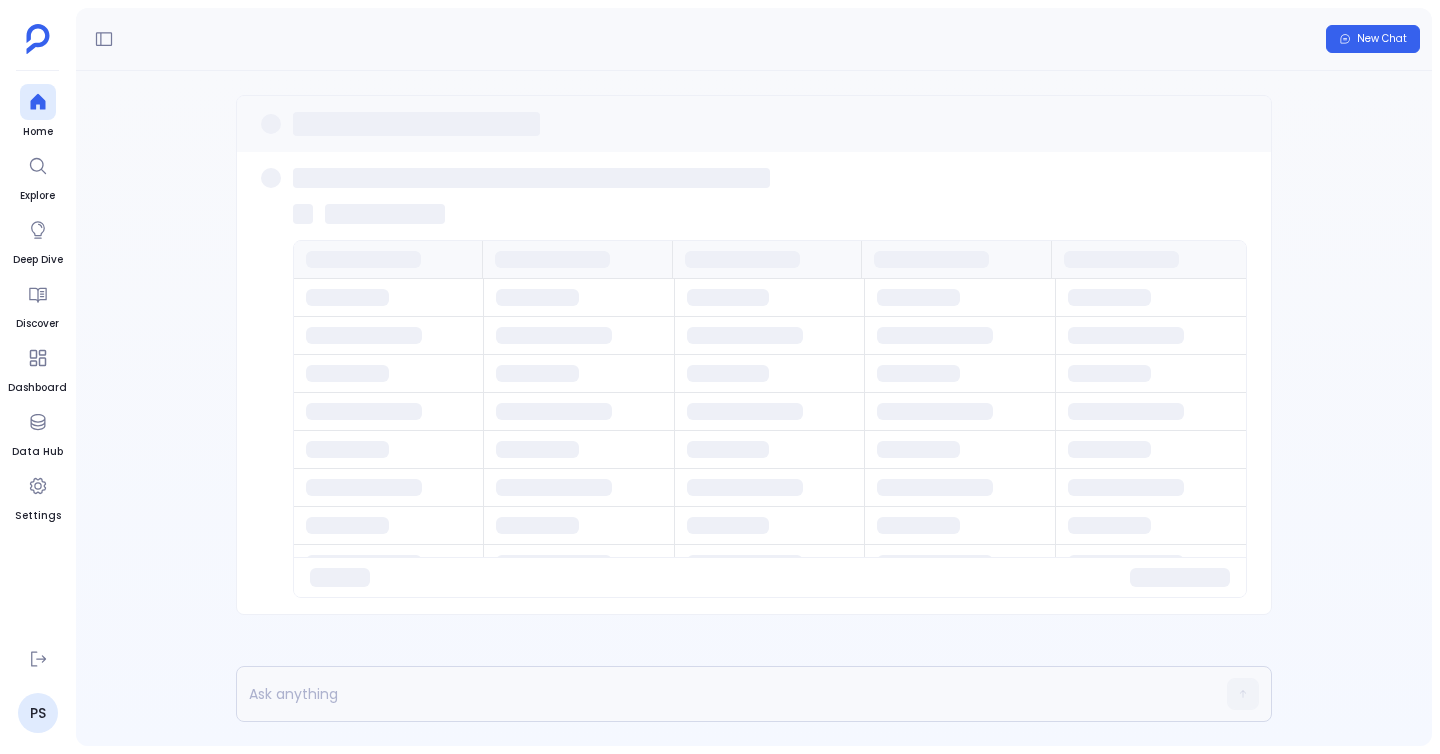 click at bounding box center (754, 383) 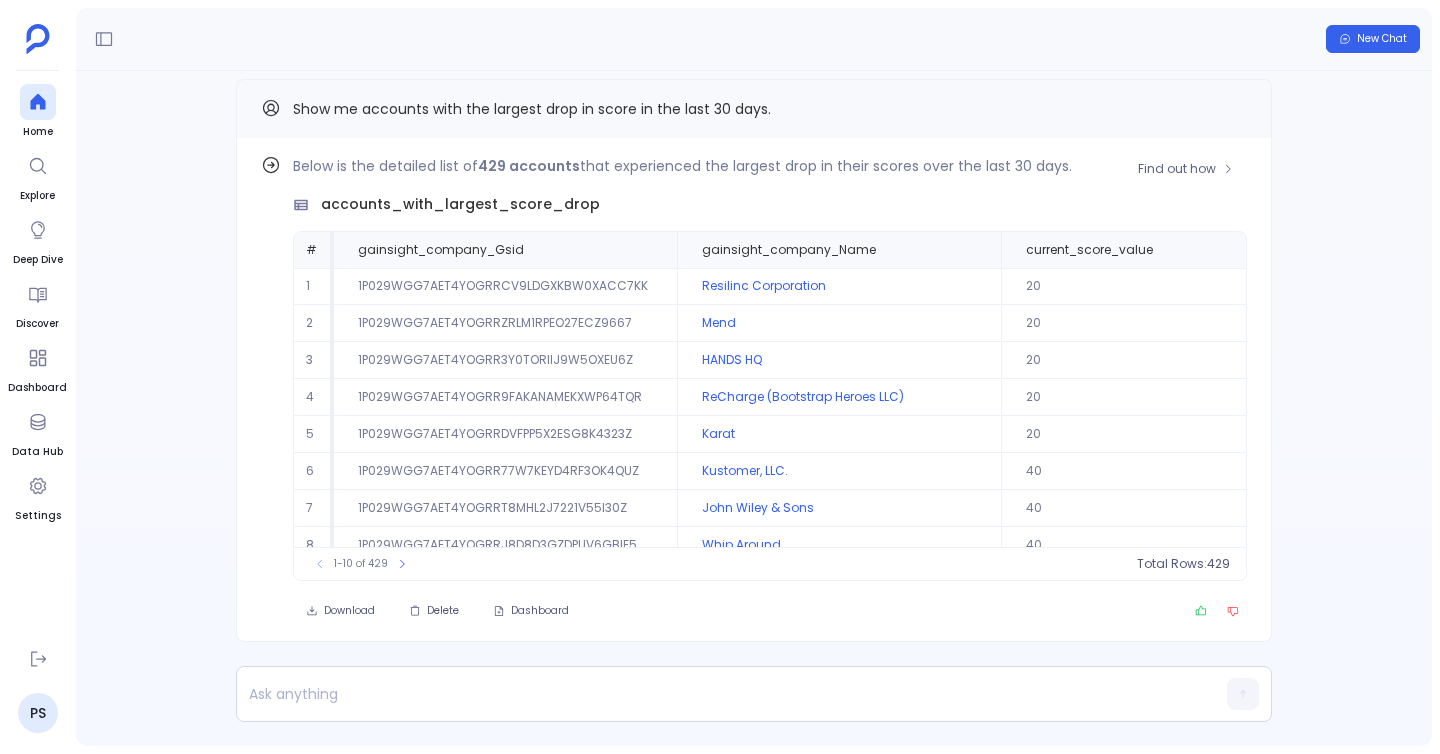 click on "Find out how Below is the detailed list of  429 accounts  that experienced the largest drop in their scores over the last 30 days. accounts_with_largest_score_drop # gainsight_company_Gsid gainsight_company_Name current_score_value previous_score_value gainsight_unified_scorecard_fact_company_0_score_modified_at__gc score_drop 1 1P029WGG7AET4YOGRRCV9LDGXKBW0XACC7KK Resilinc Corporation 20 100 2025-06-26 22:24:59 80 2 1P029WGG7AET4YOGRRZRLM1RPEO27ECZ9667 Mend 20 100 2025-06-26 22:24:59 80 3 1P029WGG7AET4YOGRR3Y0TORIIJ9W5OXEU6Z HANDS HQ 20 100 2025-06-26 22:24:59 80 4 1P029WGG7AET4YOGRR9FAKANAMEKXWP64TQR ReCharge (Bootstrap Heroes LLC) 20 100 2025-06-26 22:24:59 80 5 1P029WGG7AET4YOGRRDVFPP5X2ESG8K4323Z Karat 20 100 2025-06-26 22:24:59 80 6 1P029WGG7AET4YOGRR77W7KEYD4RF3OK4QUZ Kustomer, LLC. 40 100 2025-06-26 22:23:45 60 7 1P029WGG7AET4YOGRRT8MHL2J7221V55I30Z John Wiley & Sons 40 100 2025-06-26 22:23:45 60 8 1P029WGG7AET4YOGRRJ8D8D3GZDPUV6GBIE5 Whip Around 40 100 2025-06-26 22:23:45 60 9 Sentry.io 40 100 60 10" at bounding box center [754, 390] 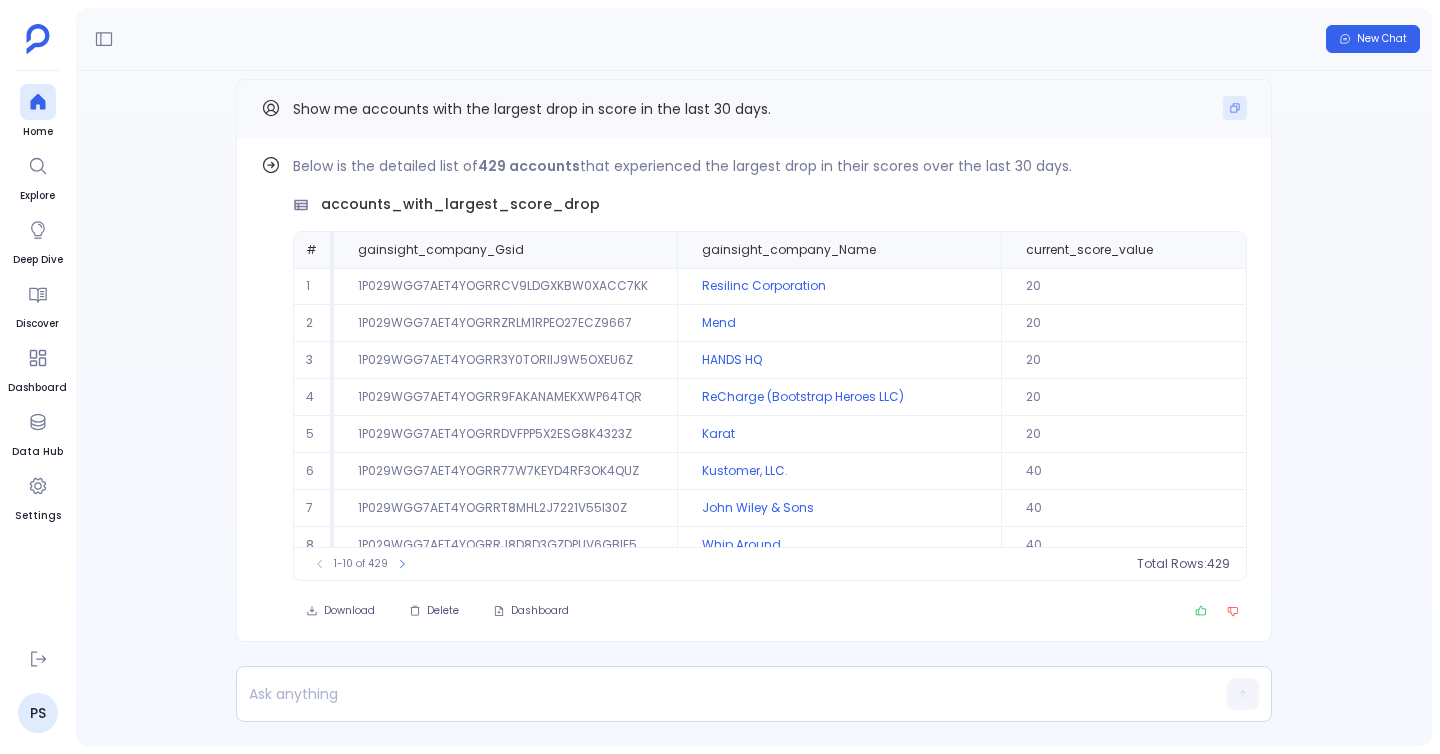 click at bounding box center (1235, 108) 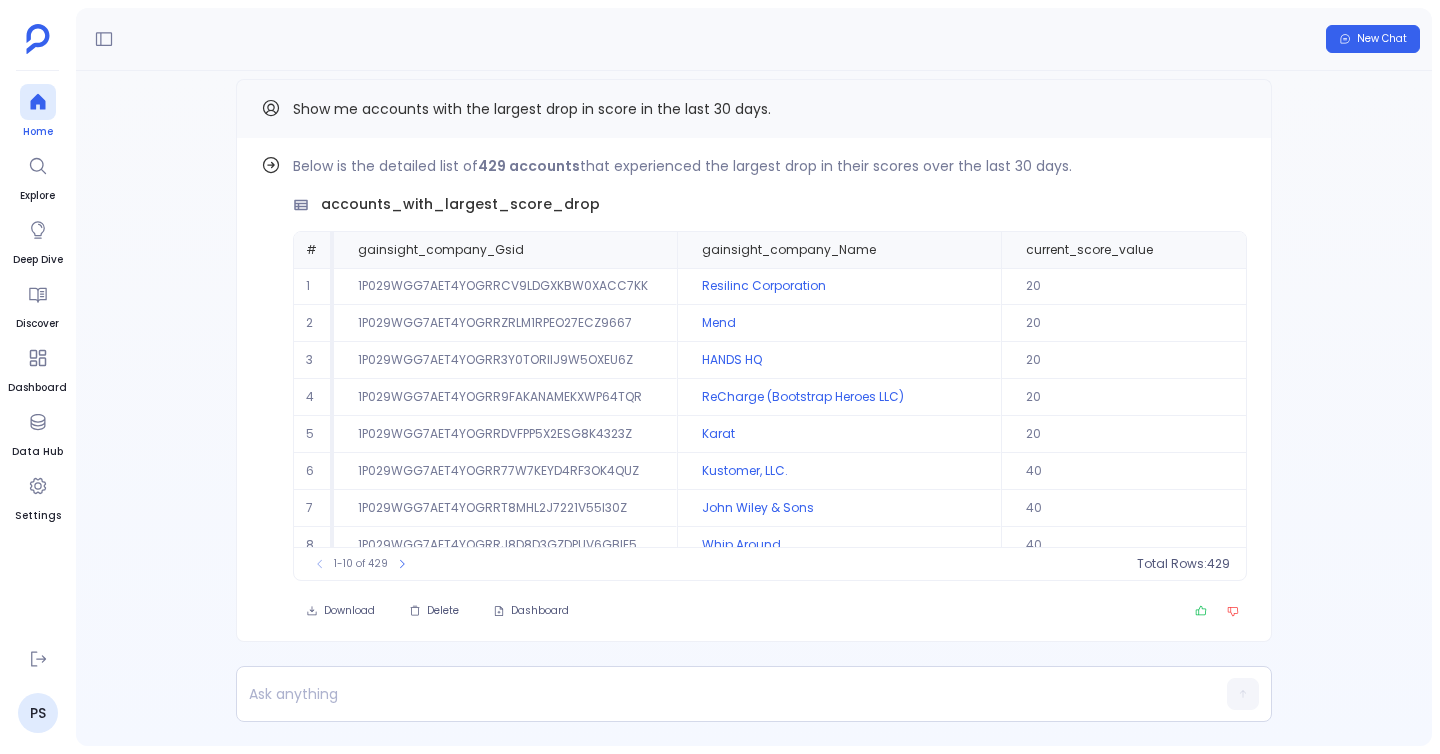 drag, startPoint x: 30, startPoint y: 94, endPoint x: 49, endPoint y: 94, distance: 19 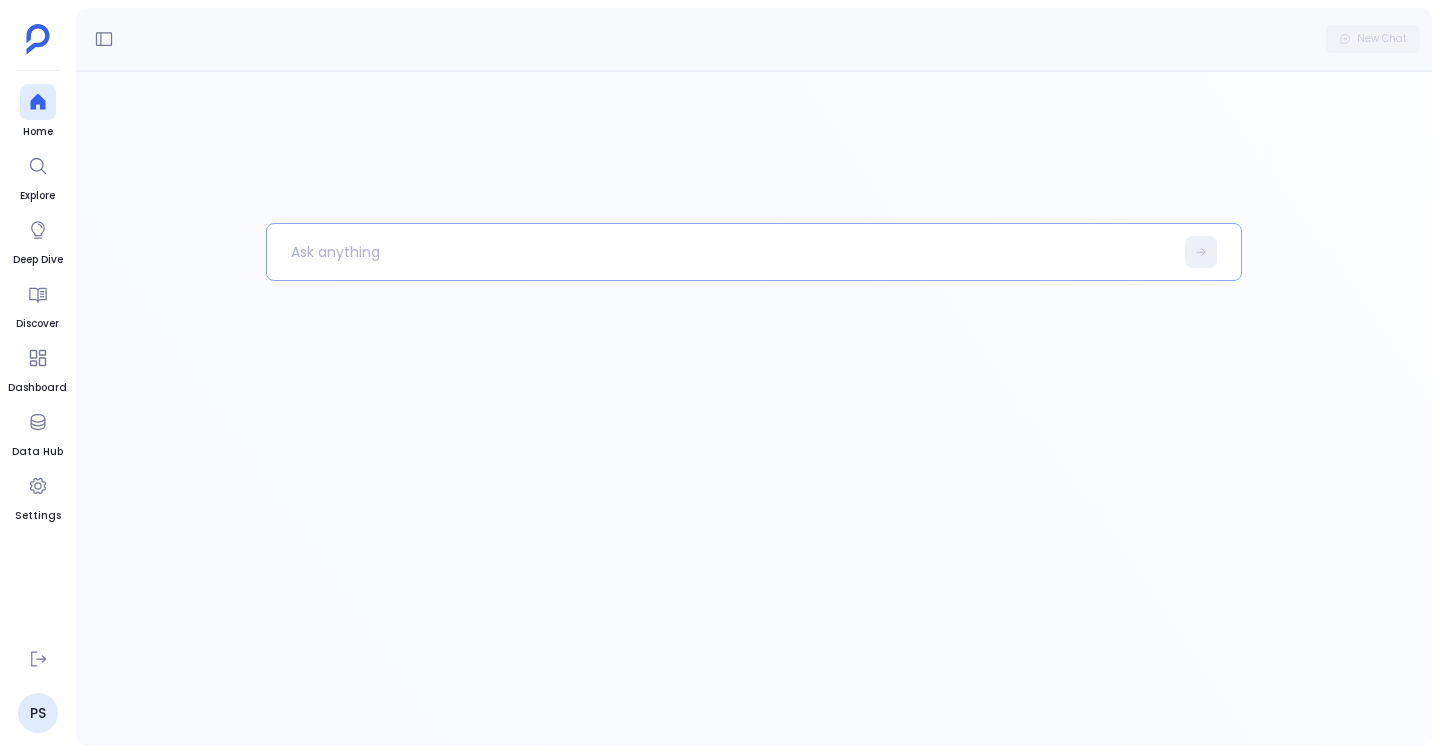 click at bounding box center (720, 252) 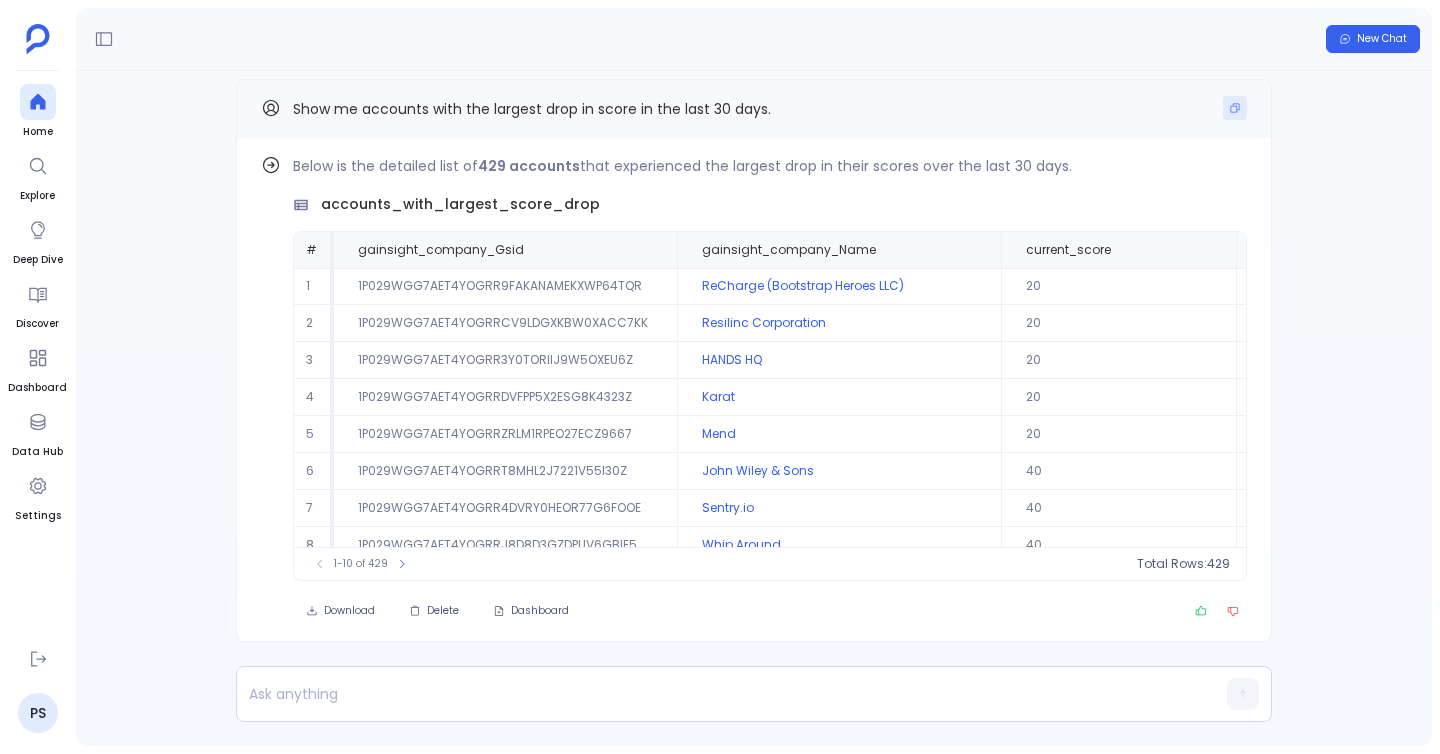 click 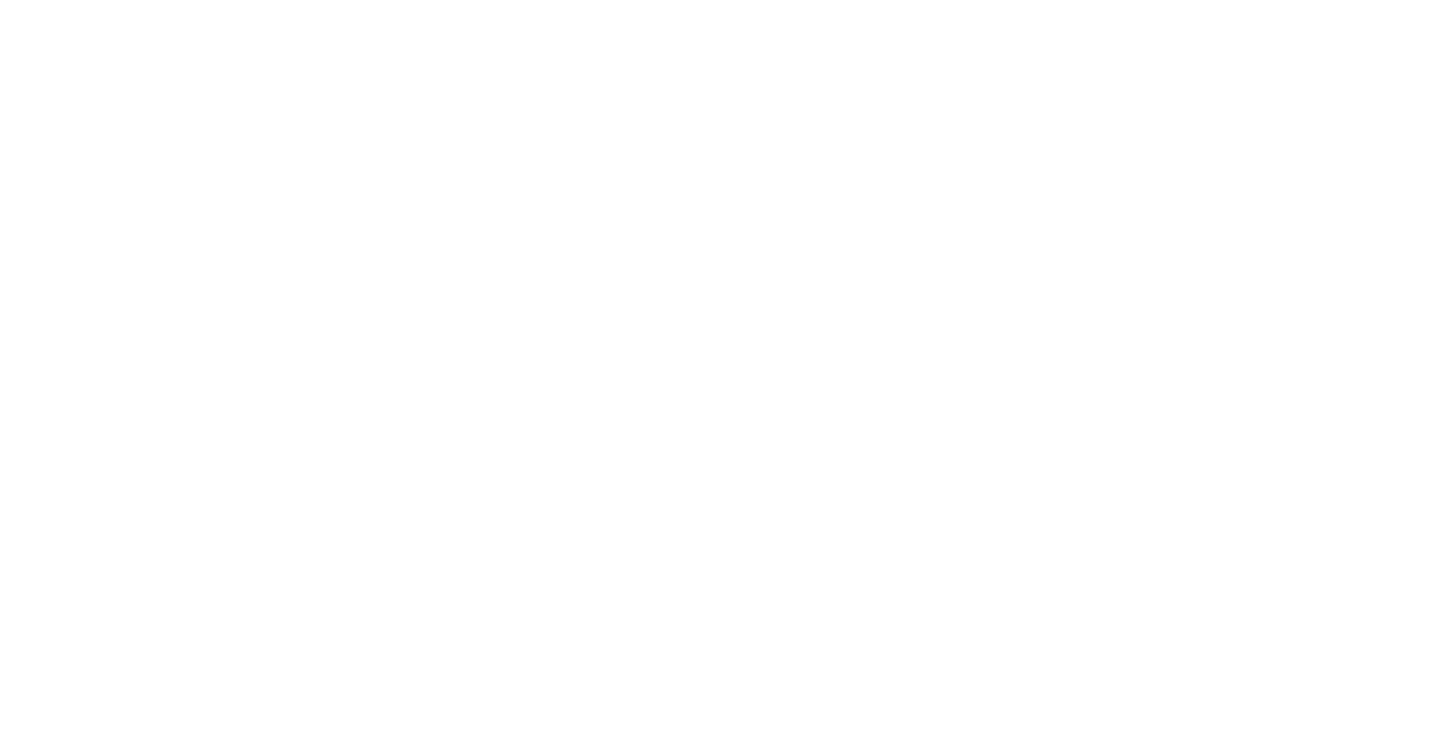 scroll, scrollTop: 0, scrollLeft: 0, axis: both 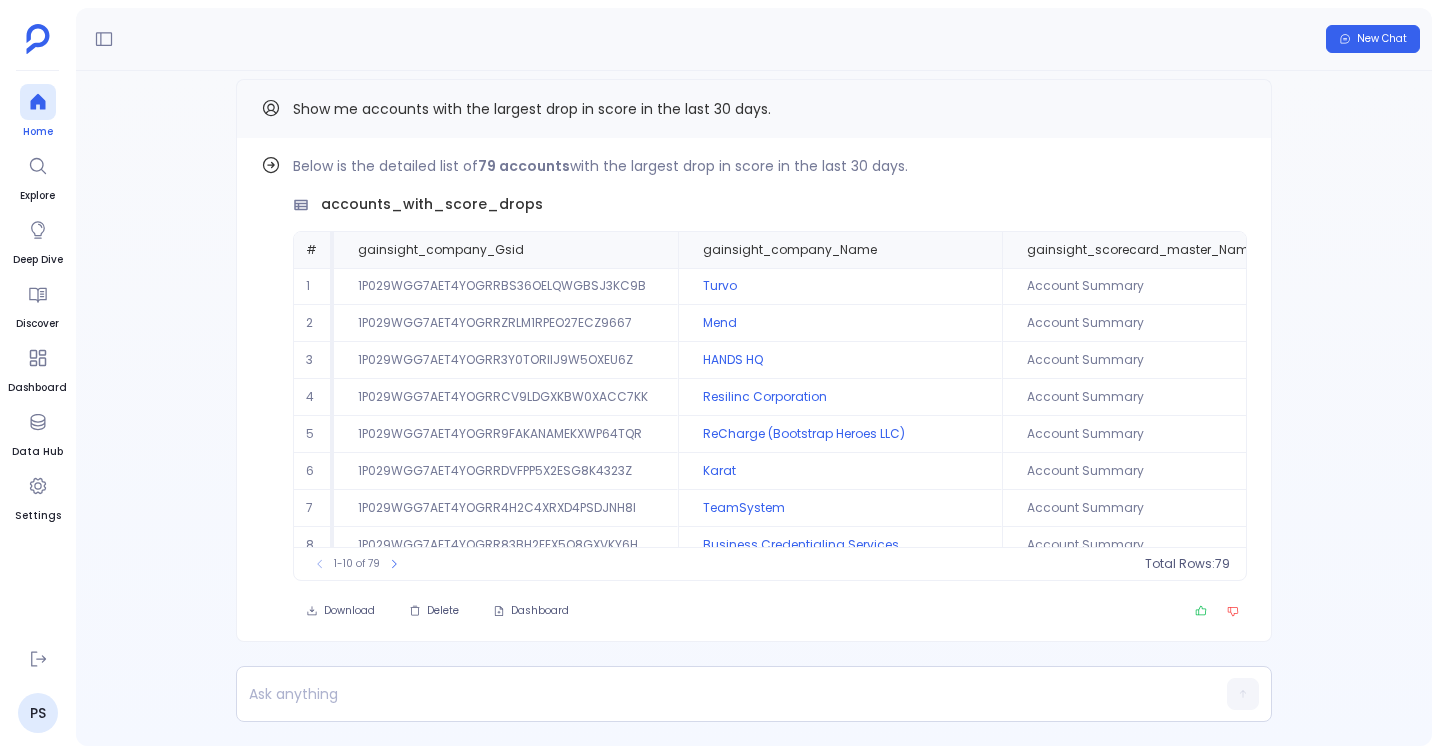 click at bounding box center [38, 102] 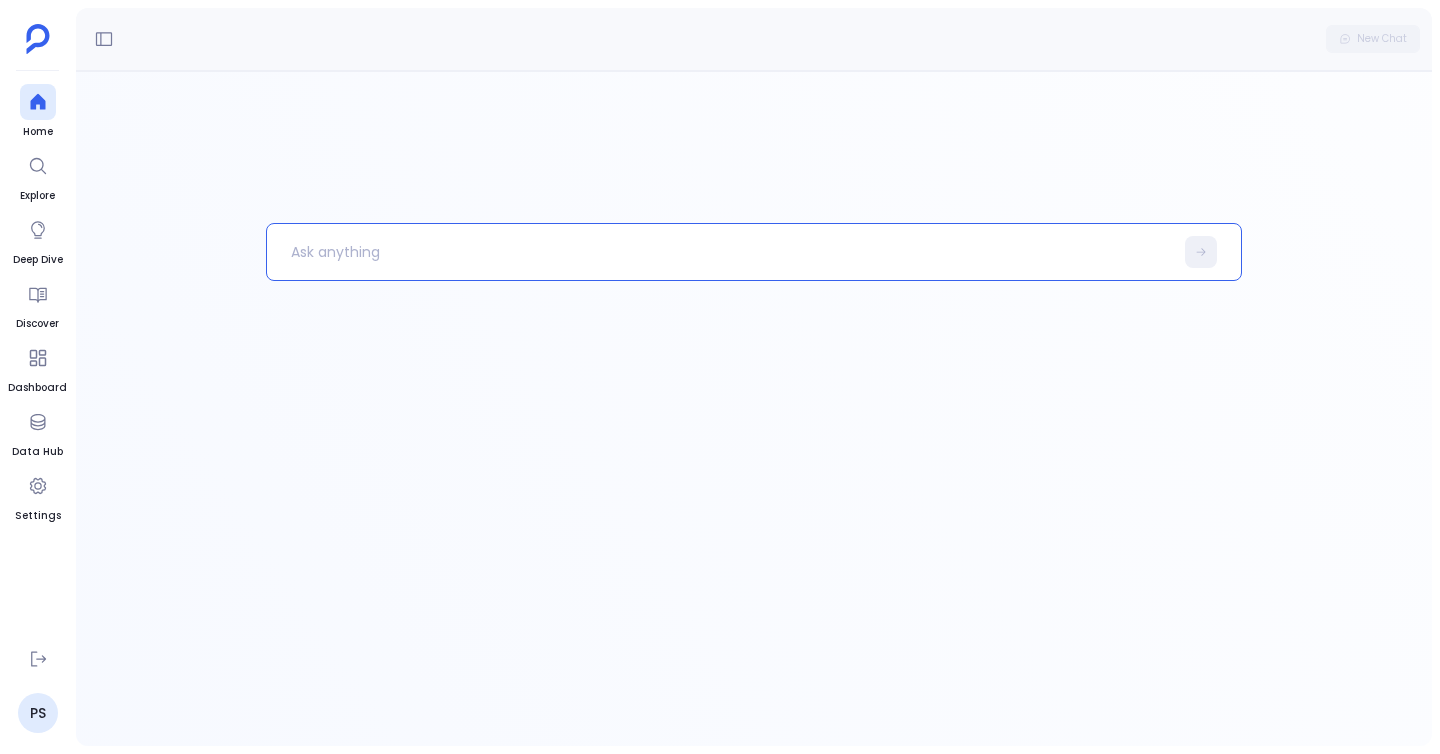 click at bounding box center [754, 484] 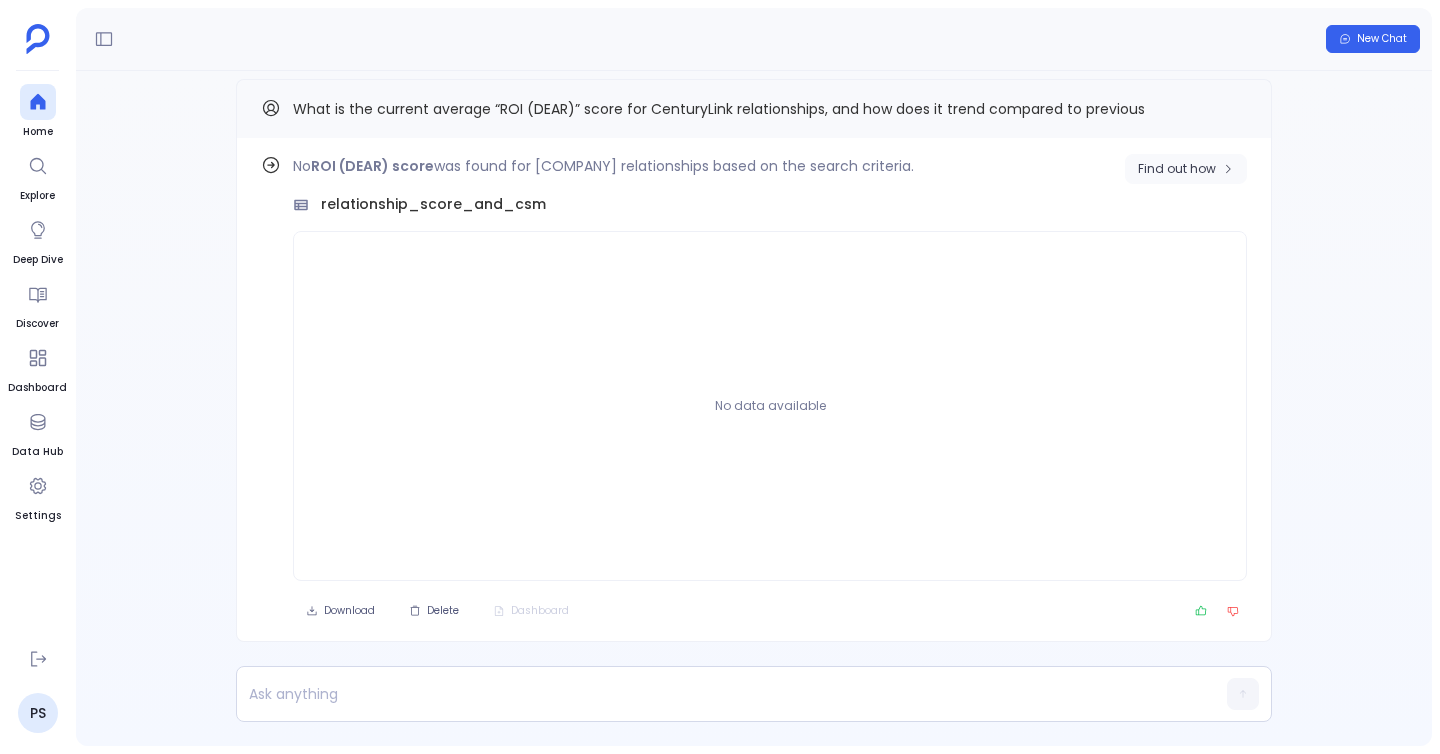 click on "Find out how" at bounding box center [1186, 169] 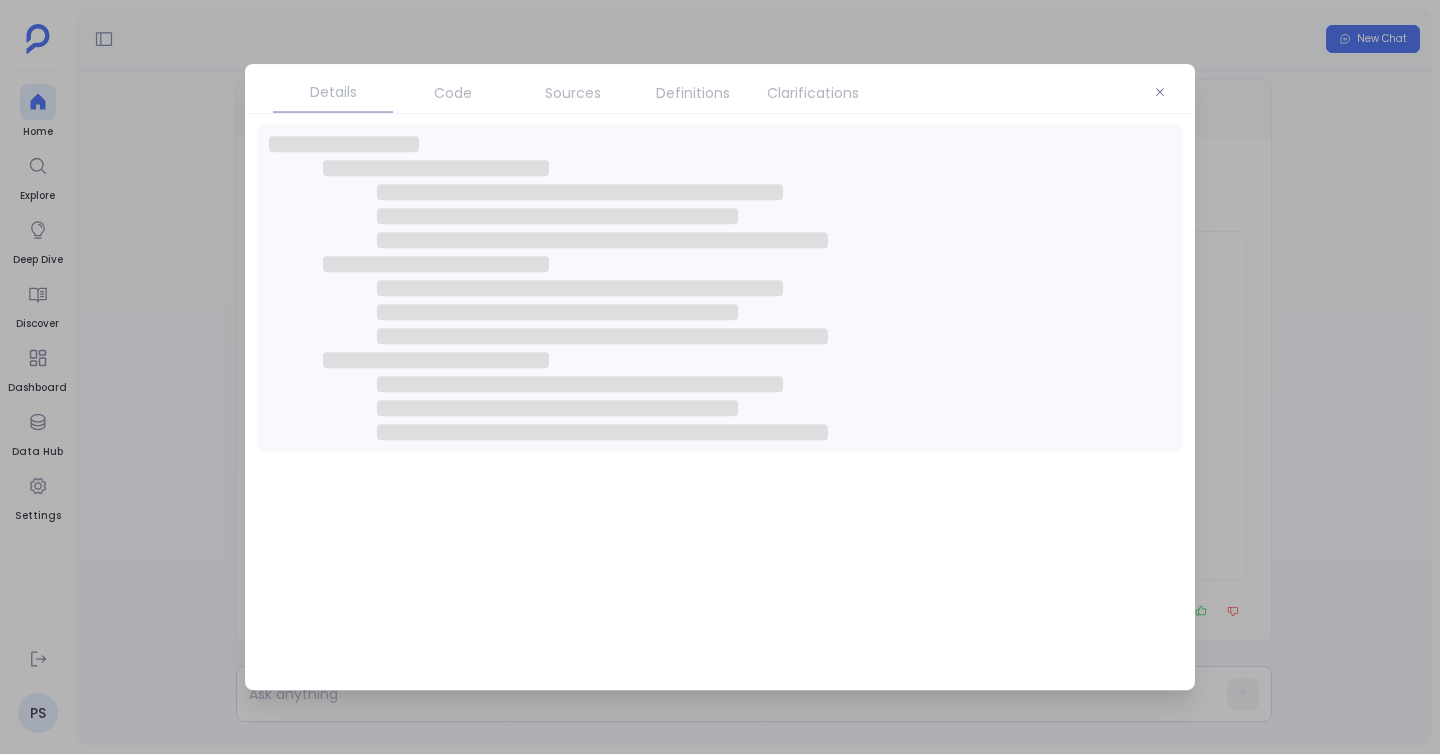 click on "Code" at bounding box center (453, 93) 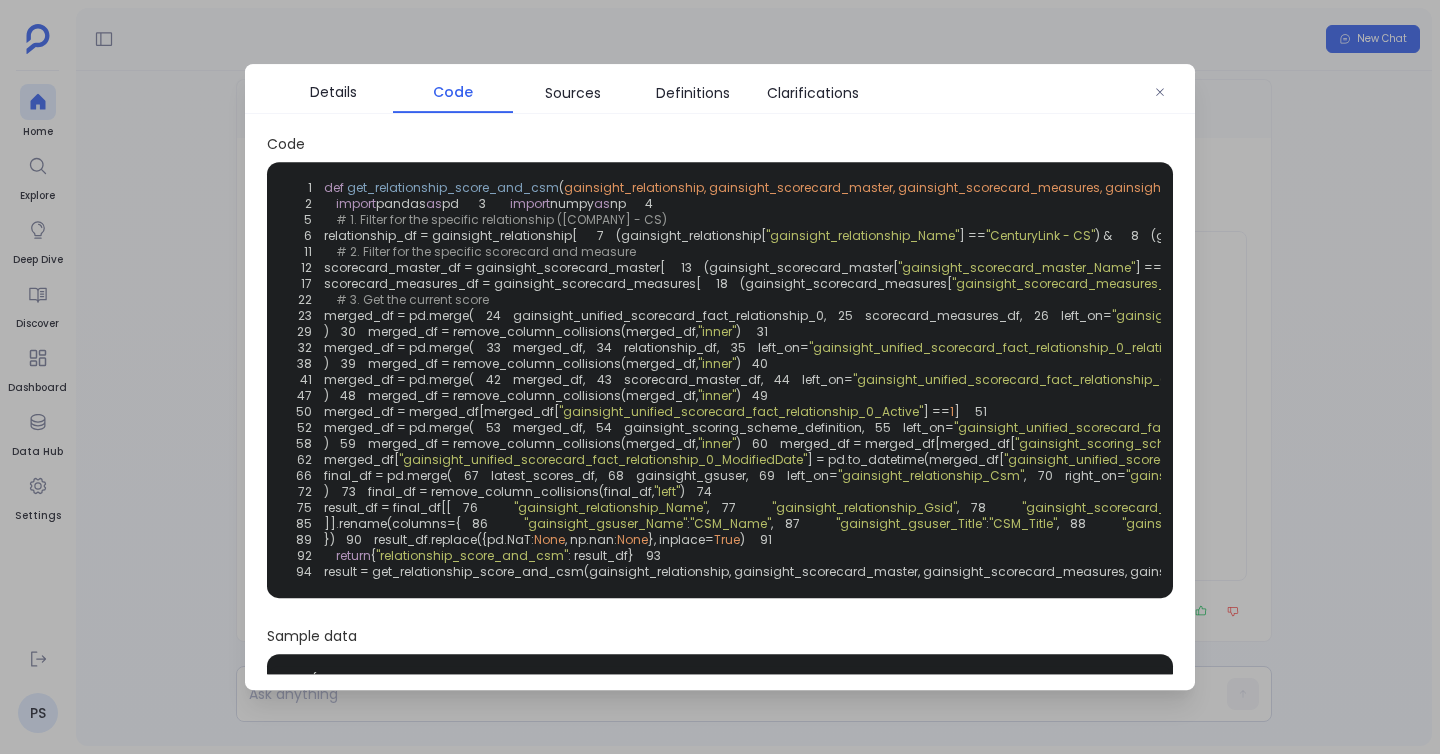 click on "Code" at bounding box center (453, 92) 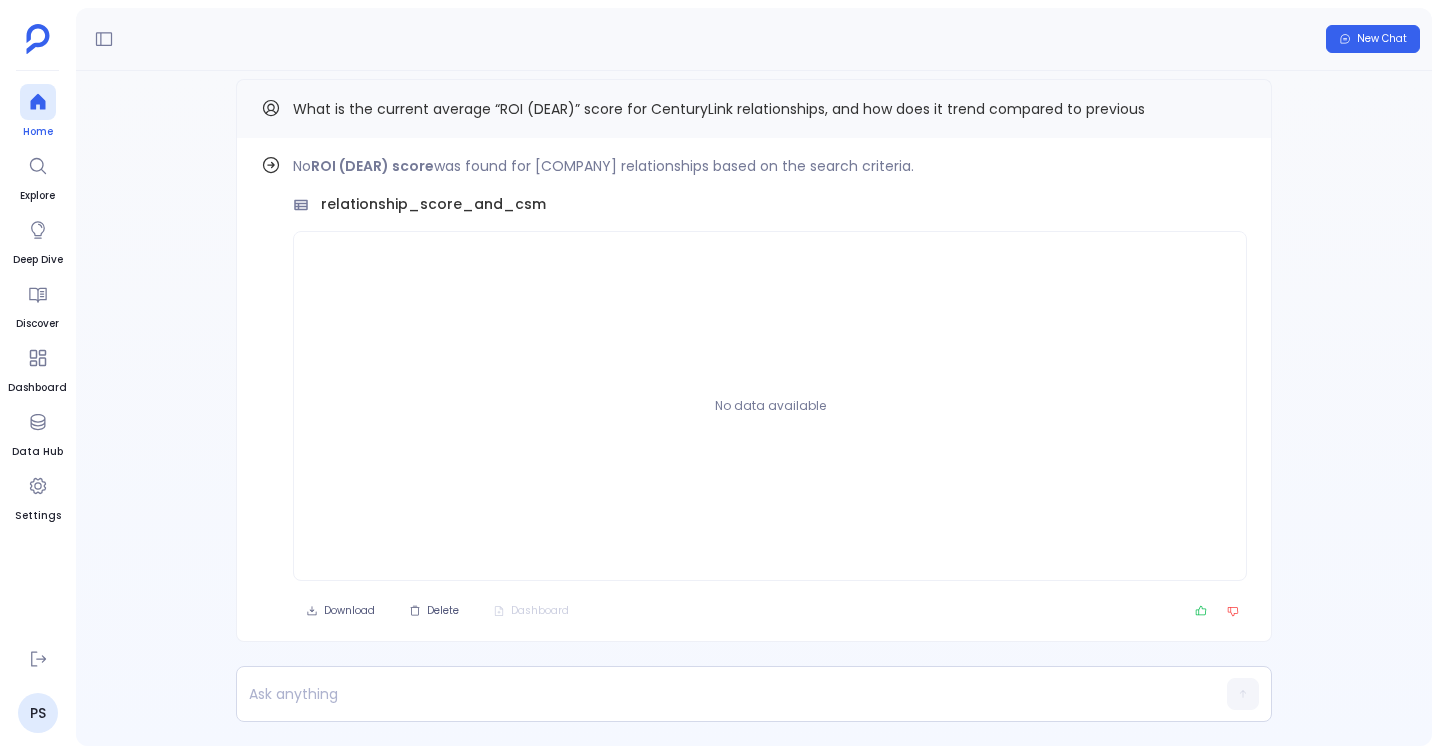 click 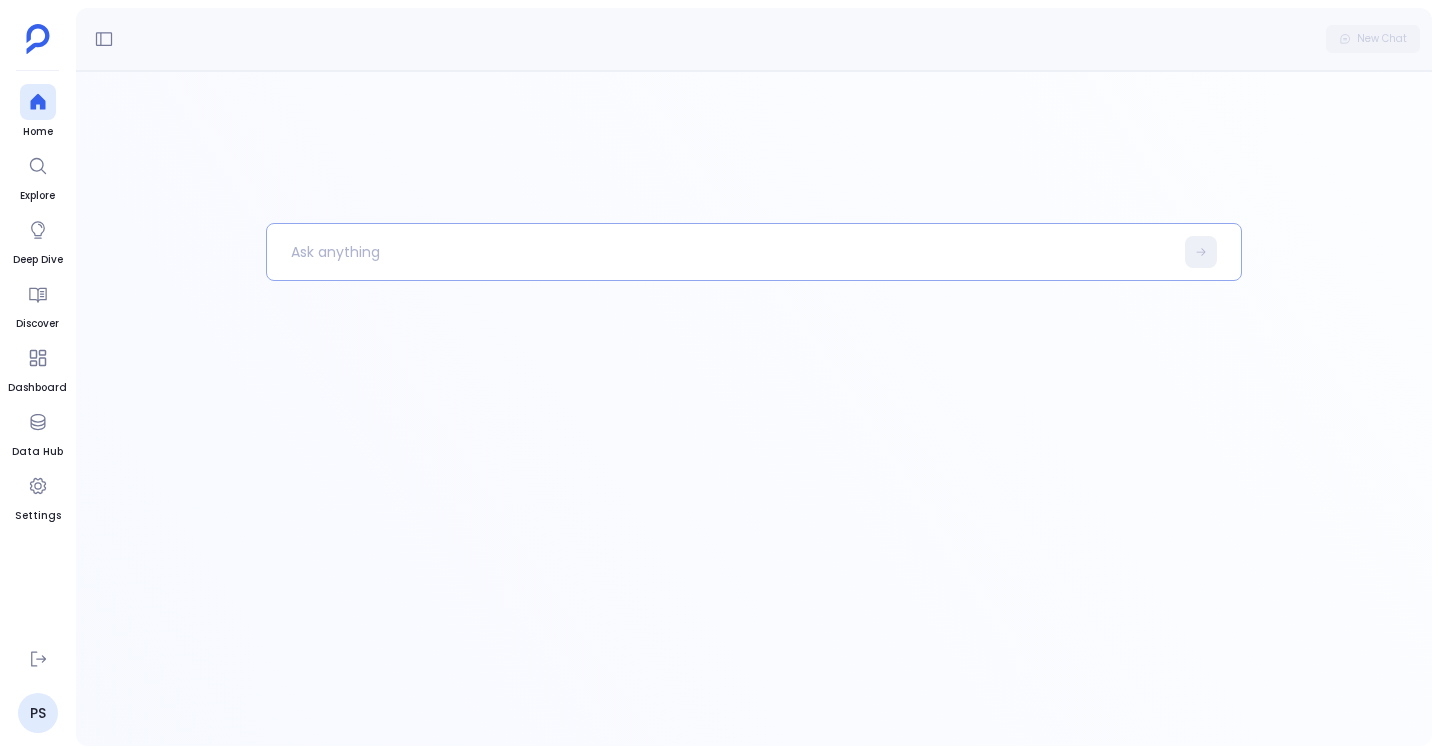 click at bounding box center [720, 252] 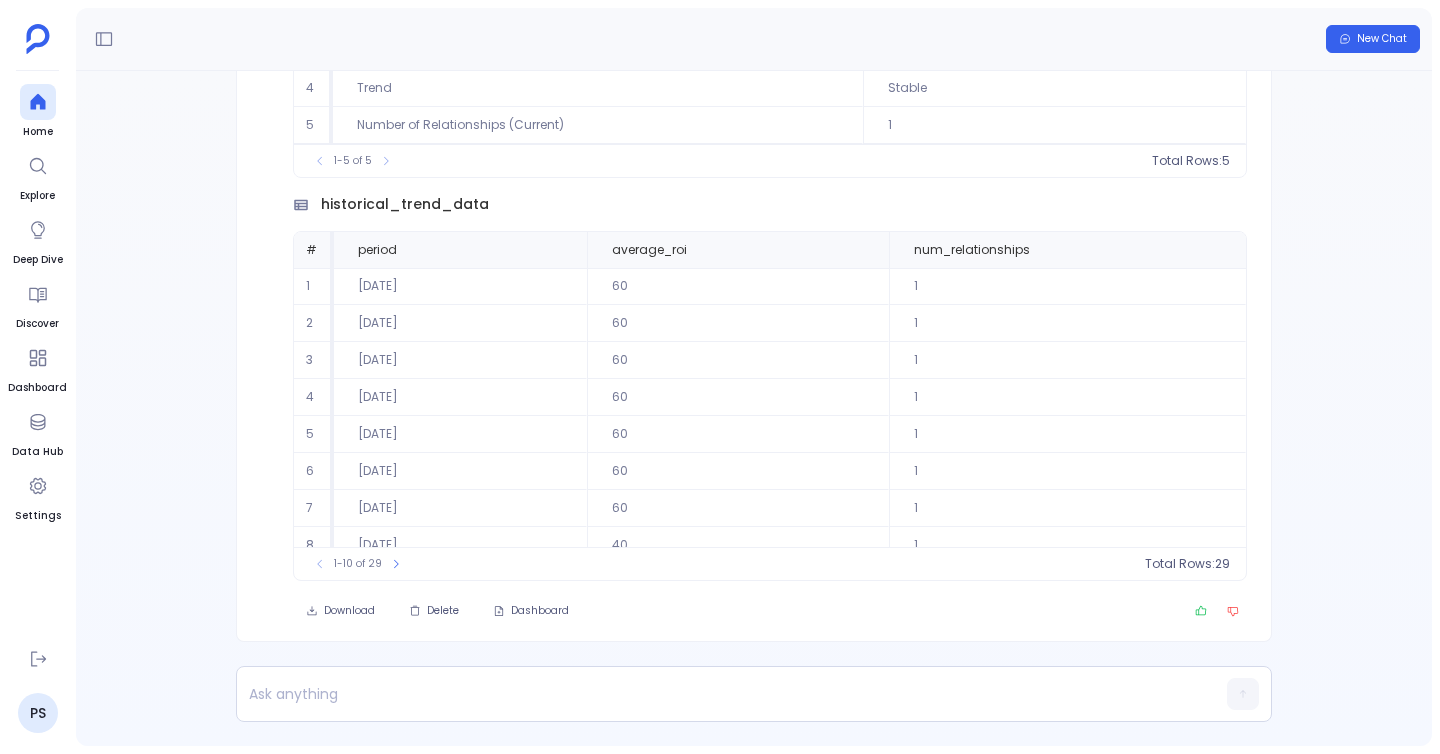 scroll, scrollTop: -349, scrollLeft: 0, axis: vertical 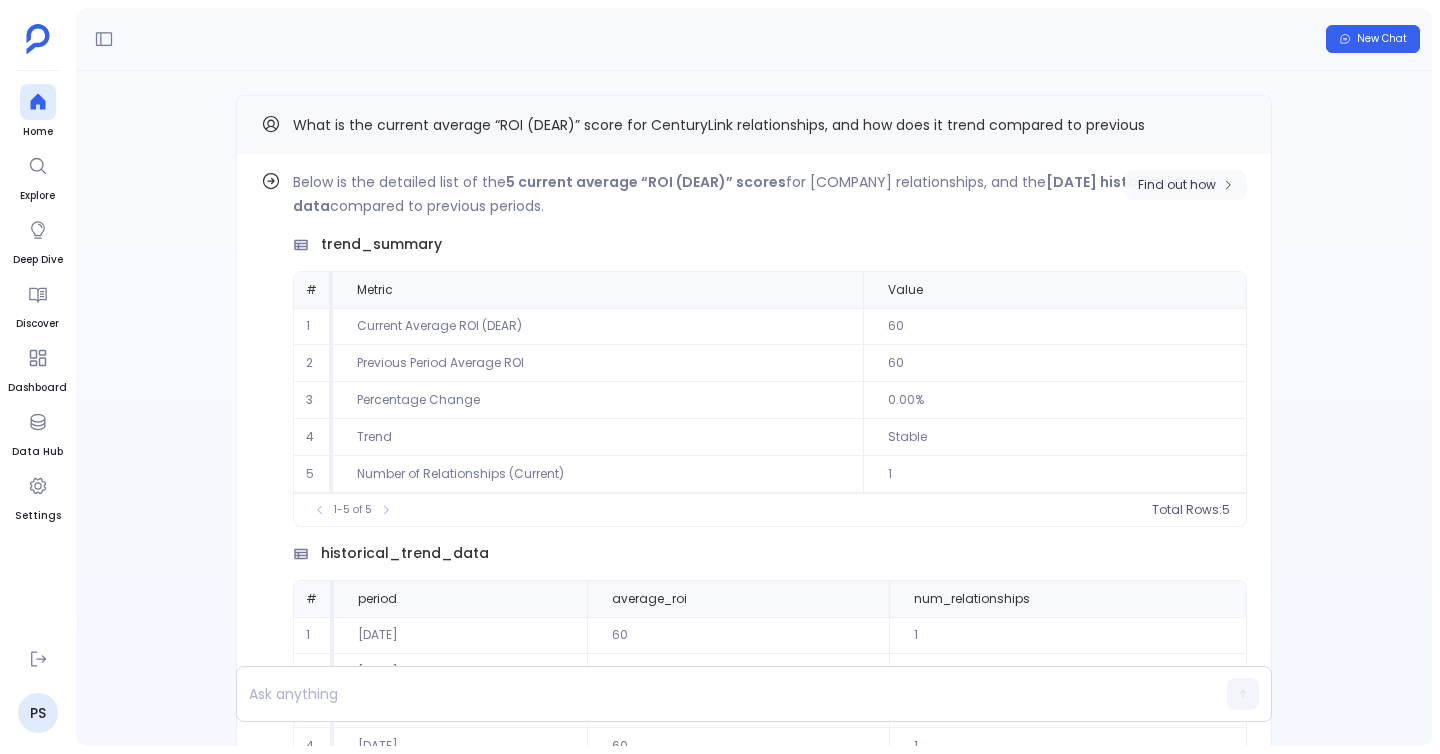 click on "Find out how" at bounding box center (1177, 185) 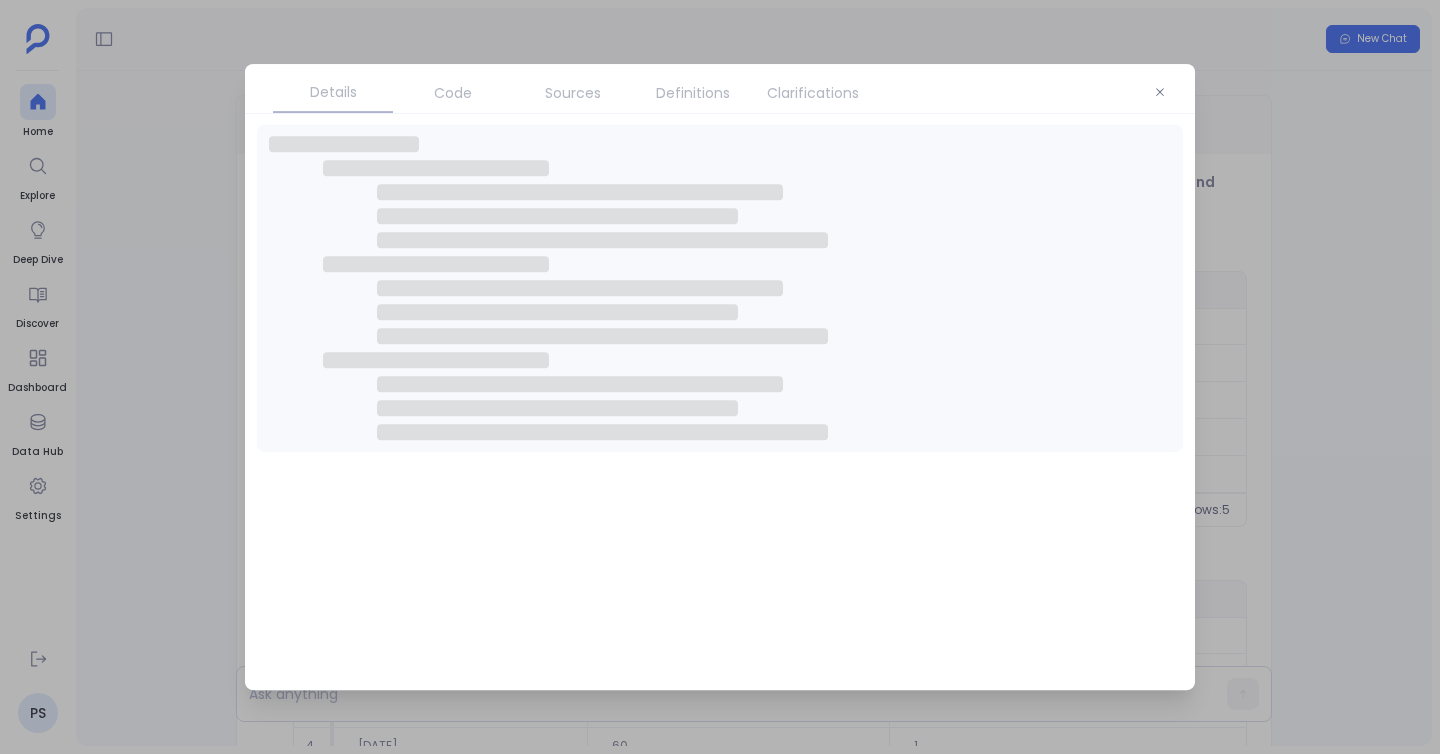 click on "Definitions" at bounding box center (693, 93) 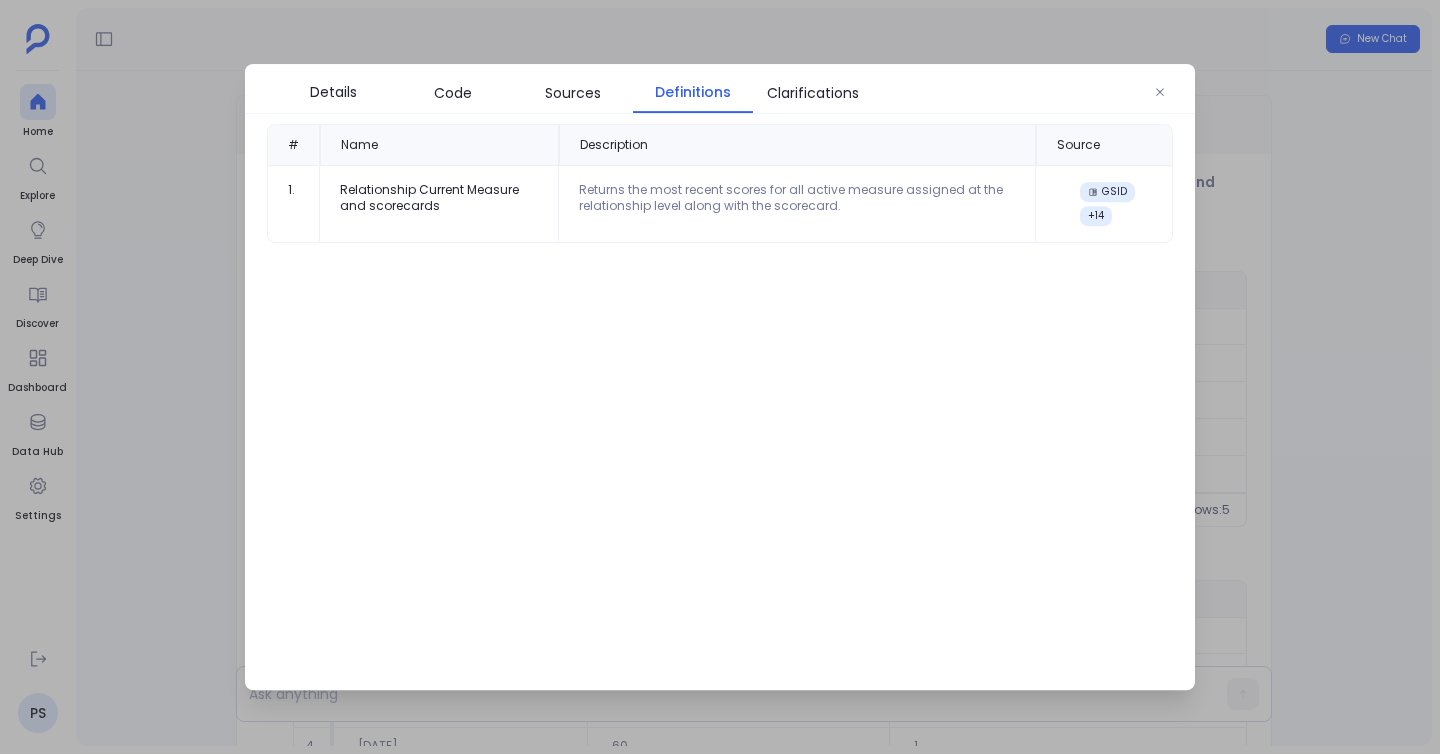 click on "Definitions" at bounding box center [693, 92] 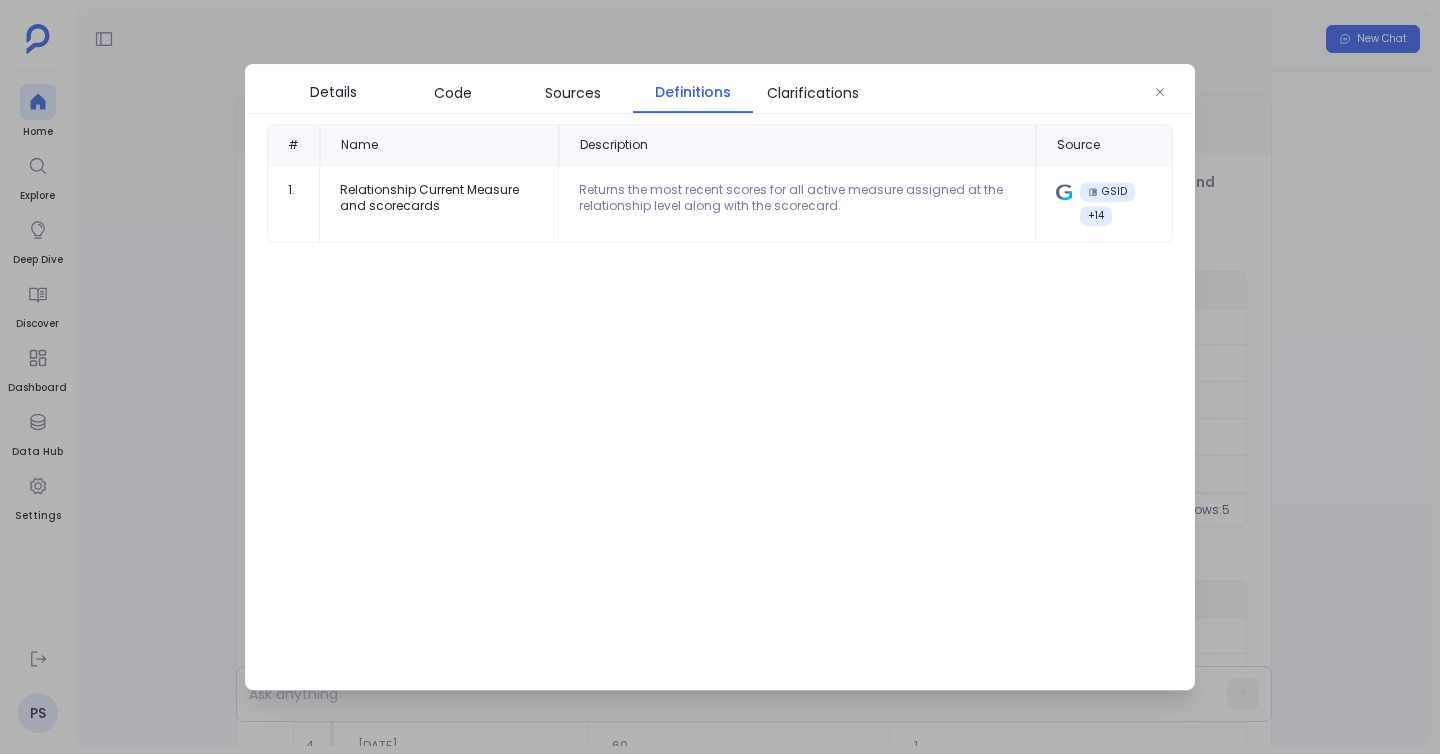 click at bounding box center (720, 377) 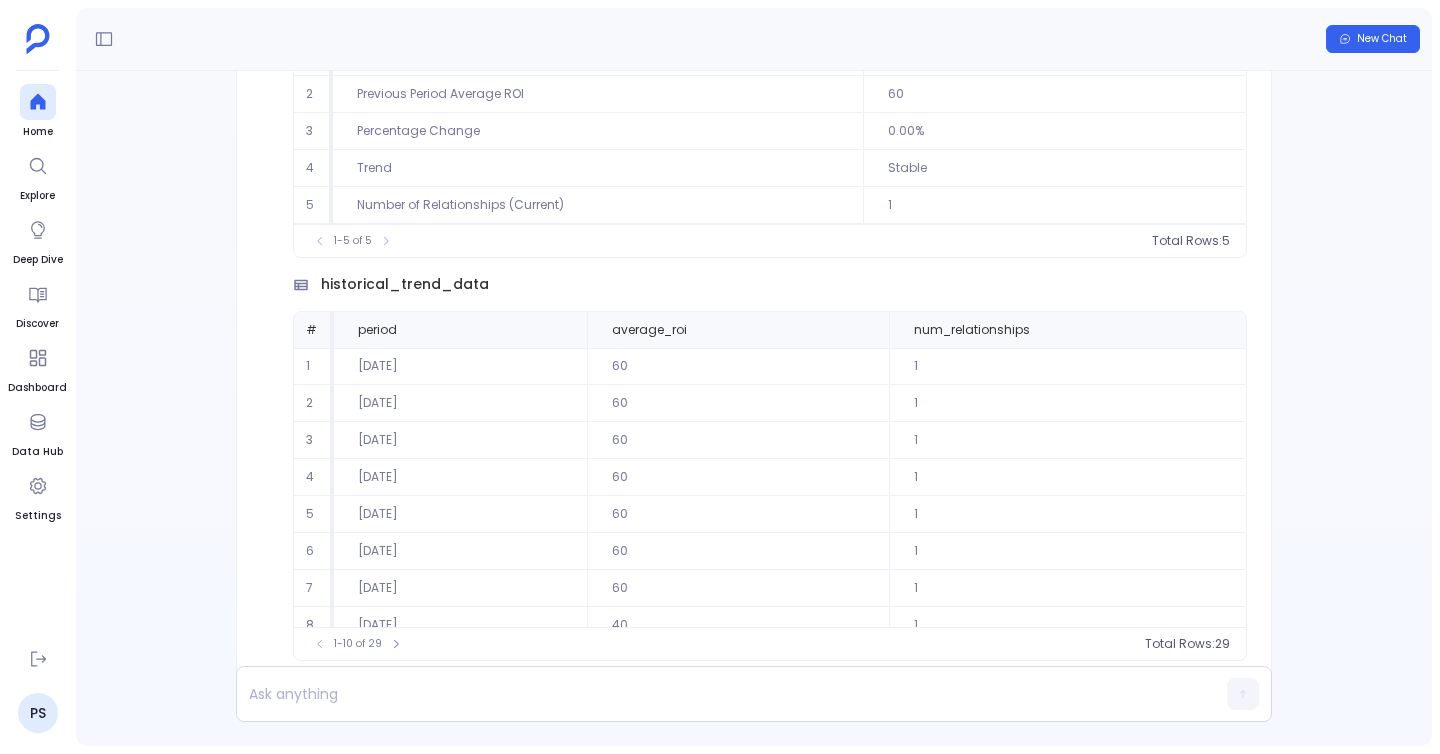 scroll, scrollTop: -55, scrollLeft: 0, axis: vertical 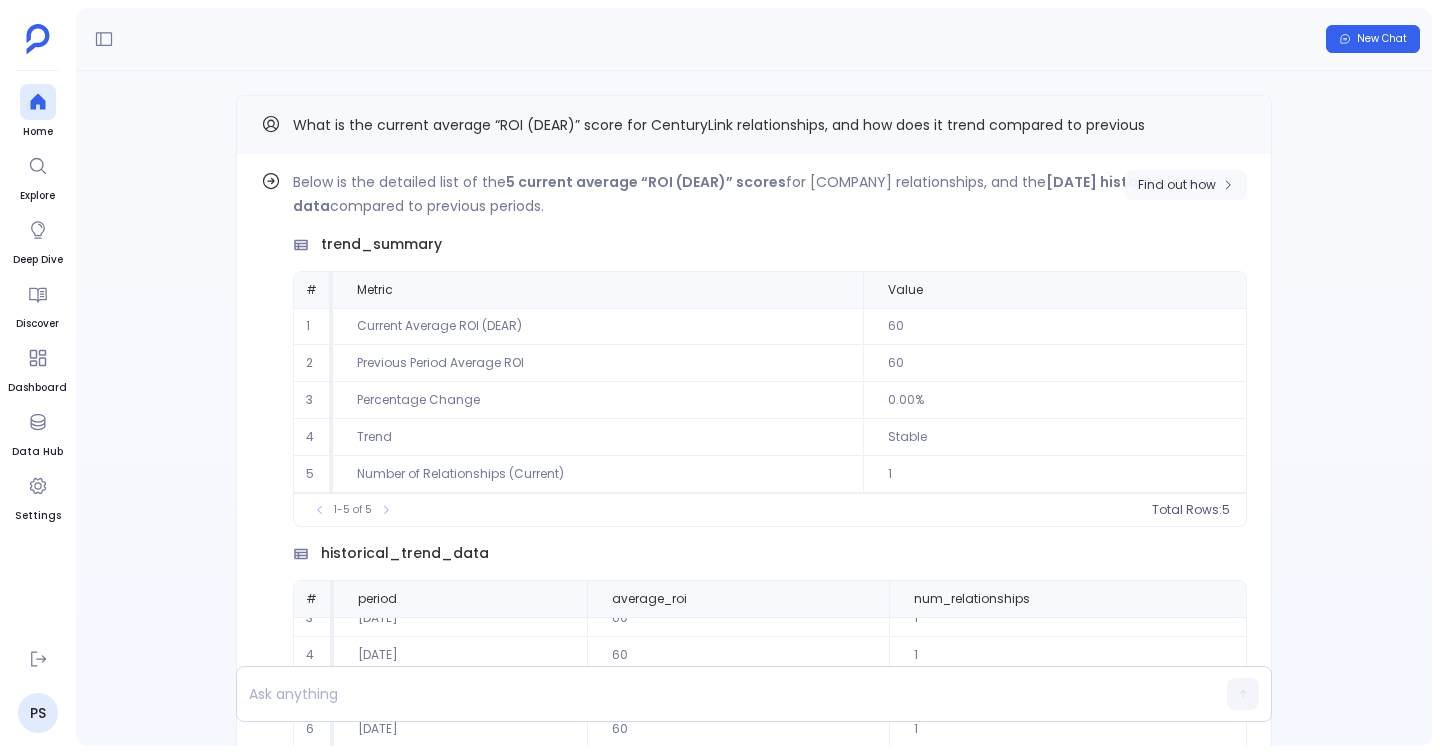 click on "Find out how" at bounding box center [1186, 185] 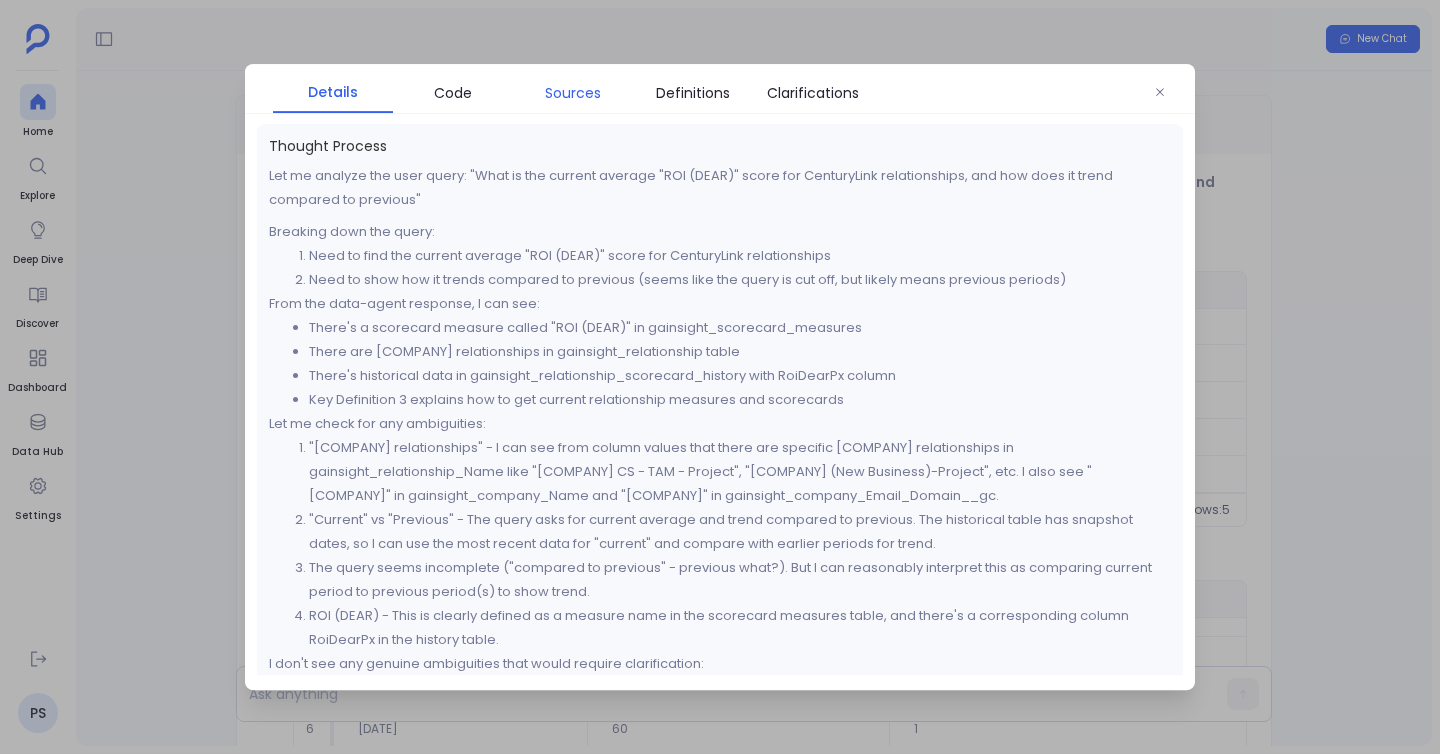 click on "Sources" at bounding box center [573, 93] 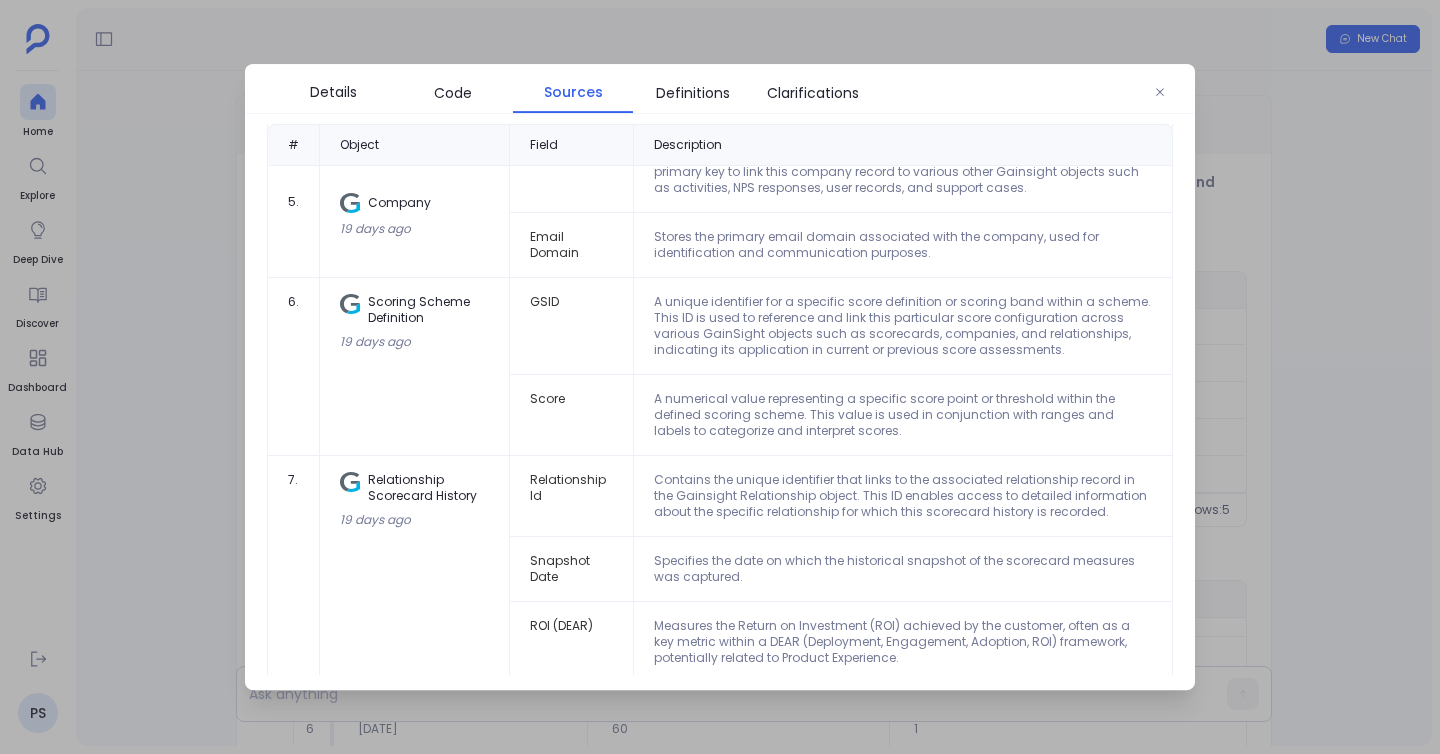 scroll, scrollTop: 1207, scrollLeft: 0, axis: vertical 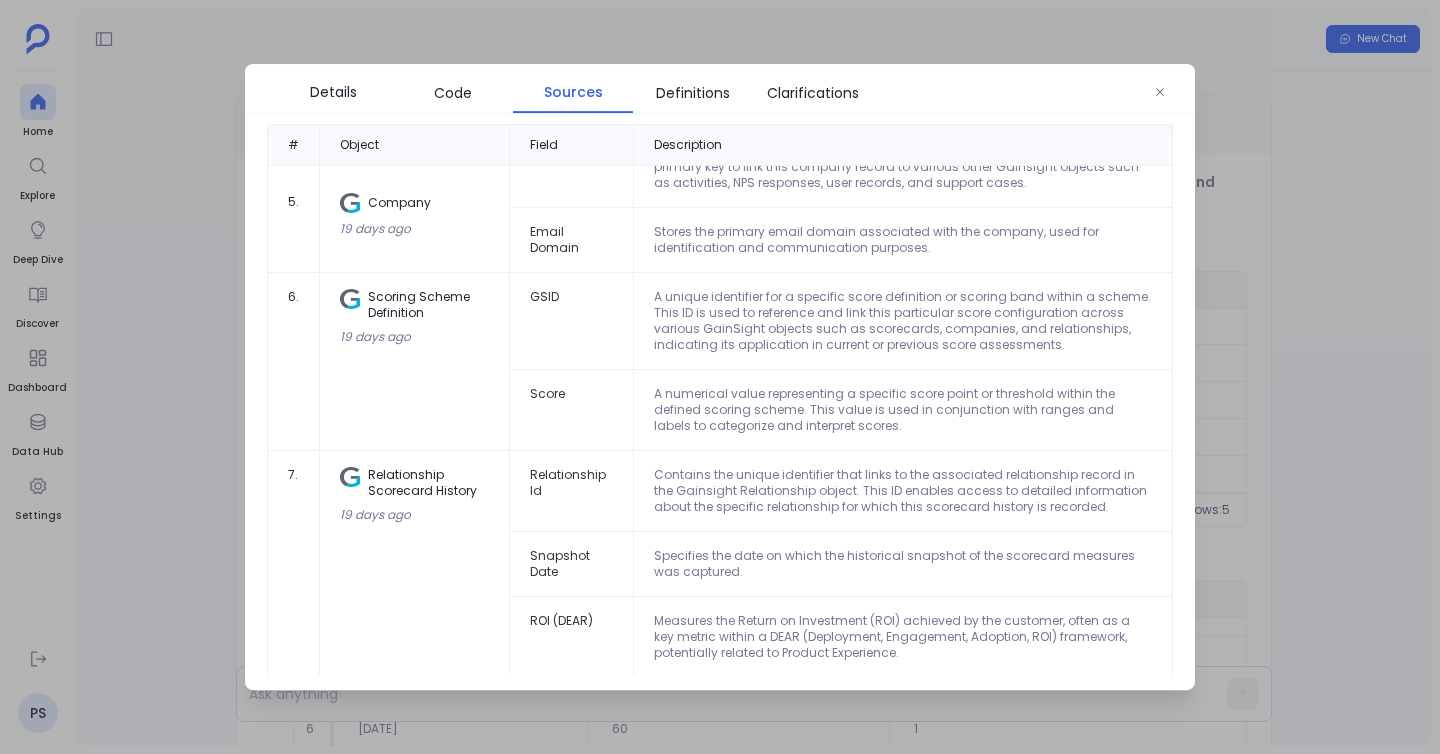 click at bounding box center (720, 377) 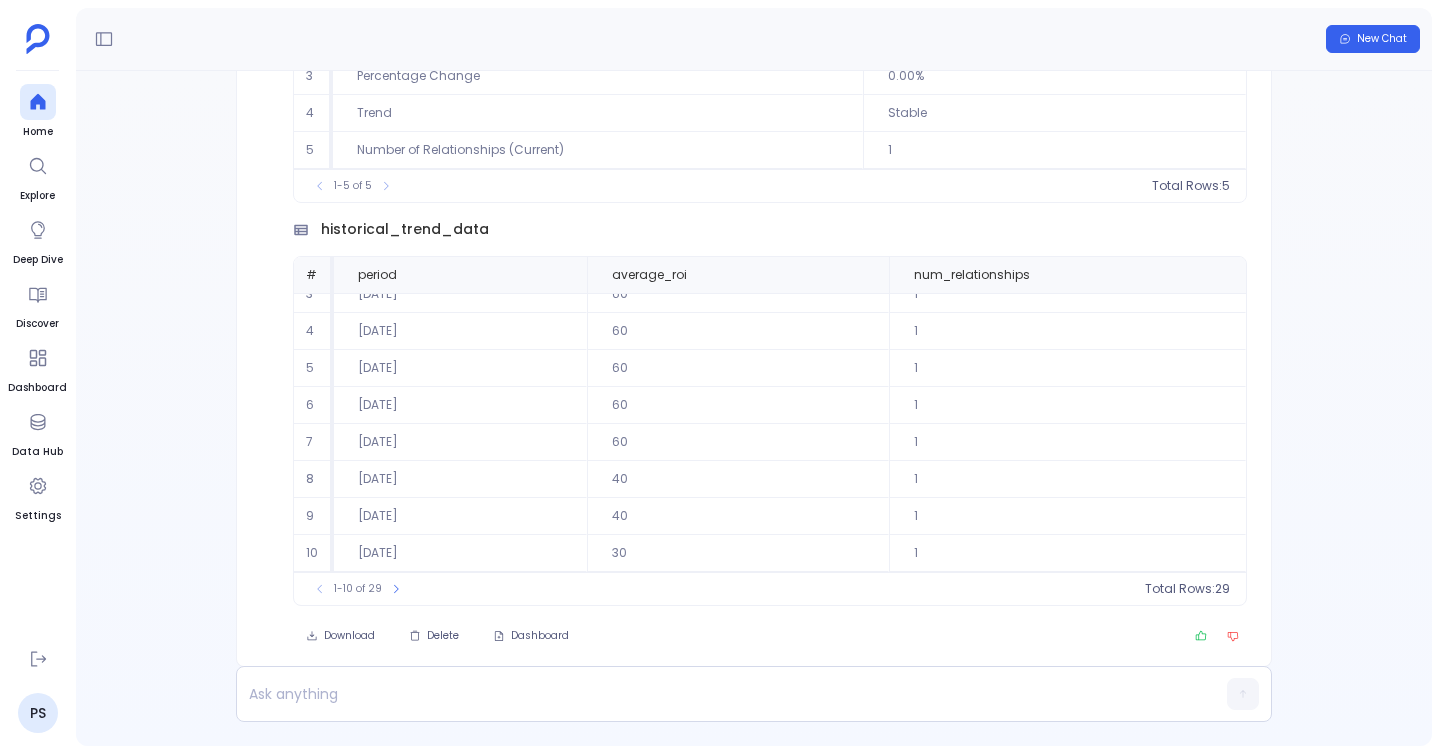 scroll, scrollTop: 0, scrollLeft: 0, axis: both 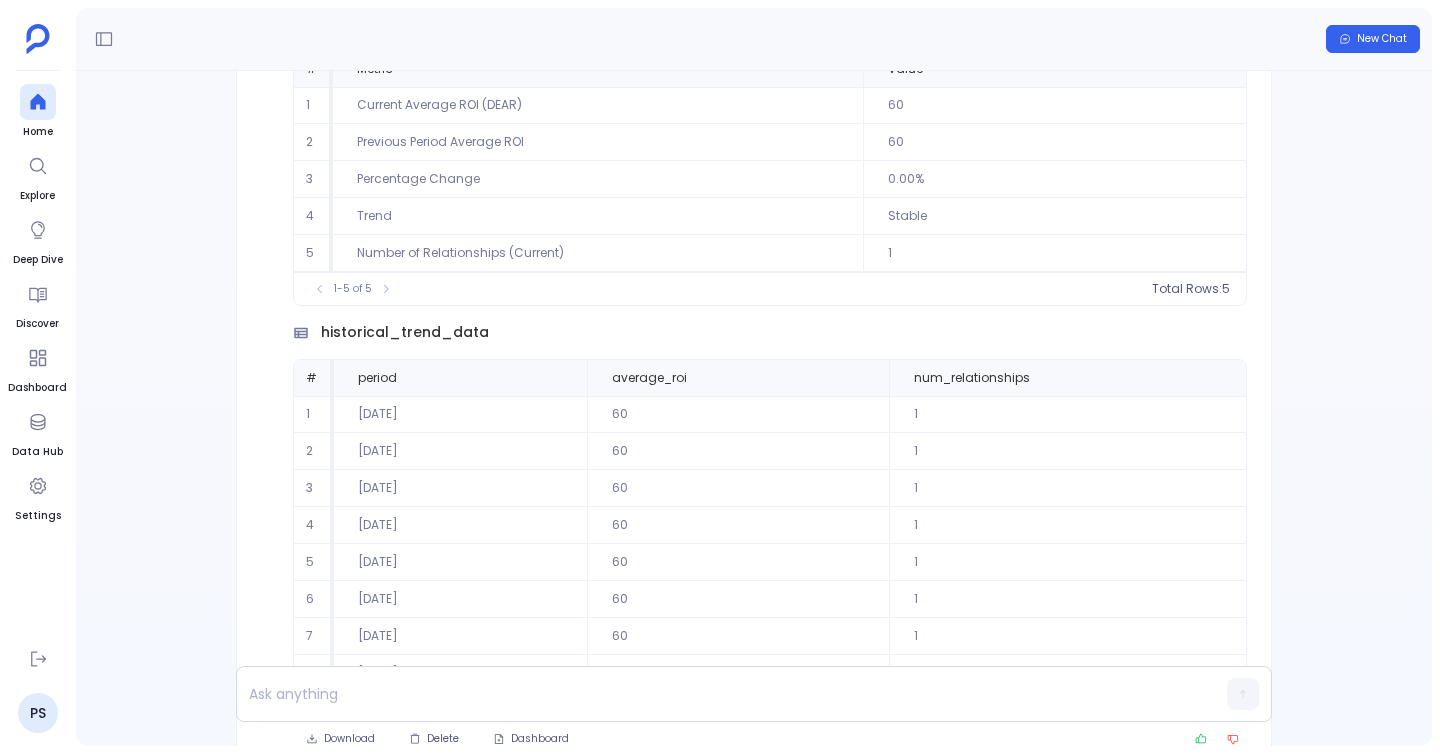 drag, startPoint x: 358, startPoint y: 414, endPoint x: 494, endPoint y: 488, distance: 154.82893 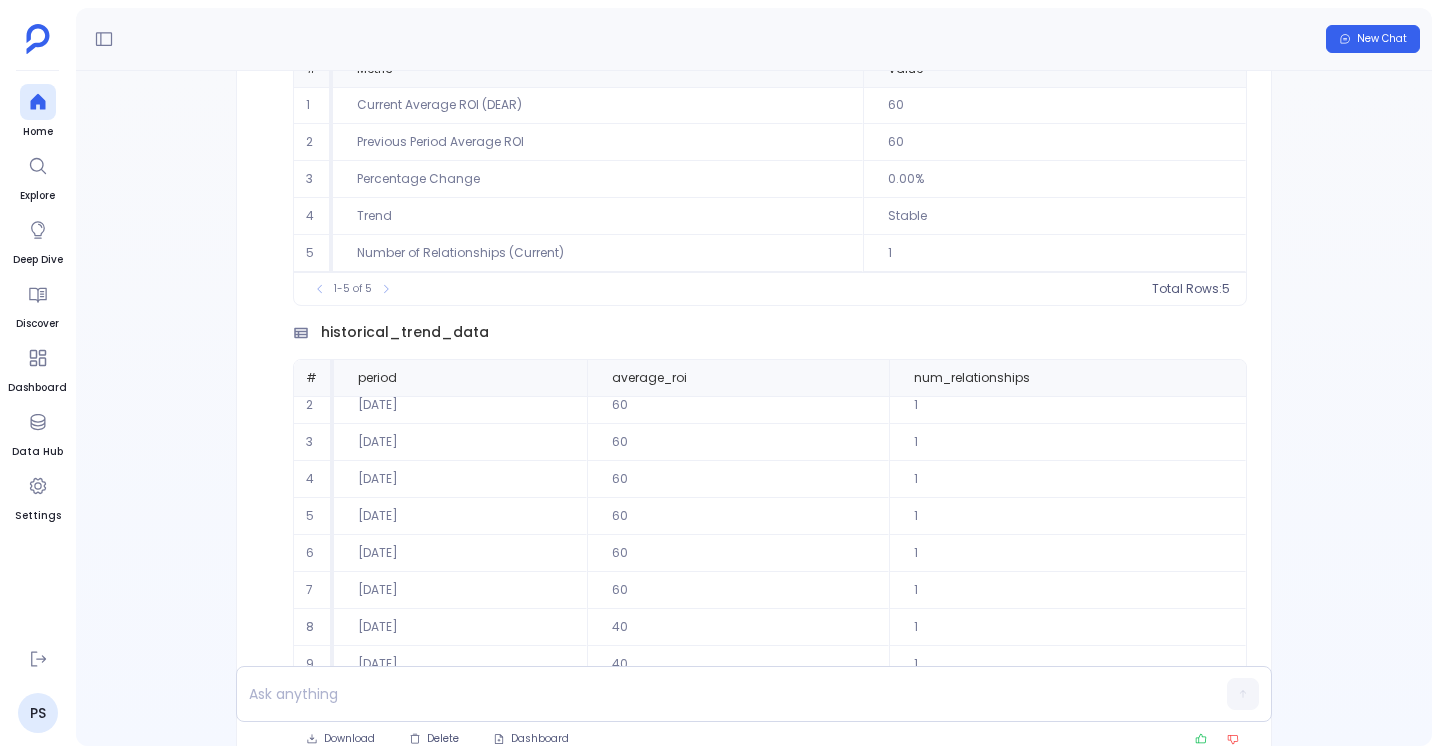 drag, startPoint x: 358, startPoint y: 480, endPoint x: 521, endPoint y: 561, distance: 182.01648 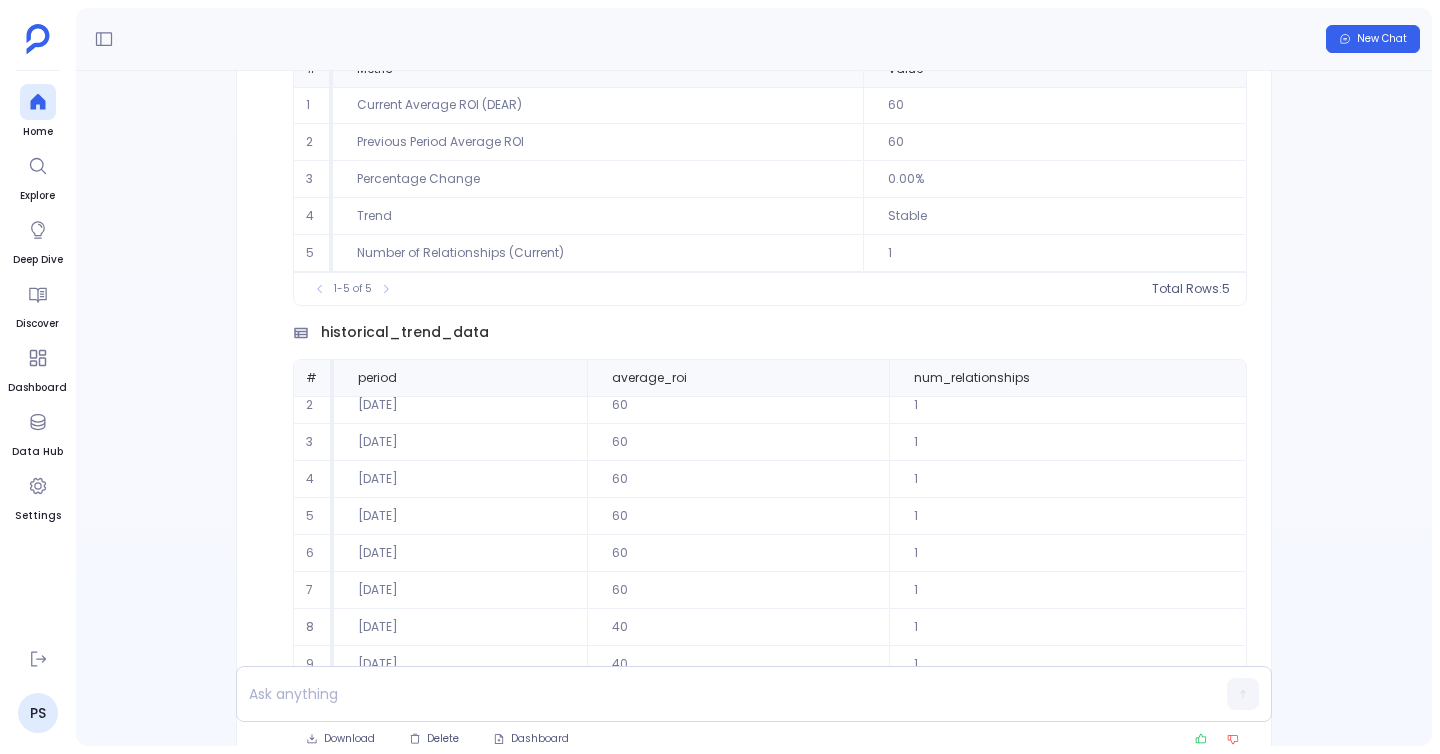 click on "60" at bounding box center (738, 590) 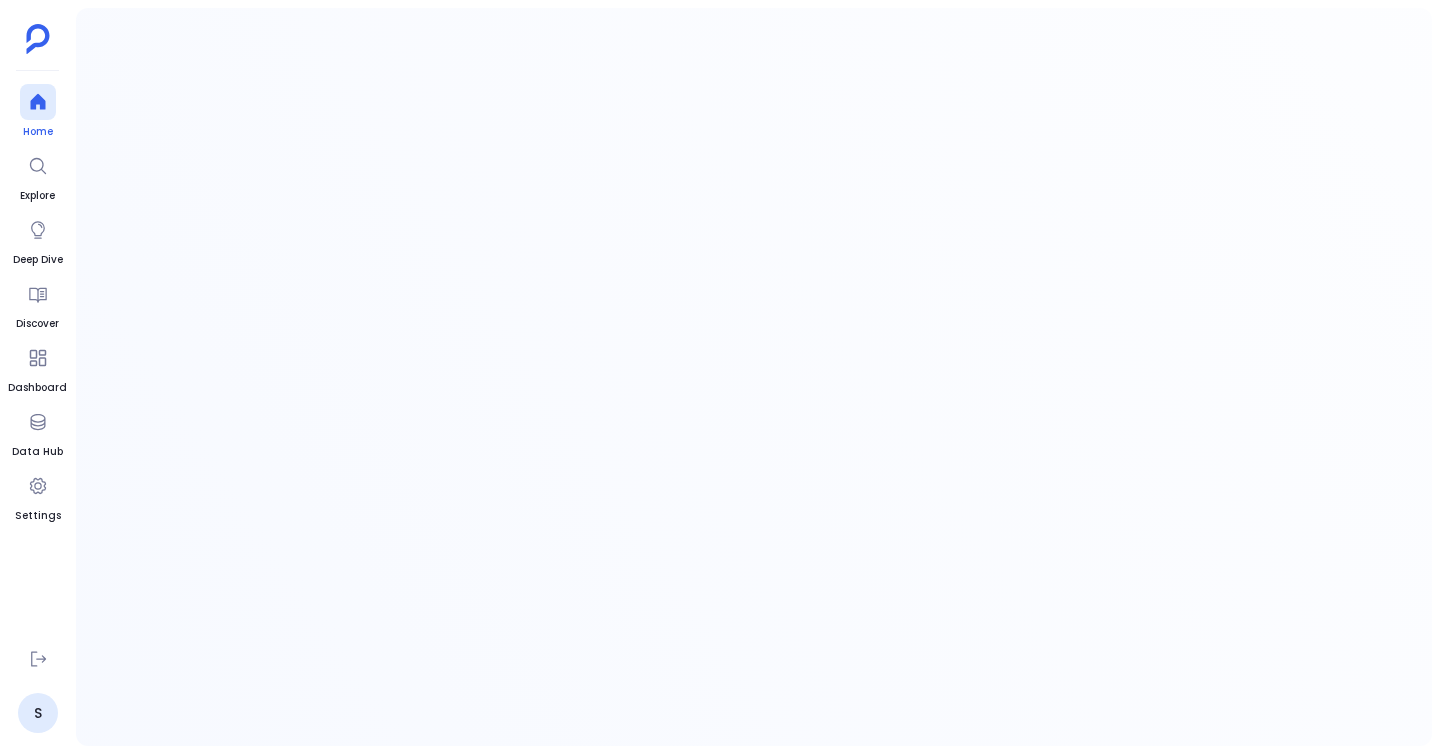 scroll, scrollTop: 0, scrollLeft: 0, axis: both 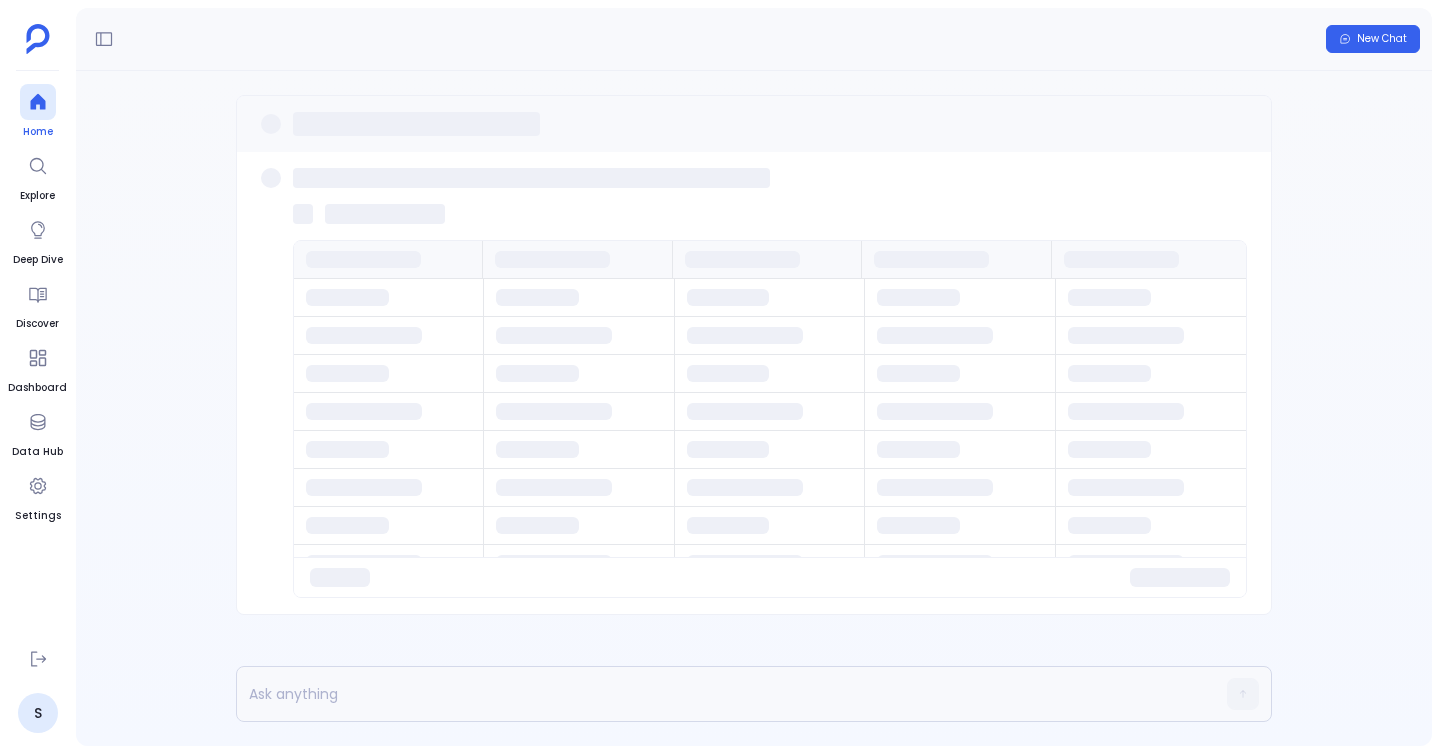 click on "Home" at bounding box center (38, 132) 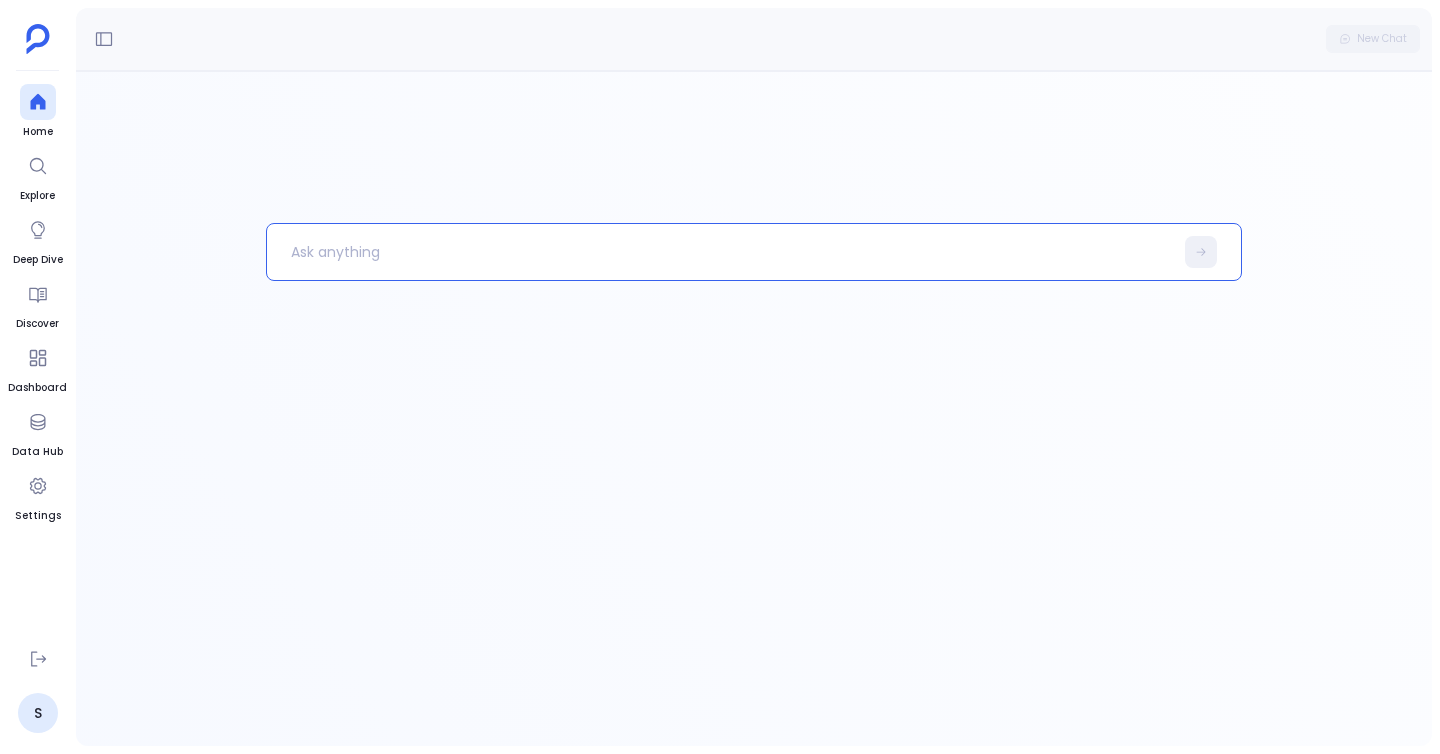 click at bounding box center (720, 252) 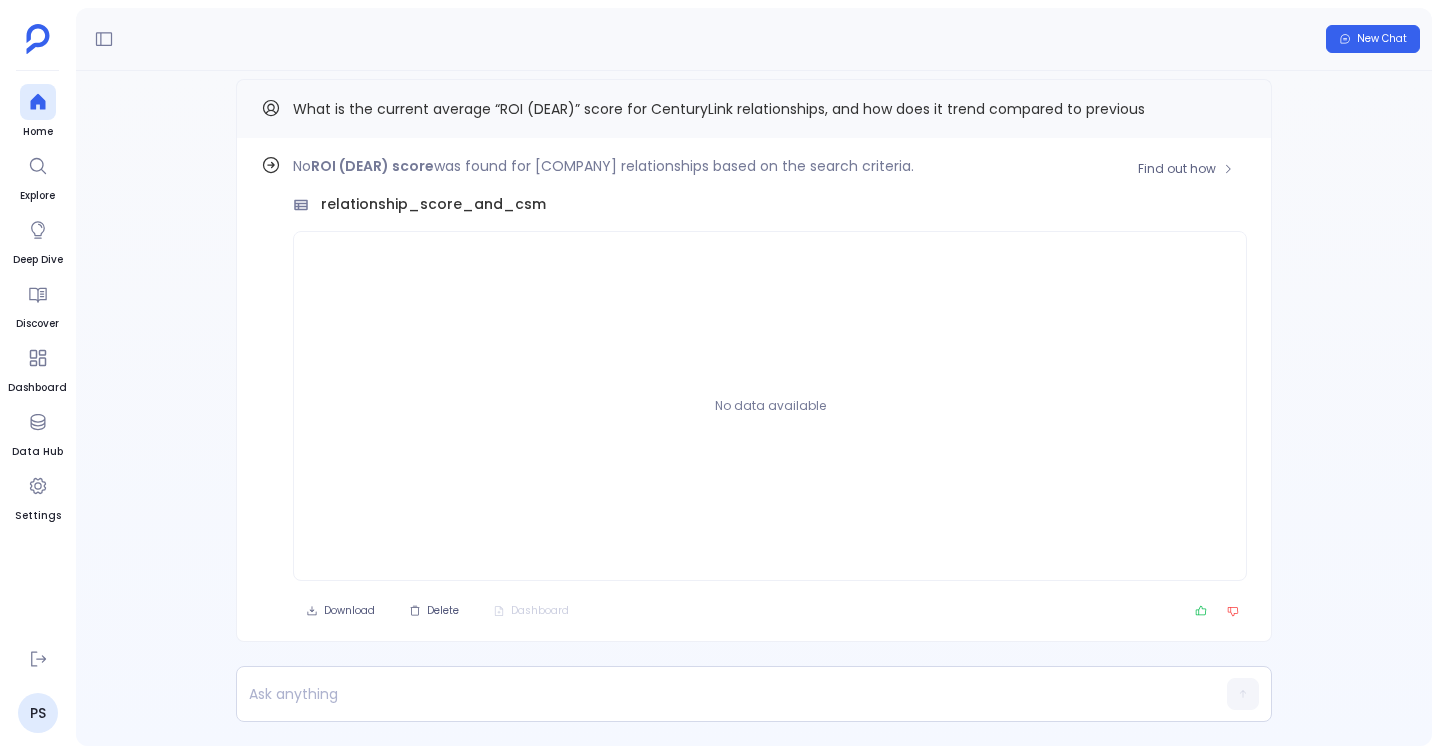 click on "Find out how No  ROI (DEAR) score  was found for [COMPANY] relationships based on the search criteria. relationship_score_and_csm No data available Download Delete Dashboard" at bounding box center (754, 390) 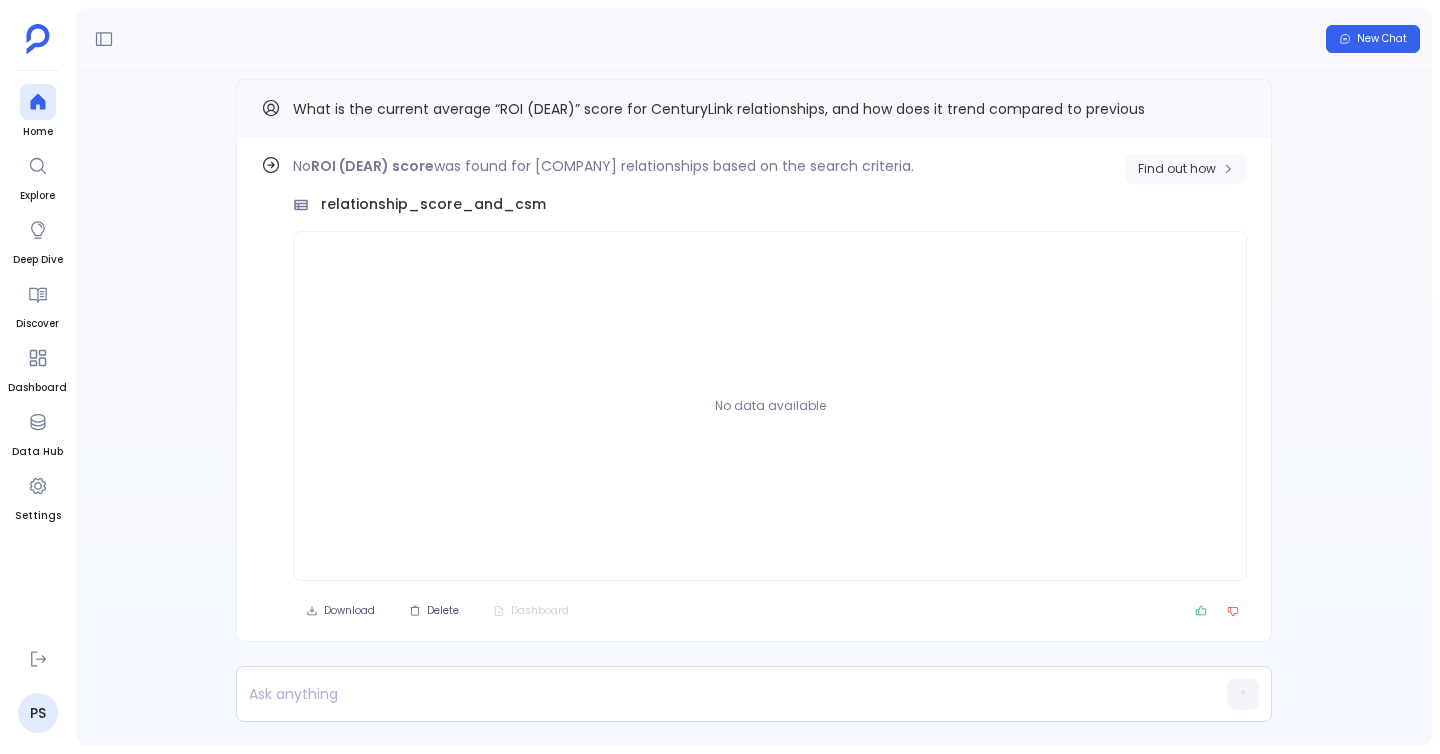 click on "Find out how" at bounding box center [1177, 169] 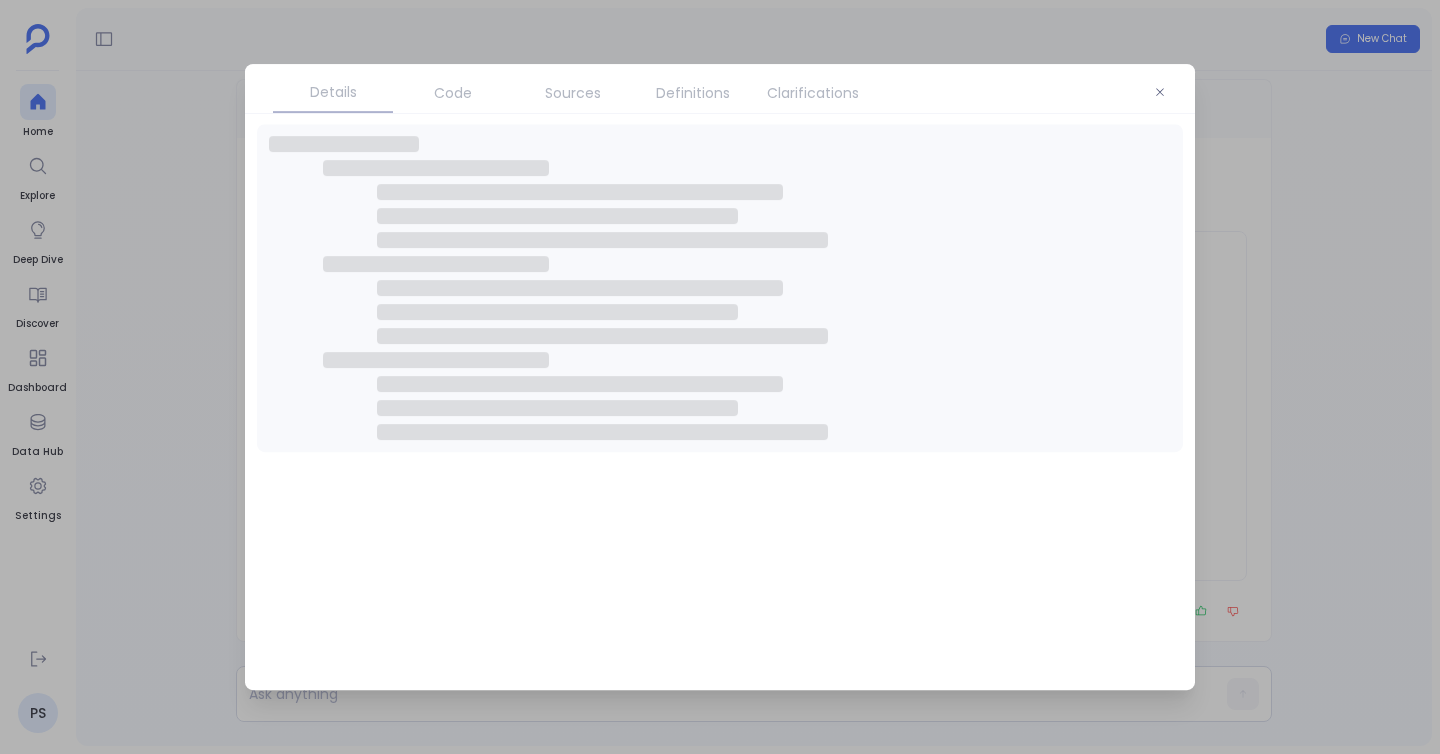 click on "Details Code Sources Definitions Clarifications" at bounding box center [720, 377] 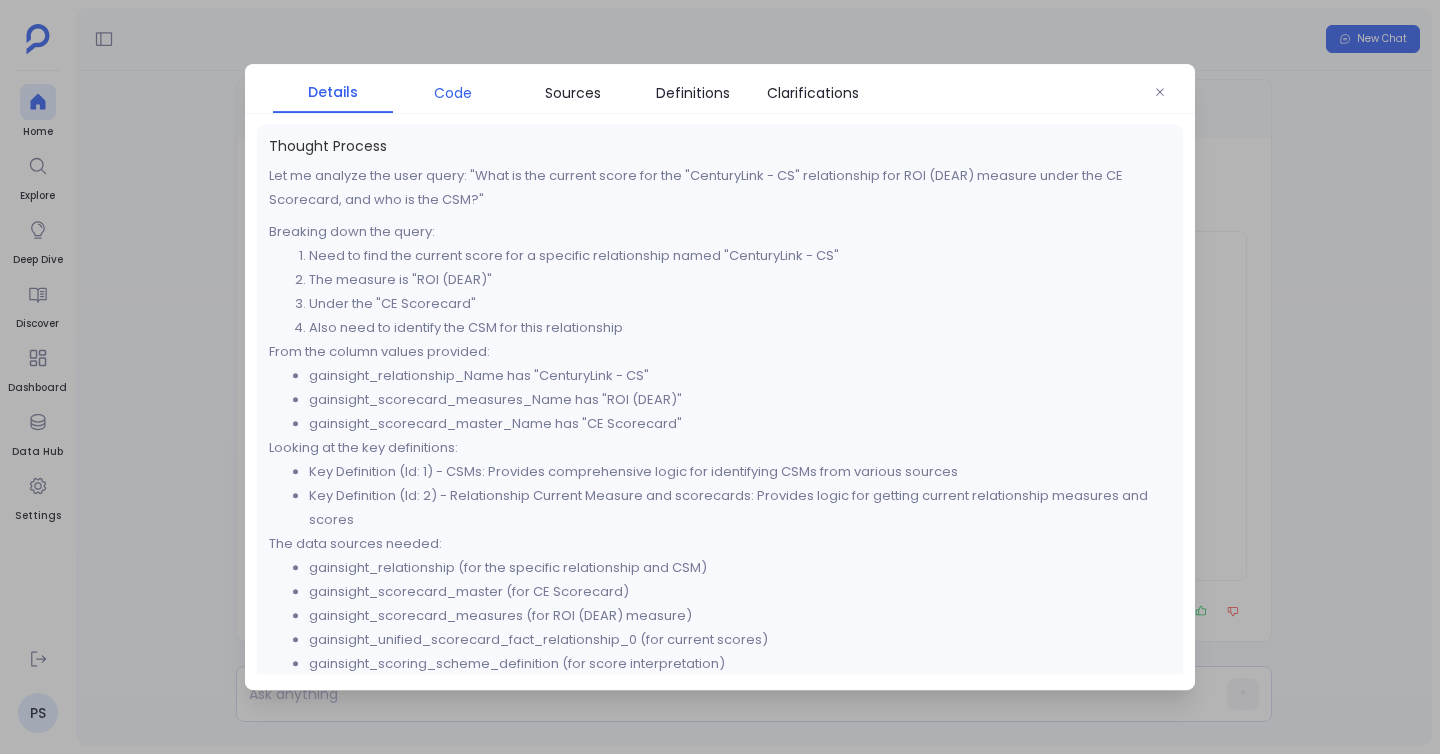 click on "Code" at bounding box center (453, 93) 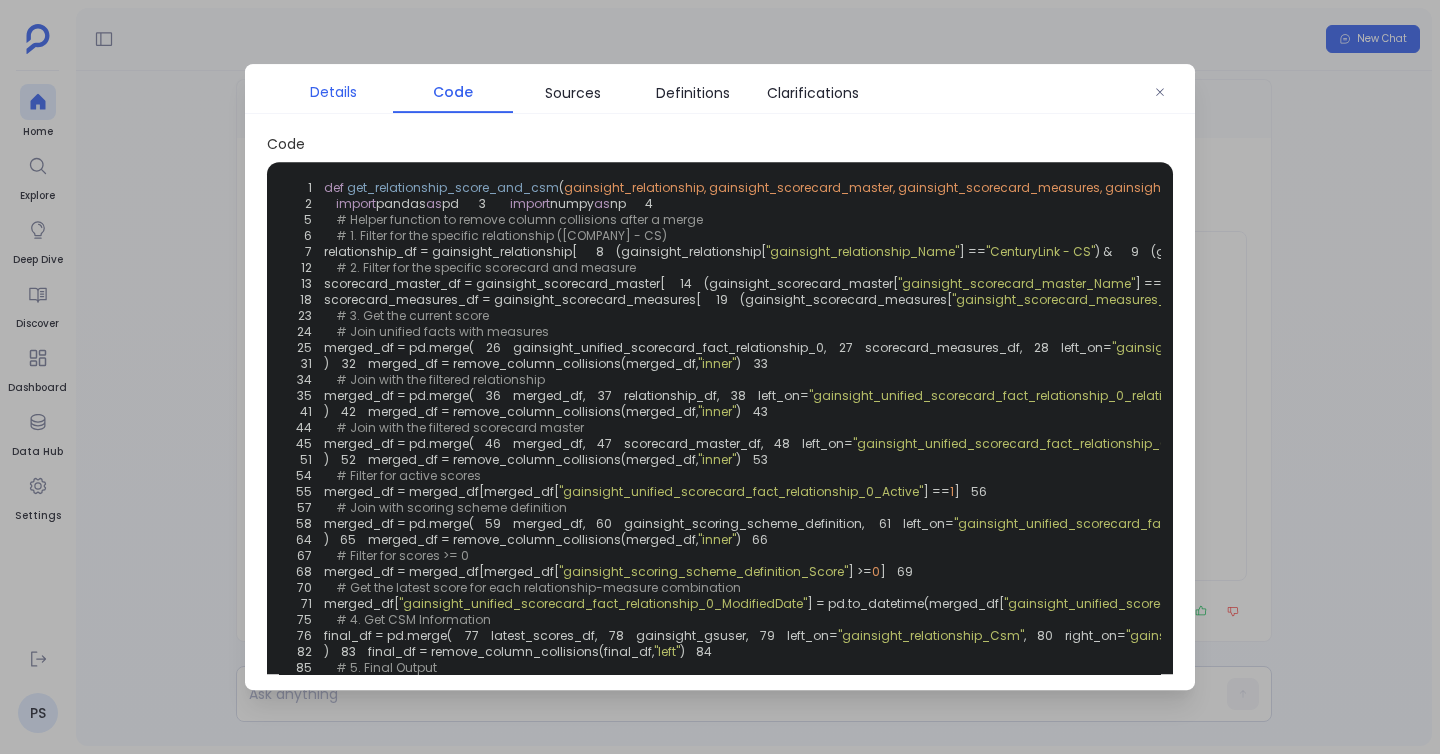 click on "Details" at bounding box center (333, 92) 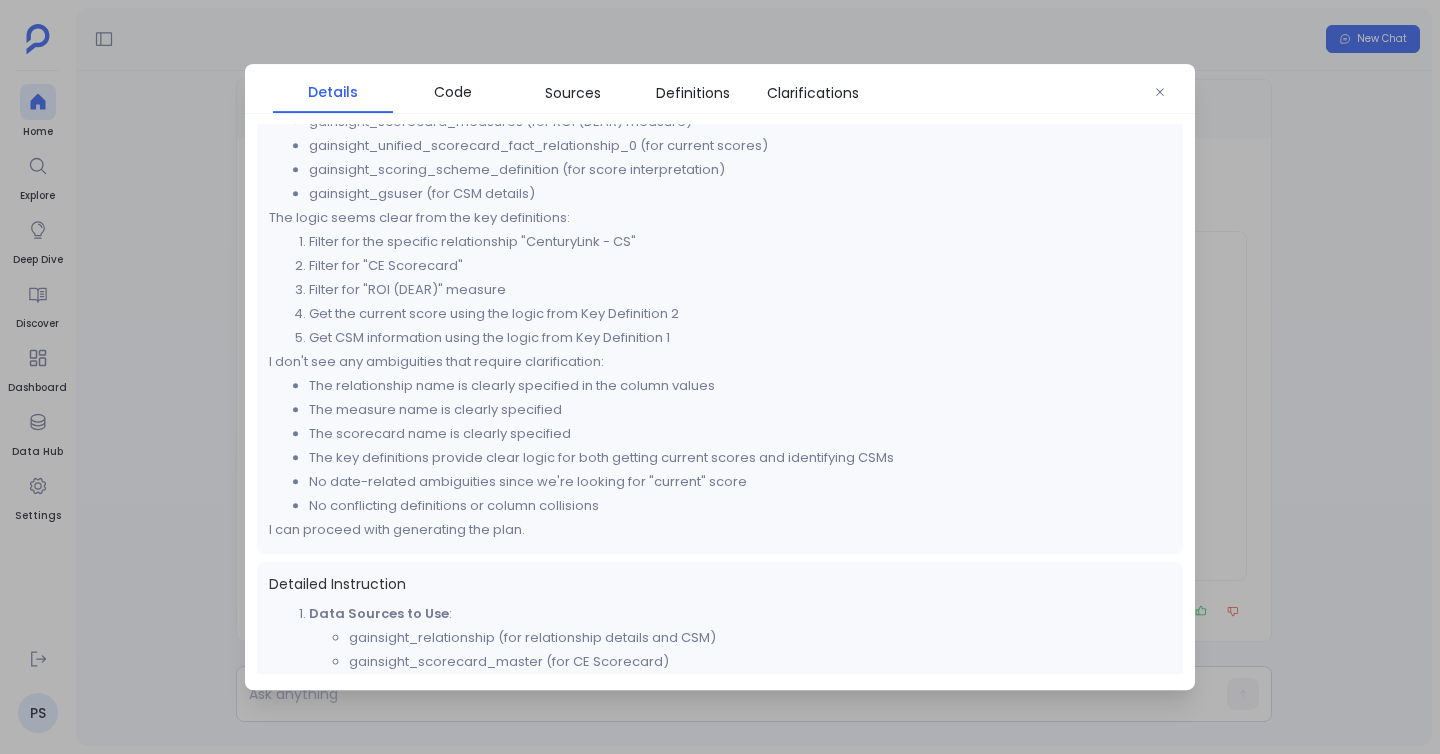 scroll, scrollTop: 482, scrollLeft: 0, axis: vertical 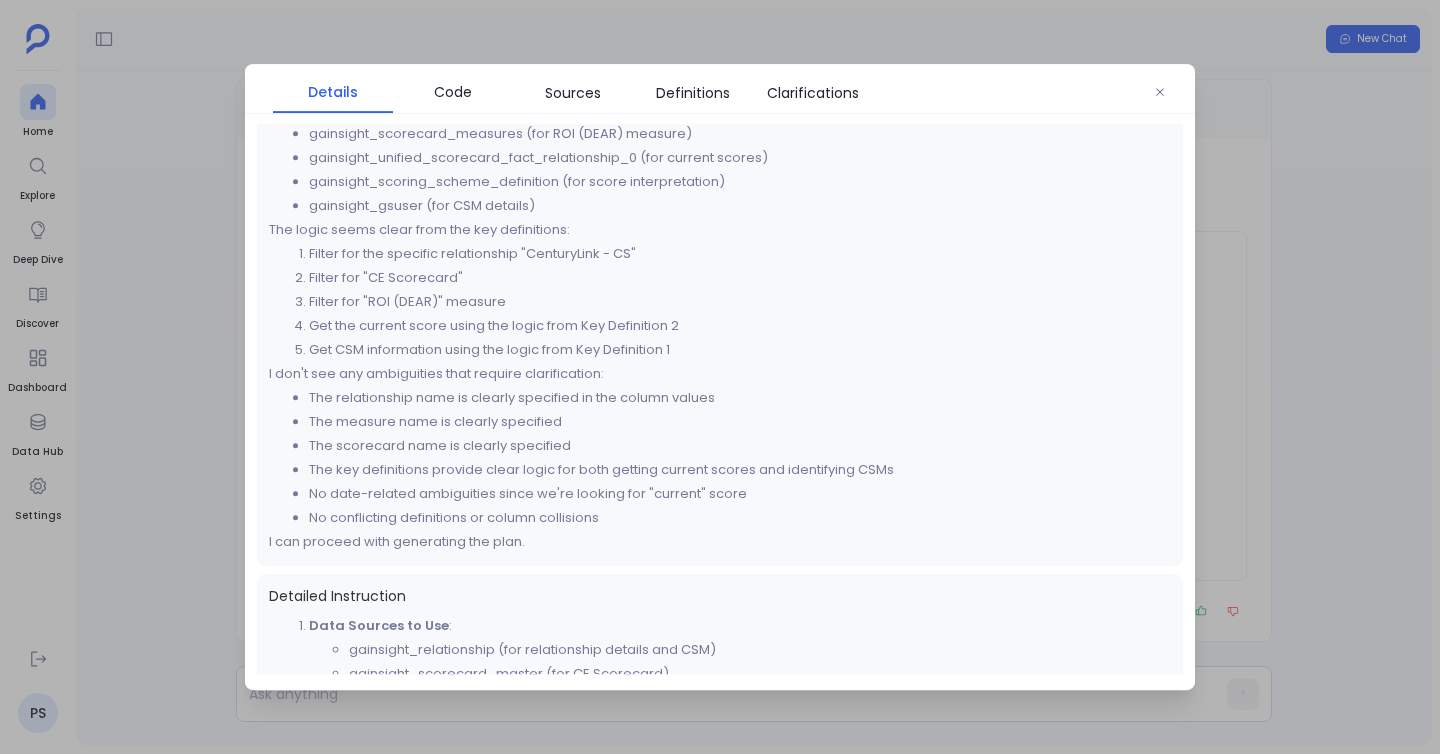 click on "Filter for "CE Scorecard"" at bounding box center (740, 278) 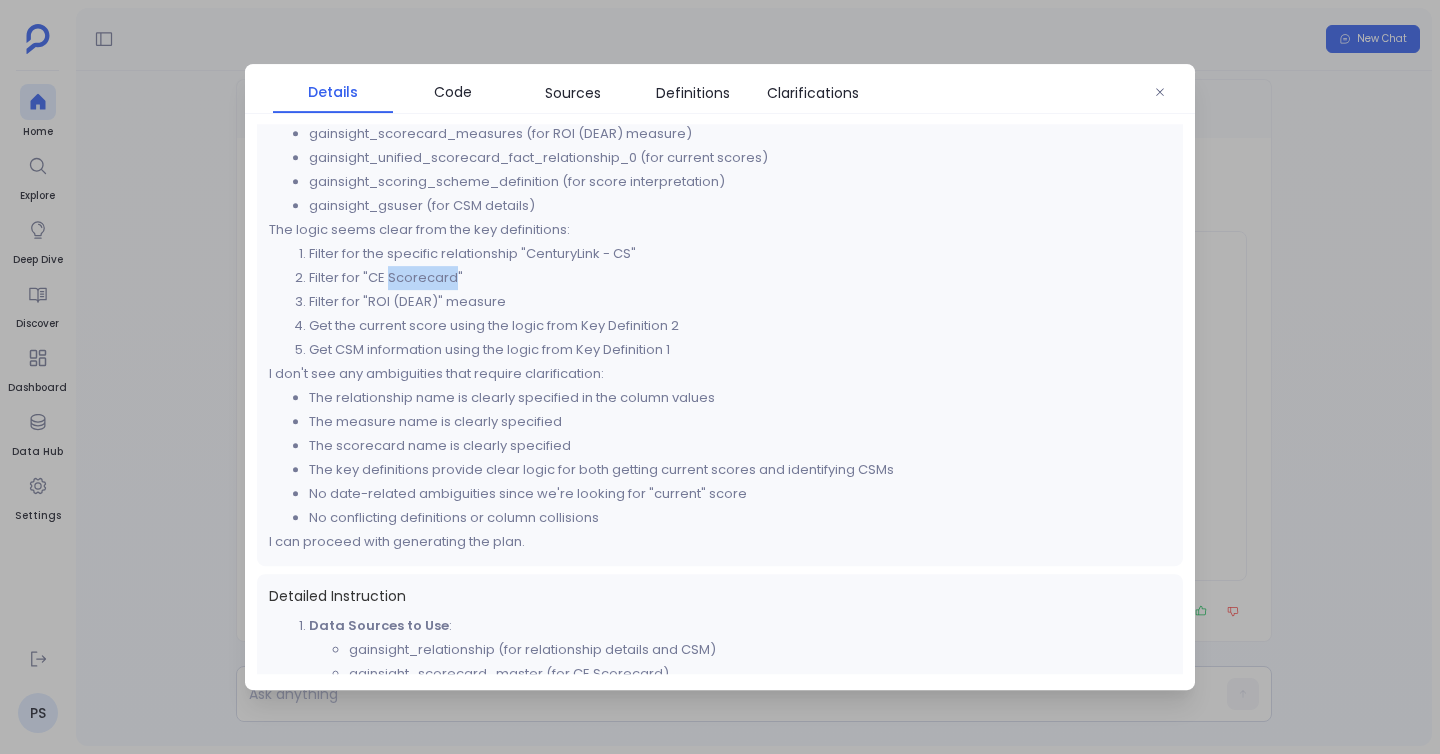 click on "Filter for "CE Scorecard"" at bounding box center (740, 278) 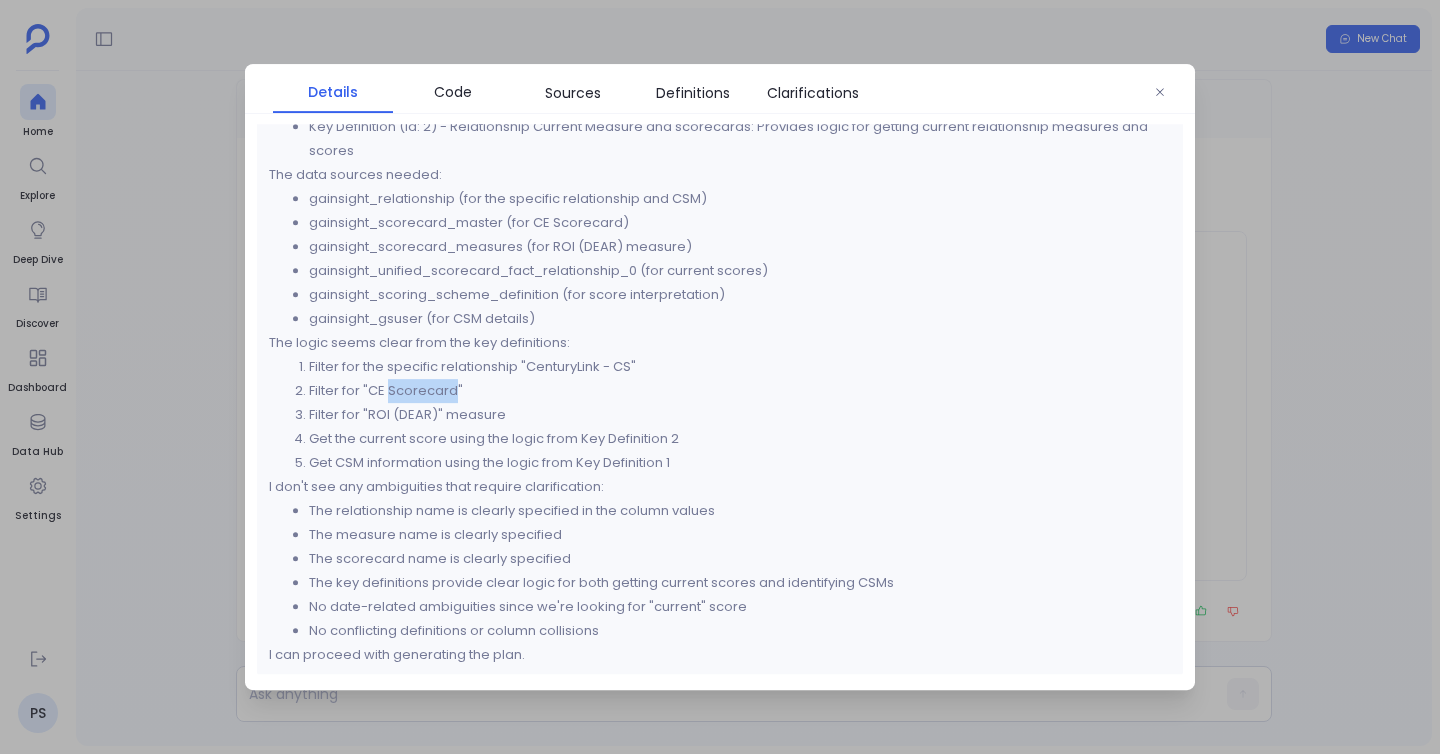 scroll, scrollTop: 366, scrollLeft: 0, axis: vertical 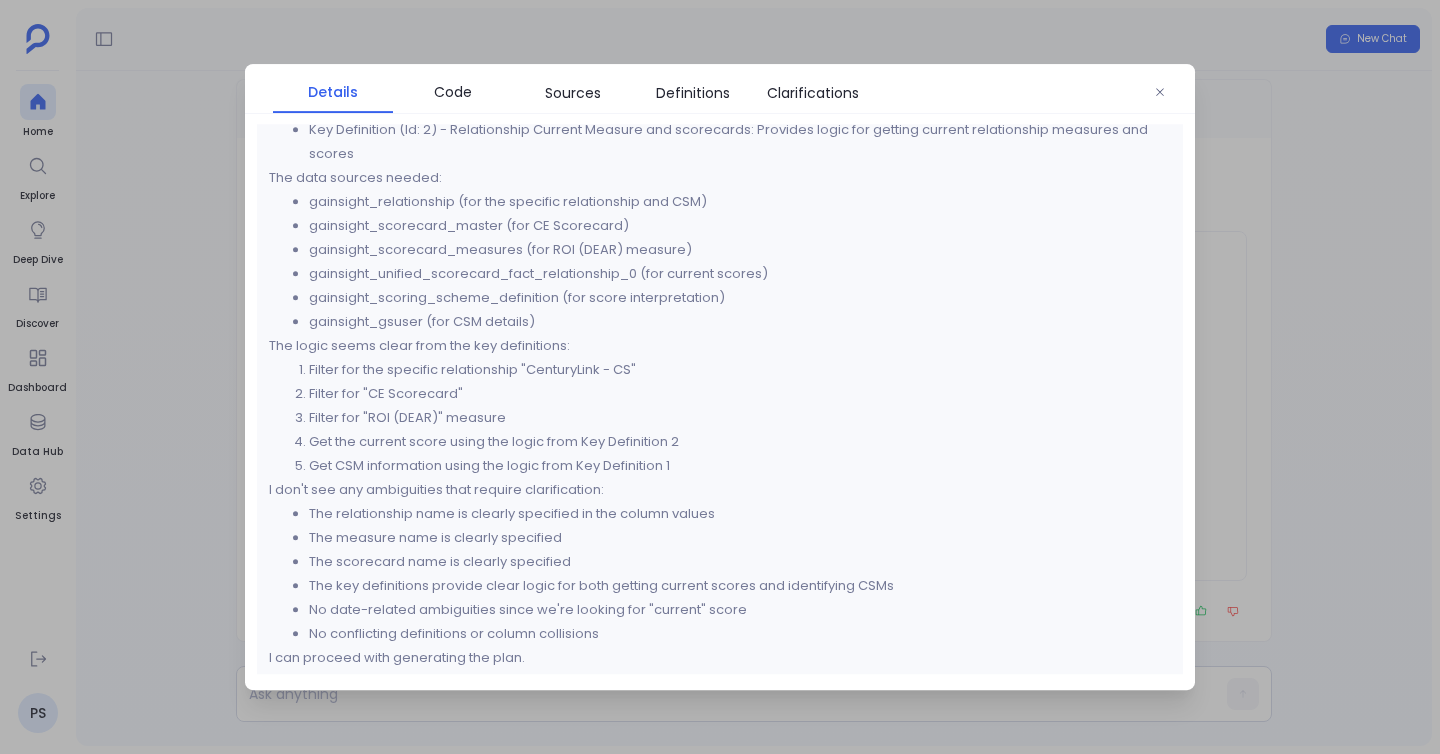 click on "gainsight_scorecard_master (for CE Scorecard)" at bounding box center [740, 226] 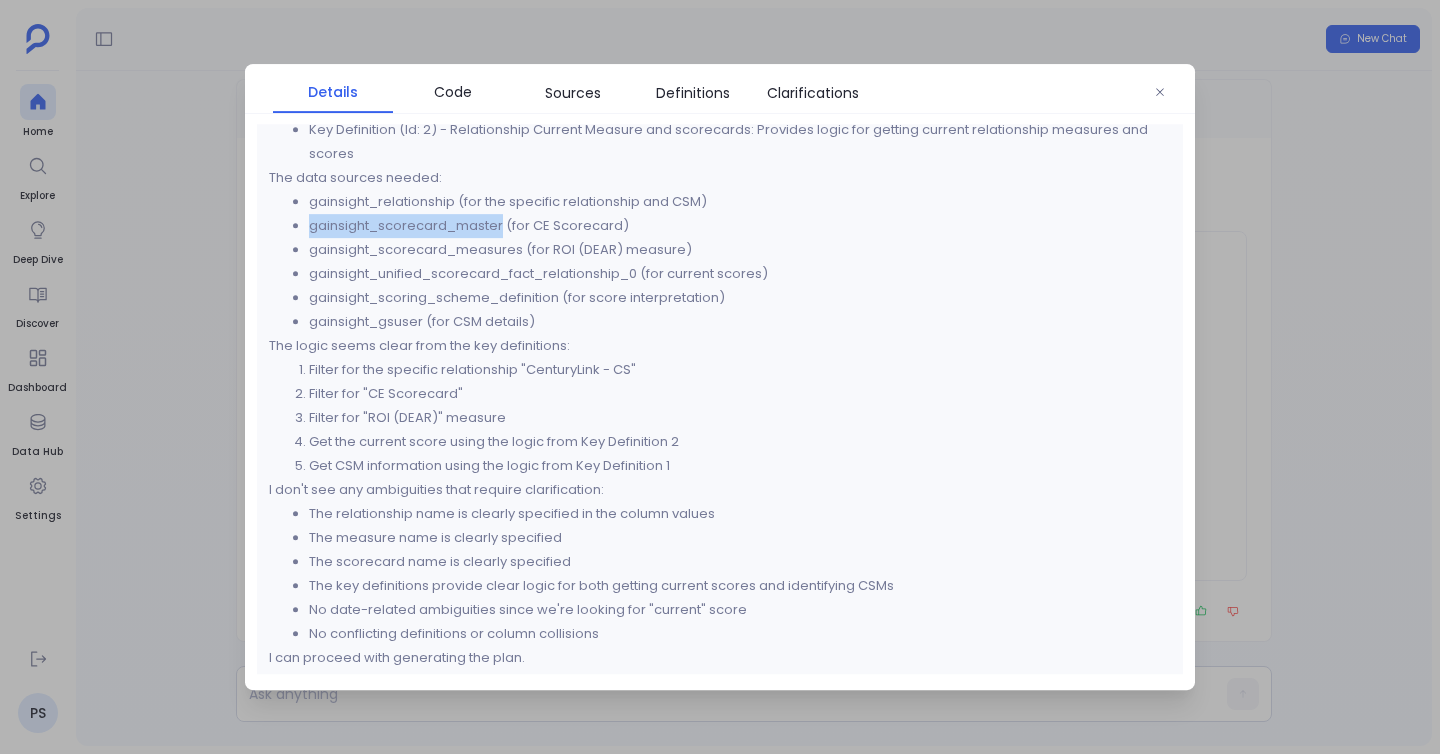 click on "gainsight_scorecard_master (for CE Scorecard)" at bounding box center (740, 226) 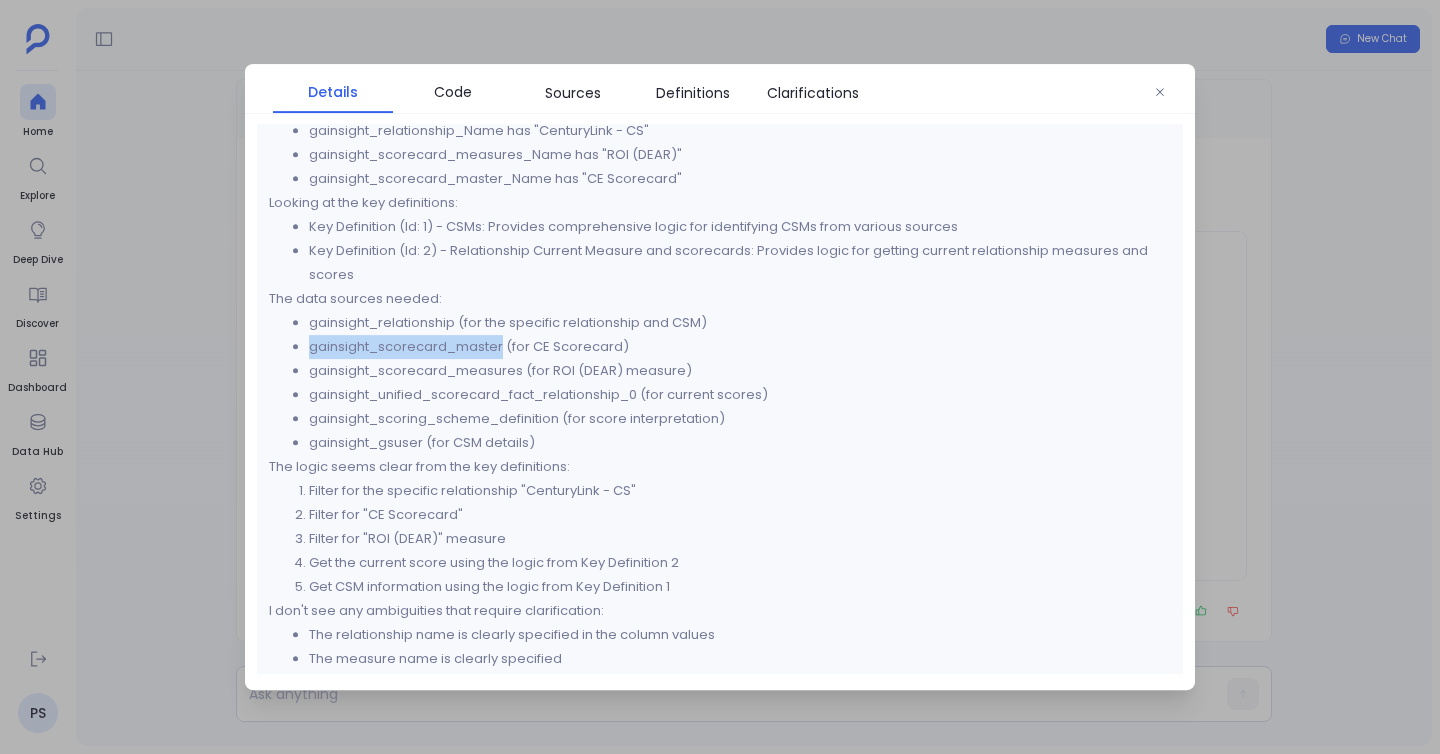 scroll, scrollTop: 234, scrollLeft: 0, axis: vertical 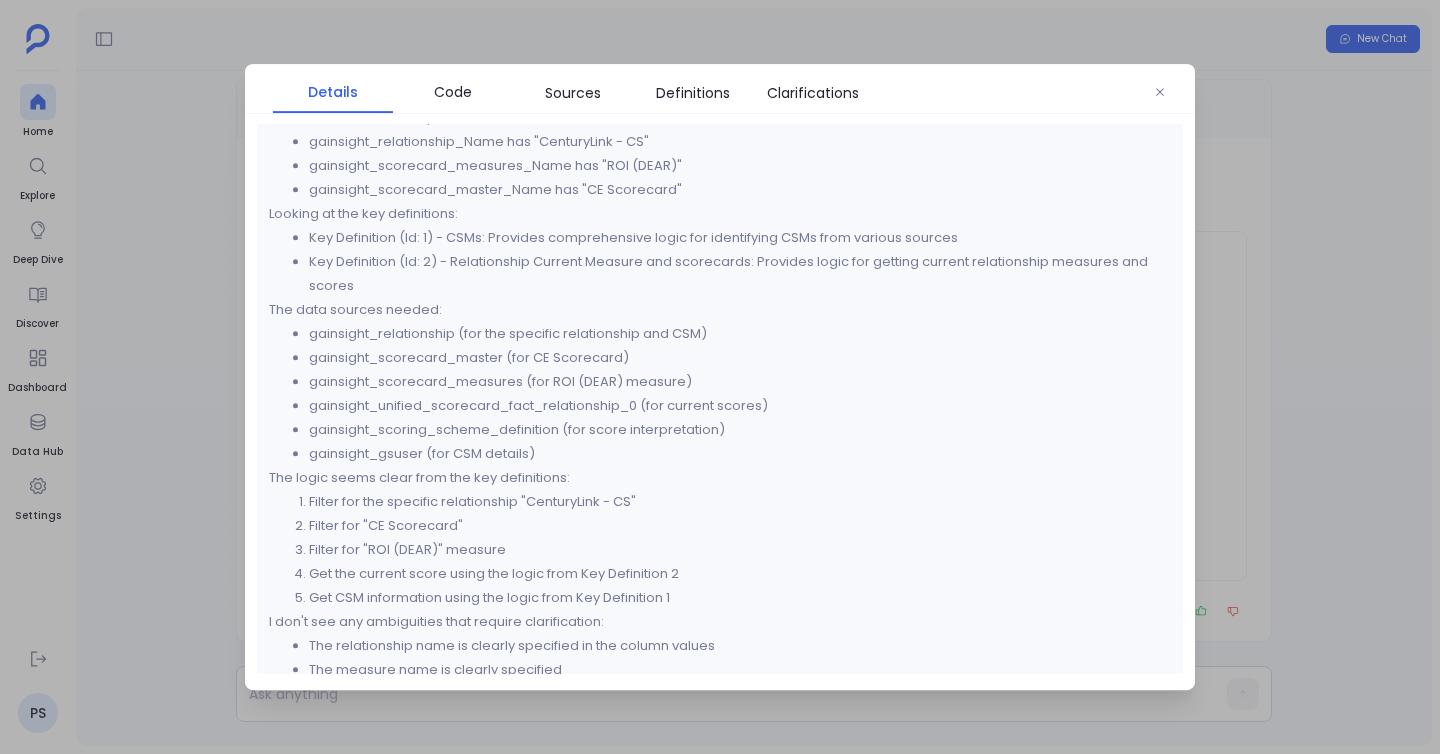 click at bounding box center (720, 377) 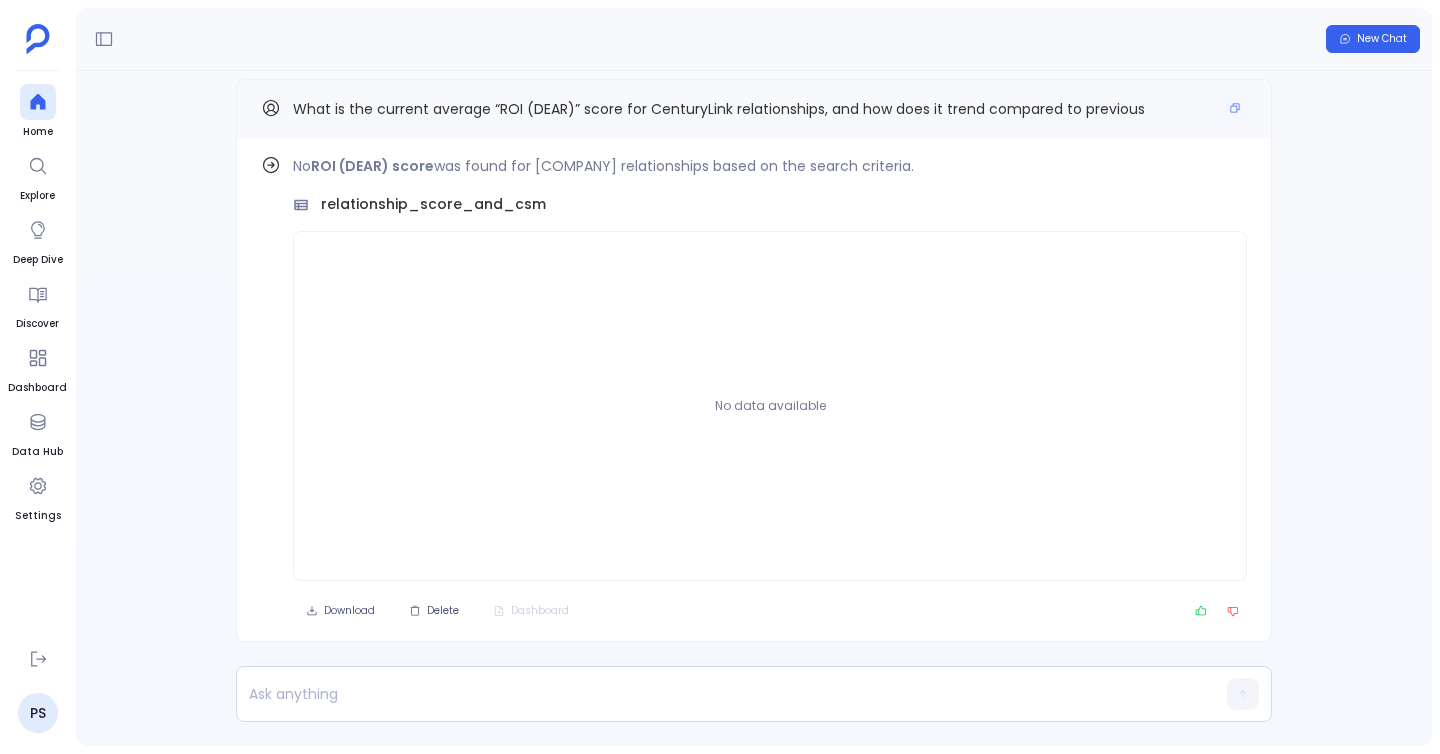 click on "What is the current average “ROI (DEAR)” score for CenturyLink relationships, and how does it trend compared to previous" at bounding box center (719, 109) 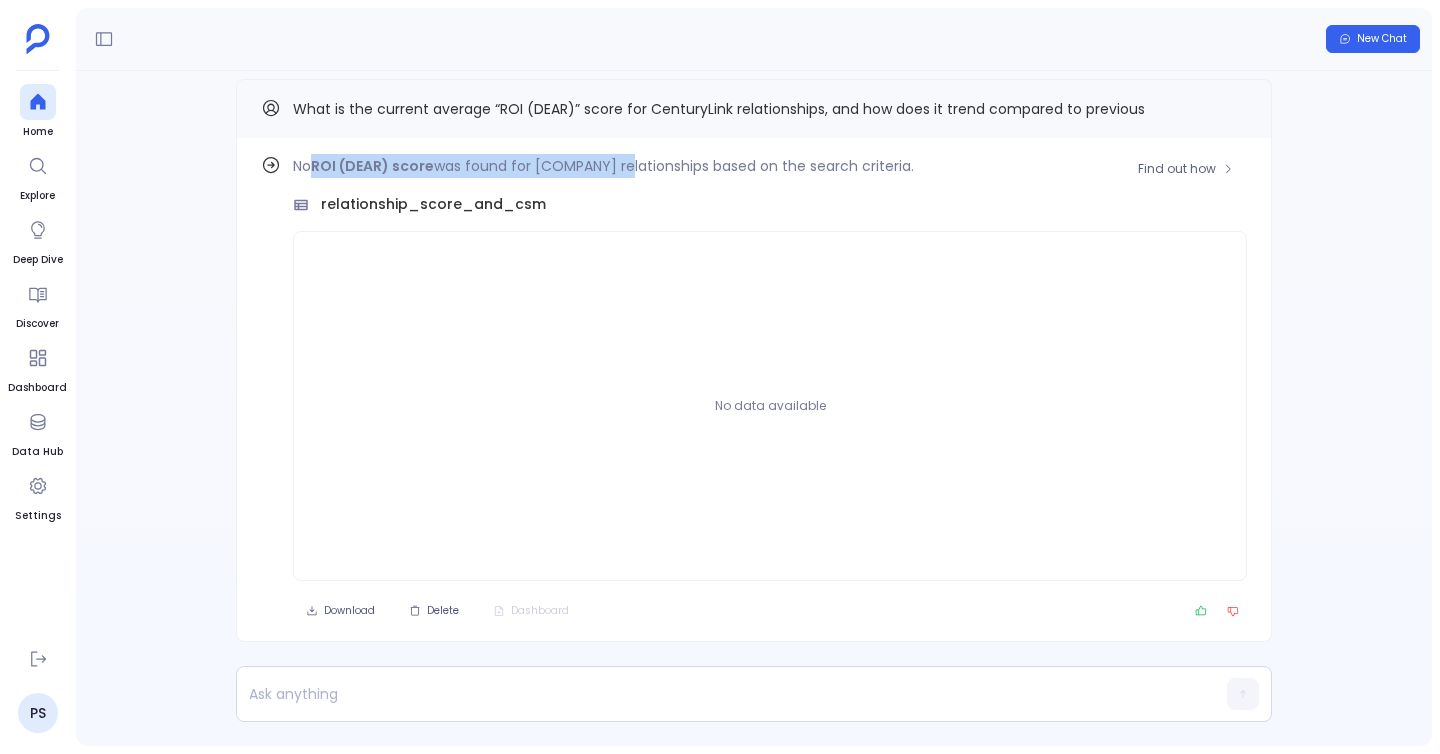 drag, startPoint x: 317, startPoint y: 165, endPoint x: 616, endPoint y: 175, distance: 299.16718 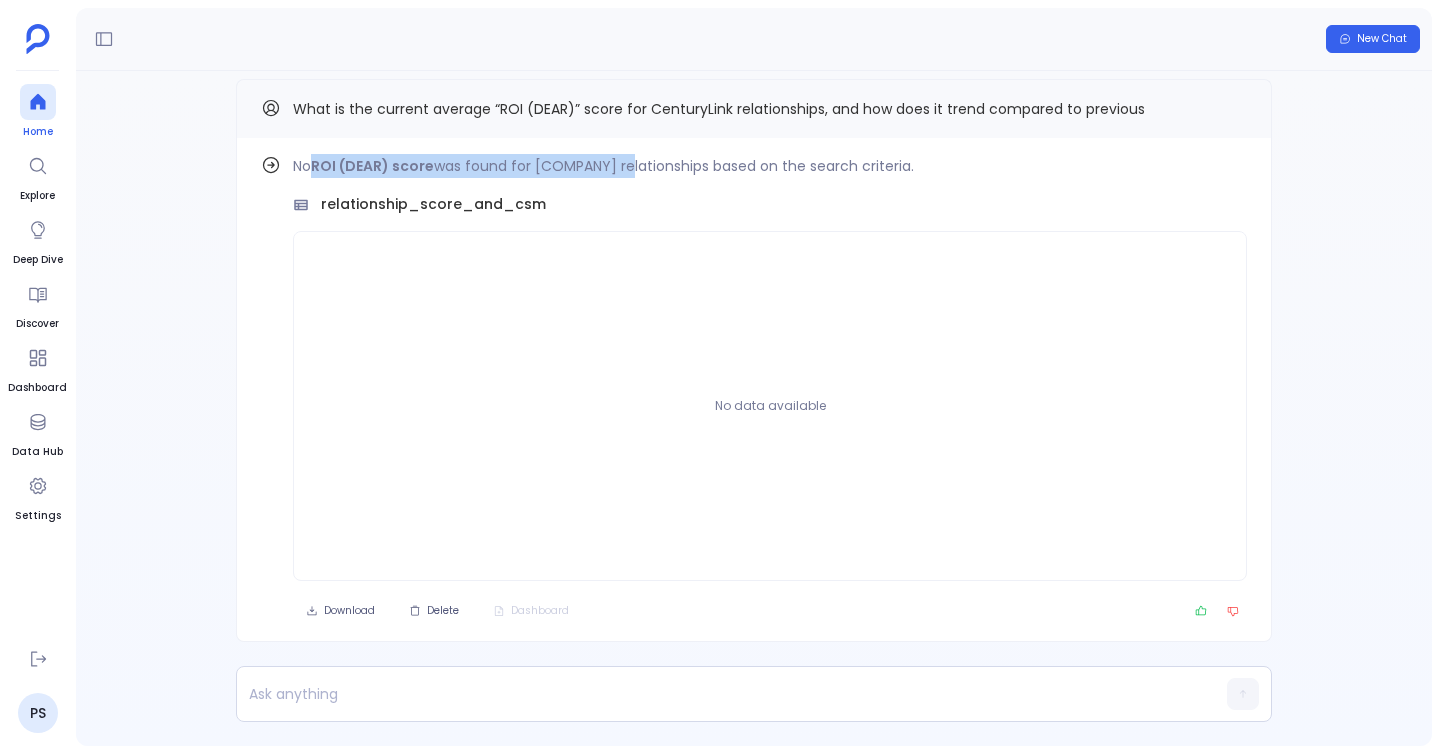 click at bounding box center (38, 102) 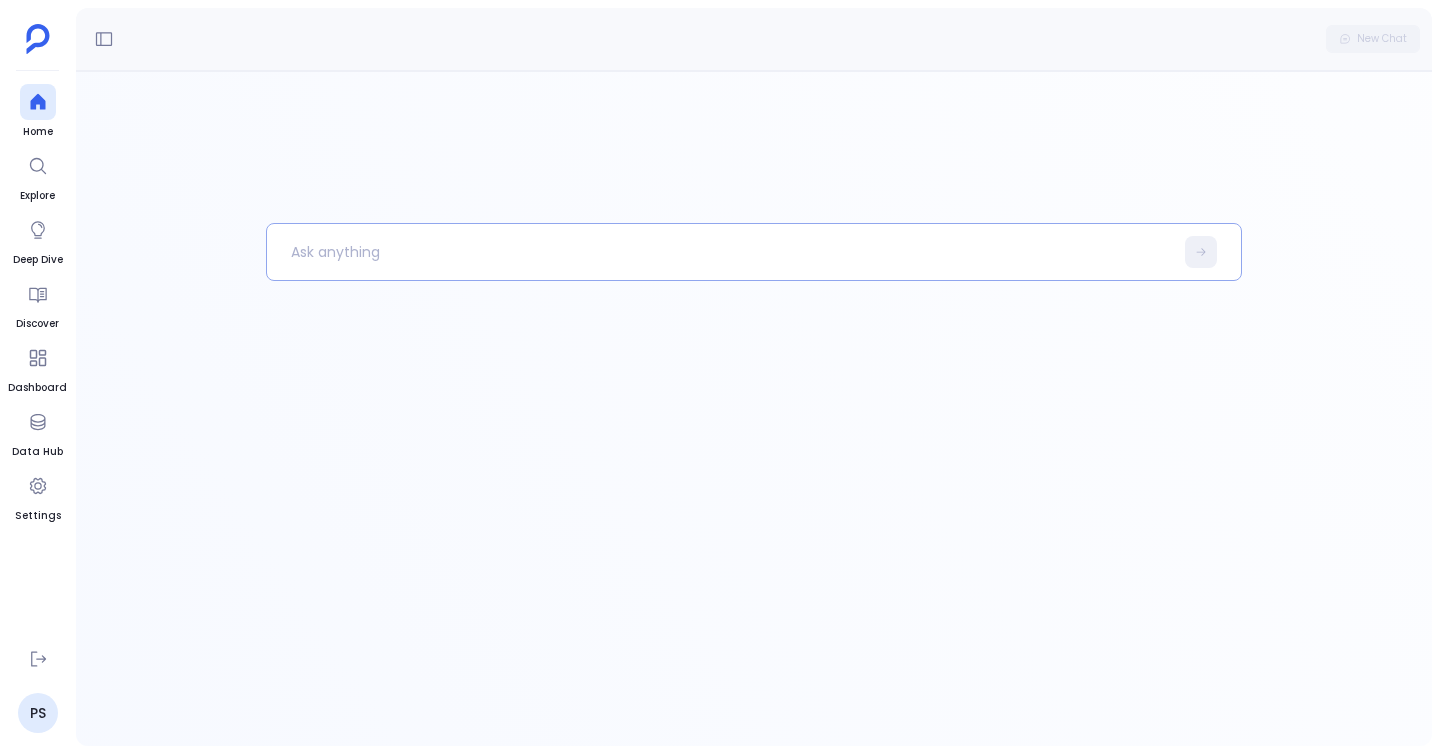 click at bounding box center (720, 252) 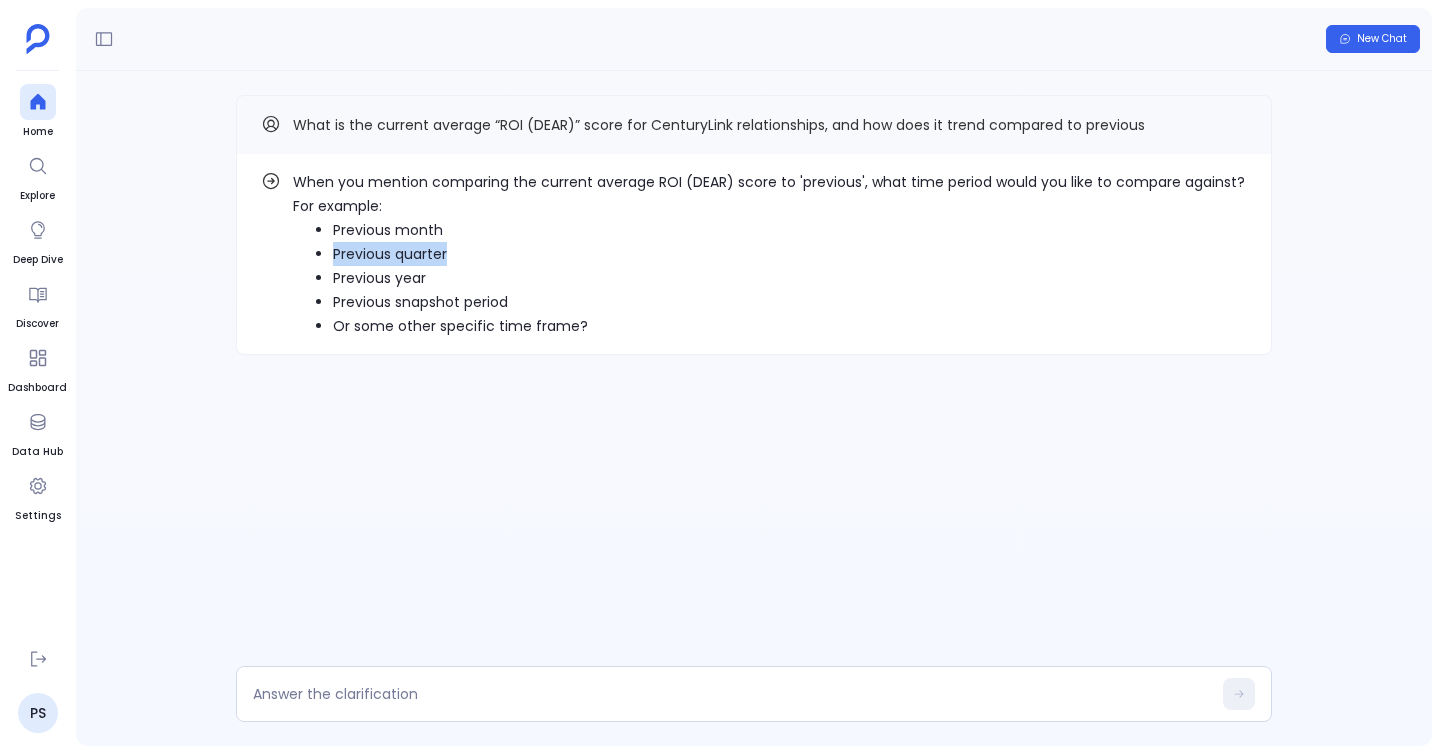 drag, startPoint x: 334, startPoint y: 255, endPoint x: 615, endPoint y: 257, distance: 281.0071 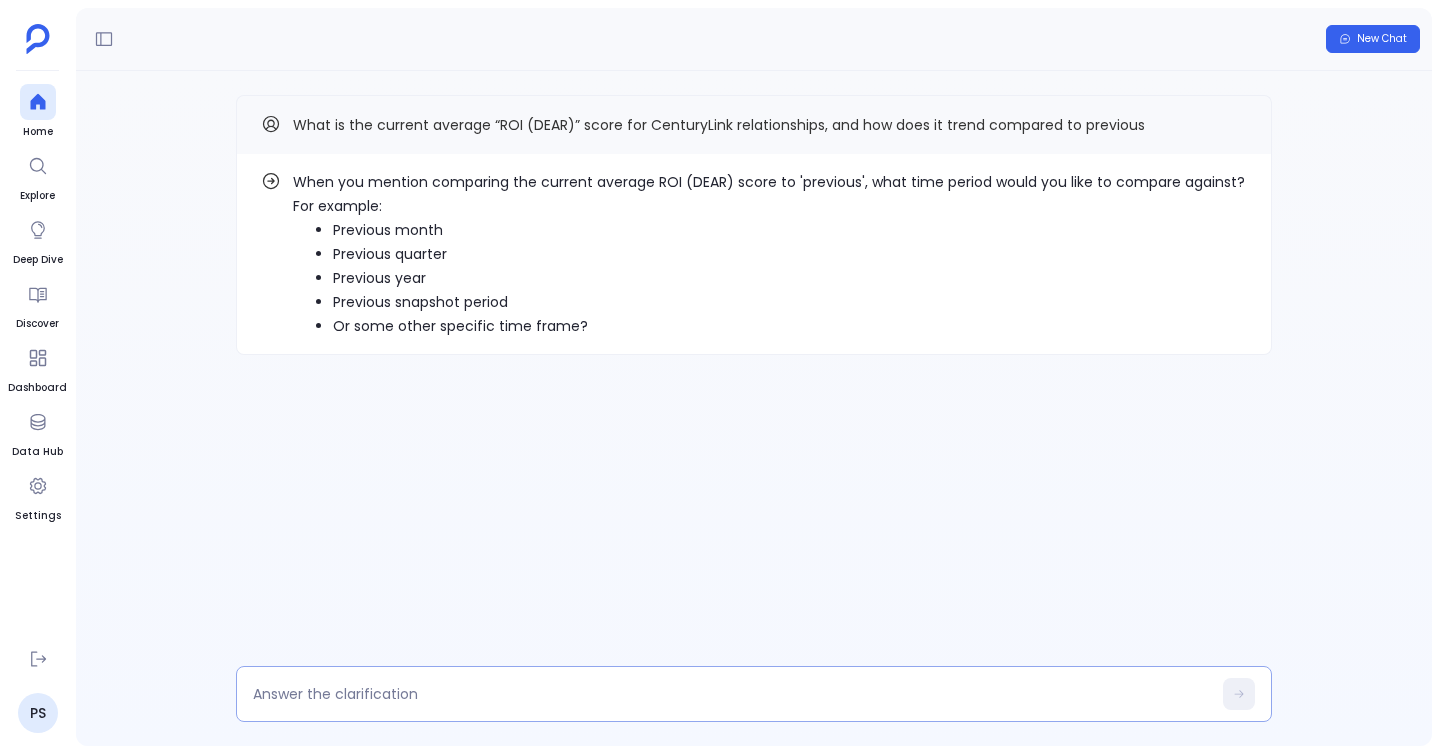click at bounding box center (754, 694) 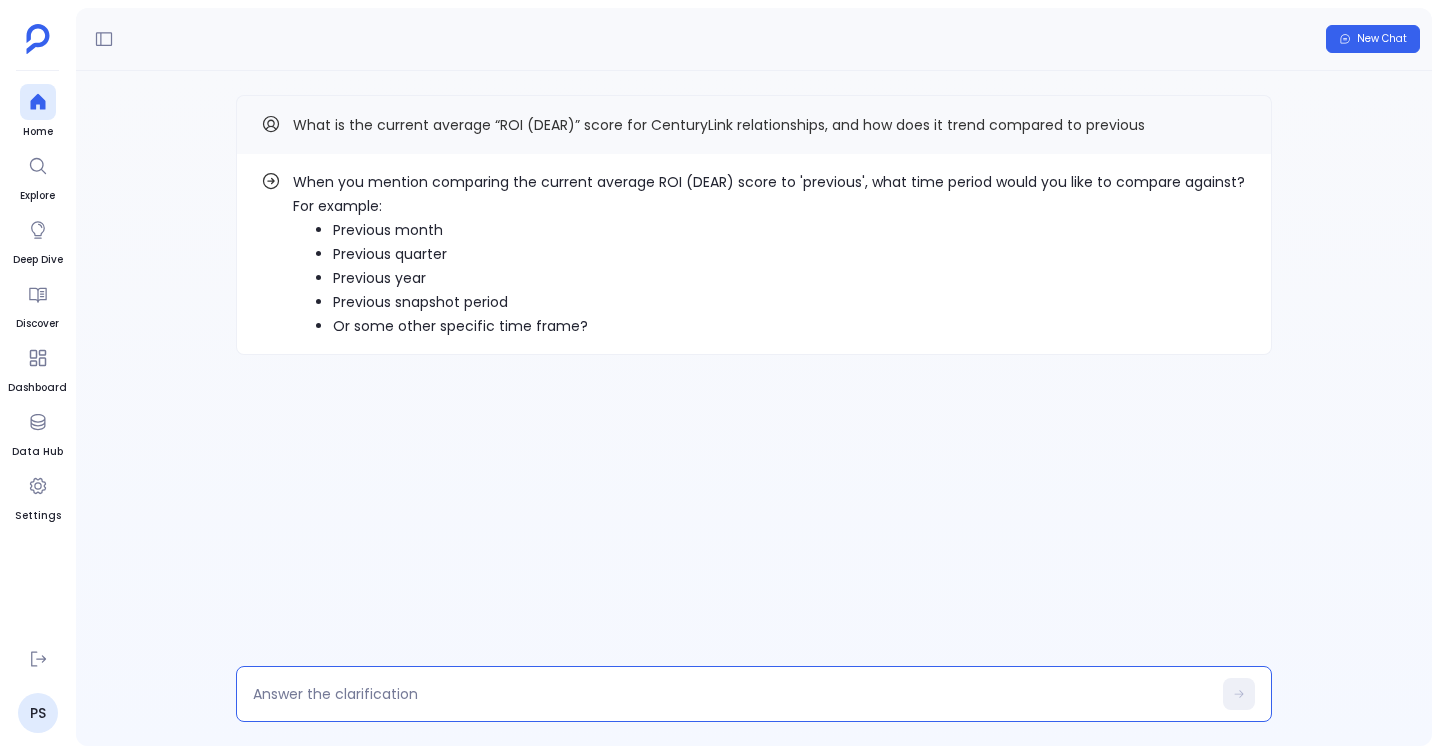 click at bounding box center [732, 694] 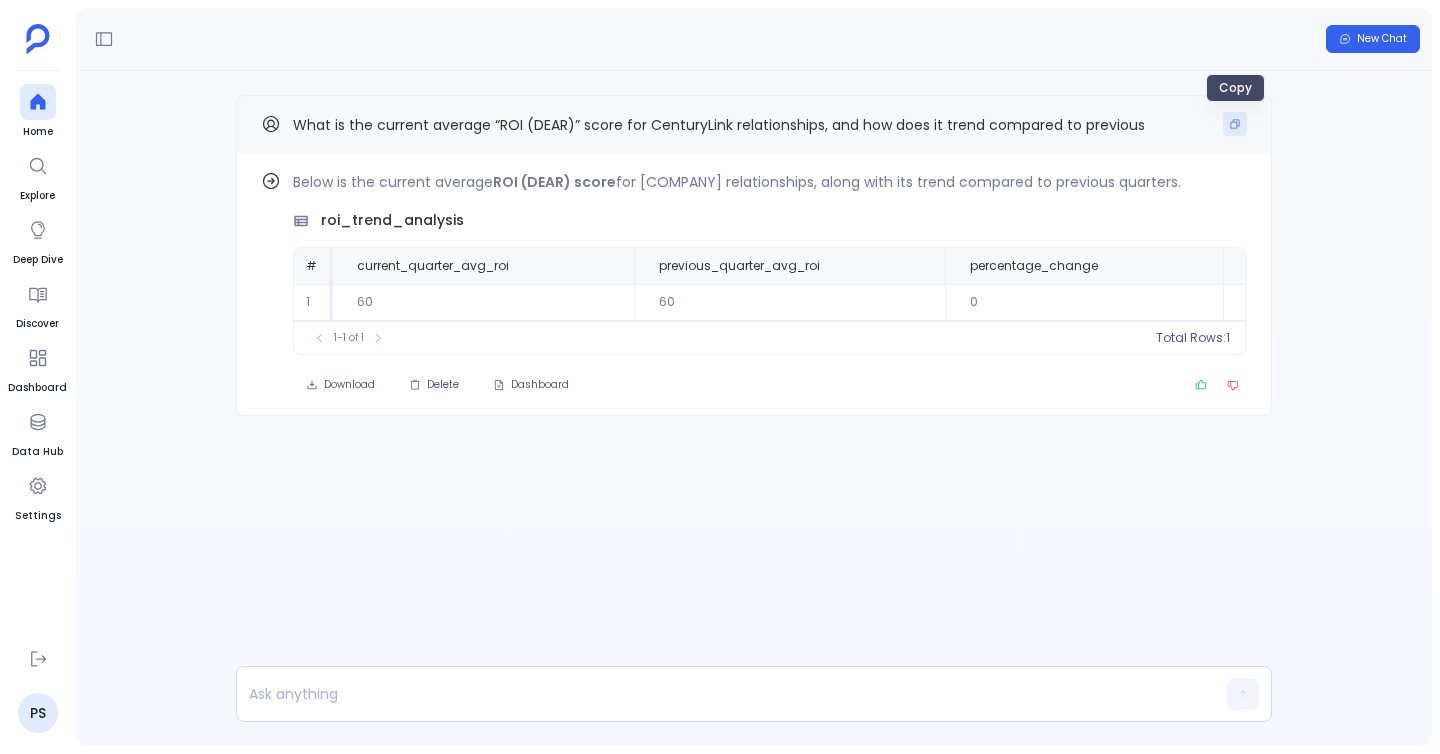 click at bounding box center [1235, 124] 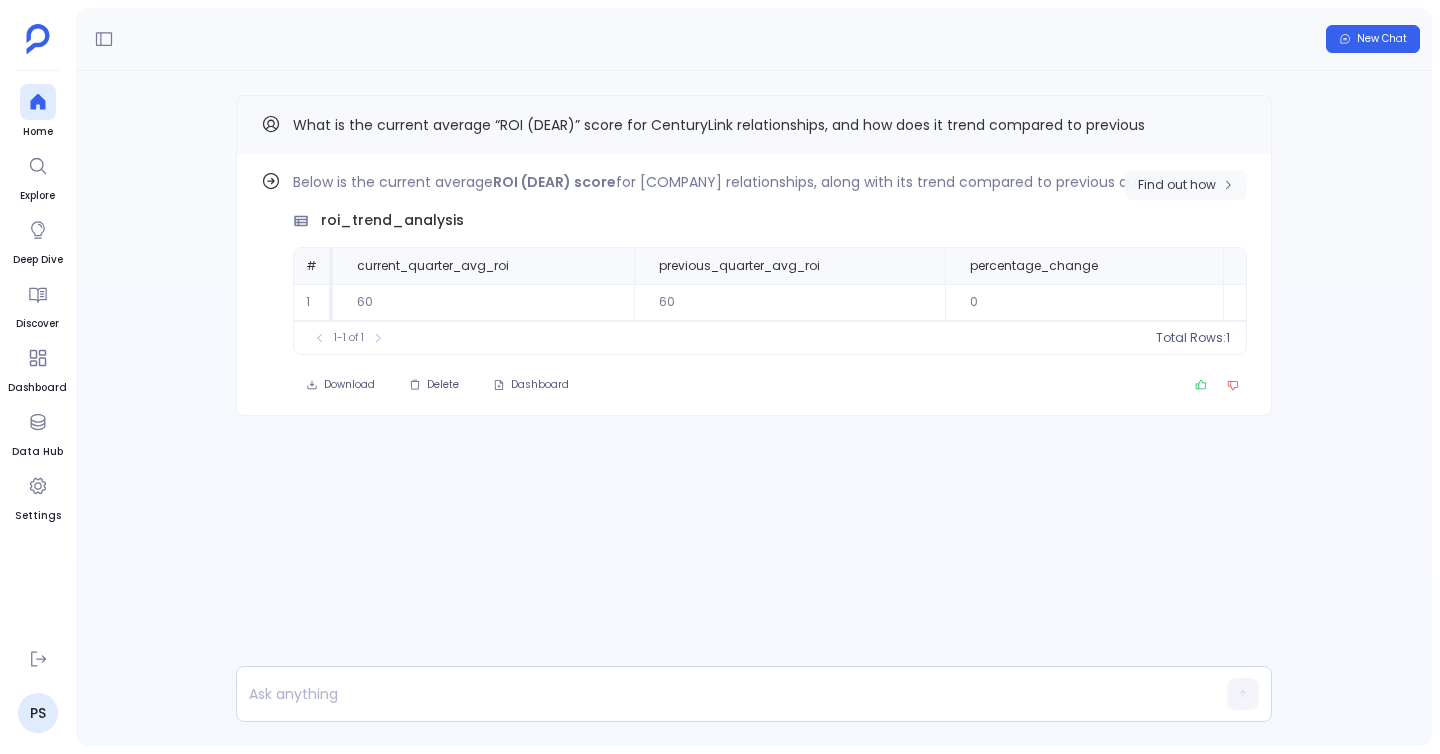 click on "Find out how" at bounding box center [1186, 185] 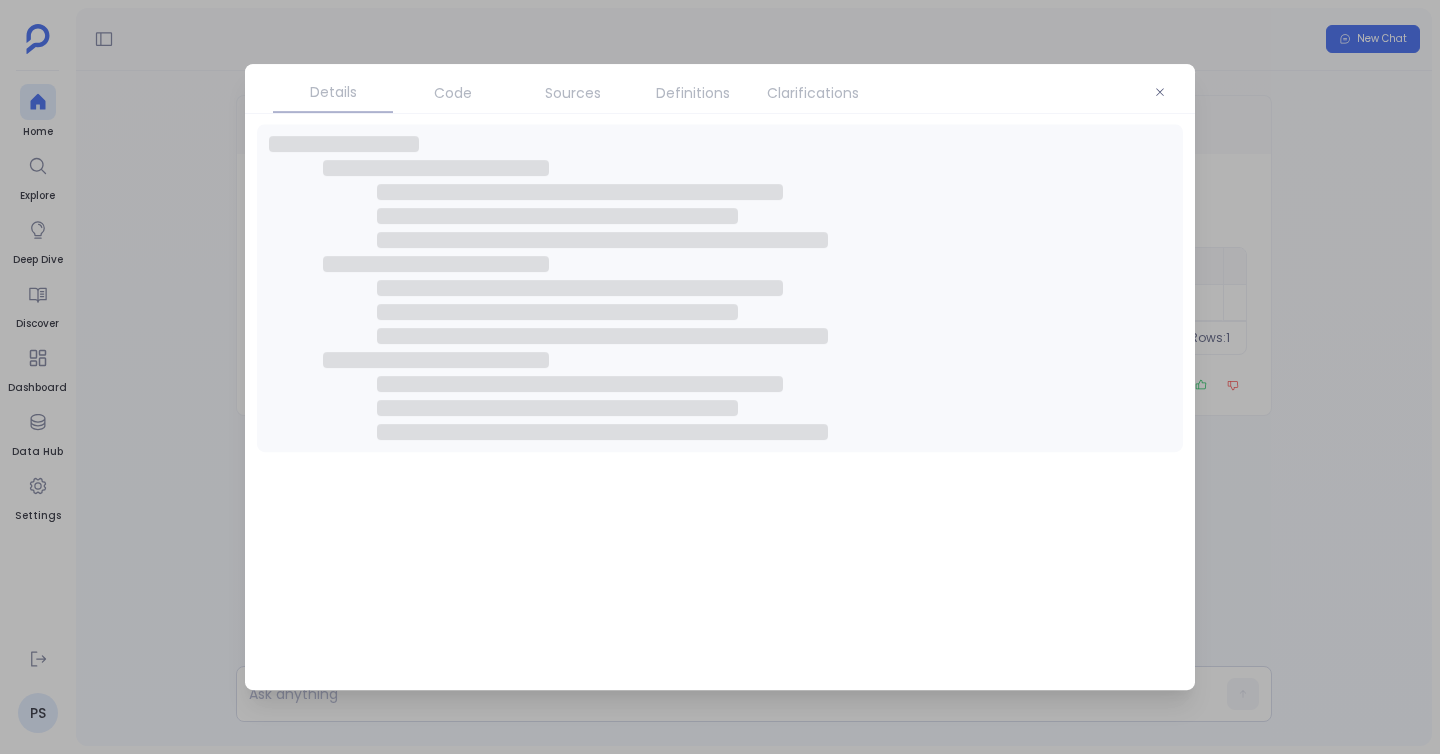 click on "Clarifications" at bounding box center [813, 93] 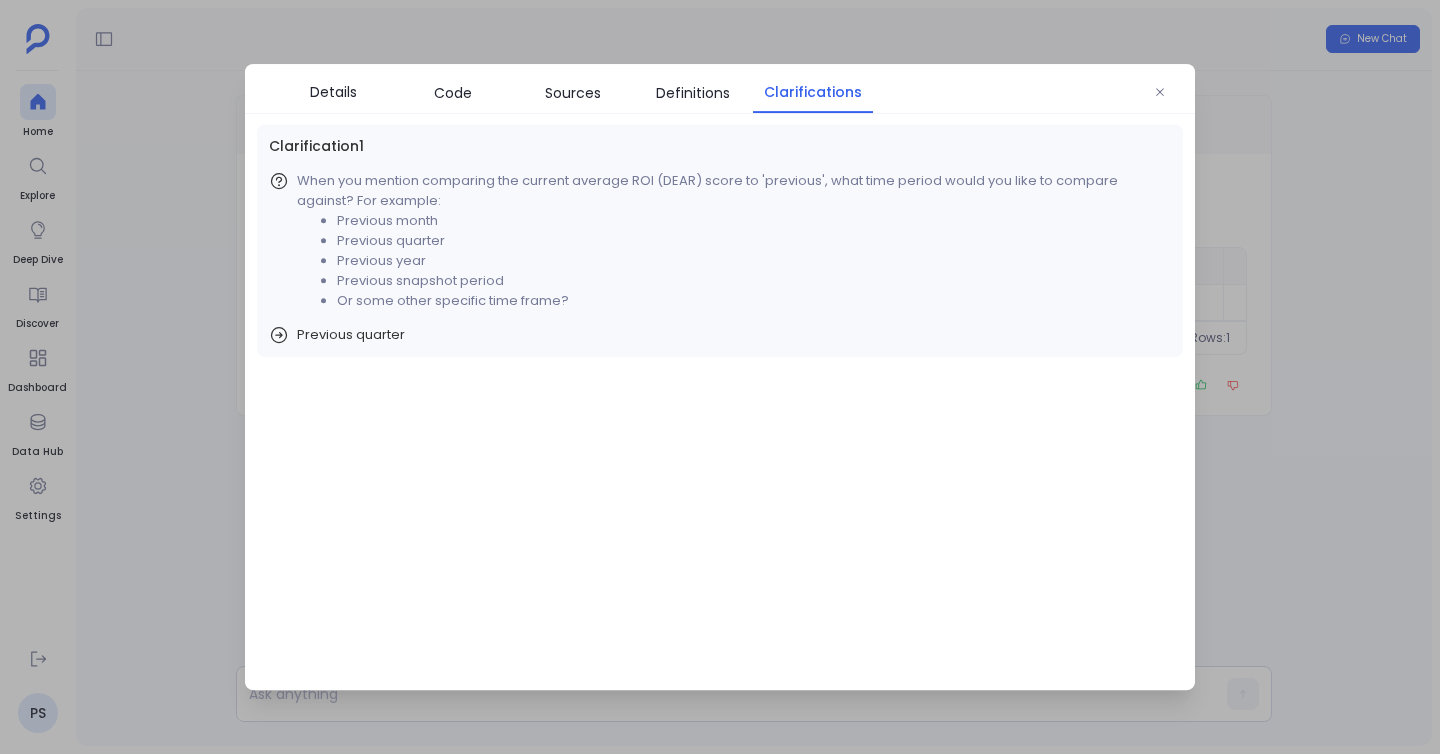 click on "Clarifications" at bounding box center (813, 92) 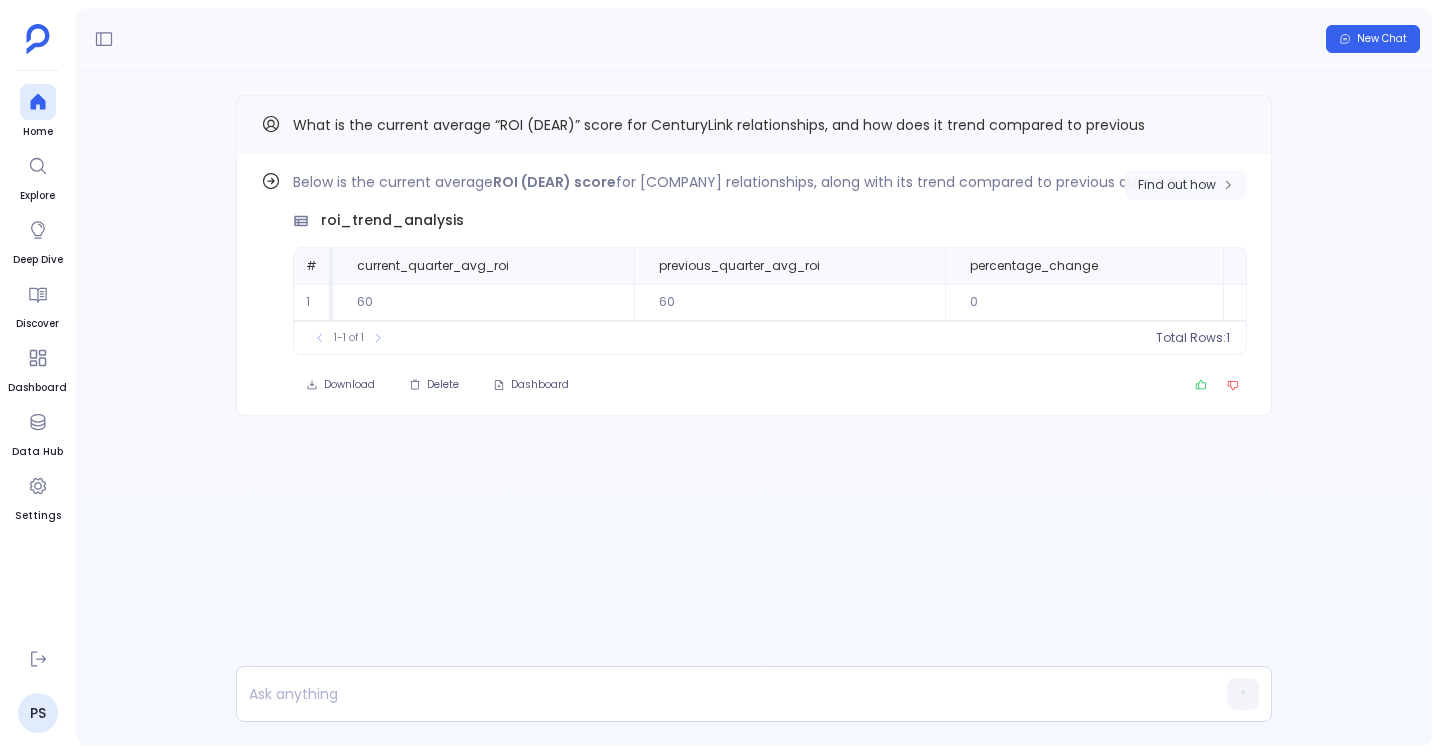 click on "Find out how" at bounding box center [1186, 185] 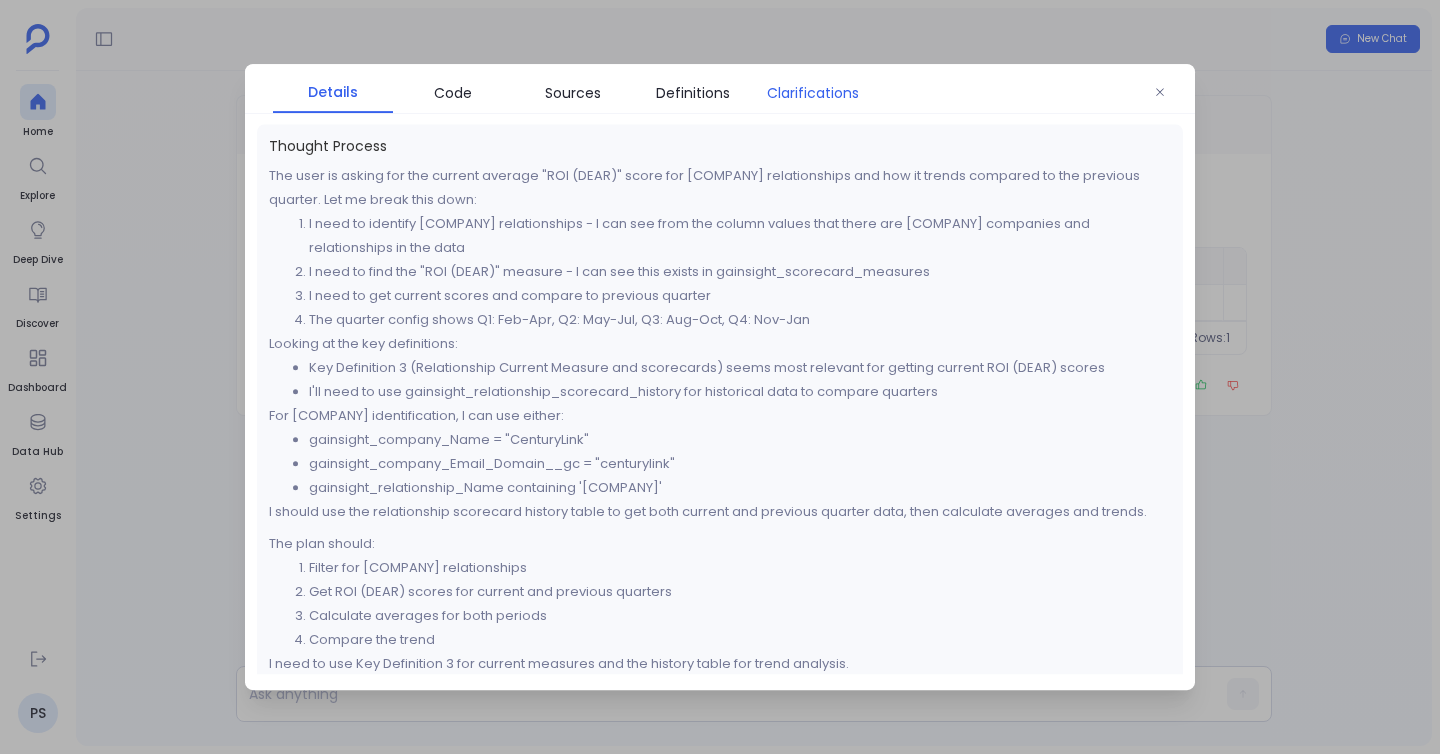 click on "Clarifications" at bounding box center (813, 93) 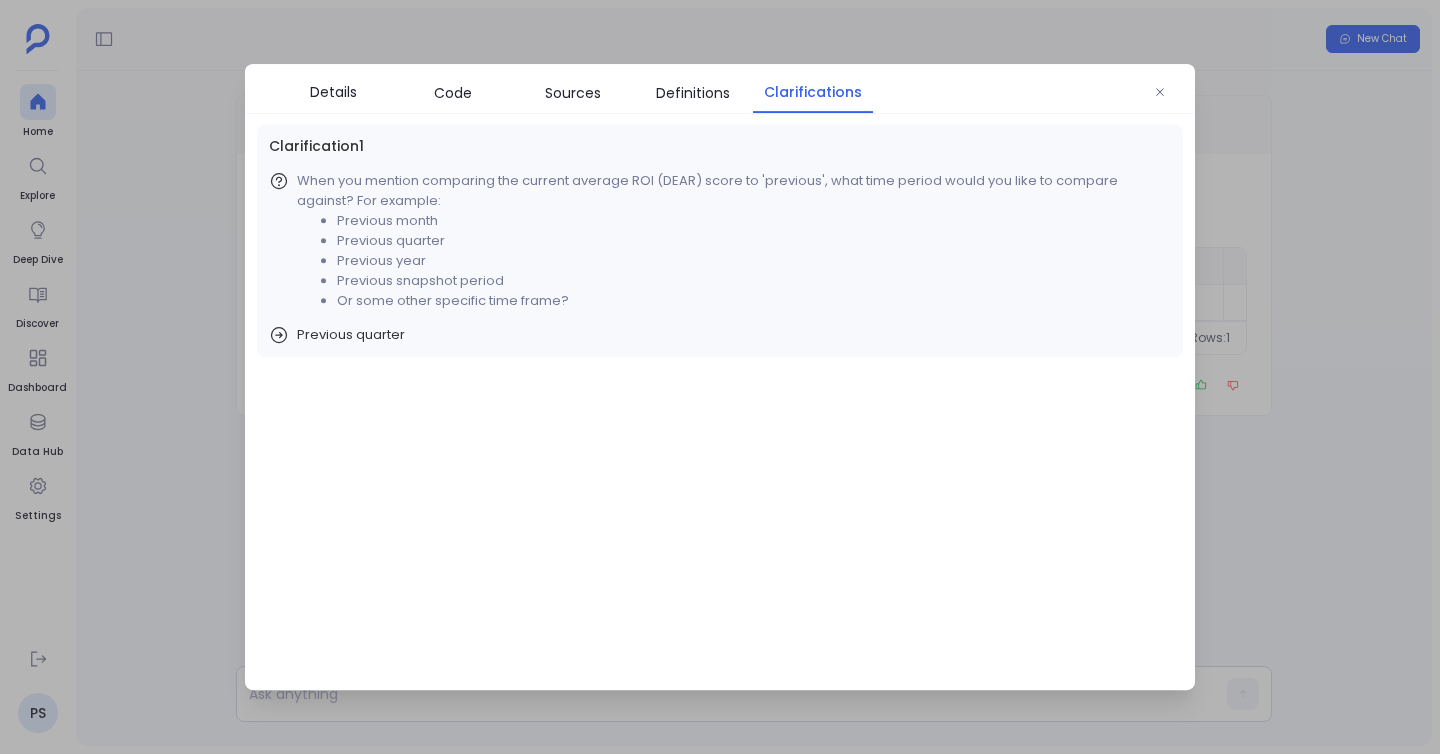 click on "Previous quarter" at bounding box center (351, 335) 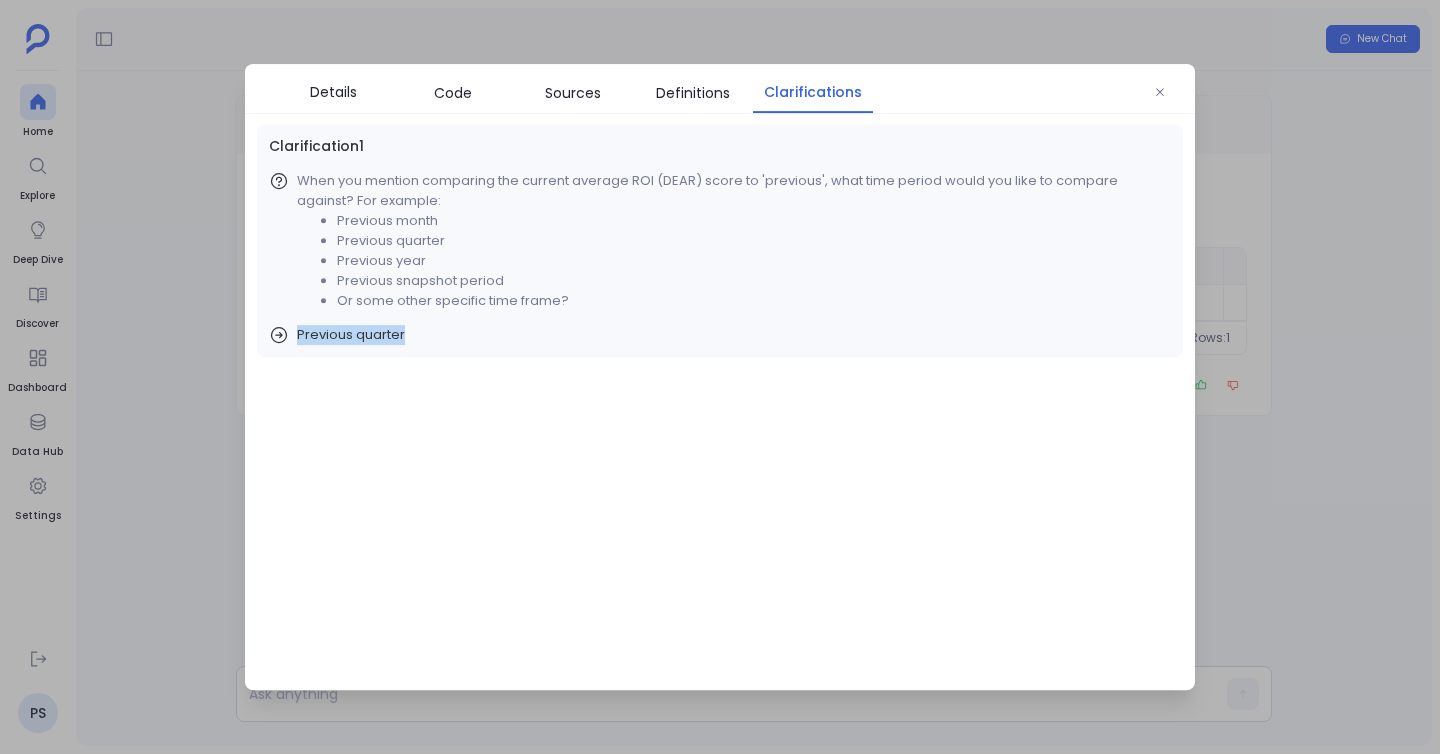 drag, startPoint x: 297, startPoint y: 338, endPoint x: 569, endPoint y: 342, distance: 272.02942 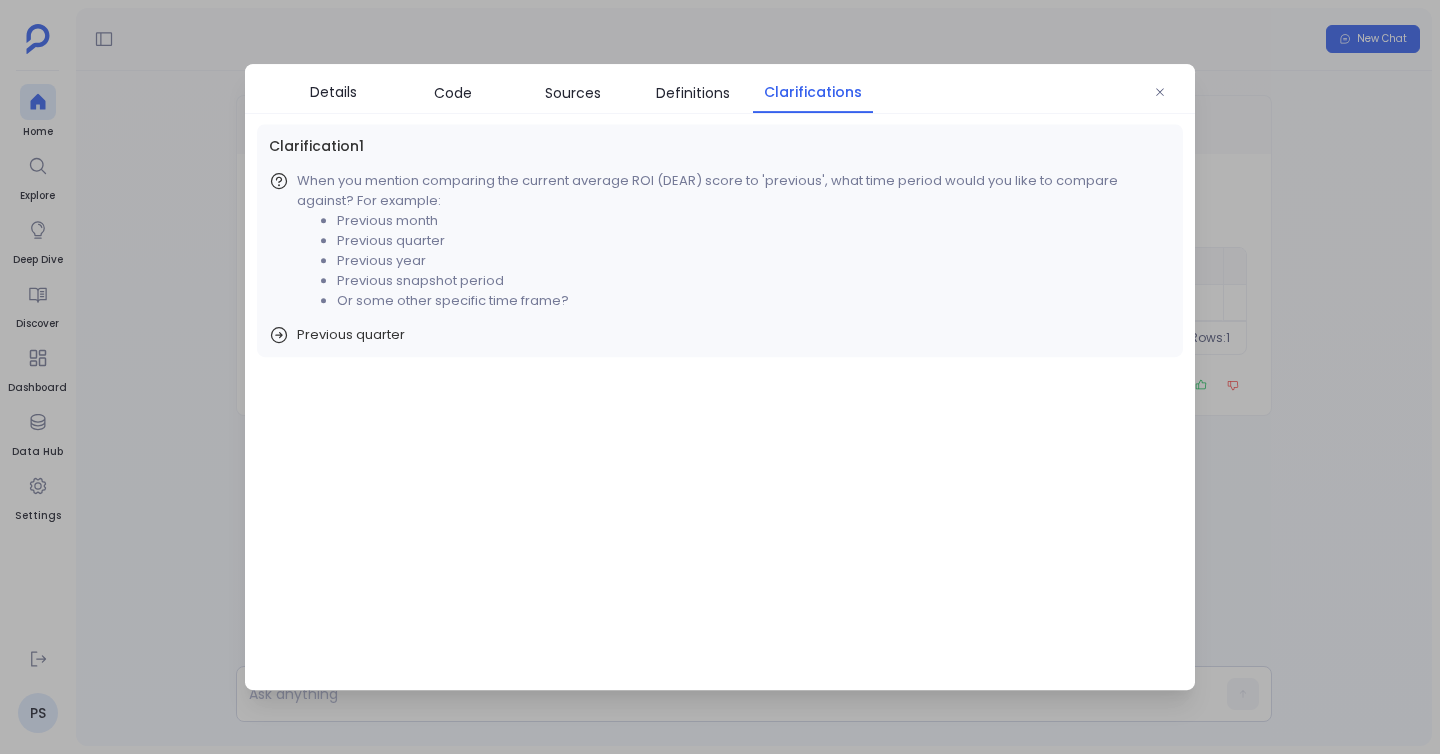 click at bounding box center (720, 377) 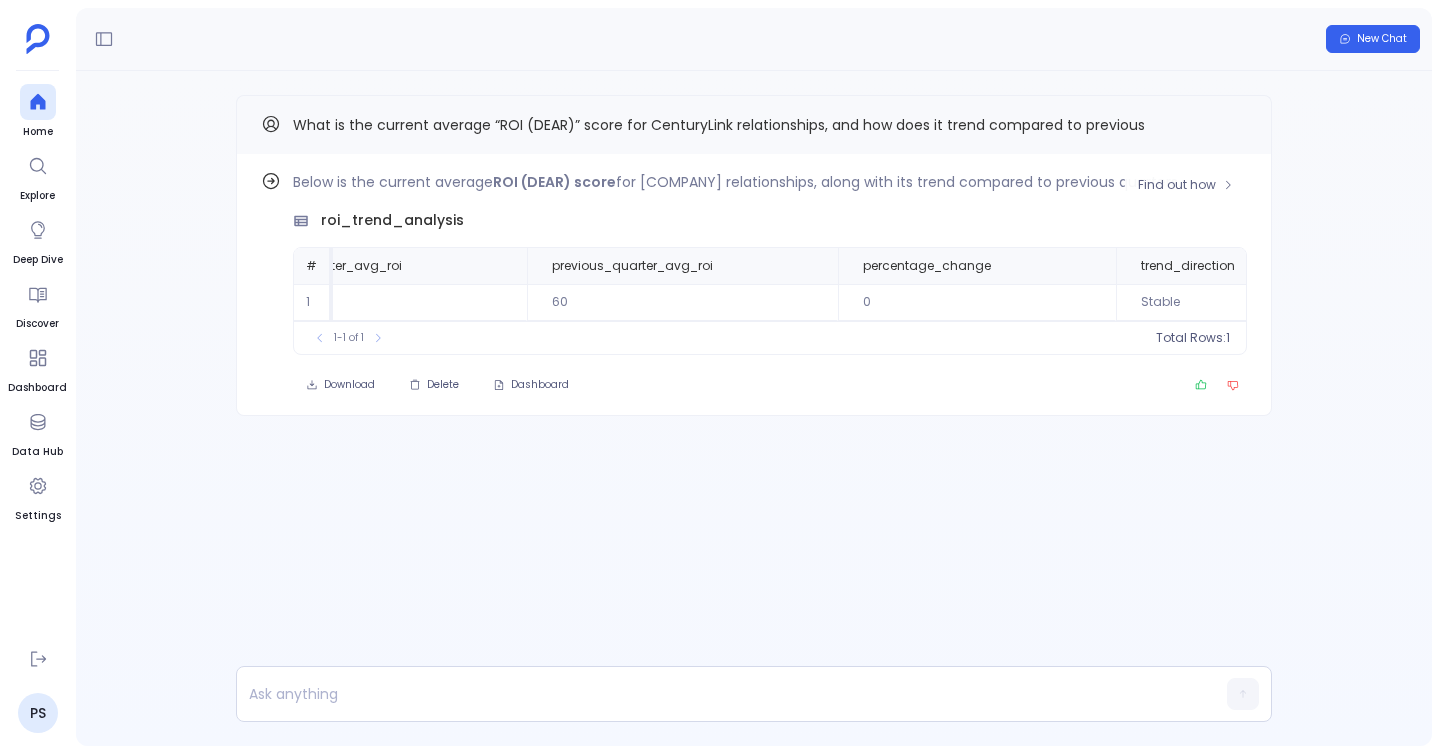 scroll, scrollTop: 0, scrollLeft: 0, axis: both 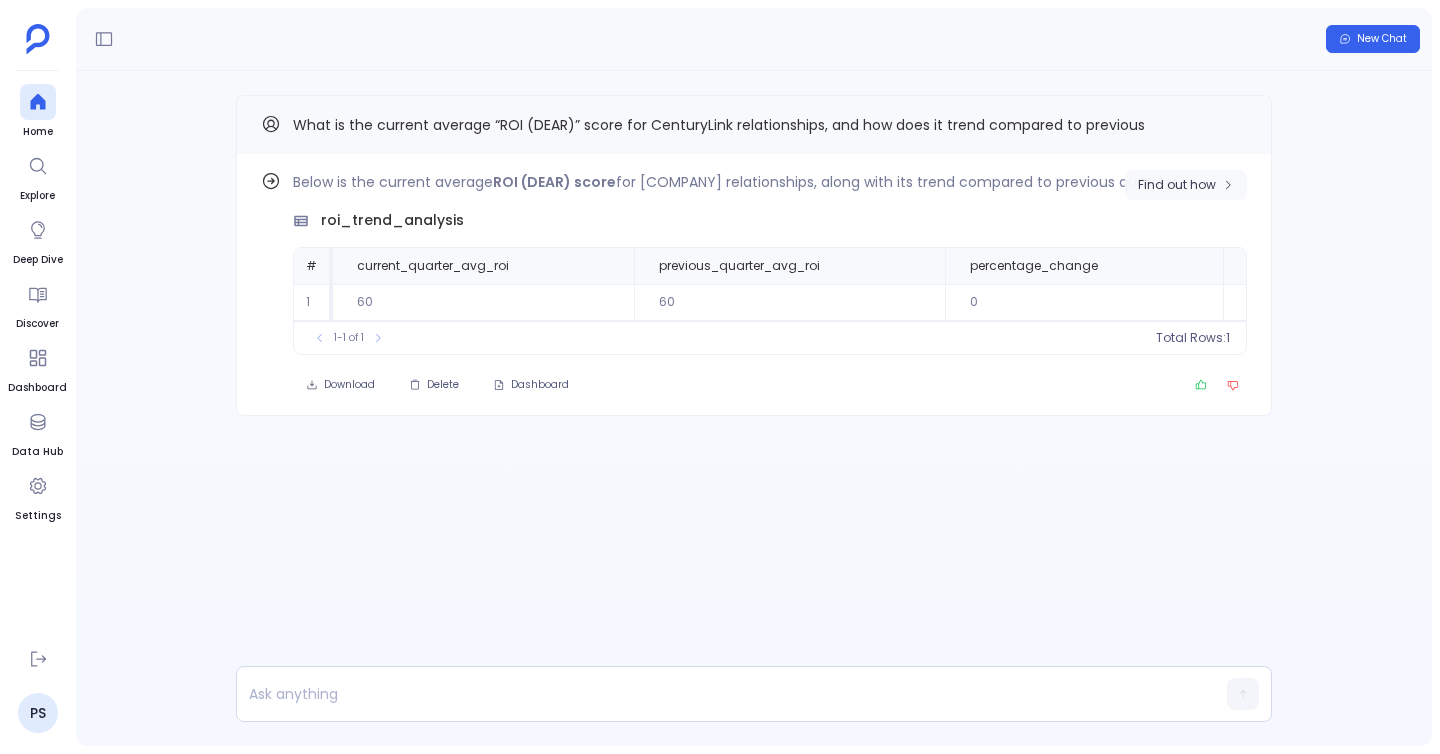 click on "Find out how" at bounding box center (1177, 185) 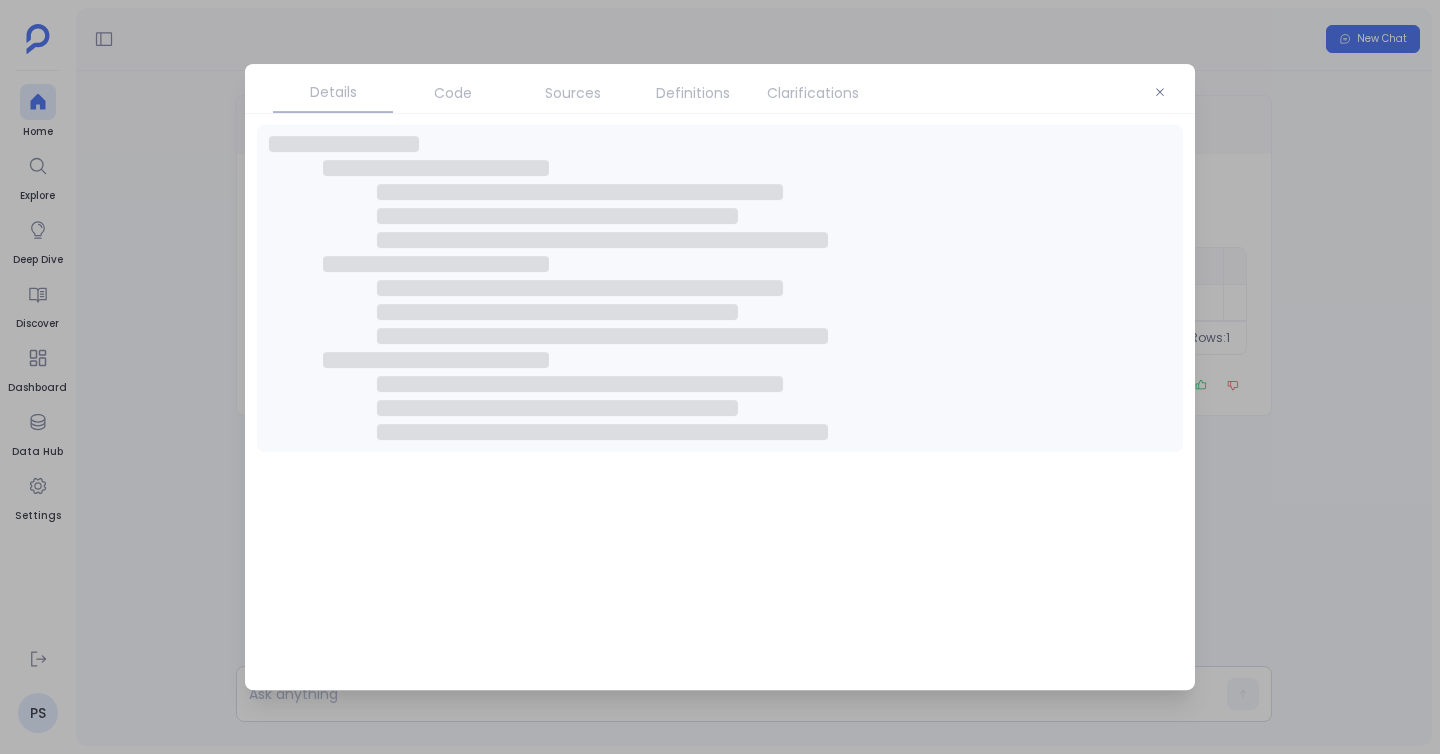 click on "Clarifications" at bounding box center [813, 93] 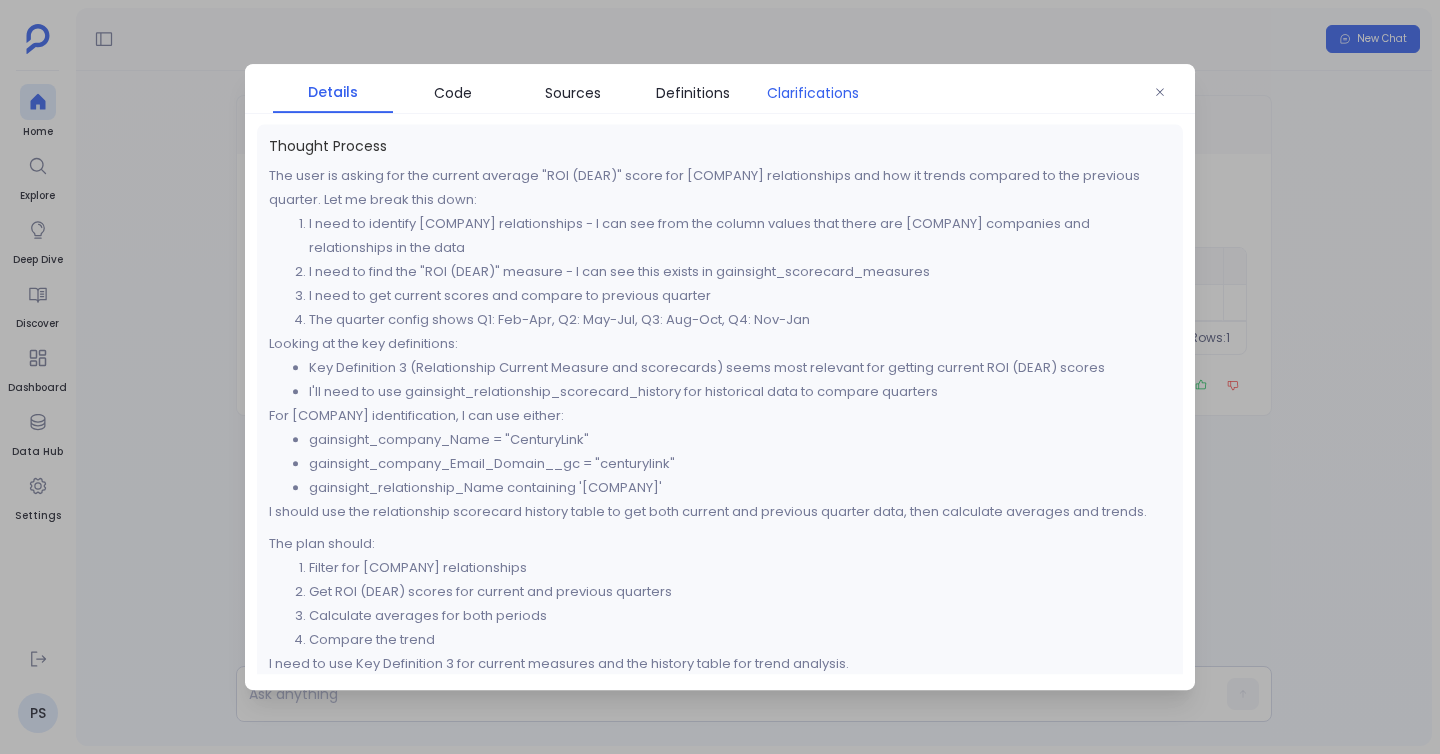 click on "Clarifications" at bounding box center (813, 93) 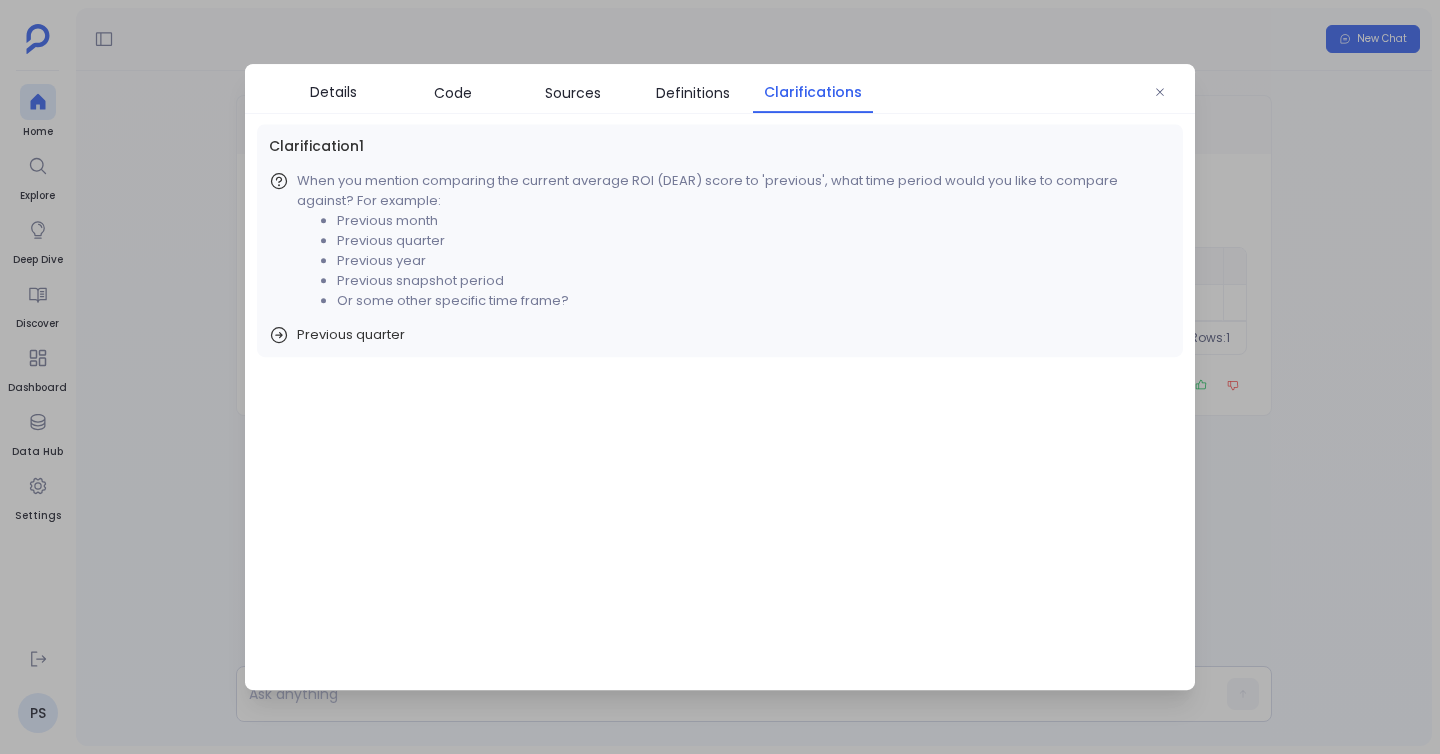 click at bounding box center (720, 377) 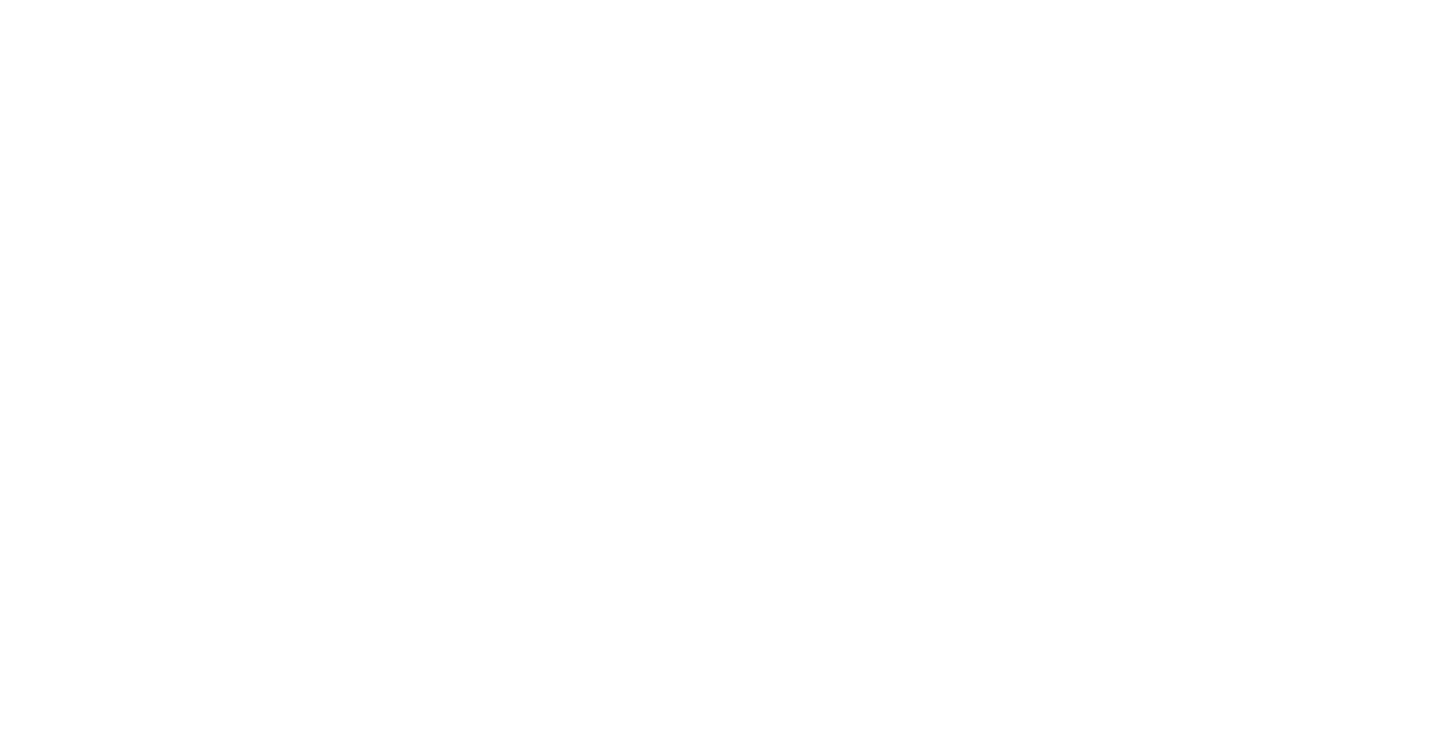 scroll, scrollTop: 0, scrollLeft: 0, axis: both 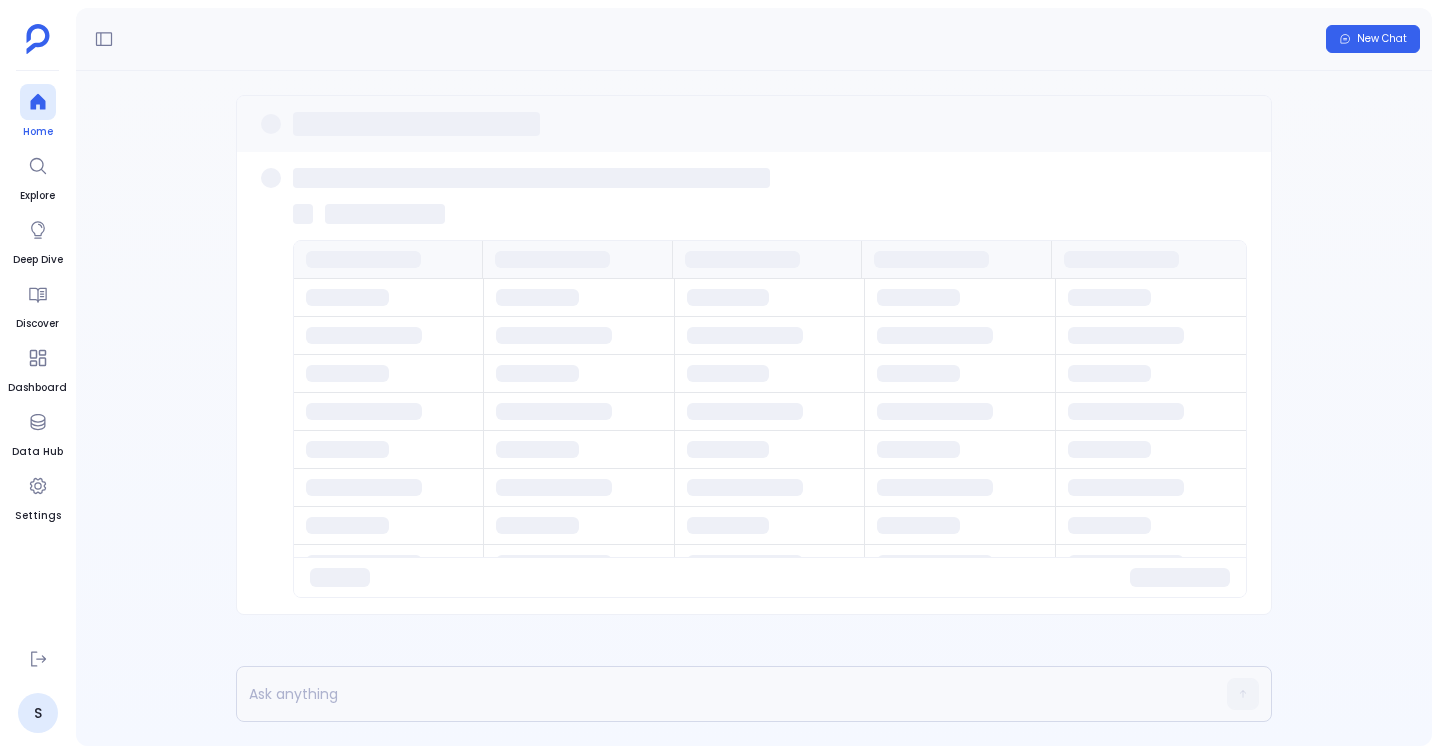 click at bounding box center (38, 102) 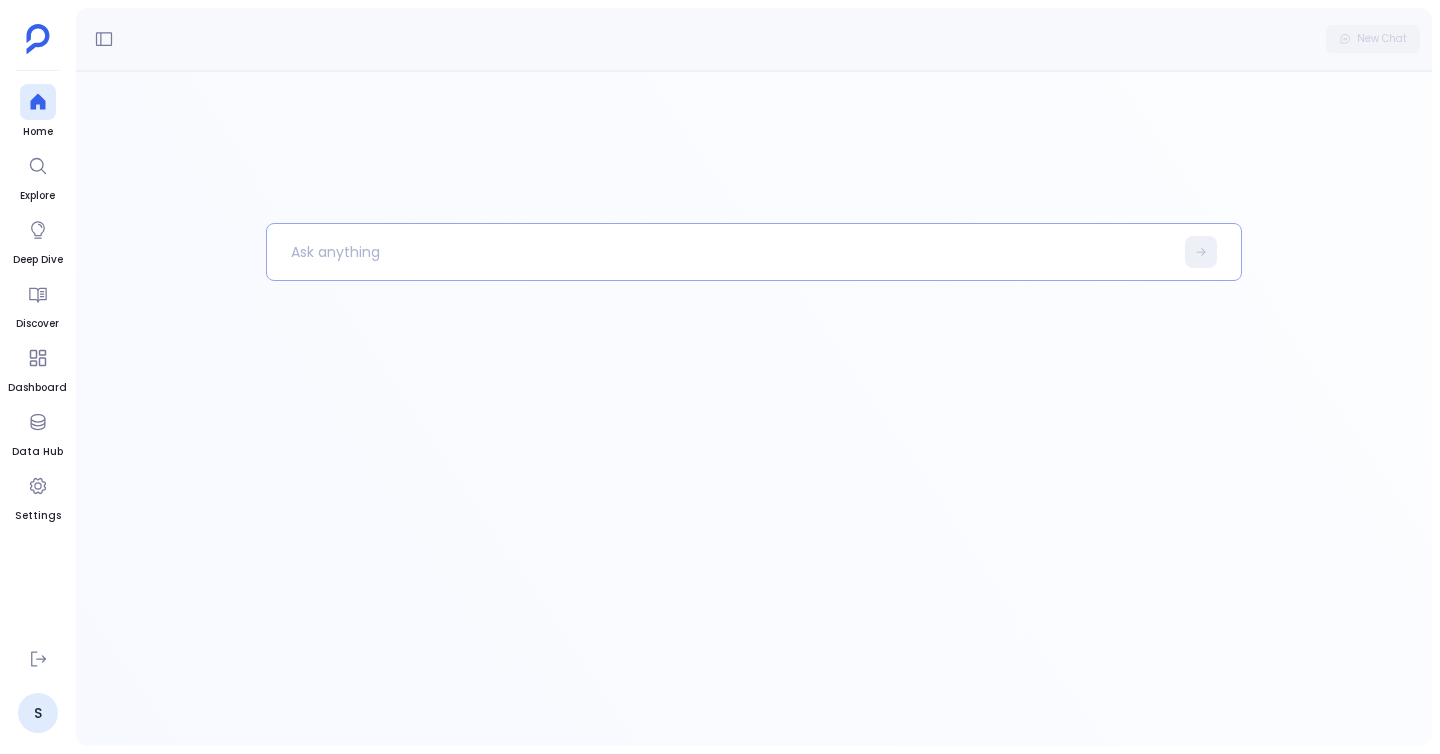 click at bounding box center [720, 252] 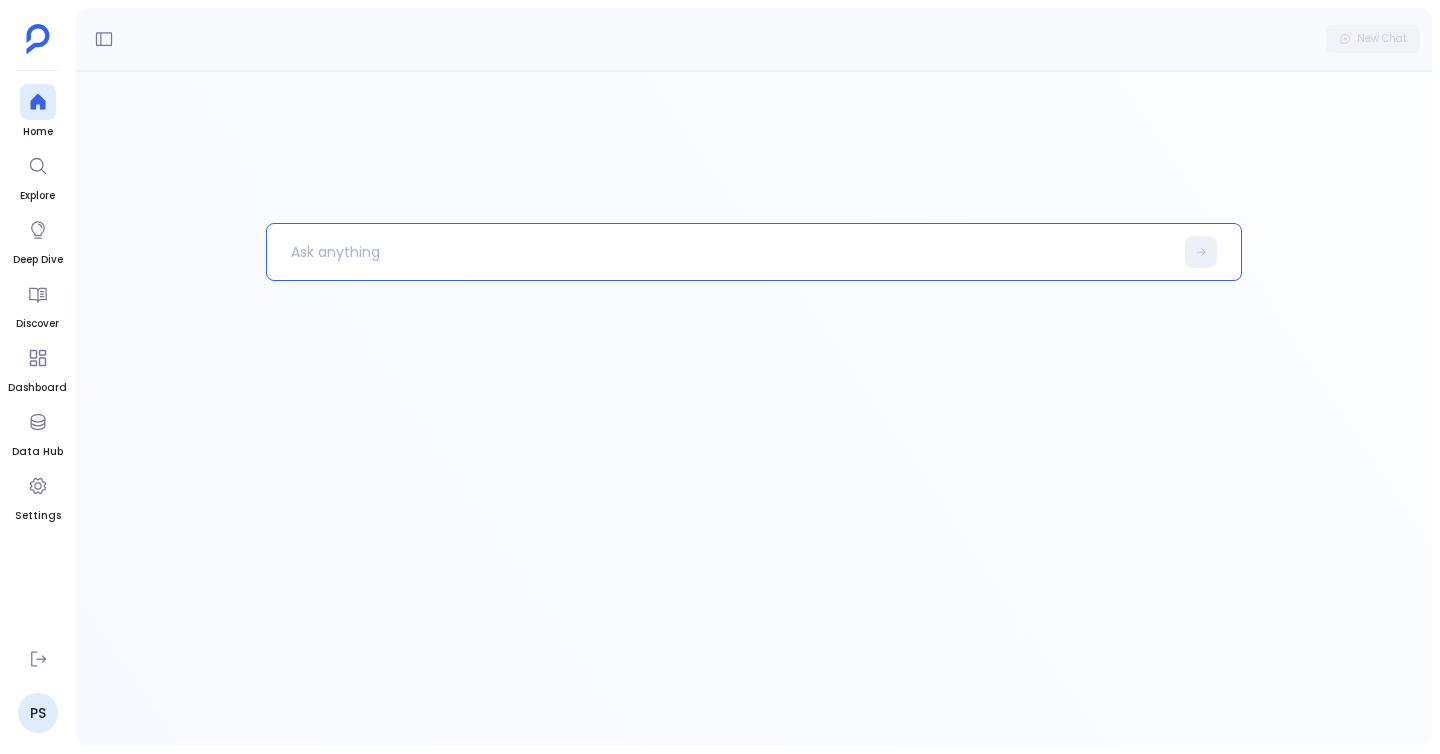 type 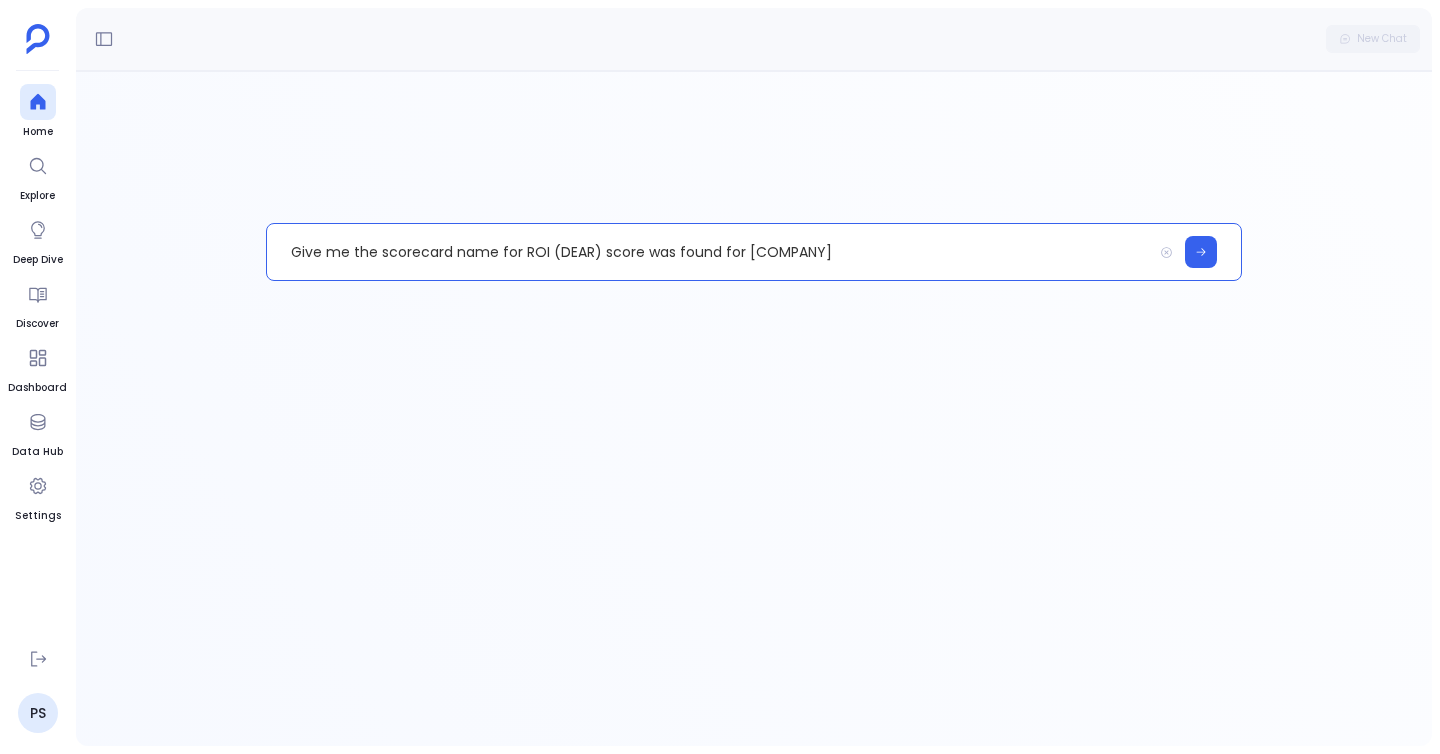 click on "Give me the scorecard name for ROI (DEAR) score was found for [COMPANY]" at bounding box center (709, 252) 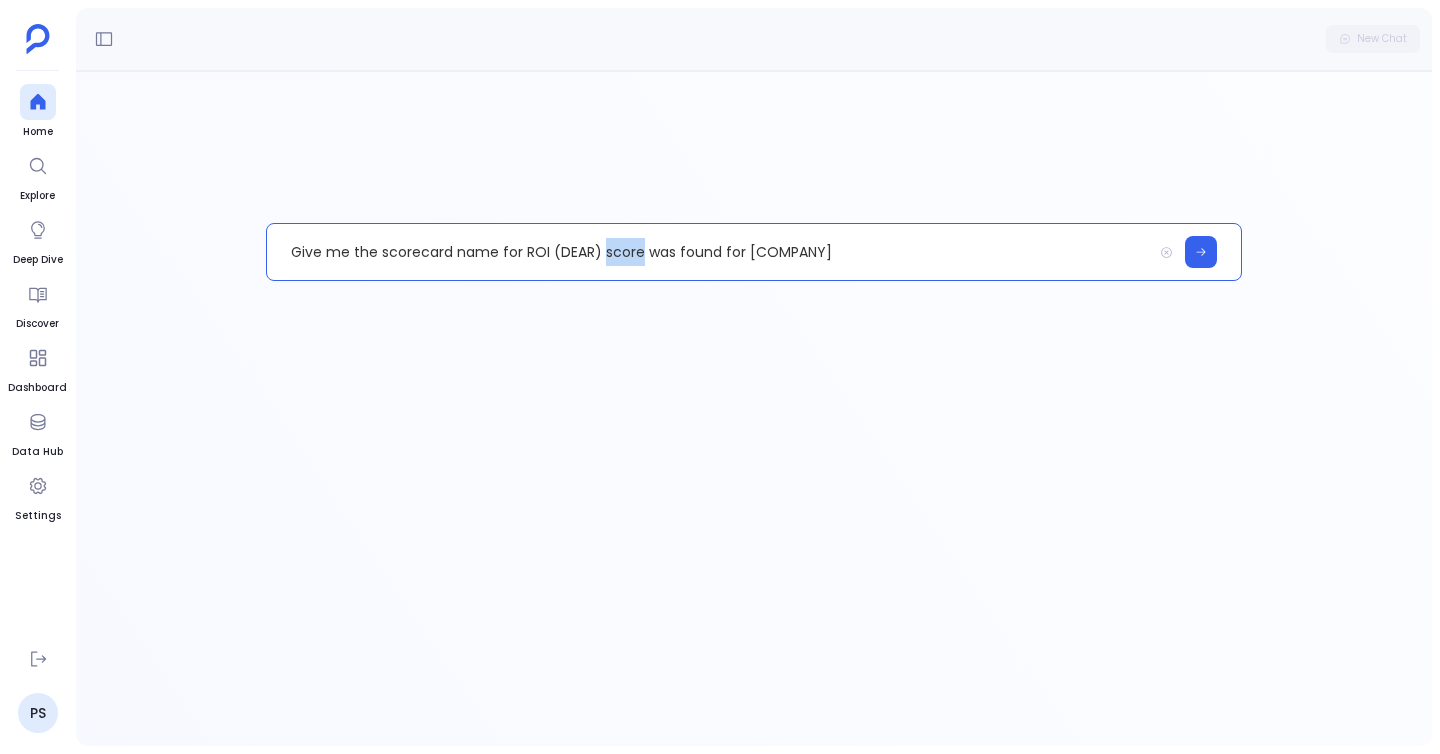 click on "Give me the scorecard name for ROI (DEAR) score was found for [COMPANY]" at bounding box center [709, 252] 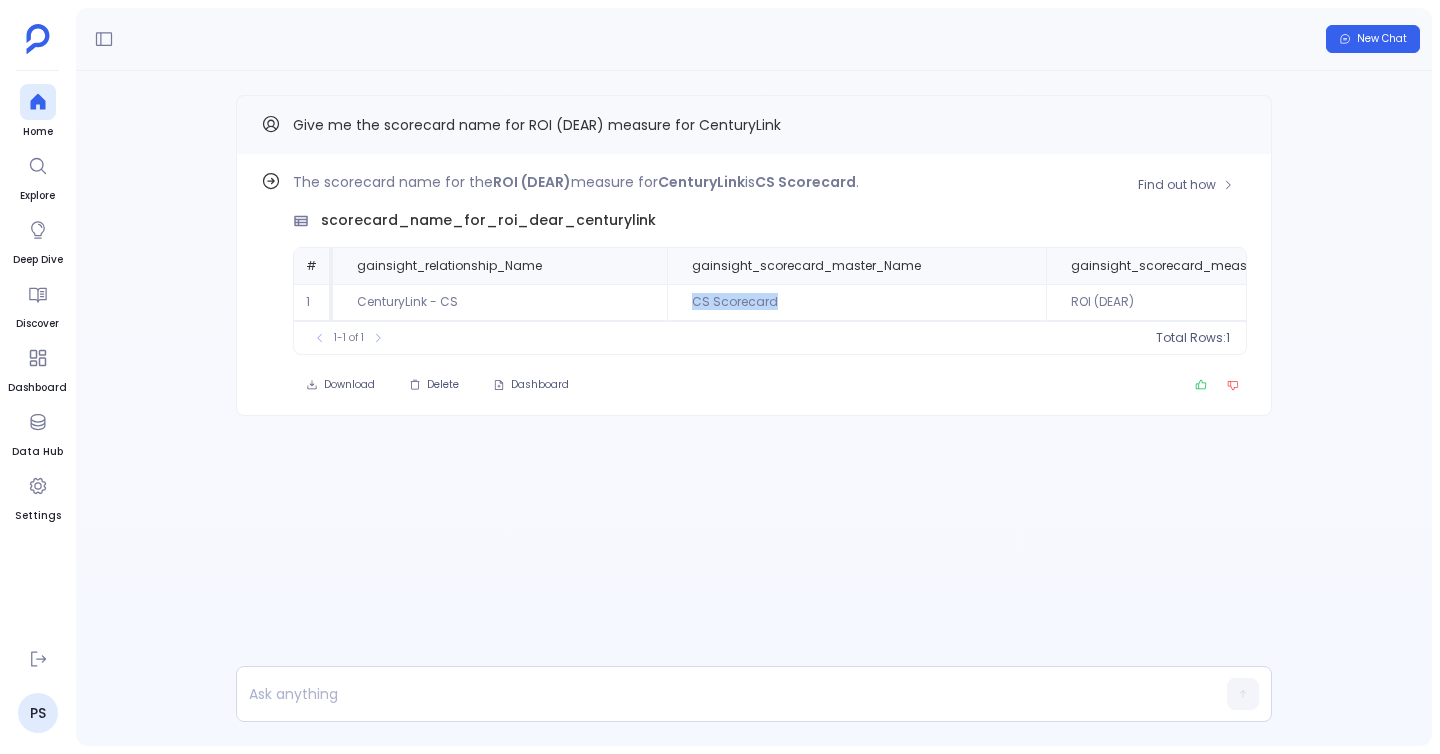 drag, startPoint x: 685, startPoint y: 304, endPoint x: 917, endPoint y: 302, distance: 232.00862 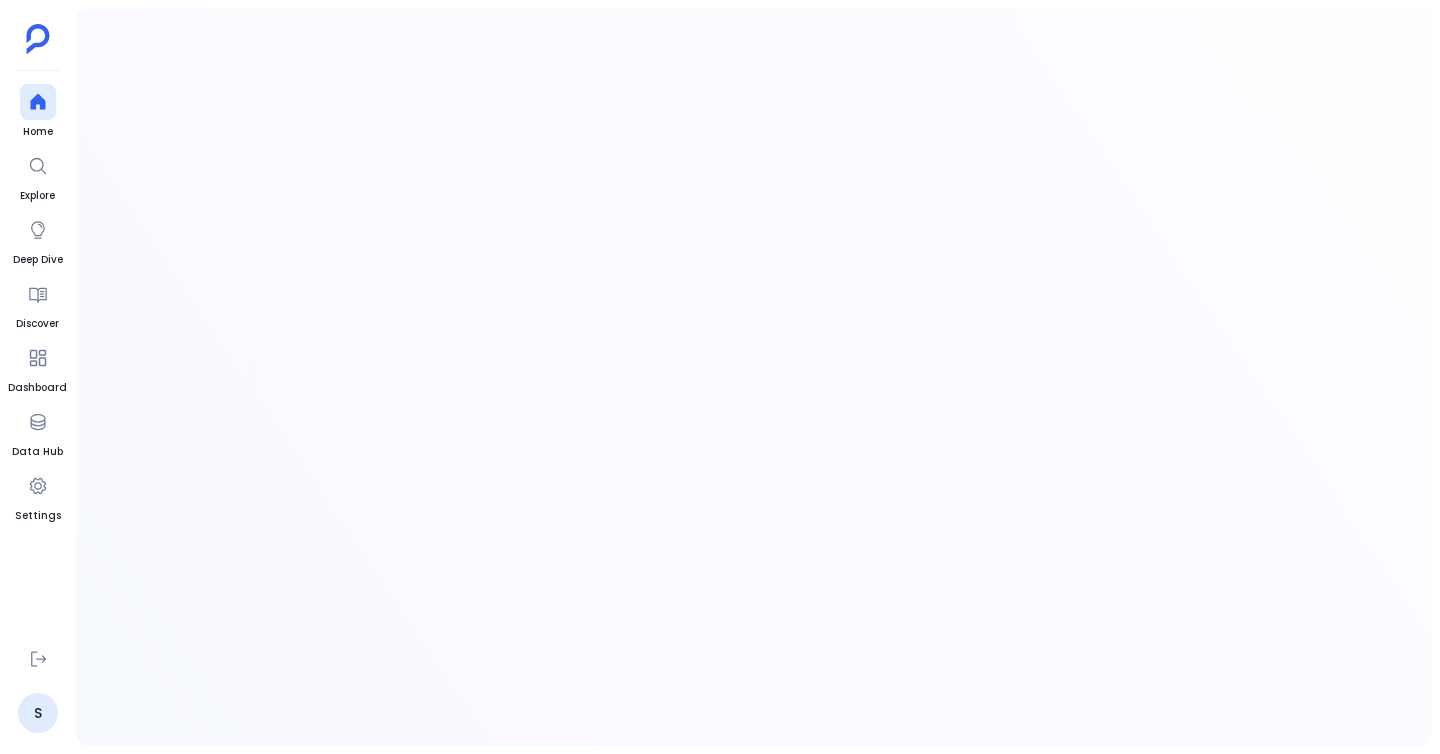 scroll, scrollTop: 0, scrollLeft: 0, axis: both 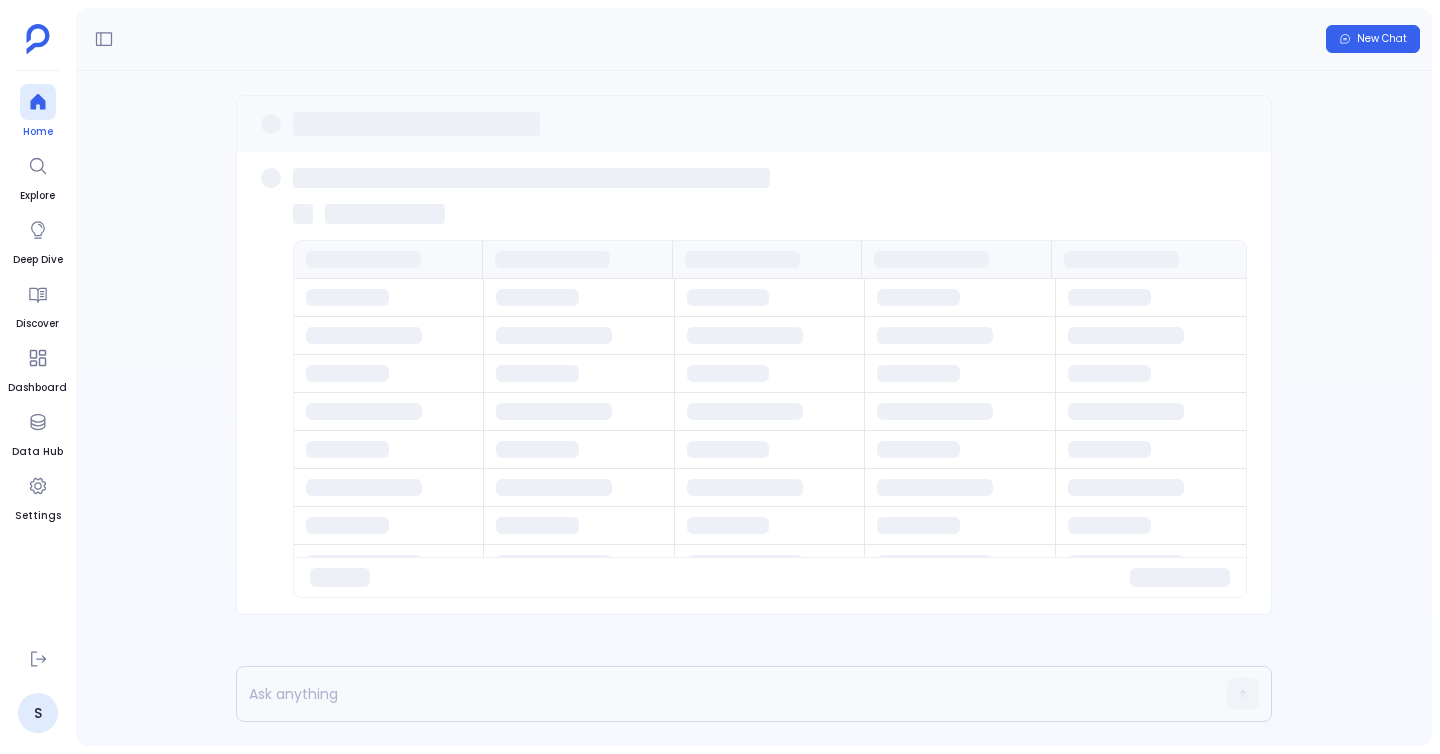click 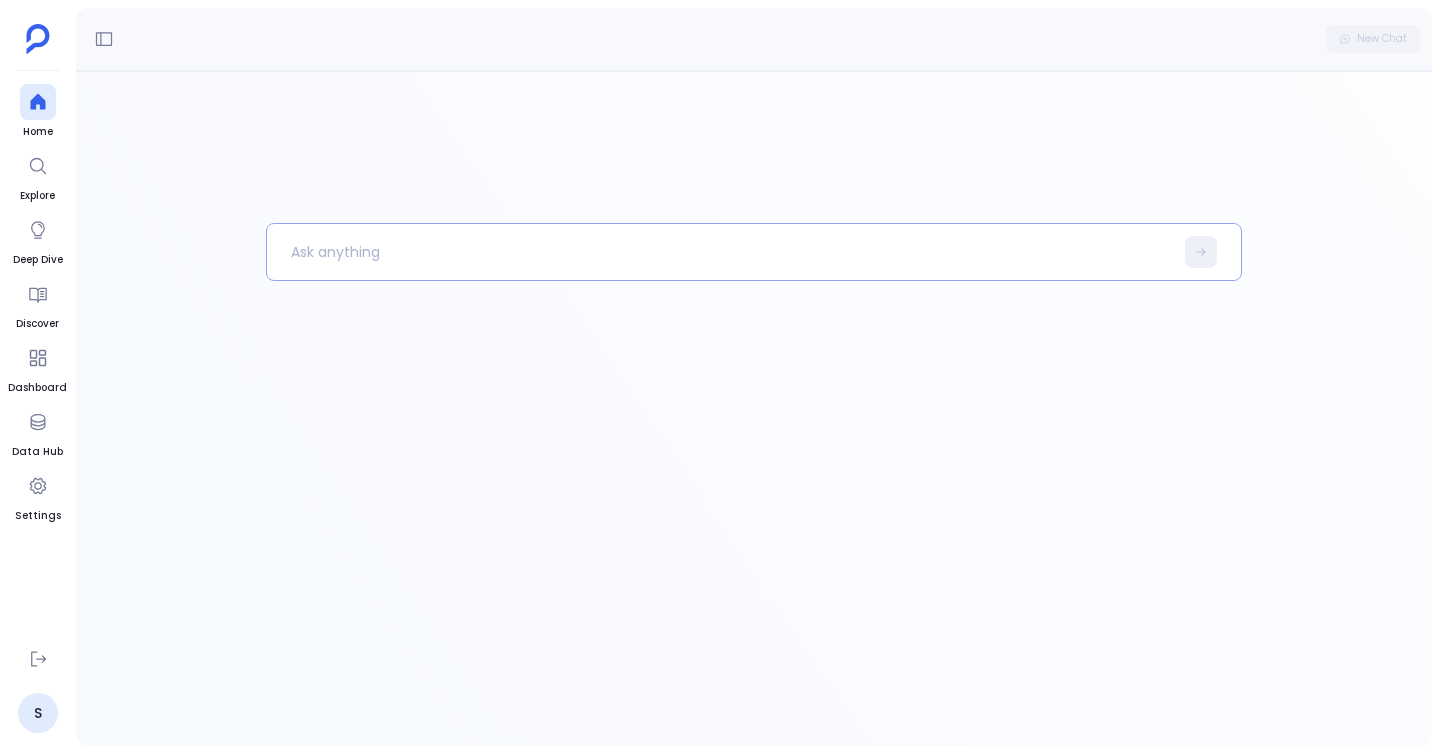 click at bounding box center (720, 252) 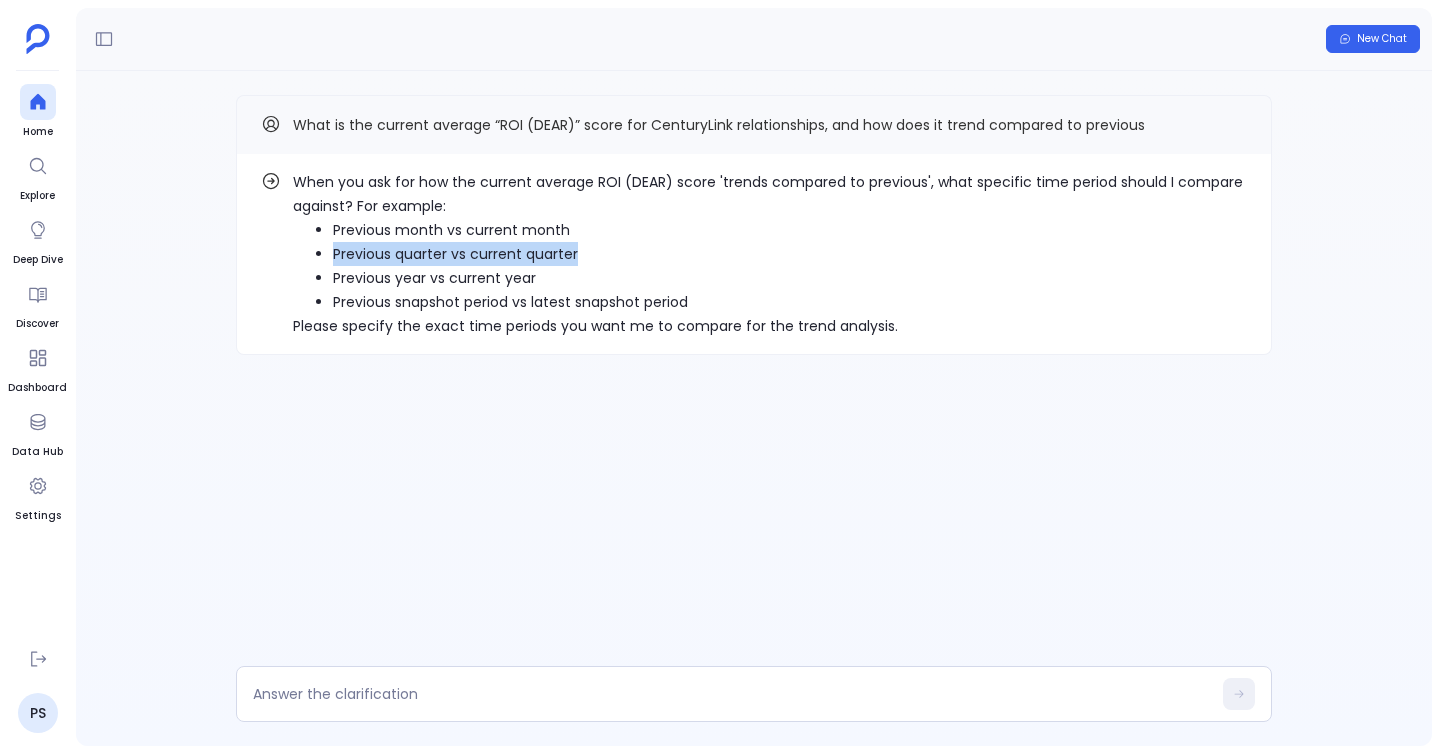 drag, startPoint x: 324, startPoint y: 251, endPoint x: 598, endPoint y: 250, distance: 274.00183 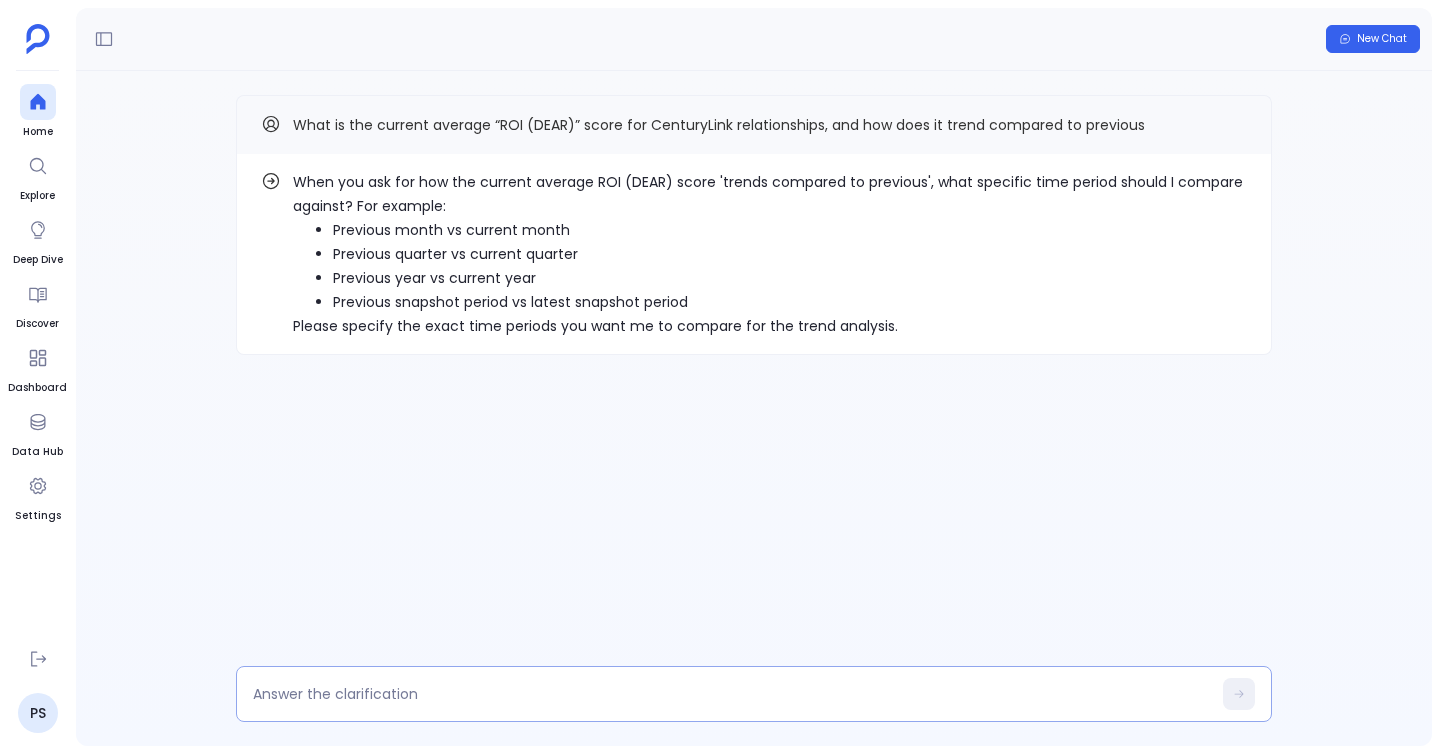 click at bounding box center (732, 694) 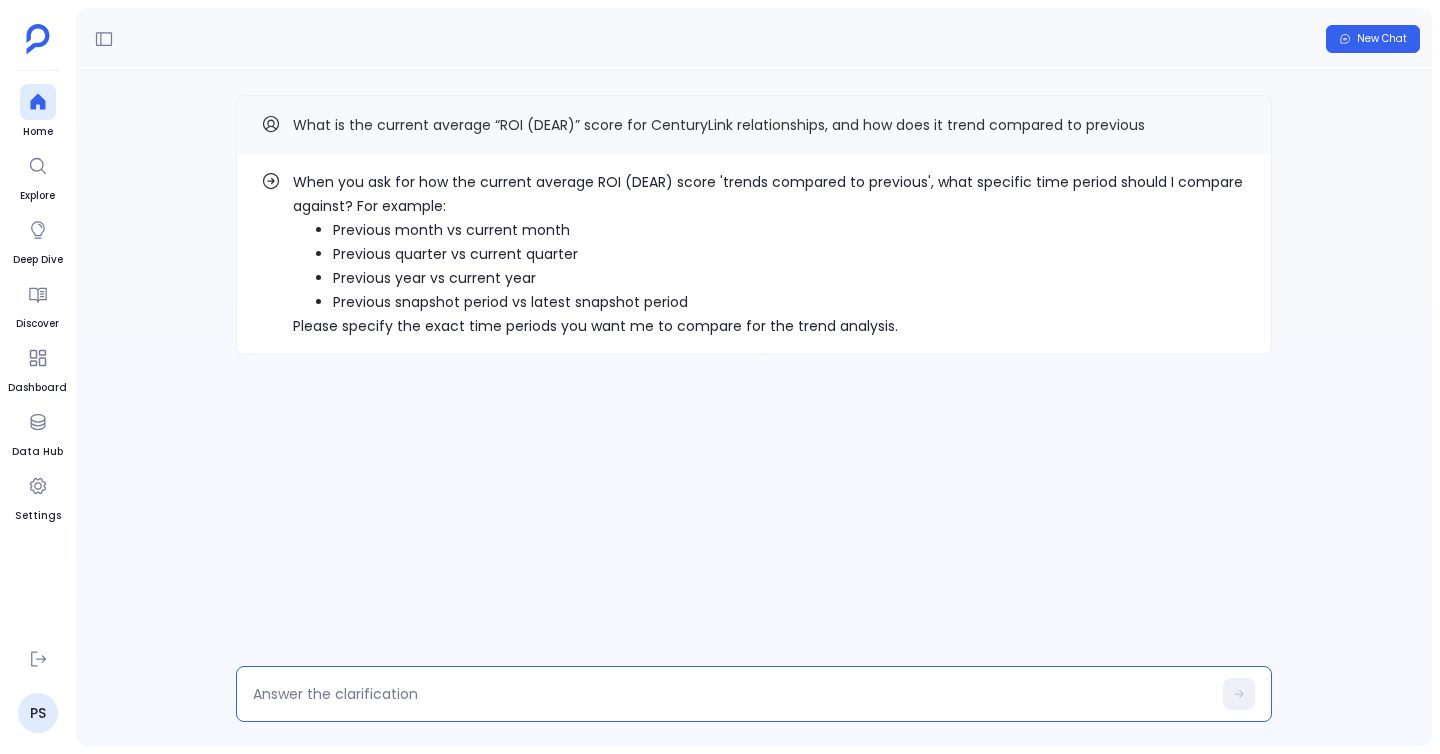 type on "Previous quarter vs current quarter" 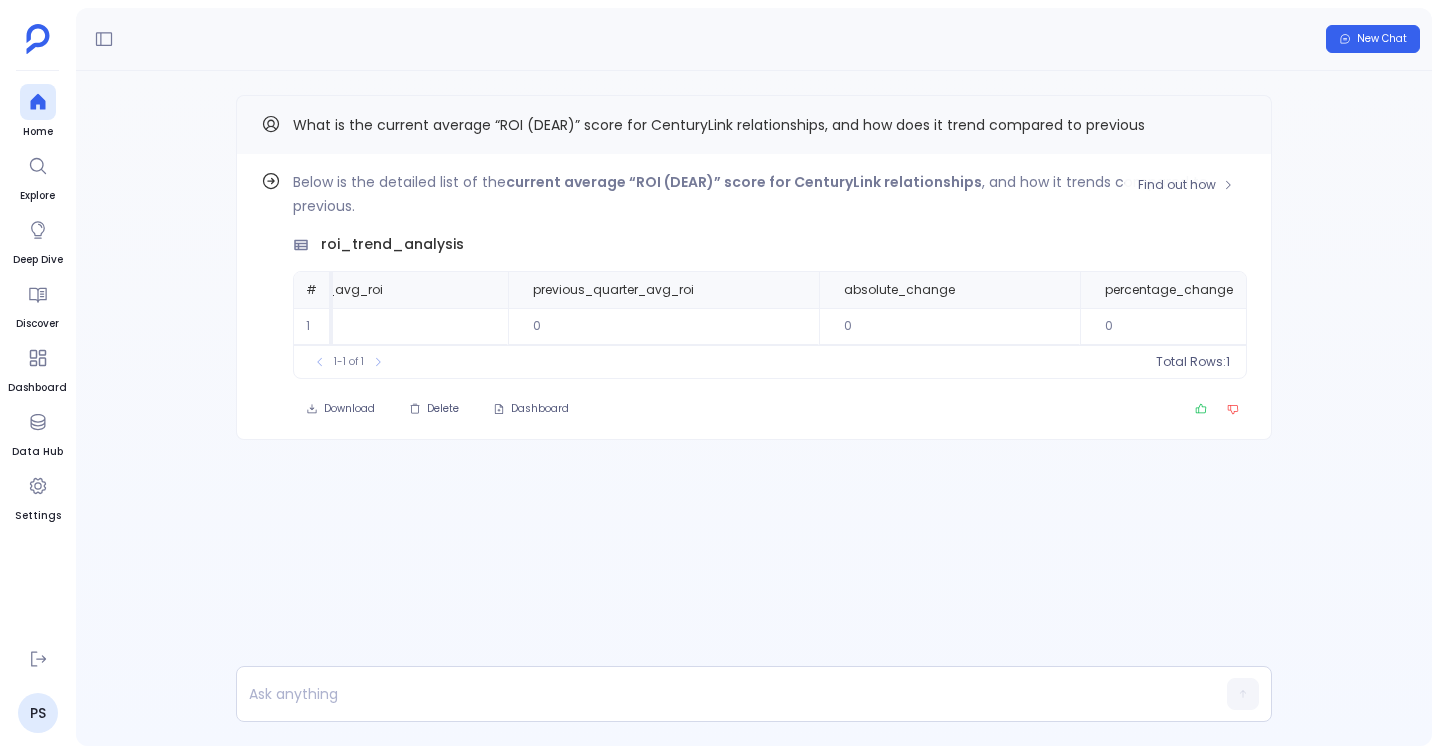 scroll, scrollTop: 0, scrollLeft: 0, axis: both 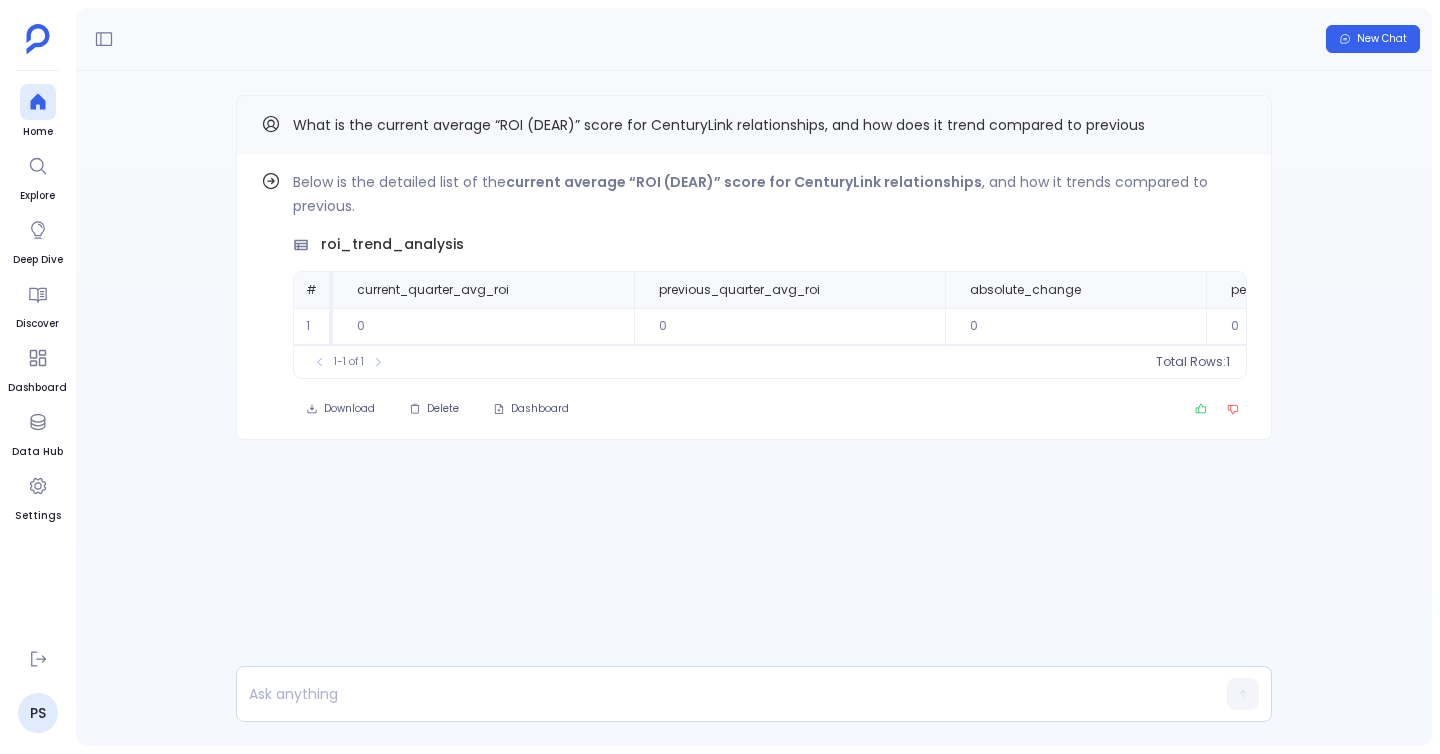 click on "New Chat" at bounding box center (754, 39) 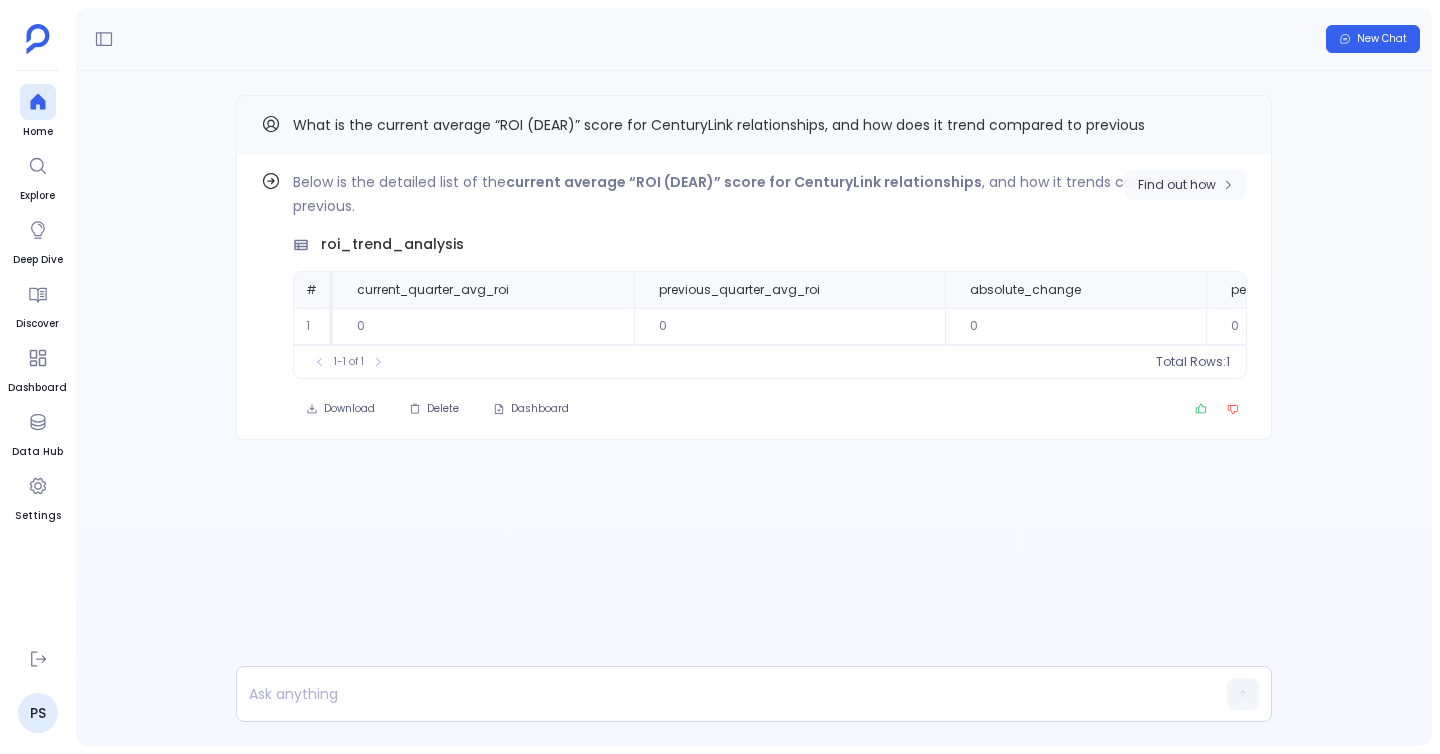 click on "Find out how" at bounding box center [1177, 185] 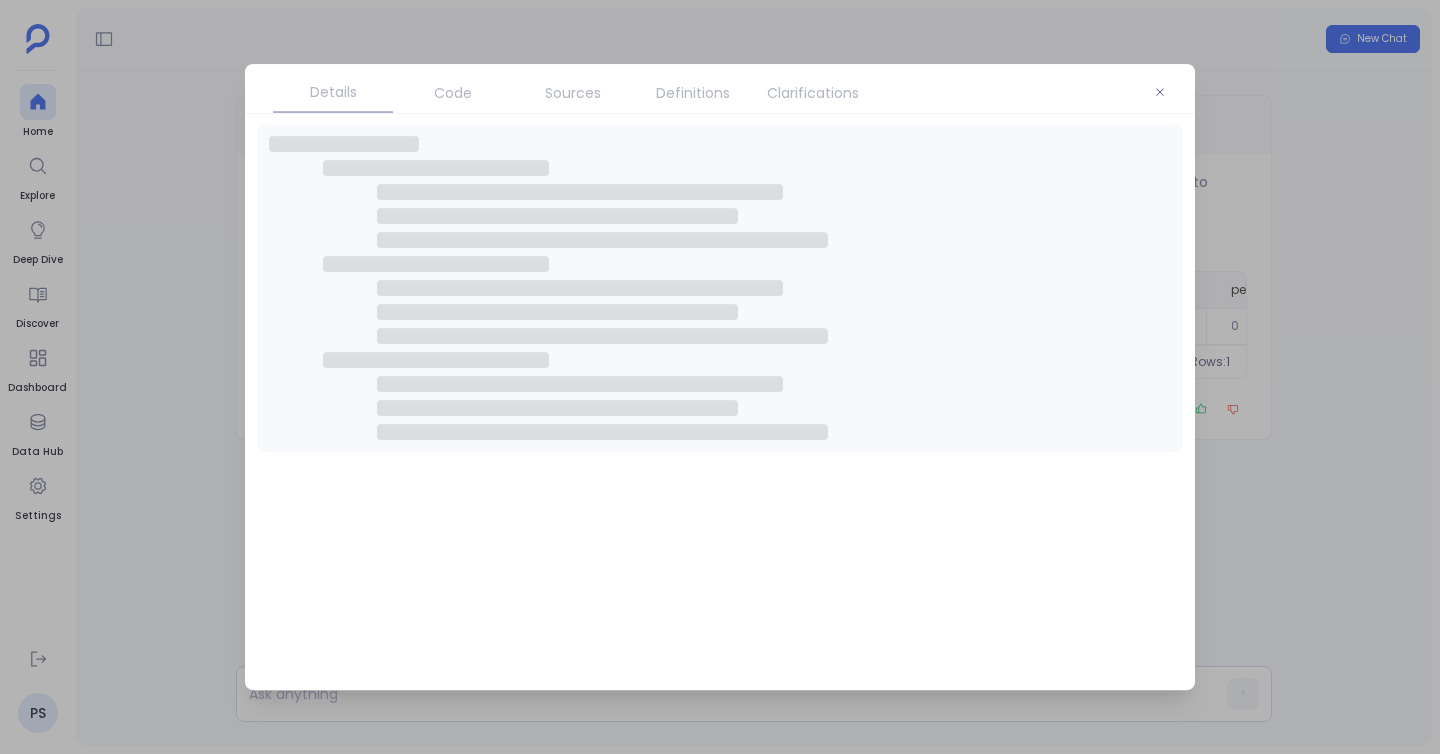 click on "Clarifications" at bounding box center (813, 93) 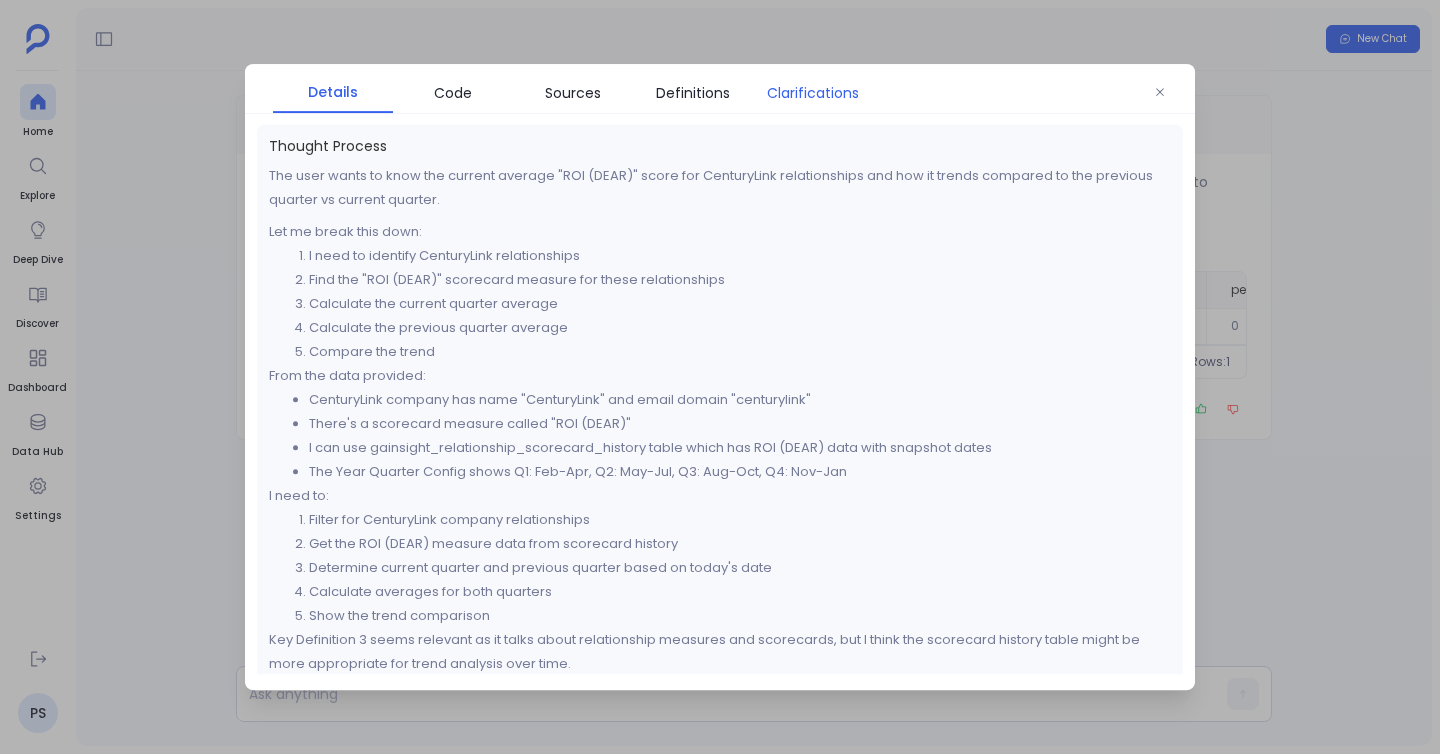 click on "Clarifications" at bounding box center (813, 93) 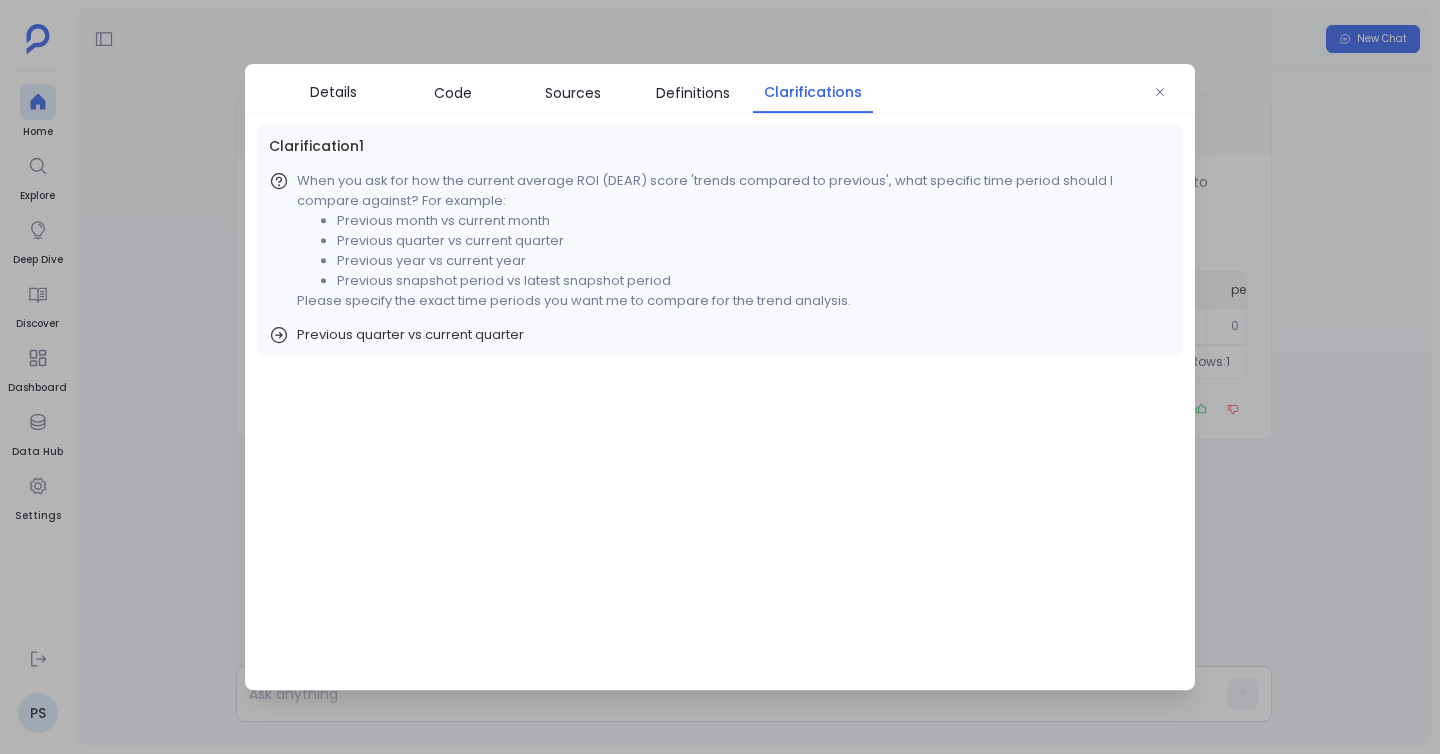 click at bounding box center [720, 377] 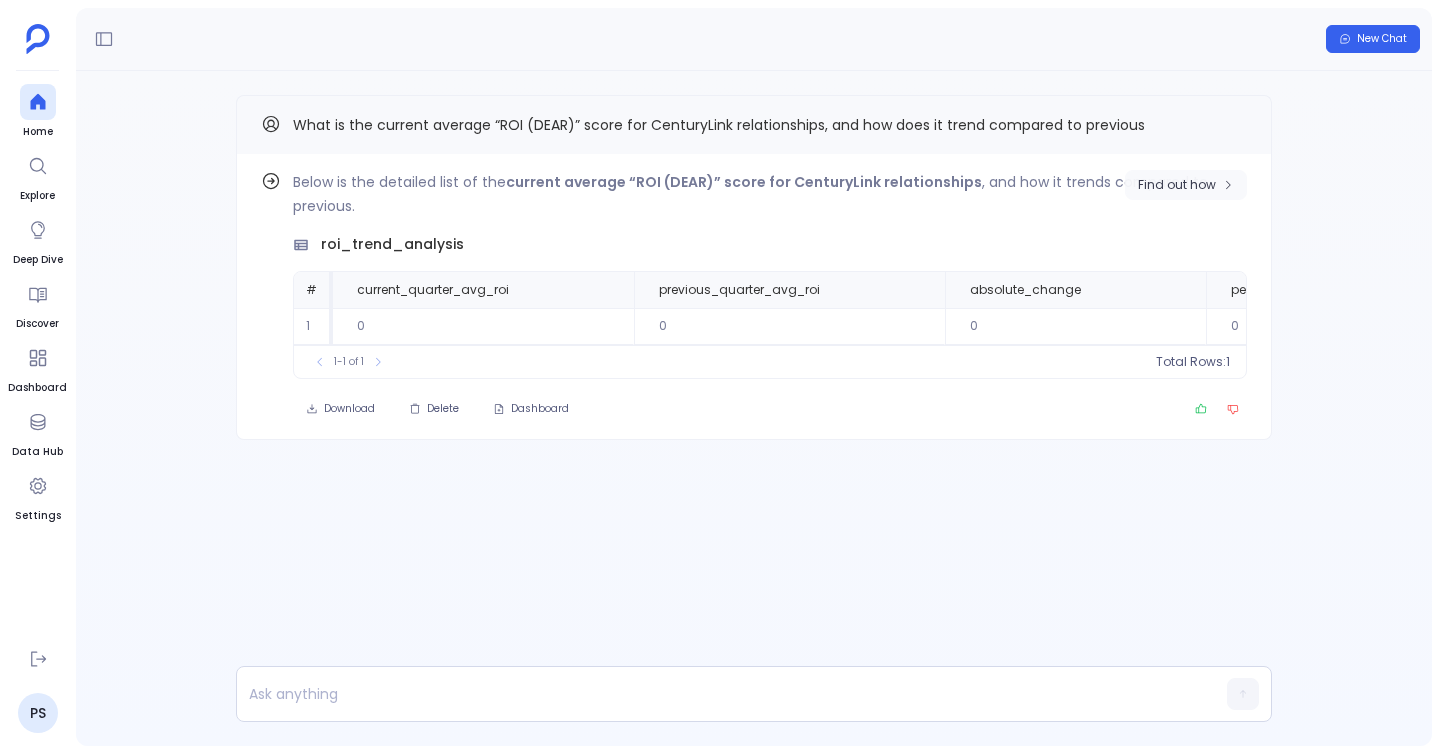 click on "Find out how" at bounding box center [1186, 185] 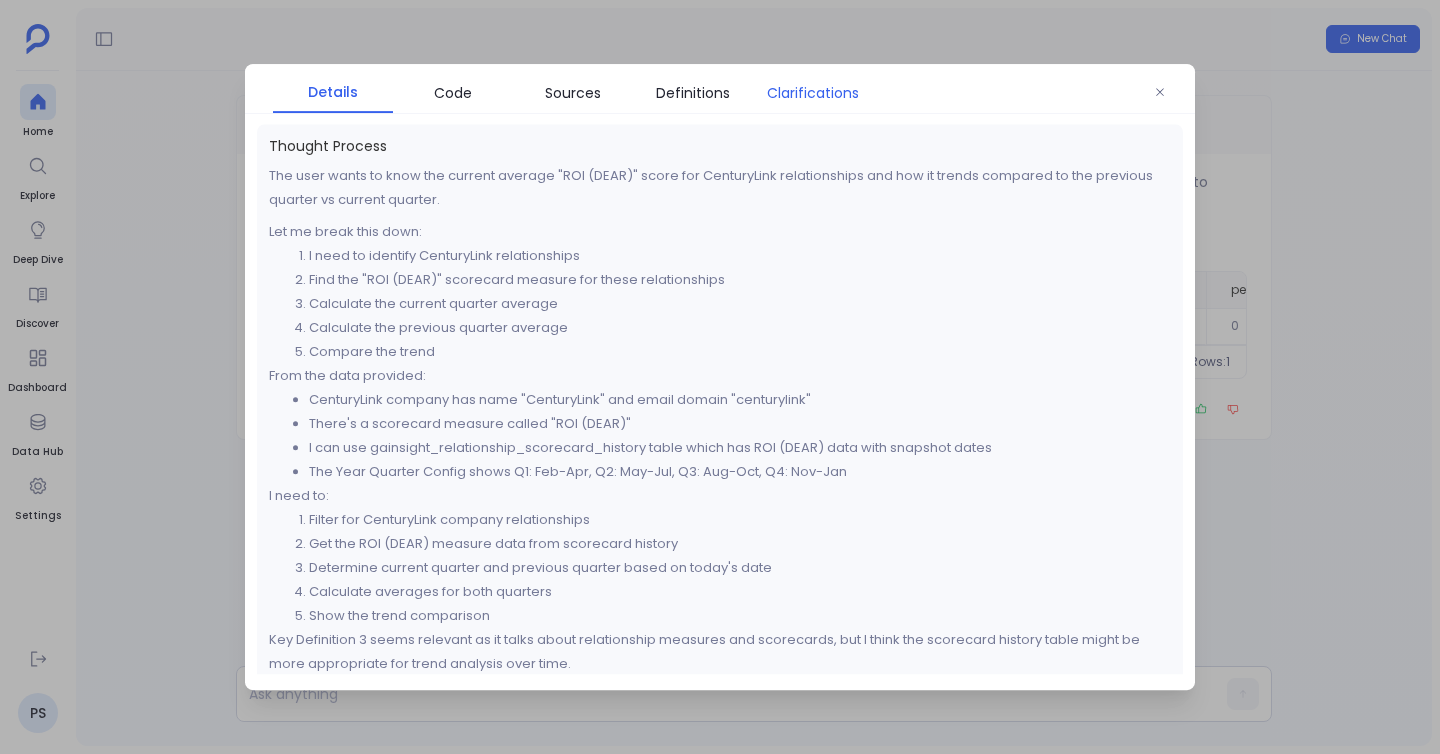 click on "Clarifications" at bounding box center (813, 93) 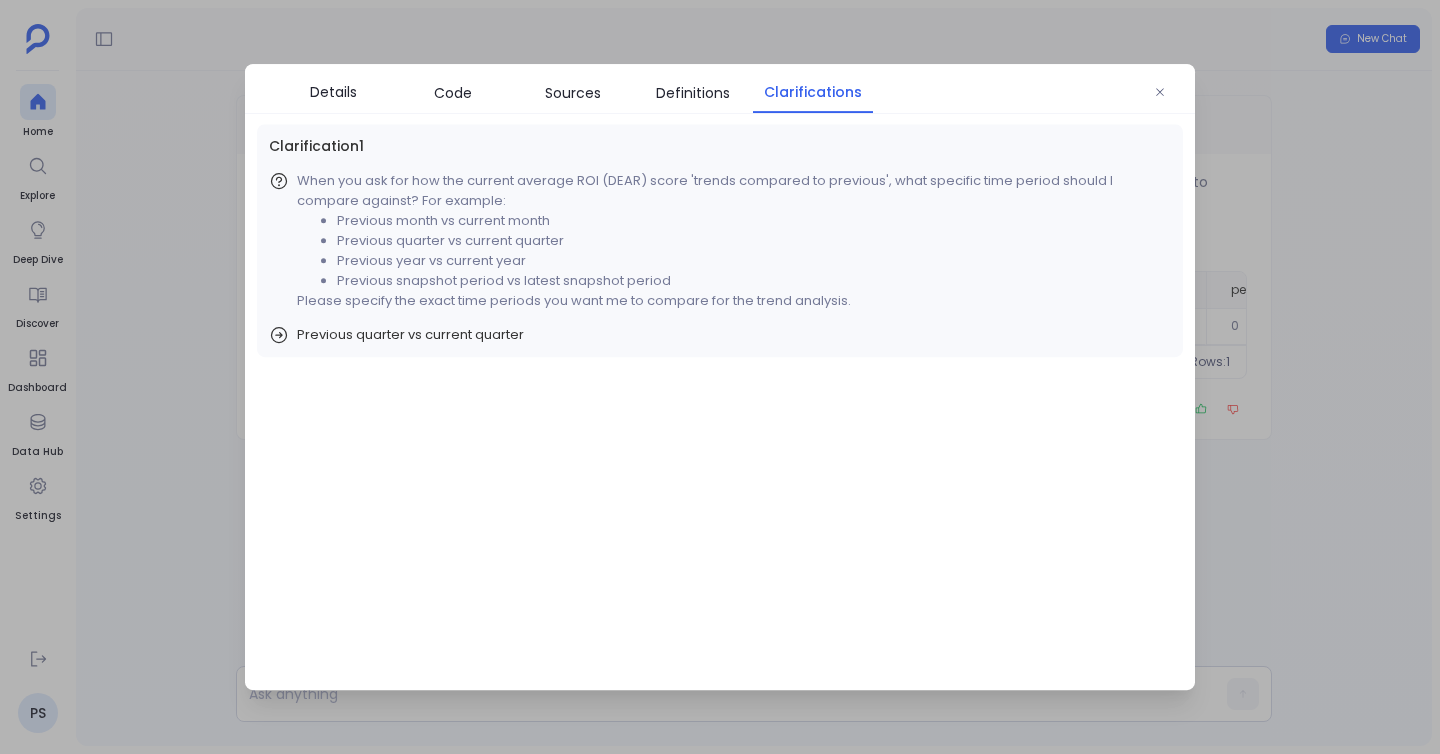 click at bounding box center [720, 377] 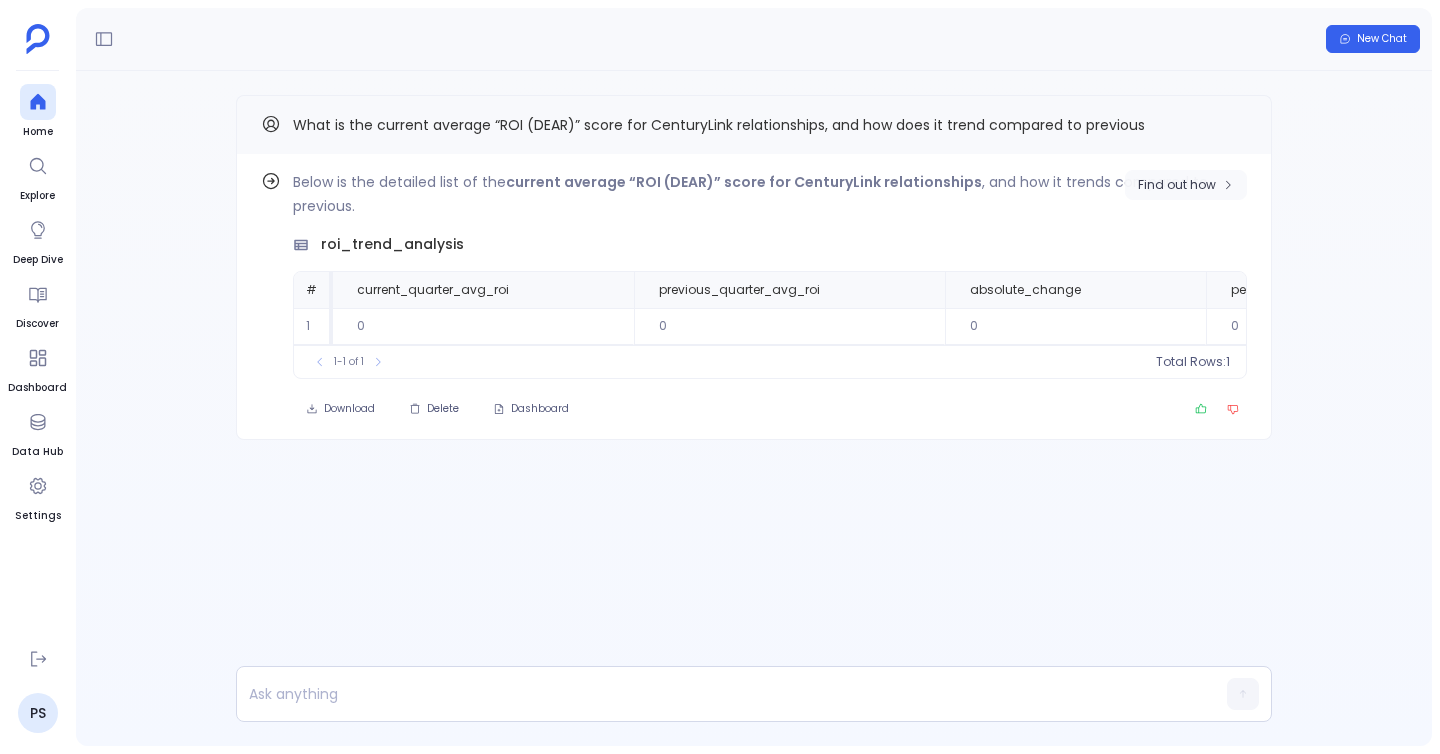 click on "Find out how" at bounding box center [1186, 185] 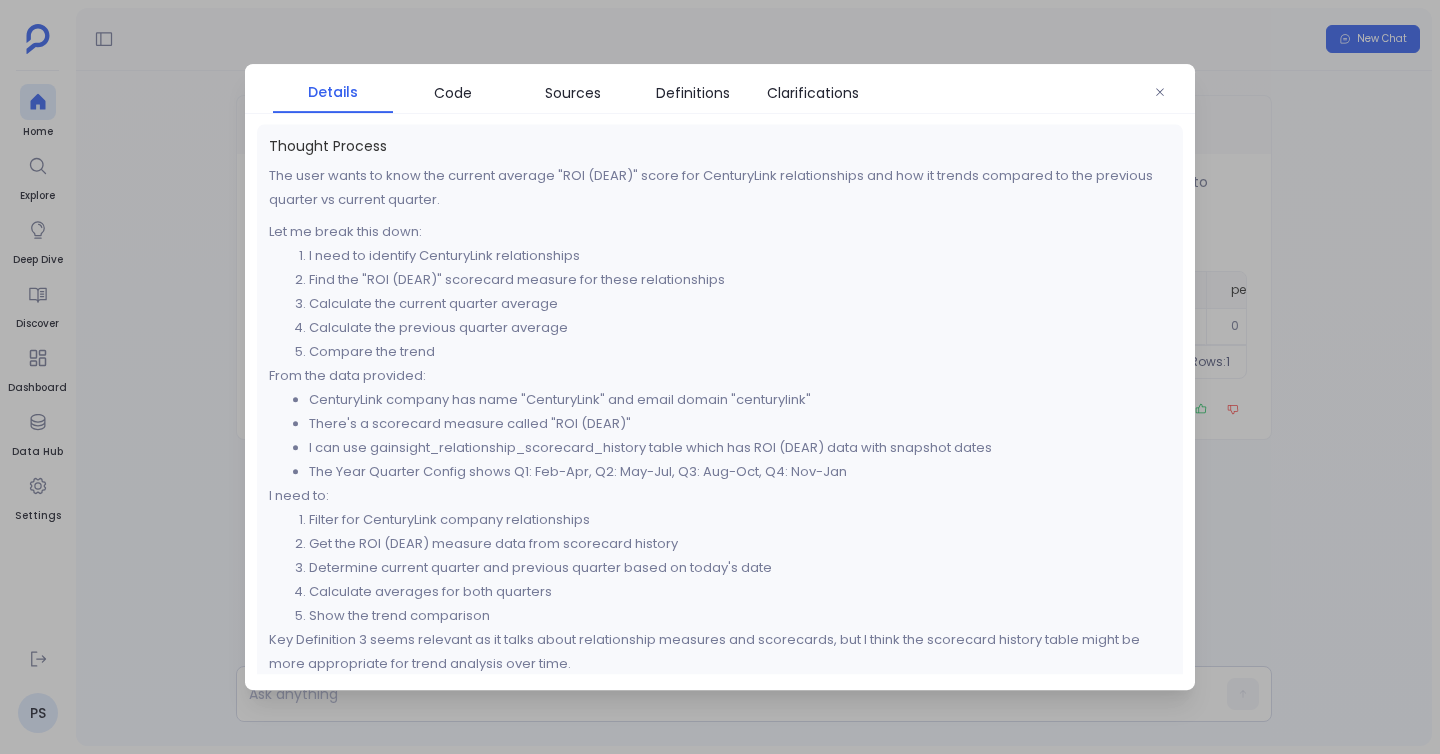 click at bounding box center (720, 377) 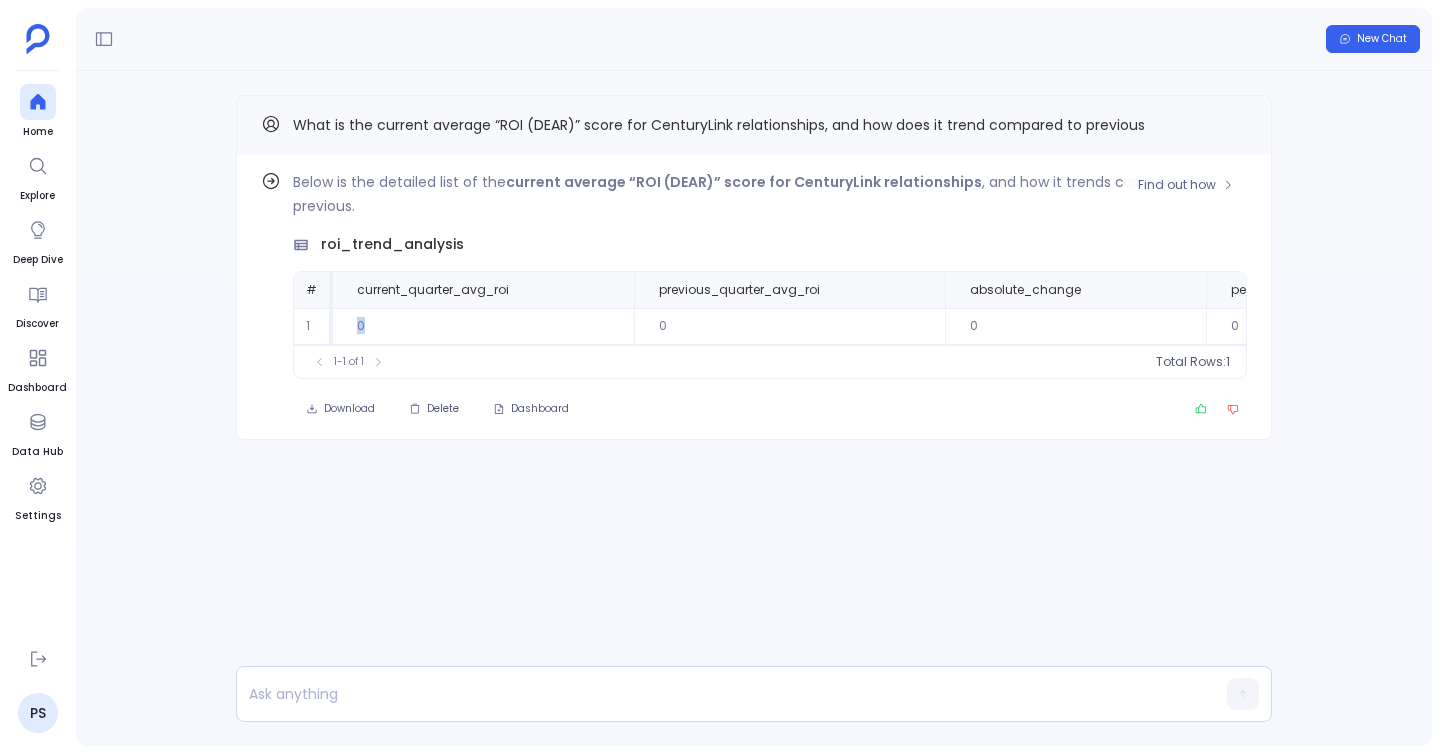 drag, startPoint x: 356, startPoint y: 325, endPoint x: 432, endPoint y: 326, distance: 76.00658 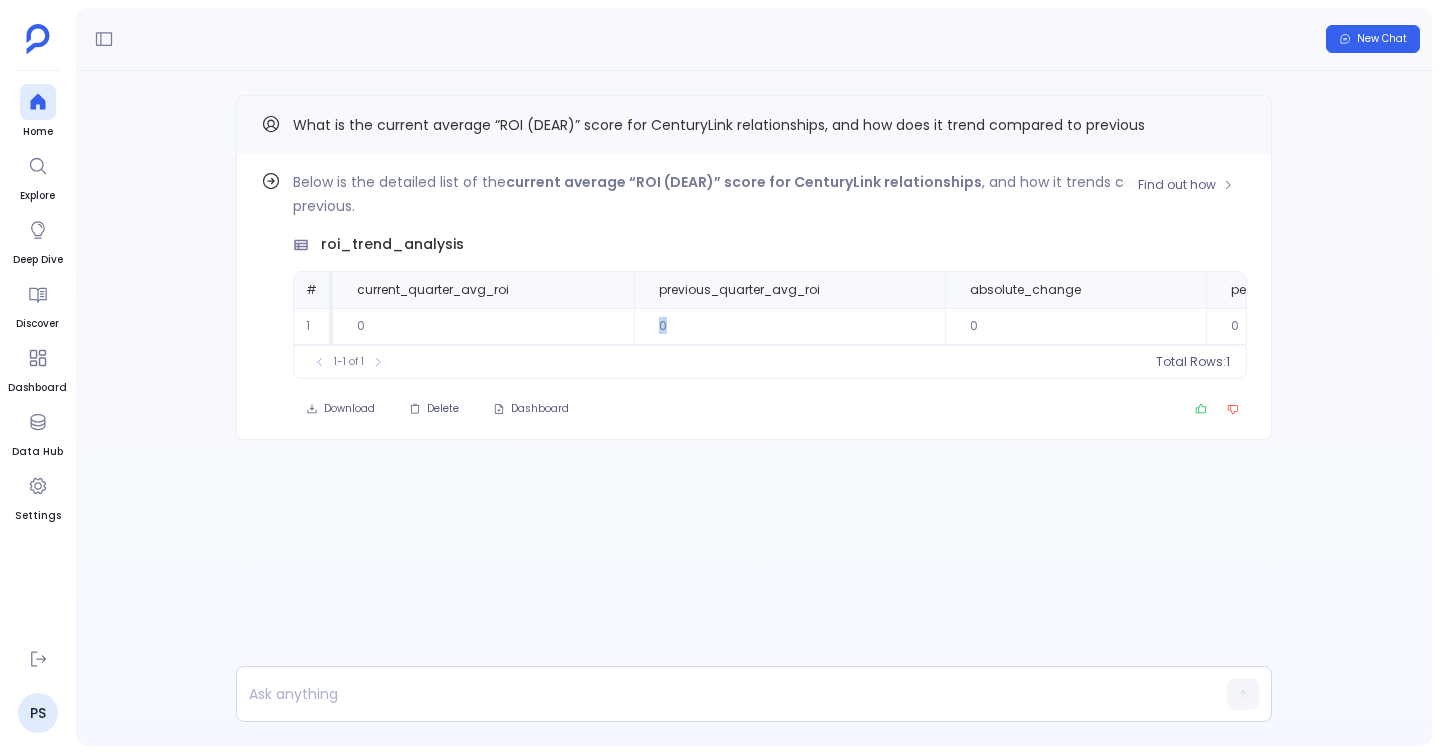 drag, startPoint x: 651, startPoint y: 321, endPoint x: 741, endPoint y: 338, distance: 91.591484 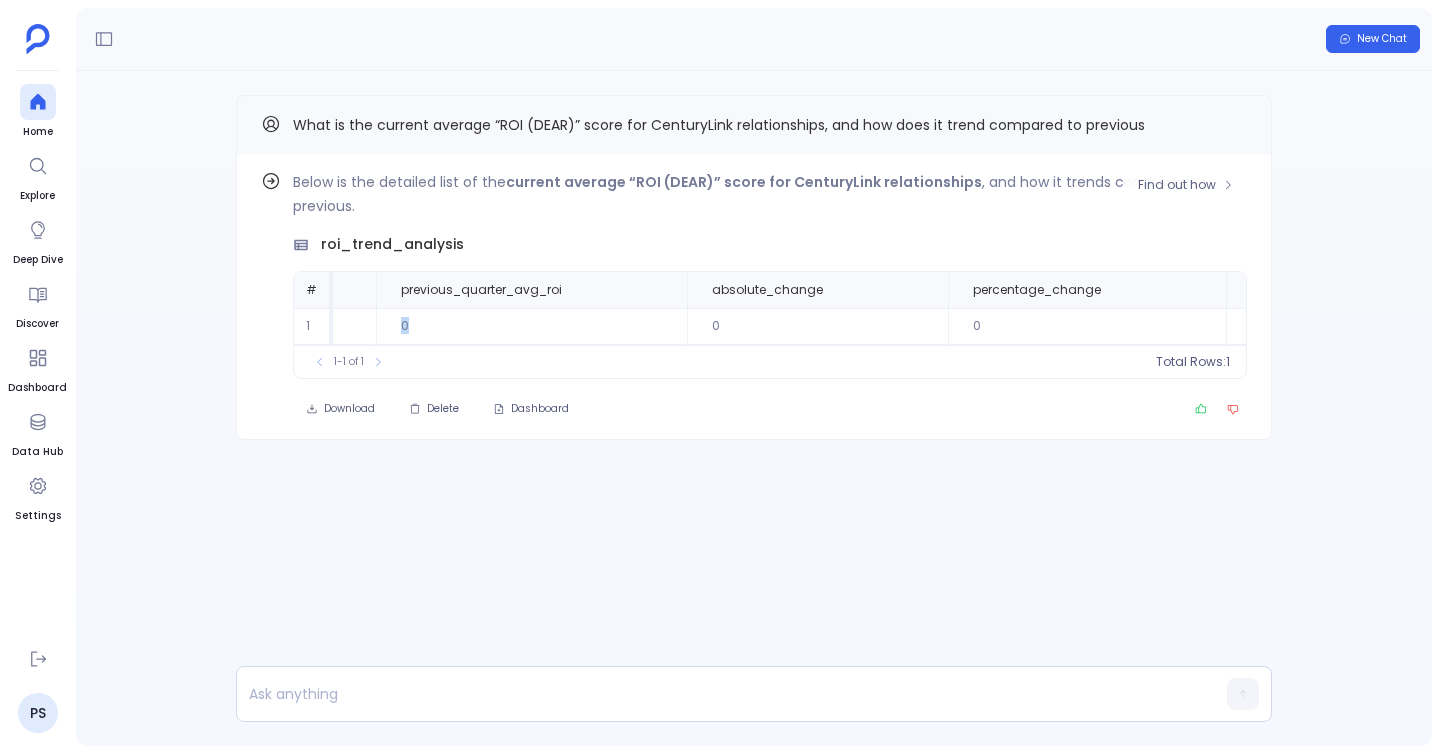 scroll, scrollTop: 0, scrollLeft: 266, axis: horizontal 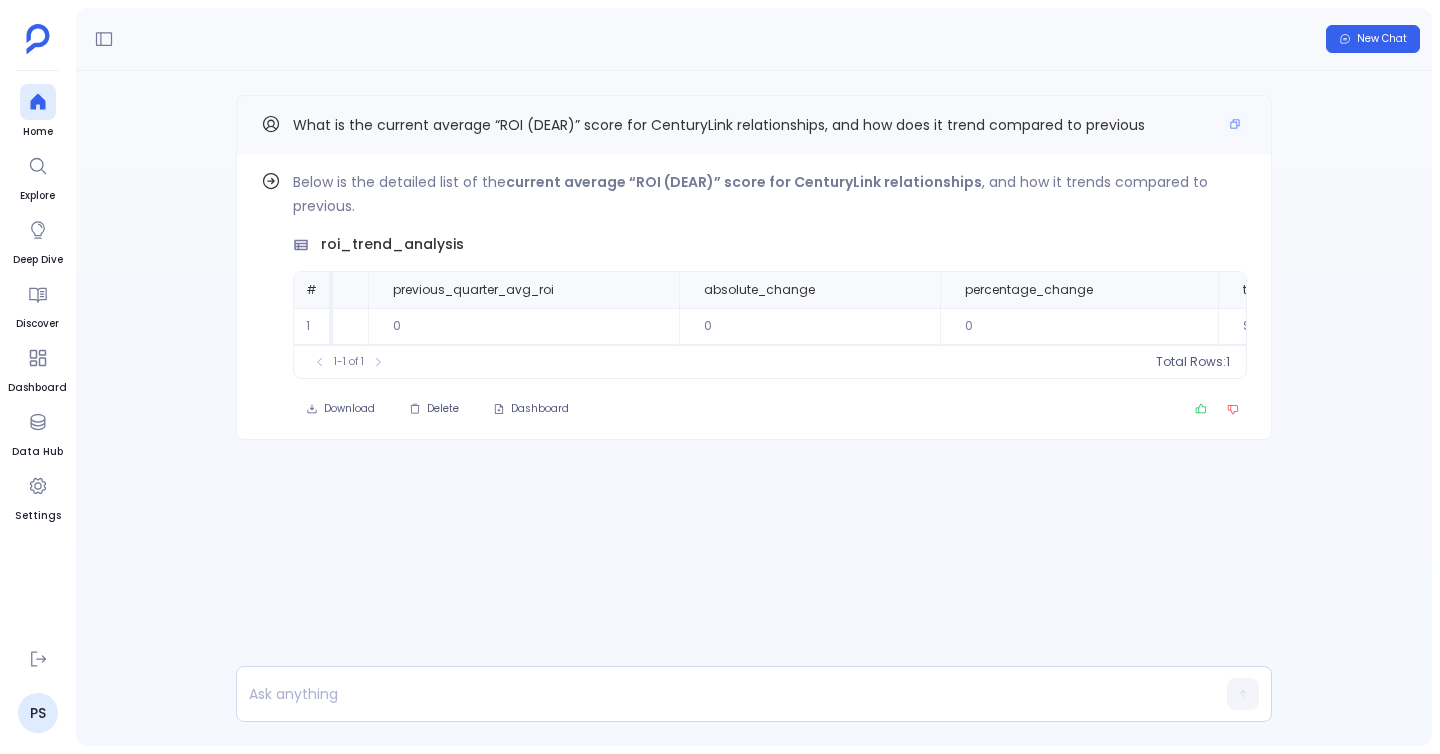 click on "What is the current average “ROI (DEAR)” score for CenturyLink relationships, and how does it trend compared to previous" at bounding box center [754, 125] 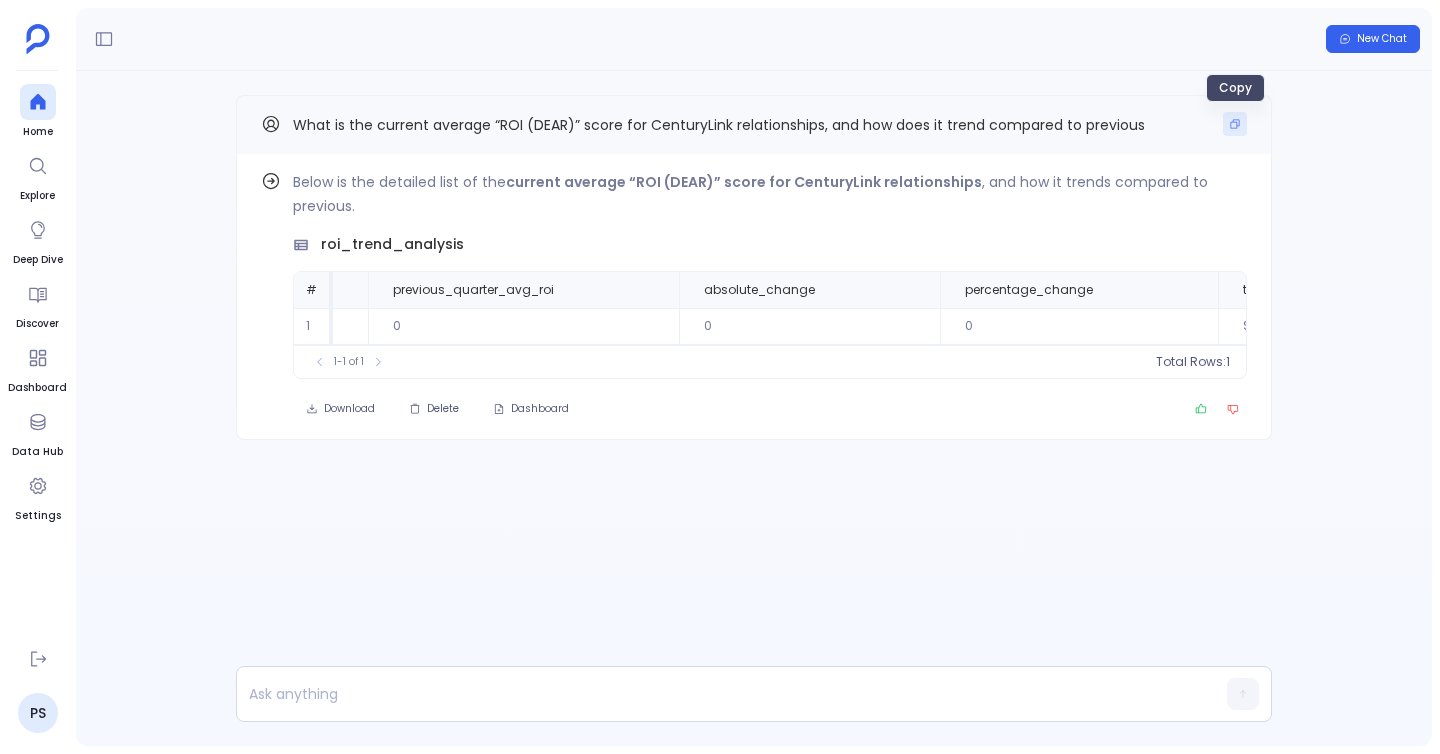 click at bounding box center (1235, 124) 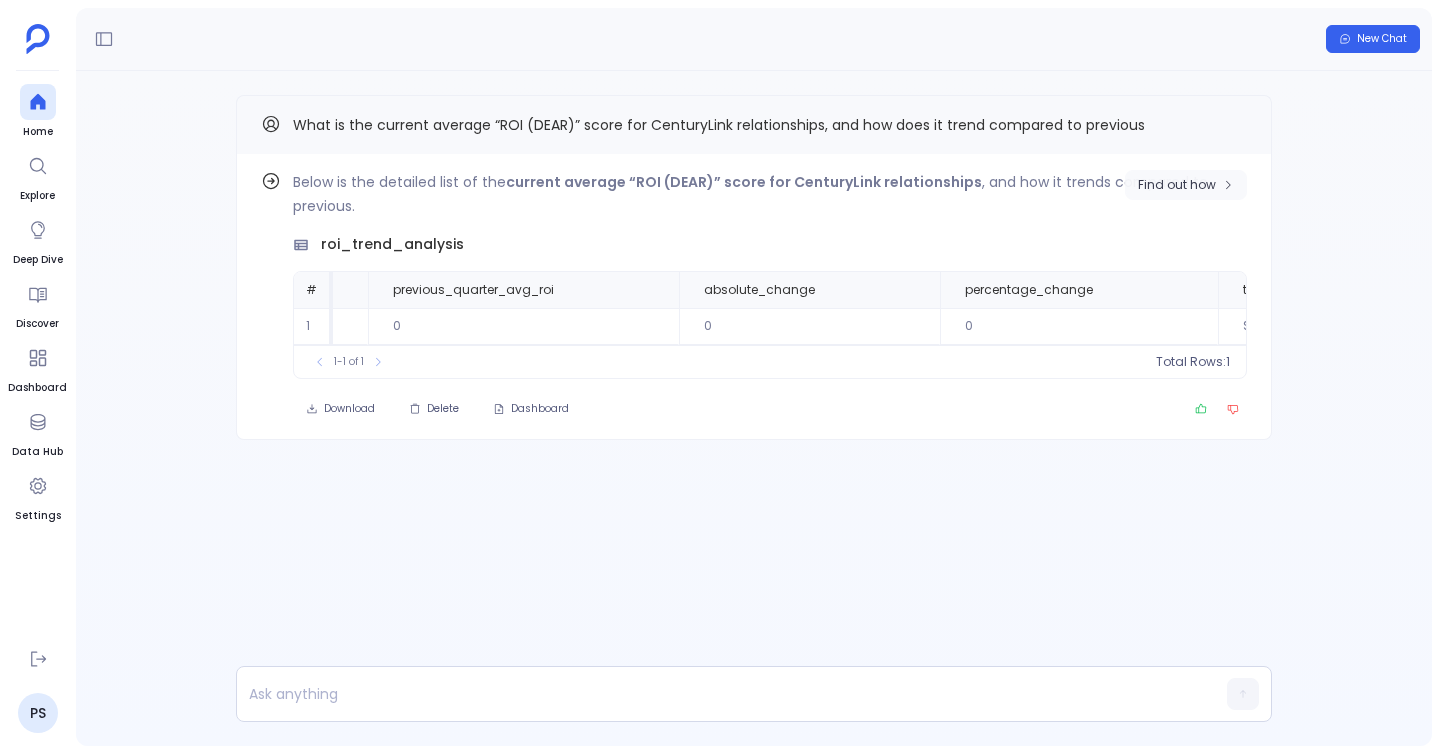 click on "Find out how" at bounding box center (1177, 185) 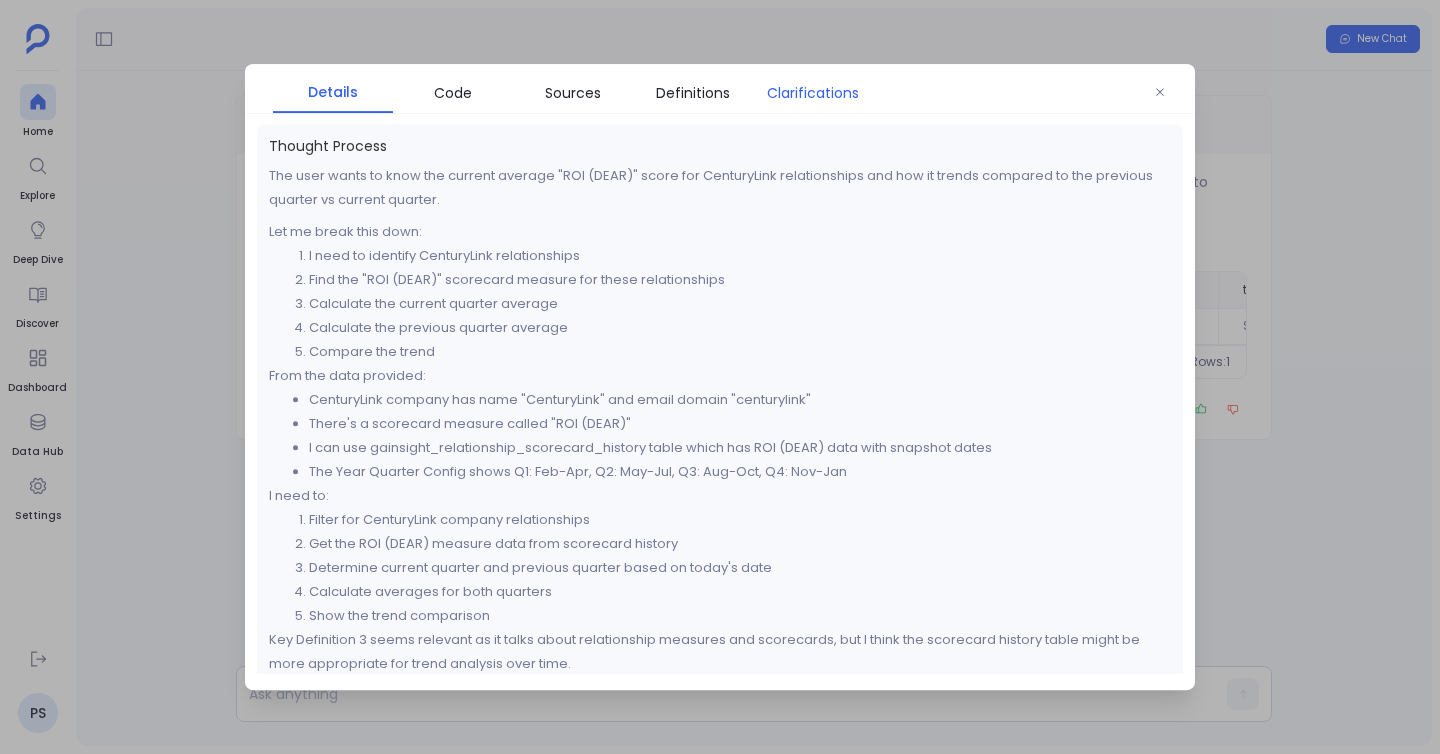 click on "Clarifications" at bounding box center [813, 93] 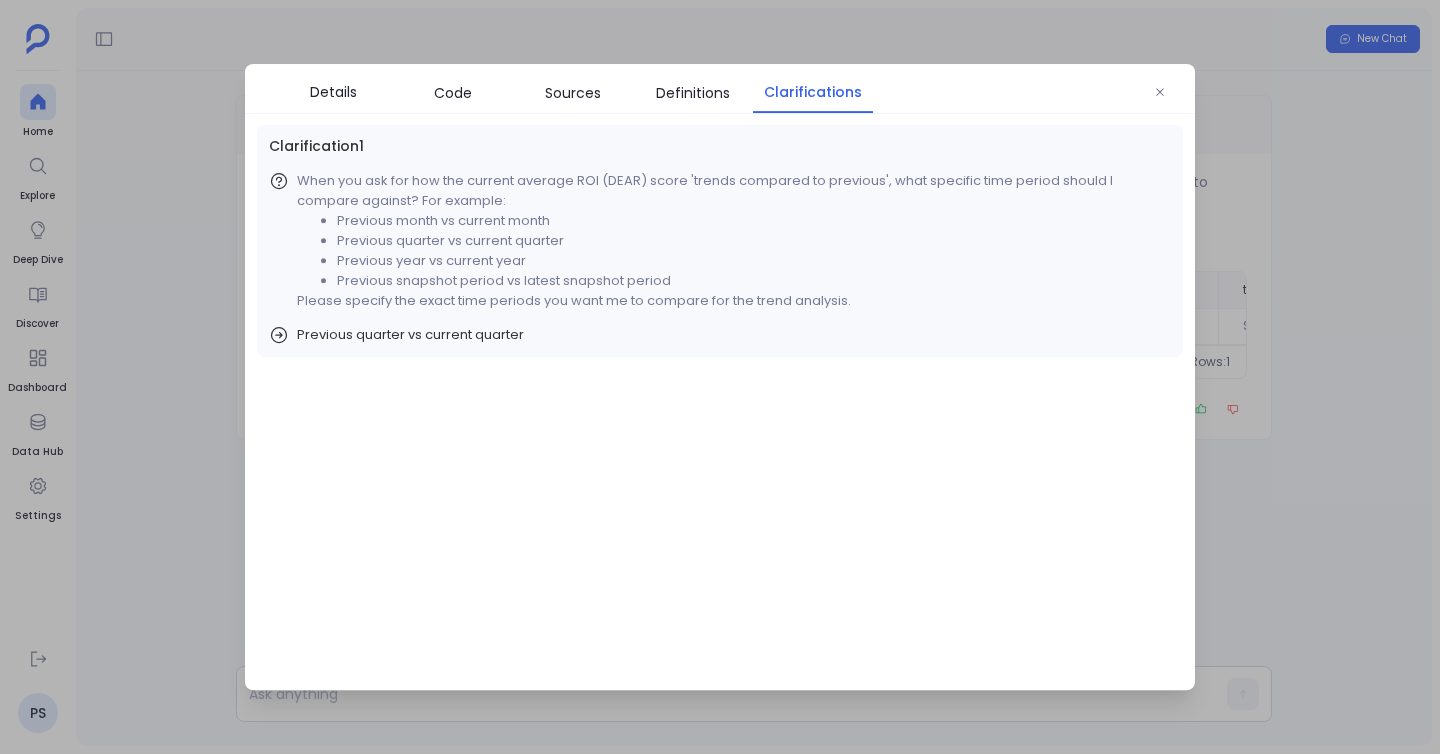 click at bounding box center [720, 377] 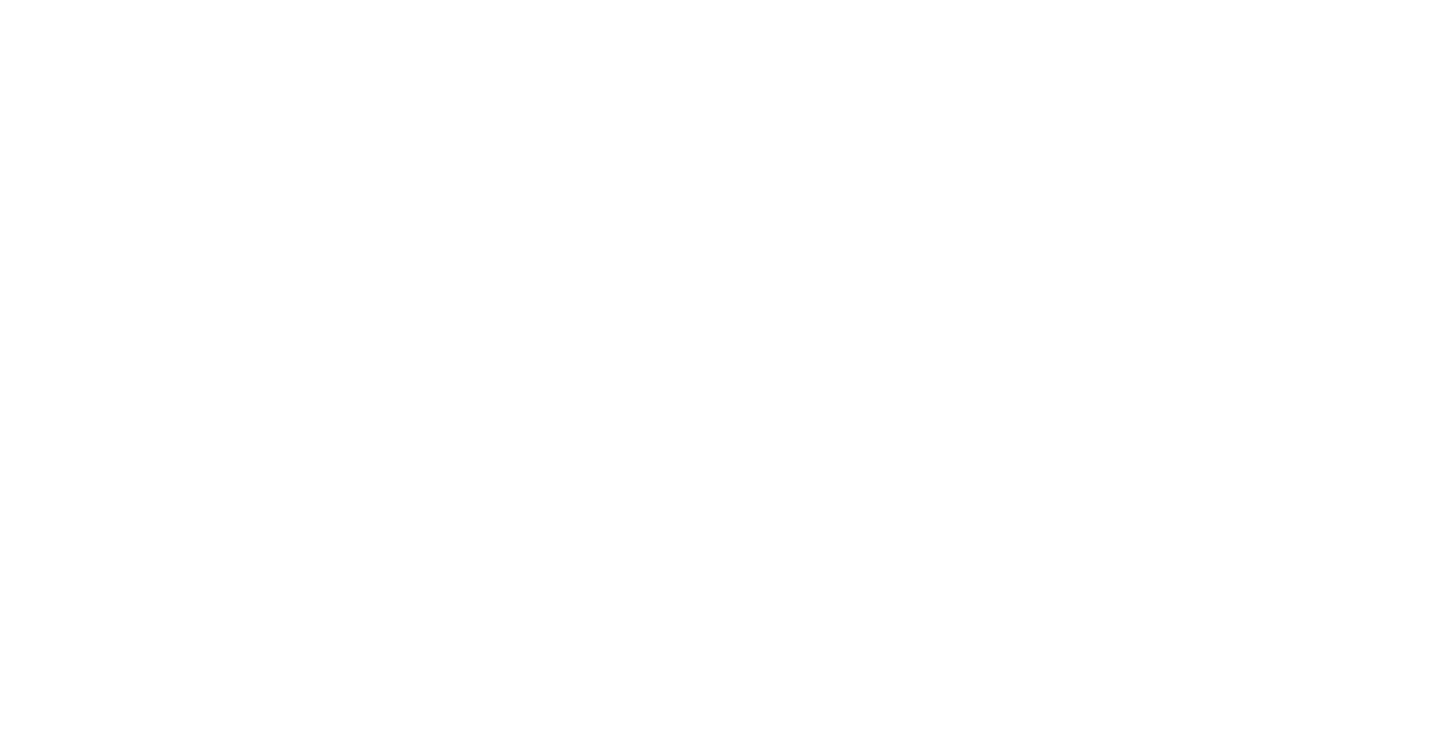 scroll, scrollTop: 0, scrollLeft: 0, axis: both 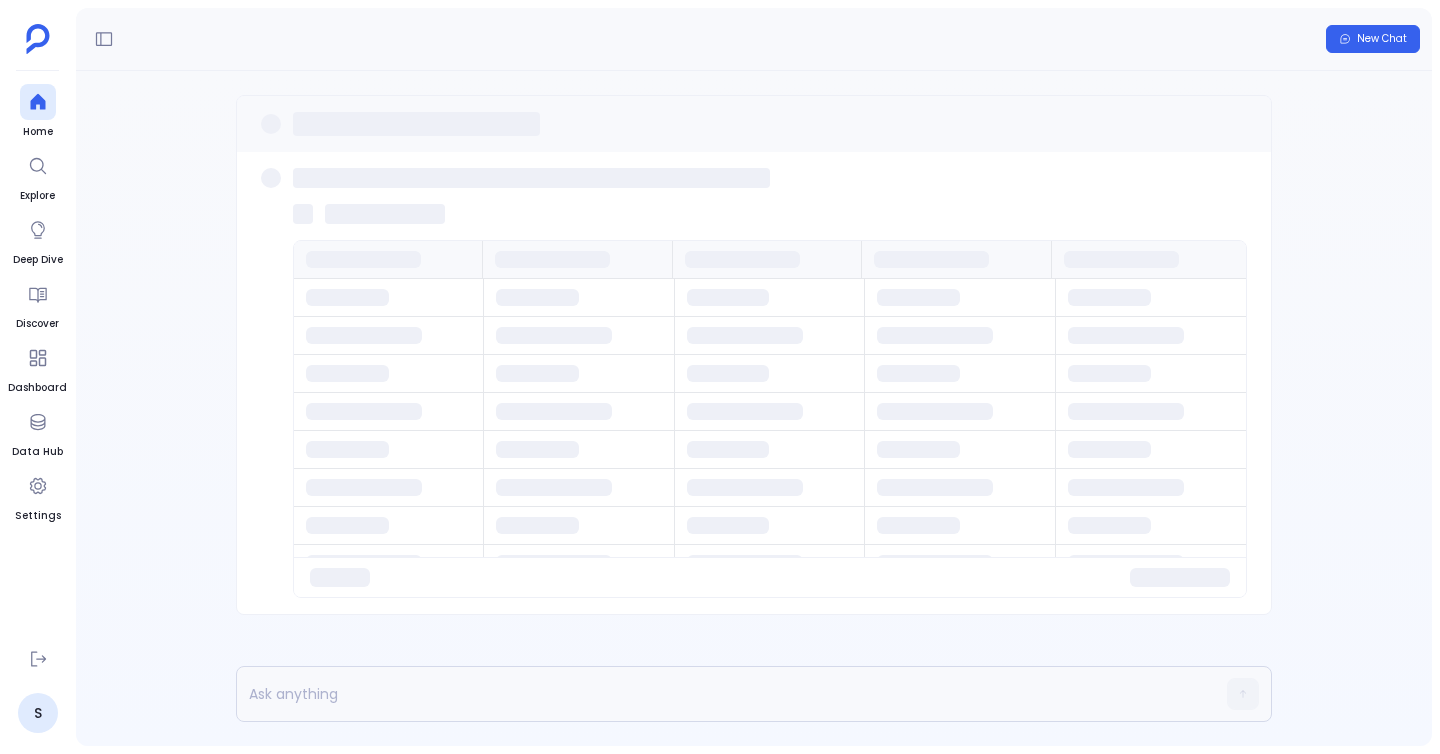 click on "Home Explore Deep Dive Discover Dashboard Data Hub Settings" at bounding box center [37, 358] 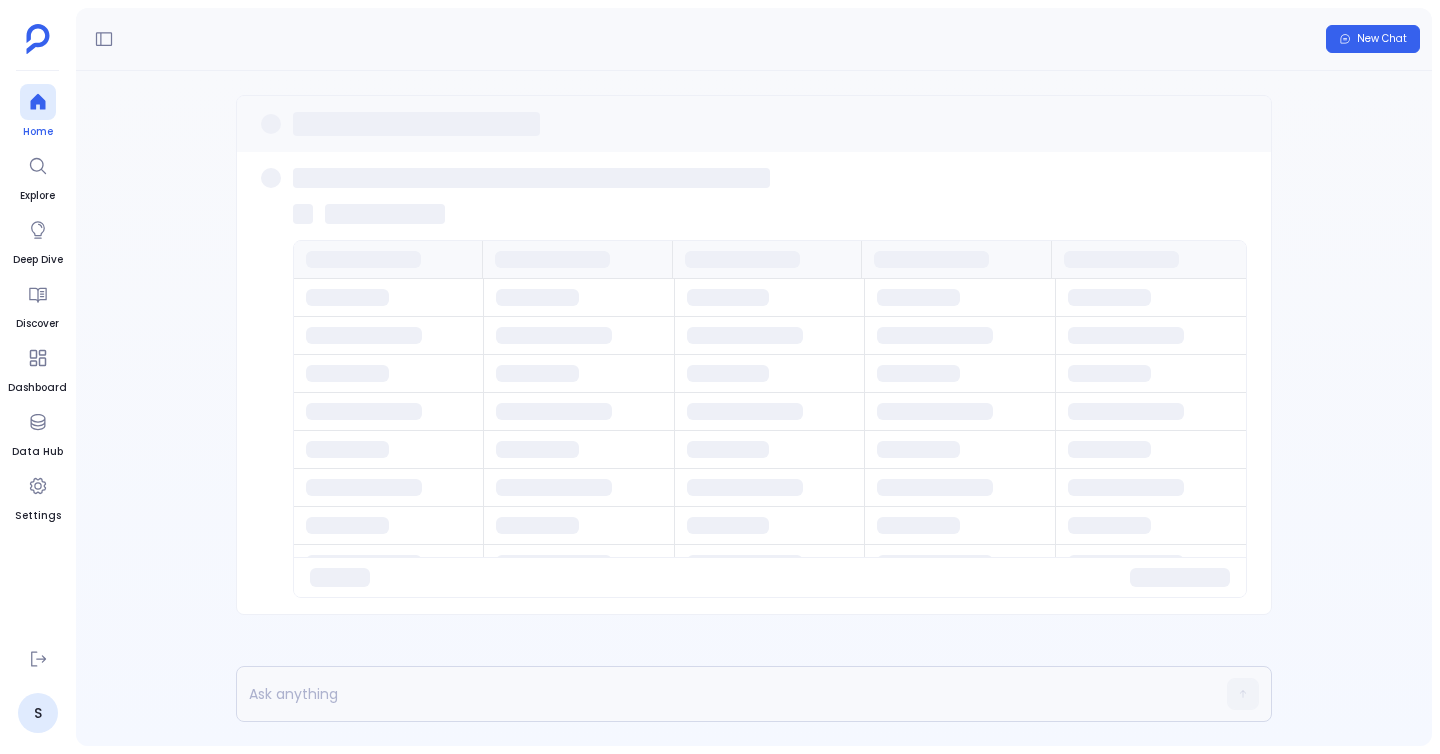 click 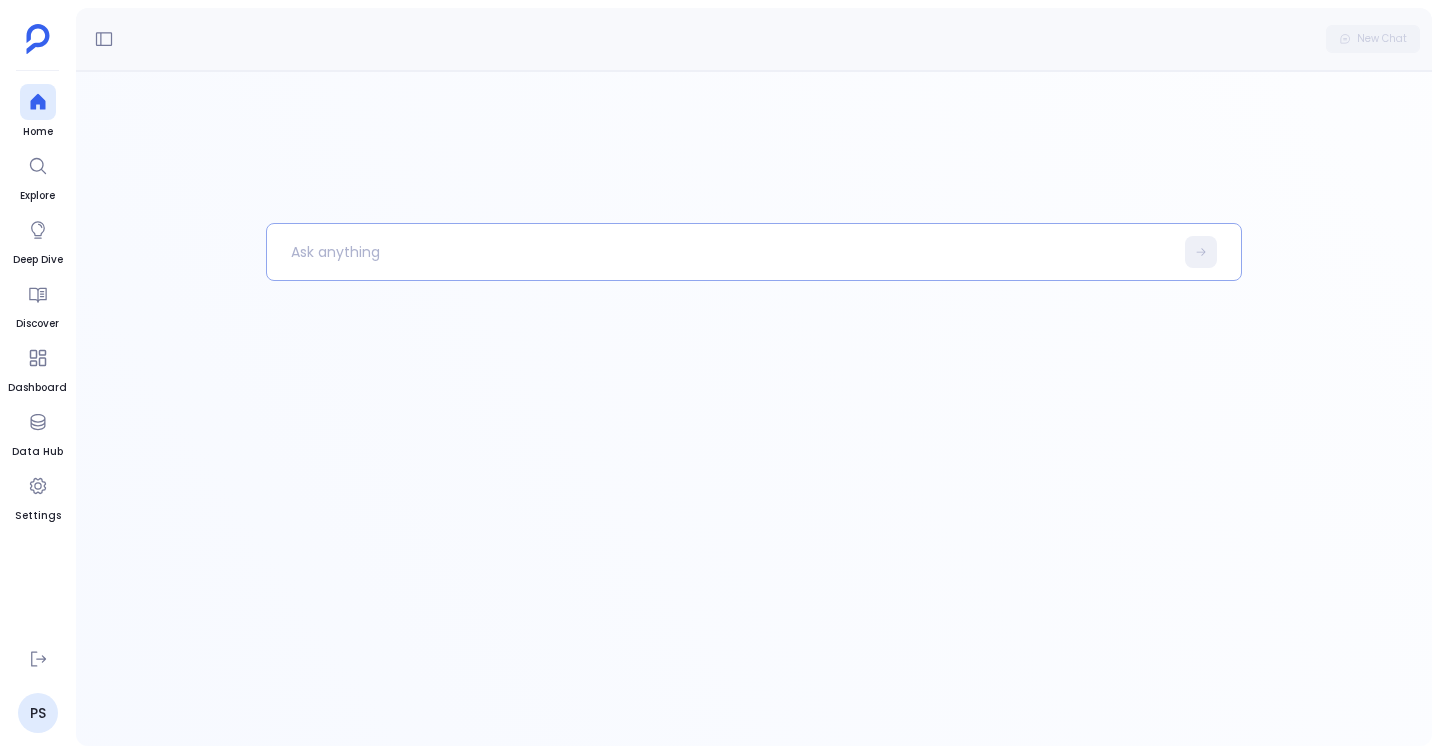 click at bounding box center [720, 252] 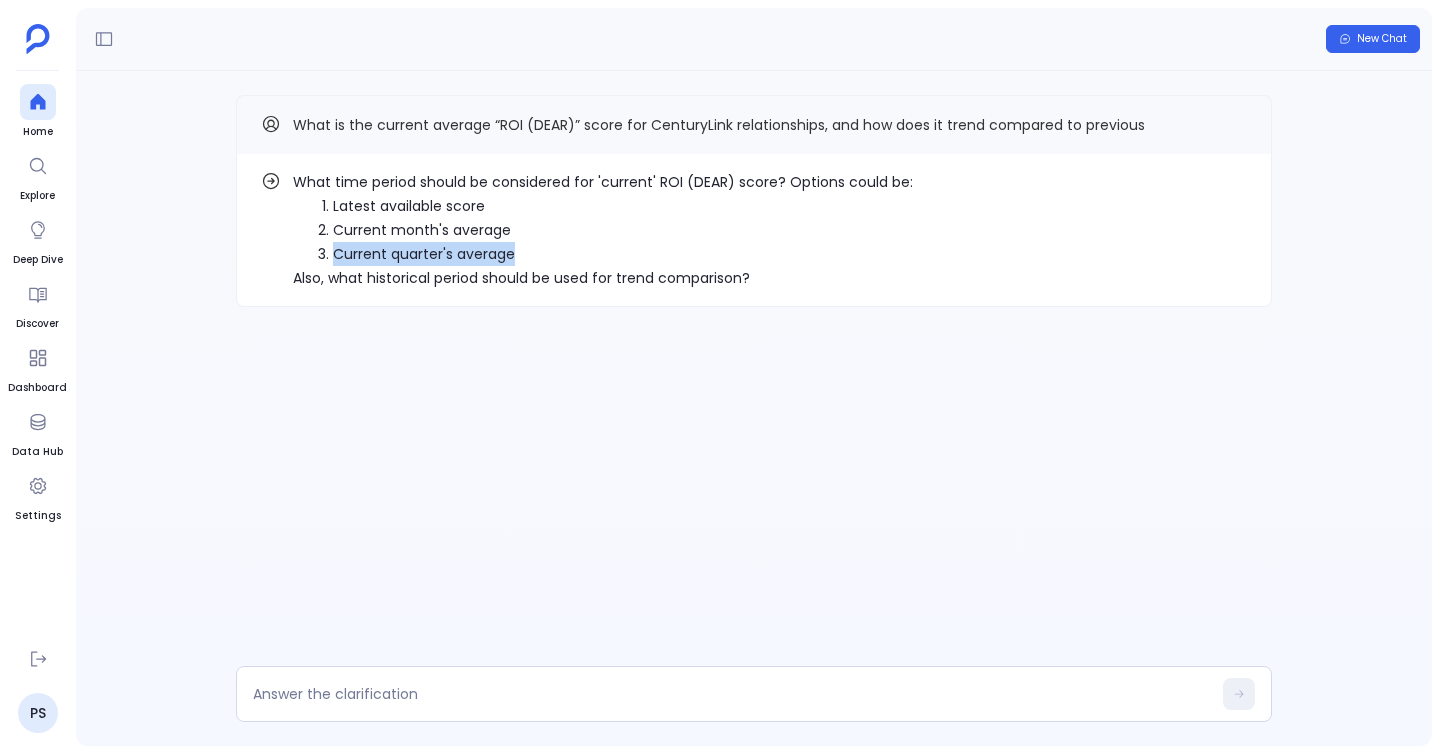 drag, startPoint x: 320, startPoint y: 248, endPoint x: 545, endPoint y: 260, distance: 225.31978 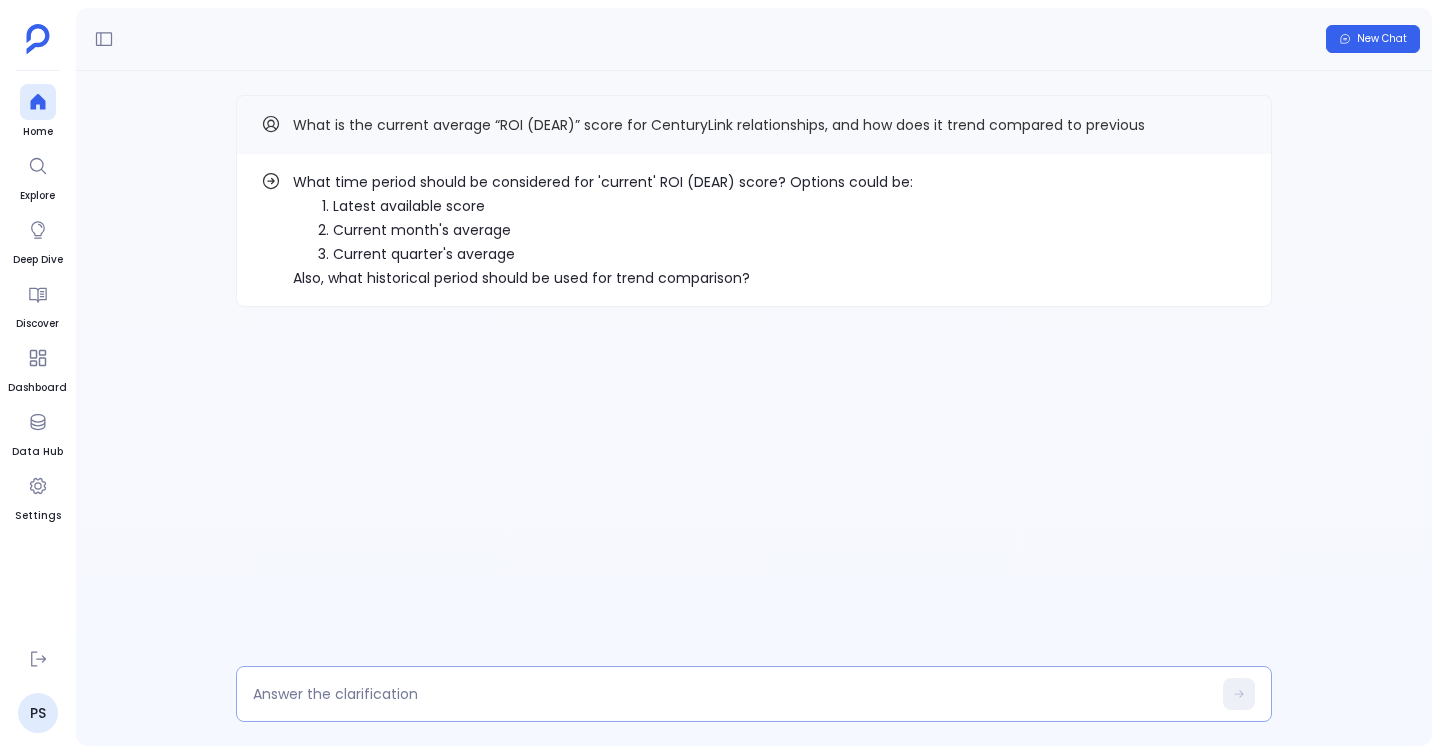 click at bounding box center (732, 694) 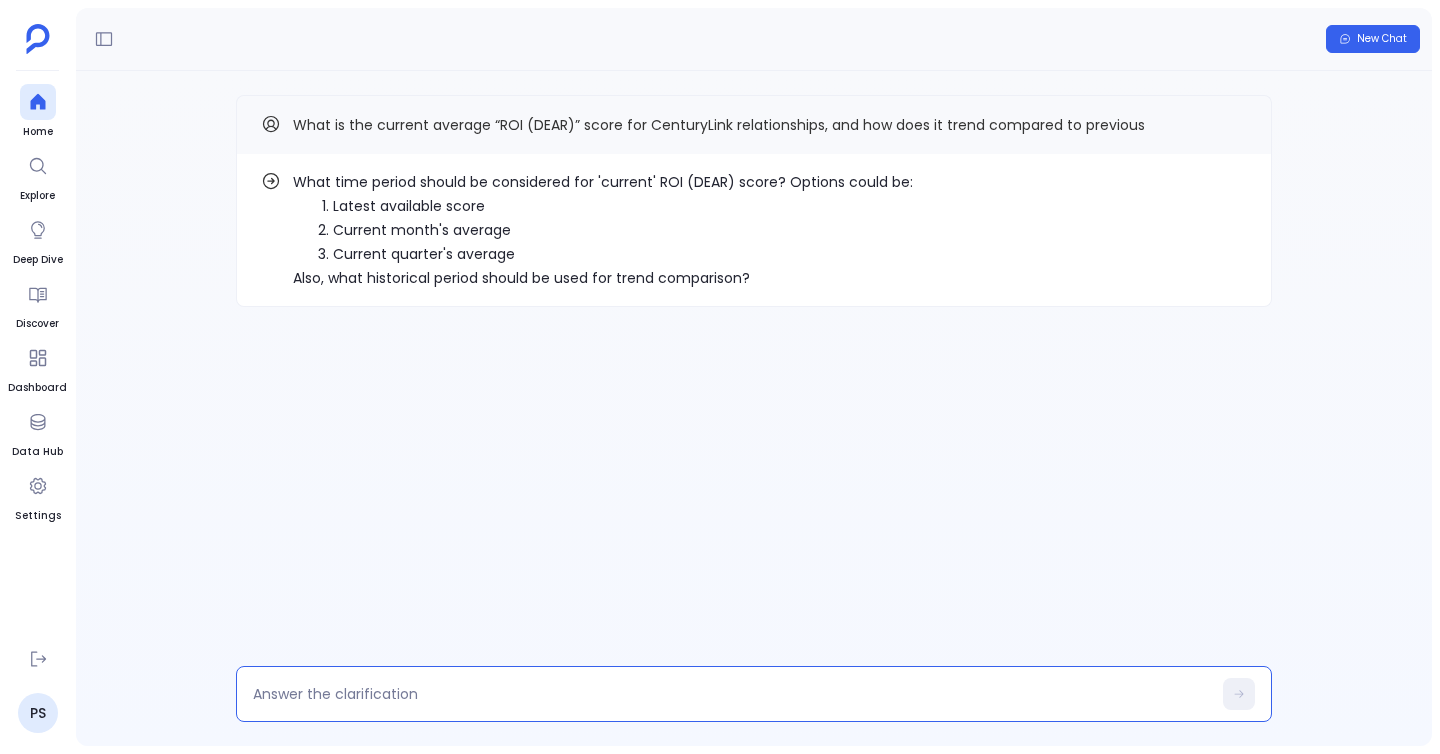 type on "Current quarter's average" 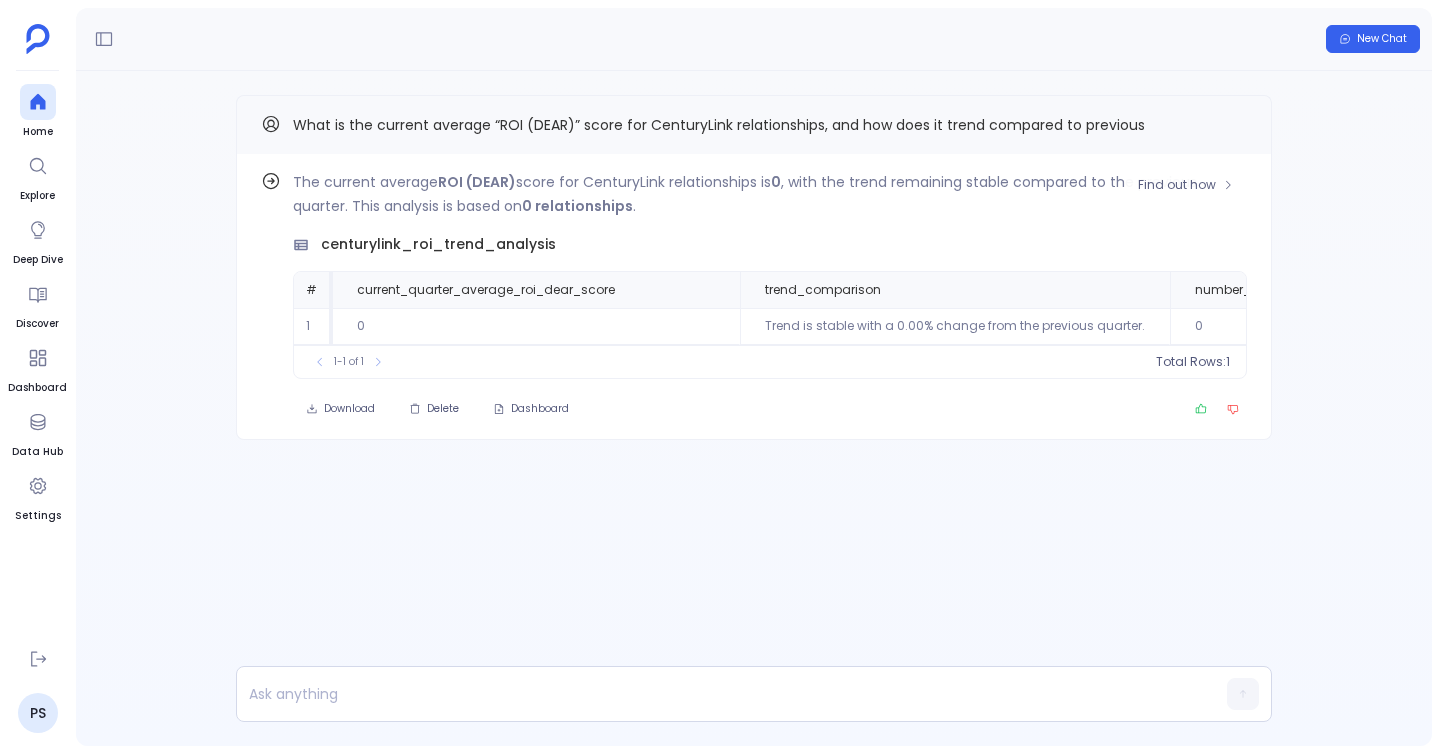 scroll, scrollTop: 0, scrollLeft: 284, axis: horizontal 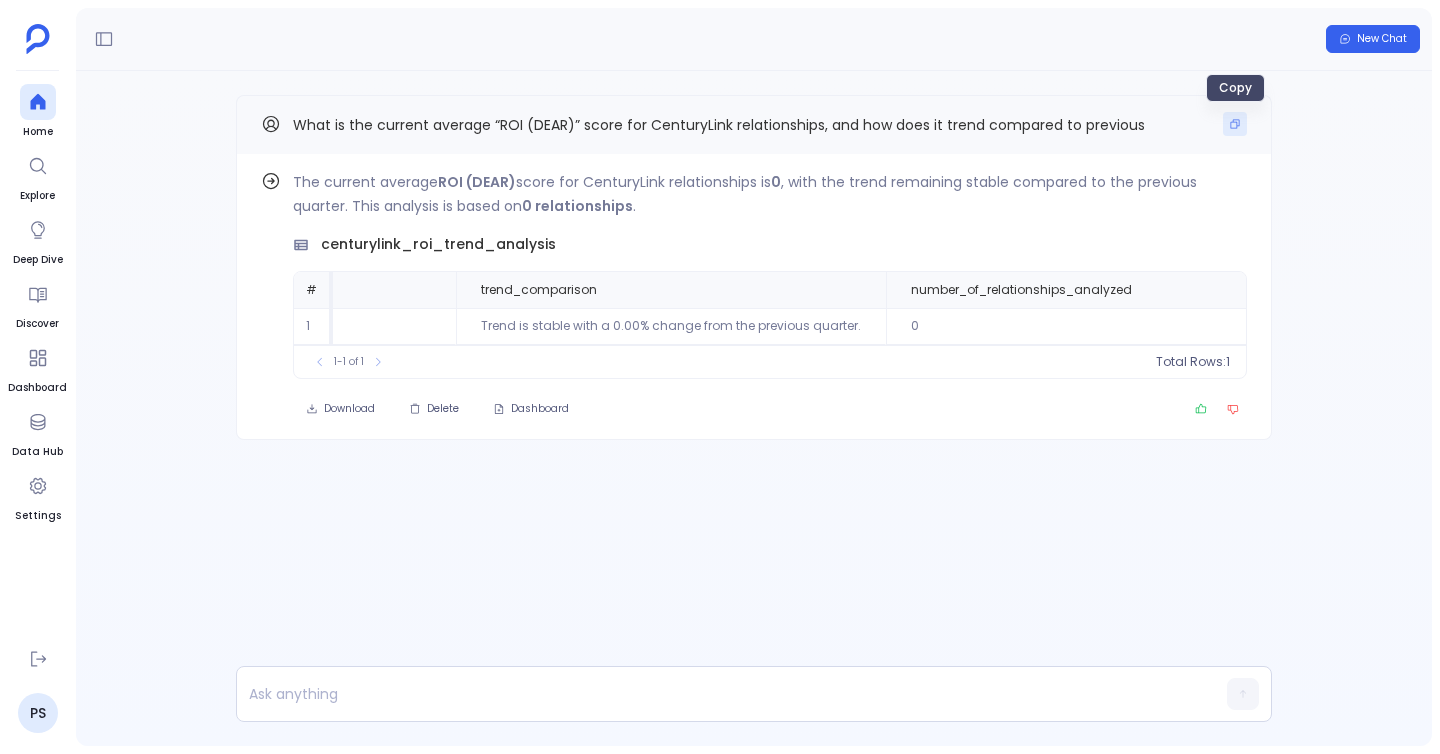 click 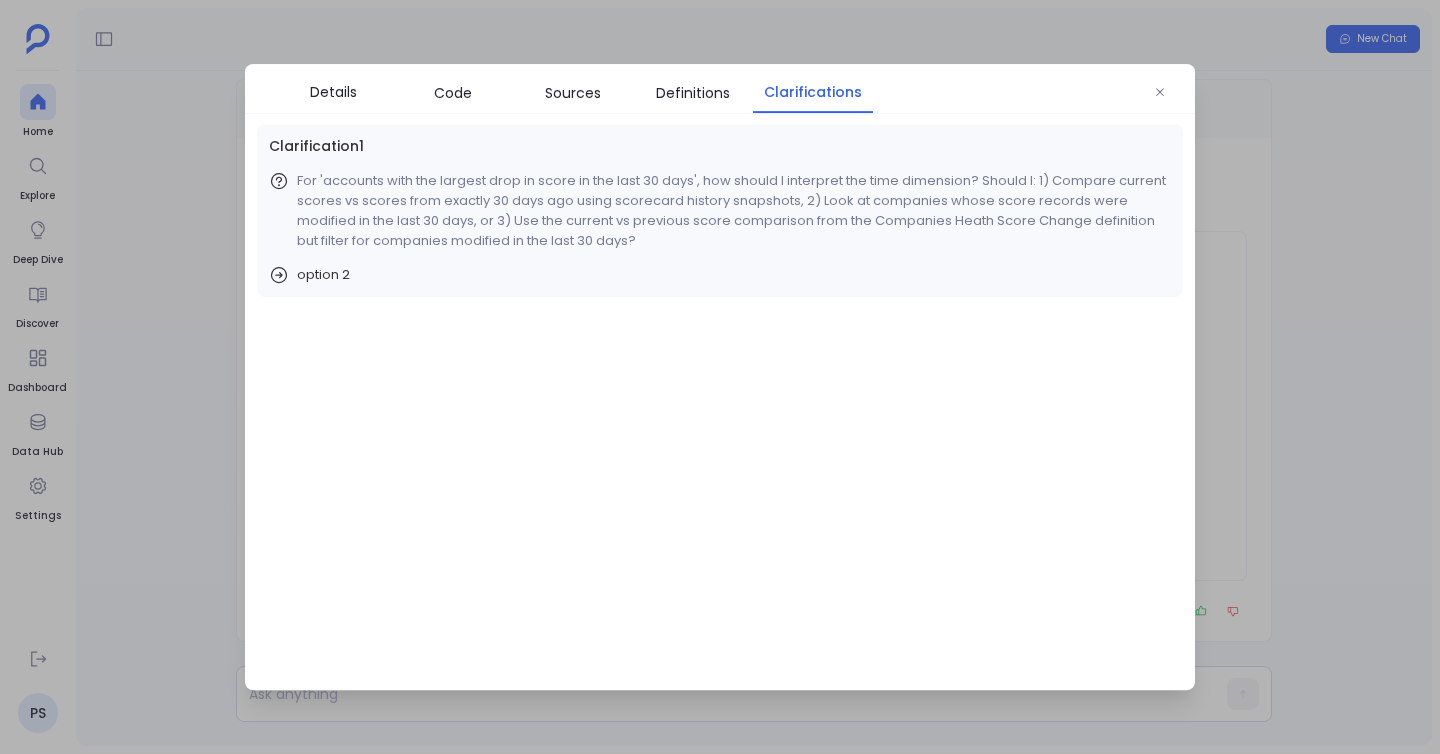 scroll, scrollTop: 0, scrollLeft: 0, axis: both 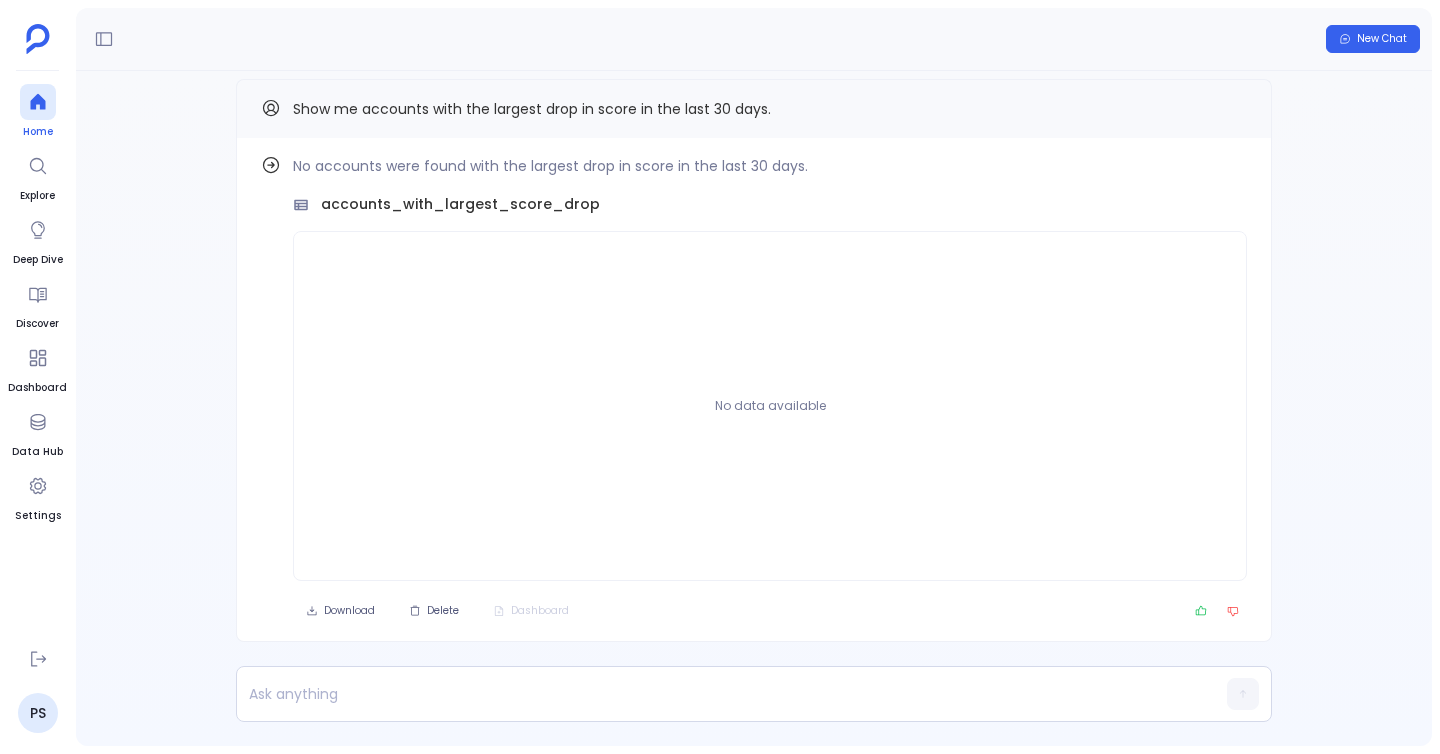 click at bounding box center [38, 102] 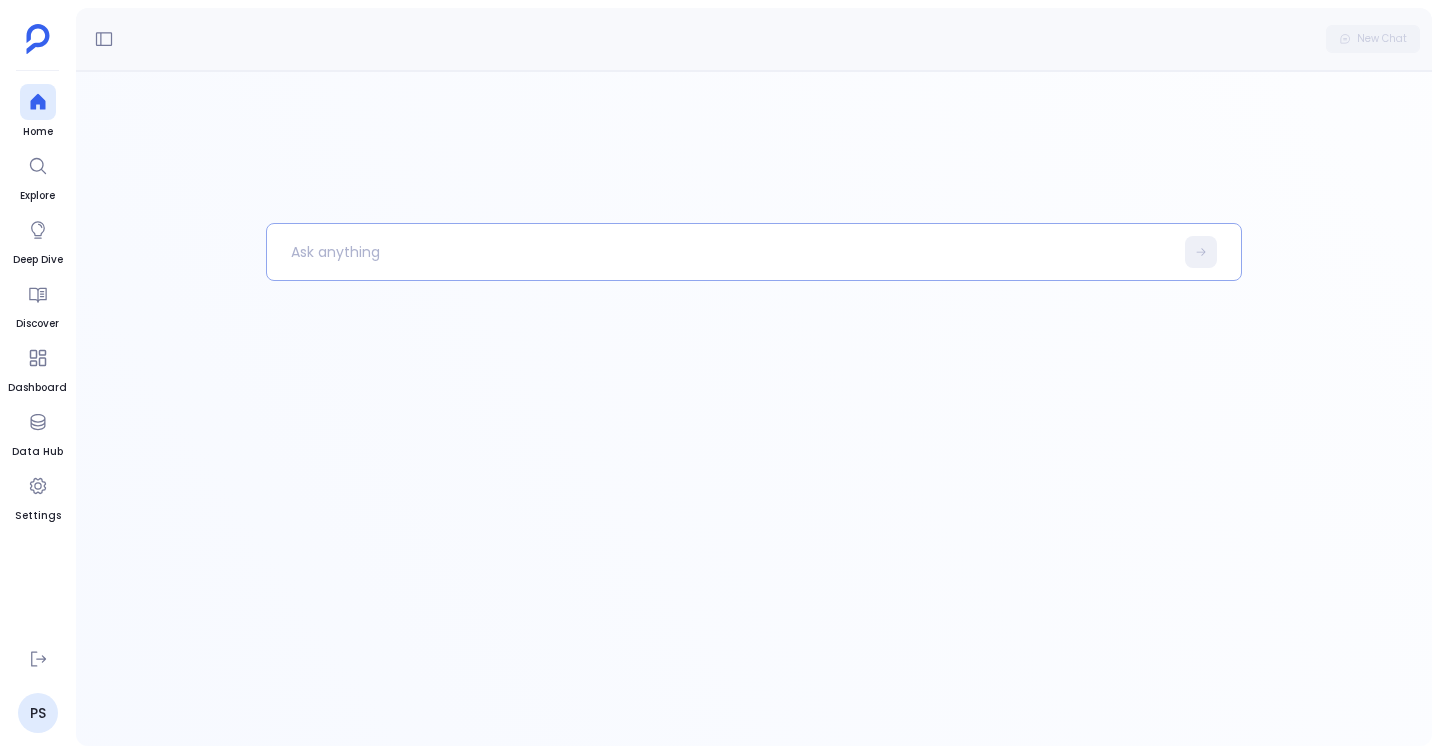 click at bounding box center [720, 252] 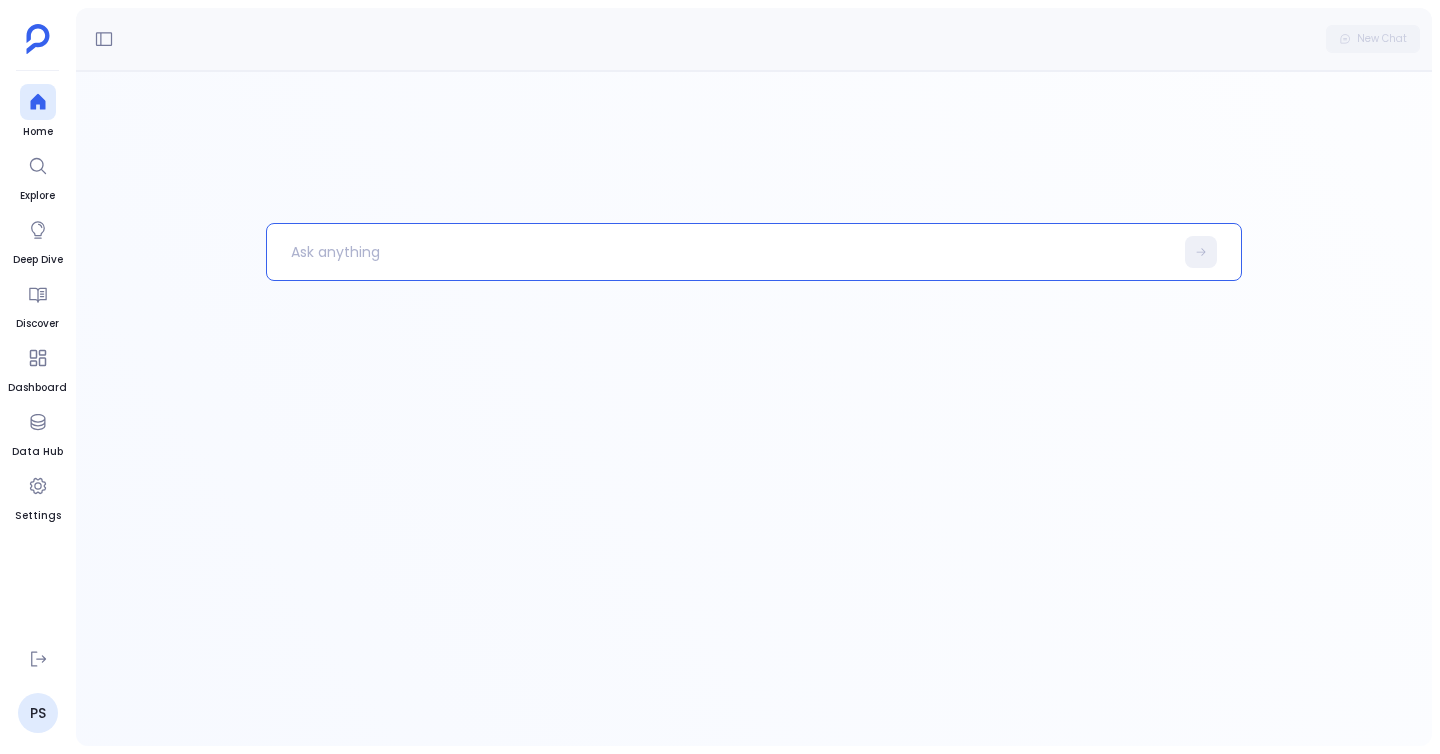 click at bounding box center (720, 252) 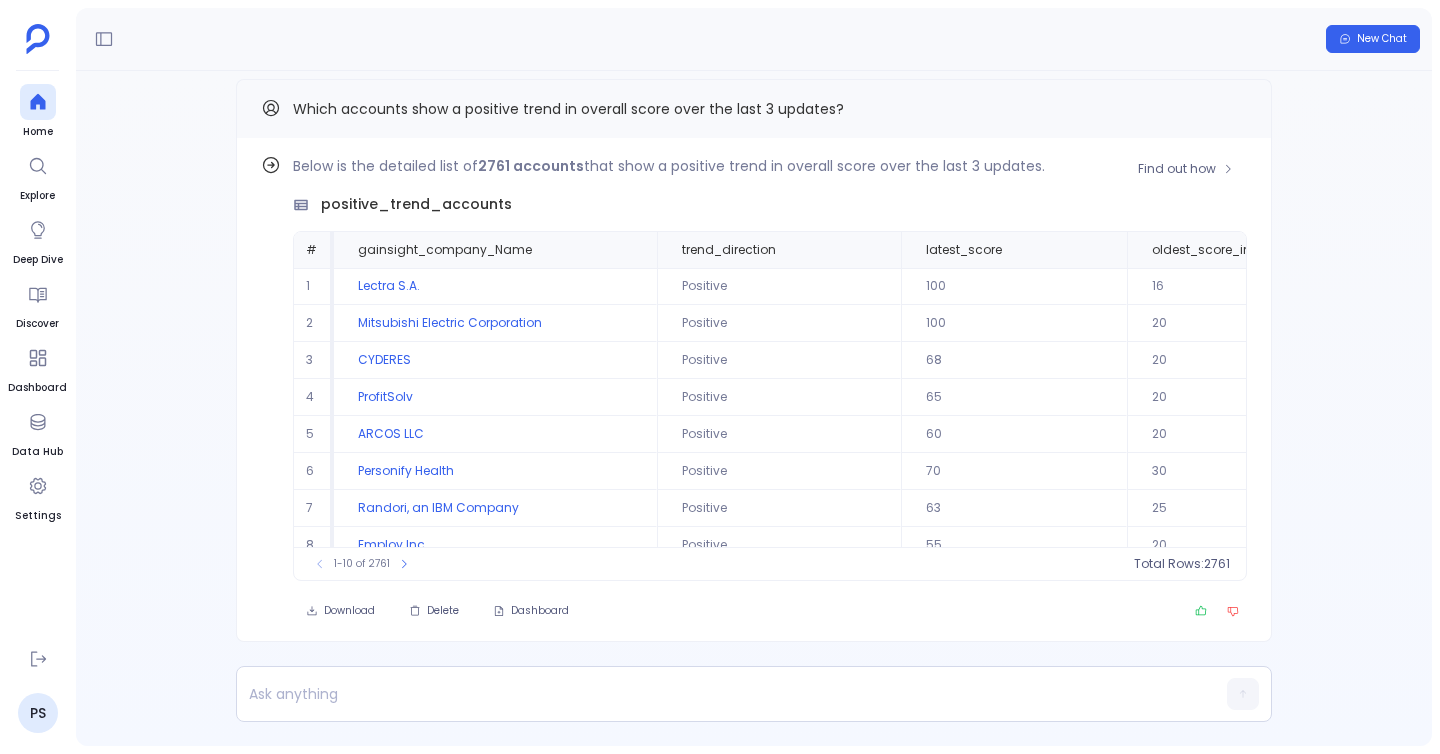 click on "2761 accounts" at bounding box center (531, 166) 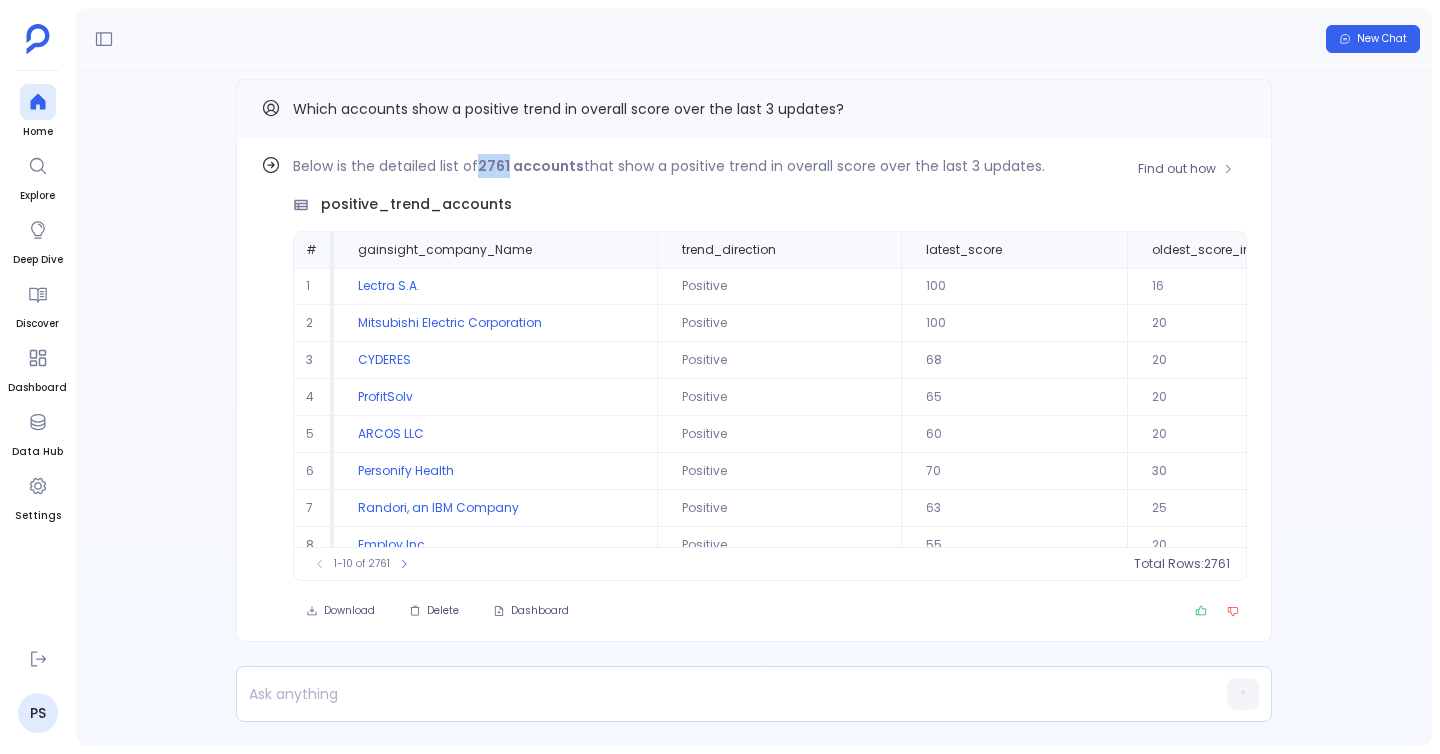 click on "2761 accounts" at bounding box center [531, 166] 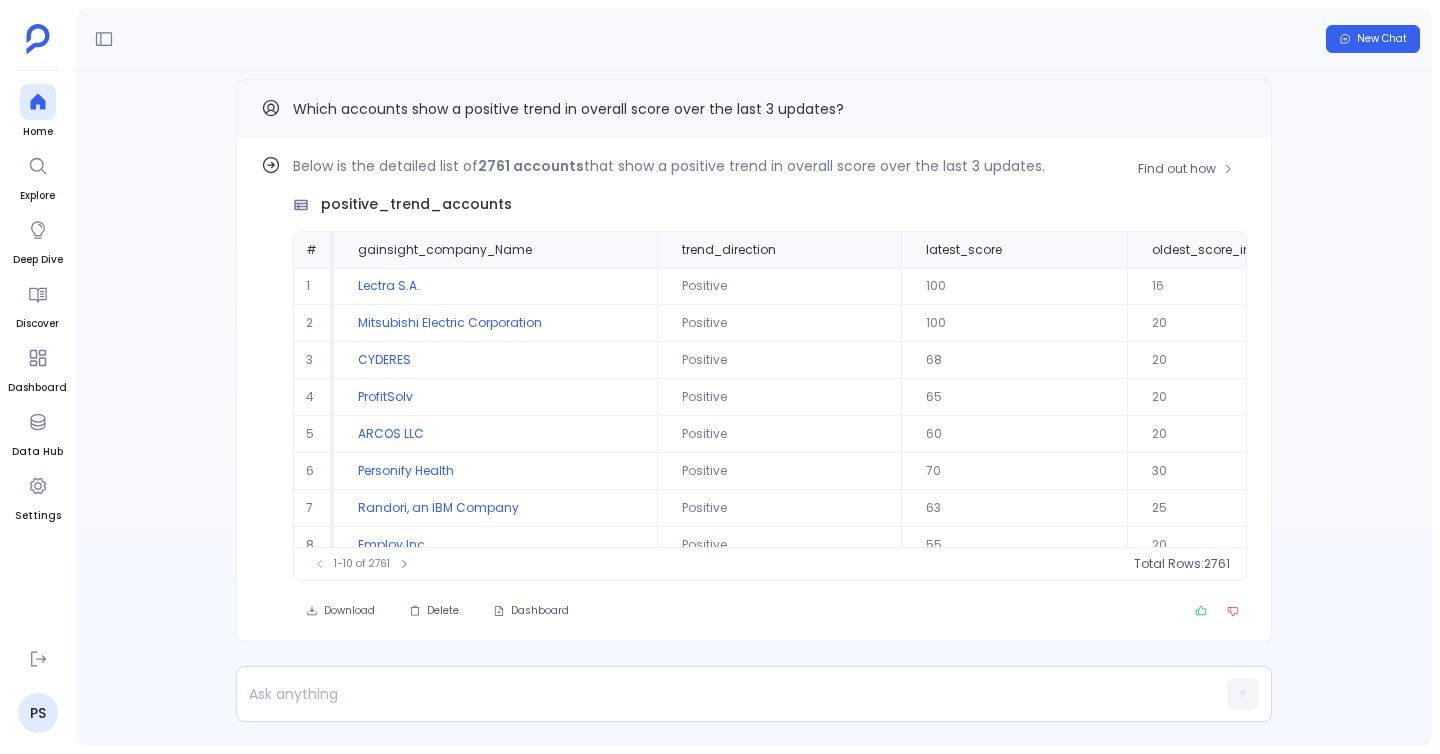 click on "Below is the detailed list of  2761 accounts  that show a positive trend in overall score over the last 3 updates. positive_trend_accounts # gainsight_company_Name trend_direction latest_score oldest_score_in_period score_improvement 1 Lectra S.A. Positive 100 16 84 2 Mitsubishi Electric Corporation Positive 100 20 80 3 CYDERES Positive 68 20 48 4 ProfitSolv Positive 65 20 45 5 ARCOS LLC Positive 60 20 40 6 Personify Health Positive 70 30 40 7 Randori, an IBM Company Positive 63 25 38 8 Employ Inc Positive 55 20 35 9 AlgoSec, Inc. Positive 78 48 30 10 Corcentric Positive 78 48 30
To pick up a draggable item, press the space bar.
While dragging, use the arrow keys to move the item.
Press space again to drop the item in its new position, or press escape to cancel.
1-10 of 2761 Total Rows:  2761" at bounding box center [770, 367] 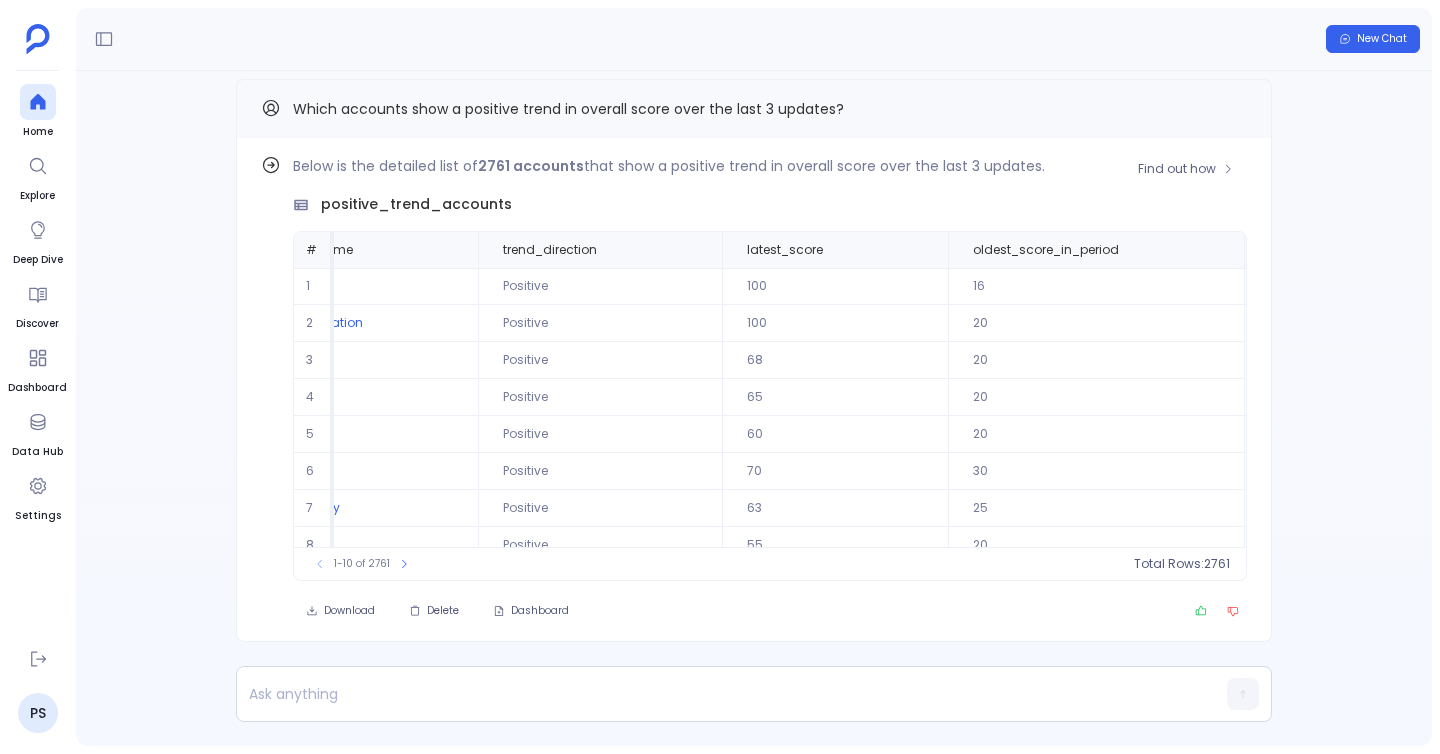 scroll, scrollTop: 0, scrollLeft: 122, axis: horizontal 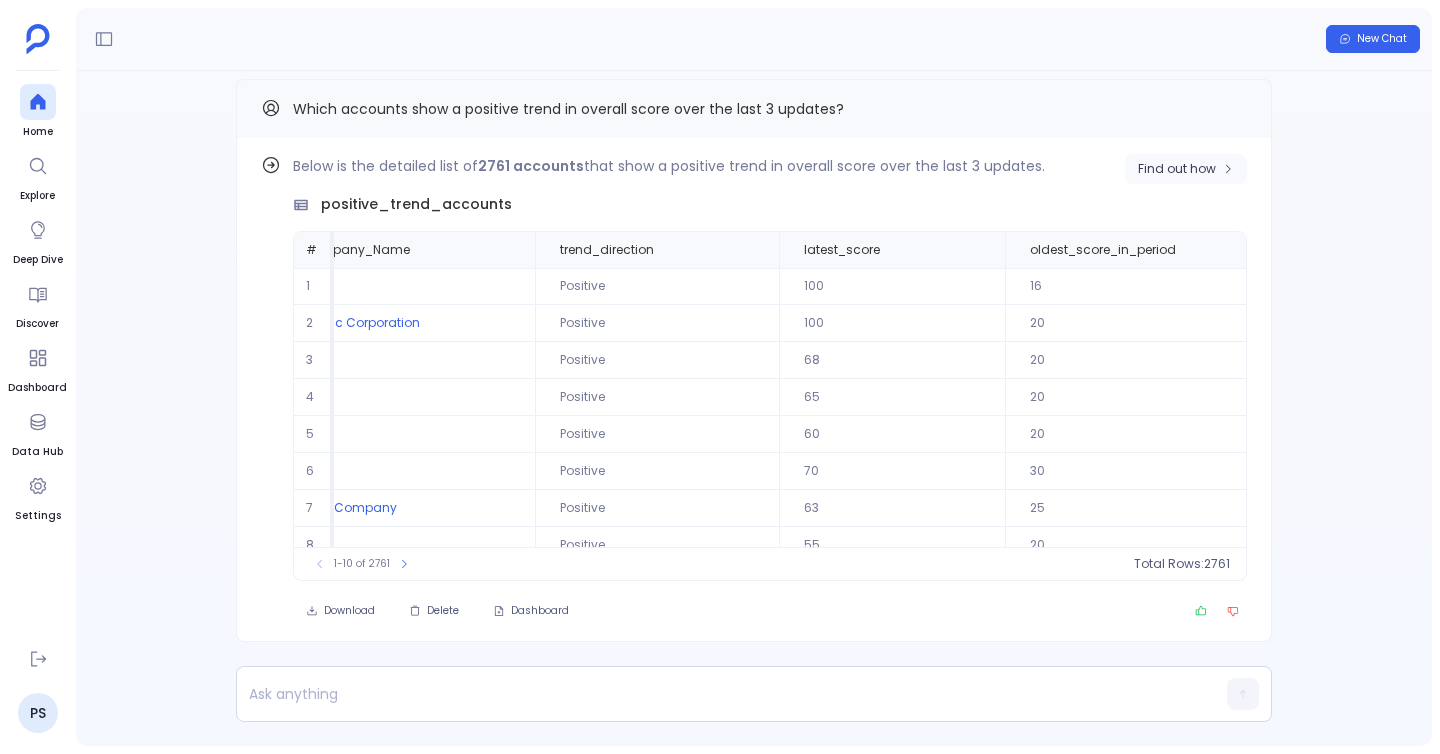 click on "Find out how" at bounding box center (1177, 169) 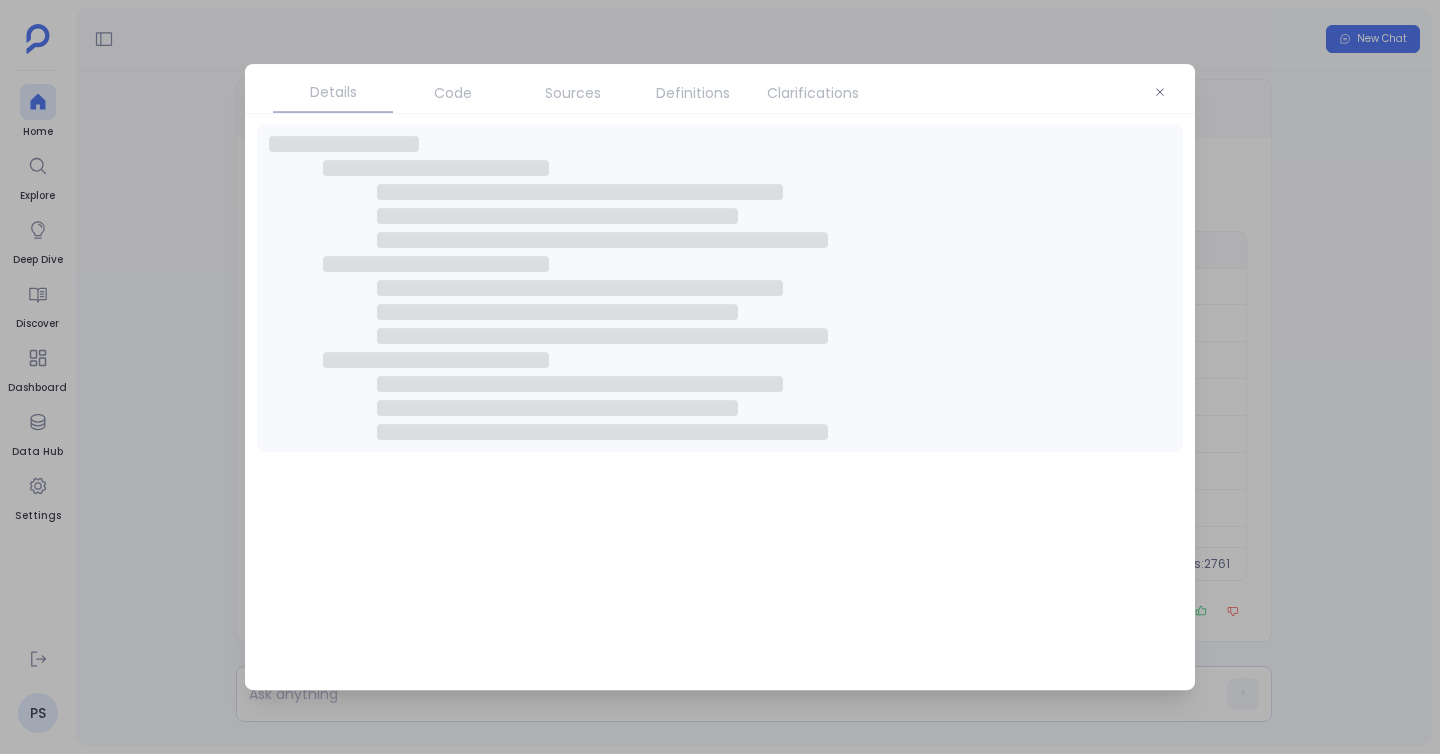 click on "Definitions" at bounding box center [693, 93] 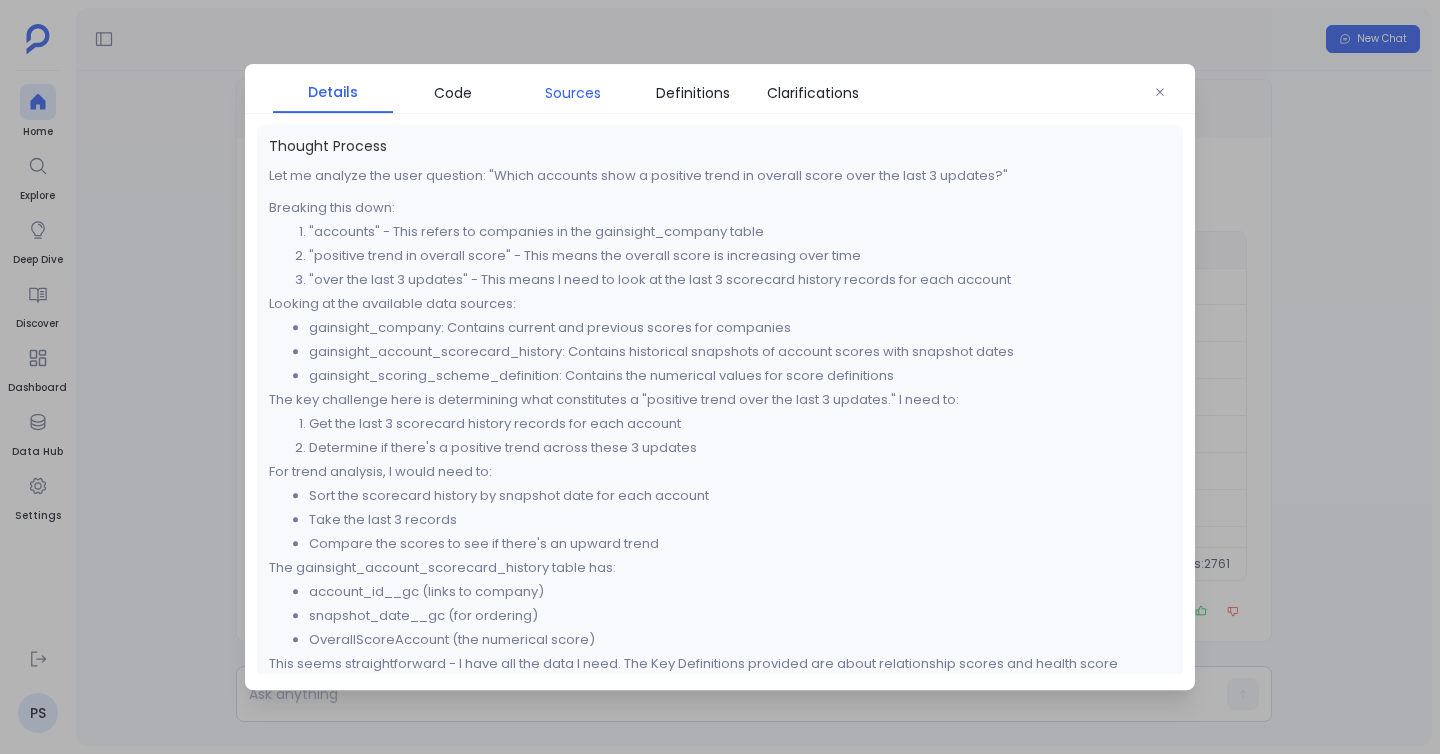 click on "Sources" at bounding box center (573, 93) 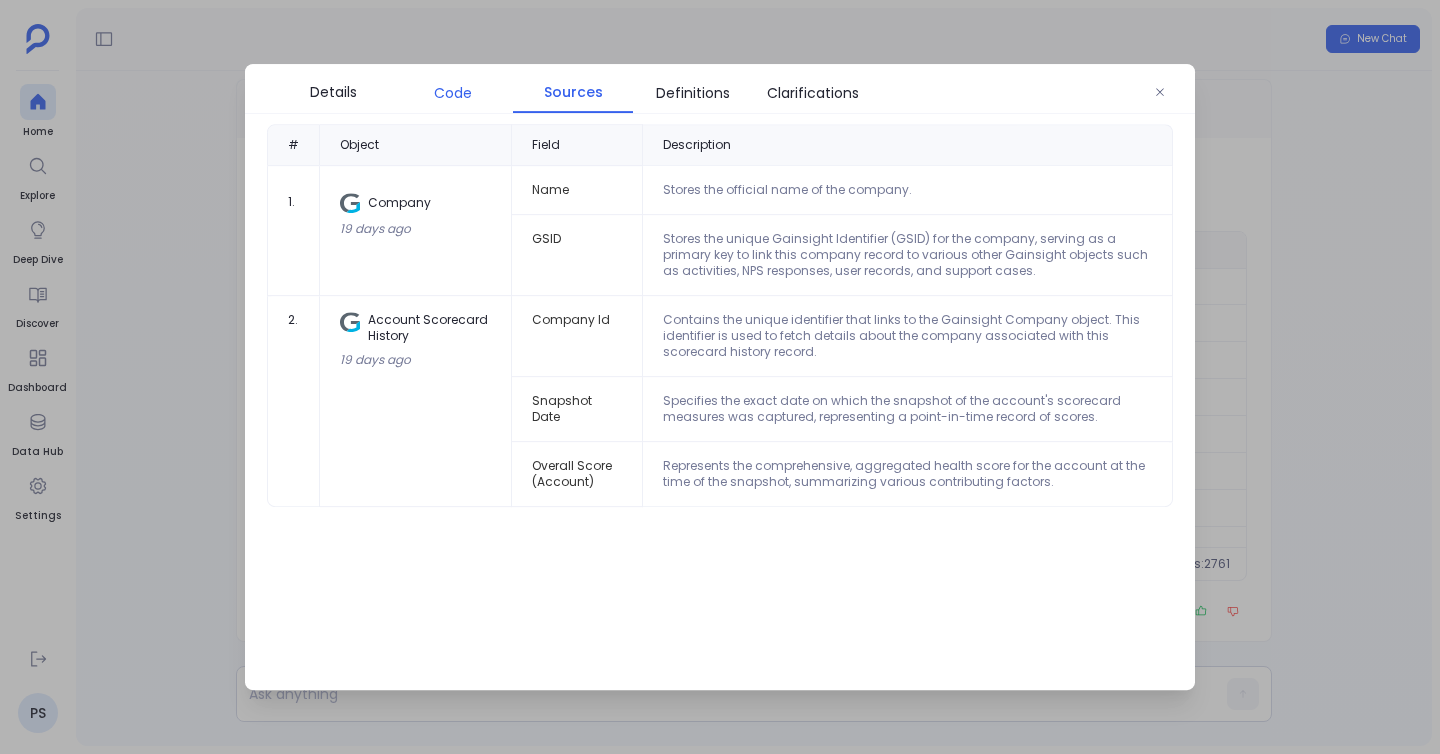 click on "Code" at bounding box center [453, 93] 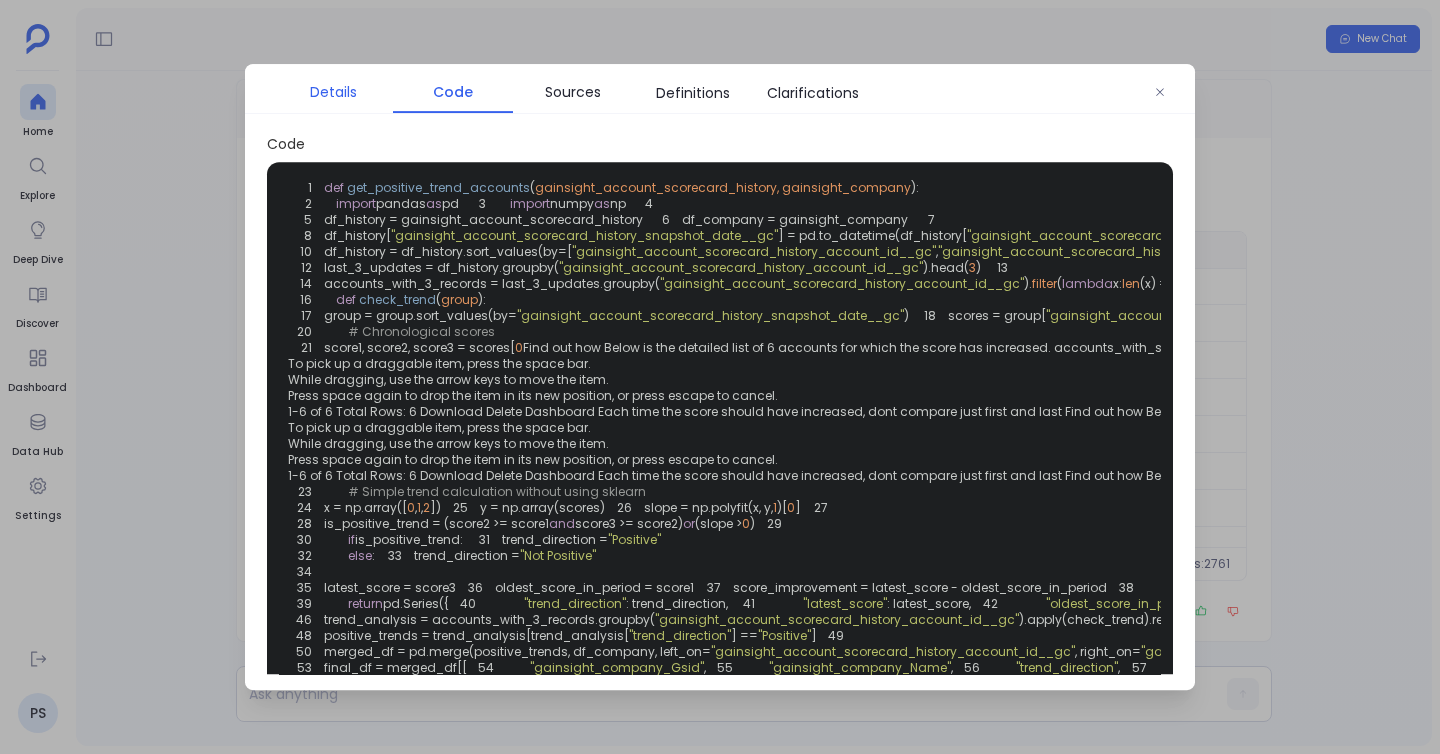 click on "Details" at bounding box center (333, 92) 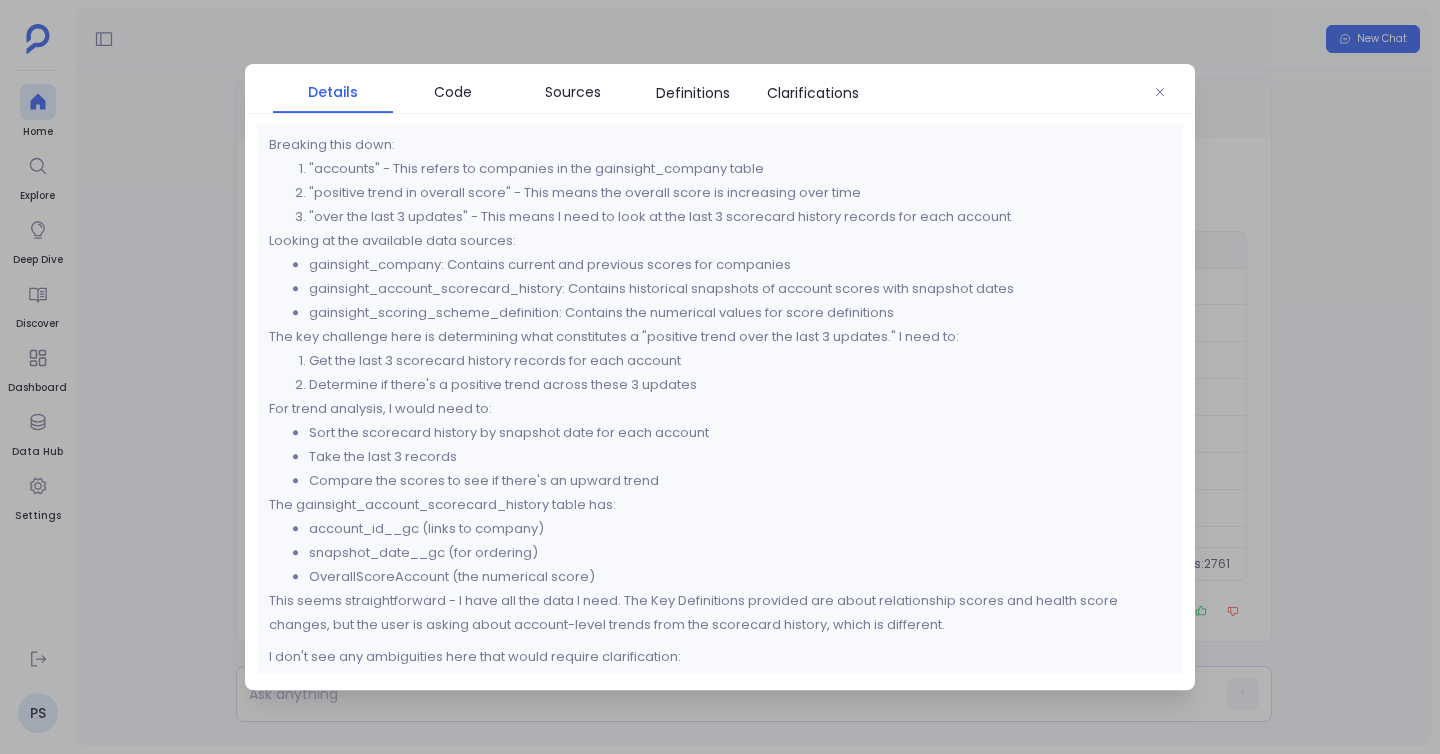 scroll, scrollTop: 74, scrollLeft: 0, axis: vertical 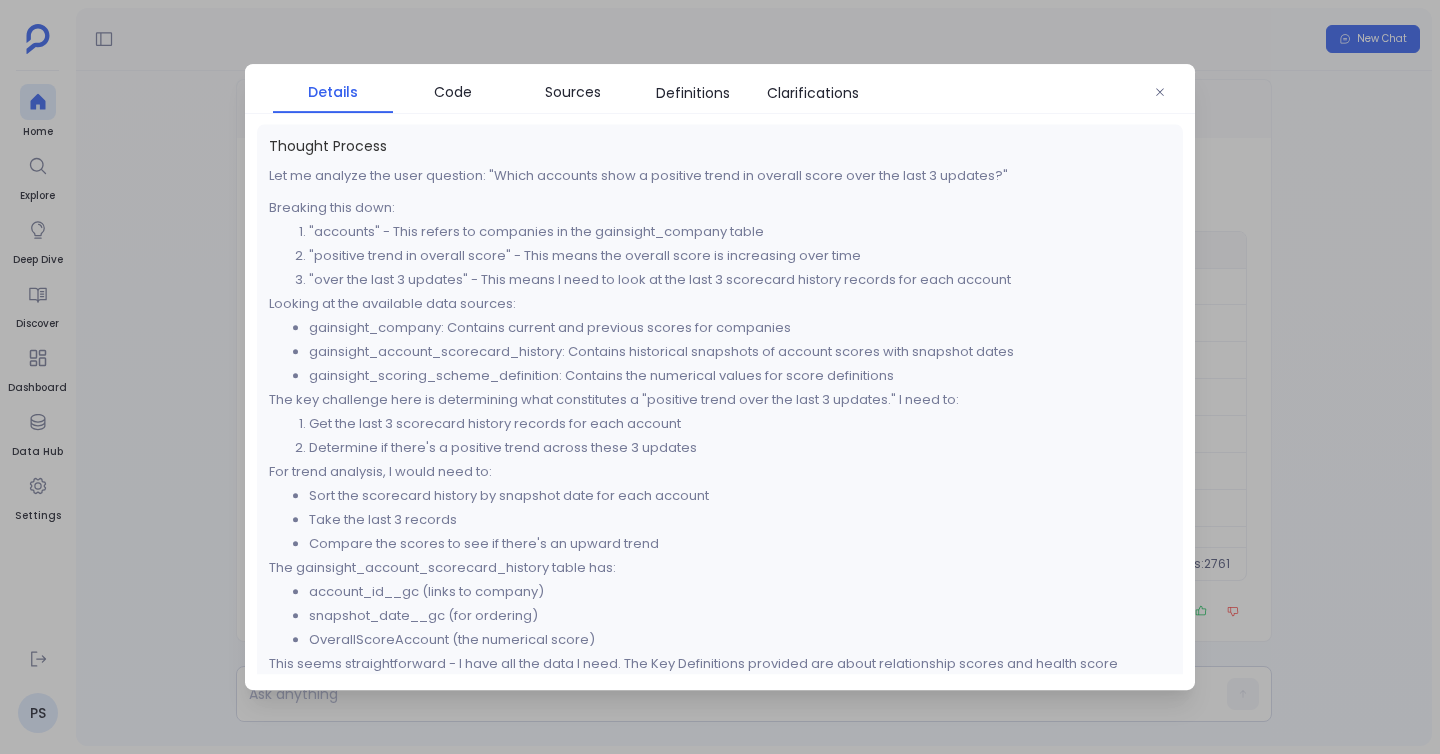 click at bounding box center (720, 377) 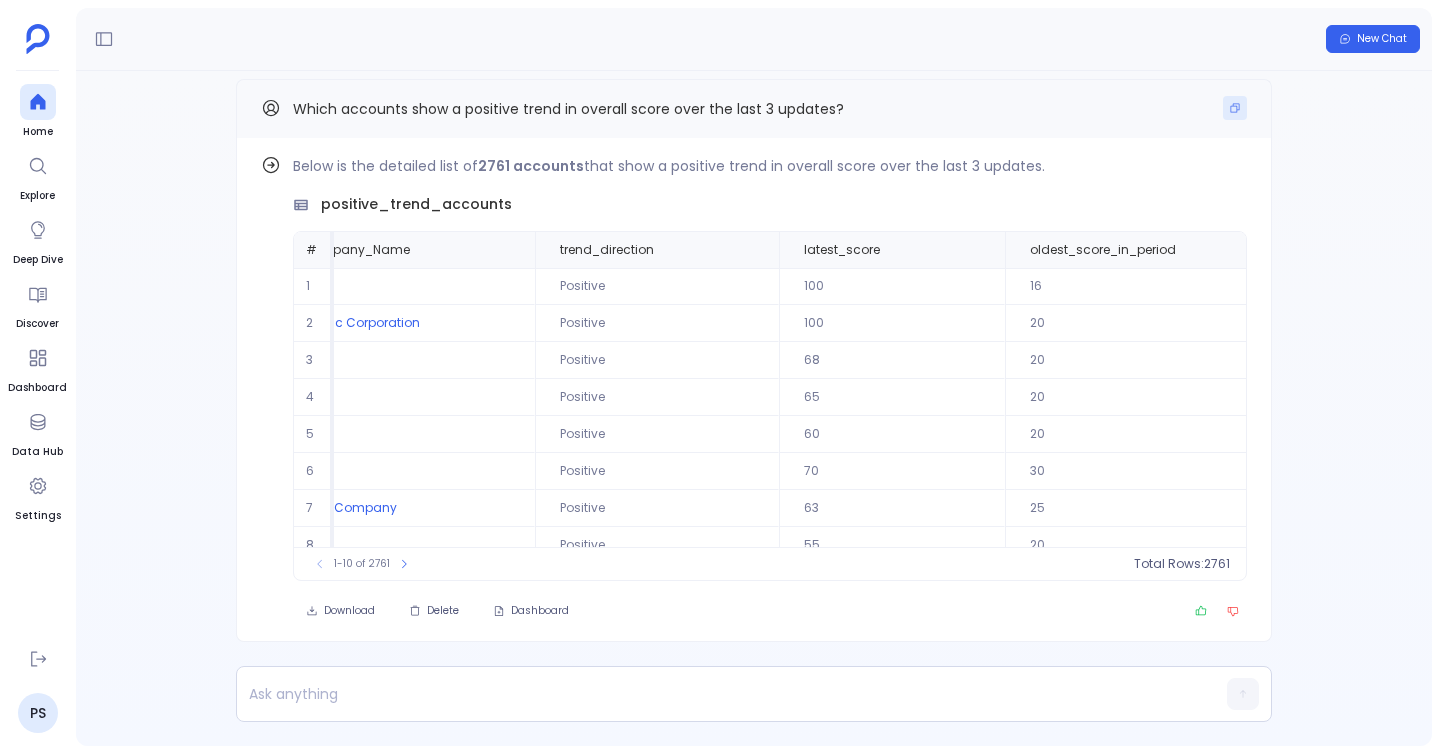 click 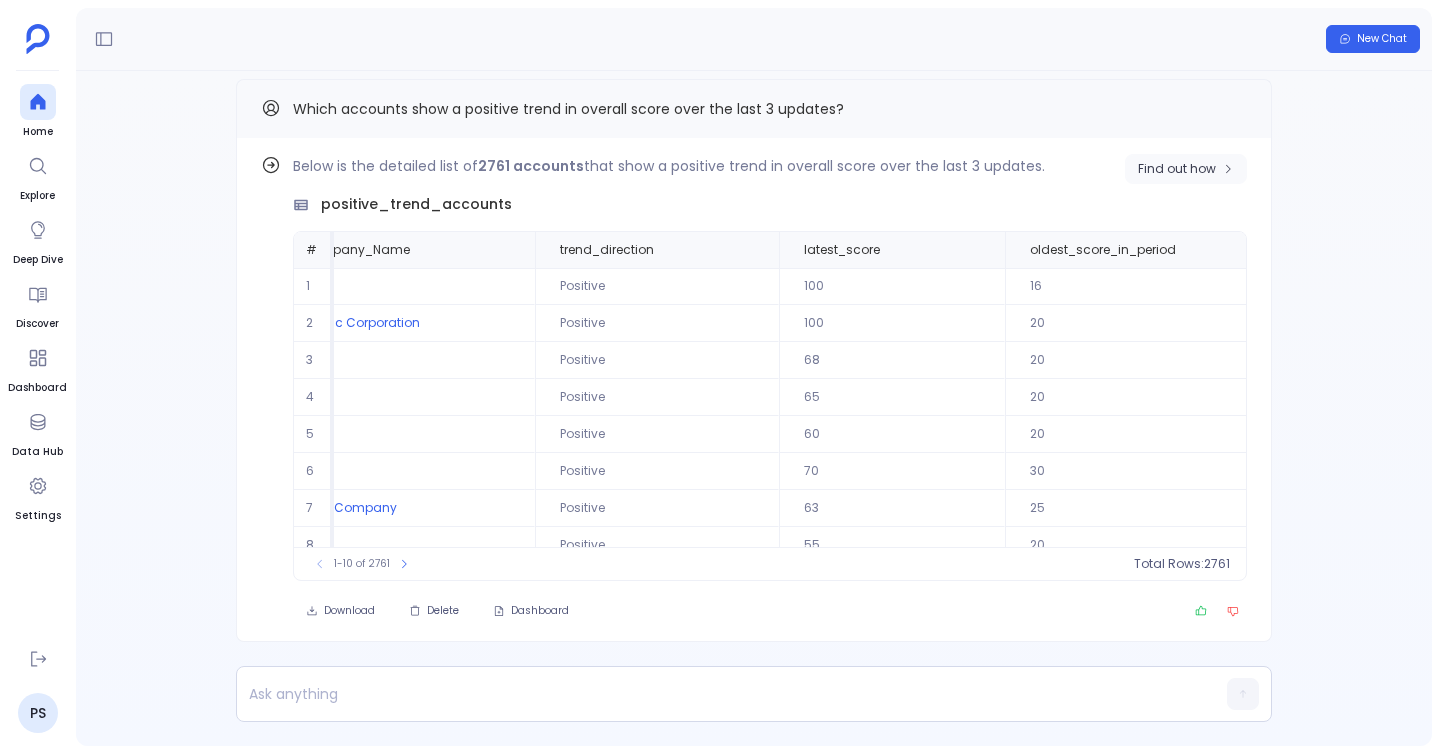 click on "Find out how" at bounding box center (1177, 169) 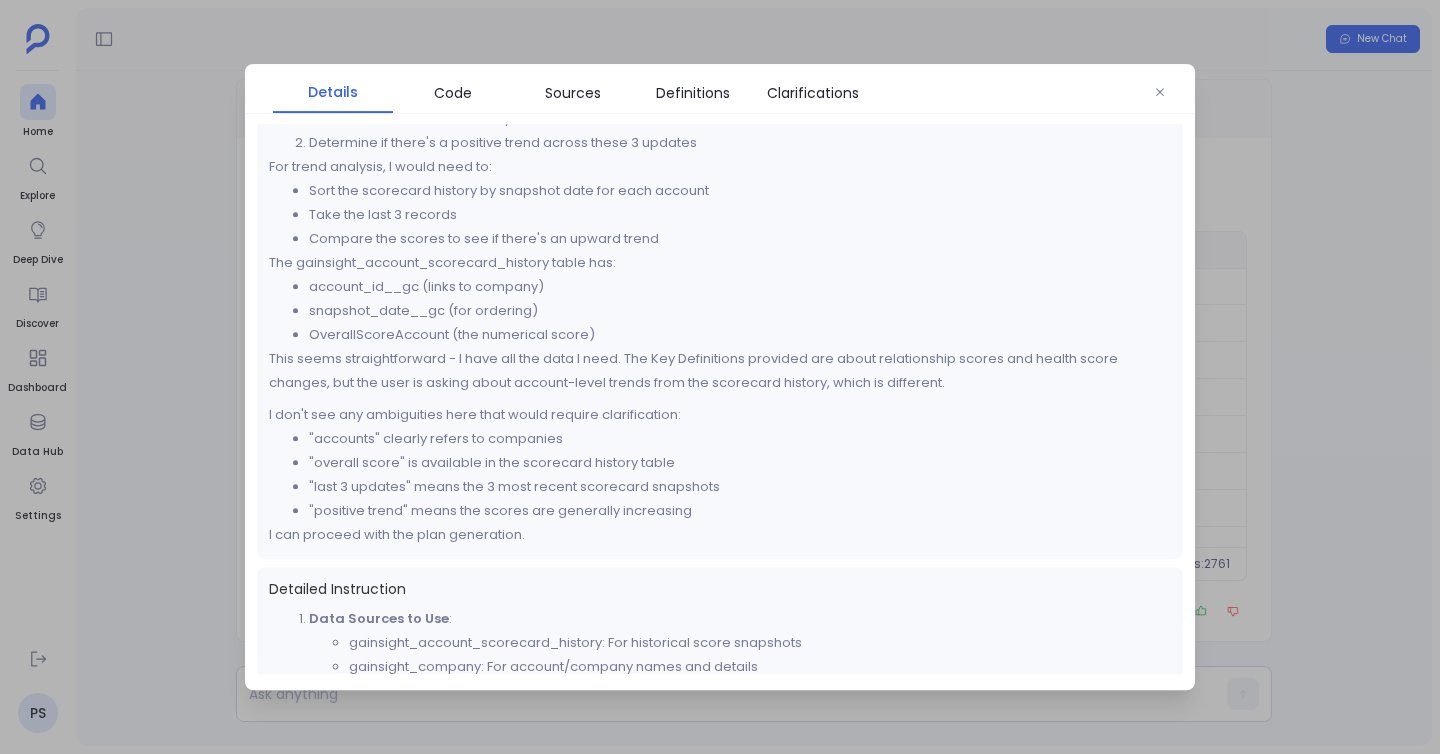 scroll, scrollTop: 301, scrollLeft: 0, axis: vertical 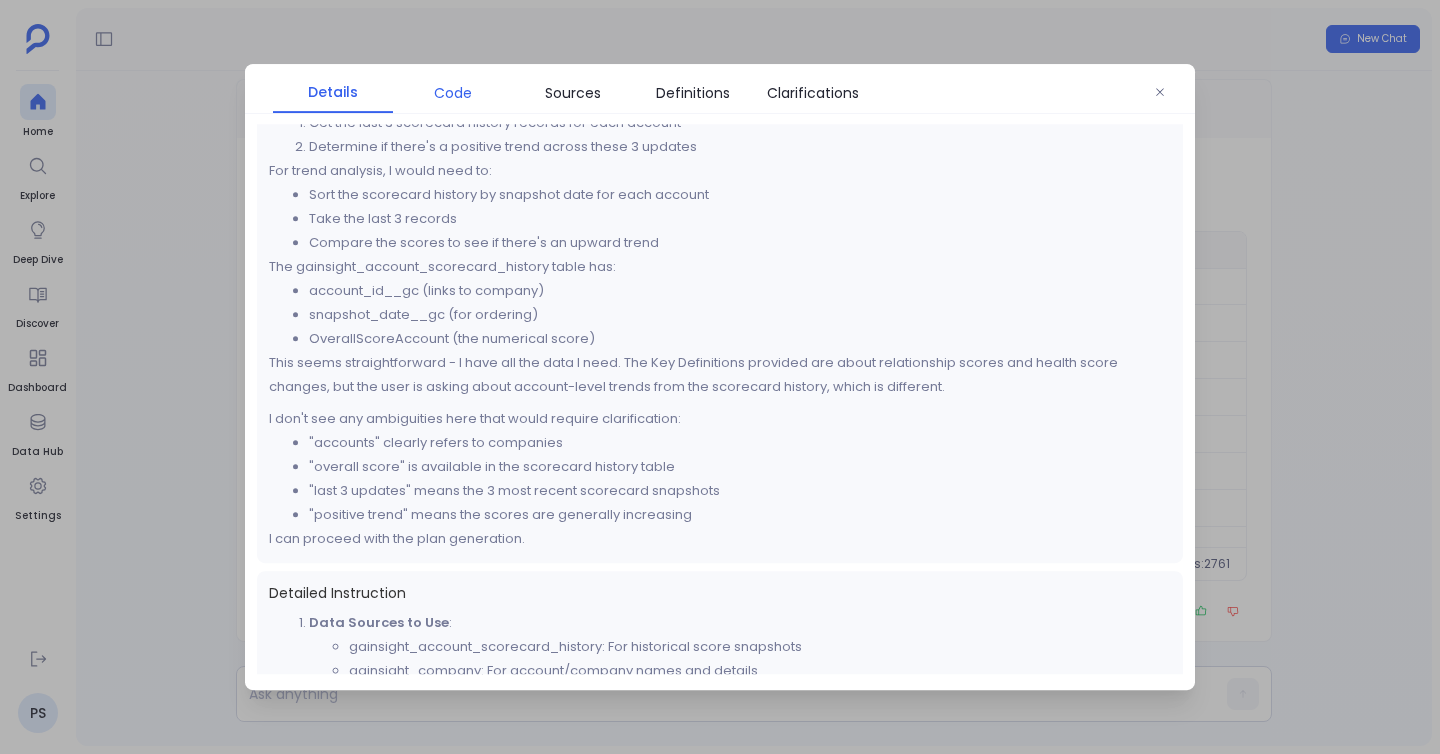 click on "Code" at bounding box center [453, 93] 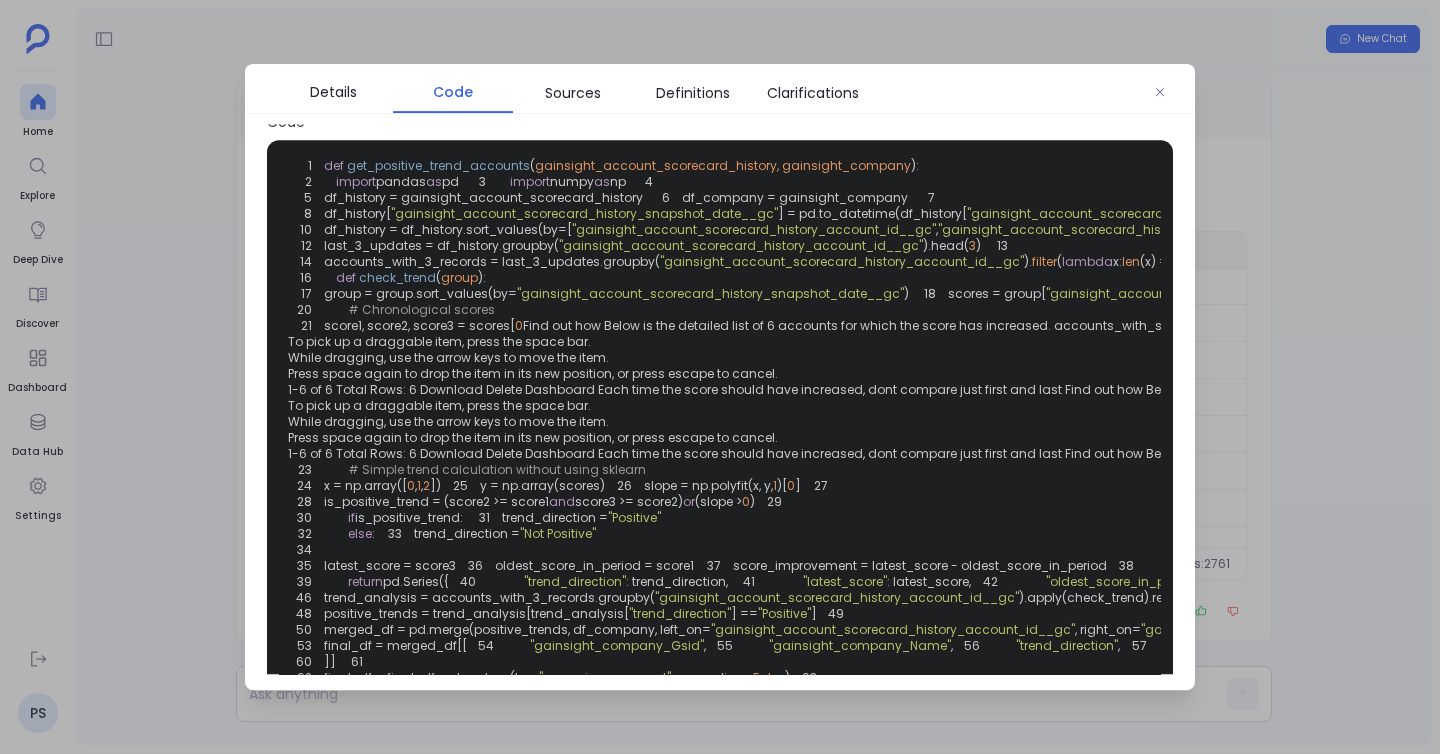scroll, scrollTop: 0, scrollLeft: 0, axis: both 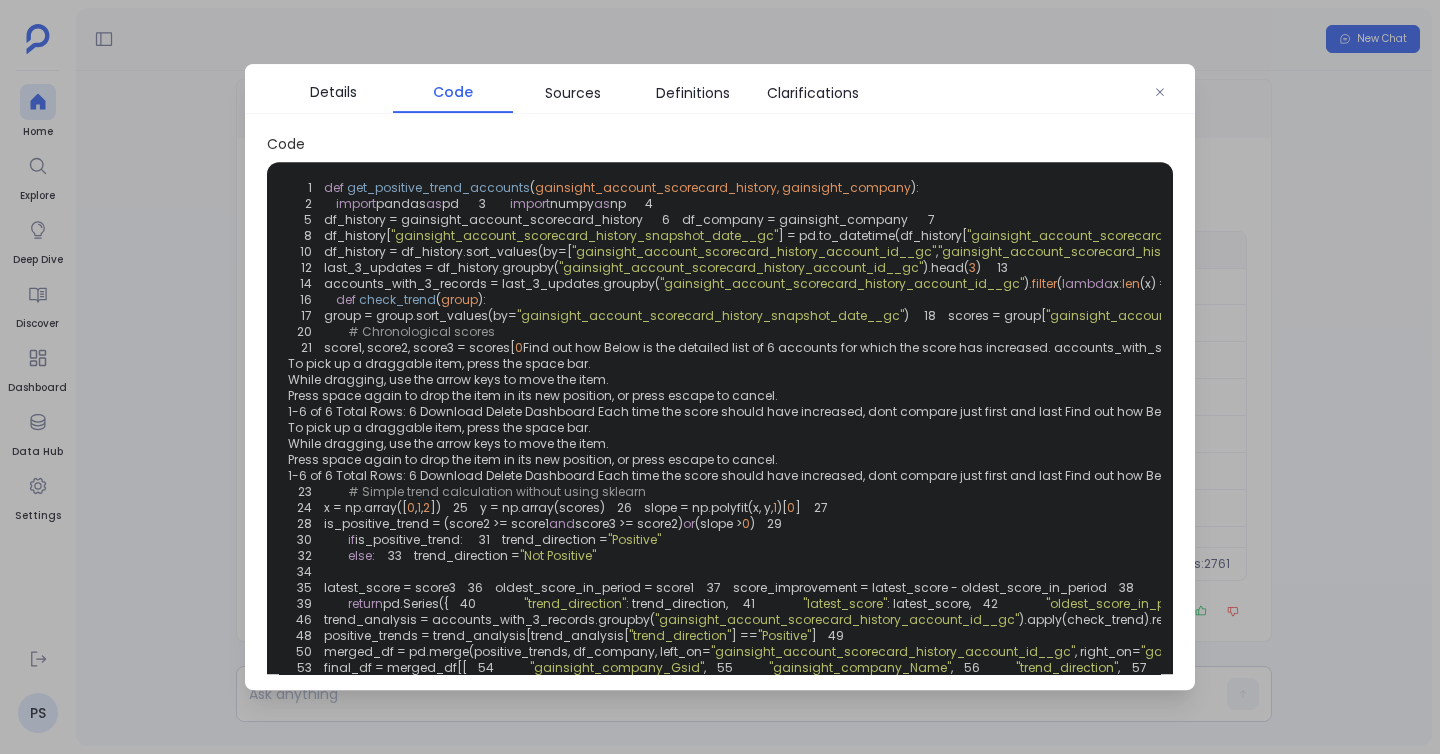 click at bounding box center [720, 377] 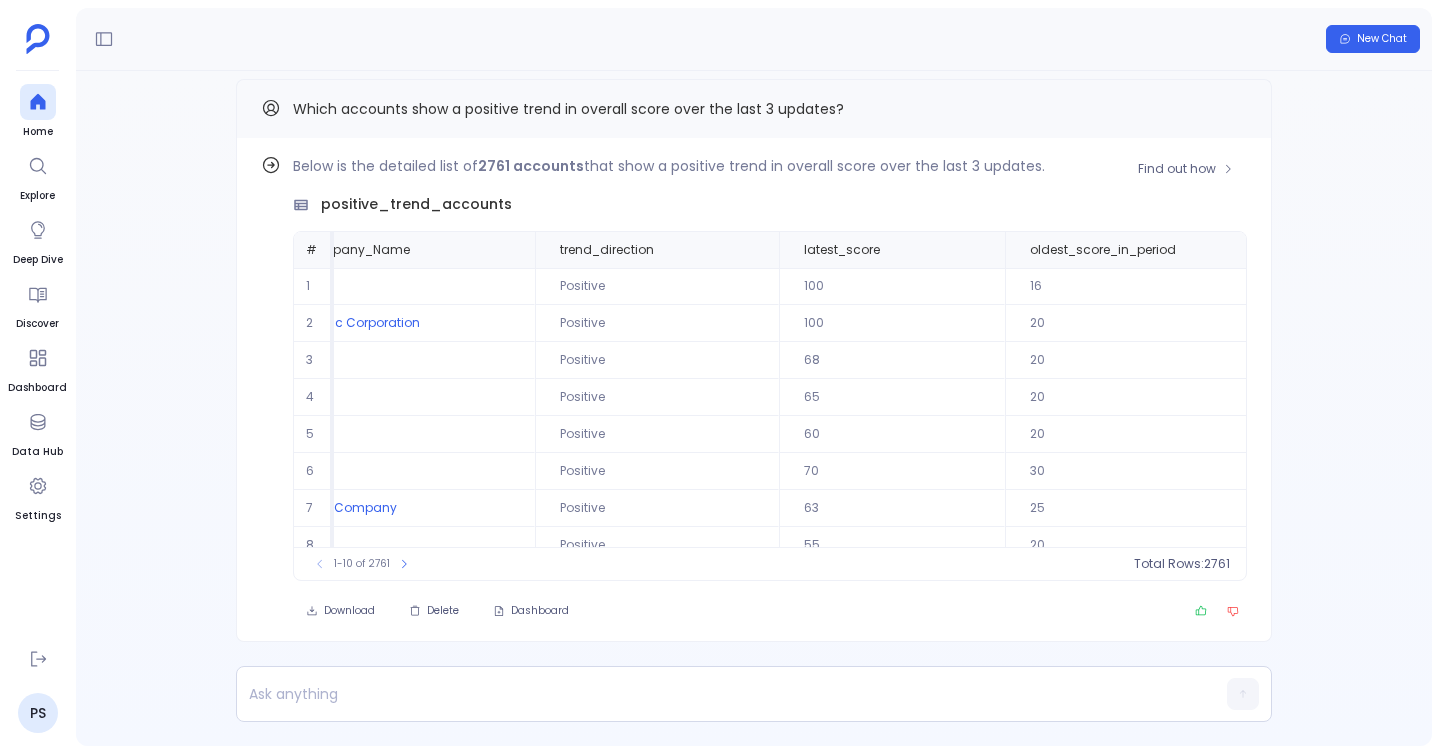 scroll, scrollTop: 0, scrollLeft: 0, axis: both 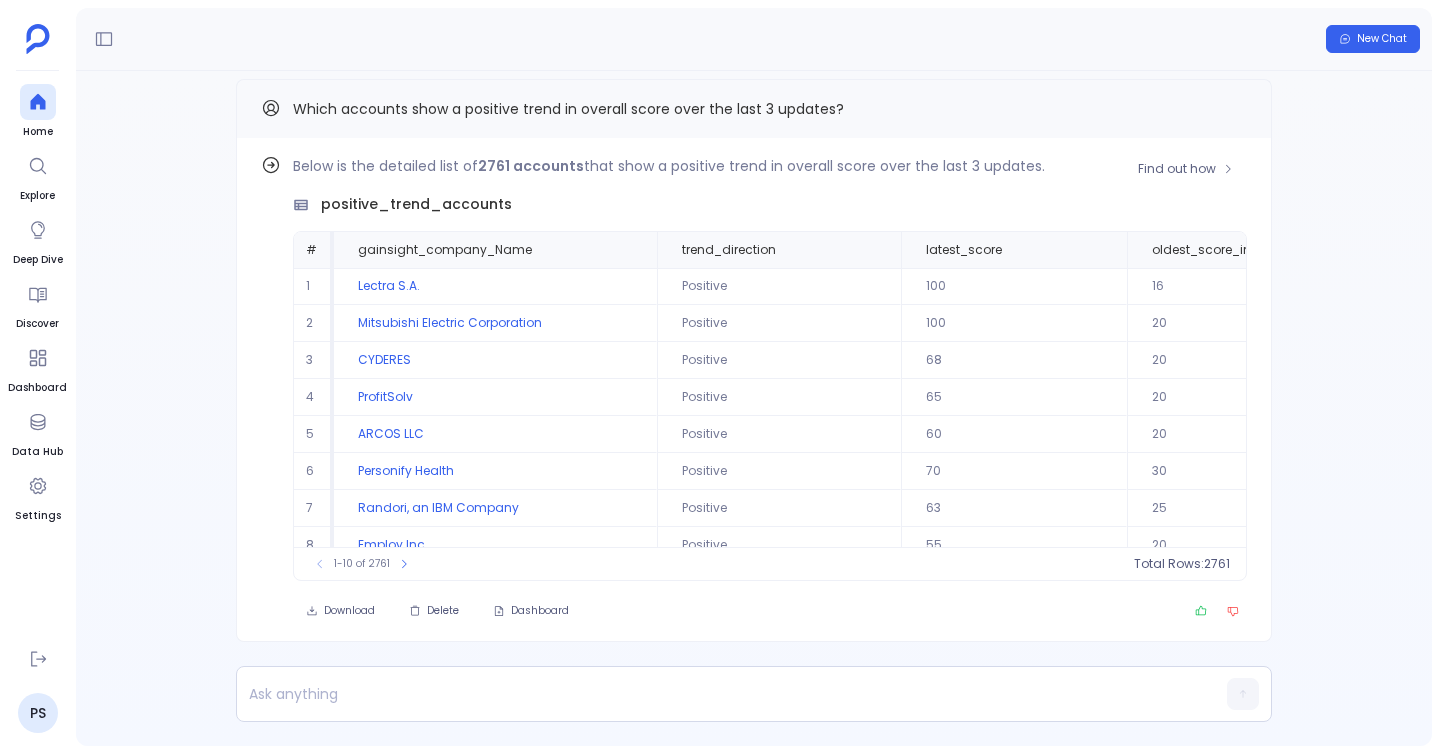click on "Find out how Below is the detailed list of  2761 accounts  that show a positive trend in overall score over the last 3 updates. positive_trend_accounts # gainsight_company_Name trend_direction latest_score oldest_score_in_period score_improvement 1 Lectra S.A. Positive 100 16 84 2 Mitsubishi Electric Corporation Positive 100 20 80 3 CYDERES Positive 68 20 48 4 ProfitSolv Positive 65 20 45 5 ARCOS LLC Positive 60 20 40 6 Personify Health Positive 70 30 40 7 Randori, an IBM Company Positive 63 25 38 8 Employ Inc Positive 55 20 35 9 AlgoSec, Inc. Positive 78 48 30 10 Corcentric Positive 78 48 30
To pick up a draggable item, press the space bar.
While dragging, use the arrow keys to move the item.
Press space again to drop the item in its new position, or press escape to cancel.
1-10 of 2761 Total Rows:  2761 Download Delete Dashboard" at bounding box center [754, 390] 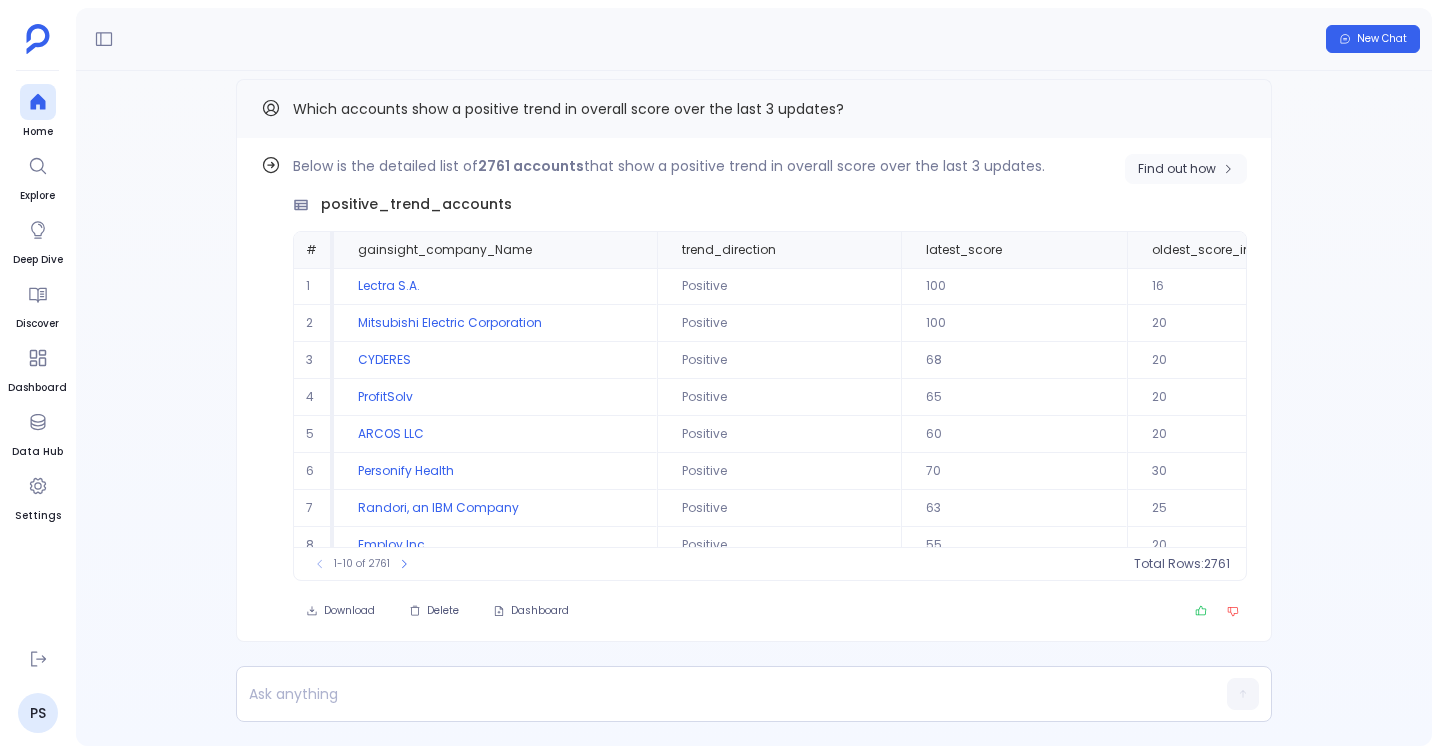 click on "Find out how" at bounding box center (1177, 169) 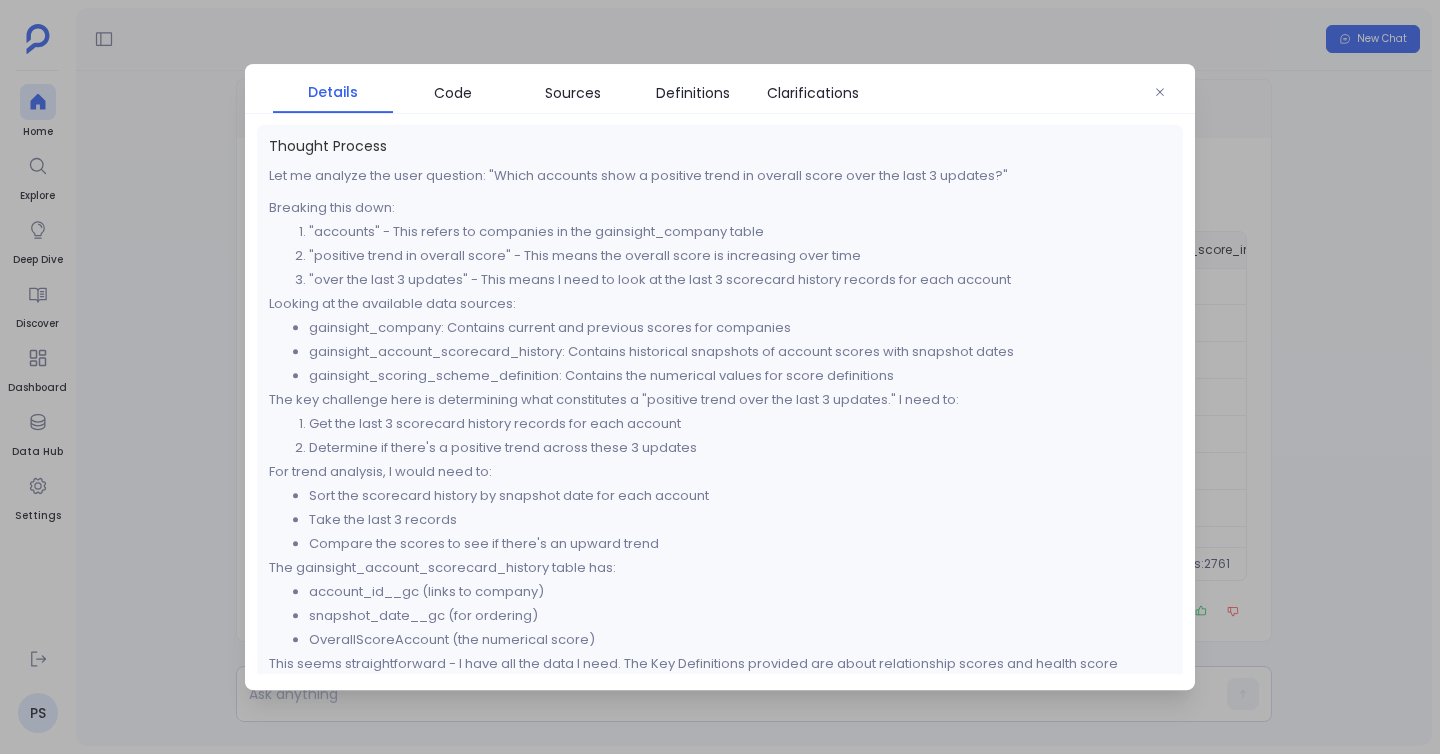 click at bounding box center (720, 377) 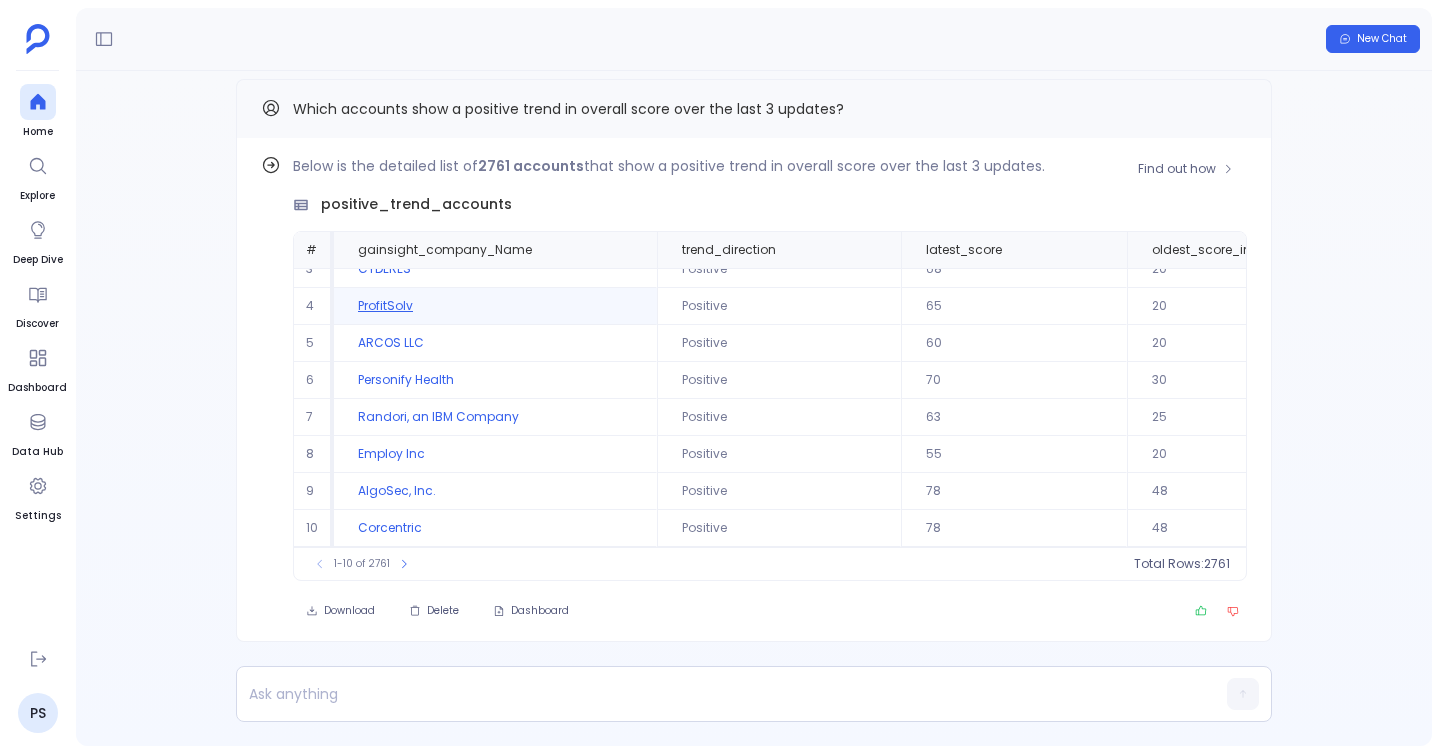 scroll, scrollTop: 0, scrollLeft: 0, axis: both 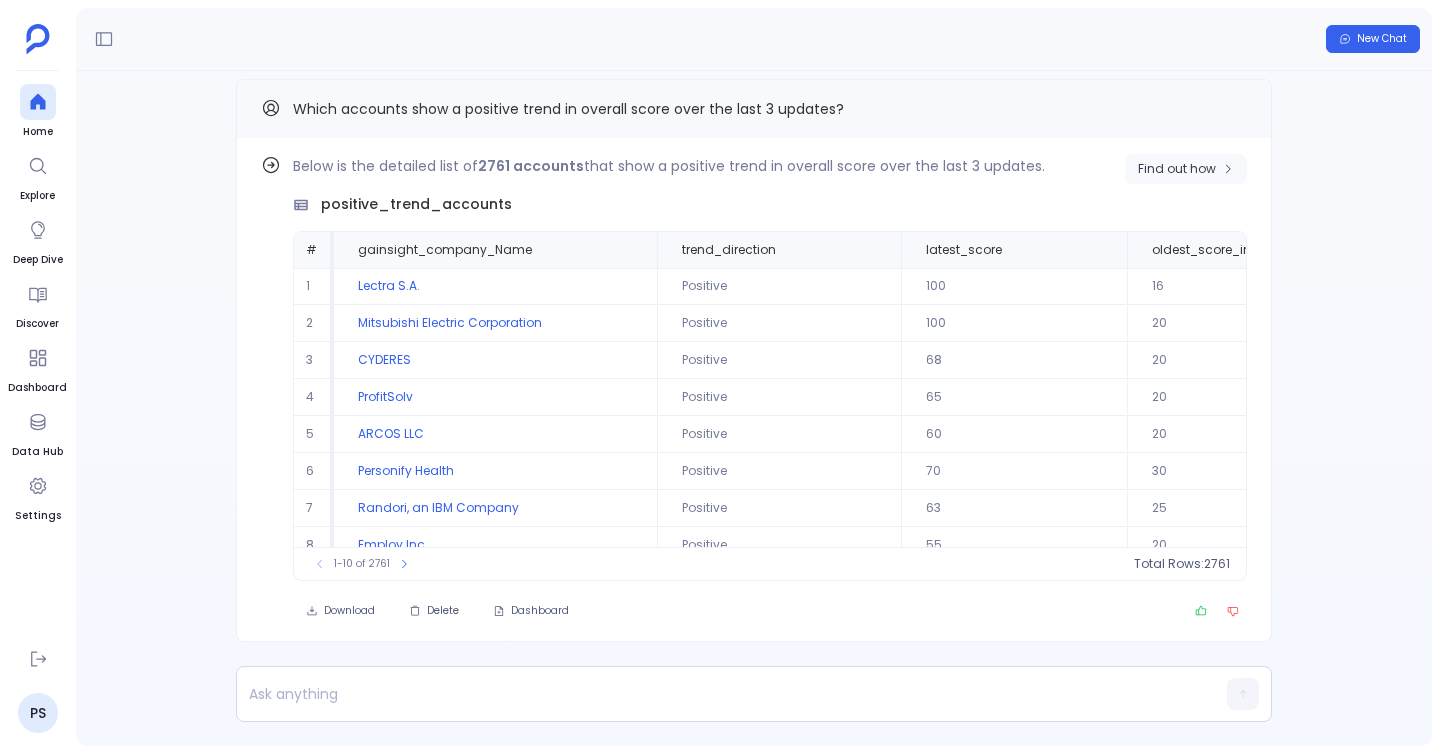 click on "Find out how" at bounding box center [1177, 169] 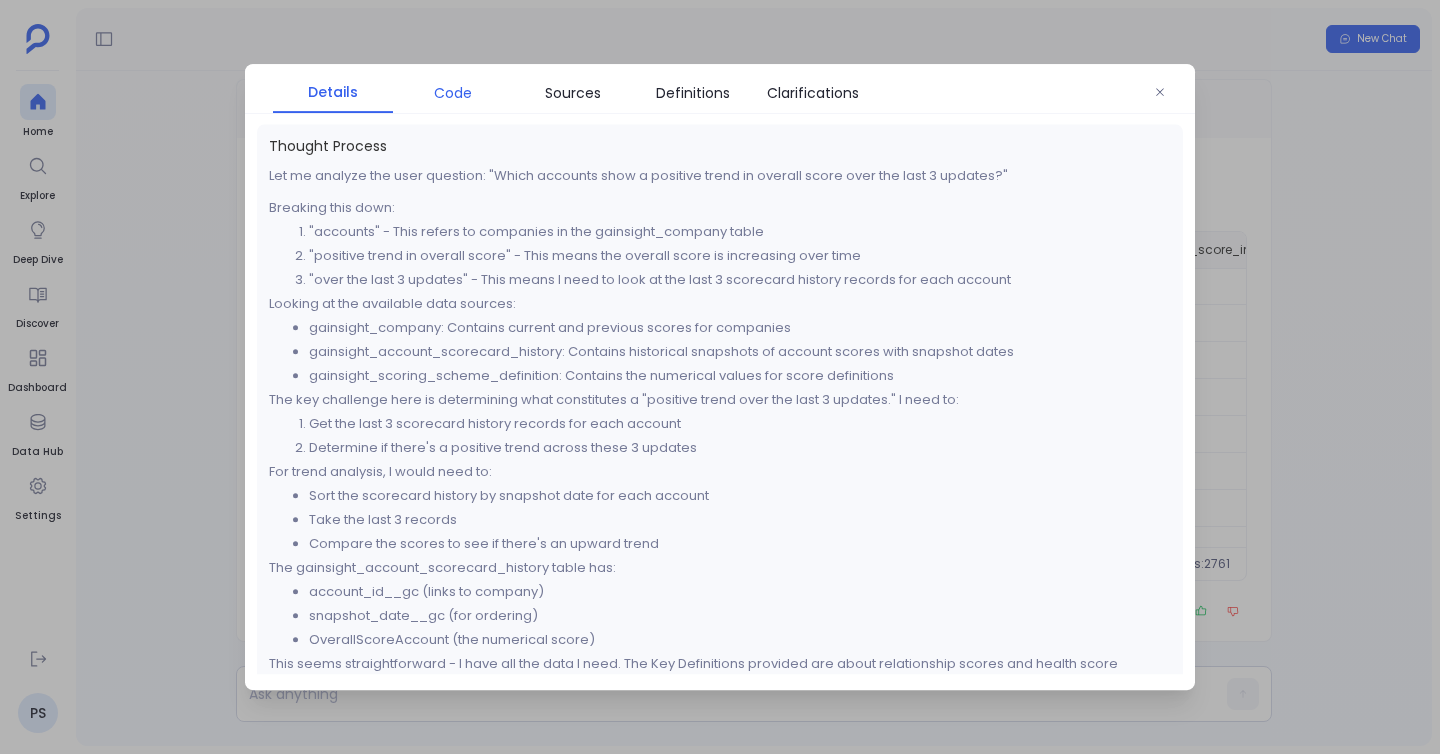click on "Code" at bounding box center (453, 93) 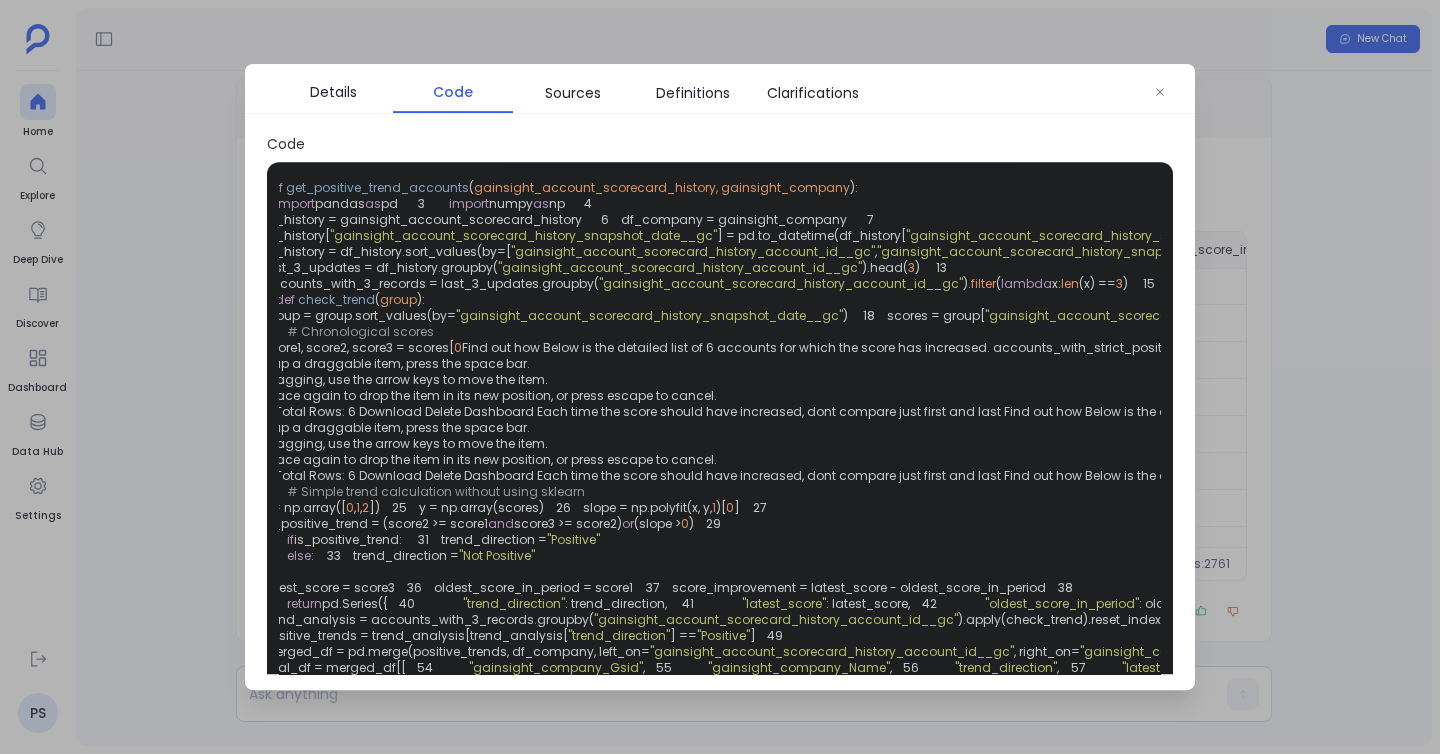scroll, scrollTop: 0, scrollLeft: 0, axis: both 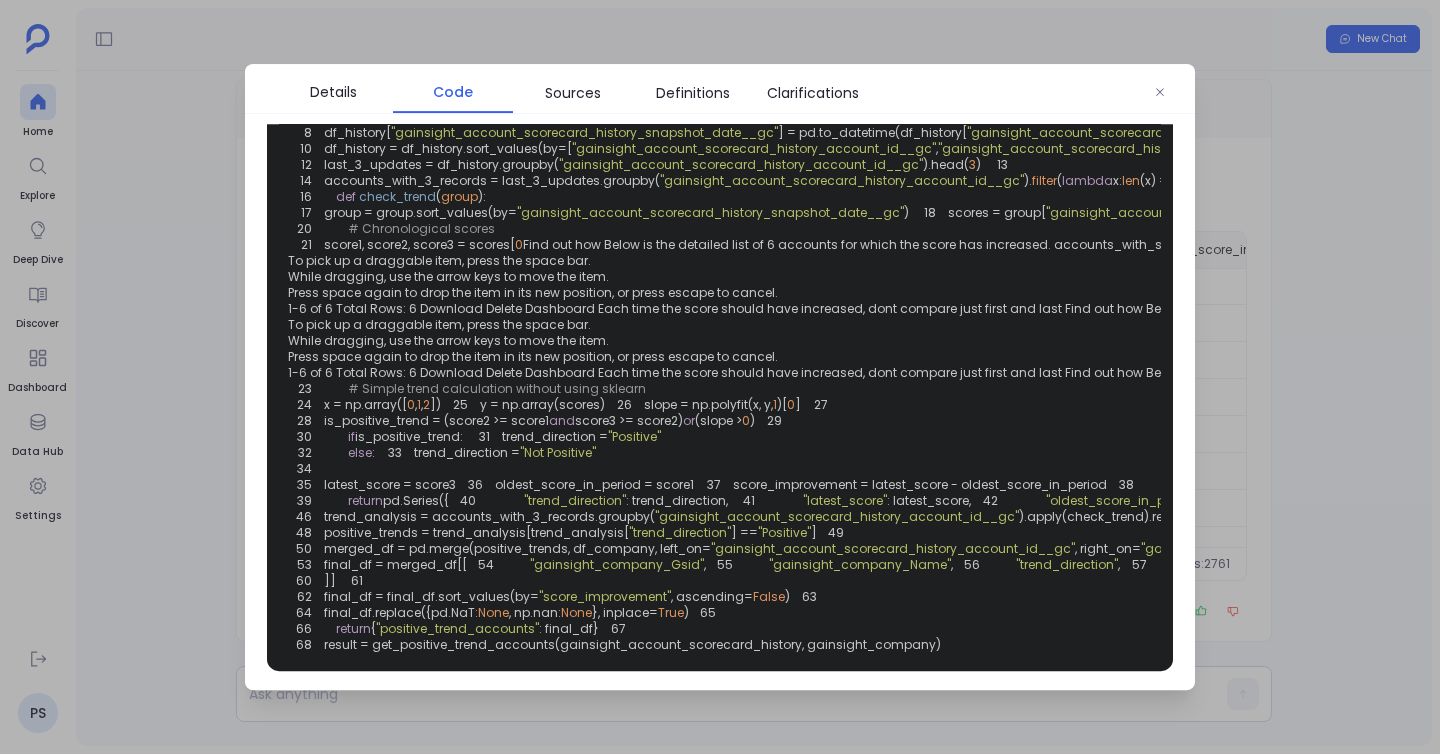 click at bounding box center (720, 377) 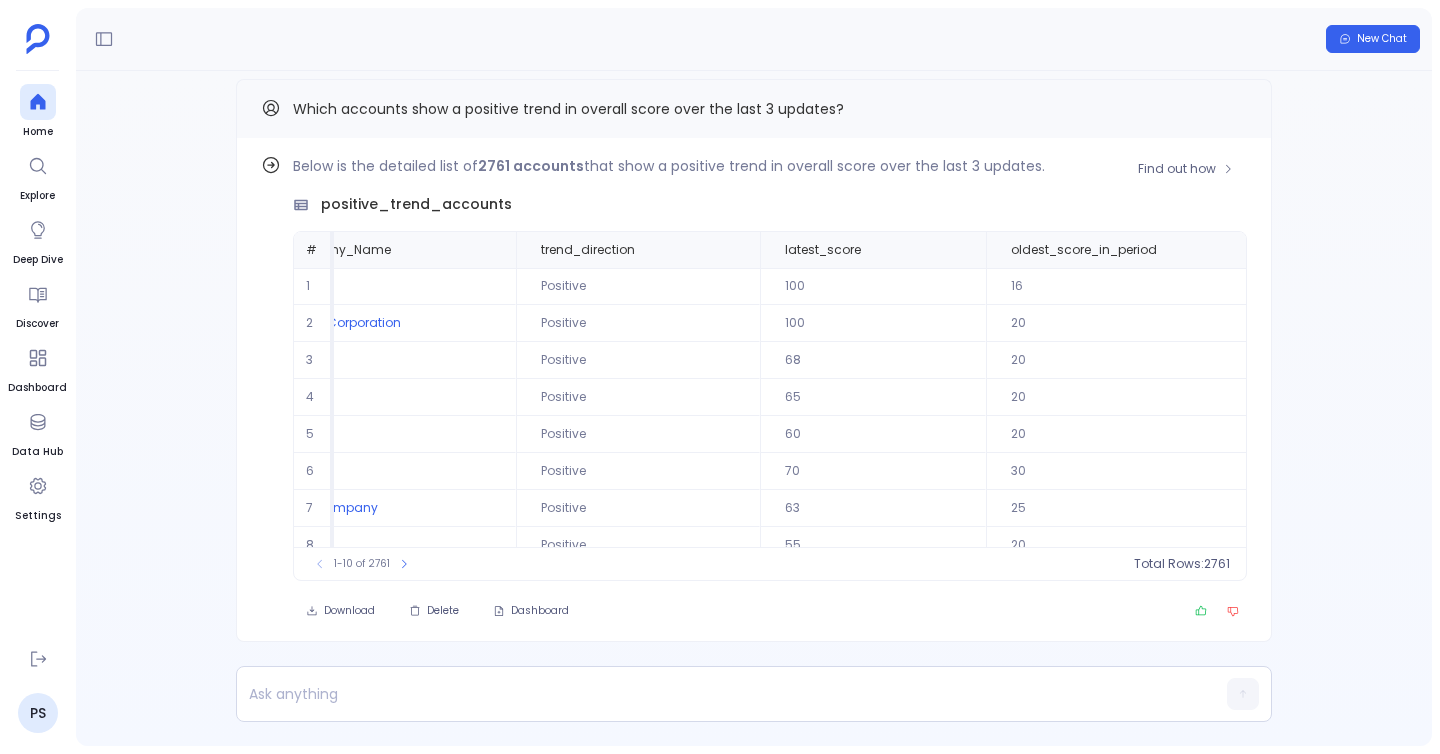 scroll, scrollTop: 0, scrollLeft: 175, axis: horizontal 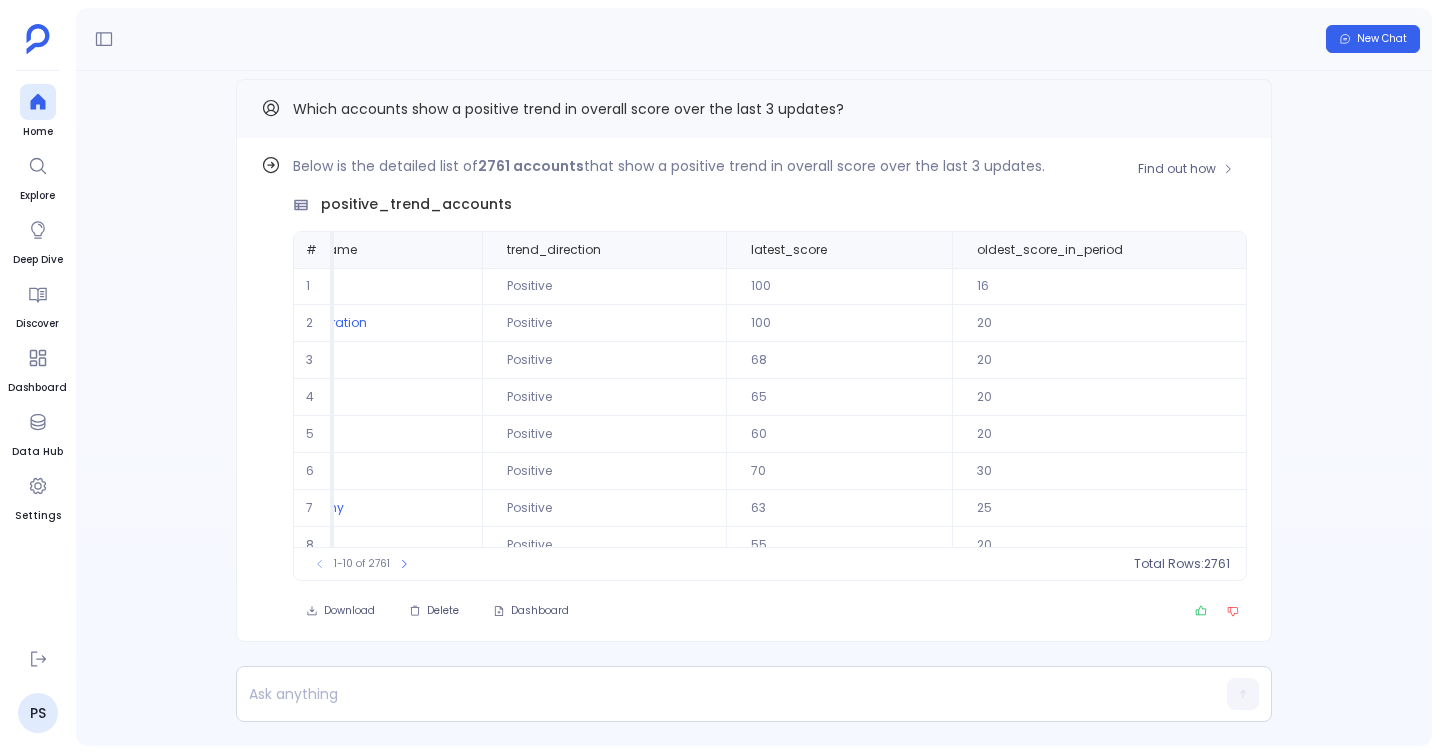 click on "100" at bounding box center [839, 286] 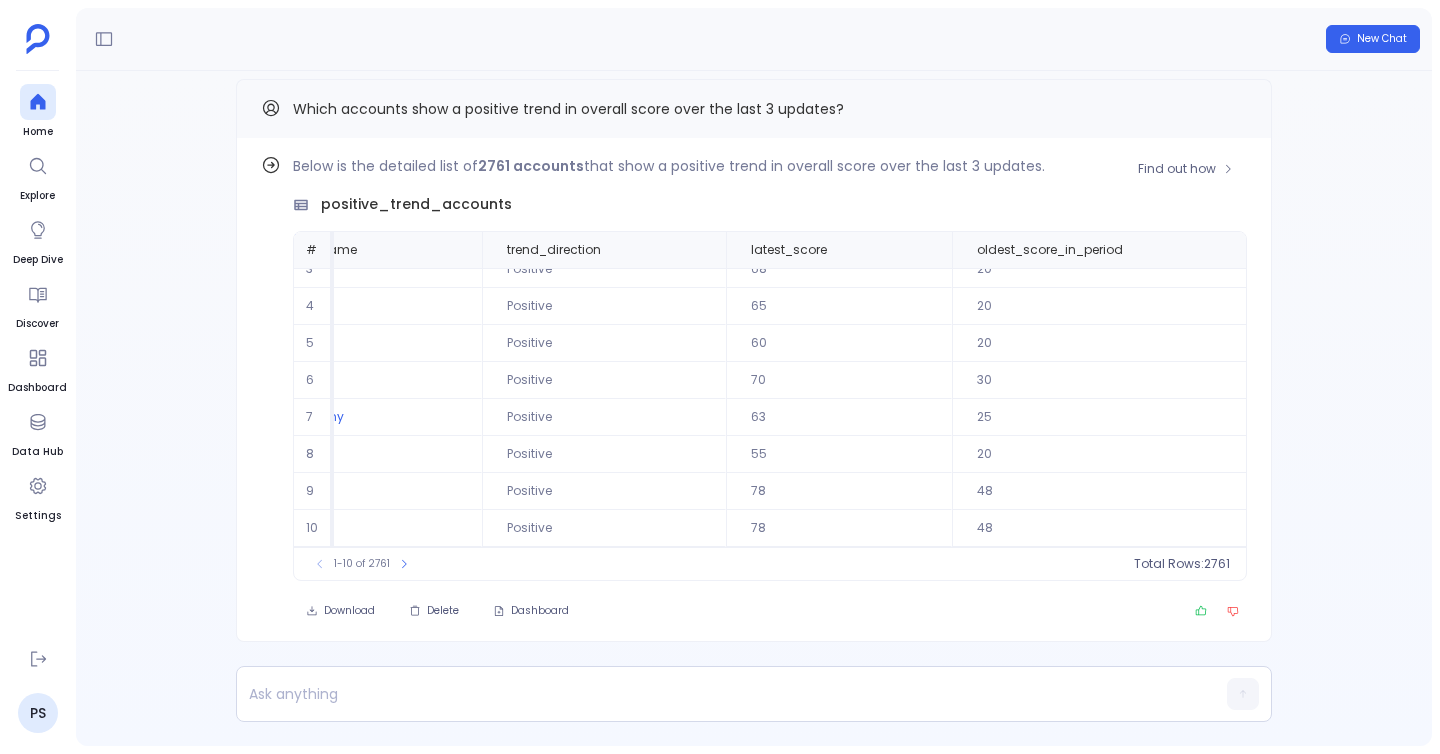 scroll, scrollTop: 96, scrollLeft: 163, axis: both 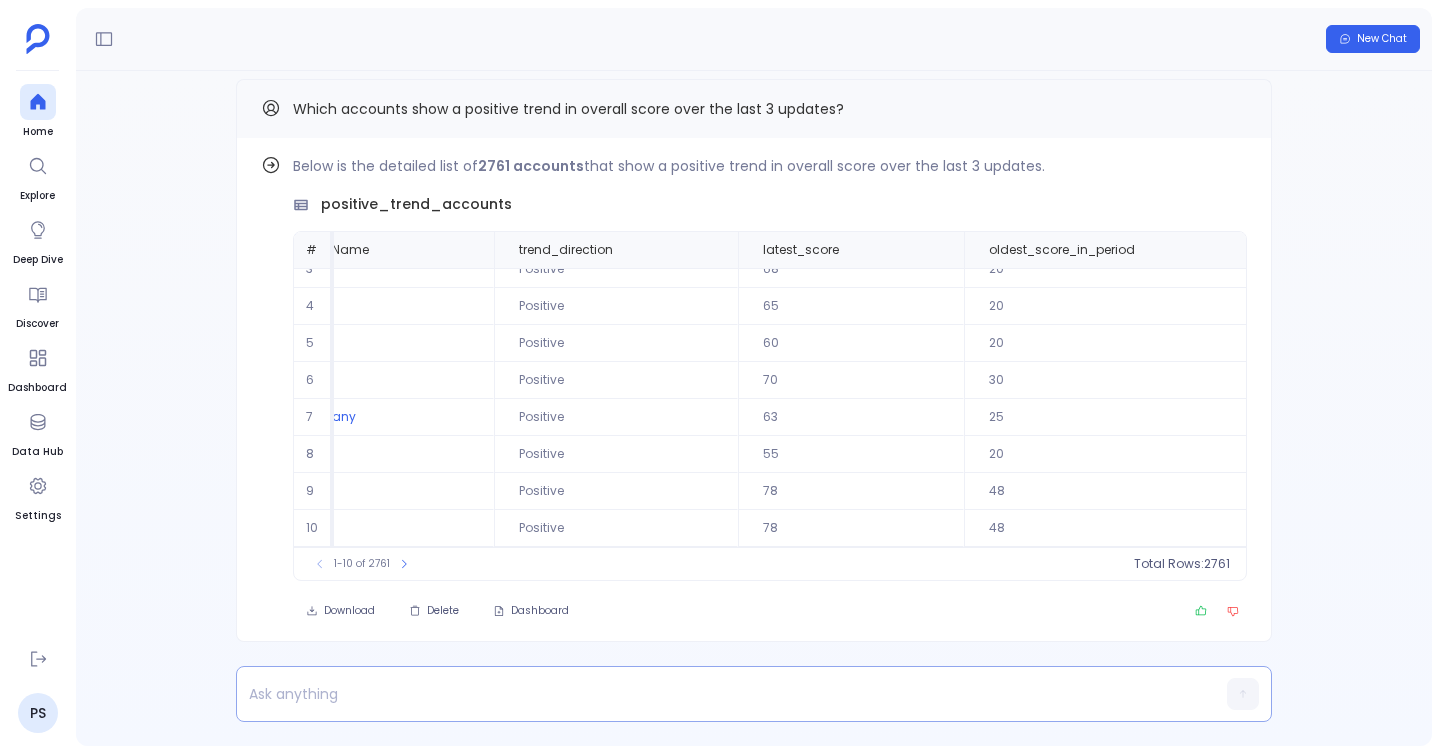 click at bounding box center [715, 694] 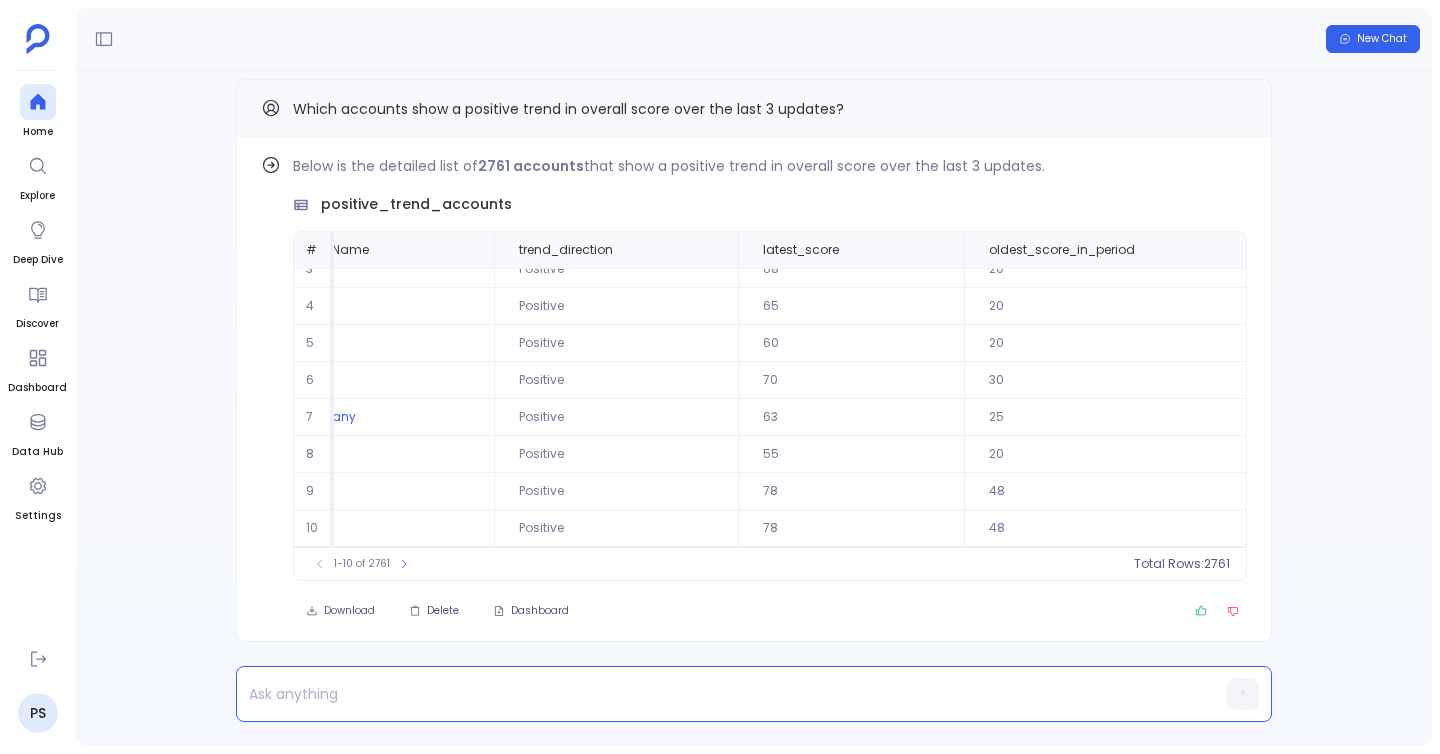 type 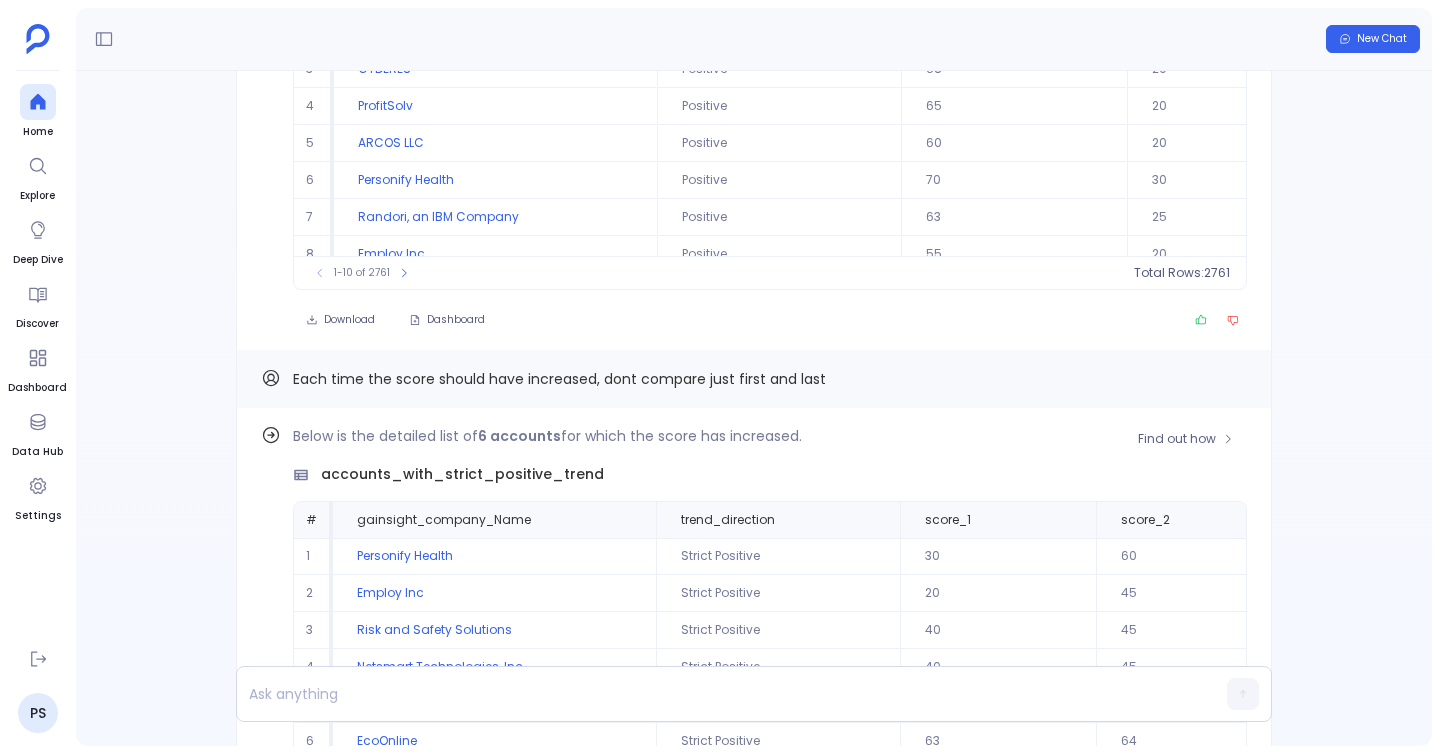 scroll, scrollTop: -525, scrollLeft: 0, axis: vertical 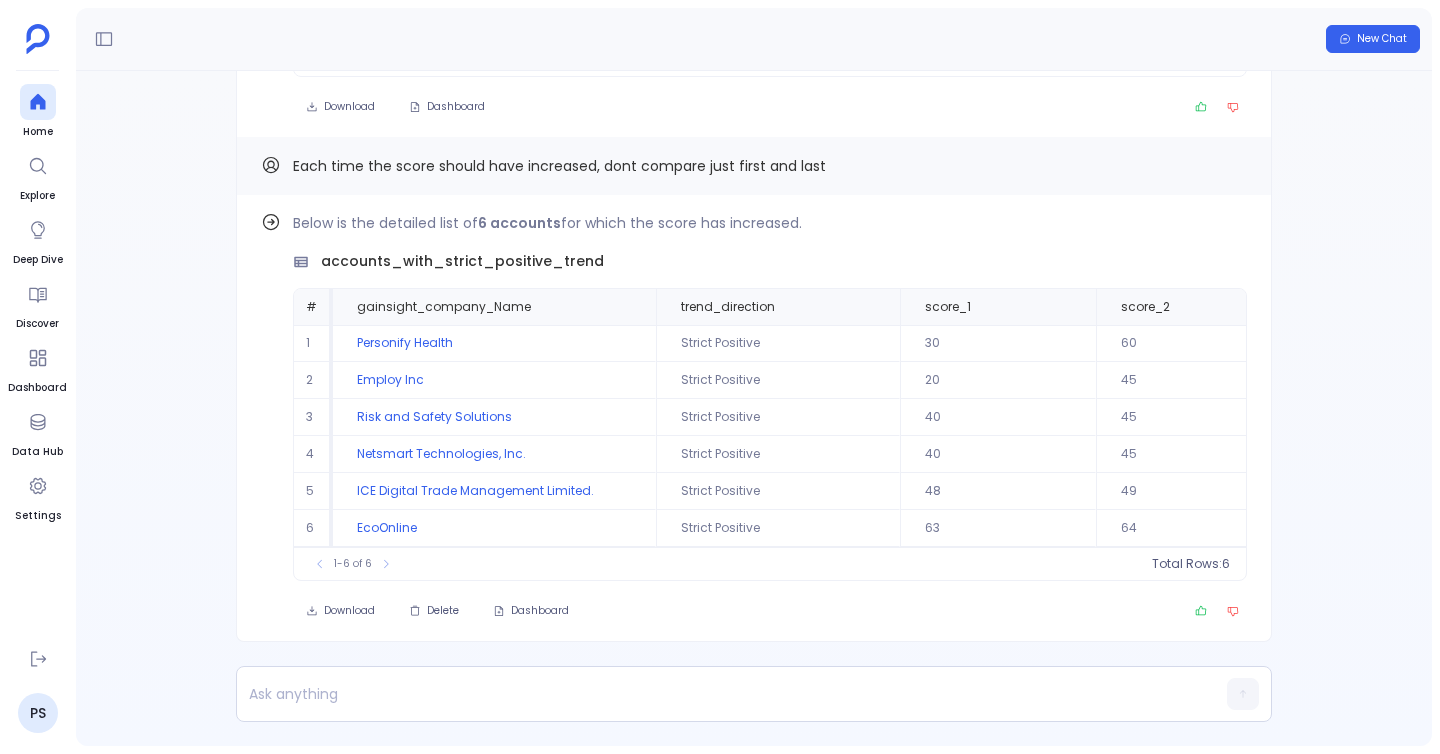 click on "Find out how Below is the detailed list of  6 accounts  for which the score has increased. accounts_with_strict_positive_trend # gainsight_company_Name trend_direction score_1 score_2 score_3 total_improvement 1 Personify Health Strict Positive 30 60 70 40 2 Employ Inc Strict Positive 20 45 55 35 3 Risk and Safety Solutions Strict Positive 40 45 55 15 4 Netsmart Technologies, Inc. Strict Positive 40 45 55 15 5 ICE Digital Trade Management Limited. Strict Positive 48 49 54 6 6 EcoOnline Strict Positive 63 64 65 2
To pick up a draggable item, press the space bar.
While dragging, use the arrow keys to move the item.
Press space again to drop the item in its new position, or press escape to cancel.
1-6 of 6 Total Rows:  6 Download Delete Dashboard Each time the score should have increased, dont compare just first and last Find out how Below is the detailed list of  2761 accounts  that show a positive trend in overall score over the last 3 updates. positive_trend_accounts # gainsight_company_Name 1" at bounding box center [754, 408] 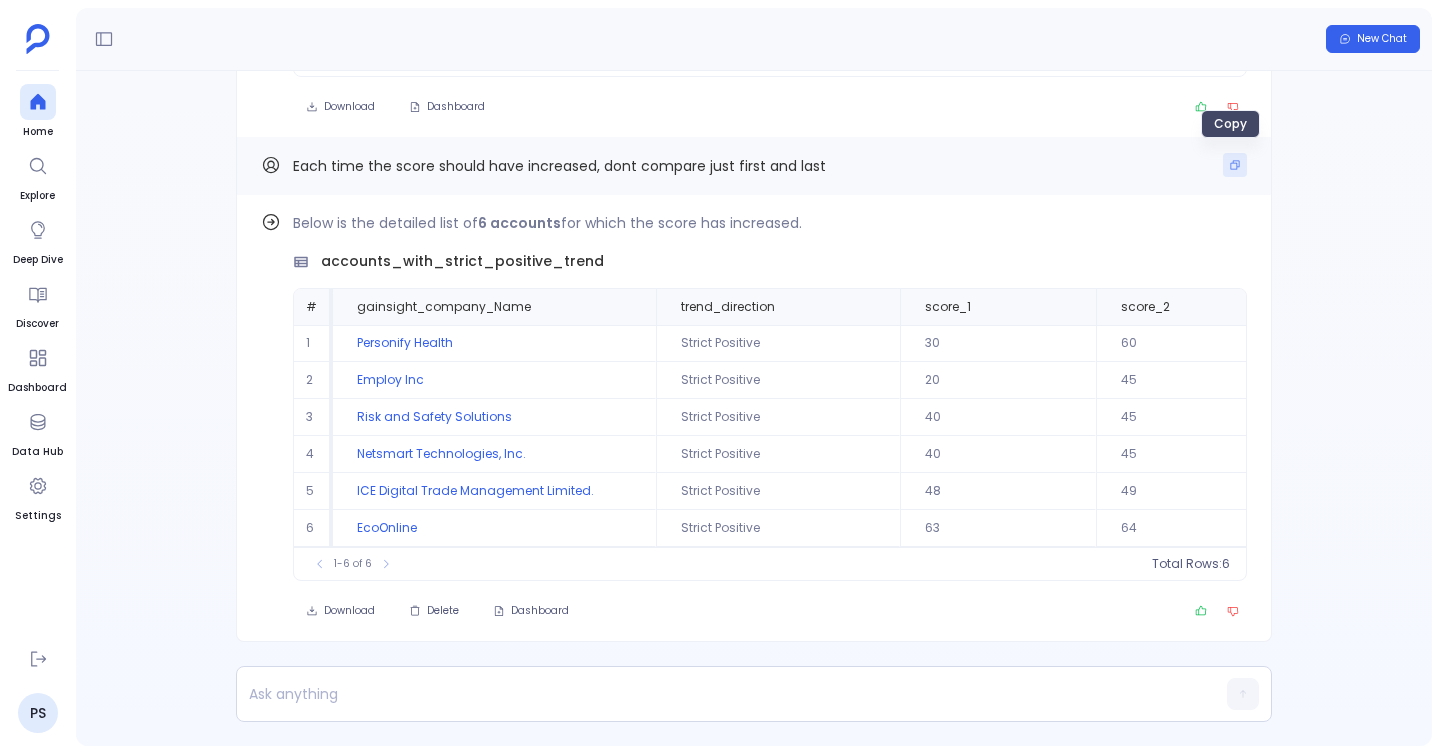 click 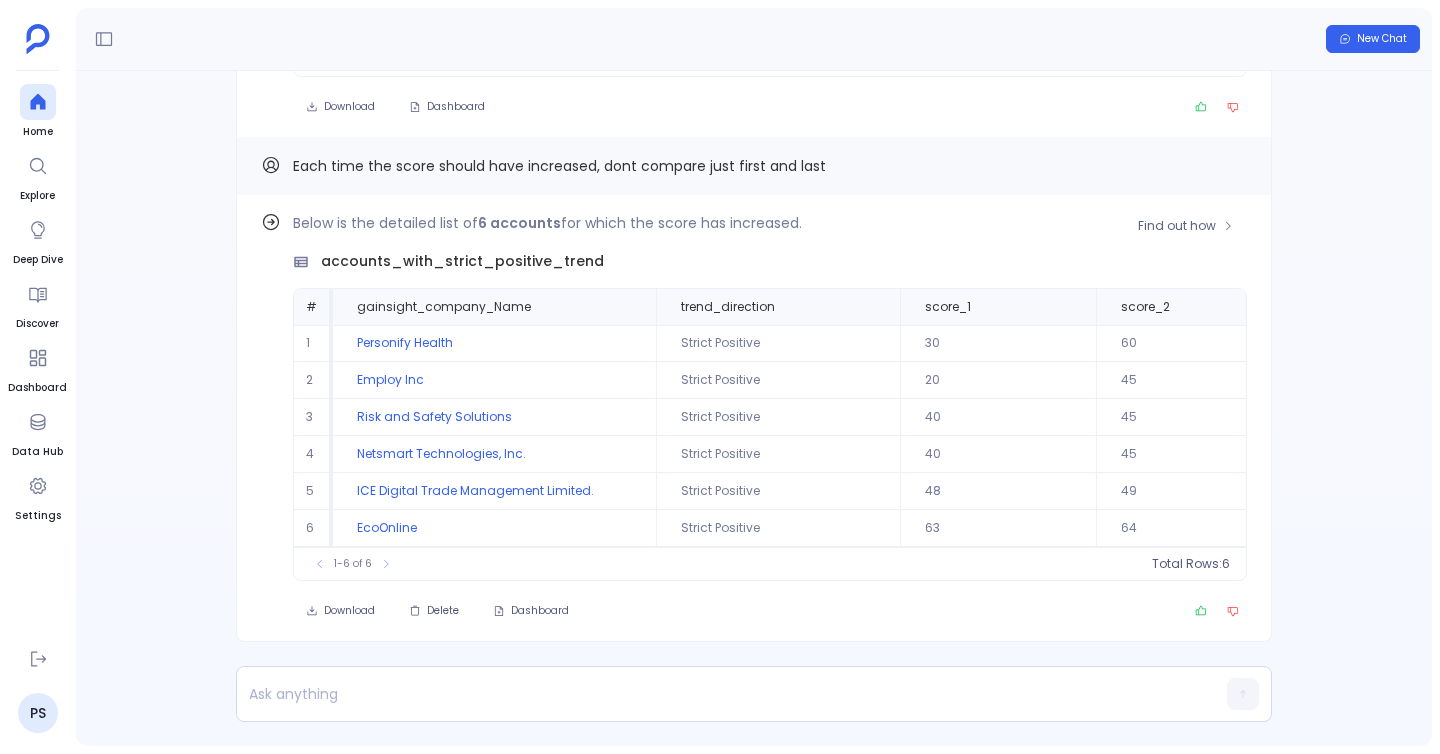 scroll, scrollTop: -525, scrollLeft: 0, axis: vertical 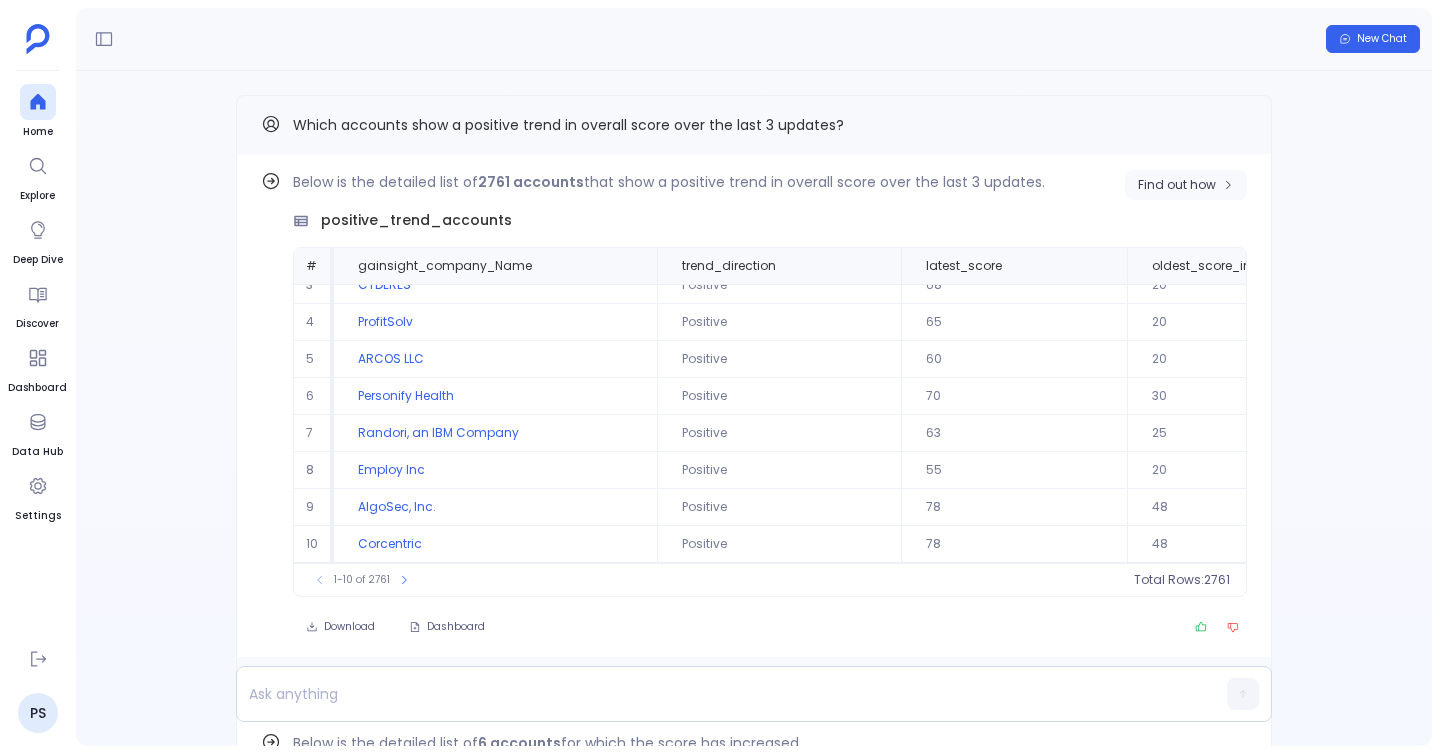 click on "Find out how" at bounding box center [1177, 185] 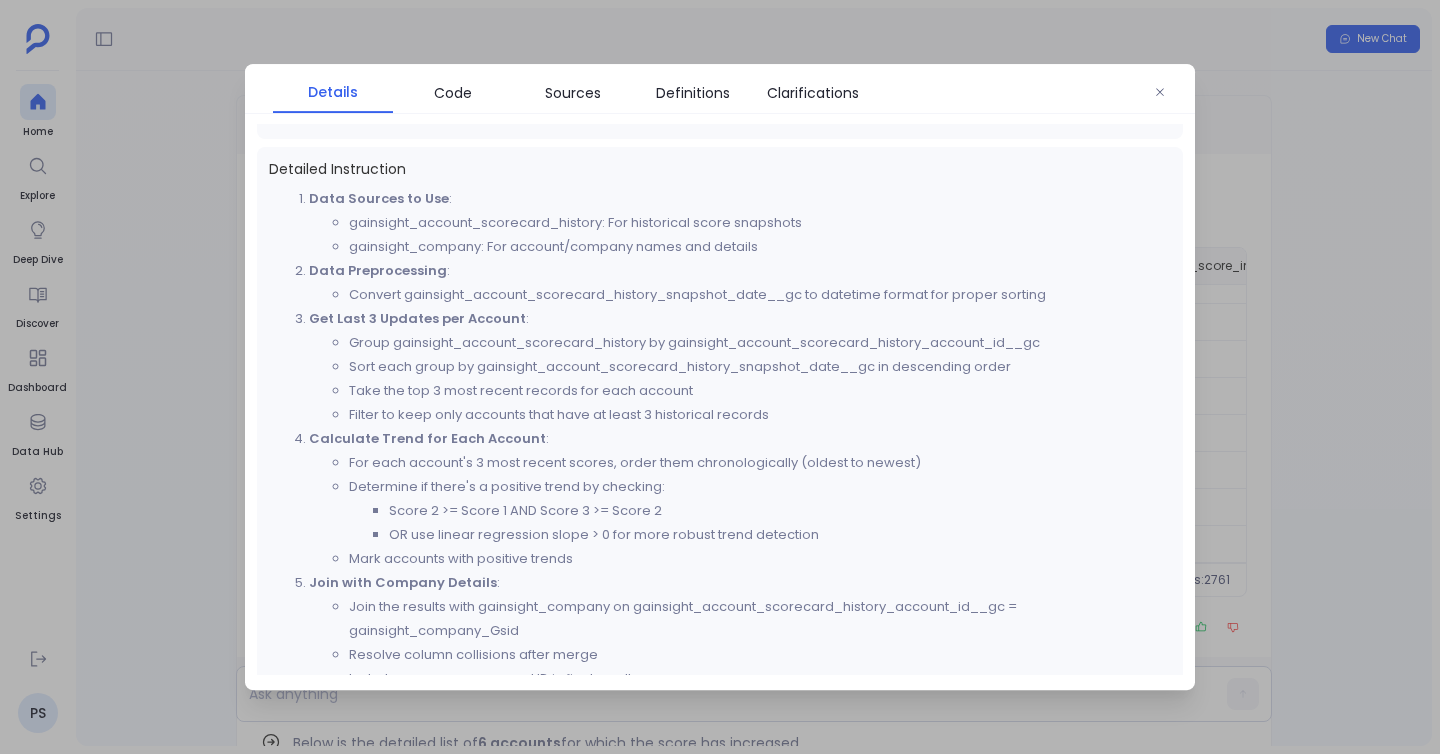 scroll, scrollTop: 780, scrollLeft: 0, axis: vertical 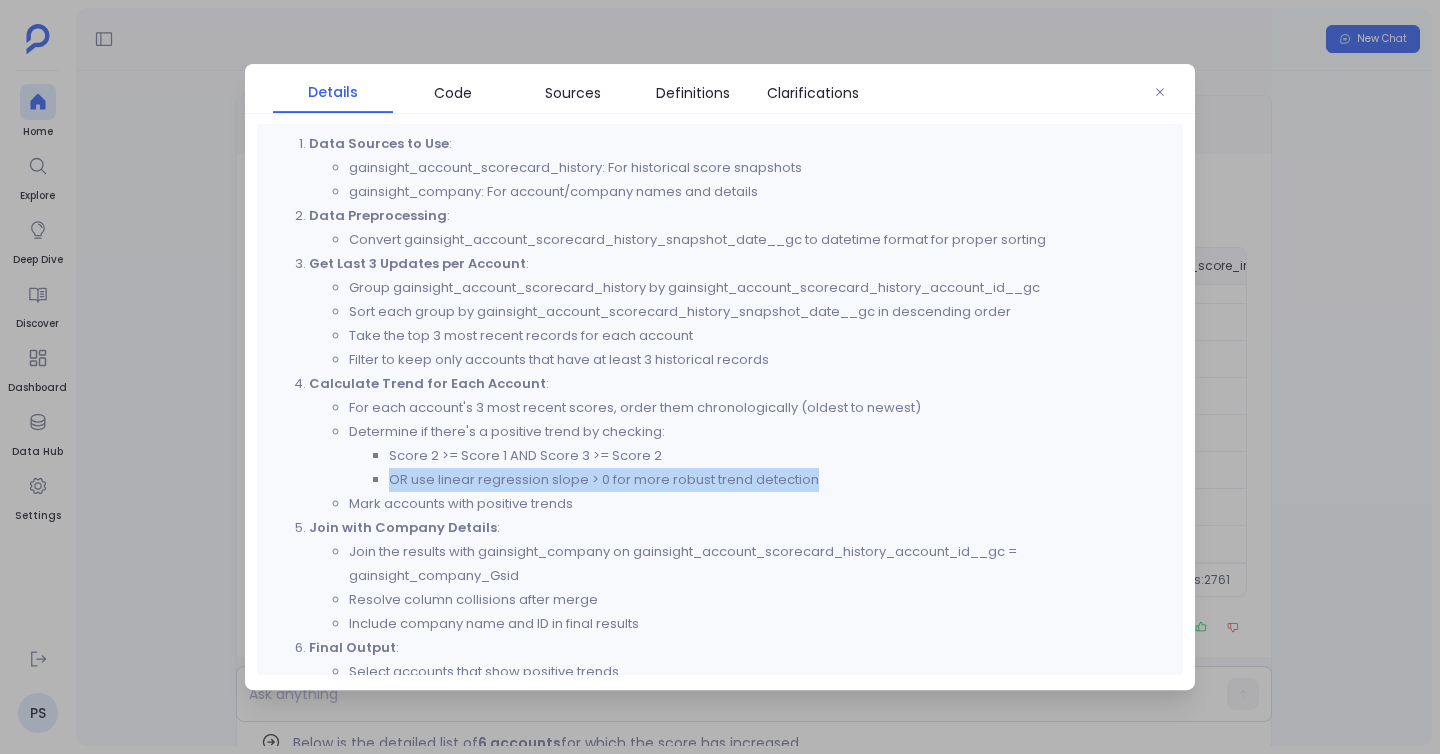 drag, startPoint x: 823, startPoint y: 483, endPoint x: 267, endPoint y: 486, distance: 556.0081 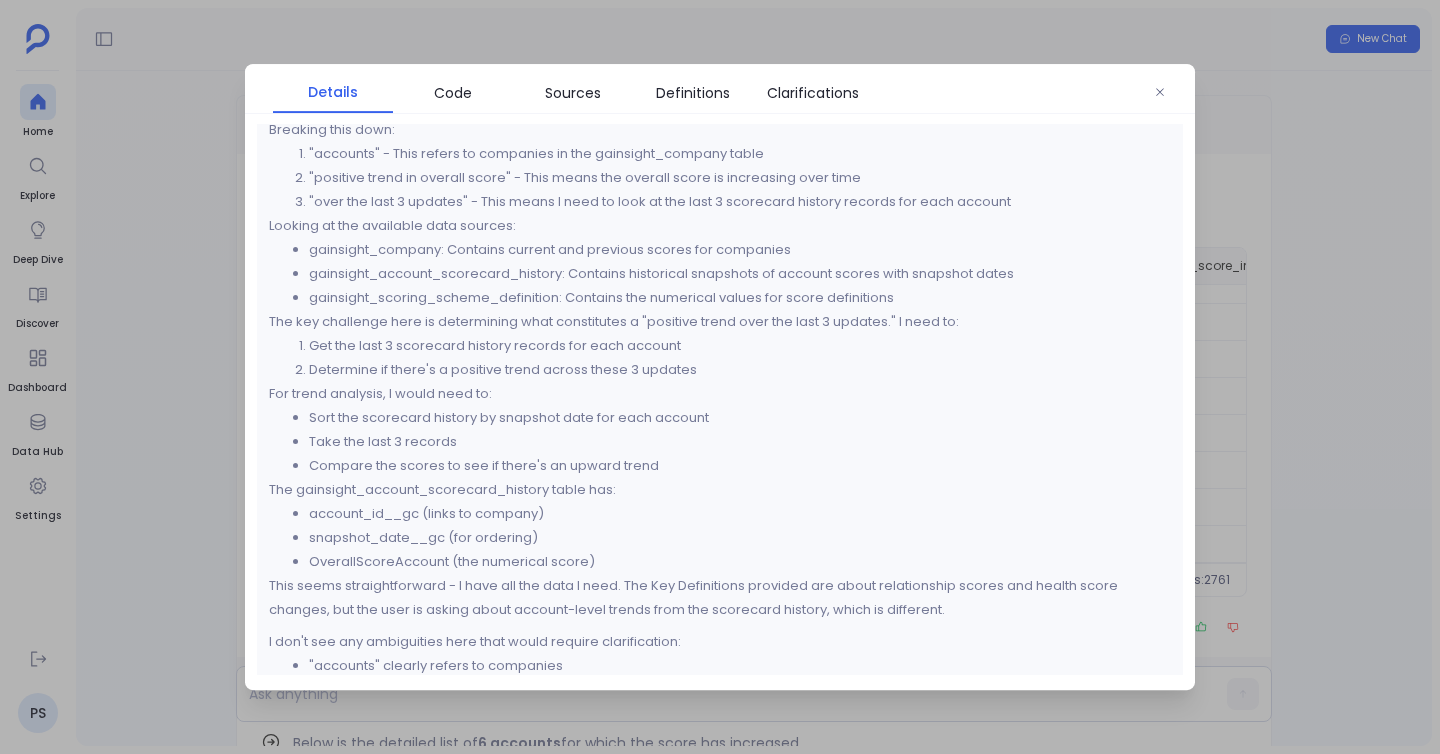 scroll, scrollTop: 75, scrollLeft: 0, axis: vertical 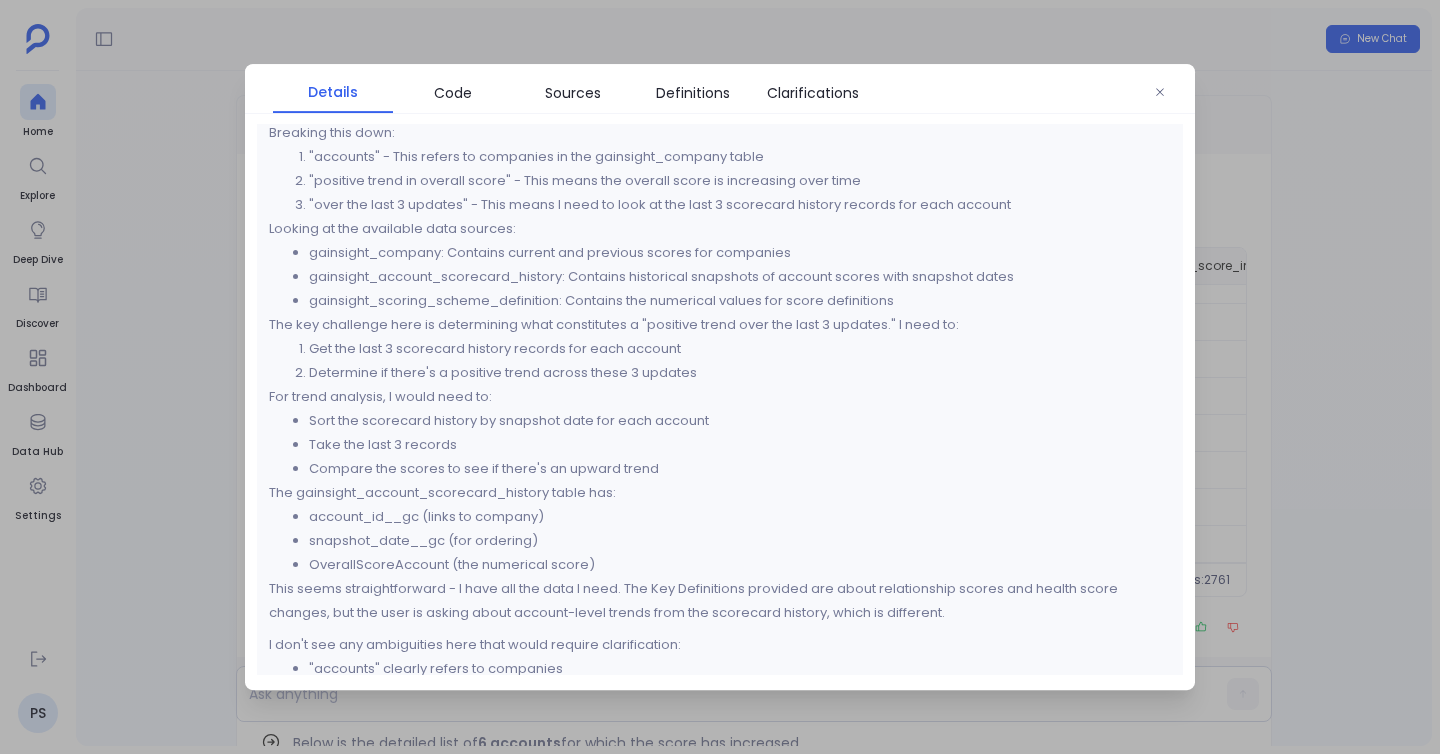 click at bounding box center [720, 377] 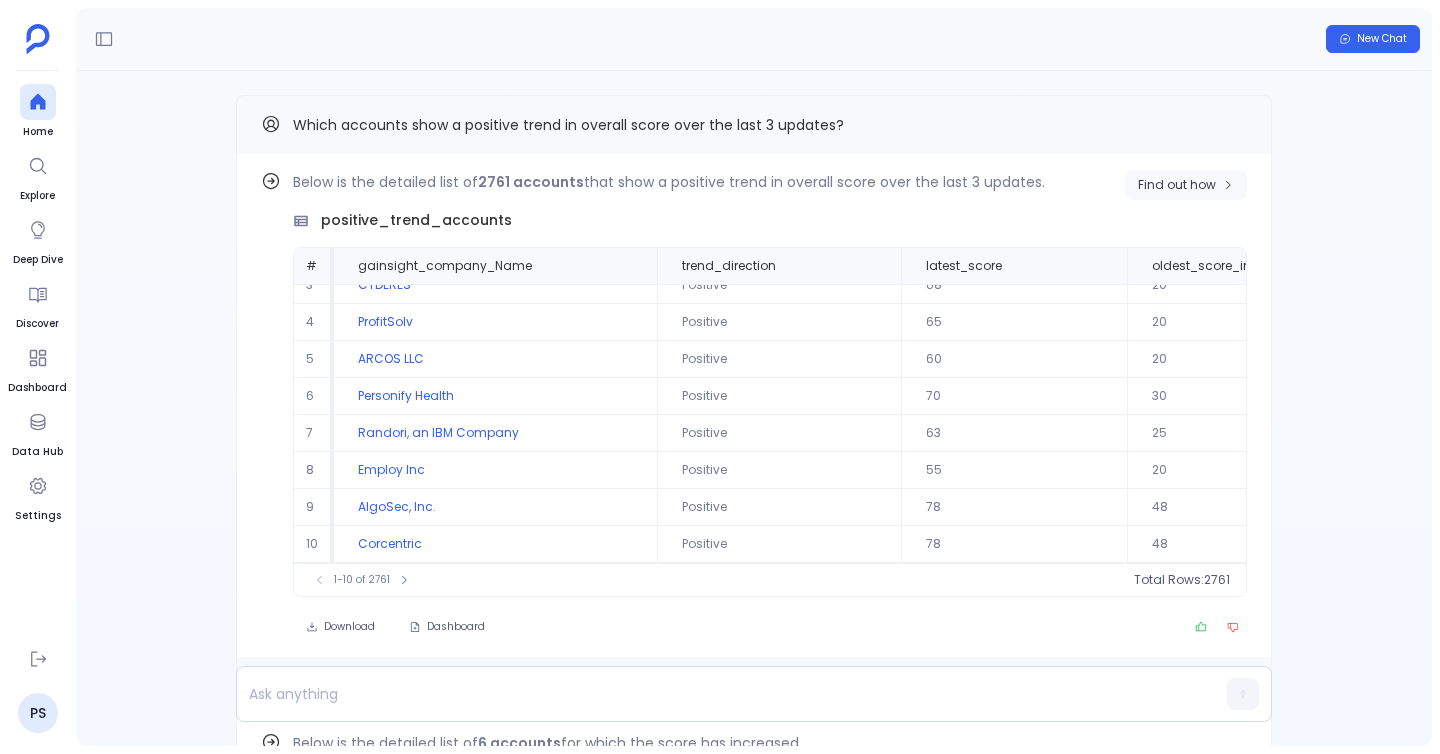 click on "Find out how" at bounding box center [1177, 185] 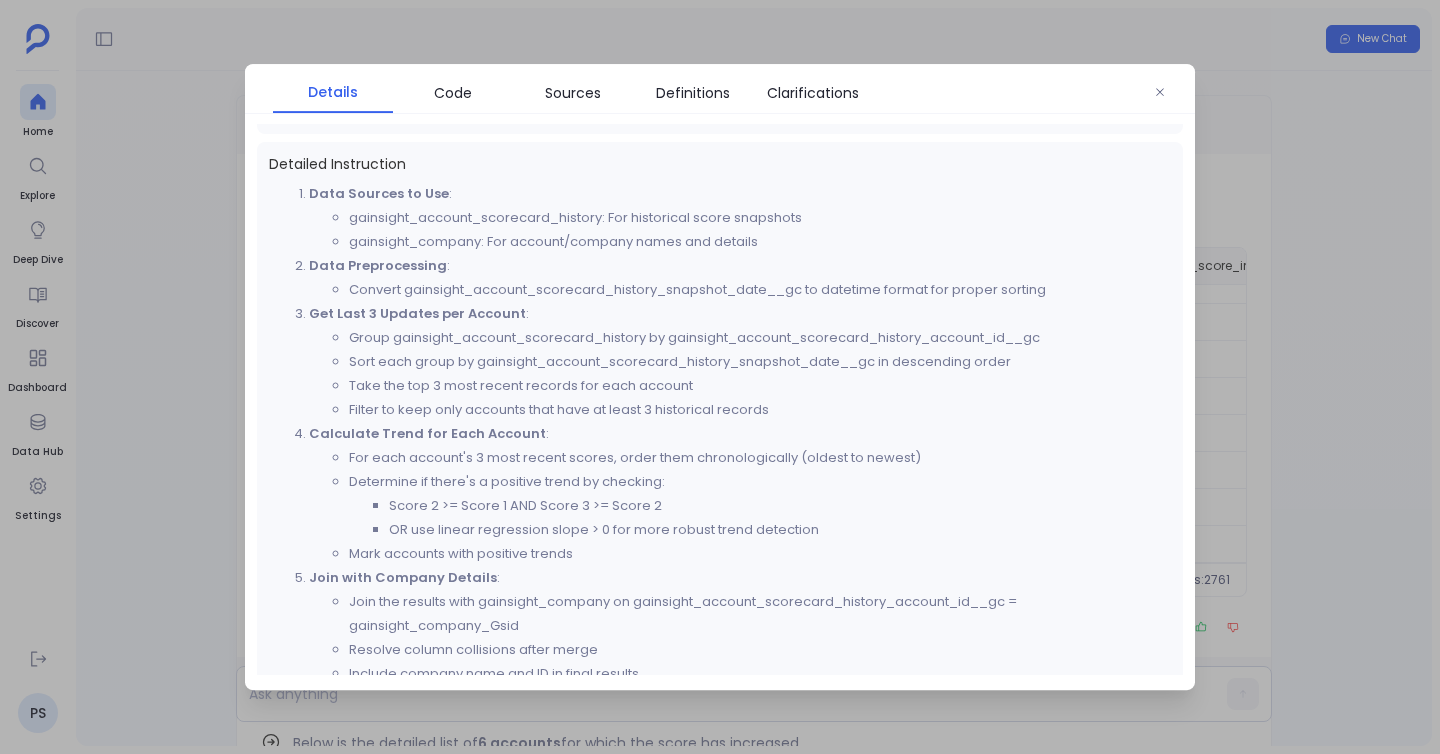 scroll, scrollTop: 829, scrollLeft: 0, axis: vertical 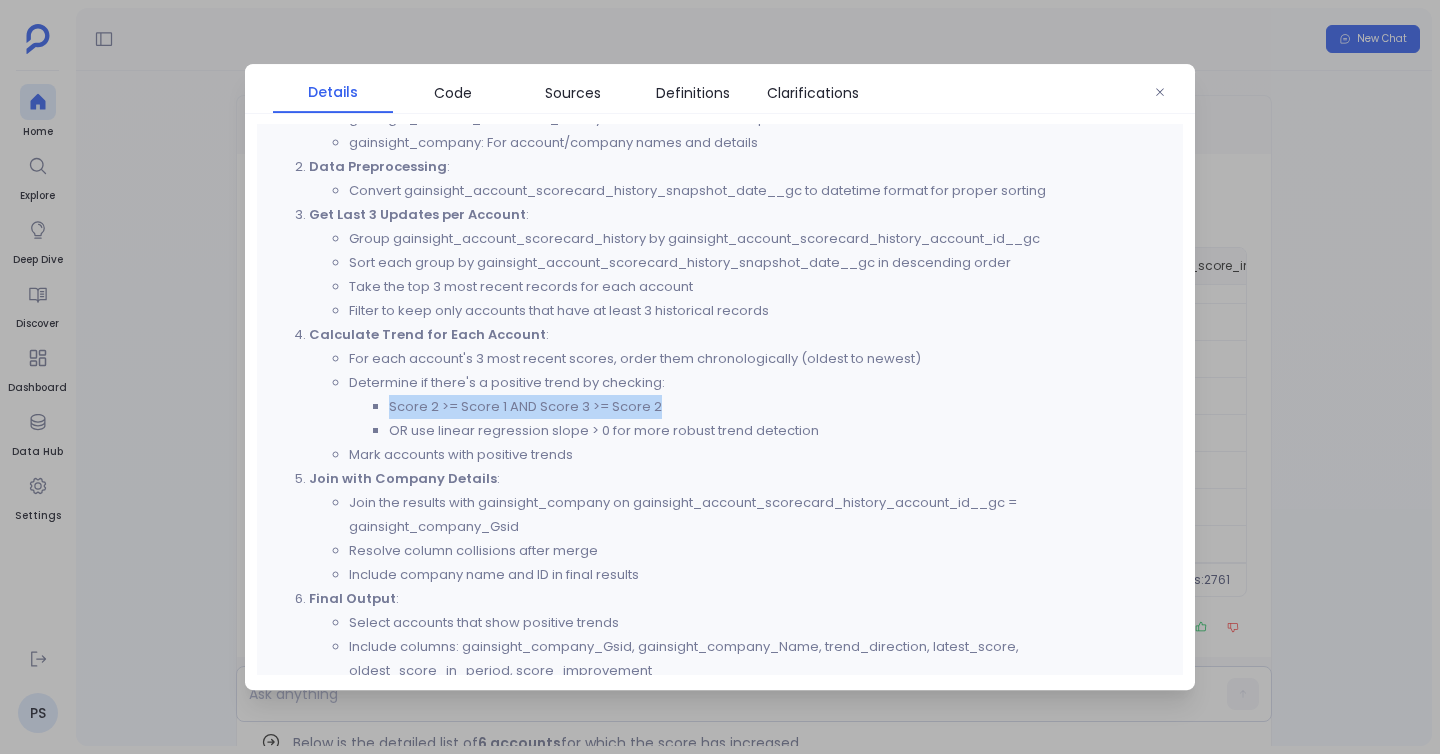 drag, startPoint x: 376, startPoint y: 412, endPoint x: 664, endPoint y: 412, distance: 288 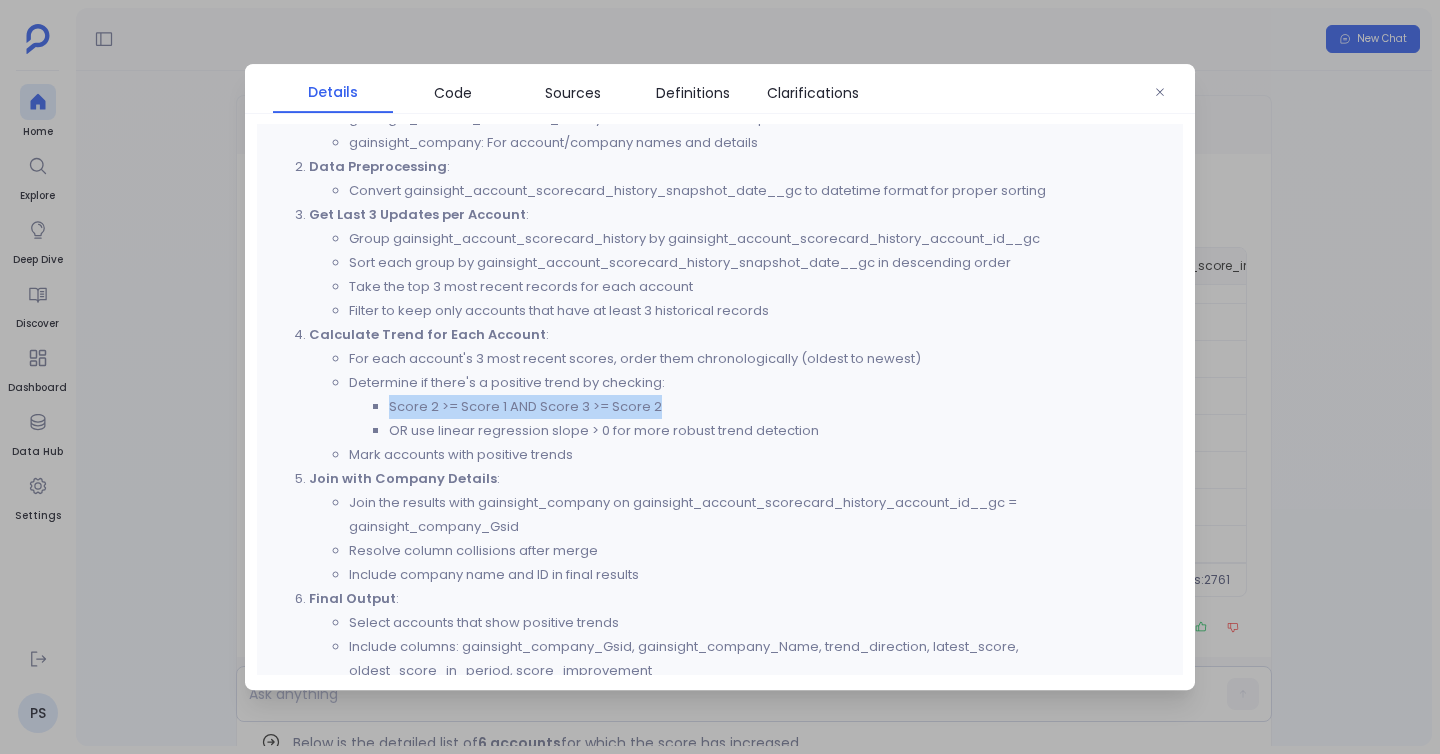 click on "Score 2 >= Score 1 AND Score 3 >= Score 2" at bounding box center [780, 407] 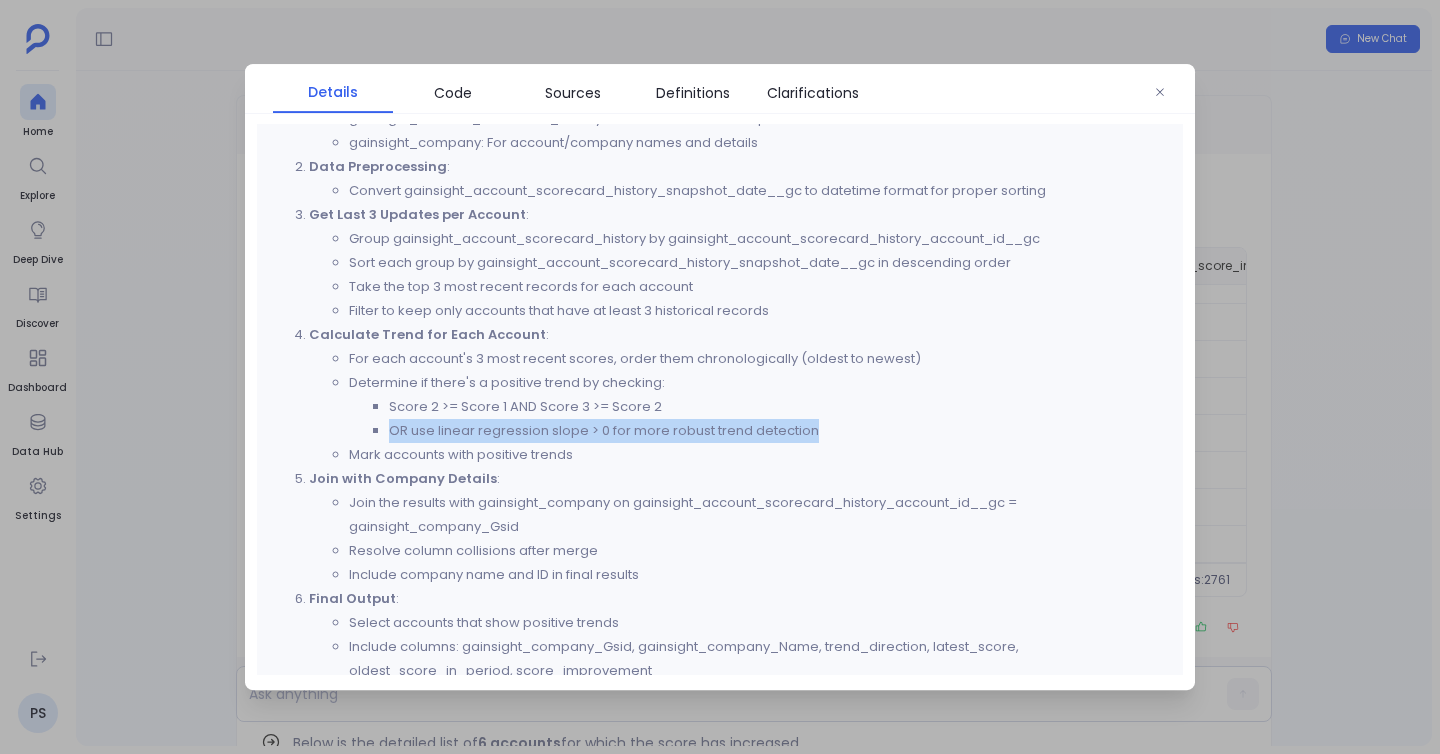 drag, startPoint x: 393, startPoint y: 435, endPoint x: 812, endPoint y: 429, distance: 419.04297 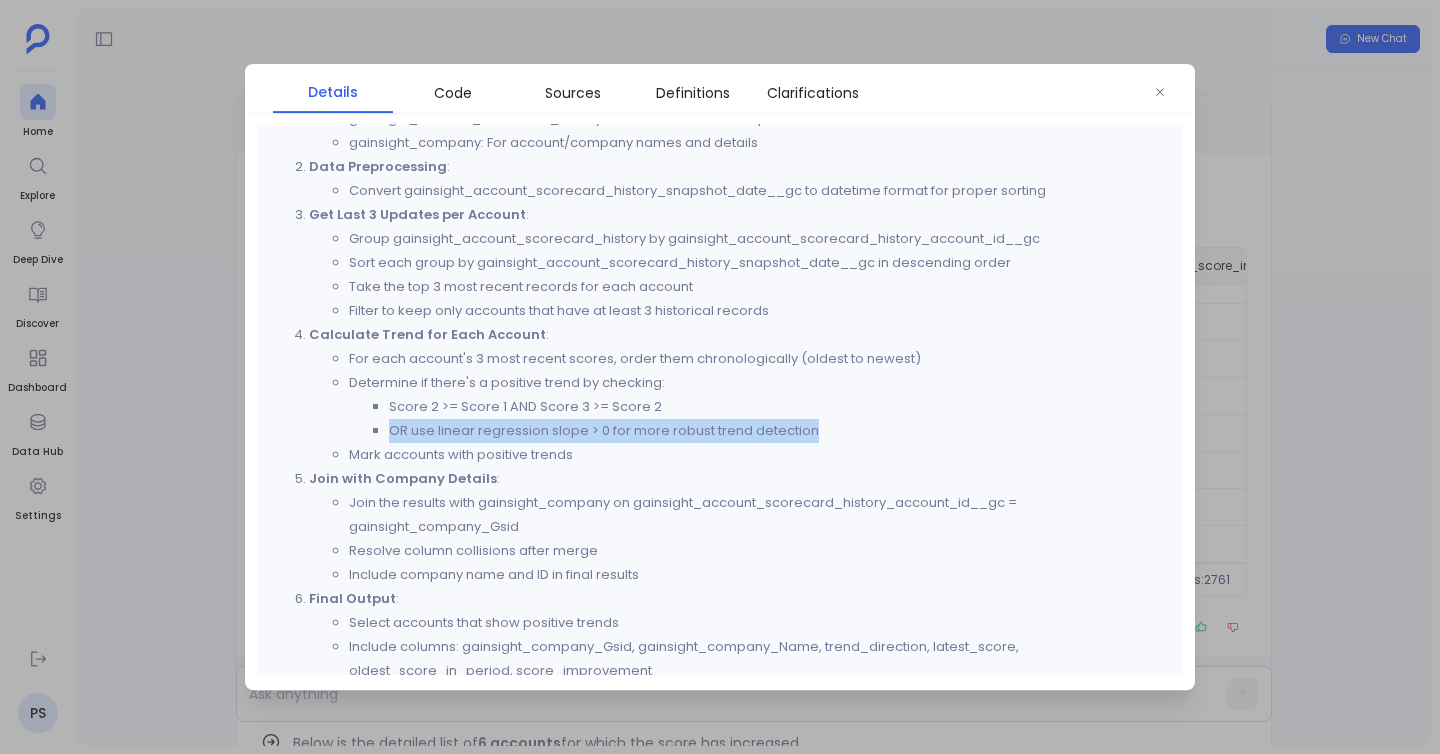 click on "OR use linear regression slope > 0 for more robust trend detection" at bounding box center (780, 431) 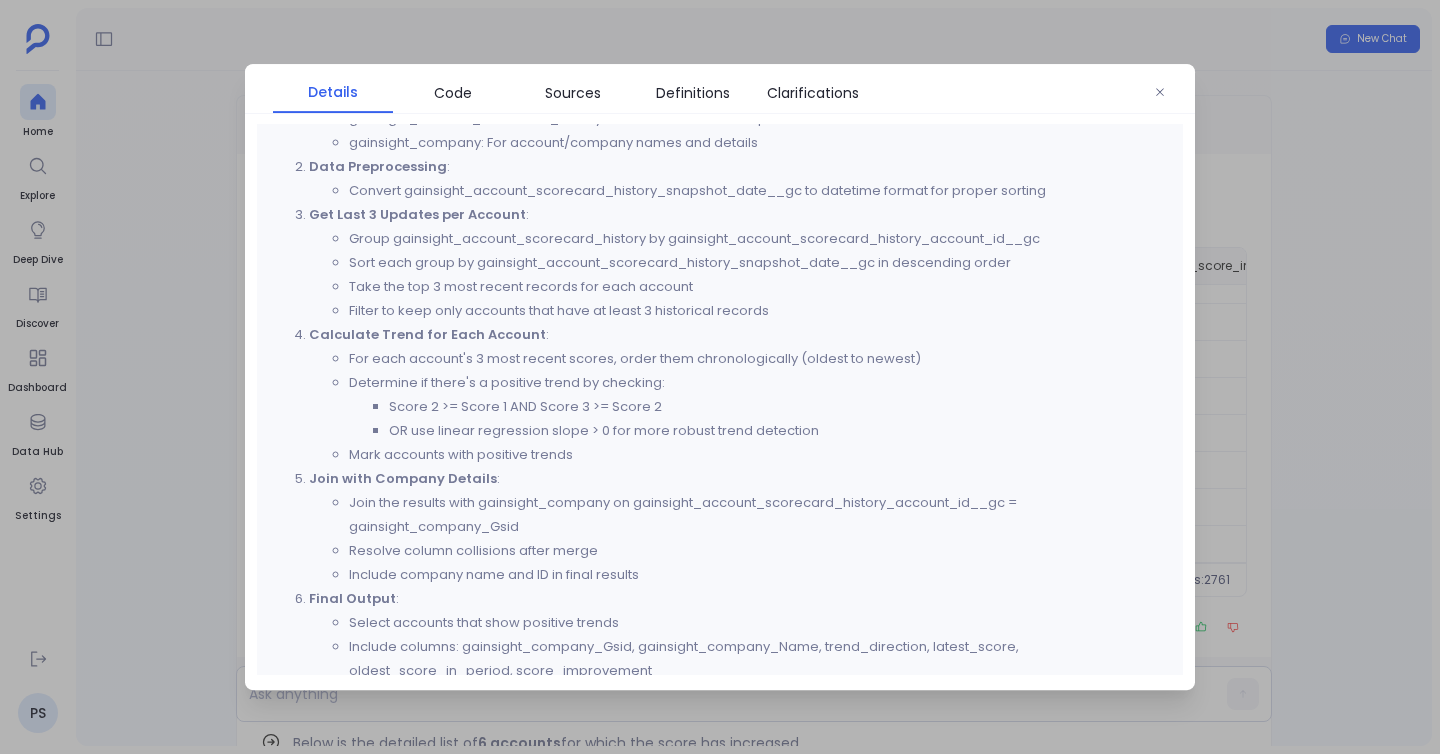 click at bounding box center (720, 377) 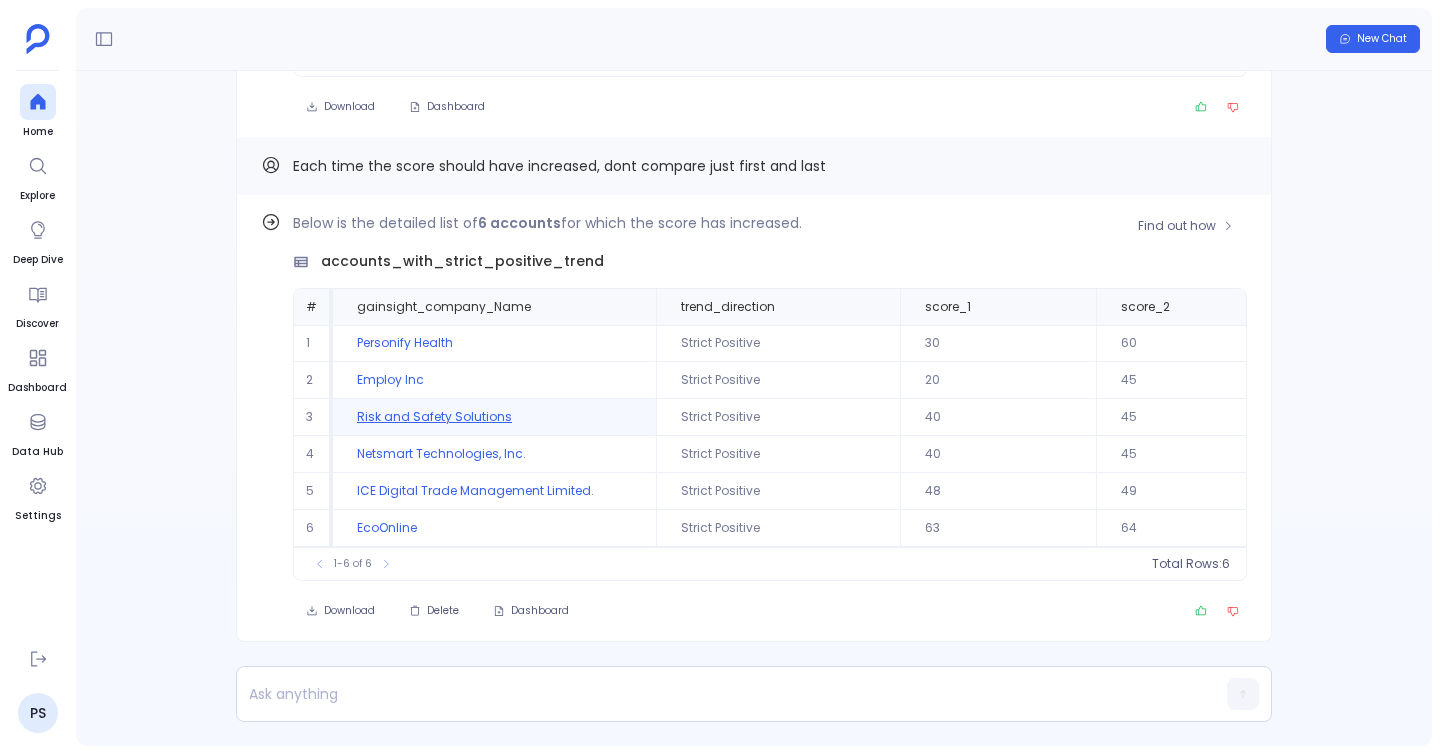 scroll, scrollTop: -525, scrollLeft: 0, axis: vertical 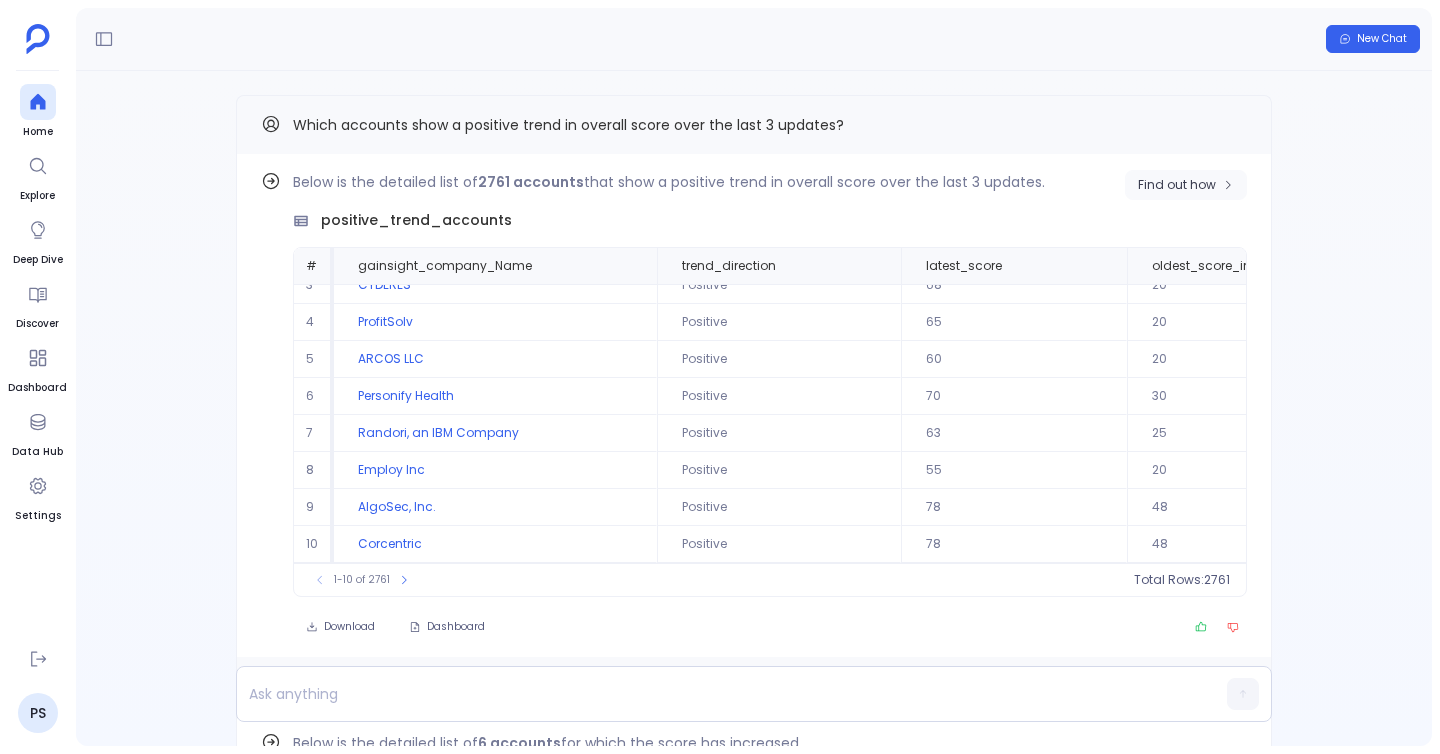 click on "Find out how" at bounding box center (1177, 185) 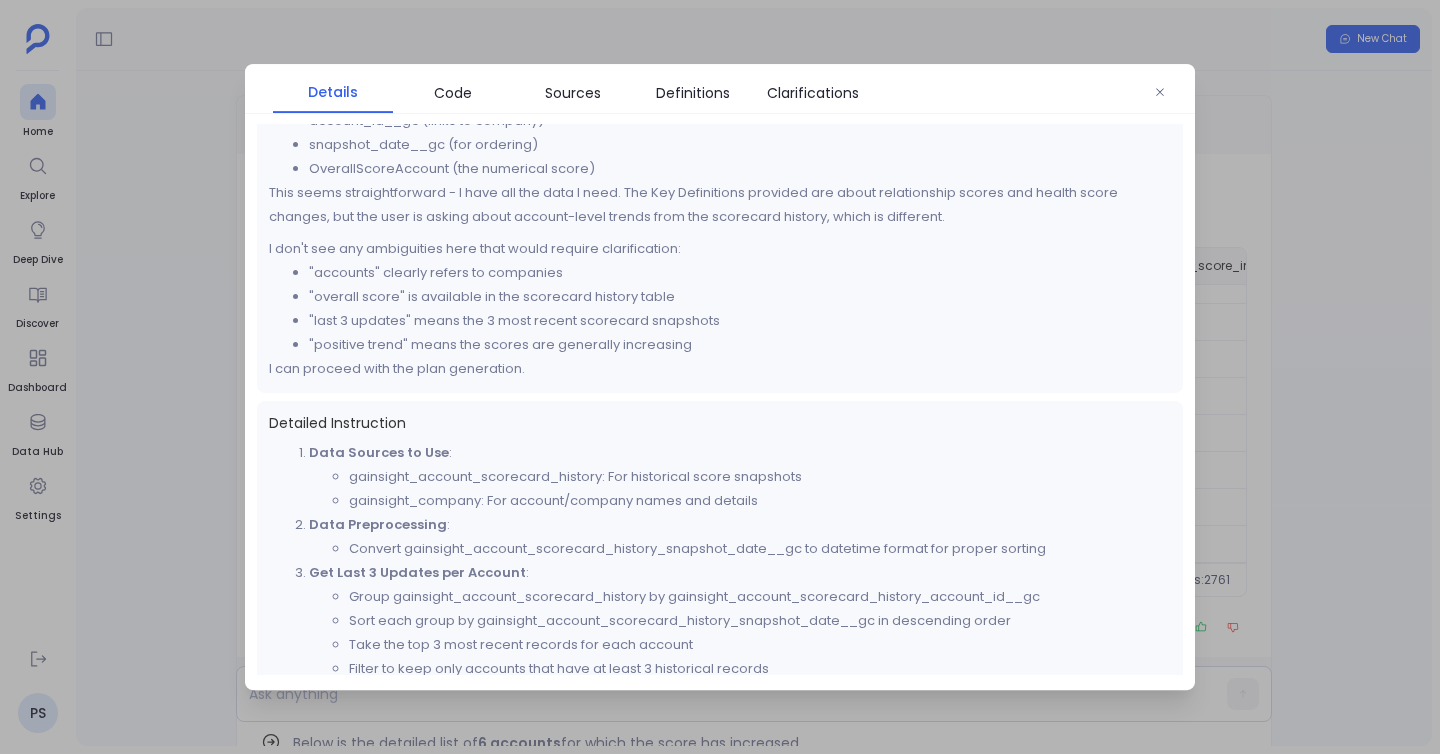 scroll, scrollTop: 1222, scrollLeft: 0, axis: vertical 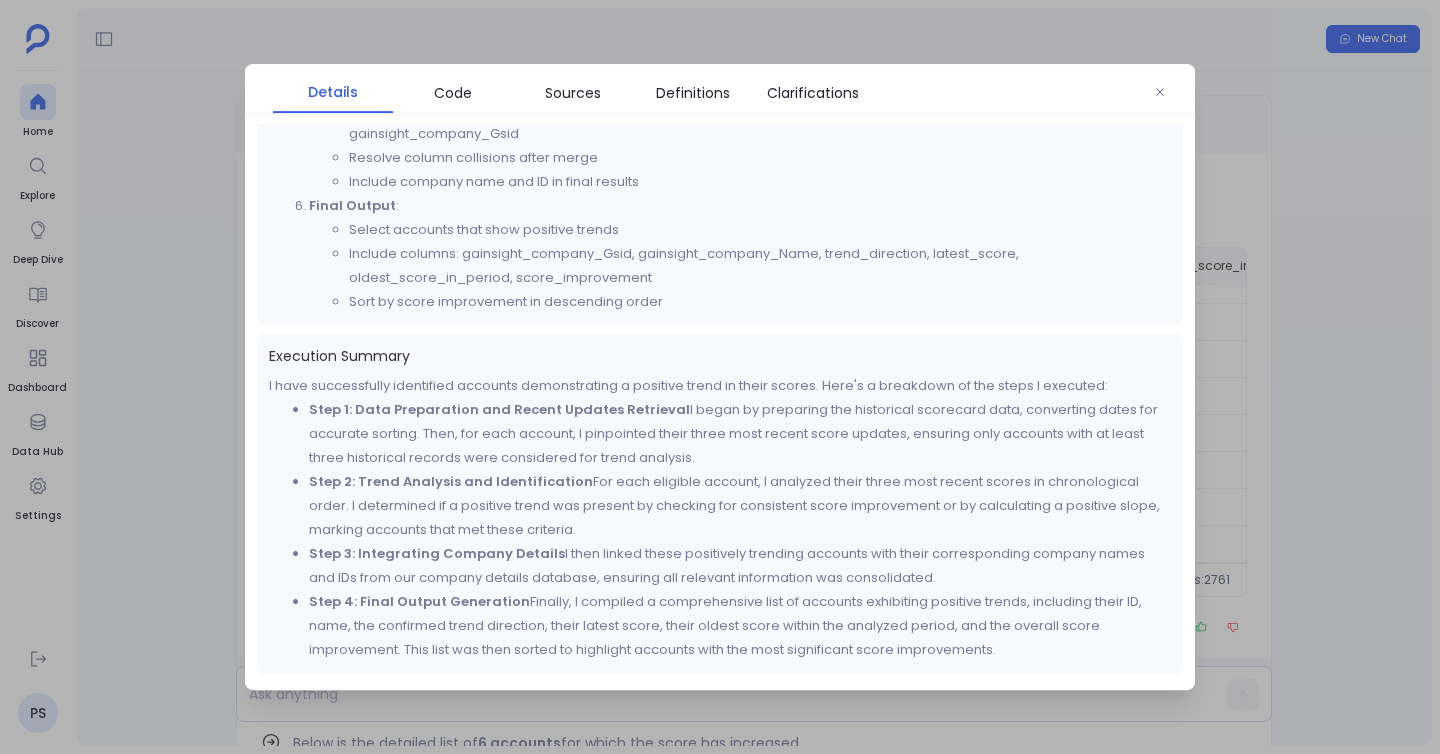 click at bounding box center (720, 377) 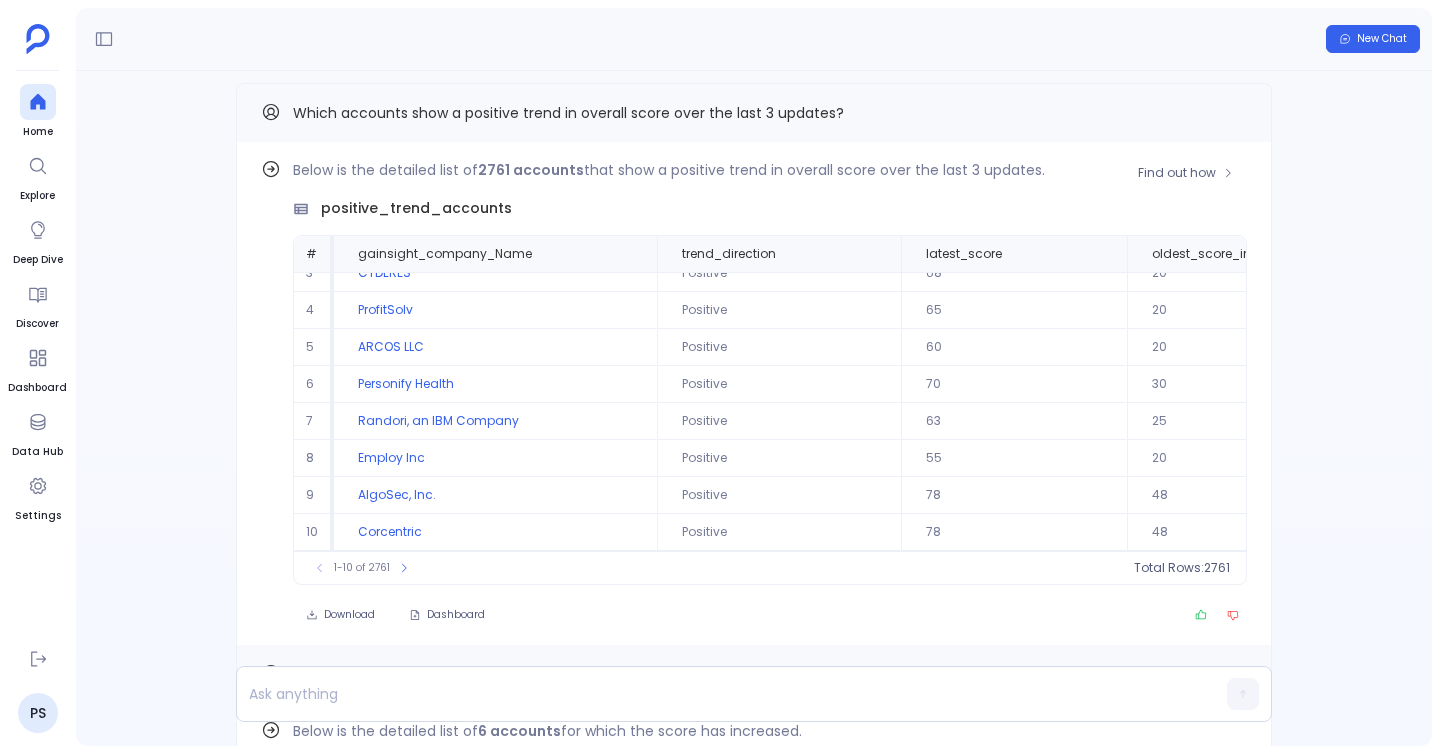 scroll, scrollTop: -501, scrollLeft: 0, axis: vertical 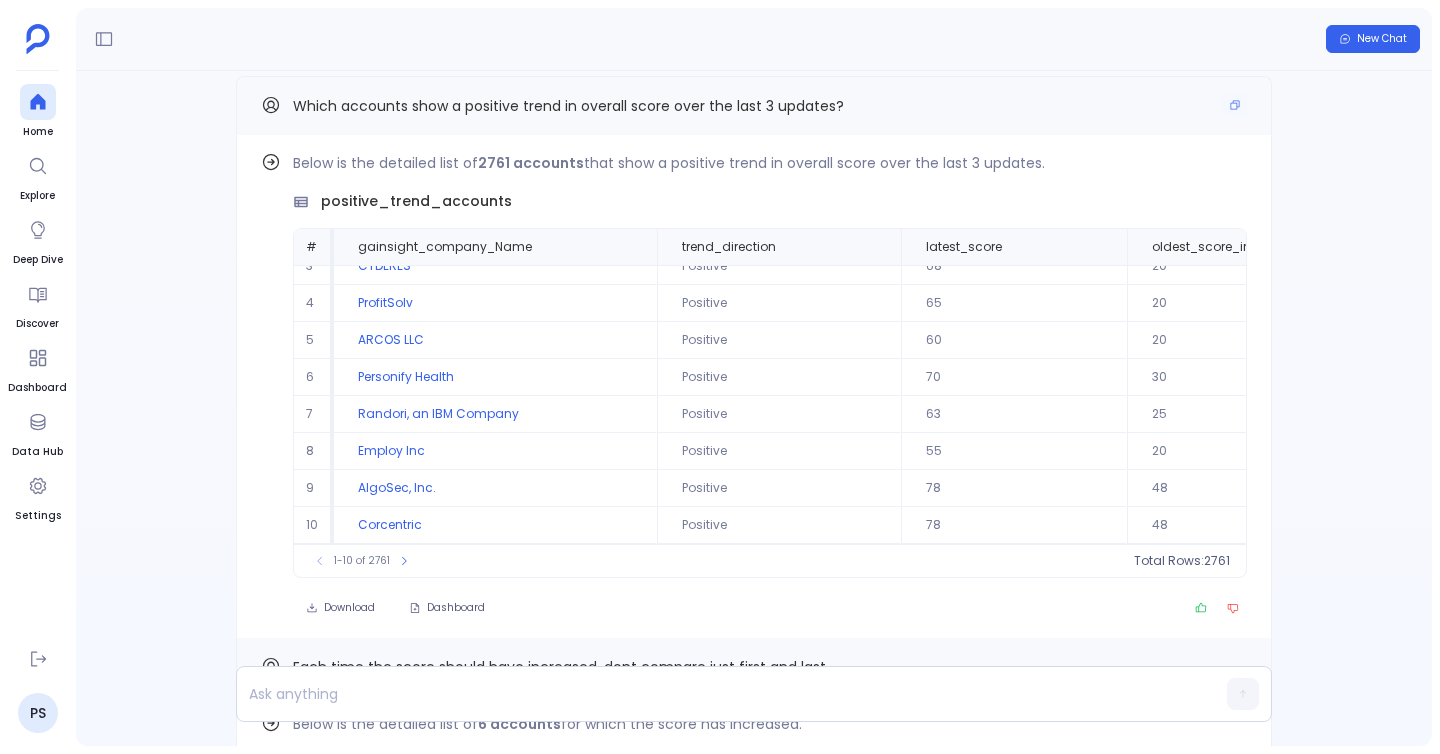 click on "Which accounts show a positive trend in overall score over the last 3 updates?" at bounding box center (568, 106) 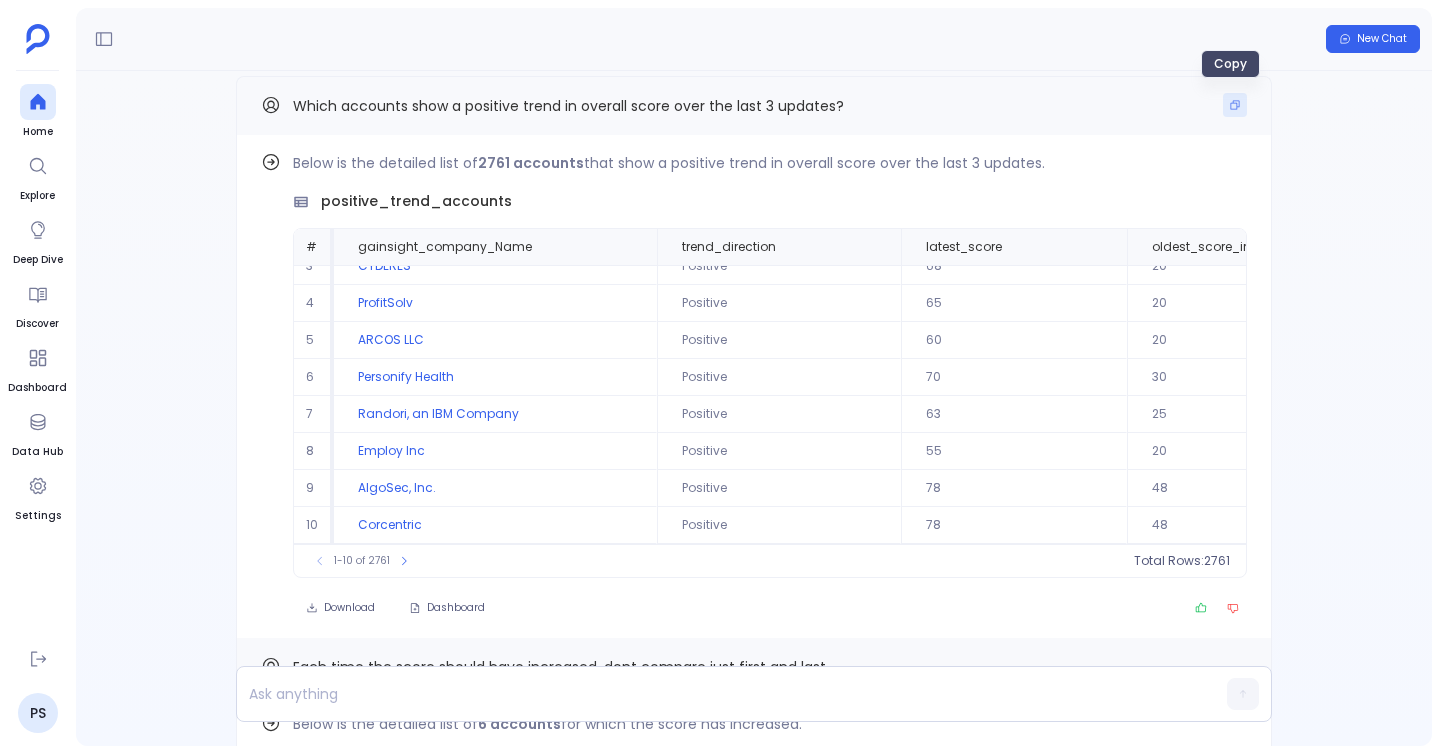 click at bounding box center (1235, 105) 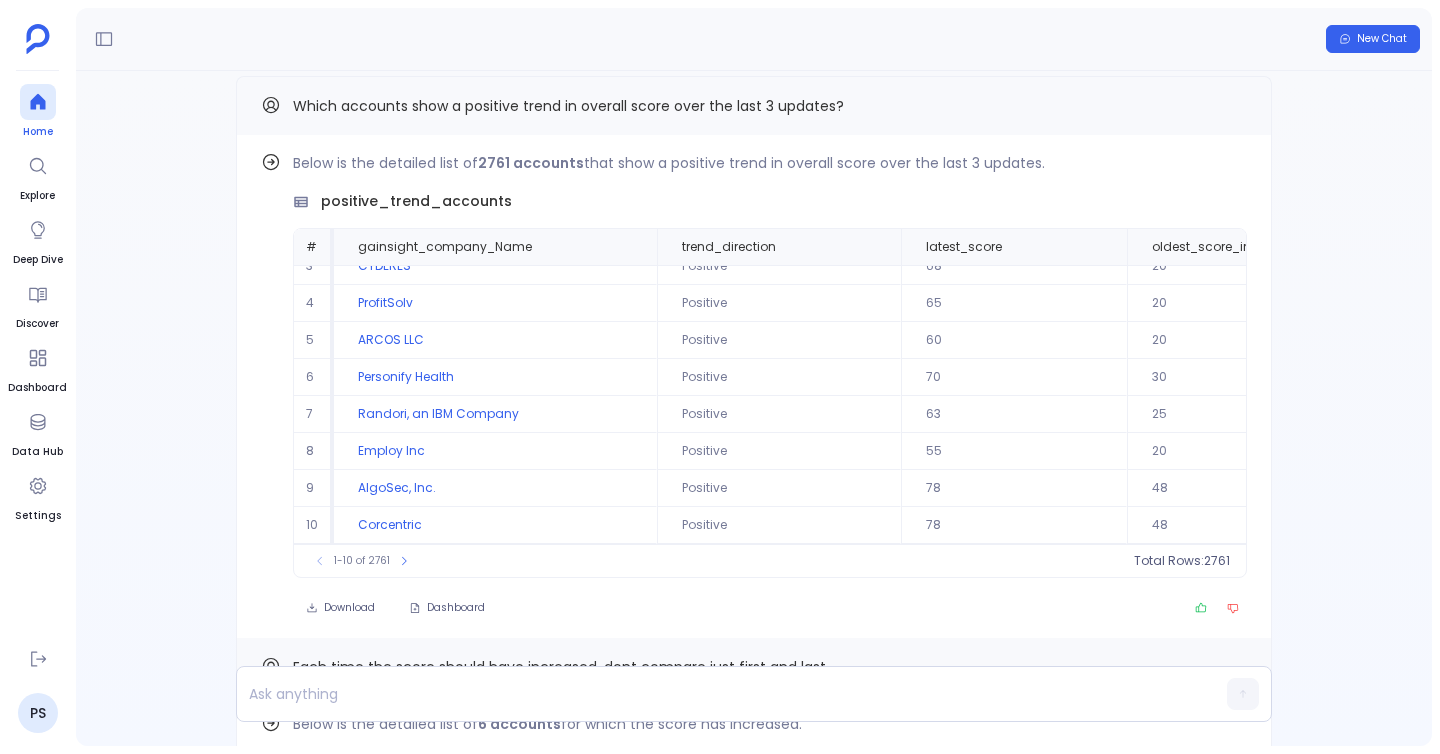 click at bounding box center [38, 102] 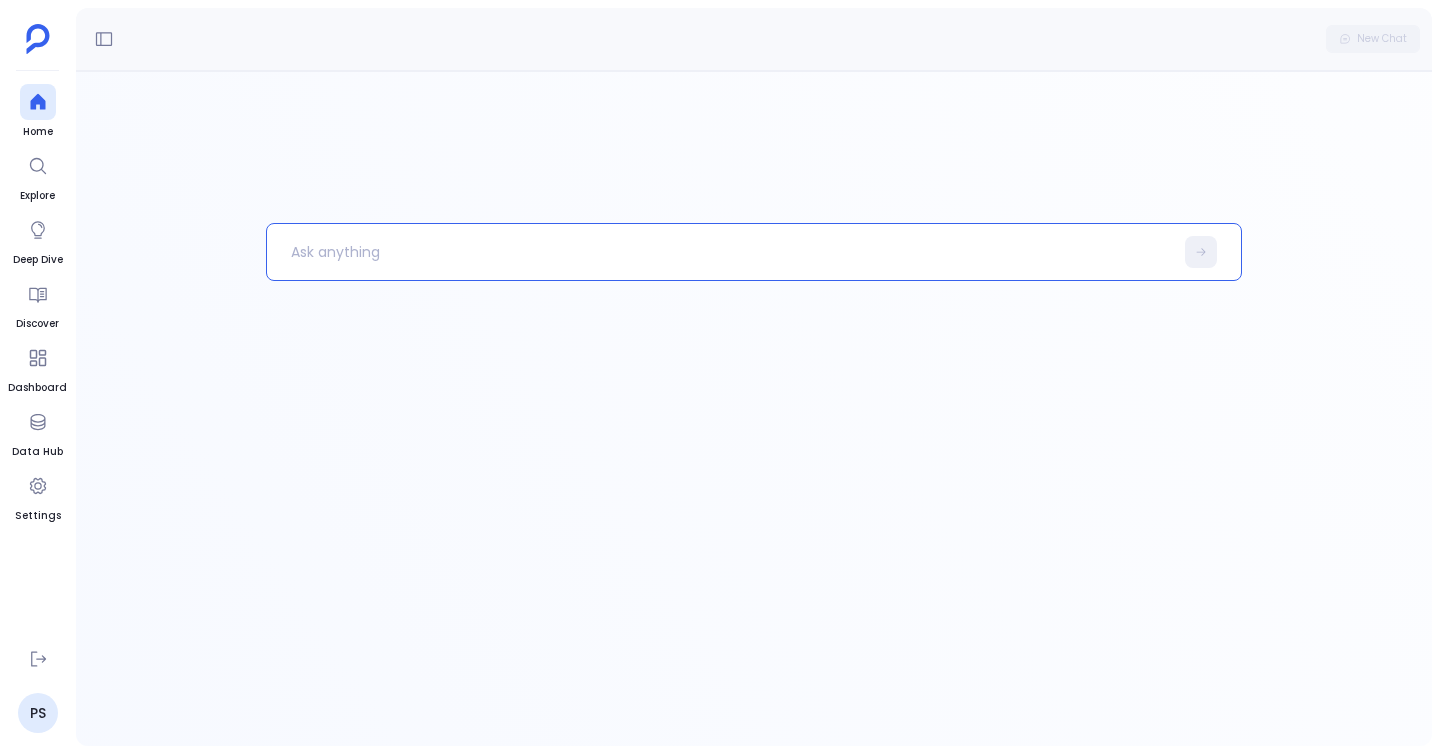 click at bounding box center (720, 252) 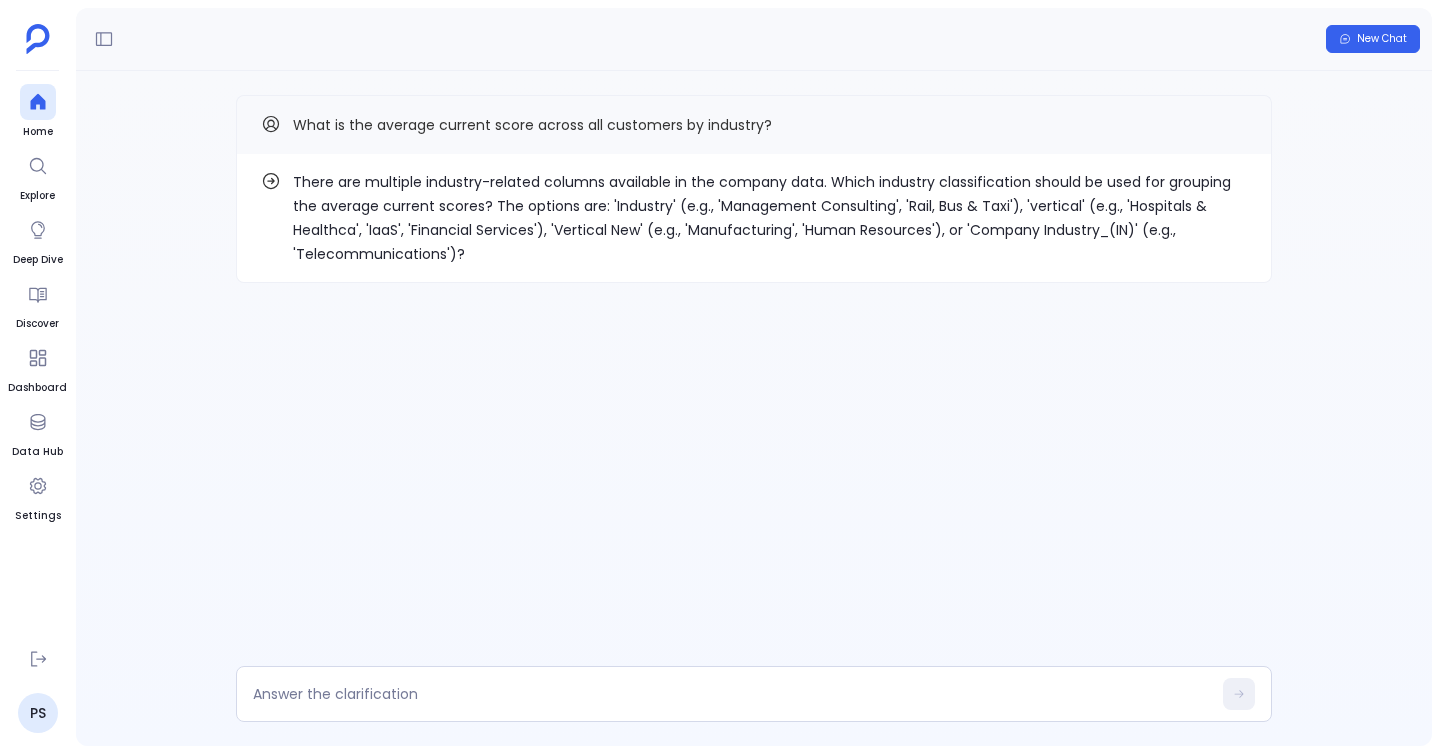 click on "There are multiple industry-related columns available in the company data. Which industry classification should be used for grouping the average current scores? The options are: 'Industry' (e.g., 'Management Consulting', 'Rail, Bus & Taxi'), 'vertical' (e.g., 'Hospitals & Healthca', 'IaaS', 'Financial Services'), 'Vertical New' (e.g., 'Manufacturing', 'Human Resources'), or 'Company Industry_(IN)' (e.g., 'Telecommunications')?" at bounding box center (770, 218) 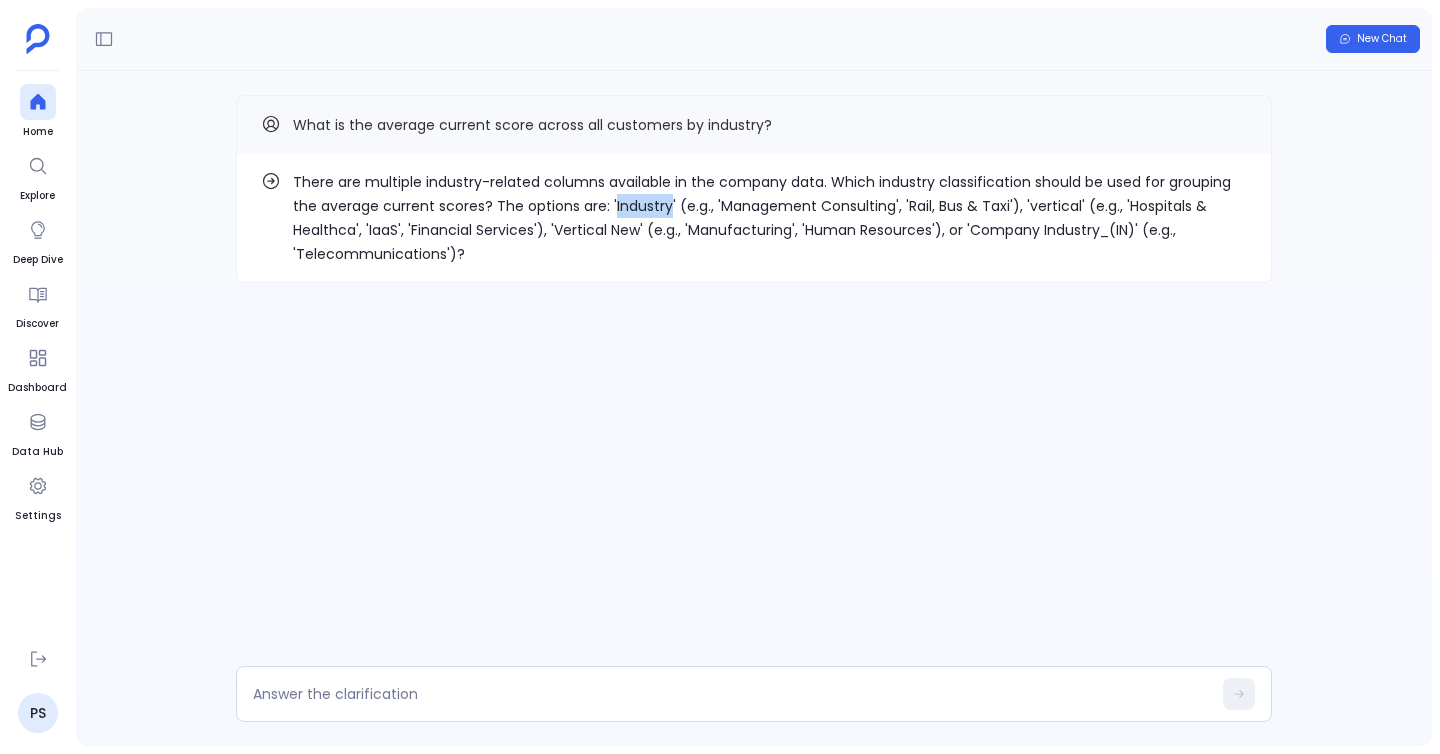 click on "There are multiple industry-related columns available in the company data. Which industry classification should be used for grouping the average current scores? The options are: 'Industry' (e.g., 'Management Consulting', 'Rail, Bus & Taxi'), 'vertical' (e.g., 'Hospitals & Healthca', 'IaaS', 'Financial Services'), 'Vertical New' (e.g., 'Manufacturing', 'Human Resources'), or 'Company Industry_(IN)' (e.g., 'Telecommunications')?" at bounding box center (770, 218) 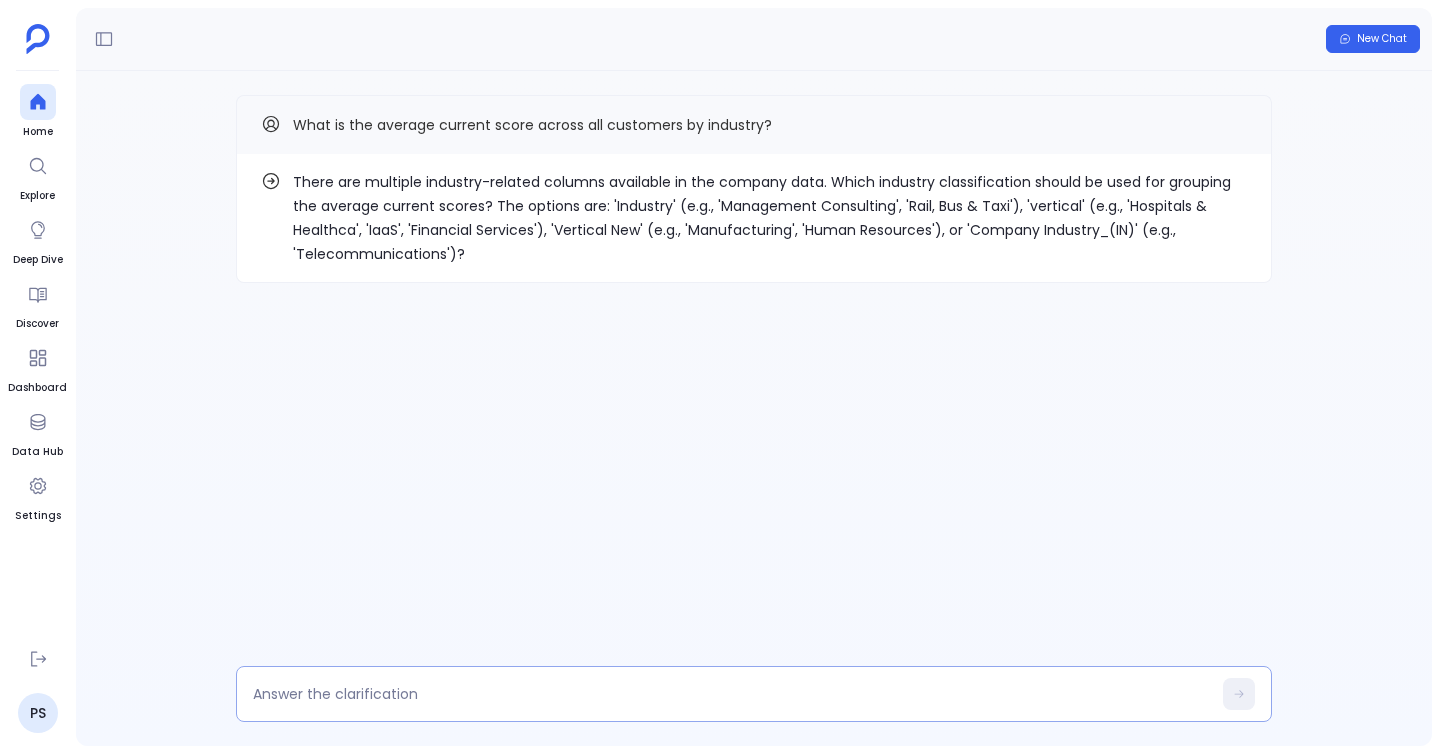 click at bounding box center (732, 694) 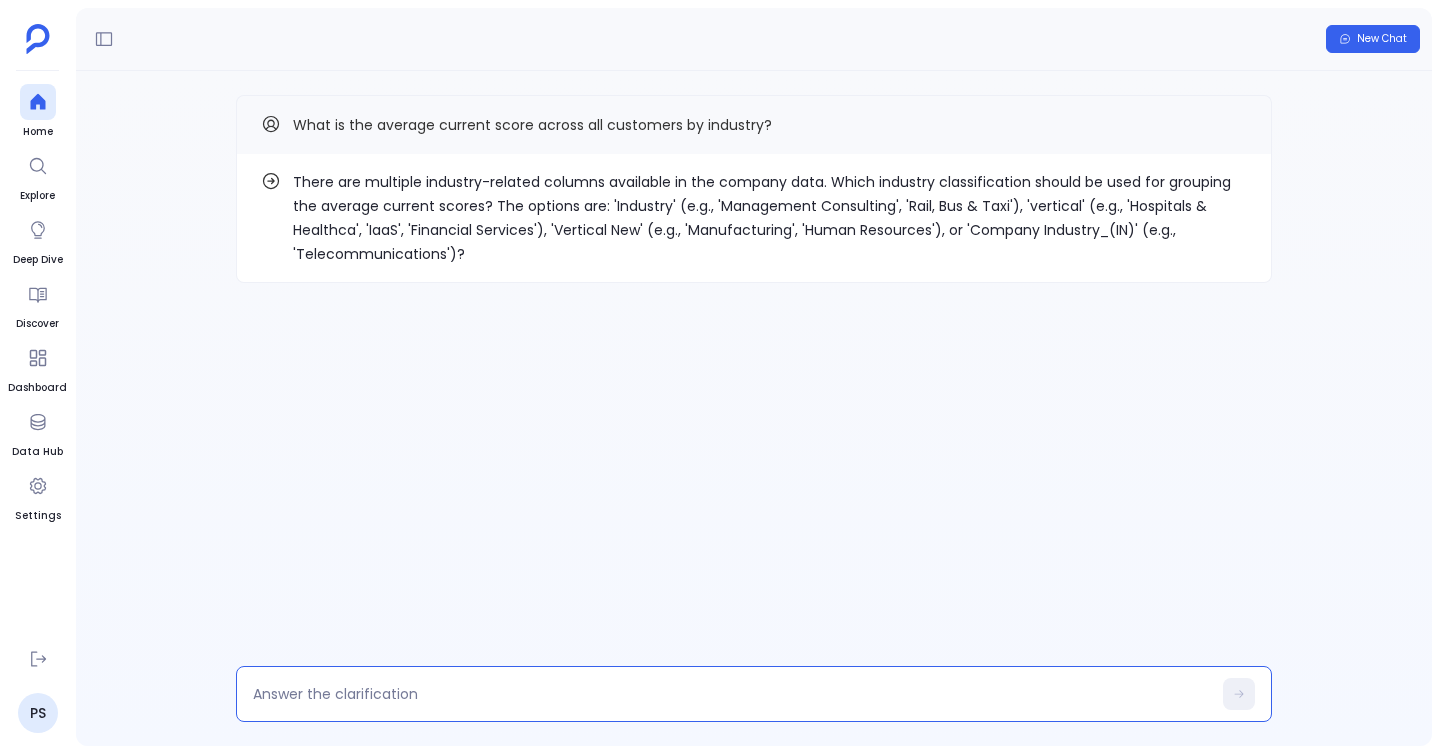 type on "Industry" 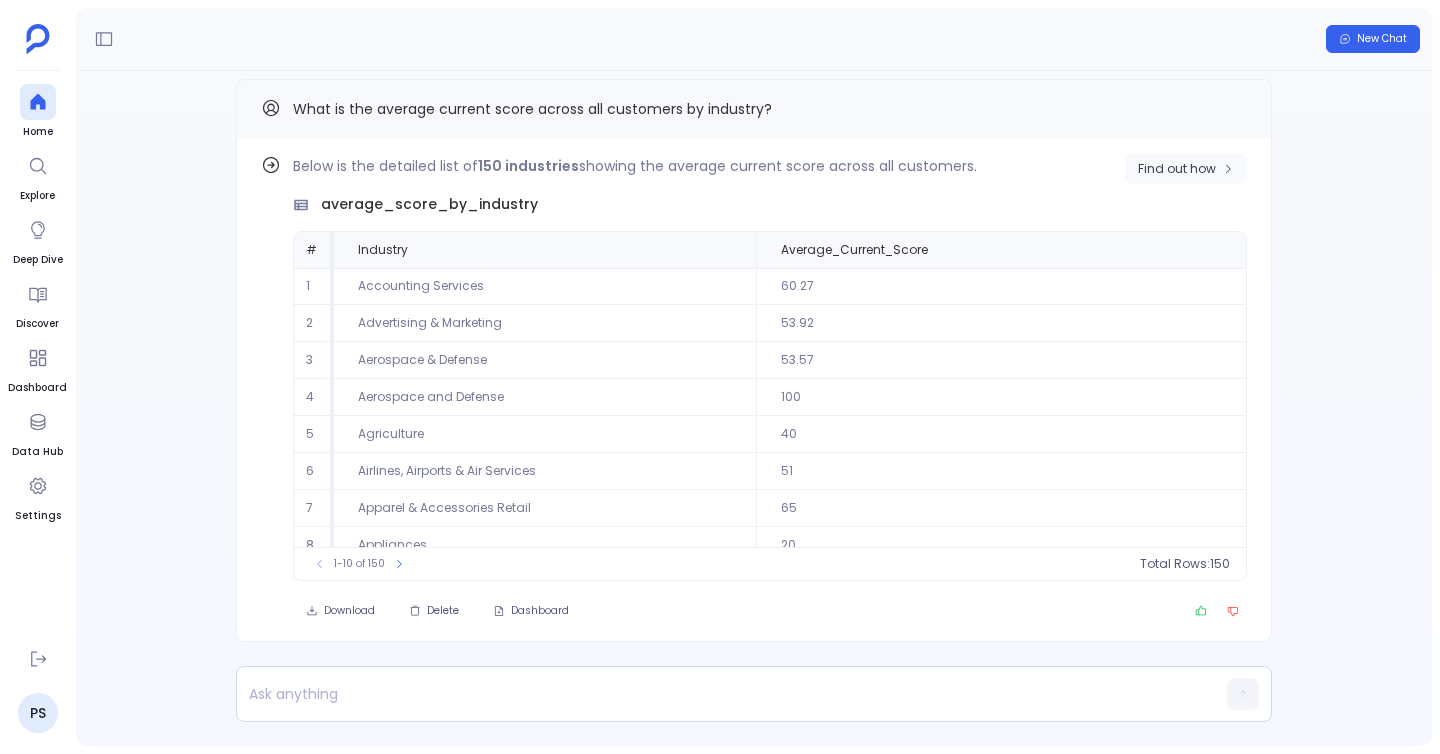 click on "Find out how" at bounding box center [1177, 169] 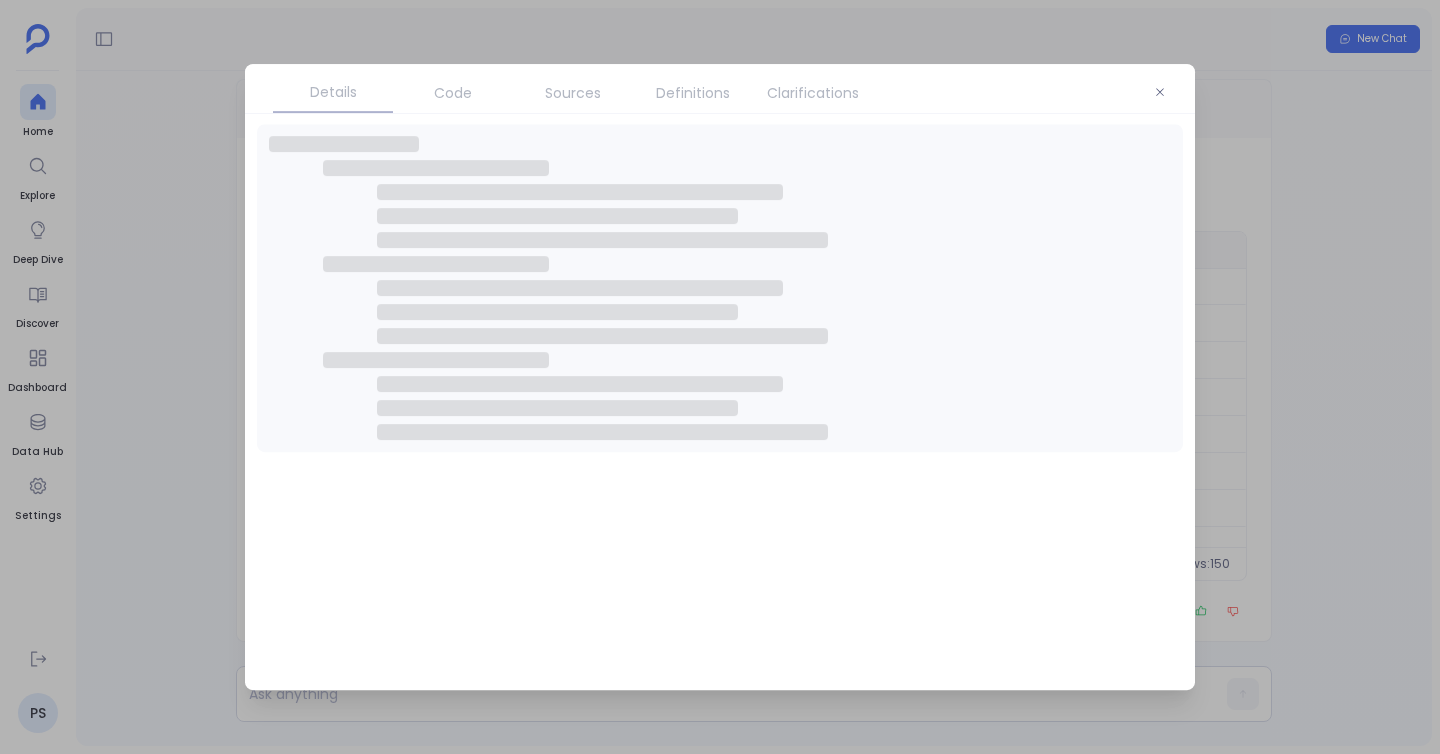 click on "Sources" at bounding box center [573, 93] 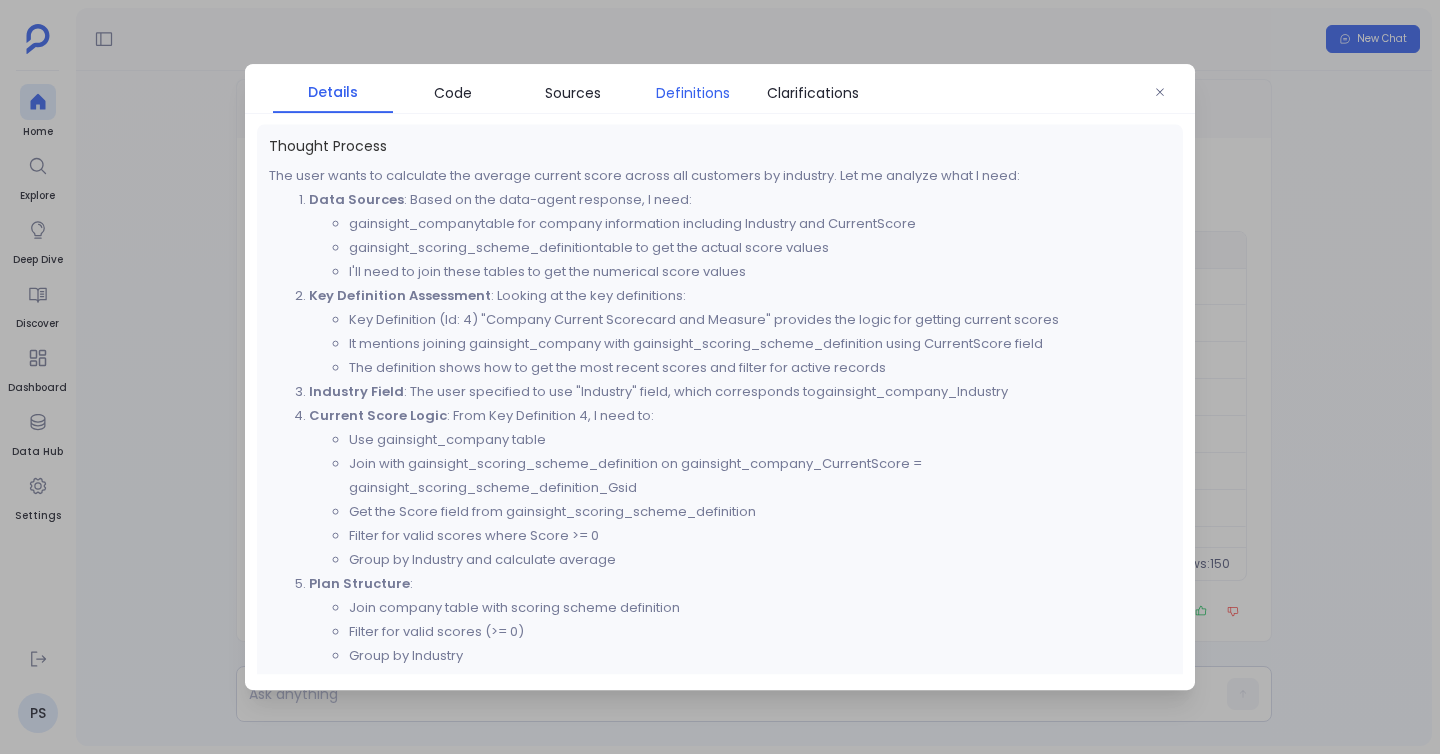 click on "Definitions" at bounding box center (693, 93) 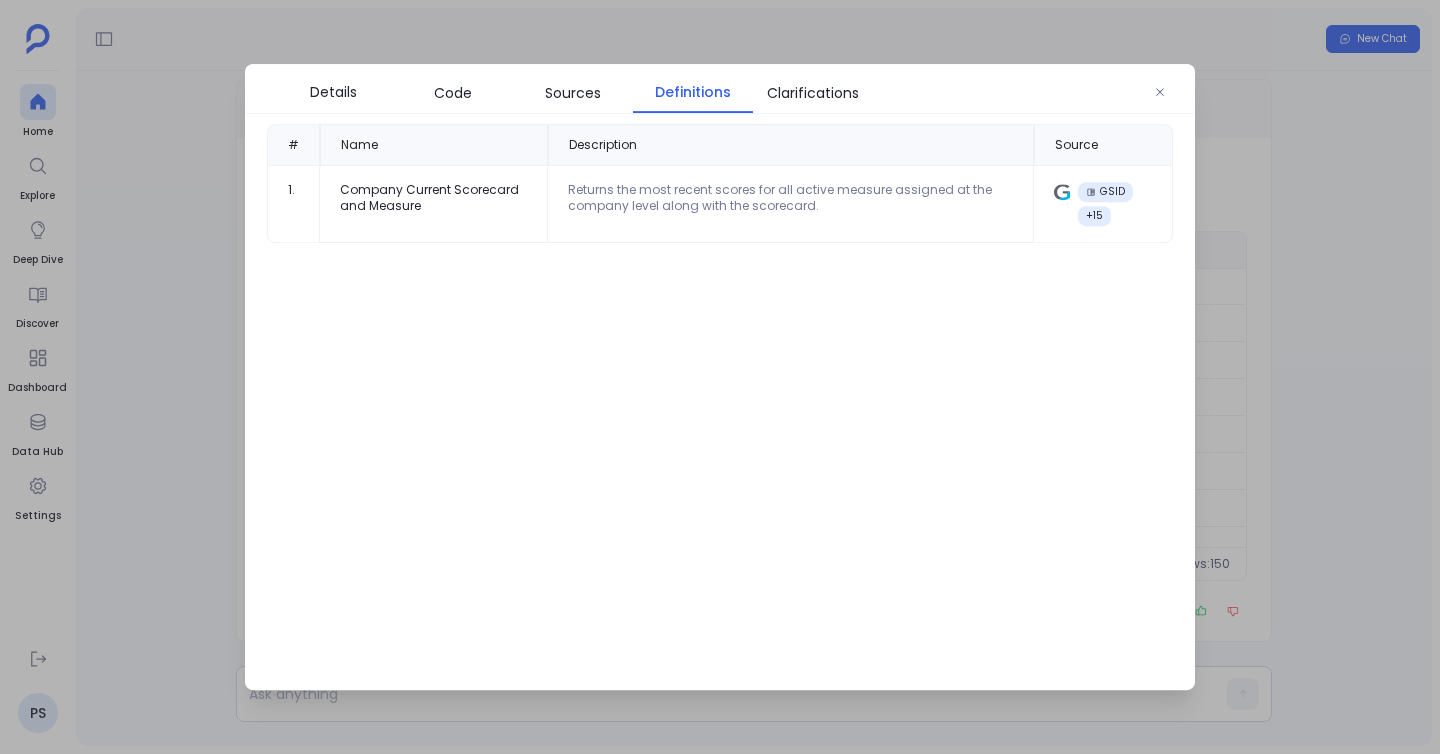 click at bounding box center (720, 377) 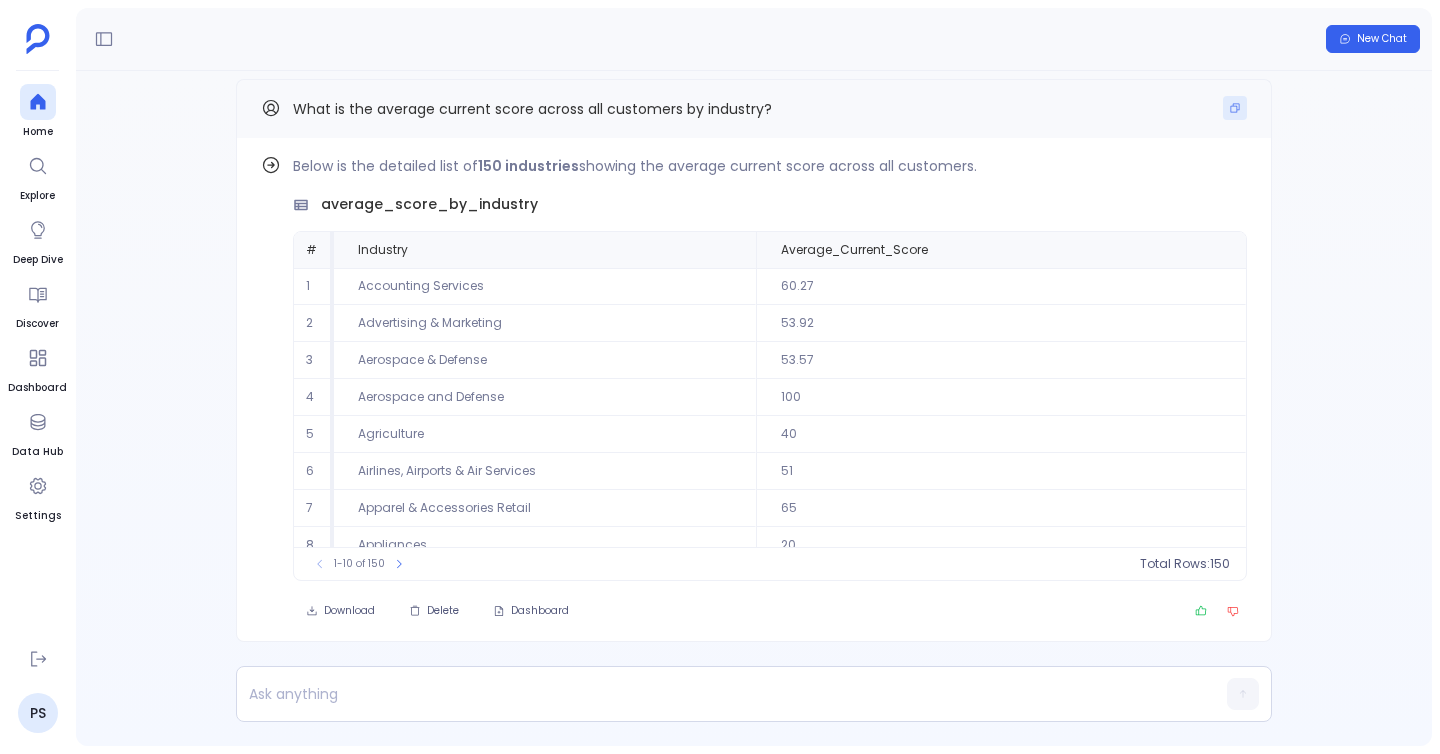 click at bounding box center [1235, 108] 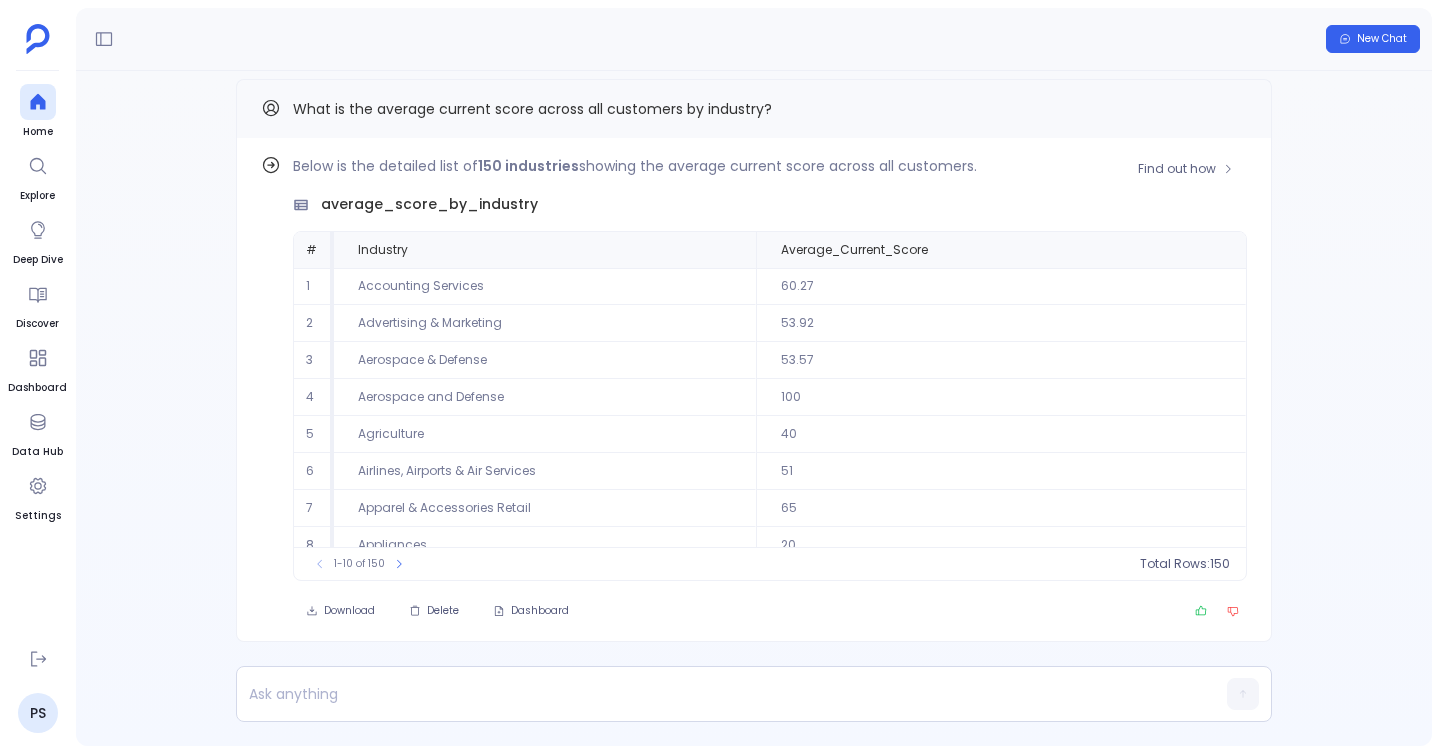 click on "Find out how Below is the detailed list of  150 industries  showing the average current score across all customers. average_score_by_industry # Industry Average_Current_Score 1 Accounting Services 60.27 2 Advertising & Marketing 53.92 3 Aerospace & Defense 53.57 4 Aerospace and Defense 100 5 Agriculture 40 6 Airlines, Airports & Air Services 51 7 Apparel & Accessories Retail 65 8 Appliances 20 9 Architecture, Engineering & Design 60.75 10 Automobile Dealers 53.33
To pick up a draggable item, press the space bar.
While dragging, use the arrow keys to move the item.
Press space again to drop the item in its new position, or press escape to cancel.
1-10 of 150 Total Rows:  150 Download Delete Dashboard" at bounding box center (754, 390) 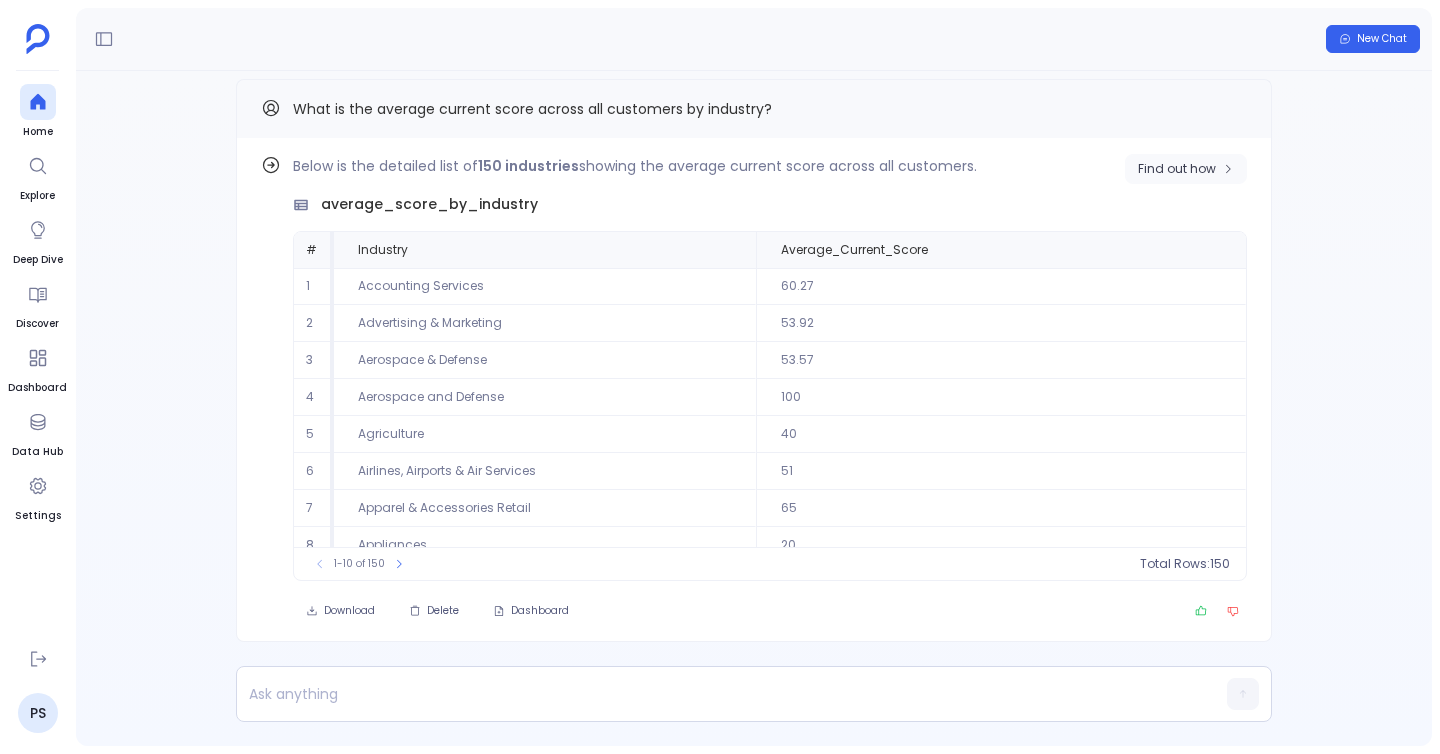 click on "Find out how" at bounding box center (1186, 169) 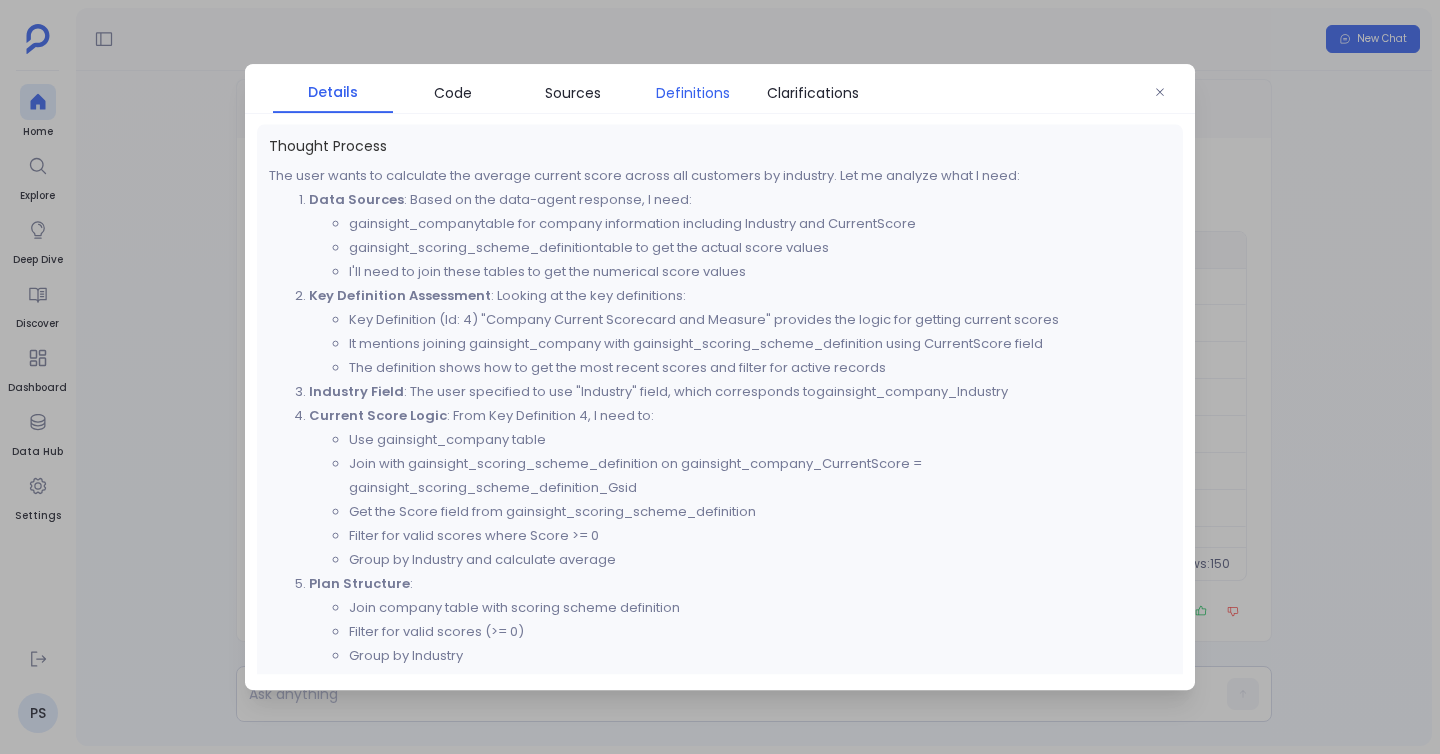 click on "Definitions" at bounding box center [693, 93] 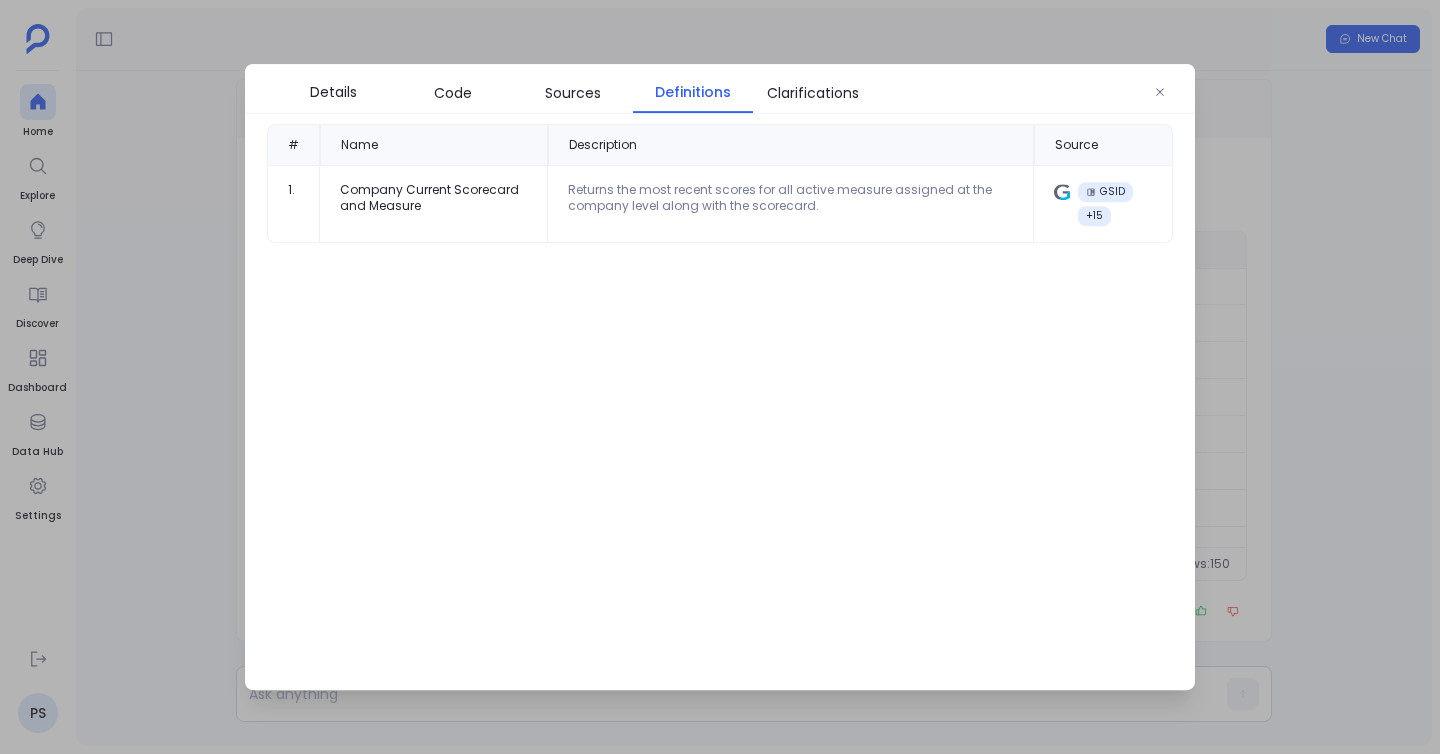 click at bounding box center (720, 377) 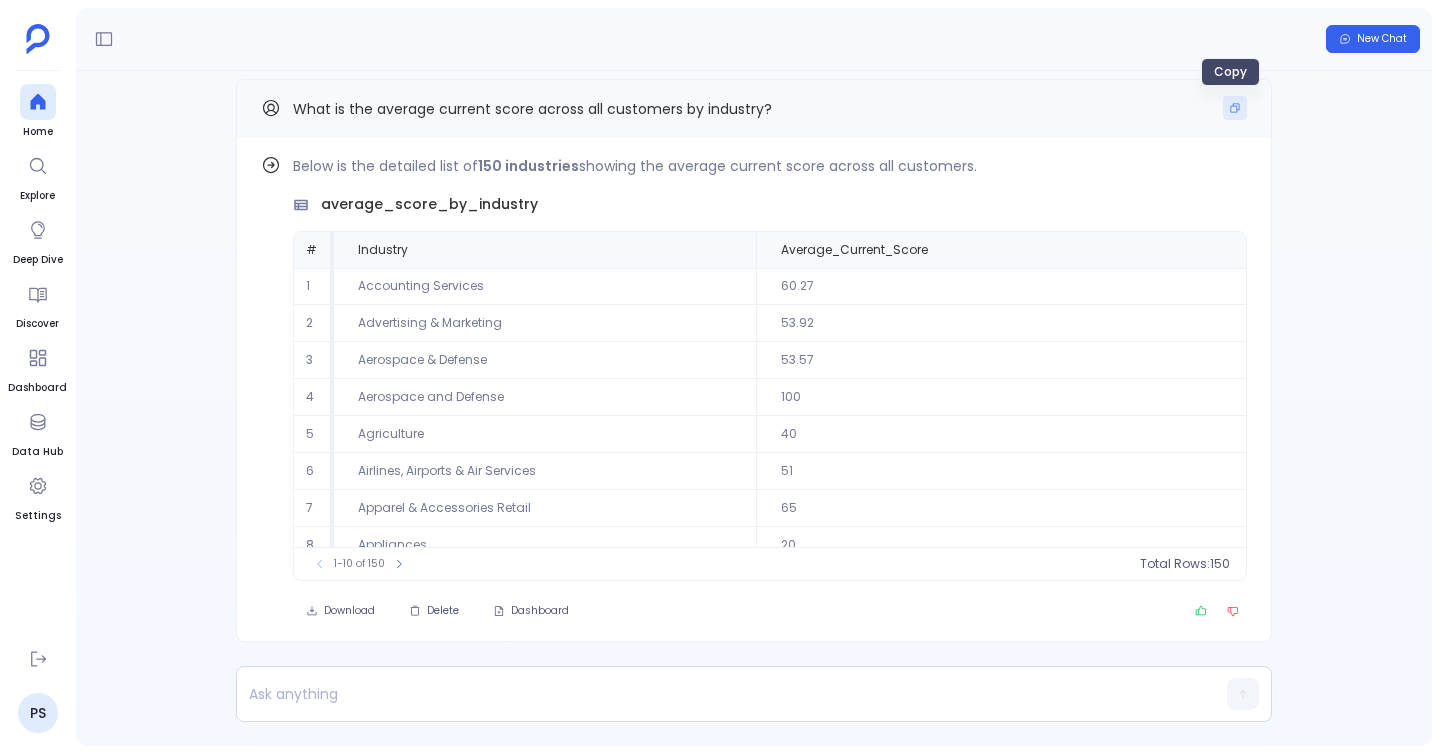 click at bounding box center (1235, 108) 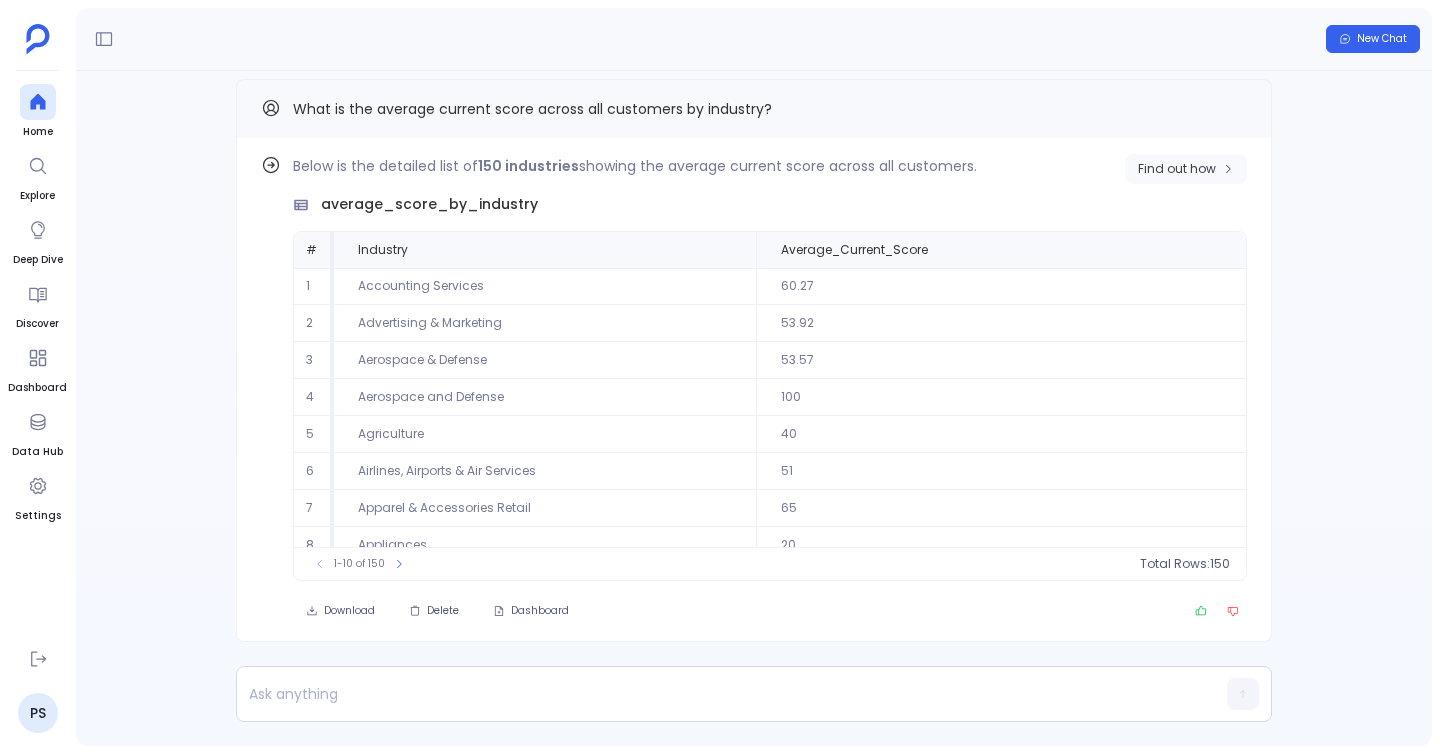click on "Find out how" at bounding box center [1186, 169] 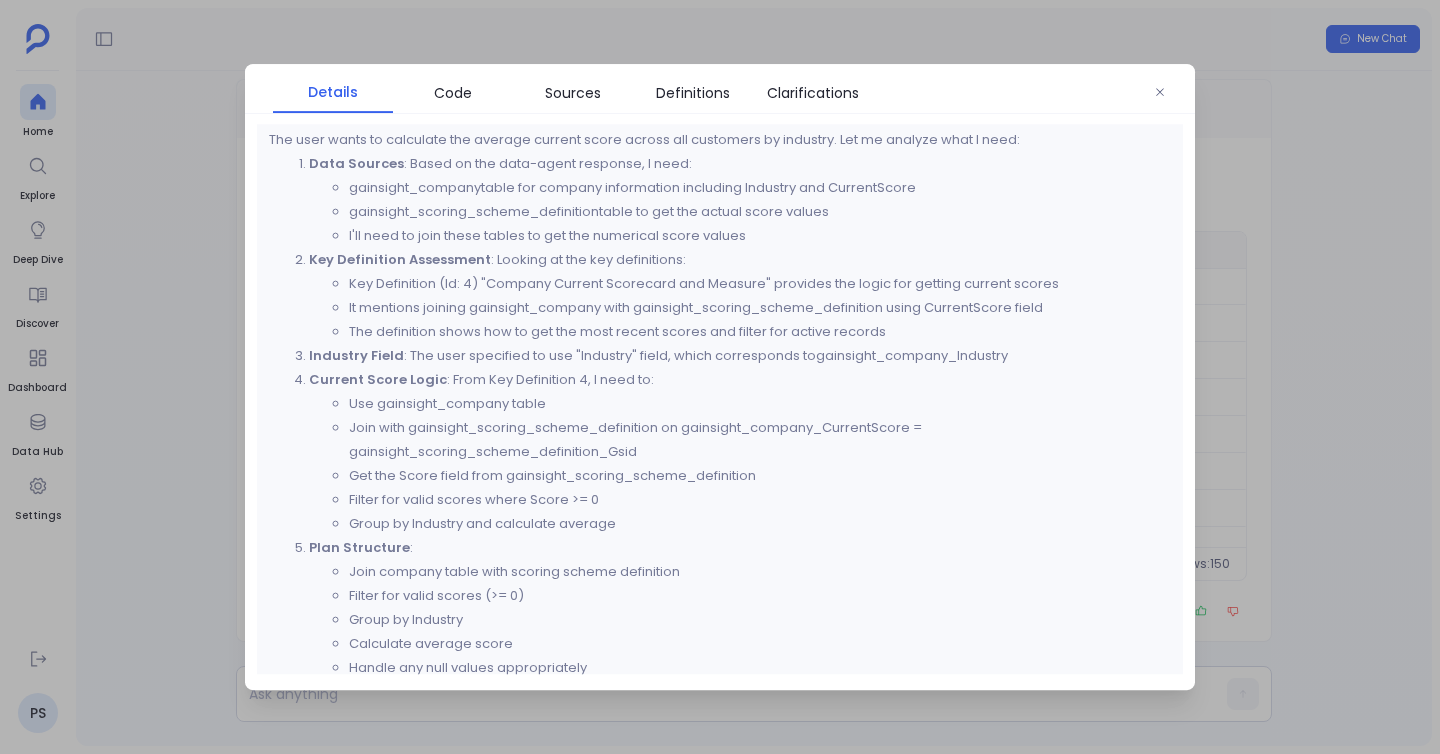 scroll, scrollTop: 0, scrollLeft: 0, axis: both 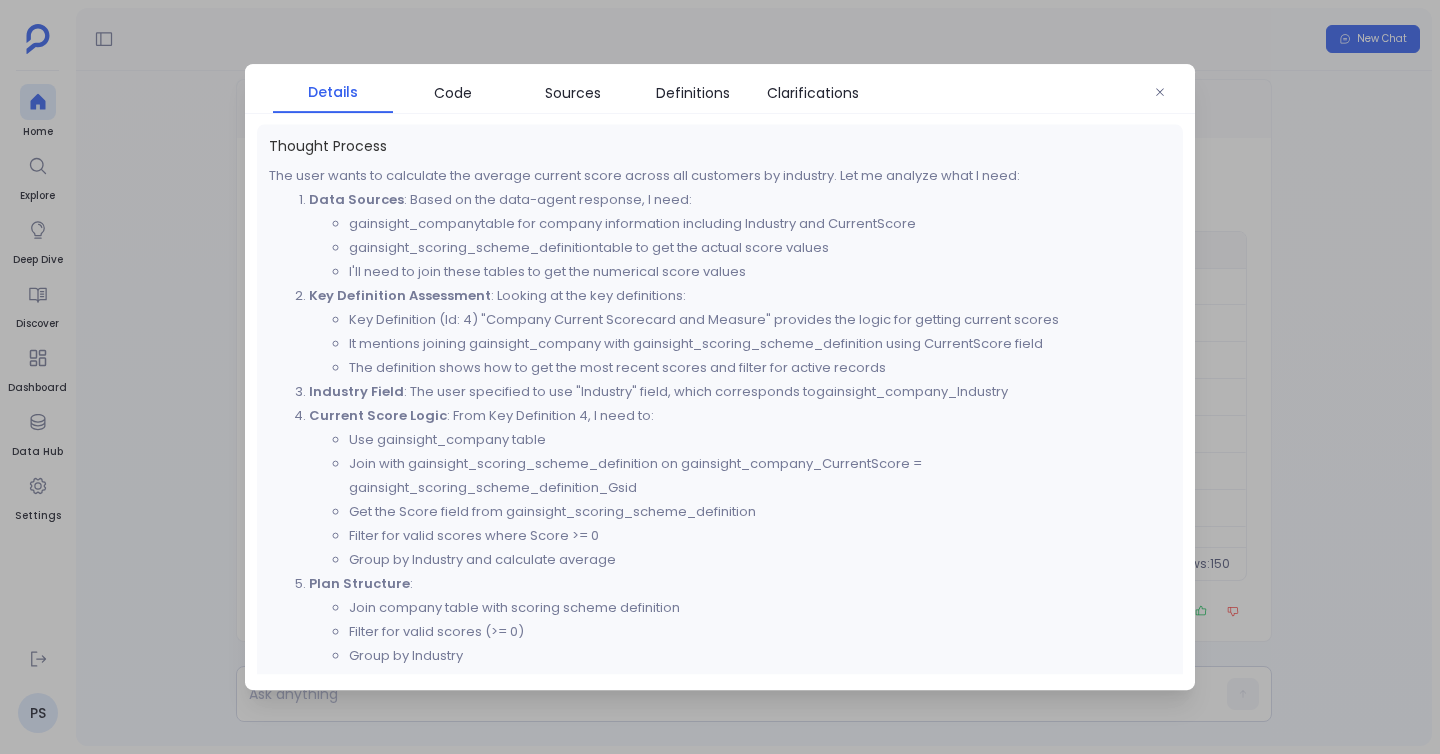 click at bounding box center [720, 377] 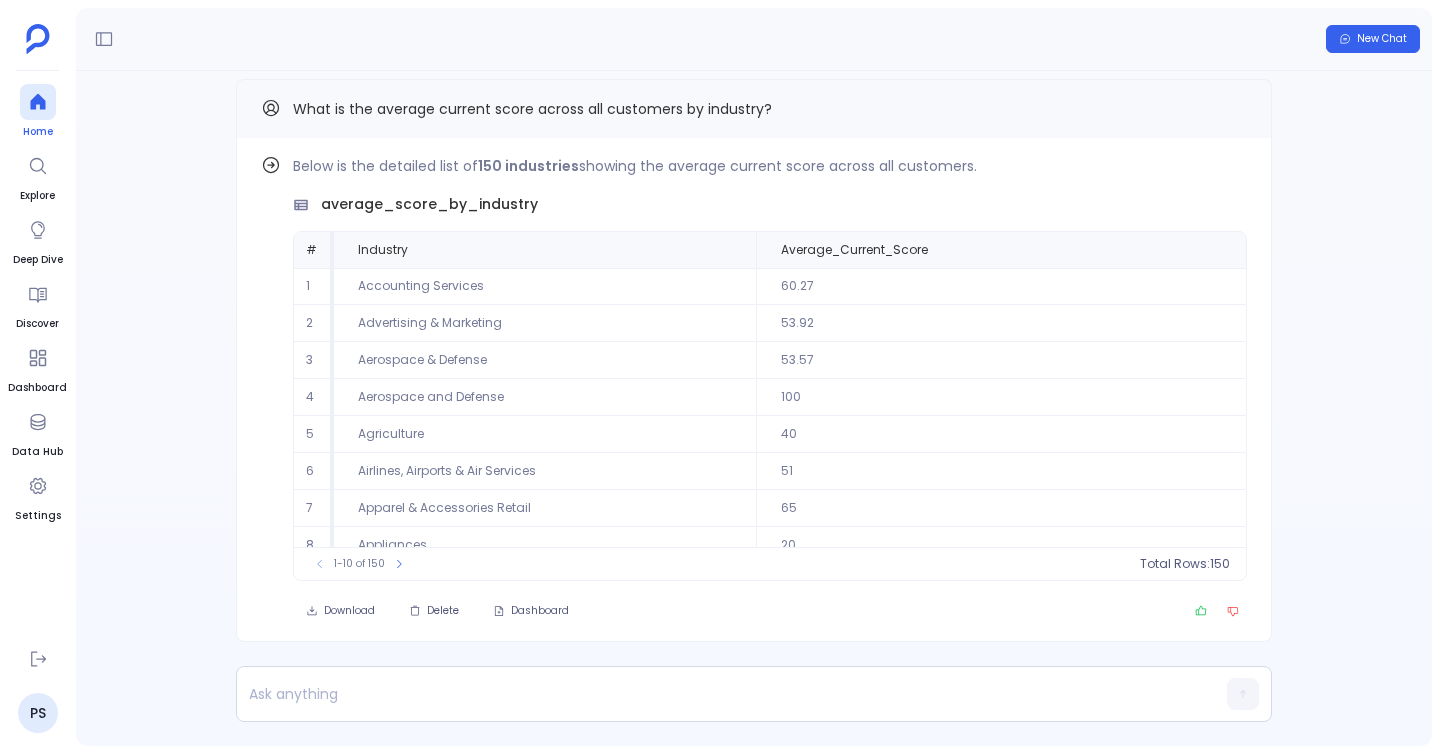click at bounding box center (38, 102) 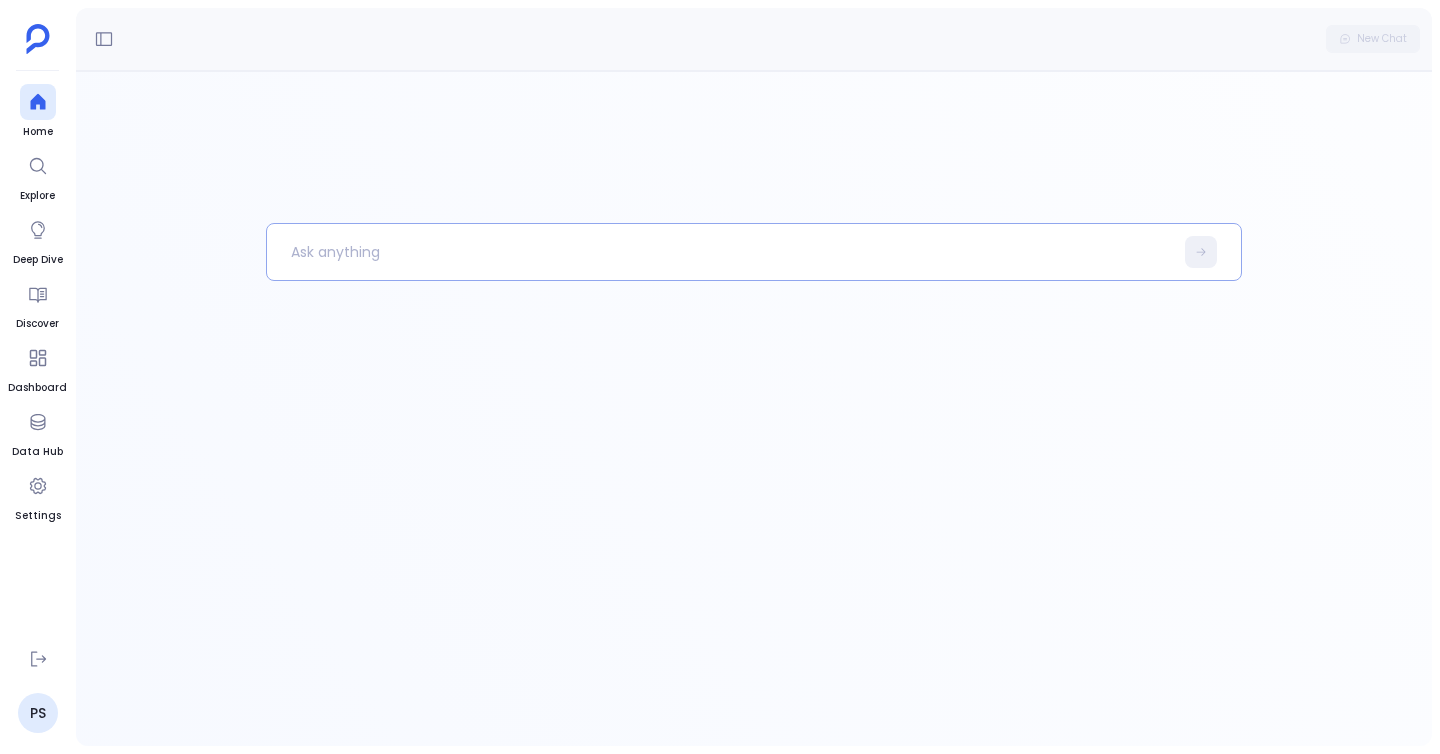 click at bounding box center [720, 252] 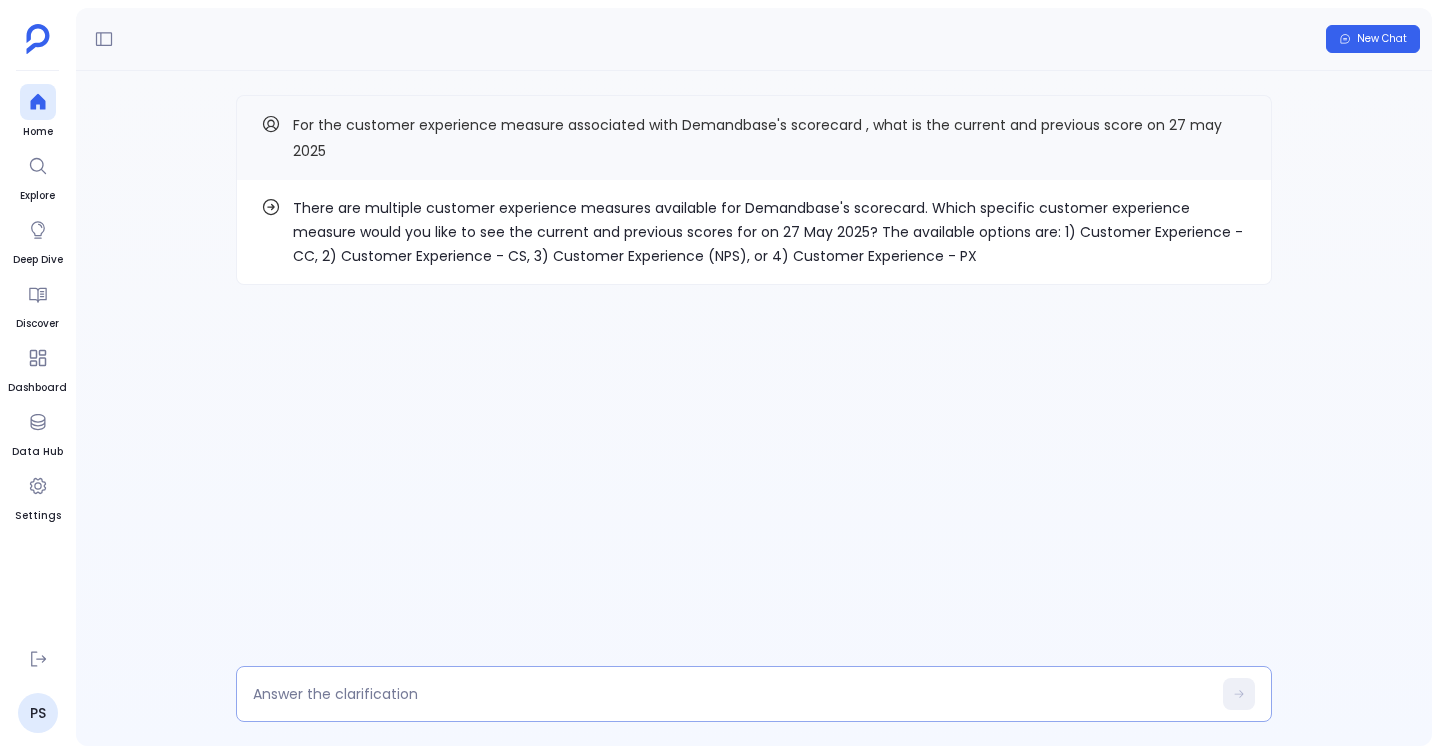 click at bounding box center [732, 694] 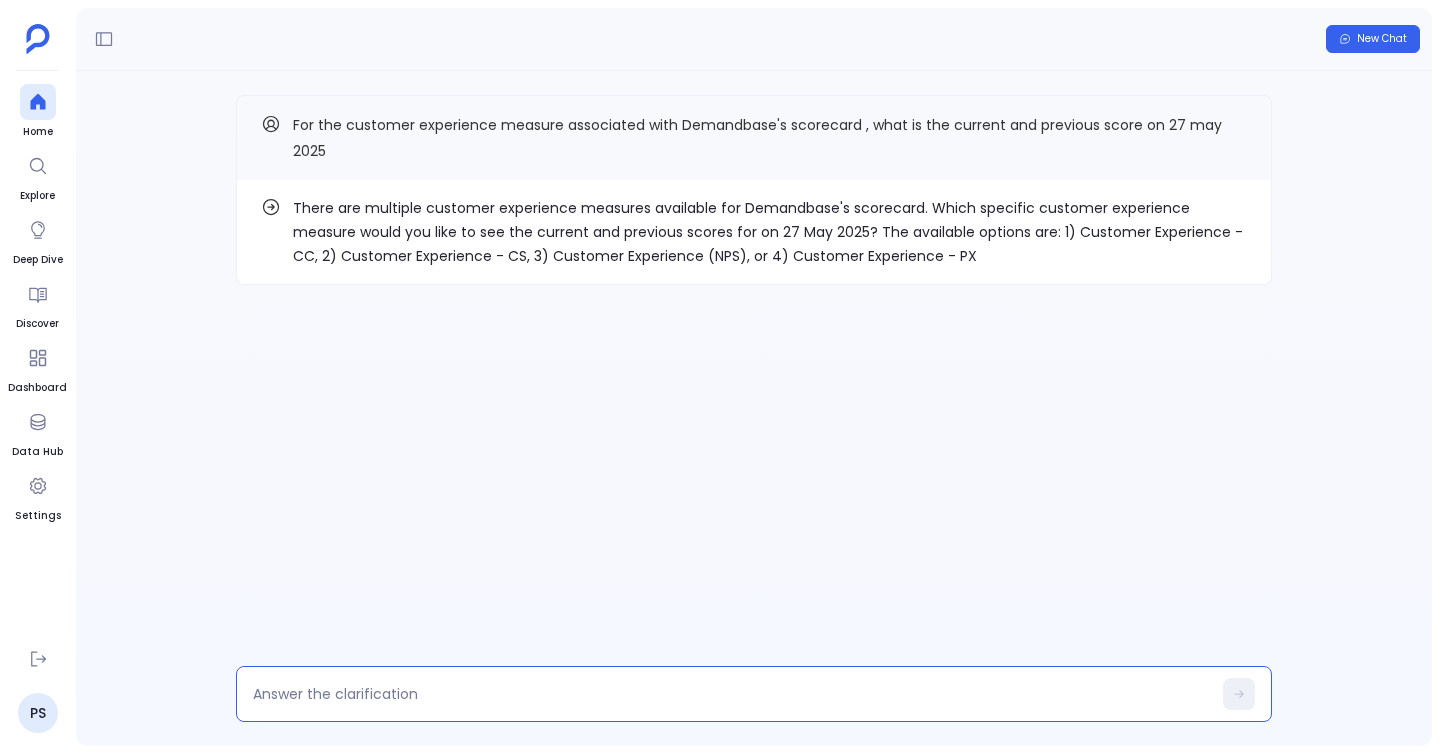 type on "Customer Experience - CC" 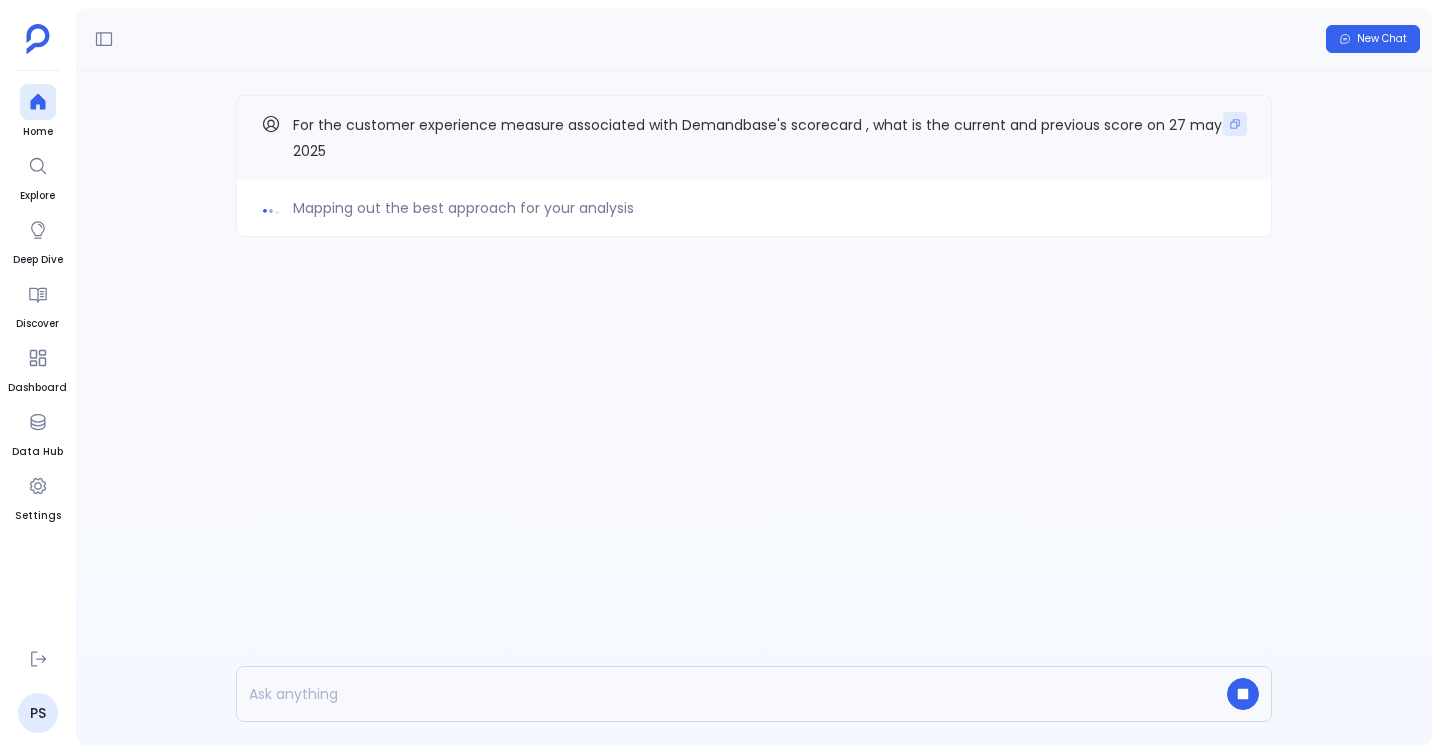 click 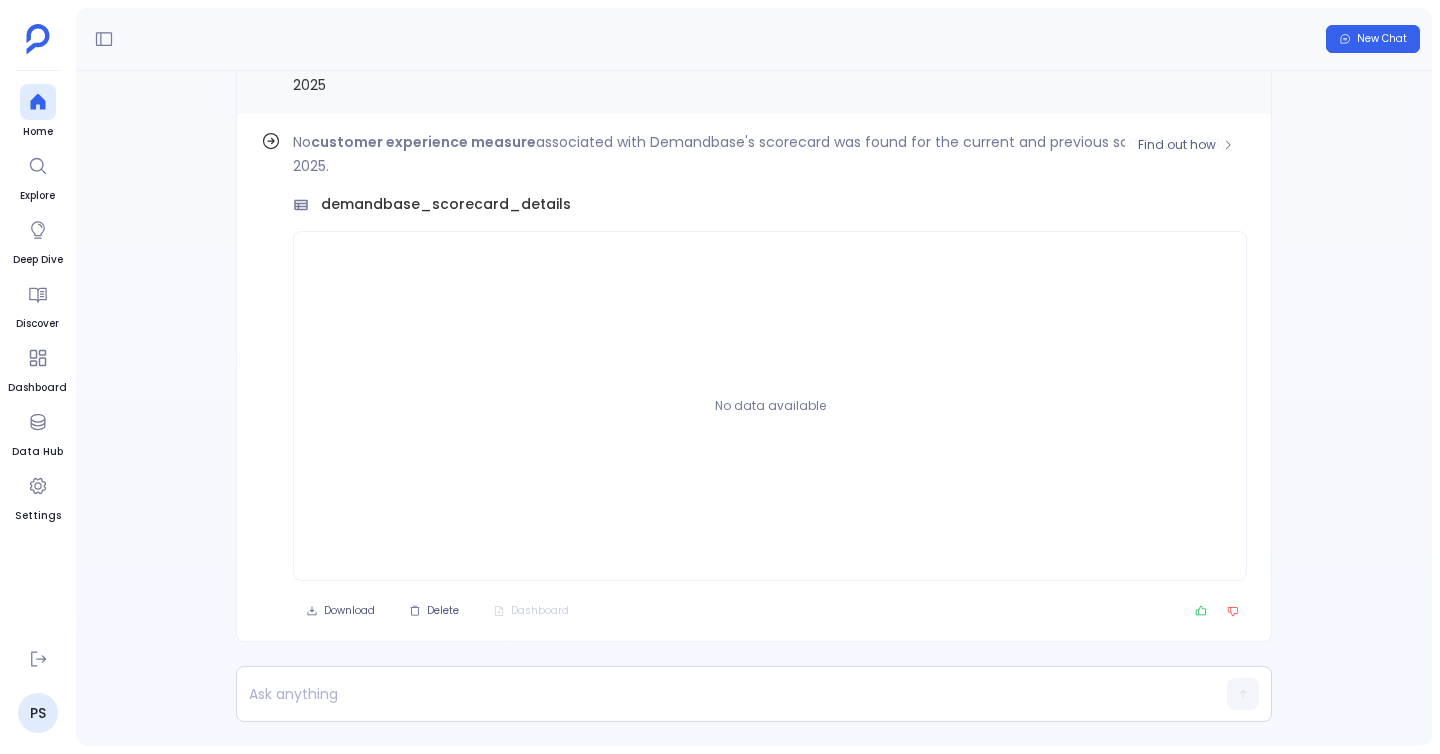 scroll, scrollTop: -66, scrollLeft: 0, axis: vertical 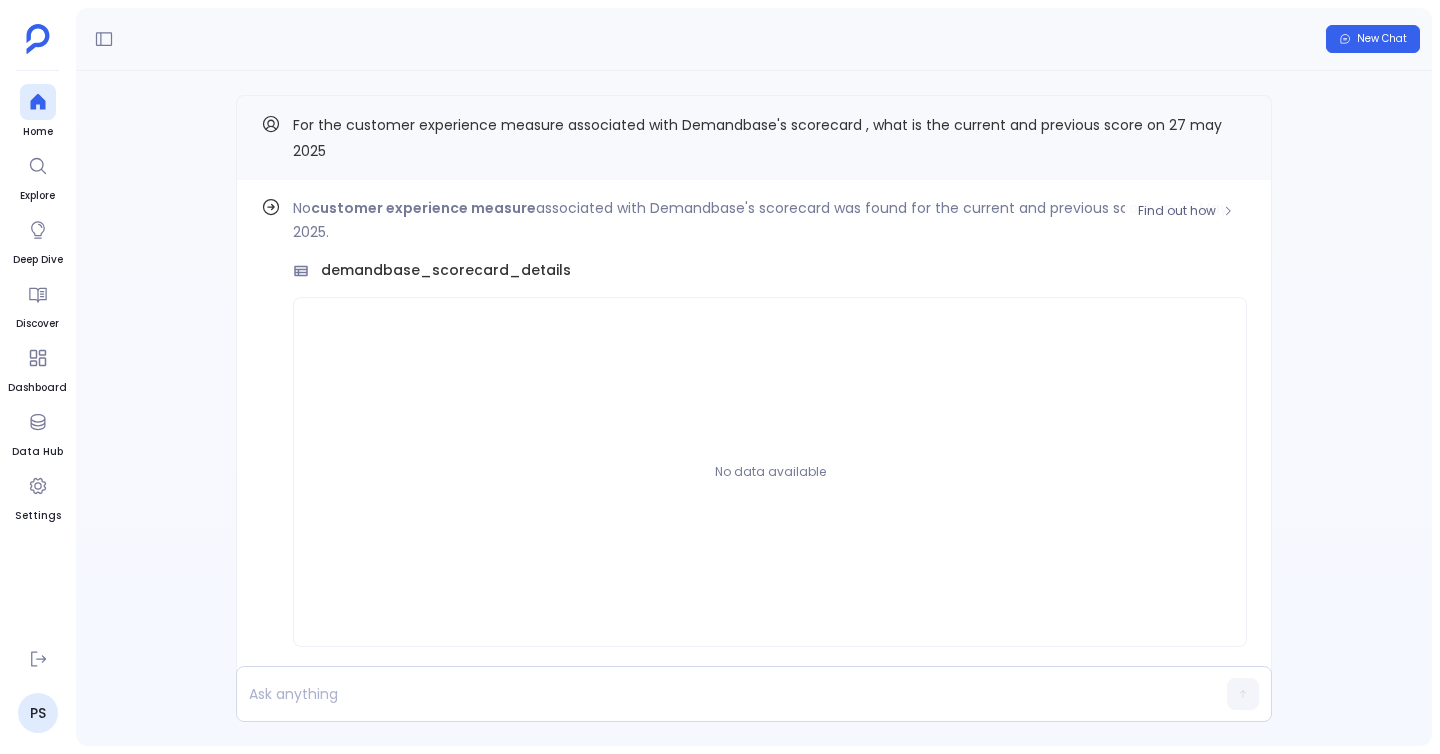 click on "No  customer experience measure  associated with Demandbase's scorecard was found for the current and previous score on 27 May 2025." at bounding box center [770, 220] 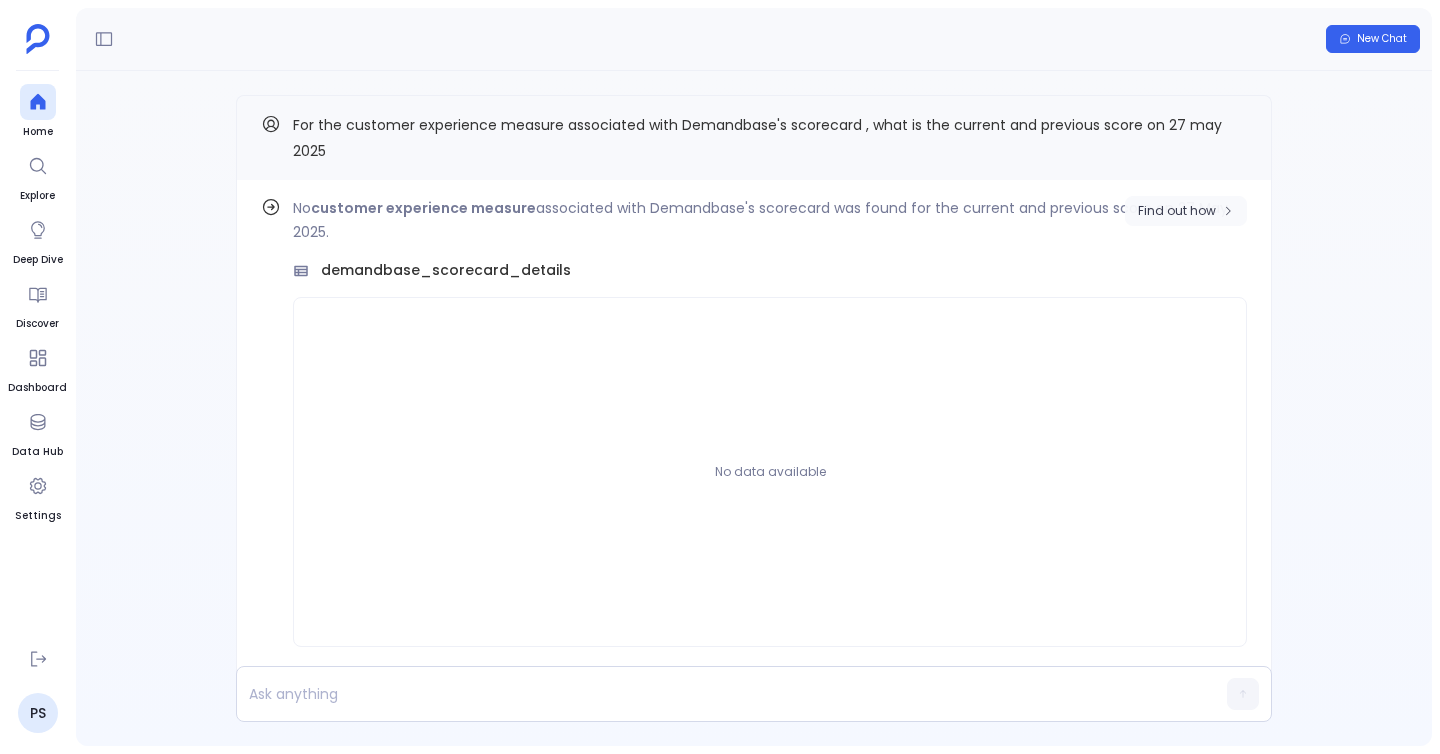 click on "Find out how" at bounding box center [1177, 211] 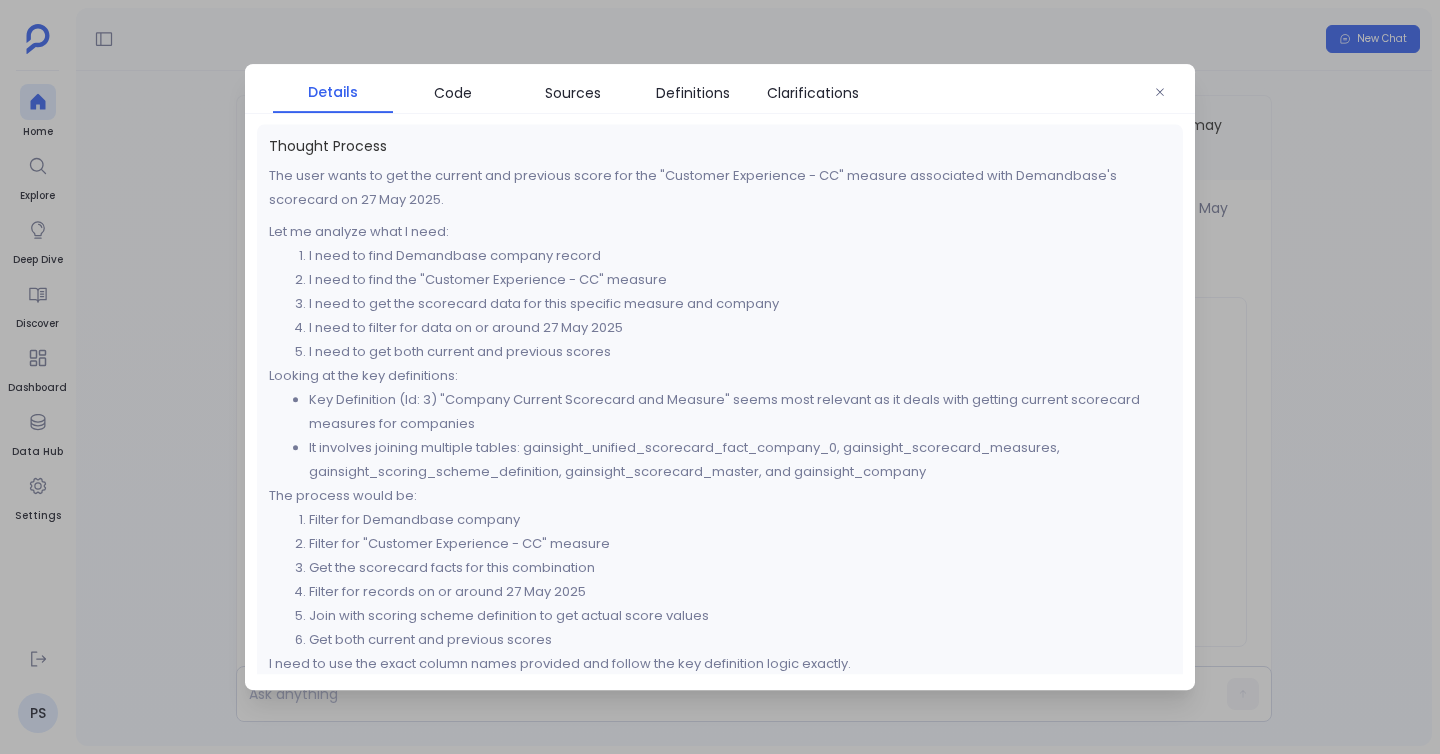 click on "Details Code Sources Definitions Clarifications Thought Process The user wants to get the current and previous score for the "Customer Experience - CC" measure associated with Demandbase's scorecard on 27 May 2025.
Let me analyze what I need:
I need to find Demandbase company record
I need to find the "Customer Experience - CC" measure
I need to get the scorecard data for this specific measure and company
I need to filter for data on or around 27 May 2025
I need to get both current and previous scores
Looking at the key definitions:
Key Definition (Id: 3) "Company Current Scorecard and Measure" seems most relevant as it deals with getting current scorecard measures for companies
It involves joining multiple tables: gainsight_unified_scorecard_fact_company_0, gainsight_scorecard_measures, gainsight_scoring_scheme_definition, gainsight_scorecard_master, and gainsight_company
The process would be:
Filter for Demandbase company
Filter for "Customer Experience - CC" measure" at bounding box center [720, 377] 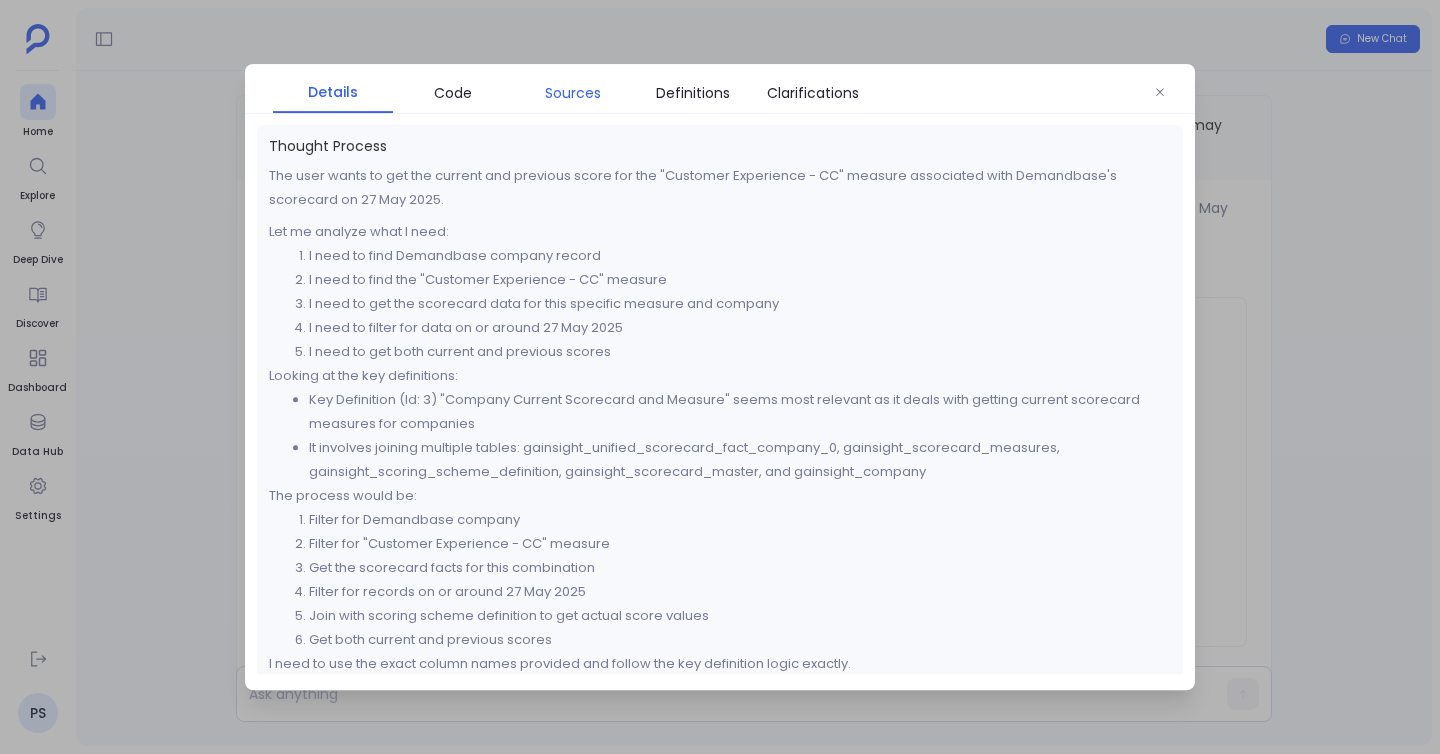 click on "Sources" at bounding box center (573, 93) 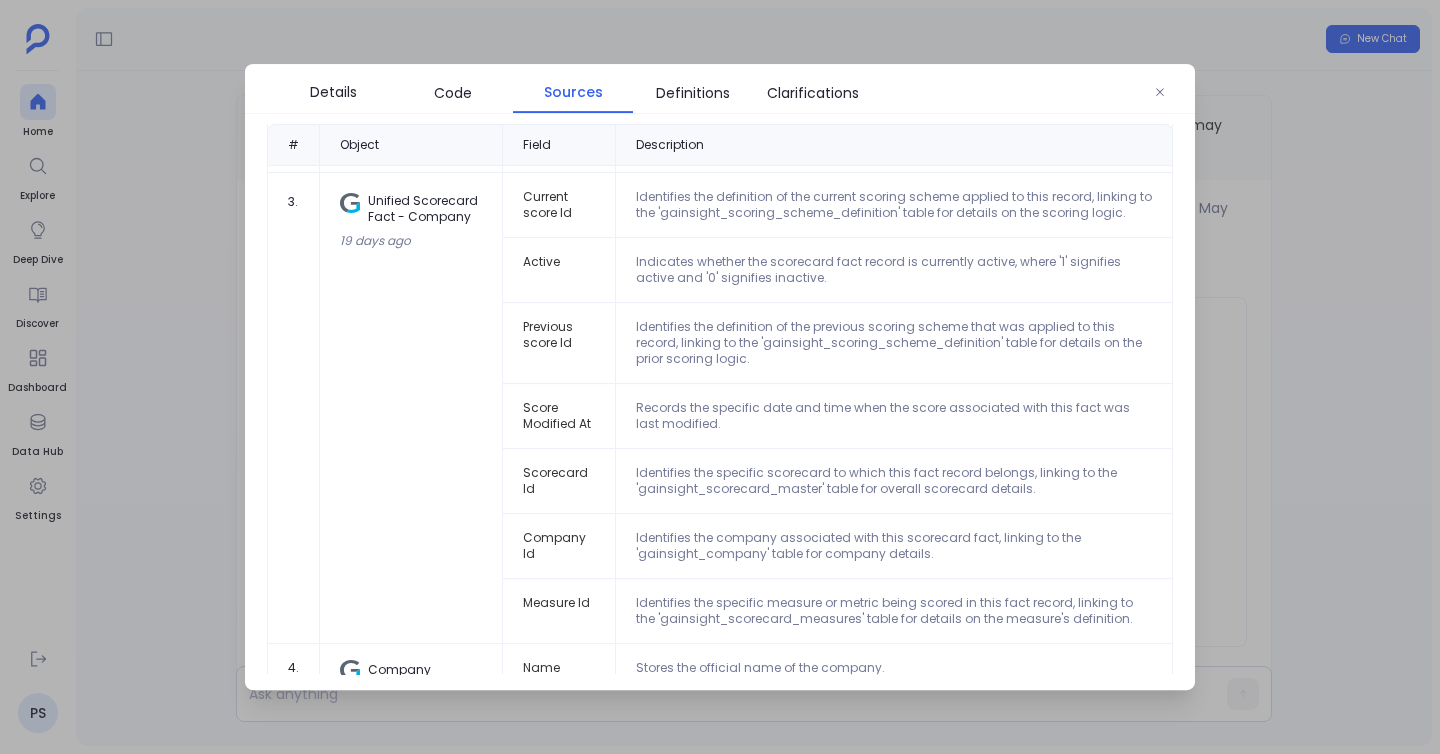 scroll, scrollTop: 543, scrollLeft: 0, axis: vertical 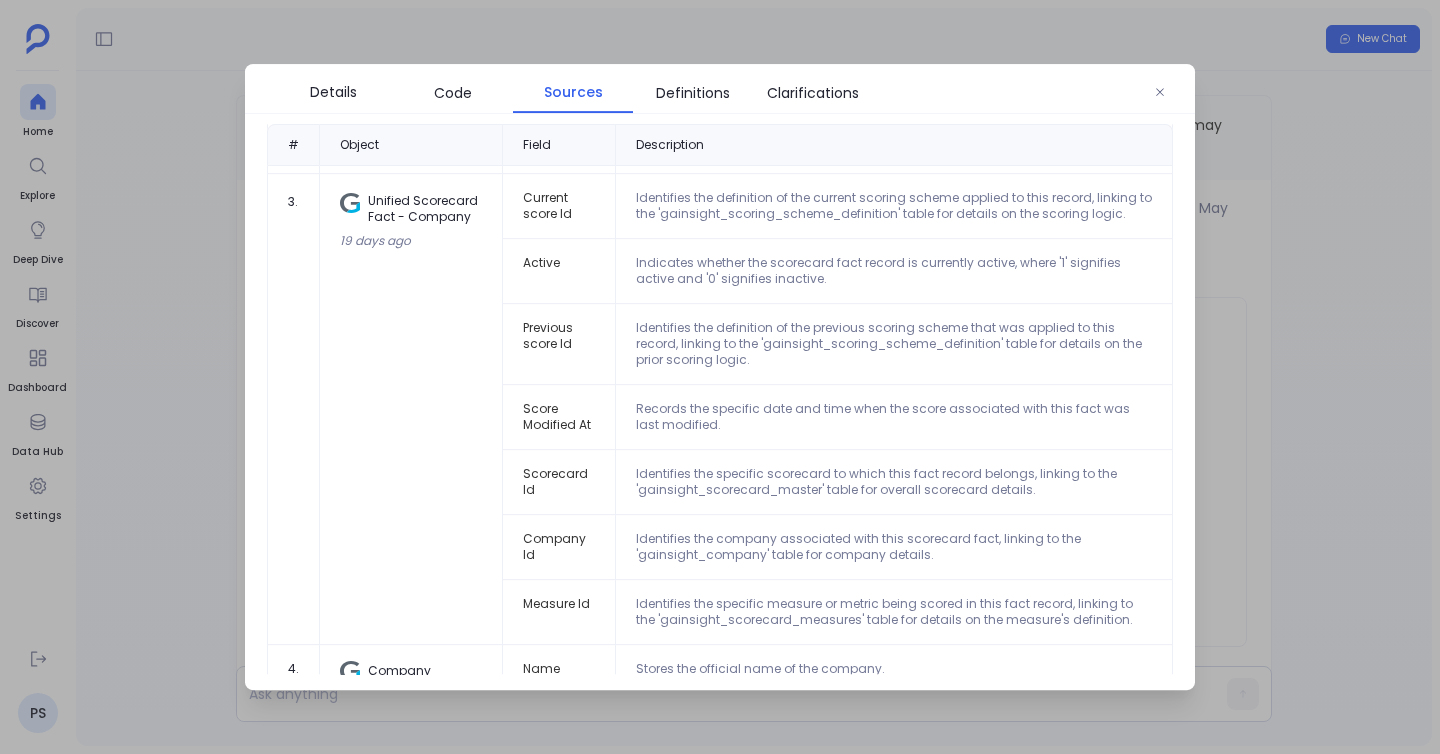 click at bounding box center [720, 377] 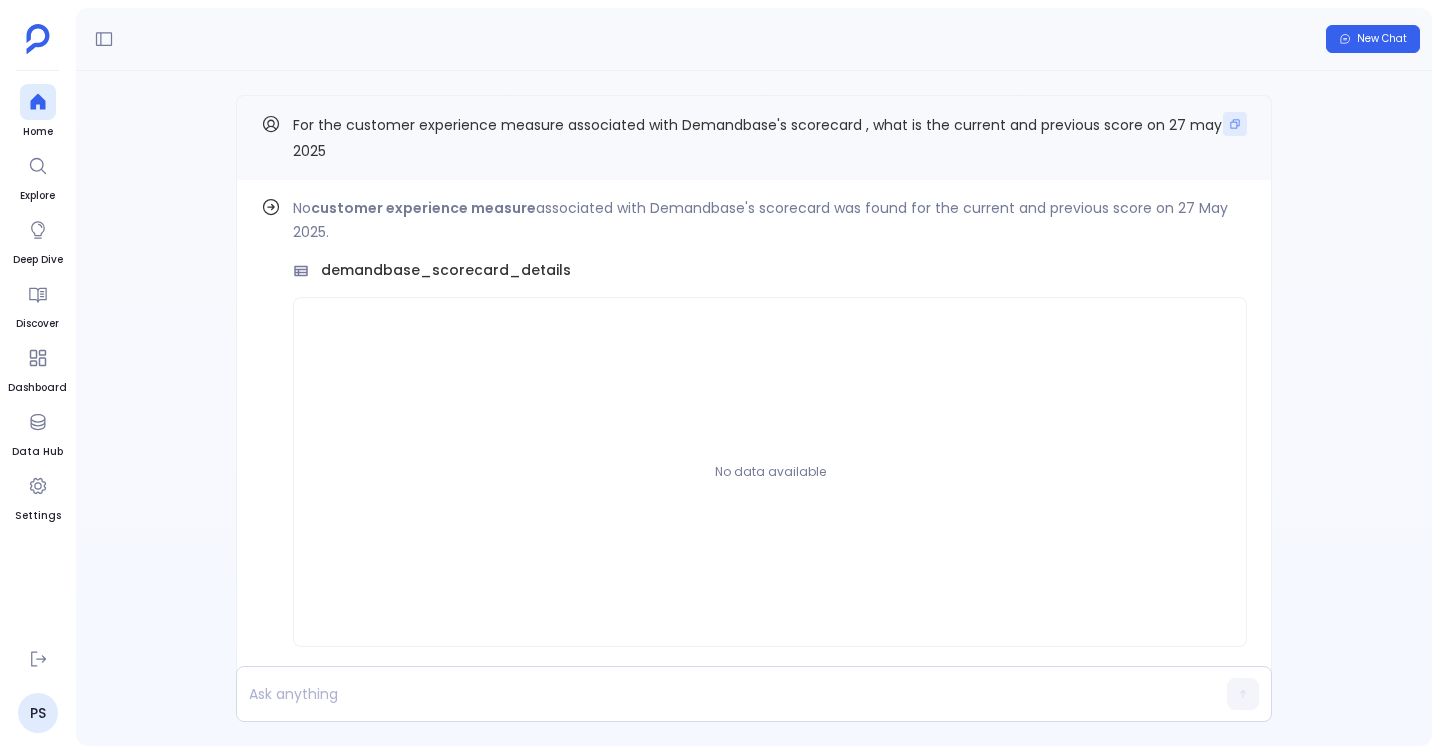 click 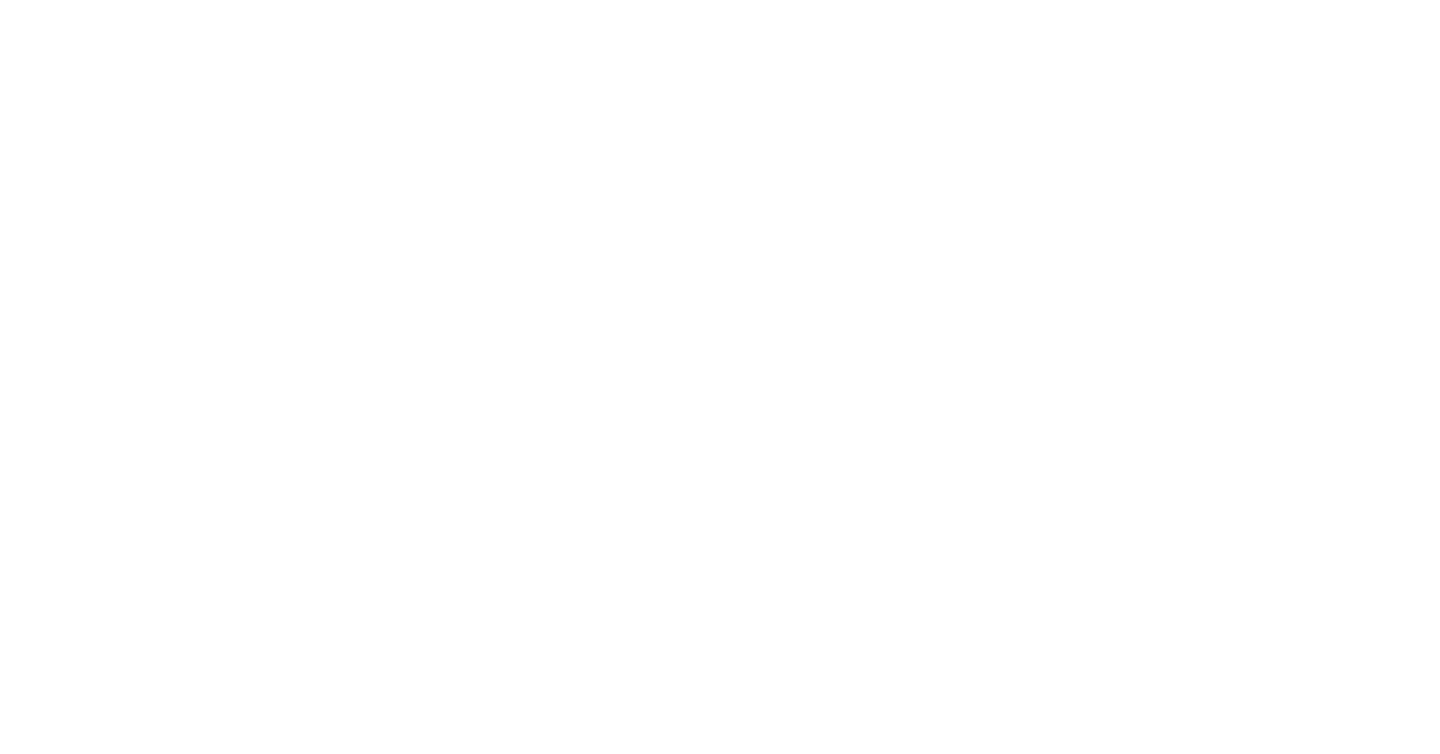 scroll, scrollTop: 0, scrollLeft: 0, axis: both 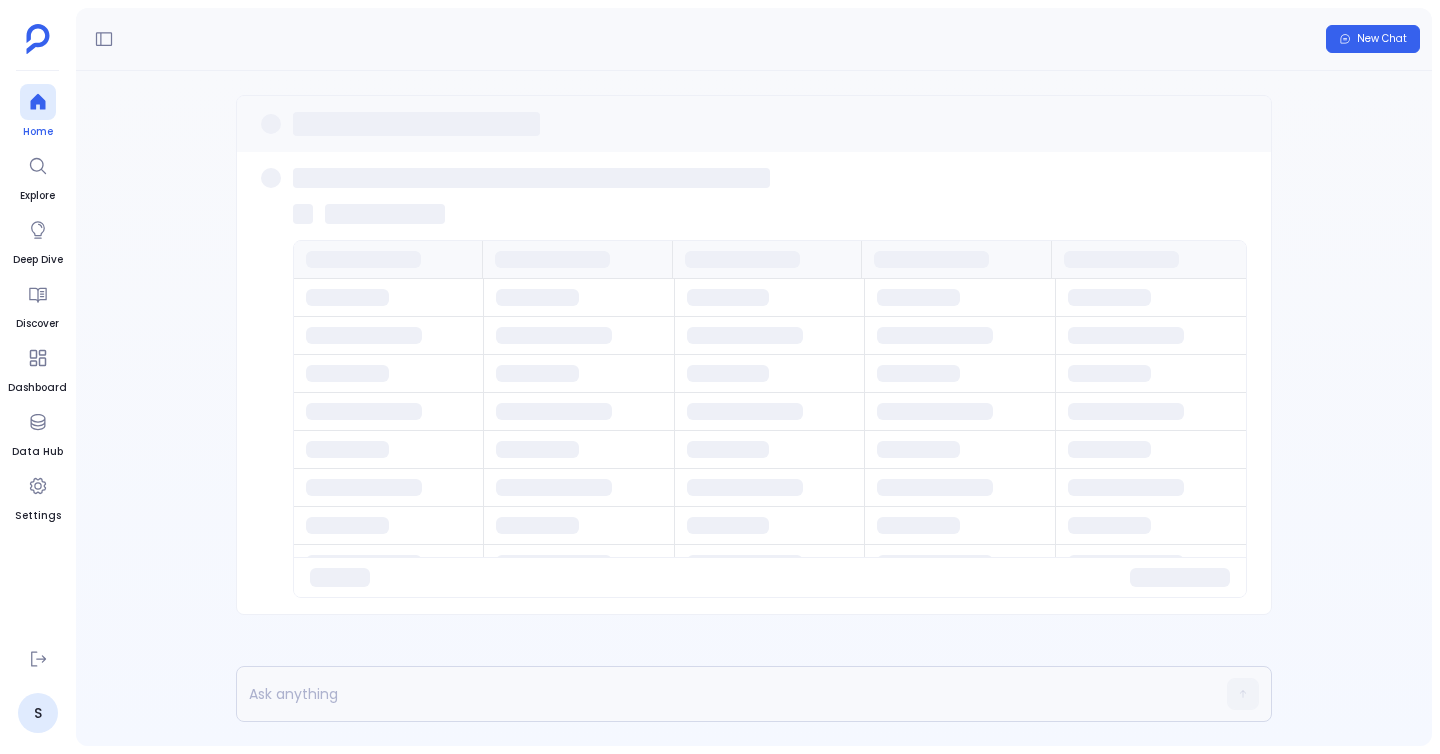 click at bounding box center (38, 102) 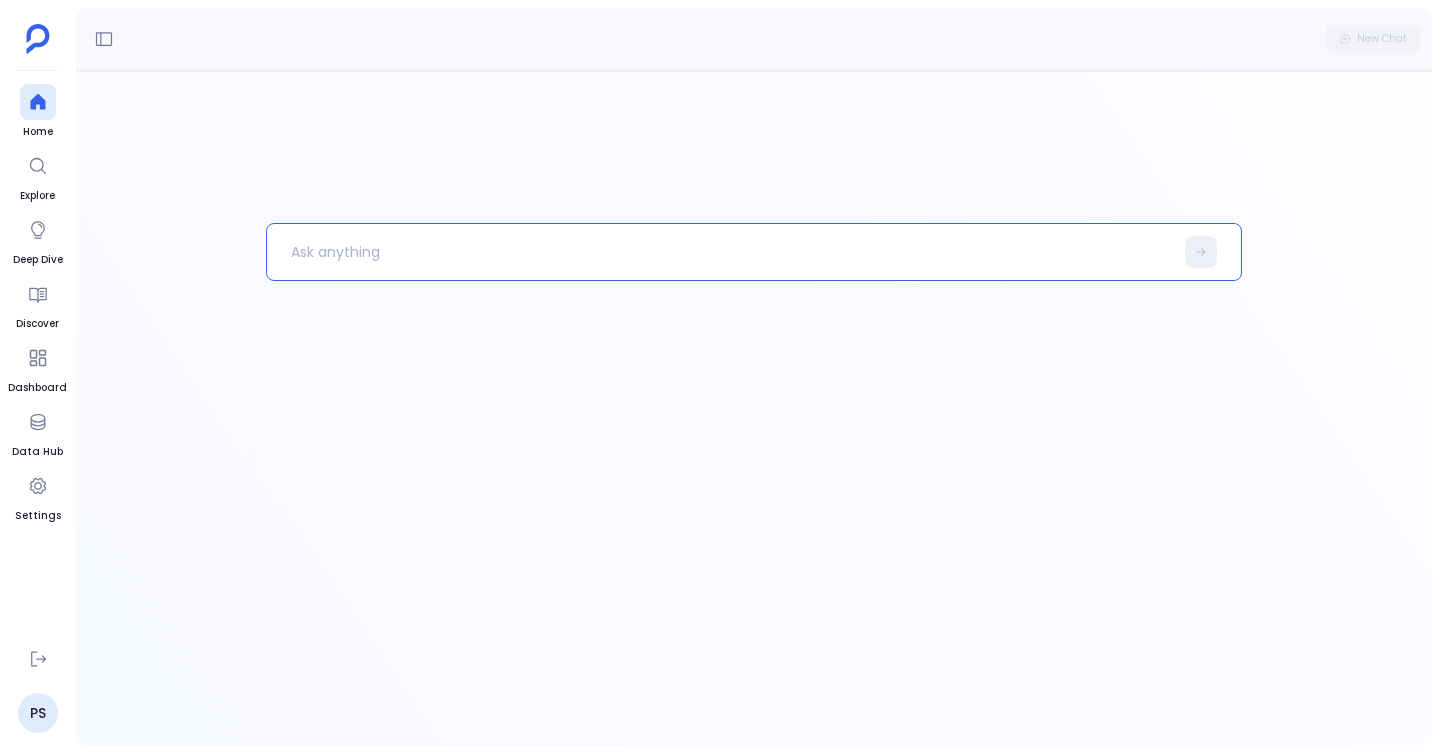 drag, startPoint x: 21, startPoint y: 88, endPoint x: 364, endPoint y: 266, distance: 386.43628 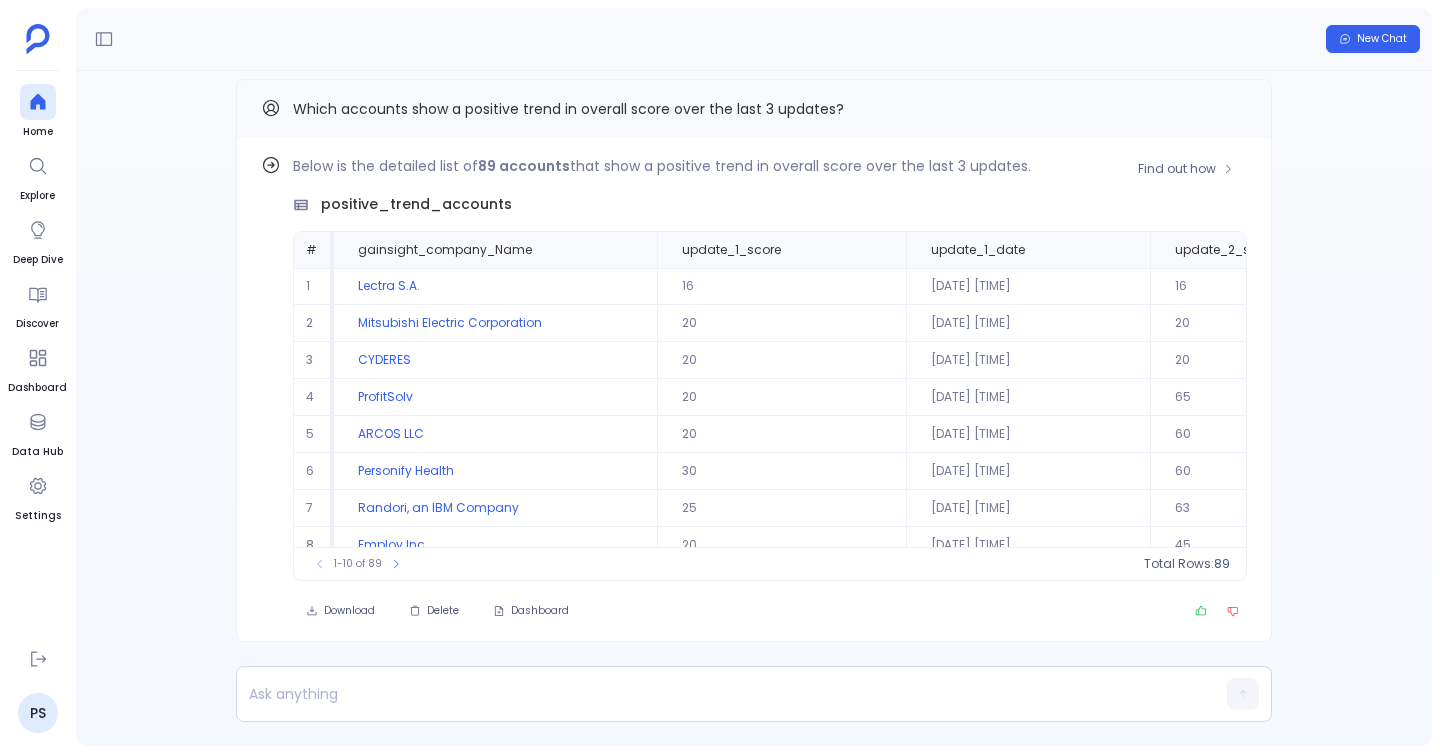click on "89 accounts" at bounding box center (524, 166) 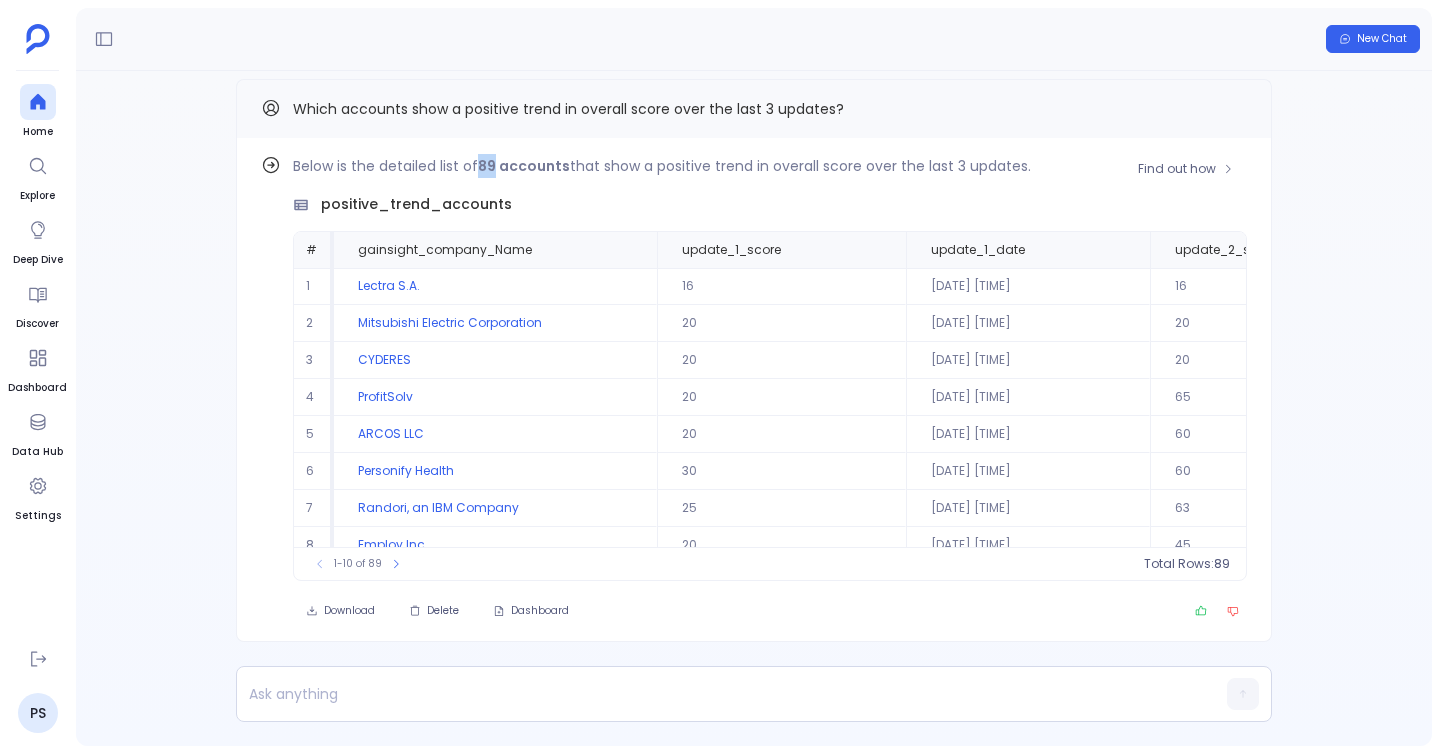 click on "89 accounts" at bounding box center [524, 166] 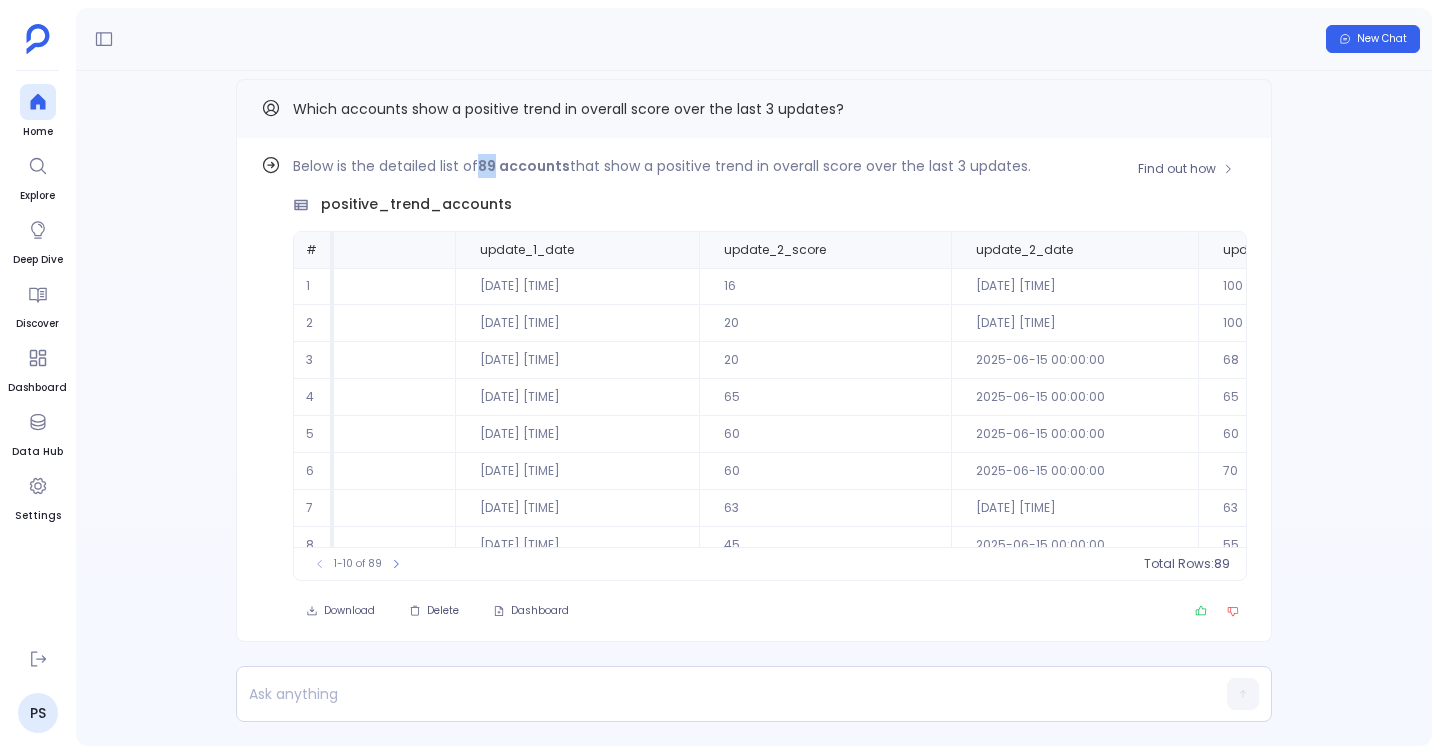 scroll, scrollTop: 0, scrollLeft: 489, axis: horizontal 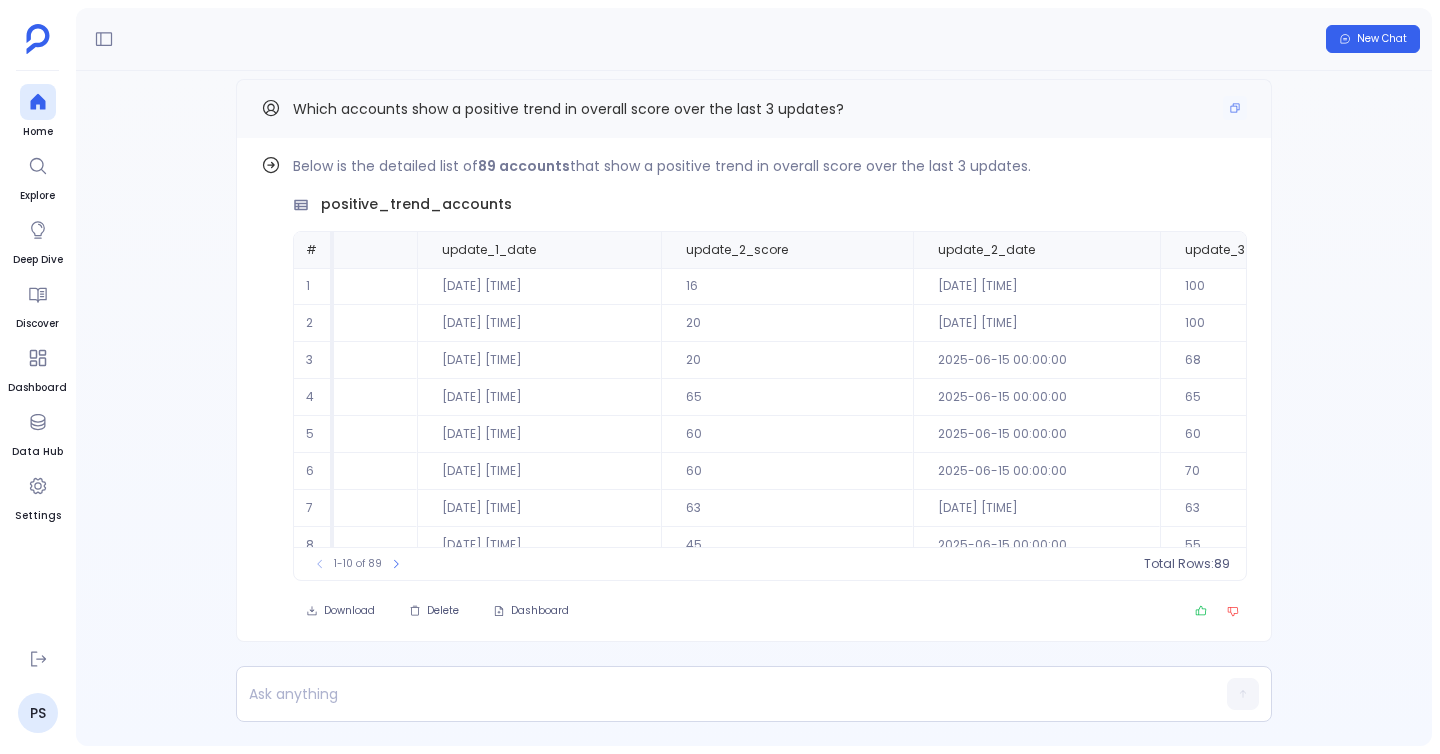 click on "Which accounts show a positive trend in overall score over the last 3 updates?" at bounding box center [754, 108] 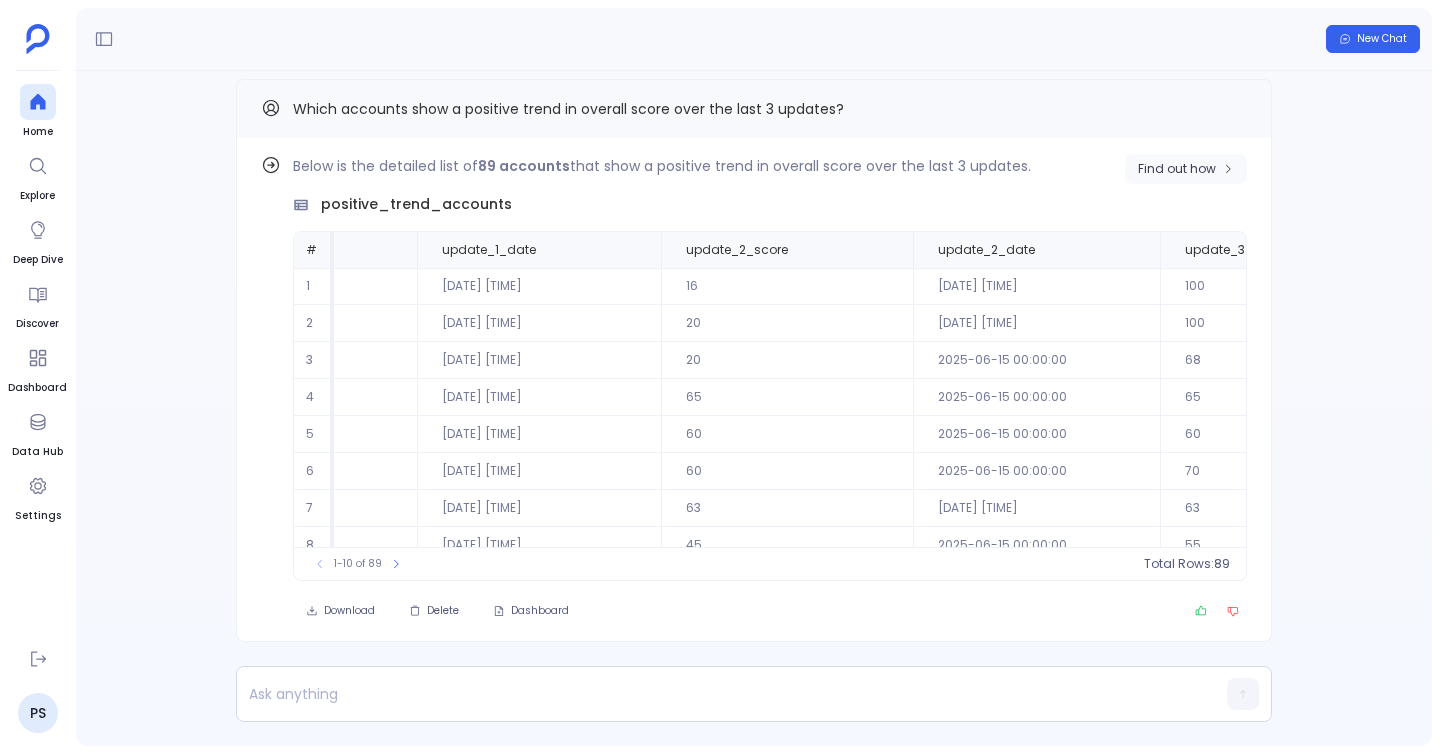 click on "Find out how" at bounding box center (1186, 169) 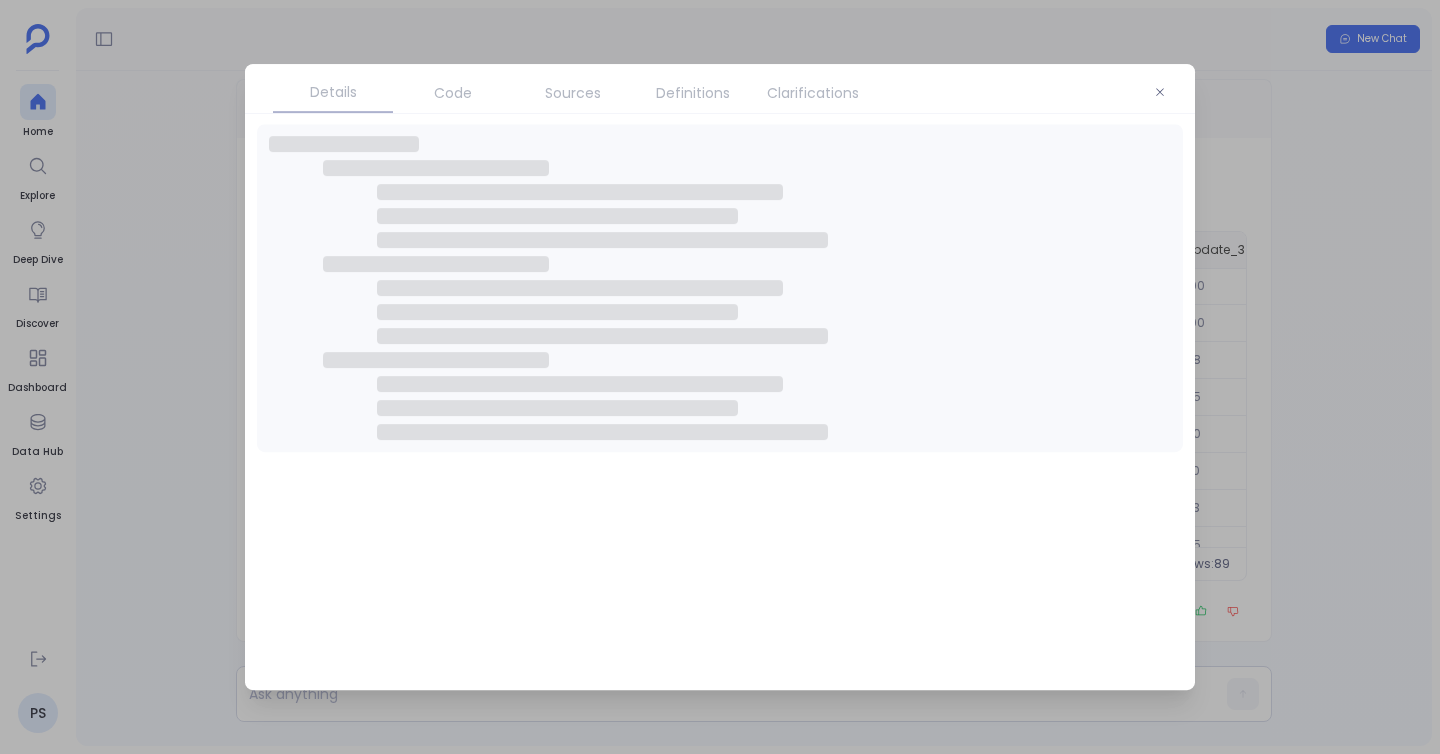click at bounding box center [720, 288] 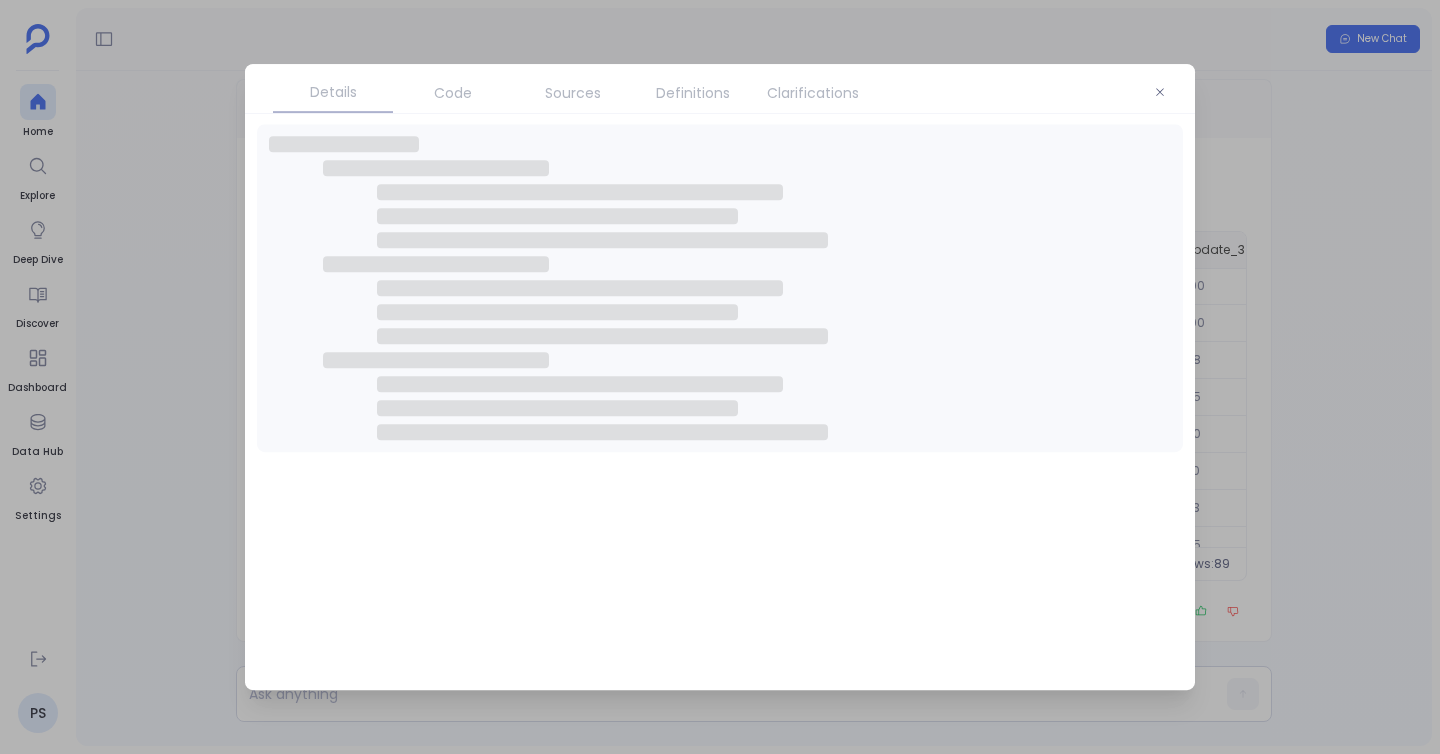 click on "Sources" at bounding box center (573, 93) 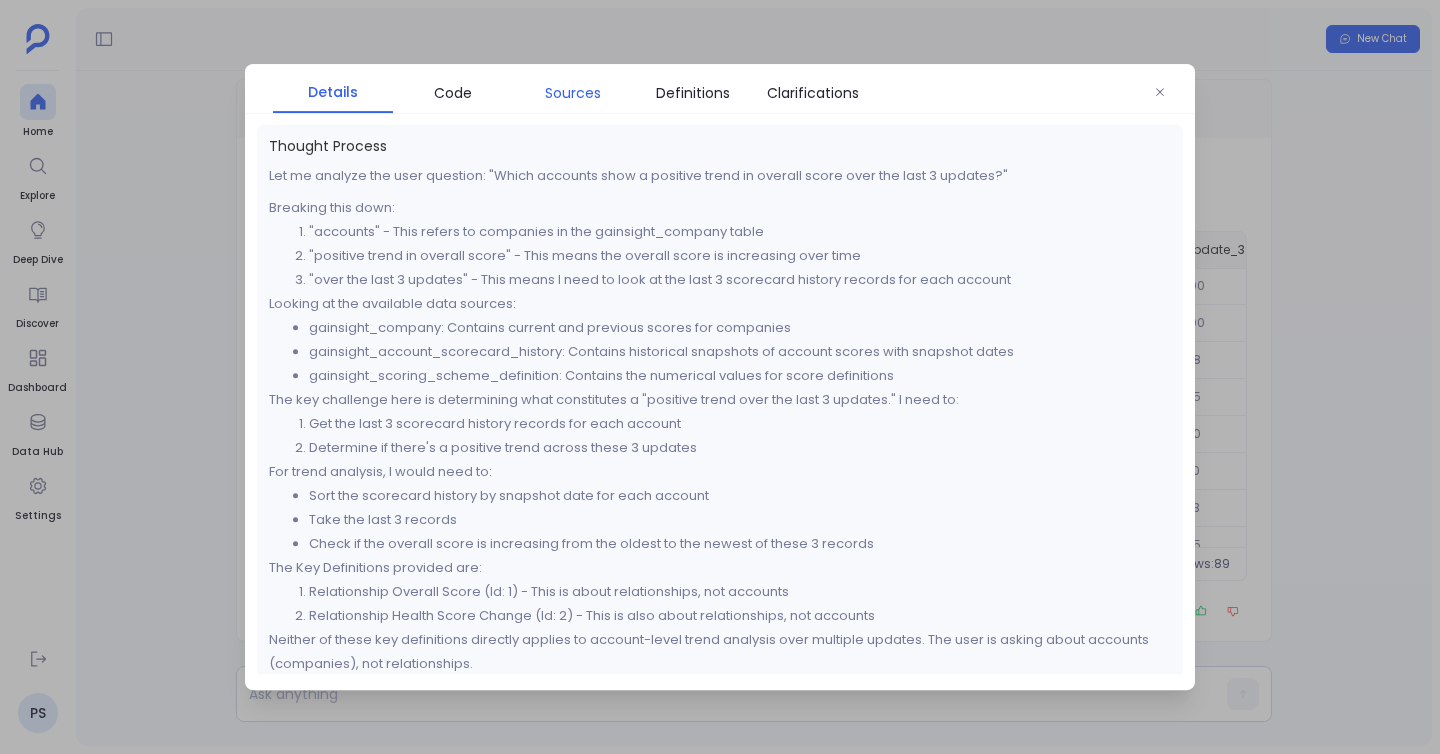 click on "Sources" at bounding box center (573, 93) 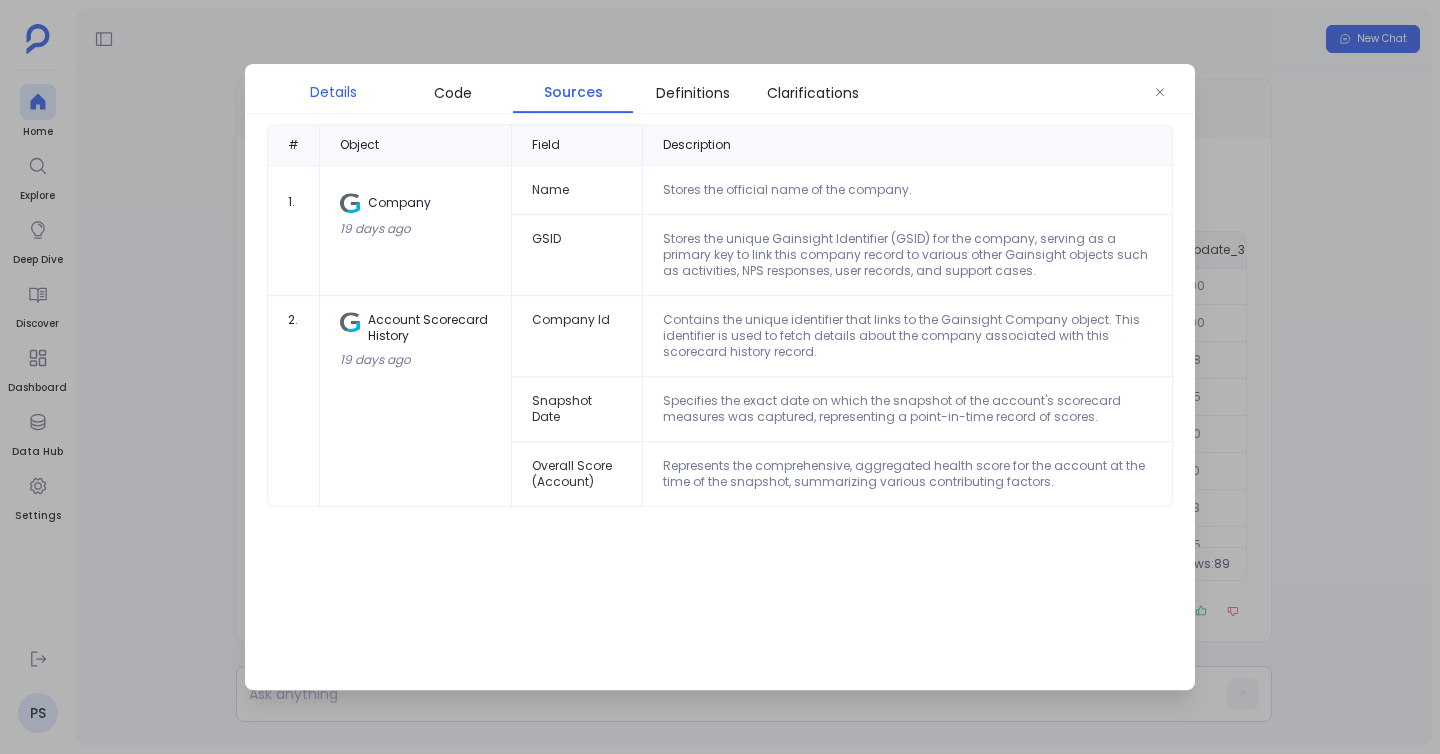 click on "Details" at bounding box center [333, 92] 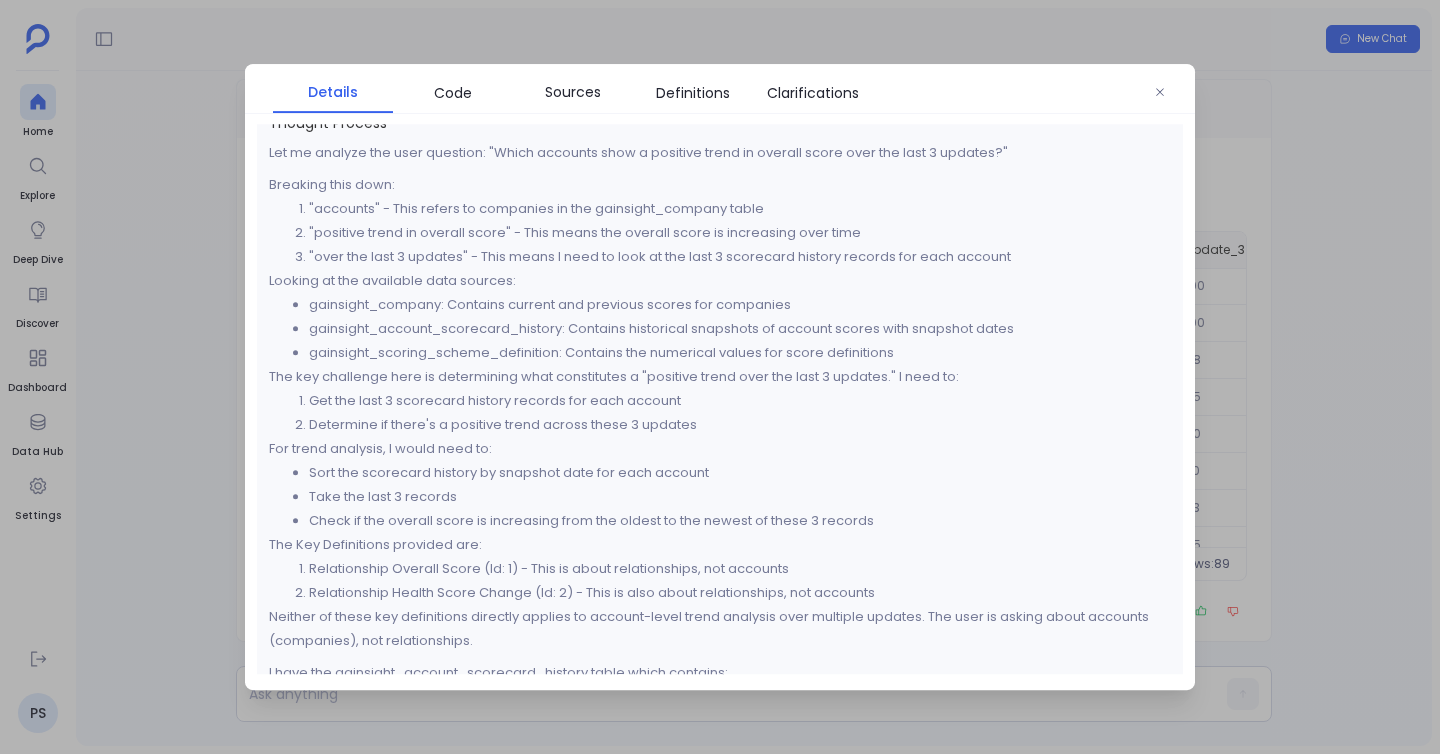 scroll, scrollTop: 0, scrollLeft: 0, axis: both 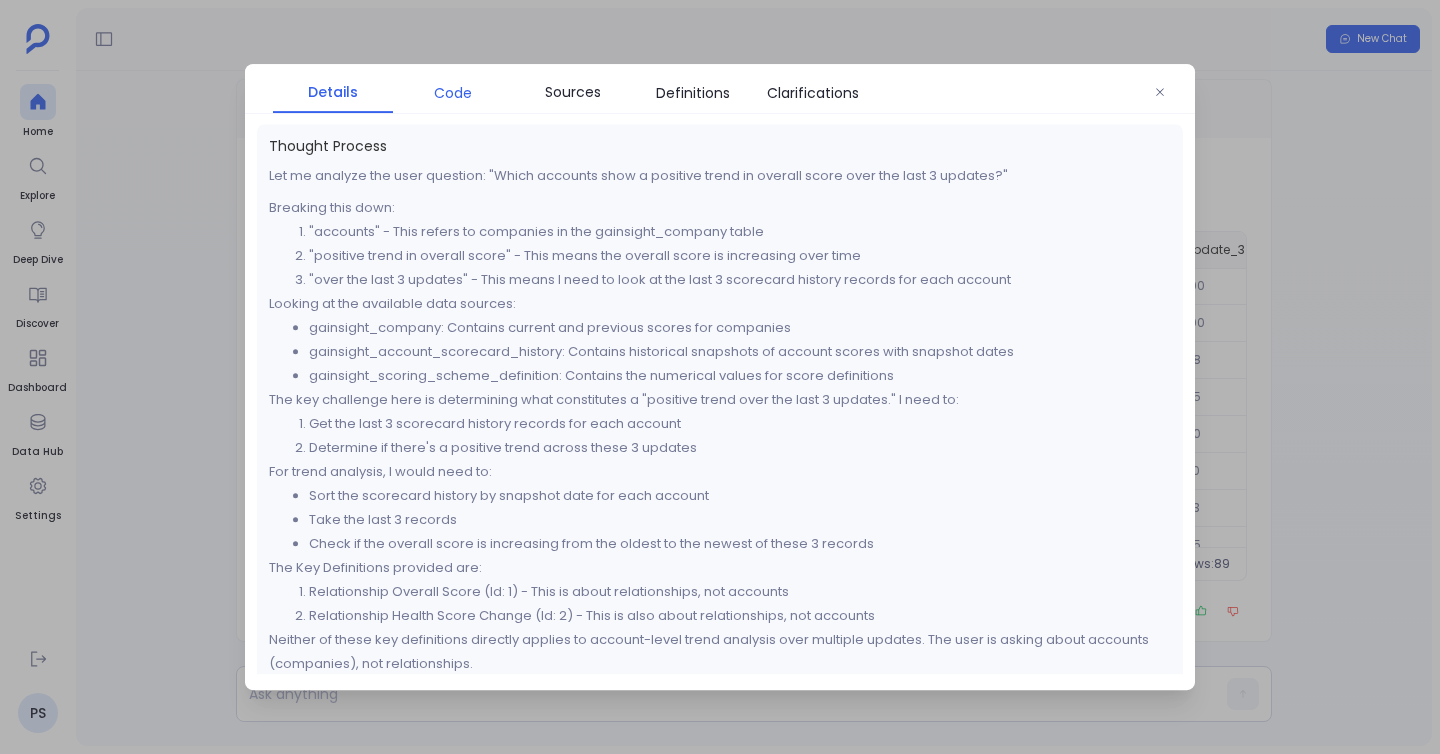 click on "Code" at bounding box center (453, 93) 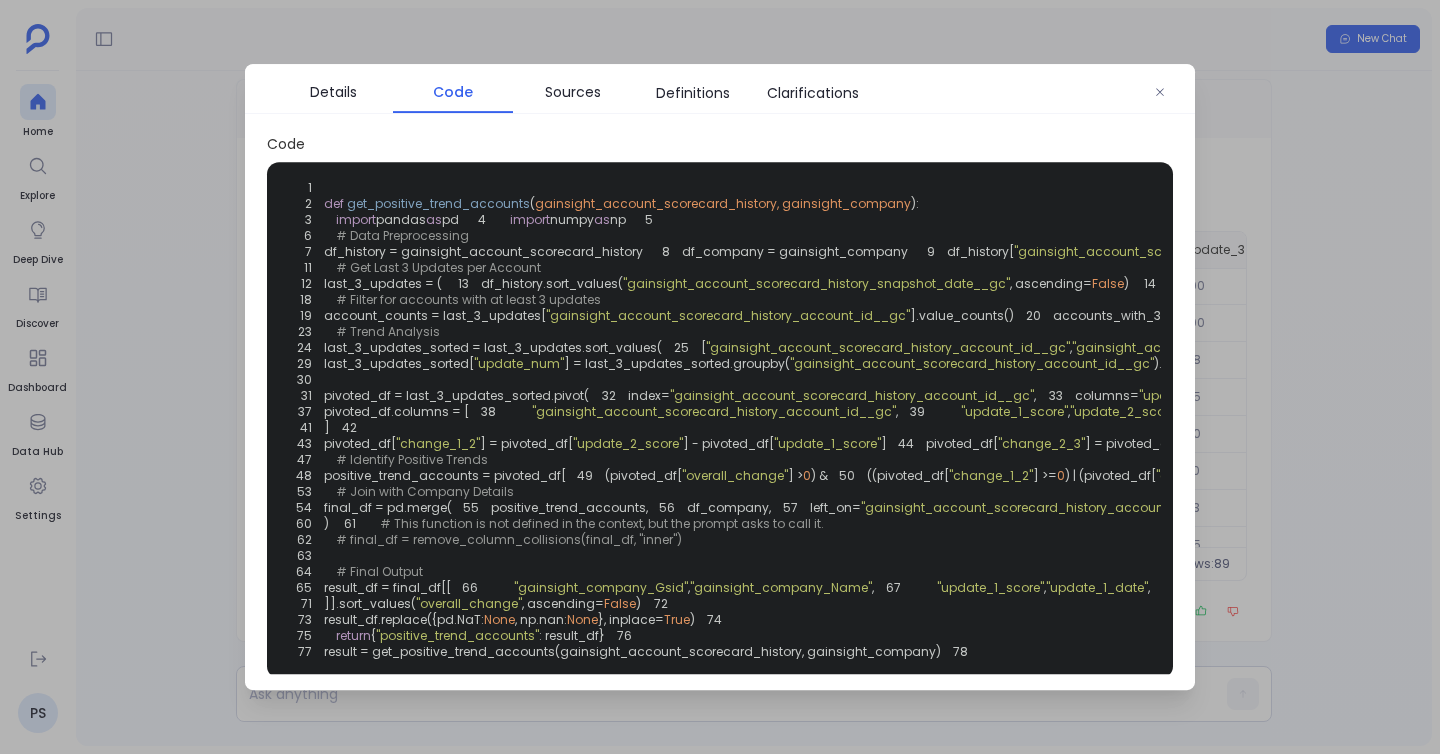 click on ""gainsight_account_scorecard_history_snapshot_date__gc"" at bounding box center [816, 283] 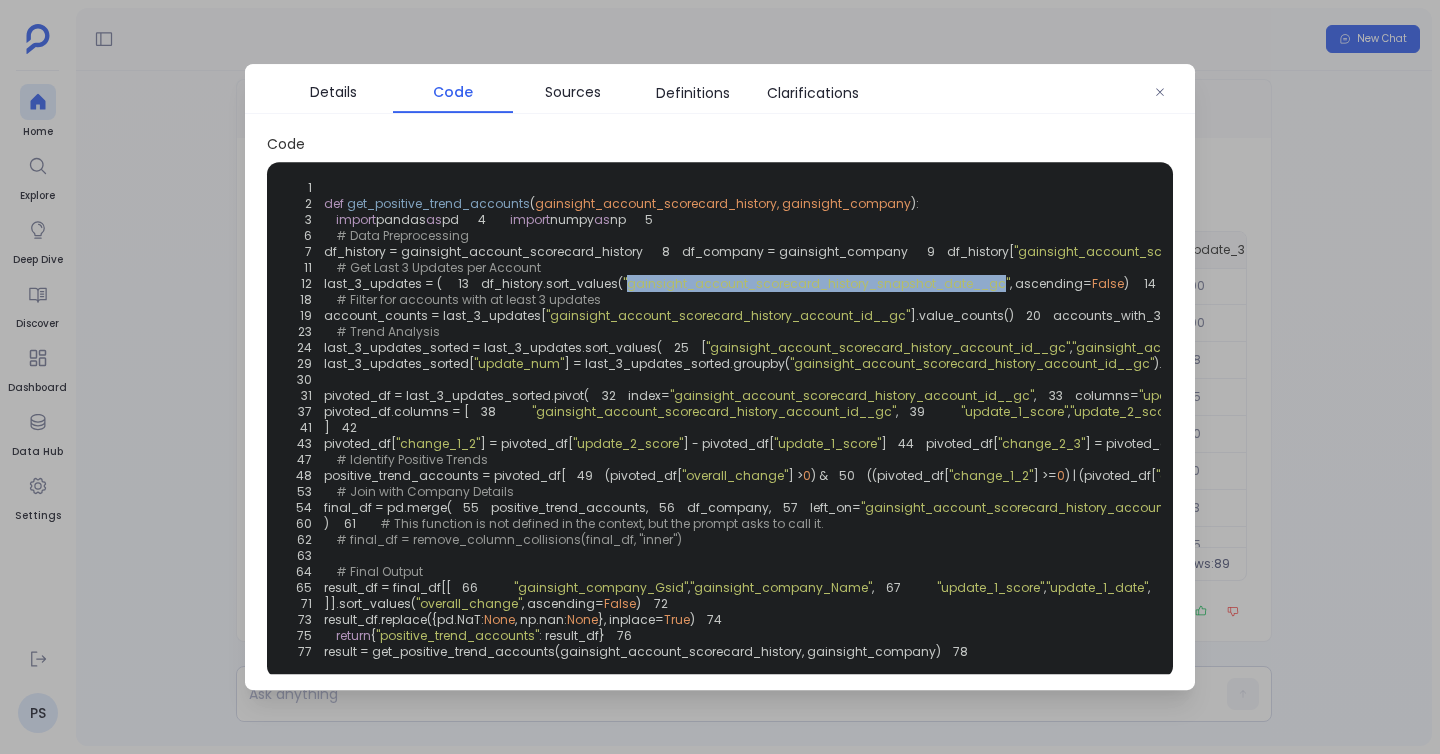 click on ""gainsight_account_scorecard_history_snapshot_date__gc"" at bounding box center [816, 283] 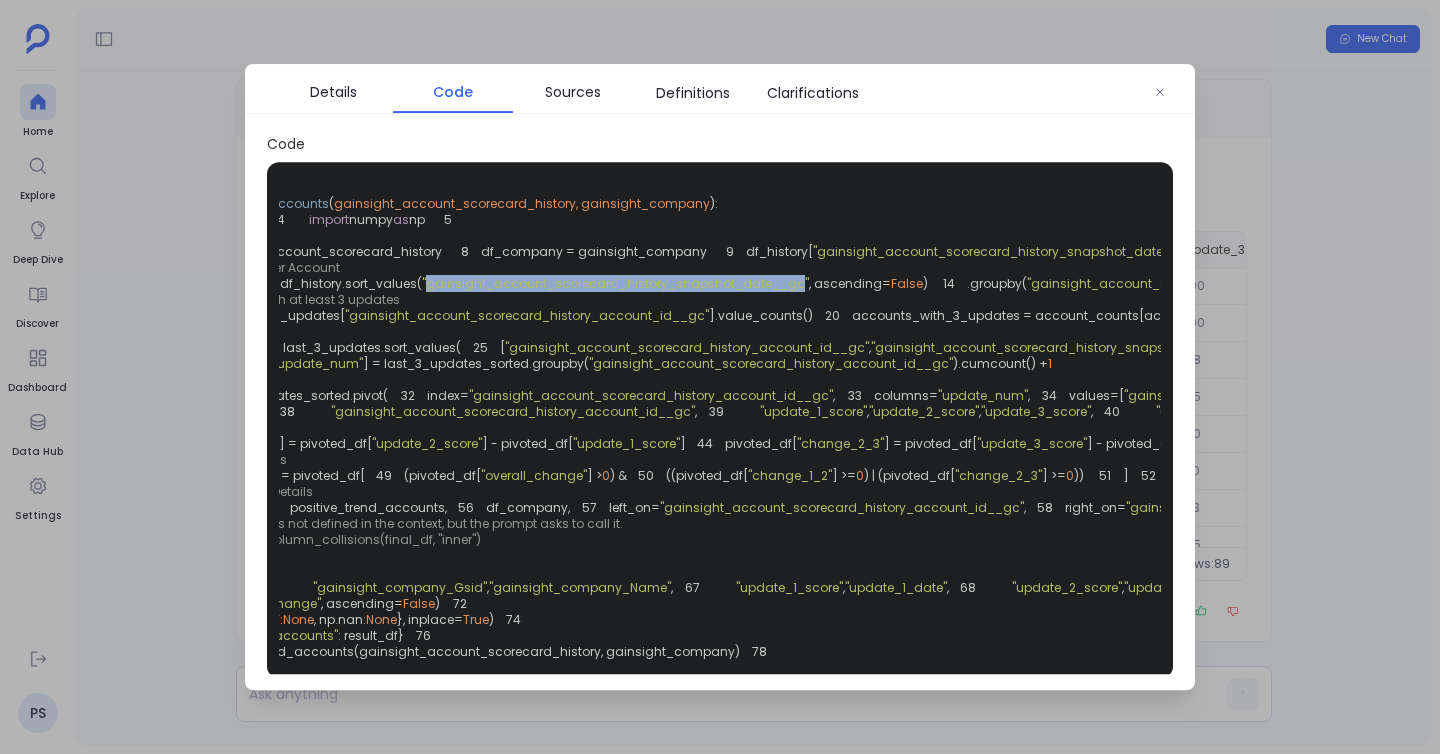 scroll, scrollTop: 0, scrollLeft: 0, axis: both 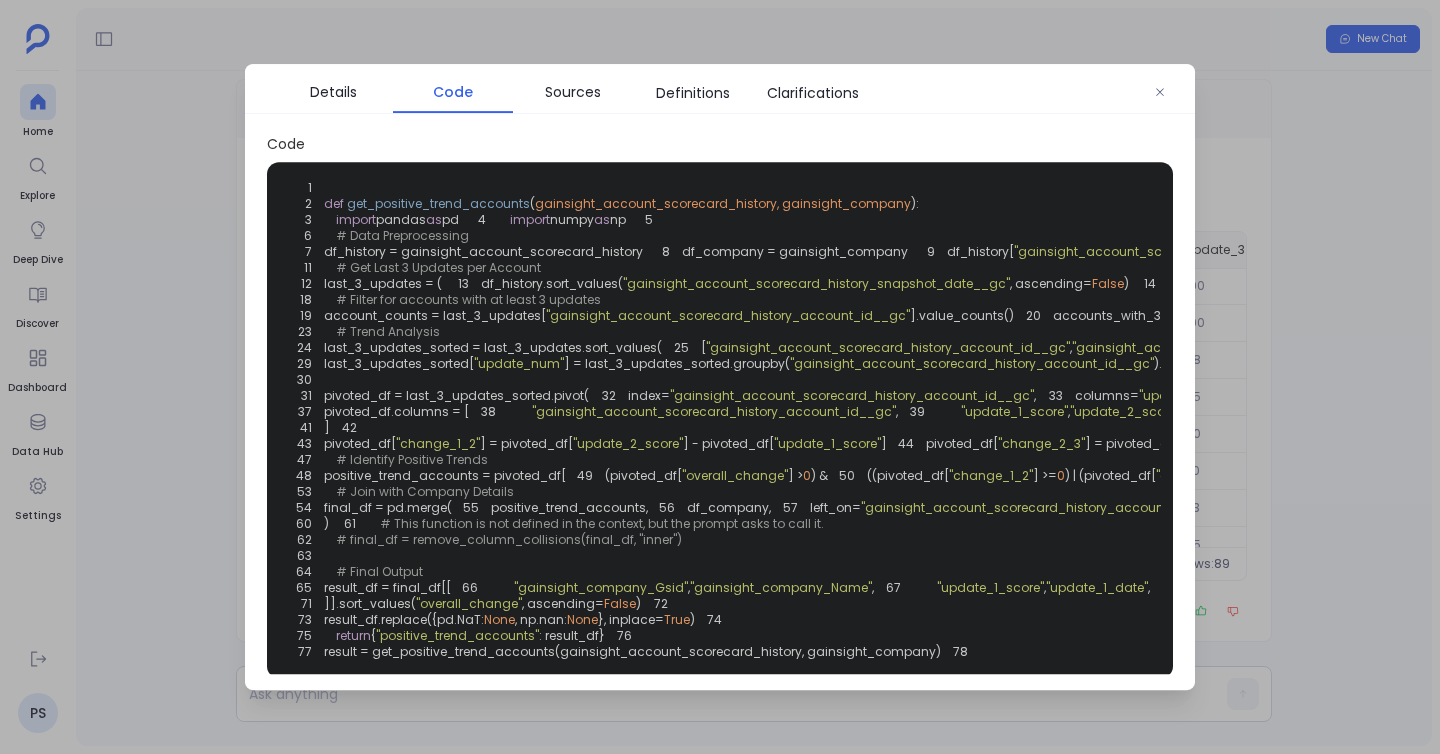 click on "1
2 def   get_positive_trend_accounts ( gainsight_account_scorecard_history, gainsight_company ):
3      import  pandas  as  pd
4      import  numpy  as  np
5
6      # Data Preprocessing
7     df_history = gainsight_account_scorecard_history
8     df_company = gainsight_company
9     df_history[ "gainsight_account_scorecard_history_snapshot_date__gc" ] = pd.to_datetime(df_history[ "gainsight_account_scorecard_history_snapshot_date__gc" ])
10
11      # Get Last 3 Updates per Account
12     last_3_updates = (
13         df_history.sort_values( "gainsight_account_scorecard_history_snapshot_date__gc" , ascending= False )
14         .groupby( "gainsight_account_scorecard_history_account_id__gc" )
15         .head( 3 )
16     )
17
18      # Filter for accounts with at least 3 updates
19     account_counts = last_3_updates[ "gainsight_account_scorecard_history_account_id__gc" ].value_counts()
20     accounts_with_3_updates = account_counts[account_counts ==  3 ].index
21 22
23" at bounding box center [720, 420] 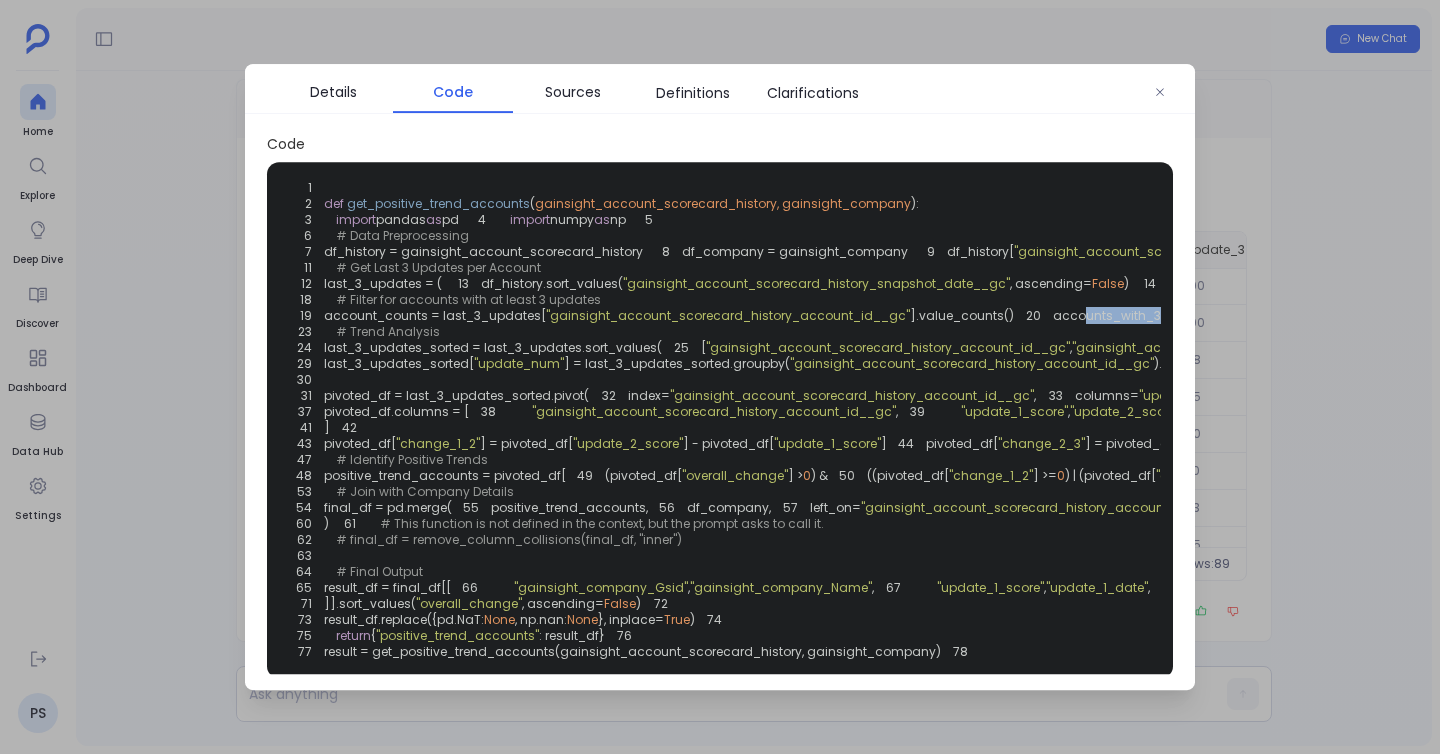 click on "accounts_with_3_updates = account_counts[account_counts ==" at bounding box center (1261, 315) 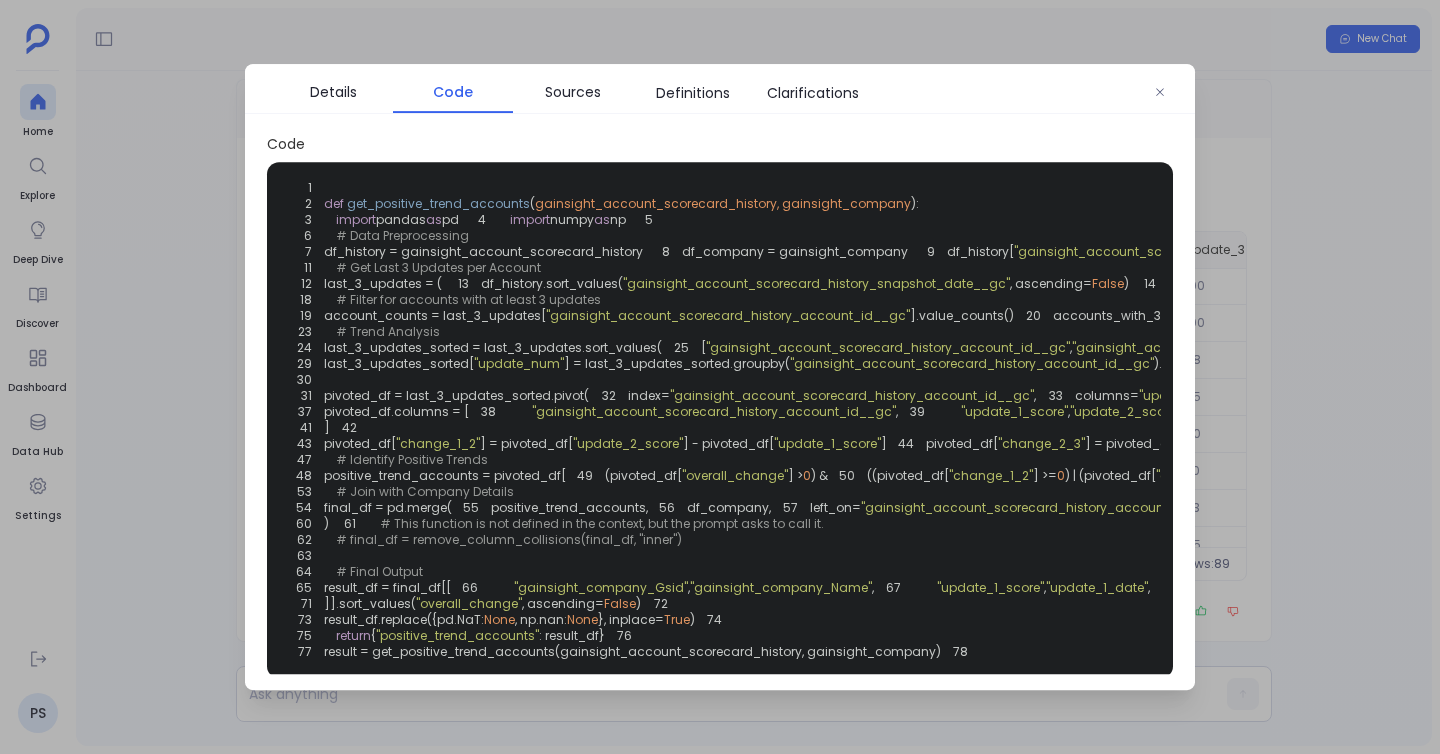 click on "account_counts = last_3_updates[" at bounding box center (435, 315) 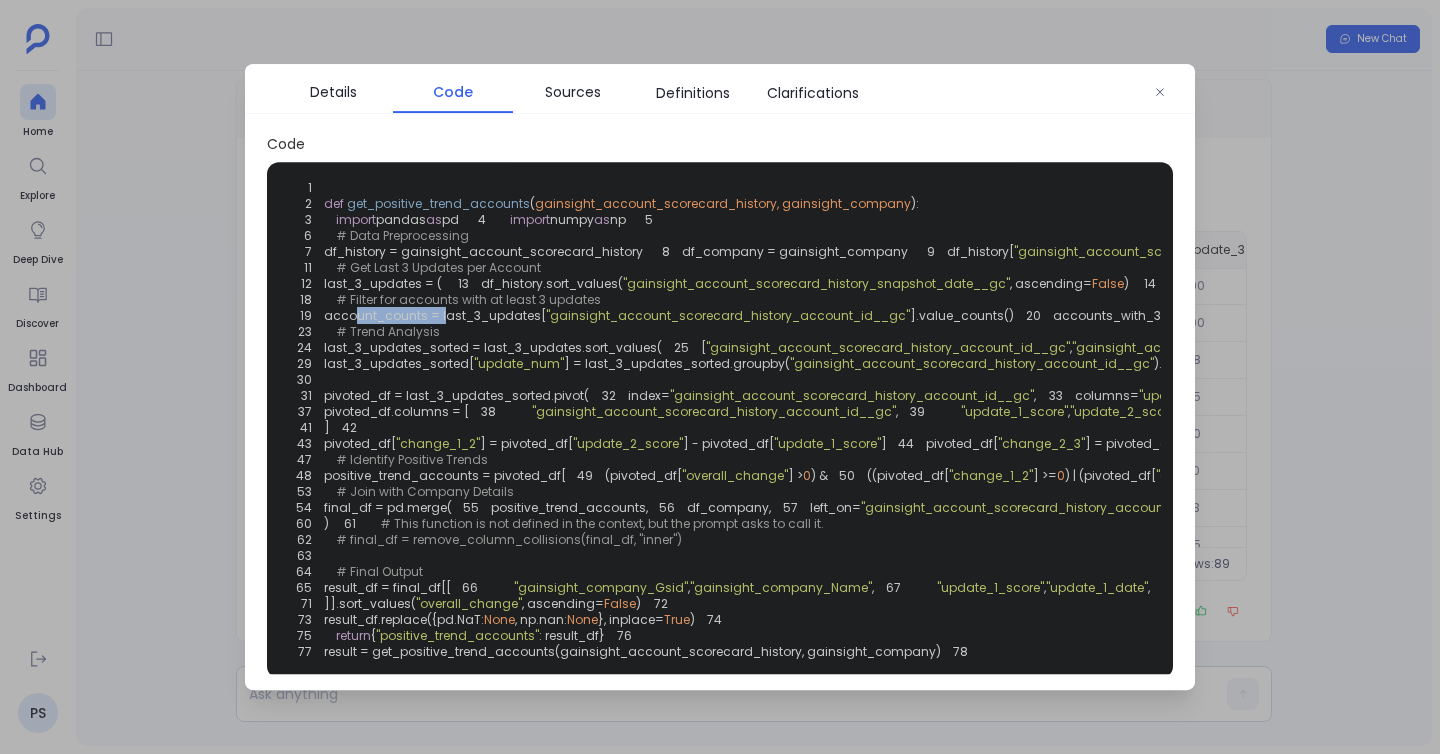 click on "account_counts = last_3_updates[" at bounding box center [435, 315] 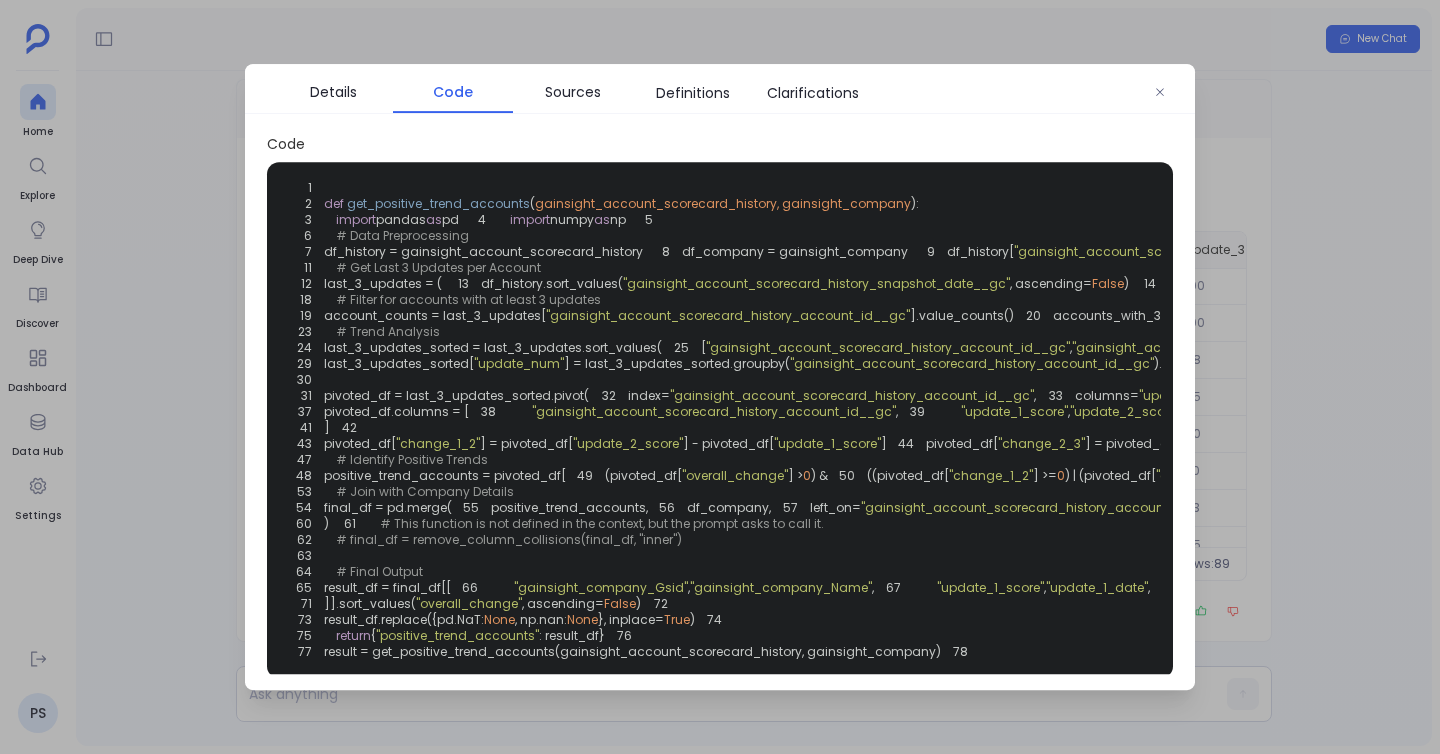 click on "account_counts = last_3_updates[" at bounding box center [435, 315] 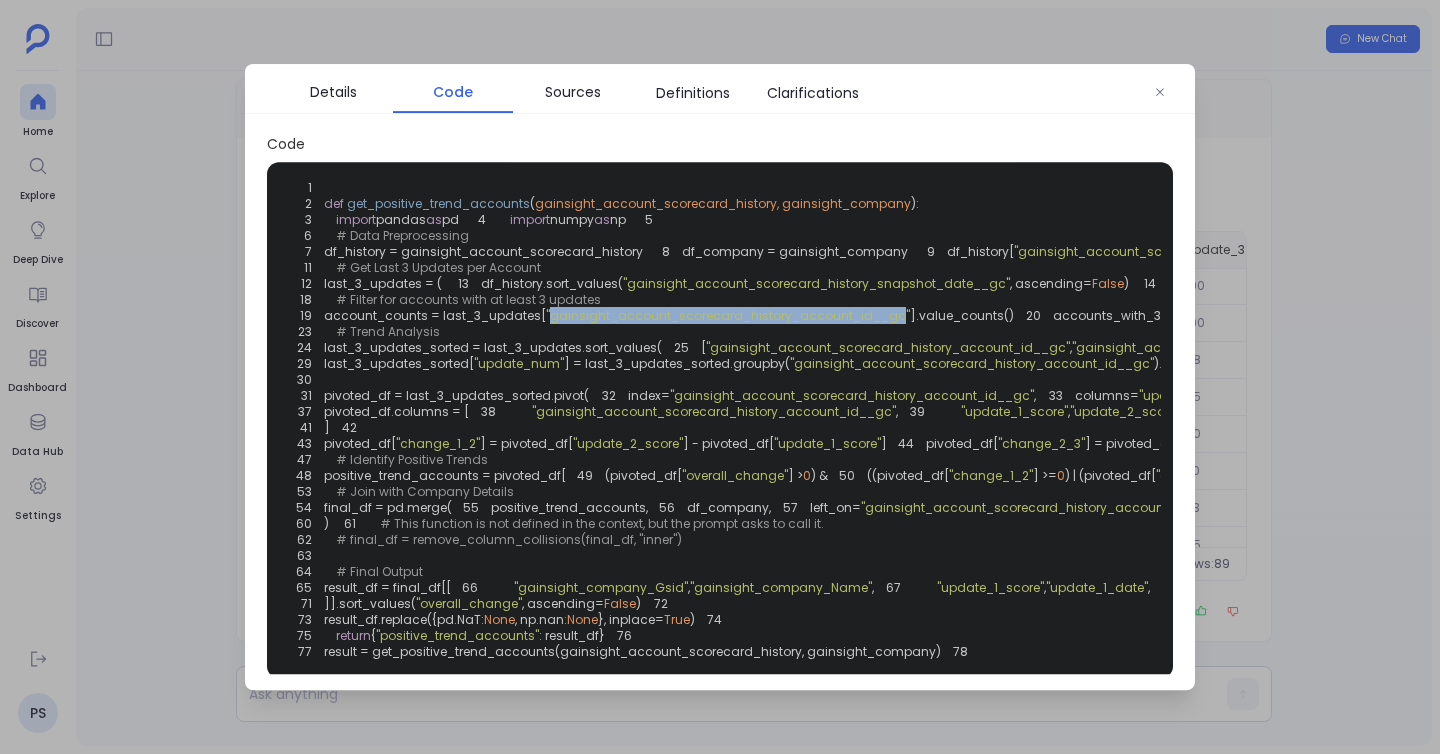 click on ""gainsight_account_scorecard_history_account_id__gc"" at bounding box center [728, 315] 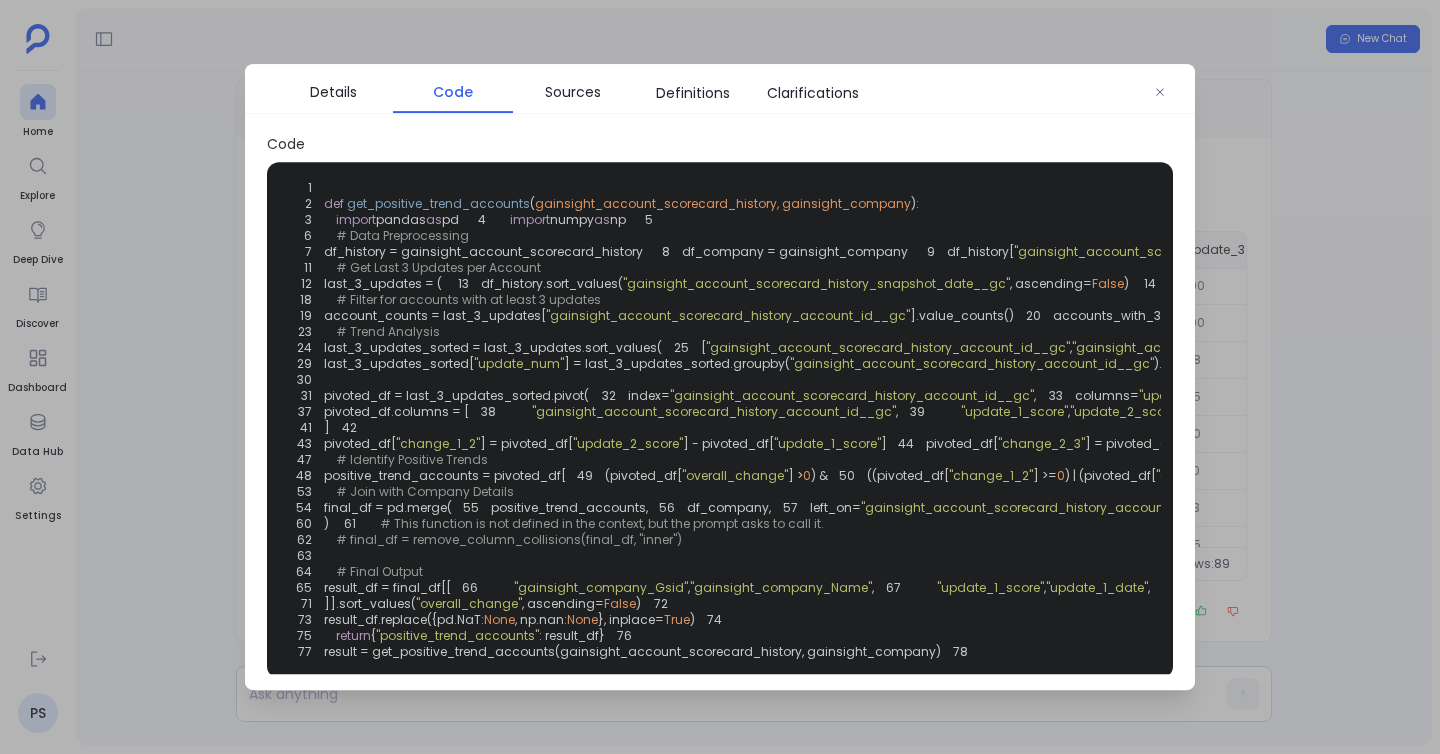click on ""gainsight_account_scorecard_history_snapshot_date__gc"" at bounding box center [816, 283] 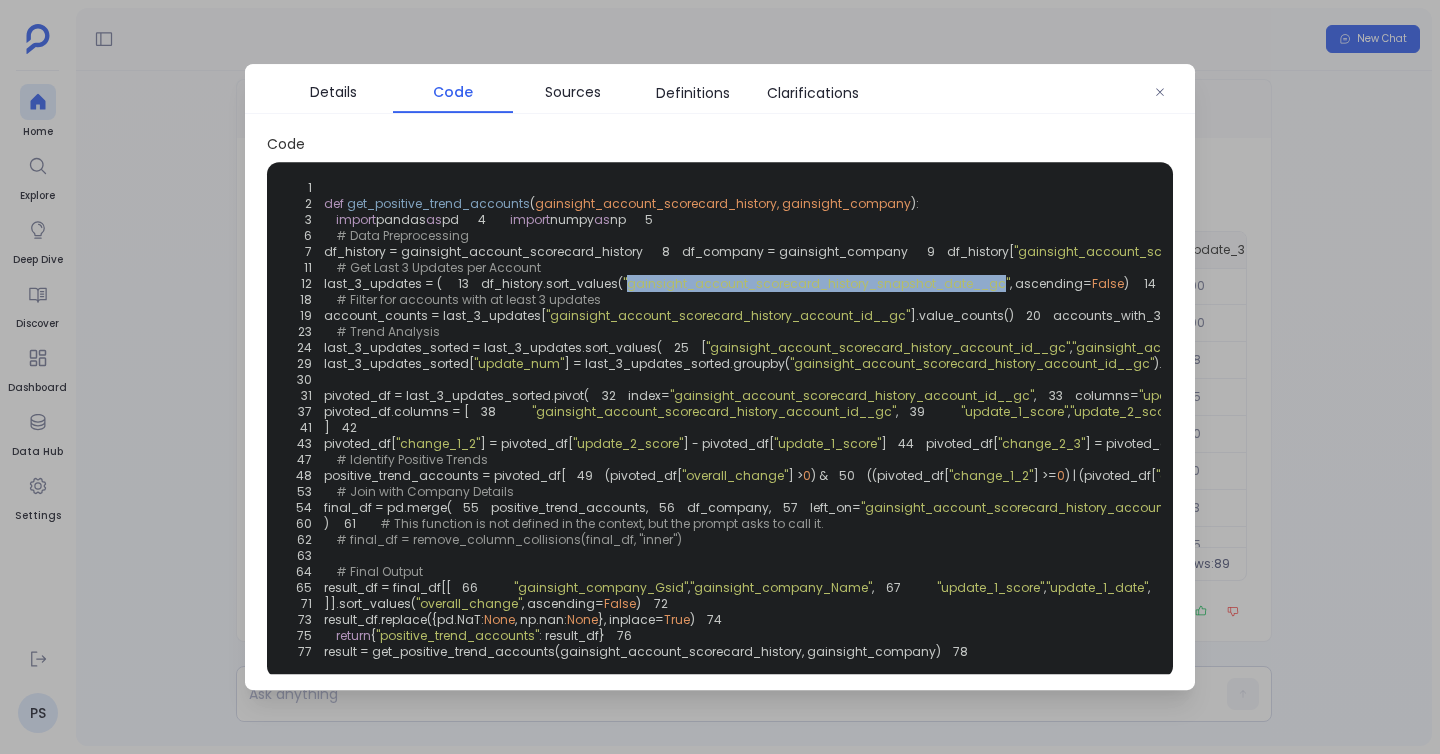 click on ""gainsight_account_scorecard_history_snapshot_date__gc"" at bounding box center [816, 283] 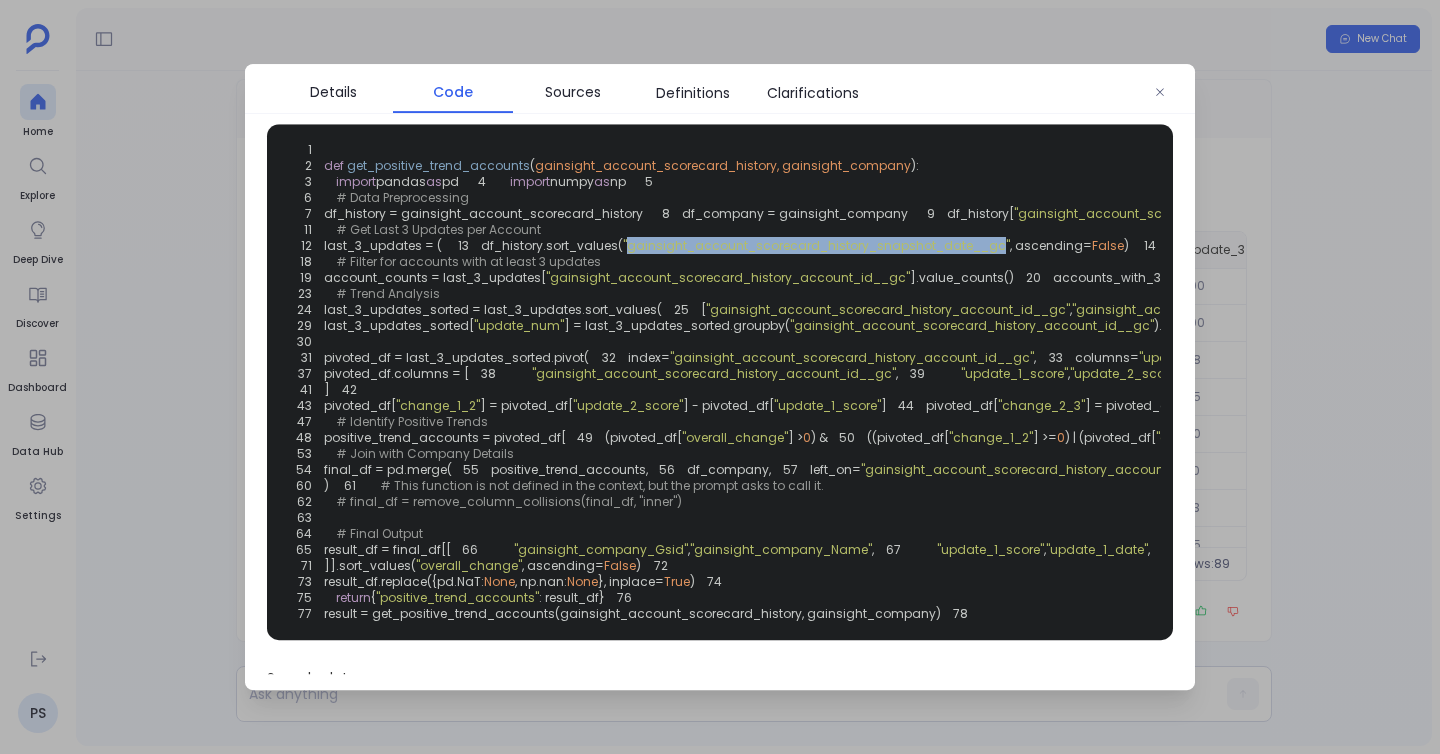 scroll, scrollTop: 49, scrollLeft: 0, axis: vertical 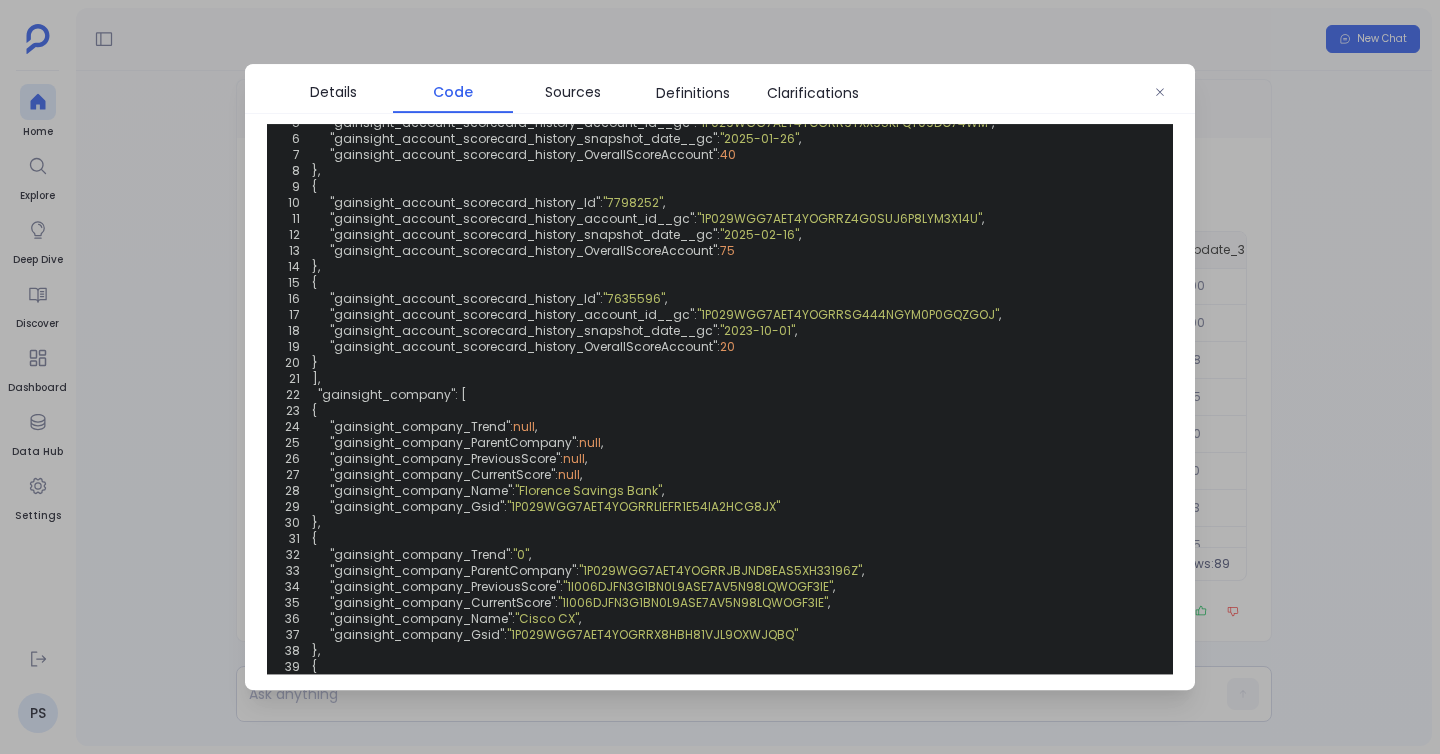 click at bounding box center [720, 377] 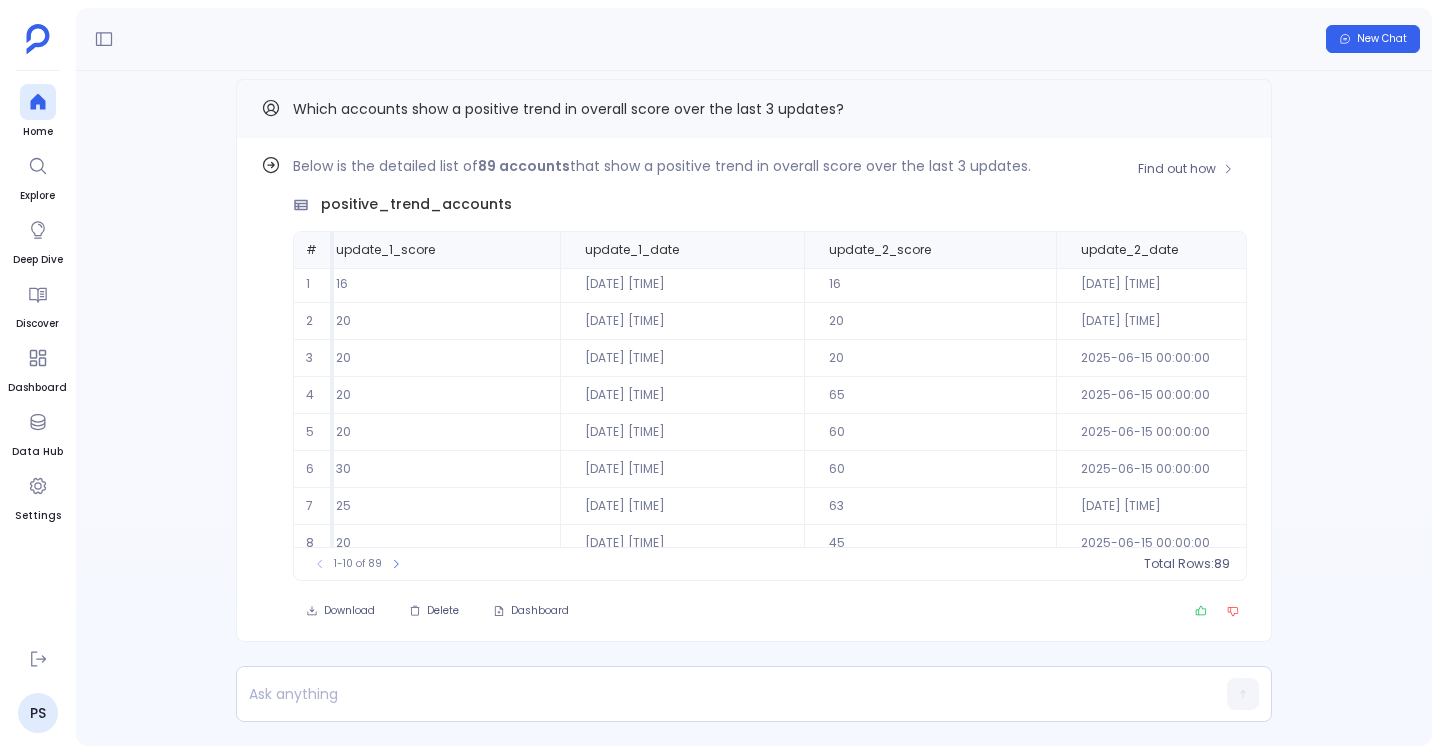 scroll, scrollTop: 96, scrollLeft: 346, axis: both 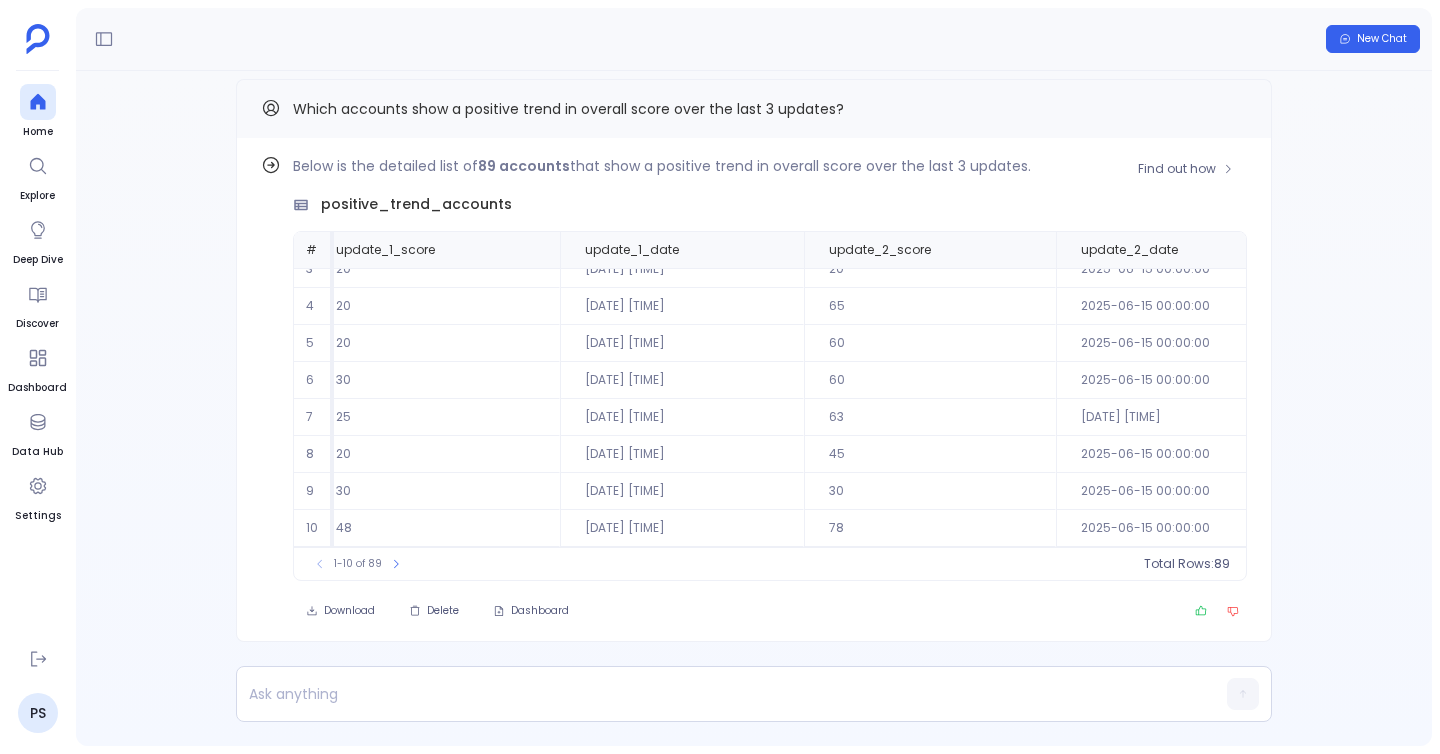 click on "Below is the detailed list of  89 accounts  that show a positive trend in overall score over the last 3 updates. positive_trend_accounts # gainsight_company_Name update_1_score update_1_date update_2_score update_2_date update_3_score update_3_date overall_change 1 Lectra S.A. 16 2023-02-28 00:00:00 16 2023-03-05 00:00:00 100 2025-06-22 00:00:00 84 2 Mitsubishi Electric Corporation 20 2023-02-28 00:00:00 20 2023-03-05 00:00:00 100 2025-06-22 00:00:00 80 3 CYDERES 20 2025-06-08 00:00:00 20 2025-06-15 00:00:00 68 2025-06-22 00:00:00 48 4 ProfitSolv 20 2025-06-08 00:00:00 65 2025-06-15 00:00:00 65 2025-06-22 00:00:00 45 5 ARCOS LLC 20 2025-06-08 00:00:00 60 2025-06-15 00:00:00 60 2025-06-22 00:00:00 40 6 Personify Health 30 2025-06-08 00:00:00 60 2025-06-15 00:00:00 70 2025-06-22 00:00:00 40 7 Randori, an IBM Company 25 2024-01-14 00:00:00 63 2024-01-21 00:00:00 63 2024-01-28 00:00:00 38 8 Employ Inc 20 2025-06-08 00:00:00 45 2025-06-15 00:00:00 55 2025-06-22 00:00:00 35 9 eClinical Solutions 30 30 60 30 10 48" at bounding box center [770, 367] 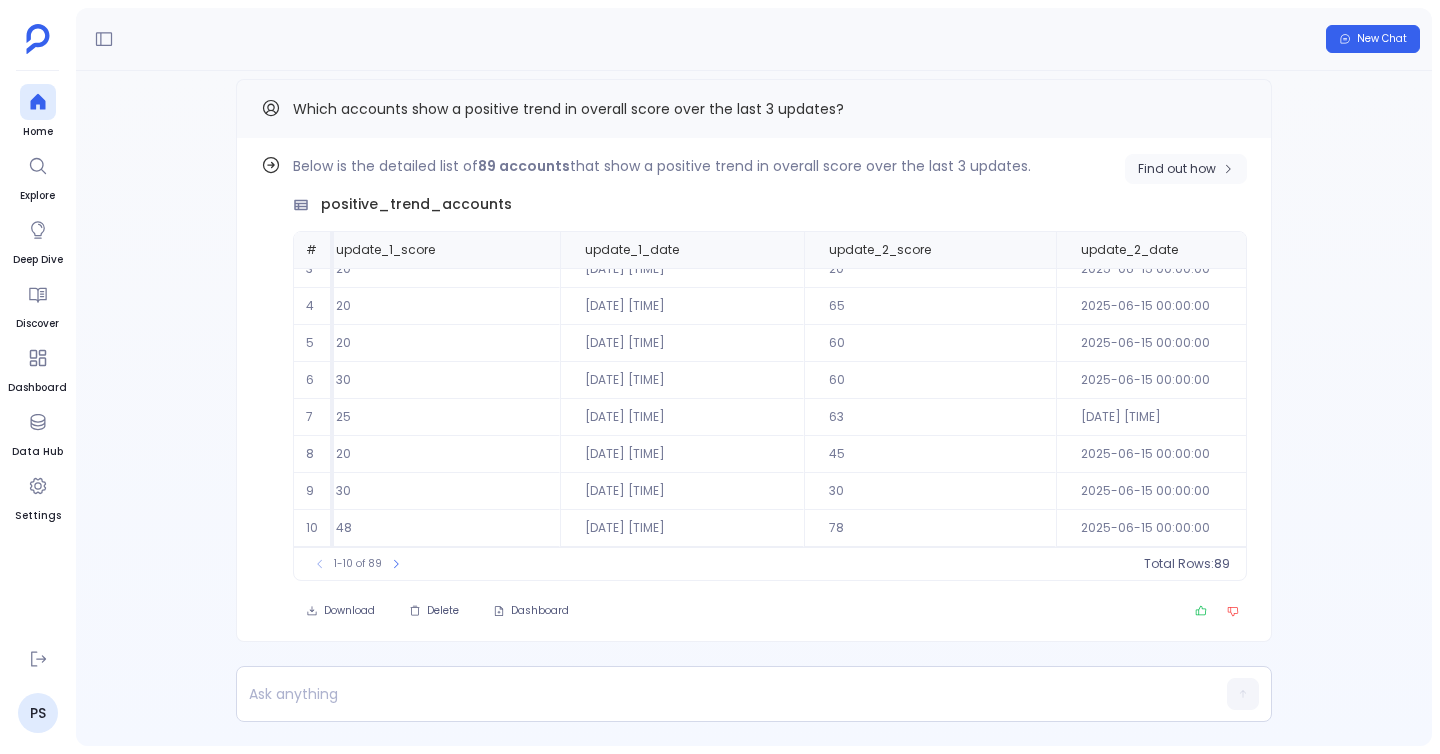 click on "Find out how" at bounding box center [1177, 169] 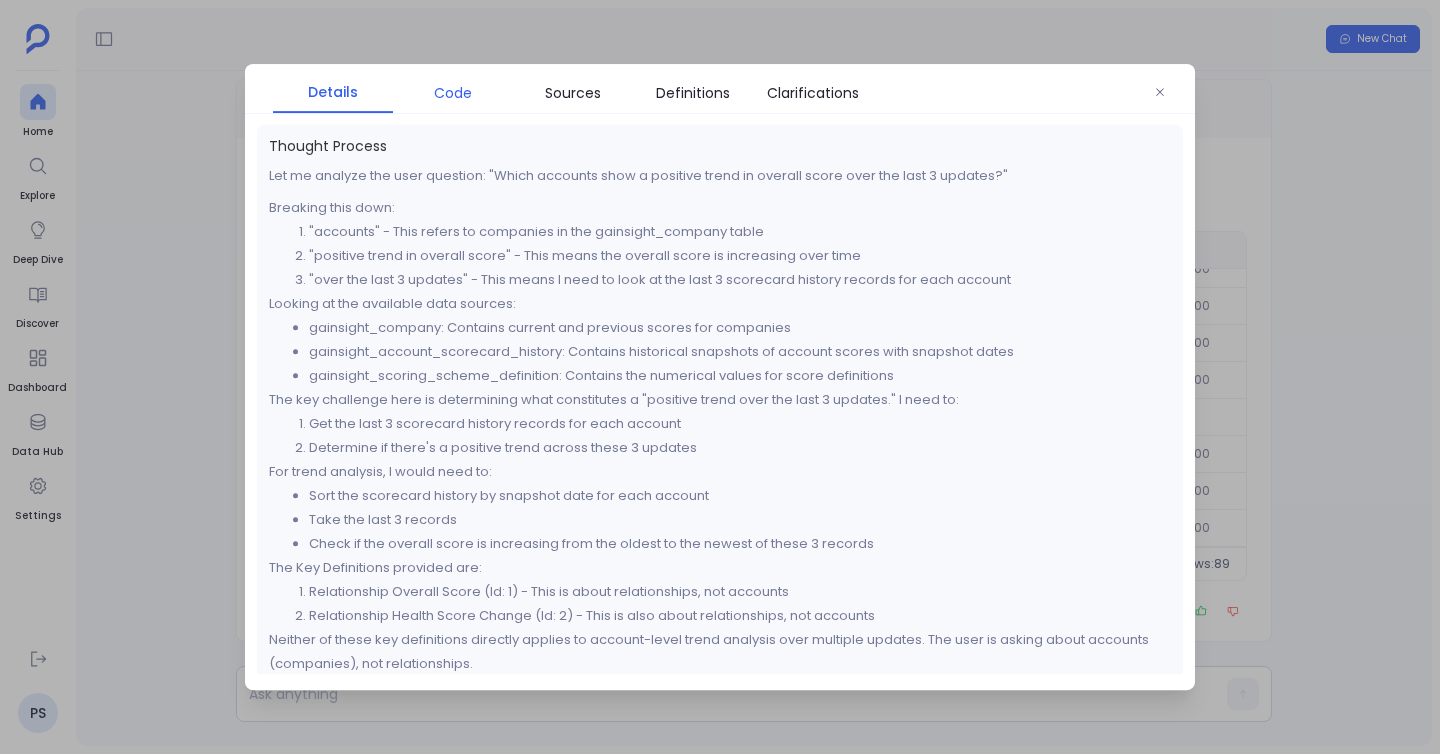 click on "Code" at bounding box center [453, 93] 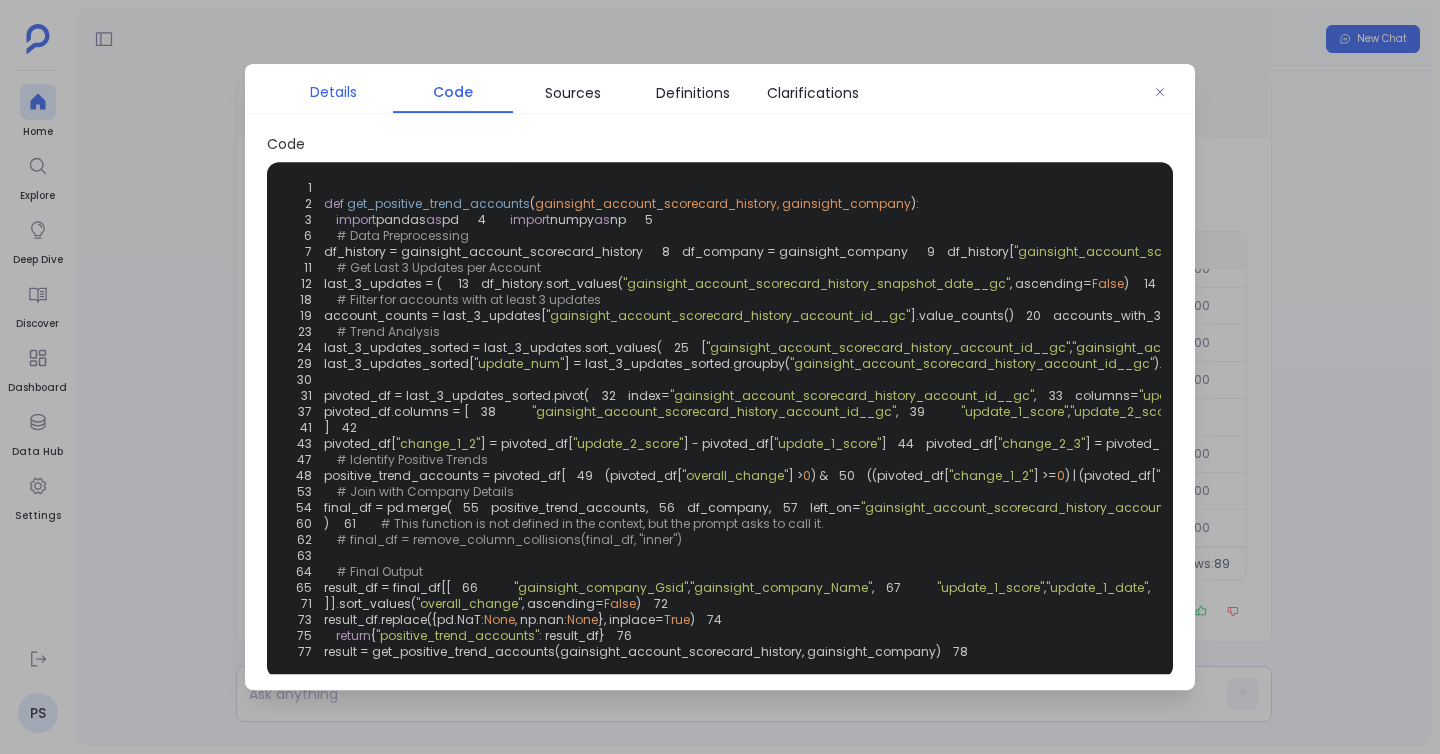 click on "Details" at bounding box center [333, 92] 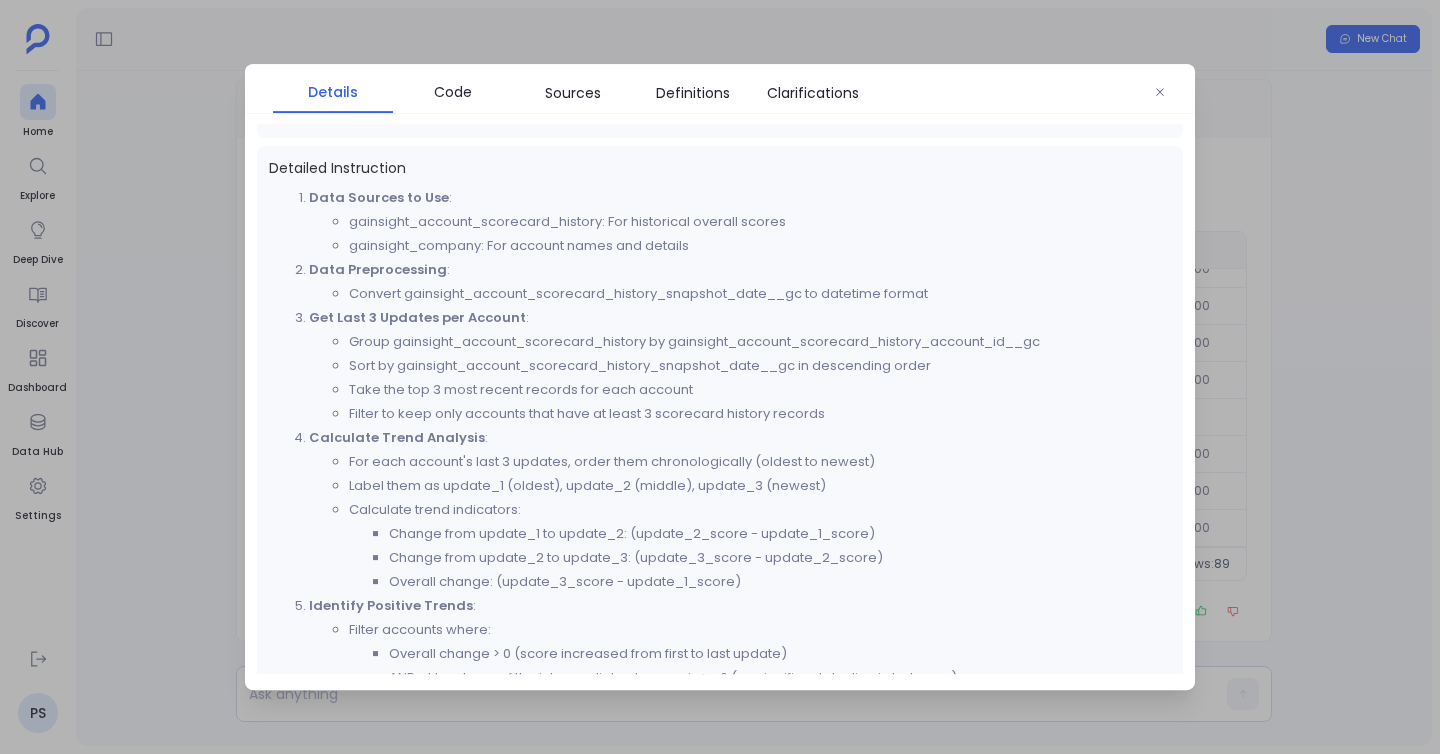 scroll, scrollTop: 990, scrollLeft: 0, axis: vertical 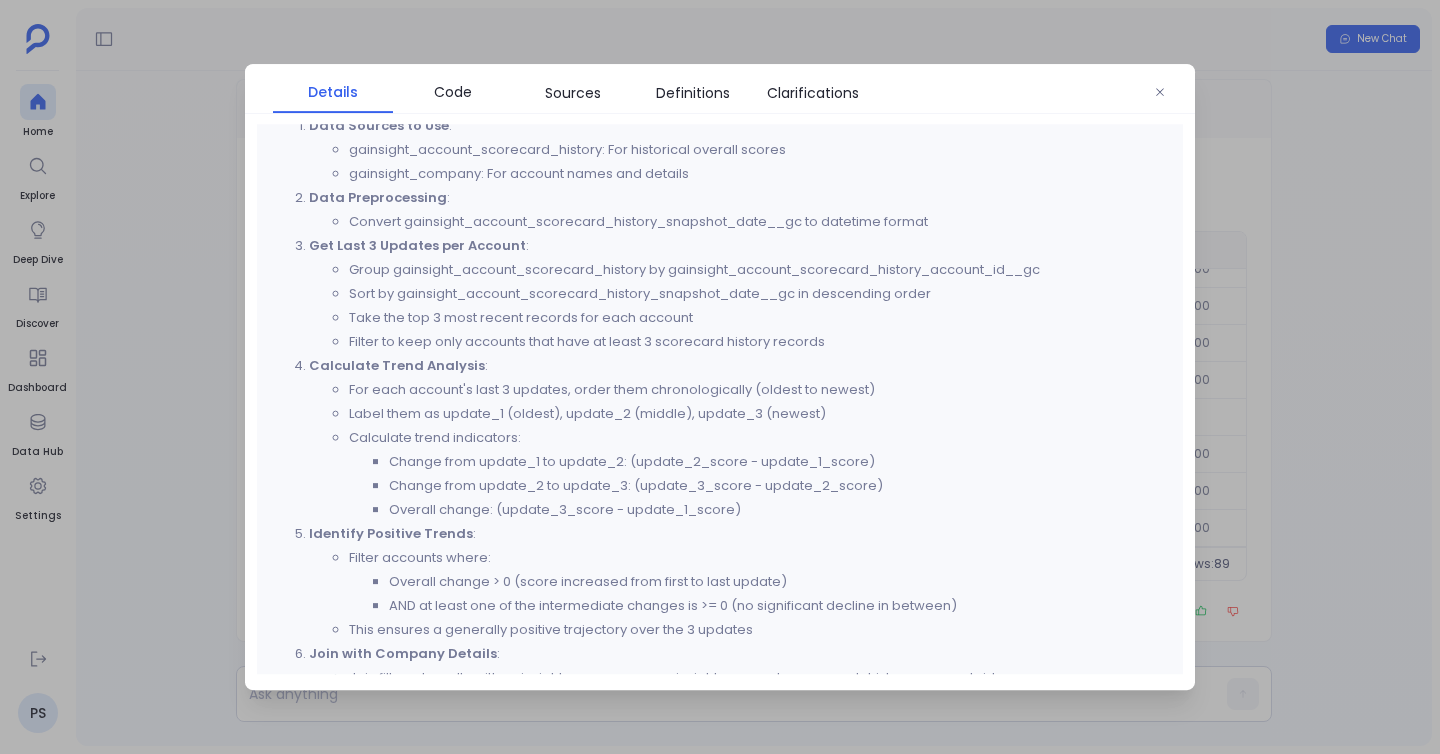 click on "Details Code Sources Definitions Clarifications Thought Process Let me analyze the user question: "Which accounts show a positive trend in overall score over the last 3 updates?"
Breaking this down:
"accounts" - This refers to companies in the gainsight_company table
"positive trend in overall score" - This means the overall score is increasing over time
"over the last 3 updates" - This means I need to look at the last 3 scorecard history records for each account
Looking at the available data sources:
gainsight_company: Contains current and previous scores for companies
gainsight_account_scorecard_history: Contains historical snapshots of account scores with snapshot dates
gainsight_scoring_scheme_definition: Contains the numerical values for score definitions
The key challenge here is determining what constitutes a "positive trend over the last 3 updates." I need to:
Get the last 3 scorecard history records for each account
For trend analysis, I would need to:" at bounding box center [720, 377] 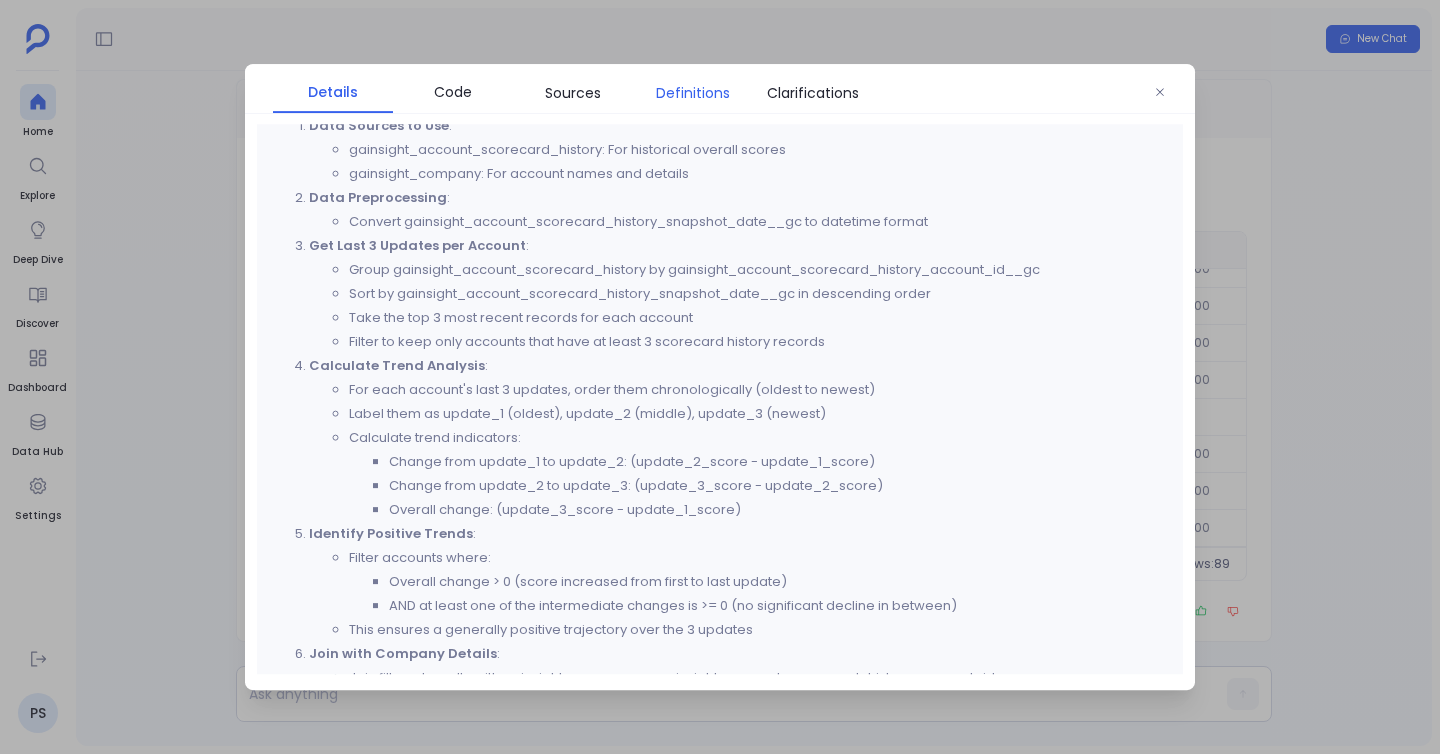 click on "Definitions" at bounding box center [693, 93] 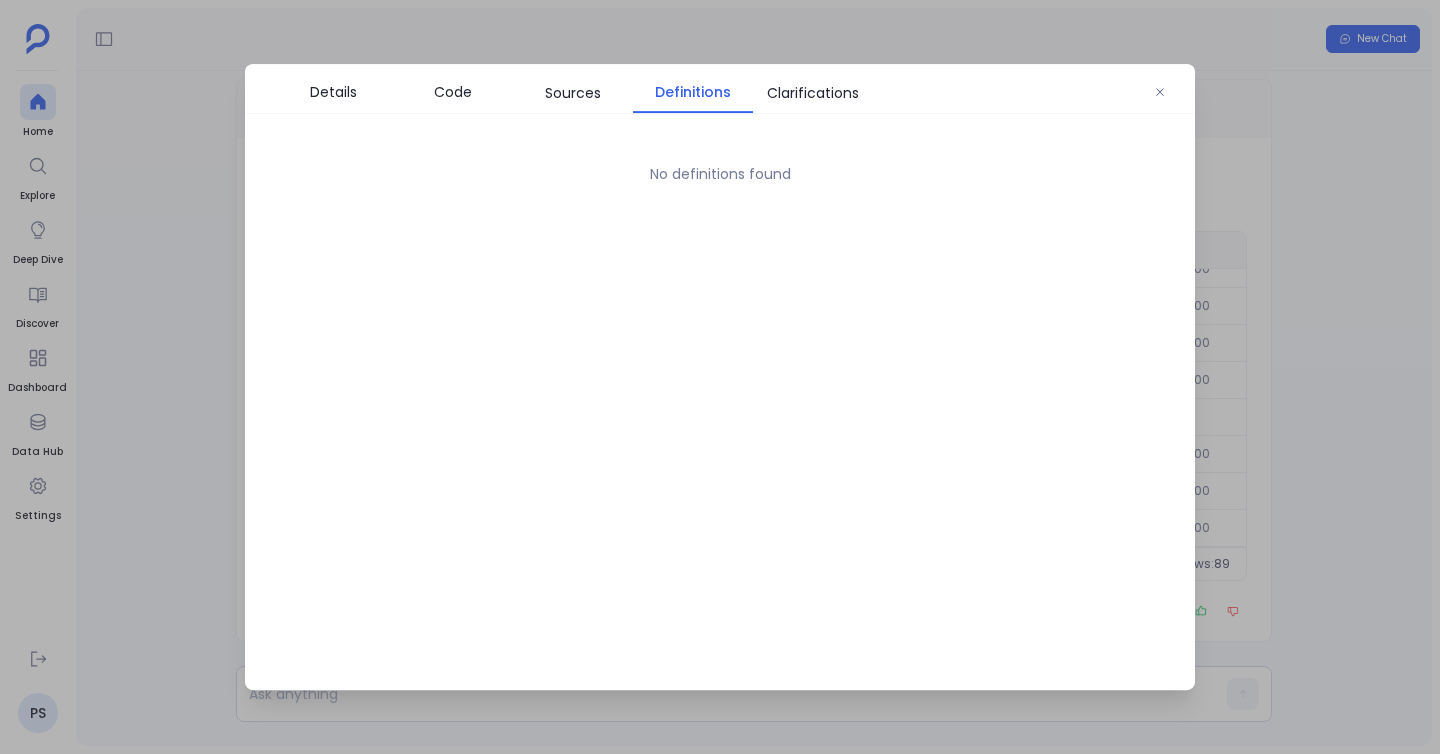 click at bounding box center (720, 377) 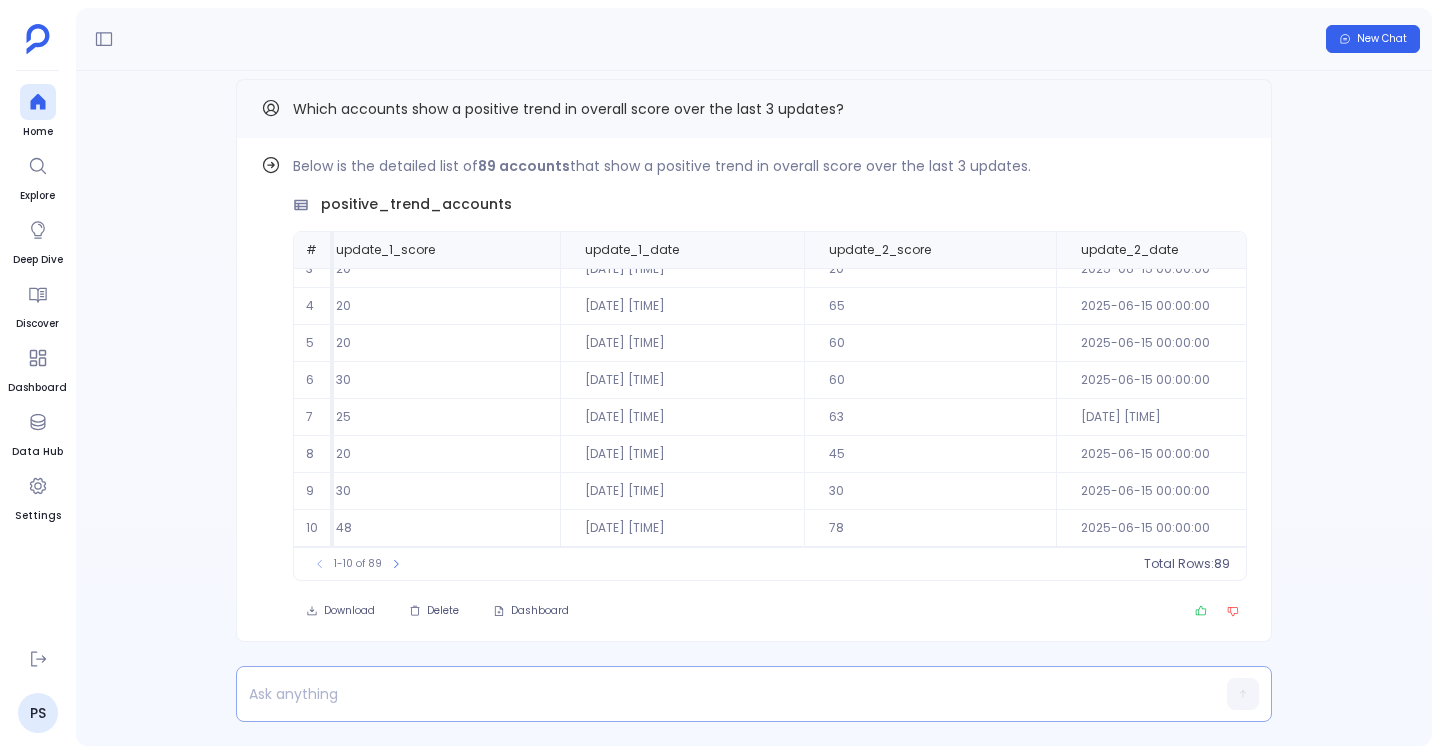 click at bounding box center [715, 694] 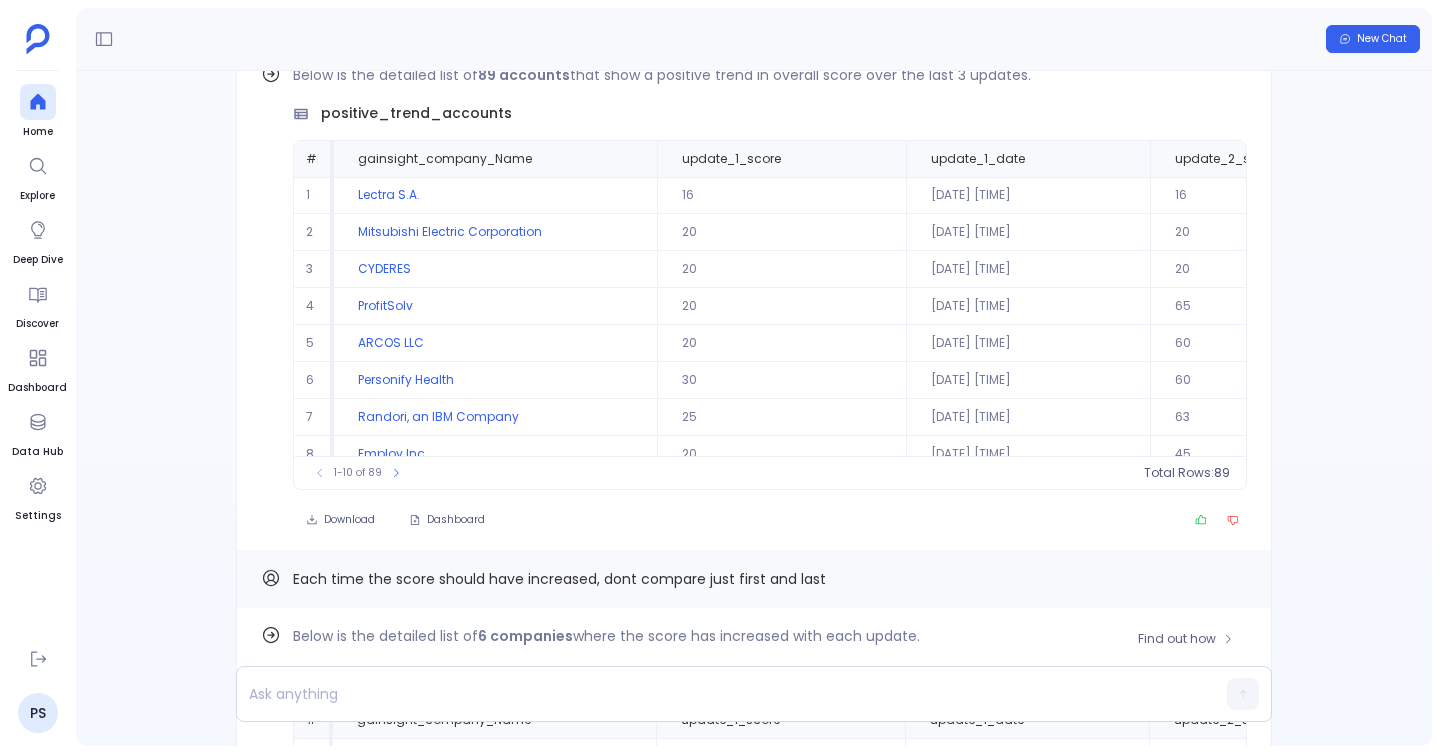 scroll, scrollTop: -525, scrollLeft: 0, axis: vertical 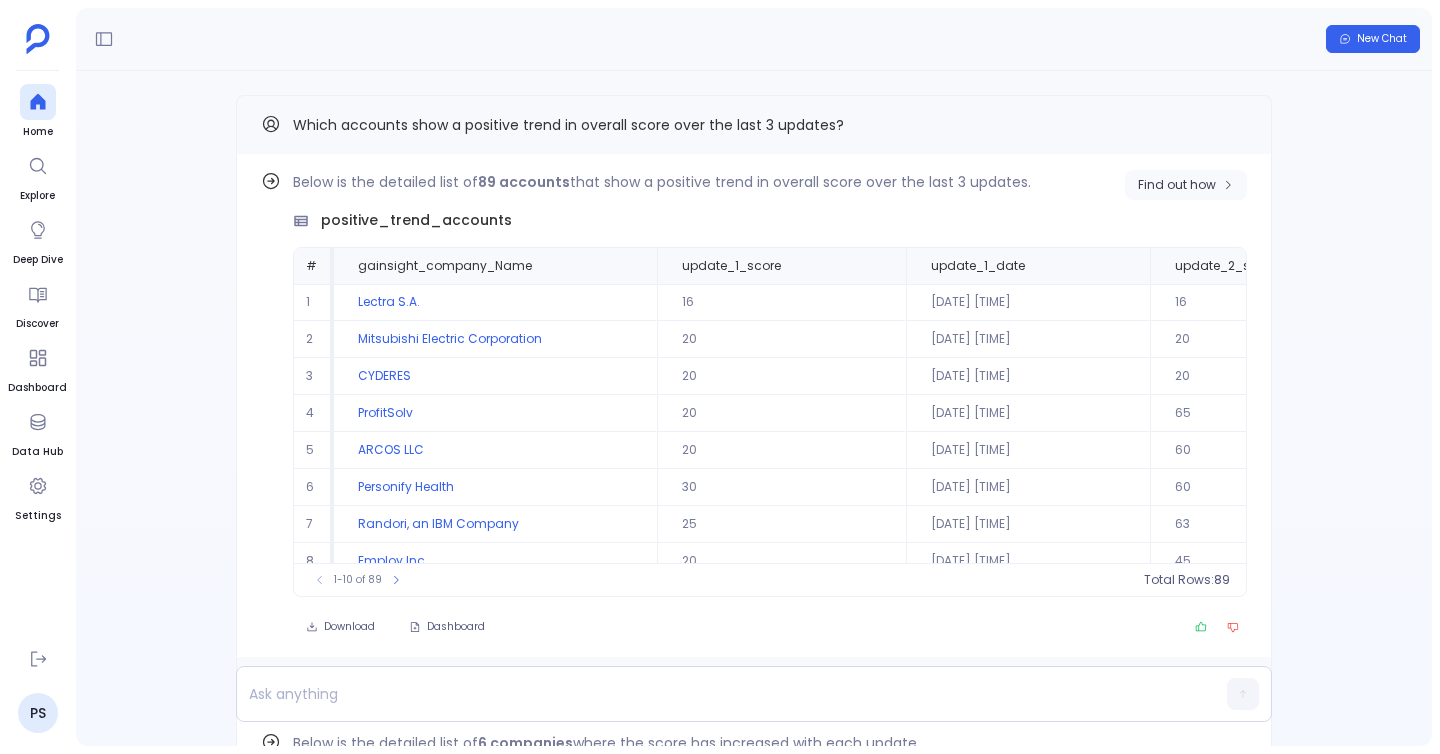 click on "Find out how" at bounding box center (1177, 185) 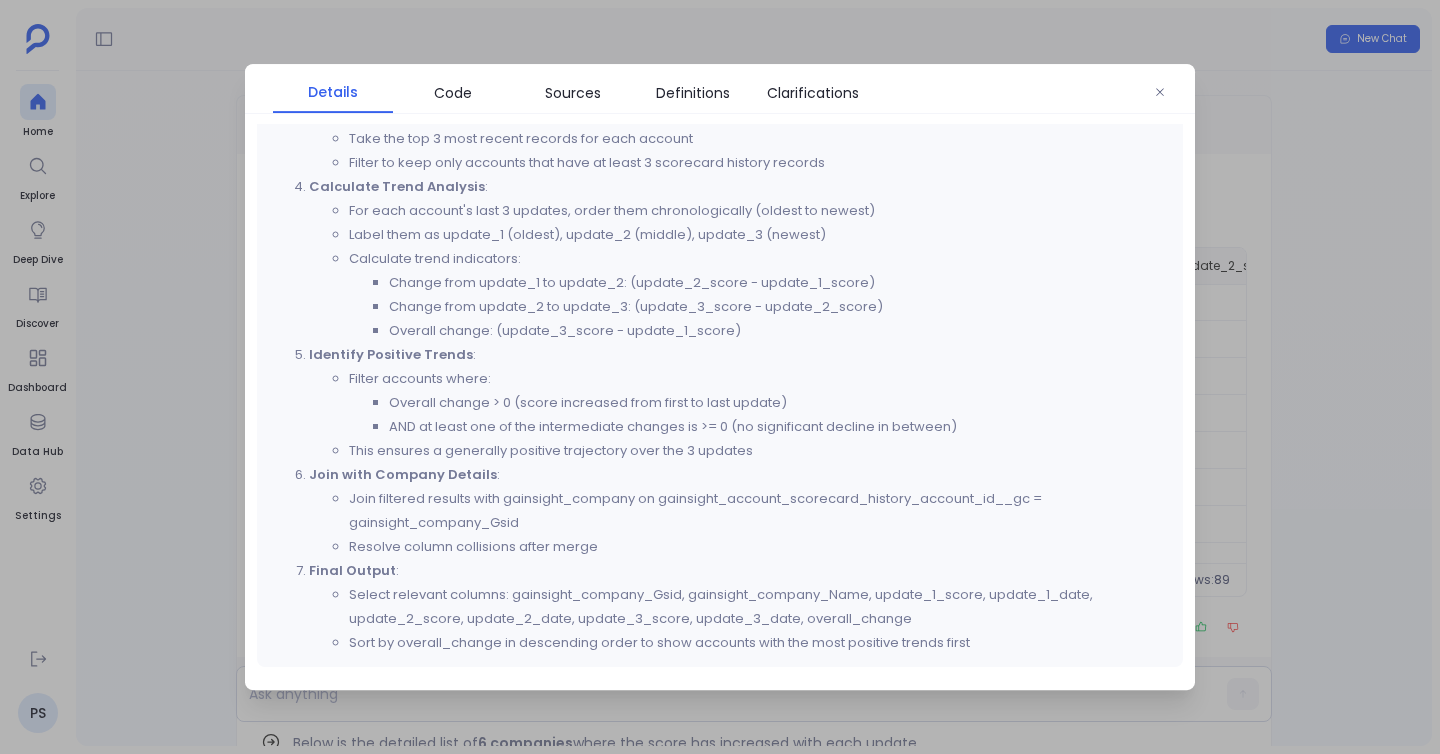 scroll, scrollTop: 1124, scrollLeft: 0, axis: vertical 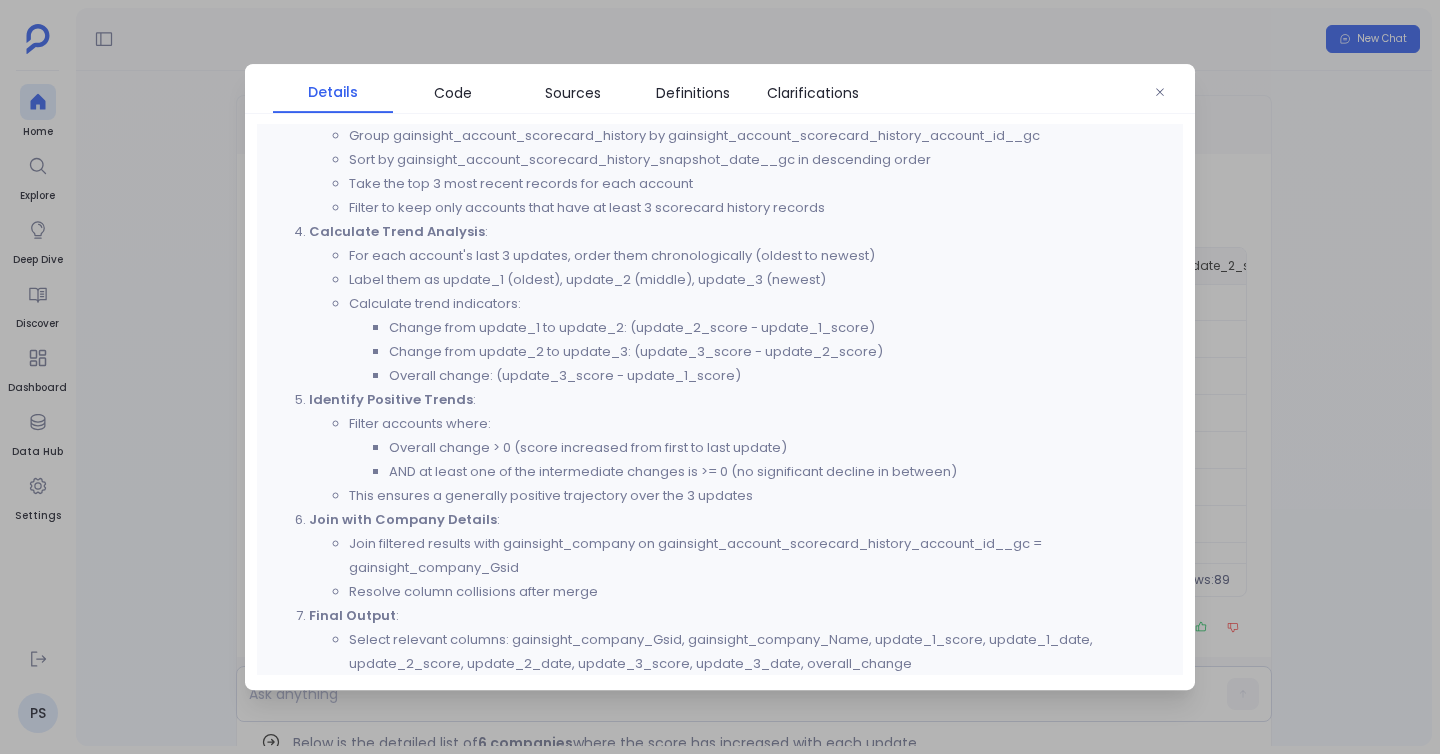 click at bounding box center [720, 377] 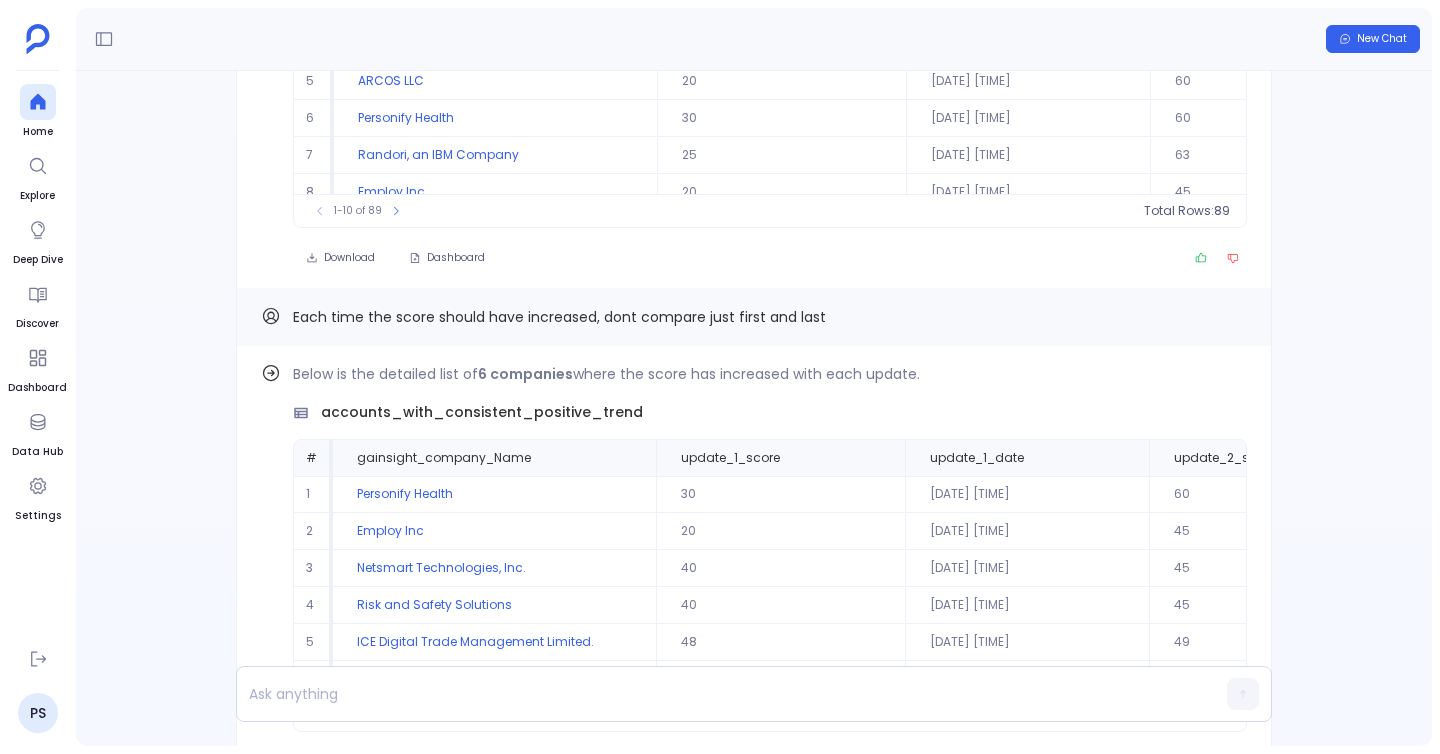 scroll, scrollTop: 0, scrollLeft: 0, axis: both 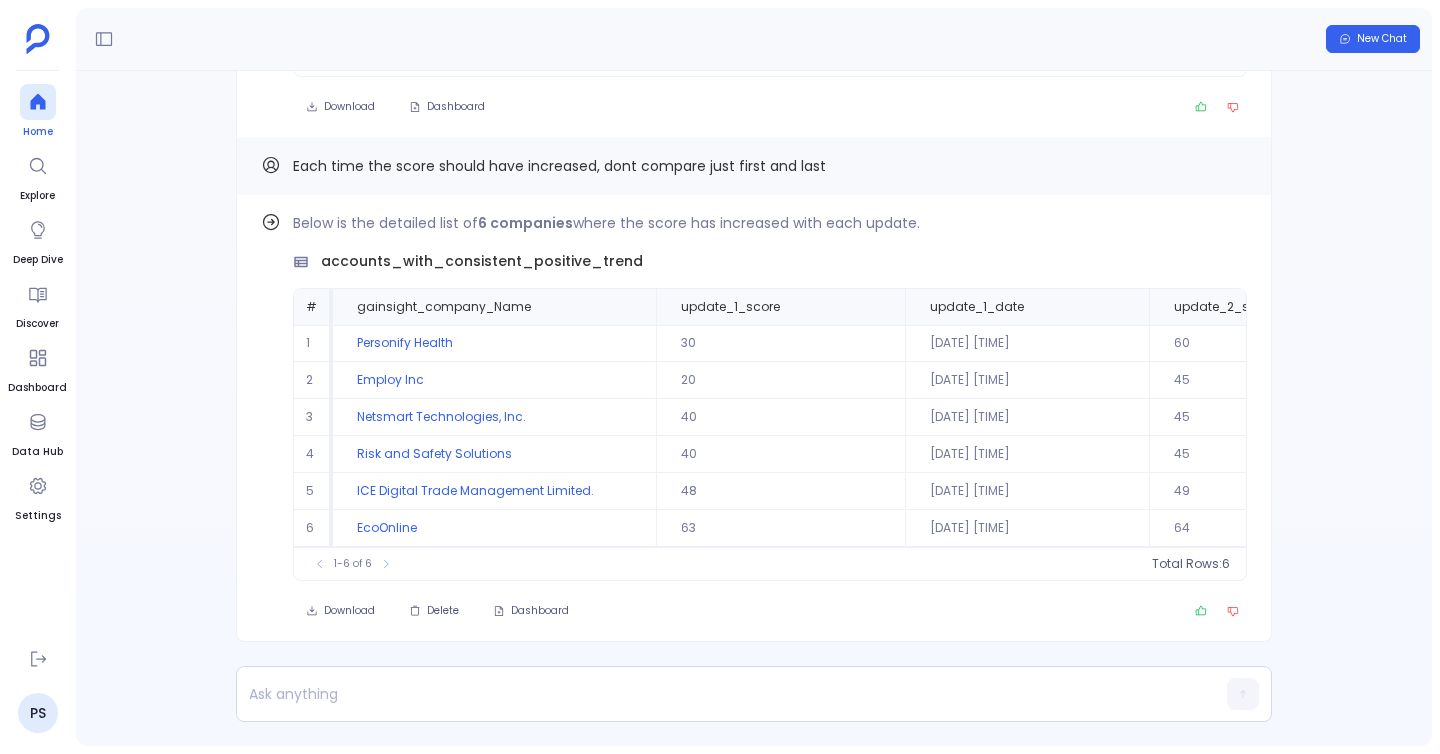 click at bounding box center [38, 102] 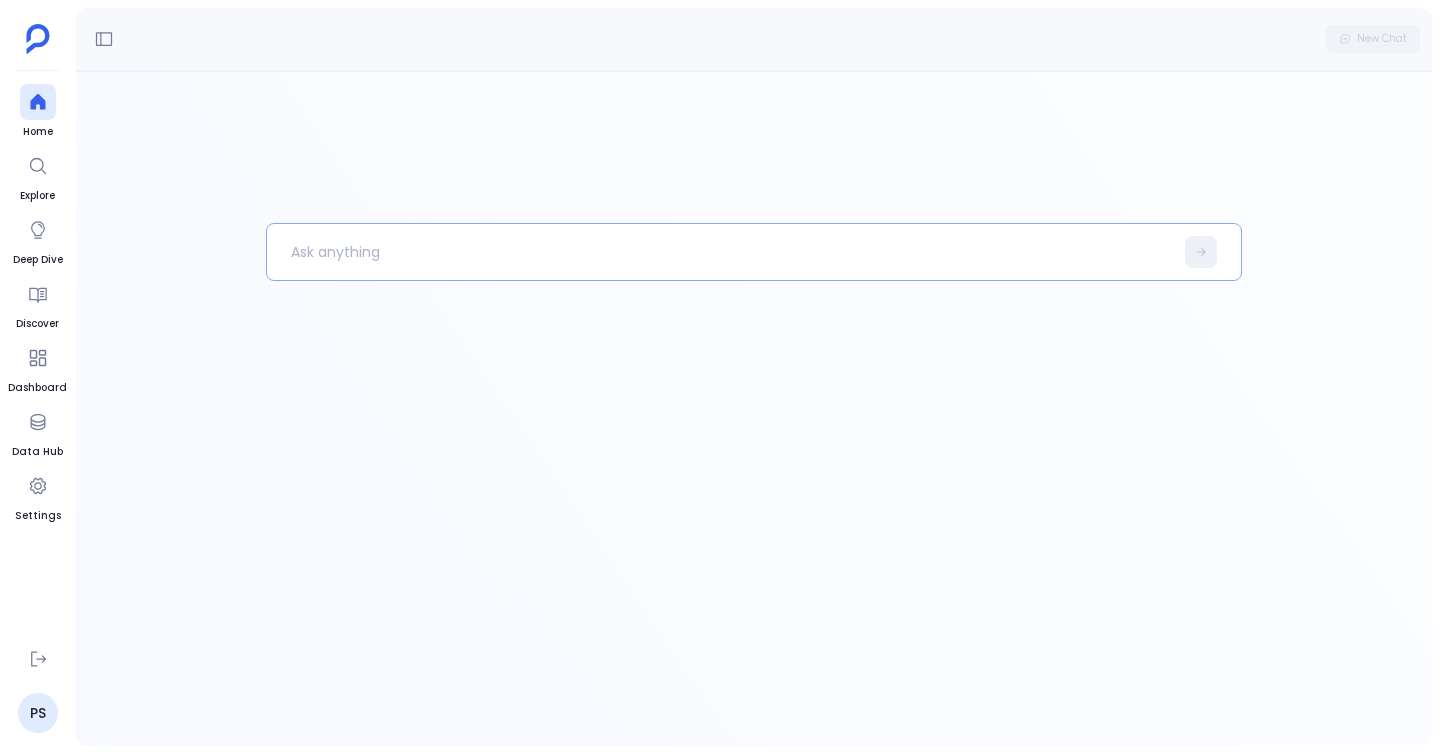 click at bounding box center [720, 252] 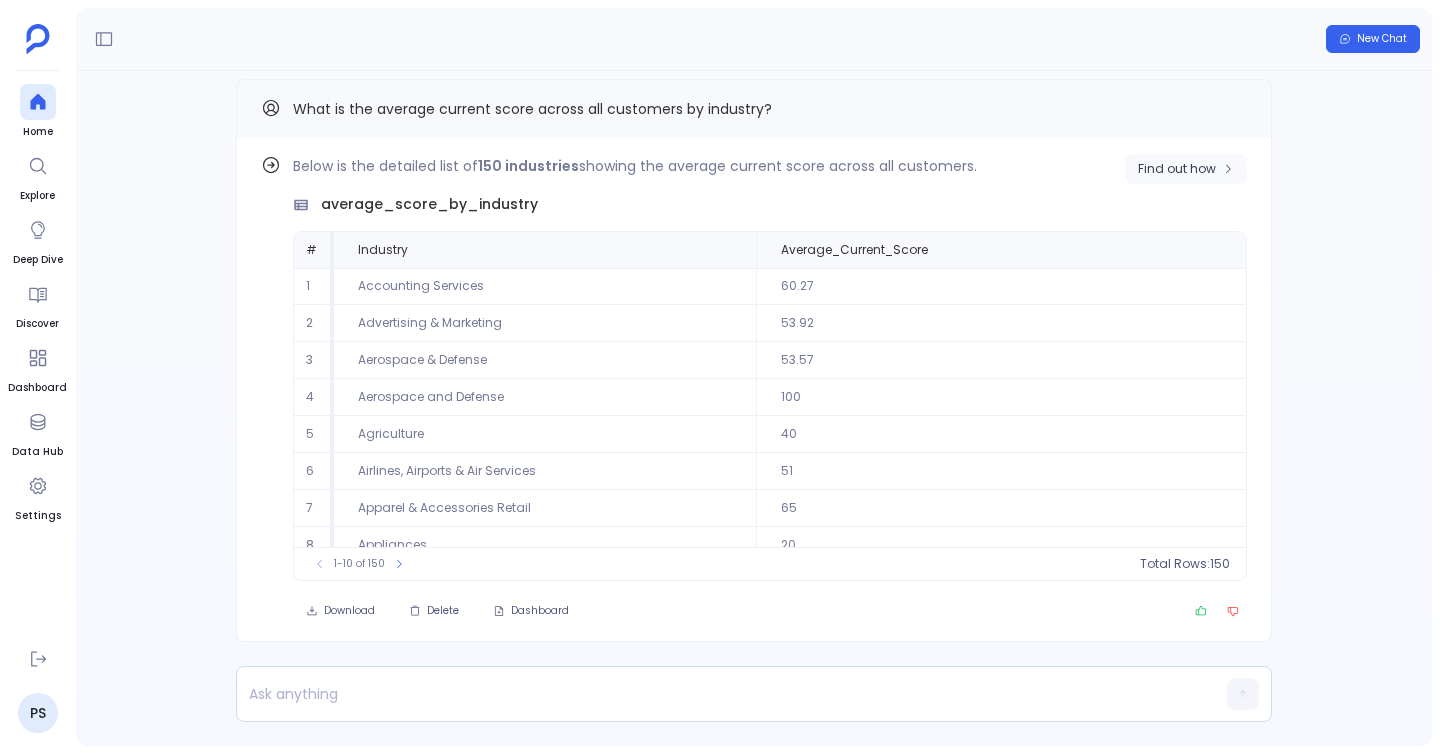 click on "Find out how" at bounding box center [1177, 169] 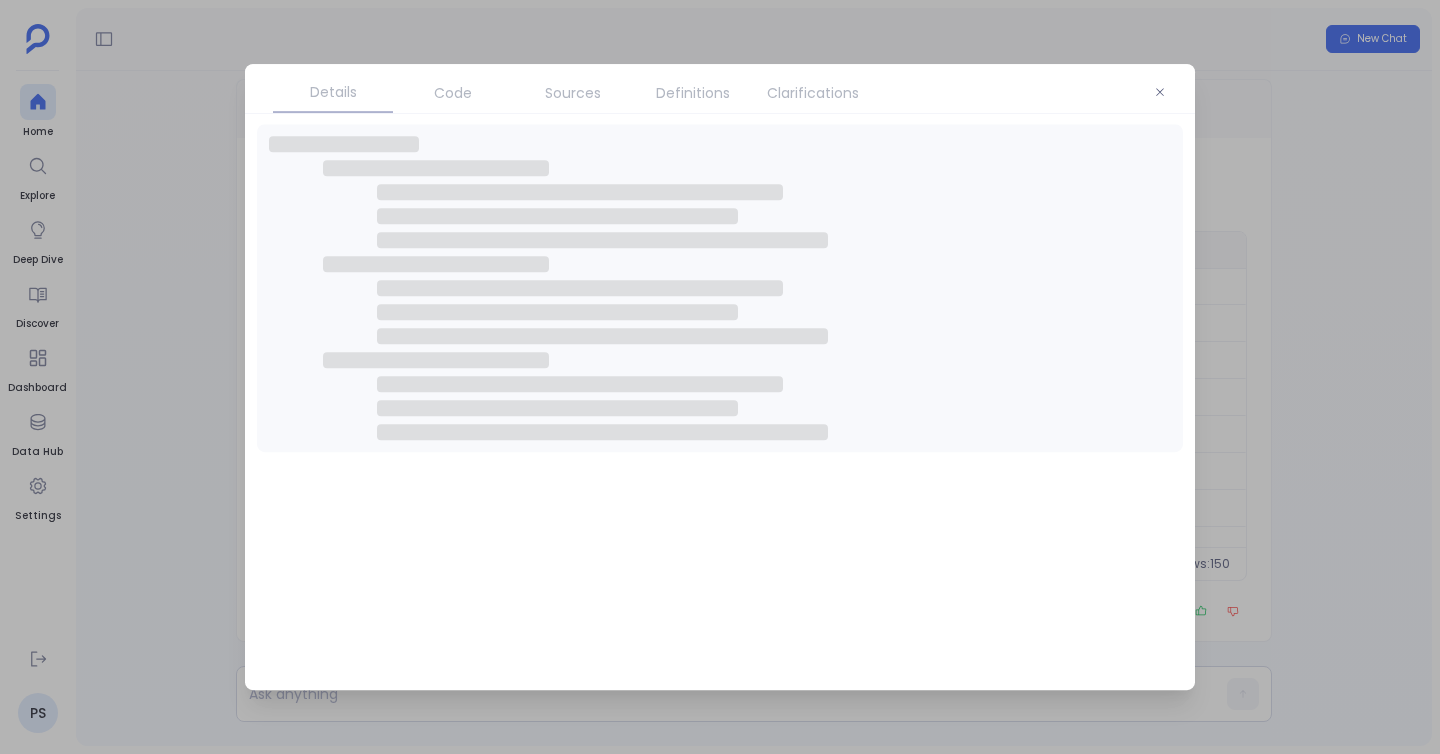 click at bounding box center [720, 377] 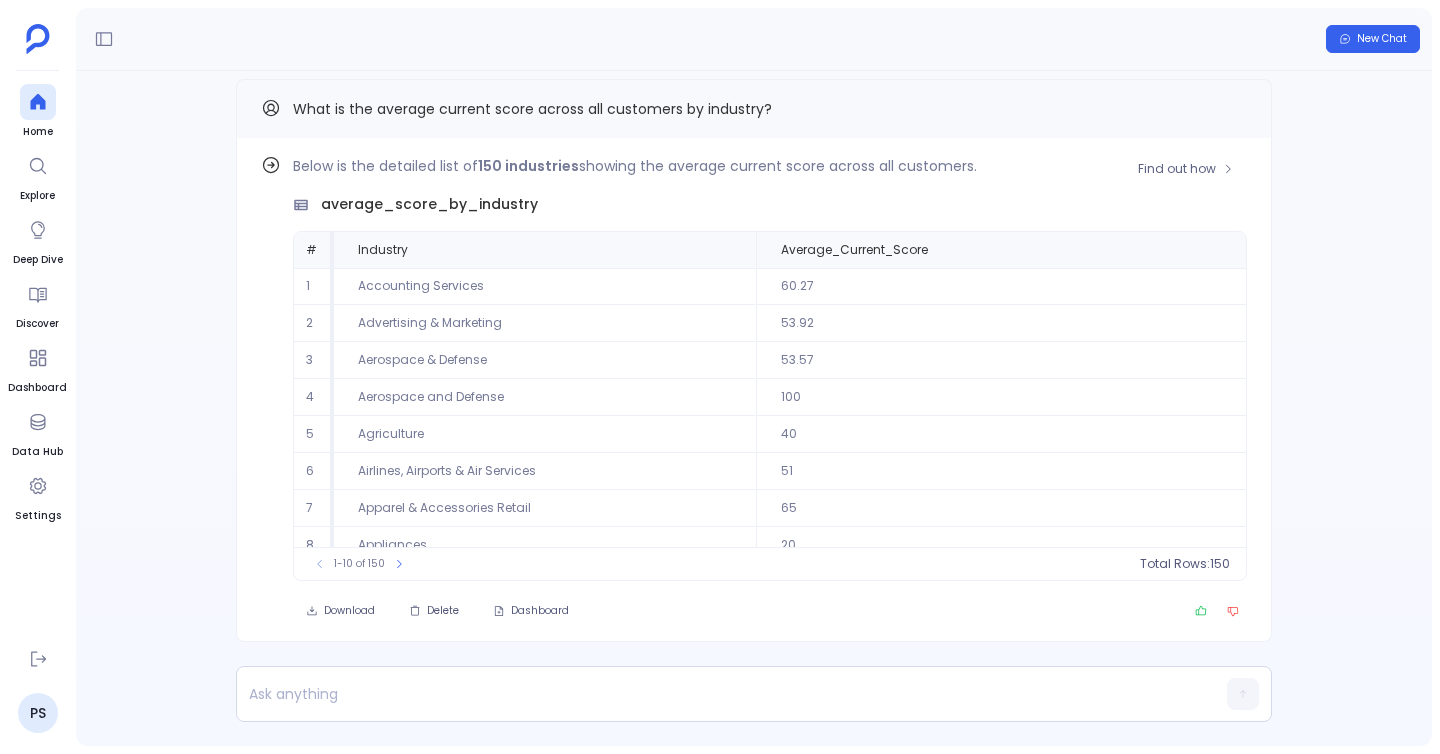 scroll, scrollTop: 91, scrollLeft: 0, axis: vertical 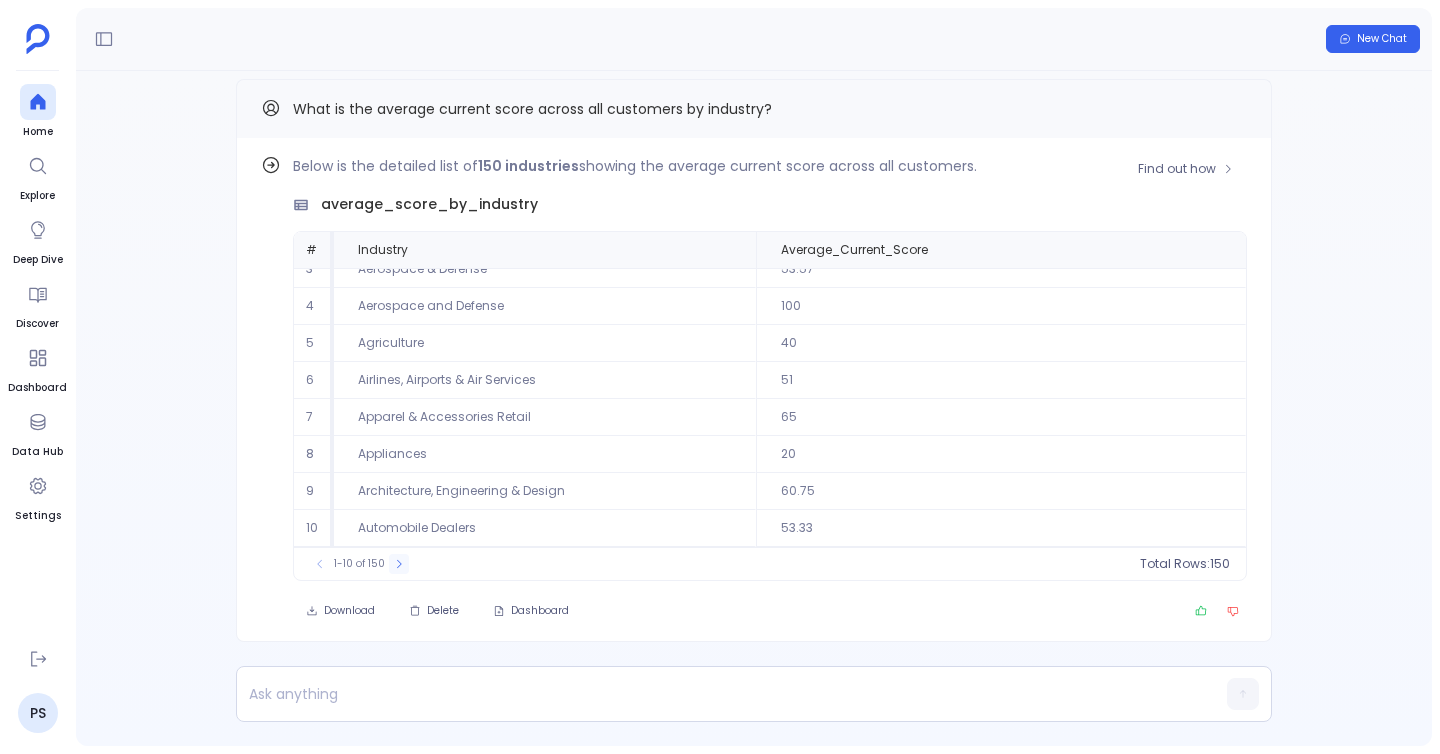 click 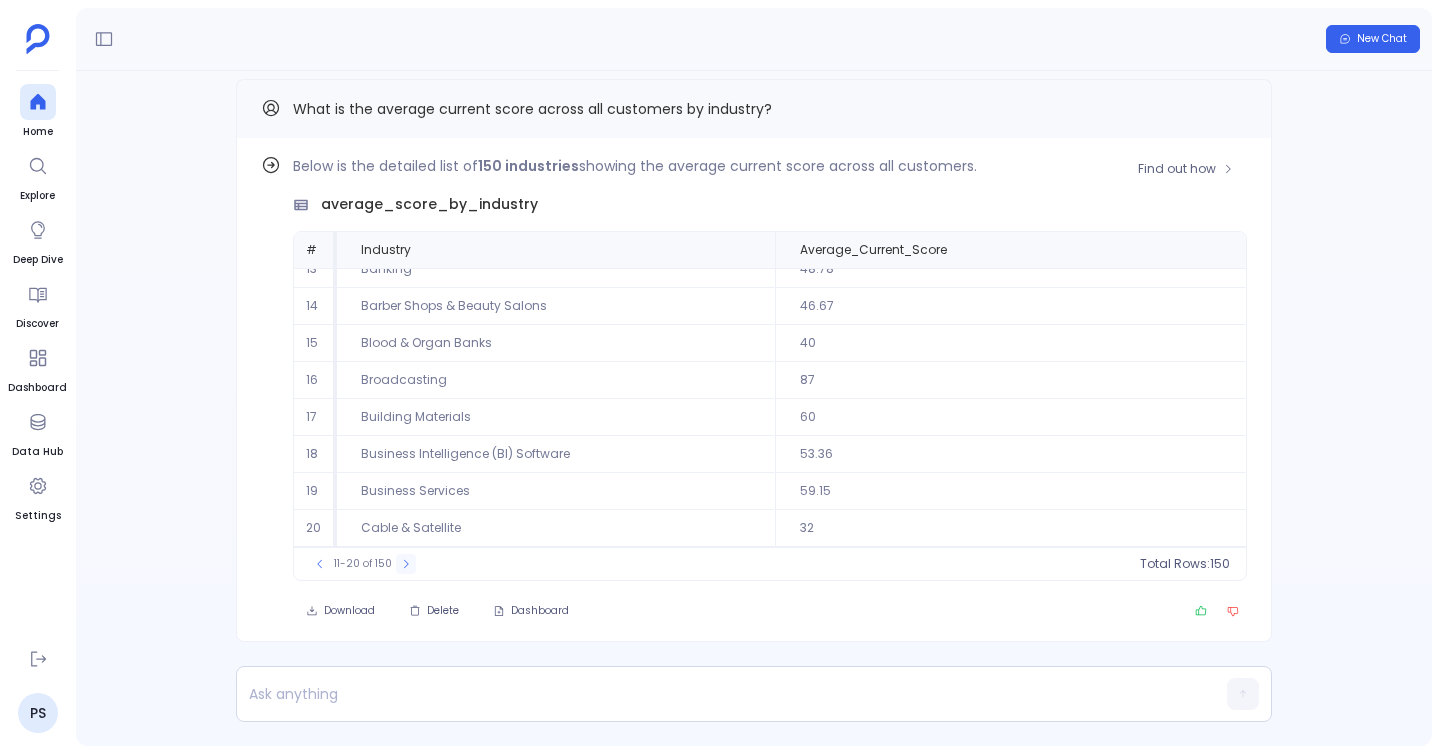 click at bounding box center (406, 564) 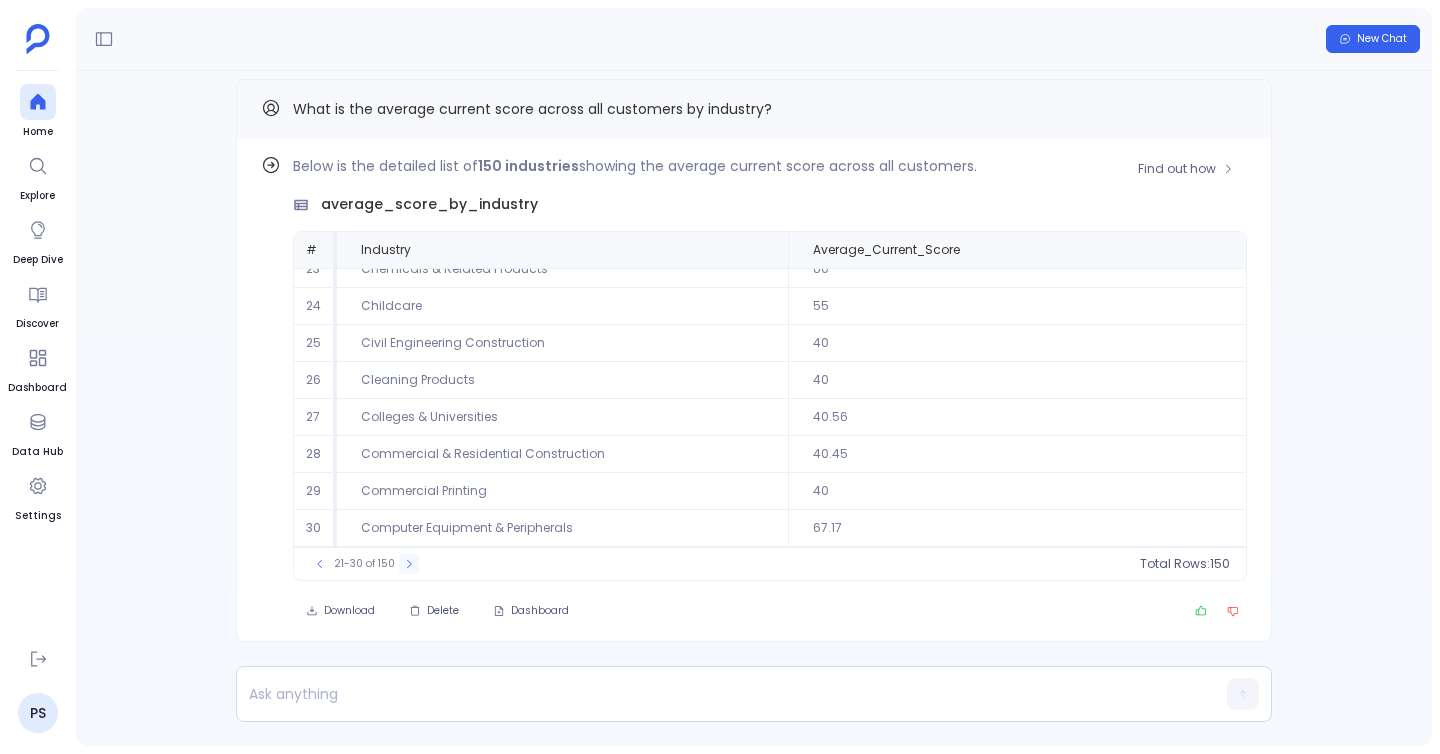 click at bounding box center [409, 564] 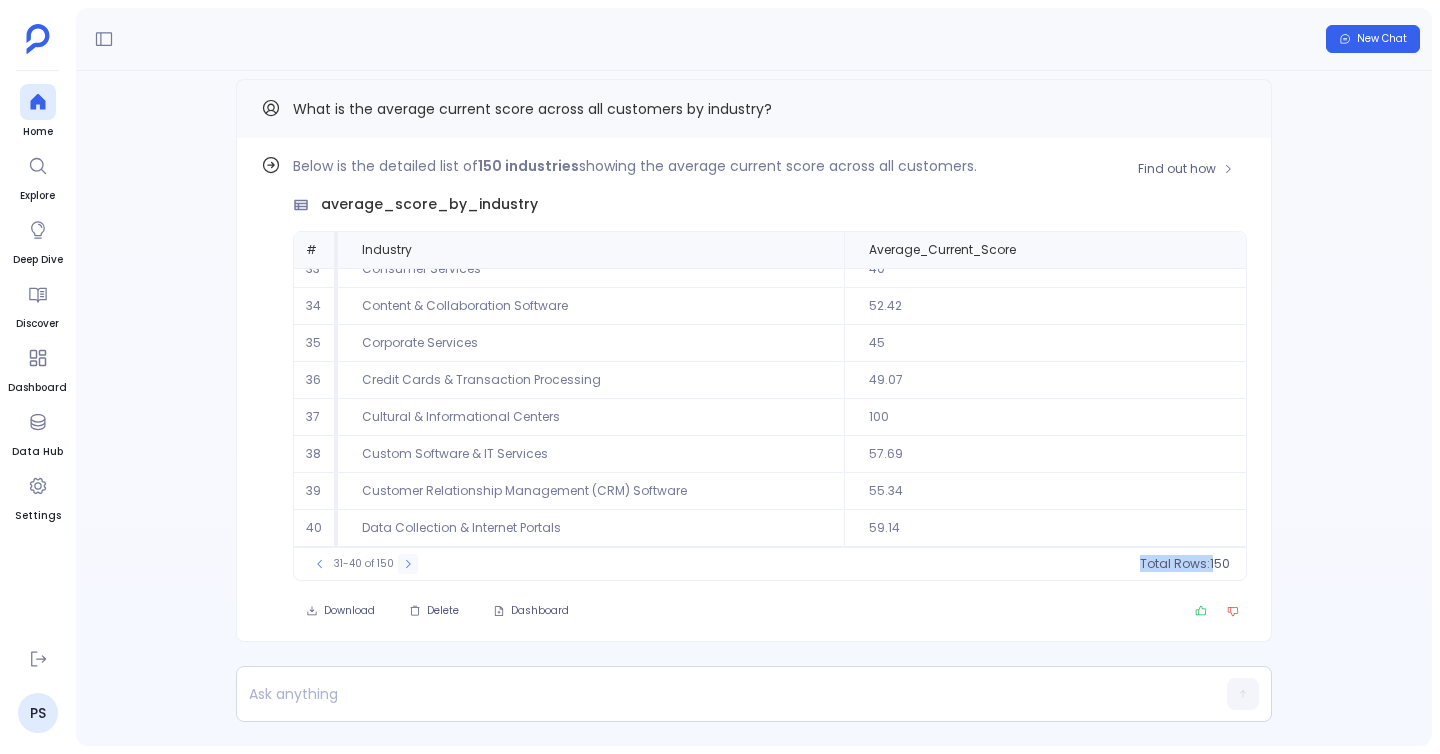 click on "31-40 of 150" at bounding box center [364, 564] 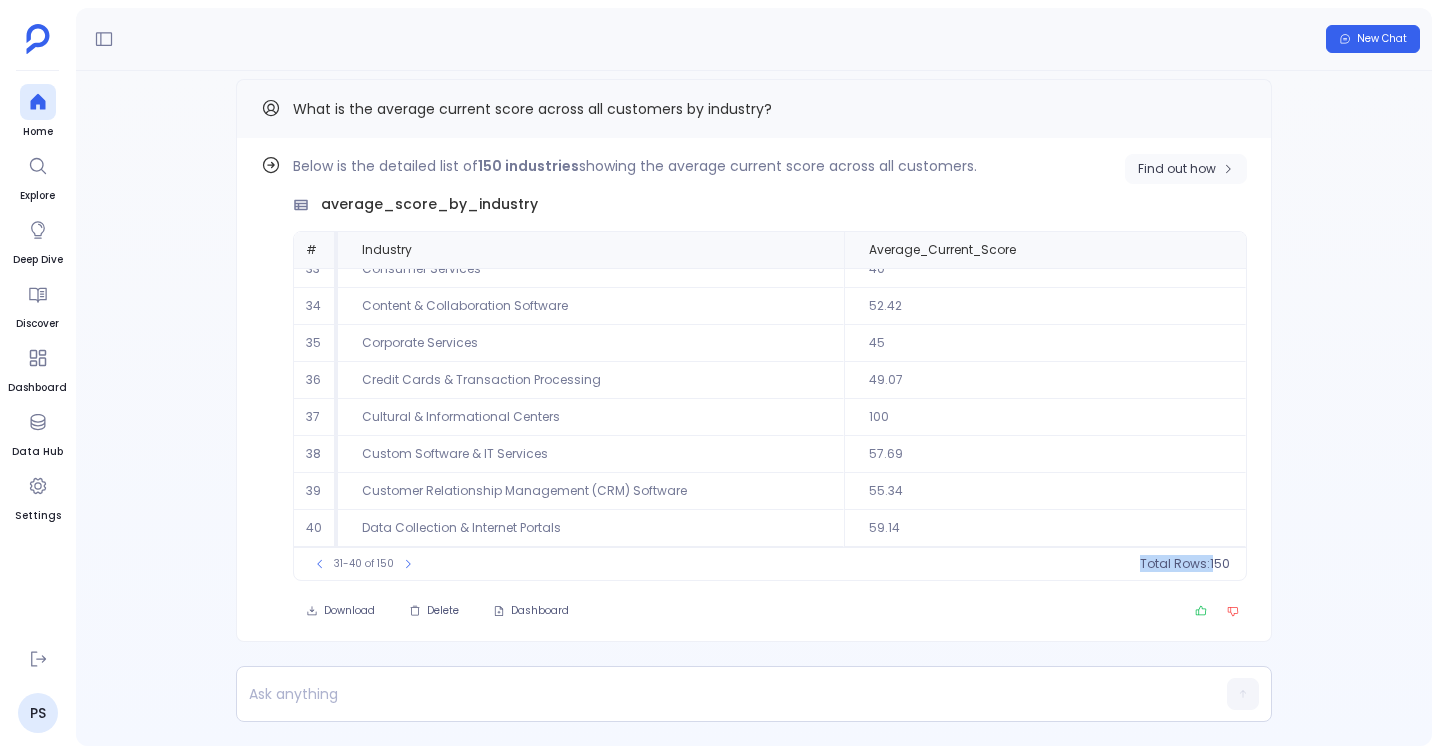 click on "Find out how" at bounding box center [1186, 169] 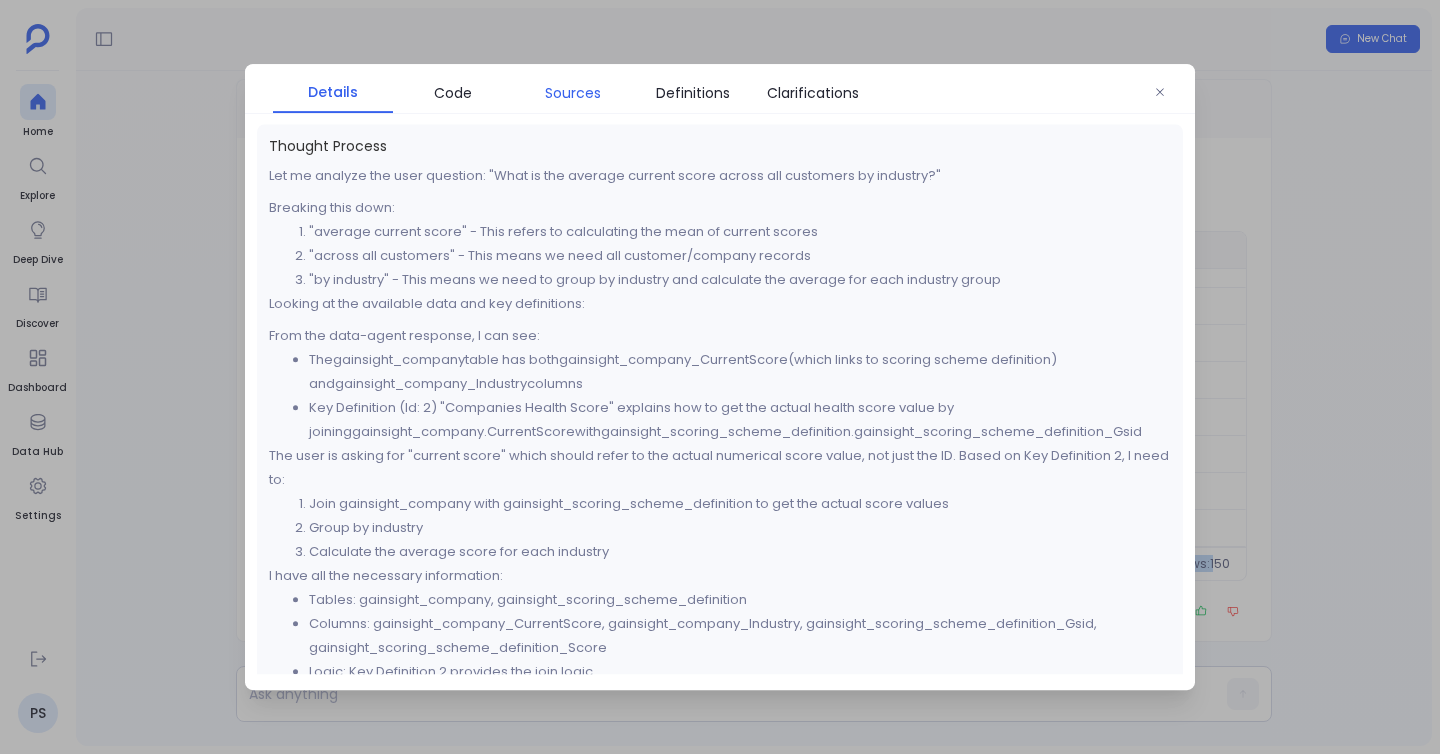click on "Sources" at bounding box center (573, 93) 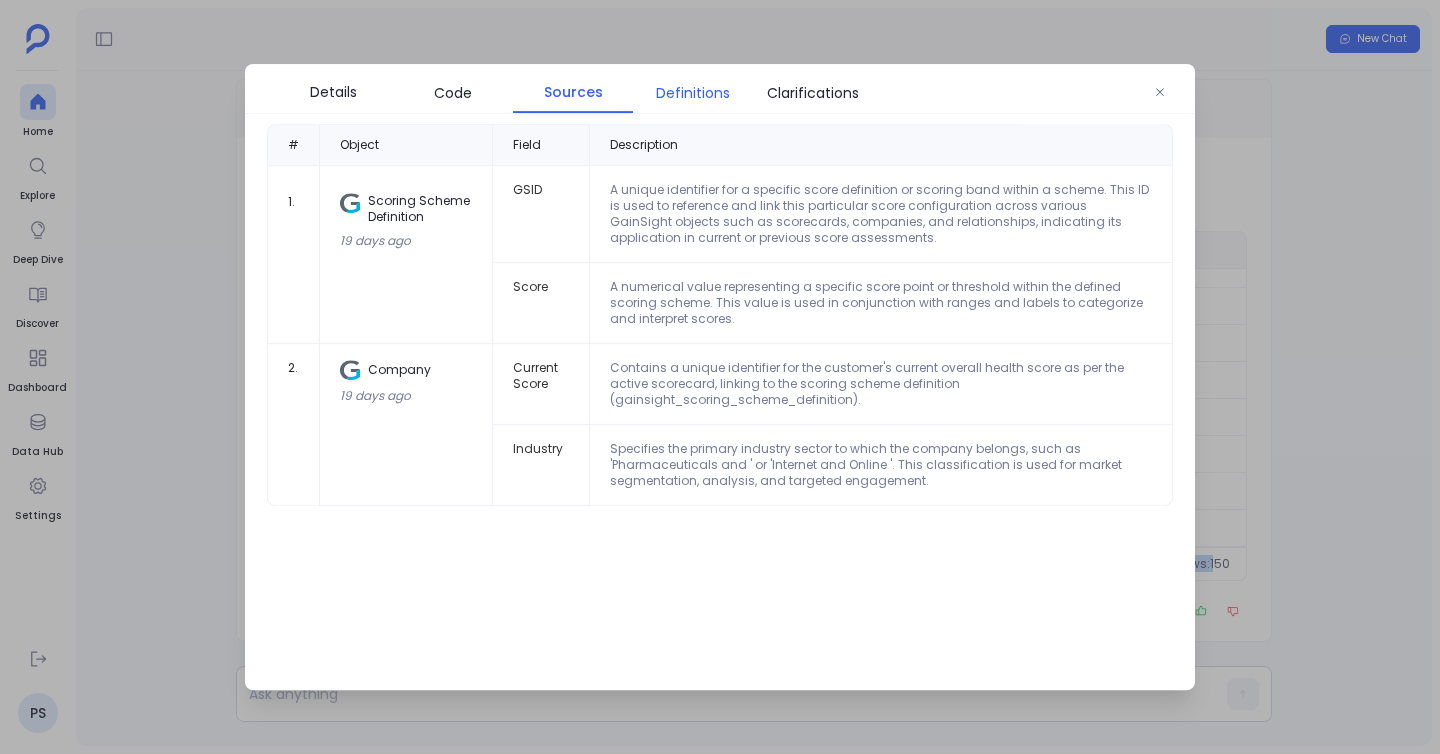 click on "Definitions" at bounding box center (693, 93) 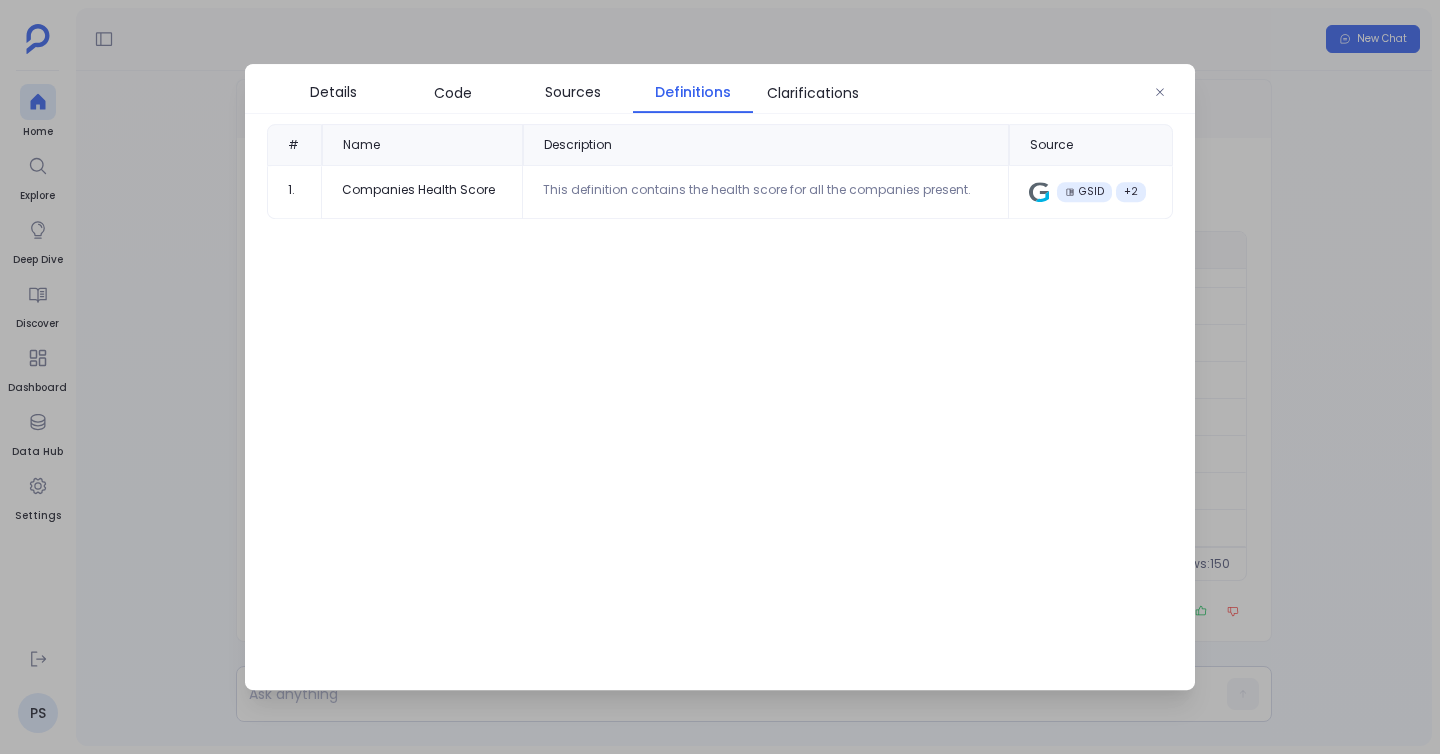 click at bounding box center (720, 377) 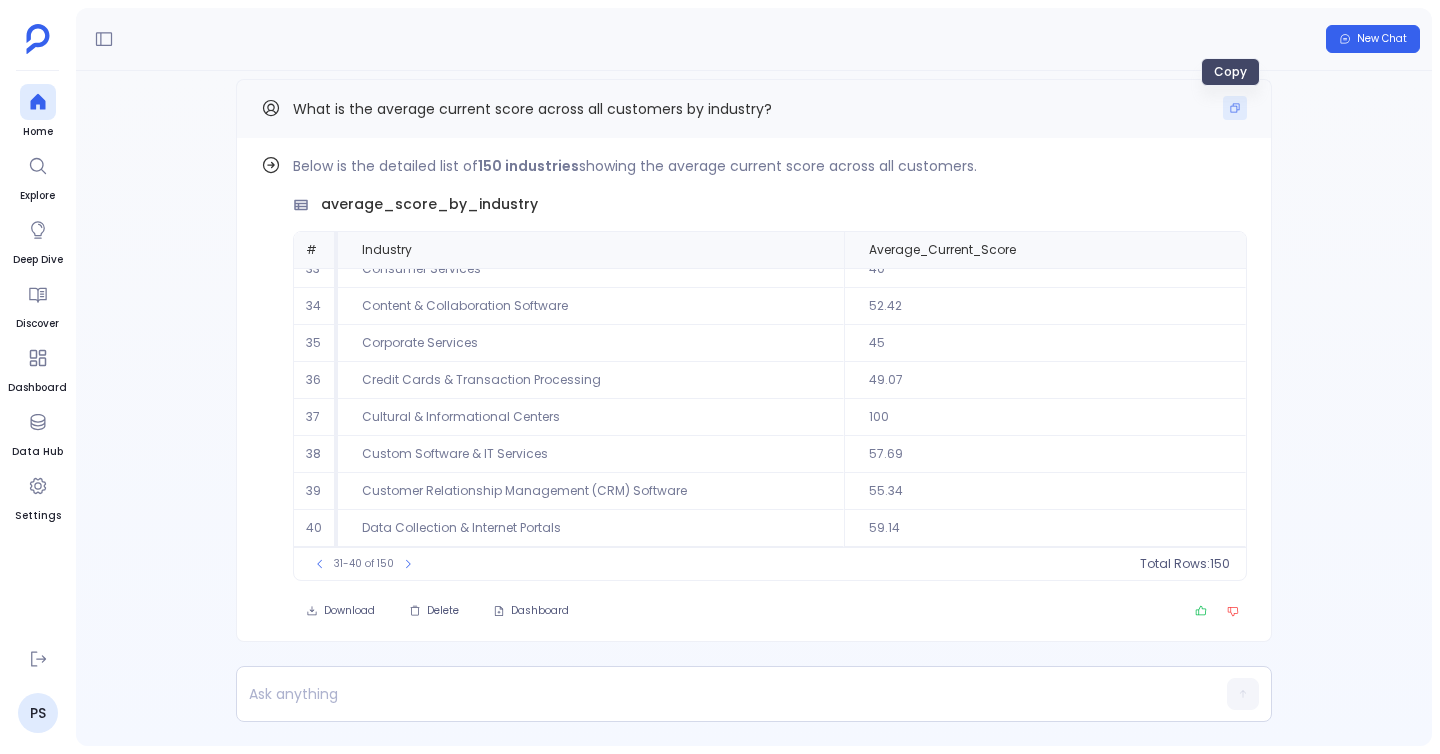 click 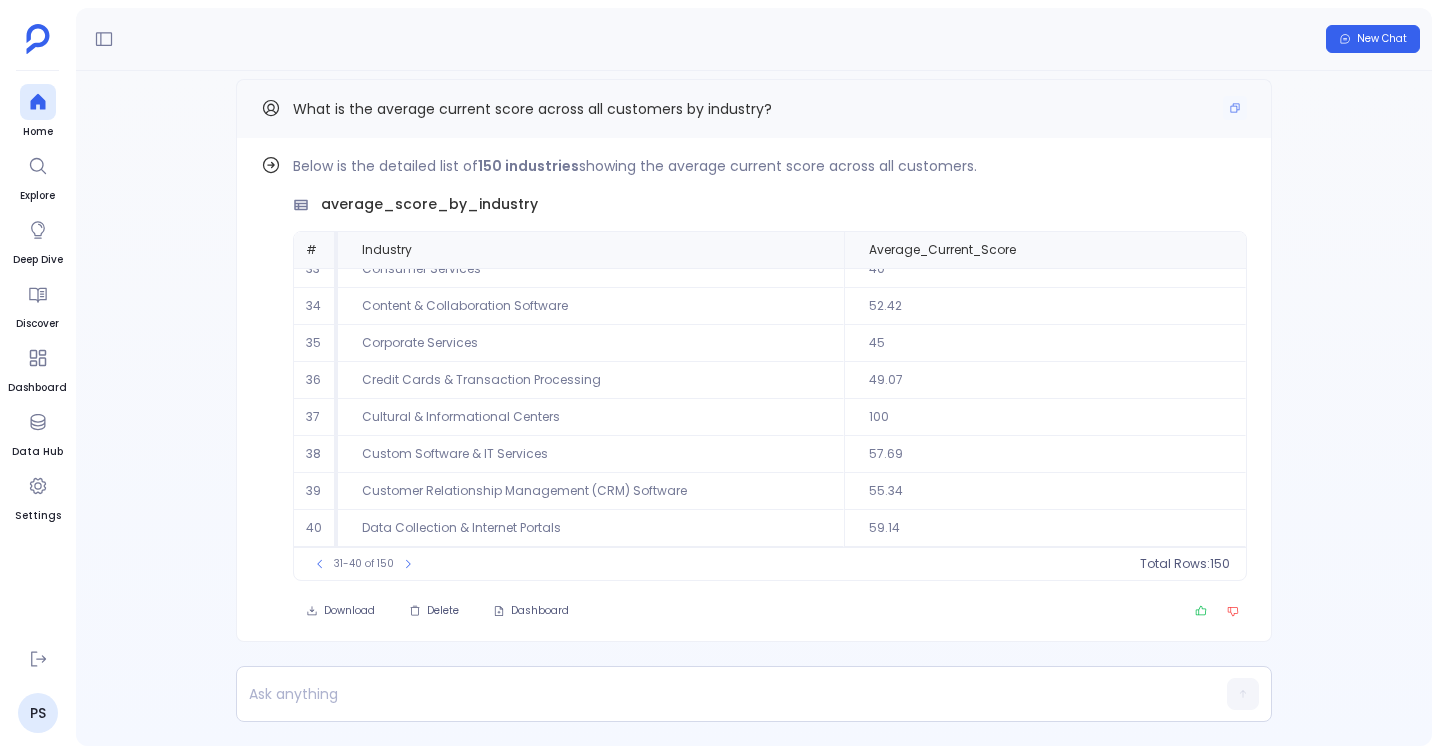 type 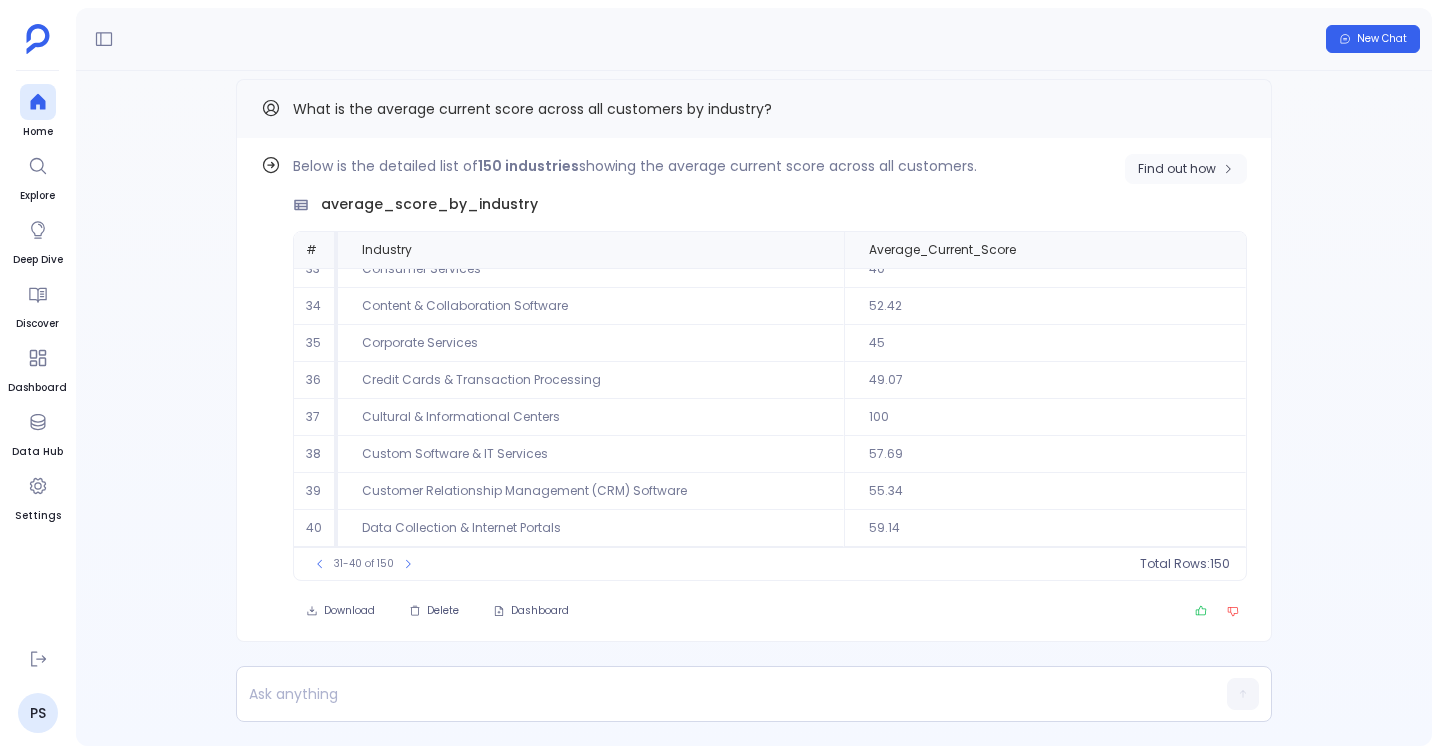 click on "Find out how" at bounding box center [1186, 169] 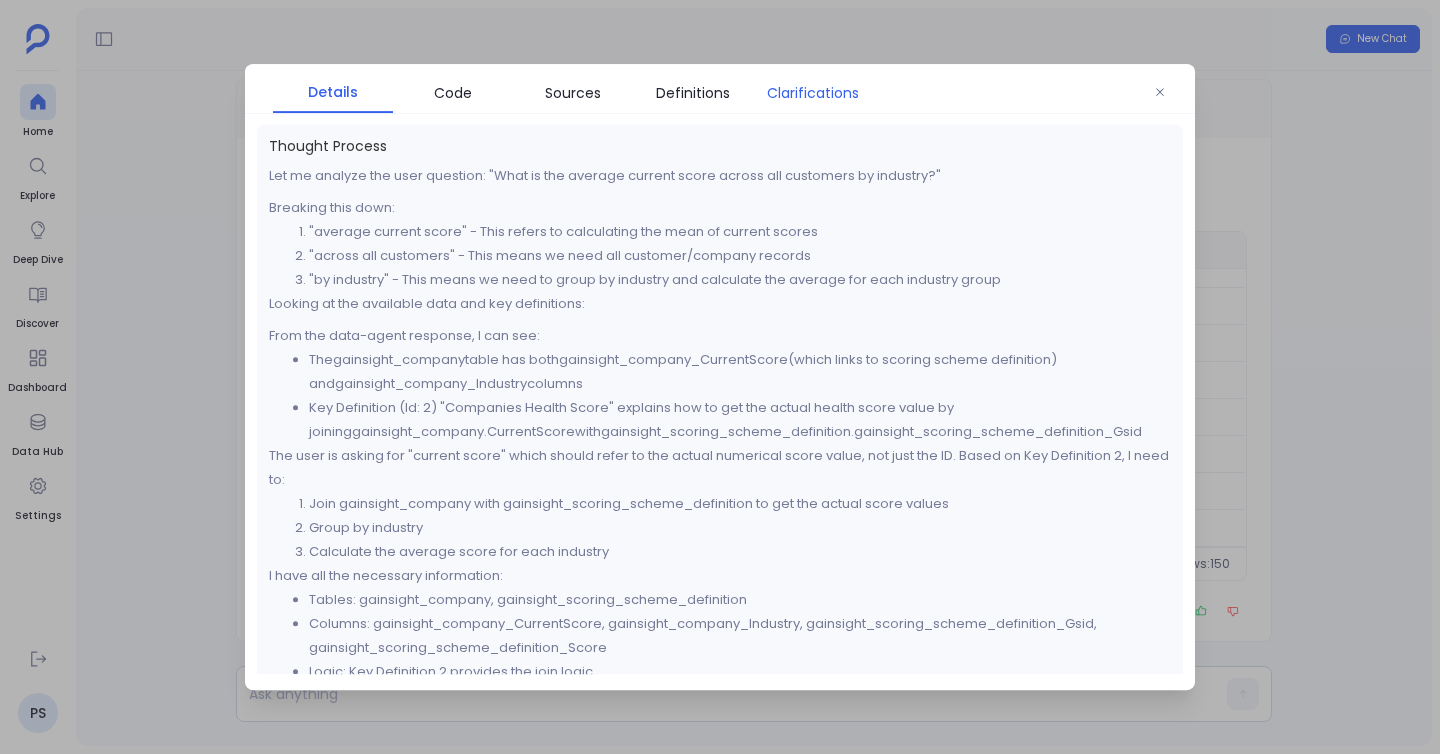 click on "Clarifications" at bounding box center [813, 93] 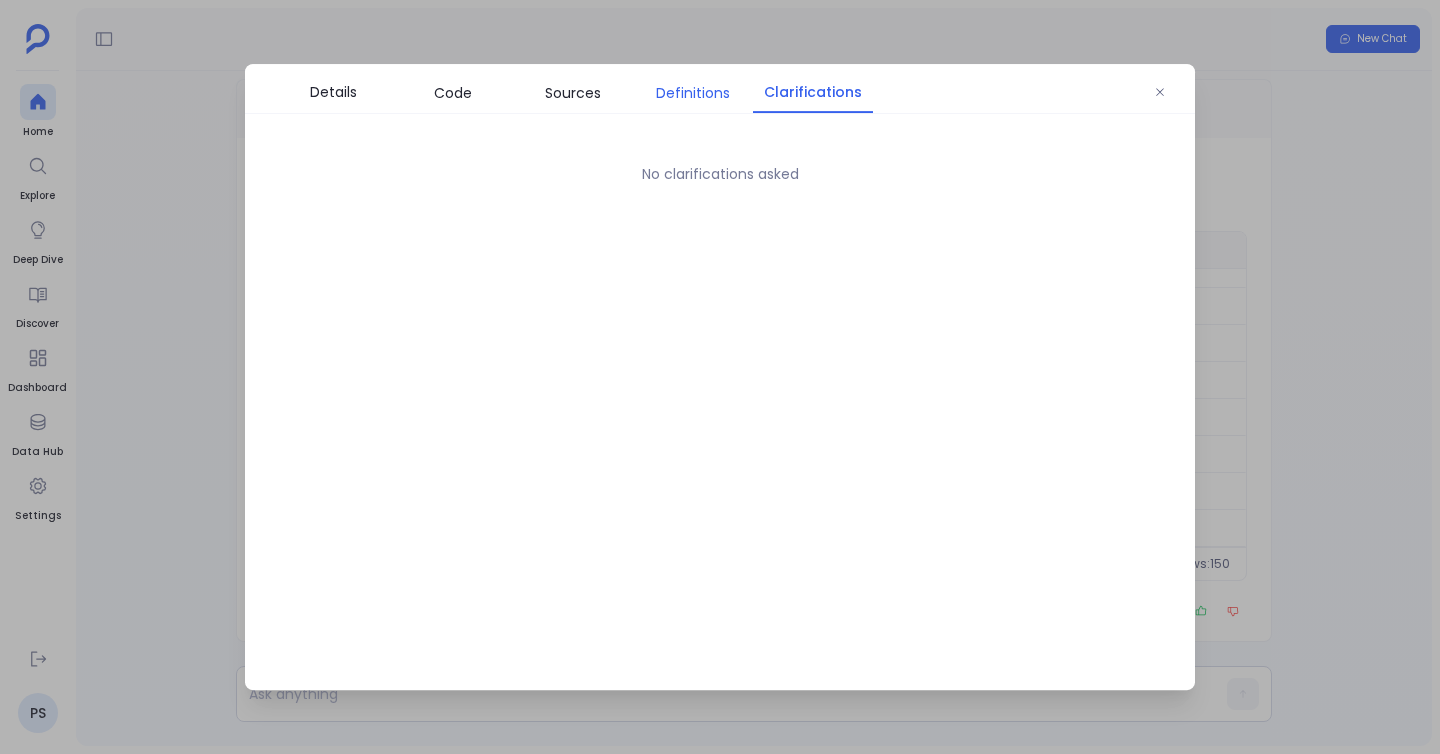click on "Definitions" at bounding box center [693, 93] 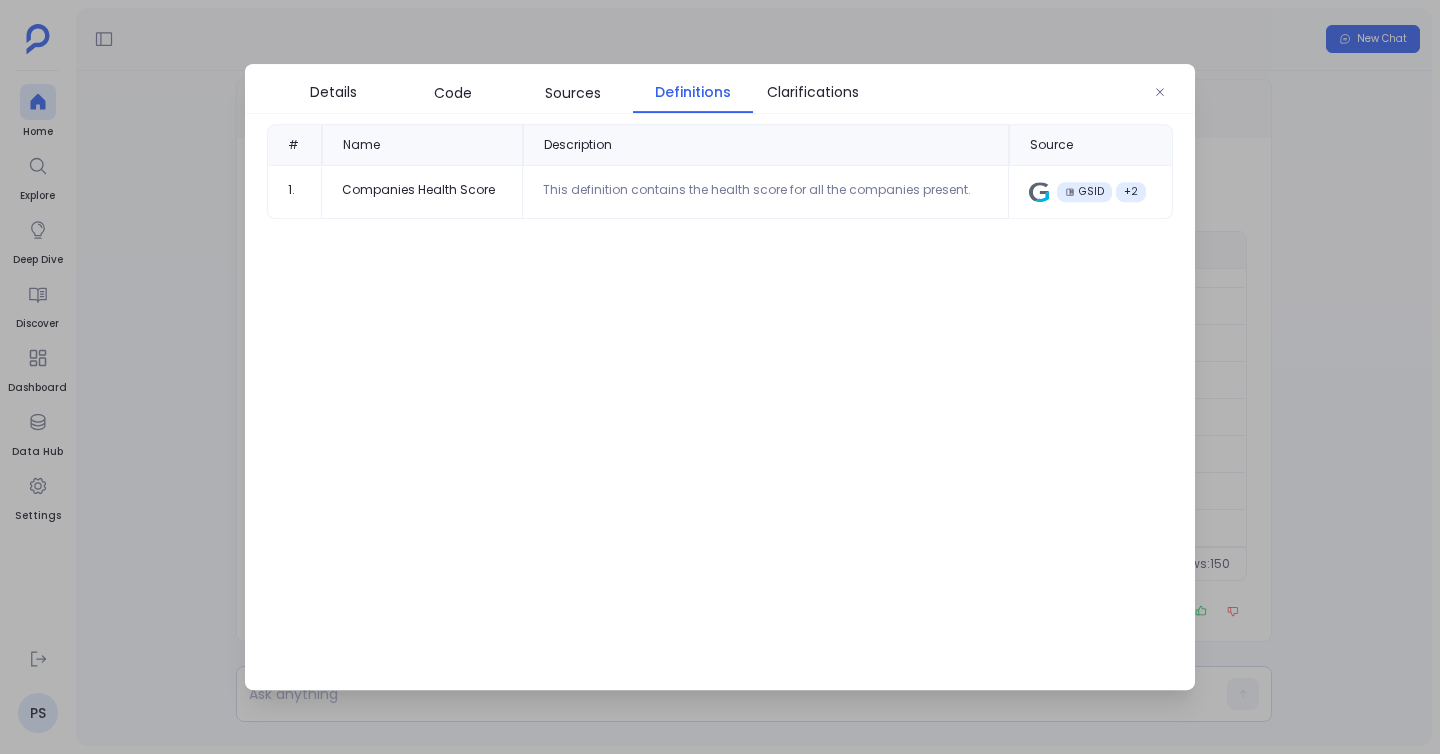 click at bounding box center (720, 377) 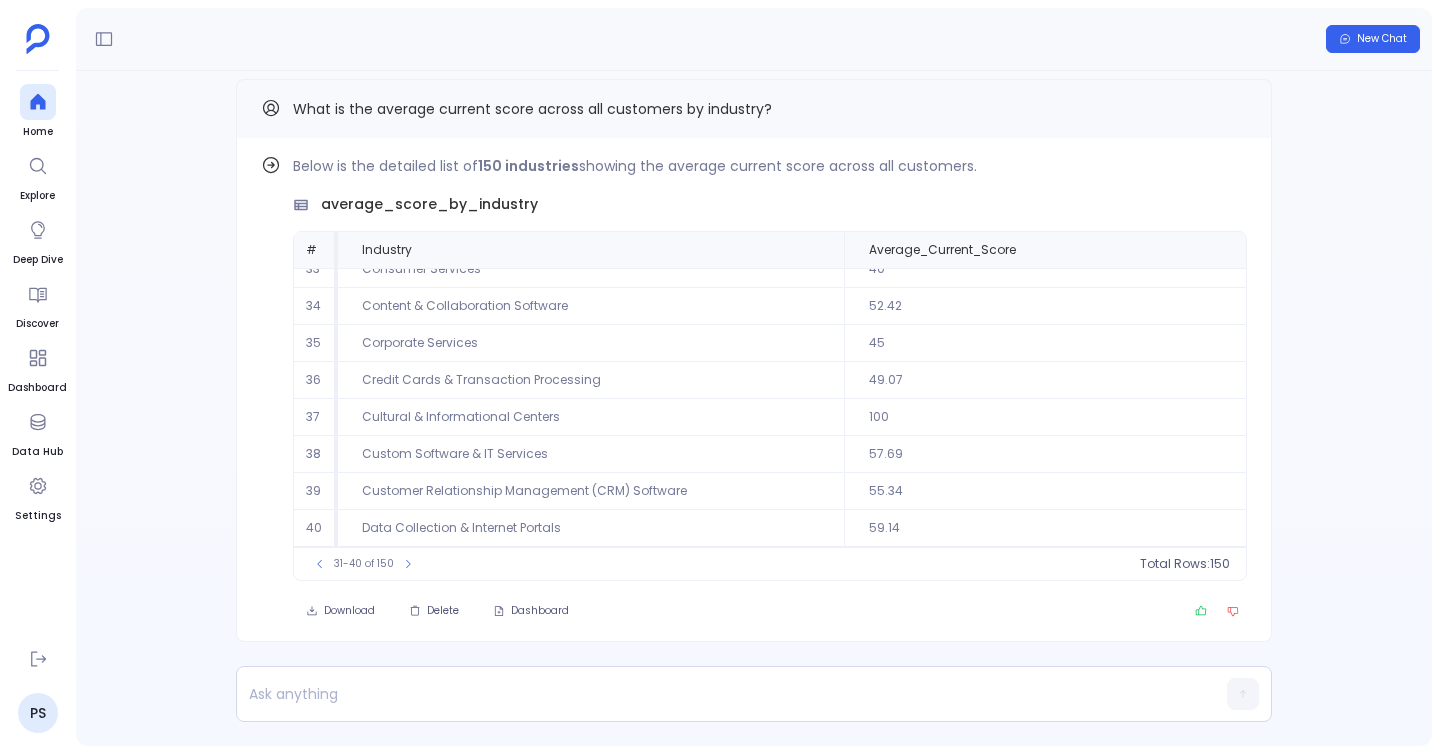 click at bounding box center (38, 102) 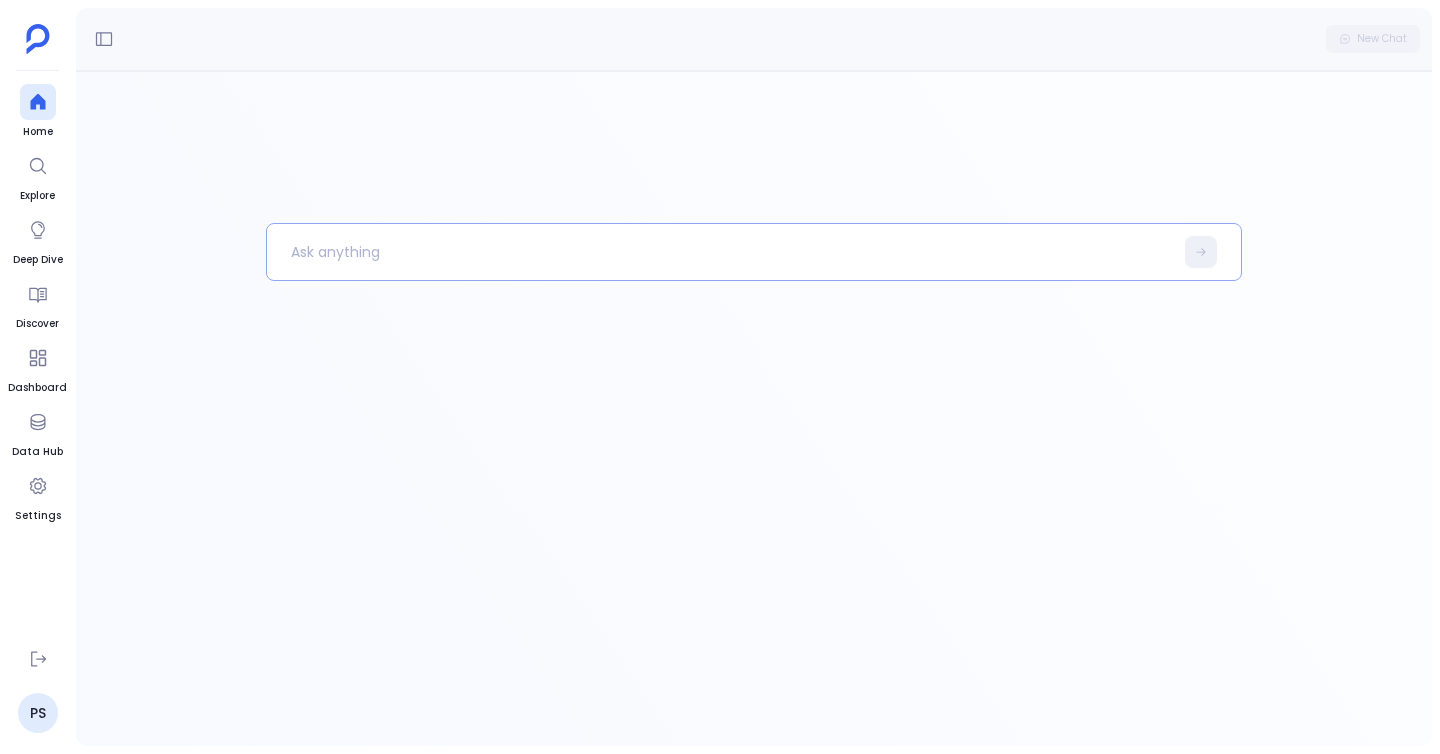 click at bounding box center (720, 252) 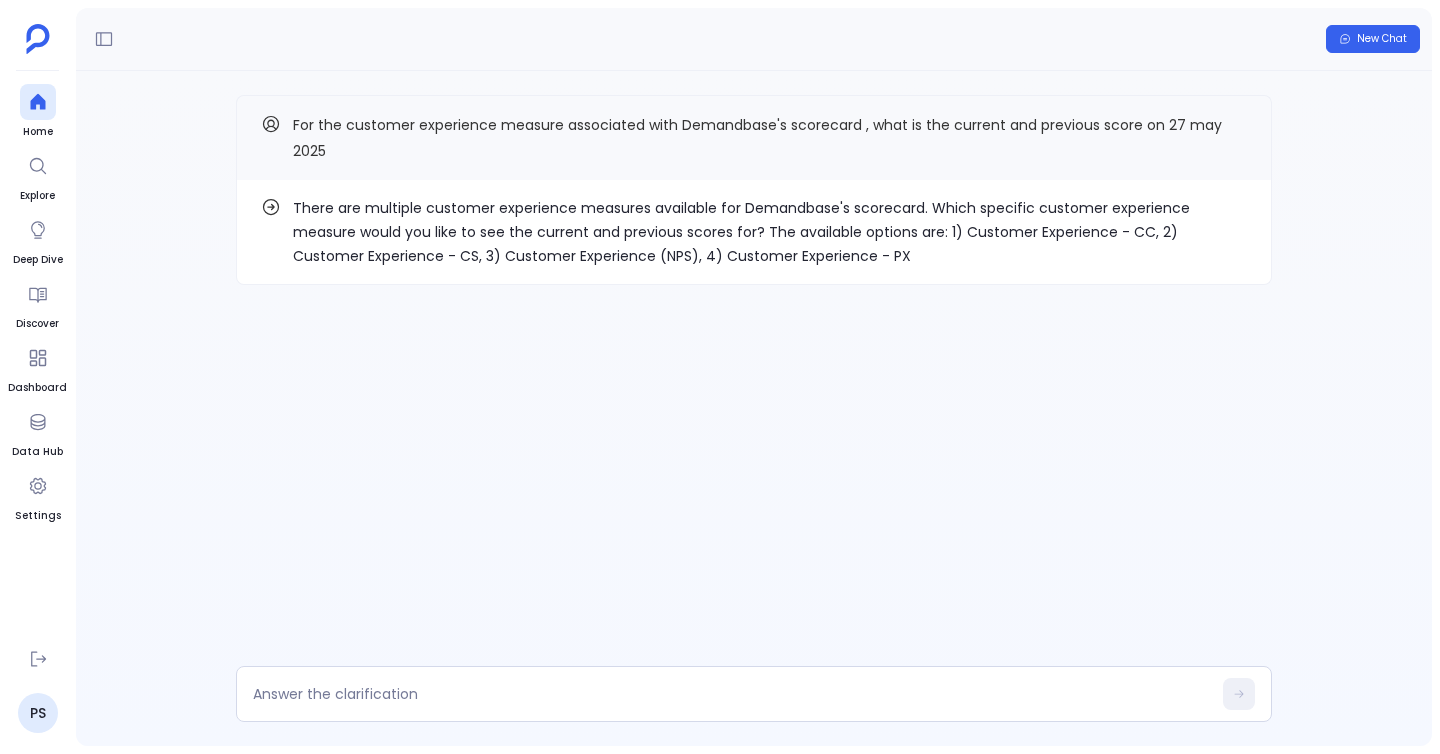 click on "There are multiple customer experience measures available for Demandbase's scorecard. Which specific customer experience measure would you like to see the current and previous scores for? The available options are: 1) Customer Experience - CC, 2) Customer Experience - CS, 3) Customer Experience (NPS), 4) Customer Experience - PX" at bounding box center [770, 232] 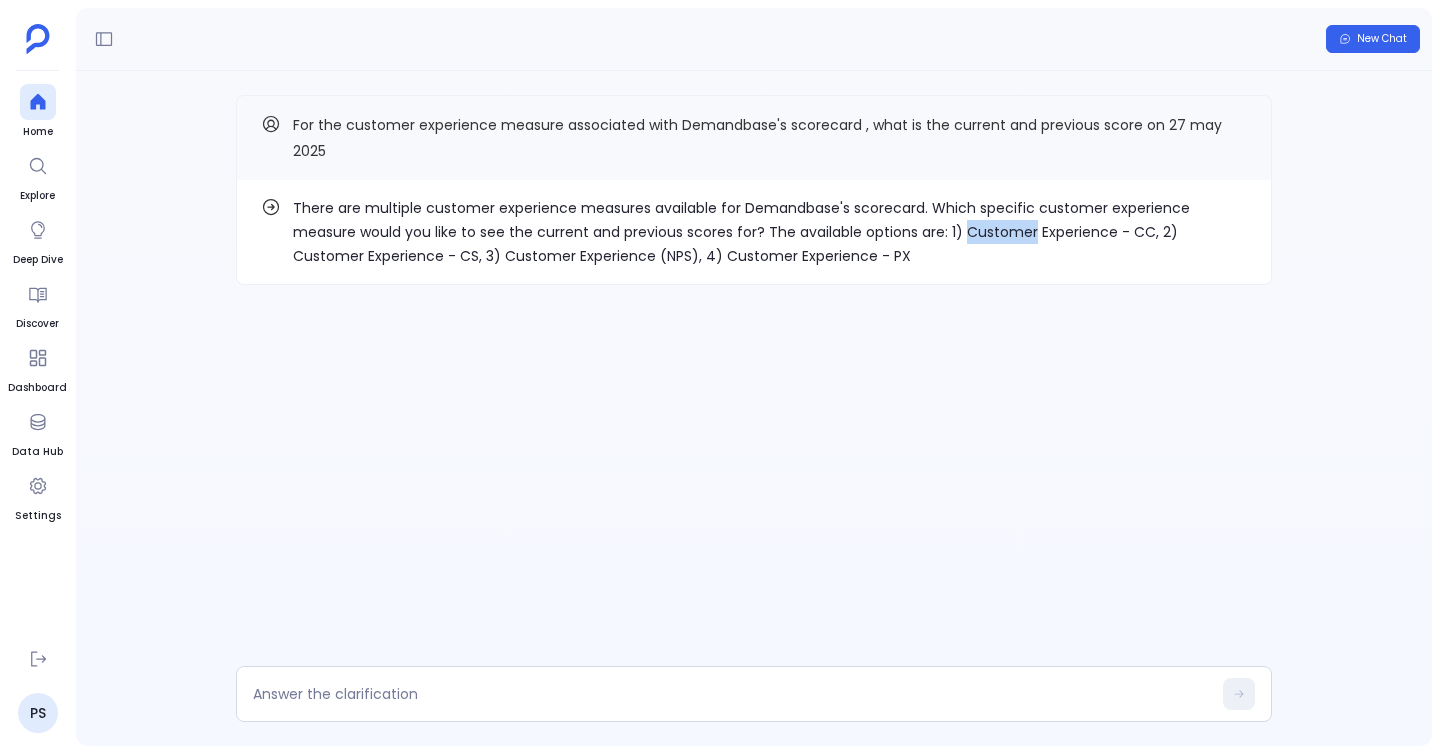 click on "There are multiple customer experience measures available for Demandbase's scorecard. Which specific customer experience measure would you like to see the current and previous scores for? The available options are: 1) Customer Experience - CC, 2) Customer Experience - CS, 3) Customer Experience (NPS), 4) Customer Experience - PX" at bounding box center [770, 232] 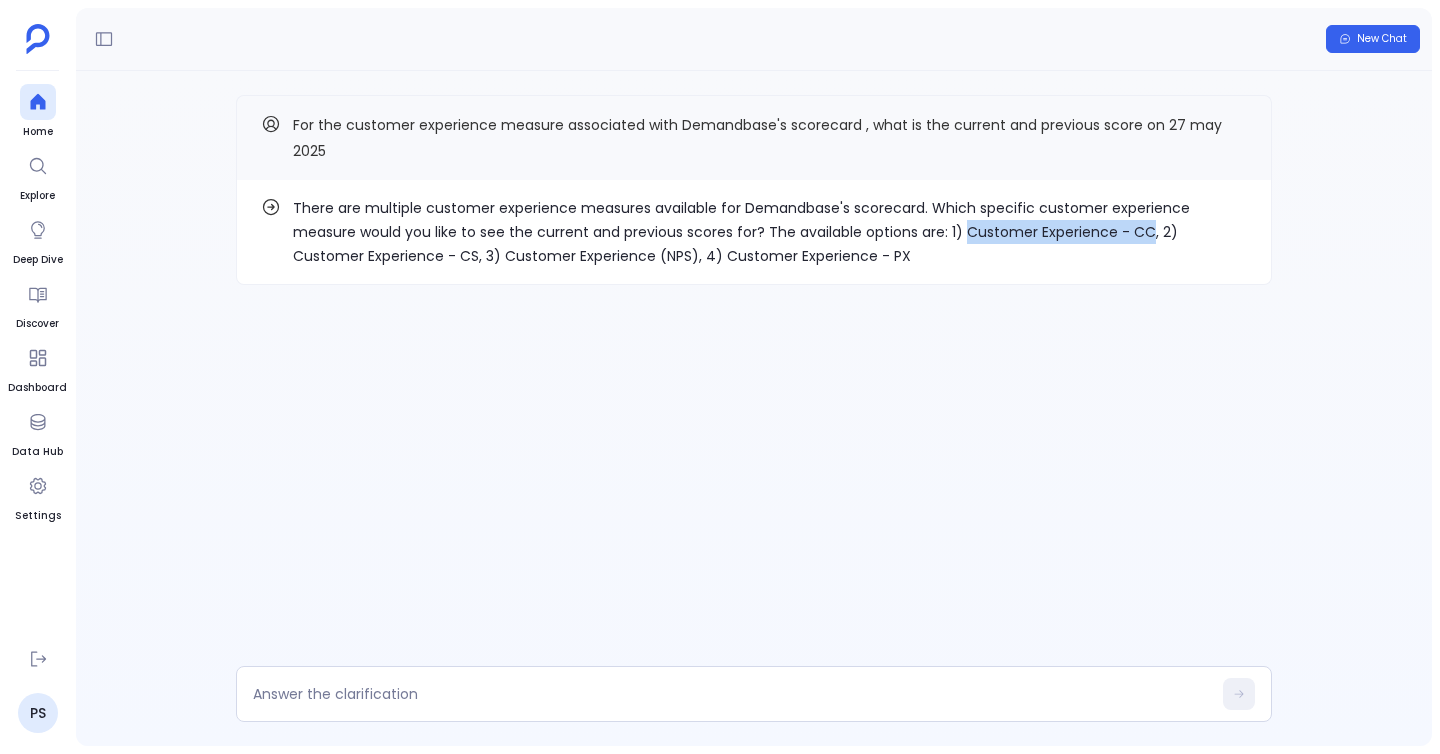 click on "There are multiple customer experience measures available for Demandbase's scorecard. Which specific customer experience measure would you like to see the current and previous scores for? The available options are: 1) Customer Experience - CC, 2) Customer Experience - CS, 3) Customer Experience (NPS), 4) Customer Experience - PX" at bounding box center (770, 232) 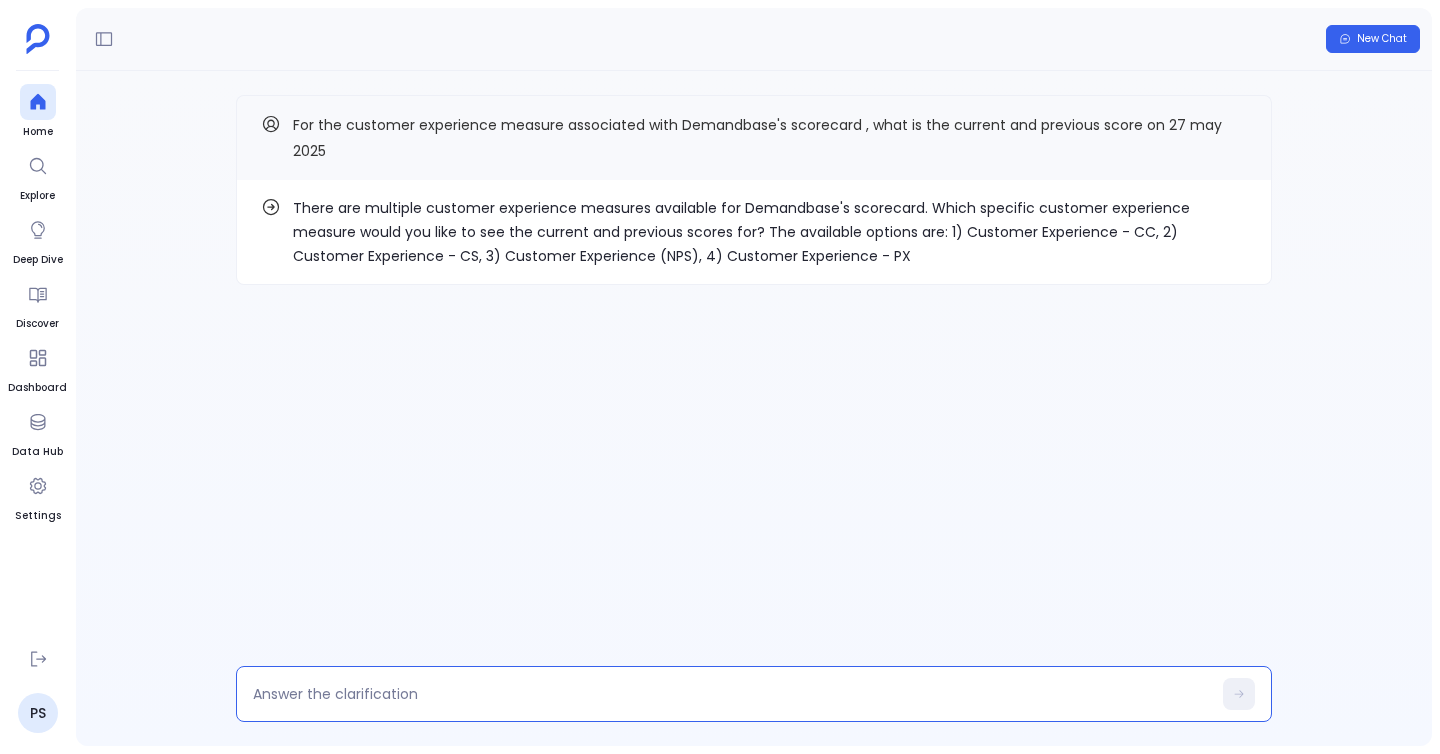 click at bounding box center (732, 694) 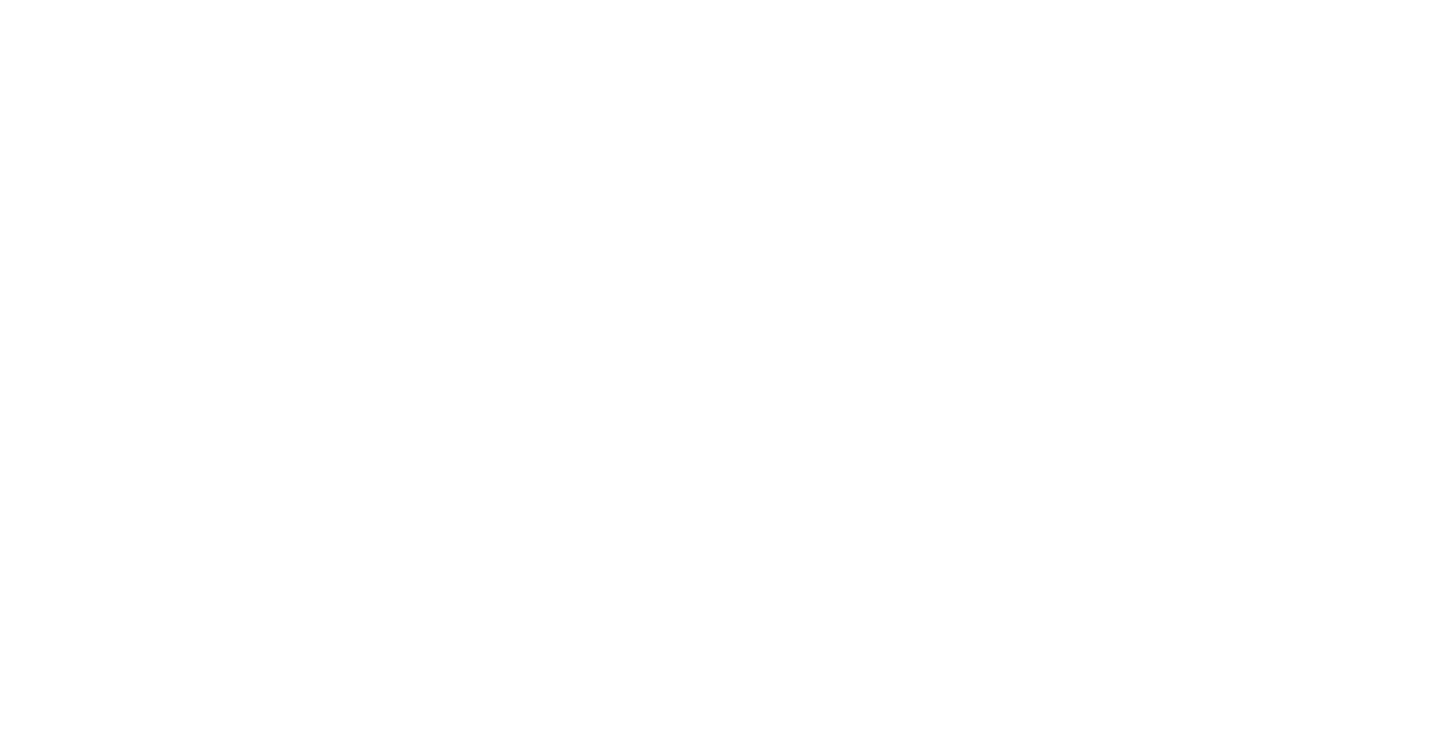 scroll, scrollTop: 0, scrollLeft: 0, axis: both 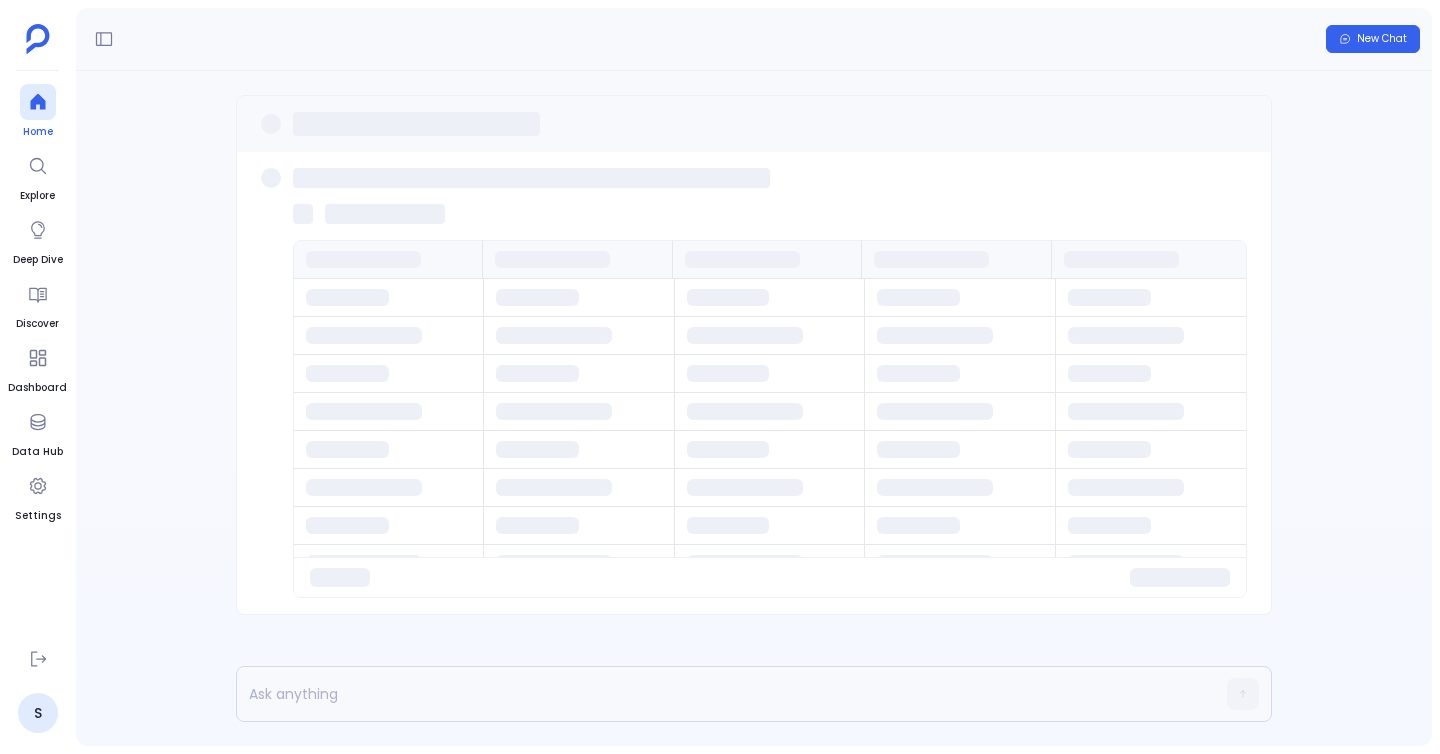 click on "Home" at bounding box center (38, 132) 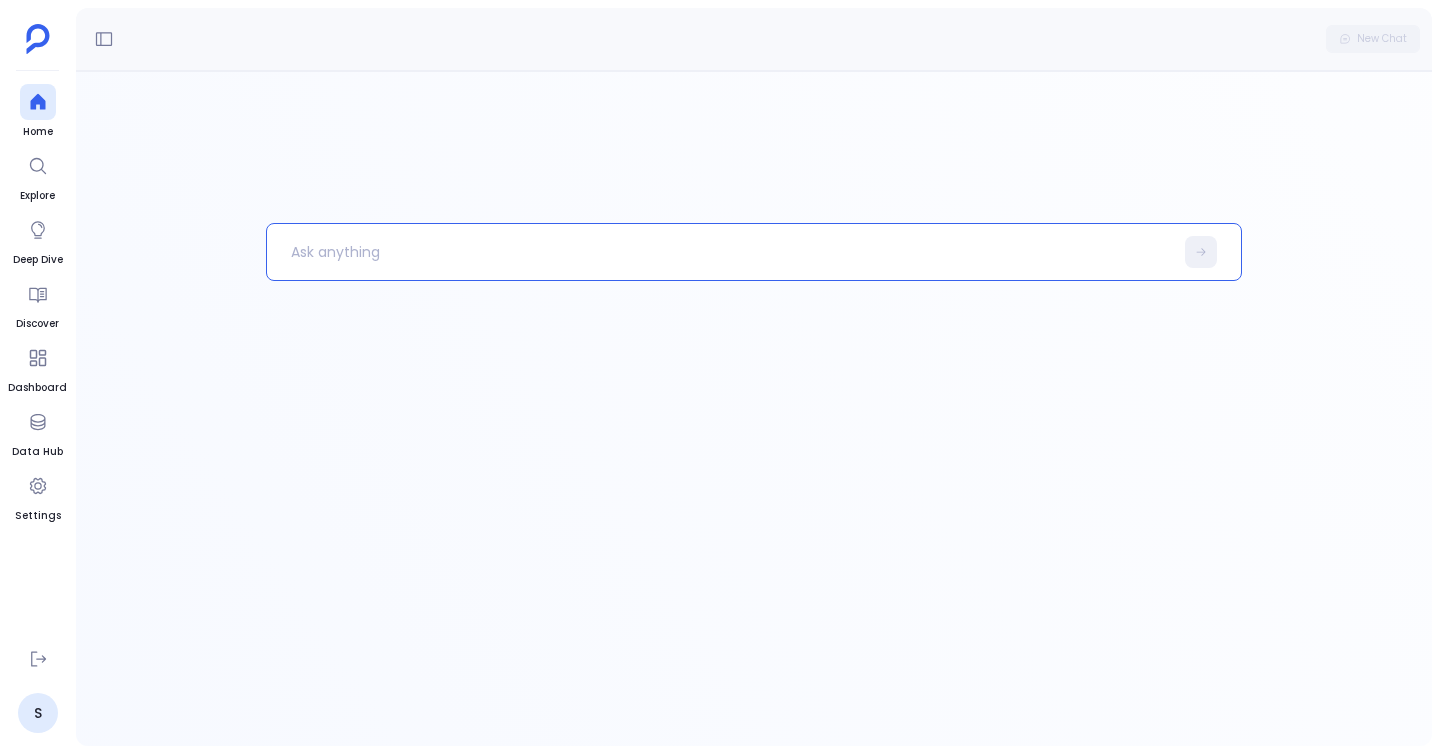 click at bounding box center (720, 252) 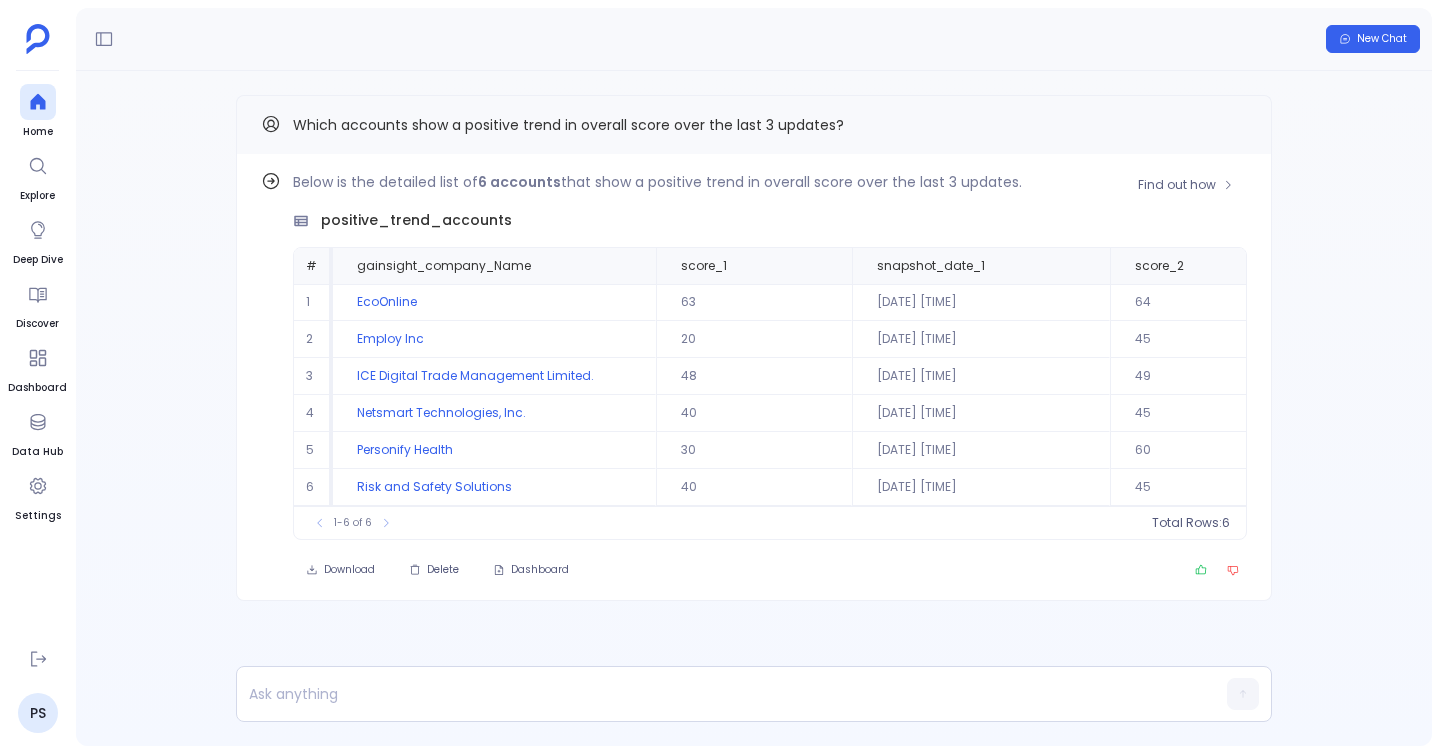 click on "Find out how Below is the detailed list of  6 accounts  that show a positive trend in overall score over the last 3 updates. positive_trend_accounts # gainsight_company_Name score_1 snapshot_date_1 score_2 snapshot_date_2 score_3 snapshot_date_3 1 EcoOnline 63 [DATE] [TIME] 64 [DATE] [TIME] 65 [DATE] [TIME] 2 Employ Inc 20 [DATE] [TIME] 45 [DATE] [TIME] 55 [DATE] [TIME] 3 ICE Digital Trade Management Limited. 48 [DATE] [TIME] 49 [DATE] [TIME] 54 [DATE] [TIME] 4 Netsmart Technologies, Inc. 40 [DATE] [TIME] 45 [DATE] [TIME] 55 [DATE] [TIME] 5 Personify Health 30 [DATE] [TIME] 60 [DATE] [TIME] 70 [DATE] [TIME] 6 Risk and Safety Solutions 40 [DATE] [TIME] 45 [DATE] [TIME] 55 [DATE] [TIME]
To pick up a draggable item, press the space bar.
While dragging, use the arrow keys to move the item.
Press space again to drop the item in its new position, or press escape to cancel.
1-6 of 6 6 Download" at bounding box center [754, 377] 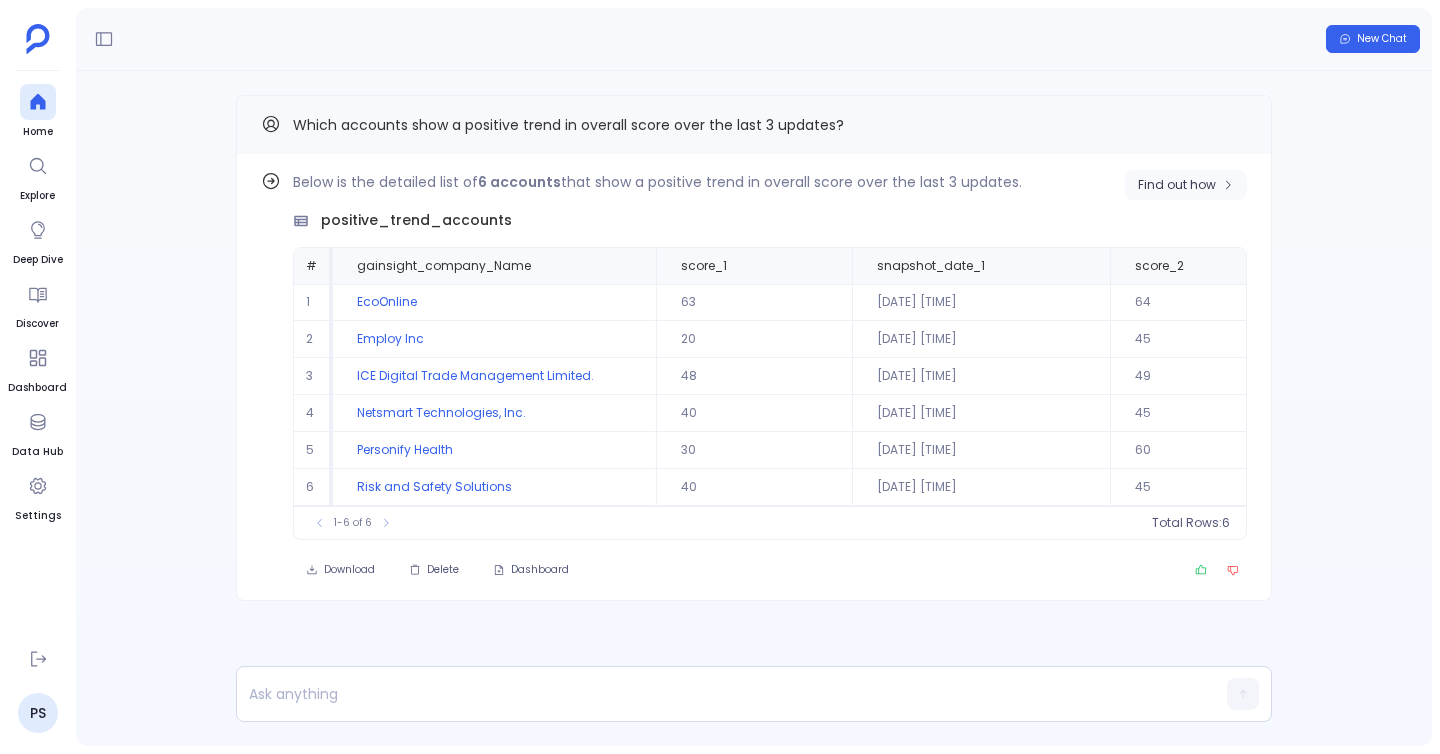 click on "Find out how" at bounding box center [1186, 185] 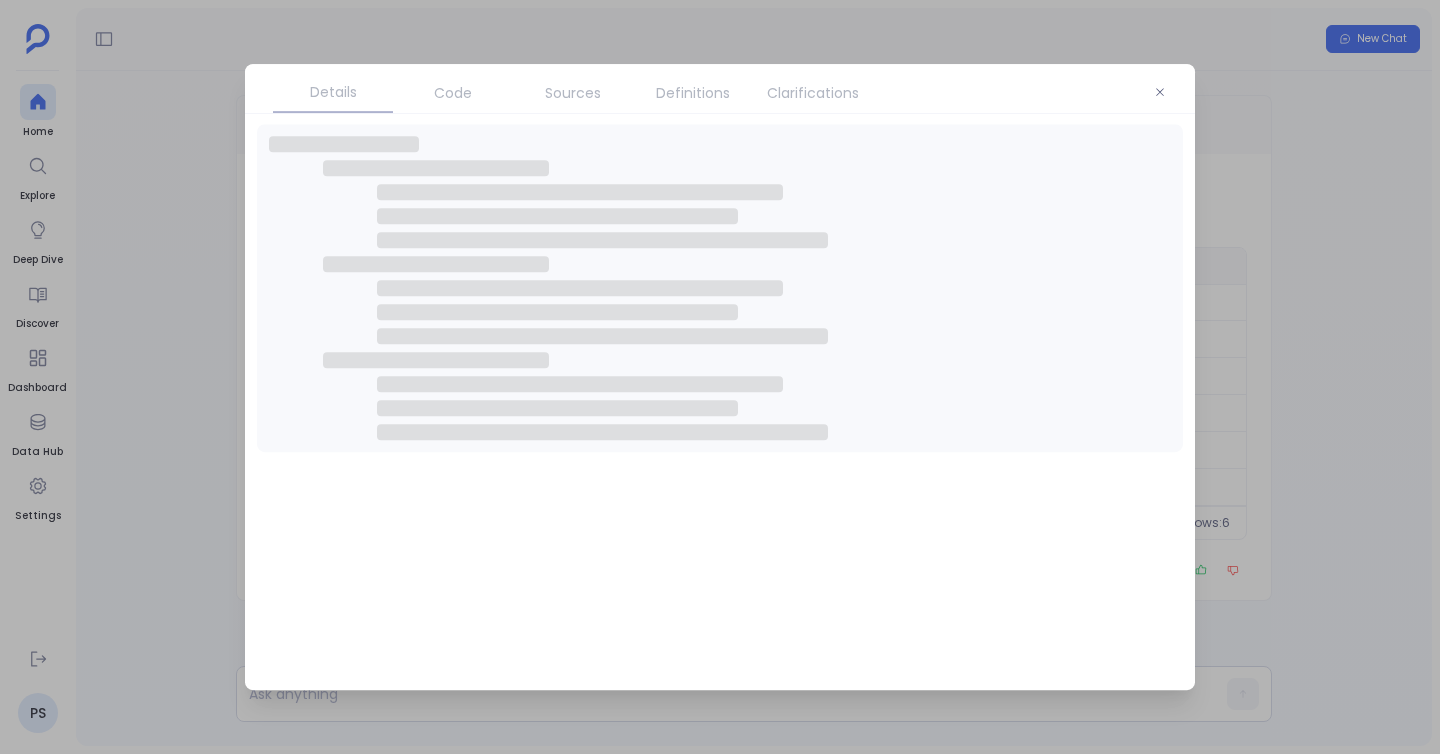 click on "Code" at bounding box center [453, 93] 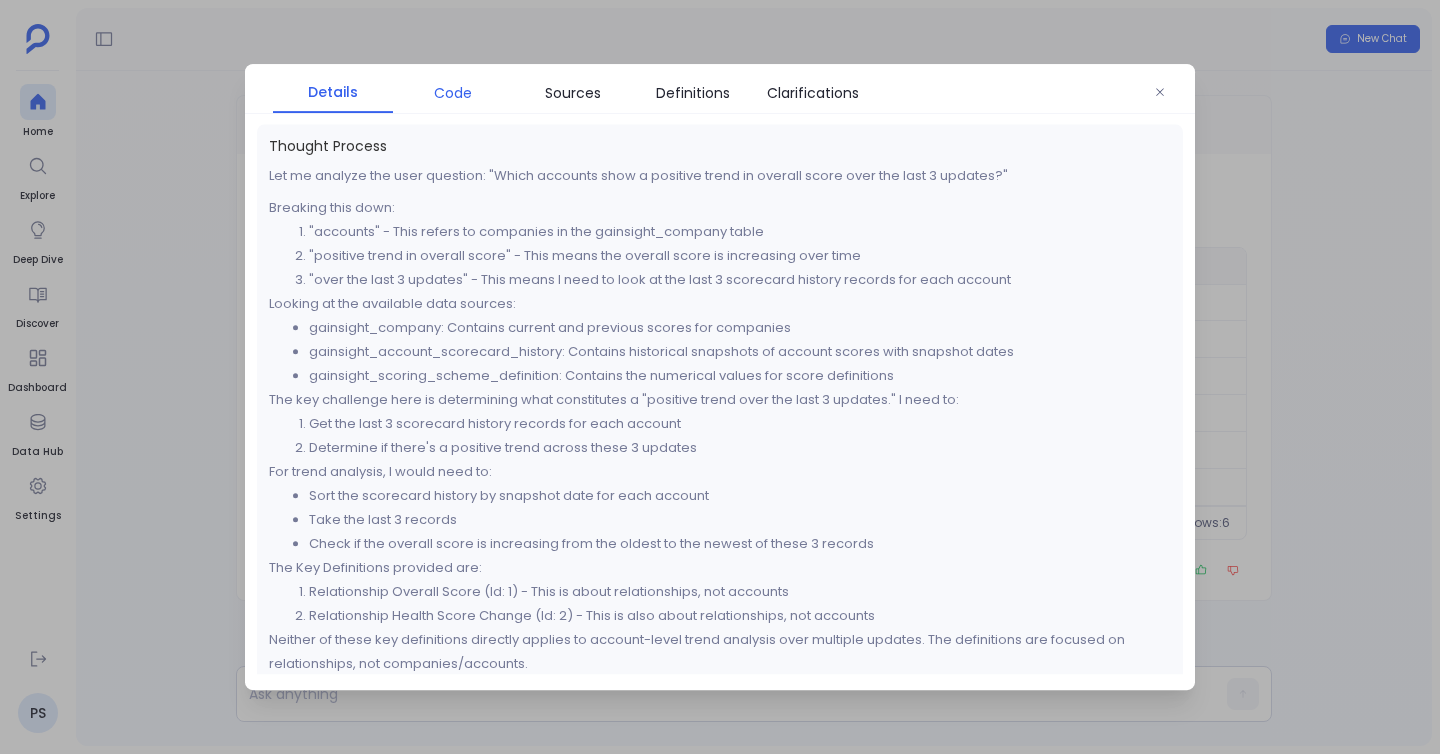 click on "Code" at bounding box center (453, 93) 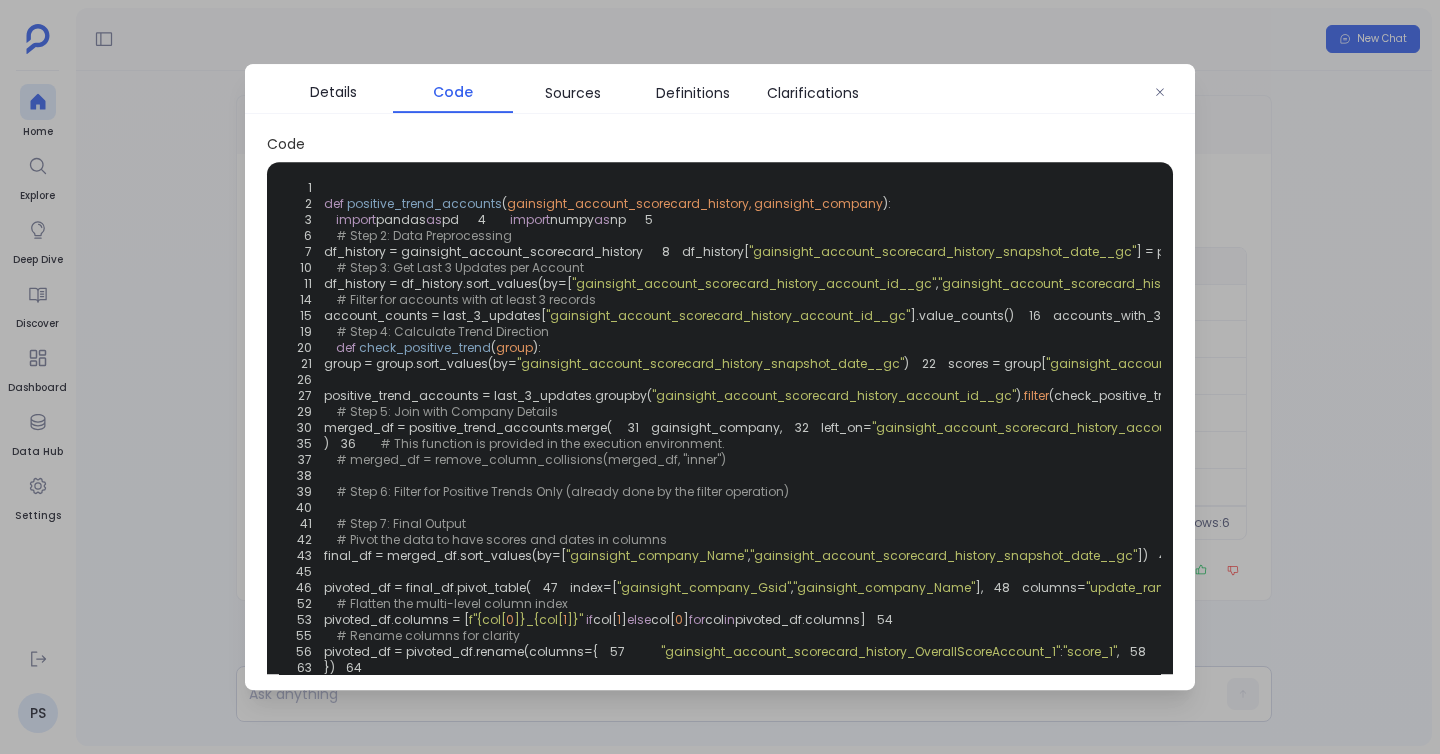 click on "Code" at bounding box center (453, 92) 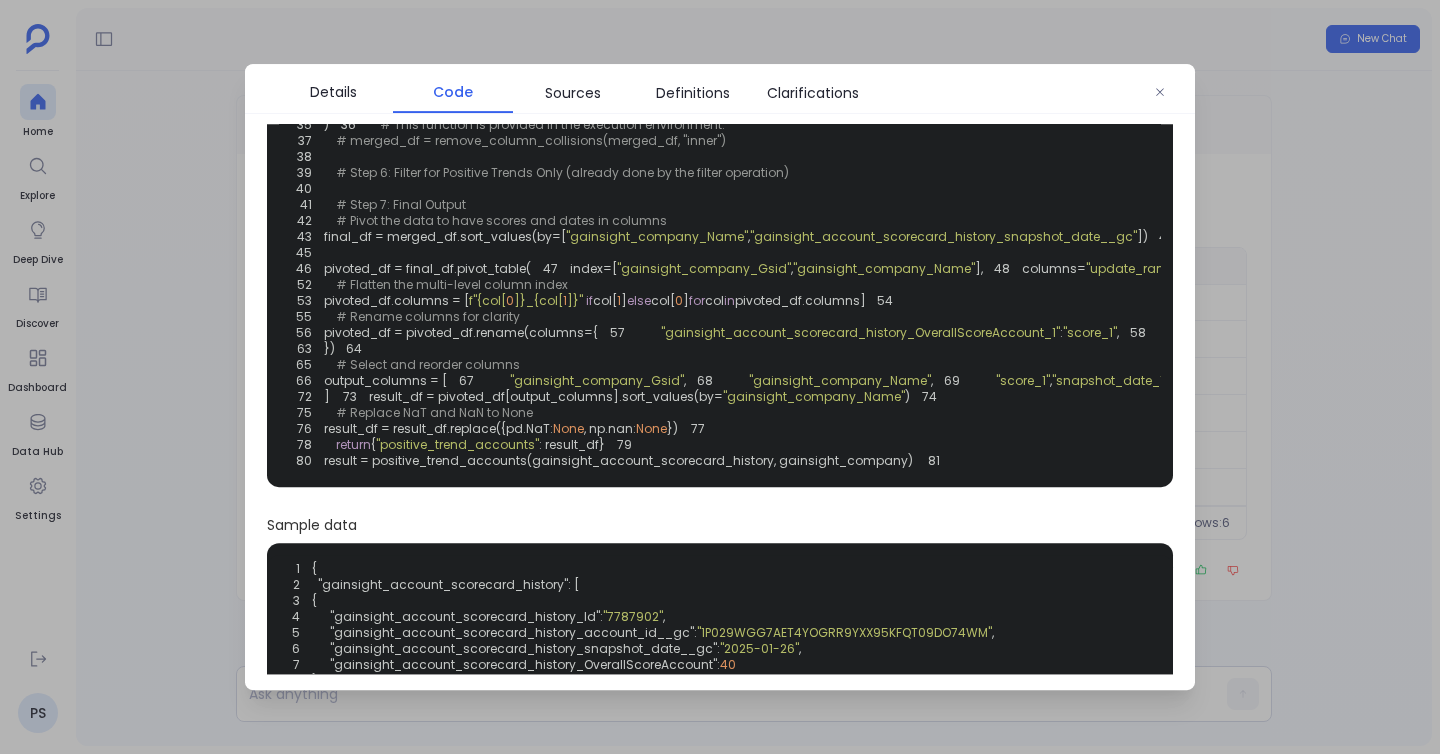 scroll, scrollTop: 322, scrollLeft: 0, axis: vertical 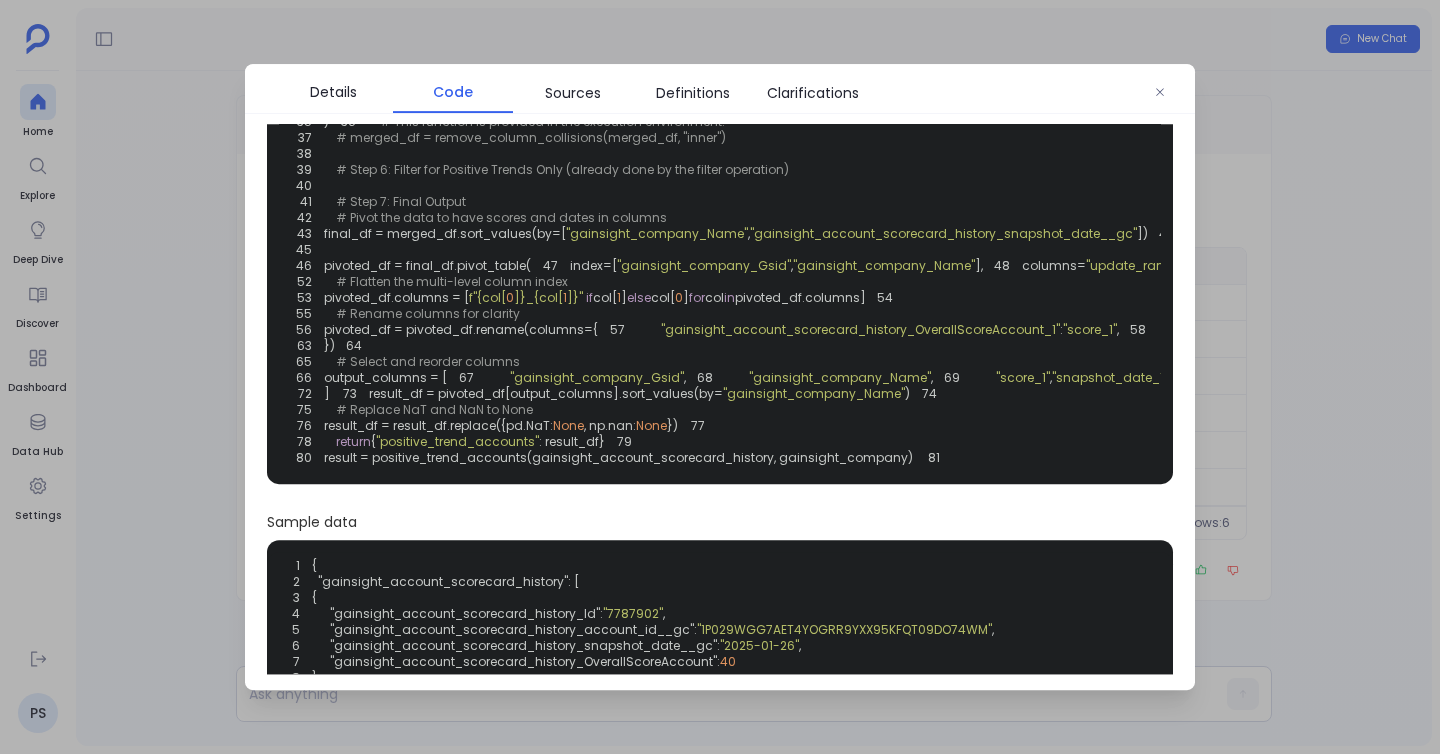 click at bounding box center (720, 377) 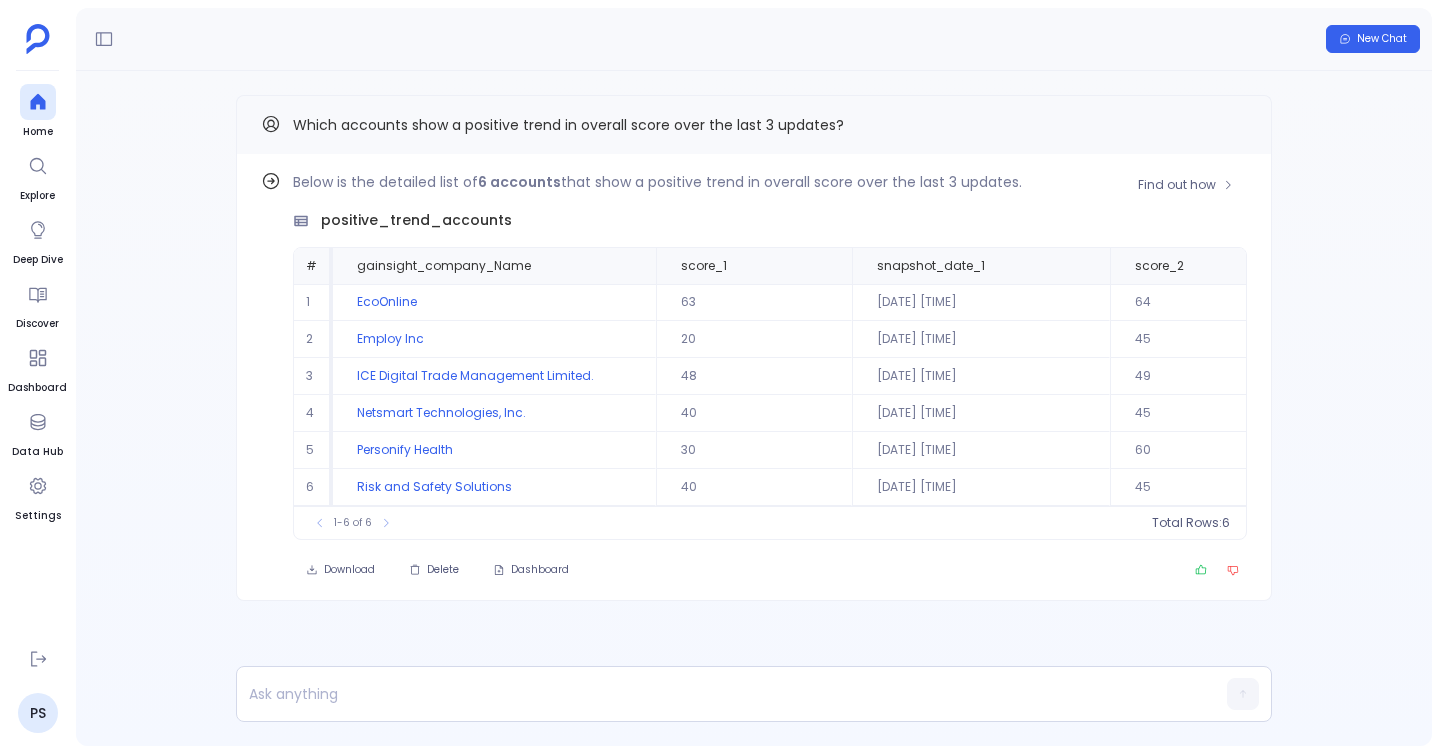drag, startPoint x: 304, startPoint y: 119, endPoint x: 1248, endPoint y: 300, distance: 961.1956 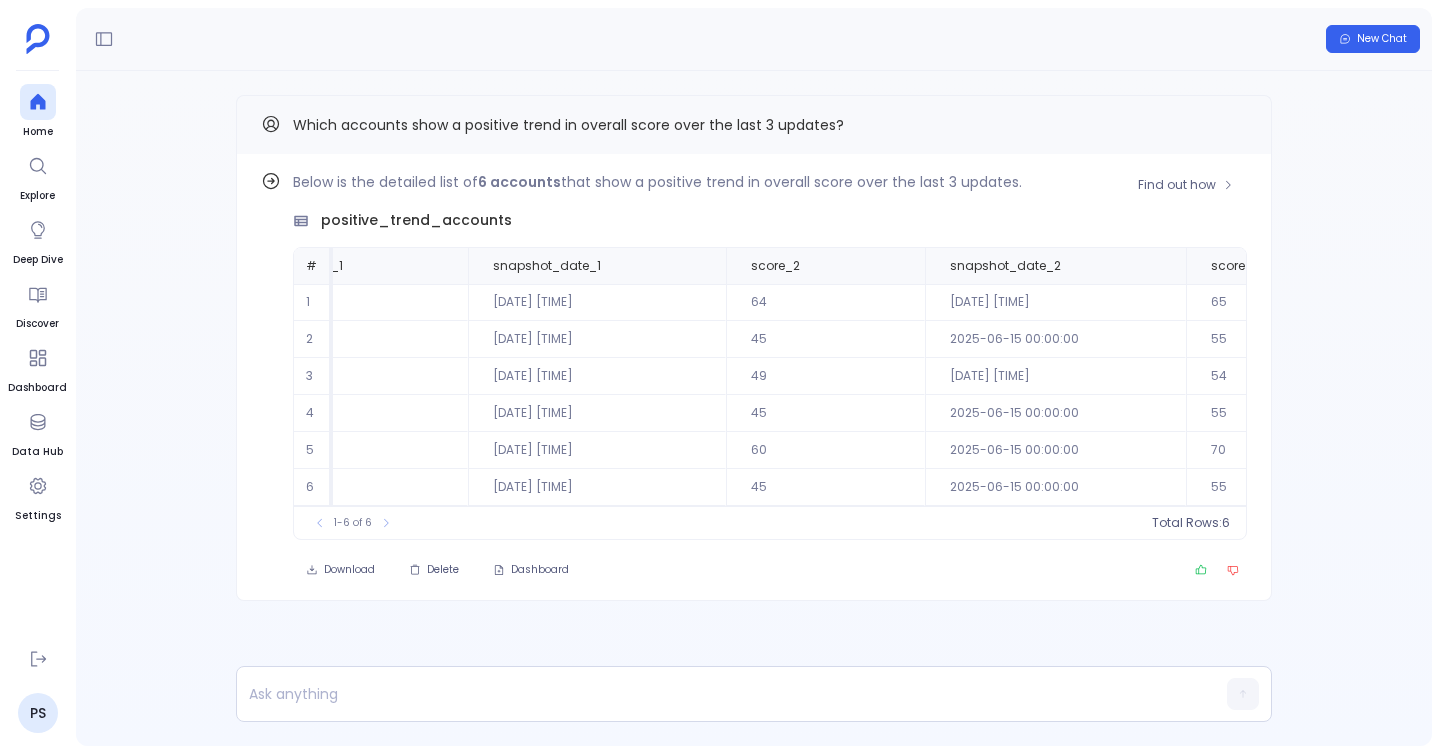scroll, scrollTop: 0, scrollLeft: 0, axis: both 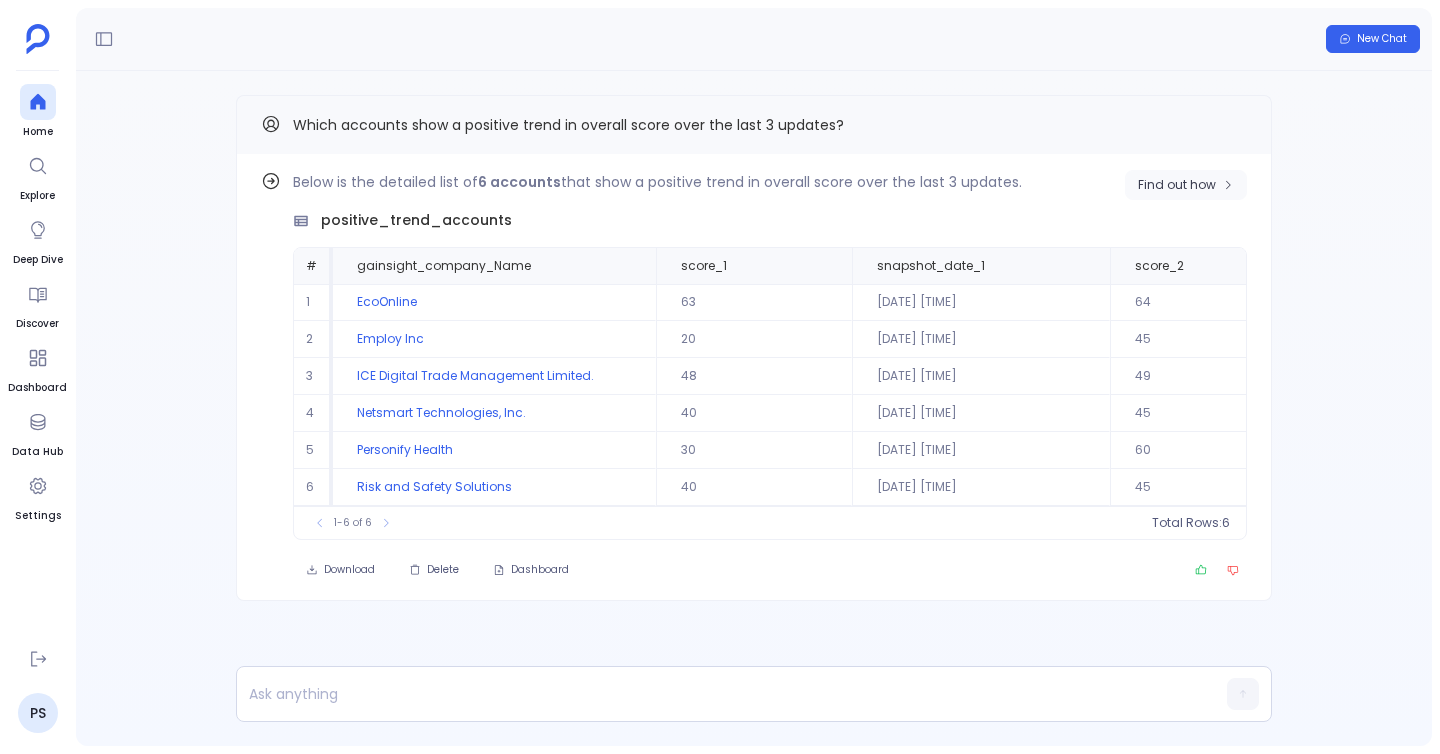 click on "Find out how" at bounding box center [1177, 185] 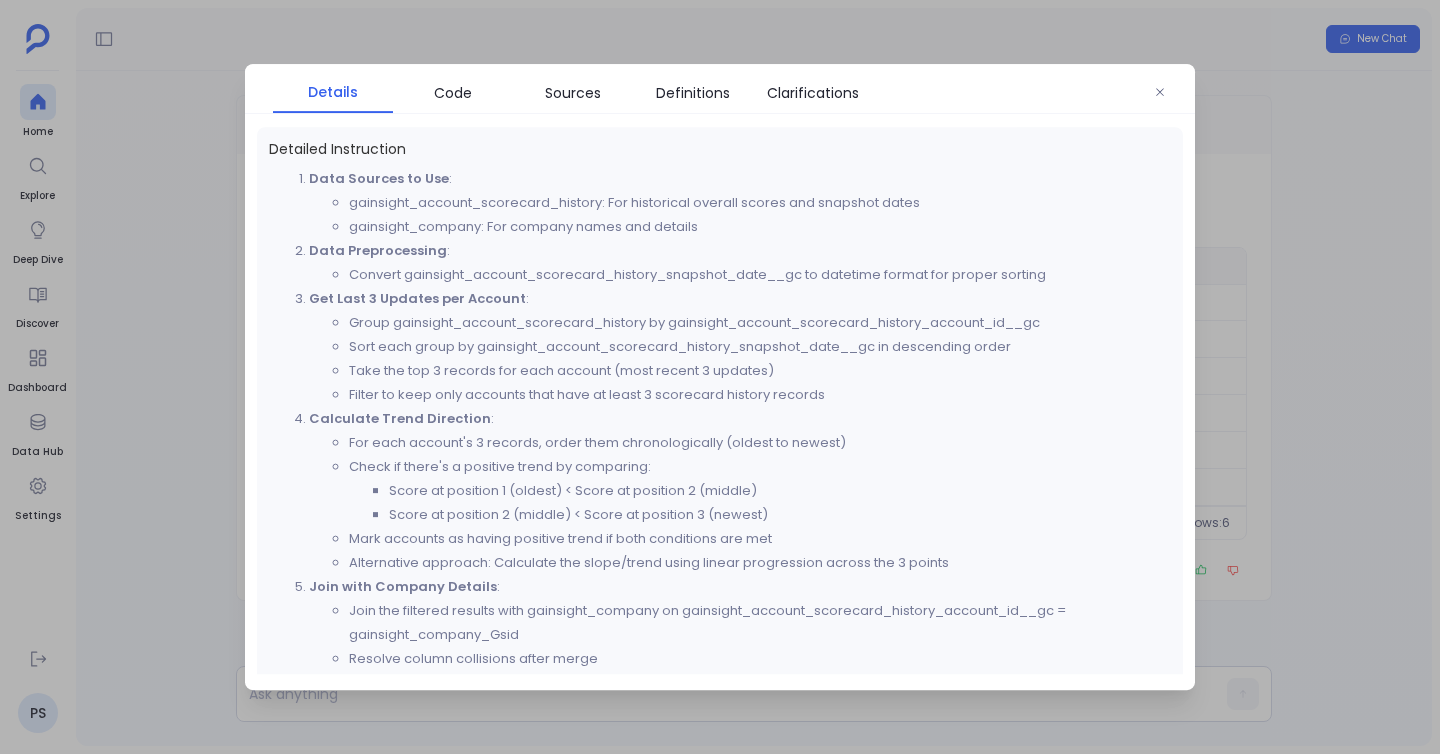 scroll, scrollTop: 848, scrollLeft: 0, axis: vertical 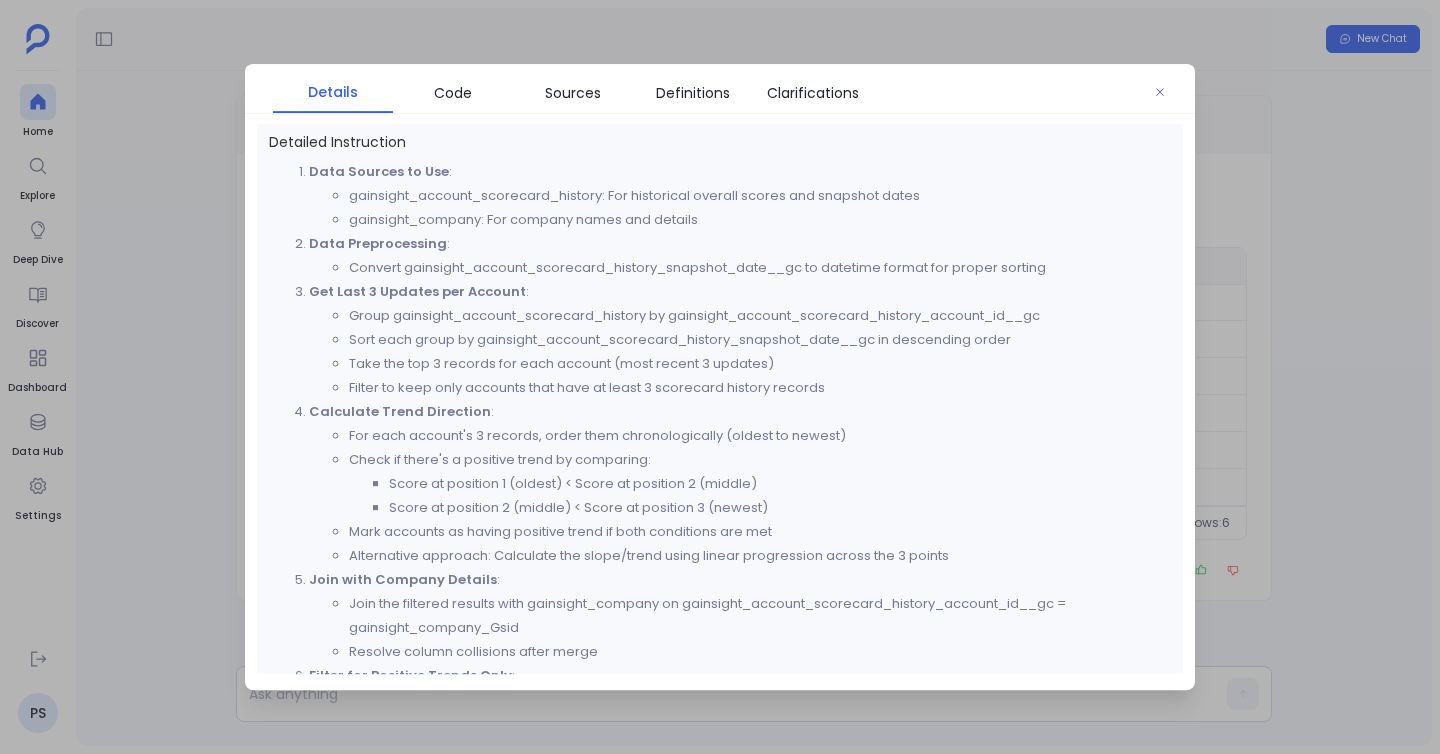 click at bounding box center [720, 377] 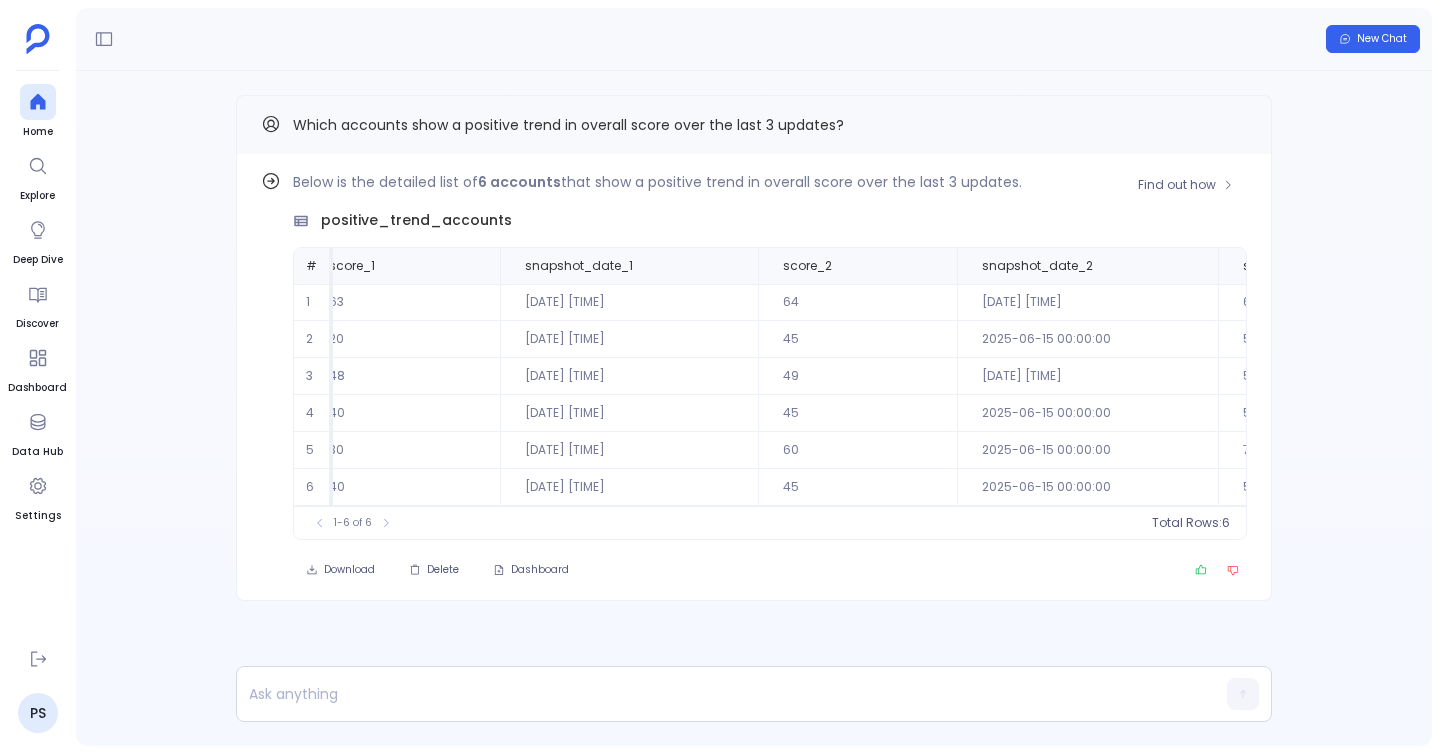 scroll, scrollTop: 0, scrollLeft: 0, axis: both 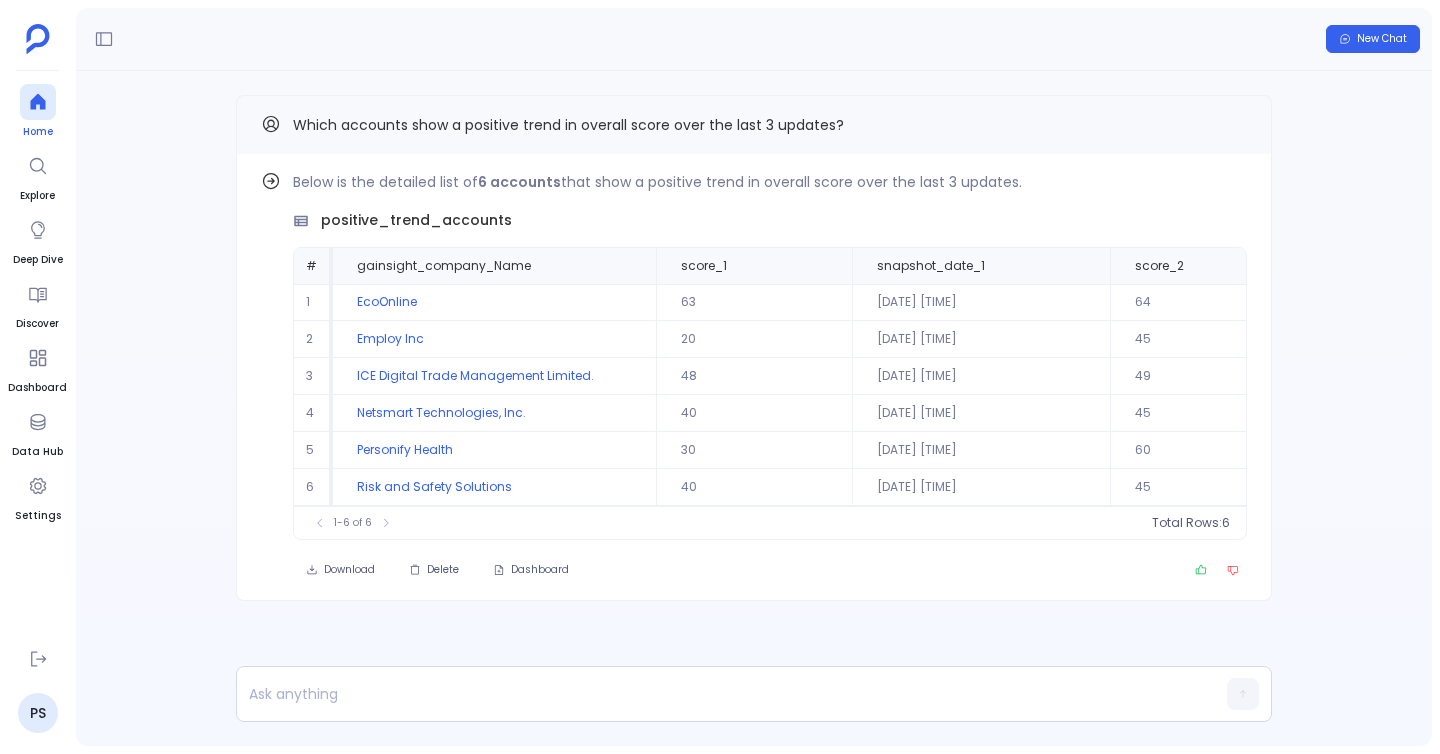 click at bounding box center (38, 102) 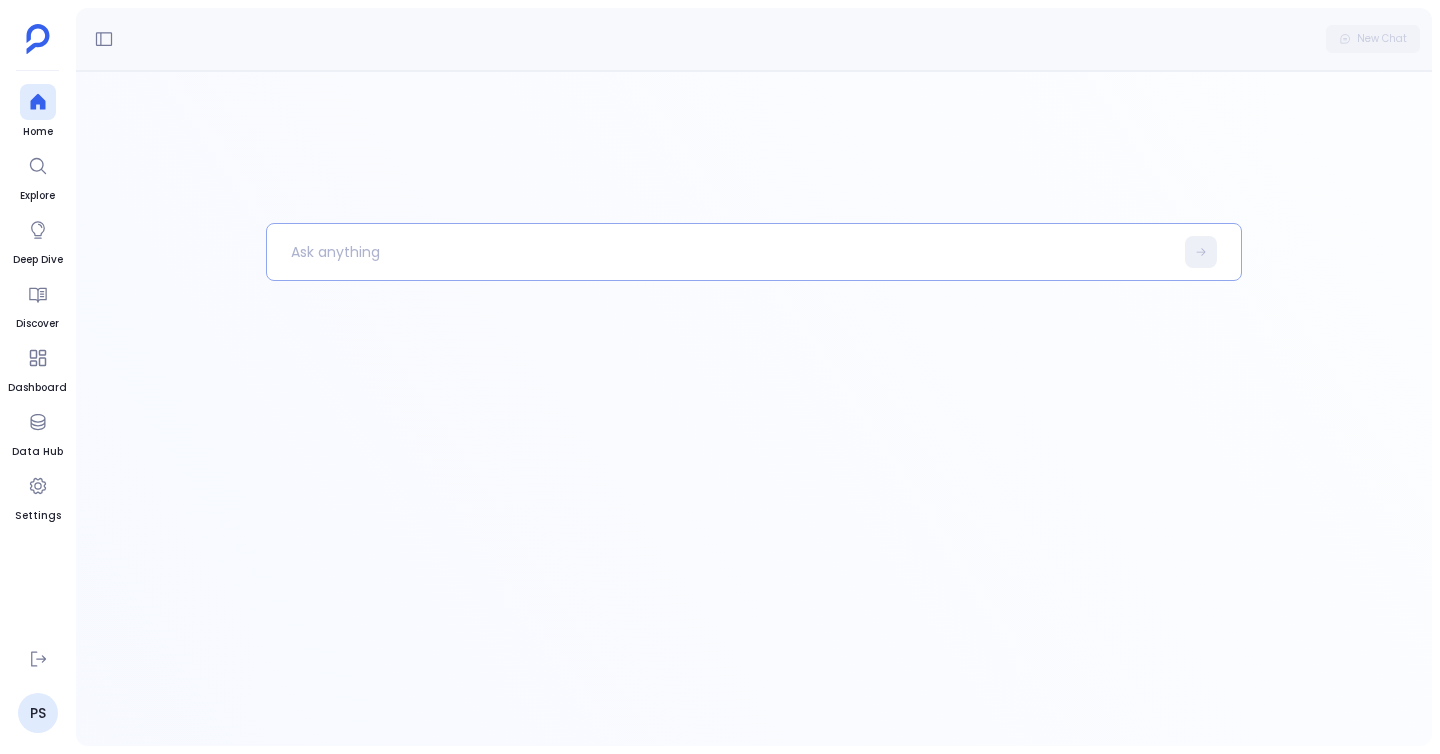 click at bounding box center (720, 252) 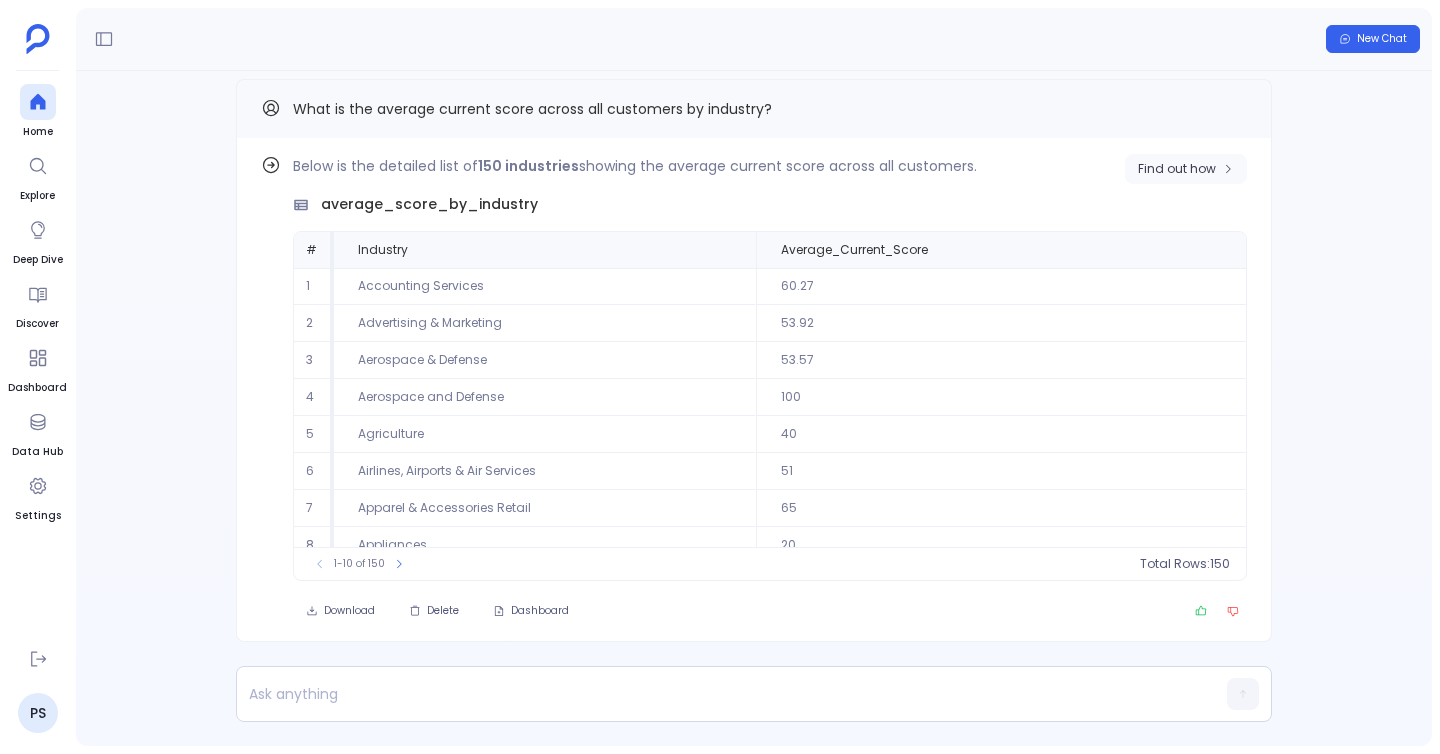 click on "Find out how" at bounding box center [1177, 169] 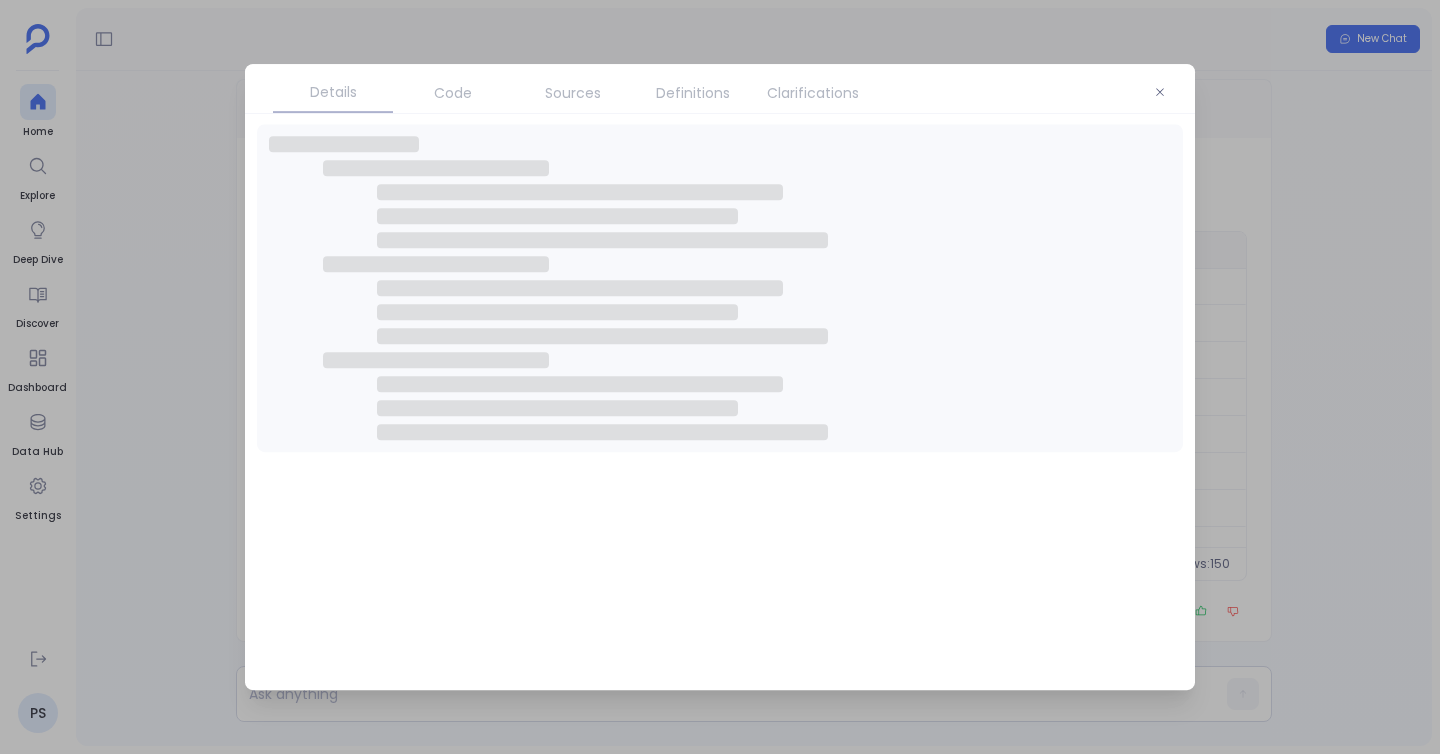 click on "Sources" at bounding box center [573, 93] 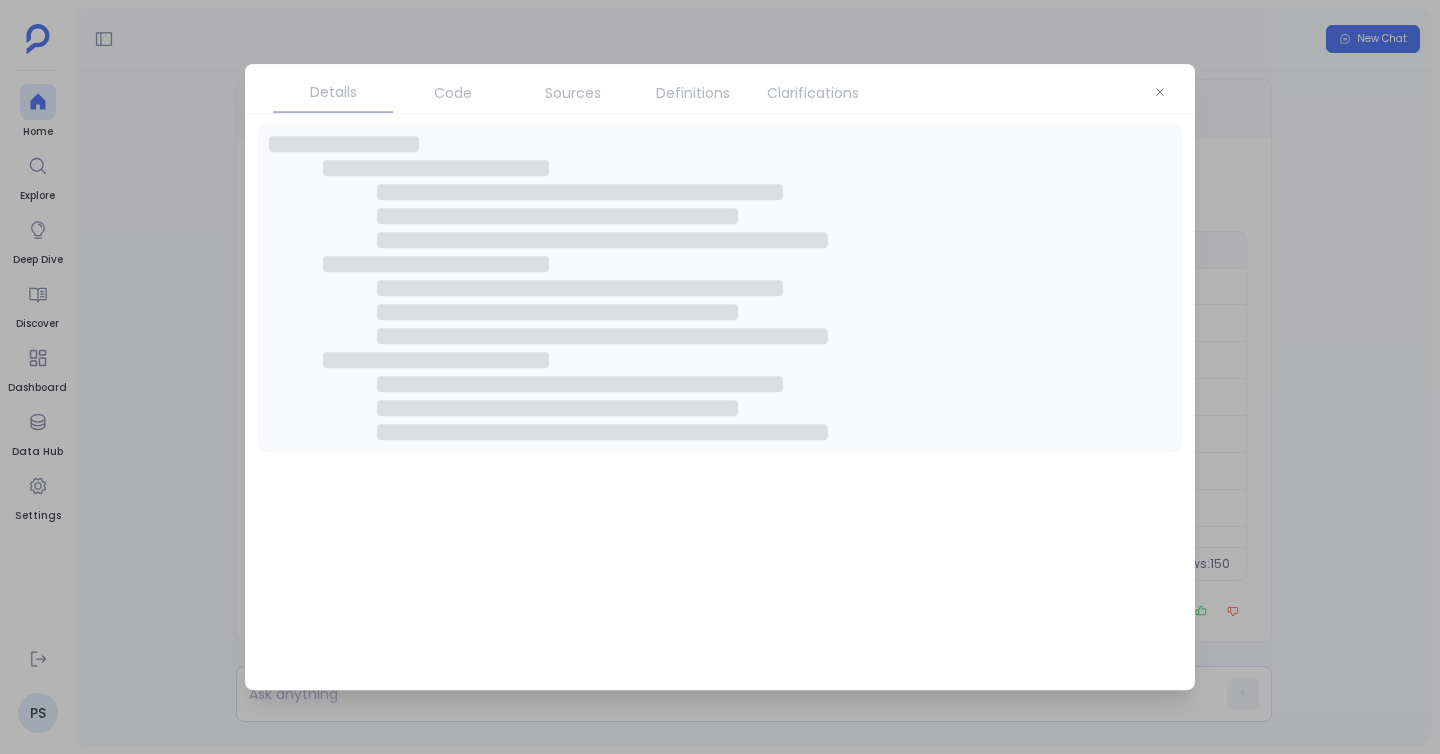 click on "Definitions" at bounding box center [693, 93] 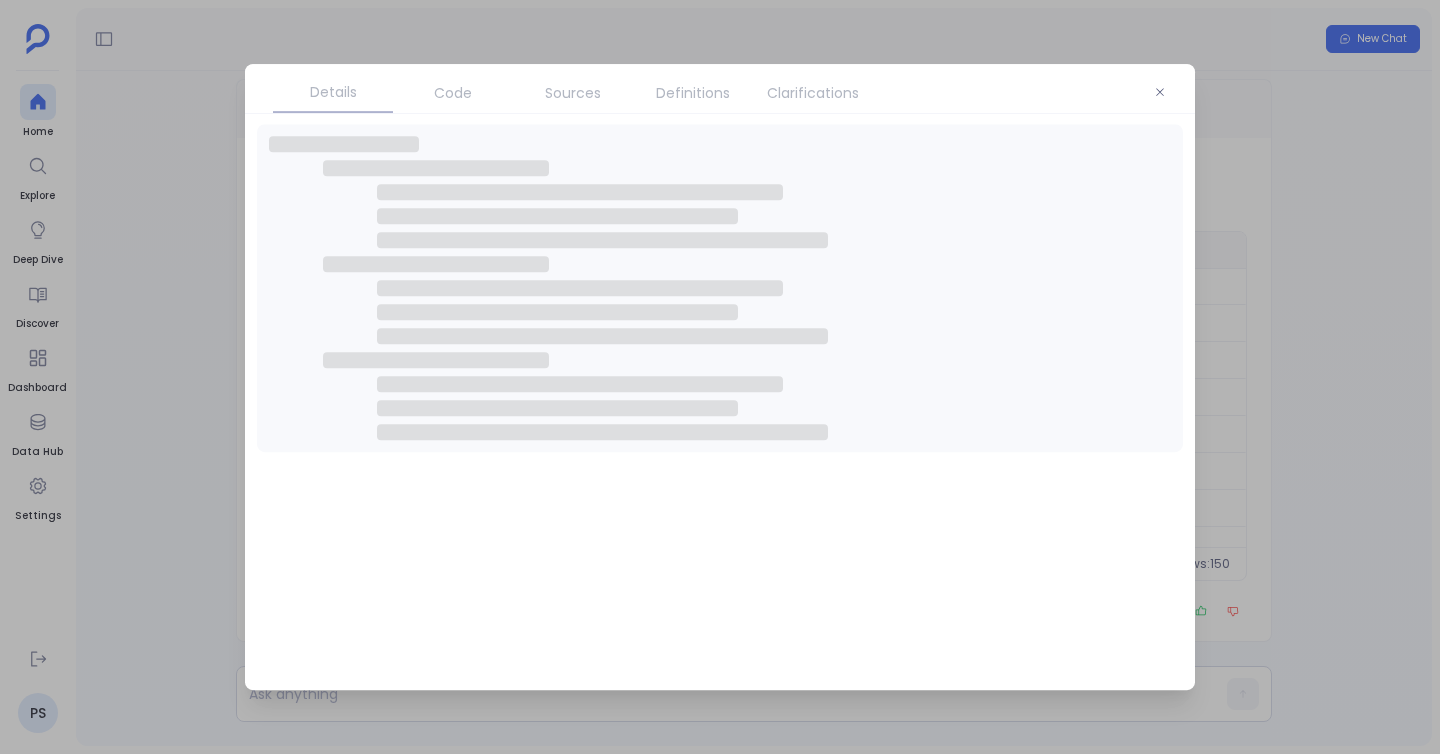 click on "Sources" at bounding box center (573, 93) 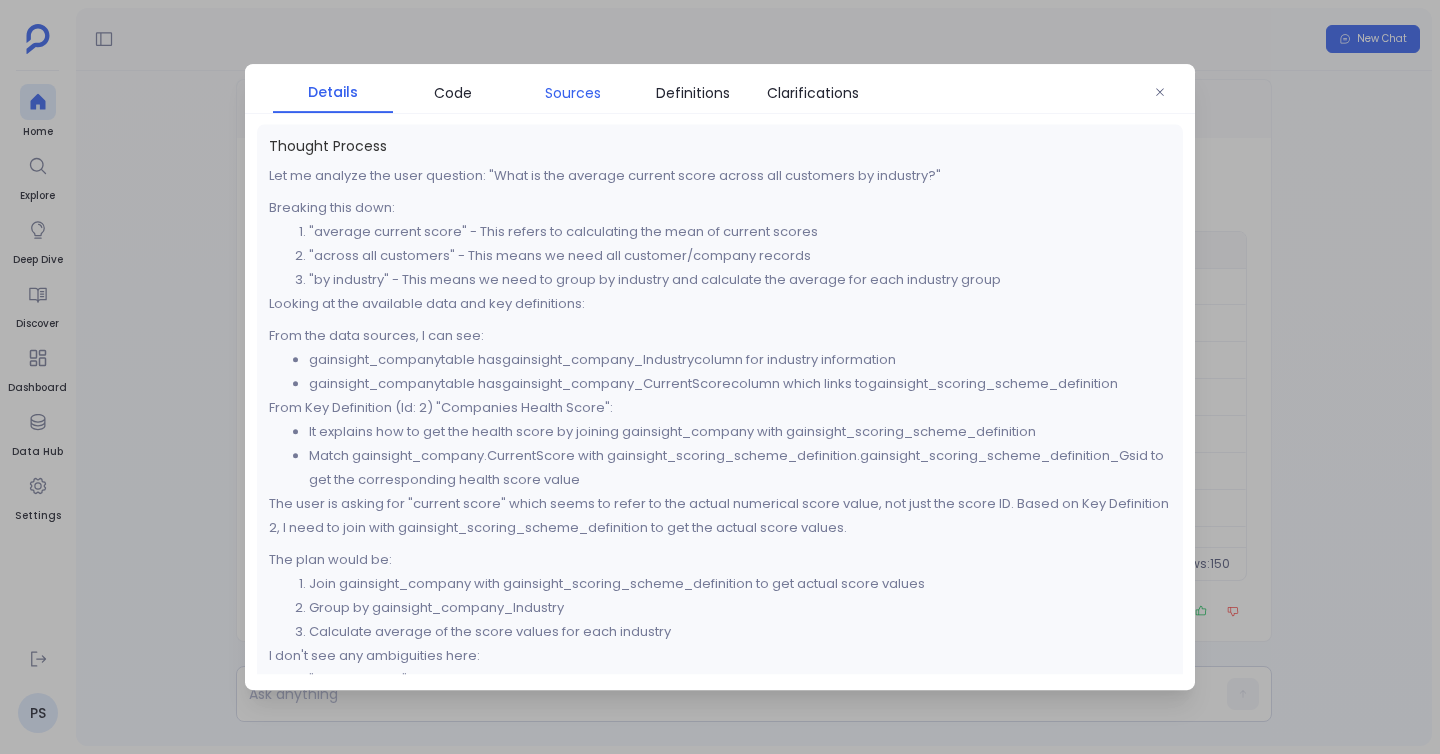 click on "Sources" at bounding box center [573, 93] 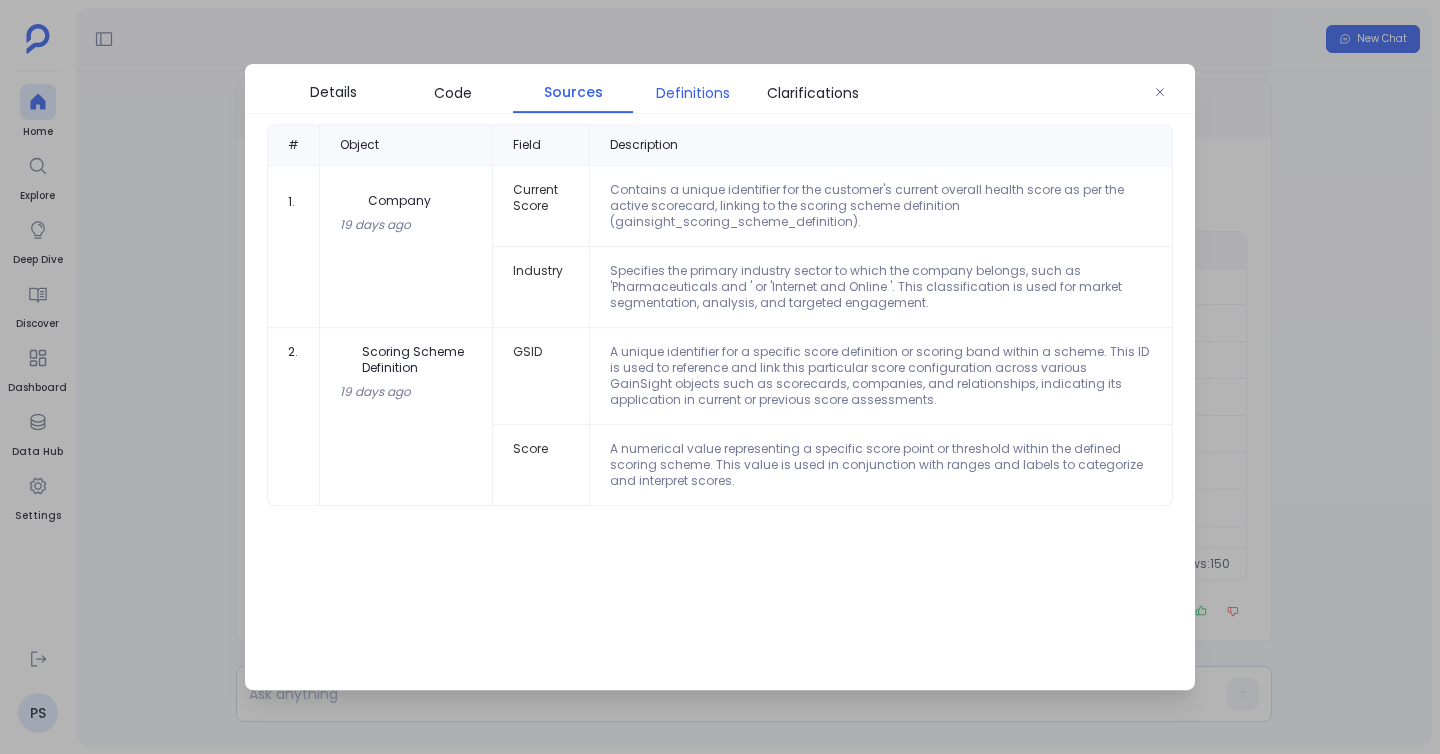 click on "Definitions" at bounding box center (693, 93) 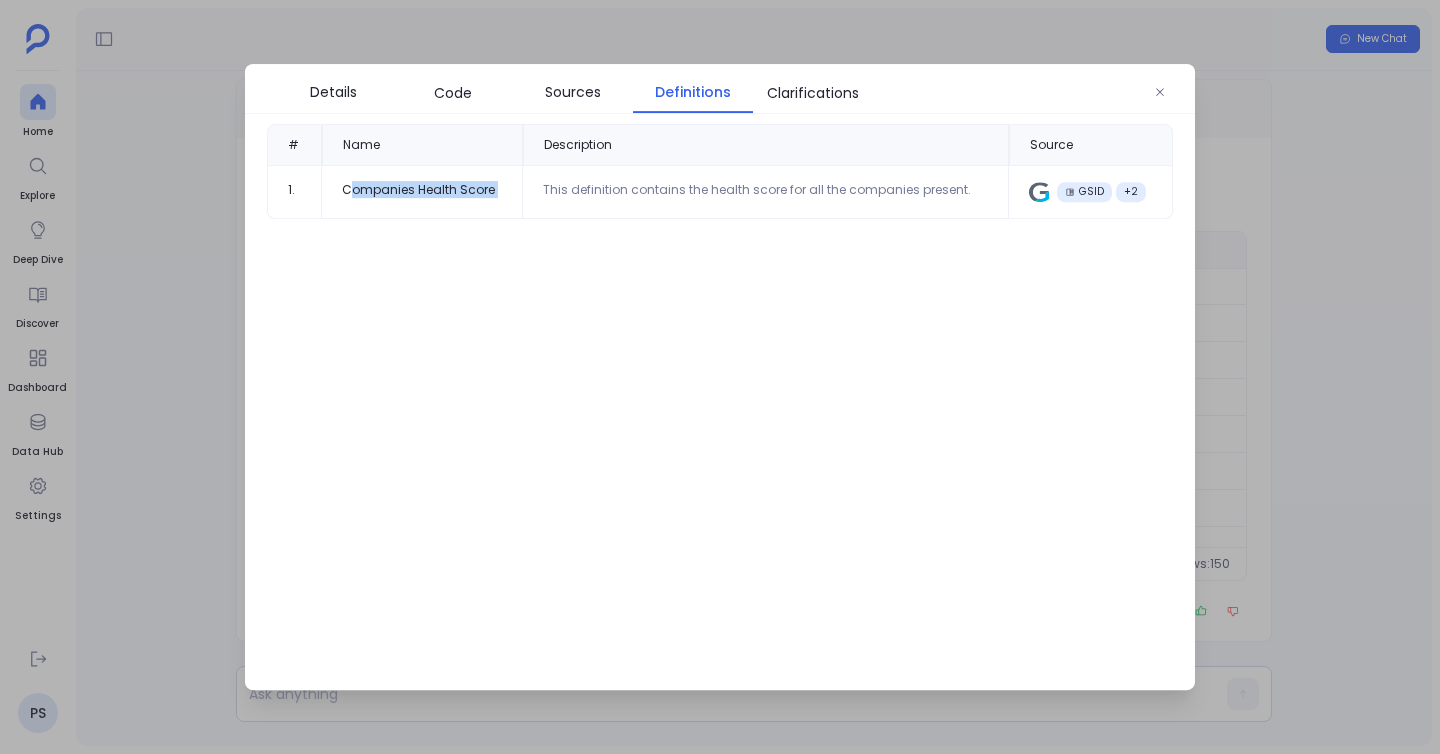 drag, startPoint x: 347, startPoint y: 184, endPoint x: 667, endPoint y: 178, distance: 320.05624 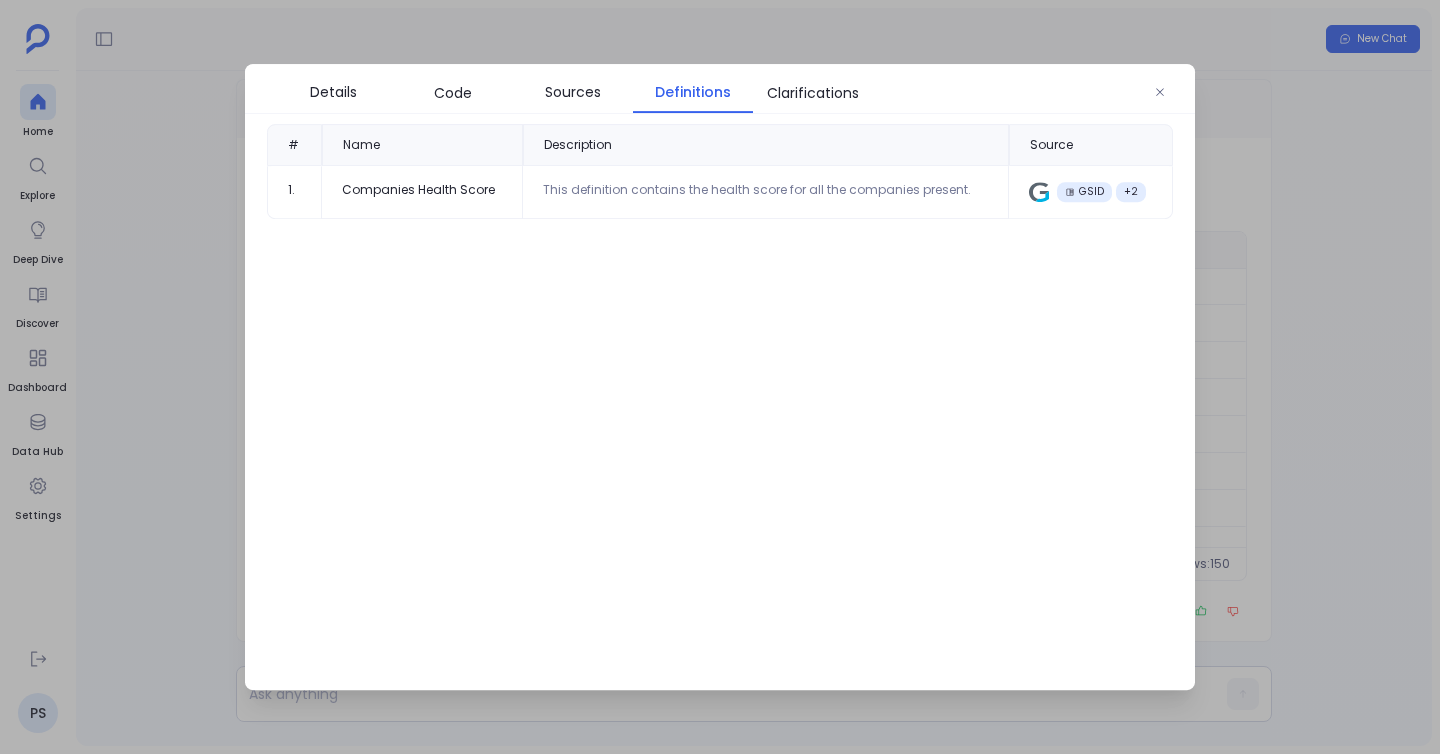 click on "Companies Health Score" at bounding box center (422, 192) 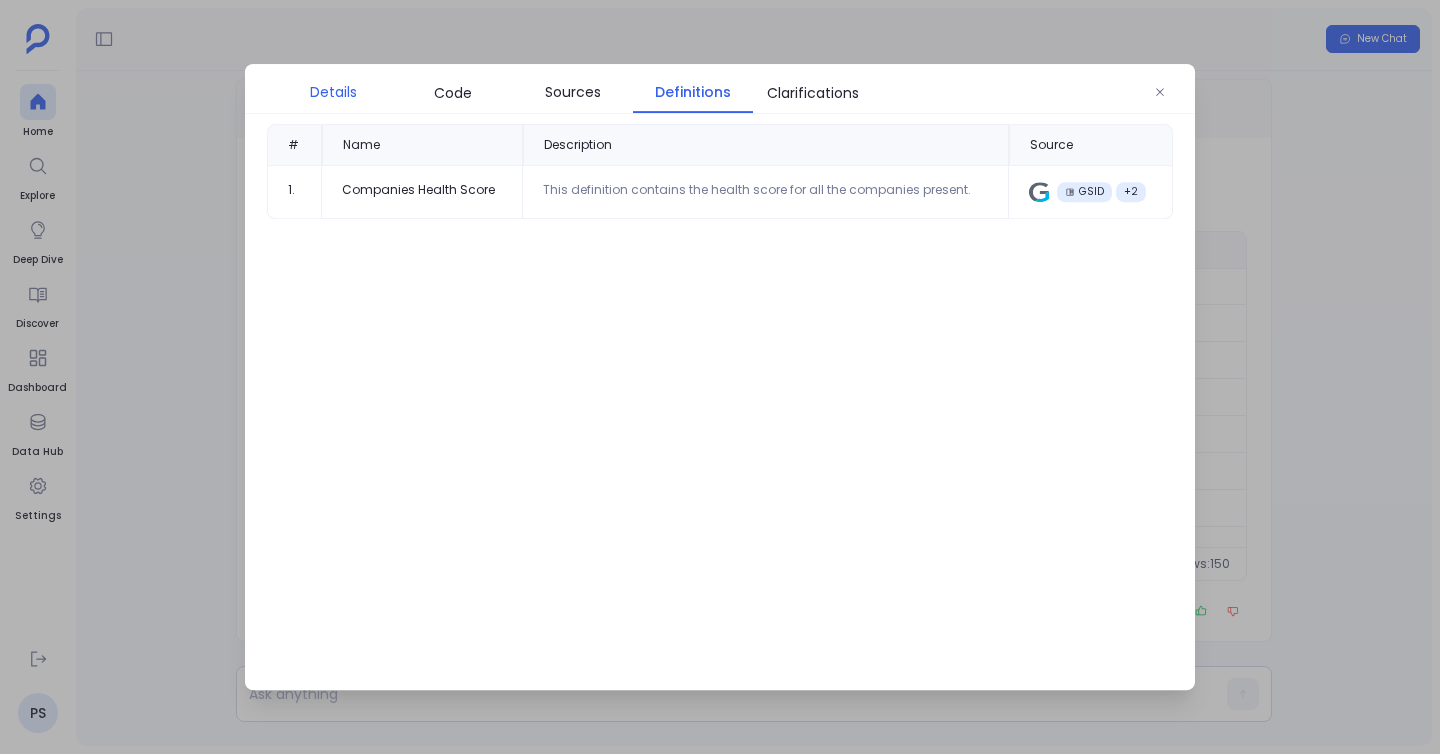 click on "Details" at bounding box center (333, 92) 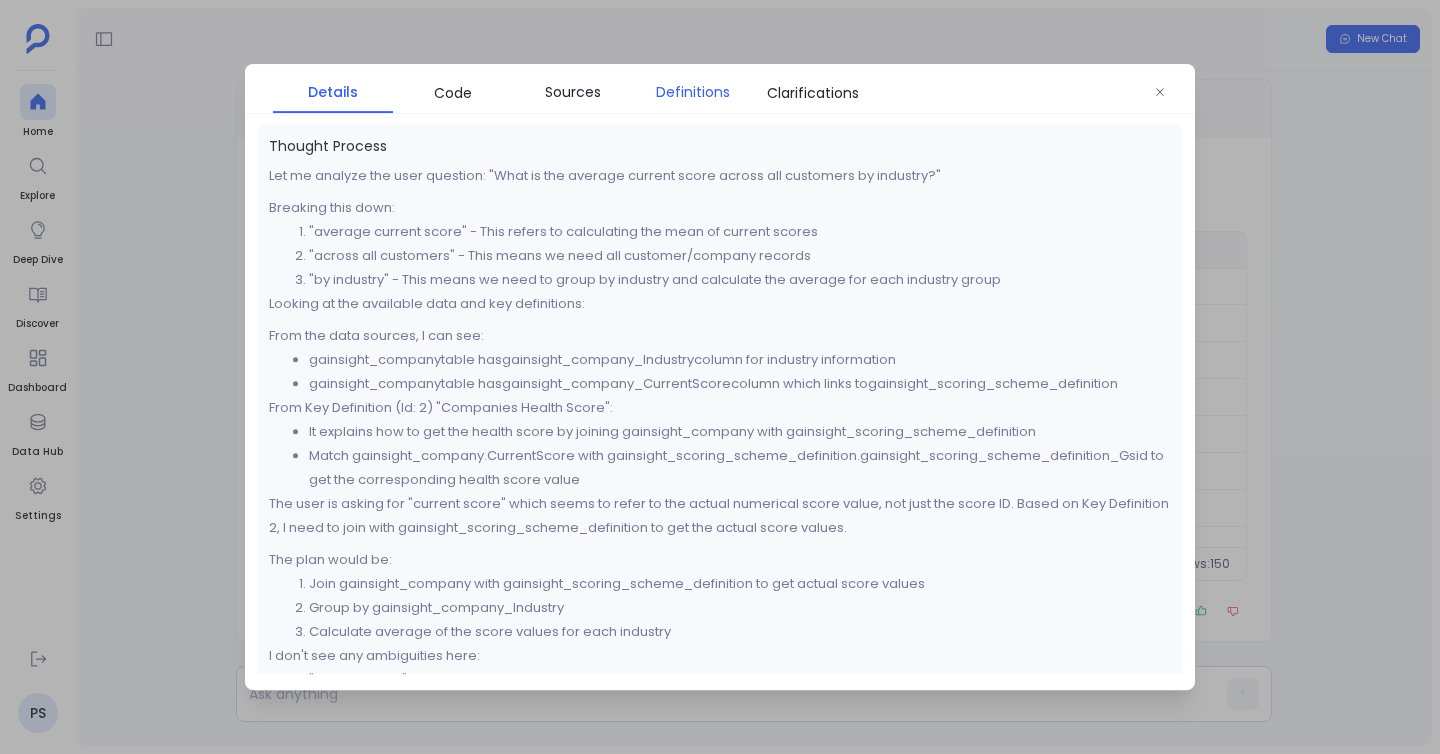 click on "Definitions" at bounding box center [693, 92] 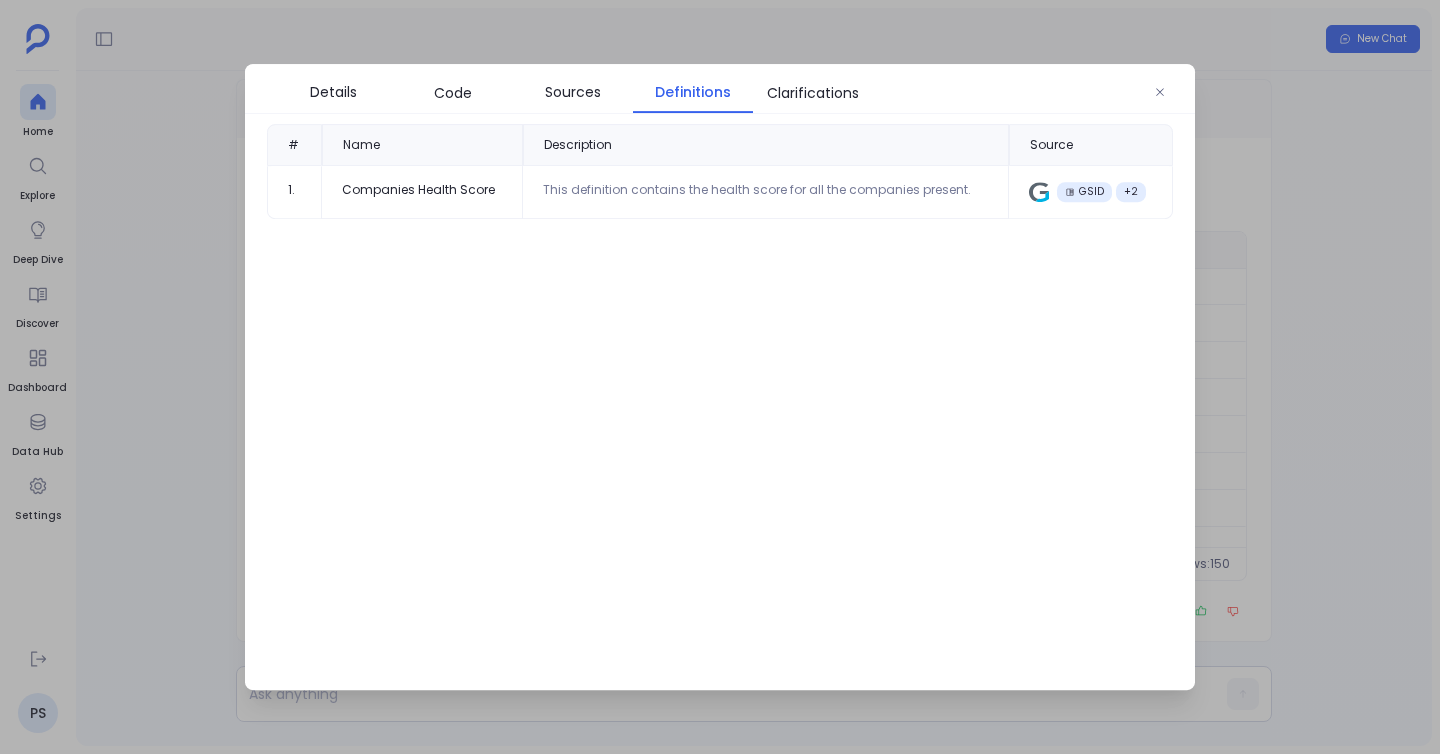 click at bounding box center (720, 377) 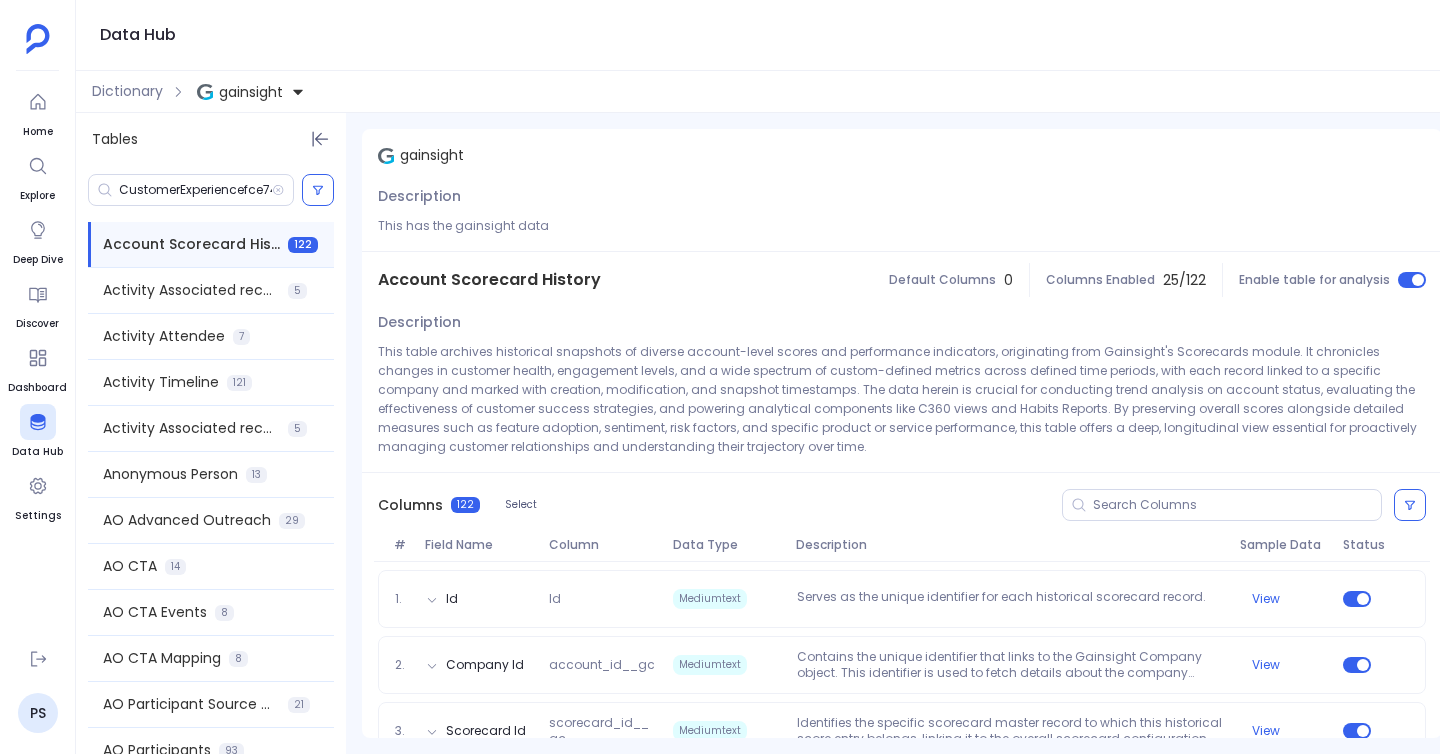 scroll, scrollTop: 0, scrollLeft: 0, axis: both 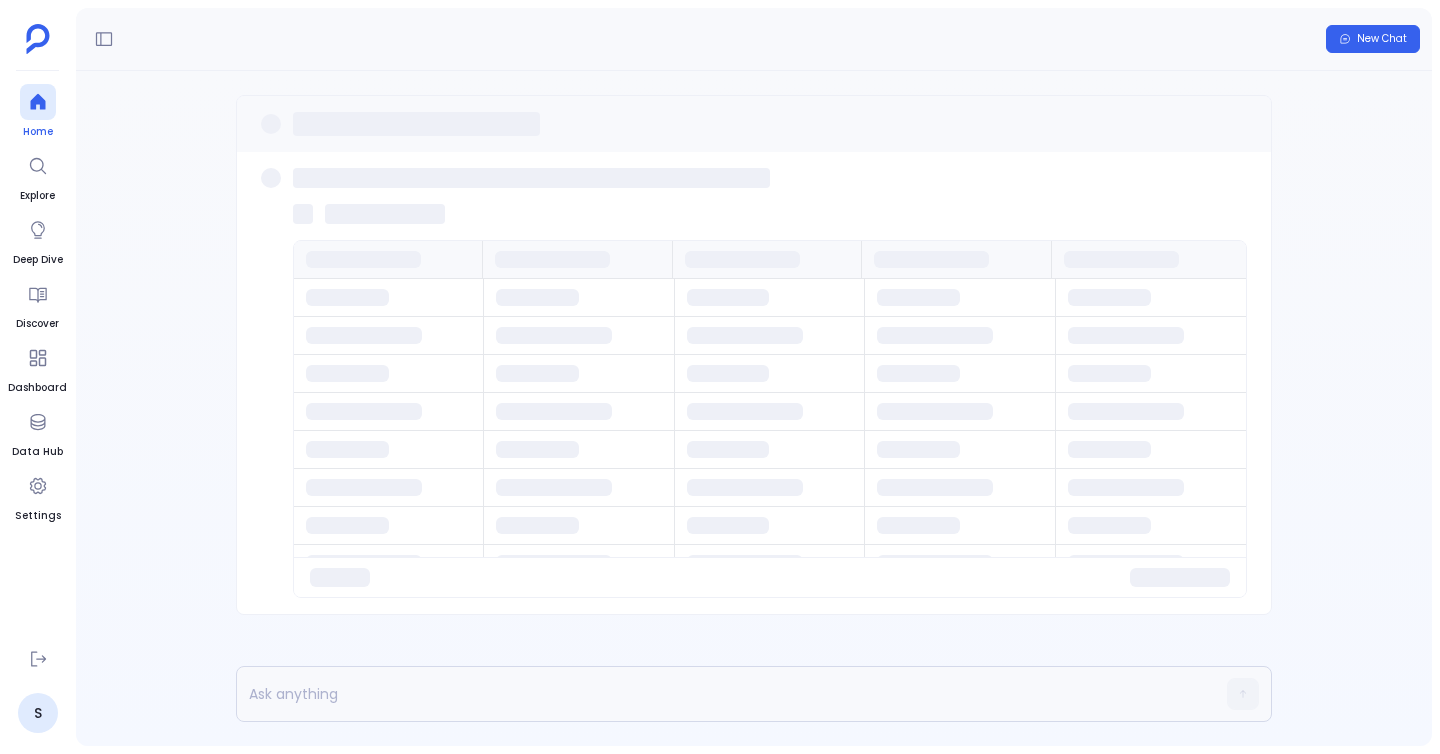 click 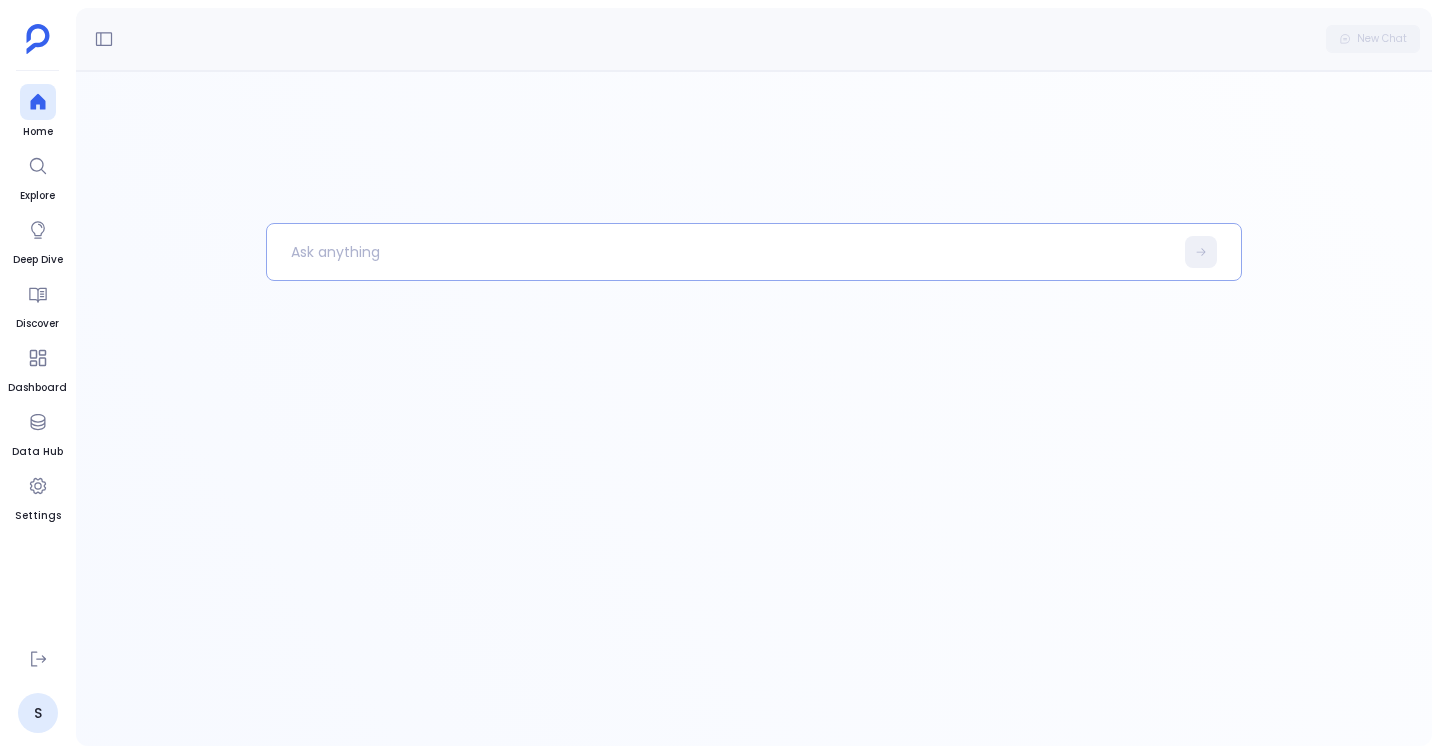 click at bounding box center [720, 252] 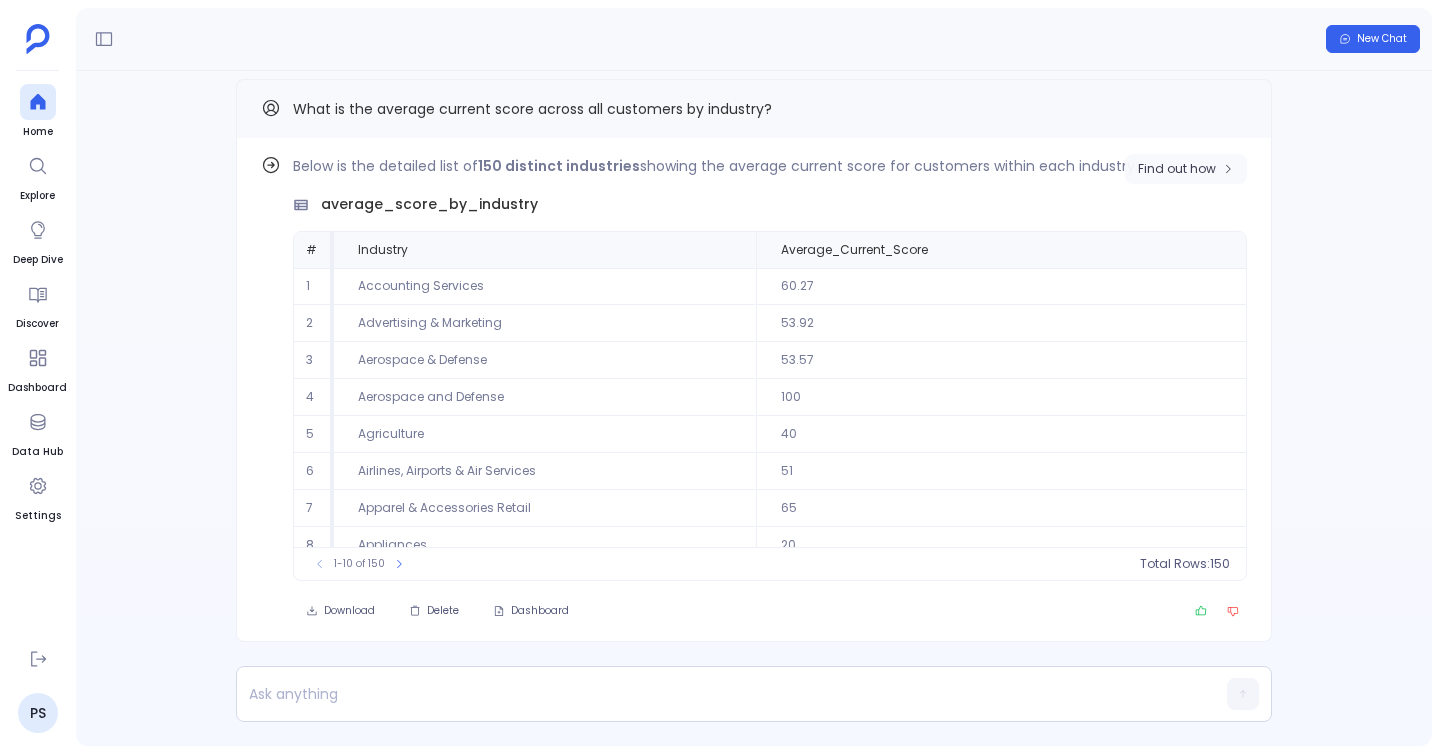 click on "Find out how" at bounding box center [1186, 169] 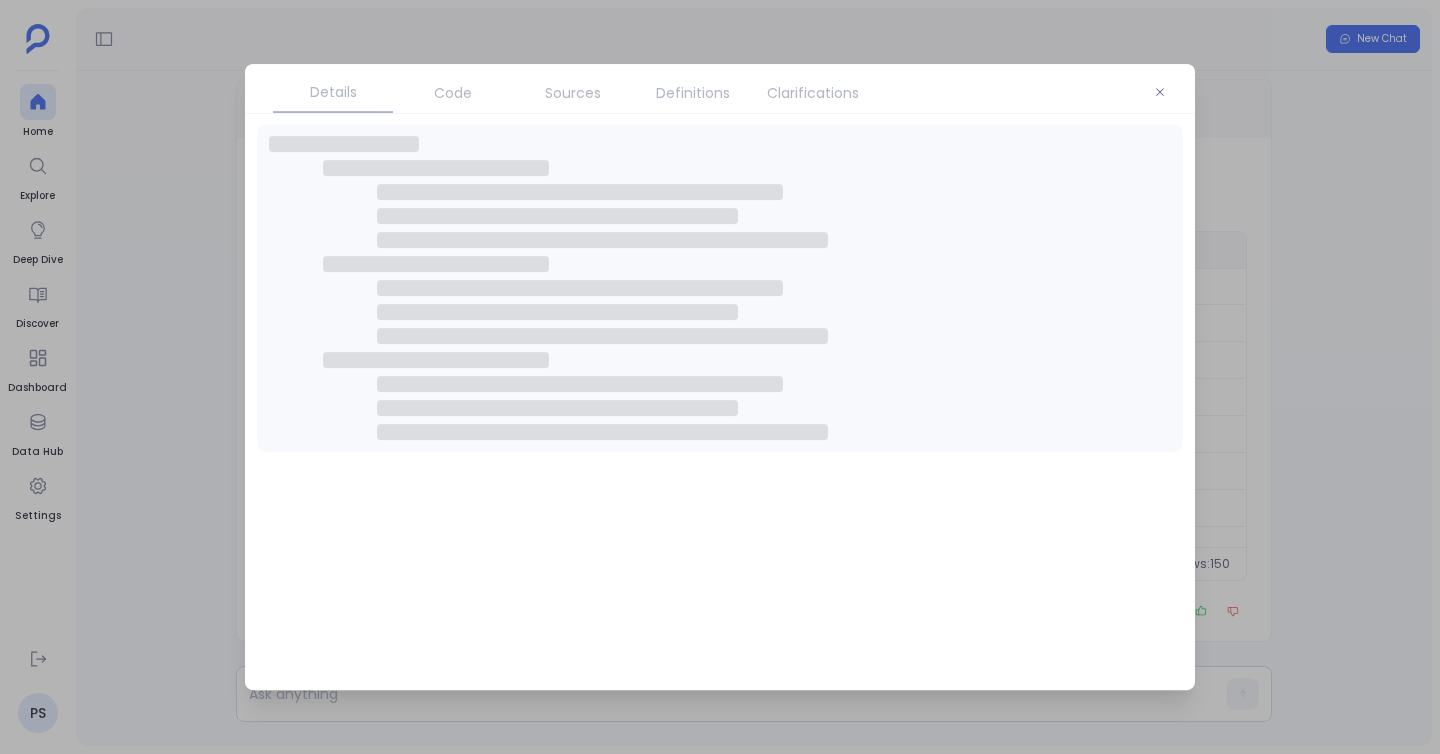 click at bounding box center (720, 377) 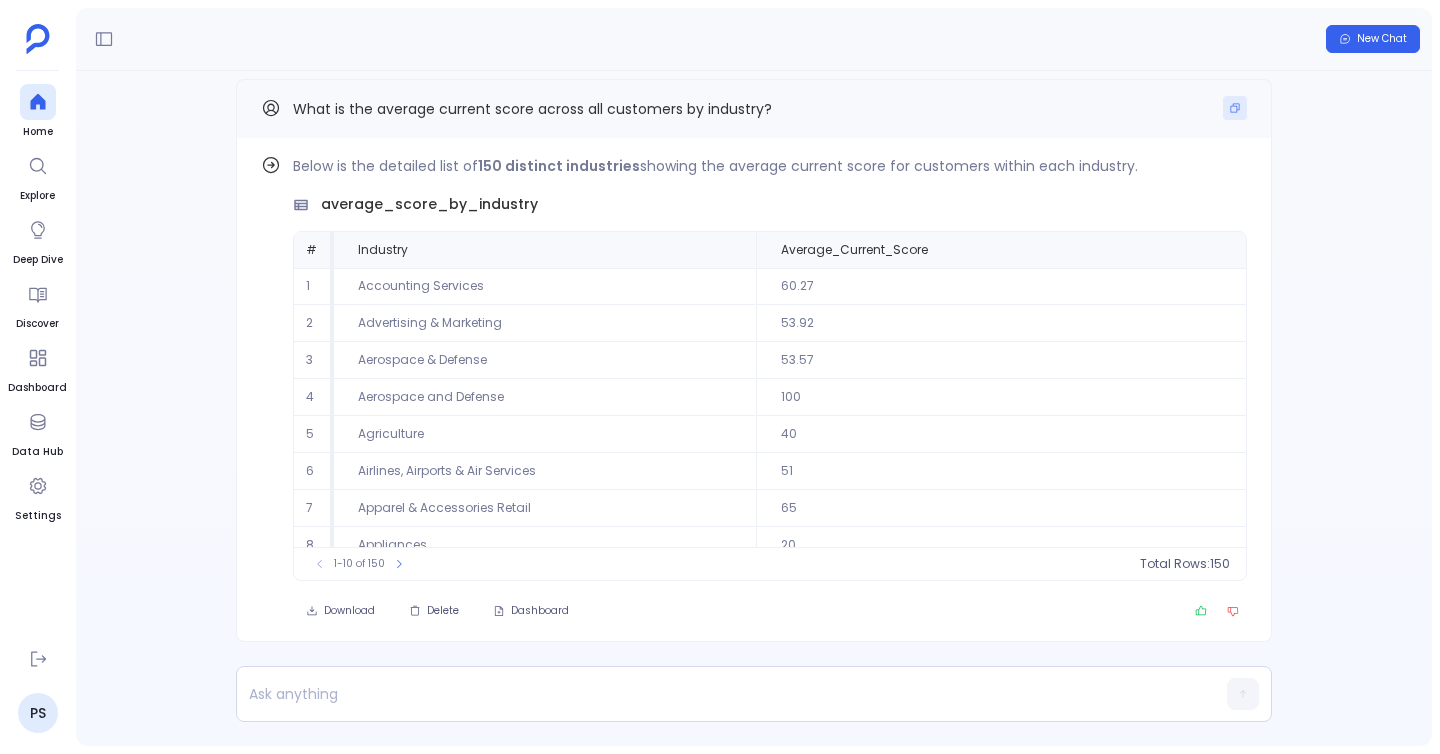 click at bounding box center [1235, 108] 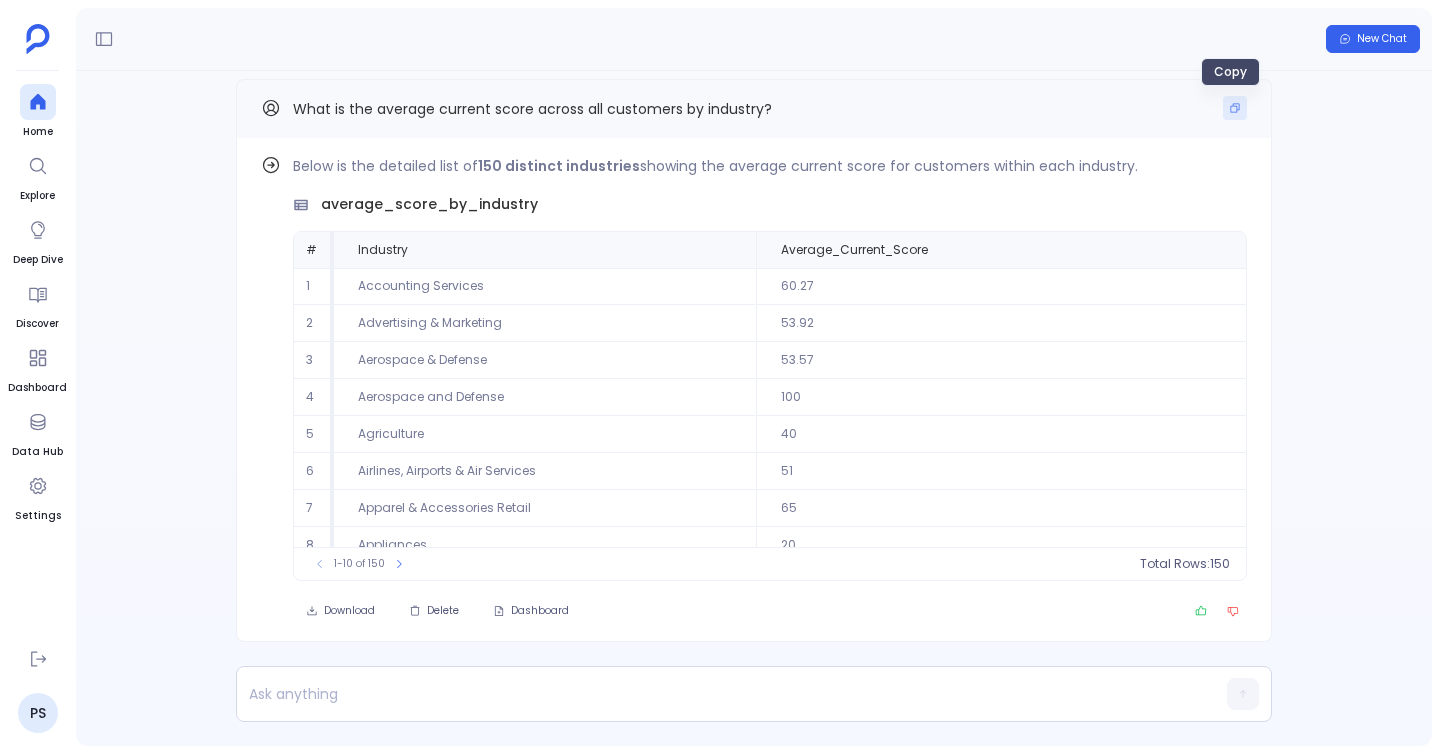 click 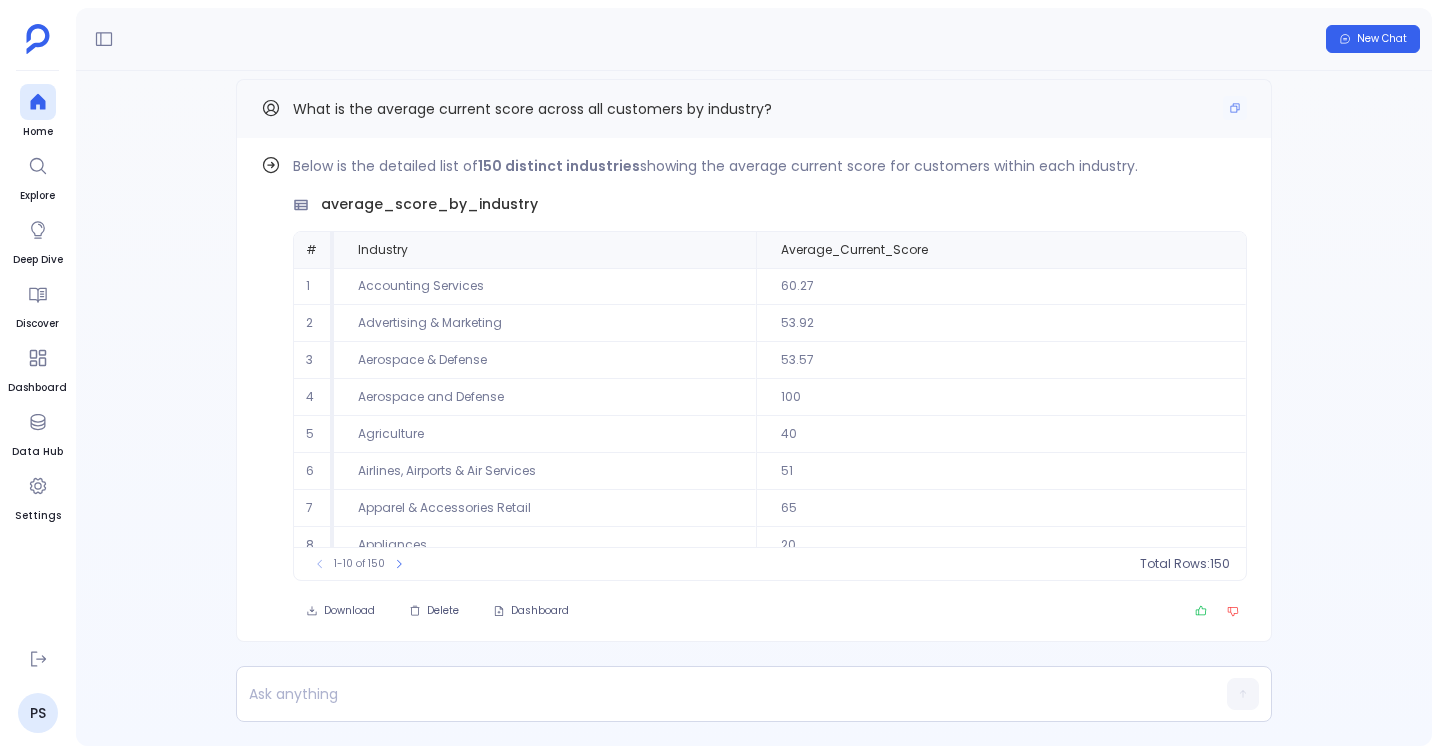 scroll, scrollTop: -16, scrollLeft: 0, axis: vertical 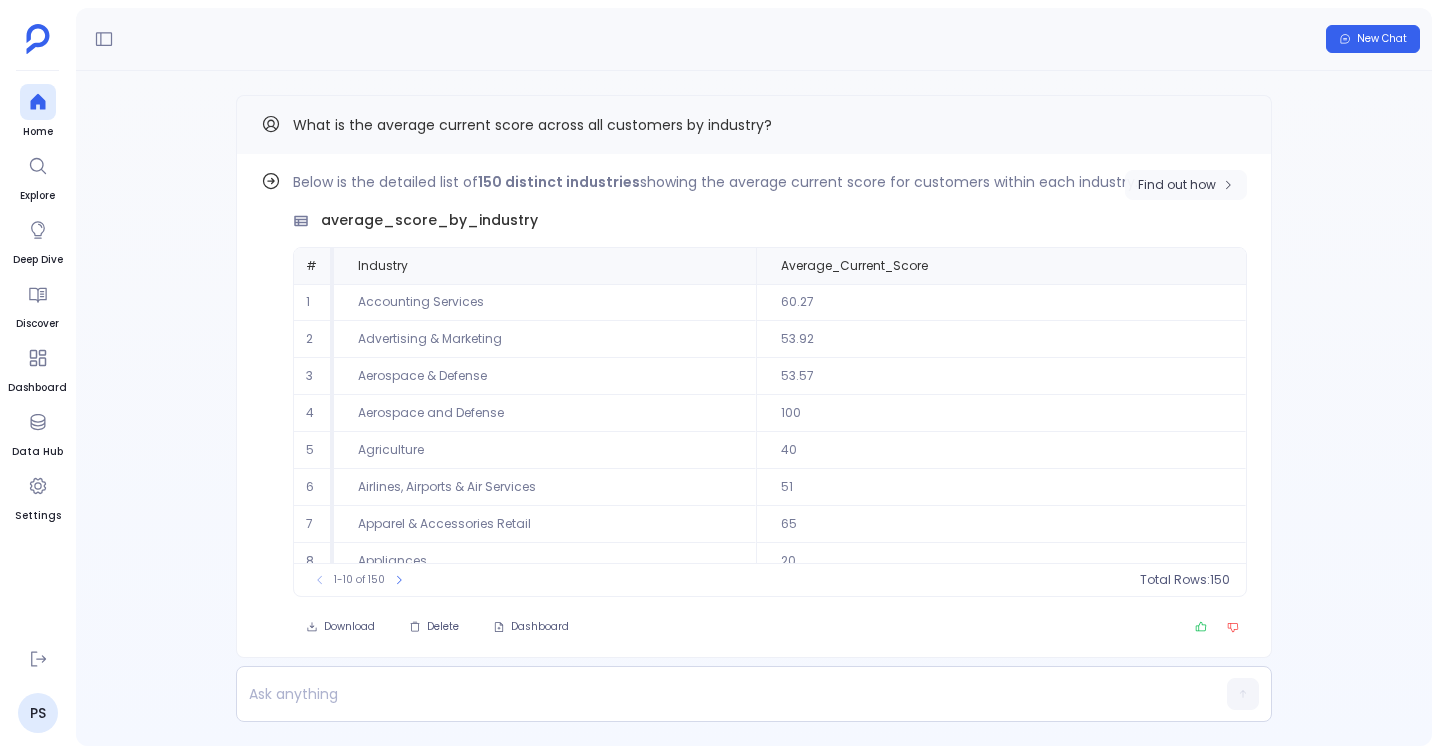 click on "Find out how" at bounding box center [1177, 185] 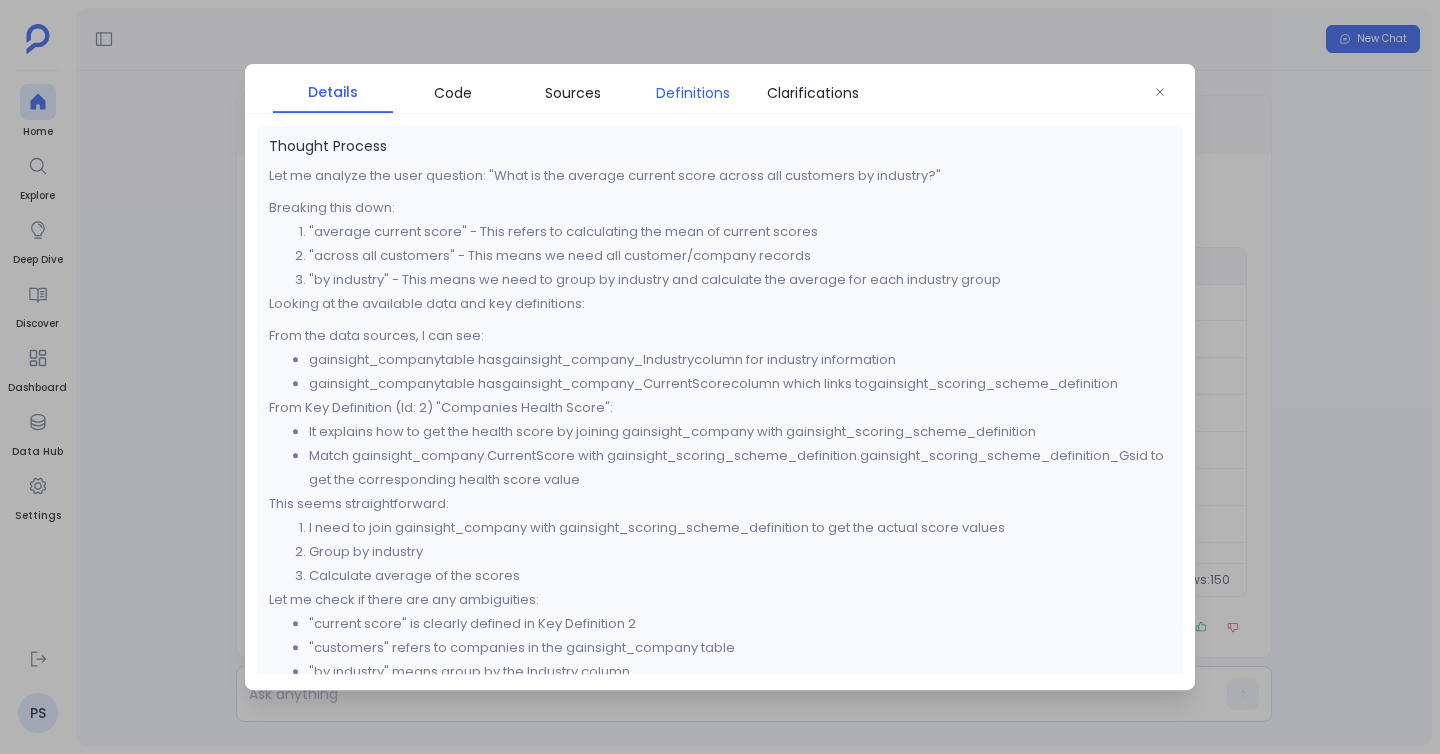 click on "Definitions" at bounding box center (693, 93) 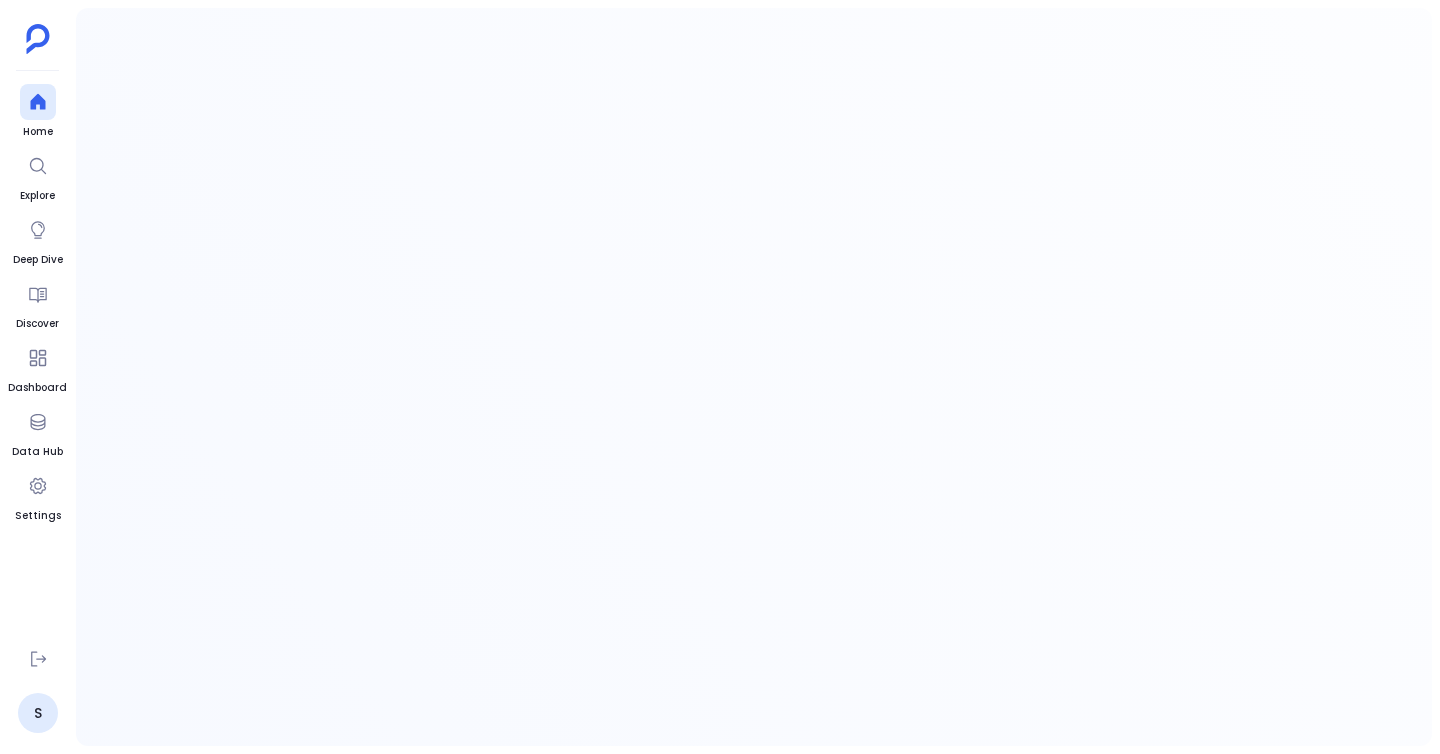 scroll, scrollTop: 0, scrollLeft: 0, axis: both 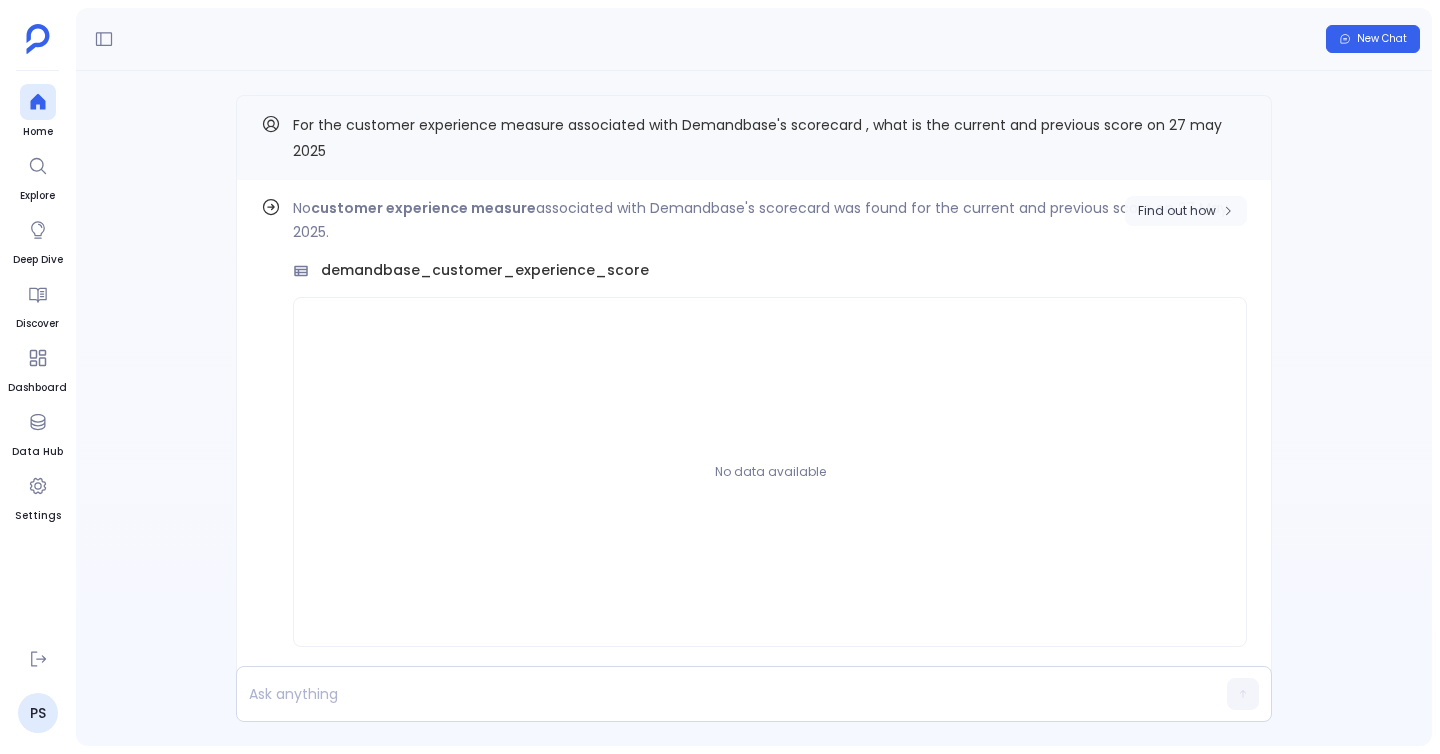 click on "Find out how" at bounding box center (1186, 211) 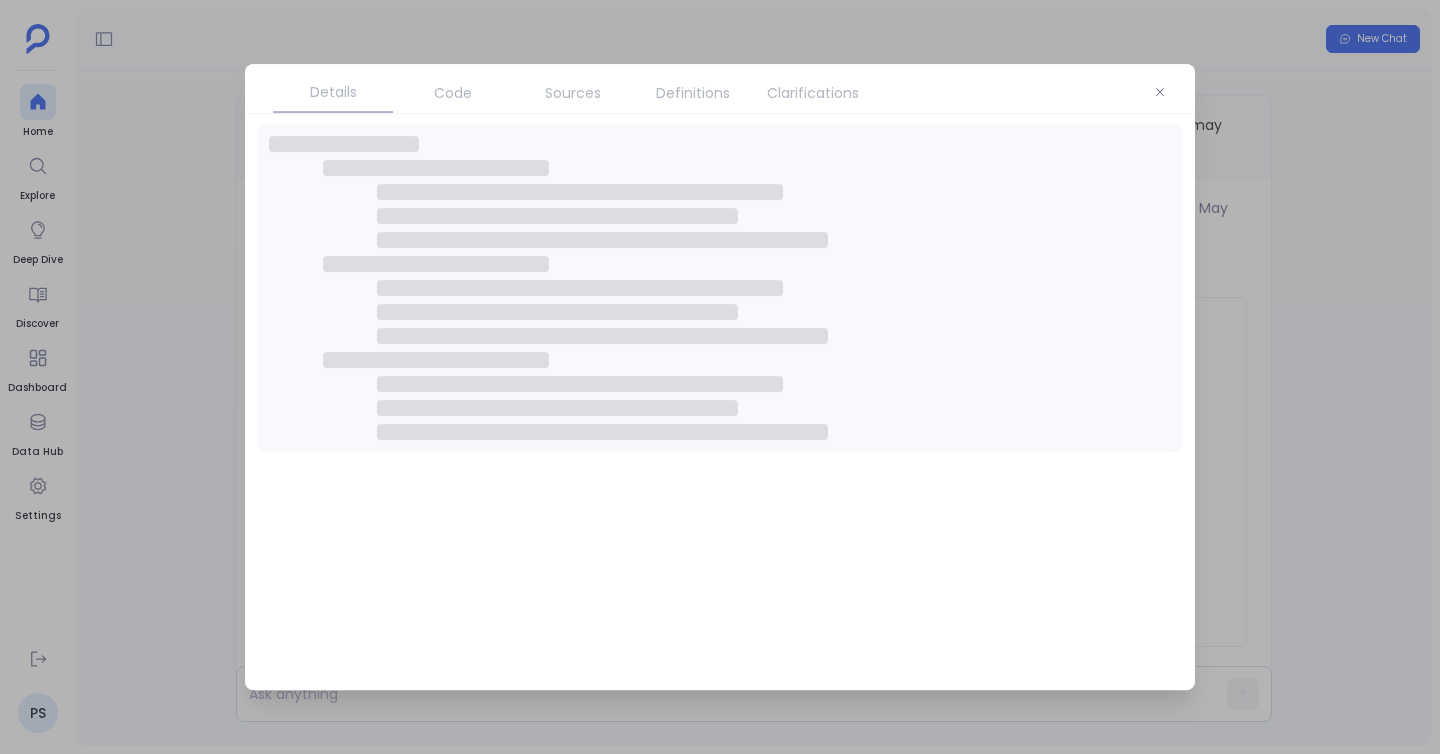 click on "Sources" at bounding box center [573, 93] 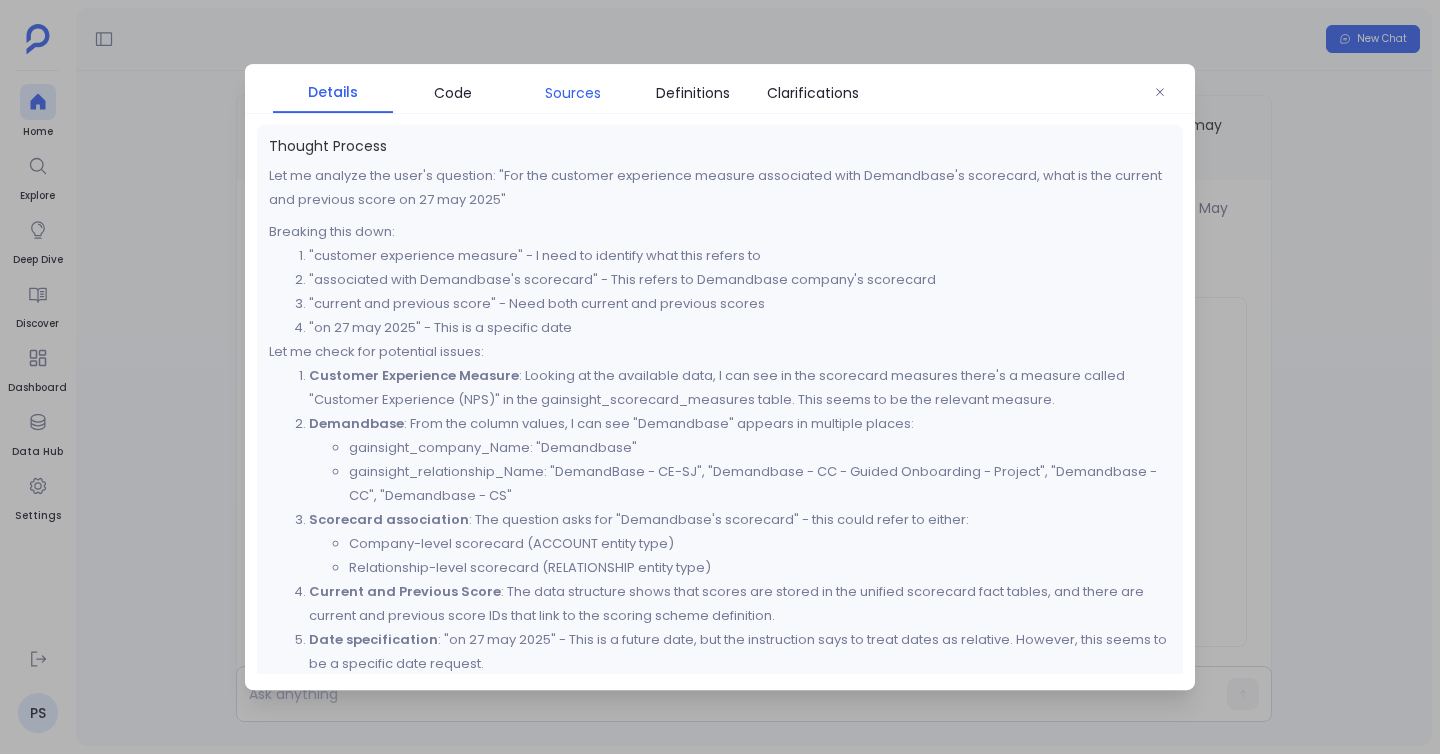 click on "Sources" at bounding box center (573, 93) 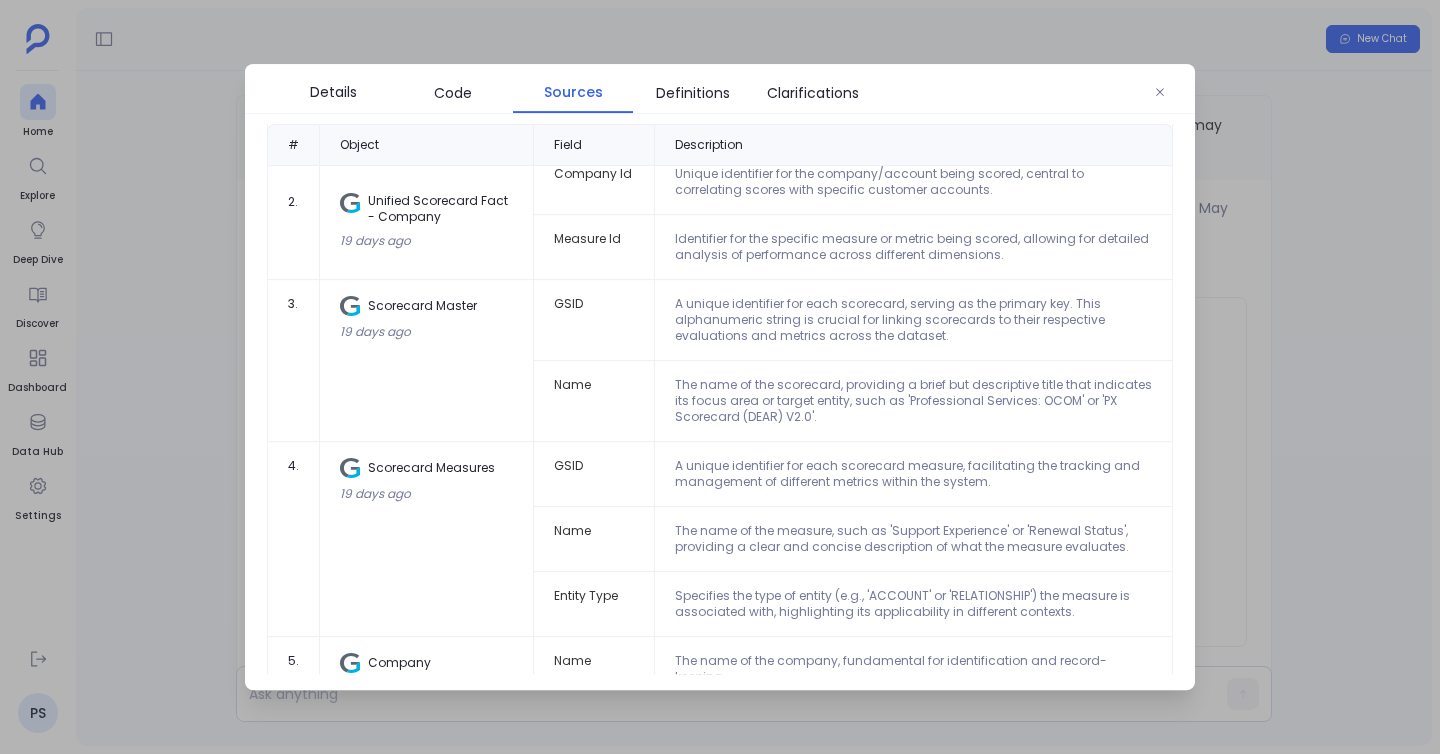scroll, scrollTop: 381, scrollLeft: 0, axis: vertical 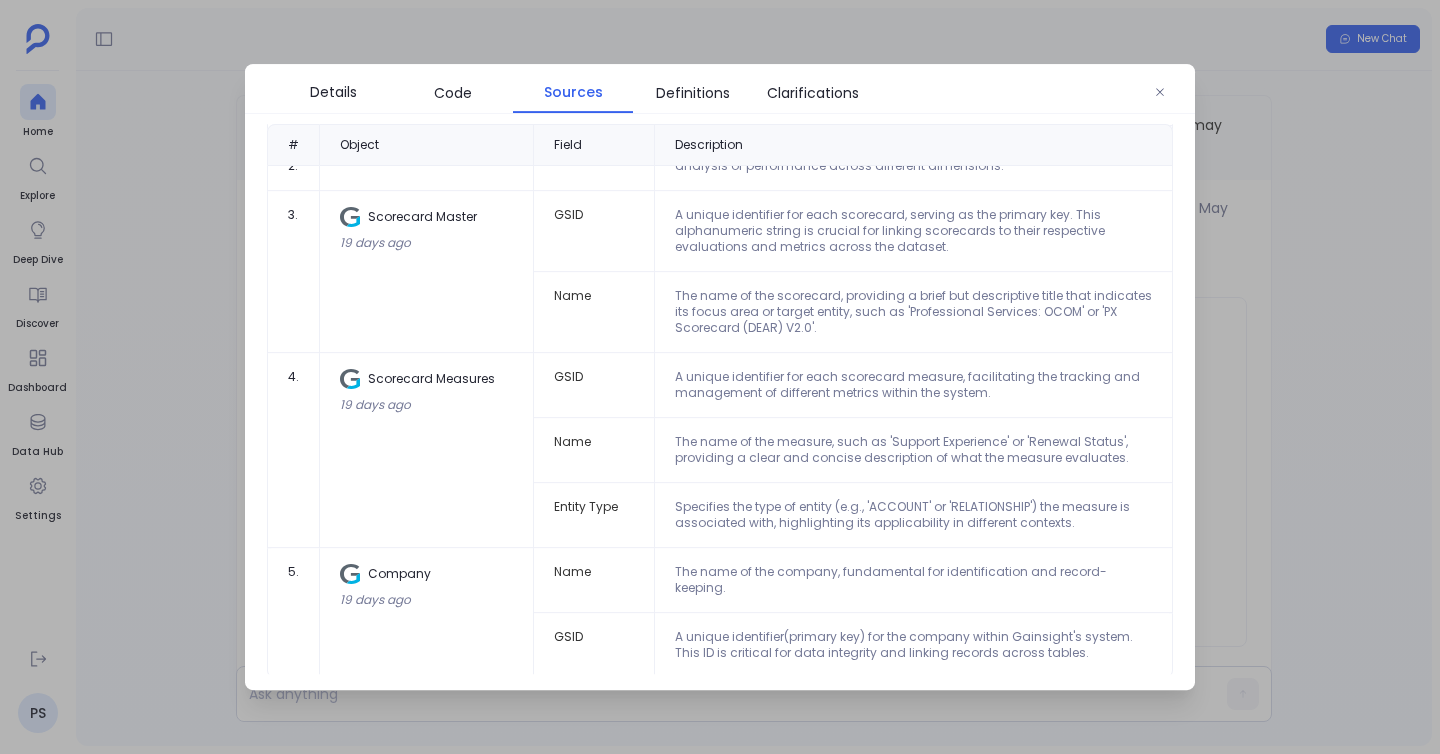 click at bounding box center (720, 377) 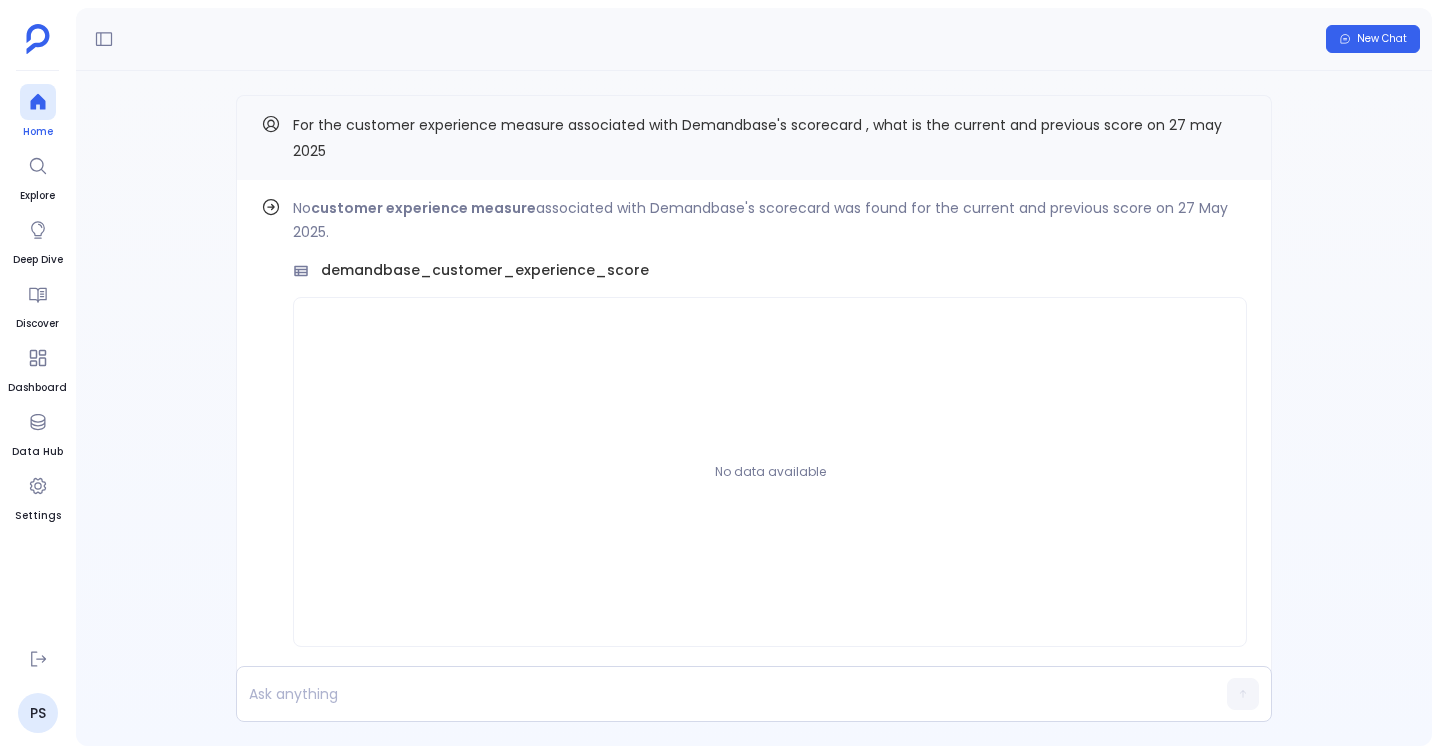 click on "Home" at bounding box center [38, 132] 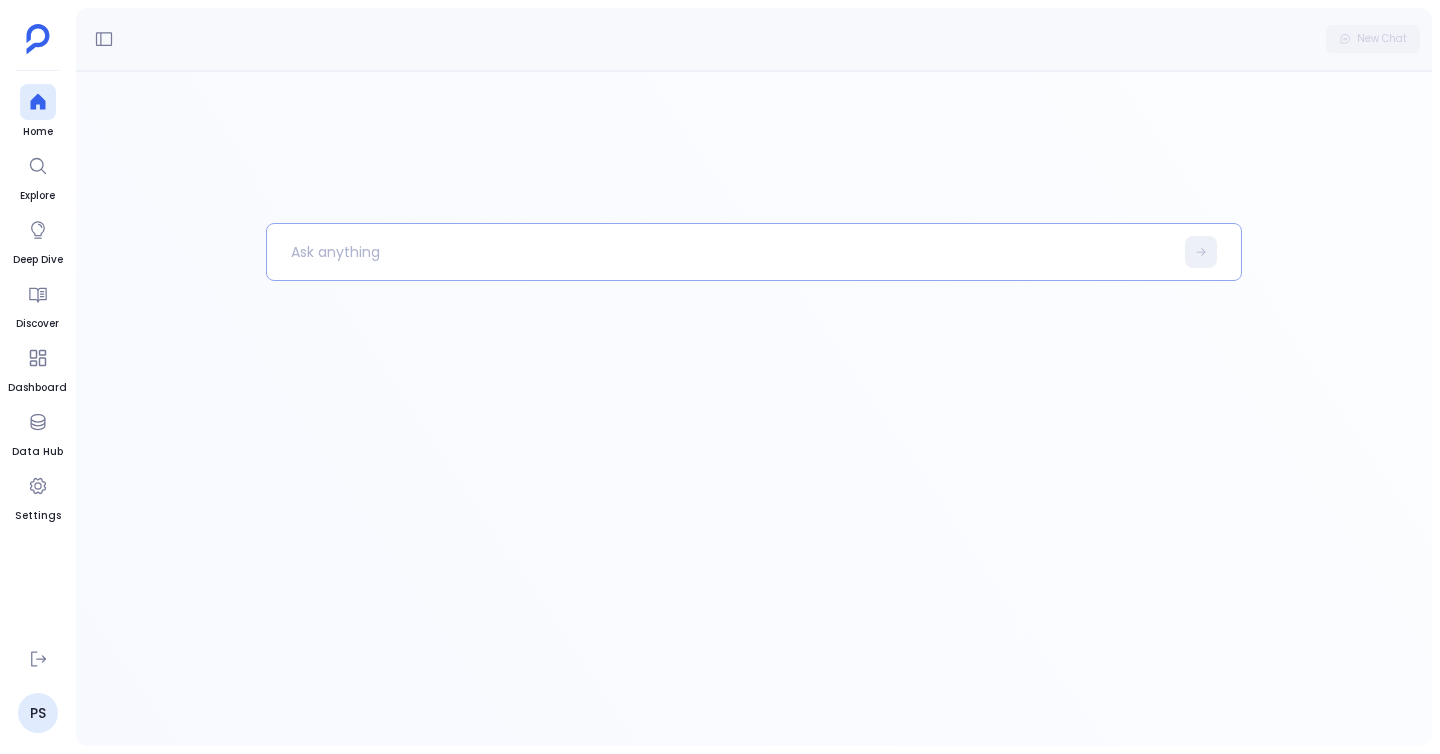 click at bounding box center [720, 252] 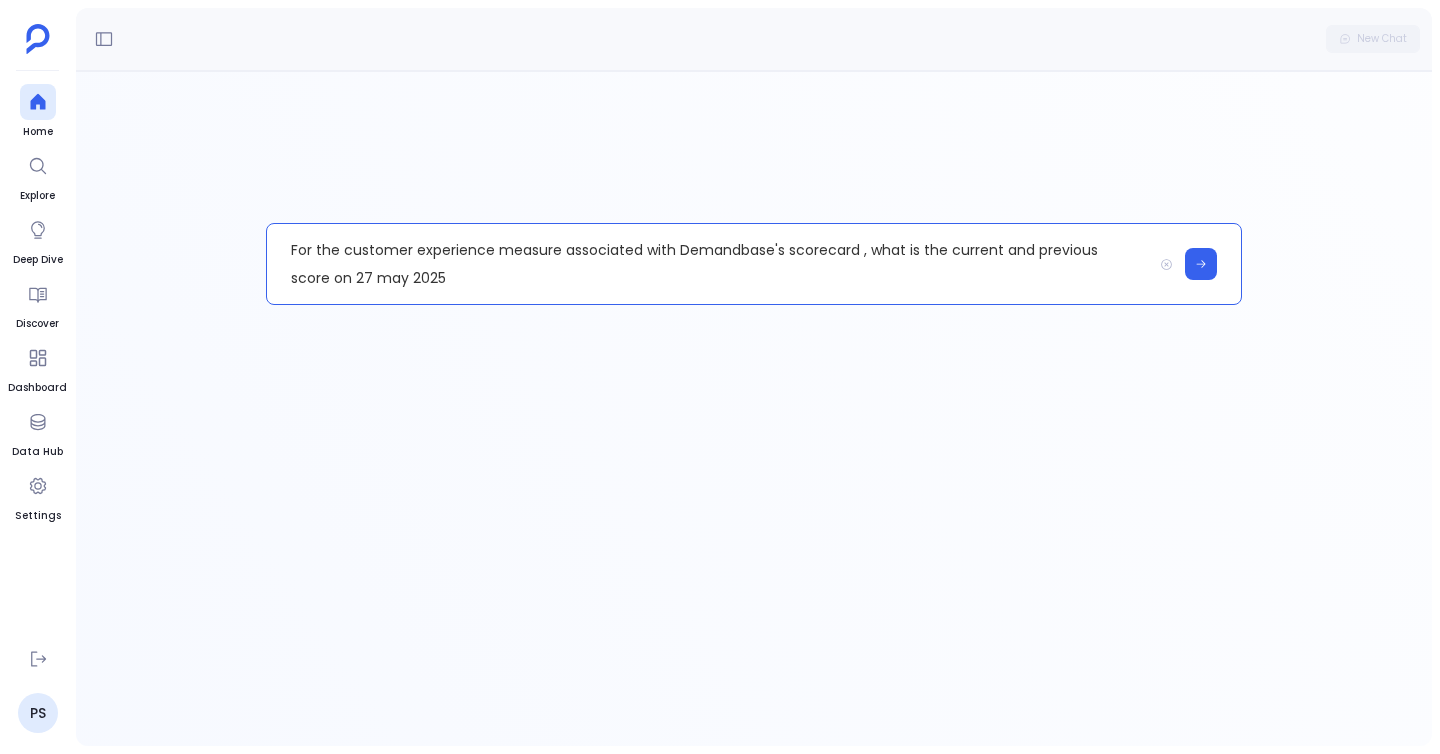 click on "For the customer experience measure associated with Demandbase's scorecard , what is the current and previous score on 27 may 2025" at bounding box center [709, 264] 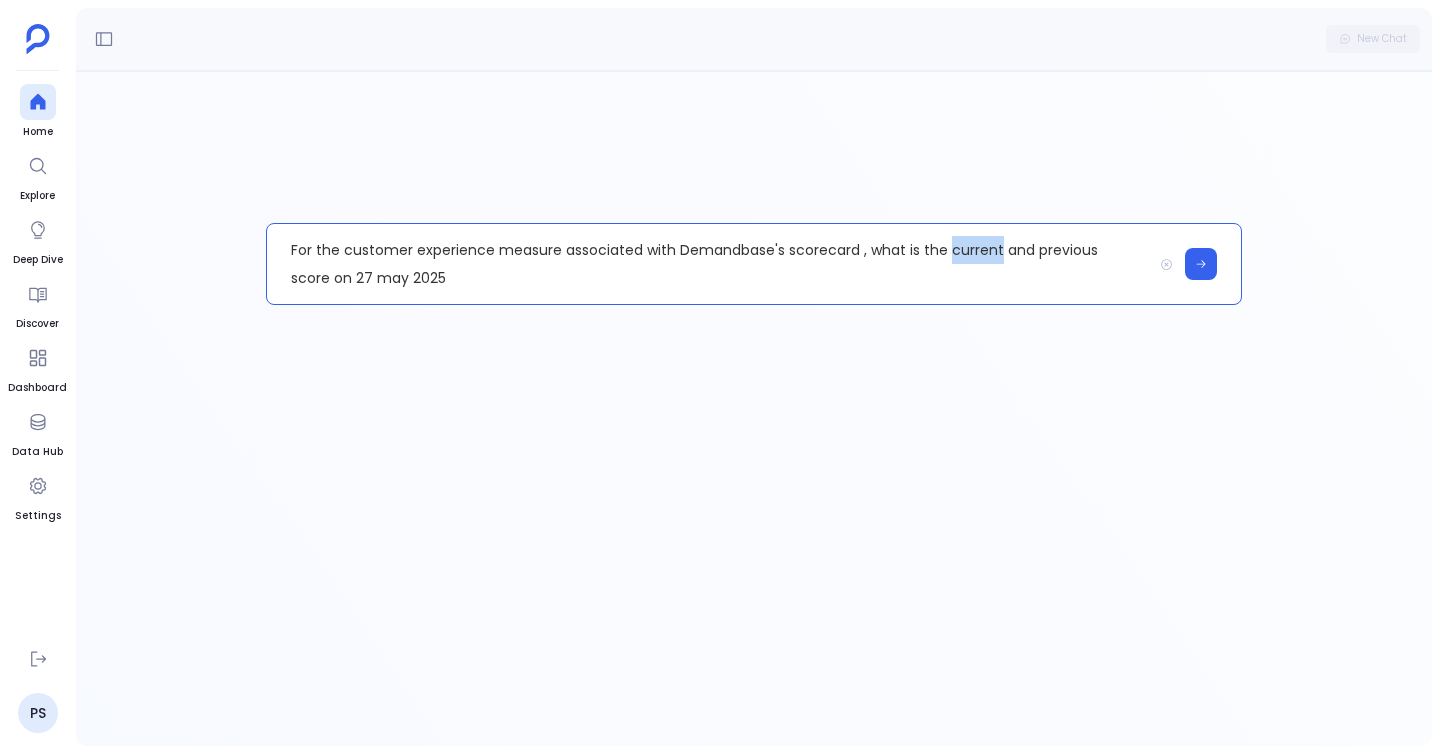 click on "For the customer experience measure associated with Demandbase's scorecard , what is the current and previous score on 27 may 2025" at bounding box center (709, 264) 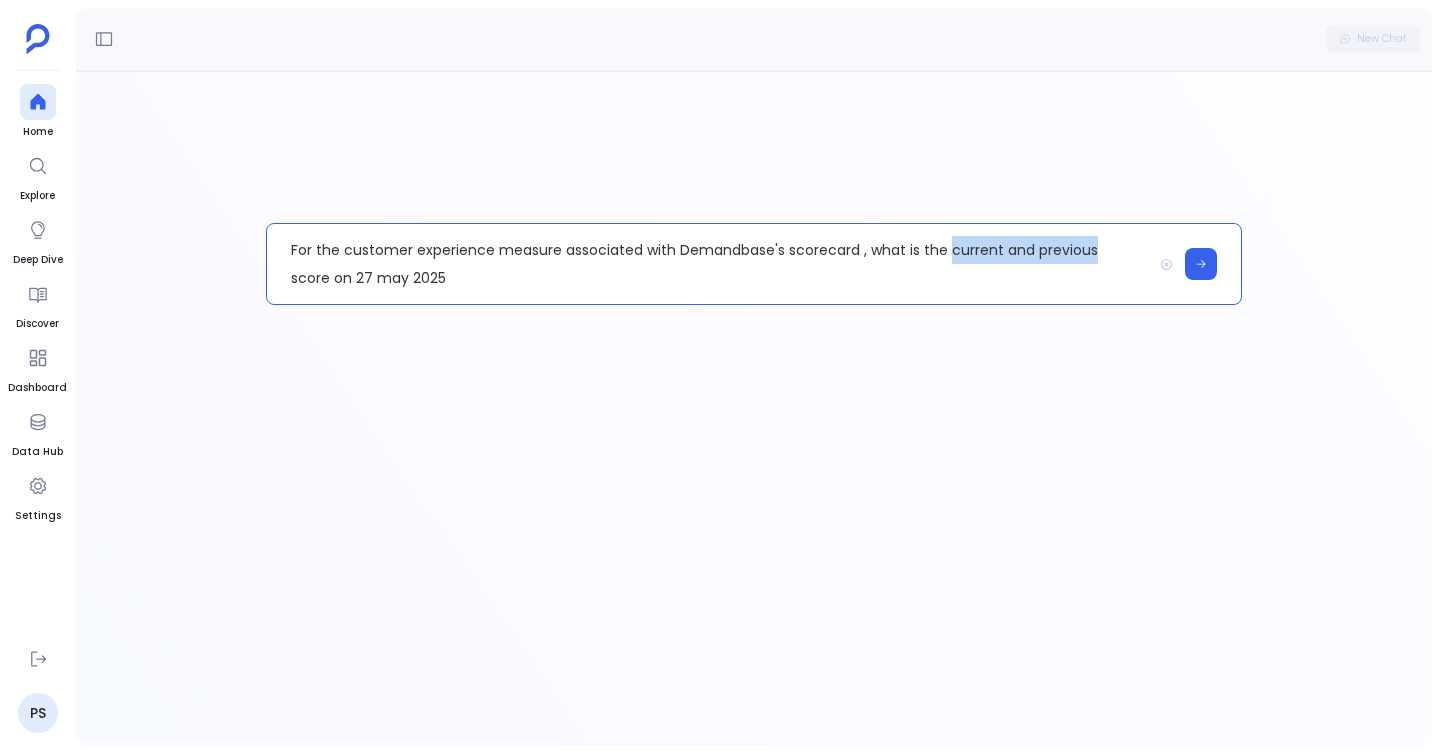 click on "For the customer experience measure associated with Demandbase's scorecard , what is the current and previous score on 27 may 2025" at bounding box center [709, 264] 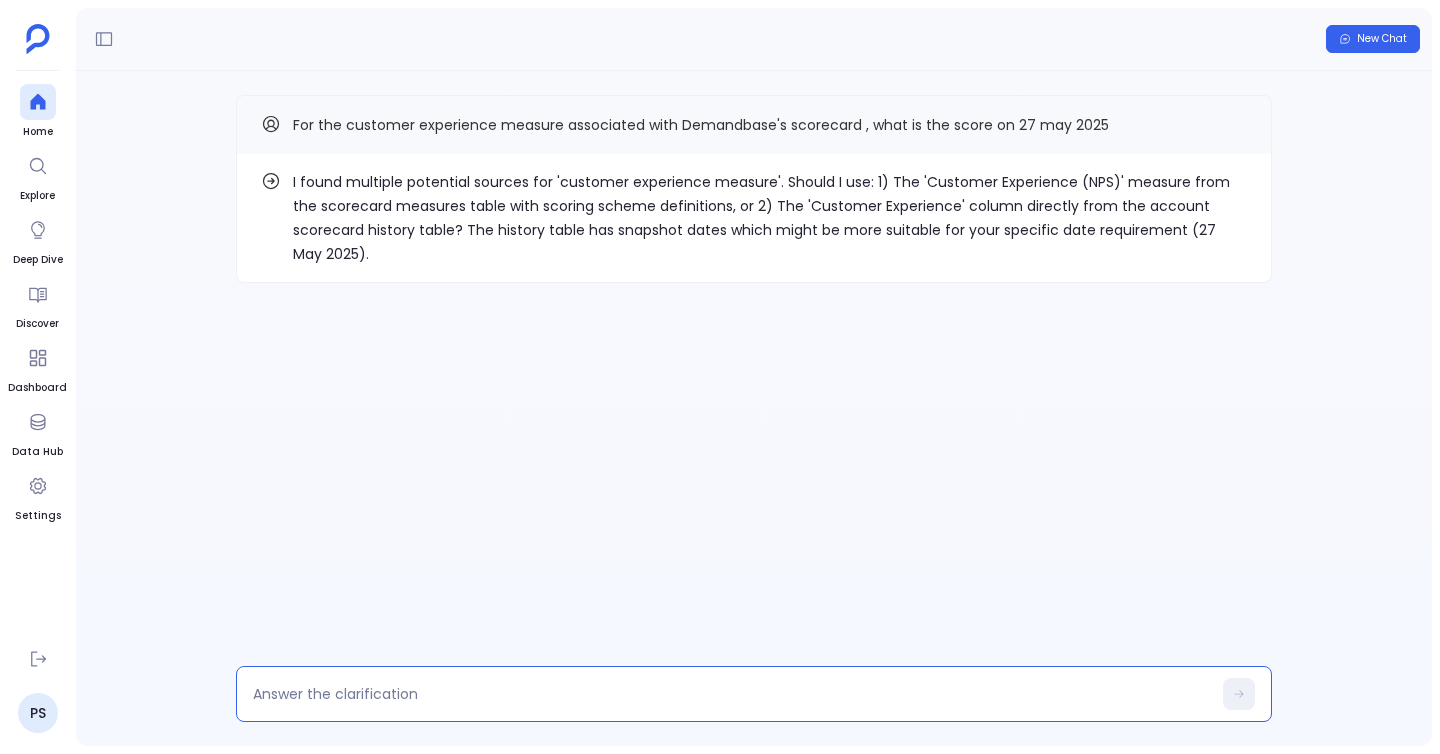 click at bounding box center (732, 694) 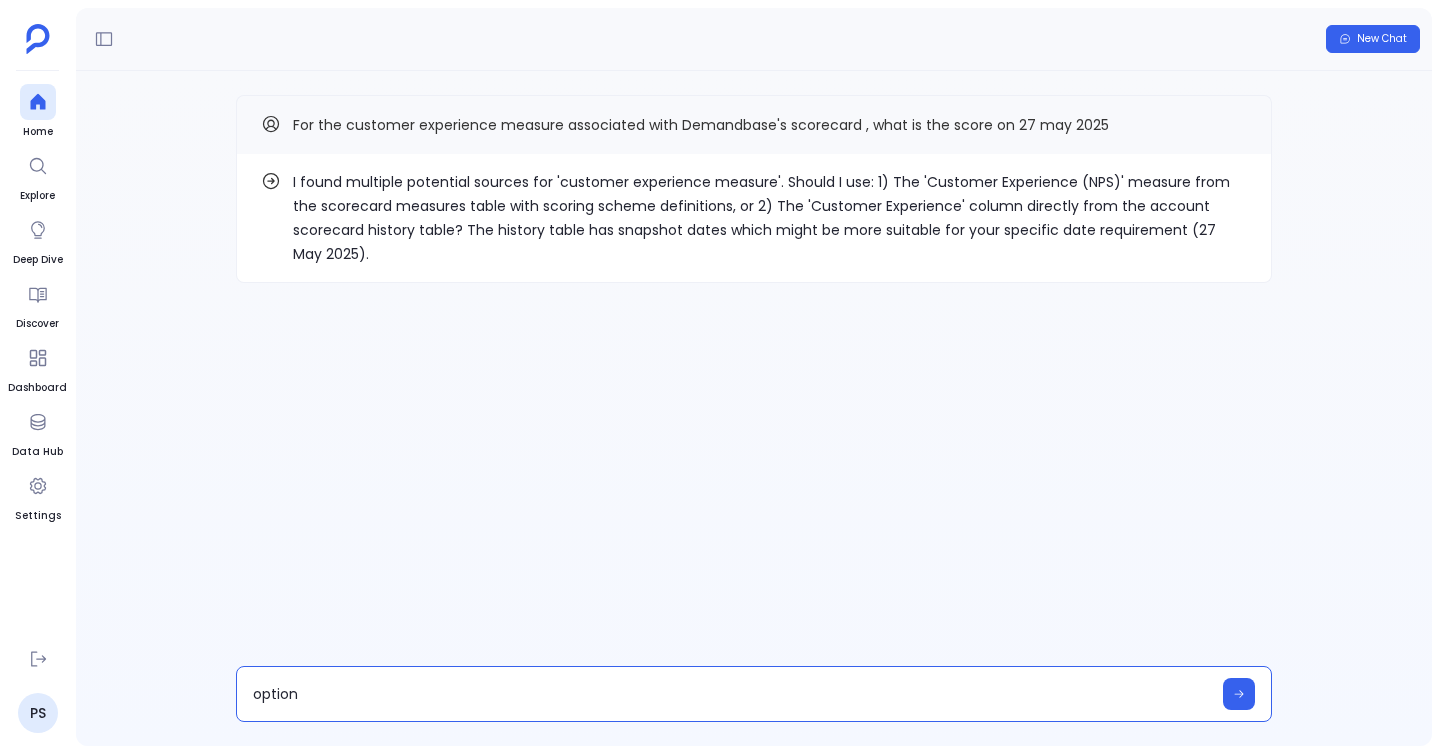 type on "option 2" 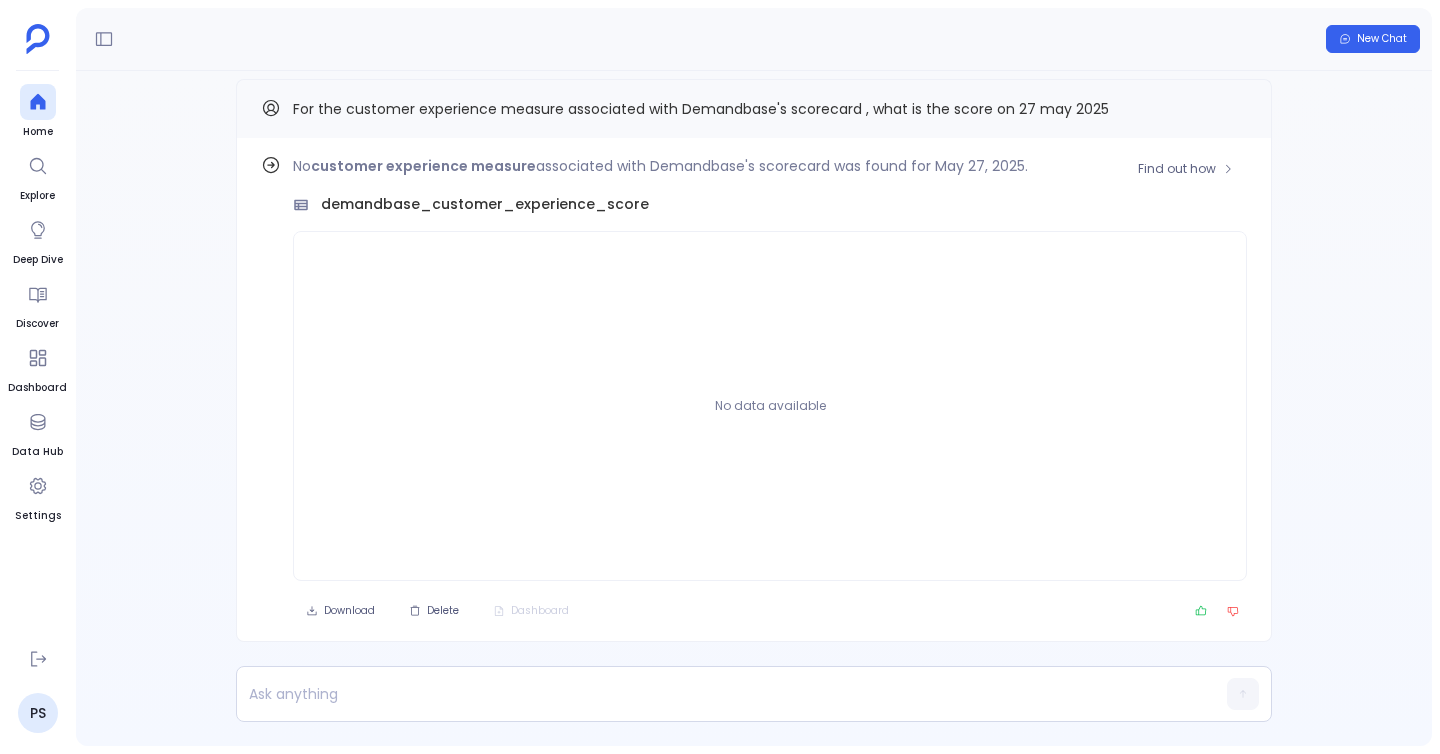 click on "Find out how No  customer experience measure  associated with Demandbase's scorecard was found for May 27, 2025. demandbase_customer_experience_score No data available Download Delete Dashboard" at bounding box center (754, 390) 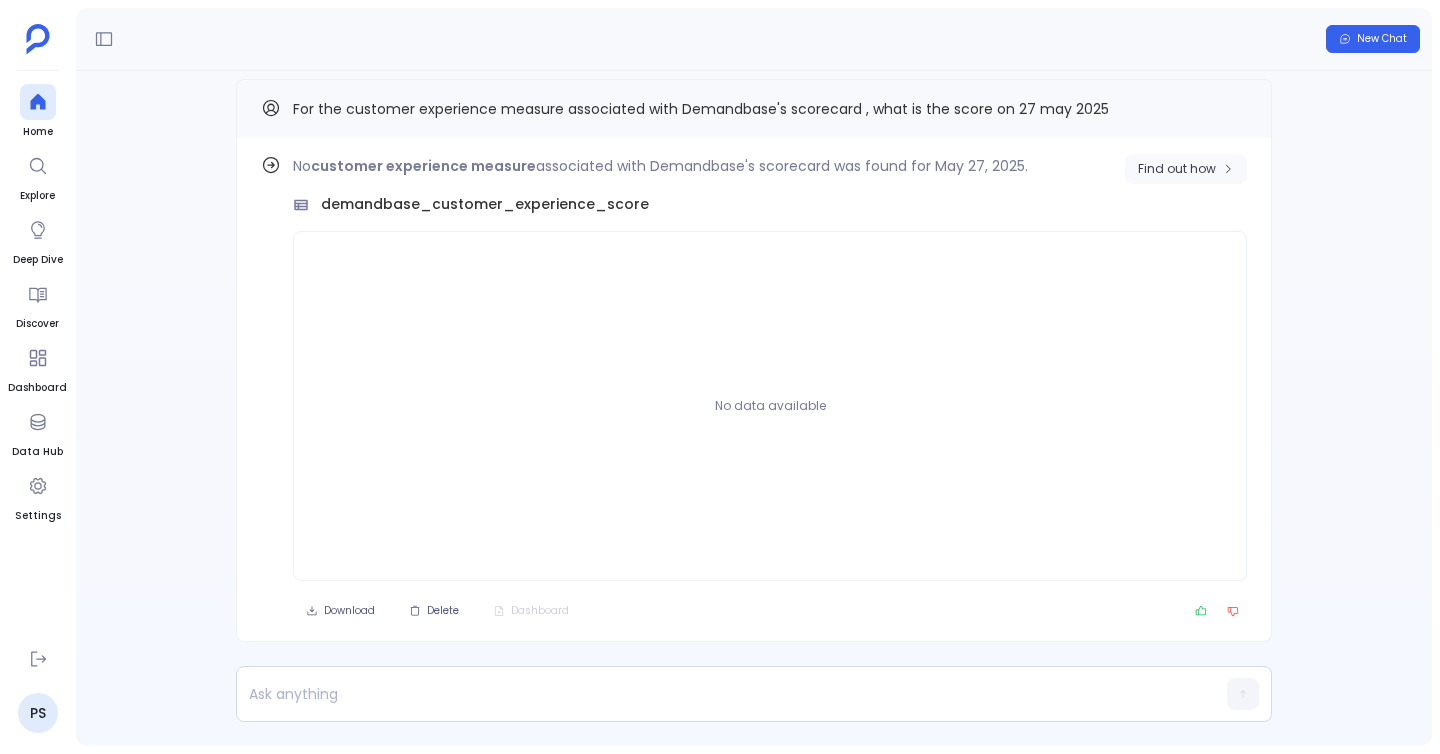 click on "Find out how" at bounding box center [1177, 169] 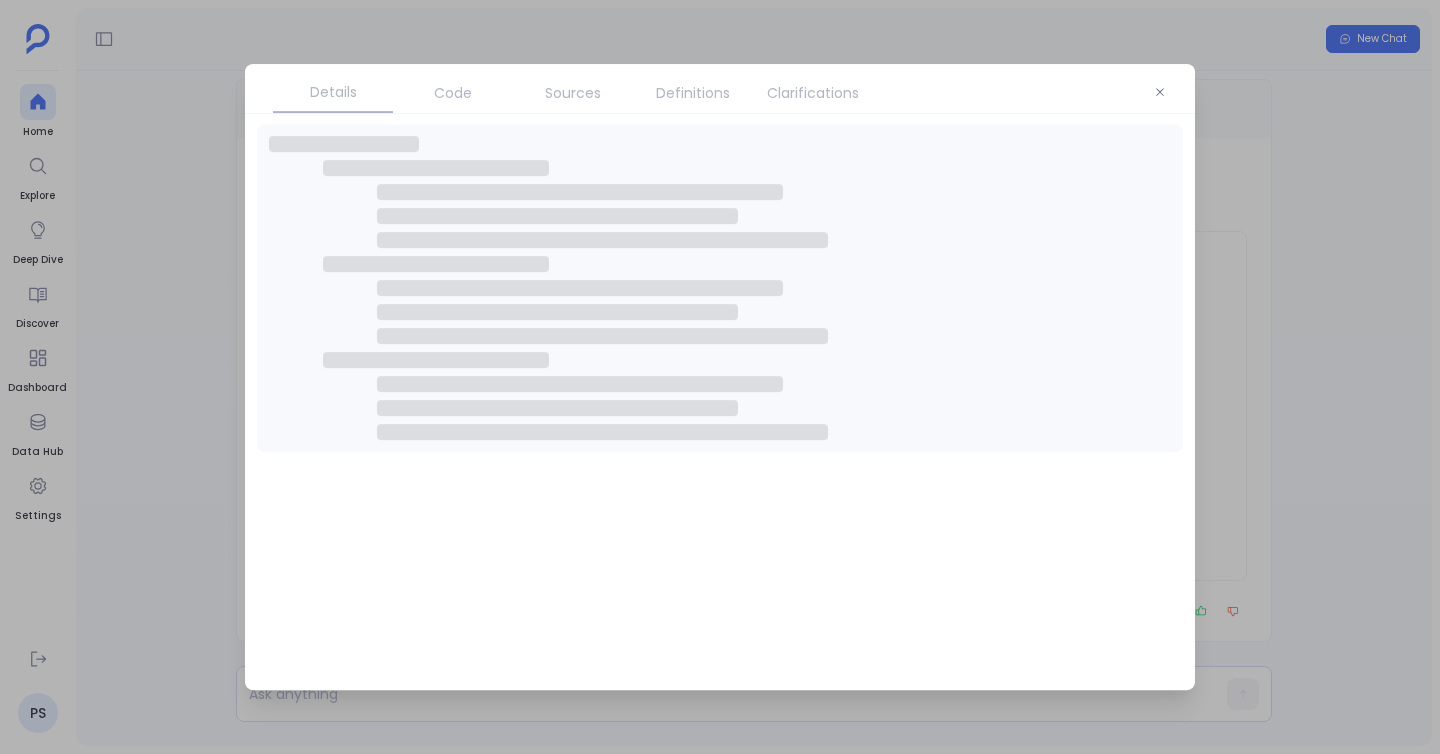 click on "Sources" at bounding box center (573, 93) 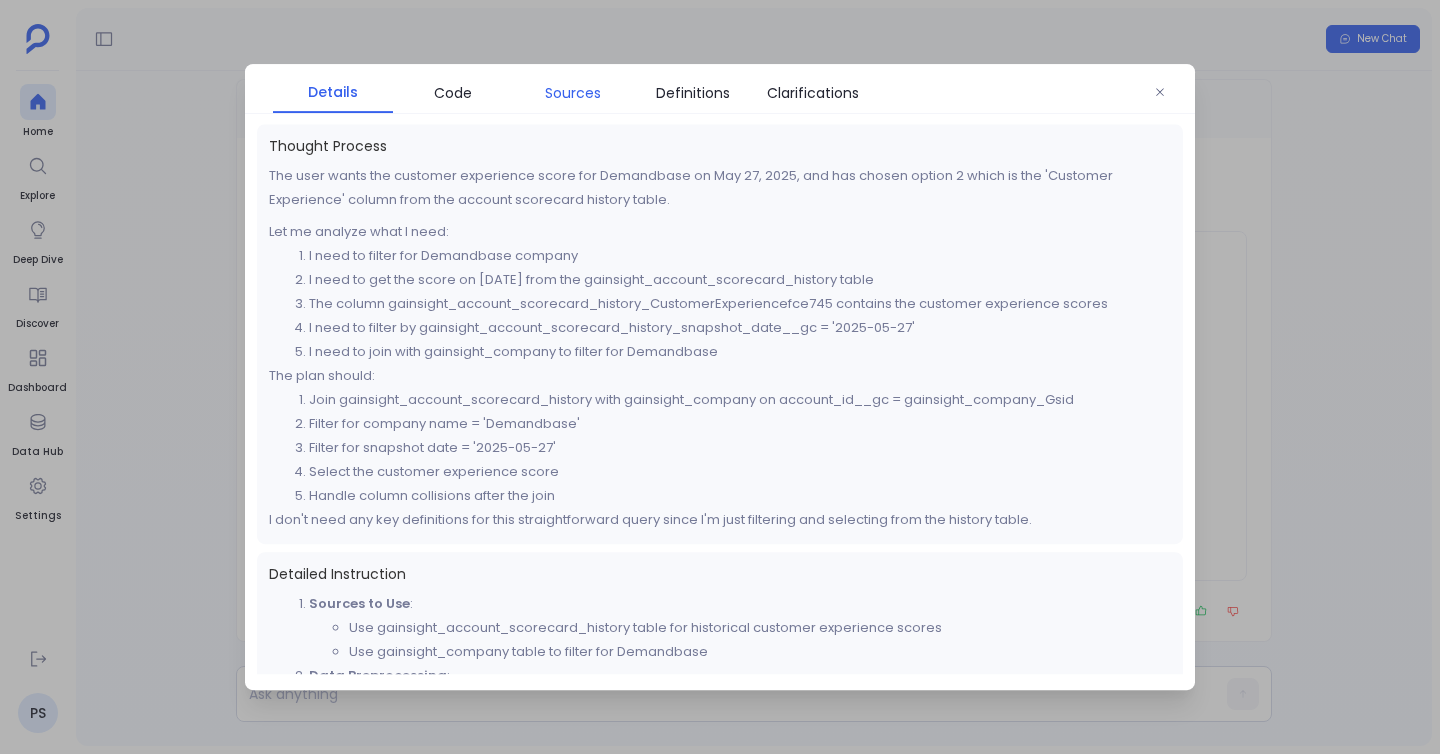 click on "Sources" at bounding box center (573, 93) 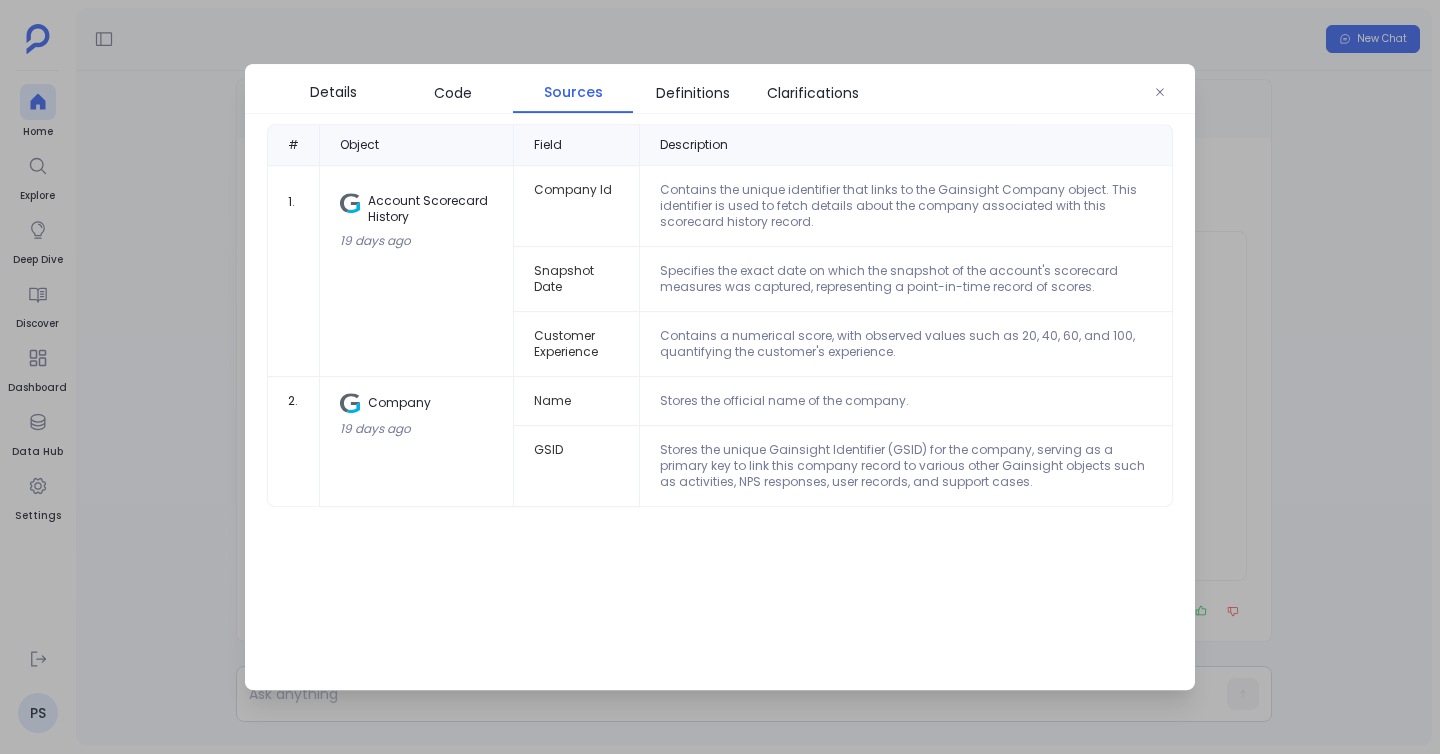 click on "Sources" at bounding box center (573, 92) 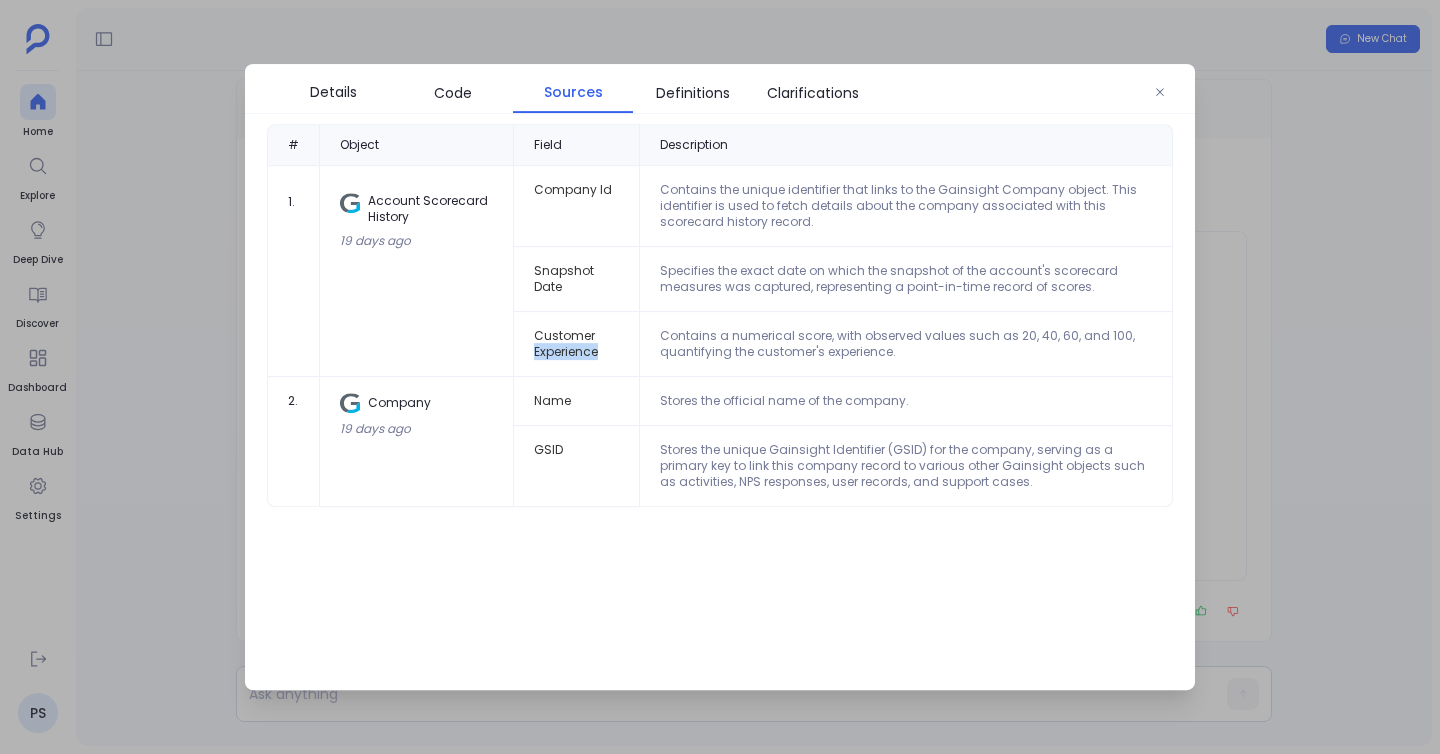 click on "Customer Experience" at bounding box center (577, 344) 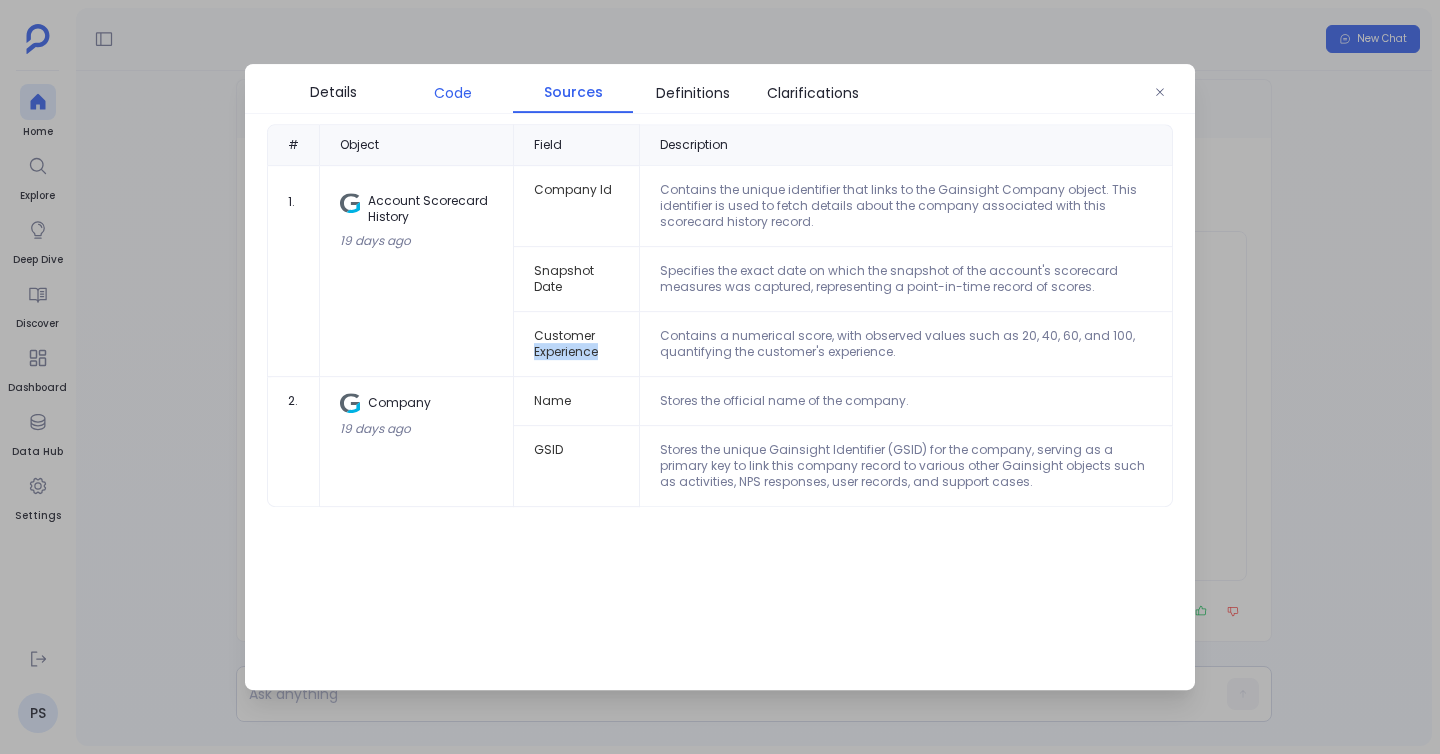 click on "Code" at bounding box center (453, 93) 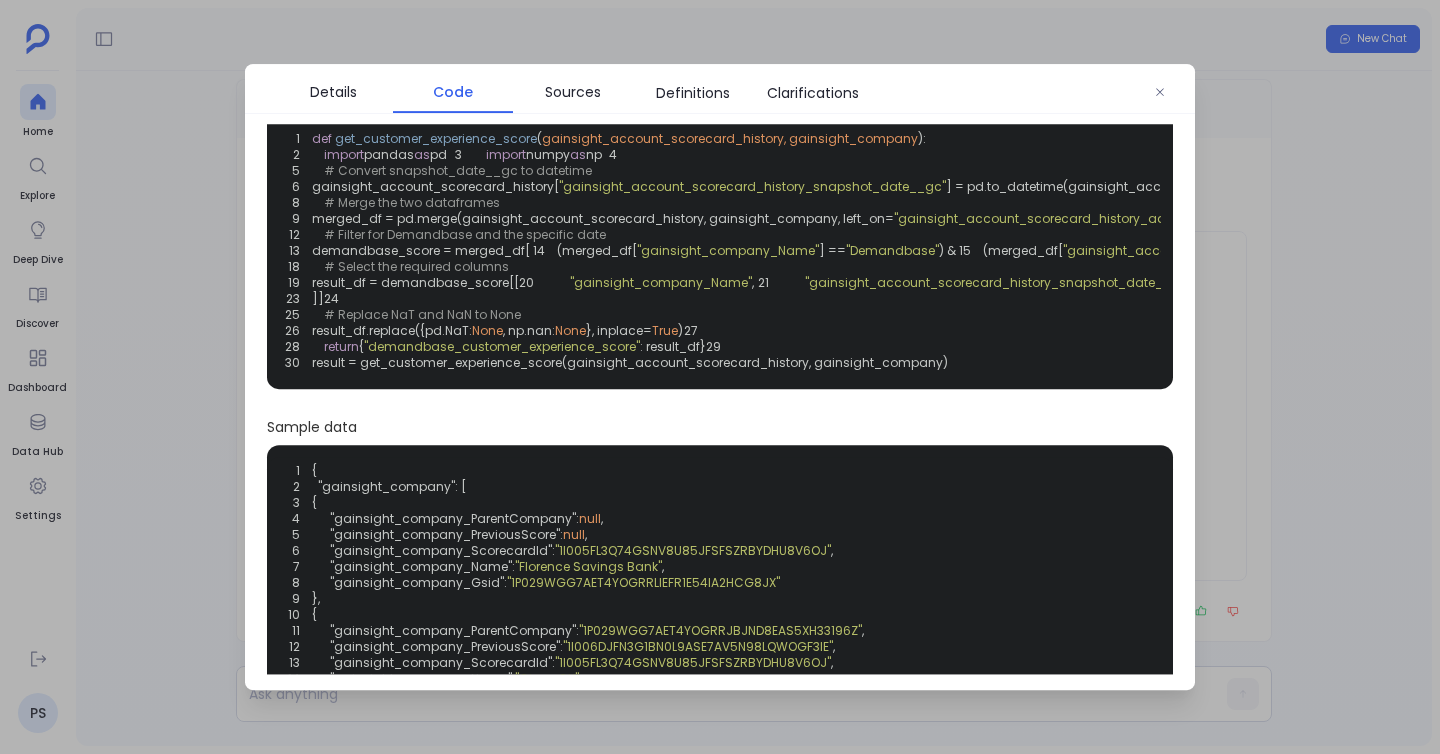 scroll, scrollTop: 54, scrollLeft: 0, axis: vertical 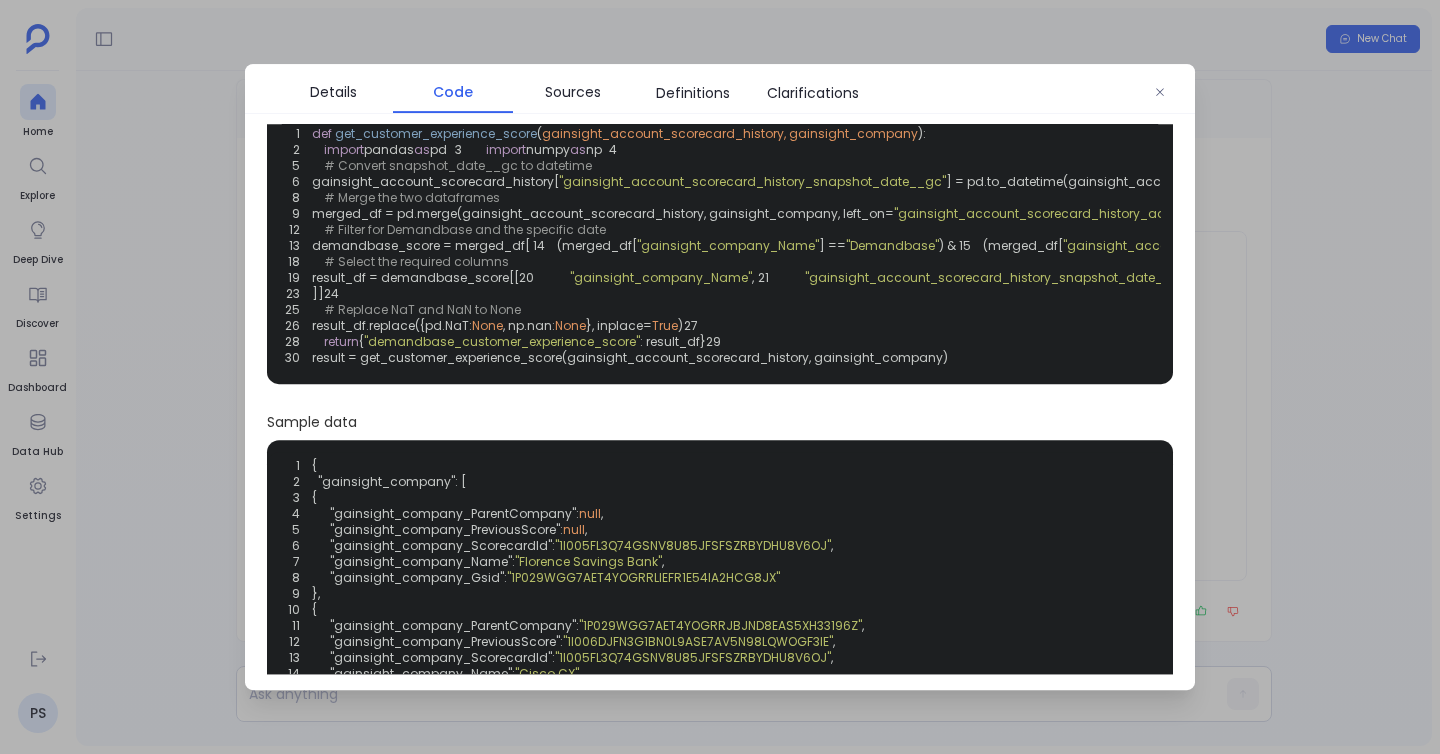 click at bounding box center [720, 377] 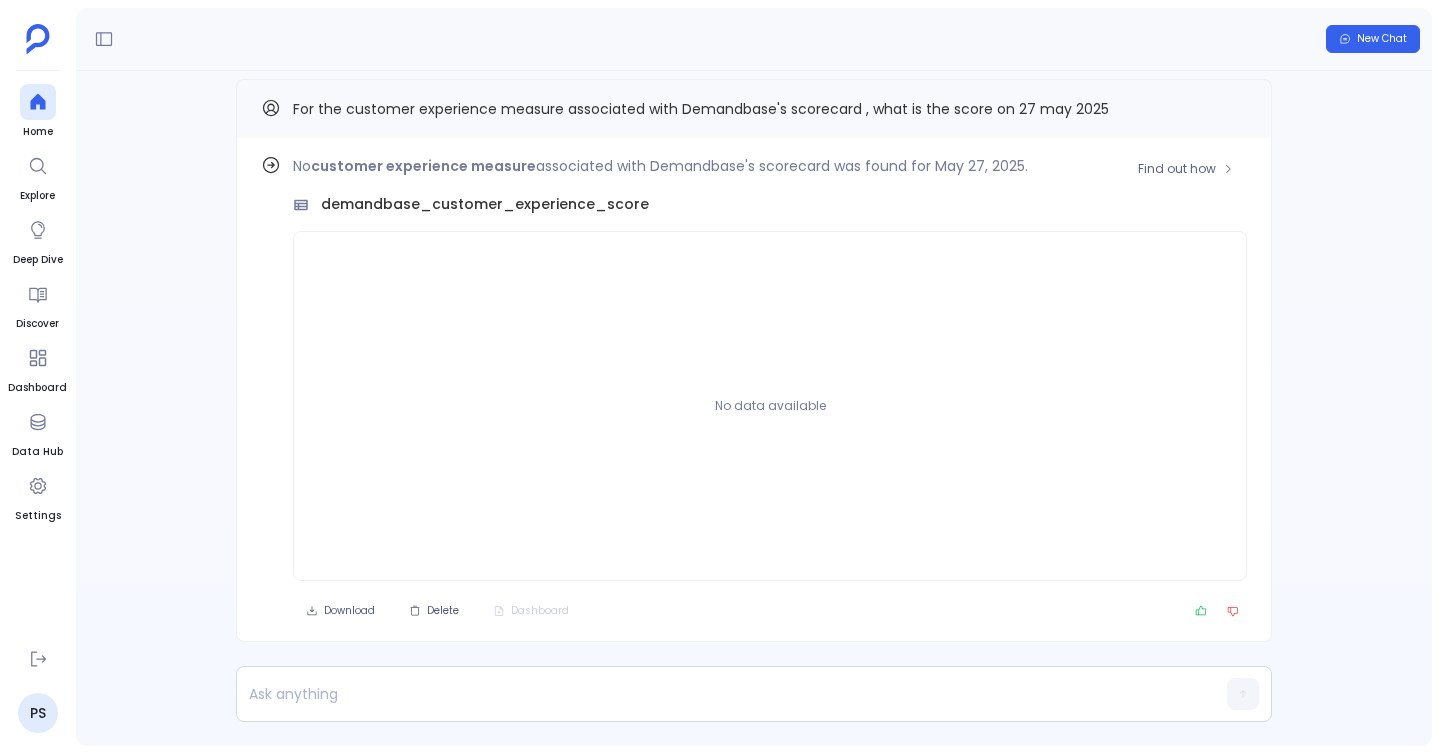 scroll, scrollTop: -16, scrollLeft: 0, axis: vertical 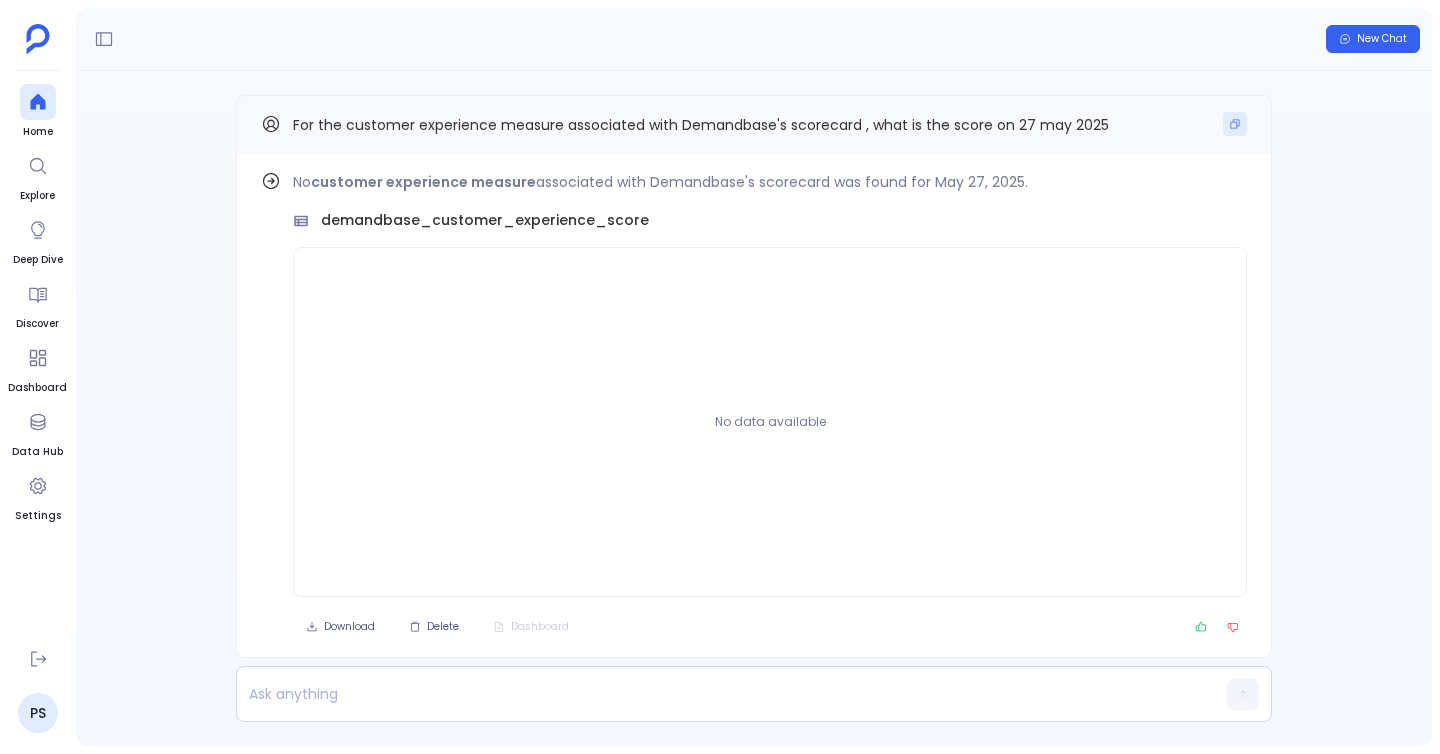 click 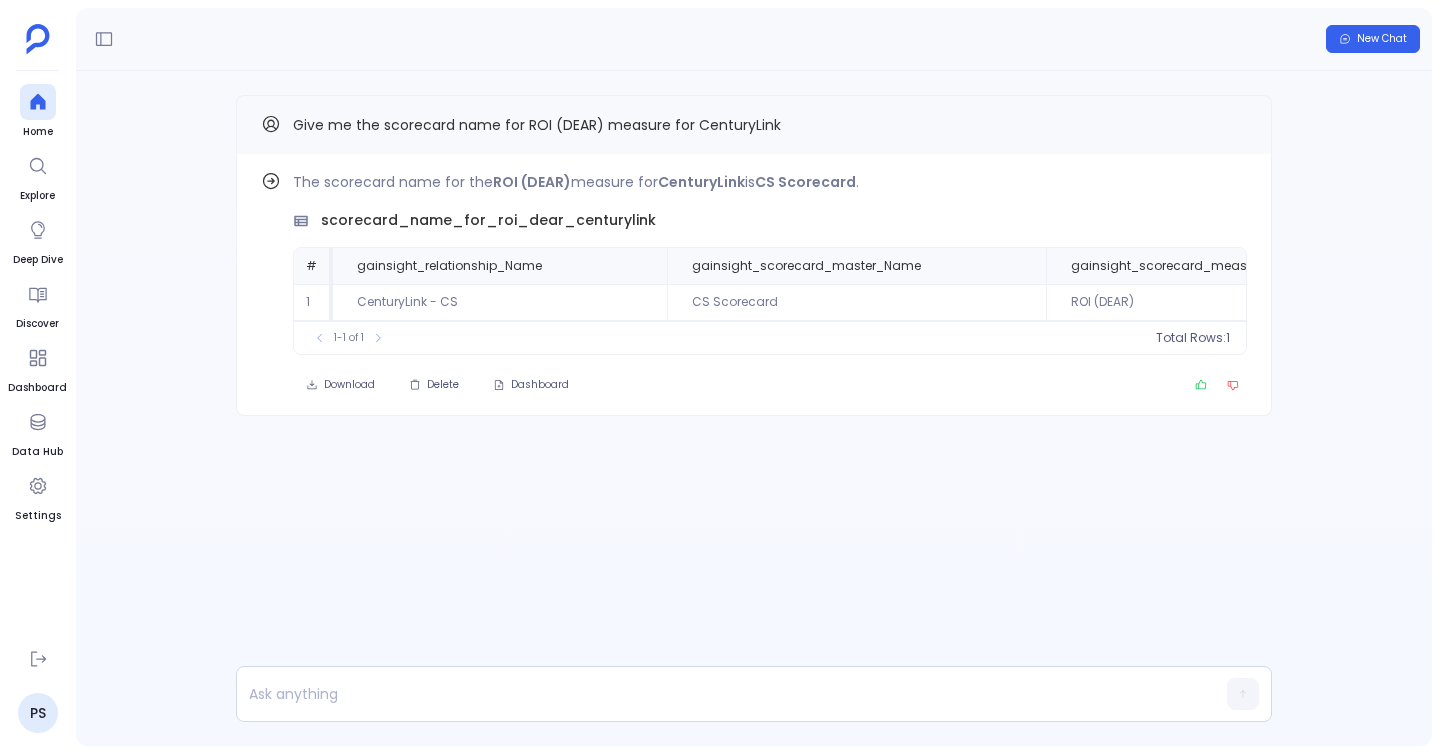 scroll, scrollTop: 0, scrollLeft: 0, axis: both 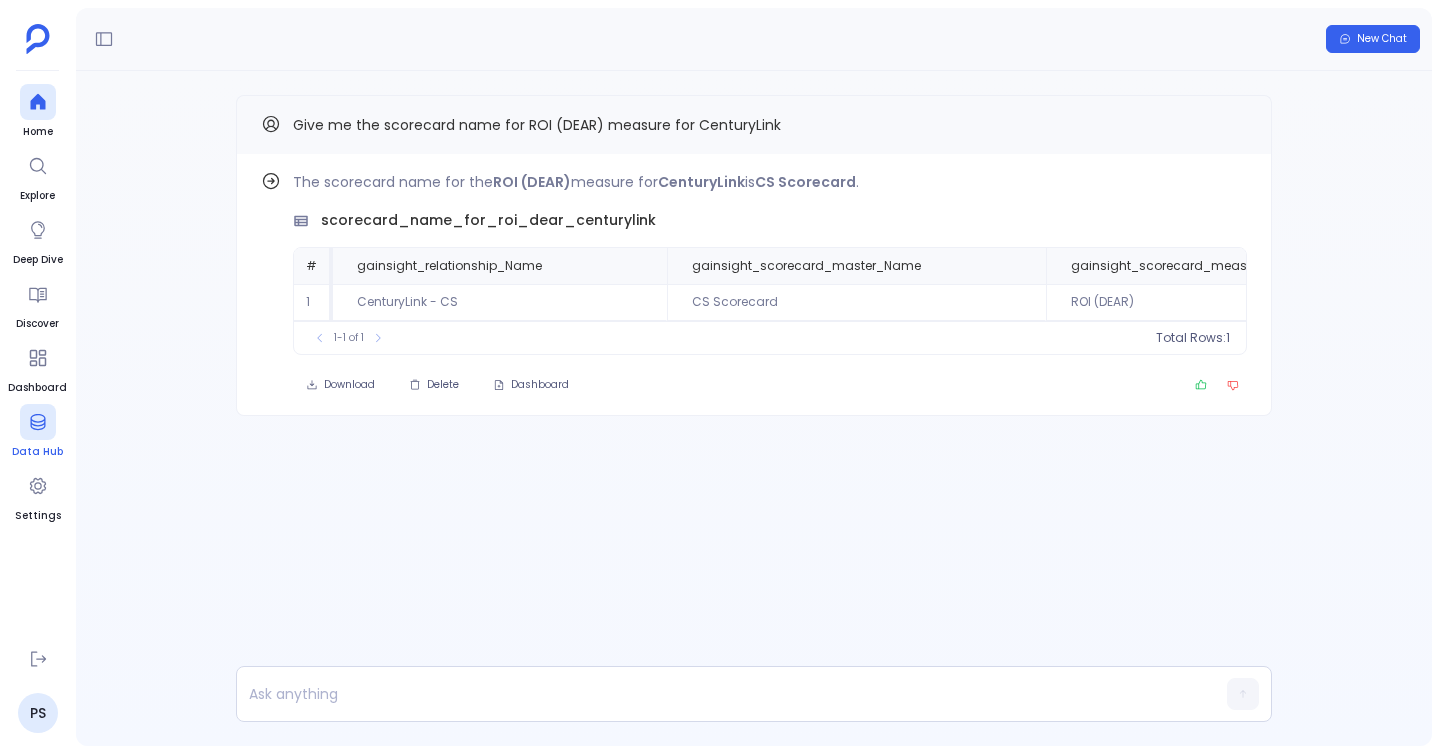 click on "Data Hub" at bounding box center [37, 432] 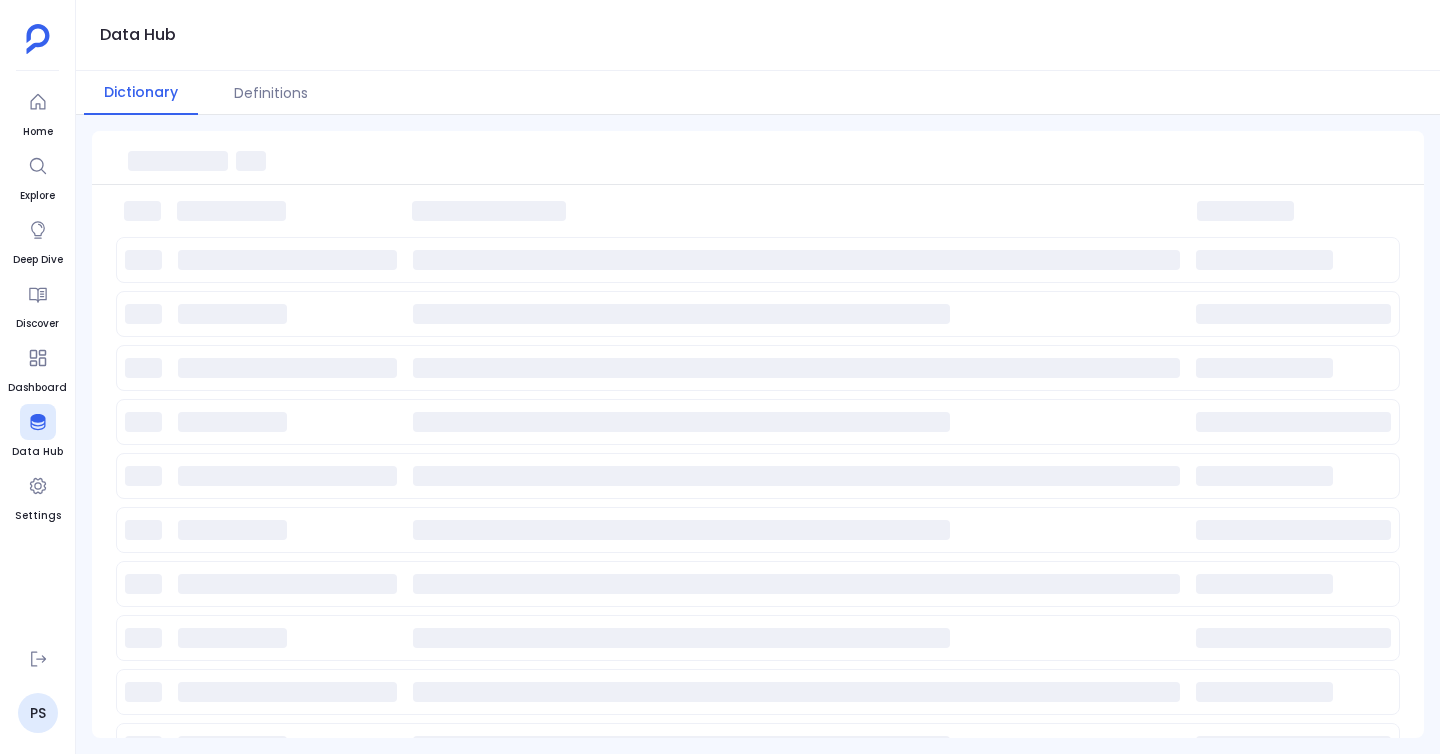 click at bounding box center (197, 159) 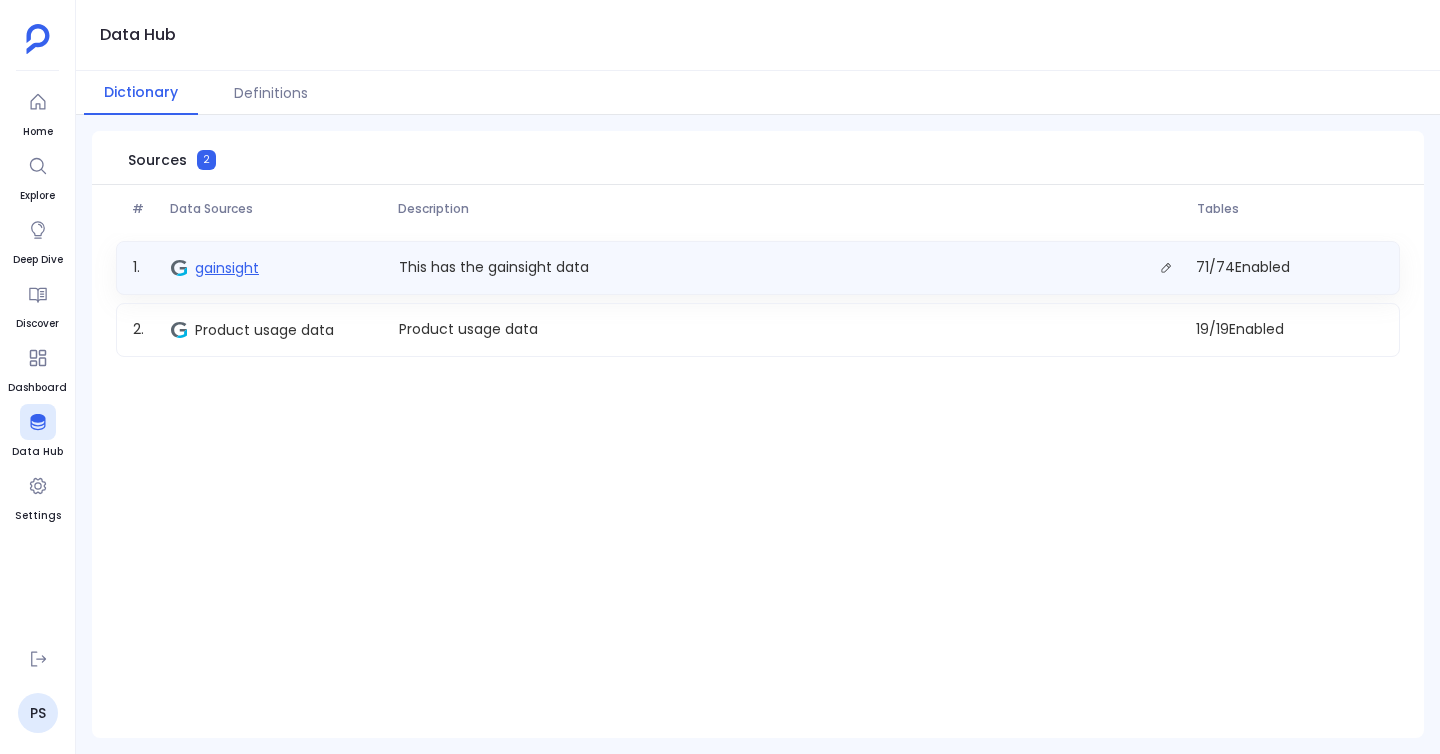 click on "gainsight" at bounding box center [227, 268] 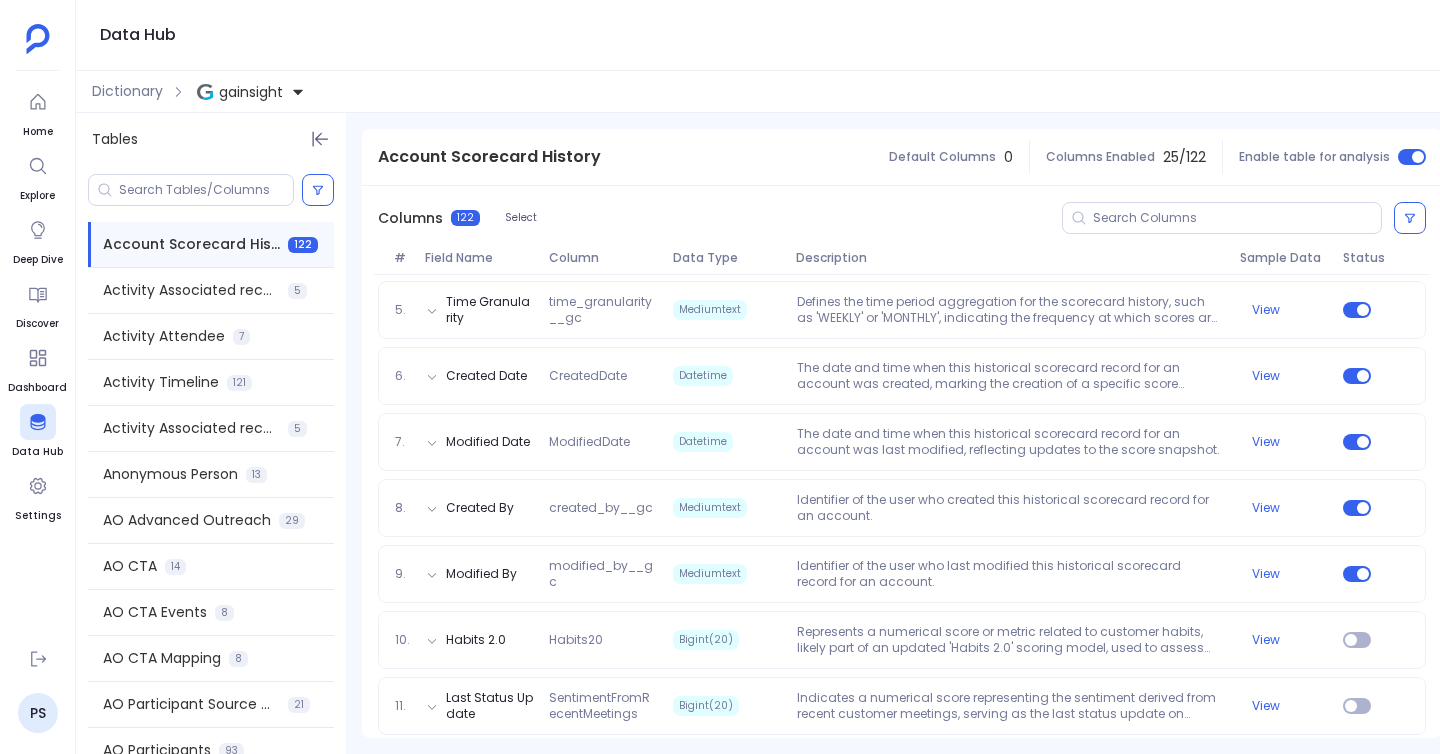 scroll, scrollTop: 554, scrollLeft: 0, axis: vertical 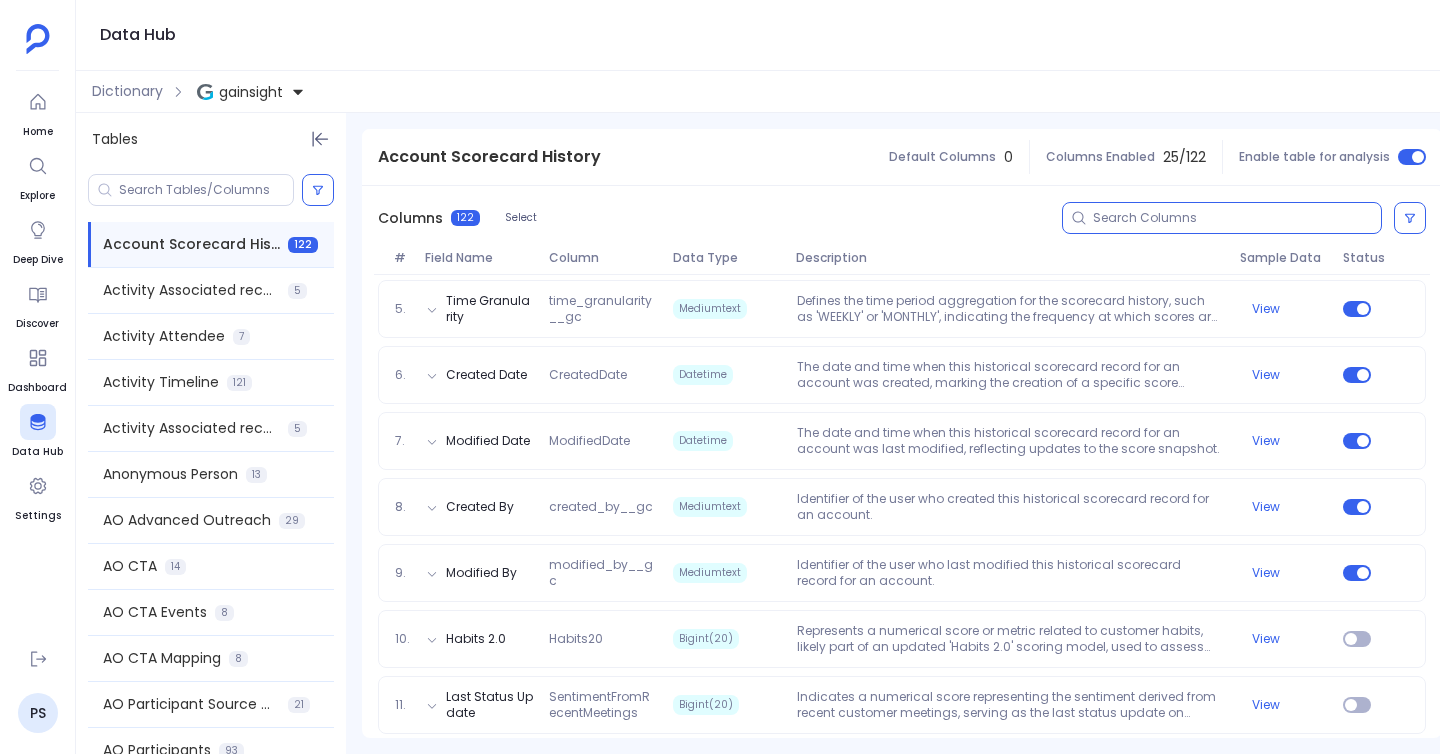 click at bounding box center [1237, 218] 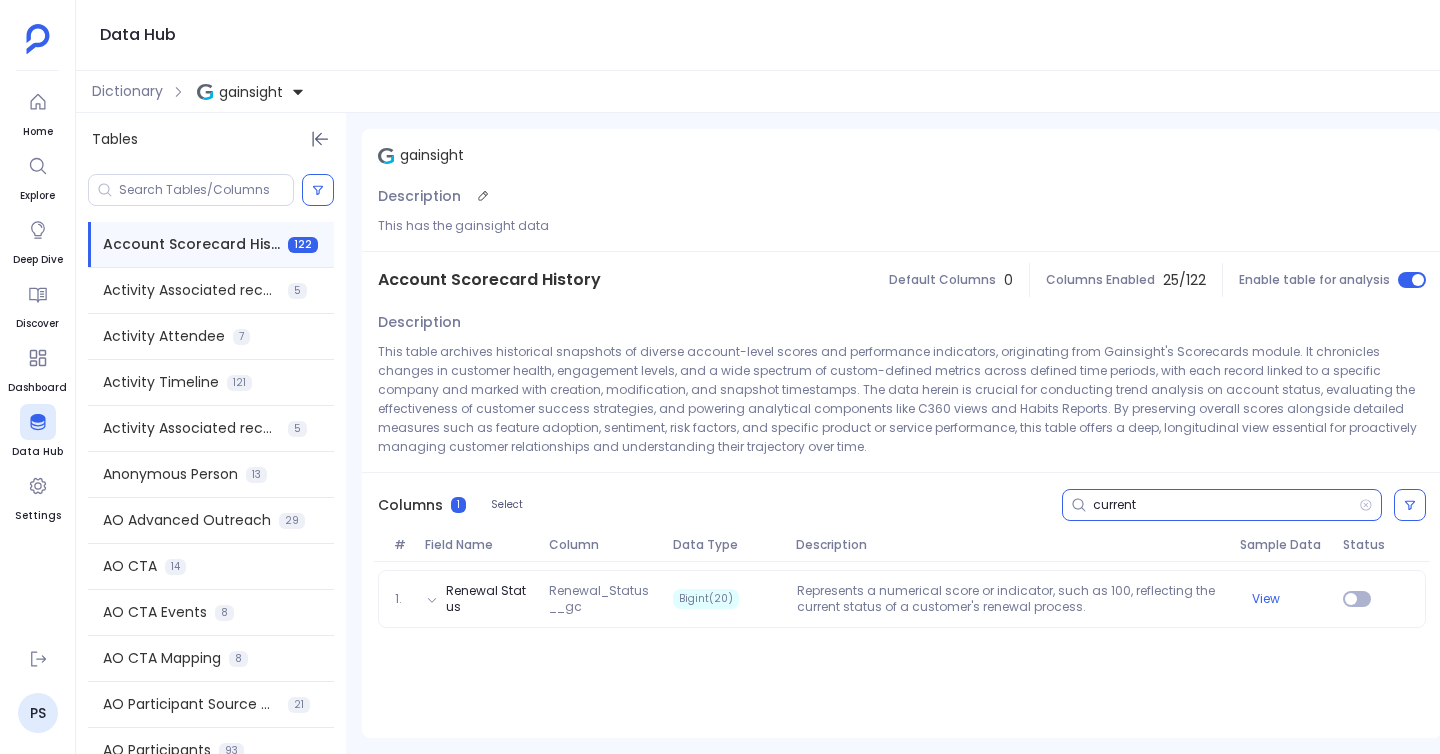 scroll, scrollTop: 0, scrollLeft: 0, axis: both 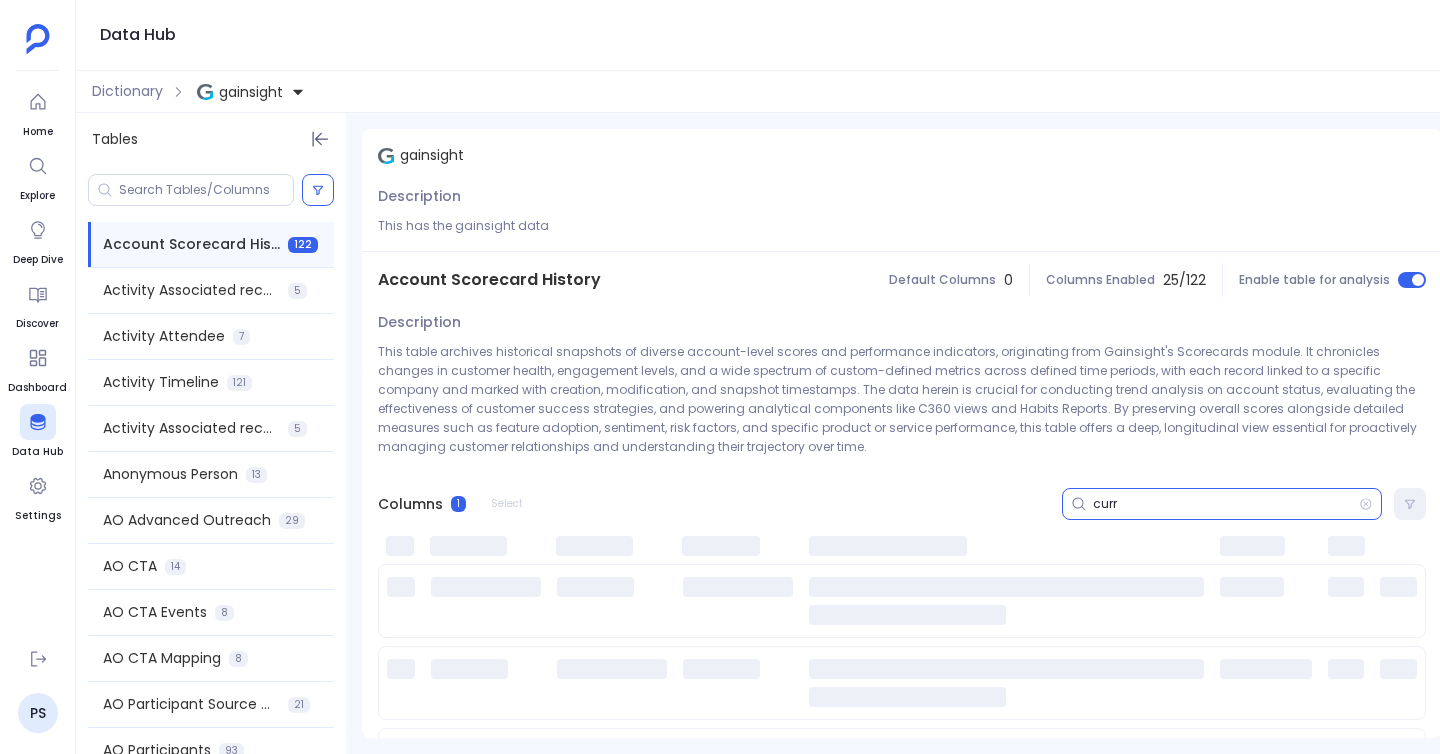 type on "curr" 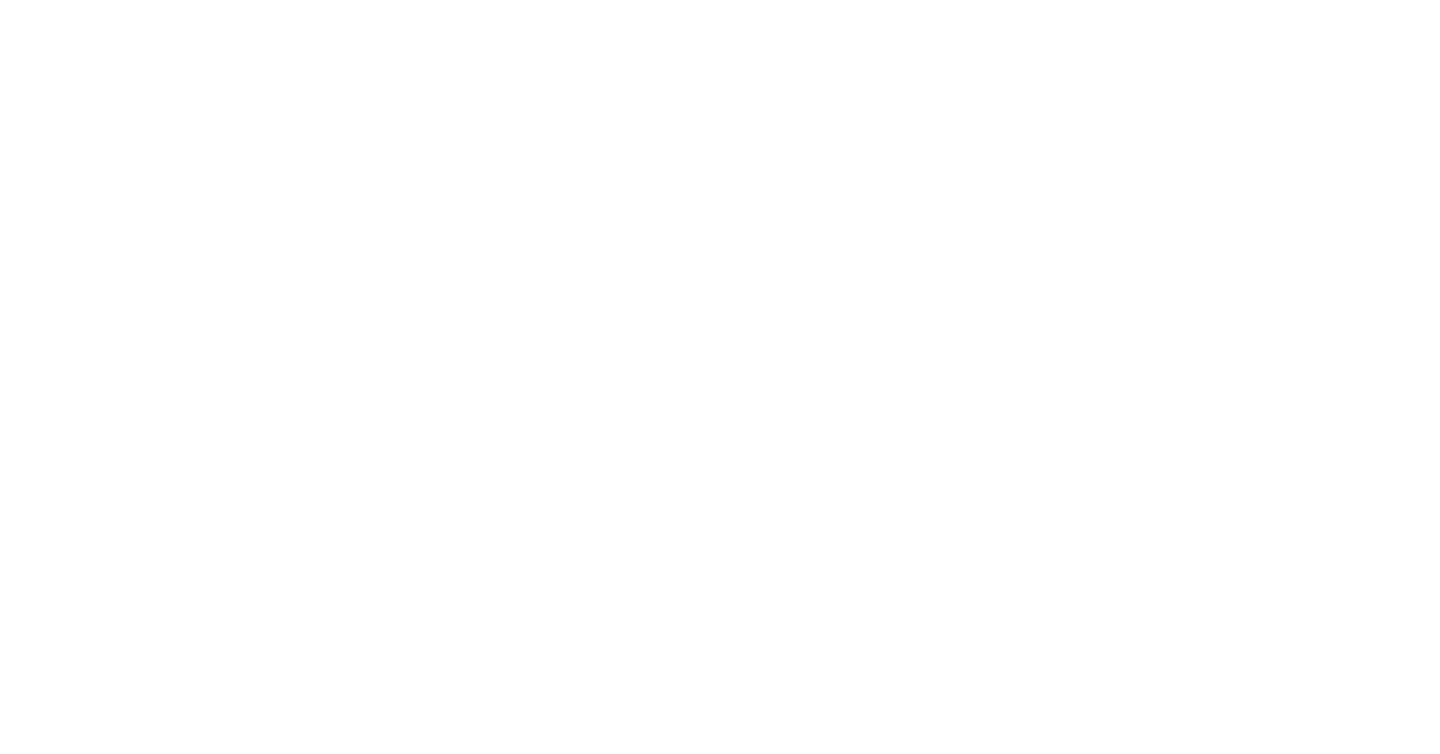 scroll, scrollTop: 0, scrollLeft: 0, axis: both 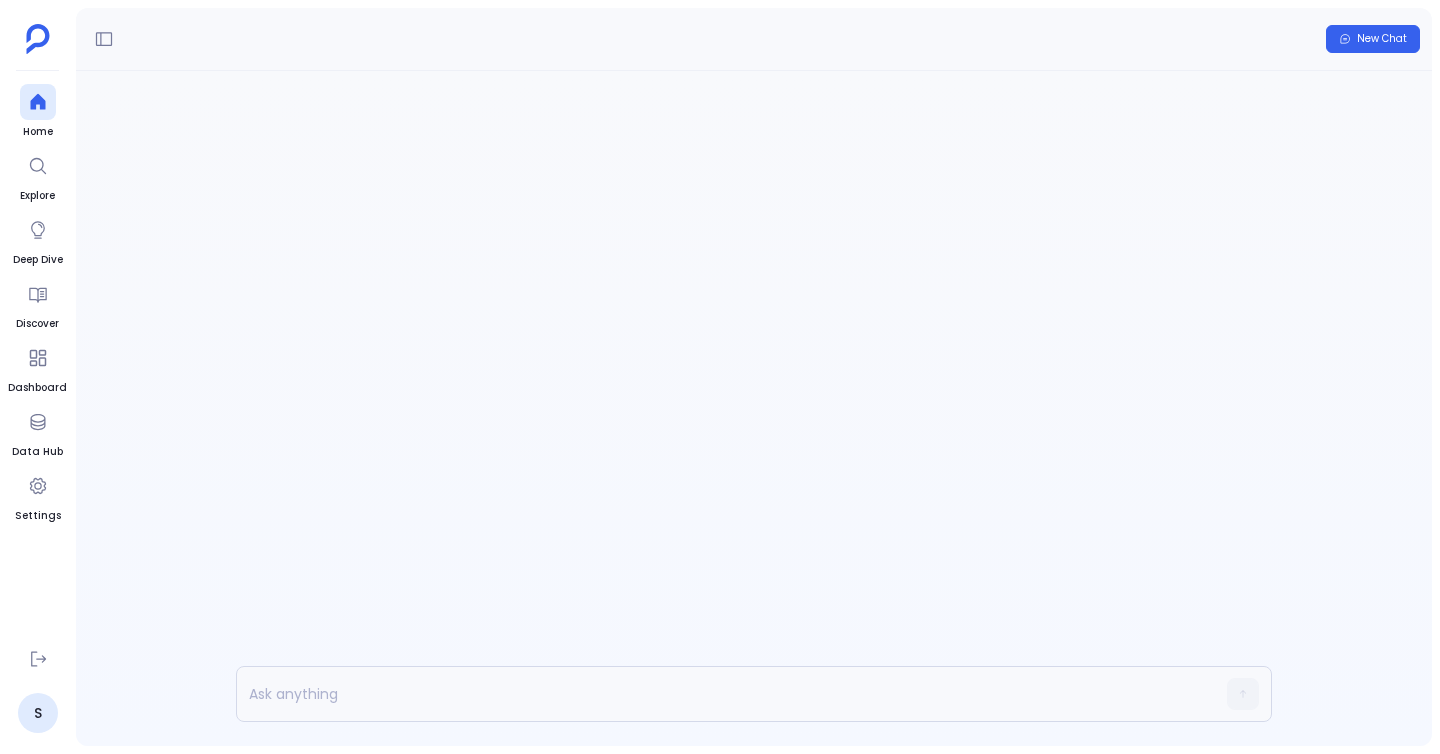 click 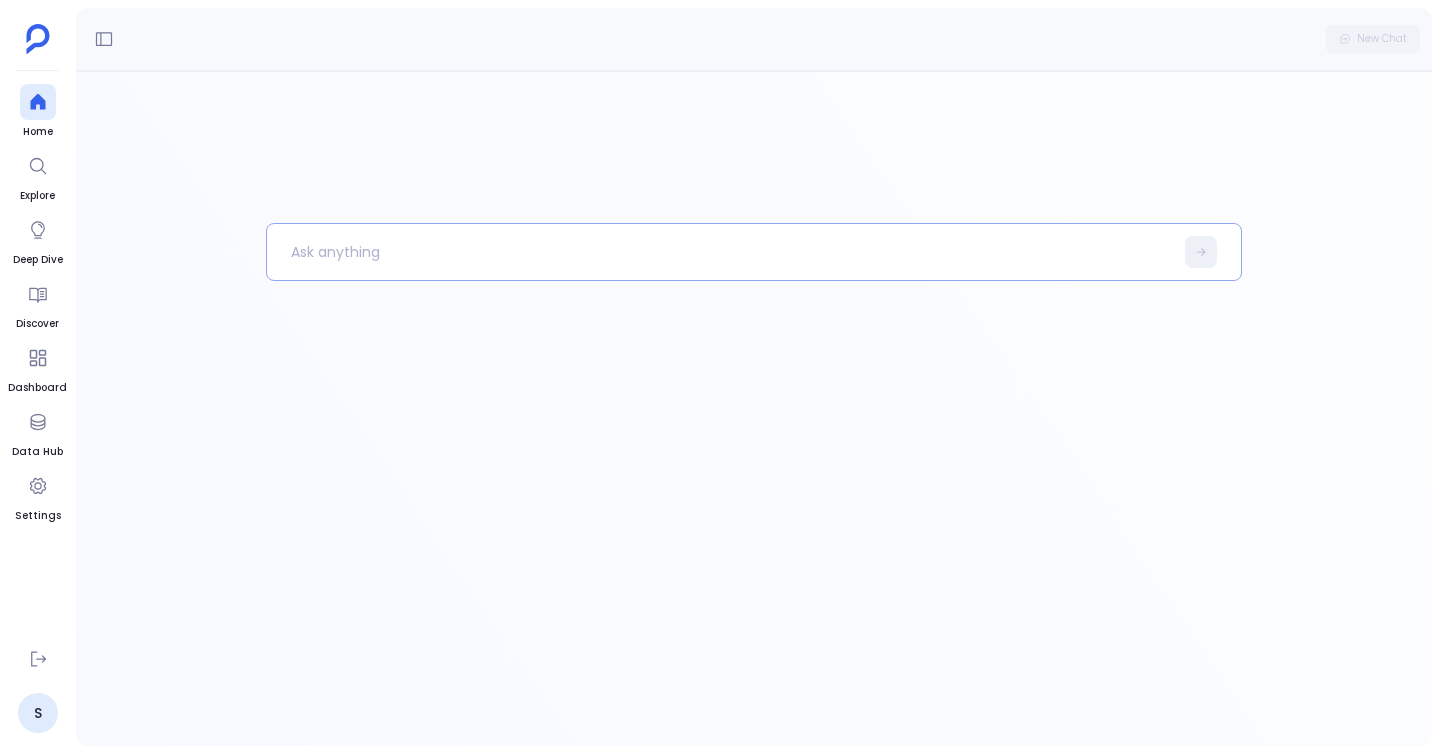 click at bounding box center (720, 252) 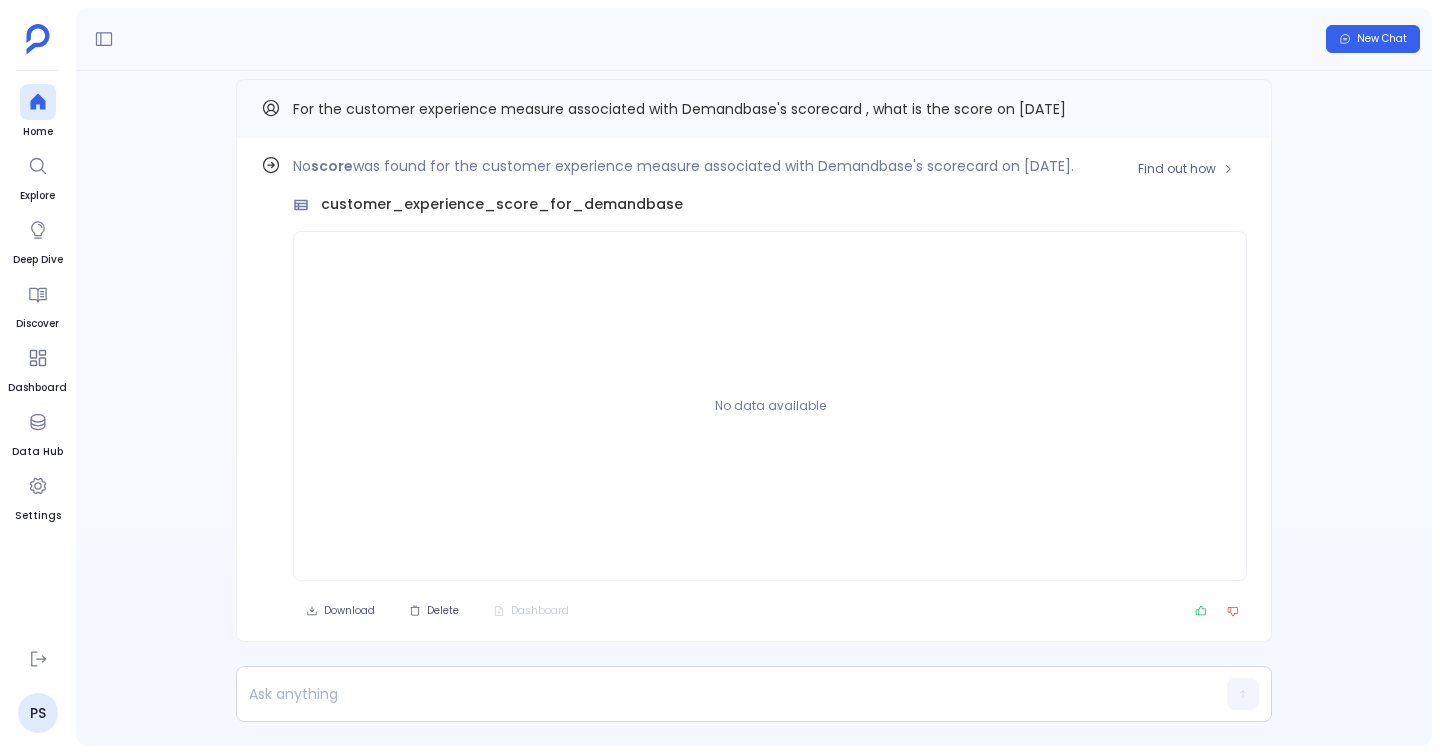 scroll, scrollTop: -16, scrollLeft: 0, axis: vertical 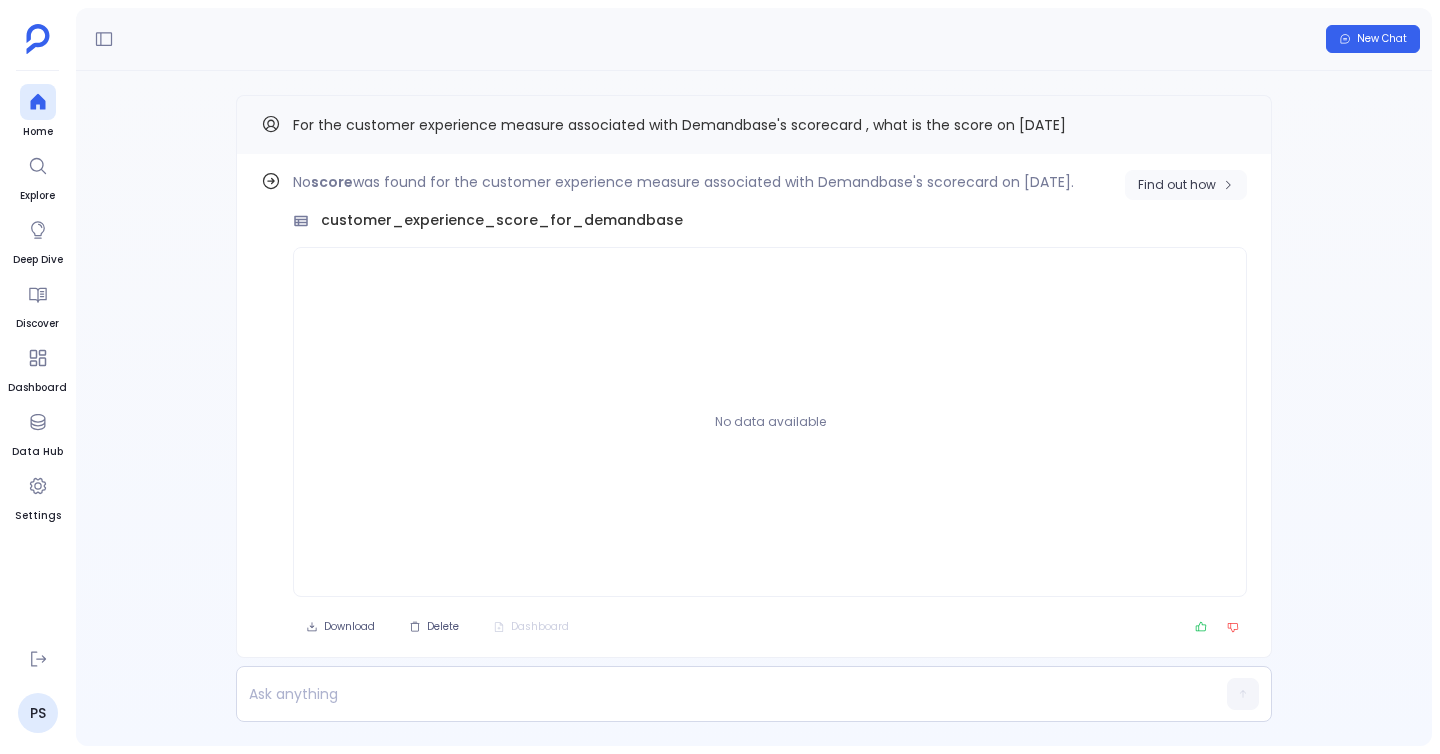 click on "Find out how" at bounding box center (1186, 185) 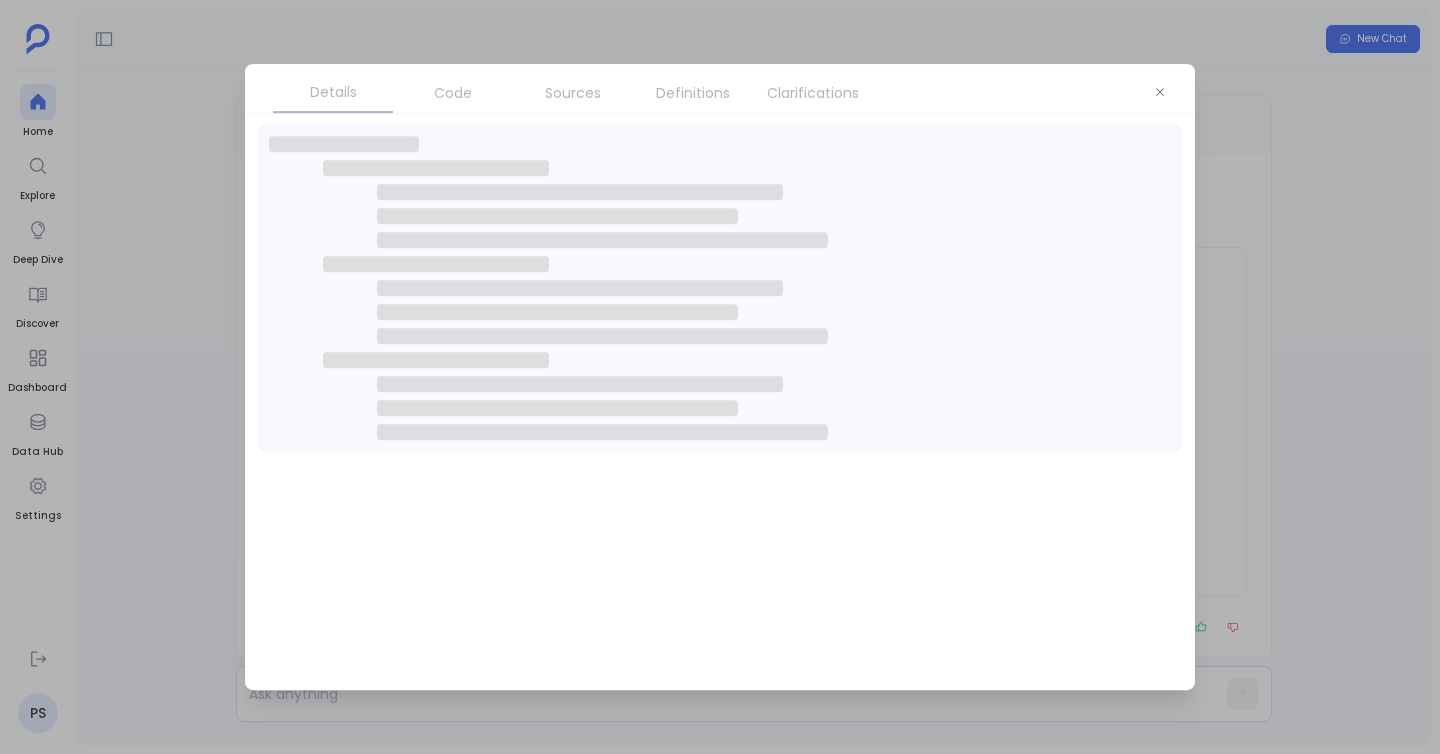 click on "Code" at bounding box center [453, 93] 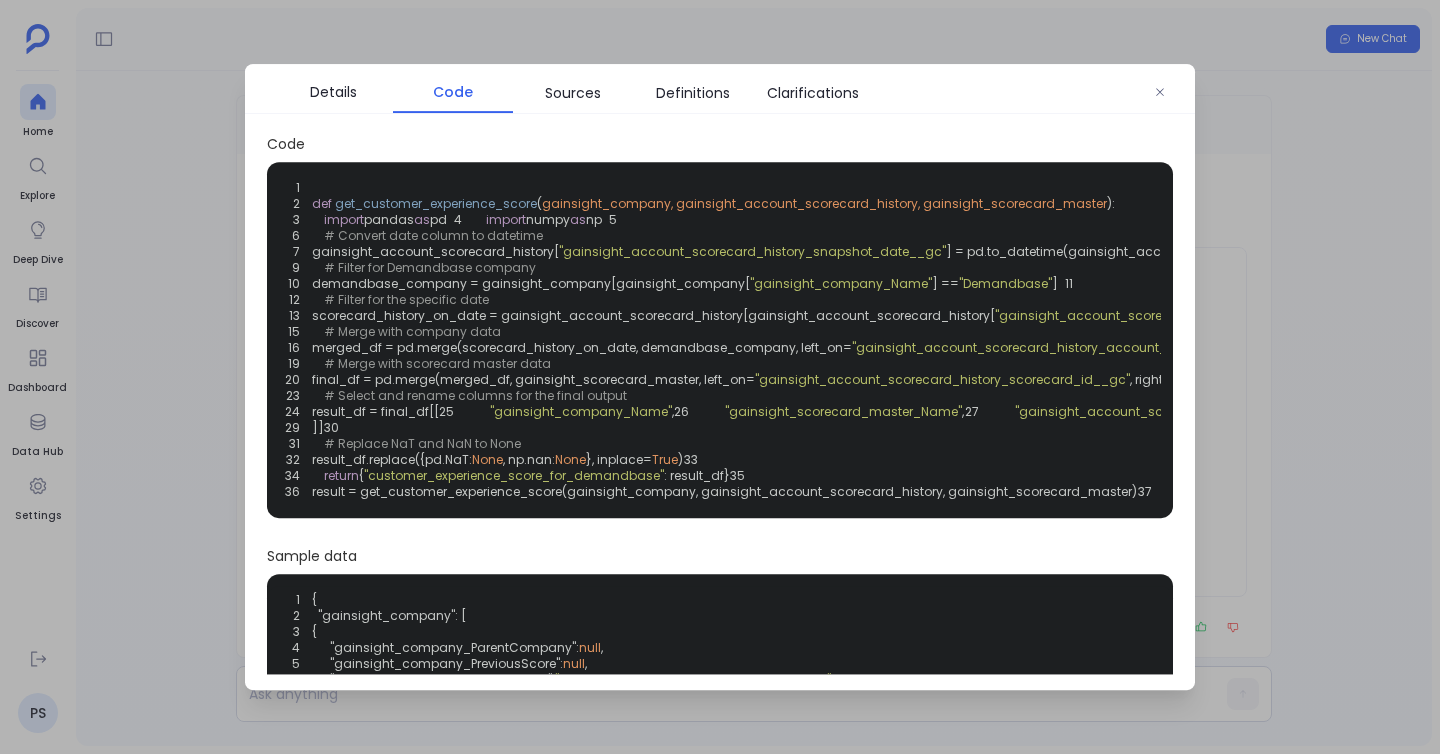click on "Code" at bounding box center (453, 92) 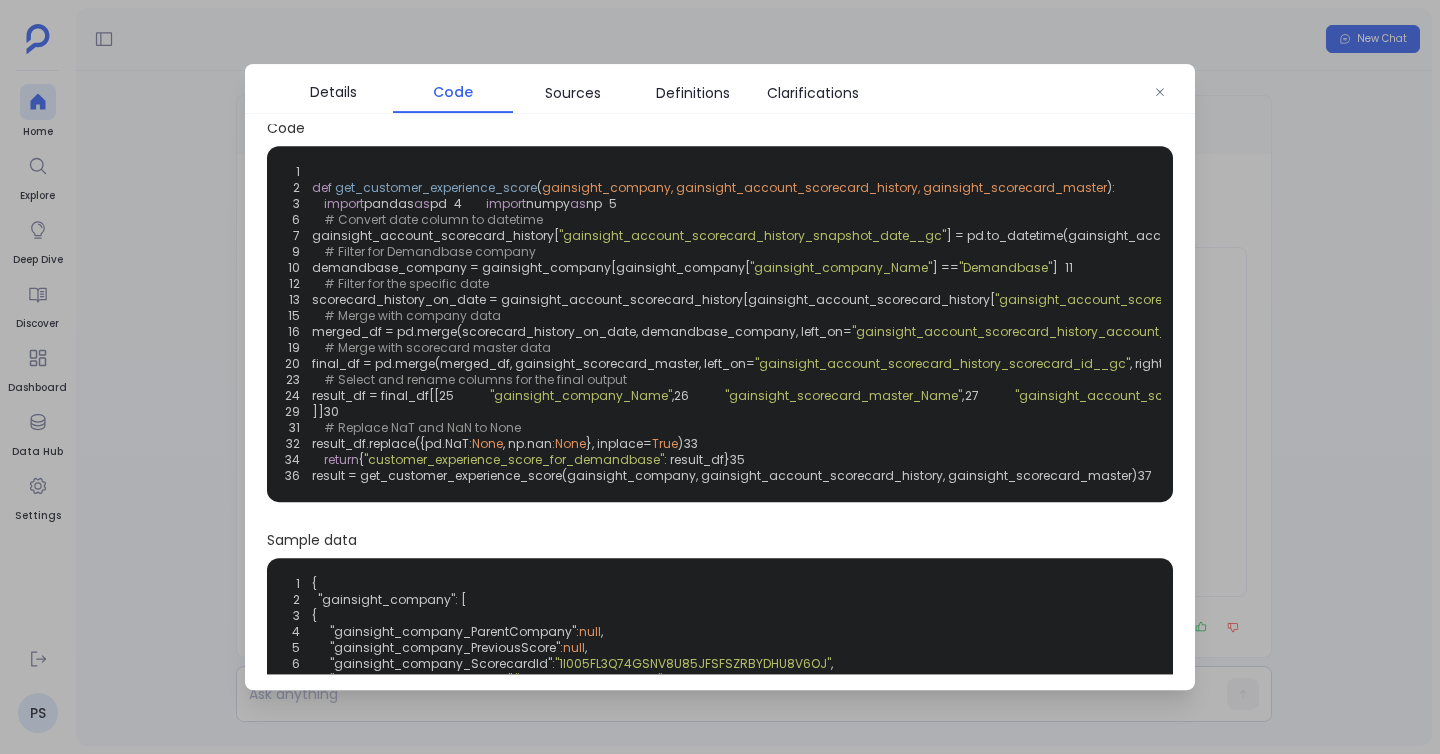scroll, scrollTop: 13, scrollLeft: 0, axis: vertical 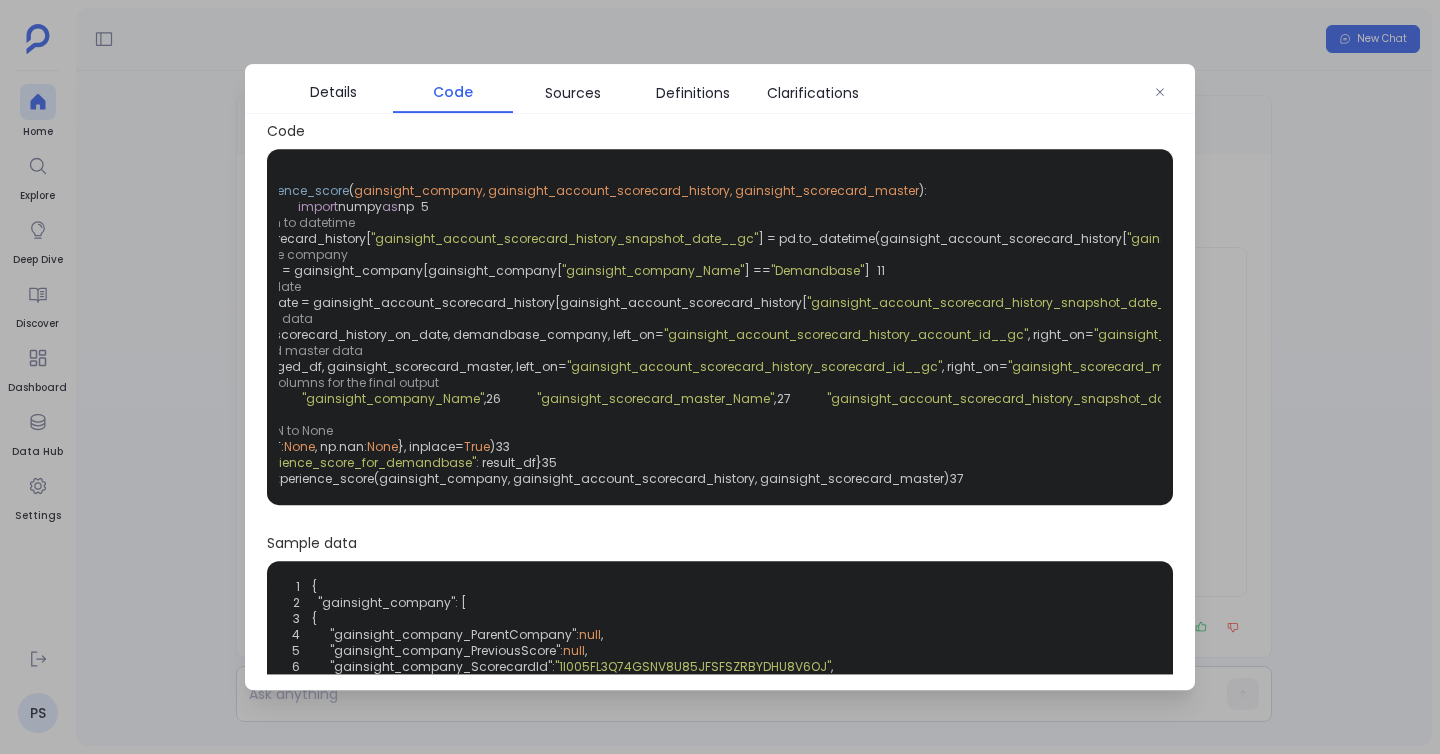 click at bounding box center [720, 377] 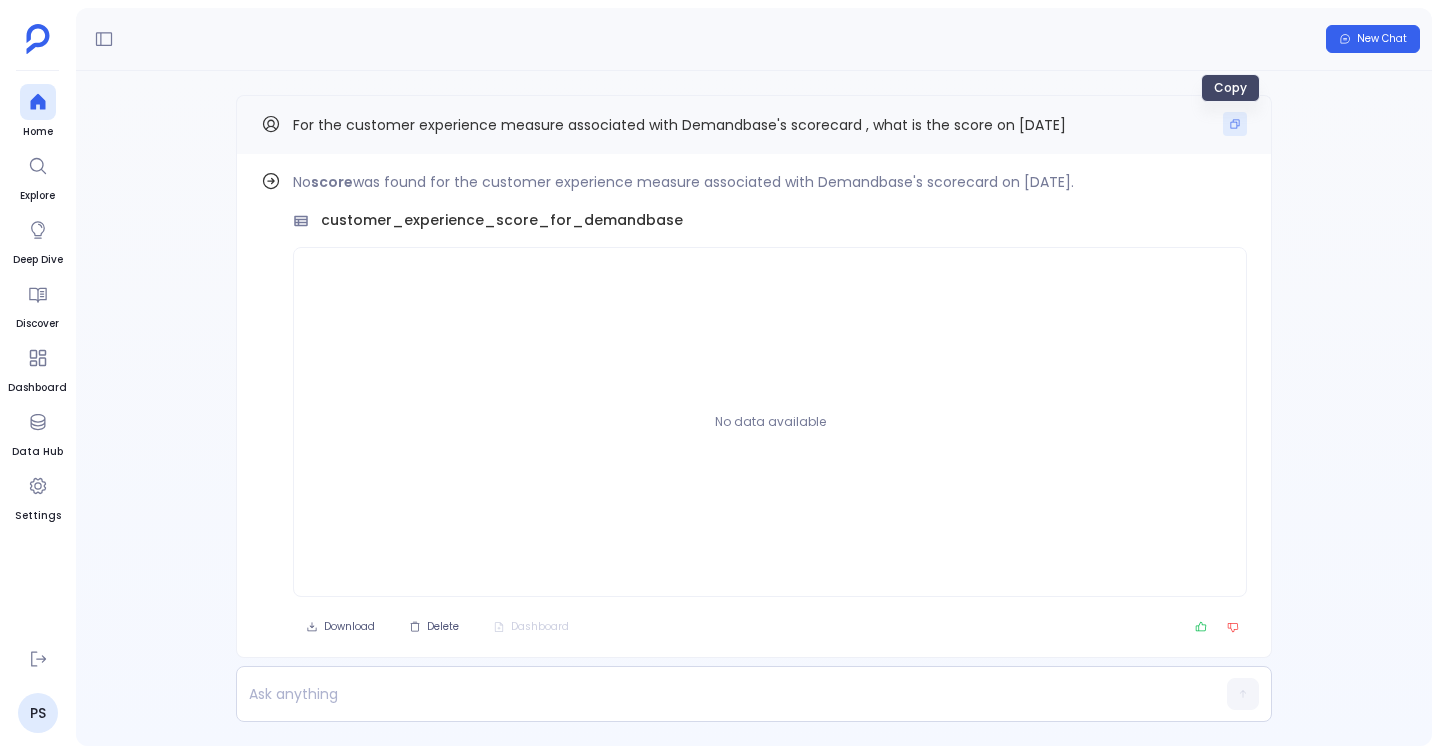 click at bounding box center (1235, 124) 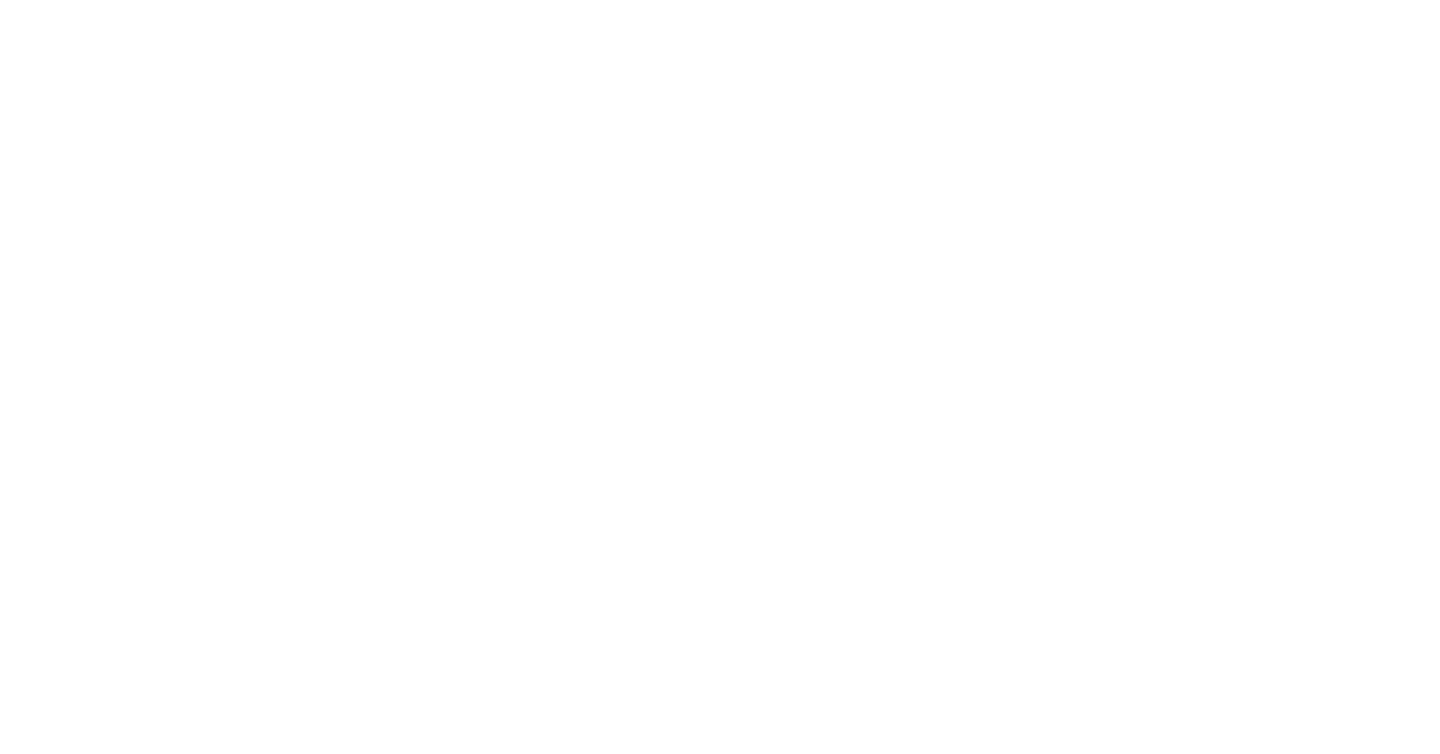 scroll, scrollTop: 0, scrollLeft: 0, axis: both 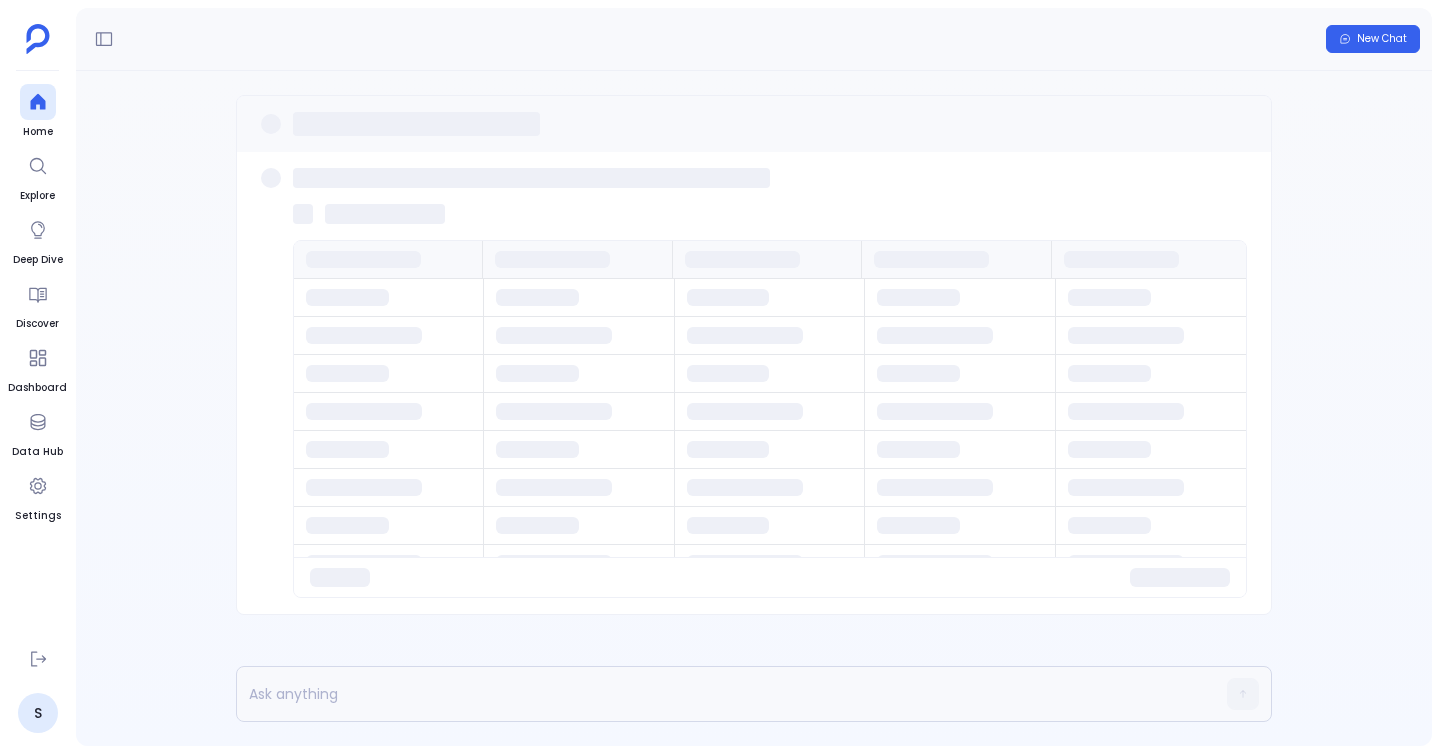 drag, startPoint x: 33, startPoint y: 92, endPoint x: 144, endPoint y: 133, distance: 118.33005 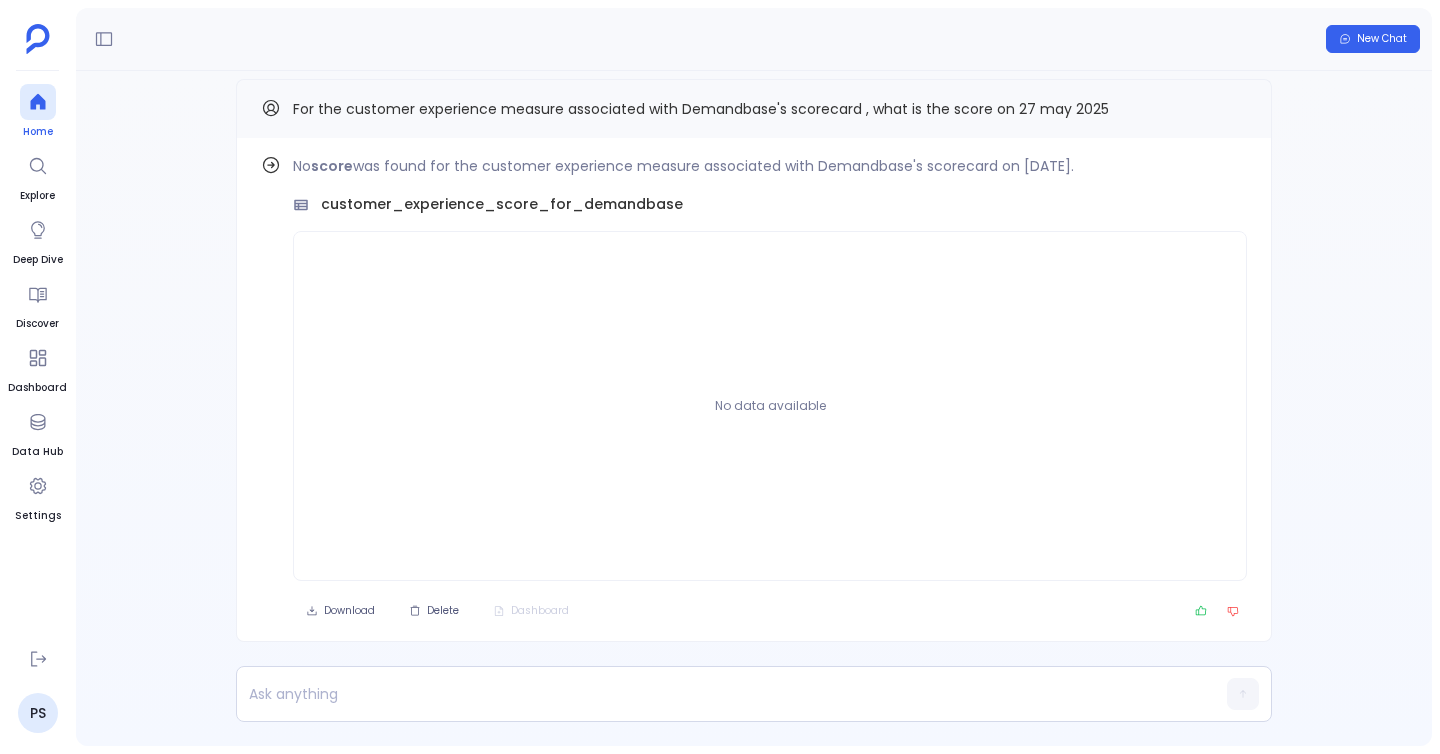 click 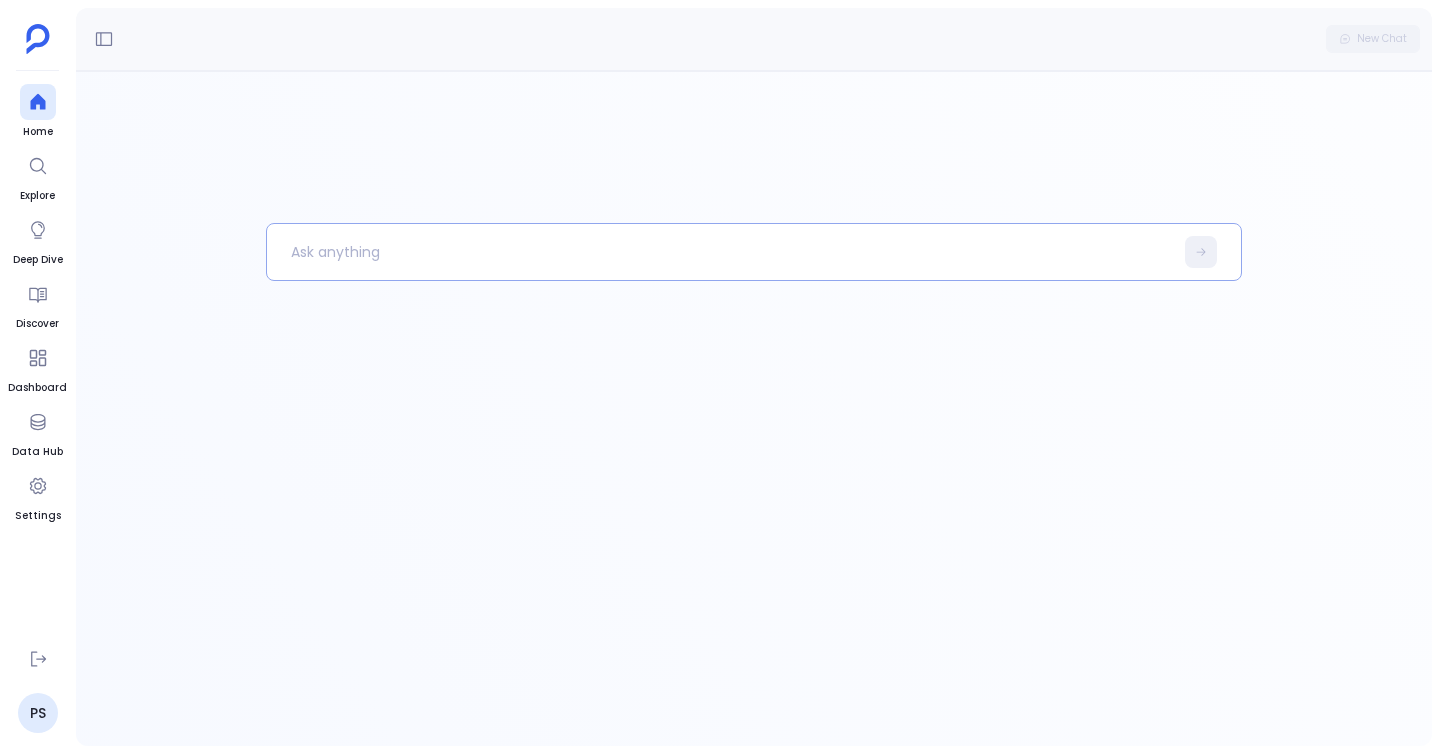 click at bounding box center (720, 252) 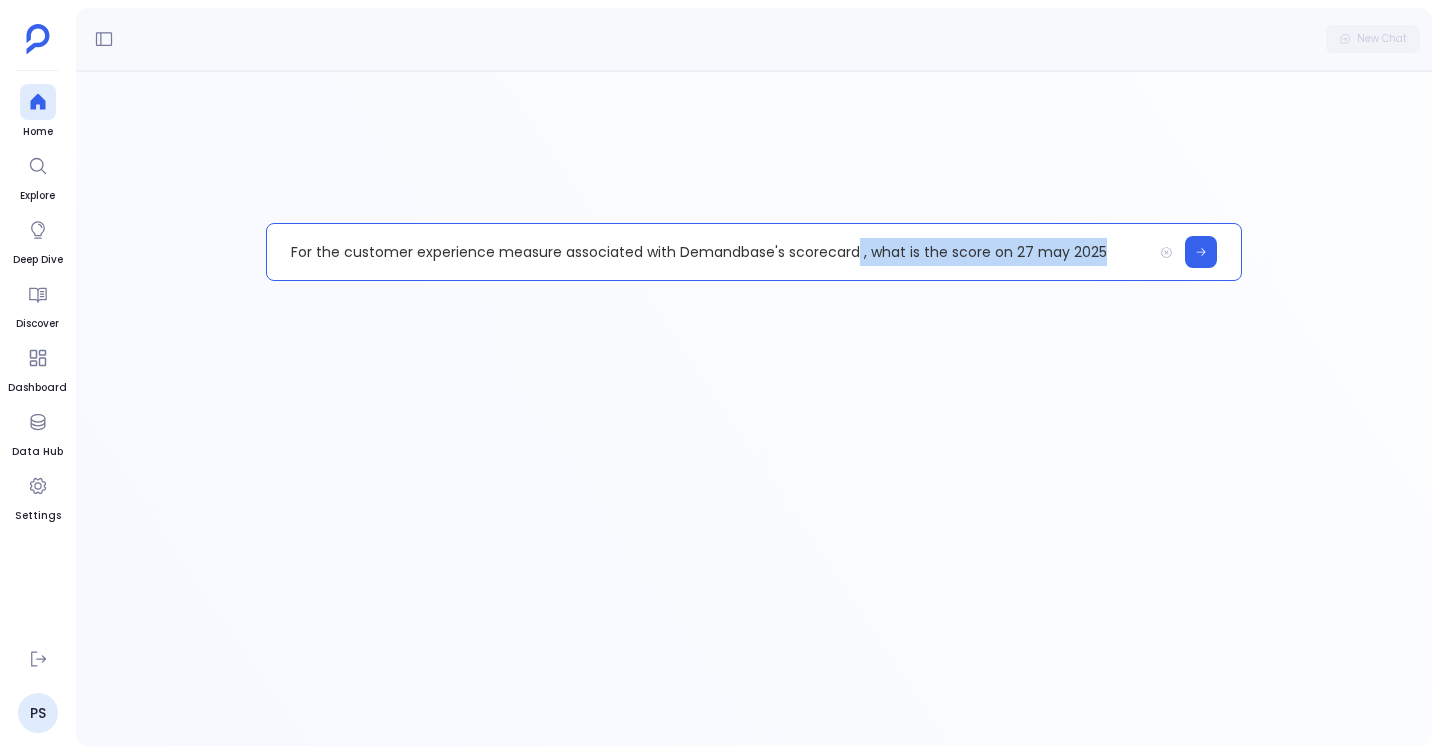 drag, startPoint x: 856, startPoint y: 255, endPoint x: 1189, endPoint y: 284, distance: 334.26038 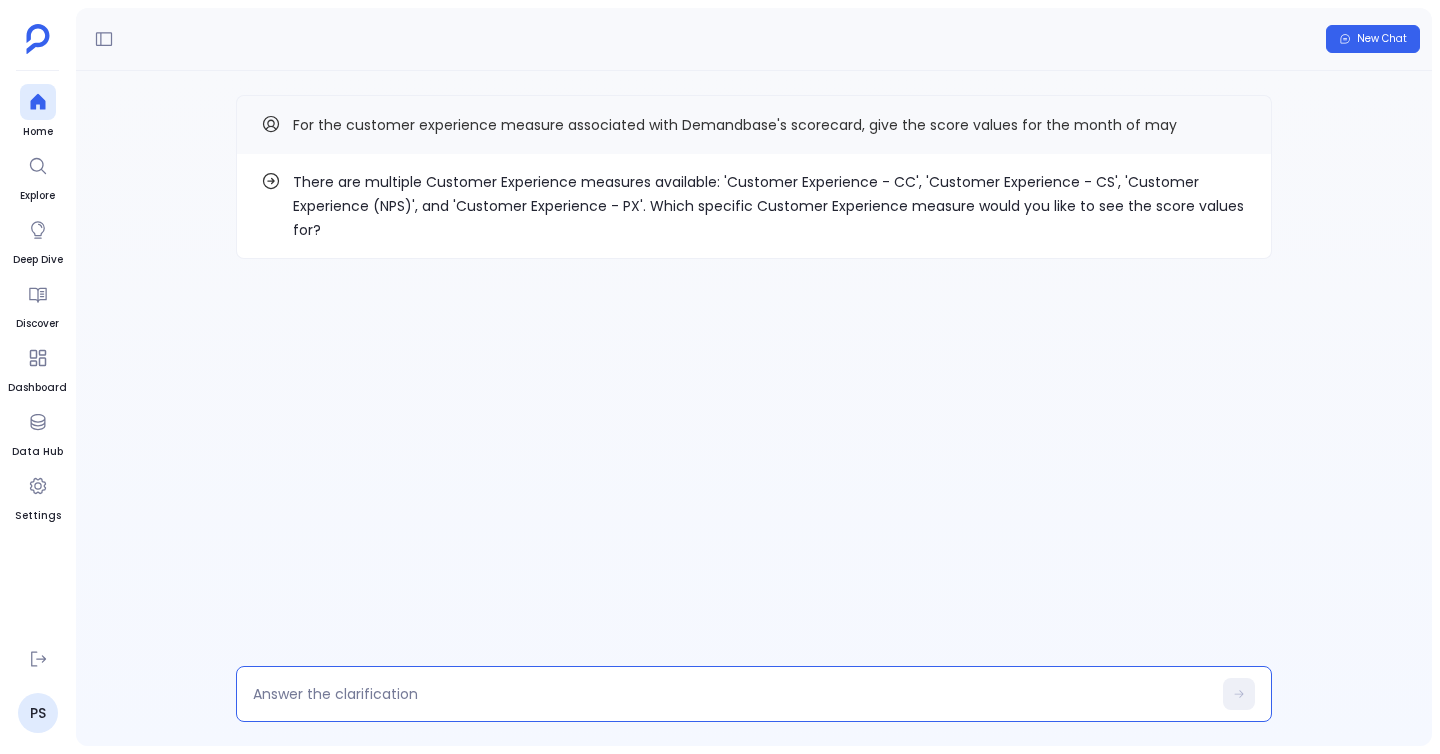 click at bounding box center (732, 694) 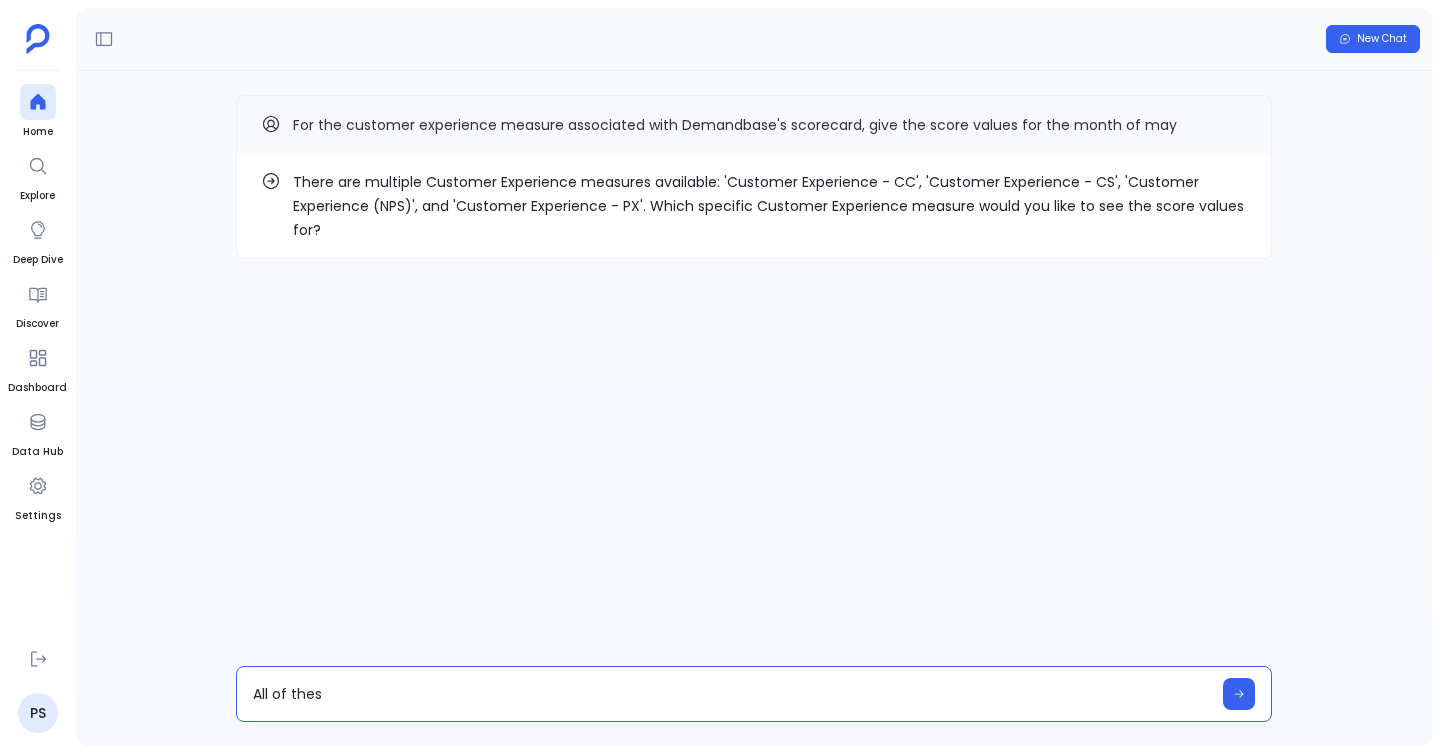 type on "All of these" 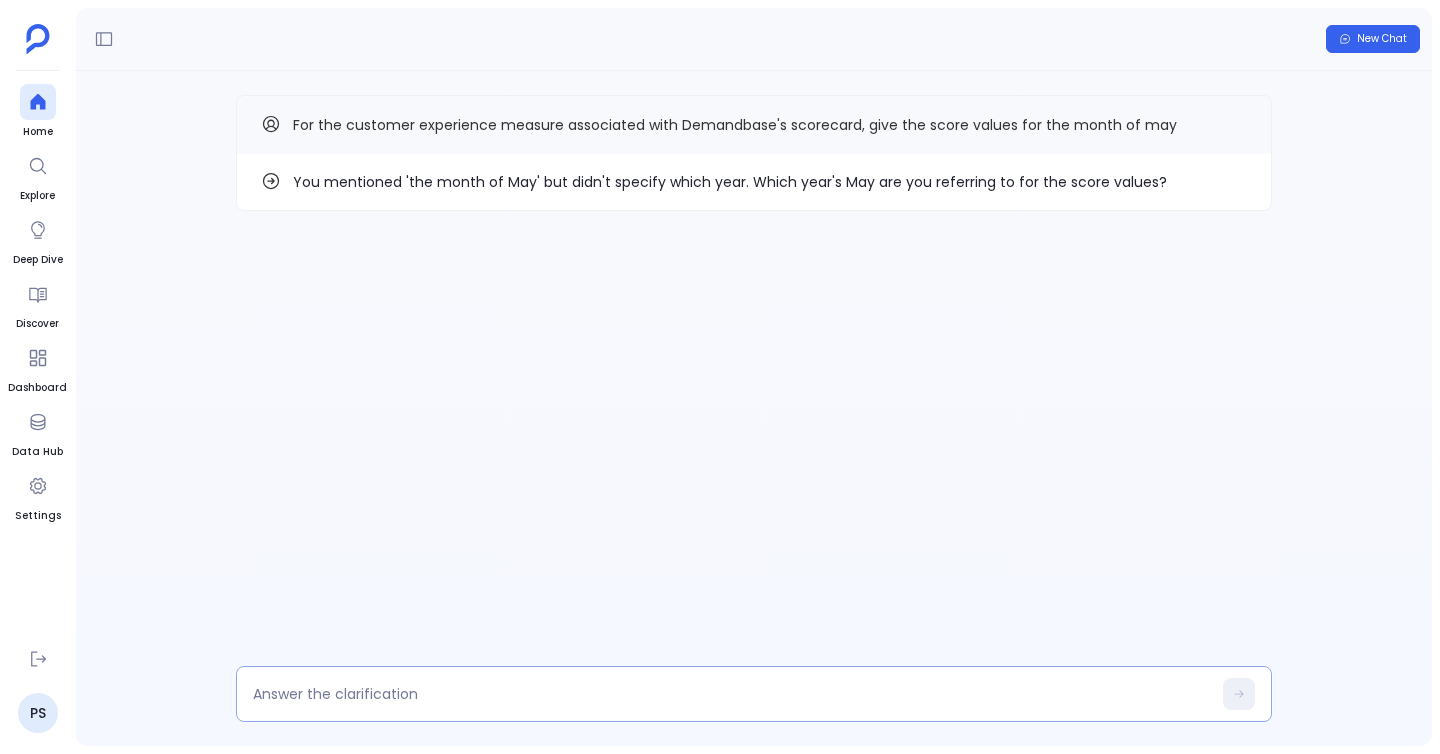 click at bounding box center [754, 694] 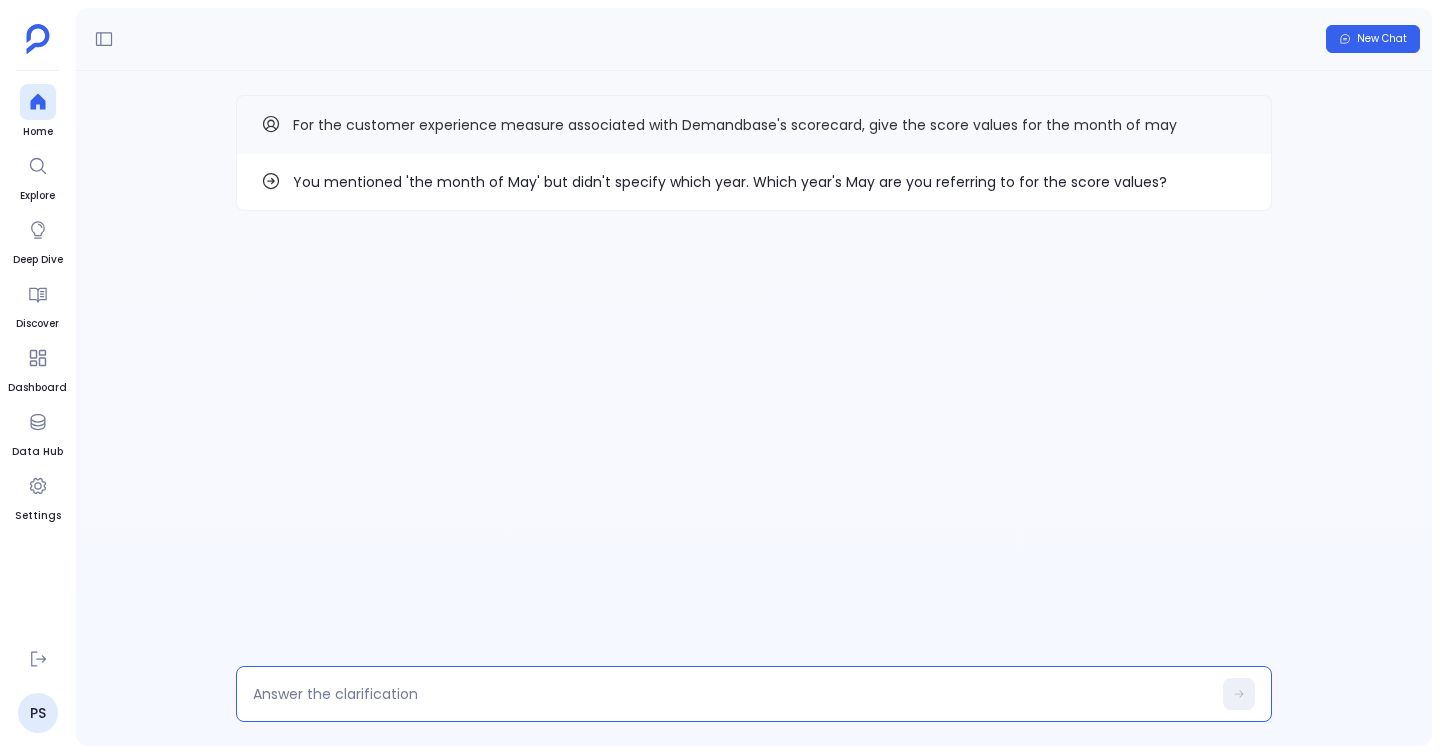 click at bounding box center [732, 694] 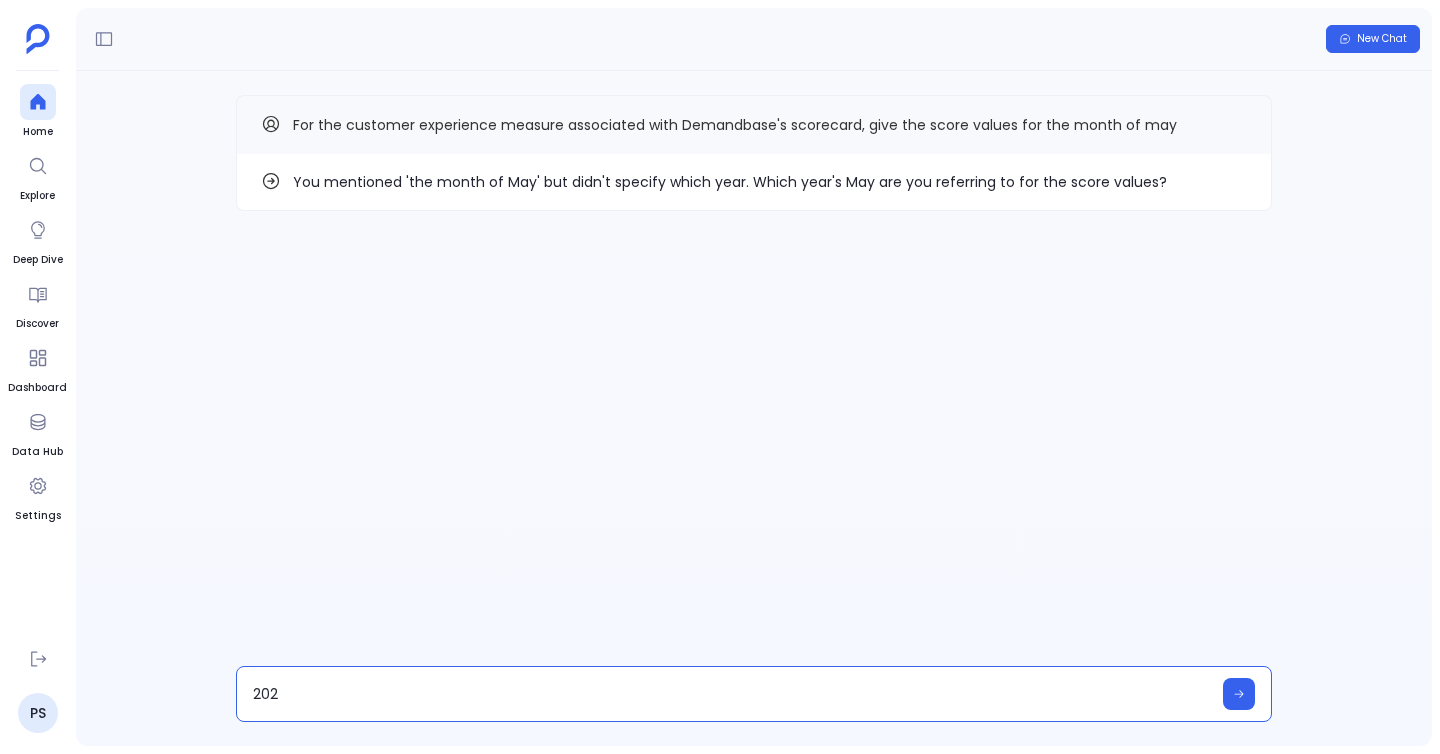 type on "2025" 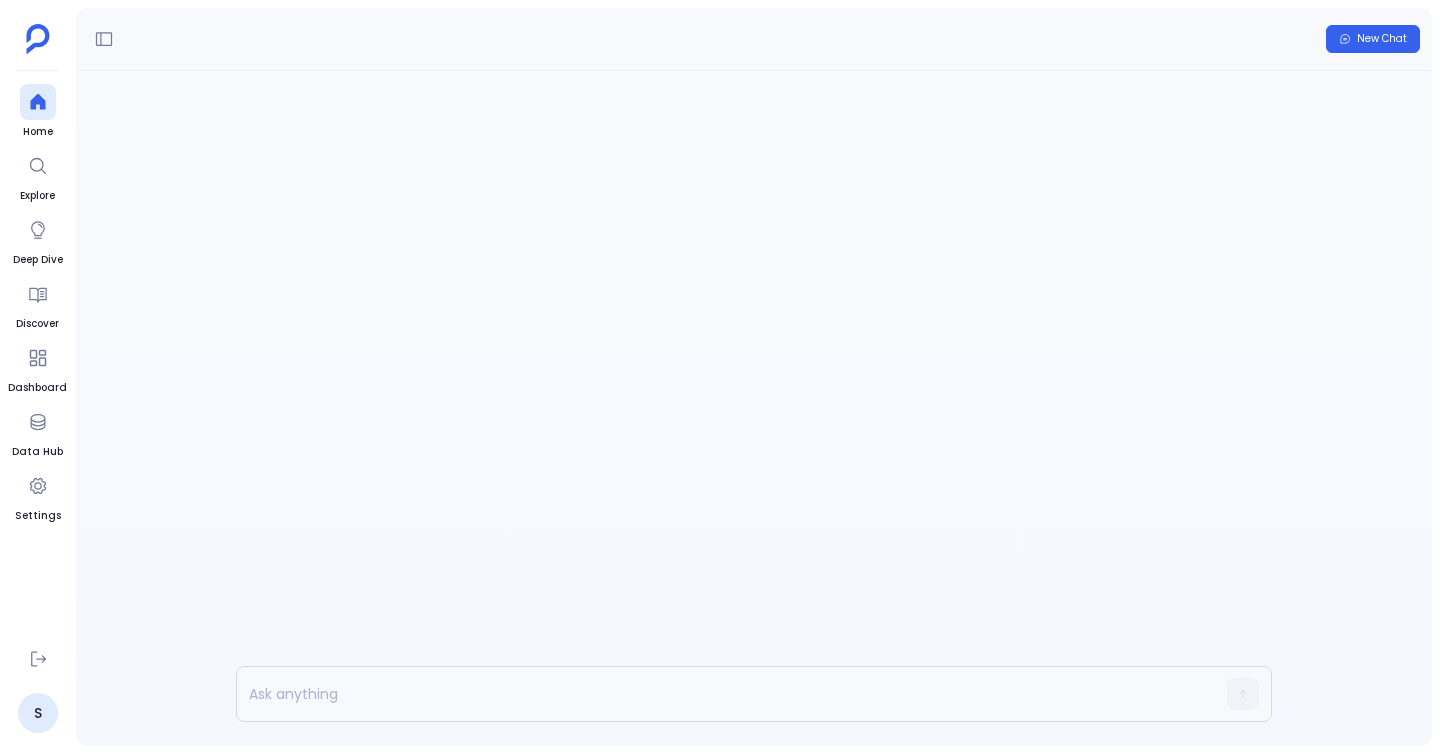 scroll, scrollTop: 0, scrollLeft: 0, axis: both 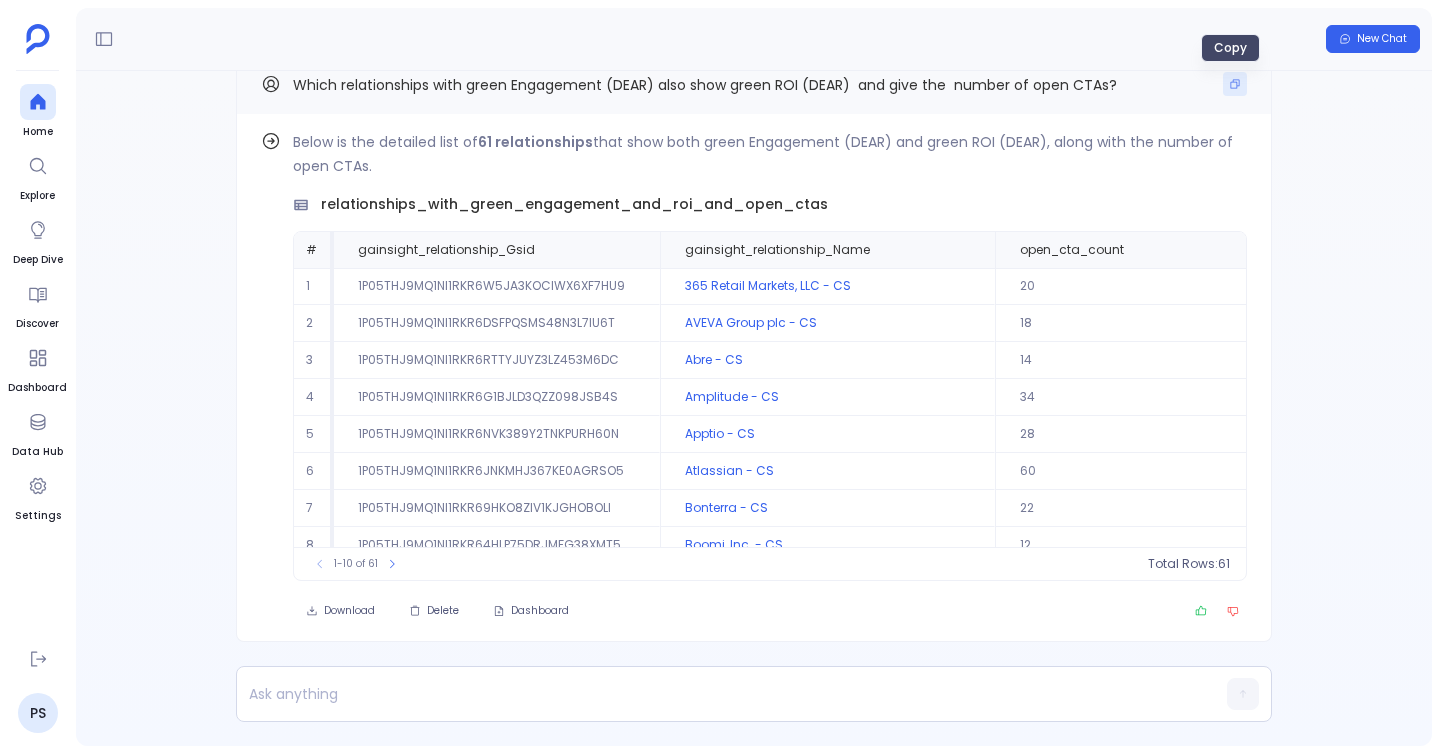 click 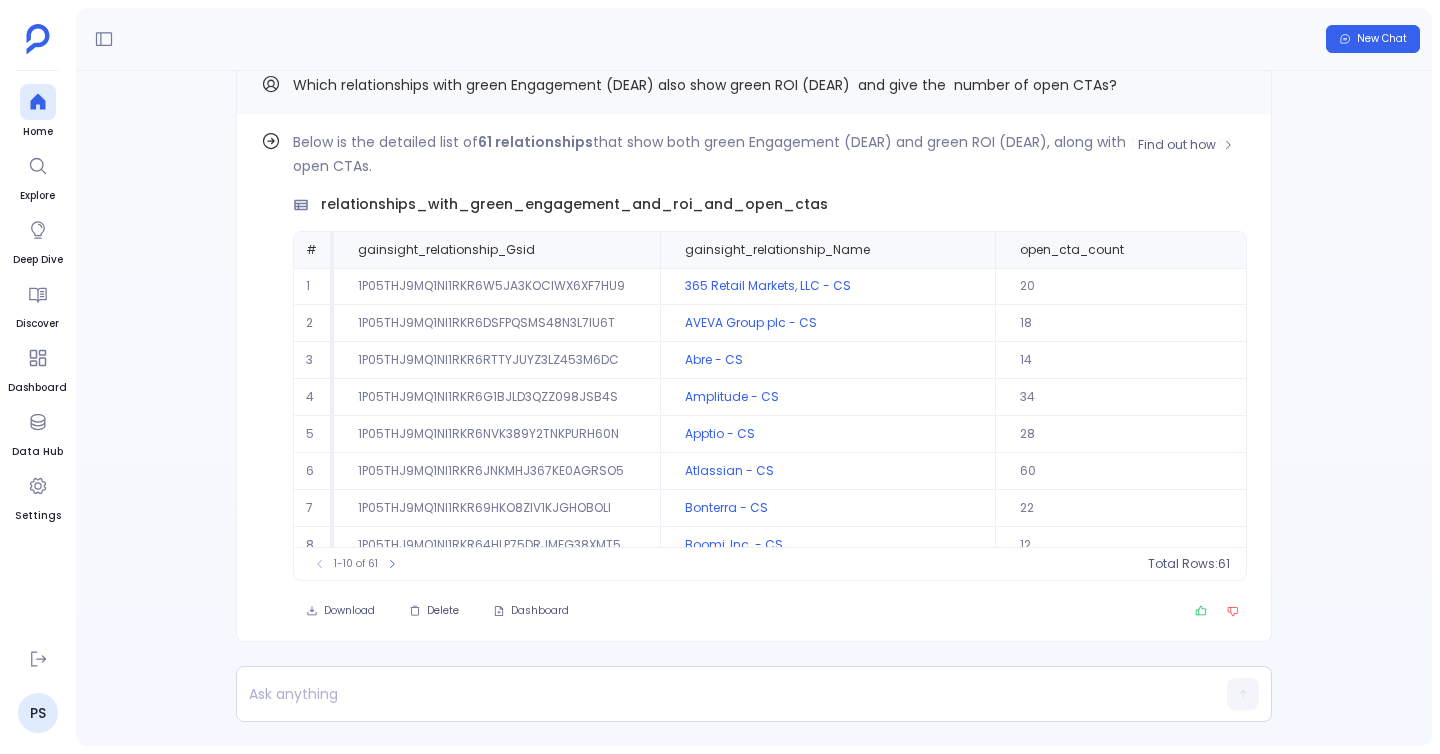 scroll, scrollTop: -40, scrollLeft: 0, axis: vertical 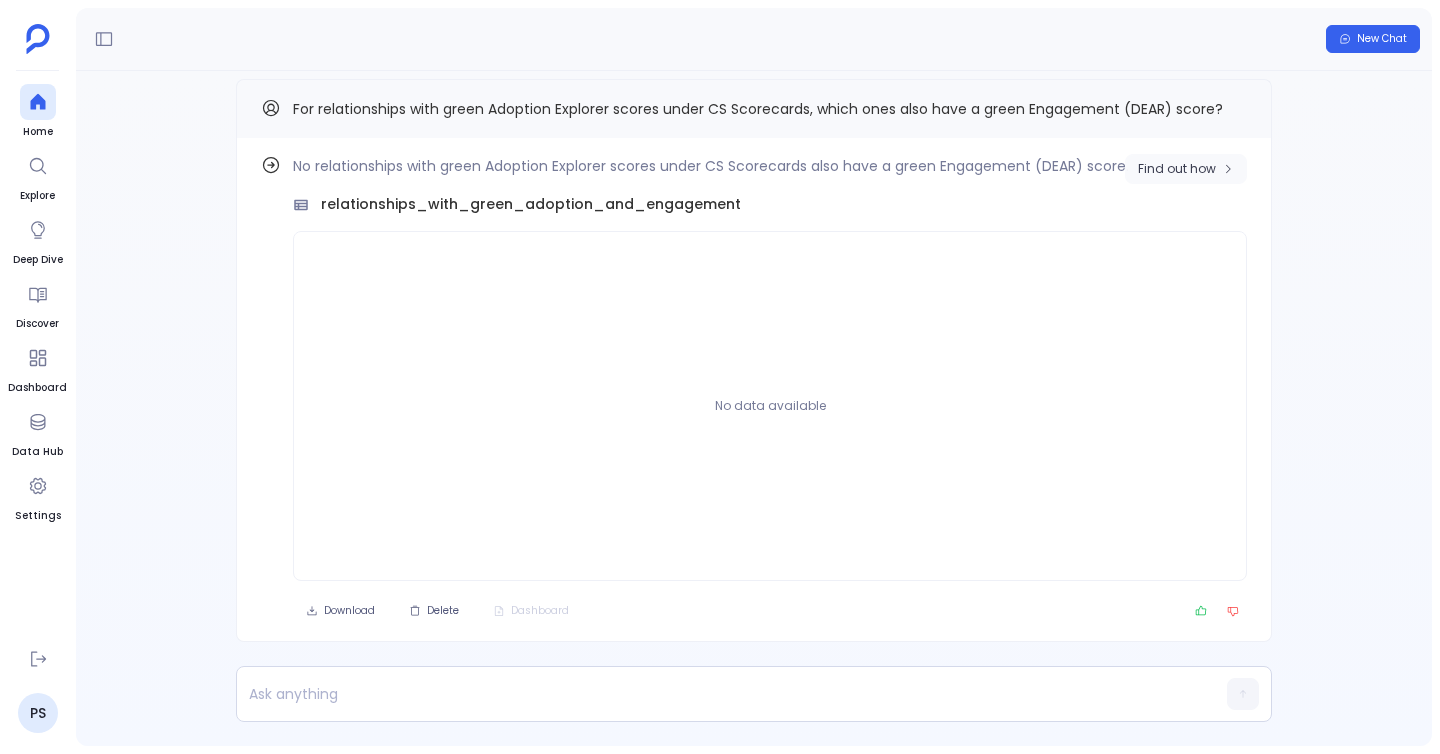 click on "Find out how" at bounding box center [1177, 169] 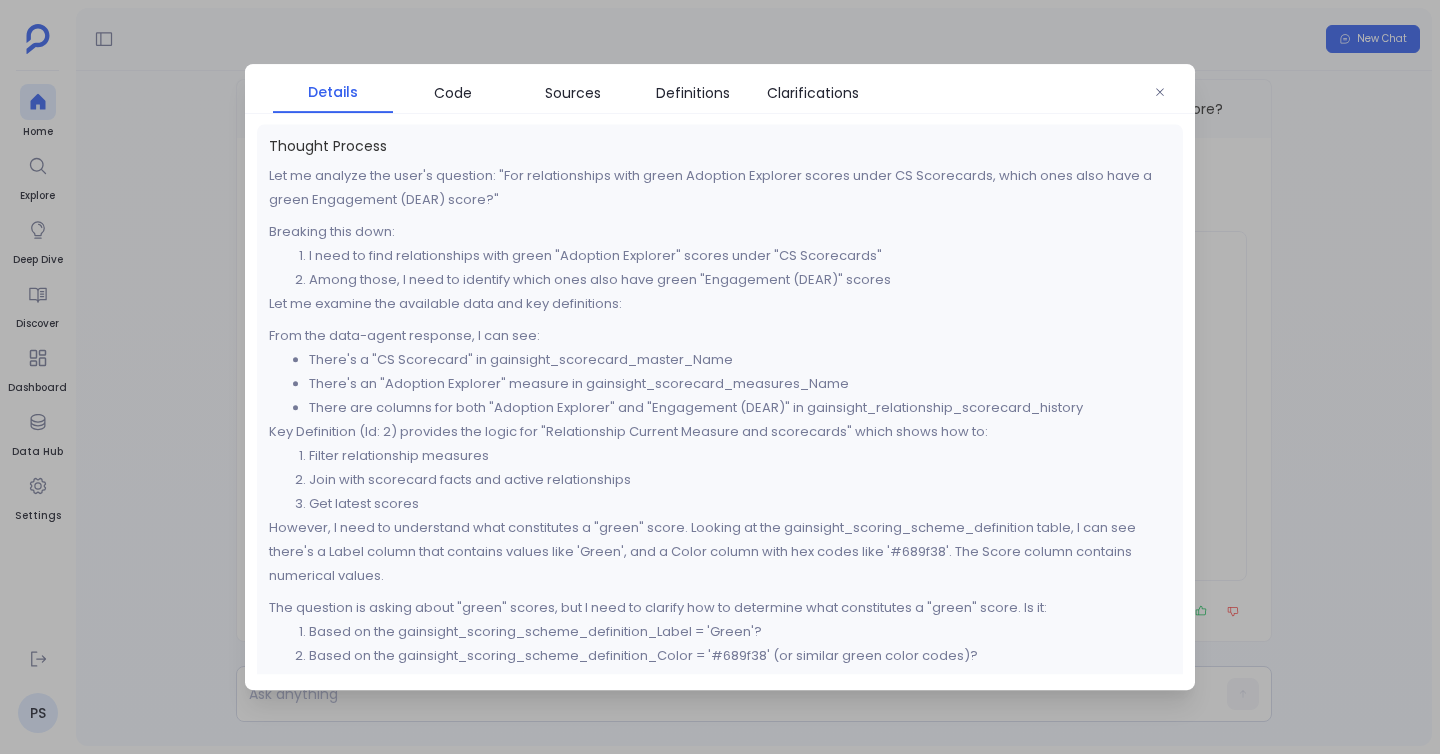 click at bounding box center (720, 377) 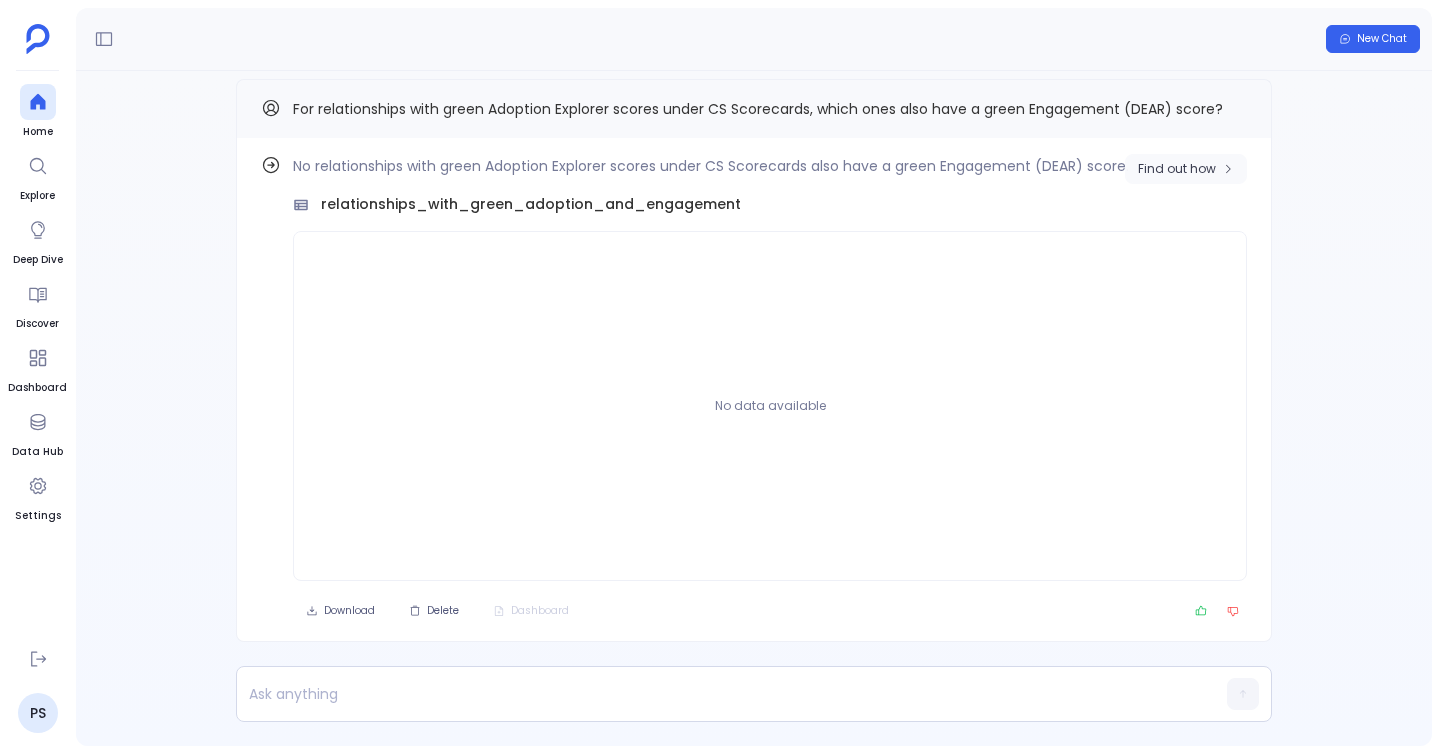click on "Find out how" at bounding box center (1186, 169) 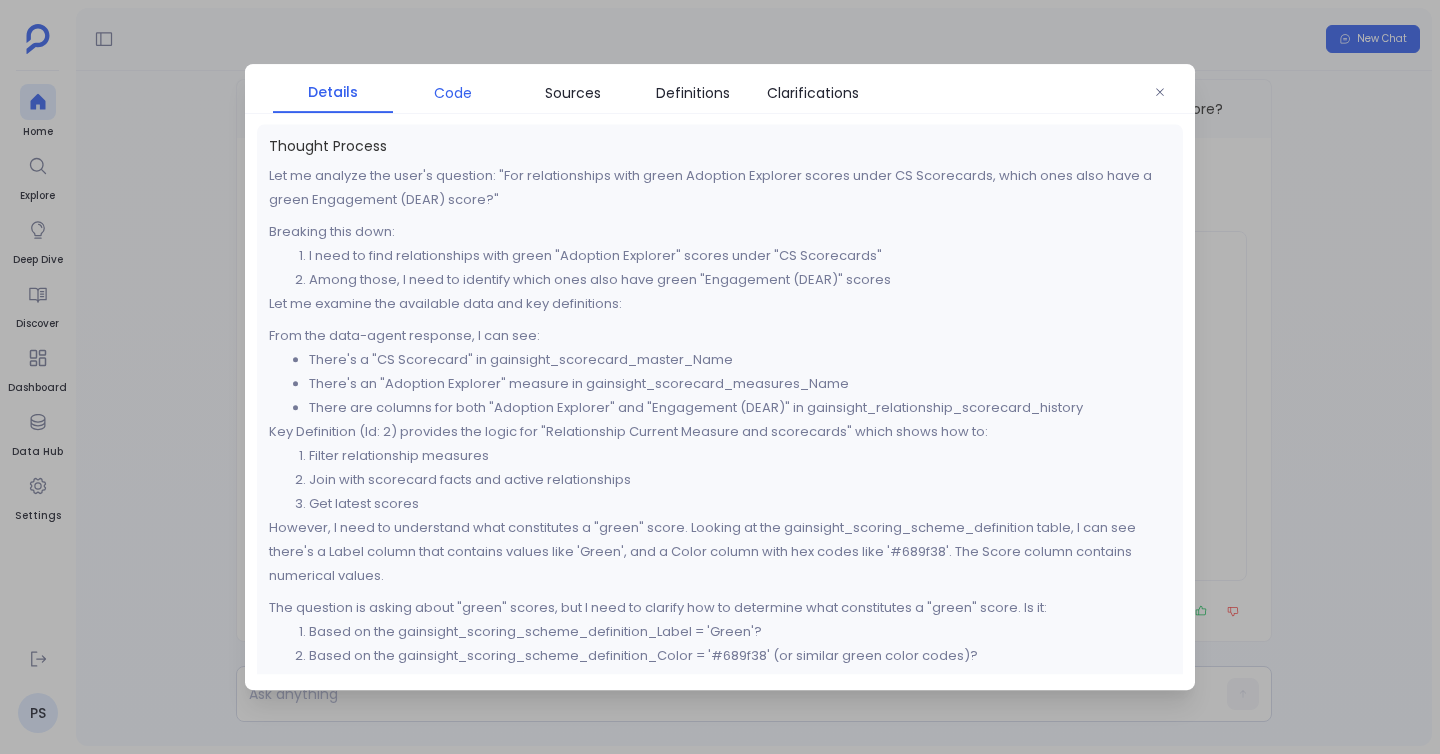click on "Code" at bounding box center (453, 93) 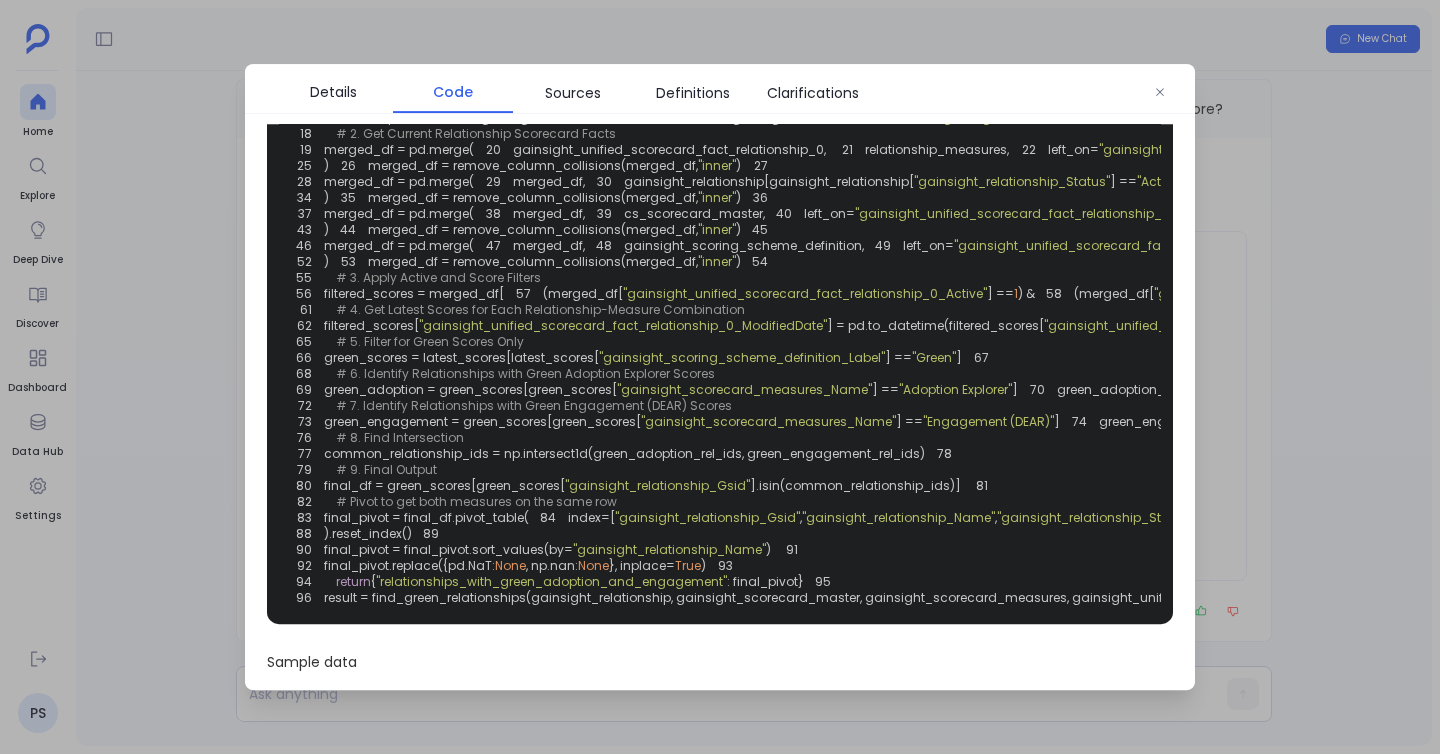 scroll, scrollTop: 167, scrollLeft: 0, axis: vertical 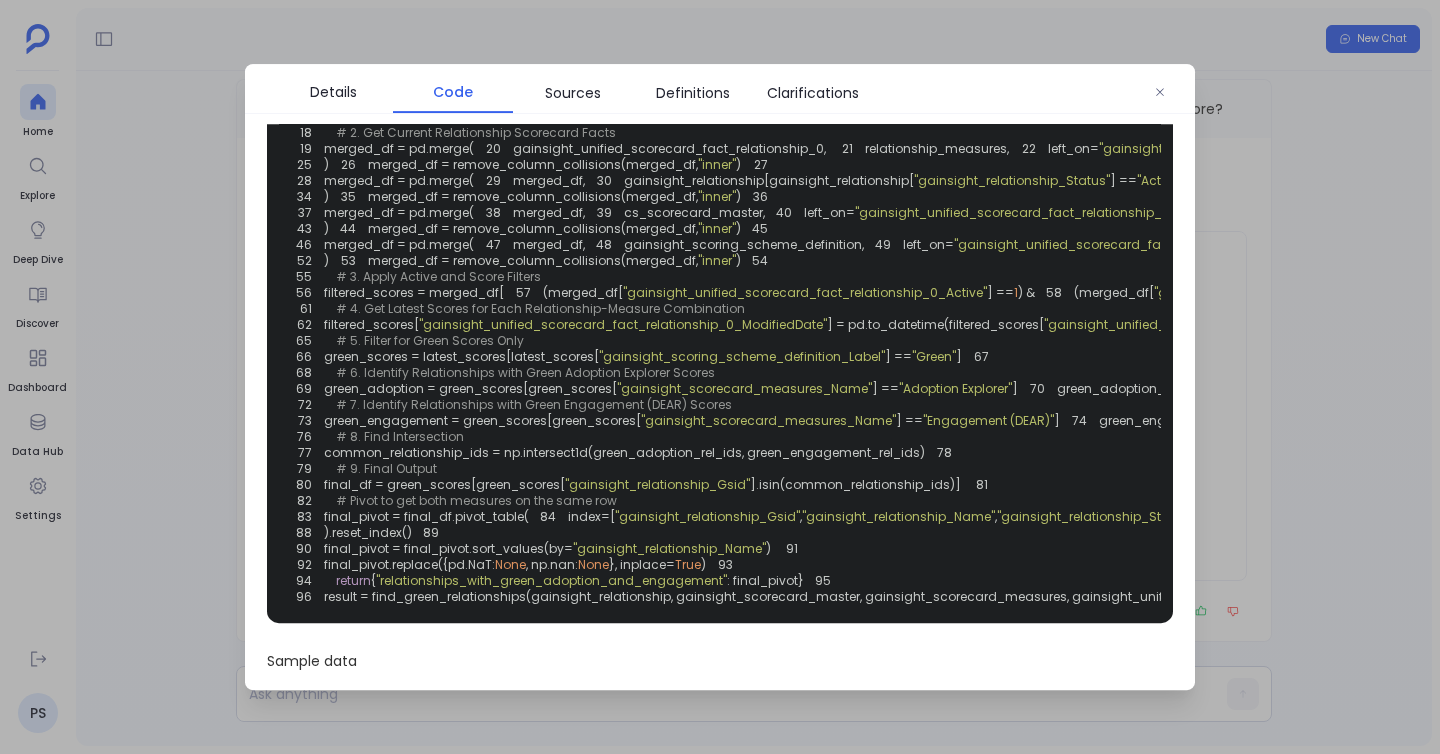 click at bounding box center [720, 377] 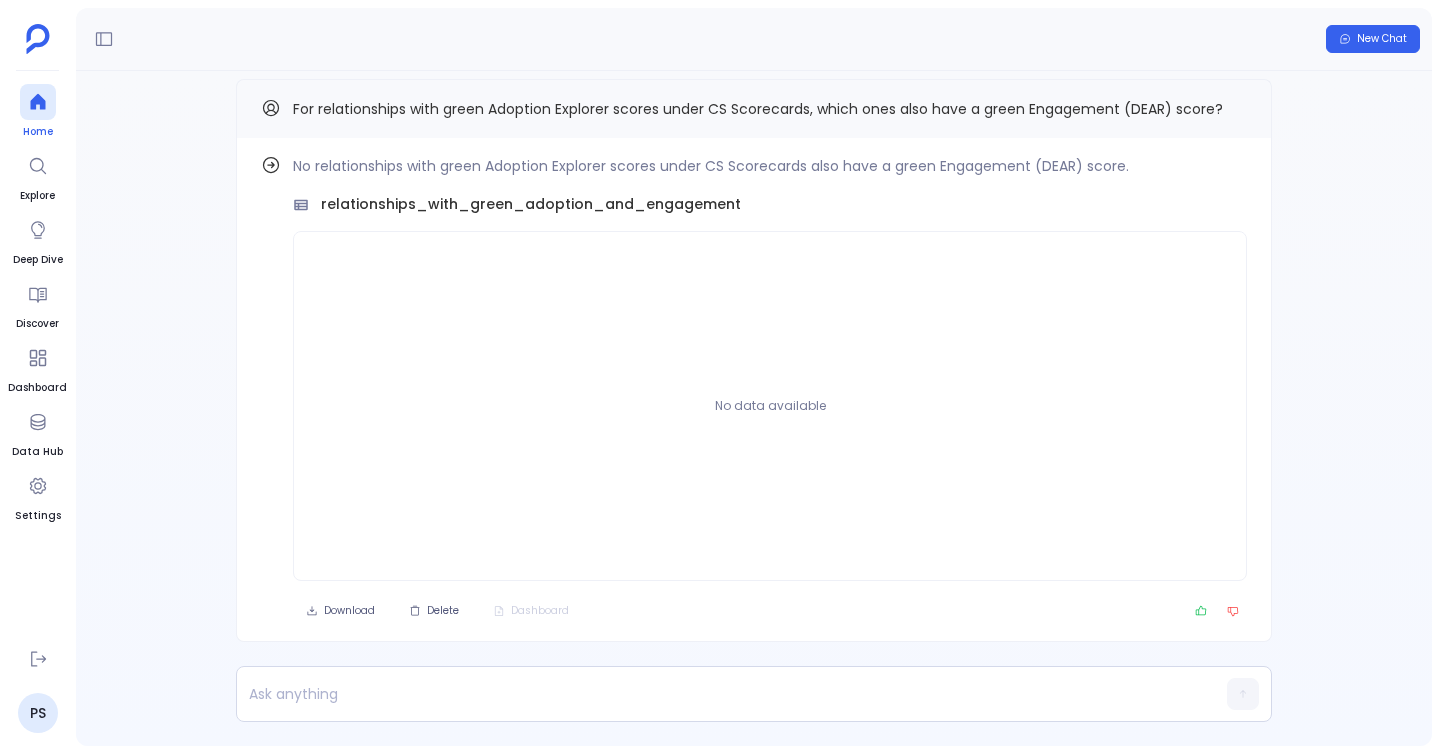 click at bounding box center (38, 102) 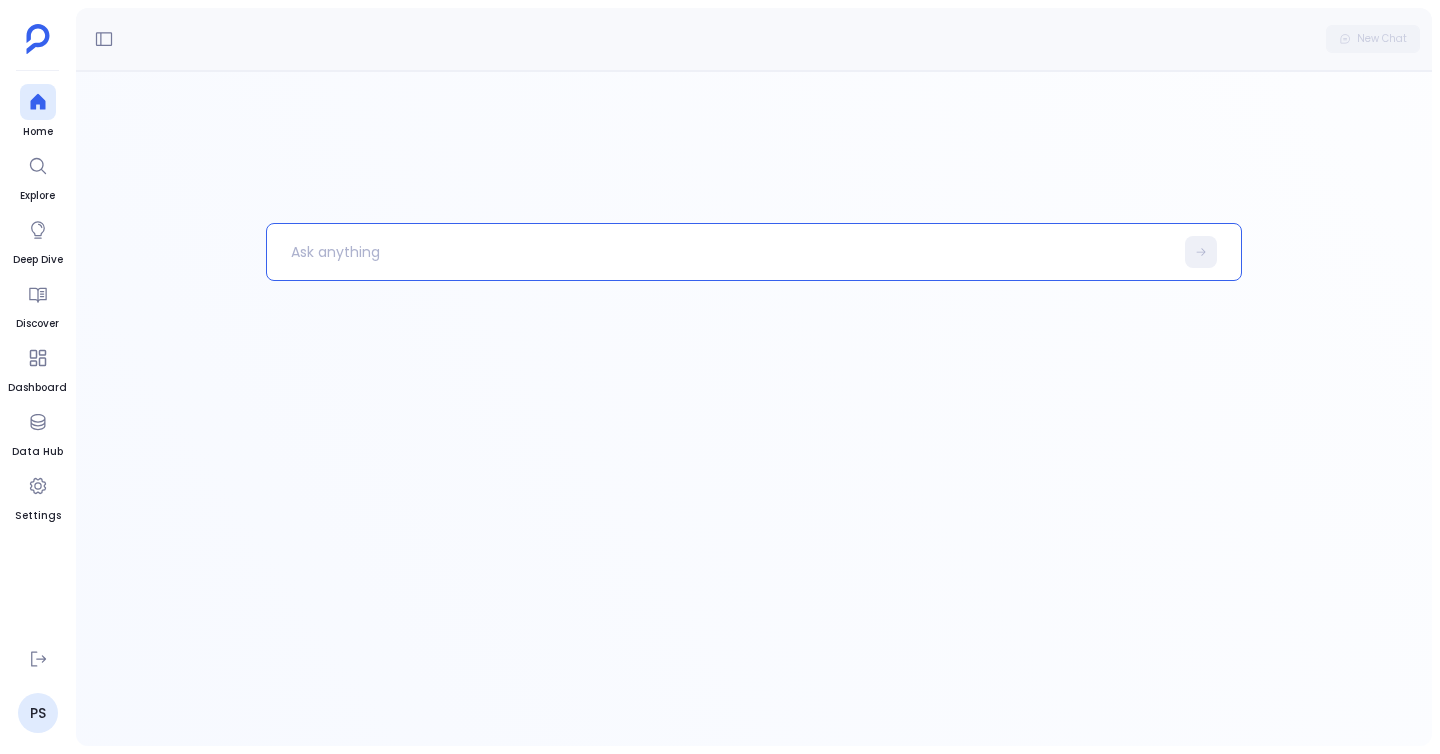 click at bounding box center [720, 252] 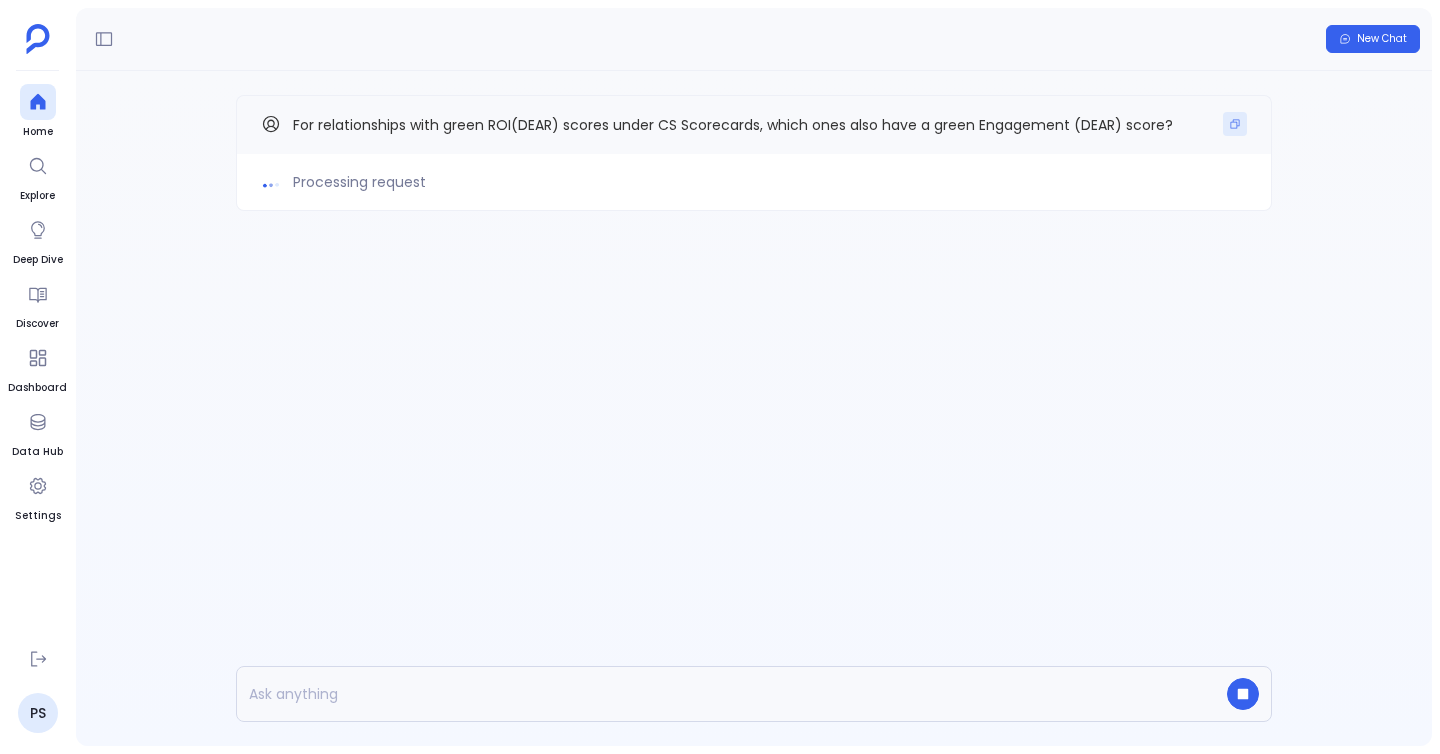 click at bounding box center [1235, 124] 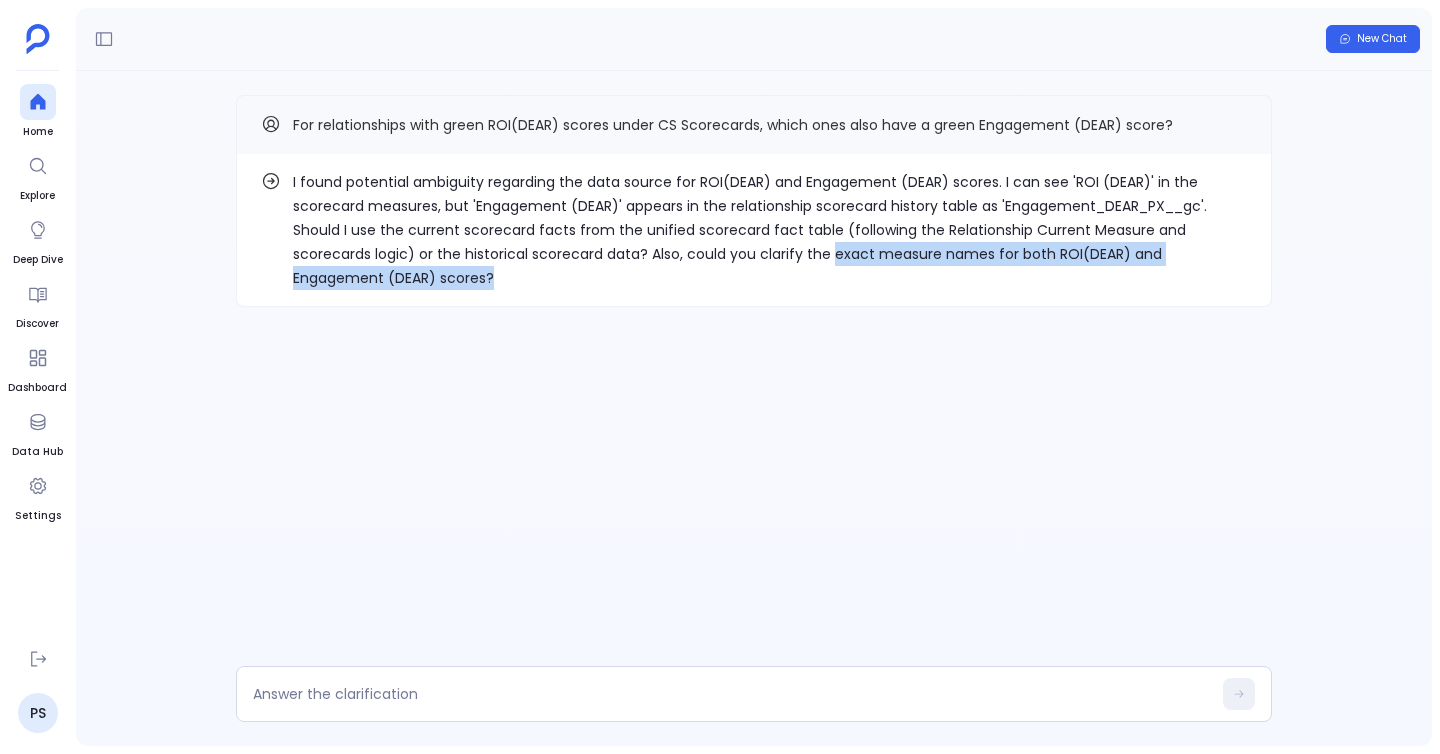drag, startPoint x: 832, startPoint y: 252, endPoint x: 919, endPoint y: 282, distance: 92.02717 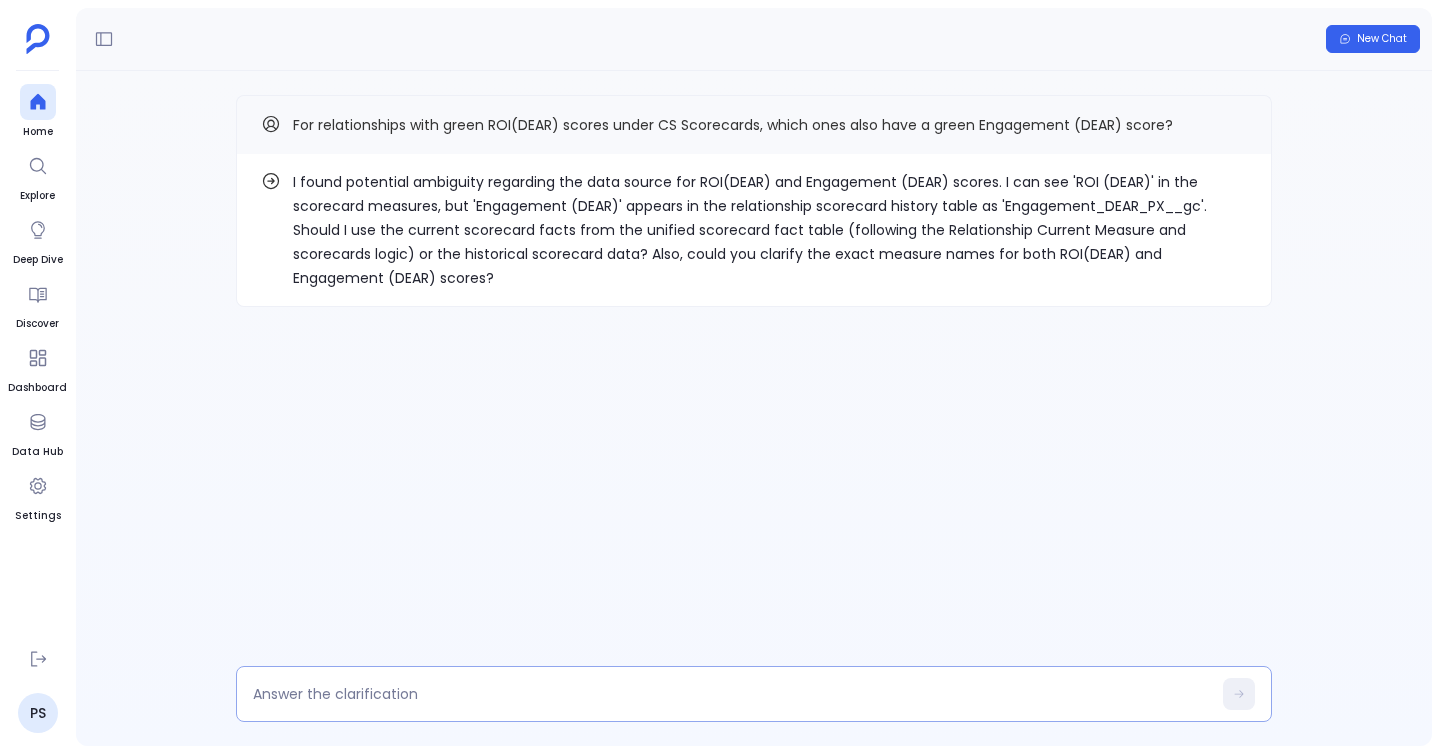 click at bounding box center (732, 694) 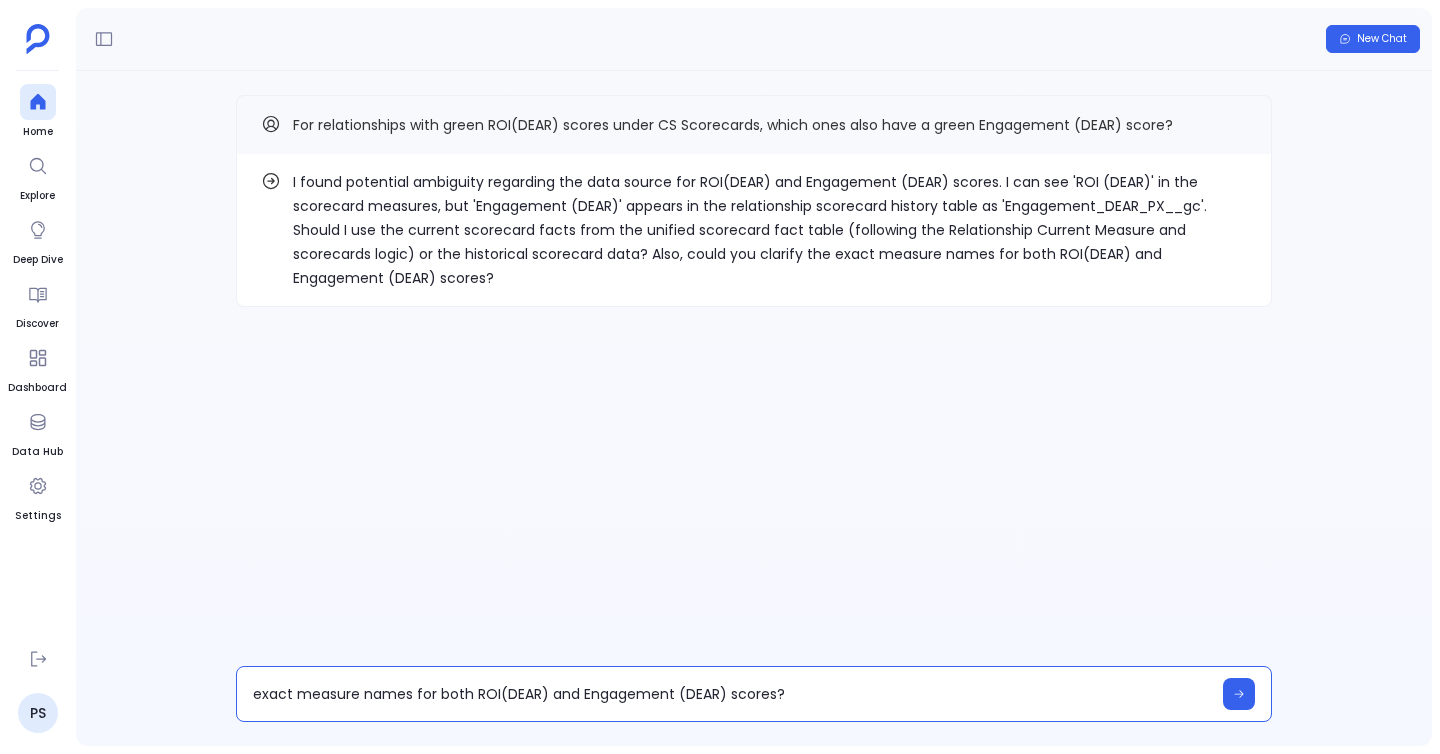 click on "exact measure names for both ROI(DEAR) and Engagement (DEAR) scores?" at bounding box center (732, 694) 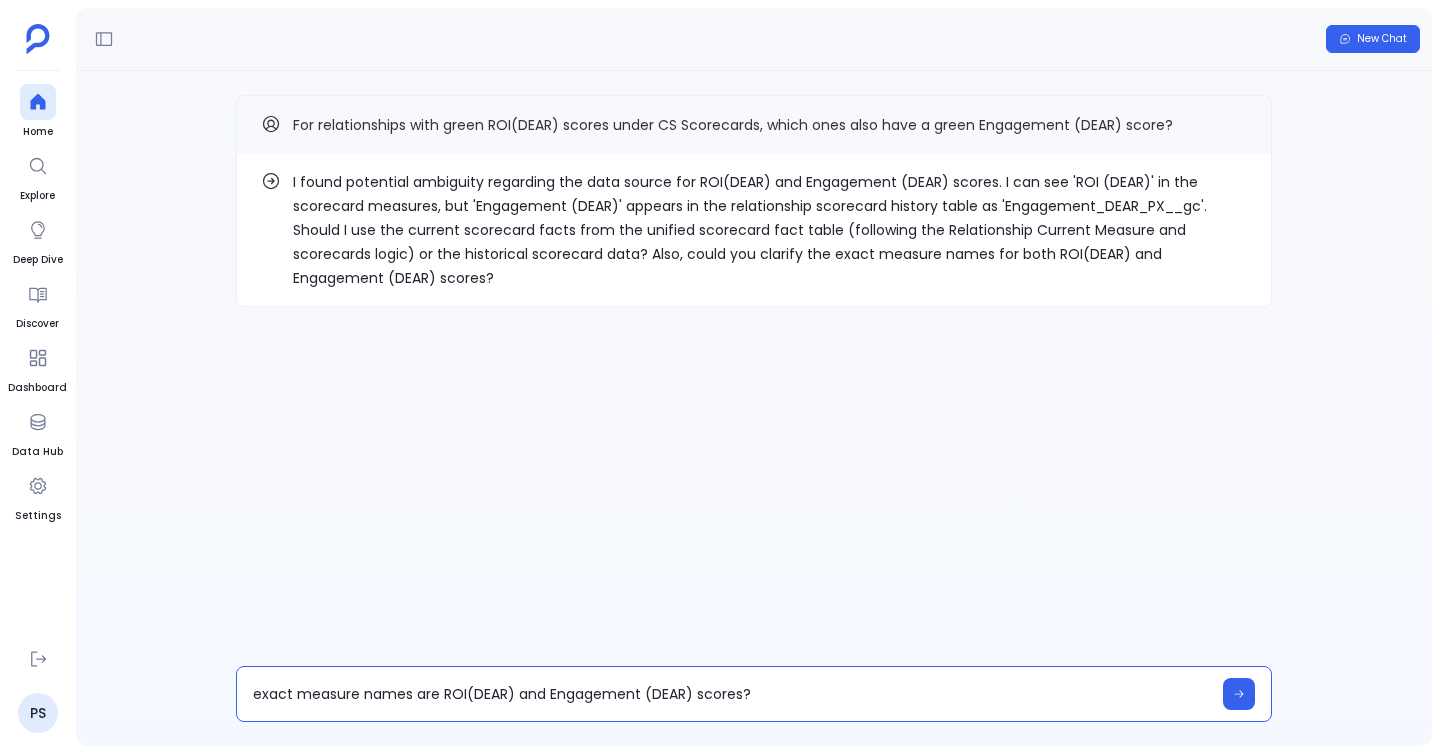 click on "exact measure names are ROI(DEAR) and Engagement (DEAR) scores?" at bounding box center [732, 694] 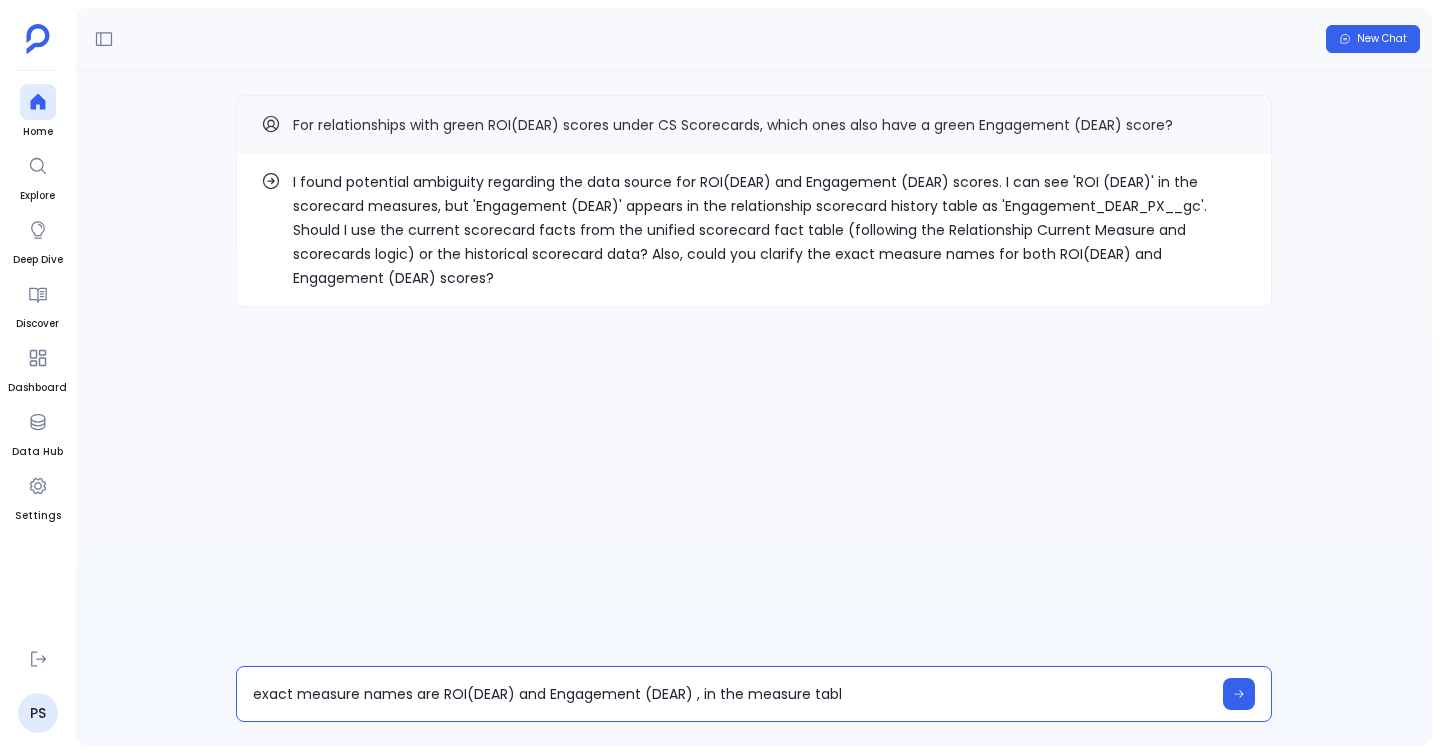 type on "exact measure names are ROI(DEAR) and Engagement (DEAR) , in the measure table" 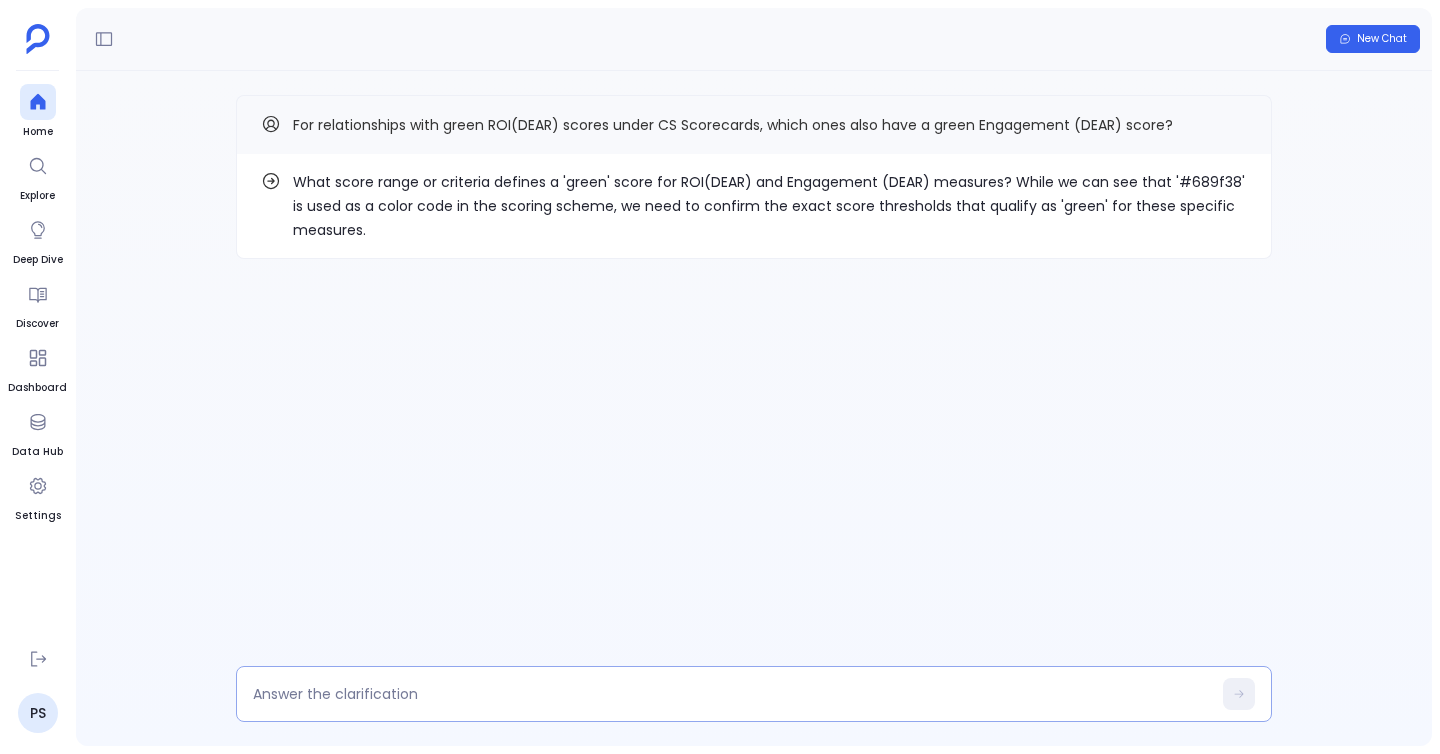 click at bounding box center (732, 694) 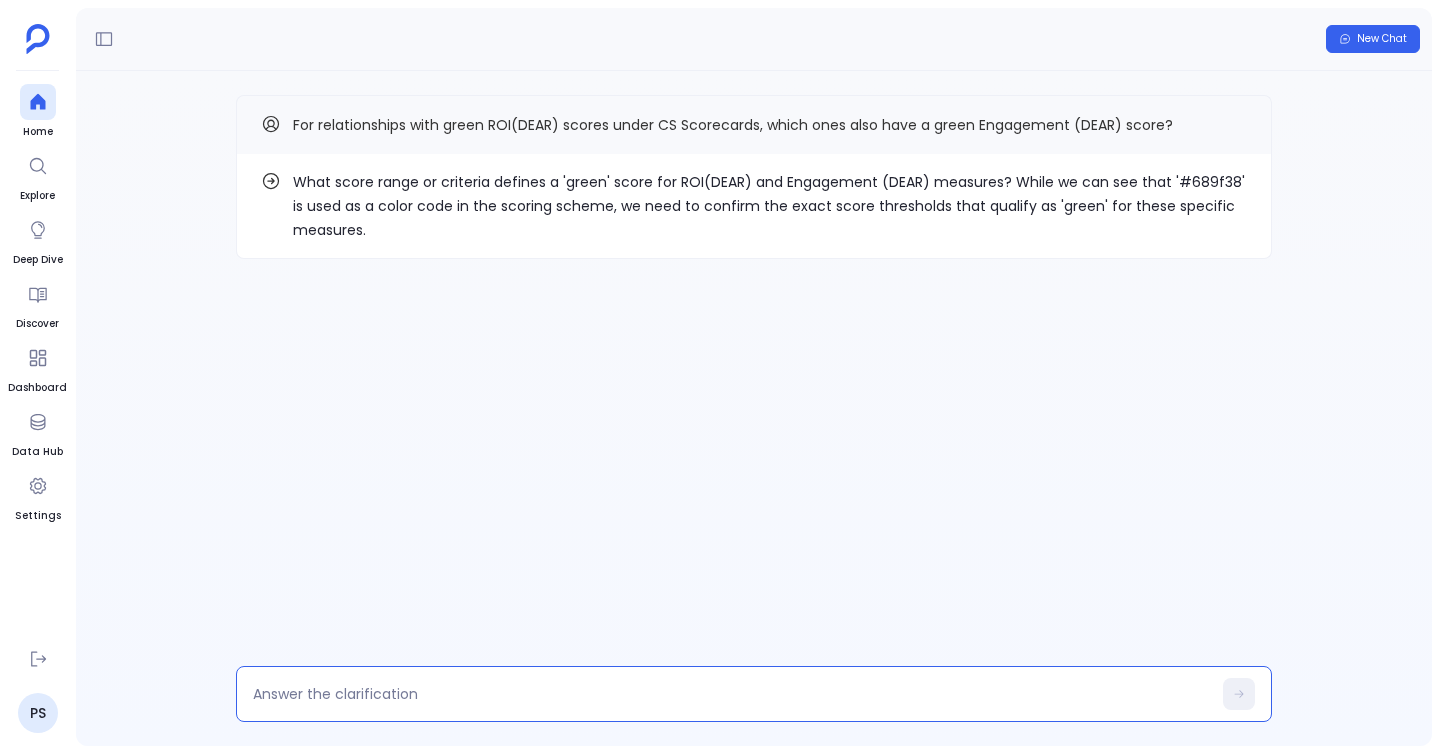 type on "gainsight_scoring_scheme_definition_Label" 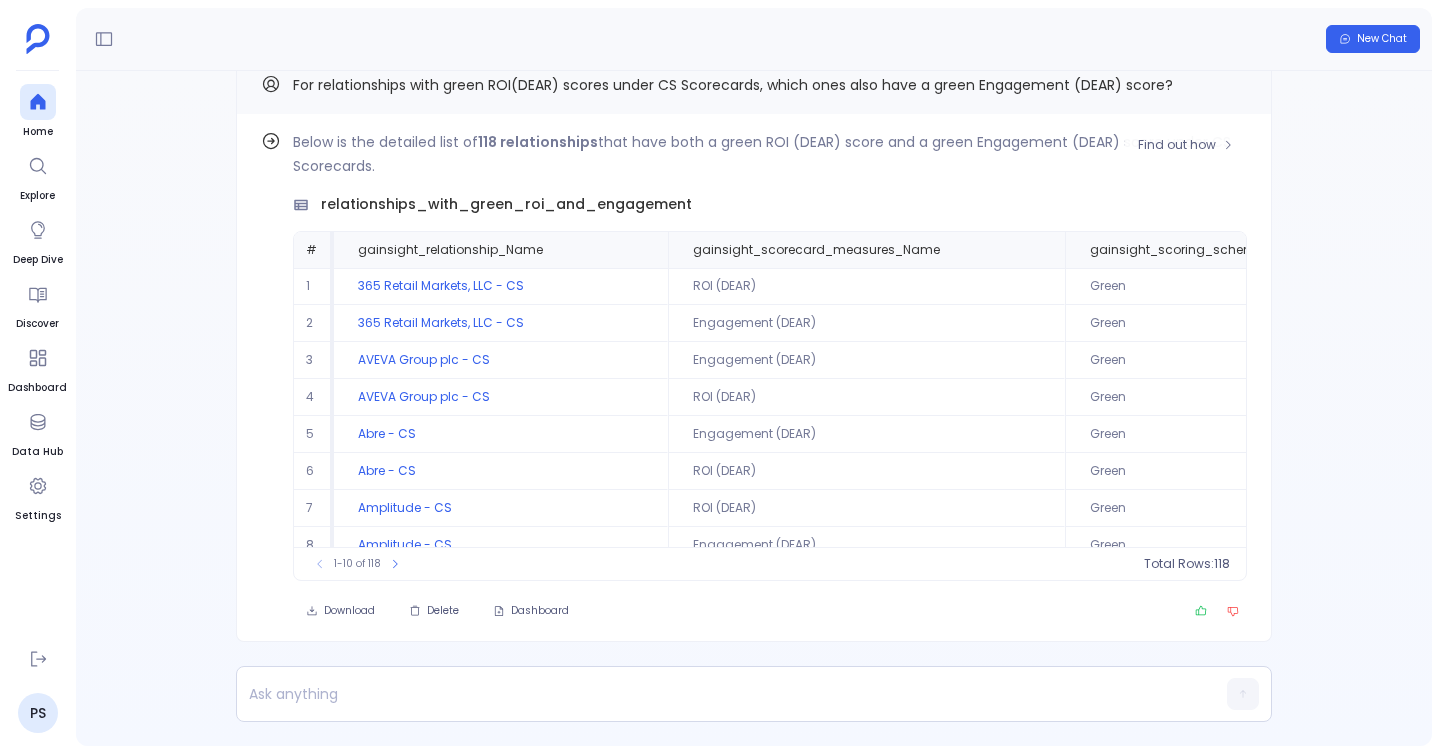 scroll, scrollTop: -40, scrollLeft: 0, axis: vertical 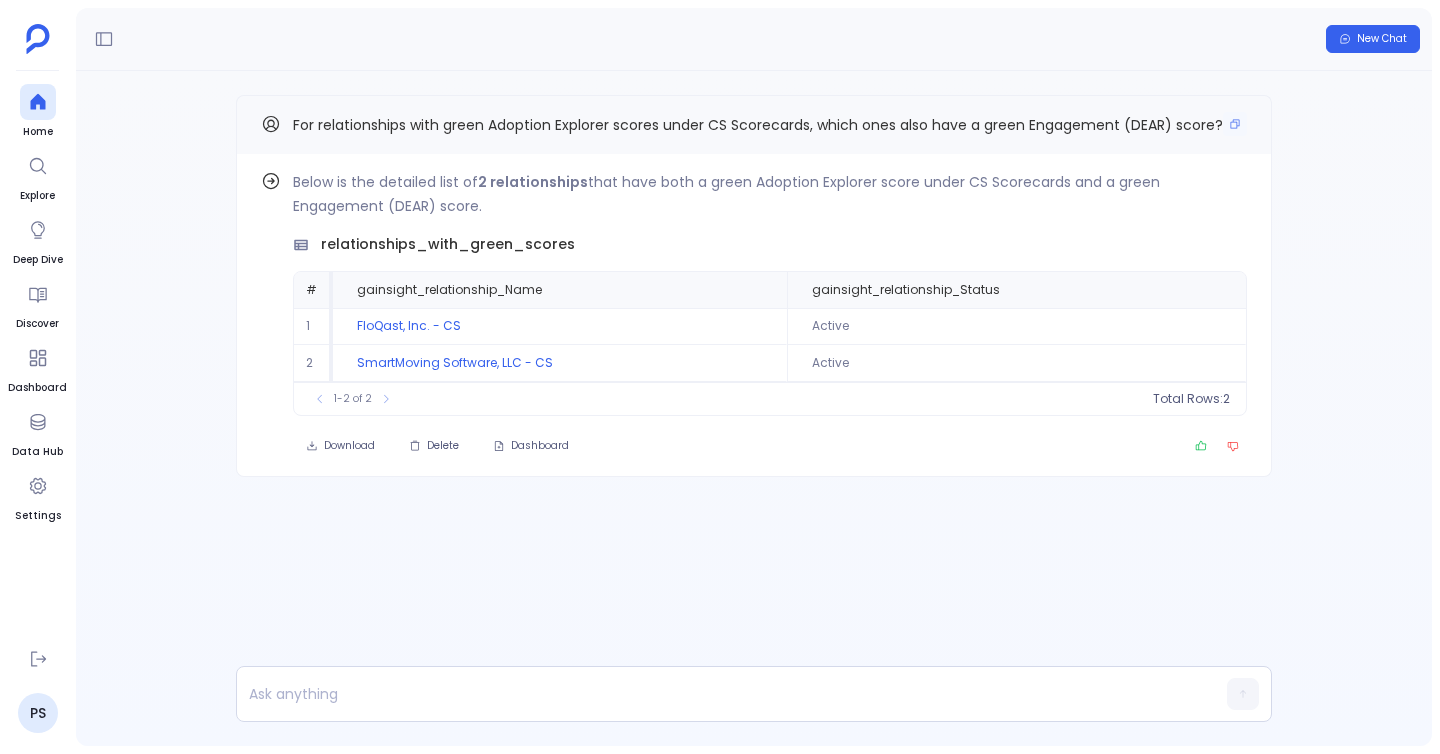 click on "For relationships with green Adoption Explorer scores under CS Scorecards, which ones also have a green Engagement (DEAR) score?" at bounding box center (754, 124) 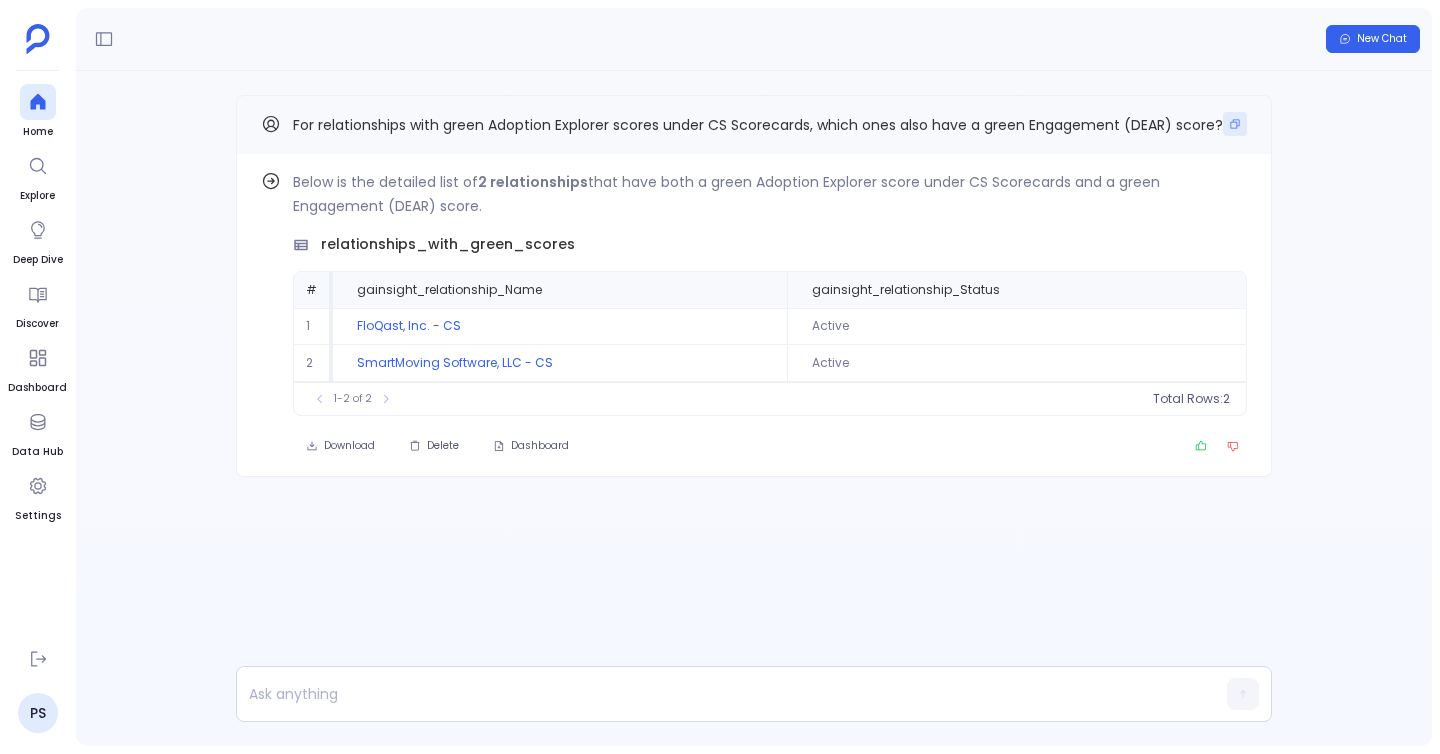 click 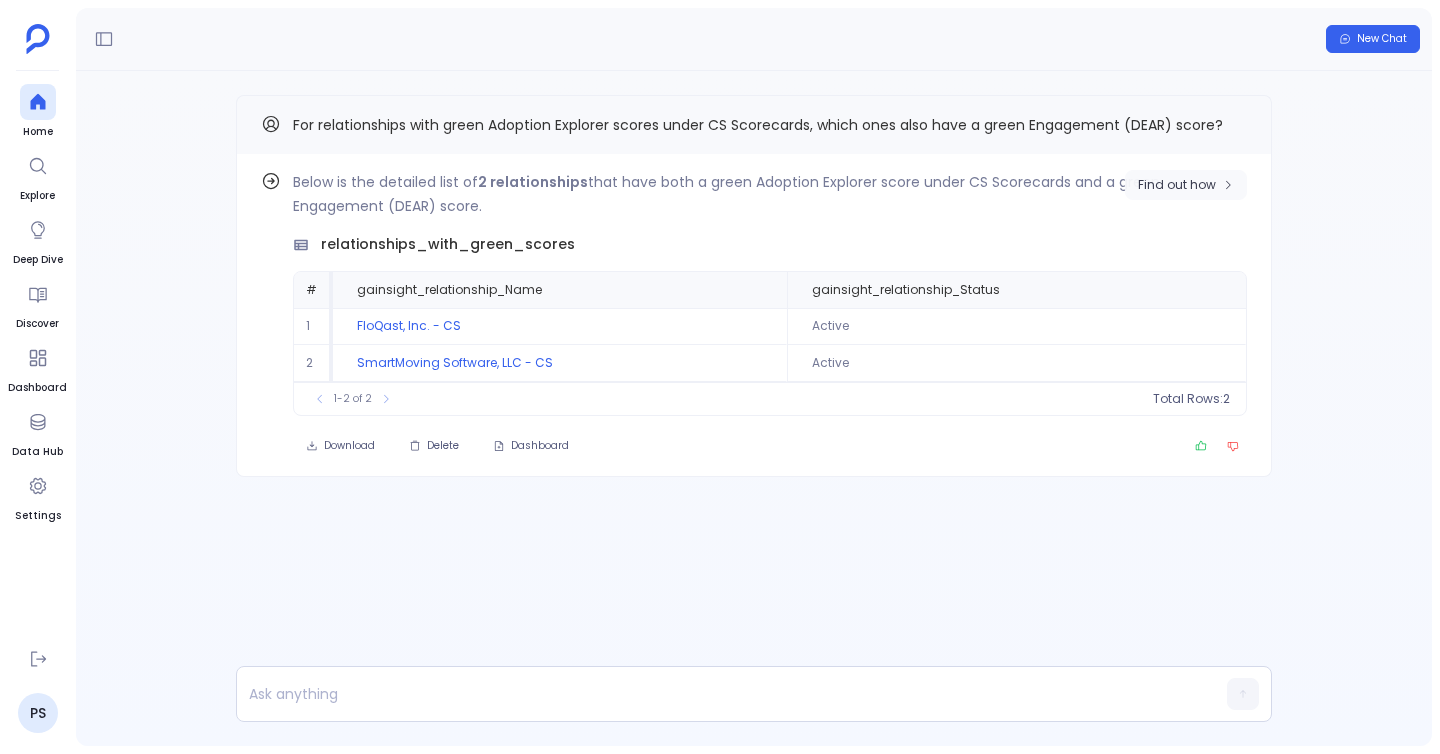 click on "Find out how" at bounding box center (1186, 185) 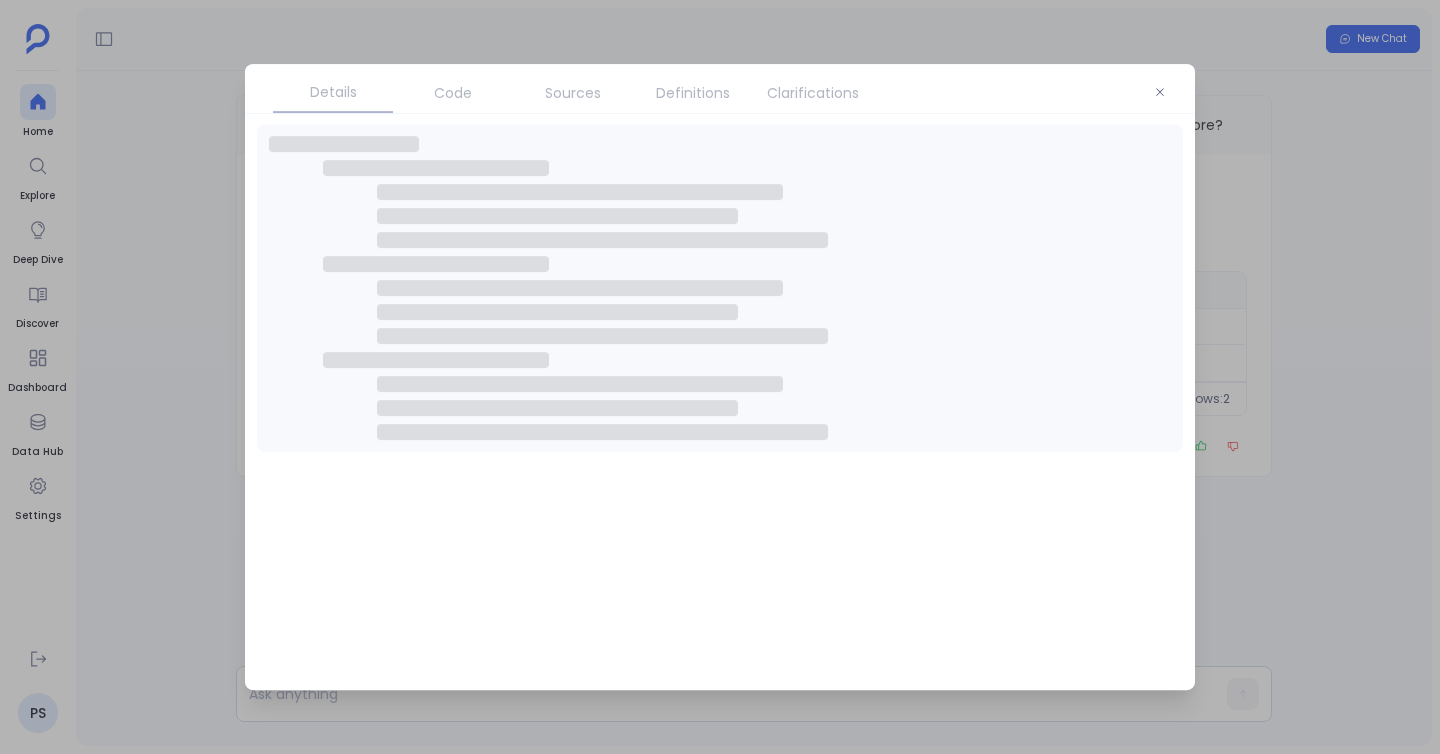 click at bounding box center (344, 144) 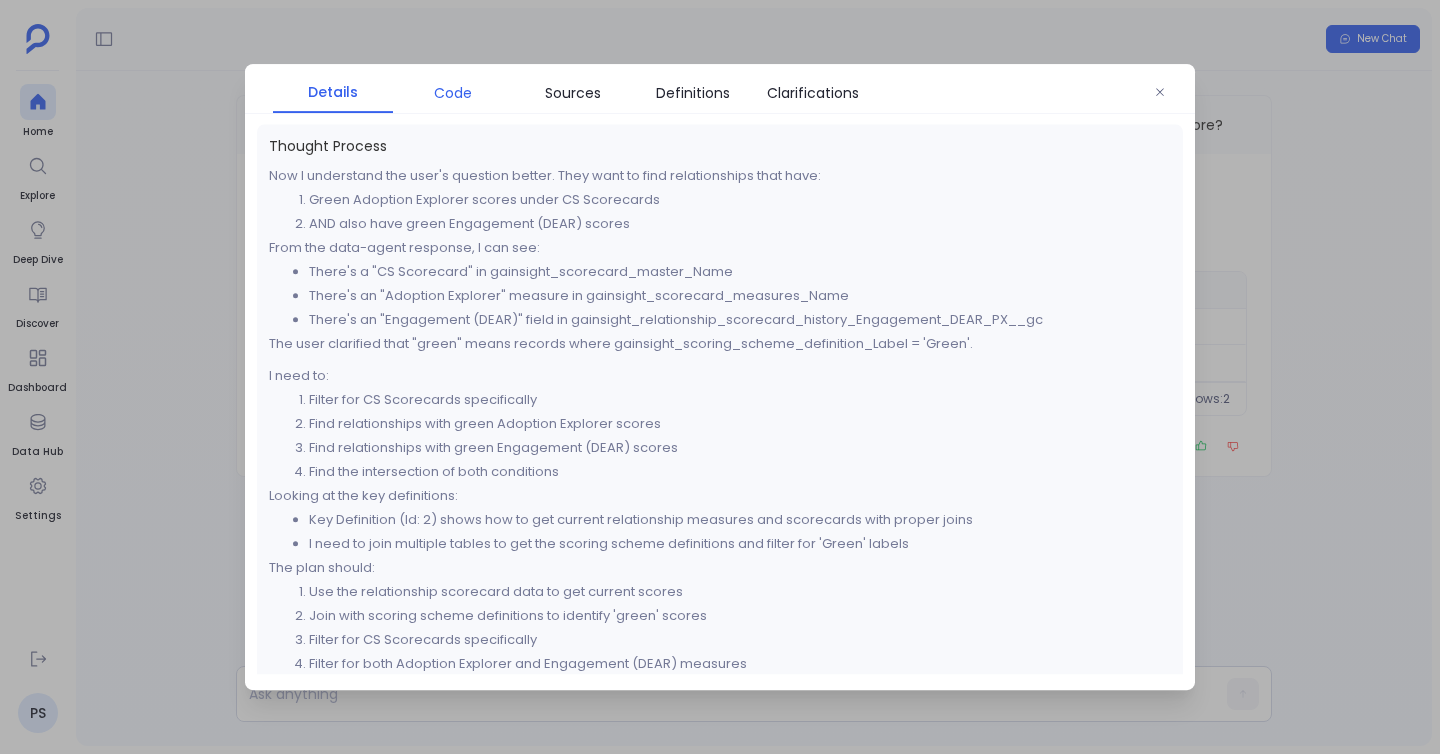 click on "Code" at bounding box center (453, 93) 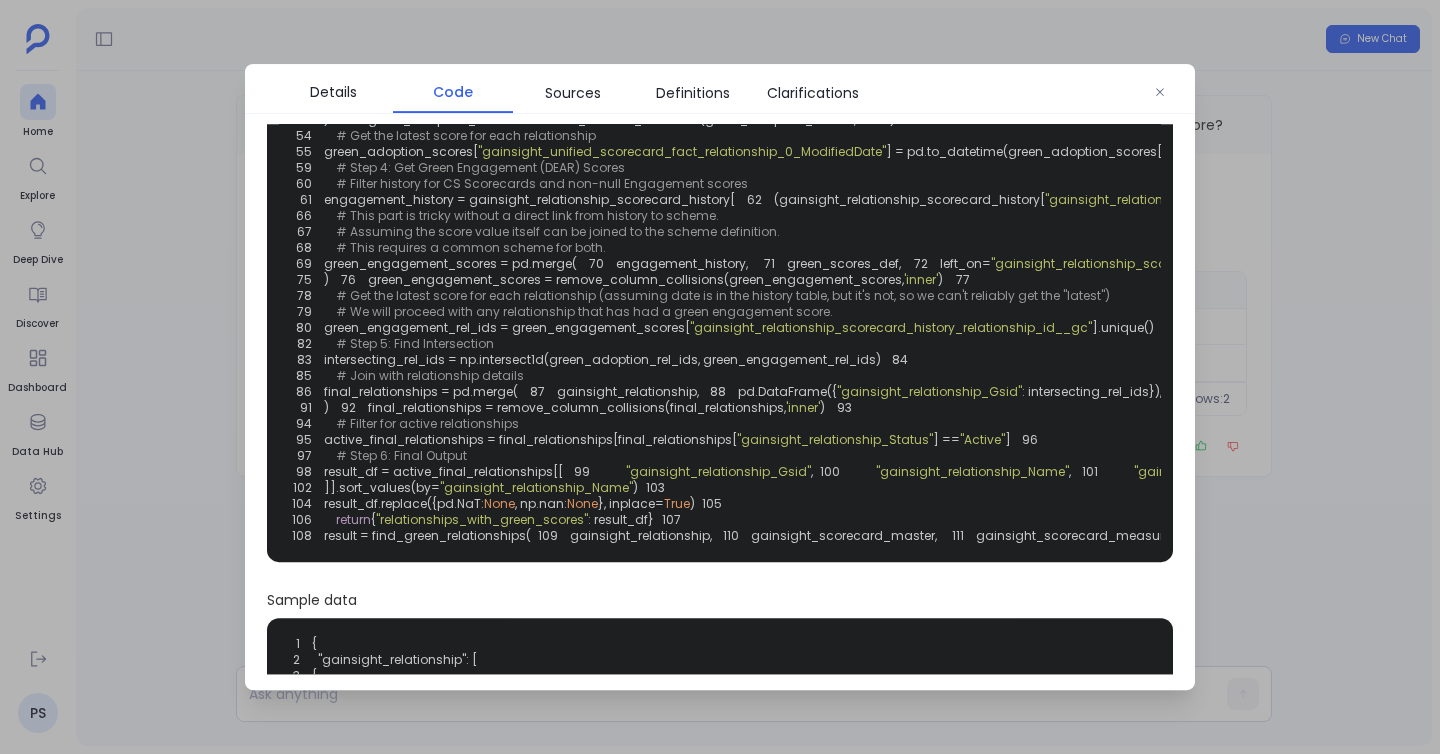 scroll, scrollTop: 327, scrollLeft: 0, axis: vertical 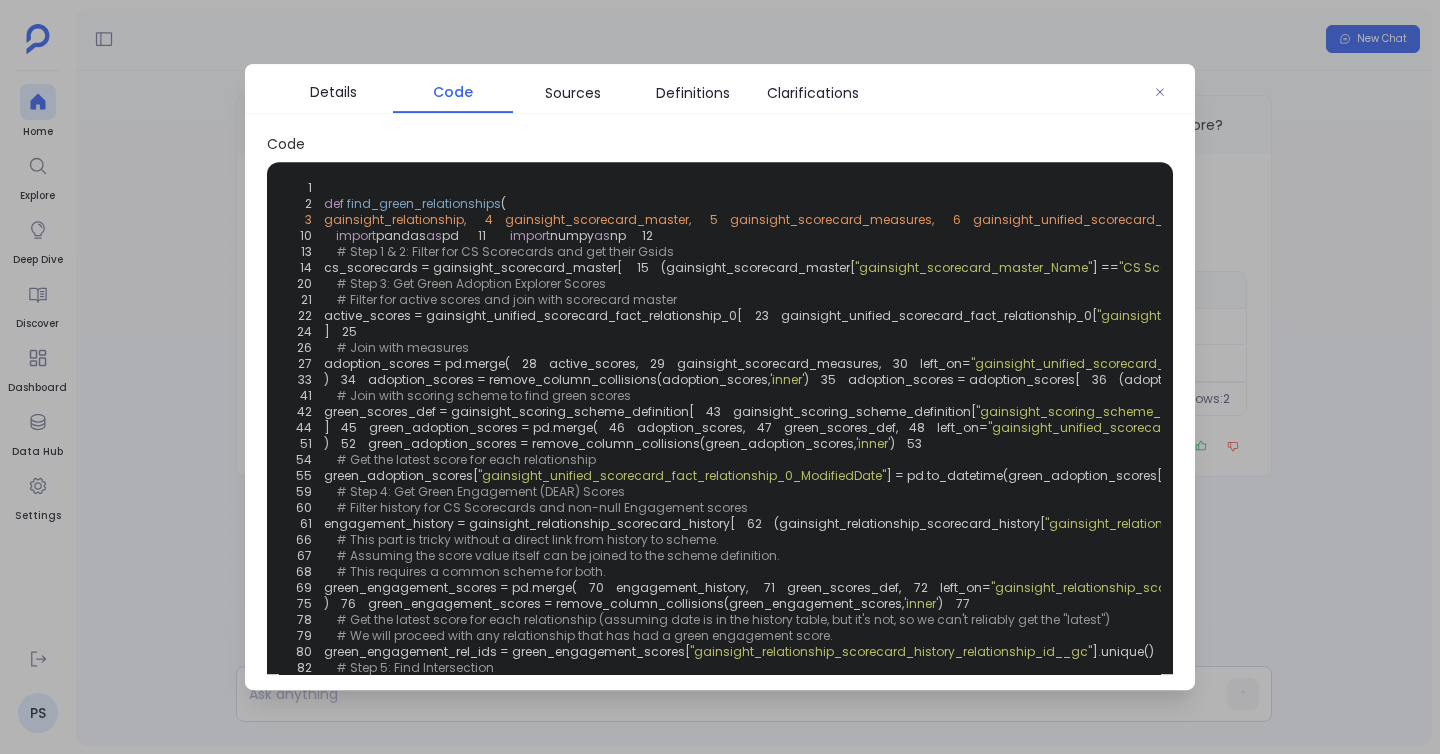 click at bounding box center (720, 377) 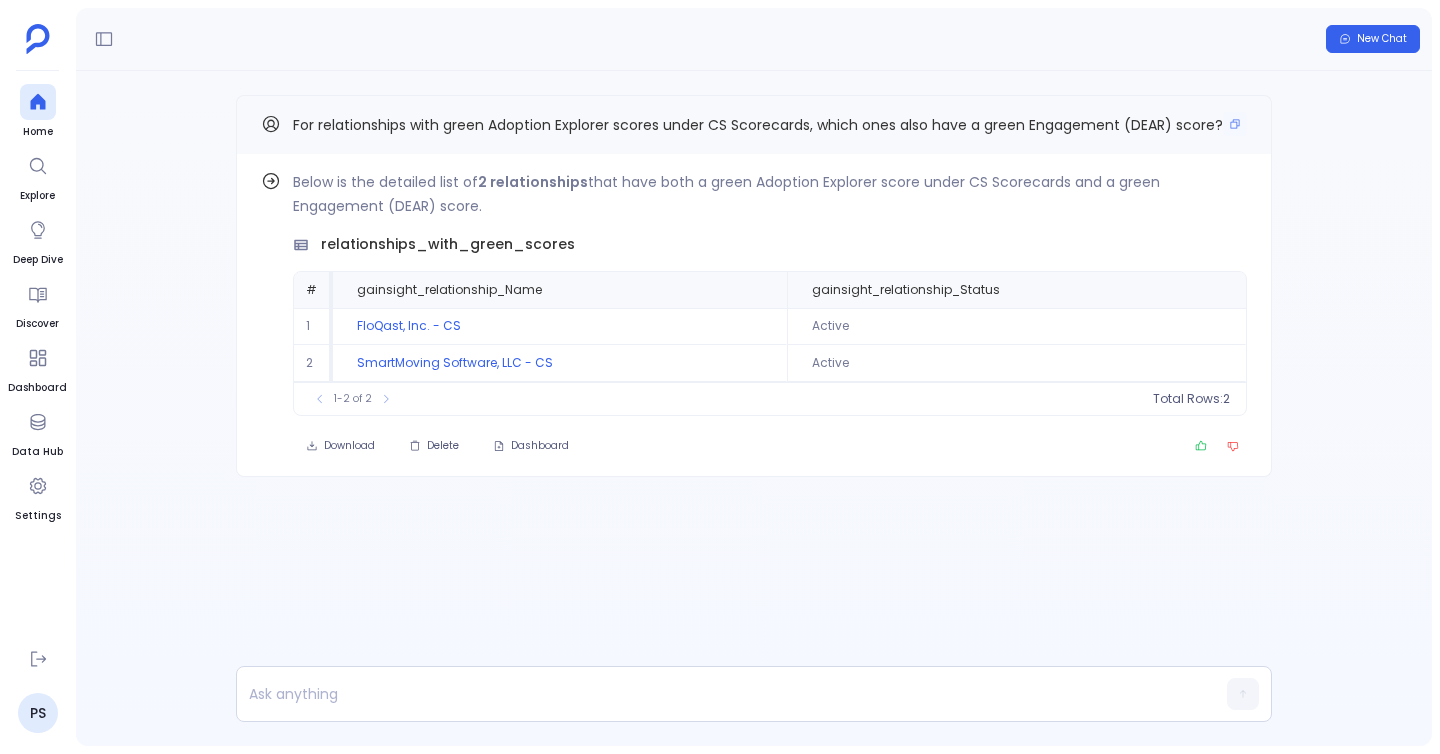 click on "For relationships with green Adoption Explorer scores under CS Scorecards, which ones also have a green Engagement (DEAR) score?" at bounding box center (758, 125) 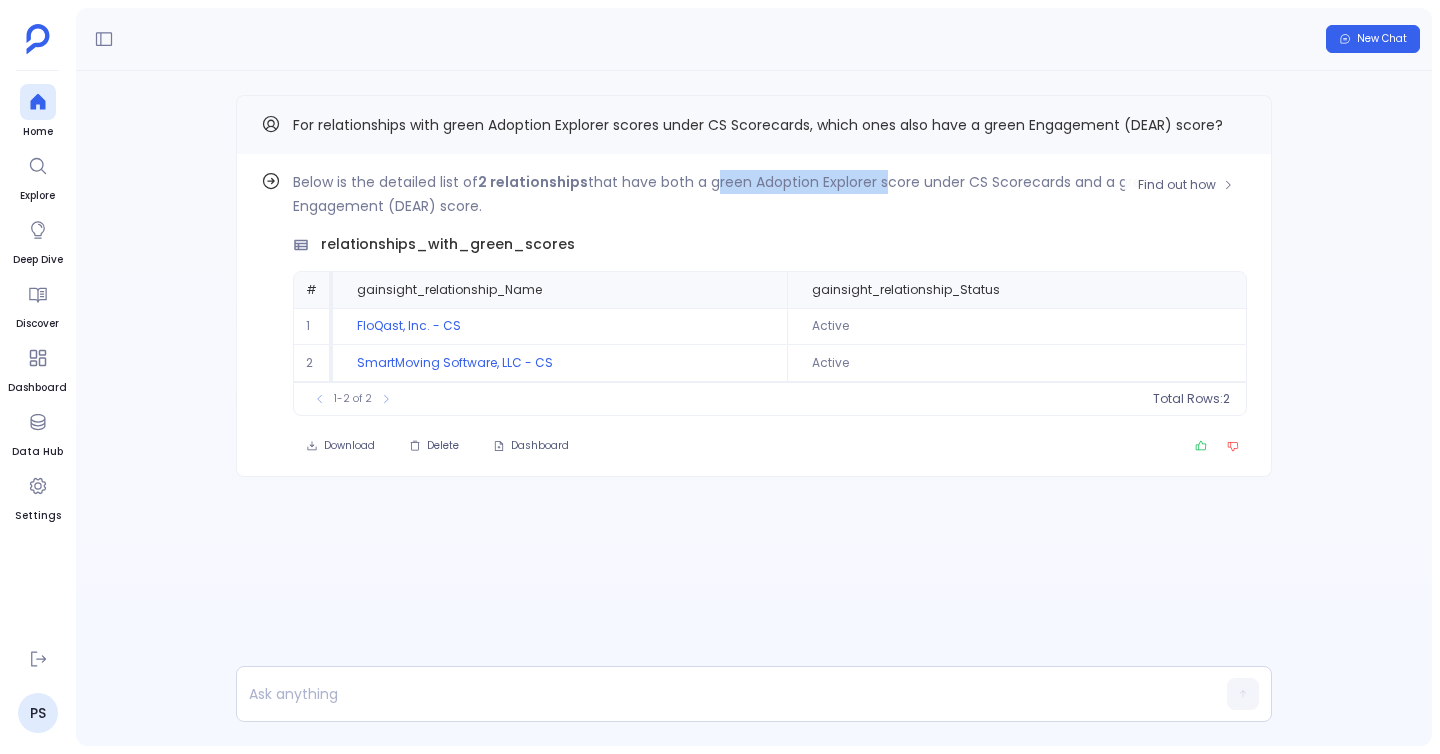 drag, startPoint x: 707, startPoint y: 185, endPoint x: 878, endPoint y: 190, distance: 171.07309 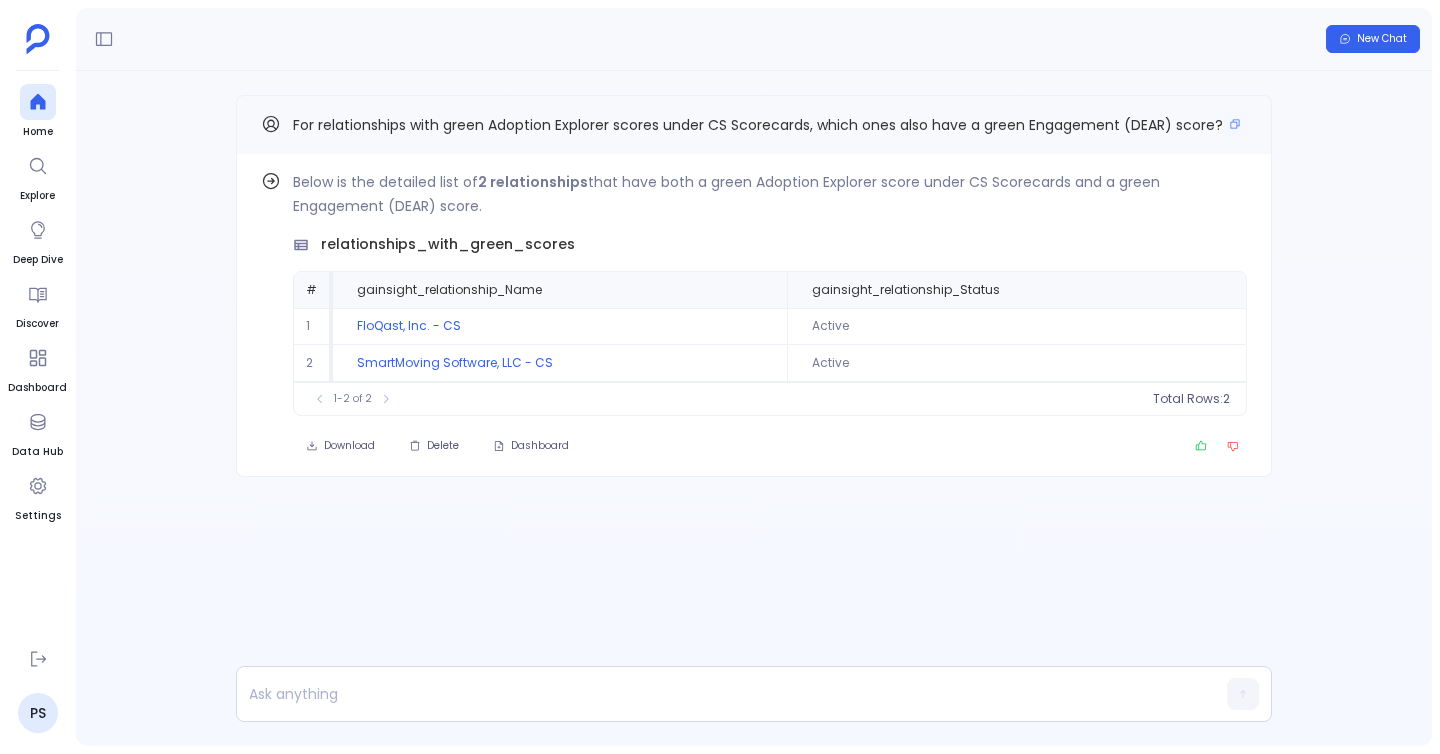 click on "For relationships with green Adoption Explorer scores under CS Scorecards, which ones also have a green Engagement (DEAR) score?" at bounding box center (754, 124) 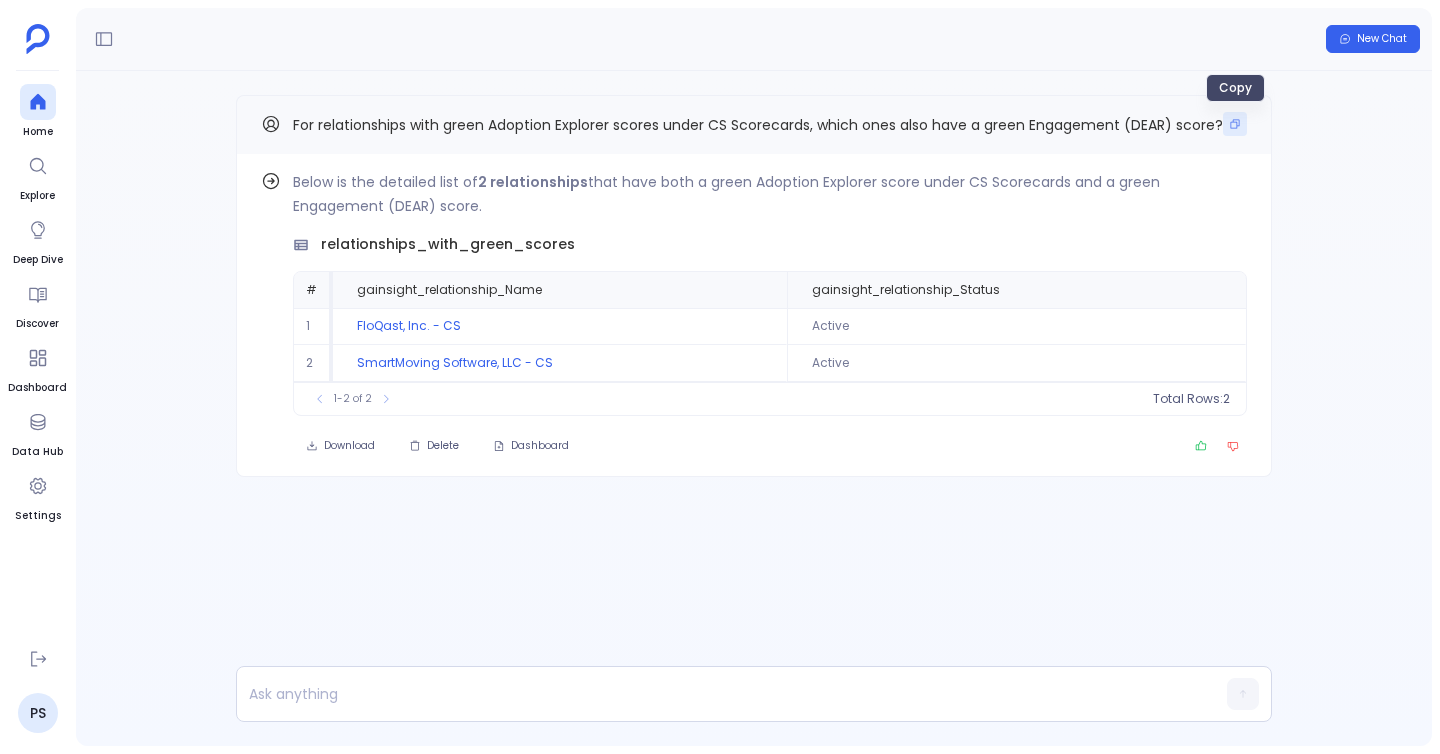 click 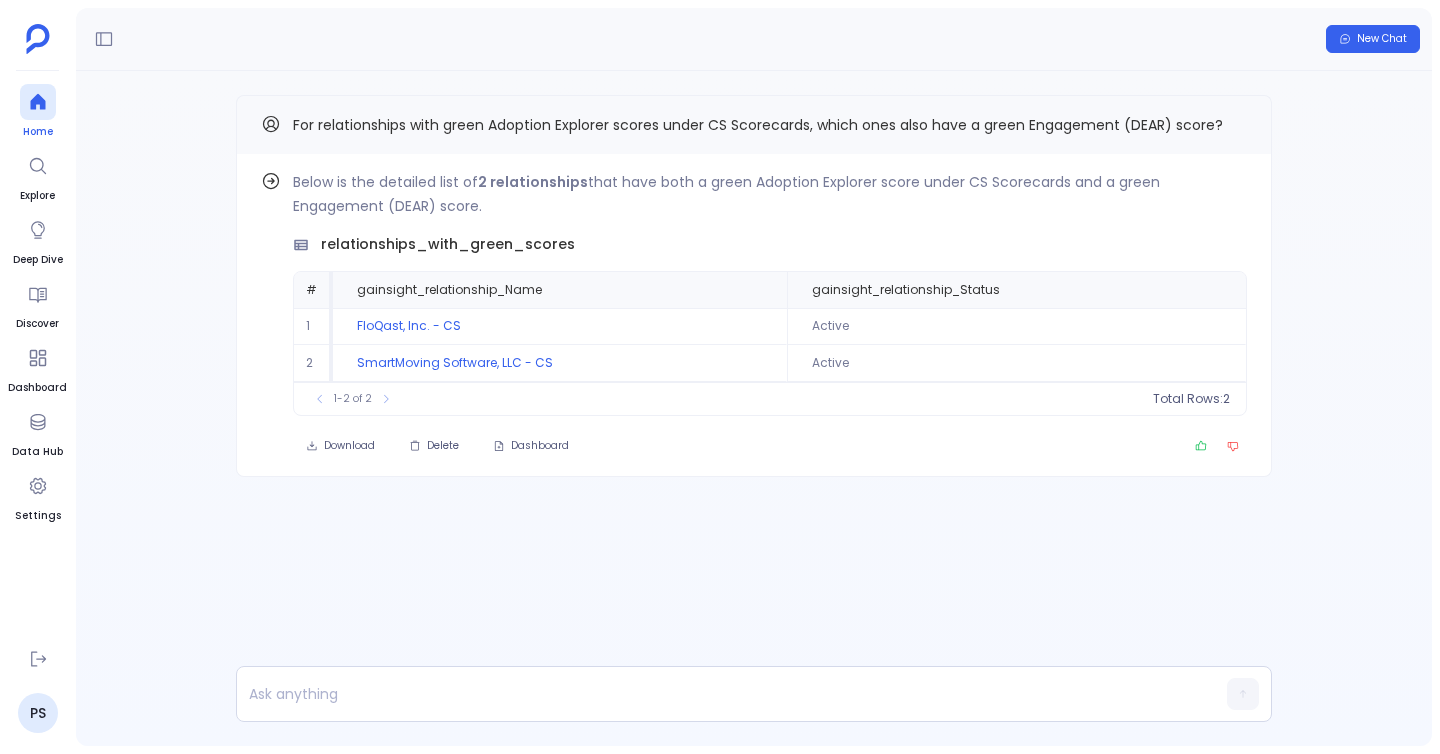 click 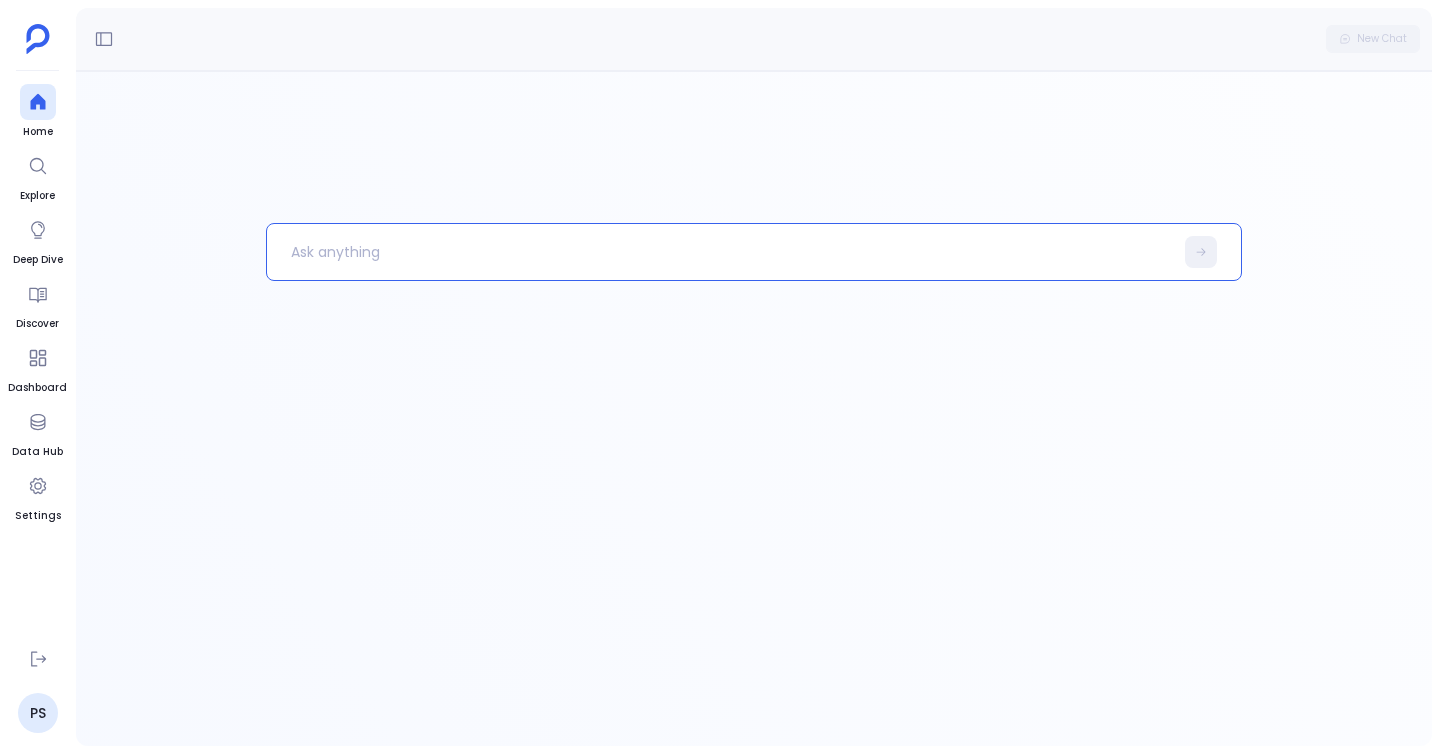 click at bounding box center (720, 252) 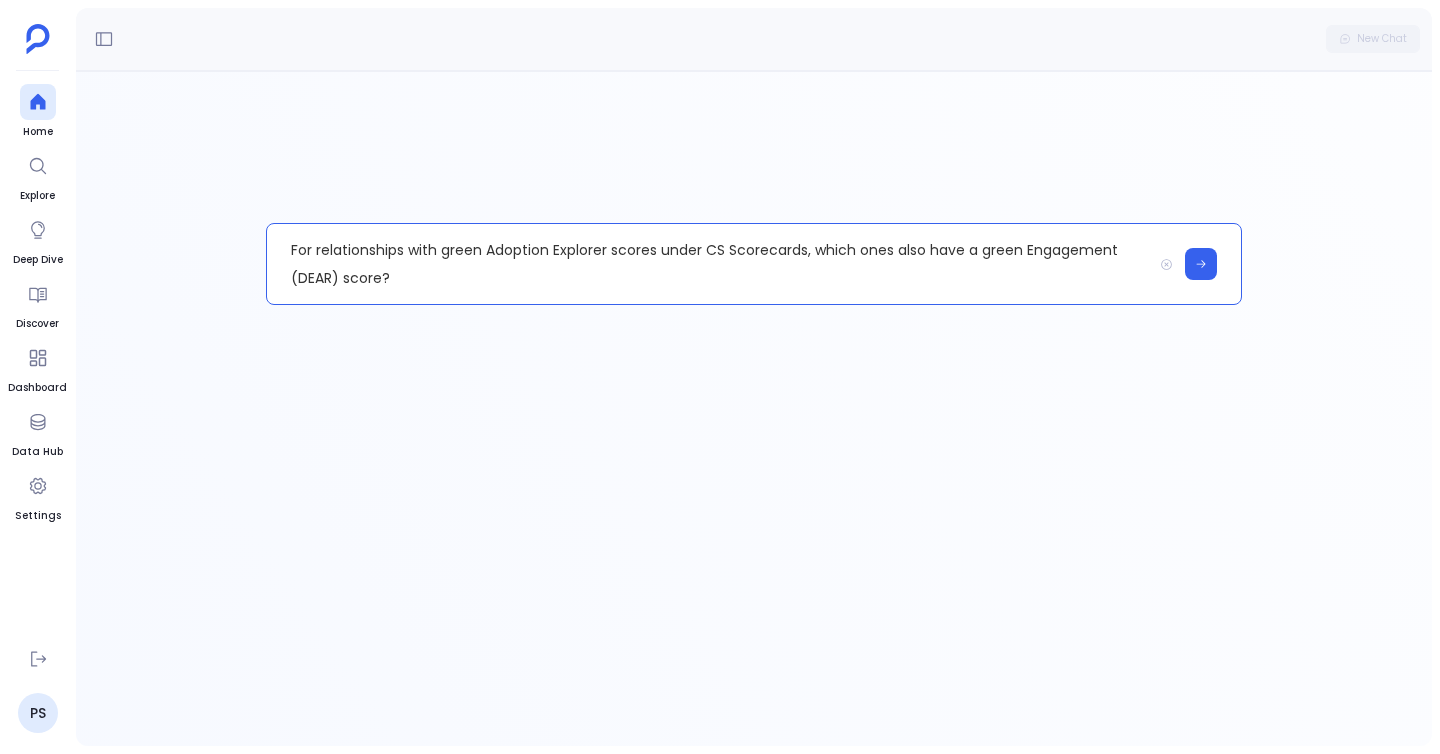 click on "For relationships with green Adoption Explorer scores under CS Scorecards, which ones also have a green Engagement (DEAR) score?" at bounding box center (709, 264) 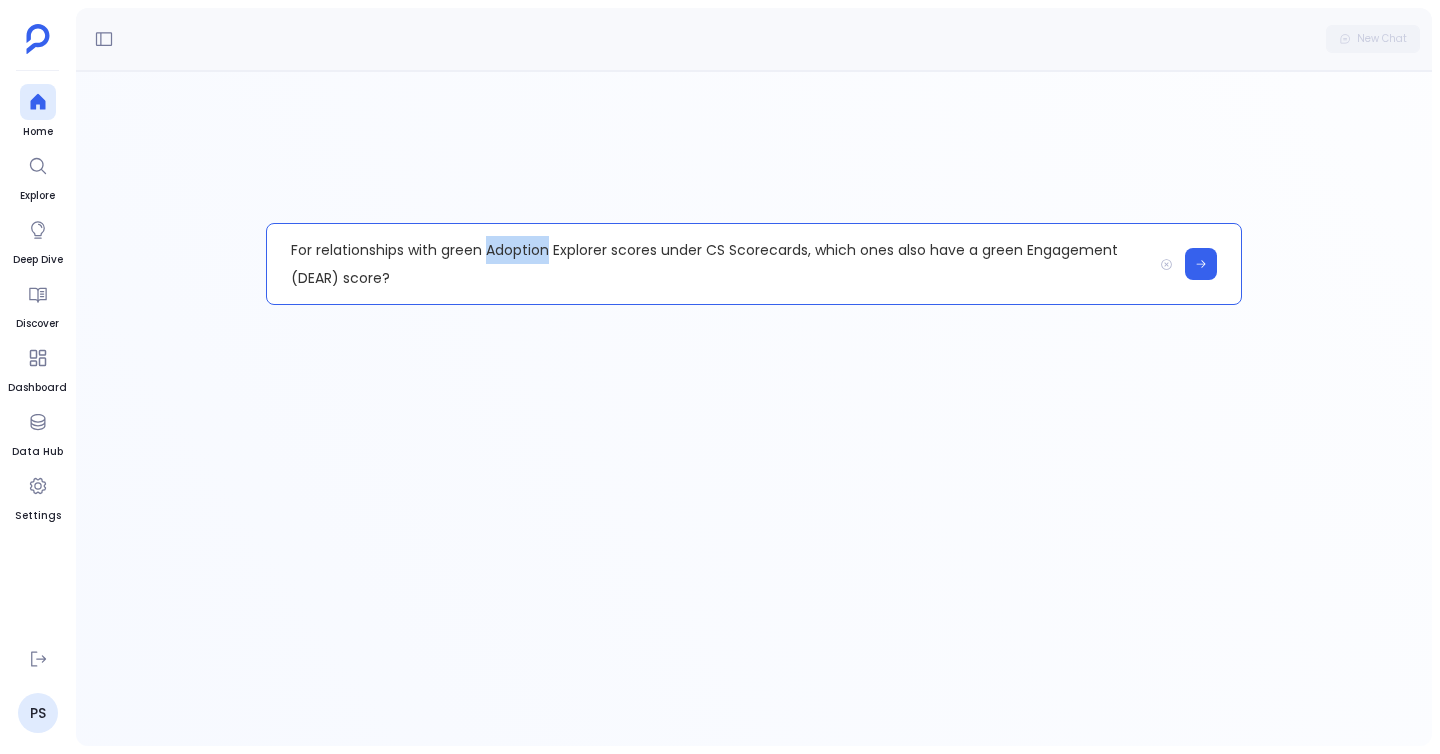 click on "For relationships with green Adoption Explorer scores under CS Scorecards, which ones also have a green Engagement (DEAR) score?" at bounding box center (709, 264) 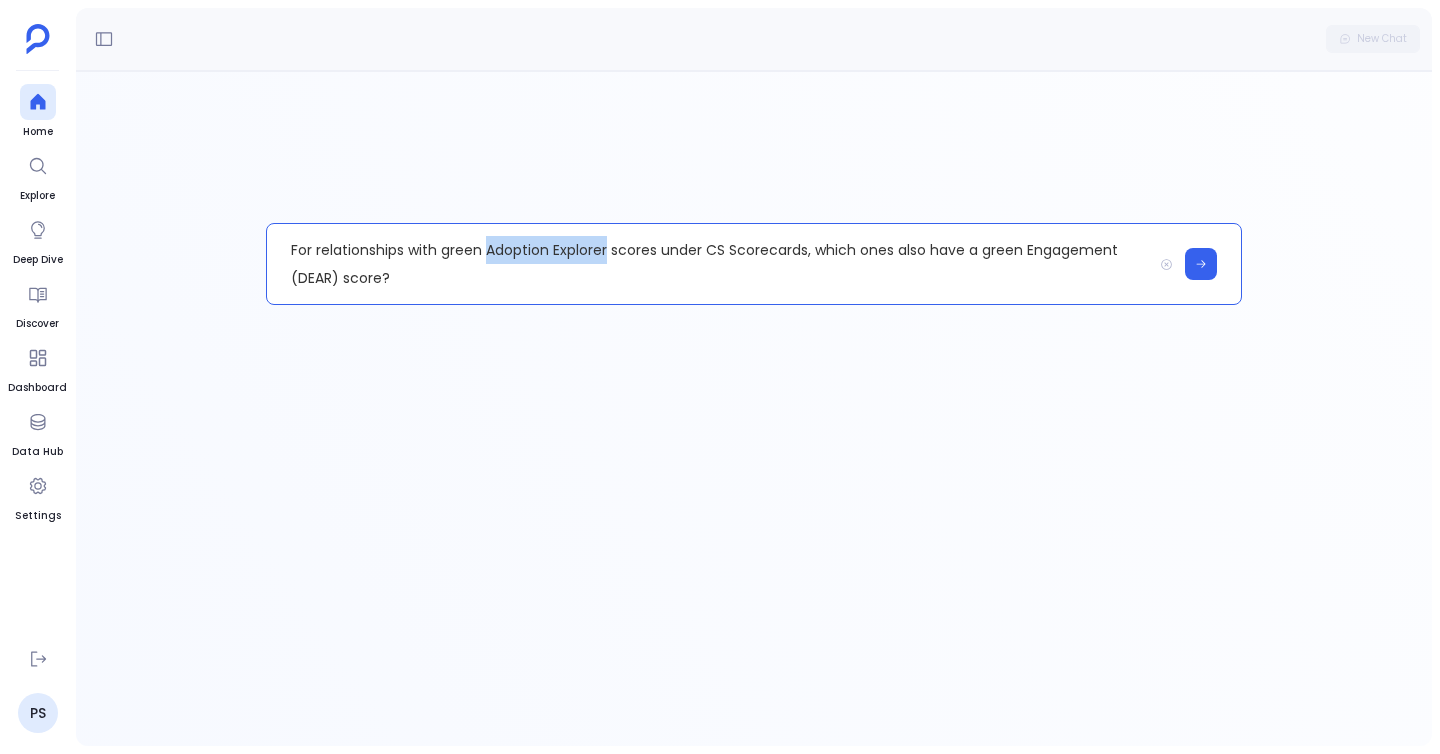 click on "For relationships with green Adoption Explorer scores under CS Scorecards, which ones also have a green Engagement (DEAR) score?" at bounding box center [709, 264] 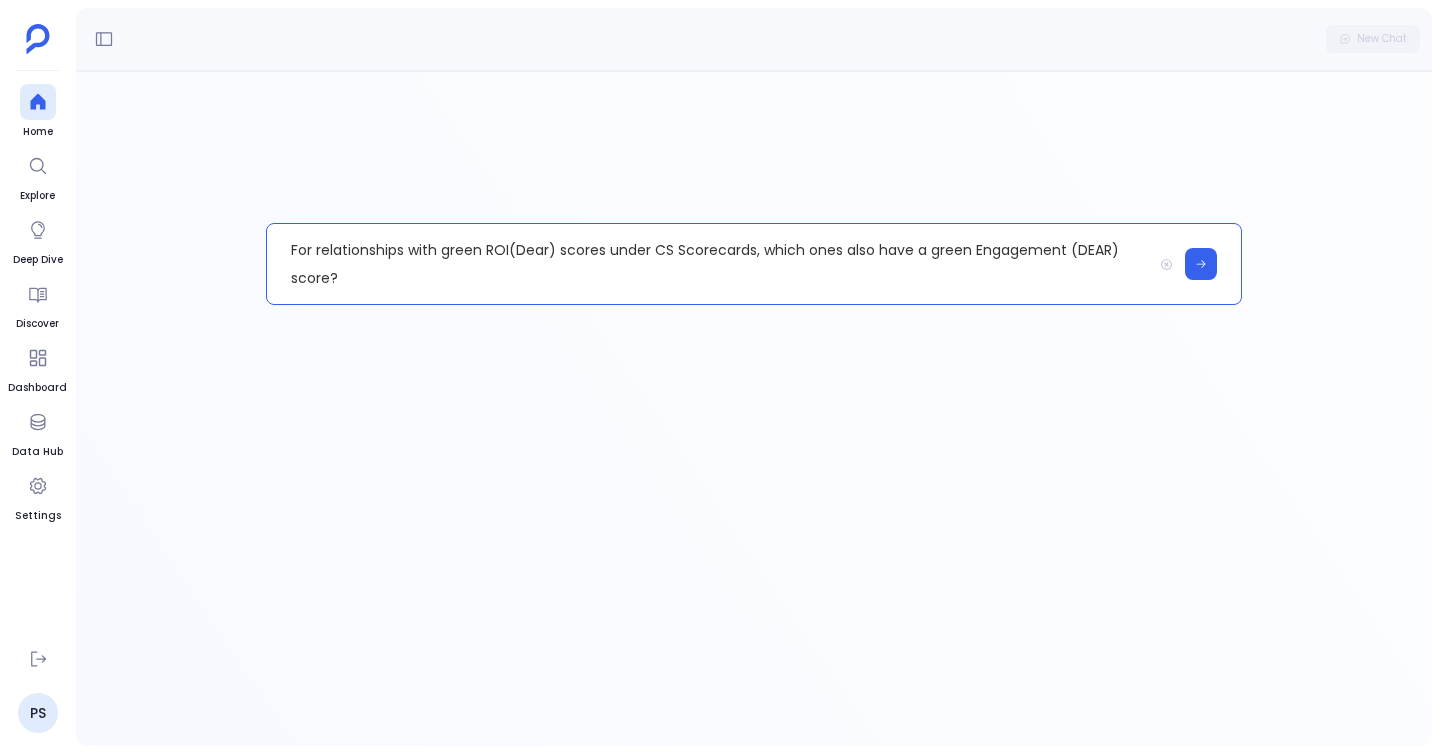 click on "For relationships with green ROI(Dear) scores under CS Scorecards, which ones also have a green Engagement (DEAR) score?" at bounding box center [709, 264] 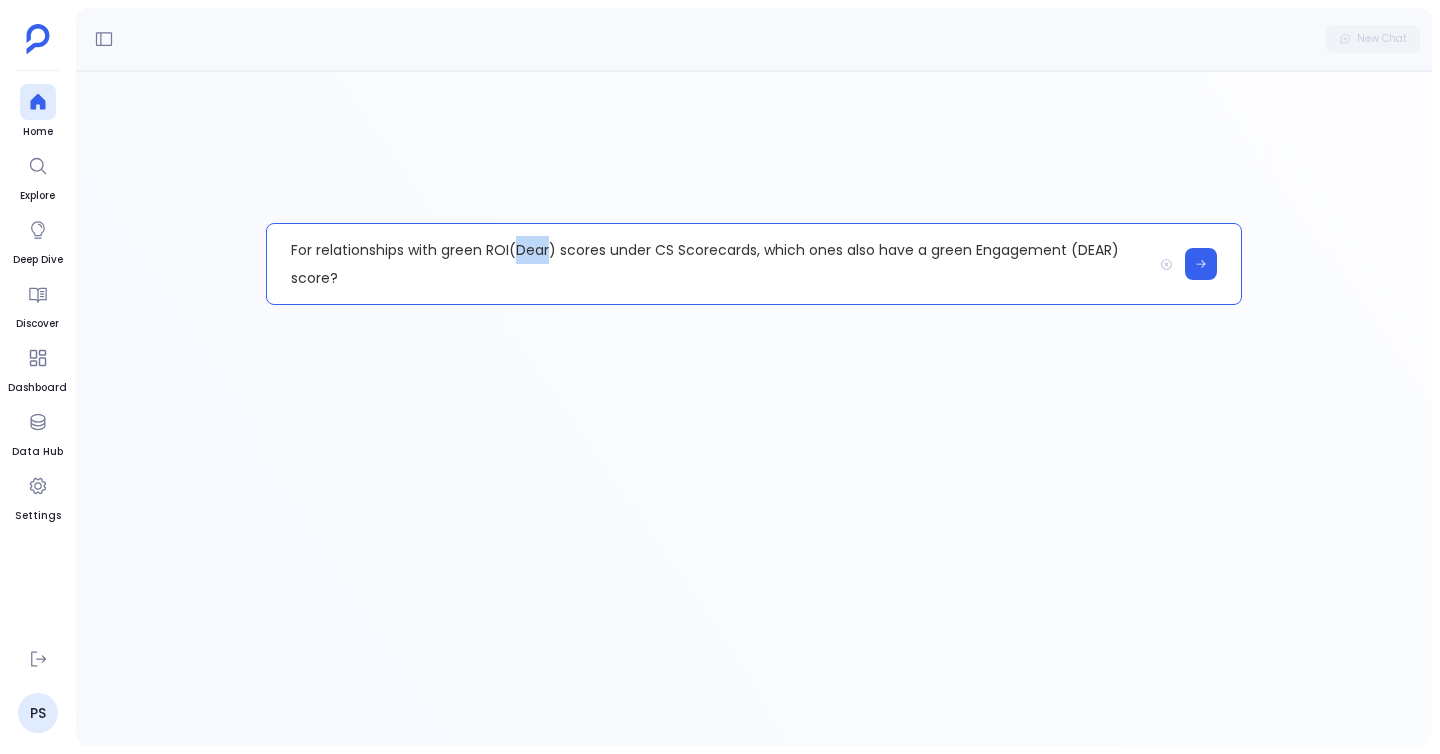 click on "For relationships with green ROI(Dear) scores under CS Scorecards, which ones also have a green Engagement (DEAR) score?" at bounding box center (709, 264) 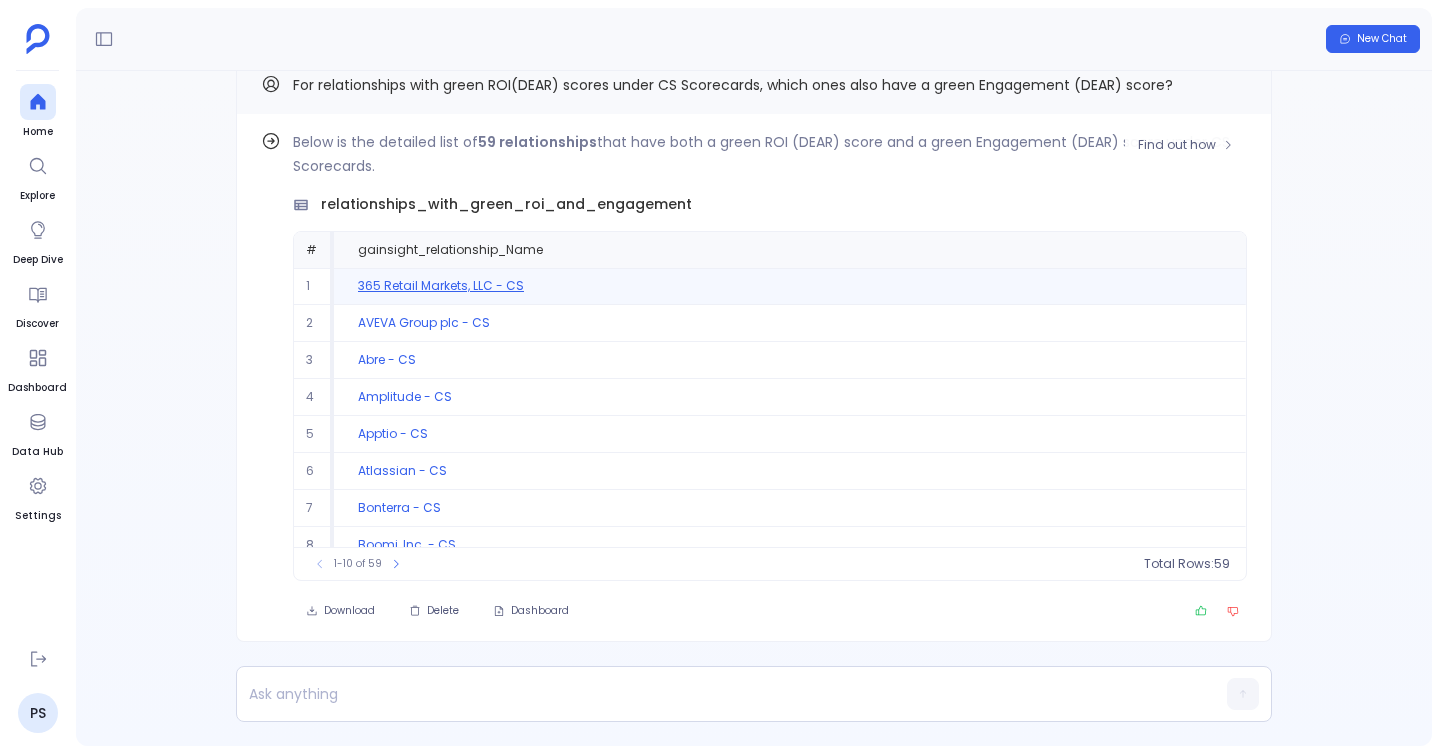 scroll, scrollTop: -40, scrollLeft: 0, axis: vertical 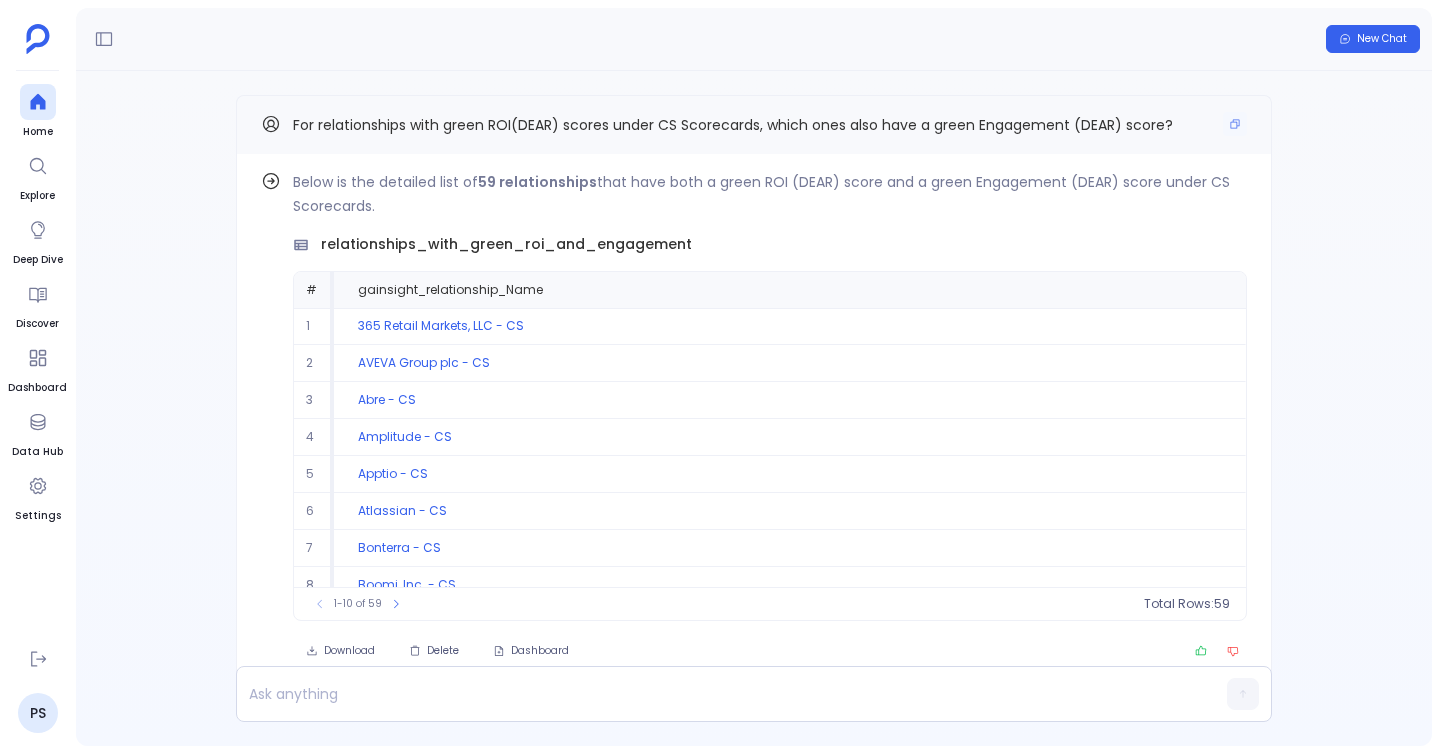 click at bounding box center (1235, 125) 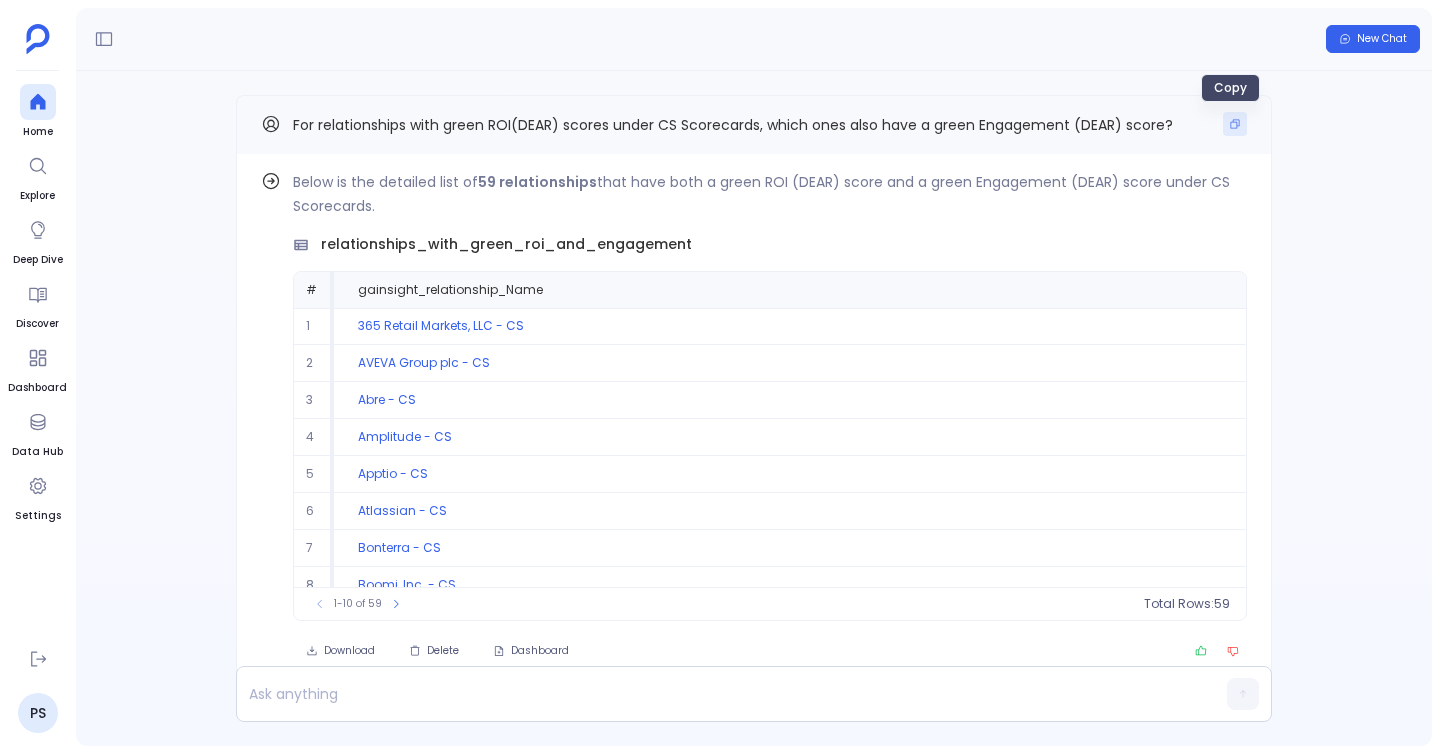 click 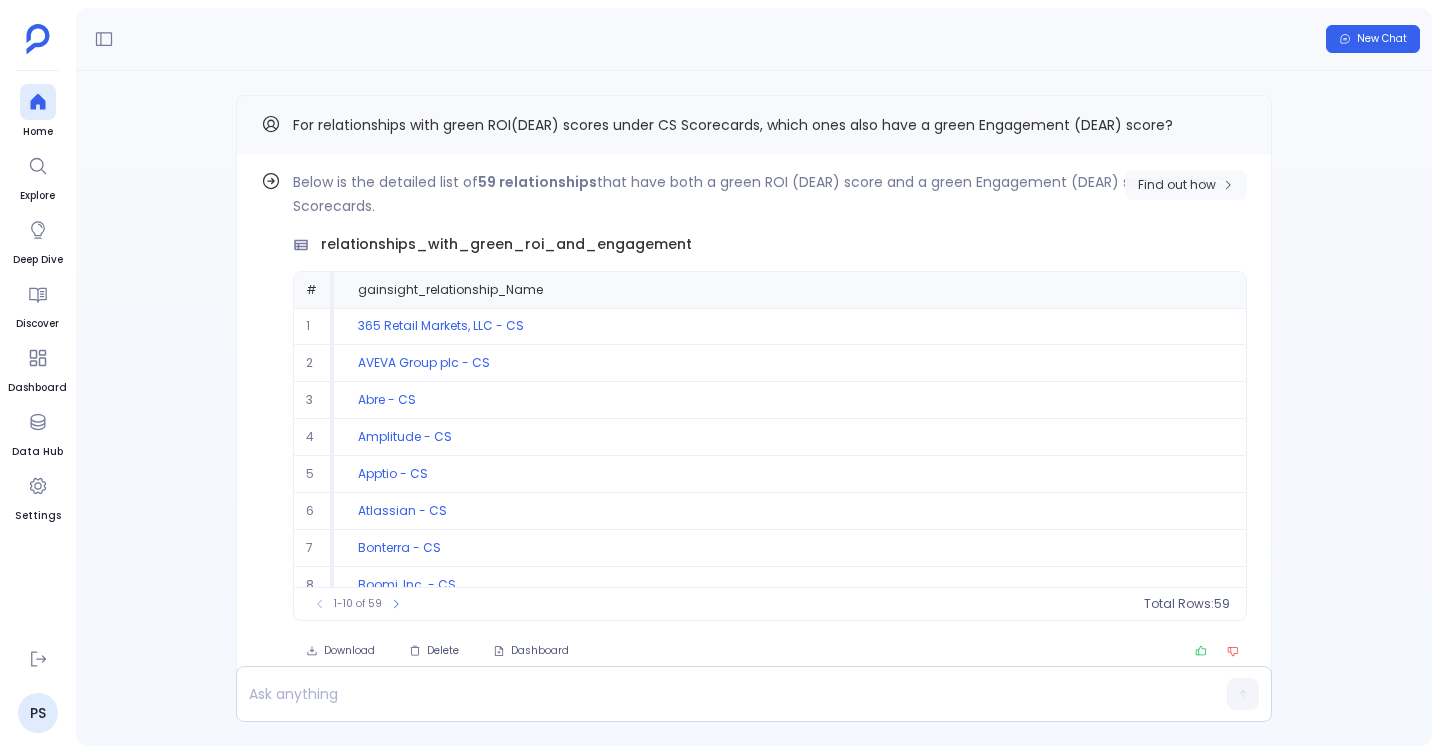 click on "Find out how" at bounding box center [1177, 185] 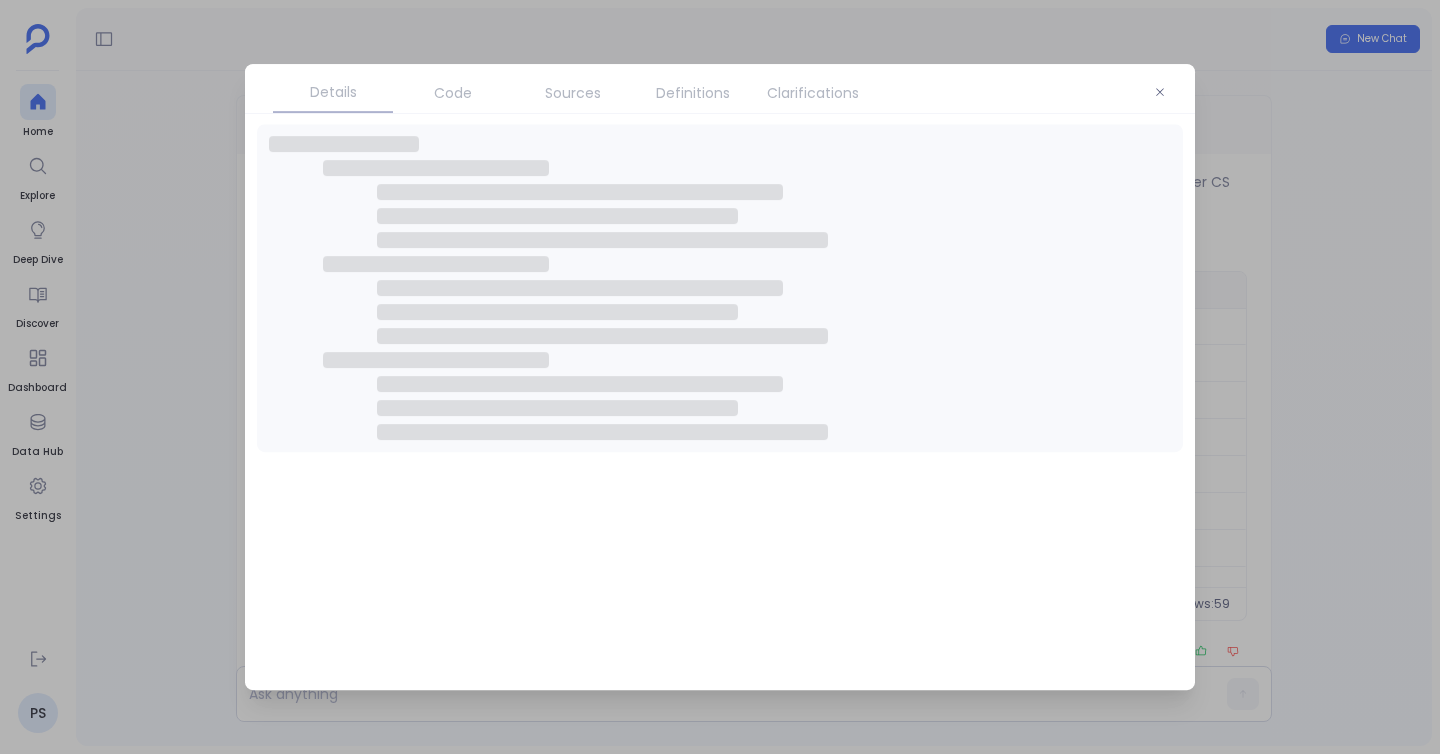 click on "Code" at bounding box center (453, 93) 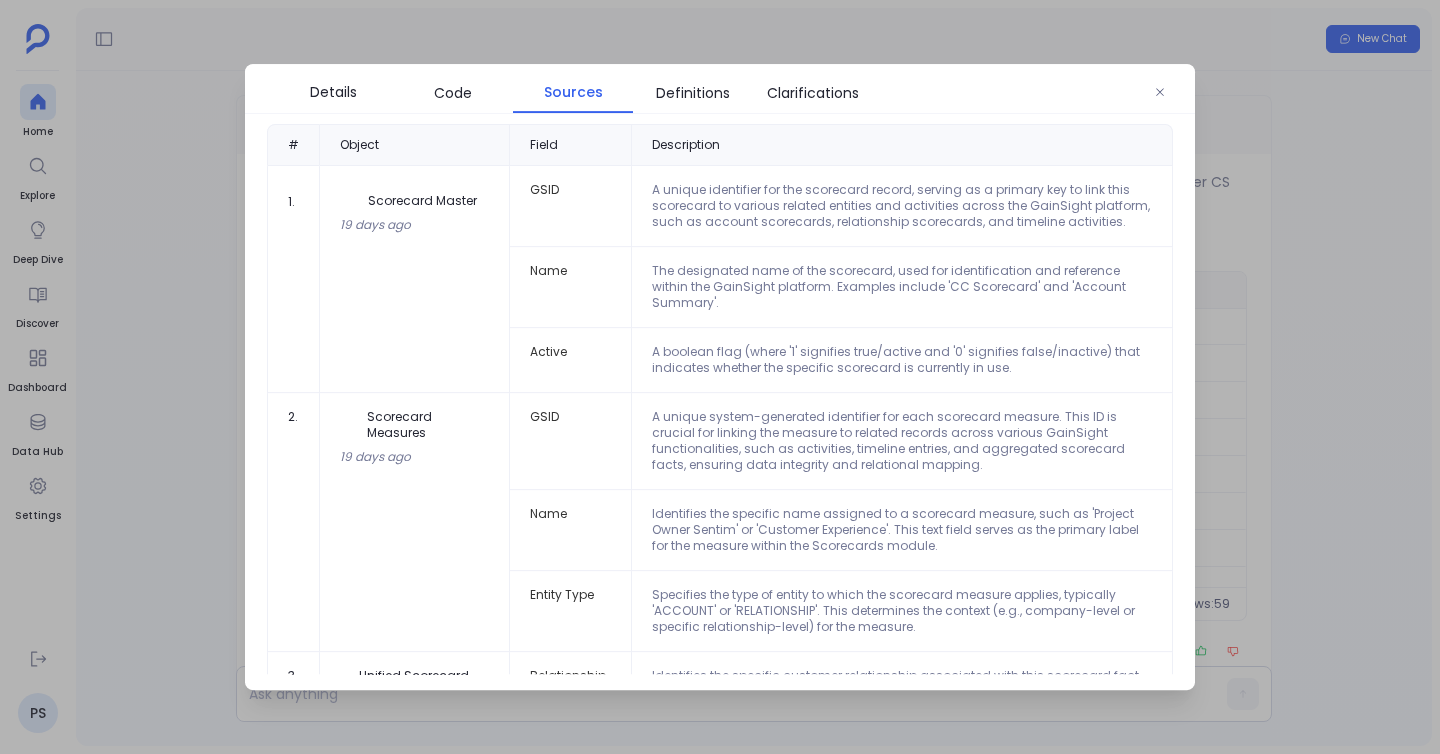 click on "Sources" at bounding box center [573, 92] 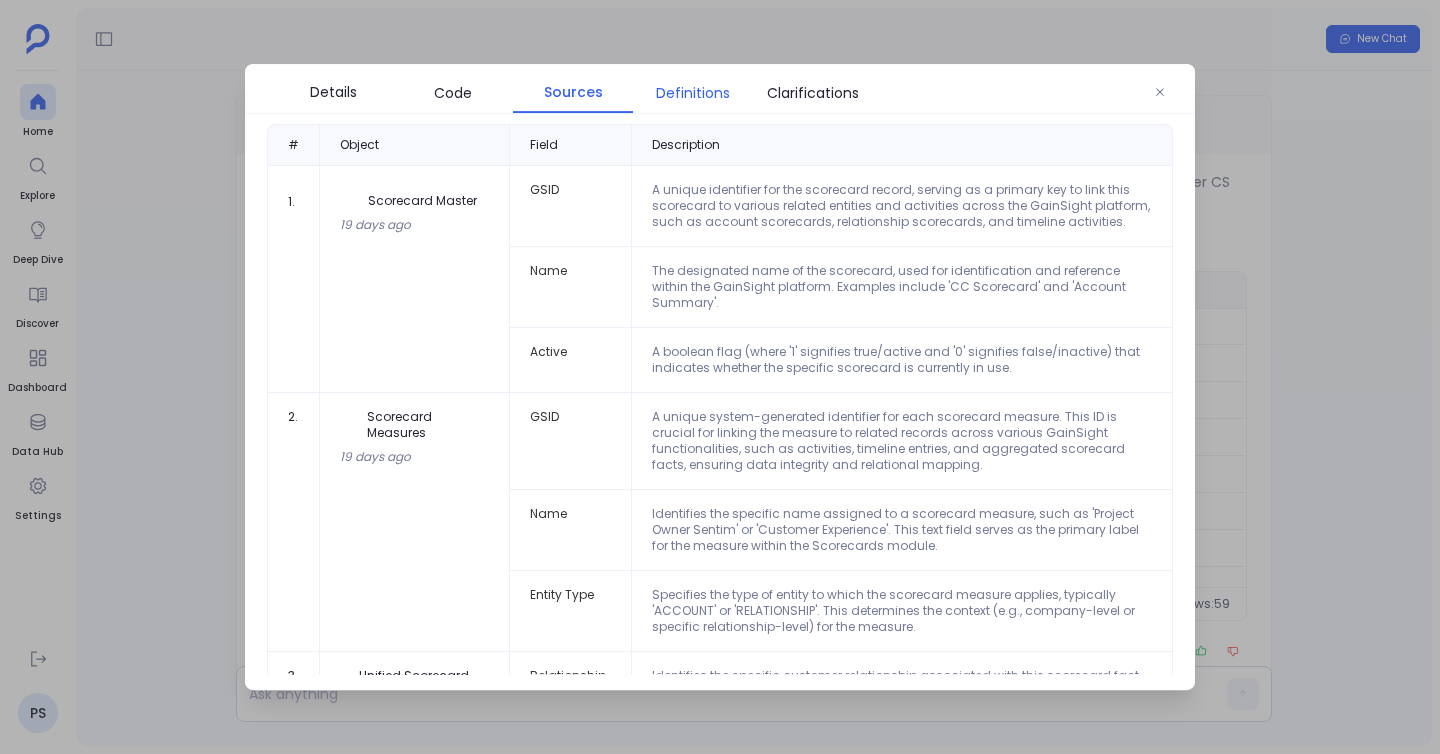 click on "Definitions" at bounding box center (693, 93) 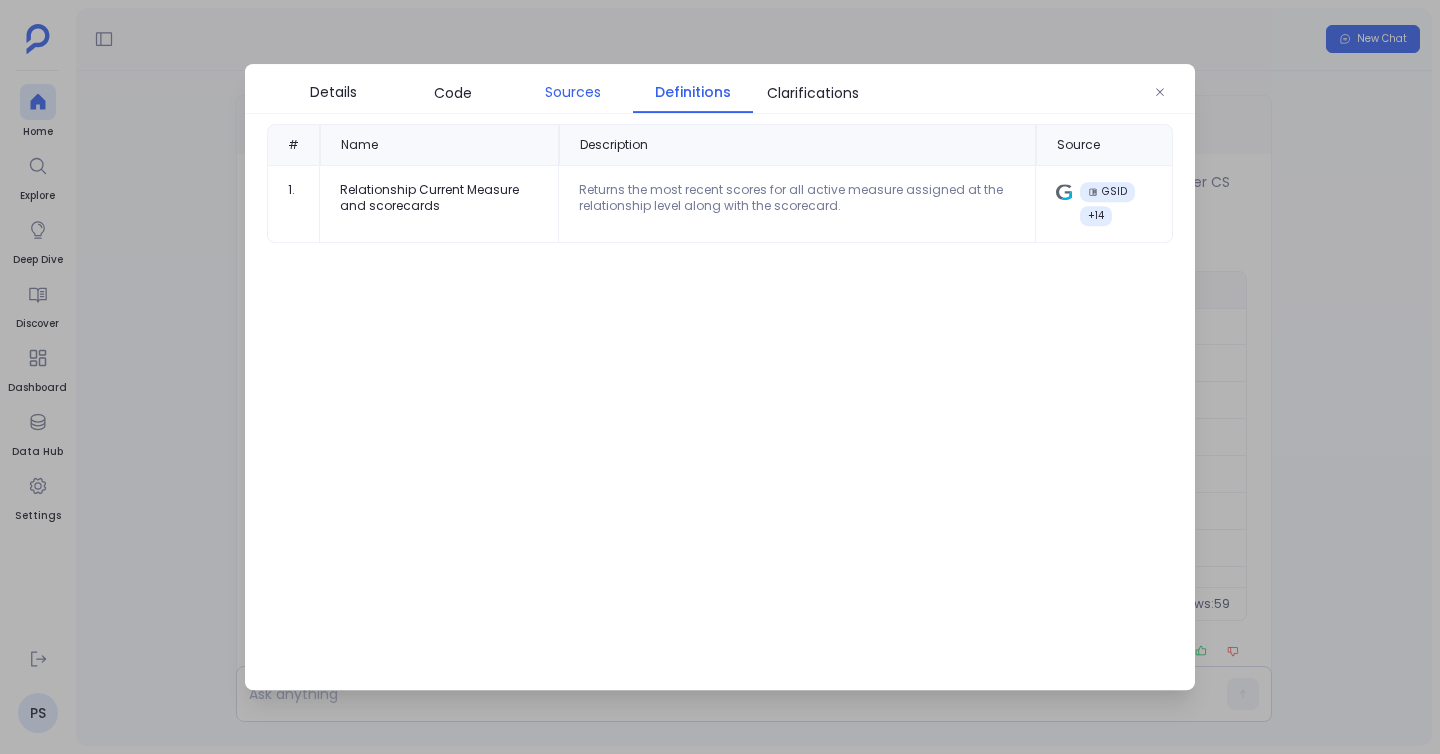 click on "Sources" at bounding box center [573, 92] 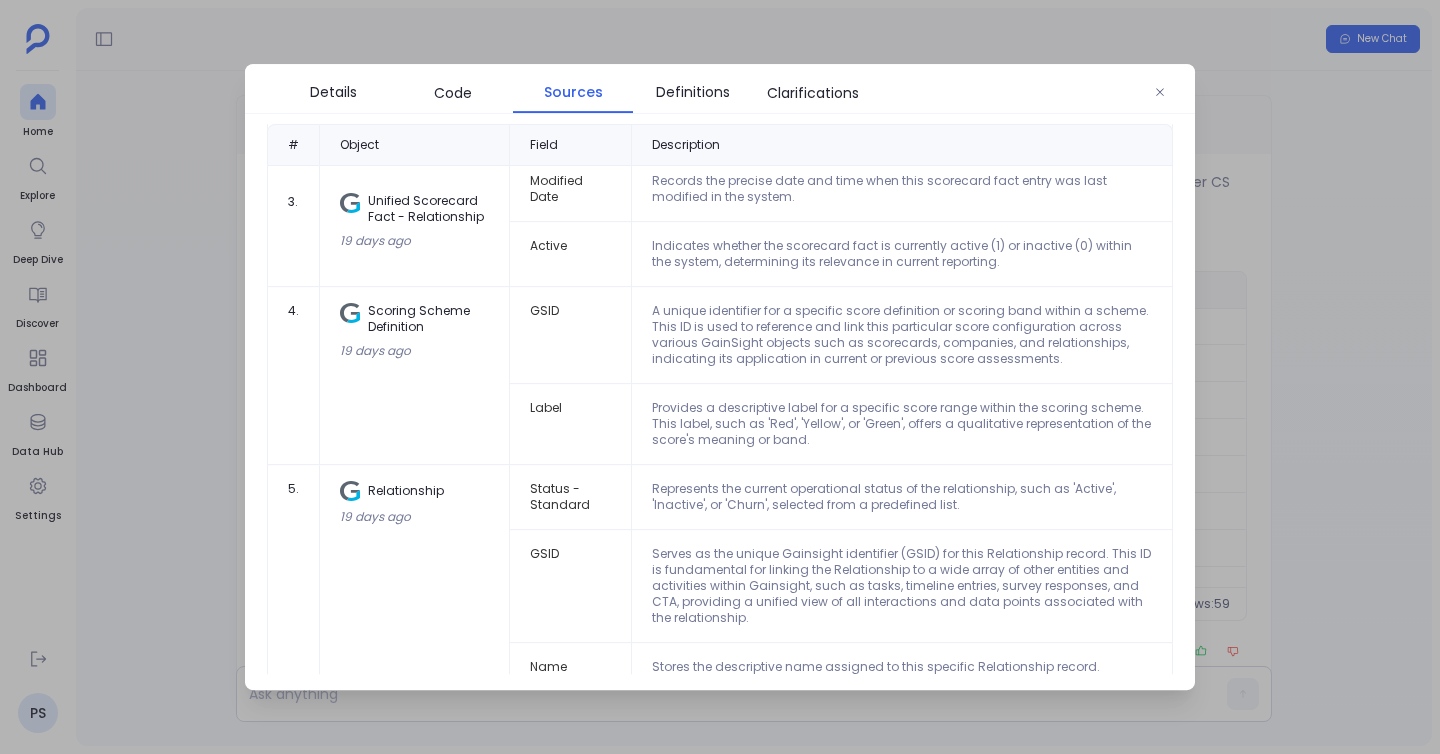 scroll, scrollTop: 769, scrollLeft: 0, axis: vertical 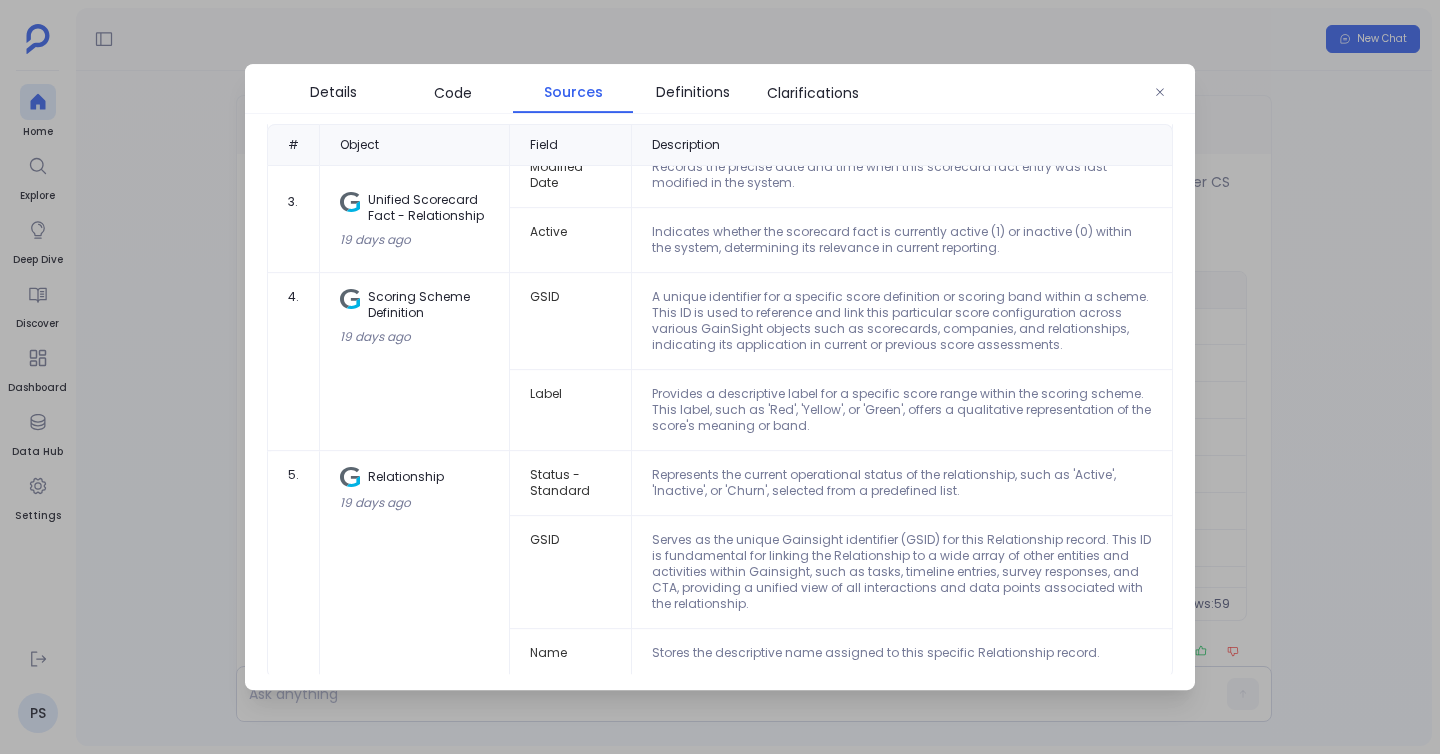 click at bounding box center (720, 377) 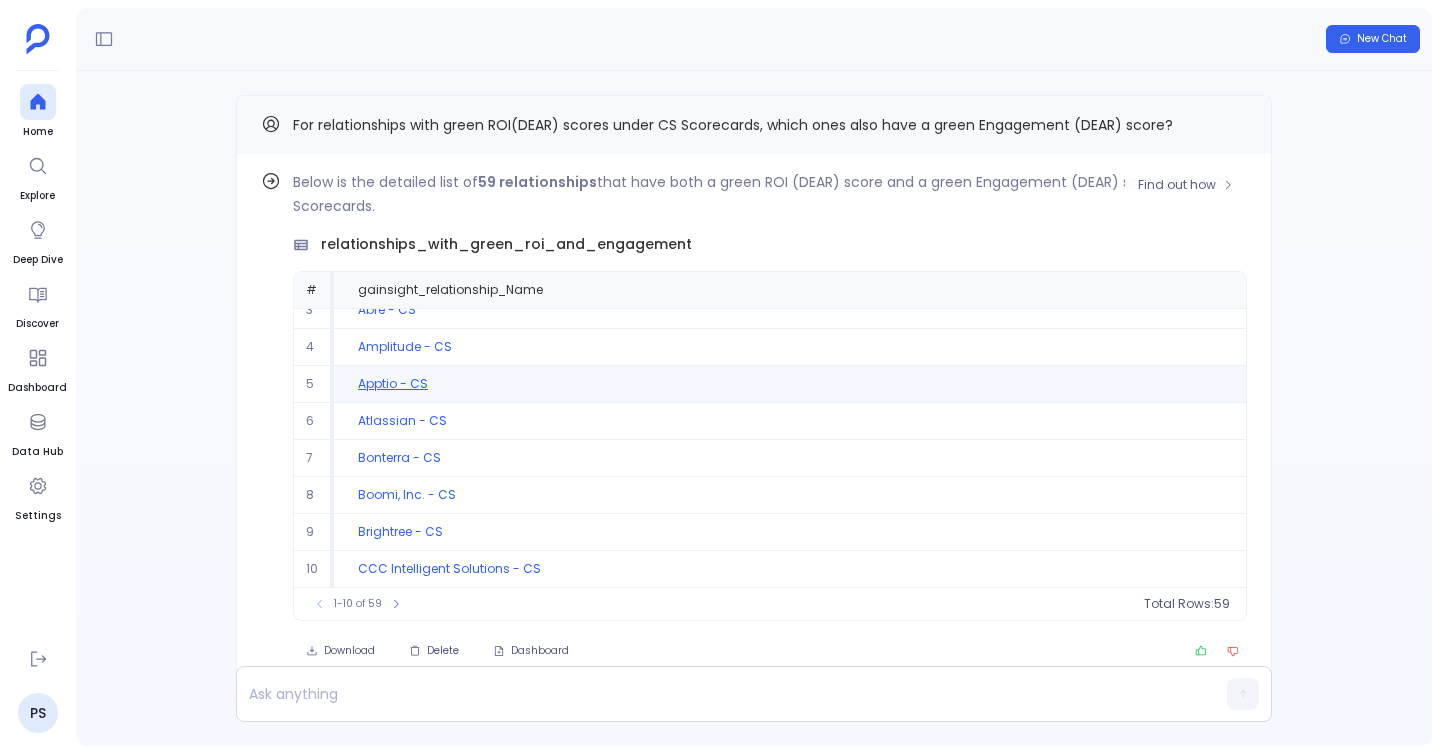 scroll, scrollTop: 91, scrollLeft: 0, axis: vertical 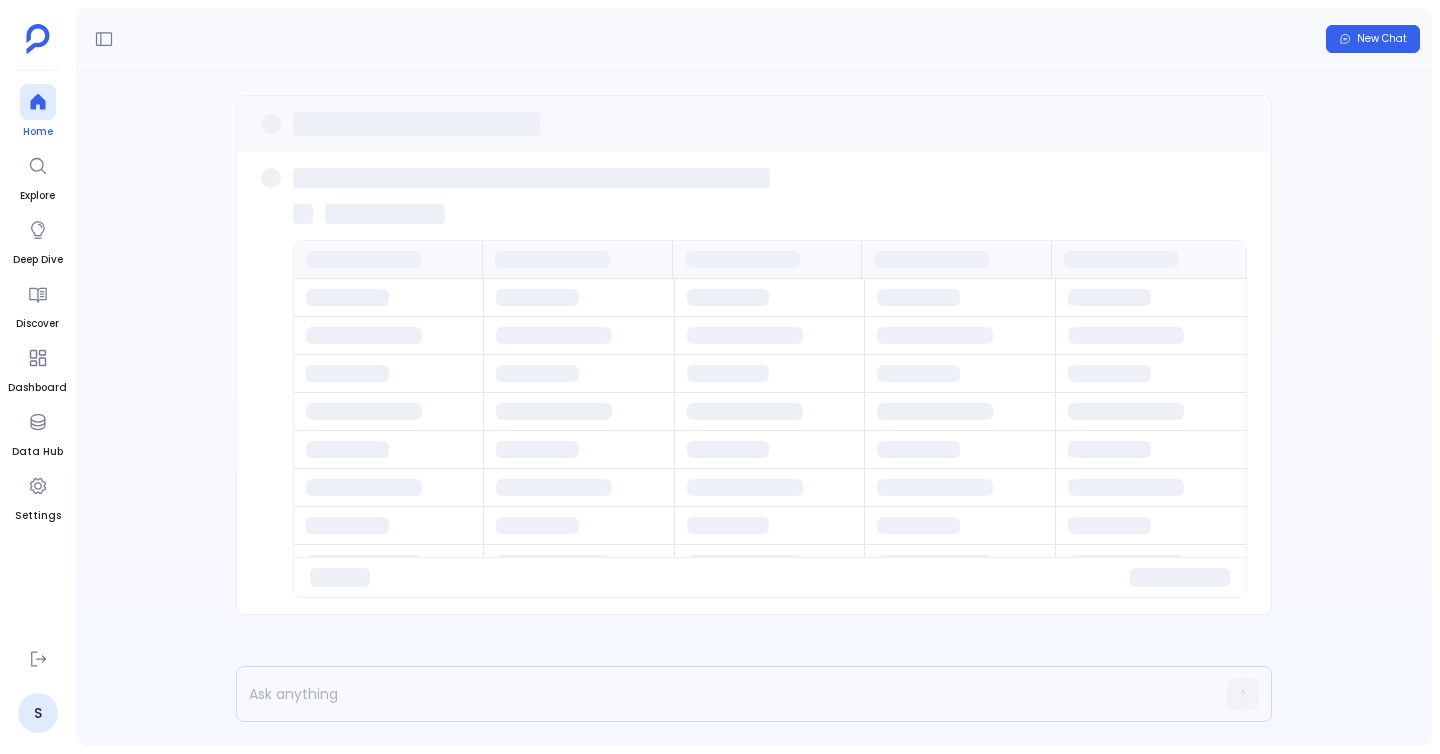 click 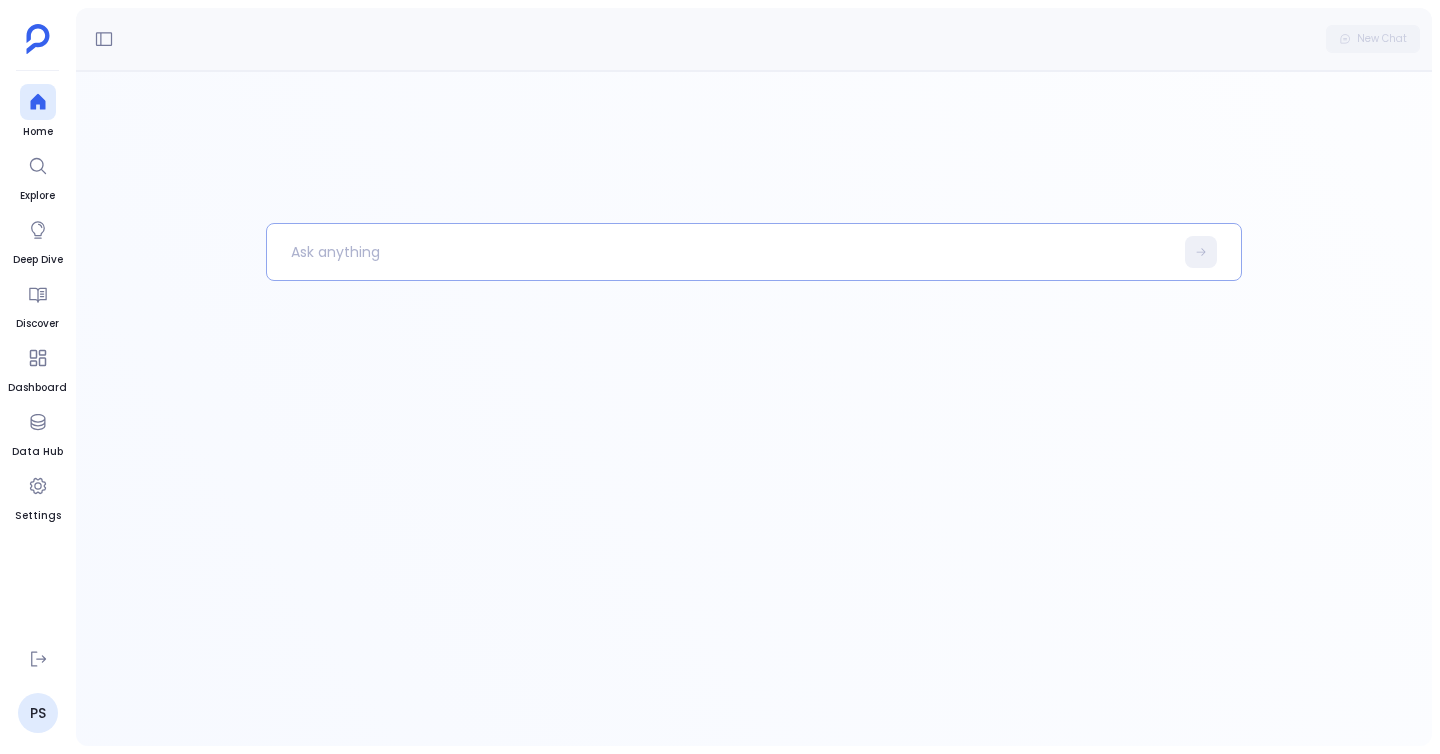 click at bounding box center [720, 252] 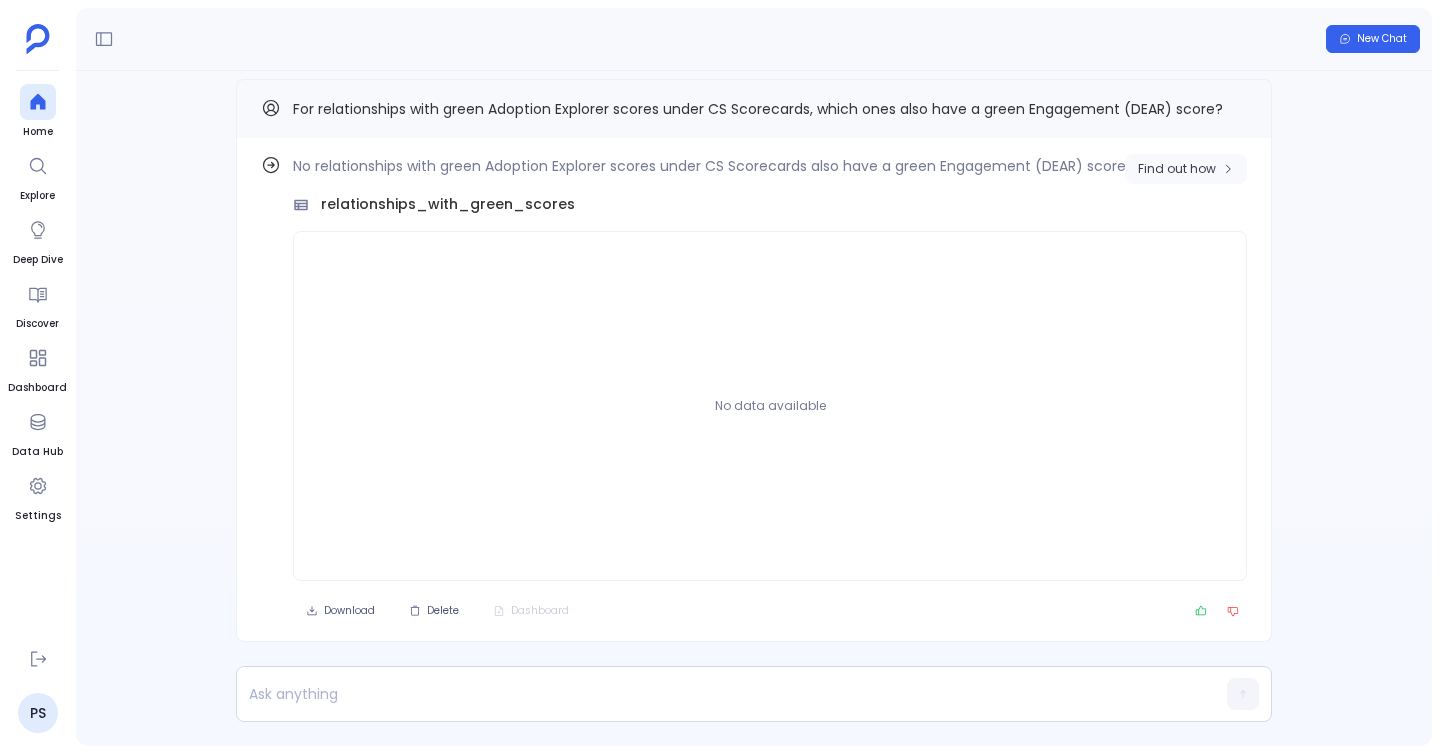 click on "Find out how" at bounding box center (1177, 169) 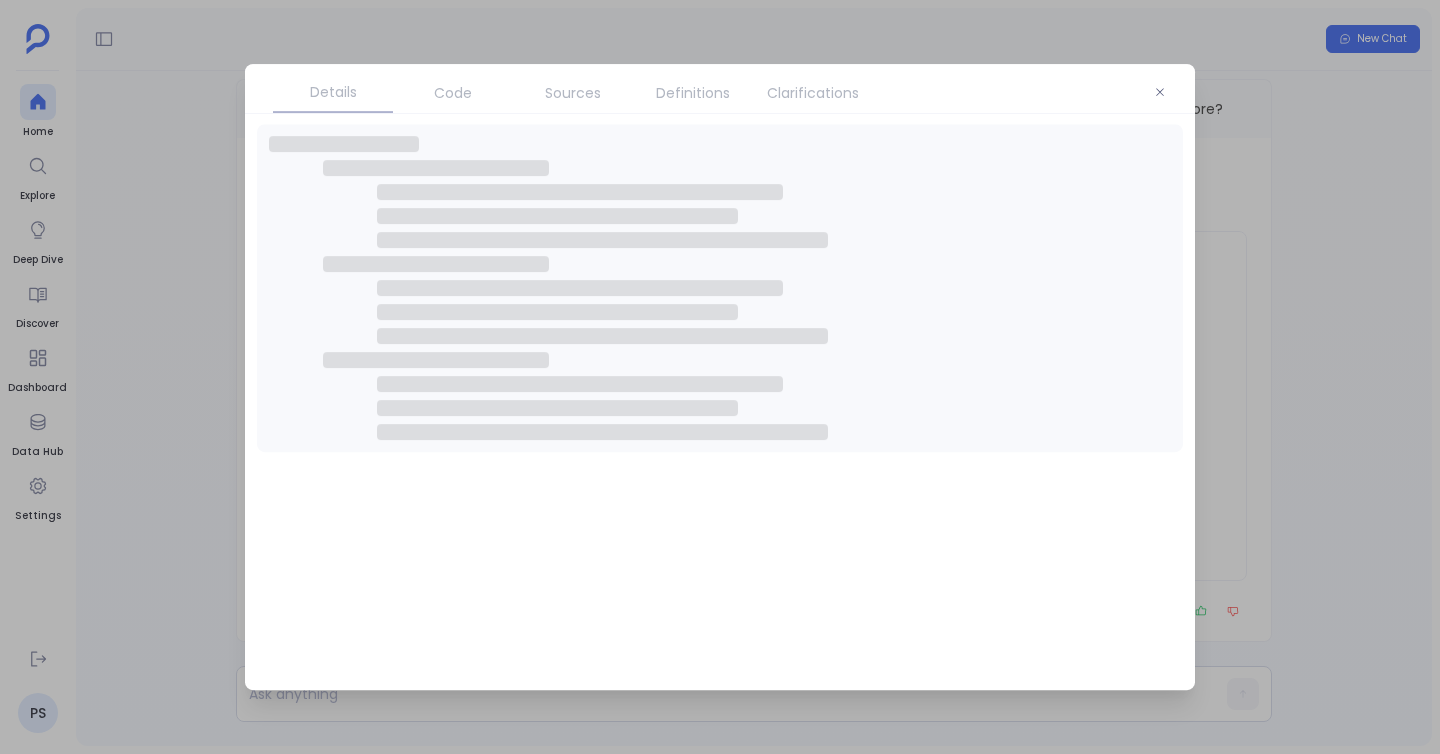 click on "Code" at bounding box center [453, 93] 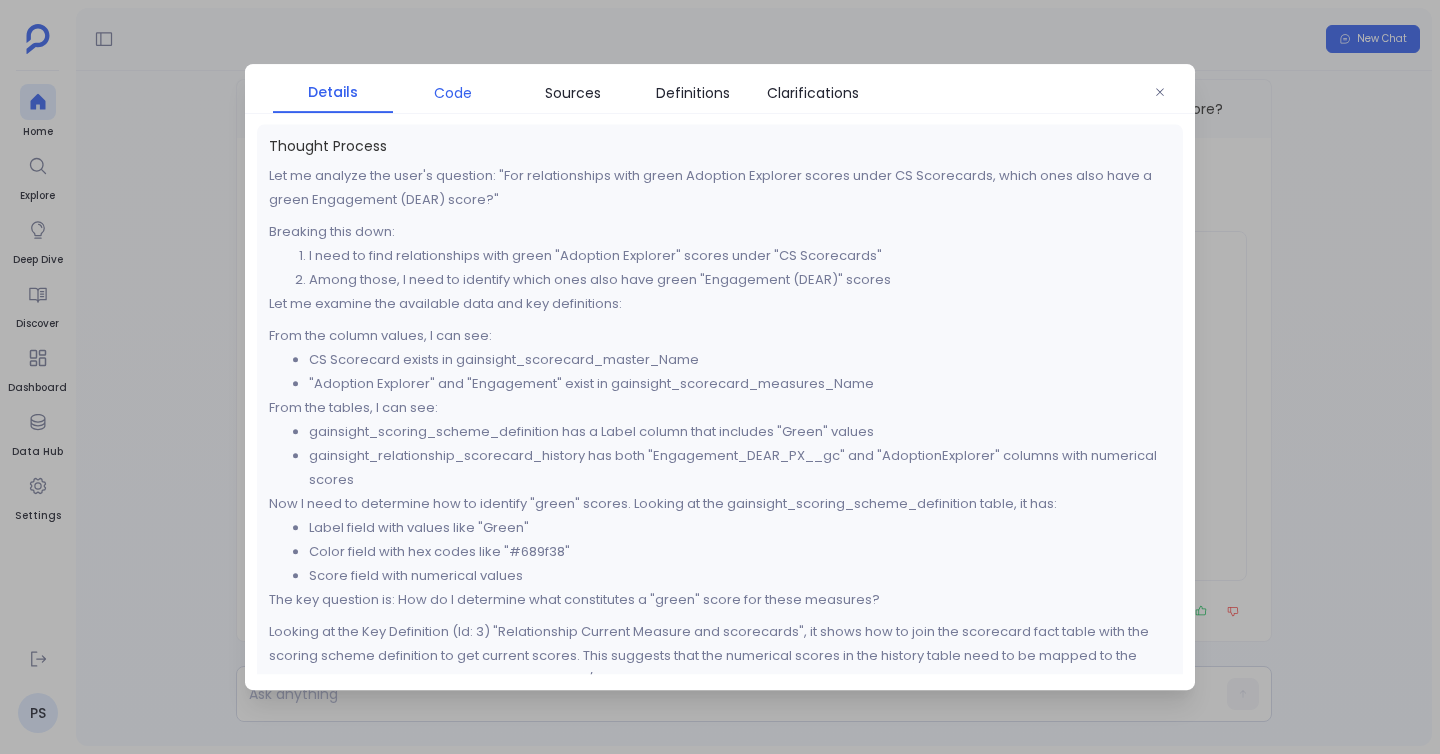 click on "Code" at bounding box center (453, 93) 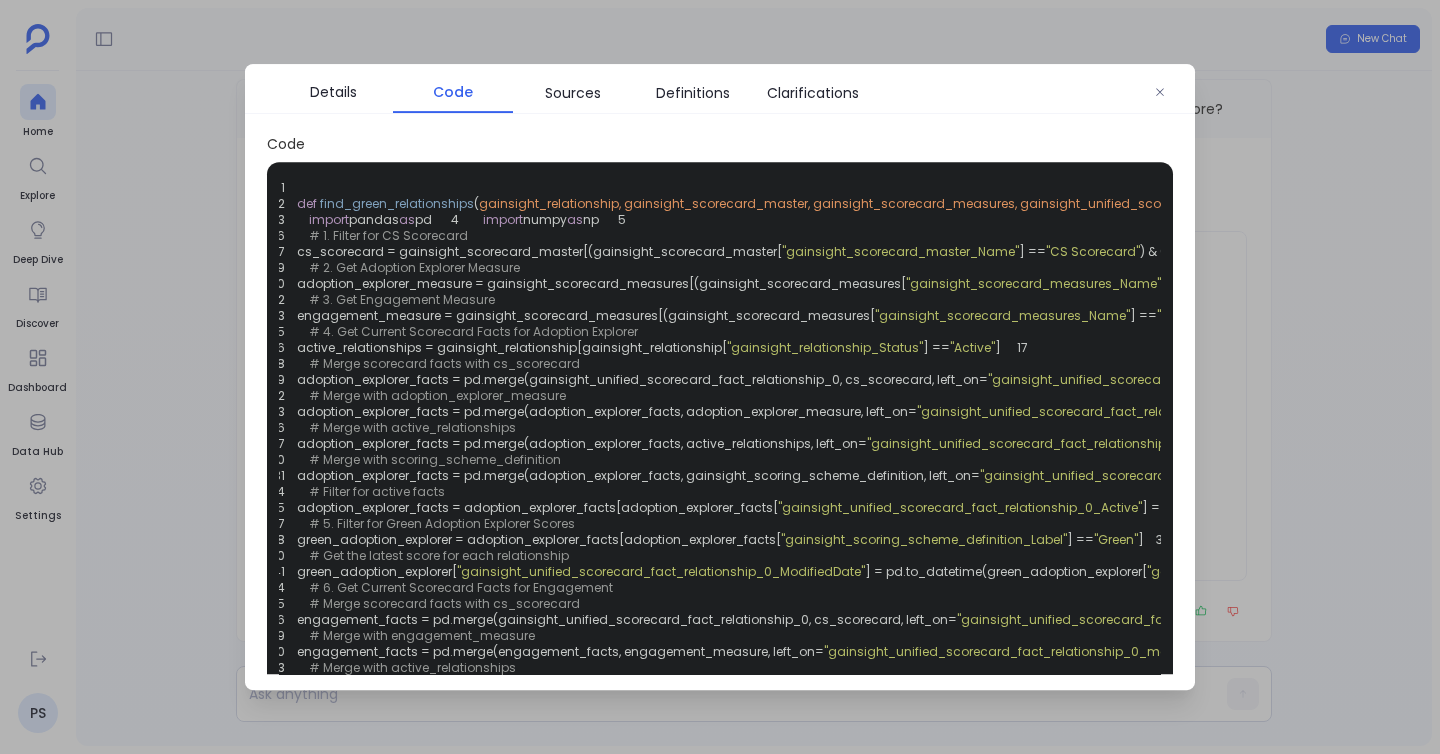 scroll, scrollTop: 0, scrollLeft: 0, axis: both 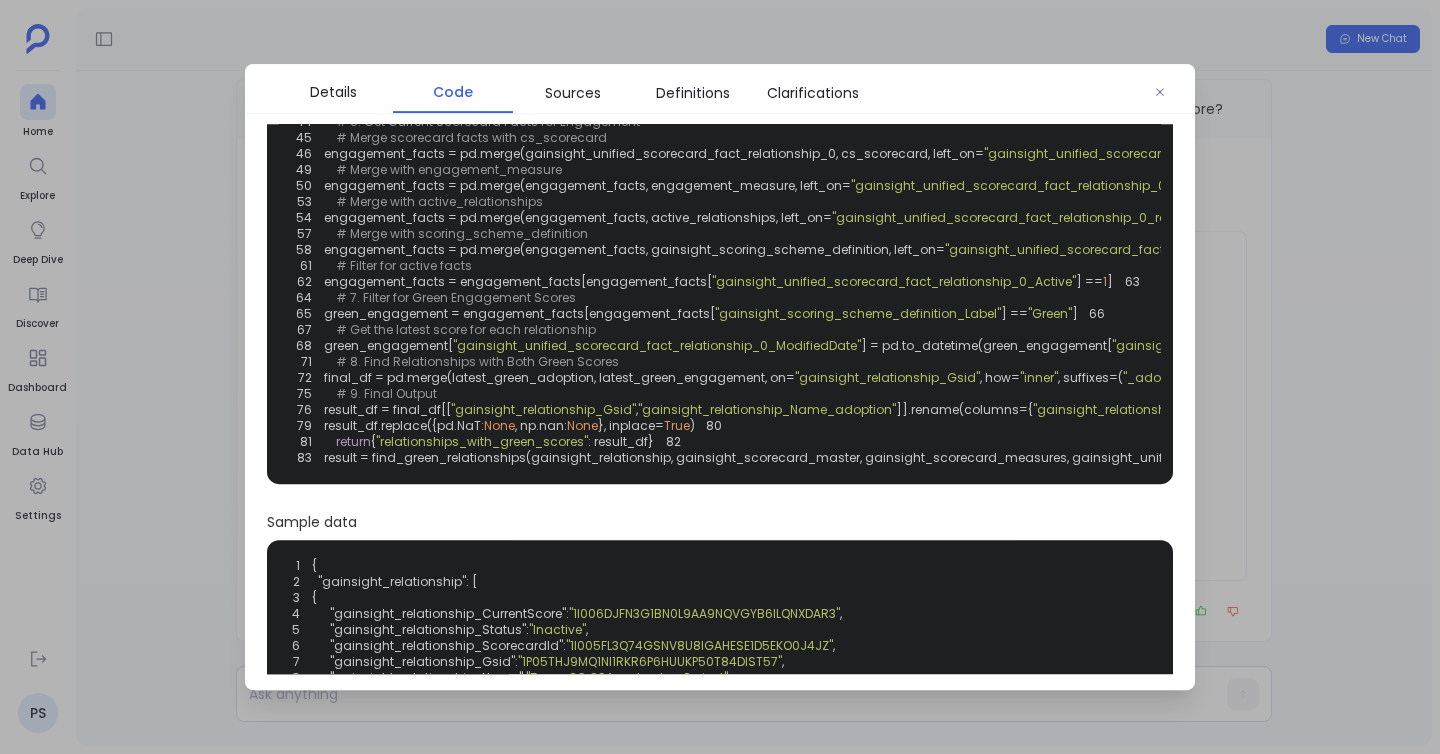 click at bounding box center (720, 377) 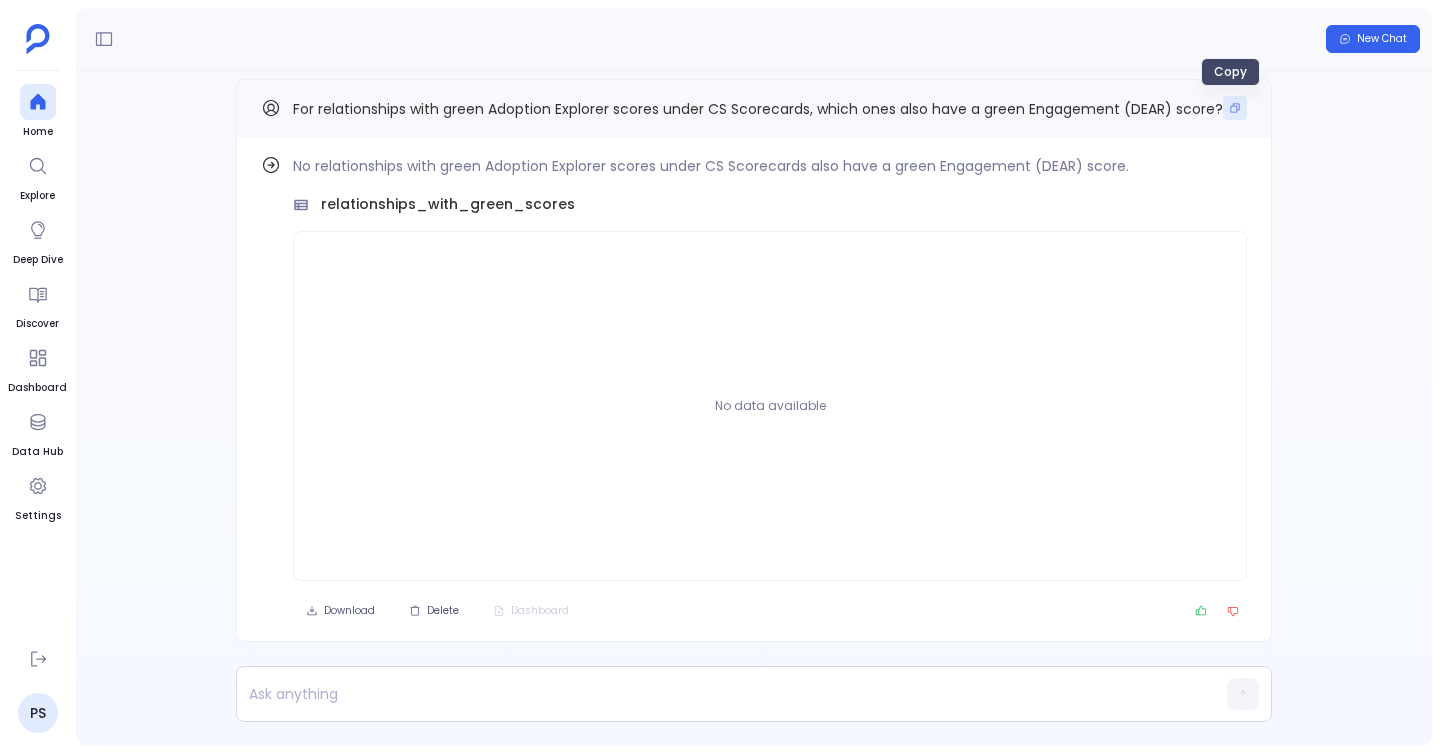 click at bounding box center (1235, 108) 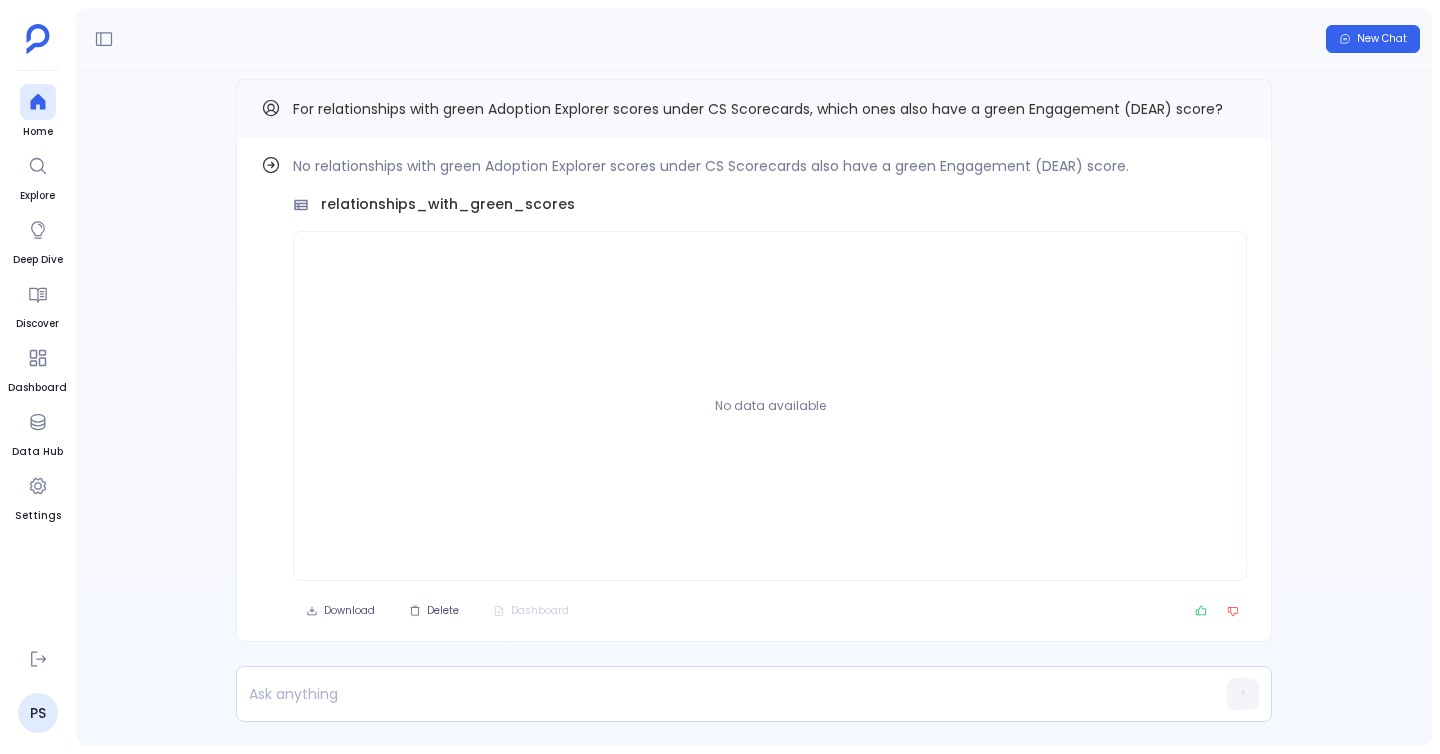 click on "Home Explore Deep Dive Discover Dashboard Data Hub Settings PS" at bounding box center (38, 377) 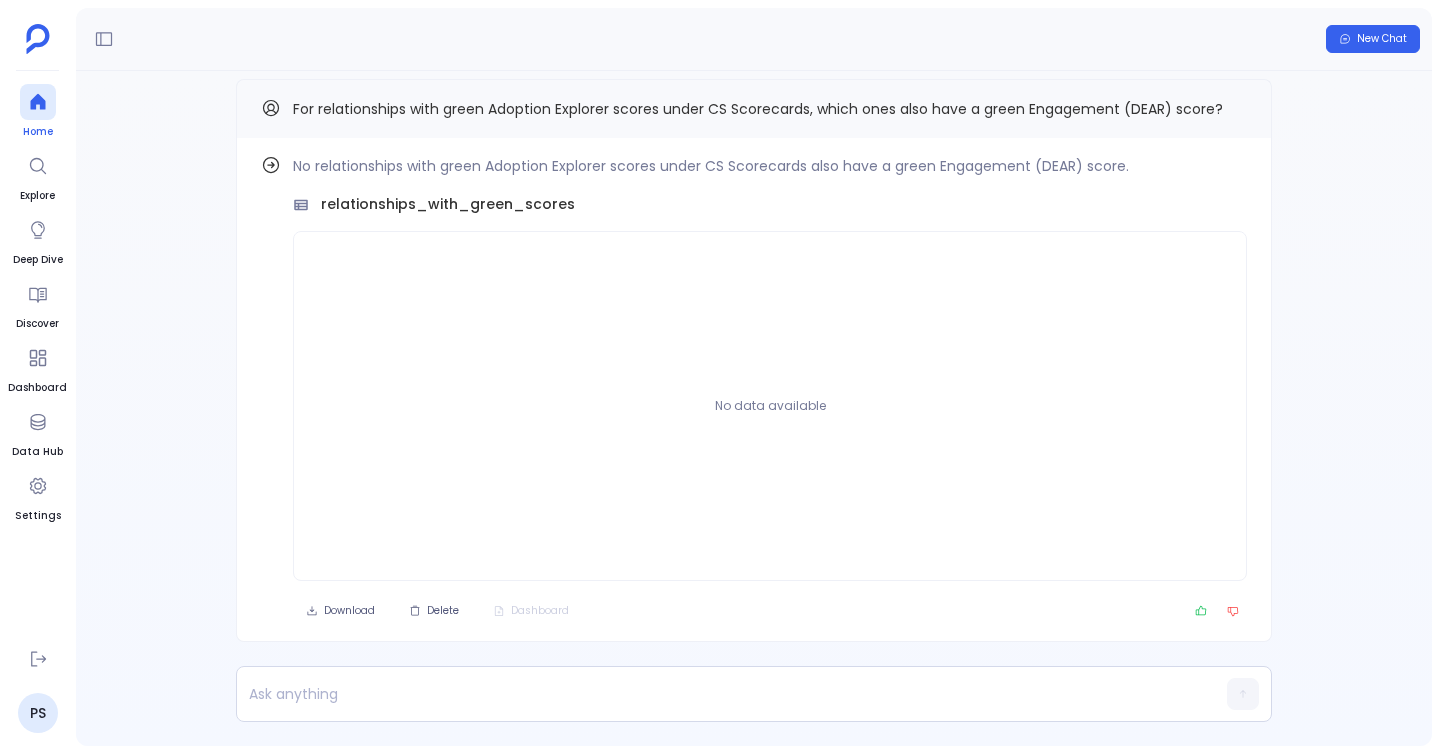 click 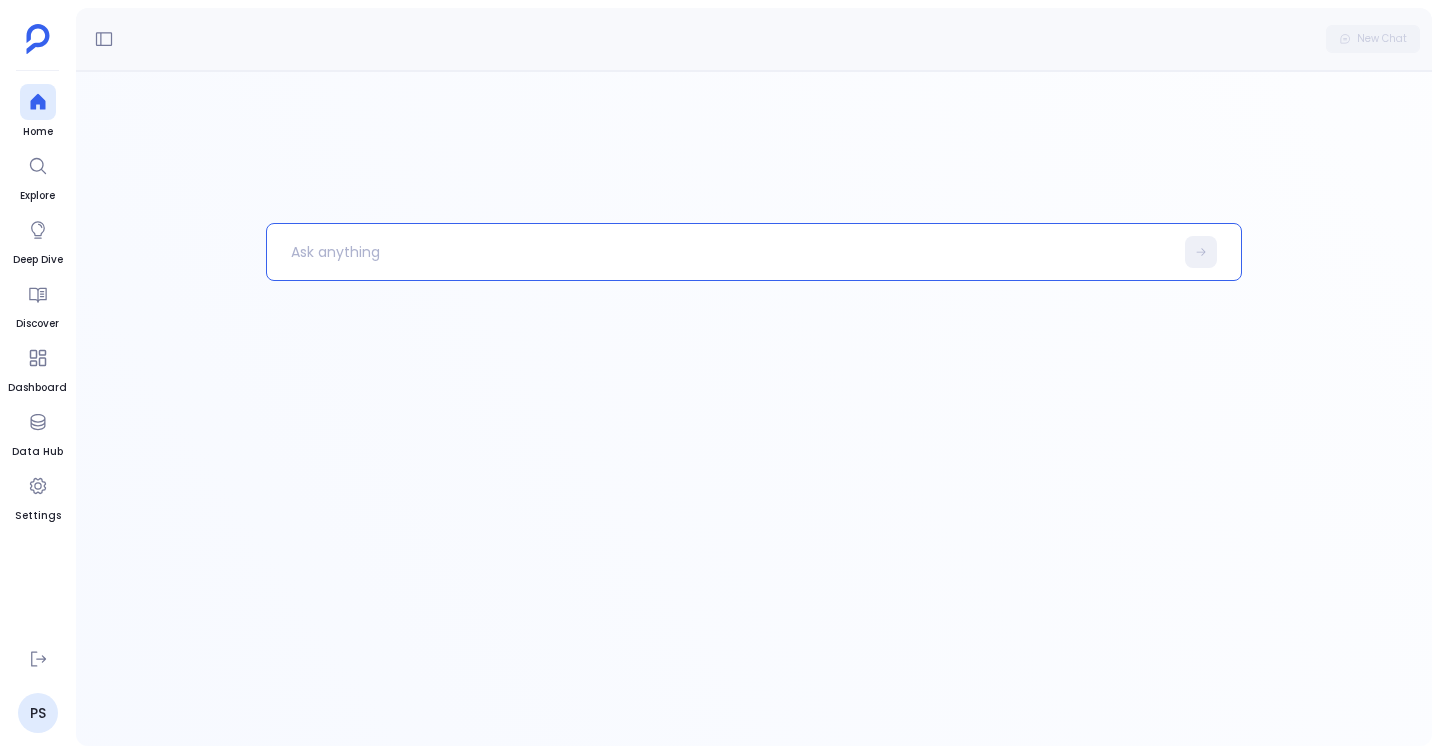click at bounding box center (720, 252) 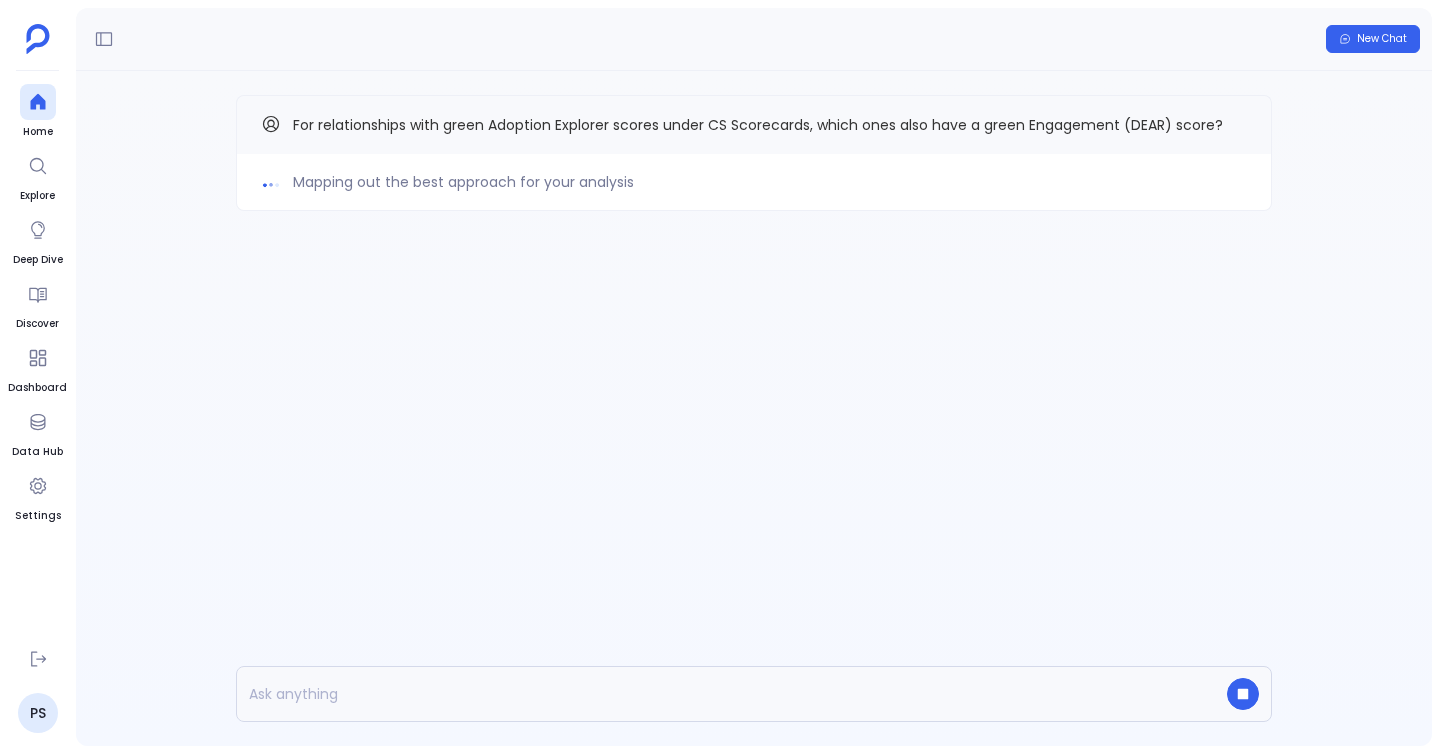 click on "Mapping out the best approach for your analysis For relationships with green Adoption Explorer scores under CS Scorecards, which ones also have a green Engagement (DEAR) score?" at bounding box center [754, 193] 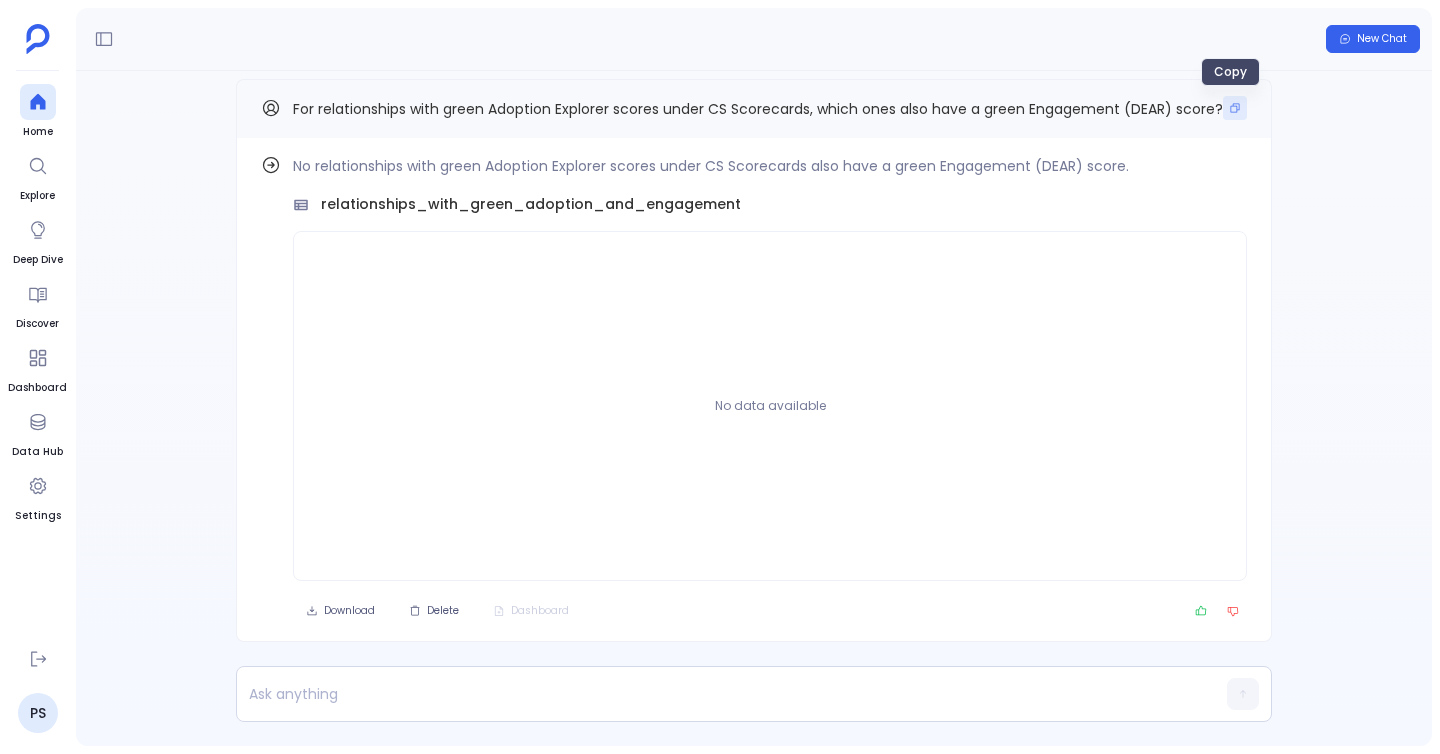 click 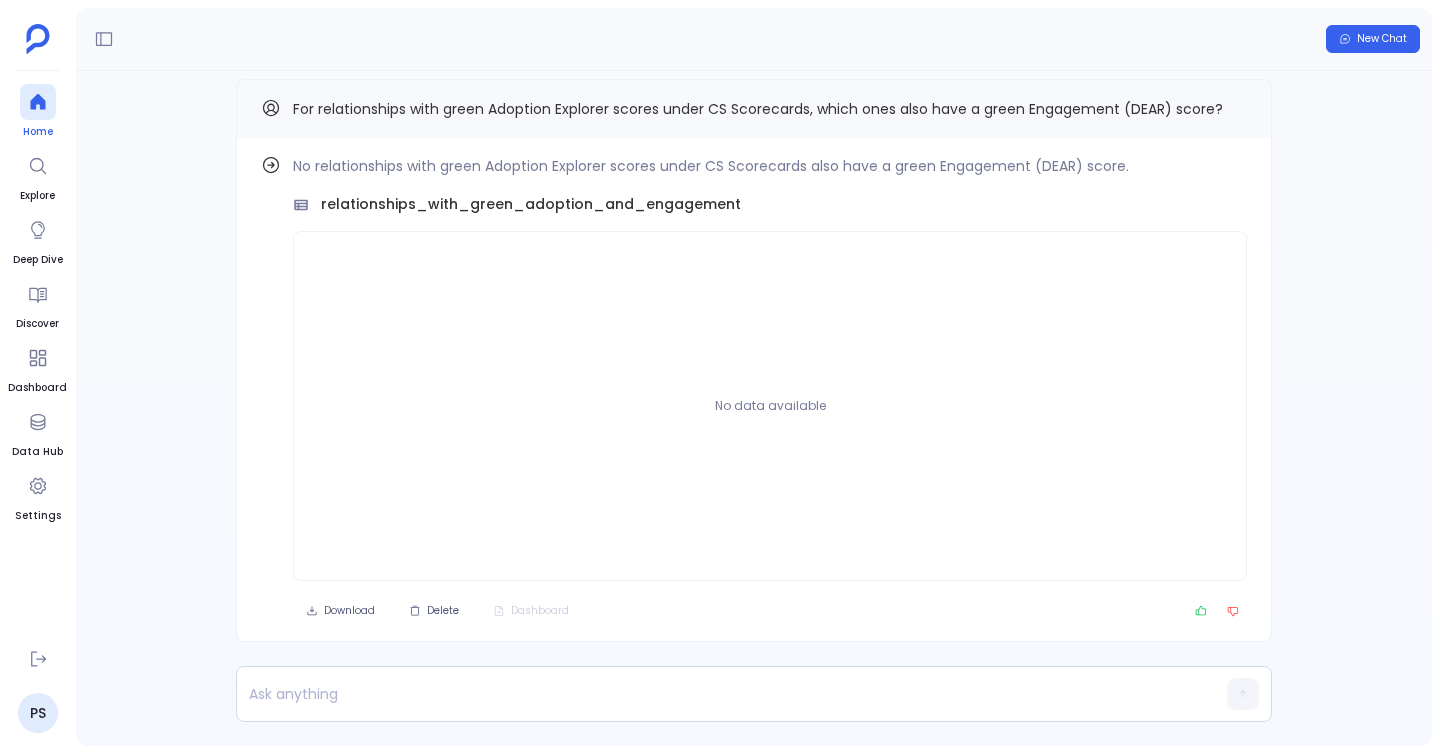 click at bounding box center (38, 102) 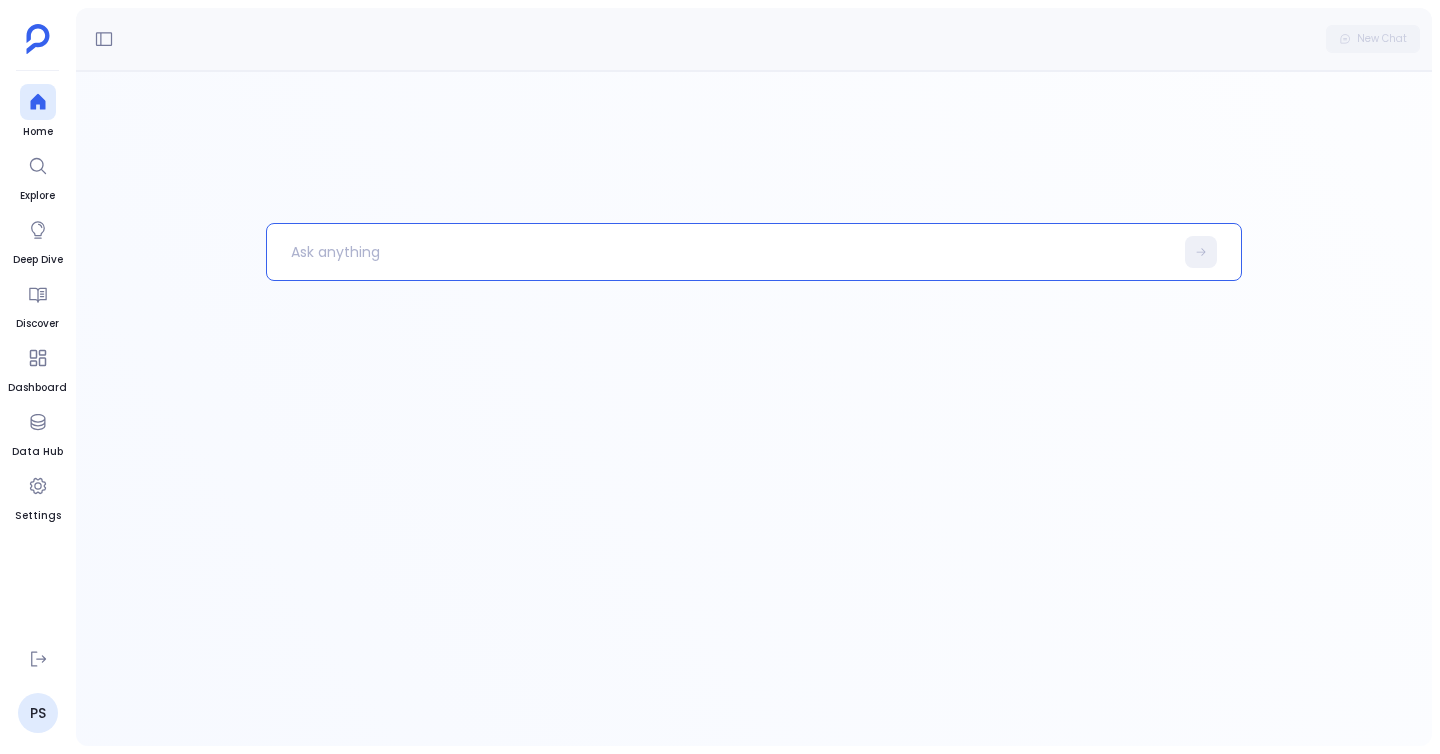 click at bounding box center (720, 252) 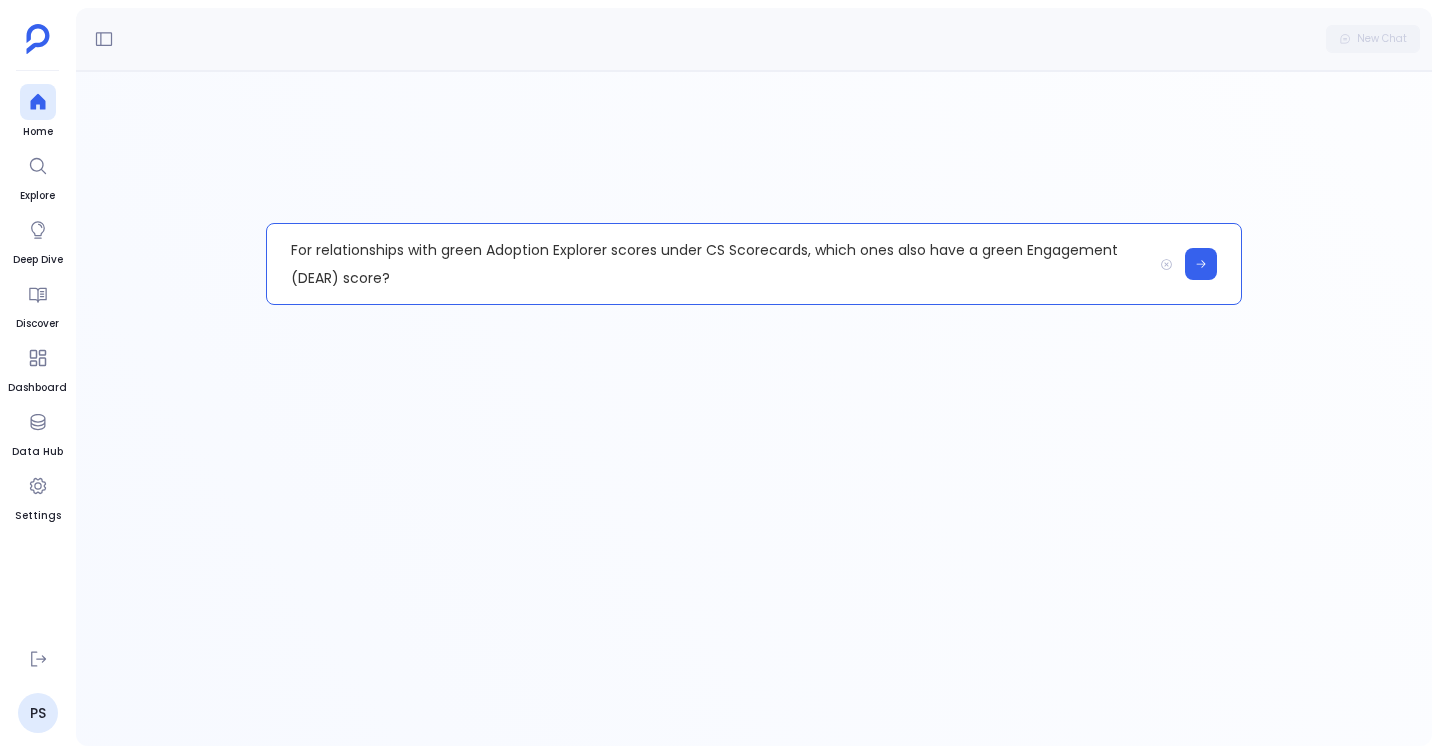 click on "For relationships with green Adoption Explorer scores under CS Scorecards, which ones also have a green Engagement (DEAR) score?" at bounding box center (709, 264) 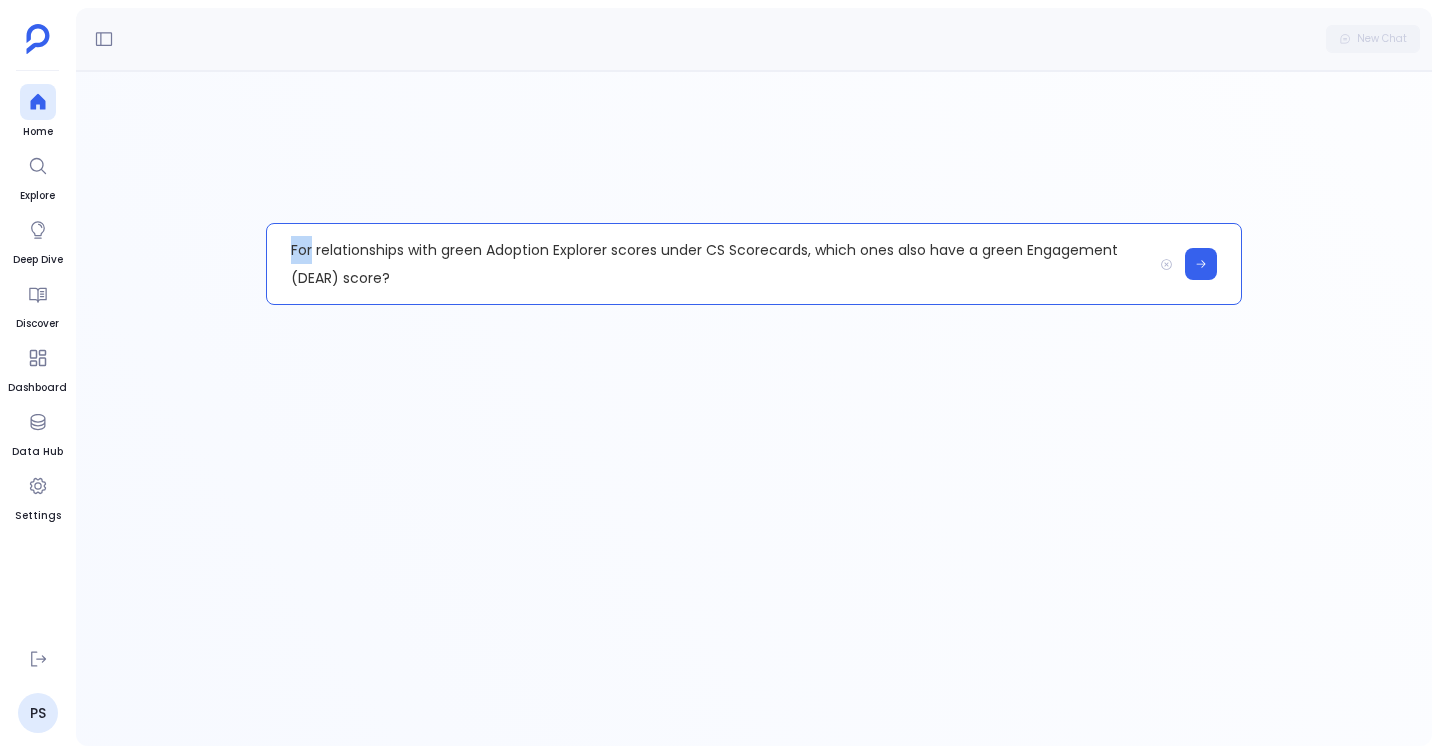 click on "For relationships with green Adoption Explorer scores under CS Scorecards, which ones also have a green Engagement (DEAR) score?" at bounding box center (709, 264) 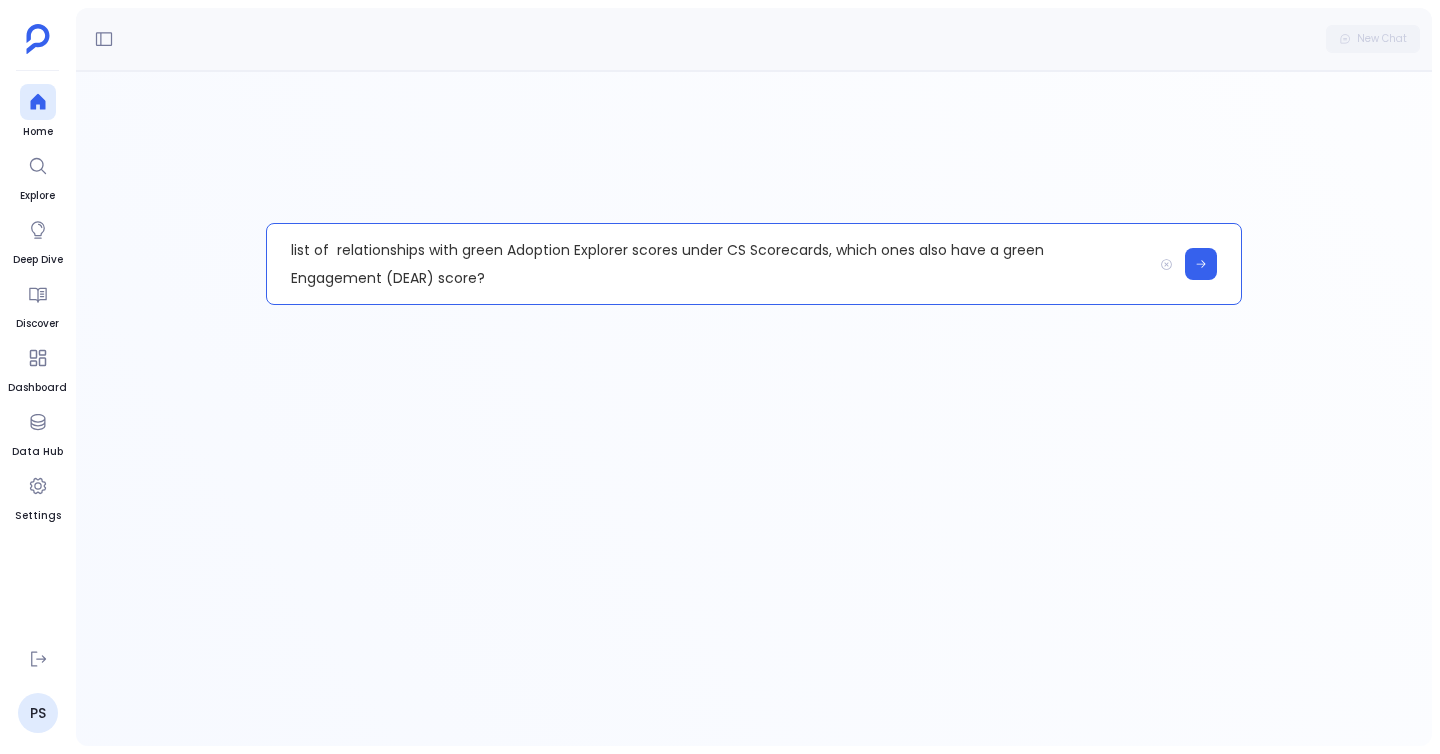 click on "list of  relationships with green Adoption Explorer scores under CS Scorecards, which ones also have a green Engagement (DEAR) score?" at bounding box center [709, 264] 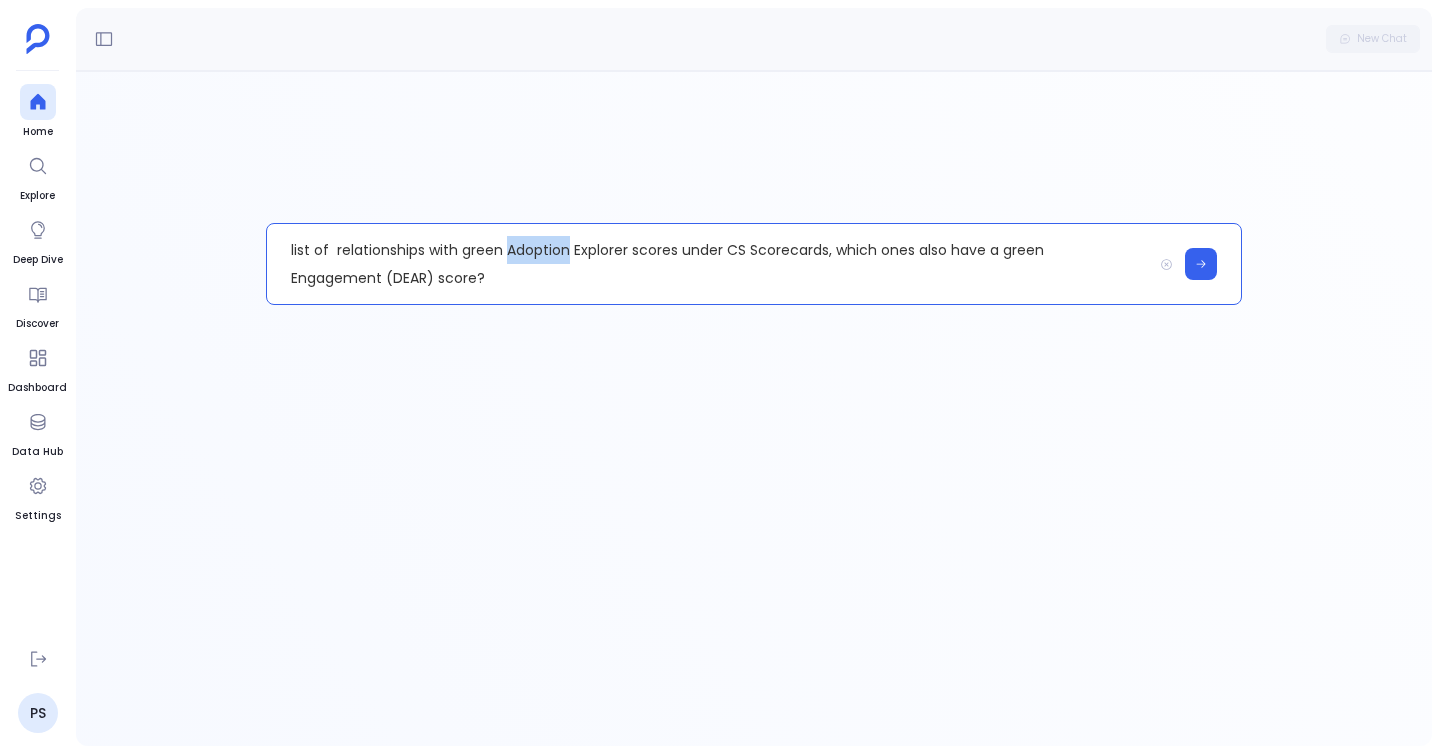 click on "list of  relationships with green Adoption Explorer scores under CS Scorecards, which ones also have a green Engagement (DEAR) score?" at bounding box center (709, 264) 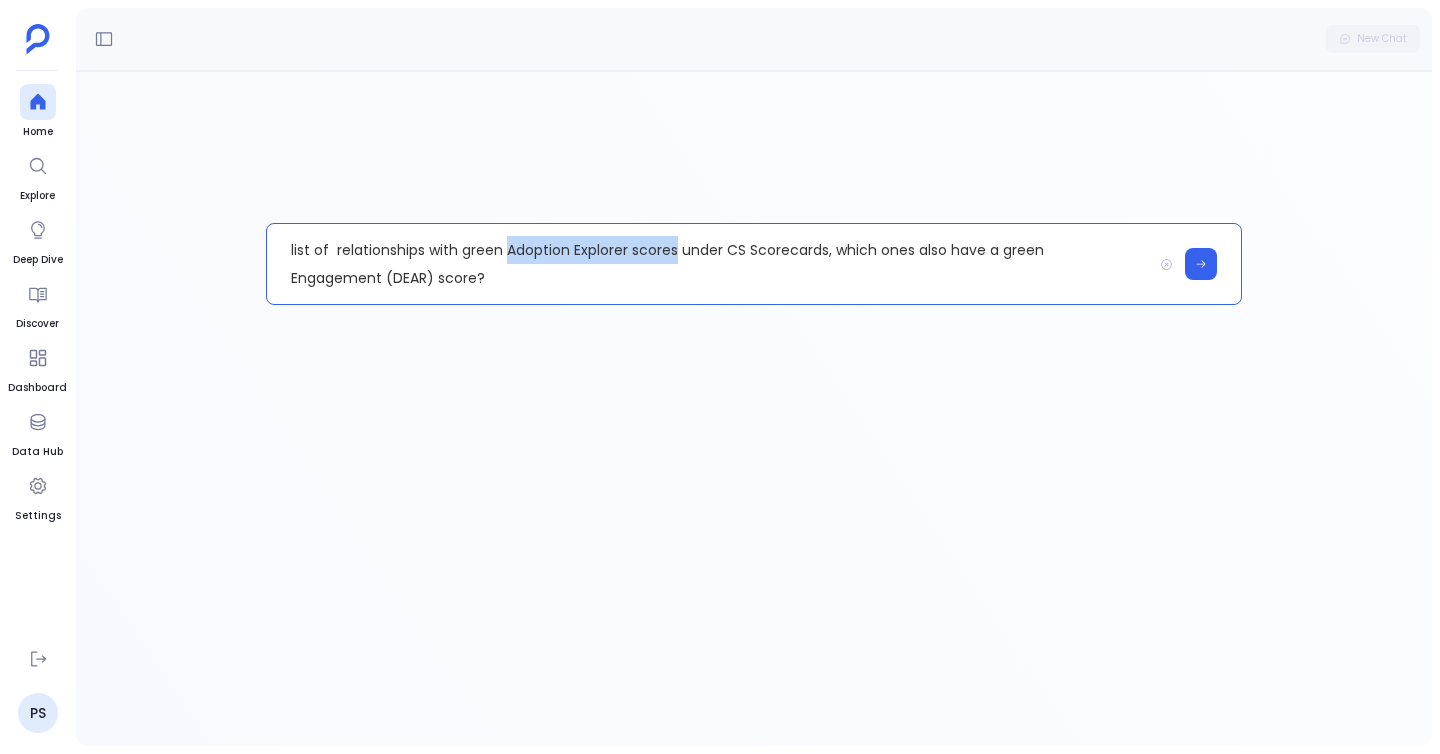 click on "list of  relationships with green Adoption Explorer scores under CS Scorecards, which ones also have a green Engagement (DEAR) score?" at bounding box center [709, 264] 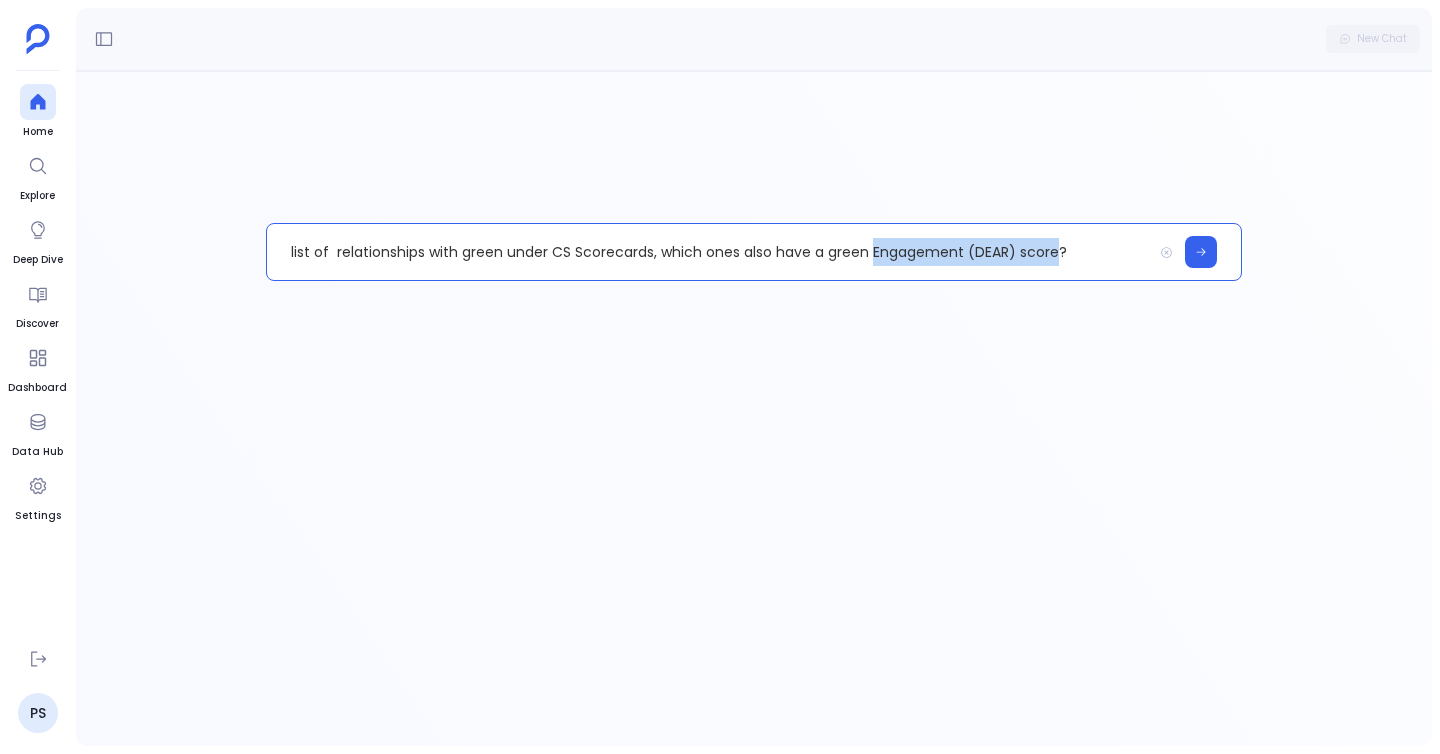 drag, startPoint x: 873, startPoint y: 250, endPoint x: 1053, endPoint y: 259, distance: 180.22485 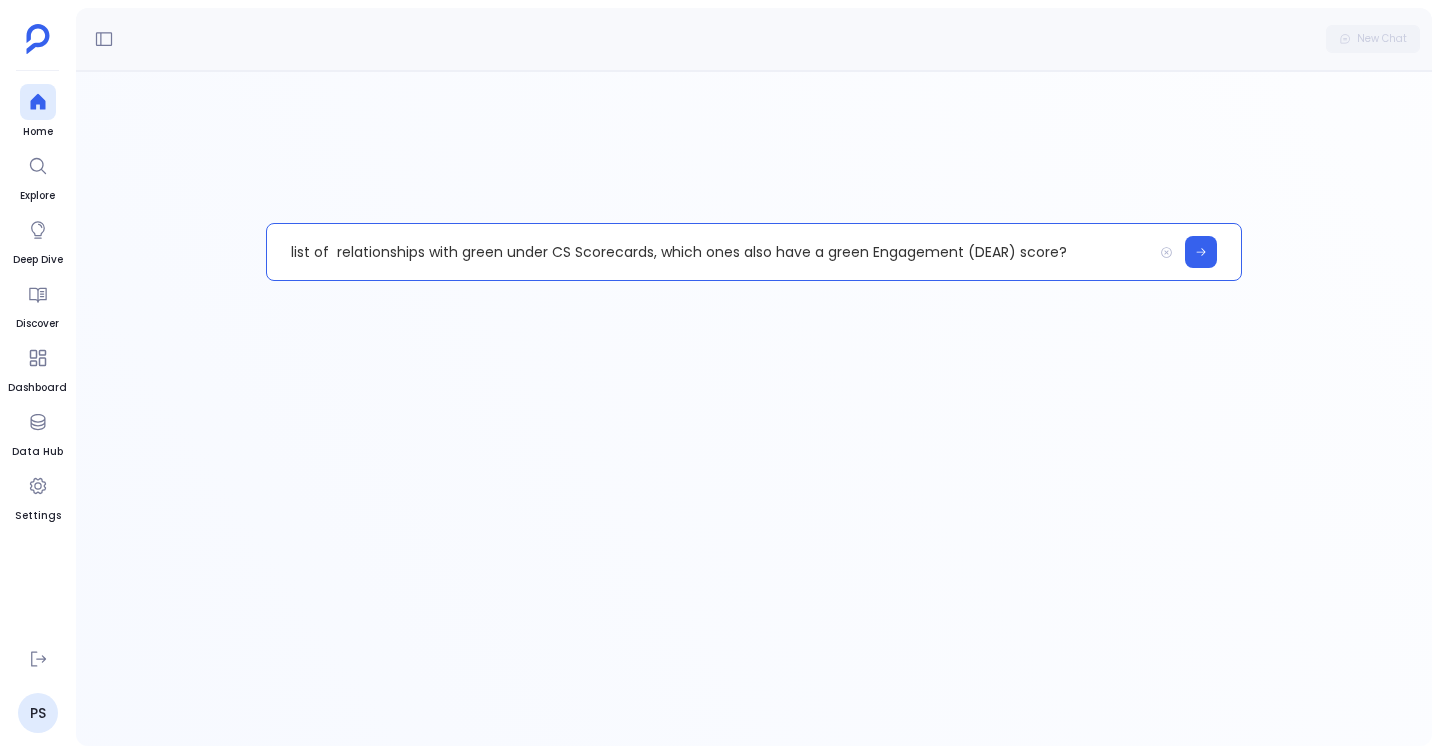 click on "list of  relationships with green under CS Scorecards, which ones also have a green Engagement (DEAR) score?" at bounding box center [709, 252] 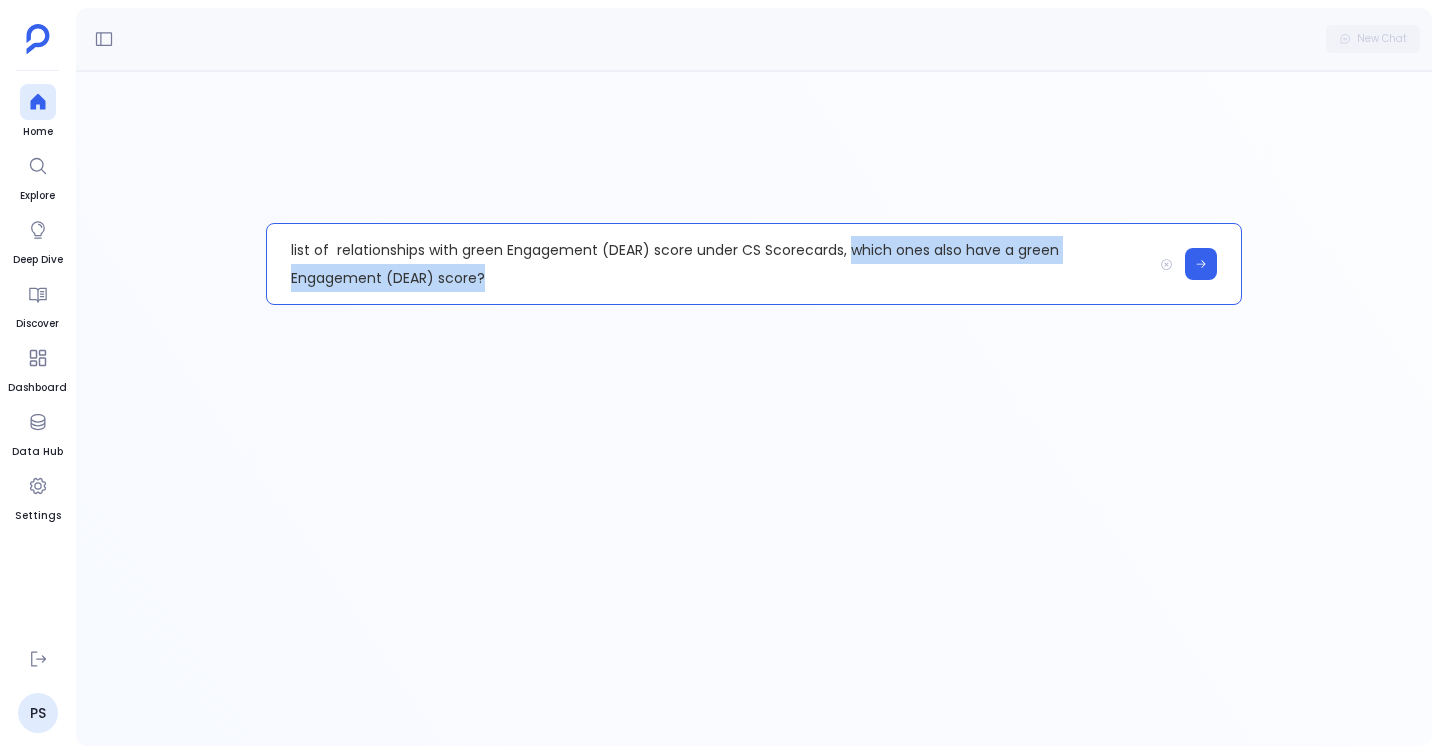 drag, startPoint x: 851, startPoint y: 248, endPoint x: 885, endPoint y: 301, distance: 62.968246 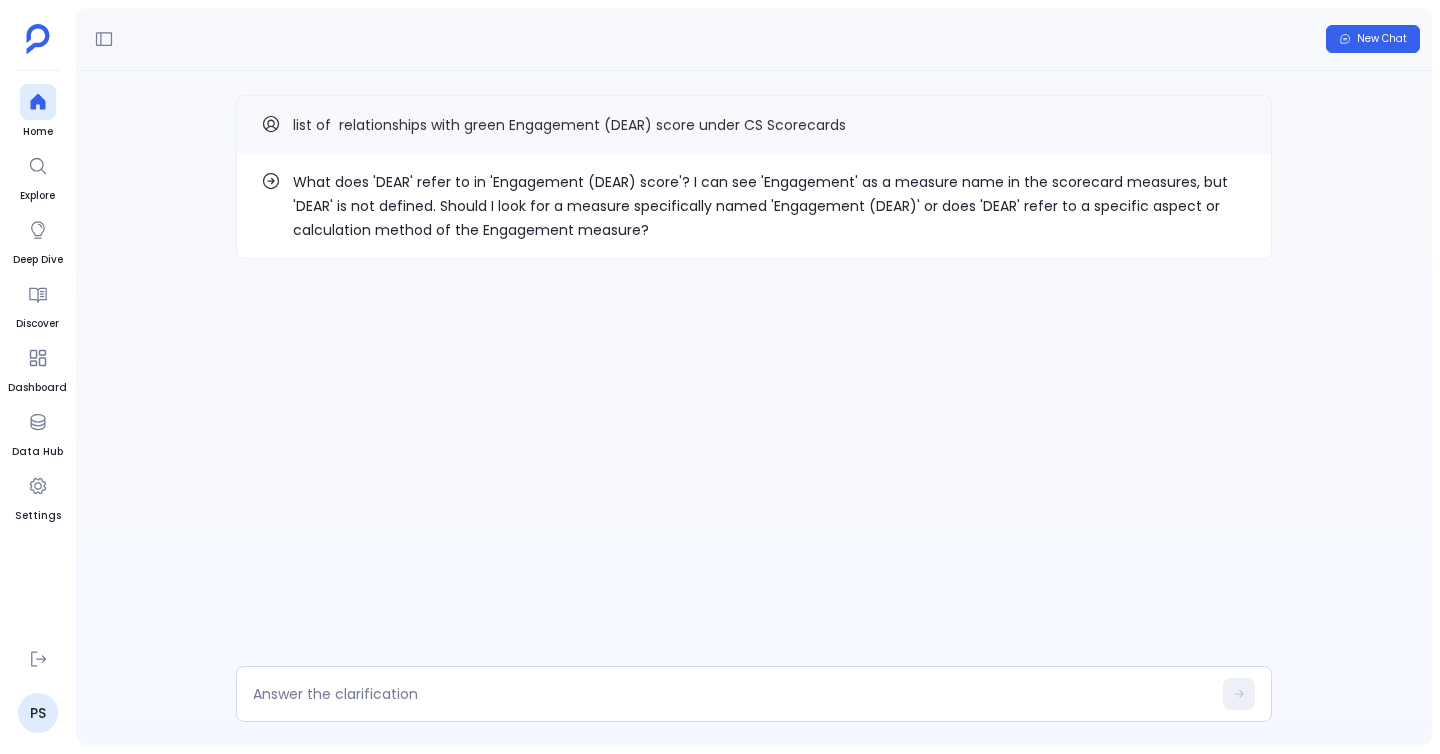 click on "What does 'DEAR' refer to in 'Engagement (DEAR) score'? I can see 'Engagement' as a measure name in the scorecard measures, but 'DEAR' is not defined. Should I look for a measure specifically named 'Engagement (DEAR)' or does 'DEAR' refer to a specific aspect or calculation method of the Engagement measure?" at bounding box center [770, 206] 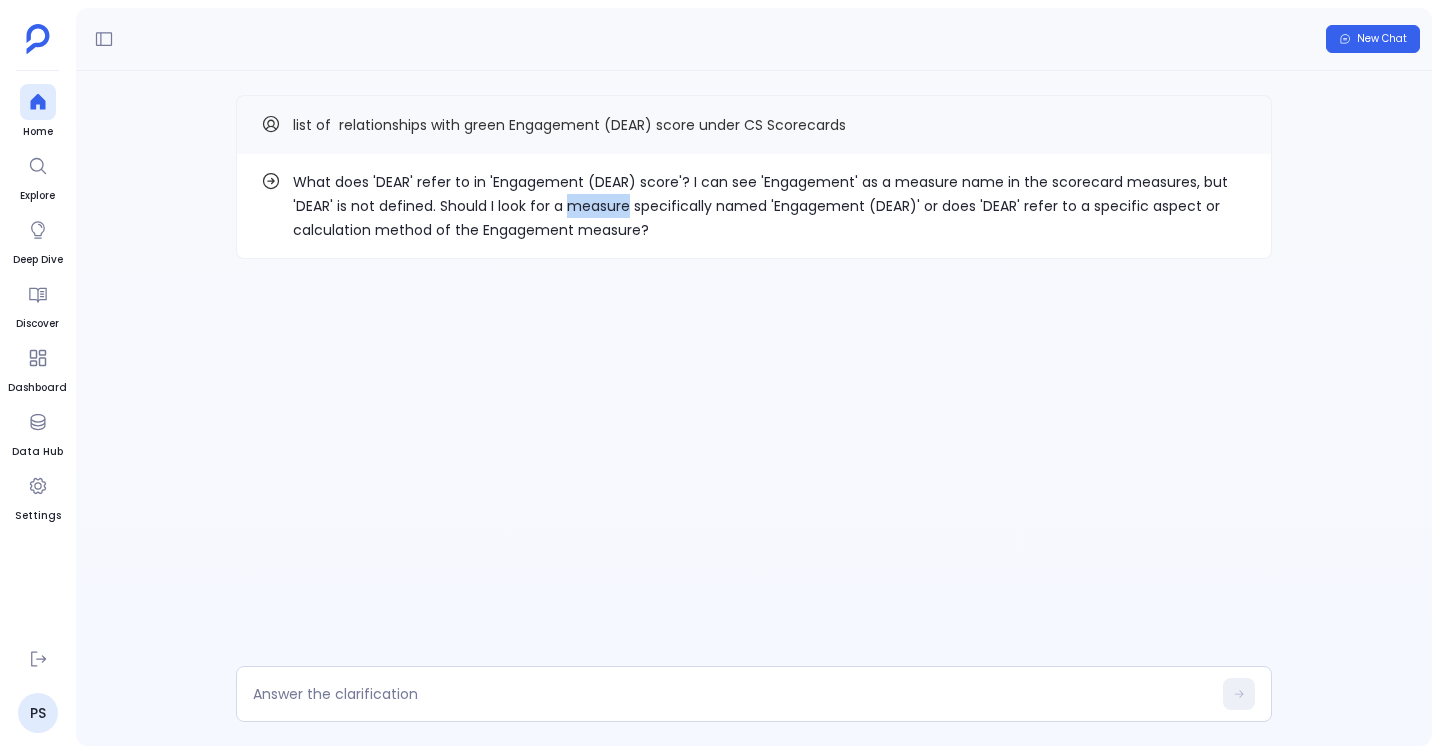 click on "What does 'DEAR' refer to in 'Engagement (DEAR) score'? I can see 'Engagement' as a measure name in the scorecard measures, but 'DEAR' is not defined. Should I look for a measure specifically named 'Engagement (DEAR)' or does 'DEAR' refer to a specific aspect or calculation method of the Engagement measure?" at bounding box center (770, 206) 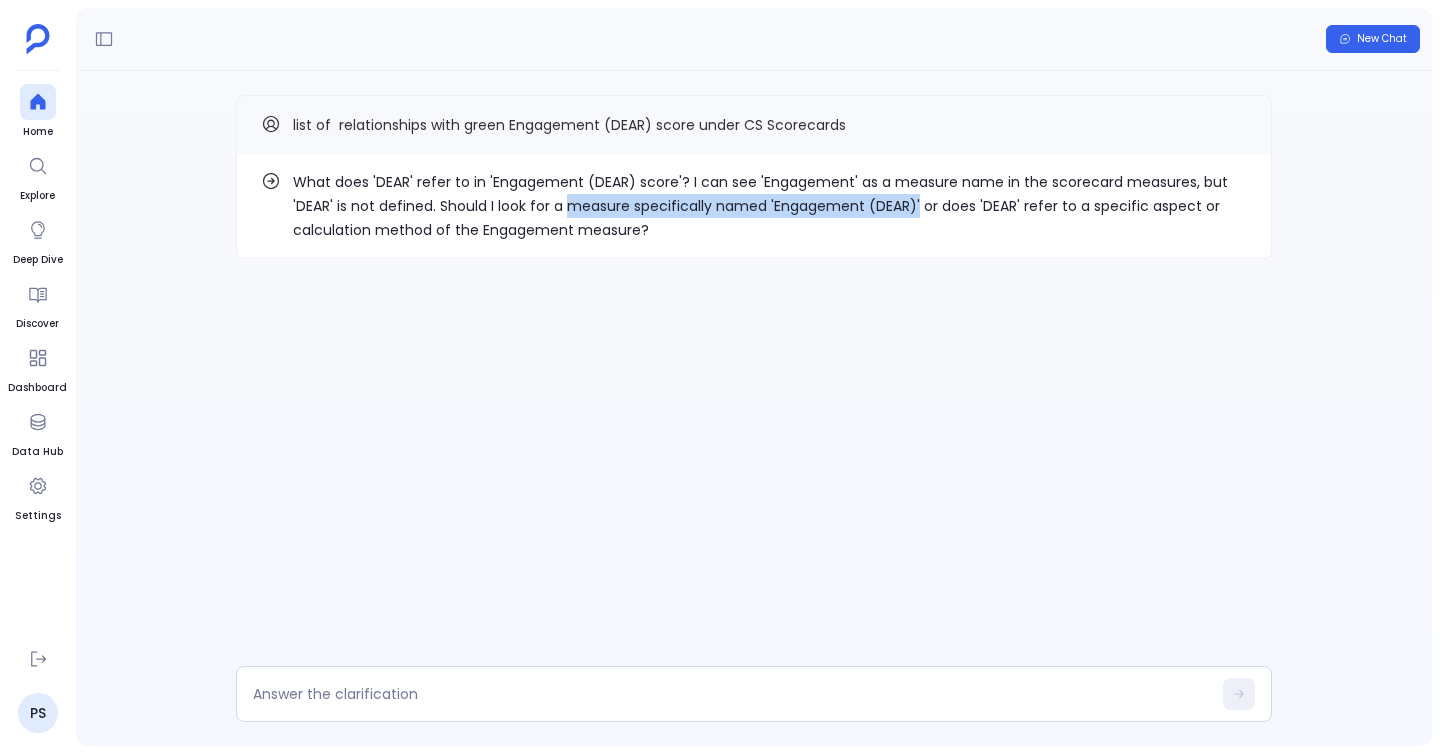 click on "What does 'DEAR' refer to in 'Engagement (DEAR) score'? I can see 'Engagement' as a measure name in the scorecard measures, but 'DEAR' is not defined. Should I look for a measure specifically named 'Engagement (DEAR)' or does 'DEAR' refer to a specific aspect or calculation method of the Engagement measure?" at bounding box center [770, 206] 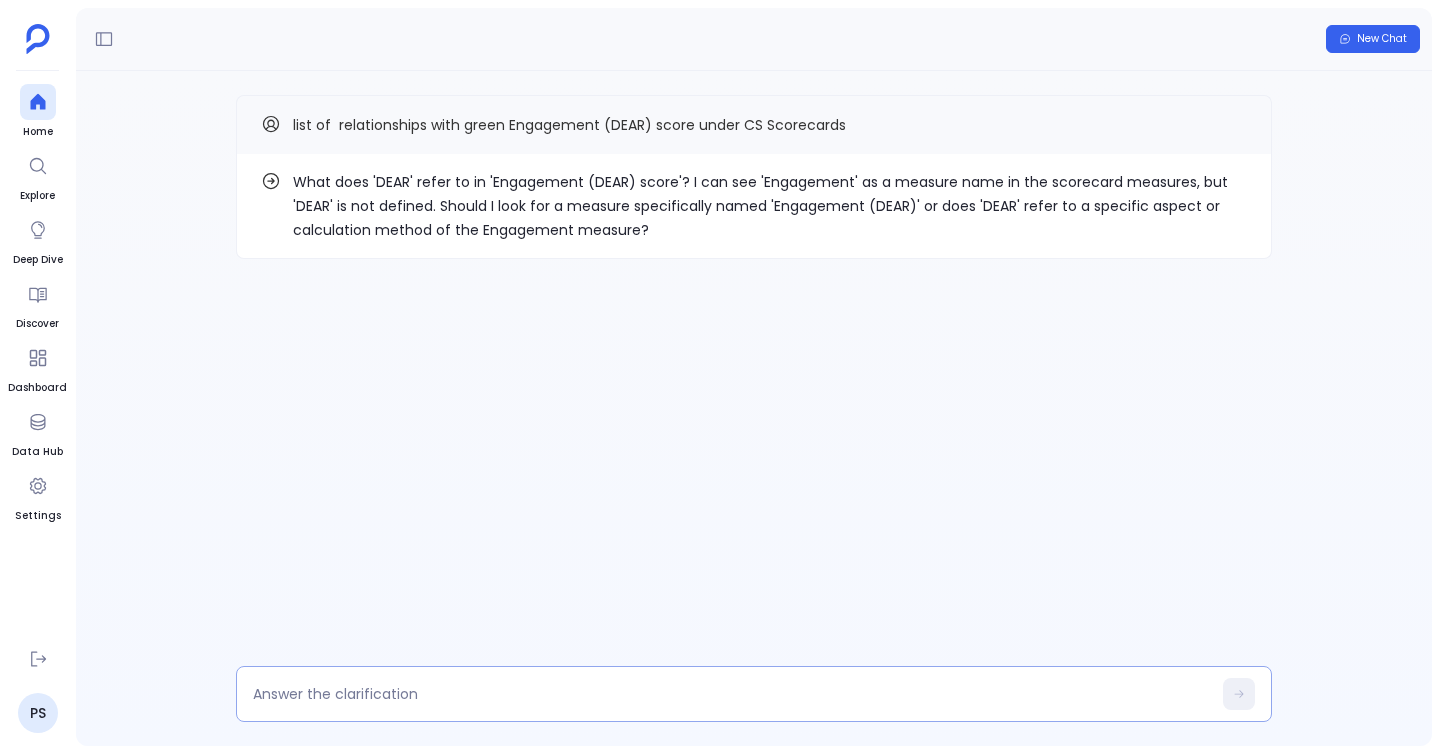click at bounding box center [732, 694] 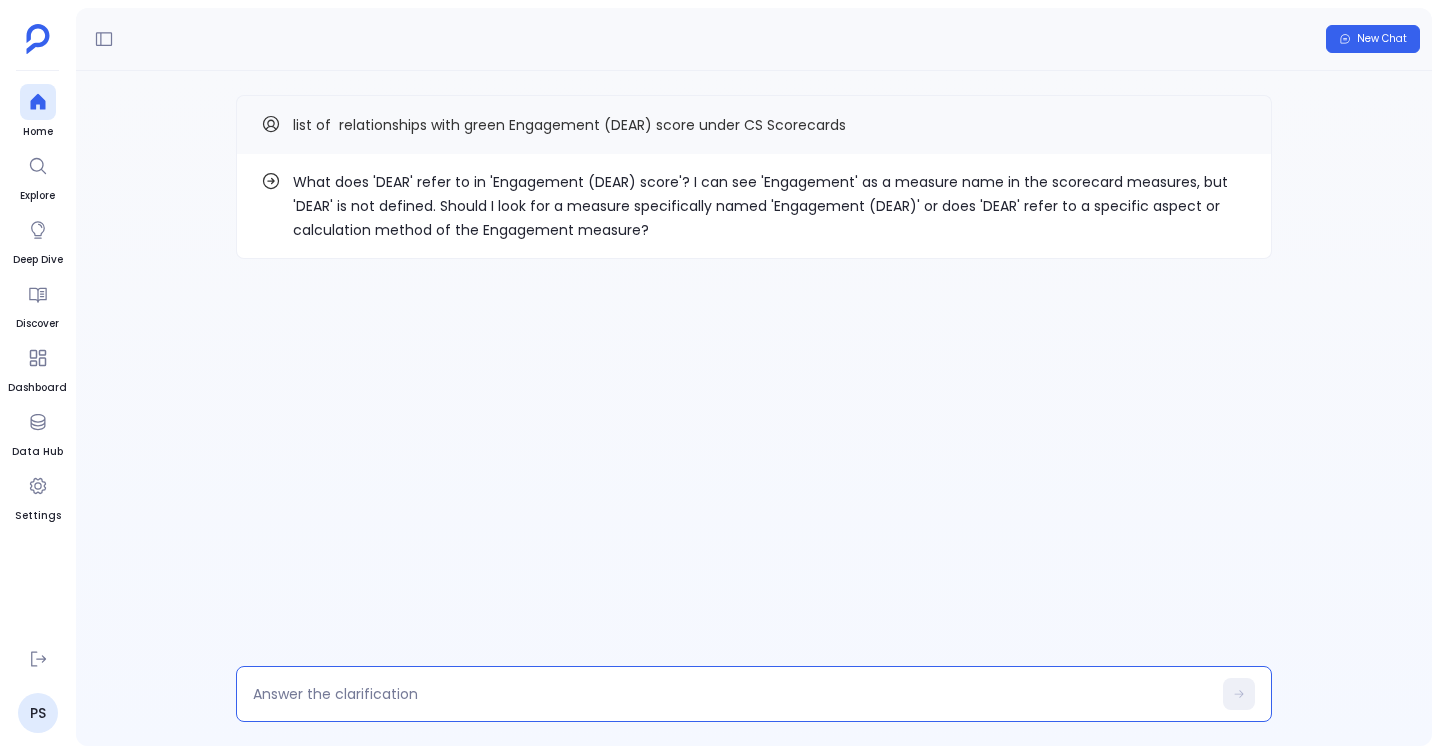 type on "measure specifically named 'Engagement (DEAR)'" 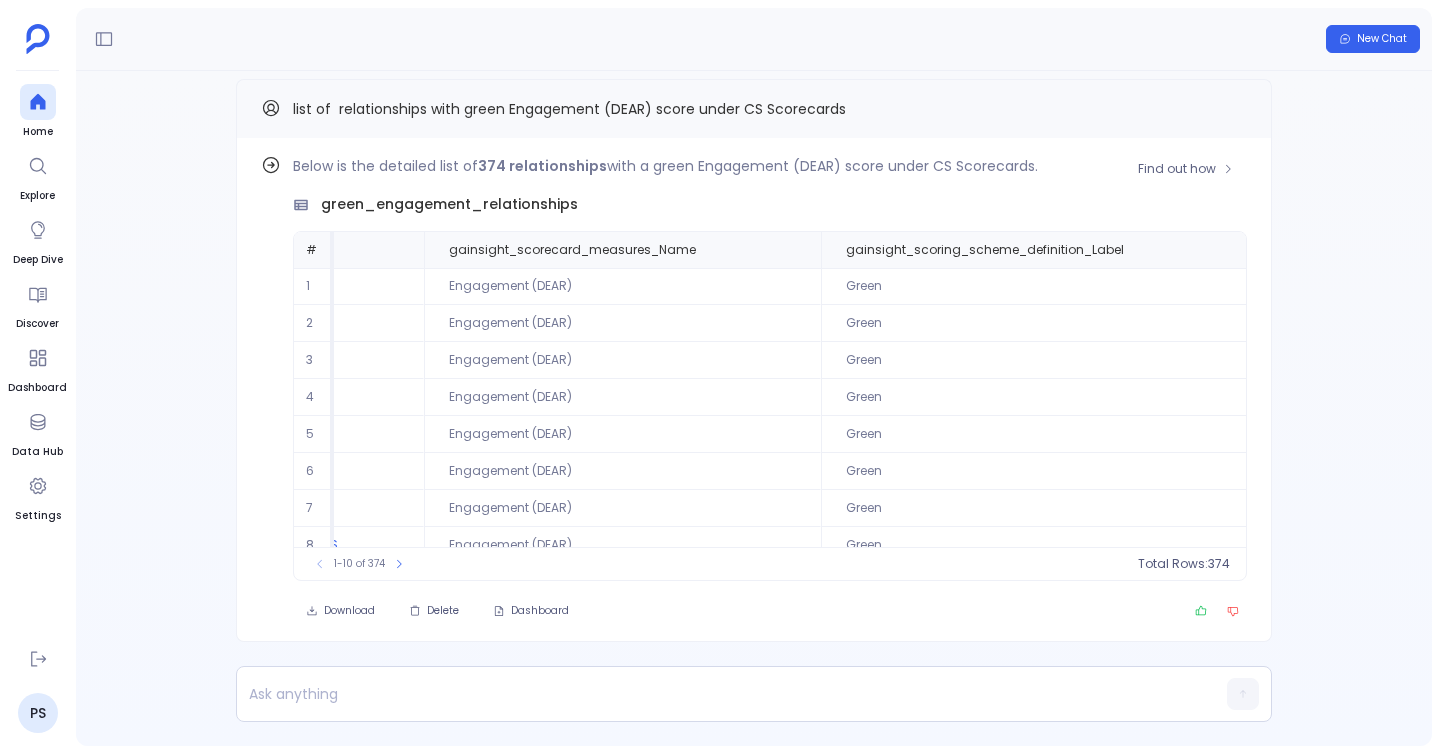 scroll, scrollTop: 0, scrollLeft: 248, axis: horizontal 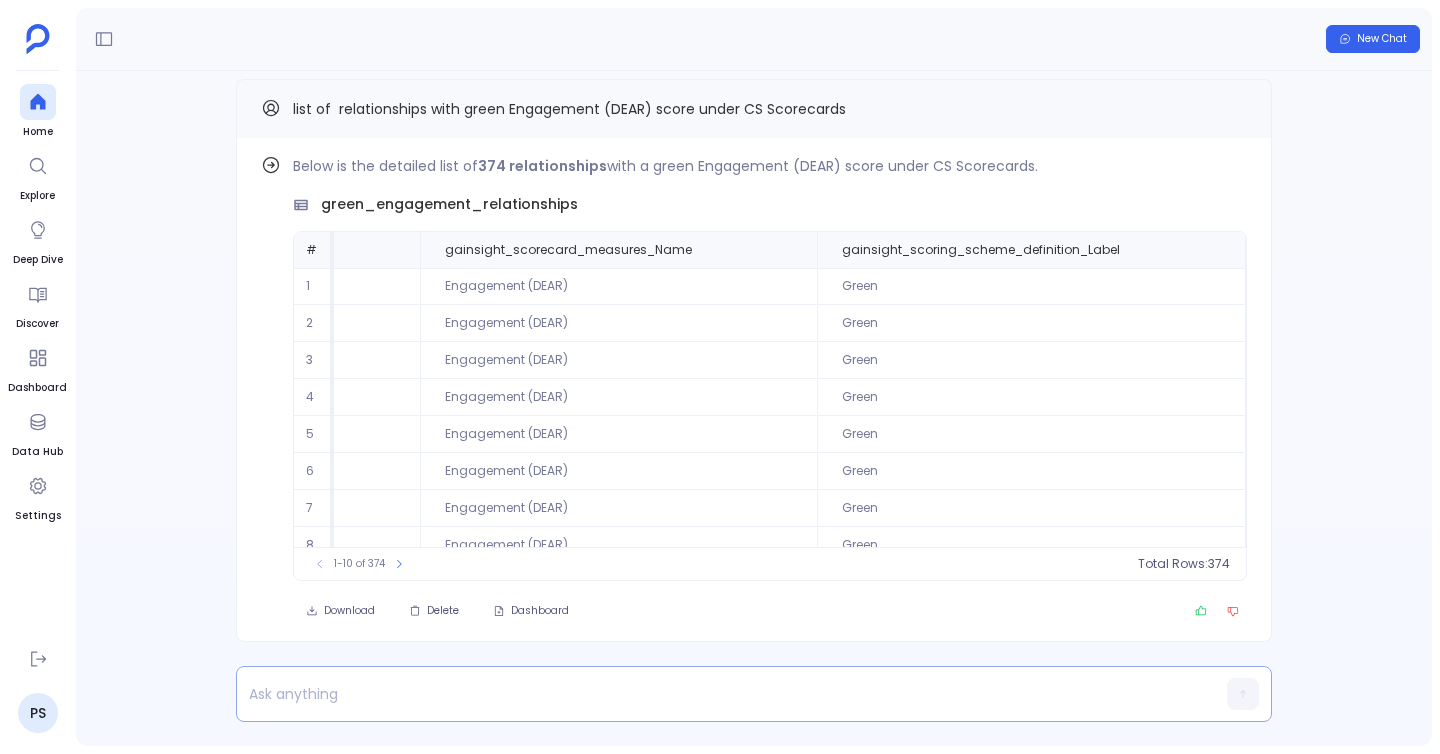 click at bounding box center (715, 694) 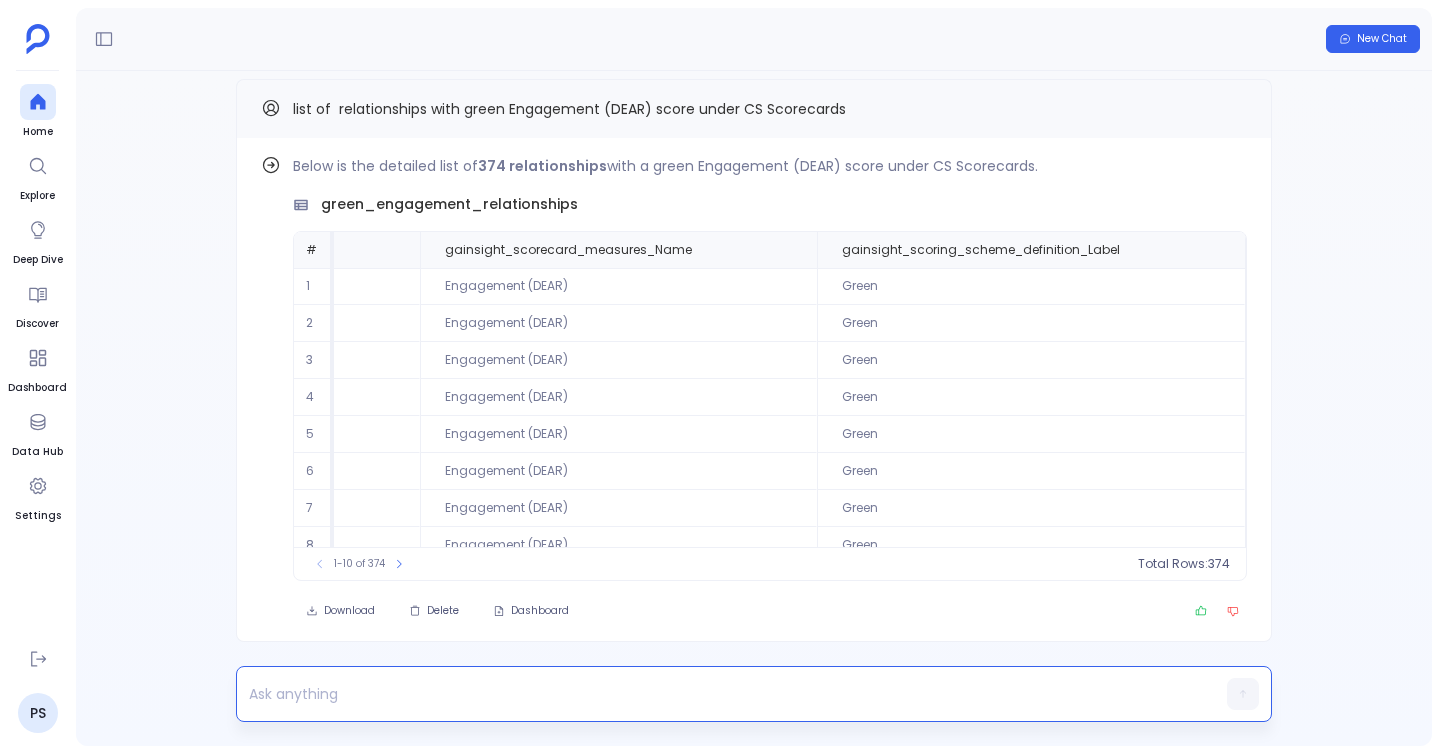 type 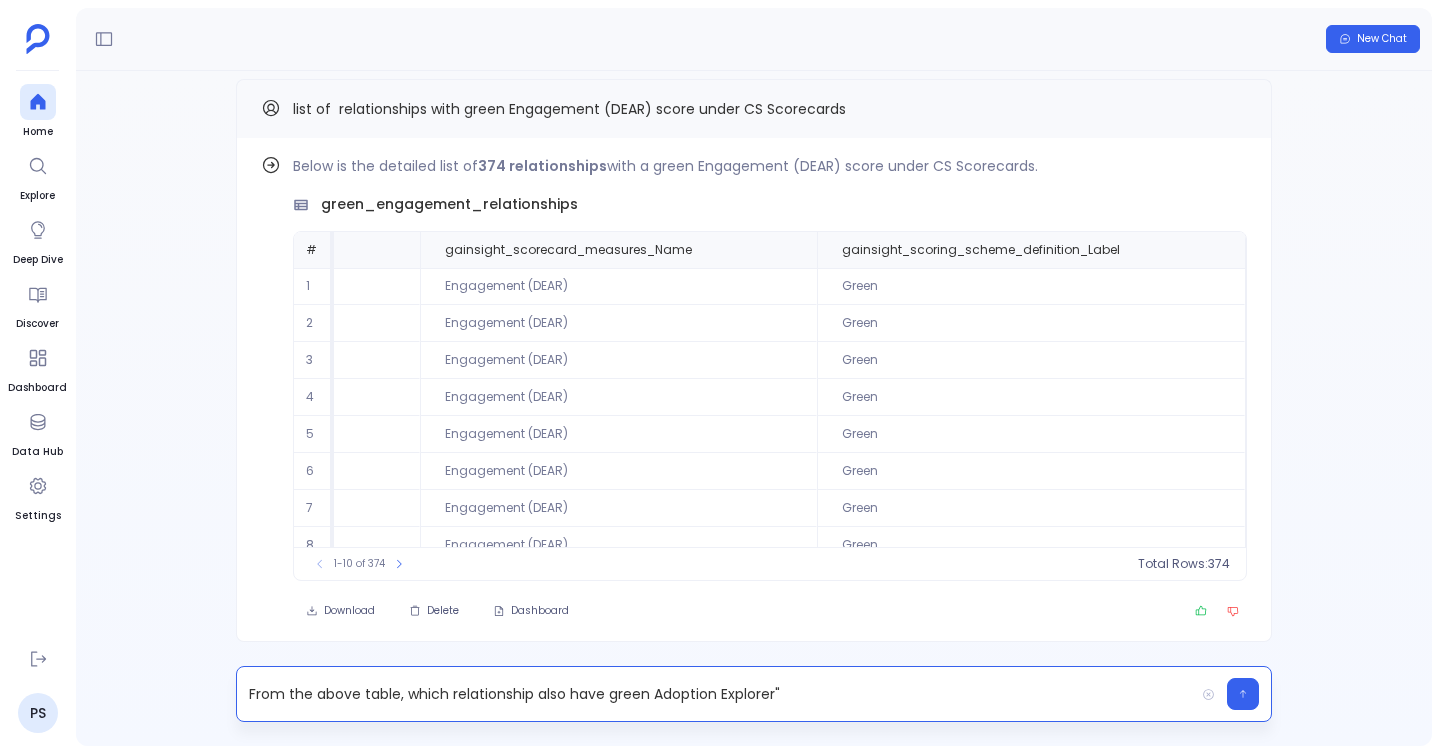 click on "From the above table, which relationship also have green Adoption Explorer"" at bounding box center (715, 694) 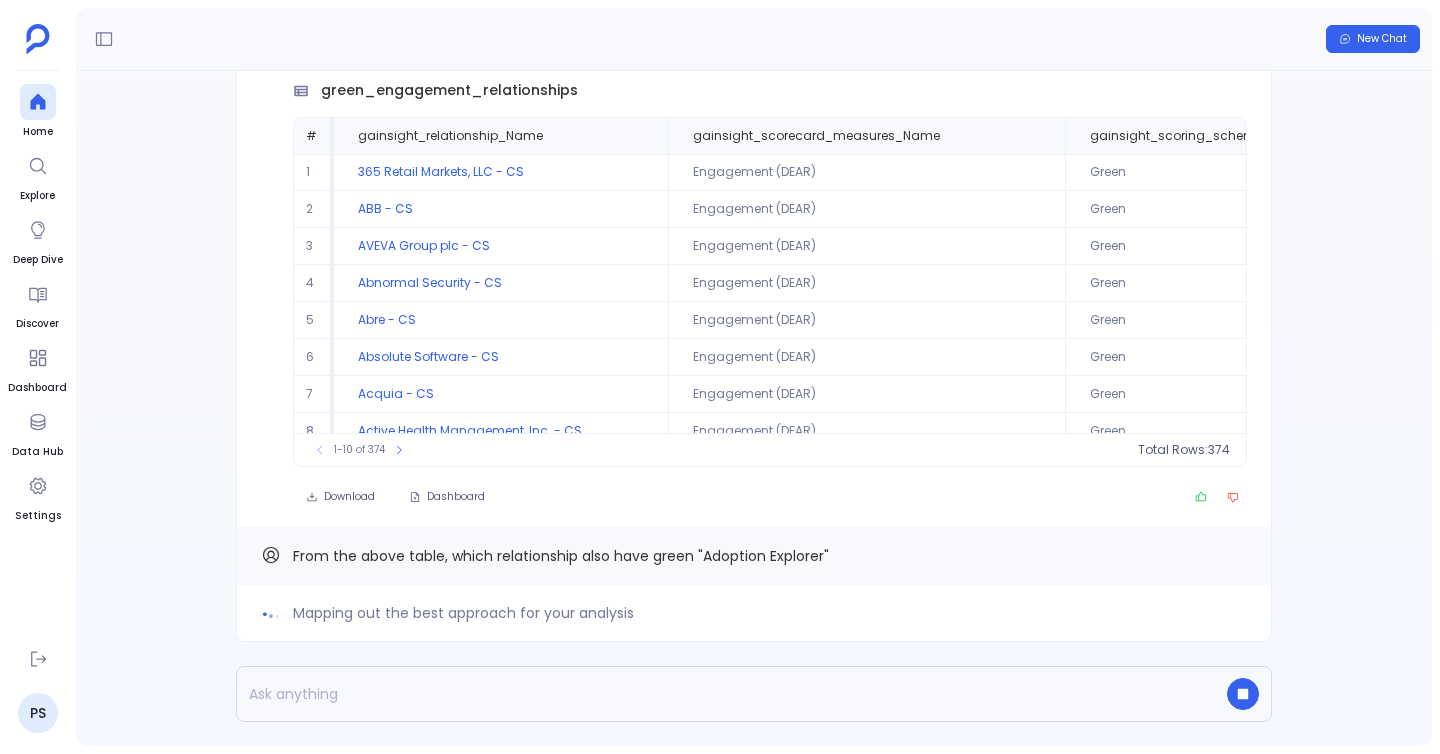 scroll, scrollTop: -130, scrollLeft: 0, axis: vertical 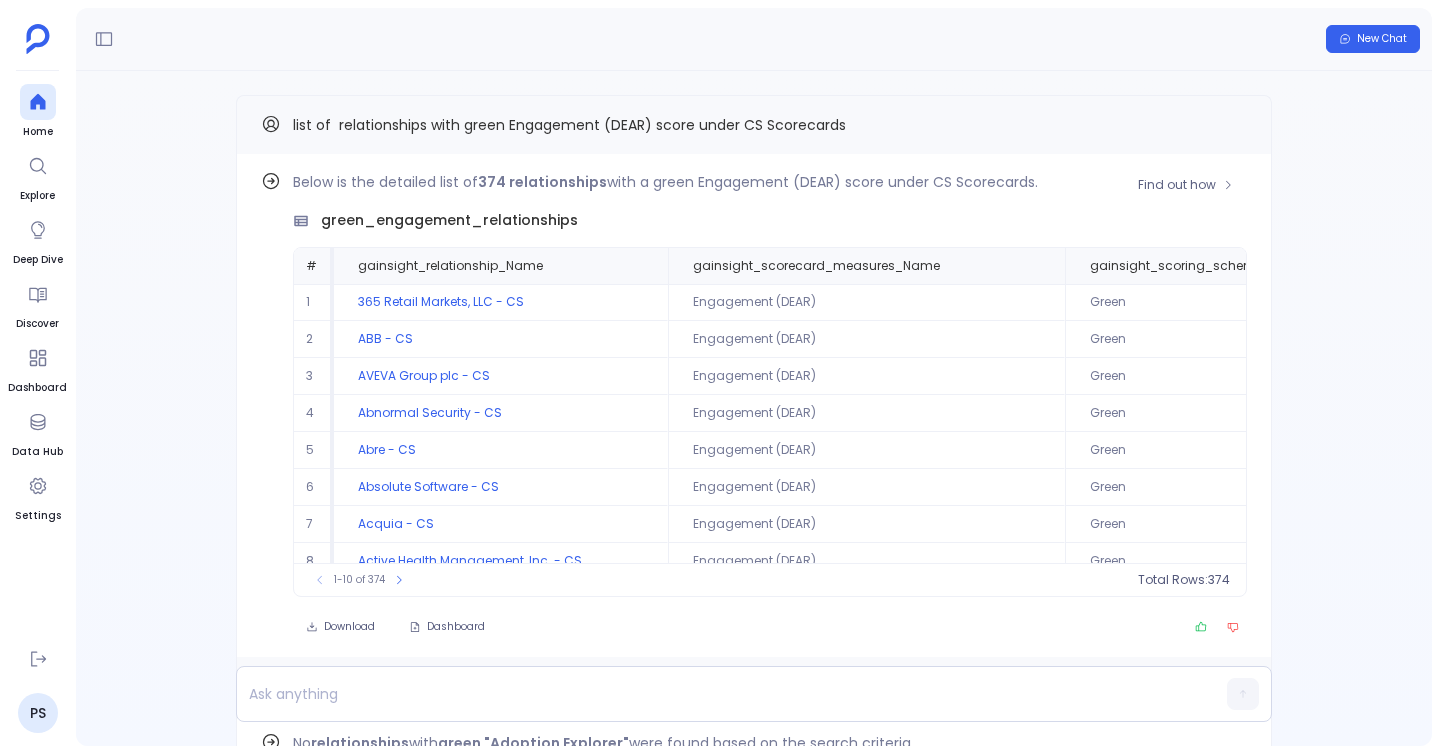 click on "green_engagement_relationships" at bounding box center [449, 220] 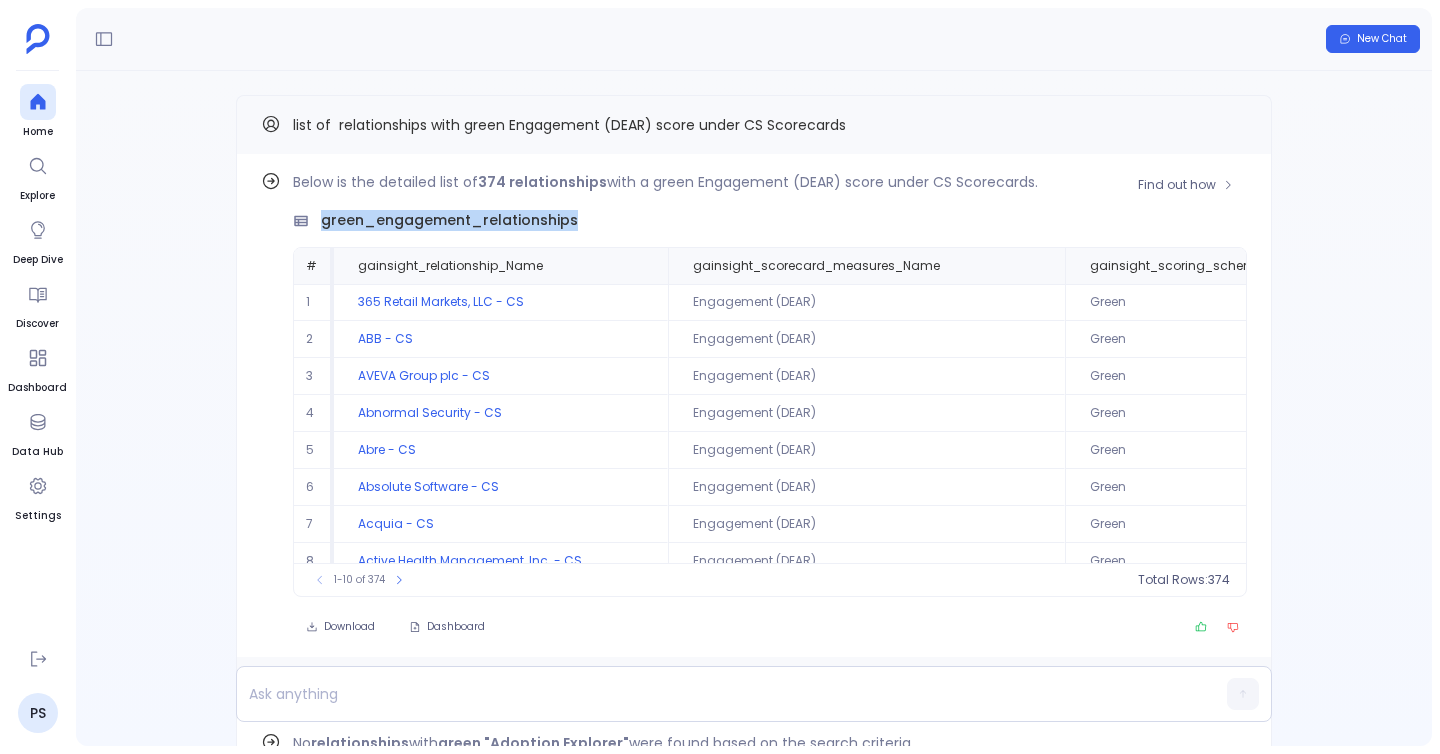 click on "green_engagement_relationships" at bounding box center (449, 220) 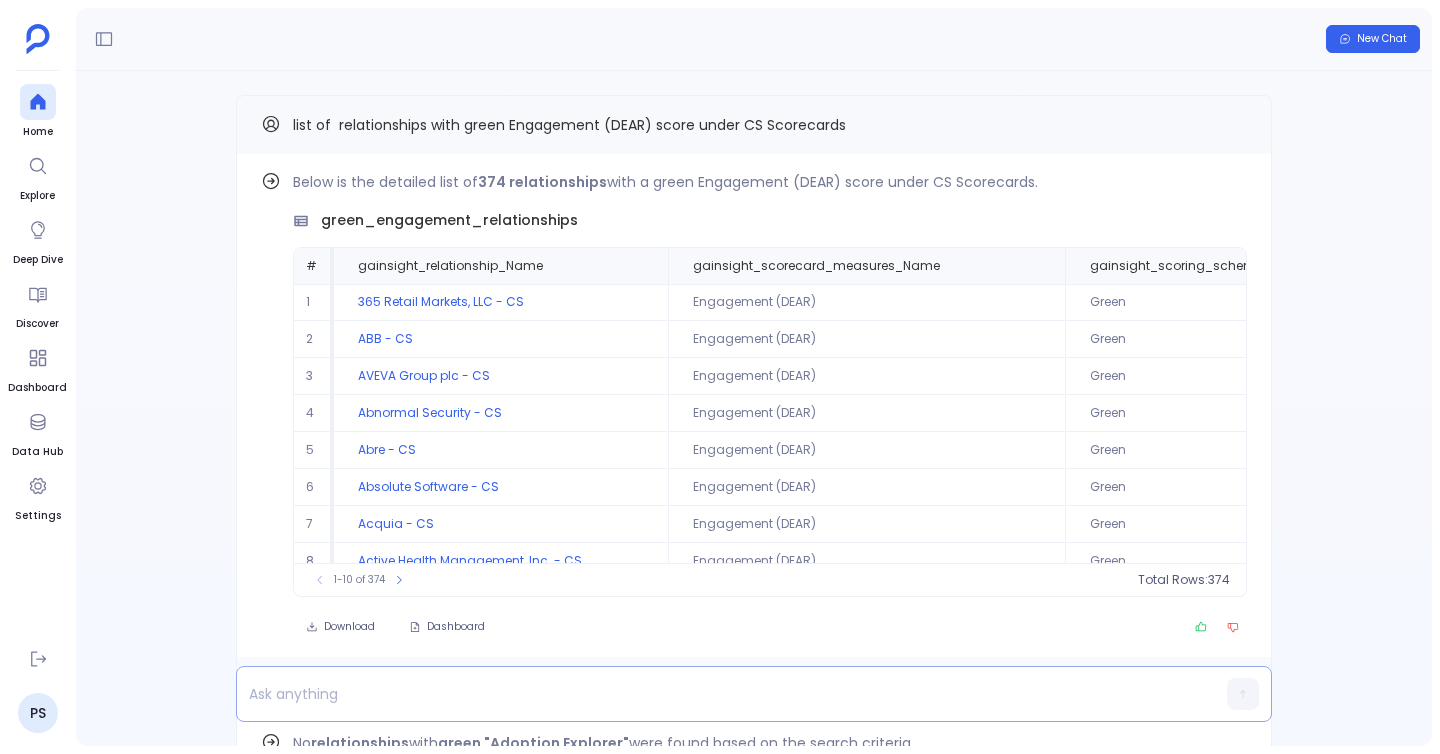 click at bounding box center [715, 694] 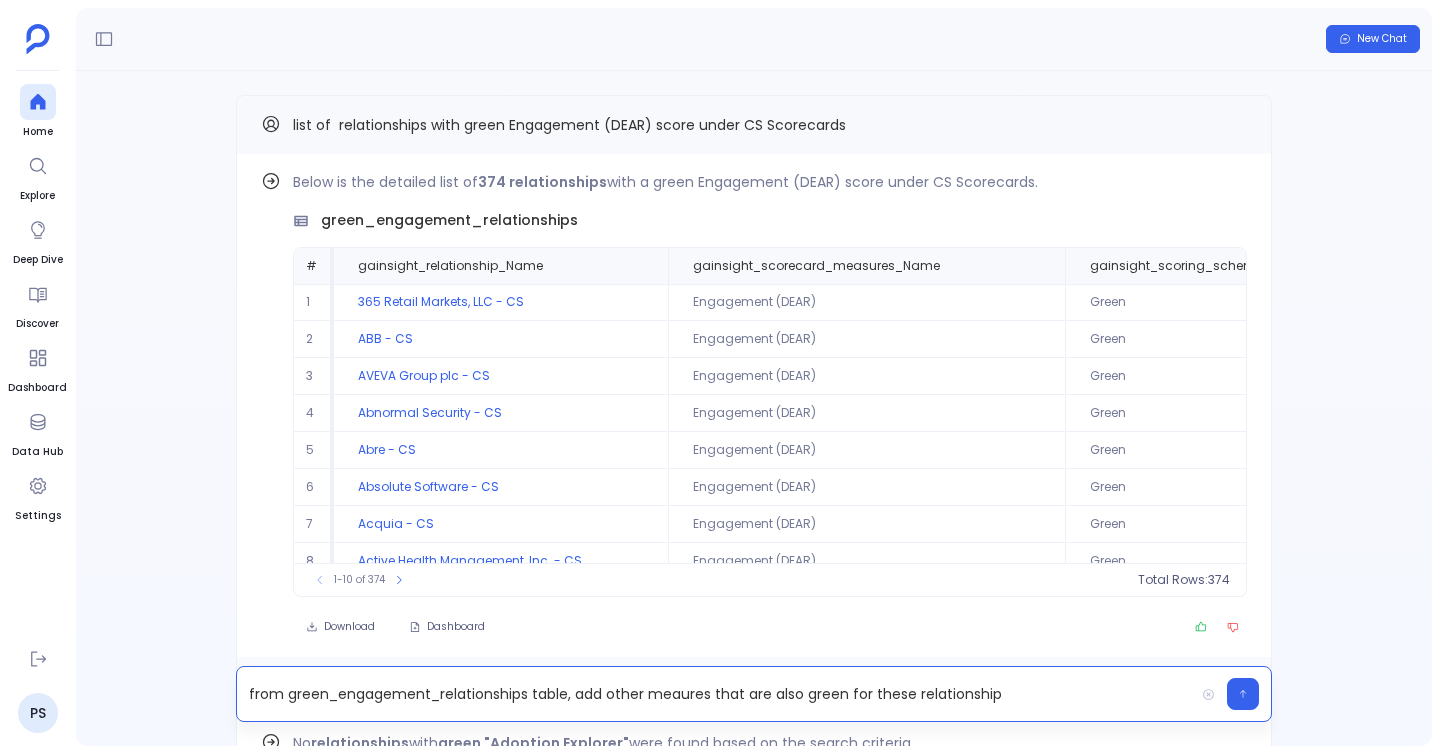 click on "from green_engagement_relationships table, add other meaures that are also green for these relationship" at bounding box center (715, 694) 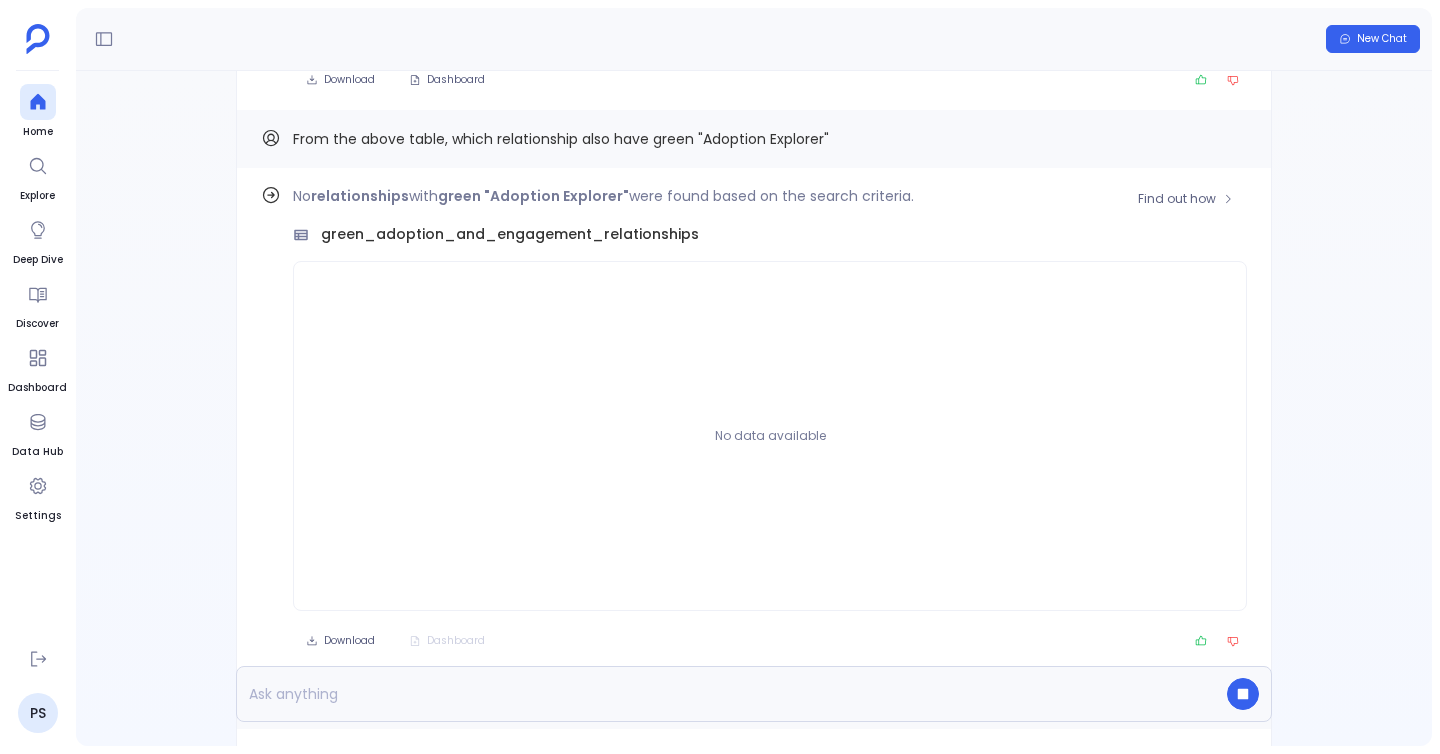 scroll, scrollTop: 0, scrollLeft: 0, axis: both 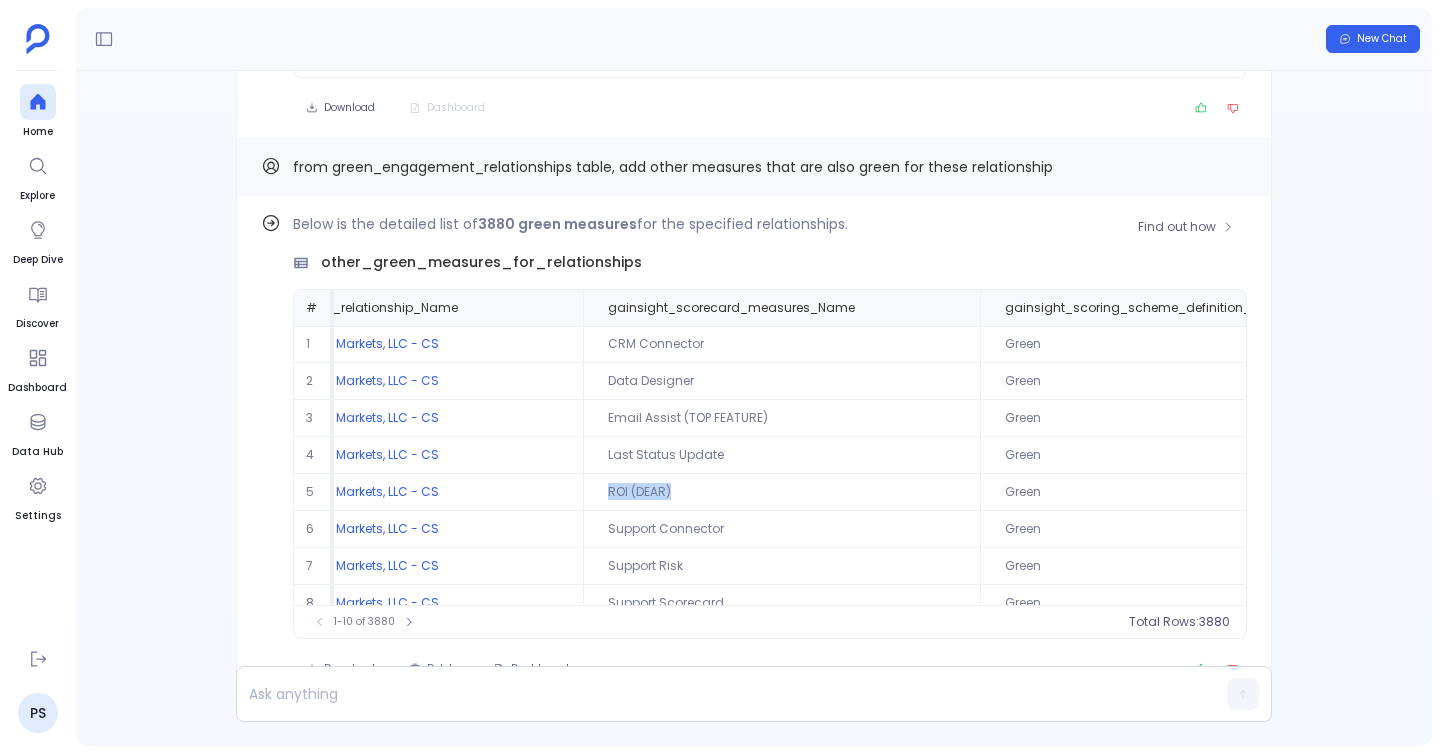 drag, startPoint x: 596, startPoint y: 493, endPoint x: 702, endPoint y: 482, distance: 106.56923 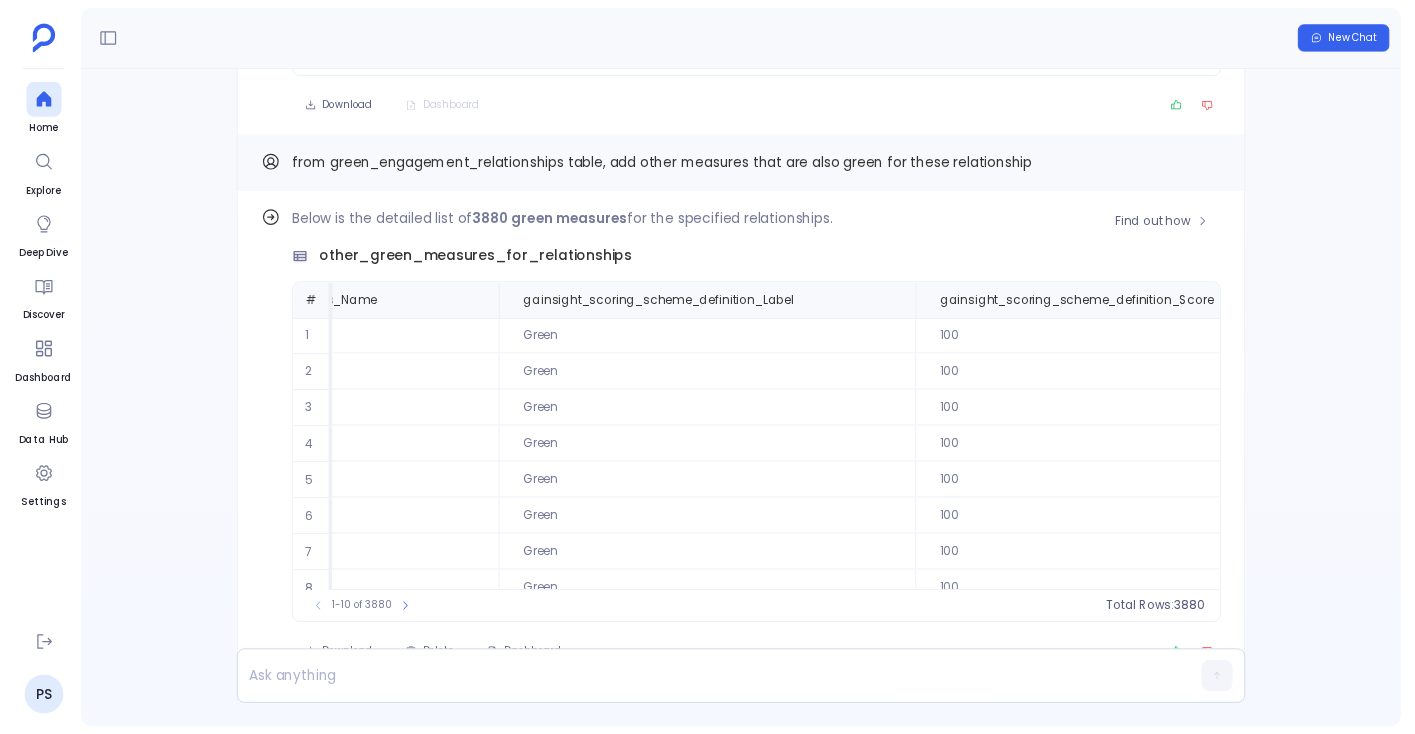 scroll, scrollTop: 0, scrollLeft: 983, axis: horizontal 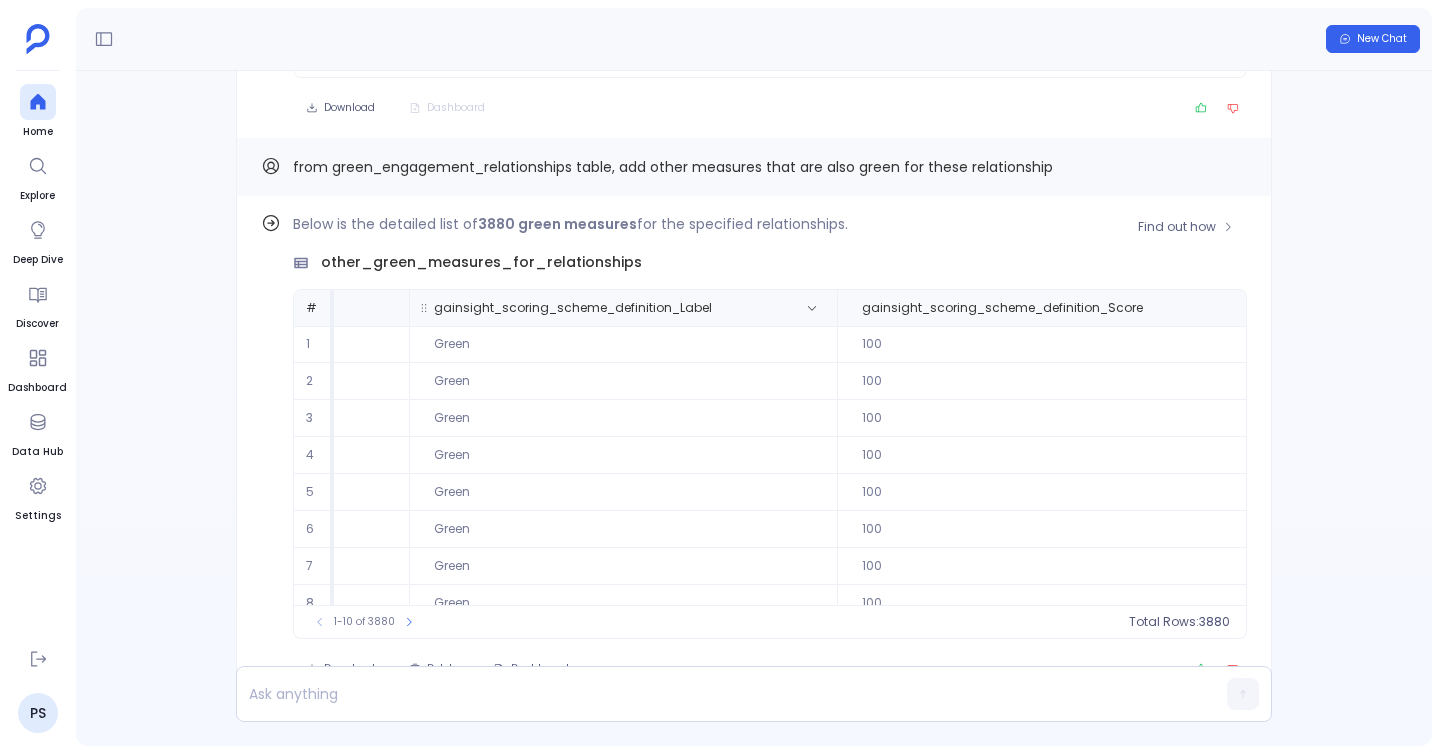 click on "gainsight_scoring_scheme_definition_Label" at bounding box center [573, 308] 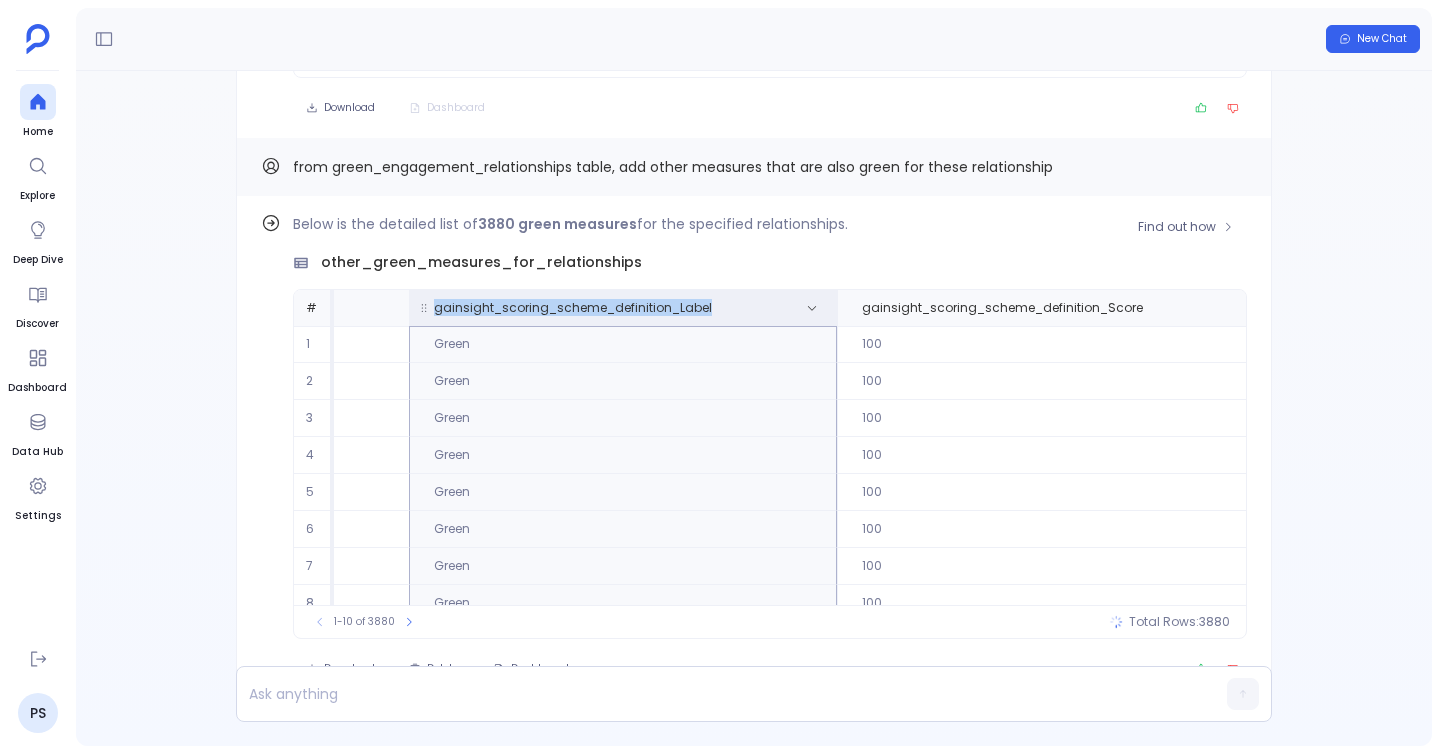 click on "gainsight_scoring_scheme_definition_Label" at bounding box center (573, 308) 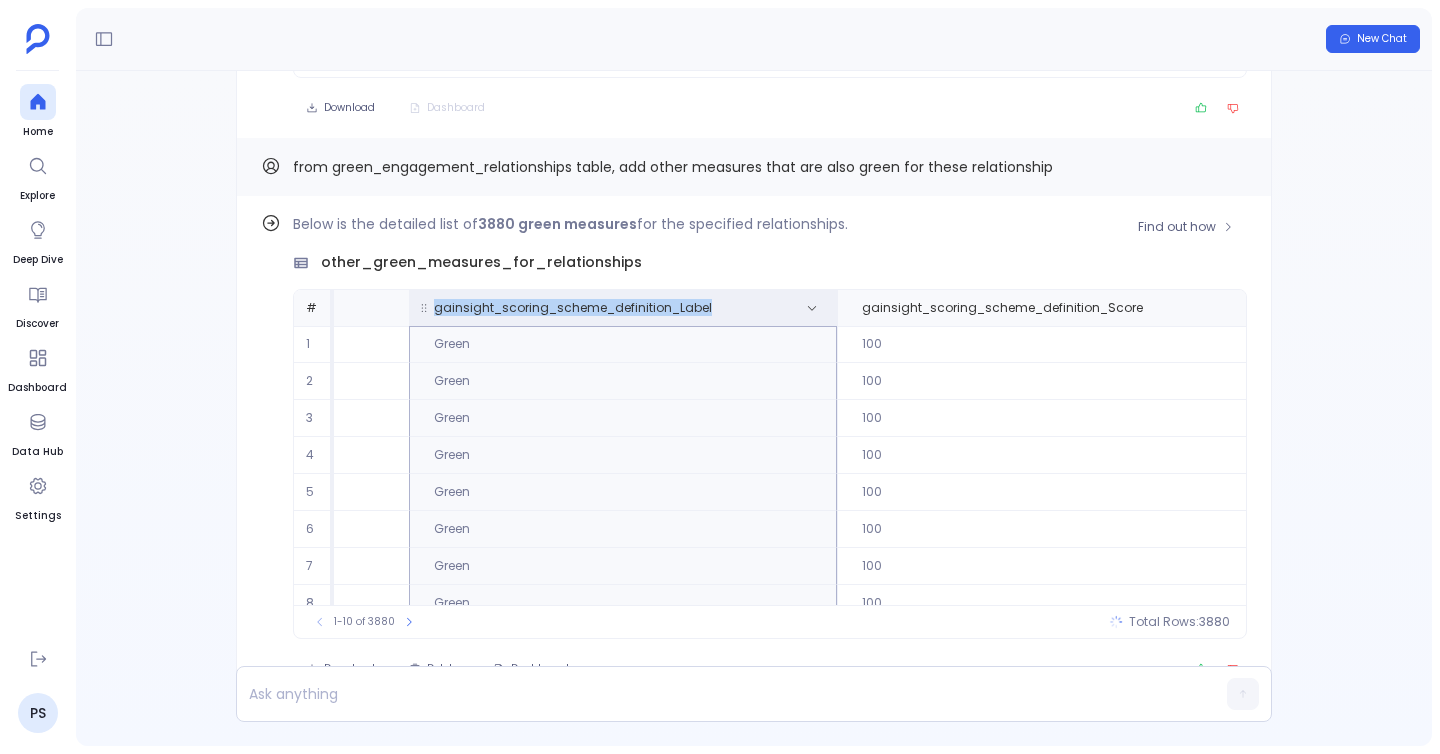 copy on "gainsight_scoring_scheme_definition_Label" 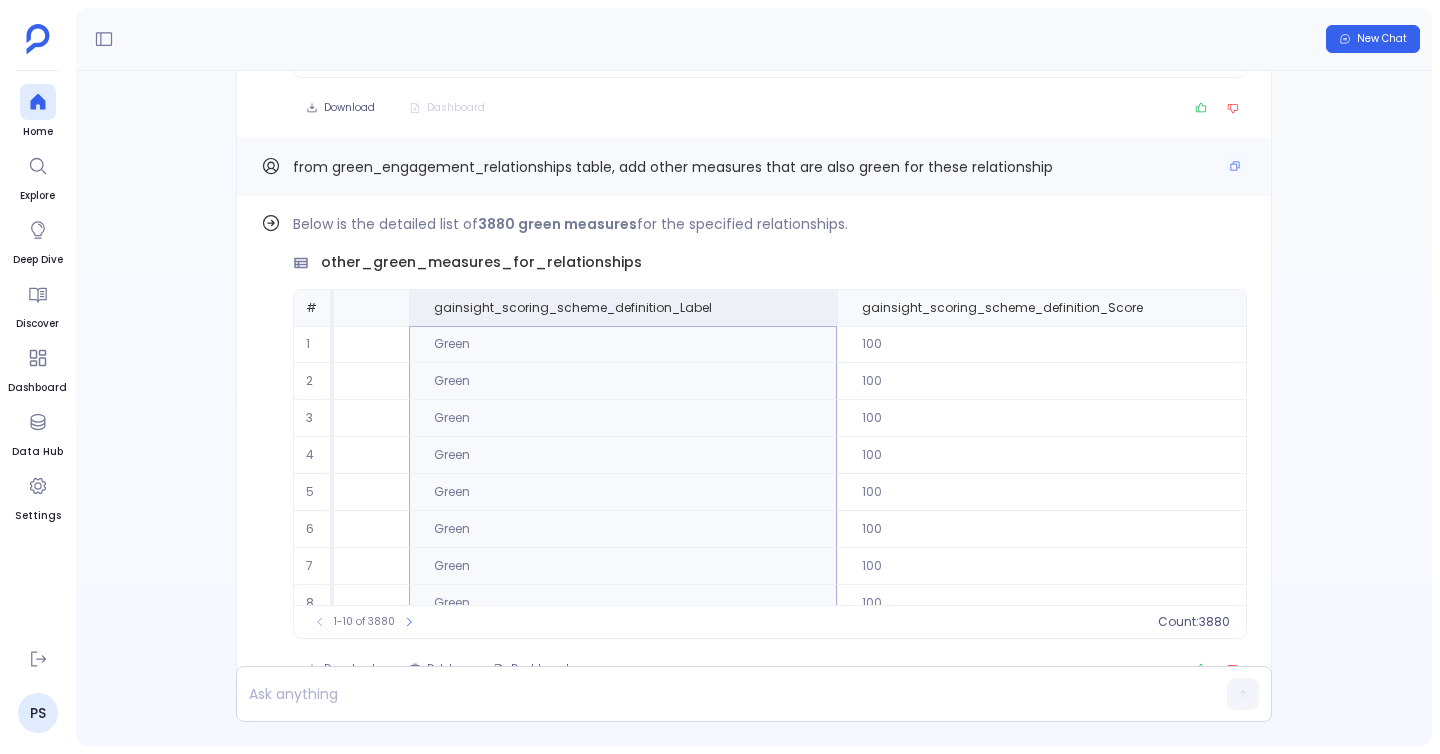 click on "from green_engagement_relationships table, add other measures that are also green for these relationship" at bounding box center (754, 167) 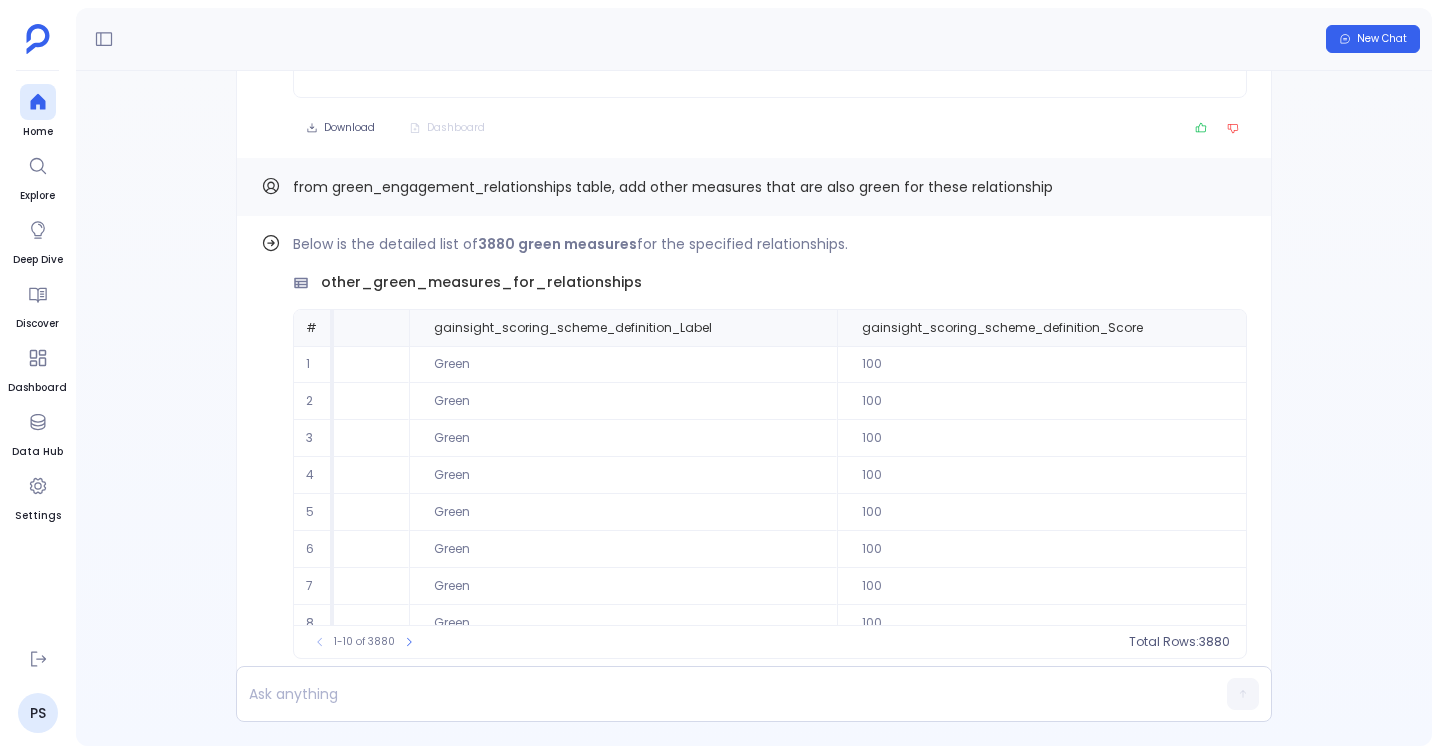 scroll, scrollTop: -58, scrollLeft: 0, axis: vertical 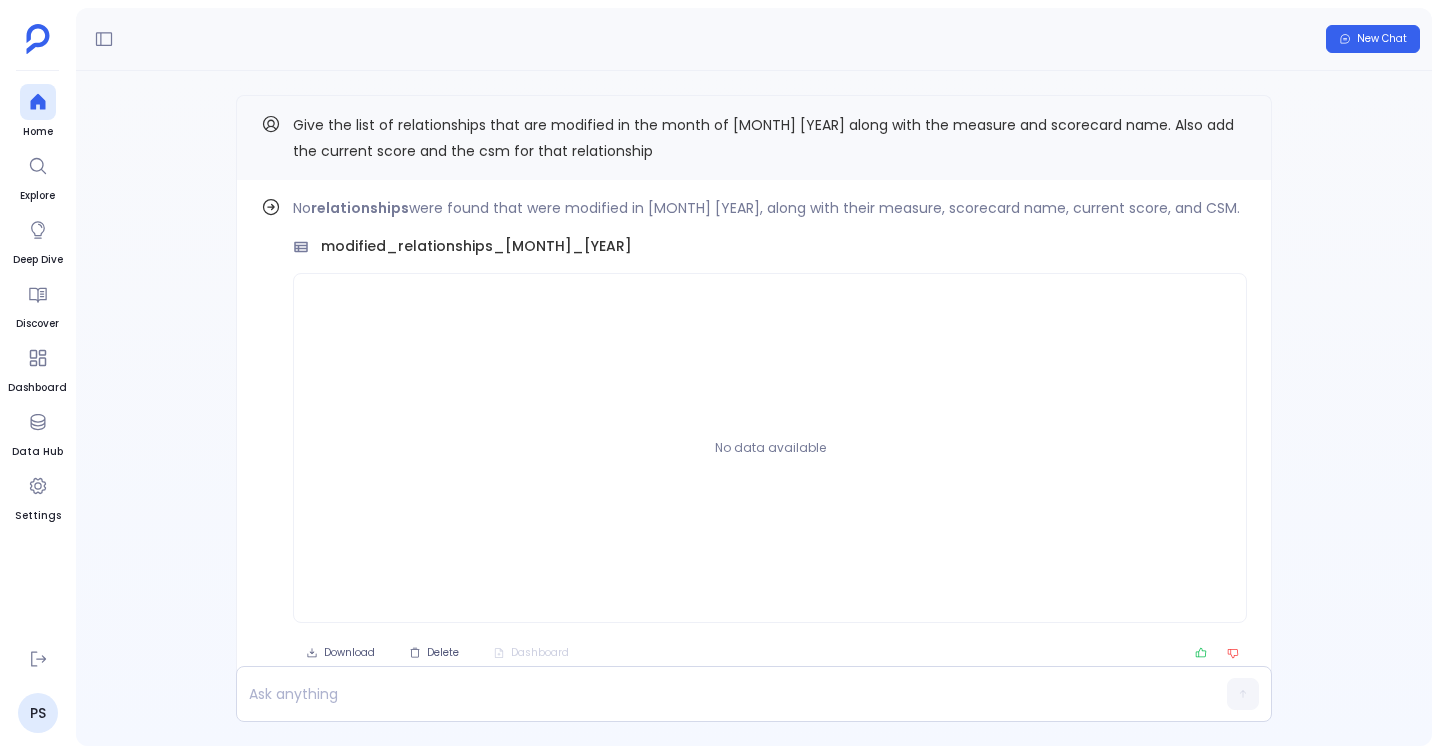 click on "Give the list of relationships that are modified in the month of [MONTH] [YEAR] along with the measure and scorecard name. Also add the current score and the csm for that relationship" at bounding box center [770, 138] 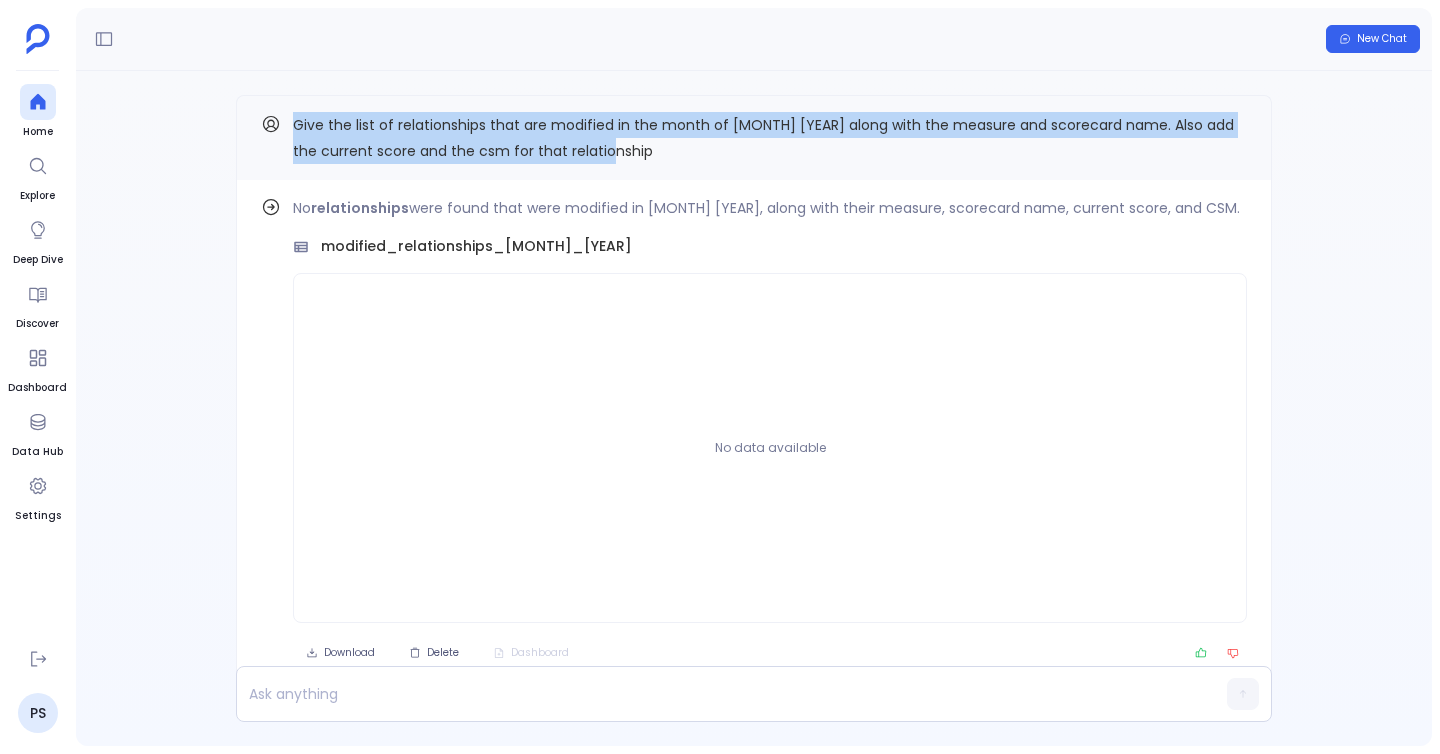 drag, startPoint x: 293, startPoint y: 117, endPoint x: 621, endPoint y: 168, distance: 331.94125 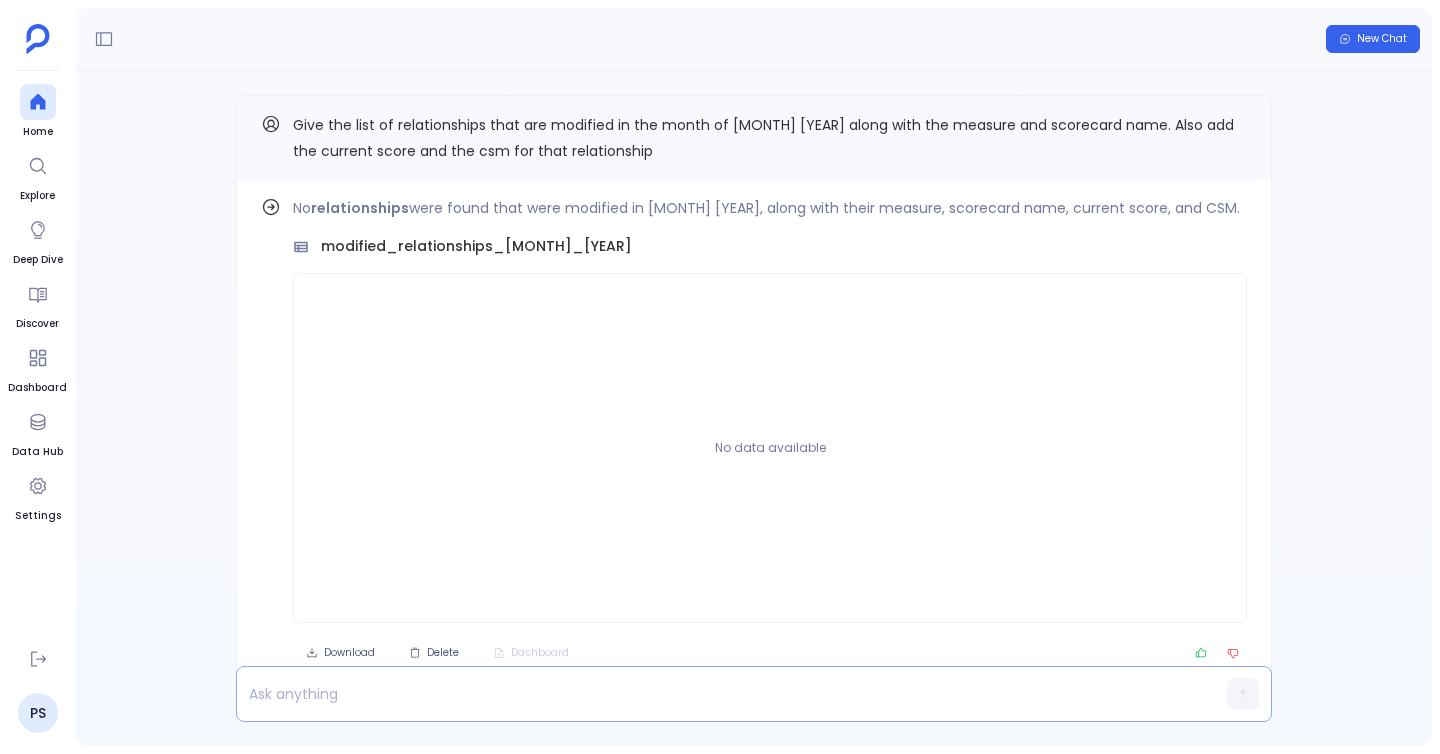 click at bounding box center (715, 694) 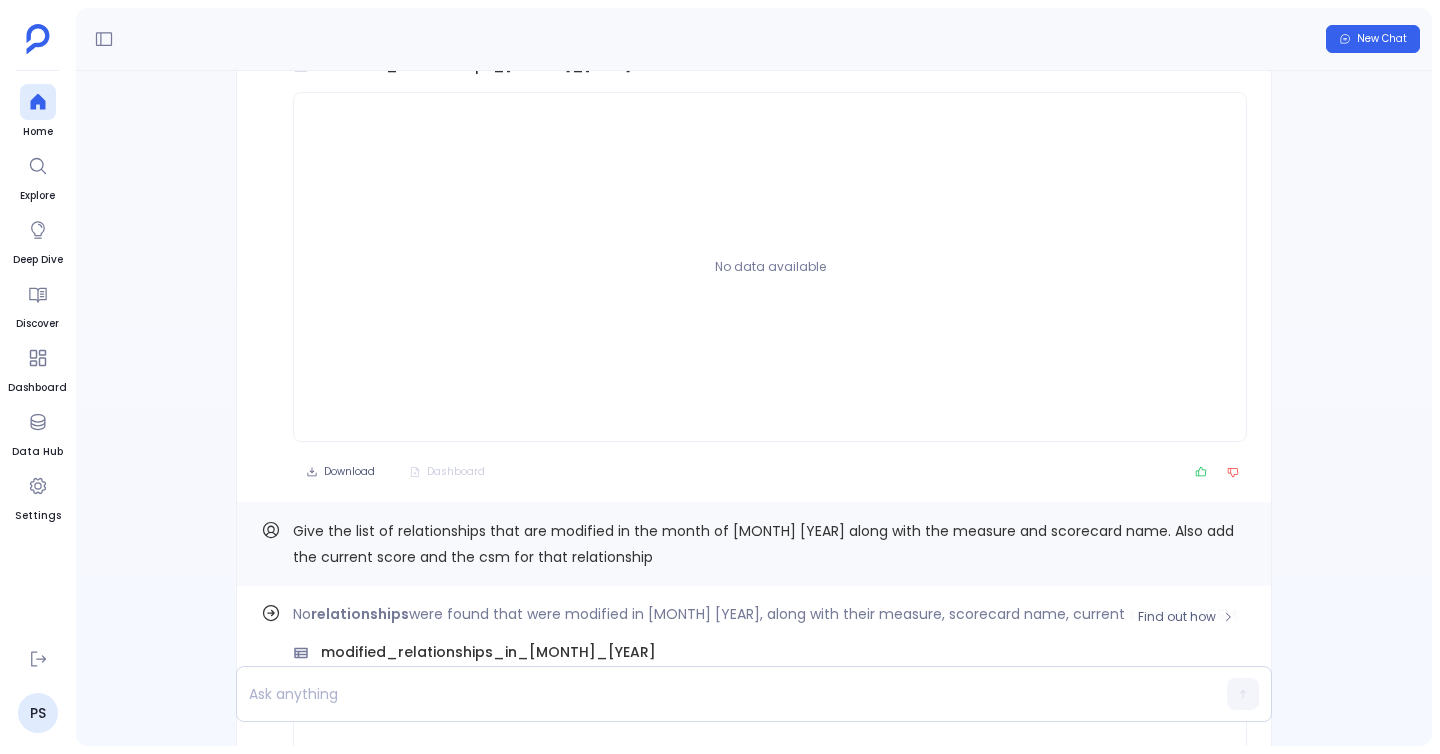scroll, scrollTop: -383, scrollLeft: 0, axis: vertical 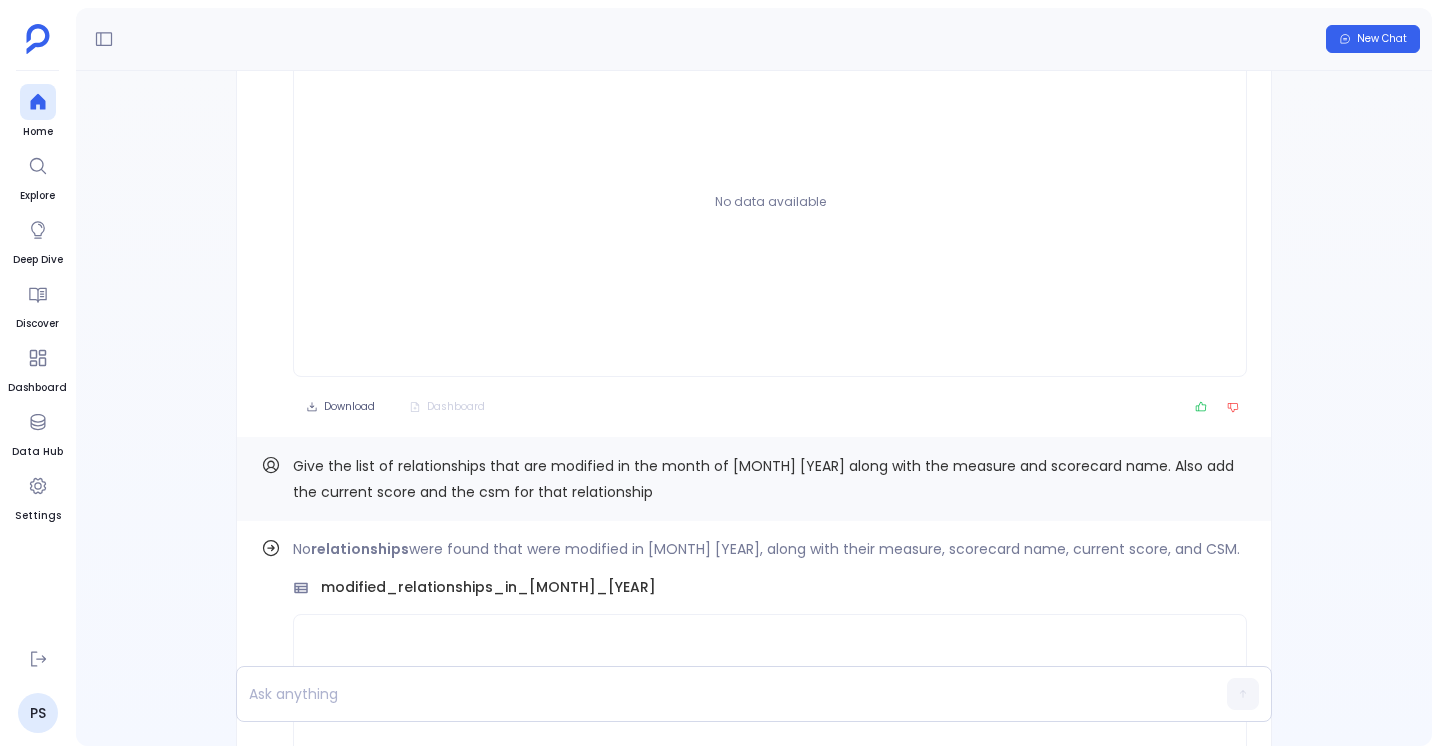 click on "Give the list of relationships that are modified in the month of july 2025 along with the measure and scorecard name. Also add the current score and the csm for that relationship" at bounding box center [770, 479] 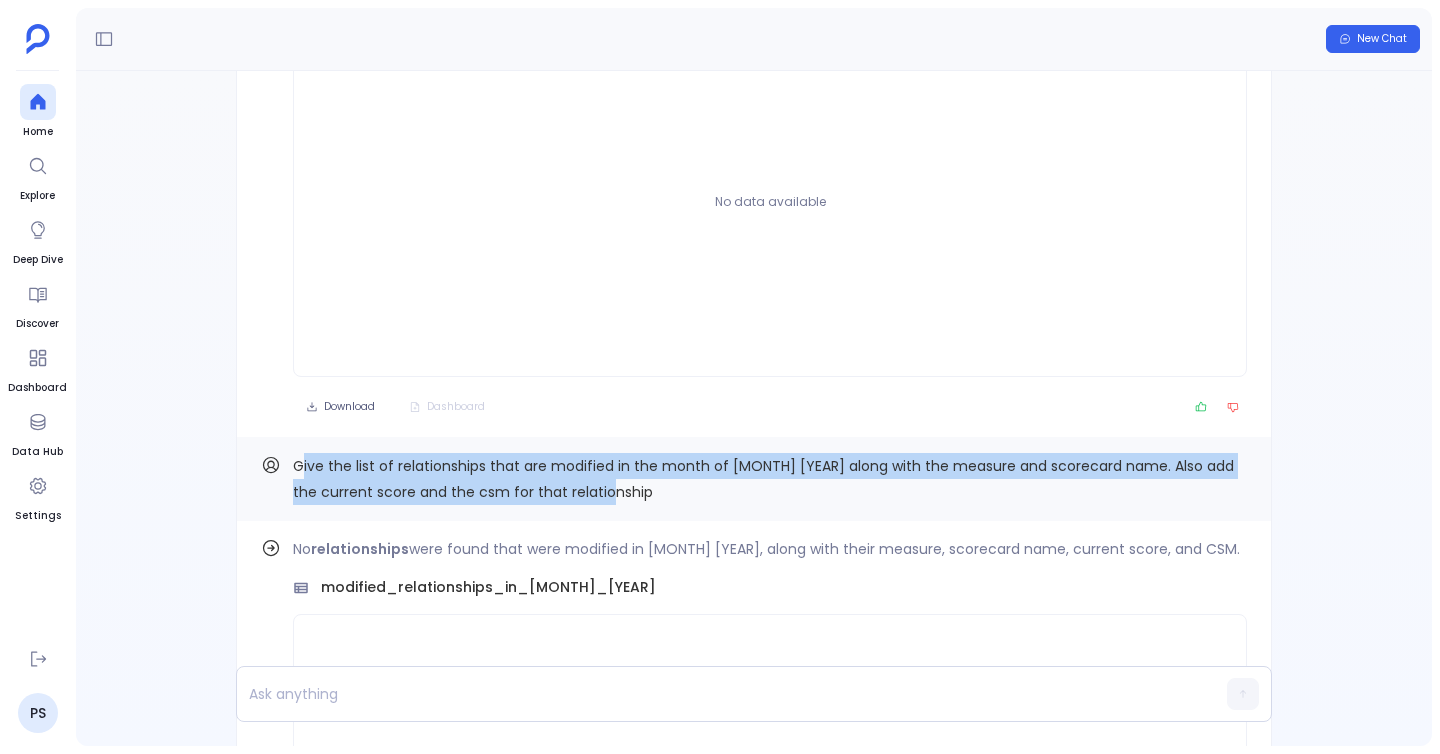 drag, startPoint x: 298, startPoint y: 467, endPoint x: 593, endPoint y: 511, distance: 298.2633 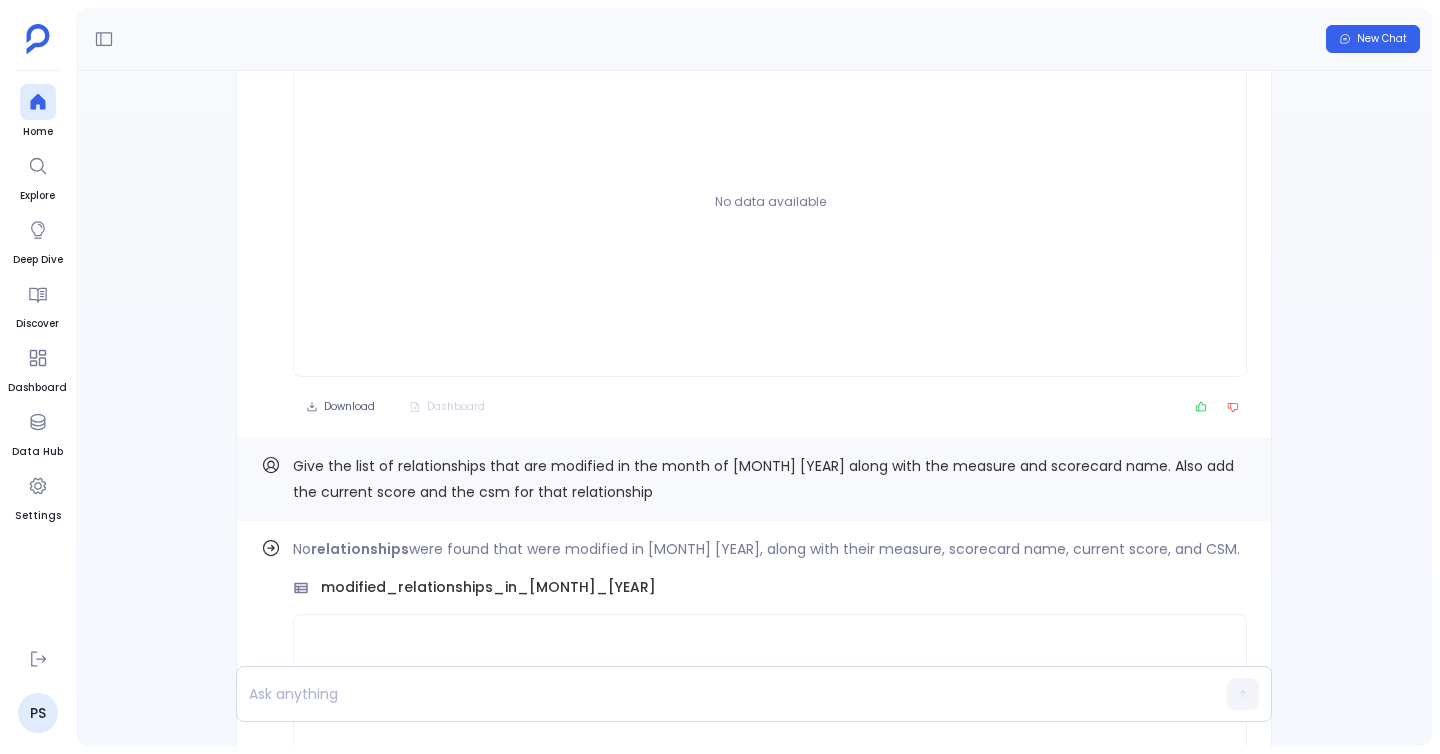 click on "Give the list of relationships that are modified in the month of july 2025 along with the measure and scorecard name. Also add the current score and the csm for that relationship" at bounding box center [770, 479] 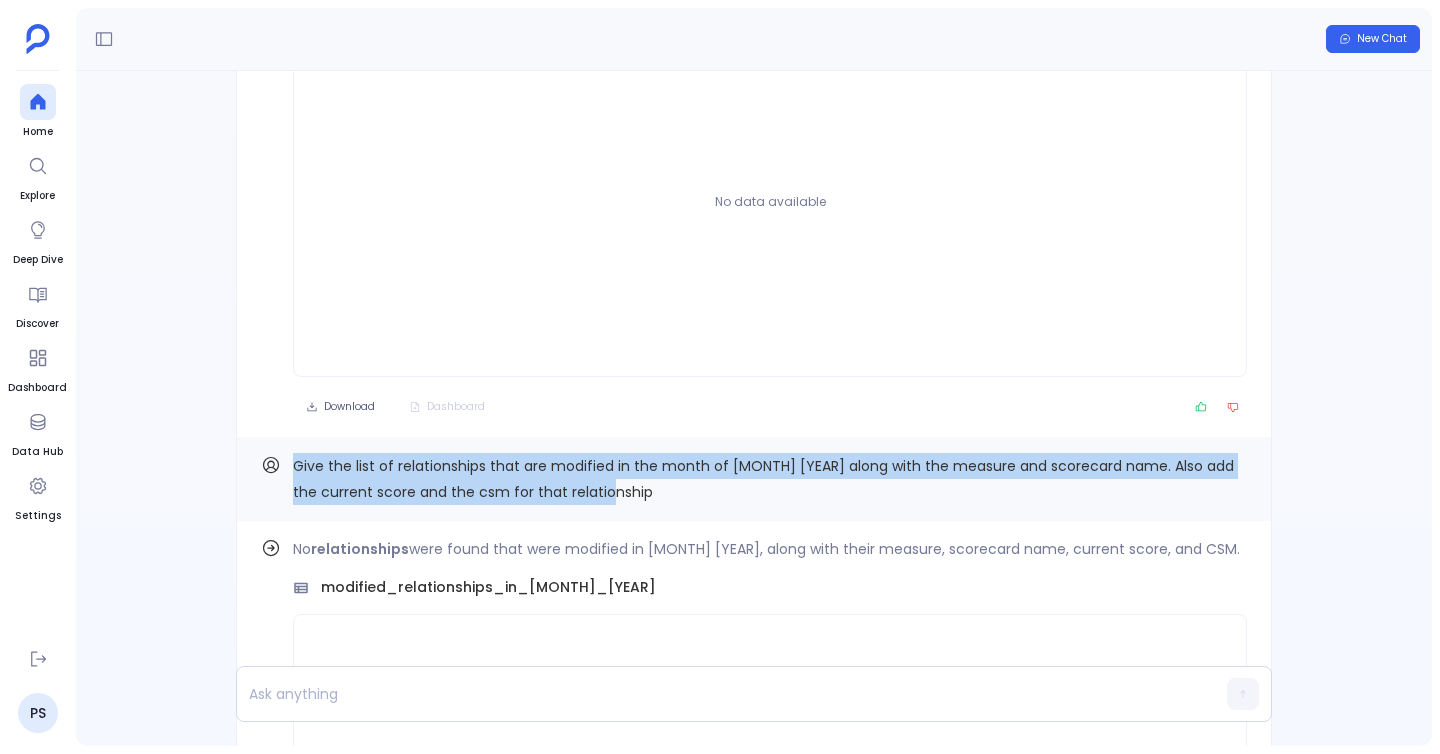 drag, startPoint x: 627, startPoint y: 503, endPoint x: 235, endPoint y: 454, distance: 395.05063 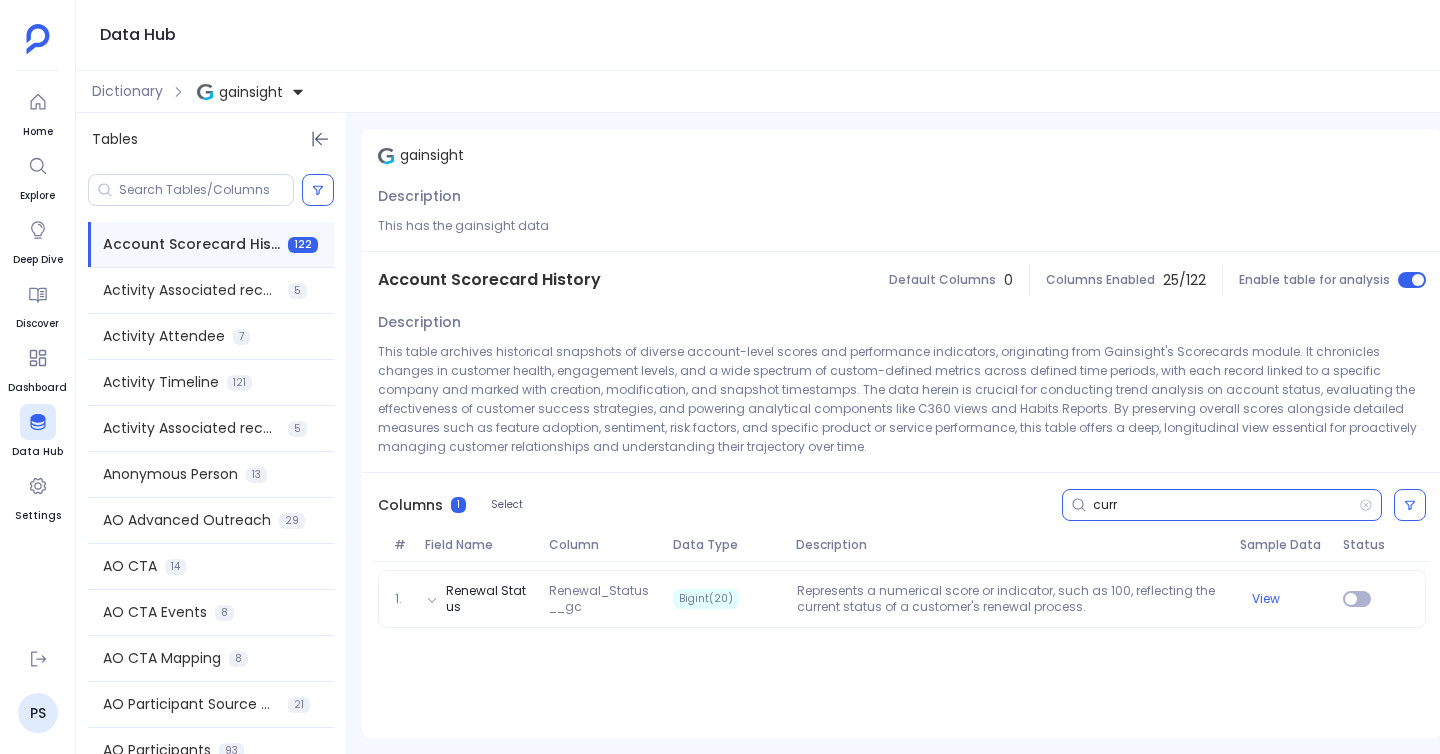 scroll, scrollTop: 0, scrollLeft: 0, axis: both 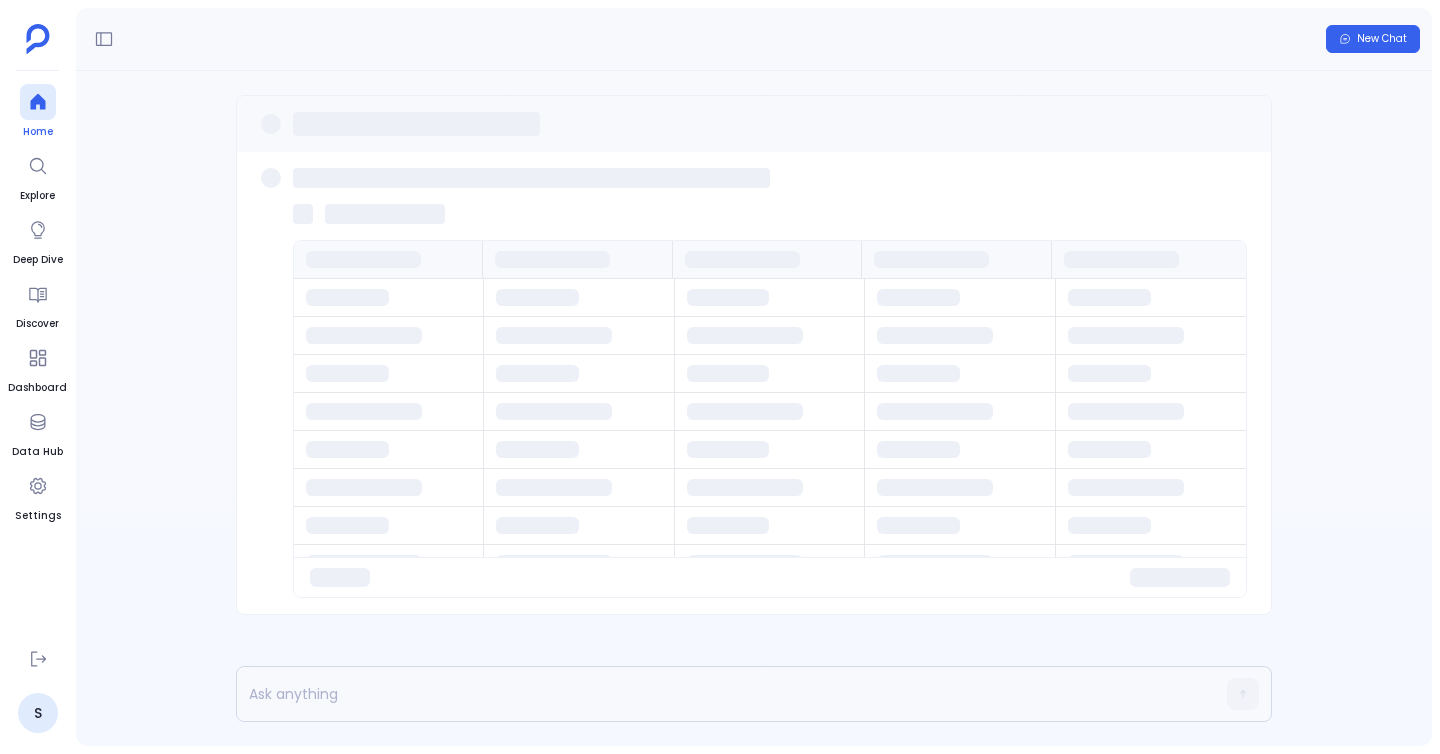 click at bounding box center [38, 102] 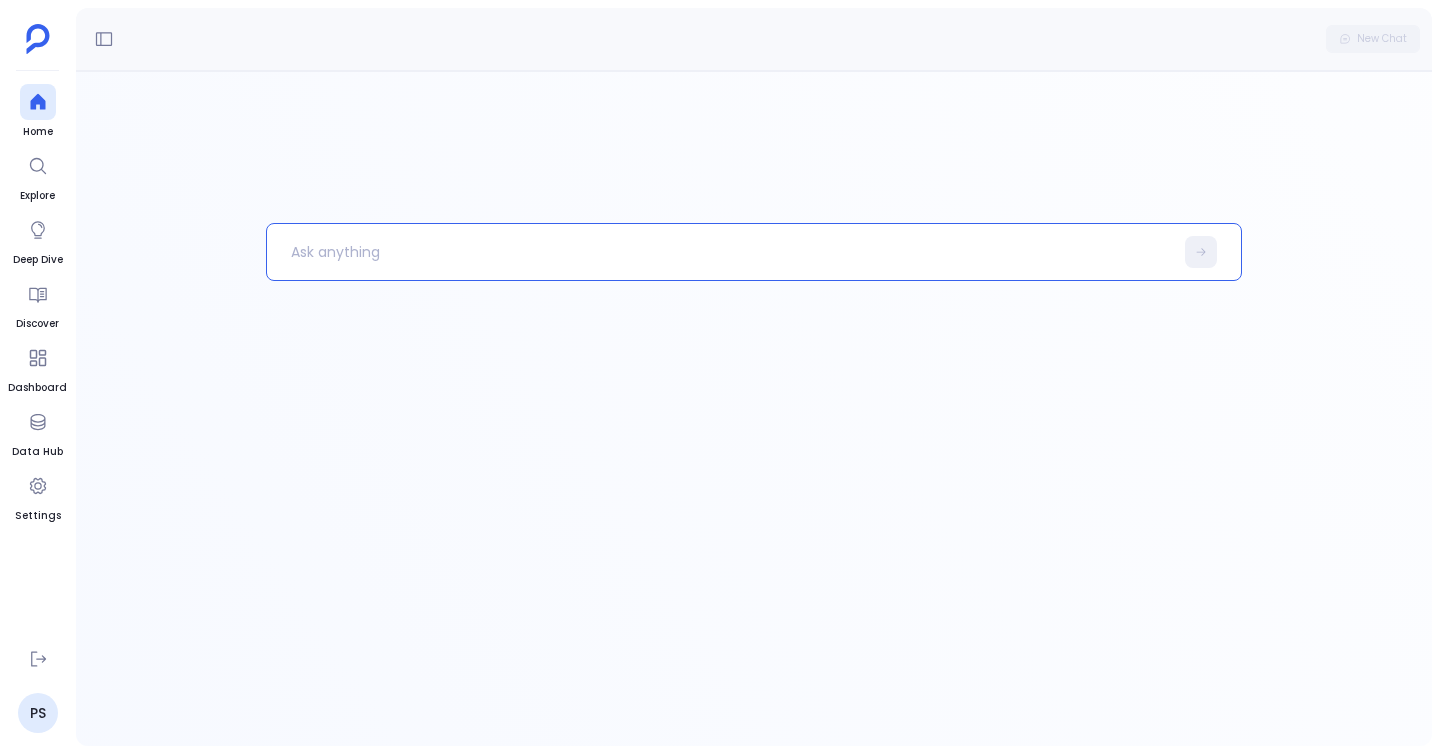 click at bounding box center [720, 252] 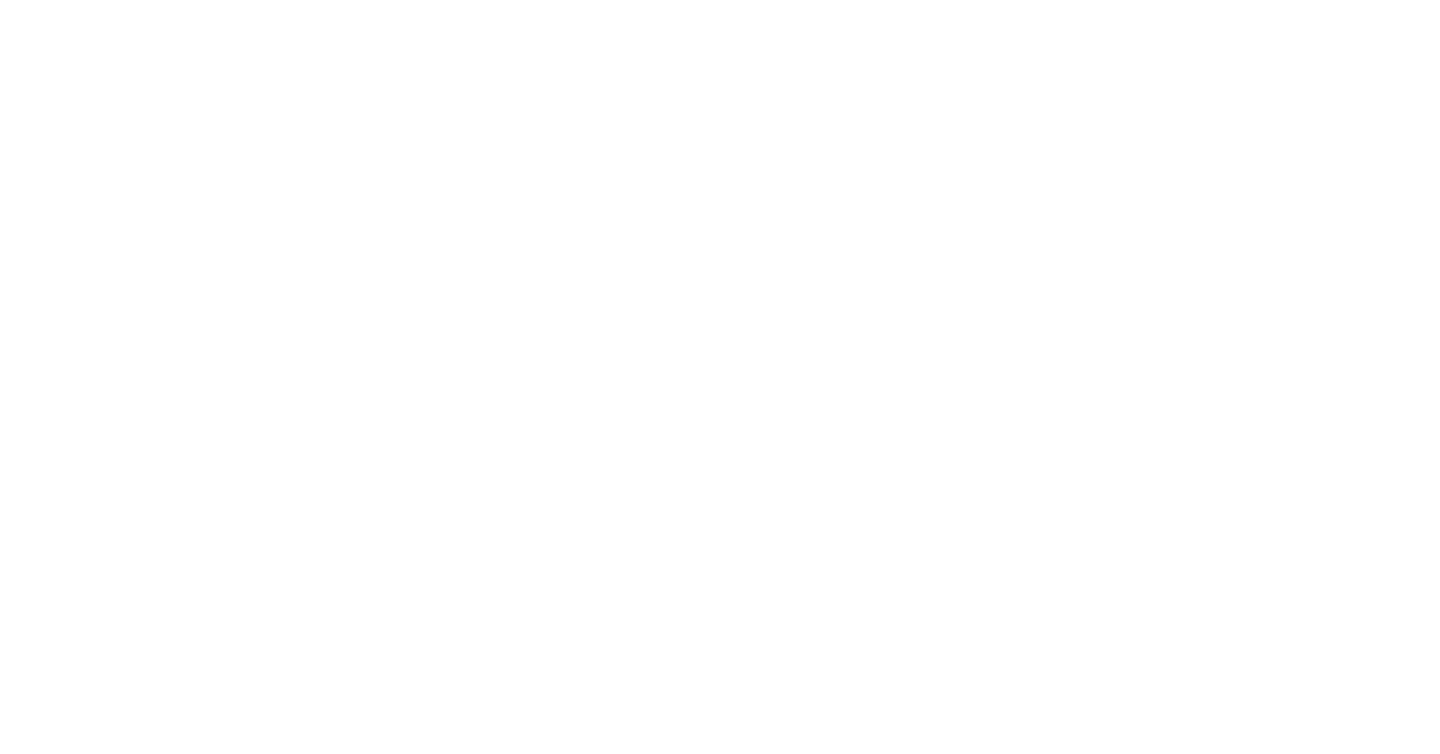 scroll, scrollTop: 0, scrollLeft: 0, axis: both 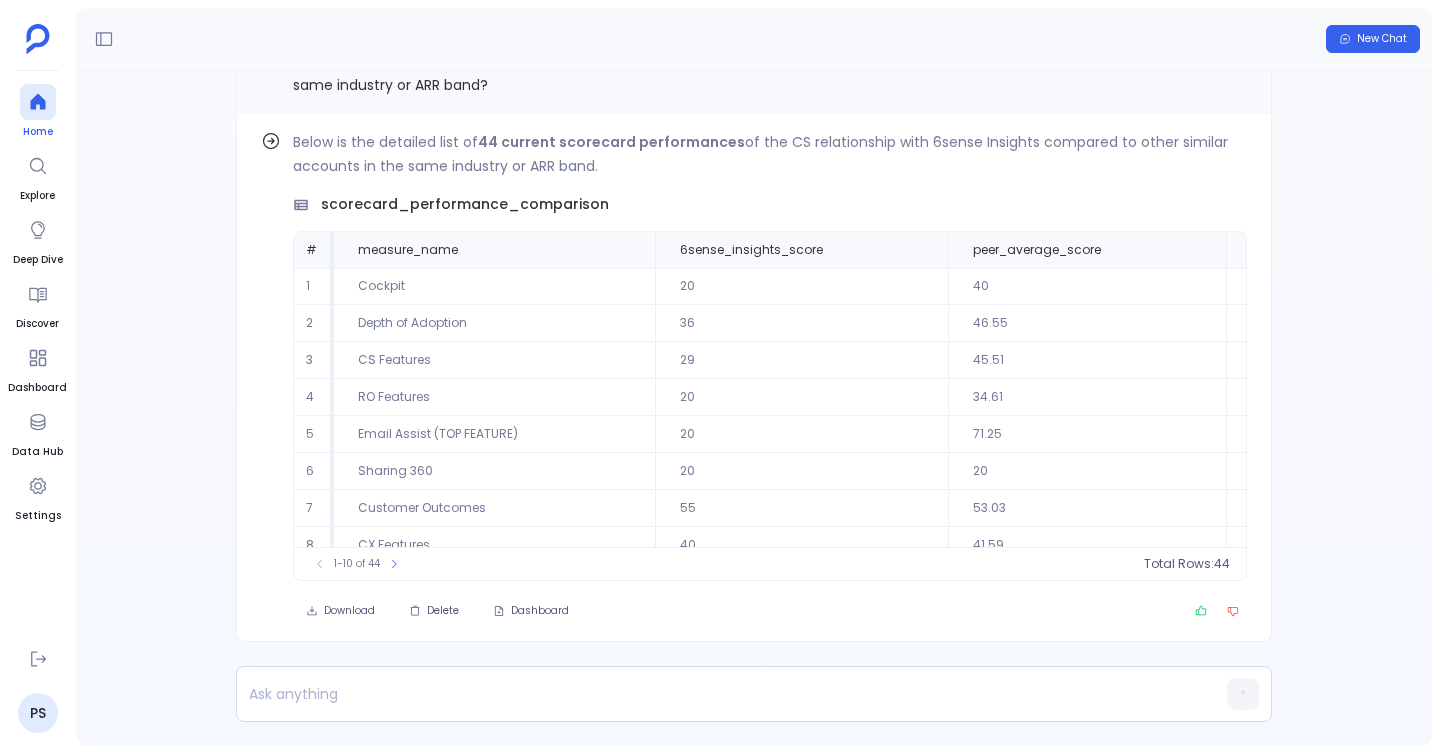 click 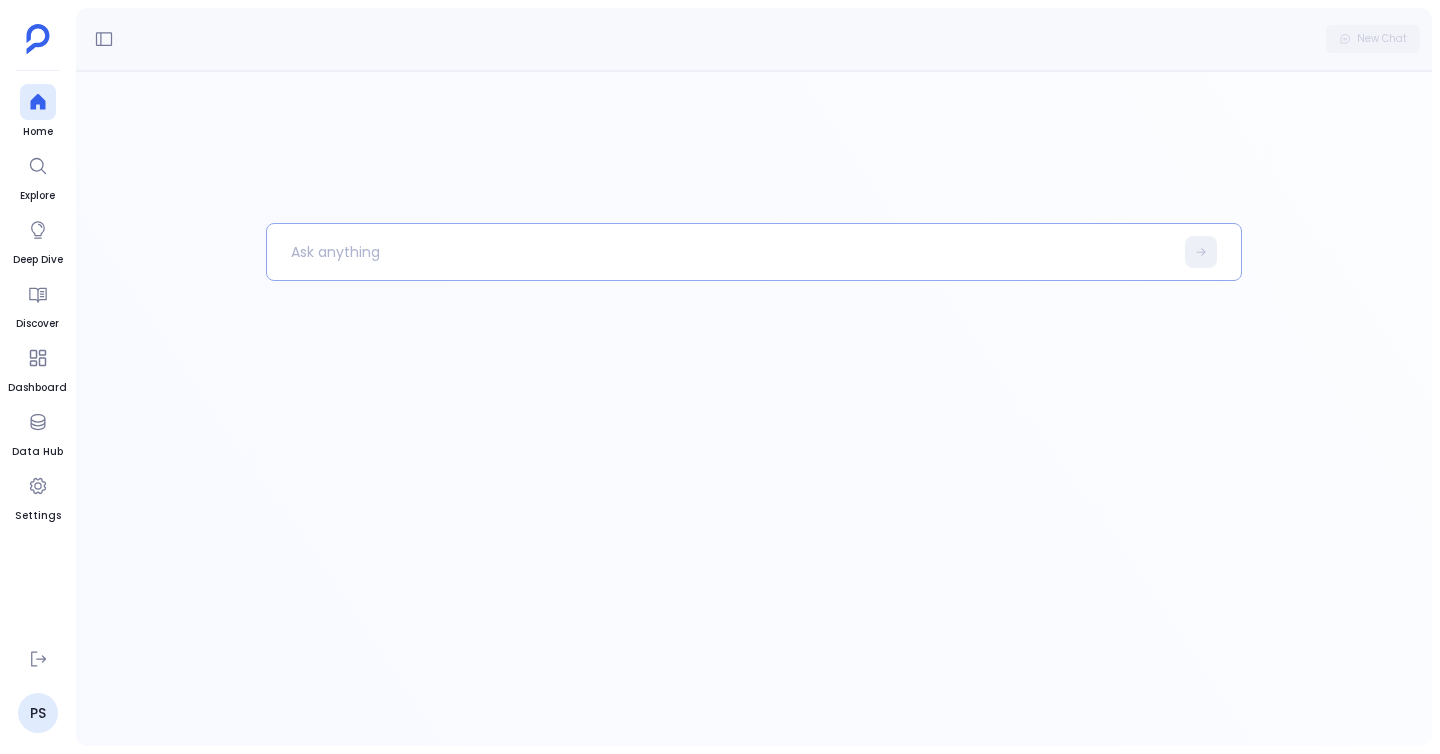 click at bounding box center [720, 252] 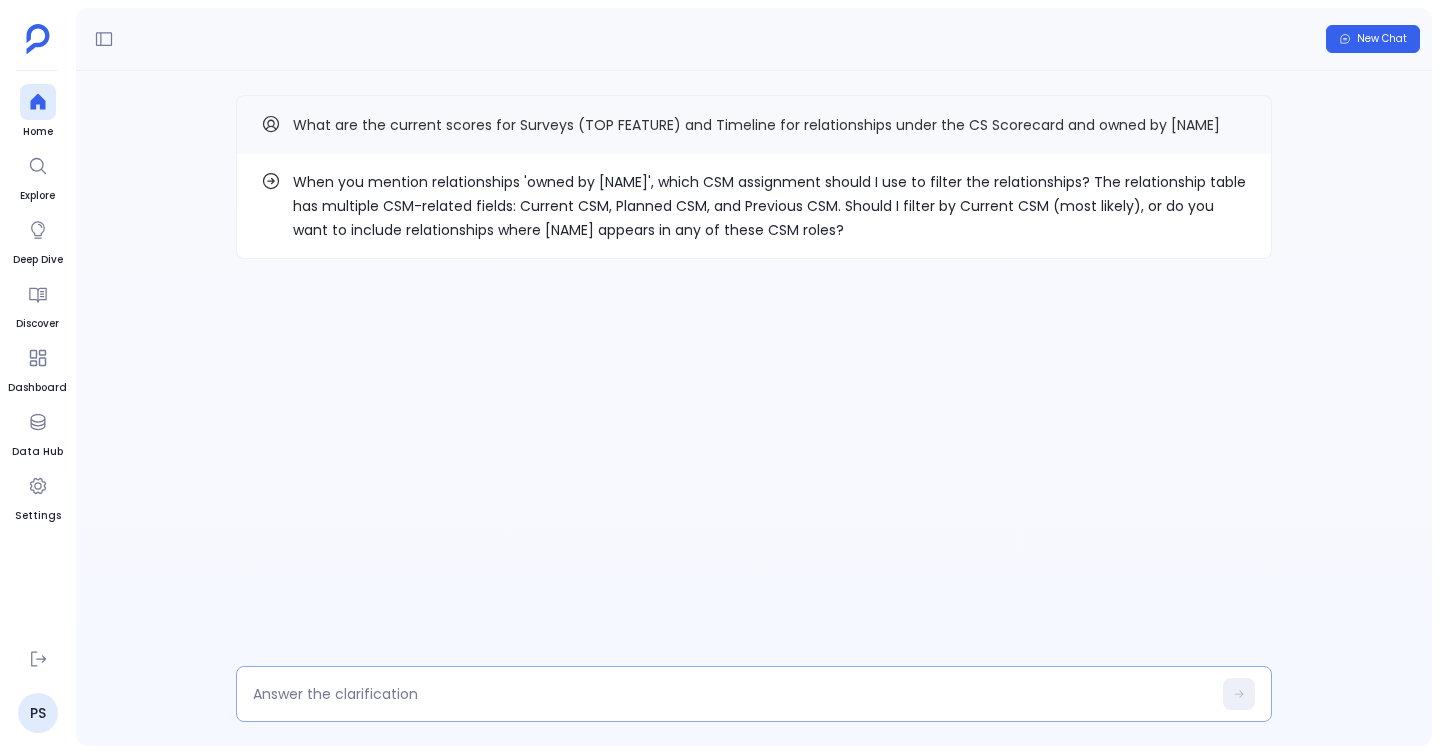 click at bounding box center (732, 694) 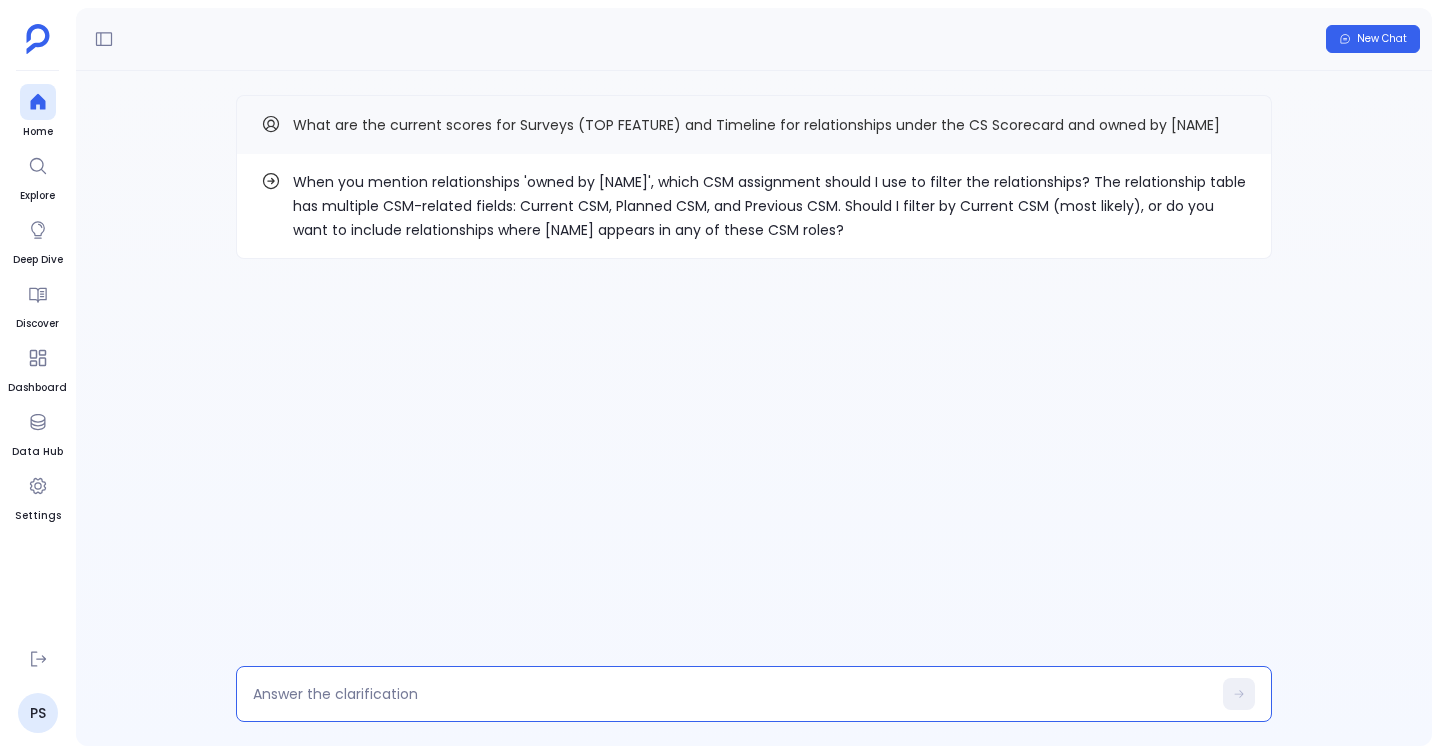 click on "When you mention relationships 'owned by [NAME]', which CSM assignment should I use to filter the relationships? The relationship table has multiple CSM-related fields: Current CSM, Planned CSM, and Previous CSM. Should I filter by Current CSM (most likely), or do you want to include relationships where [NAME] appears in any of these CSM roles?" at bounding box center (770, 206) 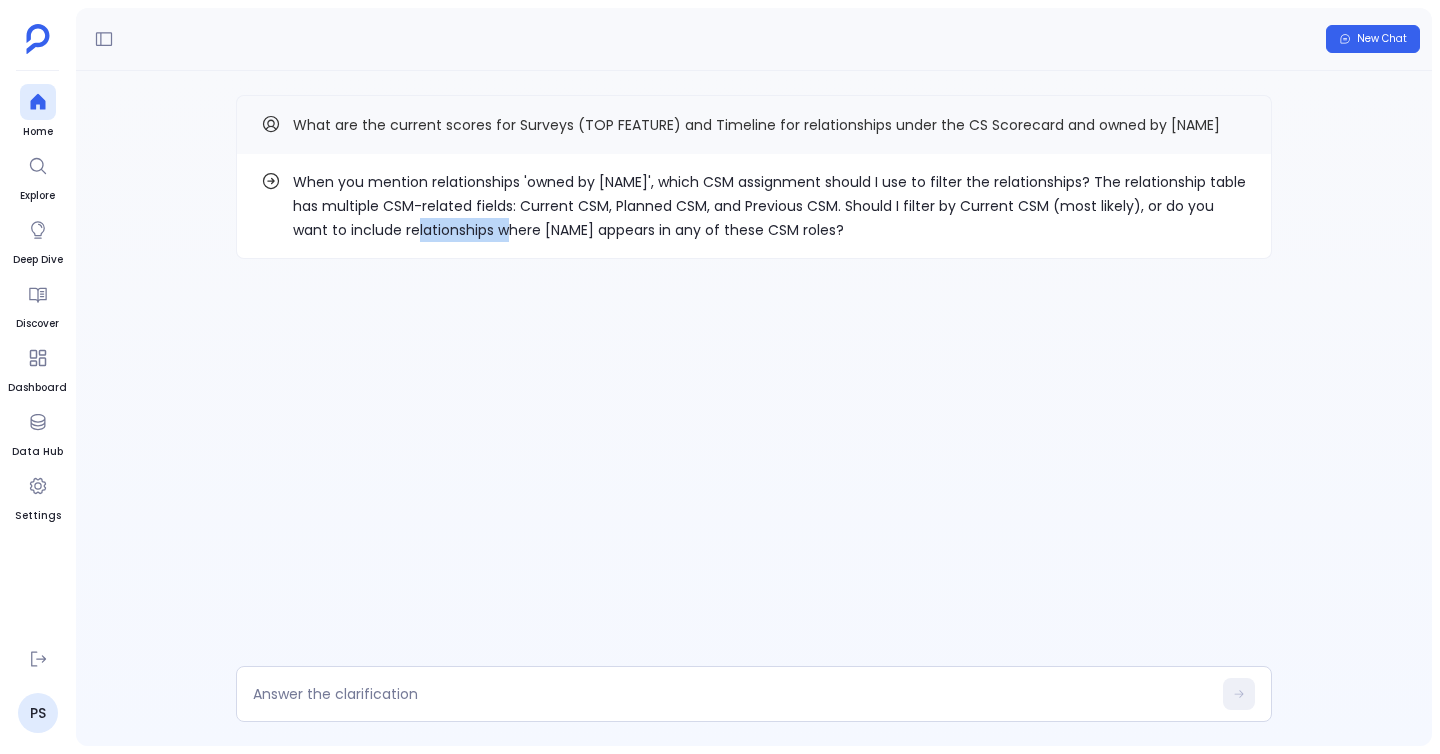 click on "When you mention relationships 'owned by [NAME]', which CSM assignment should I use to filter the relationships? The relationship table has multiple CSM-related fields: Current CSM, Planned CSM, and Previous CSM. Should I filter by Current CSM (most likely), or do you want to include relationships where [NAME] appears in any of these CSM roles?" at bounding box center [770, 206] 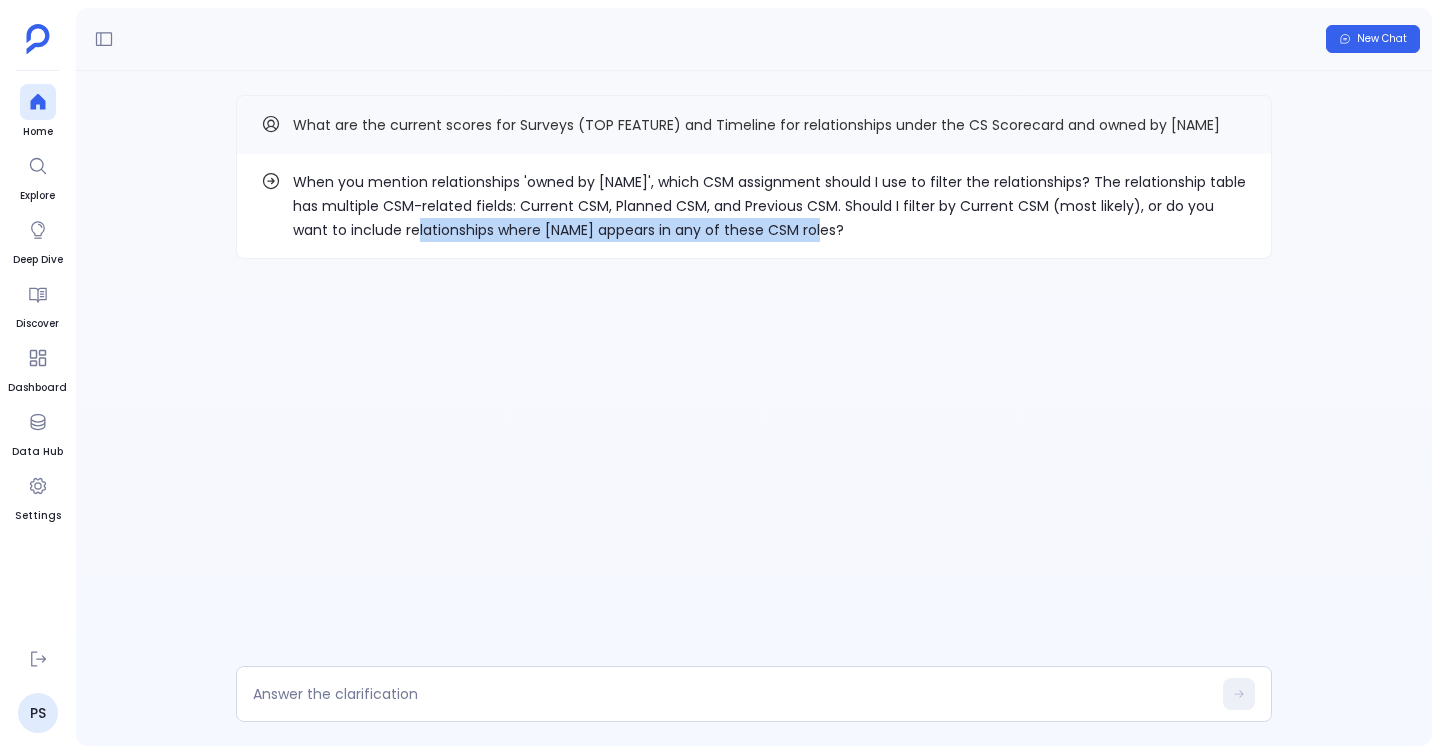 click on "When you mention relationships 'owned by [NAME]', which CSM assignment should I use to filter the relationships? The relationship table has multiple CSM-related fields: Current CSM, Planned CSM, and Previous CSM. Should I filter by Current CSM (most likely), or do you want to include relationships where [NAME] appears in any of these CSM roles?" at bounding box center [770, 206] 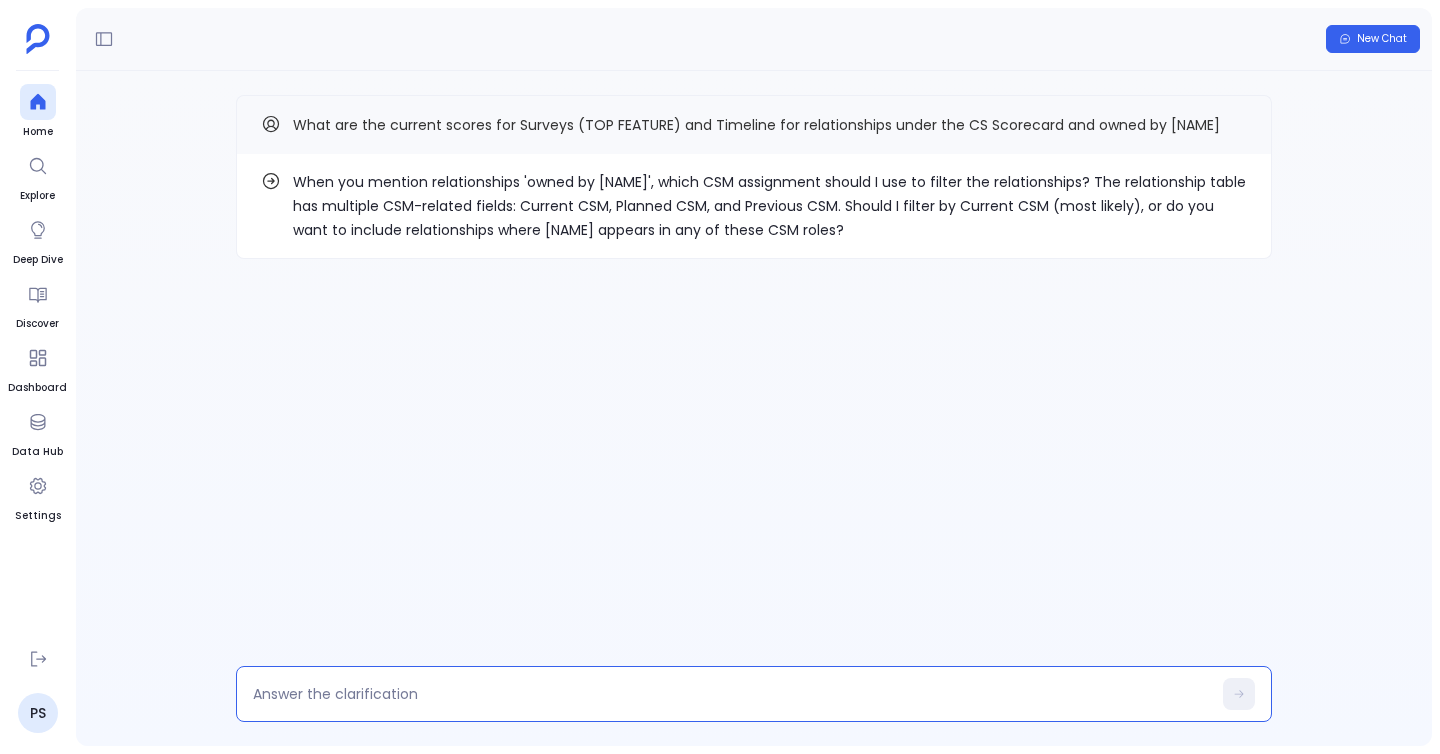 click at bounding box center (732, 694) 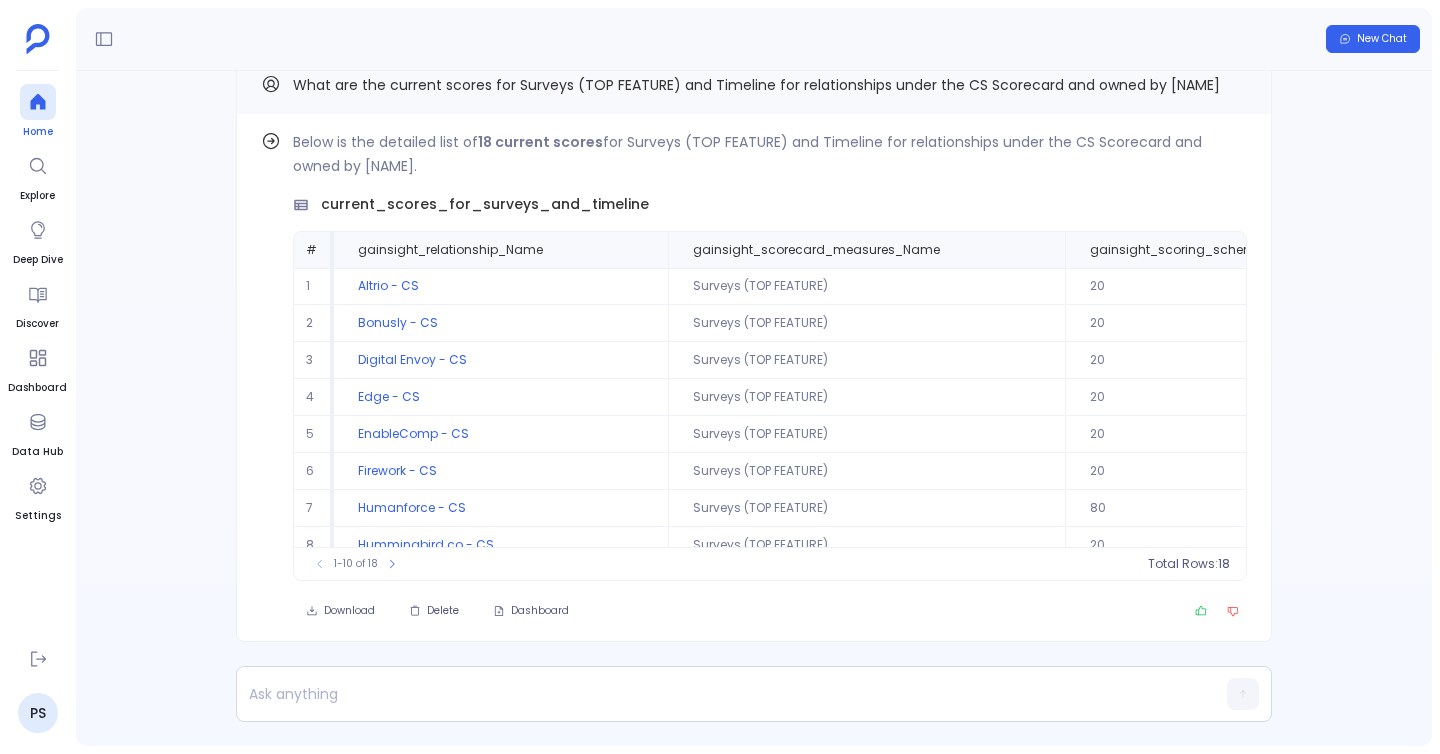 click at bounding box center (38, 102) 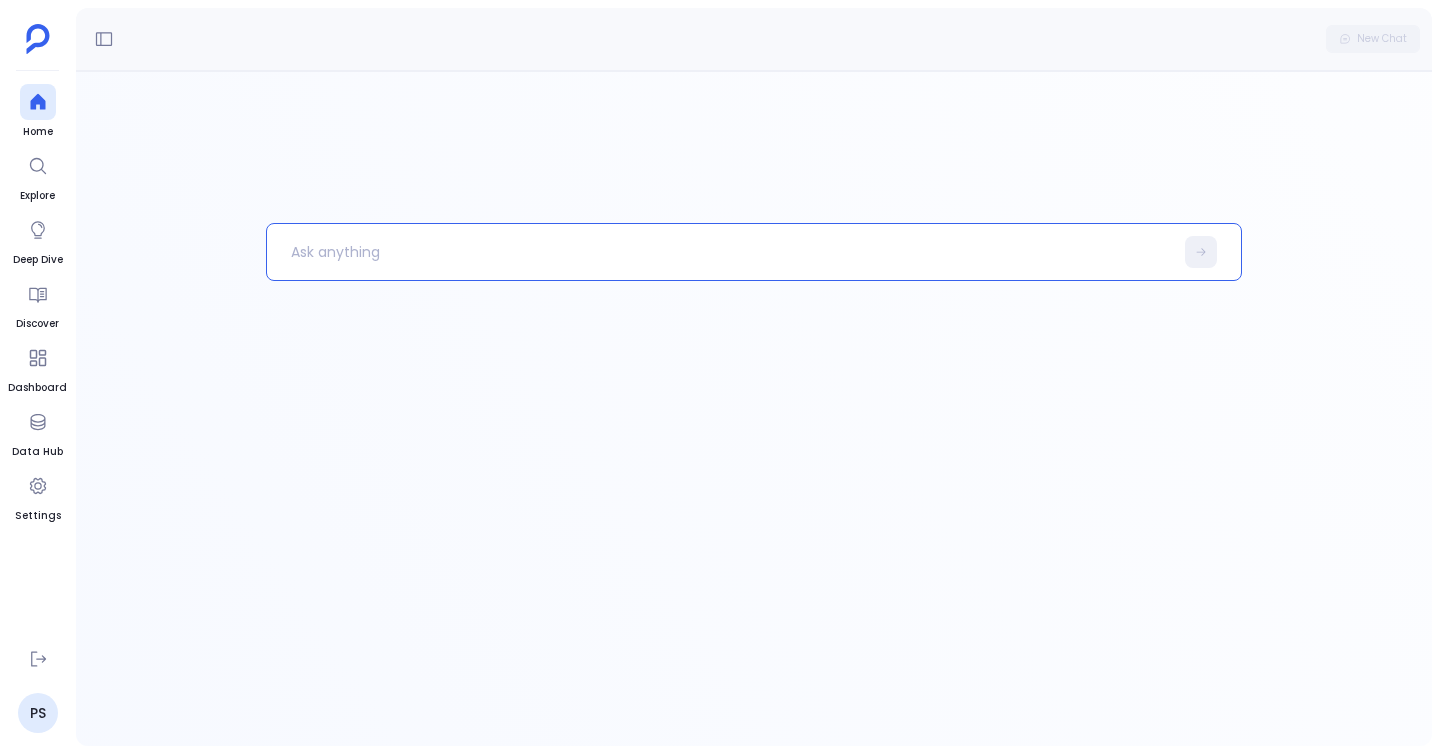 click at bounding box center (720, 252) 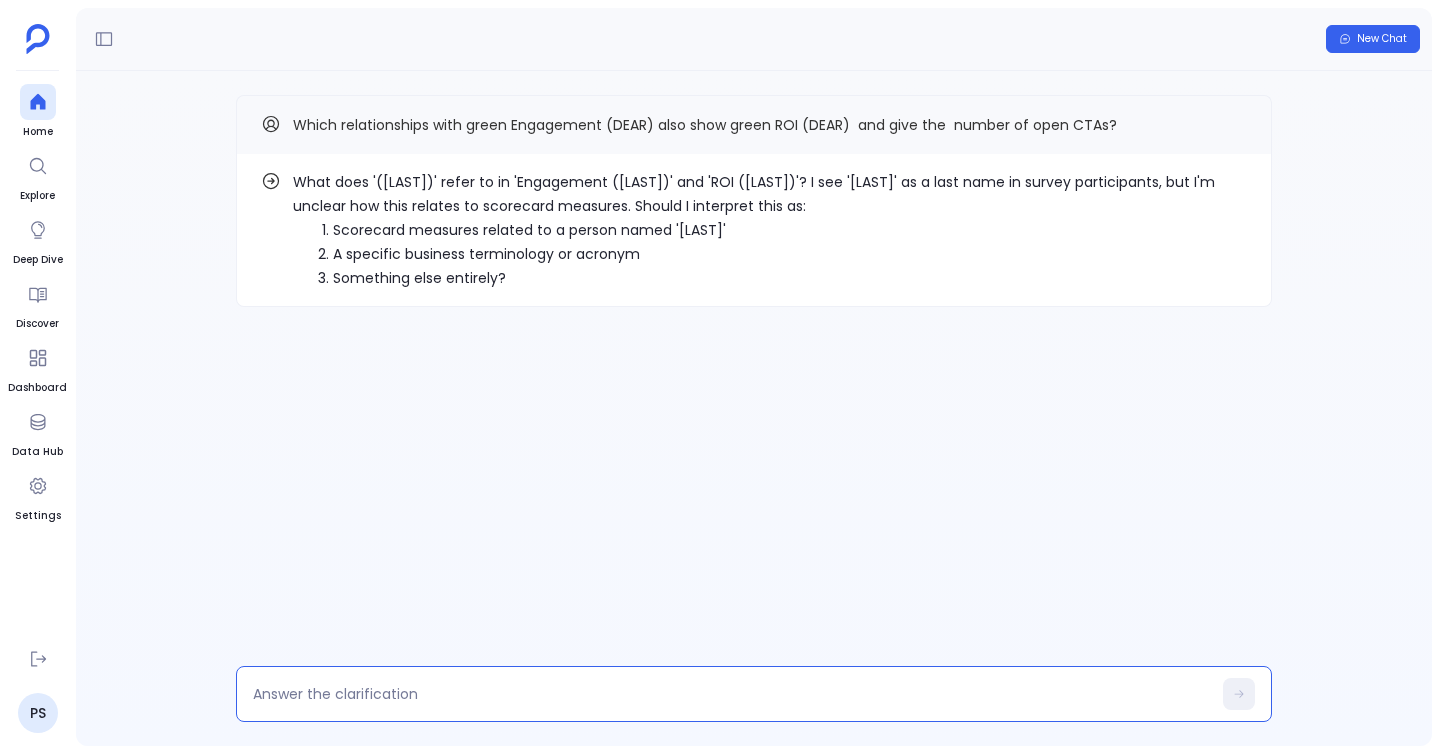 click at bounding box center (732, 694) 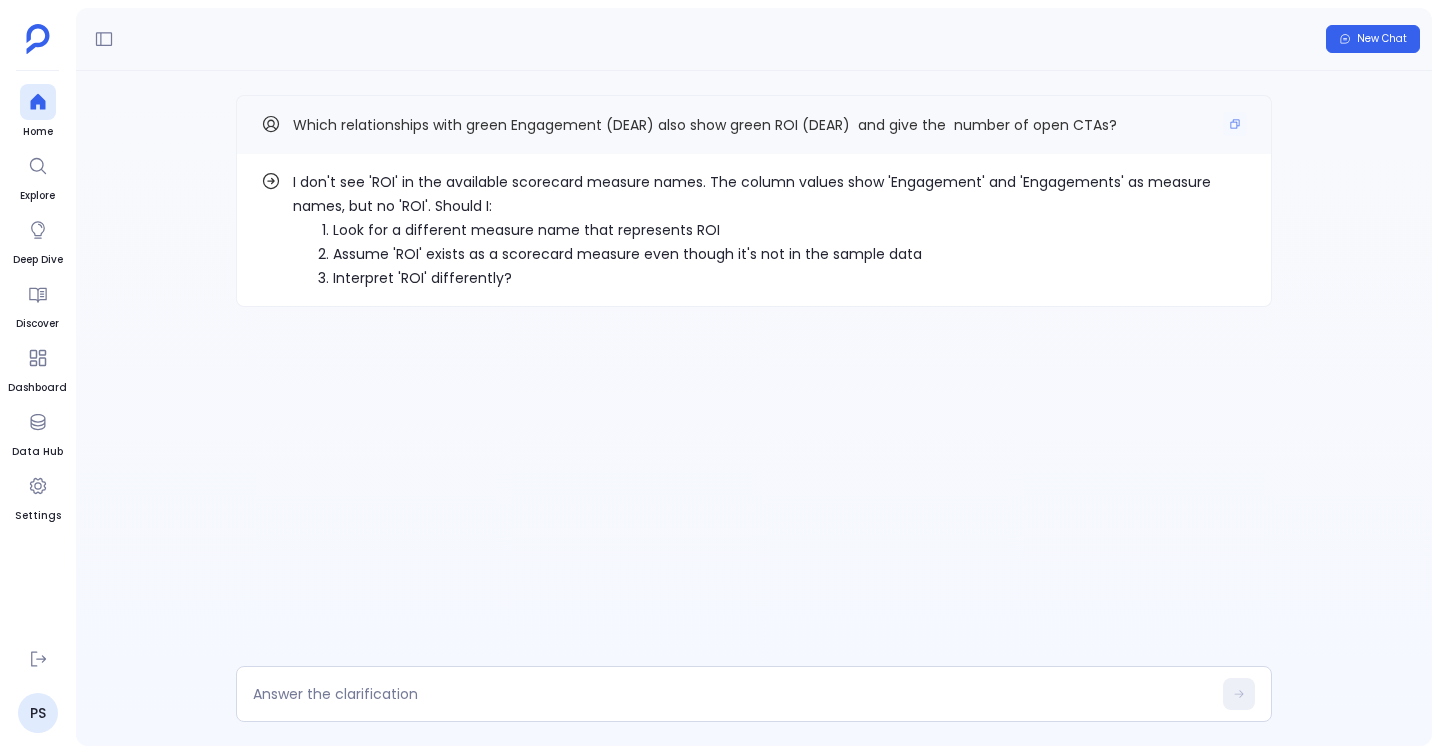 click on "Which relationships with green Engagement (DEAR) also show green ROI (DEAR)  and give the  number of open CTAs?" at bounding box center [705, 125] 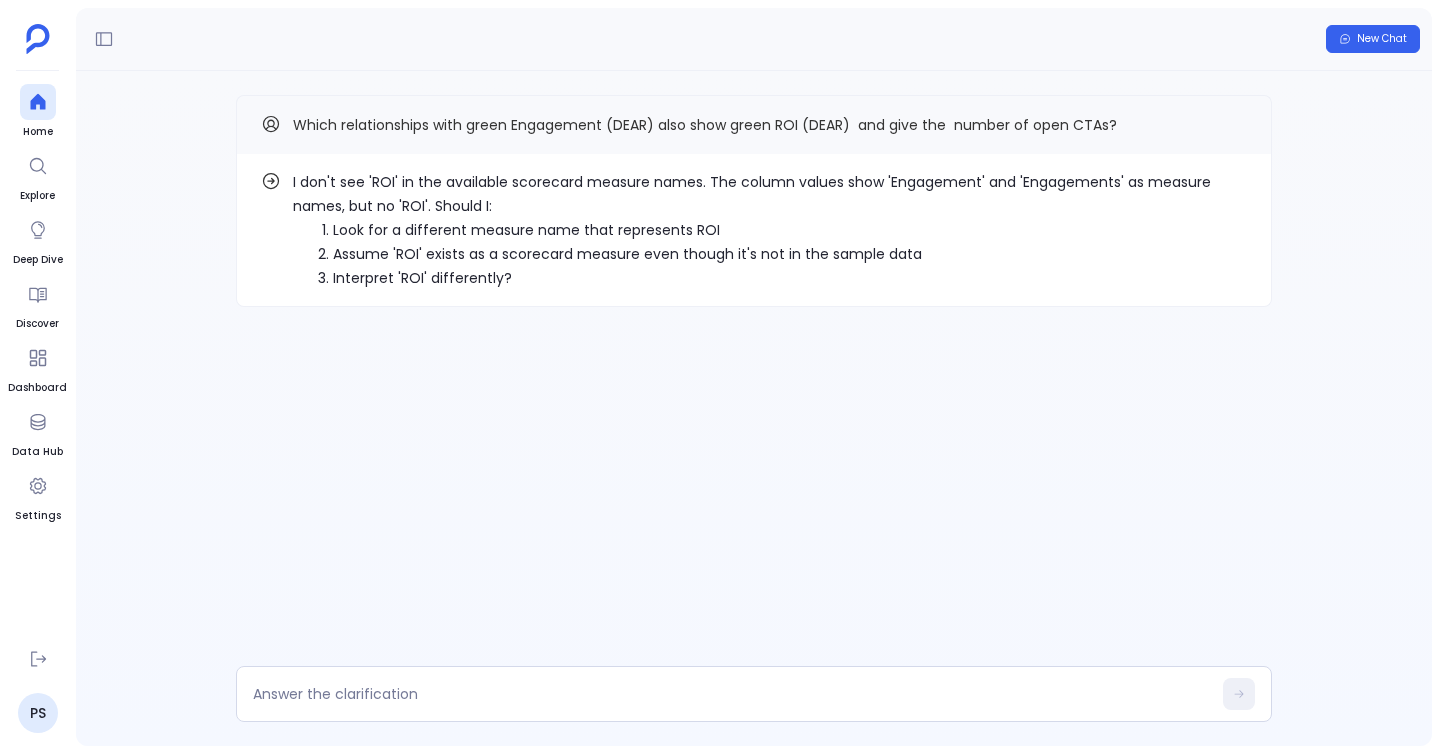 click on "Look for a different measure name that represents ROI" at bounding box center (790, 230) 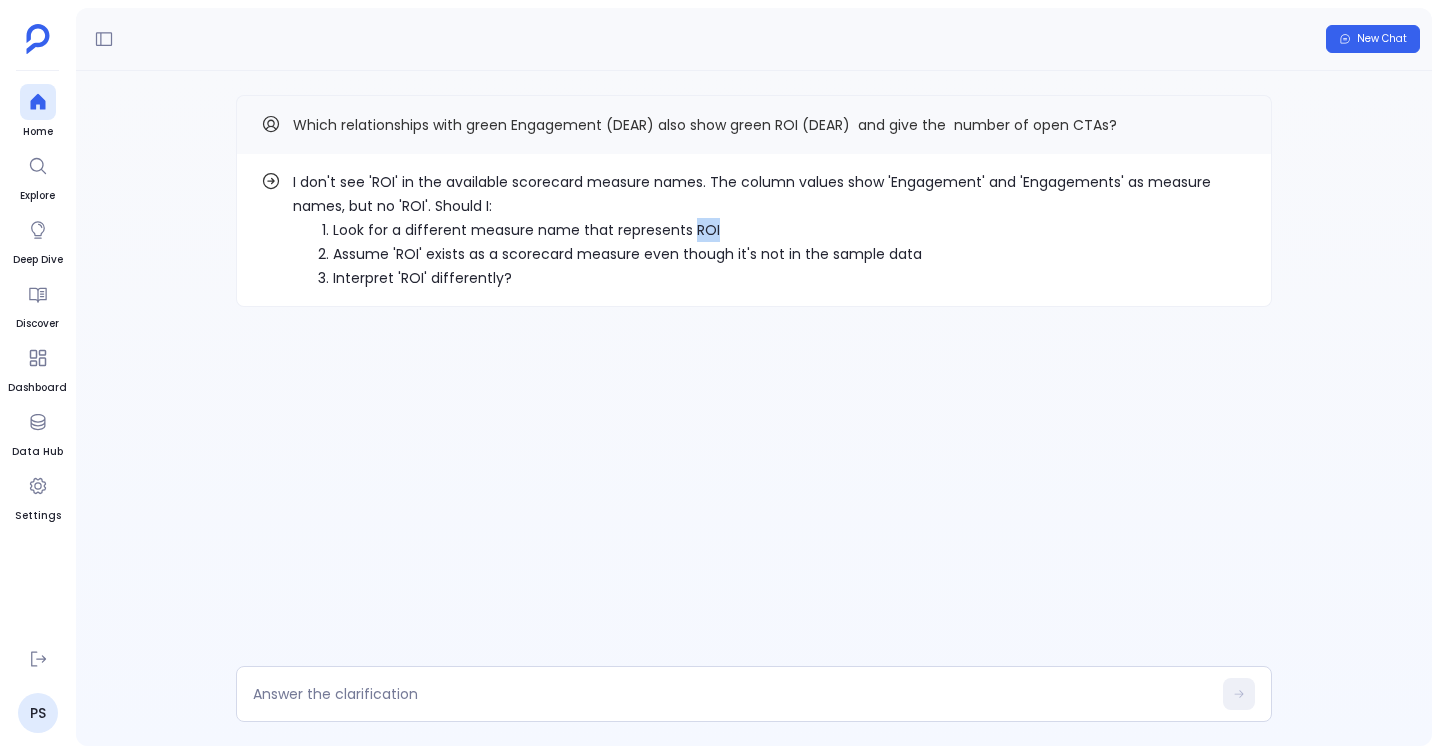 click on "Look for a different measure name that represents ROI" at bounding box center [790, 230] 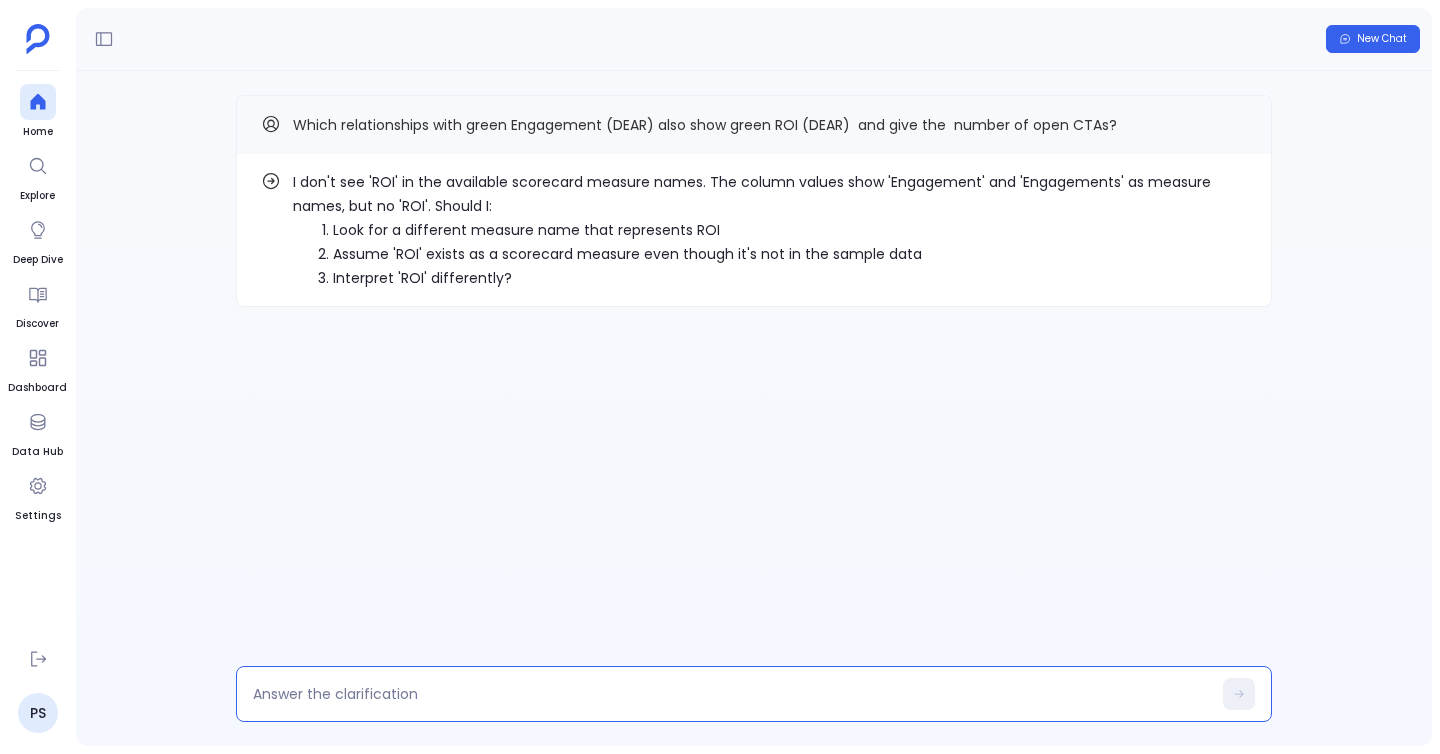 click at bounding box center (732, 694) 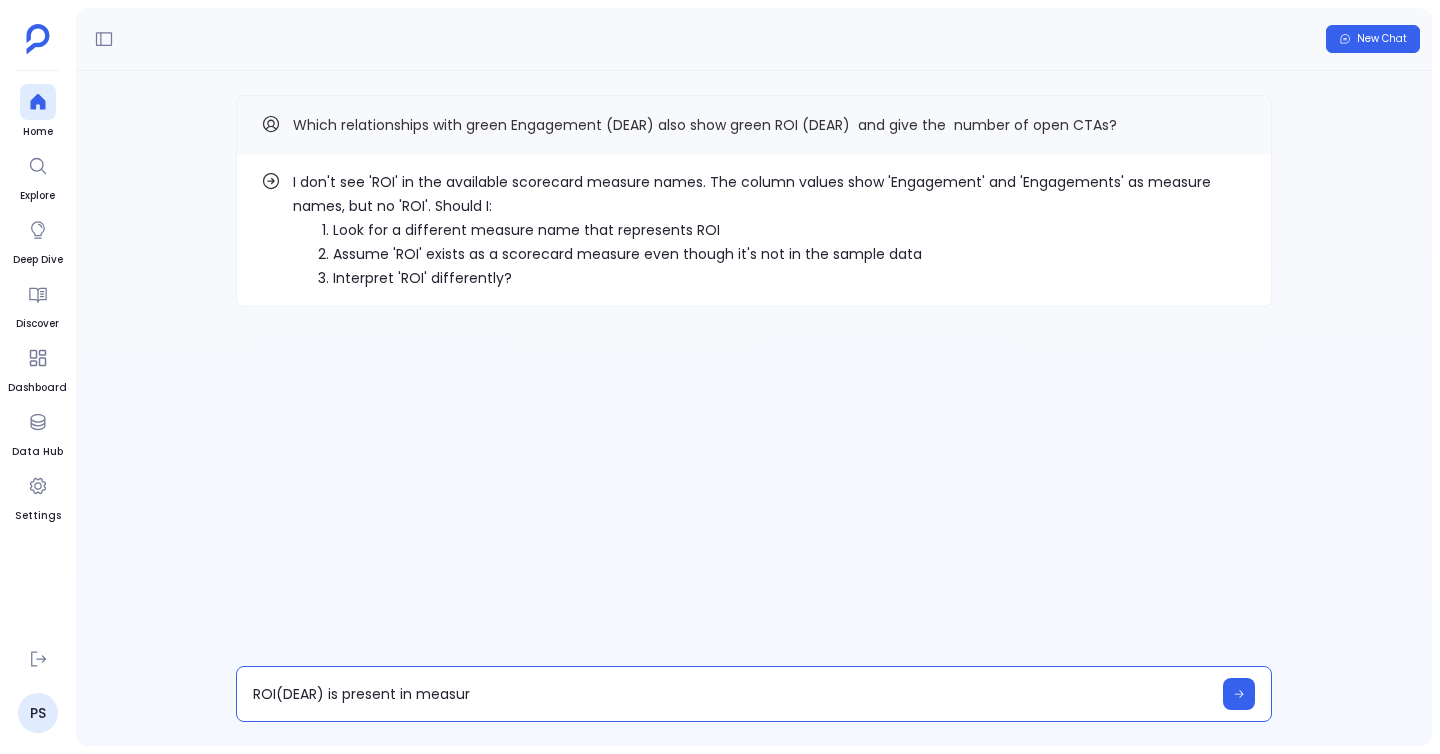 type on "ROI(DEAR) is present in measure" 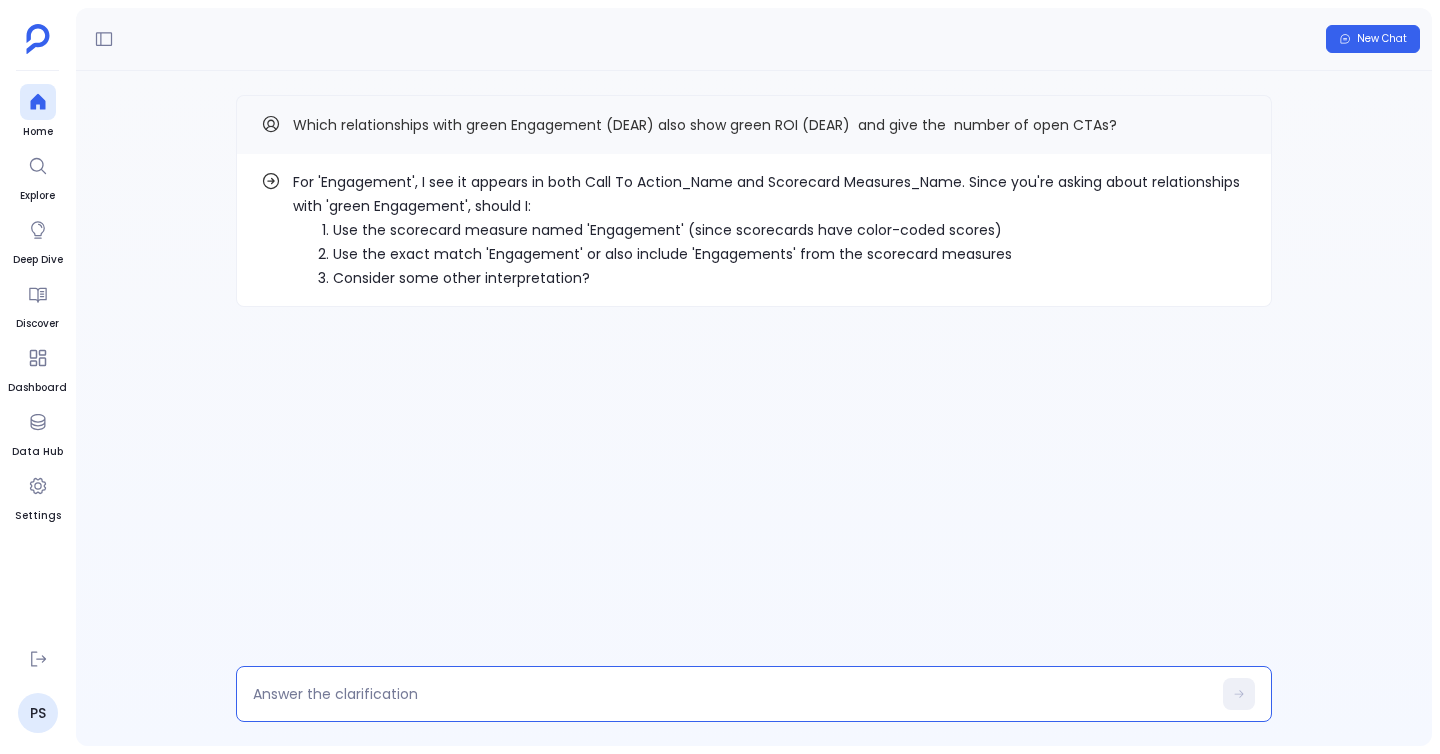 click on "Use the exact match 'Engagement' or also include 'Engagements' from the scorecard measures" at bounding box center [790, 254] 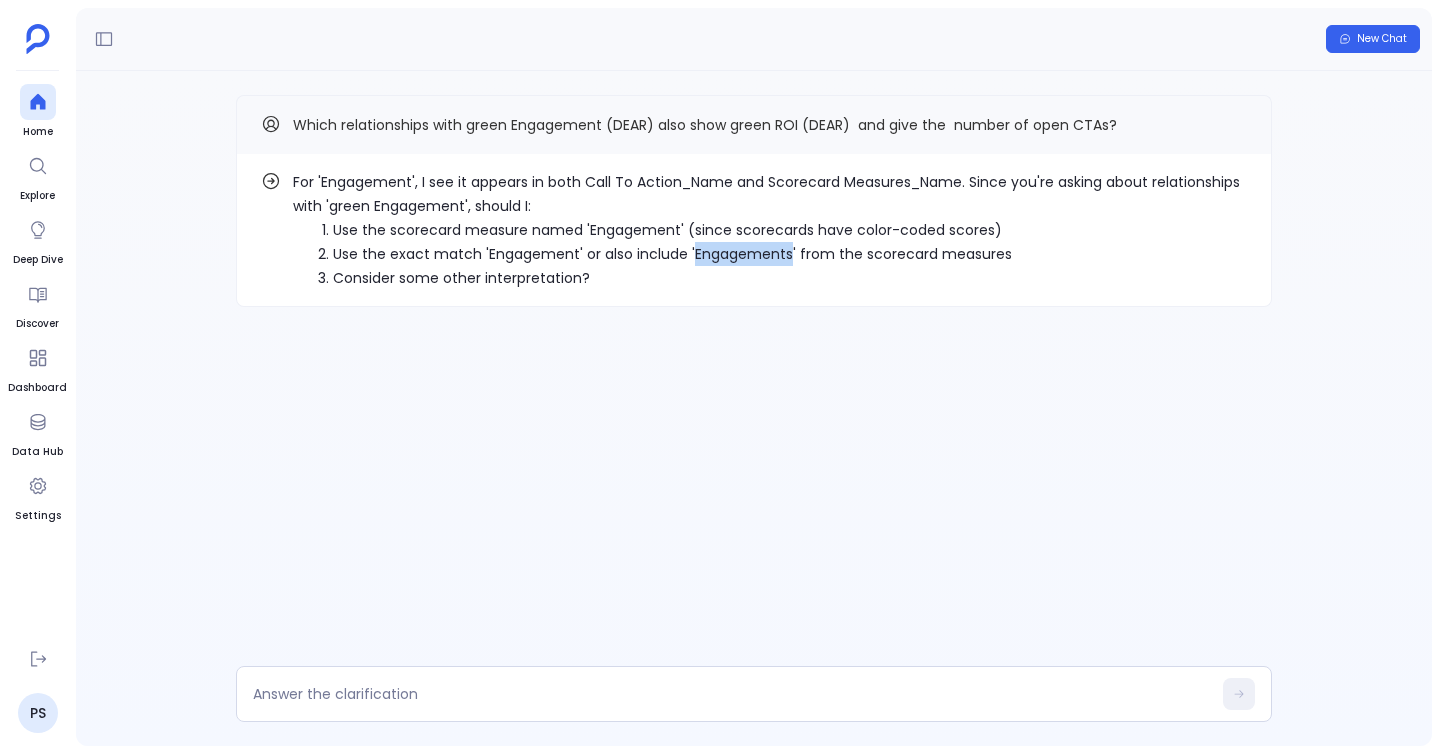 click on "Use the exact match 'Engagement' or also include 'Engagements' from the scorecard measures" at bounding box center [790, 254] 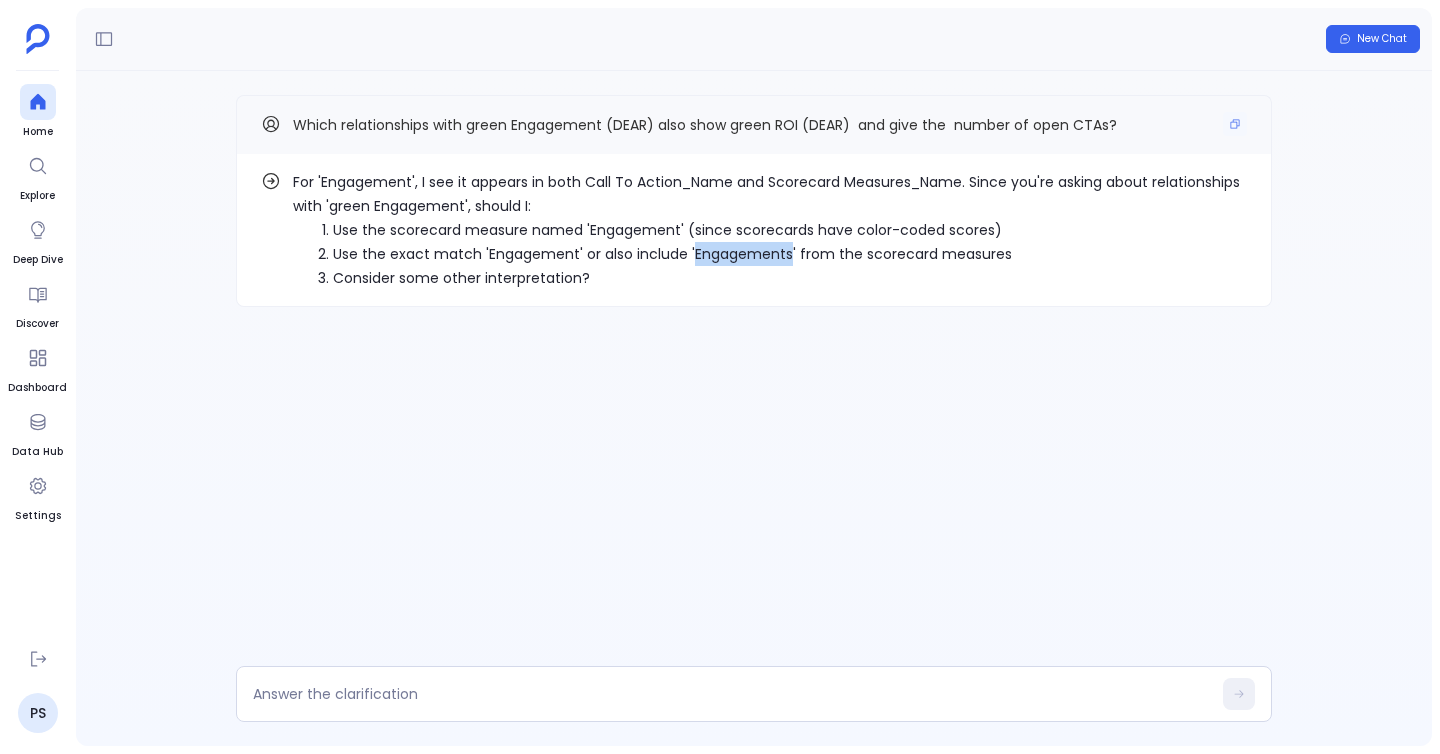 click on "Which relationships with green Engagement (DEAR) also show green ROI (DEAR)  and give the  number of open CTAs?" at bounding box center (705, 125) 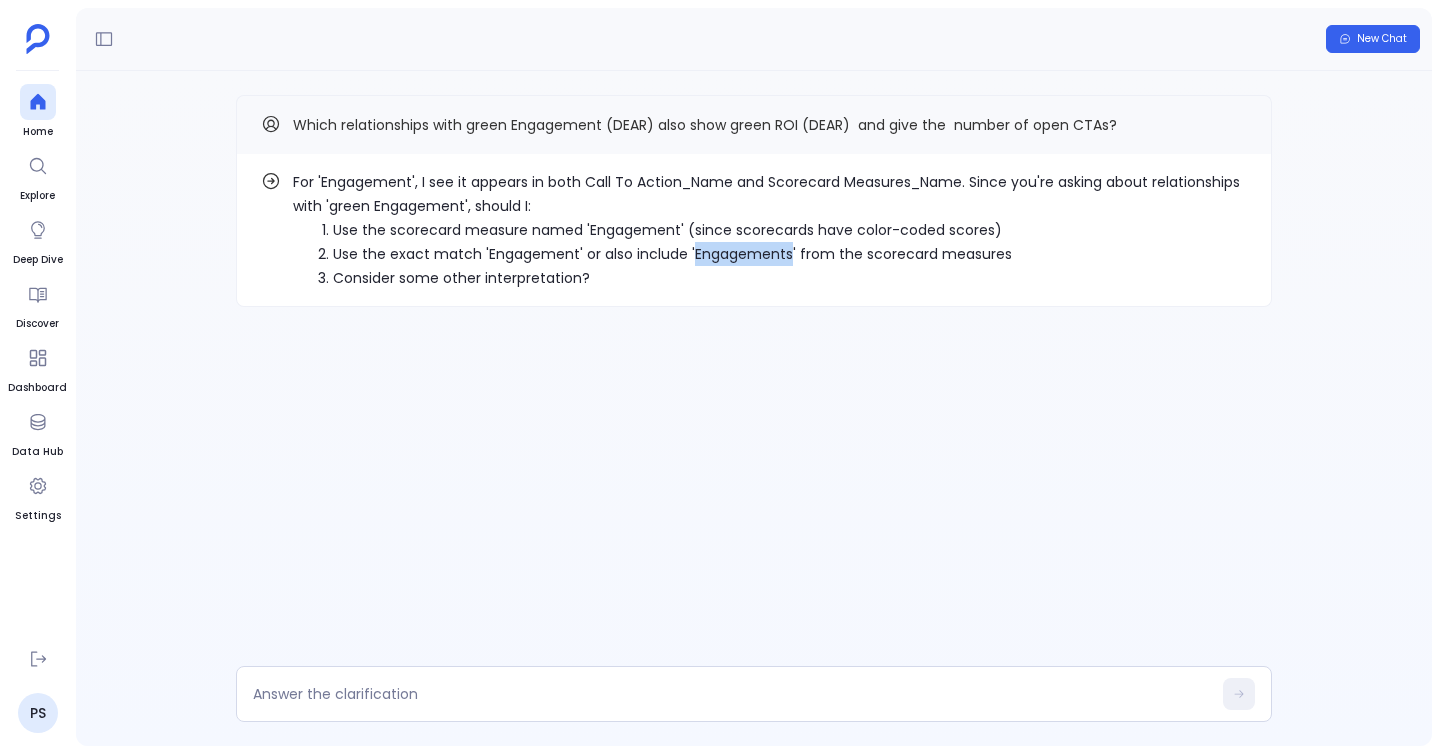 copy on "Engagements" 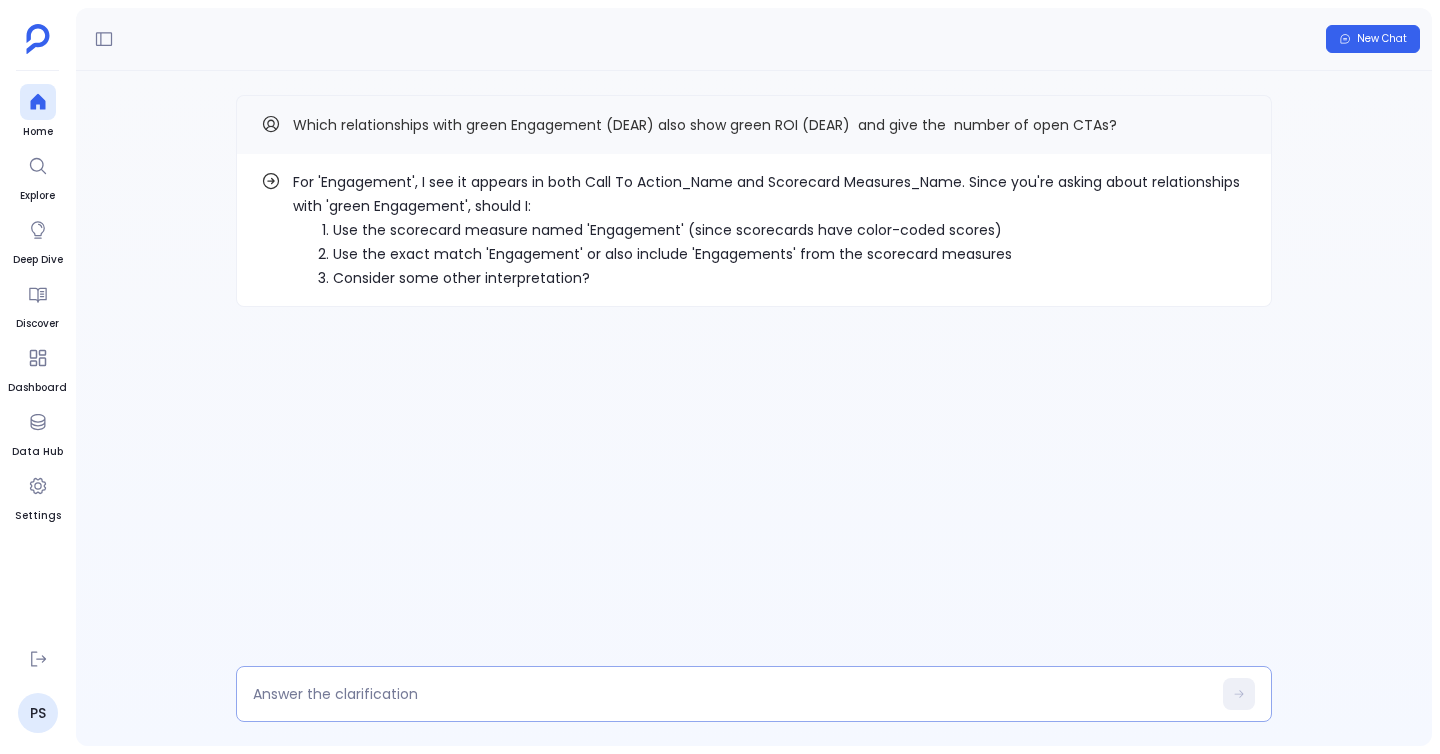 click at bounding box center (732, 694) 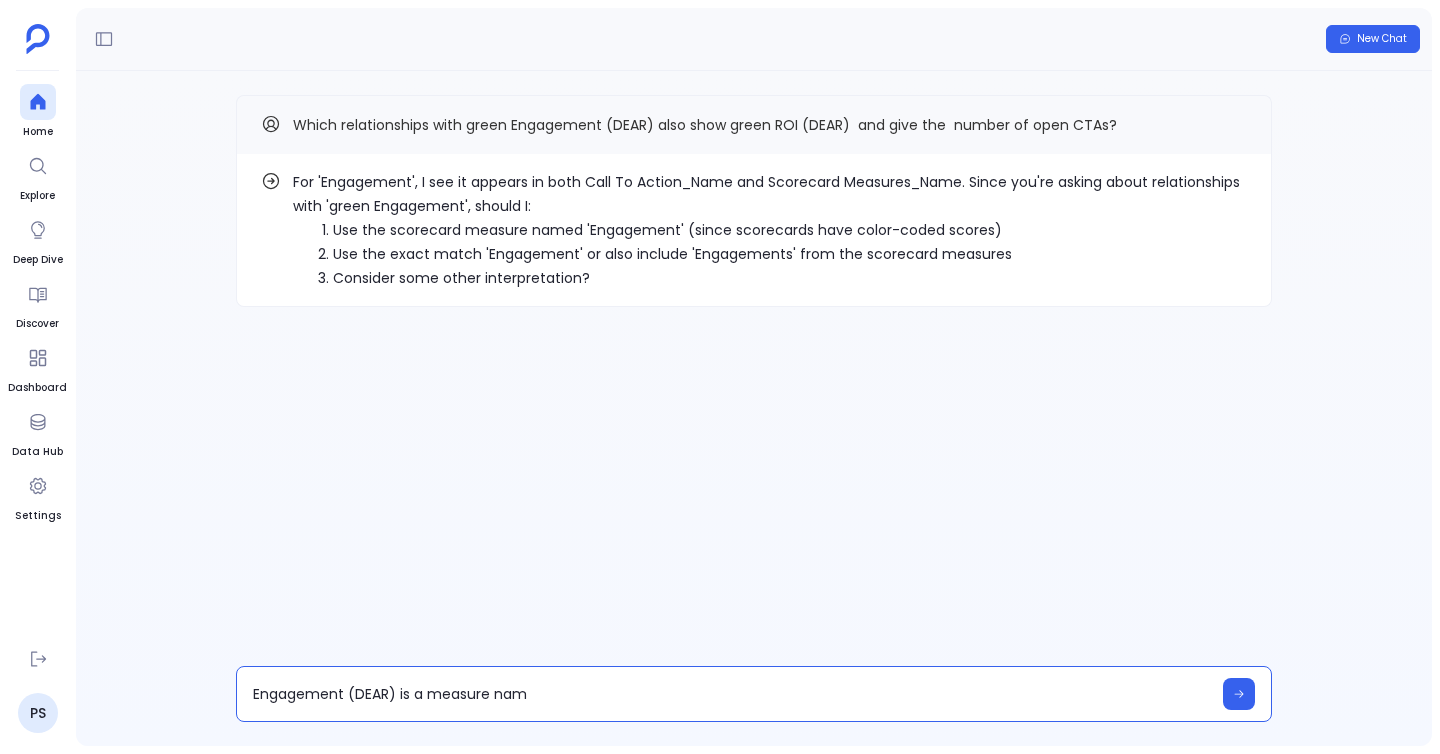 type on "Engagement (DEAR) is a measure name" 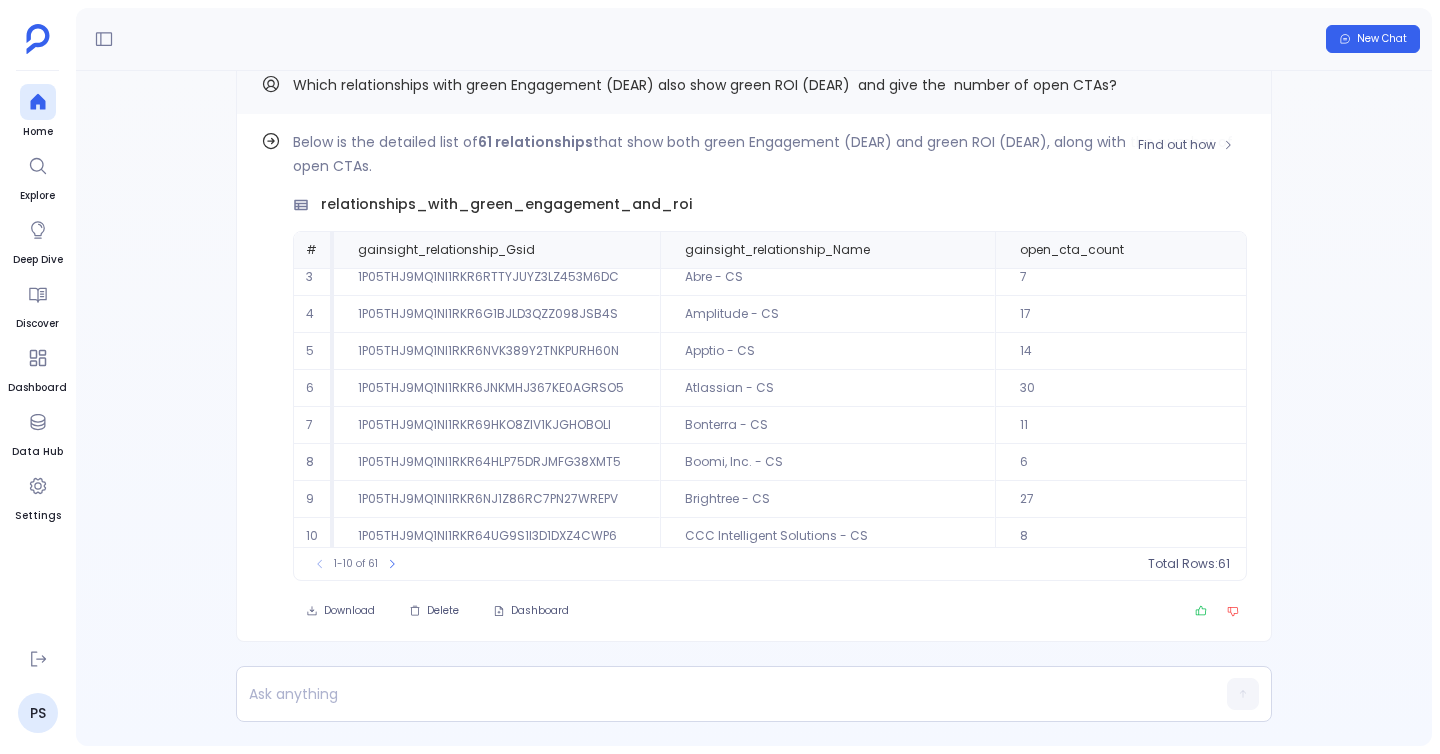 scroll, scrollTop: 0, scrollLeft: 0, axis: both 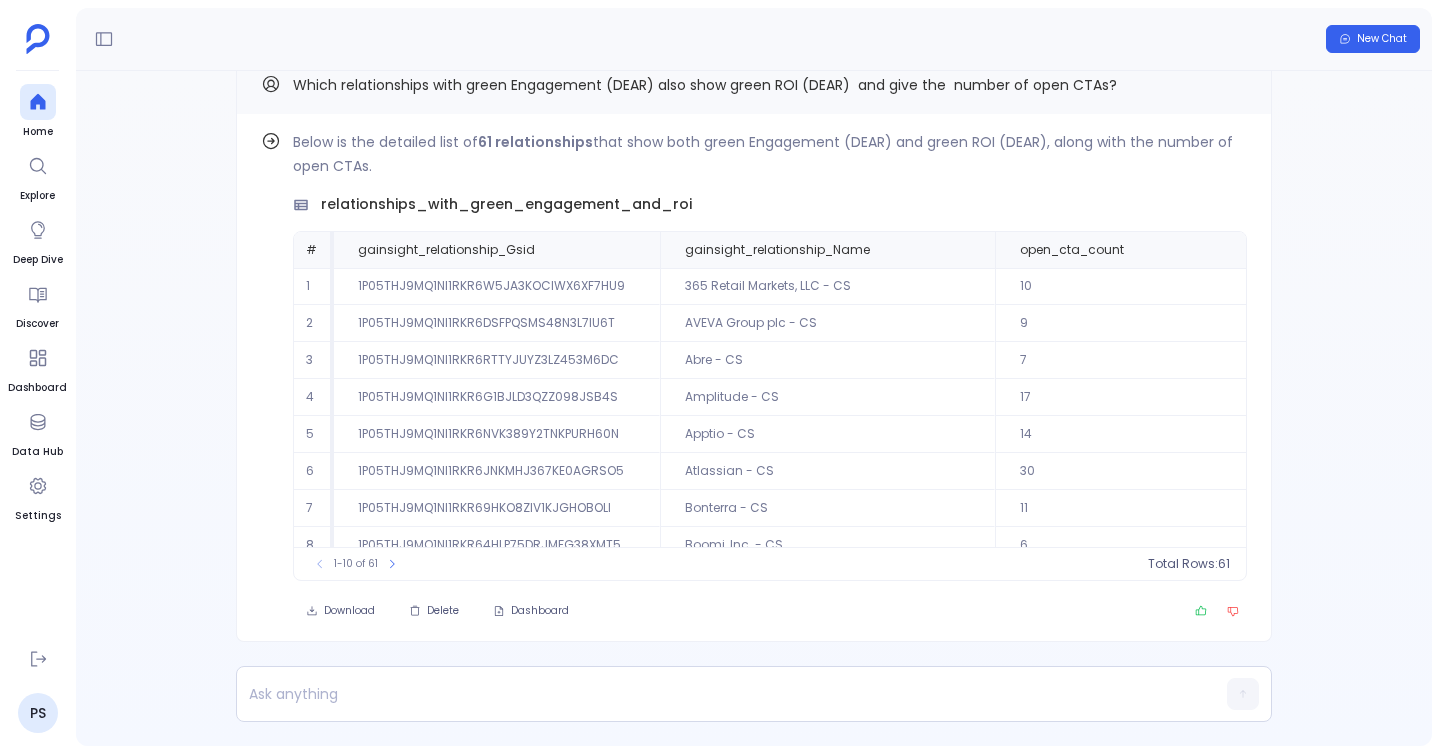 click on "New Chat" at bounding box center (754, 39) 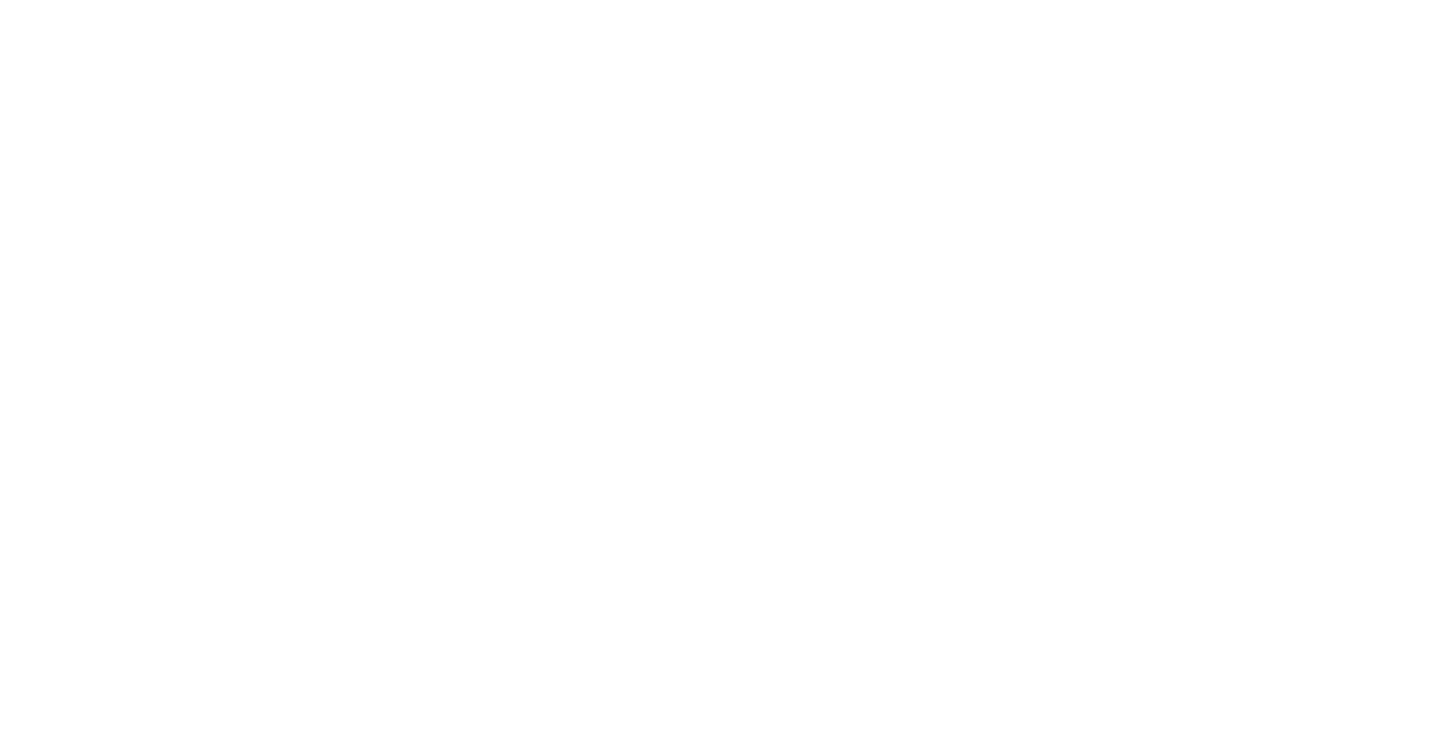 scroll, scrollTop: 0, scrollLeft: 0, axis: both 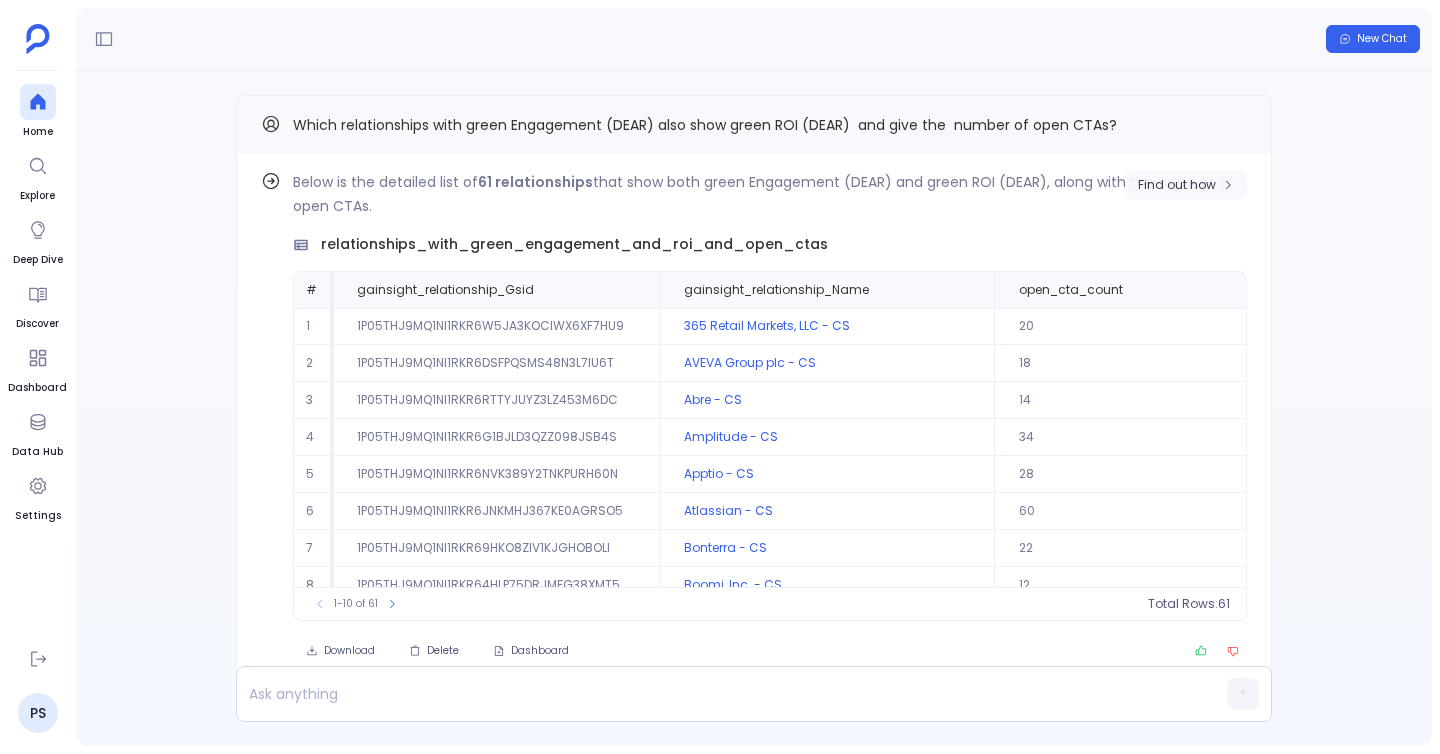 click on "Find out how" at bounding box center [1177, 185] 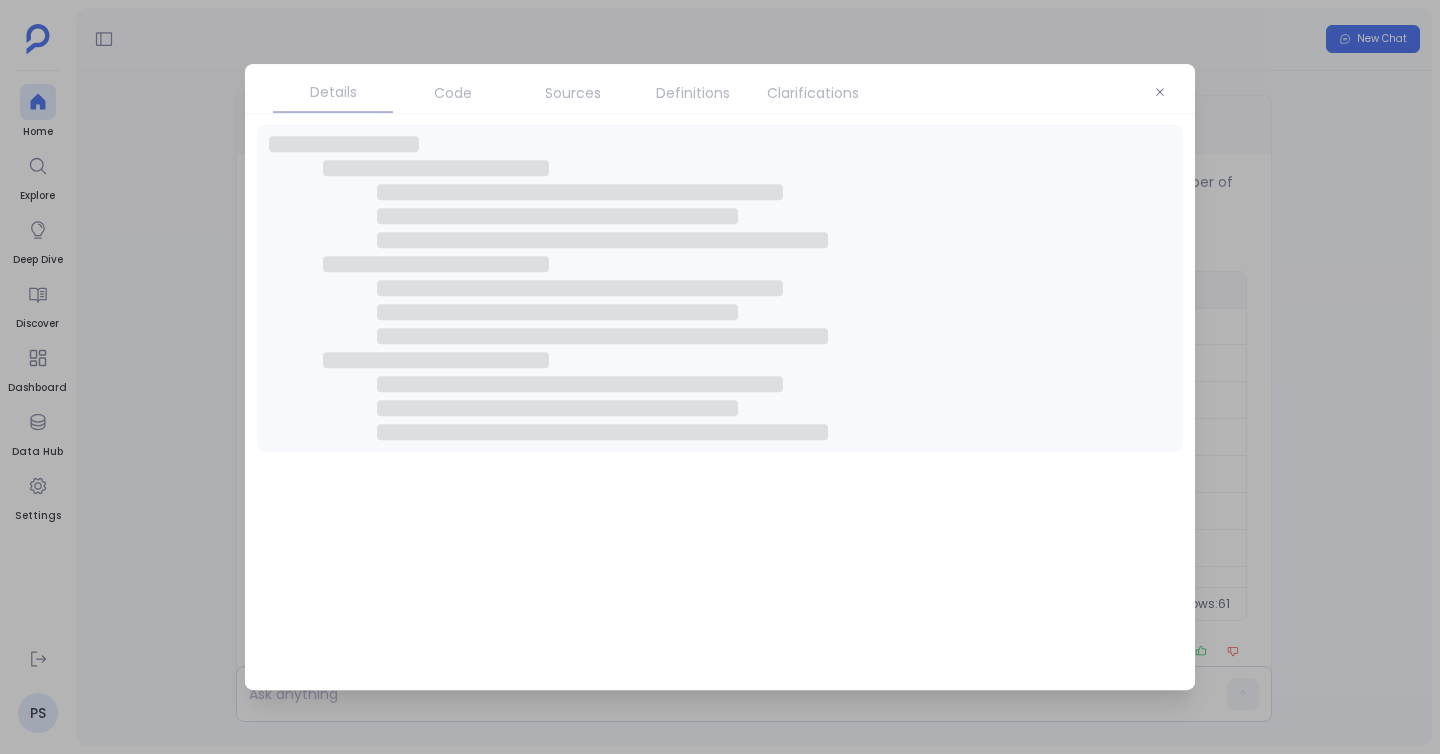 click on "Clarifications" at bounding box center (813, 93) 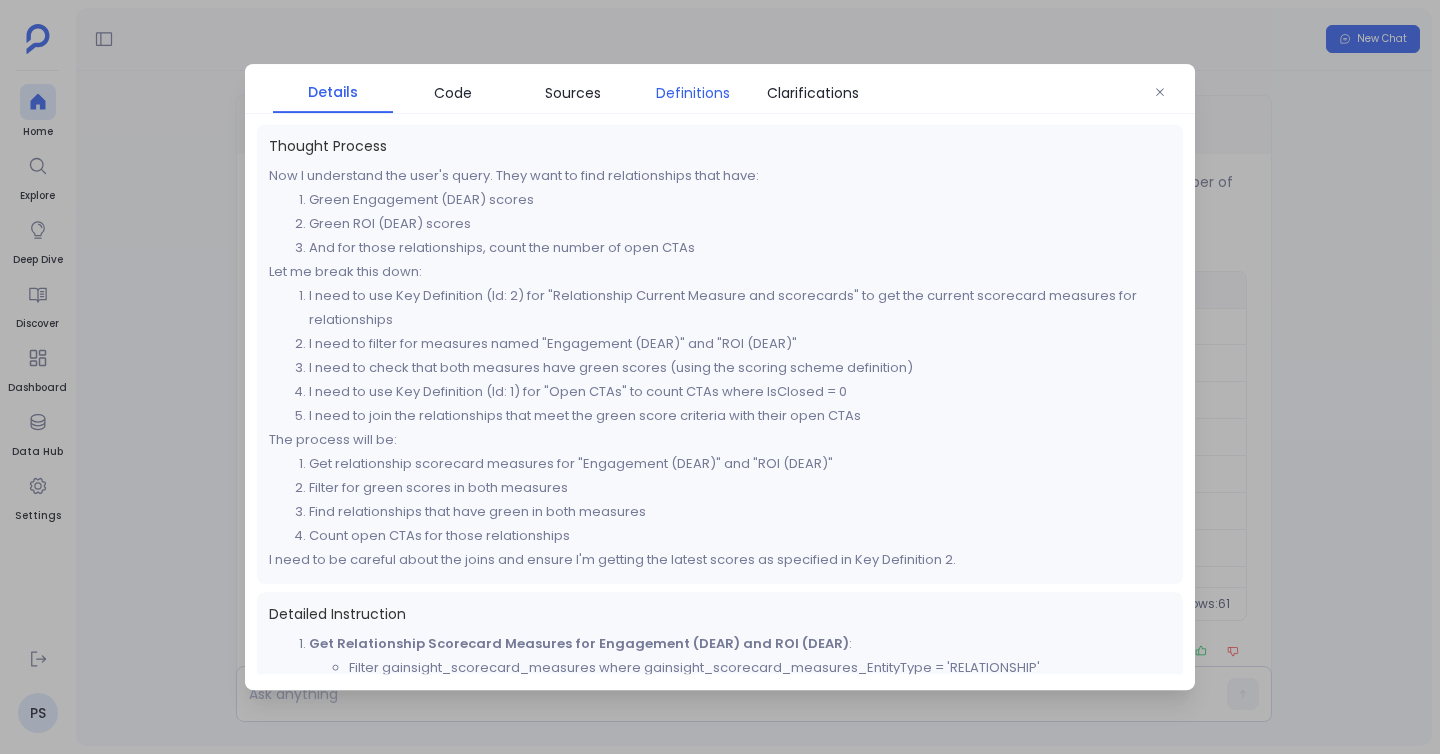 click on "Definitions" at bounding box center (693, 93) 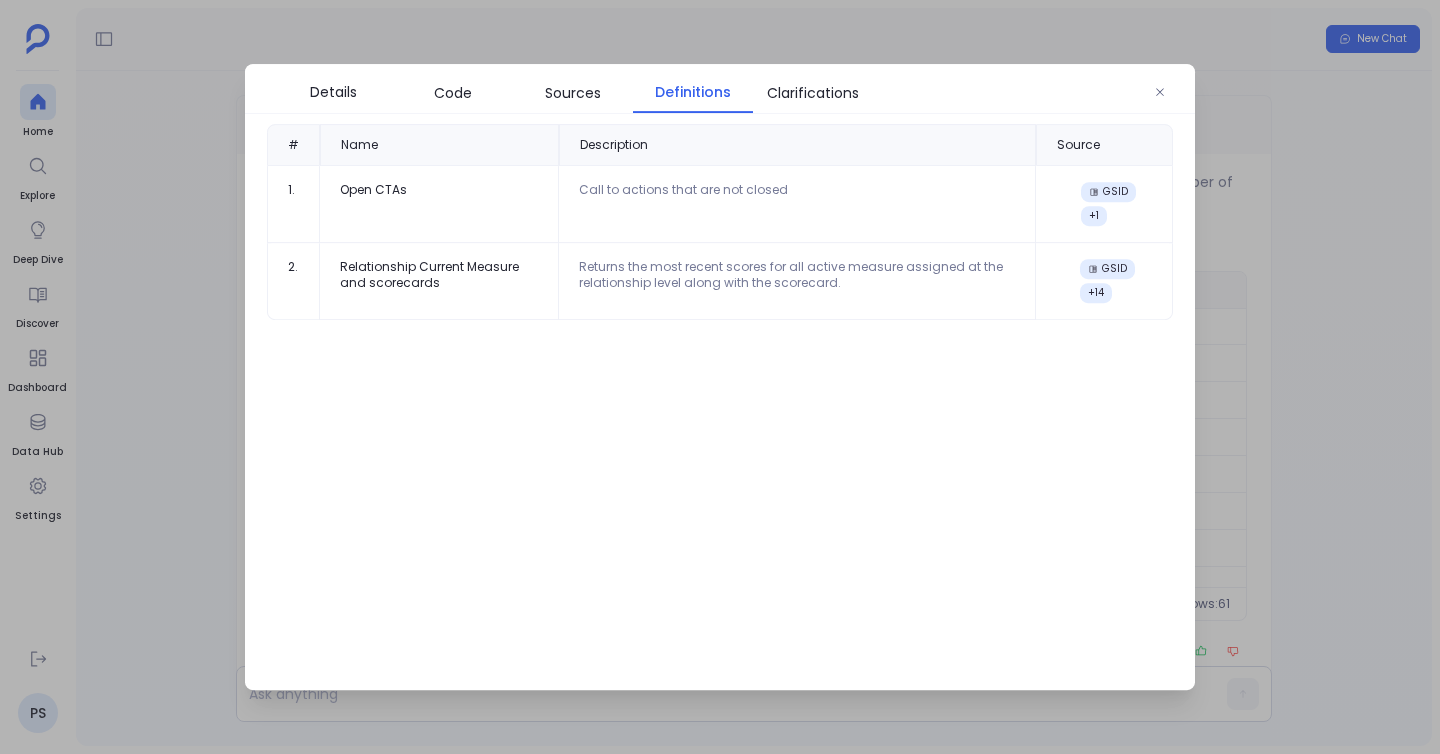 click on "Definitions" at bounding box center (693, 92) 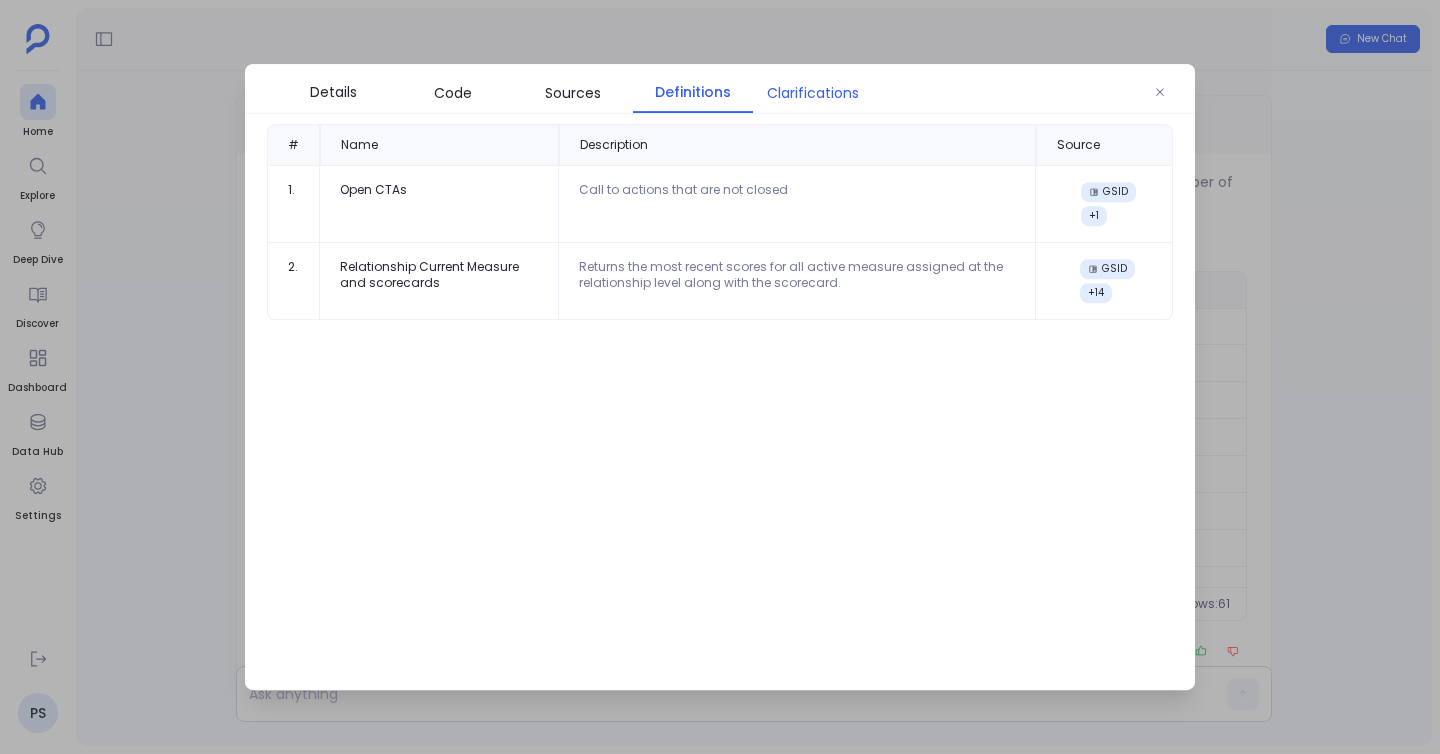 click on "Clarifications" at bounding box center [813, 93] 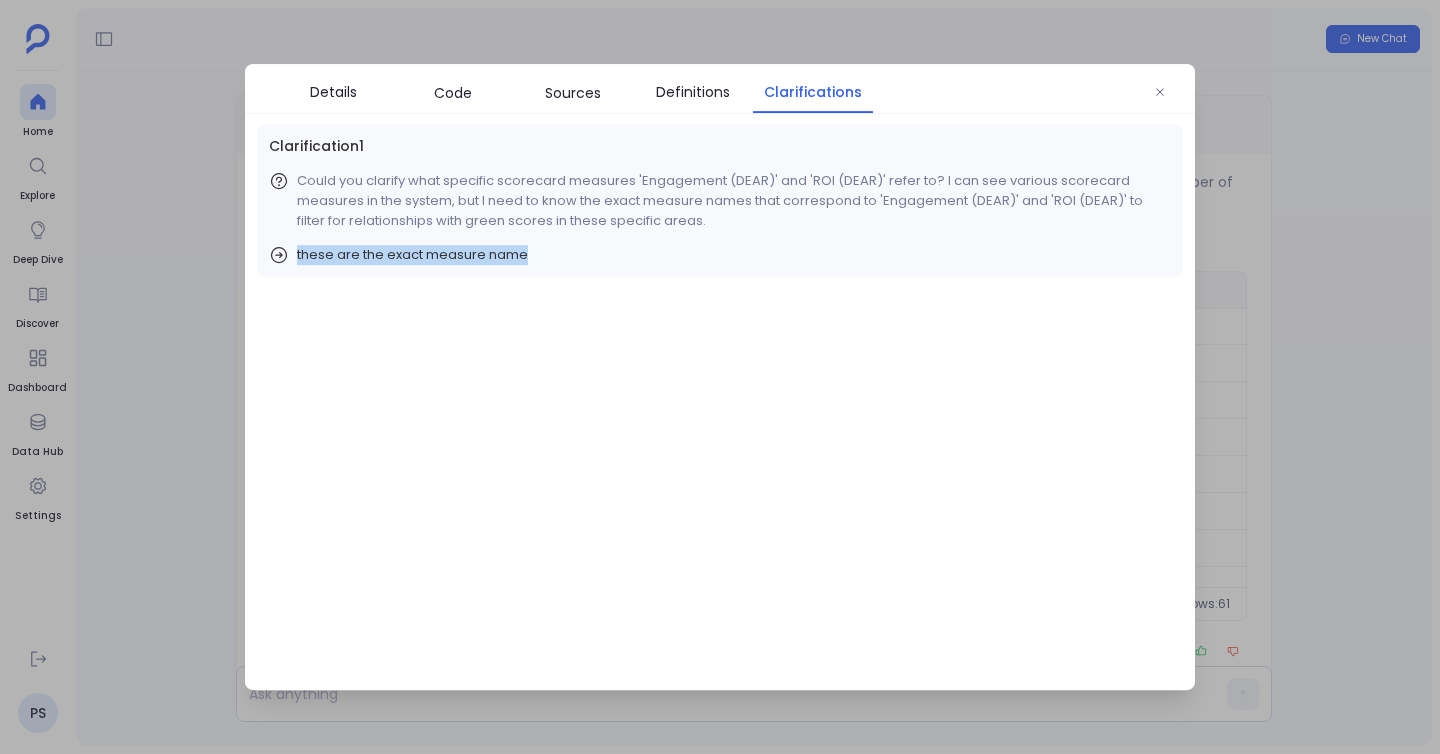 drag, startPoint x: 296, startPoint y: 251, endPoint x: 563, endPoint y: 260, distance: 267.15164 